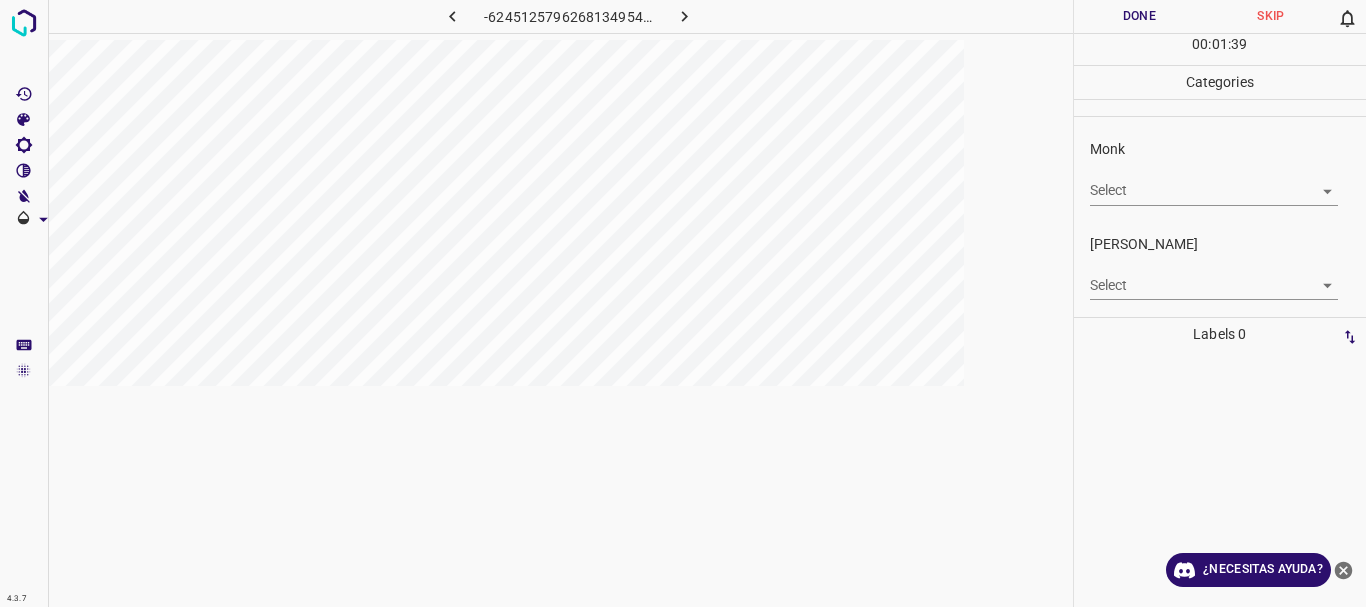 scroll, scrollTop: 0, scrollLeft: 0, axis: both 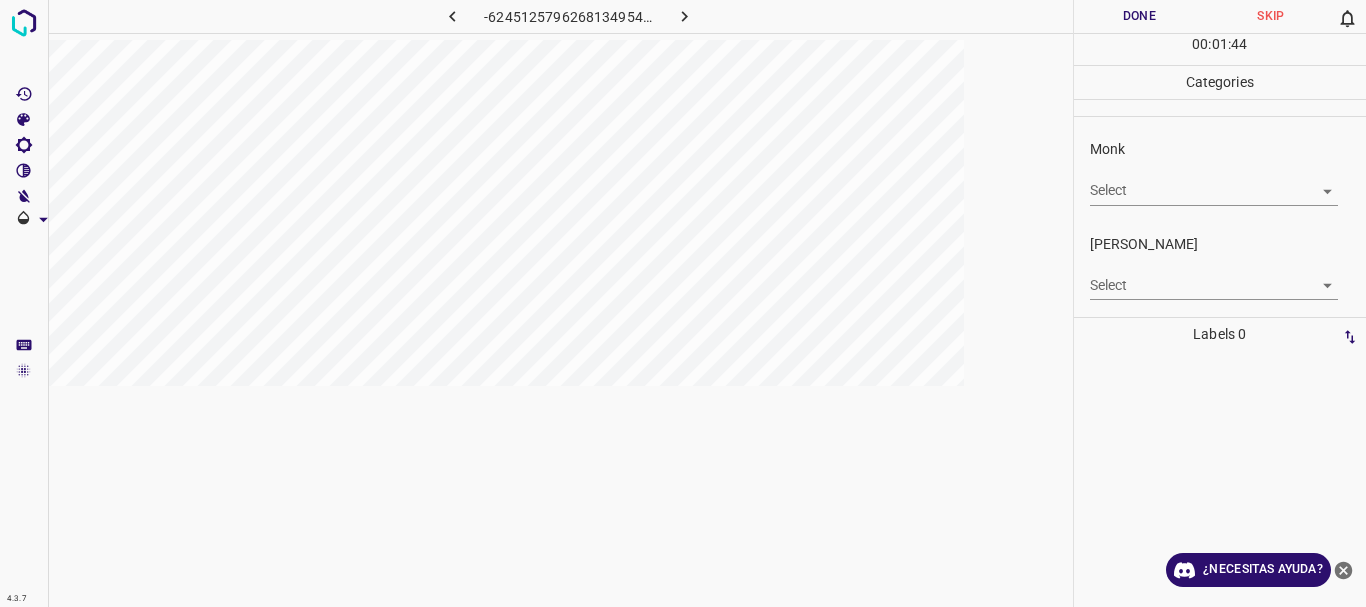 click on "4.3.7 -6245125796268134954.png Done Skip 0 00   : 01   : 44   Categories Monk   Select ​  [PERSON_NAME]   Select ​ Labels   0 Categories 1 Monk 2  [PERSON_NAME] Tools Space Change between modes (Draw & Edit) I Auto labeling R Restore zoom M Zoom in N Zoom out Delete Delete selecte label Filters Z Restore filters X Saturation filter C Brightness filter V Contrast filter B Gray scale filter General O Download ¿Necesitas ayuda? Texto original Valora esta traducción Tu opinión servirá para ayudar a mejorar el Traductor de Google - Texto - Esconder - Borrar" at bounding box center [683, 303] 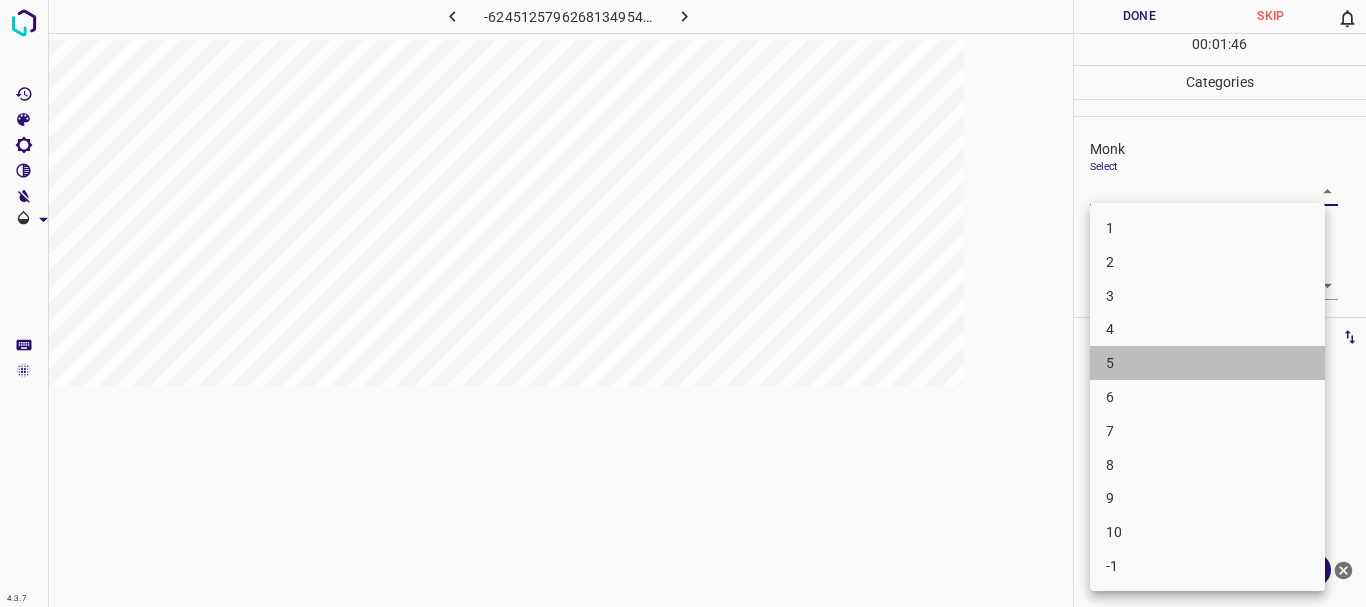 click on "5" at bounding box center (1207, 363) 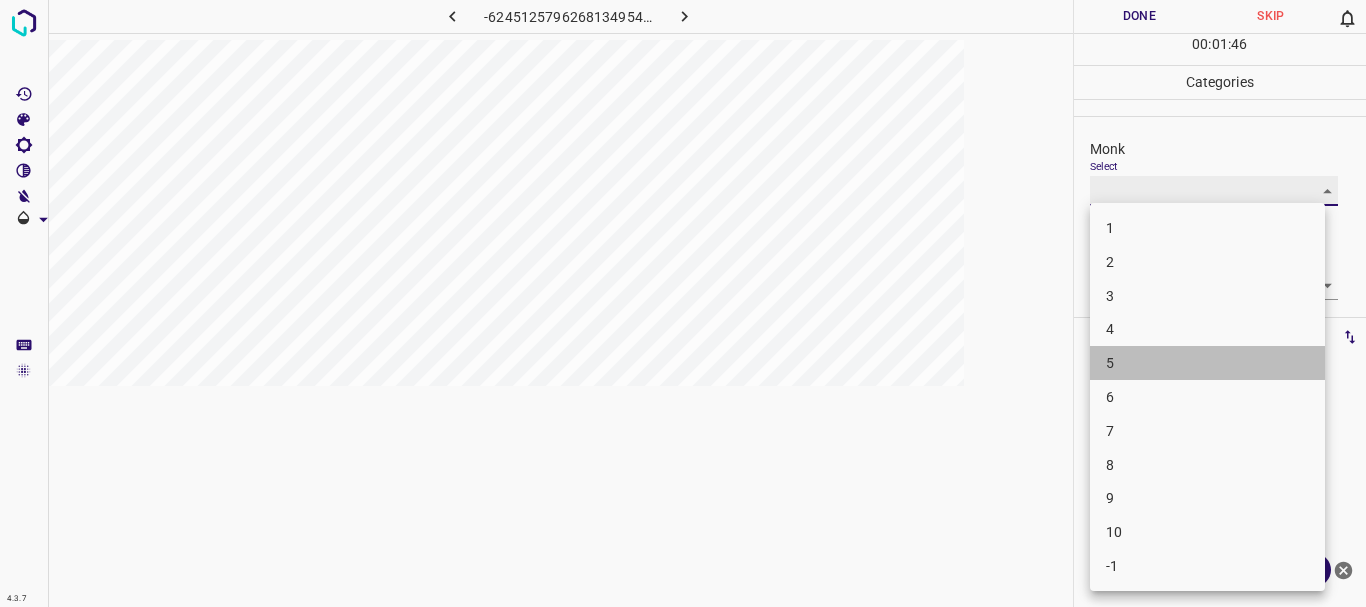 type on "5" 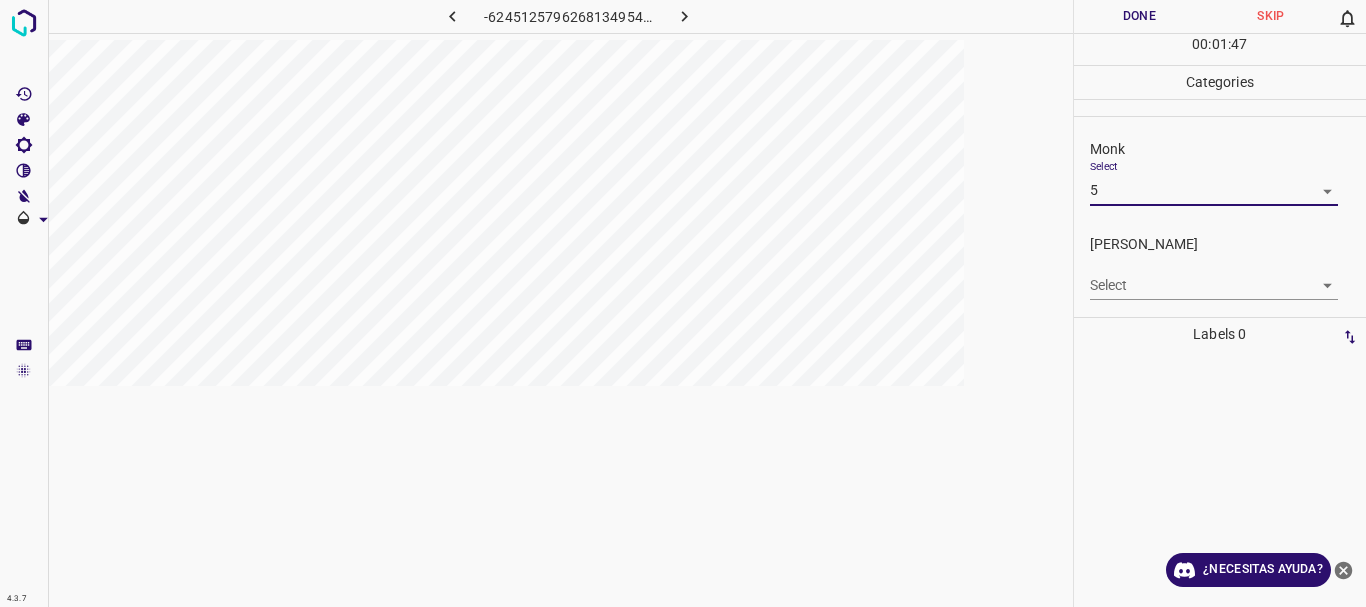 click on "4.3.7 -6245125796268134954.png Done Skip 0 00   : 01   : 47   Categories Monk   Select 5 5  [PERSON_NAME]   Select ​ Labels   0 Categories 1 Monk 2  [PERSON_NAME] Tools Space Change between modes (Draw & Edit) I Auto labeling R Restore zoom M Zoom in N Zoom out Delete Delete selecte label Filters Z Restore filters X Saturation filter C Brightness filter V Contrast filter B Gray scale filter General O Download ¿Necesitas ayuda? Texto original Valora esta traducción Tu opinión servirá para ayudar a mejorar el Traductor de Google - Texto - Esconder - Borrar" at bounding box center [683, 303] 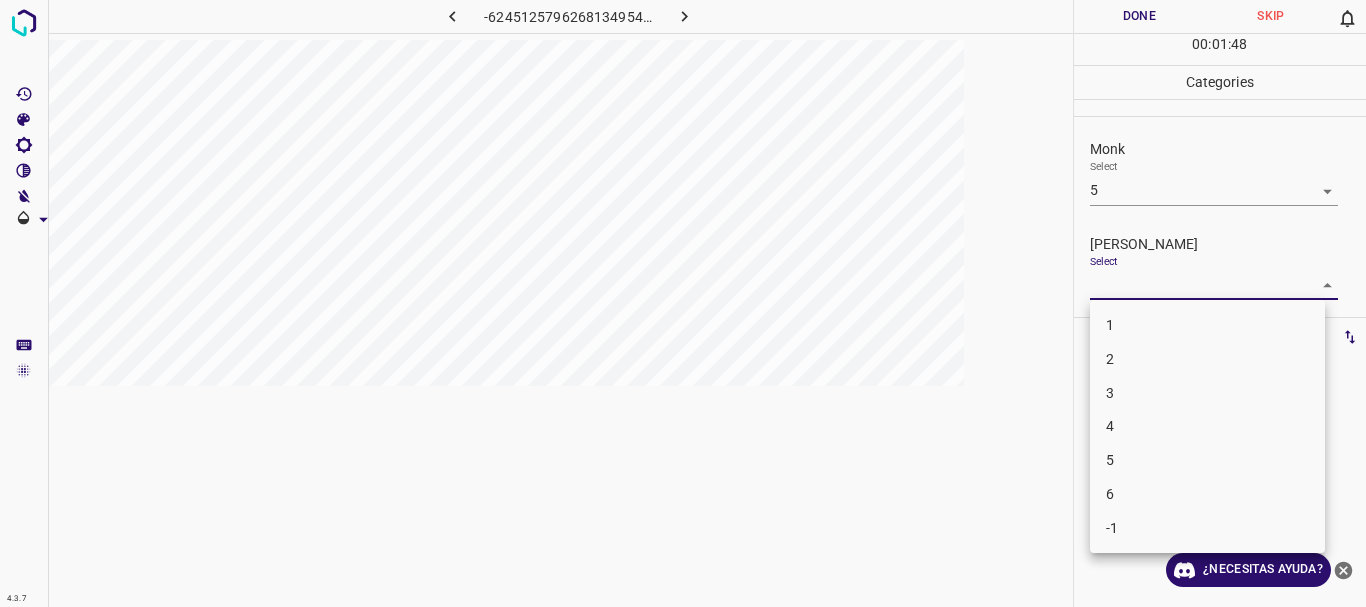 drag, startPoint x: 1129, startPoint y: 356, endPoint x: 1128, endPoint y: 340, distance: 16.03122 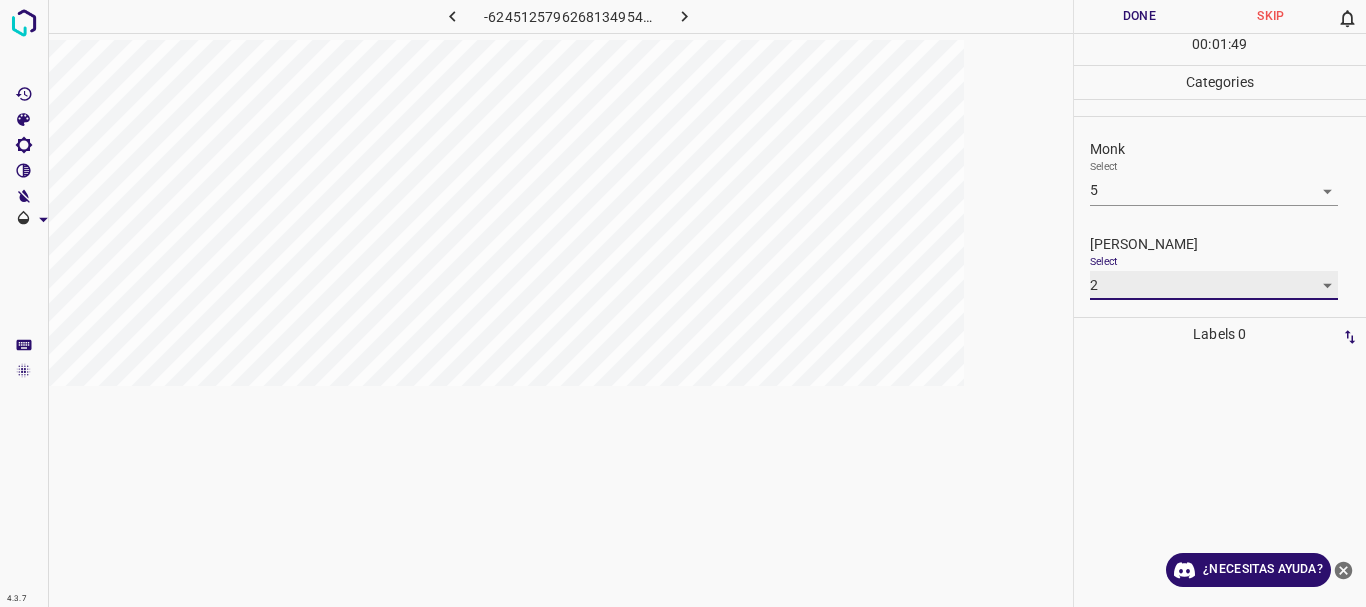 type on "2" 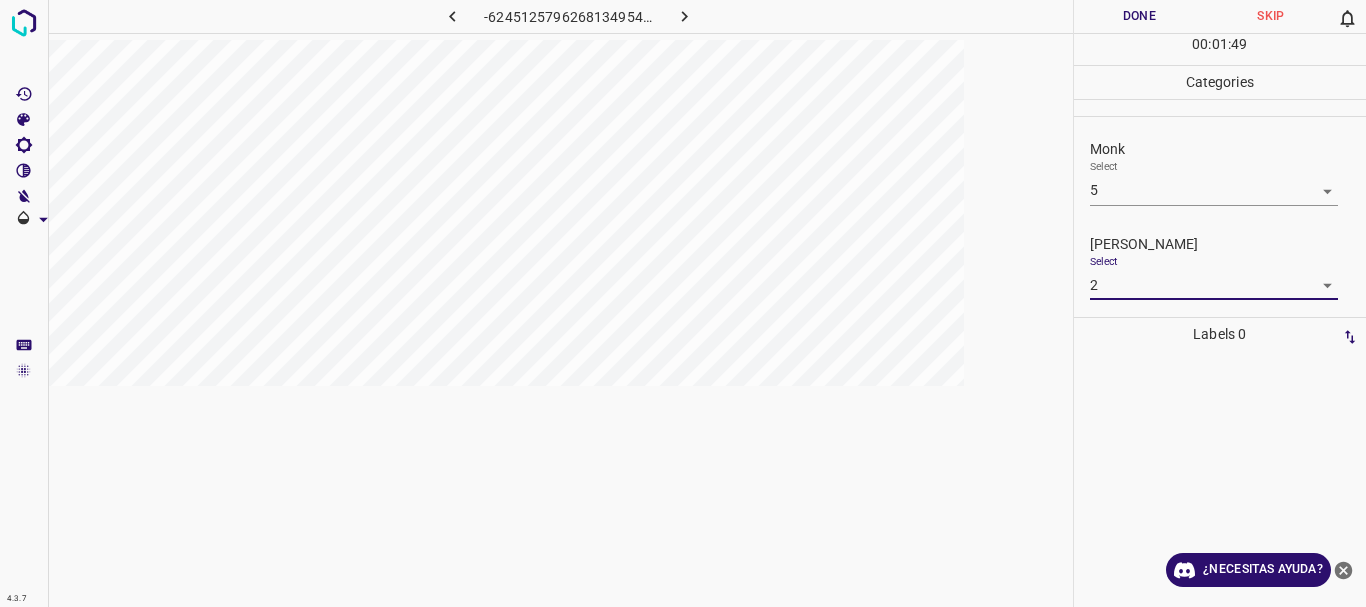 click on "4.3.7 -6245125796268134954.png Done Skip 0 00   : 01   : 49   Categories Monk   Select 5 5  [PERSON_NAME]   Select 2 2 Labels   0 Categories 1 Monk 2  [PERSON_NAME] Tools Space Change between modes (Draw & Edit) I Auto labeling R Restore zoom M Zoom in N Zoom out Delete Delete selecte label Filters Z Restore filters X Saturation filter C Brightness filter V Contrast filter B Gray scale filter General O Download ¿Necesitas ayuda? Texto original Valora esta traducción Tu opinión servirá para ayudar a mejorar el Traductor de Google - Texto - Esconder - Borrar 1 2 3 4 5 6 -1" at bounding box center (683, 303) 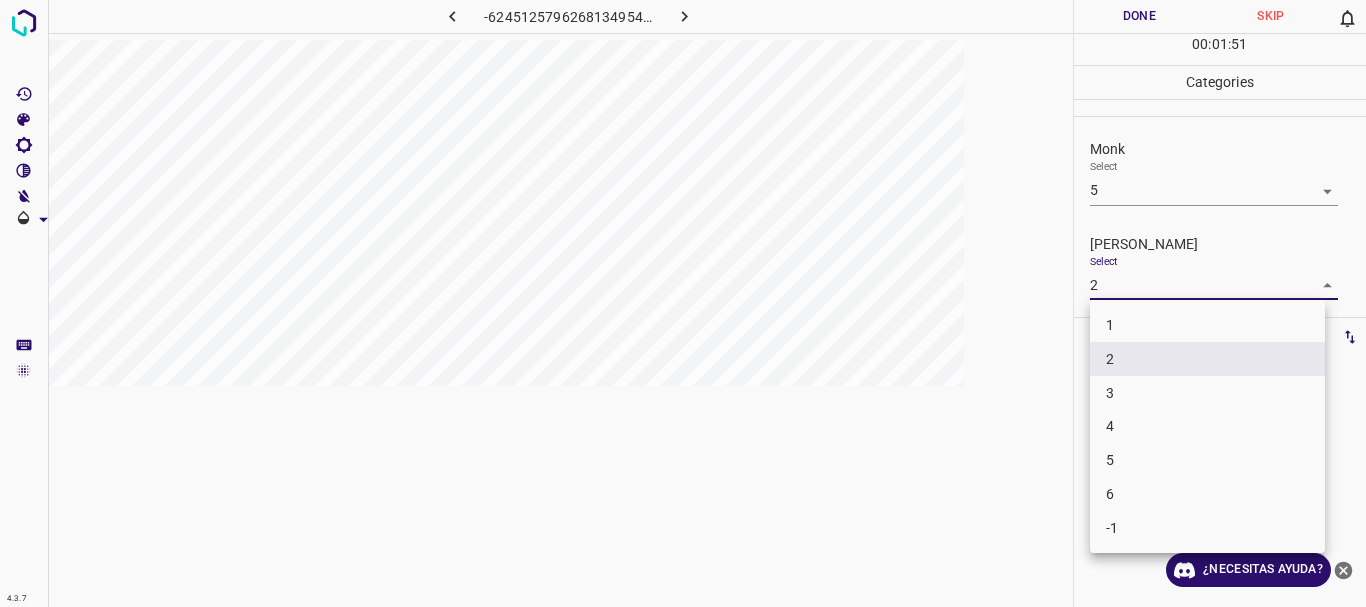 click at bounding box center [683, 303] 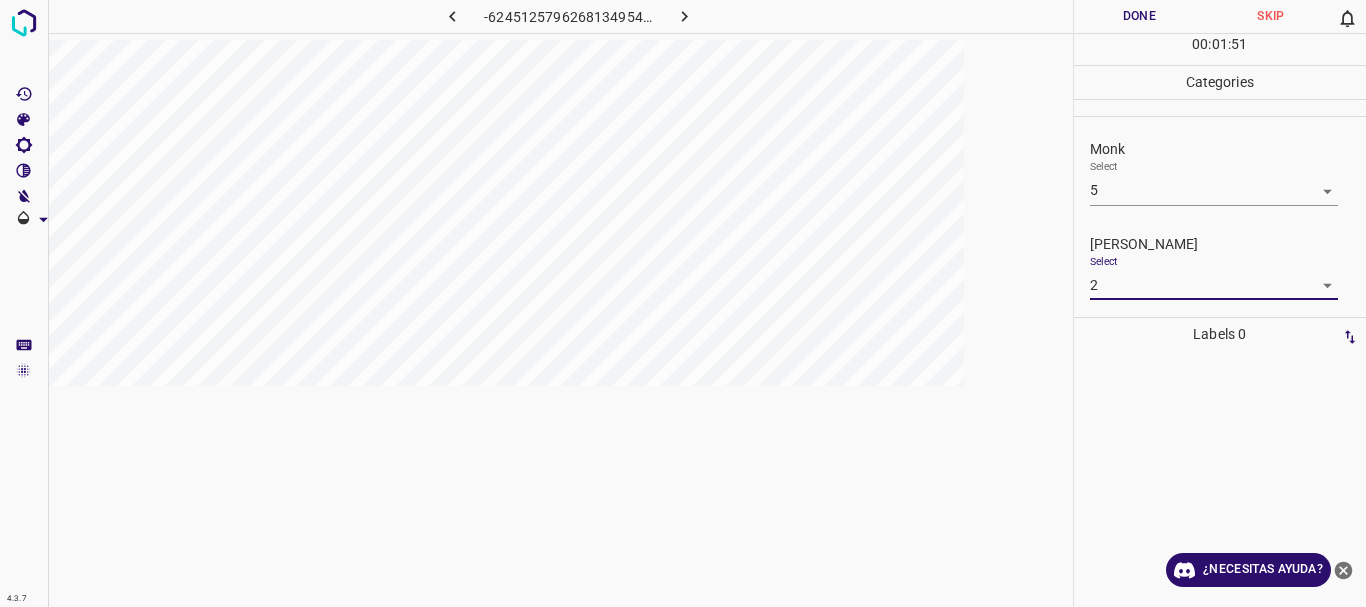click at bounding box center (683, 303) 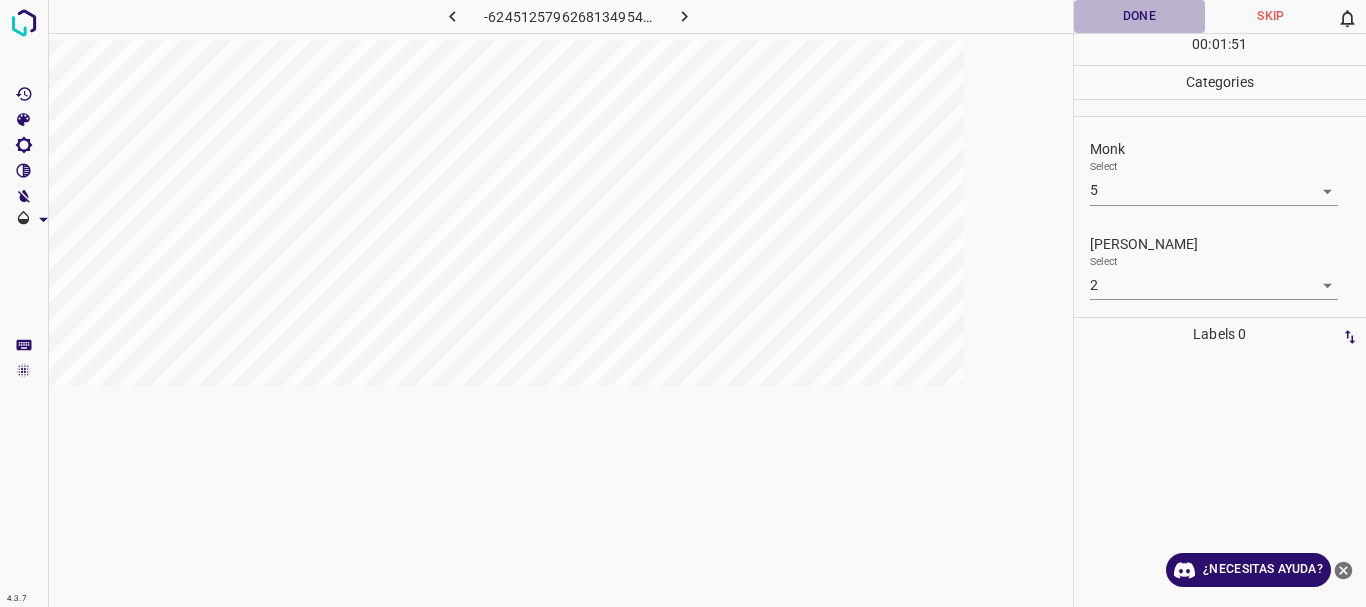 click on "Done" at bounding box center (1140, 16) 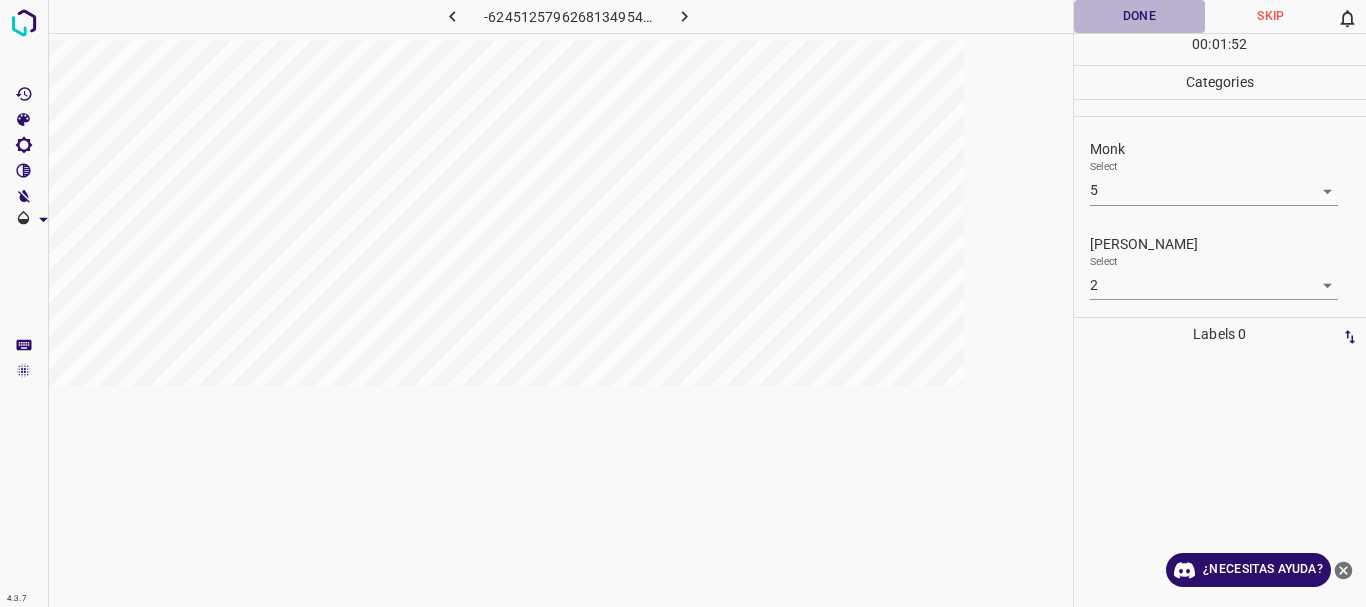 drag, startPoint x: 1145, startPoint y: 20, endPoint x: 1058, endPoint y: 14, distance: 87.20665 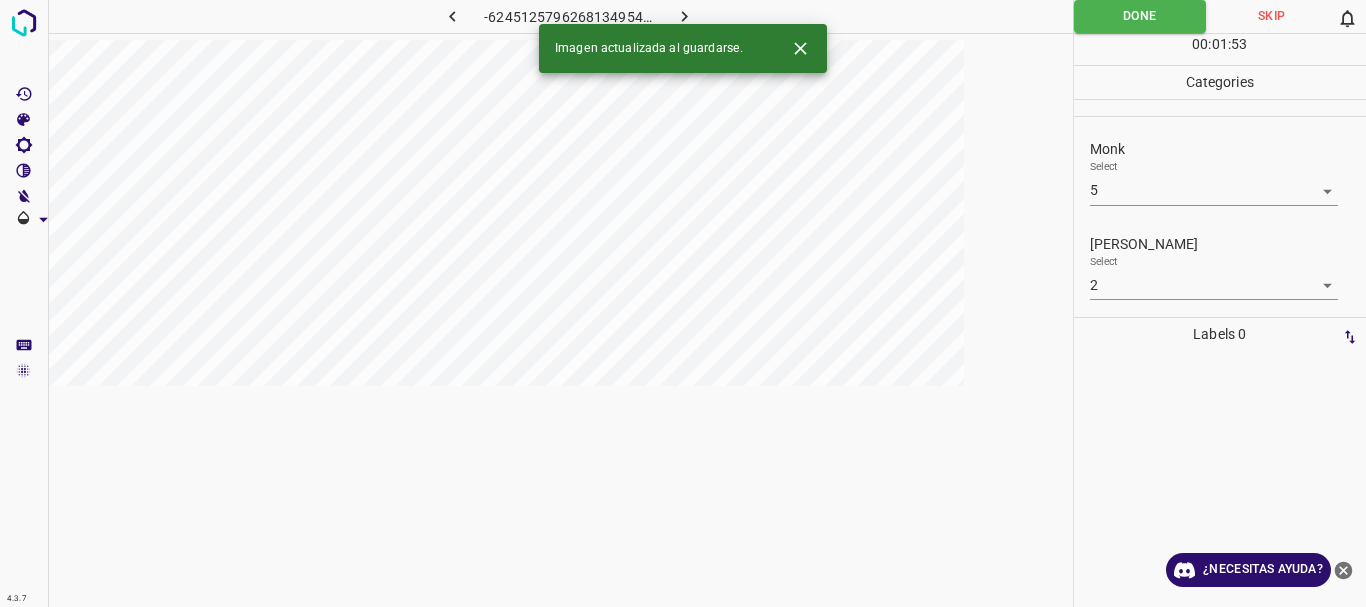 click 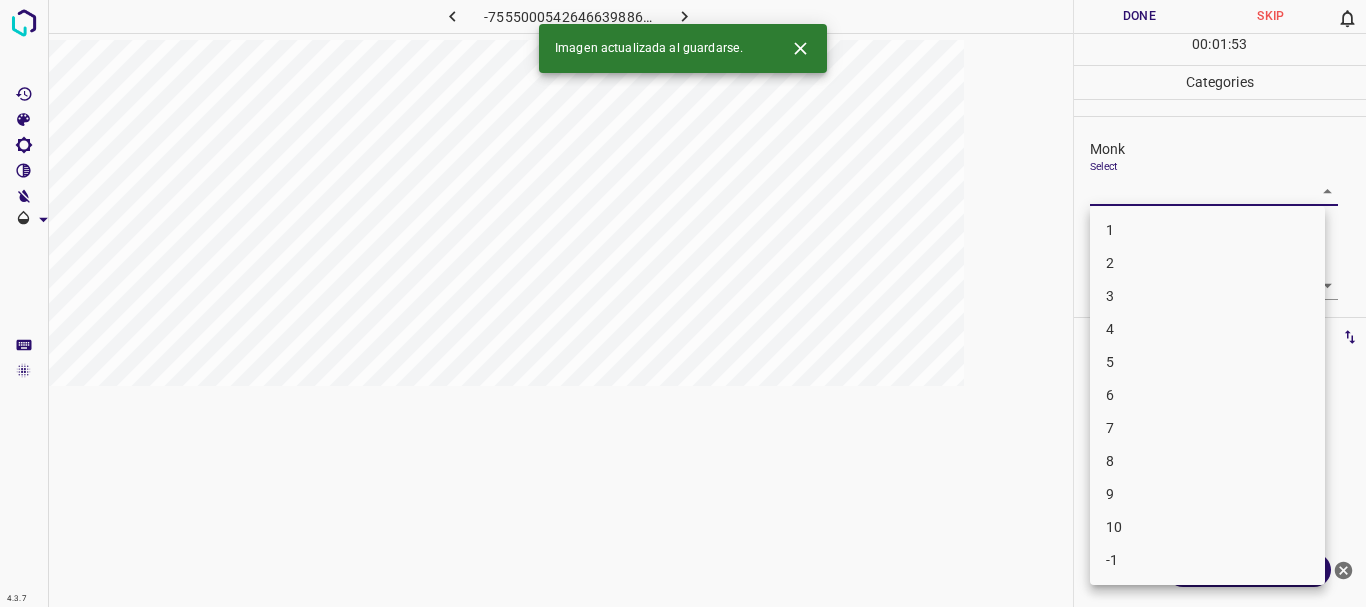 click on "4.3.7 -7555000542646639886.png Done Skip 0 00   : 01   : 53   Categories Monk   Select ​  [PERSON_NAME]   Select ​ Labels   0 Categories 1 Monk 2  [PERSON_NAME] Tools Space Change between modes (Draw & Edit) I Auto labeling R Restore zoom M Zoom in N Zoom out Delete Delete selecte label Filters Z Restore filters X Saturation filter C Brightness filter V Contrast filter B Gray scale filter General O Download Imagen actualizada al guardarse. ¿Necesitas ayuda? Texto original Valora esta traducción Tu opinión servirá para ayudar a mejorar el Traductor de Google - Texto - Esconder - Borrar 1 2 3 4 5 6 7 8 9 10 -1" at bounding box center (683, 303) 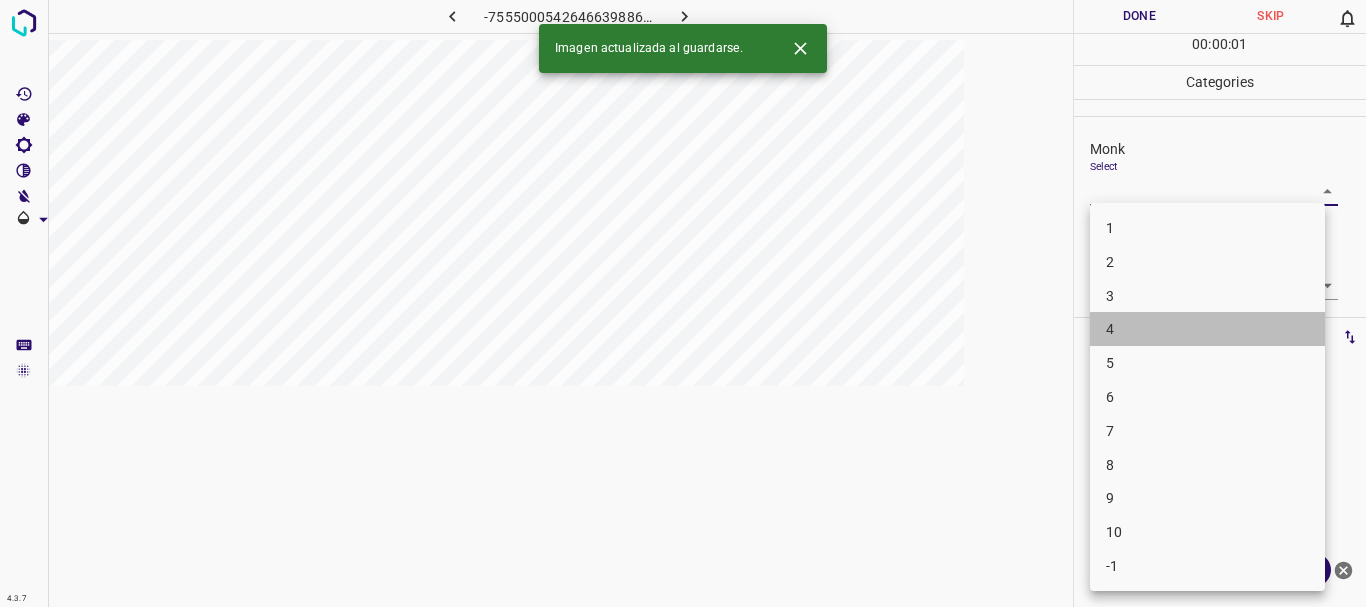 click on "4" at bounding box center (1207, 329) 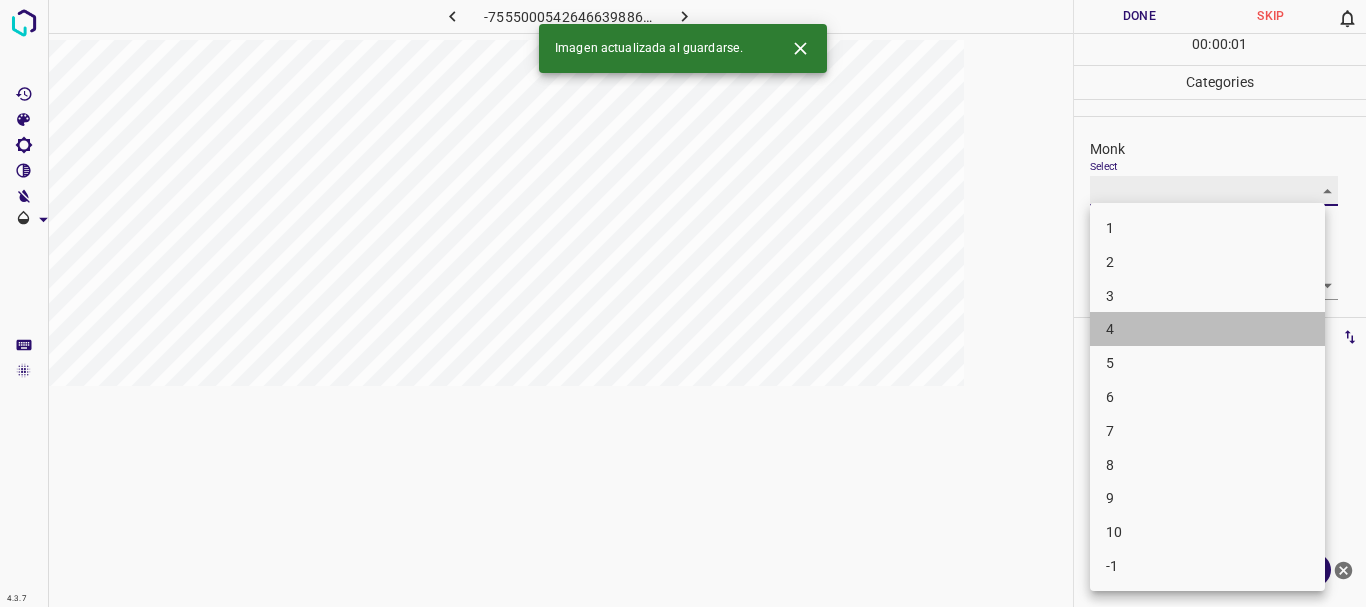 type on "4" 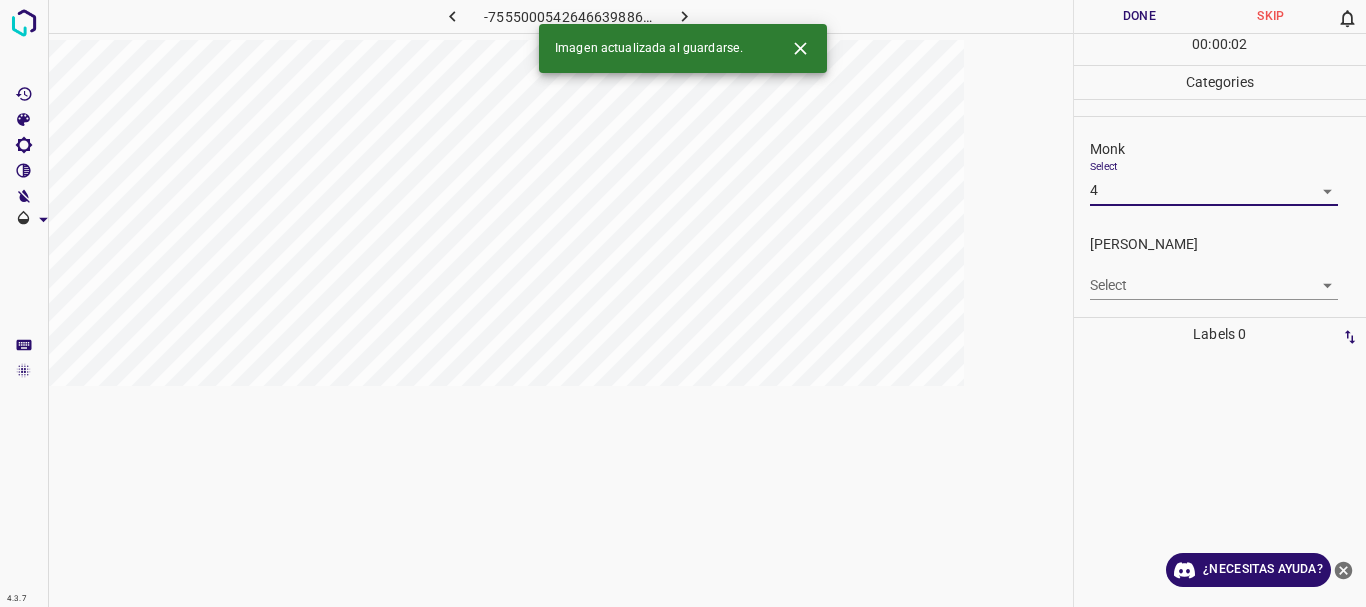 click on "4.3.7 -7555000542646639886.png Done Skip 0 00   : 00   : 02   Categories Monk   Select 4 4  [PERSON_NAME]   Select ​ Labels   0 Categories 1 Monk 2  [PERSON_NAME] Tools Space Change between modes (Draw & Edit) I Auto labeling R Restore zoom M Zoom in N Zoom out Delete Delete selecte label Filters Z Restore filters X Saturation filter C Brightness filter V Contrast filter B Gray scale filter General O Download Imagen actualizada al guardarse. ¿Necesitas ayuda? Texto original Valora esta traducción Tu opinión servirá para ayudar a mejorar el Traductor de Google - Texto - Esconder - Borrar" at bounding box center [683, 303] 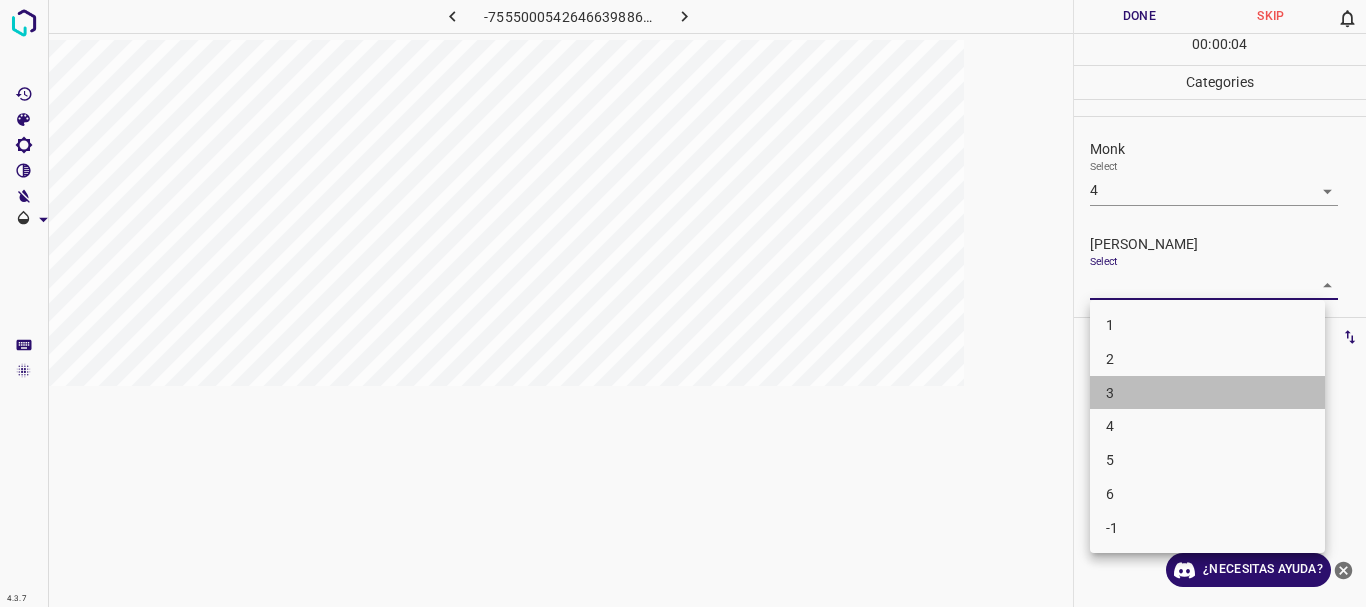 click on "3" at bounding box center (1207, 393) 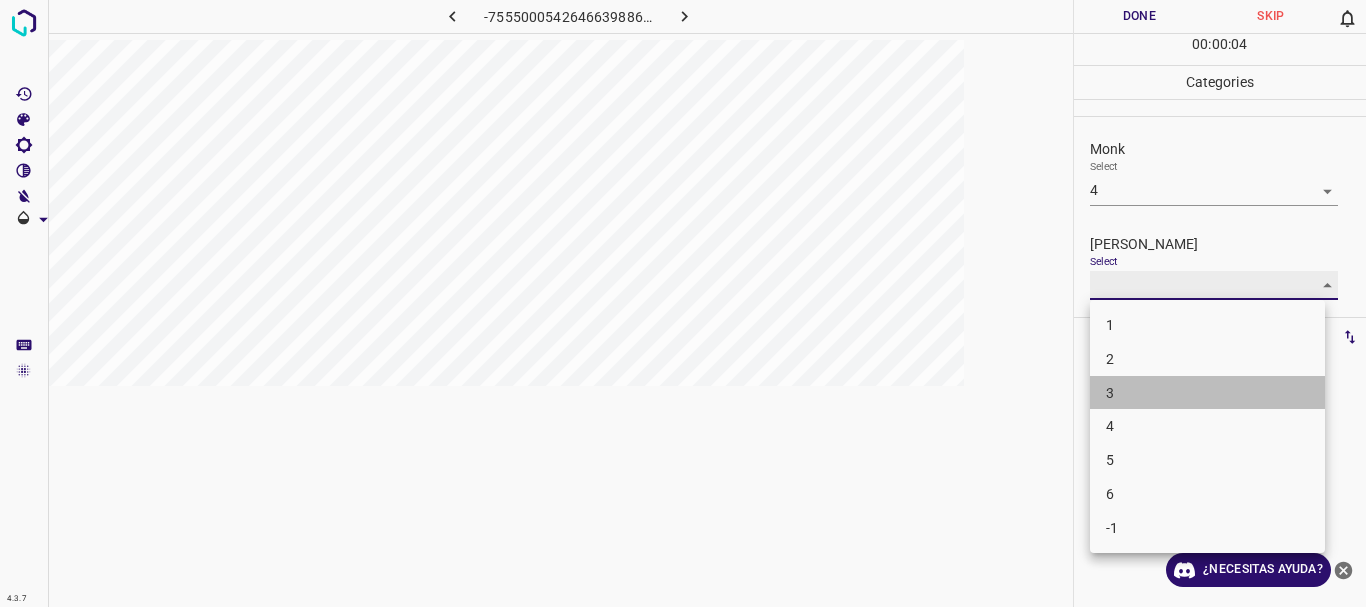 type on "3" 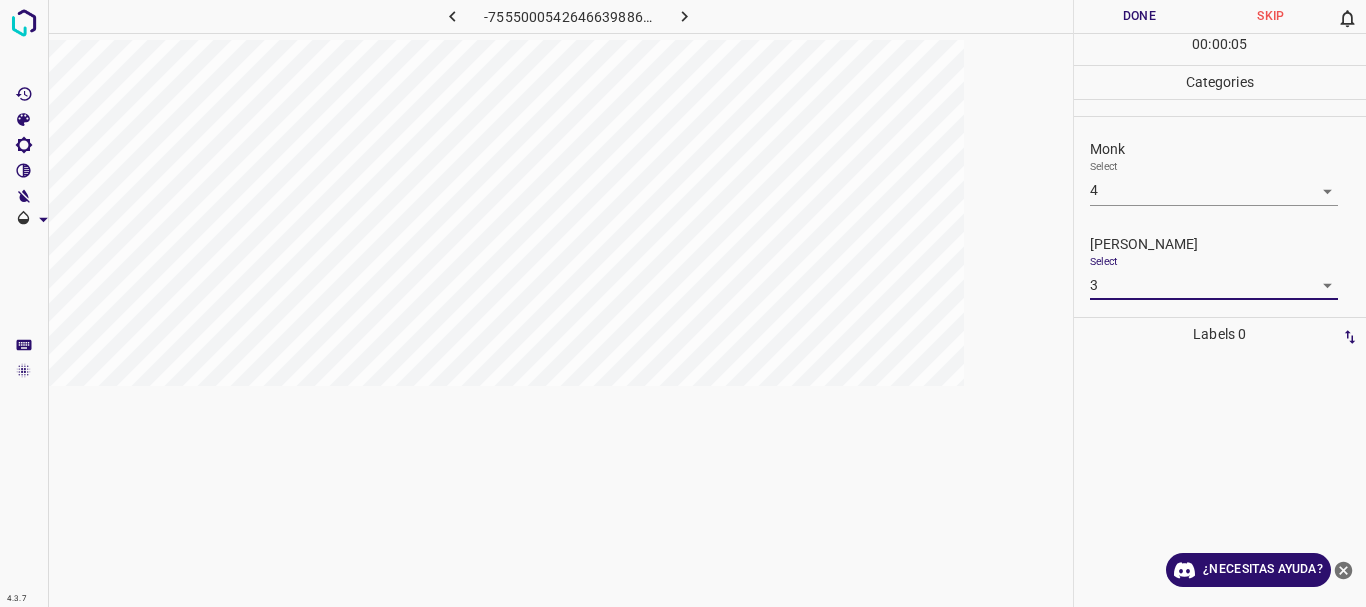 click on "Done" at bounding box center (1140, 16) 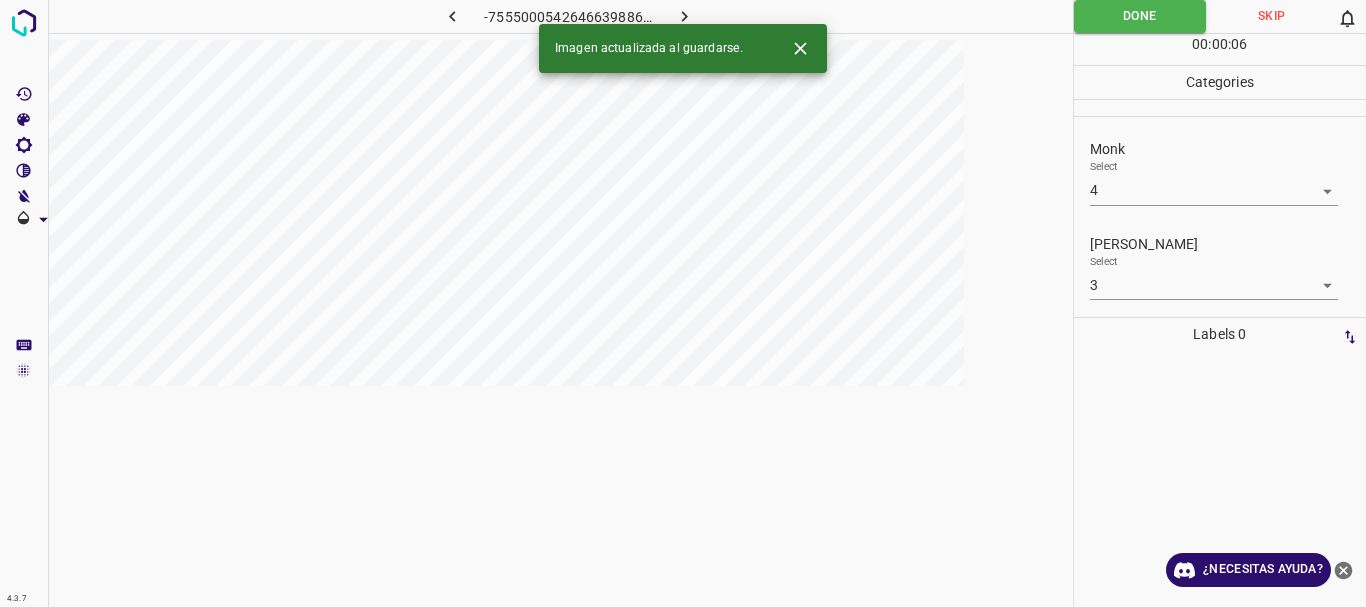 click 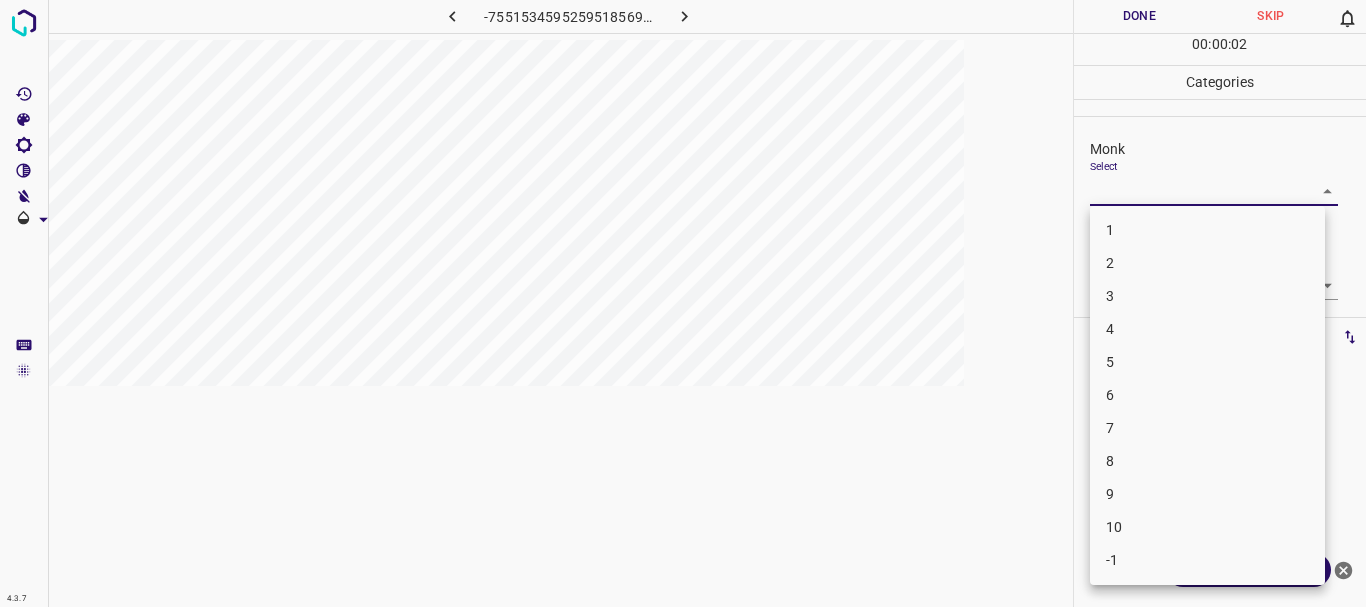 click on "4.3.7 -7551534595259518569.png Done Skip 0 00   : 00   : 02   Categories Monk   Select ​  [PERSON_NAME]   Select ​ Labels   0 Categories 1 Monk 2  [PERSON_NAME] Tools Space Change between modes (Draw & Edit) I Auto labeling R Restore zoom M Zoom in N Zoom out Delete Delete selecte label Filters Z Restore filters X Saturation filter C Brightness filter V Contrast filter B Gray scale filter General O Download ¿Necesitas ayuda? Texto original Valora esta traducción Tu opinión servirá para ayudar a mejorar el Traductor de Google - Texto - Esconder - Borrar 1 2 3 4 5 6 7 8 9 10 -1" at bounding box center [683, 303] 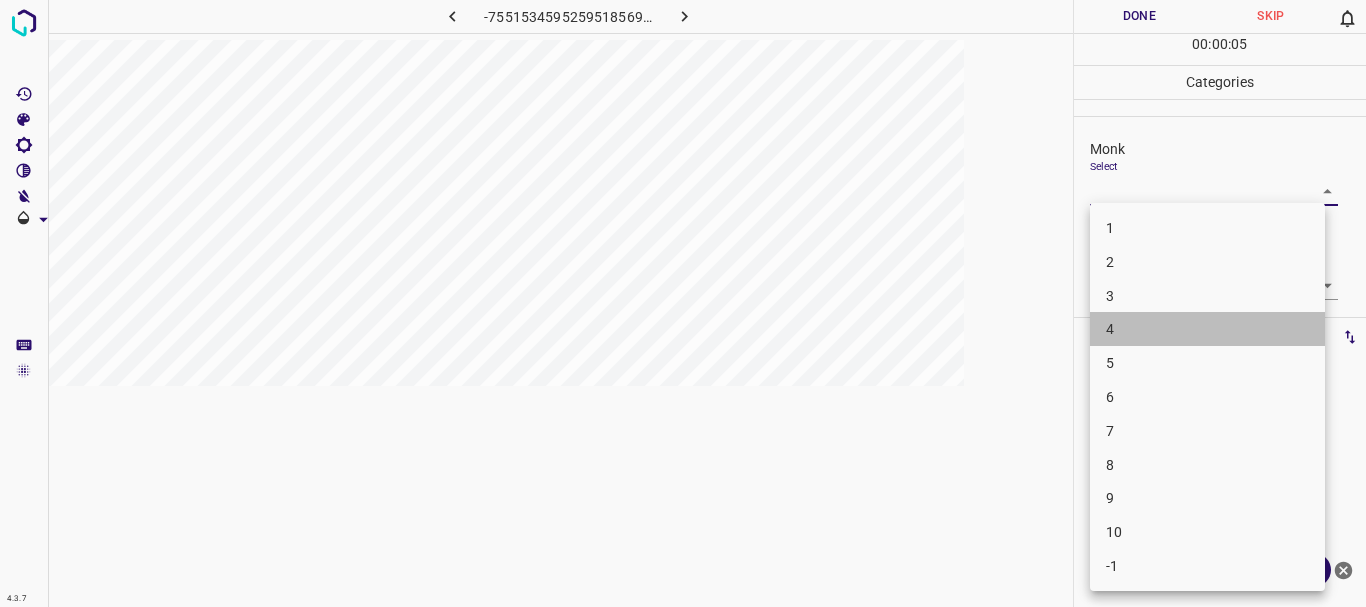 click on "4" at bounding box center (1207, 329) 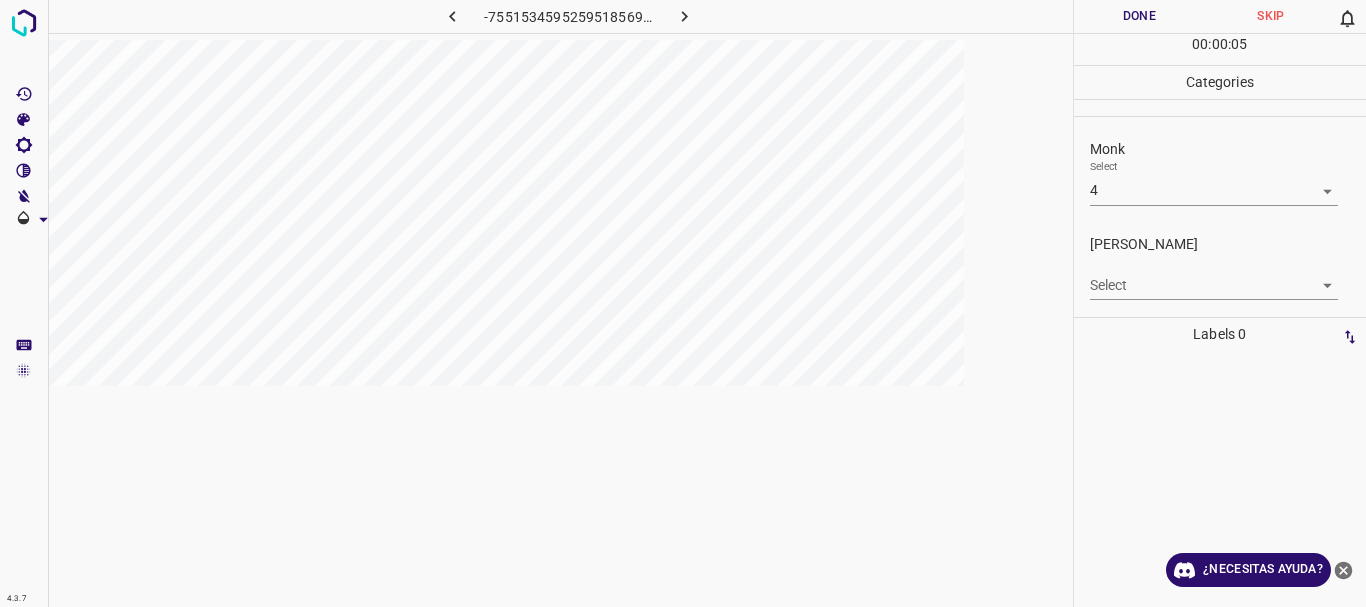 click on "4.3.7 -7551534595259518569.png Done Skip 0 00   : 00   : 05   Categories Monk   Select 4 4  [PERSON_NAME]   Select ​ Labels   0 Categories 1 Monk 2  [PERSON_NAME] Tools Space Change between modes (Draw & Edit) I Auto labeling R Restore zoom M Zoom in N Zoom out Delete Delete selecte label Filters Z Restore filters X Saturation filter C Brightness filter V Contrast filter B Gray scale filter General O Download ¿Necesitas ayuda? Texto original Valora esta traducción Tu opinión servirá para ayudar a mejorar el Traductor de Google - Texto - Esconder - Borrar" at bounding box center (683, 303) 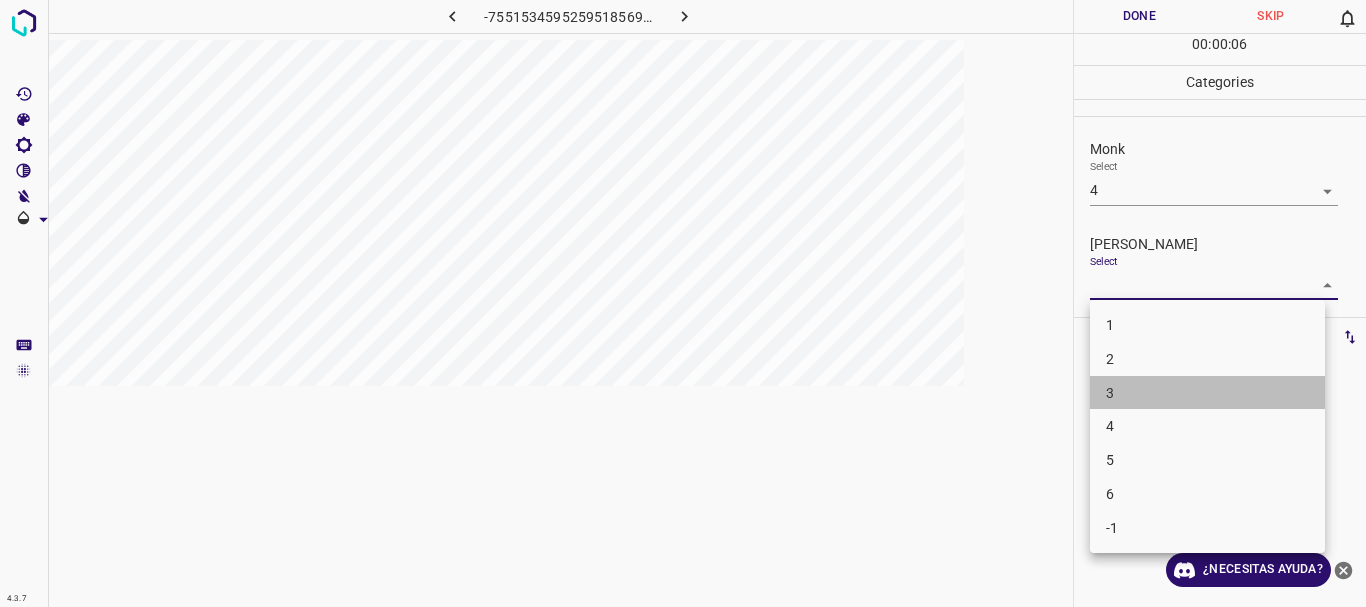 click on "3" at bounding box center [1207, 393] 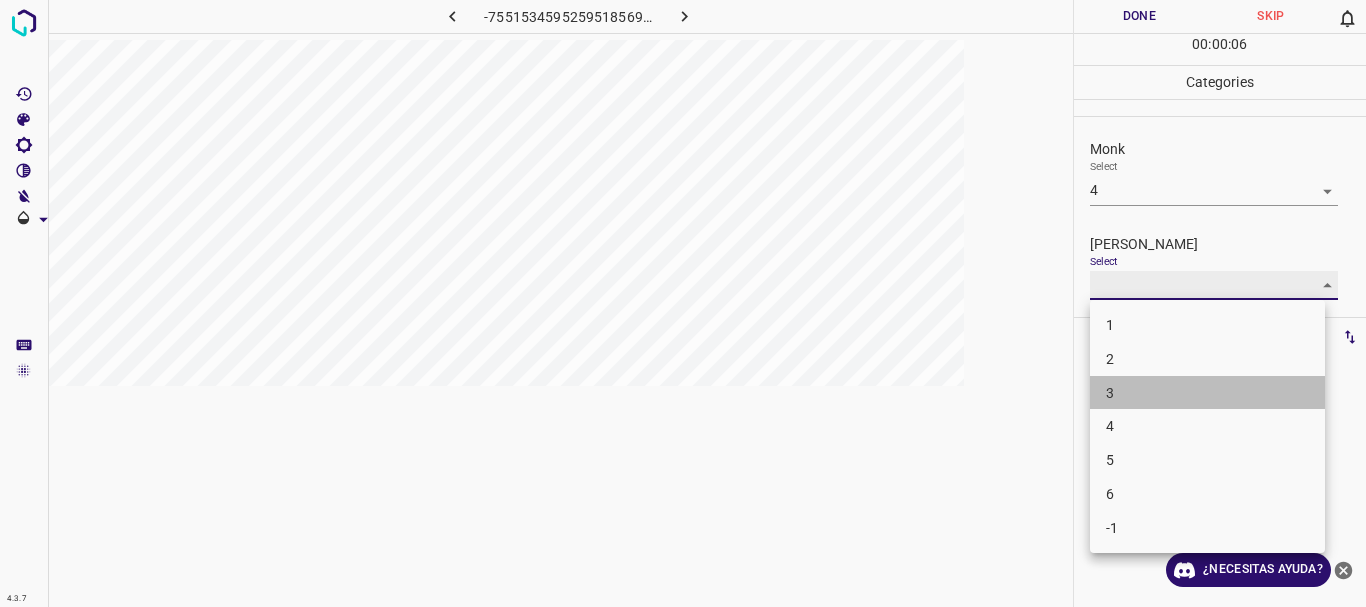 type on "3" 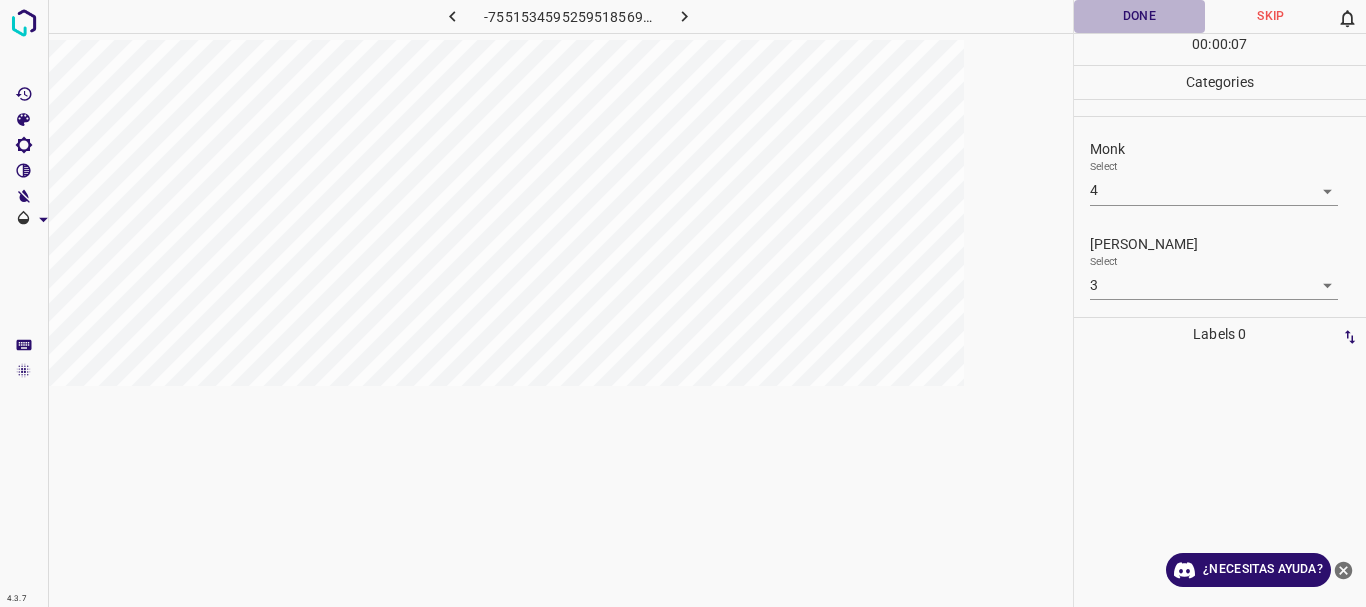 click on "Done" at bounding box center (1140, 16) 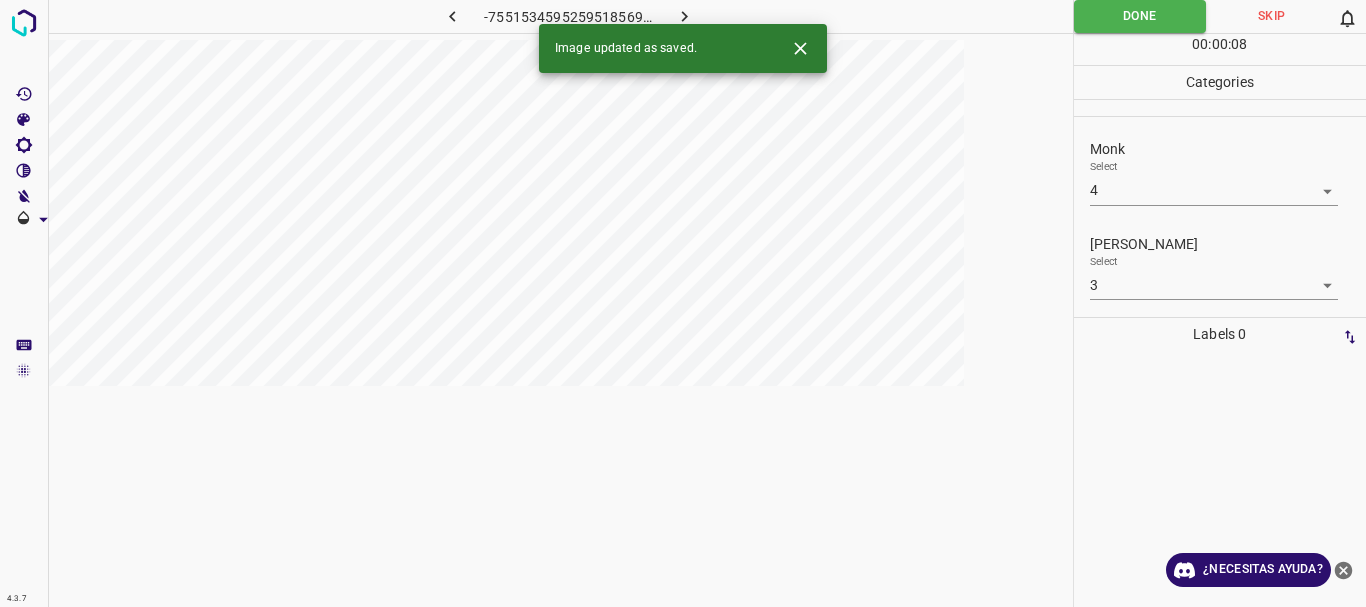 click 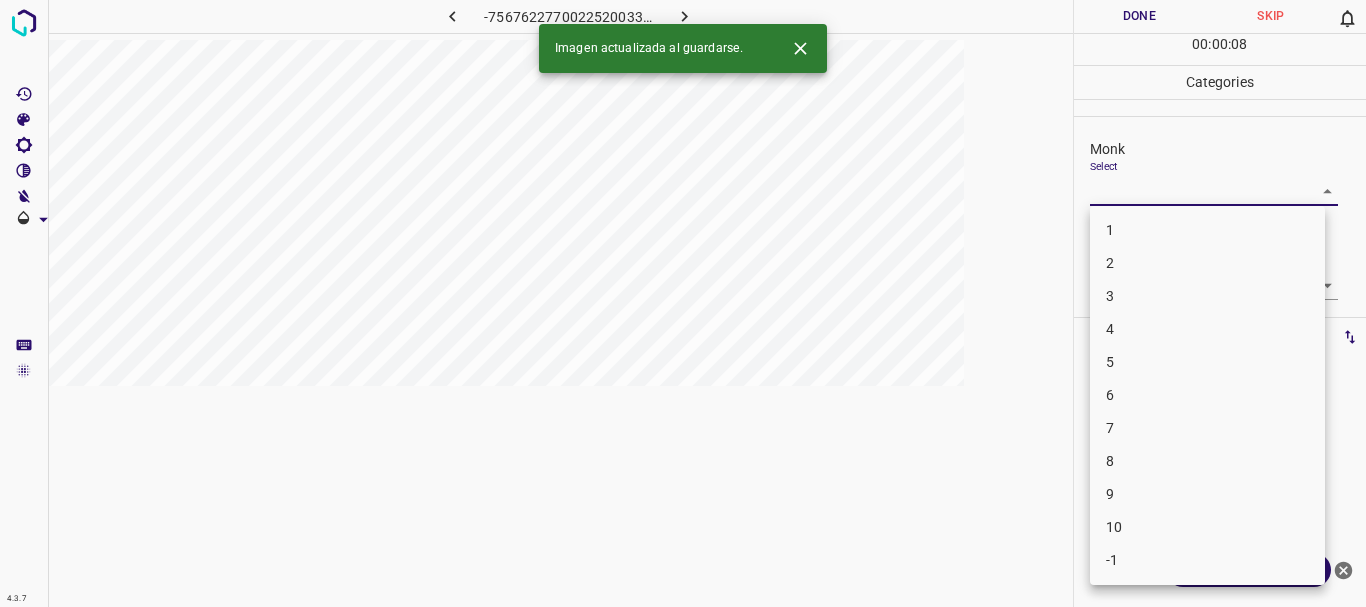 click on "4.3.7 -7567622770022520033.png Done Skip 0 00   : 00   : 08   Categories Monk   Select ​  [PERSON_NAME]   Select ​ Labels   0 Categories 1 Monk 2  [PERSON_NAME] Tools Space Change between modes (Draw & Edit) I Auto labeling R Restore zoom M Zoom in N Zoom out Delete Delete selecte label Filters Z Restore filters X Saturation filter C Brightness filter V Contrast filter B Gray scale filter General O Download Imagen actualizada al guardarse. ¿Necesitas ayuda? Texto original Valora esta traducción Tu opinión servirá para ayudar a mejorar el Traductor de Google - Texto - Esconder - Borrar 1 2 3 4 5 6 7 8 9 10 -1" at bounding box center [683, 303] 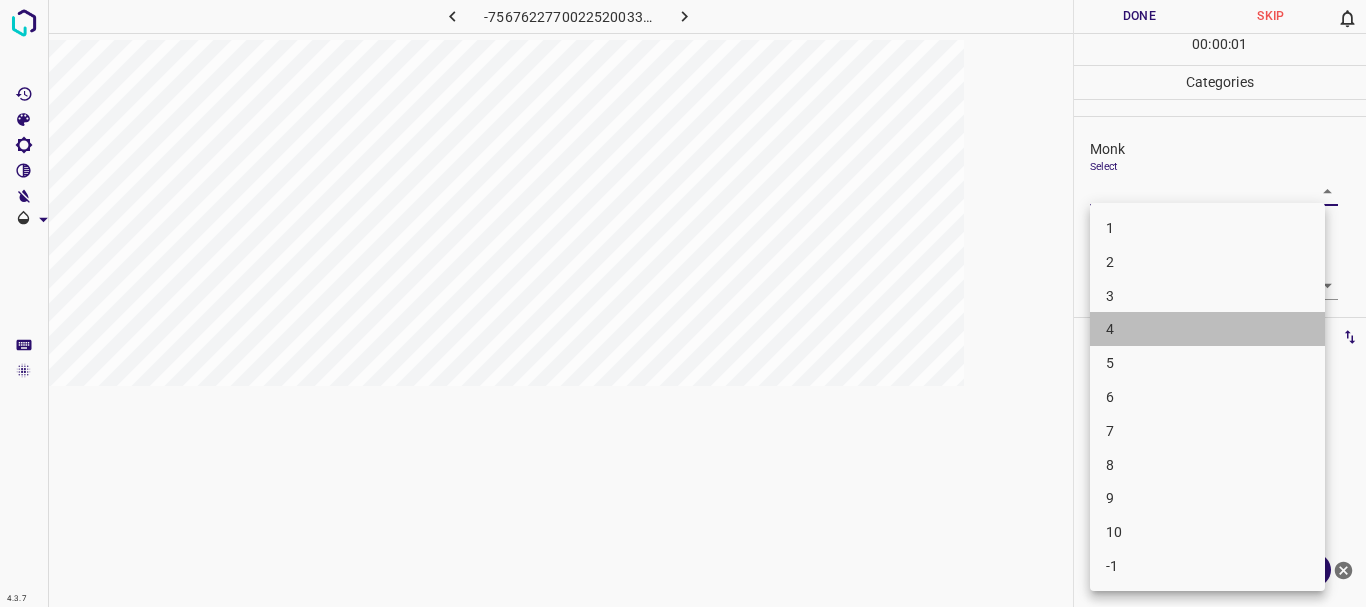 click on "4" at bounding box center (1207, 329) 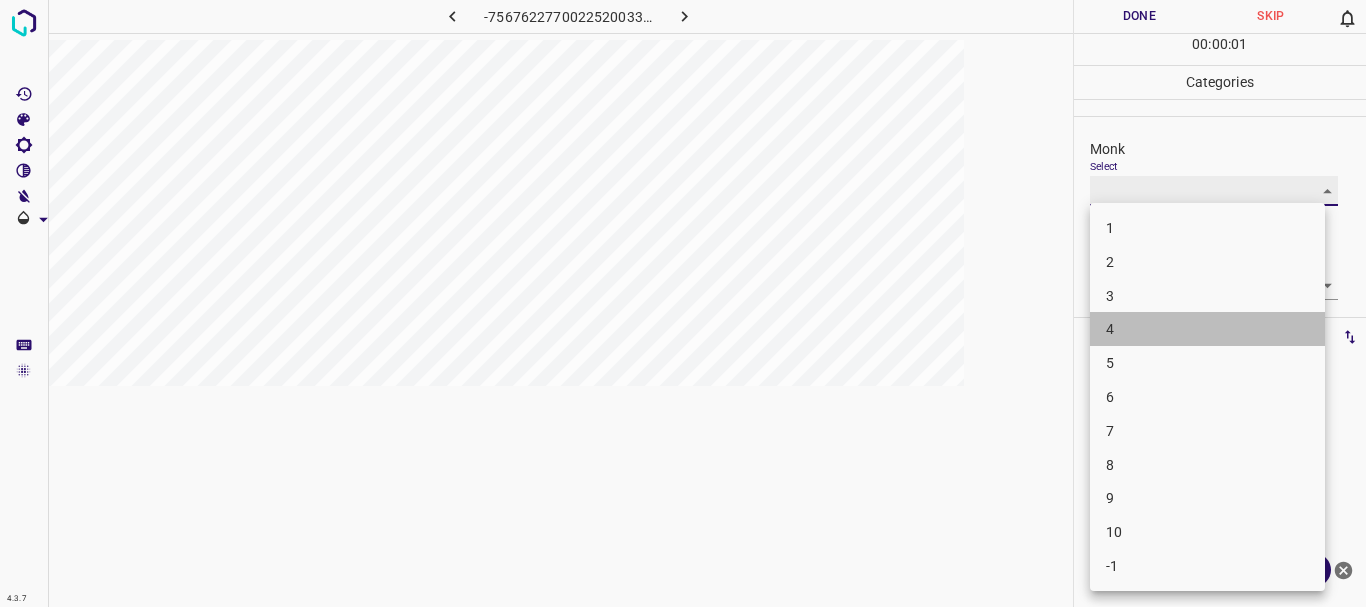 type on "4" 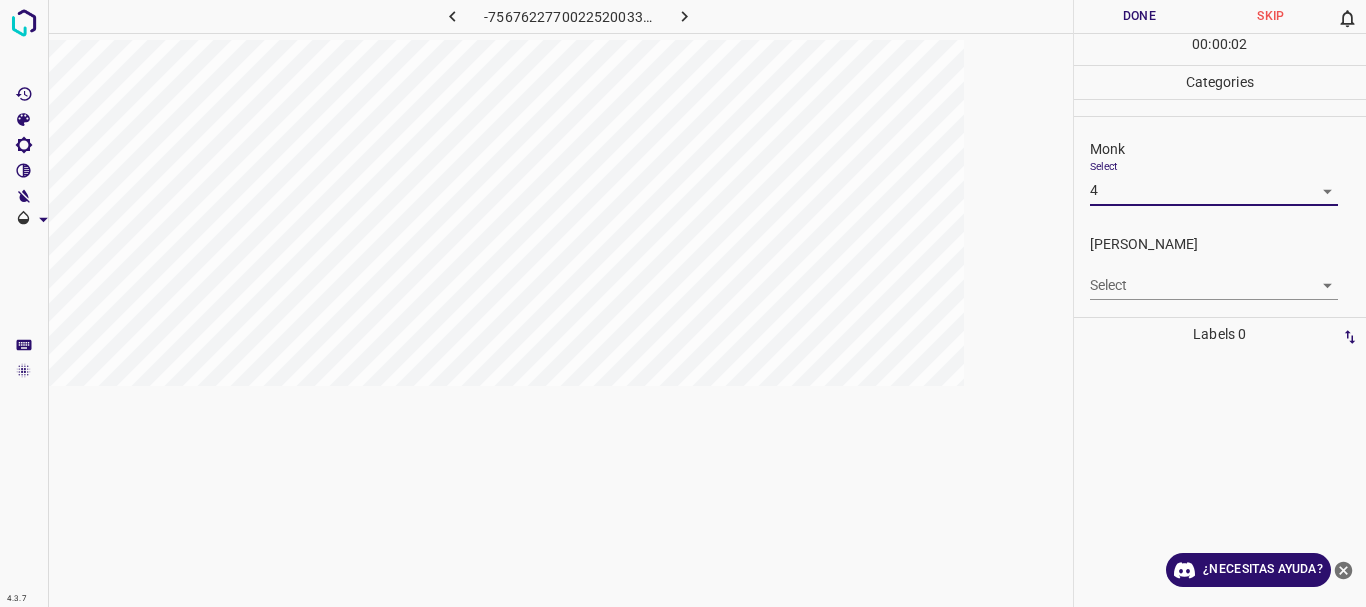 click on "4.3.7 -7567622770022520033.png Done Skip 0 00   : 00   : 02   Categories Monk   Select 4 4  [PERSON_NAME]   Select ​ Labels   0 Categories 1 Monk 2  [PERSON_NAME] Tools Space Change between modes (Draw & Edit) I Auto labeling R Restore zoom M Zoom in N Zoom out Delete Delete selecte label Filters Z Restore filters X Saturation filter C Brightness filter V Contrast filter B Gray scale filter General O Download ¿Necesitas ayuda? Texto original Valora esta traducción Tu opinión servirá para ayudar a mejorar el Traductor de Google - Texto - Esconder - Borrar" at bounding box center (683, 303) 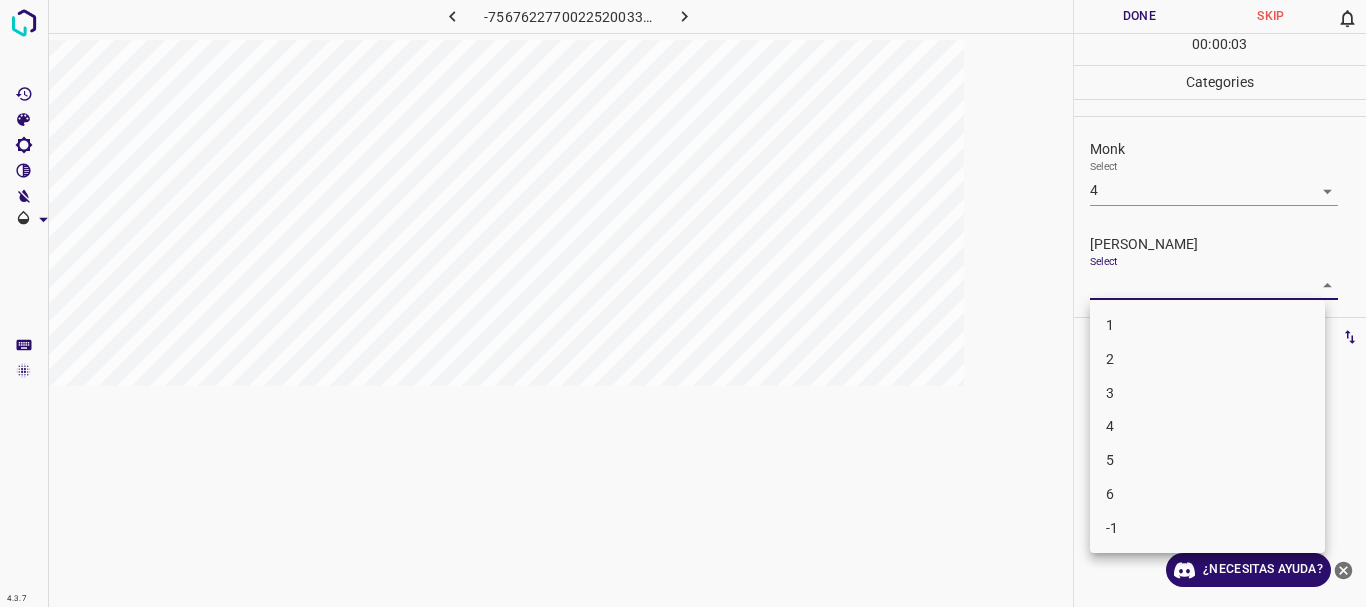 click on "3" at bounding box center (1207, 393) 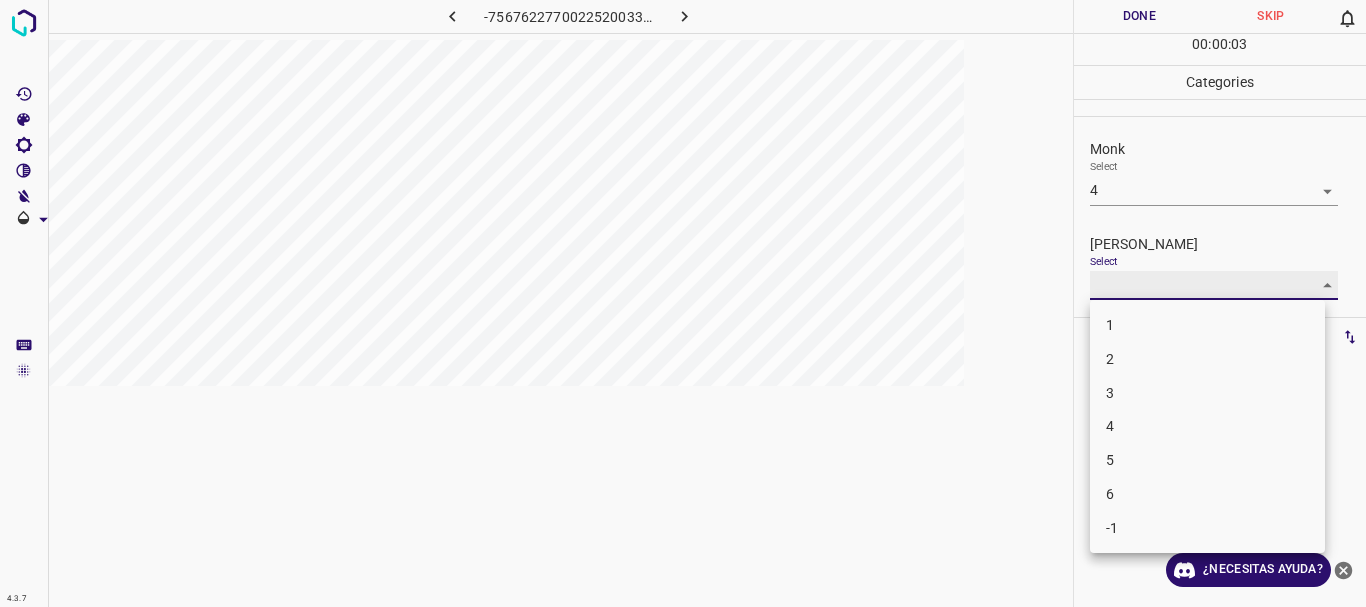 type on "3" 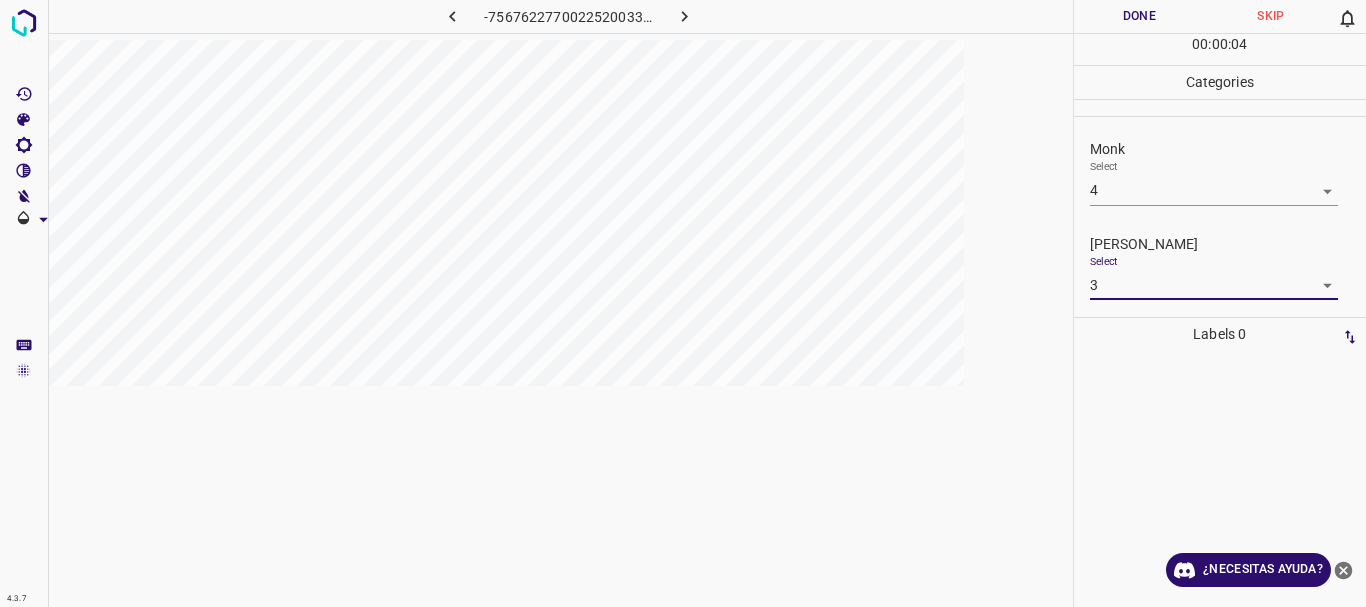 click on "Done" at bounding box center (1140, 16) 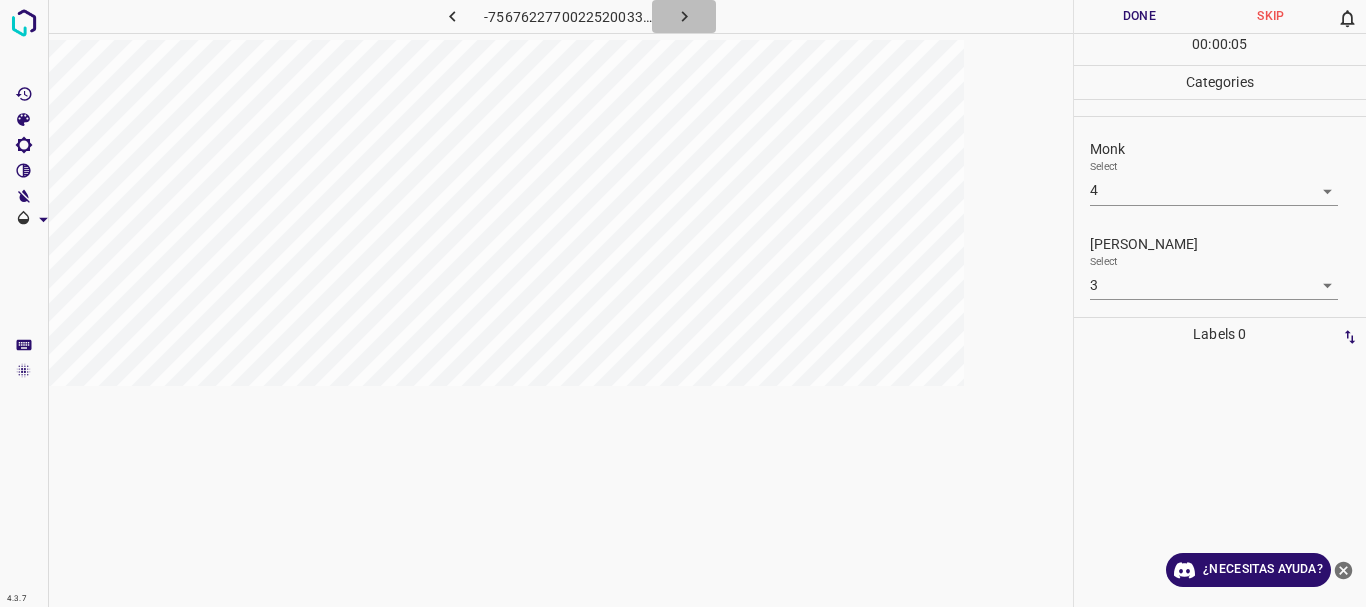click 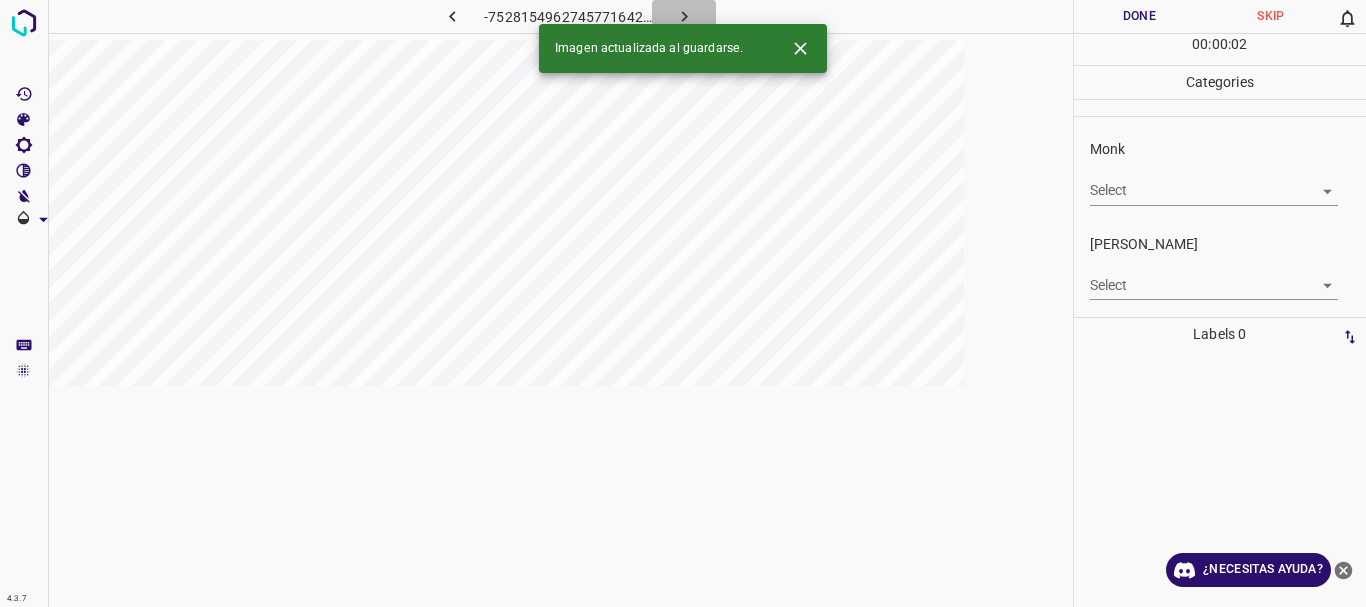 click 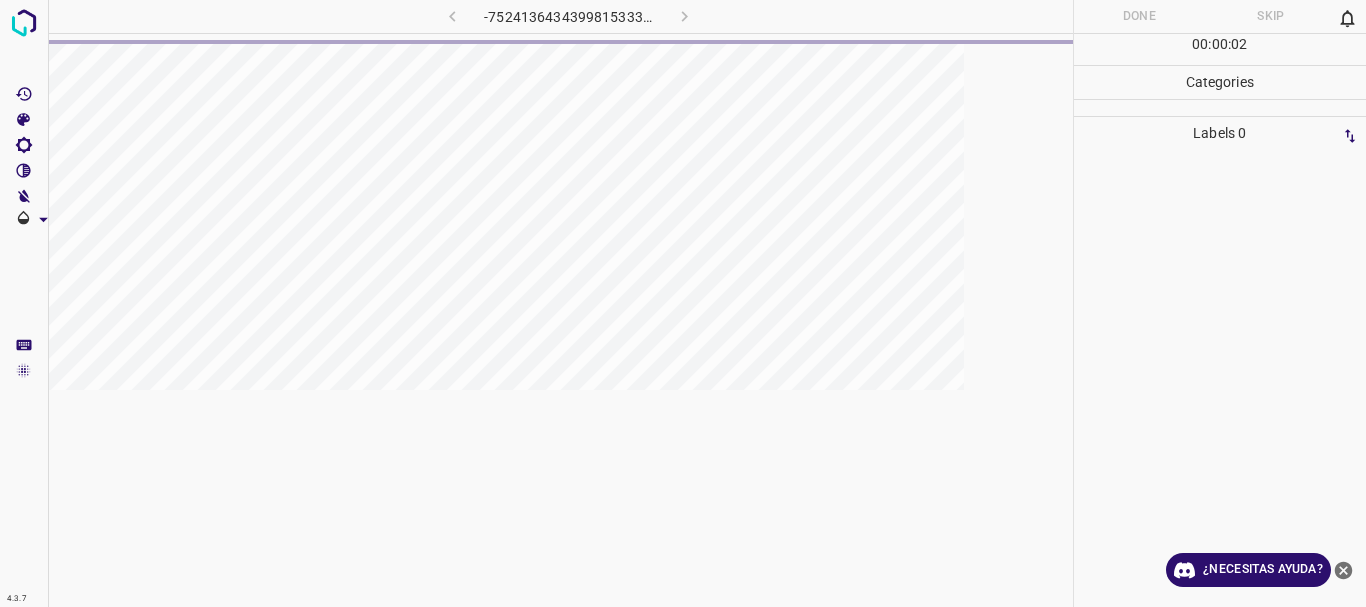 click on "-7524136434399815333.png" at bounding box center [568, 16] 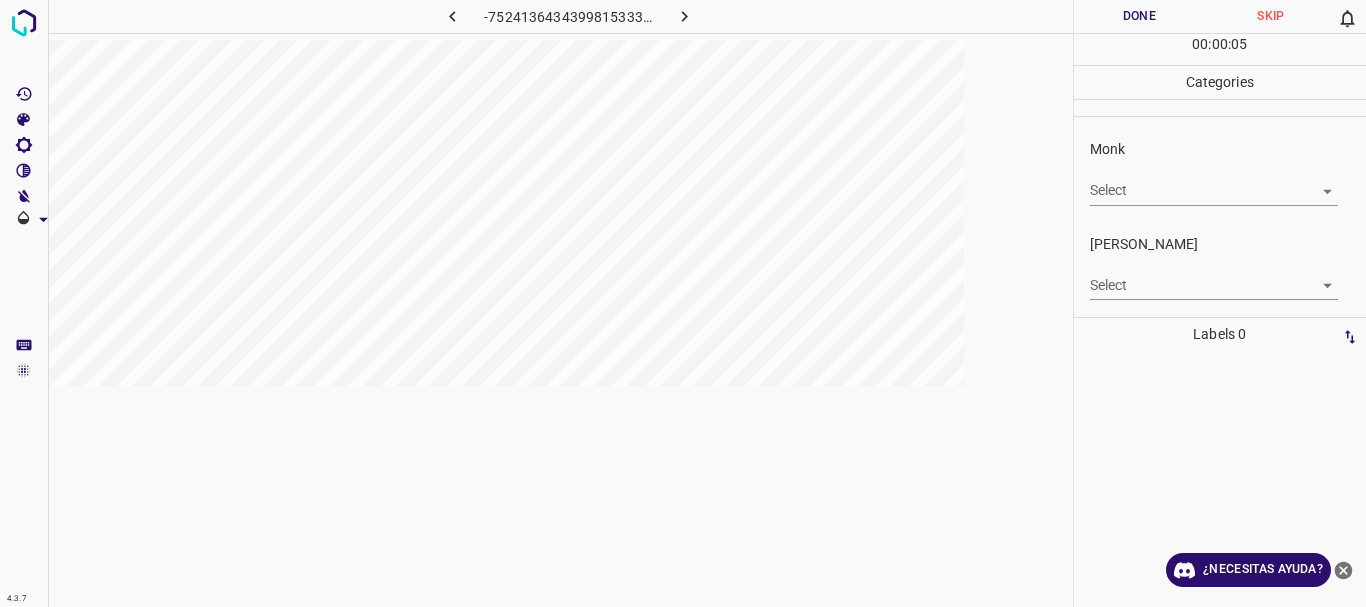 click on "4.3.7 -7524136434399815333.png Done Skip 0 00   : 00   : 05   Categories Monk   Select ​  [PERSON_NAME]   Select ​ Labels   0 Categories 1 Monk 2  [PERSON_NAME] Tools Space Change between modes (Draw & Edit) I Auto labeling R Restore zoom M Zoom in N Zoom out Delete Delete selecte label Filters Z Restore filters X Saturation filter C Brightness filter V Contrast filter B Gray scale filter General O Download ¿Necesitas ayuda? Texto original Valora esta traducción Tu opinión servirá para ayudar a mejorar el Traductor de Google - Texto - Esconder - Borrar" at bounding box center (683, 303) 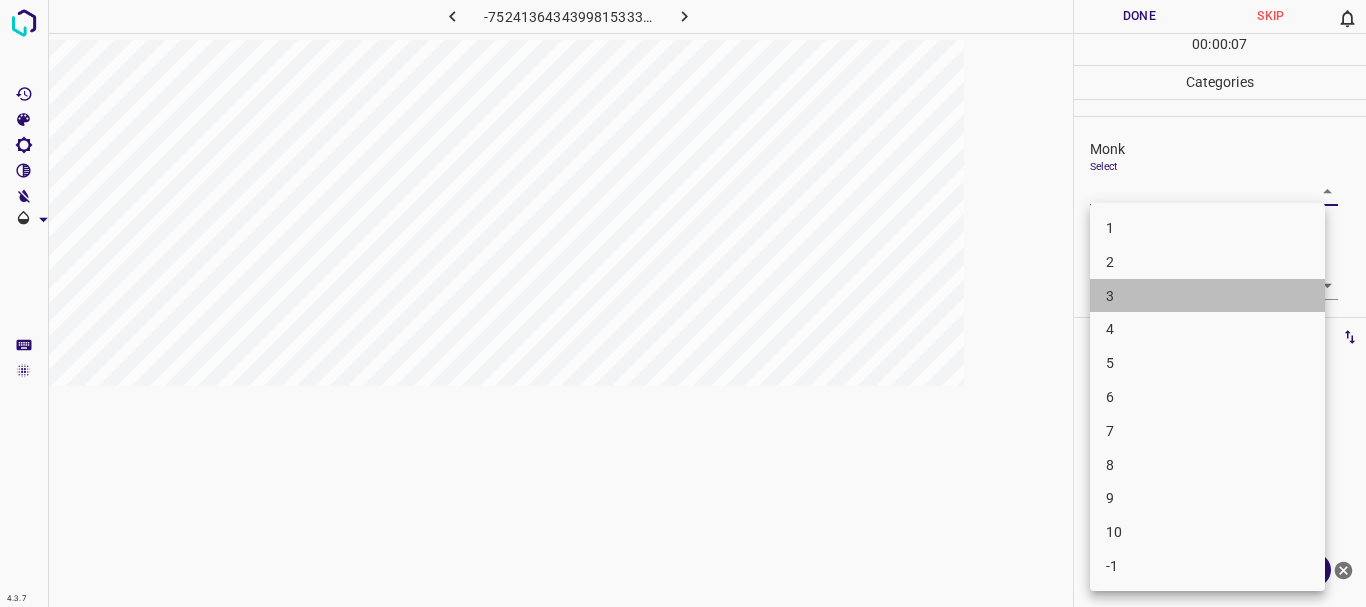 click on "1 2 3 4 5 6 7 8 9 10 -1" at bounding box center (1207, 397) 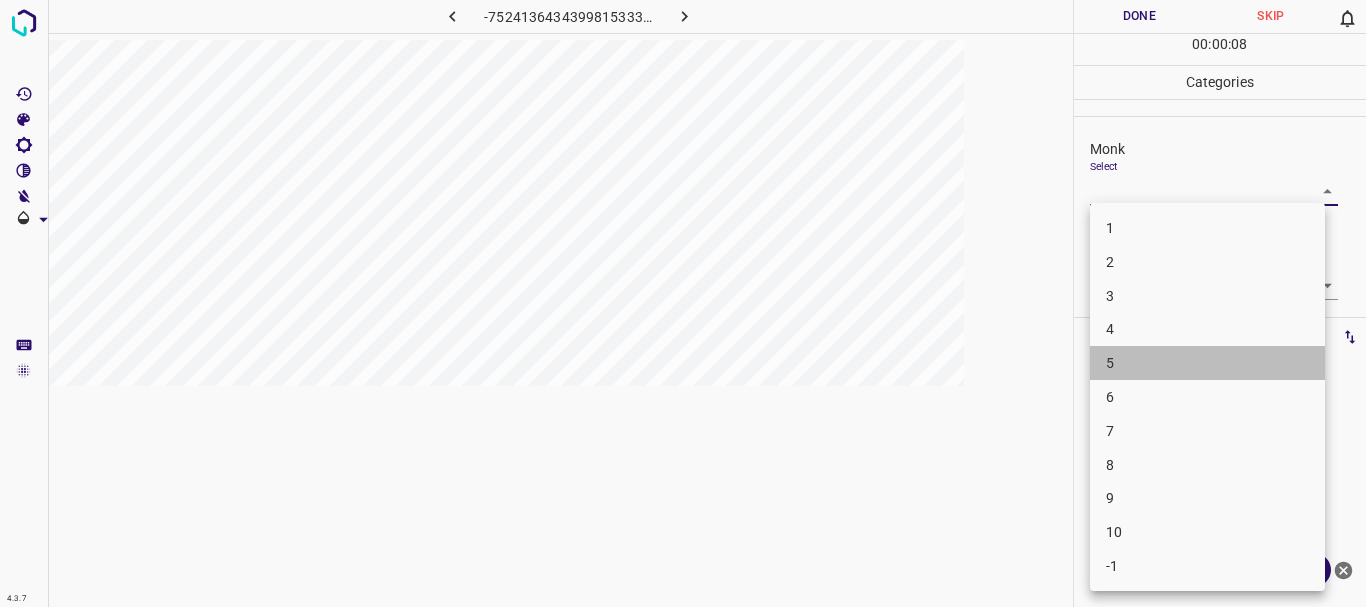 click on "5" at bounding box center (1207, 363) 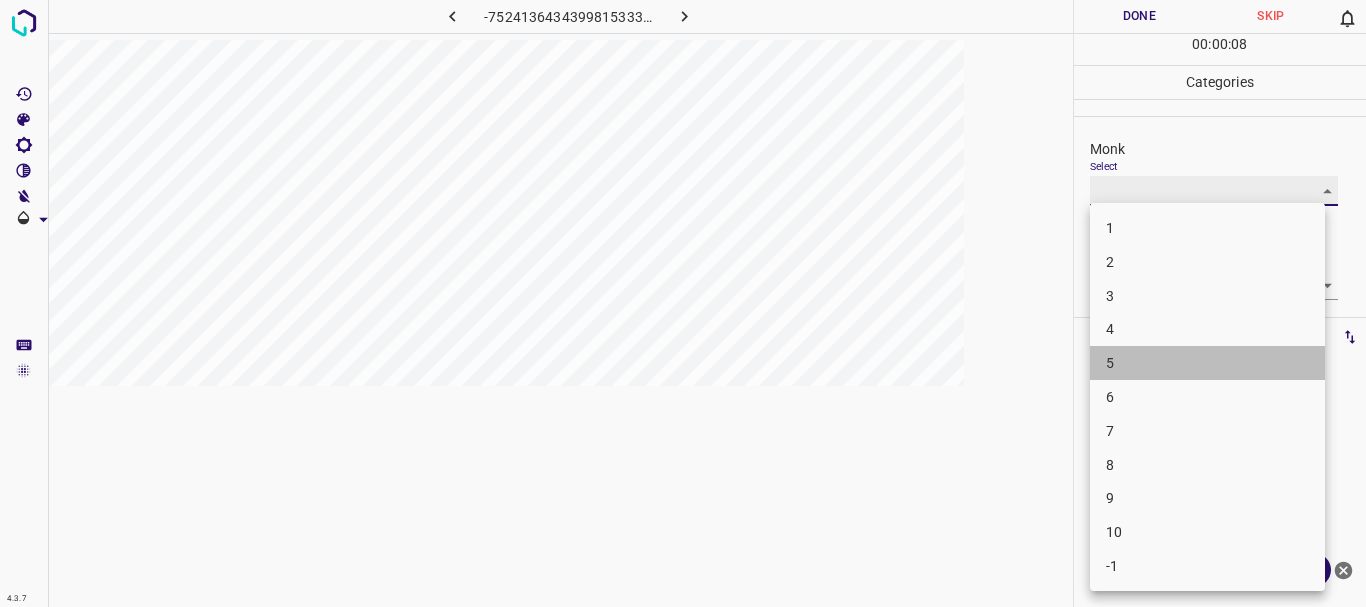 type on "5" 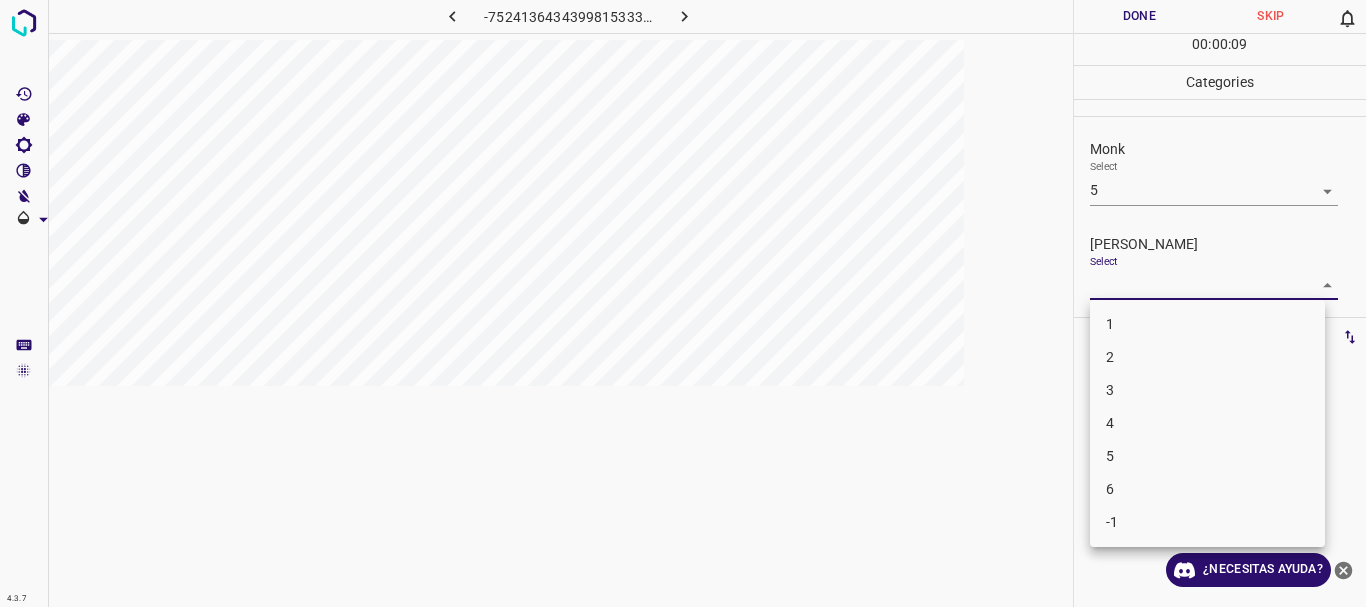 click on "4.3.7 -7524136434399815333.png Done Skip 0 00   : 00   : 09   Categories Monk   Select 5 5  [PERSON_NAME]   Select ​ Labels   0 Categories 1 Monk 2  [PERSON_NAME] Tools Space Change between modes (Draw & Edit) I Auto labeling R Restore zoom M Zoom in N Zoom out Delete Delete selecte label Filters Z Restore filters X Saturation filter C Brightness filter V Contrast filter B Gray scale filter General O Download ¿Necesitas ayuda? Texto original Valora esta traducción Tu opinión servirá para ayudar a mejorar el Traductor de Google - Texto - Esconder - Borrar 1 2 3 4 5 6 -1" at bounding box center [683, 303] 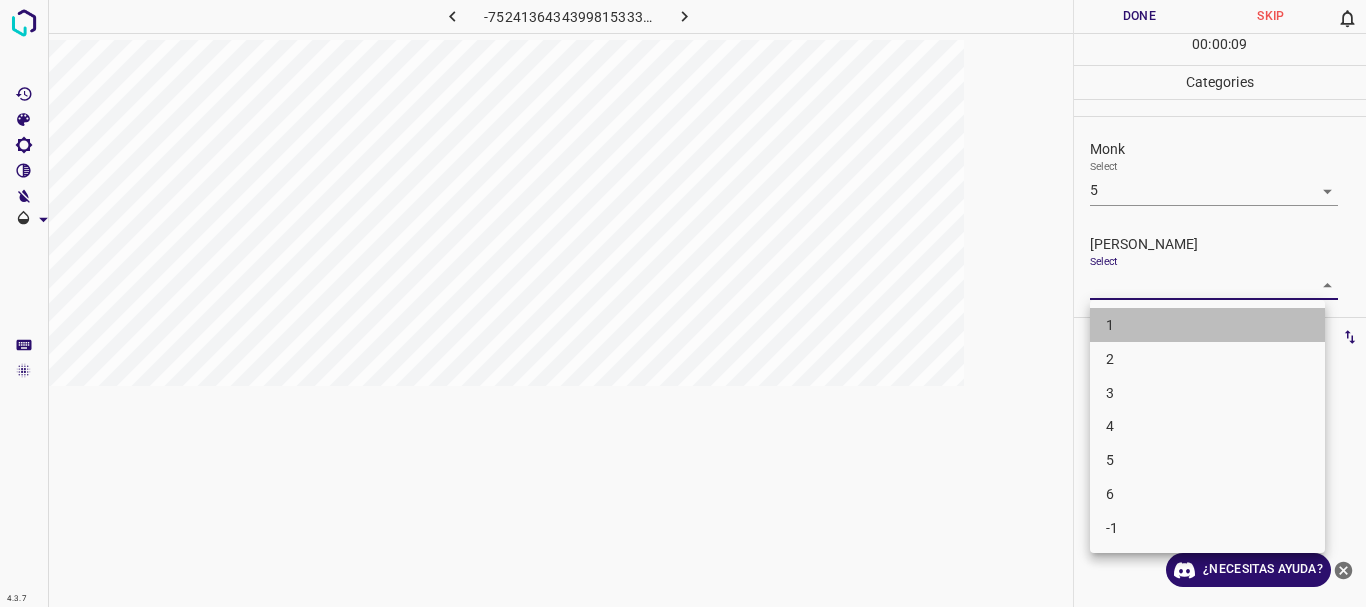 click on "1" at bounding box center (1207, 325) 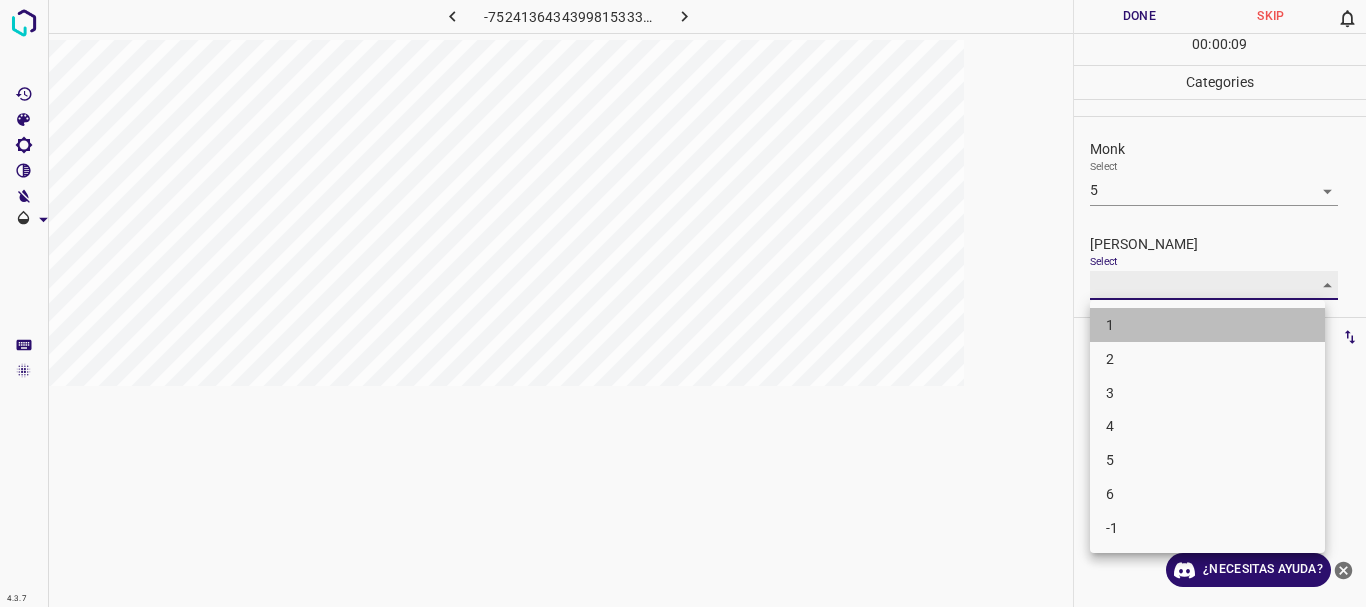 type on "1" 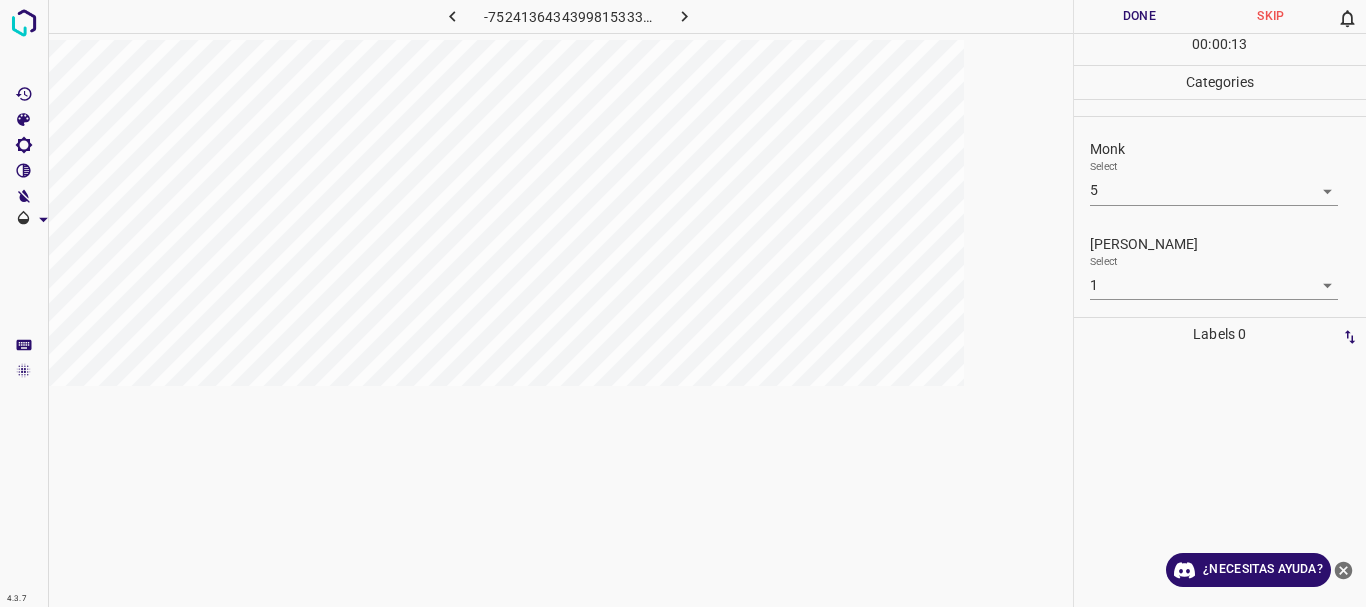 click on "Done" at bounding box center (1140, 16) 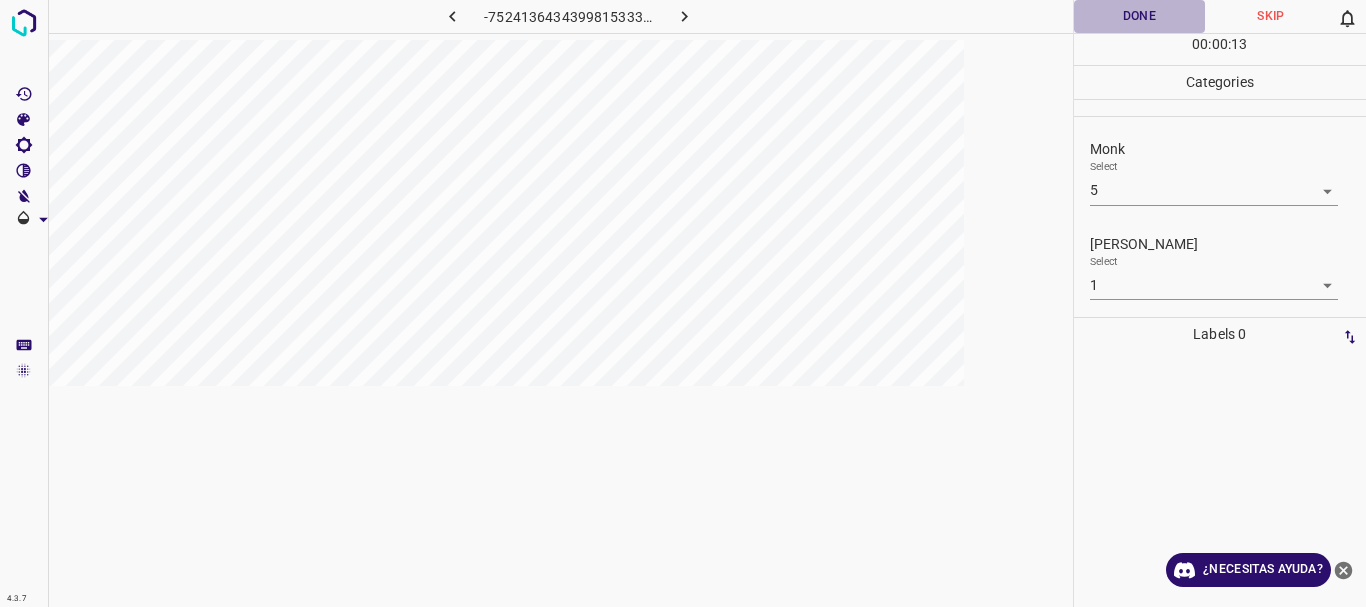 click on "Done" at bounding box center [1140, 16] 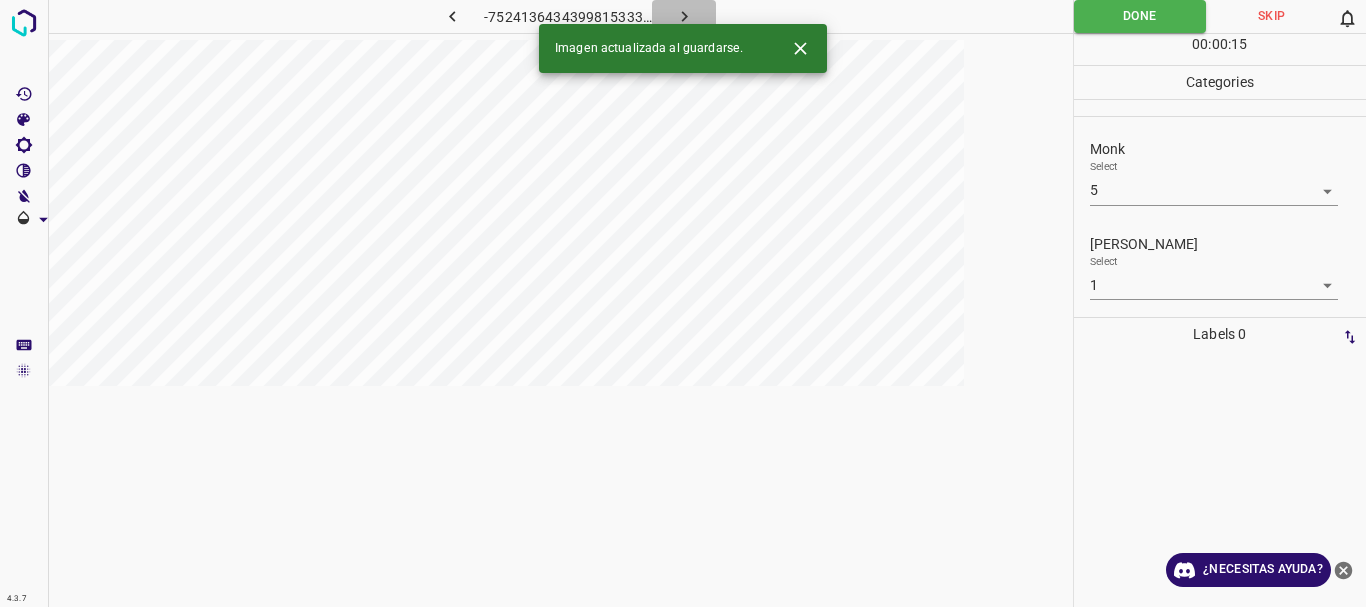 click at bounding box center (684, 16) 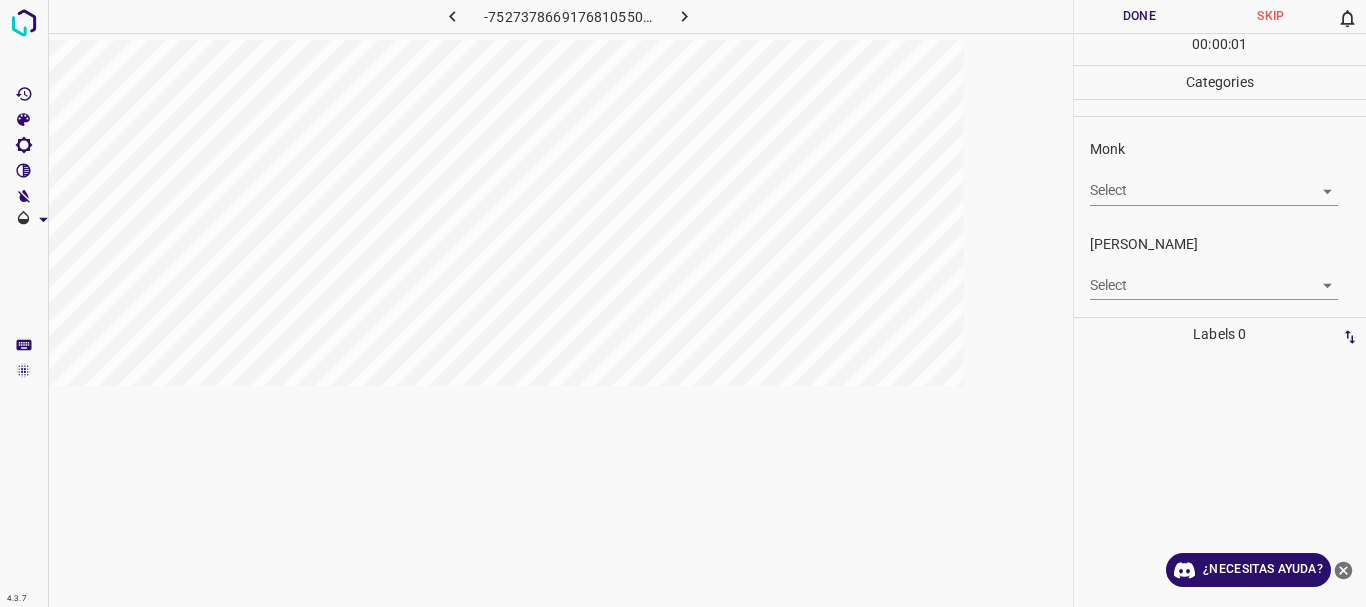 click on "4.3.7 -7527378669176810550.png Done Skip 0 00   : 00   : 01   Categories Monk   Select ​  [PERSON_NAME]   Select ​ Labels   0 Categories 1 Monk 2  [PERSON_NAME] Tools Space Change between modes (Draw & Edit) I Auto labeling R Restore zoom M Zoom in N Zoom out Delete Delete selecte label Filters Z Restore filters X Saturation filter C Brightness filter V Contrast filter B Gray scale filter General O Download ¿Necesitas ayuda? Texto original Valora esta traducción Tu opinión servirá para ayudar a mejorar el Traductor de Google - Texto - Esconder - Borrar" at bounding box center (683, 303) 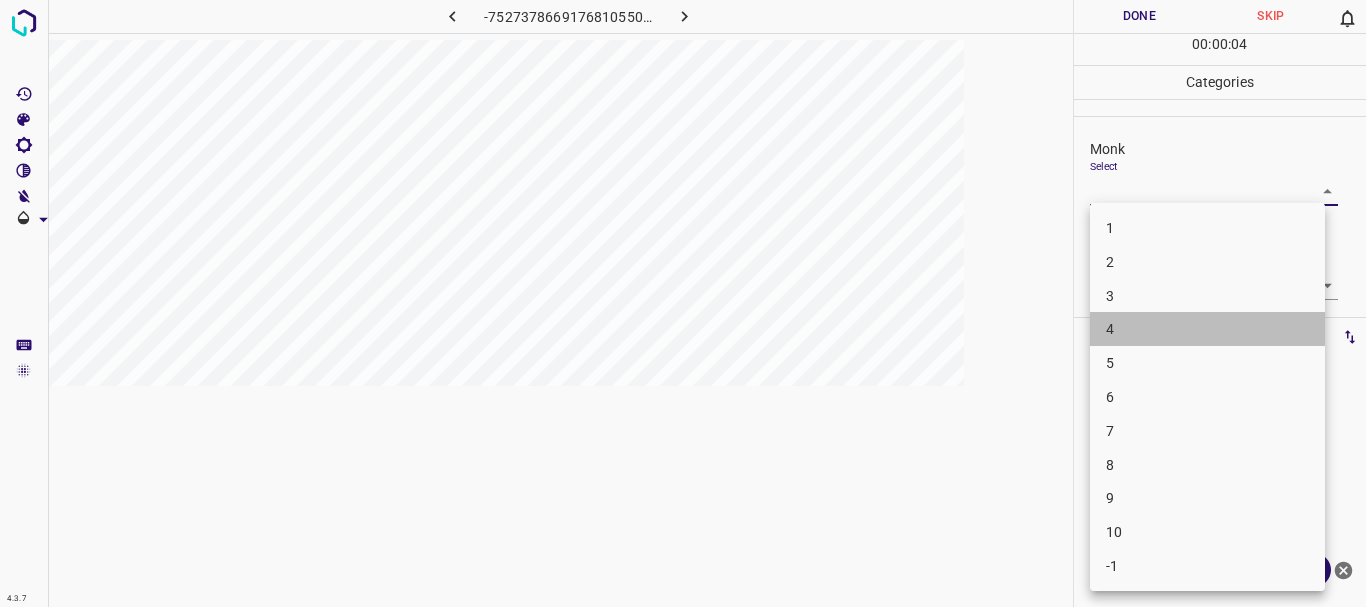 click on "4" at bounding box center [1207, 329] 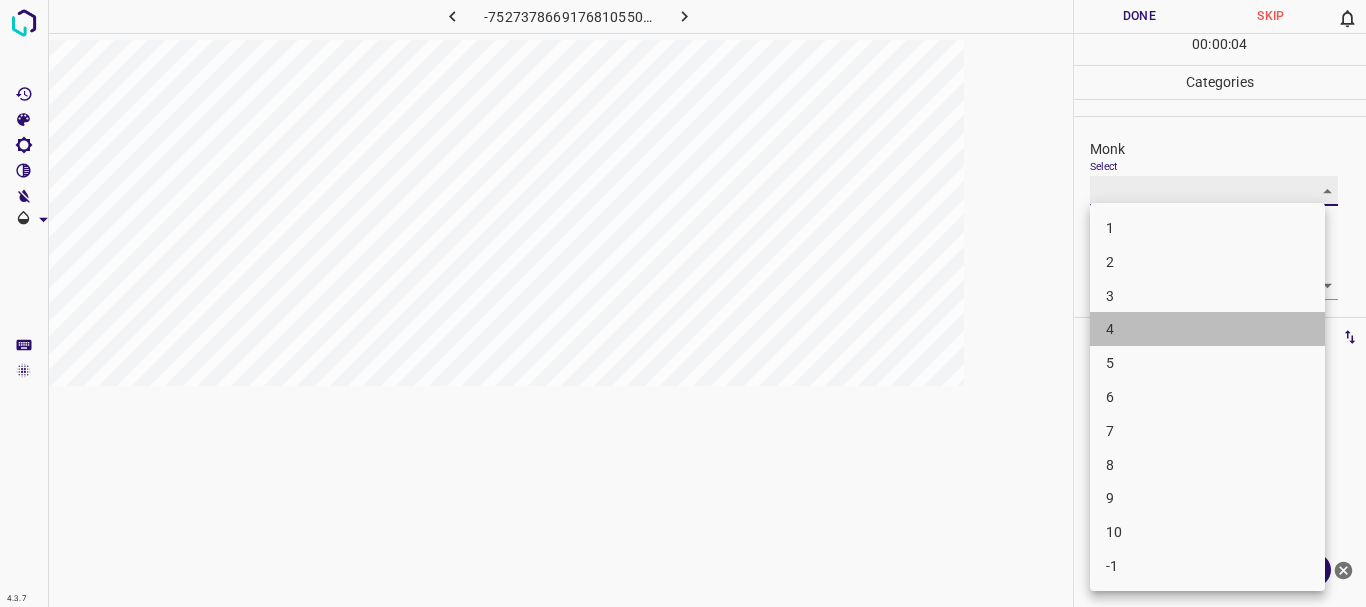 type on "4" 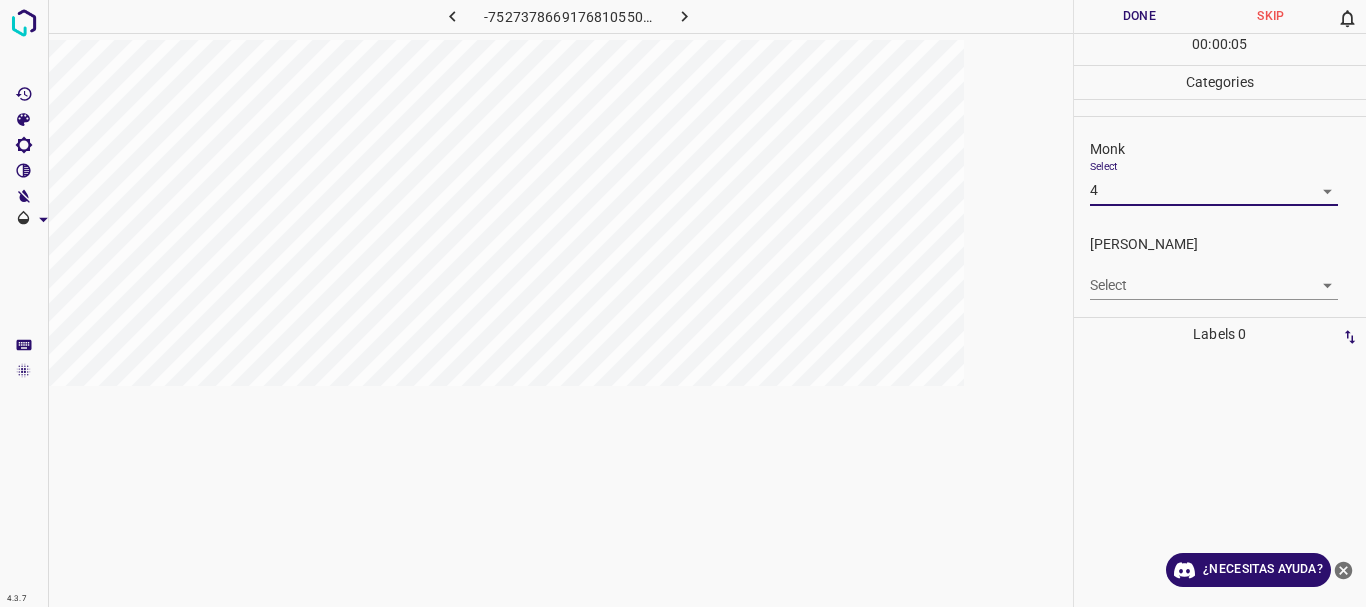 click on "4.3.7 -7527378669176810550.png Done Skip 0 00   : 00   : 05   Categories Monk   Select 4 4  [PERSON_NAME]   Select ​ Labels   0 Categories 1 Monk 2  [PERSON_NAME] Tools Space Change between modes (Draw & Edit) I Auto labeling R Restore zoom M Zoom in N Zoom out Delete Delete selecte label Filters Z Restore filters X Saturation filter C Brightness filter V Contrast filter B Gray scale filter General O Download ¿Necesitas ayuda? Texto original Valora esta traducción Tu opinión servirá para ayudar a mejorar el Traductor de Google - Texto - Esconder - Borrar" at bounding box center (683, 303) 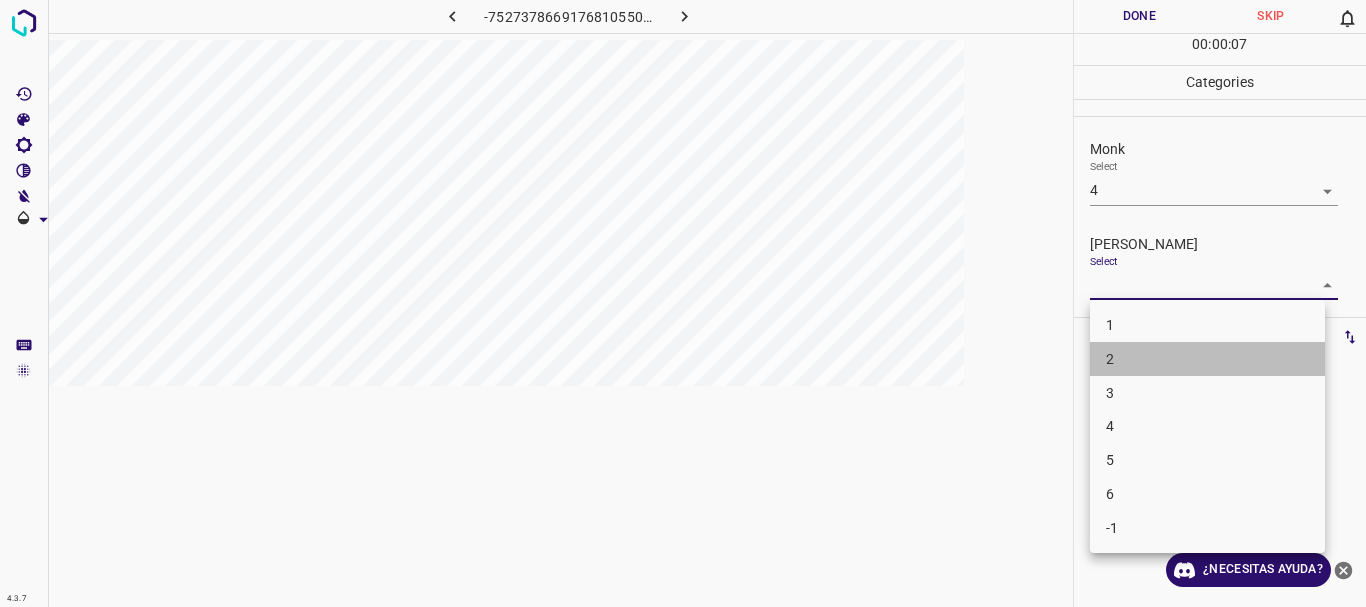 click on "2" at bounding box center [1207, 359] 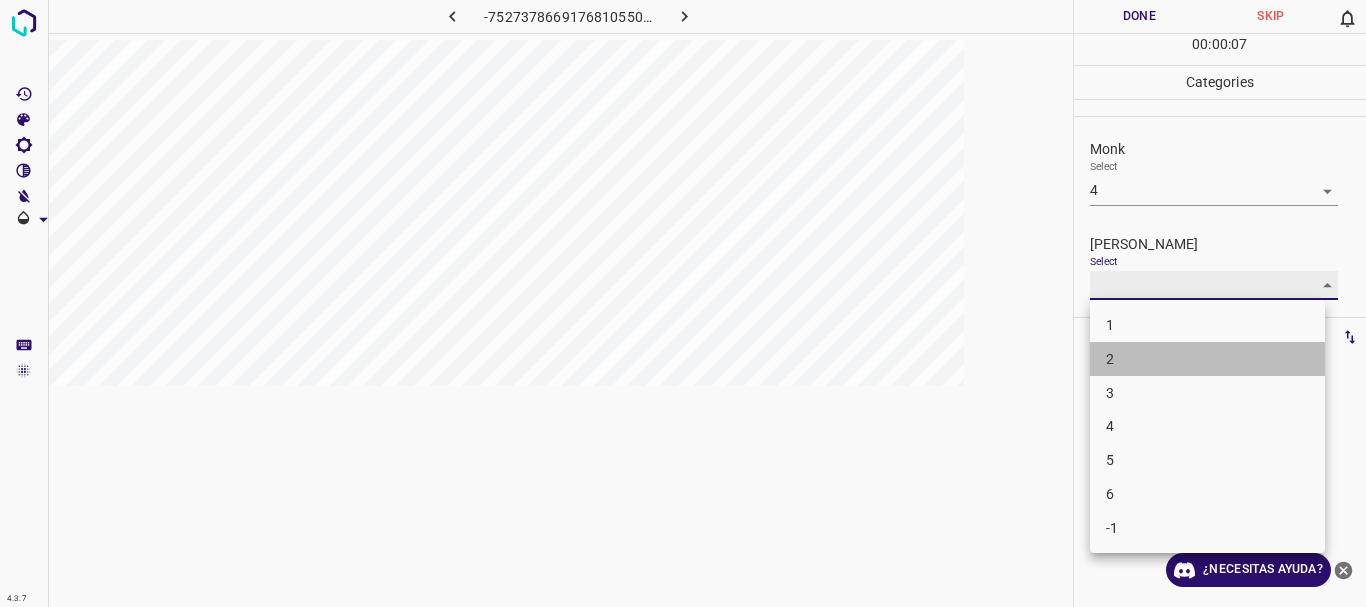 type on "2" 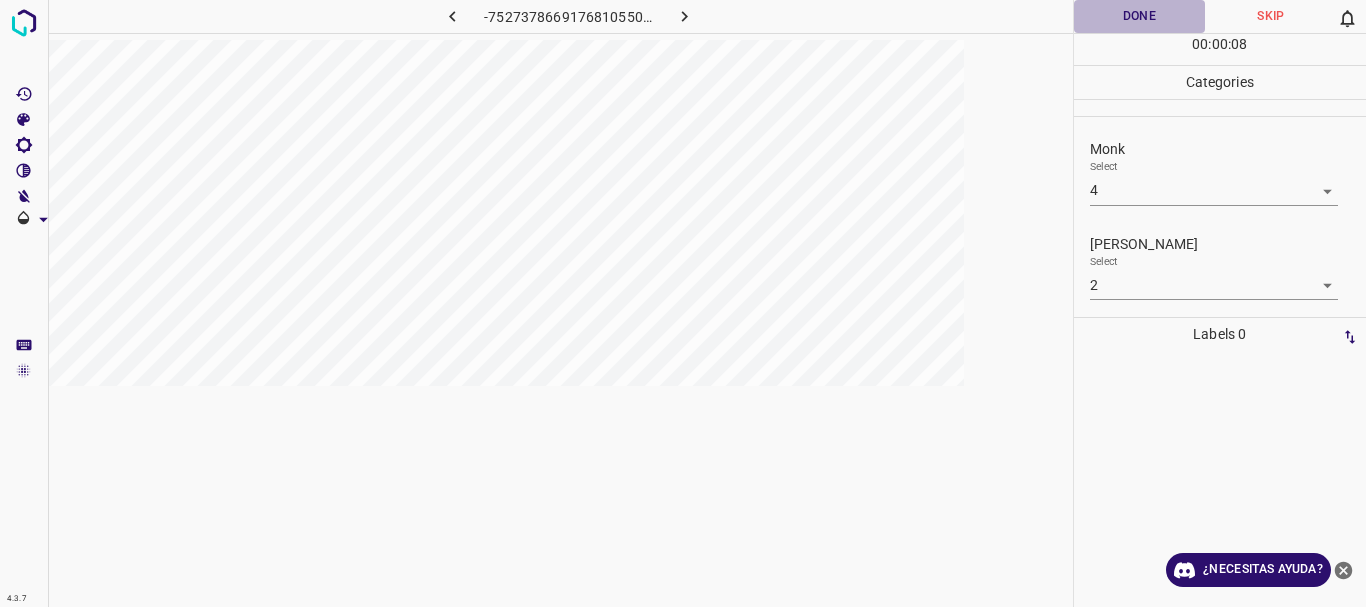 click on "Done" at bounding box center [1140, 16] 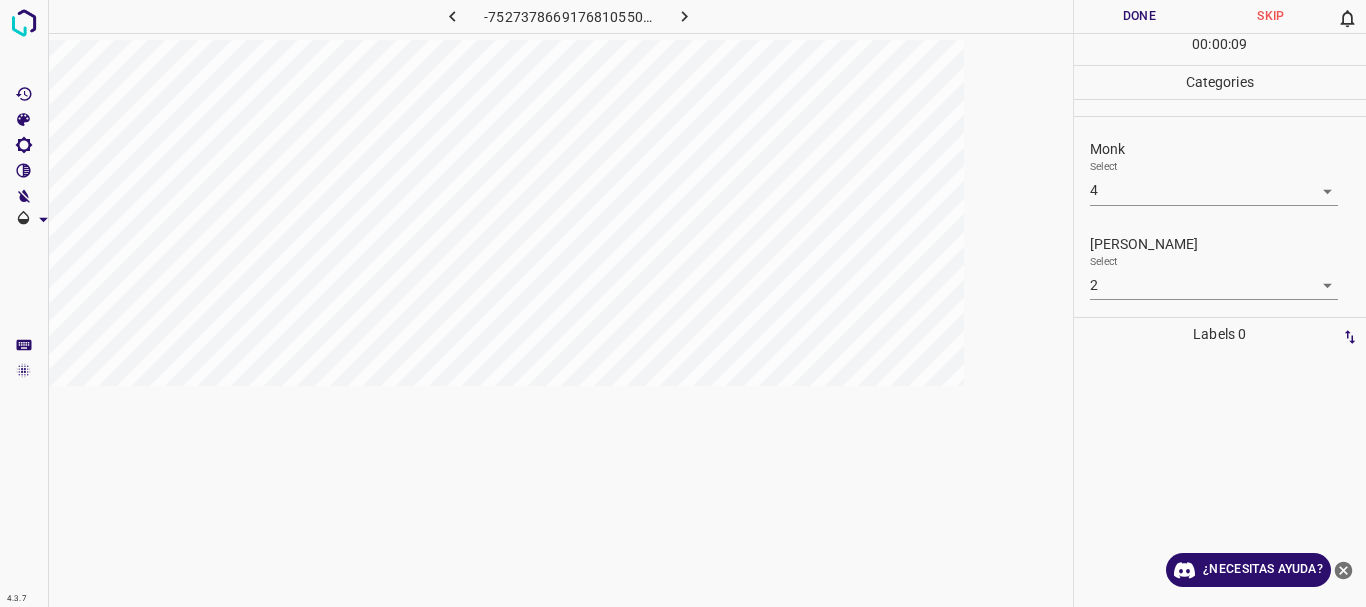 click 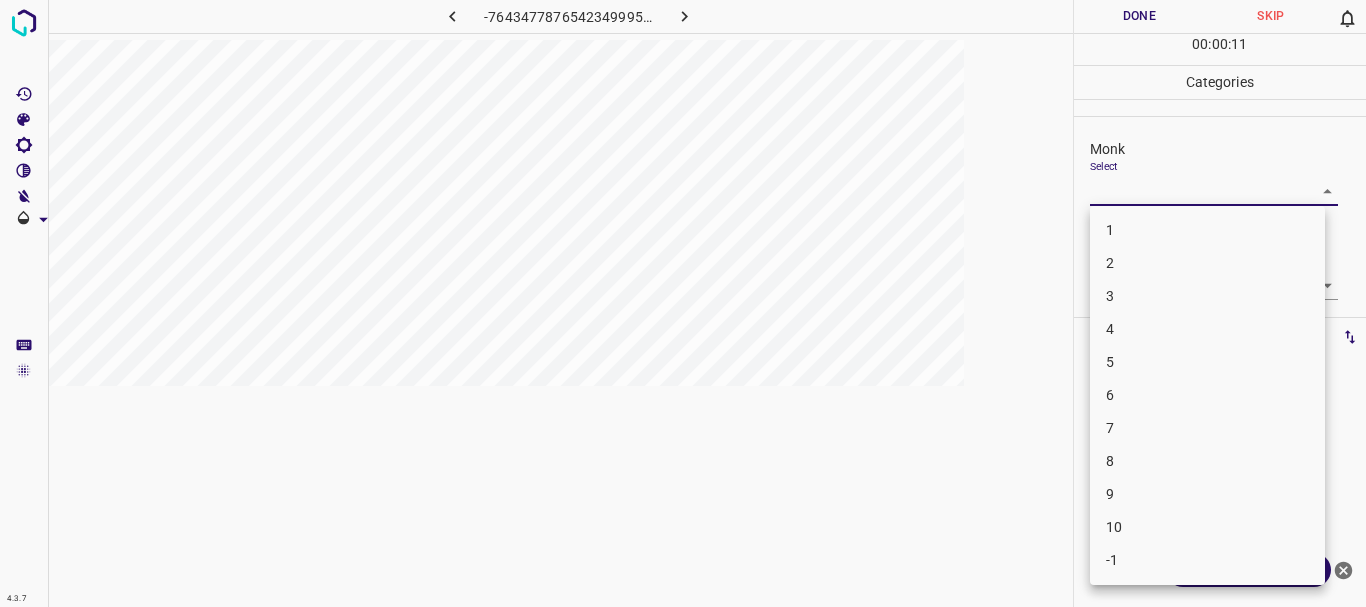 click on "4.3.7 -7643477876542349995.png Done Skip 0 00   : 00   : 11   Categories Monk   Select ​  [PERSON_NAME]   Select ​ Labels   0 Categories 1 Monk 2  [PERSON_NAME] Tools Space Change between modes (Draw & Edit) I Auto labeling R Restore zoom M Zoom in N Zoom out Delete Delete selecte label Filters Z Restore filters X Saturation filter C Brightness filter V Contrast filter B Gray scale filter General O Download ¿Necesitas ayuda? Texto original Valora esta traducción Tu opinión servirá para ayudar a mejorar el Traductor de Google - Texto - Esconder - Borrar 1 2 3 4 5 6 7 8 9 10 -1" at bounding box center [683, 303] 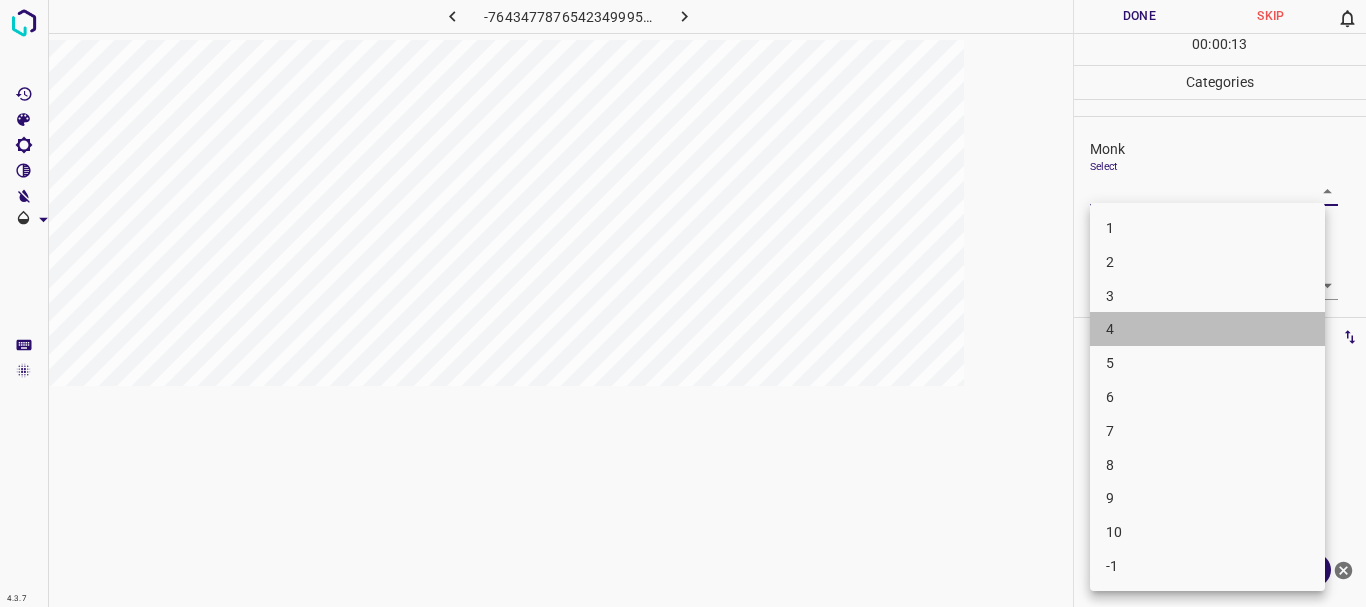 click on "4" at bounding box center (1207, 329) 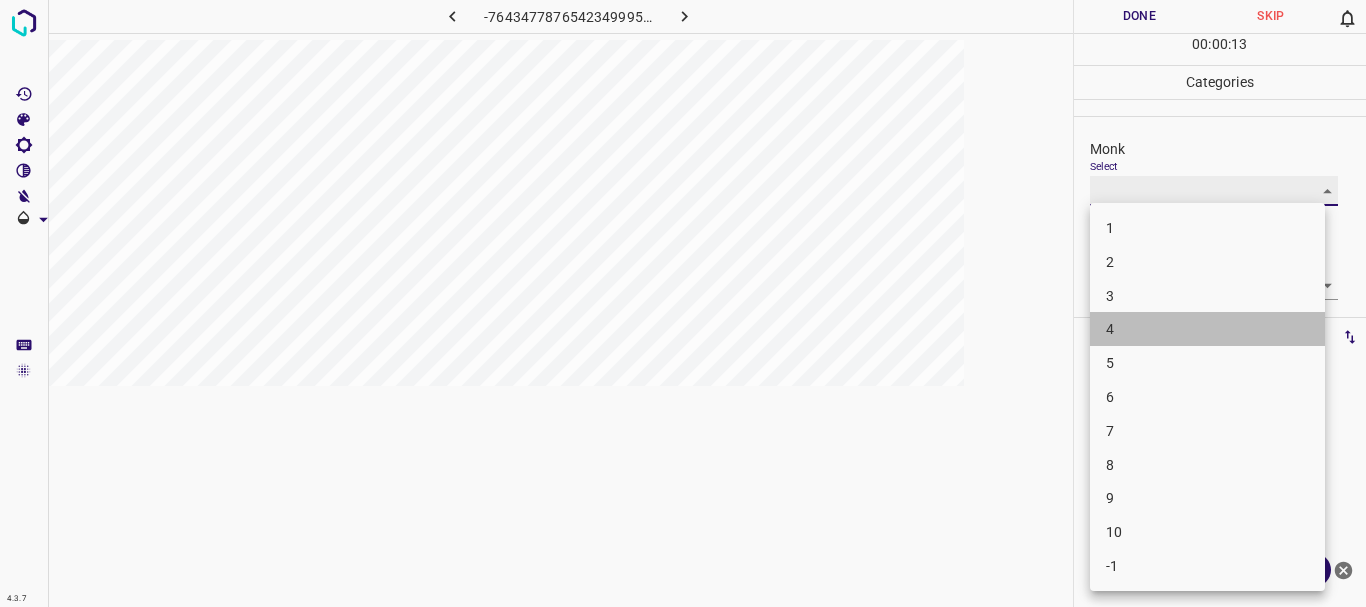 type on "4" 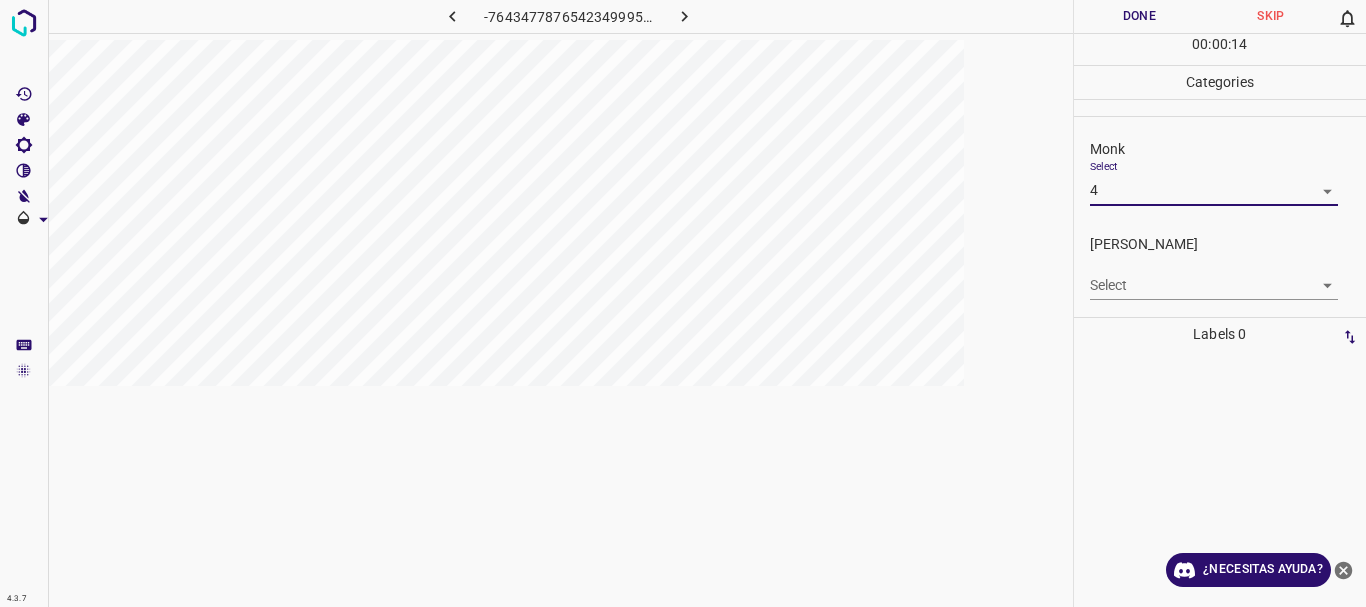 click on "4.3.7 -7643477876542349995.png Done Skip 0 00   : 00   : 14   Categories Monk   Select 4 4  [PERSON_NAME]   Select ​ Labels   0 Categories 1 Monk 2  [PERSON_NAME] Tools Space Change between modes (Draw & Edit) I Auto labeling R Restore zoom M Zoom in N Zoom out Delete Delete selecte label Filters Z Restore filters X Saturation filter C Brightness filter V Contrast filter B Gray scale filter General O Download ¿Necesitas ayuda? Texto original Valora esta traducción Tu opinión servirá para ayudar a mejorar el Traductor de Google - Texto - Esconder - Borrar" at bounding box center [683, 303] 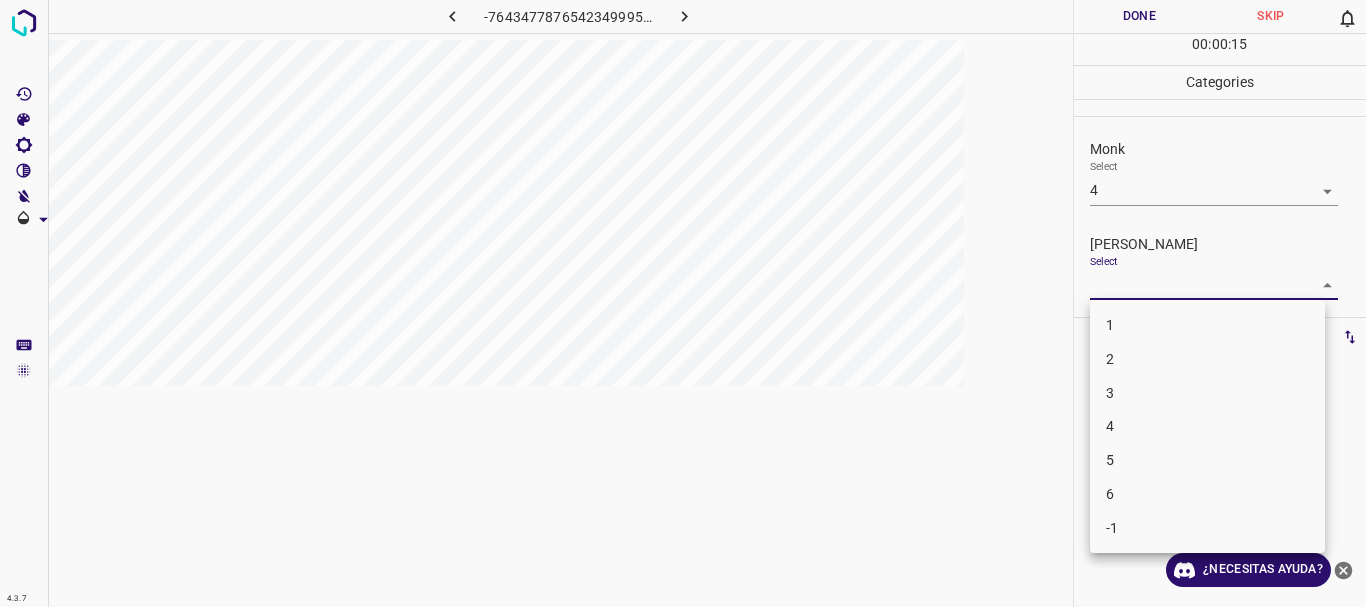 click on "2" at bounding box center (1207, 359) 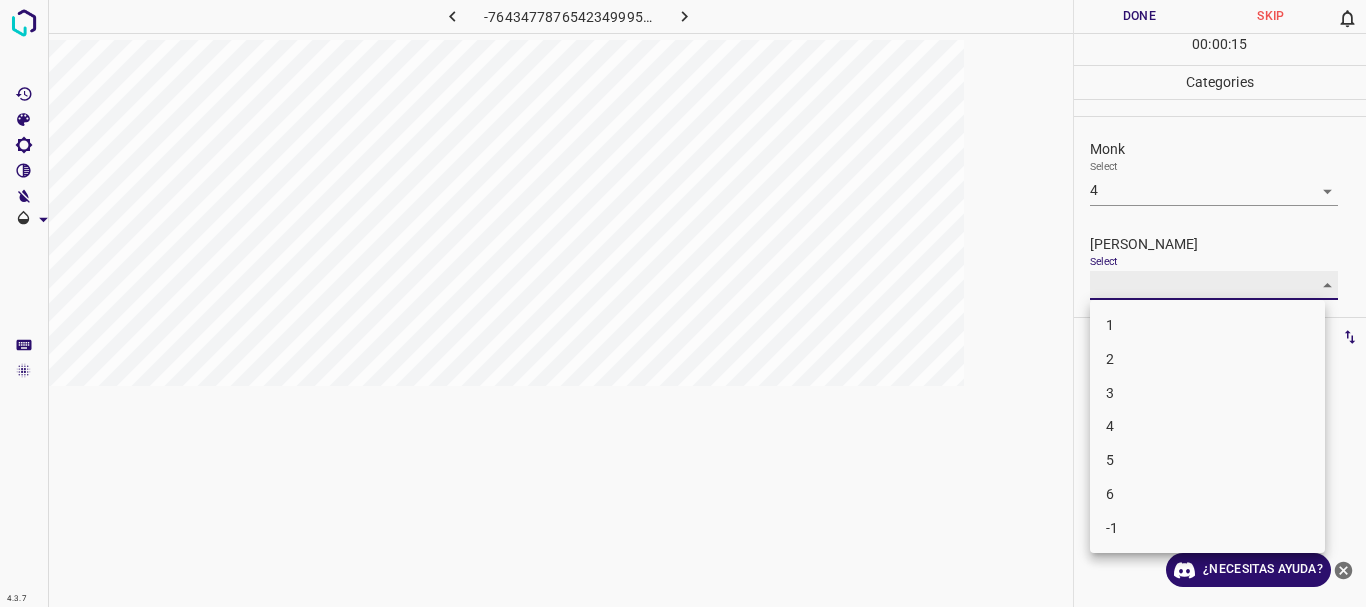 type on "2" 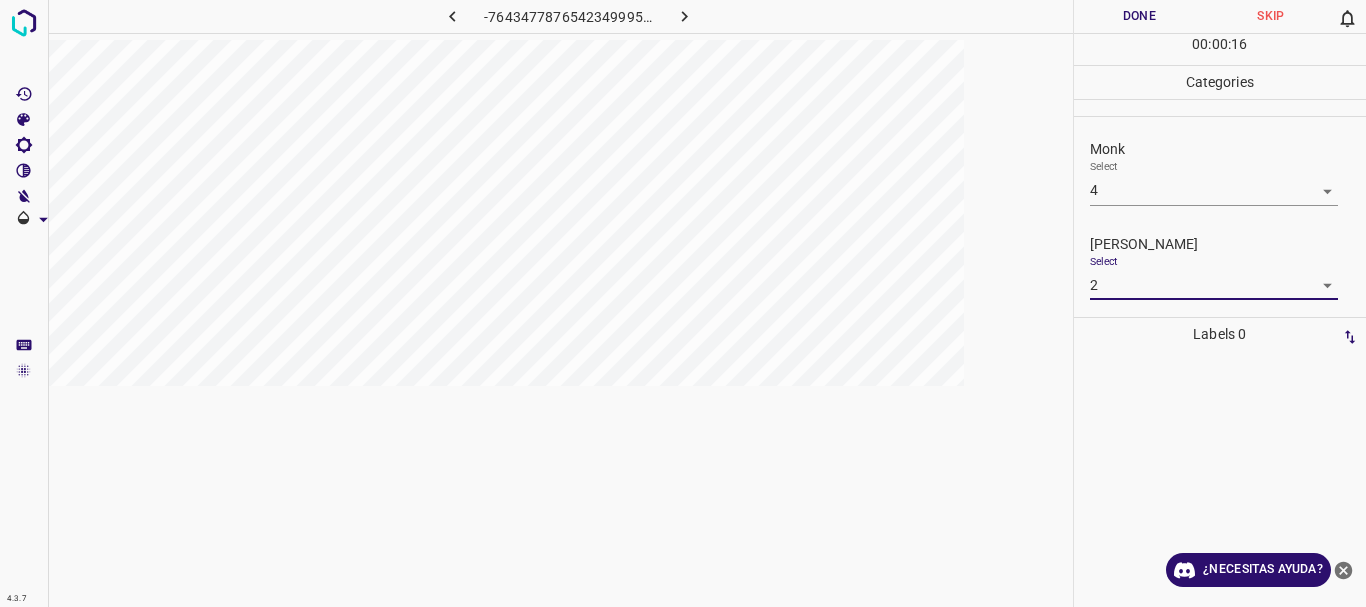 click on "Done" at bounding box center [1140, 16] 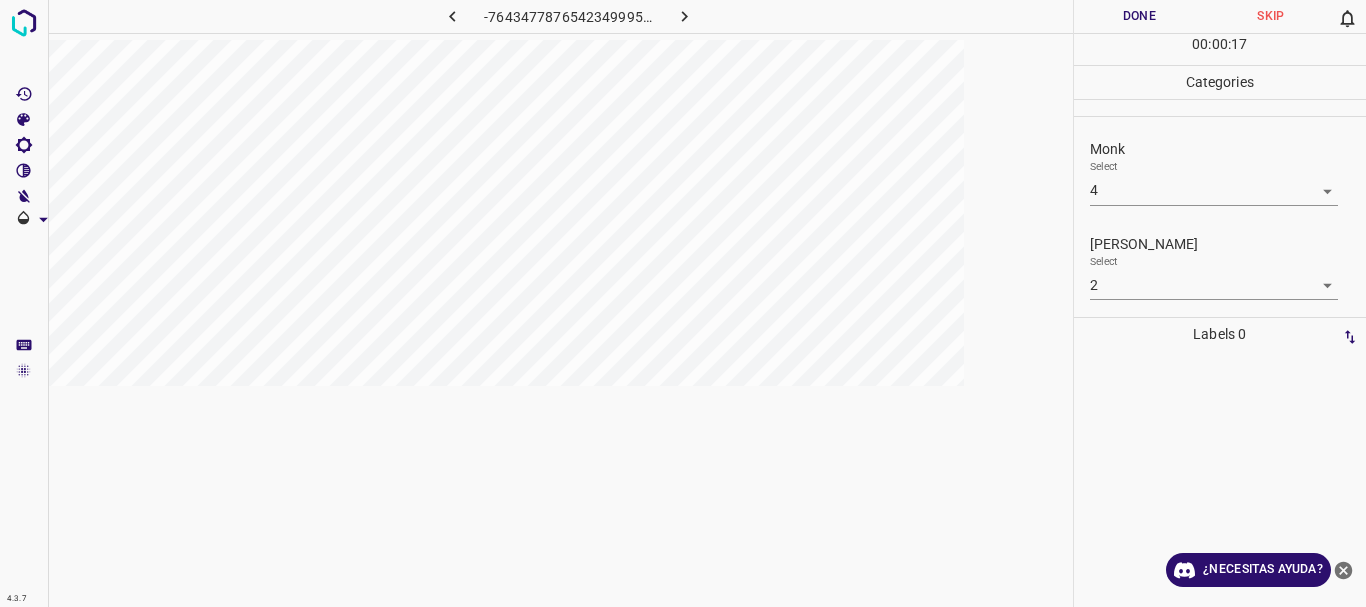 click at bounding box center [684, 16] 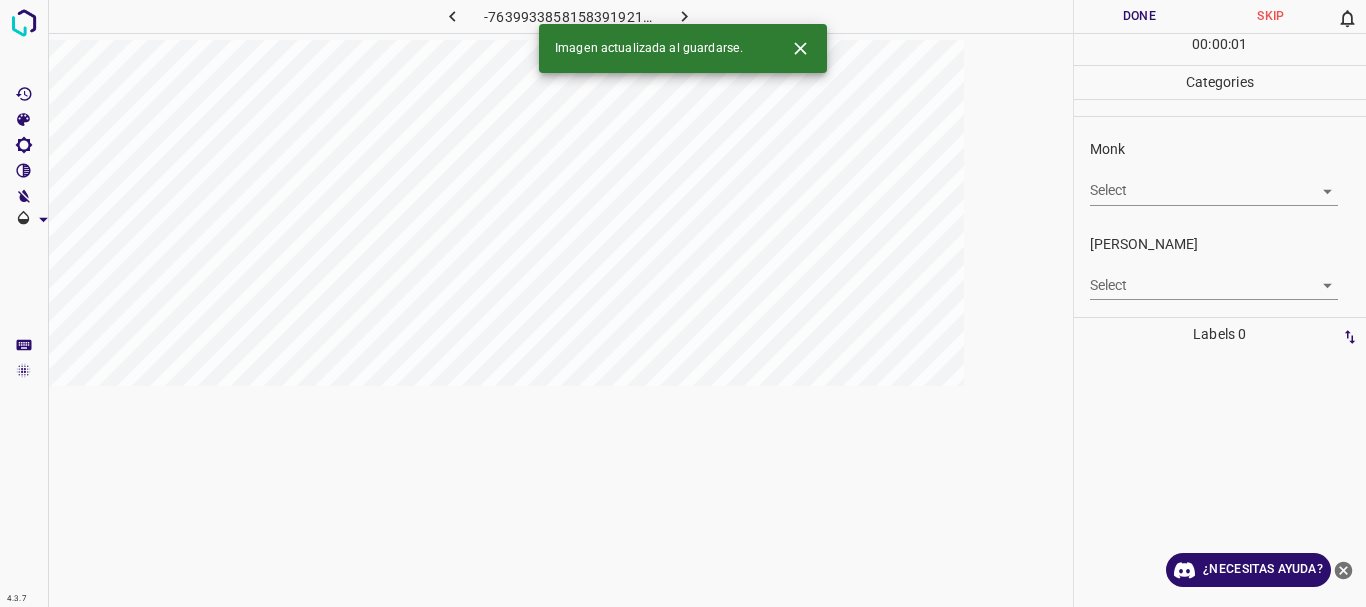 click on "4.3.7 -7639933858158391921.png Done Skip 0 00   : 00   : 01   Categories Monk   Select ​  [PERSON_NAME]   Select ​ Labels   0 Categories 1 Monk 2  [PERSON_NAME] Tools Space Change between modes (Draw & Edit) I Auto labeling R Restore zoom M Zoom in N Zoom out Delete Delete selecte label Filters Z Restore filters X Saturation filter C Brightness filter V Contrast filter B Gray scale filter General O Download Imagen actualizada al guardarse. ¿Necesitas ayuda? Texto original Valora esta traducción Tu opinión servirá para ayudar a mejorar el Traductor de Google - Texto - Esconder - Borrar" at bounding box center (683, 303) 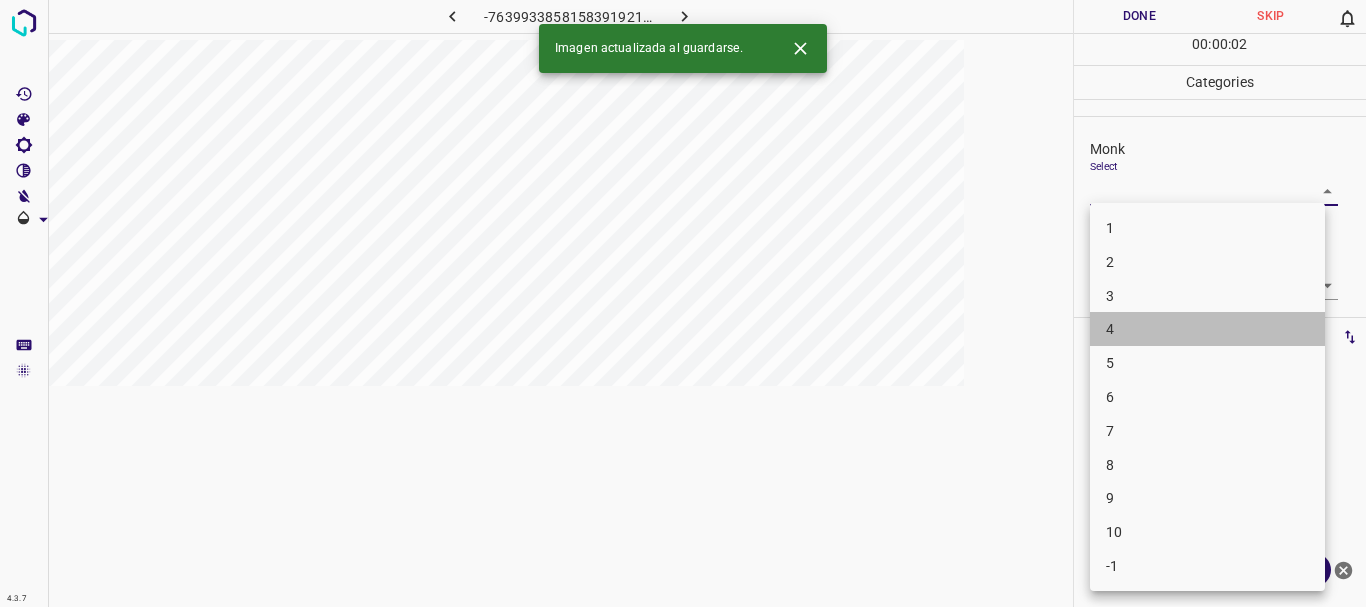 click on "4" at bounding box center (1207, 329) 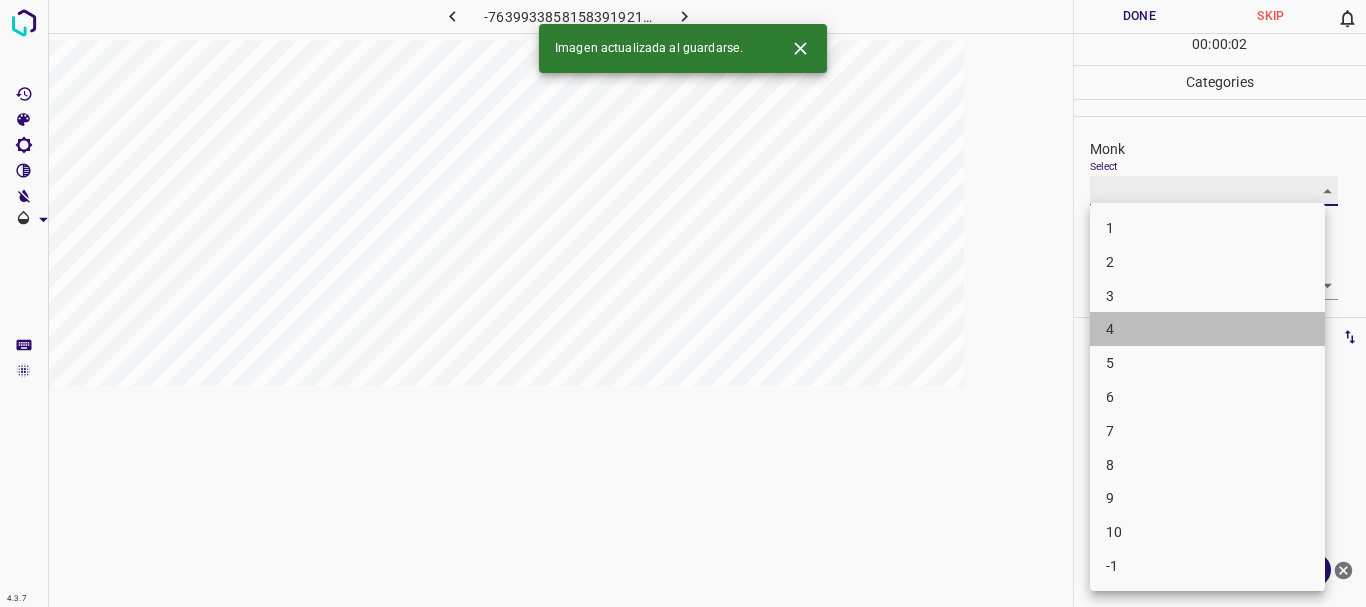 type on "4" 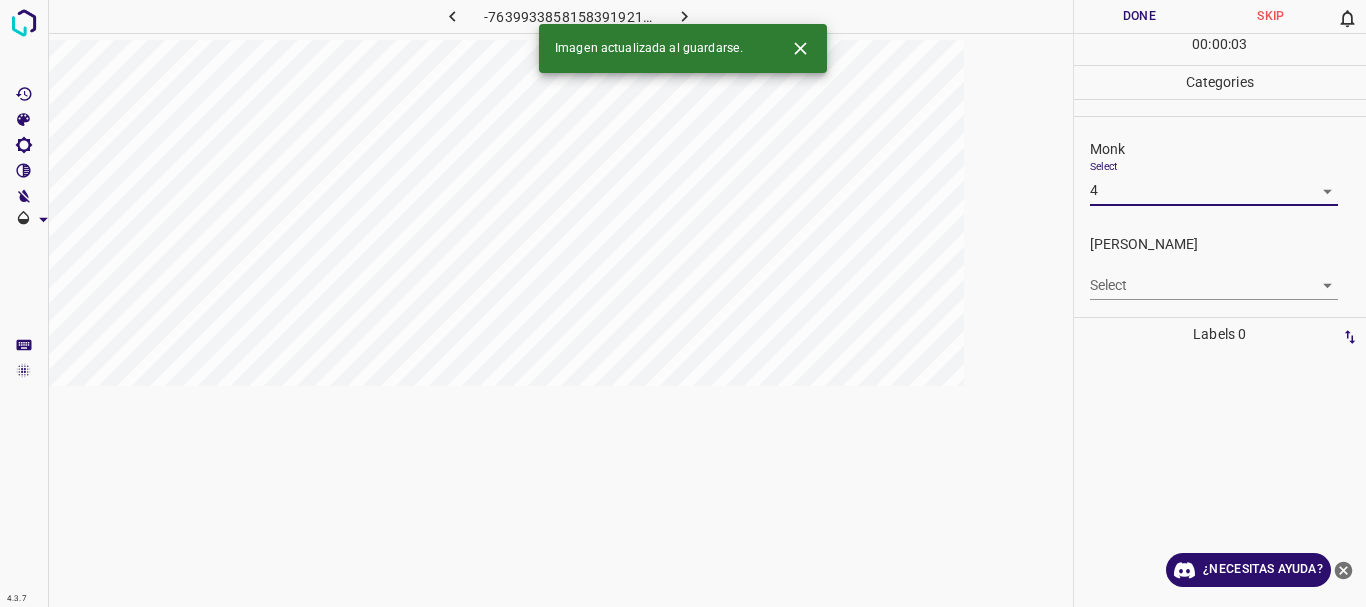 click on "4.3.7 -7639933858158391921.png Done Skip 0 00   : 00   : 03   Categories Monk   Select 4 4  [PERSON_NAME]   Select ​ Labels   0 Categories 1 Monk 2  [PERSON_NAME] Tools Space Change between modes (Draw & Edit) I Auto labeling R Restore zoom M Zoom in N Zoom out Delete Delete selecte label Filters Z Restore filters X Saturation filter C Brightness filter V Contrast filter B Gray scale filter General O Download Imagen actualizada al guardarse. ¿Necesitas ayuda? Texto original Valora esta traducción Tu opinión servirá para ayudar a mejorar el Traductor de Google - Texto - Esconder - Borrar" at bounding box center [683, 303] 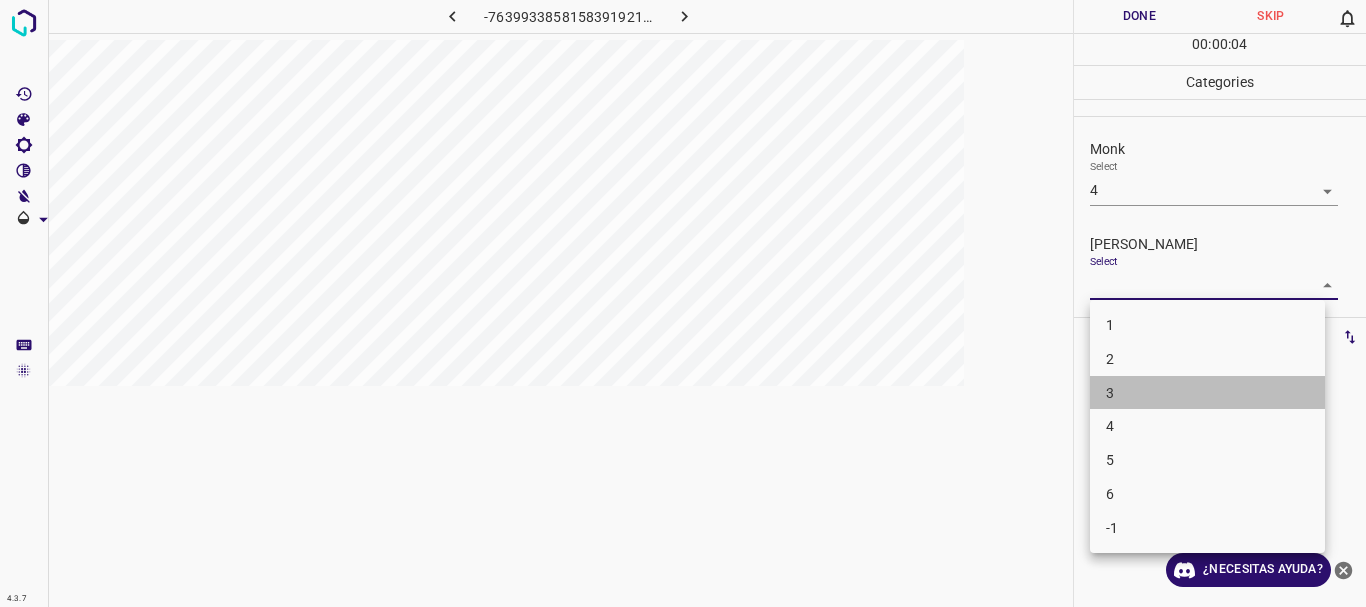 drag, startPoint x: 1136, startPoint y: 384, endPoint x: 1164, endPoint y: 128, distance: 257.5267 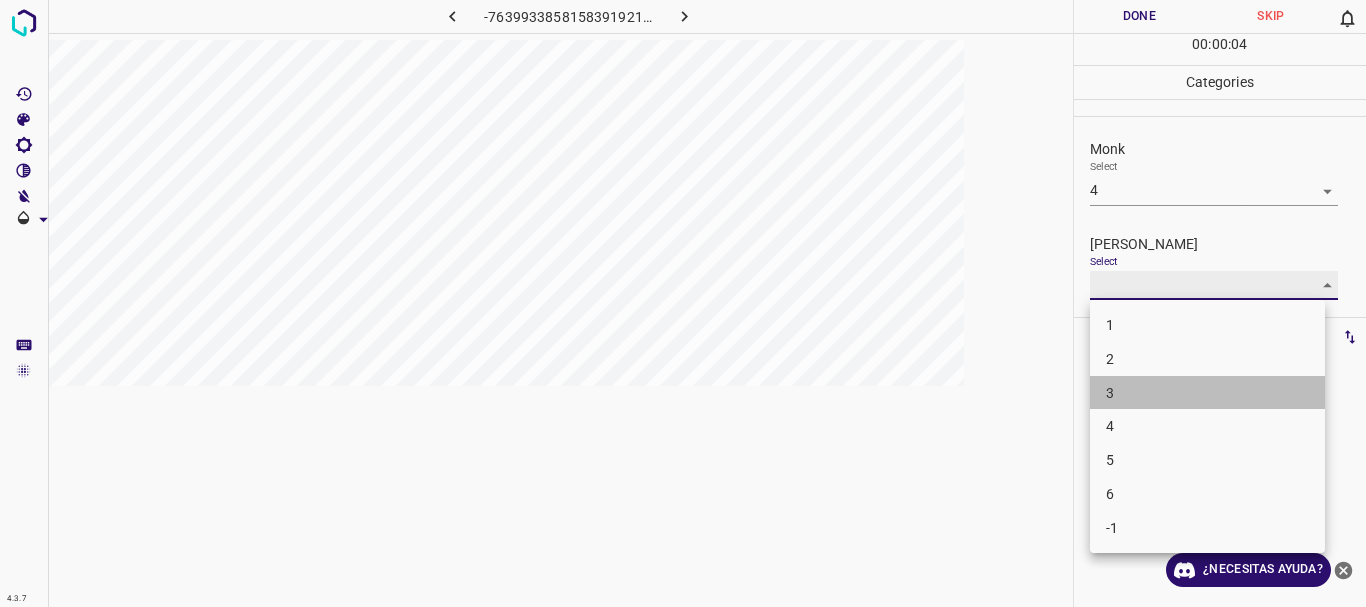 type on "3" 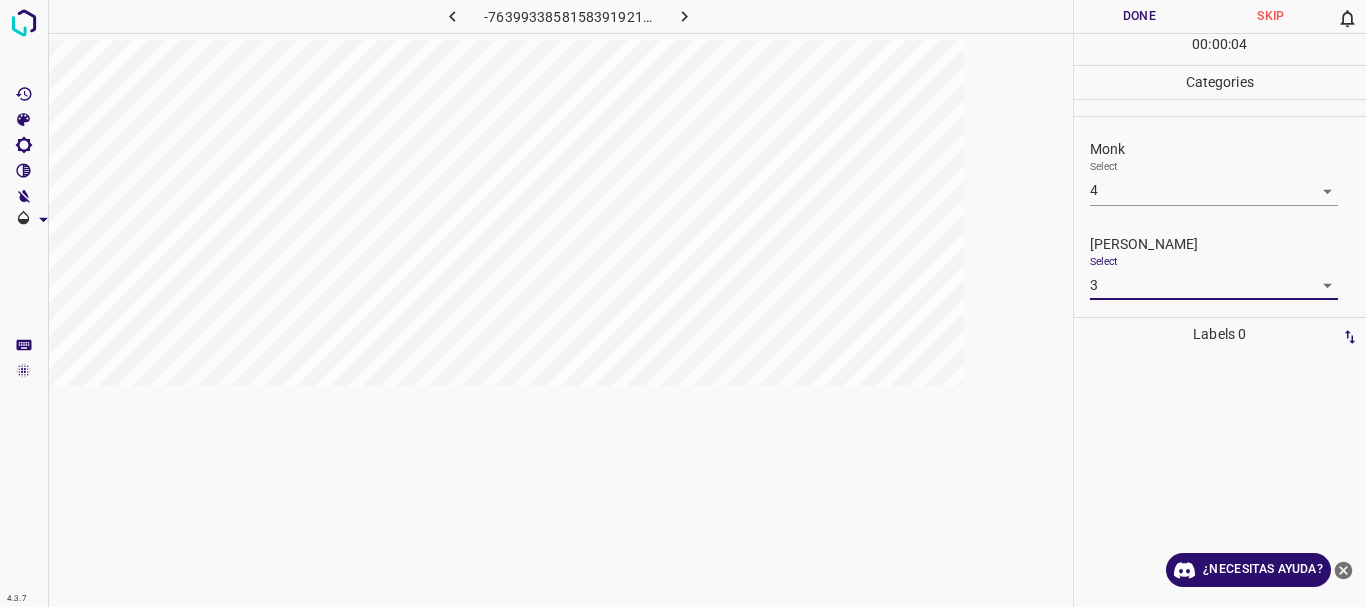 click on "Done" at bounding box center [1140, 16] 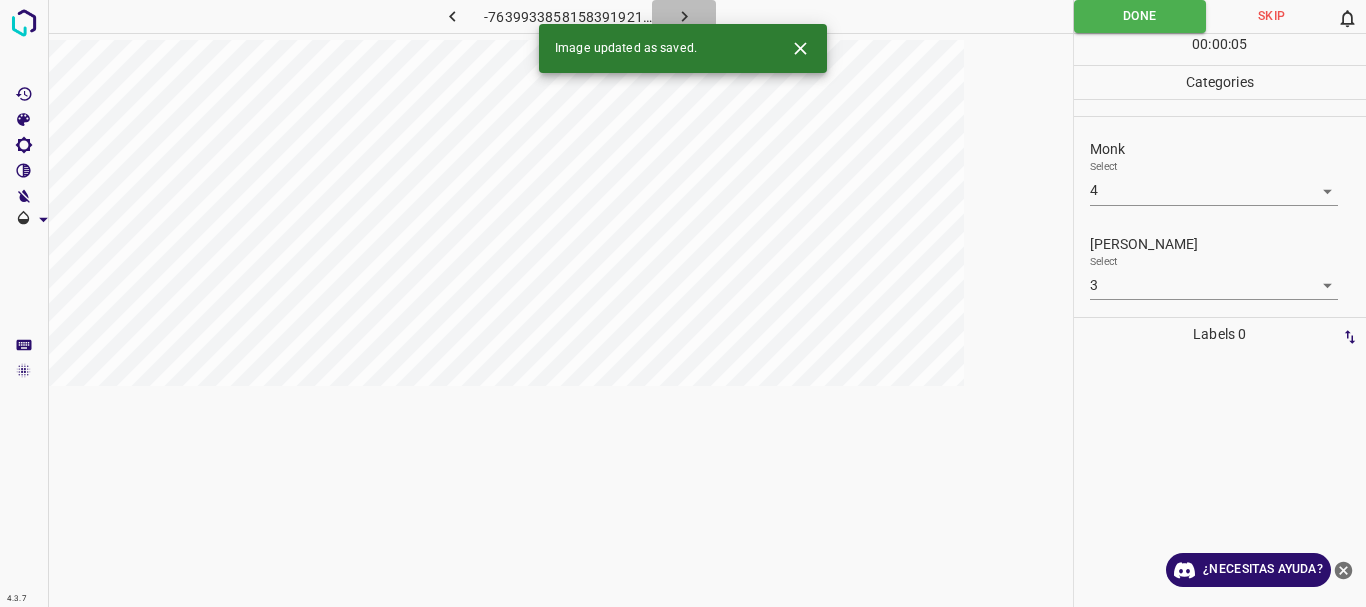 click 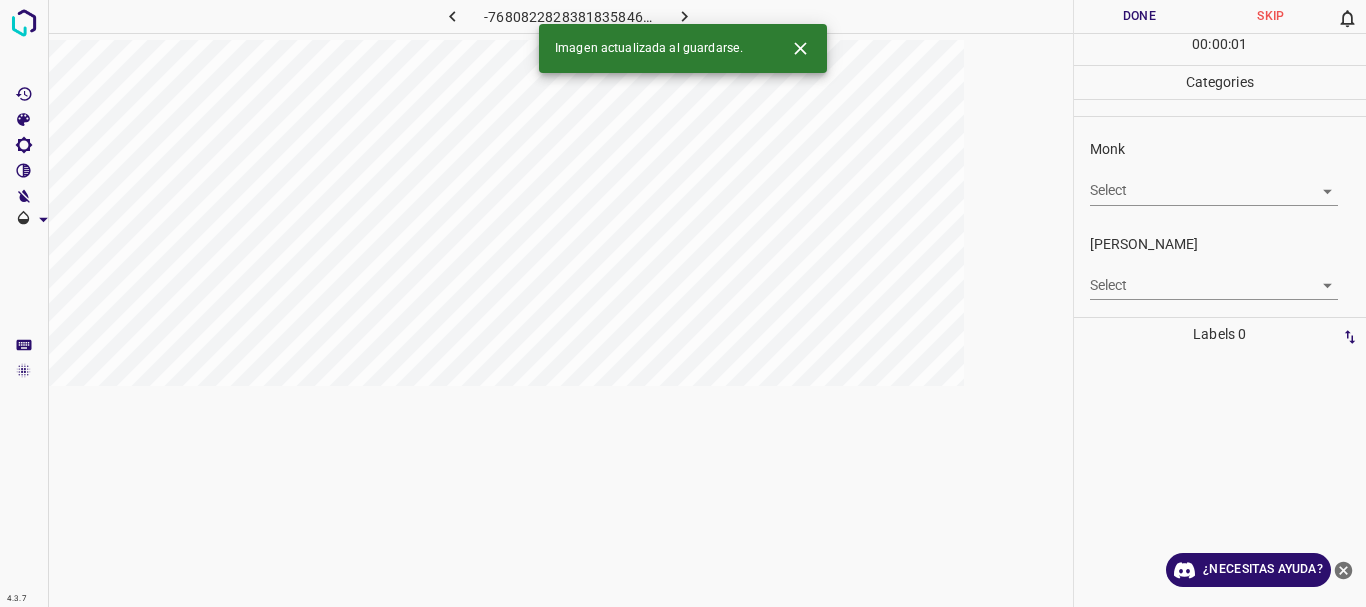click on "4.3.7 -7680822828381835846.png Done Skip 0 00   : 00   : 01   Categories Monk   Select ​  [PERSON_NAME]   Select ​ Labels   0 Categories 1 Monk 2  [PERSON_NAME] Tools Space Change between modes (Draw & Edit) I Auto labeling R Restore zoom M Zoom in N Zoom out Delete Delete selecte label Filters Z Restore filters X Saturation filter C Brightness filter V Contrast filter B Gray scale filter General O Download Imagen actualizada al guardarse. ¿Necesitas ayuda? Texto original Valora esta traducción Tu opinión servirá para ayudar a mejorar el Traductor de Google - Texto - Esconder - Borrar" at bounding box center [683, 303] 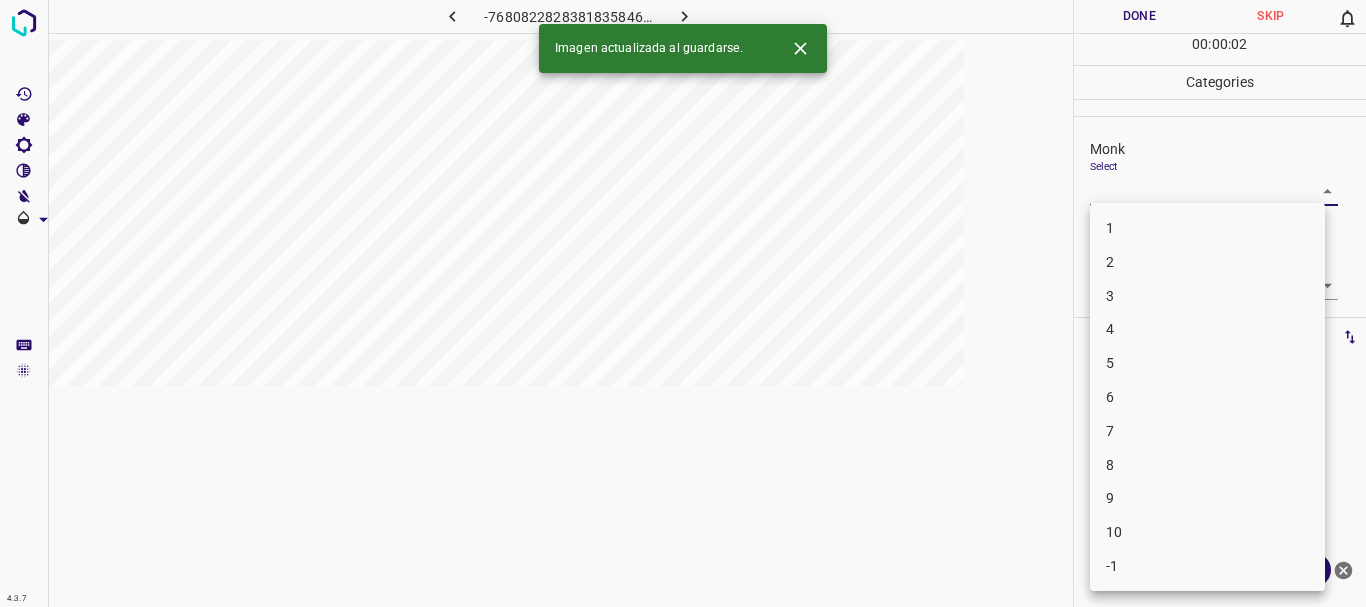 click on "4" at bounding box center [1207, 329] 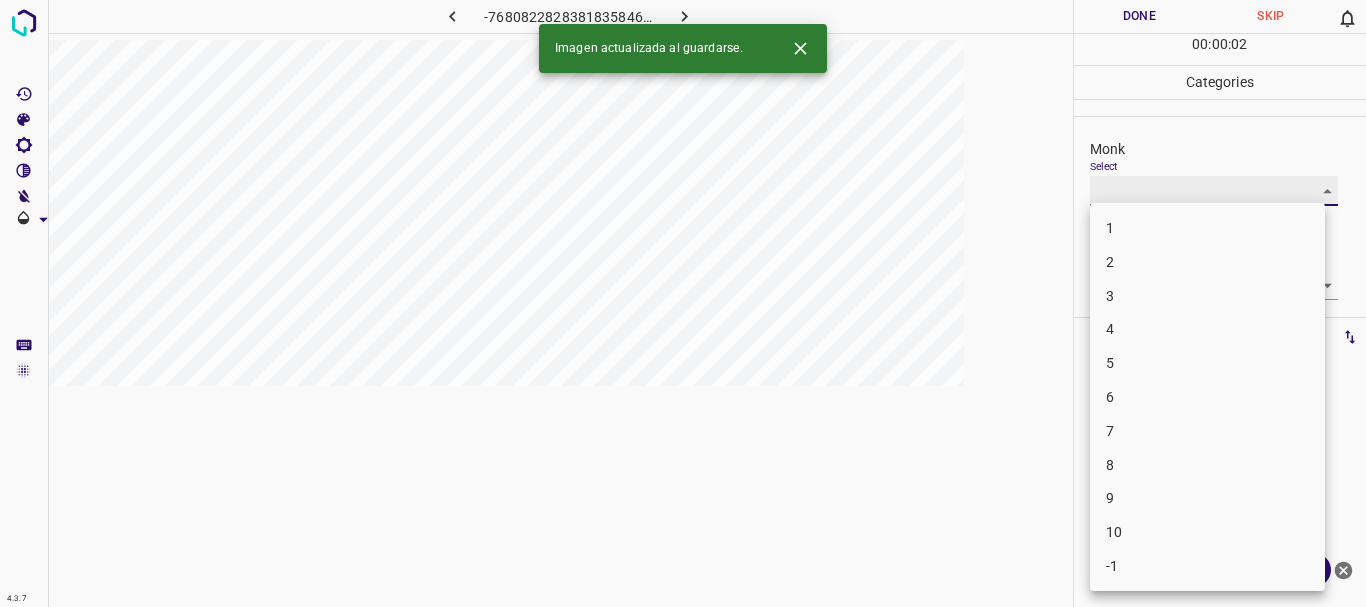 type on "4" 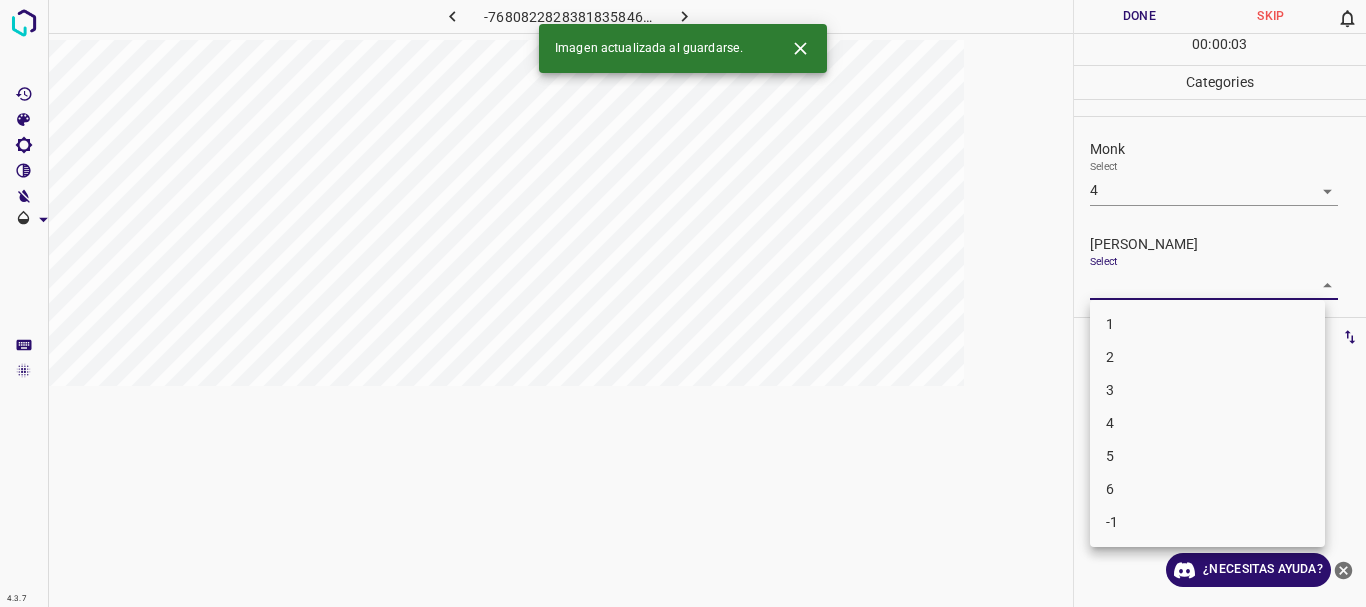 click on "4.3.7 -7680822828381835846.png Done Skip 0 00   : 00   : 03   Categories Monk   Select 4 4  [PERSON_NAME]   Select ​ Labels   0 Categories 1 Monk 2  [PERSON_NAME] Tools Space Change between modes (Draw & Edit) I Auto labeling R Restore zoom M Zoom in N Zoom out Delete Delete selecte label Filters Z Restore filters X Saturation filter C Brightness filter V Contrast filter B Gray scale filter General O Download Imagen actualizada al guardarse. ¿Necesitas ayuda? Texto original Valora esta traducción Tu opinión servirá para ayudar a mejorar el Traductor de Google - Texto - Esconder - Borrar 1 2 3 4 5 6 -1" at bounding box center [683, 303] 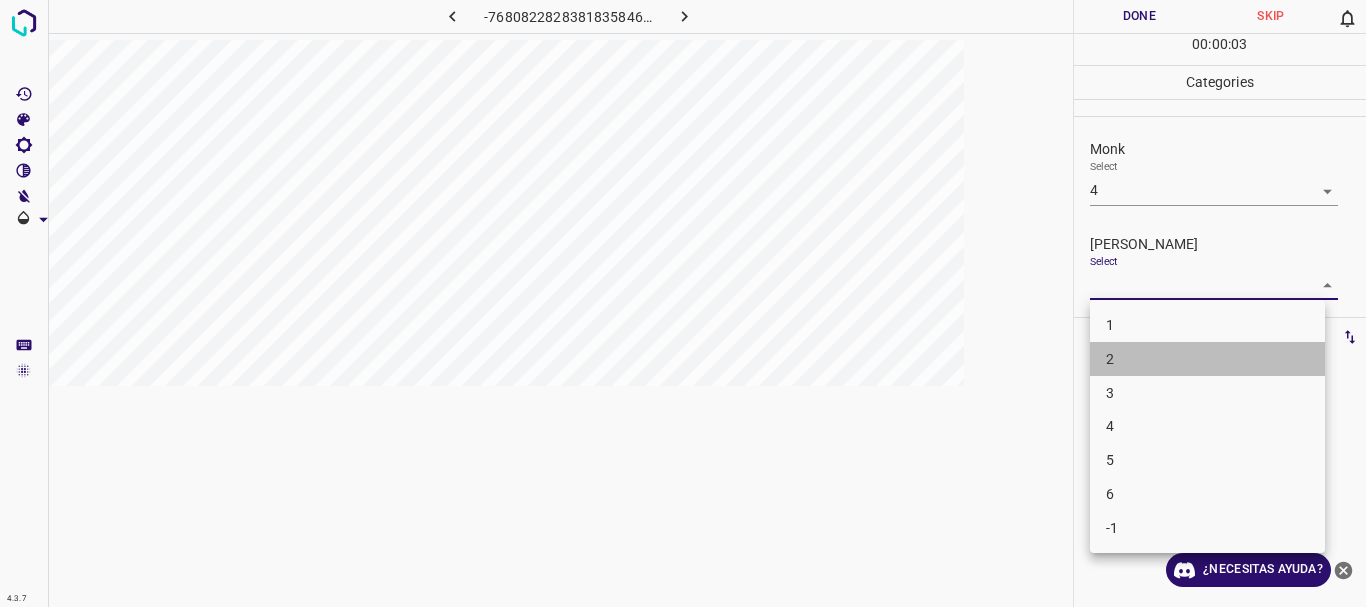 click on "2" at bounding box center [1207, 359] 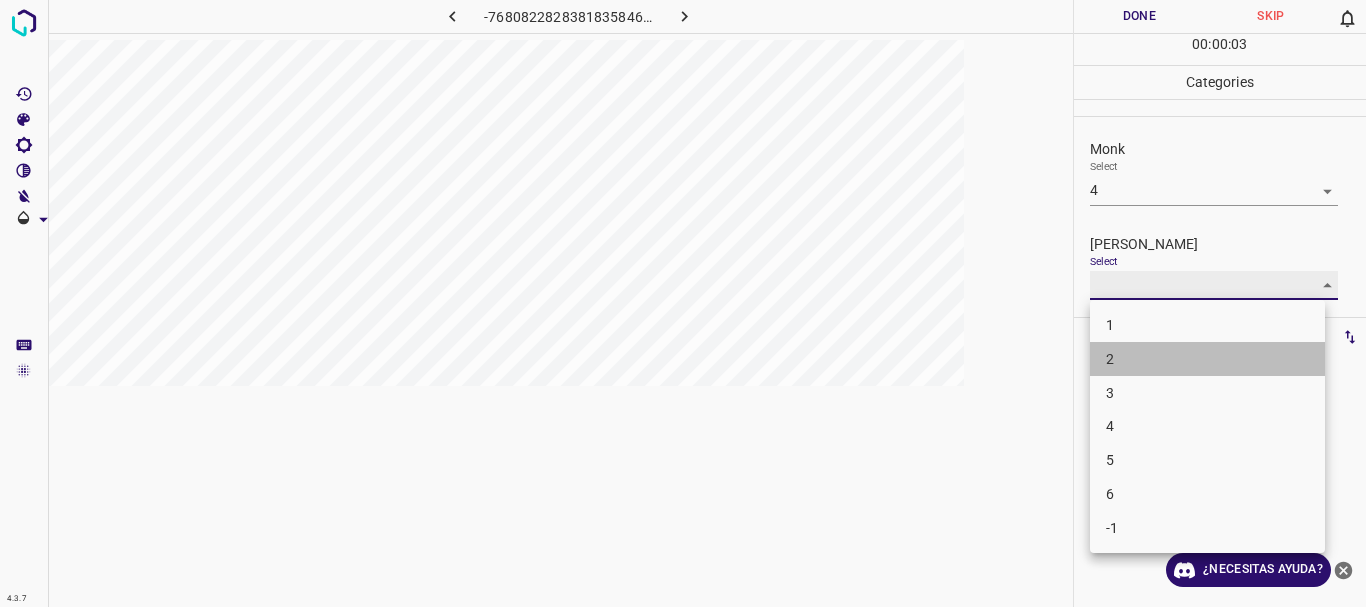 type on "2" 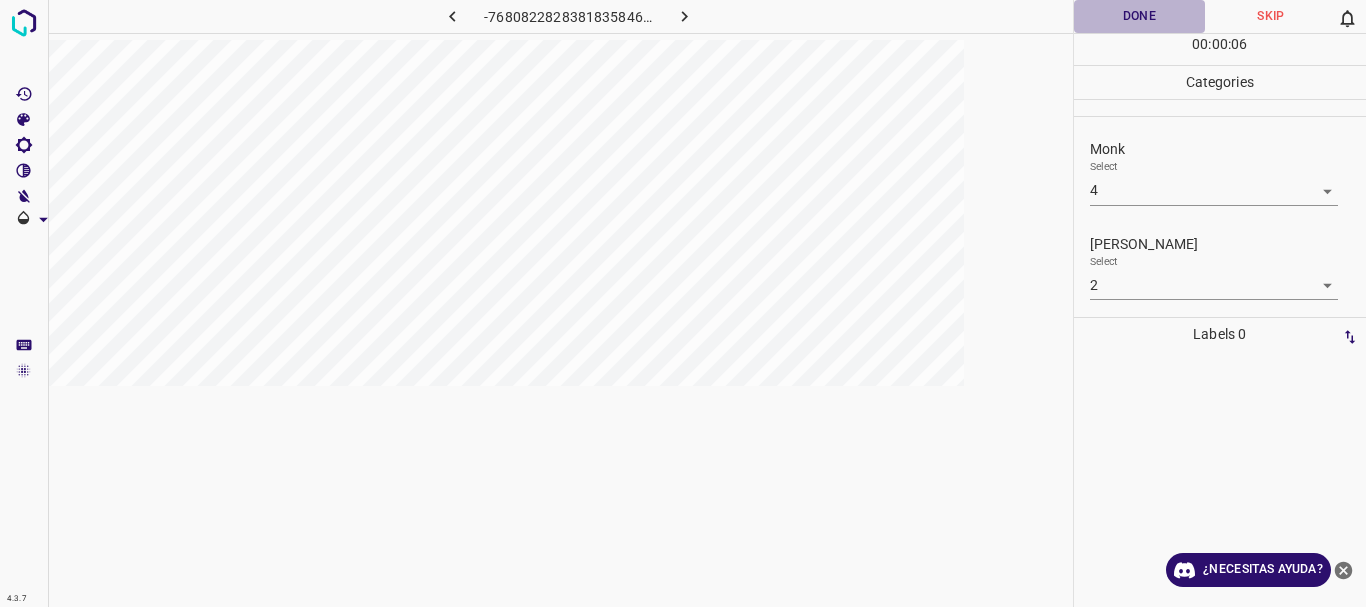 click on "Done" at bounding box center [1140, 16] 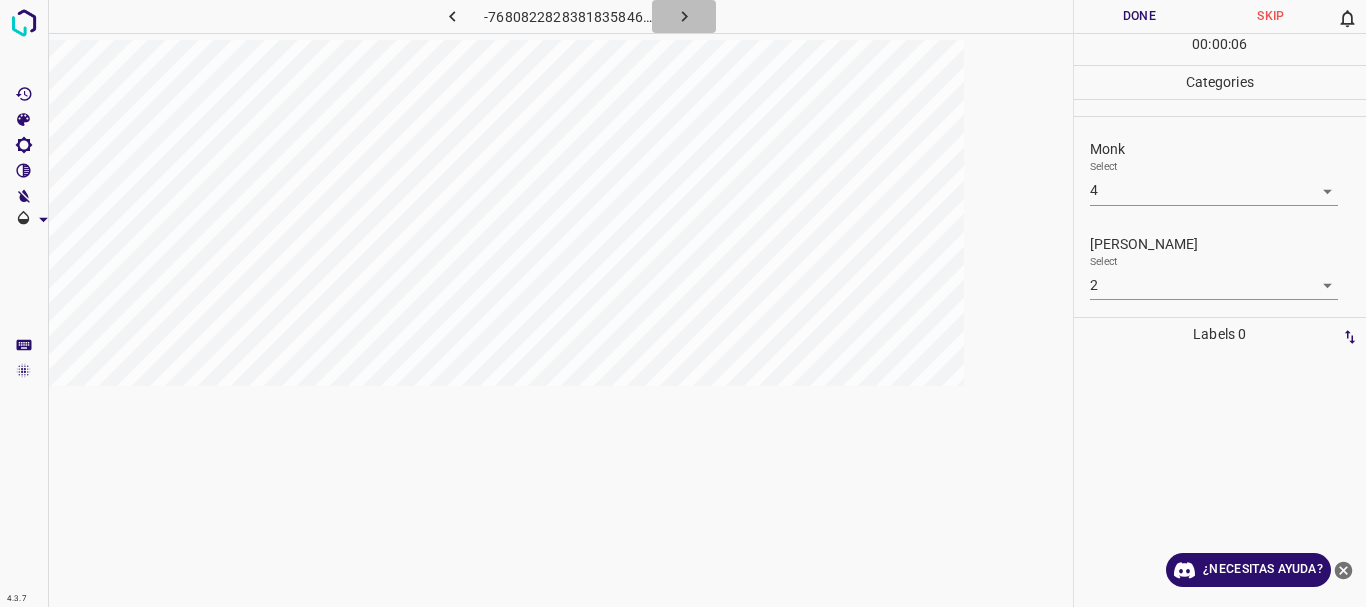 click at bounding box center (684, 16) 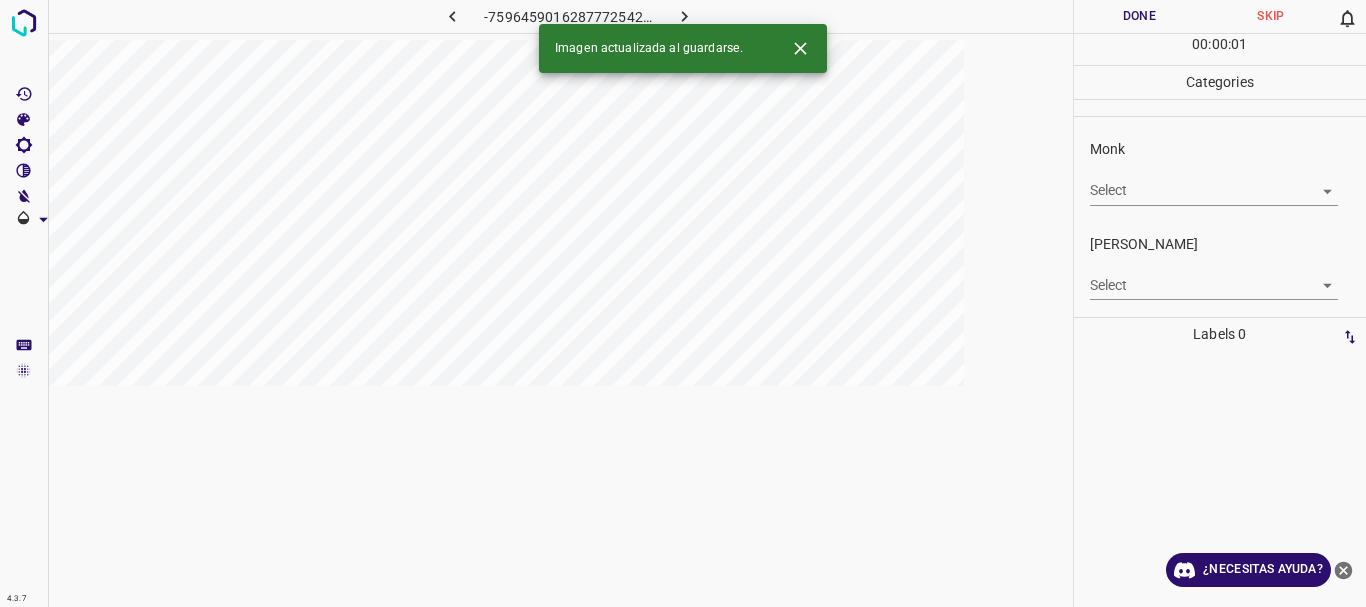 click on "4.3.7 -7596459016287772542.png Done Skip 0 00   : 00   : 01   Categories Monk   Select ​  [PERSON_NAME]   Select ​ Labels   0 Categories 1 Monk 2  [PERSON_NAME] Tools Space Change between modes (Draw & Edit) I Auto labeling R Restore zoom M Zoom in N Zoom out Delete Delete selecte label Filters Z Restore filters X Saturation filter C Brightness filter V Contrast filter B Gray scale filter General O Download Imagen actualizada al guardarse. ¿Necesitas ayuda? Texto original Valora esta traducción Tu opinión servirá para ayudar a mejorar el Traductor de Google - Texto - Esconder - Borrar" at bounding box center (683, 303) 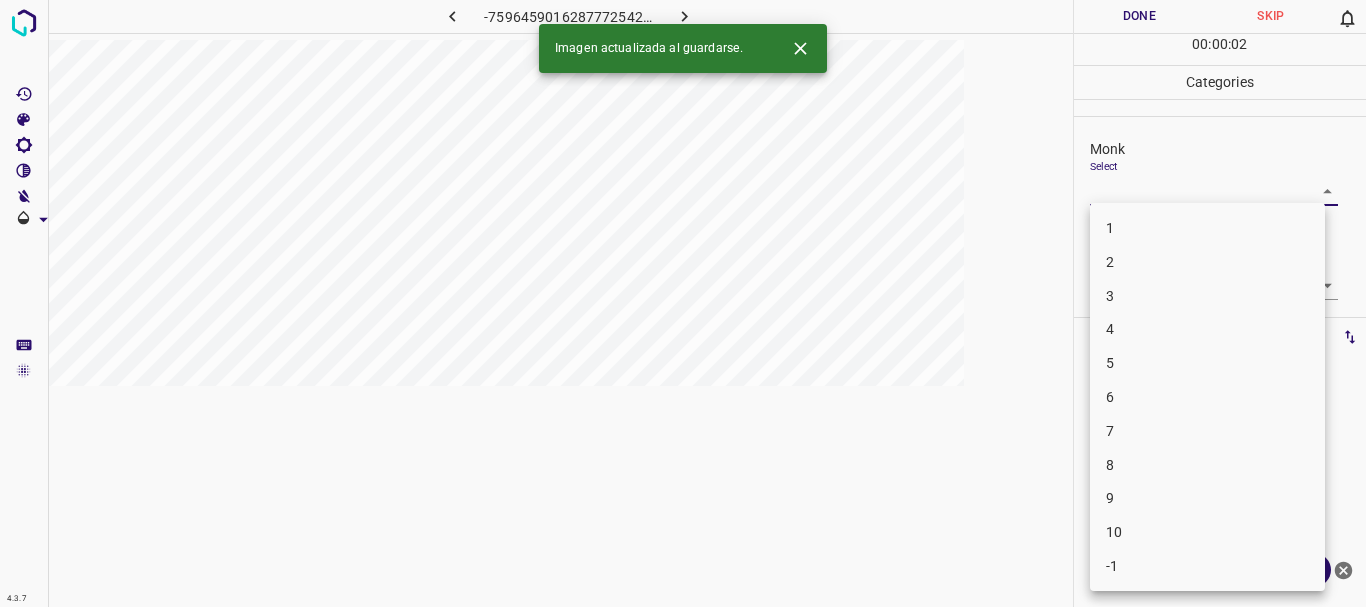 click on "4" at bounding box center [1207, 329] 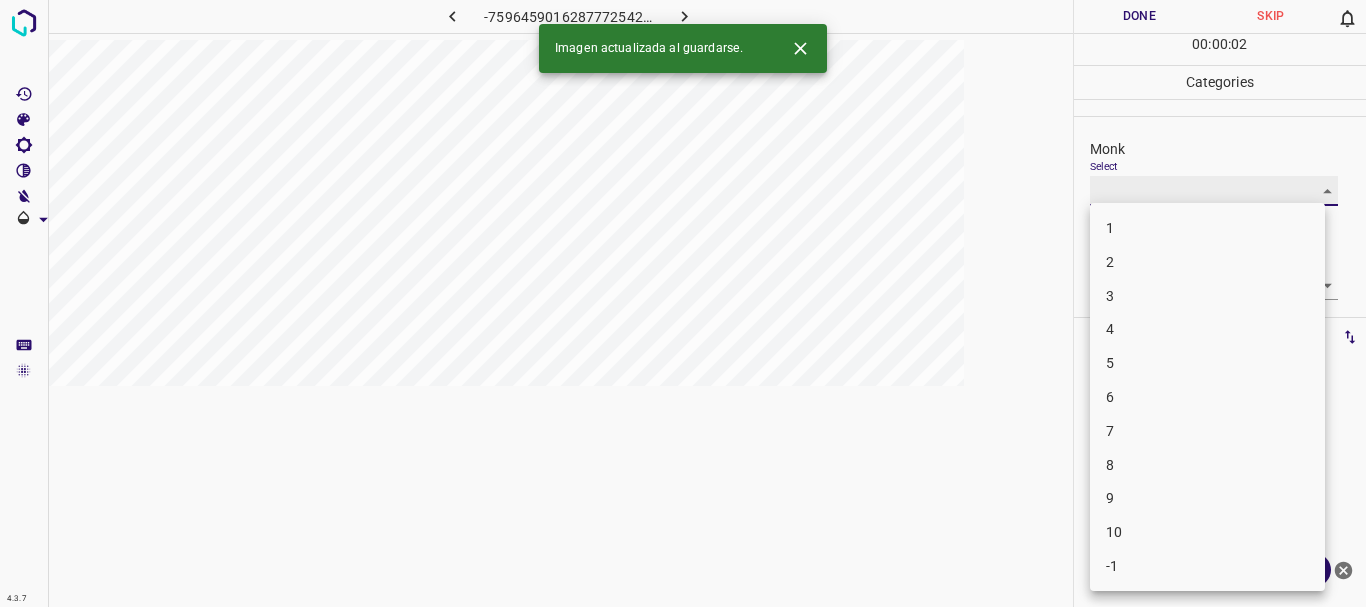 type on "4" 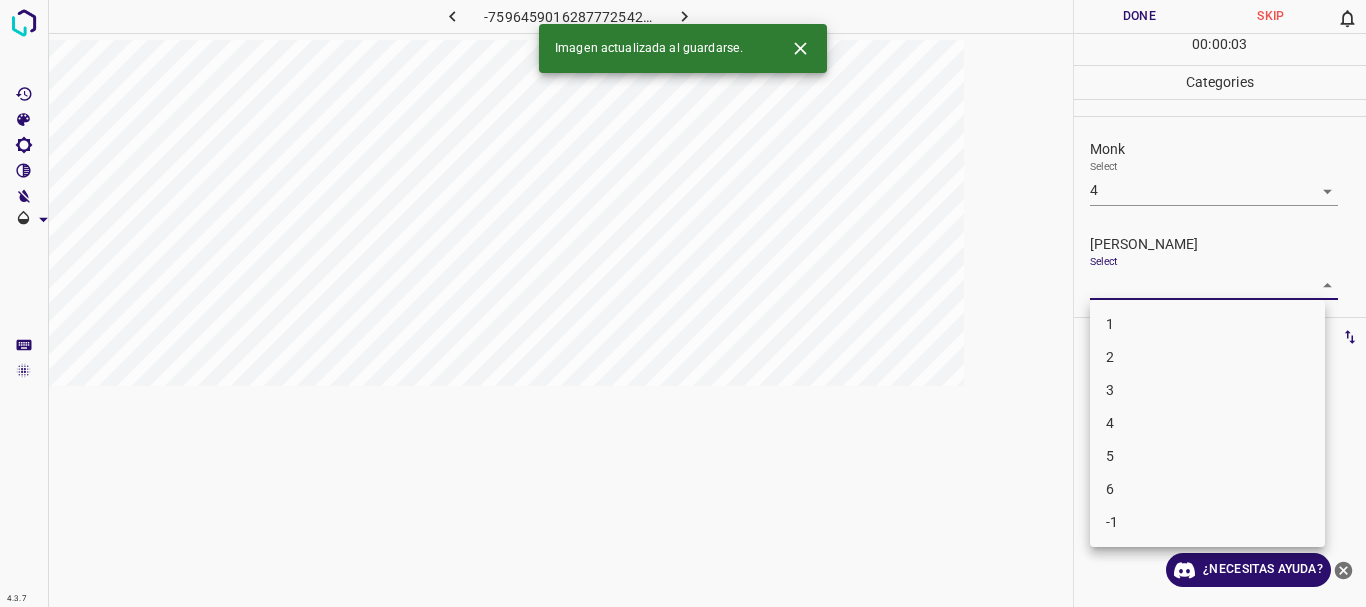 drag, startPoint x: 1125, startPoint y: 279, endPoint x: 1135, endPoint y: 319, distance: 41.231056 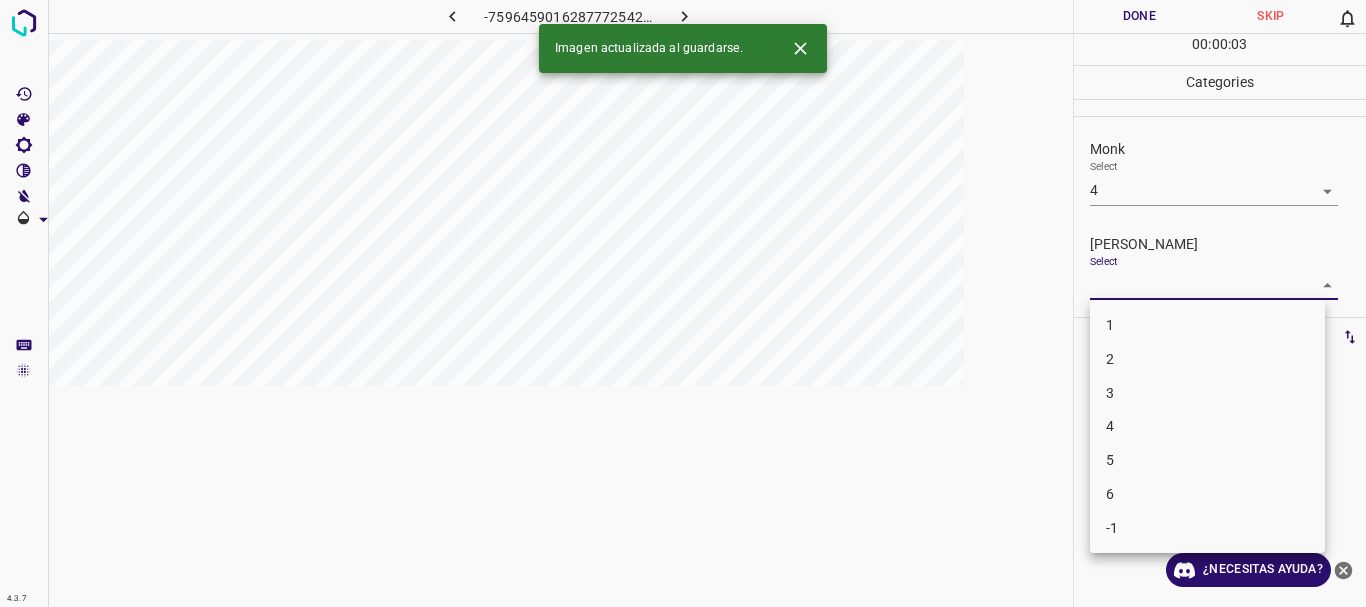 click on "1" at bounding box center (1207, 325) 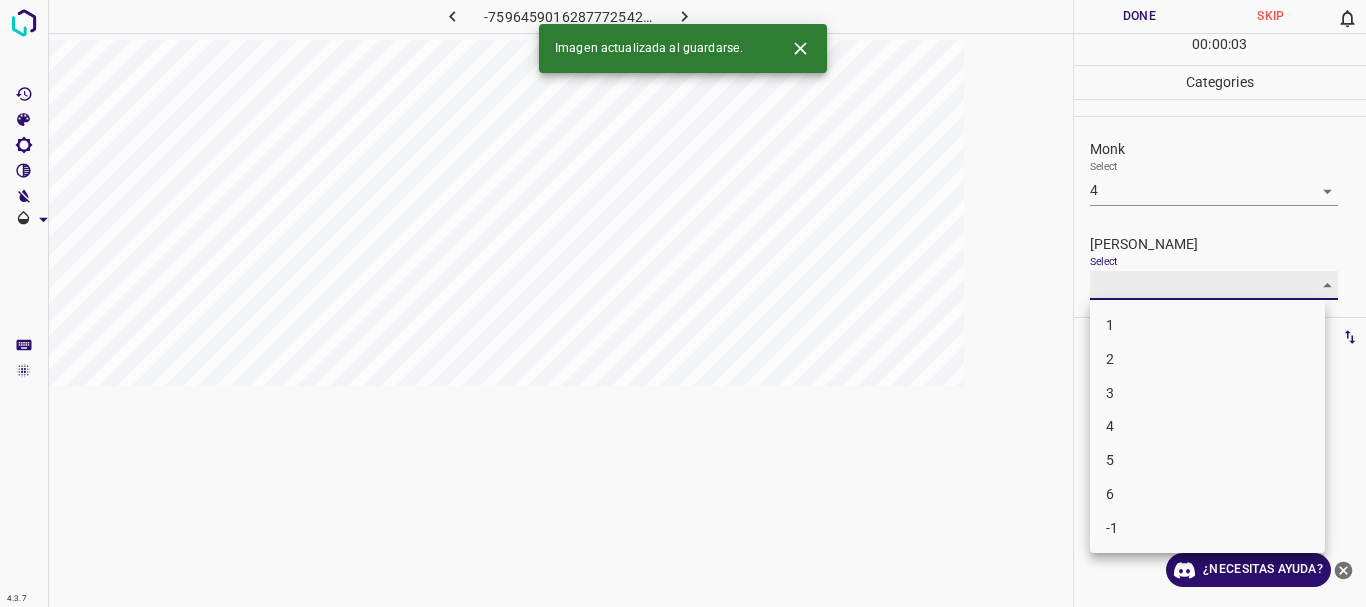 type on "1" 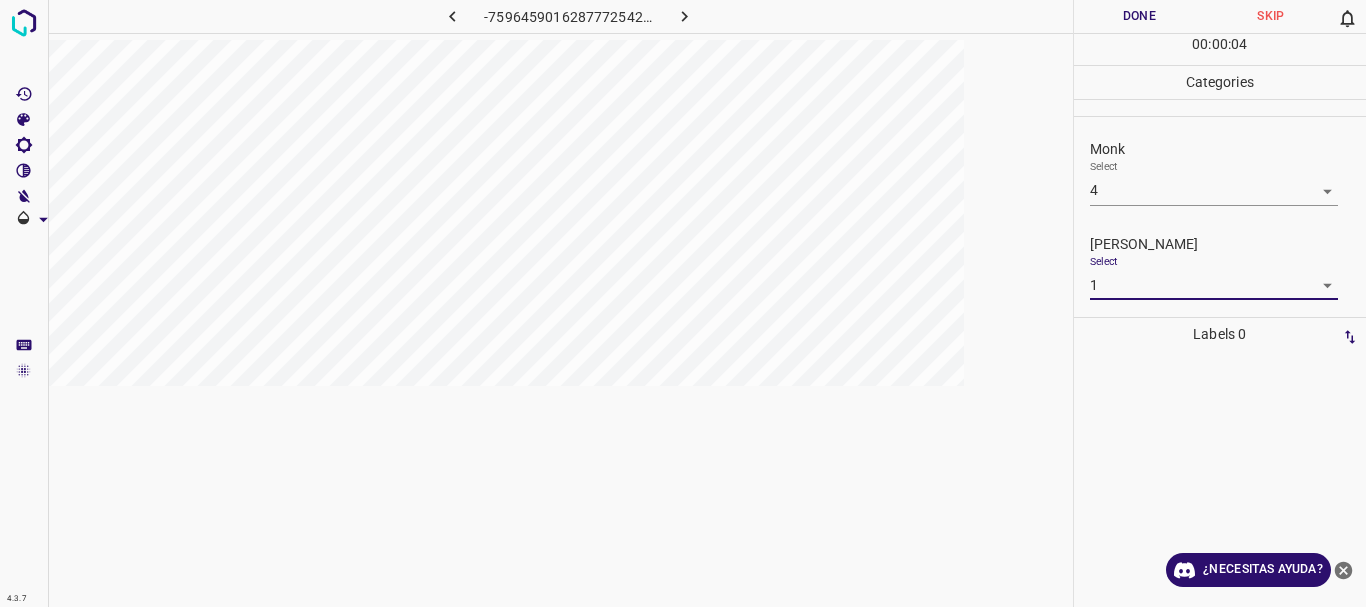 drag, startPoint x: 1138, startPoint y: 9, endPoint x: 713, endPoint y: 26, distance: 425.33987 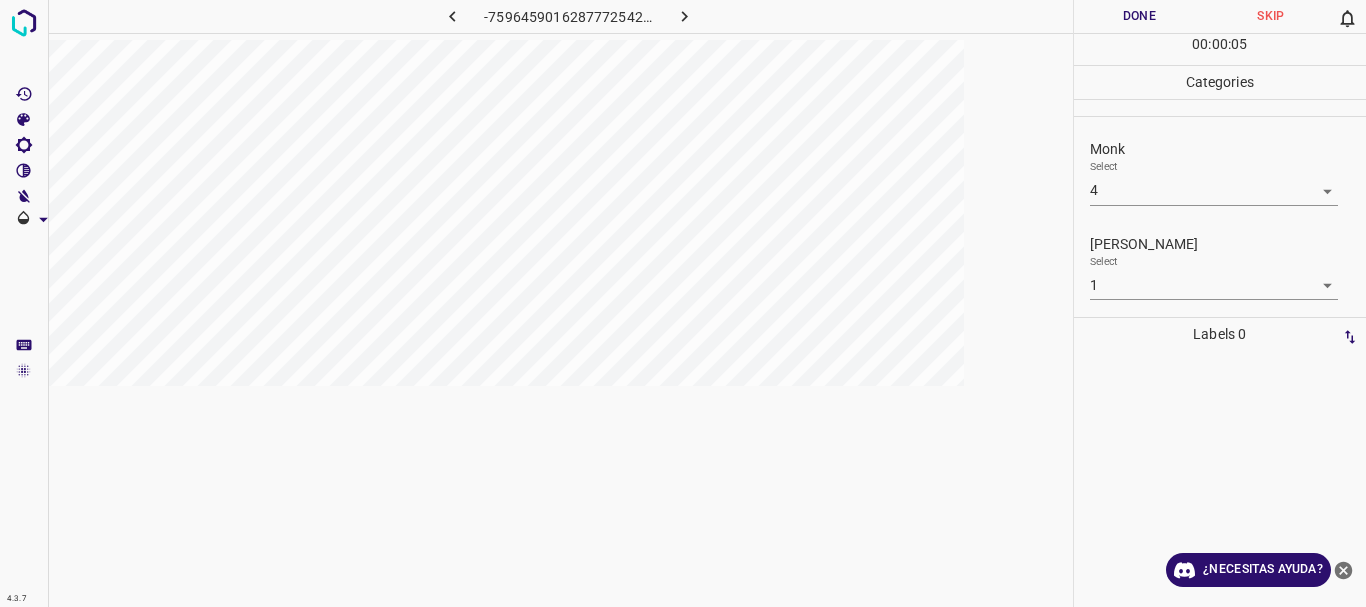 click 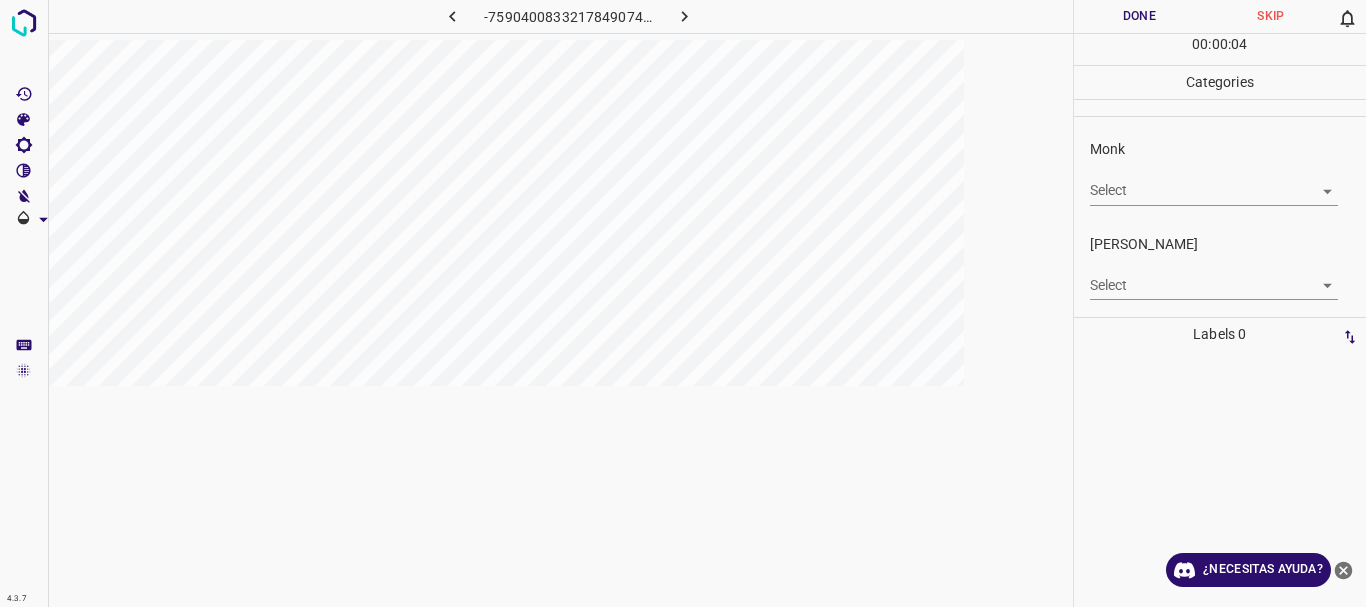 click 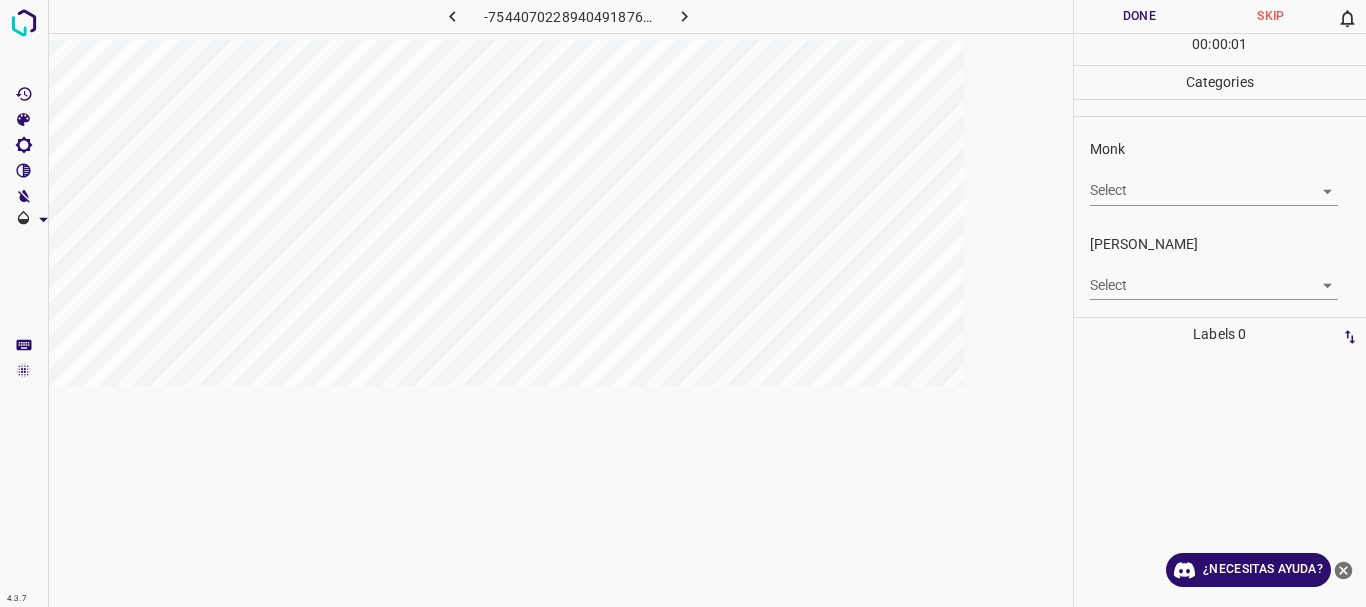 click 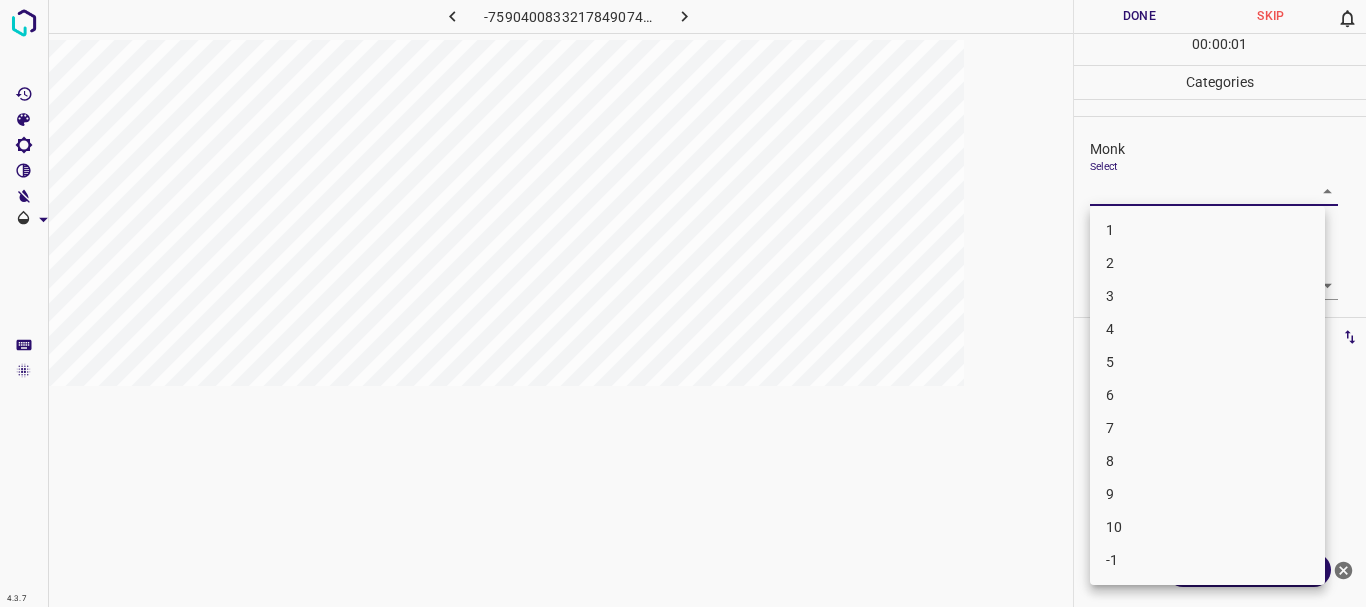 click on "4.3.7 -7590400833217849074.png Done Skip 0 00   : 00   : 01   Categories Monk   Select ​  [PERSON_NAME]   Select ​ Labels   0 Categories 1 Monk 2  [PERSON_NAME] Tools Space Change between modes (Draw & Edit) I Auto labeling R Restore zoom M Zoom in N Zoom out Delete Delete selecte label Filters Z Restore filters X Saturation filter C Brightness filter V Contrast filter B Gray scale filter General O Download ¿Necesitas ayuda? Texto original Valora esta traducción Tu opinión servirá para ayudar a mejorar el Traductor de Google - Texto - Esconder - Borrar 1 2 3 4 5 6 7 8 9 10 -1" at bounding box center (683, 303) 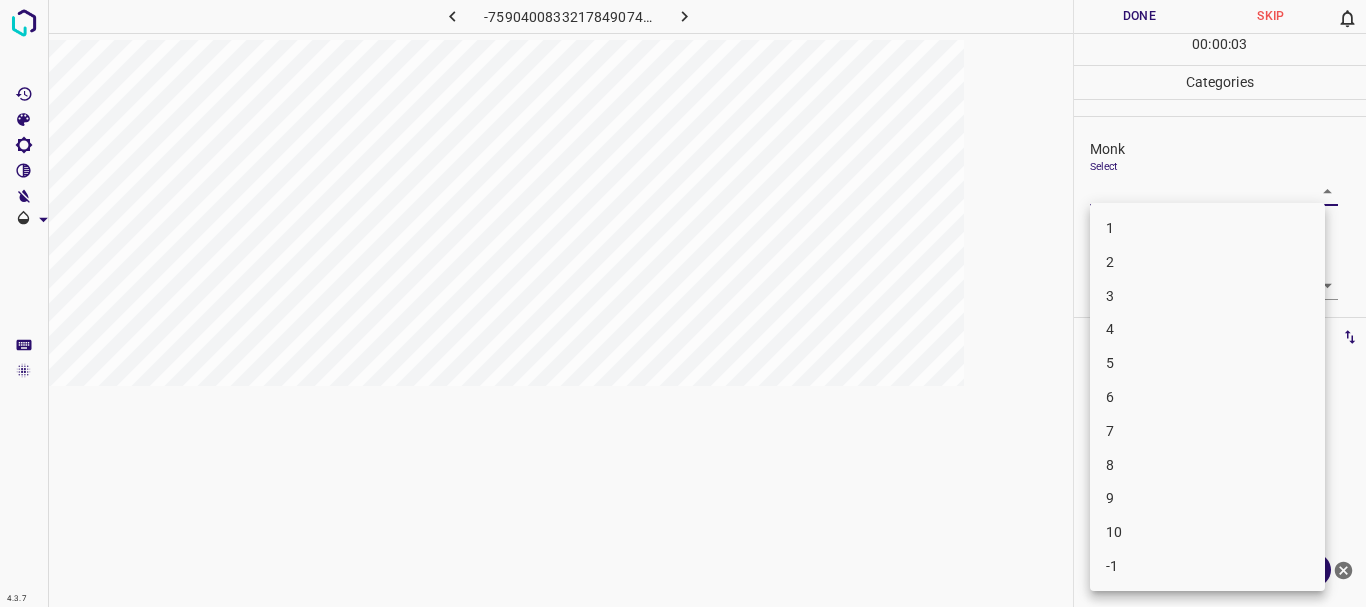 drag, startPoint x: 1132, startPoint y: 284, endPoint x: 1124, endPoint y: 336, distance: 52.611786 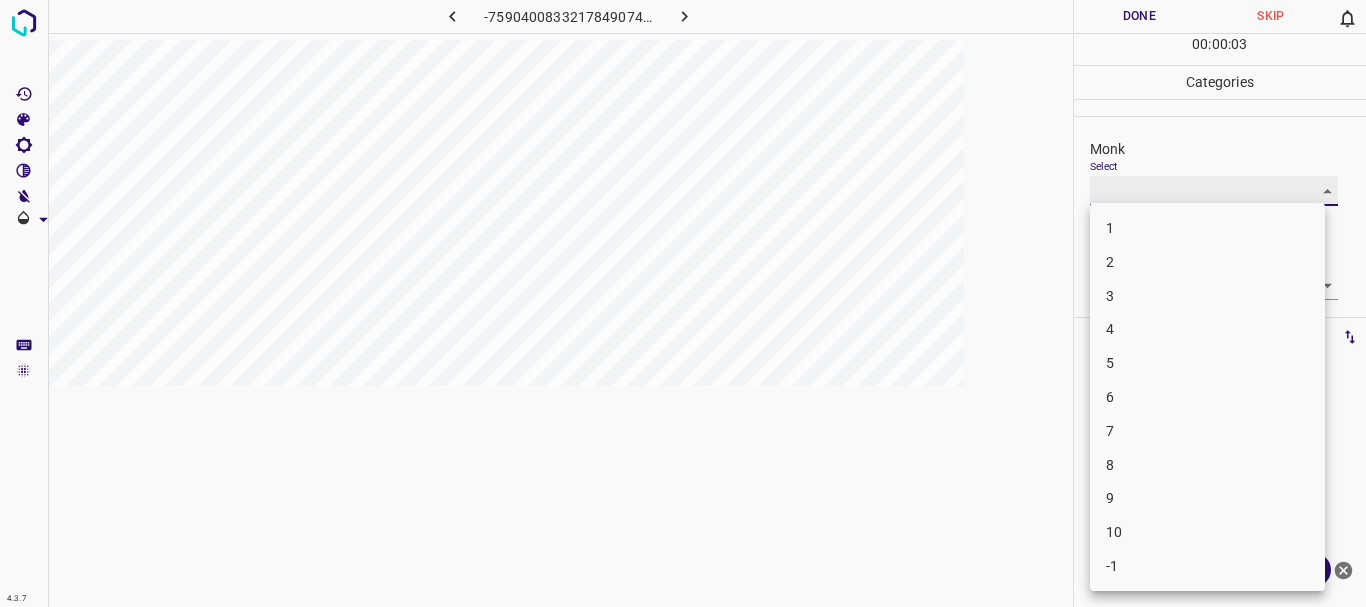 type on "4" 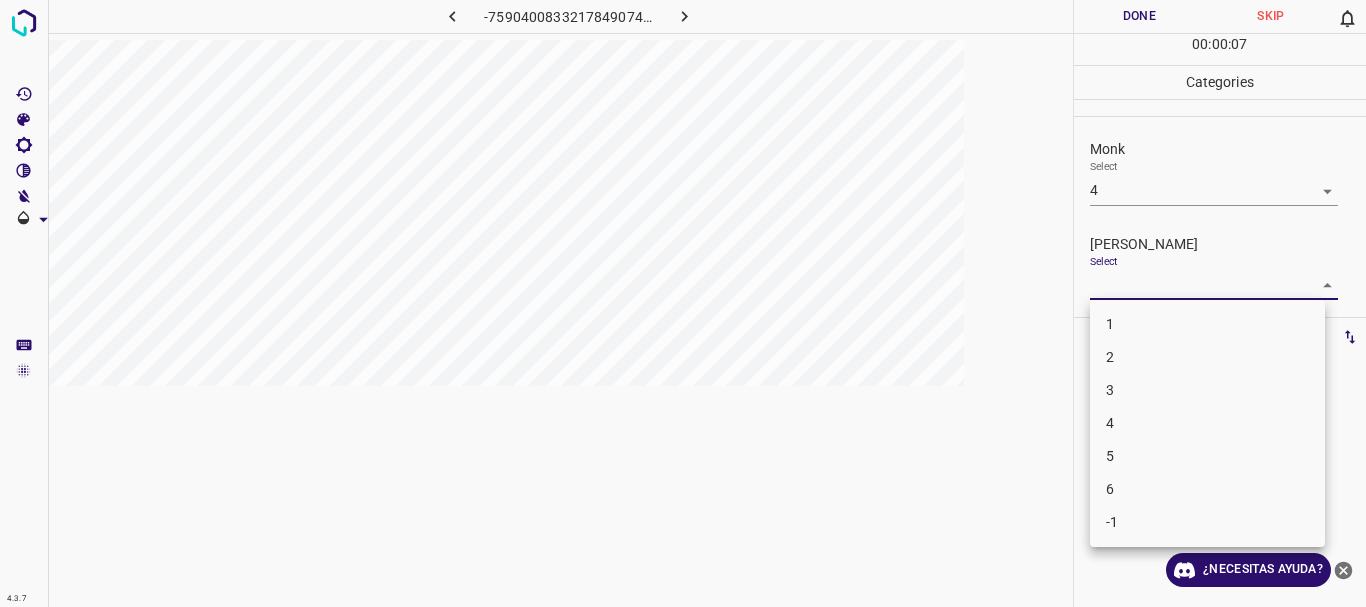 click on "4.3.7 -7590400833217849074.png Done Skip 0 00   : 00   : 07   Categories Monk   Select 4 4  [PERSON_NAME]   Select ​ Labels   0 Categories 1 Monk 2  [PERSON_NAME] Tools Space Change between modes (Draw & Edit) I Auto labeling R Restore zoom M Zoom in N Zoom out Delete Delete selecte label Filters Z Restore filters X Saturation filter C Brightness filter V Contrast filter B Gray scale filter General O Download ¿Necesitas ayuda? Texto original Valora esta traducción Tu opinión servirá para ayudar a mejorar el Traductor de Google - Texto - Esconder - Borrar 1 2 3 4 5 6 -1" at bounding box center (683, 303) 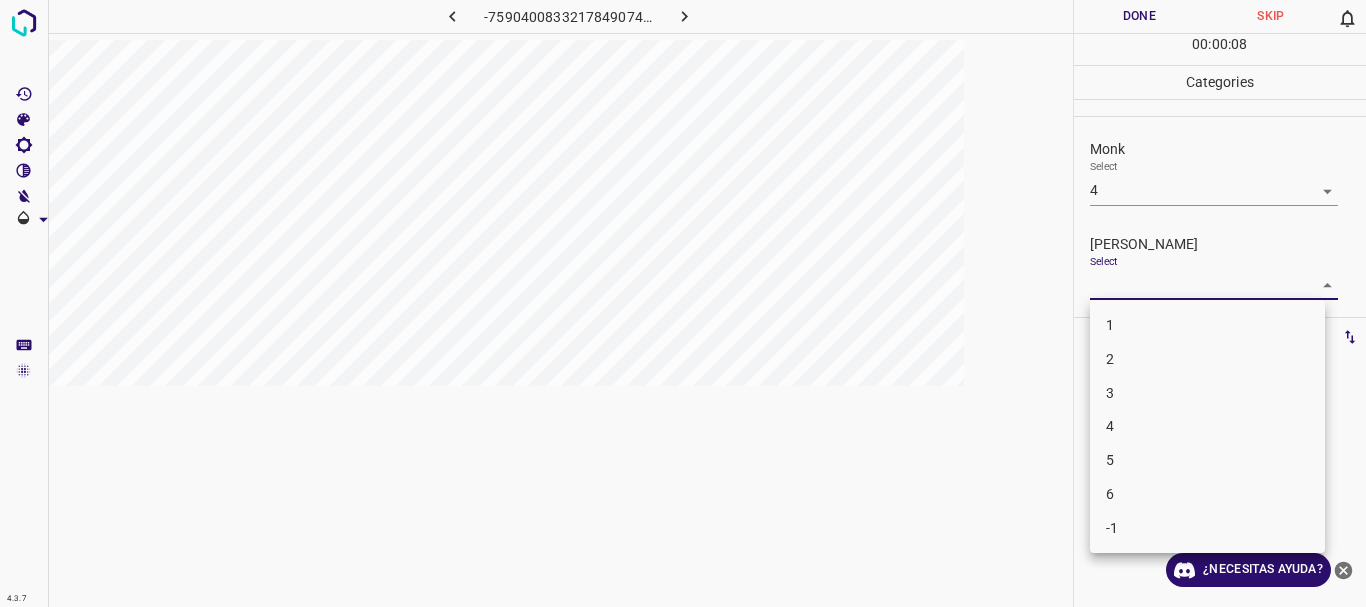 click on "2" at bounding box center (1207, 359) 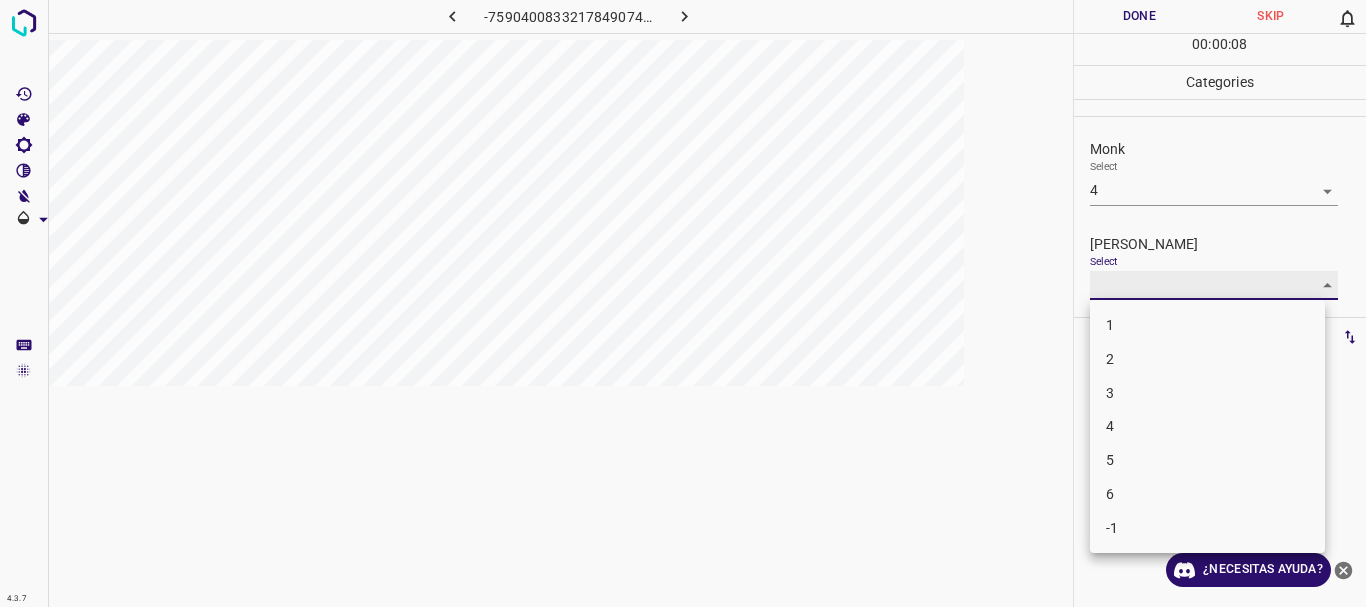 type on "2" 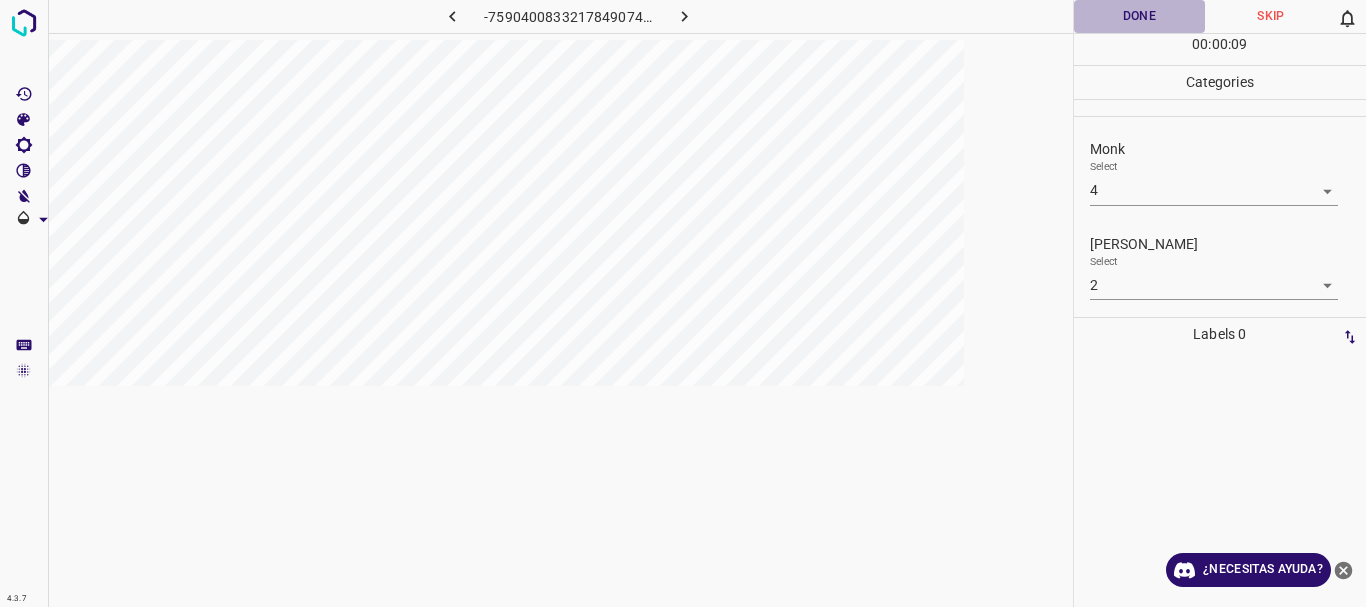 click on "Done" at bounding box center (1140, 16) 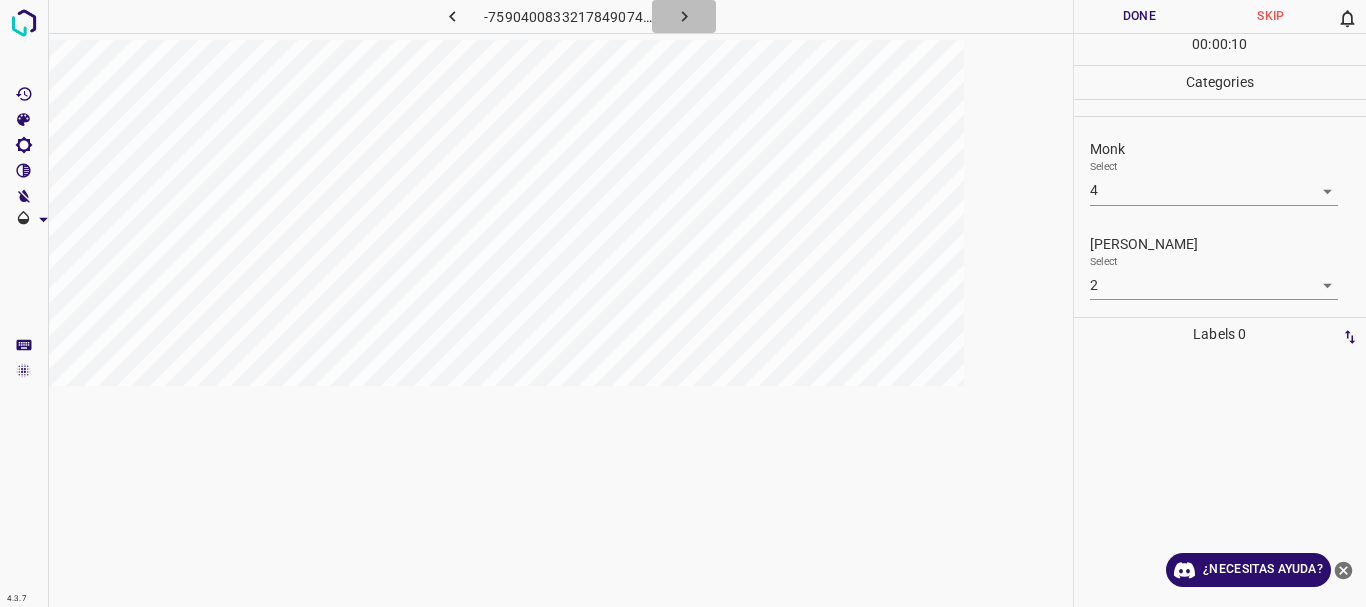 click 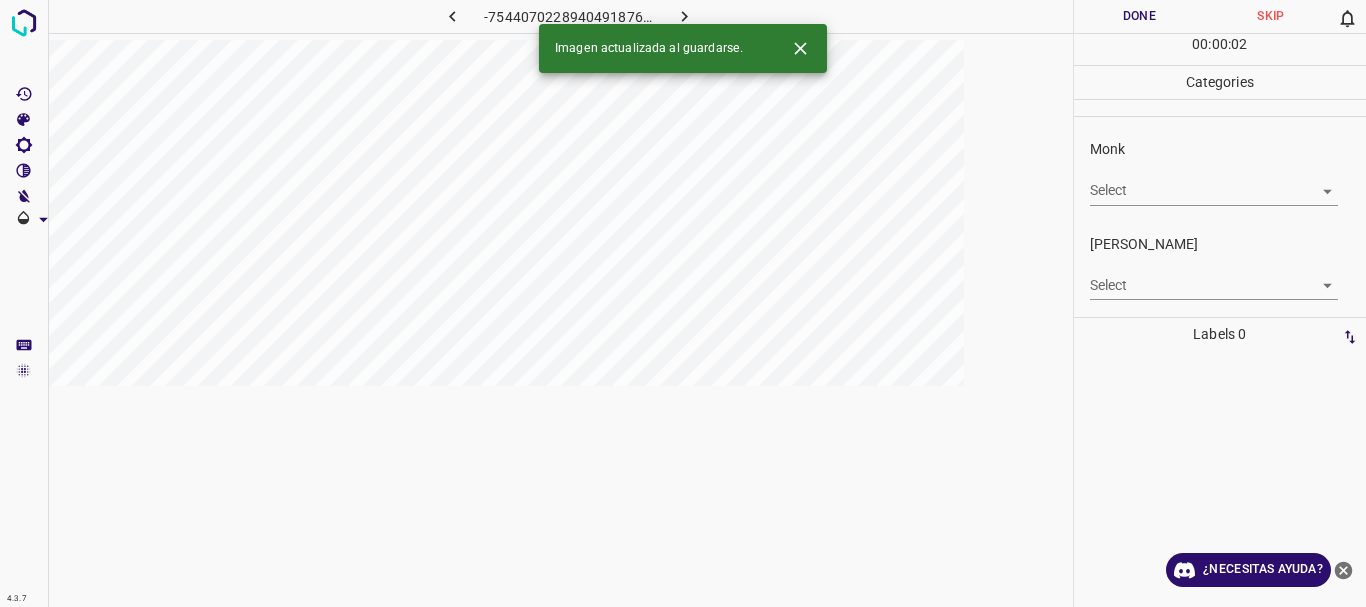 click on "4.3.7 -7544070228940491876.png Done Skip 0 00   : 00   : 02   Categories Monk   Select ​  [PERSON_NAME]   Select ​ Labels   0 Categories 1 Monk 2  [PERSON_NAME] Tools Space Change between modes (Draw & Edit) I Auto labeling R Restore zoom M Zoom in N Zoom out Delete Delete selecte label Filters Z Restore filters X Saturation filter C Brightness filter V Contrast filter B Gray scale filter General O Download Imagen actualizada al guardarse. ¿Necesitas ayuda? Texto original Valora esta traducción Tu opinión servirá para ayudar a mejorar el Traductor de Google - Texto - Esconder - Borrar" at bounding box center (683, 303) 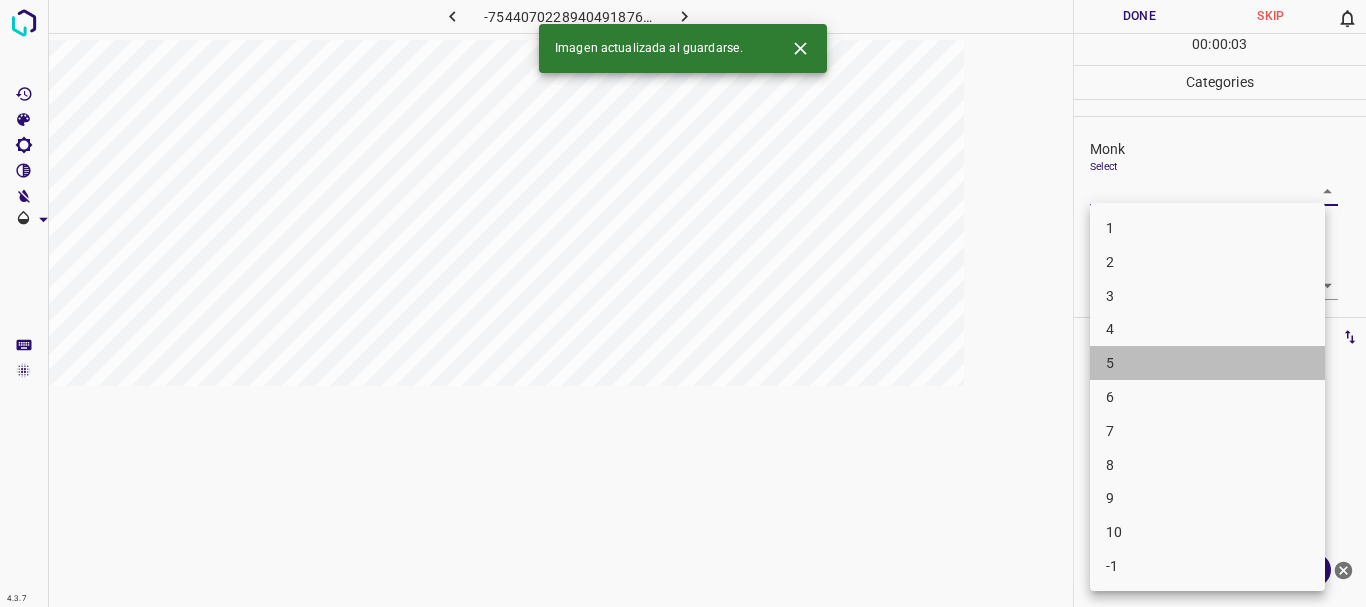 click on "5" at bounding box center (1207, 363) 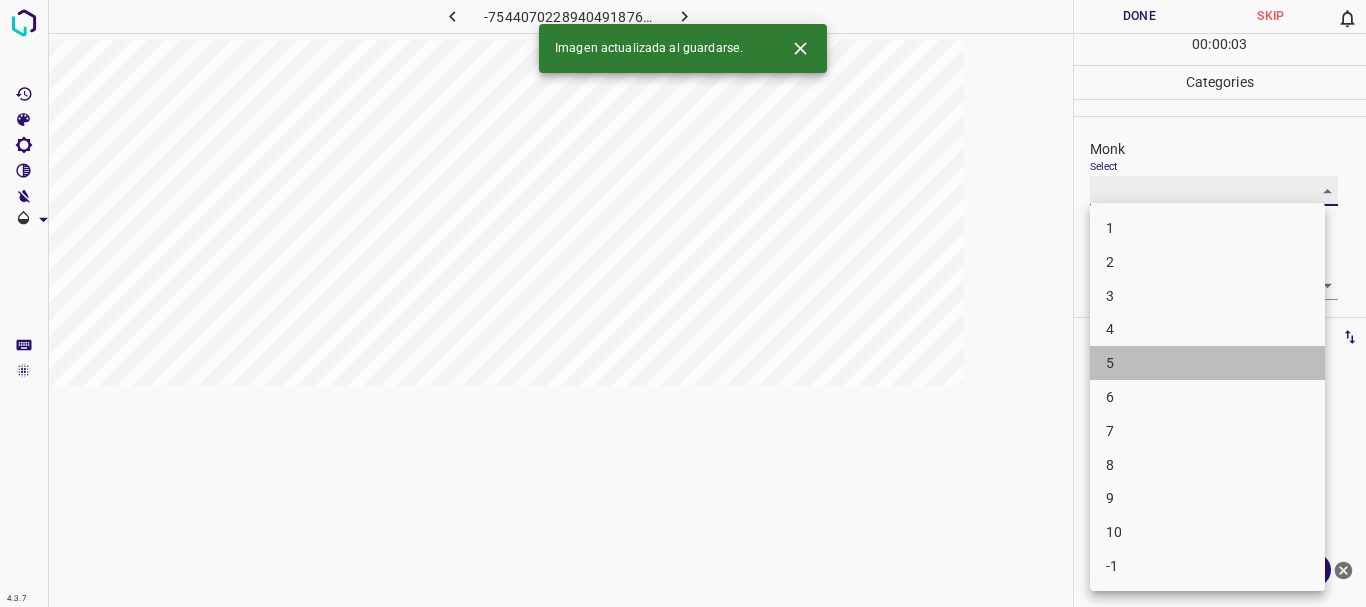 type on "5" 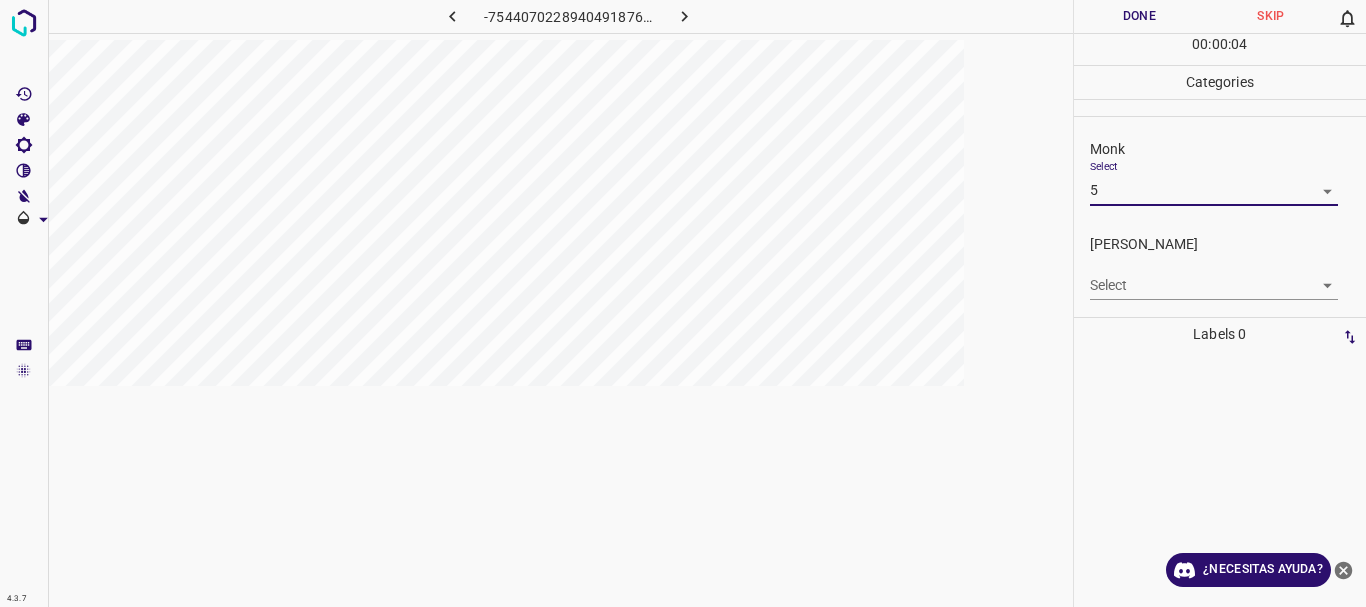 click on "4.3.7 -7544070228940491876.png Done Skip 0 00   : 00   : 04   Categories Monk   Select 5 5  [PERSON_NAME]   Select ​ Labels   0 Categories 1 Monk 2  [PERSON_NAME] Tools Space Change between modes (Draw & Edit) I Auto labeling R Restore zoom M Zoom in N Zoom out Delete Delete selecte label Filters Z Restore filters X Saturation filter C Brightness filter V Contrast filter B Gray scale filter General O Download ¿Necesitas ayuda? Texto original Valora esta traducción Tu opinión servirá para ayudar a mejorar el Traductor de Google - Texto - Esconder - Borrar" at bounding box center (683, 303) 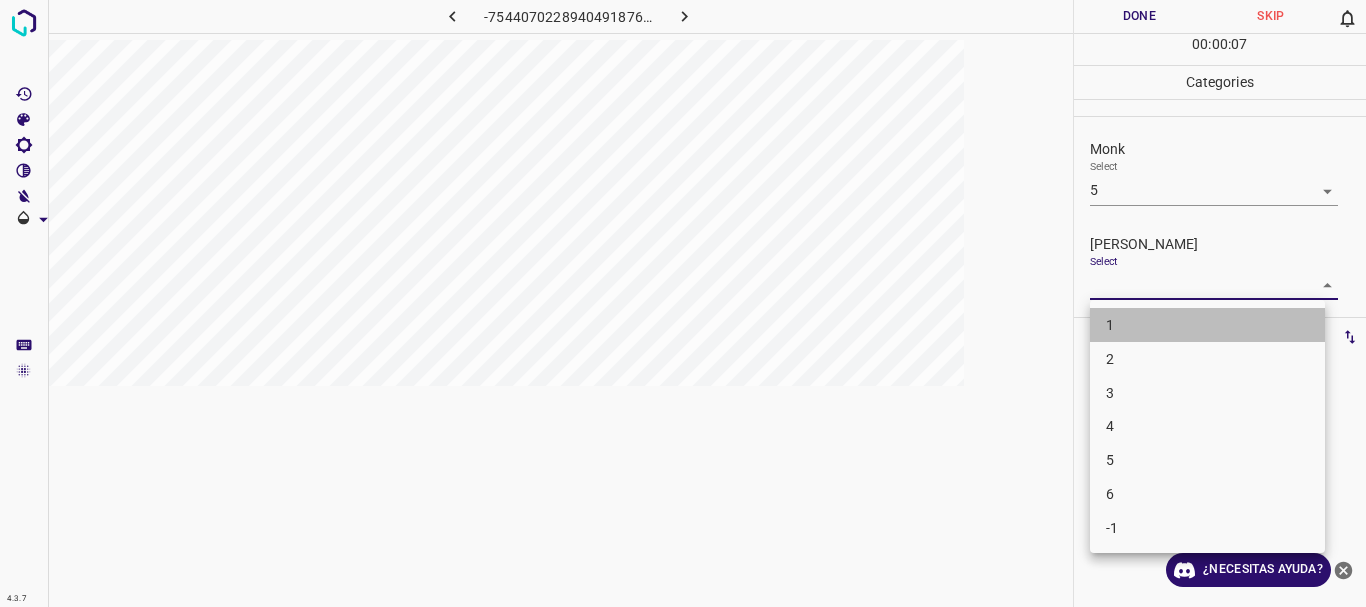 click on "1" at bounding box center (1207, 325) 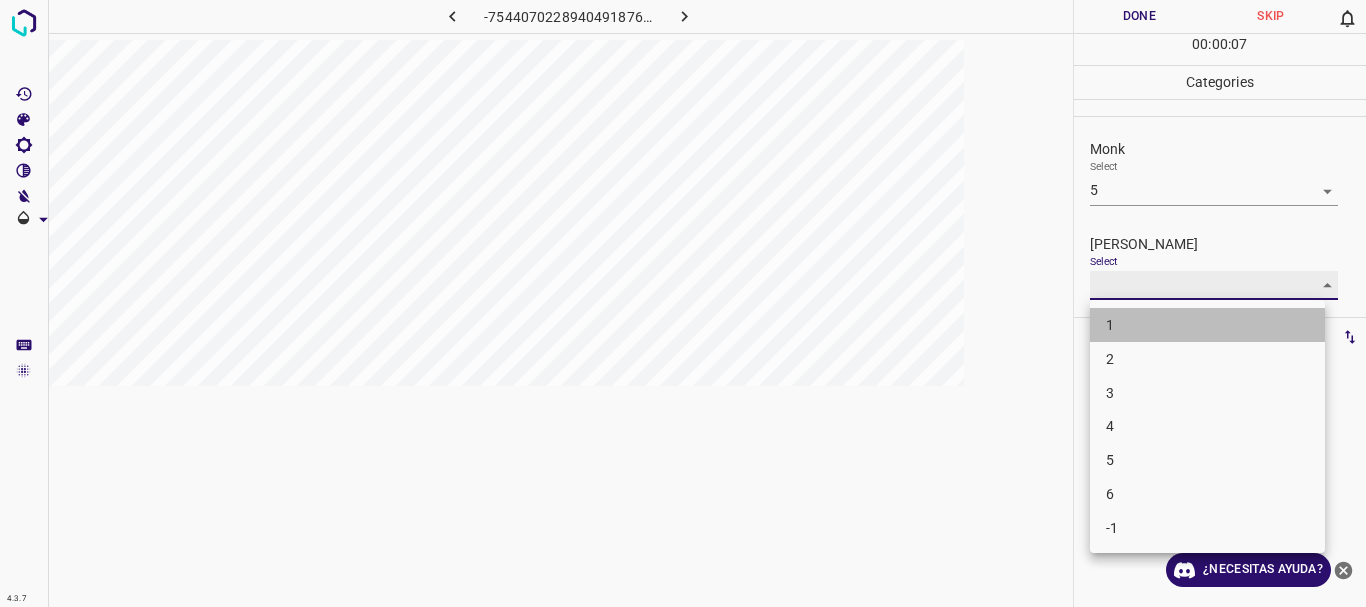 type on "1" 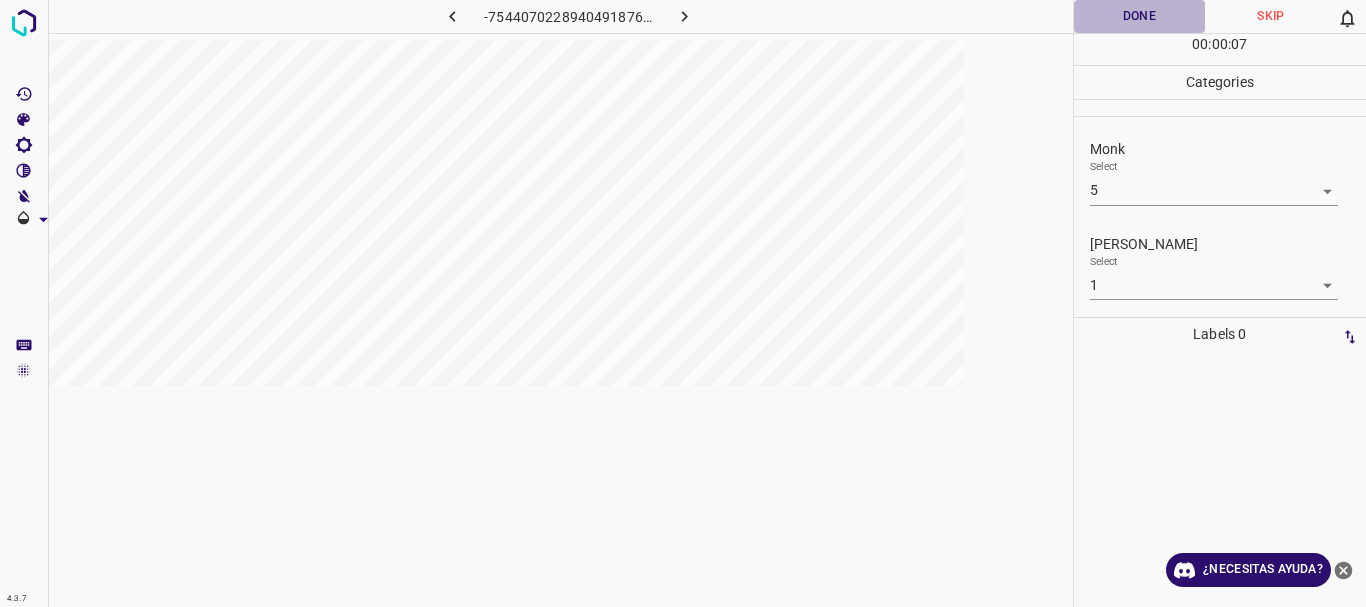 click on "Done" at bounding box center (1140, 16) 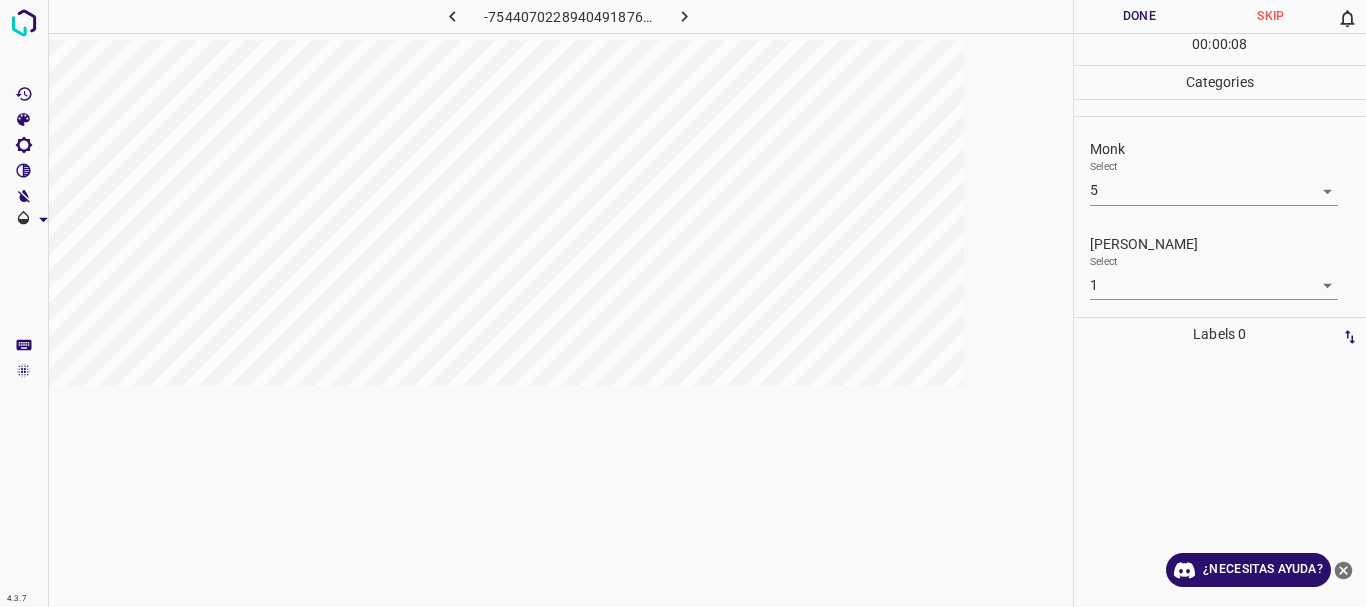 click at bounding box center [684, 16] 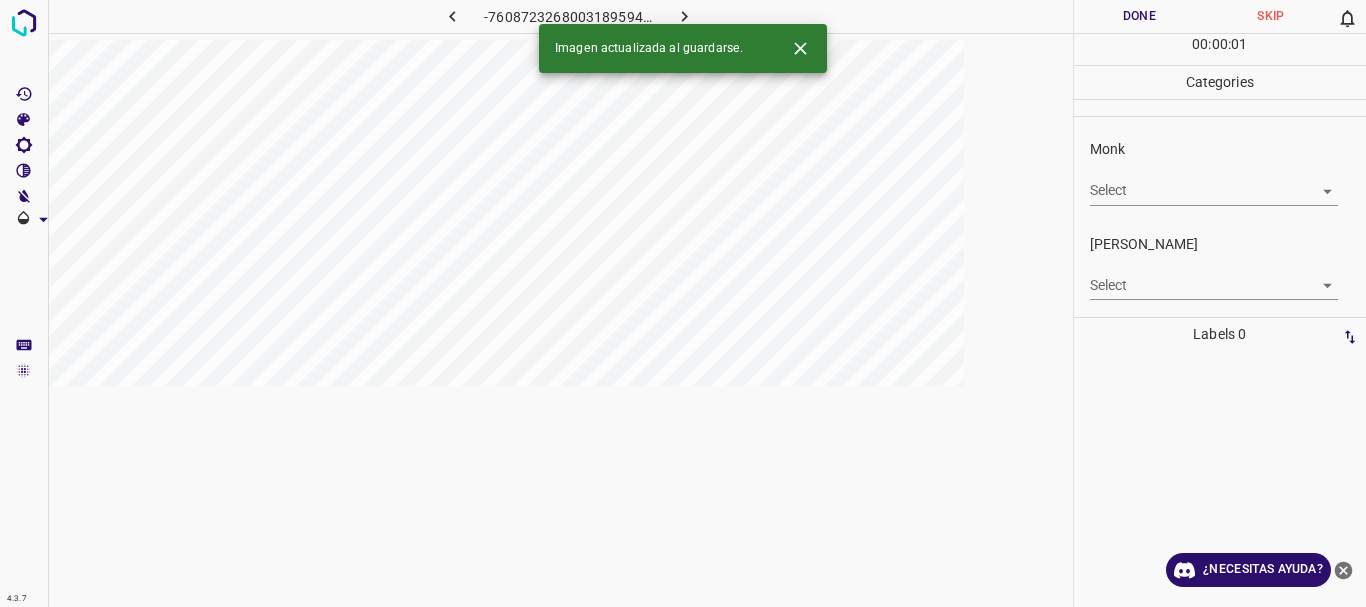click on "4.3.7 -7608723268003189594.png Done Skip 0 00   : 00   : 01   Categories Monk   Select ​  [PERSON_NAME]   Select ​ Labels   0 Categories 1 Monk 2  [PERSON_NAME] Tools Space Change between modes (Draw & Edit) I Auto labeling R Restore zoom M Zoom in N Zoom out Delete Delete selecte label Filters Z Restore filters X Saturation filter C Brightness filter V Contrast filter B Gray scale filter General O Download Imagen actualizada al guardarse. ¿Necesitas ayuda? Texto original Valora esta traducción Tu opinión servirá para ayudar a mejorar el Traductor de Google - Texto - Esconder - Borrar" at bounding box center (683, 303) 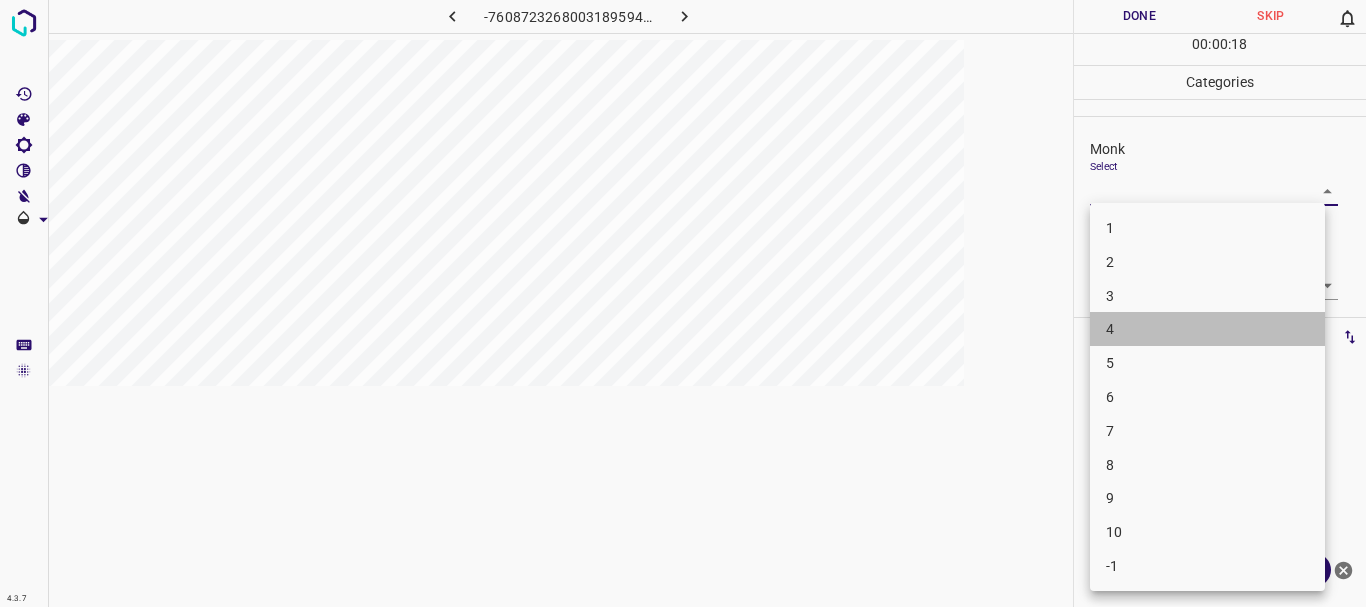 click on "4" at bounding box center (1207, 329) 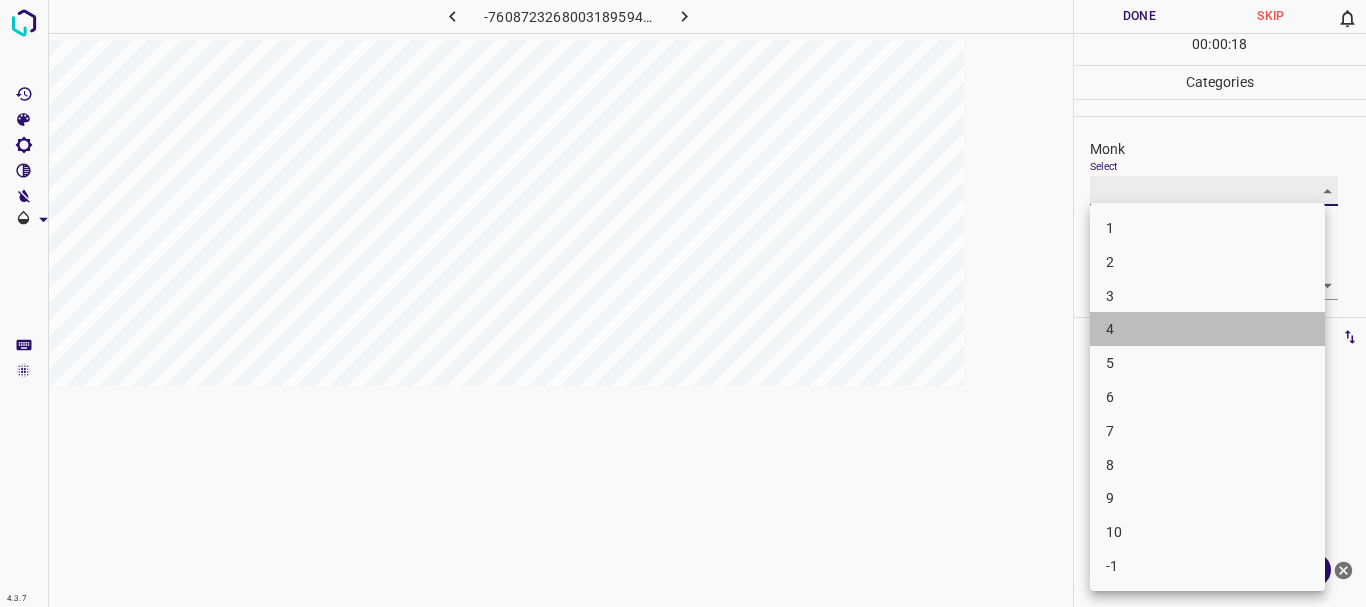 type on "4" 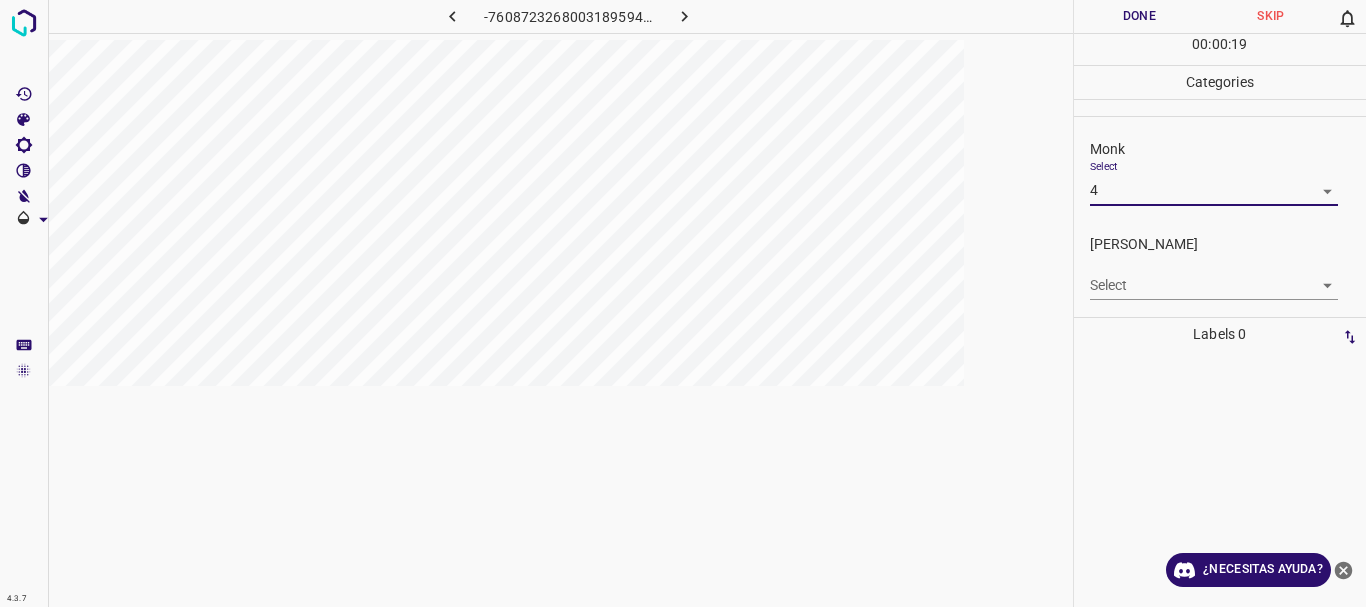click on "4.3.7 -7608723268003189594.png Done Skip 0 00   : 00   : 19   Categories Monk   Select 4 4  [PERSON_NAME]   Select ​ Labels   0 Categories 1 Monk 2  [PERSON_NAME] Tools Space Change between modes (Draw & Edit) I Auto labeling R Restore zoom M Zoom in N Zoom out Delete Delete selecte label Filters Z Restore filters X Saturation filter C Brightness filter V Contrast filter B Gray scale filter General O Download ¿Necesitas ayuda? Texto original Valora esta traducción Tu opinión servirá para ayudar a mejorar el Traductor de Google - Texto - Esconder - Borrar" at bounding box center (683, 303) 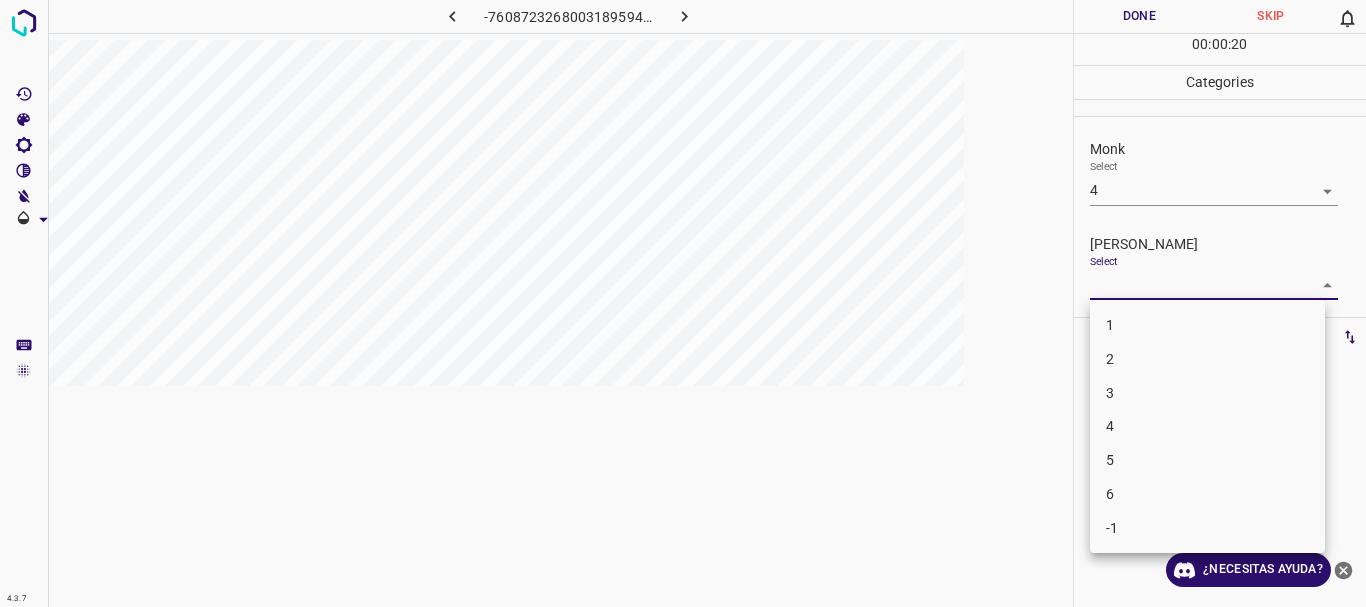 click on "1" at bounding box center (1207, 325) 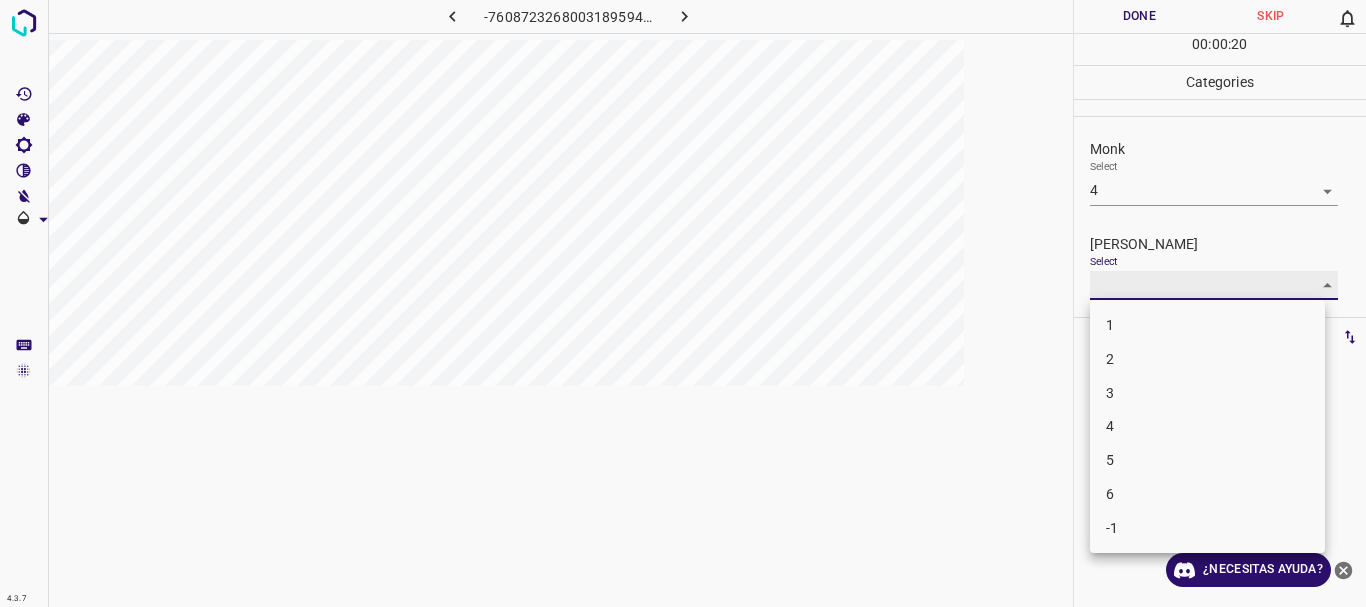 type on "1" 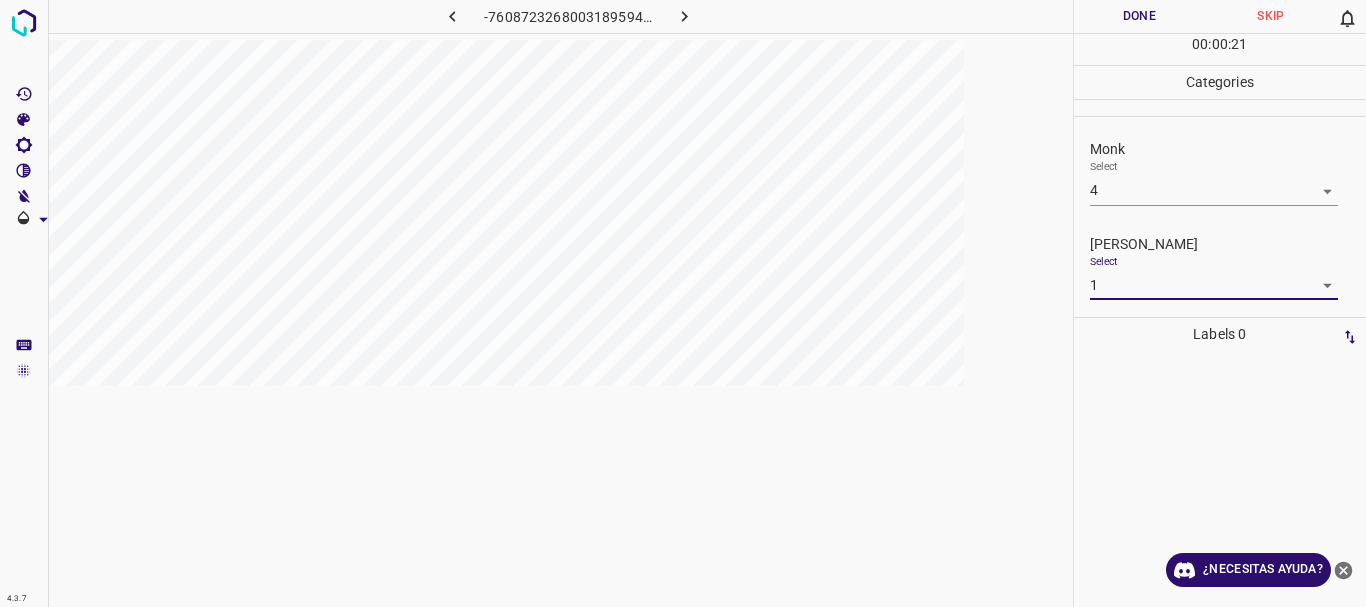 click on "Done" at bounding box center [1140, 16] 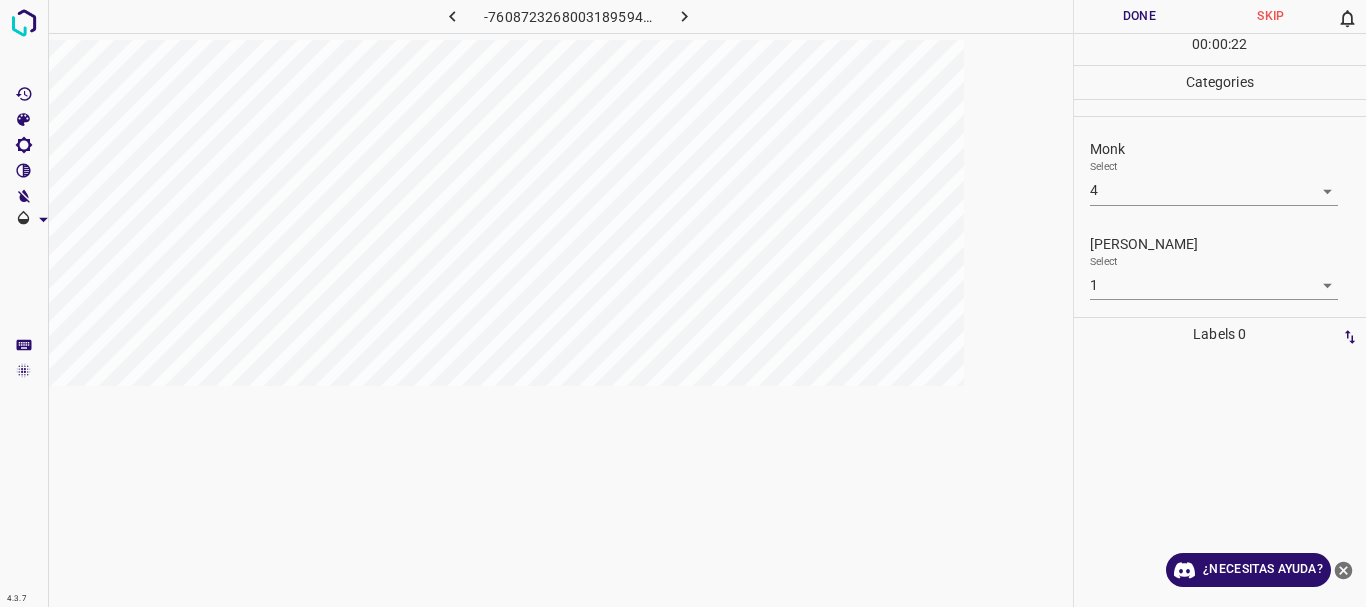 click 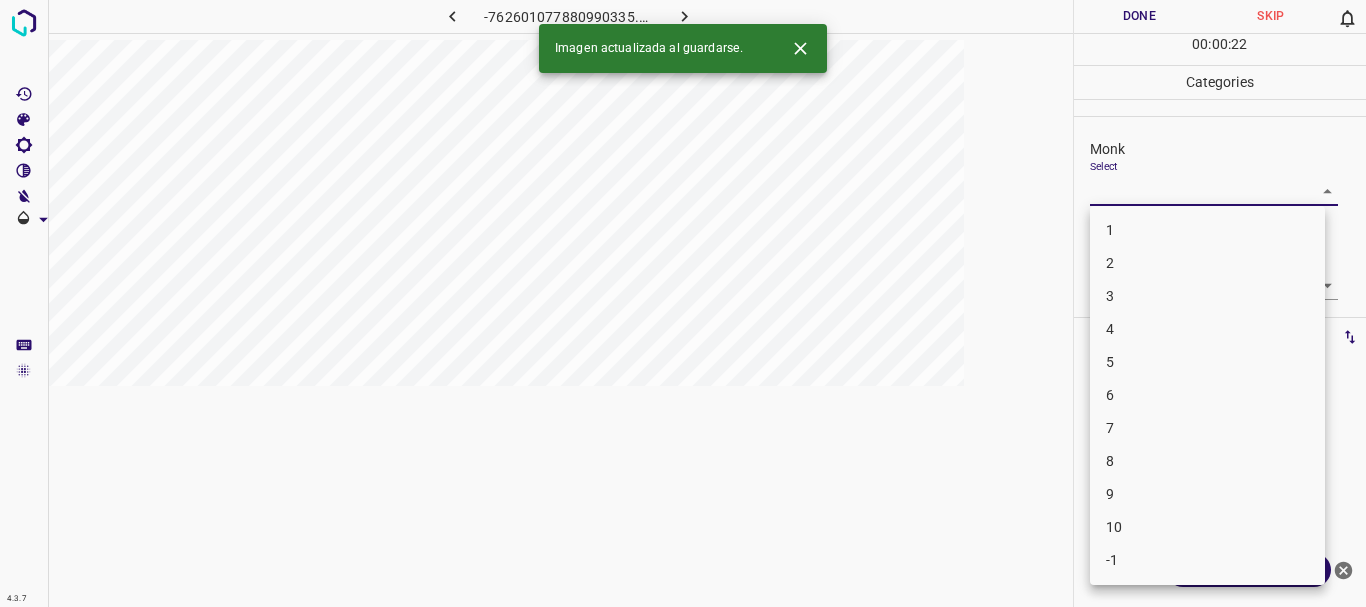 click on "4.3.7 -762601077880990335.png Done Skip 0 00   : 00   : 22   Categories Monk   Select ​  [PERSON_NAME]   Select ​ Labels   0 Categories 1 Monk 2  [PERSON_NAME] Tools Space Change between modes (Draw & Edit) I Auto labeling R Restore zoom M Zoom in N Zoom out Delete Delete selecte label Filters Z Restore filters X Saturation filter C Brightness filter V Contrast filter B Gray scale filter General O Download Imagen actualizada al guardarse. ¿Necesitas ayuda? Texto original Valora esta traducción Tu opinión servirá para ayudar a mejorar el Traductor de Google - Texto - Esconder - Borrar 1 2 3 4 5 6 7 8 9 10 -1" at bounding box center (683, 303) 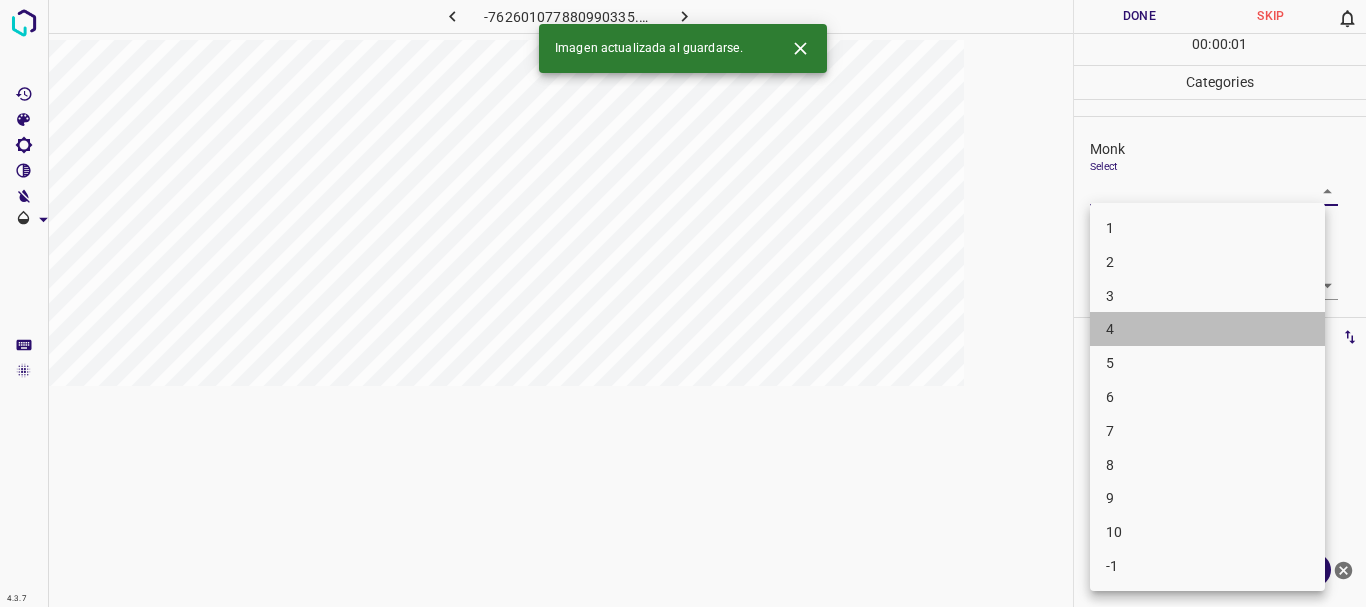 click on "4" at bounding box center (1207, 329) 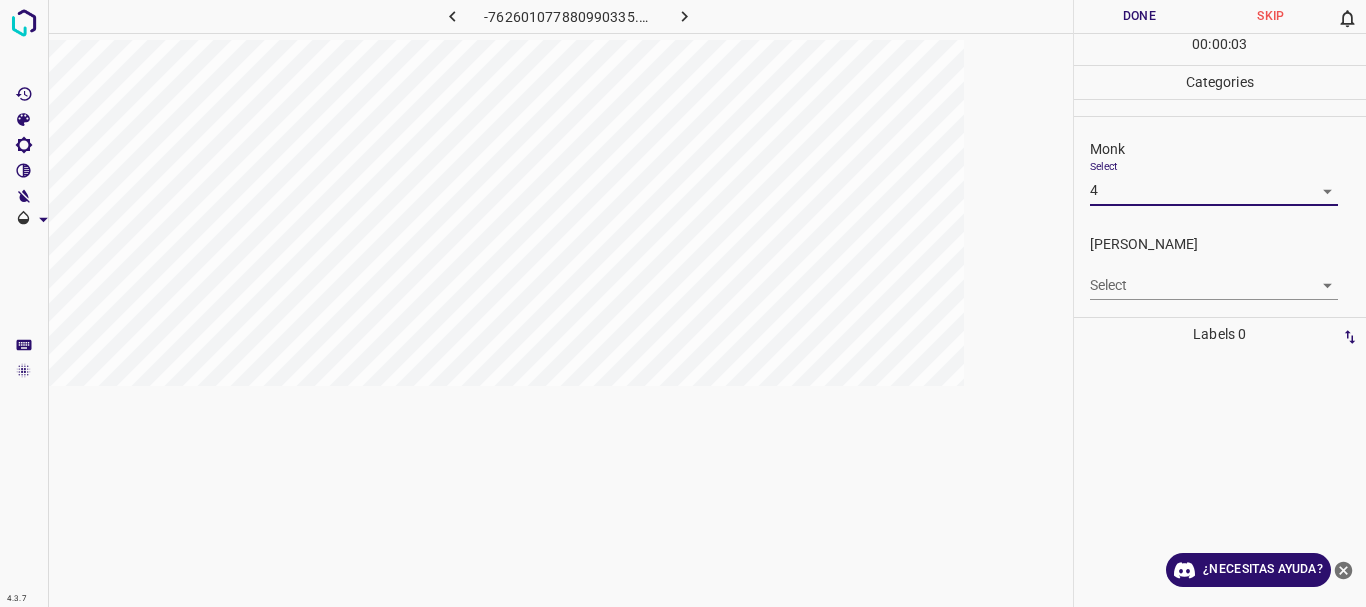 click on "4.3.7 -762601077880990335.png Done Skip 0 00   : 00   : 03   Categories Monk   Select 4 4  [PERSON_NAME]   Select ​ Labels   0 Categories 1 Monk 2  [PERSON_NAME] Tools Space Change between modes (Draw & Edit) I Auto labeling R Restore zoom M Zoom in N Zoom out Delete Delete selecte label Filters Z Restore filters X Saturation filter C Brightness filter V Contrast filter B Gray scale filter General O Download ¿Necesitas ayuda? Texto original Valora esta traducción Tu opinión servirá para ayudar a mejorar el Traductor de Google - Texto - Esconder - Borrar" at bounding box center [683, 303] 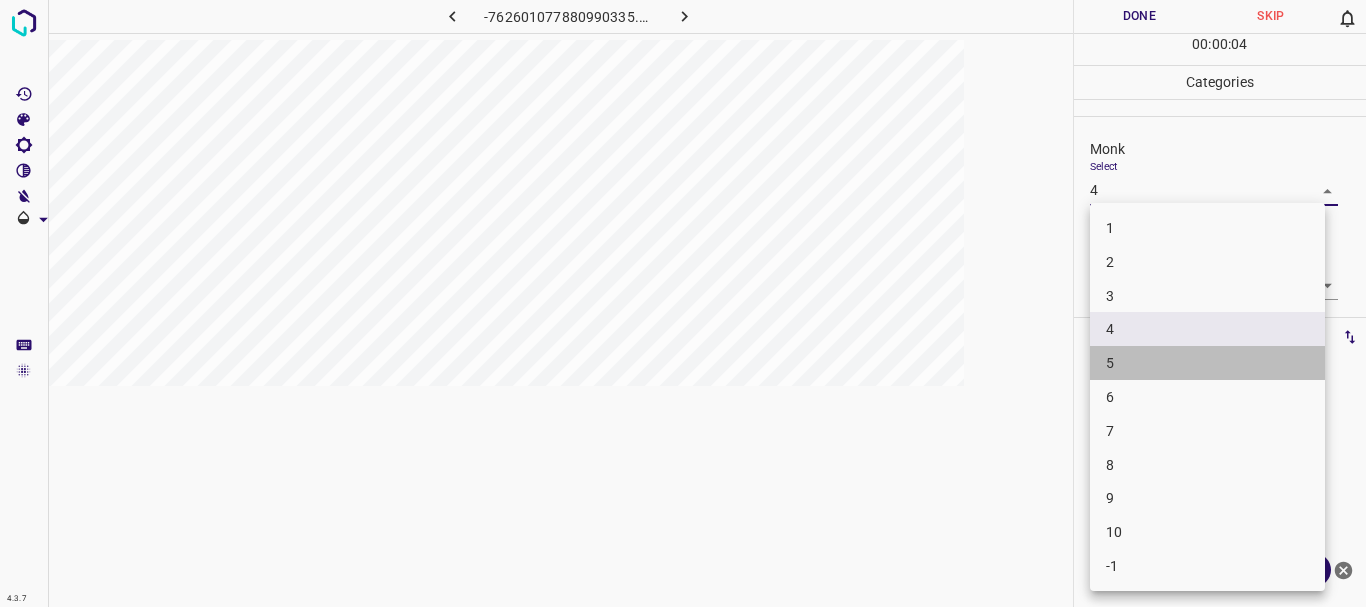 click on "5" at bounding box center [1207, 363] 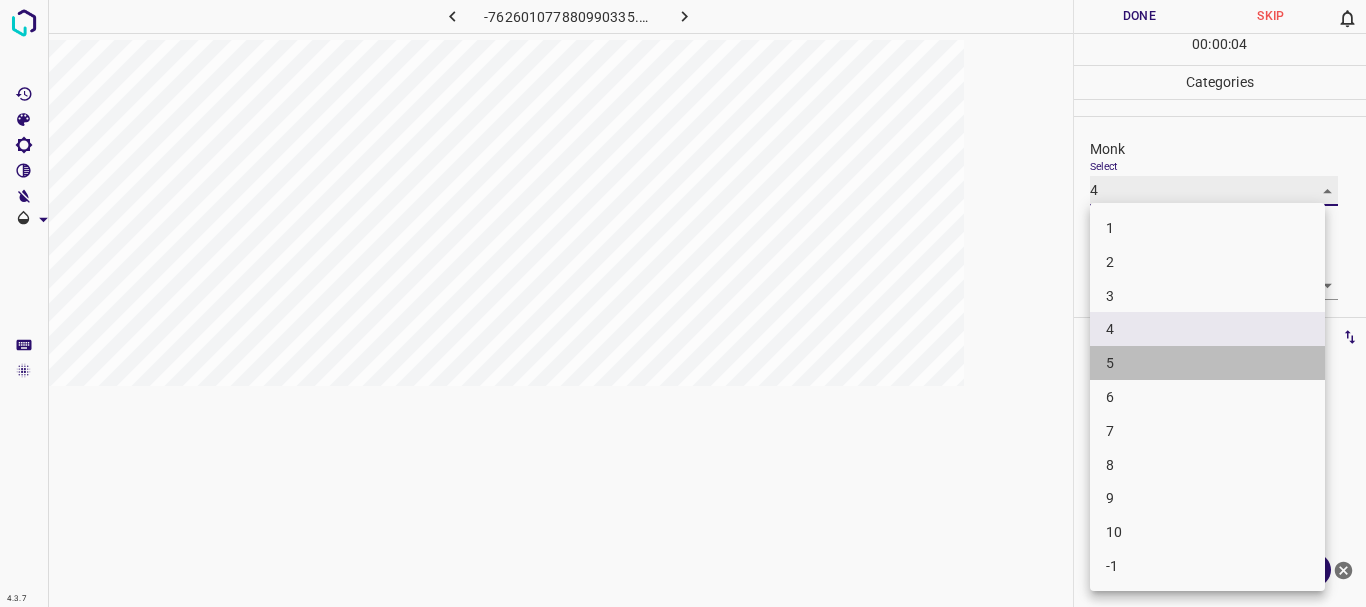 type on "5" 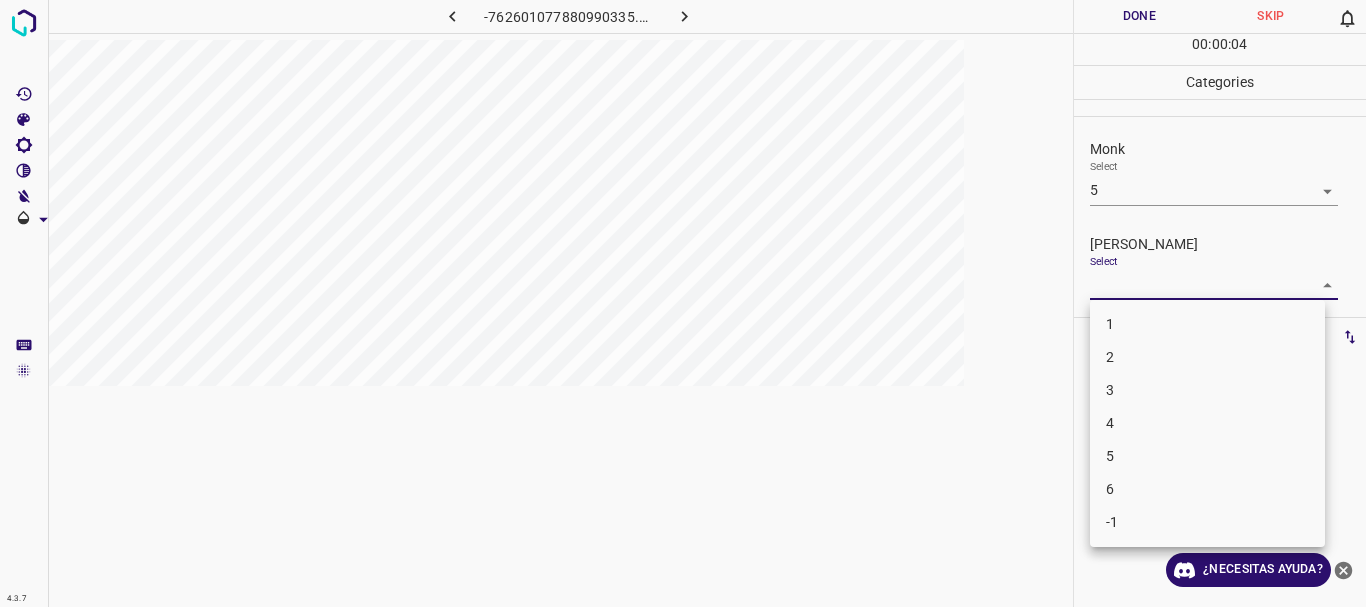 click on "4.3.7 -762601077880990335.png Done Skip 0 00   : 00   : 04   Categories Monk   Select 5 5  [PERSON_NAME]   Select ​ Labels   0 Categories 1 Monk 2  [PERSON_NAME] Tools Space Change between modes (Draw & Edit) I Auto labeling R Restore zoom M Zoom in N Zoom out Delete Delete selecte label Filters Z Restore filters X Saturation filter C Brightness filter V Contrast filter B Gray scale filter General O Download ¿Necesitas ayuda? Texto original Valora esta traducción Tu opinión servirá para ayudar a mejorar el Traductor de Google - Texto - Esconder - Borrar 1 2 3 4 5 6 -1" at bounding box center (683, 303) 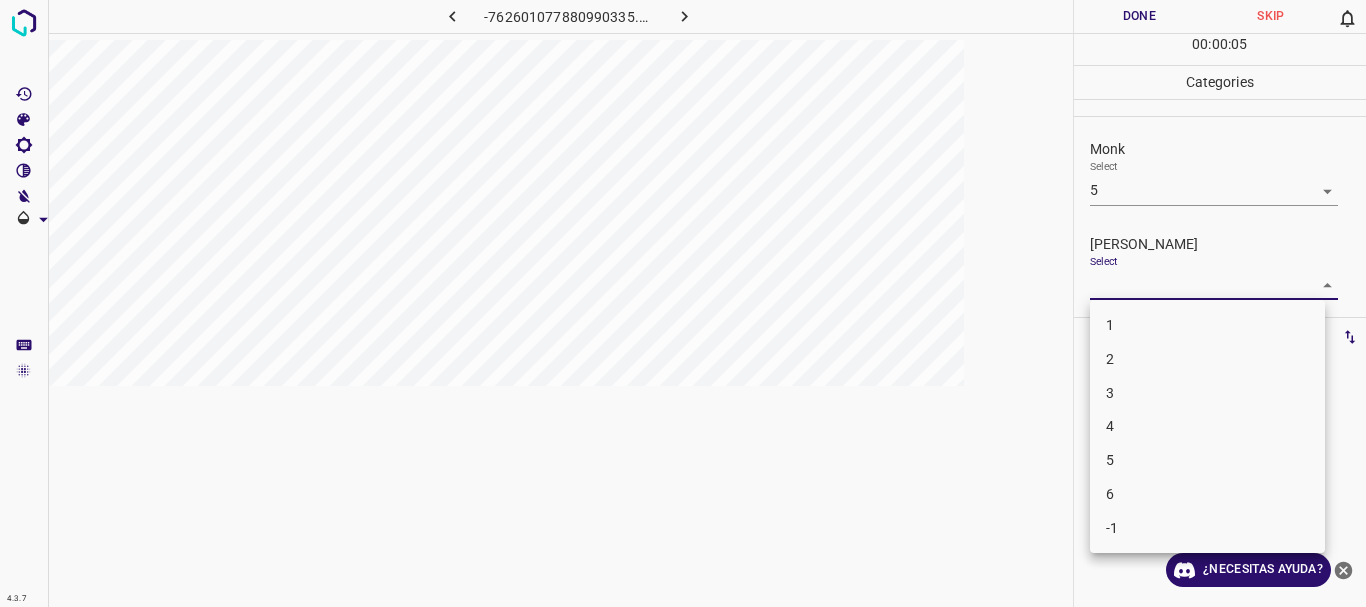 click on "1" at bounding box center (1207, 325) 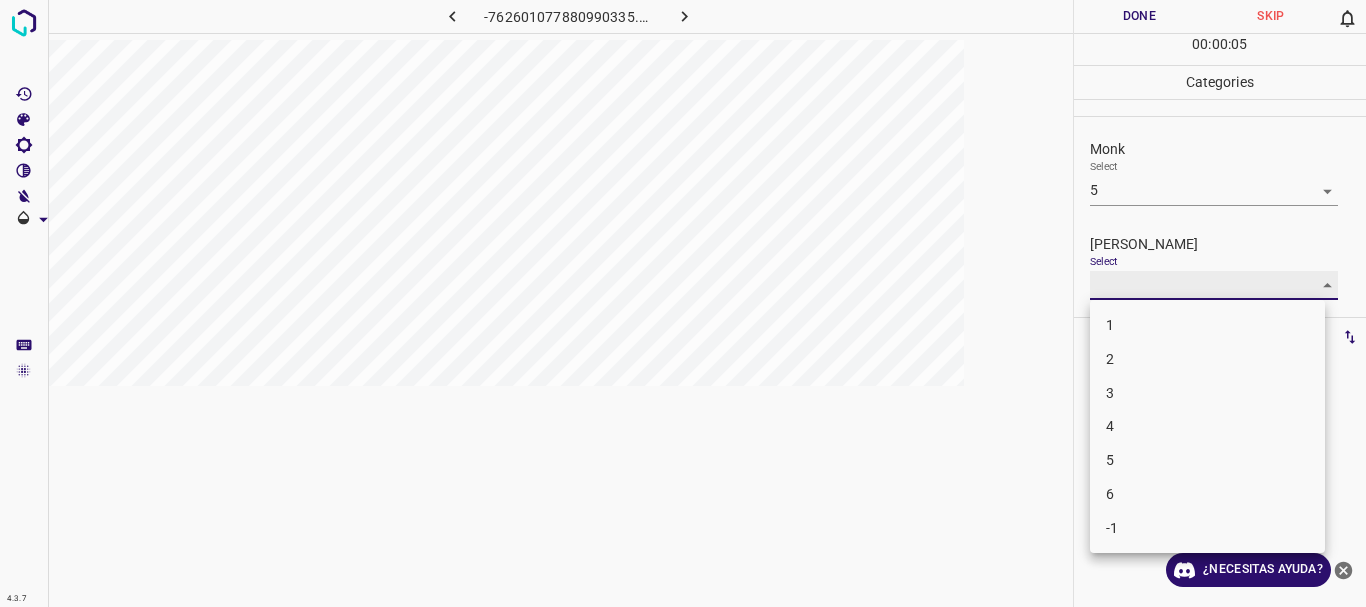 type on "1" 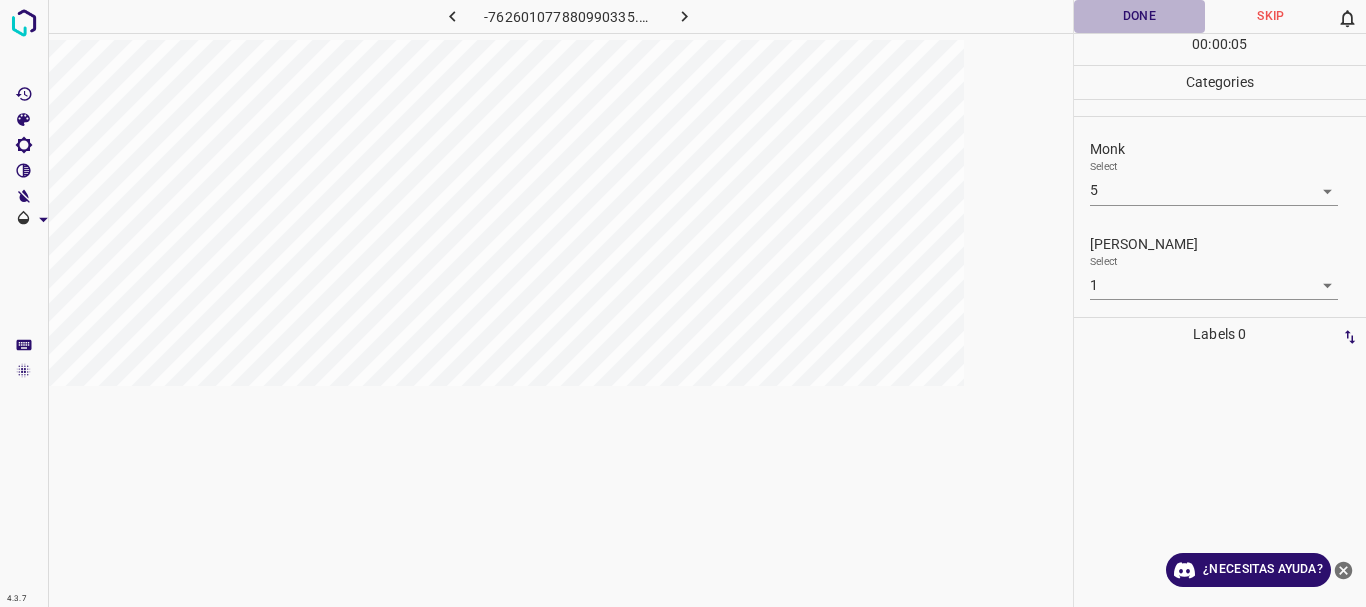 click on "Done" at bounding box center (1140, 16) 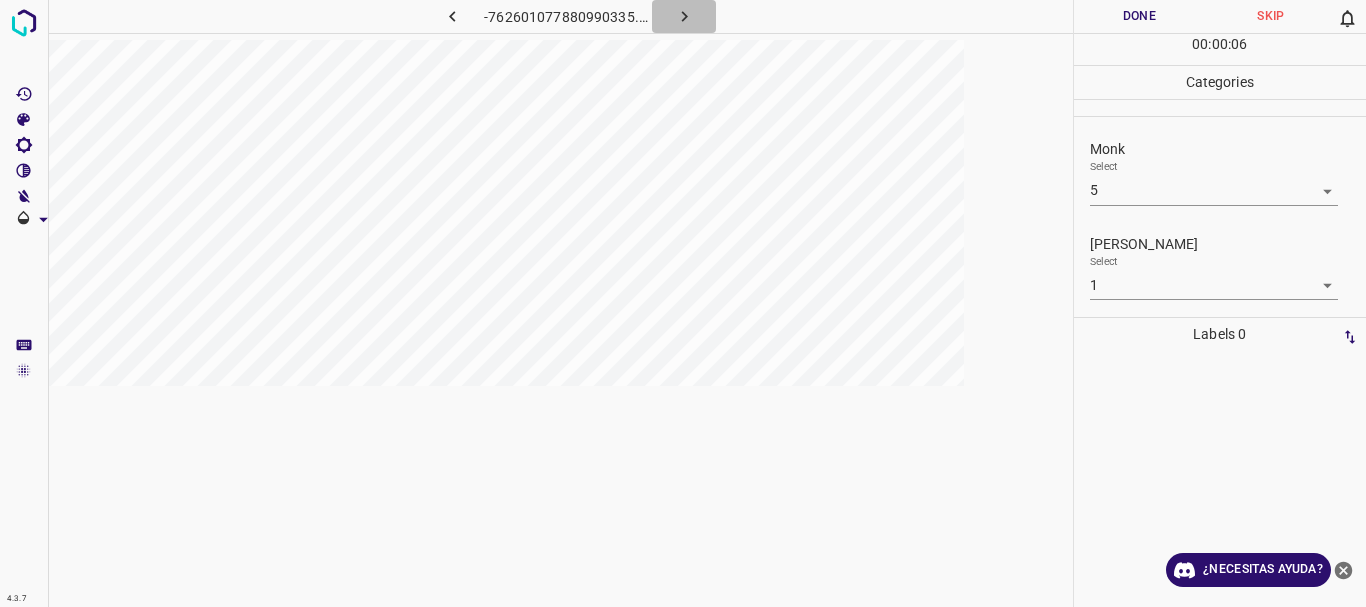 click 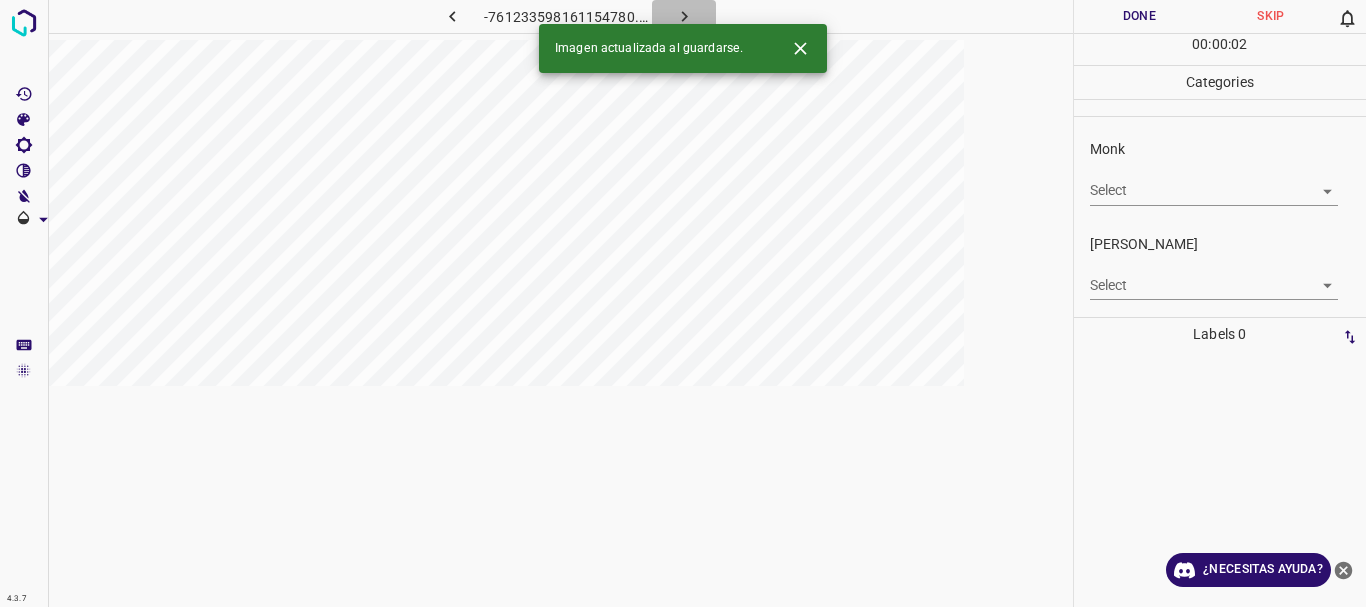 click 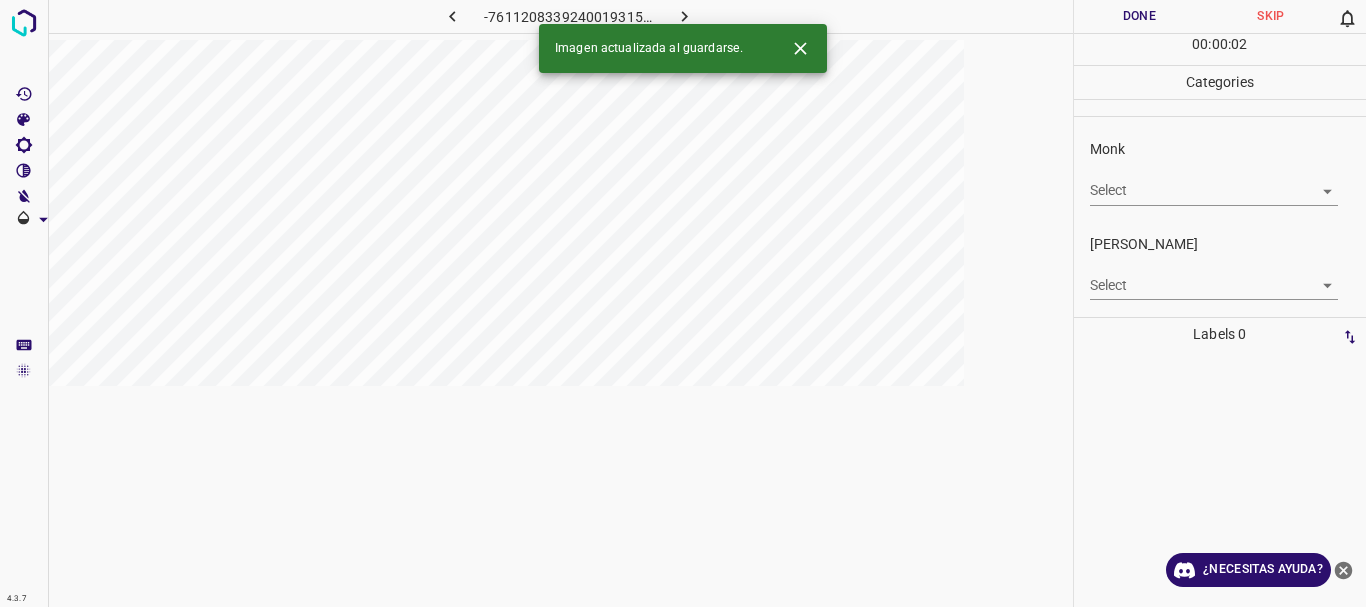 click 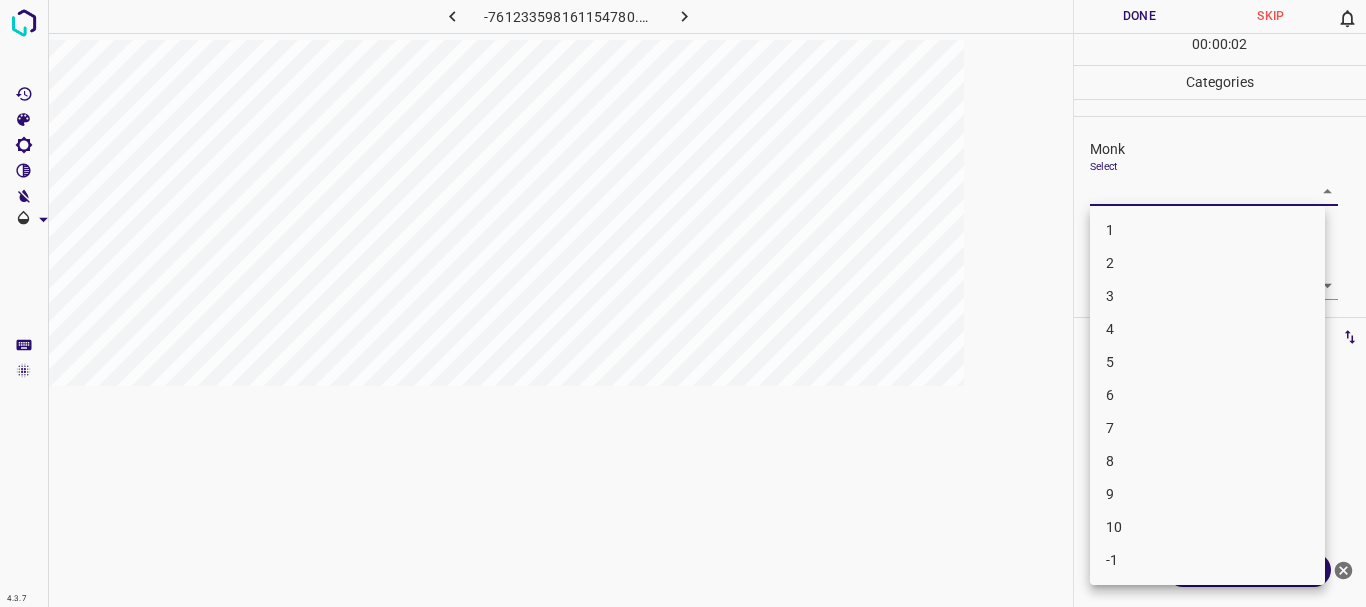 click on "4.3.7 -761233598161154780.png Done Skip 0 00   : 00   : 02   Categories Monk   Select ​  [PERSON_NAME]   Select ​ Labels   0 Categories 1 Monk 2  [PERSON_NAME] Tools Space Change between modes (Draw & Edit) I Auto labeling R Restore zoom M Zoom in N Zoom out Delete Delete selecte label Filters Z Restore filters X Saturation filter C Brightness filter V Contrast filter B Gray scale filter General O Download ¿Necesitas ayuda? Texto original Valora esta traducción Tu opinión servirá para ayudar a mejorar el Traductor de Google - Texto - Esconder - Borrar 1 2 3 4 5 6 7 8 9 10 -1" at bounding box center [683, 303] 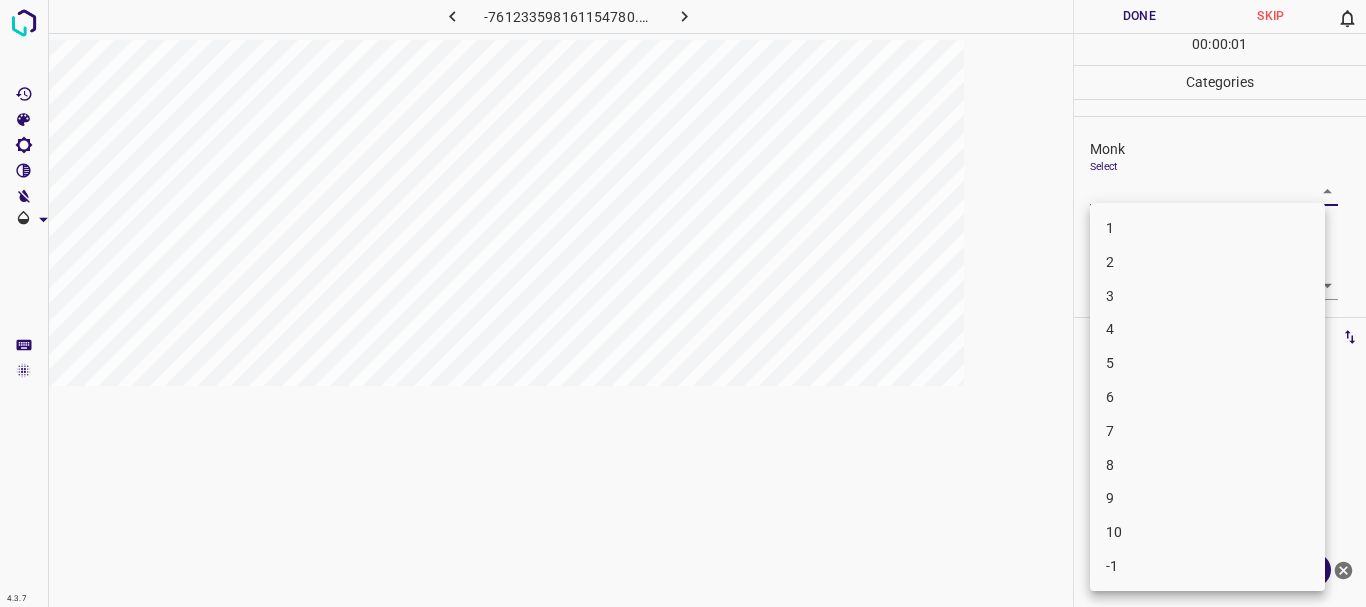 click on "4" at bounding box center [1207, 329] 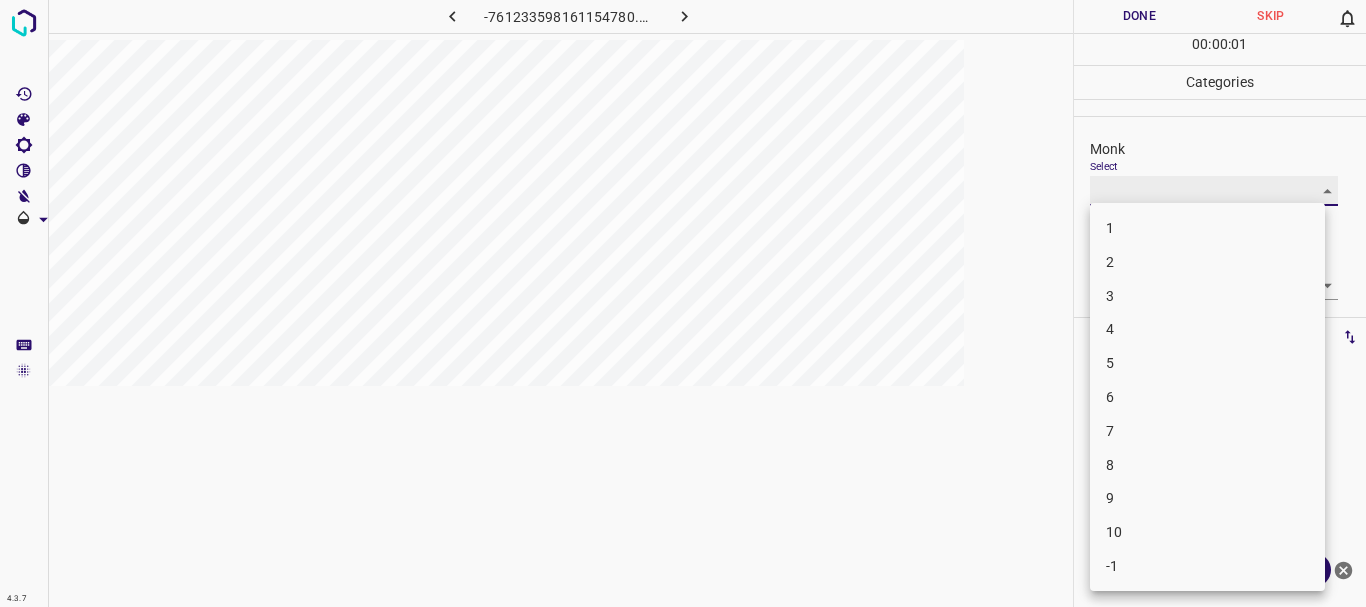 type on "4" 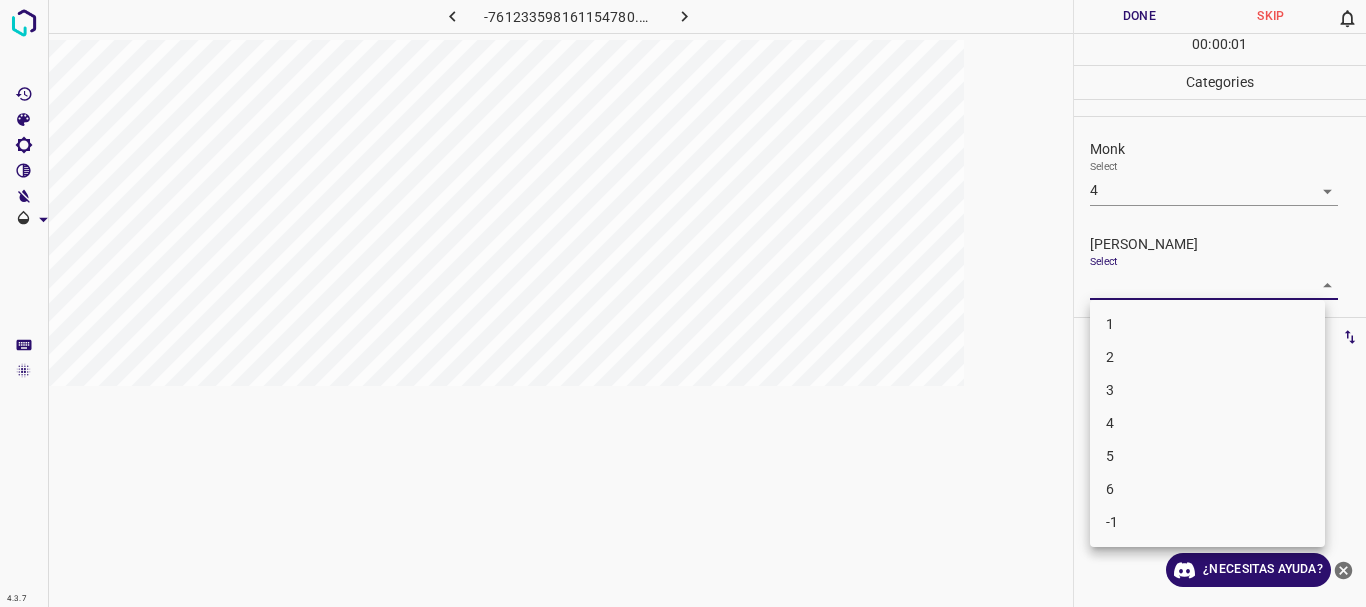 click on "4.3.7 -761233598161154780.png Done Skip 0 00   : 00   : 01   Categories Monk   Select 4 4  [PERSON_NAME]   Select ​ Labels   0 Categories 1 Monk 2  [PERSON_NAME] Tools Space Change between modes (Draw & Edit) I Auto labeling R Restore zoom M Zoom in N Zoom out Delete Delete selecte label Filters Z Restore filters X Saturation filter C Brightness filter V Contrast filter B Gray scale filter General O Download ¿Necesitas ayuda? Texto original Valora esta traducción Tu opinión servirá para ayudar a mejorar el Traductor de Google - Texto - Esconder - Borrar 1 2 3 4 5 6 -1" at bounding box center (683, 303) 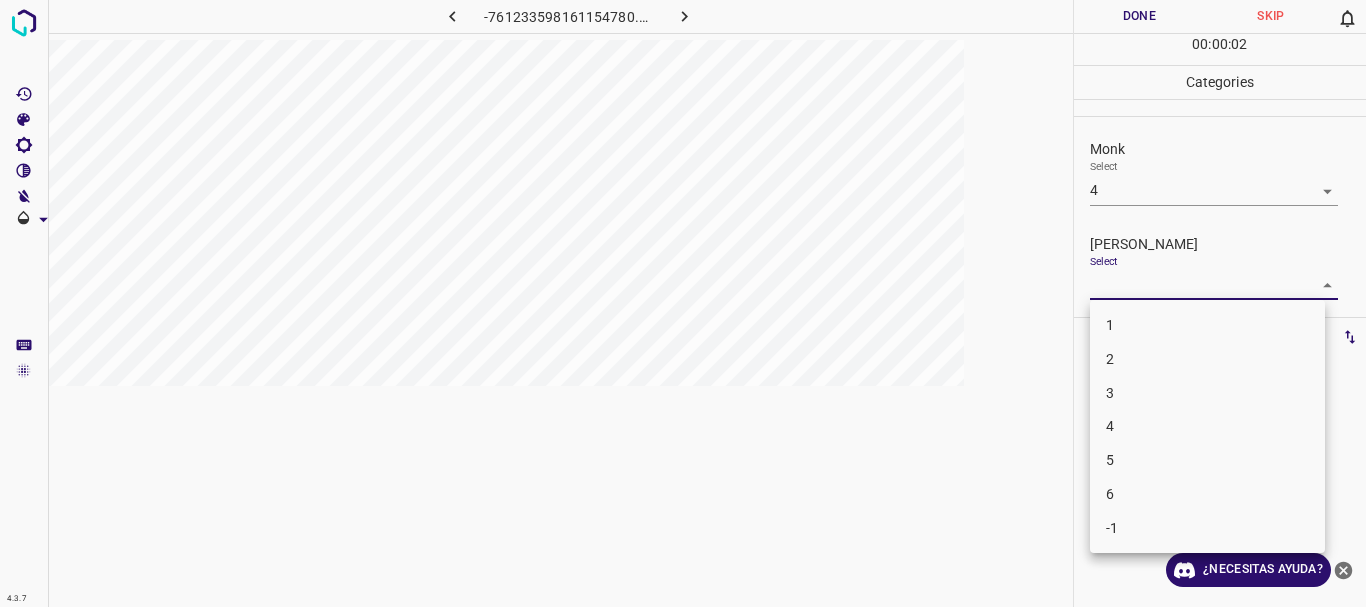 click on "2" at bounding box center (1207, 359) 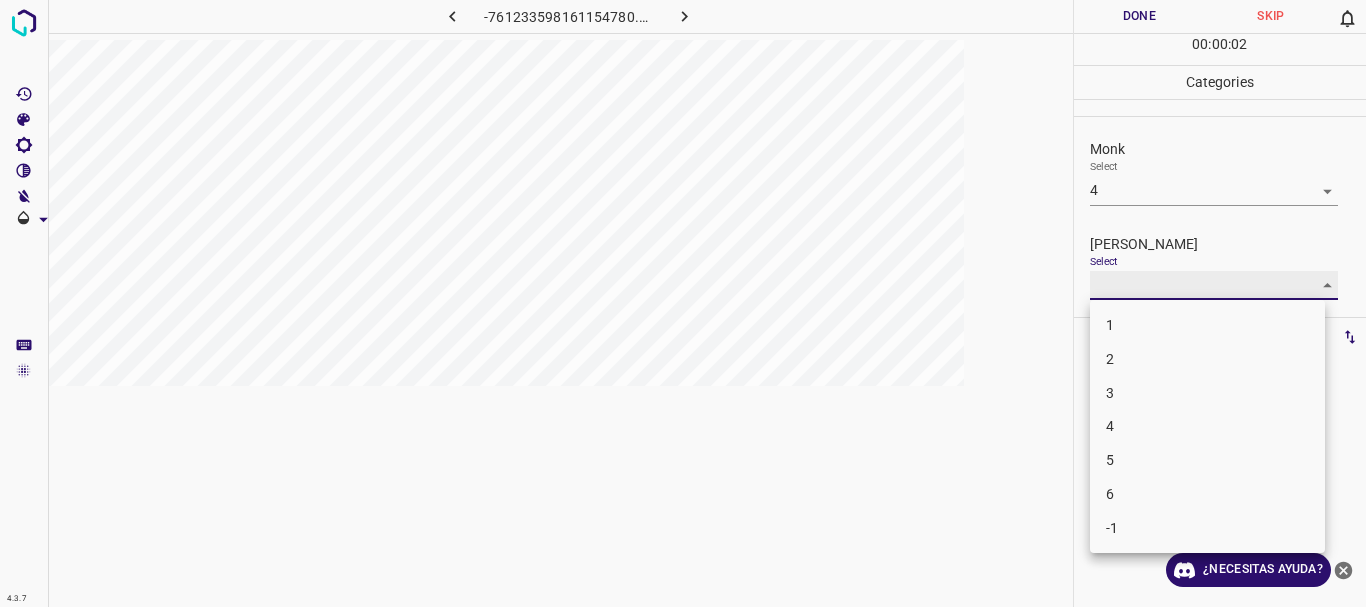 type on "2" 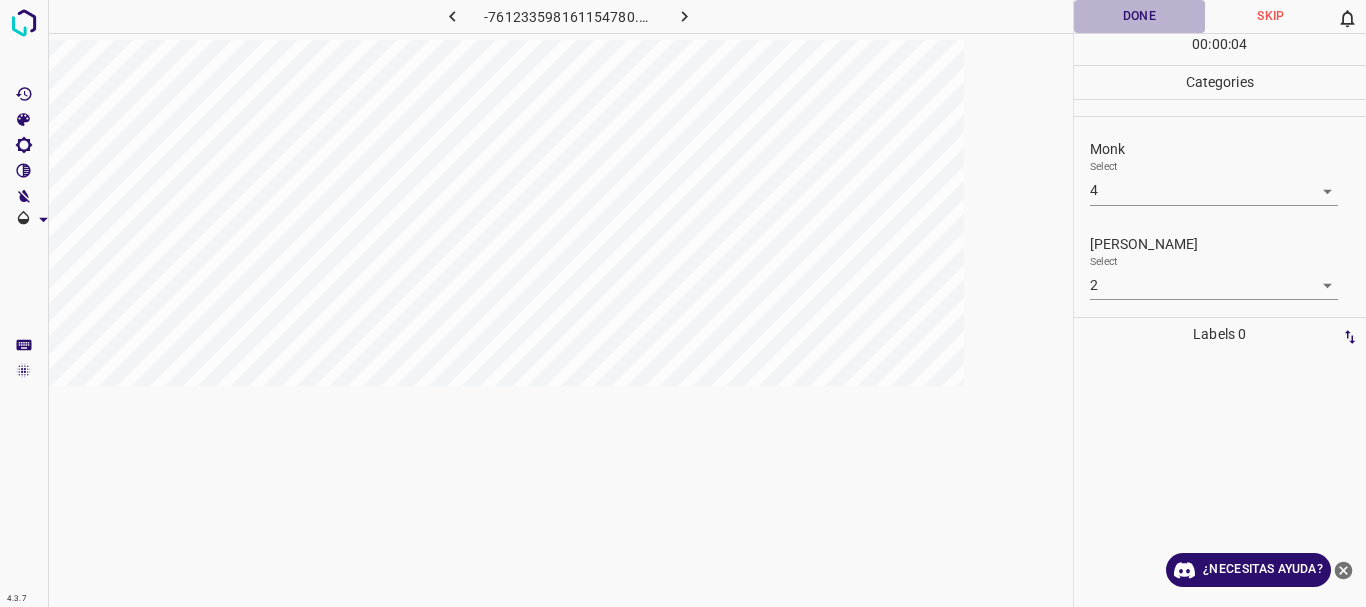 click on "Done" at bounding box center (1140, 16) 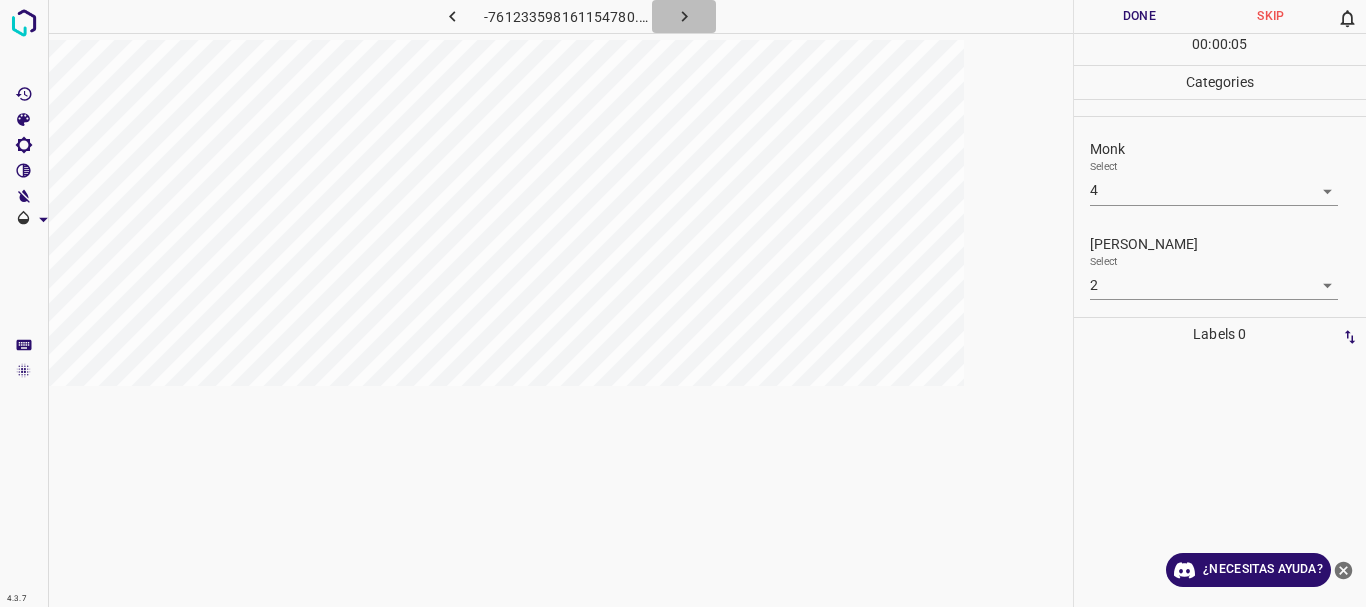 click at bounding box center [684, 16] 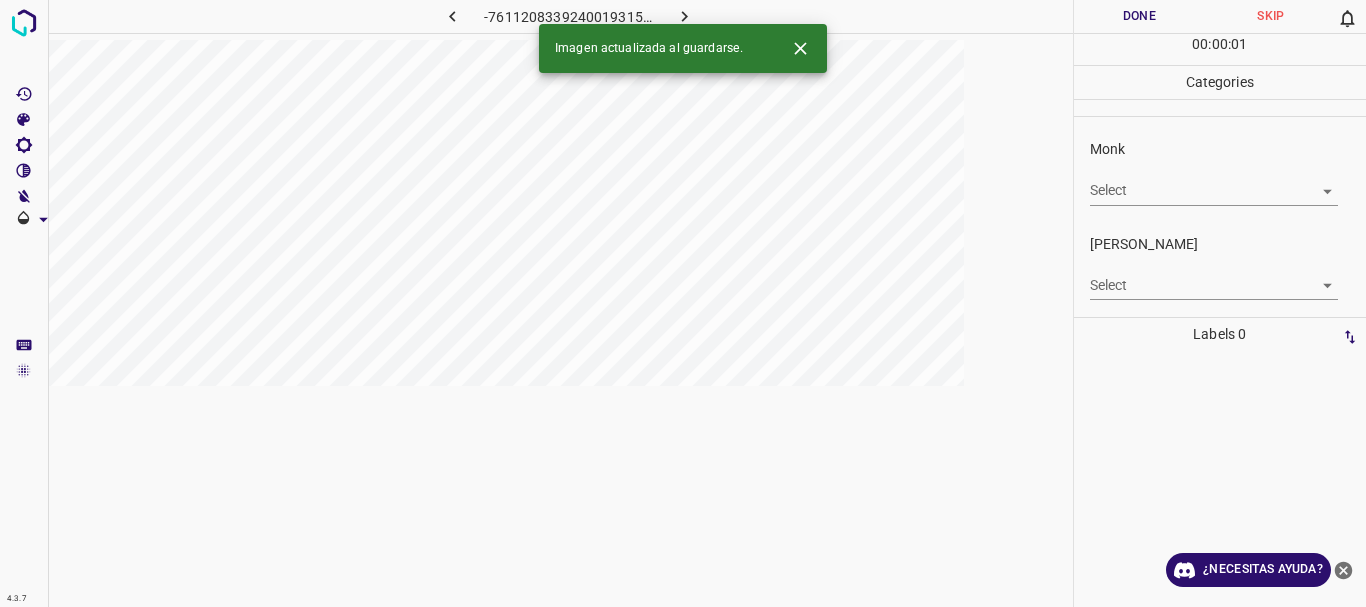 click on "4.3.7 -7611208339240019315.png Done Skip 0 00   : 00   : 01   Categories Monk   Select ​  [PERSON_NAME]   Select ​ Labels   0 Categories 1 Monk 2  [PERSON_NAME] Tools Space Change between modes (Draw & Edit) I Auto labeling R Restore zoom M Zoom in N Zoom out Delete Delete selecte label Filters Z Restore filters X Saturation filter C Brightness filter V Contrast filter B Gray scale filter General O Download Imagen actualizada al guardarse. ¿Necesitas ayuda? Texto original Valora esta traducción Tu opinión servirá para ayudar a mejorar el Traductor de Google - Texto - Esconder - Borrar" at bounding box center (683, 303) 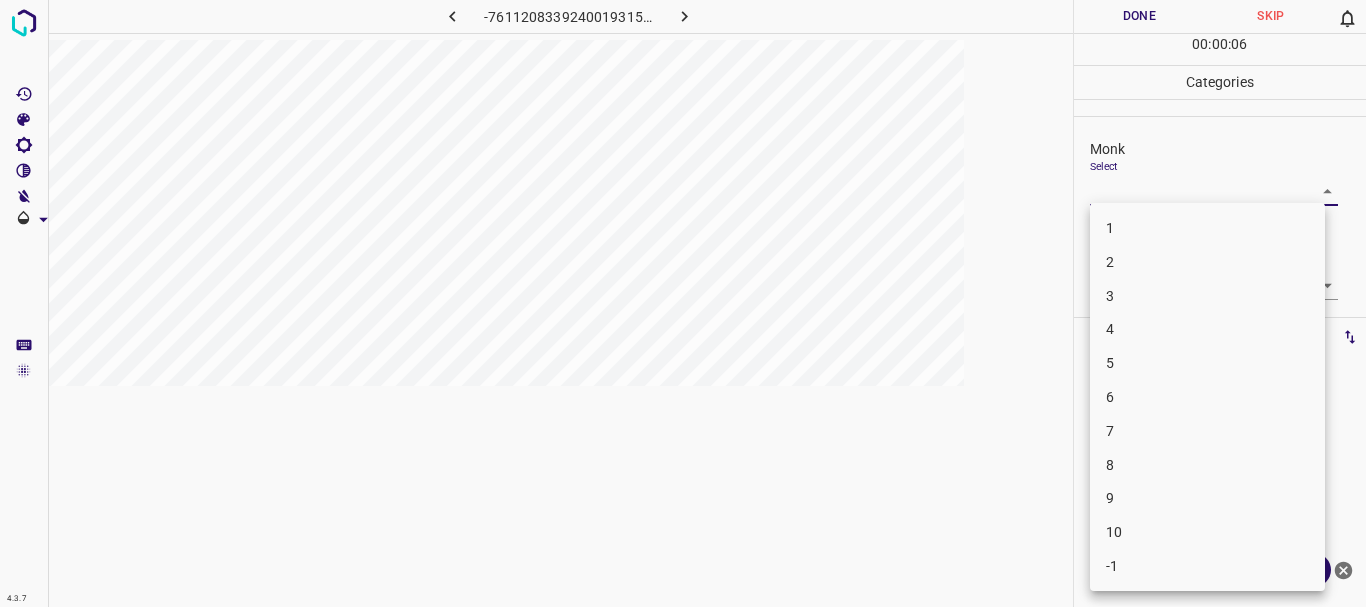 drag, startPoint x: 1130, startPoint y: 360, endPoint x: 1126, endPoint y: 307, distance: 53.15073 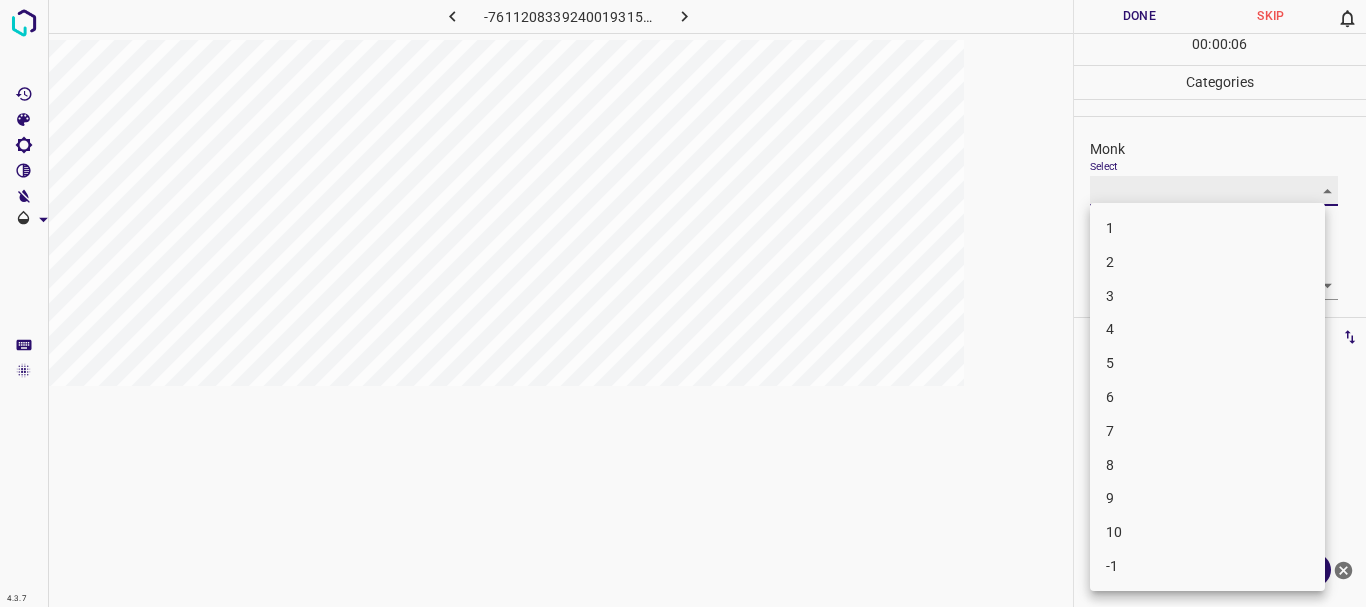 type on "5" 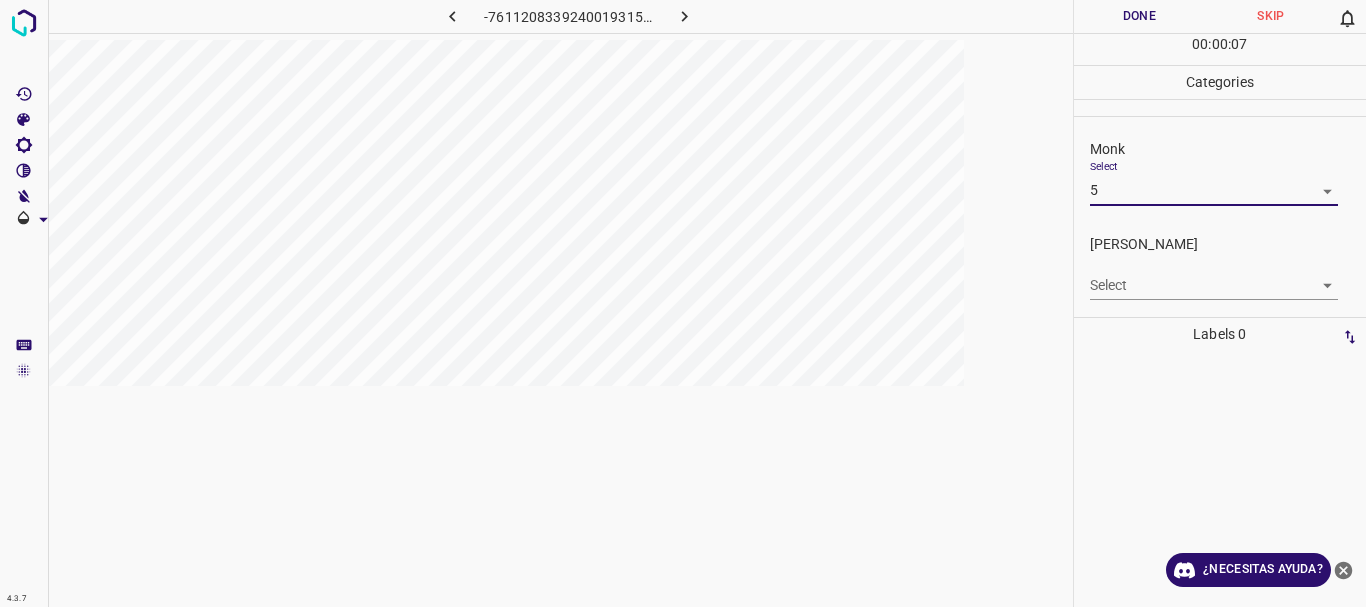 click on "4.3.7 -7611208339240019315.png Done Skip 0 00   : 00   : 07   Categories Monk   Select 5 5  [PERSON_NAME]   Select ​ Labels   0 Categories 1 Monk 2  [PERSON_NAME] Tools Space Change between modes (Draw & Edit) I Auto labeling R Restore zoom M Zoom in N Zoom out Delete Delete selecte label Filters Z Restore filters X Saturation filter C Brightness filter V Contrast filter B Gray scale filter General O Download ¿Necesitas ayuda? Texto original Valora esta traducción Tu opinión servirá para ayudar a mejorar el Traductor de Google - Texto - Esconder - Borrar" at bounding box center [683, 303] 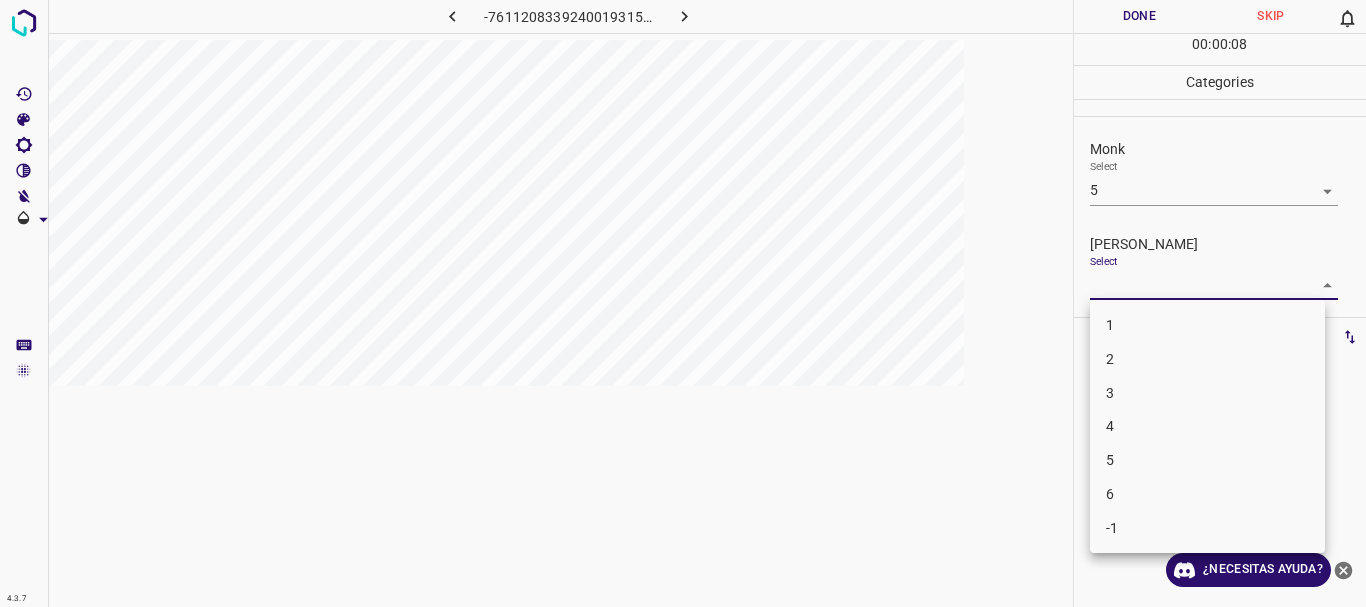 click on "1" at bounding box center [1207, 325] 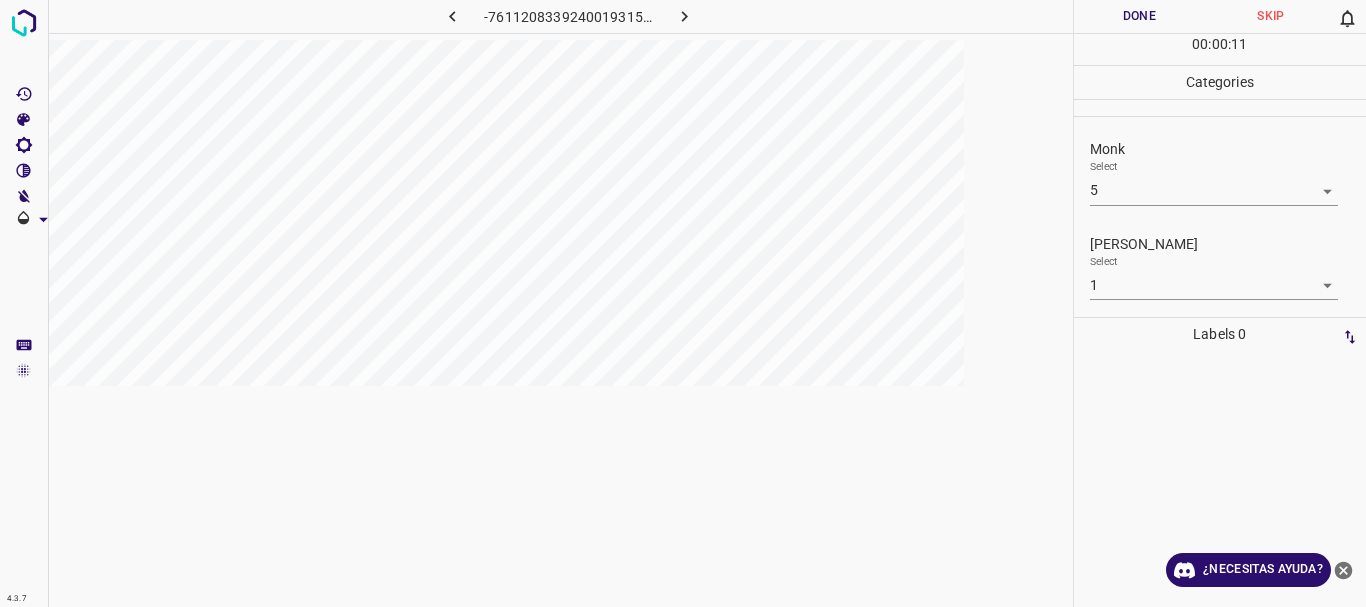 click on "Done" at bounding box center [1140, 16] 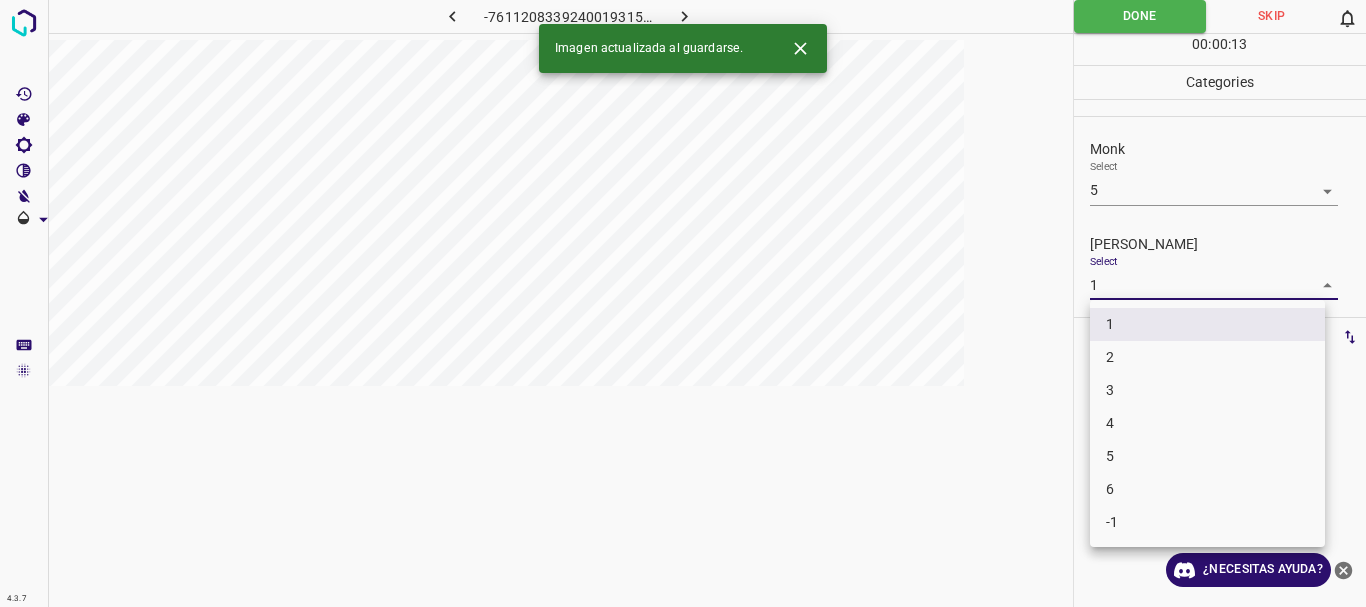 click on "4.3.7 -7611208339240019315.png Done Skip 0 00   : 00   : 13   Categories Monk   Select 5 5  [PERSON_NAME]   Select 1 1 Labels   0 Categories 1 Monk 2  [PERSON_NAME] Tools Space Change between modes (Draw & Edit) I Auto labeling R Restore zoom M Zoom in N Zoom out Delete Delete selecte label Filters Z Restore filters X Saturation filter C Brightness filter V Contrast filter B Gray scale filter General O Download Imagen actualizada al guardarse. ¿Necesitas ayuda? Texto original Valora esta traducción Tu opinión servirá para ayudar a mejorar el Traductor de Google - Texto - Esconder - Borrar 1 2 3 4 5 6 -1" at bounding box center [683, 303] 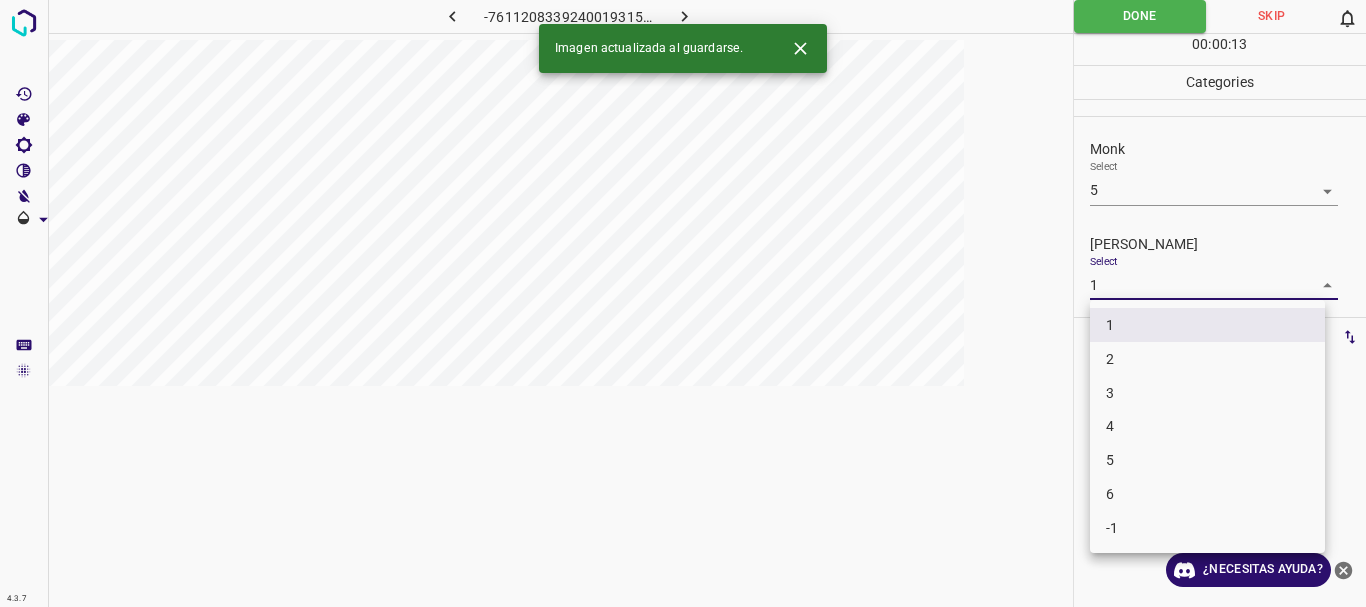 click on "2" at bounding box center (1207, 359) 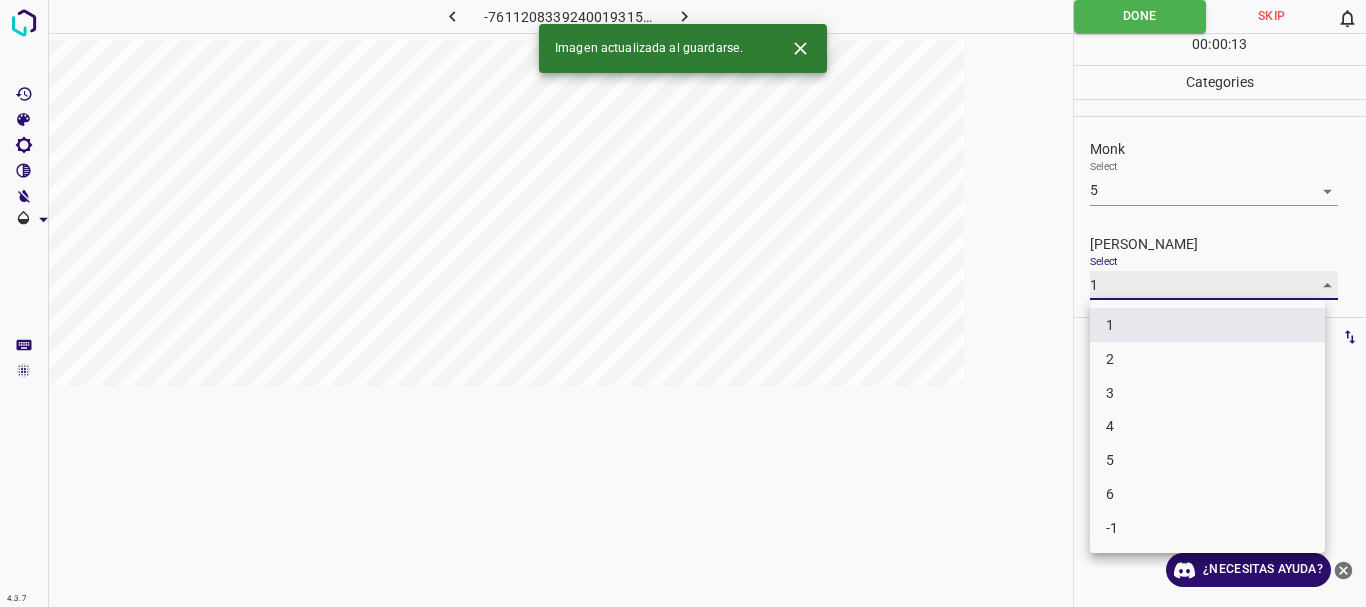 type on "2" 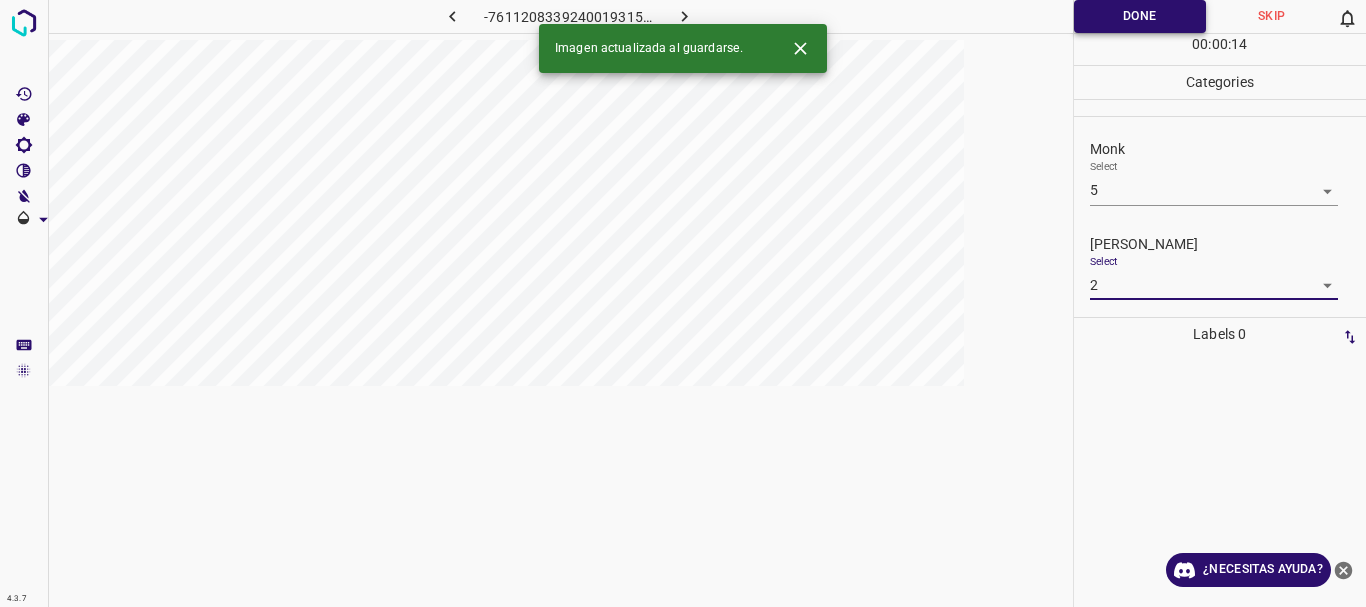 click on "Done" at bounding box center (1140, 16) 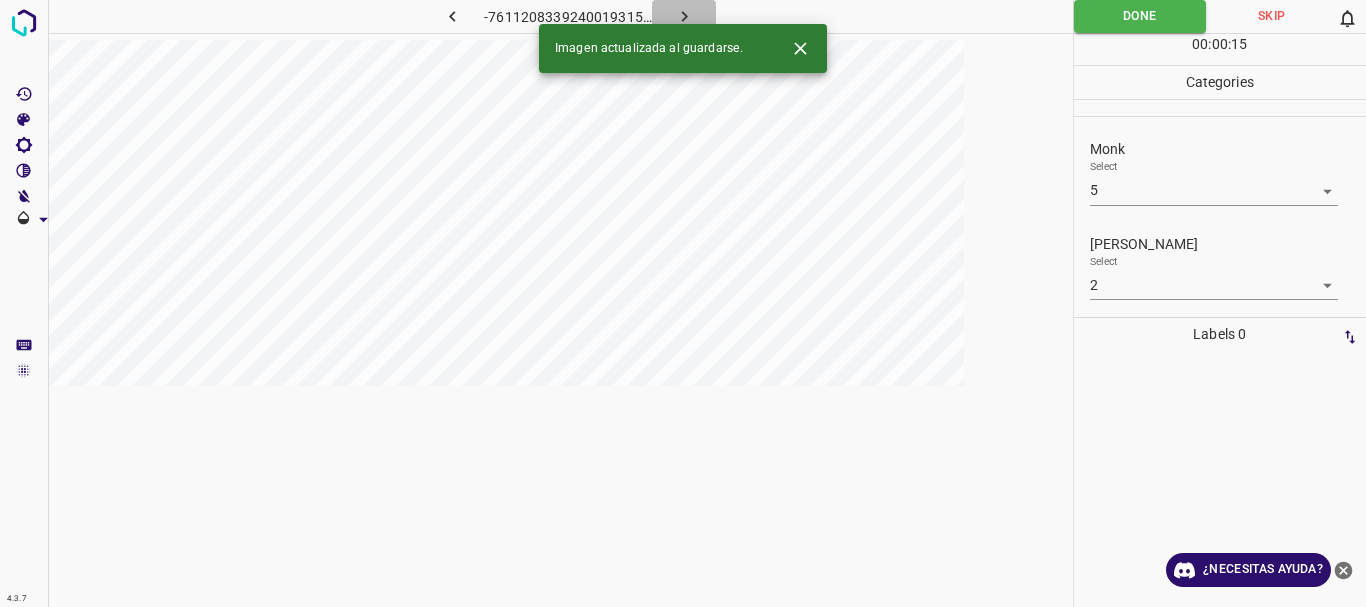 click 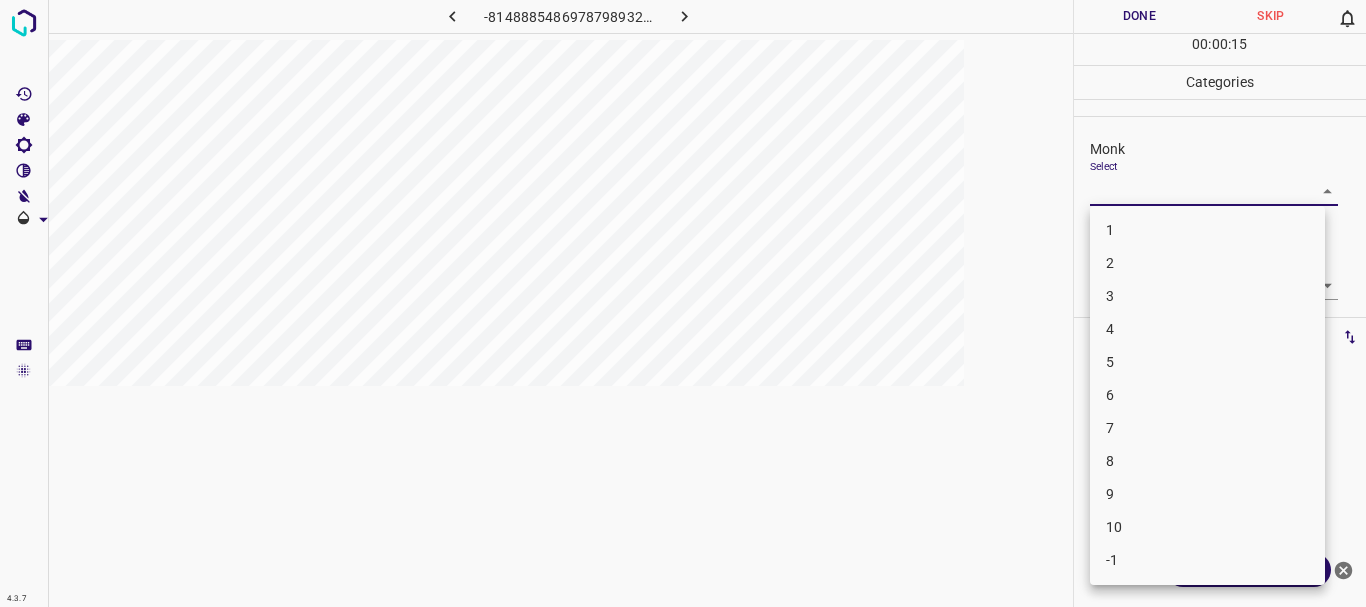 click on "4.3.7 -8148885486978798932.png Done Skip 0 00   : 00   : 15   Categories Monk   Select ​  [PERSON_NAME]   Select ​ Labels   0 Categories 1 Monk 2  [PERSON_NAME] Tools Space Change between modes (Draw & Edit) I Auto labeling R Restore zoom M Zoom in N Zoom out Delete Delete selecte label Filters Z Restore filters X Saturation filter C Brightness filter V Contrast filter B Gray scale filter General O Download ¿Necesitas ayuda? Texto original Valora esta traducción Tu opinión servirá para ayudar a mejorar el Traductor de Google - Texto - Esconder - Borrar 1 2 3 4 5 6 7 8 9 10 -1" at bounding box center (683, 303) 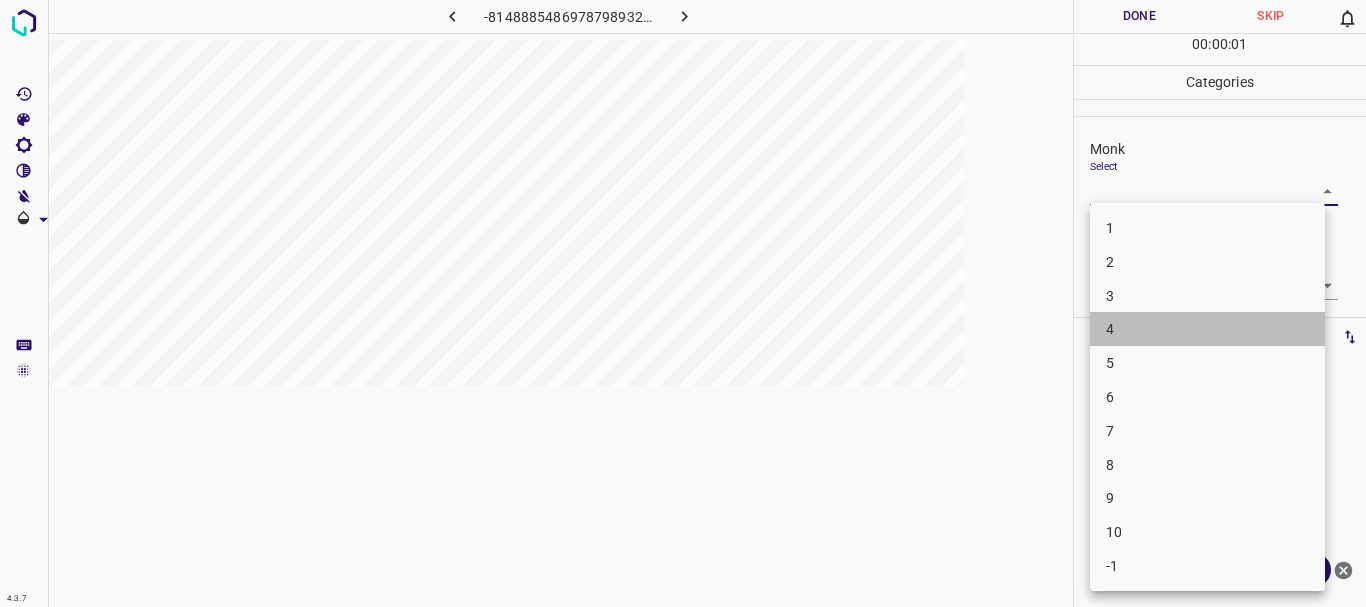 click on "4" at bounding box center [1207, 329] 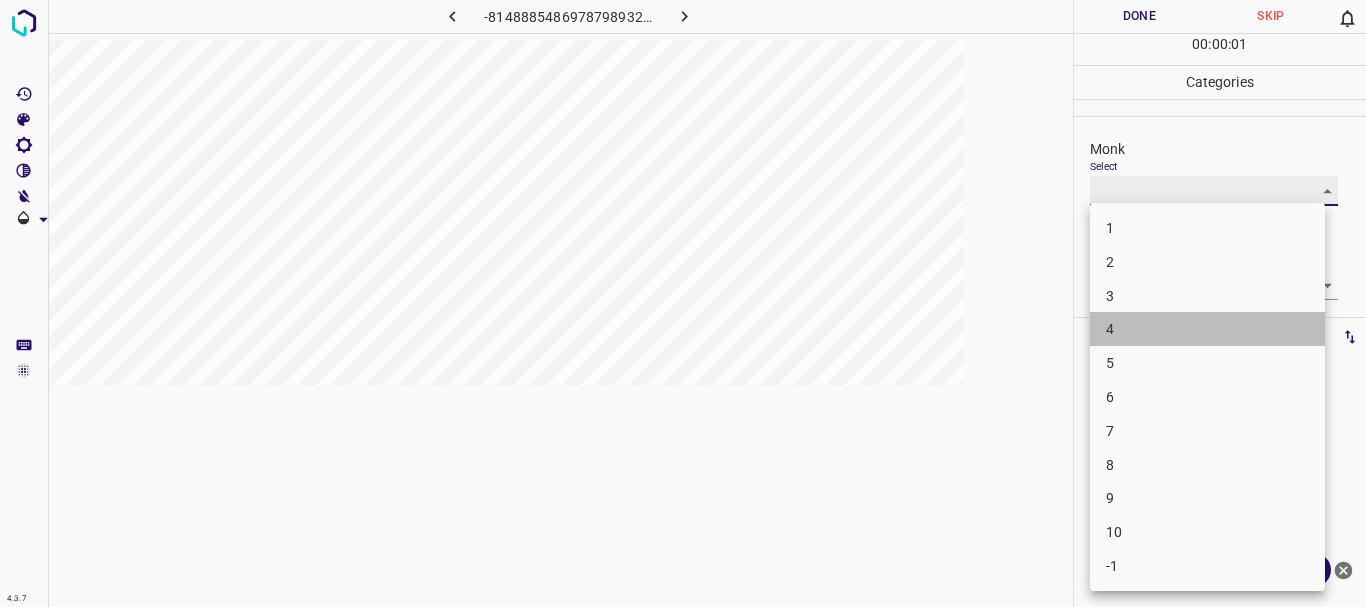 type on "4" 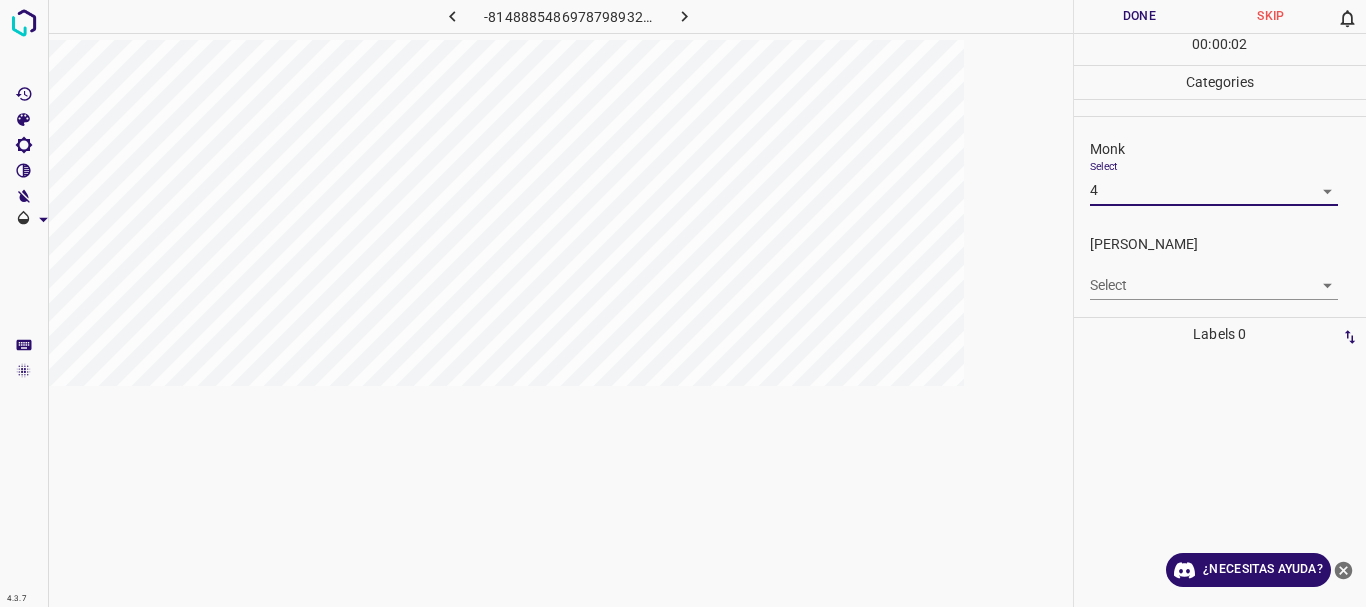 click on "4.3.7 -8148885486978798932.png Done Skip 0 00   : 00   : 02   Categories Monk   Select 4 4  [PERSON_NAME]   Select ​ Labels   0 Categories 1 Monk 2  [PERSON_NAME] Tools Space Change between modes (Draw & Edit) I Auto labeling R Restore zoom M Zoom in N Zoom out Delete Delete selecte label Filters Z Restore filters X Saturation filter C Brightness filter V Contrast filter B Gray scale filter General O Download ¿Necesitas ayuda? Texto original Valora esta traducción Tu opinión servirá para ayudar a mejorar el Traductor de Google - Texto - Esconder - Borrar" at bounding box center (683, 303) 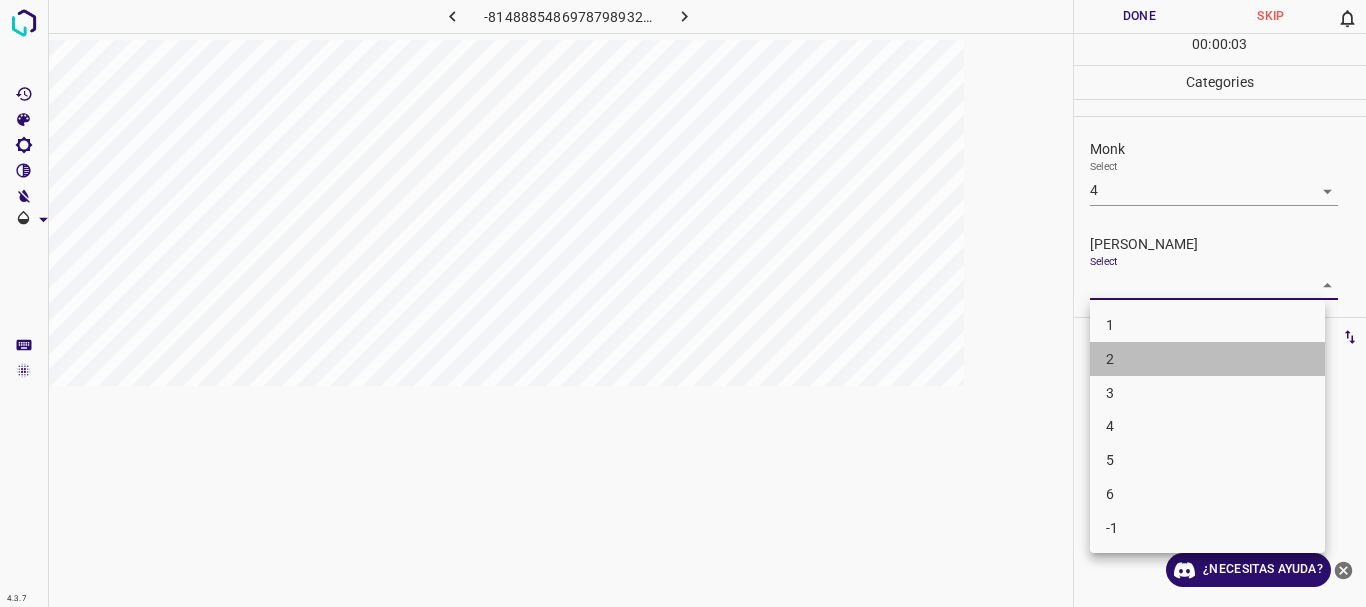 click on "2" at bounding box center (1207, 359) 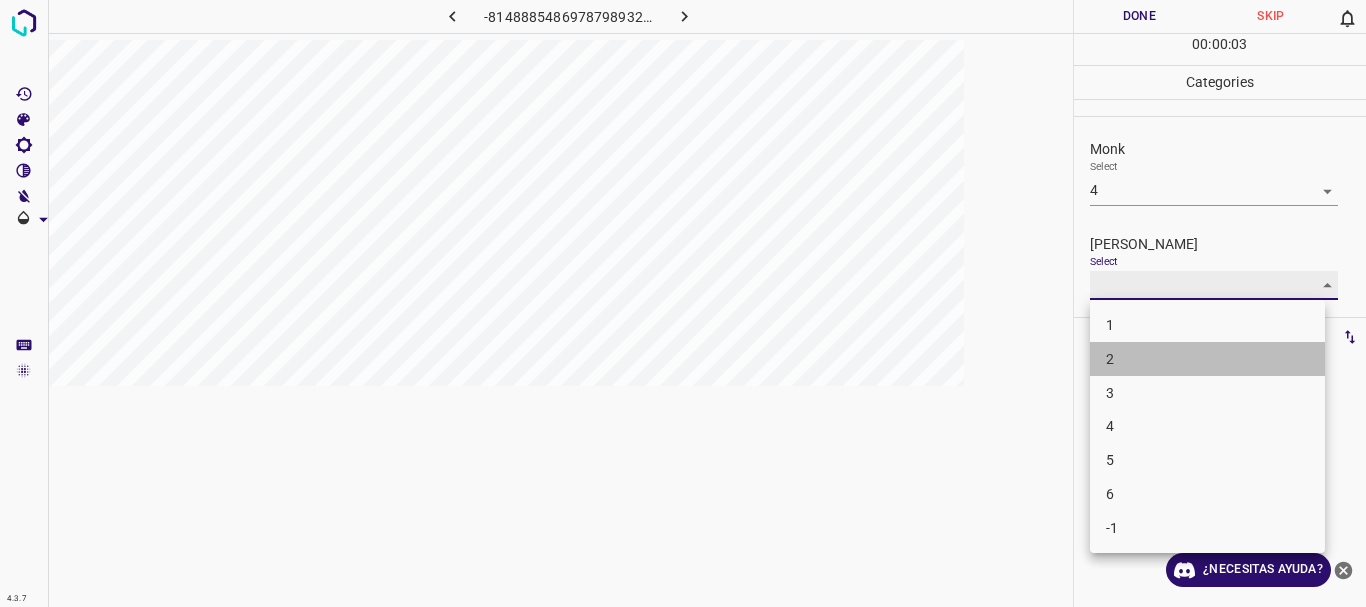 type on "2" 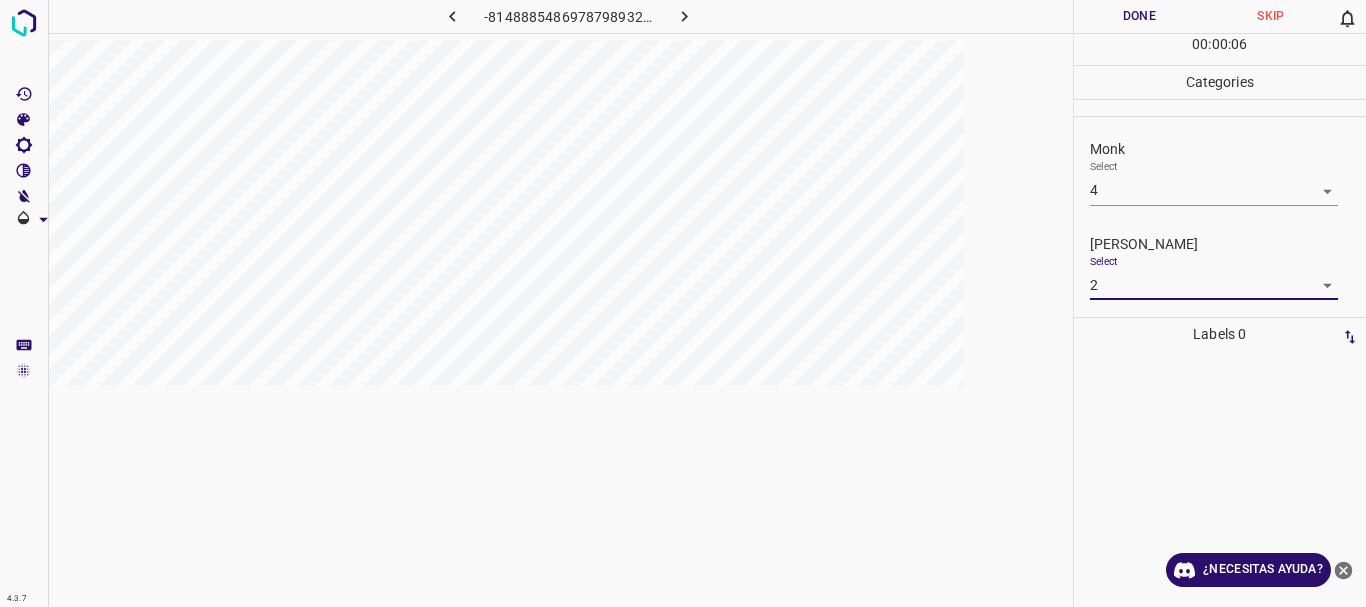 click on "Done" at bounding box center [1140, 16] 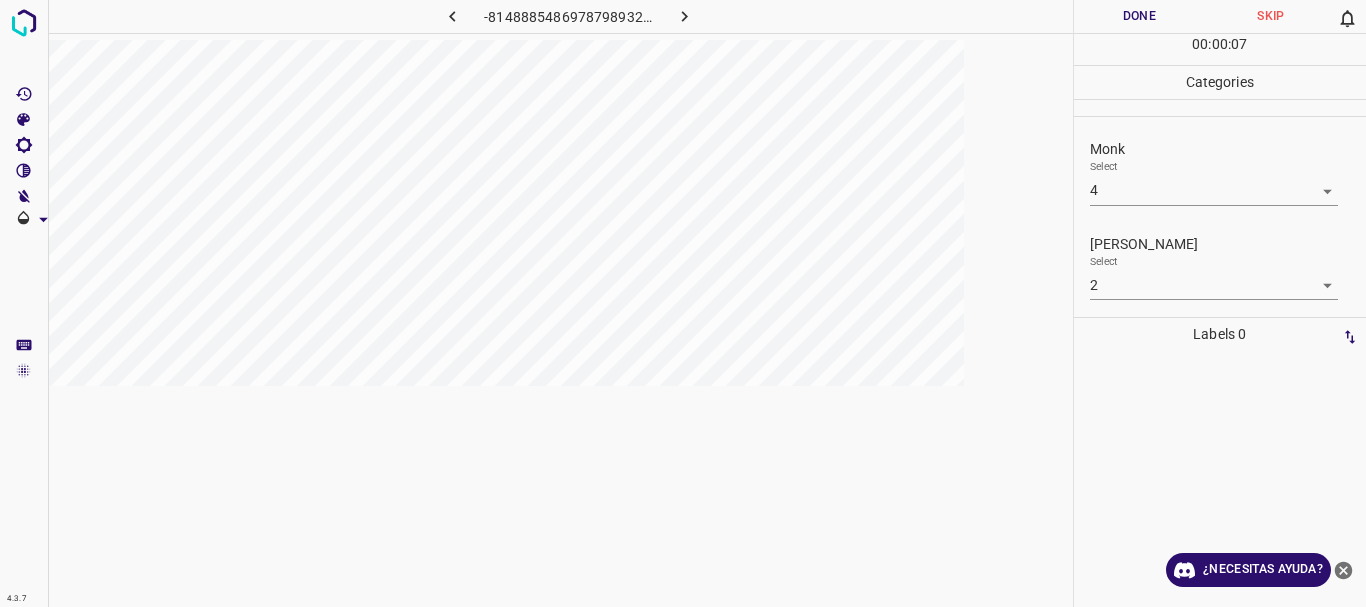 click 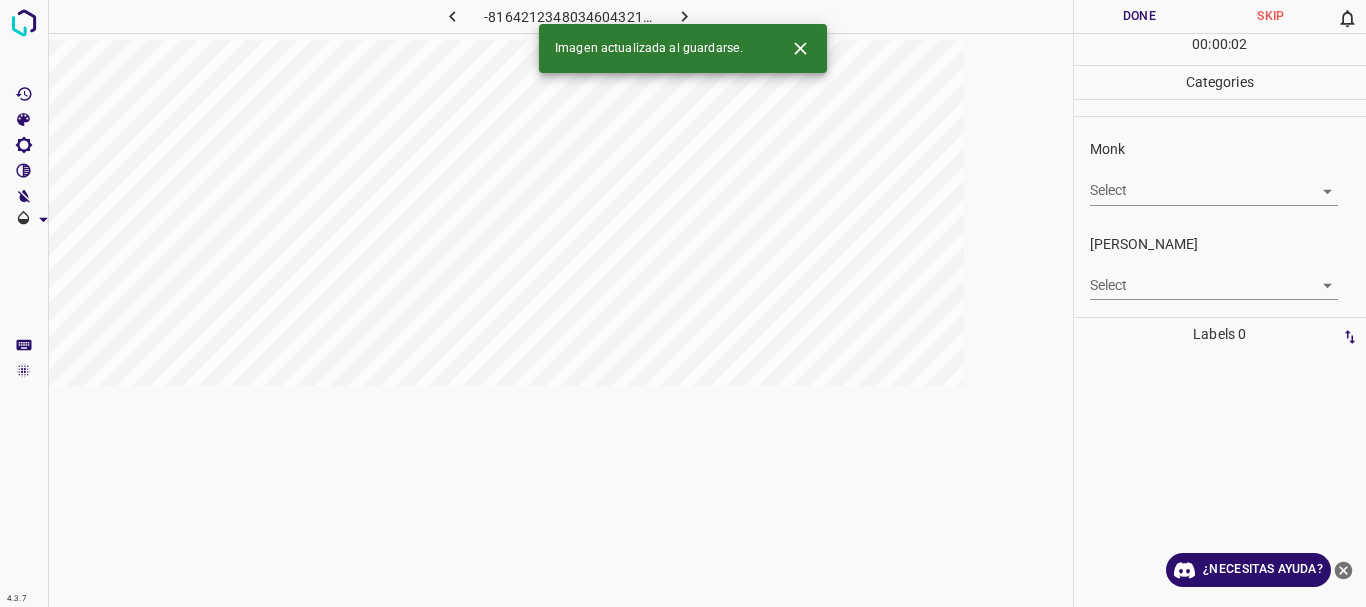click on "4.3.7 -8164212348034604321.png Done Skip 0 00   : 00   : 02   Categories Monk   Select ​  [PERSON_NAME]   Select ​ Labels   0 Categories 1 Monk 2  [PERSON_NAME] Tools Space Change between modes (Draw & Edit) I Auto labeling R Restore zoom M Zoom in N Zoom out Delete Delete selecte label Filters Z Restore filters X Saturation filter C Brightness filter V Contrast filter B Gray scale filter General O Download Imagen actualizada al guardarse. ¿Necesitas ayuda? Texto original Valora esta traducción Tu opinión servirá para ayudar a mejorar el Traductor de Google - Texto - Esconder - Borrar" at bounding box center (683, 303) 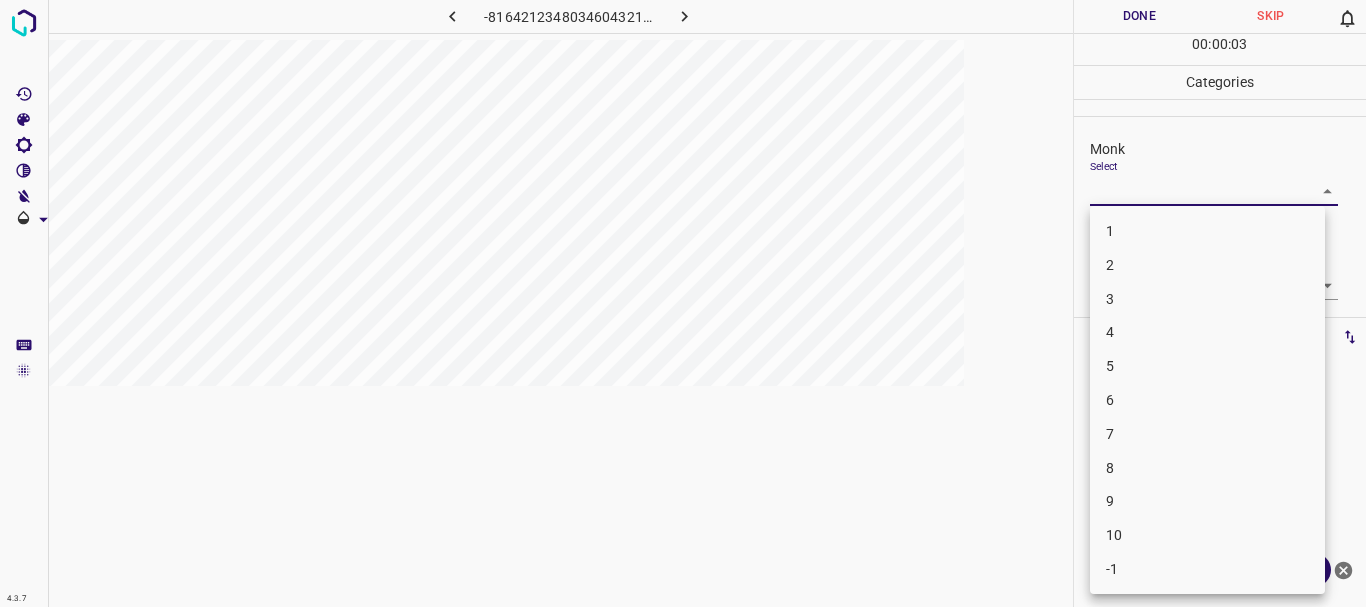 click on "3" at bounding box center (1207, 299) 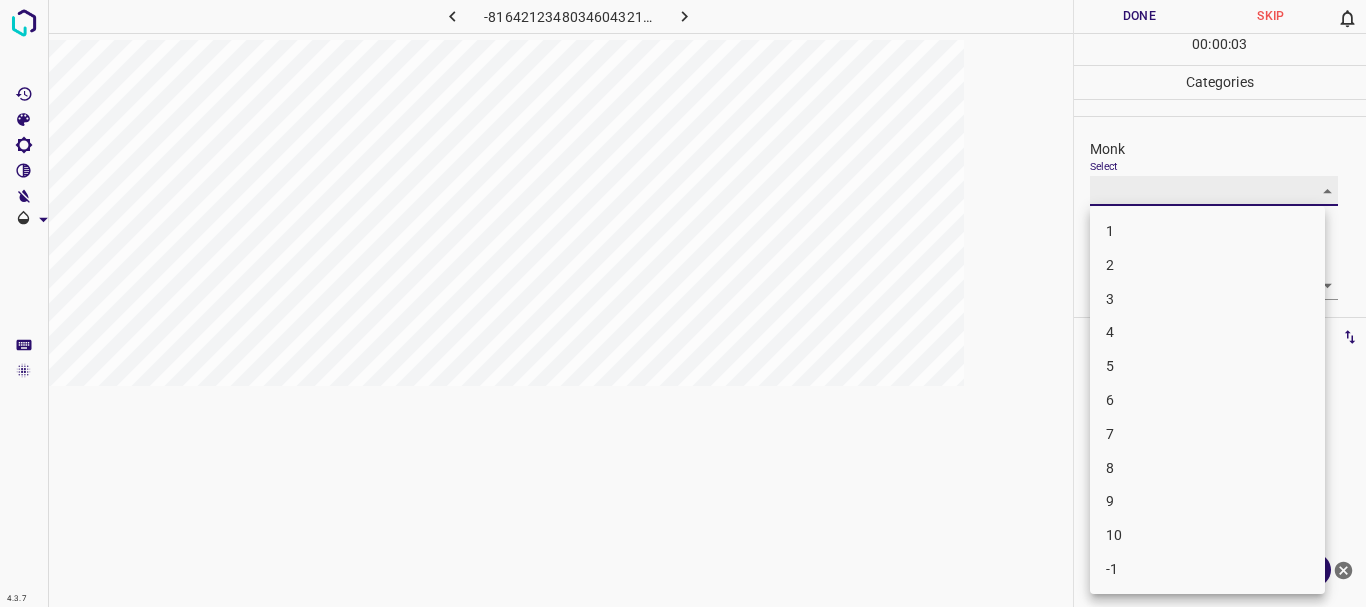 type on "3" 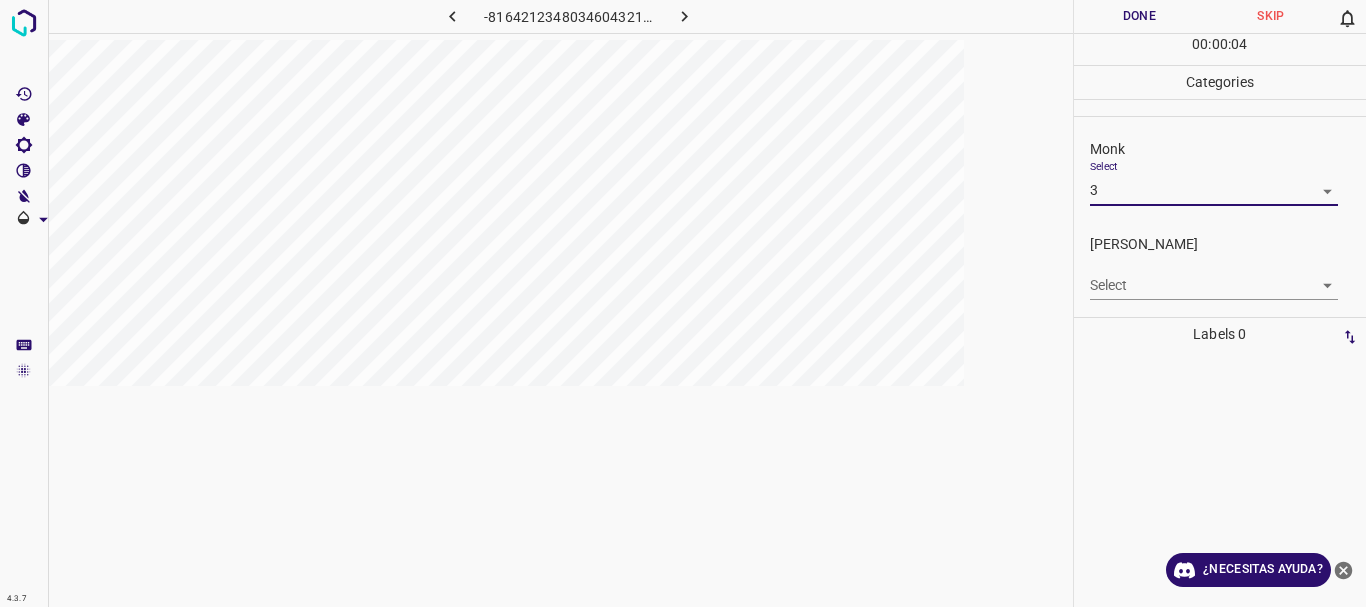 click on "4.3.7 -8164212348034604321.png Done Skip 0 00   : 00   : 04   Categories Monk   Select 3 3  [PERSON_NAME]   Select ​ Labels   0 Categories 1 Monk 2  [PERSON_NAME] Tools Space Change between modes (Draw & Edit) I Auto labeling R Restore zoom M Zoom in N Zoom out Delete Delete selecte label Filters Z Restore filters X Saturation filter C Brightness filter V Contrast filter B Gray scale filter General O Download ¿Necesitas ayuda? Texto original Valora esta traducción Tu opinión servirá para ayudar a mejorar el Traductor de Google - Texto - Esconder - Borrar" at bounding box center (683, 303) 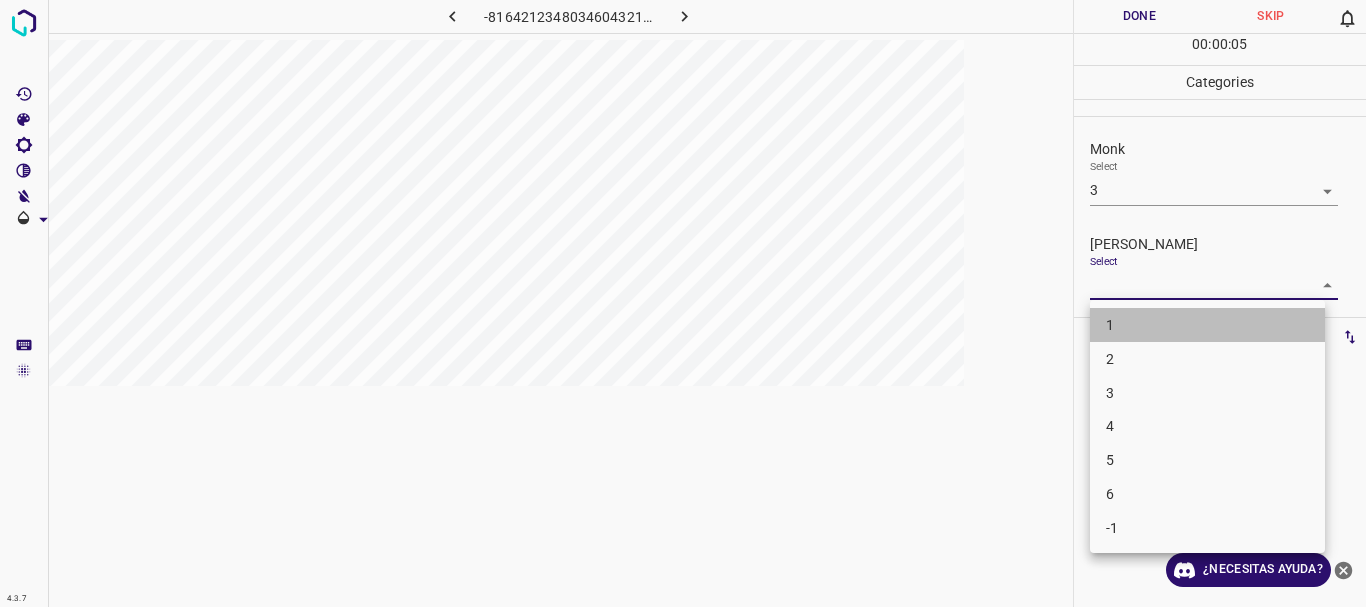 click on "1" at bounding box center [1207, 325] 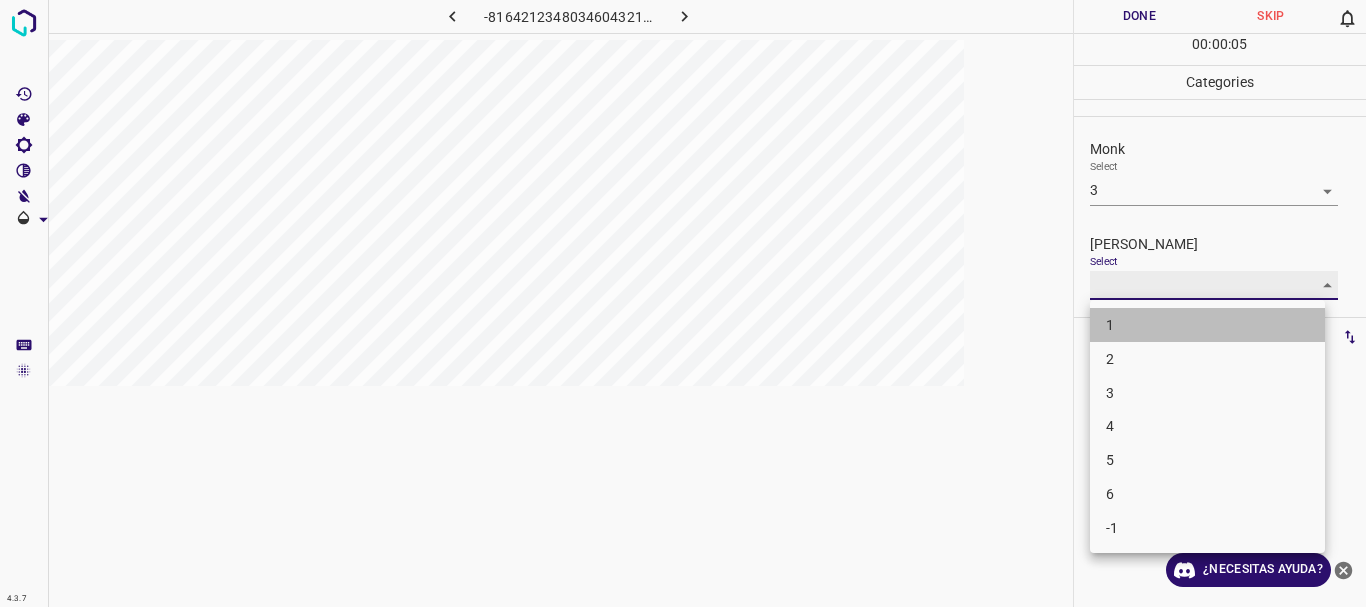 type on "1" 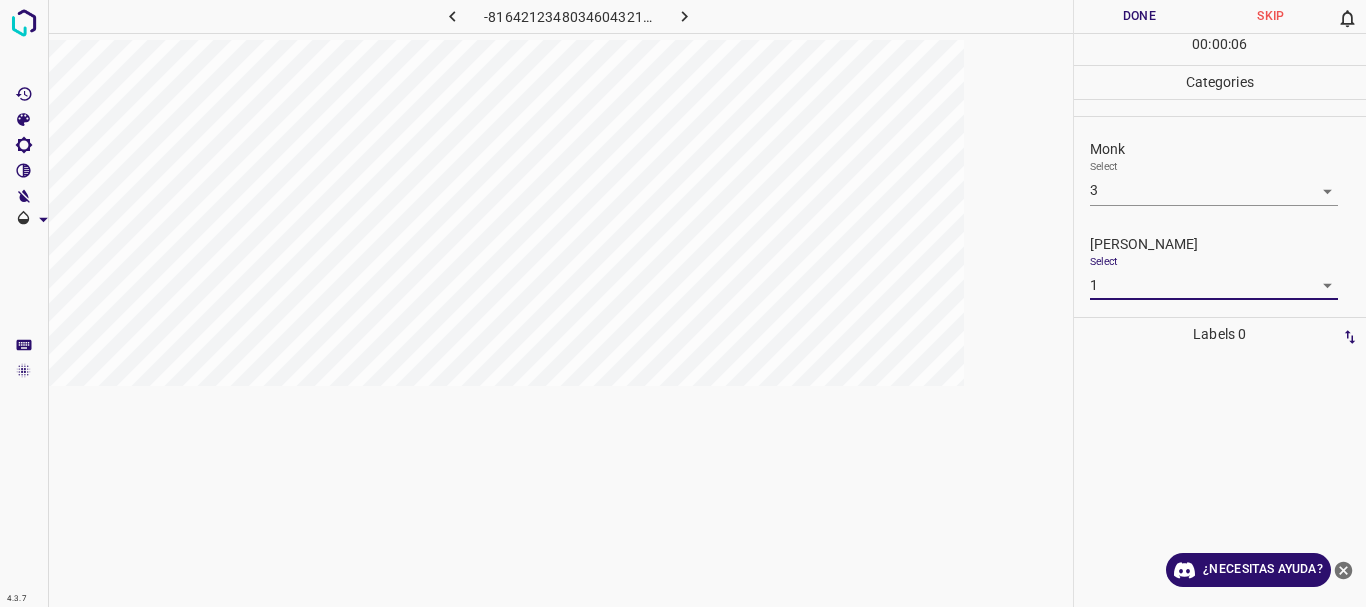 click on "Done" at bounding box center [1140, 16] 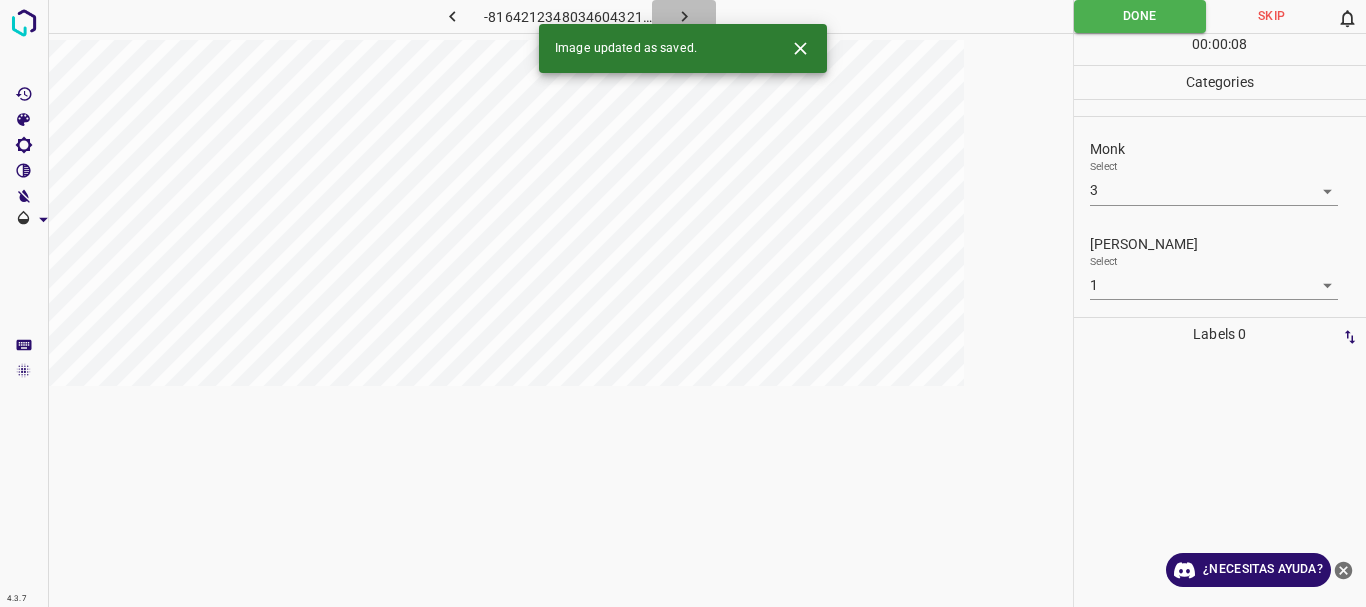 click 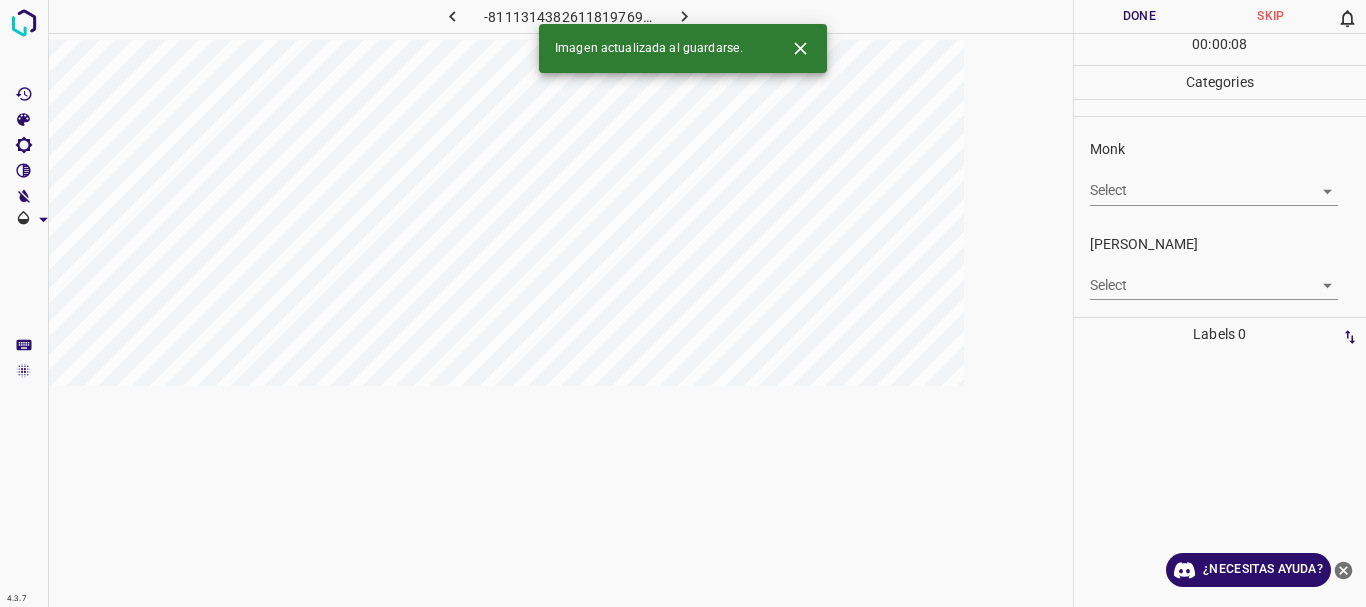 click on "4.3.7 -8111314382611819769.png Done Skip 0 00   : 00   : 08   Categories Monk   Select ​  [PERSON_NAME]   Select ​ Labels   0 Categories 1 Monk 2  [PERSON_NAME] Tools Space Change between modes (Draw & Edit) I Auto labeling R Restore zoom M Zoom in N Zoom out Delete Delete selecte label Filters Z Restore filters X Saturation filter C Brightness filter V Contrast filter B Gray scale filter General O Download Imagen actualizada al guardarse. ¿Necesitas ayuda? Texto original Valora esta traducción Tu opinión servirá para ayudar a mejorar el Traductor de Google - Texto - Esconder - Borrar" at bounding box center [683, 303] 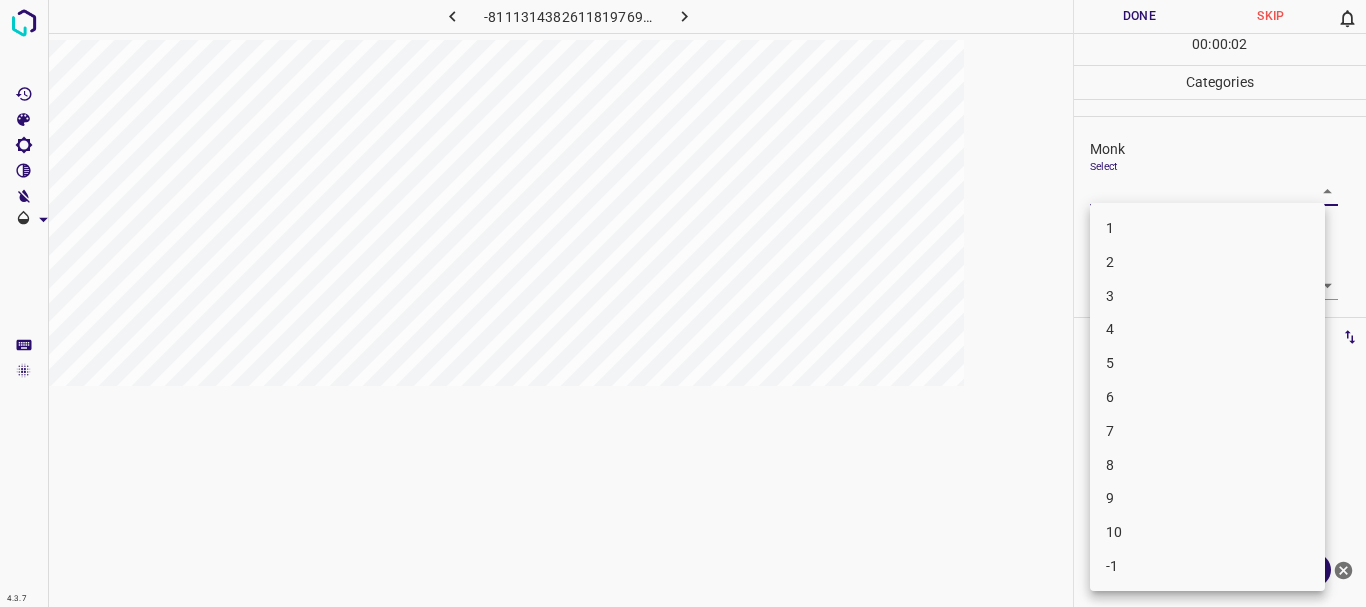 click on "4" at bounding box center [1207, 329] 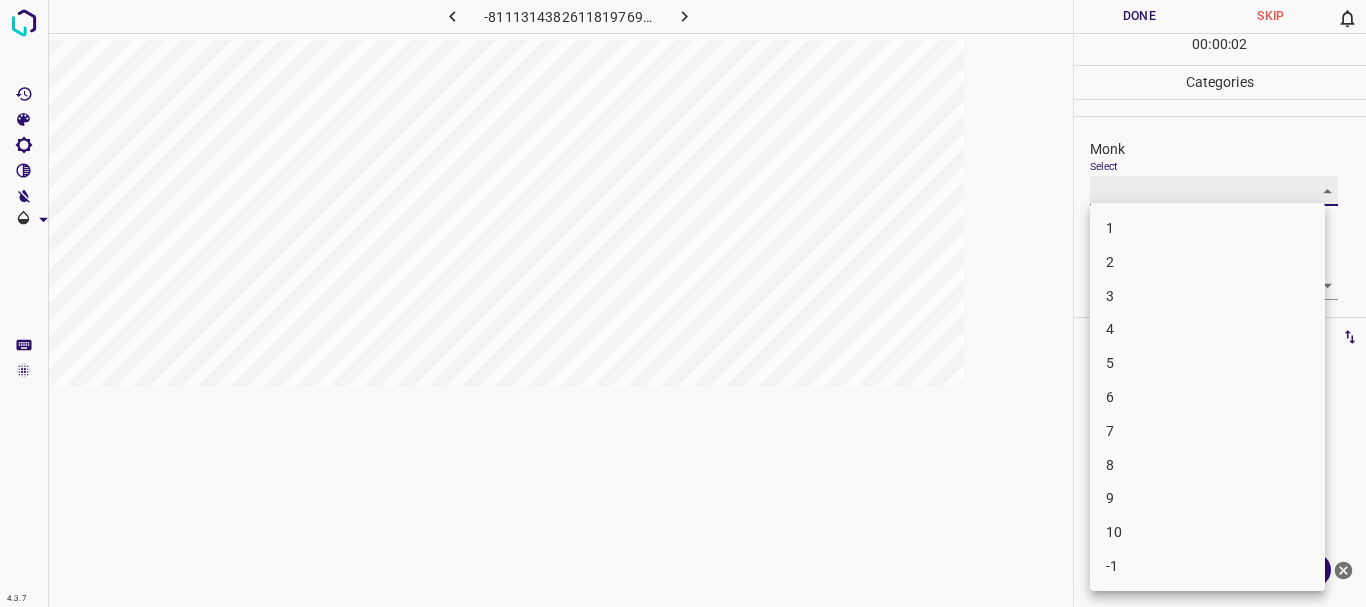 type on "4" 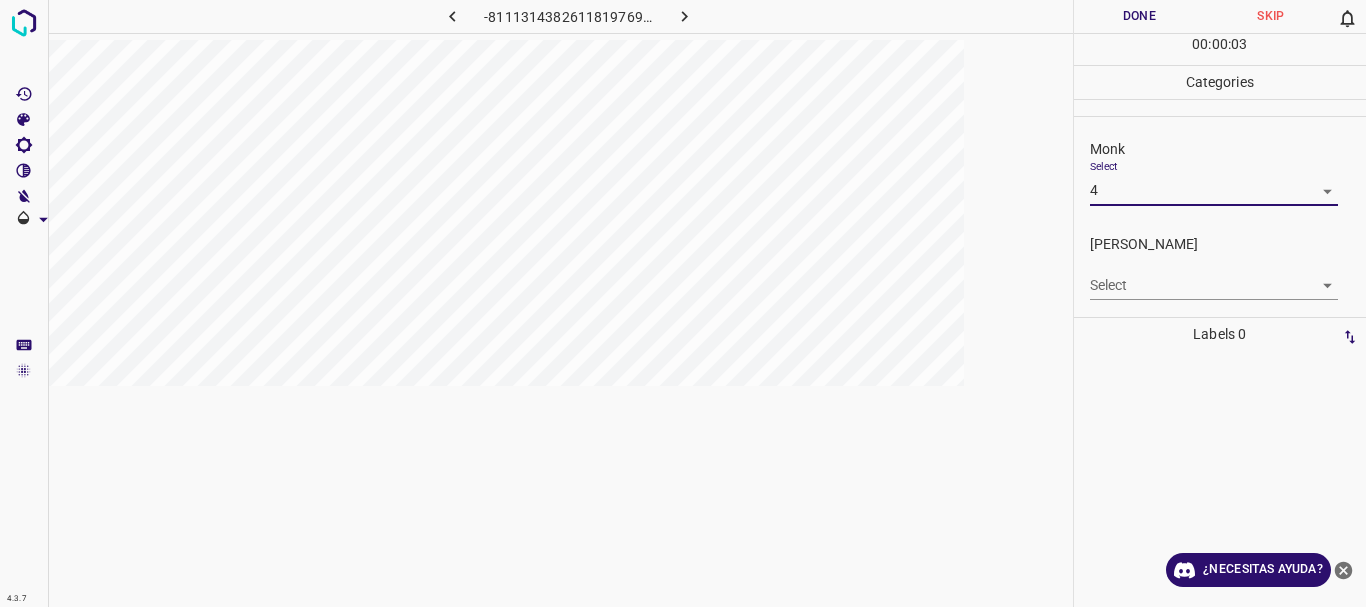 click on "4.3.7 -8111314382611819769.png Done Skip 0 00   : 00   : 03   Categories Monk   Select 4 4  [PERSON_NAME]   Select ​ Labels   0 Categories 1 Monk 2  [PERSON_NAME] Tools Space Change between modes (Draw & Edit) I Auto labeling R Restore zoom M Zoom in N Zoom out Delete Delete selecte label Filters Z Restore filters X Saturation filter C Brightness filter V Contrast filter B Gray scale filter General O Download ¿Necesitas ayuda? Texto original Valora esta traducción Tu opinión servirá para ayudar a mejorar el Traductor de Google - Texto - Esconder - Borrar" at bounding box center [683, 303] 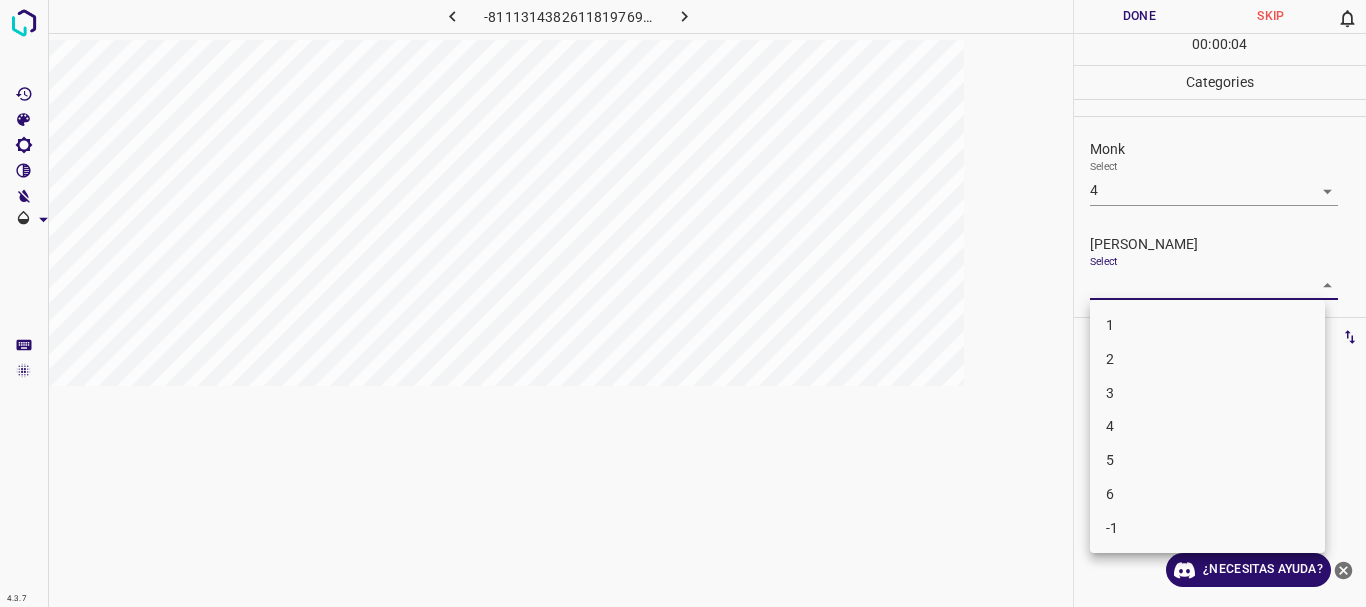 click on "2" at bounding box center [1207, 359] 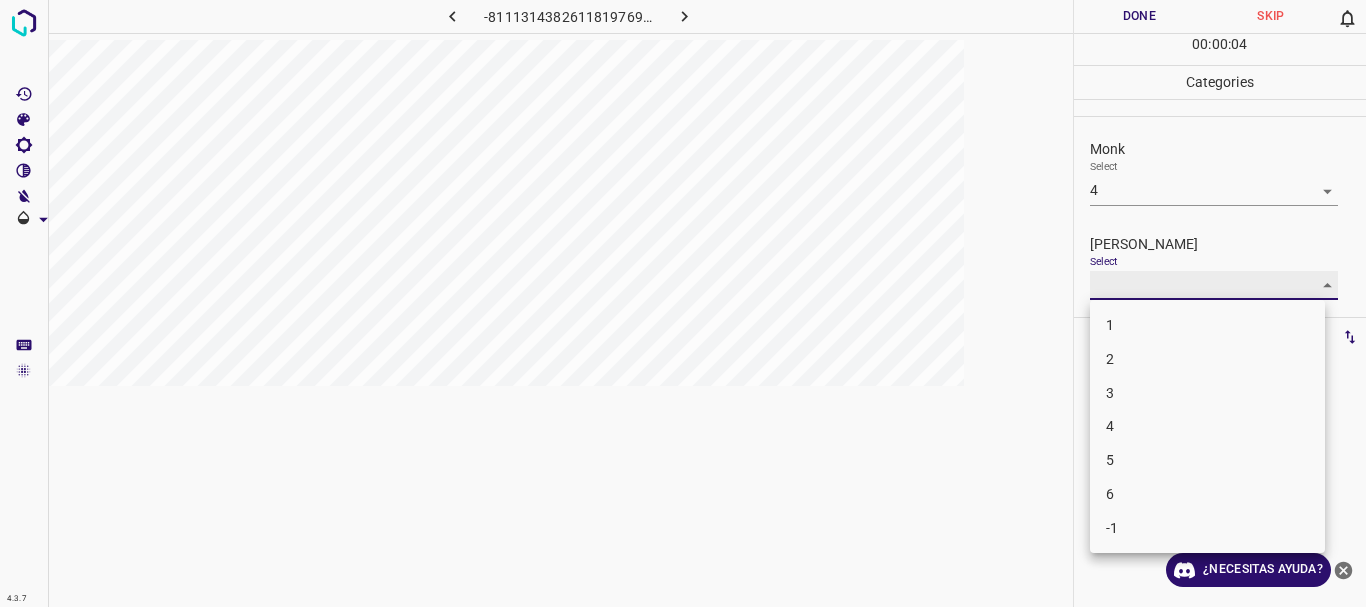 type on "2" 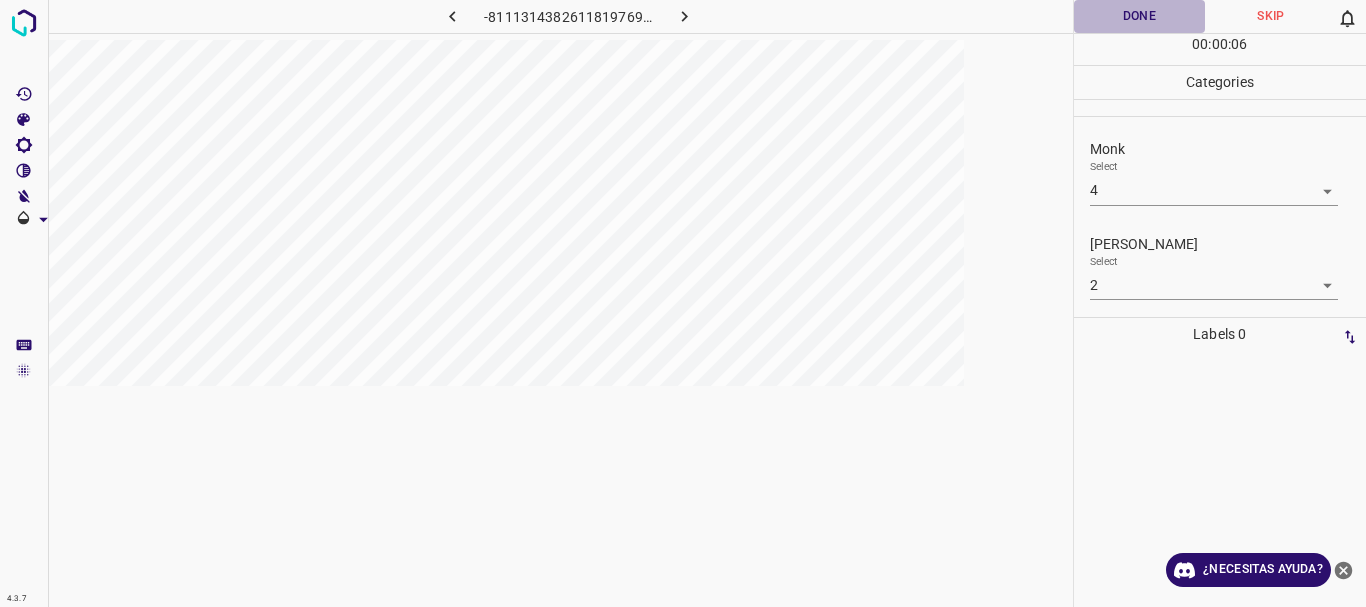 click on "Done" at bounding box center [1140, 16] 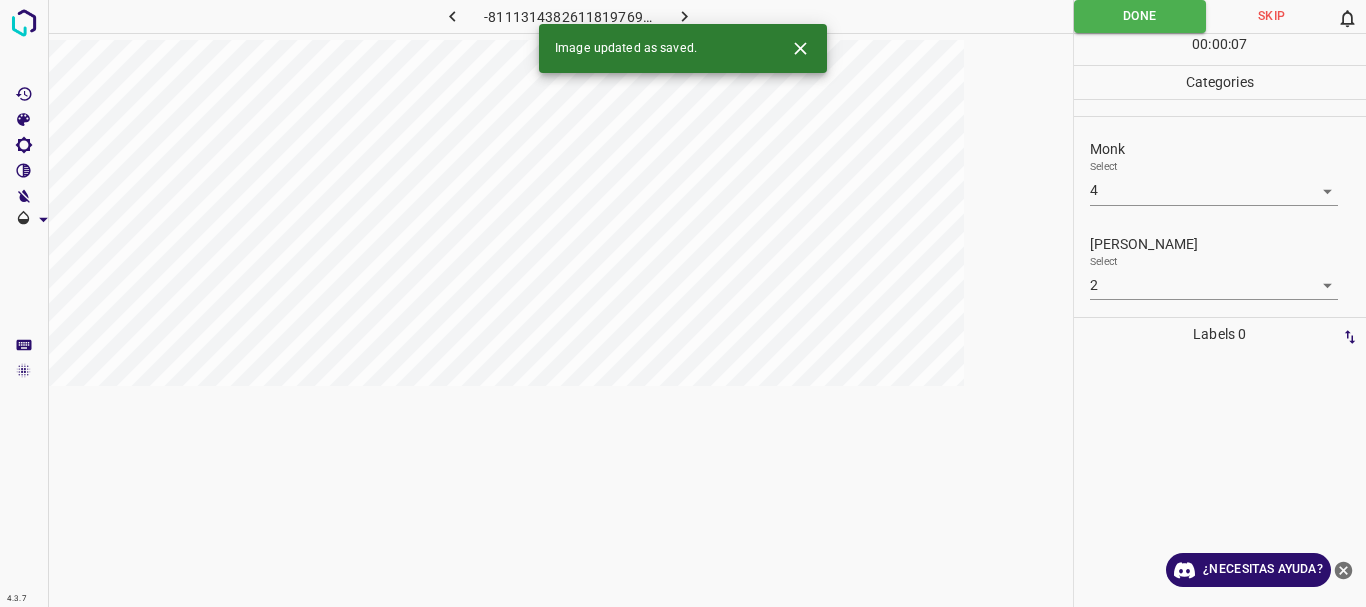 click 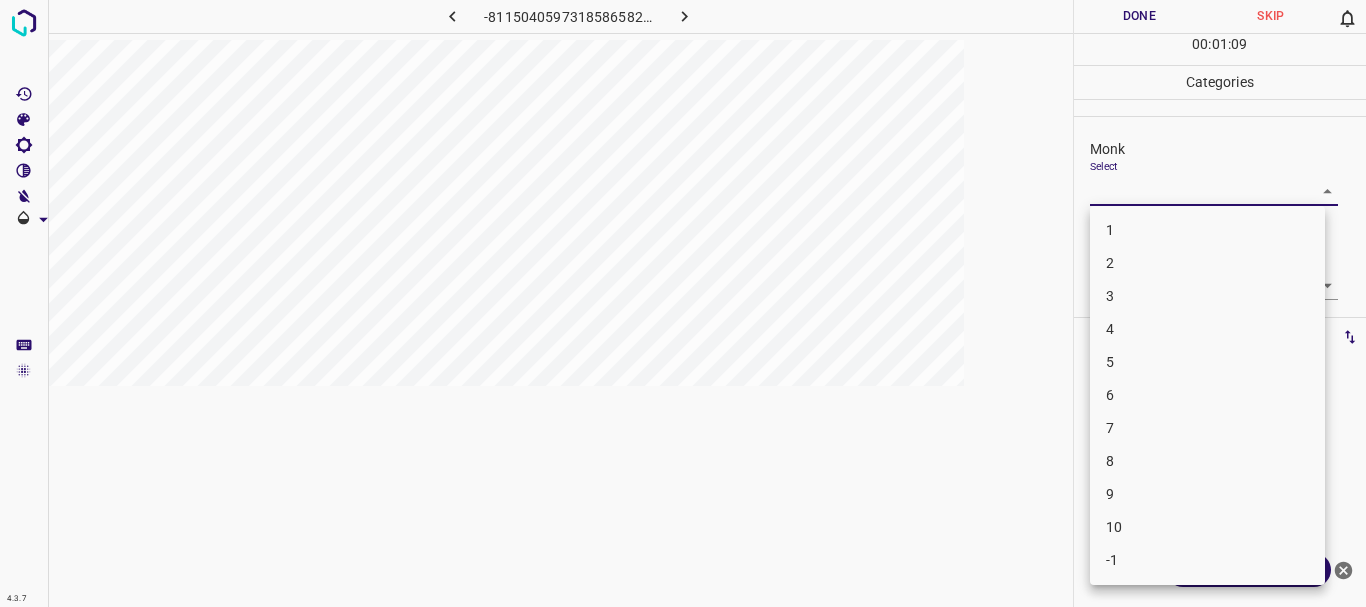 click on "4.3.7 -8115040597318586582.png Done Skip 0 00   : 01   : 09   Categories Monk   Select ​  [PERSON_NAME]   Select ​ Labels   0 Categories 1 Monk 2  [PERSON_NAME] Tools Space Change between modes (Draw & Edit) I Auto labeling R Restore zoom M Zoom in N Zoom out Delete Delete selecte label Filters Z Restore filters X Saturation filter C Brightness filter V Contrast filter B Gray scale filter General O Download ¿Necesitas ayuda? Texto original Valora esta traducción Tu opinión servirá para ayudar a mejorar el Traductor de Google - Texto - Esconder - Borrar 1 2 3 4 5 6 7 8 9 10 -1" at bounding box center [683, 303] 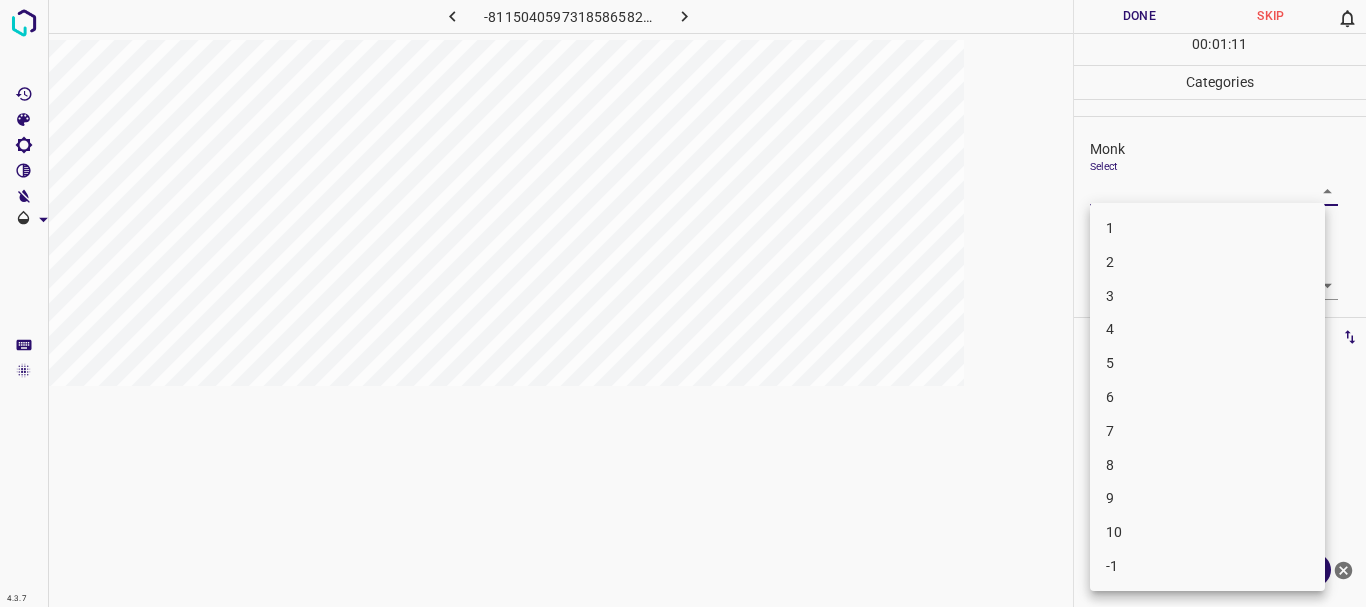 click on "4" at bounding box center (1207, 329) 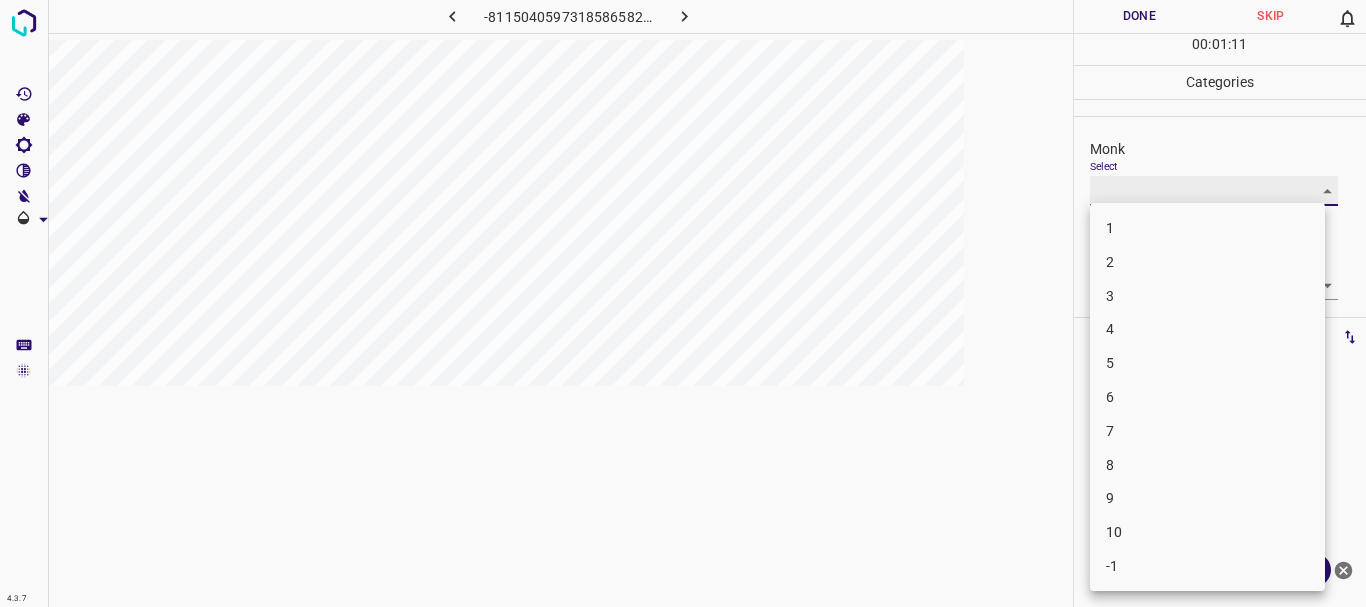 type on "4" 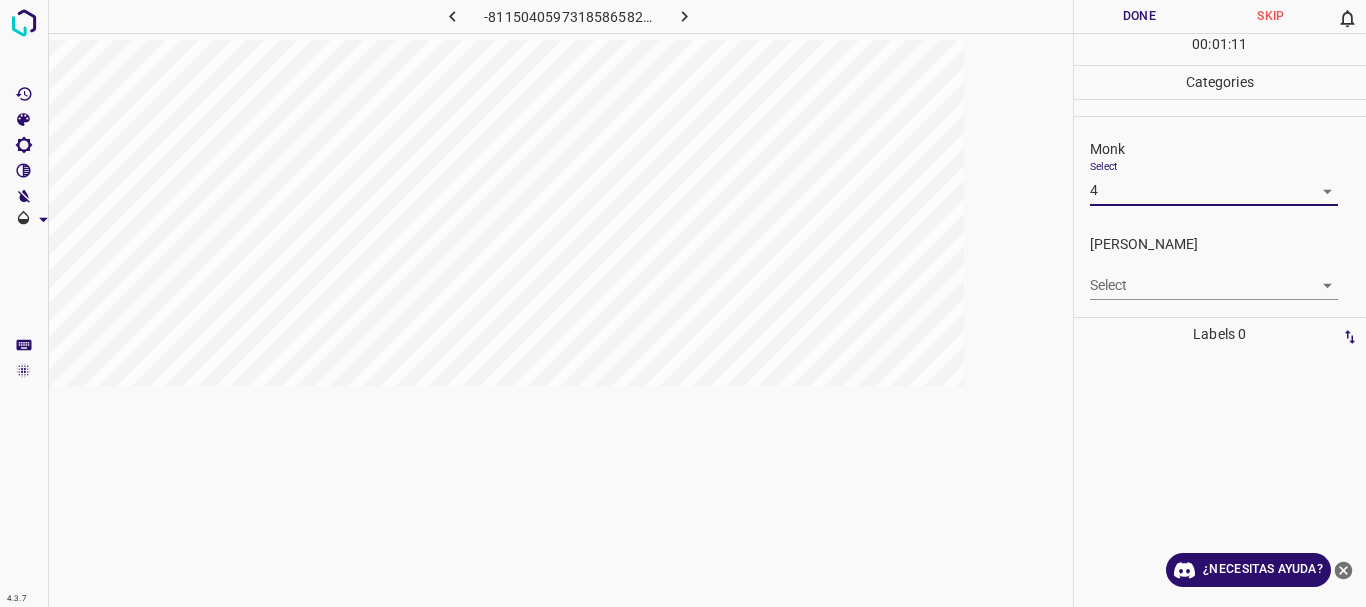 click on "4.3.7 -8115040597318586582.png Done Skip 0 00   : 01   : 11   Categories Monk   Select 4 4  [PERSON_NAME]   Select ​ Labels   0 Categories 1 Monk 2  [PERSON_NAME] Tools Space Change between modes (Draw & Edit) I Auto labeling R Restore zoom M Zoom in N Zoom out Delete Delete selecte label Filters Z Restore filters X Saturation filter C Brightness filter V Contrast filter B Gray scale filter General O Download ¿Necesitas ayuda? Texto original Valora esta traducción Tu opinión servirá para ayudar a mejorar el Traductor de Google - Texto - Esconder - Borrar" at bounding box center [683, 303] 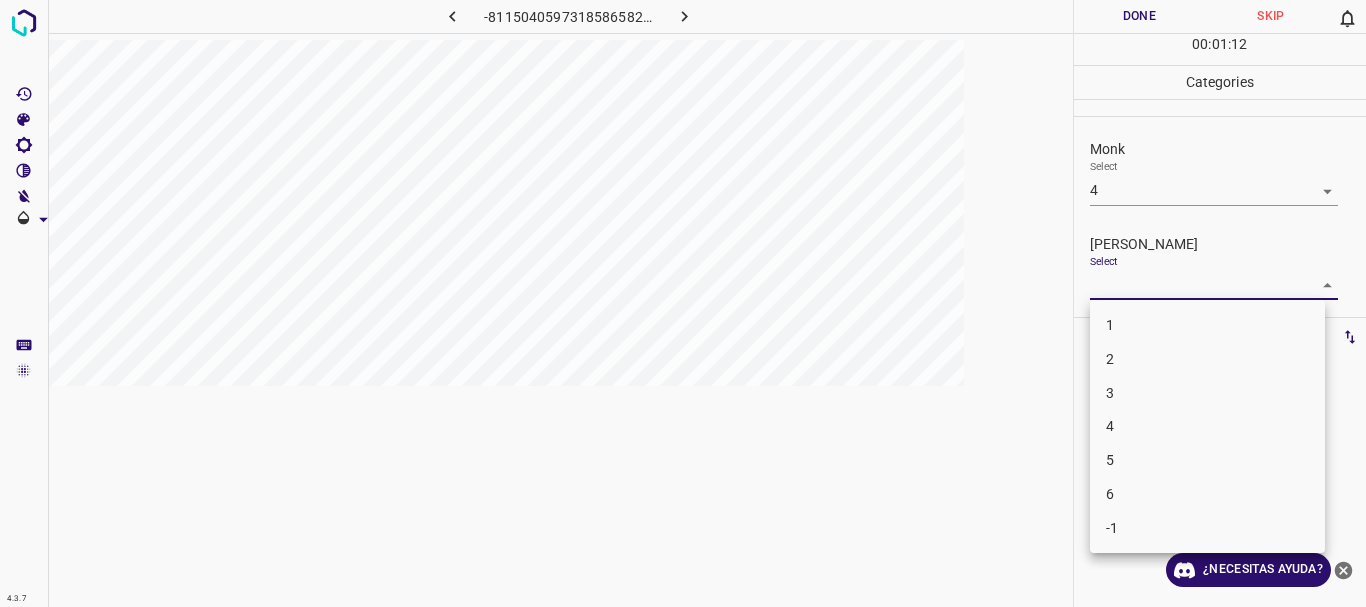 click on "2" at bounding box center (1207, 359) 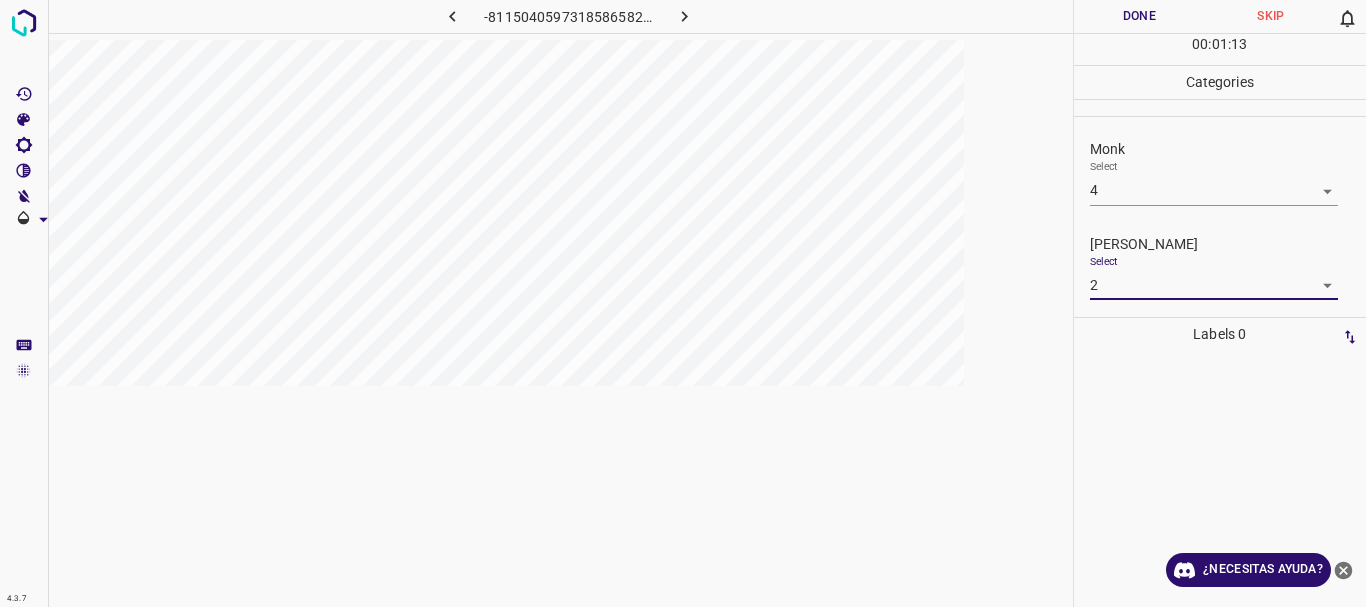 click on "4.3.7 -8115040597318586582.png Done Skip 0 00   : 01   : 13   Categories Monk   Select 4 4  [PERSON_NAME]   Select 2 2 Labels   0 Categories 1 Monk 2  [PERSON_NAME] Tools Space Change between modes (Draw & Edit) I Auto labeling R Restore zoom M Zoom in N Zoom out Delete Delete selecte label Filters Z Restore filters X Saturation filter C Brightness filter V Contrast filter B Gray scale filter General O Download ¿Necesitas ayuda? Texto original Valora esta traducción Tu opinión servirá para ayudar a mejorar el Traductor de Google - Texto - Esconder - Borrar" at bounding box center (683, 303) 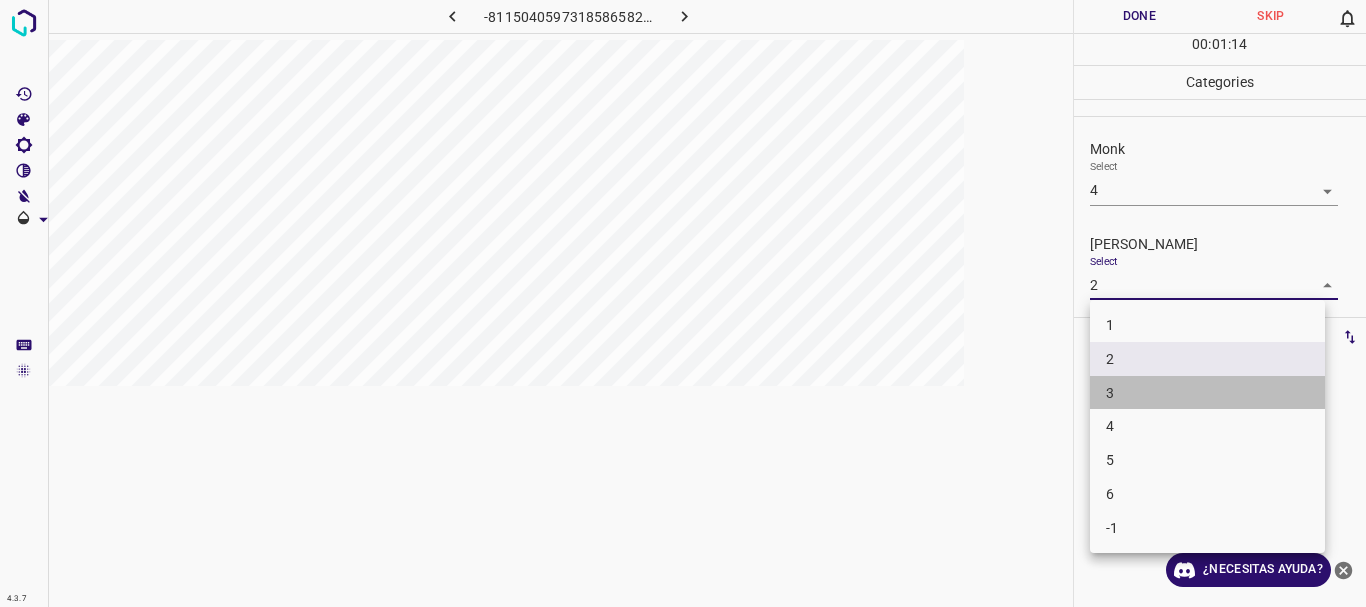 drag, startPoint x: 1118, startPoint y: 389, endPoint x: 1115, endPoint y: 190, distance: 199.02261 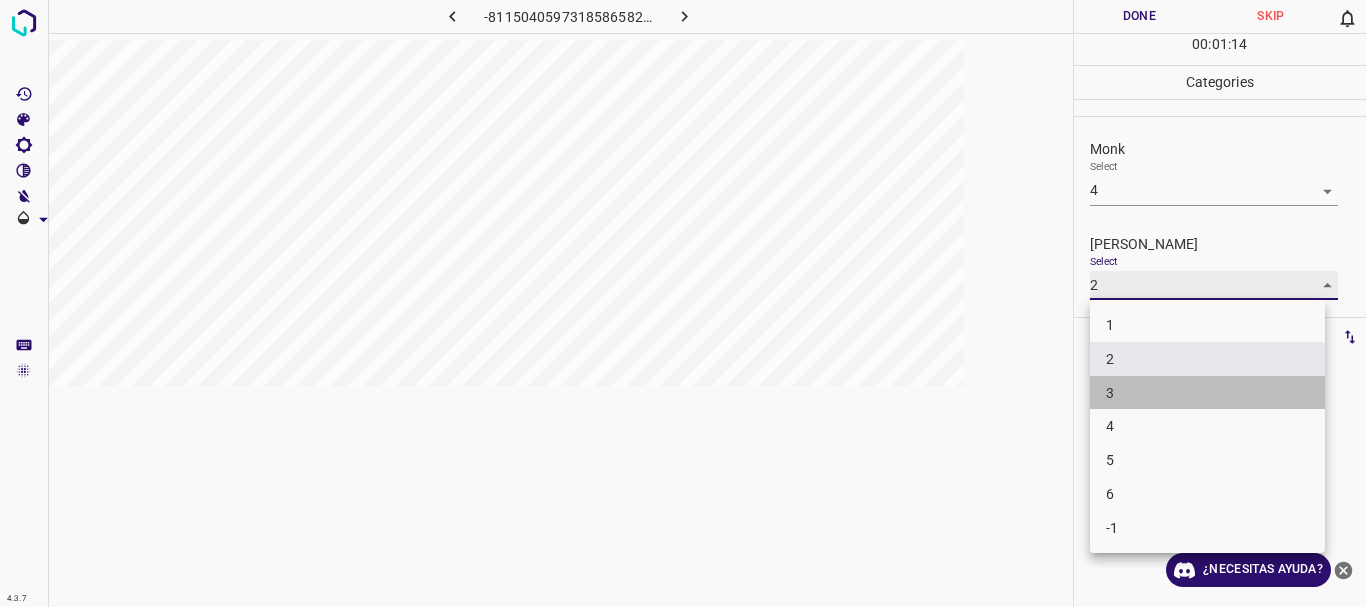 type on "3" 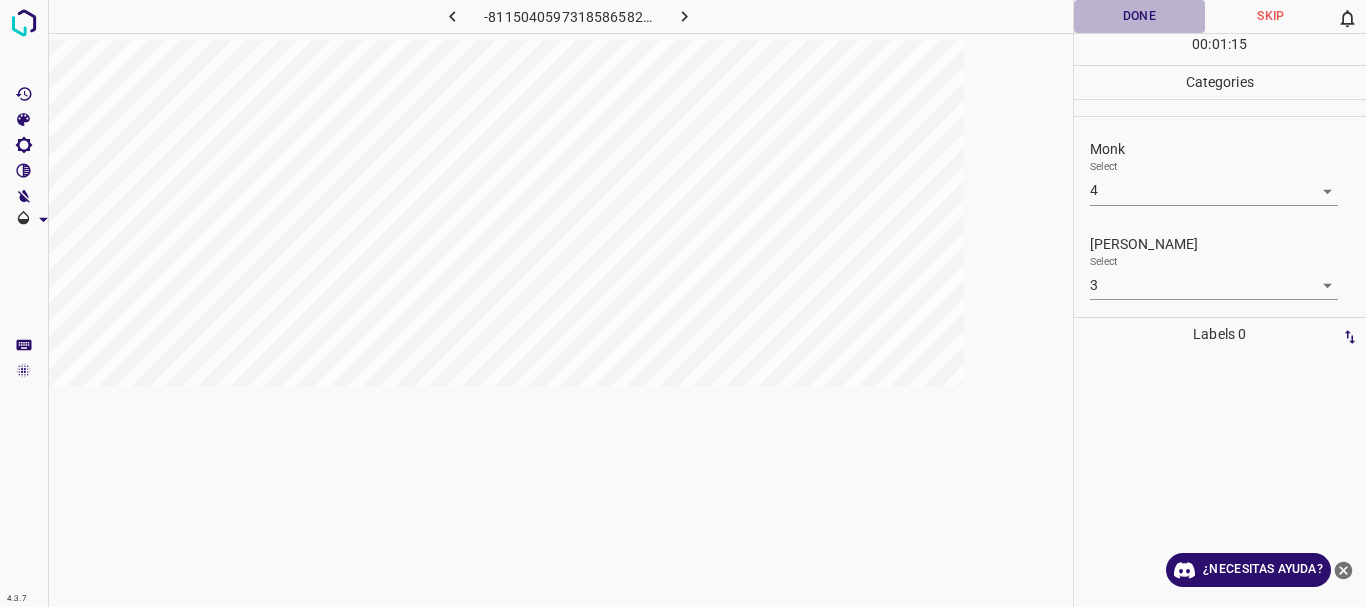 click on "Done" at bounding box center [1140, 16] 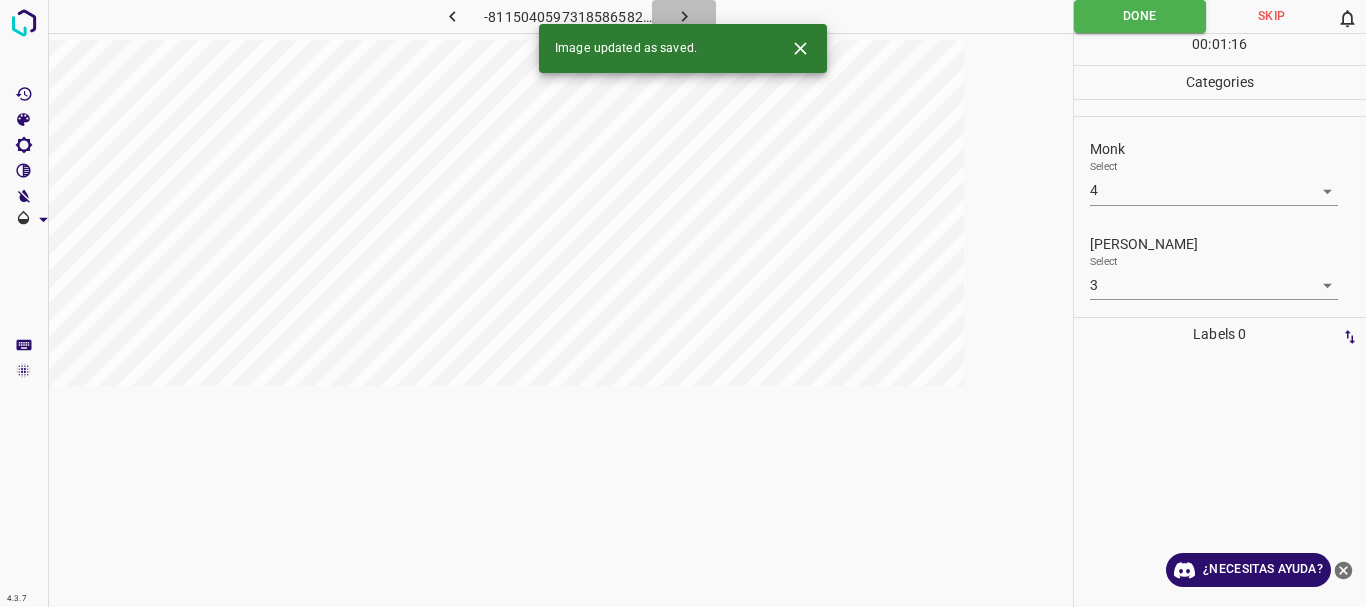 click at bounding box center (684, 16) 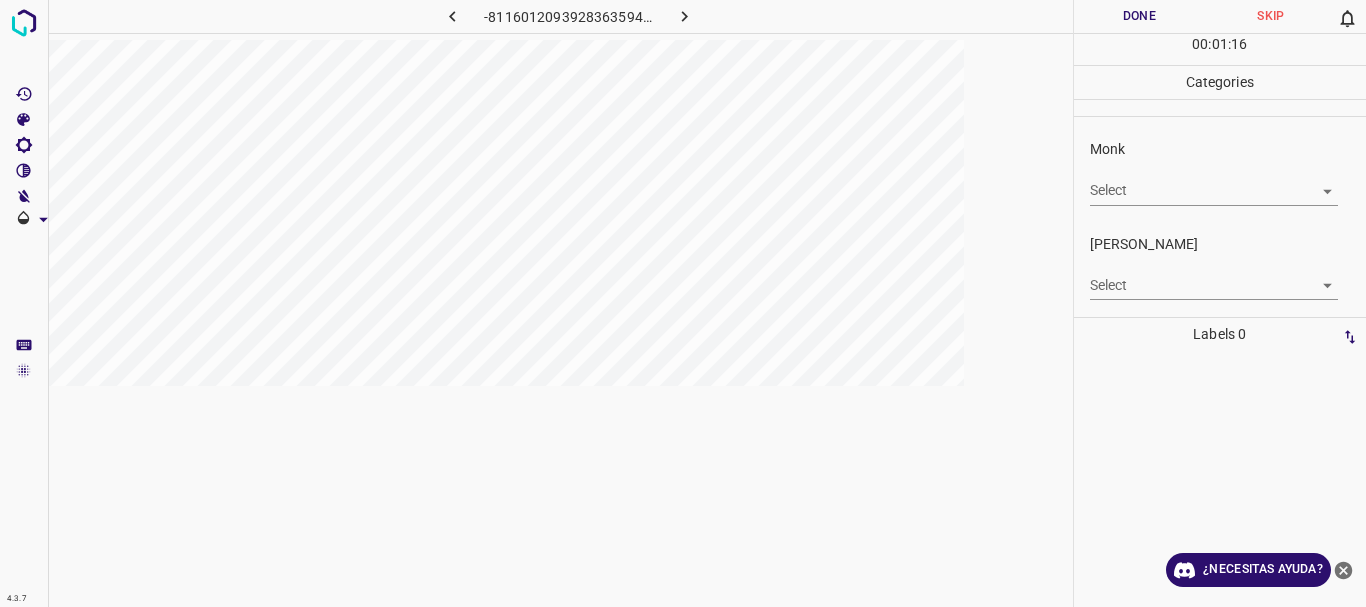 click on "4.3.7 -8116012093928363594.png Done Skip 0 00   : 01   : 16   Categories Monk   Select ​  [PERSON_NAME]   Select ​ Labels   0 Categories 1 Monk 2  [PERSON_NAME] Tools Space Change between modes (Draw & Edit) I Auto labeling R Restore zoom M Zoom in N Zoom out Delete Delete selecte label Filters Z Restore filters X Saturation filter C Brightness filter V Contrast filter B Gray scale filter General O Download ¿Necesitas ayuda? Texto original Valora esta traducción Tu opinión servirá para ayudar a mejorar el Traductor de Google - Texto - Esconder - Borrar" at bounding box center (683, 303) 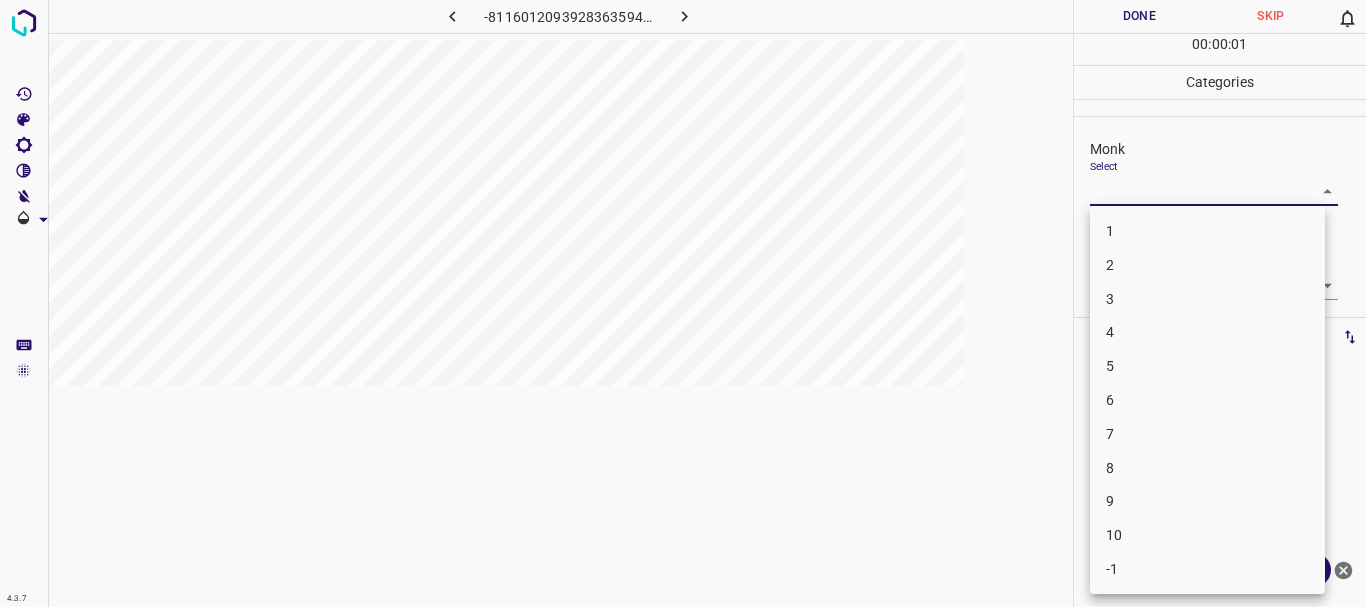 click on "3" at bounding box center [1207, 299] 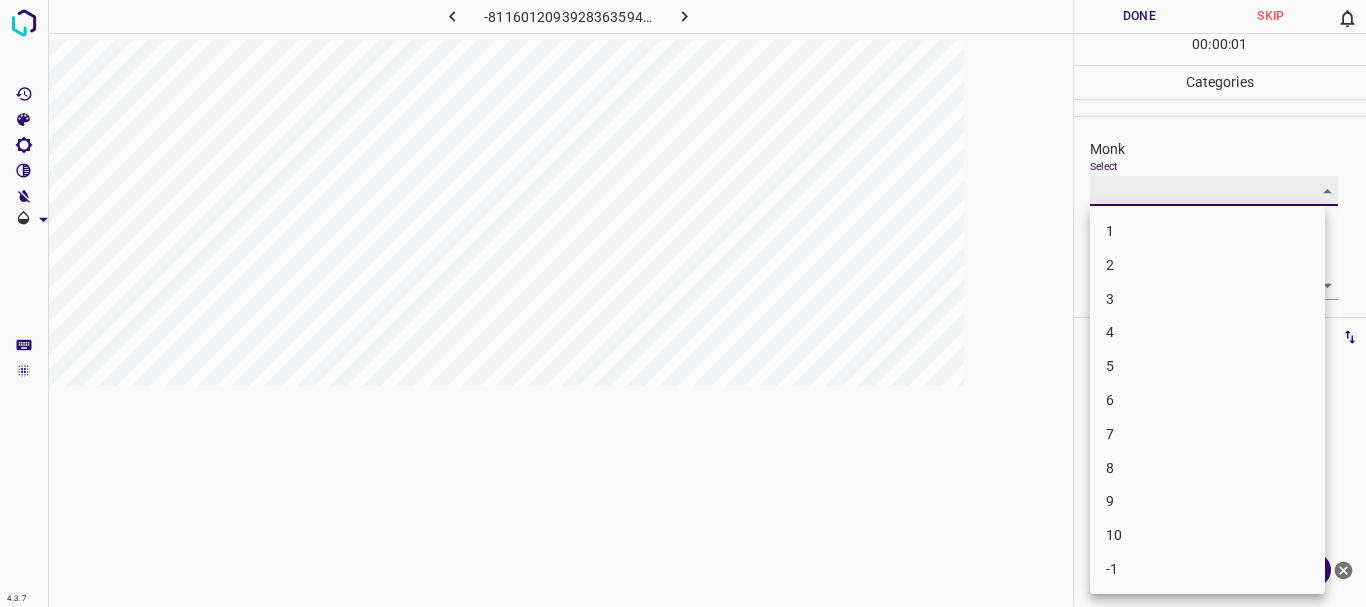 type on "3" 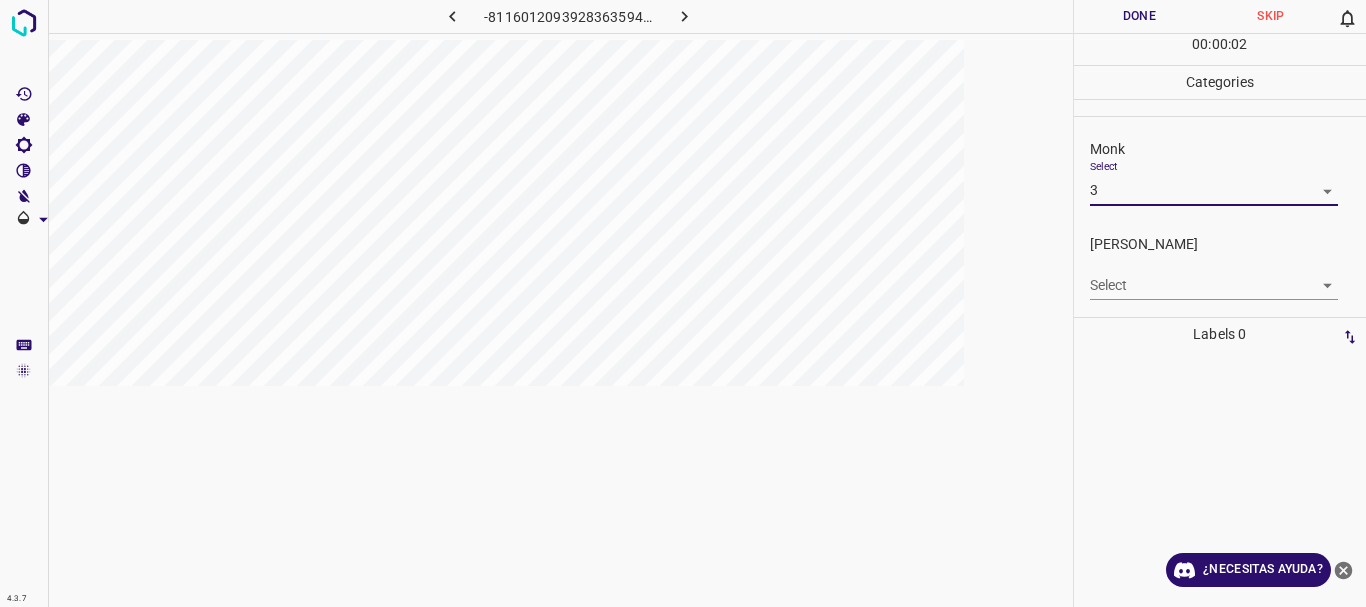 click on "4.3.7 -8116012093928363594.png Done Skip 0 00   : 00   : 02   Categories Monk   Select 3 3  [PERSON_NAME]   Select ​ Labels   0 Categories 1 Monk 2  [PERSON_NAME] Tools Space Change between modes (Draw & Edit) I Auto labeling R Restore zoom M Zoom in N Zoom out Delete Delete selecte label Filters Z Restore filters X Saturation filter C Brightness filter V Contrast filter B Gray scale filter General O Download ¿Necesitas ayuda? Texto original Valora esta traducción Tu opinión servirá para ayudar a mejorar el Traductor de Google - Texto - Esconder - Borrar" at bounding box center (683, 303) 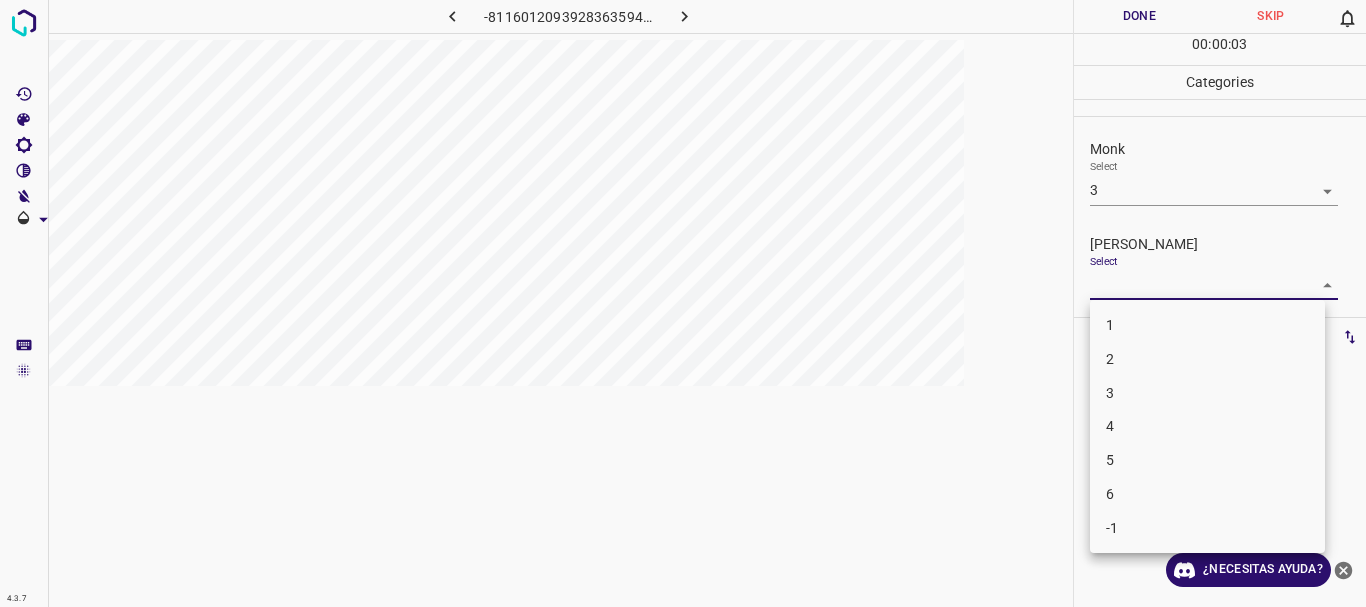 click on "1" at bounding box center (1207, 325) 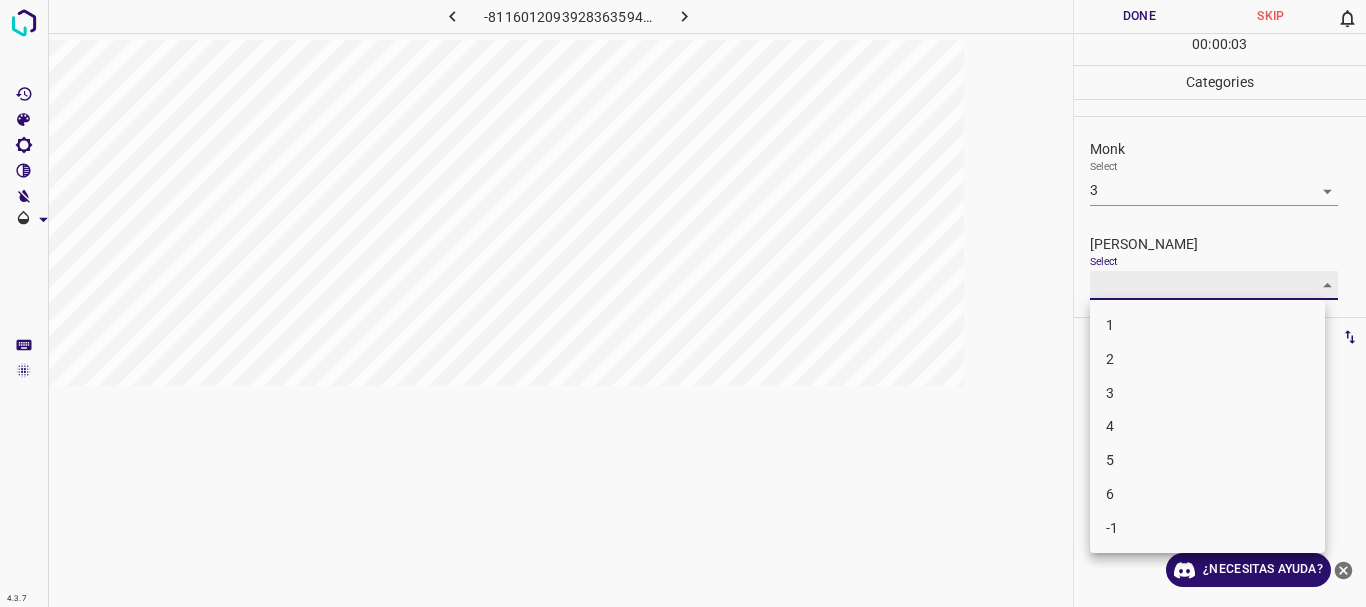 type on "1" 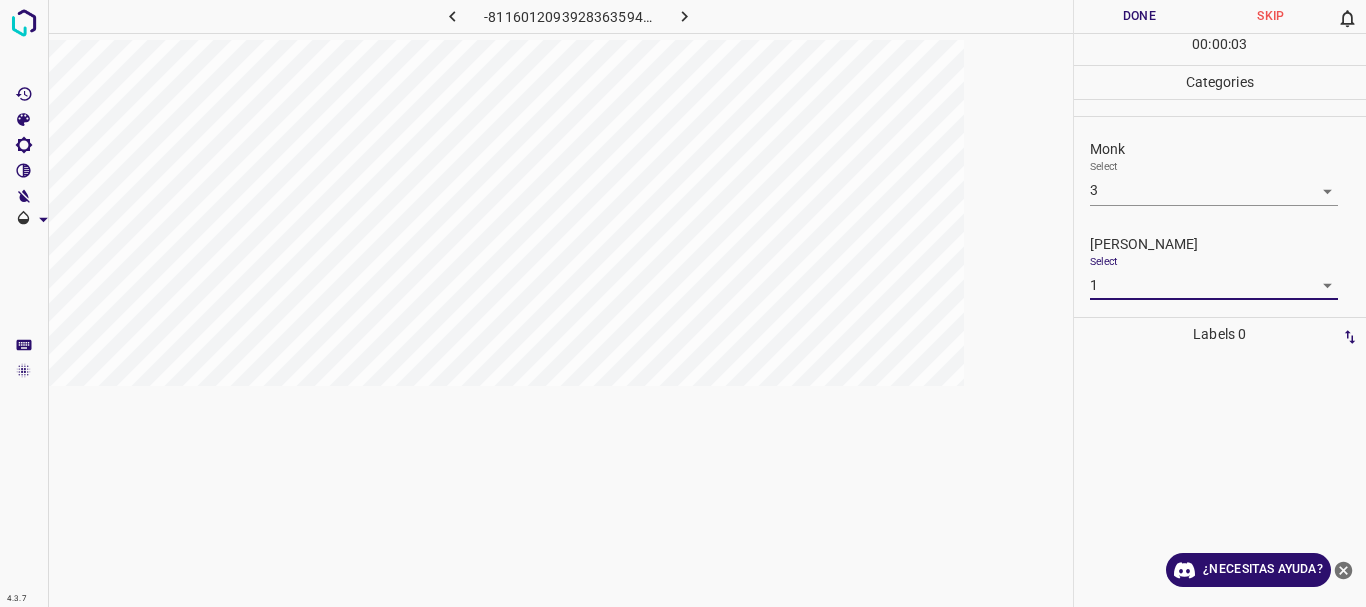 click on "Done" at bounding box center (1140, 16) 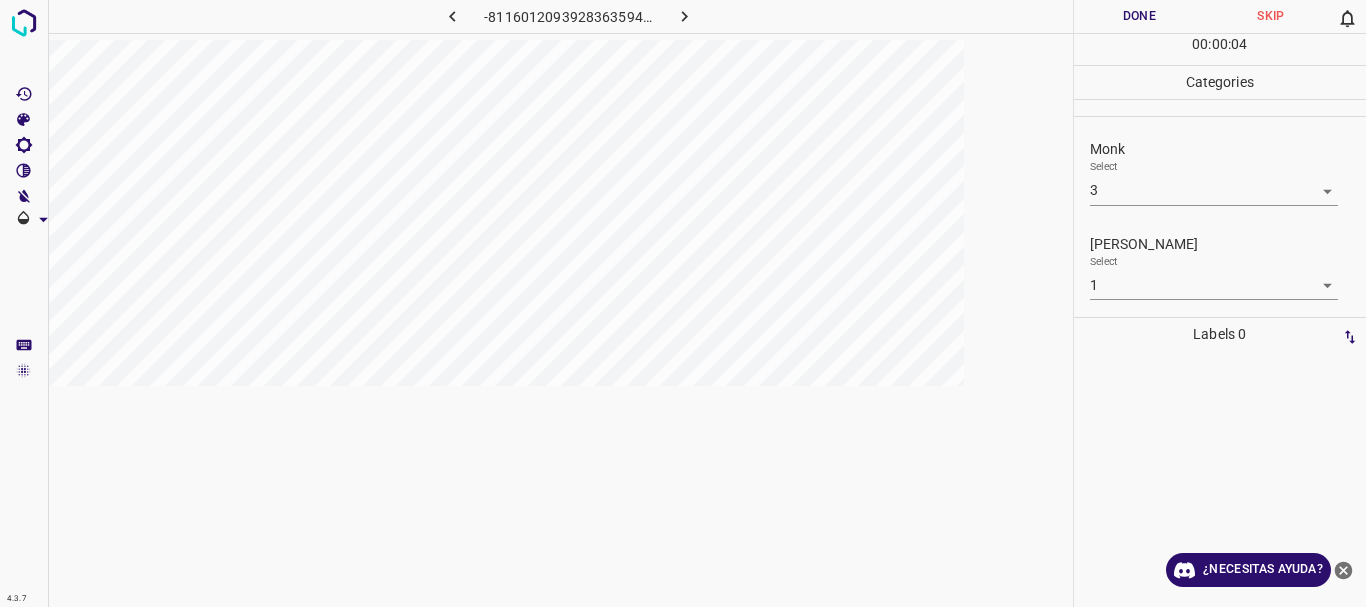 click 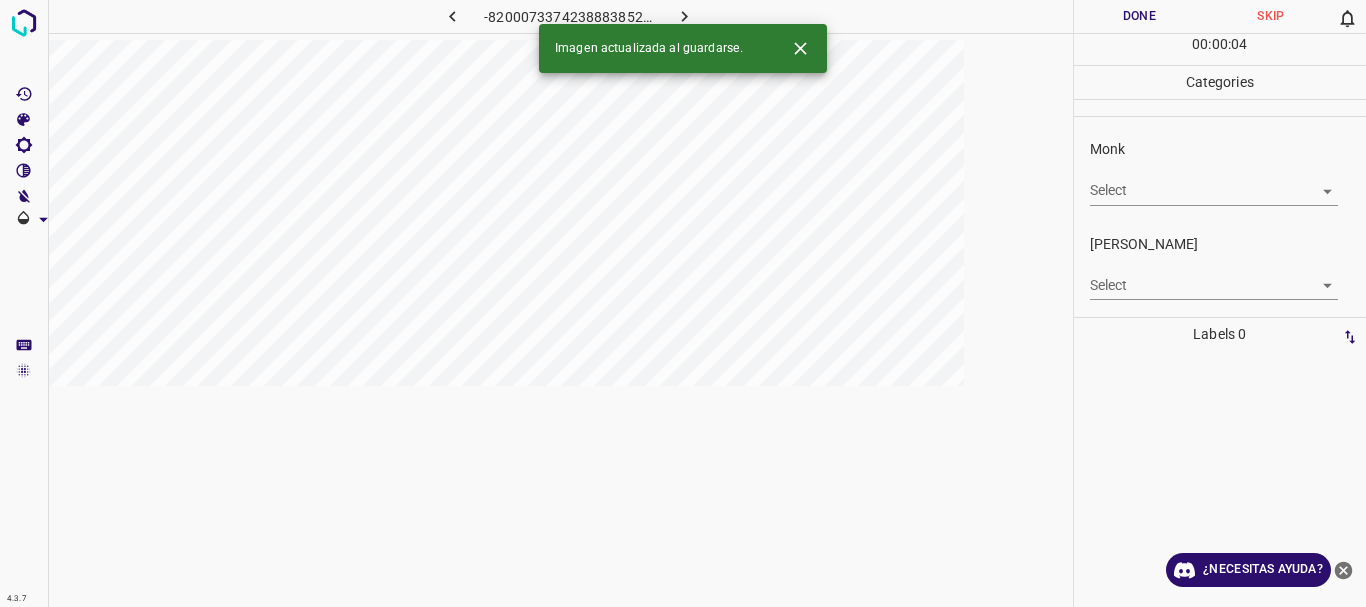 click 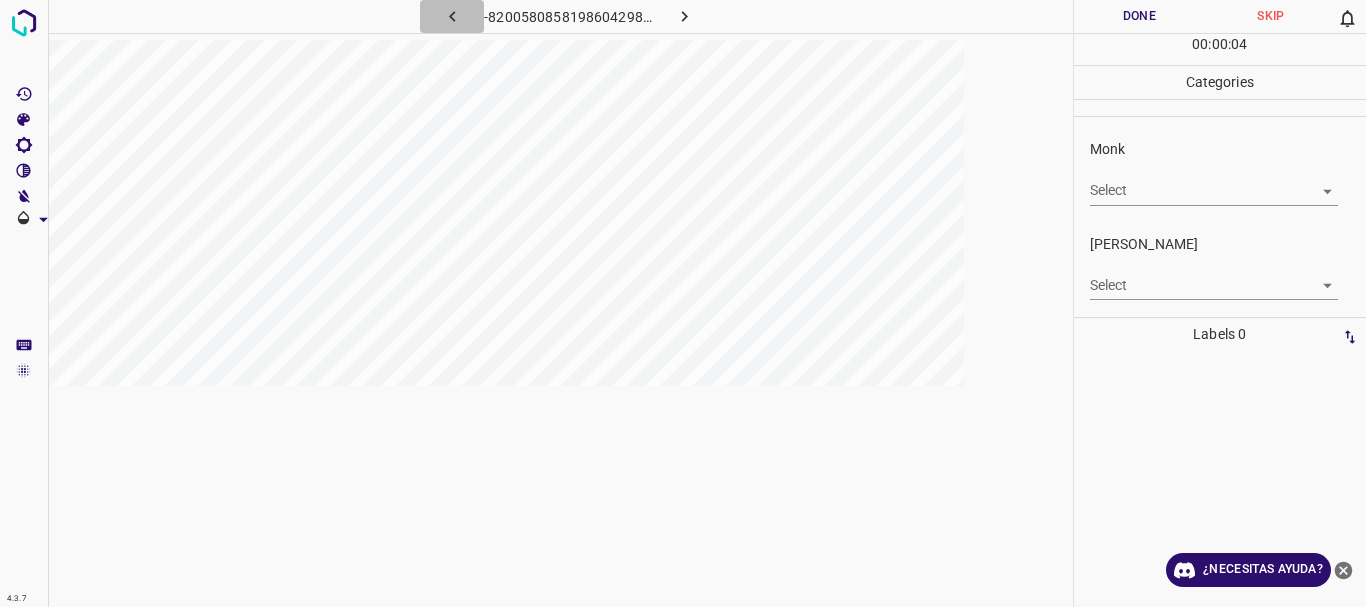 click 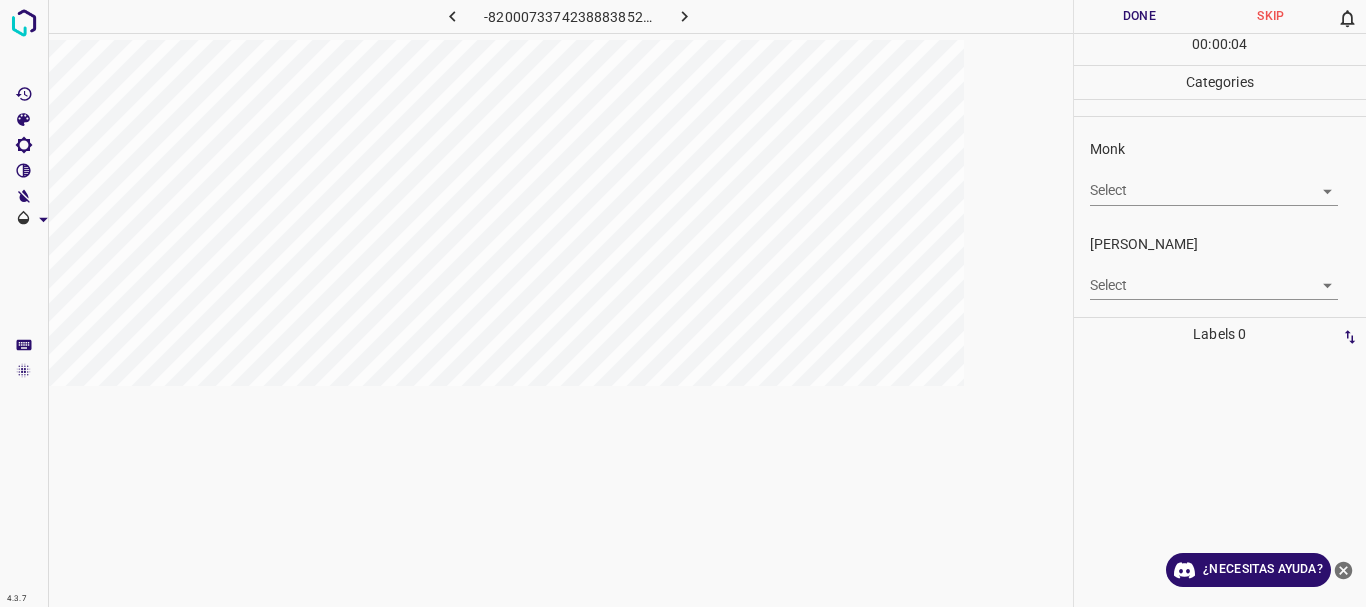 click on "4.3.7 -8200073374238883852.png Done Skip 0 00   : 00   : 04   Categories Monk   Select ​  [PERSON_NAME]   Select ​ Labels   0 Categories 1 Monk 2  [PERSON_NAME] Tools Space Change between modes (Draw & Edit) I Auto labeling R Restore zoom M Zoom in N Zoom out Delete Delete selecte label Filters Z Restore filters X Saturation filter C Brightness filter V Contrast filter B Gray scale filter General O Download ¿Necesitas ayuda? Texto original Valora esta traducción Tu opinión servirá para ayudar a mejorar el Traductor de Google - Texto - Esconder - Borrar" at bounding box center [683, 303] 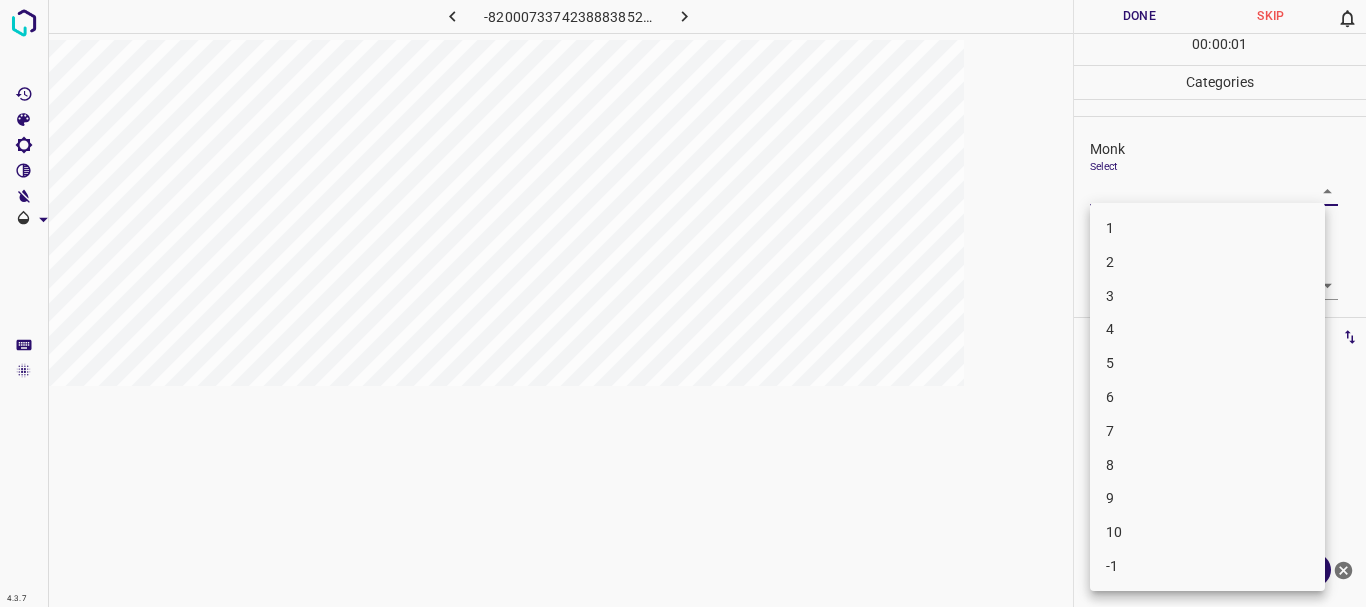 click on "4" at bounding box center (1207, 329) 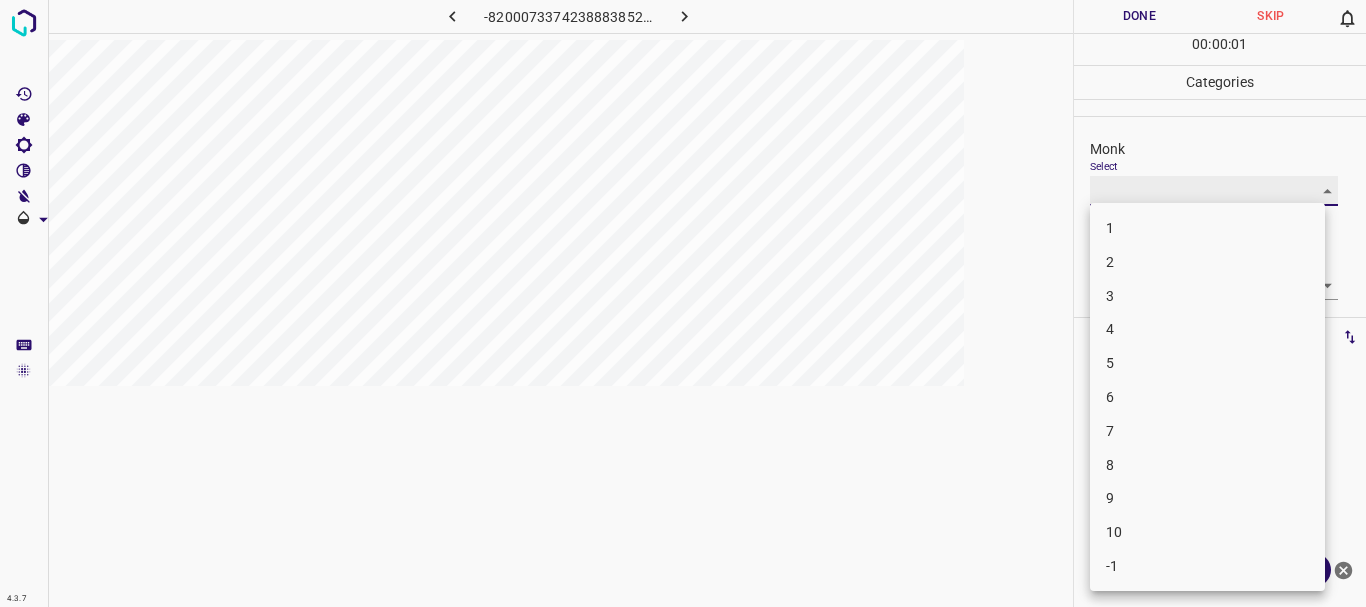 type on "4" 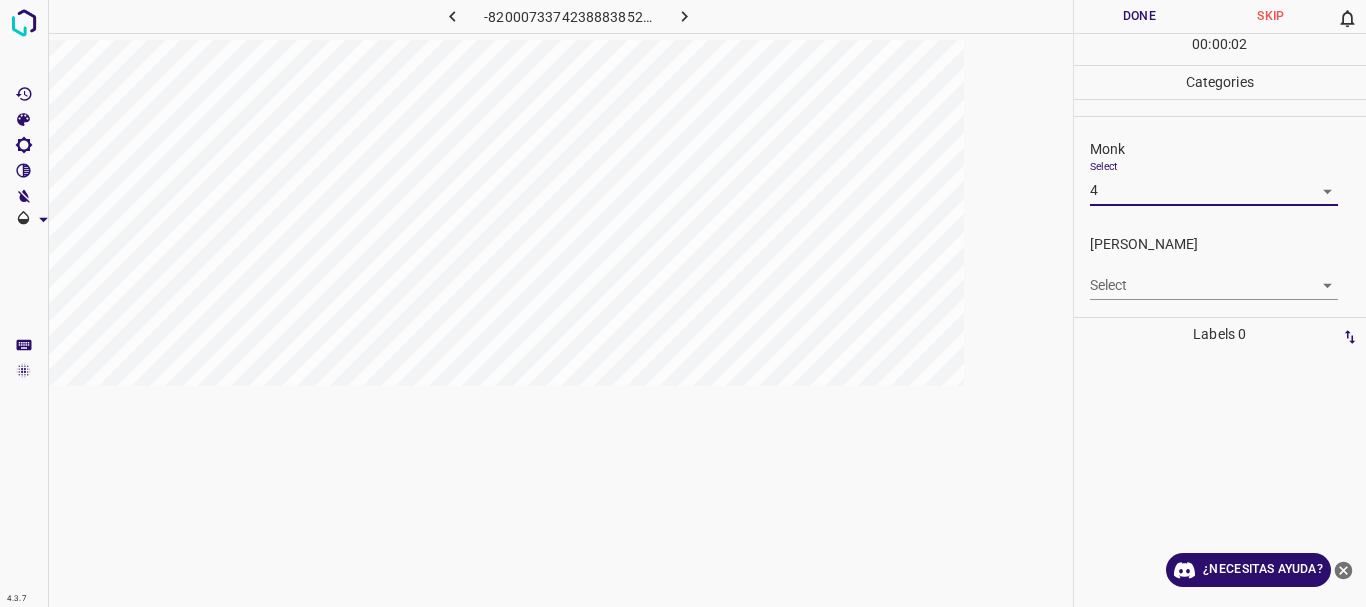 click on "4.3.7 -8200073374238883852.png Done Skip 0 00   : 00   : 02   Categories Monk   Select 4 4  [PERSON_NAME]   Select ​ Labels   0 Categories 1 Monk 2  [PERSON_NAME] Tools Space Change between modes (Draw & Edit) I Auto labeling R Restore zoom M Zoom in N Zoom out Delete Delete selecte label Filters Z Restore filters X Saturation filter C Brightness filter V Contrast filter B Gray scale filter General O Download ¿Necesitas ayuda? Texto original Valora esta traducción Tu opinión servirá para ayudar a mejorar el Traductor de Google - Texto - Esconder - Borrar" at bounding box center (683, 303) 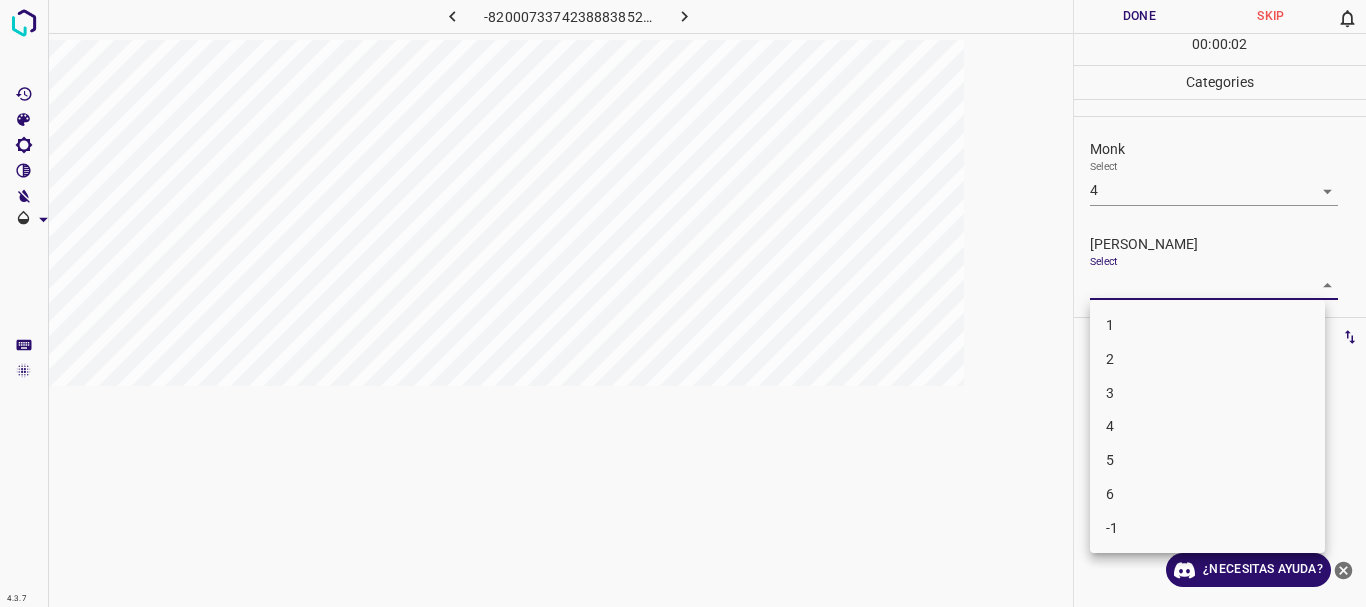click on "2" at bounding box center [1207, 359] 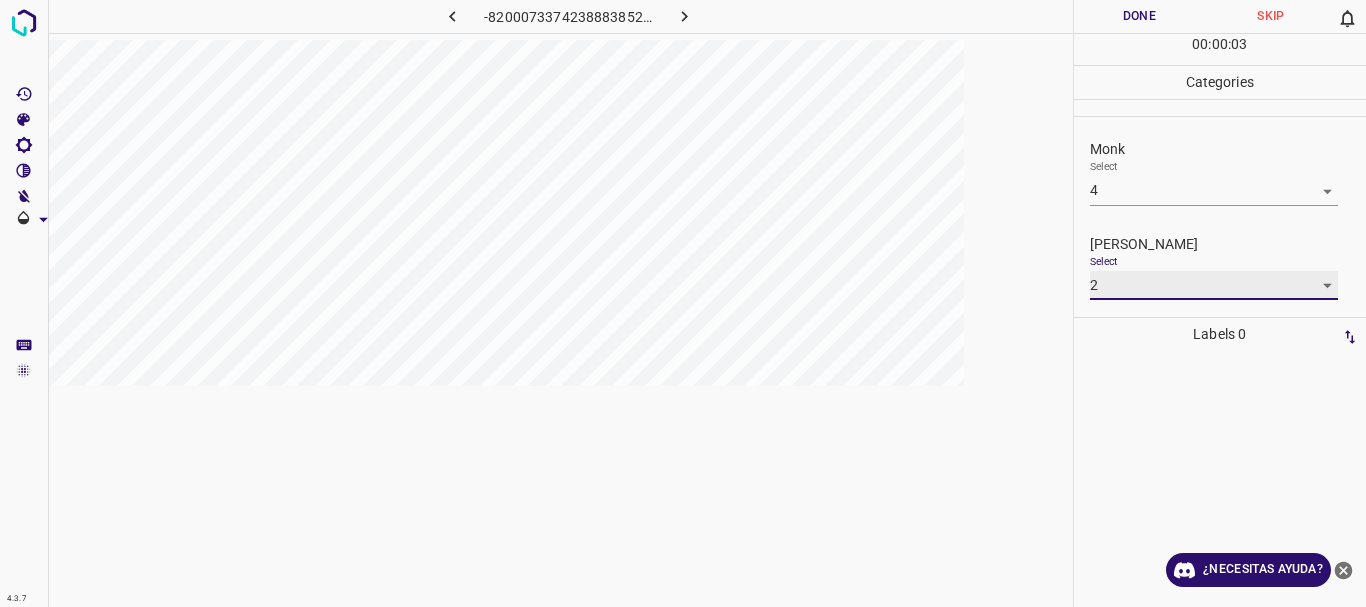 type on "2" 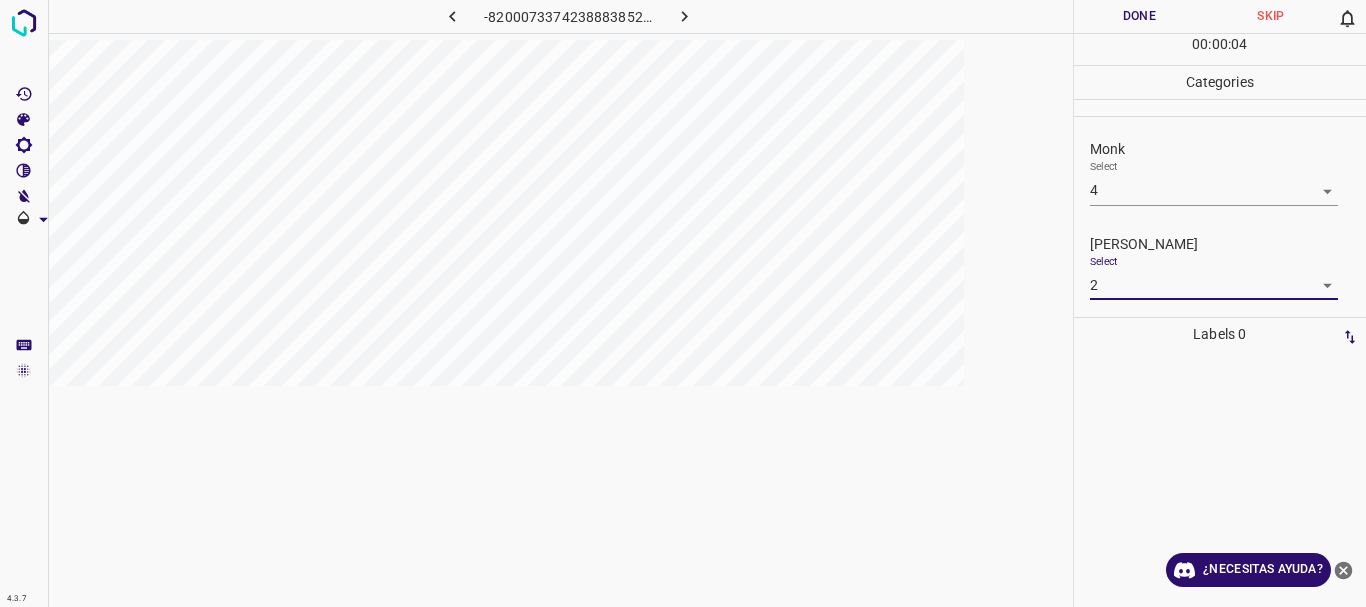 drag, startPoint x: 1154, startPoint y: 12, endPoint x: 927, endPoint y: 3, distance: 227.17834 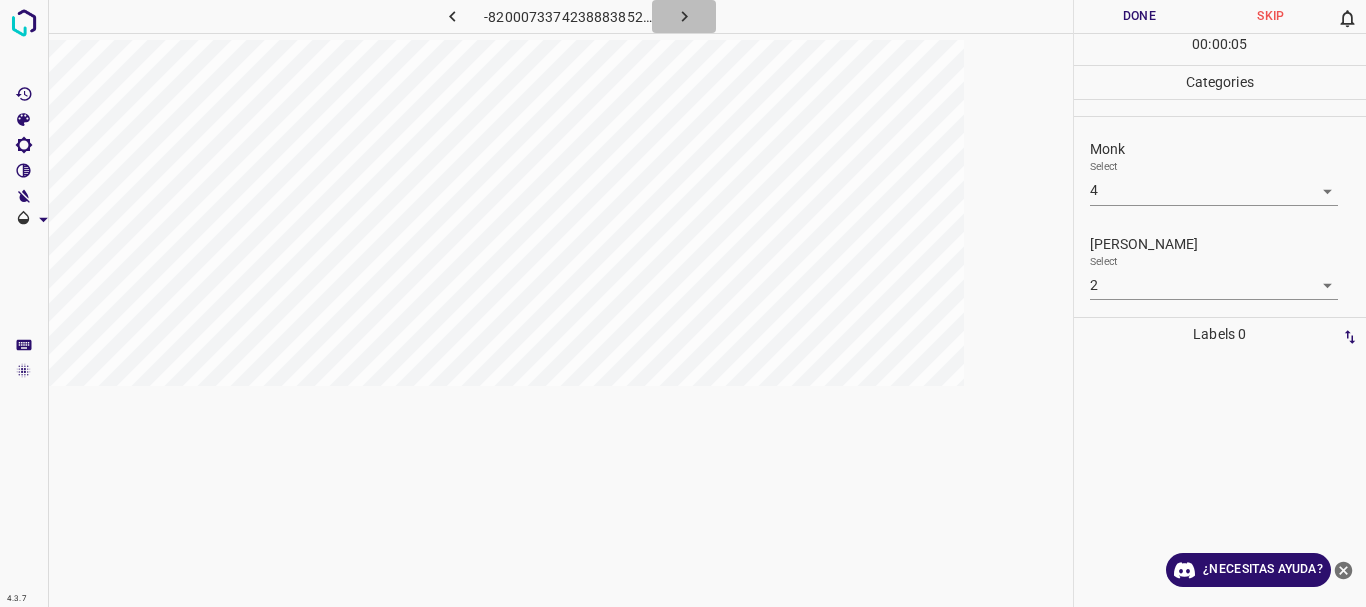 click at bounding box center [684, 16] 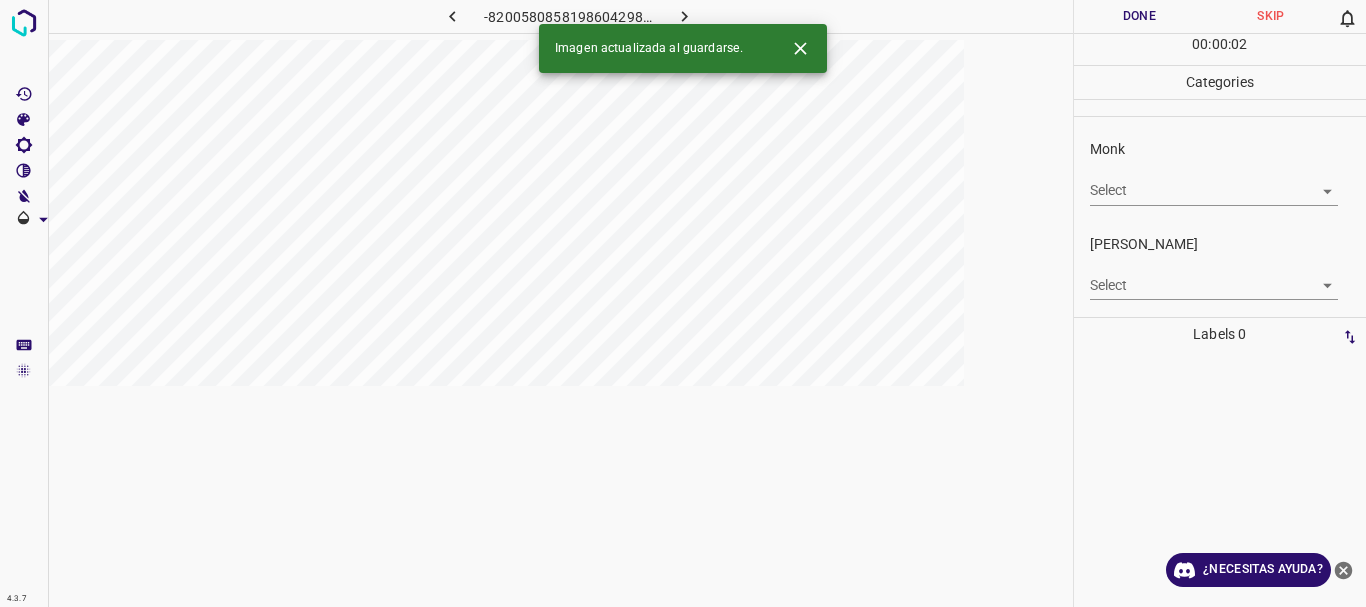 click on "4.3.7 -8200580858198604298.png Done Skip 0 00   : 00   : 02   Categories Monk   Select ​  [PERSON_NAME]   Select ​ Labels   0 Categories 1 Monk 2  [PERSON_NAME] Tools Space Change between modes (Draw & Edit) I Auto labeling R Restore zoom M Zoom in N Zoom out Delete Delete selecte label Filters Z Restore filters X Saturation filter C Brightness filter V Contrast filter B Gray scale filter General O Download Imagen actualizada al guardarse. ¿Necesitas ayuda? Texto original Valora esta traducción Tu opinión servirá para ayudar a mejorar el Traductor de Google - Texto - Esconder - Borrar" at bounding box center (683, 303) 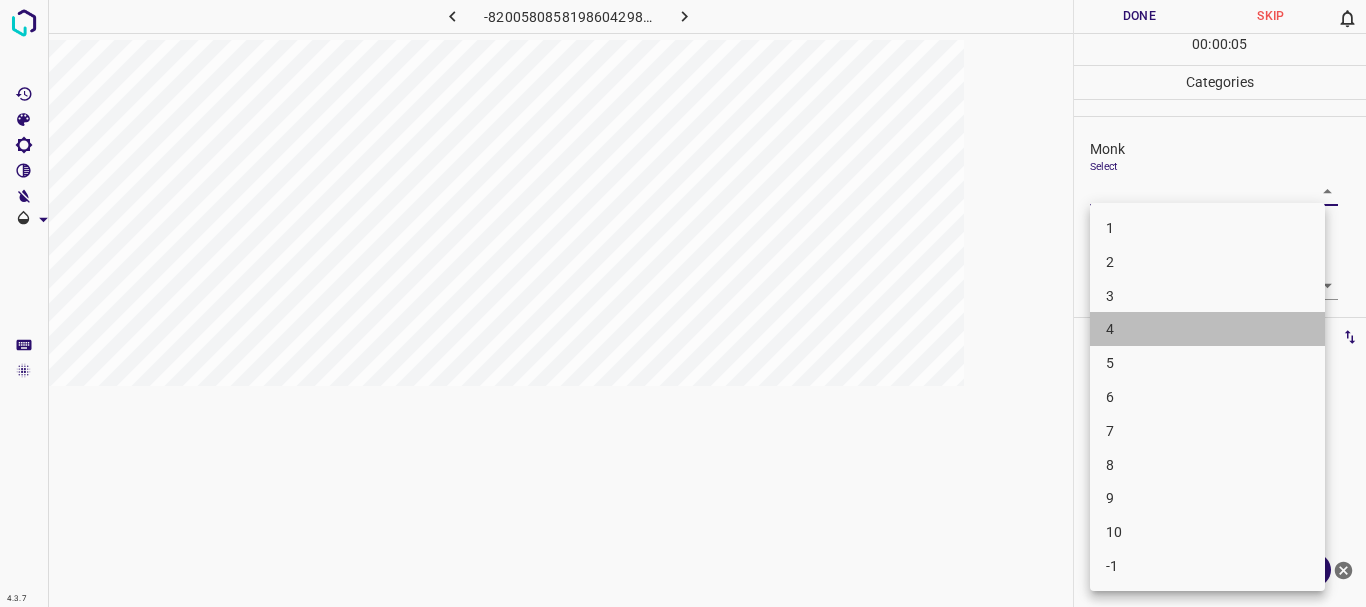 click on "4" at bounding box center [1207, 329] 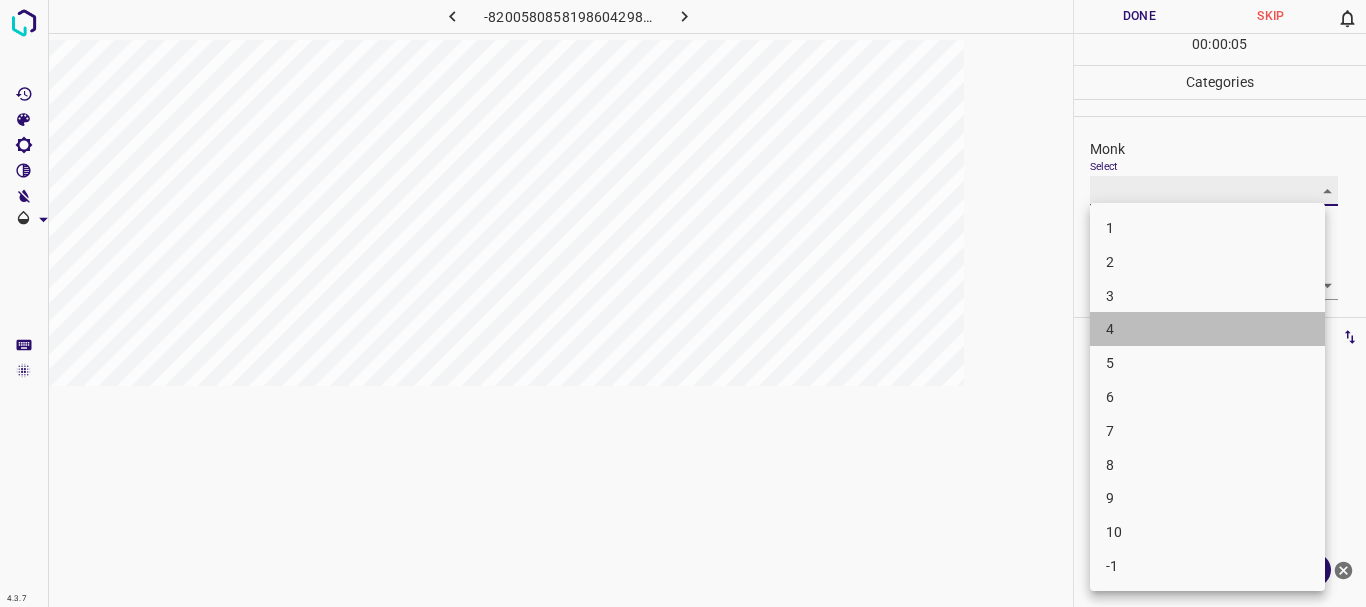 type on "4" 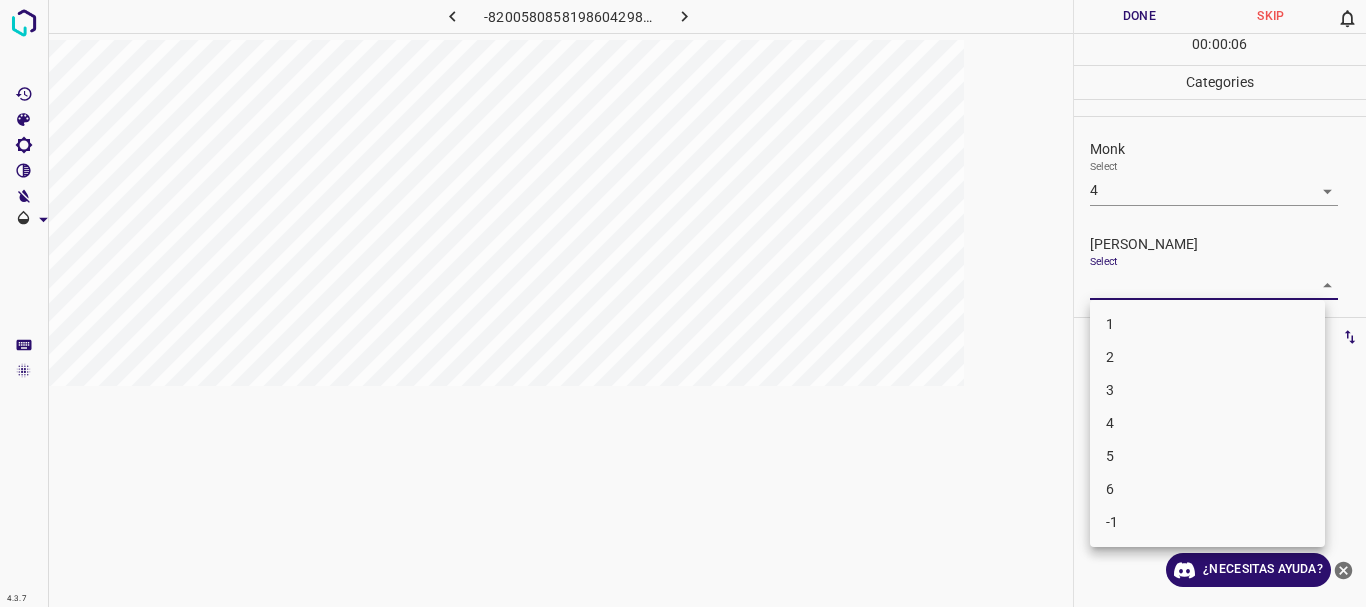 click on "4.3.7 -8200580858198604298.png Done Skip 0 00   : 00   : 06   Categories Monk   Select 4 4  [PERSON_NAME]   Select ​ Labels   0 Categories 1 Monk 2  [PERSON_NAME] Tools Space Change between modes (Draw & Edit) I Auto labeling R Restore zoom M Zoom in N Zoom out Delete Delete selecte label Filters Z Restore filters X Saturation filter C Brightness filter V Contrast filter B Gray scale filter General O Download ¿Necesitas ayuda? Texto original Valora esta traducción Tu opinión servirá para ayudar a mejorar el Traductor de Google - Texto - Esconder - Borrar 1 2 3 4 5 6 -1" at bounding box center [683, 303] 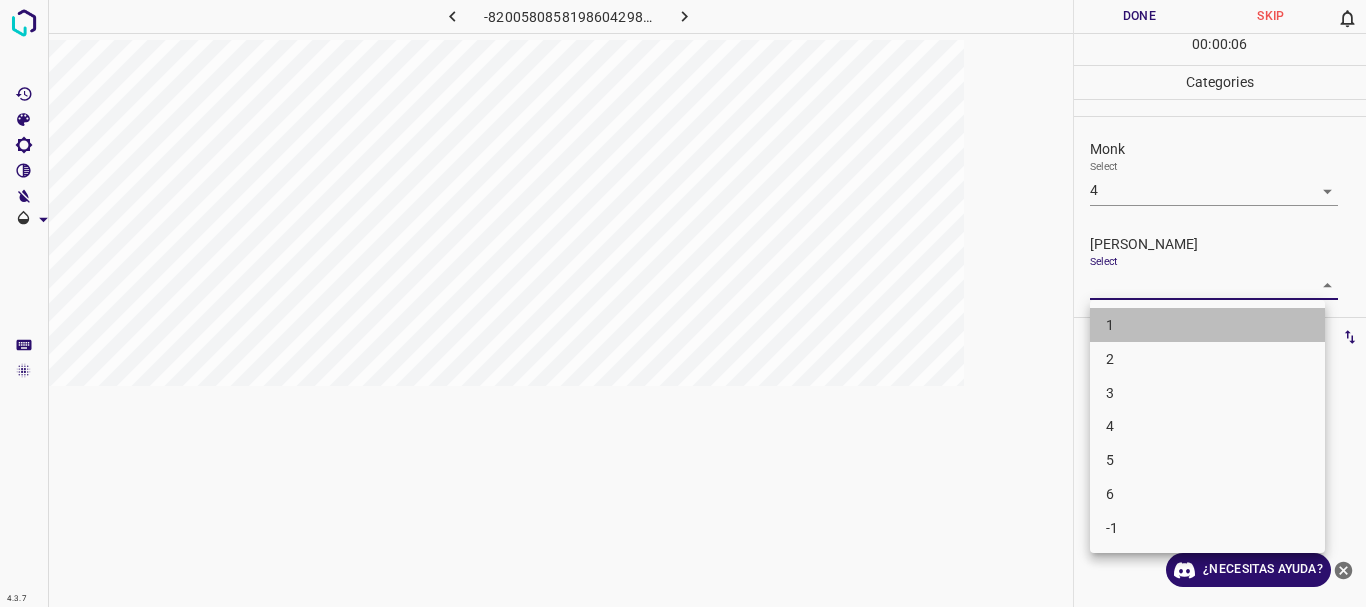 drag, startPoint x: 1126, startPoint y: 321, endPoint x: 1117, endPoint y: 183, distance: 138.29317 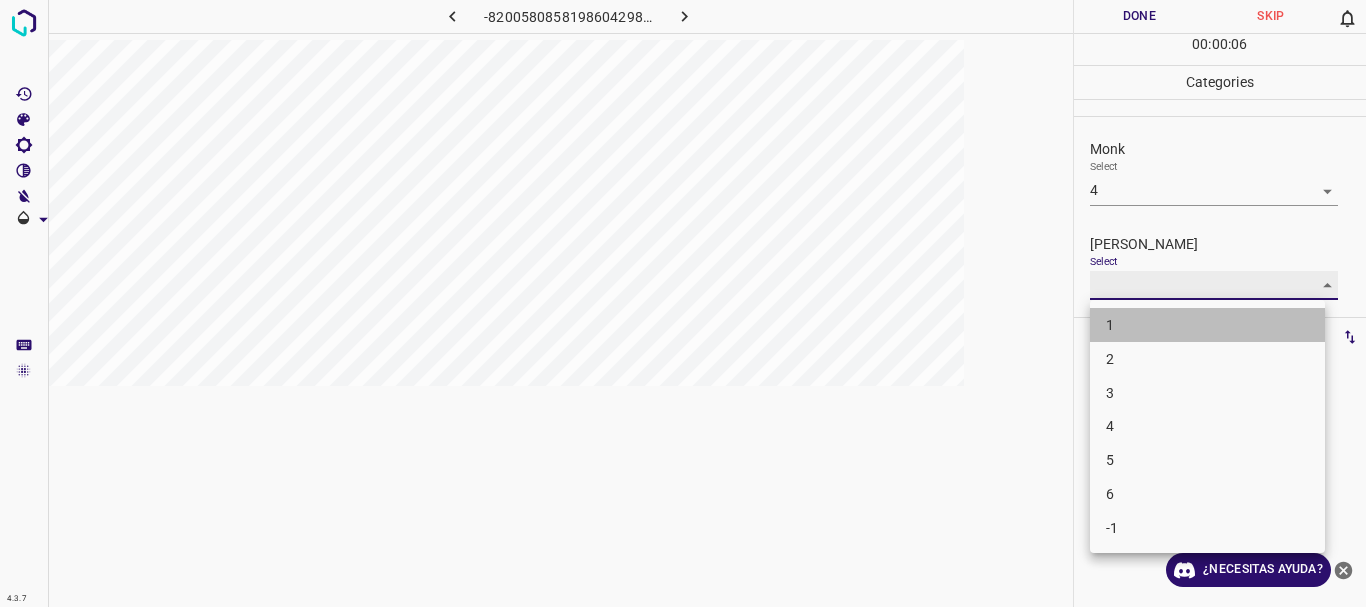 type on "1" 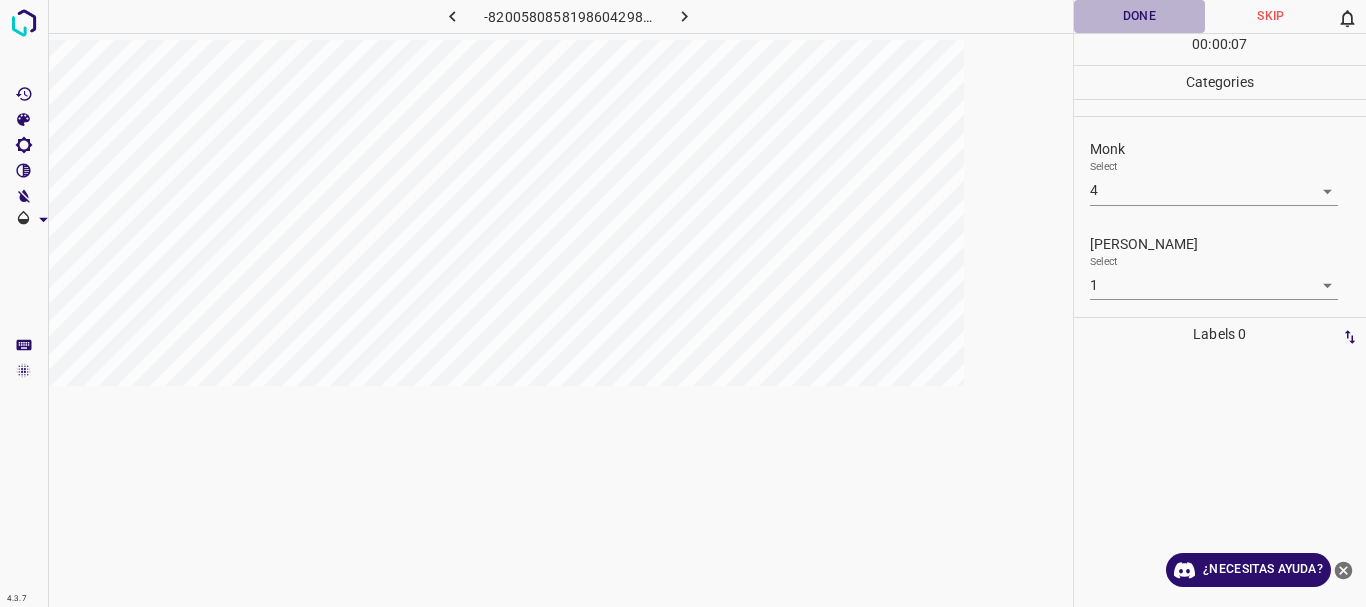 click on "Done" at bounding box center [1140, 16] 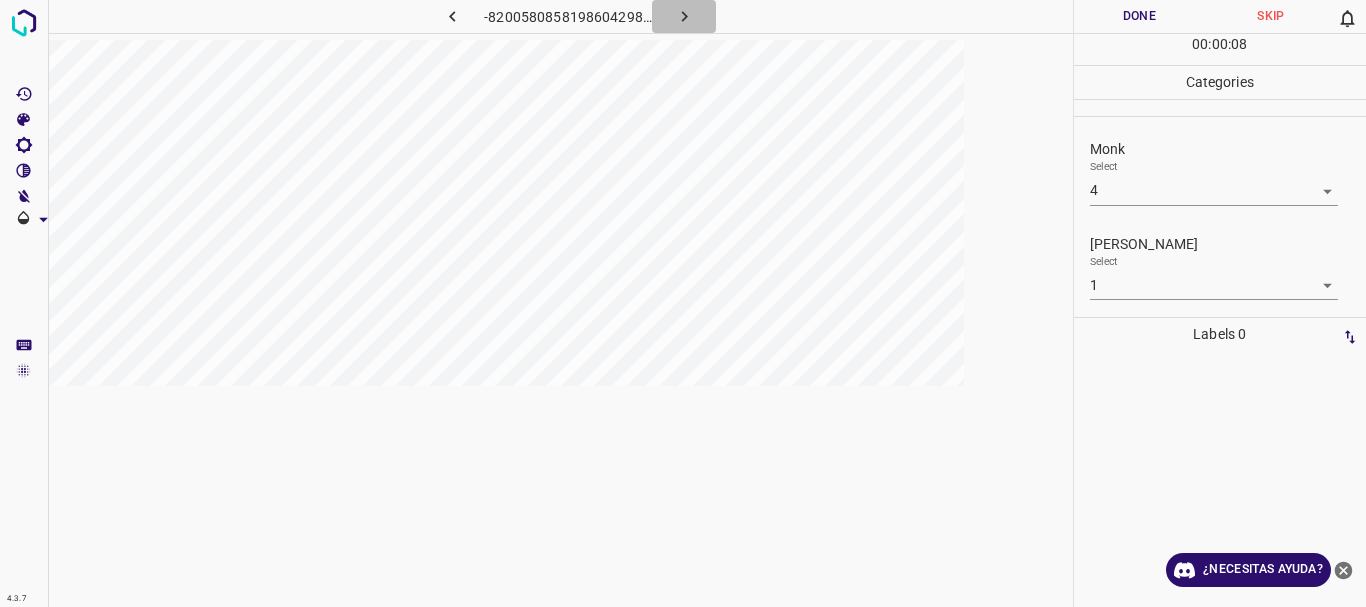 click 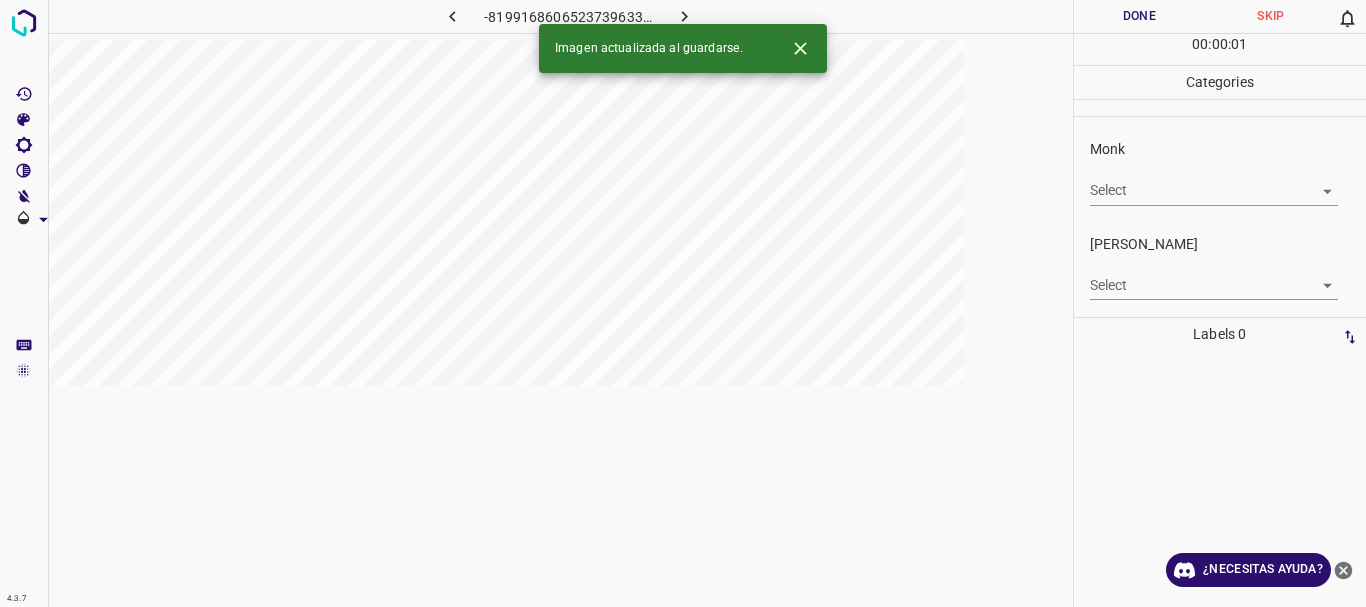 click on "4.3.7 -8199168606523739633.png Done Skip 0 00   : 00   : 01   Categories Monk   Select ​  [PERSON_NAME]   Select ​ Labels   0 Categories 1 Monk 2  [PERSON_NAME] Tools Space Change between modes (Draw & Edit) I Auto labeling R Restore zoom M Zoom in N Zoom out Delete Delete selecte label Filters Z Restore filters X Saturation filter C Brightness filter V Contrast filter B Gray scale filter General O Download Imagen actualizada al guardarse. ¿Necesitas ayuda? Texto original Valora esta traducción Tu opinión servirá para ayudar a mejorar el Traductor de Google - Texto - Esconder - Borrar" at bounding box center (683, 303) 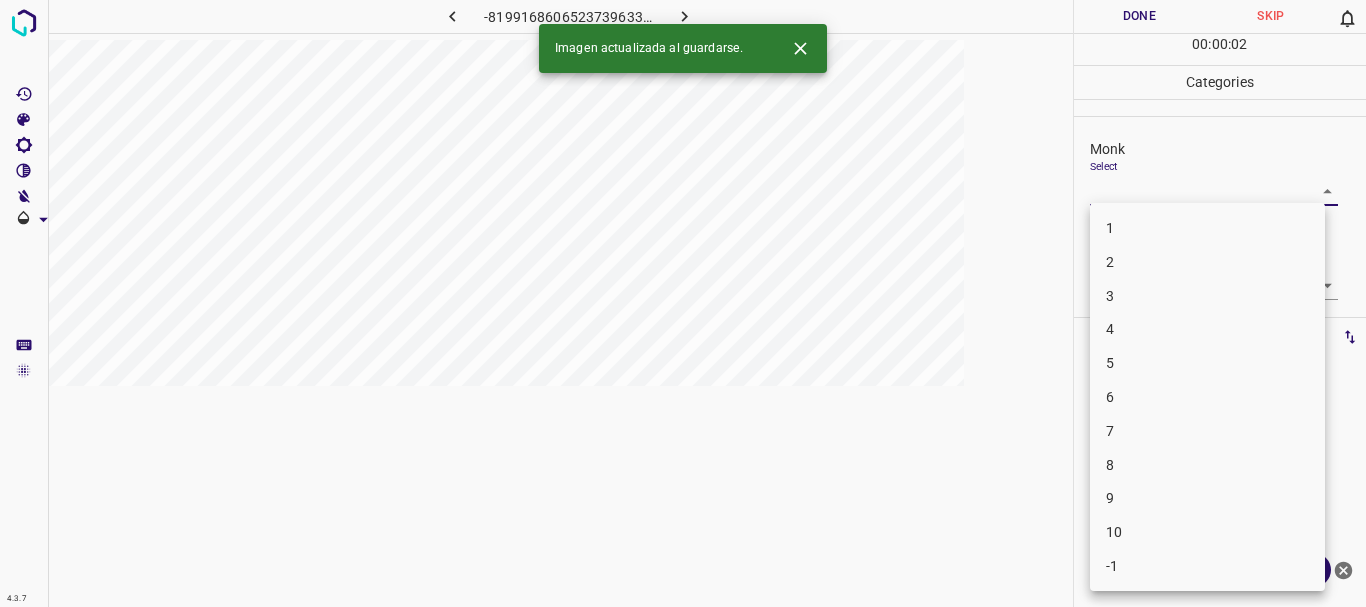 click on "3" at bounding box center (1207, 296) 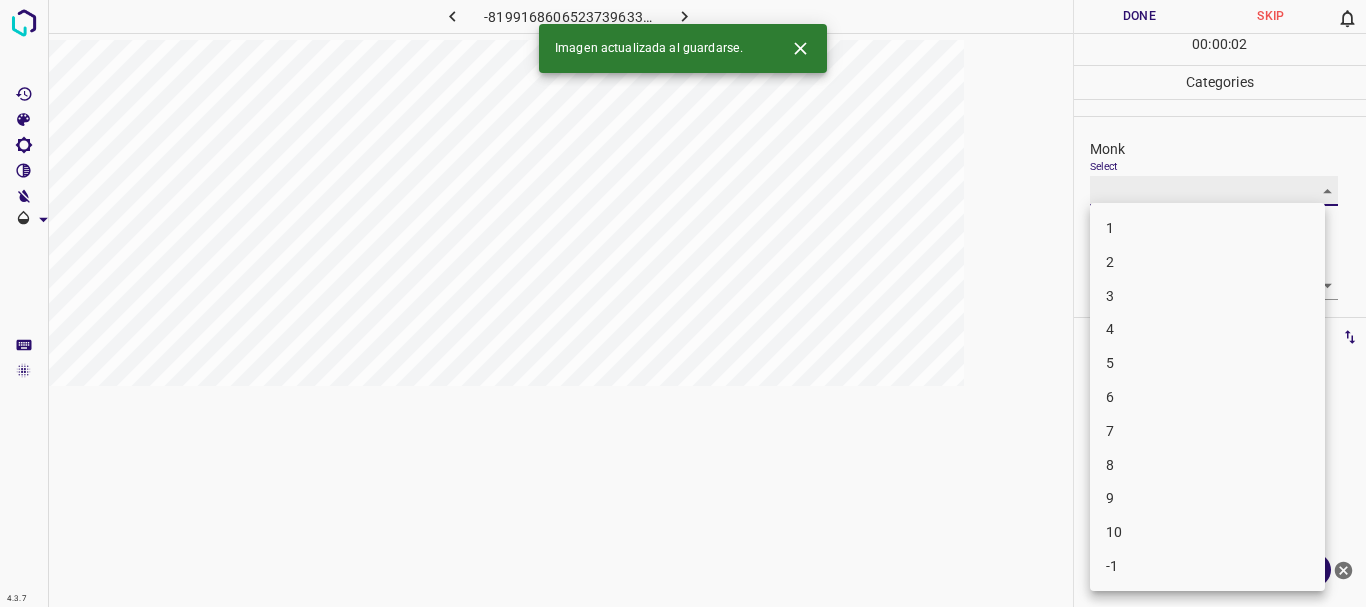 type on "3" 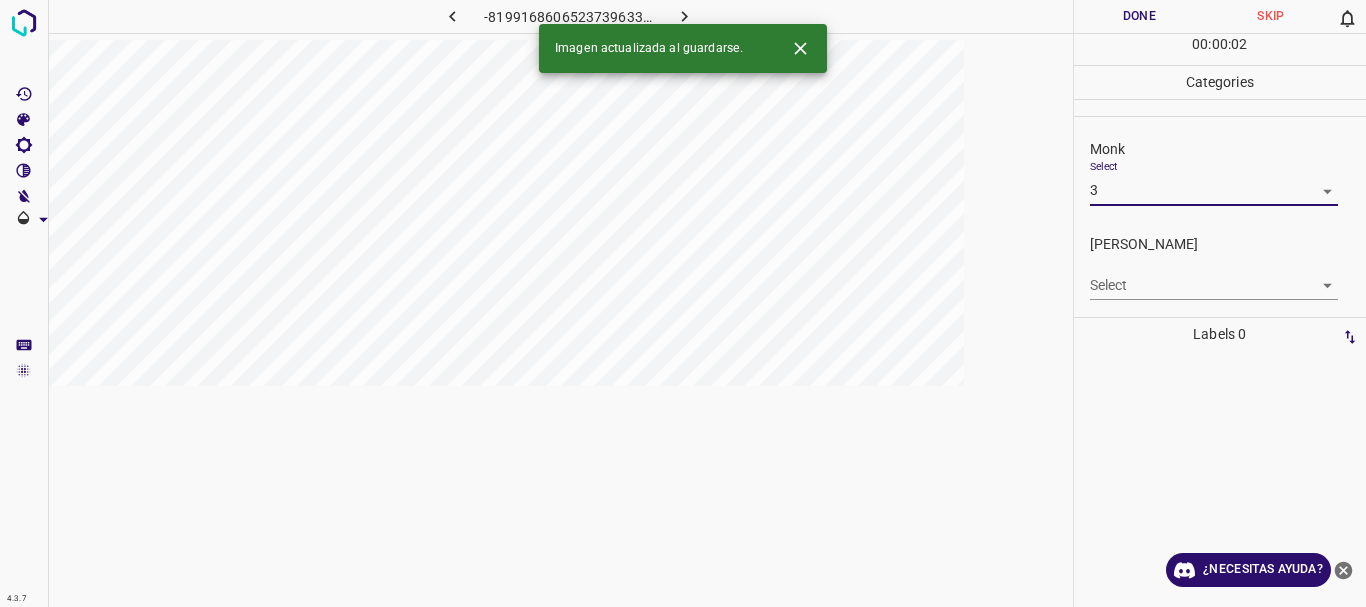 click on "4.3.7 -8199168606523739633.png Done Skip 0 00   : 00   : 02   Categories Monk   Select 3 3  [PERSON_NAME]   Select ​ Labels   0 Categories 1 Monk 2  [PERSON_NAME] Tools Space Change between modes (Draw & Edit) I Auto labeling R Restore zoom M Zoom in N Zoom out Delete Delete selecte label Filters Z Restore filters X Saturation filter C Brightness filter V Contrast filter B Gray scale filter General O Download Imagen actualizada al guardarse. ¿Necesitas ayuda? Texto original Valora esta traducción Tu opinión servirá para ayudar a mejorar el Traductor de Google - Texto - Esconder - Borrar" at bounding box center [683, 303] 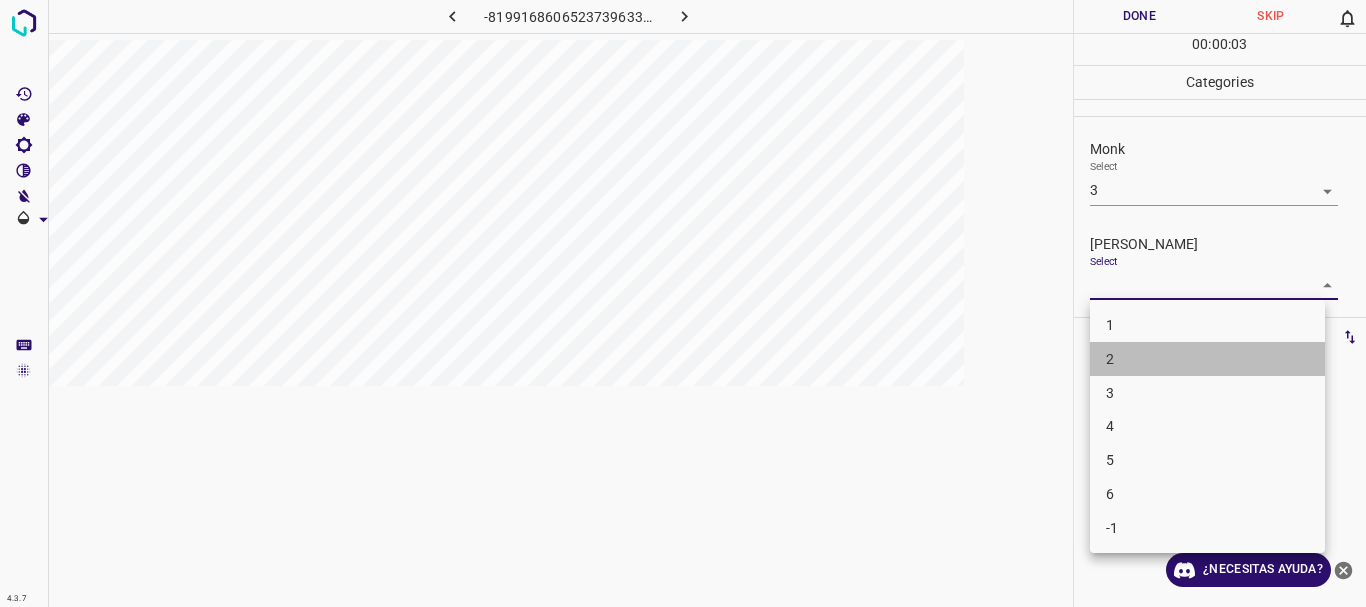 click on "2" at bounding box center (1110, 359) 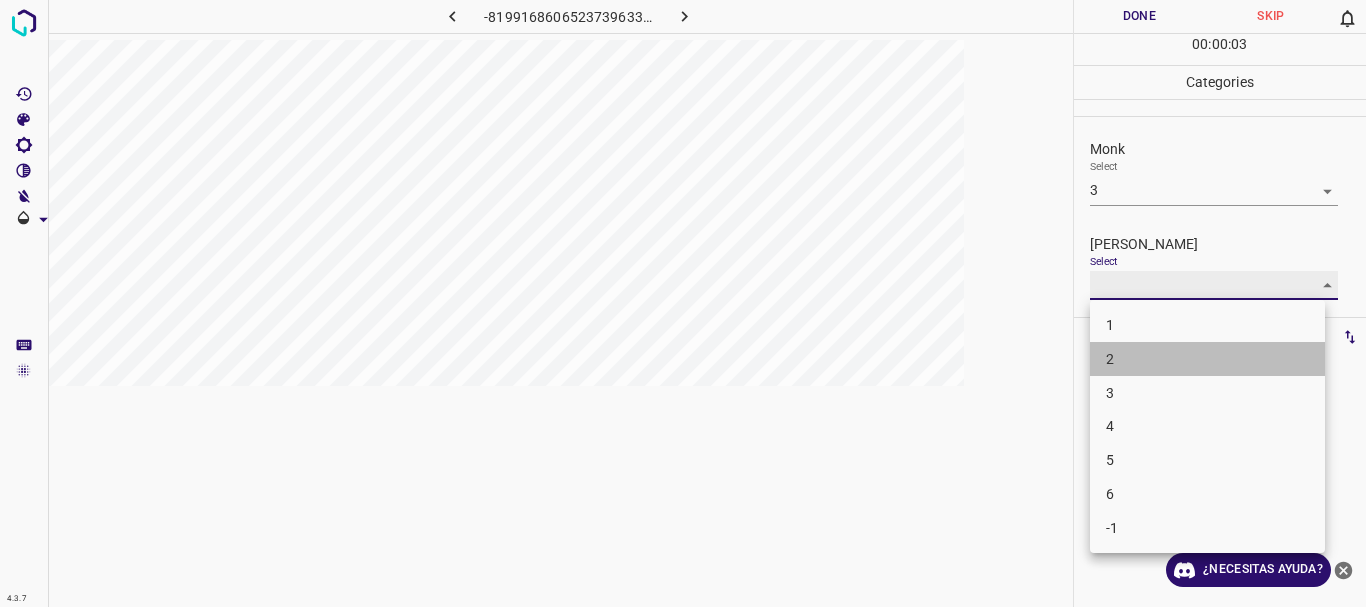 type on "2" 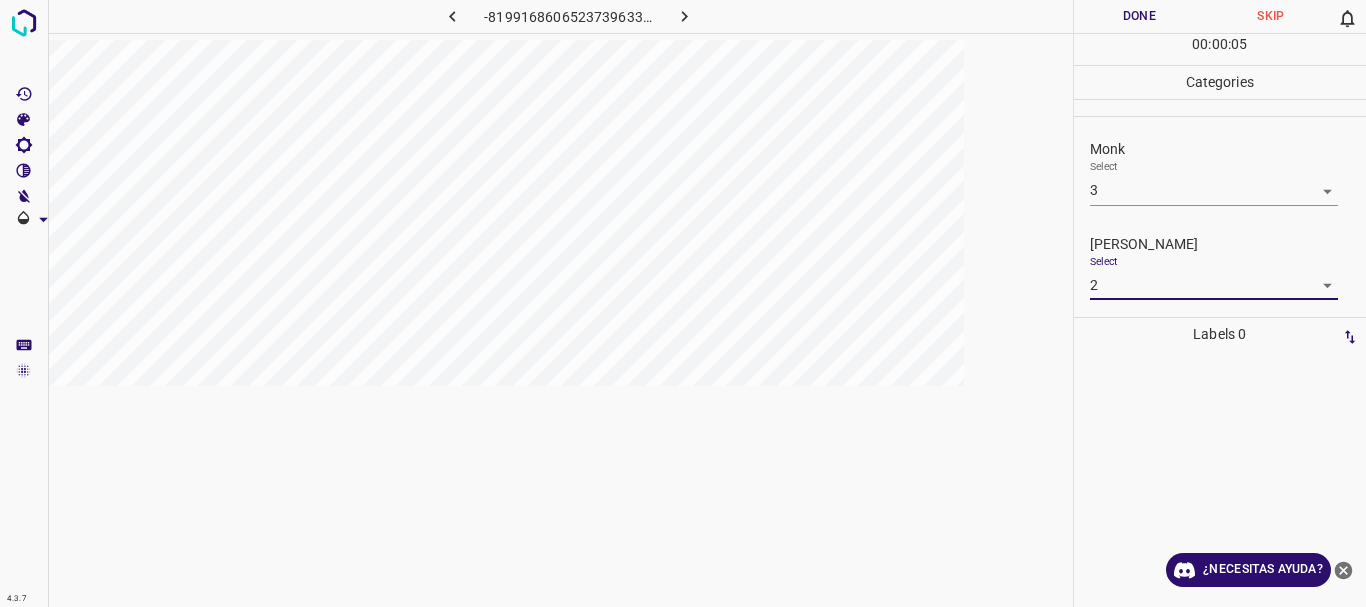 click on "Done" at bounding box center [1140, 16] 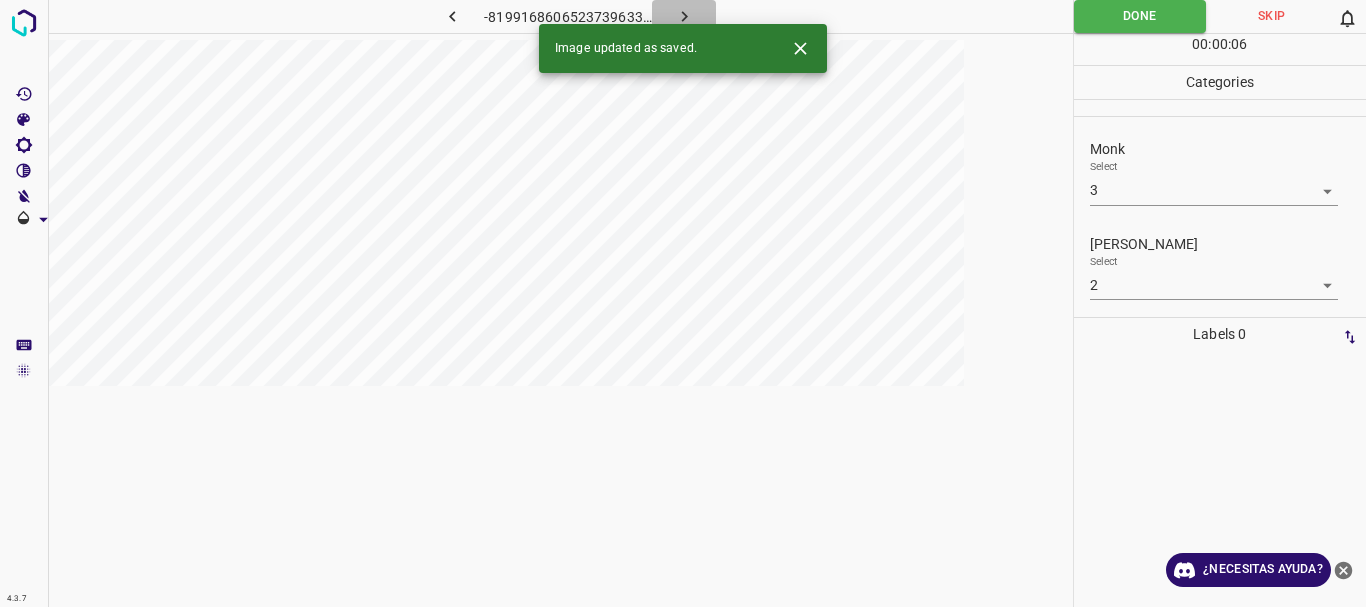 click at bounding box center [684, 16] 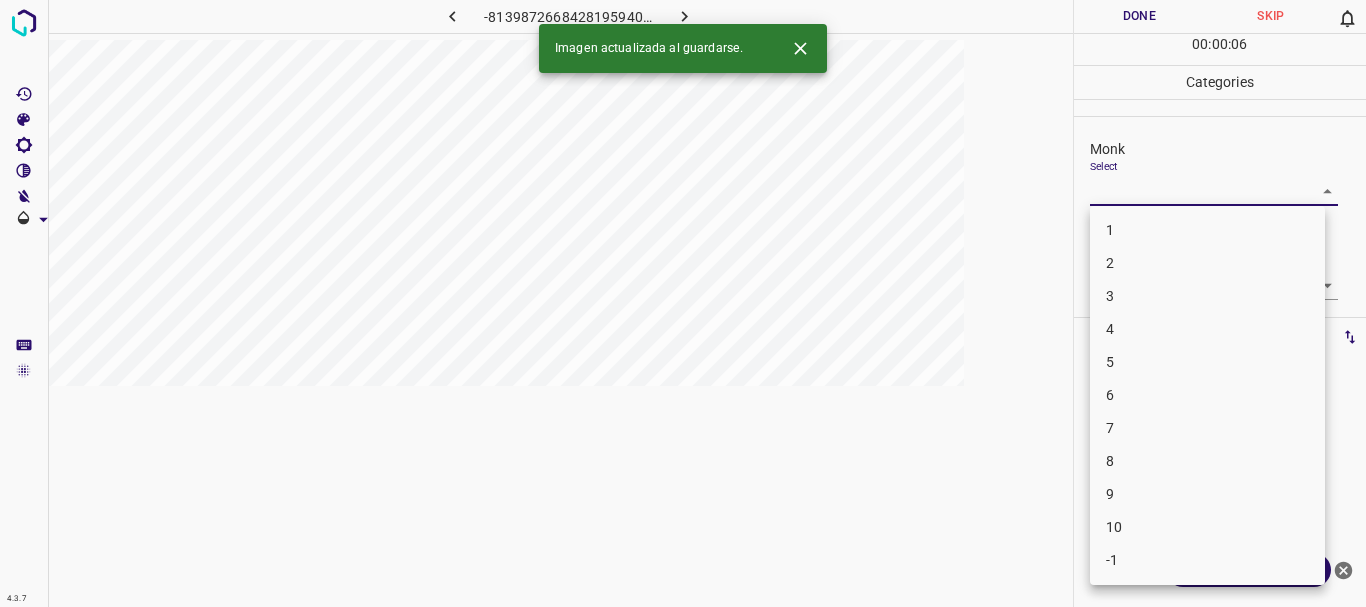 click on "4.3.7 -8139872668428195940.png Done Skip 0 00   : 00   : 06   Categories Monk   Select ​  [PERSON_NAME]   Select ​ Labels   0 Categories 1 Monk 2  [PERSON_NAME] Tools Space Change between modes (Draw & Edit) I Auto labeling R Restore zoom M Zoom in N Zoom out Delete Delete selecte label Filters Z Restore filters X Saturation filter C Brightness filter V Contrast filter B Gray scale filter General O Download Imagen actualizada al guardarse. ¿Necesitas ayuda? Texto original Valora esta traducción Tu opinión servirá para ayudar a mejorar el Traductor de Google - Texto - Esconder - Borrar 1 2 3 4 5 6 7 8 9 10 -1" at bounding box center (683, 303) 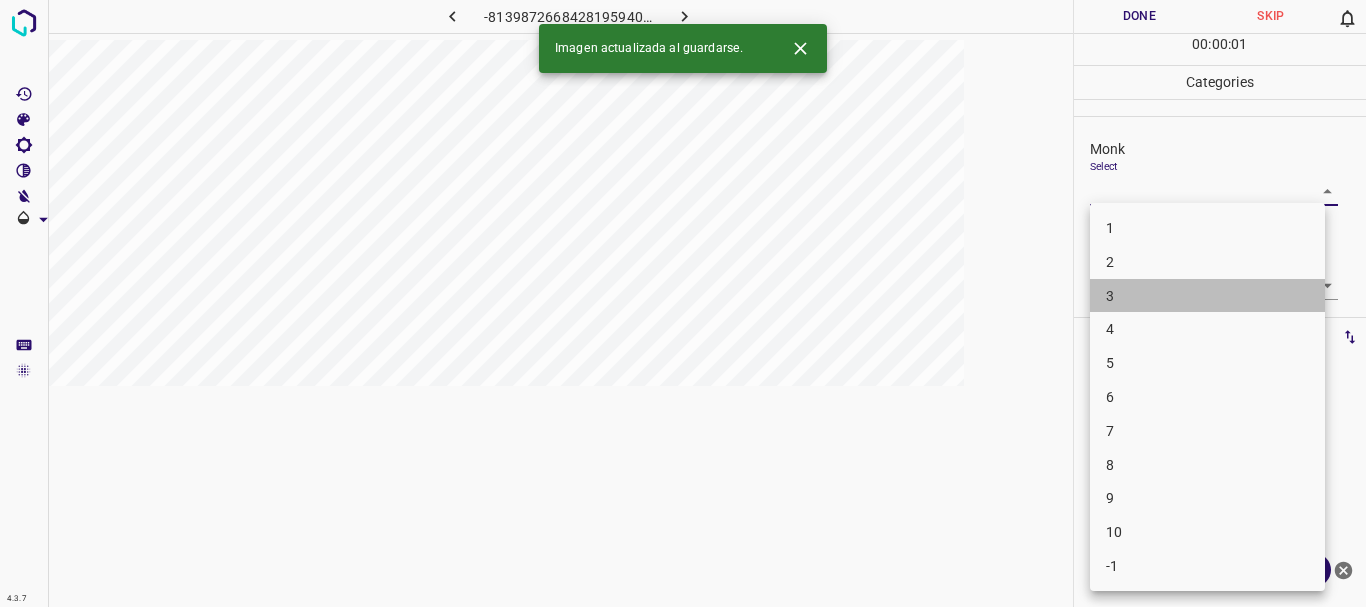 click on "3" at bounding box center [1207, 296] 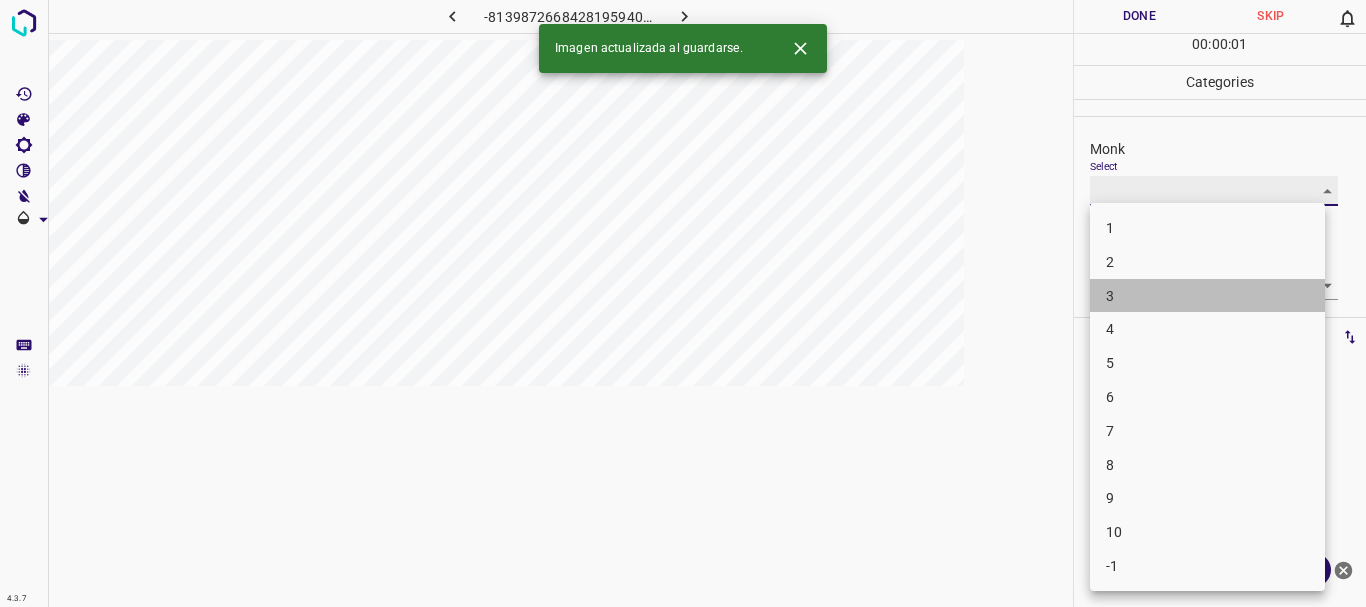 type on "3" 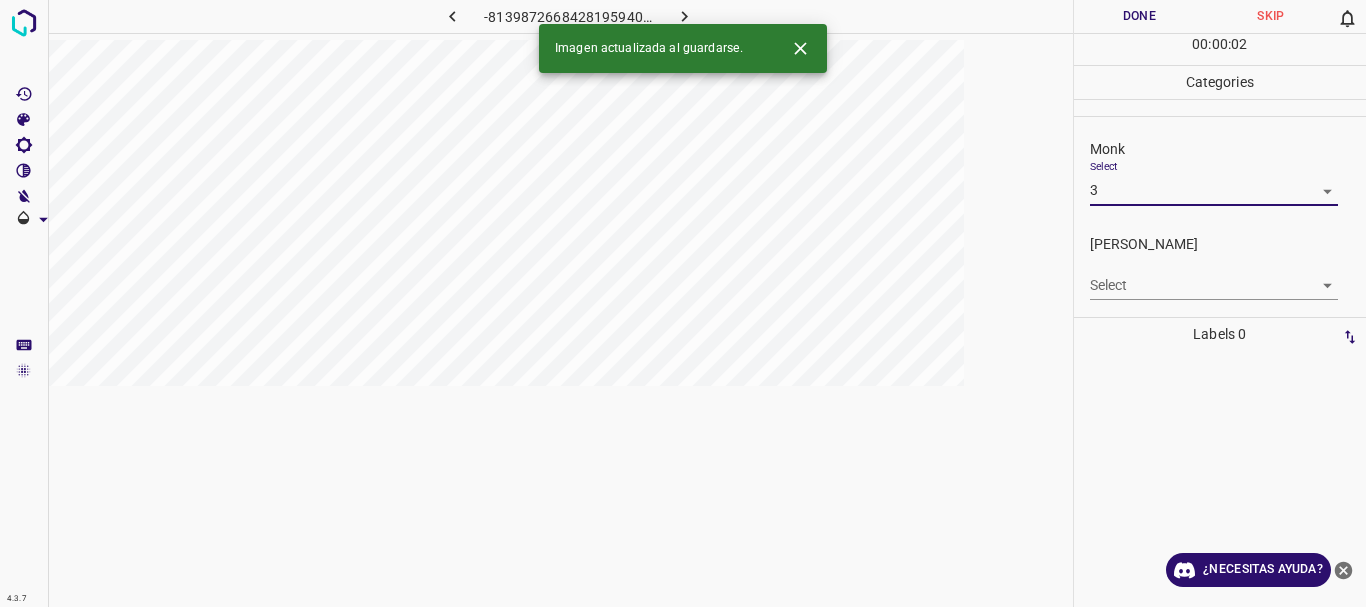 click on "4.3.7 -8139872668428195940.png Done Skip 0 00   : 00   : 02   Categories Monk   Select 3 3  [PERSON_NAME]   Select ​ Labels   0 Categories 1 Monk 2  [PERSON_NAME] Tools Space Change between modes (Draw & Edit) I Auto labeling R Restore zoom M Zoom in N Zoom out Delete Delete selecte label Filters Z Restore filters X Saturation filter C Brightness filter V Contrast filter B Gray scale filter General O Download Imagen actualizada al guardarse. ¿Necesitas ayuda? Texto original Valora esta traducción Tu opinión servirá para ayudar a mejorar el Traductor de Google - Texto - Esconder - Borrar 1 2 3 4 5 6 7 8 9 10 -1" at bounding box center [683, 303] 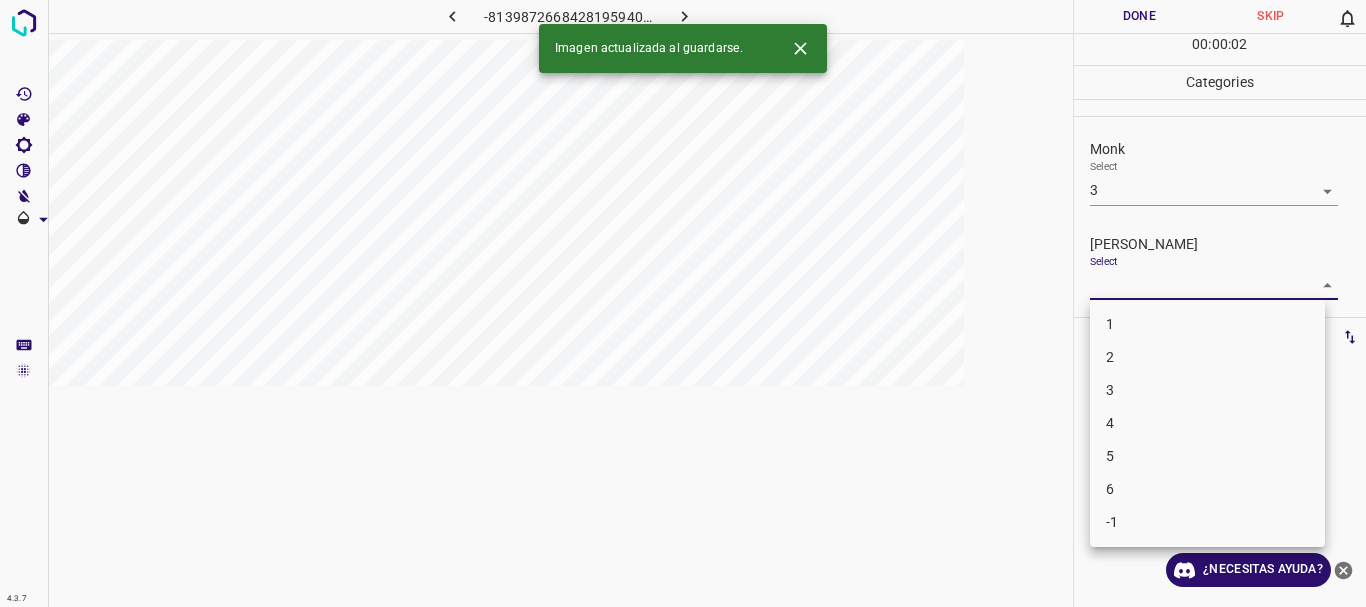 click on "1" at bounding box center (1207, 324) 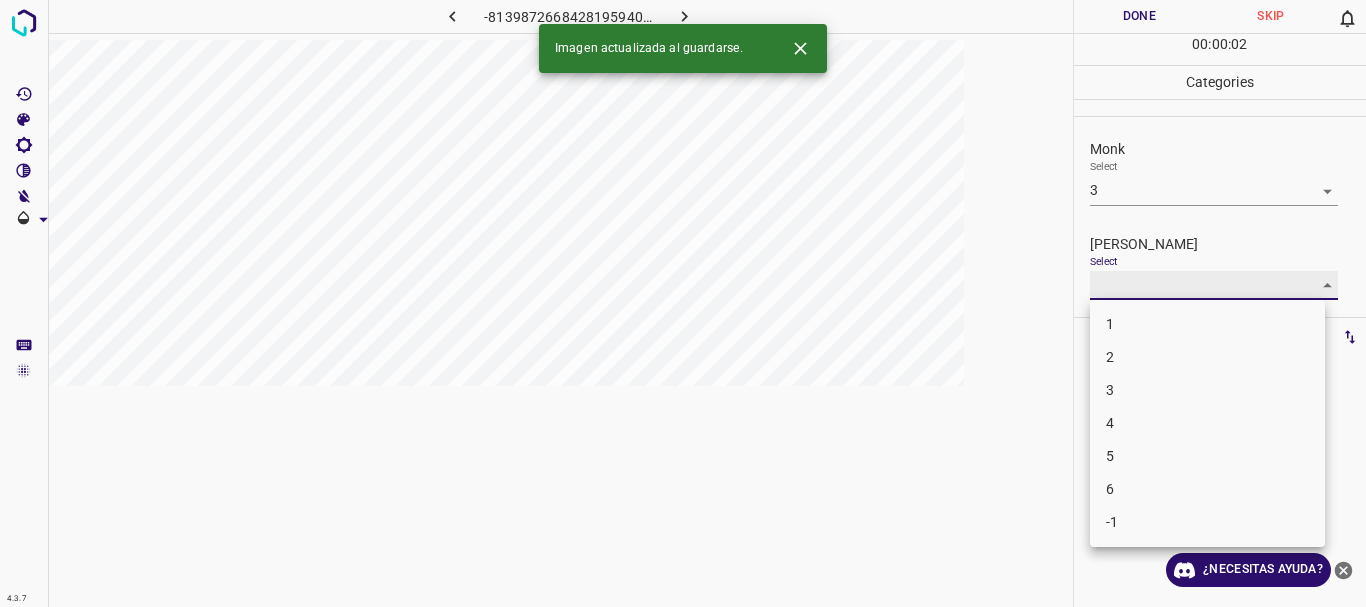 type on "1" 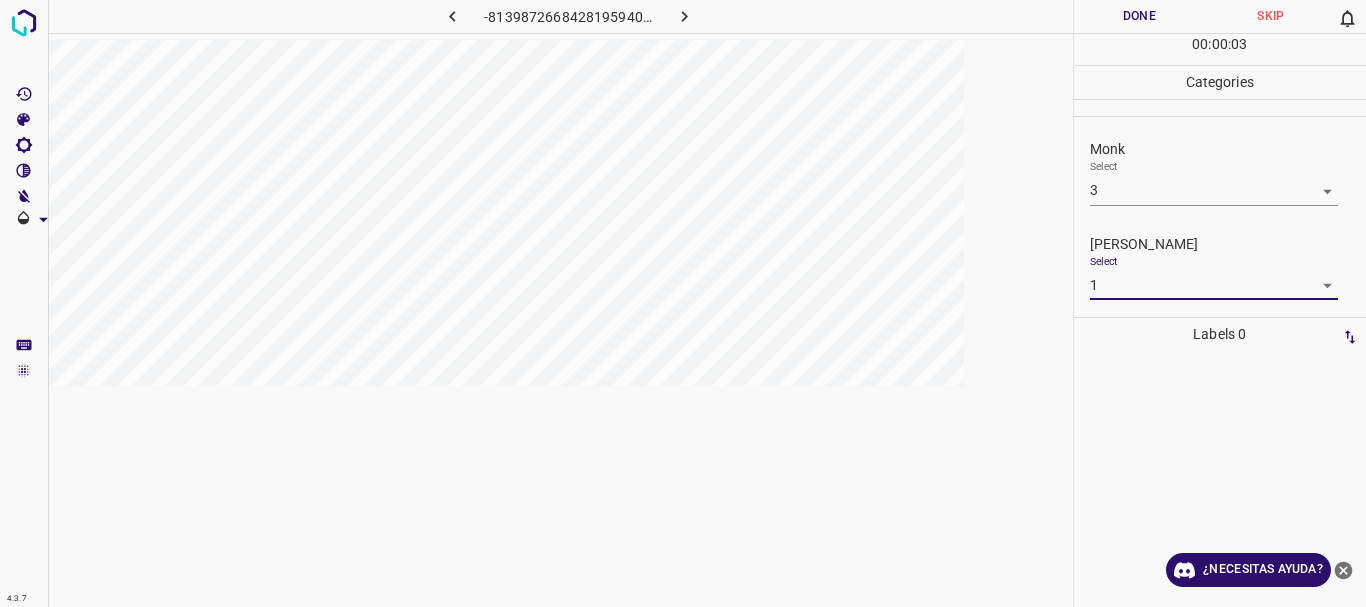 click on "Done" at bounding box center [1140, 16] 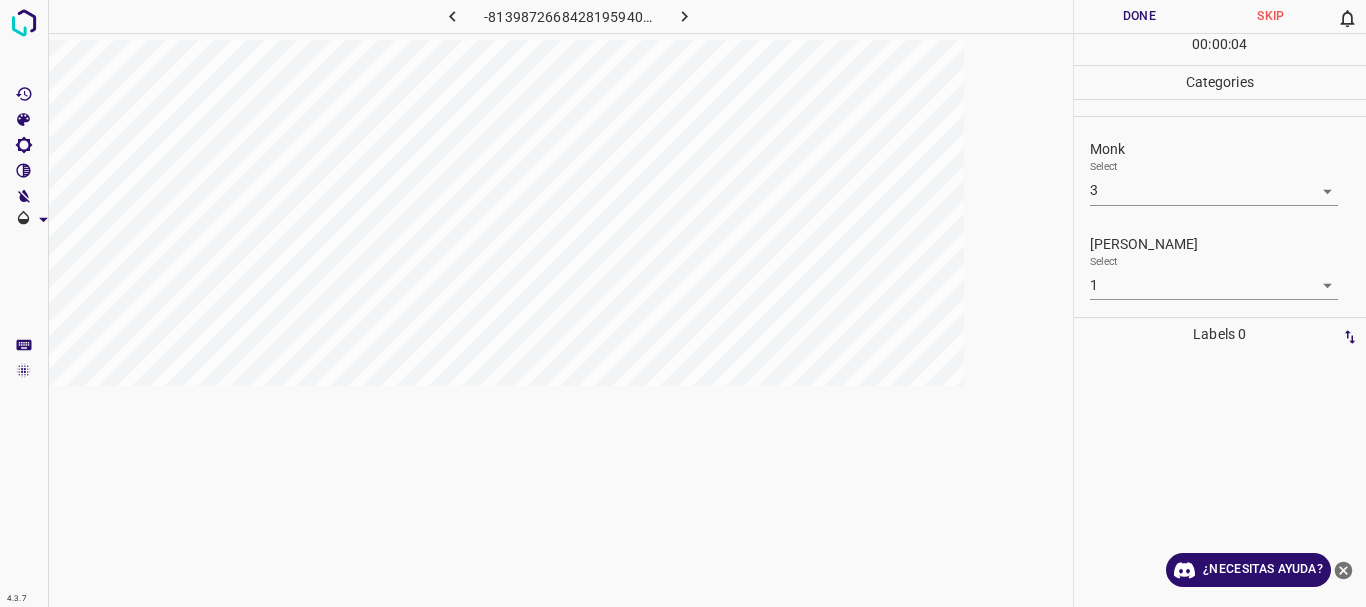click 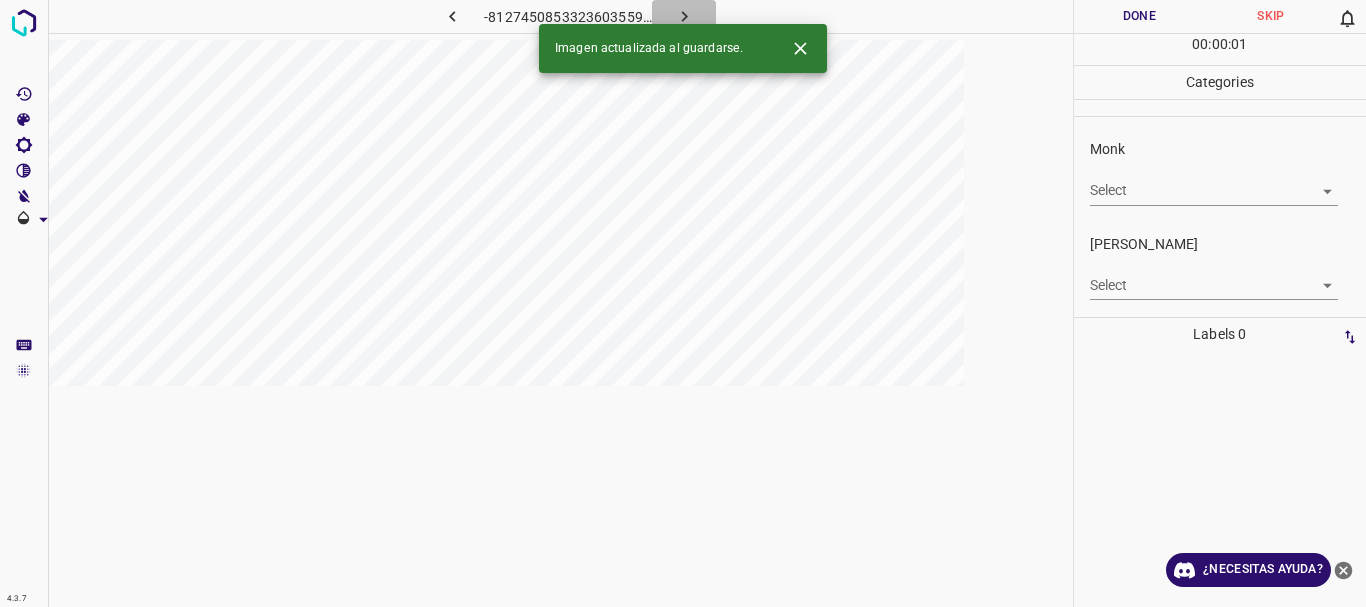 click 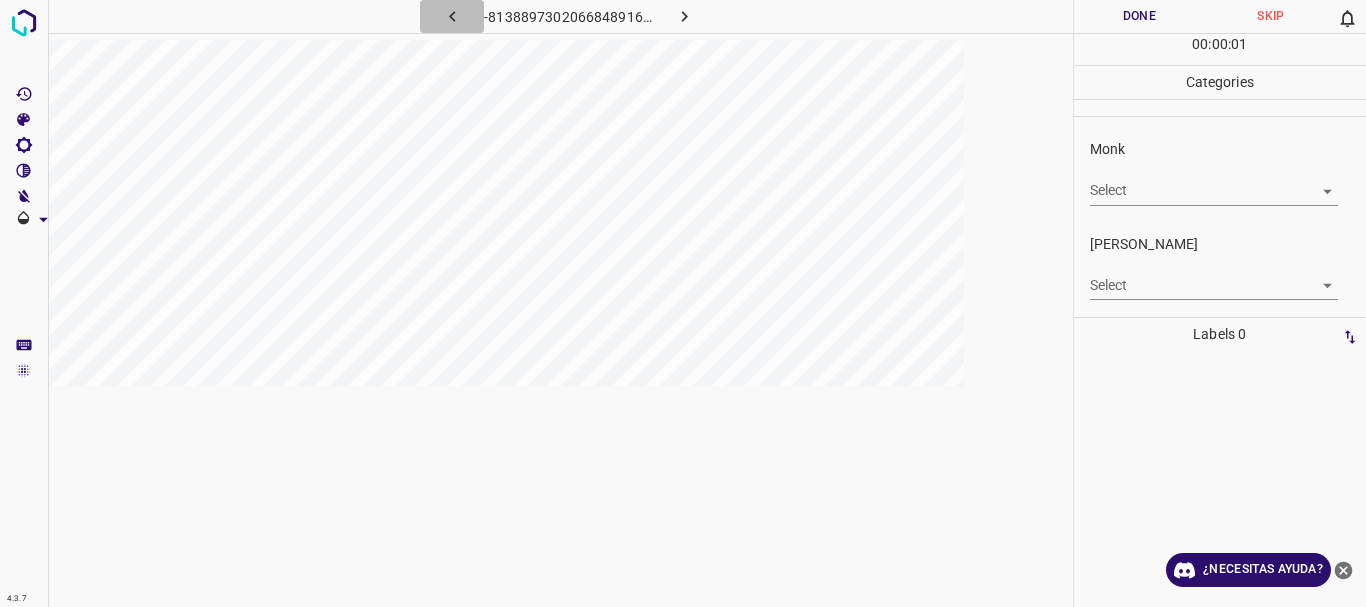 click 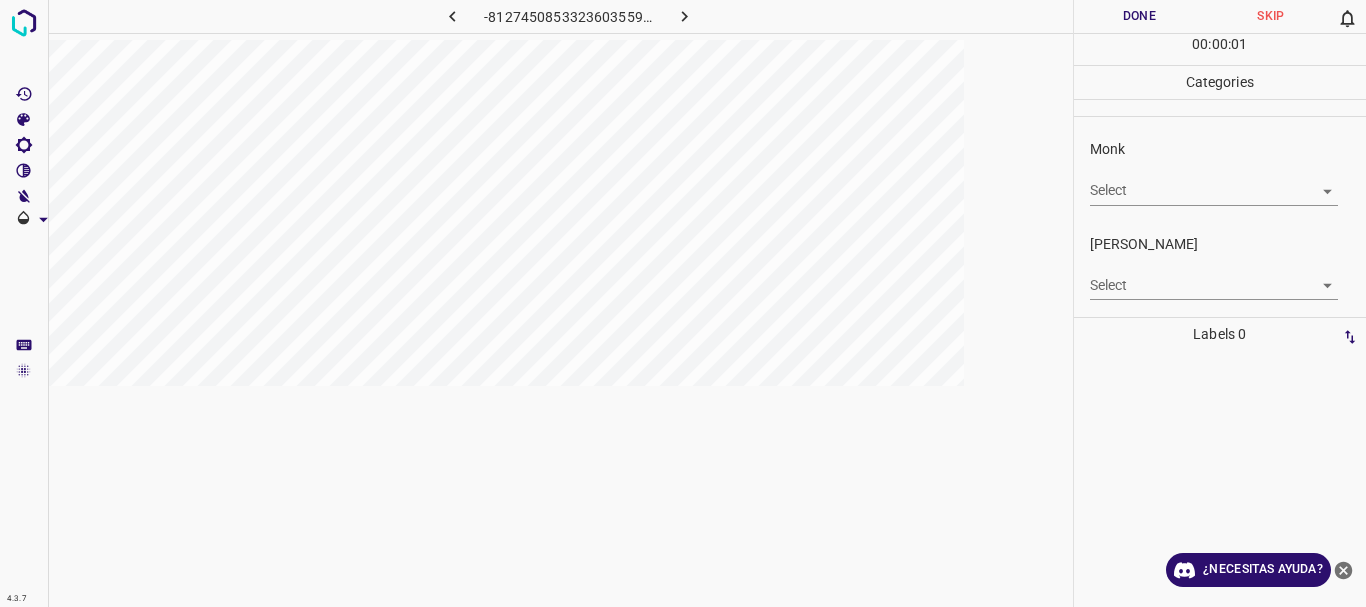 click on "4.3.7 -8127450853323603559.png Done Skip 0 00   : 00   : 01   Categories Monk   Select ​  [PERSON_NAME]   Select ​ Labels   0 Categories 1 Monk 2  [PERSON_NAME] Tools Space Change between modes (Draw & Edit) I Auto labeling R Restore zoom M Zoom in N Zoom out Delete Delete selecte label Filters Z Restore filters X Saturation filter C Brightness filter V Contrast filter B Gray scale filter General O Download ¿Necesitas ayuda? Texto original Valora esta traducción Tu opinión servirá para ayudar a mejorar el Traductor de Google - Texto - Esconder - Borrar" at bounding box center (683, 303) 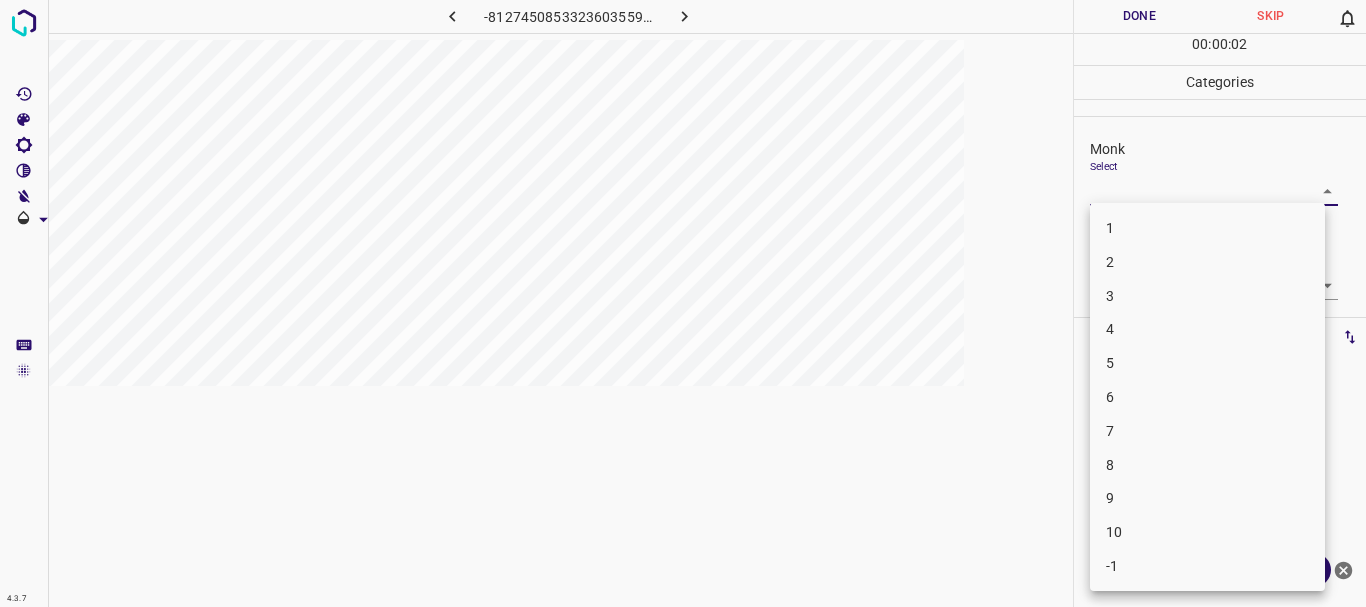 click on "4" at bounding box center [1207, 329] 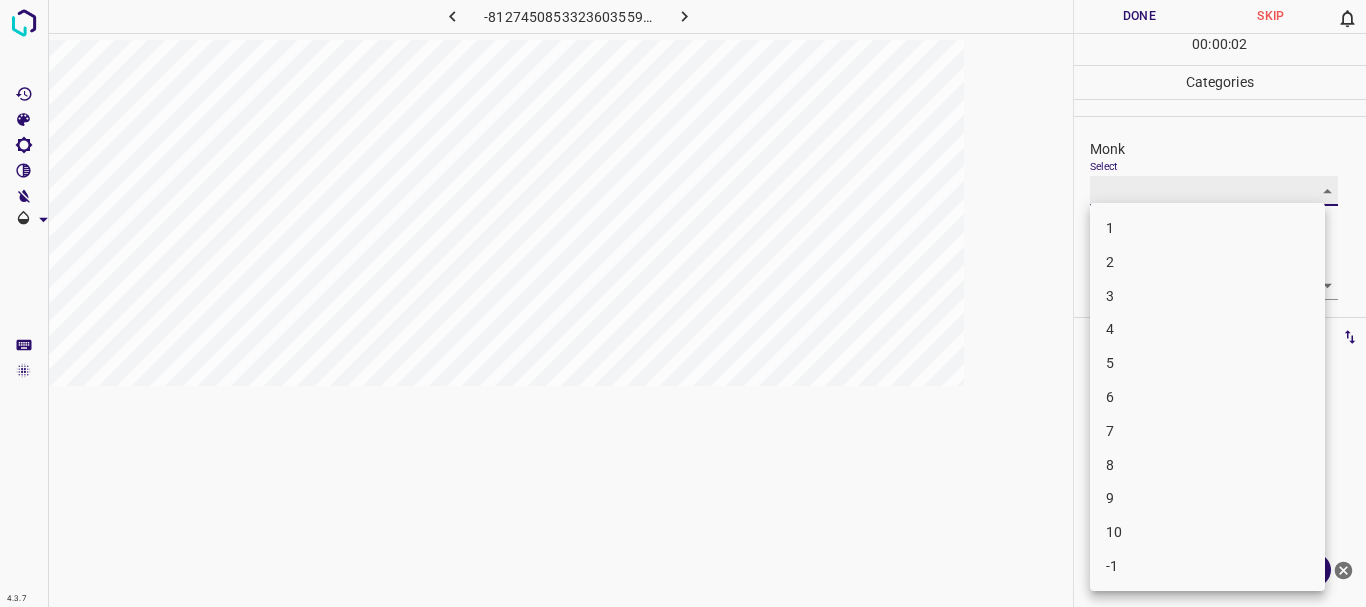 type on "4" 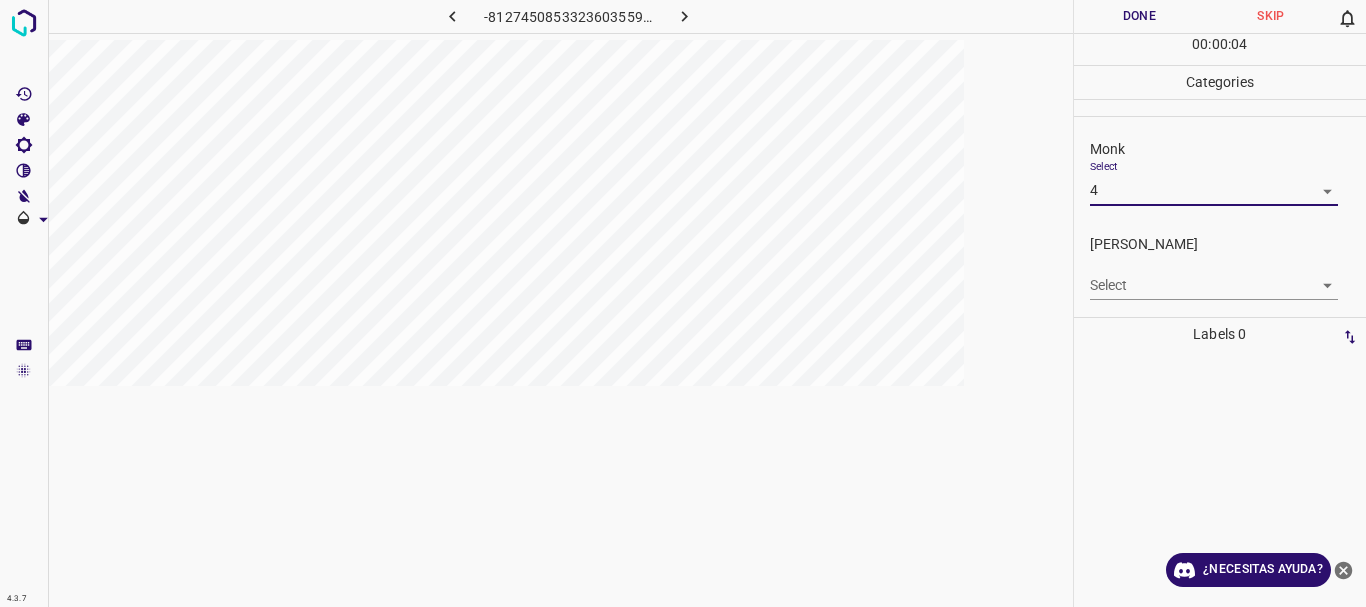 click on "4.3.7 -8127450853323603559.png Done Skip 0 00   : 00   : 04   Categories Monk   Select 4 4  [PERSON_NAME]   Select ​ Labels   0 Categories 1 Monk 2  [PERSON_NAME] Tools Space Change between modes (Draw & Edit) I Auto labeling R Restore zoom M Zoom in N Zoom out Delete Delete selecte label Filters Z Restore filters X Saturation filter C Brightness filter V Contrast filter B Gray scale filter General O Download ¿Necesitas ayuda? Texto original Valora esta traducción Tu opinión servirá para ayudar a mejorar el Traductor de Google - Texto - Esconder - Borrar" at bounding box center (683, 303) 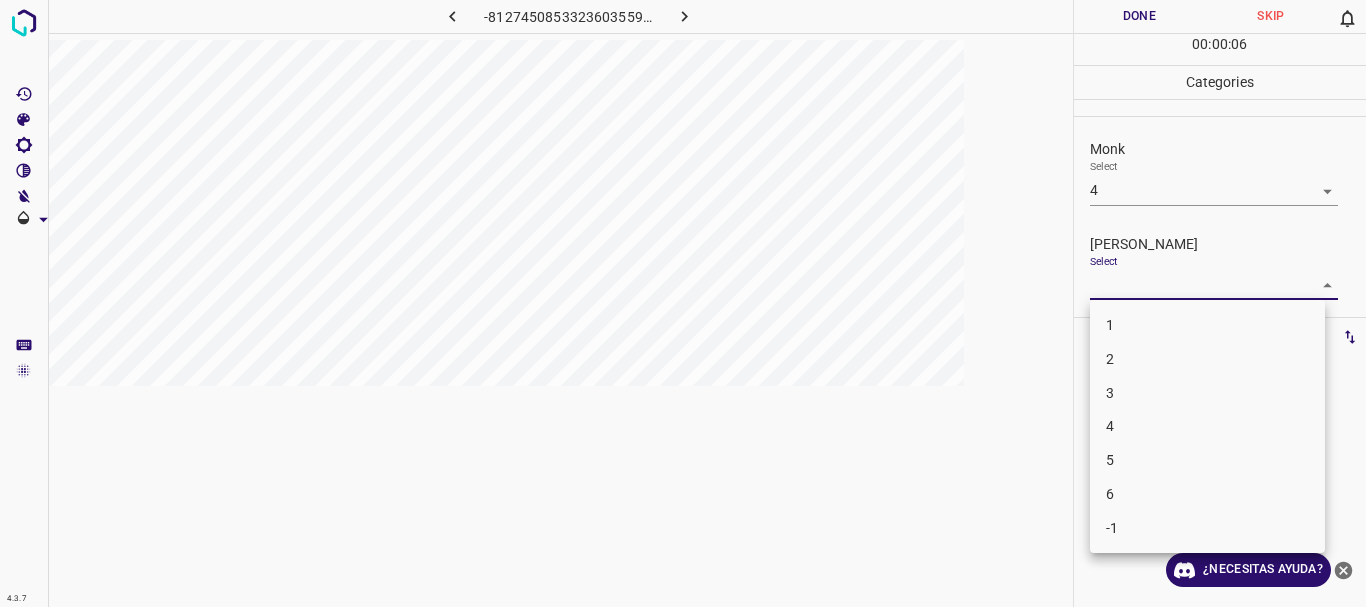 click on "2" at bounding box center [1207, 359] 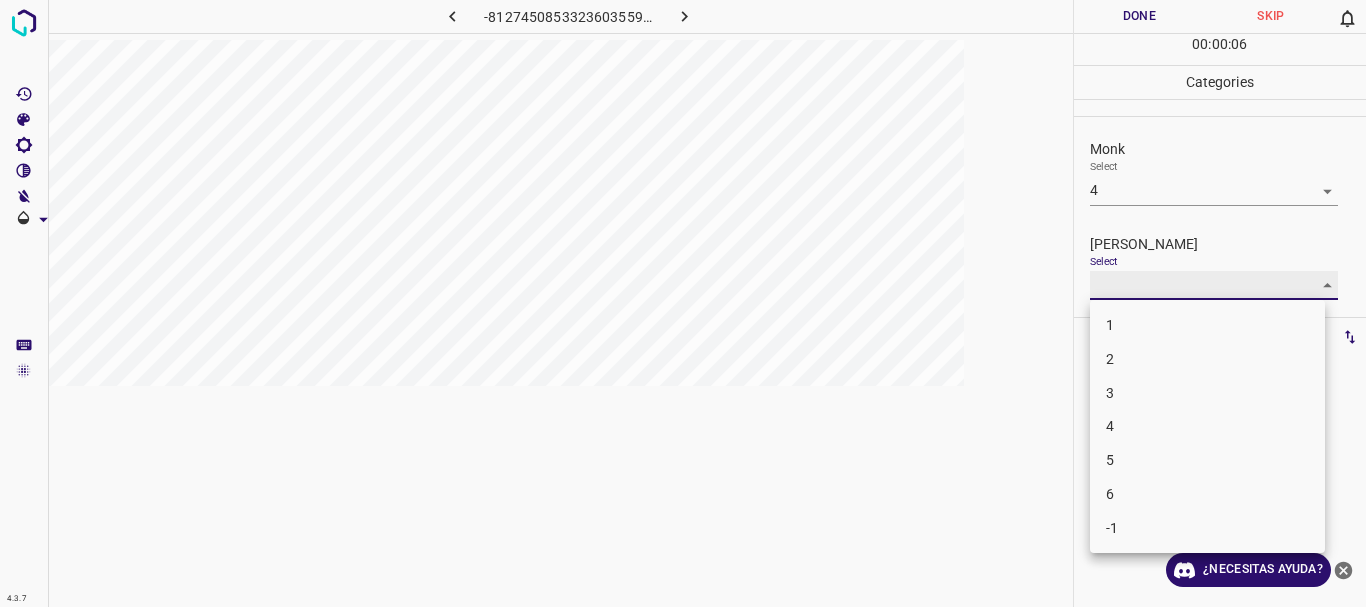 type on "2" 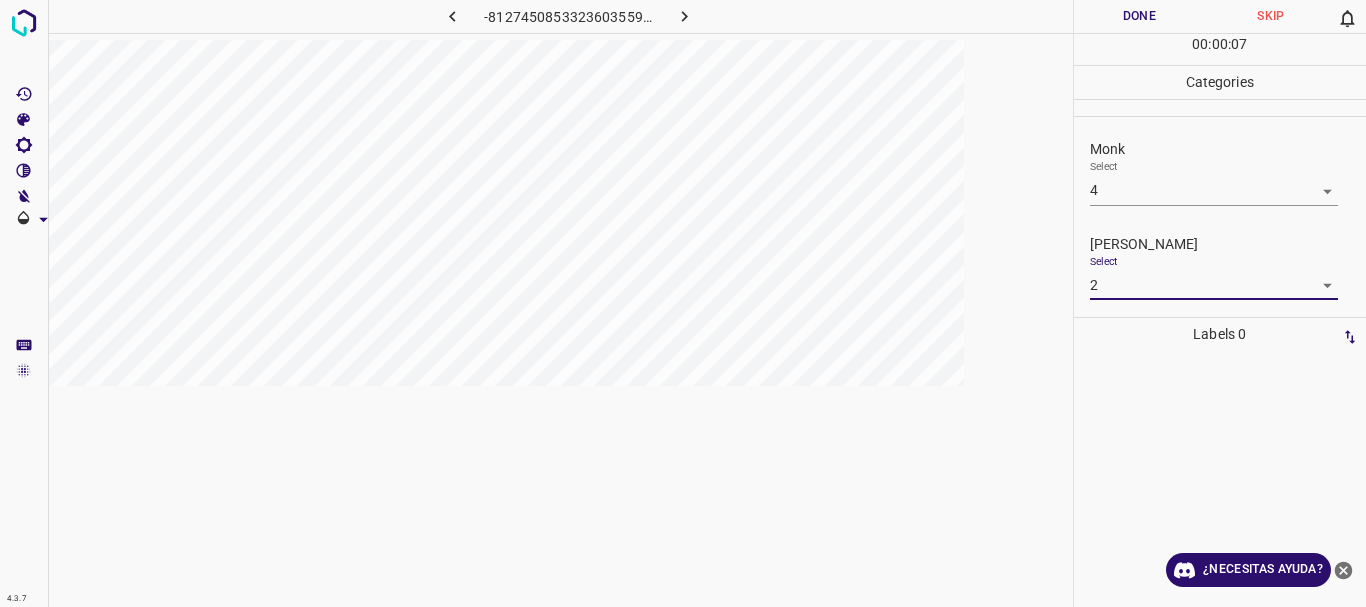 click on "Done" at bounding box center [1140, 16] 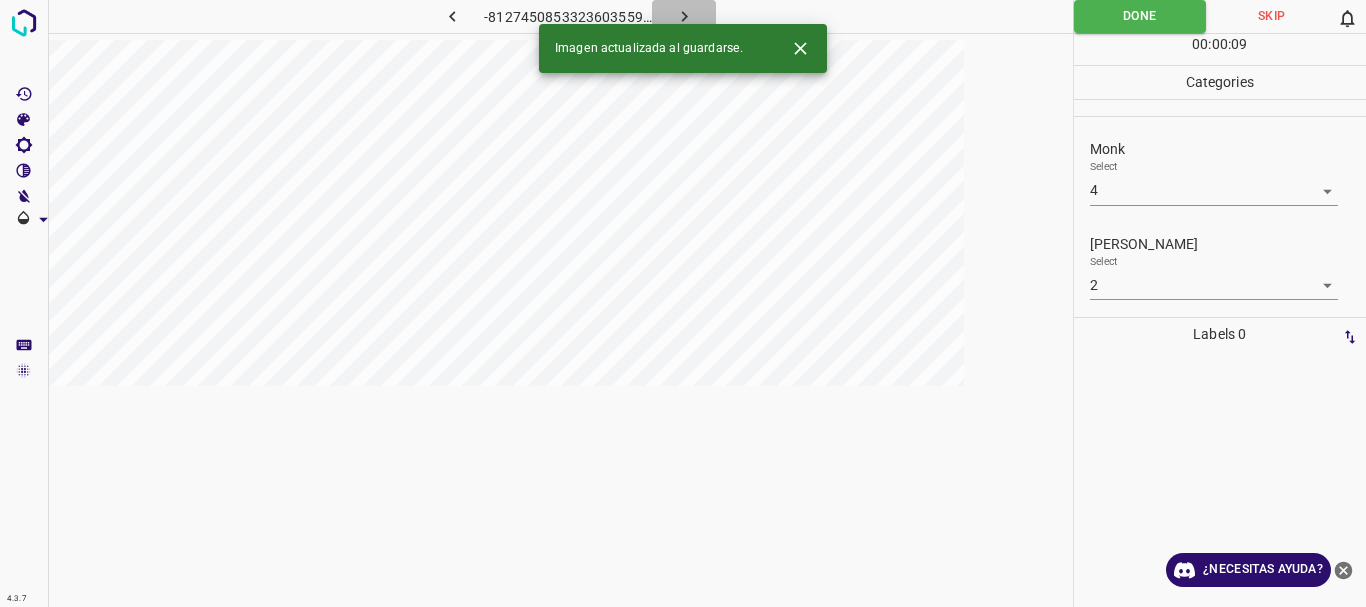click at bounding box center (684, 16) 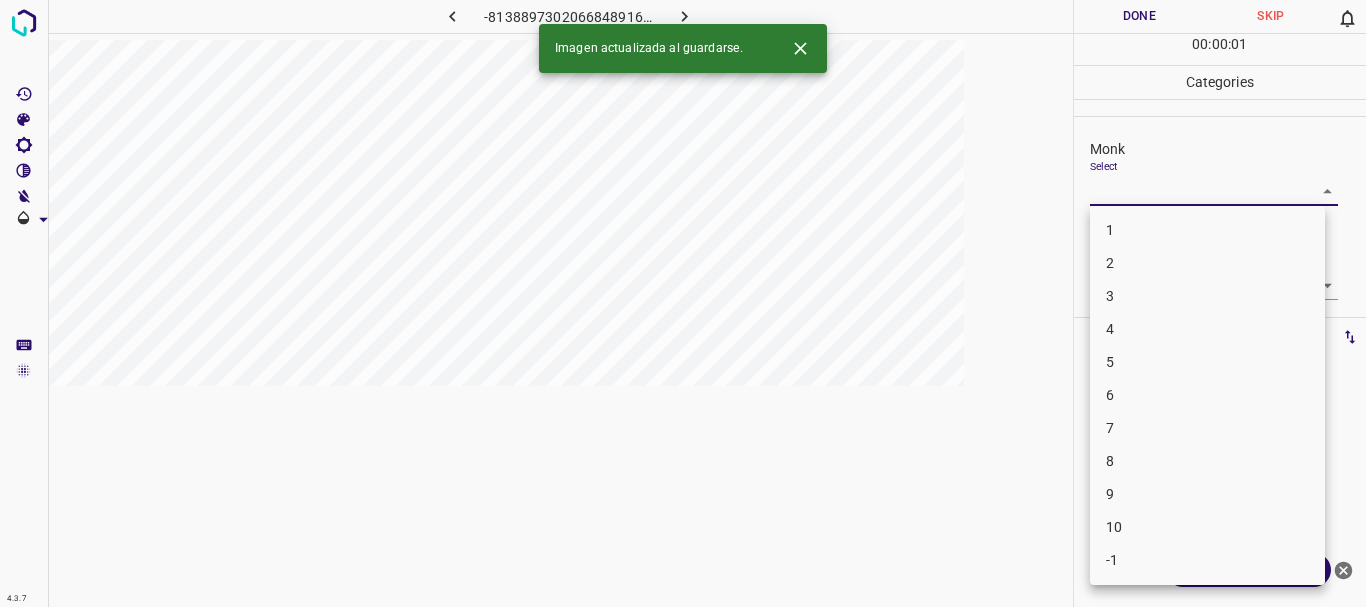 click on "4.3.7 -8138897302066848916.png Done Skip 0 00   : 00   : 01   Categories Monk   Select ​  [PERSON_NAME]   Select ​ Labels   0 Categories 1 Monk 2  [PERSON_NAME] Tools Space Change between modes (Draw & Edit) I Auto labeling R Restore zoom M Zoom in N Zoom out Delete Delete selecte label Filters Z Restore filters X Saturation filter C Brightness filter V Contrast filter B Gray scale filter General O Download Imagen actualizada al guardarse. ¿Necesitas ayuda? Texto original Valora esta traducción Tu opinión servirá para ayudar a mejorar el Traductor de Google - Texto - Esconder - Borrar 1 2 3 4 5 6 7 8 9 10 -1" at bounding box center (683, 303) 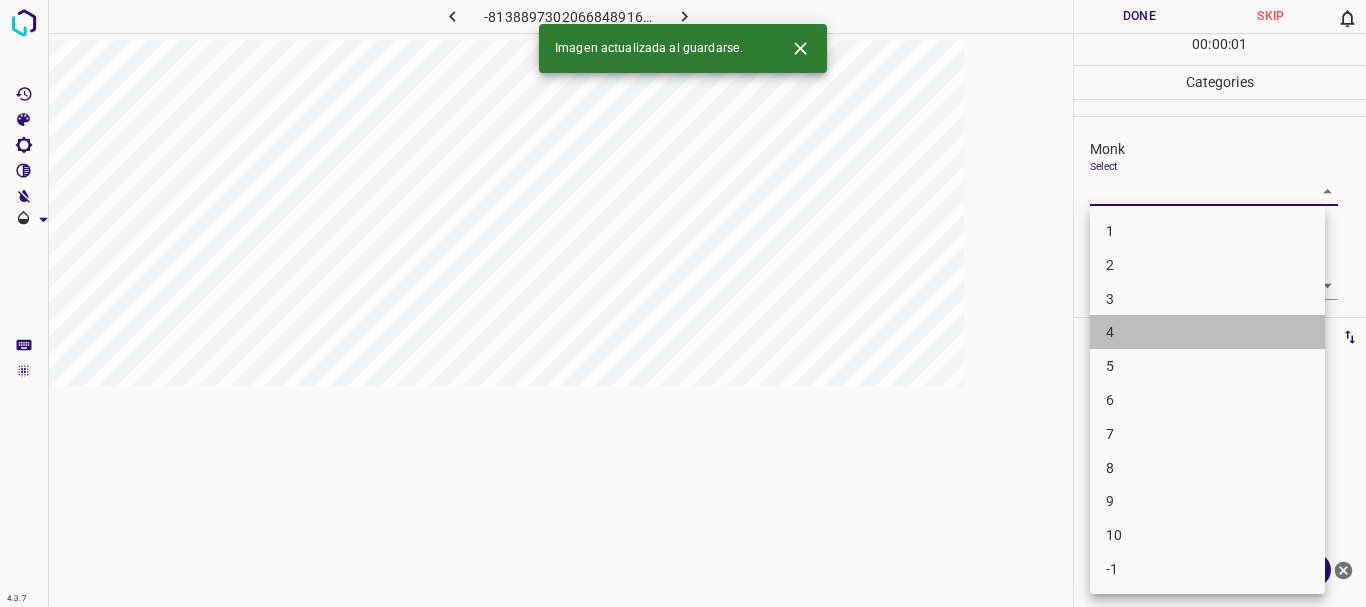 click on "4" at bounding box center (1207, 332) 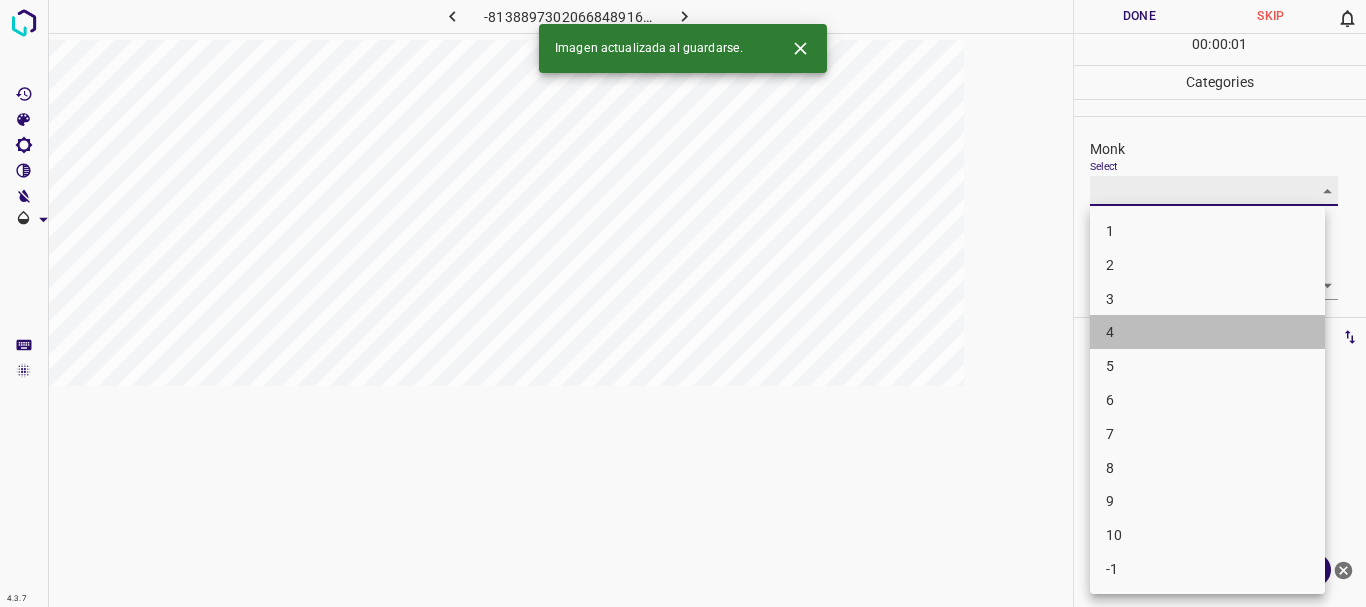 type on "4" 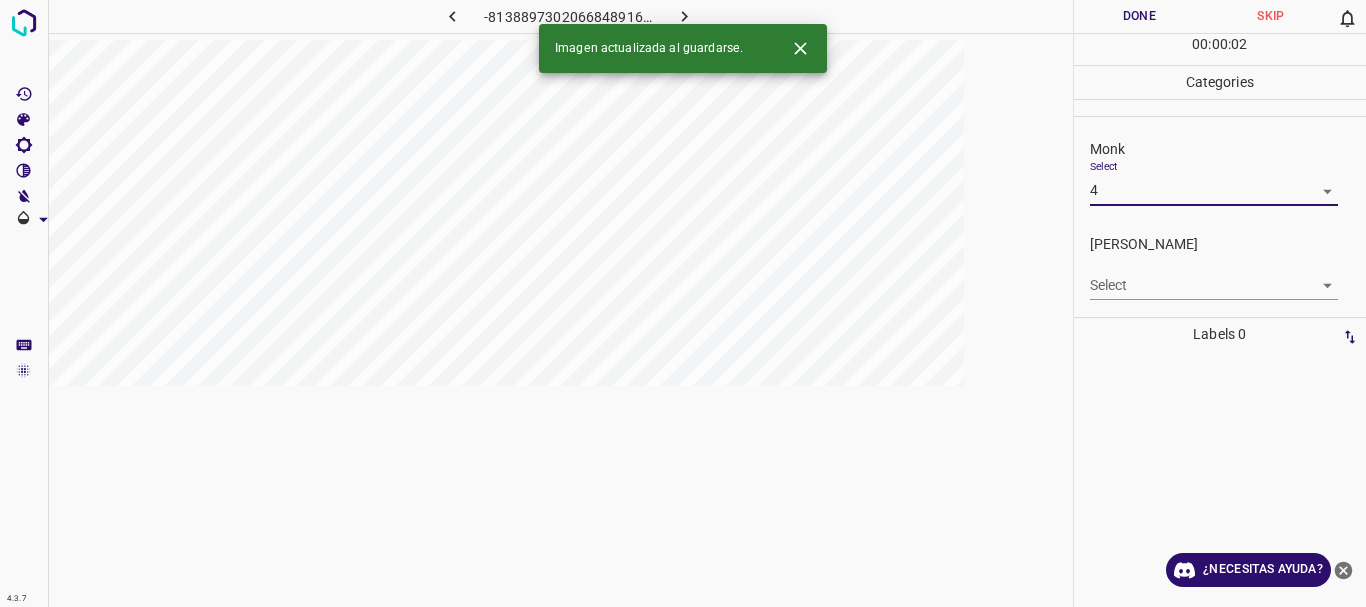 click on "4.3.7 -8138897302066848916.png Done Skip 0 00   : 00   : 02   Categories Monk   Select 4 4  [PERSON_NAME]   Select ​ Labels   0 Categories 1 Monk 2  [PERSON_NAME] Tools Space Change between modes (Draw & Edit) I Auto labeling R Restore zoom M Zoom in N Zoom out Delete Delete selecte label Filters Z Restore filters X Saturation filter C Brightness filter V Contrast filter B Gray scale filter General O Download Imagen actualizada al guardarse. ¿Necesitas ayuda? Texto original Valora esta traducción Tu opinión servirá para ayudar a mejorar el Traductor de Google - Texto - Esconder - Borrar" at bounding box center (683, 303) 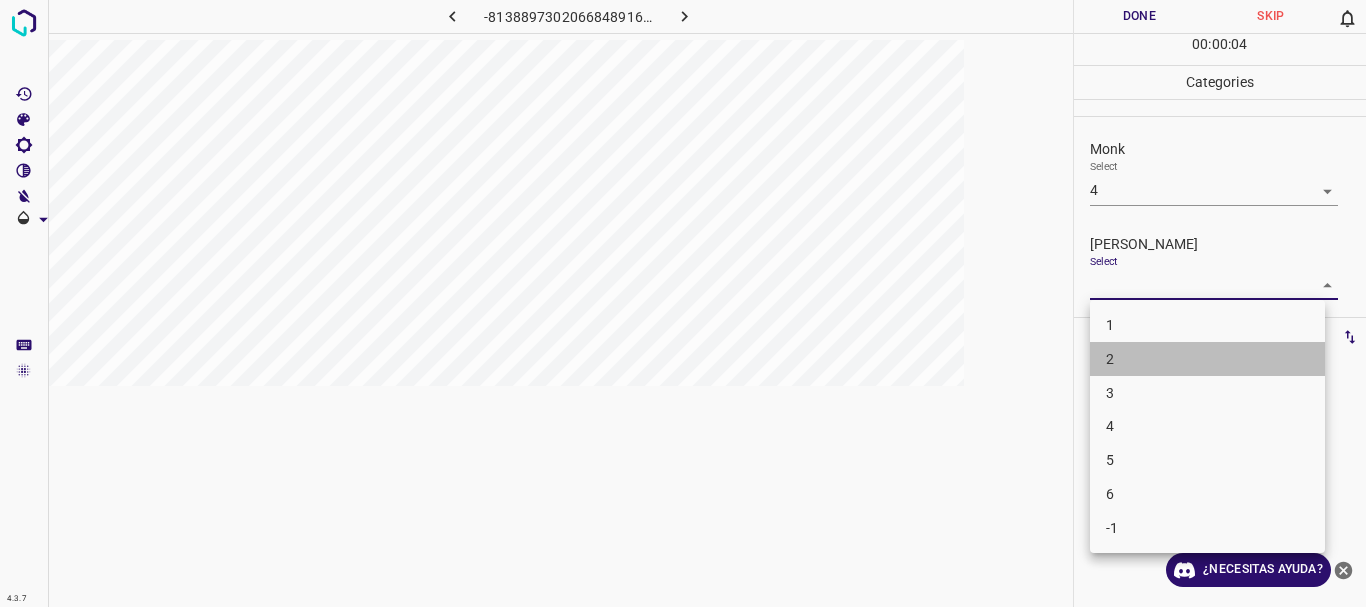 click on "2" at bounding box center (1207, 359) 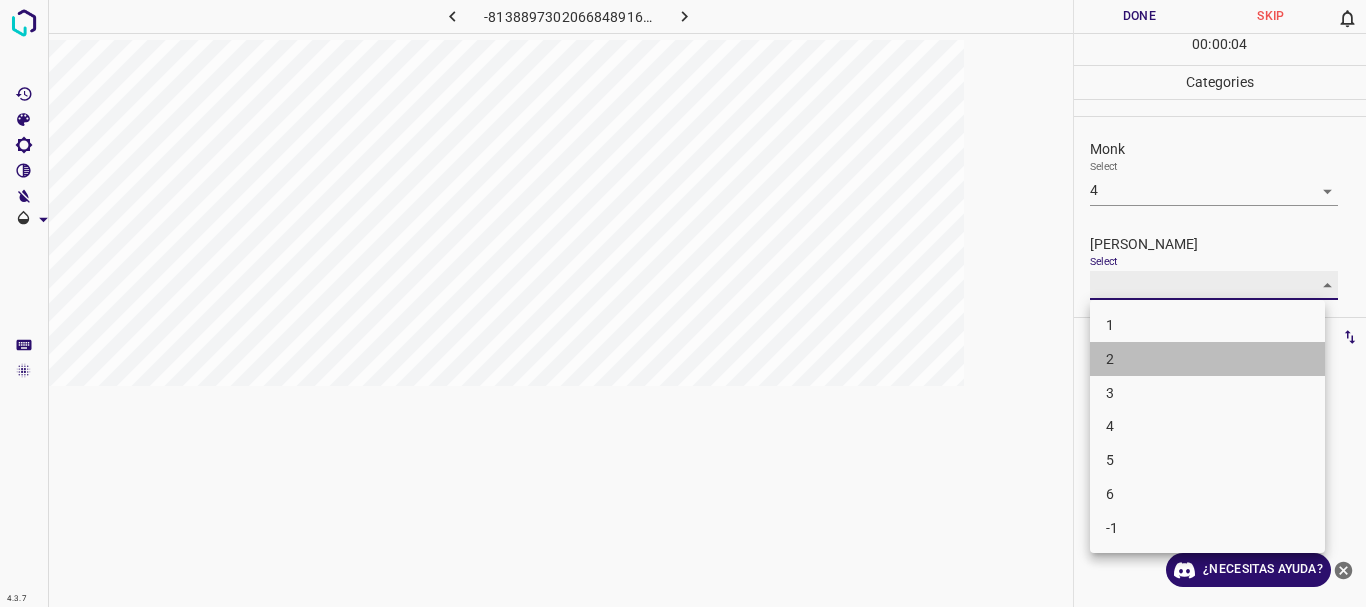 type on "2" 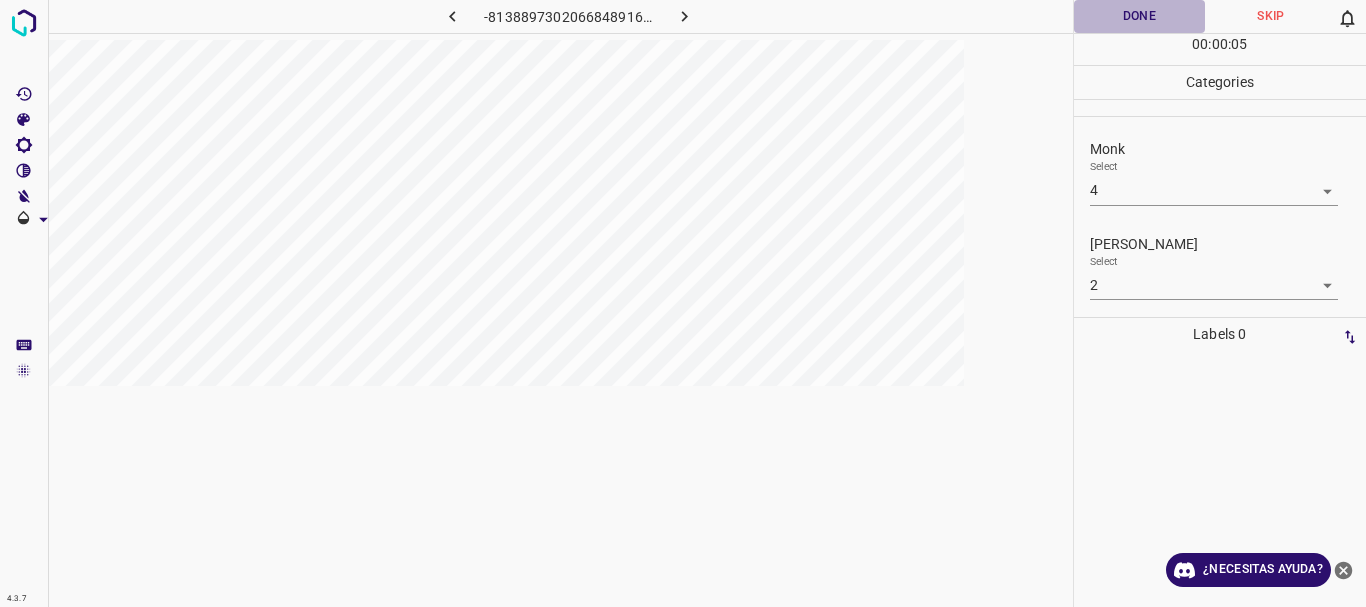 drag, startPoint x: 1143, startPoint y: 16, endPoint x: 1105, endPoint y: 6, distance: 39.293766 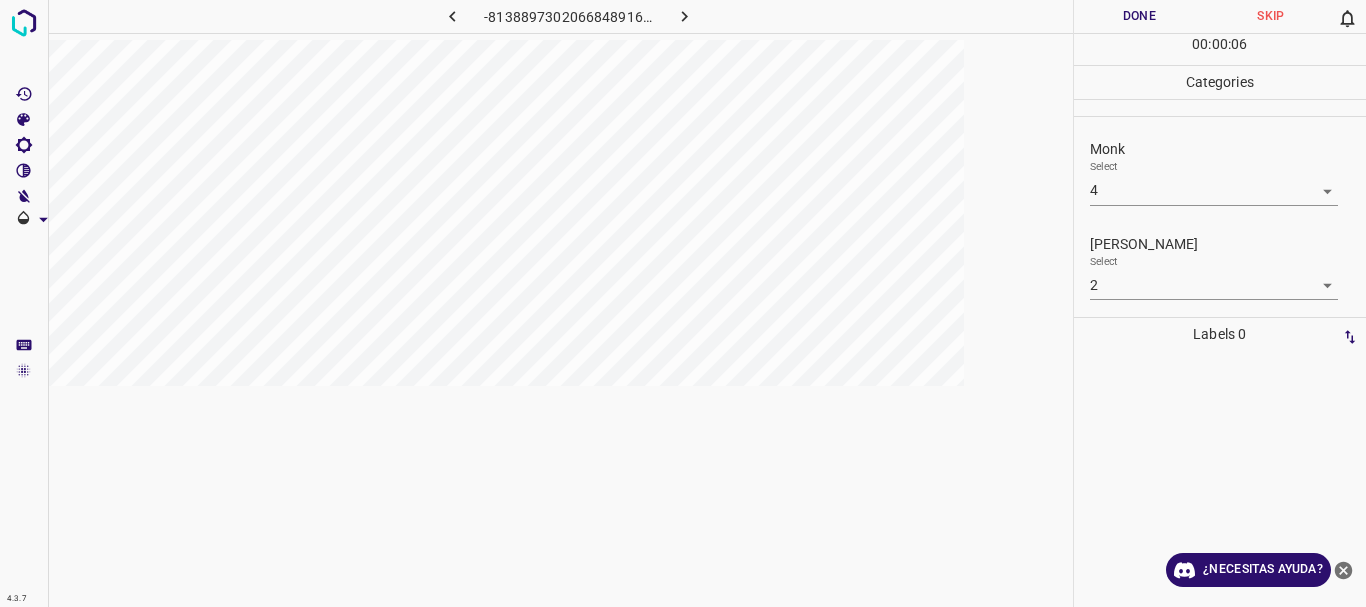 click 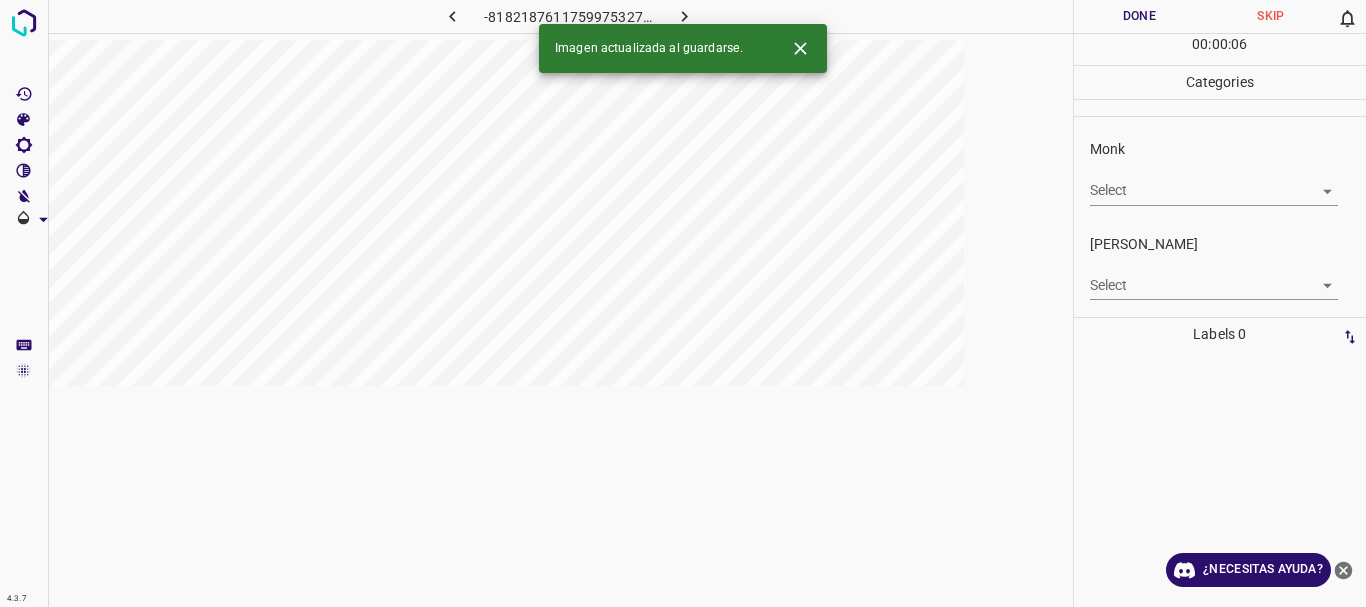 click 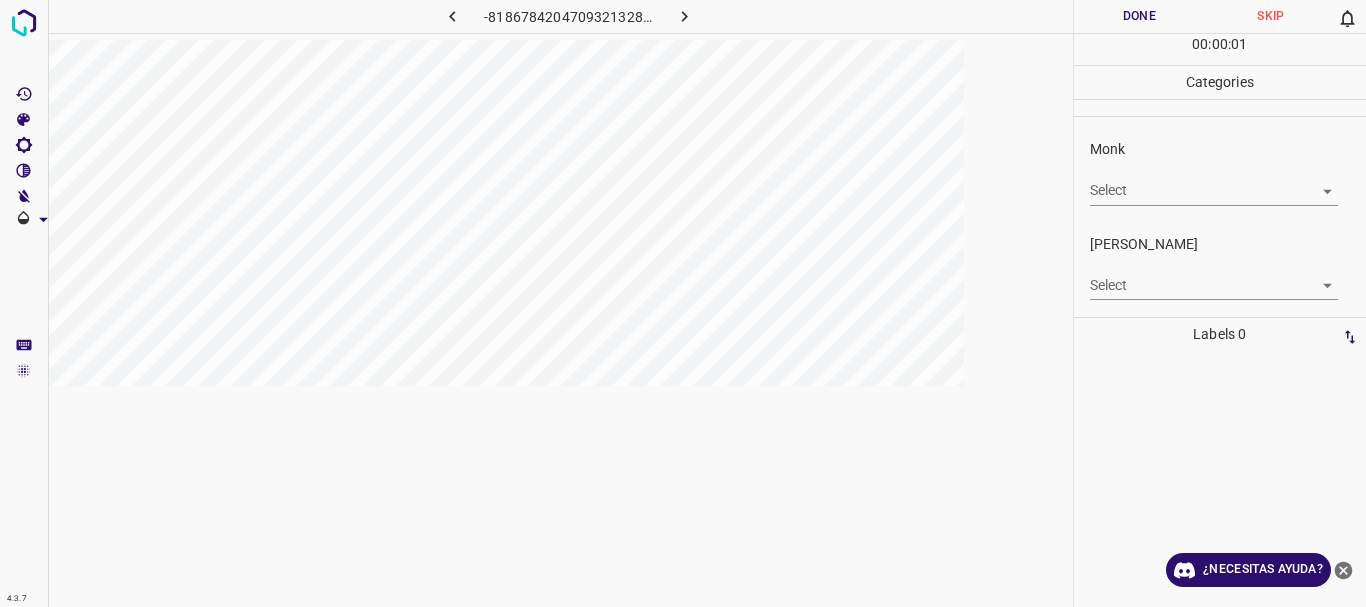click 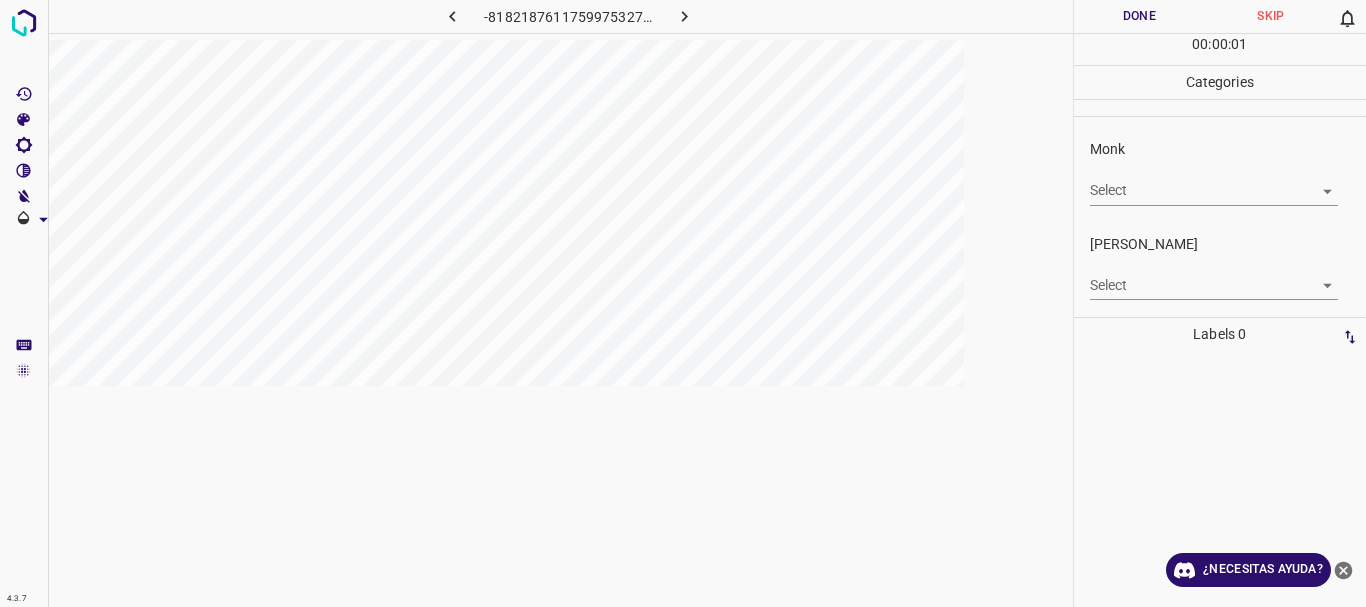 click on "4.3.7 -8182187611759975327.png Done Skip 0 00   : 00   : 01   Categories Monk   Select ​  [PERSON_NAME]   Select ​ Labels   0 Categories 1 Monk 2  [PERSON_NAME] Tools Space Change between modes (Draw & Edit) I Auto labeling R Restore zoom M Zoom in N Zoom out Delete Delete selecte label Filters Z Restore filters X Saturation filter C Brightness filter V Contrast filter B Gray scale filter General O Download ¿Necesitas ayuda? Texto original Valora esta traducción Tu opinión servirá para ayudar a mejorar el Traductor de Google - Texto - Esconder - Borrar" at bounding box center (683, 303) 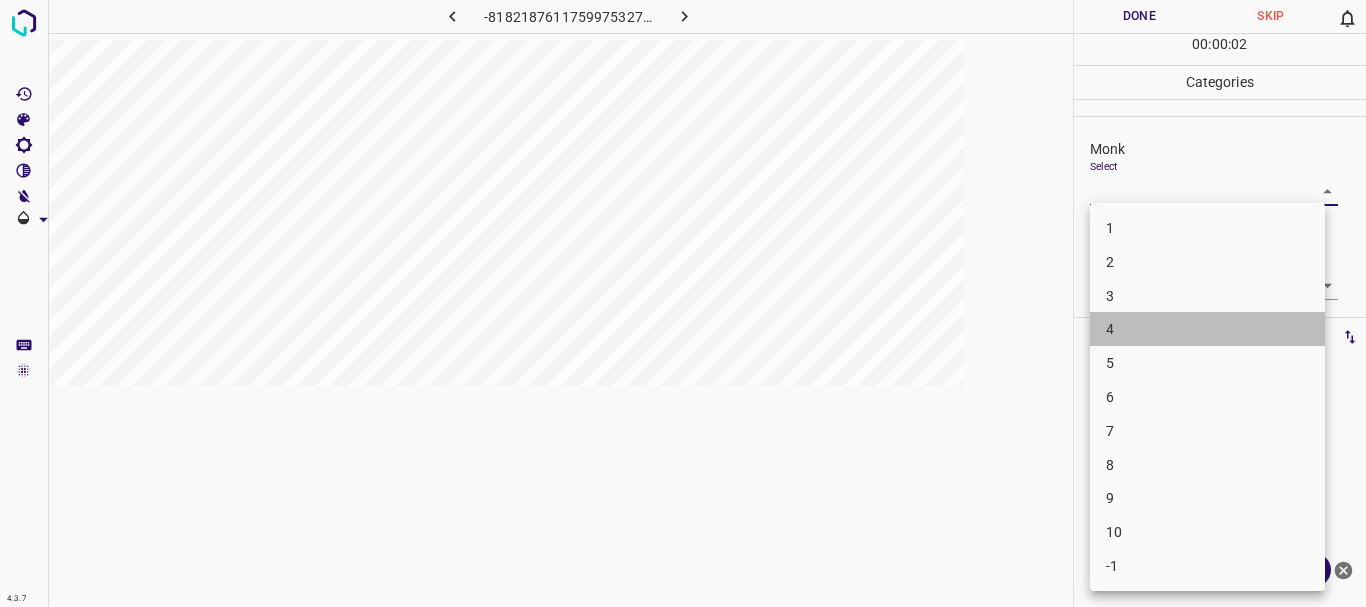click on "4" at bounding box center [1207, 329] 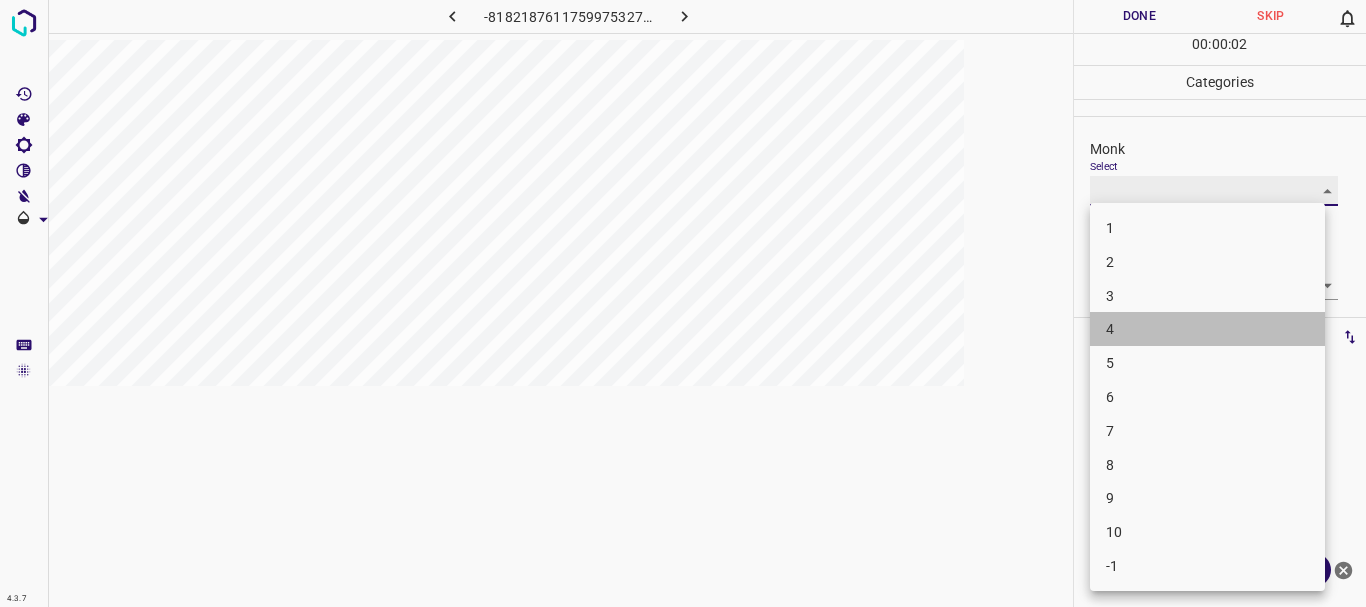 type on "4" 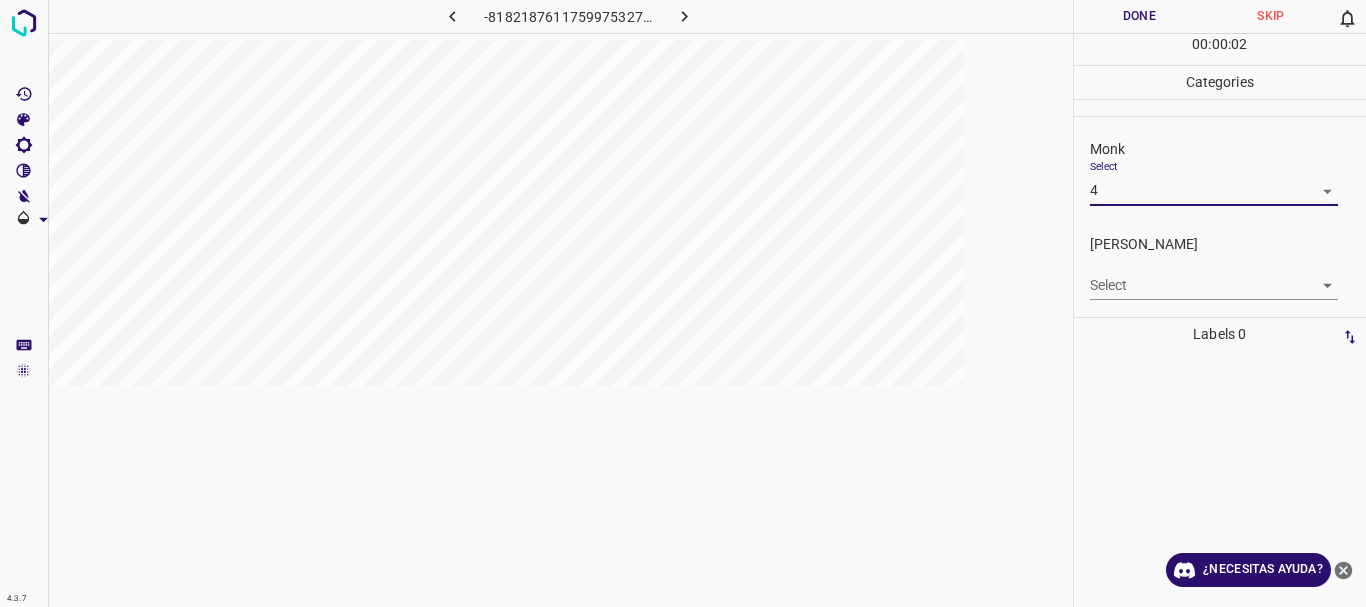 click on "4.3.7 -8182187611759975327.png Done Skip 0 00   : 00   : 02   Categories Monk   Select 4 4  [PERSON_NAME]   Select ​ Labels   0 Categories 1 Monk 2  [PERSON_NAME] Tools Space Change between modes (Draw & Edit) I Auto labeling R Restore zoom M Zoom in N Zoom out Delete Delete selecte label Filters Z Restore filters X Saturation filter C Brightness filter V Contrast filter B Gray scale filter General O Download ¿Necesitas ayuda? Texto original Valora esta traducción Tu opinión servirá para ayudar a mejorar el Traductor de Google - Texto - Esconder - Borrar 1 2 3 4 5 6 7 8 9 10 -1" at bounding box center (683, 303) 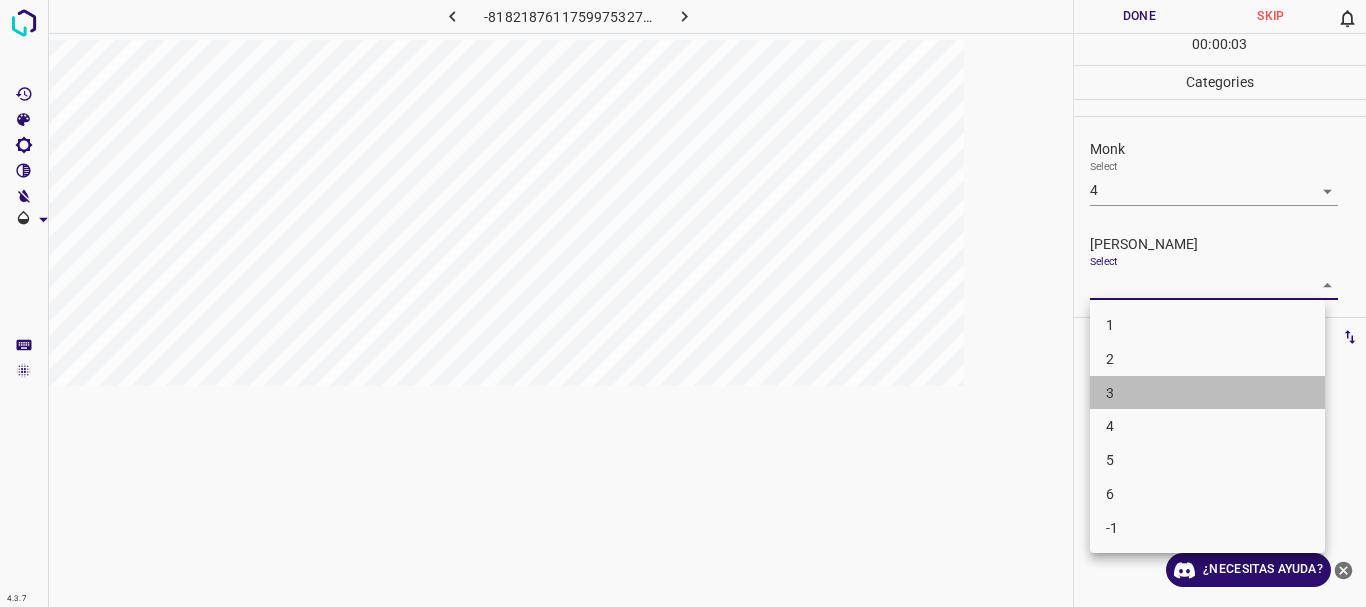click on "3" at bounding box center (1207, 393) 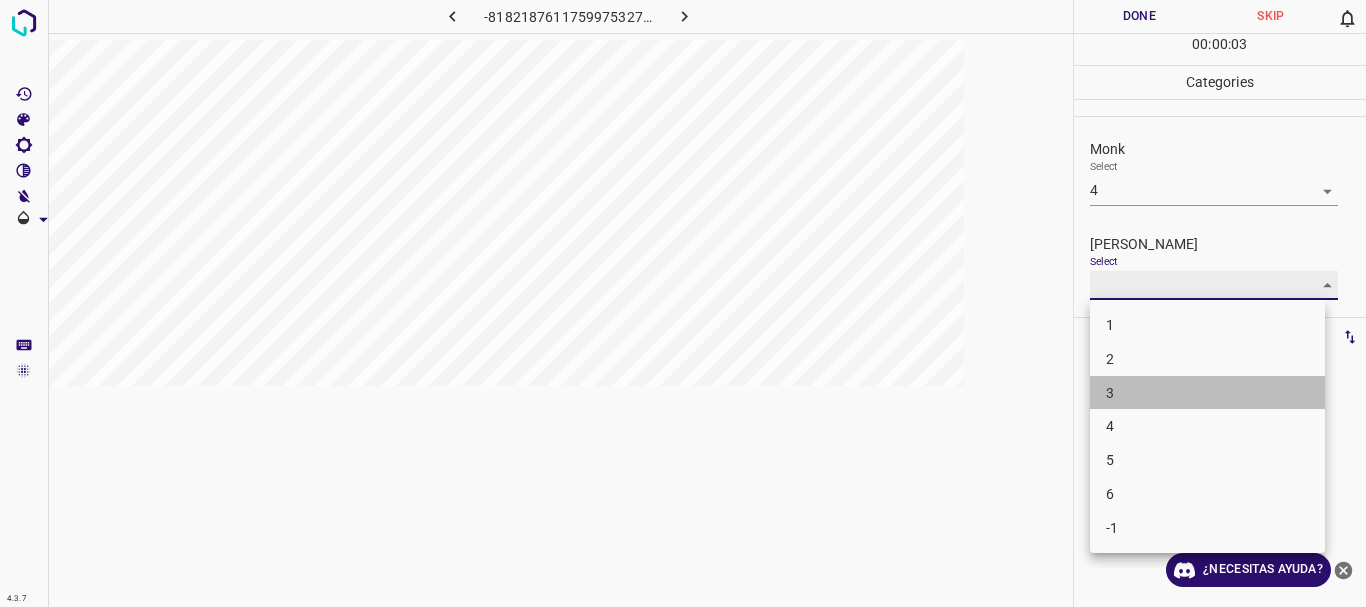type on "3" 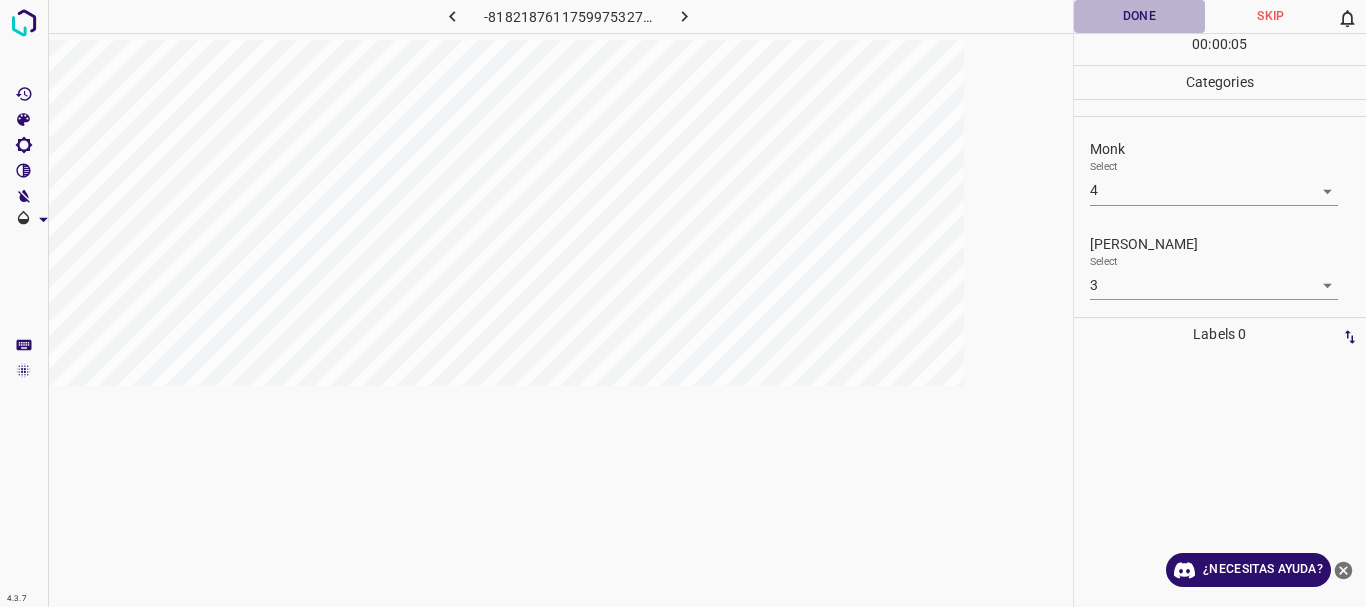 click on "Done" at bounding box center [1140, 16] 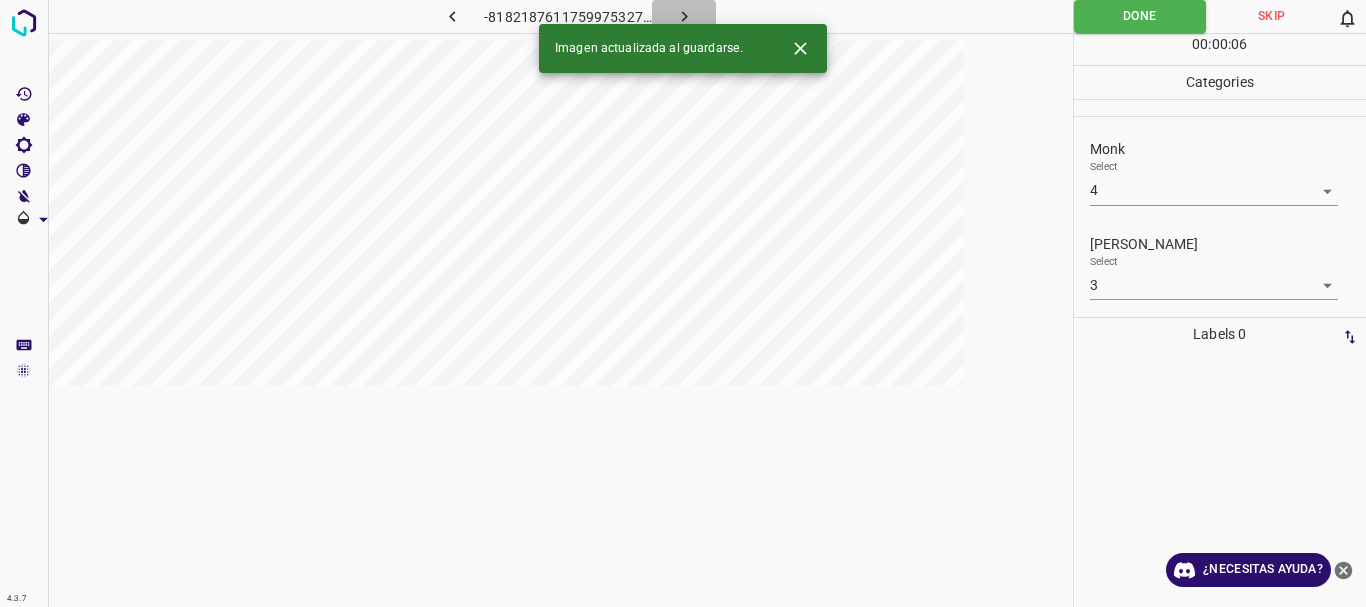 click 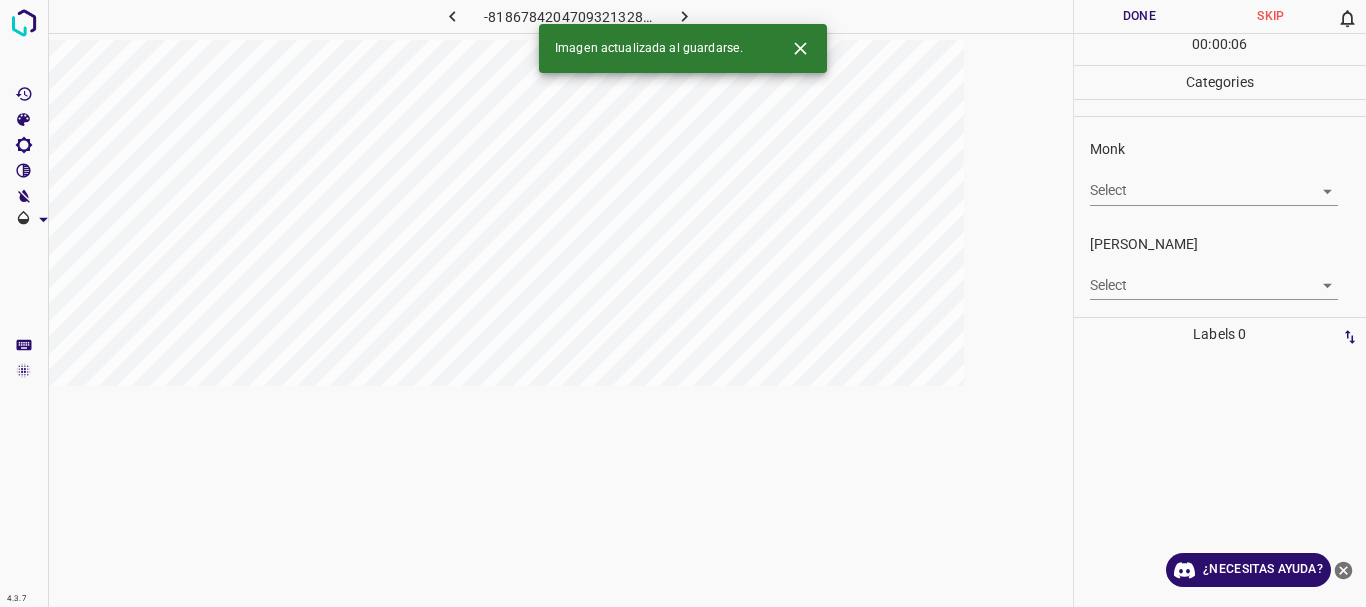 click on "4.3.7 -8186784204709321328.png Done Skip 0 00   : 00   : 06   Categories Monk   Select ​  [PERSON_NAME]   Select ​ Labels   0 Categories 1 Monk 2  [PERSON_NAME] Tools Space Change between modes (Draw & Edit) I Auto labeling R Restore zoom M Zoom in N Zoom out Delete Delete selecte label Filters Z Restore filters X Saturation filter C Brightness filter V Contrast filter B Gray scale filter General O Download Imagen actualizada al guardarse. ¿Necesitas ayuda? Texto original Valora esta traducción Tu opinión servirá para ayudar a mejorar el Traductor de Google - Texto - Esconder - Borrar" at bounding box center (683, 303) 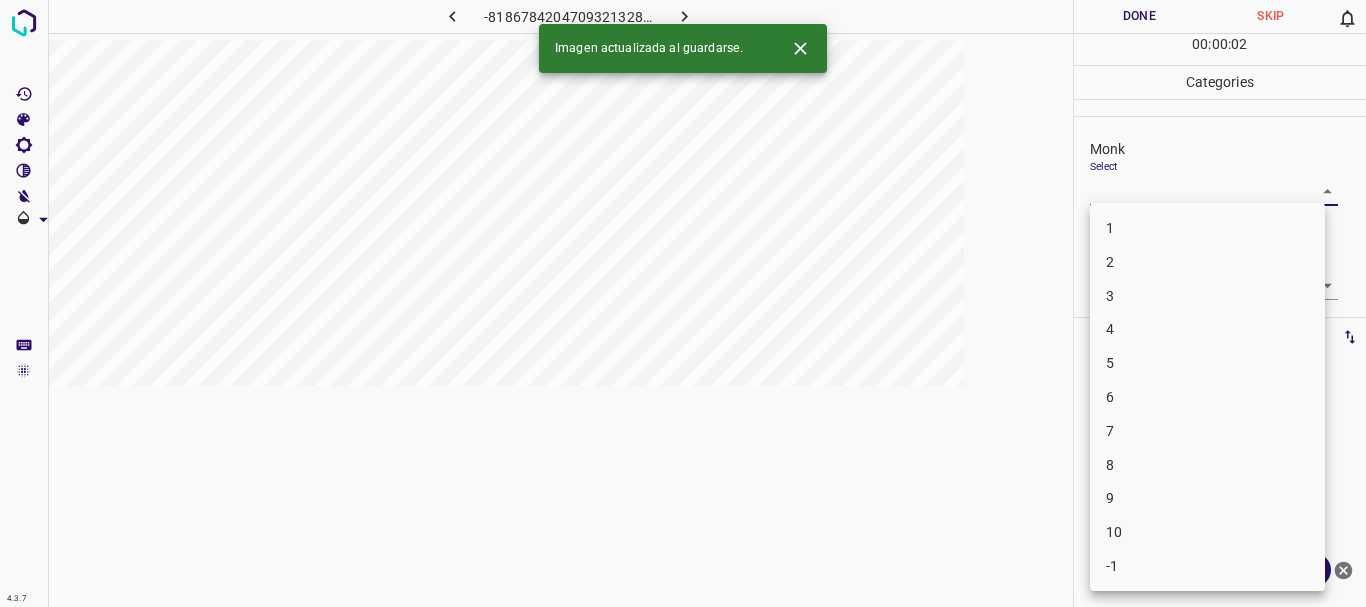 drag, startPoint x: 1143, startPoint y: 327, endPoint x: 1133, endPoint y: 297, distance: 31.622776 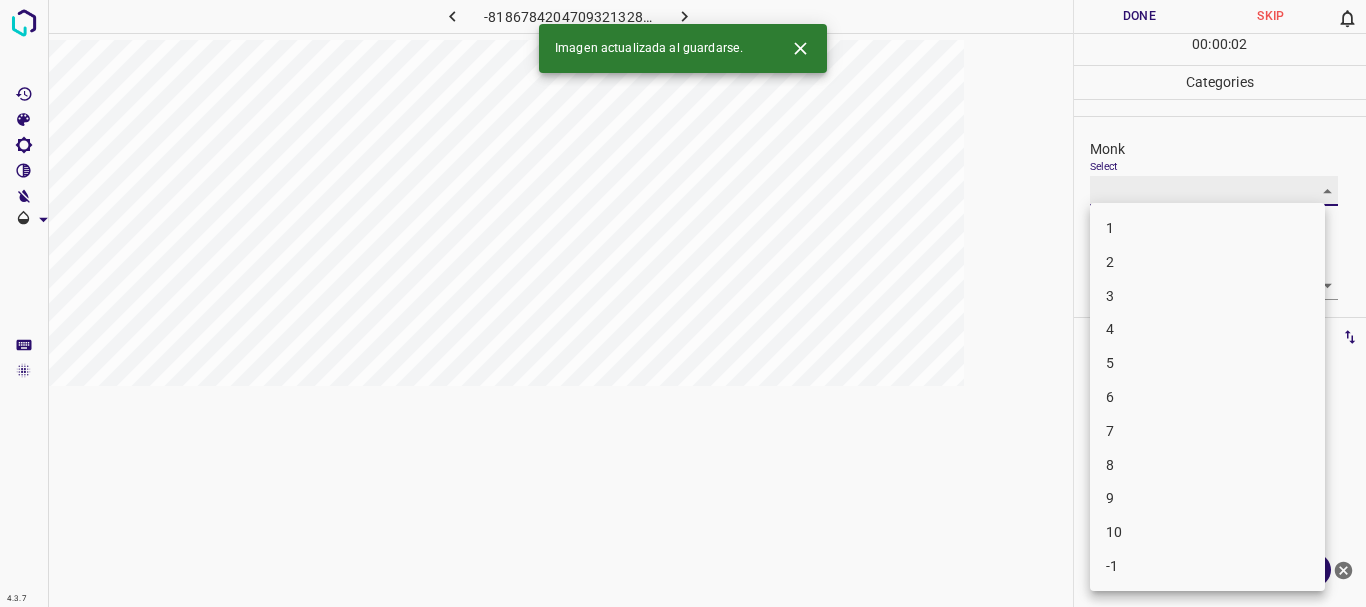 type on "4" 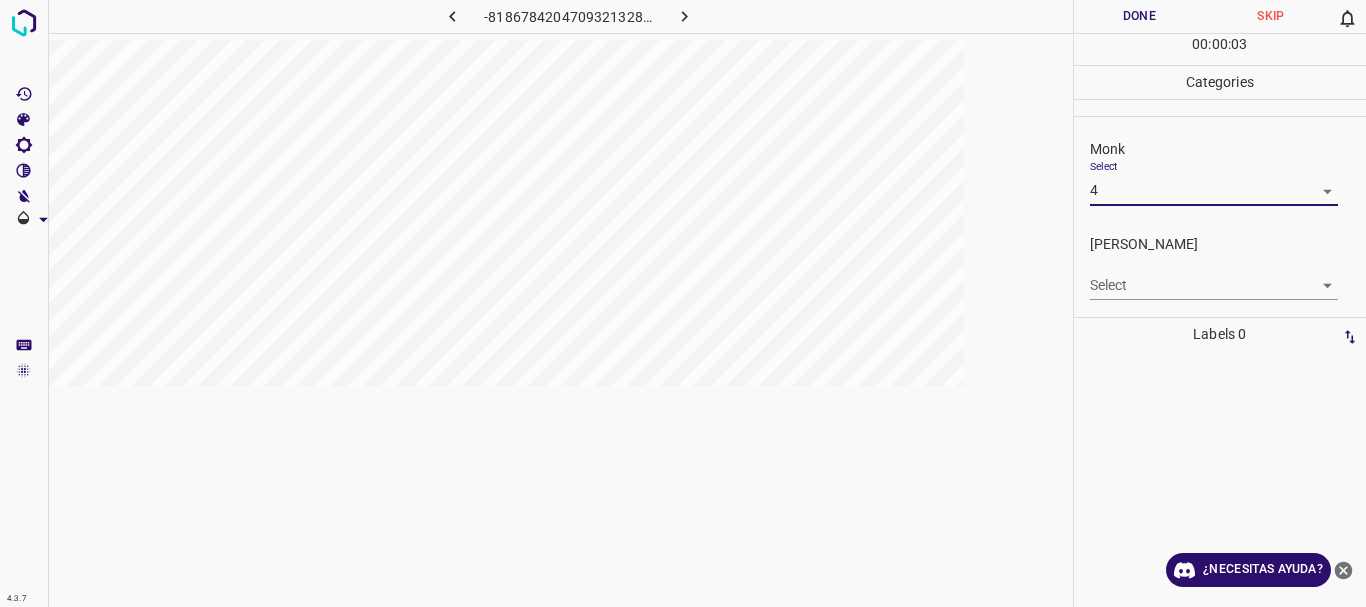 click on "4.3.7 -8186784204709321328.png Done Skip 0 00   : 00   : 03   Categories Monk   Select 4 4  [PERSON_NAME]   Select ​ Labels   0 Categories 1 Monk 2  [PERSON_NAME] Tools Space Change between modes (Draw & Edit) I Auto labeling R Restore zoom M Zoom in N Zoom out Delete Delete selecte label Filters Z Restore filters X Saturation filter C Brightness filter V Contrast filter B Gray scale filter General O Download ¿Necesitas ayuda? Texto original Valora esta traducción Tu opinión servirá para ayudar a mejorar el Traductor de Google - Texto - Esconder - Borrar" at bounding box center [683, 303] 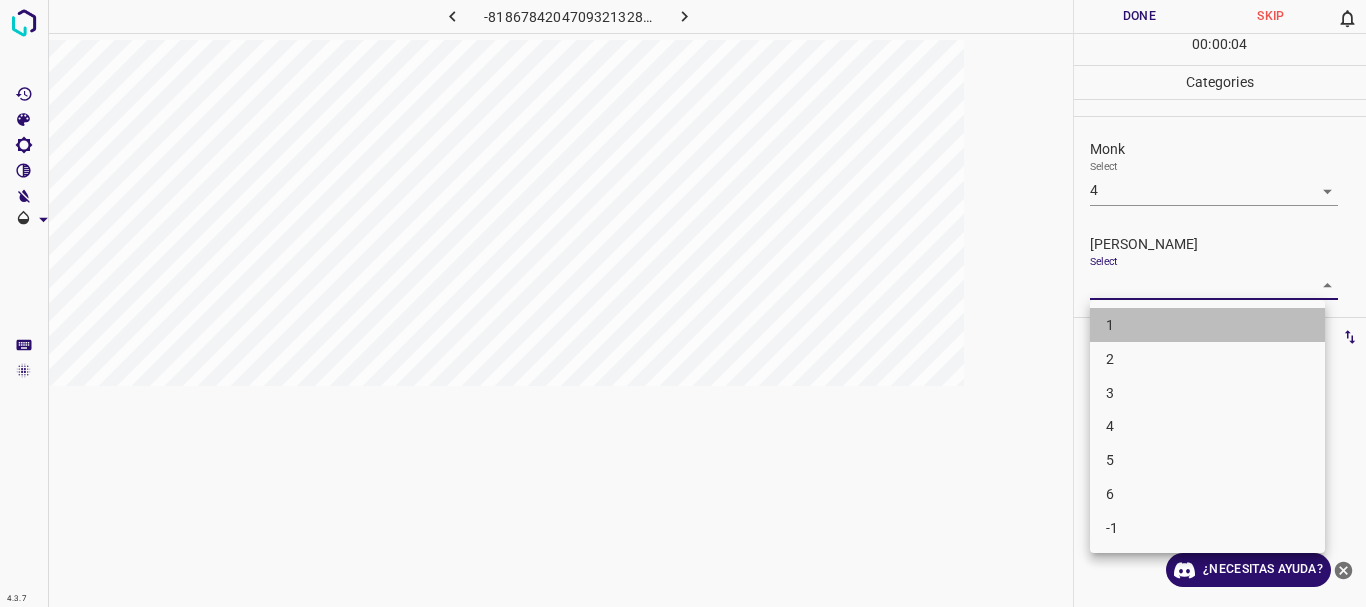 click on "1" at bounding box center [1207, 325] 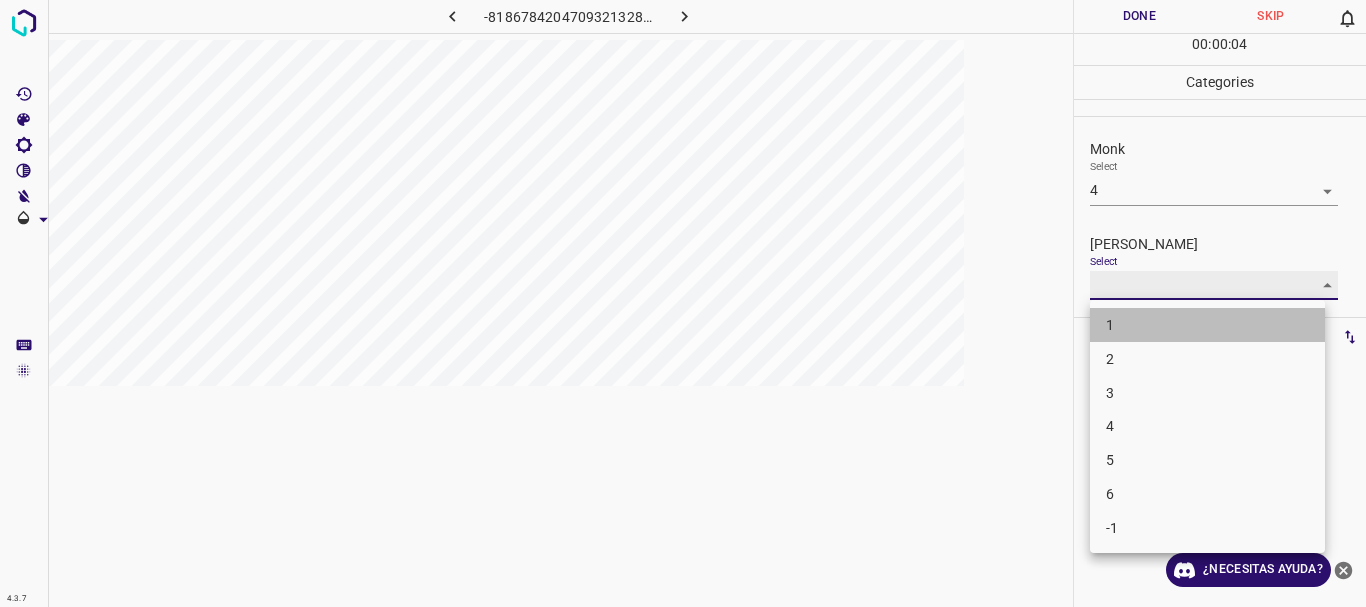 type on "1" 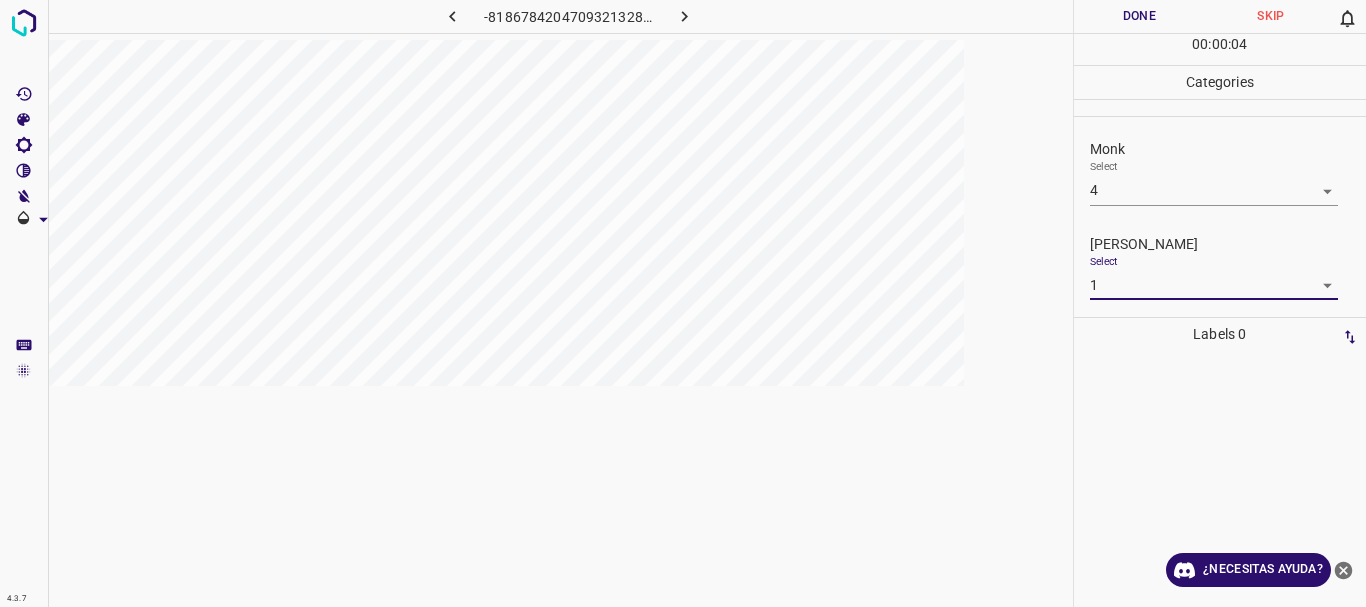 click on "Done" at bounding box center (1140, 16) 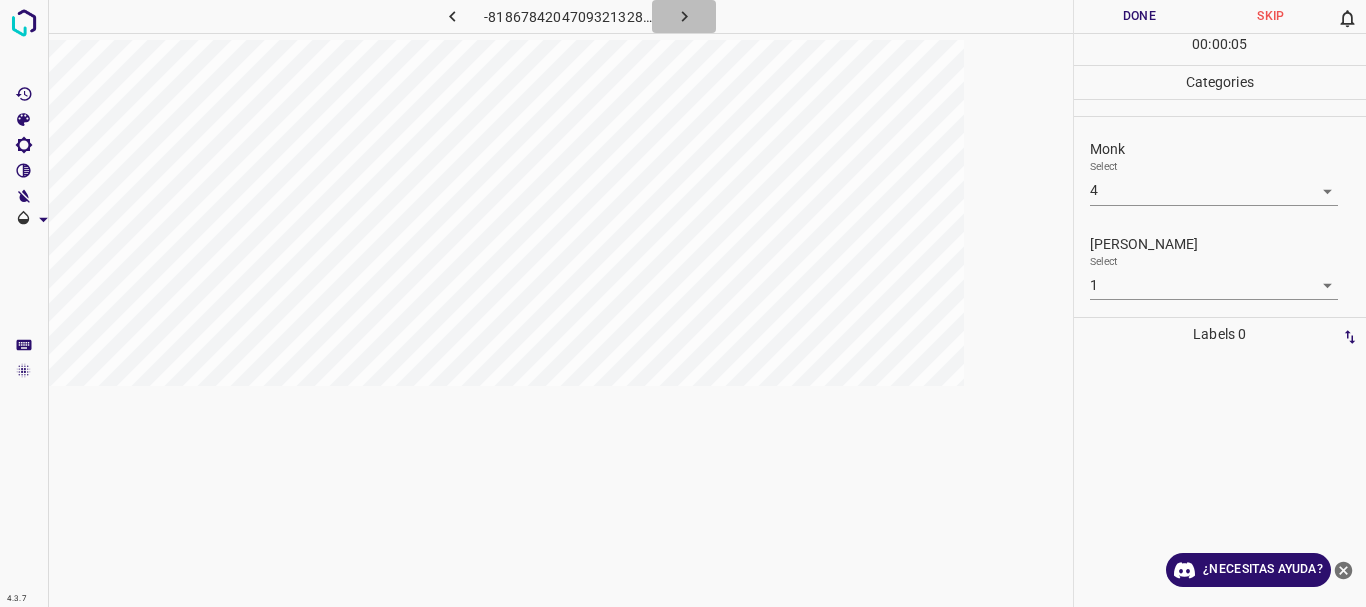 click at bounding box center (684, 16) 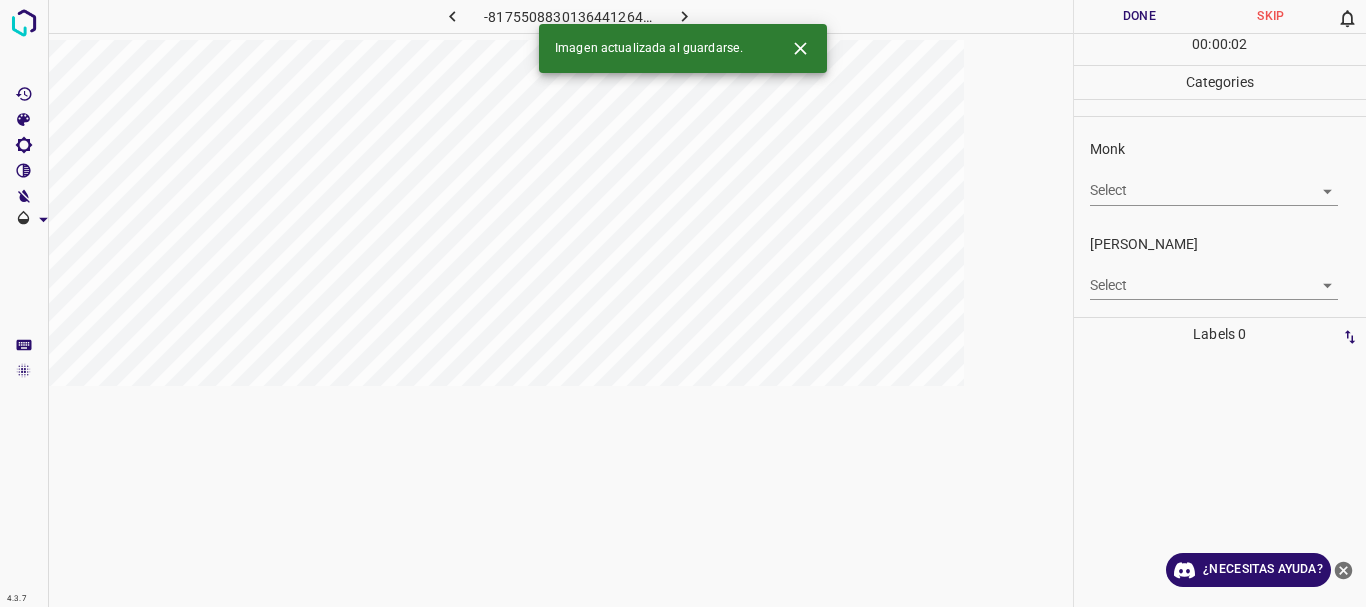 click on "4.3.7 -8175508830136441264.png Done Skip 0 00   : 00   : 02   Categories Monk   Select ​  [PERSON_NAME]   Select ​ Labels   0 Categories 1 Monk 2  [PERSON_NAME] Tools Space Change between modes (Draw & Edit) I Auto labeling R Restore zoom M Zoom in N Zoom out Delete Delete selecte label Filters Z Restore filters X Saturation filter C Brightness filter V Contrast filter B Gray scale filter General O Download Imagen actualizada al guardarse. ¿Necesitas ayuda? Texto original Valora esta traducción Tu opinión servirá para ayudar a mejorar el Traductor de Google - Texto - Esconder - Borrar" at bounding box center (683, 303) 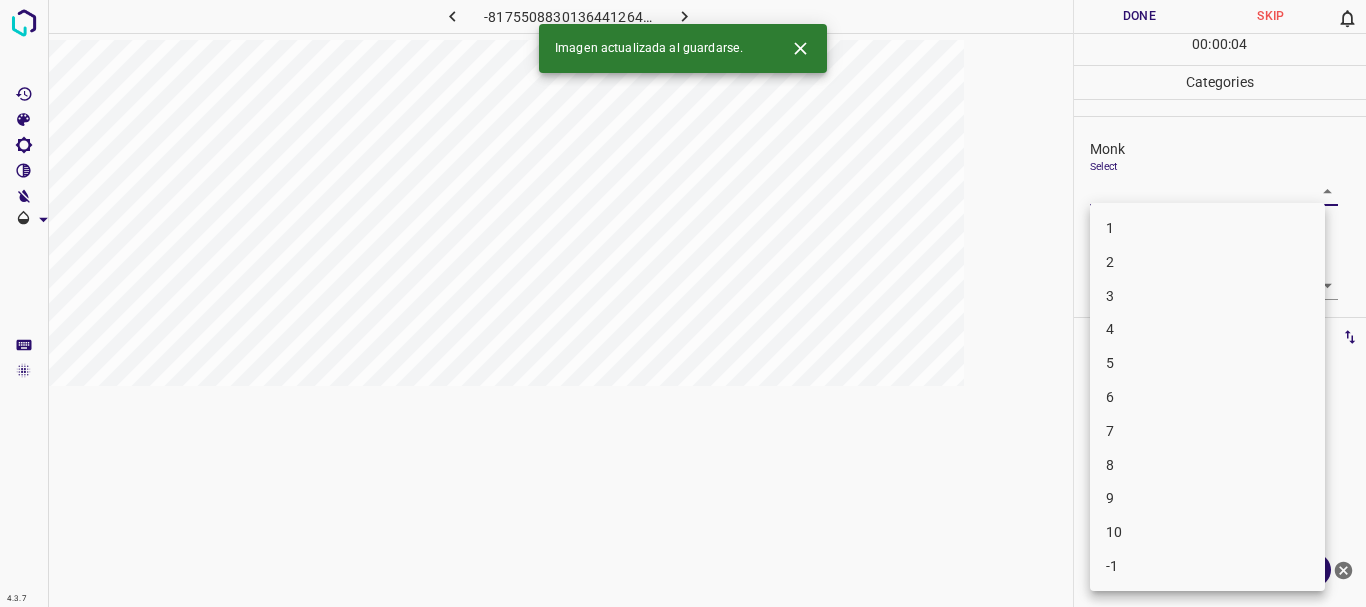 click at bounding box center (683, 303) 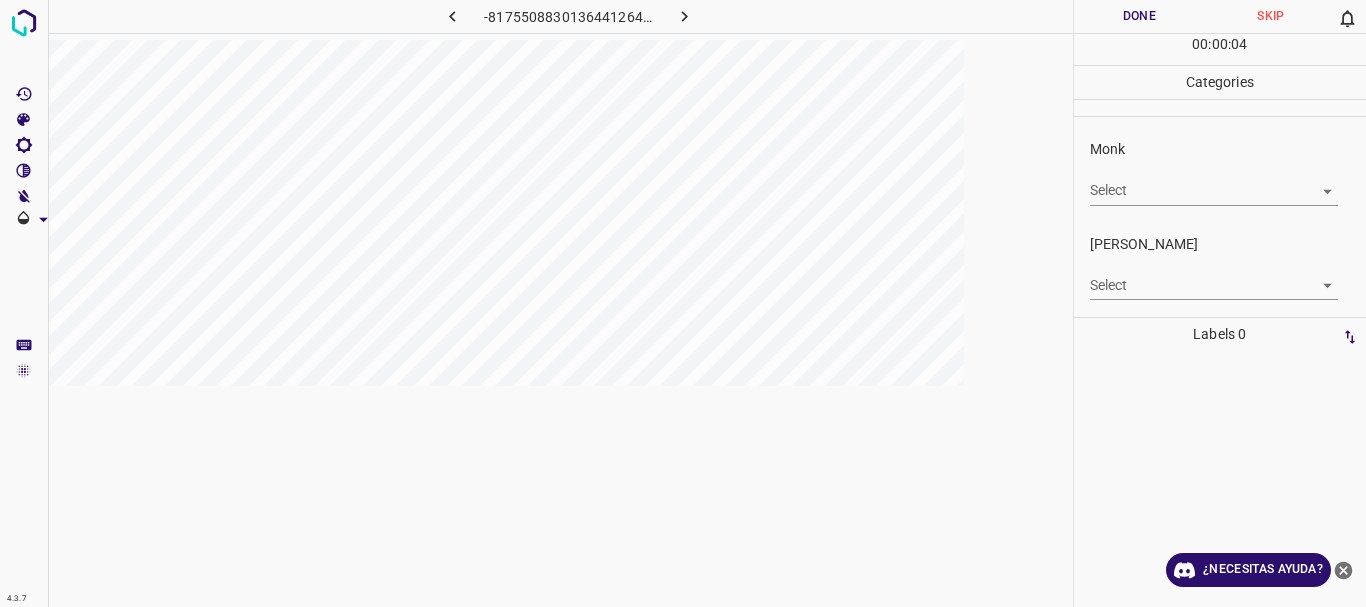 click 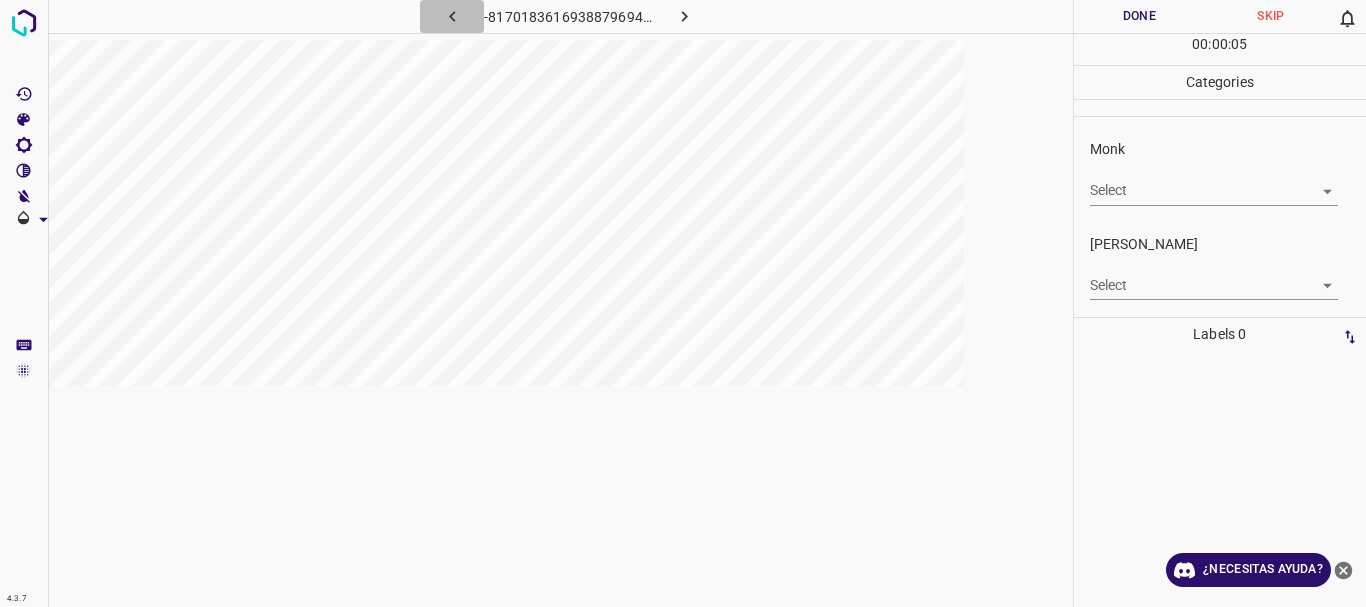 click 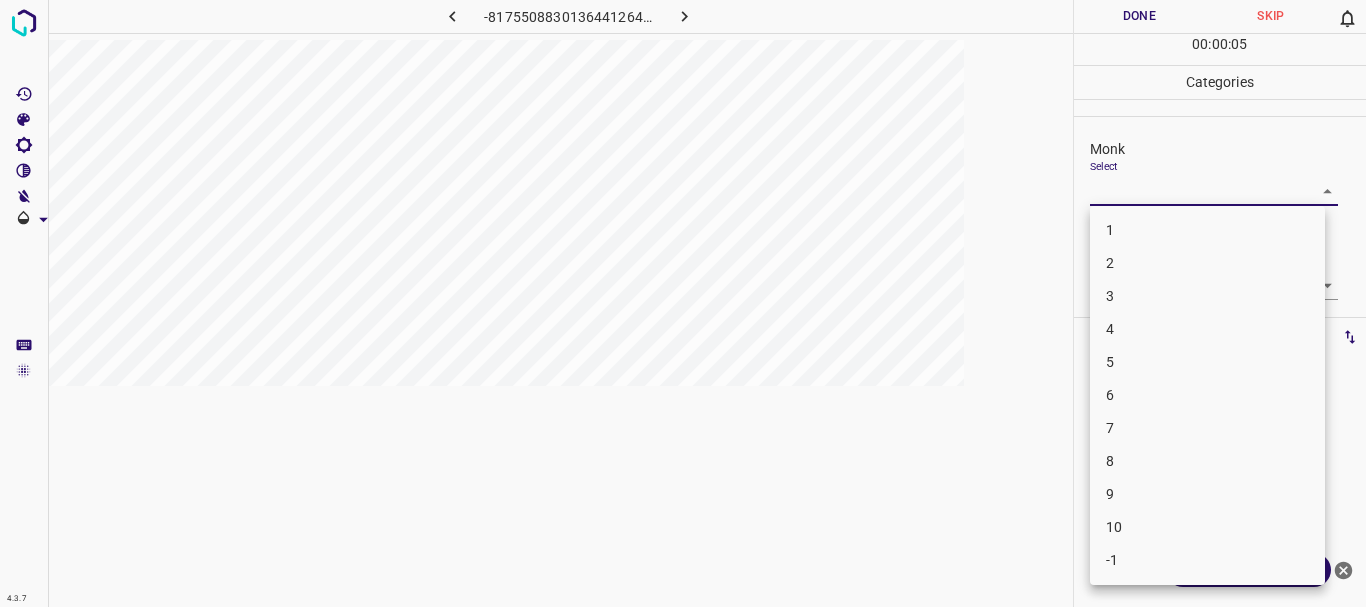 click on "4.3.7 -8175508830136441264.png Done Skip 0 00   : 00   : 05   Categories Monk   Select ​  [PERSON_NAME]   Select ​ Labels   0 Categories 1 Monk 2  [PERSON_NAME] Tools Space Change between modes (Draw & Edit) I Auto labeling R Restore zoom M Zoom in N Zoom out Delete Delete selecte label Filters Z Restore filters X Saturation filter C Brightness filter V Contrast filter B Gray scale filter General O Download ¿Necesitas ayuda? Texto original Valora esta traducción Tu opinión servirá para ayudar a mejorar el Traductor de Google - Texto - Esconder - Borrar 1 2 3 4 5 6 7 8 9 10 -1" at bounding box center [683, 303] 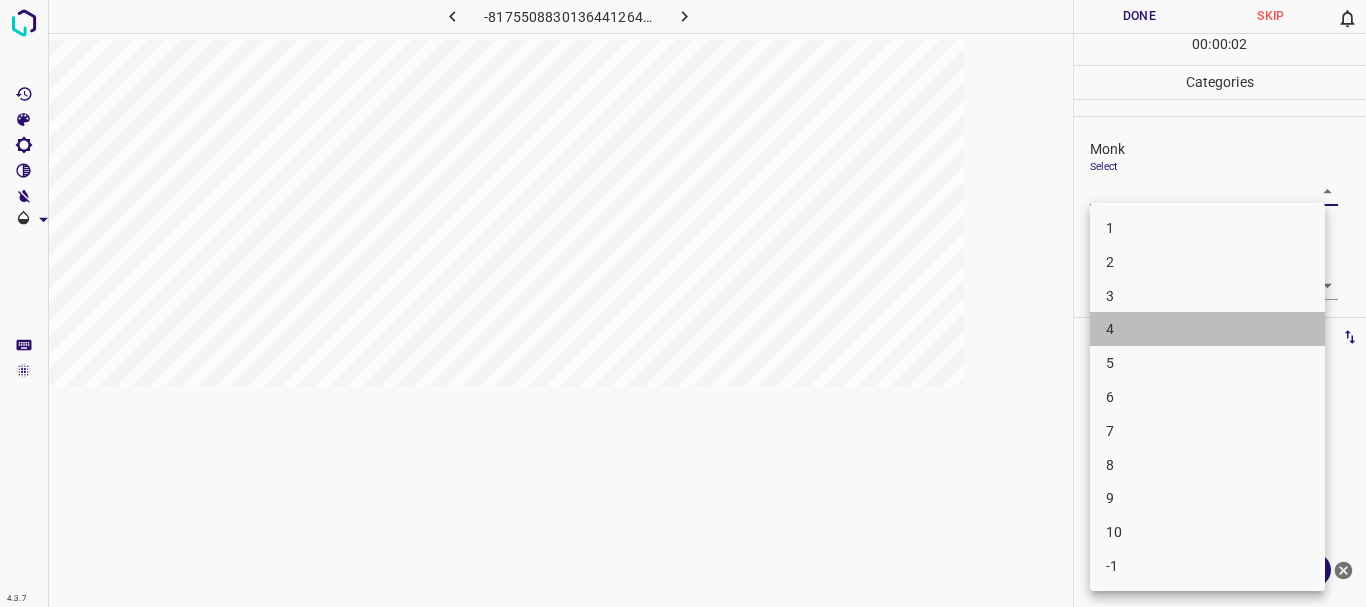 click on "4" at bounding box center (1207, 329) 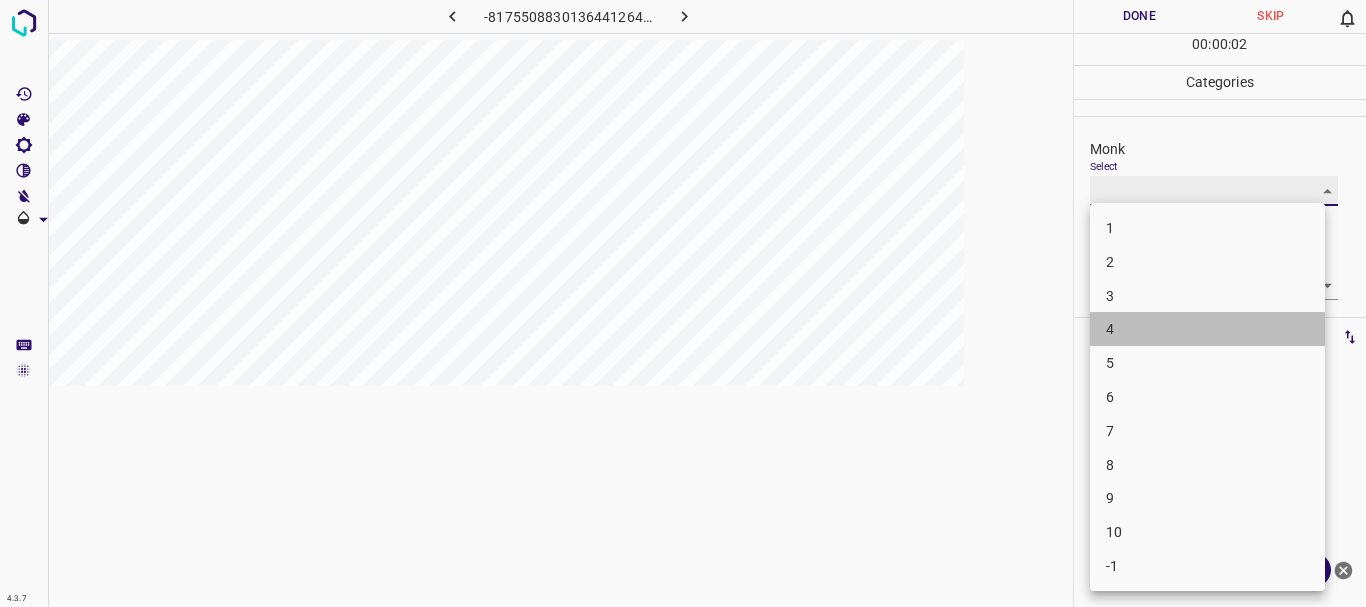 type on "4" 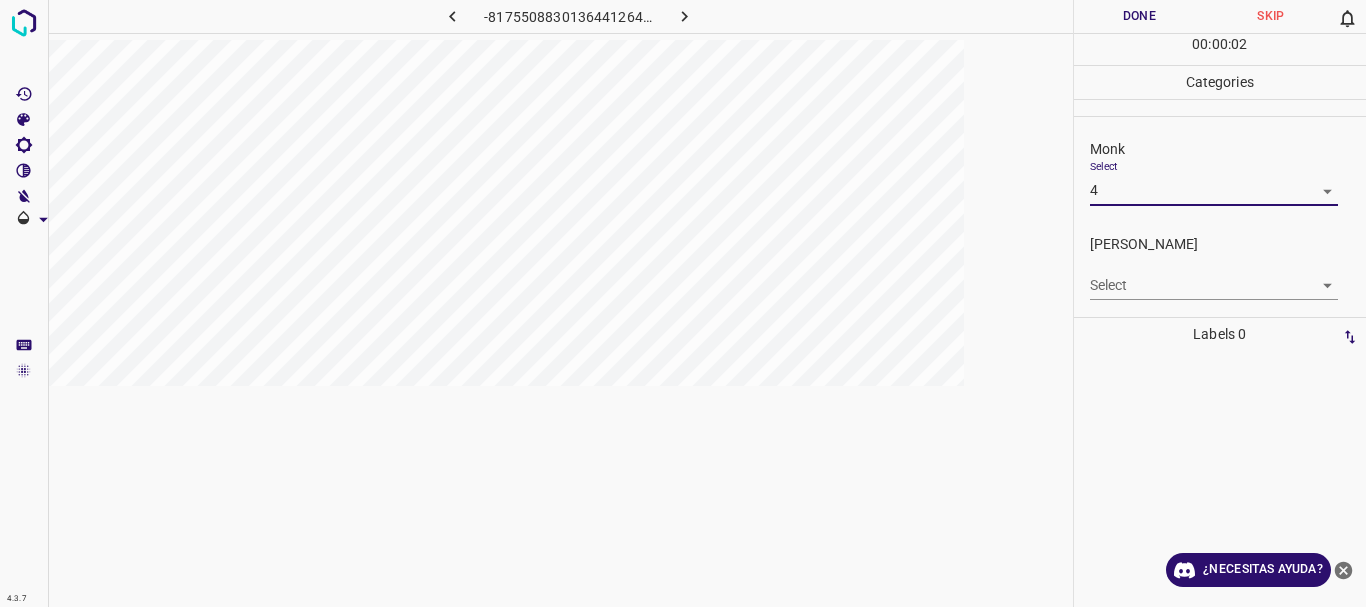 click on "4.3.7 -8175508830136441264.png Done Skip 0 00   : 00   : 02   Categories Monk   Select 4 4  [PERSON_NAME]   Select ​ Labels   0 Categories 1 Monk 2  [PERSON_NAME] Tools Space Change between modes (Draw & Edit) I Auto labeling R Restore zoom M Zoom in N Zoom out Delete Delete selecte label Filters Z Restore filters X Saturation filter C Brightness filter V Contrast filter B Gray scale filter General O Download ¿Necesitas ayuda? Texto original Valora esta traducción Tu opinión servirá para ayudar a mejorar el Traductor de Google - Texto - Esconder - Borrar" at bounding box center (683, 303) 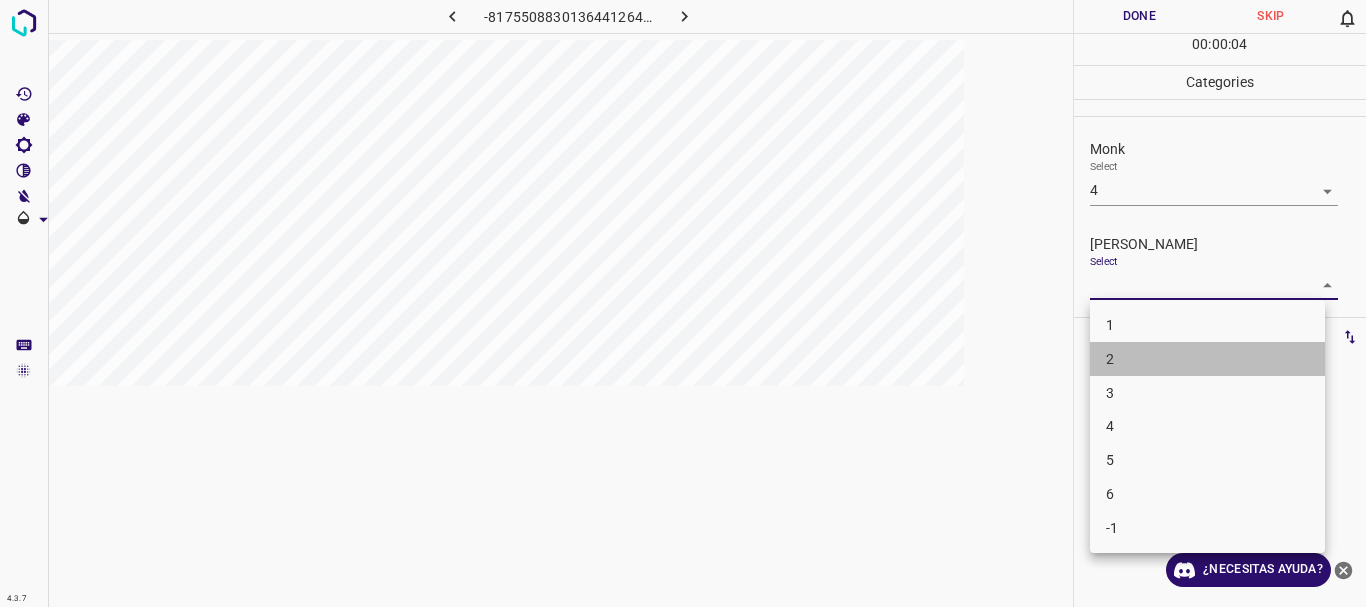 click on "1 2 3 4 5 6 -1" at bounding box center [1207, 426] 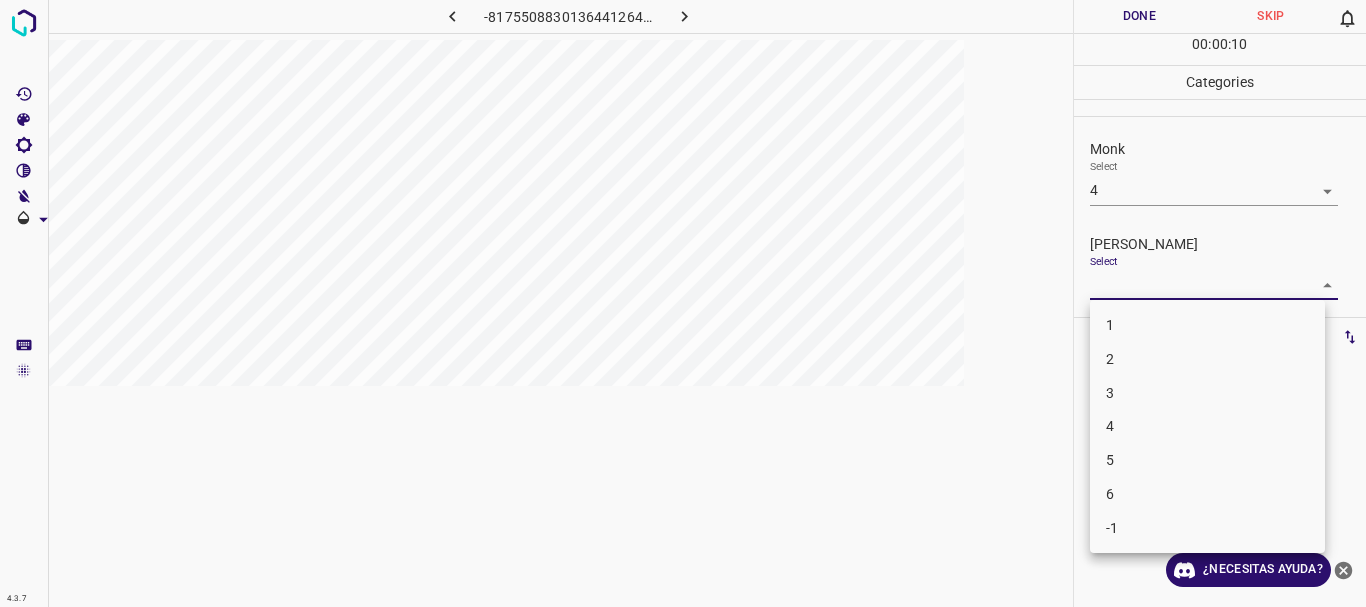 click at bounding box center [683, 303] 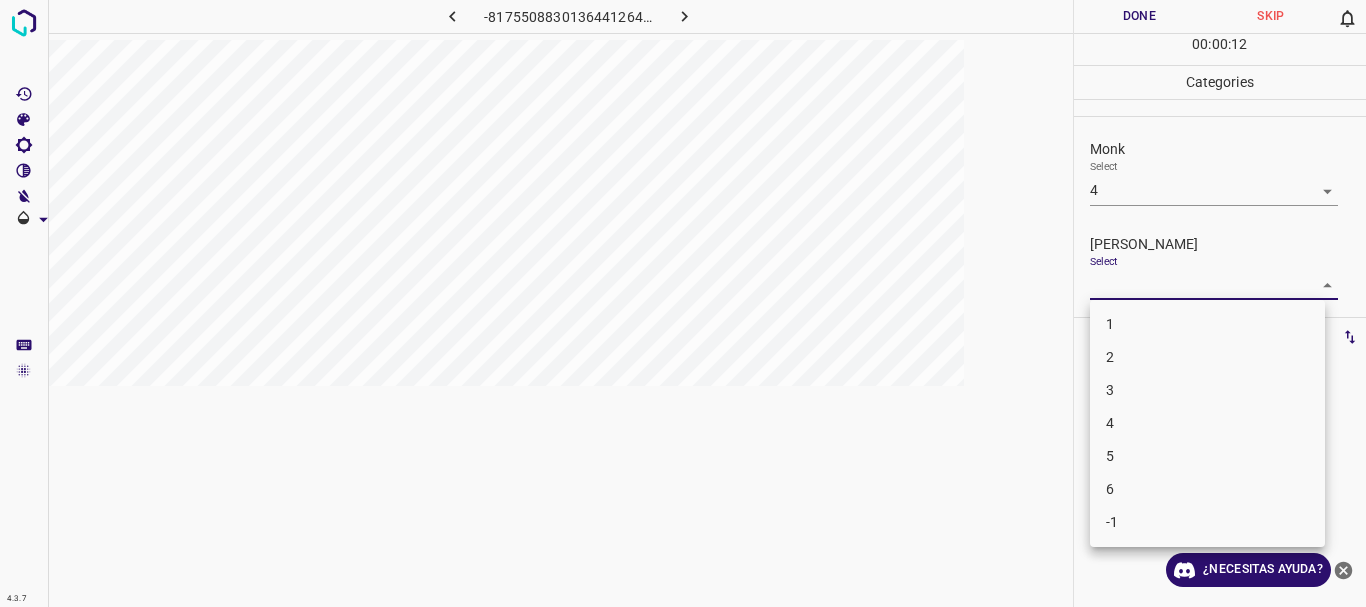 click on "4.3.7 -8175508830136441264.png Done Skip 0 00   : 00   : 12   Categories Monk   Select 4 4  [PERSON_NAME]   Select ​ Labels   0 Categories 1 Monk 2  [PERSON_NAME] Tools Space Change between modes (Draw & Edit) I Auto labeling R Restore zoom M Zoom in N Zoom out Delete Delete selecte label Filters Z Restore filters X Saturation filter C Brightness filter V Contrast filter B Gray scale filter General O Download ¿Necesitas ayuda? Texto original Valora esta traducción Tu opinión servirá para ayudar a mejorar el Traductor de Google - Texto - Esconder - Borrar 1 2 3 4 5 6 -1" at bounding box center [683, 303] 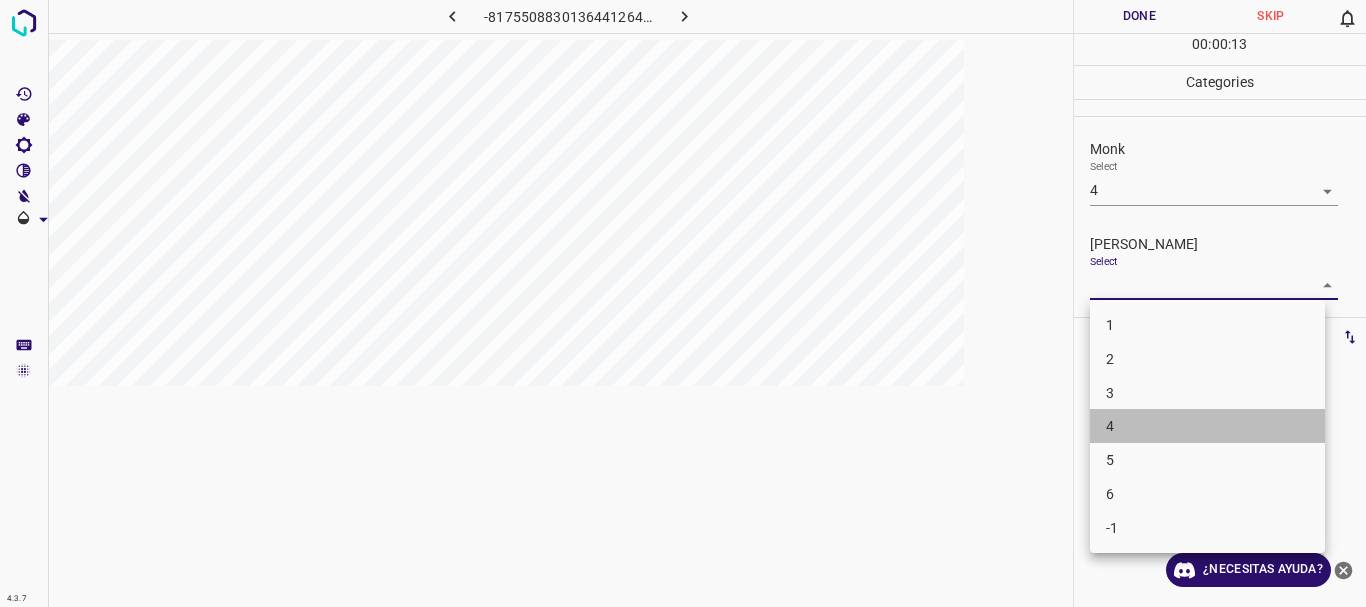 drag, startPoint x: 1124, startPoint y: 432, endPoint x: 1137, endPoint y: 187, distance: 245.34465 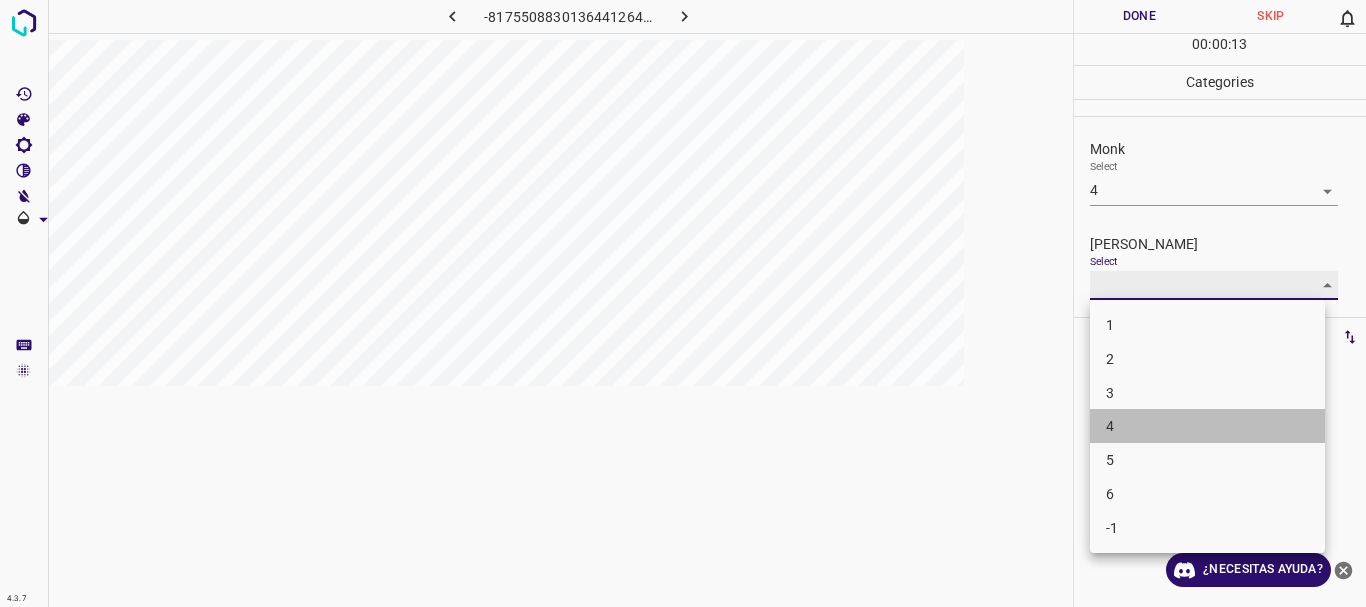 type on "4" 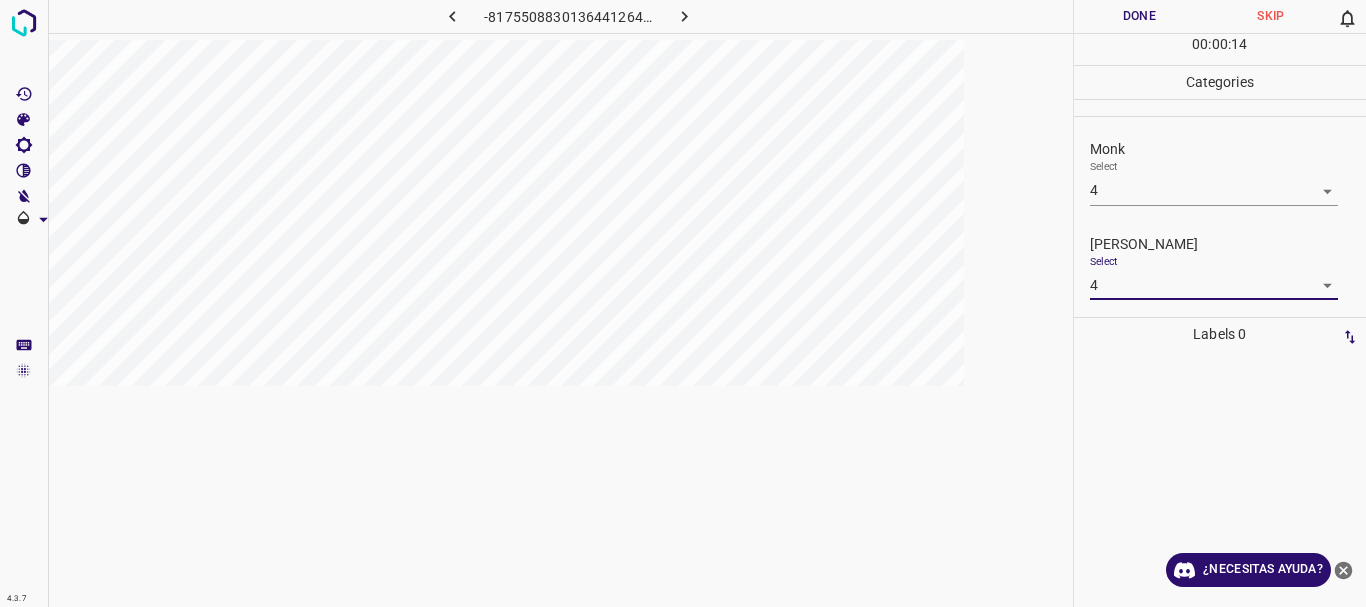 click on "Done" at bounding box center [1140, 16] 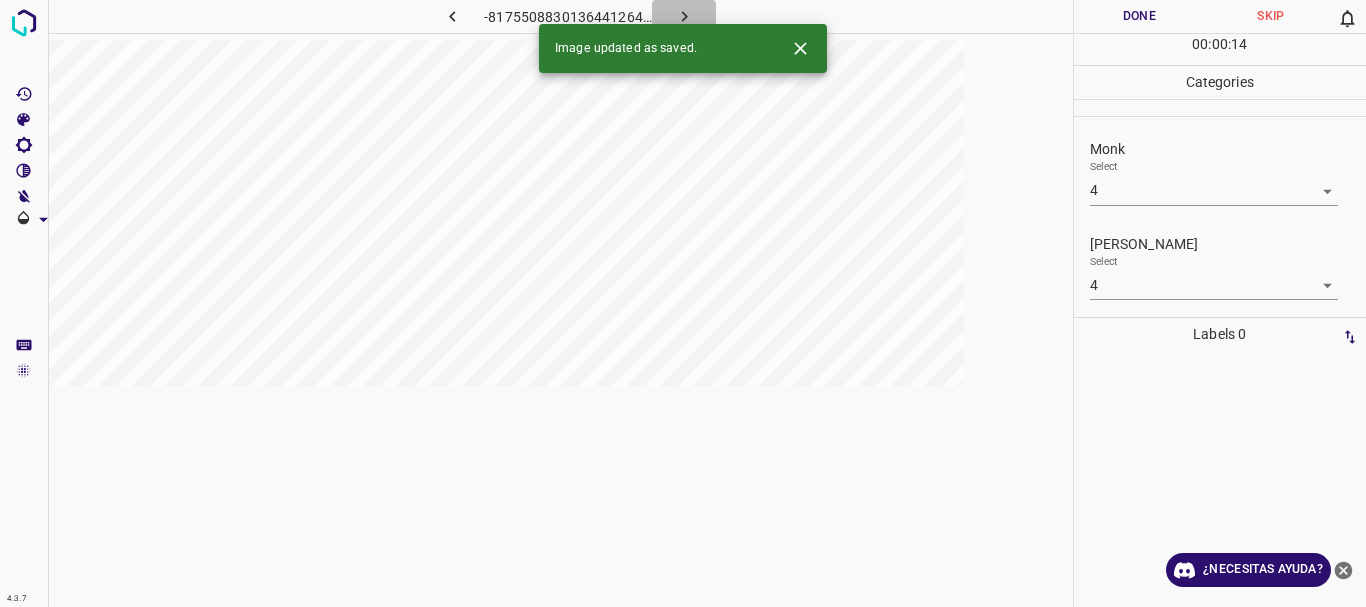 click 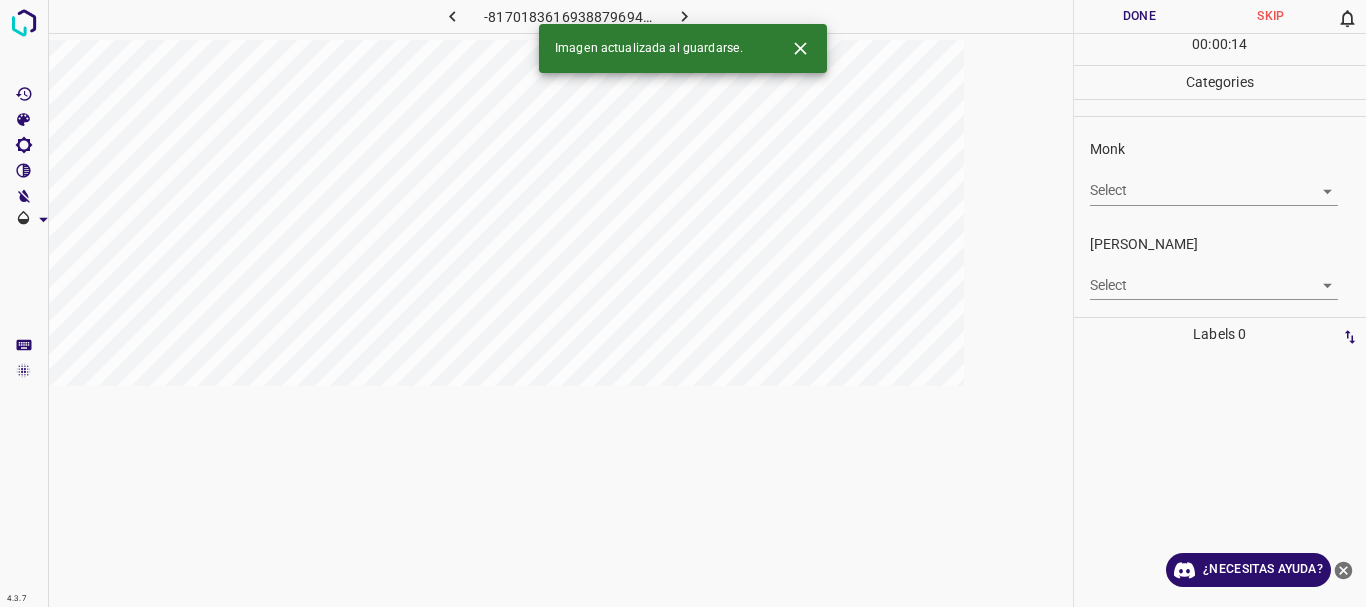 click on "4.3.7 -8170183616938879694.png Done Skip 0 00   : 00   : 14   Categories Monk   Select ​  [PERSON_NAME]   Select ​ Labels   0 Categories 1 Monk 2  [PERSON_NAME] Tools Space Change between modes (Draw & Edit) I Auto labeling R Restore zoom M Zoom in N Zoom out Delete Delete selecte label Filters Z Restore filters X Saturation filter C Brightness filter V Contrast filter B Gray scale filter General O Download Imagen actualizada al guardarse. ¿Necesitas ayuda? Texto original Valora esta traducción Tu opinión servirá para ayudar a mejorar el Traductor de Google - Texto - Esconder - Borrar" at bounding box center (683, 303) 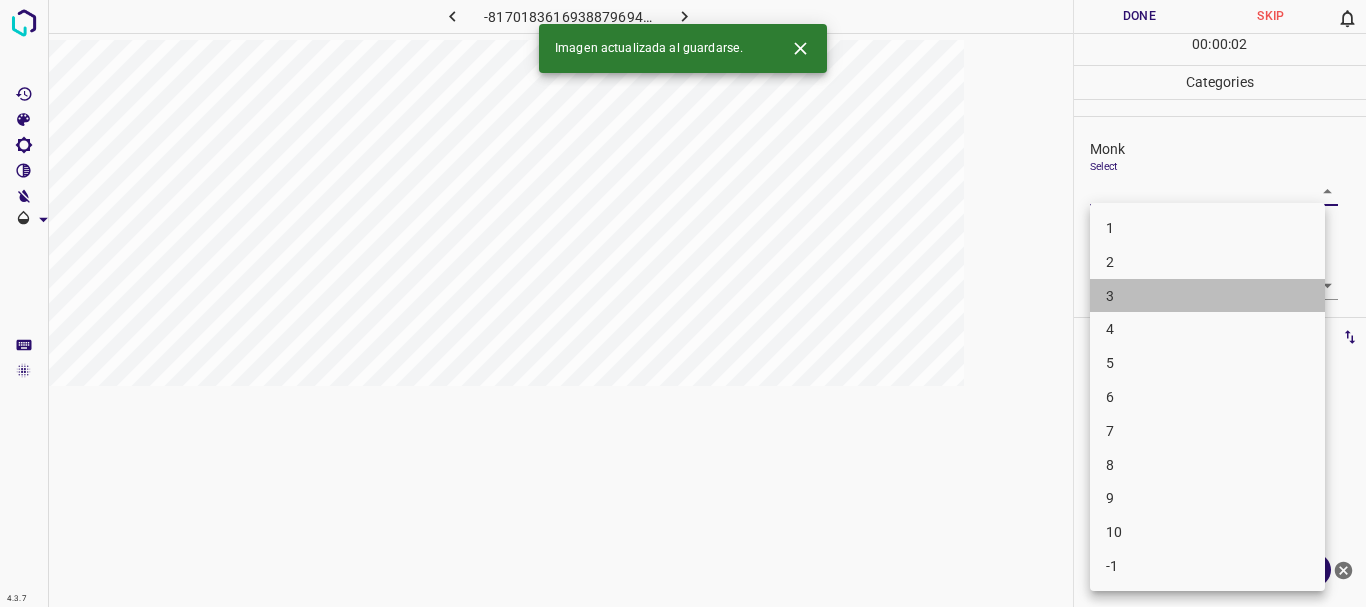click on "3" at bounding box center [1207, 296] 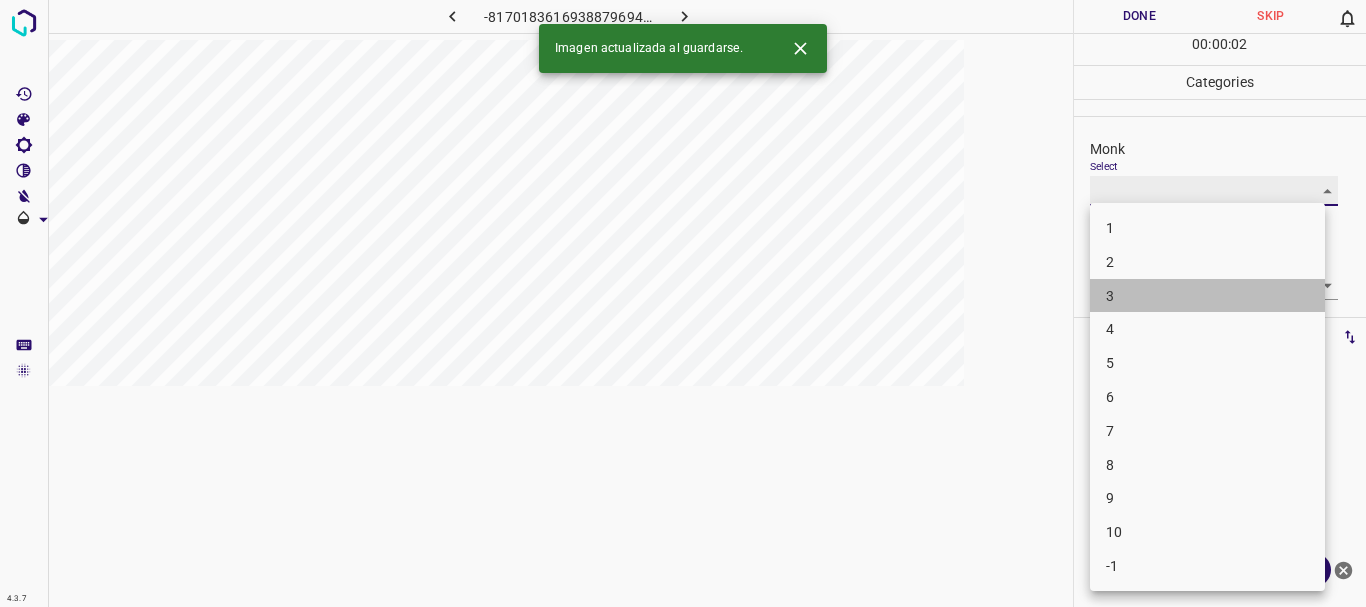 type on "3" 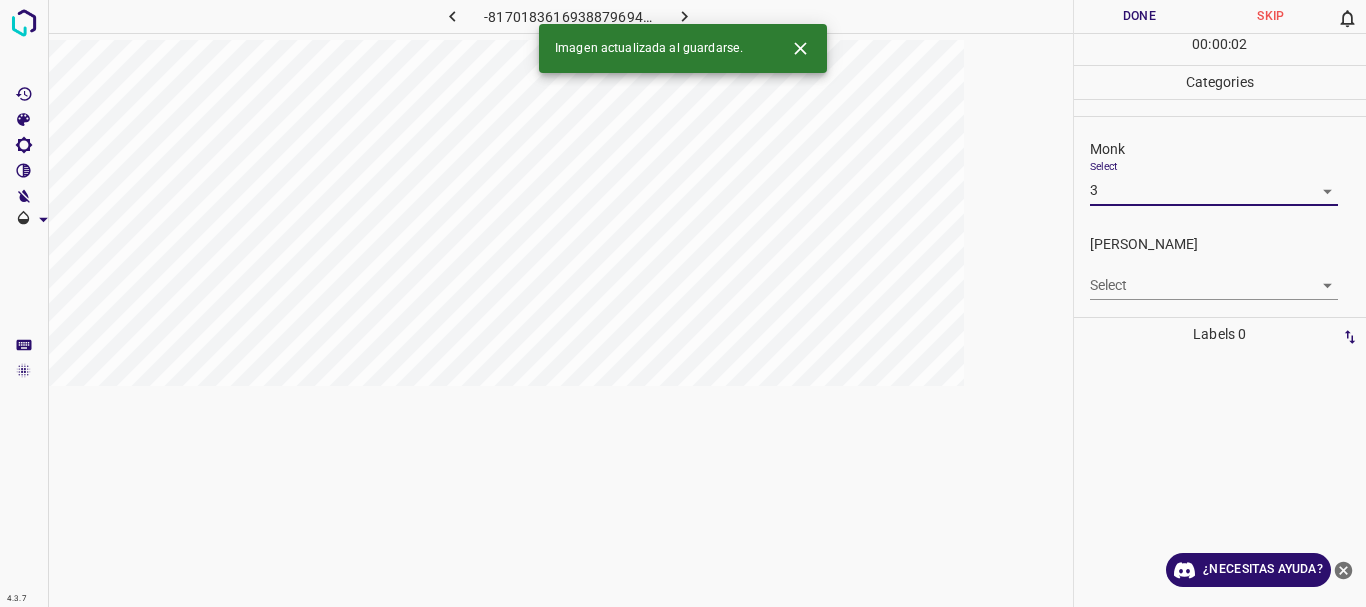 click on "4.3.7 -8170183616938879694.png Done Skip 0 00   : 00   : 02   Categories Monk   Select 3 3  [PERSON_NAME]   Select ​ Labels   0 Categories 1 Monk 2  [PERSON_NAME] Tools Space Change between modes (Draw & Edit) I Auto labeling R Restore zoom M Zoom in N Zoom out Delete Delete selecte label Filters Z Restore filters X Saturation filter C Brightness filter V Contrast filter B Gray scale filter General O Download Imagen actualizada al guardarse. ¿Necesitas ayuda? Texto original Valora esta traducción Tu opinión servirá para ayudar a mejorar el Traductor de Google - Texto - Esconder - Borrar 1 2 3 4 5 6 7 8 9 10 -1" at bounding box center (683, 303) 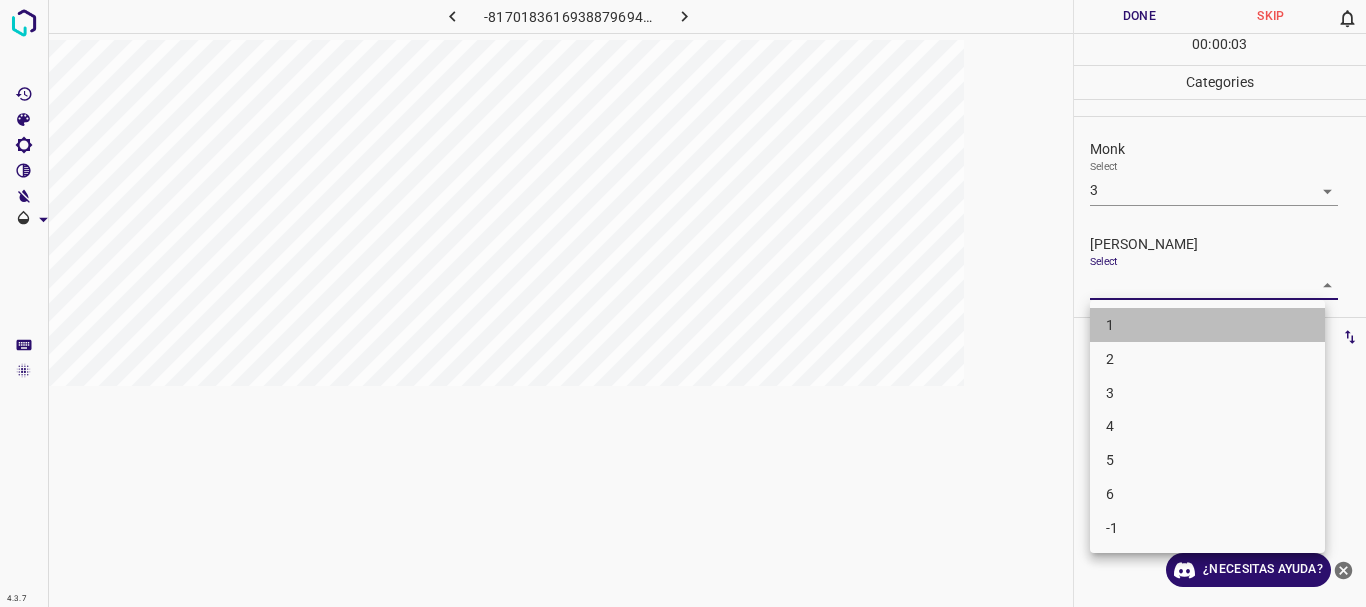 click on "1" at bounding box center (1207, 325) 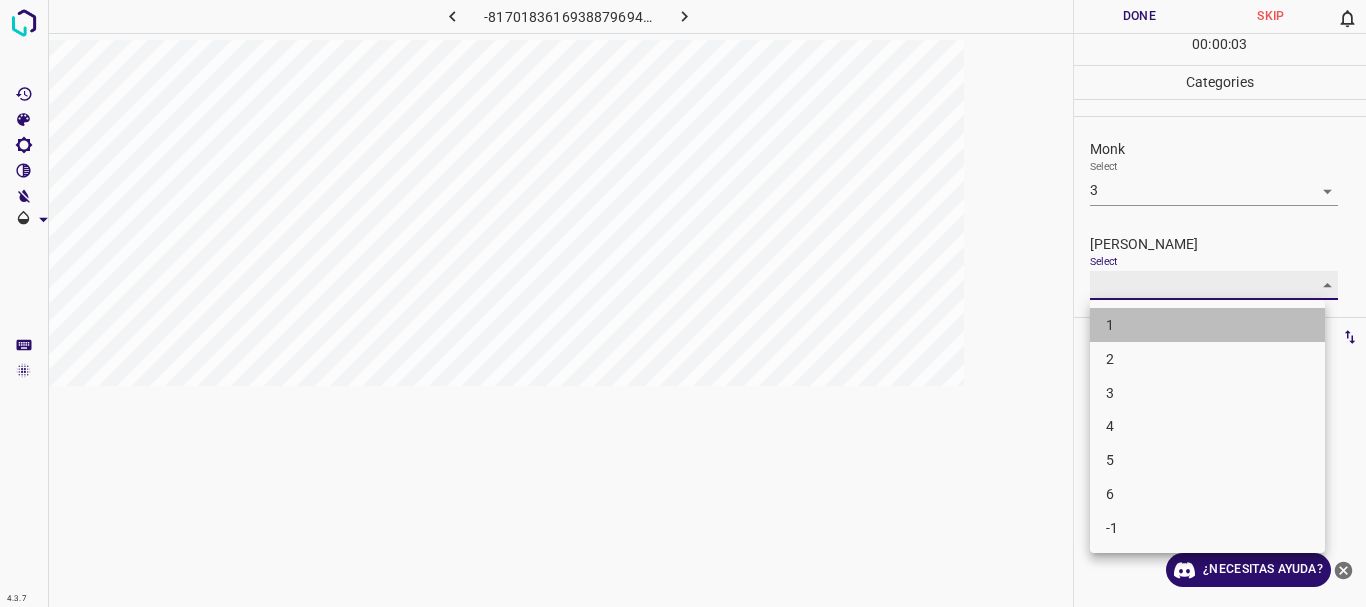 type on "1" 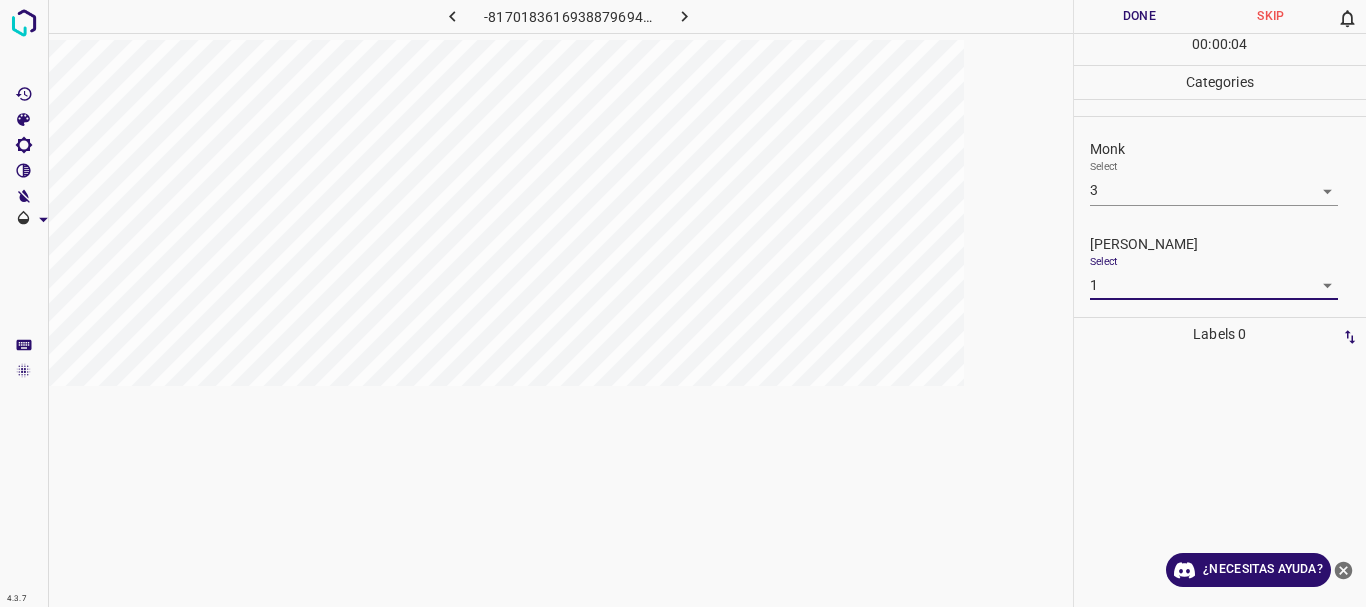 click on "Done" at bounding box center (1140, 16) 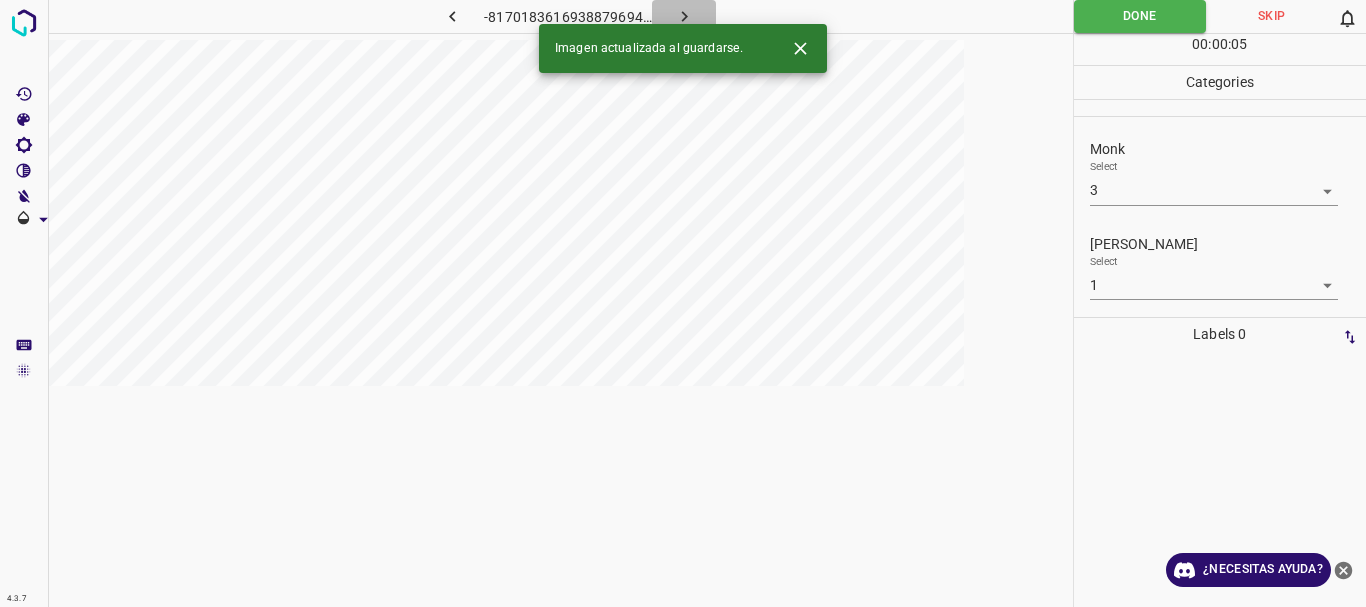 click at bounding box center [684, 16] 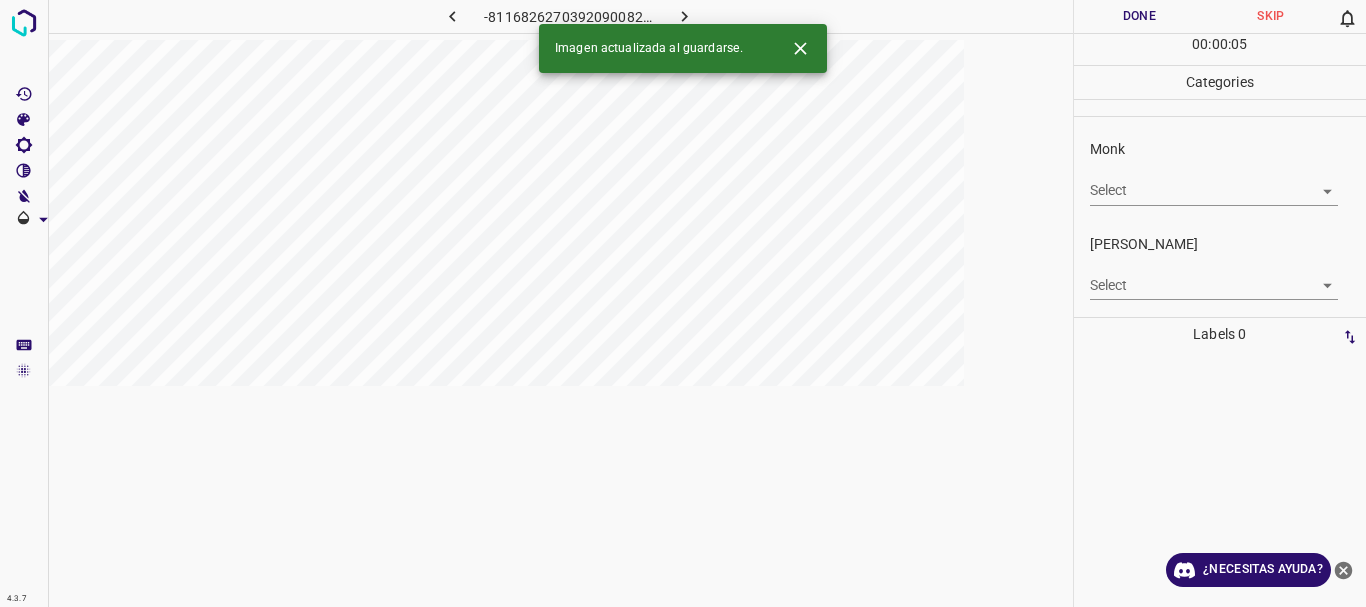 click on "4.3.7 -8116826270392090082.png Done Skip 0 00   : 00   : 05   Categories Monk   Select ​  [PERSON_NAME]   Select ​ Labels   0 Categories 1 Monk 2  [PERSON_NAME] Tools Space Change between modes (Draw & Edit) I Auto labeling R Restore zoom M Zoom in N Zoom out Delete Delete selecte label Filters Z Restore filters X Saturation filter C Brightness filter V Contrast filter B Gray scale filter General O Download Imagen actualizada al guardarse. ¿Necesitas ayuda? Texto original Valora esta traducción Tu opinión servirá para ayudar a mejorar el Traductor de Google - Texto - Esconder - Borrar" at bounding box center [683, 303] 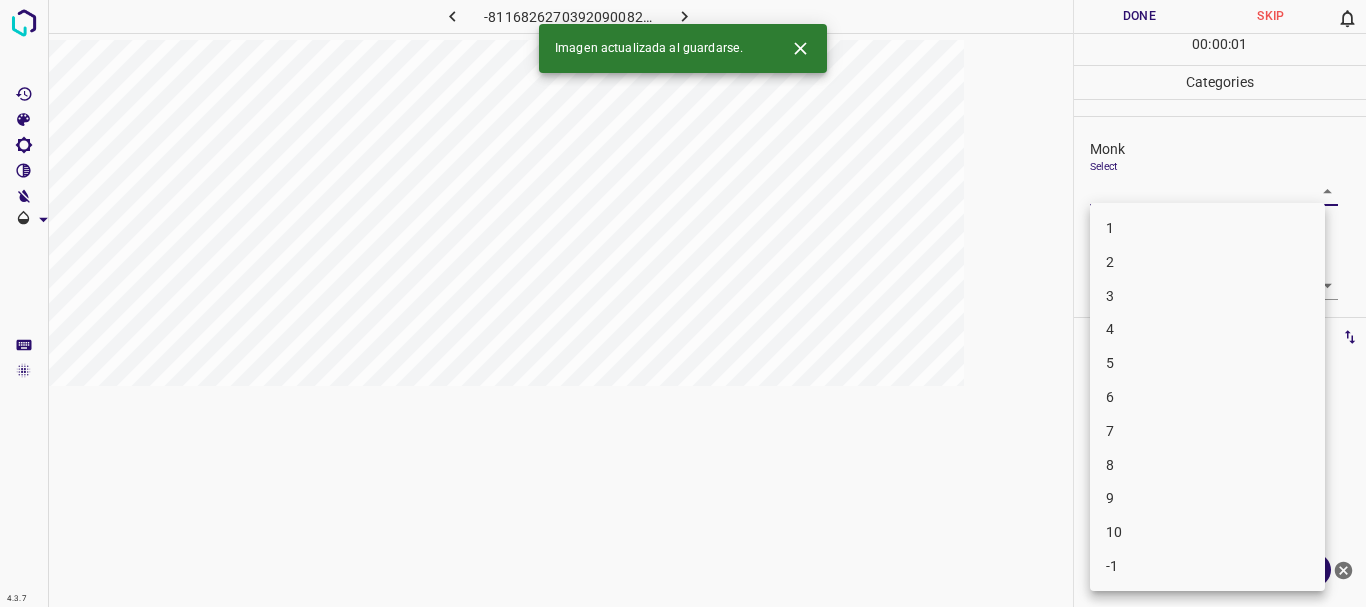click on "3" at bounding box center [1207, 296] 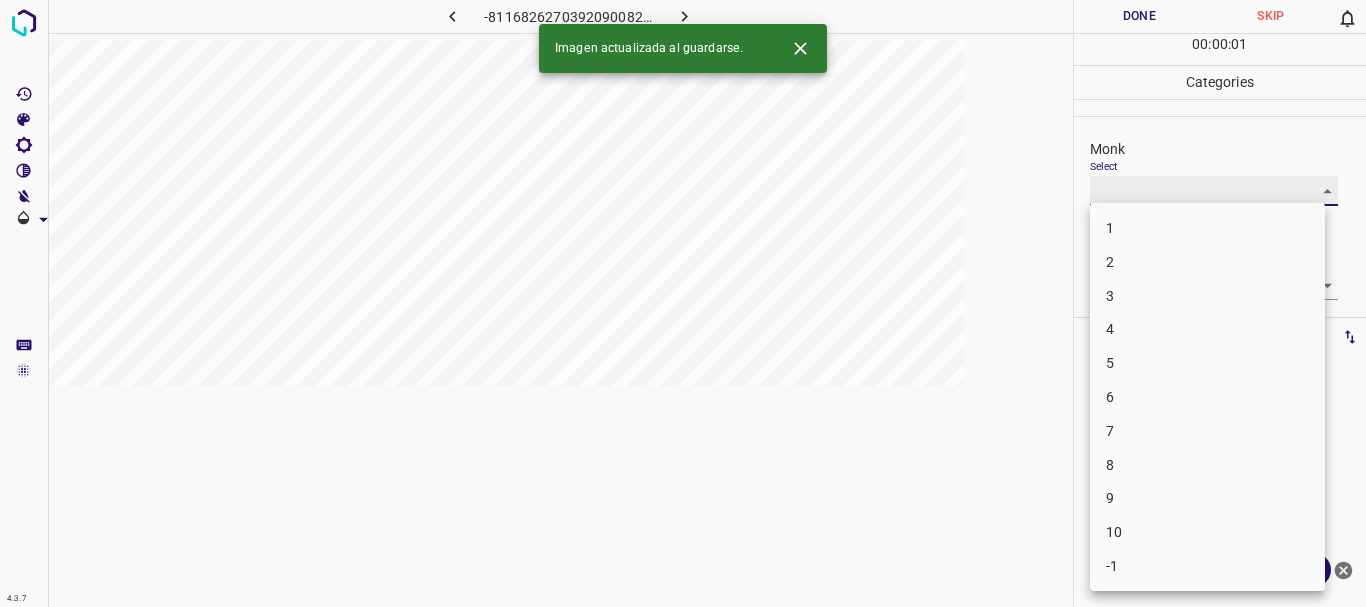 type on "3" 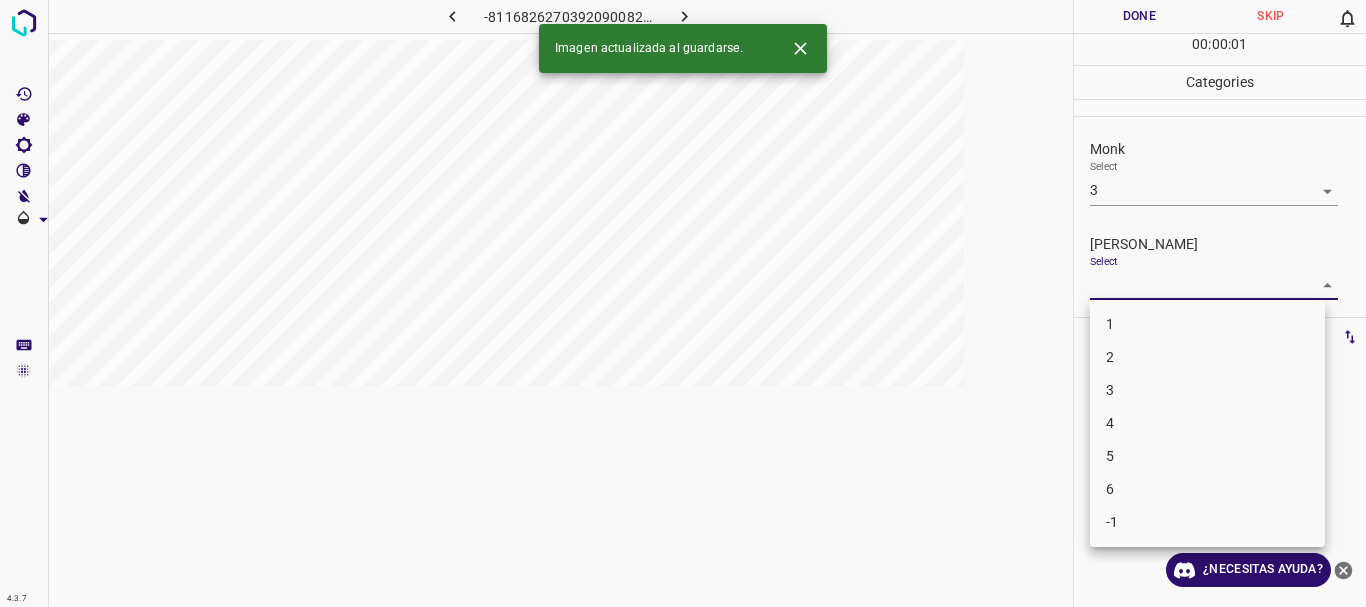 click on "4.3.7 -8116826270392090082.png Done Skip 0 00   : 00   : 01   Categories Monk   Select 3 3  [PERSON_NAME]   Select ​ Labels   0 Categories 1 Monk 2  [PERSON_NAME] Tools Space Change between modes (Draw & Edit) I Auto labeling R Restore zoom M Zoom in N Zoom out Delete Delete selecte label Filters Z Restore filters X Saturation filter C Brightness filter V Contrast filter B Gray scale filter General O Download Imagen actualizada al guardarse. ¿Necesitas ayuda? Texto original Valora esta traducción Tu opinión servirá para ayudar a mejorar el Traductor de Google - Texto - Esconder - Borrar 1 2 3 4 5 6 -1" at bounding box center [683, 303] 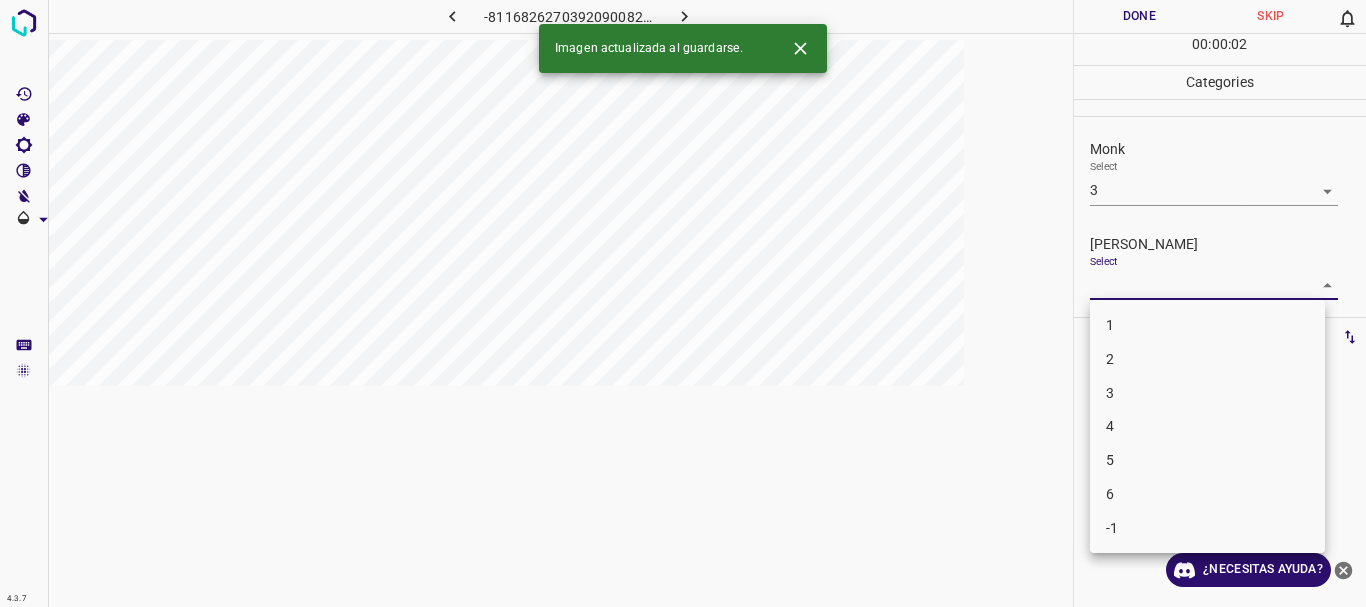 drag, startPoint x: 1148, startPoint y: 373, endPoint x: 1146, endPoint y: 276, distance: 97.020615 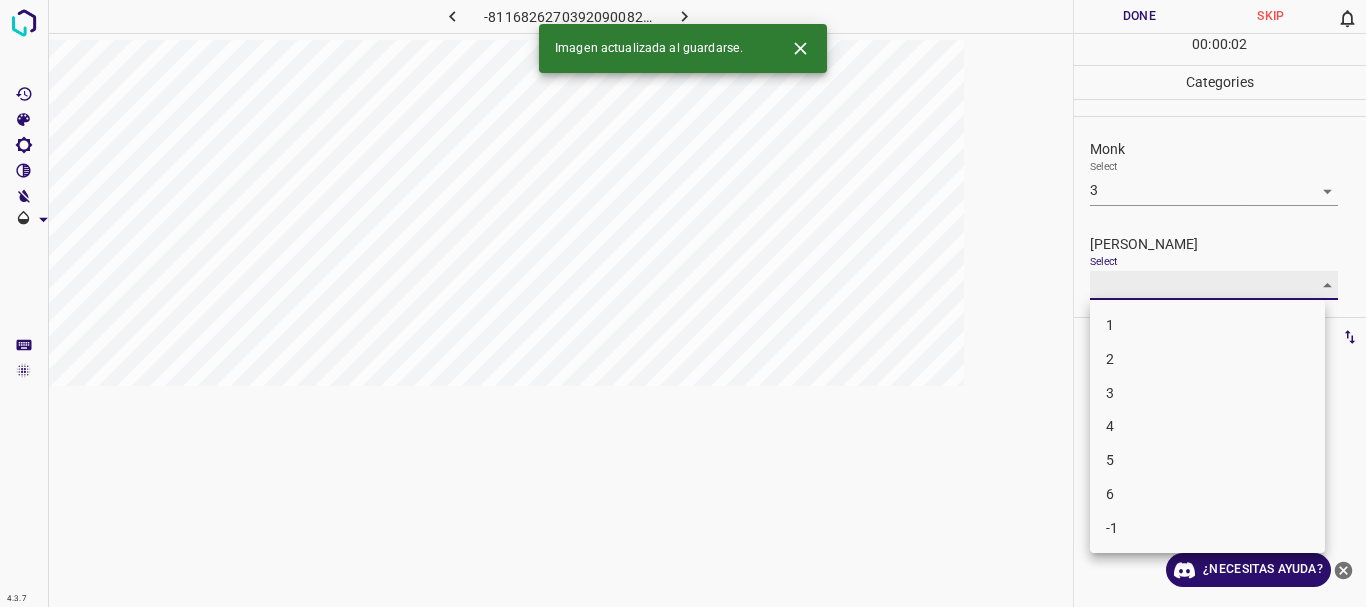 type on "2" 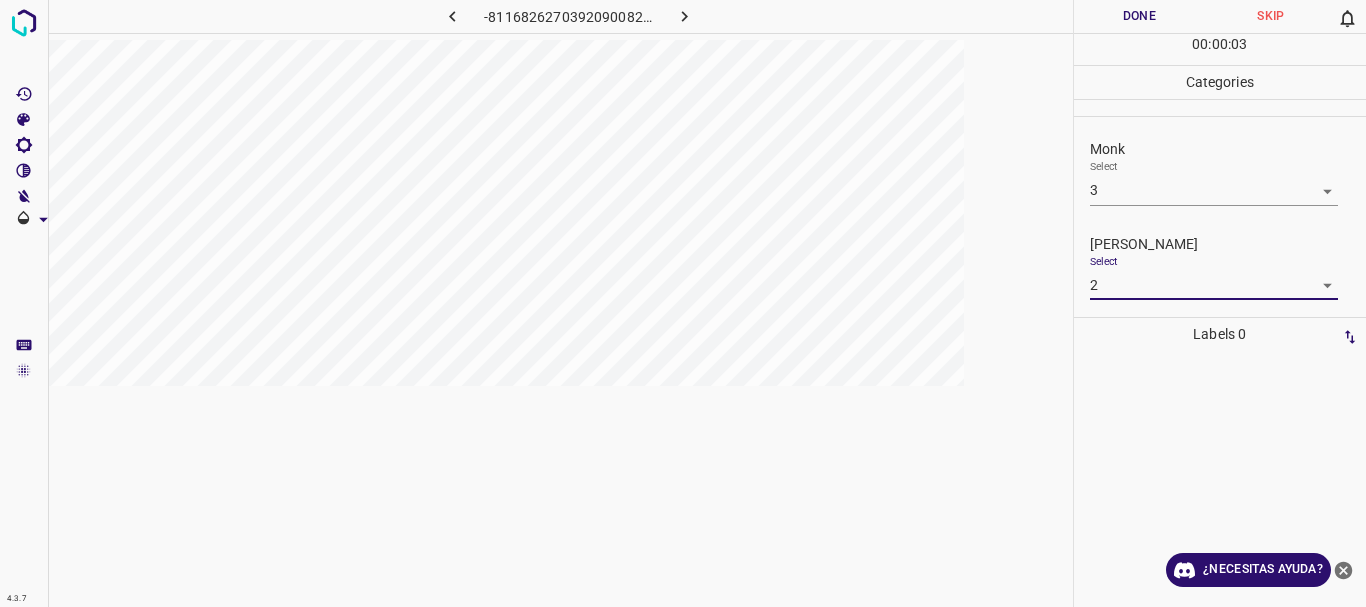 click on "Done" at bounding box center [1140, 16] 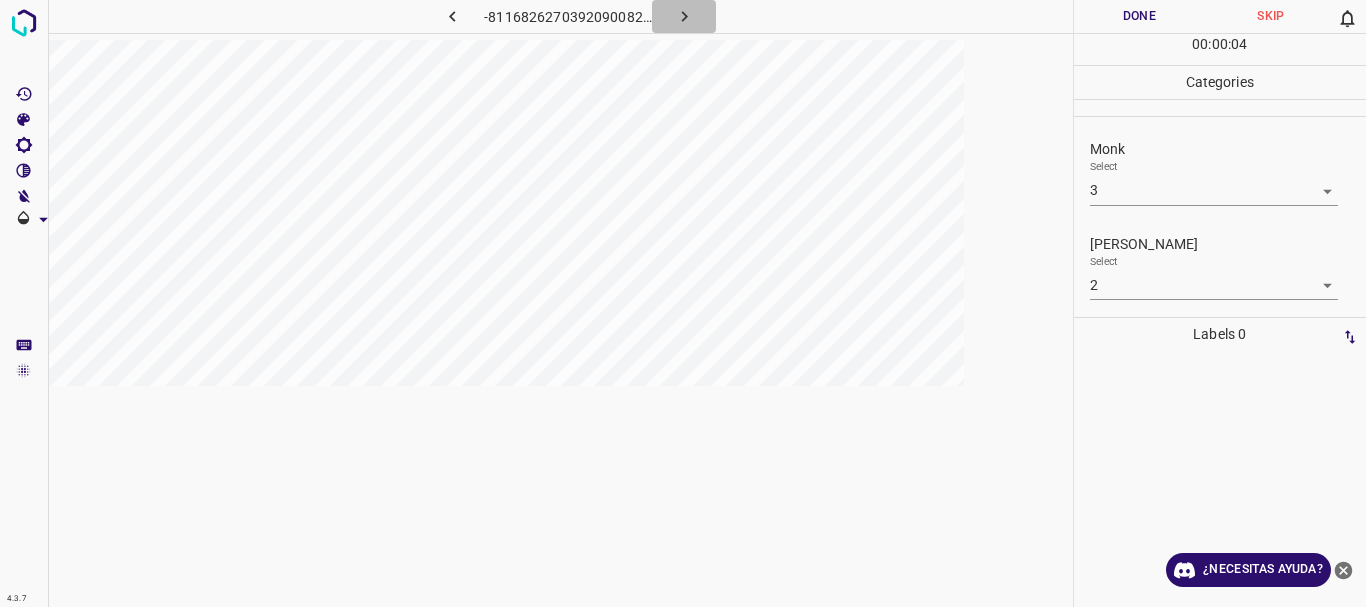 click 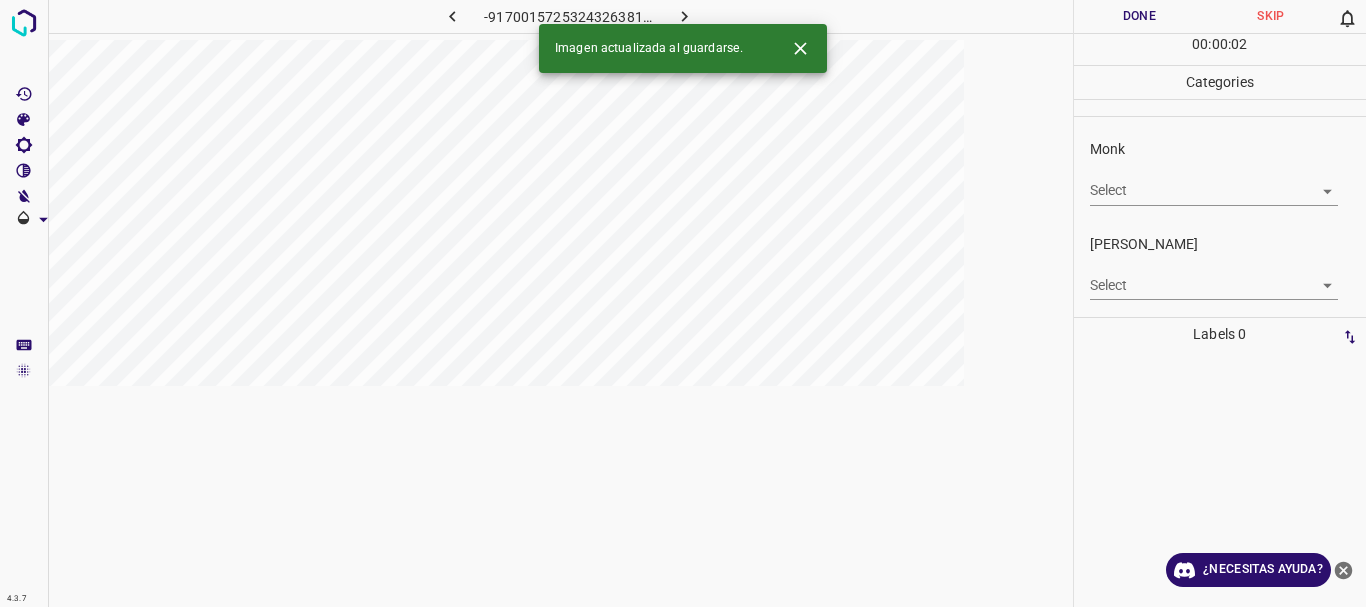 click on "4.3.7 -9170015725324326381.png Done Skip 0 00   : 00   : 02   Categories Monk   Select ​  [PERSON_NAME]   Select ​ Labels   0 Categories 1 Monk 2  [PERSON_NAME] Tools Space Change between modes (Draw & Edit) I Auto labeling R Restore zoom M Zoom in N Zoom out Delete Delete selecte label Filters Z Restore filters X Saturation filter C Brightness filter V Contrast filter B Gray scale filter General O Download Imagen actualizada al guardarse. ¿Necesitas ayuda? Texto original Valora esta traducción Tu opinión servirá para ayudar a mejorar el Traductor de Google - Texto - Esconder - Borrar" at bounding box center [683, 303] 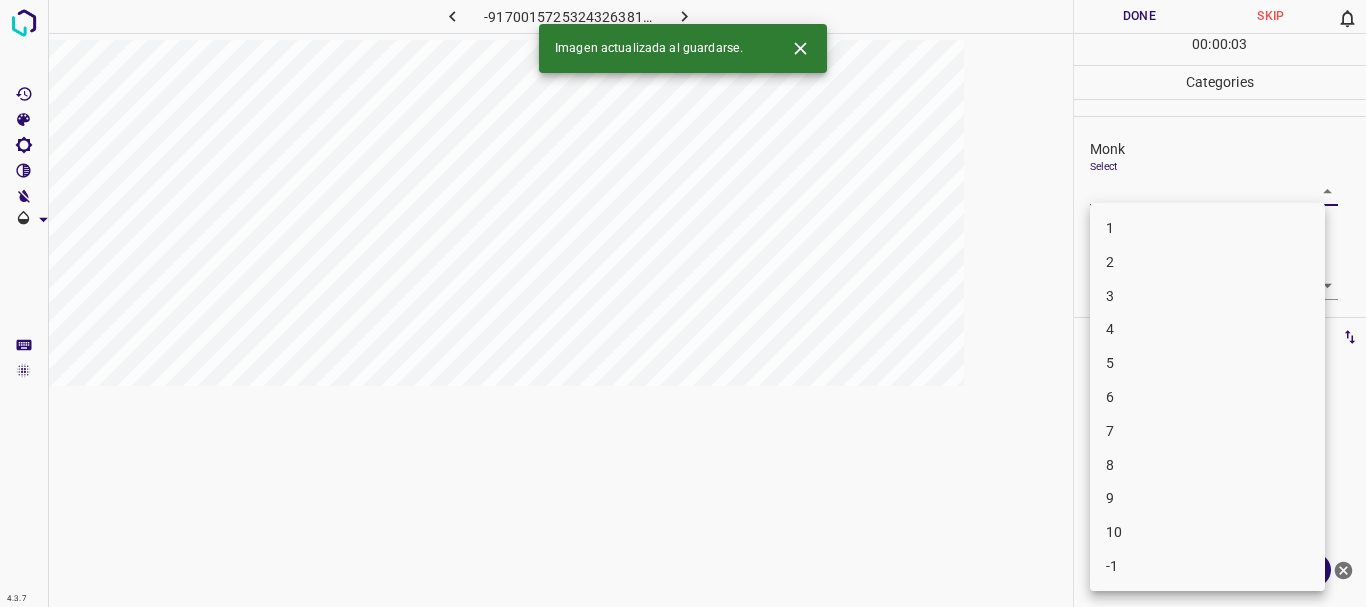 click at bounding box center [683, 303] 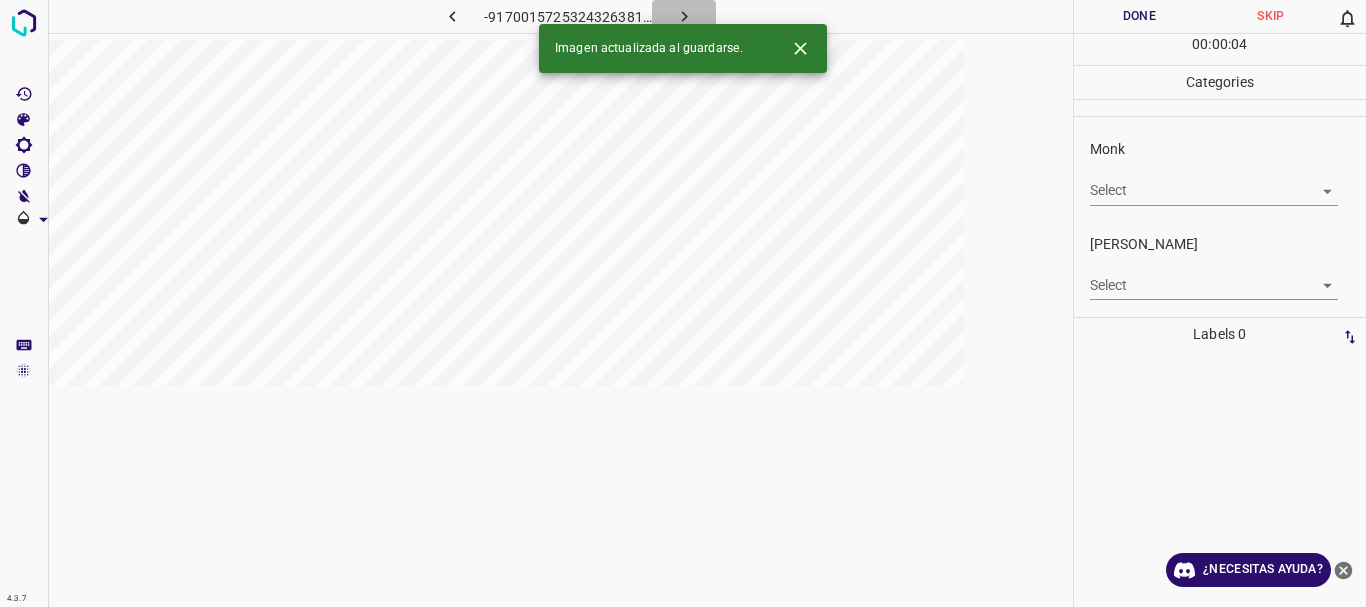 click 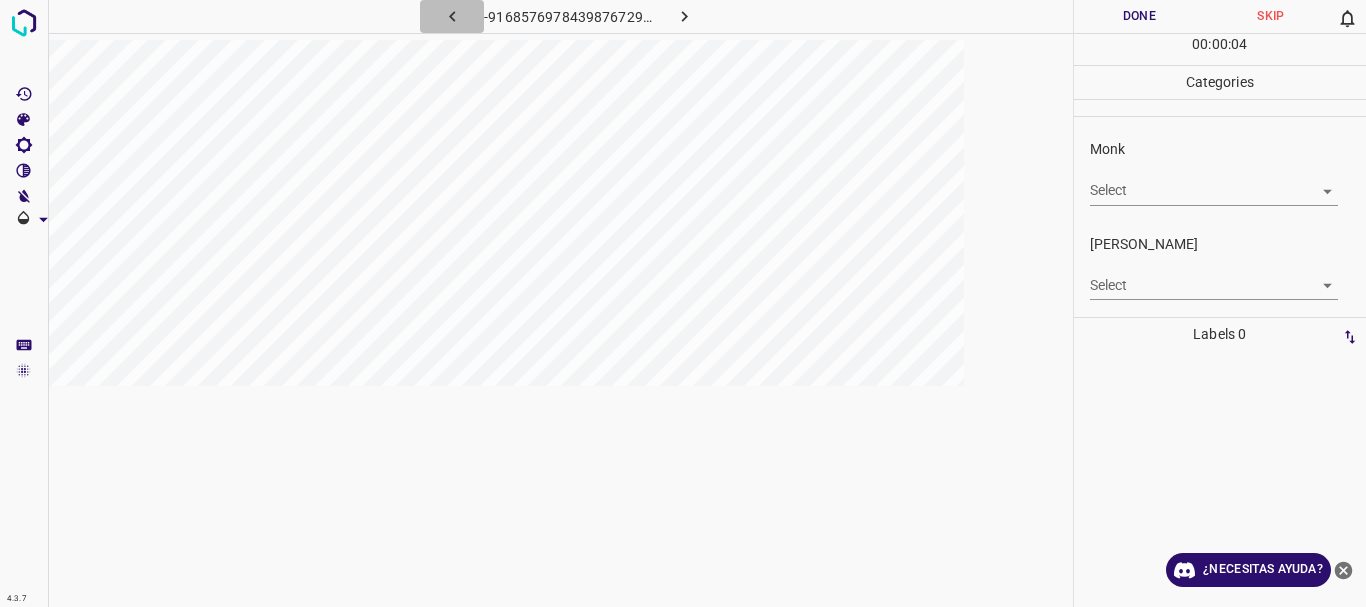 click 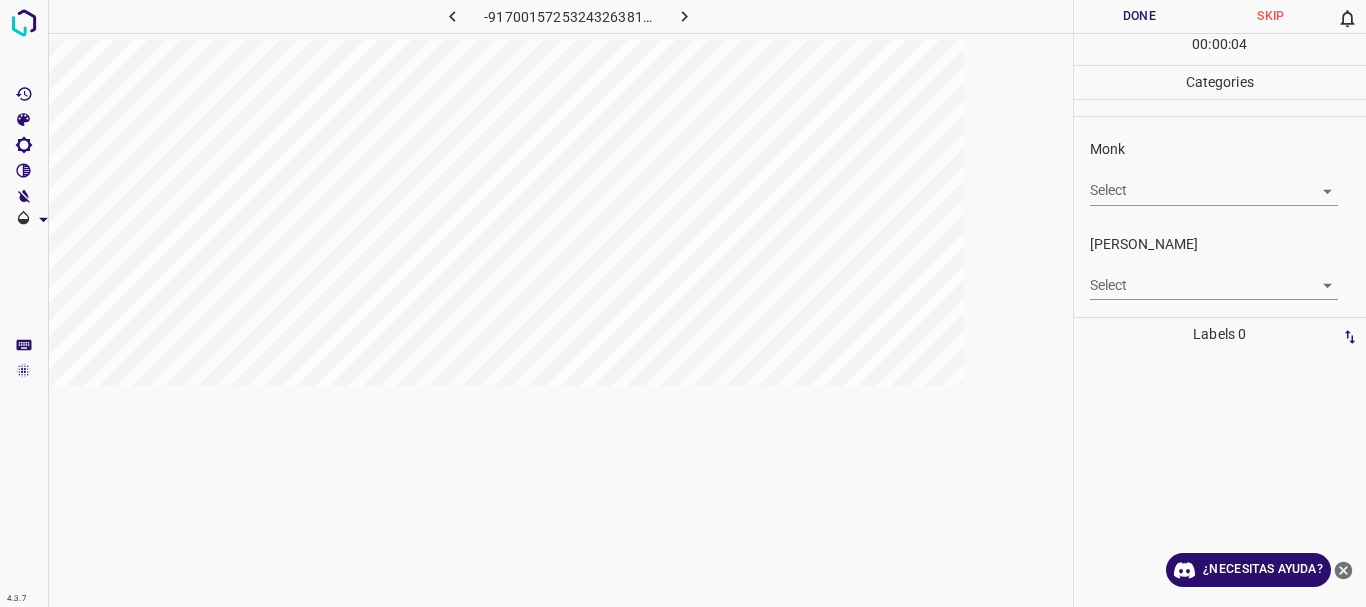 click on "4.3.7 -9170015725324326381.png Done Skip 0 00   : 00   : 04   Categories Monk   Select ​  [PERSON_NAME]   Select ​ Labels   0 Categories 1 Monk 2  [PERSON_NAME] Tools Space Change between modes (Draw & Edit) I Auto labeling R Restore zoom M Zoom in N Zoom out Delete Delete selecte label Filters Z Restore filters X Saturation filter C Brightness filter V Contrast filter B Gray scale filter General O Download ¿Necesitas ayuda? Texto original Valora esta traducción Tu opinión servirá para ayudar a mejorar el Traductor de Google - Texto - Esconder - Borrar" at bounding box center [683, 303] 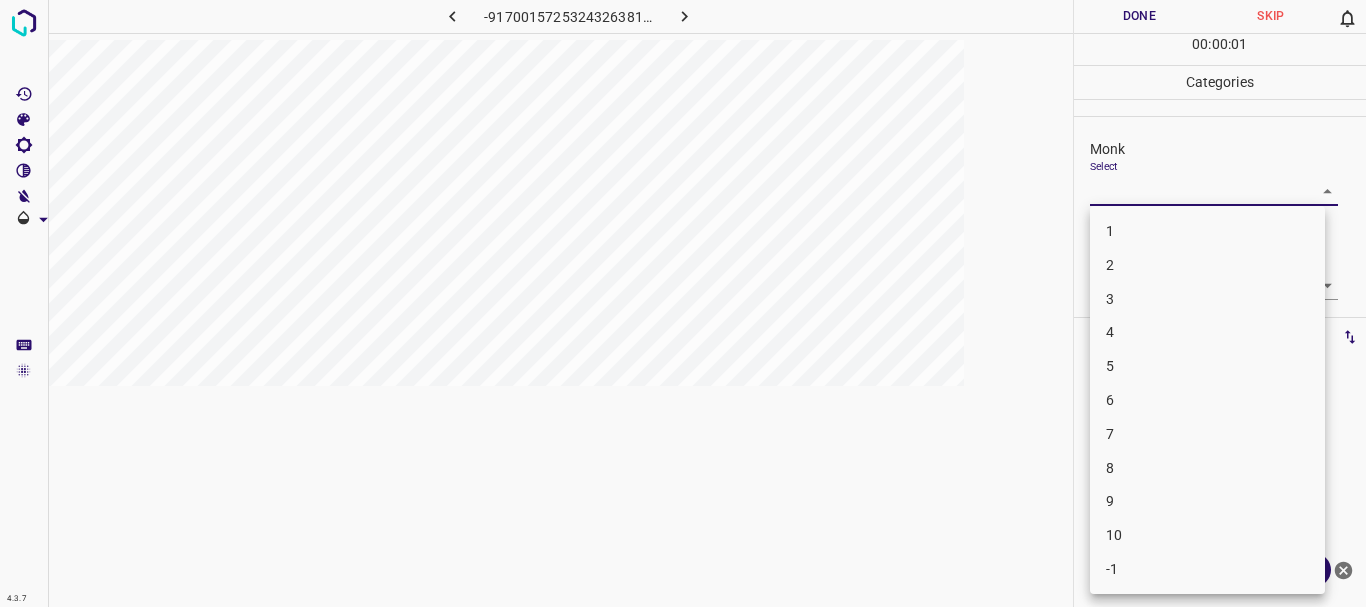 click on "3" at bounding box center [1207, 299] 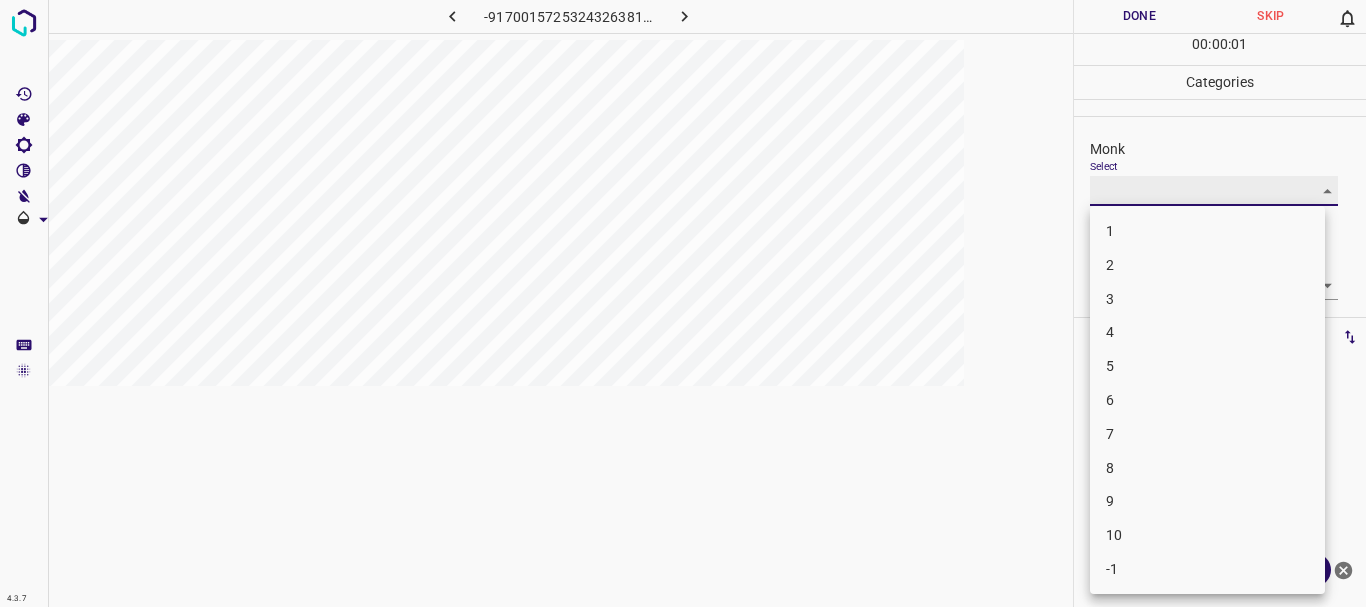 type on "3" 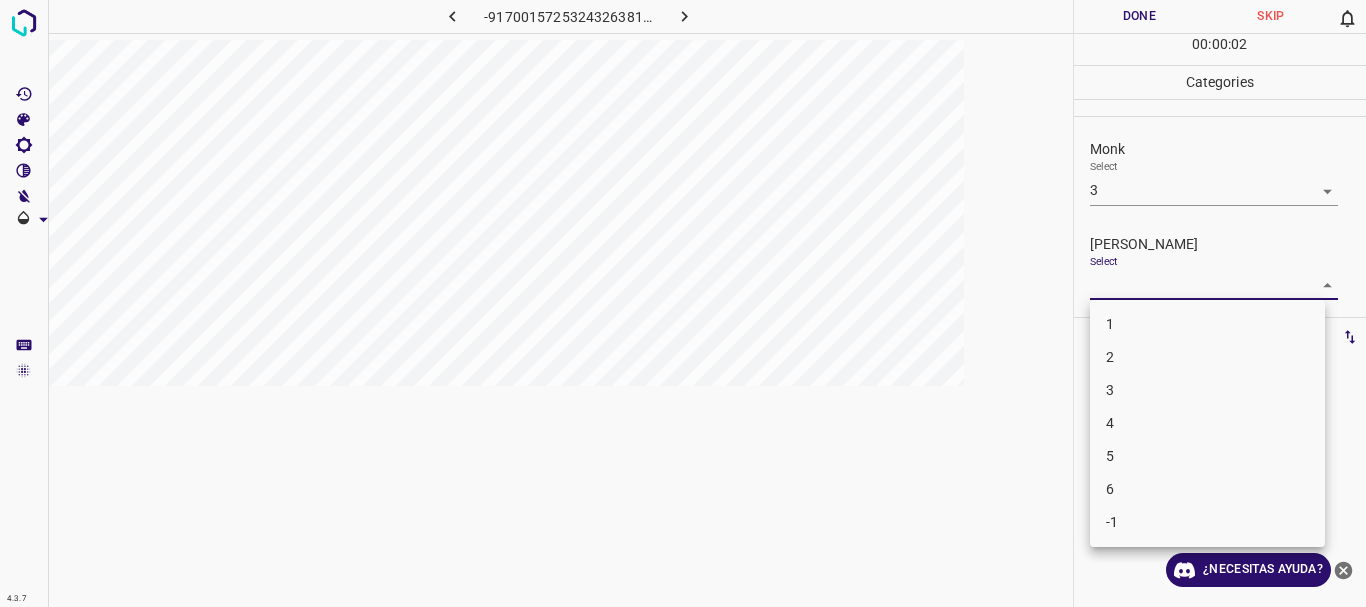 click on "4.3.7 -9170015725324326381.png Done Skip 0 00   : 00   : 02   Categories Monk   Select 3 3  [PERSON_NAME]   Select ​ Labels   0 Categories 1 Monk 2  [PERSON_NAME] Tools Space Change between modes (Draw & Edit) I Auto labeling R Restore zoom M Zoom in N Zoom out Delete Delete selecte label Filters Z Restore filters X Saturation filter C Brightness filter V Contrast filter B Gray scale filter General O Download ¿Necesitas ayuda? Texto original Valora esta traducción Tu opinión servirá para ayudar a mejorar el Traductor de Google - Texto - Esconder - Borrar 1 2 3 4 5 6 -1" at bounding box center [683, 303] 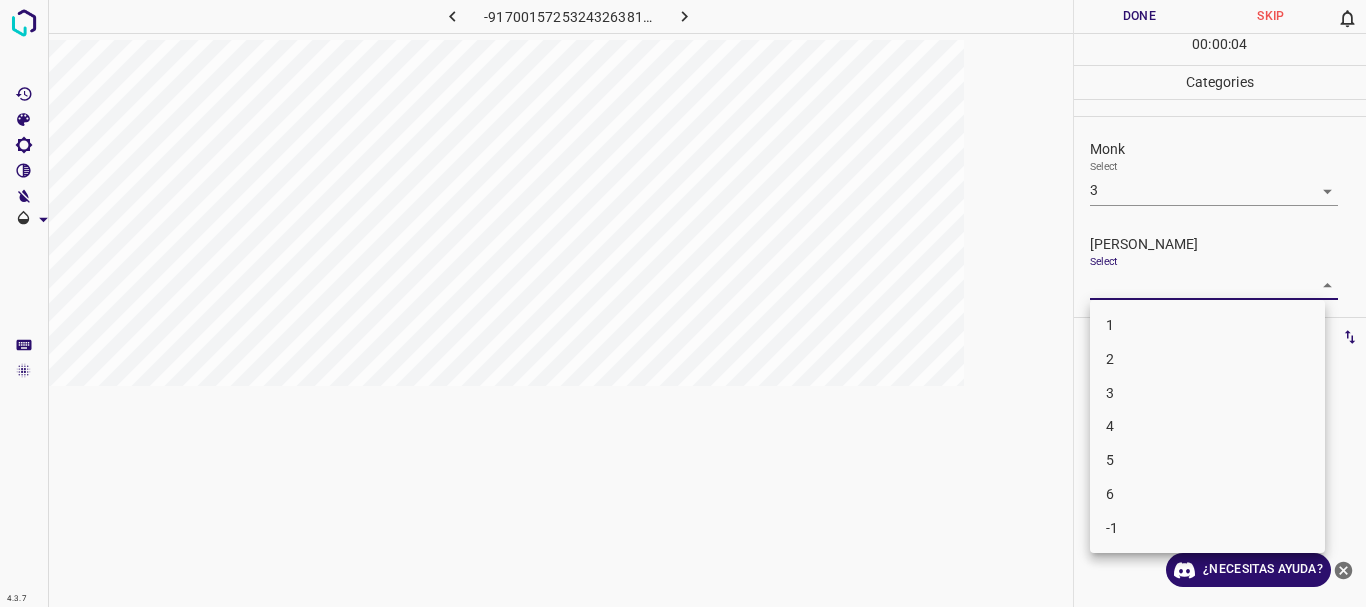 click on "1" at bounding box center (1207, 325) 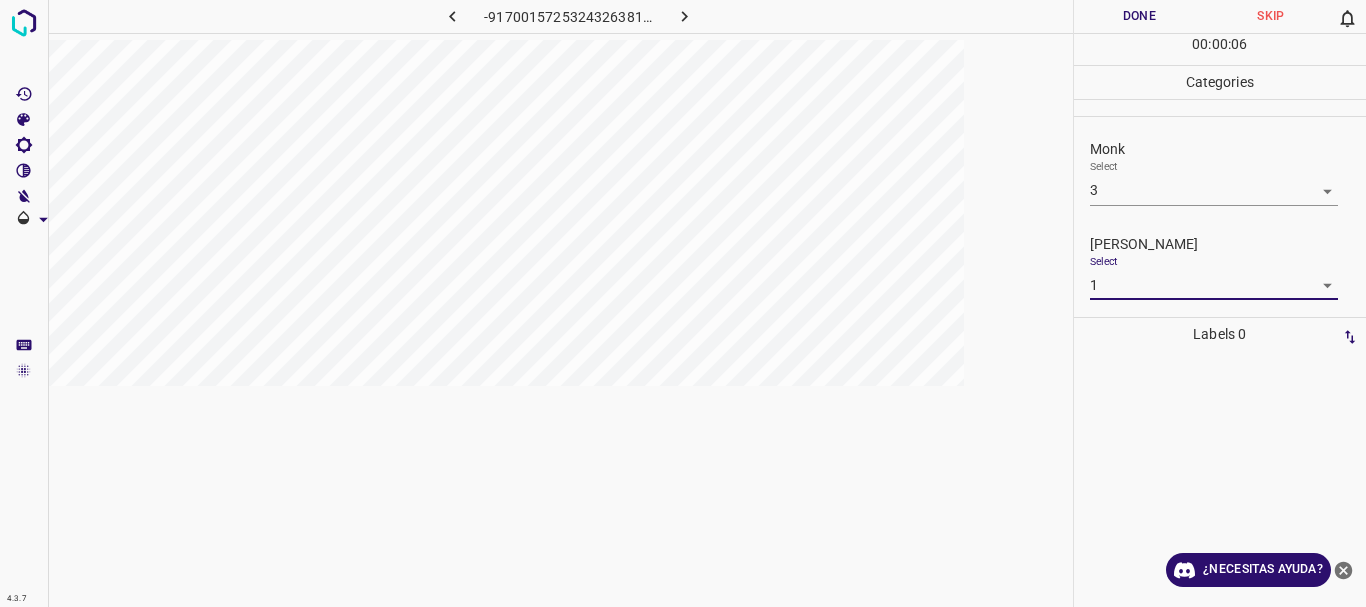 click on "4.3.7 -9170015725324326381.png Done Skip 0 00   : 00   : 06   Categories Monk   Select 3 3  [PERSON_NAME]   Select 1 1 Labels   0 Categories 1 Monk 2  [PERSON_NAME] Tools Space Change between modes (Draw & Edit) I Auto labeling R Restore zoom M Zoom in N Zoom out Delete Delete selecte label Filters Z Restore filters X Saturation filter C Brightness filter V Contrast filter B Gray scale filter General O Download ¿Necesitas ayuda? Texto original Valora esta traducción Tu opinión servirá para ayudar a mejorar el Traductor de Google - Texto - Esconder - Borrar" at bounding box center (683, 303) 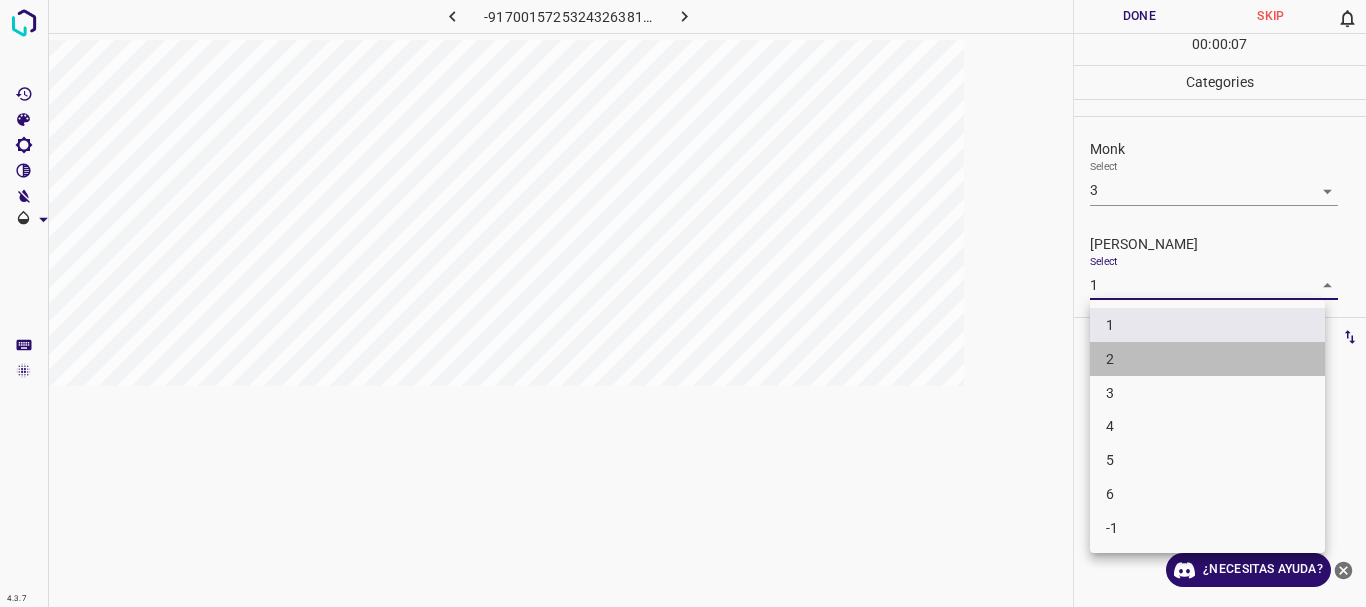 click on "2" at bounding box center (1207, 359) 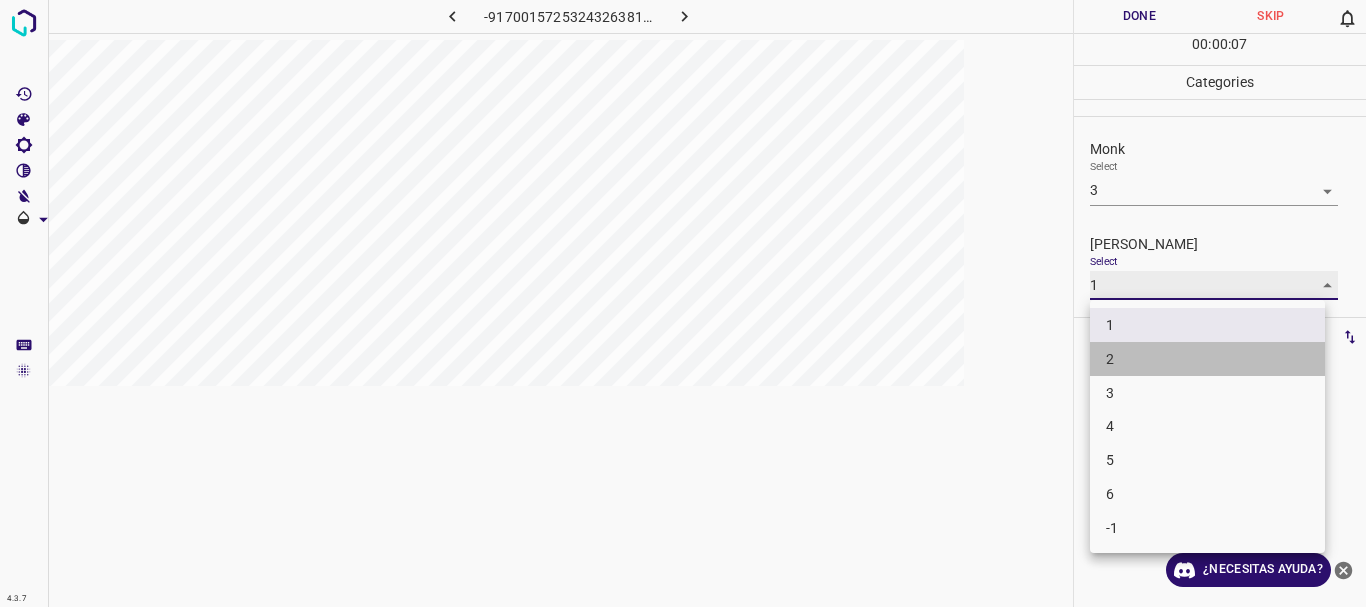 type on "2" 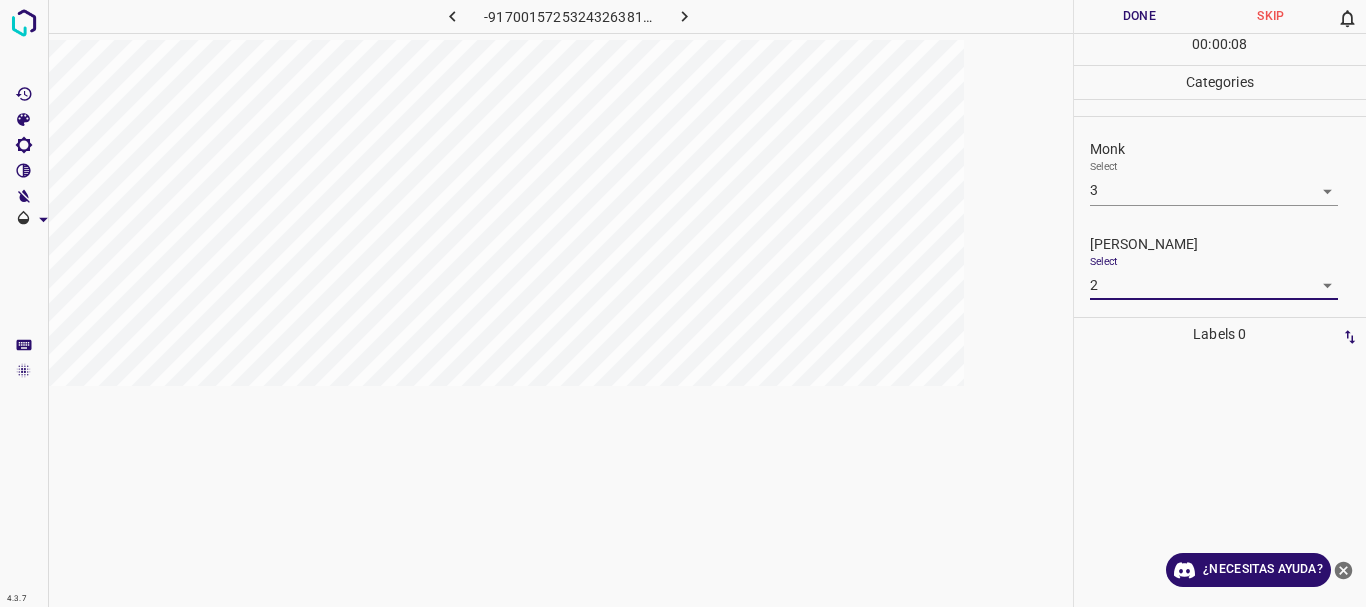 drag, startPoint x: 1129, startPoint y: 14, endPoint x: 1078, endPoint y: 20, distance: 51.351727 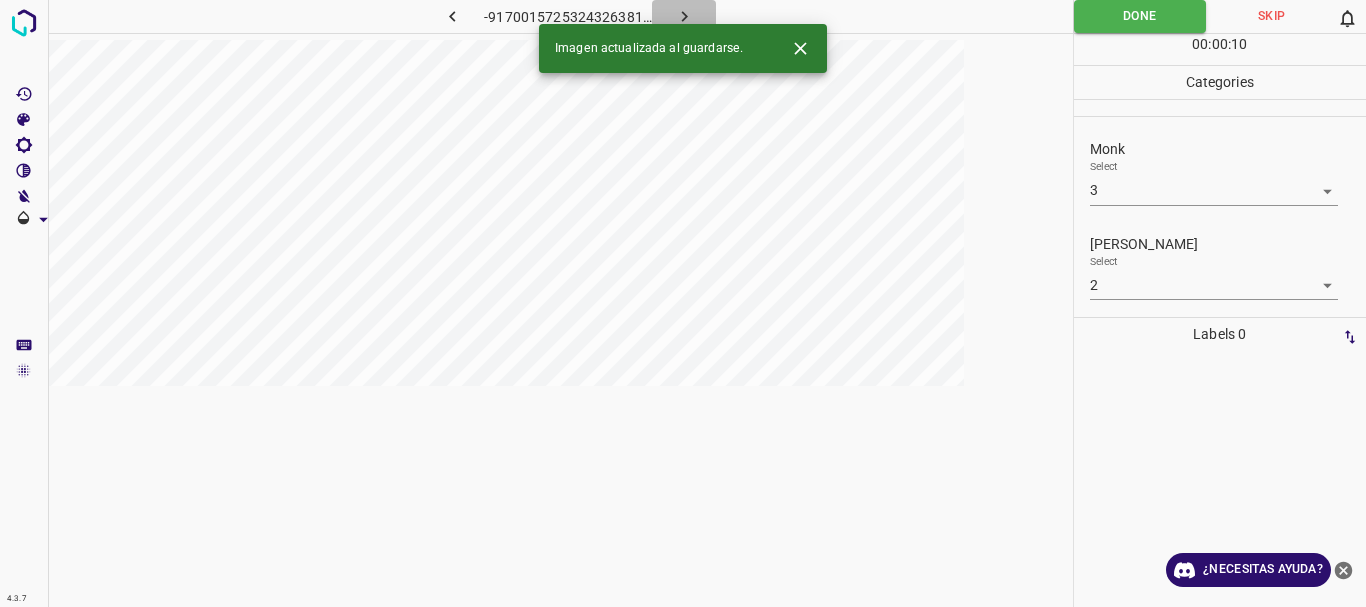 click 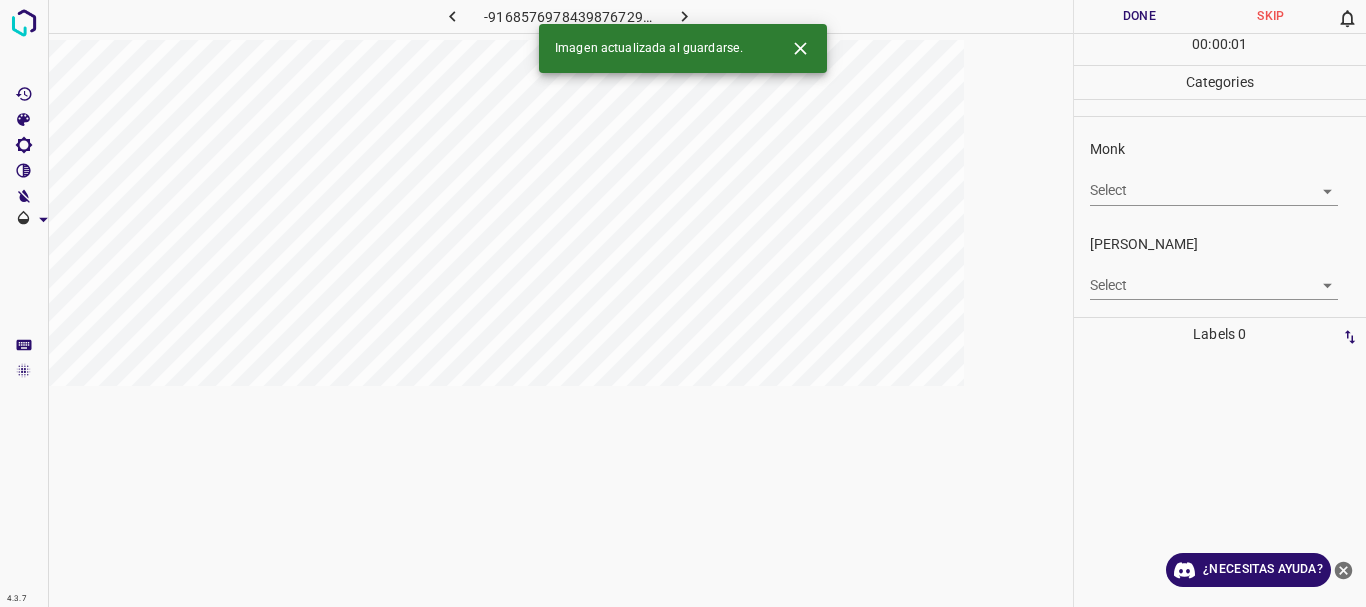 click on "4.3.7 -9168576978439876729.png Done Skip 0 00   : 00   : 01   Categories Monk   Select ​  [PERSON_NAME]   Select ​ Labels   0 Categories 1 Monk 2  [PERSON_NAME] Tools Space Change between modes (Draw & Edit) I Auto labeling R Restore zoom M Zoom in N Zoom out Delete Delete selecte label Filters Z Restore filters X Saturation filter C Brightness filter V Contrast filter B Gray scale filter General O Download Imagen actualizada al guardarse. ¿Necesitas ayuda? Texto original Valora esta traducción Tu opinión servirá para ayudar a mejorar el Traductor de Google - Texto - Esconder - Borrar" at bounding box center (683, 303) 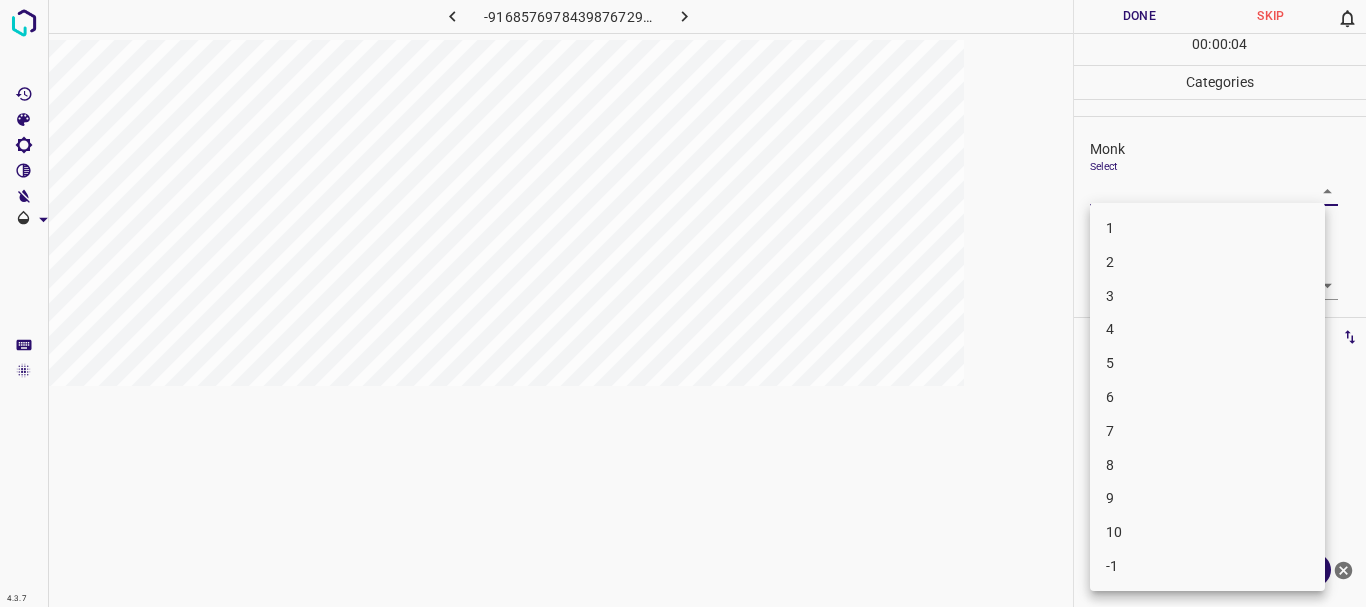 click on "3" at bounding box center (1207, 296) 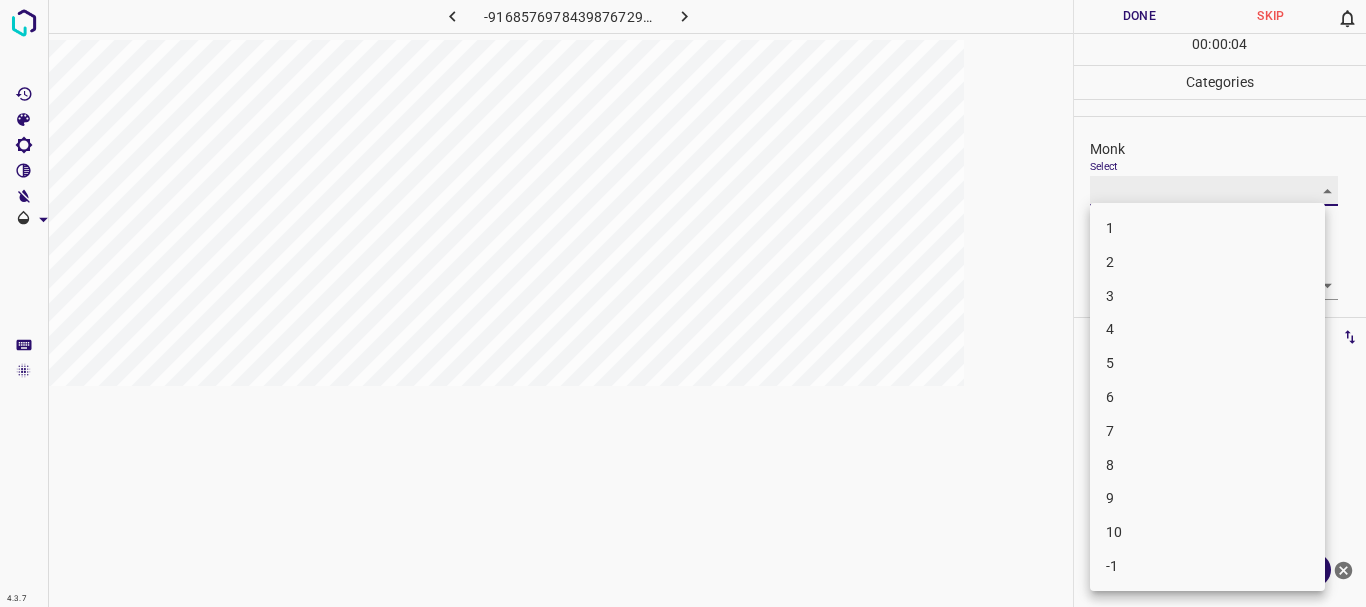 type on "3" 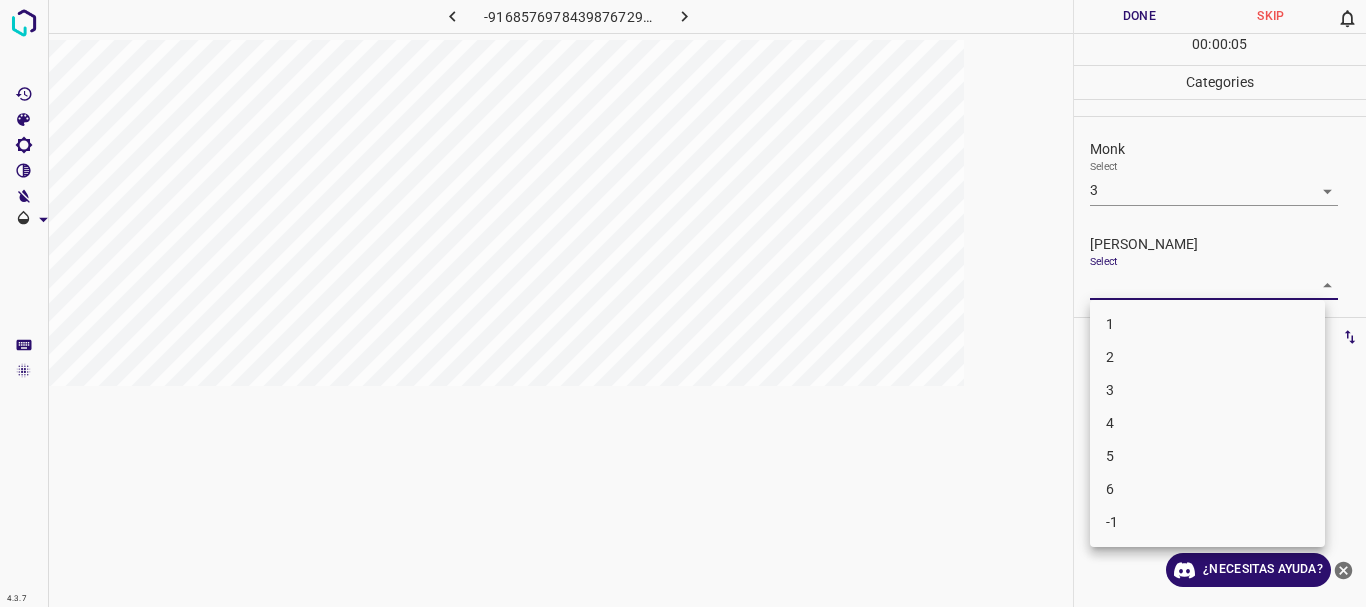 click on "4.3.7 -9168576978439876729.png Done Skip 0 00   : 00   : 05   Categories Monk   Select 3 3  [PERSON_NAME]   Select ​ Labels   0 Categories 1 Monk 2  [PERSON_NAME] Tools Space Change between modes (Draw & Edit) I Auto labeling R Restore zoom M Zoom in N Zoom out Delete Delete selecte label Filters Z Restore filters X Saturation filter C Brightness filter V Contrast filter B Gray scale filter General O Download ¿Necesitas ayuda? Texto original Valora esta traducción Tu opinión servirá para ayudar a mejorar el Traductor de Google - Texto - Esconder - Borrar 1 2 3 4 5 6 -1" at bounding box center [683, 303] 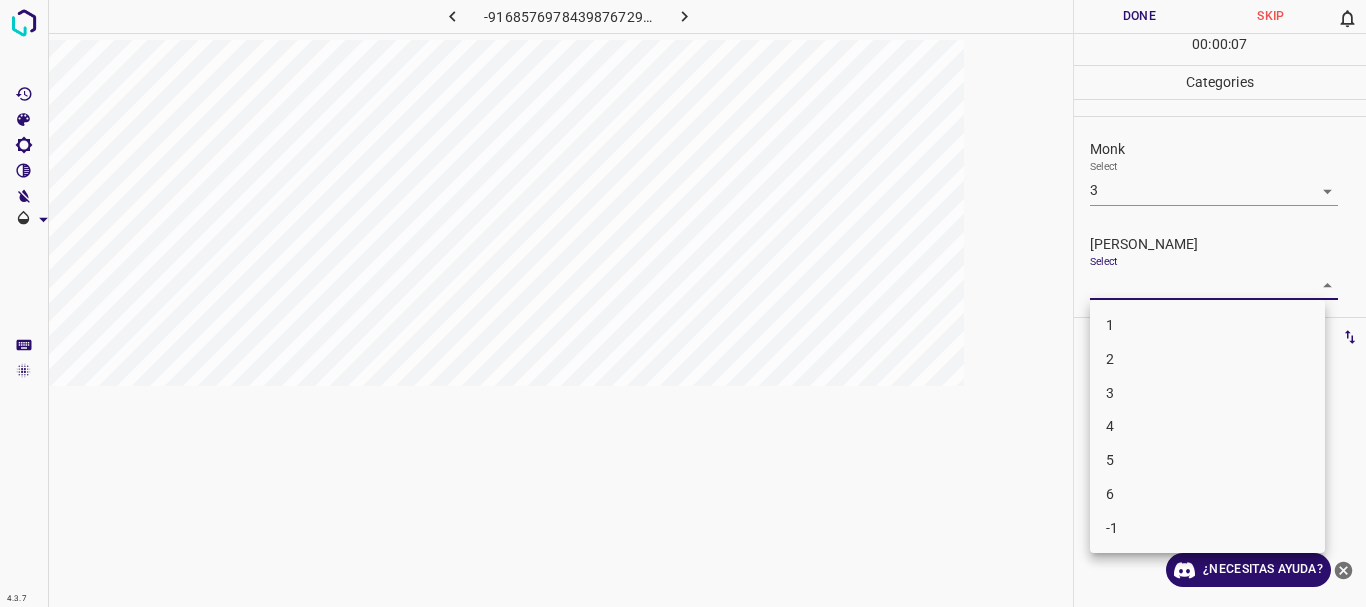 click on "3" at bounding box center [1207, 393] 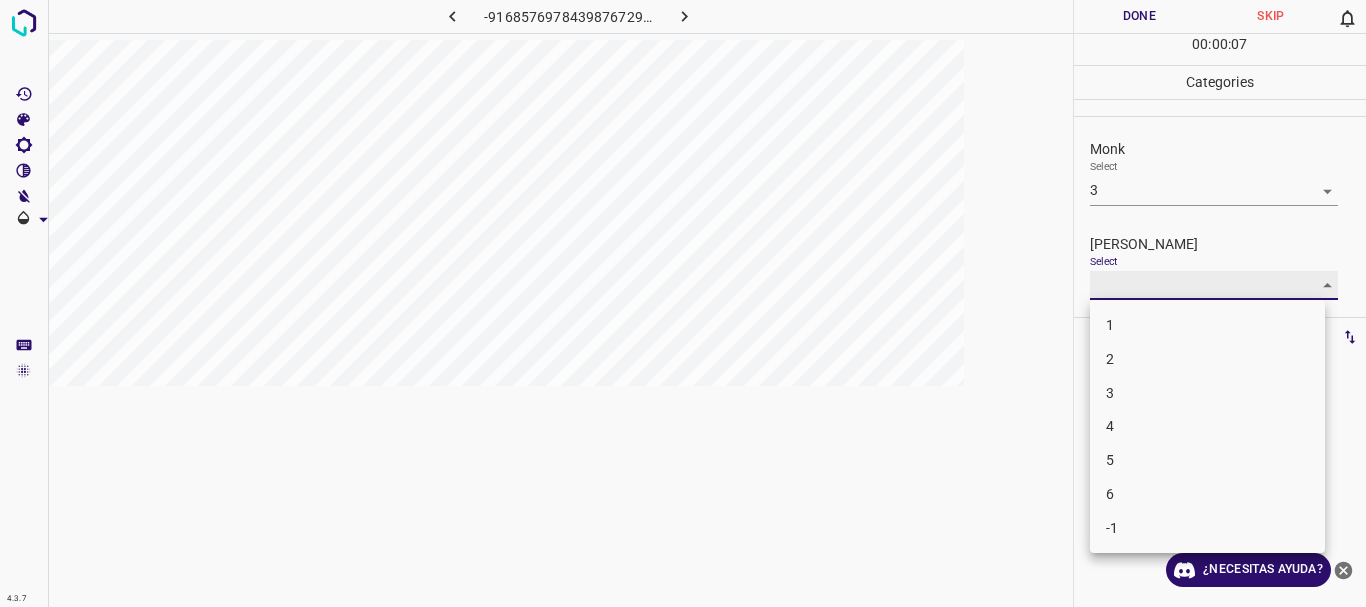 type on "3" 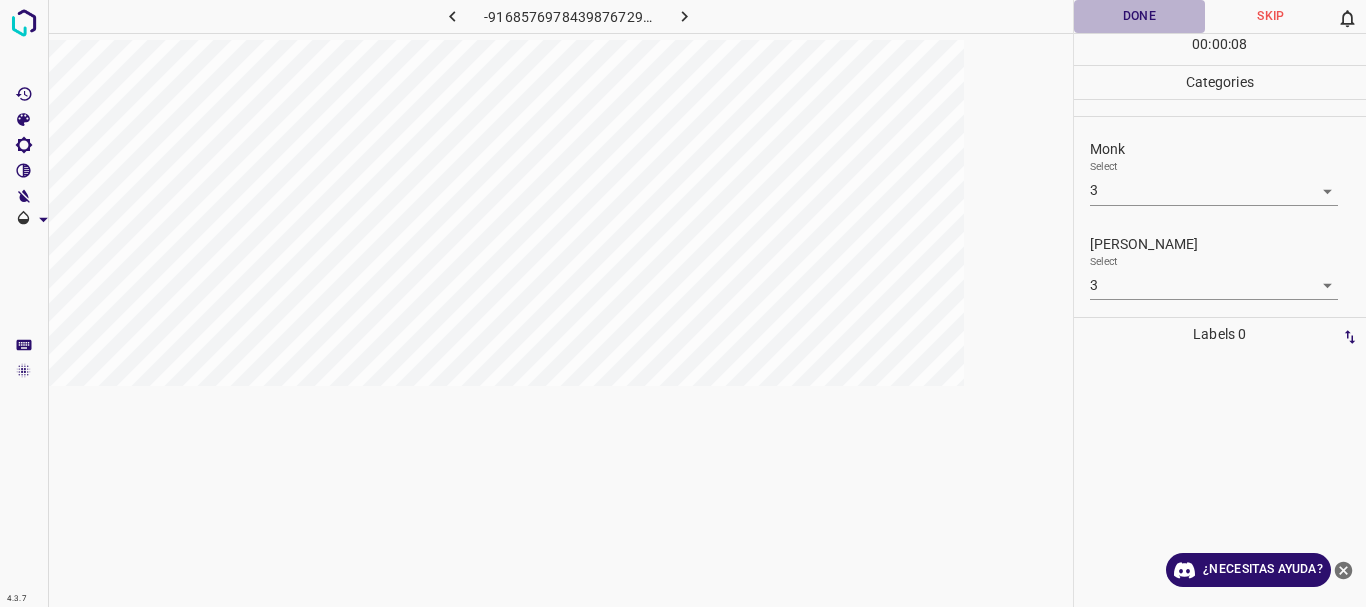 drag, startPoint x: 1153, startPoint y: 17, endPoint x: 704, endPoint y: 0, distance: 449.32172 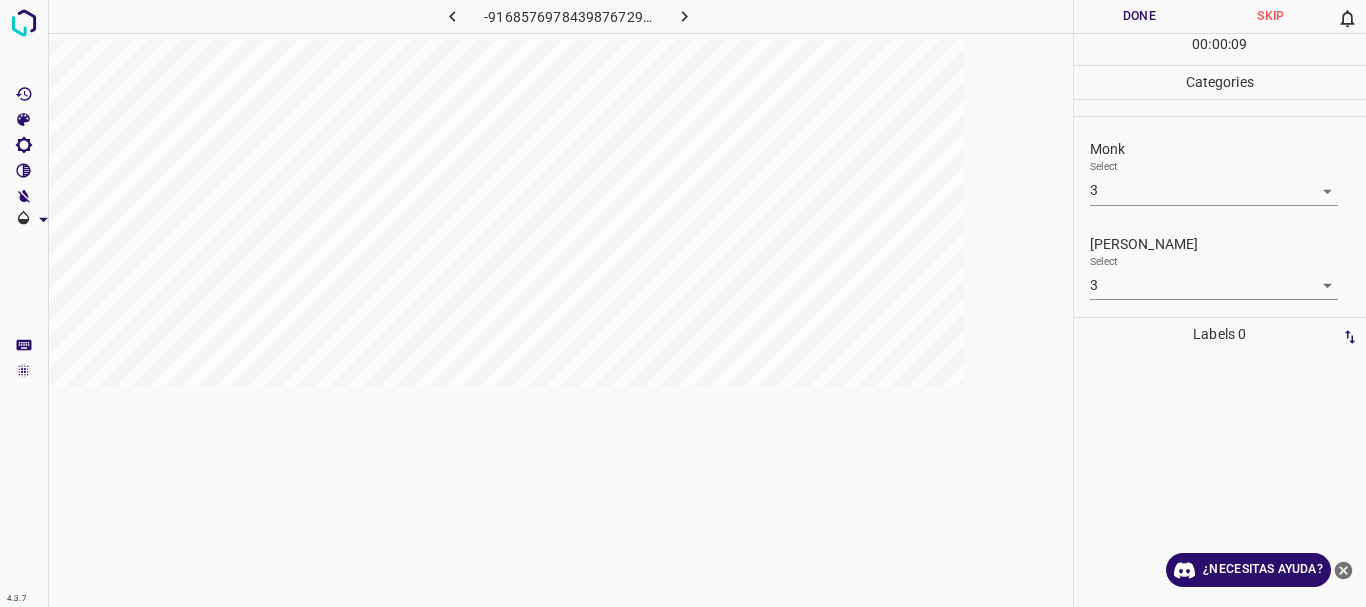 click at bounding box center [684, 16] 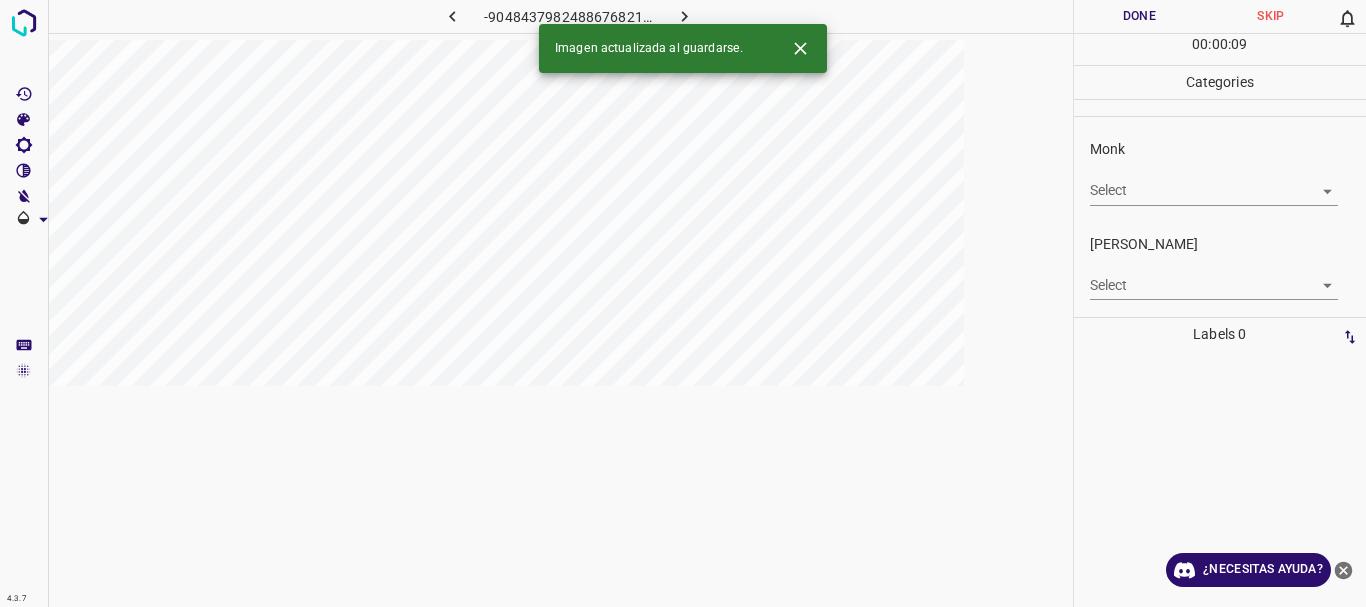 click on "4.3.7 -9048437982488676821.png Done Skip 0 00   : 00   : 09   Categories Monk   Select ​  [PERSON_NAME]   Select ​ Labels   0 Categories 1 Monk 2  [PERSON_NAME] Tools Space Change between modes (Draw & Edit) I Auto labeling R Restore zoom M Zoom in N Zoom out Delete Delete selecte label Filters Z Restore filters X Saturation filter C Brightness filter V Contrast filter B Gray scale filter General O Download Imagen actualizada al guardarse. ¿Necesitas ayuda? Texto original Valora esta traducción Tu opinión servirá para ayudar a mejorar el Traductor de Google - Texto - Esconder - Borrar" at bounding box center [683, 303] 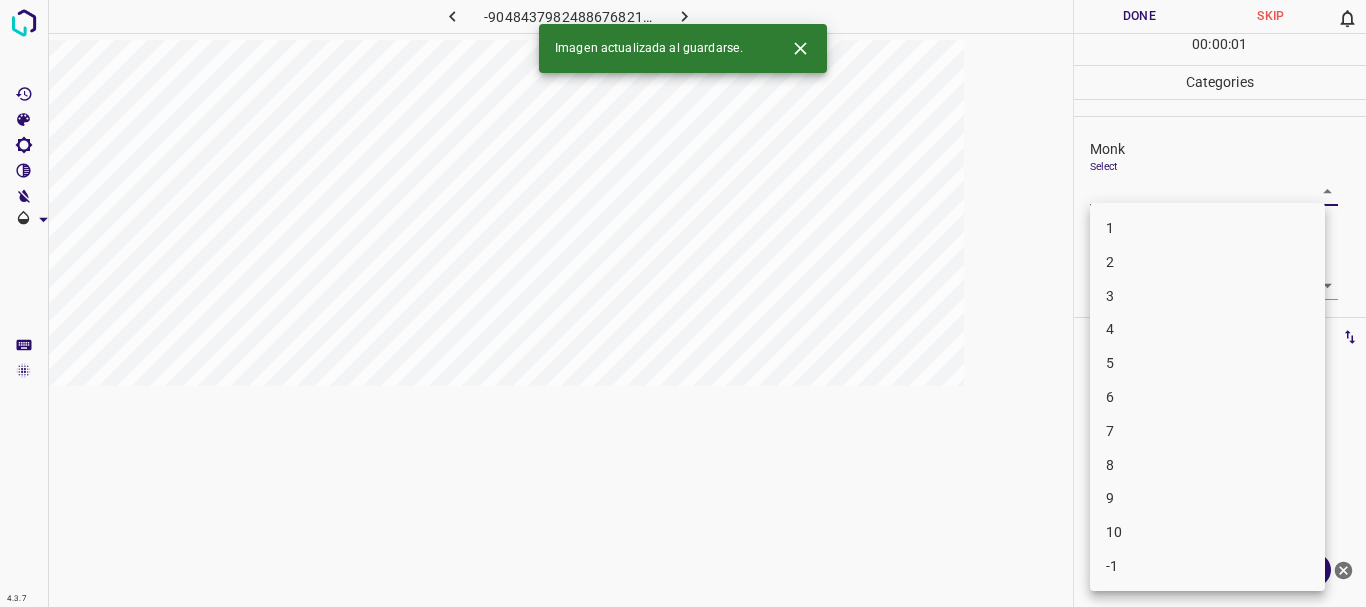 click on "3" at bounding box center [1207, 296] 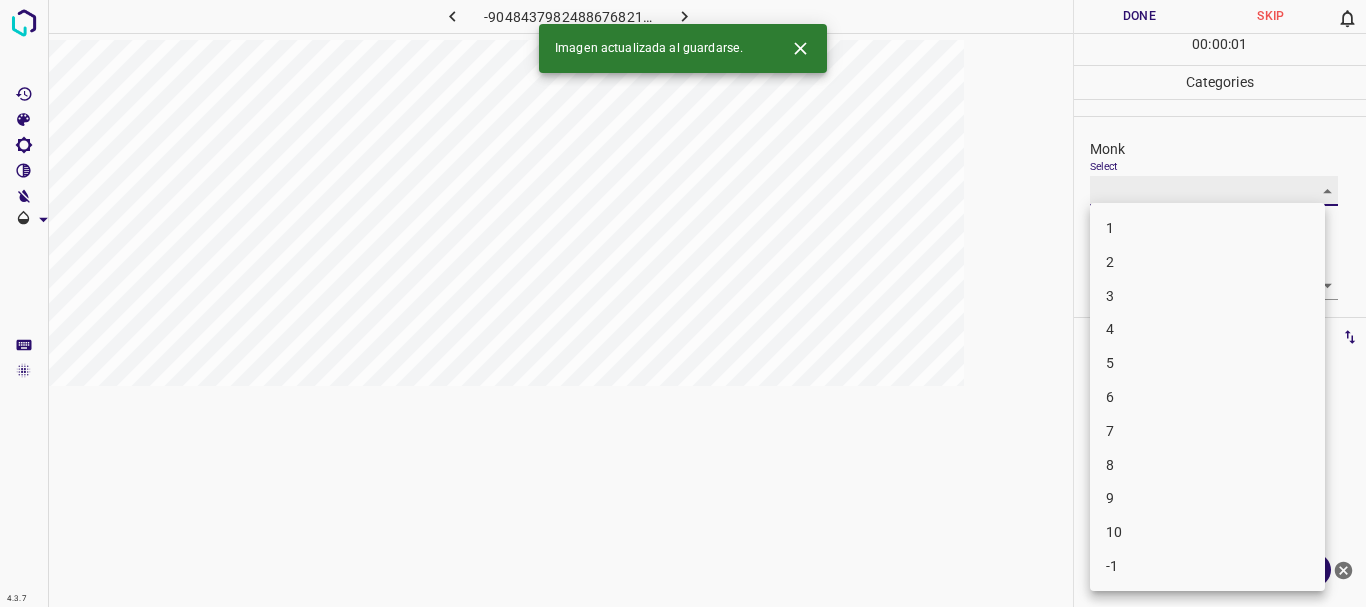 type on "3" 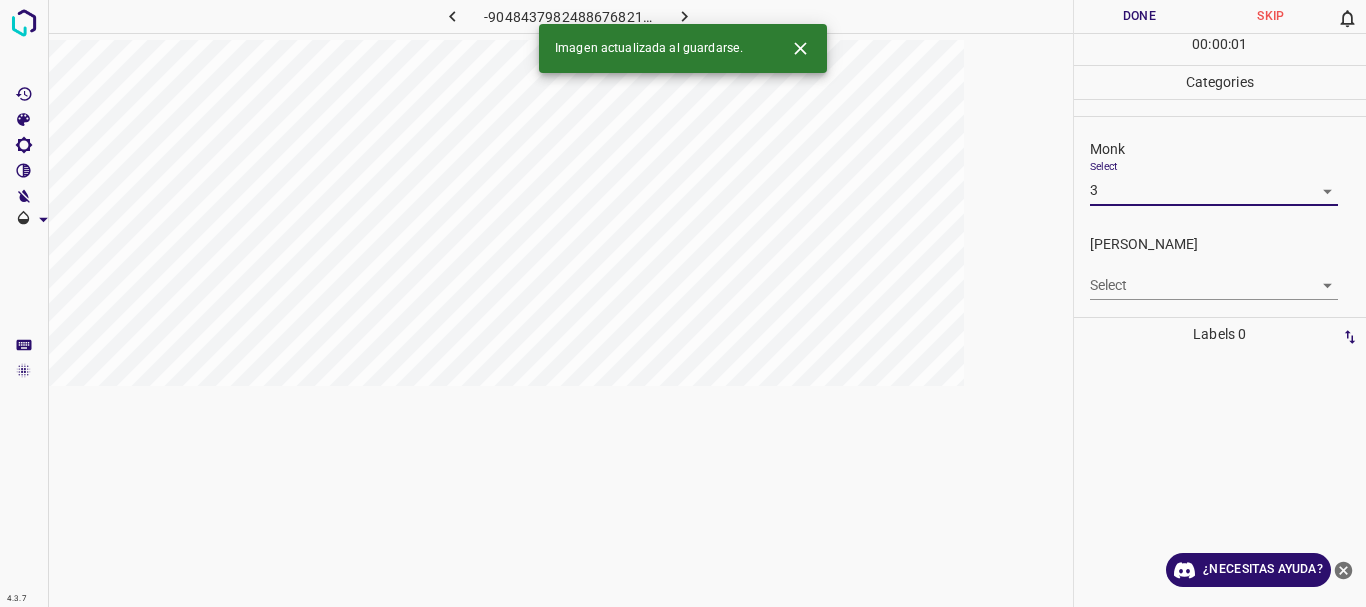 click on "4.3.7 -9048437982488676821.png Done Skip 0 00   : 00   : 01   Categories Monk   Select 3 3  [PERSON_NAME]   Select ​ Labels   0 Categories 1 Monk 2  [PERSON_NAME] Tools Space Change between modes (Draw & Edit) I Auto labeling R Restore zoom M Zoom in N Zoom out Delete Delete selecte label Filters Z Restore filters X Saturation filter C Brightness filter V Contrast filter B Gray scale filter General O Download Imagen actualizada al guardarse. ¿Necesitas ayuda? Texto original Valora esta traducción Tu opinión servirá para ayudar a mejorar el Traductor de Google - Texto - Esconder - Borrar" at bounding box center [683, 303] 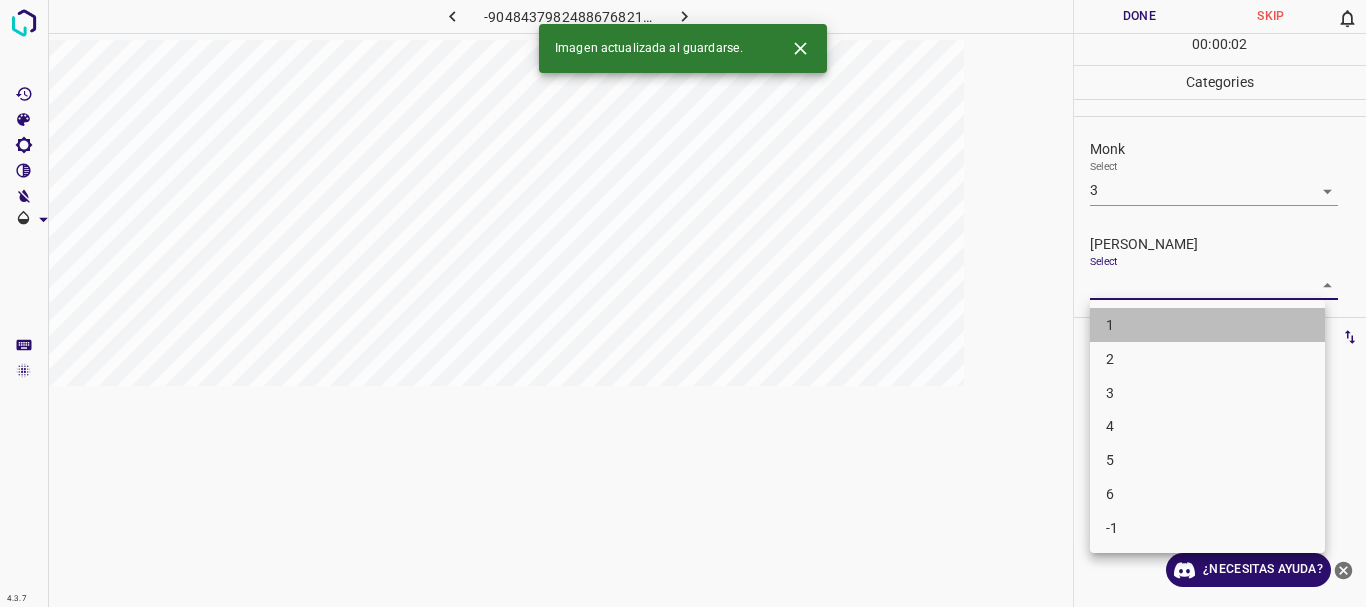 click on "1" at bounding box center [1207, 325] 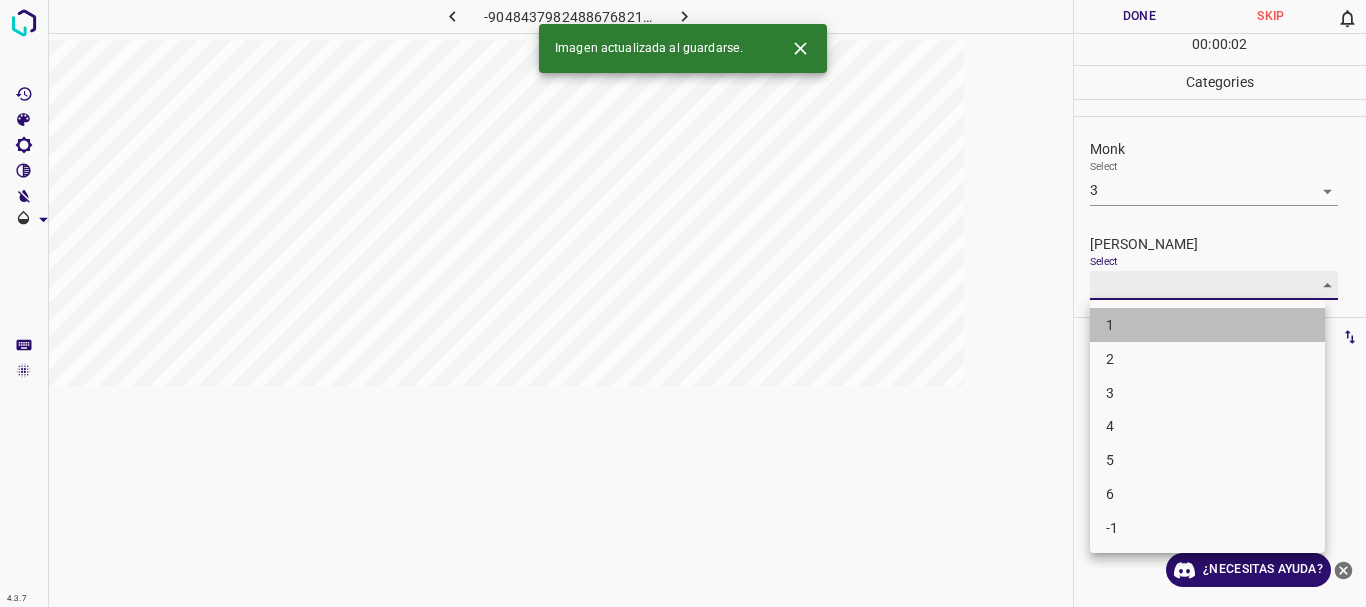 type on "1" 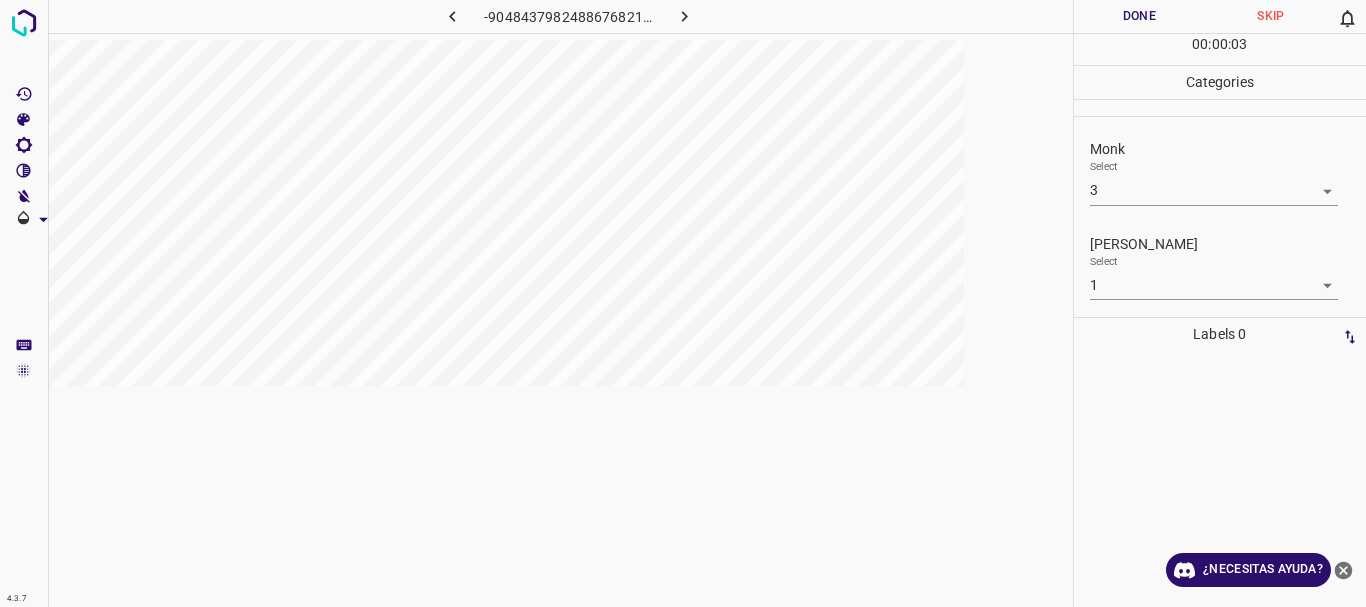 click on "1 2 3 4 5 6 -1" at bounding box center (683, 303) 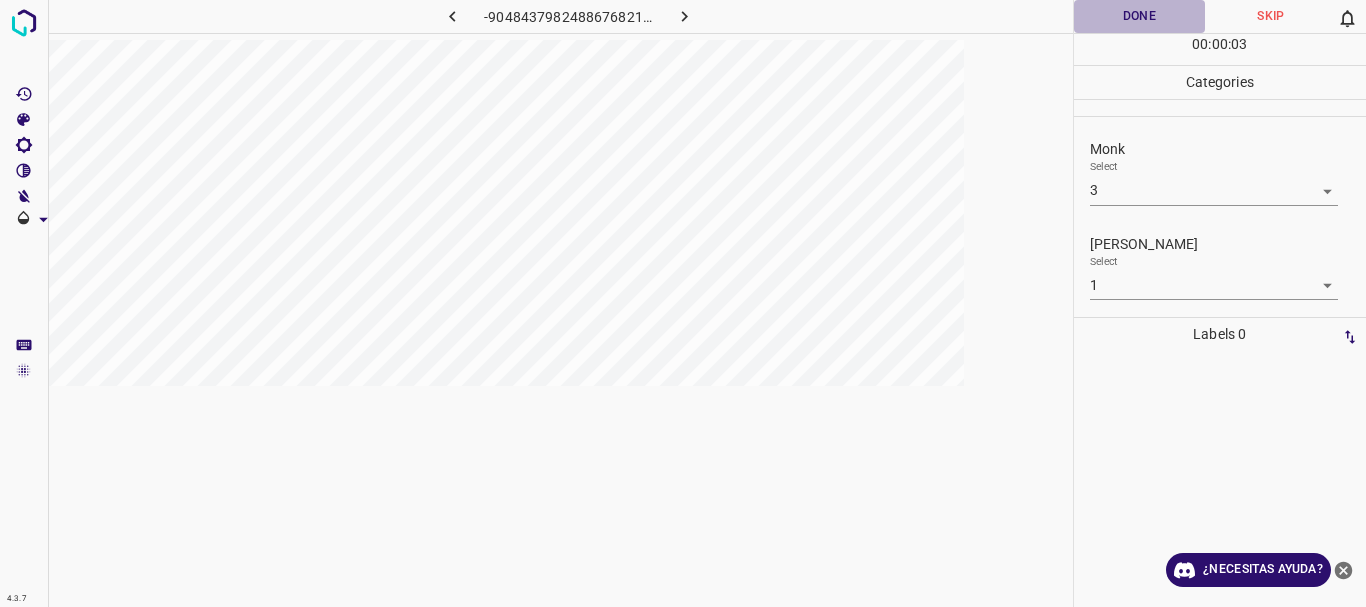 click on "Done" at bounding box center (1140, 16) 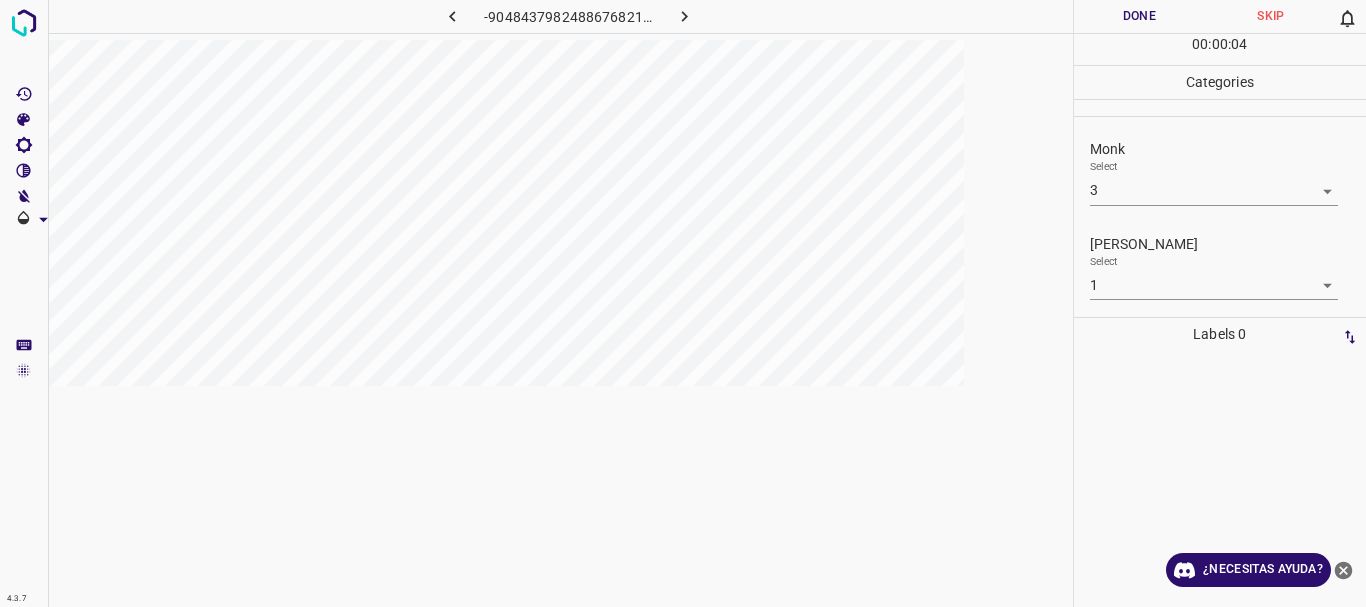 click 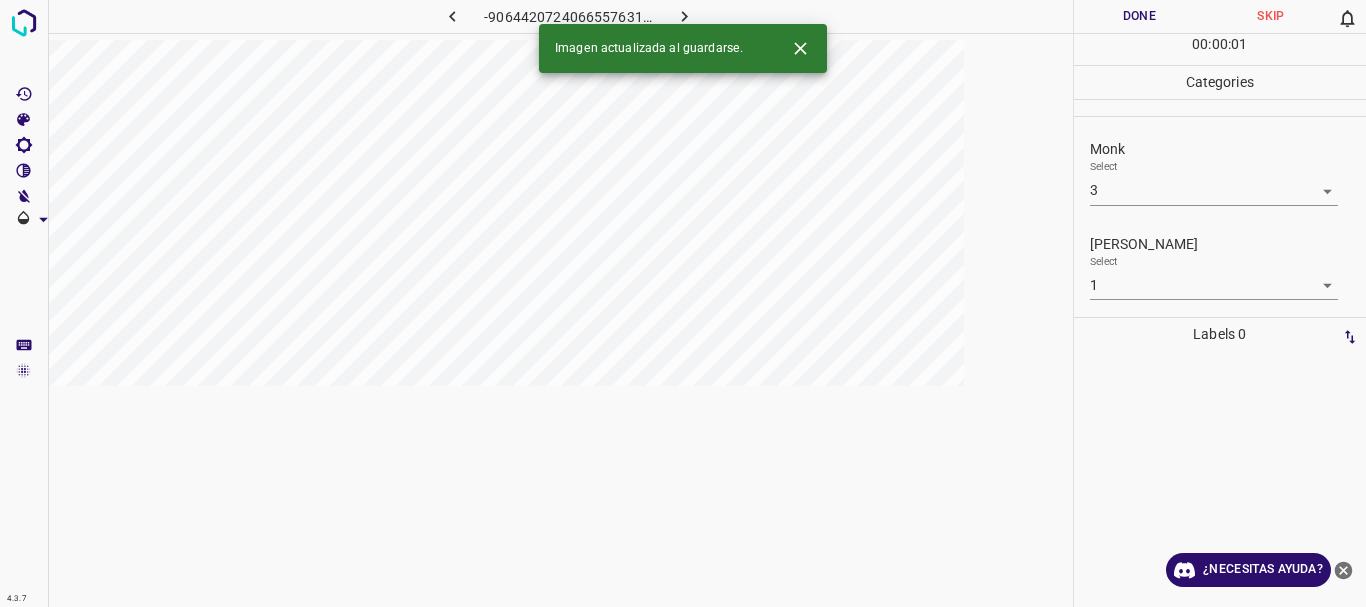 drag, startPoint x: 690, startPoint y: 14, endPoint x: 414, endPoint y: 12, distance: 276.00723 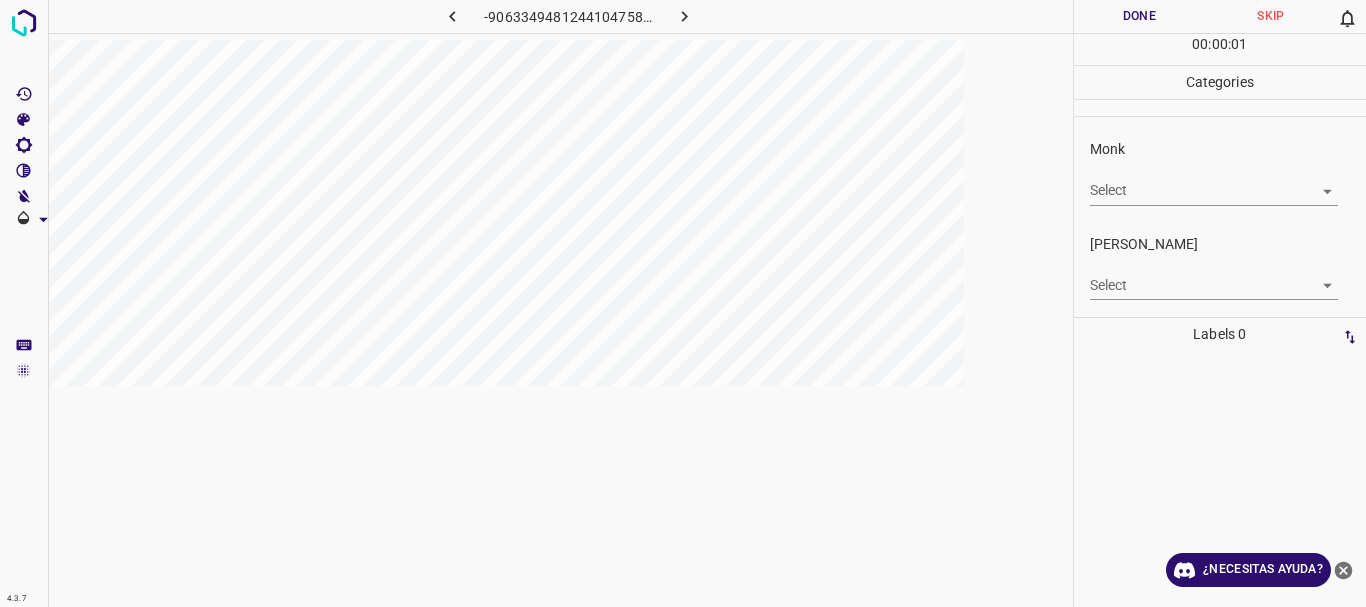 click 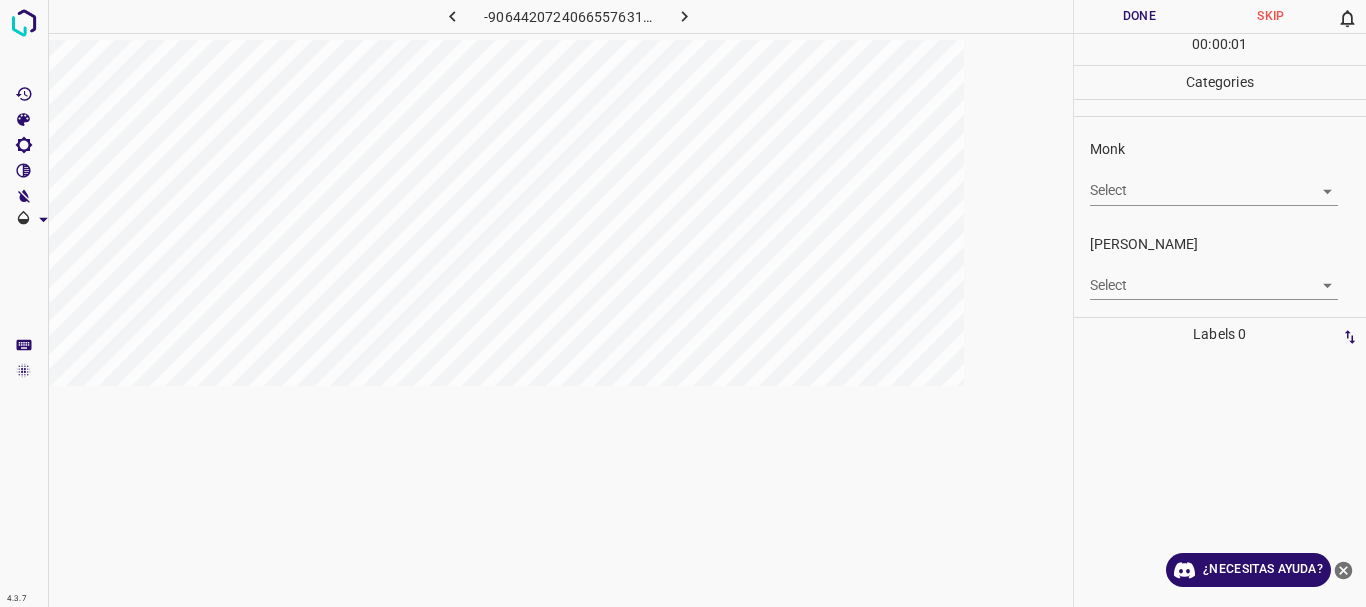 click on "4.3.7 -9064420724066557631.png Done Skip 0 00   : 00   : 01   Categories Monk   Select ​  [PERSON_NAME]   Select ​ Labels   0 Categories 1 Monk 2  [PERSON_NAME] Tools Space Change between modes (Draw & Edit) I Auto labeling R Restore zoom M Zoom in N Zoom out Delete Delete selecte label Filters Z Restore filters X Saturation filter C Brightness filter V Contrast filter B Gray scale filter General O Download ¿Necesitas ayuda? Texto original Valora esta traducción Tu opinión servirá para ayudar a mejorar el Traductor de Google - Texto - Esconder - Borrar" at bounding box center (683, 303) 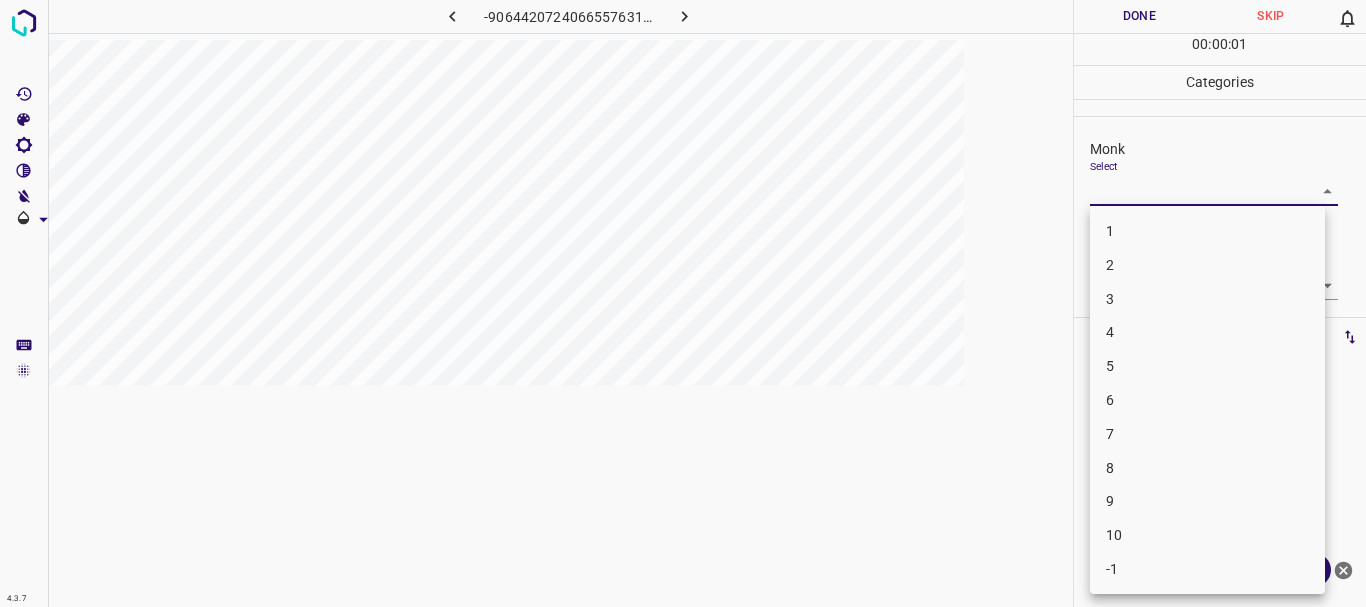 click on "3" at bounding box center (1207, 299) 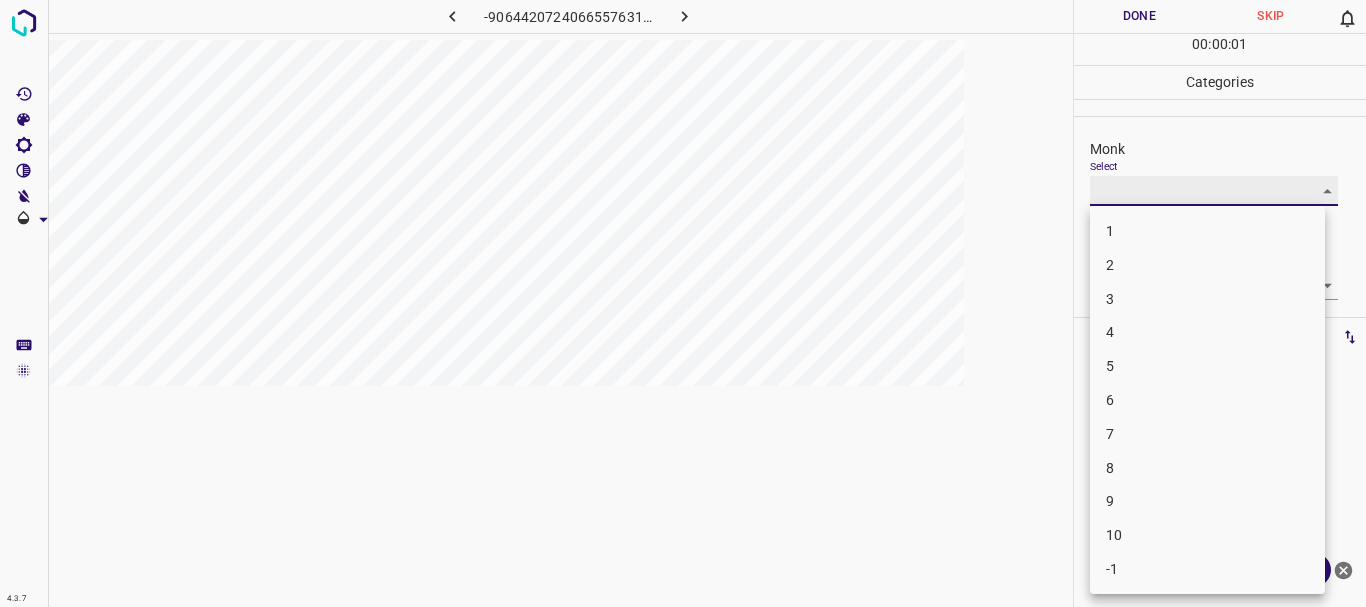 type on "3" 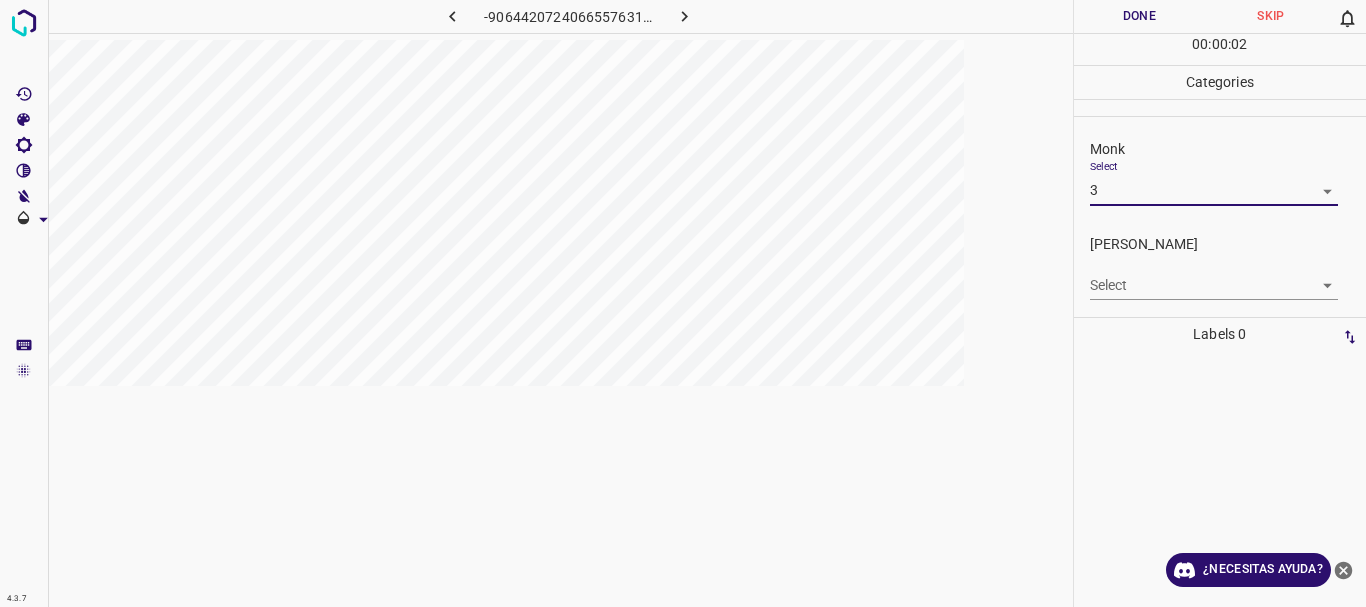 click on "4.3.7 -9064420724066557631.png Done Skip 0 00   : 00   : 02   Categories Monk   Select 3 3  [PERSON_NAME]   Select ​ Labels   0 Categories 1 Monk 2  [PERSON_NAME] Tools Space Change between modes (Draw & Edit) I Auto labeling R Restore zoom M Zoom in N Zoom out Delete Delete selecte label Filters Z Restore filters X Saturation filter C Brightness filter V Contrast filter B Gray scale filter General O Download ¿Necesitas ayuda? Texto original Valora esta traducción Tu opinión servirá para ayudar a mejorar el Traductor de Google - Texto - Esconder - Borrar" at bounding box center [683, 303] 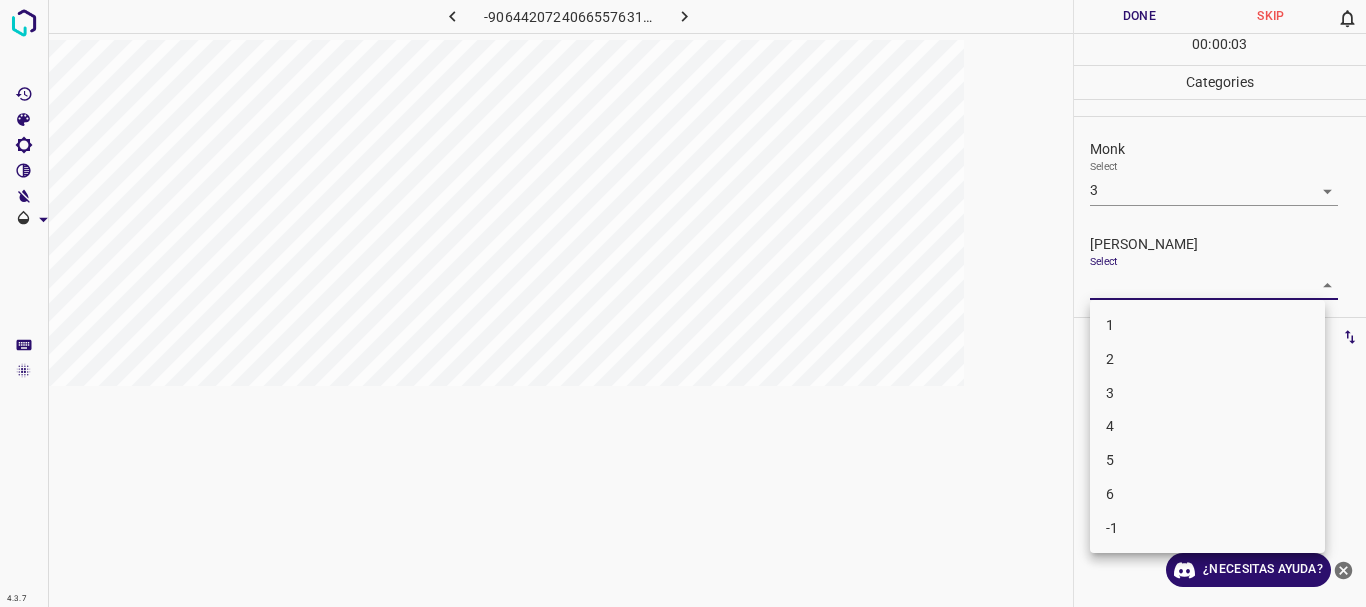click on "1" at bounding box center [1207, 325] 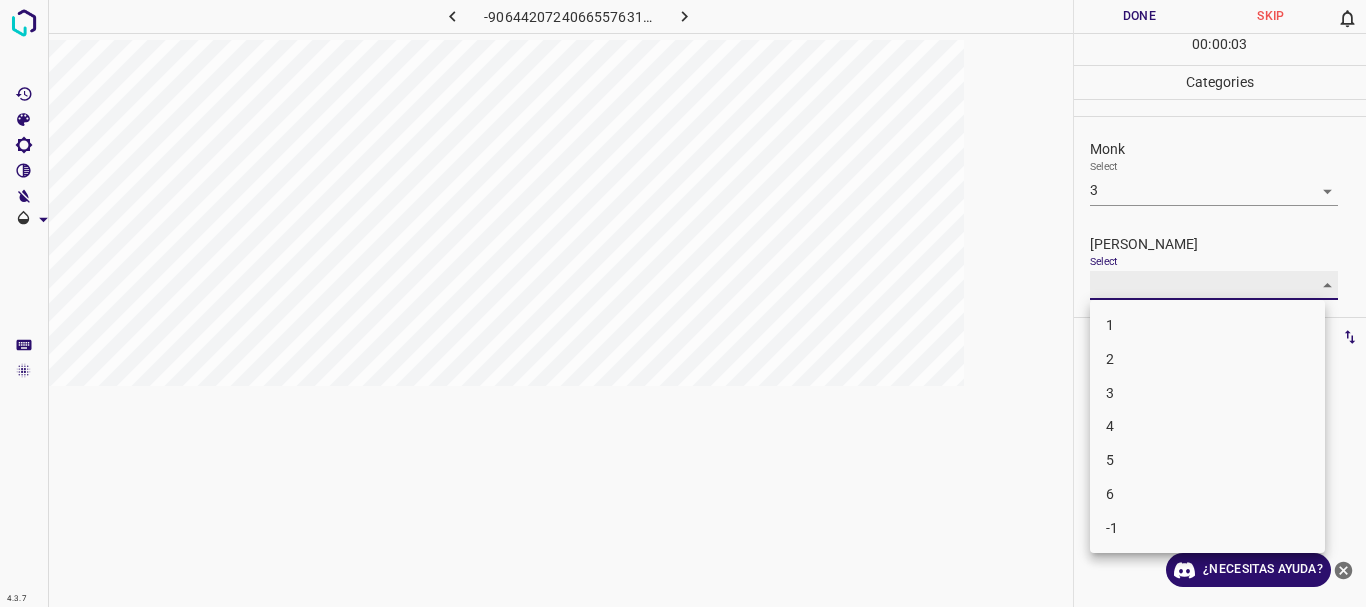 type on "1" 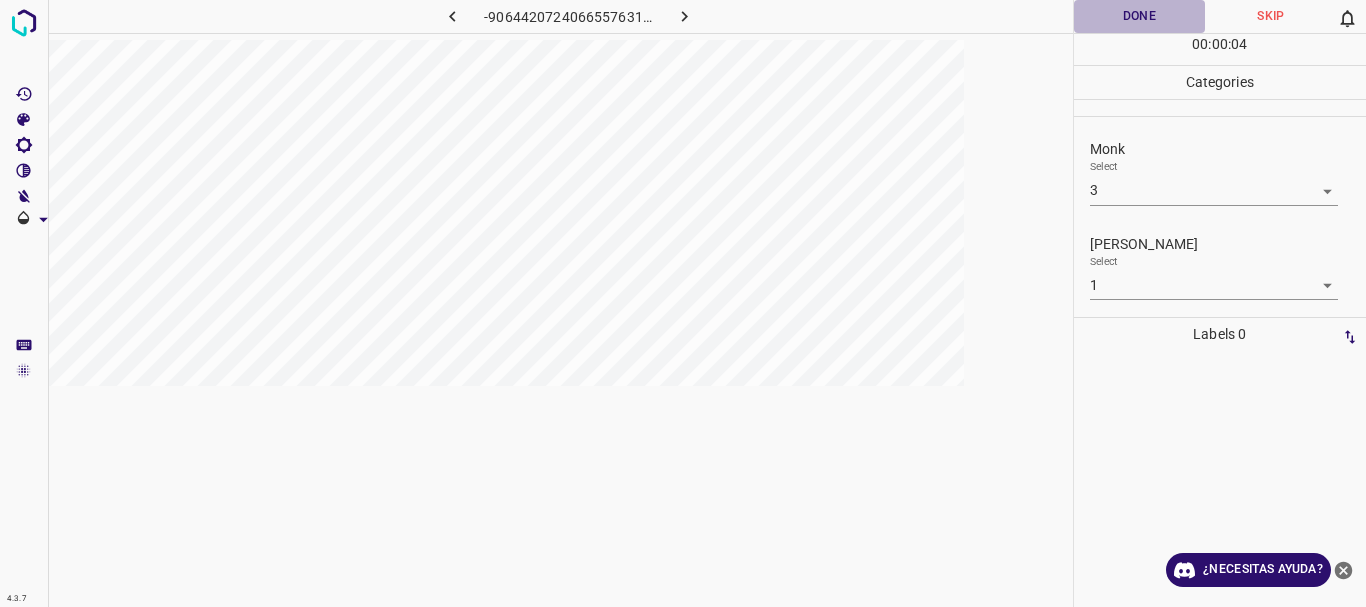drag, startPoint x: 1158, startPoint y: 24, endPoint x: 938, endPoint y: 4, distance: 220.90723 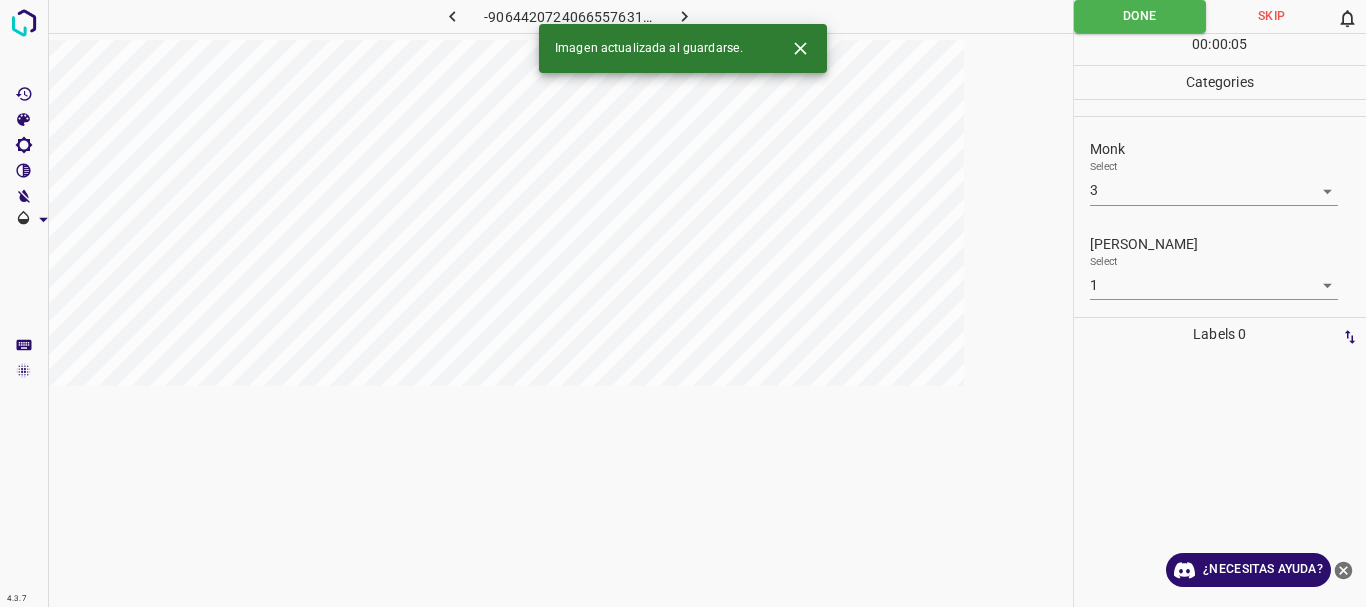 click at bounding box center [684, 16] 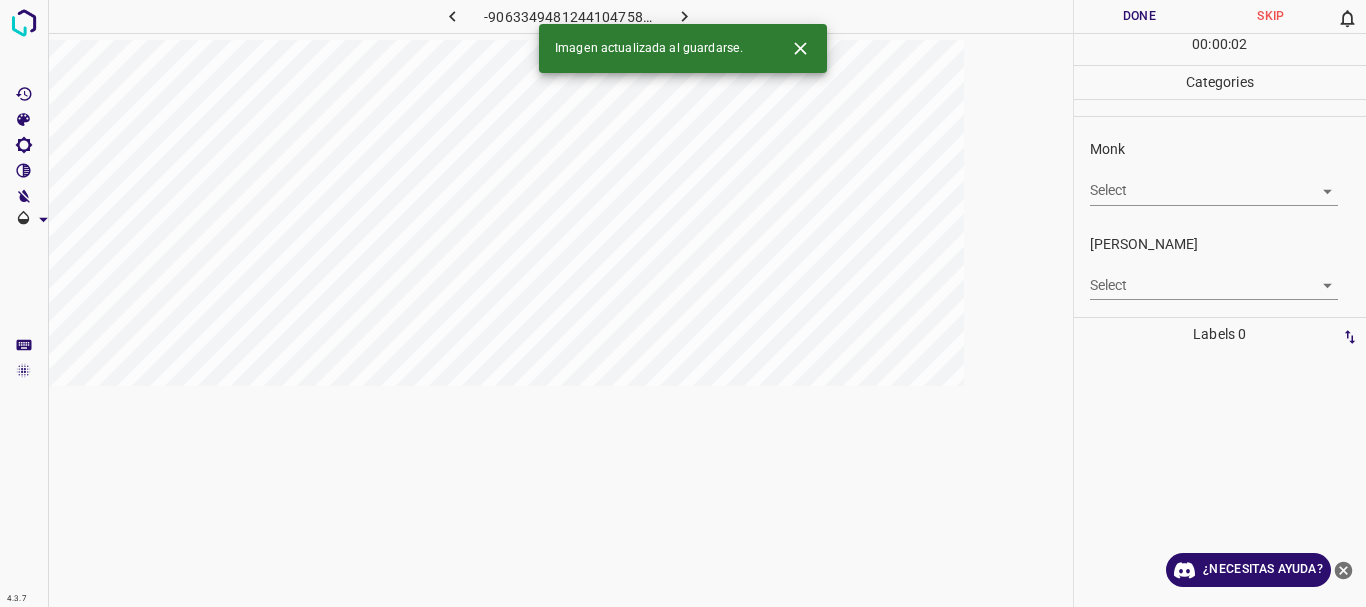 click on "4.3.7 -9063349481244104758.png Done Skip 0 00   : 00   : 02   Categories Monk   Select ​  [PERSON_NAME]   Select ​ Labels   0 Categories 1 Monk 2  [PERSON_NAME] Tools Space Change between modes (Draw & Edit) I Auto labeling R Restore zoom M Zoom in N Zoom out Delete Delete selecte label Filters Z Restore filters X Saturation filter C Brightness filter V Contrast filter B Gray scale filter General O Download Imagen actualizada al guardarse. ¿Necesitas ayuda? Texto original Valora esta traducción Tu opinión servirá para ayudar a mejorar el Traductor de Google - Texto - Esconder - Borrar" at bounding box center [683, 303] 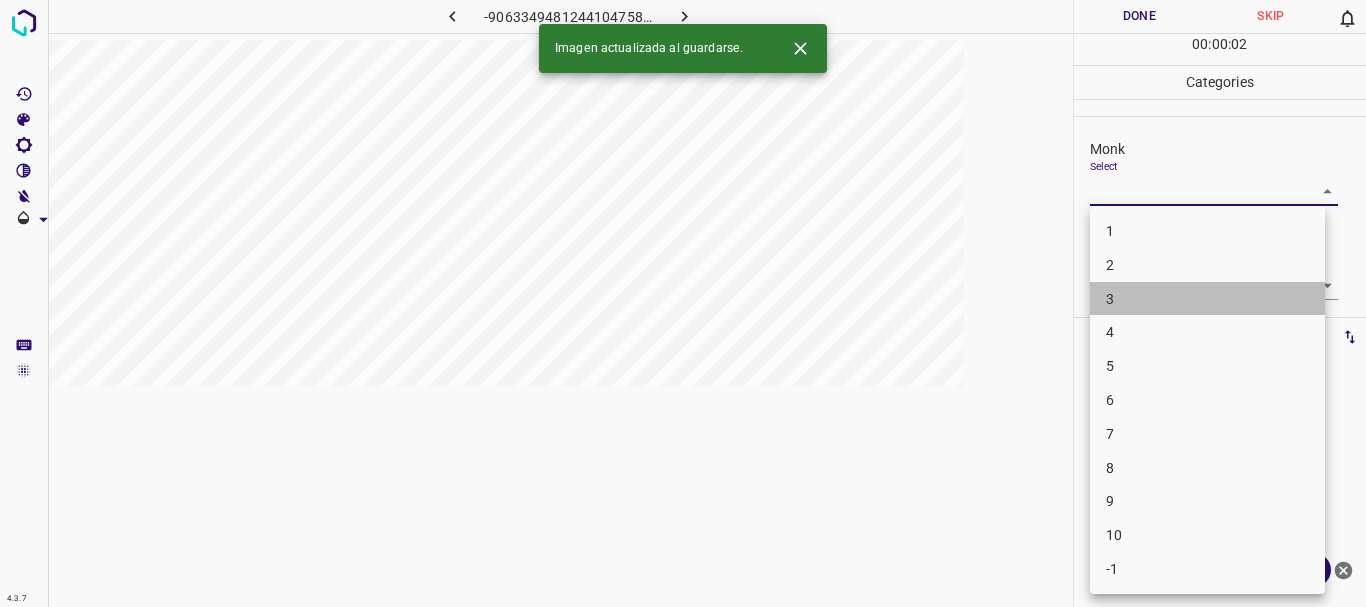 click on "3" at bounding box center [1207, 299] 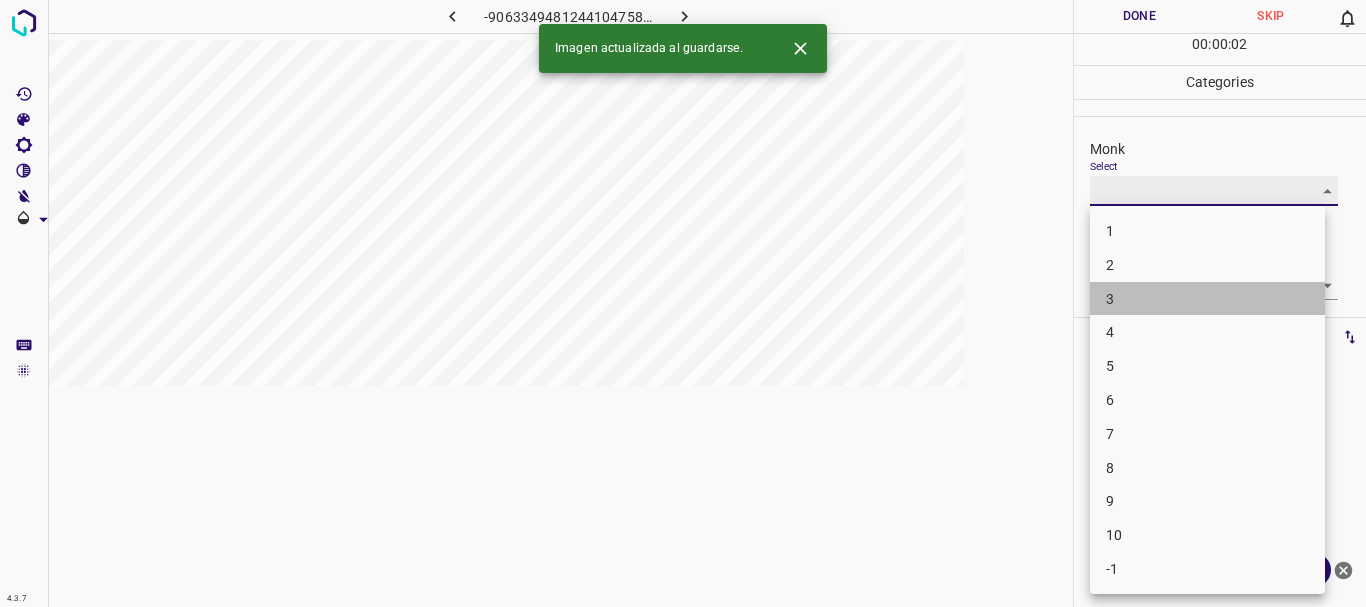 type on "3" 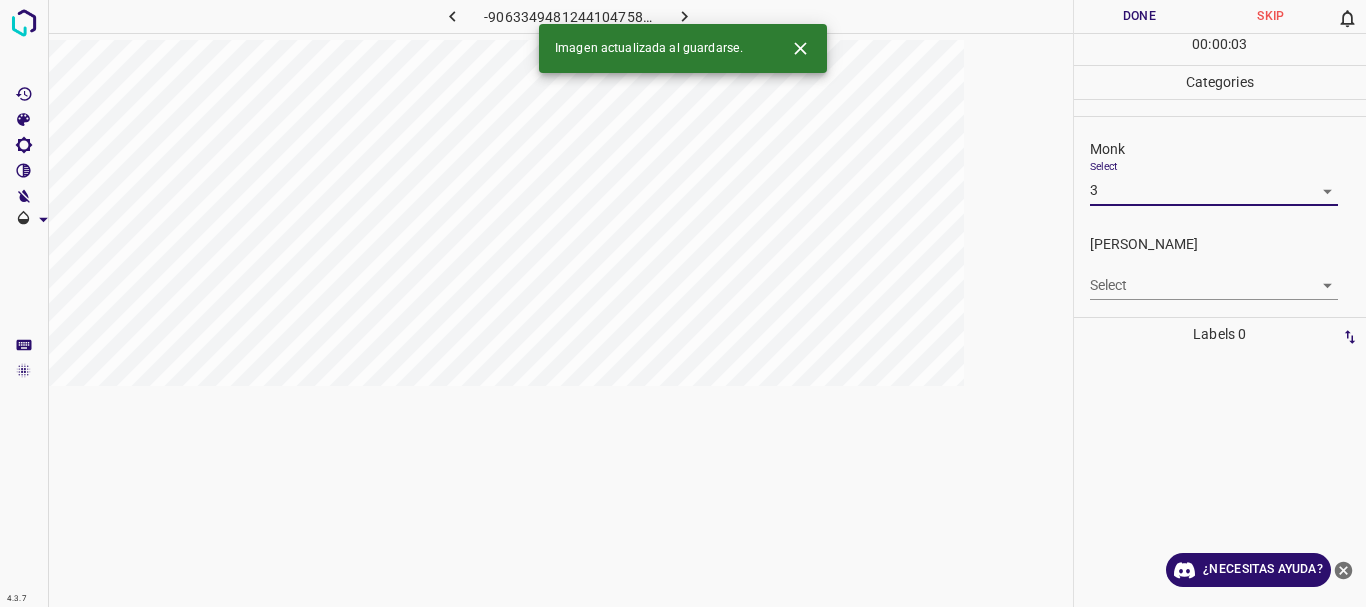 click on "4.3.7 -9063349481244104758.png Done Skip 0 00   : 00   : 03   Categories Monk   Select 3 3  [PERSON_NAME]   Select ​ Labels   0 Categories 1 Monk 2  [PERSON_NAME] Tools Space Change between modes (Draw & Edit) I Auto labeling R Restore zoom M Zoom in N Zoom out Delete Delete selecte label Filters Z Restore filters X Saturation filter C Brightness filter V Contrast filter B Gray scale filter General O Download Imagen actualizada al guardarse. ¿Necesitas ayuda? Texto original Valora esta traducción Tu opinión servirá para ayudar a mejorar el Traductor de Google - Texto - Esconder - Borrar" at bounding box center (683, 303) 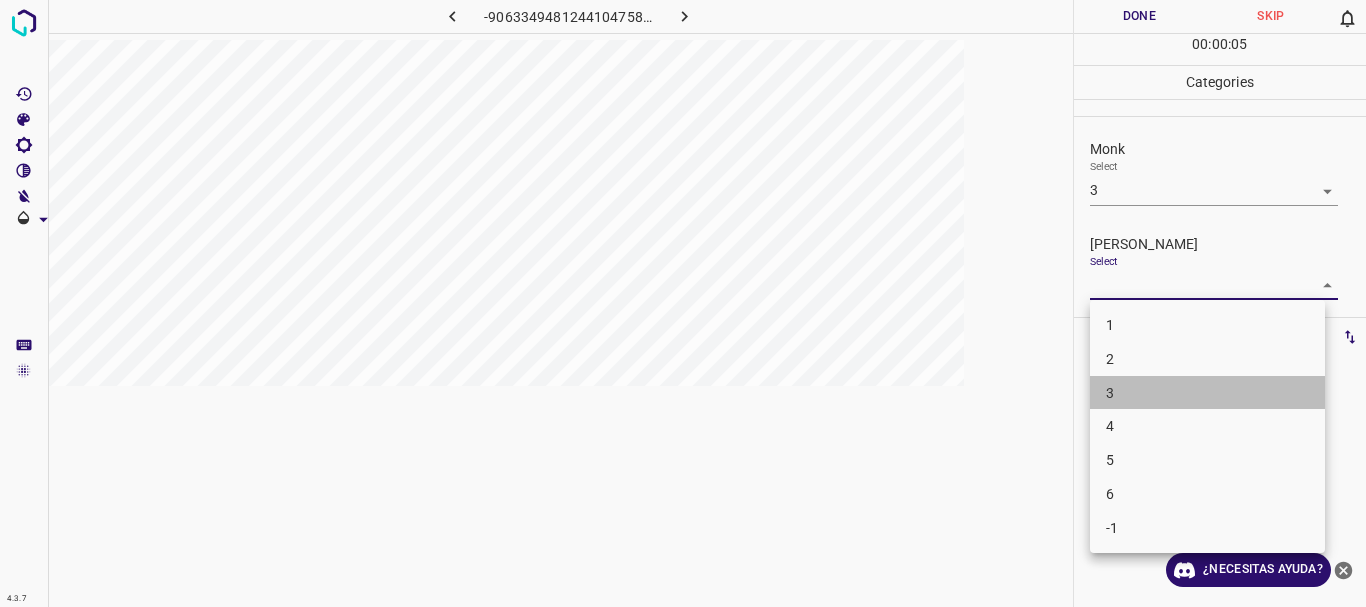 click on "3" at bounding box center (1207, 393) 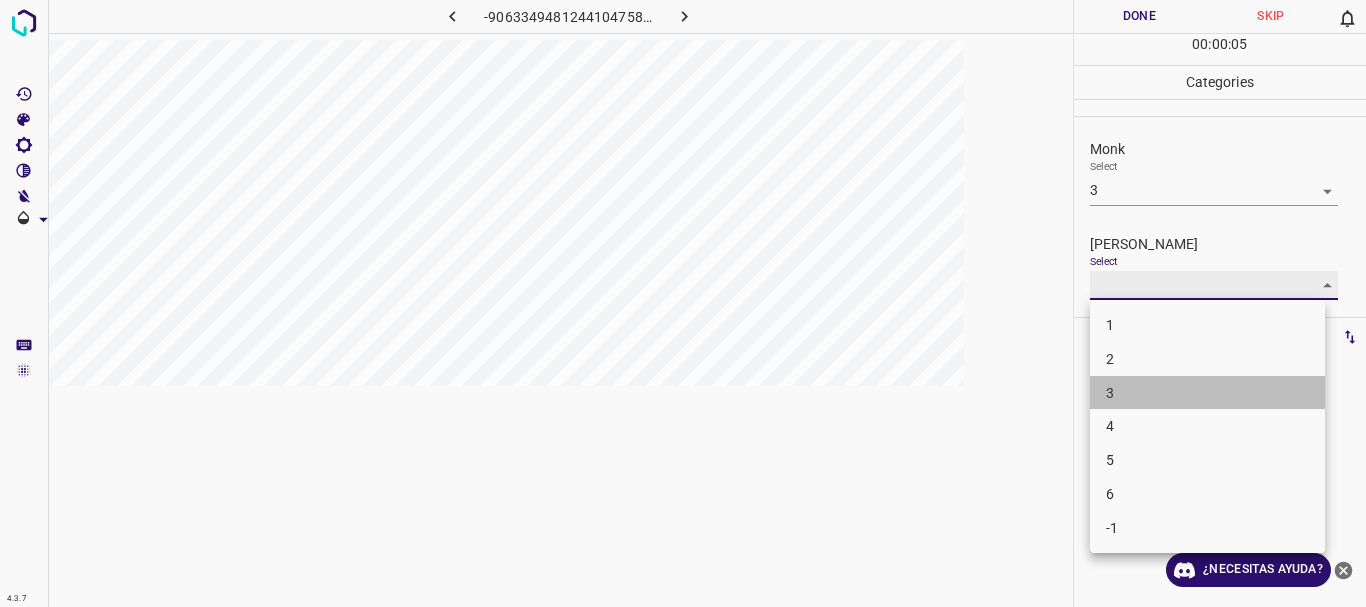 type on "3" 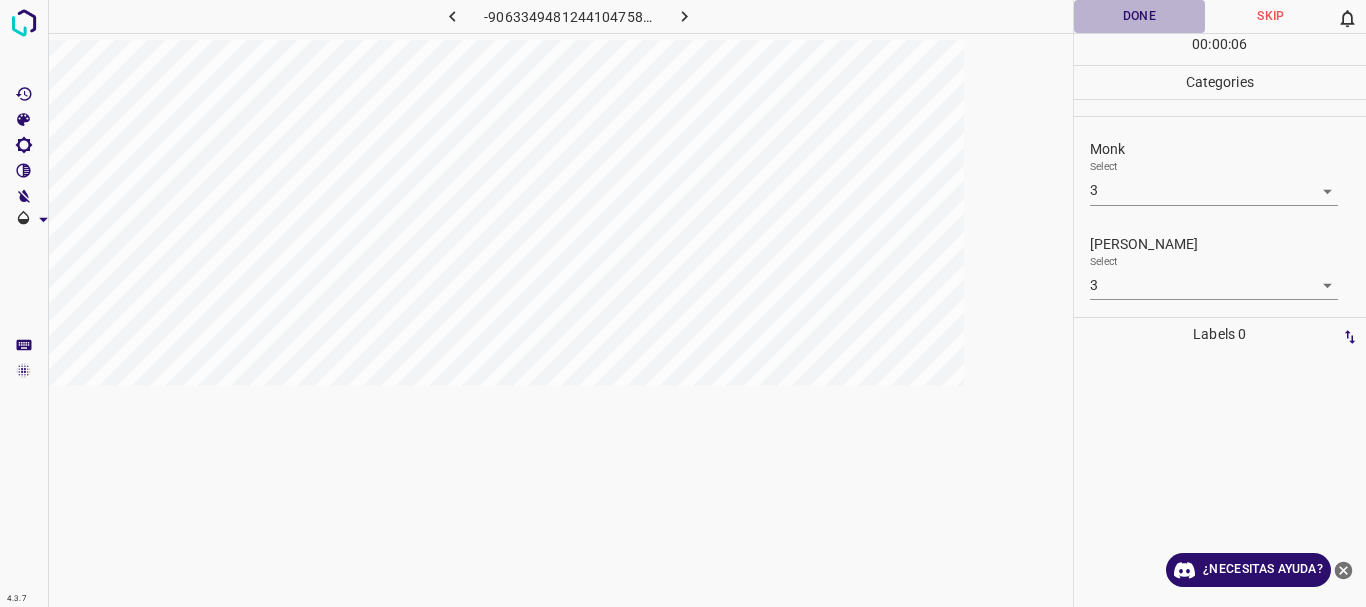 click on "Done" at bounding box center (1140, 16) 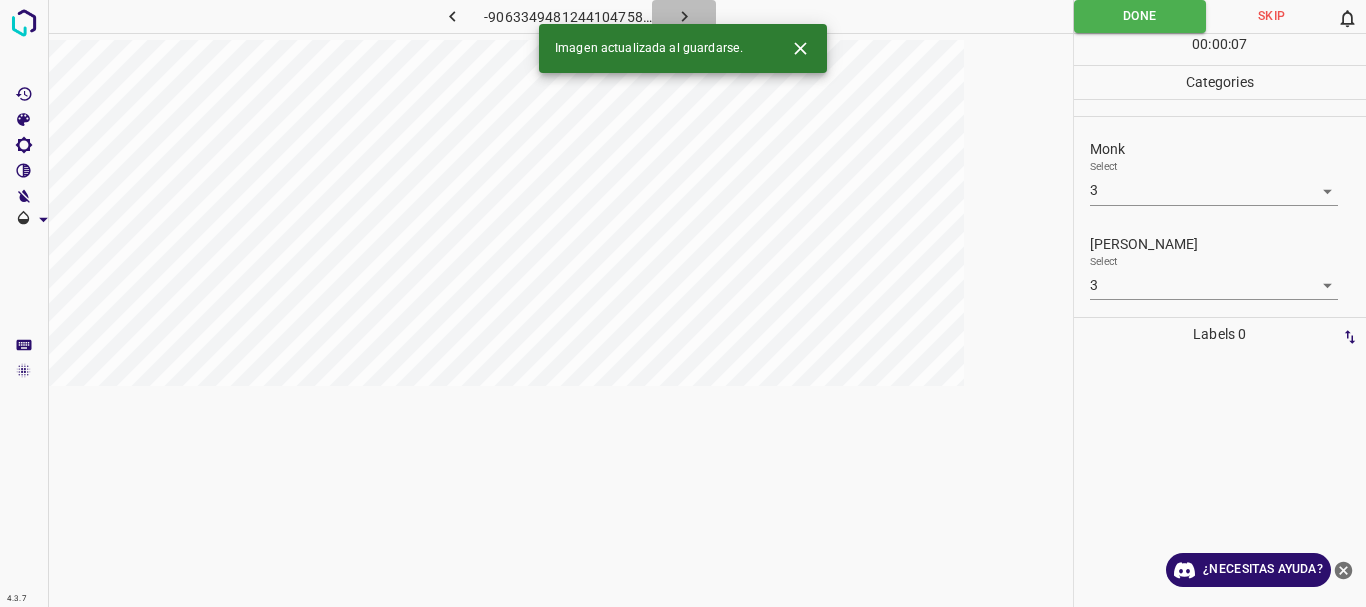 click at bounding box center (684, 16) 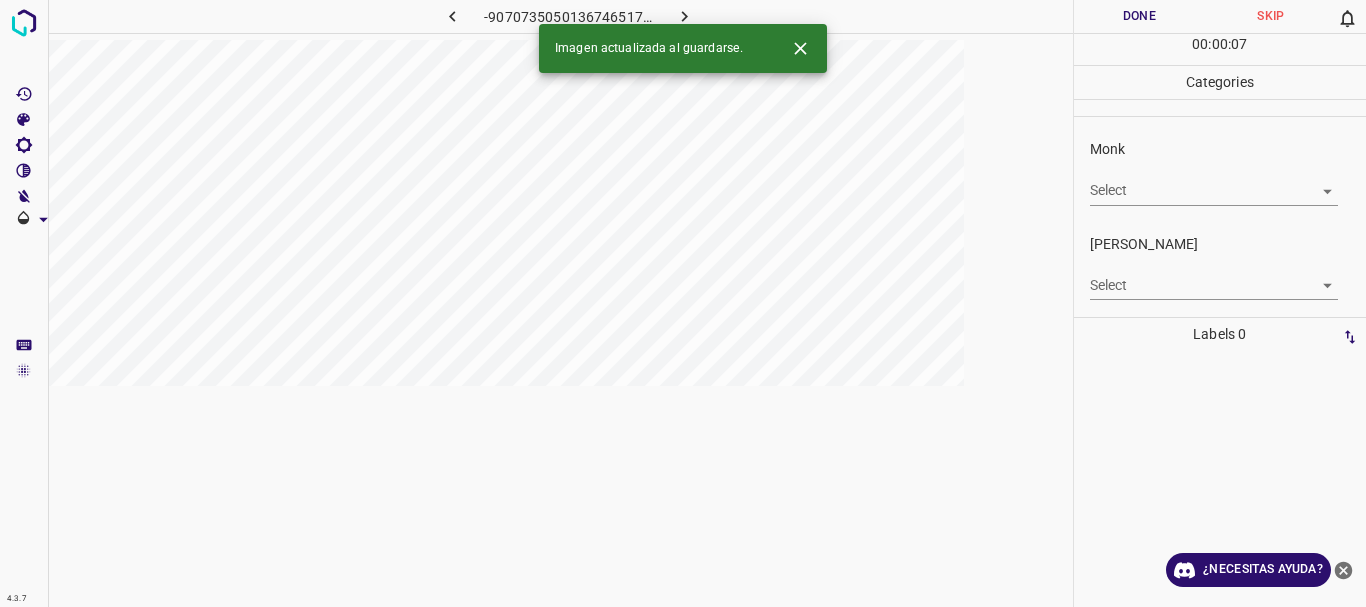click on "4.3.7 -9070735050136746517.png Done Skip 0 00   : 00   : 07   Categories Monk   Select ​  [PERSON_NAME]   Select ​ Labels   0 Categories 1 Monk 2  [PERSON_NAME] Tools Space Change between modes (Draw & Edit) I Auto labeling R Restore zoom M Zoom in N Zoom out Delete Delete selecte label Filters Z Restore filters X Saturation filter C Brightness filter V Contrast filter B Gray scale filter General O Download Imagen actualizada al guardarse. ¿Necesitas ayuda? Texto original Valora esta traducción Tu opinión servirá para ayudar a mejorar el Traductor de Google - Texto - Esconder - Borrar" at bounding box center (683, 303) 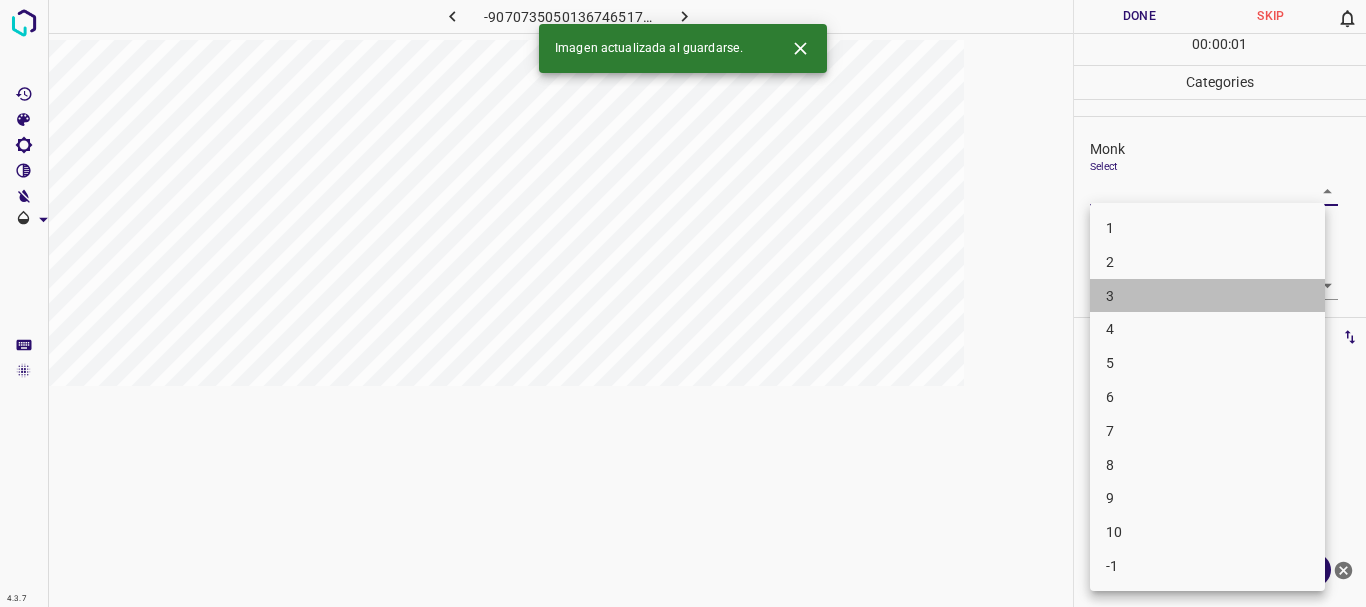 click on "3" at bounding box center (1207, 296) 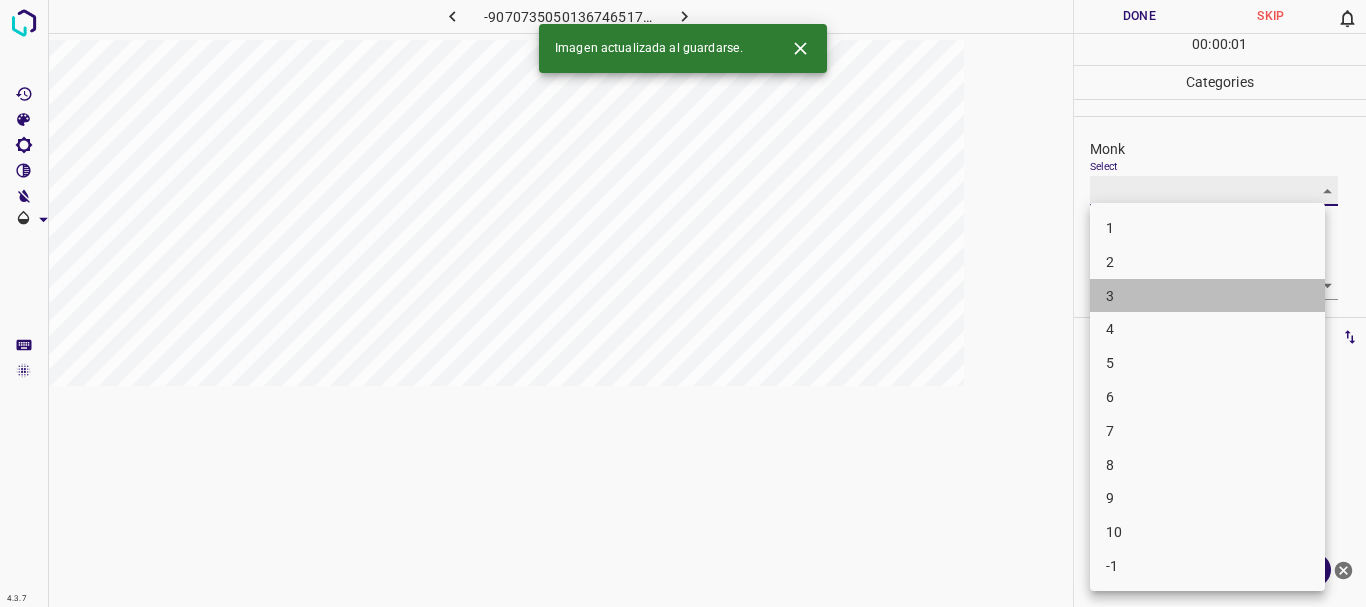 type on "3" 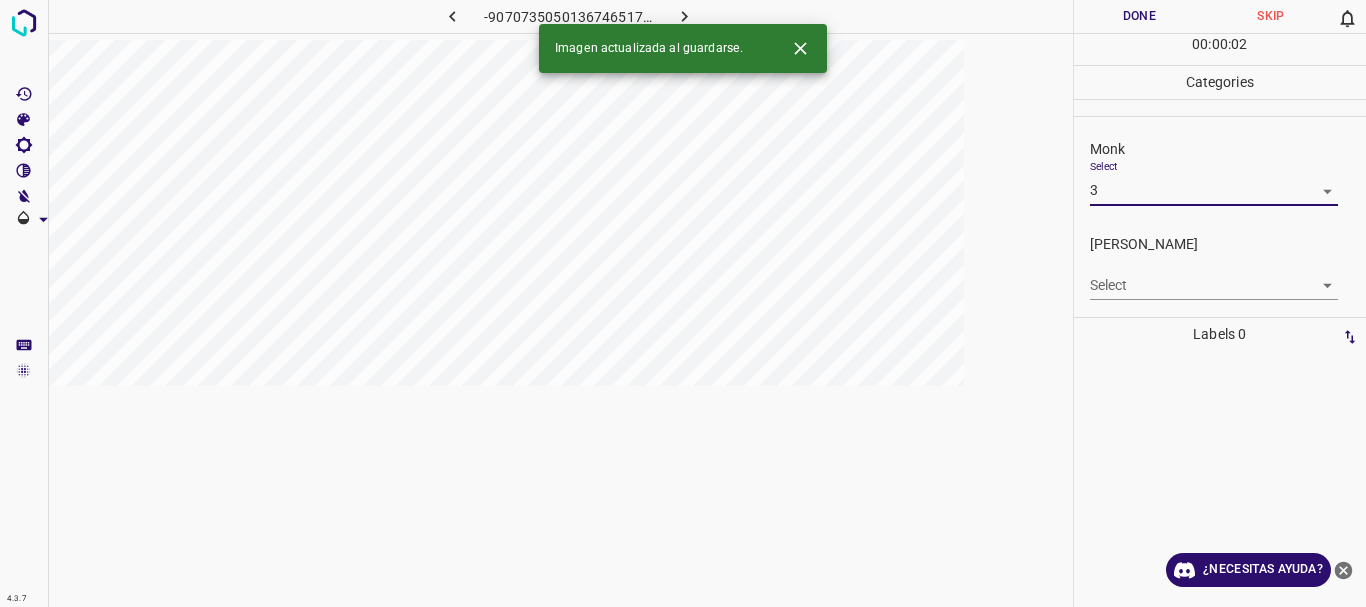 click on "4.3.7 -9070735050136746517.png Done Skip 0 00   : 00   : 02   Categories Monk   Select 3 3  [PERSON_NAME]   Select ​ Labels   0 Categories 1 Monk 2  [PERSON_NAME] Tools Space Change between modes (Draw & Edit) I Auto labeling R Restore zoom M Zoom in N Zoom out Delete Delete selecte label Filters Z Restore filters X Saturation filter C Brightness filter V Contrast filter B Gray scale filter General O Download Imagen actualizada al guardarse. ¿Necesitas ayuda? Texto original Valora esta traducción Tu opinión servirá para ayudar a mejorar el Traductor de Google - Texto - Esconder - Borrar" at bounding box center (683, 303) 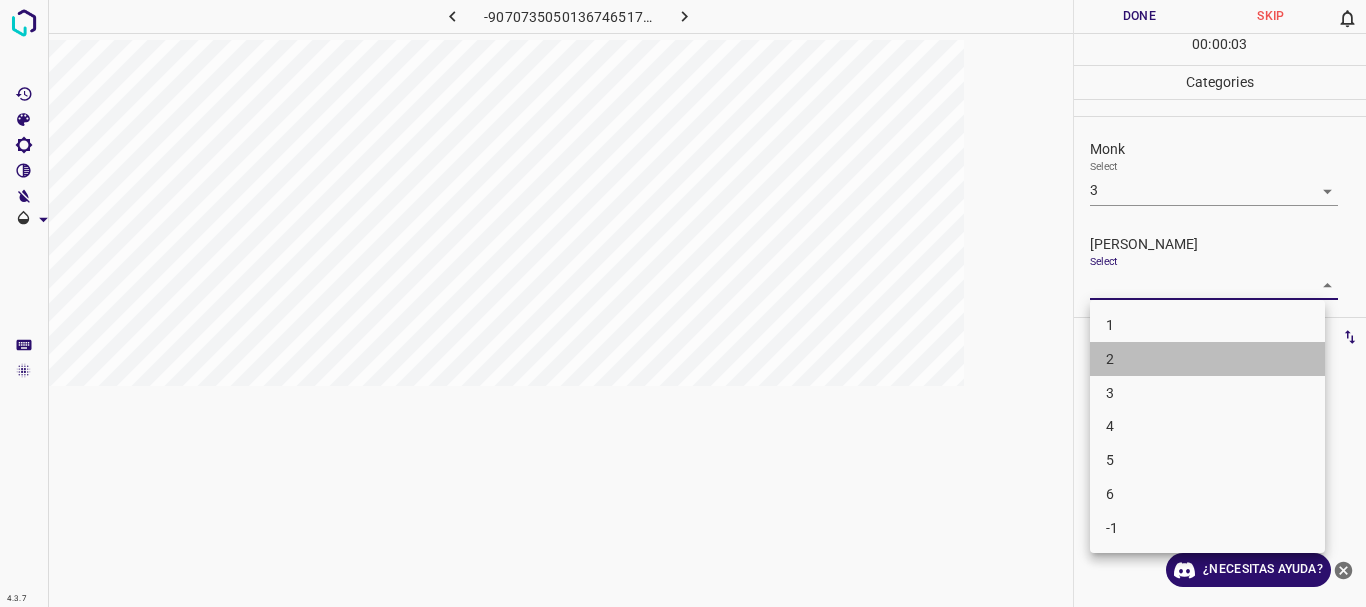 click on "2" at bounding box center (1207, 359) 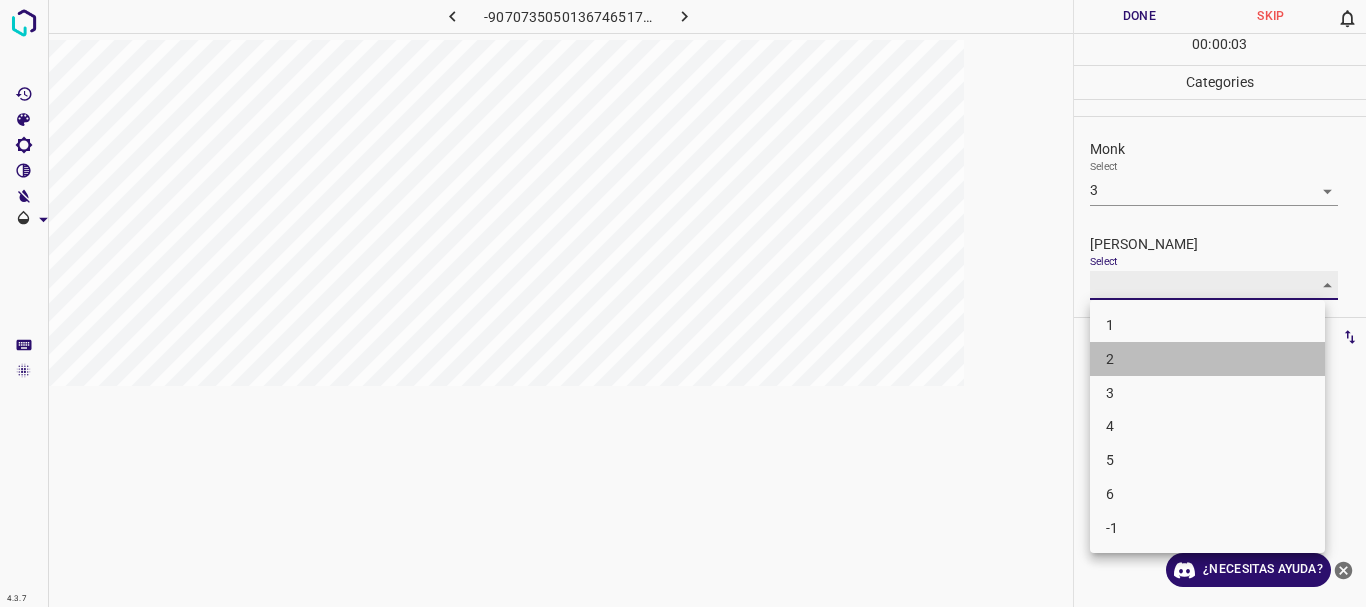 type on "2" 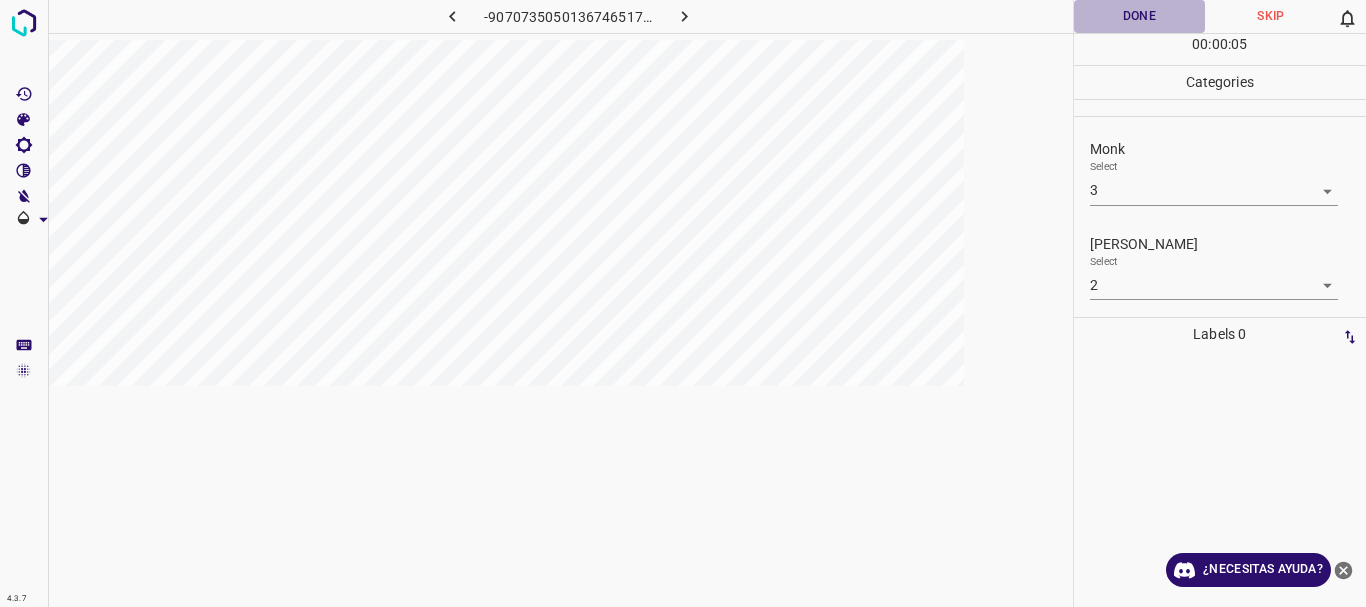 click on "Done" at bounding box center (1140, 16) 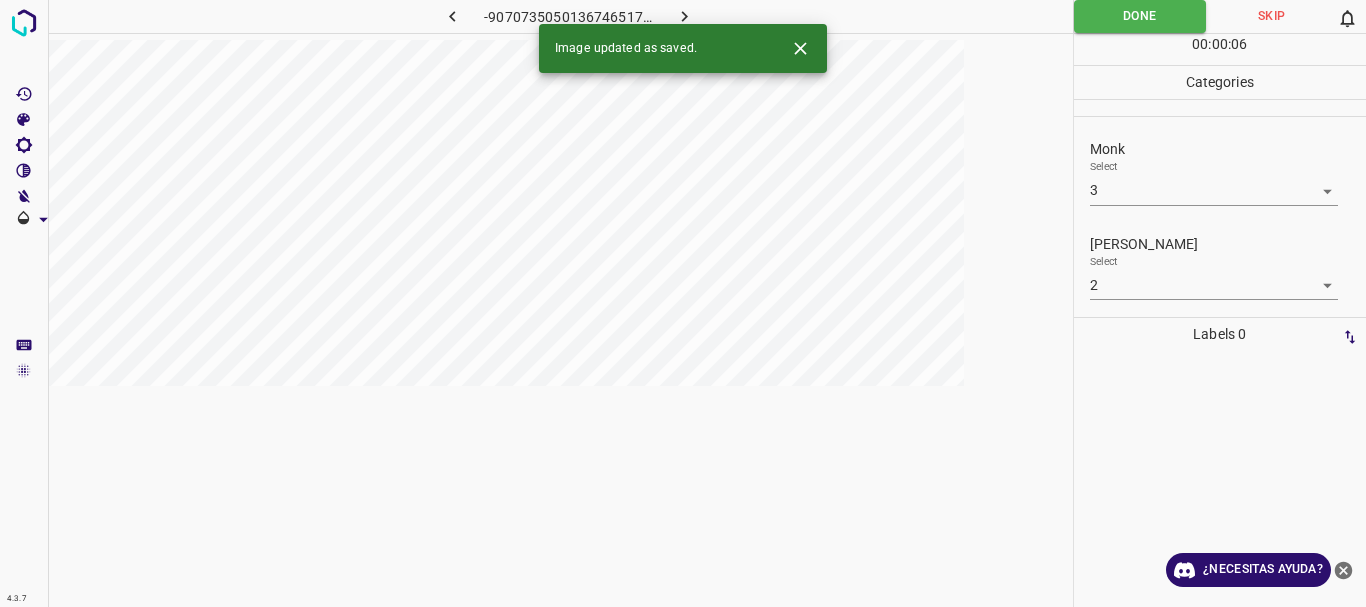 click 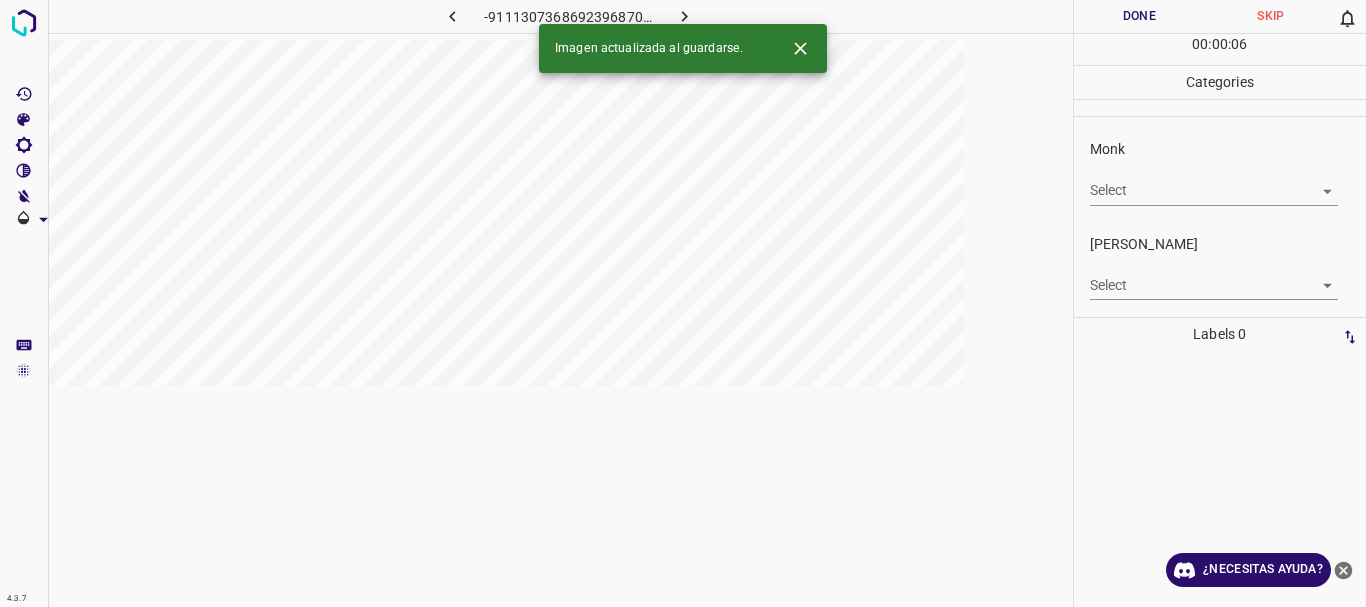 click on "4.3.7 -9111307368692396870.png Done Skip 0 00   : 00   : 06   Categories Monk   Select ​  [PERSON_NAME]   Select ​ Labels   0 Categories 1 Monk 2  [PERSON_NAME] Tools Space Change between modes (Draw & Edit) I Auto labeling R Restore zoom M Zoom in N Zoom out Delete Delete selecte label Filters Z Restore filters X Saturation filter C Brightness filter V Contrast filter B Gray scale filter General O Download Imagen actualizada al guardarse. ¿Necesitas ayuda? Texto original Valora esta traducción Tu opinión servirá para ayudar a mejorar el Traductor de Google - Texto - Esconder - Borrar" at bounding box center [683, 303] 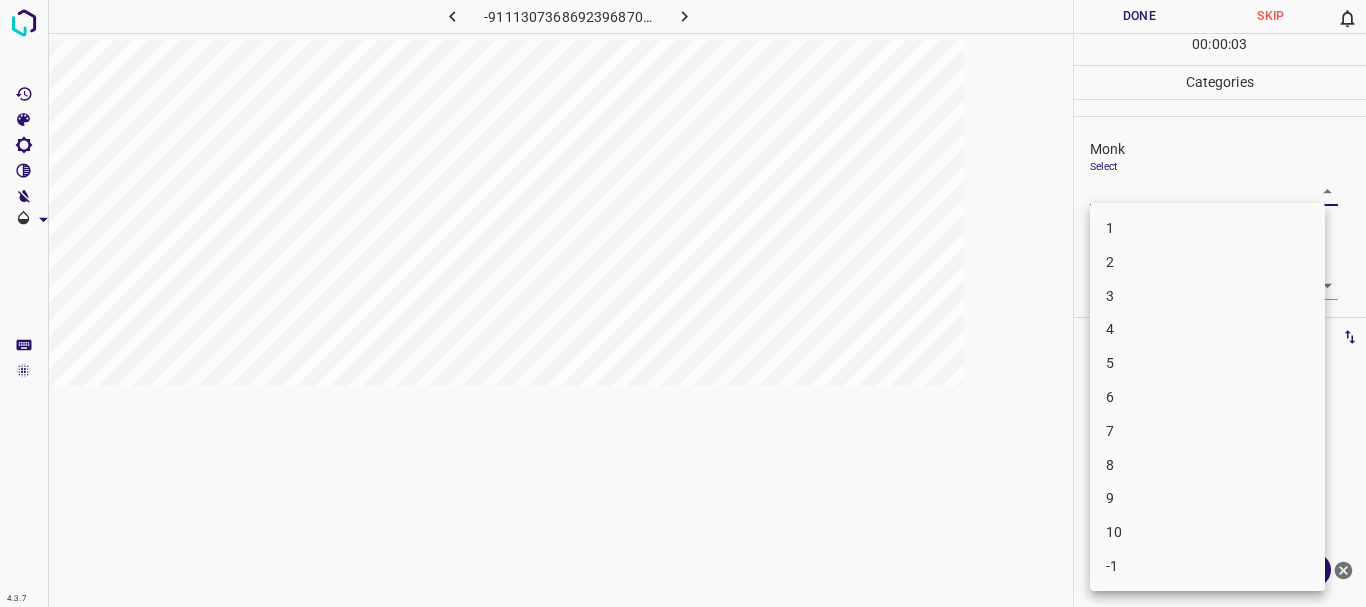 click on "5" at bounding box center [1207, 363] 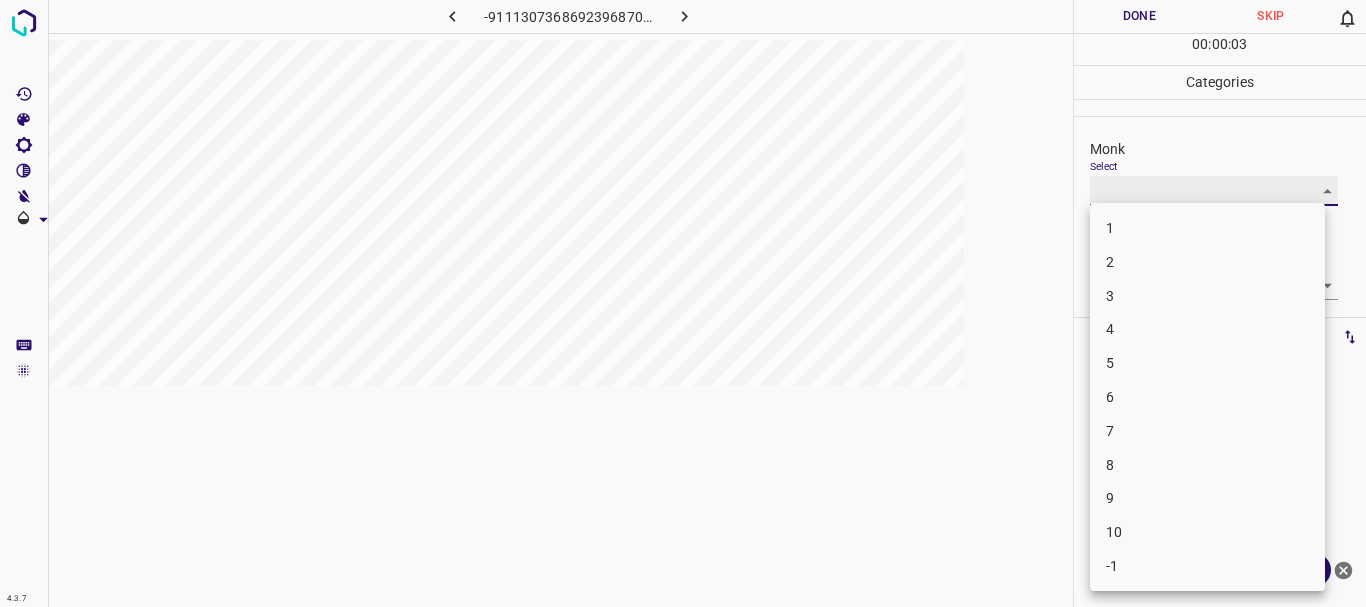 type on "5" 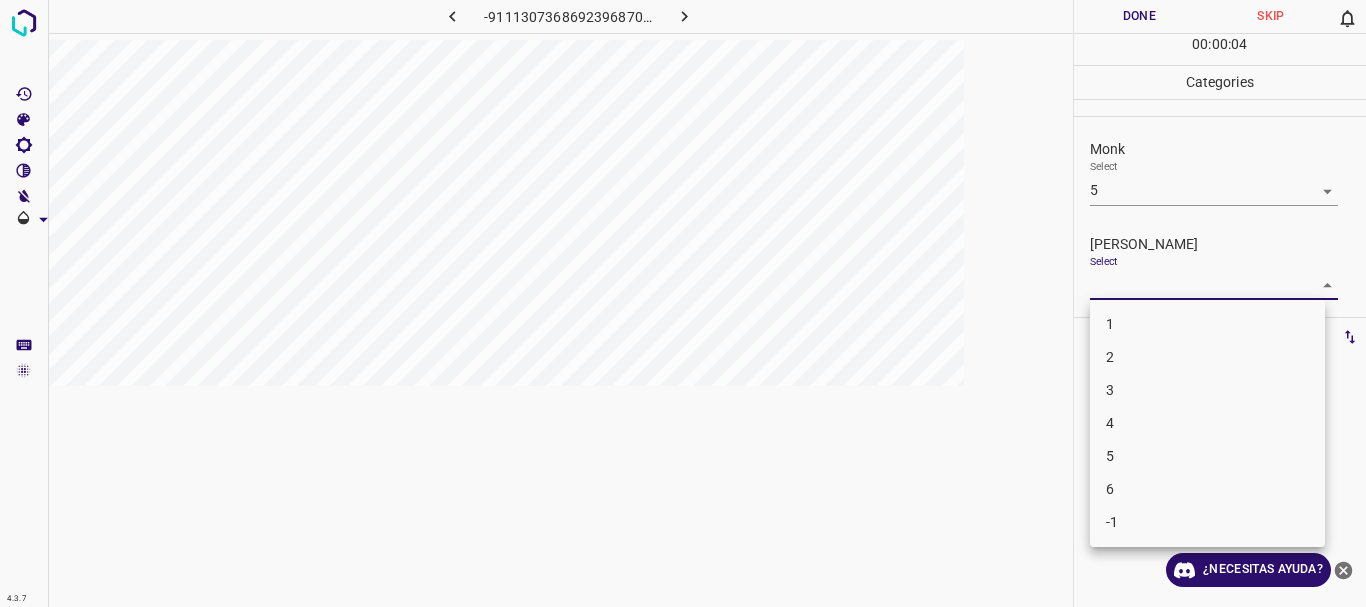 click on "4.3.7 -9111307368692396870.png Done Skip 0 00   : 00   : 04   Categories Monk   Select 5 5  [PERSON_NAME]   Select ​ Labels   0 Categories 1 Monk 2  [PERSON_NAME] Tools Space Change between modes (Draw & Edit) I Auto labeling R Restore zoom M Zoom in N Zoom out Delete Delete selecte label Filters Z Restore filters X Saturation filter C Brightness filter V Contrast filter B Gray scale filter General O Download ¿Necesitas ayuda? Texto original Valora esta traducción Tu opinión servirá para ayudar a mejorar el Traductor de Google - Texto - Esconder - Borrar 1 2 3 4 5 6 -1" at bounding box center [683, 303] 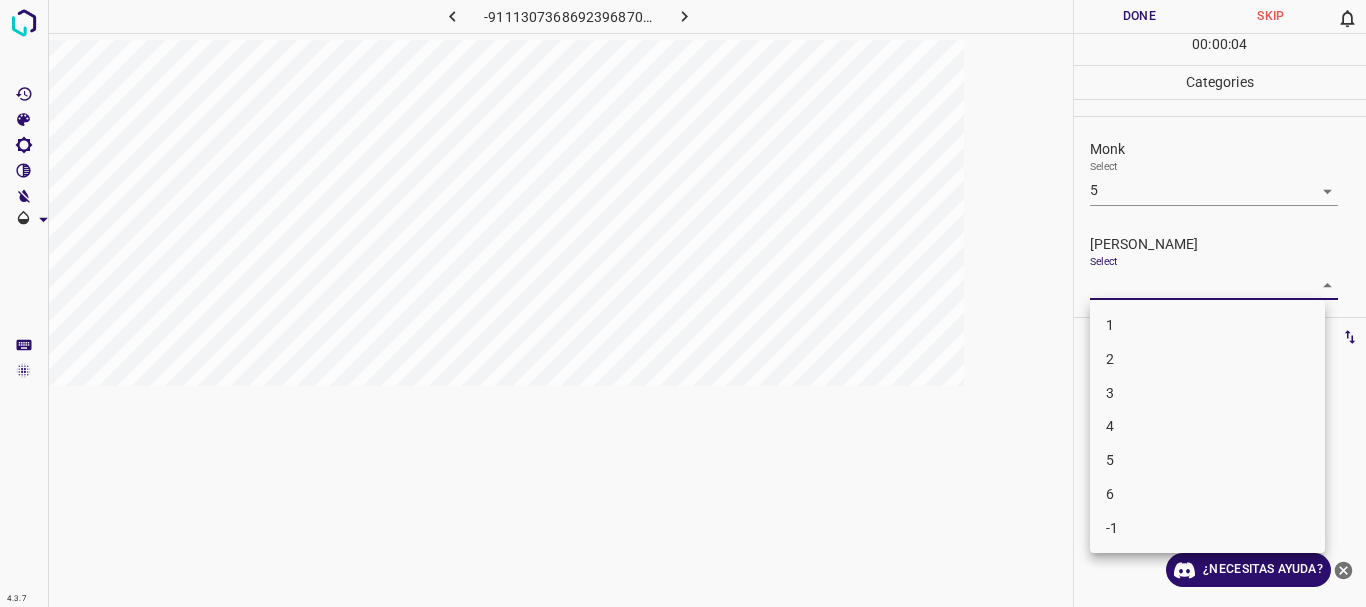drag, startPoint x: 1135, startPoint y: 320, endPoint x: 857, endPoint y: 452, distance: 307.74664 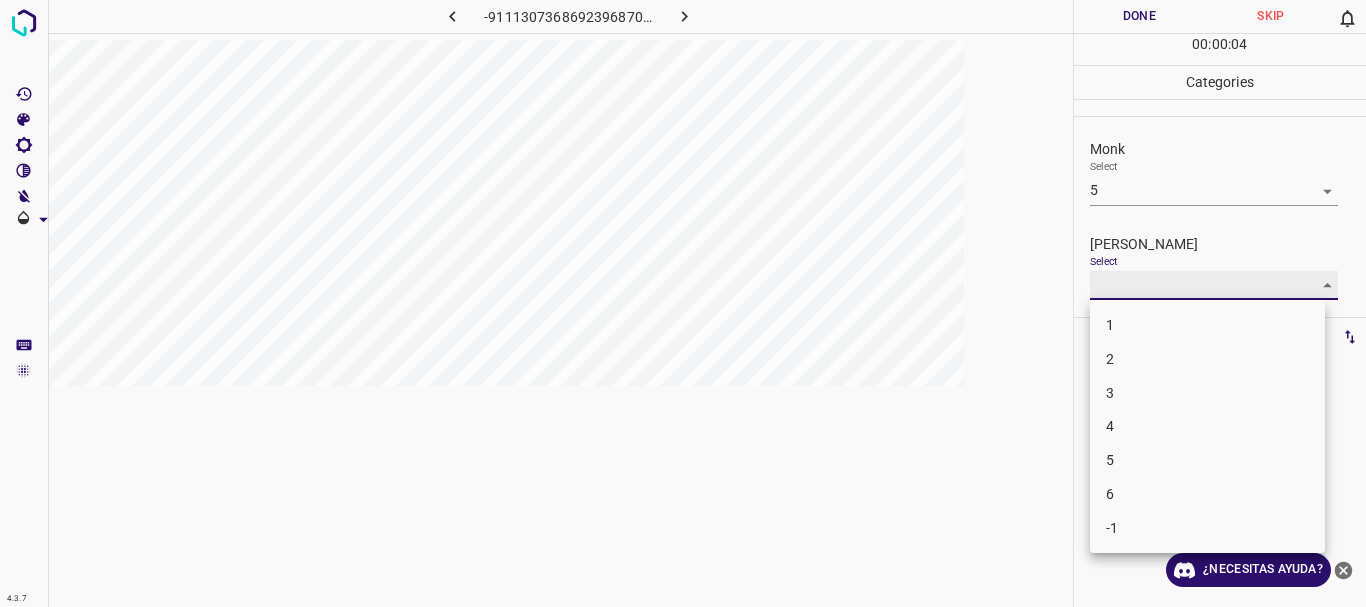 type on "1" 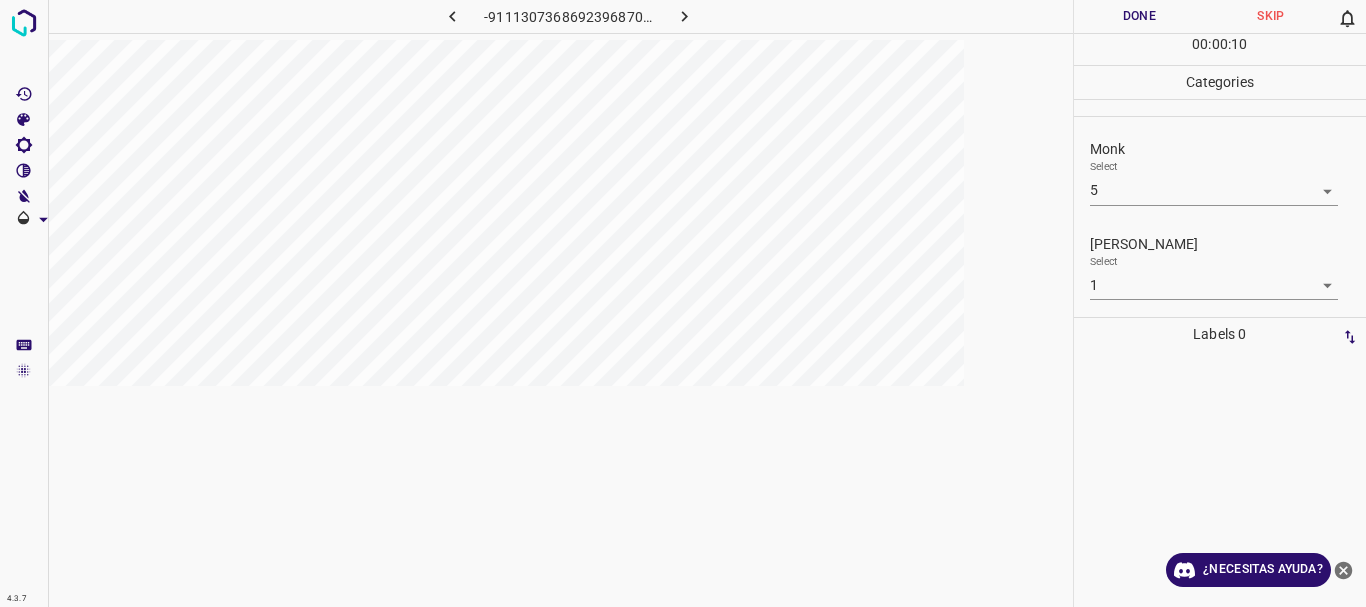 click on "4.3.7 -9111307368692396870.png Done Skip 0 00   : 00   : 10   Categories Monk   Select 5 5  [PERSON_NAME]   Select 1 1 Labels   0 Categories 1 Monk 2  [PERSON_NAME] Tools Space Change between modes (Draw & Edit) I Auto labeling R Restore zoom M Zoom in N Zoom out Delete Delete selecte label Filters Z Restore filters X Saturation filter C Brightness filter V Contrast filter B Gray scale filter General O Download ¿Necesitas ayuda? Texto original Valora esta traducción Tu opinión servirá para ayudar a mejorar el Traductor de Google - Texto - Esconder - Borrar" at bounding box center (683, 303) 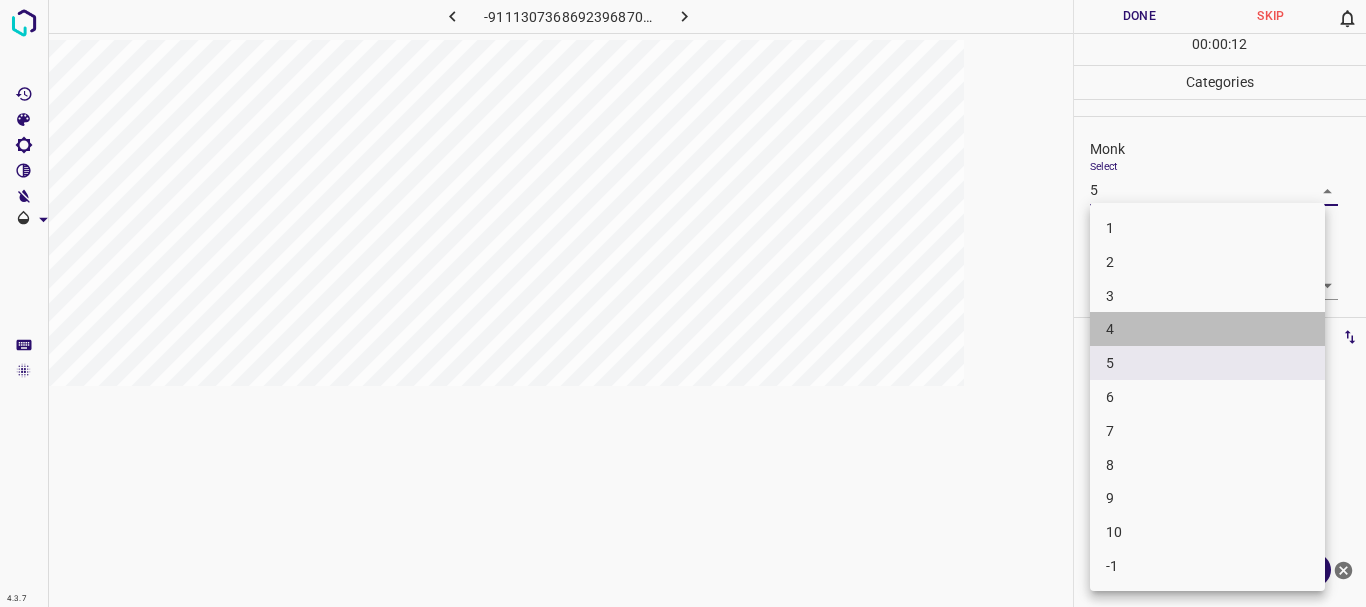 drag, startPoint x: 1125, startPoint y: 341, endPoint x: 1130, endPoint y: 327, distance: 14.866069 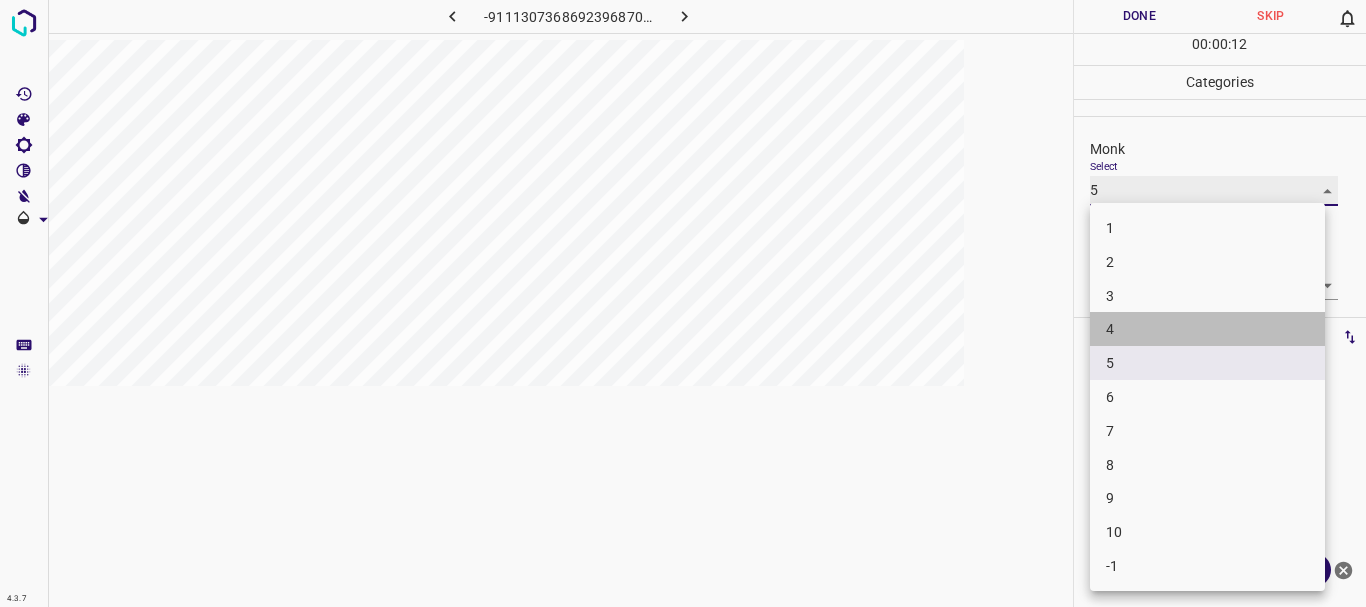 type on "4" 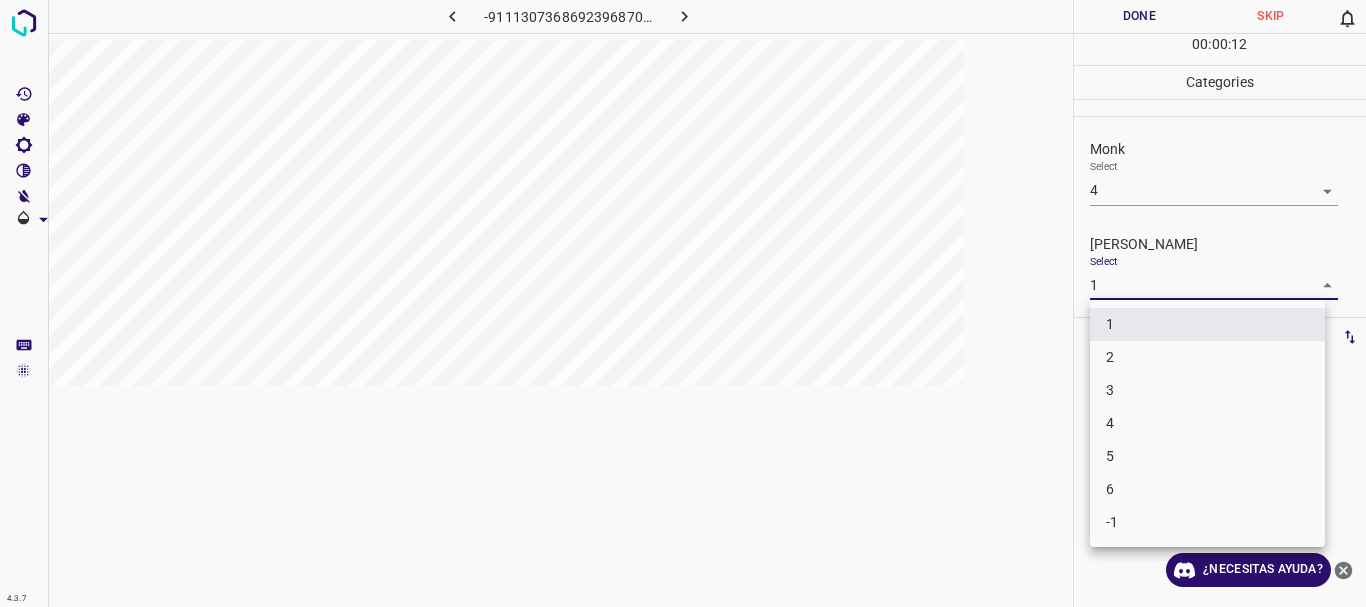 click on "4.3.7 -9111307368692396870.png Done Skip 0 00   : 00   : 12   Categories Monk   Select 4 4  [PERSON_NAME]   Select 1 1 Labels   0 Categories 1 Monk 2  [PERSON_NAME] Tools Space Change between modes (Draw & Edit) I Auto labeling R Restore zoom M Zoom in N Zoom out Delete Delete selecte label Filters Z Restore filters X Saturation filter C Brightness filter V Contrast filter B Gray scale filter General O Download ¿Necesitas ayuda? Texto original Valora esta traducción Tu opinión servirá para ayudar a mejorar el Traductor de Google - Texto - Esconder - Borrar 1 2 3 4 5 6 -1" at bounding box center [683, 303] 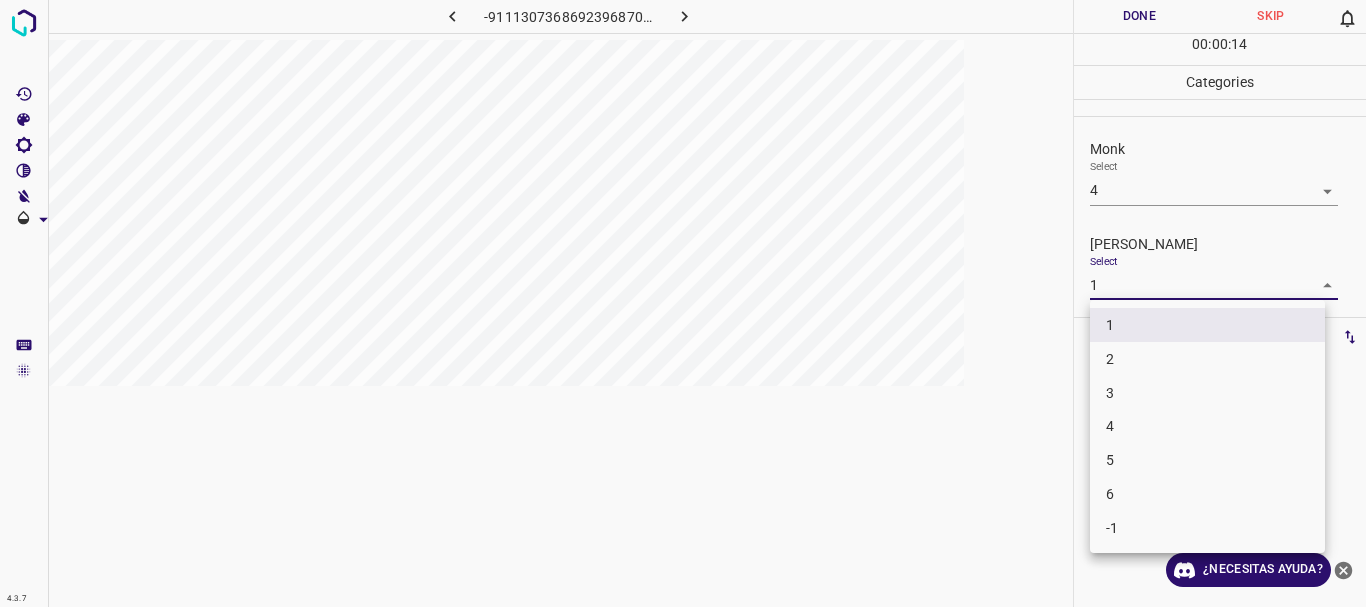 drag, startPoint x: 1115, startPoint y: 417, endPoint x: 1145, endPoint y: 185, distance: 233.93161 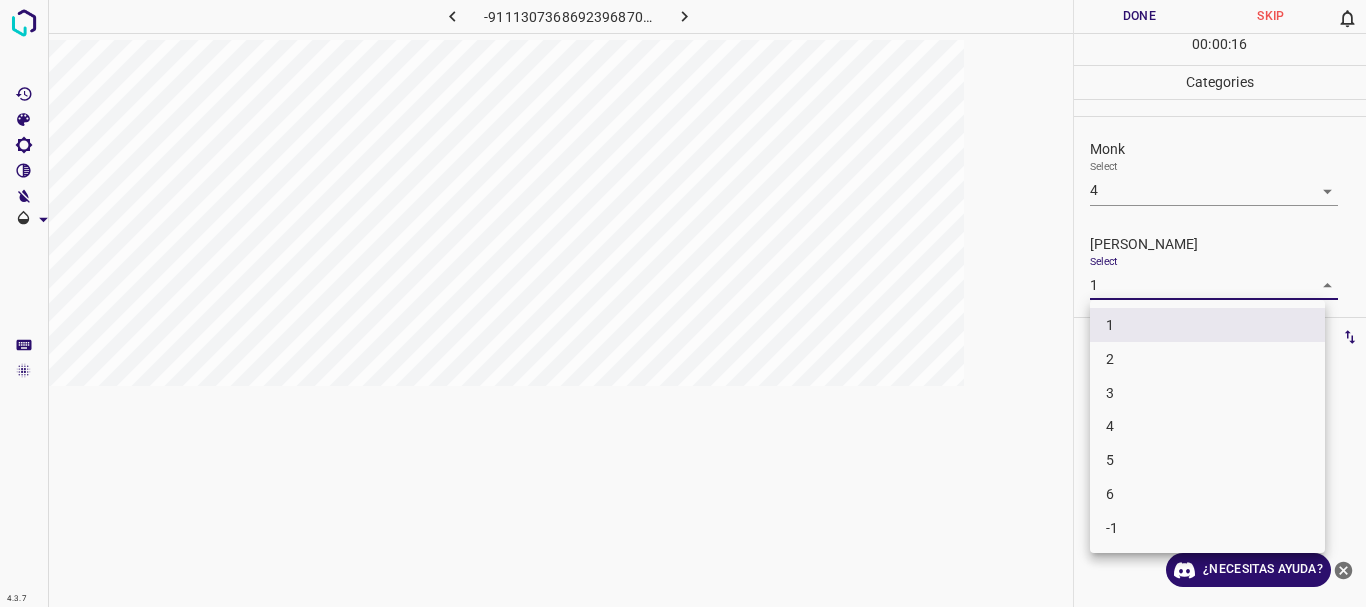 click on "4" at bounding box center (1207, 426) 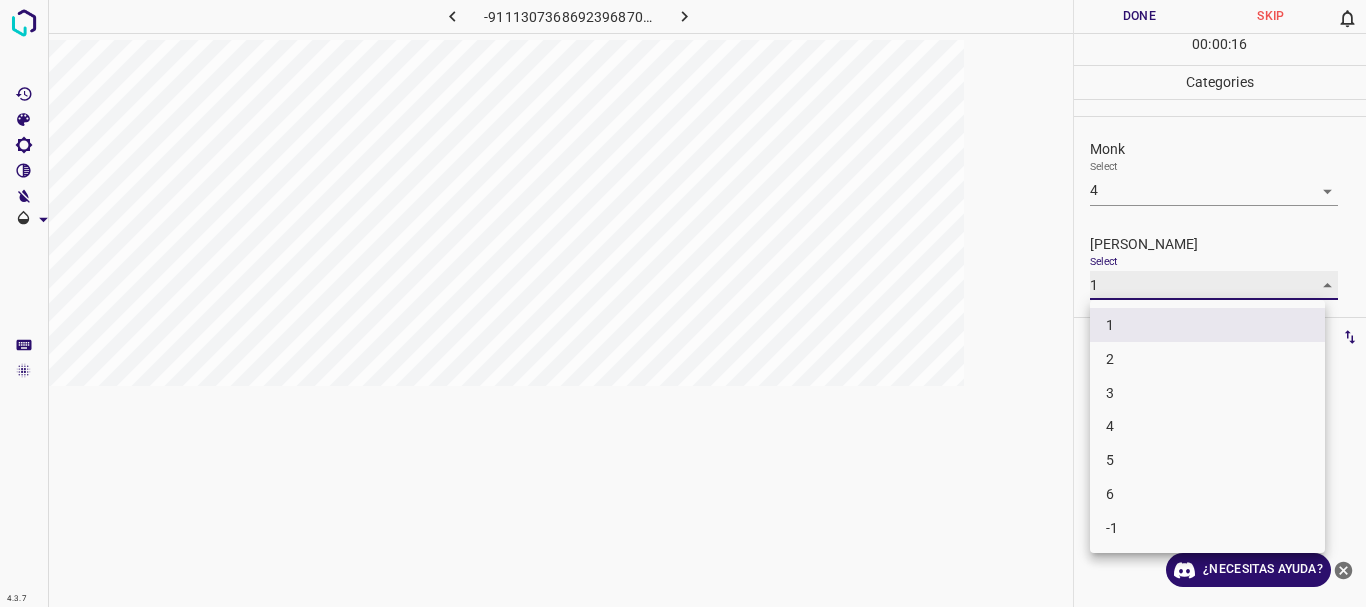 type on "4" 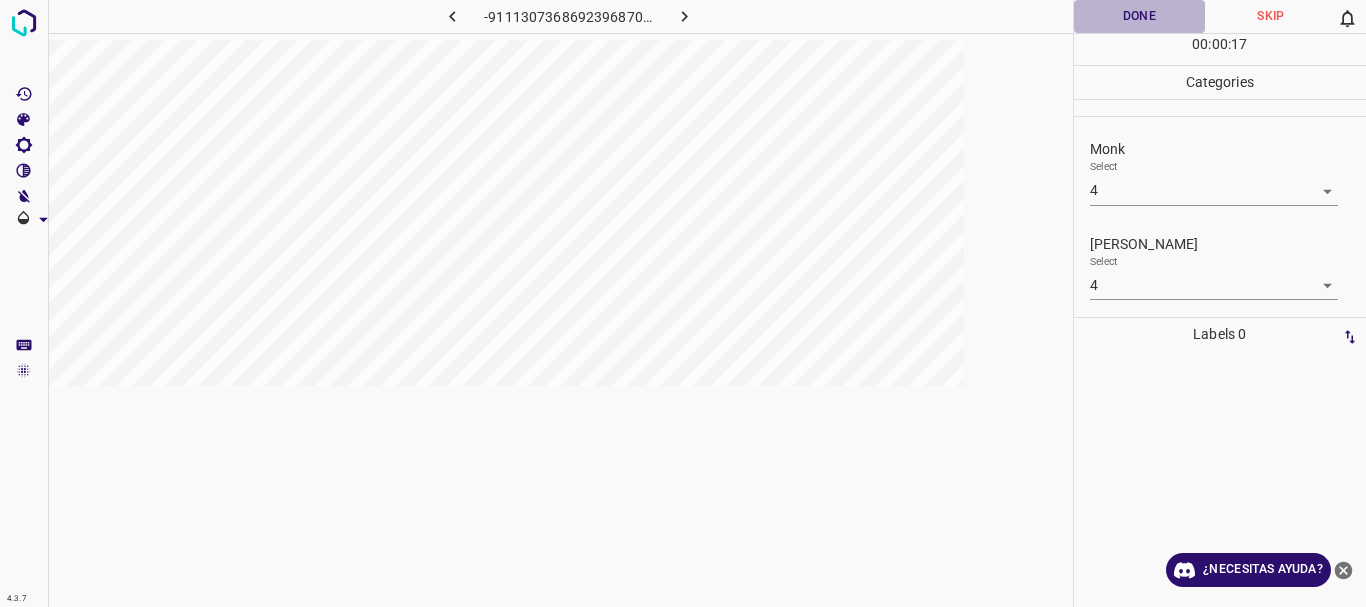 click on "Done" at bounding box center [1140, 16] 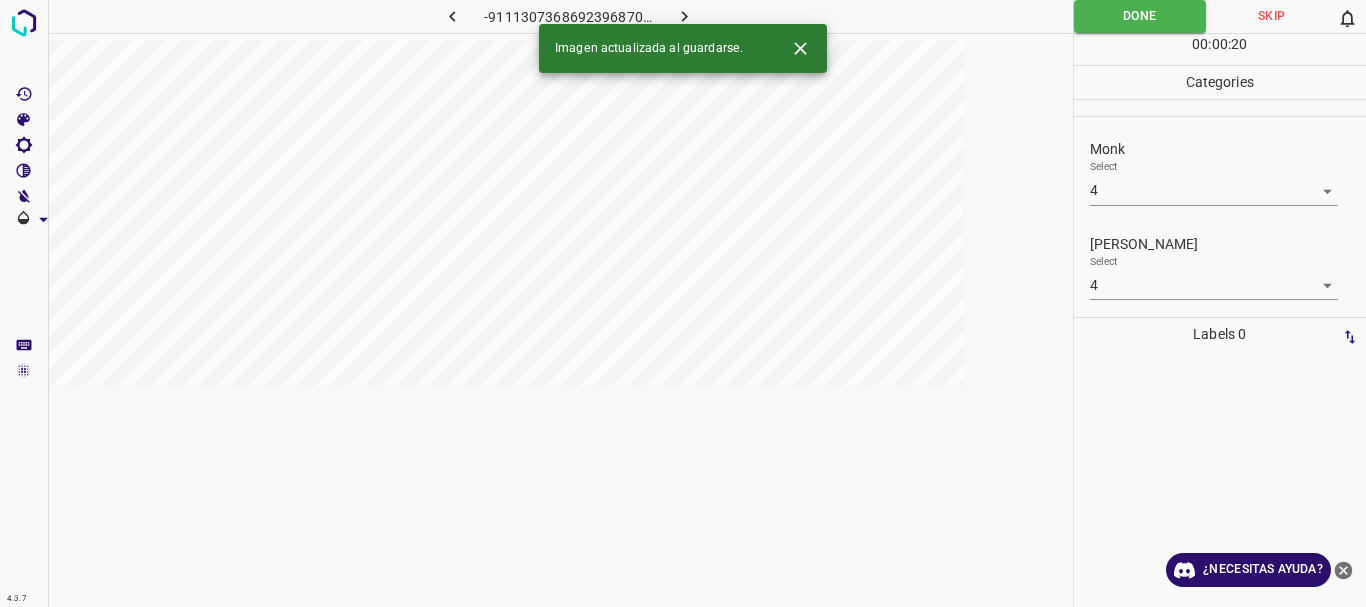 click 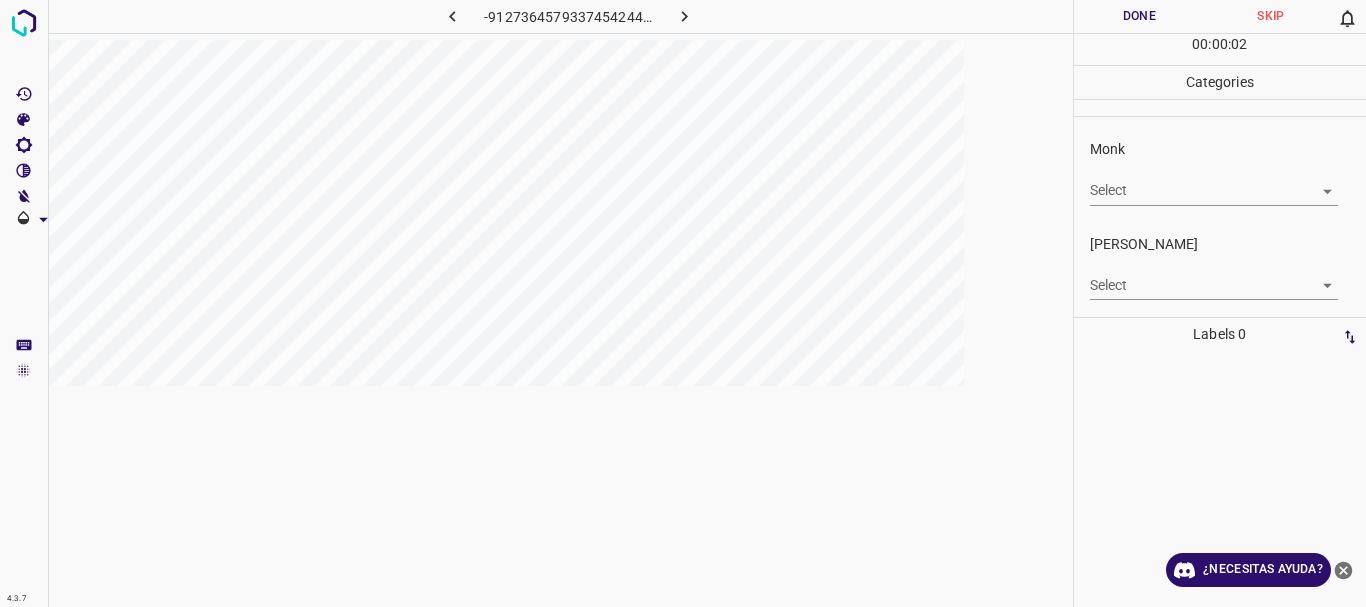 click on "4.3.7 -9127364579337454244.png Done Skip 0 00   : 00   : 02   Categories Monk   Select ​  [PERSON_NAME]   Select ​ Labels   0 Categories 1 Monk 2  [PERSON_NAME] Tools Space Change between modes (Draw & Edit) I Auto labeling R Restore zoom M Zoom in N Zoom out Delete Delete selecte label Filters Z Restore filters X Saturation filter C Brightness filter V Contrast filter B Gray scale filter General O Download ¿Necesitas ayuda? Texto original Valora esta traducción Tu opinión servirá para ayudar a mejorar el Traductor de Google - Texto - Esconder - Borrar" at bounding box center (683, 303) 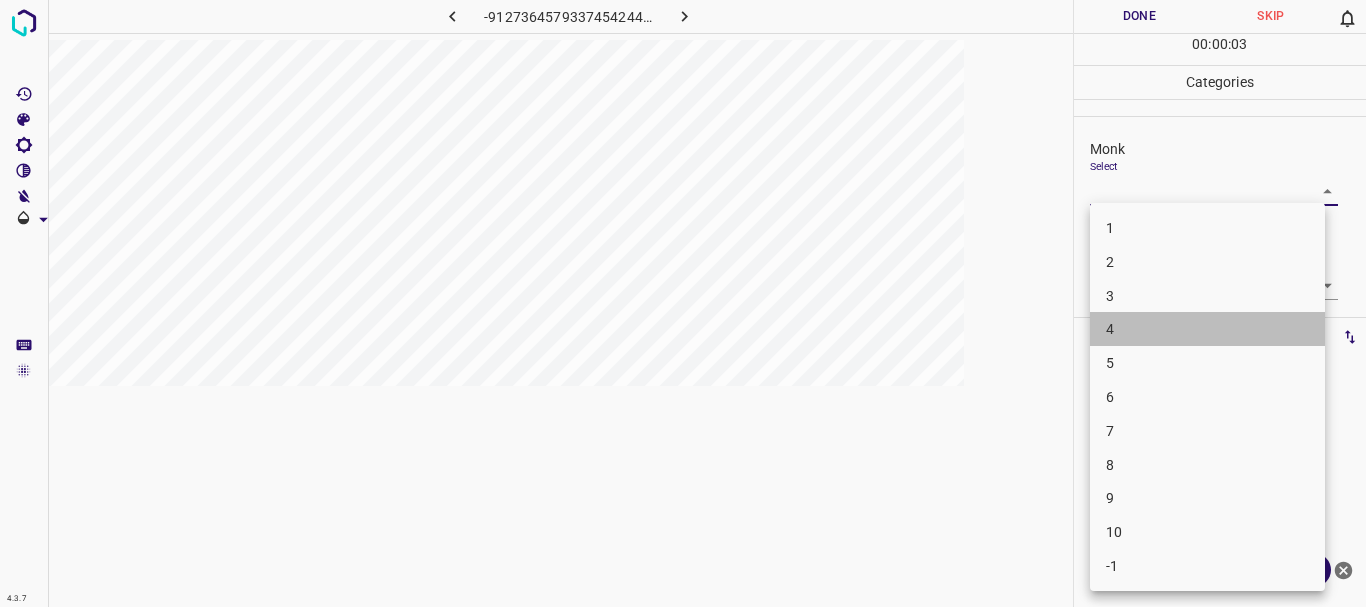 click on "4" at bounding box center (1207, 329) 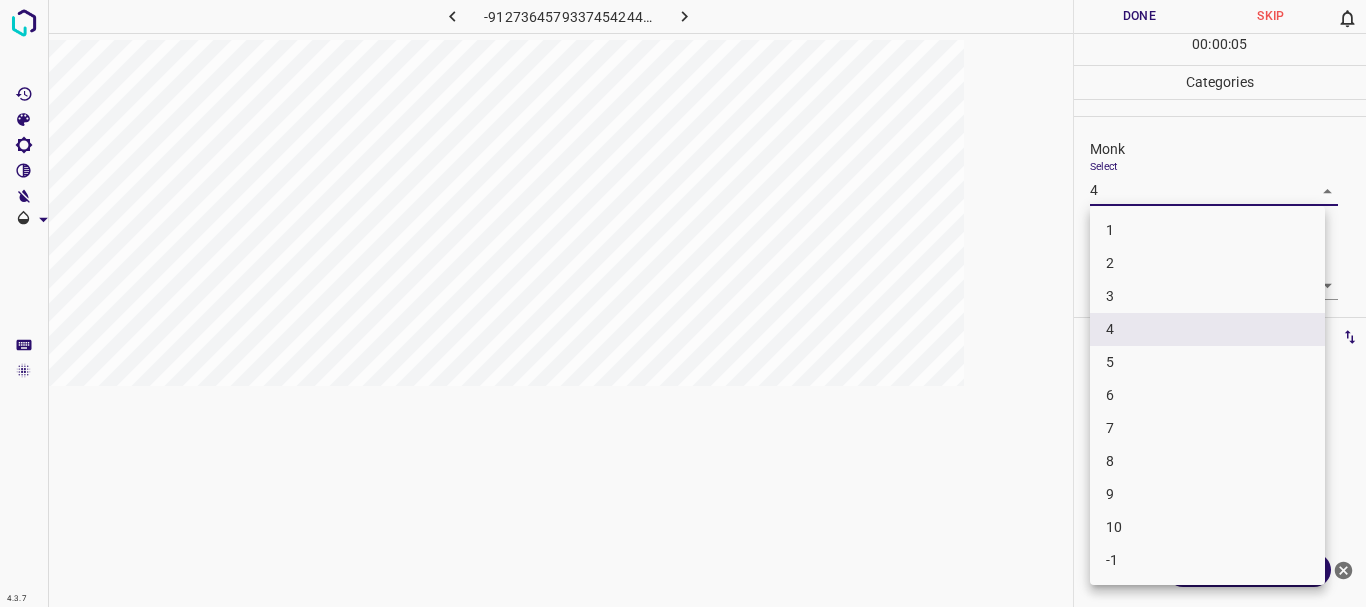 click on "4.3.7 -9127364579337454244.png Done Skip 0 00   : 00   : 05   Categories Monk   Select 4 4  [PERSON_NAME]   Select ​ Labels   0 Categories 1 Monk 2  [PERSON_NAME] Tools Space Change between modes (Draw & Edit) I Auto labeling R Restore zoom M Zoom in N Zoom out Delete Delete selecte label Filters Z Restore filters X Saturation filter C Brightness filter V Contrast filter B Gray scale filter General O Download ¿Necesitas ayuda? Texto original Valora esta traducción Tu opinión servirá para ayudar a mejorar el Traductor de Google - Texto - Esconder - Borrar 1 2 3 4 5 6 7 8 9 10 -1" at bounding box center (683, 303) 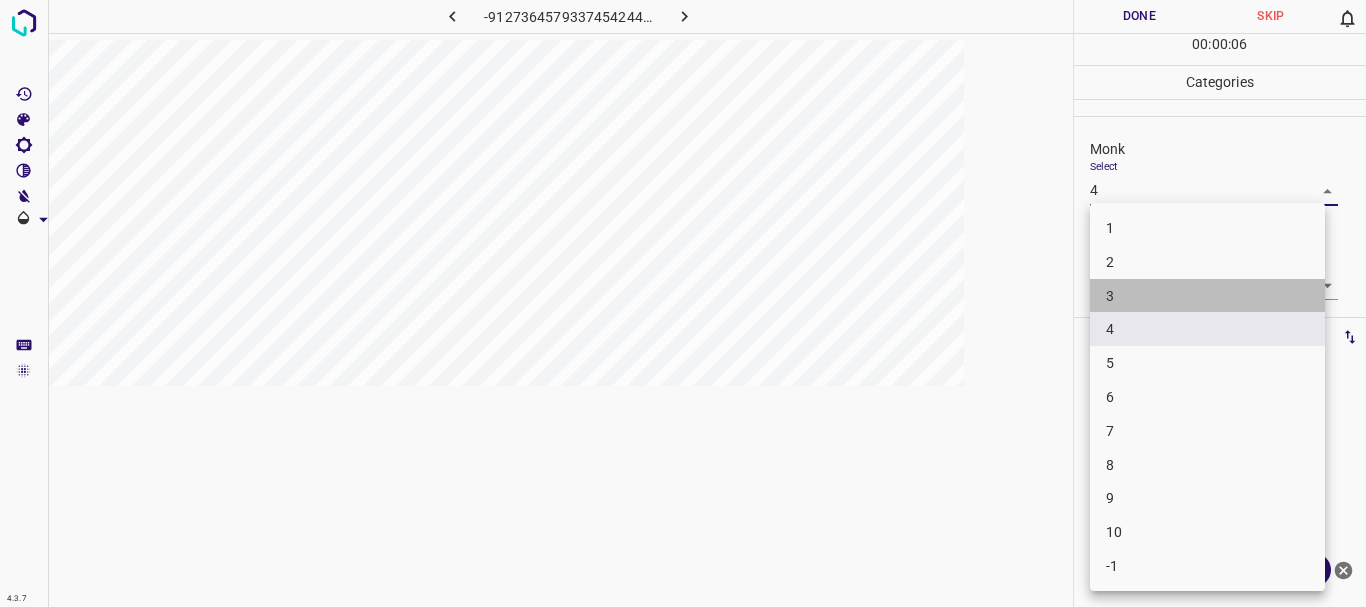 click on "3" at bounding box center (1207, 296) 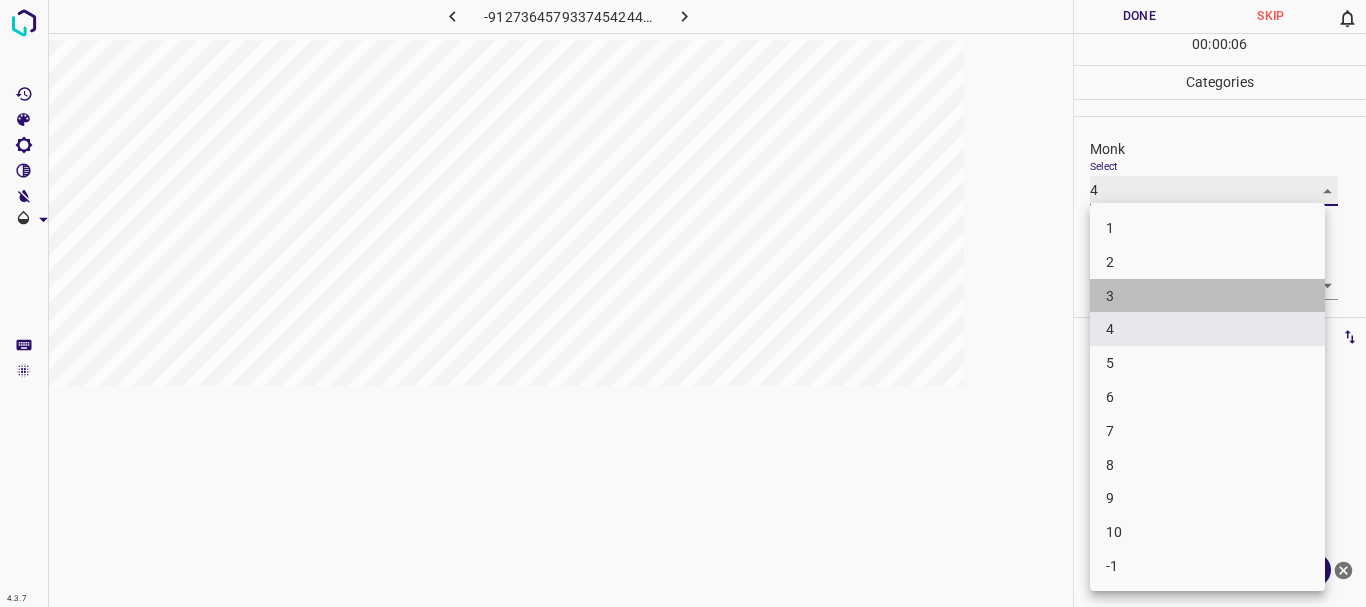 type on "3" 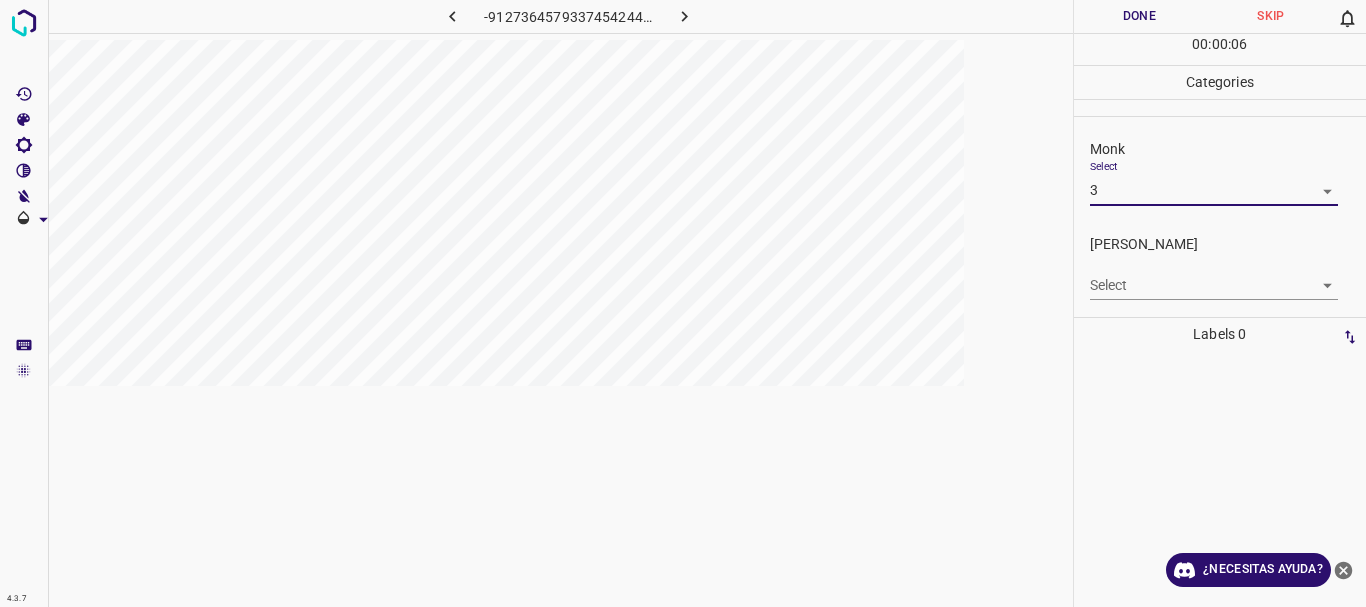 click on "4.3.7 -9127364579337454244.png Done Skip 0 00   : 00   : 06   Categories Monk   Select 3 3  [PERSON_NAME]   Select ​ Labels   0 Categories 1 Monk 2  [PERSON_NAME] Tools Space Change between modes (Draw & Edit) I Auto labeling R Restore zoom M Zoom in N Zoom out Delete Delete selecte label Filters Z Restore filters X Saturation filter C Brightness filter V Contrast filter B Gray scale filter General O Download ¿Necesitas ayuda? Texto original Valora esta traducción Tu opinión servirá para ayudar a mejorar el Traductor de Google - Texto - Esconder - Borrar" at bounding box center (683, 303) 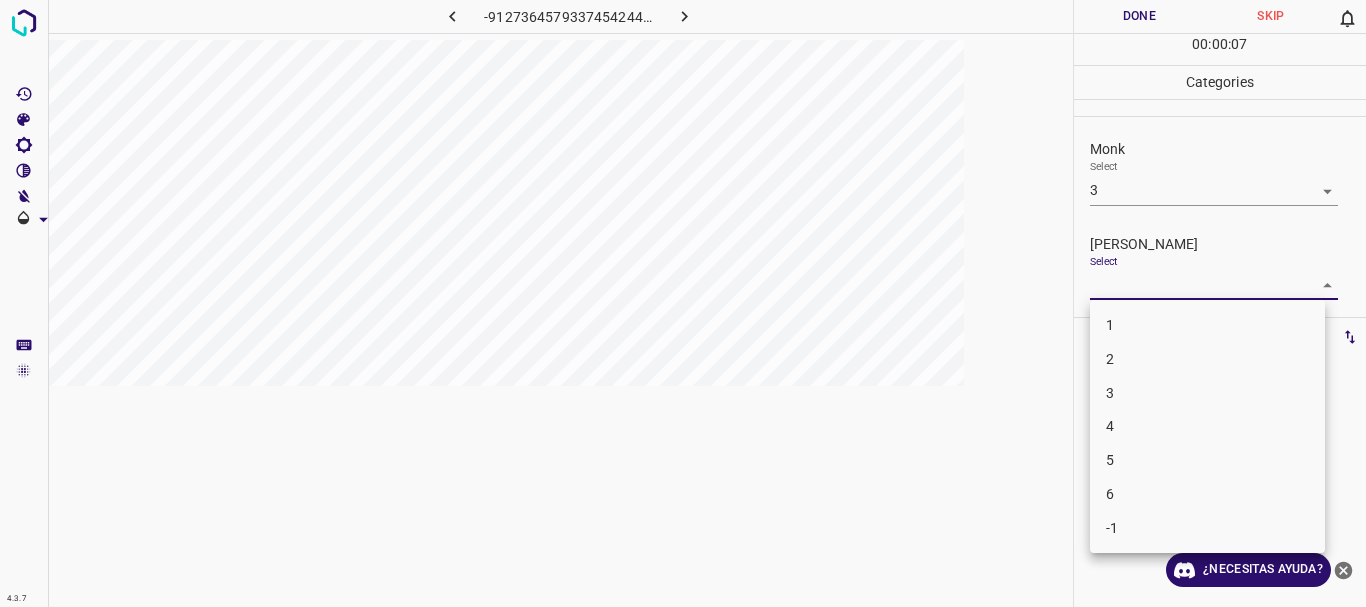 click on "1" at bounding box center [1207, 325] 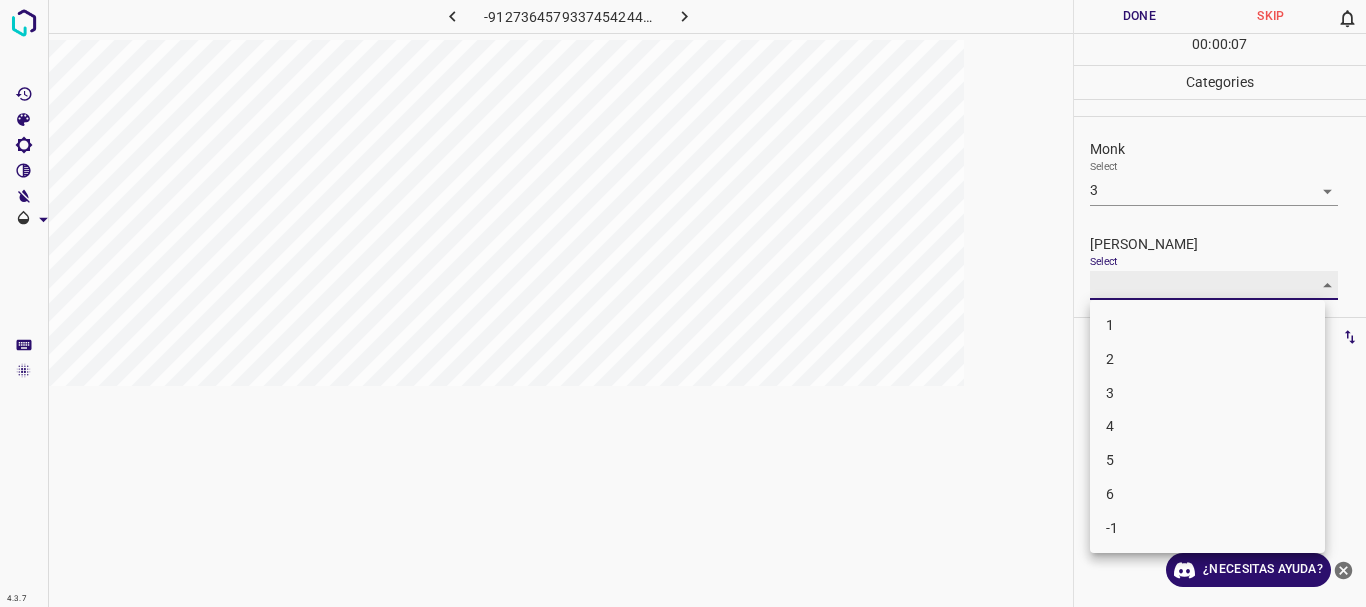 type on "1" 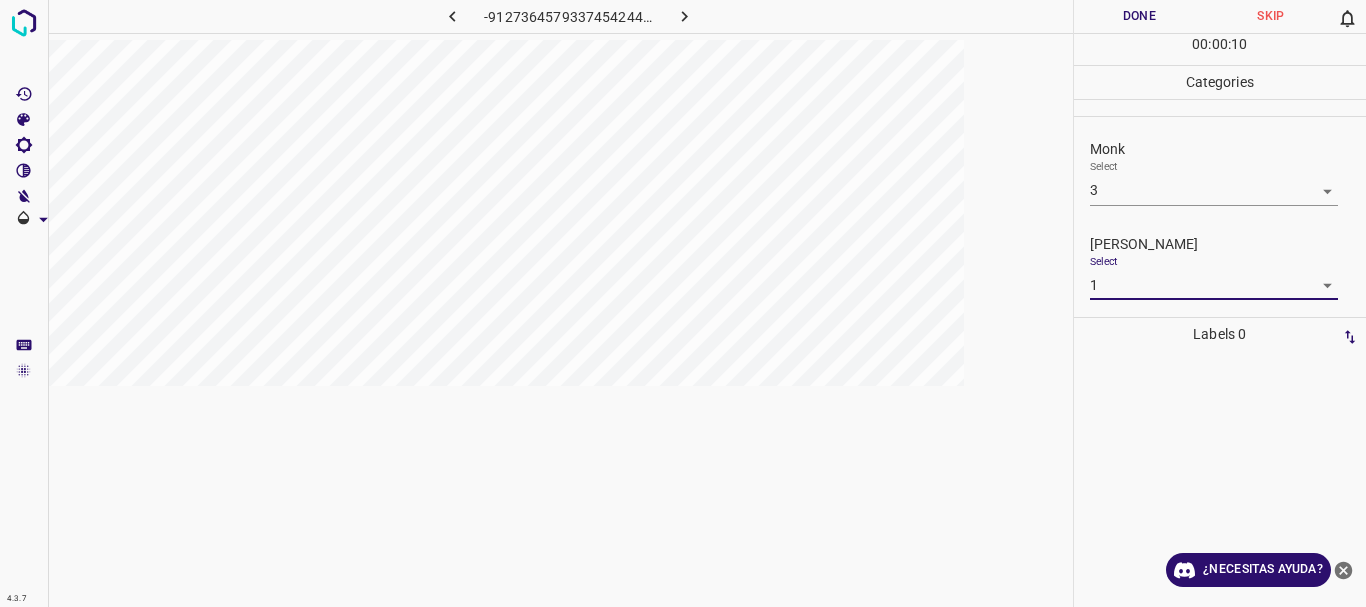 click on "Done" at bounding box center (1140, 16) 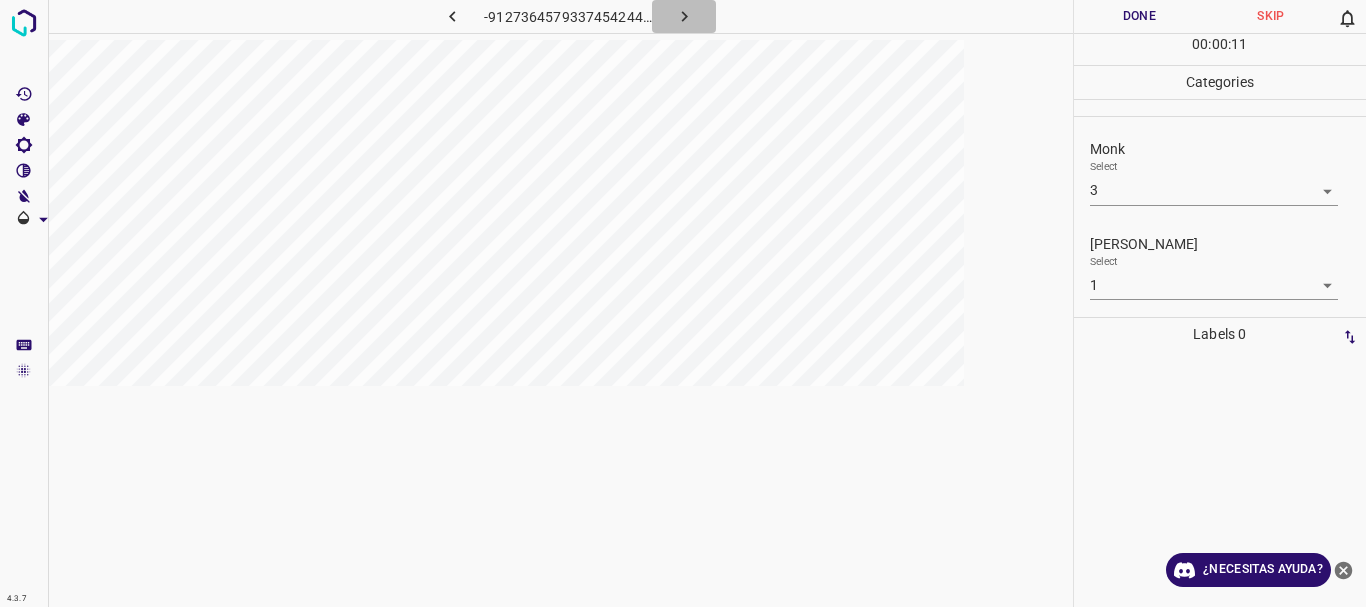 click at bounding box center [684, 16] 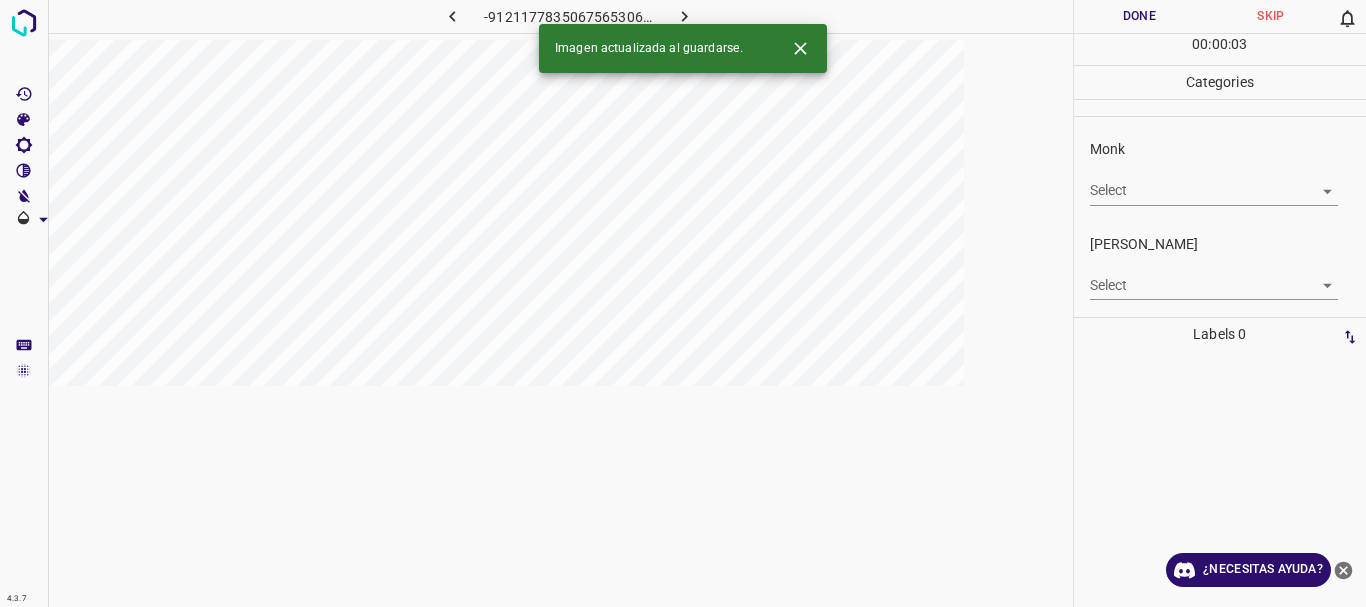 click on "4.3.7 -9121177835067565306.png Done Skip 0 00   : 00   : 03   Categories Monk   Select ​  [PERSON_NAME]   Select ​ Labels   0 Categories 1 Monk 2  [PERSON_NAME] Tools Space Change between modes (Draw & Edit) I Auto labeling R Restore zoom M Zoom in N Zoom out Delete Delete selecte label Filters Z Restore filters X Saturation filter C Brightness filter V Contrast filter B Gray scale filter General O Download Imagen actualizada al guardarse. ¿Necesitas ayuda? Texto original Valora esta traducción Tu opinión servirá para ayudar a mejorar el Traductor de Google - Texto - Esconder - Borrar" at bounding box center [683, 303] 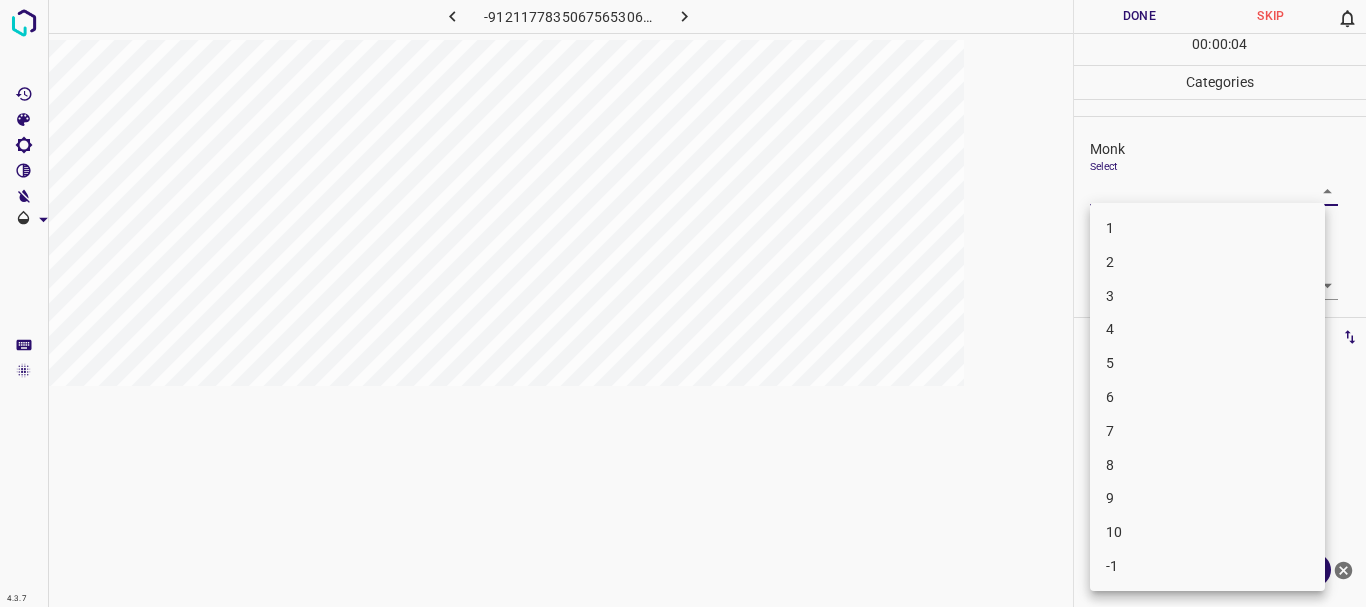 click on "3" at bounding box center [1207, 296] 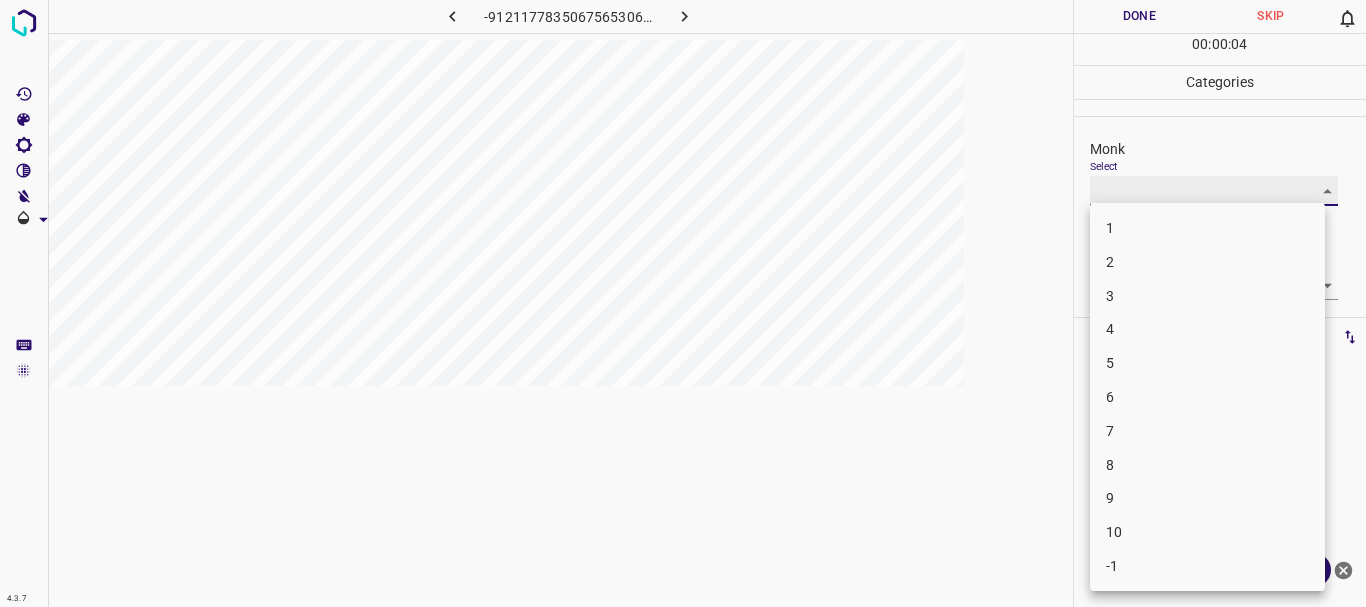 type on "3" 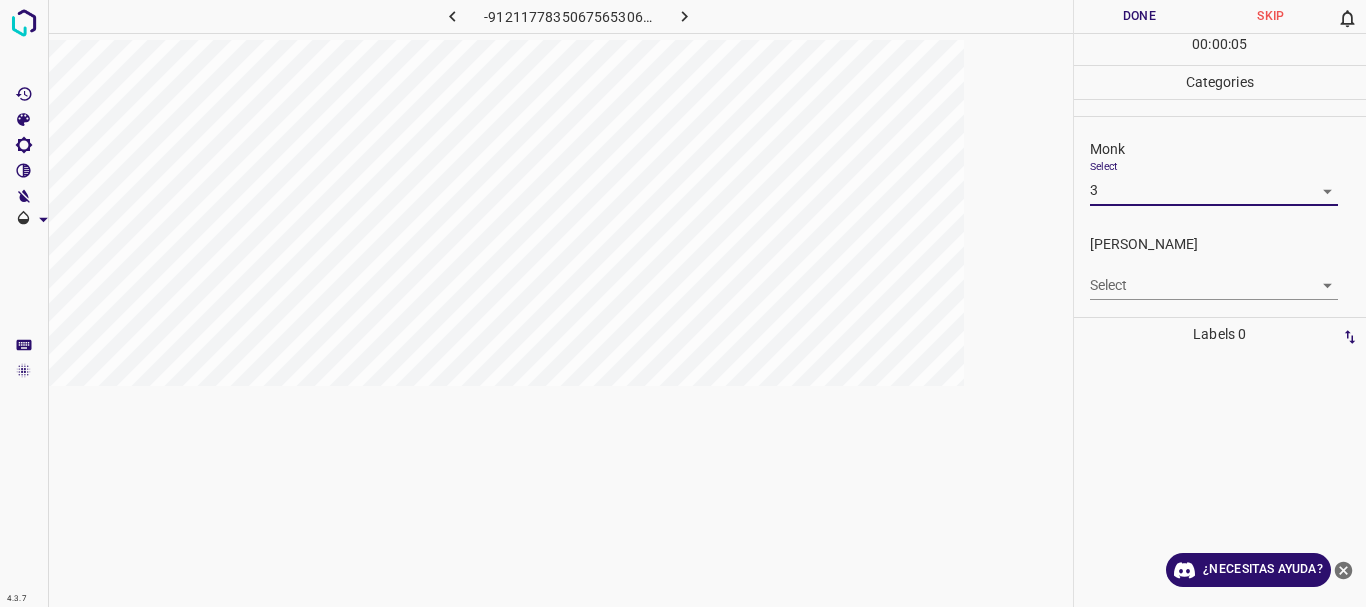 click on "4.3.7 -9121177835067565306.png Done Skip 0 00   : 00   : 05   Categories Monk   Select 3 3  [PERSON_NAME]   Select ​ Labels   0 Categories 1 Monk 2  [PERSON_NAME] Tools Space Change between modes (Draw & Edit) I Auto labeling R Restore zoom M Zoom in N Zoom out Delete Delete selecte label Filters Z Restore filters X Saturation filter C Brightness filter V Contrast filter B Gray scale filter General O Download ¿Necesitas ayuda? Texto original Valora esta traducción Tu opinión servirá para ayudar a mejorar el Traductor de Google - Texto - Esconder - Borrar" at bounding box center (683, 303) 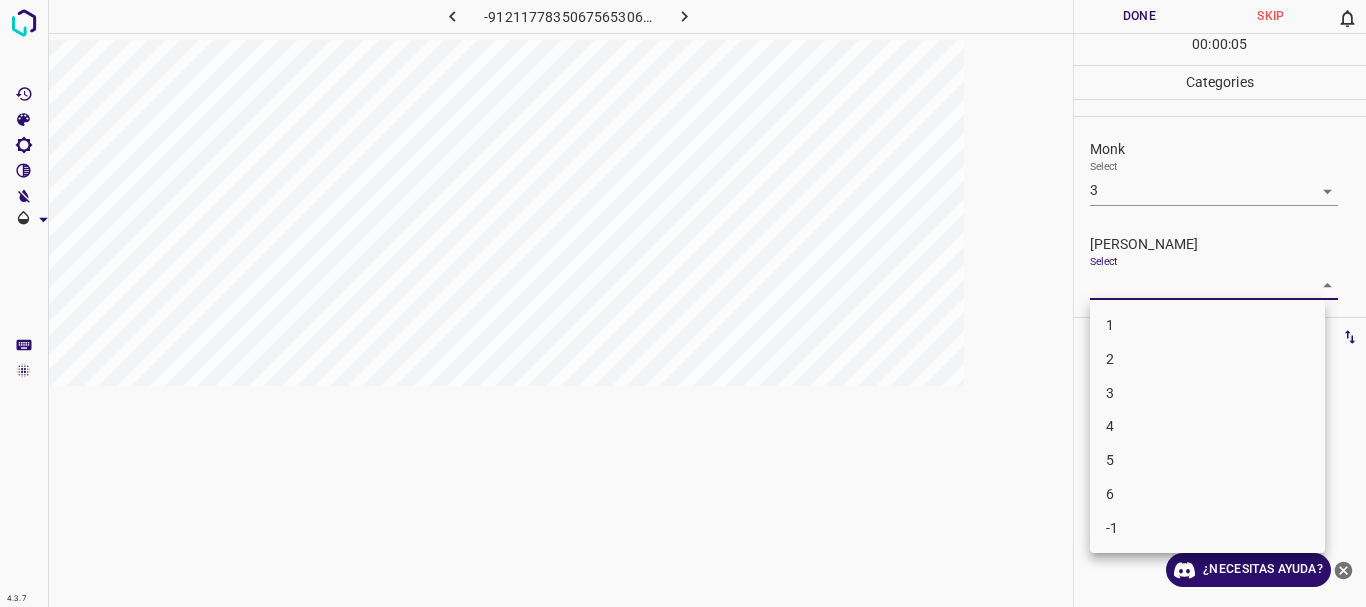 click on "1" at bounding box center (1207, 325) 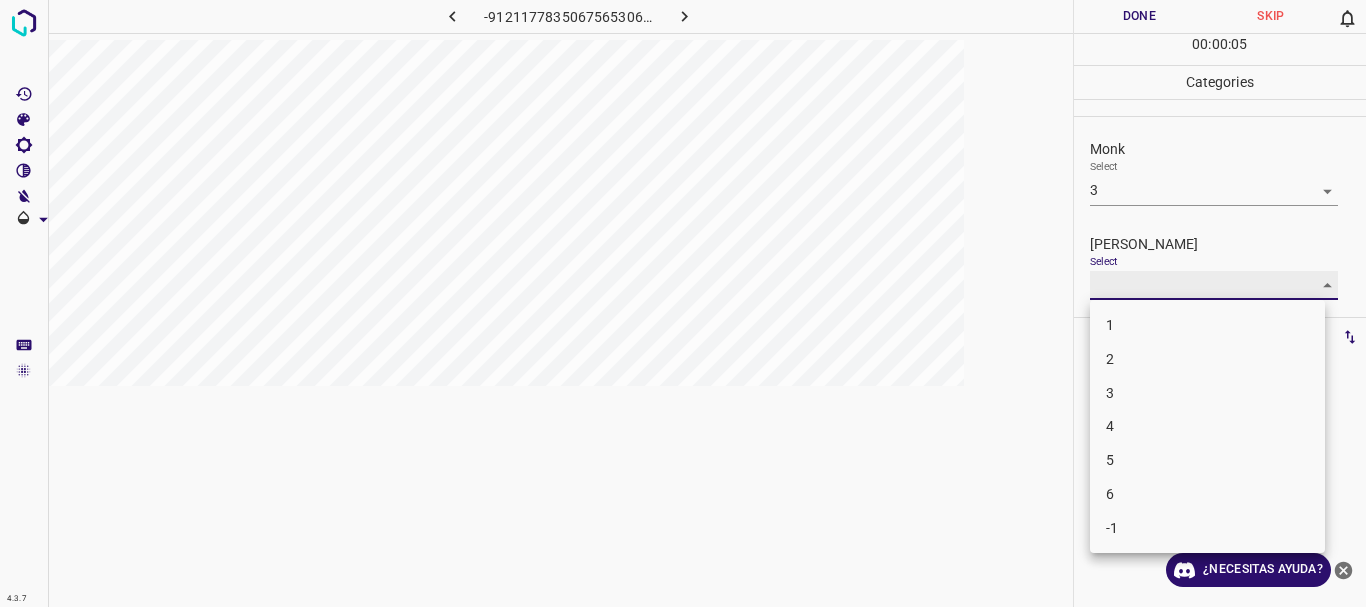 type on "1" 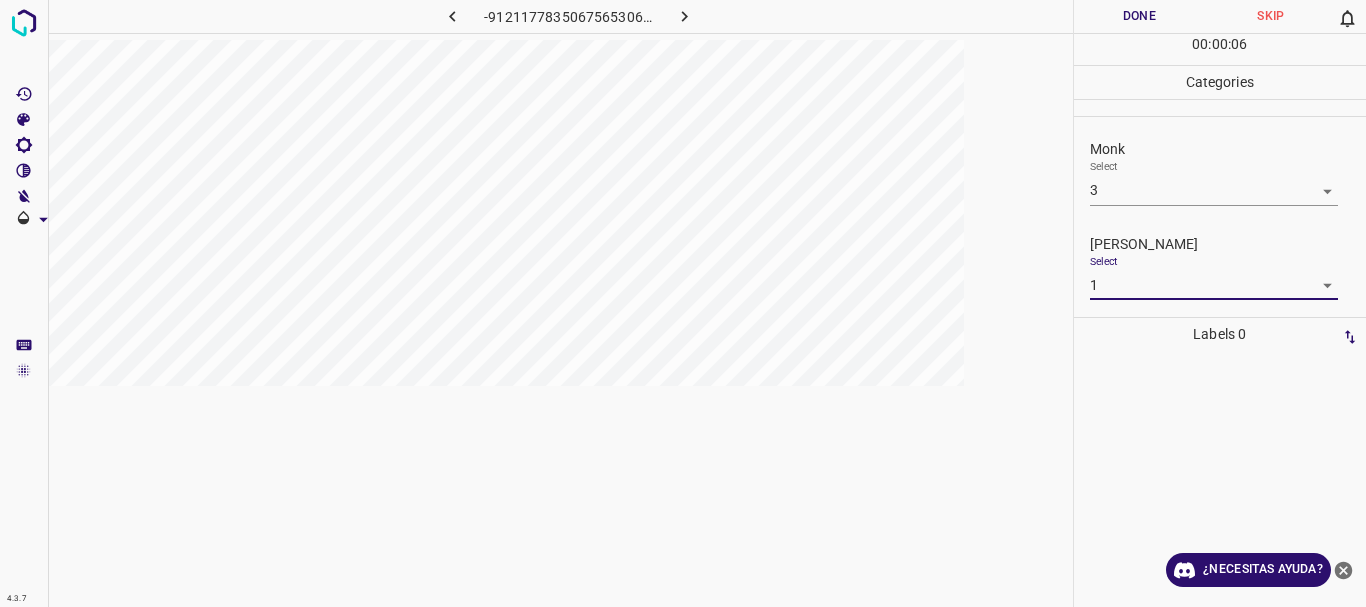 click on "Done" at bounding box center (1140, 16) 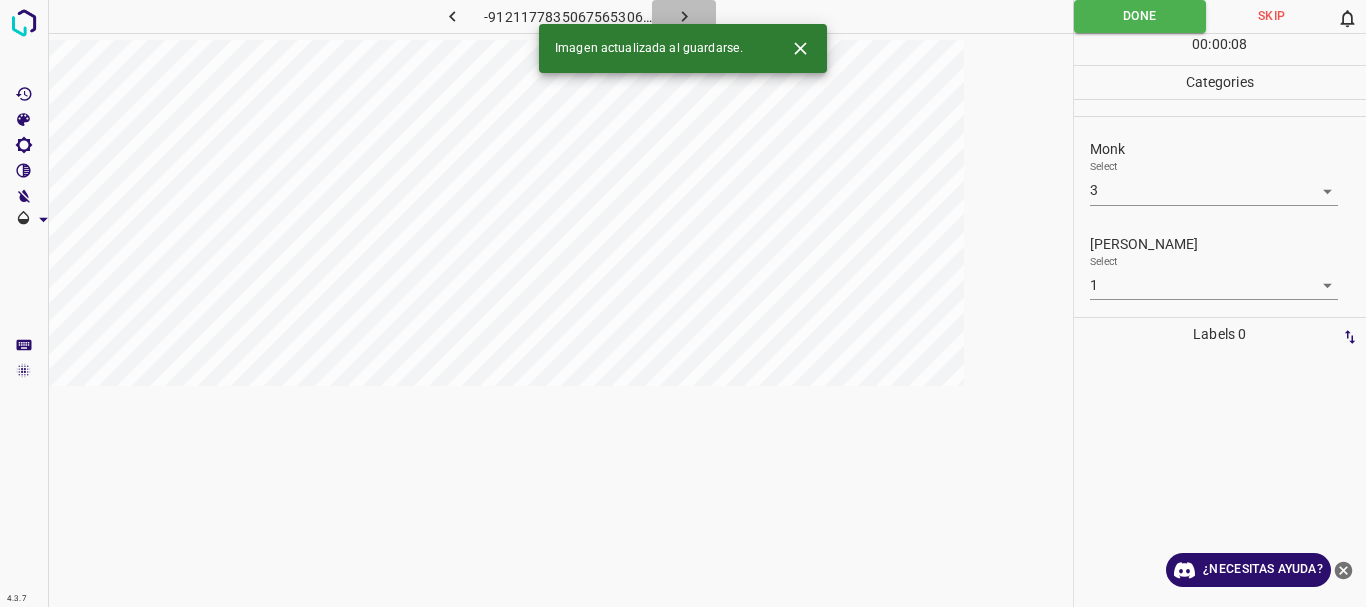 click 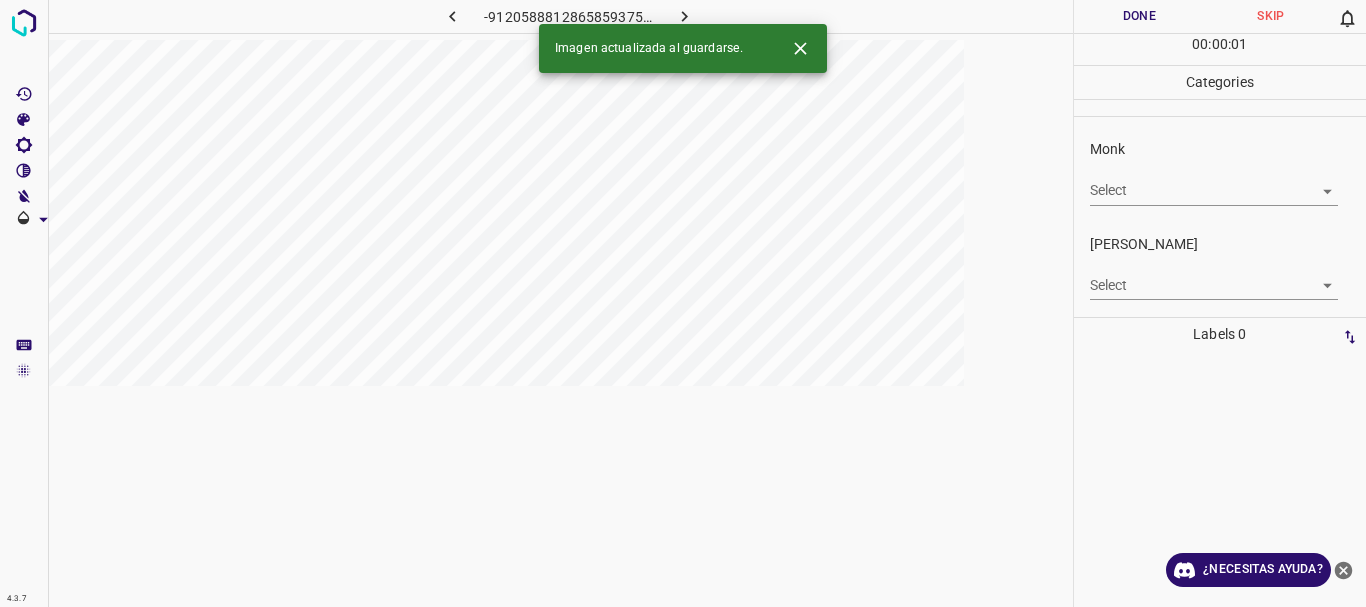 click on "4.3.7 -9120588812865859375.png Done Skip 0 00   : 00   : 01   Categories Monk   Select ​  [PERSON_NAME]   Select ​ Labels   0 Categories 1 Monk 2  [PERSON_NAME] Tools Space Change between modes (Draw & Edit) I Auto labeling R Restore zoom M Zoom in N Zoom out Delete Delete selecte label Filters Z Restore filters X Saturation filter C Brightness filter V Contrast filter B Gray scale filter General O Download Imagen actualizada al guardarse. ¿Necesitas ayuda? Texto original Valora esta traducción Tu opinión servirá para ayudar a mejorar el Traductor de Google - Texto - Esconder - Borrar" at bounding box center (683, 303) 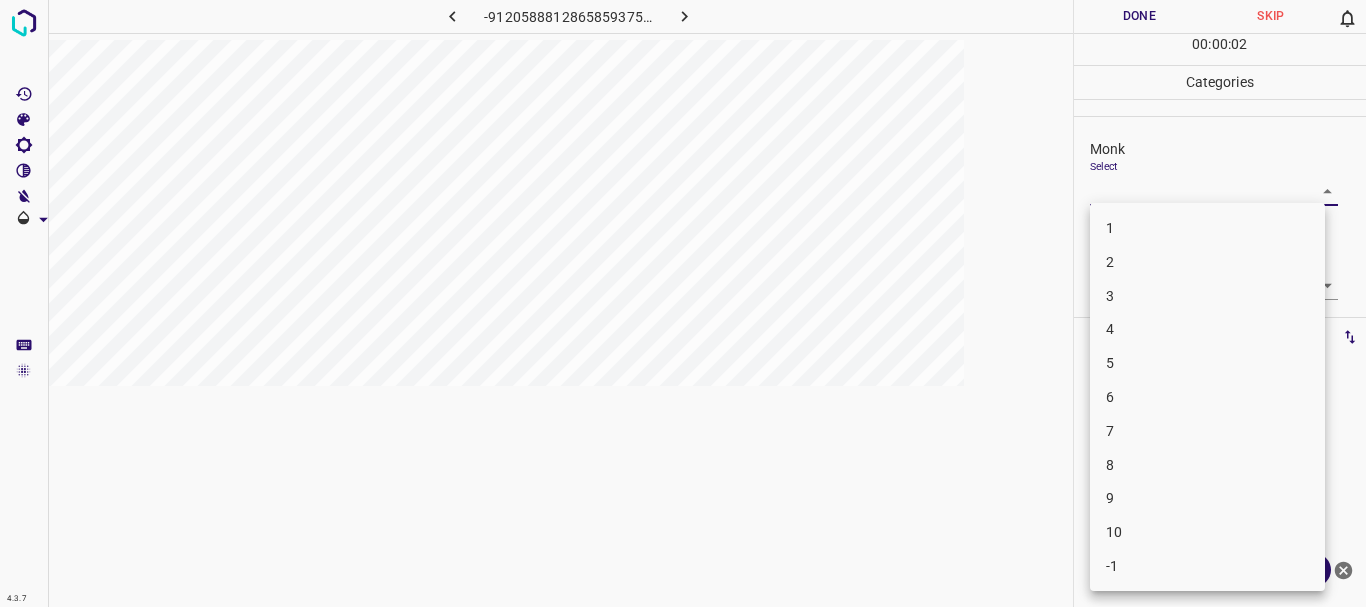 click on "4" at bounding box center (1207, 329) 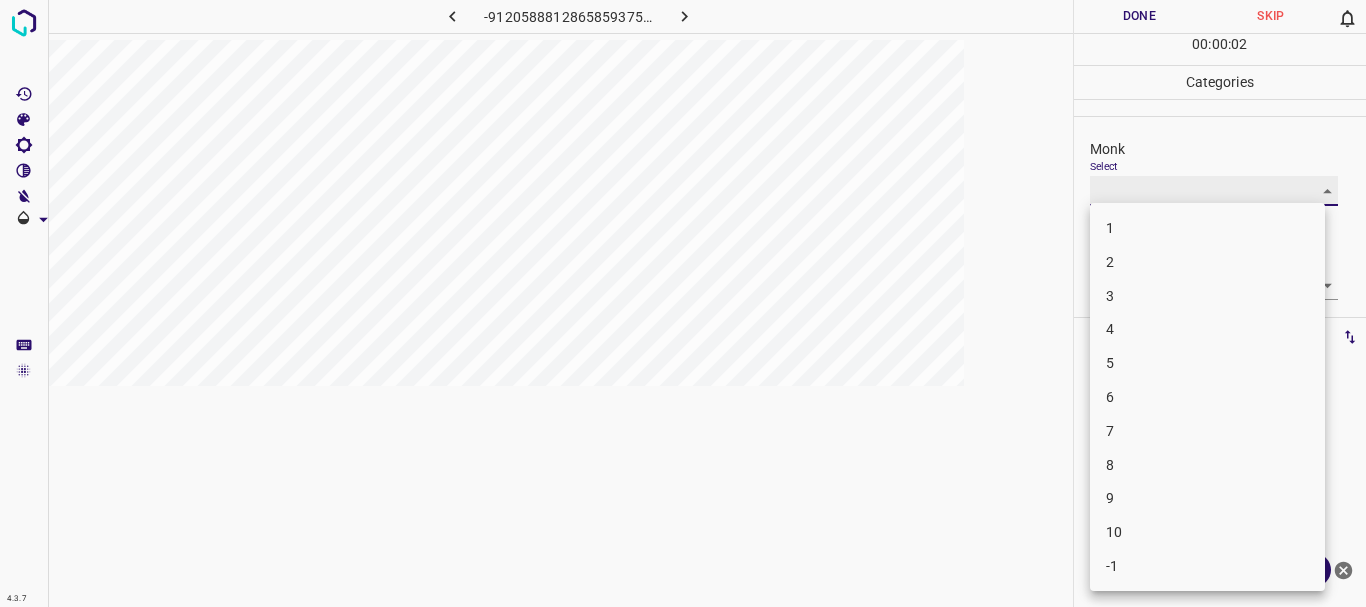 type on "4" 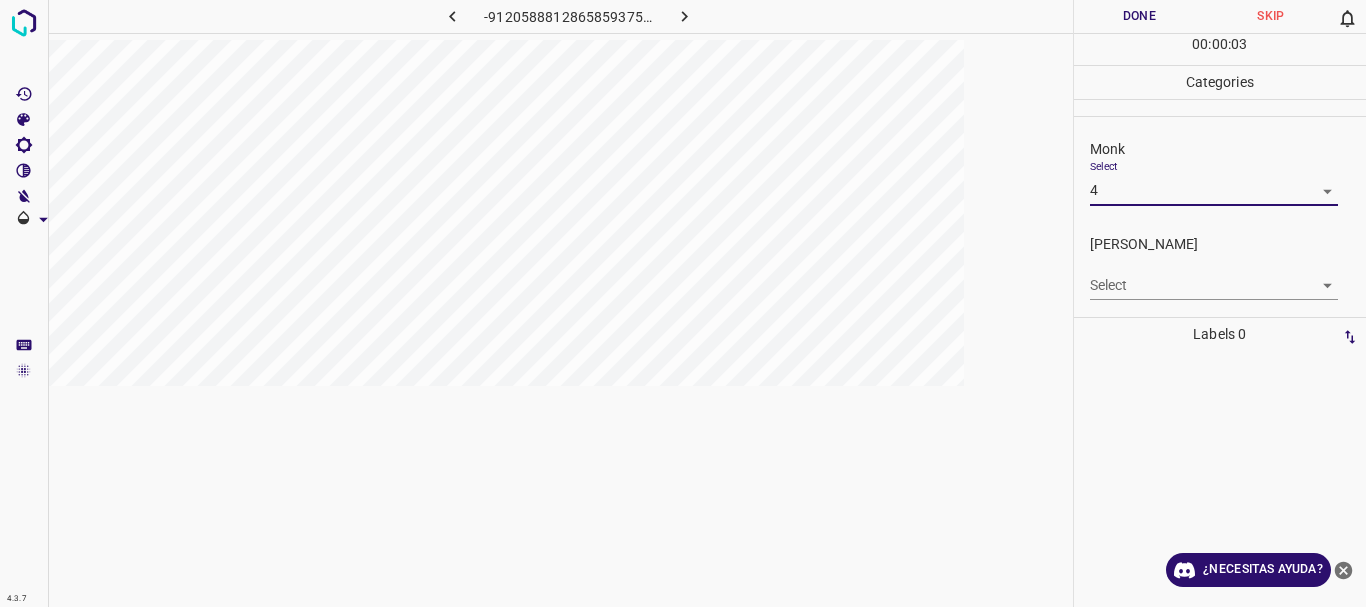 click on "4.3.7 -9120588812865859375.png Done Skip 0 00   : 00   : 03   Categories Monk   Select 4 4  [PERSON_NAME]   Select ​ Labels   0 Categories 1 Monk 2  [PERSON_NAME] Tools Space Change between modes (Draw & Edit) I Auto labeling R Restore zoom M Zoom in N Zoom out Delete Delete selecte label Filters Z Restore filters X Saturation filter C Brightness filter V Contrast filter B Gray scale filter General O Download ¿Necesitas ayuda? Texto original Valora esta traducción Tu opinión servirá para ayudar a mejorar el Traductor de Google - Texto - Esconder - Borrar" at bounding box center (683, 303) 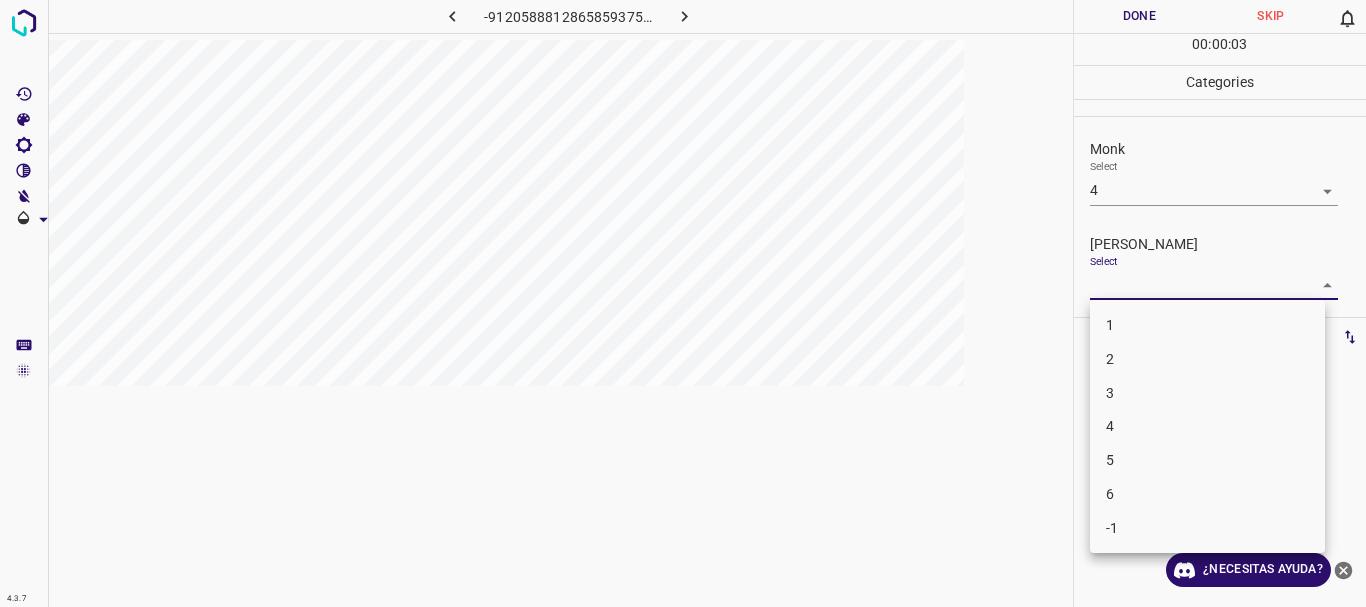 click on "3" at bounding box center [1207, 393] 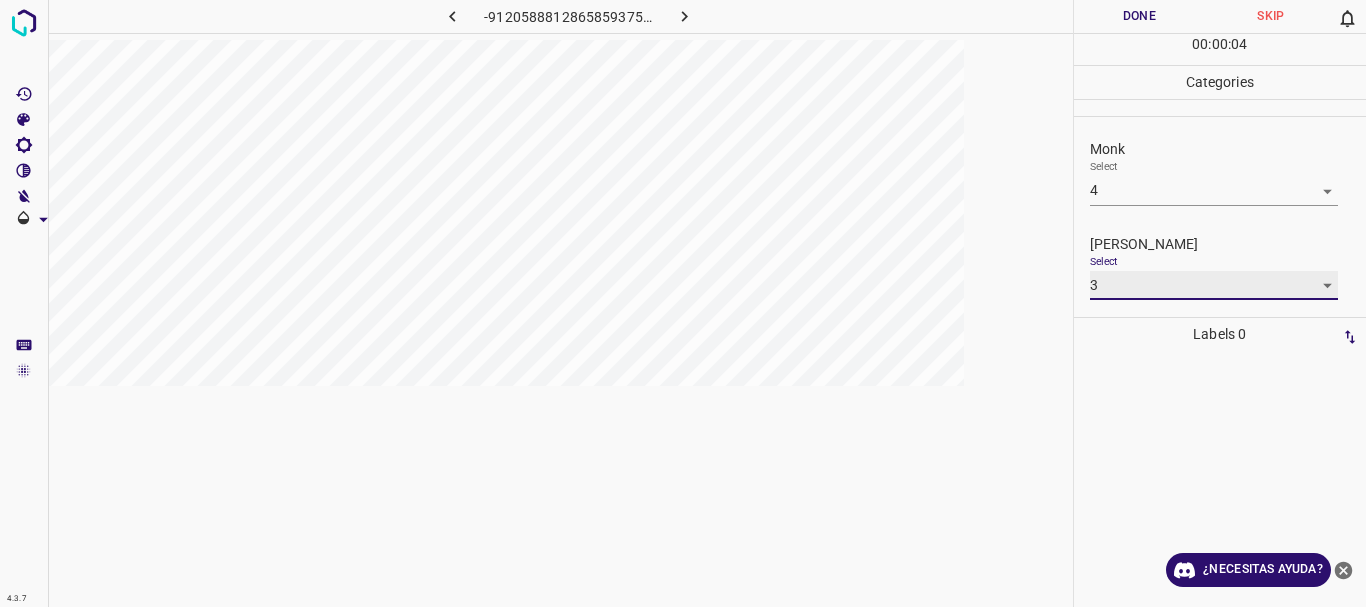 type on "3" 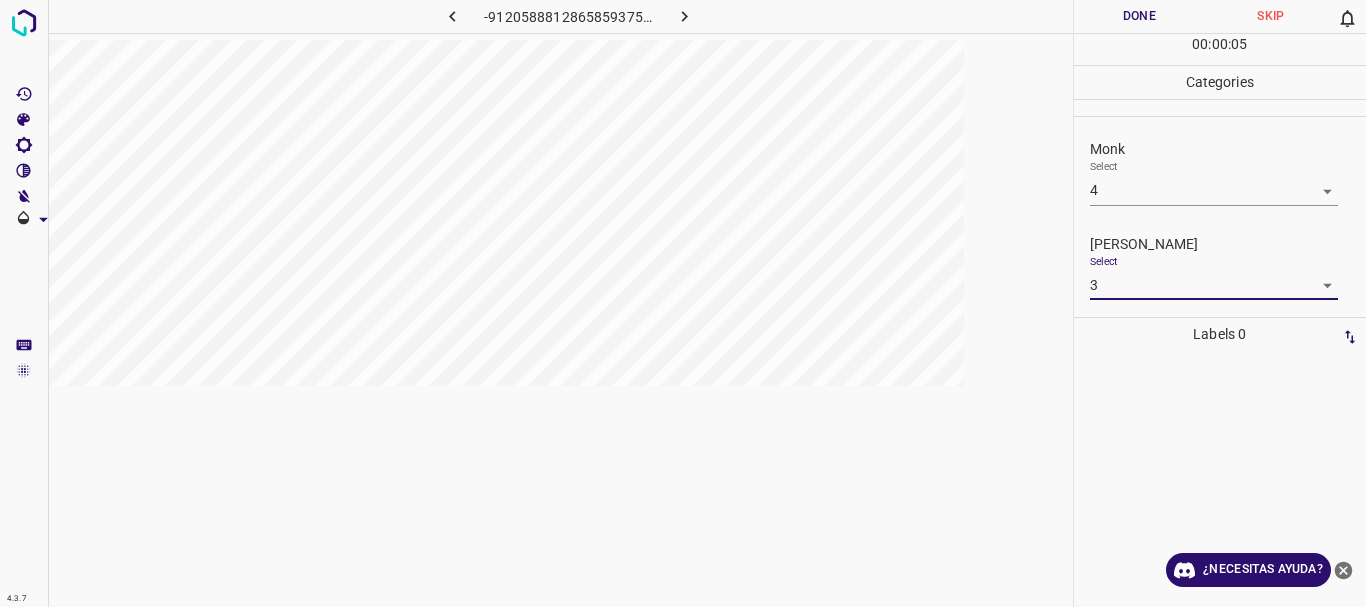 click on "Done" at bounding box center [1140, 16] 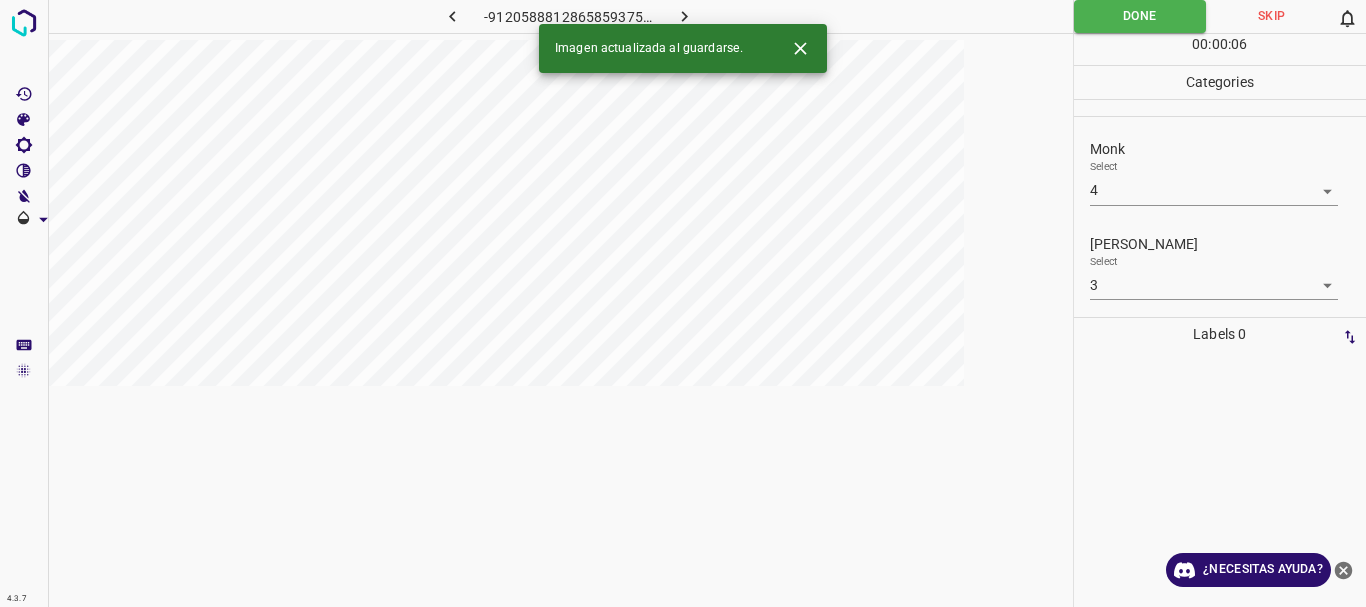 click 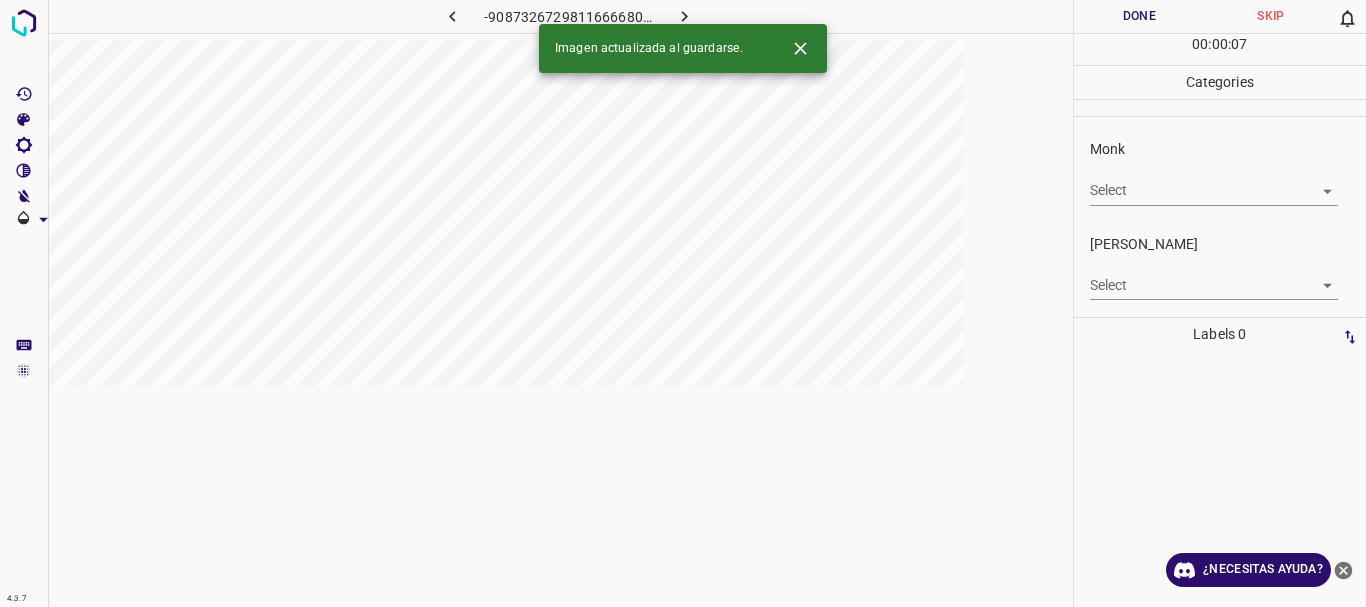 click on "4.3.7 -9087326729811666680.png Done Skip 0 00   : 00   : 07   Categories Monk   Select ​  [PERSON_NAME]   Select ​ Labels   0 Categories 1 Monk 2  [PERSON_NAME] Tools Space Change between modes (Draw & Edit) I Auto labeling R Restore zoom M Zoom in N Zoom out Delete Delete selecte label Filters Z Restore filters X Saturation filter C Brightness filter V Contrast filter B Gray scale filter General O Download Imagen actualizada al guardarse. ¿Necesitas ayuda? Texto original Valora esta traducción Tu opinión servirá para ayudar a mejorar el Traductor de Google - Texto - Esconder - Borrar" at bounding box center (683, 303) 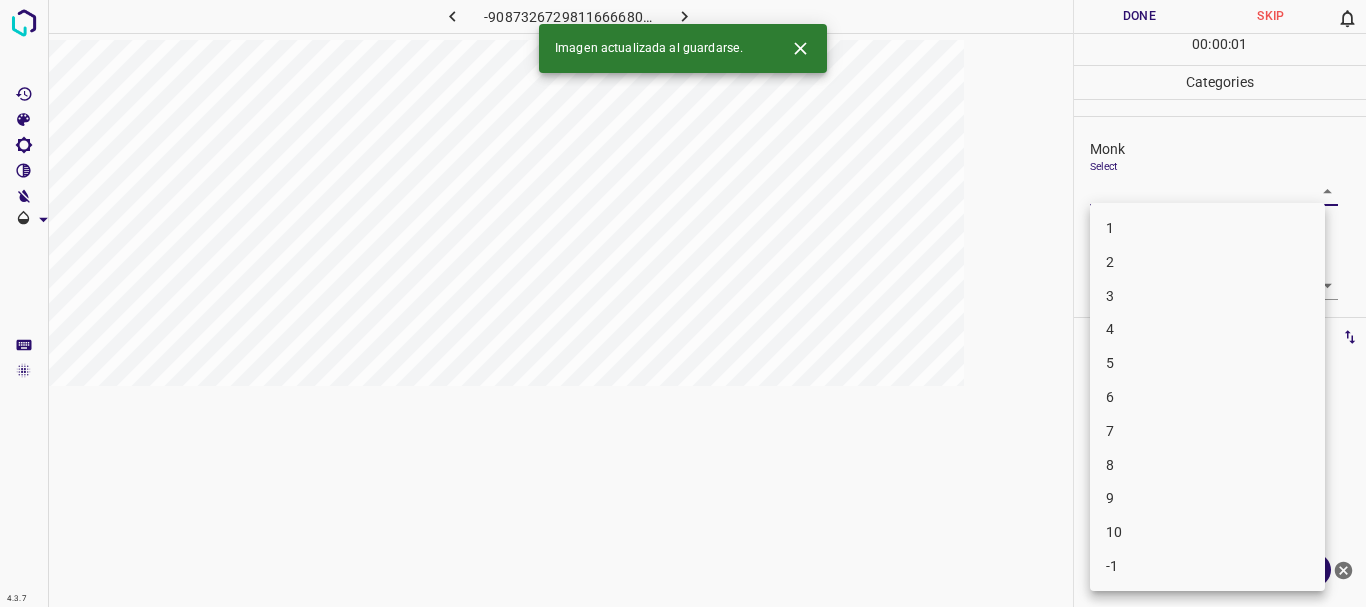 click on "4" at bounding box center (1207, 329) 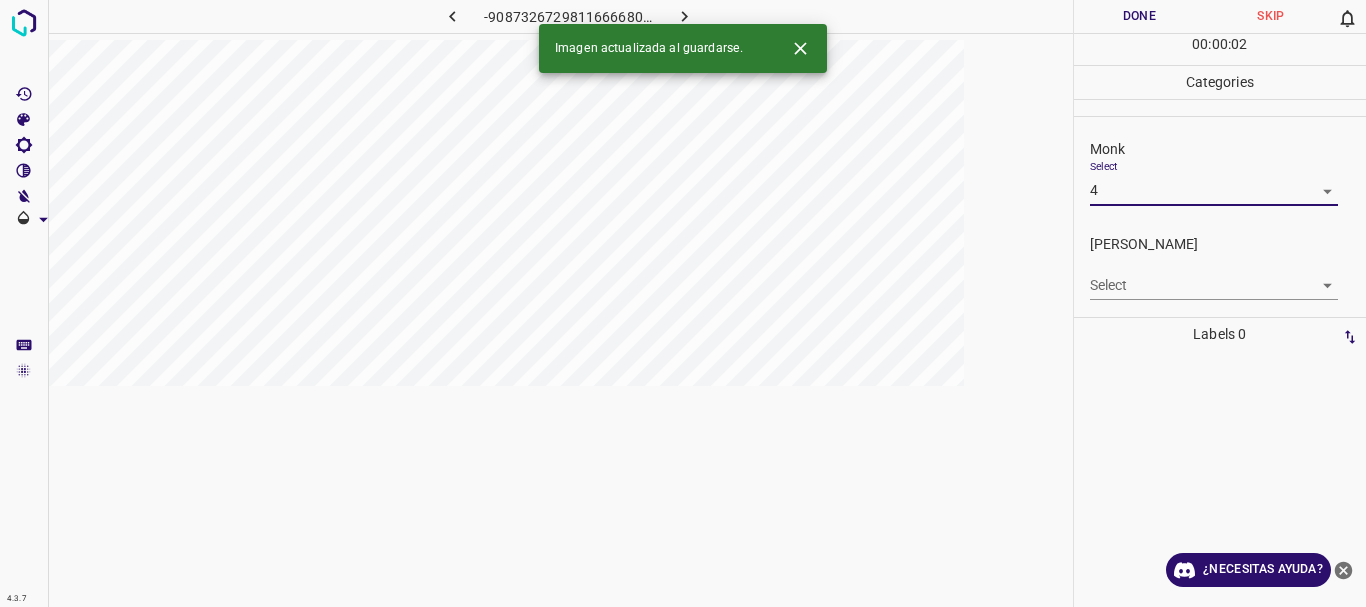 click on "4.3.7 -9087326729811666680.png Done Skip 0 00   : 00   : 02   Categories Monk   Select 4 4  [PERSON_NAME]   Select ​ Labels   0 Categories 1 Monk 2  [PERSON_NAME] Tools Space Change between modes (Draw & Edit) I Auto labeling R Restore zoom M Zoom in N Zoom out Delete Delete selecte label Filters Z Restore filters X Saturation filter C Brightness filter V Contrast filter B Gray scale filter General O Download Imagen actualizada al guardarse. ¿Necesitas ayuda? Texto original Valora esta traducción Tu opinión servirá para ayudar a mejorar el Traductor de Google - Texto - Esconder - Borrar" at bounding box center [683, 303] 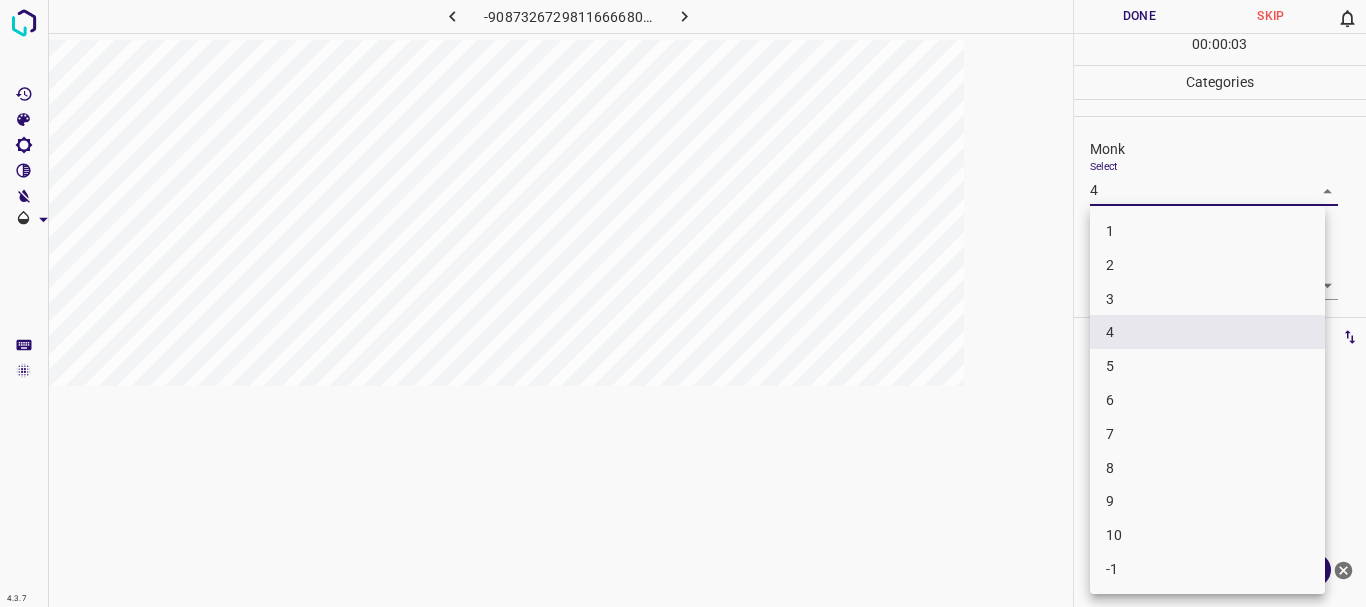 click on "3" at bounding box center [1207, 299] 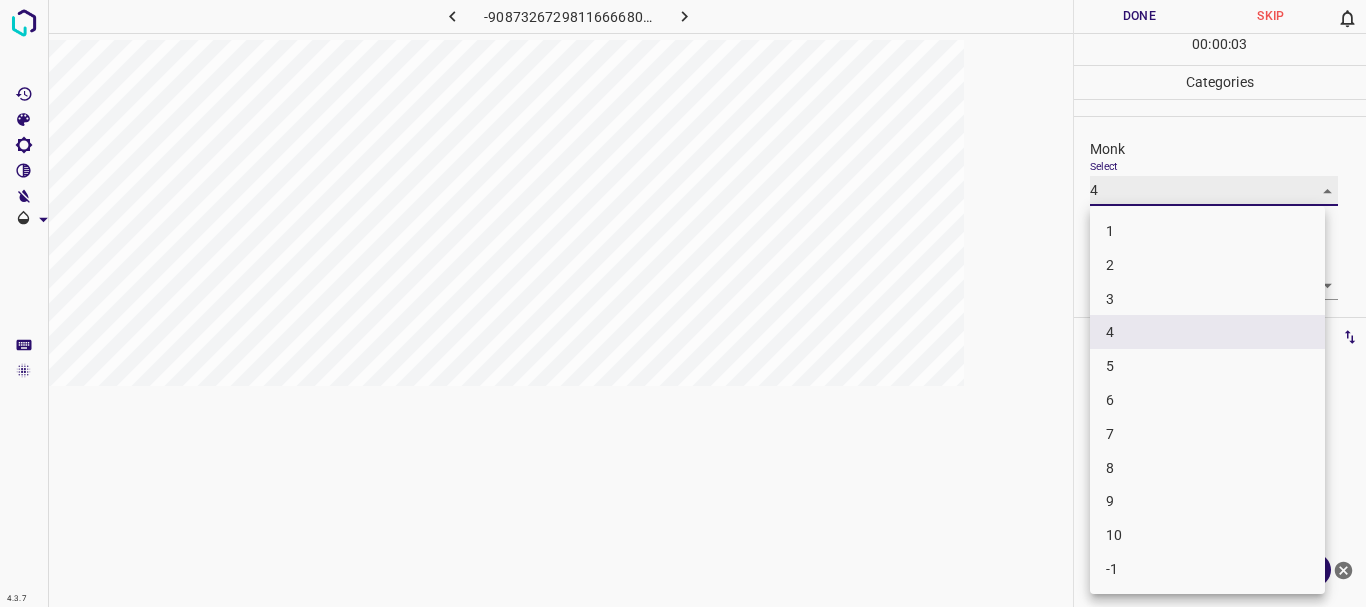 type on "3" 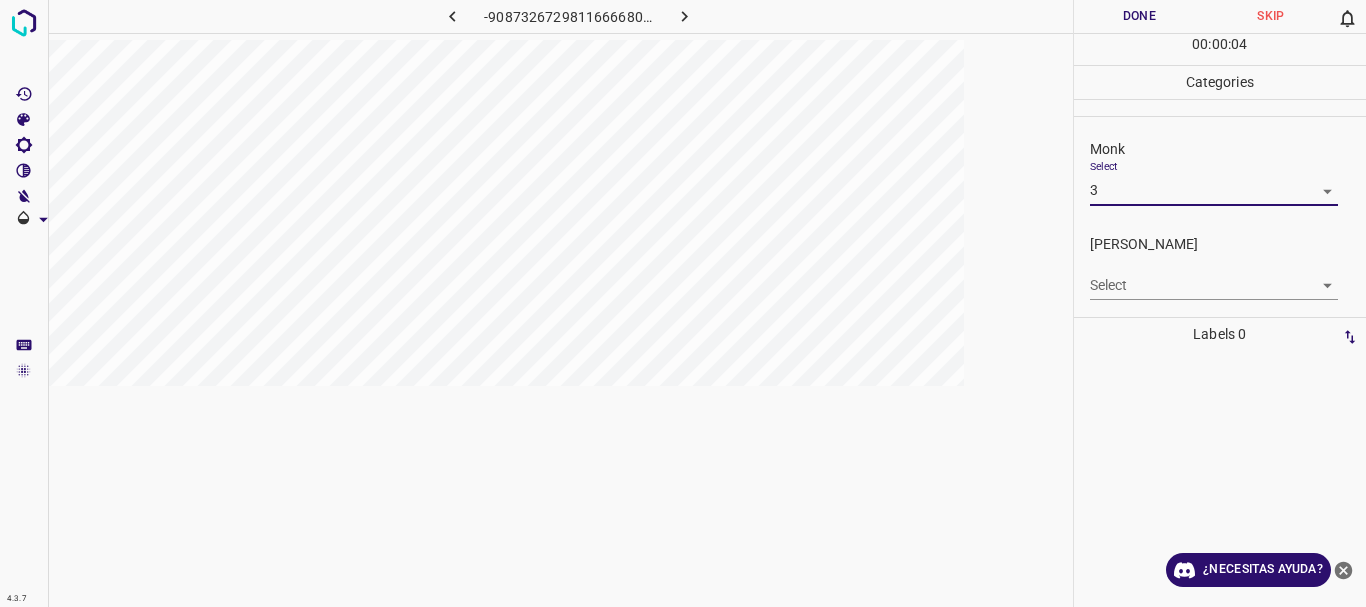 click on "4.3.7 -9087326729811666680.png Done Skip 0 00   : 00   : 04   Categories Monk   Select 3 3  [PERSON_NAME]   Select ​ Labels   0 Categories 1 Monk 2  [PERSON_NAME] Tools Space Change between modes (Draw & Edit) I Auto labeling R Restore zoom M Zoom in N Zoom out Delete Delete selecte label Filters Z Restore filters X Saturation filter C Brightness filter V Contrast filter B Gray scale filter General O Download ¿Necesitas ayuda? Texto original Valora esta traducción Tu opinión servirá para ayudar a mejorar el Traductor de Google - Texto - Esconder - Borrar" at bounding box center [683, 303] 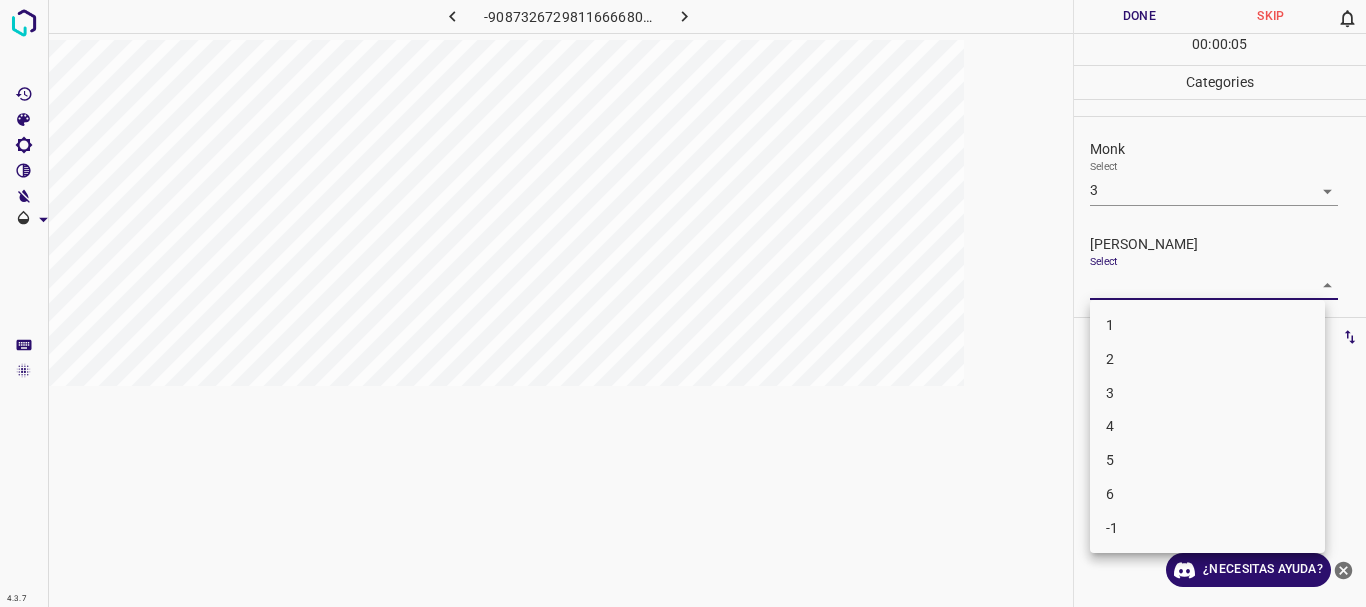 click on "3" at bounding box center (1207, 393) 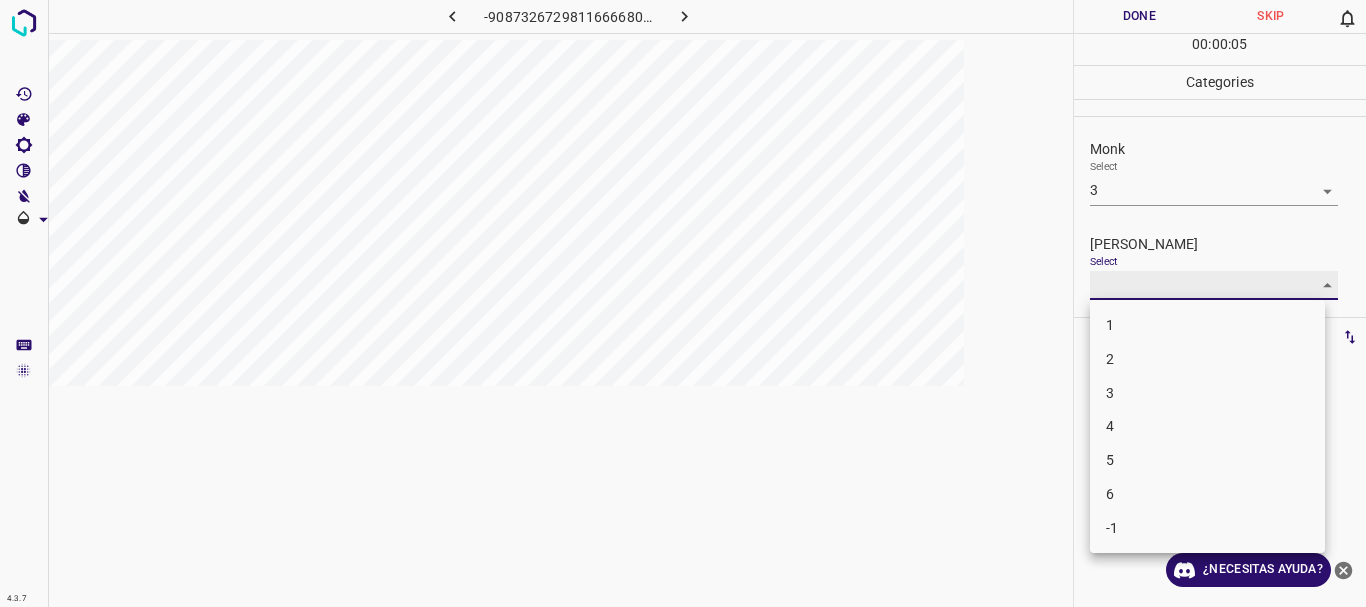 type on "3" 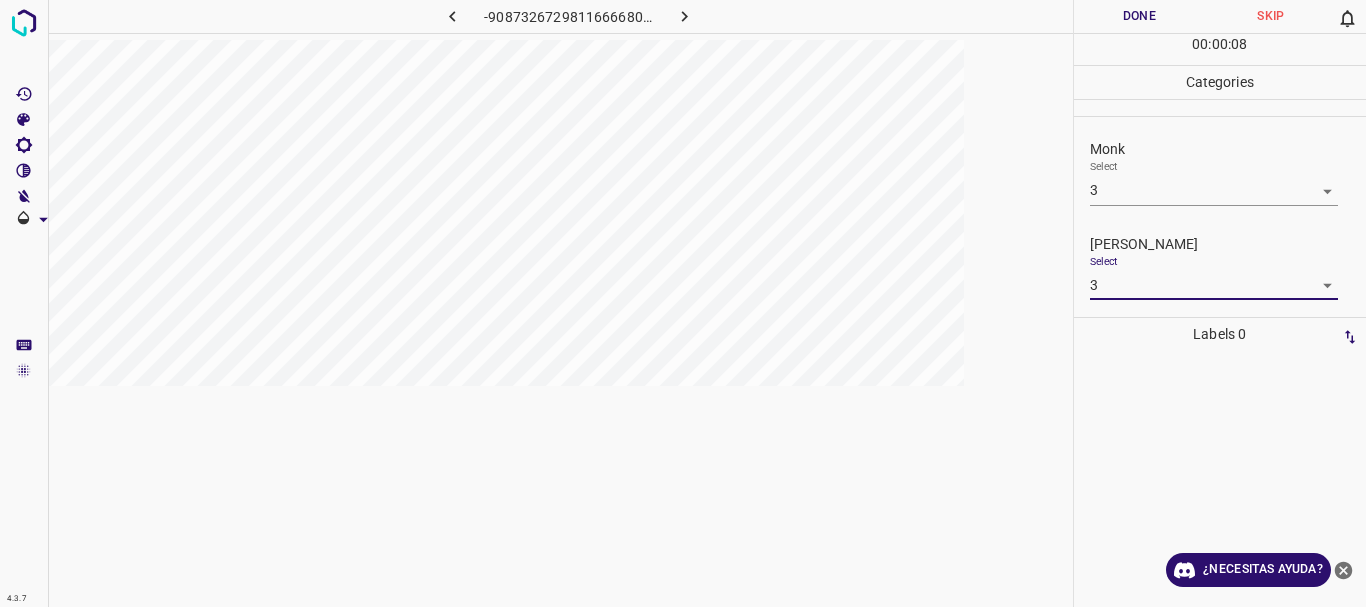 drag, startPoint x: 1145, startPoint y: 19, endPoint x: 1077, endPoint y: 1, distance: 70.34202 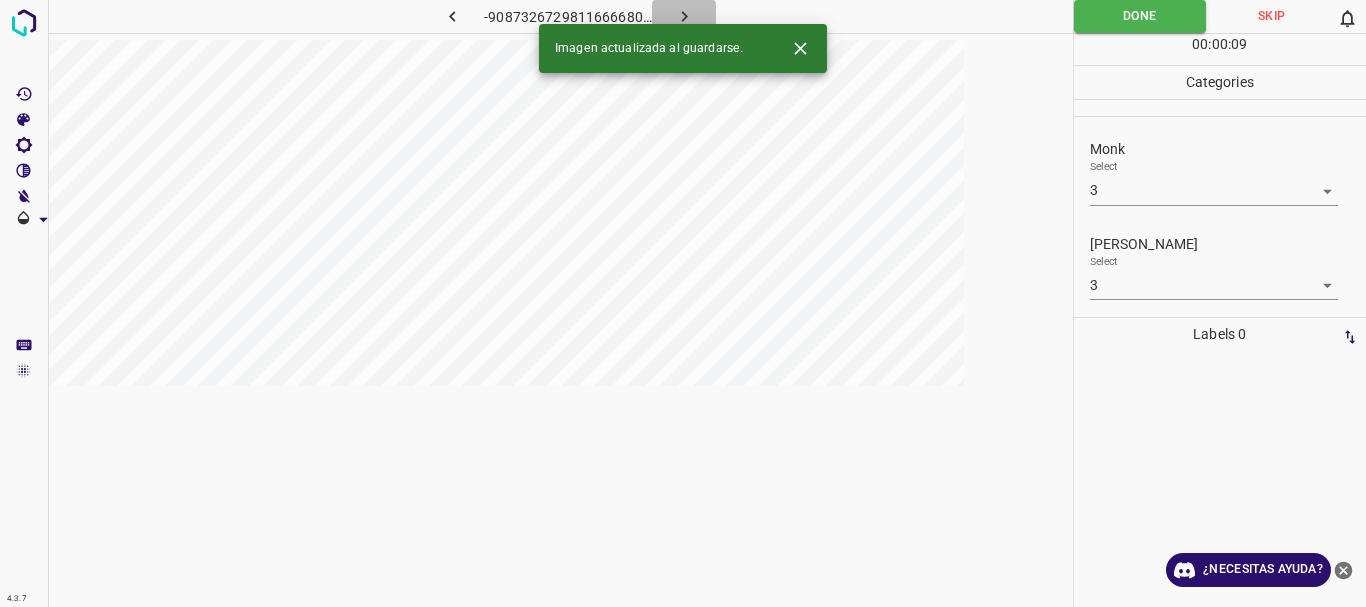 click 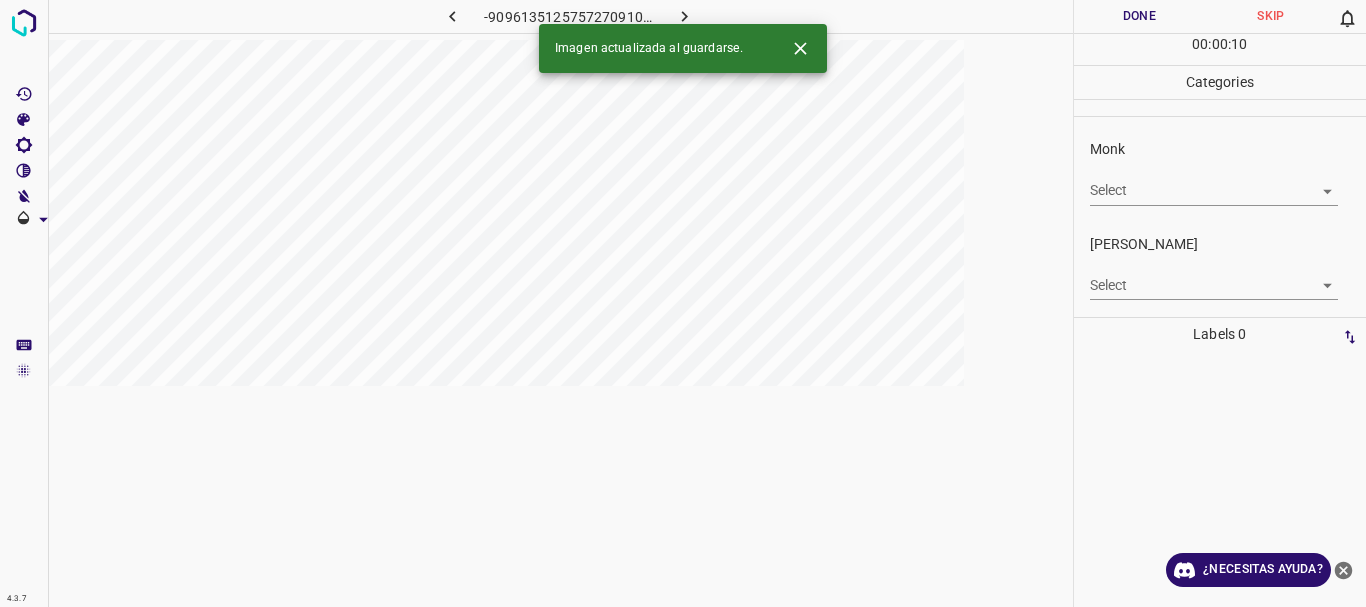 click on "4.3.7 -9096135125757270910.png Done Skip 0 00   : 00   : 10   Categories Monk   Select ​  [PERSON_NAME]   Select ​ Labels   0 Categories 1 Monk 2  [PERSON_NAME] Tools Space Change between modes (Draw & Edit) I Auto labeling R Restore zoom M Zoom in N Zoom out Delete Delete selecte label Filters Z Restore filters X Saturation filter C Brightness filter V Contrast filter B Gray scale filter General O Download Imagen actualizada al guardarse. ¿Necesitas ayuda? Texto original Valora esta traducción Tu opinión servirá para ayudar a mejorar el Traductor de Google - Texto - Esconder - Borrar" at bounding box center [683, 303] 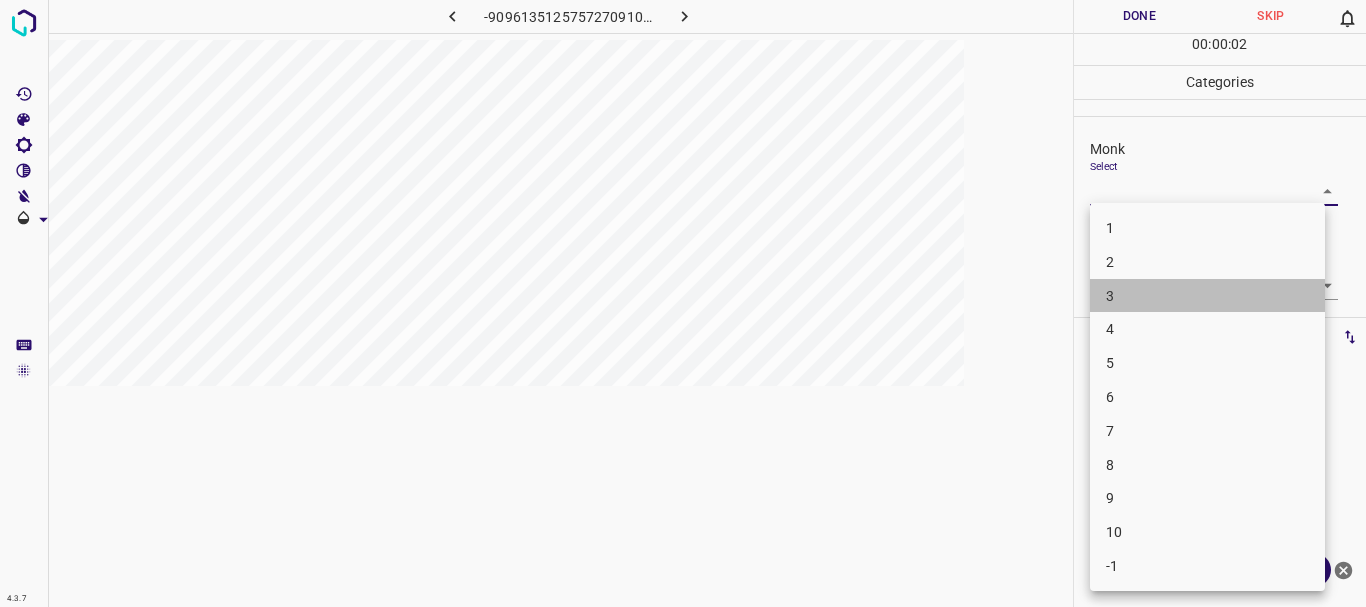 click on "3" at bounding box center (1207, 296) 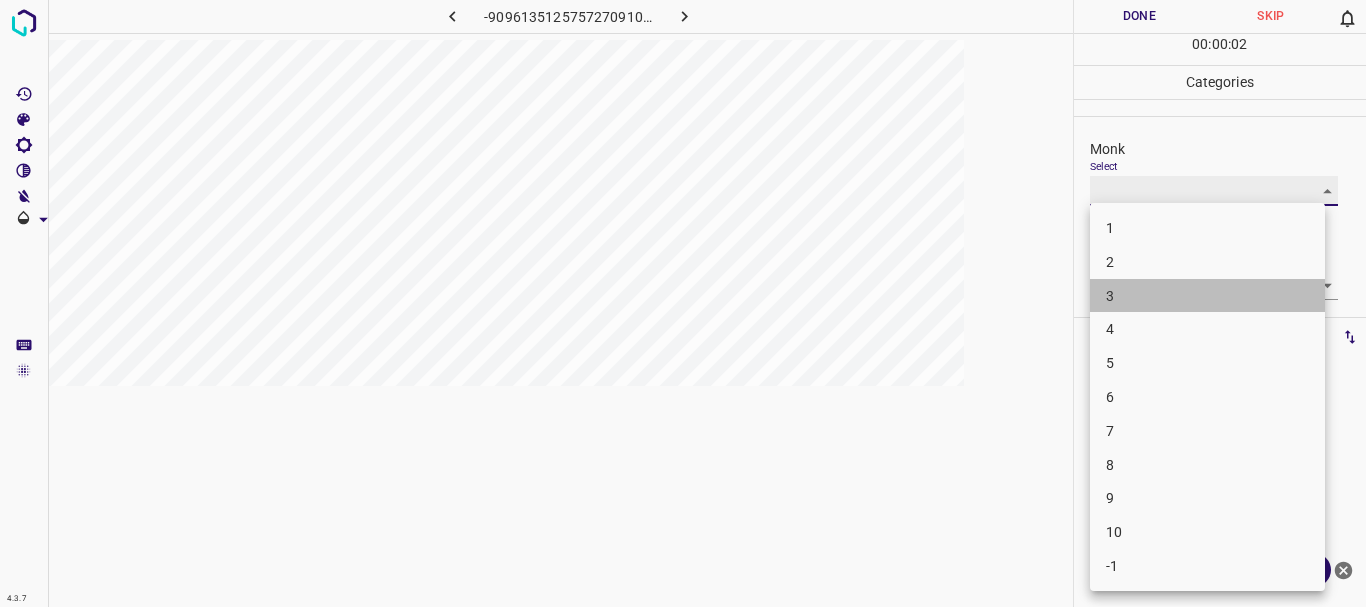 type on "3" 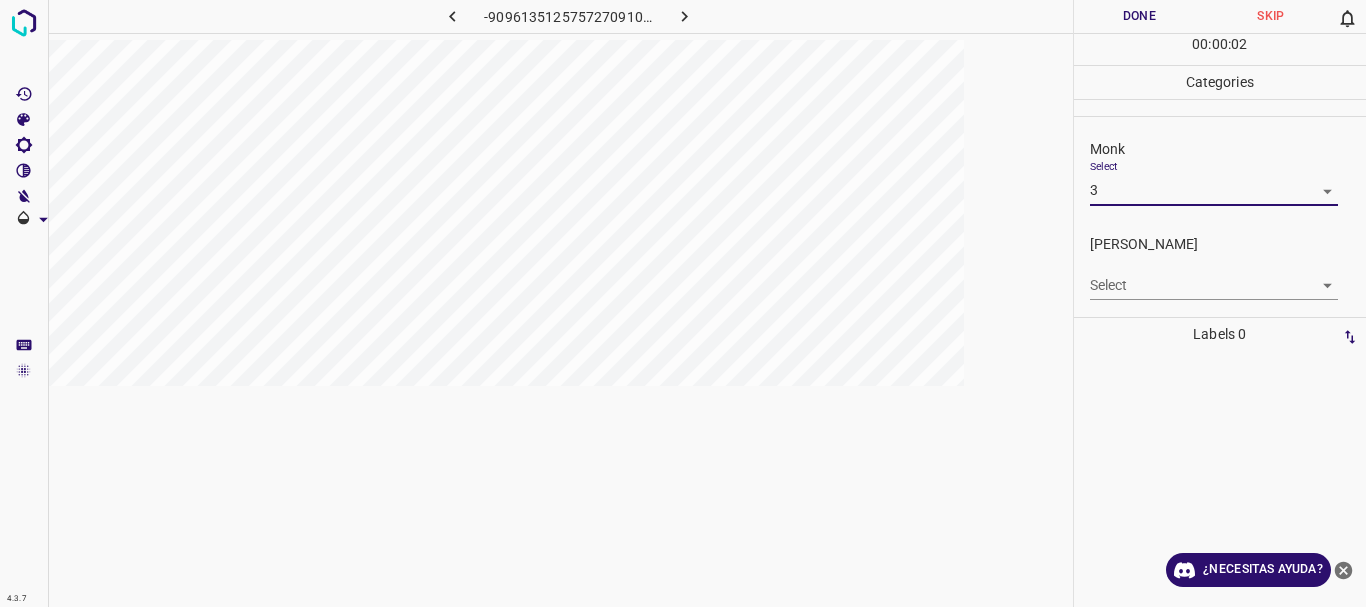 click on "4.3.7 -9096135125757270910.png Done Skip 0 00   : 00   : 02   Categories Monk   Select 3 3  [PERSON_NAME]   Select ​ Labels   0 Categories 1 Monk 2  [PERSON_NAME] Tools Space Change between modes (Draw & Edit) I Auto labeling R Restore zoom M Zoom in N Zoom out Delete Delete selecte label Filters Z Restore filters X Saturation filter C Brightness filter V Contrast filter B Gray scale filter General O Download ¿Necesitas ayuda? Texto original Valora esta traducción Tu opinión servirá para ayudar a mejorar el Traductor de Google - Texto - Esconder - Borrar" at bounding box center [683, 303] 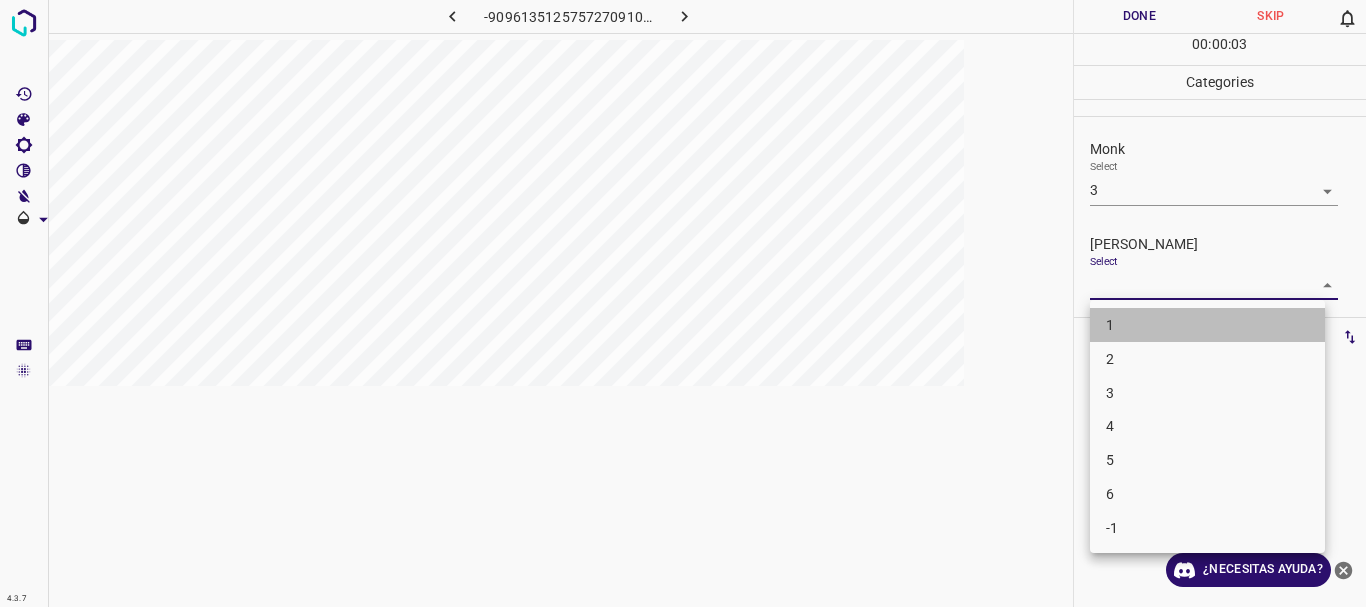 click on "1" at bounding box center (1207, 325) 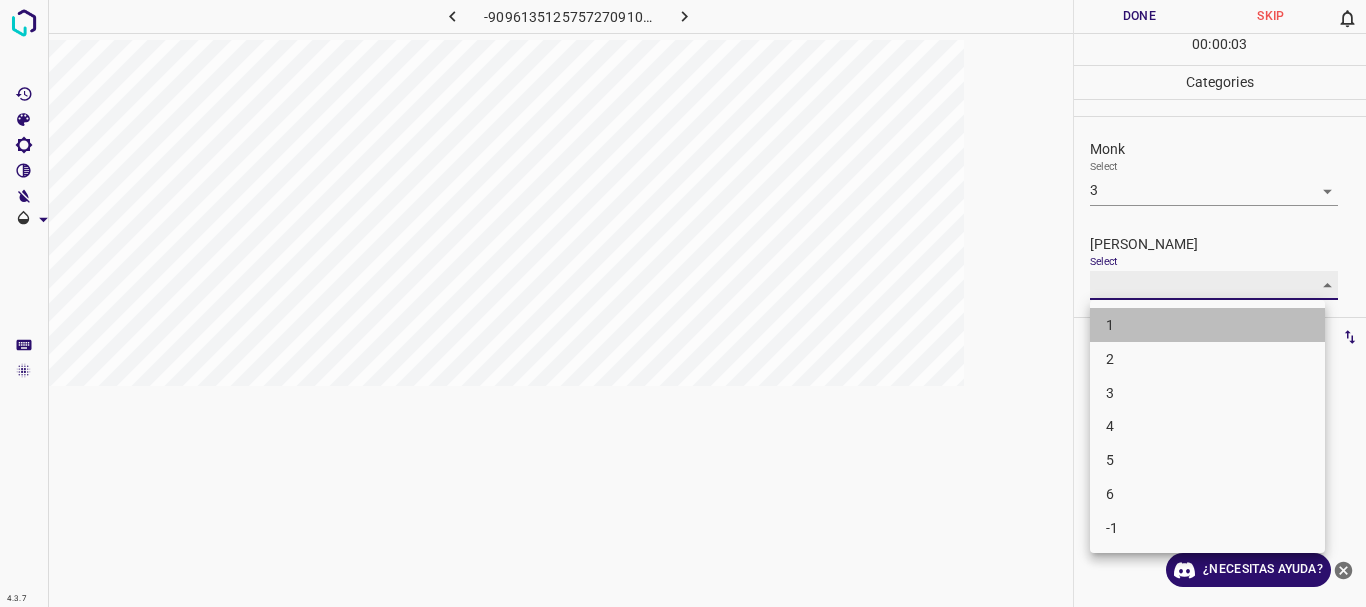 type on "1" 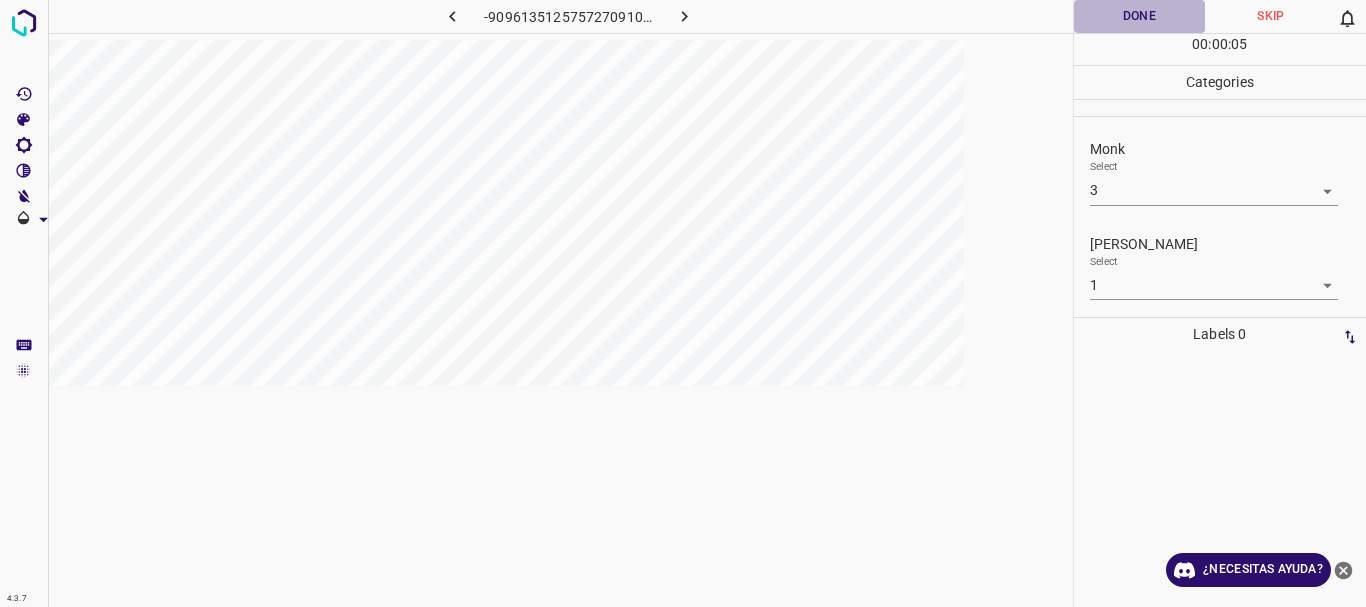 click on "Done" at bounding box center [1140, 16] 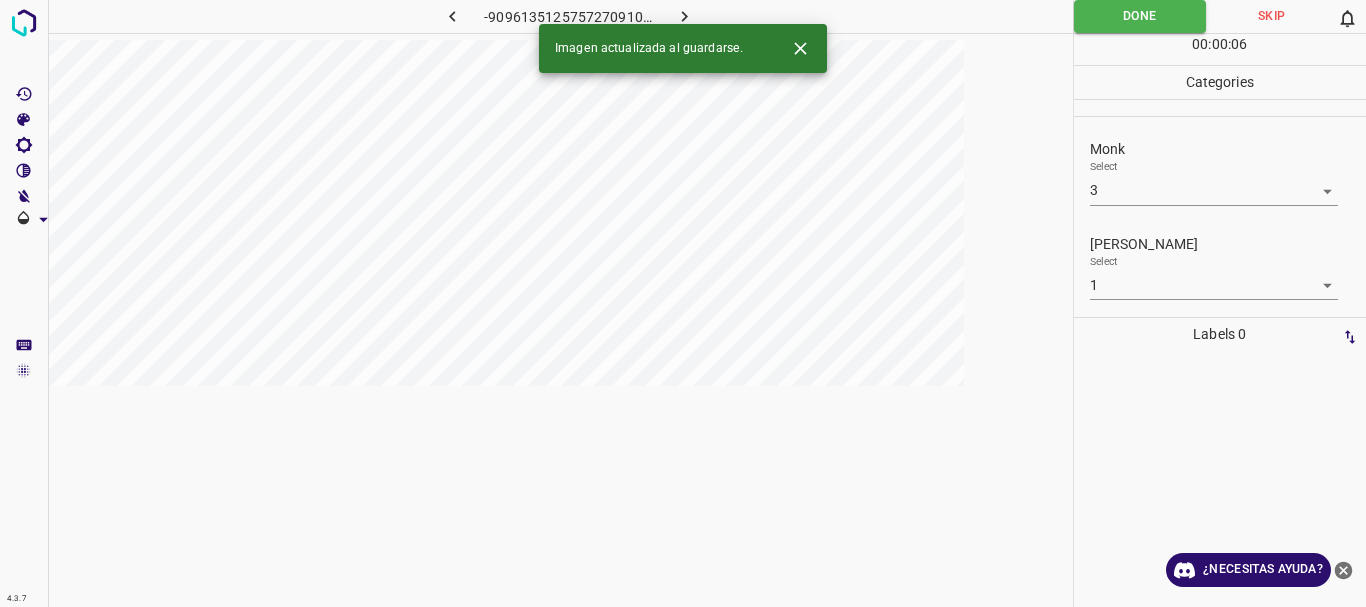 click 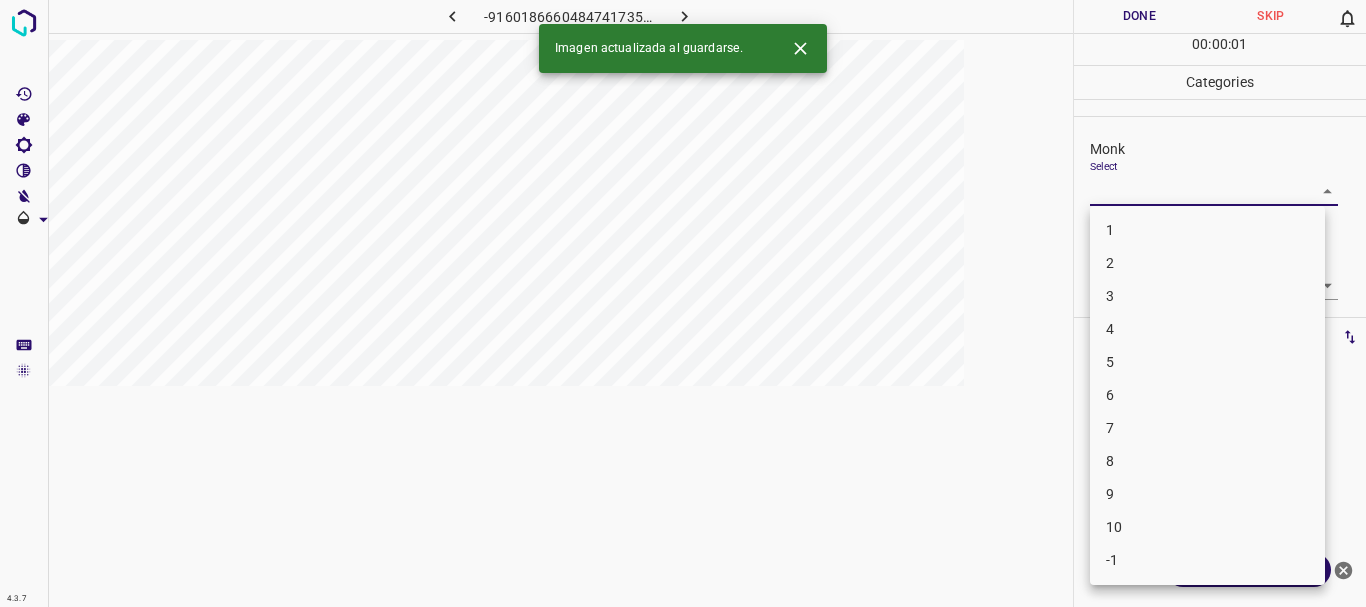 click on "4.3.7 -9160186660484741735.png Done Skip 0 00   : 00   : 01   Categories Monk   Select ​  [PERSON_NAME]   Select ​ Labels   0 Categories 1 Monk 2  [PERSON_NAME] Tools Space Change between modes (Draw & Edit) I Auto labeling R Restore zoom M Zoom in N Zoom out Delete Delete selecte label Filters Z Restore filters X Saturation filter C Brightness filter V Contrast filter B Gray scale filter General O Download Imagen actualizada al guardarse. ¿Necesitas ayuda? Texto original Valora esta traducción Tu opinión servirá para ayudar a mejorar el Traductor de Google - Texto - Esconder - Borrar 1 2 3 4 5 6 7 8 9 10 -1" at bounding box center [683, 303] 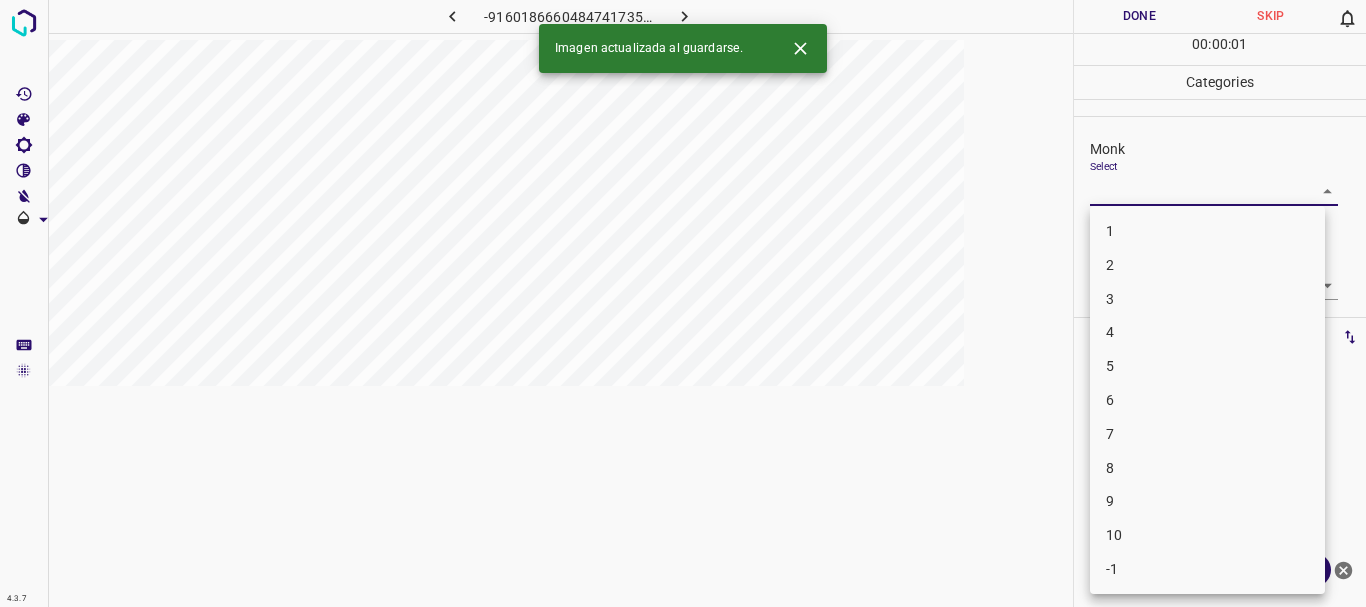 click on "3" at bounding box center (1207, 299) 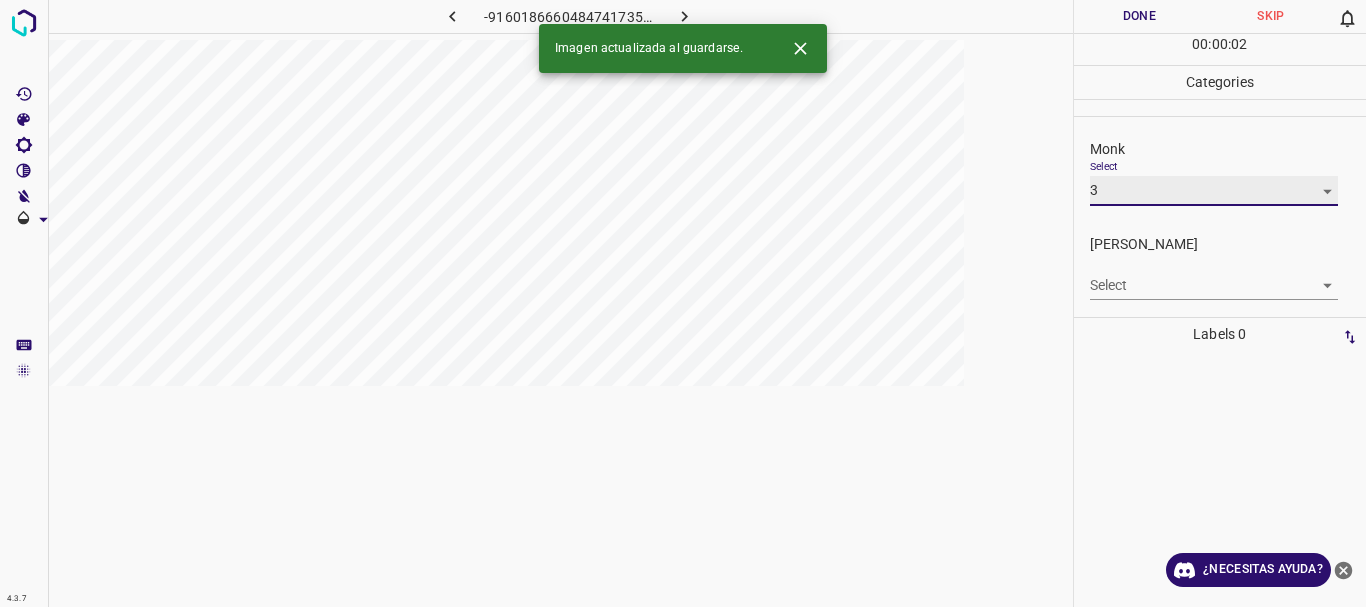 type on "3" 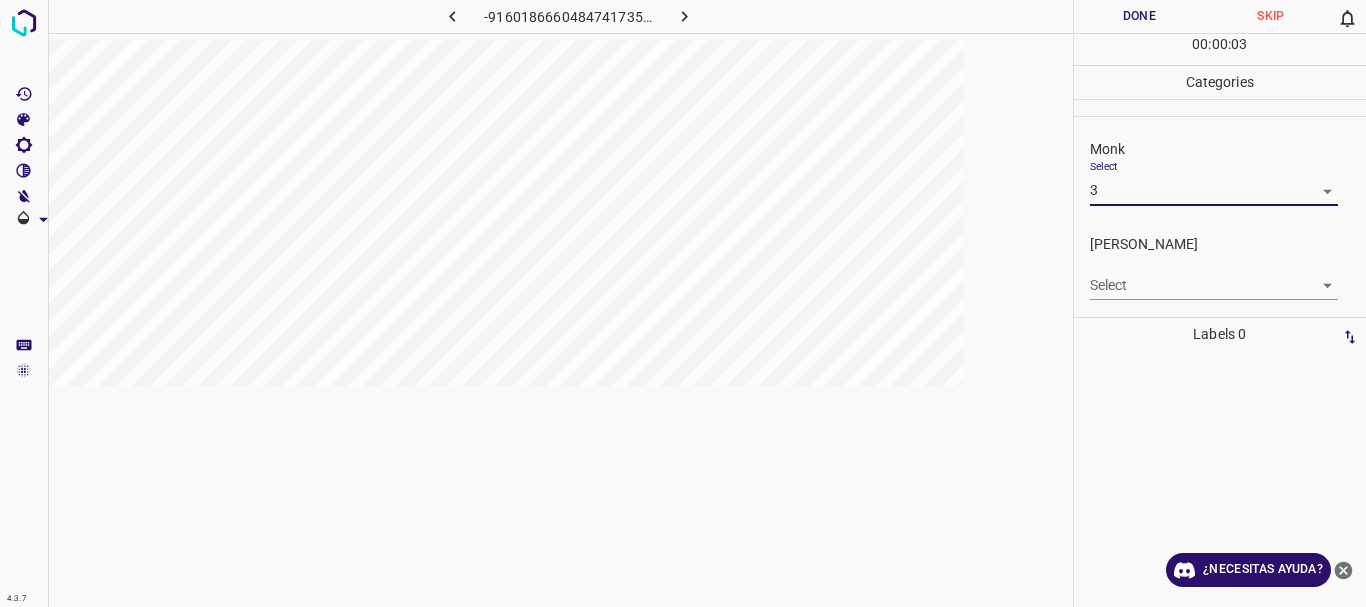 click on "4.3.7 -9160186660484741735.png Done Skip 0 00   : 00   : 03   Categories Monk   Select 3 3  [PERSON_NAME]   Select ​ Labels   0 Categories 1 Monk 2  [PERSON_NAME] Tools Space Change between modes (Draw & Edit) I Auto labeling R Restore zoom M Zoom in N Zoom out Delete Delete selecte label Filters Z Restore filters X Saturation filter C Brightness filter V Contrast filter B Gray scale filter General O Download ¿Necesitas ayuda? Texto original Valora esta traducción Tu opinión servirá para ayudar a mejorar el Traductor de Google - Texto - Esconder - Borrar" at bounding box center (683, 303) 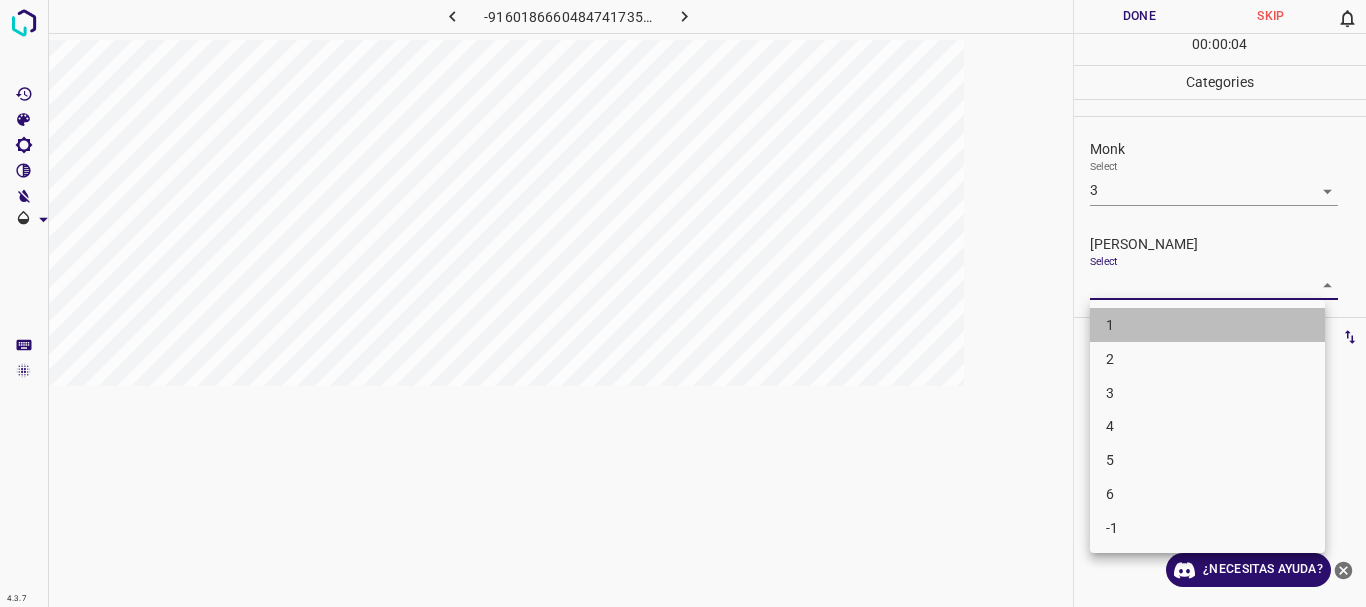 click on "1" at bounding box center [1207, 325] 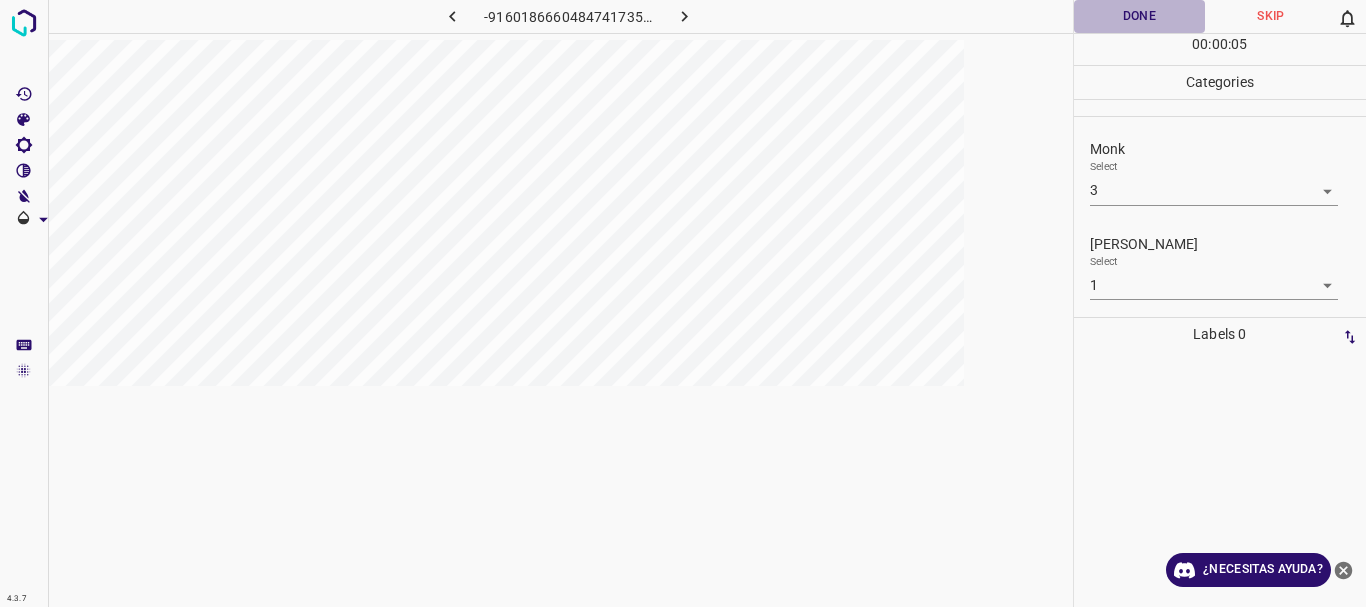 click on "Done" at bounding box center [1140, 16] 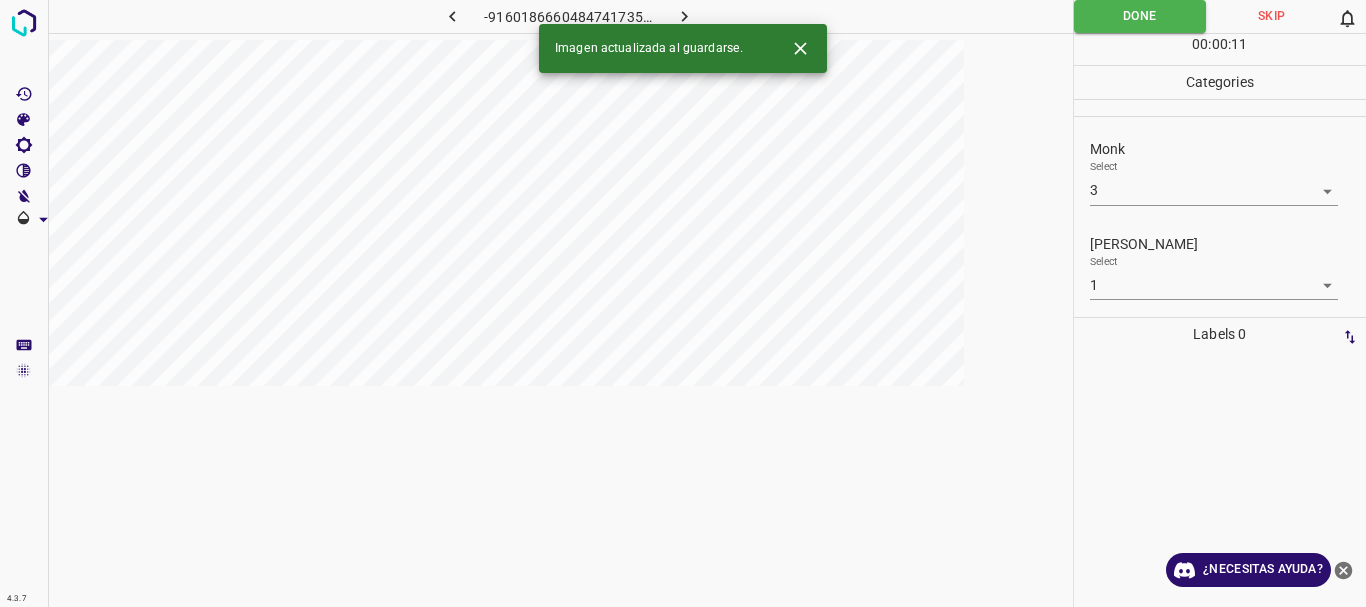 click on "4.3.7 -9160186660484741735.png Done Skip 0 00   : 00   : 11   Categories Monk   Select 3 3  [PERSON_NAME]   Select 1 1 Labels   0 Categories 1 Monk 2  [PERSON_NAME] Tools Space Change between modes (Draw & Edit) I Auto labeling R Restore zoom M Zoom in N Zoom out Delete Delete selecte label Filters Z Restore filters X Saturation filter C Brightness filter V Contrast filter B Gray scale filter General O Download Imagen actualizada al guardarse. ¿Necesitas ayuda? Texto original Valora esta traducción Tu opinión servirá para ayudar a mejorar el Traductor de Google - Texto - Esconder - Borrar" at bounding box center (683, 303) 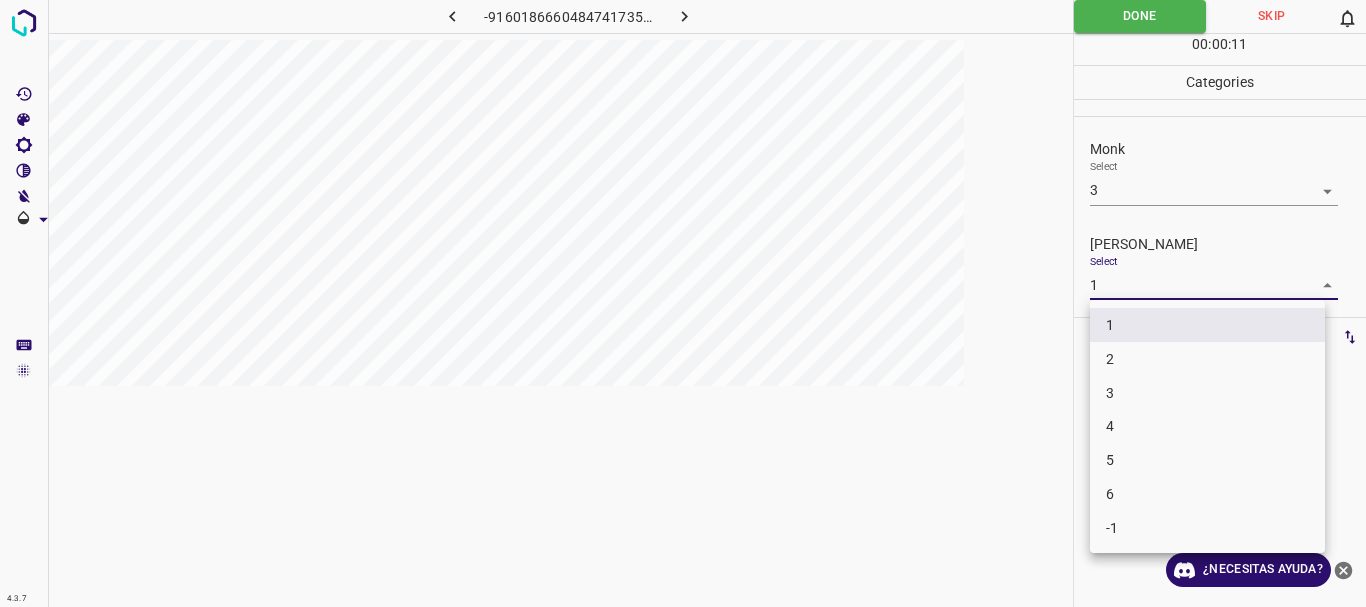 click on "2" at bounding box center [1207, 359] 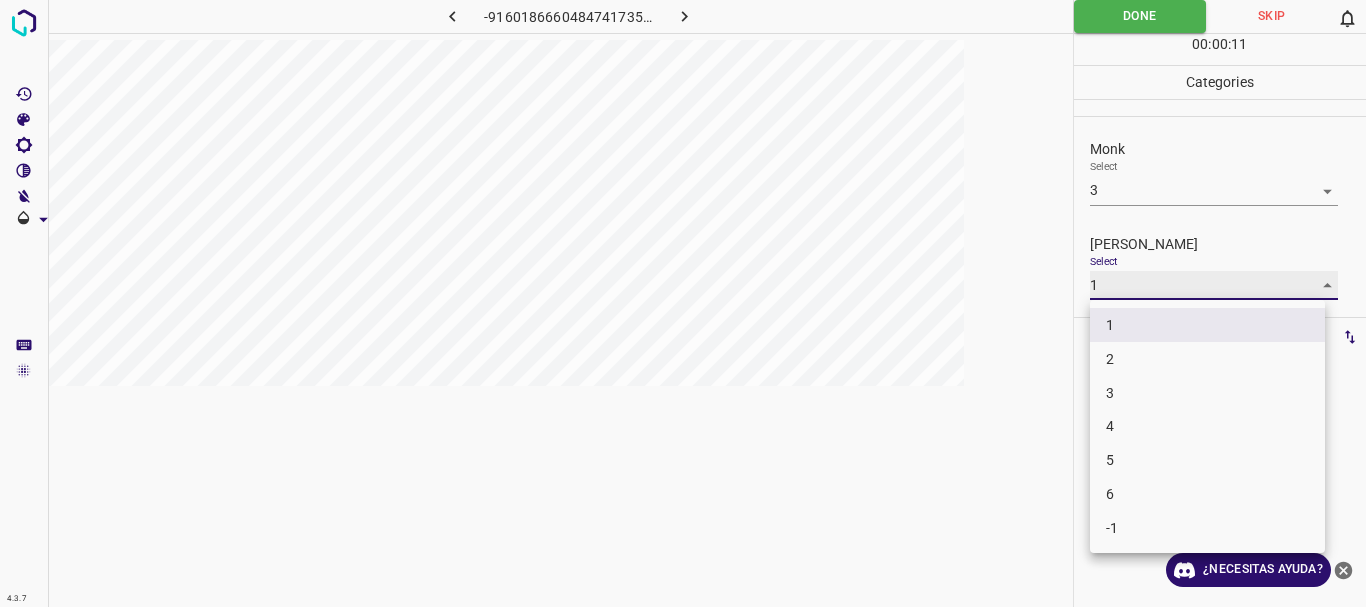 type on "2" 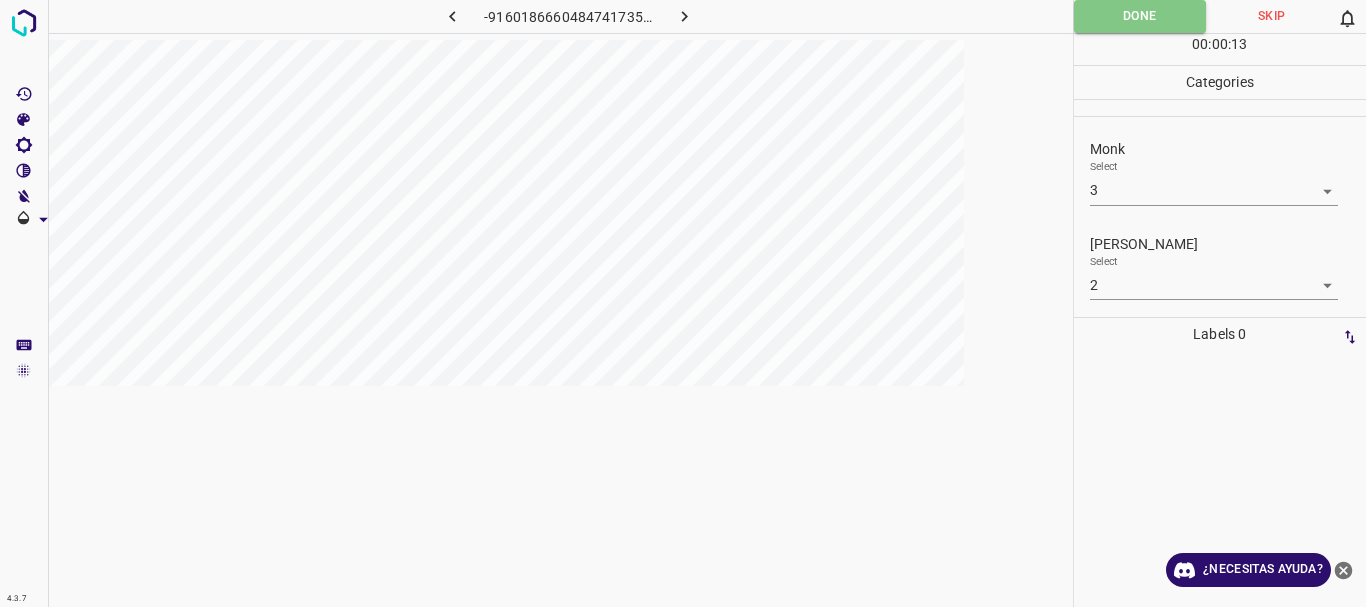 drag, startPoint x: 1144, startPoint y: 3, endPoint x: 989, endPoint y: 49, distance: 161.6818 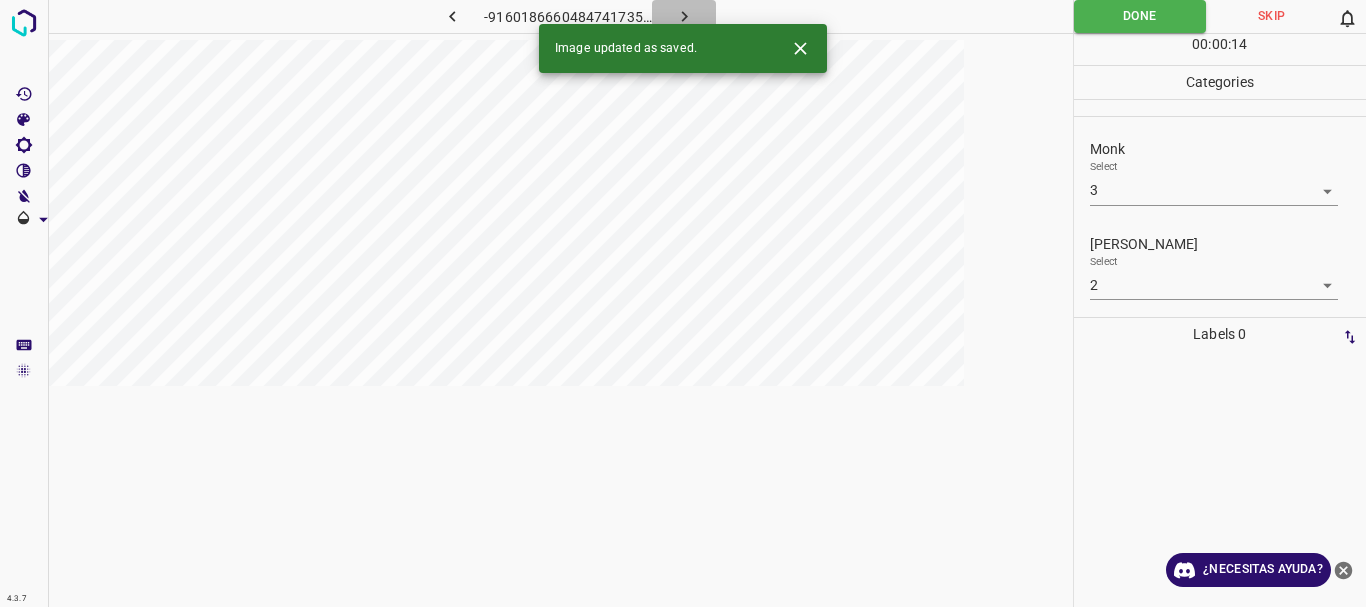 click 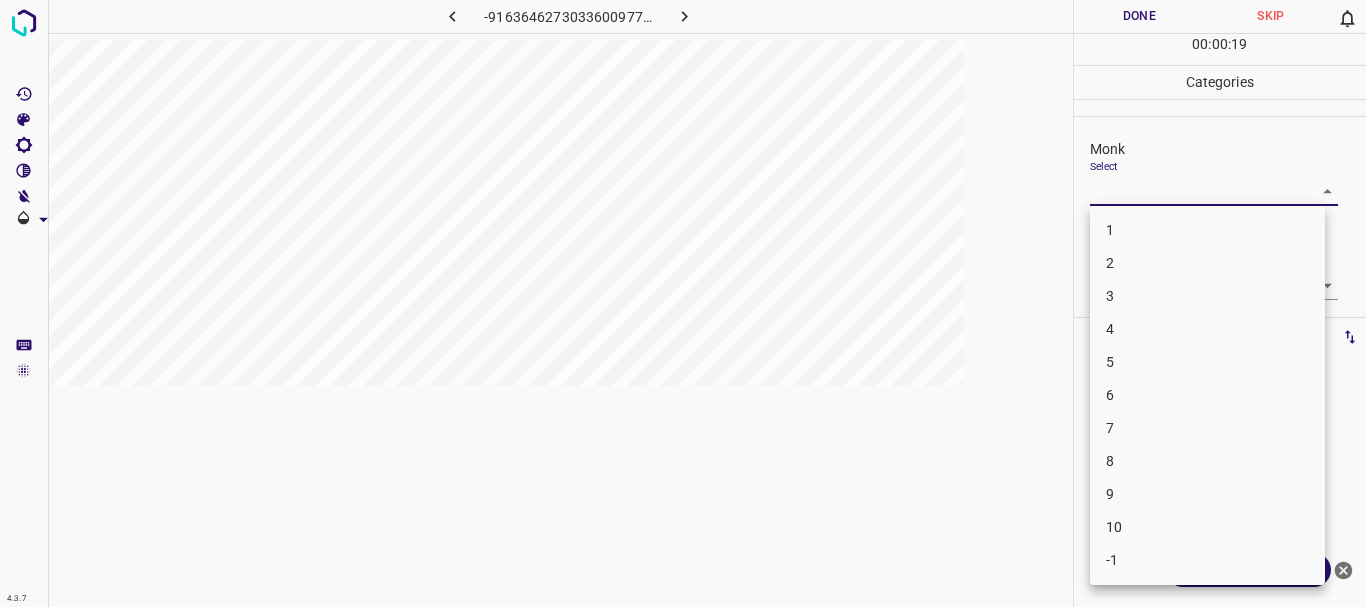 click on "4.3.7 -9163646273033600977.png Done Skip 0 00   : 00   : 19   Categories Monk   Select ​  [PERSON_NAME]   Select ​ Labels   0 Categories 1 Monk 2  [PERSON_NAME] Tools Space Change between modes (Draw & Edit) I Auto labeling R Restore zoom M Zoom in N Zoom out Delete Delete selecte label Filters Z Restore filters X Saturation filter C Brightness filter V Contrast filter B Gray scale filter General O Download ¿Necesitas ayuda? Texto original Valora esta traducción Tu opinión servirá para ayudar a mejorar el Traductor de Google - Texto - Esconder - Borrar 1 2 3 4 5 6 7 8 9 10 -1" at bounding box center (683, 303) 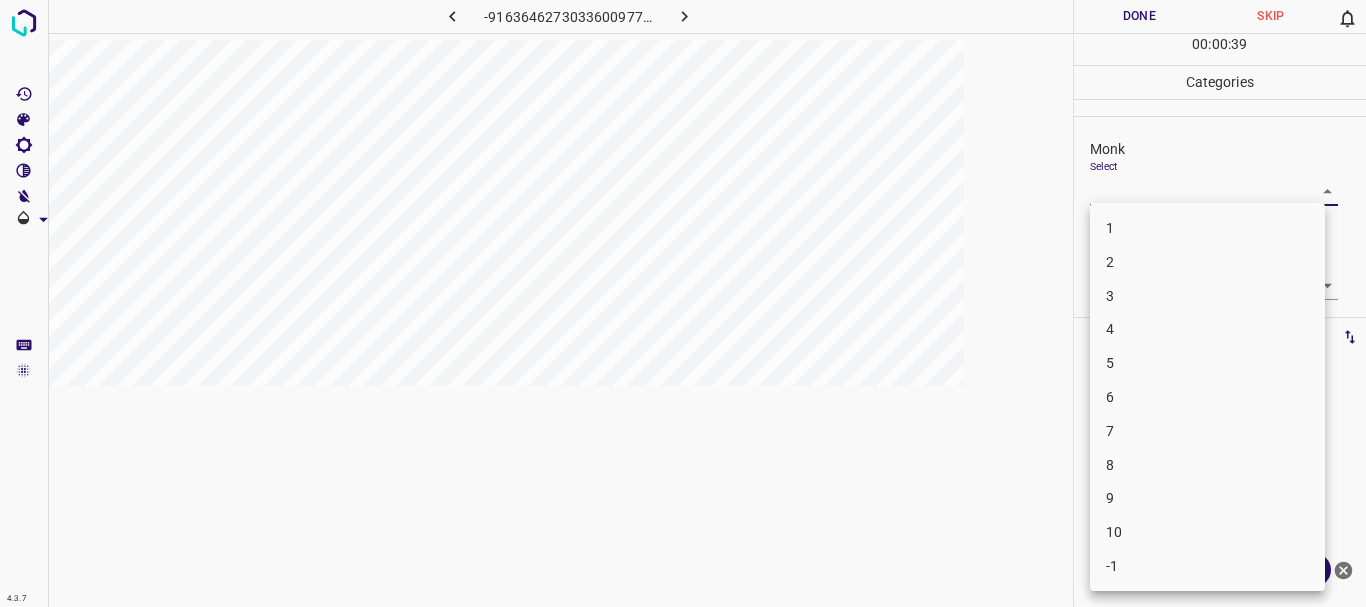 click on "5" at bounding box center (1207, 363) 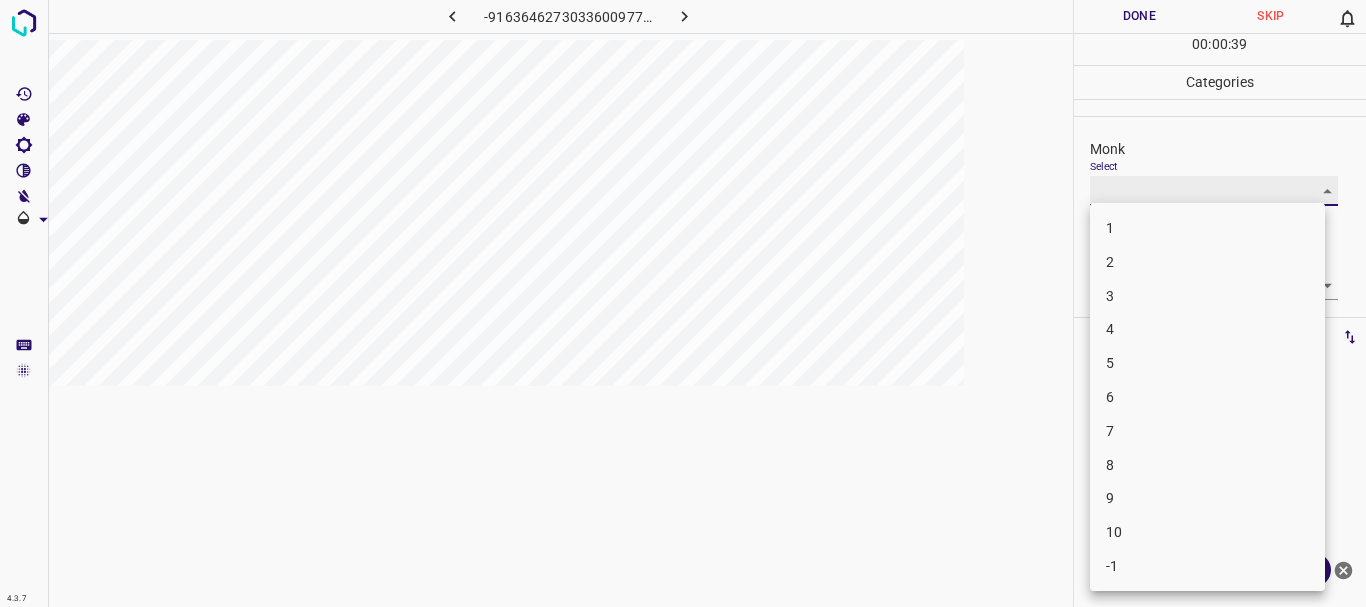 type on "5" 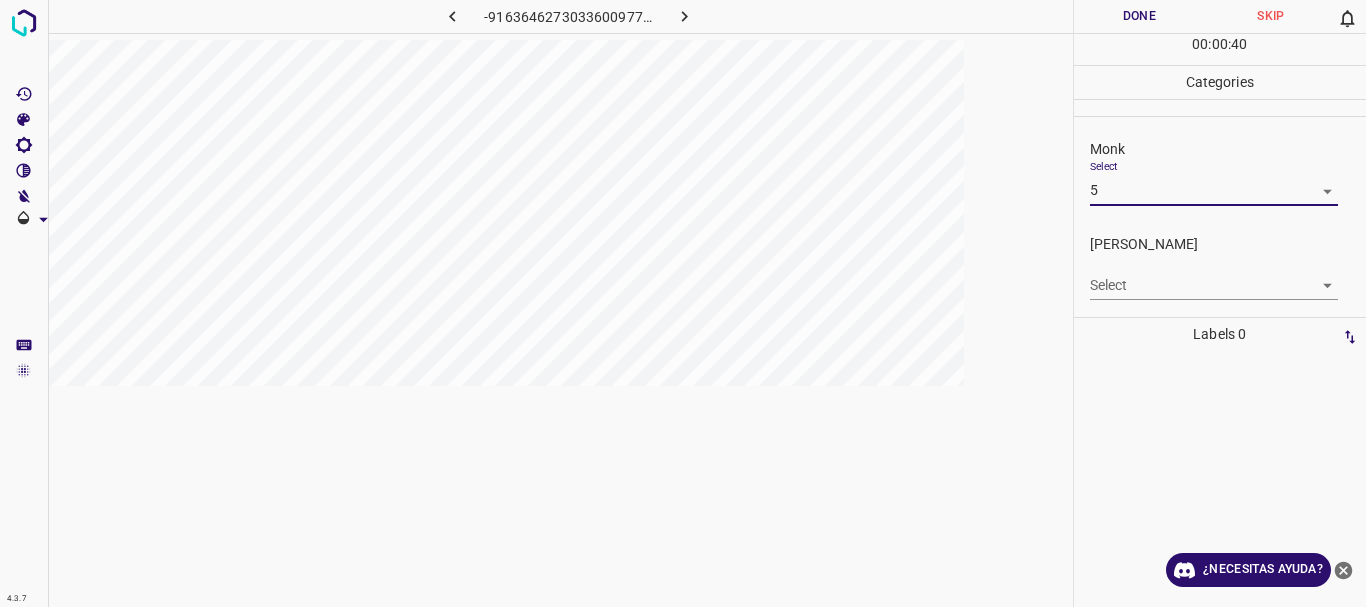click on "4.3.7 -9163646273033600977.png Done Skip 0 00   : 00   : 40   Categories Monk   Select 5 5  [PERSON_NAME]   Select ​ Labels   0 Categories 1 Monk 2  [PERSON_NAME] Tools Space Change between modes (Draw & Edit) I Auto labeling R Restore zoom M Zoom in N Zoom out Delete Delete selecte label Filters Z Restore filters X Saturation filter C Brightness filter V Contrast filter B Gray scale filter General O Download ¿Necesitas ayuda? Texto original Valora esta traducción Tu opinión servirá para ayudar a mejorar el Traductor de Google - Texto - Esconder - Borrar" at bounding box center (683, 303) 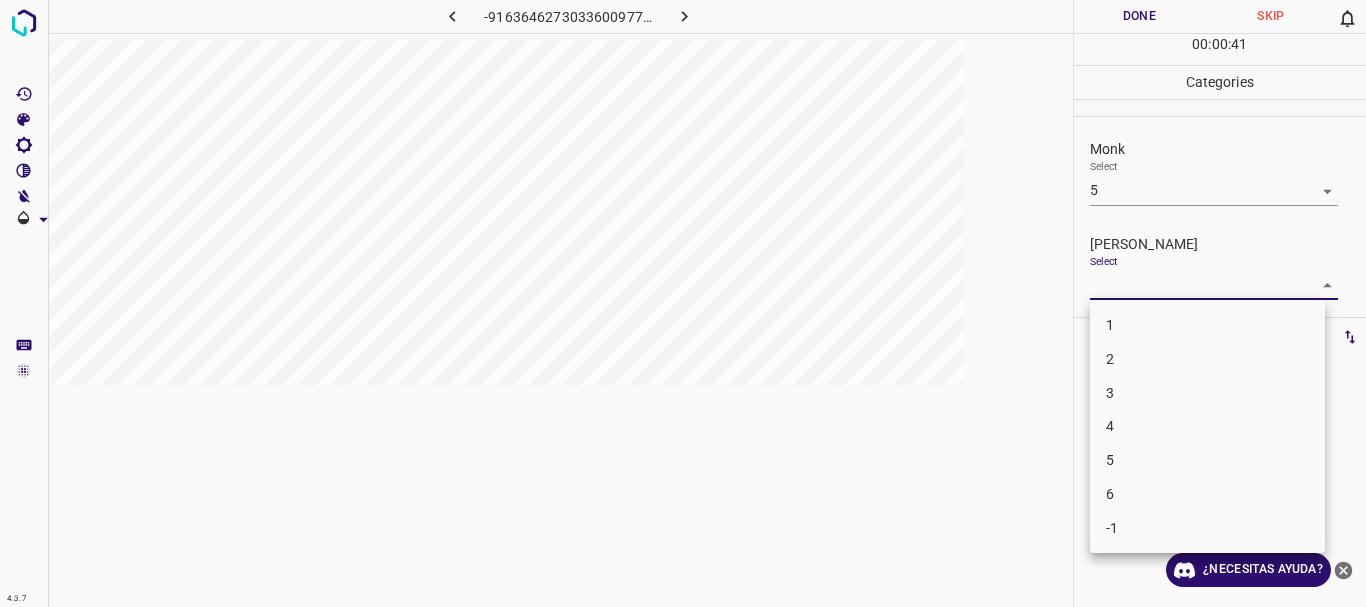 click on "3" at bounding box center [1207, 393] 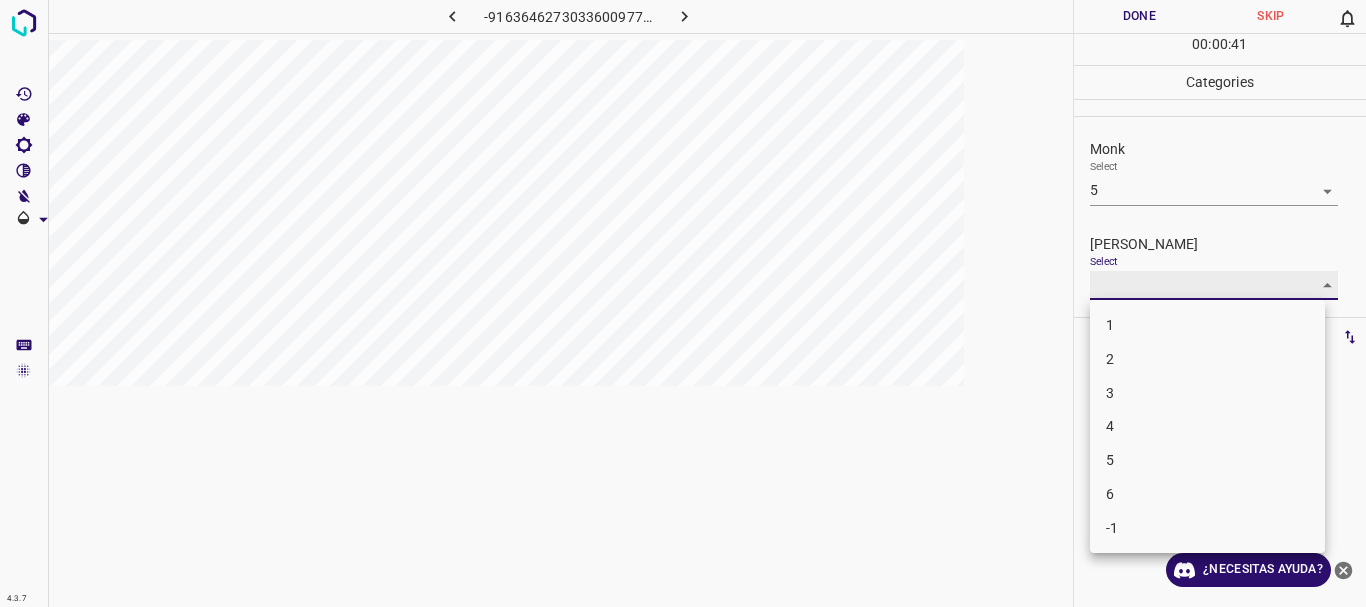 type on "3" 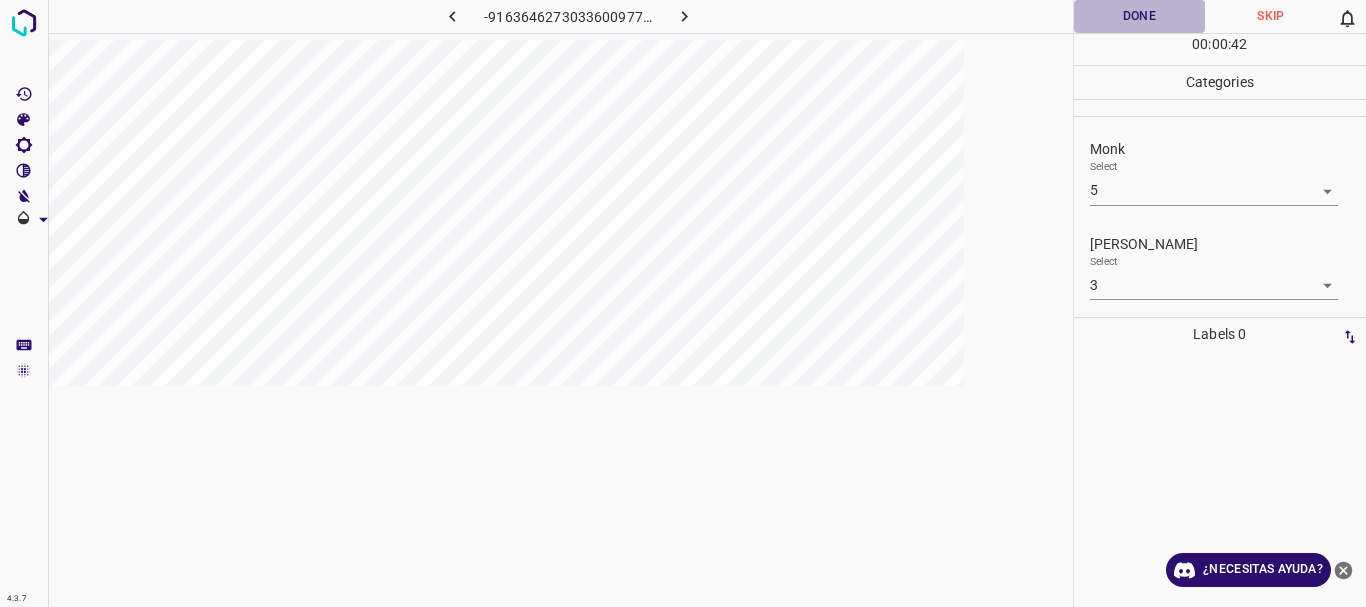 click on "Done" at bounding box center [1140, 16] 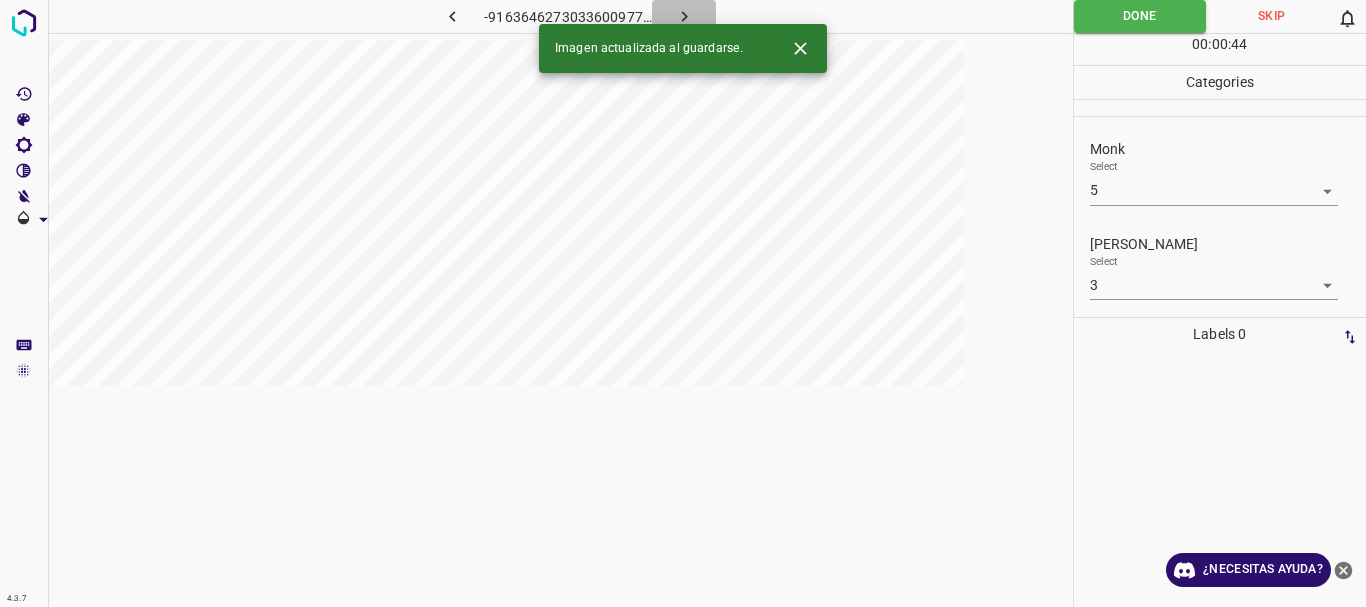 click at bounding box center (684, 16) 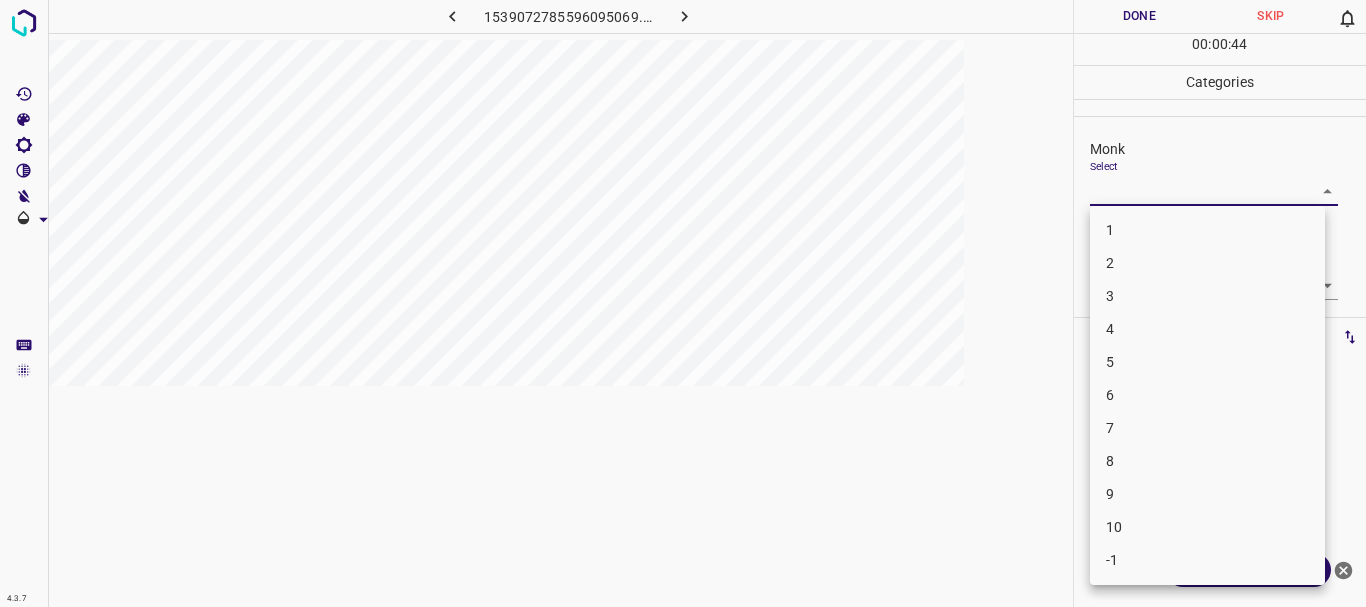 click on "4.3.7 1539072785596095069.png Done Skip 0 00   : 00   : 44   Categories Monk   Select ​  [PERSON_NAME]   Select ​ Labels   0 Categories 1 Monk 2  [PERSON_NAME] Tools Space Change between modes (Draw & Edit) I Auto labeling R Restore zoom M Zoom in N Zoom out Delete Delete selecte label Filters Z Restore filters X Saturation filter C Brightness filter V Contrast filter B Gray scale filter General O Download ¿Necesitas ayuda? Texto original Valora esta traducción Tu opinión servirá para ayudar a mejorar el Traductor de Google - Texto - Esconder - Borrar 1 2 3 4 5 6 7 8 9 10 -1" at bounding box center [683, 303] 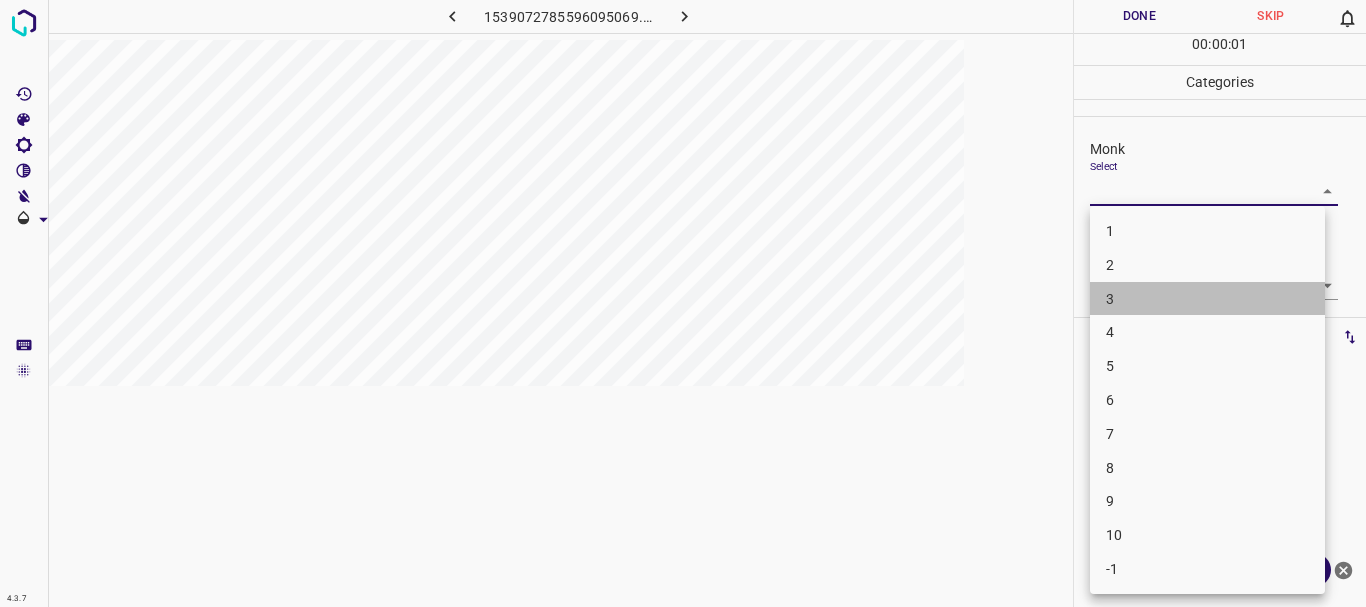 click on "3" at bounding box center (1207, 299) 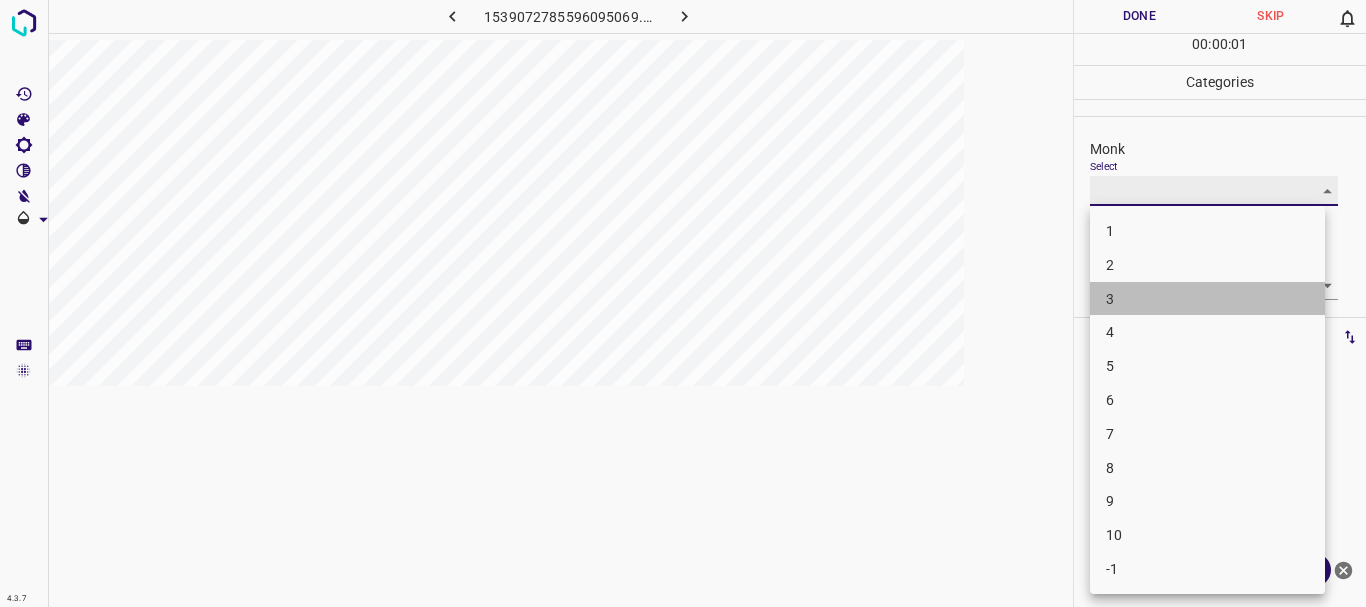 type on "3" 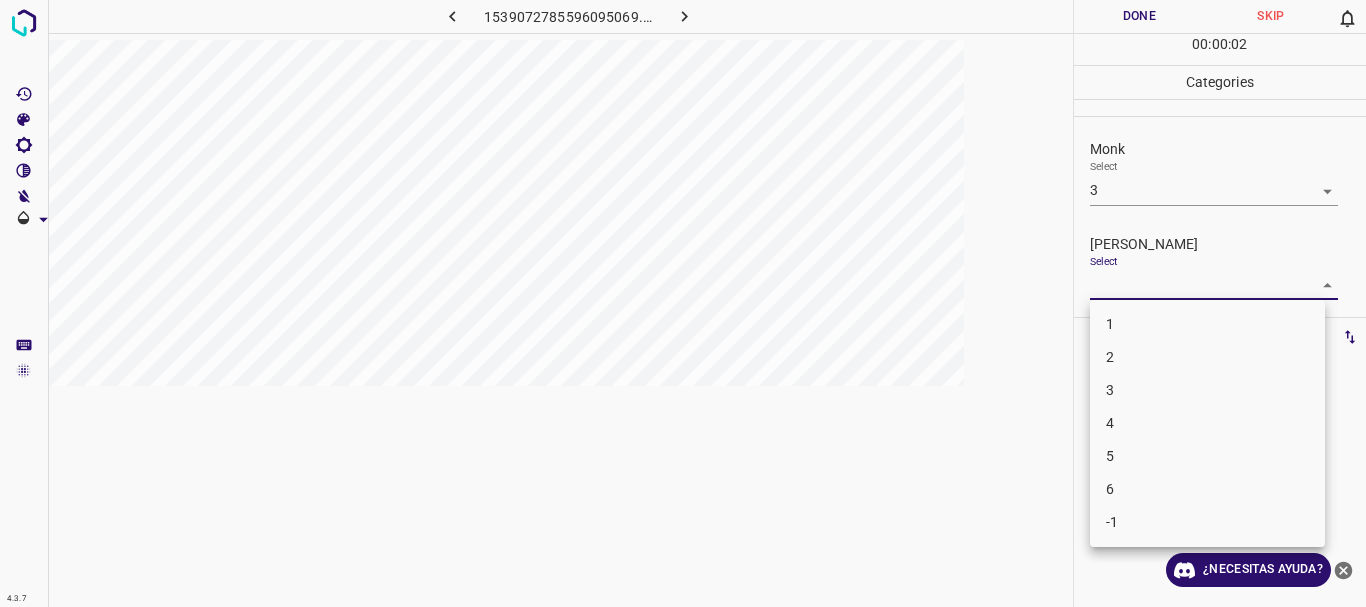 click on "4.3.7 1539072785596095069.png Done Skip 0 00   : 00   : 02   Categories Monk   Select 3 3  [PERSON_NAME]   Select ​ Labels   0 Categories 1 Monk 2  [PERSON_NAME] Tools Space Change between modes (Draw & Edit) I Auto labeling R Restore zoom M Zoom in N Zoom out Delete Delete selecte label Filters Z Restore filters X Saturation filter C Brightness filter V Contrast filter B Gray scale filter General O Download ¿Necesitas ayuda? Texto original Valora esta traducción Tu opinión servirá para ayudar a mejorar el Traductor de Google - Texto - Esconder - Borrar 1 2 3 4 5 6 -1" at bounding box center [683, 303] 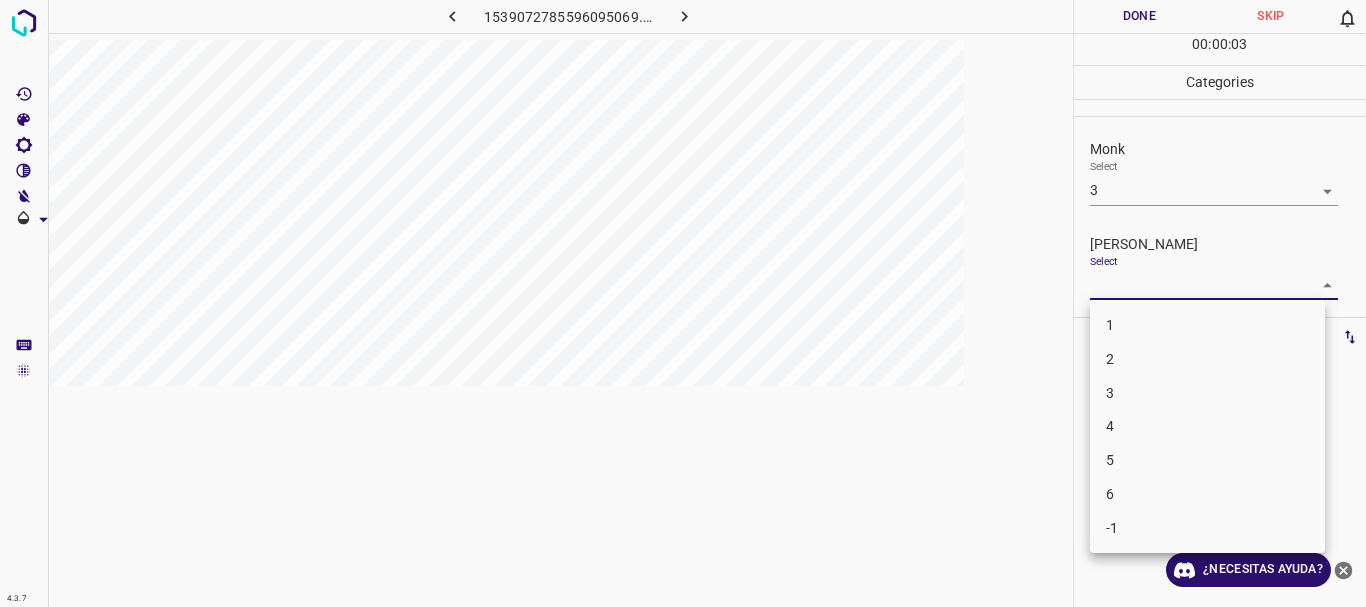 drag, startPoint x: 1143, startPoint y: 349, endPoint x: 1149, endPoint y: 320, distance: 29.614185 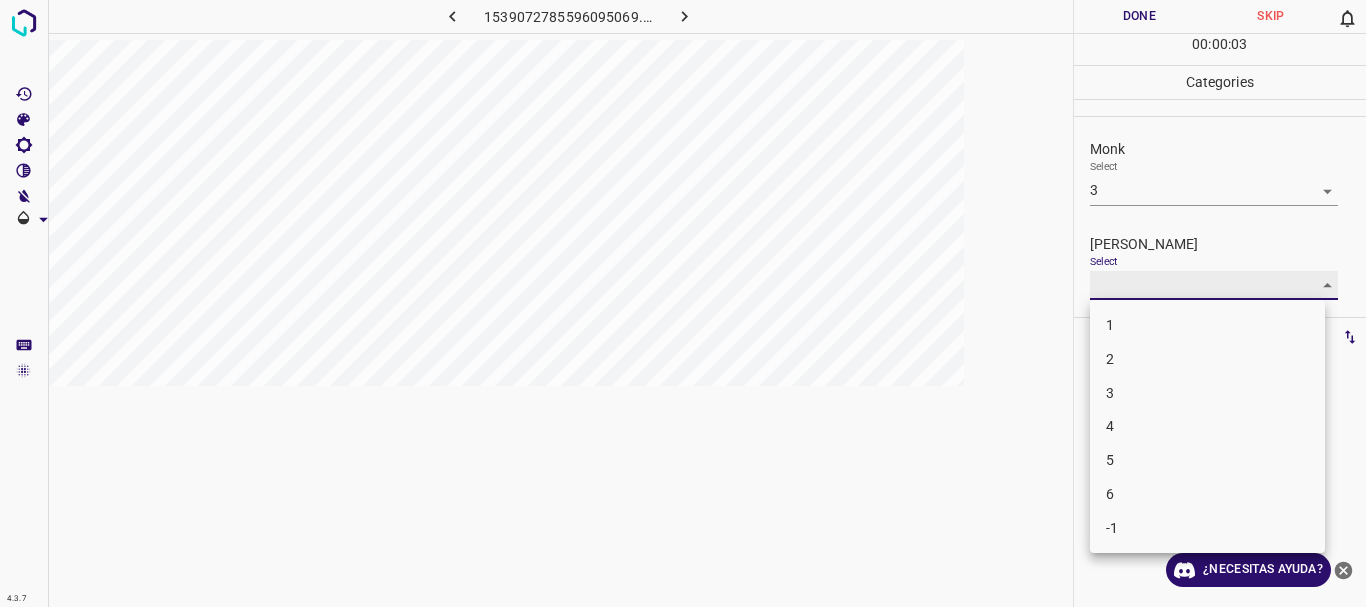 type on "2" 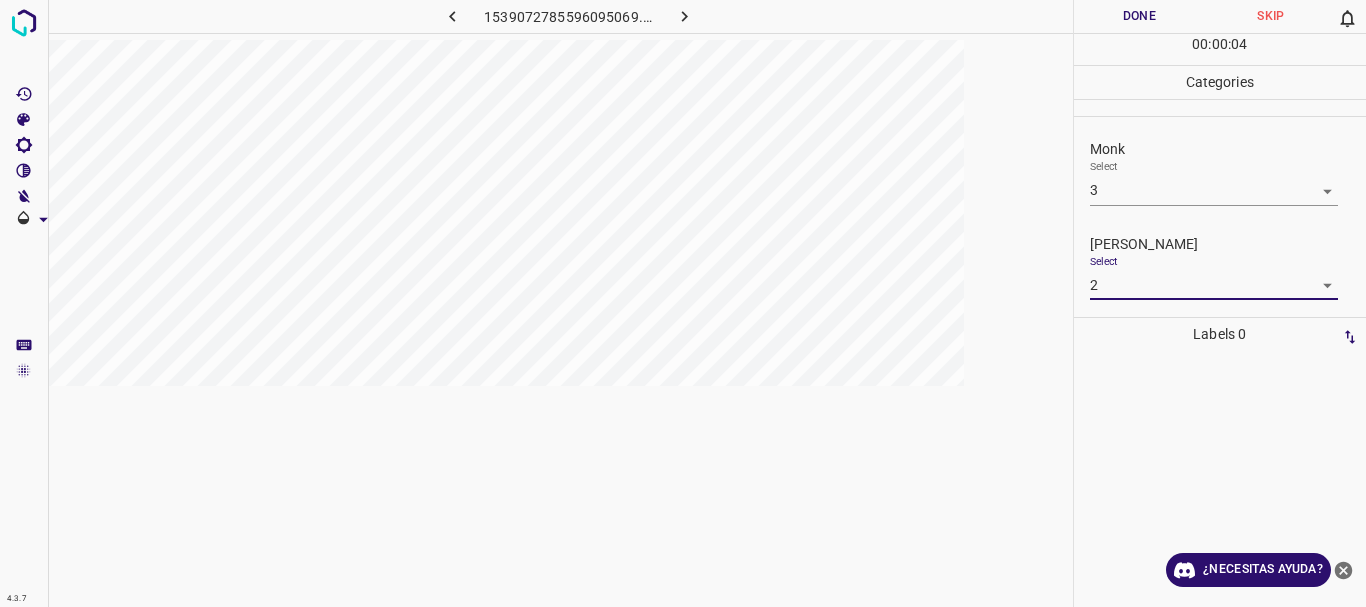 click on "Done" at bounding box center (1140, 16) 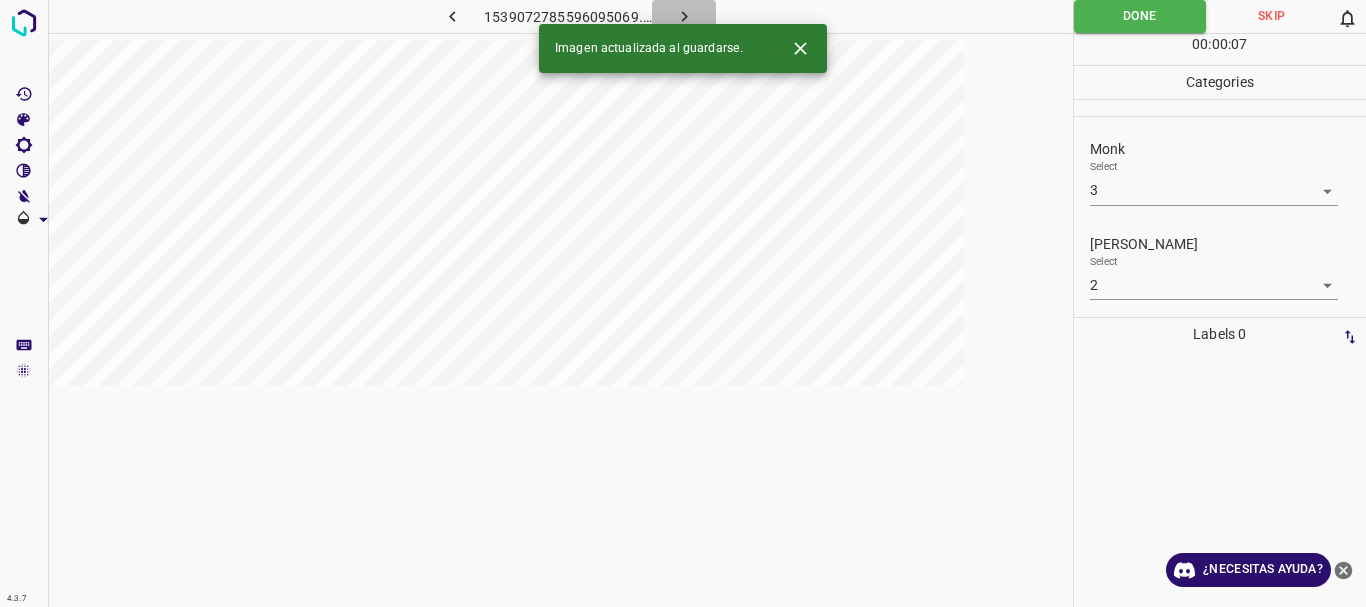 click 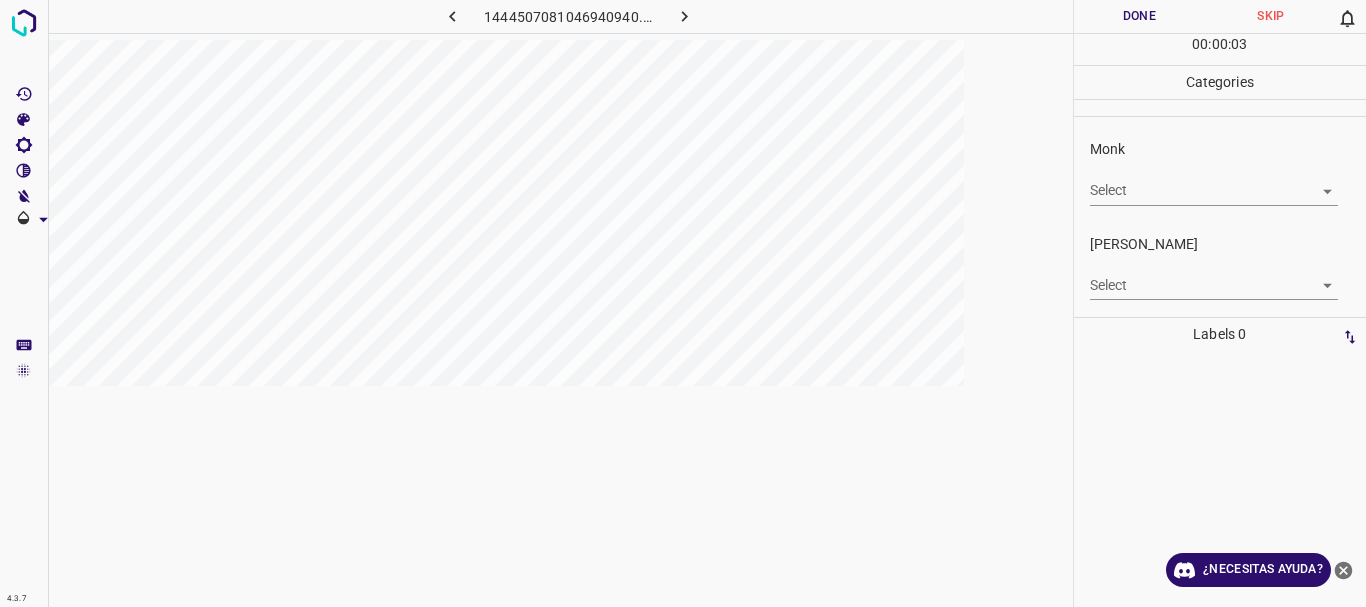 click on "4.3.7 1444507081046940940.png Done Skip 0 00   : 00   : 03   Categories Monk   Select ​  [PERSON_NAME]   Select ​ Labels   0 Categories 1 Monk 2  [PERSON_NAME] Tools Space Change between modes (Draw & Edit) I Auto labeling R Restore zoom M Zoom in N Zoom out Delete Delete selecte label Filters Z Restore filters X Saturation filter C Brightness filter V Contrast filter B Gray scale filter General O Download ¿Necesitas ayuda? Texto original Valora esta traducción Tu opinión servirá para ayudar a mejorar el Traductor de Google - Texto - Esconder - Borrar" at bounding box center [683, 303] 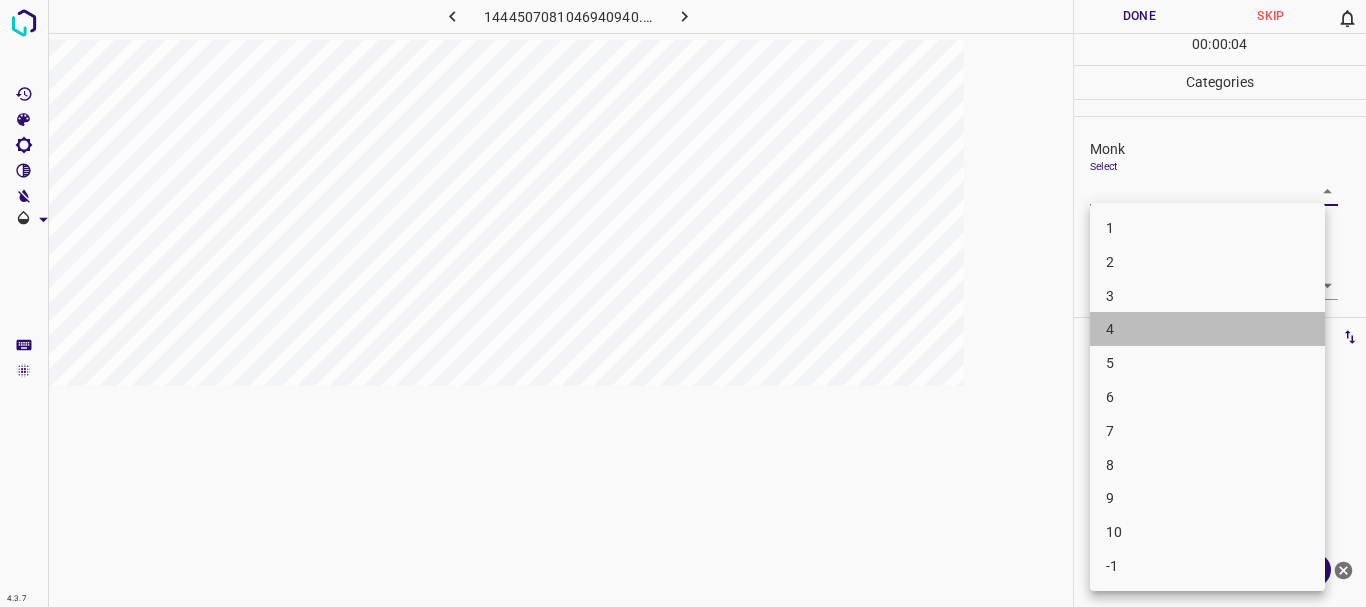 click on "4" at bounding box center (1207, 329) 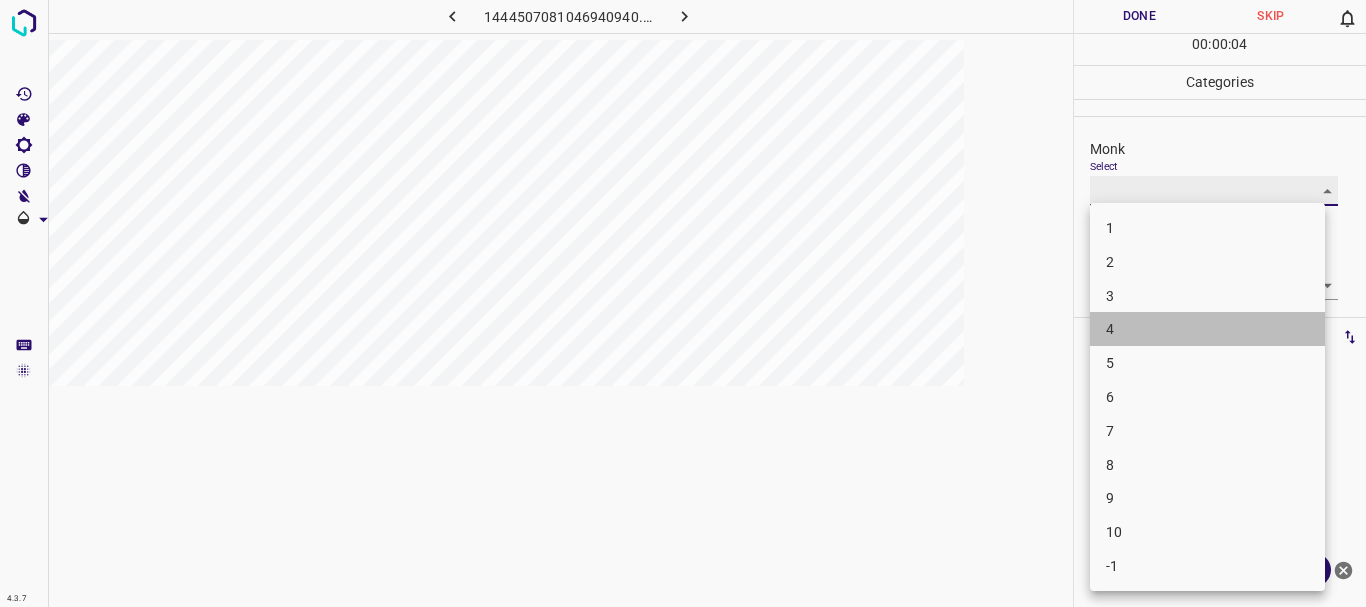 type on "4" 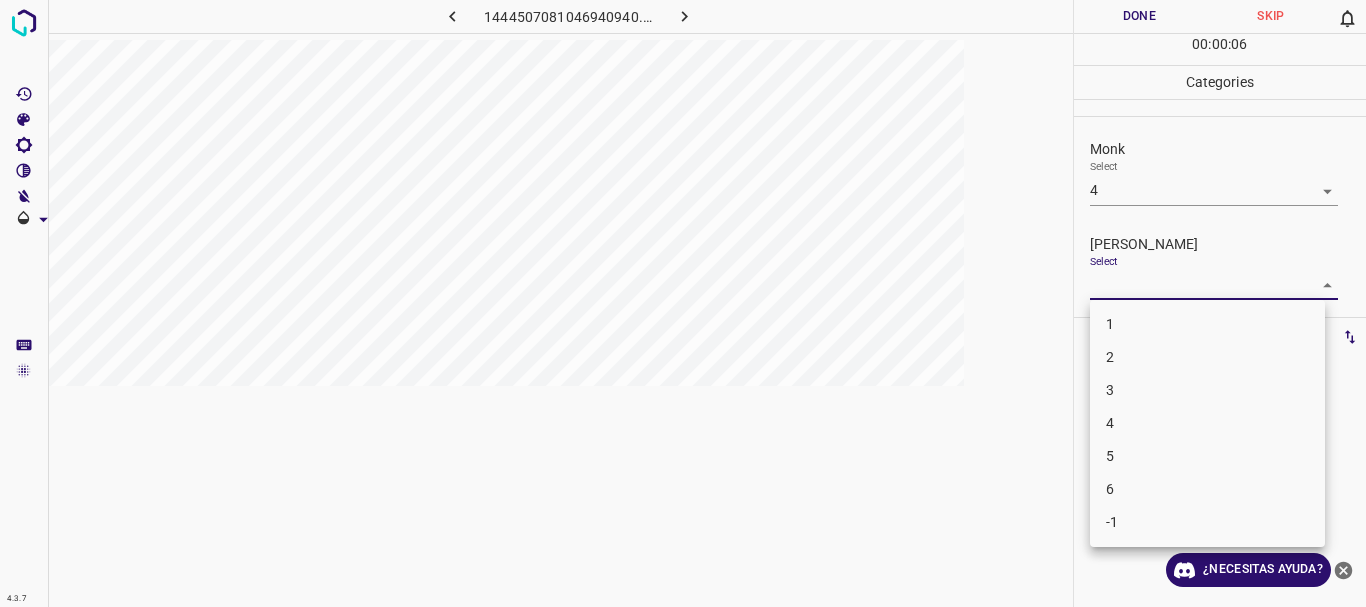 click on "4.3.7 1444507081046940940.png Done Skip 0 00   : 00   : 06   Categories Monk   Select 4 4  [PERSON_NAME]   Select ​ Labels   0 Categories 1 Monk 2  [PERSON_NAME] Tools Space Change between modes (Draw & Edit) I Auto labeling R Restore zoom M Zoom in N Zoom out Delete Delete selecte label Filters Z Restore filters X Saturation filter C Brightness filter V Contrast filter B Gray scale filter General O Download ¿Necesitas ayuda? Texto original Valora esta traducción Tu opinión servirá para ayudar a mejorar el Traductor de Google - Texto - Esconder - Borrar 1 2 3 4 5 6 -1" at bounding box center [683, 303] 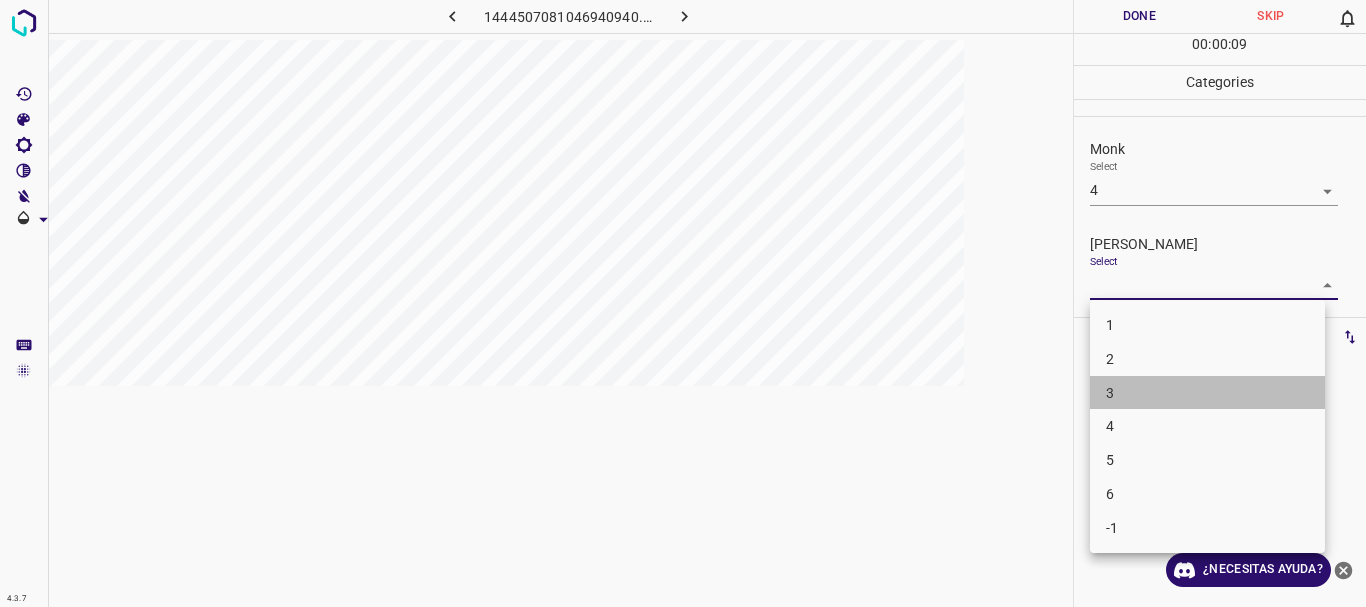 click on "3" at bounding box center [1207, 393] 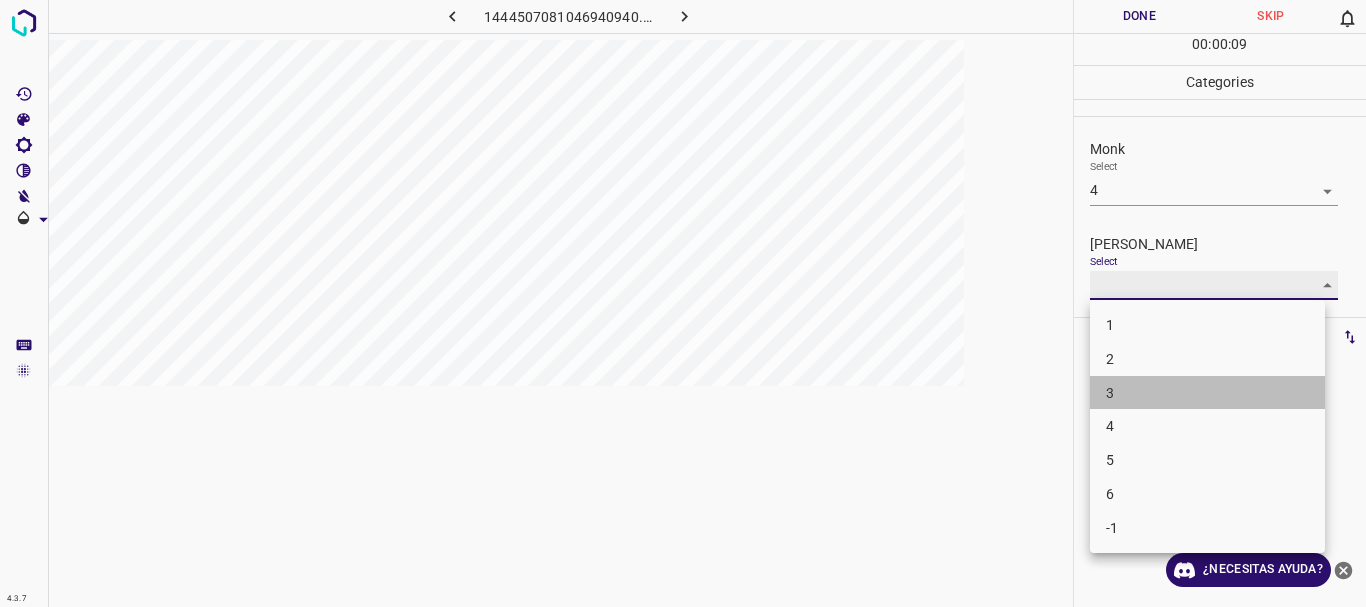 type on "3" 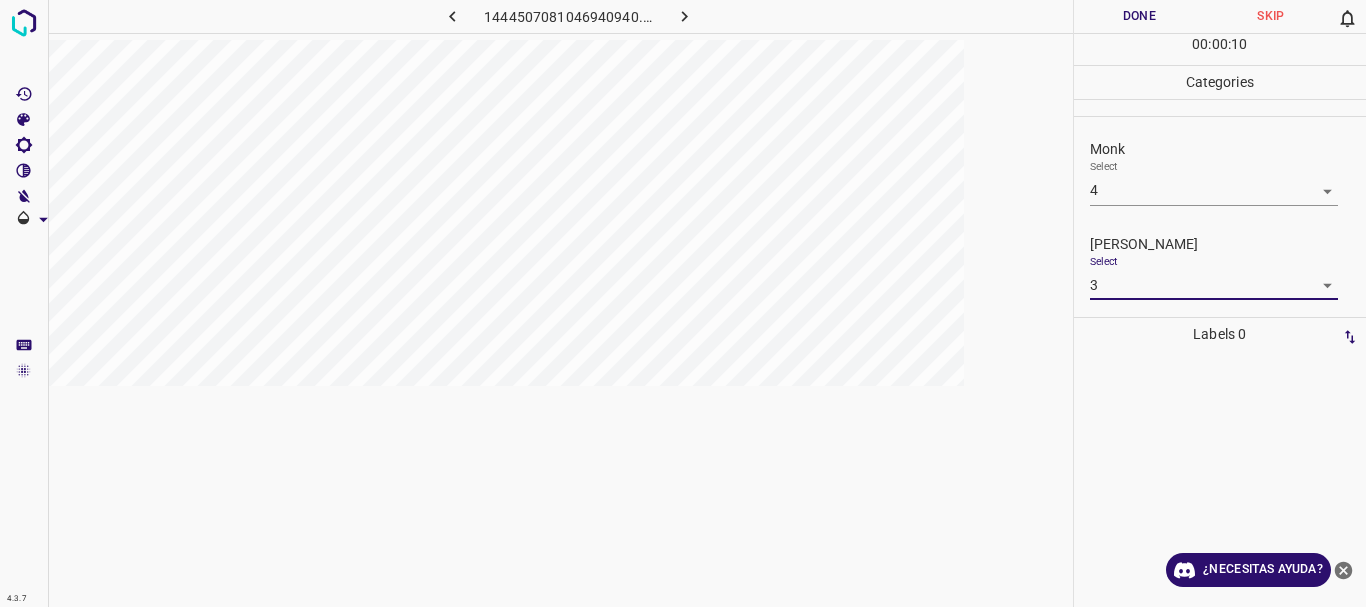 drag, startPoint x: 1130, startPoint y: 7, endPoint x: 823, endPoint y: 39, distance: 308.66324 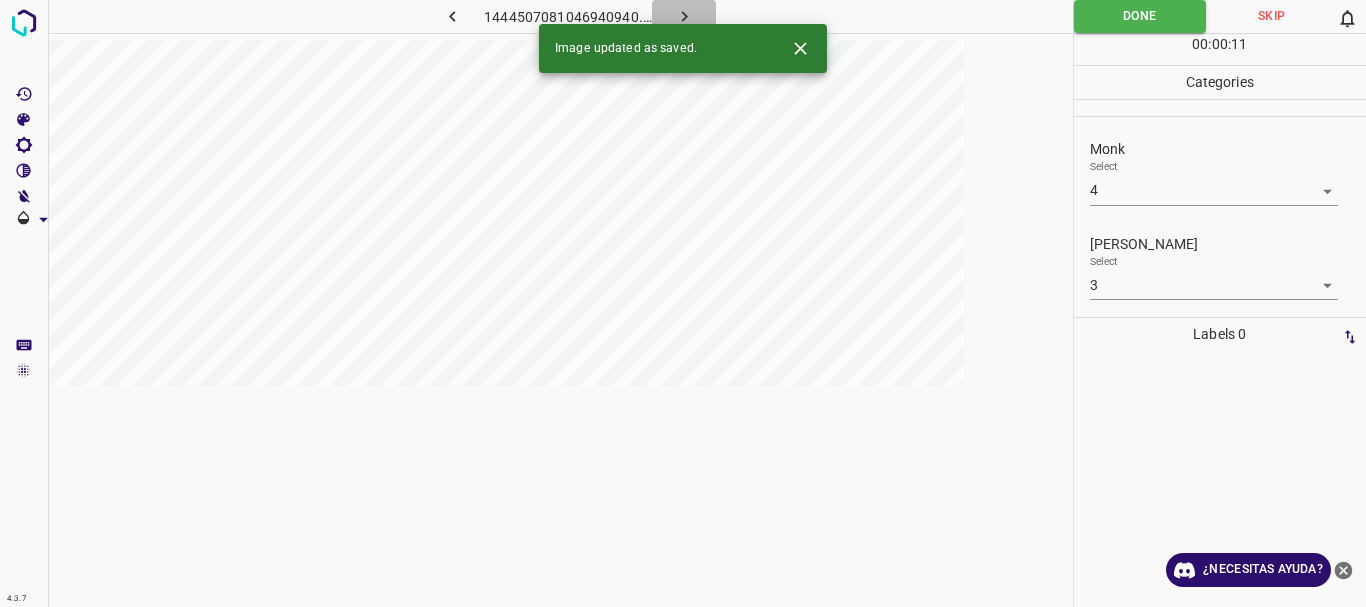 click at bounding box center (684, 16) 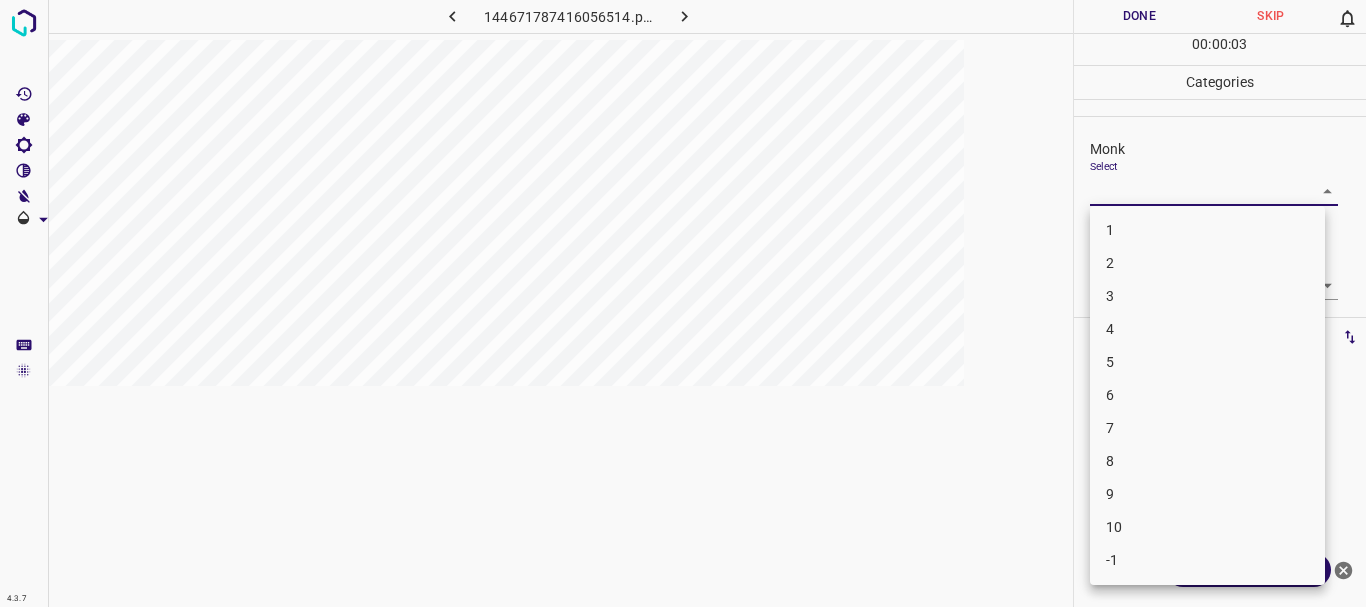click on "4.3.7 144671787416056514.png Done Skip 0 00   : 00   : 03   Categories Monk   Select ​  [PERSON_NAME]   Select ​ Labels   0 Categories 1 Monk 2  [PERSON_NAME] Tools Space Change between modes (Draw & Edit) I Auto labeling R Restore zoom M Zoom in N Zoom out Delete Delete selecte label Filters Z Restore filters X Saturation filter C Brightness filter V Contrast filter B Gray scale filter General O Download ¿Necesitas ayuda? Texto original Valora esta traducción Tu opinión servirá para ayudar a mejorar el Traductor de Google - Texto - Esconder - Borrar 1 2 3 4 5 6 7 8 9 10 -1" at bounding box center (683, 303) 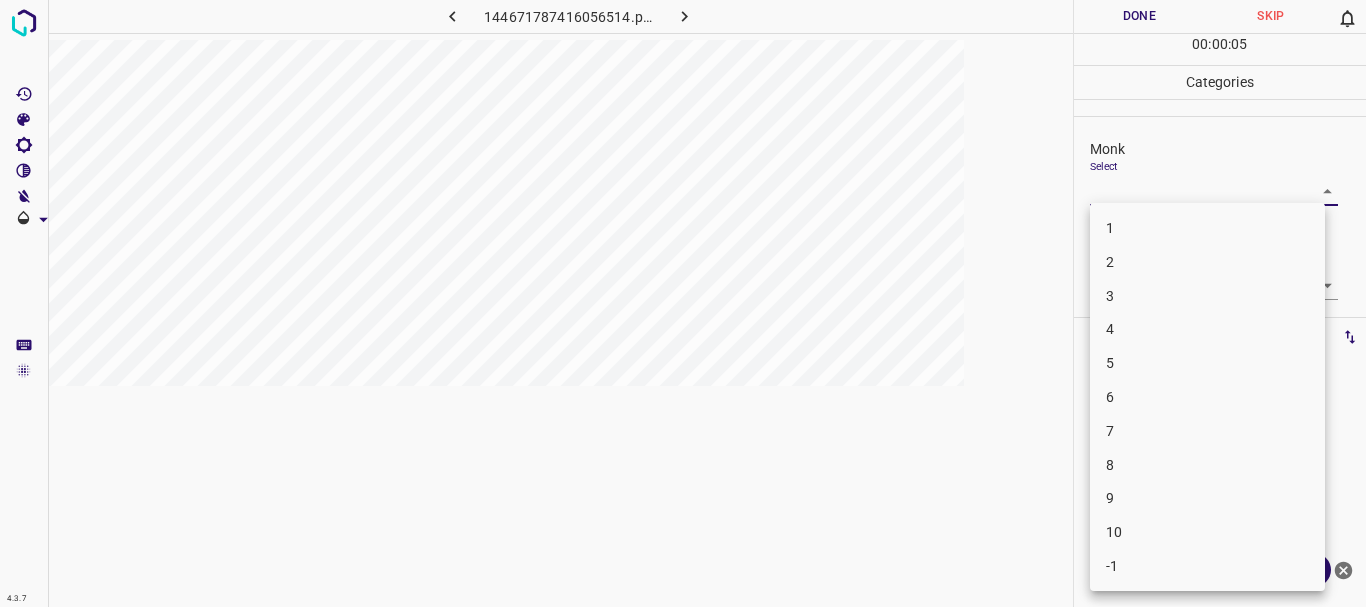 click on "4" at bounding box center (1207, 329) 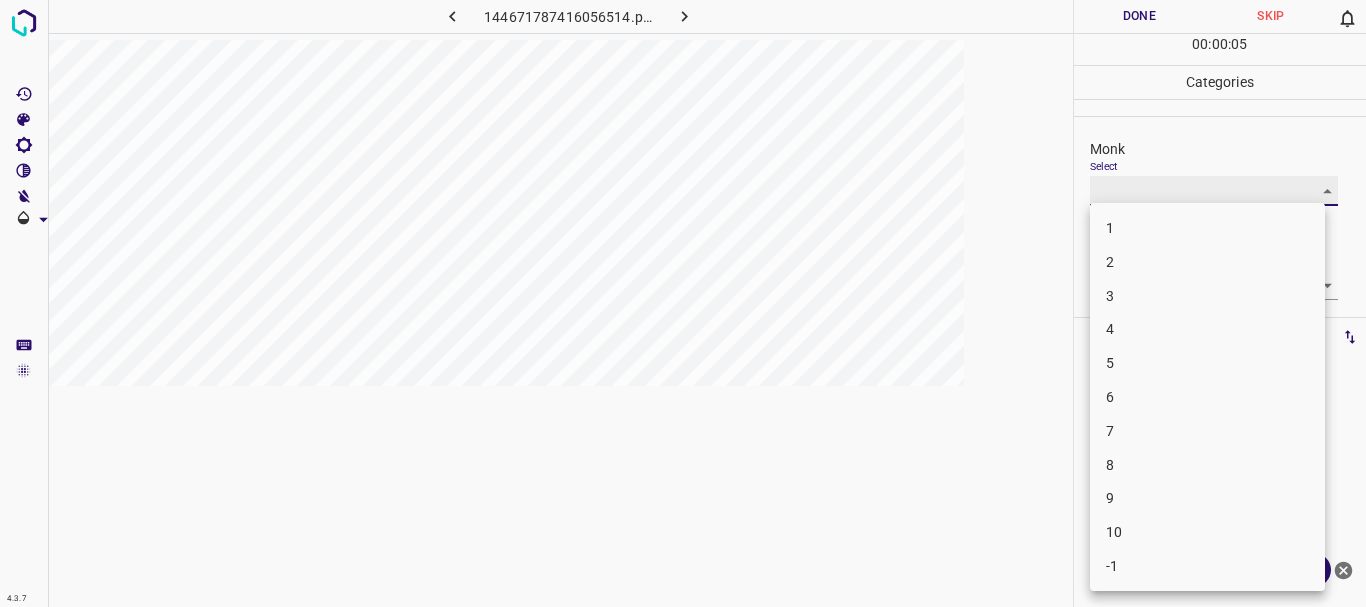 type on "4" 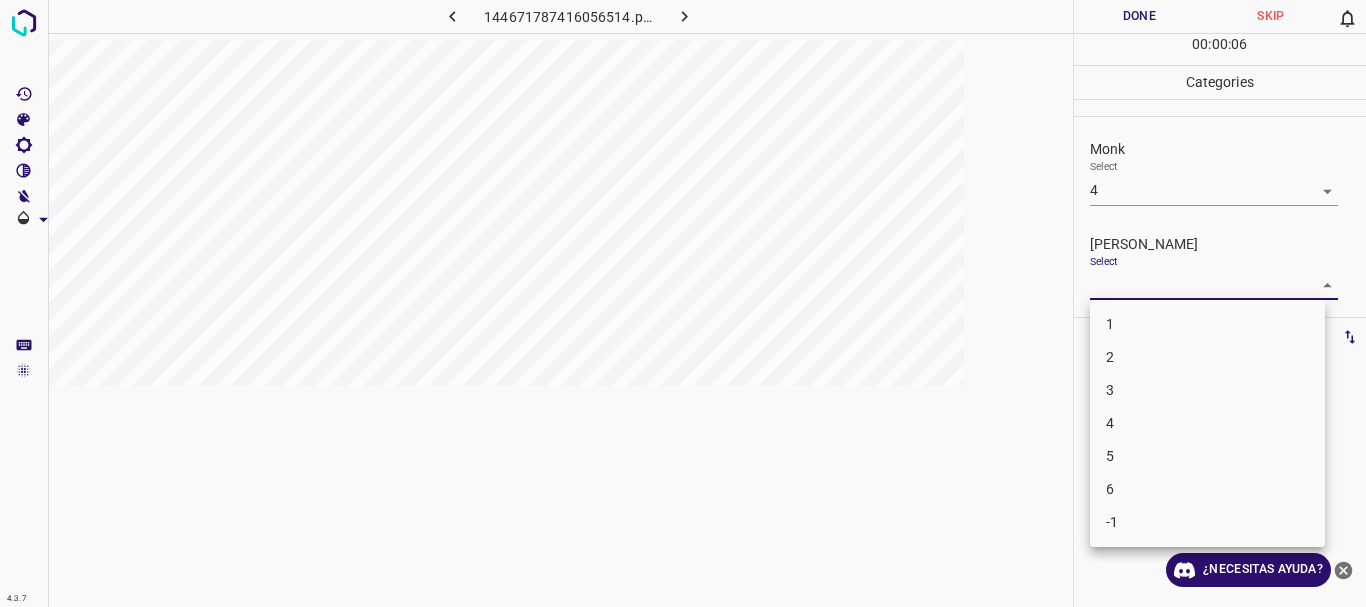 click on "4.3.7 144671787416056514.png Done Skip 0 00   : 00   : 06   Categories Monk   Select 4 4  [PERSON_NAME]   Select ​ Labels   0 Categories 1 Monk 2  [PERSON_NAME] Tools Space Change between modes (Draw & Edit) I Auto labeling R Restore zoom M Zoom in N Zoom out Delete Delete selecte label Filters Z Restore filters X Saturation filter C Brightness filter V Contrast filter B Gray scale filter General O Download ¿Necesitas ayuda? Texto original Valora esta traducción Tu opinión servirá para ayudar a mejorar el Traductor de Google - Texto - Esconder - Borrar 1 2 3 4 5 6 -1" at bounding box center [683, 303] 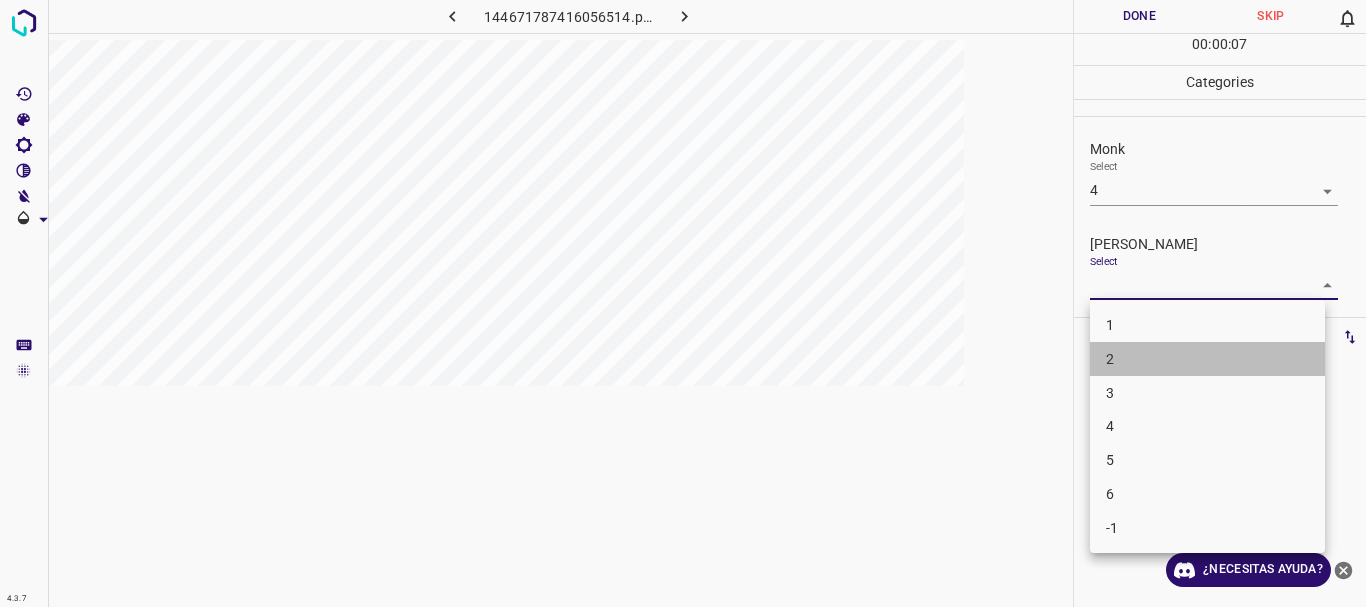click on "2" at bounding box center (1207, 359) 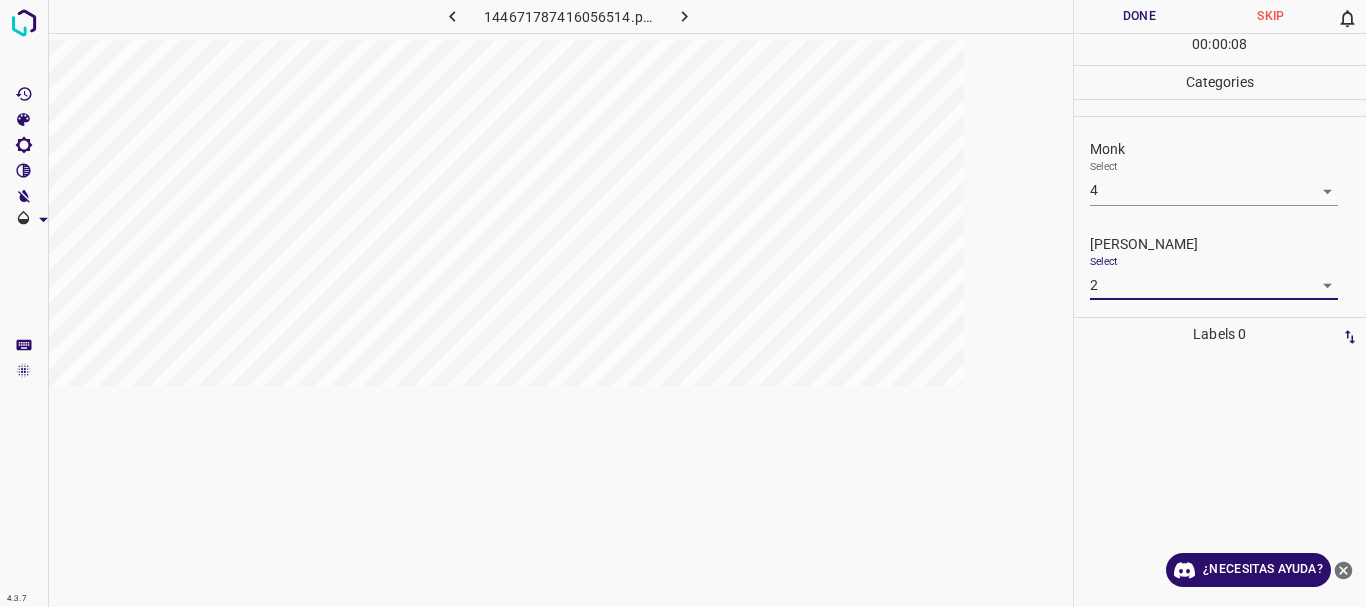 click on "Done" at bounding box center [1140, 16] 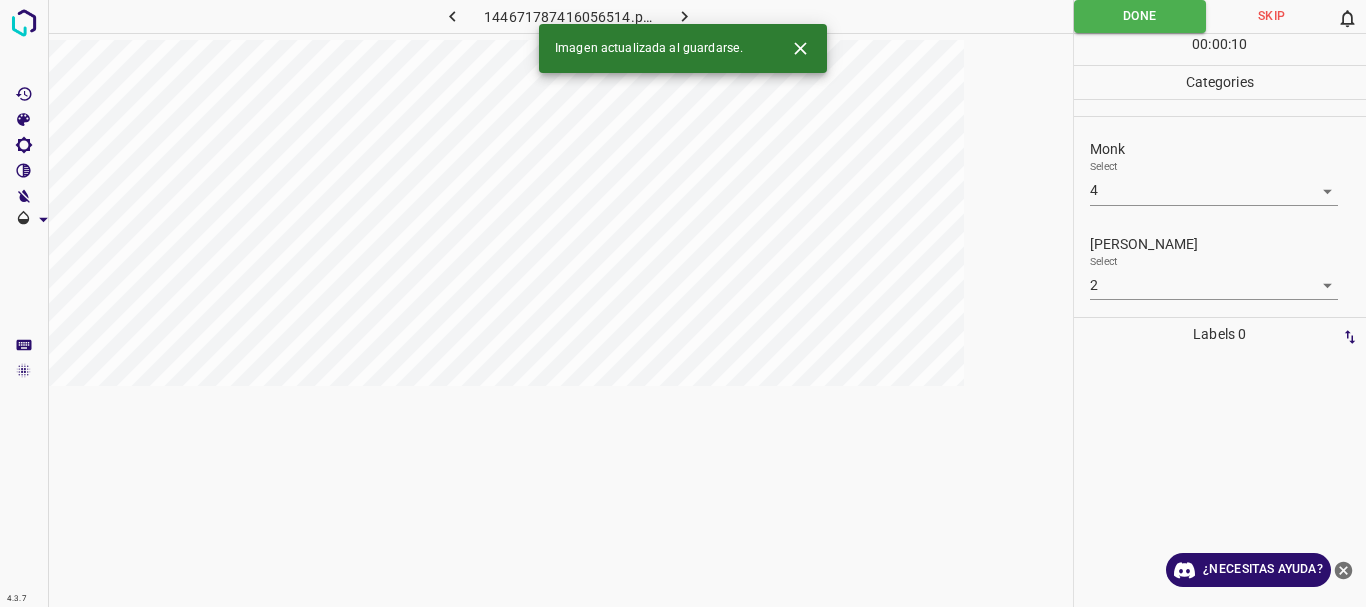 click on "4.3.7 144671787416056514.png Done Skip 0 00   : 00   : 10   Categories Monk   Select 4 4  [PERSON_NAME]   Select 2 2 Labels   0 Categories 1 Monk 2  [PERSON_NAME] Tools Space Change between modes (Draw & Edit) I Auto labeling R Restore zoom M Zoom in N Zoom out Delete Delete selecte label Filters Z Restore filters X Saturation filter C Brightness filter V Contrast filter B Gray scale filter General O Download Imagen actualizada al guardarse. ¿Necesitas ayuda? Texto original Valora esta traducción Tu opinión servirá para ayudar a mejorar el Traductor de Google - Texto - Esconder - Borrar" at bounding box center [683, 303] 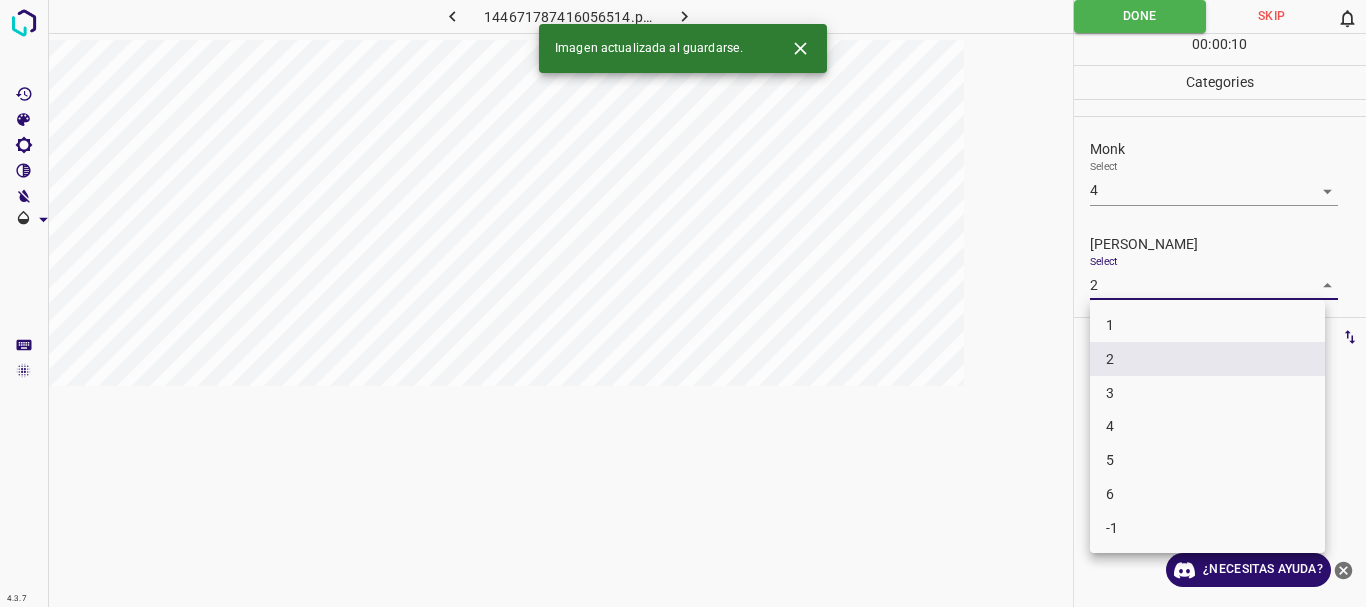 drag, startPoint x: 1110, startPoint y: 323, endPoint x: 1143, endPoint y: 37, distance: 287.89755 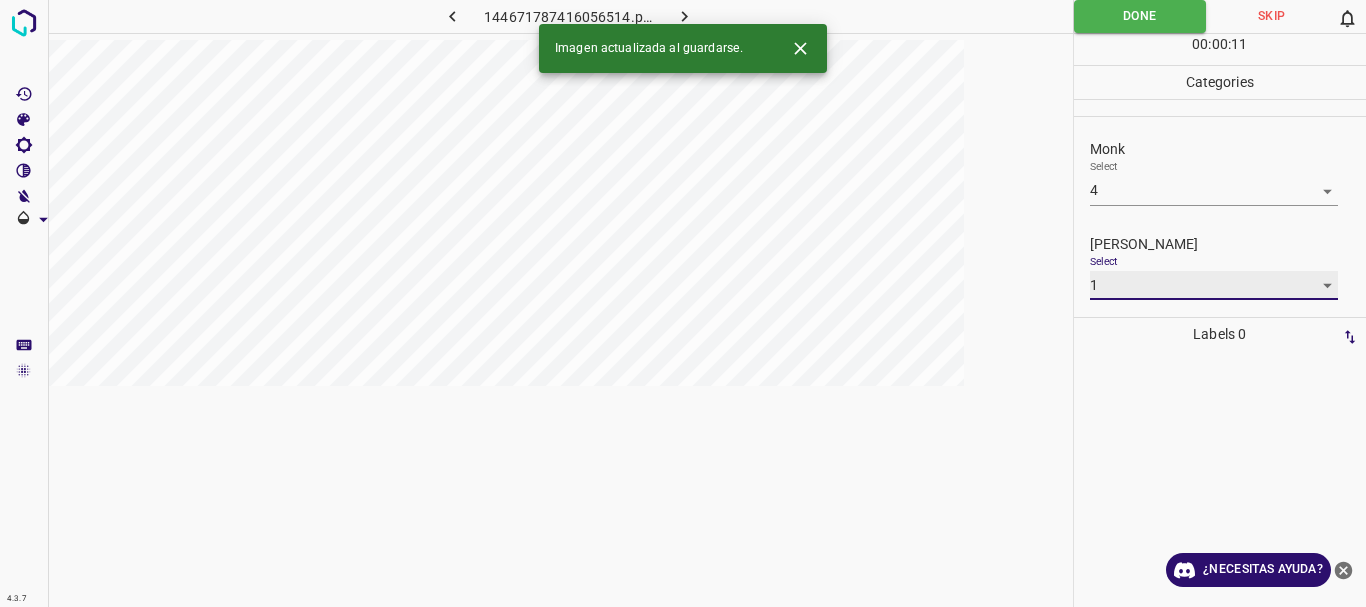 type on "1" 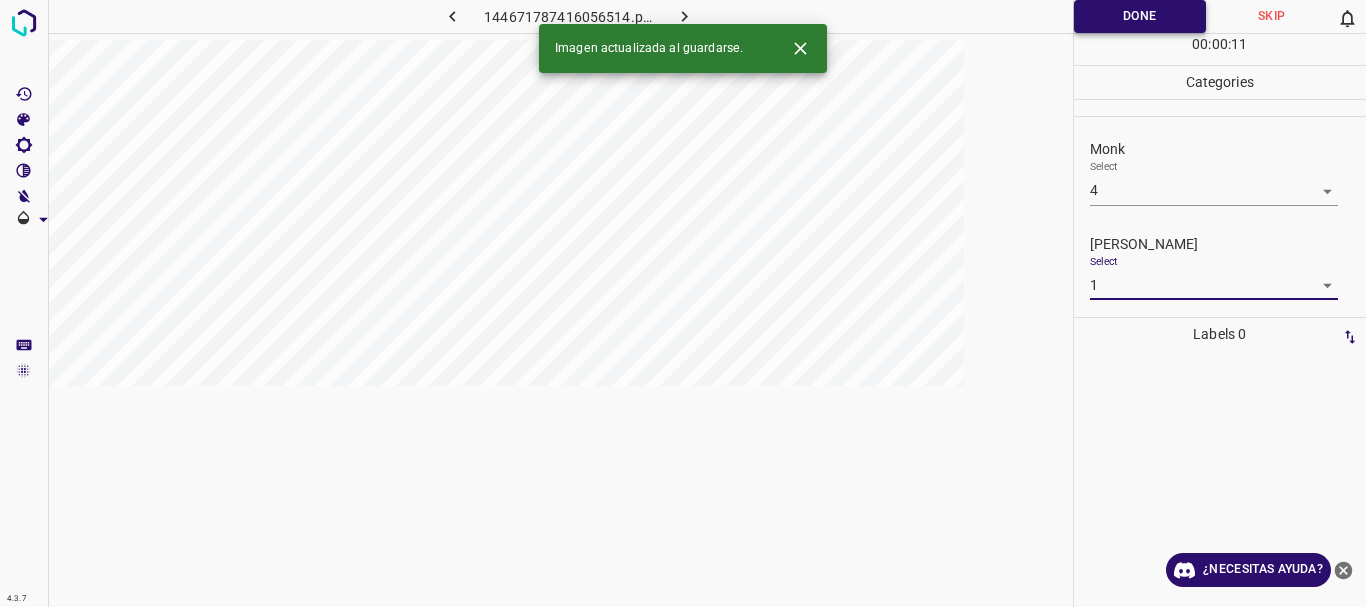 drag, startPoint x: 1148, startPoint y: 15, endPoint x: 1105, endPoint y: 21, distance: 43.416588 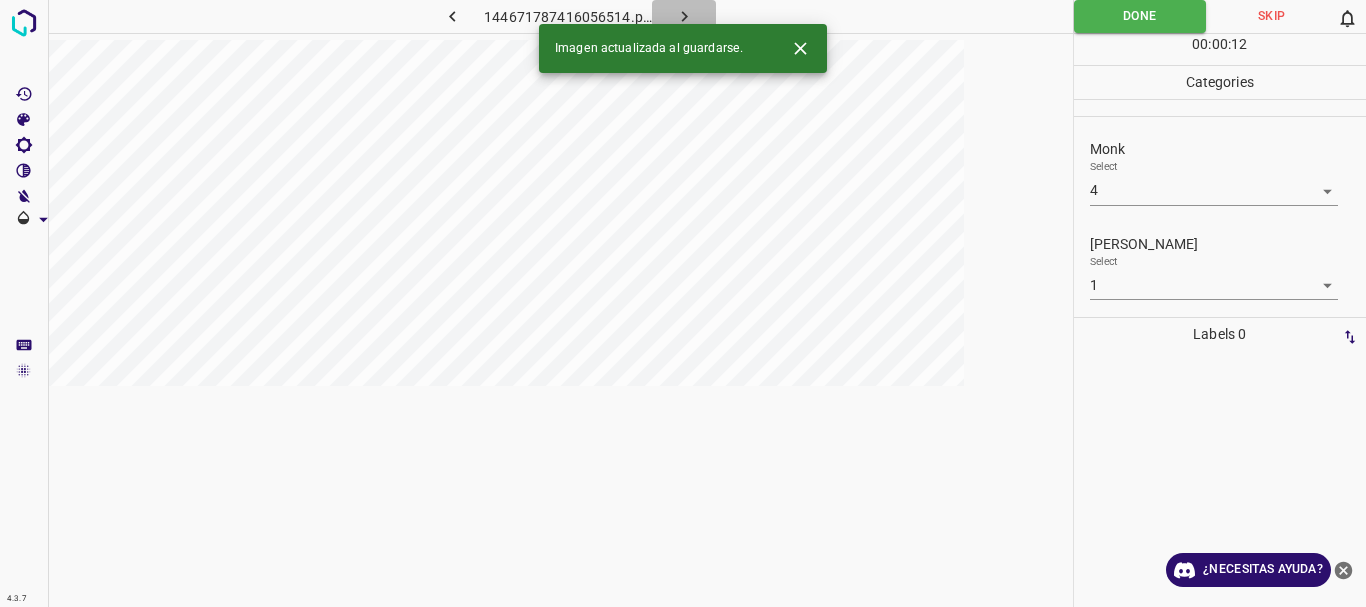 click at bounding box center [684, 16] 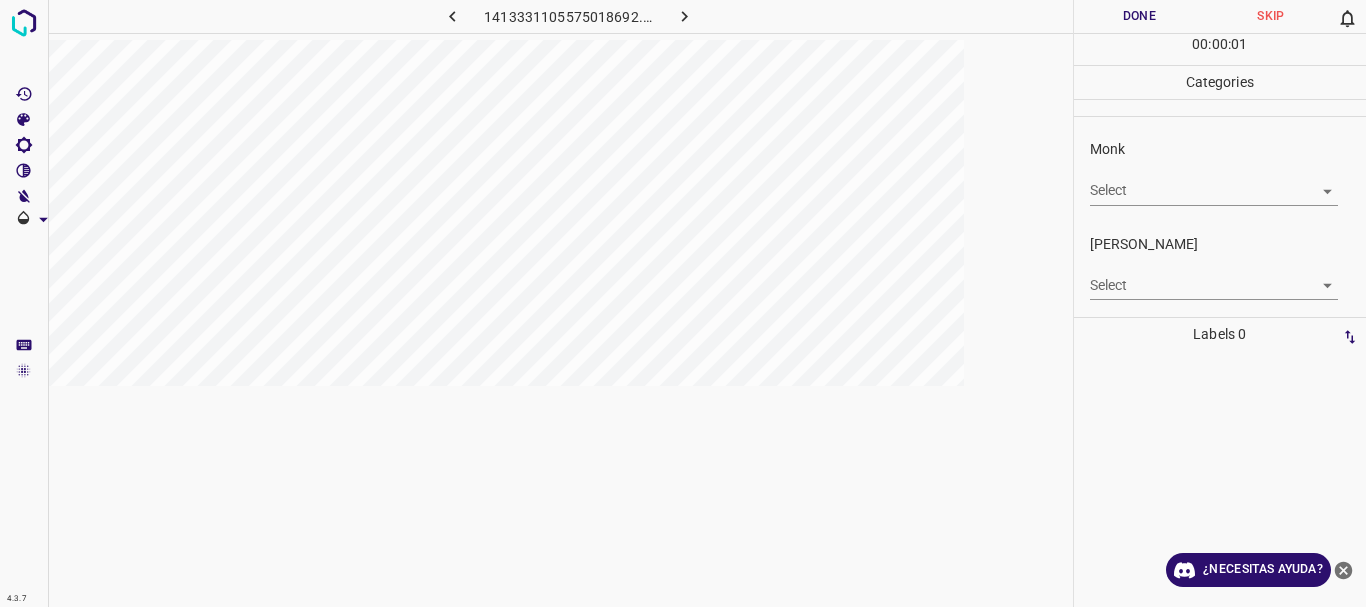 click on "4.3.7 1413331105575018692.png Done Skip 0 00   : 00   : 01   Categories Monk   Select ​  [PERSON_NAME]   Select ​ Labels   0 Categories 1 Monk 2  [PERSON_NAME] Tools Space Change between modes (Draw & Edit) I Auto labeling R Restore zoom M Zoom in N Zoom out Delete Delete selecte label Filters Z Restore filters X Saturation filter C Brightness filter V Contrast filter B Gray scale filter General O Download ¿Necesitas ayuda? Texto original Valora esta traducción Tu opinión servirá para ayudar a mejorar el Traductor de Google - Texto - Esconder - Borrar" at bounding box center [683, 303] 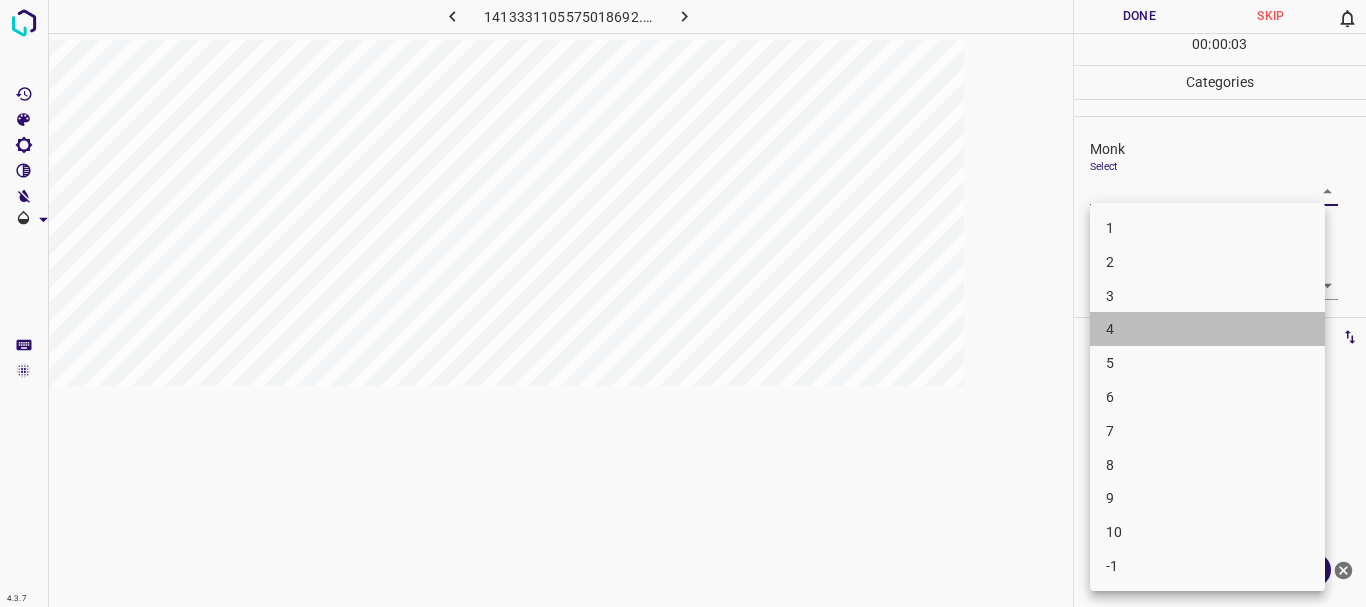 click on "4" at bounding box center (1207, 329) 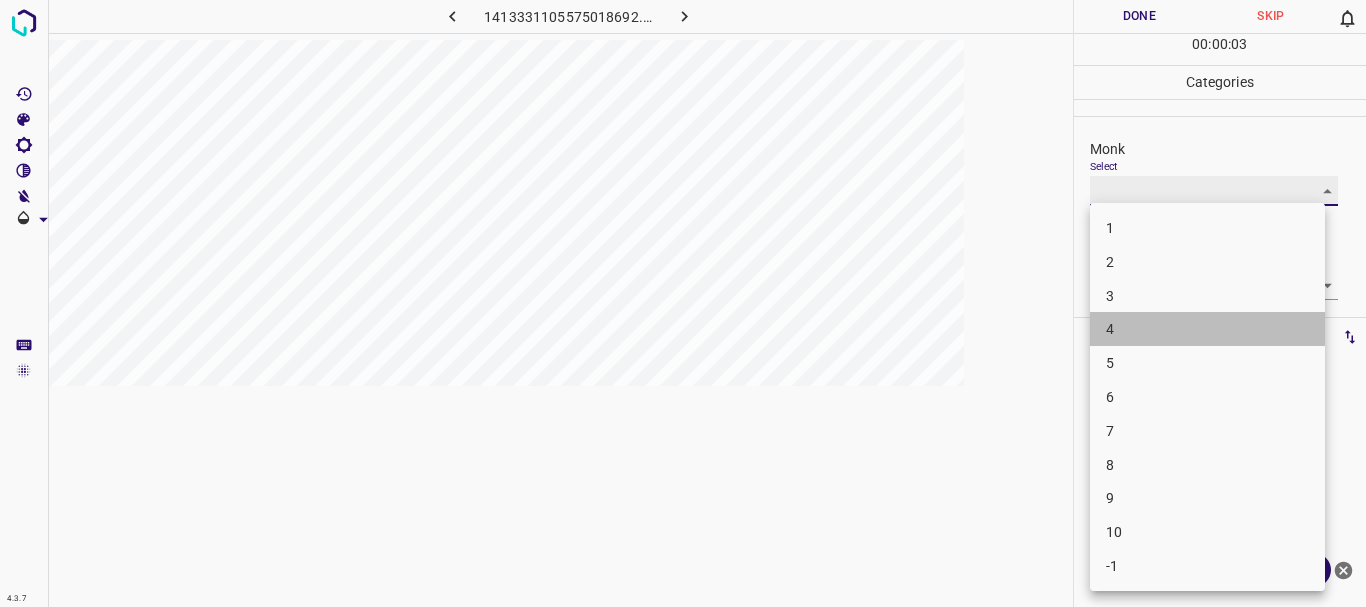 type on "4" 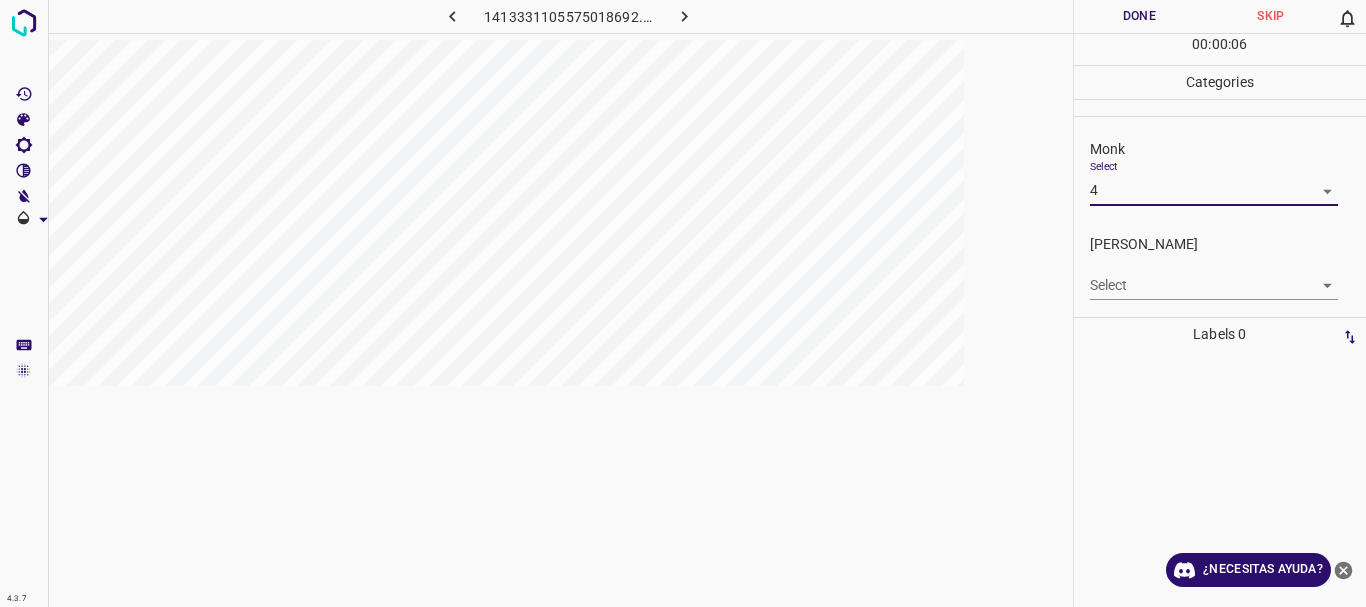 click on "4.3.7 1413331105575018692.png Done Skip 0 00   : 00   : 06   Categories Monk   Select 4 4  [PERSON_NAME]   Select ​ Labels   0 Categories 1 Monk 2  [PERSON_NAME] Tools Space Change between modes (Draw & Edit) I Auto labeling R Restore zoom M Zoom in N Zoom out Delete Delete selecte label Filters Z Restore filters X Saturation filter C Brightness filter V Contrast filter B Gray scale filter General O Download ¿Necesitas ayuda? Texto original Valora esta traducción Tu opinión servirá para ayudar a mejorar el Traductor de Google - Texto - Esconder - Borrar" at bounding box center (683, 303) 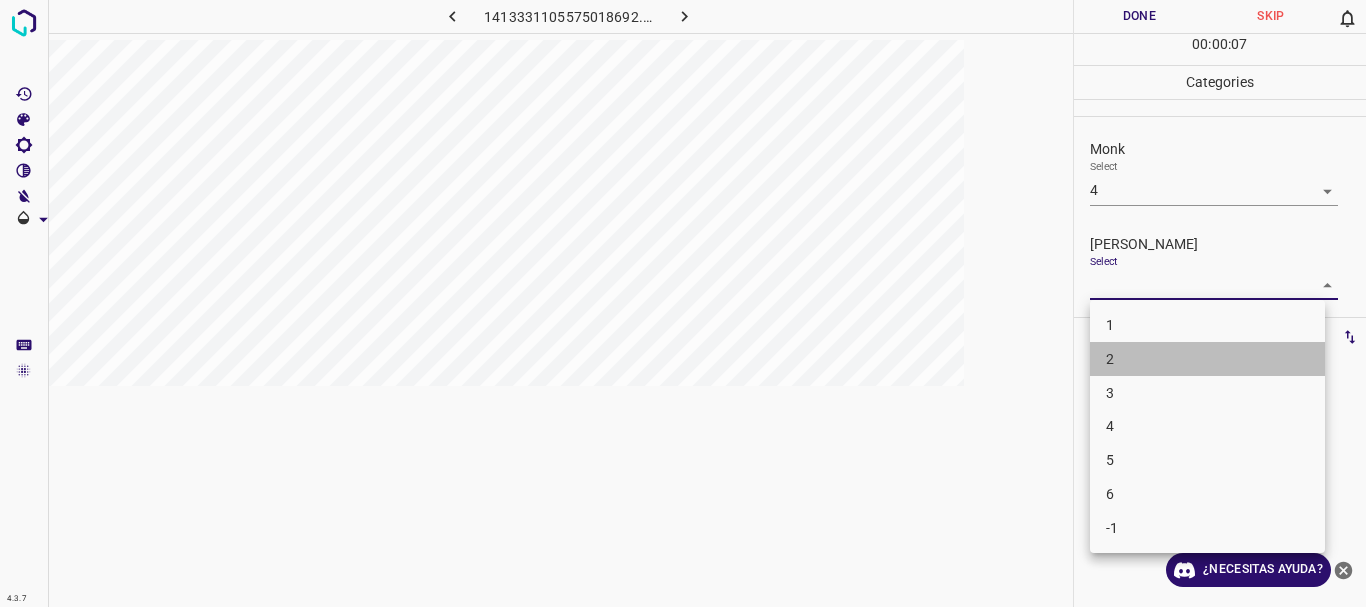 click on "2" at bounding box center [1207, 359] 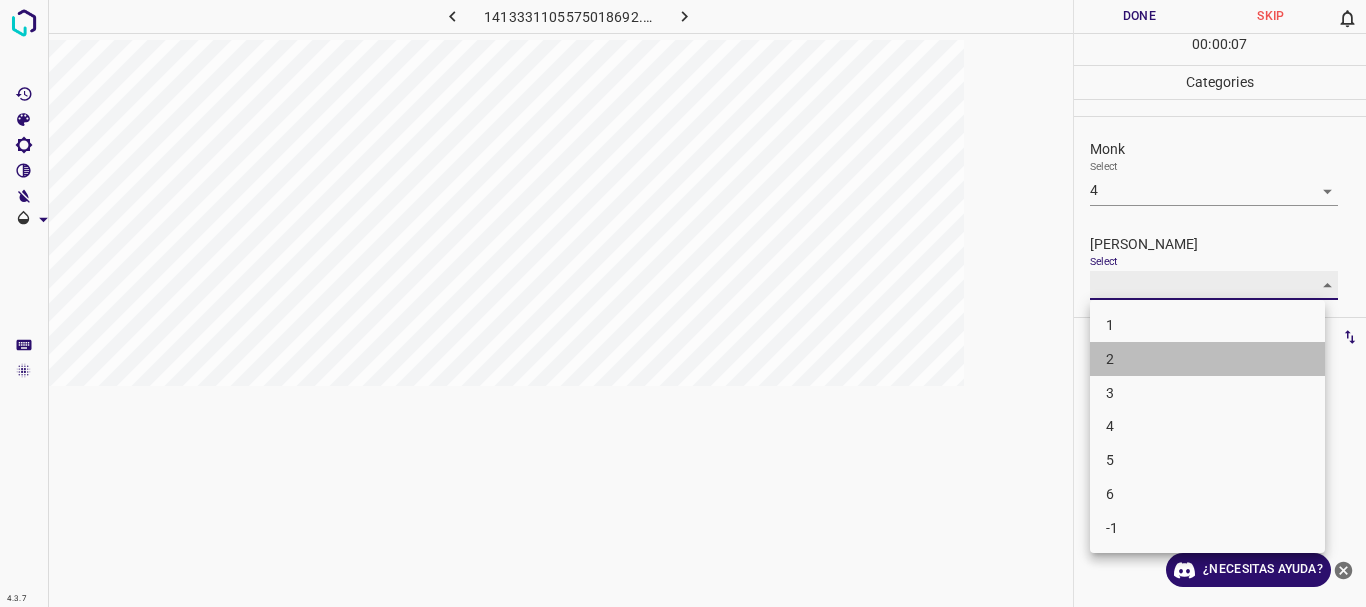 type on "2" 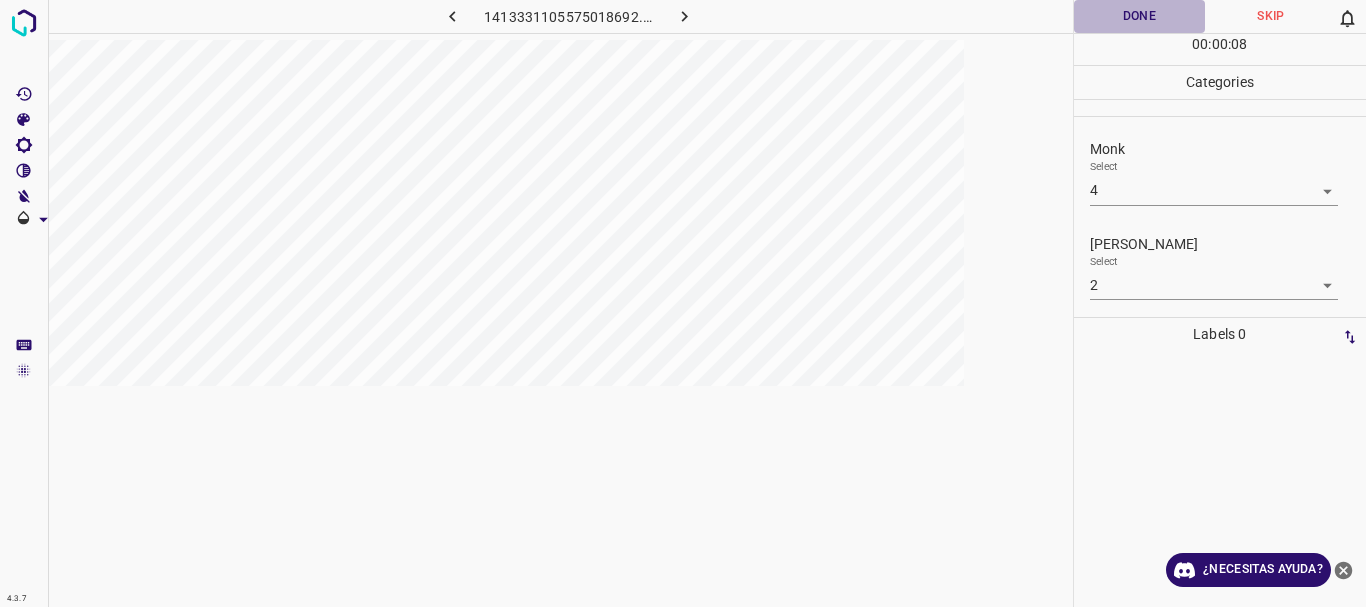 drag, startPoint x: 1162, startPoint y: 14, endPoint x: 900, endPoint y: 39, distance: 263.19003 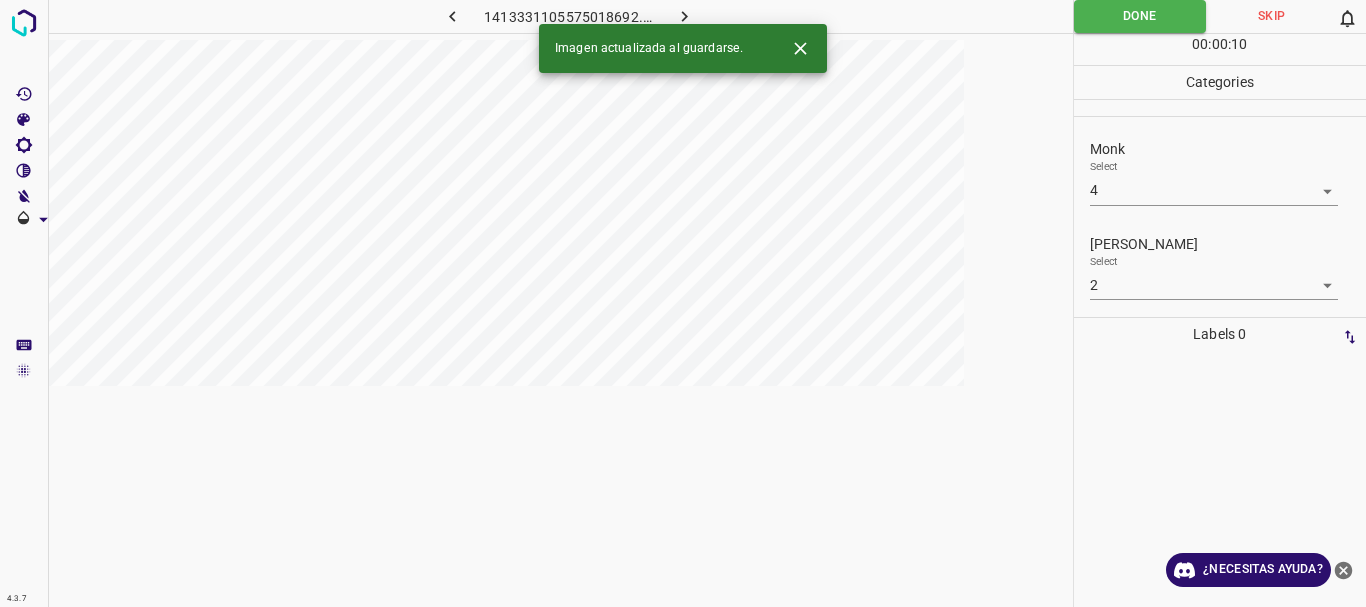 click 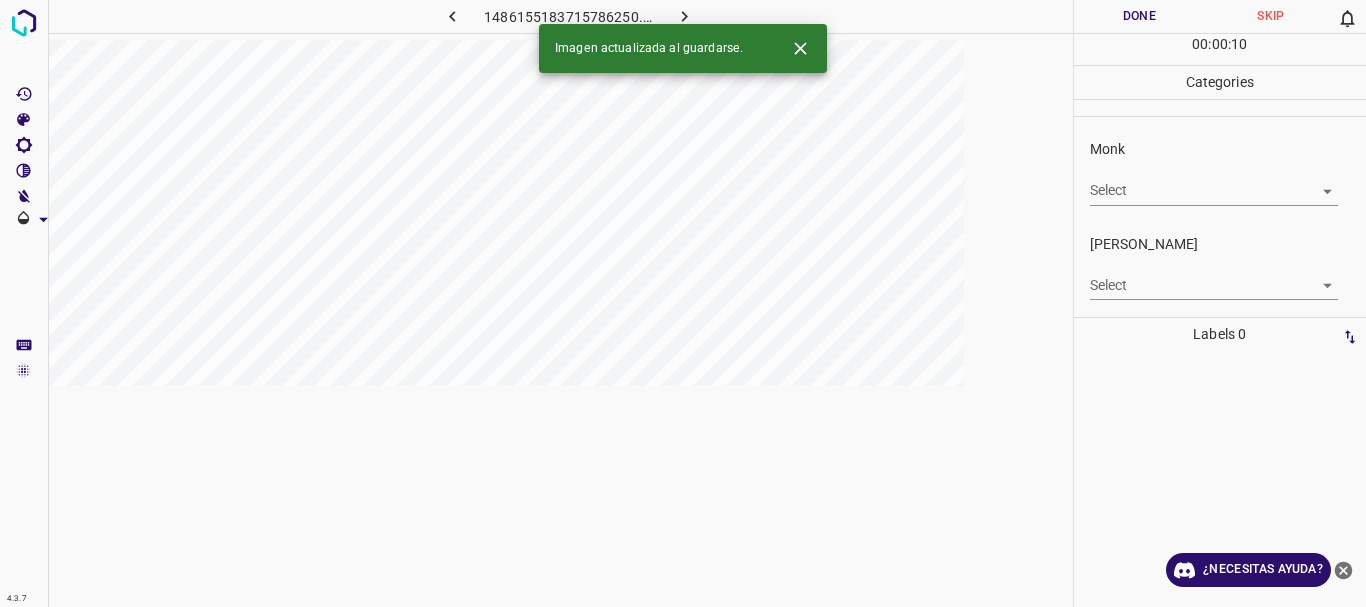 click on "4.3.7 1486155183715786250.png Done Skip 0 00   : 00   : 10   Categories Monk   Select ​  [PERSON_NAME]   Select ​ Labels   0 Categories 1 Monk 2  [PERSON_NAME] Tools Space Change between modes (Draw & Edit) I Auto labeling R Restore zoom M Zoom in N Zoom out Delete Delete selecte label Filters Z Restore filters X Saturation filter C Brightness filter V Contrast filter B Gray scale filter General O Download Imagen actualizada al guardarse. ¿Necesitas ayuda? Texto original Valora esta traducción Tu opinión servirá para ayudar a mejorar el Traductor de Google - Texto - Esconder - Borrar" at bounding box center [683, 303] 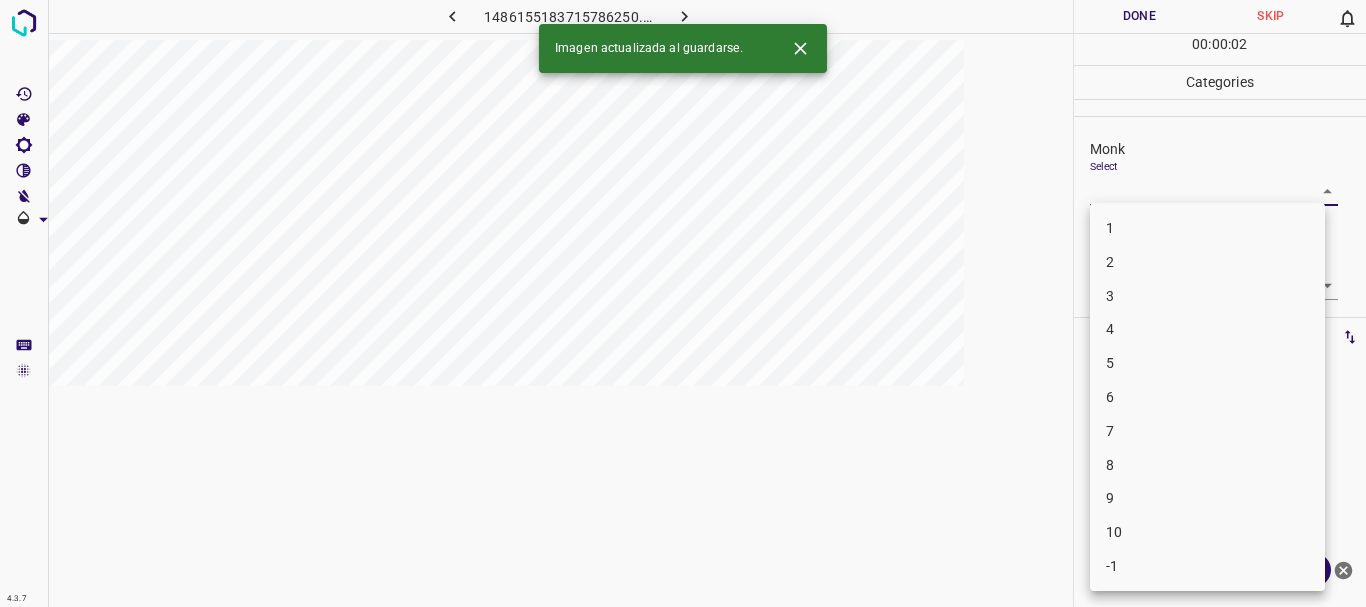 click on "4" at bounding box center (1207, 329) 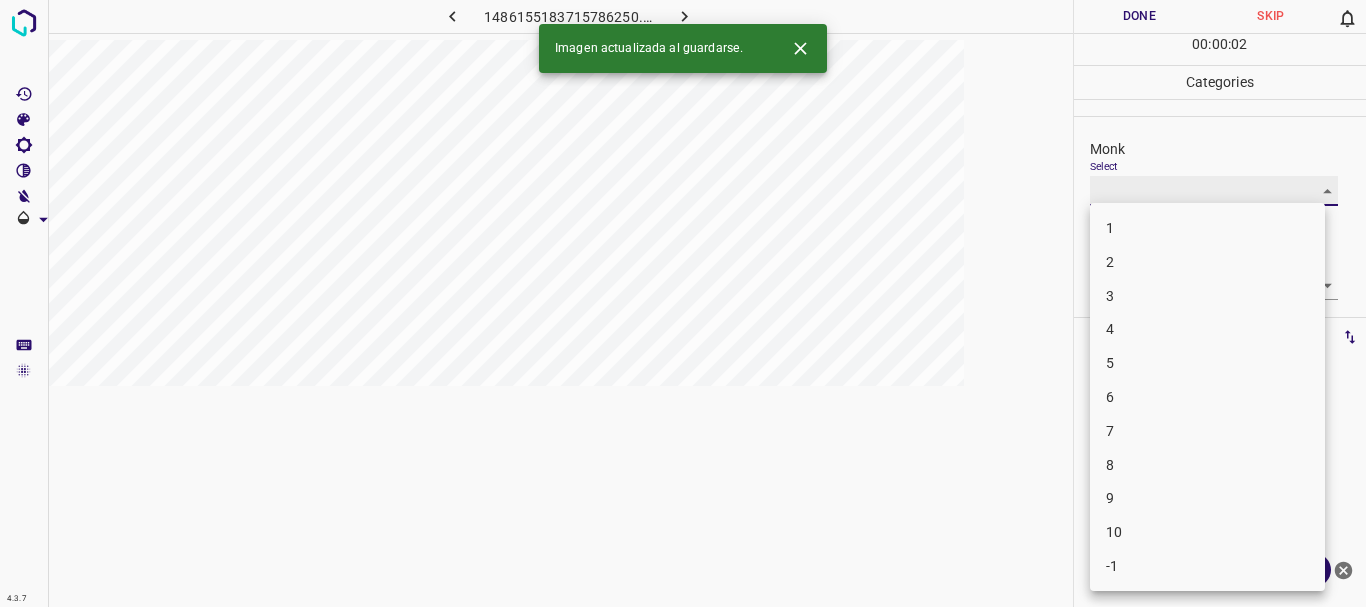 type on "4" 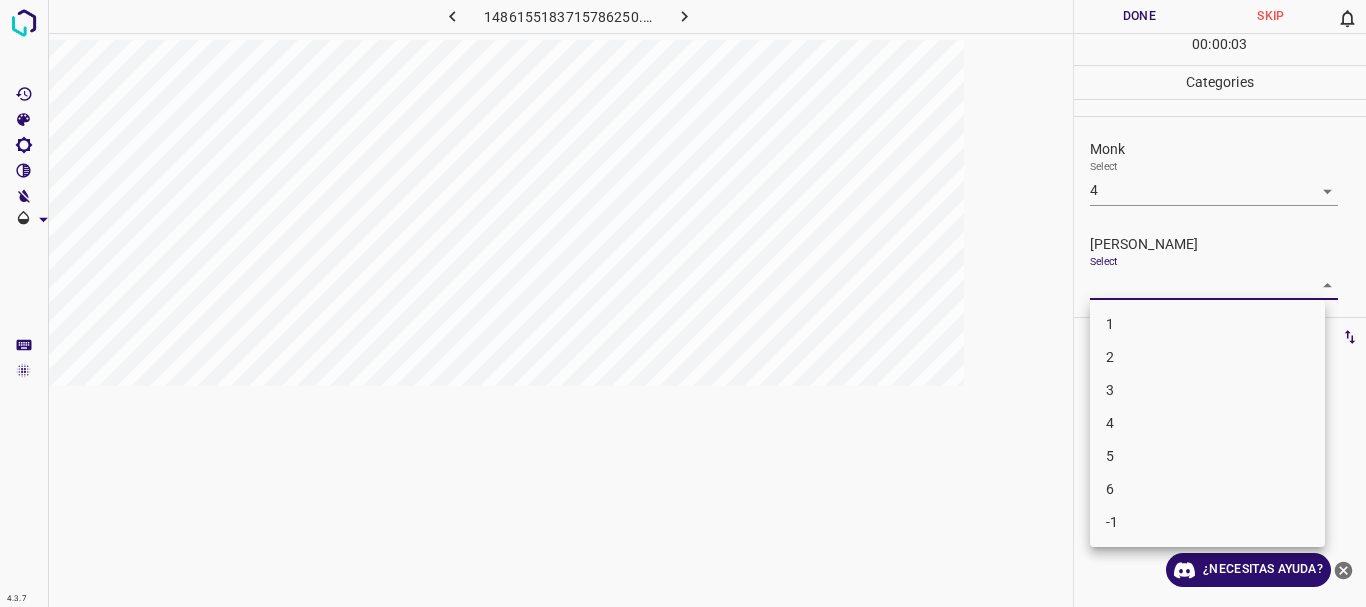 click on "4.3.7 1486155183715786250.png Done Skip 0 00   : 00   : 03   Categories Monk   Select 4 4  [PERSON_NAME]   Select ​ Labels   0 Categories 1 Monk 2  [PERSON_NAME] Tools Space Change between modes (Draw & Edit) I Auto labeling R Restore zoom M Zoom in N Zoom out Delete Delete selecte label Filters Z Restore filters X Saturation filter C Brightness filter V Contrast filter B Gray scale filter General O Download ¿Necesitas ayuda? Texto original Valora esta traducción Tu opinión servirá para ayudar a mejorar el Traductor de Google - Texto - Esconder - Borrar 1 2 3 4 5 6 -1" at bounding box center (683, 303) 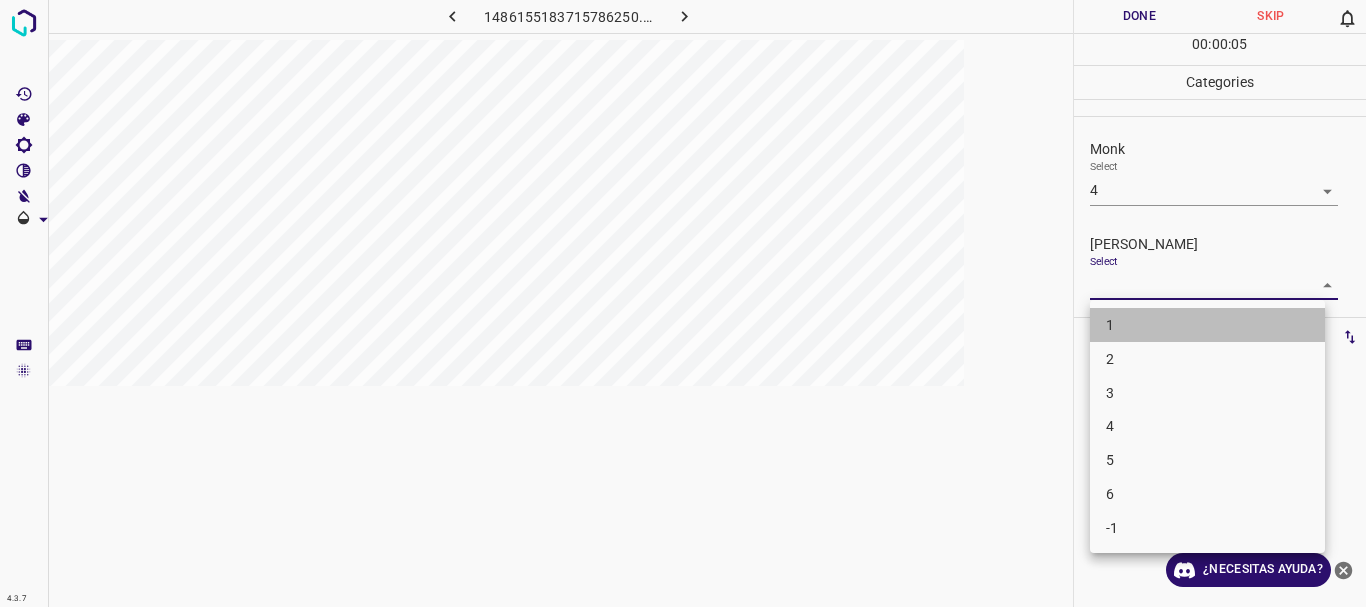 click on "1" at bounding box center [1207, 325] 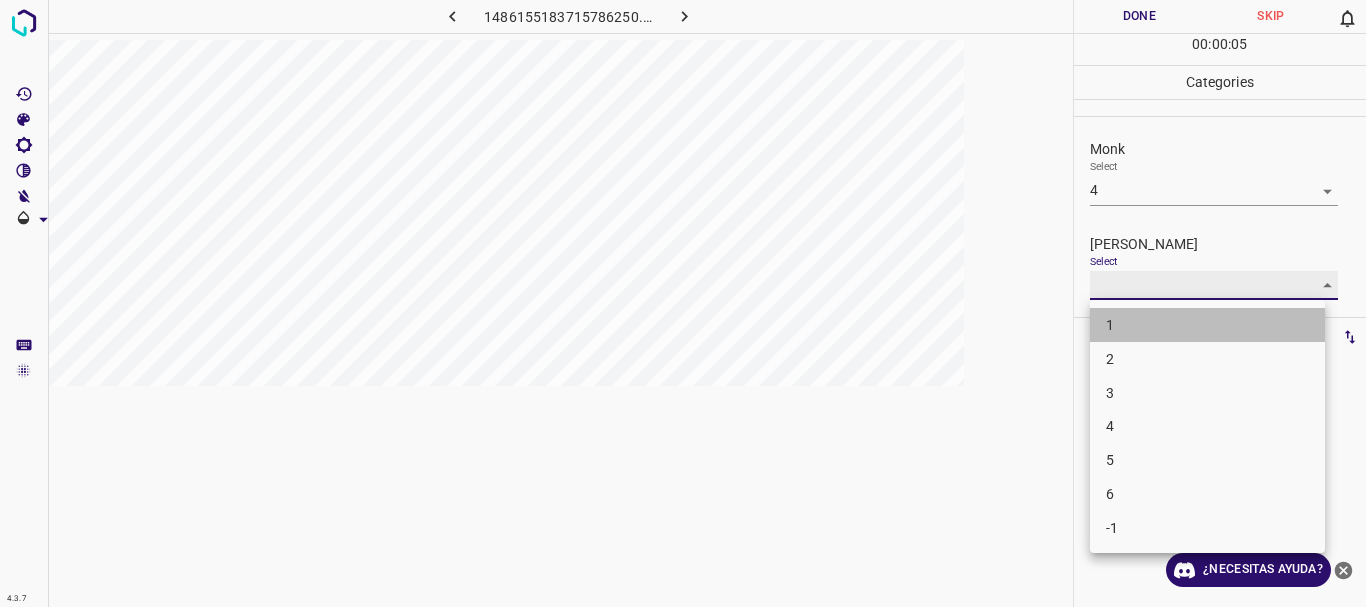 type on "1" 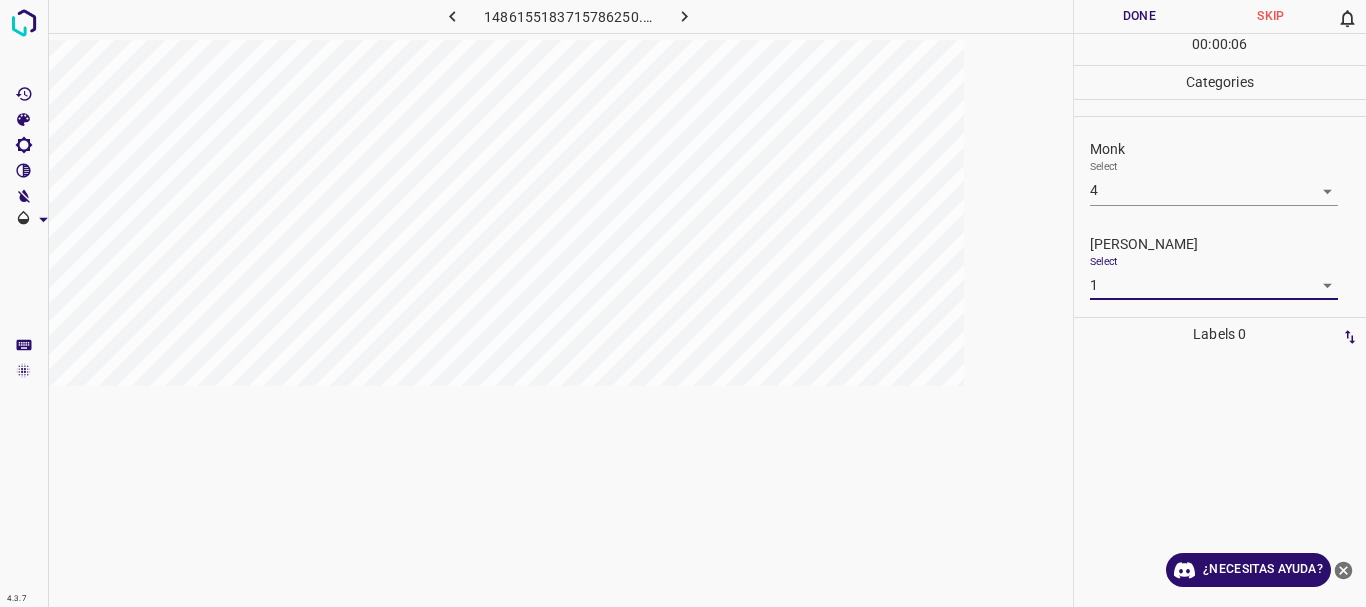 click on "Done" at bounding box center [1140, 16] 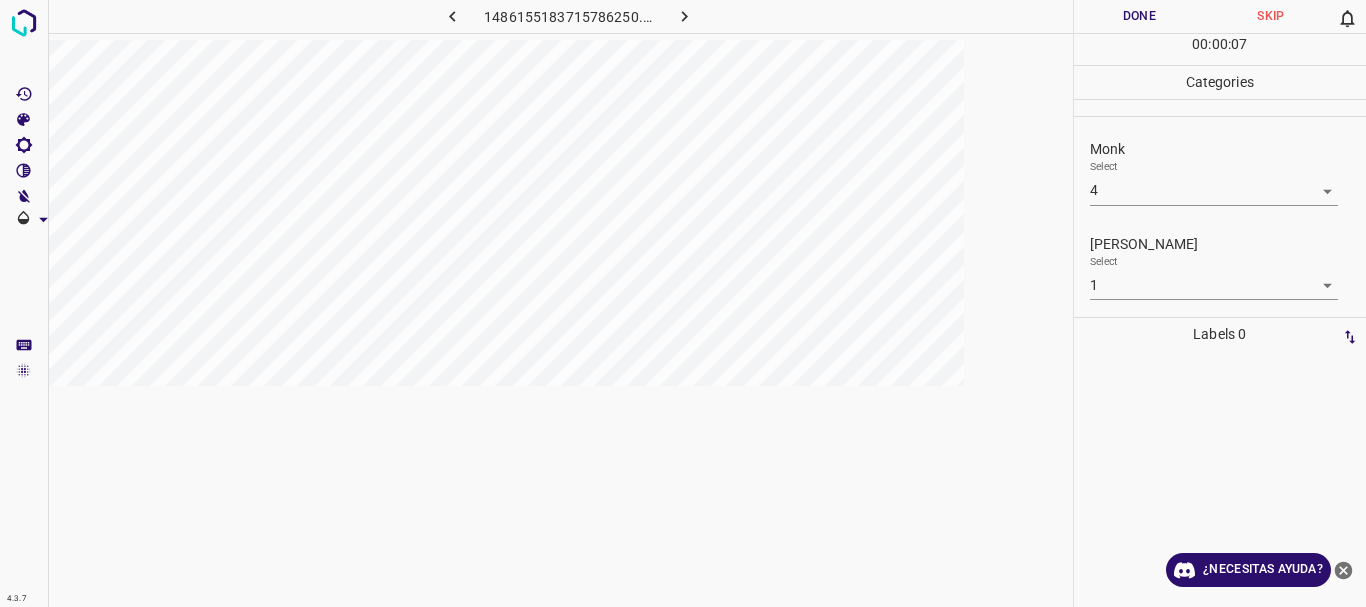 click at bounding box center [684, 16] 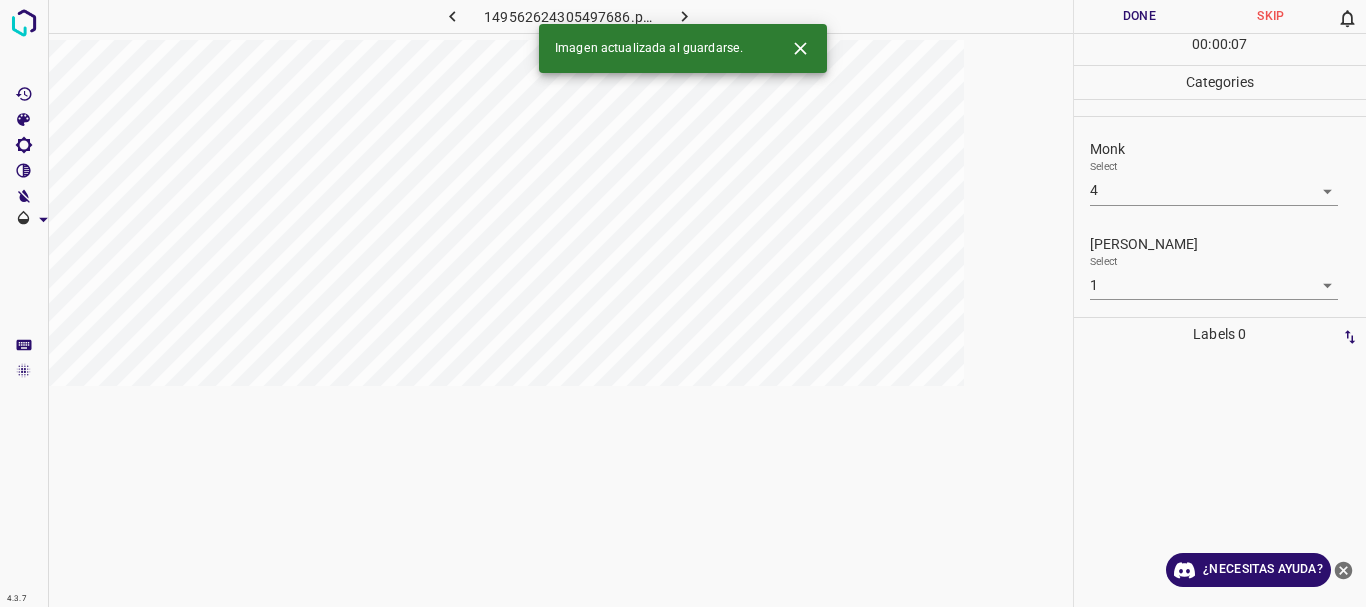 type 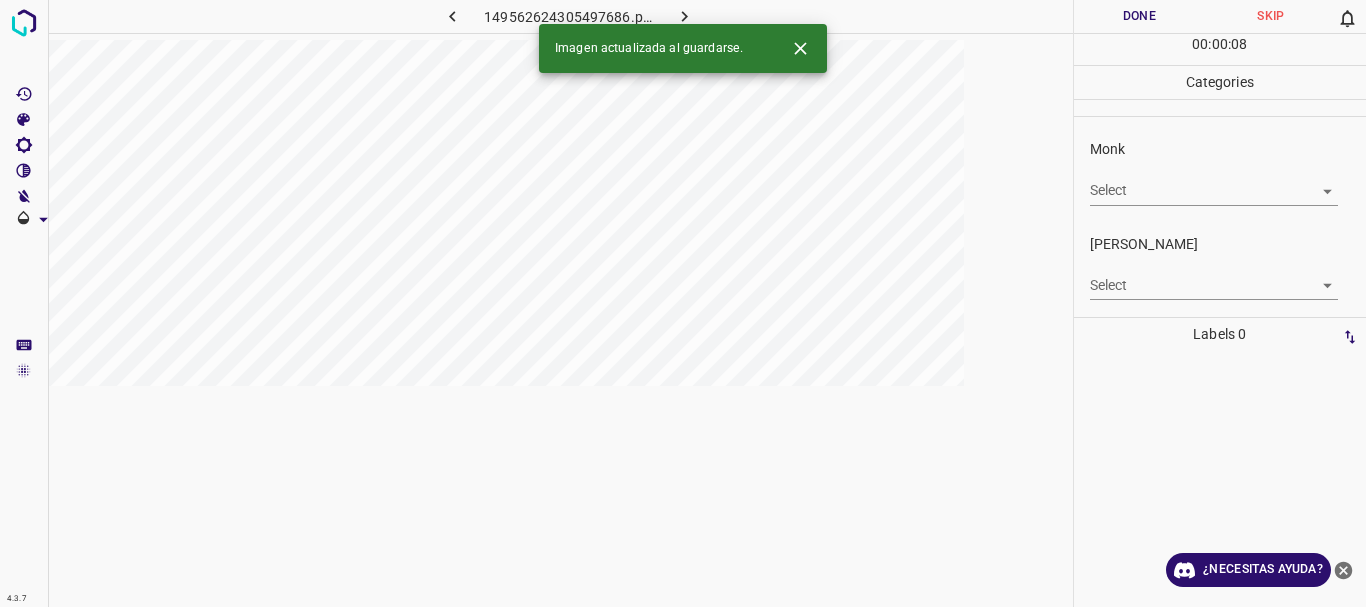 click at bounding box center [684, 16] 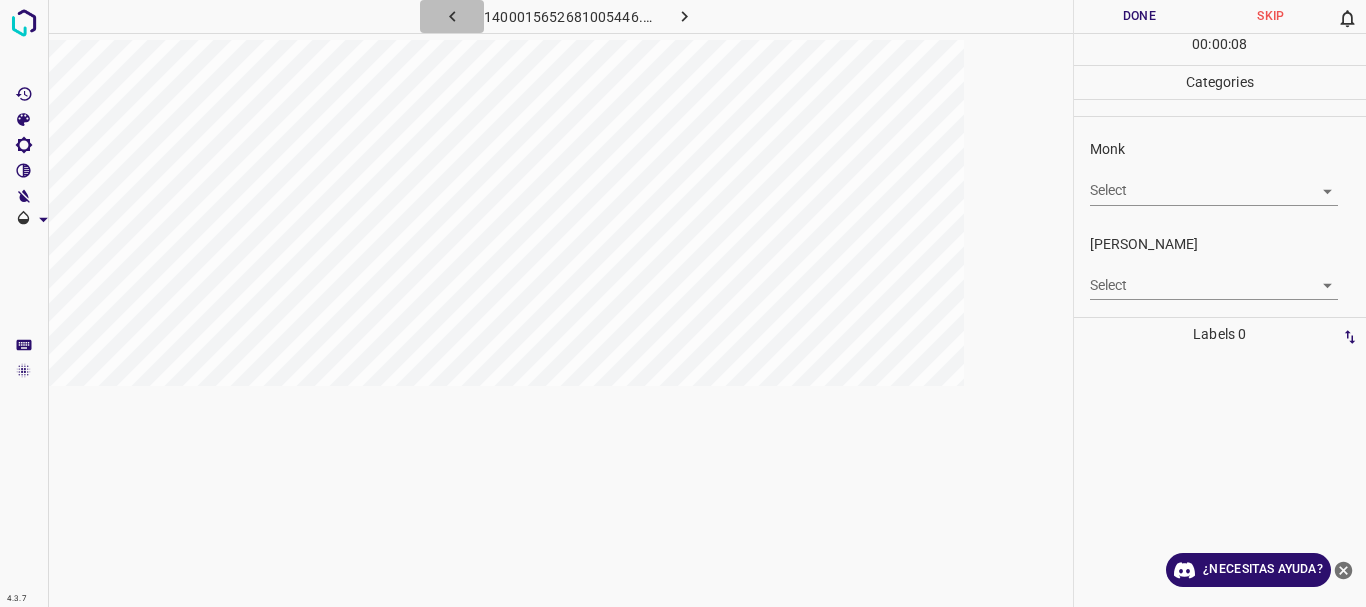 click 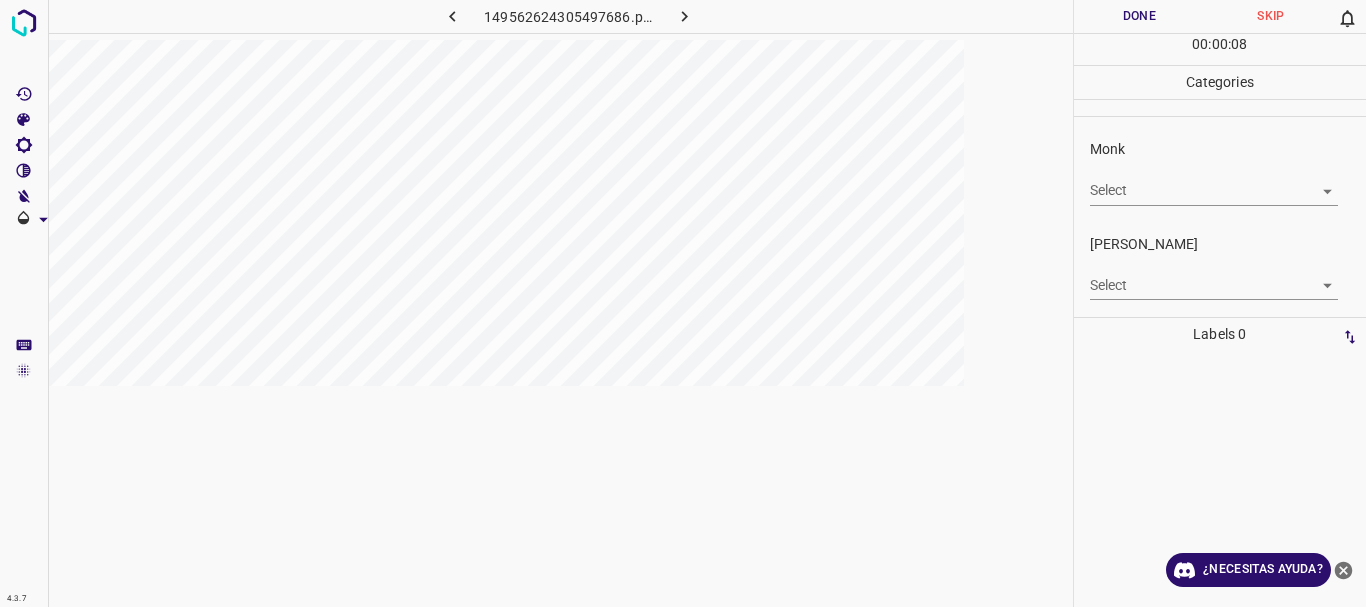 click on "4.3.7 149562624305497686.png Done Skip 0 00   : 00   : 08   Categories Monk   Select ​  [PERSON_NAME]   Select ​ Labels   0 Categories 1 Monk 2  [PERSON_NAME] Tools Space Change between modes (Draw & Edit) I Auto labeling R Restore zoom M Zoom in N Zoom out Delete Delete selecte label Filters Z Restore filters X Saturation filter C Brightness filter V Contrast filter B Gray scale filter General O Download ¿Necesitas ayuda? Texto original Valora esta traducción Tu opinión servirá para ayudar a mejorar el Traductor de Google - Texto - Esconder - Borrar" at bounding box center (683, 303) 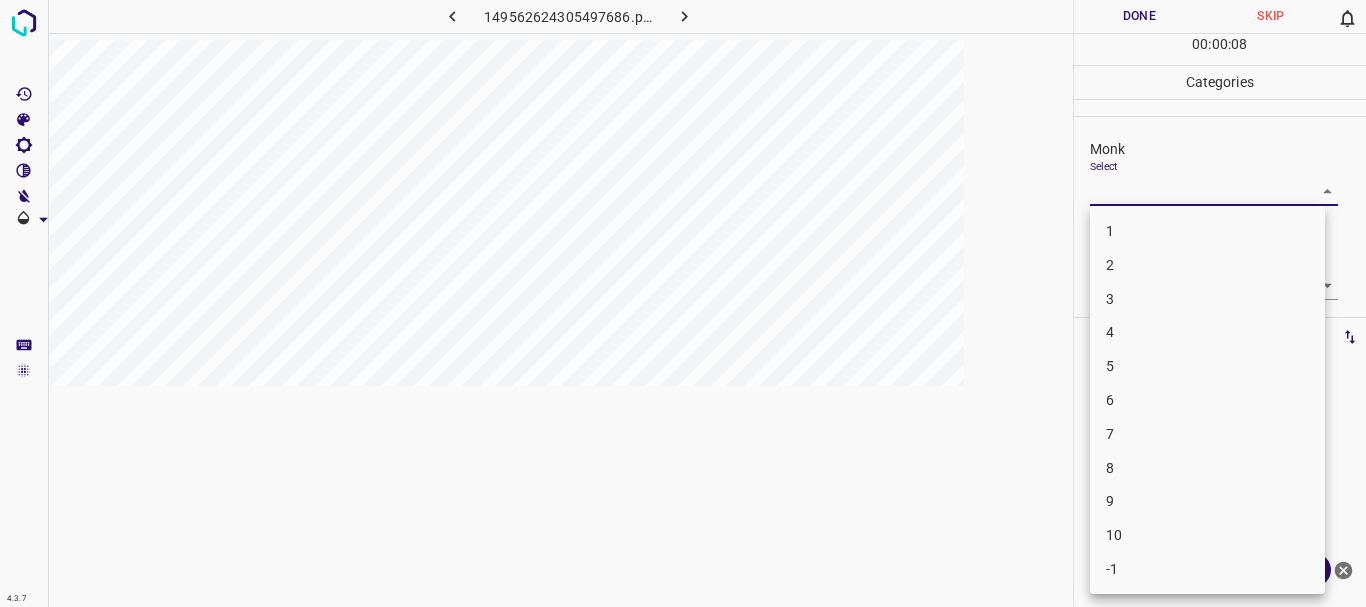 click on "4" at bounding box center (1207, 332) 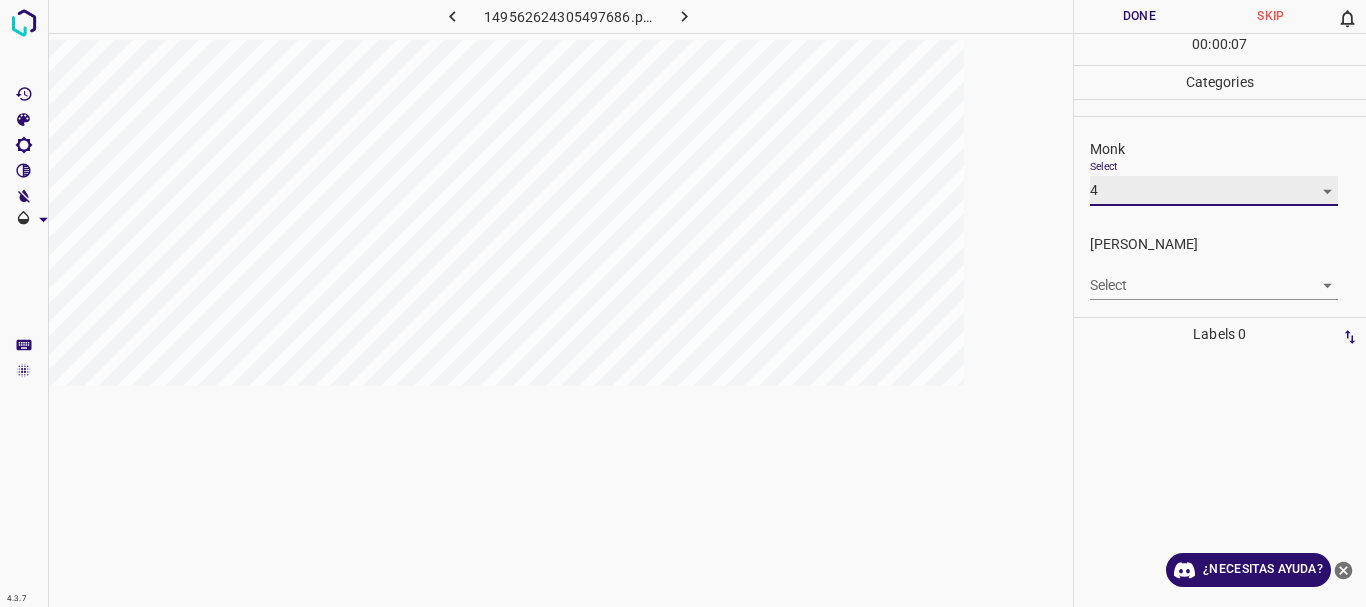 type on "4" 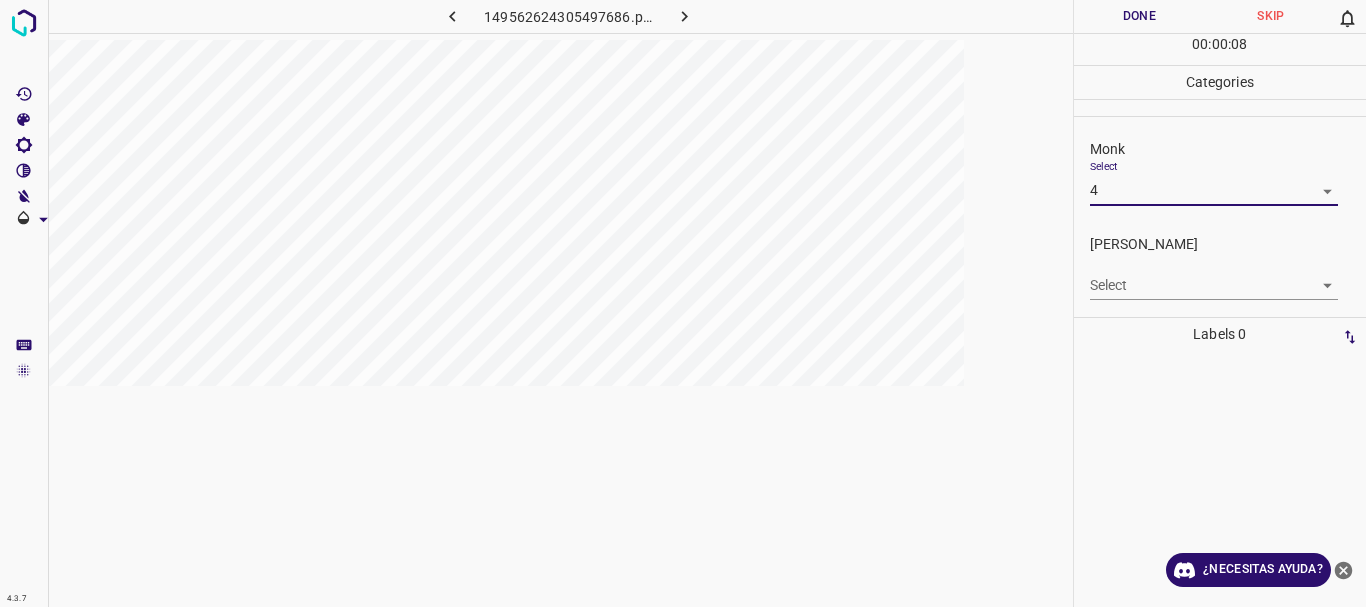 click on "4.3.7 149562624305497686.png Done Skip 0 00   : 00   : 08   Categories Monk   Select 4 4  [PERSON_NAME]   Select ​ Labels   0 Categories 1 Monk 2  [PERSON_NAME] Tools Space Change between modes (Draw & Edit) I Auto labeling R Restore zoom M Zoom in N Zoom out Delete Delete selecte label Filters Z Restore filters X Saturation filter C Brightness filter V Contrast filter B Gray scale filter General O Download ¿Necesitas ayuda? Texto original Valora esta traducción Tu opinión servirá para ayudar a mejorar el Traductor de Google - Texto - Esconder - Borrar" at bounding box center [683, 303] 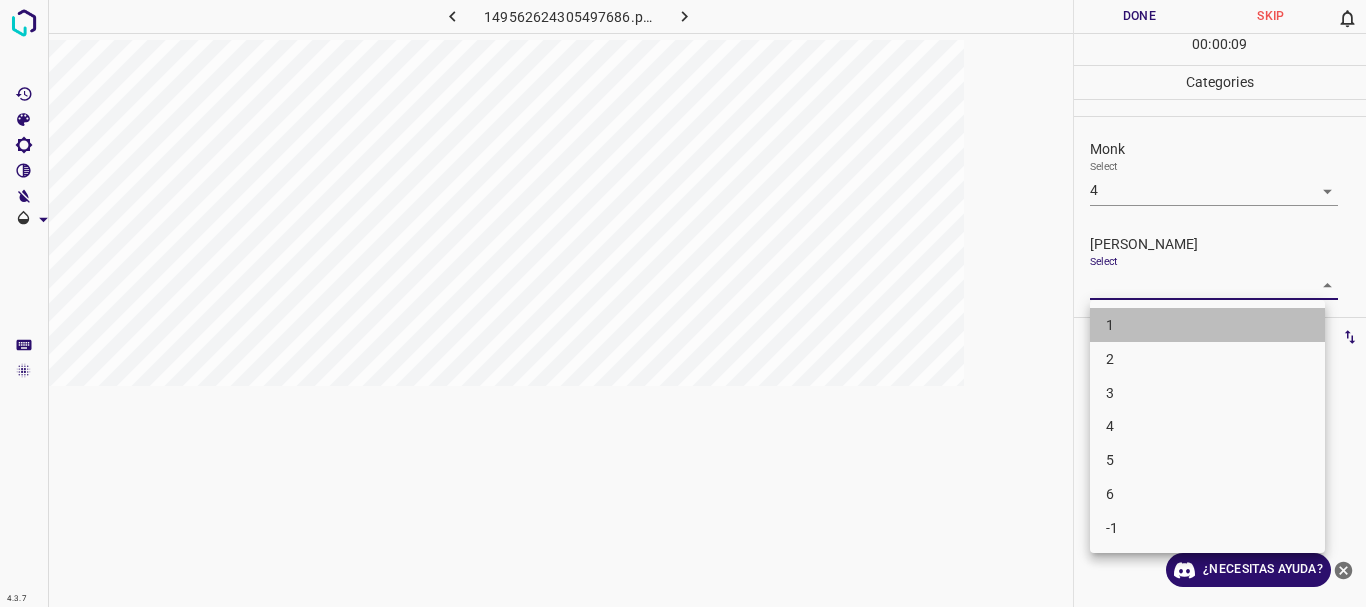 click on "1" at bounding box center (1207, 325) 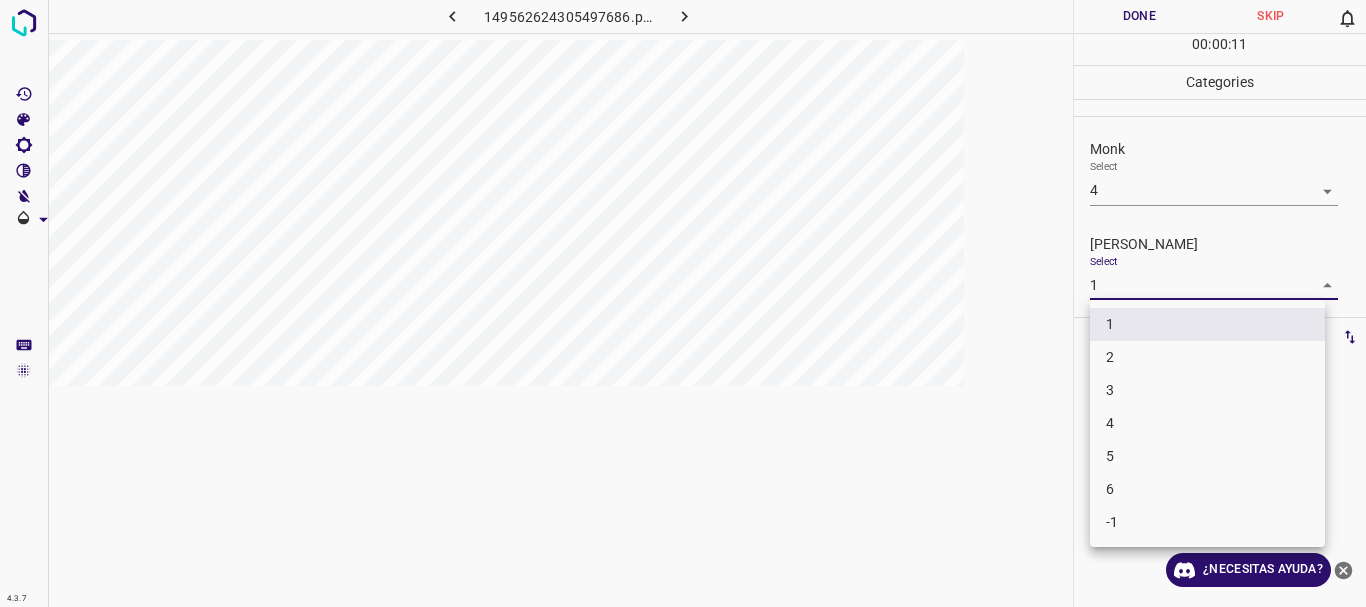 click on "4.3.7 149562624305497686.png Done Skip 0 00   : 00   : 11   Categories Monk   Select 4 4  [PERSON_NAME]   Select 1 1 Labels   0 Categories 1 Monk 2  [PERSON_NAME] Tools Space Change between modes (Draw & Edit) I Auto labeling R Restore zoom M Zoom in N Zoom out Delete Delete selecte label Filters Z Restore filters X Saturation filter C Brightness filter V Contrast filter B Gray scale filter General O Download ¿Necesitas ayuda? Texto original Valora esta traducción Tu opinión servirá para ayudar a mejorar el Traductor de Google - Texto - Esconder - Borrar 1 2 3 4 5 6 -1" at bounding box center [683, 303] 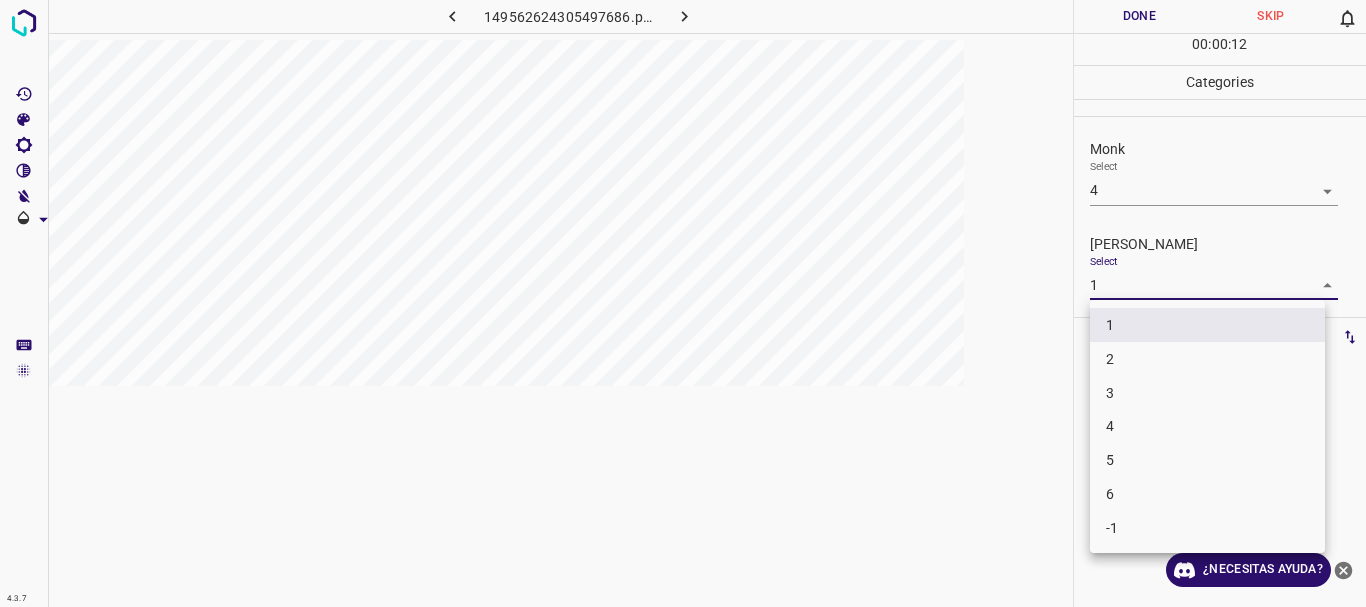 click on "2" at bounding box center [1207, 359] 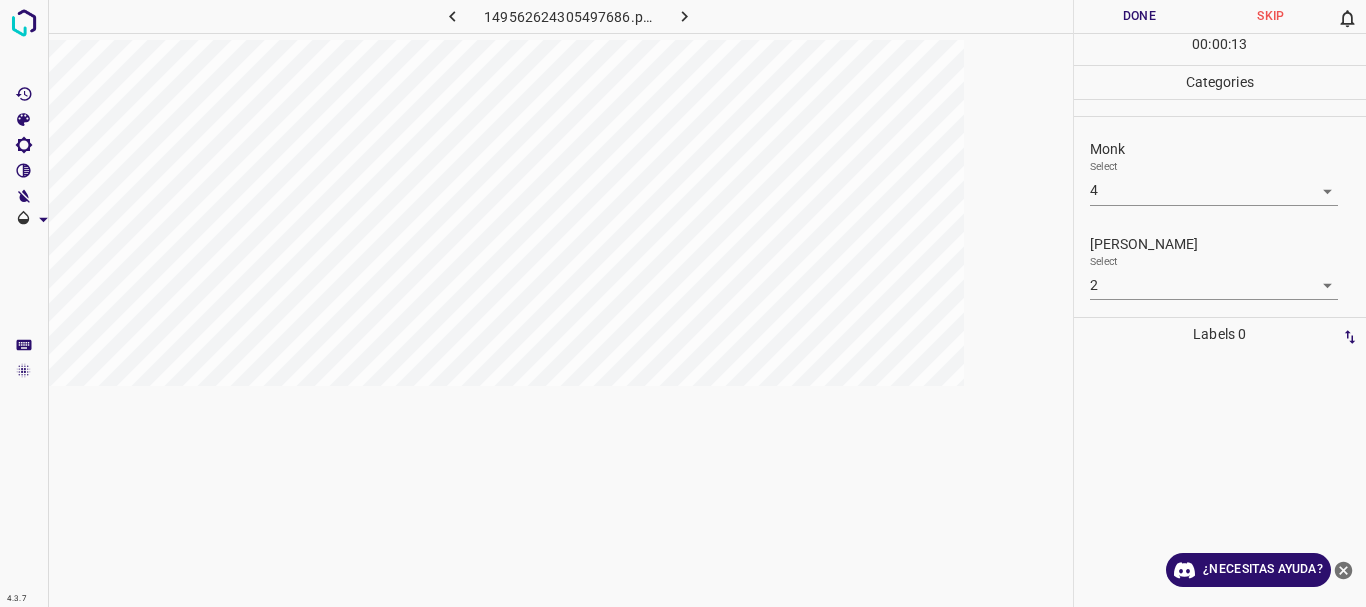 click on "1 2 3 4 5 6 -1" at bounding box center [683, 303] 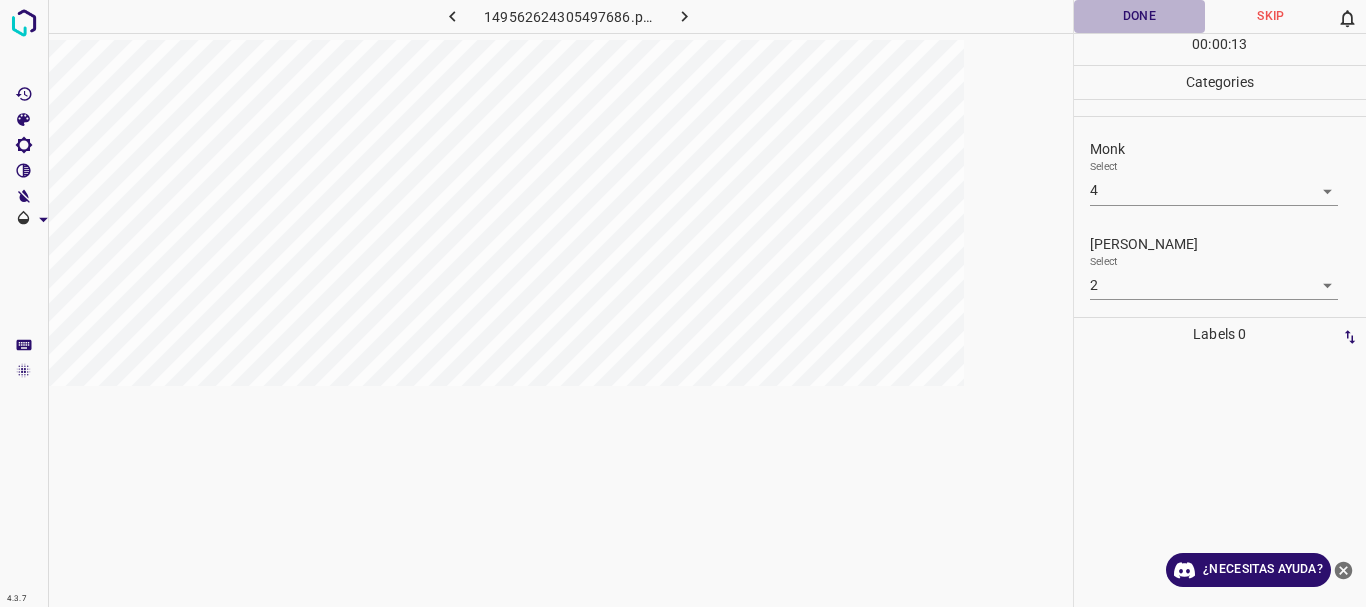 click on "Done" at bounding box center (1140, 16) 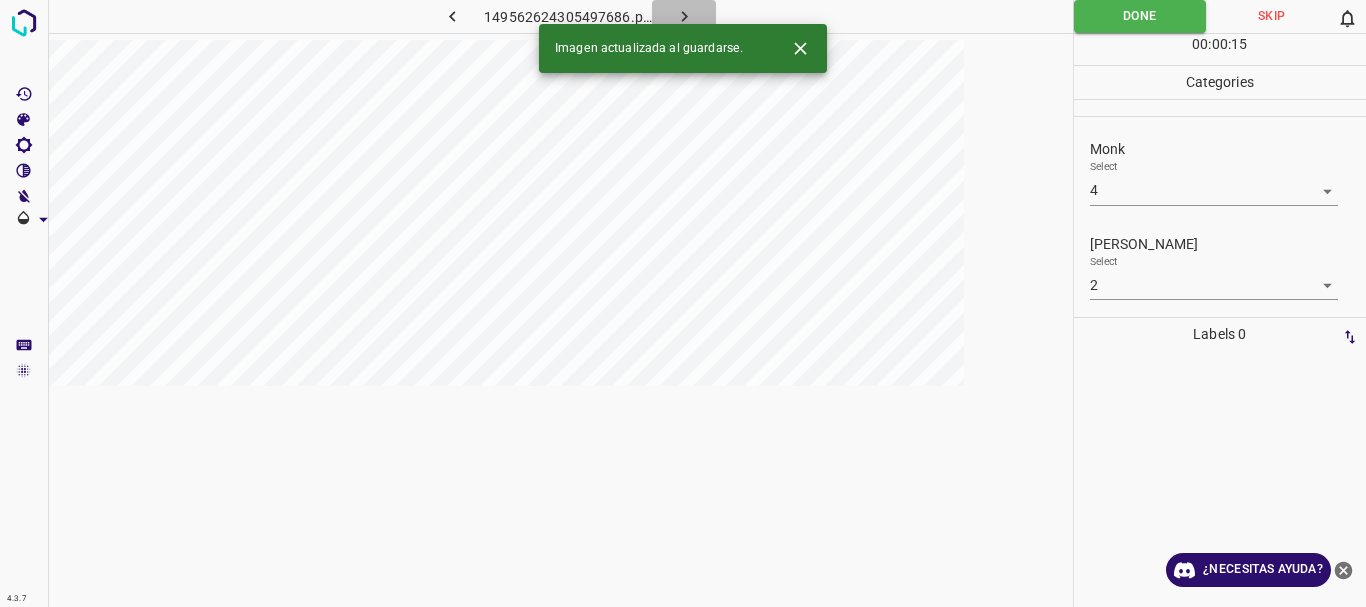 click 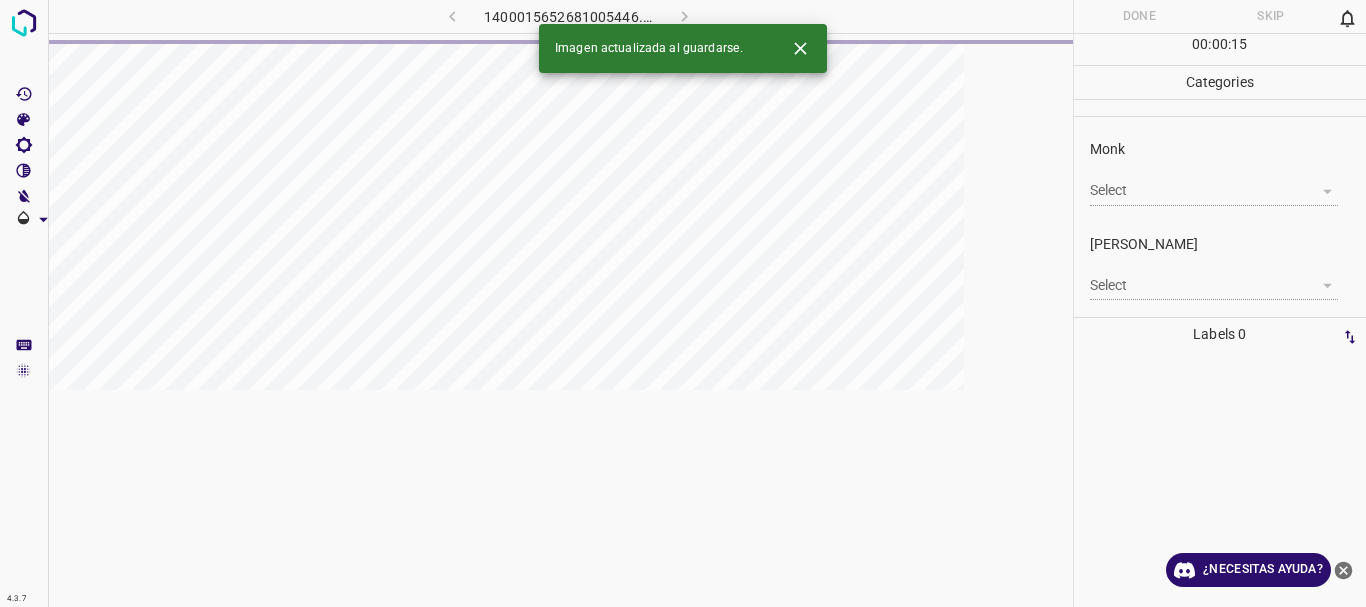 click on "4.3.7 1400015652681005446.png Done Skip 0 00   : 00   : 15   Categories Monk   Select ​  [PERSON_NAME]   Select ​ Labels   0 Categories 1 Monk 2  [PERSON_NAME] Tools Space Change between modes (Draw & Edit) I Auto labeling R Restore zoom M Zoom in N Zoom out Delete Delete selecte label Filters Z Restore filters X Saturation filter C Brightness filter V Contrast filter B Gray scale filter General O Download Imagen actualizada al guardarse. ¿Necesitas ayuda? Texto original Valora esta traducción Tu opinión servirá para ayudar a mejorar el Traductor de Google - Texto - Esconder - Borrar" at bounding box center (683, 303) 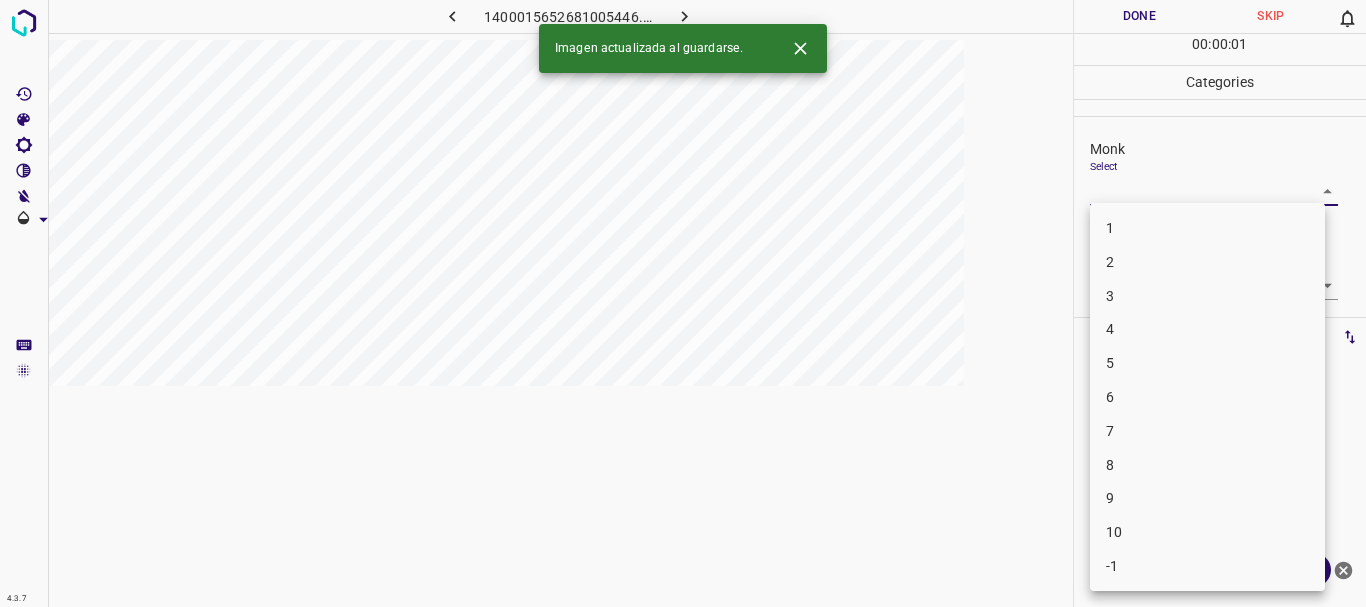 click on "4" at bounding box center [1207, 329] 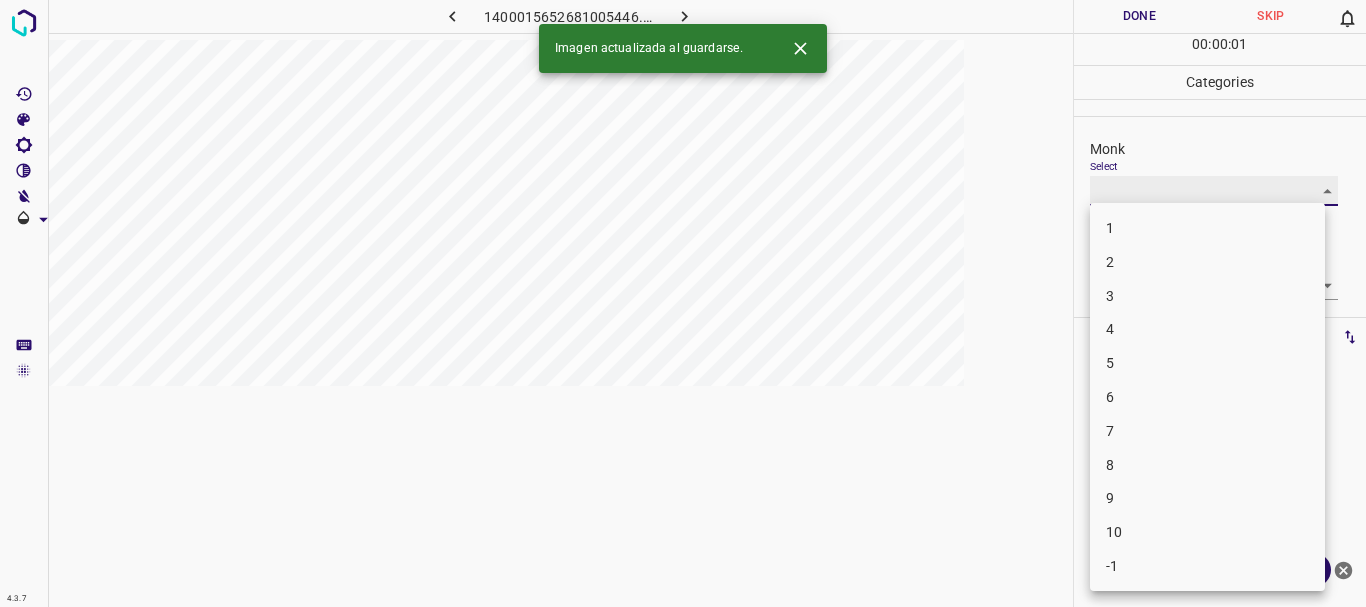 type on "4" 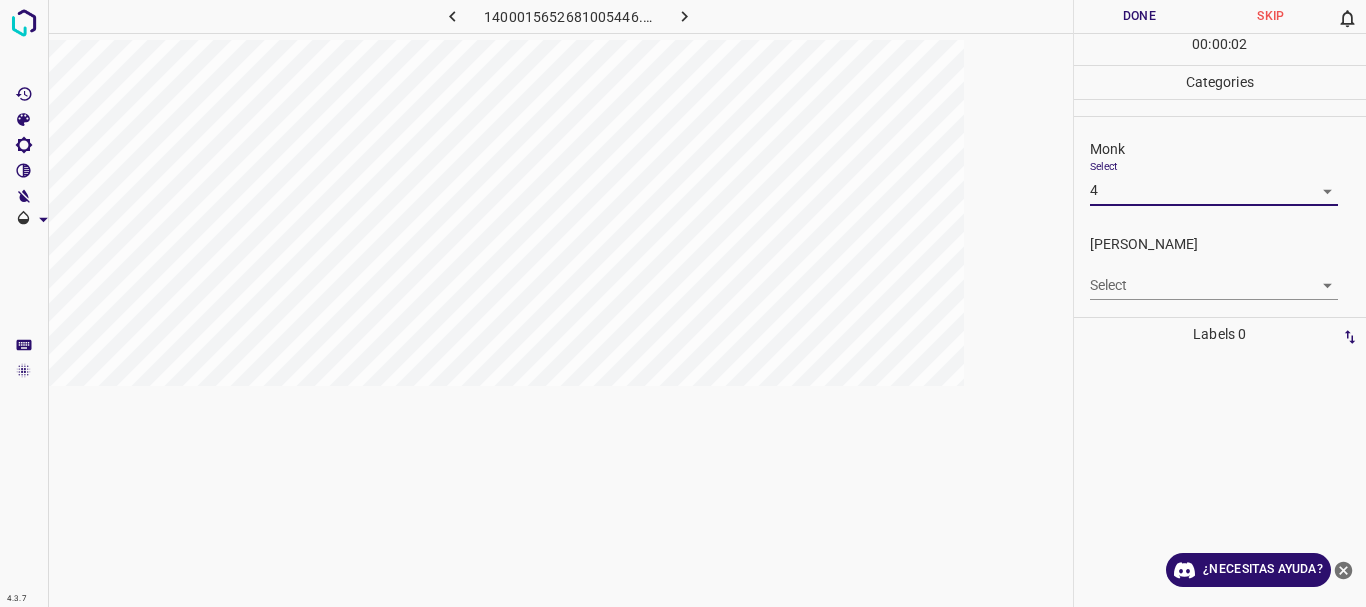 click on "4.3.7 1400015652681005446.png Done Skip 0 00   : 00   : 02   Categories Monk   Select 4 4  [PERSON_NAME]   Select ​ Labels   0 Categories 1 Monk 2  [PERSON_NAME] Tools Space Change between modes (Draw & Edit) I Auto labeling R Restore zoom M Zoom in N Zoom out Delete Delete selecte label Filters Z Restore filters X Saturation filter C Brightness filter V Contrast filter B Gray scale filter General O Download ¿Necesitas ayuda? Texto original Valora esta traducción Tu opinión servirá para ayudar a mejorar el Traductor de Google - Texto - Esconder - Borrar" at bounding box center [683, 303] 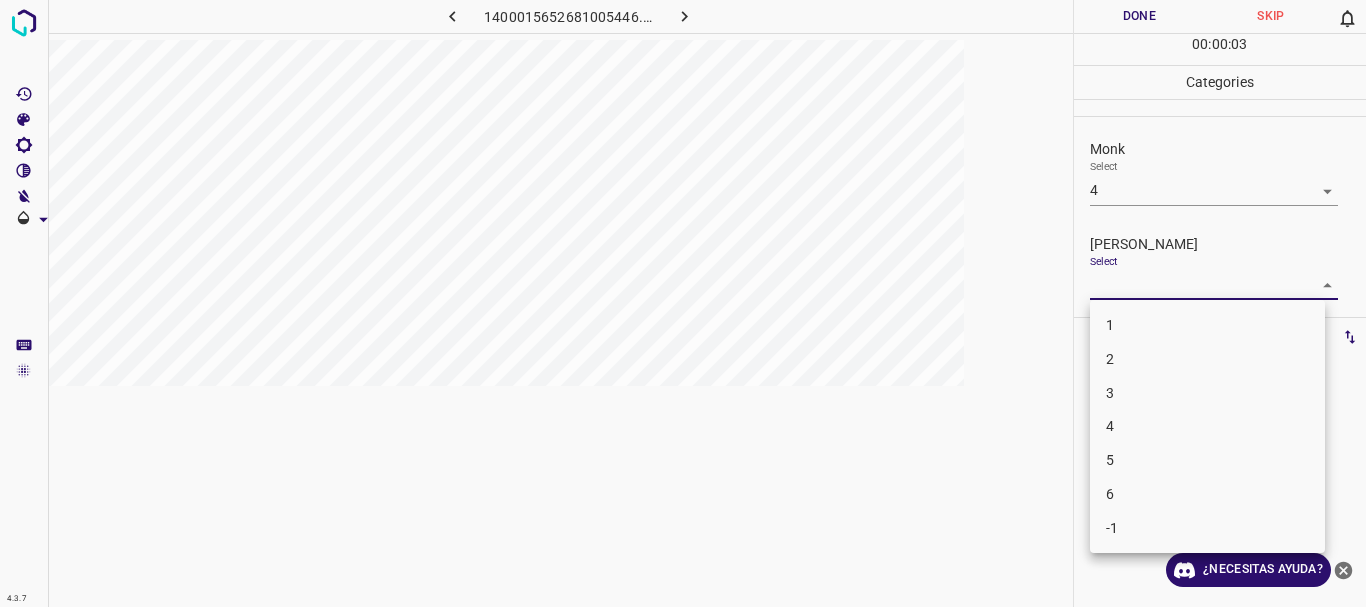 click on "2" at bounding box center [1207, 359] 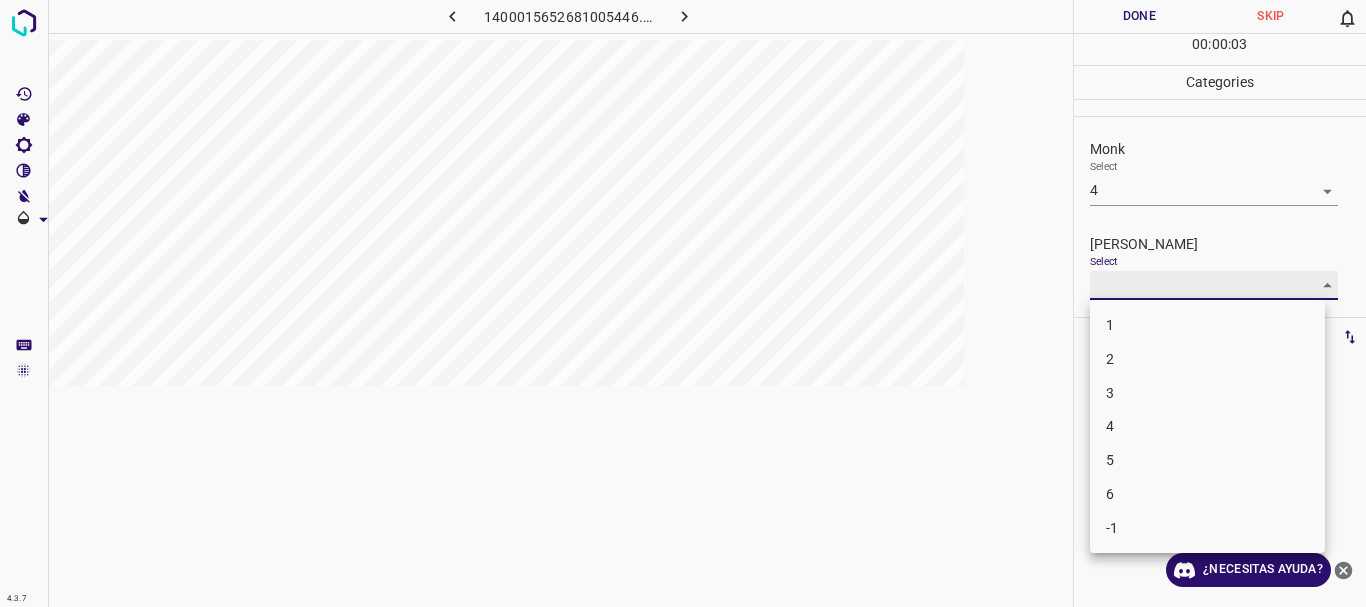 type on "2" 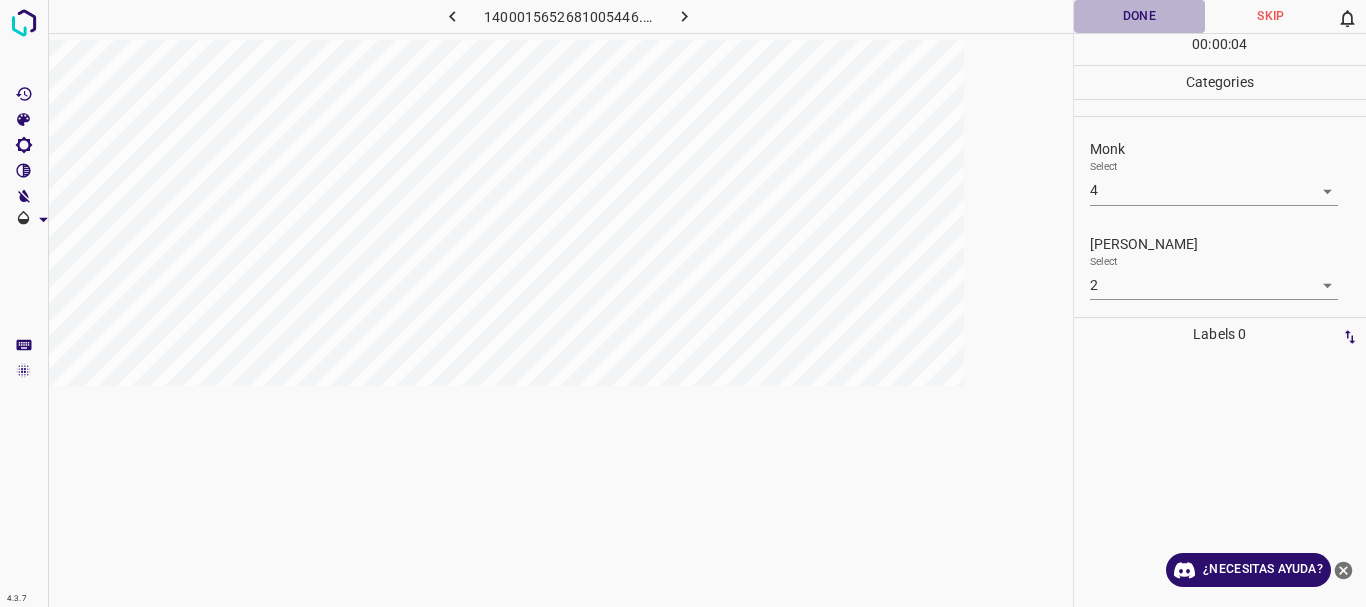 click on "Done" at bounding box center (1140, 16) 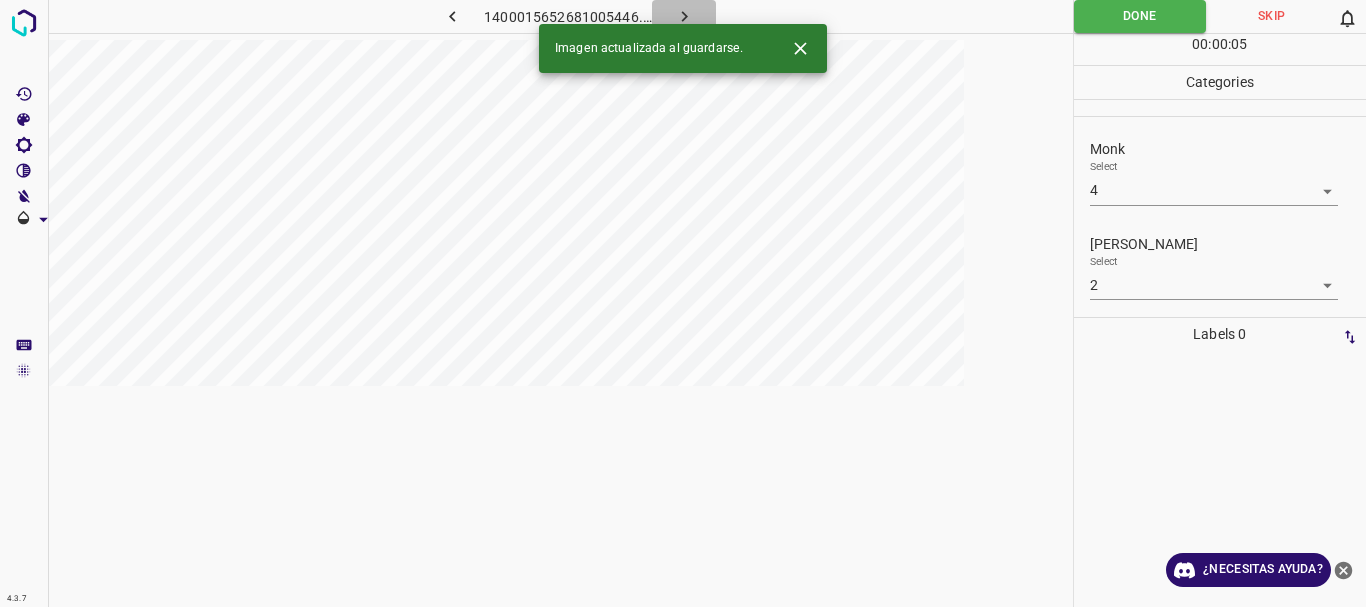 click 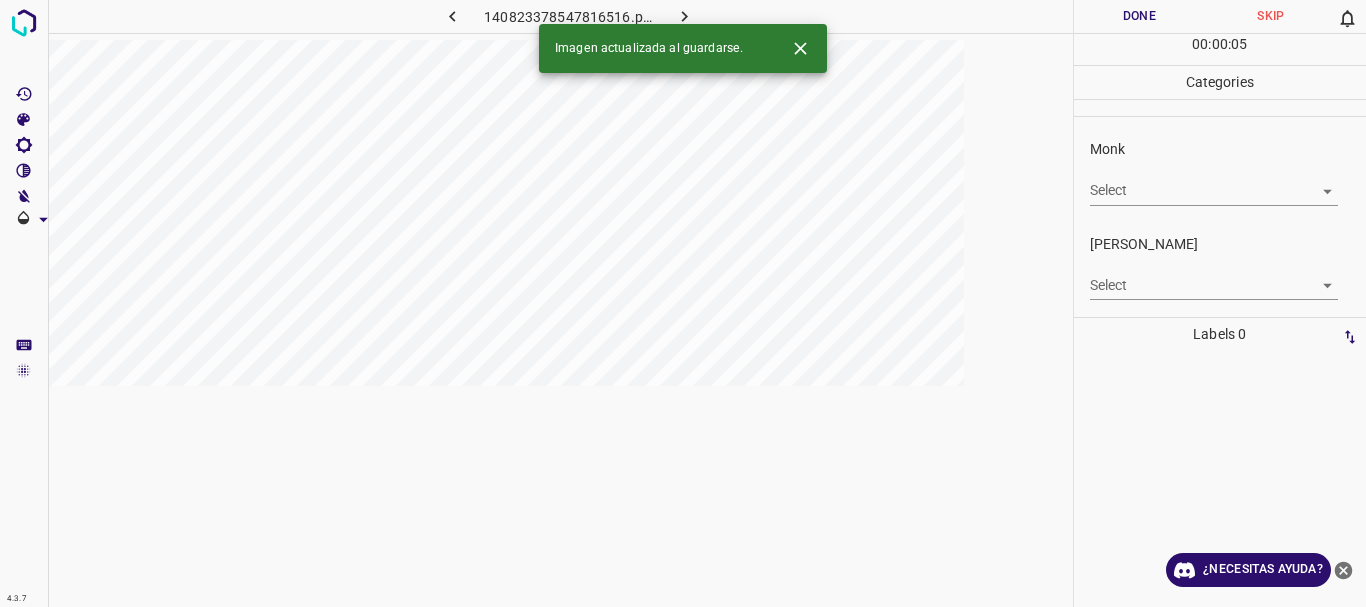 click on "4.3.7 140823378547816516.png Done Skip 0 00   : 00   : 05   Categories Monk   Select ​  [PERSON_NAME]   Select ​ Labels   0 Categories 1 Monk 2  [PERSON_NAME] Tools Space Change between modes (Draw & Edit) I Auto labeling R Restore zoom M Zoom in N Zoom out Delete Delete selecte label Filters Z Restore filters X Saturation filter C Brightness filter V Contrast filter B Gray scale filter General O Download Imagen actualizada al guardarse. ¿Necesitas ayuda? Texto original Valora esta traducción Tu opinión servirá para ayudar a mejorar el Traductor de Google - Texto - Esconder - Borrar" at bounding box center (683, 303) 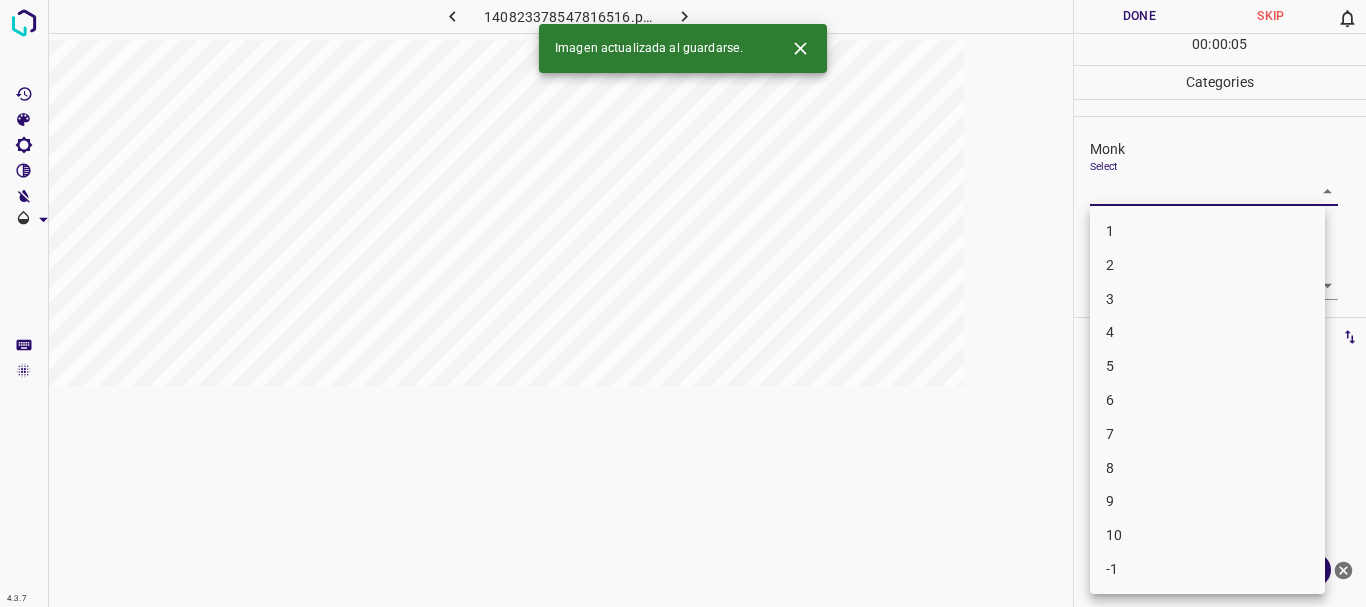 click on "3" at bounding box center [1207, 299] 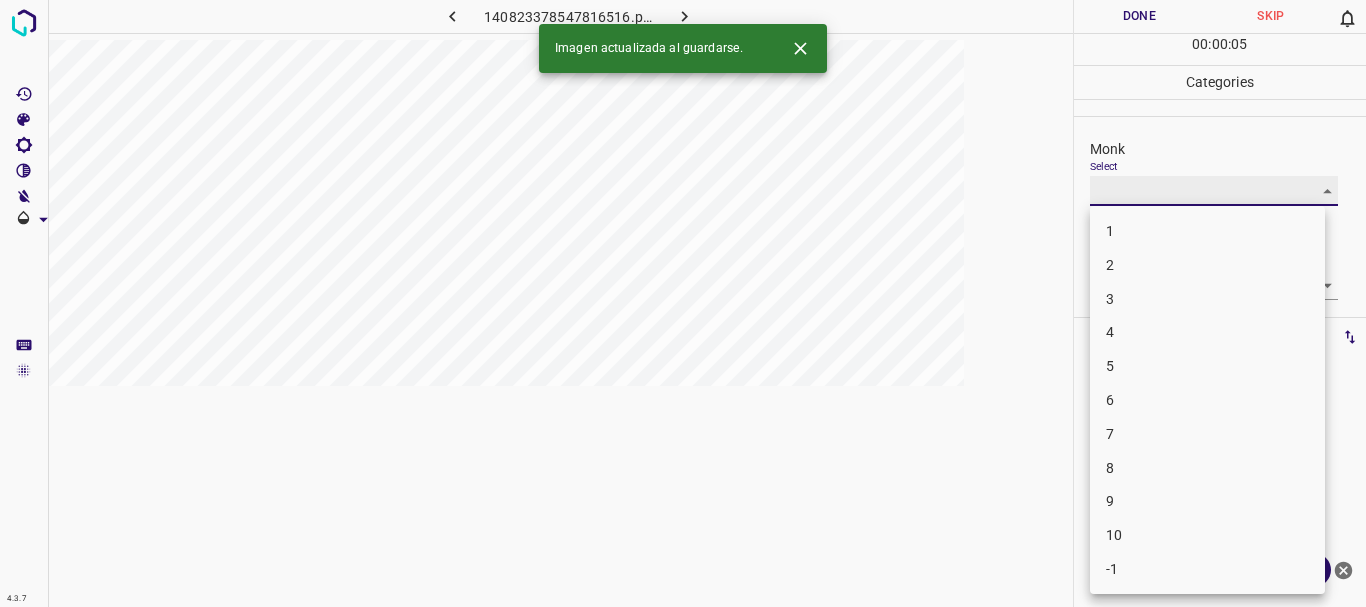 type on "3" 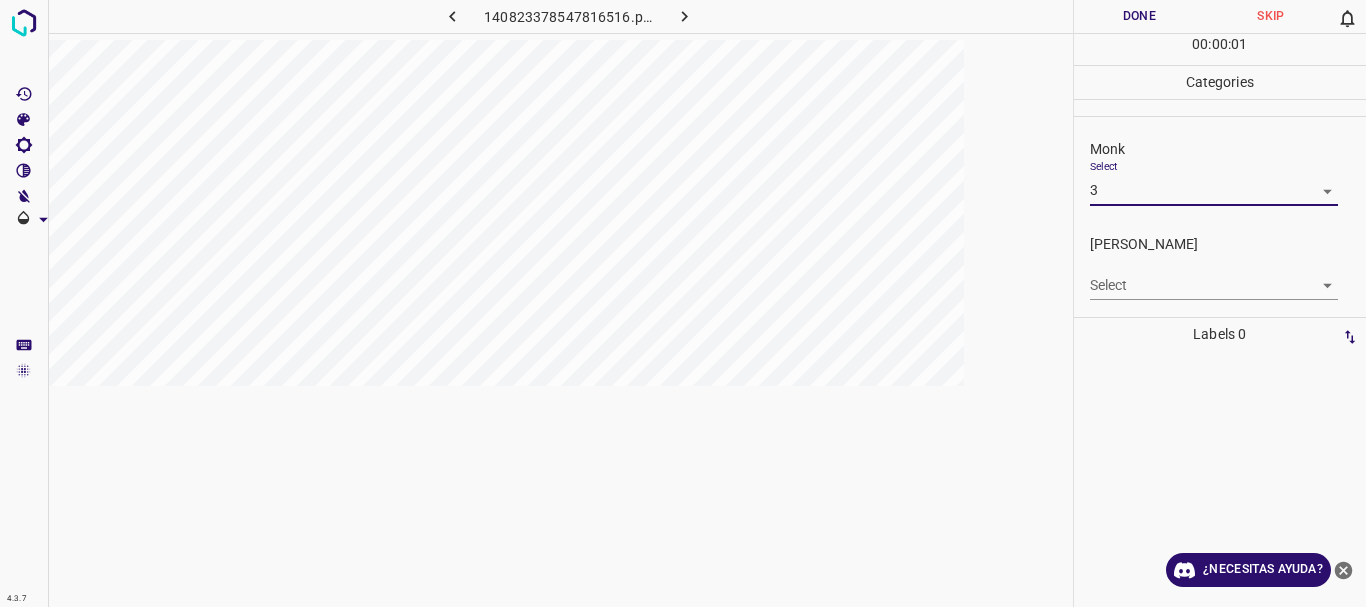 click on "4.3.7 140823378547816516.png Done Skip 0 00   : 00   : 01   Categories Monk   Select 3 3  [PERSON_NAME]   Select ​ Labels   0 Categories 1 Monk 2  [PERSON_NAME] Tools Space Change between modes (Draw & Edit) I Auto labeling R Restore zoom M Zoom in N Zoom out Delete Delete selecte label Filters Z Restore filters X Saturation filter C Brightness filter V Contrast filter B Gray scale filter General O Download ¿Necesitas ayuda? Texto original Valora esta traducción Tu opinión servirá para ayudar a mejorar el Traductor de Google - Texto - Esconder - Borrar 1 2 3 4 5 6 7 8 9 10 -1" at bounding box center [683, 303] 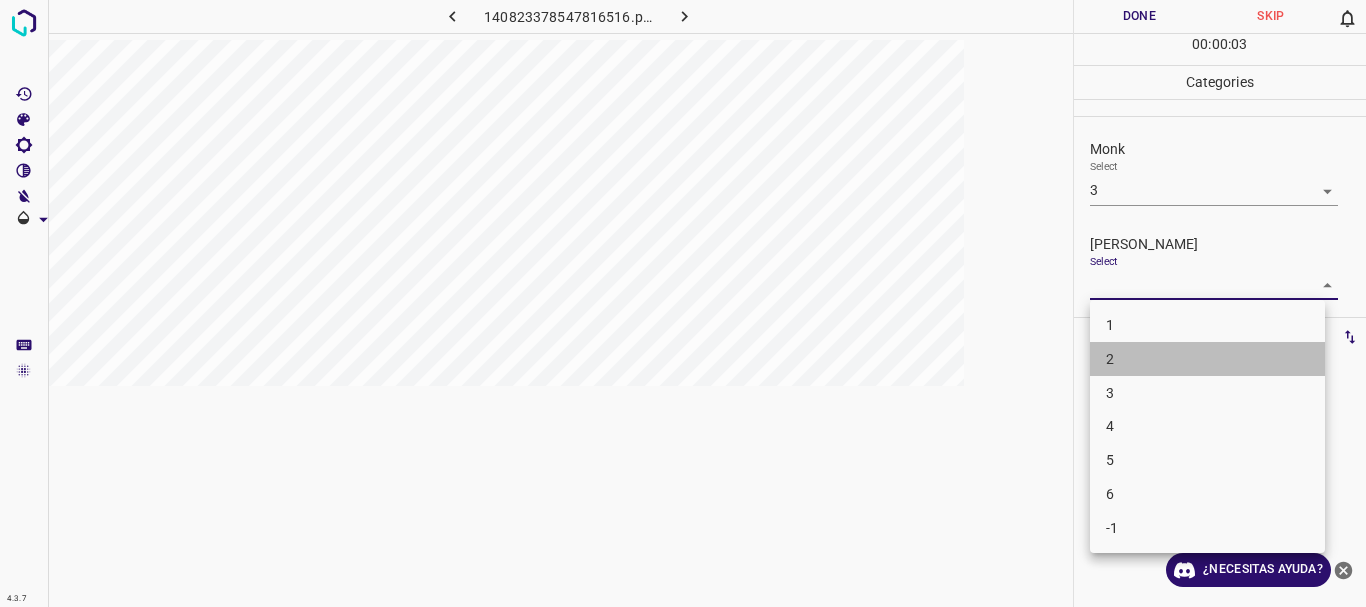 click on "2" at bounding box center (1207, 359) 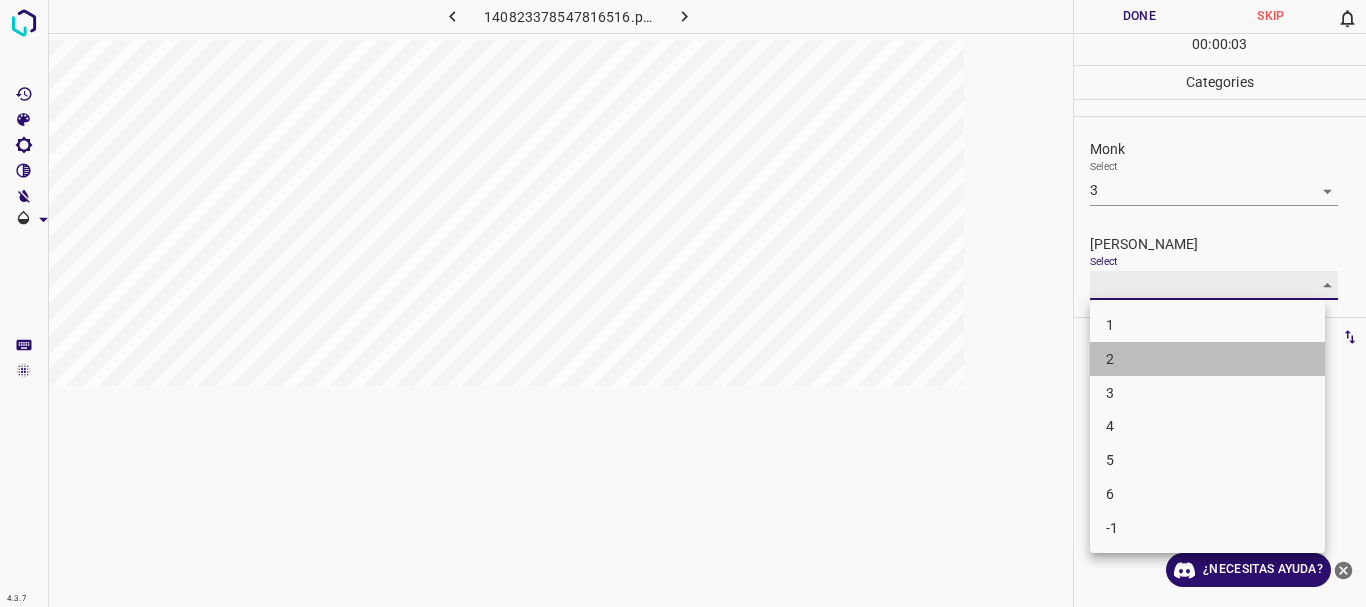type on "2" 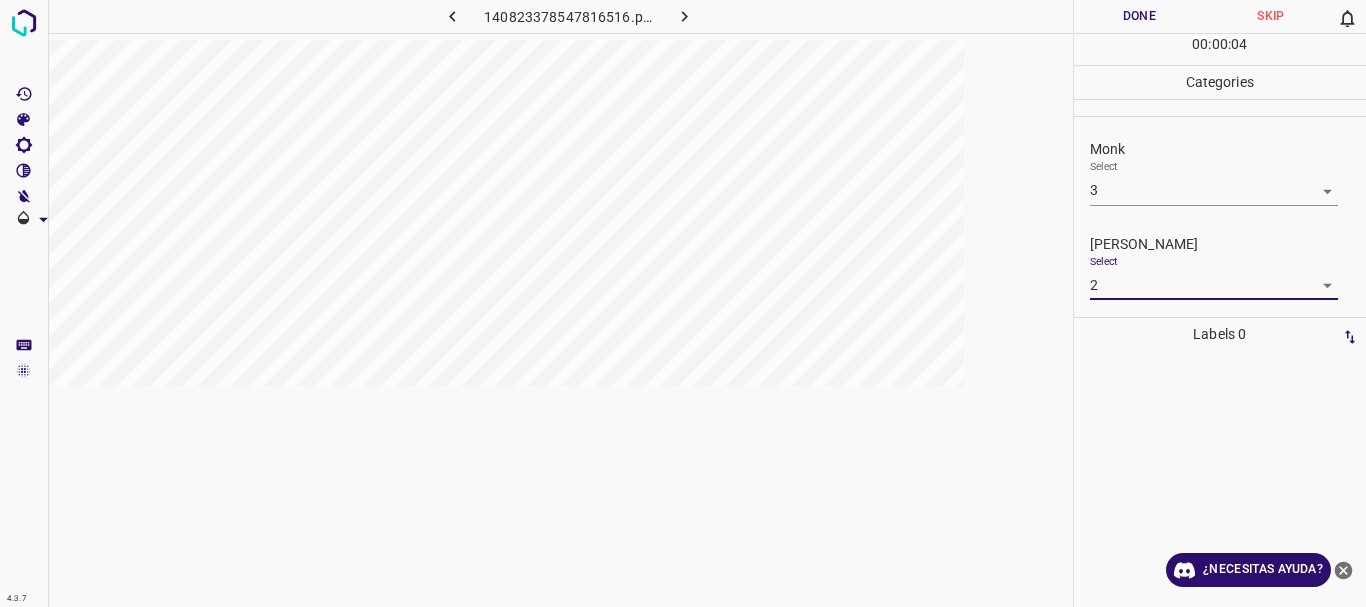click on "Done" at bounding box center [1140, 16] 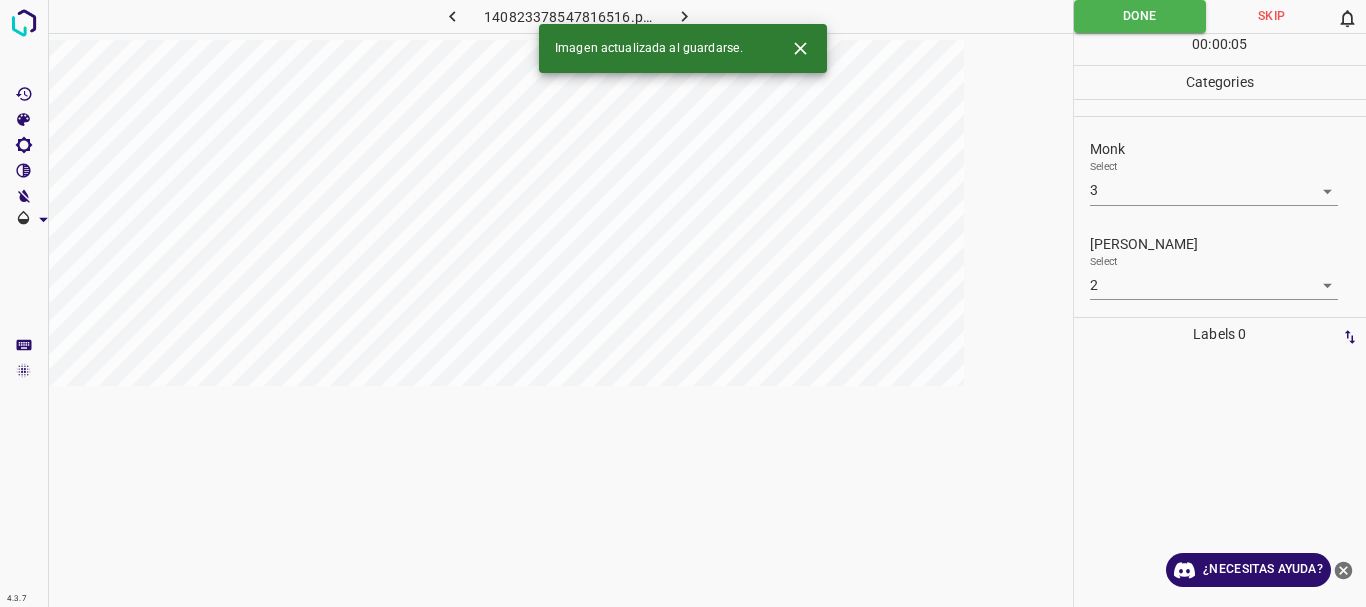 click 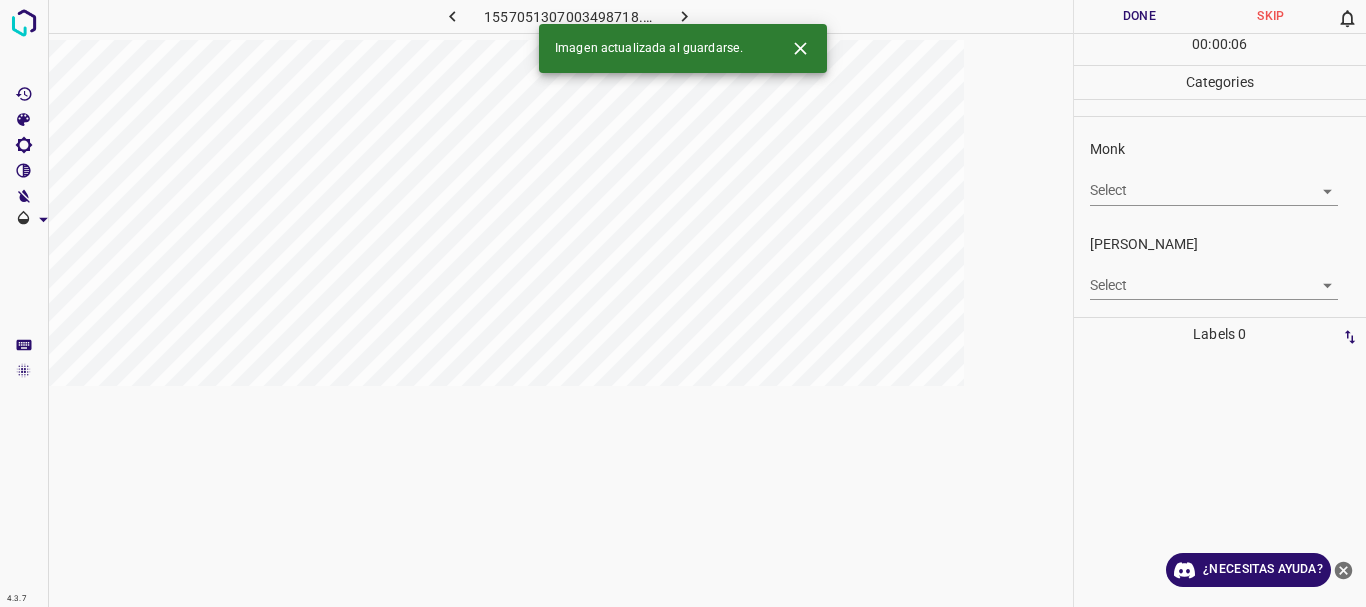 click on "4.3.7 1557051307003498718.png Done Skip 0 00   : 00   : 06   Categories Monk   Select ​  [PERSON_NAME]   Select ​ Labels   0 Categories 1 Monk 2  [PERSON_NAME] Tools Space Change between modes (Draw & Edit) I Auto labeling R Restore zoom M Zoom in N Zoom out Delete Delete selecte label Filters Z Restore filters X Saturation filter C Brightness filter V Contrast filter B Gray scale filter General O Download Imagen actualizada al guardarse. ¿Necesitas ayuda? Texto original Valora esta traducción Tu opinión servirá para ayudar a mejorar el Traductor de Google - Texto - Esconder - Borrar" at bounding box center (683, 303) 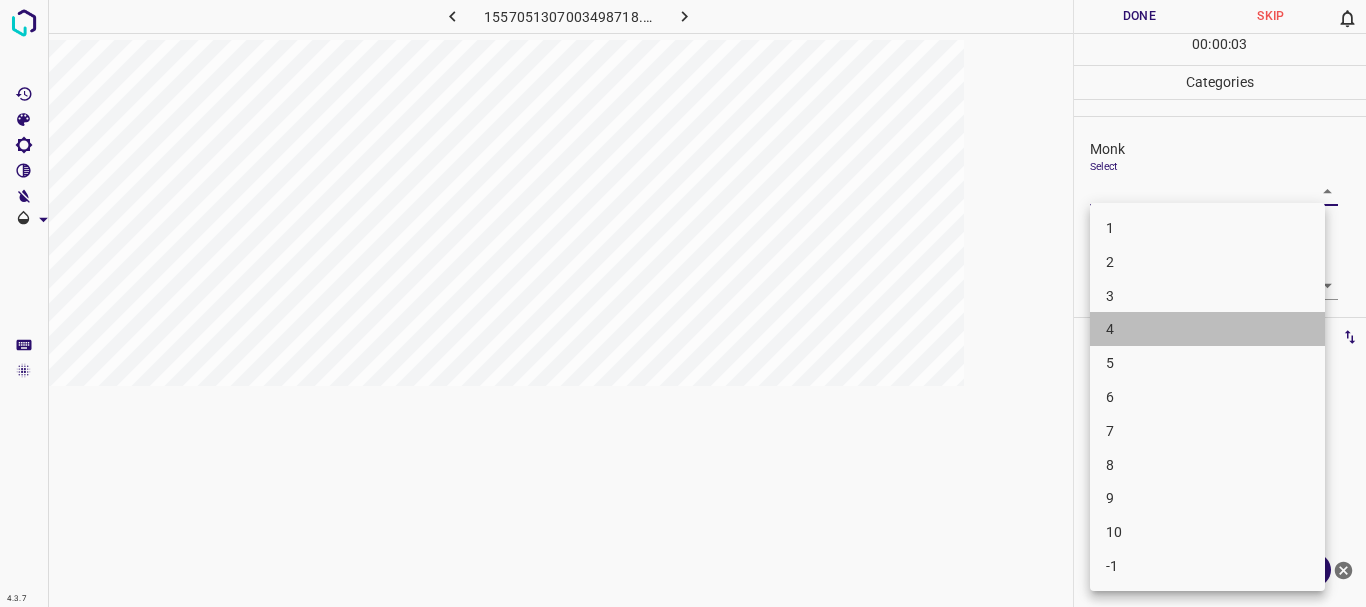 click on "4" at bounding box center [1207, 329] 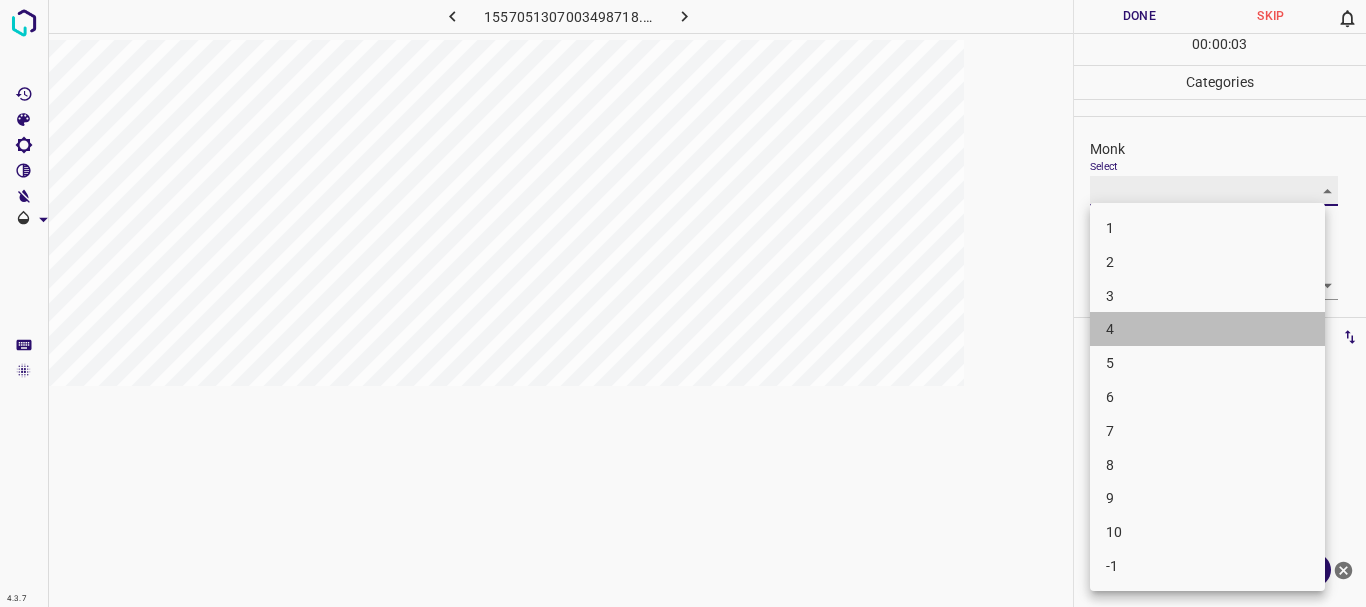 type on "4" 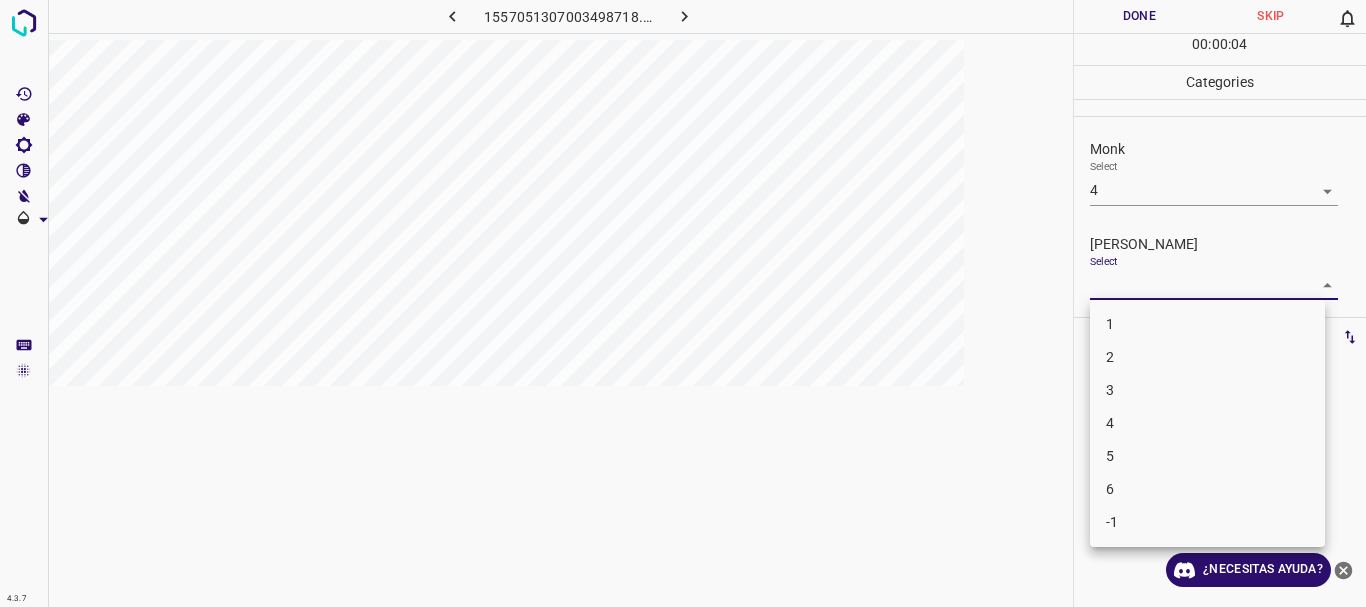click on "4.3.7 1557051307003498718.png Done Skip 0 00   : 00   : 04   Categories Monk   Select 4 4  [PERSON_NAME]   Select ​ Labels   0 Categories 1 Monk 2  [PERSON_NAME] Tools Space Change between modes (Draw & Edit) I Auto labeling R Restore zoom M Zoom in N Zoom out Delete Delete selecte label Filters Z Restore filters X Saturation filter C Brightness filter V Contrast filter B Gray scale filter General O Download ¿Necesitas ayuda? Texto original Valora esta traducción Tu opinión servirá para ayudar a mejorar el Traductor de Google - Texto - Esconder - Borrar 1 2 3 4 5 6 -1" at bounding box center [683, 303] 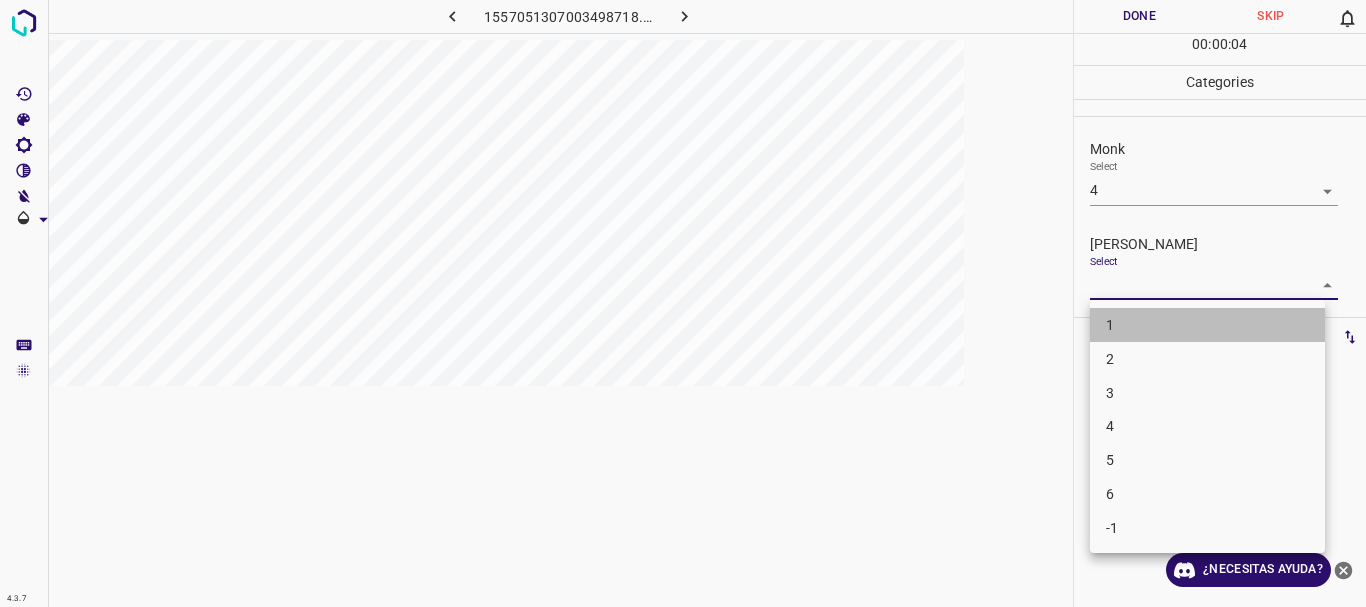 click on "1" at bounding box center (1207, 325) 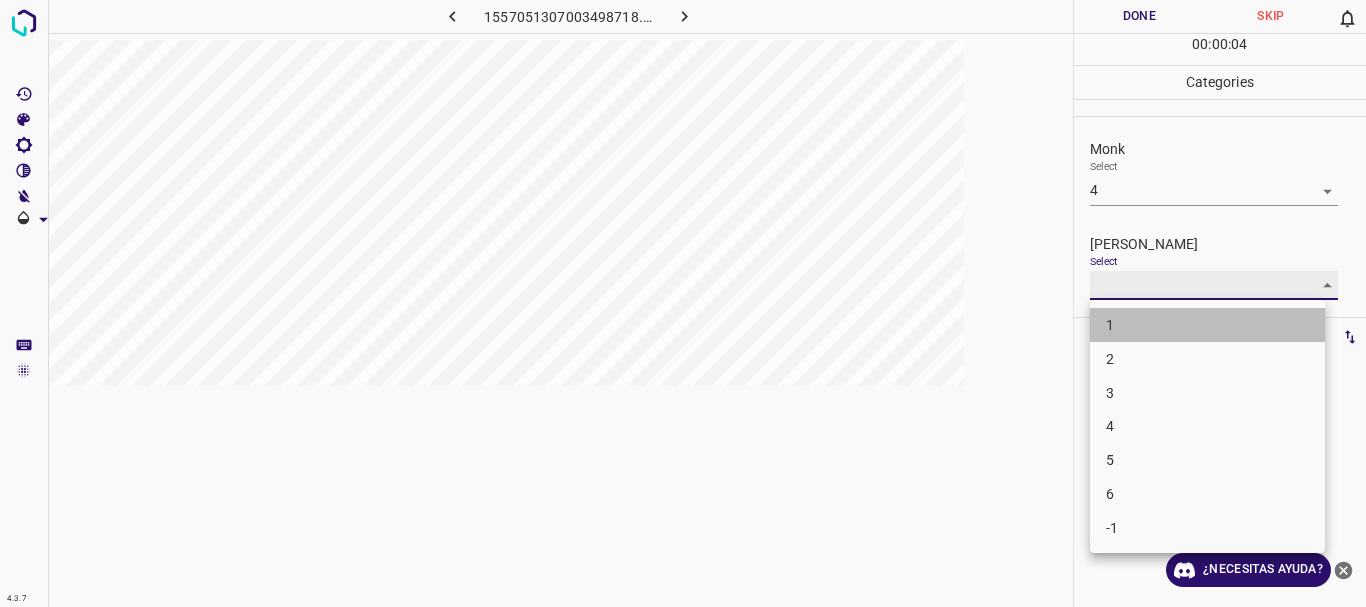 type on "1" 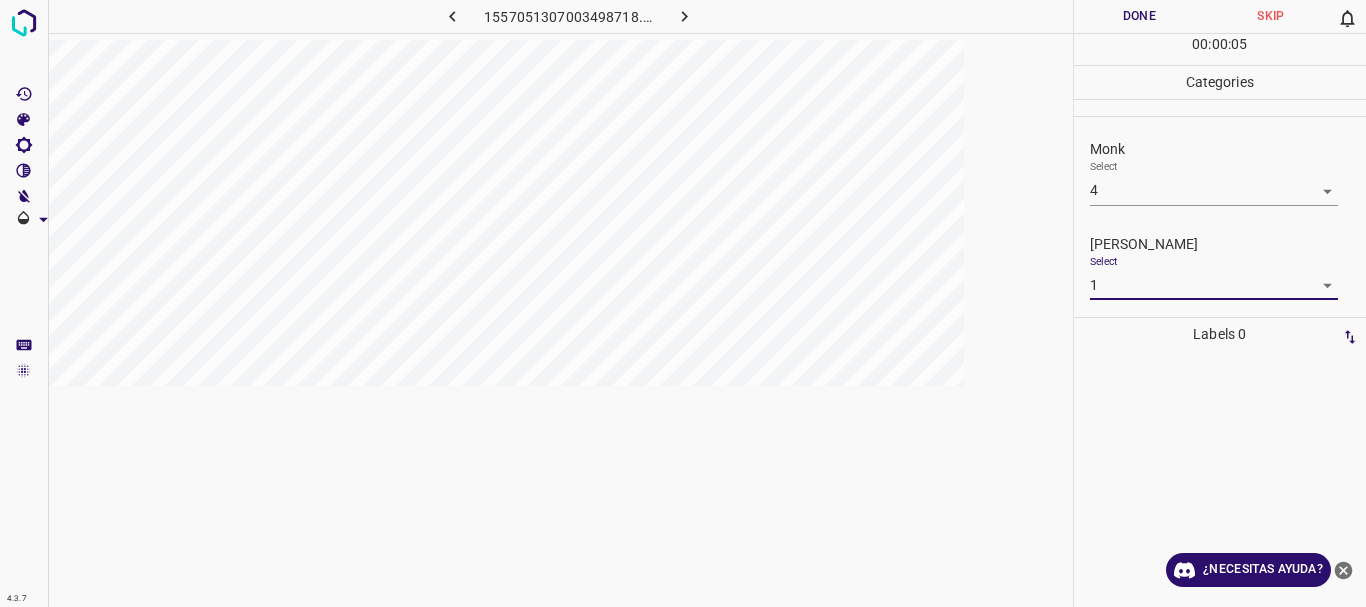 click on "Done" at bounding box center (1140, 16) 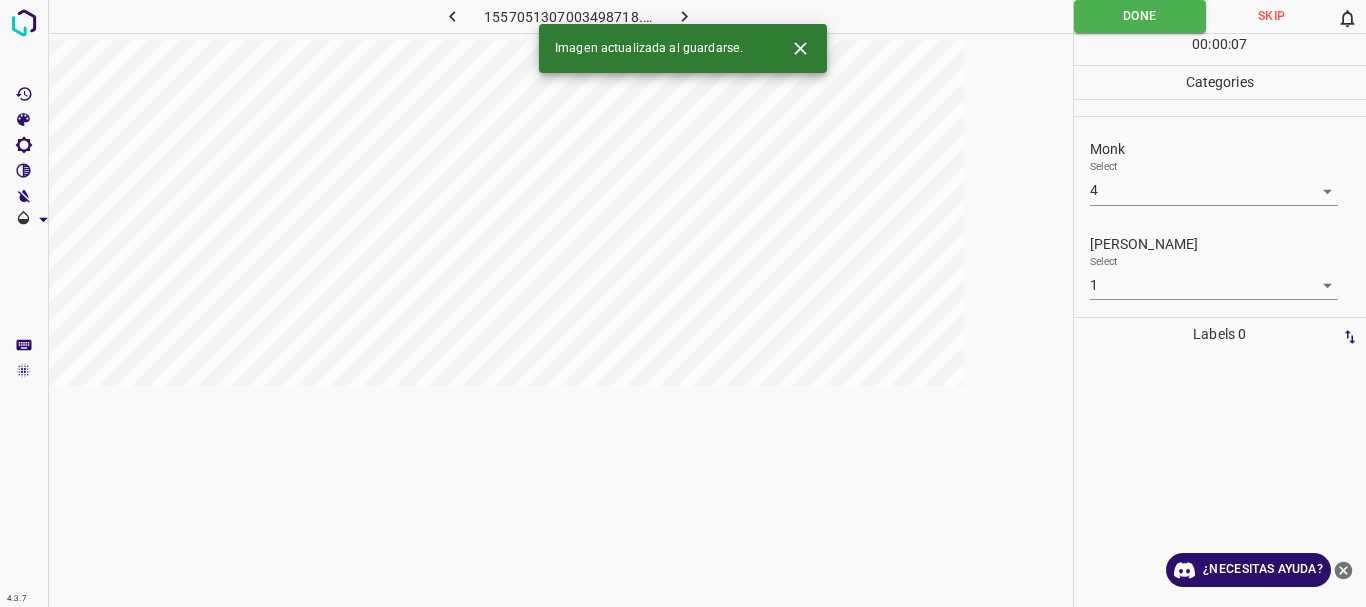 click 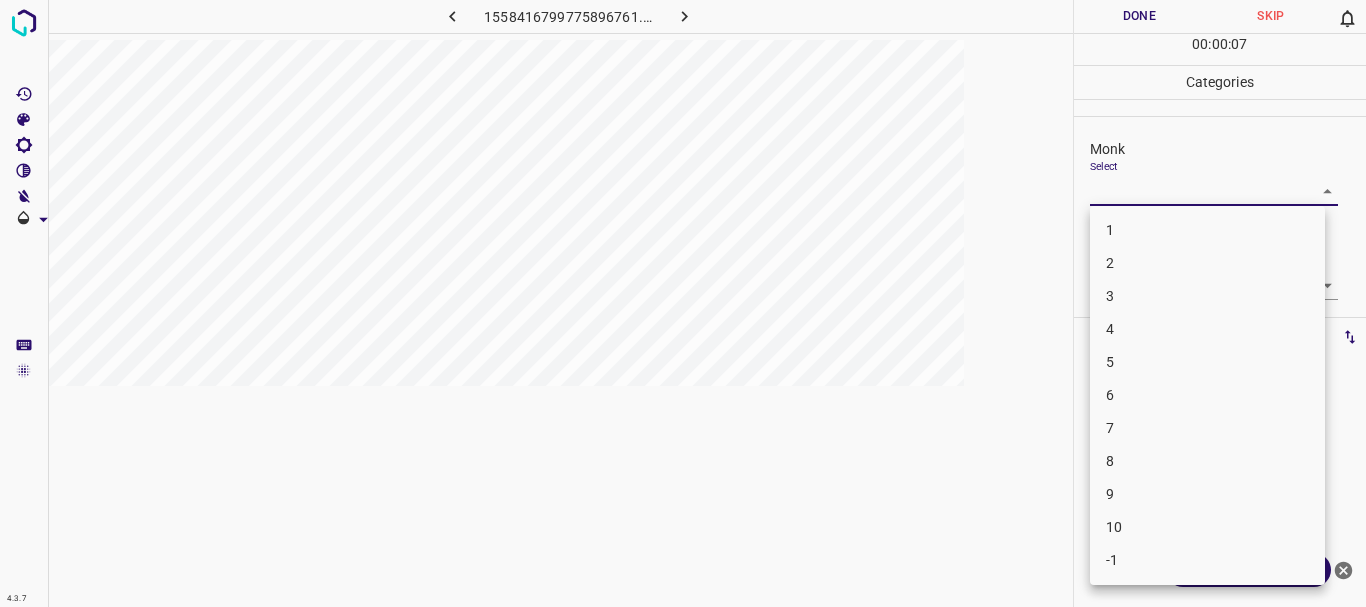 click on "4.3.7 1558416799775896761.png Done Skip 0 00   : 00   : 07   Categories Monk   Select ​  [PERSON_NAME]   Select ​ Labels   0 Categories 1 Monk 2  [PERSON_NAME] Tools Space Change between modes (Draw & Edit) I Auto labeling R Restore zoom M Zoom in N Zoom out Delete Delete selecte label Filters Z Restore filters X Saturation filter C Brightness filter V Contrast filter B Gray scale filter General O Download ¿Necesitas ayuda? Texto original Valora esta traducción Tu opinión servirá para ayudar a mejorar el Traductor de Google - Texto - Esconder - Borrar 1 2 3 4 5 6 7 8 9 10 -1" at bounding box center [683, 303] 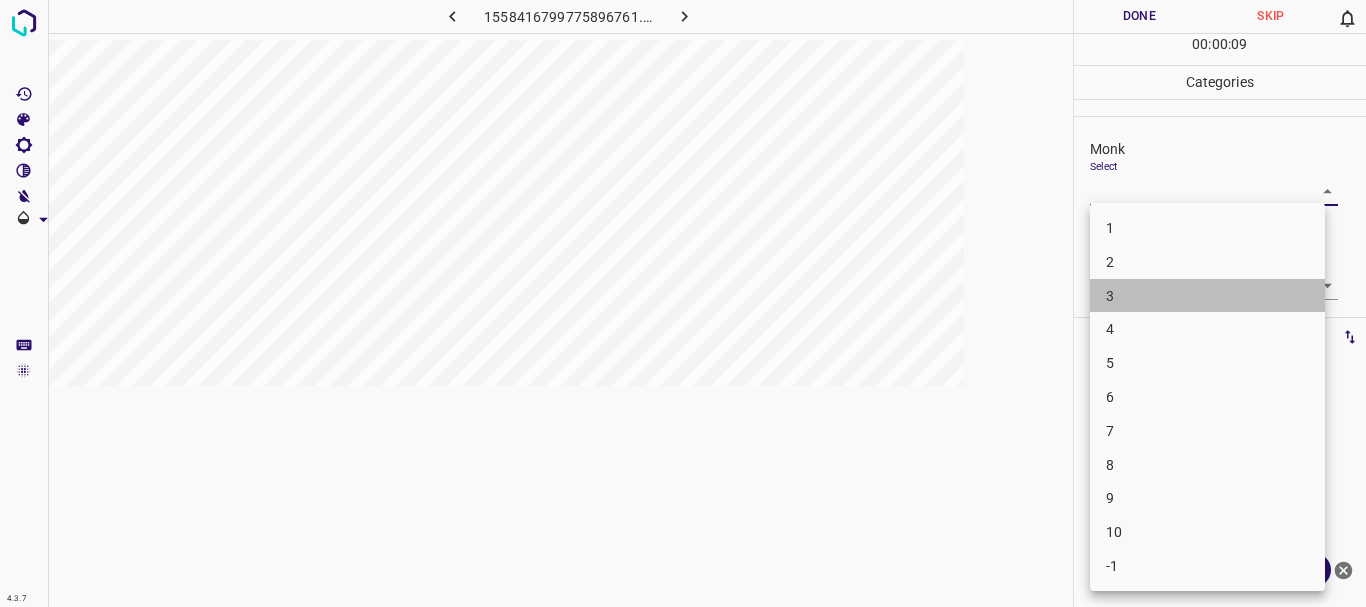 click on "3" at bounding box center (1207, 296) 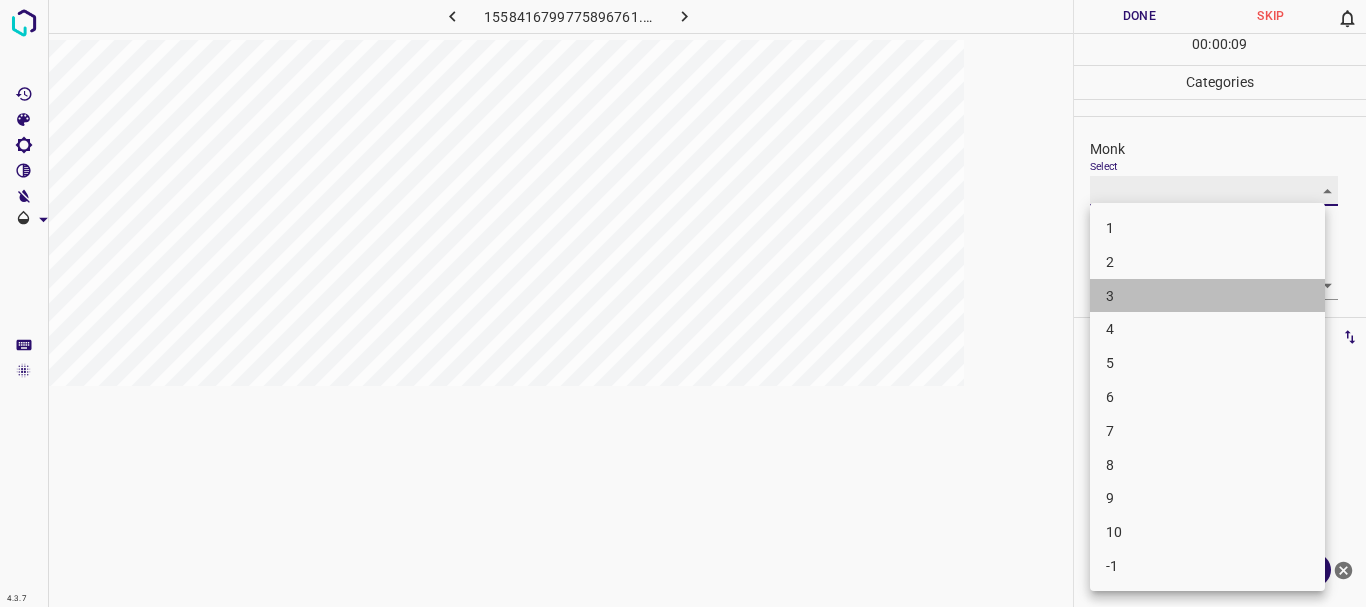 type on "3" 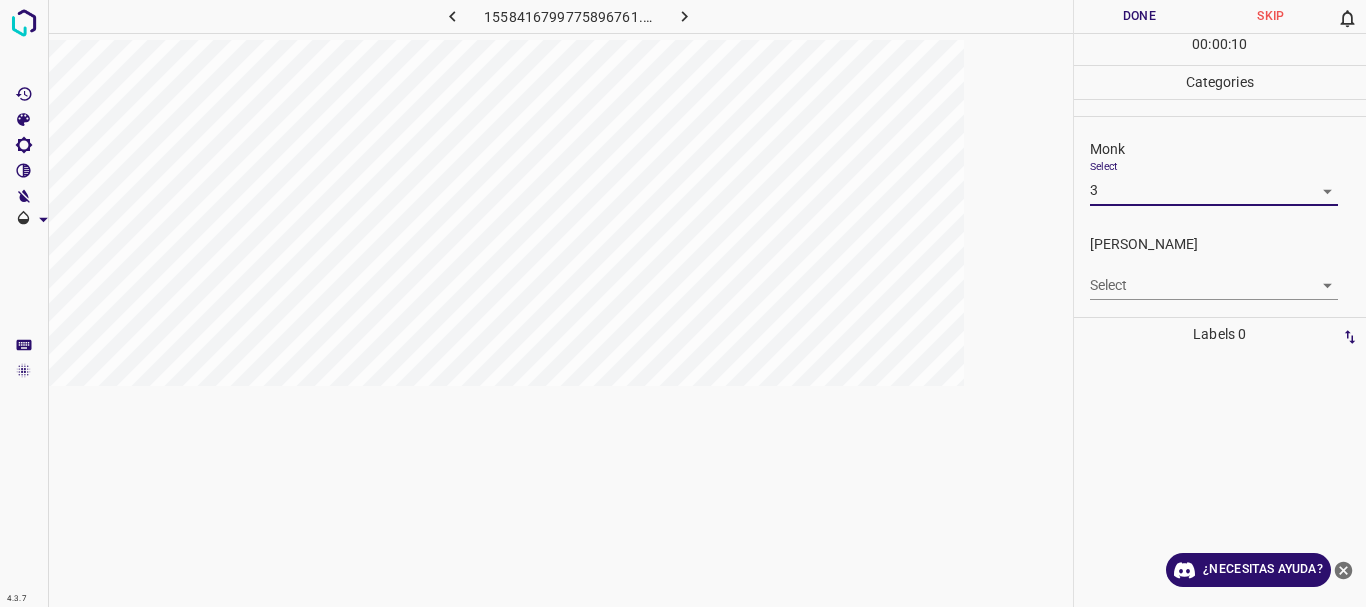 click on "4.3.7 1558416799775896761.png Done Skip 0 00   : 00   : 10   Categories Monk   Select 3 3  [PERSON_NAME]   Select ​ Labels   0 Categories 1 Monk 2  [PERSON_NAME] Tools Space Change between modes (Draw & Edit) I Auto labeling R Restore zoom M Zoom in N Zoom out Delete Delete selecte label Filters Z Restore filters X Saturation filter C Brightness filter V Contrast filter B Gray scale filter General O Download ¿Necesitas ayuda? Texto original Valora esta traducción Tu opinión servirá para ayudar a mejorar el Traductor de Google - Texto - Esconder - Borrar" at bounding box center (683, 303) 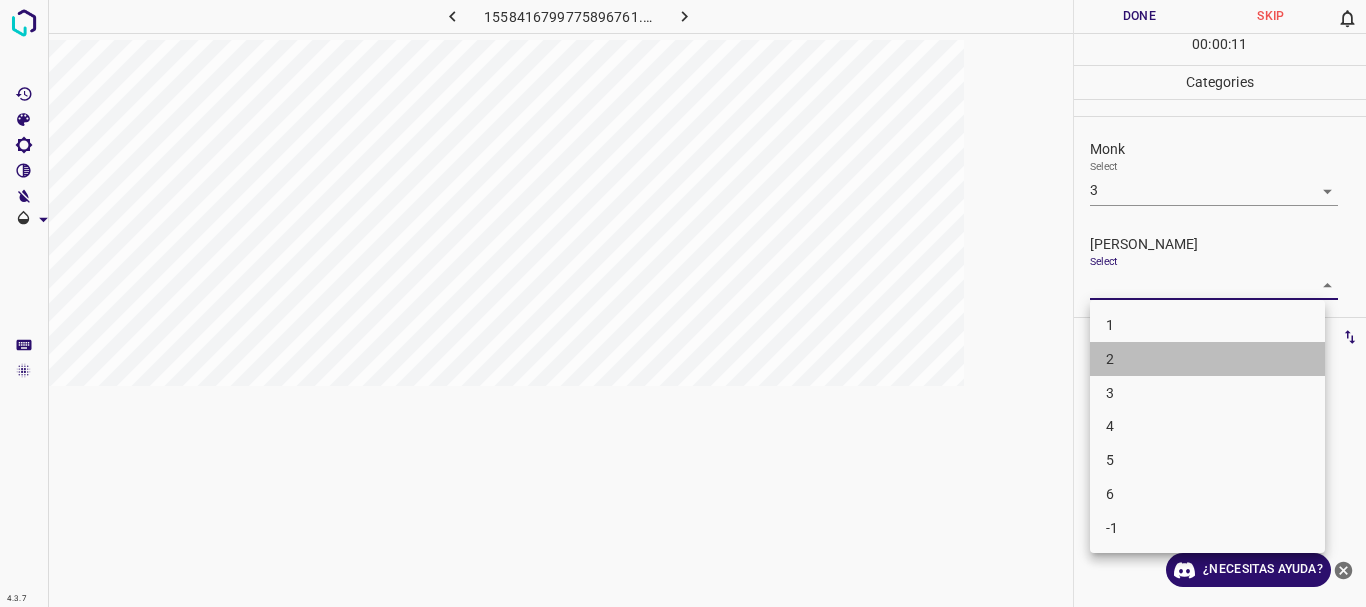 click on "2" at bounding box center (1207, 359) 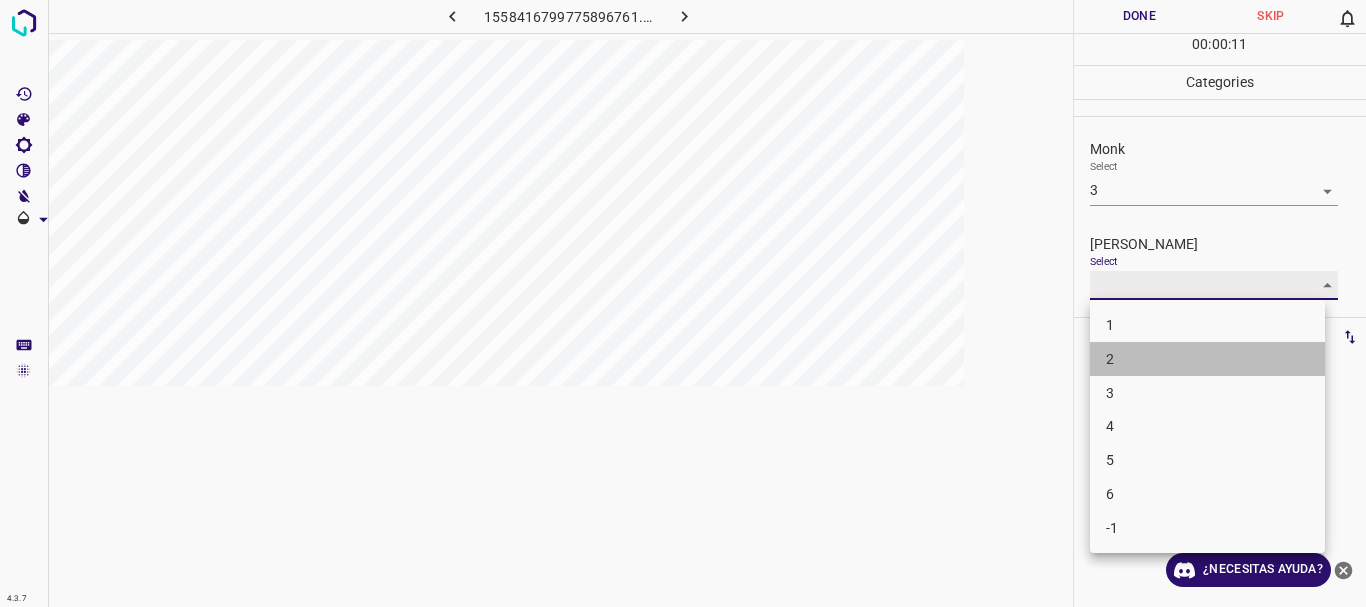 type on "2" 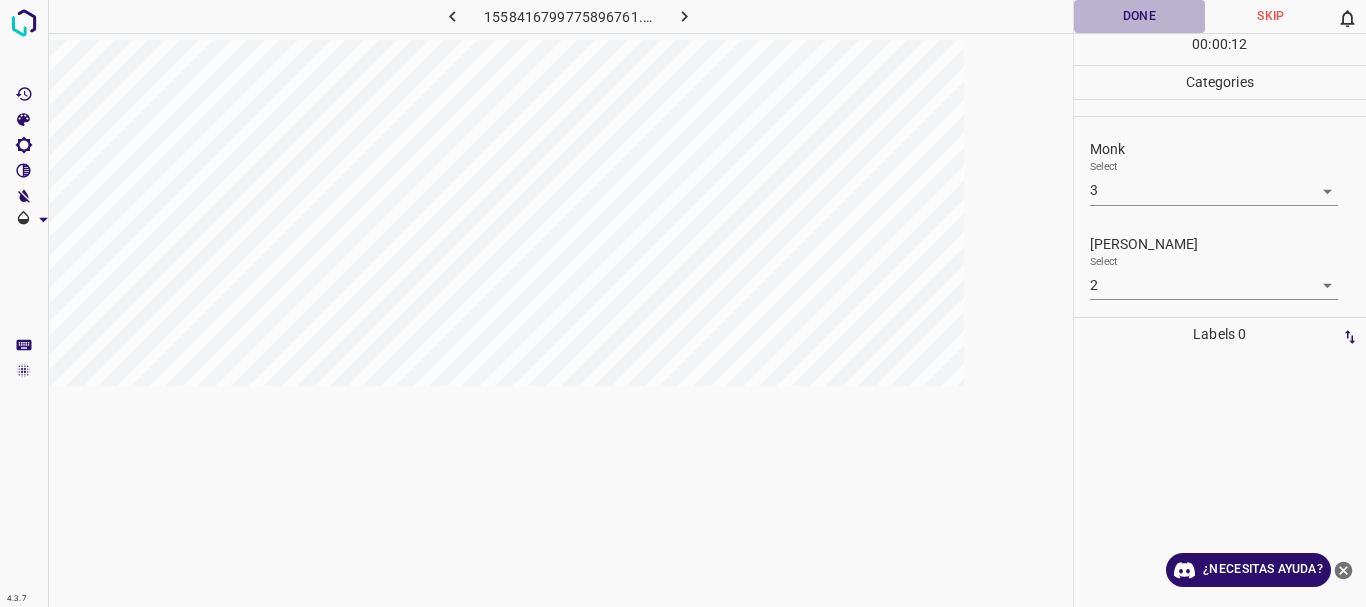 click on "Done" at bounding box center (1140, 16) 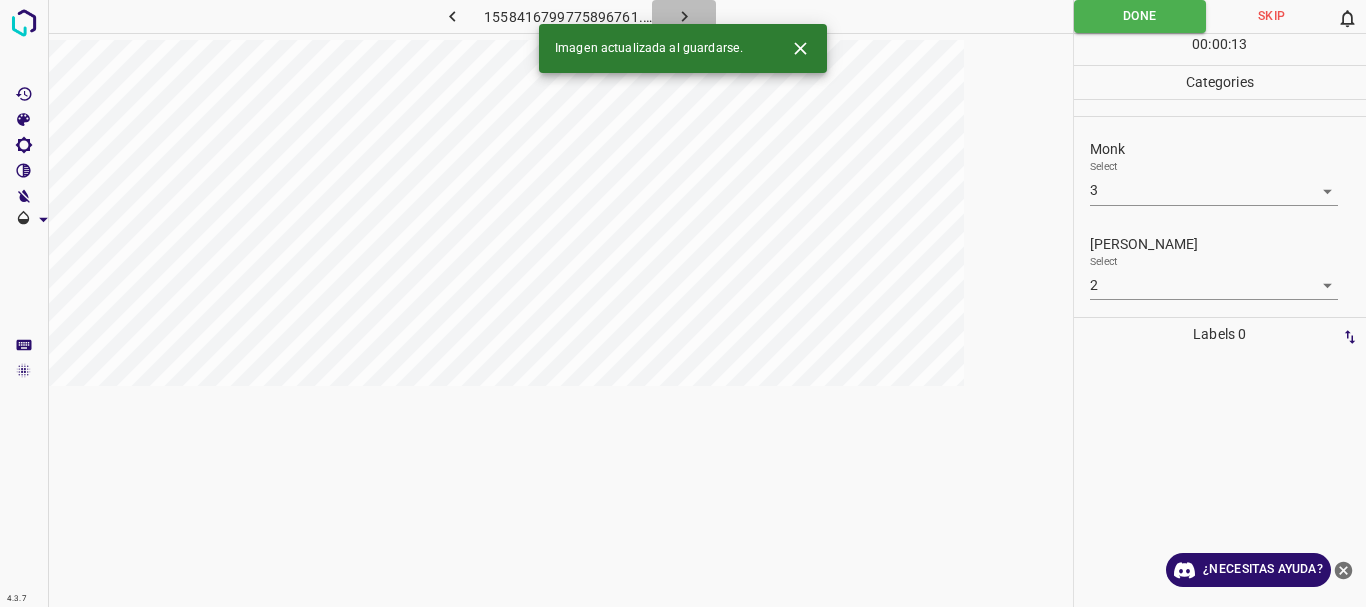 click 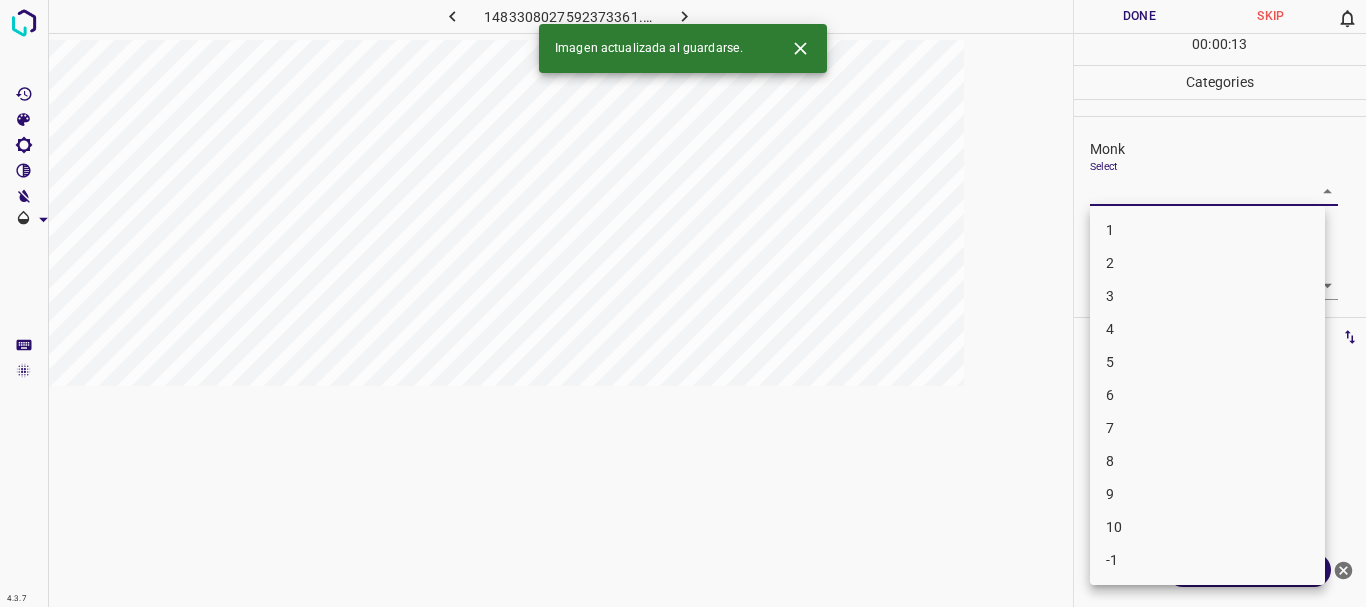 click on "4.3.7 1483308027592373361.png Done Skip 0 00   : 00   : 13   Categories Monk   Select ​  [PERSON_NAME]   Select ​ Labels   0 Categories 1 Monk 2  [PERSON_NAME] Tools Space Change between modes (Draw & Edit) I Auto labeling R Restore zoom M Zoom in N Zoom out Delete Delete selecte label Filters Z Restore filters X Saturation filter C Brightness filter V Contrast filter B Gray scale filter General O Download Imagen actualizada al guardarse. ¿Necesitas ayuda? Texto original Valora esta traducción Tu opinión servirá para ayudar a mejorar el Traductor de Google - Texto - Esconder - Borrar 1 2 3 4 5 6 7 8 9 10 -1" at bounding box center [683, 303] 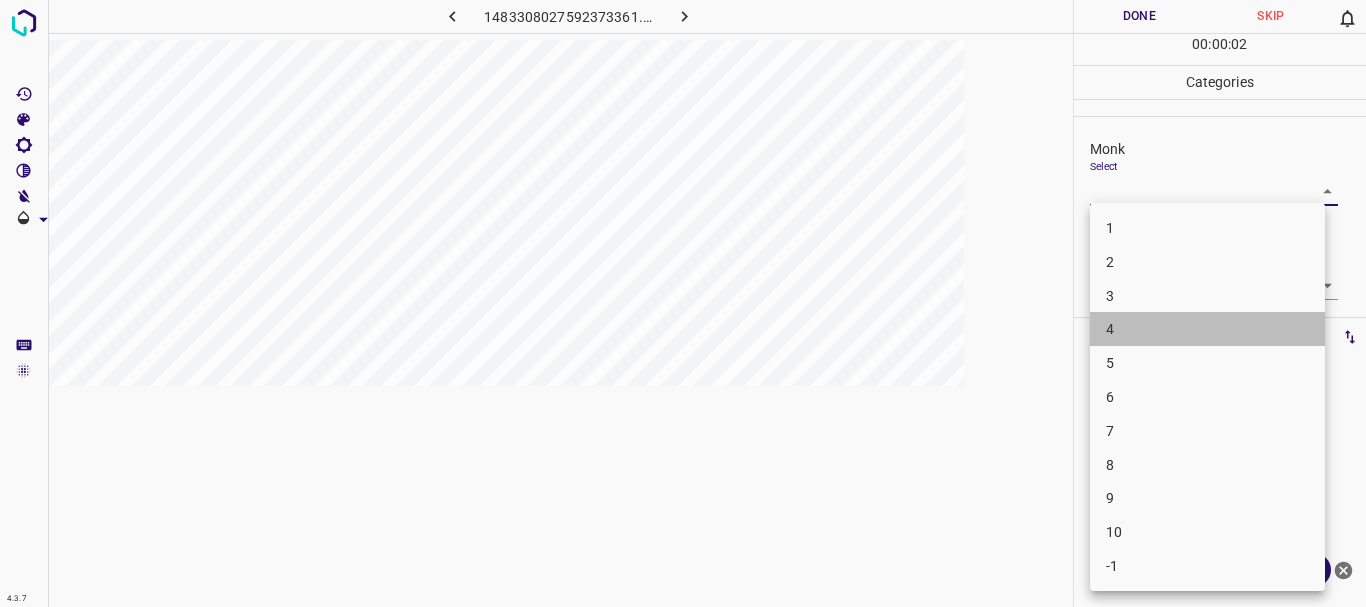 click on "4" at bounding box center [1207, 329] 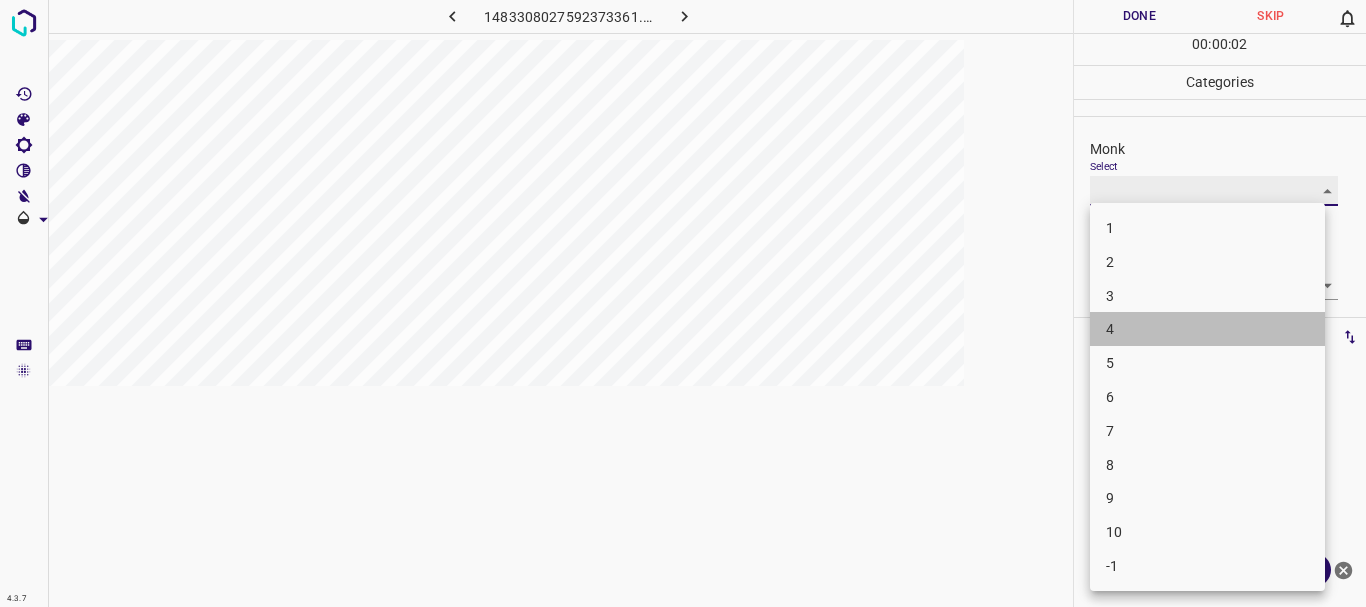 type on "4" 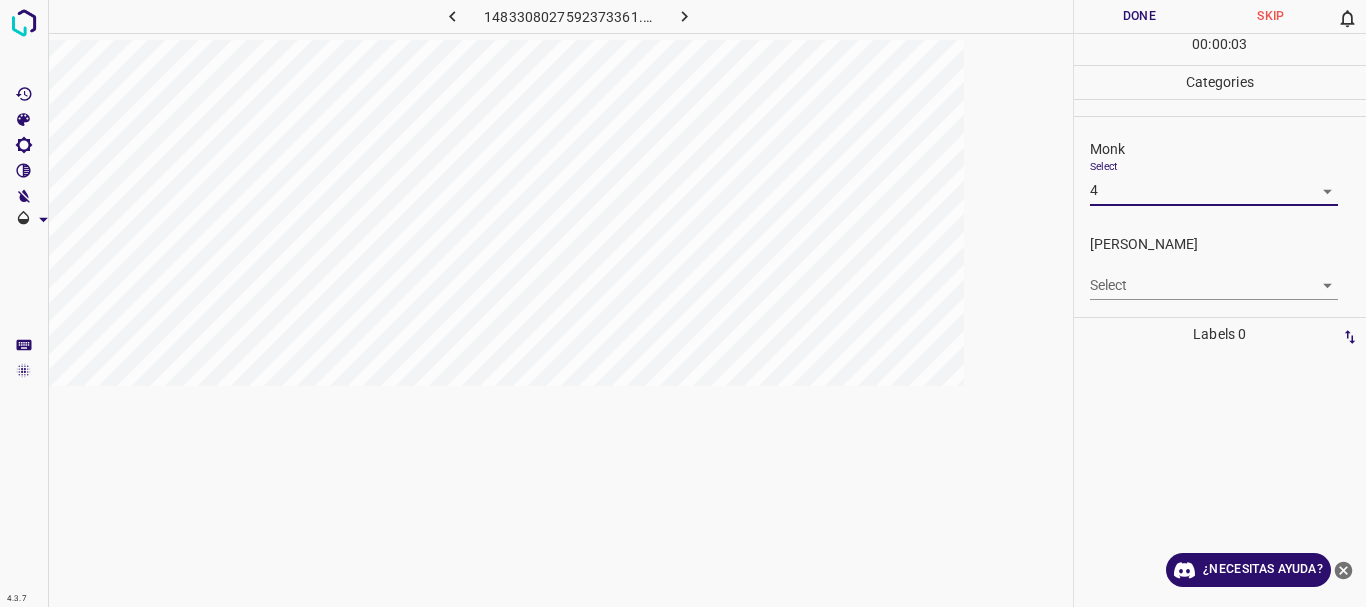 click on "4.3.7 1483308027592373361.png Done Skip 0 00   : 00   : 03   Categories Monk   Select 4 4  [PERSON_NAME]   Select ​ Labels   0 Categories 1 Monk 2  [PERSON_NAME] Tools Space Change between modes (Draw & Edit) I Auto labeling R Restore zoom M Zoom in N Zoom out Delete Delete selecte label Filters Z Restore filters X Saturation filter C Brightness filter V Contrast filter B Gray scale filter General O Download ¿Necesitas ayuda? Texto original Valora esta traducción Tu opinión servirá para ayudar a mejorar el Traductor de Google - Texto - Esconder - Borrar" at bounding box center (683, 303) 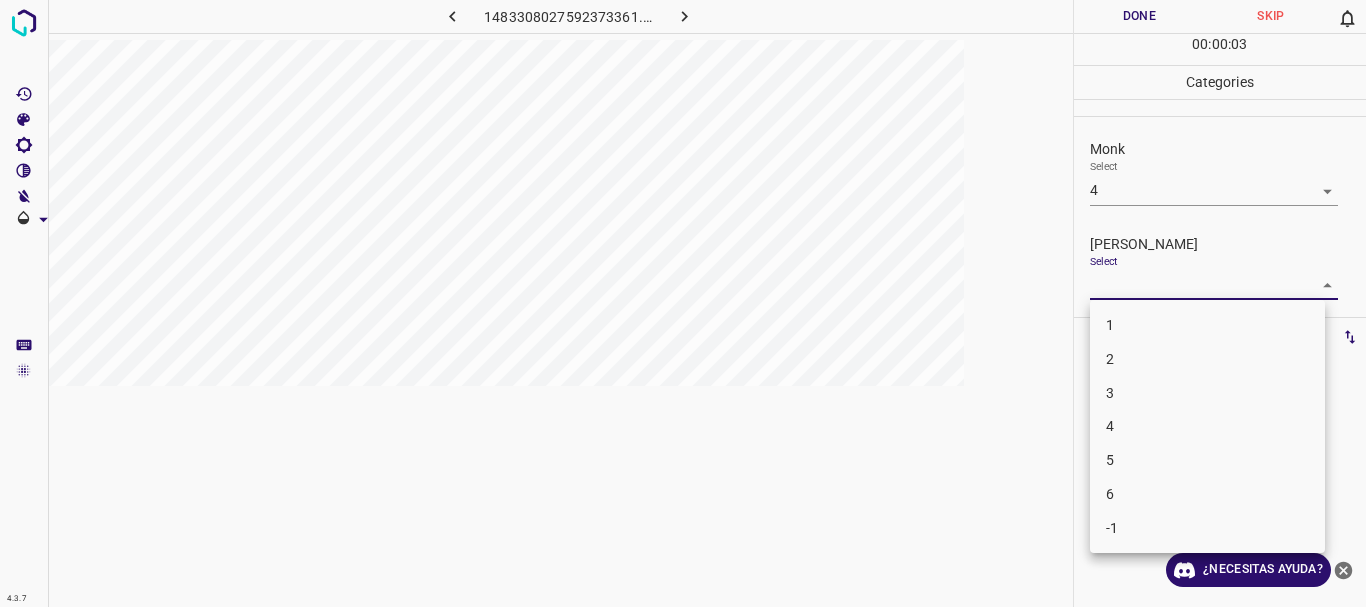 click on "3" at bounding box center (1207, 393) 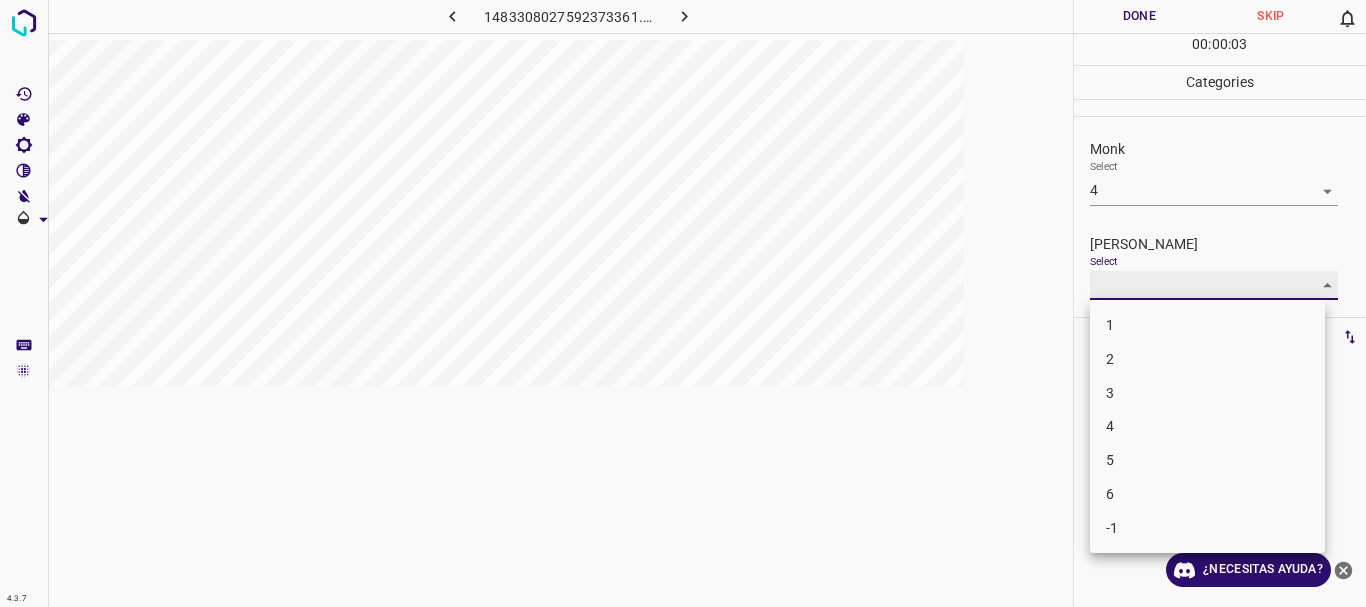 type on "3" 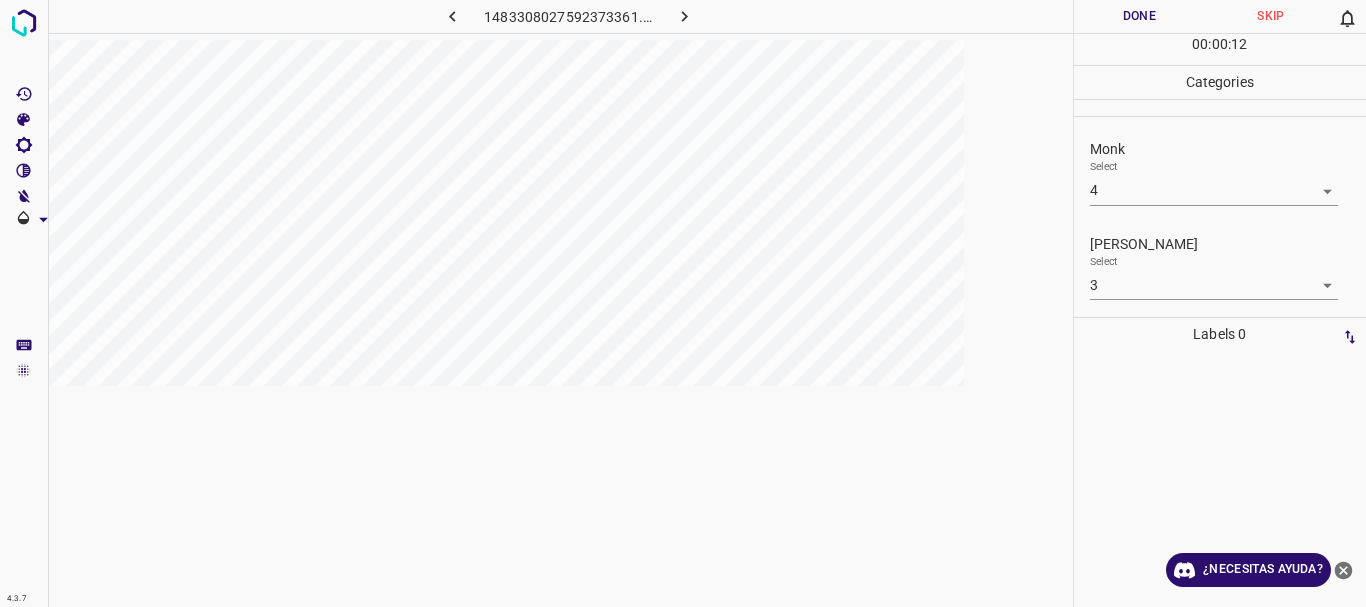 click on "4.3.7 1483308027592373361.png Done Skip 0 00   : 00   : 12   Categories Monk   Select 4 4  [PERSON_NAME]   Select 3 3 Labels   0 Categories 1 Monk 2  [PERSON_NAME] Tools Space Change between modes (Draw & Edit) I Auto labeling R Restore zoom M Zoom in N Zoom out Delete Delete selecte label Filters Z Restore filters X Saturation filter C Brightness filter V Contrast filter B Gray scale filter General O Download ¿Necesitas ayuda? Texto original Valora esta traducción Tu opinión servirá para ayudar a mejorar el Traductor de Google - Texto - Esconder - Borrar" at bounding box center (683, 303) 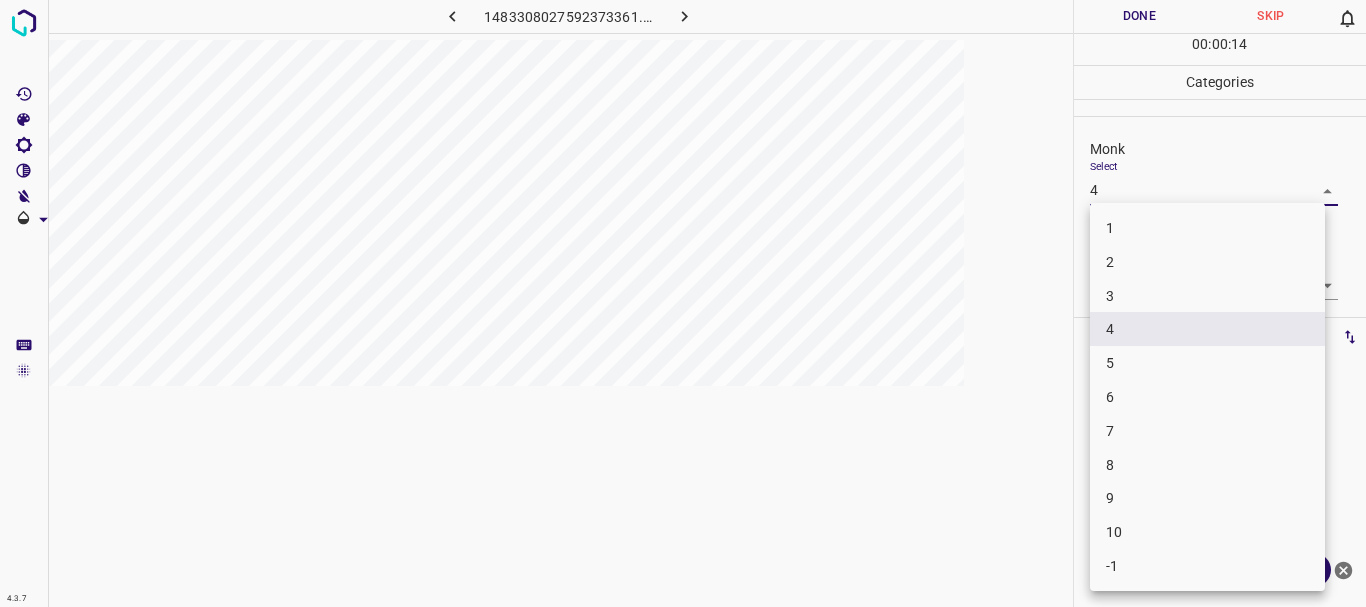 click on "5" at bounding box center (1207, 363) 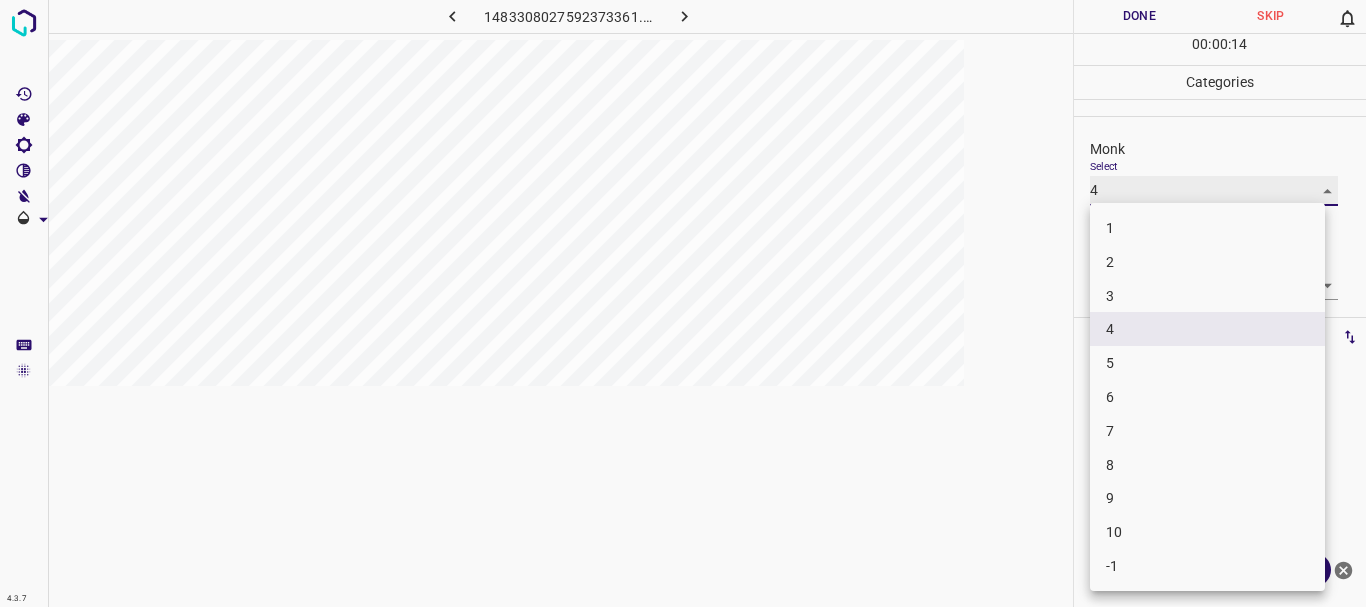 type on "5" 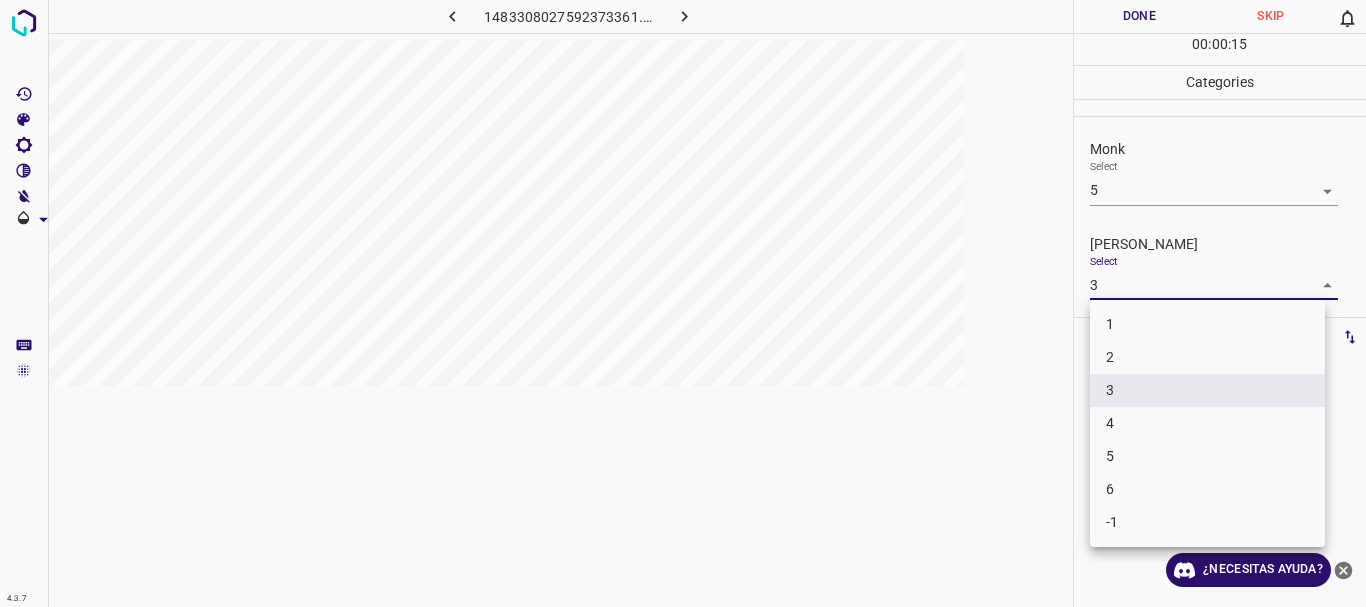 click on "4.3.7 1483308027592373361.png Done Skip 0 00   : 00   : 15   Categories Monk   Select 5 5  [PERSON_NAME]   Select 3 3 Labels   0 Categories 1 Monk 2  [PERSON_NAME] Tools Space Change between modes (Draw & Edit) I Auto labeling R Restore zoom M Zoom in N Zoom out Delete Delete selecte label Filters Z Restore filters X Saturation filter C Brightness filter V Contrast filter B Gray scale filter General O Download ¿Necesitas ayuda? Texto original Valora esta traducción Tu opinión servirá para ayudar a mejorar el Traductor de Google - Texto - Esconder - Borrar 1 2 3 4 5 6 -1" at bounding box center [683, 303] 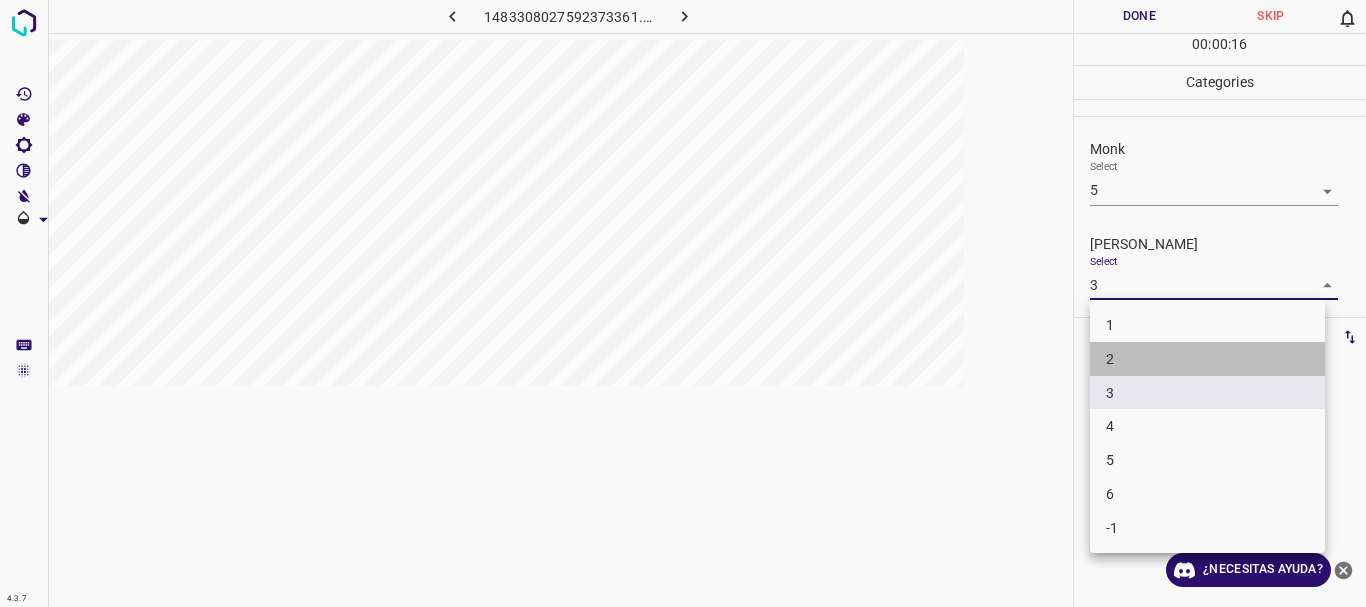 click on "2" at bounding box center [1207, 359] 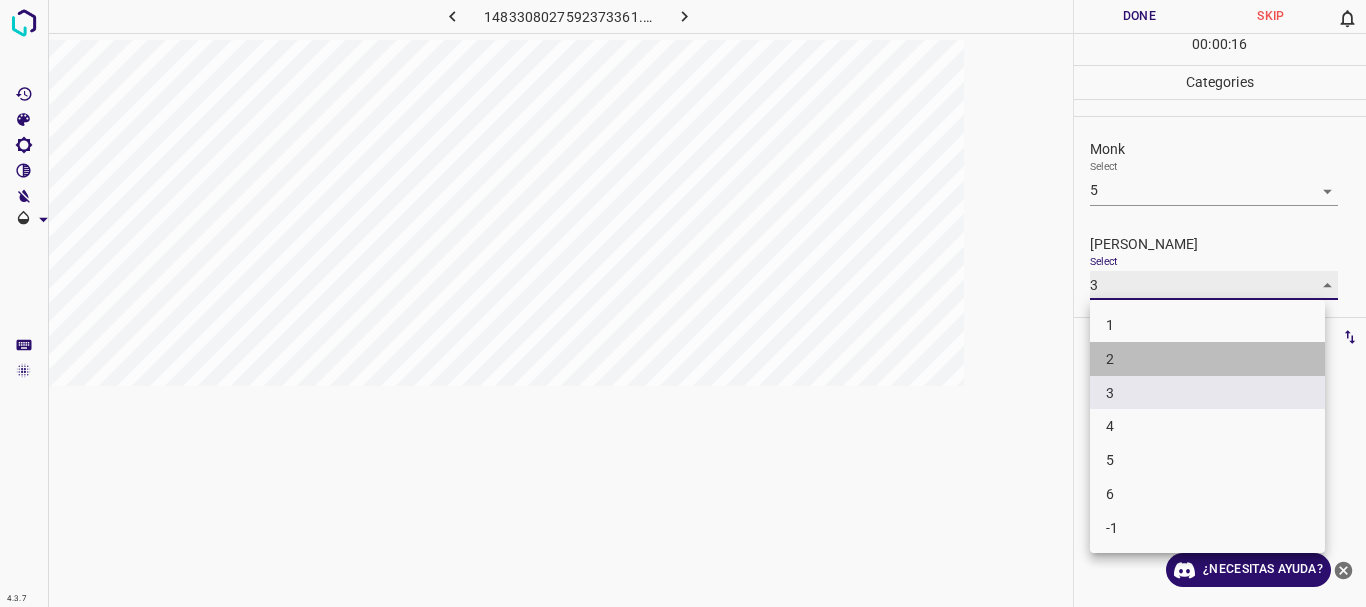 type on "2" 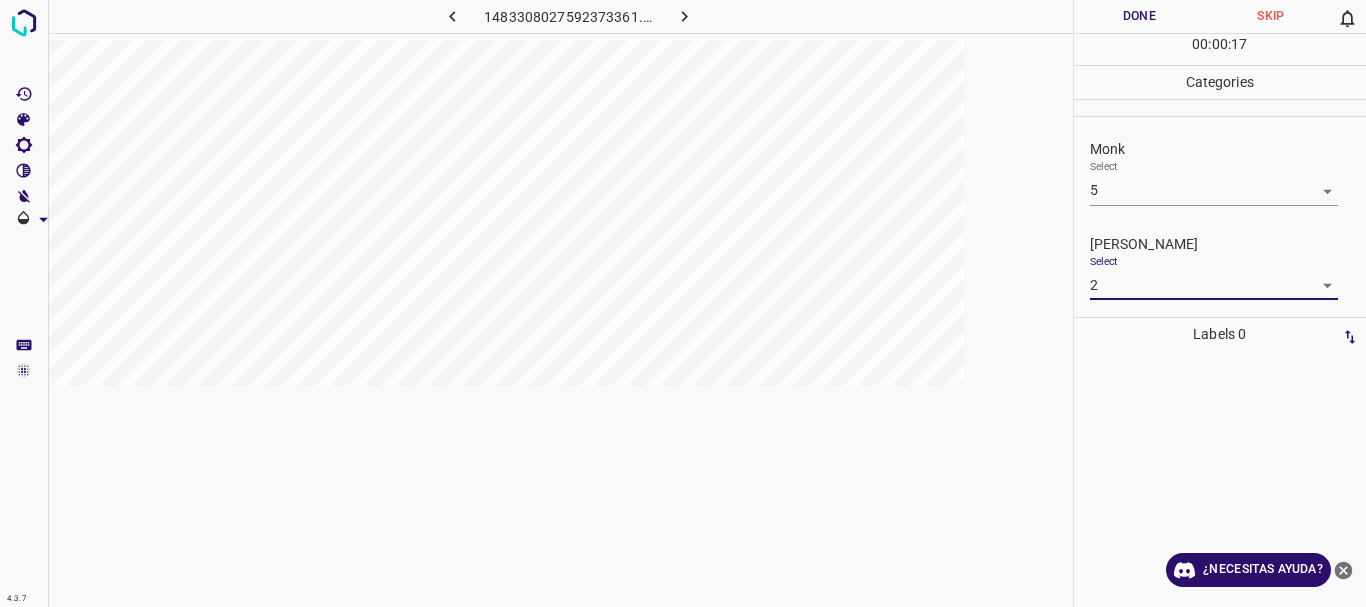 click on "Done" at bounding box center [1140, 16] 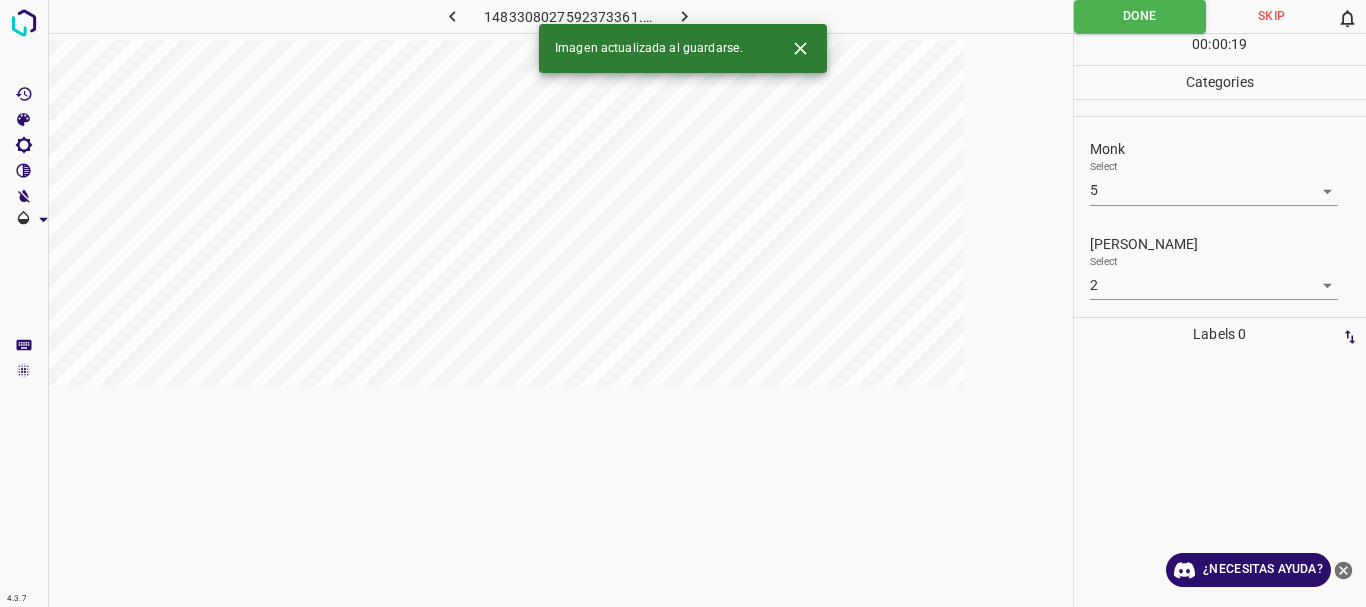 click 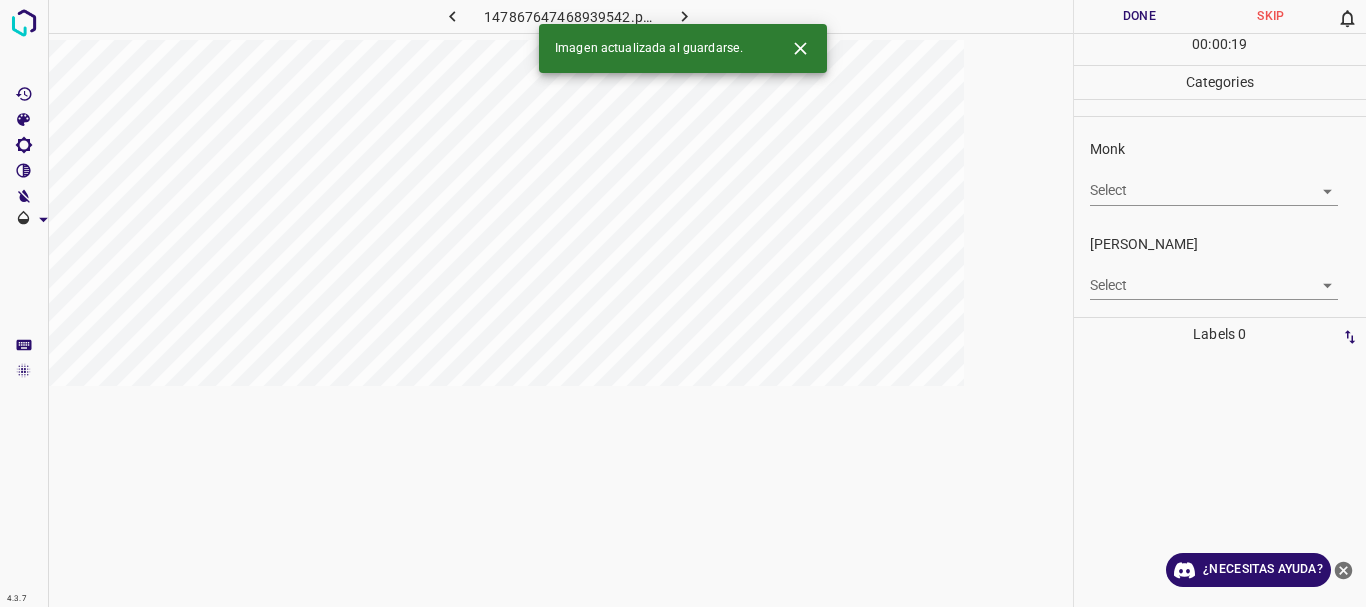 click on "4.3.7 147867647468939542.png Done Skip 0 00   : 00   : 19   Categories Monk   Select ​  [PERSON_NAME]   Select ​ Labels   0 Categories 1 Monk 2  [PERSON_NAME] Tools Space Change between modes (Draw & Edit) I Auto labeling R Restore zoom M Zoom in N Zoom out Delete Delete selecte label Filters Z Restore filters X Saturation filter C Brightness filter V Contrast filter B Gray scale filter General O Download Imagen actualizada al guardarse. ¿Necesitas ayuda? Texto original Valora esta traducción Tu opinión servirá para ayudar a mejorar el Traductor de Google - Texto - Esconder - Borrar" at bounding box center [683, 303] 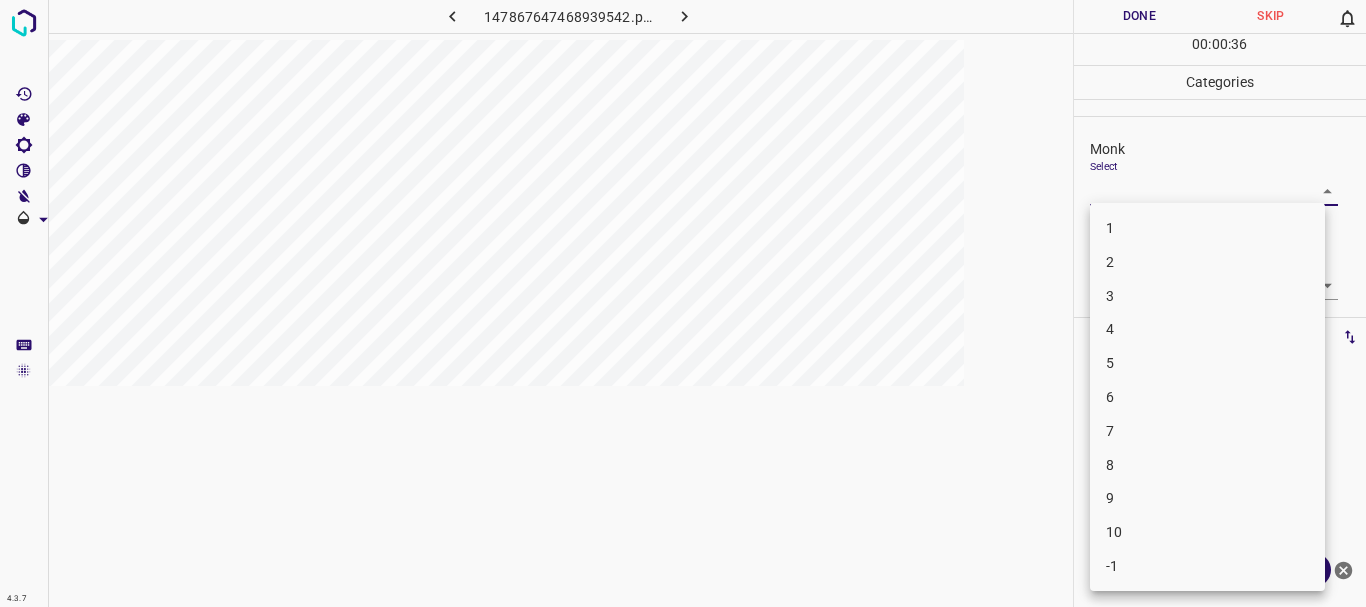 click on "3" at bounding box center (1207, 296) 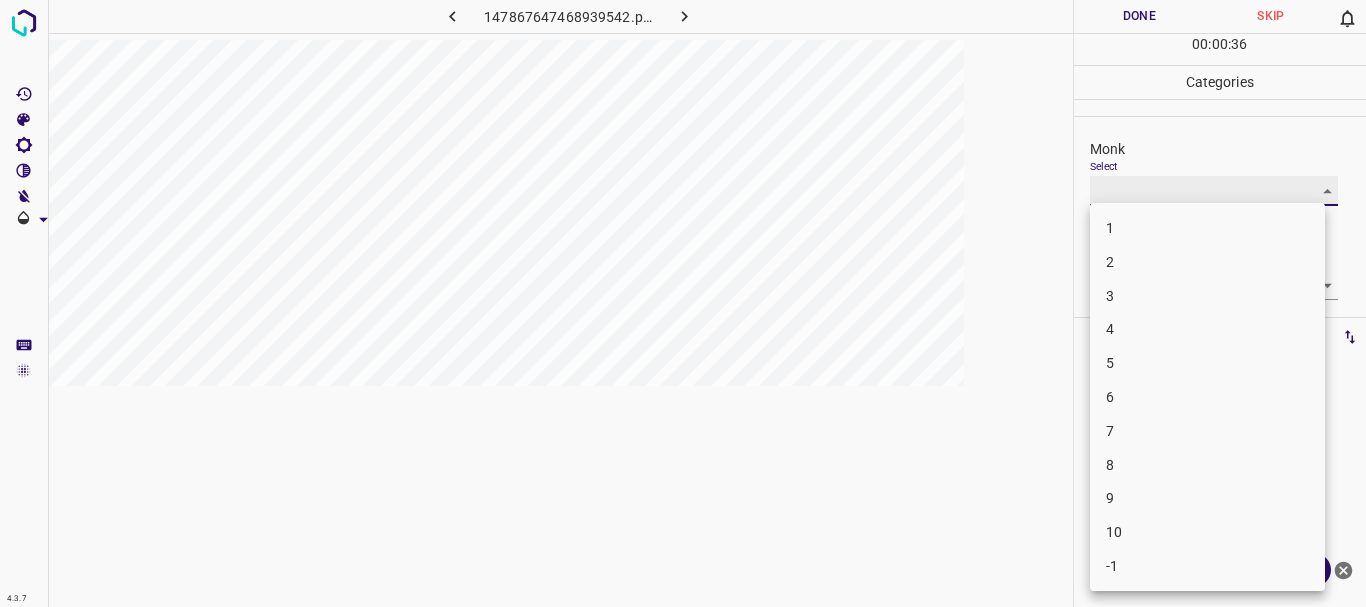 type on "3" 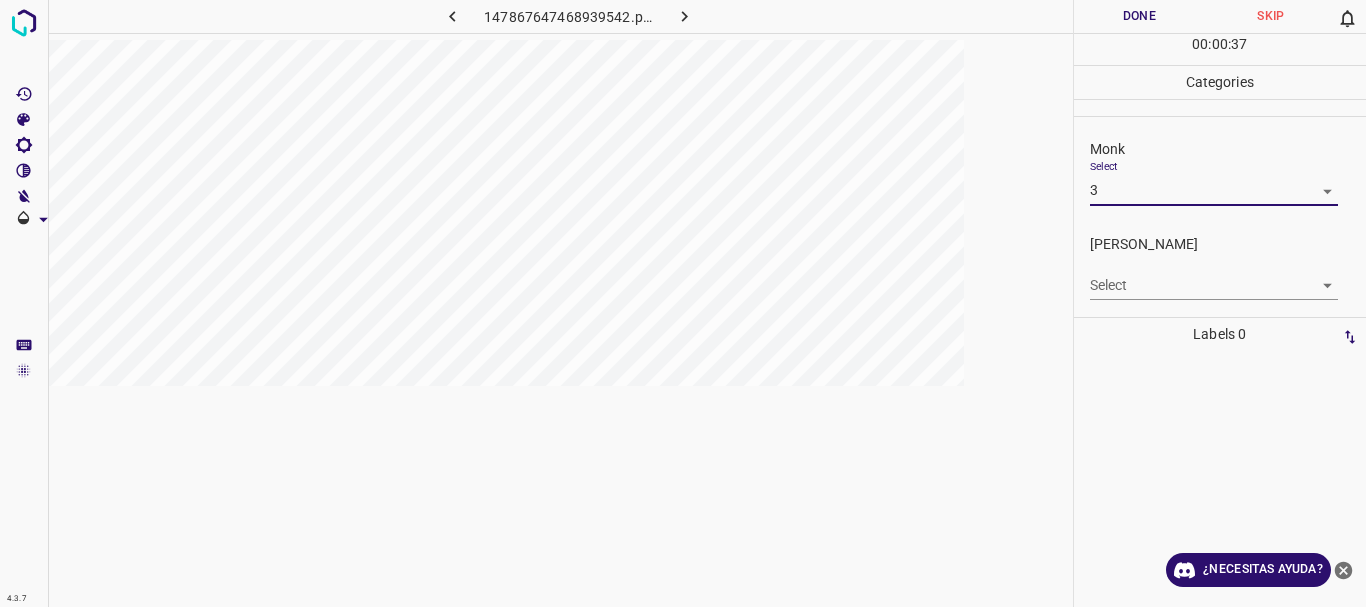 click on "4.3.7 147867647468939542.png Done Skip 0 00   : 00   : 37   Categories Monk   Select 3 3  [PERSON_NAME]   Select ​ Labels   0 Categories 1 Monk 2  [PERSON_NAME] Tools Space Change between modes (Draw & Edit) I Auto labeling R Restore zoom M Zoom in N Zoom out Delete Delete selecte label Filters Z Restore filters X Saturation filter C Brightness filter V Contrast filter B Gray scale filter General O Download ¿Necesitas ayuda? Texto original Valora esta traducción Tu opinión servirá para ayudar a mejorar el Traductor de Google - Texto - Esconder - Borrar" at bounding box center (683, 303) 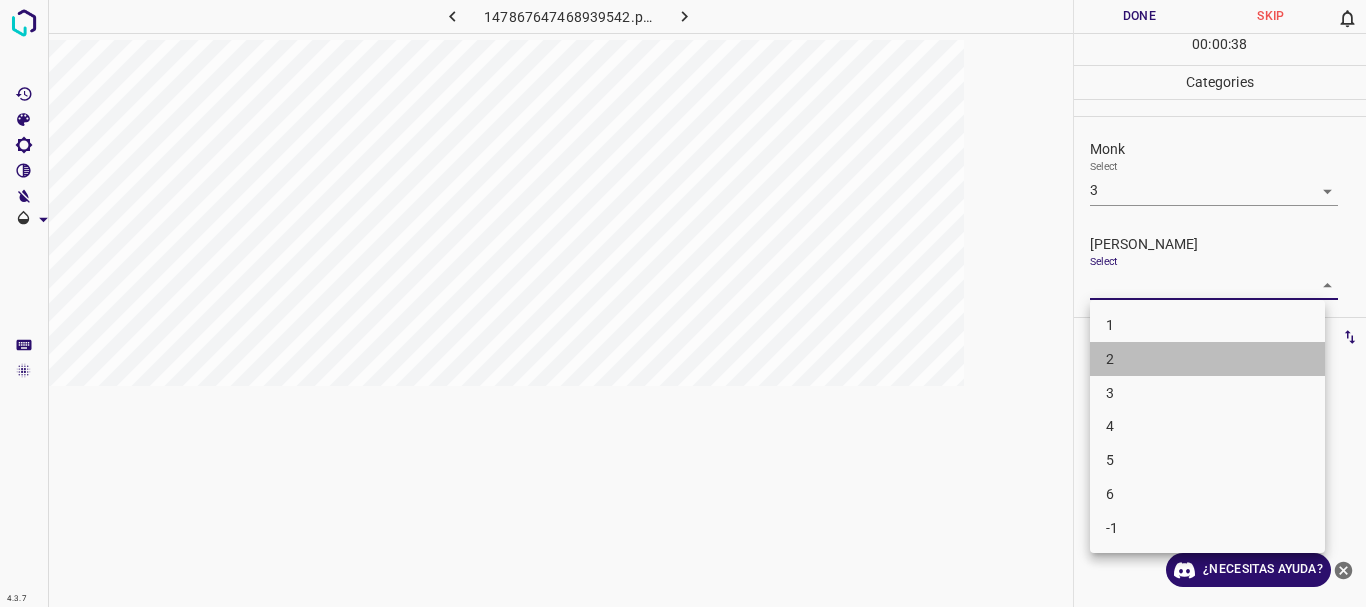 click on "2" at bounding box center [1207, 359] 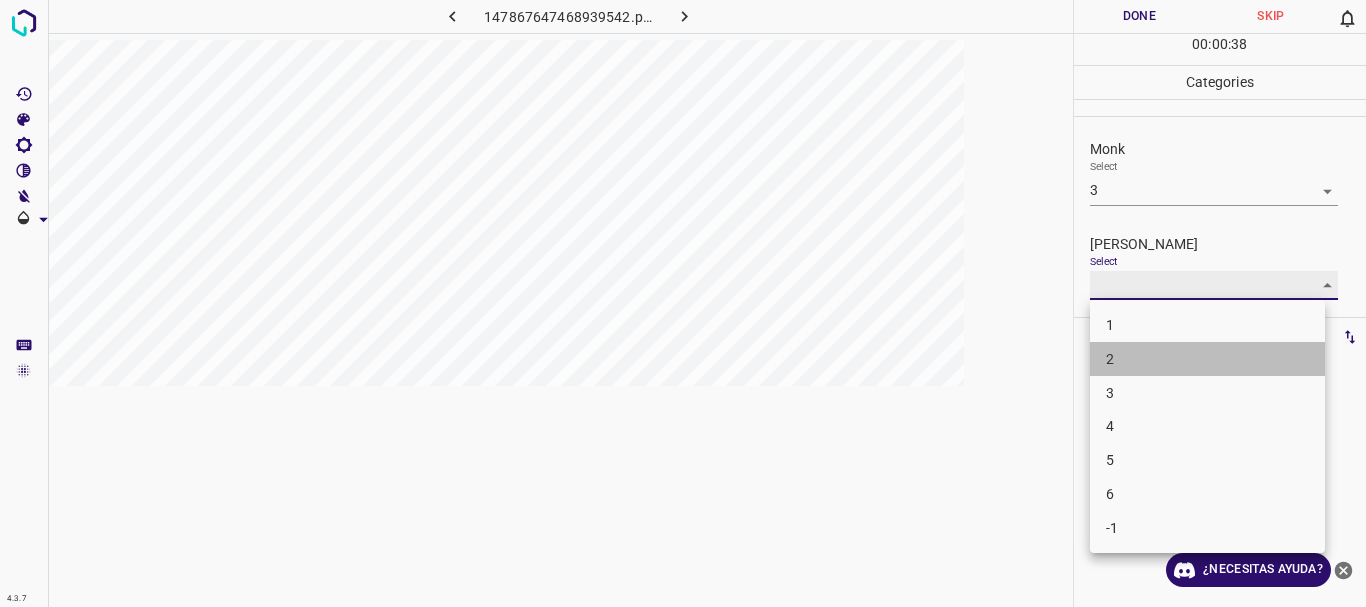 type on "2" 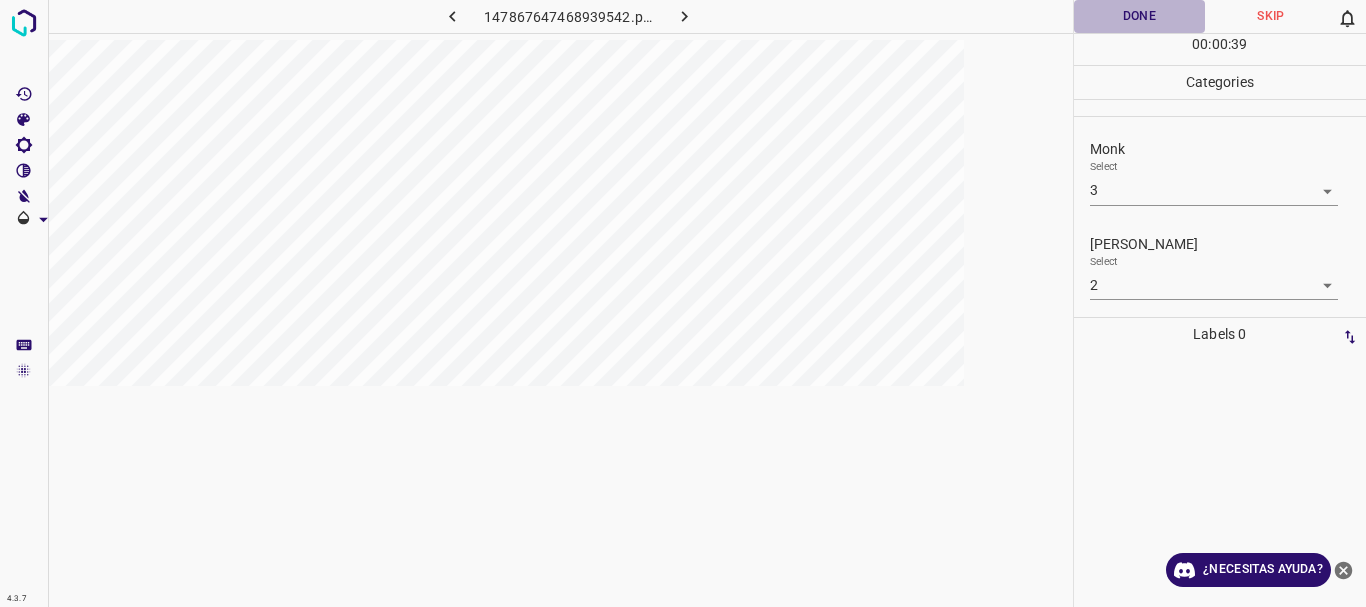 click on "Done" at bounding box center (1140, 16) 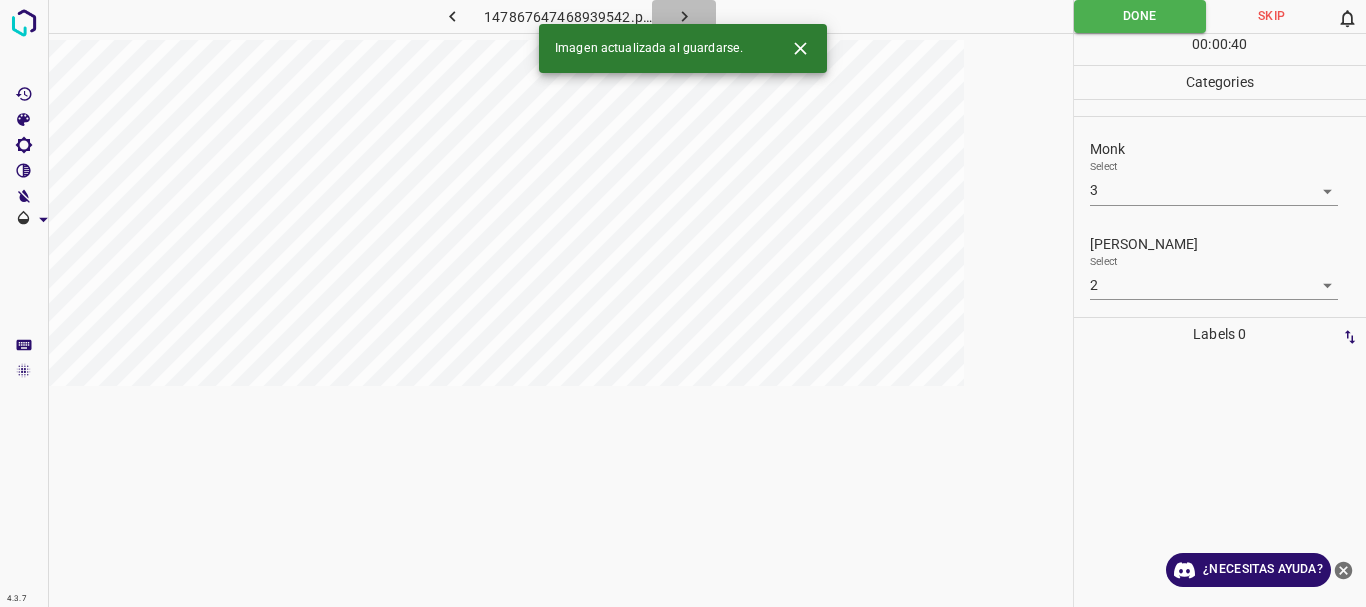 click at bounding box center (684, 16) 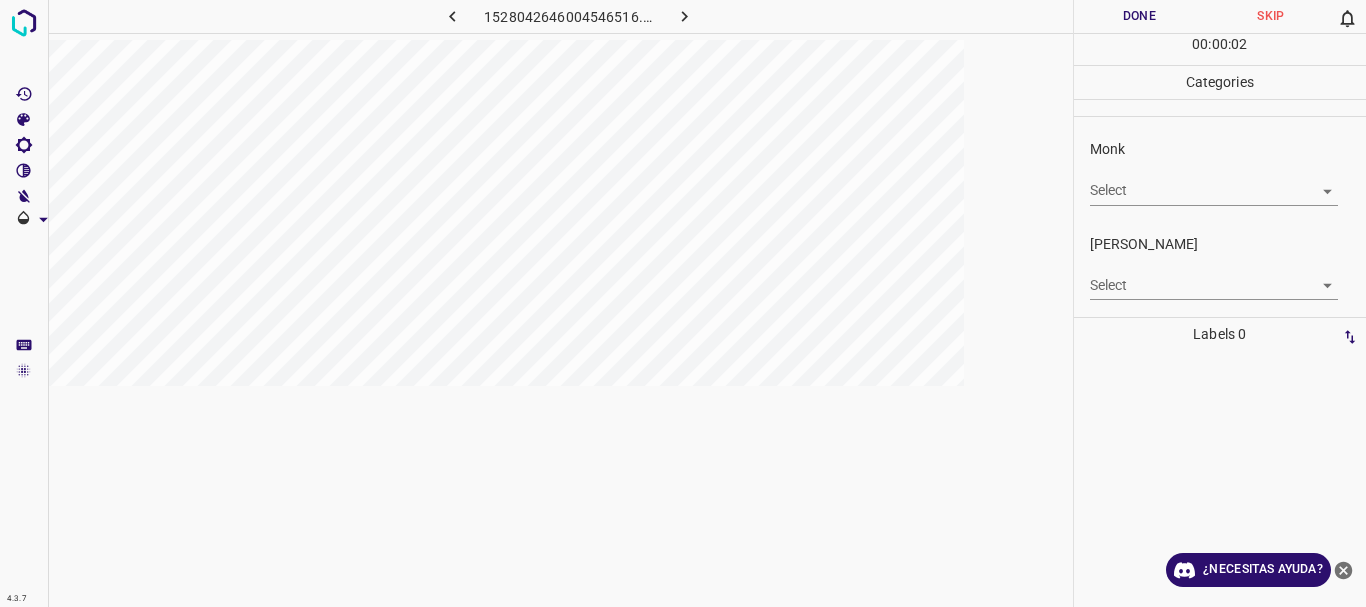 click on "4.3.7 1528042646004546516.png Done Skip 0 00   : 00   : 02   Categories Monk   Select ​  [PERSON_NAME]   Select ​ Labels   0 Categories 1 Monk 2  [PERSON_NAME] Tools Space Change between modes (Draw & Edit) I Auto labeling R Restore zoom M Zoom in N Zoom out Delete Delete selecte label Filters Z Restore filters X Saturation filter C Brightness filter V Contrast filter B Gray scale filter General O Download ¿Necesitas ayuda? Texto original Valora esta traducción Tu opinión servirá para ayudar a mejorar el Traductor de Google - Texto - Esconder - Borrar" at bounding box center [683, 303] 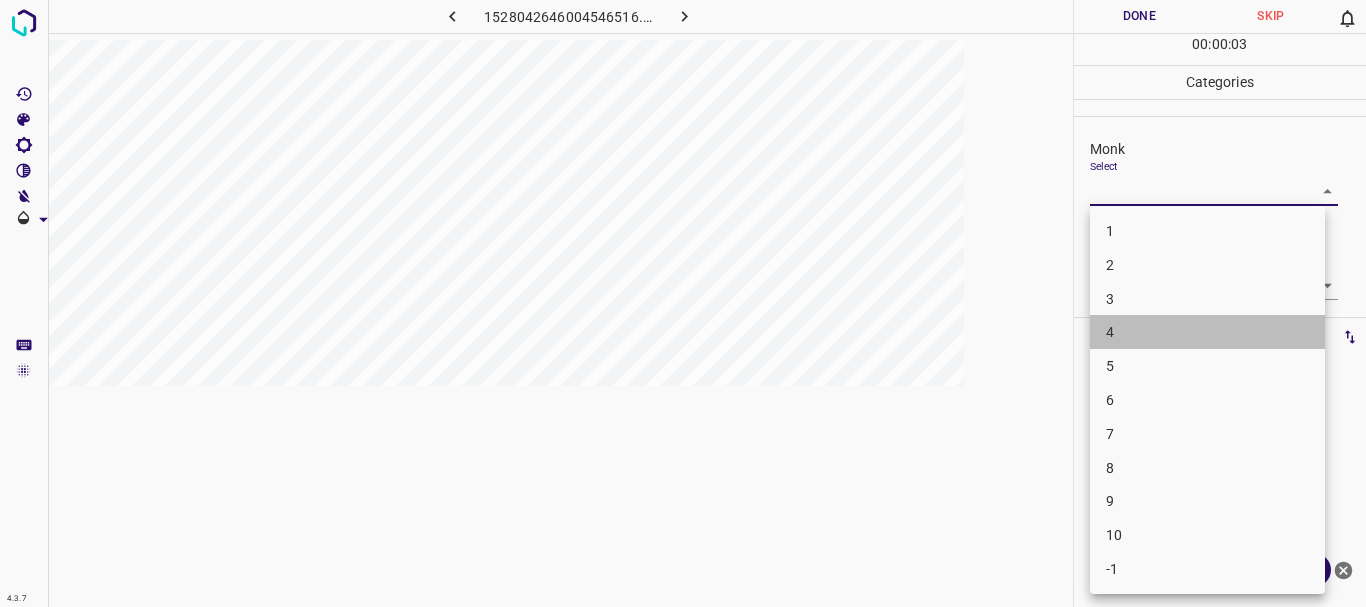 click on "4" at bounding box center [1207, 332] 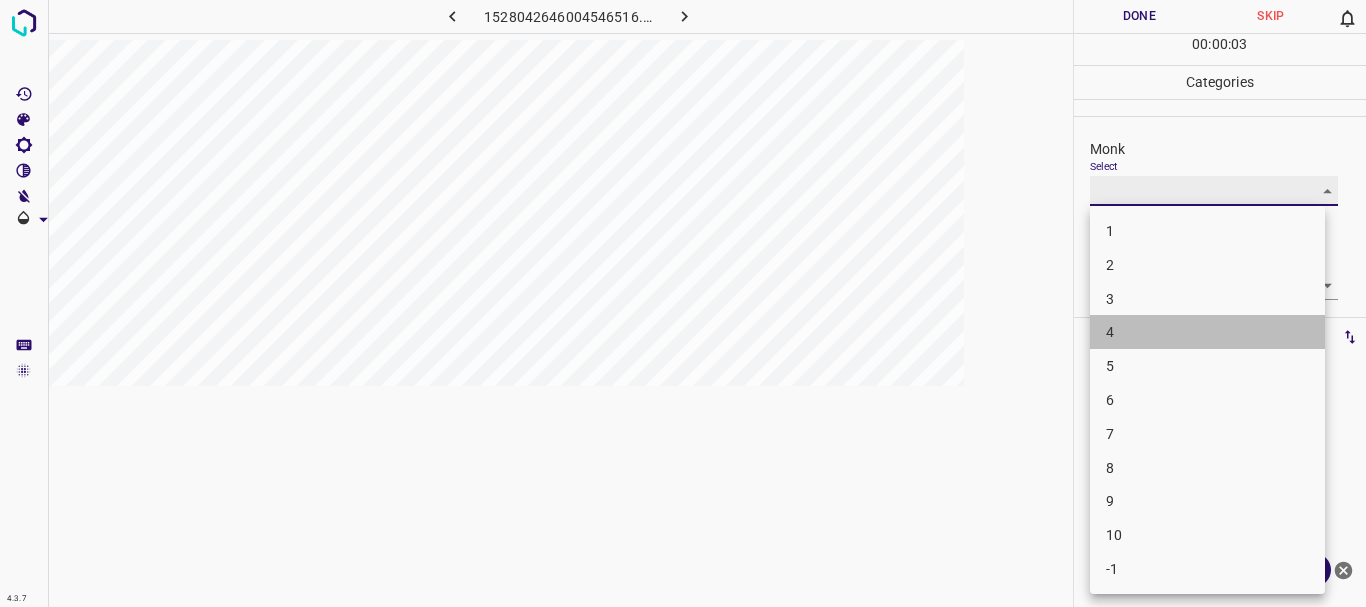 type on "4" 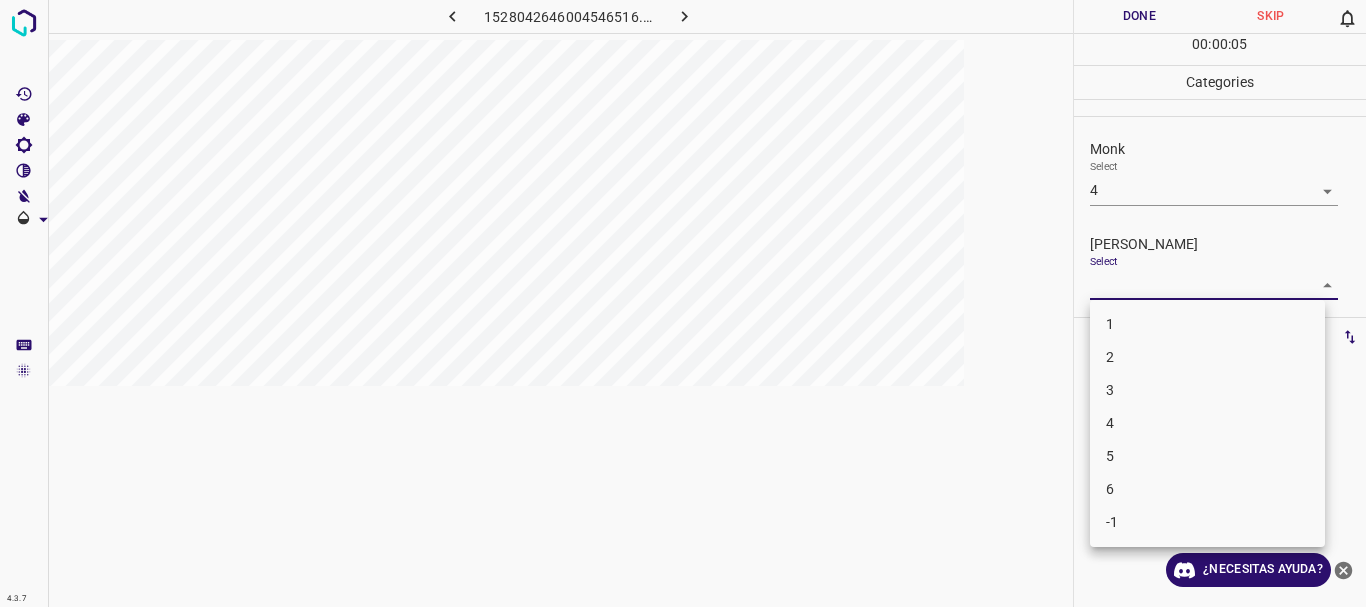 click on "4.3.7 1528042646004546516.png Done Skip 0 00   : 00   : 05   Categories Monk   Select 4 4  [PERSON_NAME]   Select ​ Labels   0 Categories 1 Monk 2  [PERSON_NAME] Tools Space Change between modes (Draw & Edit) I Auto labeling R Restore zoom M Zoom in N Zoom out Delete Delete selecte label Filters Z Restore filters X Saturation filter C Brightness filter V Contrast filter B Gray scale filter General O Download ¿Necesitas ayuda? Texto original Valora esta traducción Tu opinión servirá para ayudar a mejorar el Traductor de Google - Texto - Esconder - Borrar 1 2 3 4 5 6 -1" at bounding box center [683, 303] 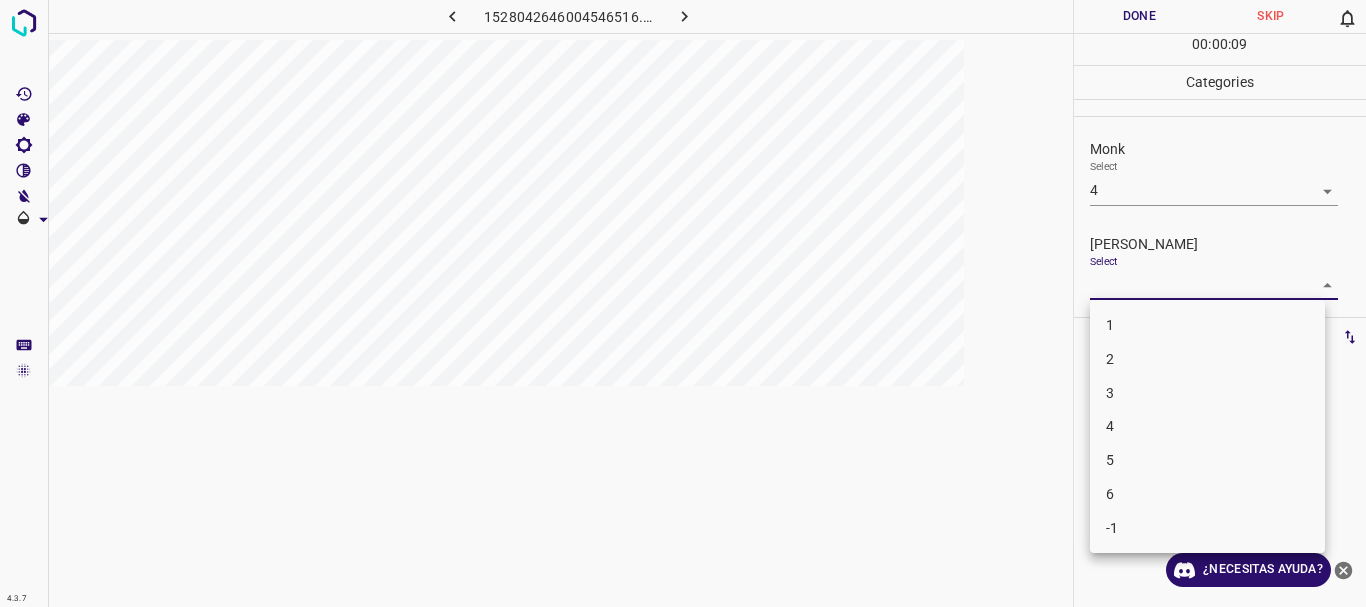 click on "1" at bounding box center (1207, 325) 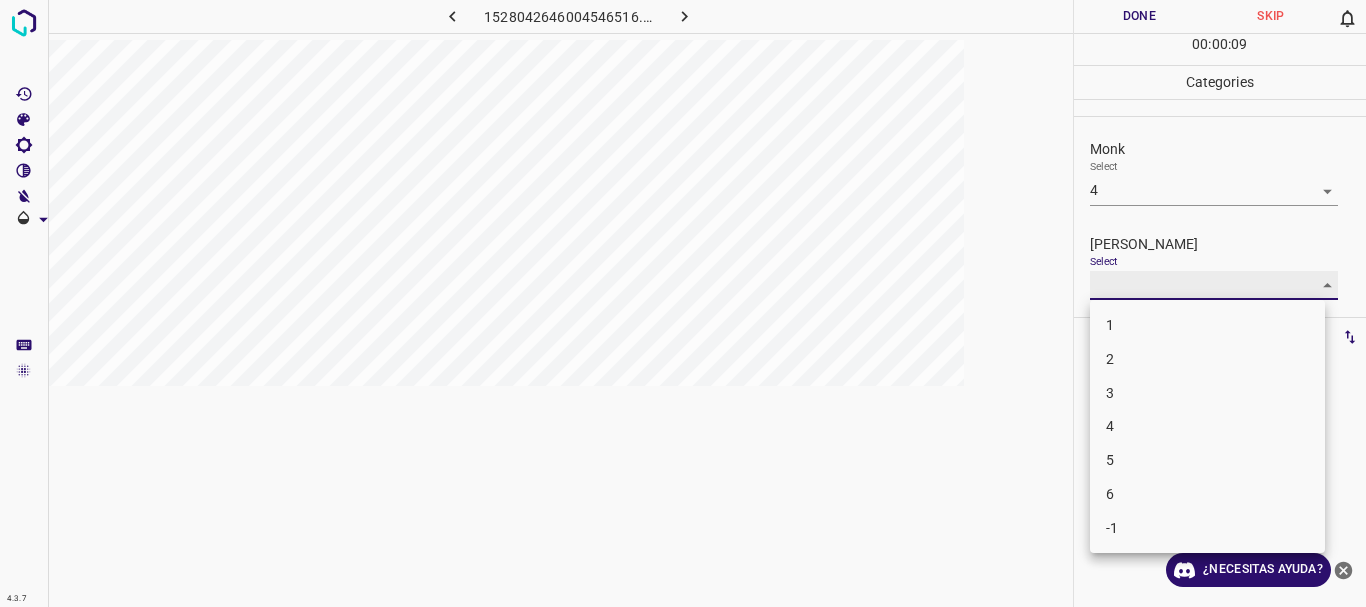 type on "1" 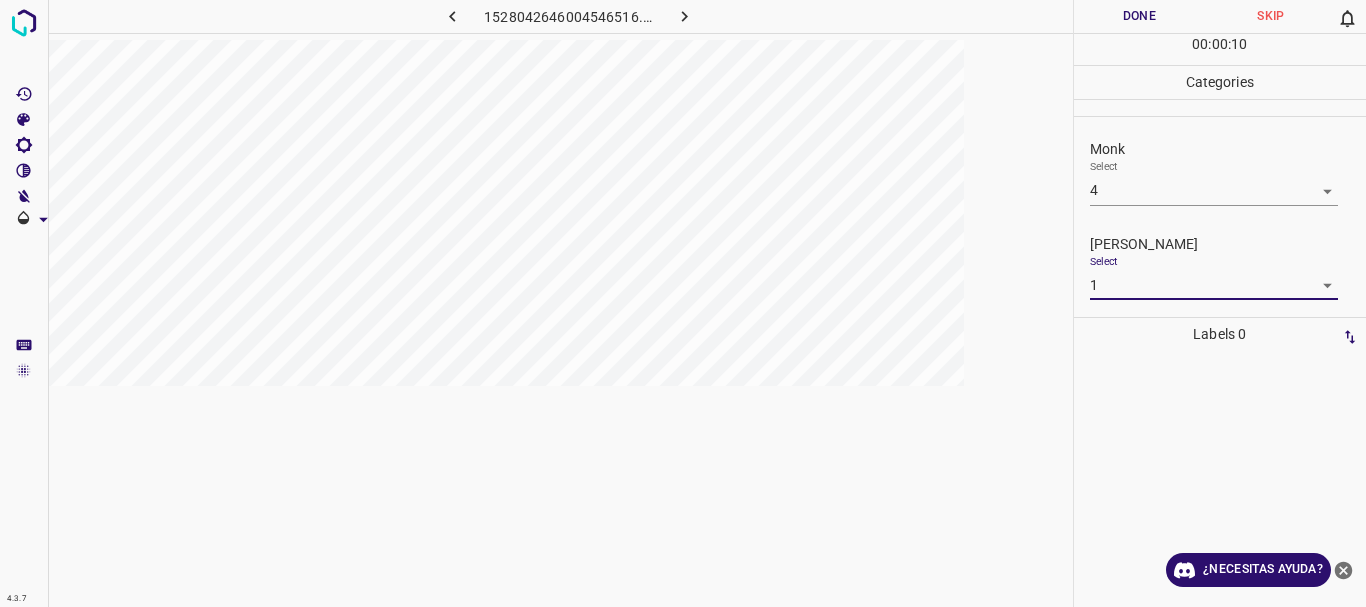 click on "Done" at bounding box center [1140, 16] 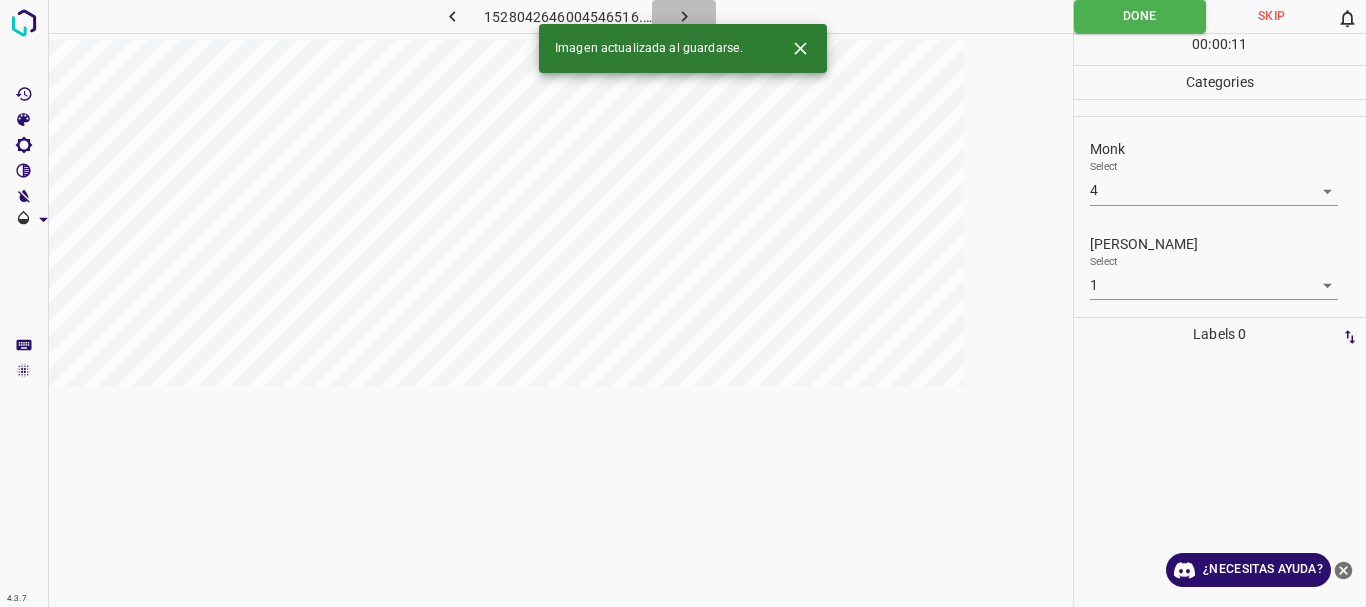 click at bounding box center [684, 16] 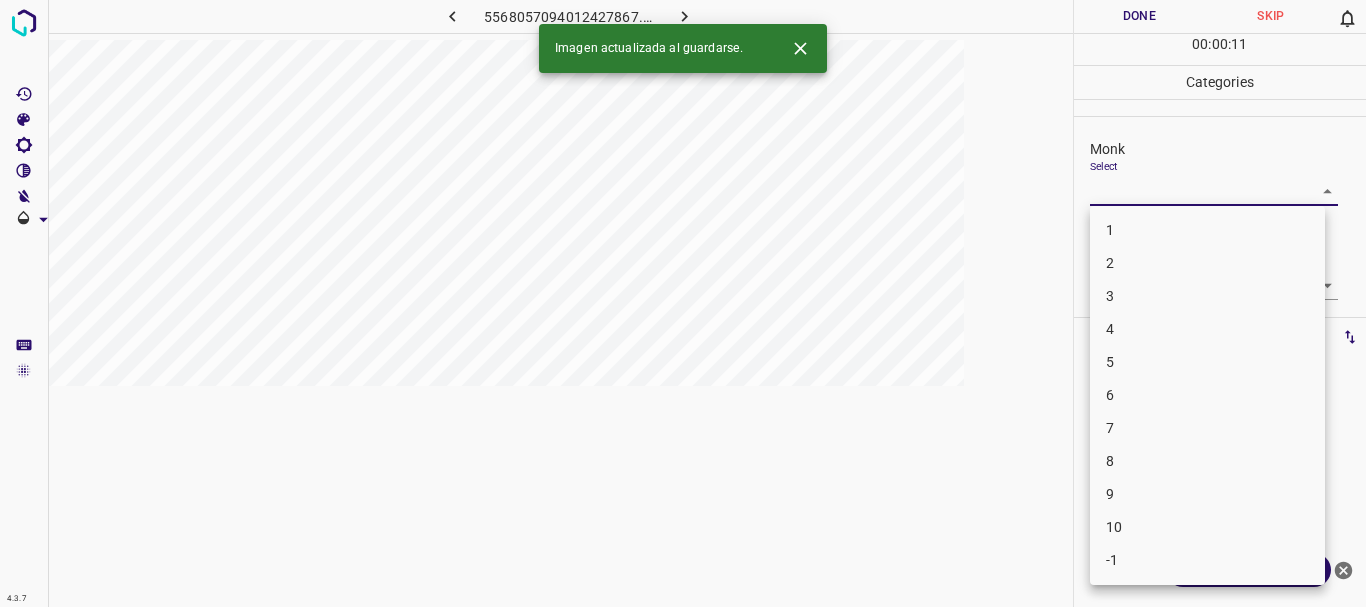 click on "4.3.7 5568057094012427867.png Done Skip 0 00   : 00   : 11   Categories Monk   Select ​  [PERSON_NAME]   Select ​ Labels   0 Categories 1 Monk 2  [PERSON_NAME] Tools Space Change between modes (Draw & Edit) I Auto labeling R Restore zoom M Zoom in N Zoom out Delete Delete selecte label Filters Z Restore filters X Saturation filter C Brightness filter V Contrast filter B Gray scale filter General O Download Imagen actualizada al guardarse. ¿Necesitas ayuda? Texto original Valora esta traducción Tu opinión servirá para ayudar a mejorar el Traductor de Google - Texto - Esconder - Borrar 1 2 3 4 5 6 7 8 9 10 -1" at bounding box center (683, 303) 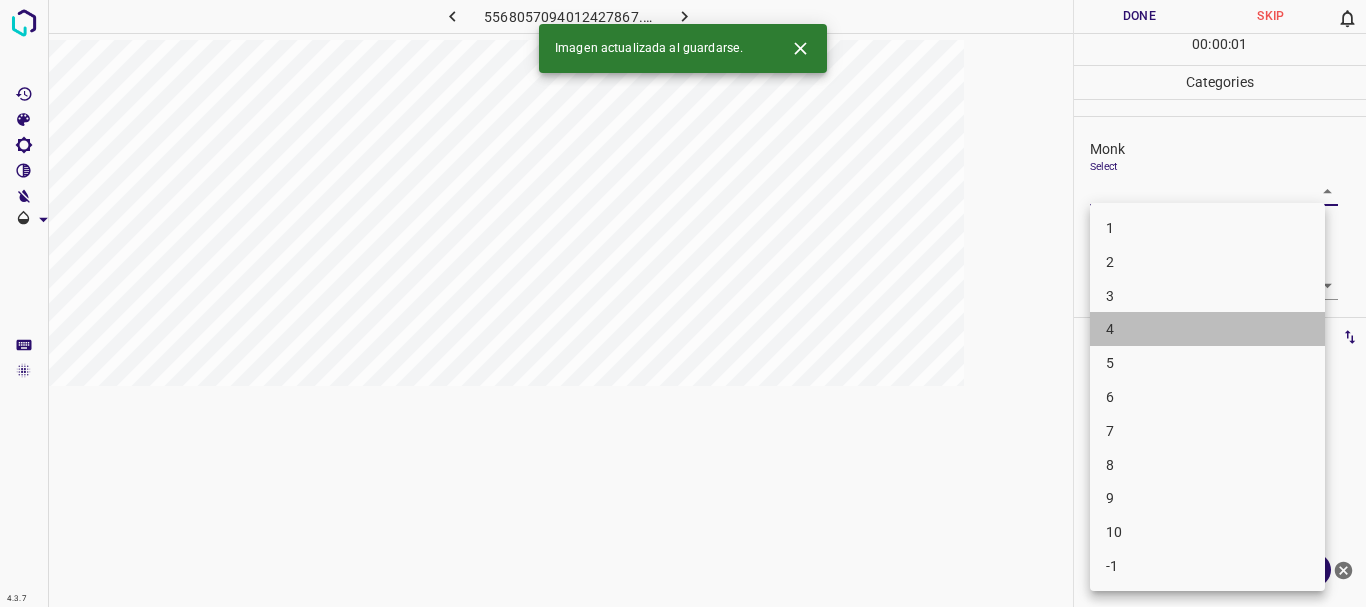 click on "4" at bounding box center (1207, 329) 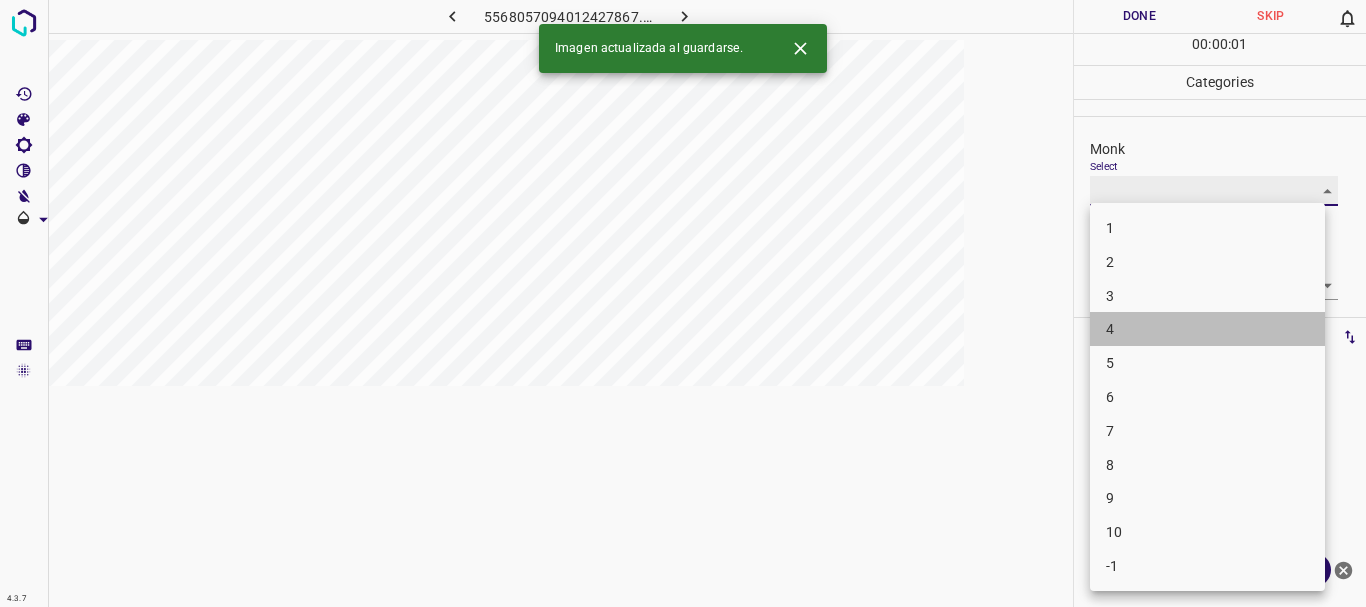 type on "4" 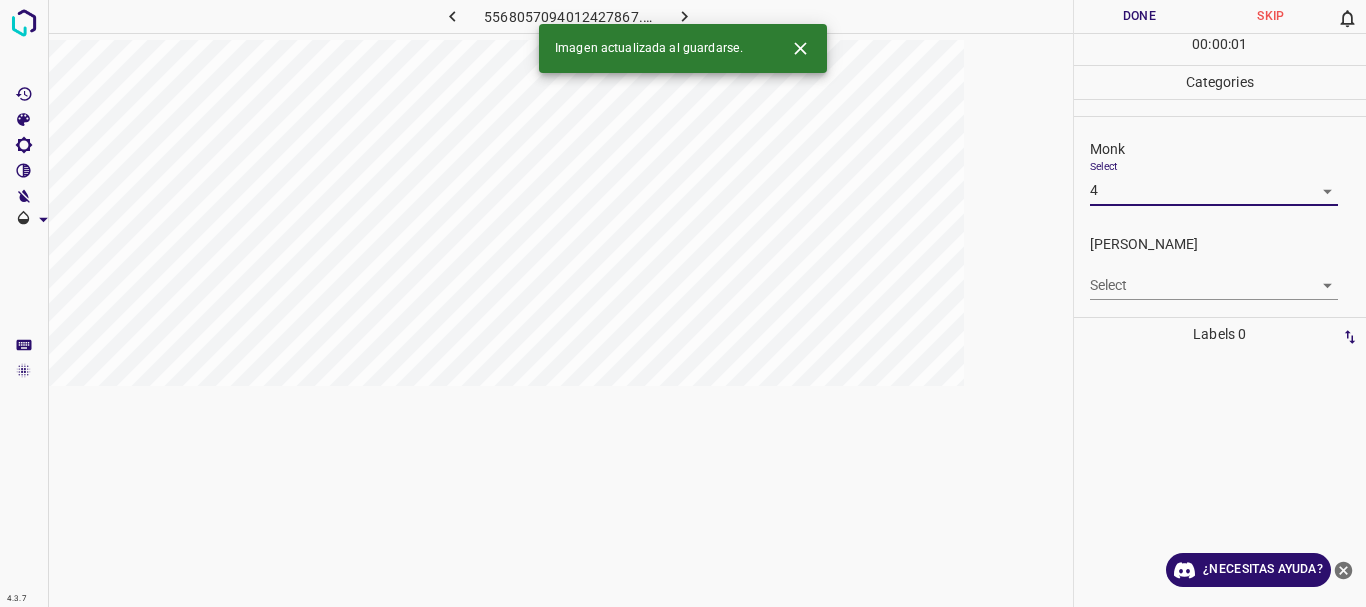 click on "4.3.7 5568057094012427867.png Done Skip 0 00   : 00   : 01   Categories Monk   Select 4 4  [PERSON_NAME]   Select ​ Labels   0 Categories 1 Monk 2  [PERSON_NAME] Tools Space Change between modes (Draw & Edit) I Auto labeling R Restore zoom M Zoom in N Zoom out Delete Delete selecte label Filters Z Restore filters X Saturation filter C Brightness filter V Contrast filter B Gray scale filter General O Download Imagen actualizada al guardarse. ¿Necesitas ayuda? Texto original Valora esta traducción Tu opinión servirá para ayudar a mejorar el Traductor de Google - Texto - Esconder - Borrar" at bounding box center (683, 303) 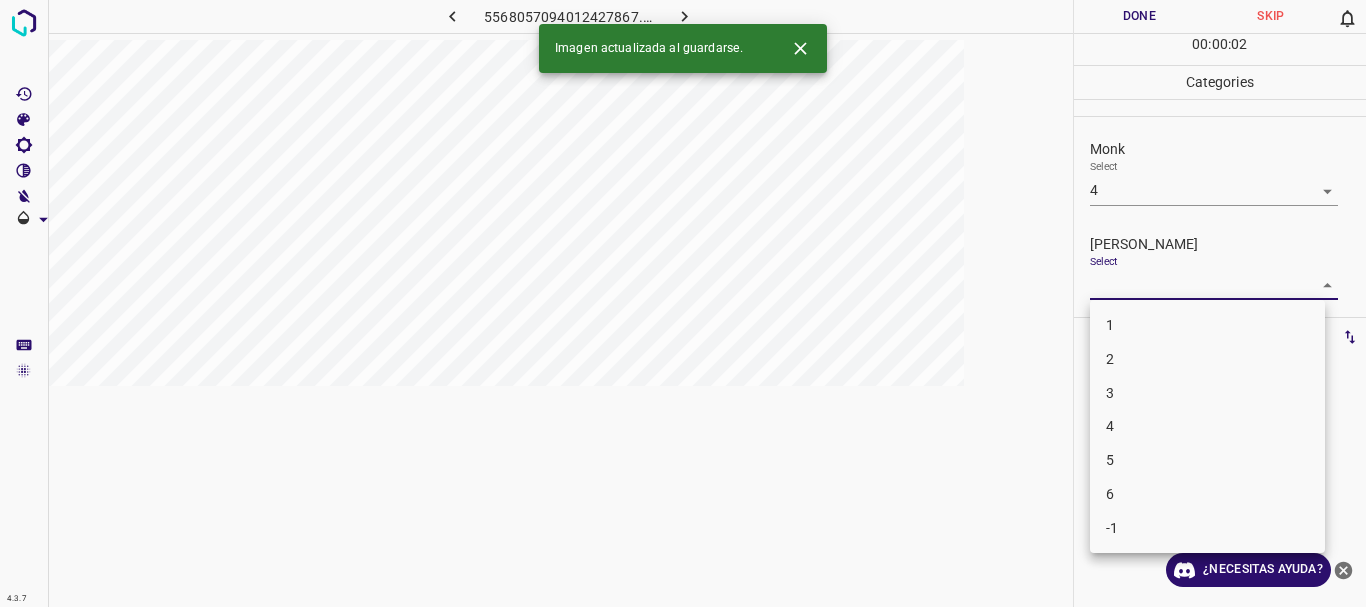 click on "2" at bounding box center [1207, 359] 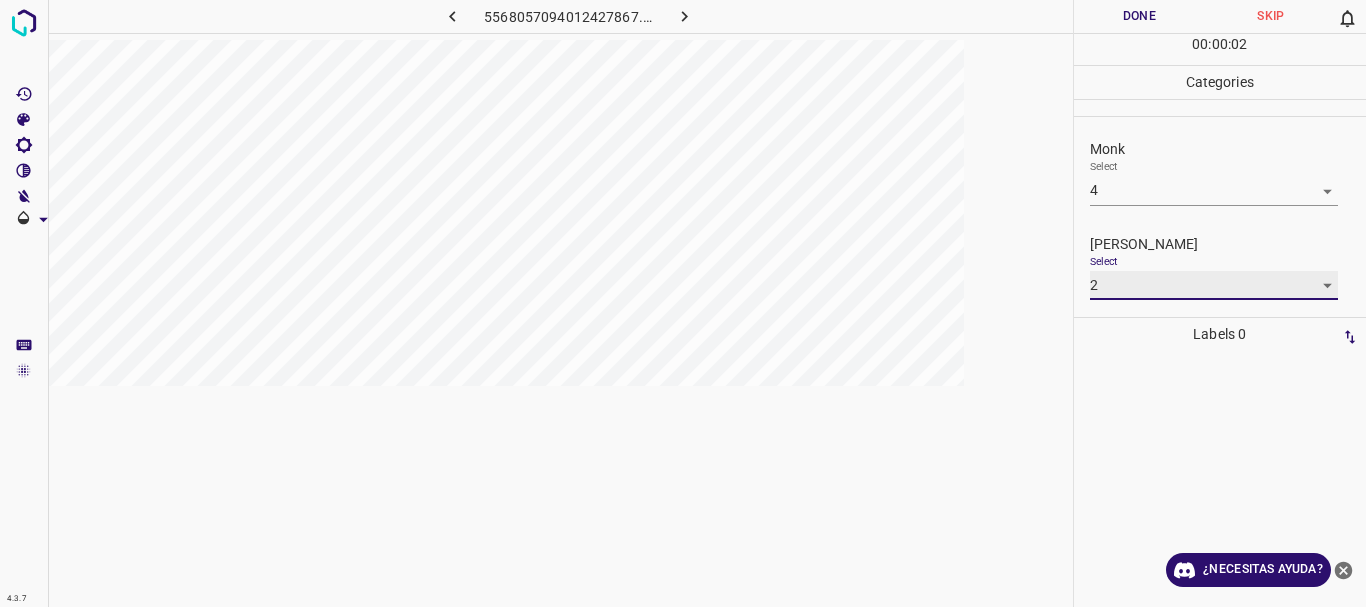 type on "2" 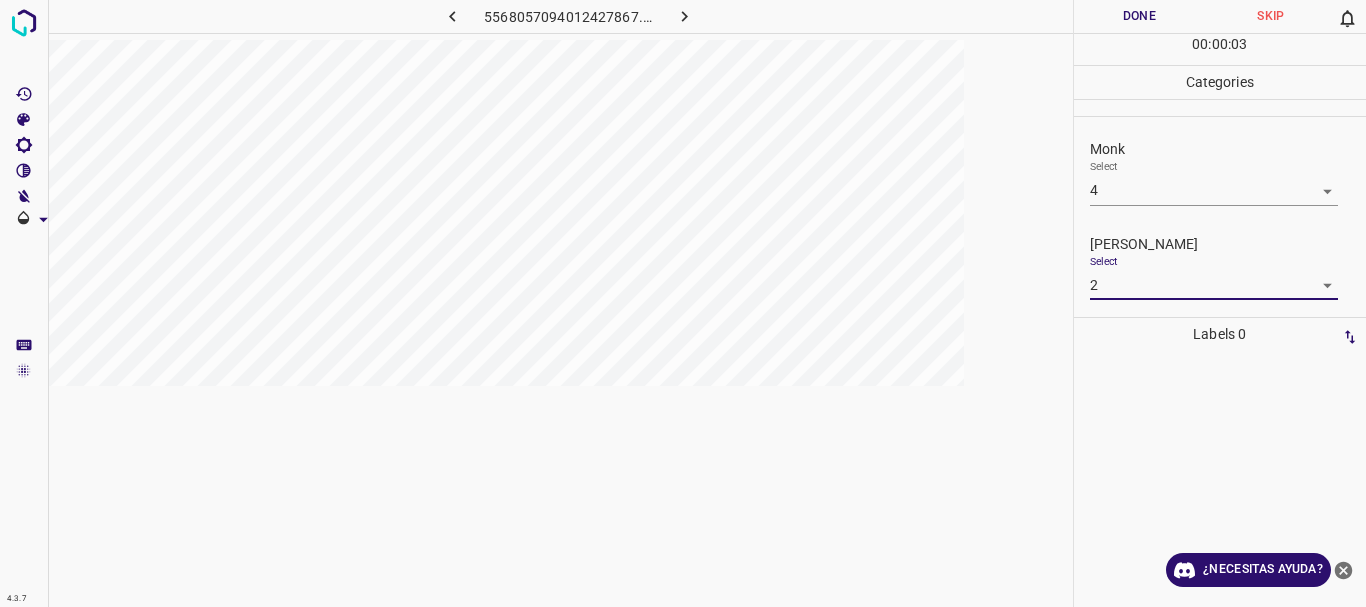 click on "Done" at bounding box center [1140, 16] 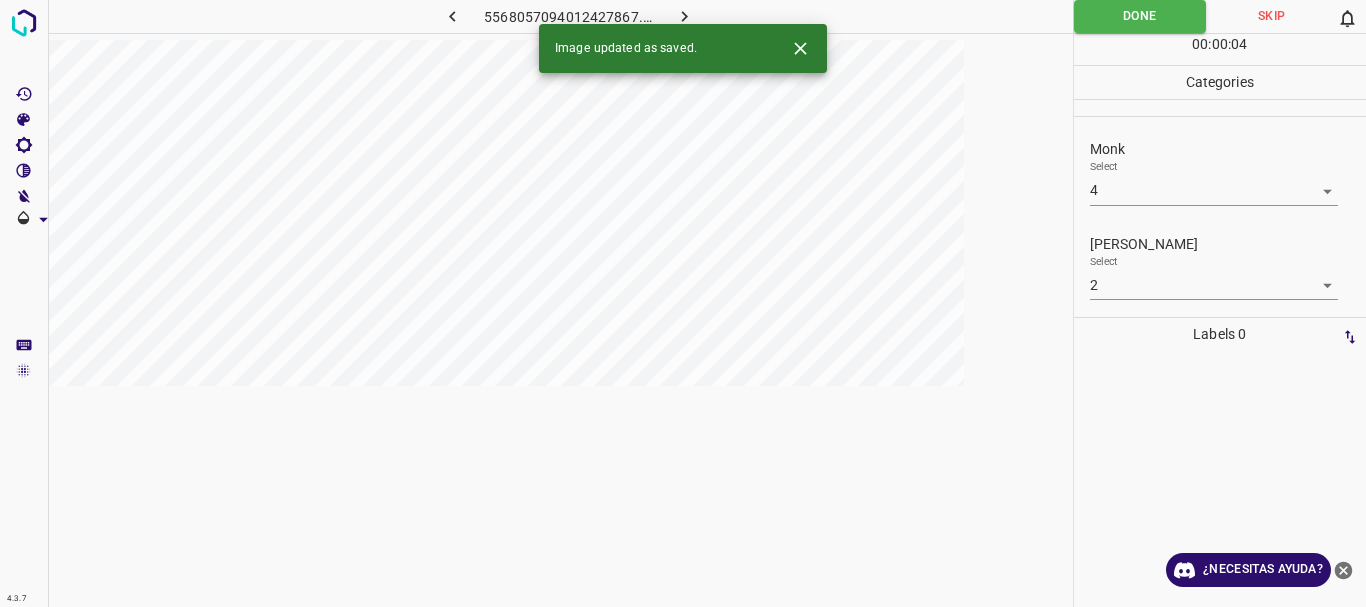 click 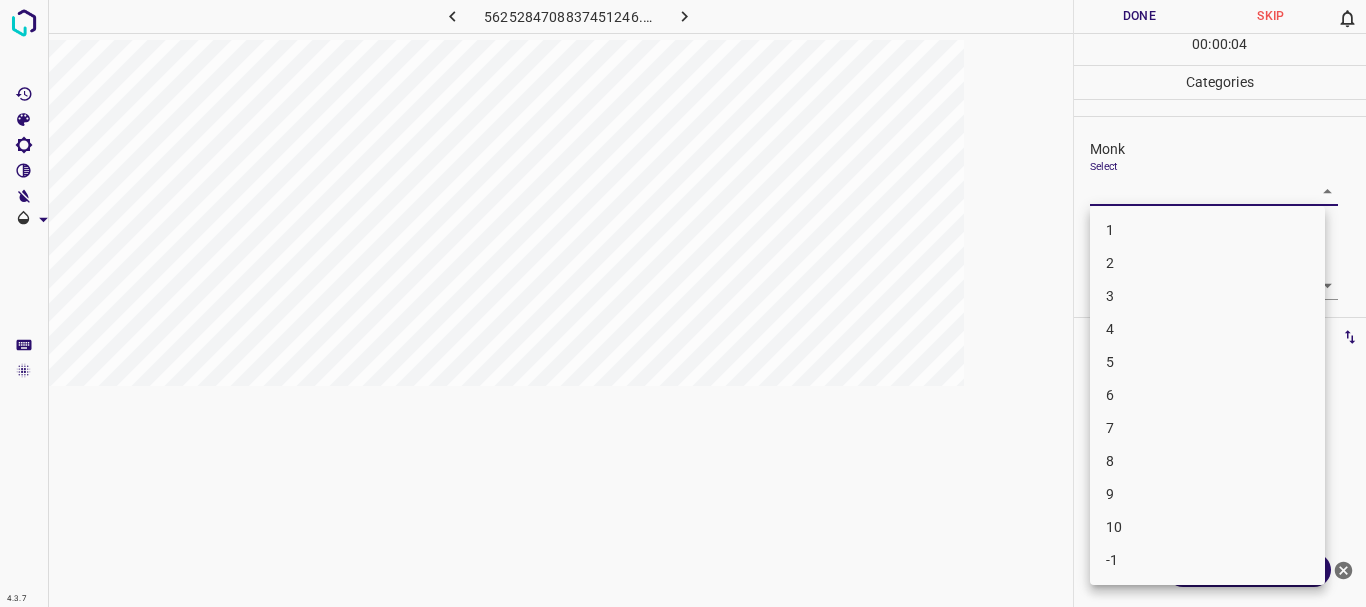 click on "4.3.7 5625284708837451246.png Done Skip 0 00   : 00   : 04   Categories Monk   Select ​  [PERSON_NAME]   Select ​ Labels   0 Categories 1 Monk 2  [PERSON_NAME] Tools Space Change between modes (Draw & Edit) I Auto labeling R Restore zoom M Zoom in N Zoom out Delete Delete selecte label Filters Z Restore filters X Saturation filter C Brightness filter V Contrast filter B Gray scale filter General O Download ¿Necesitas ayuda? Texto original Valora esta traducción Tu opinión servirá para ayudar a mejorar el Traductor de Google - Texto - Esconder - Borrar 1 2 3 4 5 6 7 8 9 10 -1" at bounding box center (683, 303) 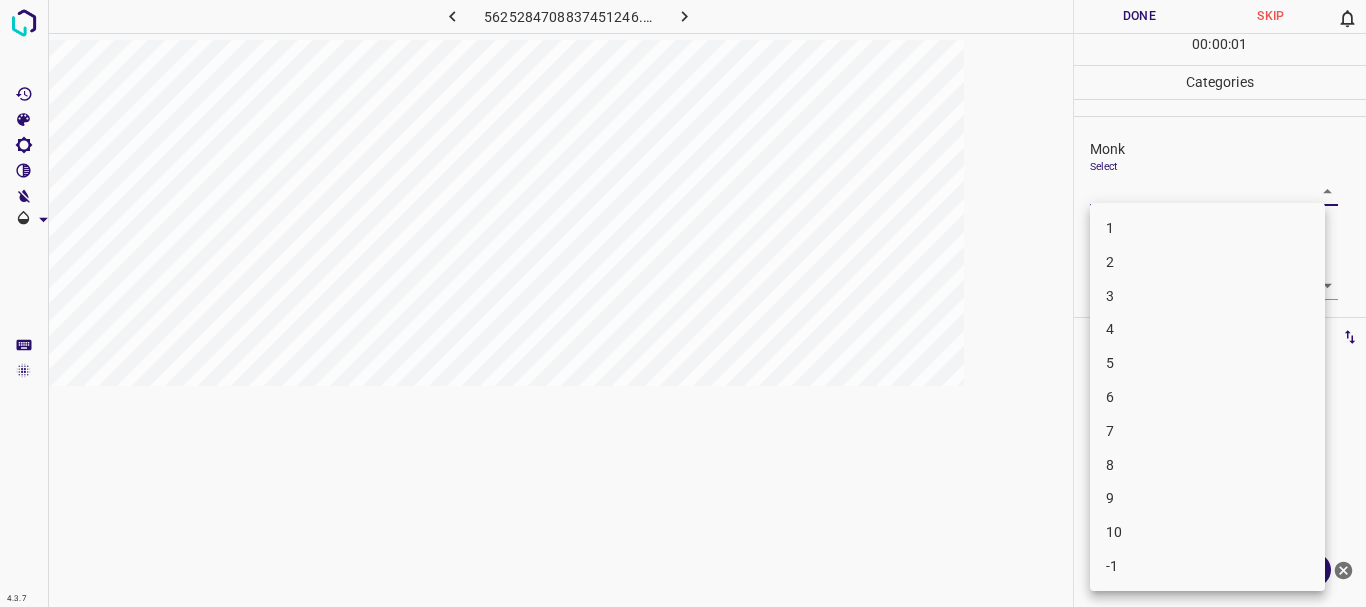 click on "4" at bounding box center [1207, 329] 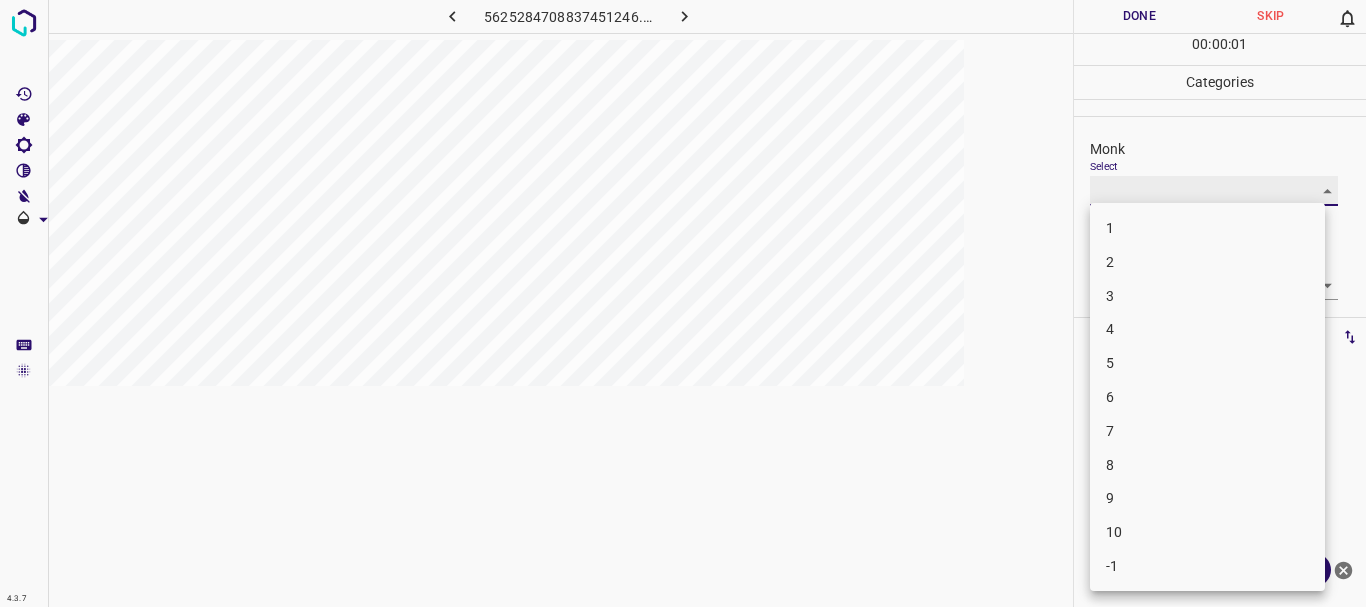 type on "4" 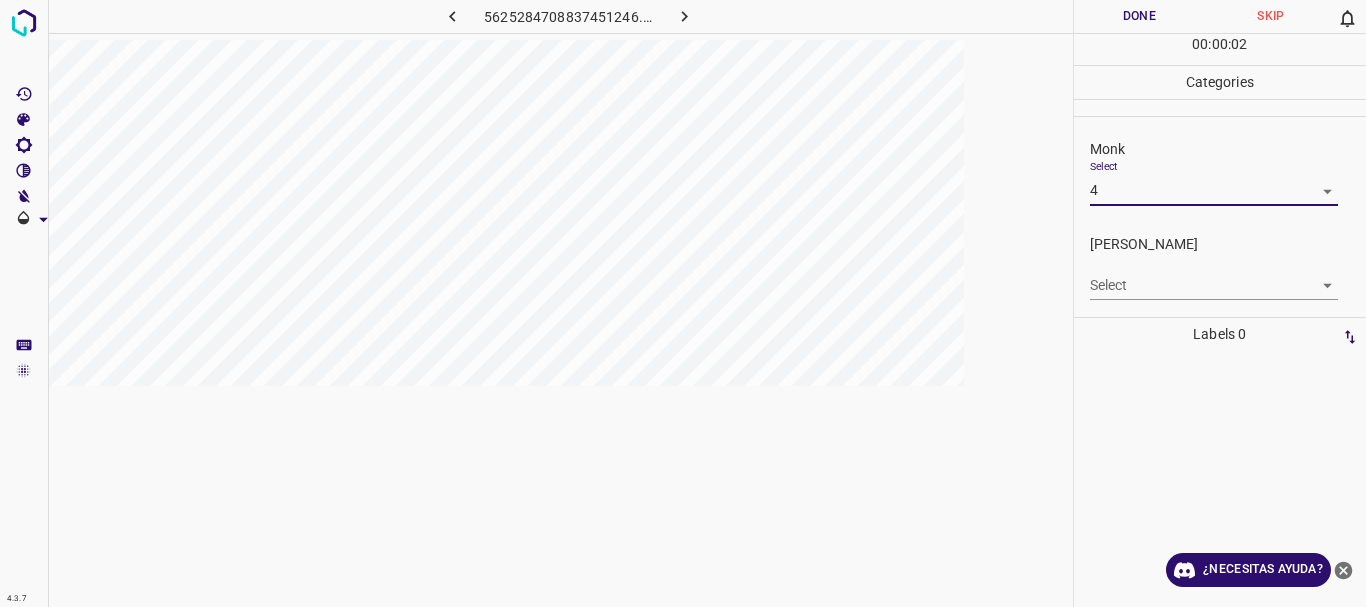 click on "4.3.7 5625284708837451246.png Done Skip 0 00   : 00   : 02   Categories Monk   Select 4 4  [PERSON_NAME]   Select ​ Labels   0 Categories 1 Monk 2  [PERSON_NAME] Tools Space Change between modes (Draw & Edit) I Auto labeling R Restore zoom M Zoom in N Zoom out Delete Delete selecte label Filters Z Restore filters X Saturation filter C Brightness filter V Contrast filter B Gray scale filter General O Download ¿Necesitas ayuda? Texto original Valora esta traducción Tu opinión servirá para ayudar a mejorar el Traductor de Google - Texto - Esconder - Borrar" at bounding box center [683, 303] 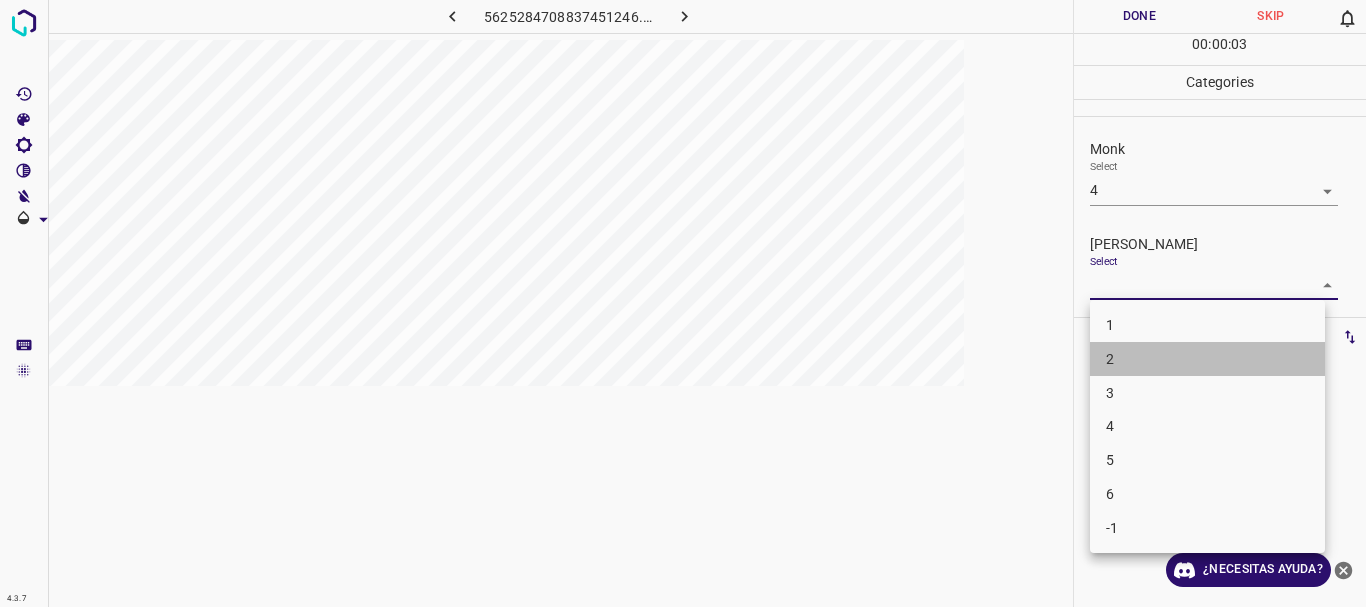 drag, startPoint x: 1149, startPoint y: 354, endPoint x: 1109, endPoint y: 112, distance: 245.28351 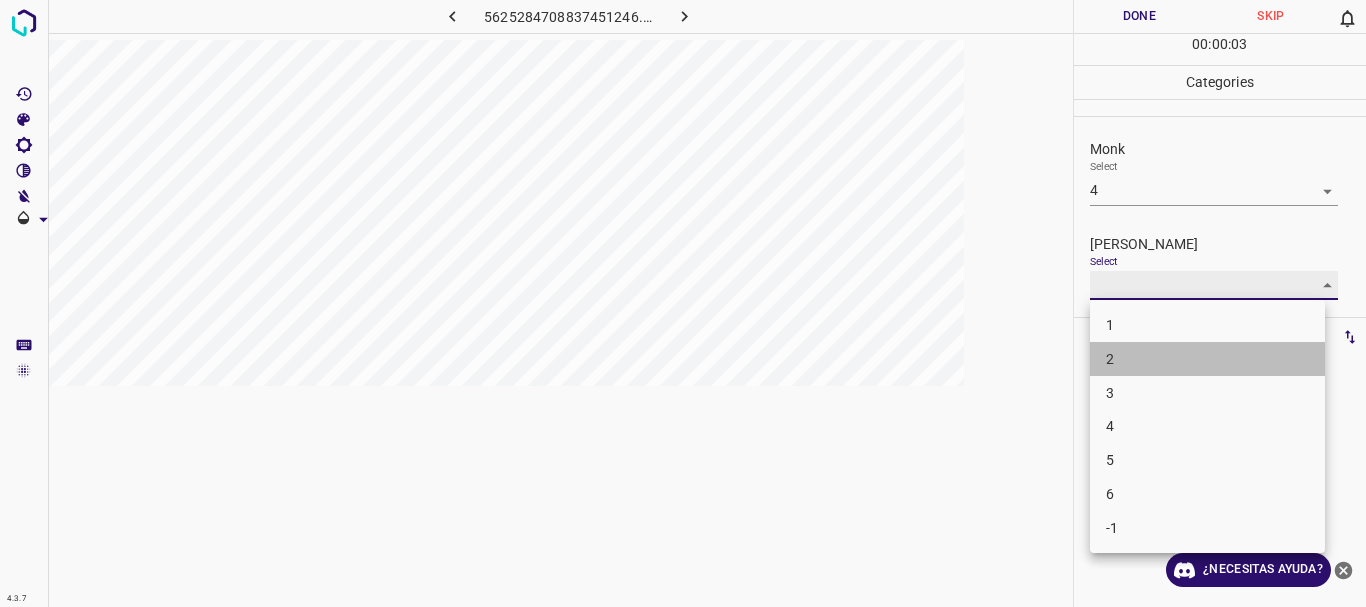 type on "2" 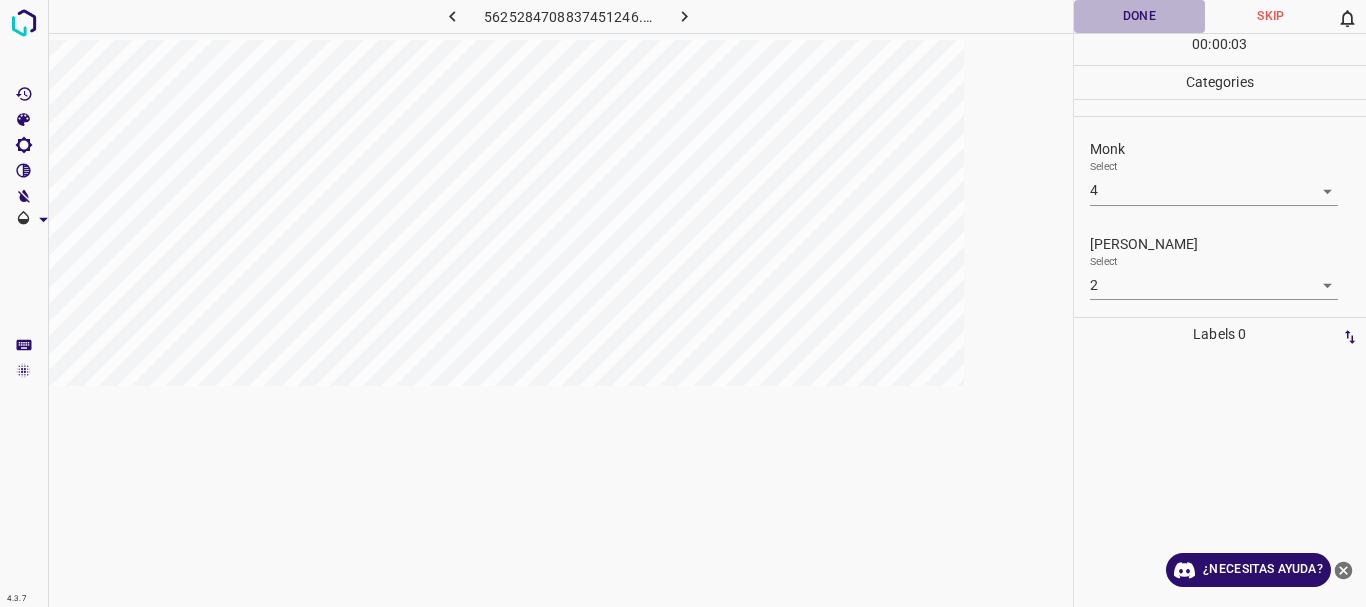 click on "Done" at bounding box center [1140, 16] 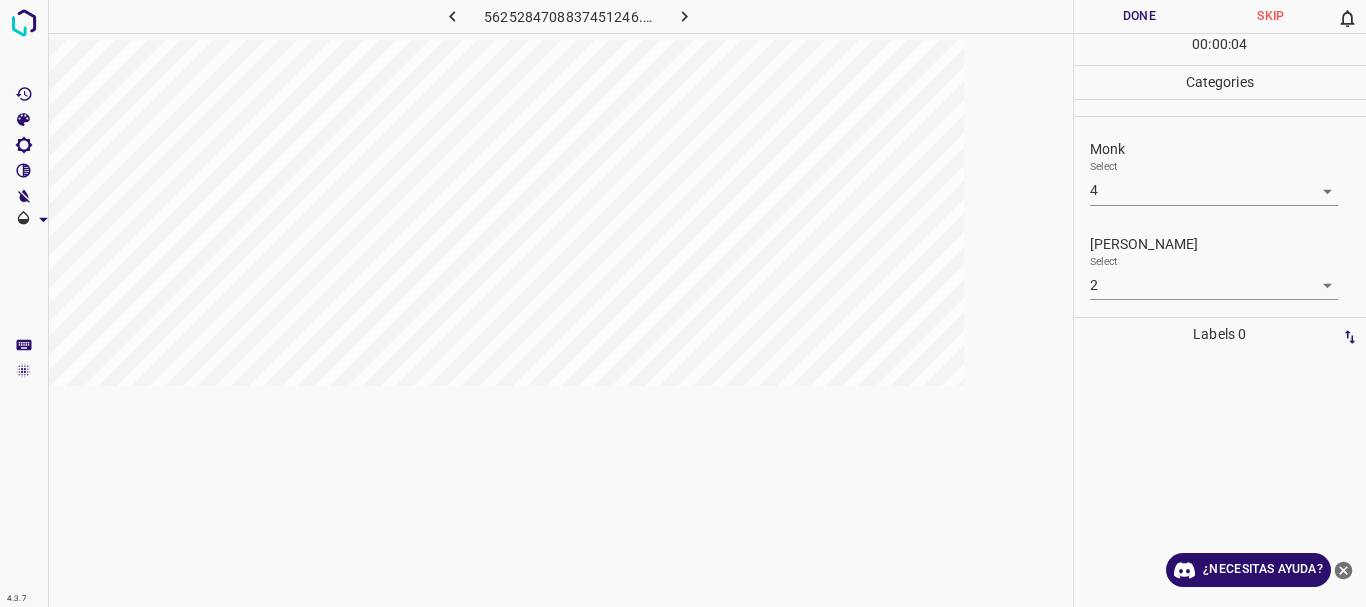 click 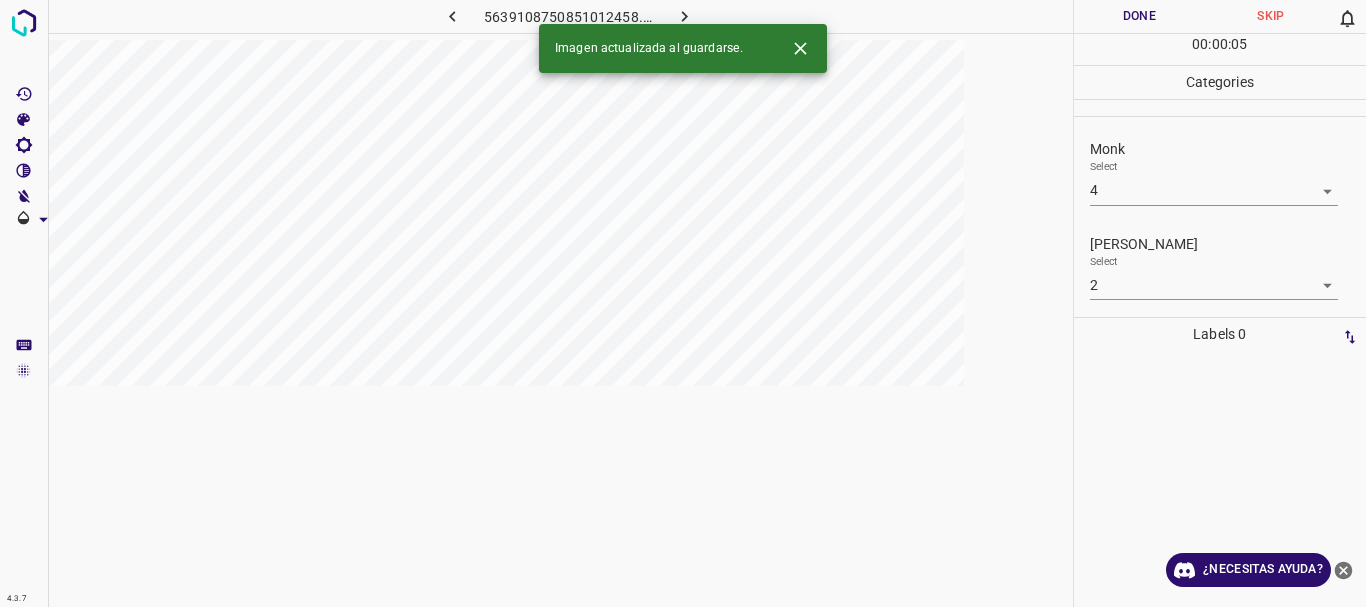 click 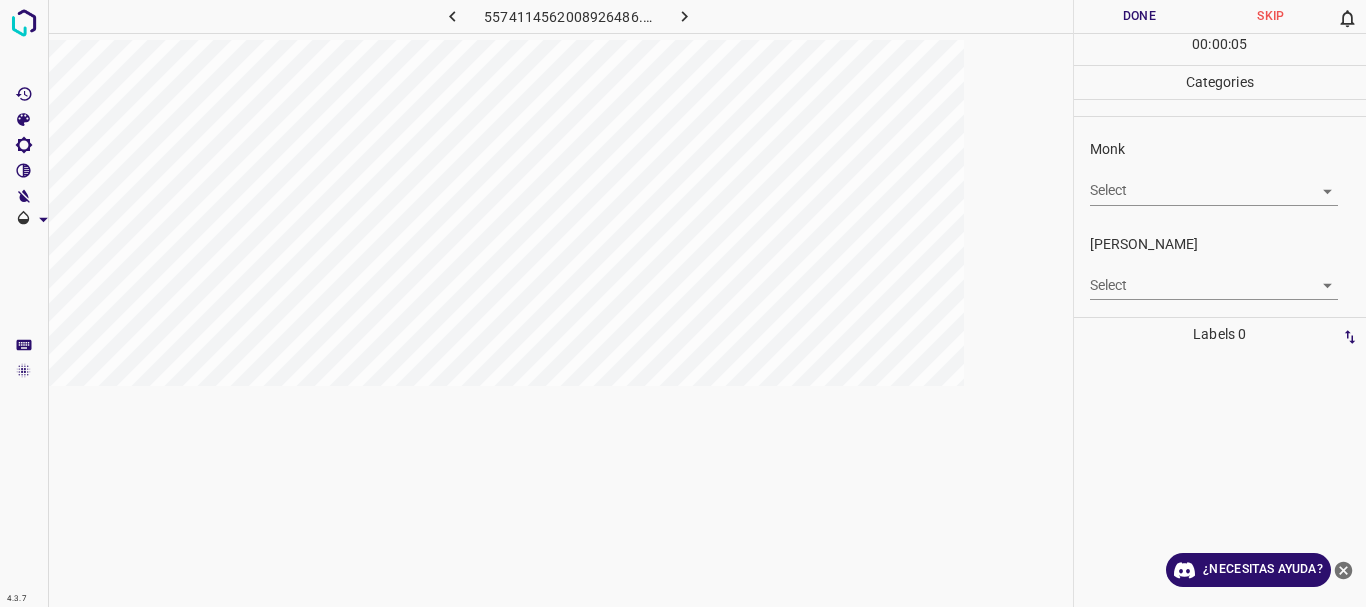click 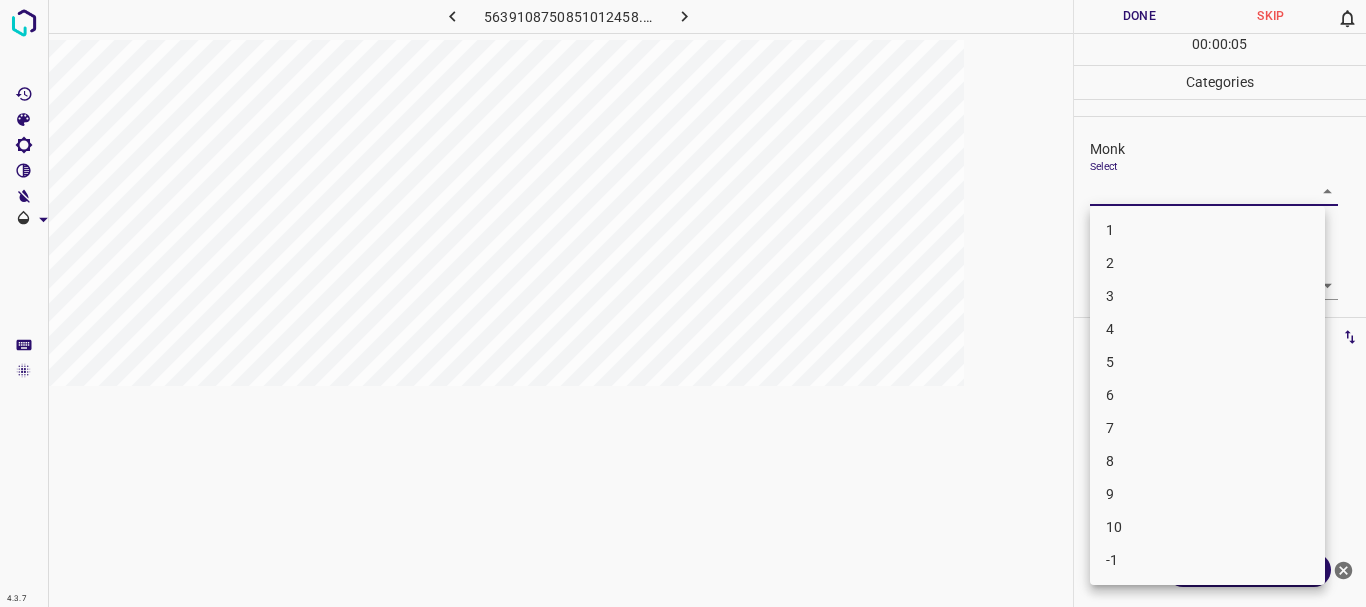 click on "4.3.7 5639108750851012458.png Done Skip 0 00   : 00   : 05   Categories Monk   Select ​  [PERSON_NAME]   Select ​ Labels   0 Categories 1 Monk 2  [PERSON_NAME] Tools Space Change between modes (Draw & Edit) I Auto labeling R Restore zoom M Zoom in N Zoom out Delete Delete selecte label Filters Z Restore filters X Saturation filter C Brightness filter V Contrast filter B Gray scale filter General O Download ¿Necesitas ayuda? Texto original Valora esta traducción Tu opinión servirá para ayudar a mejorar el Traductor de Google - Texto - Esconder - Borrar 1 2 3 4 5 6 7 8 9 10 -1" at bounding box center (683, 303) 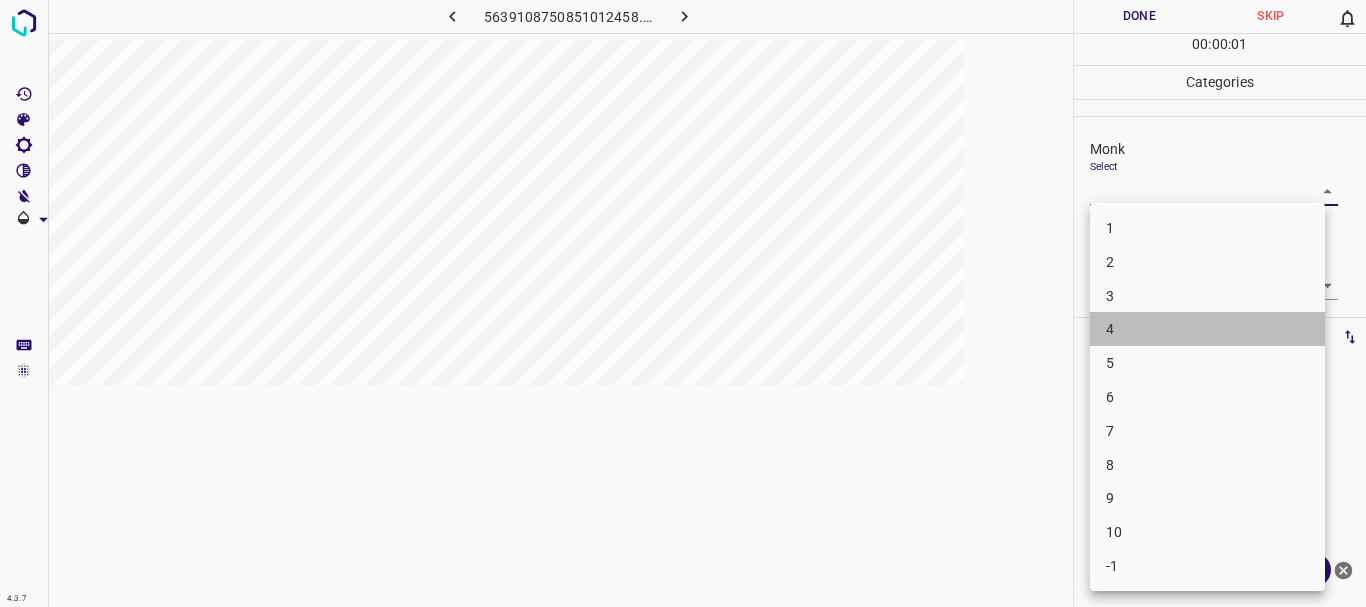 click on "4" at bounding box center [1207, 329] 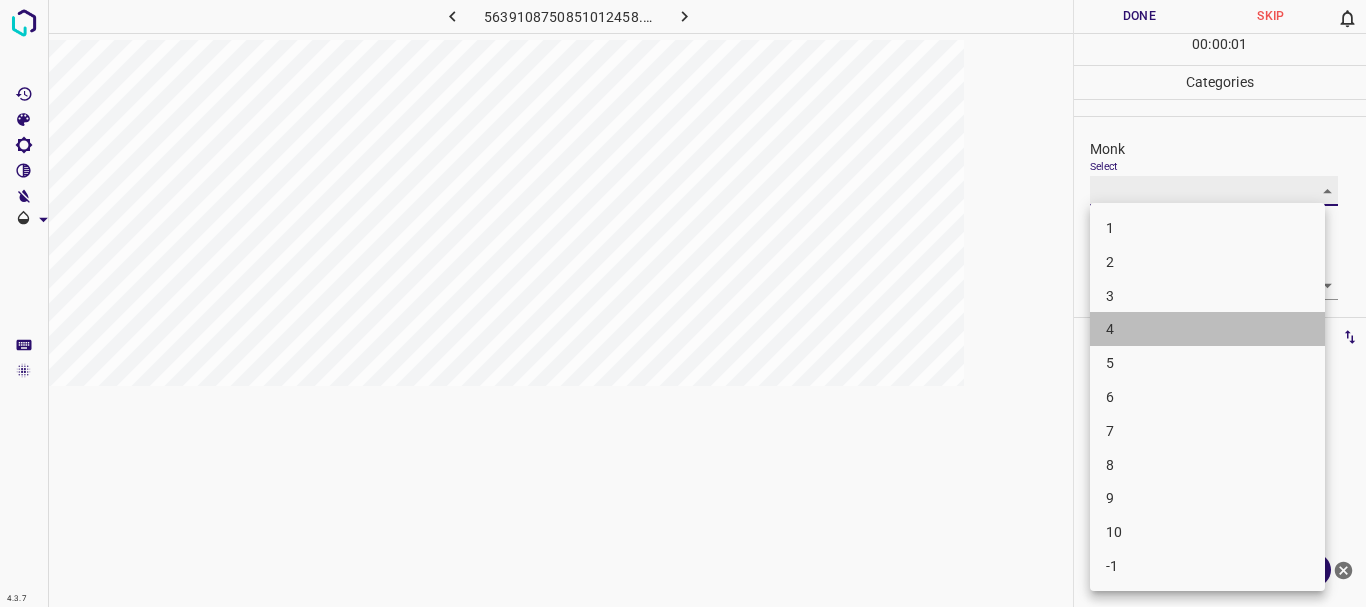 type on "4" 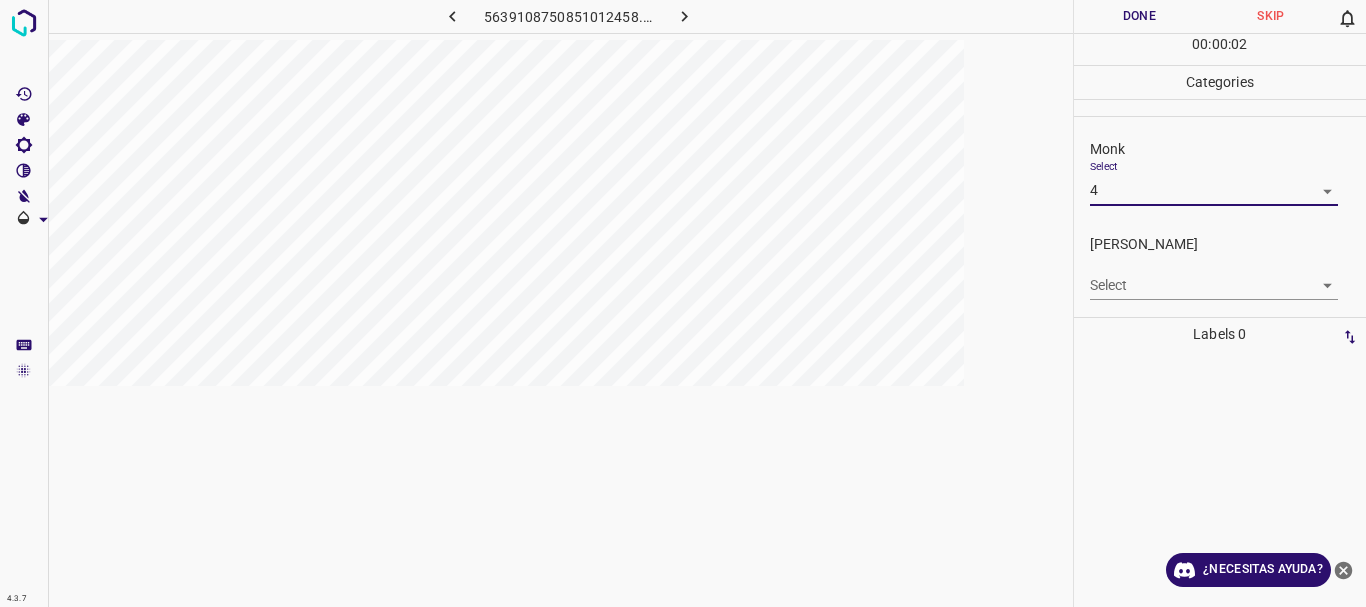 click on "4.3.7 5639108750851012458.png Done Skip 0 00   : 00   : 02   Categories Monk   Select 4 4  [PERSON_NAME]   Select ​ Labels   0 Categories 1 Monk 2  [PERSON_NAME] Tools Space Change between modes (Draw & Edit) I Auto labeling R Restore zoom M Zoom in N Zoom out Delete Delete selecte label Filters Z Restore filters X Saturation filter C Brightness filter V Contrast filter B Gray scale filter General O Download ¿Necesitas ayuda? Texto original Valora esta traducción Tu opinión servirá para ayudar a mejorar el Traductor de Google - Texto - Esconder - Borrar" at bounding box center (683, 303) 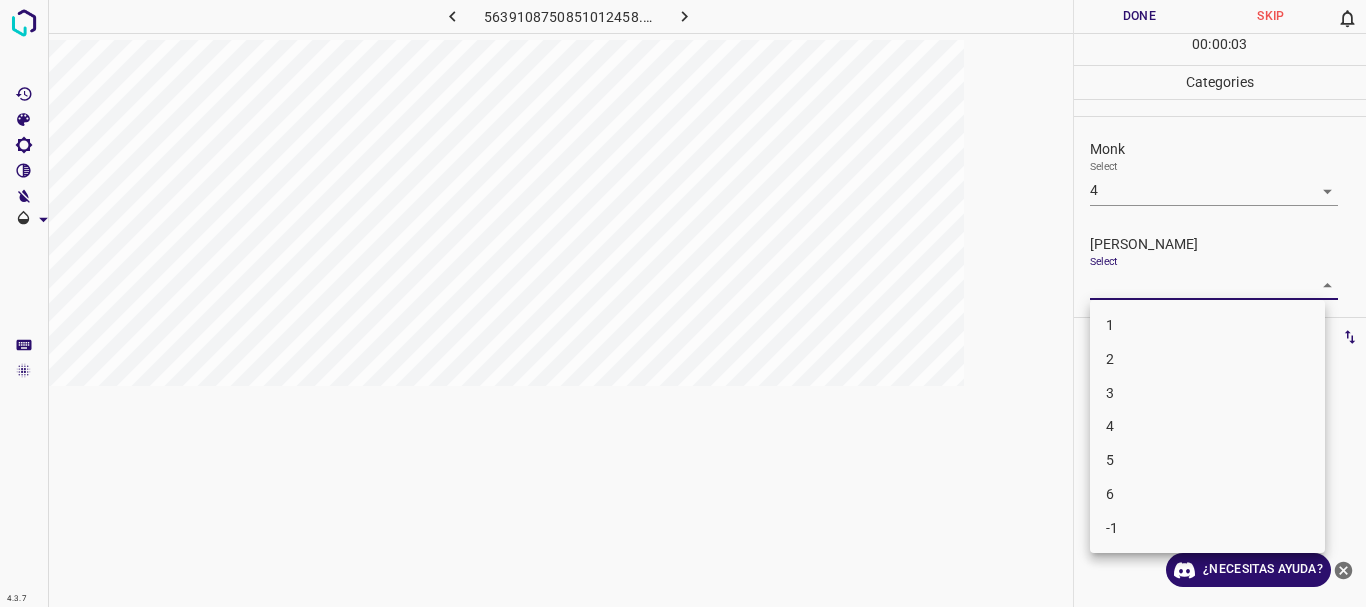 click on "1 2 3 4 5 6 -1" at bounding box center (1207, 426) 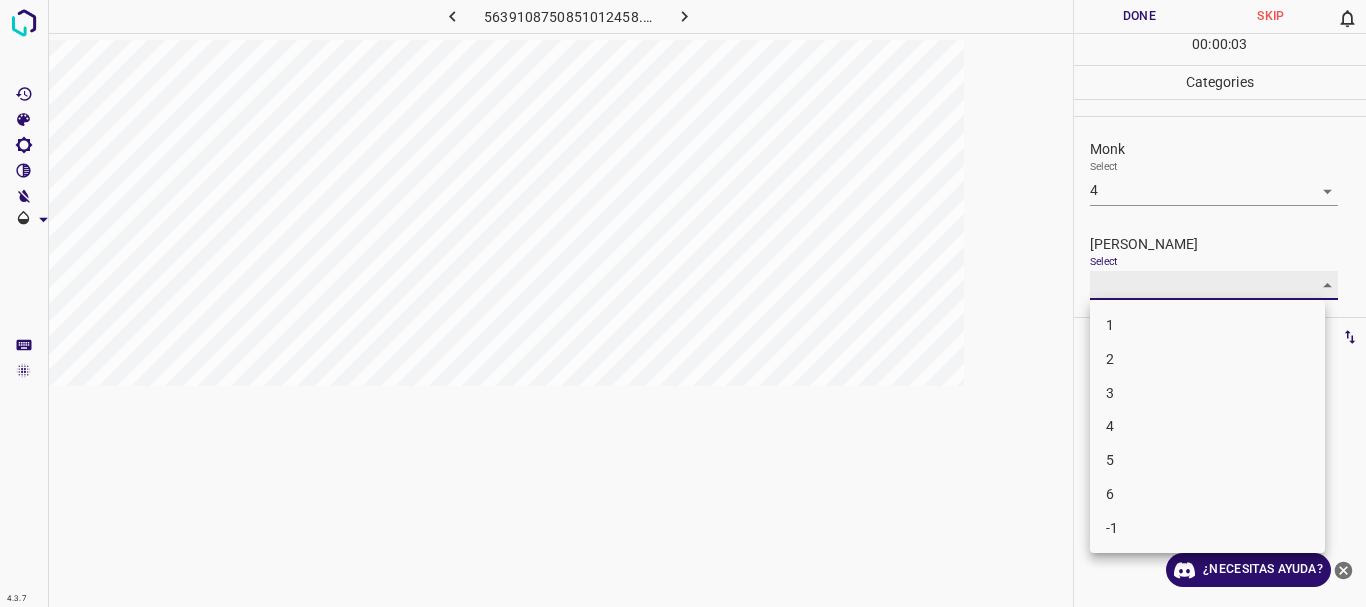 type on "1" 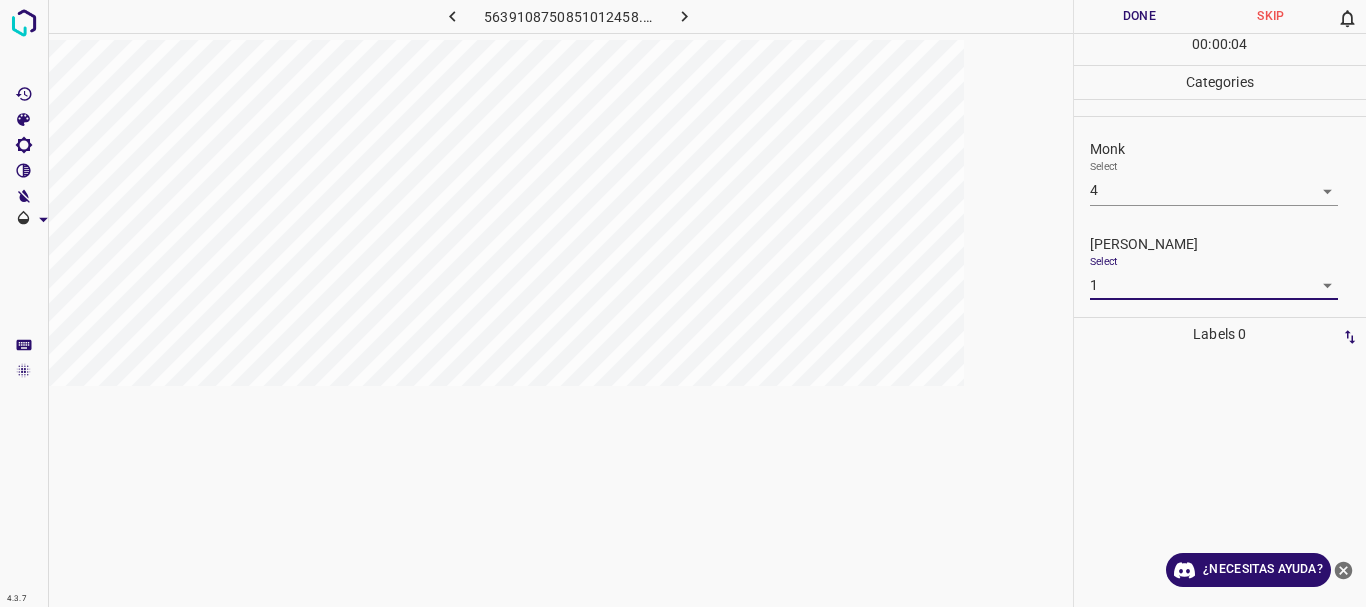 drag, startPoint x: 1155, startPoint y: 13, endPoint x: 786, endPoint y: 1, distance: 369.19507 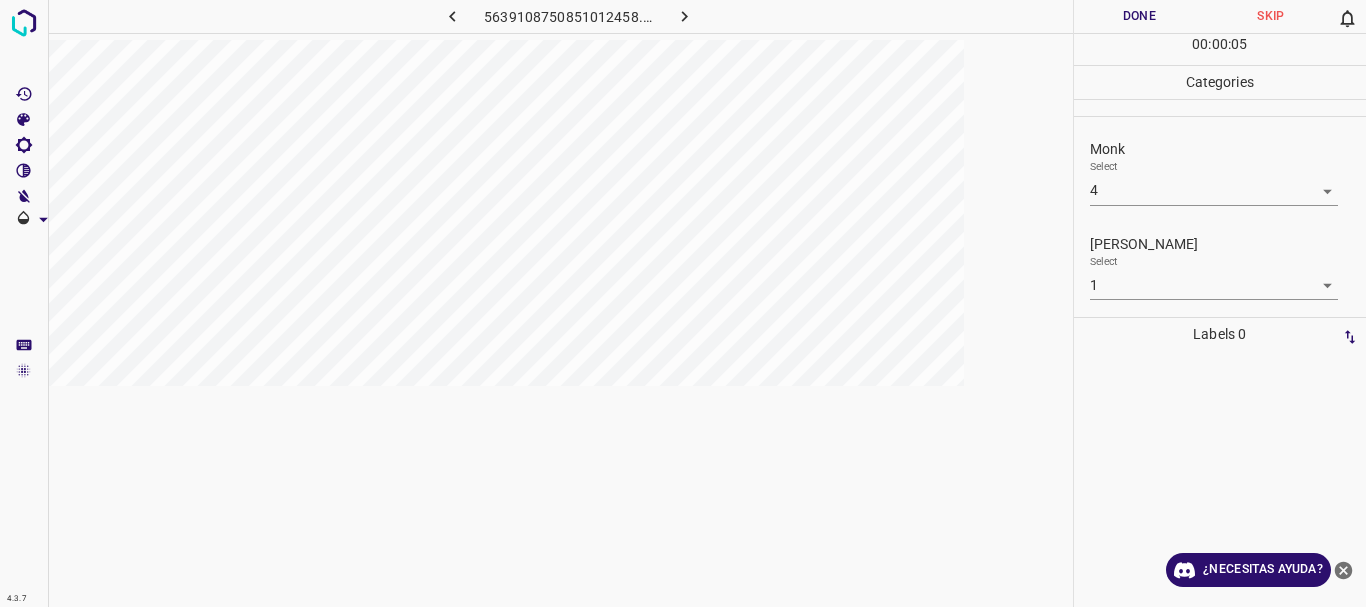 click 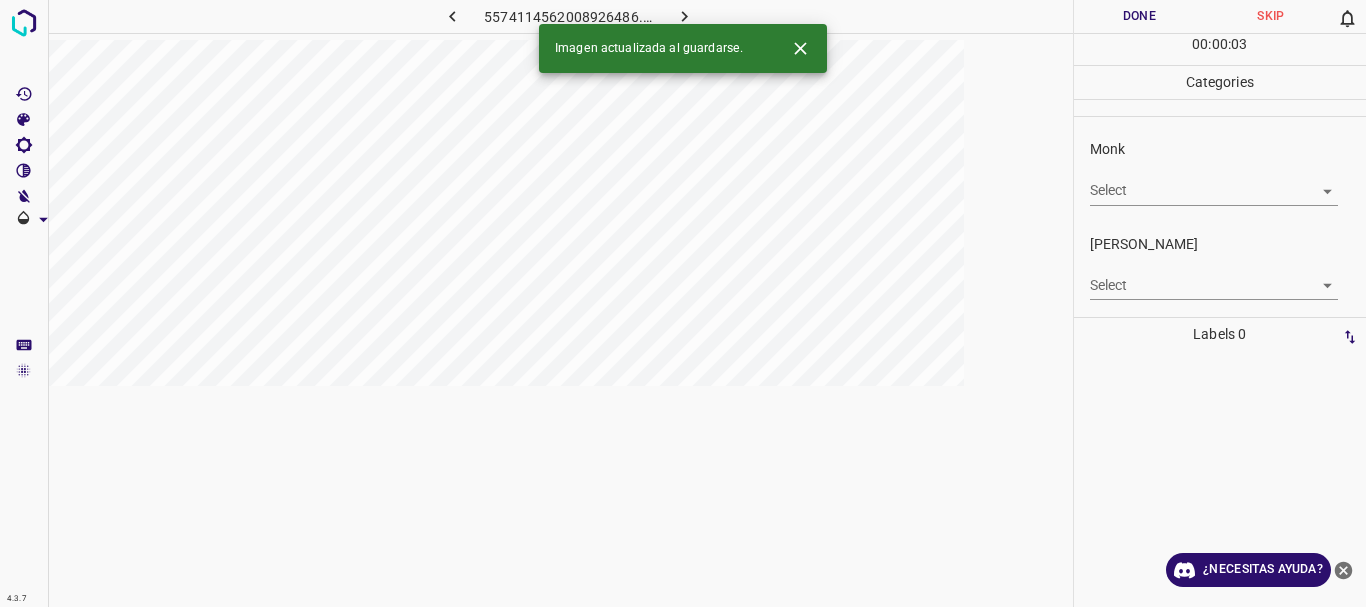 click on "4.3.7 5574114562008926486.png Done Skip 0 00   : 00   : 03   Categories Monk   Select ​  [PERSON_NAME]   Select ​ Labels   0 Categories 1 Monk 2  [PERSON_NAME] Tools Space Change between modes (Draw & Edit) I Auto labeling R Restore zoom M Zoom in N Zoom out Delete Delete selecte label Filters Z Restore filters X Saturation filter C Brightness filter V Contrast filter B Gray scale filter General O Download Imagen actualizada al guardarse. ¿Necesitas ayuda? Texto original Valora esta traducción Tu opinión servirá para ayudar a mejorar el Traductor de Google - Texto - Esconder - Borrar" at bounding box center (683, 303) 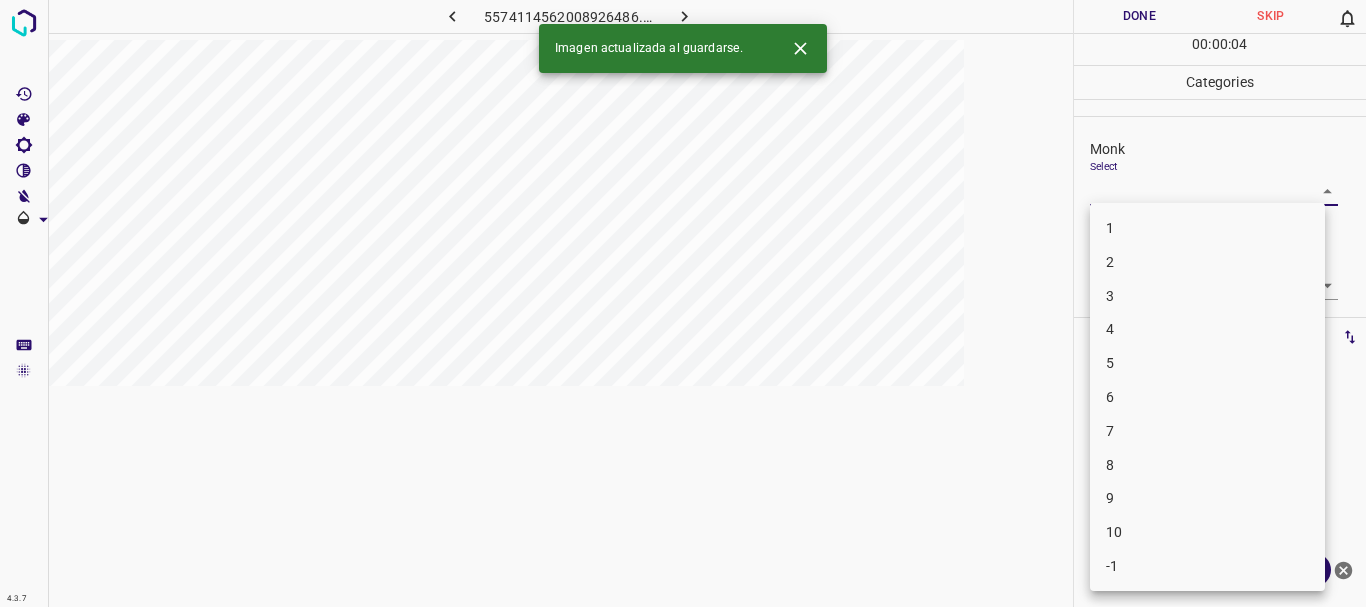 click on "3" at bounding box center [1207, 296] 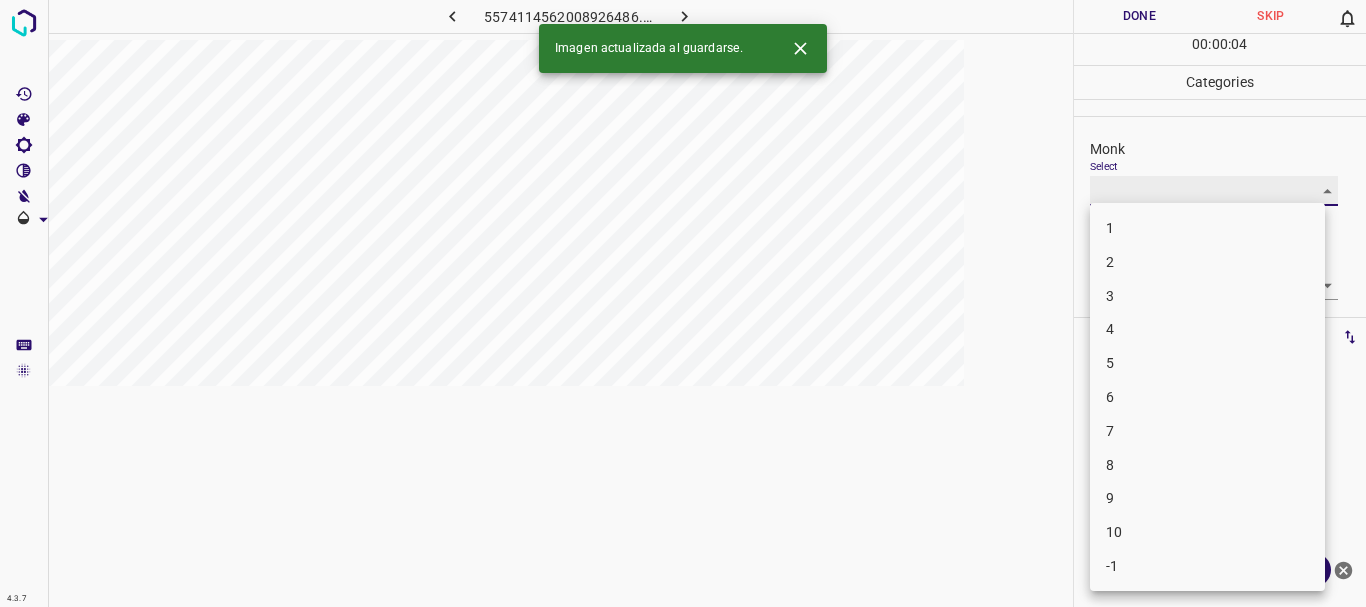 type on "3" 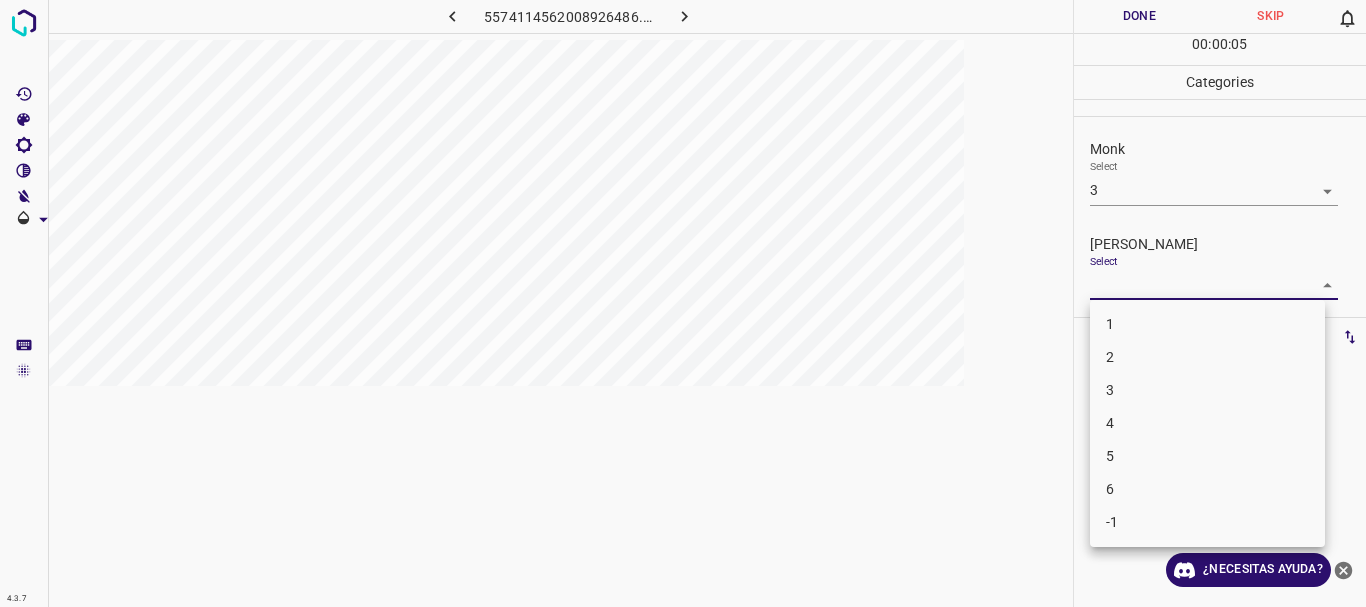 click on "4.3.7 5574114562008926486.png Done Skip 0 00   : 00   : 05   Categories Monk   Select 3 3  [PERSON_NAME]   Select ​ Labels   0 Categories 1 Monk 2  [PERSON_NAME] Tools Space Change between modes (Draw & Edit) I Auto labeling R Restore zoom M Zoom in N Zoom out Delete Delete selecte label Filters Z Restore filters X Saturation filter C Brightness filter V Contrast filter B Gray scale filter General O Download ¿Necesitas ayuda? Texto original Valora esta traducción Tu opinión servirá para ayudar a mejorar el Traductor de Google - Texto - Esconder - Borrar 1 2 3 4 5 6 -1" at bounding box center [683, 303] 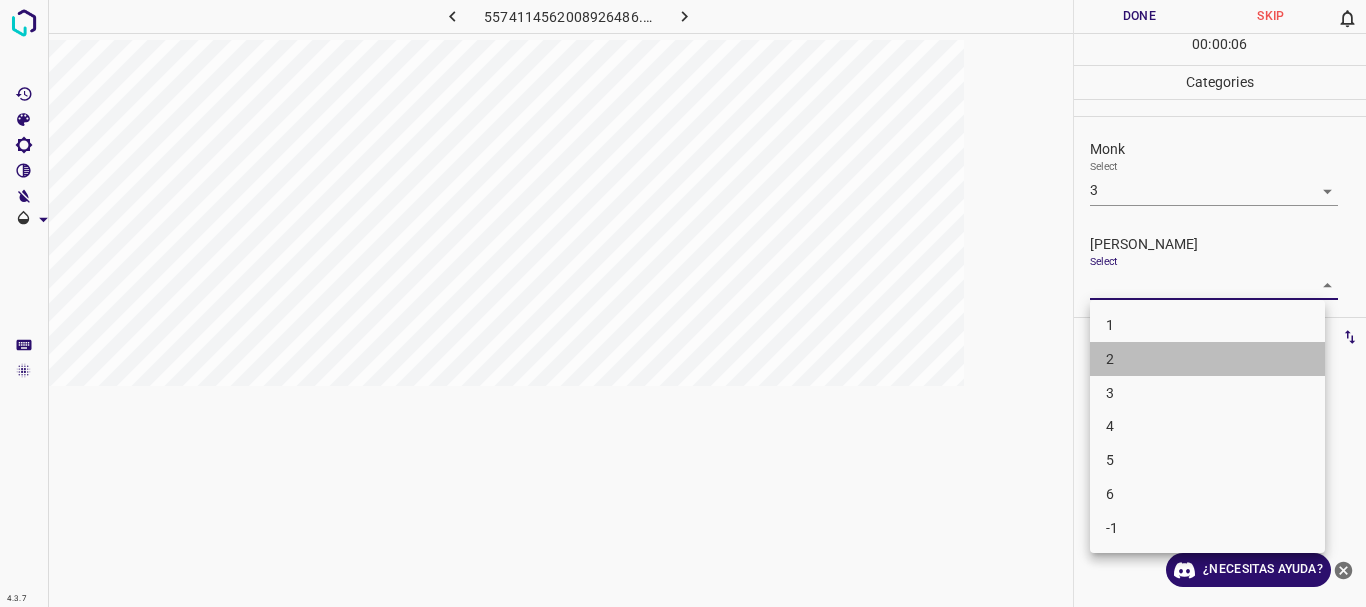 click on "2" at bounding box center [1207, 359] 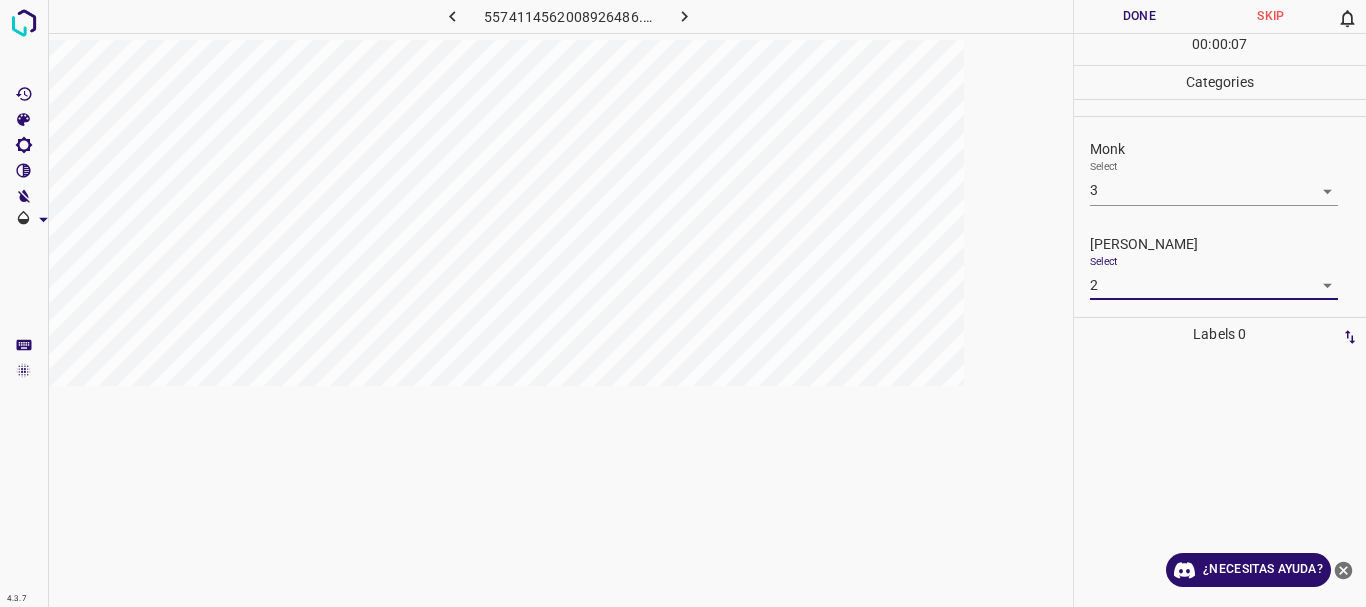 click on "4.3.7 5574114562008926486.png Done Skip 0 00   : 00   : 07   Categories Monk   Select 3 3  [PERSON_NAME]   Select 2 2 Labels   0 Categories 1 Monk 2  [PERSON_NAME] Tools Space Change between modes (Draw & Edit) I Auto labeling R Restore zoom M Zoom in N Zoom out Delete Delete selecte label Filters Z Restore filters X Saturation filter C Brightness filter V Contrast filter B Gray scale filter General O Download ¿Necesitas ayuda? Texto original Valora esta traducción Tu opinión servirá para ayudar a mejorar el Traductor de Google - Texto - Esconder - Borrar" at bounding box center (683, 303) 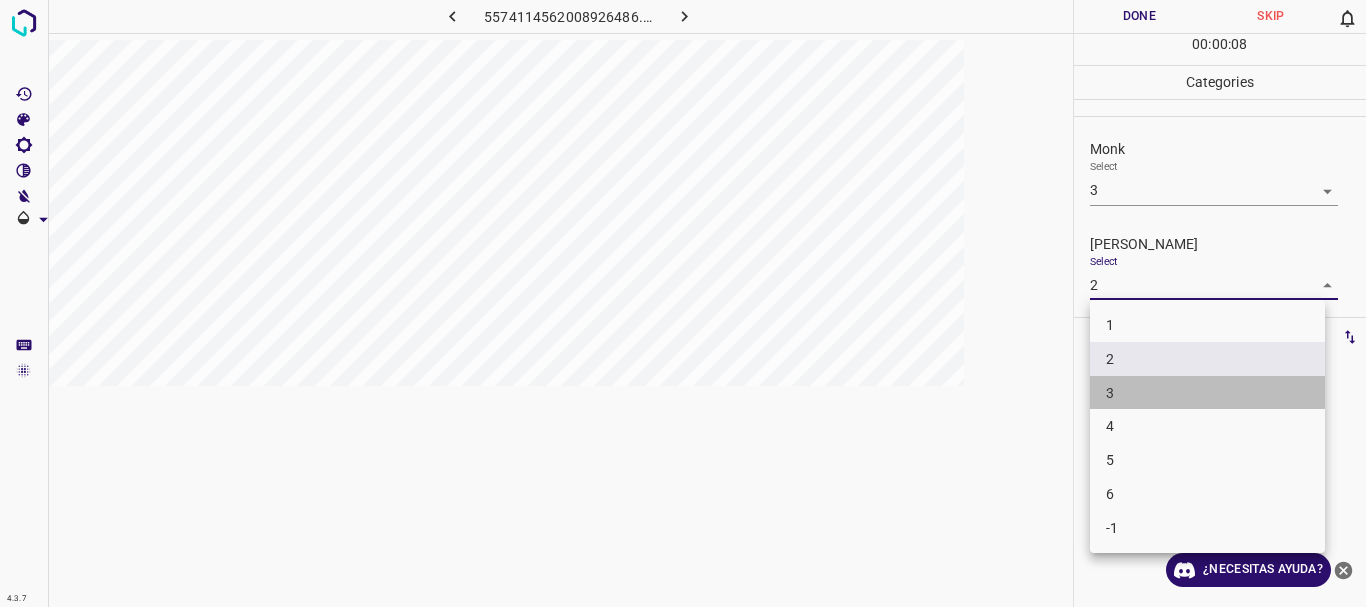 drag, startPoint x: 1145, startPoint y: 384, endPoint x: 1198, endPoint y: 181, distance: 209.80467 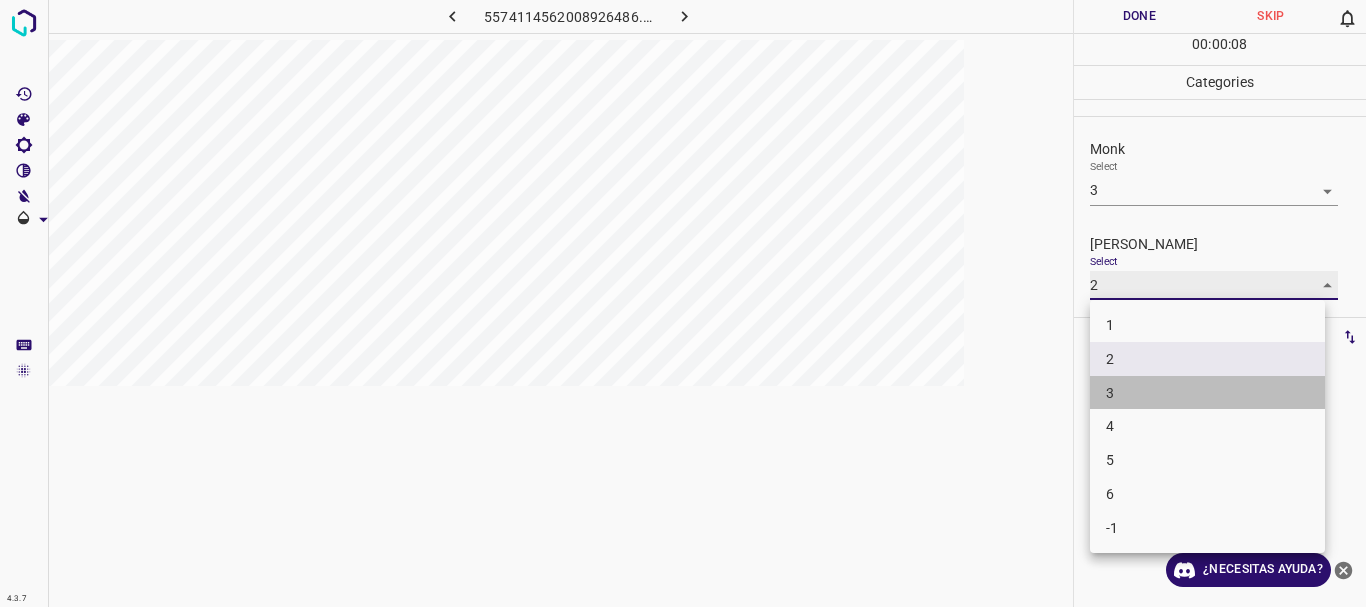 type on "3" 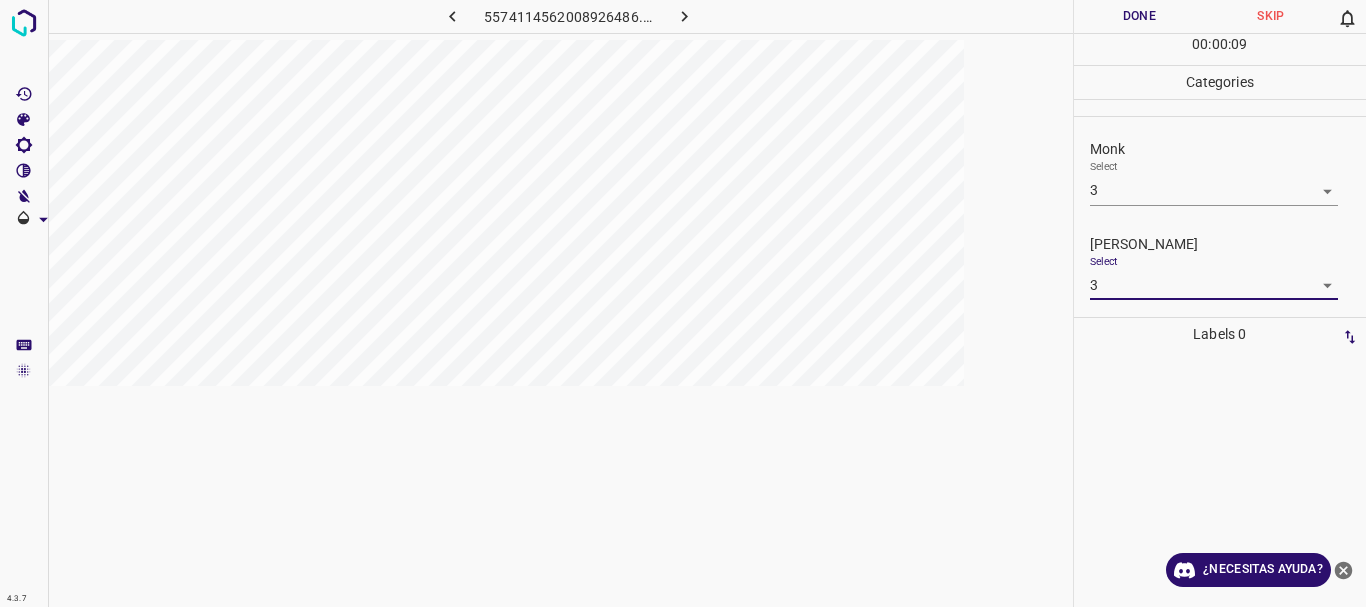 click on "Done" at bounding box center (1140, 16) 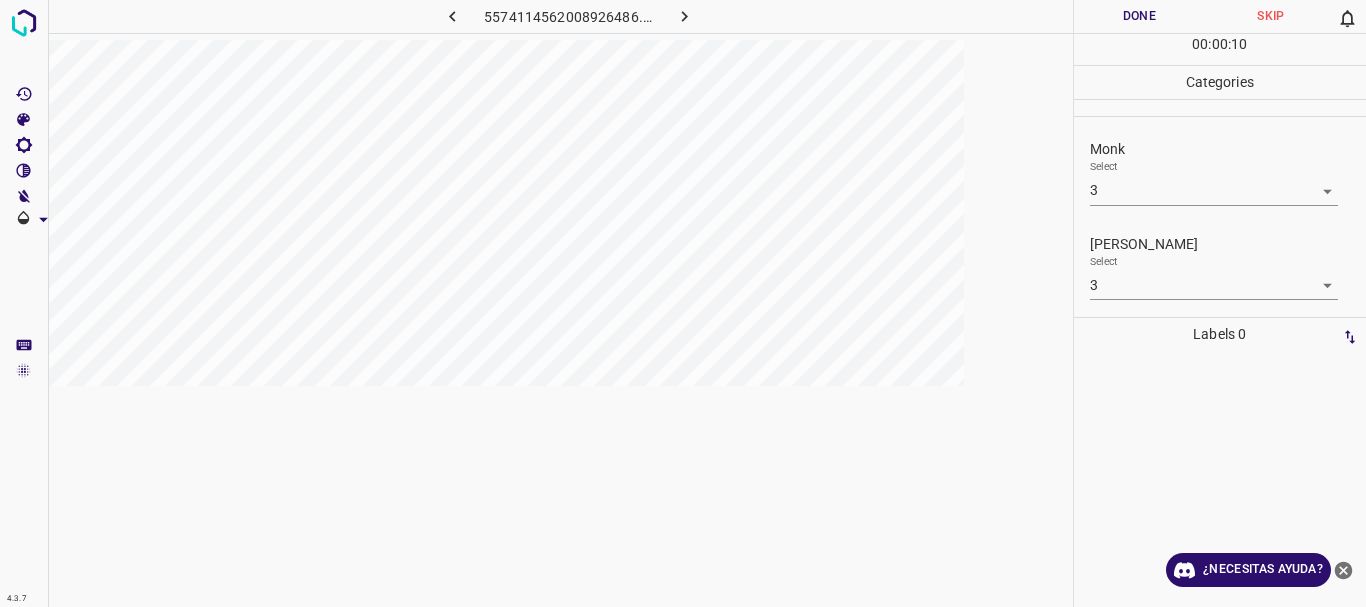 click 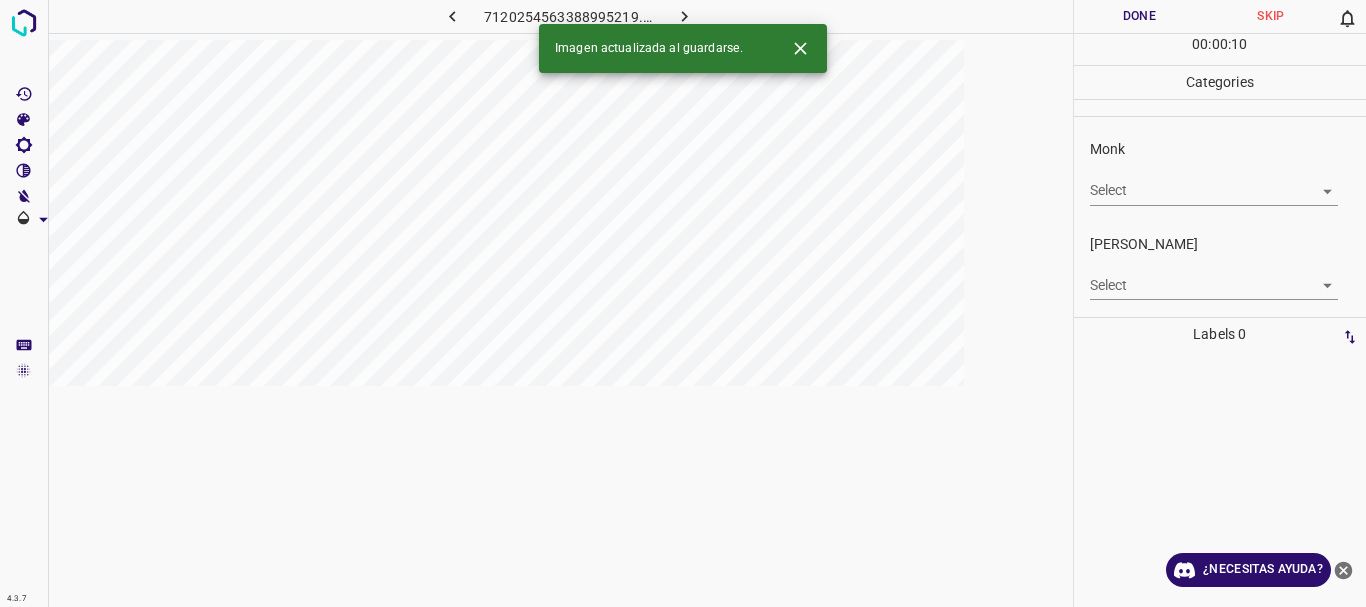 click 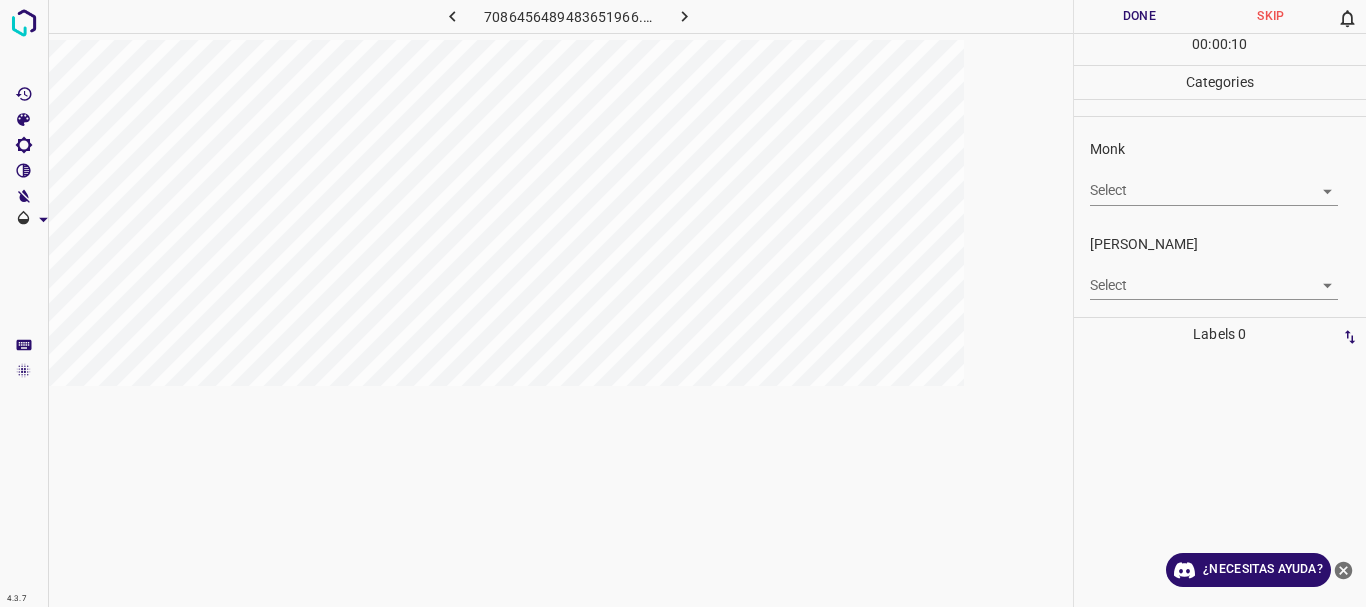 click 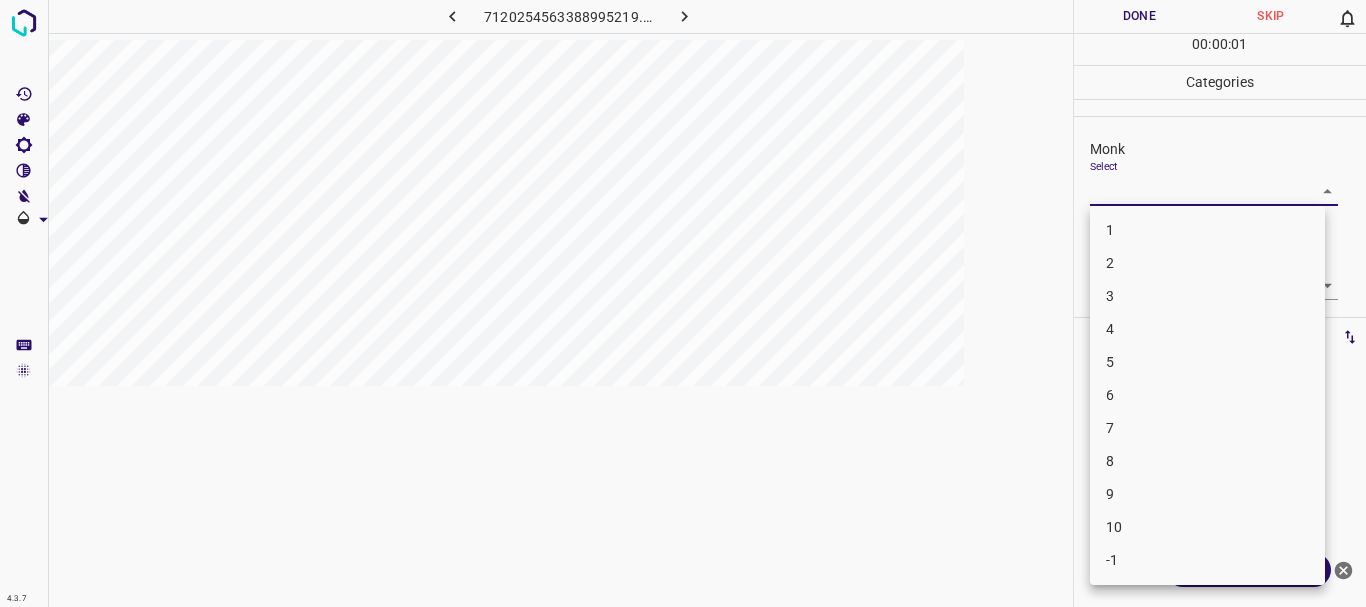 click on "4.3.7 7120254563388995219.png Done Skip 0 00   : 00   : 01   Categories Monk   Select ​  [PERSON_NAME]   Select ​ Labels   0 Categories 1 Monk 2  [PERSON_NAME] Tools Space Change between modes (Draw & Edit) I Auto labeling R Restore zoom M Zoom in N Zoom out Delete Delete selecte label Filters Z Restore filters X Saturation filter C Brightness filter V Contrast filter B Gray scale filter General O Download ¿Necesitas ayuda? Texto original Valora esta traducción Tu opinión servirá para ayudar a mejorar el Traductor de Google - Texto - Esconder - Borrar 1 2 3 4 5 6 7 8 9 10 -1" at bounding box center (683, 303) 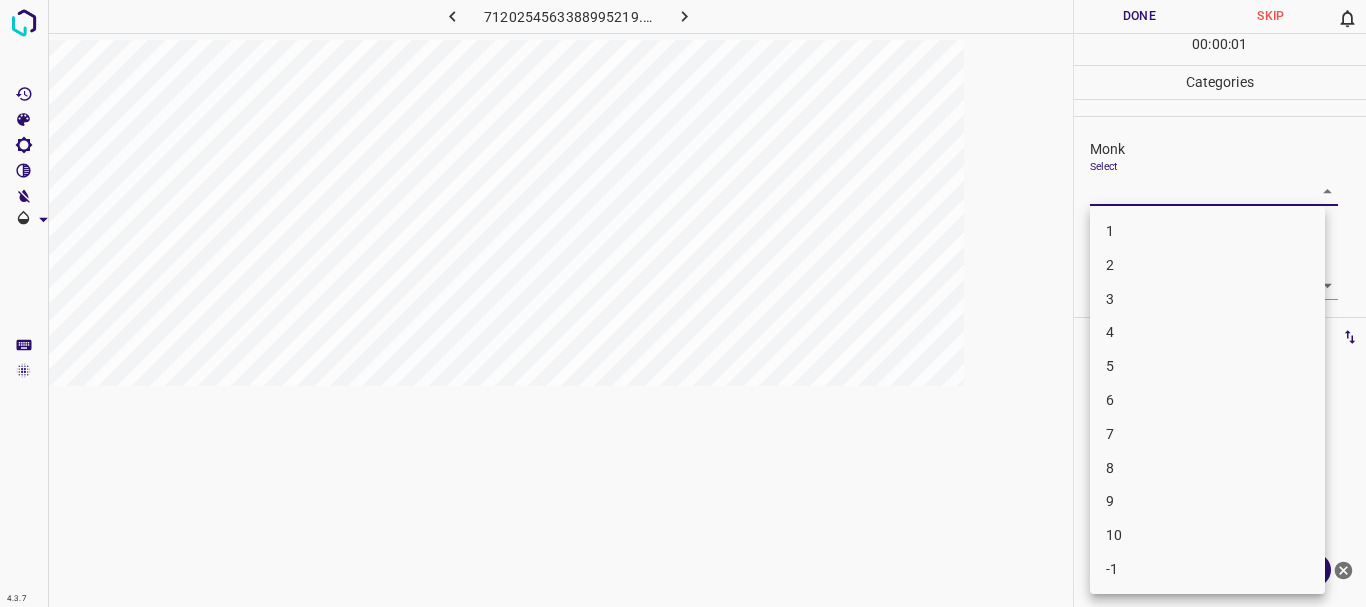 click on "4" at bounding box center [1207, 332] 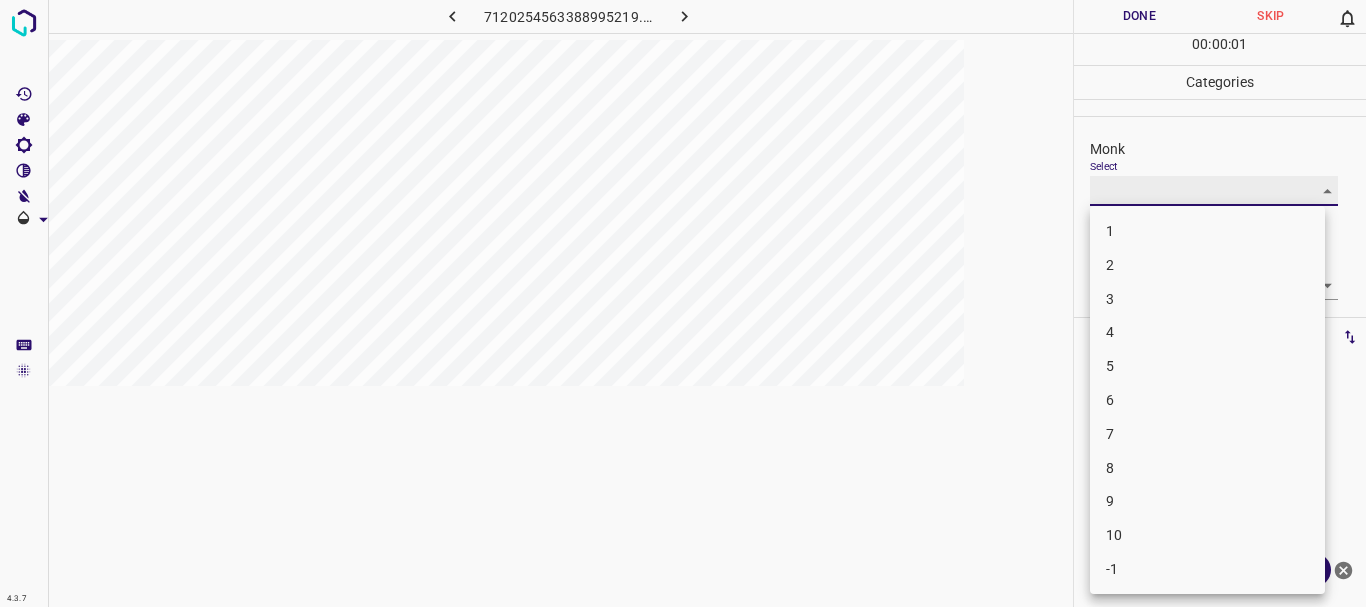 type on "4" 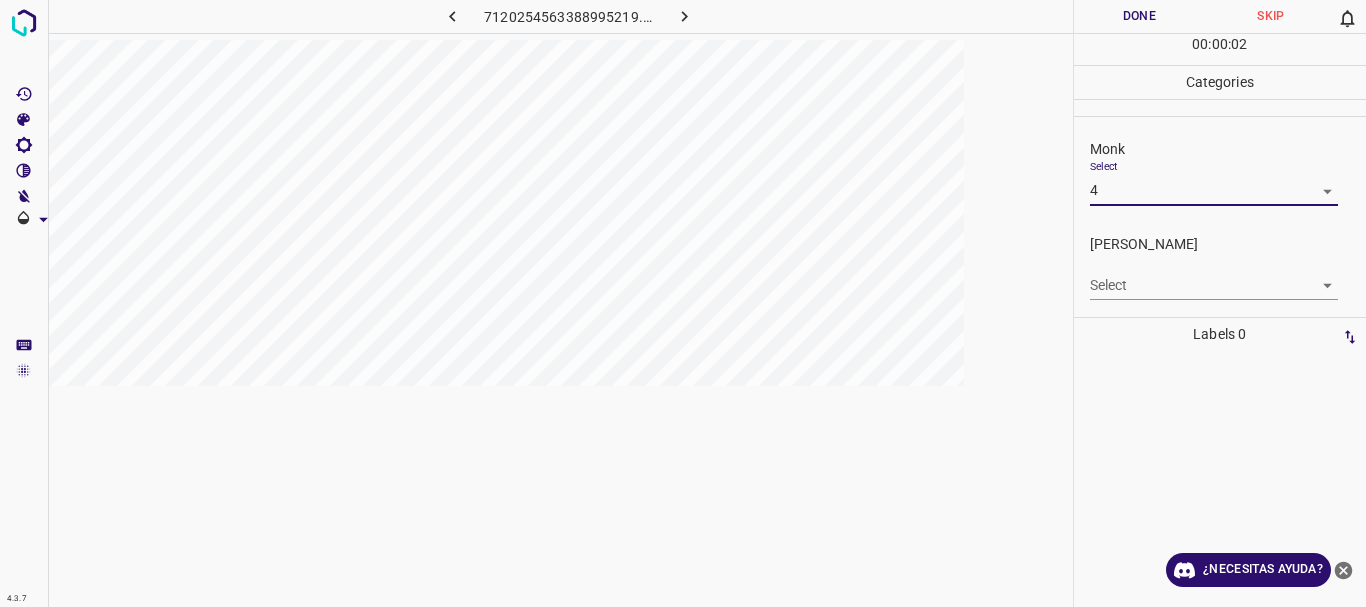 click on "4.3.7 7120254563388995219.png Done Skip 0 00   : 00   : 02   Categories Monk   Select 4 4  [PERSON_NAME]   Select ​ Labels   0 Categories 1 Monk 2  [PERSON_NAME] Tools Space Change between modes (Draw & Edit) I Auto labeling R Restore zoom M Zoom in N Zoom out Delete Delete selecte label Filters Z Restore filters X Saturation filter C Brightness filter V Contrast filter B Gray scale filter General O Download ¿Necesitas ayuda? Texto original Valora esta traducción Tu opinión servirá para ayudar a mejorar el Traductor de Google - Texto - Esconder - Borrar 1 2 3 4 5 6 7 8 9 10 -1" at bounding box center [683, 303] 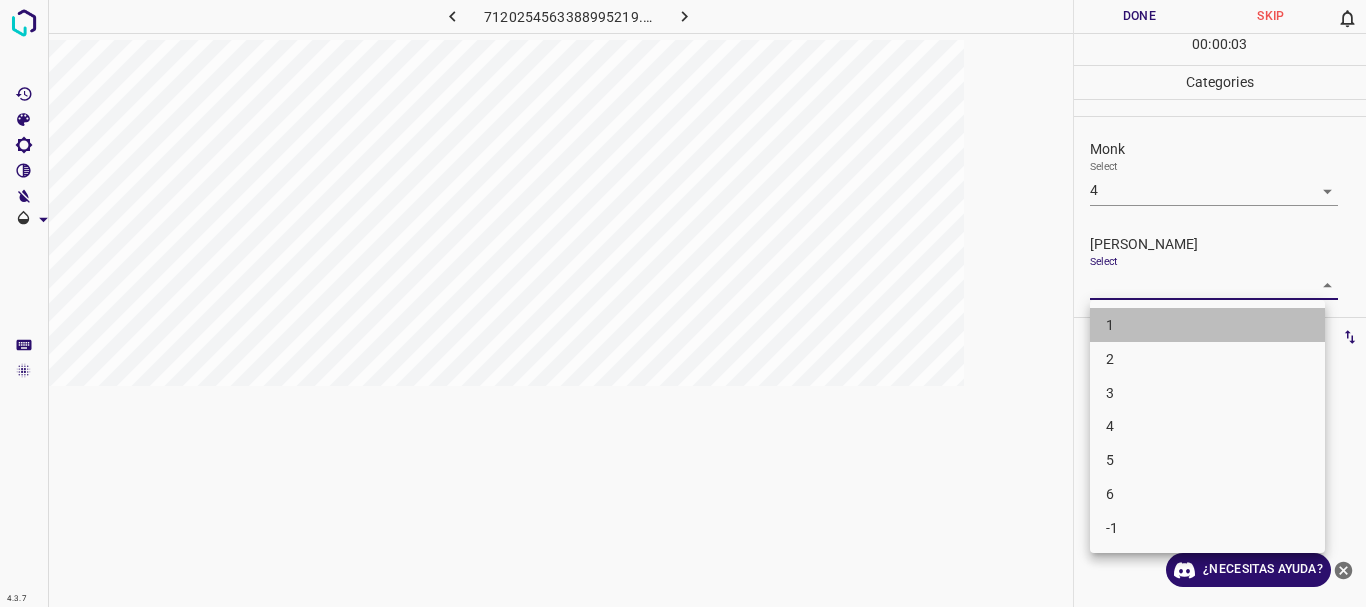 click on "1" at bounding box center (1207, 325) 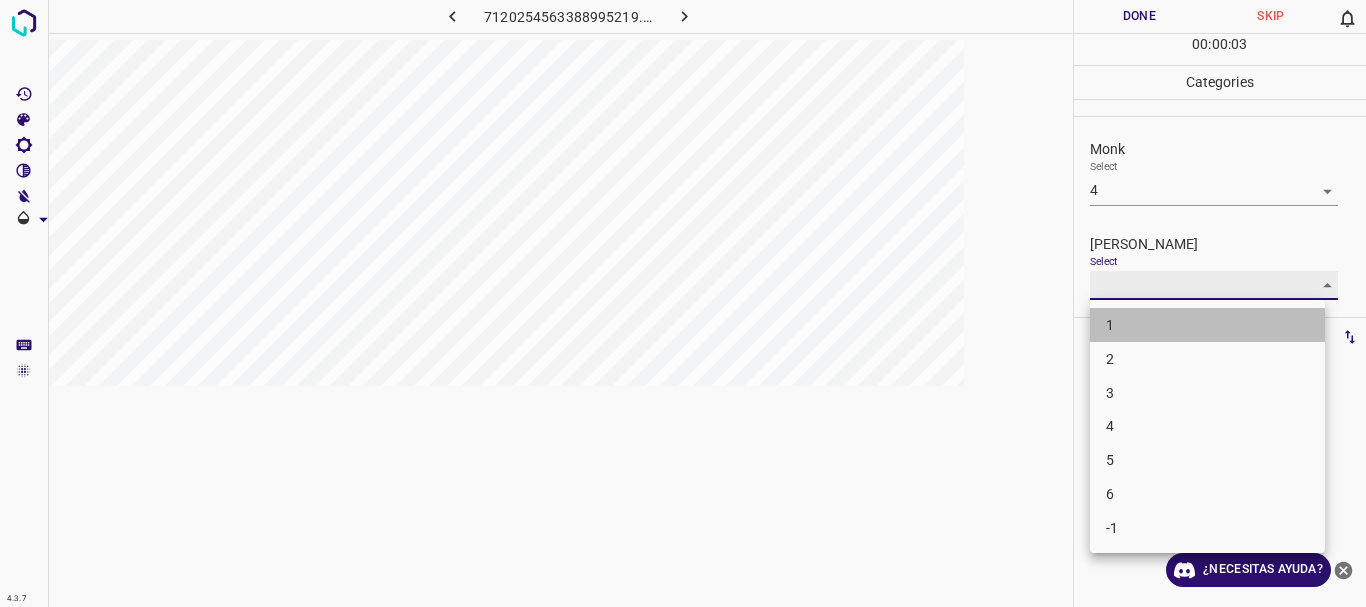 type on "1" 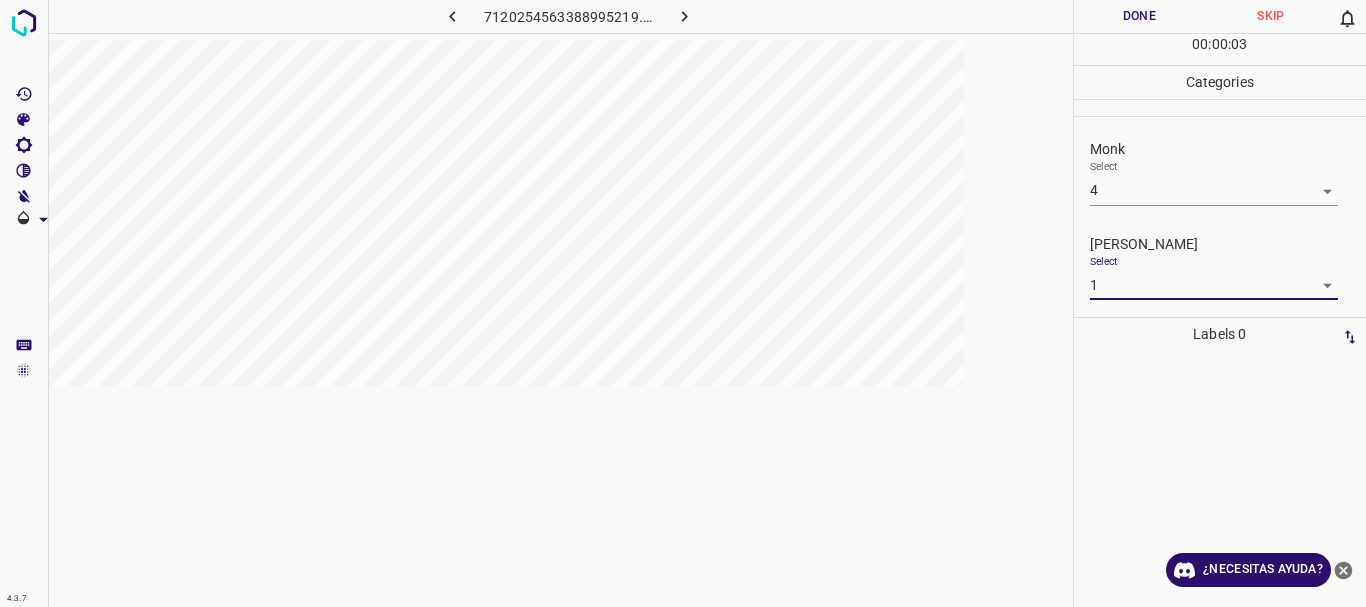 click on "Done" at bounding box center (1140, 16) 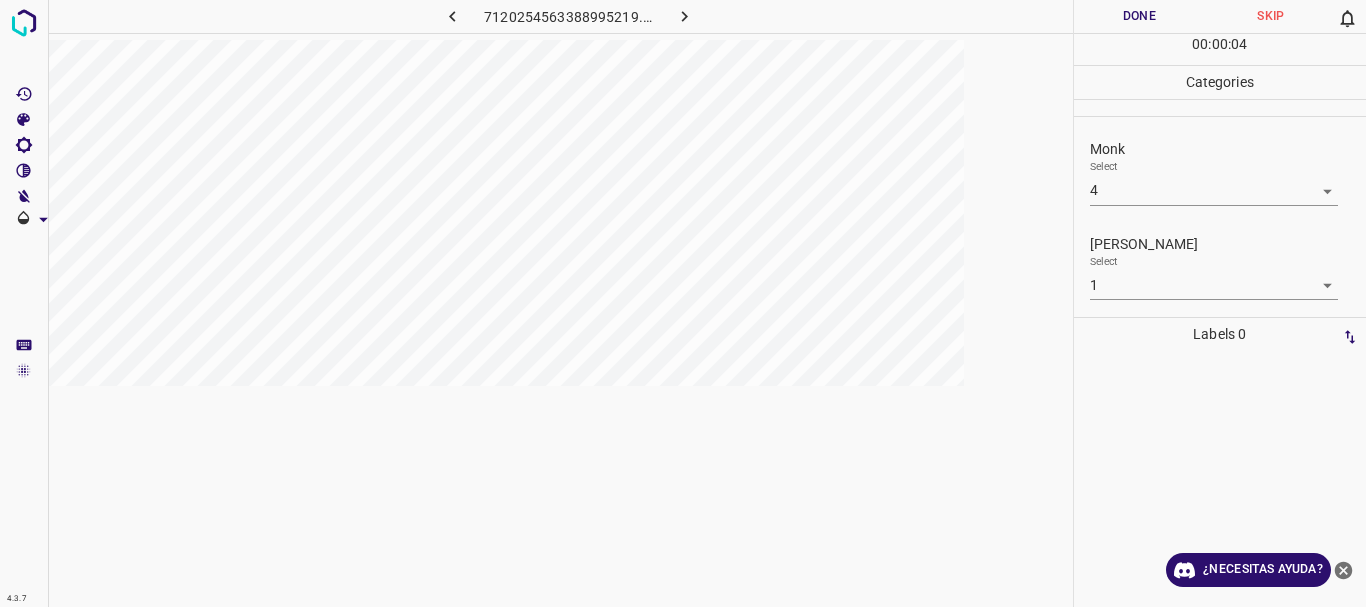 click 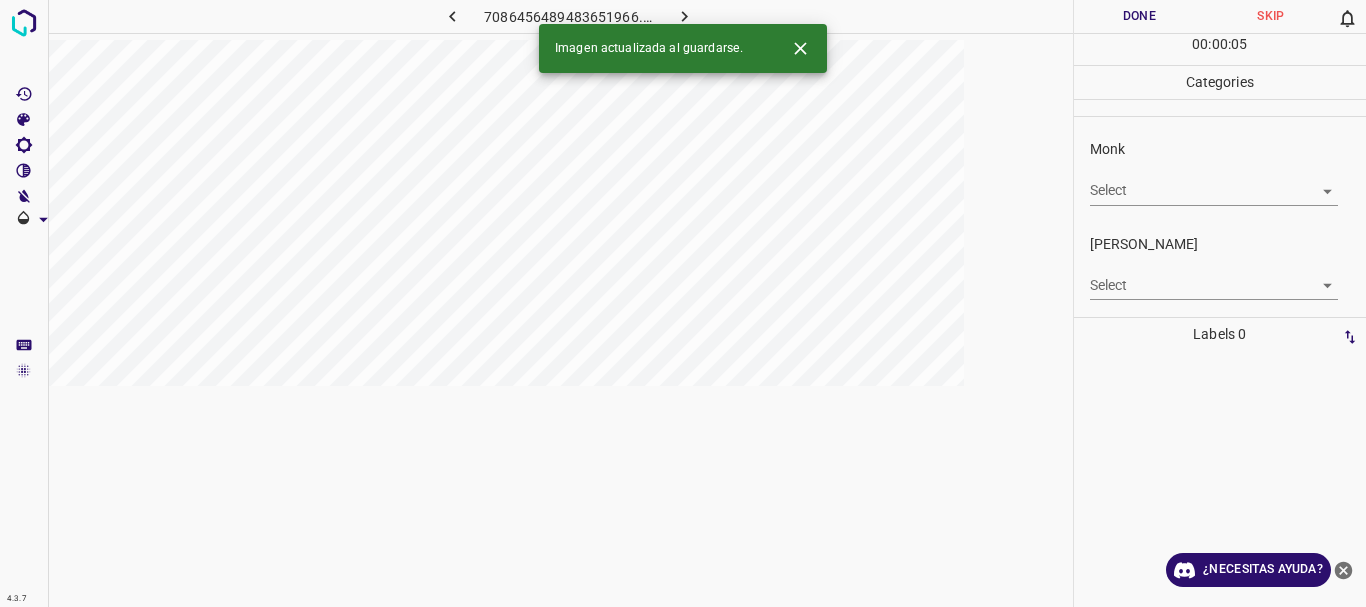 click on "4.3.7 7086456489483651966.png Done Skip 0 00   : 00   : 05   Categories Monk   Select ​  [PERSON_NAME]   Select ​ Labels   0 Categories 1 Monk 2  [PERSON_NAME] Tools Space Change between modes (Draw & Edit) I Auto labeling R Restore zoom M Zoom in N Zoom out Delete Delete selecte label Filters Z Restore filters X Saturation filter C Brightness filter V Contrast filter B Gray scale filter General O Download Imagen actualizada al guardarse. ¿Necesitas ayuda? Texto original Valora esta traducción Tu opinión servirá para ayudar a mejorar el Traductor de Google - Texto - Esconder - Borrar" at bounding box center (683, 303) 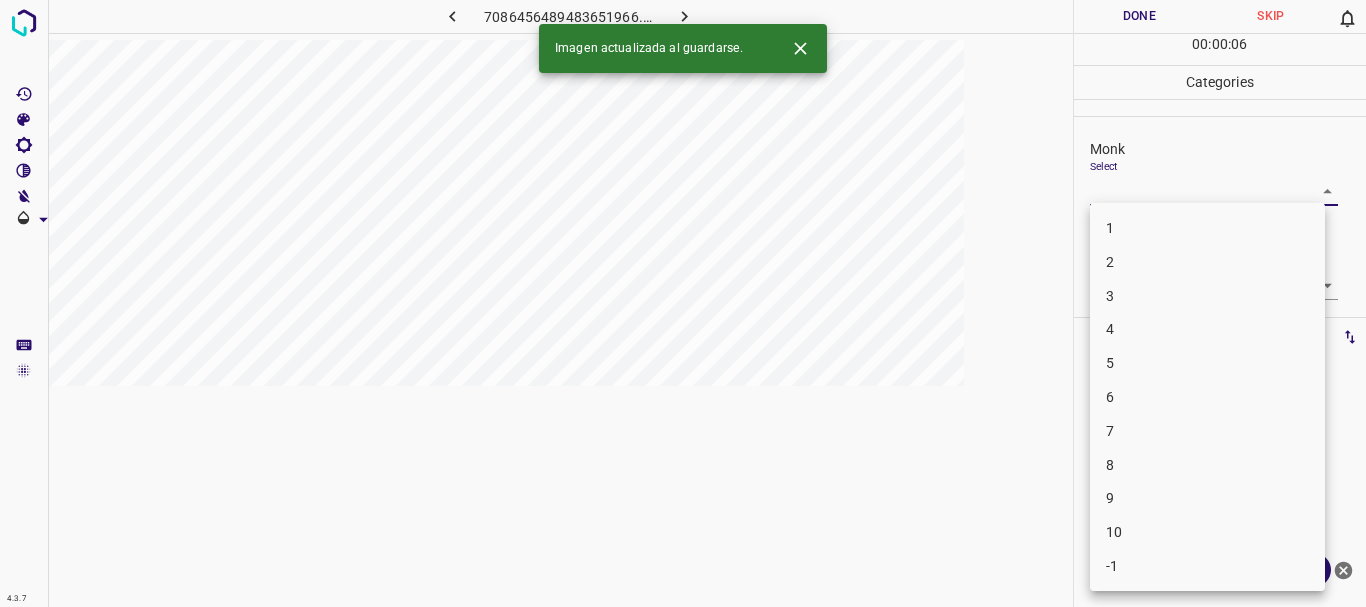 click on "3" at bounding box center (1207, 296) 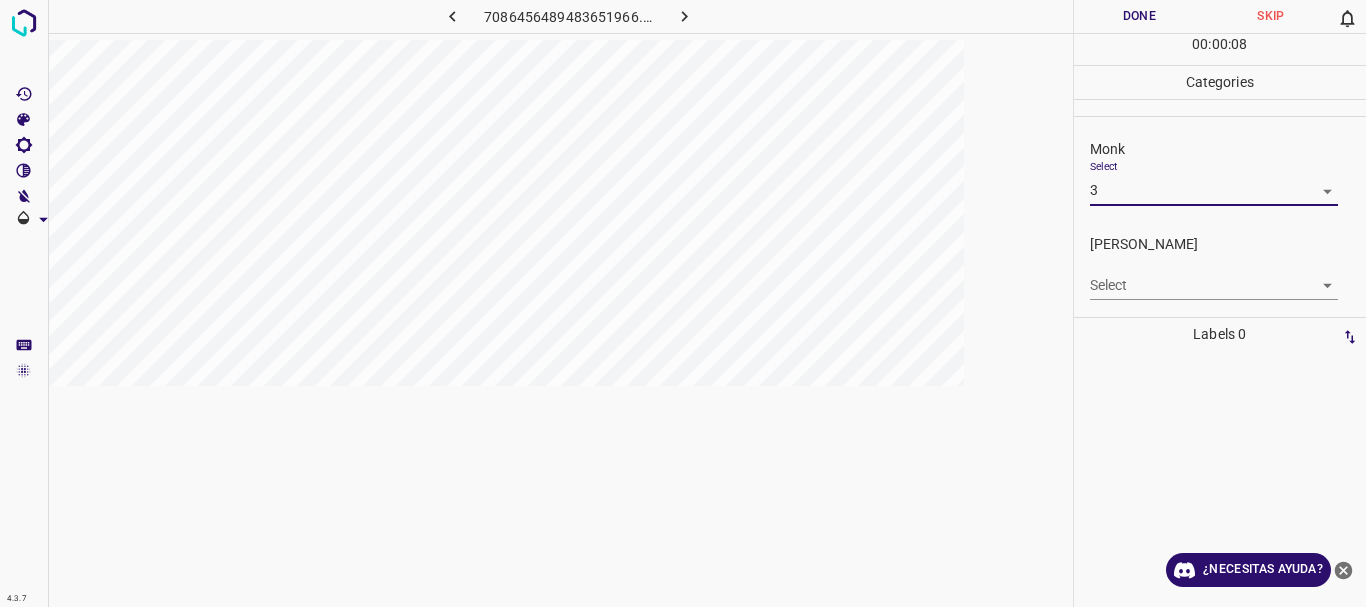 click on "4.3.7 7086456489483651966.png Done Skip 0 00   : 00   : 08   Categories Monk   Select 3 3  [PERSON_NAME]   Select ​ Labels   0 Categories 1 Monk 2  [PERSON_NAME] Tools Space Change between modes (Draw & Edit) I Auto labeling R Restore zoom M Zoom in N Zoom out Delete Delete selecte label Filters Z Restore filters X Saturation filter C Brightness filter V Contrast filter B Gray scale filter General O Download ¿Necesitas ayuda? Texto original Valora esta traducción Tu opinión servirá para ayudar a mejorar el Traductor de Google - Texto - Esconder - Borrar" at bounding box center [683, 303] 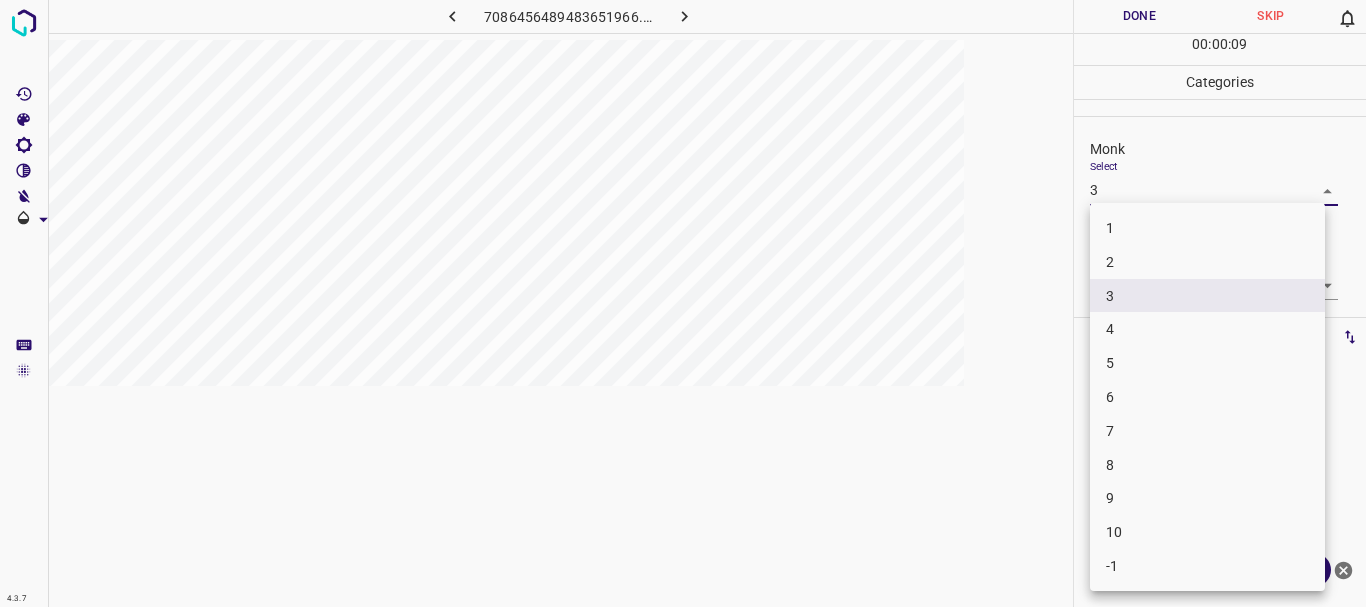 click at bounding box center (683, 303) 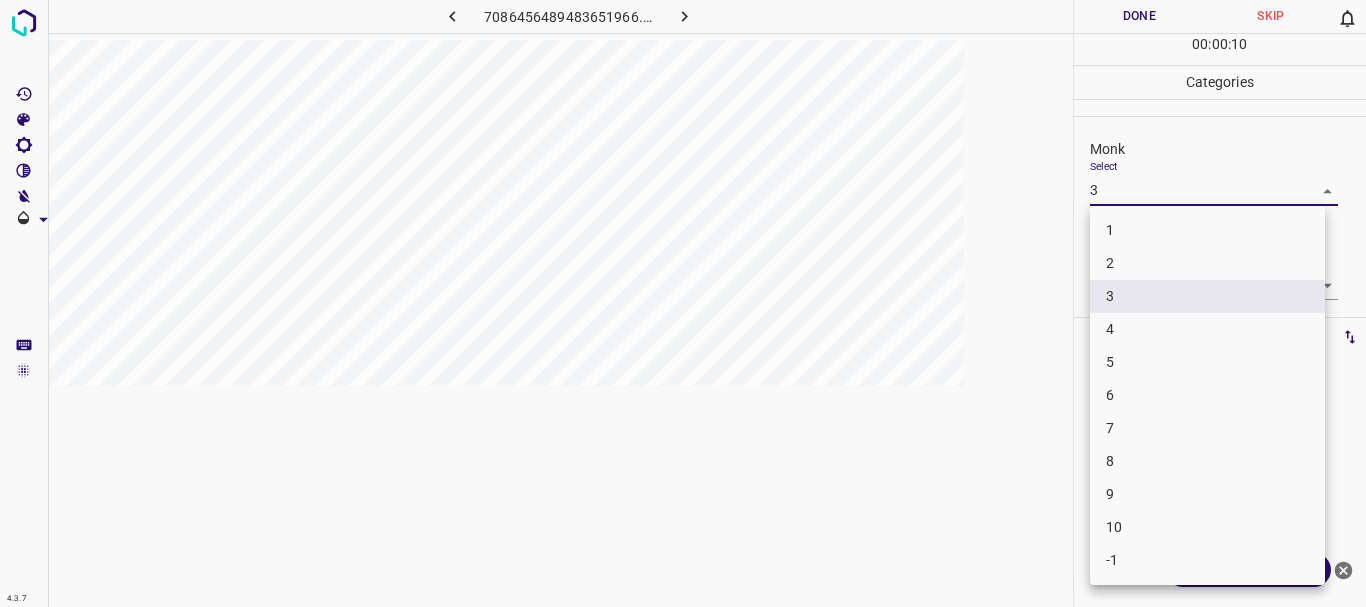 click on "4.3.7 7086456489483651966.png Done Skip 0 00   : 00   : 10   Categories Monk   Select 3 3  [PERSON_NAME]   Select ​ Labels   0 Categories 1 Monk 2  [PERSON_NAME] Tools Space Change between modes (Draw & Edit) I Auto labeling R Restore zoom M Zoom in N Zoom out Delete Delete selecte label Filters Z Restore filters X Saturation filter C Brightness filter V Contrast filter B Gray scale filter General O Download ¿Necesitas ayuda? Texto original Valora esta traducción Tu opinión servirá para ayudar a mejorar el Traductor de Google - Texto - Esconder - Borrar 1 2 3 4 5 6 7 8 9 10 -1" at bounding box center (683, 303) 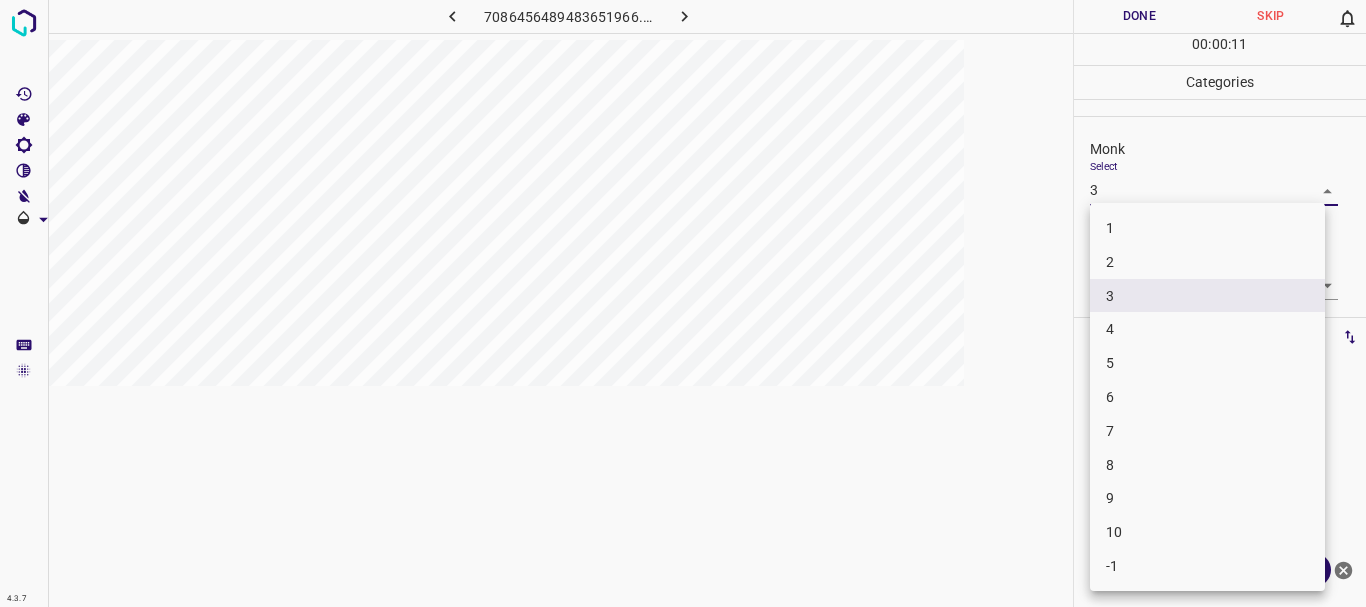 drag, startPoint x: 1111, startPoint y: 324, endPoint x: 1113, endPoint y: 299, distance: 25.079872 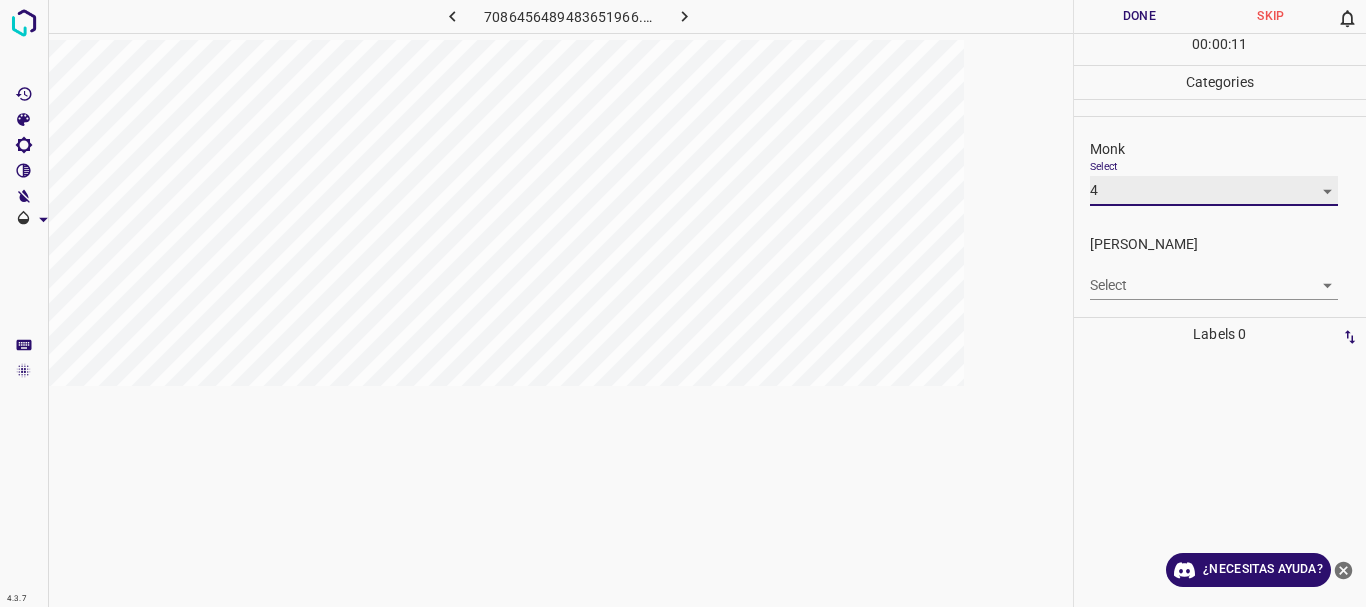 type on "4" 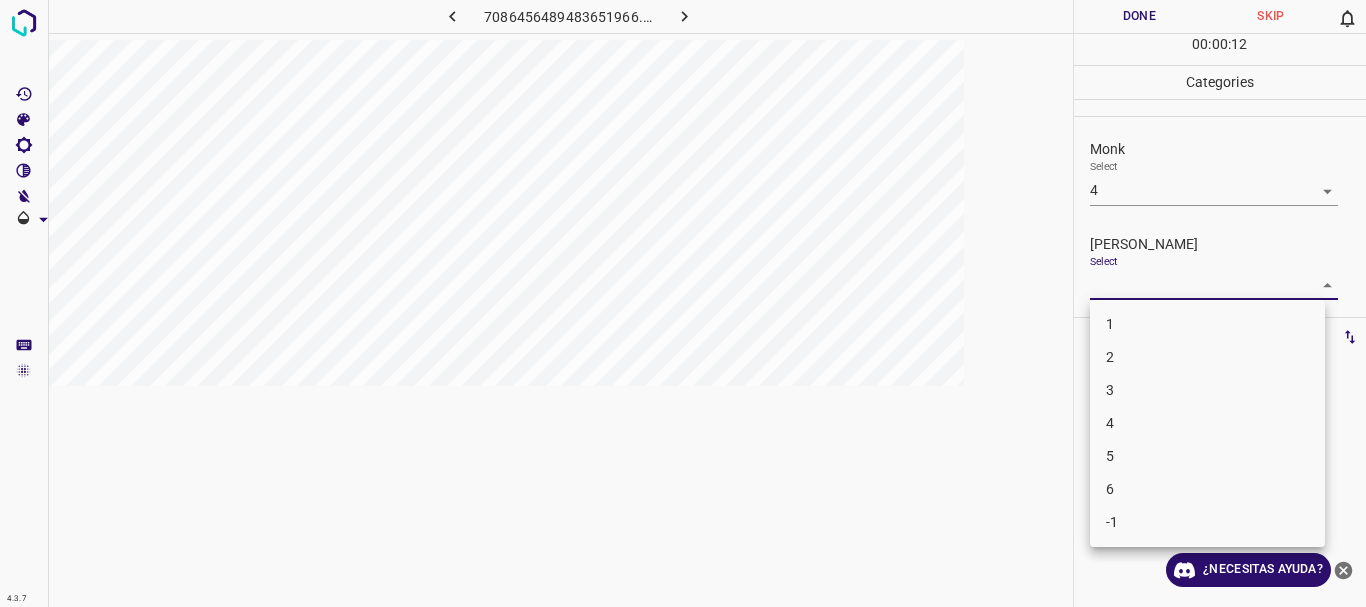 click on "4.3.7 7086456489483651966.png Done Skip 0 00   : 00   : 12   Categories Monk   Select 4 4  [PERSON_NAME]   Select ​ Labels   0 Categories 1 Monk 2  [PERSON_NAME] Tools Space Change between modes (Draw & Edit) I Auto labeling R Restore zoom M Zoom in N Zoom out Delete Delete selecte label Filters Z Restore filters X Saturation filter C Brightness filter V Contrast filter B Gray scale filter General O Download ¿Necesitas ayuda? Texto original Valora esta traducción Tu opinión servirá para ayudar a mejorar el Traductor de Google - Texto - Esconder - Borrar 1 2 3 4 5 6 -1" at bounding box center [683, 303] 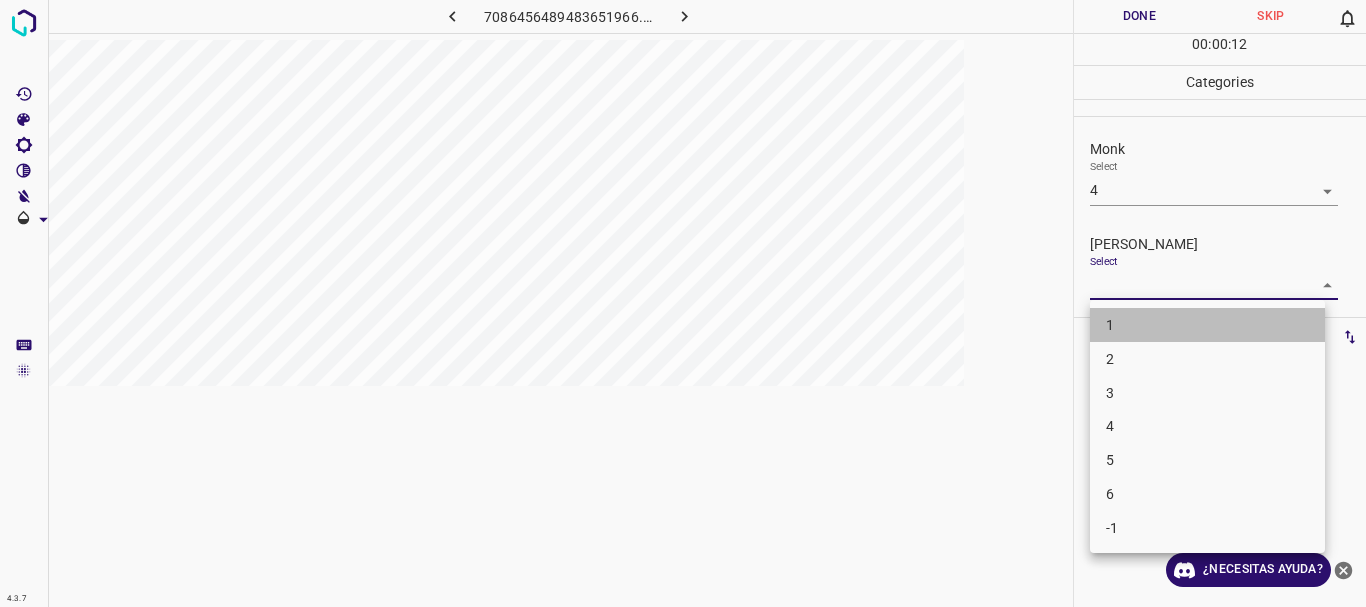 click on "1" at bounding box center [1207, 325] 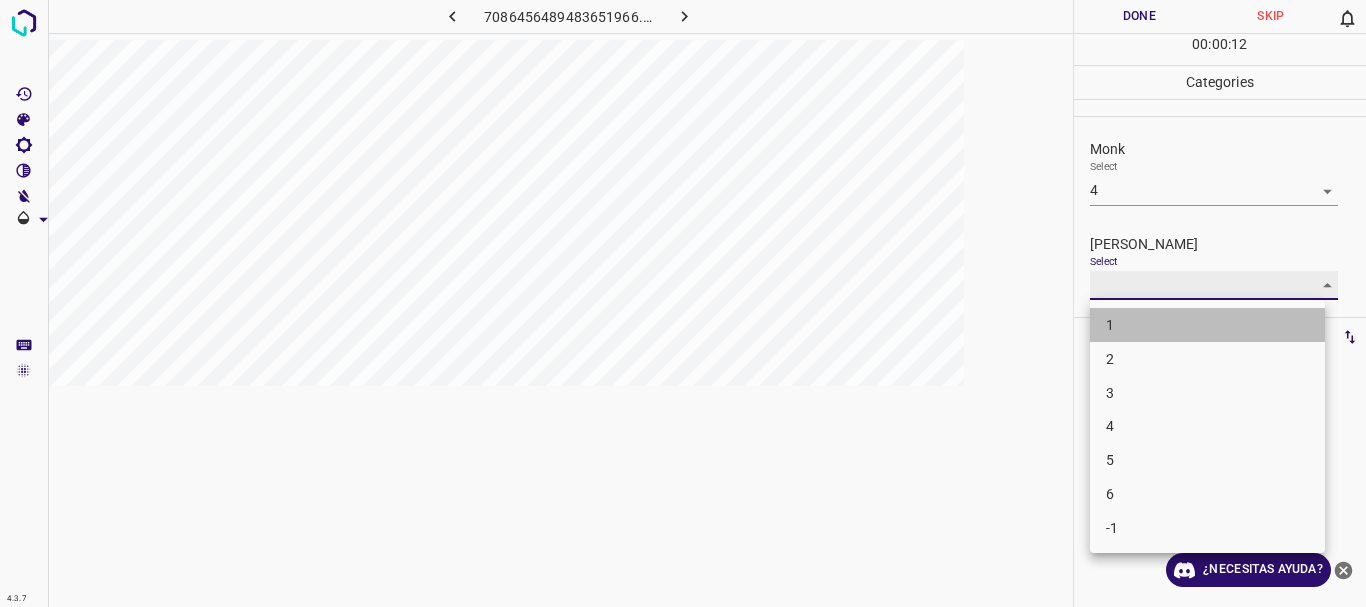 type on "1" 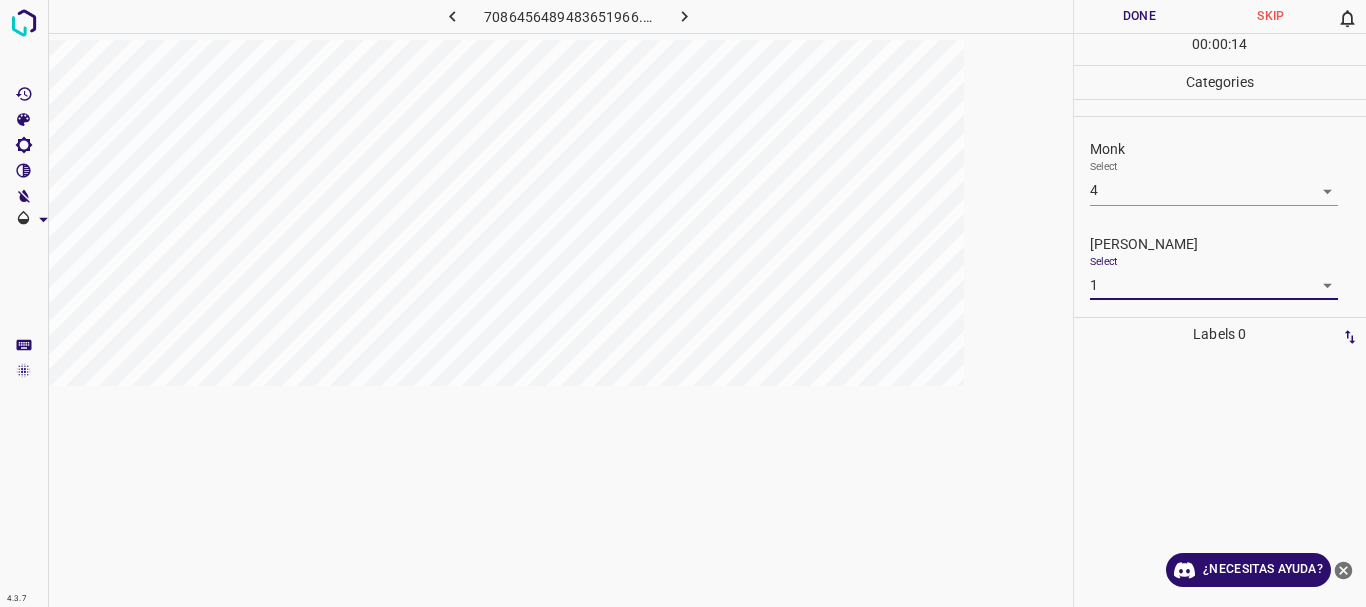 click on "Done" at bounding box center [1140, 16] 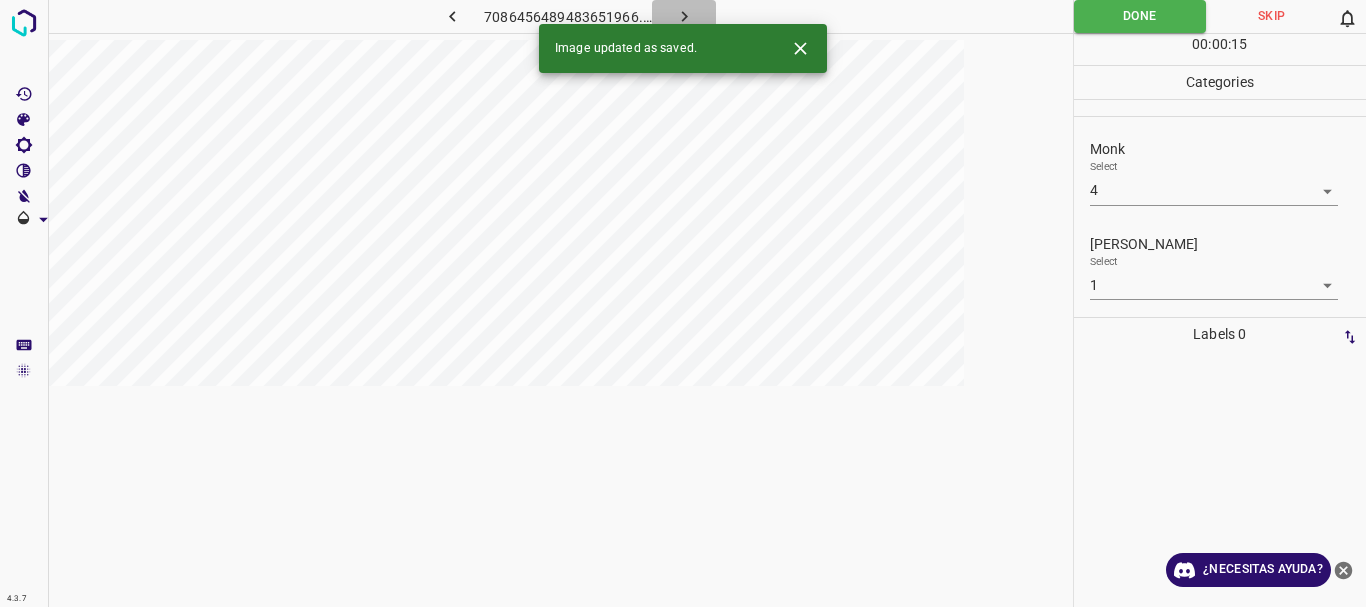click 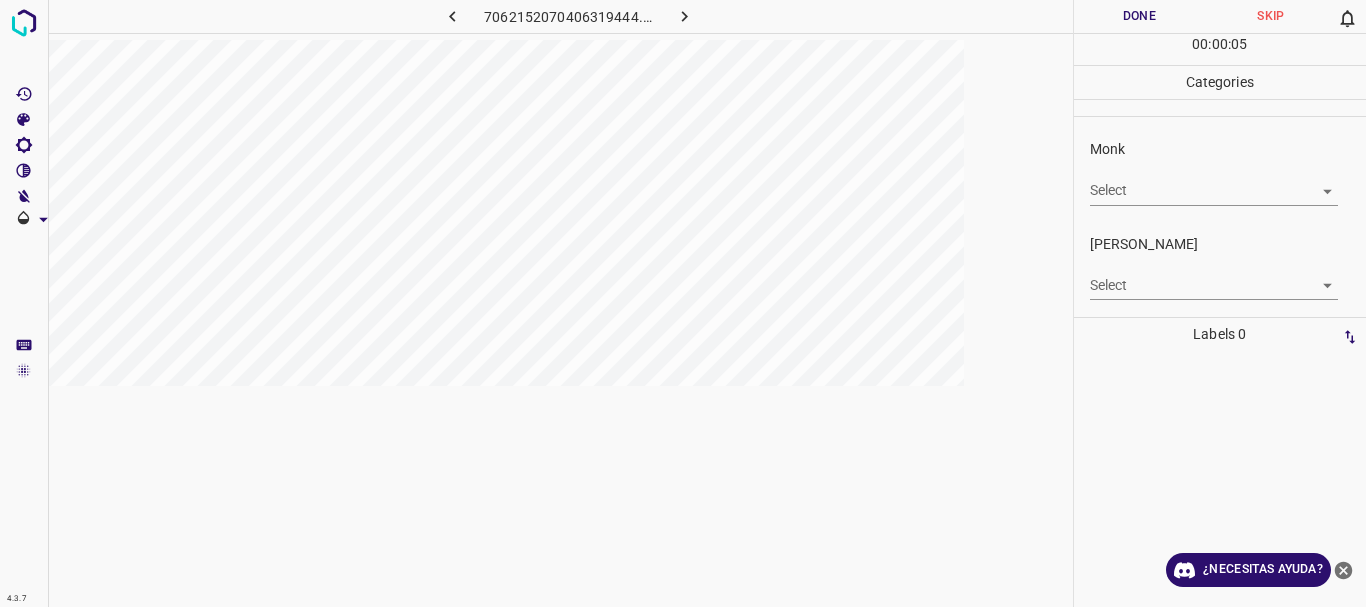 click on "4.3.7 7062152070406319444.png Done Skip 0 00   : 00   : 05   Categories Monk   Select ​  [PERSON_NAME]   Select ​ Labels   0 Categories 1 Monk 2  [PERSON_NAME] Tools Space Change between modes (Draw & Edit) I Auto labeling R Restore zoom M Zoom in N Zoom out Delete Delete selecte label Filters Z Restore filters X Saturation filter C Brightness filter V Contrast filter B Gray scale filter General O Download ¿Necesitas ayuda? Texto original Valora esta traducción Tu opinión servirá para ayudar a mejorar el Traductor de Google - Texto - Esconder - Borrar" at bounding box center (683, 303) 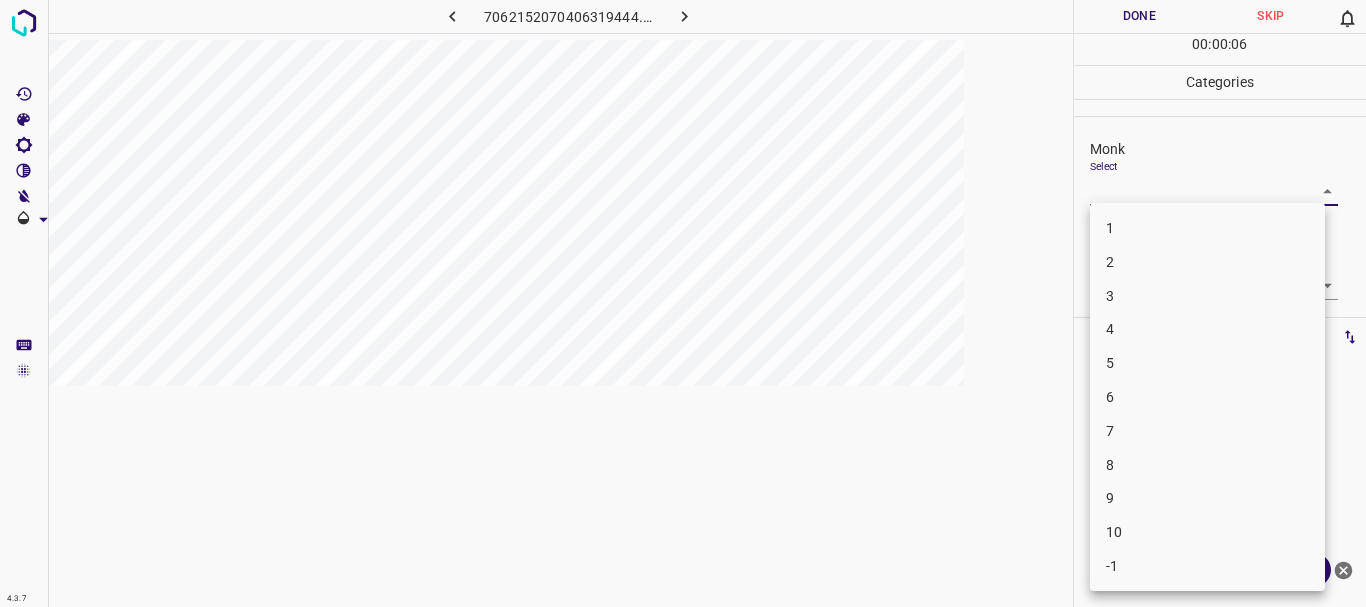 click on "4" at bounding box center [1207, 329] 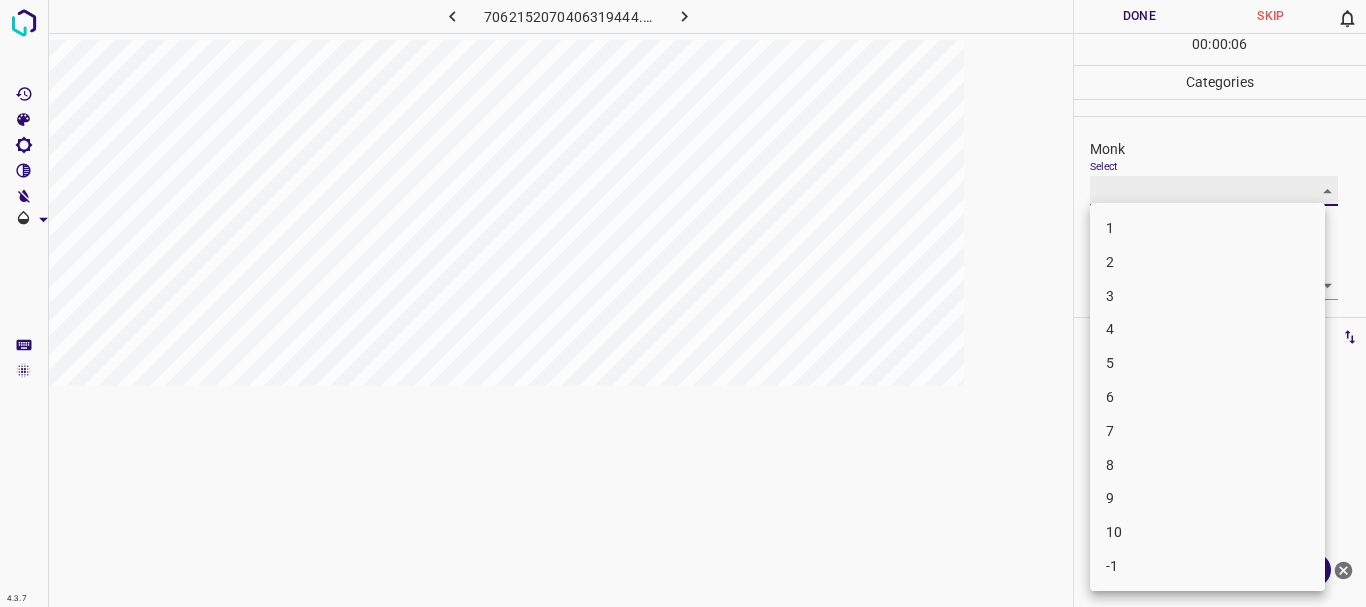 type on "4" 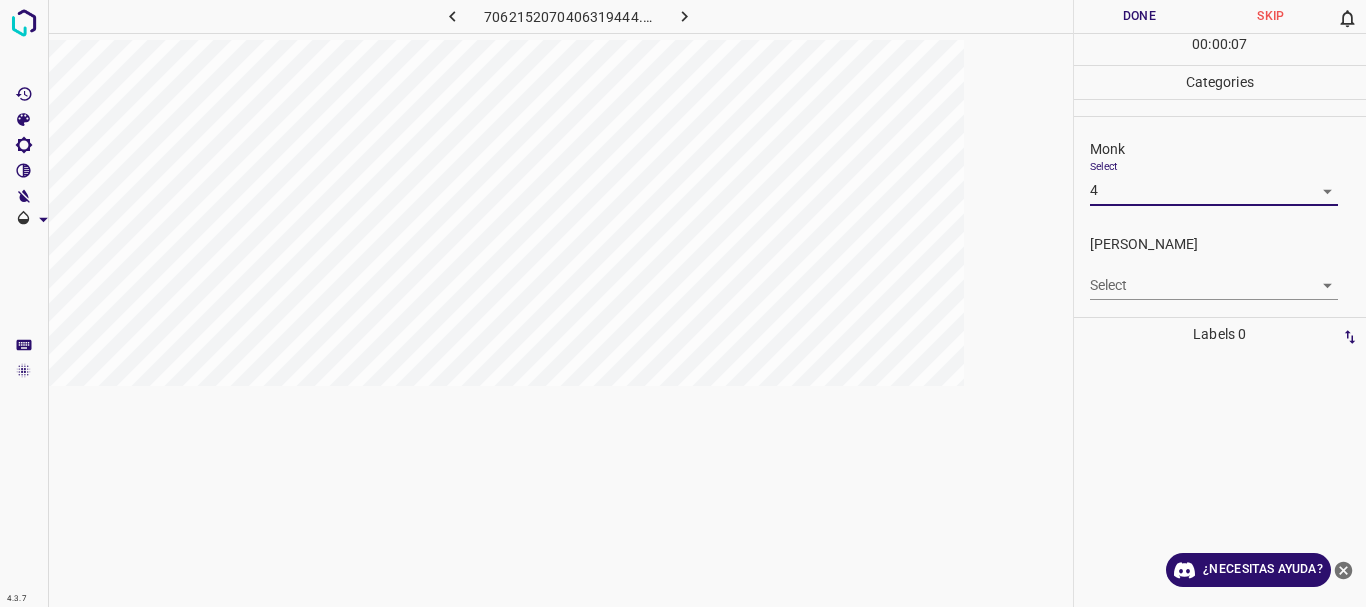 click on "4.3.7 7062152070406319444.png Done Skip 0 00   : 00   : 07   Categories Monk   Select 4 4  [PERSON_NAME]   Select ​ Labels   0 Categories 1 Monk 2  [PERSON_NAME] Tools Space Change between modes (Draw & Edit) I Auto labeling R Restore zoom M Zoom in N Zoom out Delete Delete selecte label Filters Z Restore filters X Saturation filter C Brightness filter V Contrast filter B Gray scale filter General O Download ¿Necesitas ayuda? Texto original Valora esta traducción Tu opinión servirá para ayudar a mejorar el Traductor de Google - Texto - Esconder - Borrar" at bounding box center (683, 303) 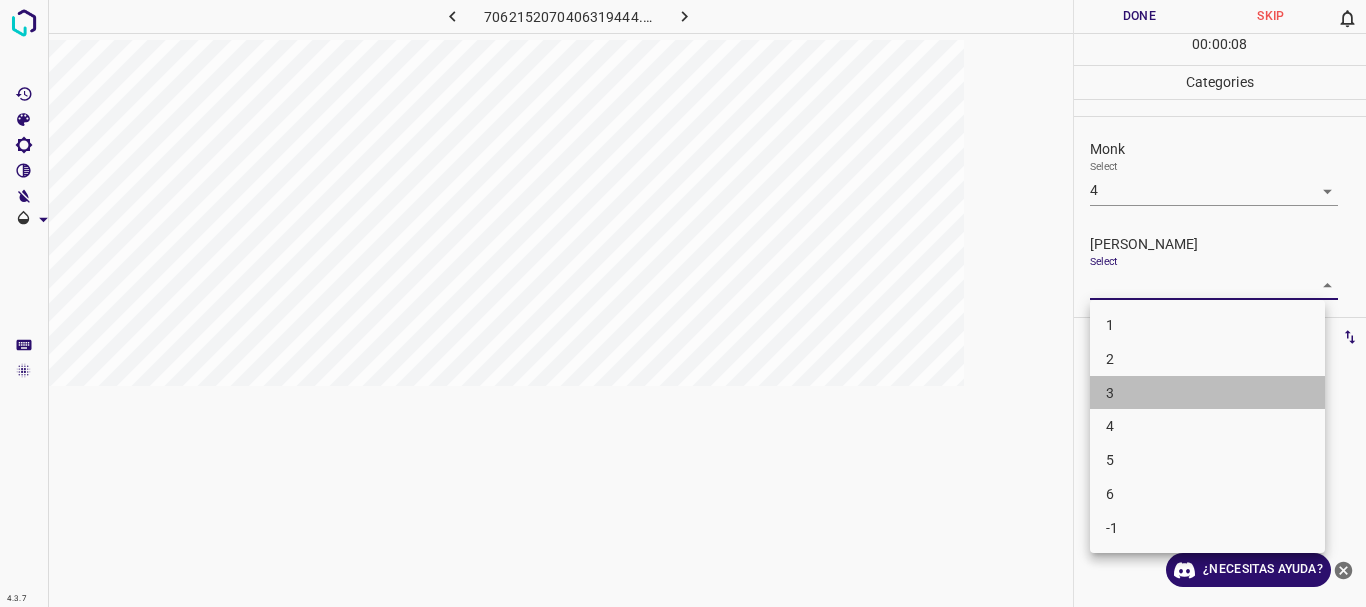 click on "3" at bounding box center [1207, 393] 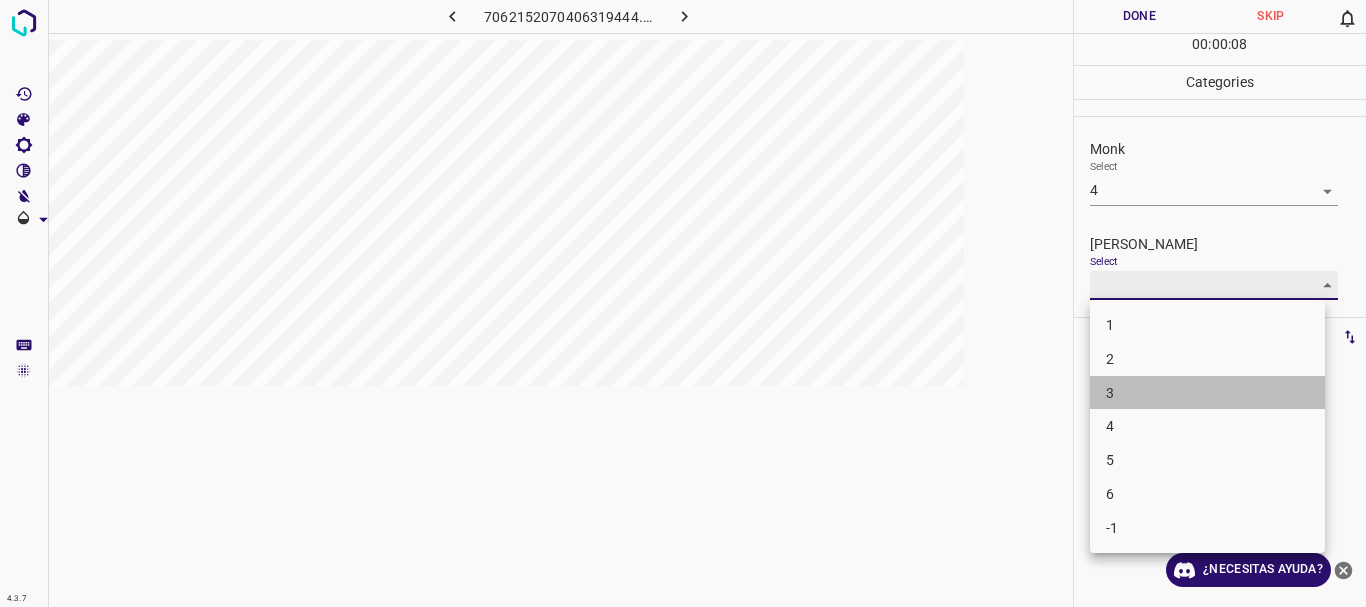 type on "3" 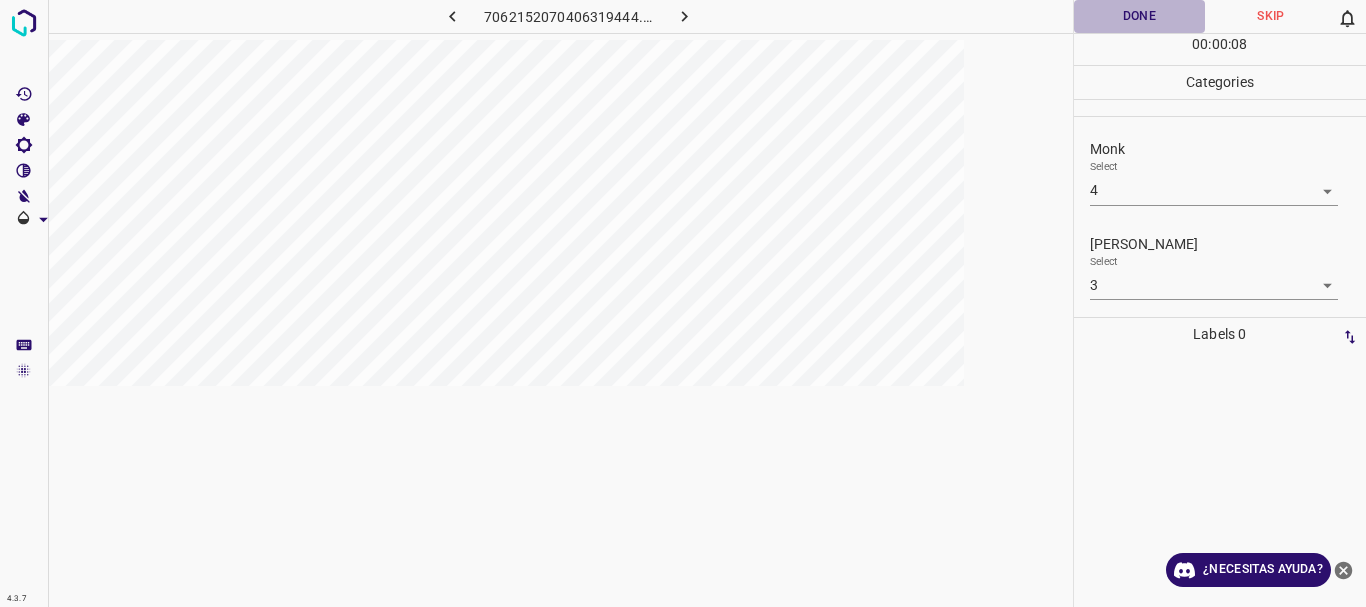 click on "Done" at bounding box center [1140, 16] 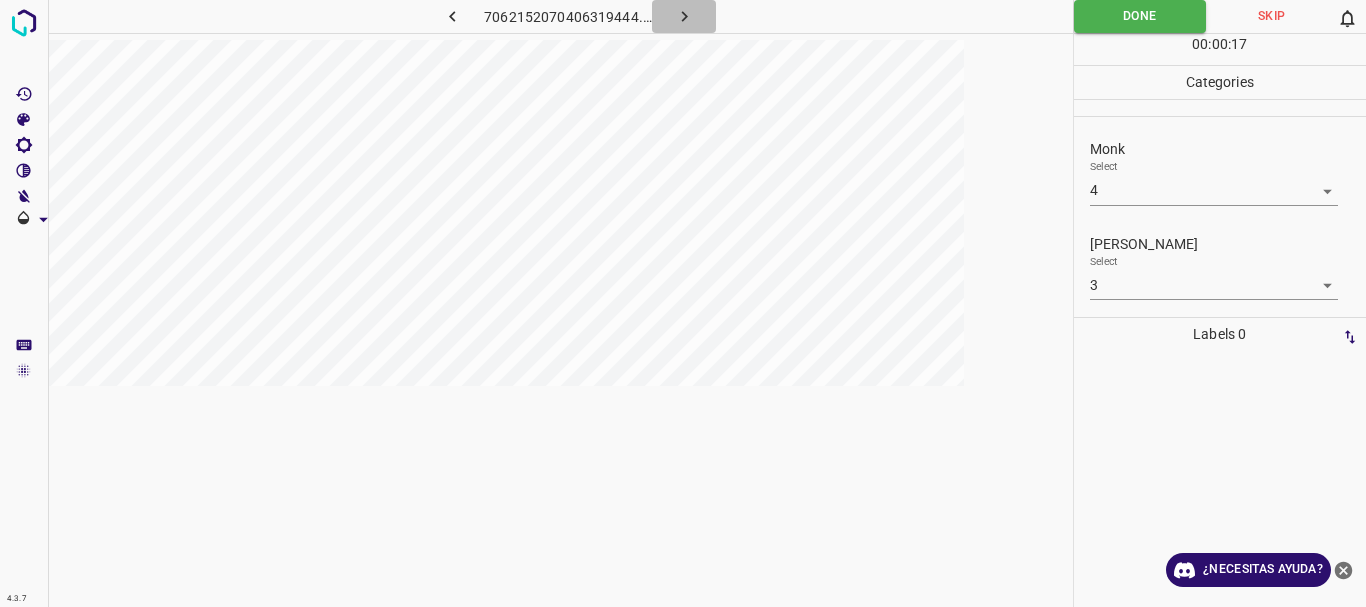 click at bounding box center [684, 16] 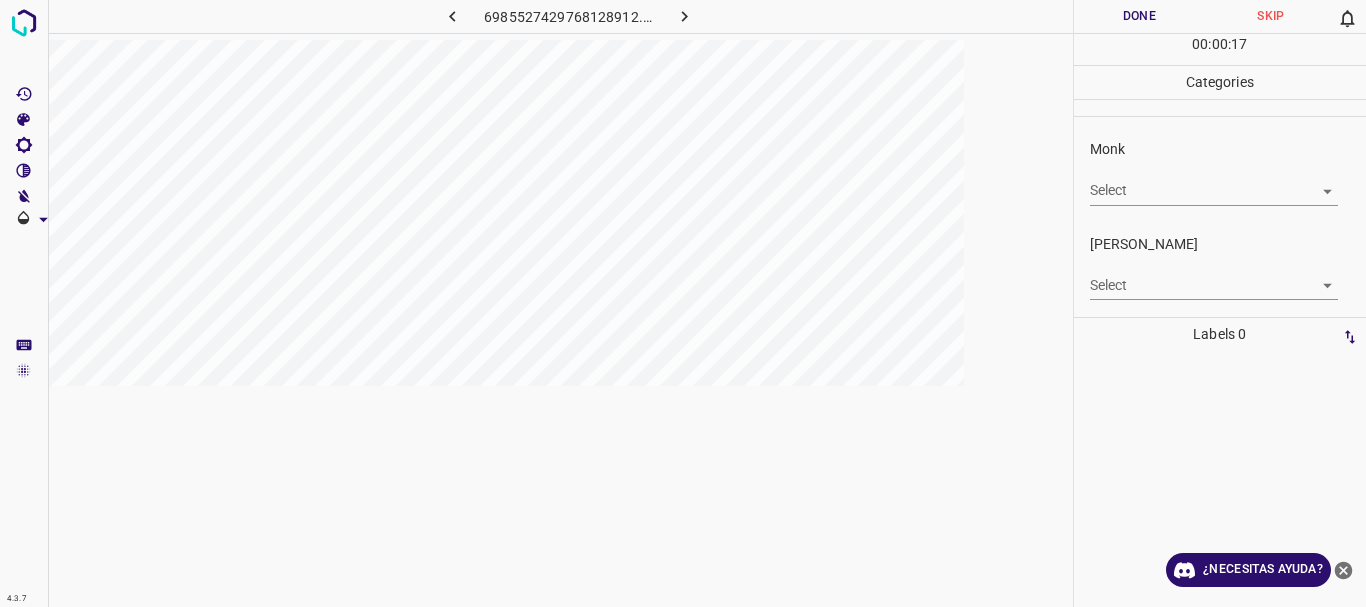 click on "4.3.7 6985527429768128912.png Done Skip 0 00   : 00   : 17   Categories Monk   Select ​  [PERSON_NAME]   Select ​ Labels   0 Categories 1 Monk 2  [PERSON_NAME] Tools Space Change between modes (Draw & Edit) I Auto labeling R Restore zoom M Zoom in N Zoom out Delete Delete selecte label Filters Z Restore filters X Saturation filter C Brightness filter V Contrast filter B Gray scale filter General O Download ¿Necesitas ayuda? Texto original Valora esta traducción Tu opinión servirá para ayudar a mejorar el Traductor de Google - Texto - Esconder - Borrar" at bounding box center [683, 303] 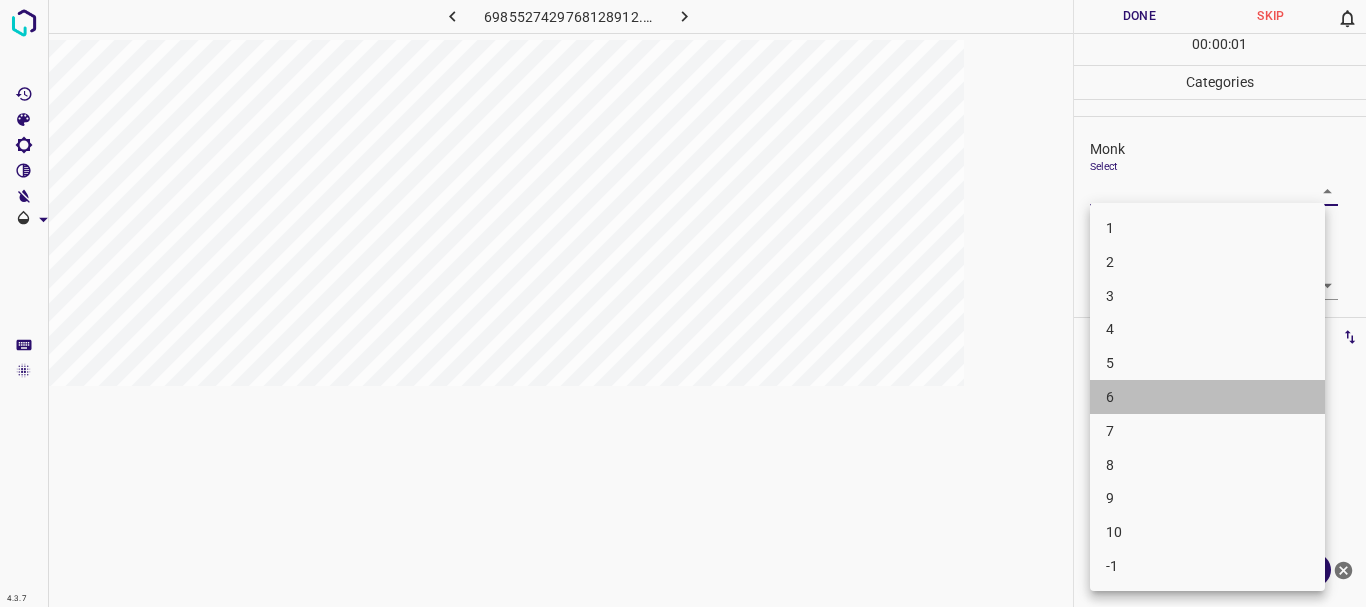click on "6" at bounding box center [1207, 397] 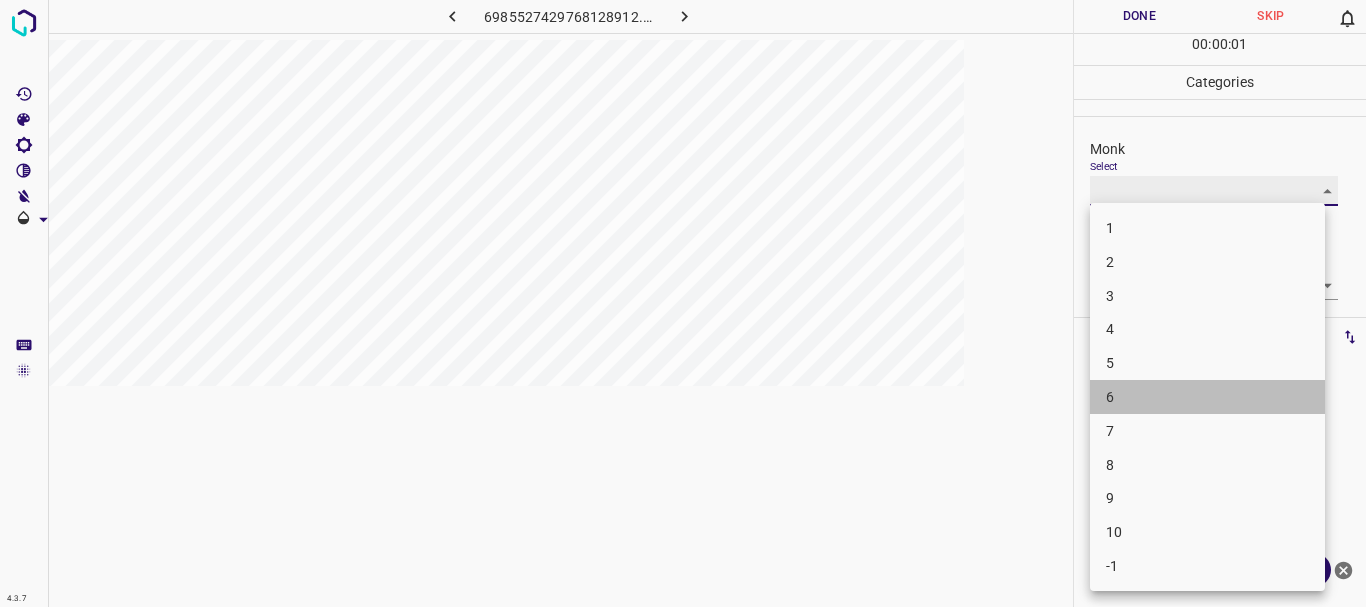 type on "6" 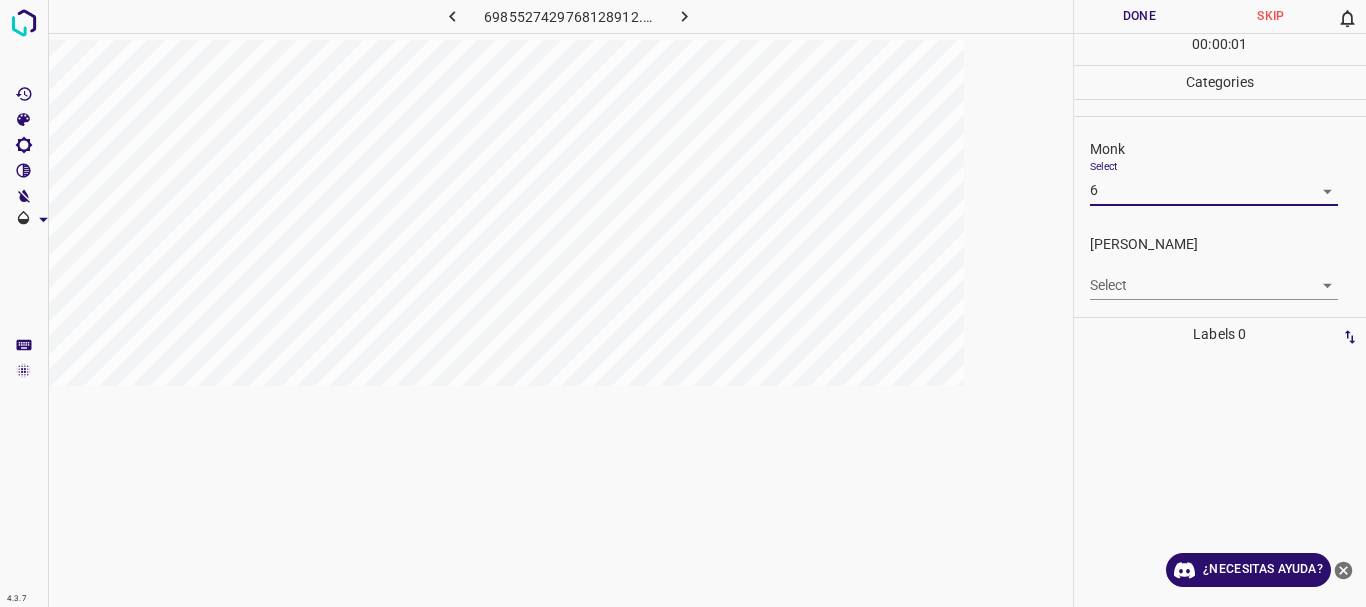 click on "4.3.7 6985527429768128912.png Done Skip 0 00   : 00   : 01   Categories Monk   Select 6 6  [PERSON_NAME]   Select ​ Labels   0 Categories 1 Monk 2  [PERSON_NAME] Tools Space Change between modes (Draw & Edit) I Auto labeling R Restore zoom M Zoom in N Zoom out Delete Delete selecte label Filters Z Restore filters X Saturation filter C Brightness filter V Contrast filter B Gray scale filter General O Download ¿Necesitas ayuda? Texto original Valora esta traducción Tu opinión servirá para ayudar a mejorar el Traductor de Google - Texto - Esconder - Borrar 1 2 3 4 5 6 7 8 9 10 -1" at bounding box center [683, 303] 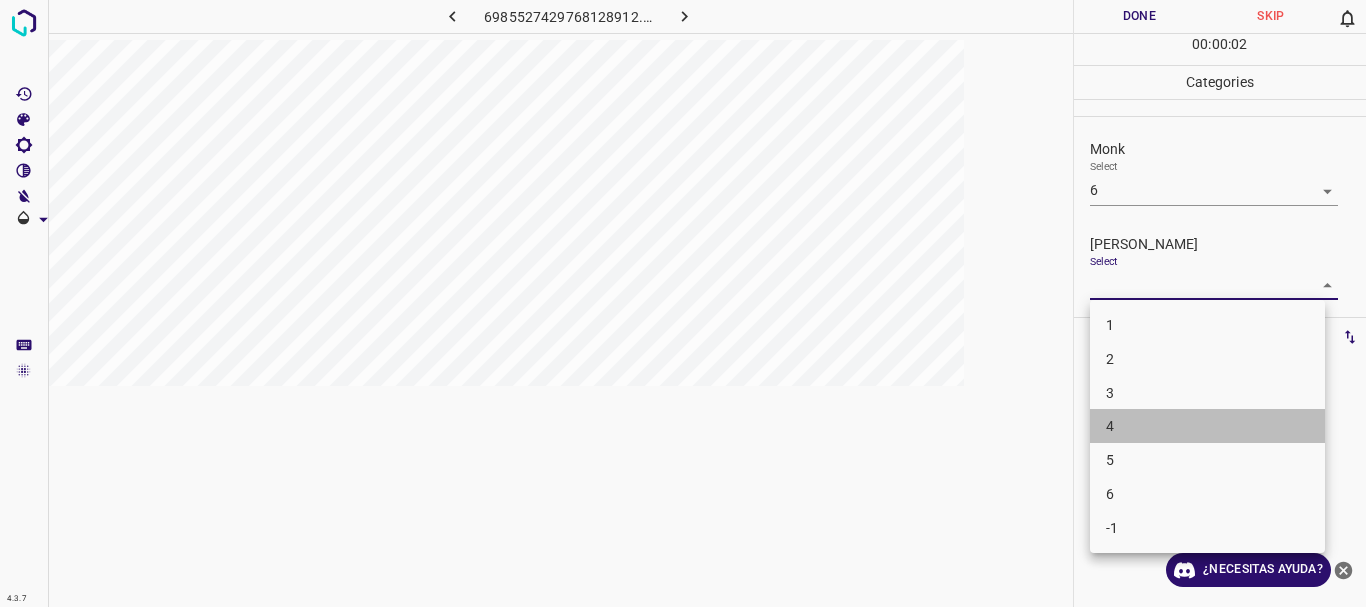 click on "4" at bounding box center [1207, 426] 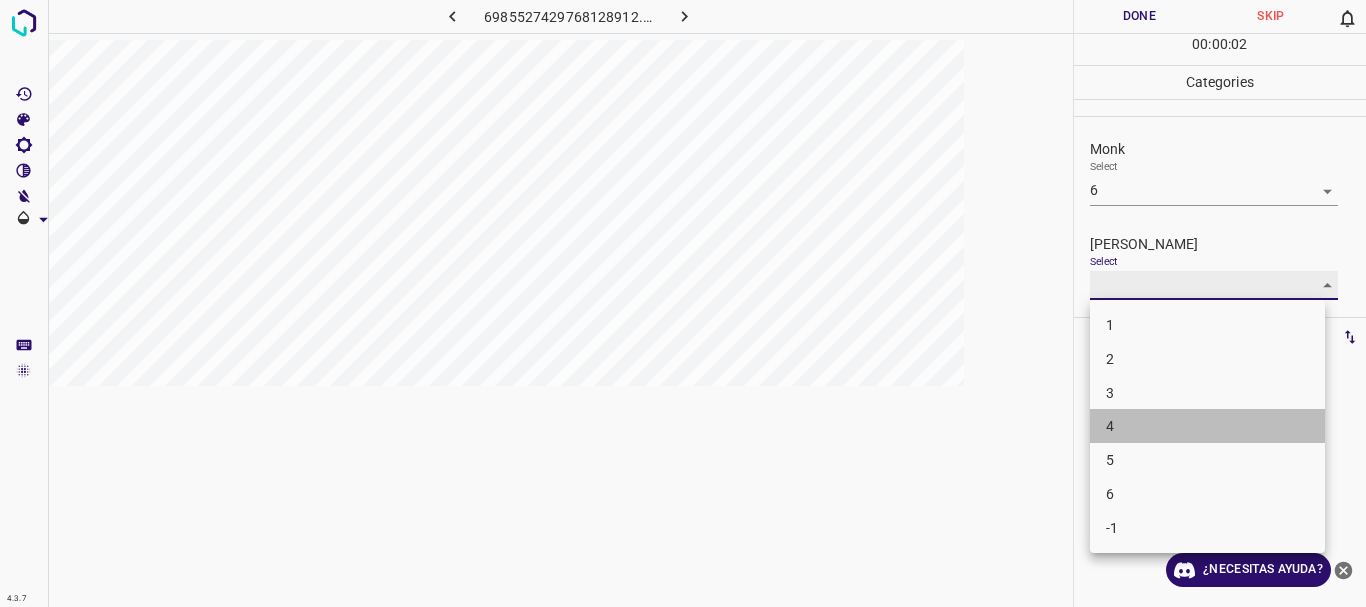 type on "4" 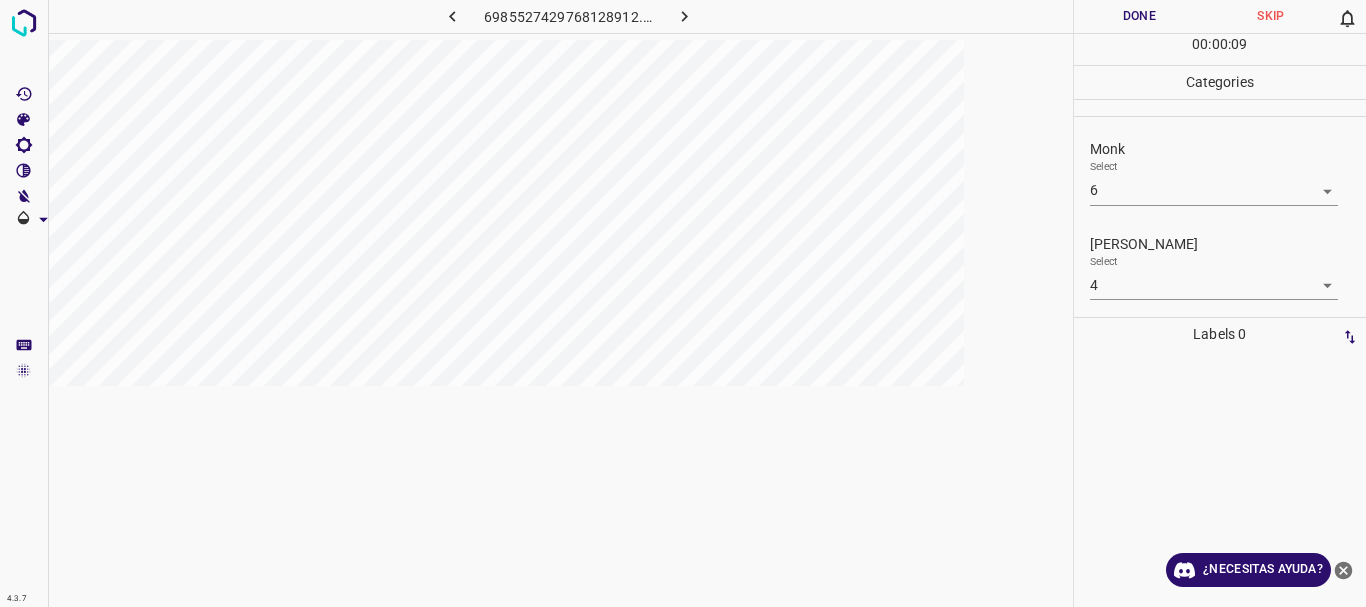 click on "Done" at bounding box center (1140, 16) 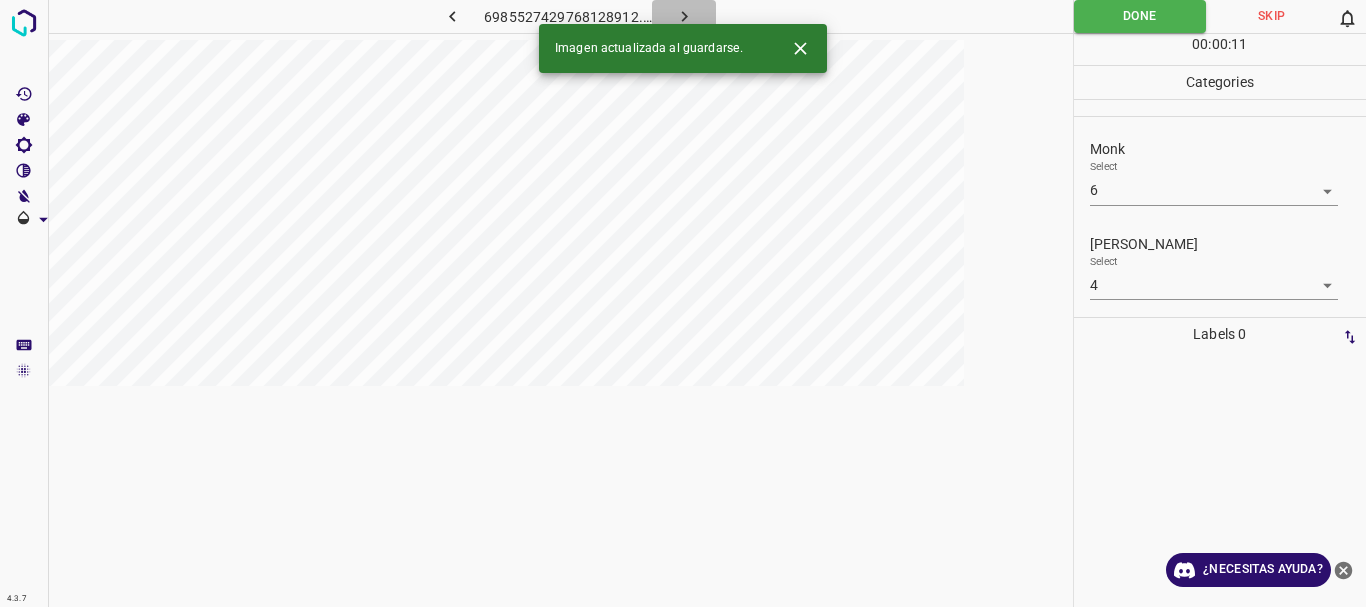 click at bounding box center [684, 16] 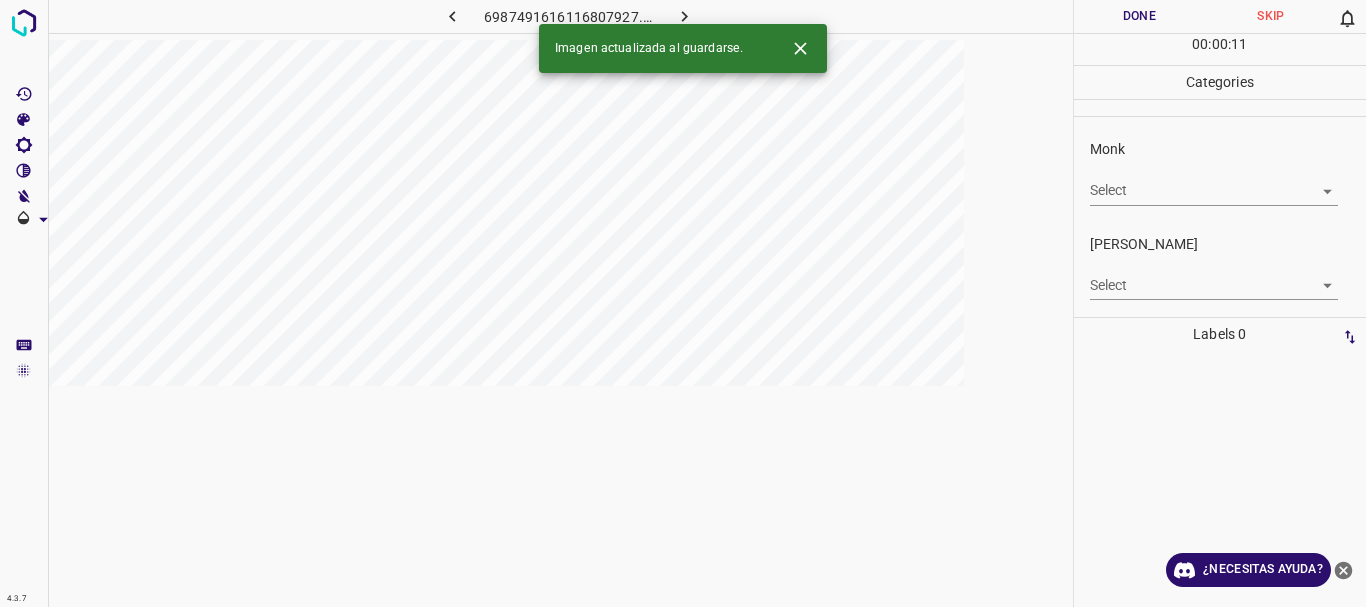 click on "4.3.7 [CREDIT_CARD_NUMBER].png Done Skip 0 00   : 00   : 11   Categories Monk   Select ​  [PERSON_NAME]   Select ​ Labels   0 Categories 1 Monk 2  [PERSON_NAME] Tools Space Change between modes (Draw & Edit) I Auto labeling R Restore zoom M Zoom in N Zoom out Delete Delete selecte label Filters Z Restore filters X Saturation filter C Brightness filter V Contrast filter B Gray scale filter General O Download Imagen actualizada al guardarse. ¿Necesitas ayuda? Texto original Valora esta traducción Tu opinión servirá para ayudar a mejorar el Traductor de Google - Texto - Esconder - Borrar" at bounding box center [683, 303] 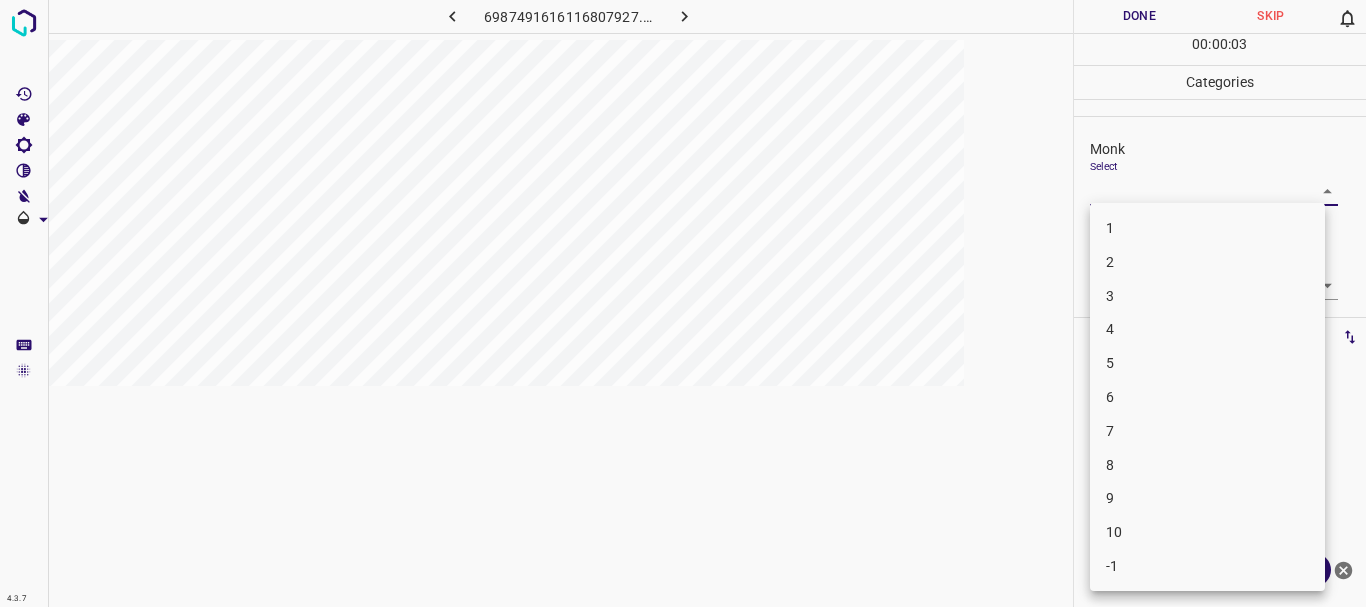 click on "4" at bounding box center (1207, 329) 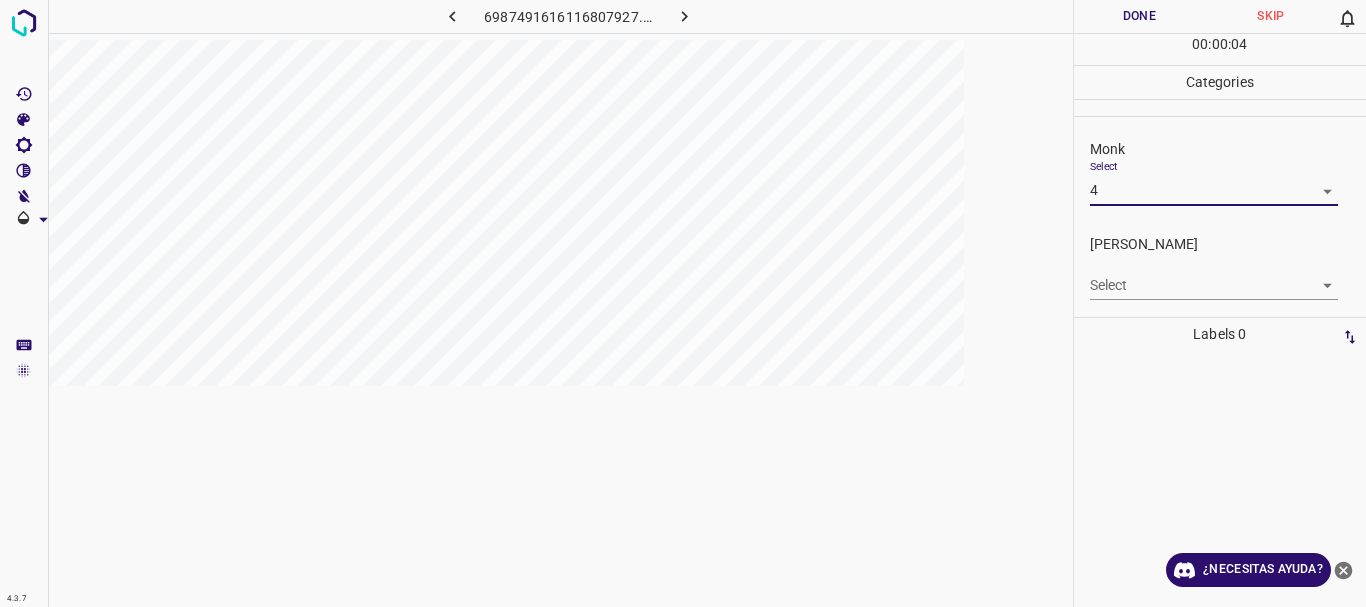 click on "4.3.7 [CREDIT_CARD_NUMBER].png Done Skip 0 00   : 00   : 04   Categories Monk   Select 4 4  [PERSON_NAME]   Select ​ Labels   0 Categories 1 Monk 2  [PERSON_NAME] Tools Space Change between modes (Draw & Edit) I Auto labeling R Restore zoom M Zoom in N Zoom out Delete Delete selecte label Filters Z Restore filters X Saturation filter C Brightness filter V Contrast filter B Gray scale filter General O Download ¿Necesitas ayuda? Texto original Valora esta traducción Tu opinión servirá para ayudar a mejorar el Traductor de Google - Texto - Esconder - Borrar" at bounding box center [683, 303] 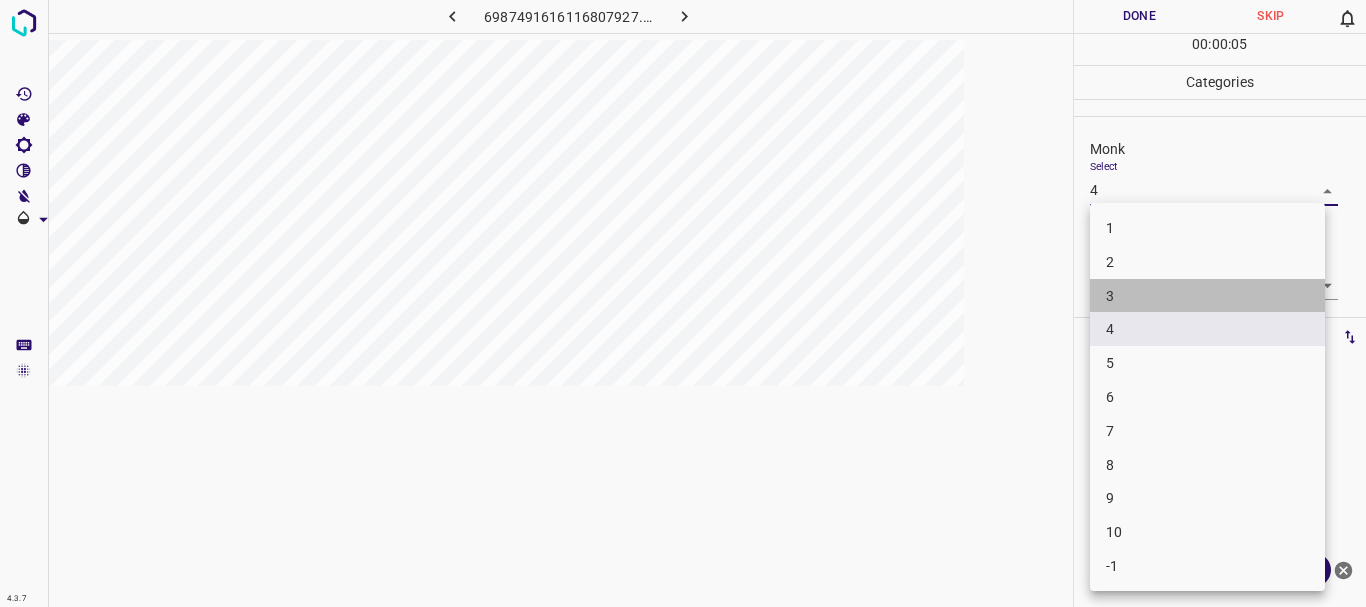 click on "3" at bounding box center [1207, 296] 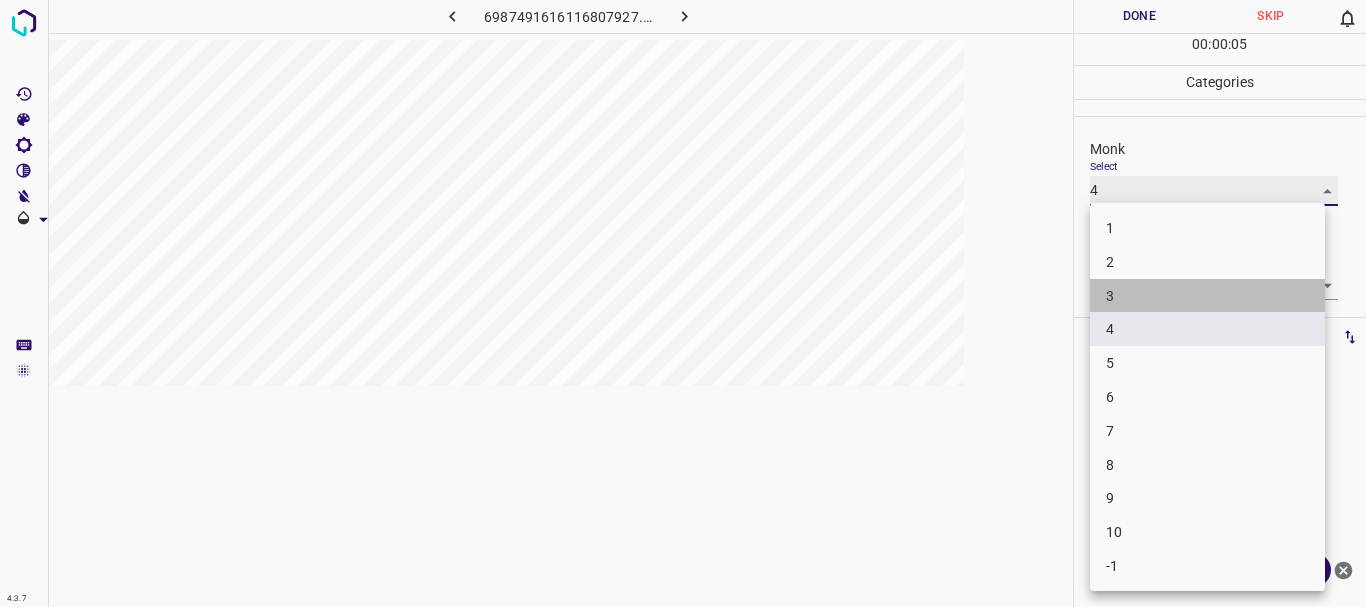 type on "3" 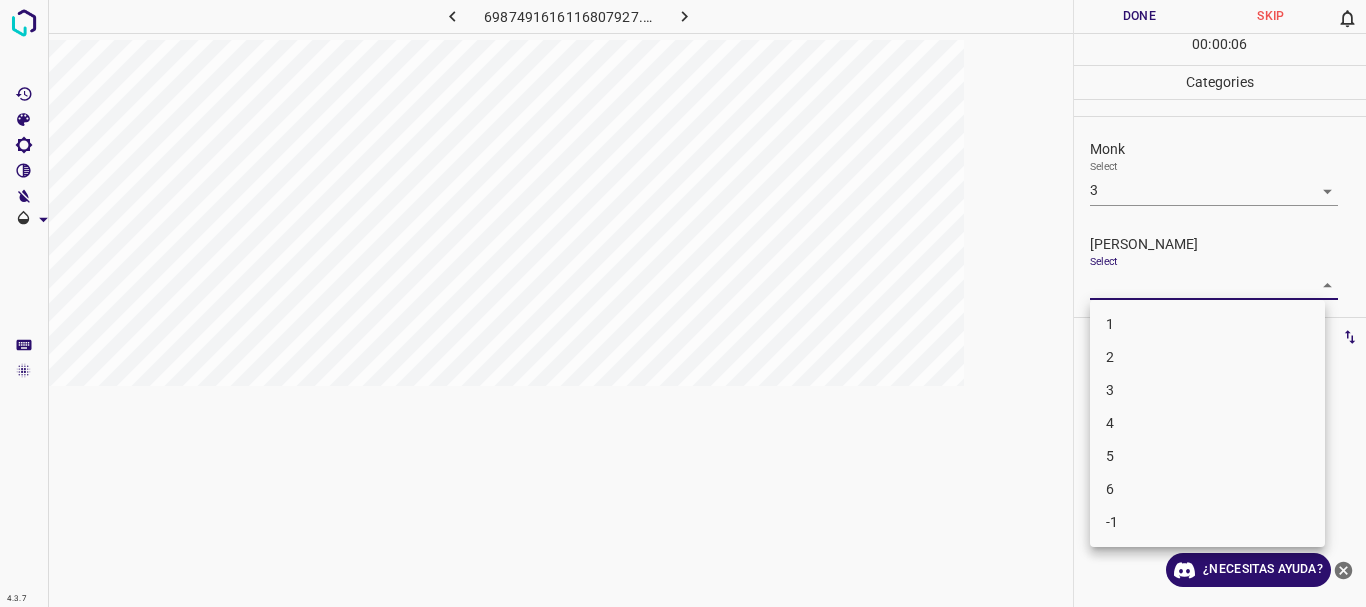 click on "4.3.7 [CREDIT_CARD_NUMBER].png Done Skip 0 00   : 00   : 06   Categories Monk   Select 3 3  [PERSON_NAME]   Select ​ Labels   0 Categories 1 Monk 2  [PERSON_NAME] Tools Space Change between modes (Draw & Edit) I Auto labeling R Restore zoom M Zoom in N Zoom out Delete Delete selecte label Filters Z Restore filters X Saturation filter C Brightness filter V Contrast filter B Gray scale filter General O Download ¿Necesitas ayuda? Texto original Valora esta traducción Tu opinión servirá para ayudar a mejorar el Traductor de Google - Texto - Esconder - Borrar 1 2 3 4 5 6 -1" at bounding box center (683, 303) 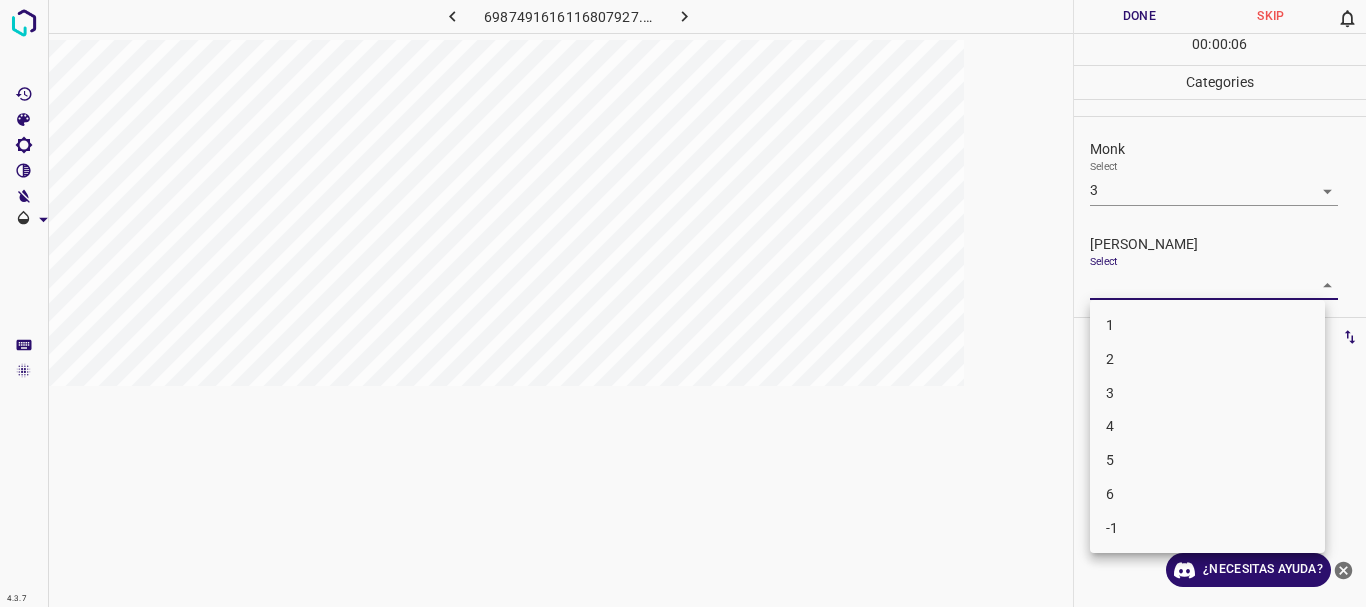 click on "1" at bounding box center (1207, 325) 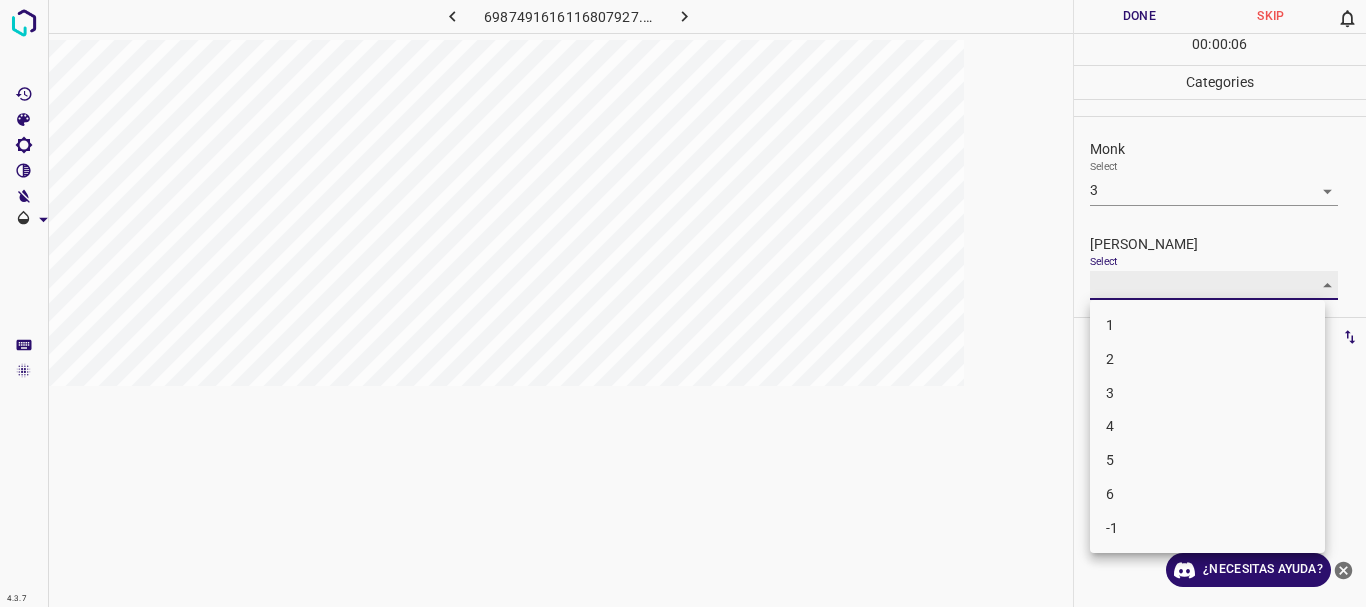type on "1" 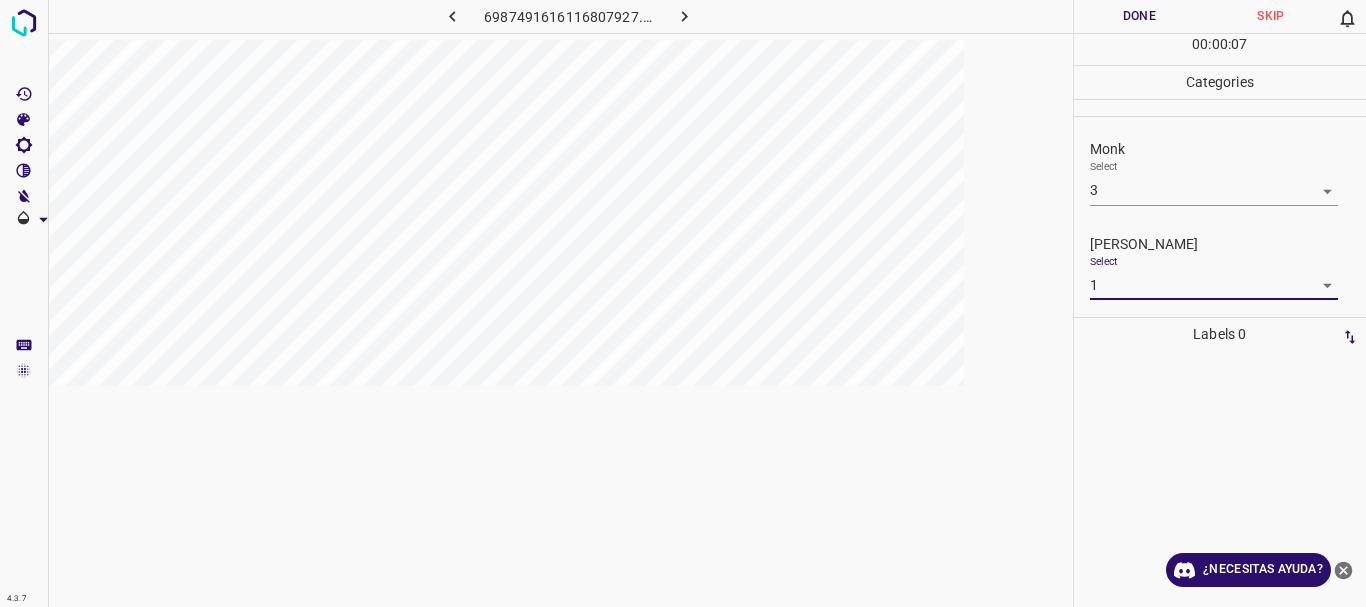 drag, startPoint x: 1146, startPoint y: 14, endPoint x: 1008, endPoint y: 8, distance: 138.13037 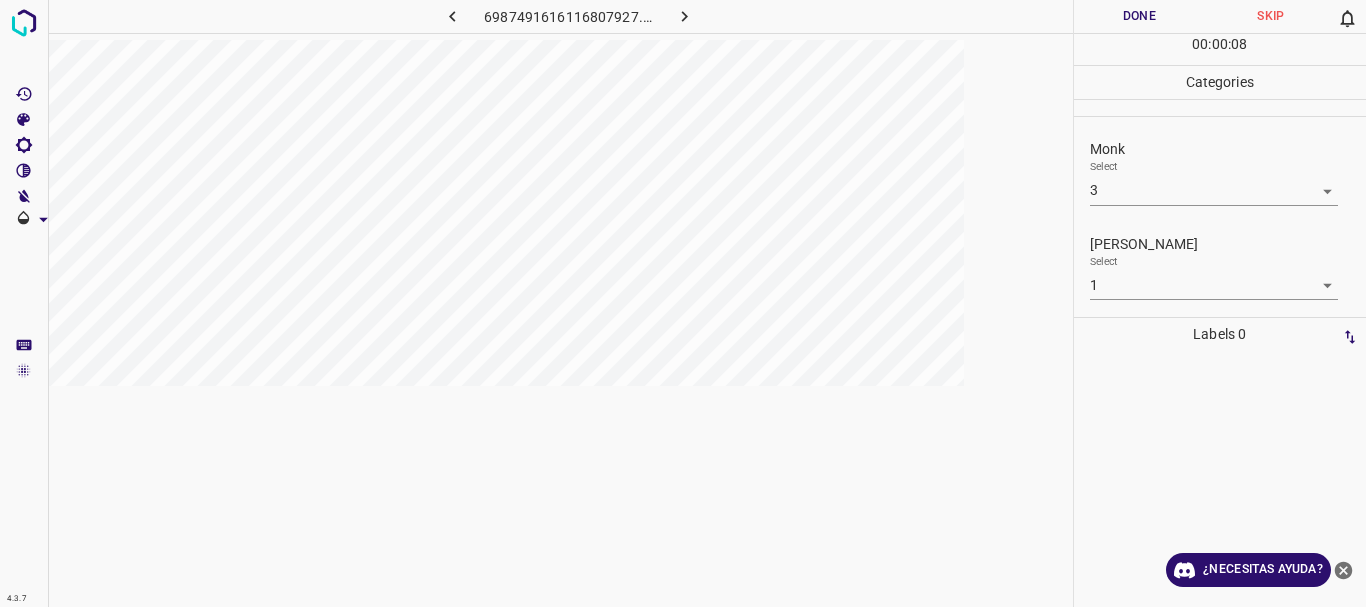 click at bounding box center [684, 16] 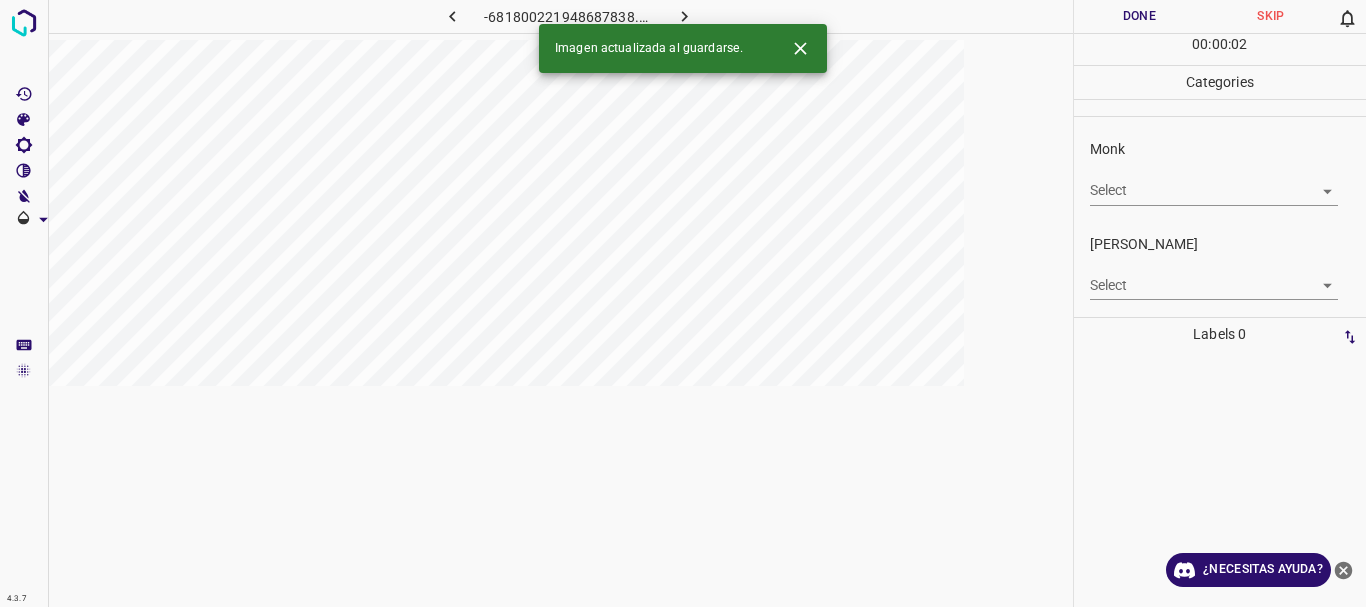 click on "4.3.7 -681800221948687838.png Done Skip 0 00   : 00   : 02   Categories Monk   Select ​  [PERSON_NAME]   Select ​ Labels   0 Categories 1 Monk 2  [PERSON_NAME] Tools Space Change between modes (Draw & Edit) I Auto labeling R Restore zoom M Zoom in N Zoom out Delete Delete selecte label Filters Z Restore filters X Saturation filter C Brightness filter V Contrast filter B Gray scale filter General O Download Imagen actualizada al guardarse. ¿Necesitas ayuda? Texto original Valora esta traducción Tu opinión servirá para ayudar a mejorar el Traductor de Google - Texto - Esconder - Borrar" at bounding box center [683, 303] 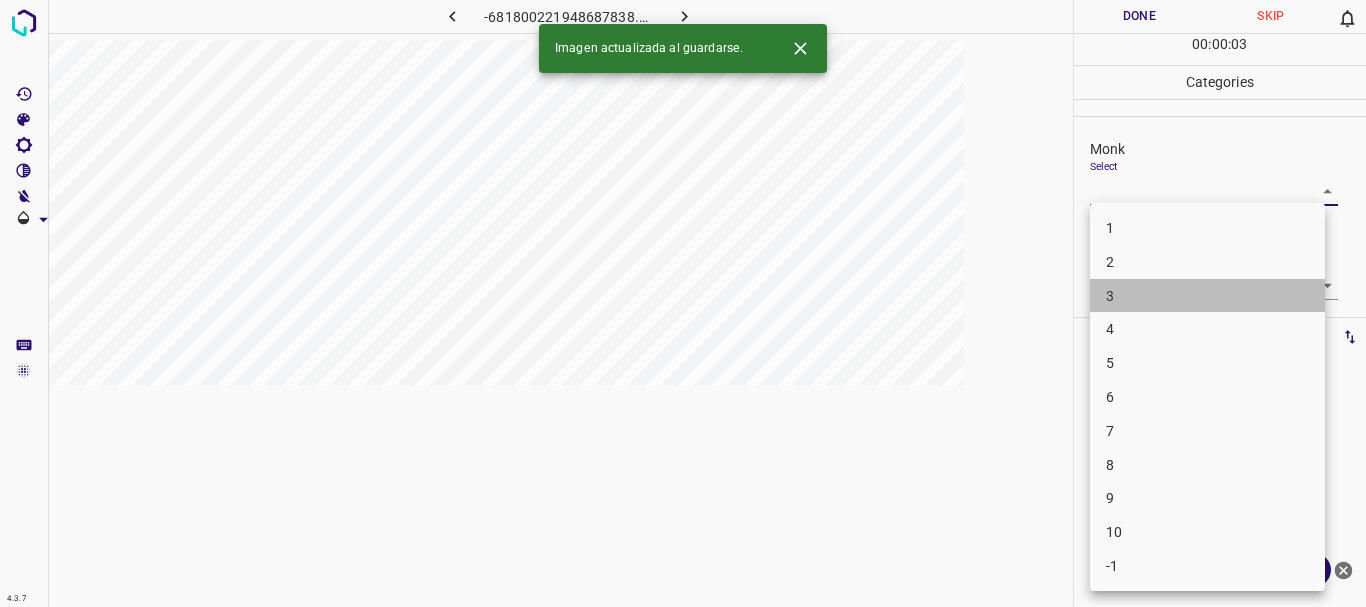 click on "3" at bounding box center [1207, 296] 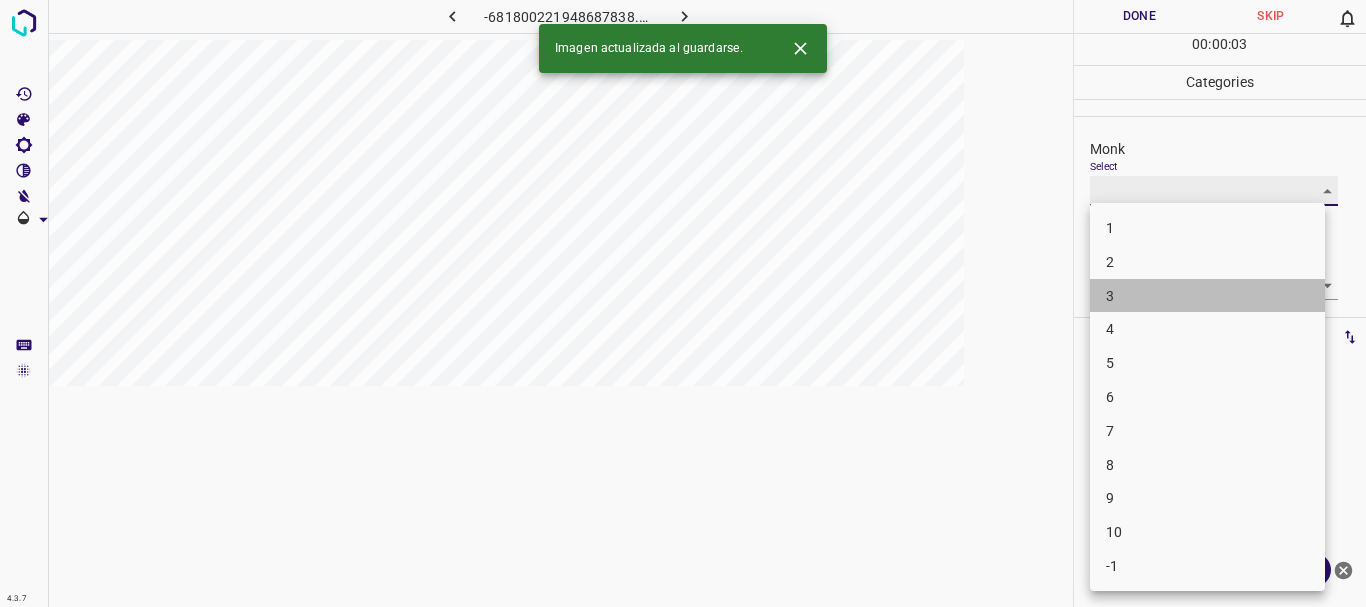 type on "3" 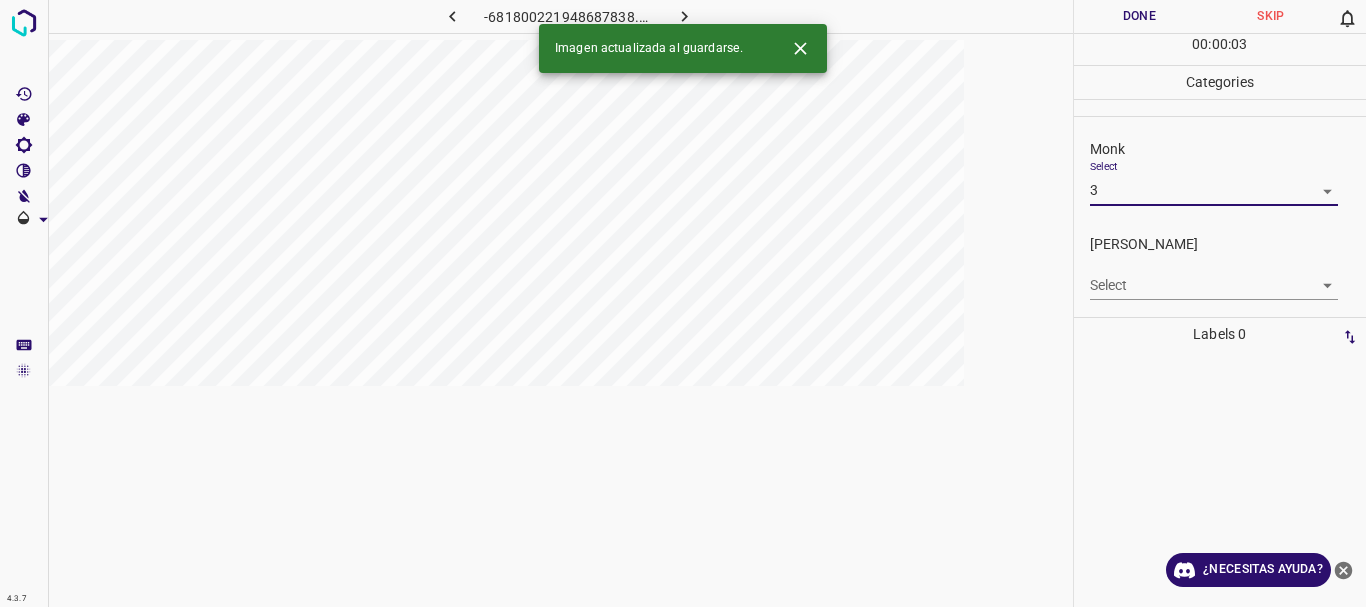 click on "4.3.7 -681800221948687838.png Done Skip 0 00   : 00   : 03   Categories Monk   Select 3 3  [PERSON_NAME]   Select ​ Labels   0 Categories 1 Monk 2  [PERSON_NAME] Tools Space Change between modes (Draw & Edit) I Auto labeling R Restore zoom M Zoom in N Zoom out Delete Delete selecte label Filters Z Restore filters X Saturation filter C Brightness filter V Contrast filter B Gray scale filter General O Download Imagen actualizada al guardarse. ¿Necesitas ayuda? Texto original Valora esta traducción Tu opinión servirá para ayudar a mejorar el Traductor de Google - Texto - Esconder - Borrar" at bounding box center (683, 303) 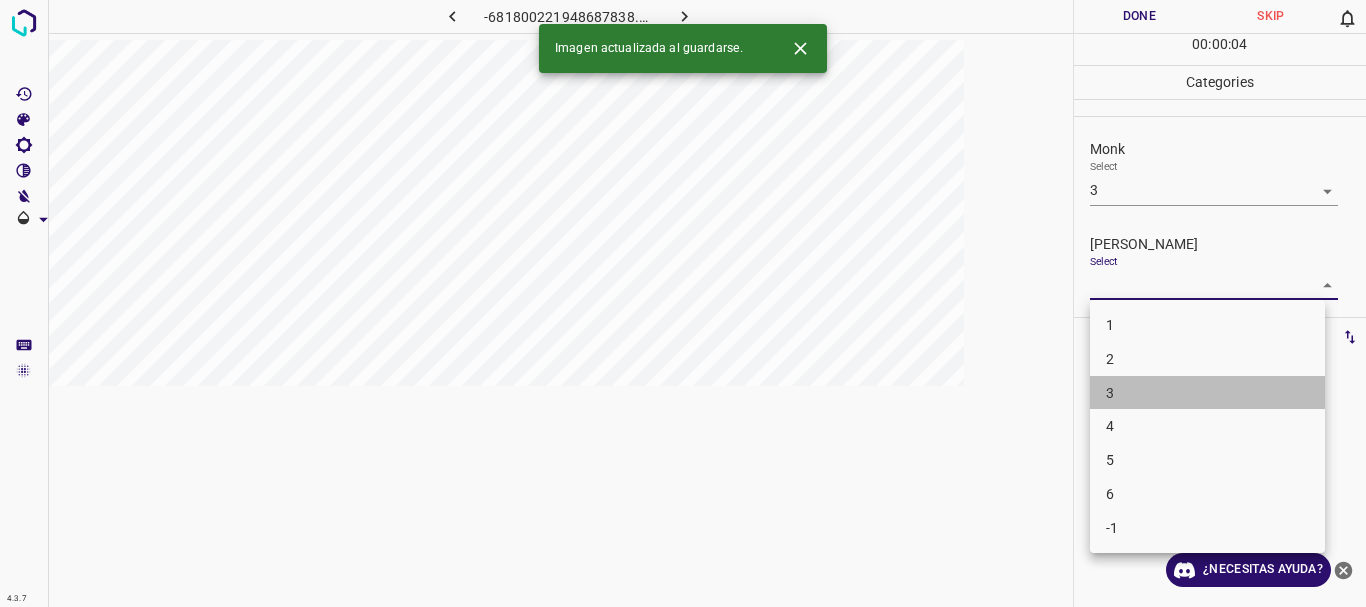 click on "3" at bounding box center (1207, 393) 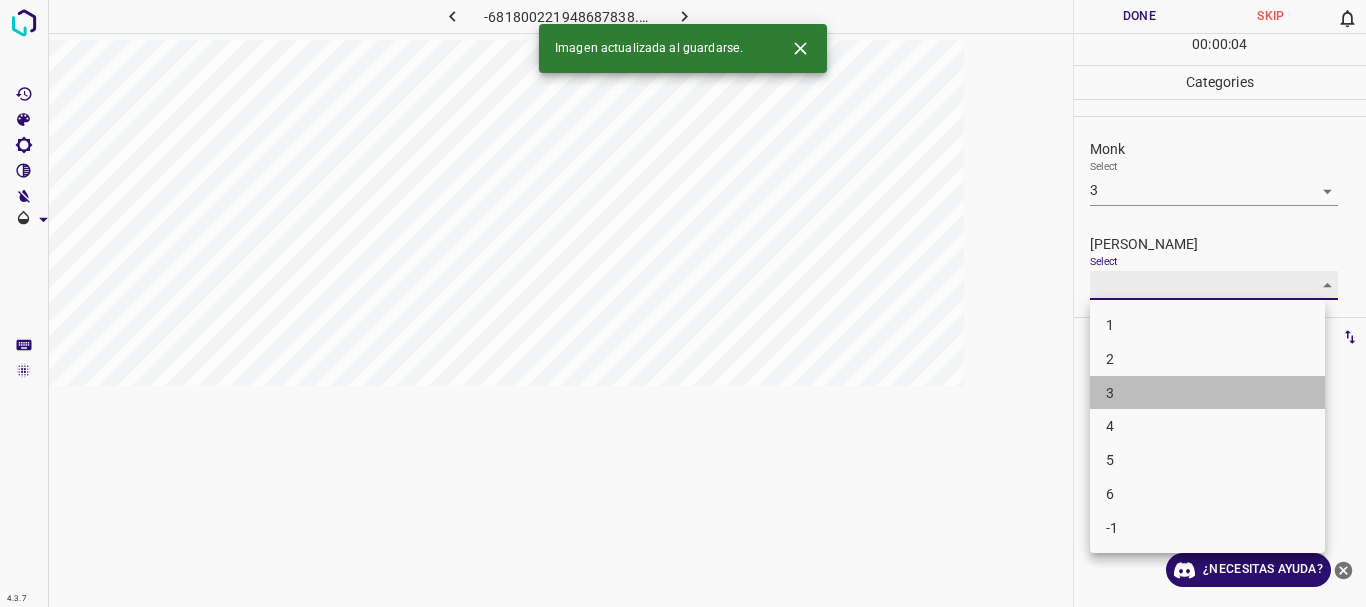 type on "3" 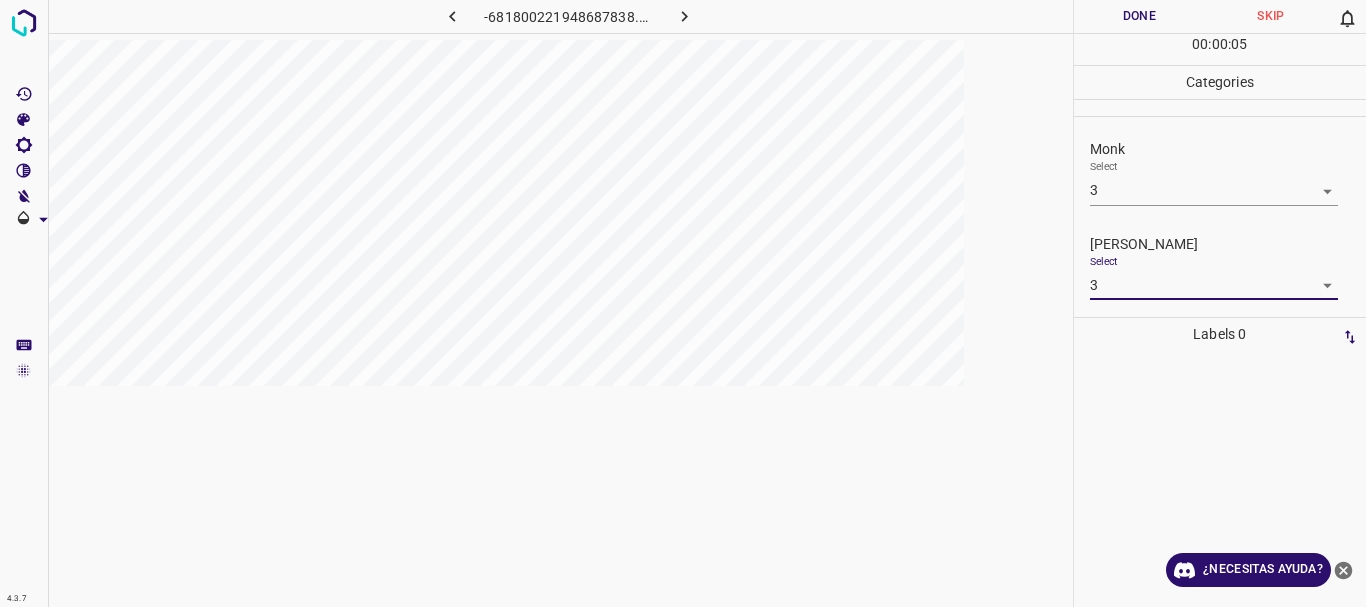 click on "Done" at bounding box center (1140, 16) 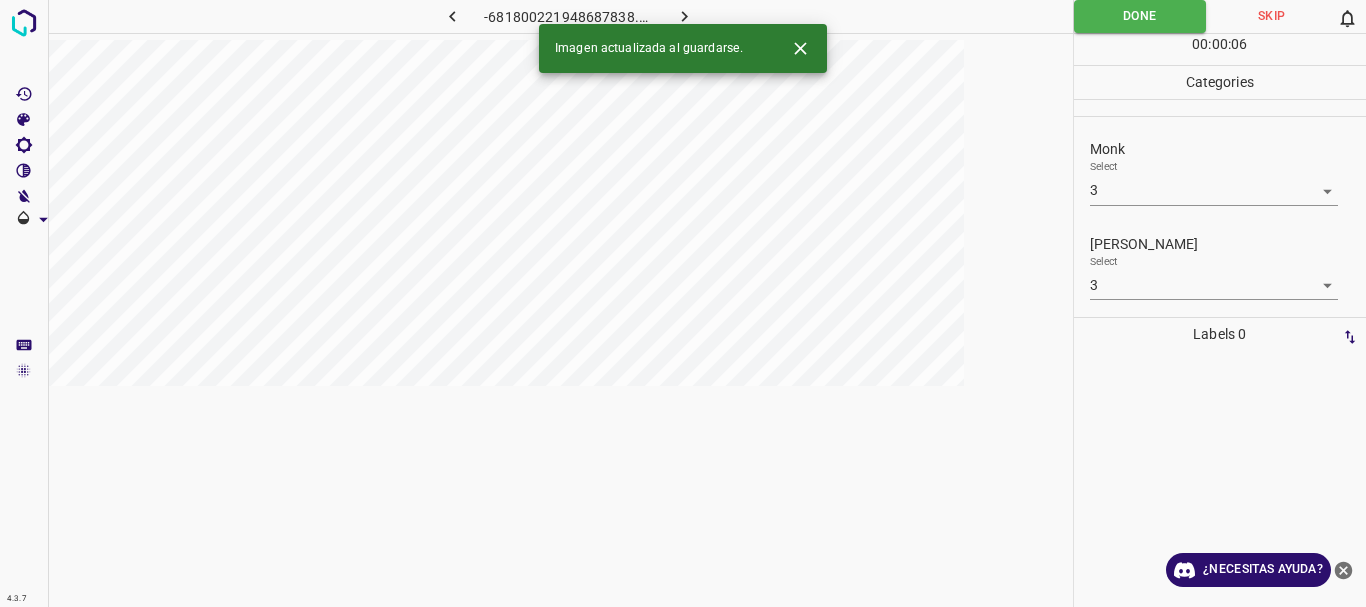 click at bounding box center [684, 16] 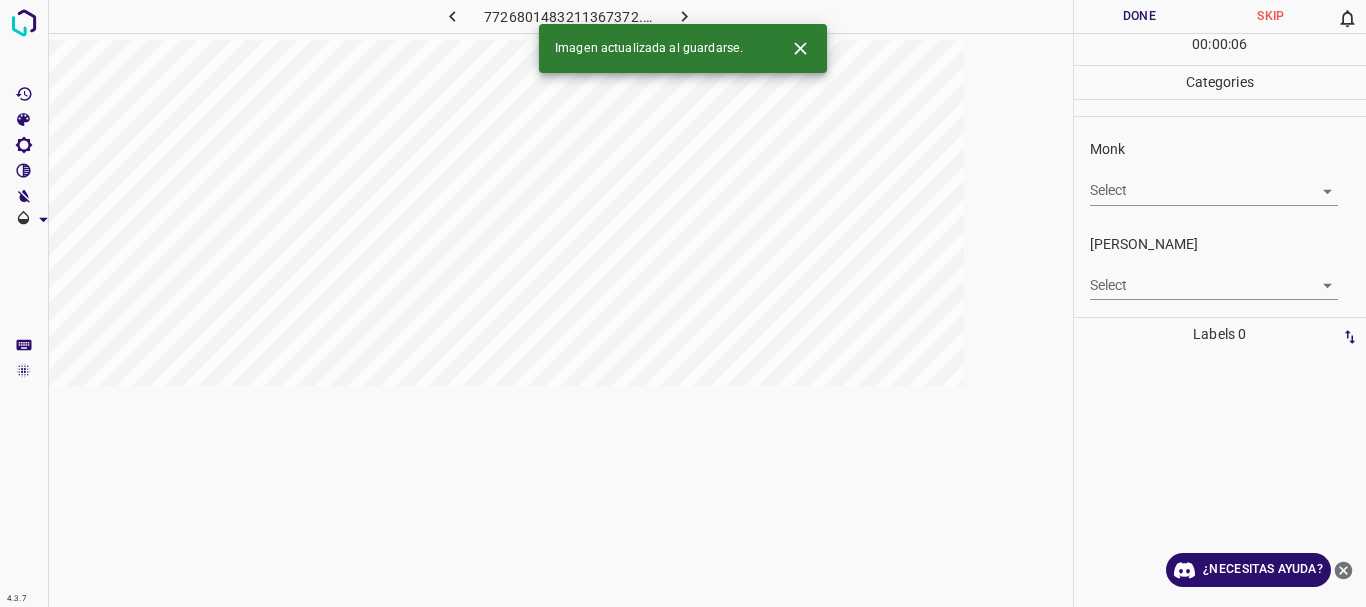 click on "4.3.7 7726801483211367372.png Done Skip 0 00   : 00   : 06   Categories Monk   Select ​  [PERSON_NAME]   Select ​ Labels   0 Categories 1 Monk 2  [PERSON_NAME] Tools Space Change between modes (Draw & Edit) I Auto labeling R Restore zoom M Zoom in N Zoom out Delete Delete selecte label Filters Z Restore filters X Saturation filter C Brightness filter V Contrast filter B Gray scale filter General O Download Imagen actualizada al guardarse. ¿Necesitas ayuda? Texto original Valora esta traducción Tu opinión servirá para ayudar a mejorar el Traductor de Google - Texto - Esconder - Borrar" at bounding box center [683, 303] 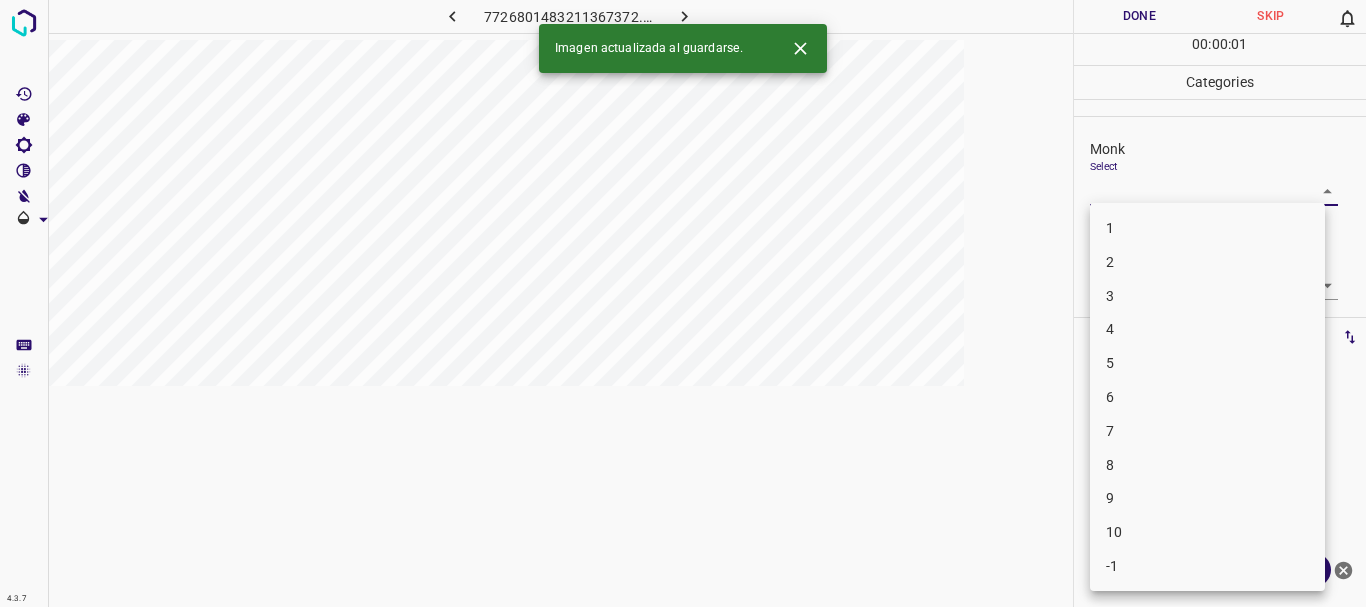 click on "3" at bounding box center (1207, 296) 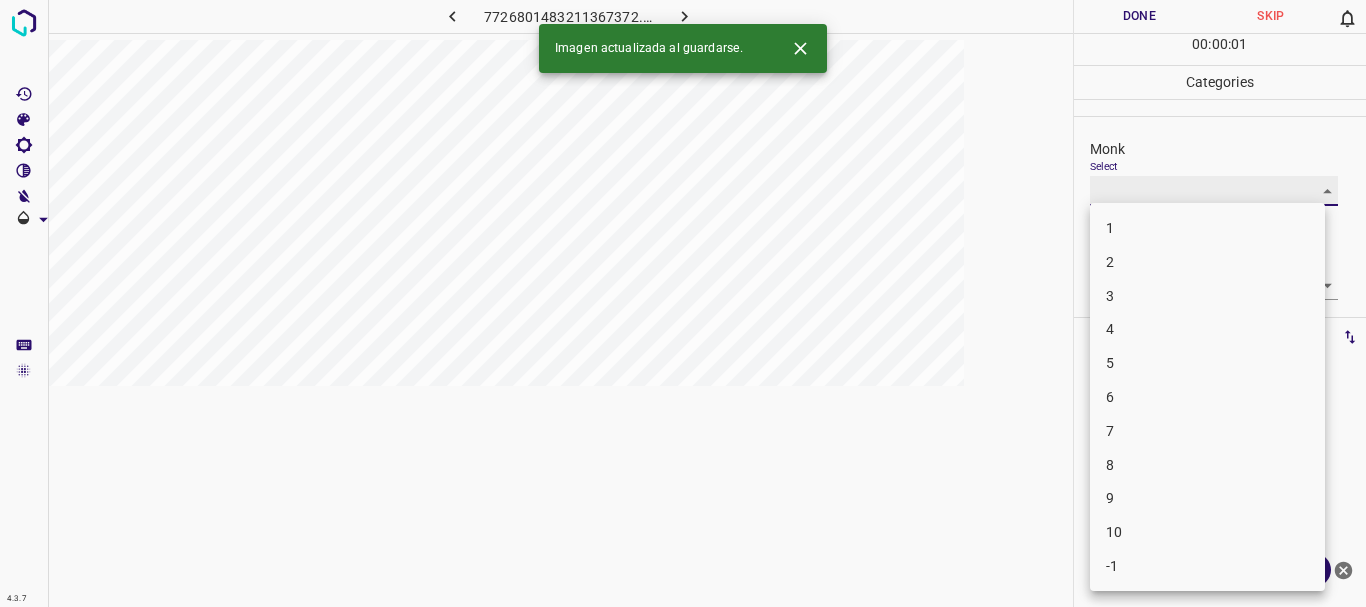 type on "3" 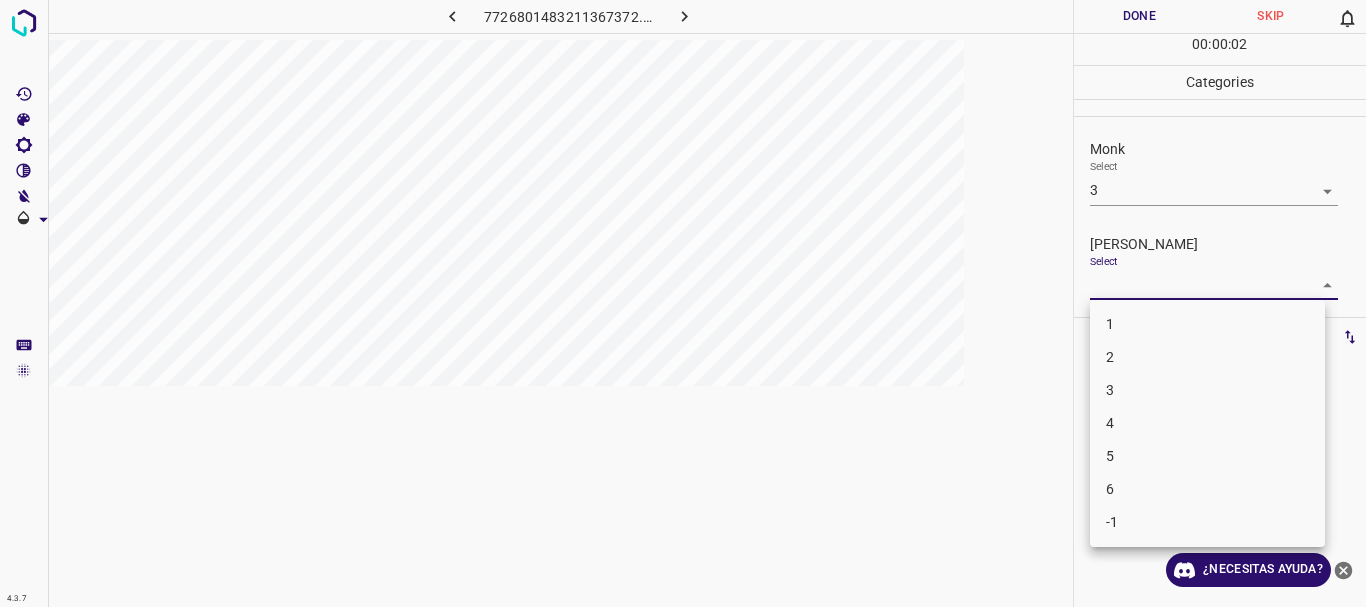 click on "4.3.7 7726801483211367372.png Done Skip 0 00   : 00   : 02   Categories Monk   Select 3 3  [PERSON_NAME]   Select ​ Labels   0 Categories 1 Monk 2  [PERSON_NAME] Tools Space Change between modes (Draw & Edit) I Auto labeling R Restore zoom M Zoom in N Zoom out Delete Delete selecte label Filters Z Restore filters X Saturation filter C Brightness filter V Contrast filter B Gray scale filter General O Download ¿Necesitas ayuda? Texto original Valora esta traducción Tu opinión servirá para ayudar a mejorar el Traductor de Google - Texto - Esconder - Borrar 1 2 3 4 5 6 -1" at bounding box center (683, 303) 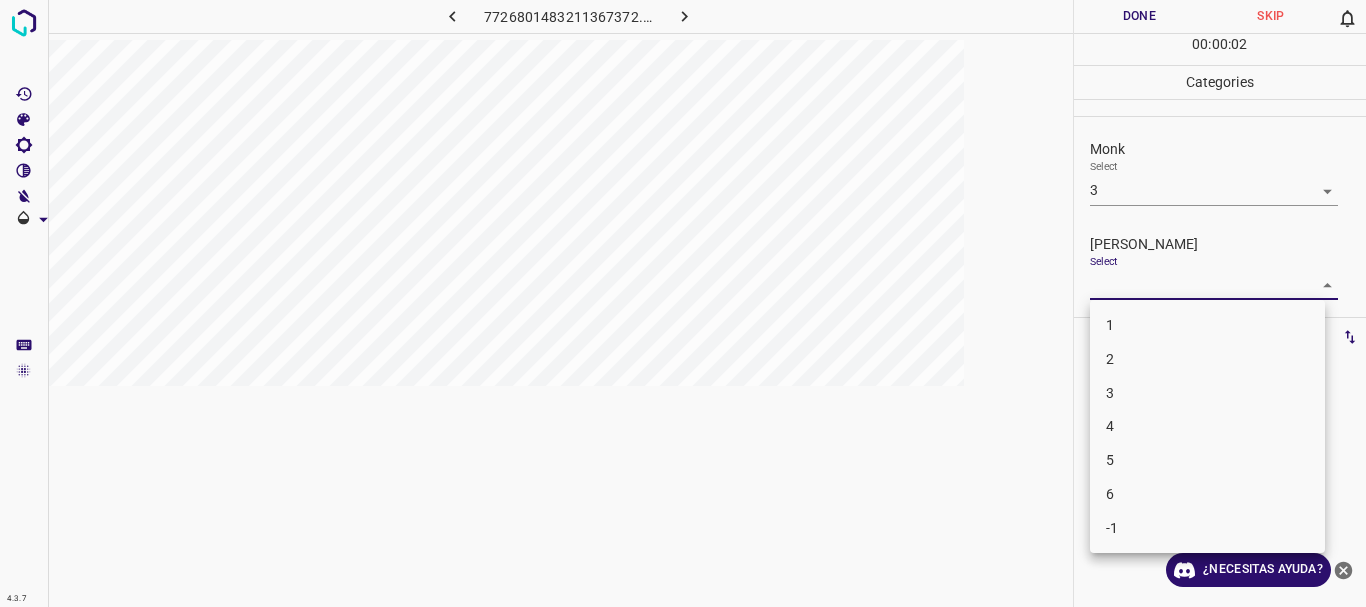 click on "3" at bounding box center (1207, 393) 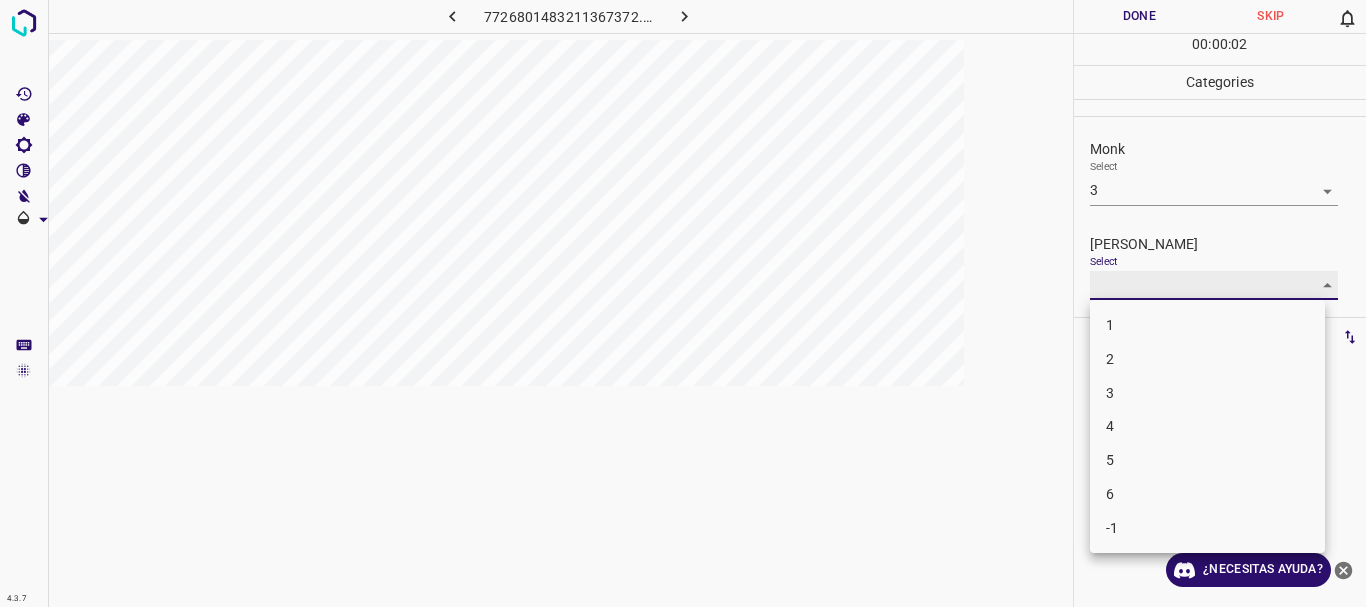 type on "3" 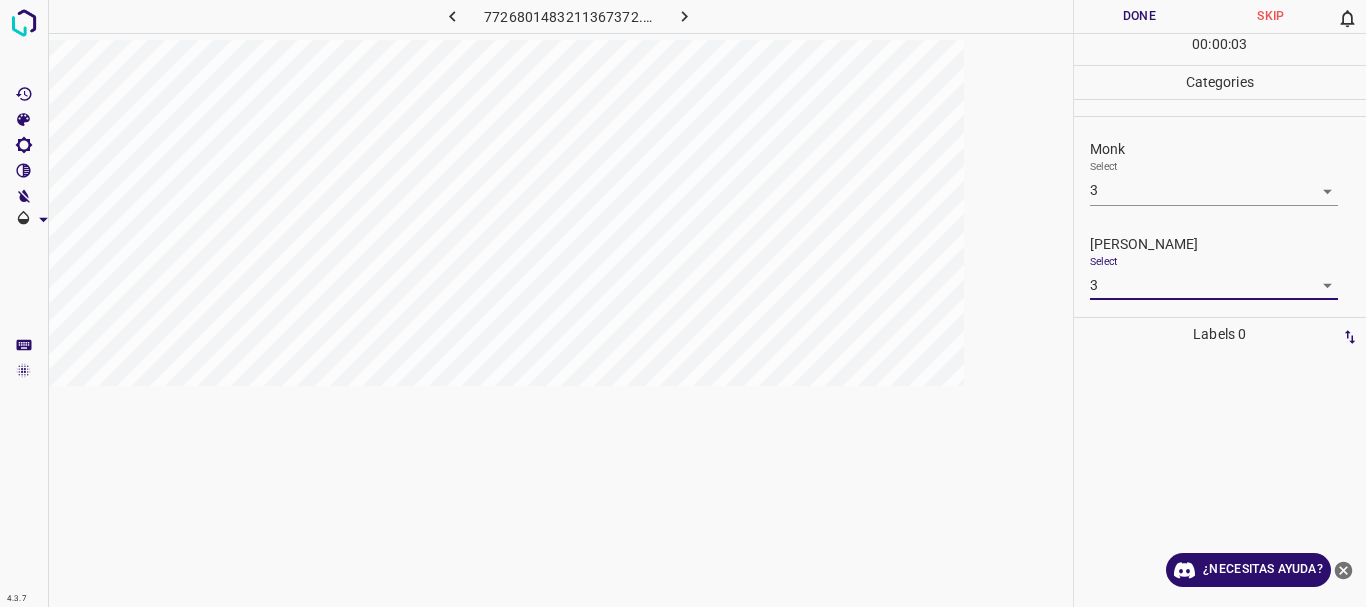 click on "Done" at bounding box center (1140, 16) 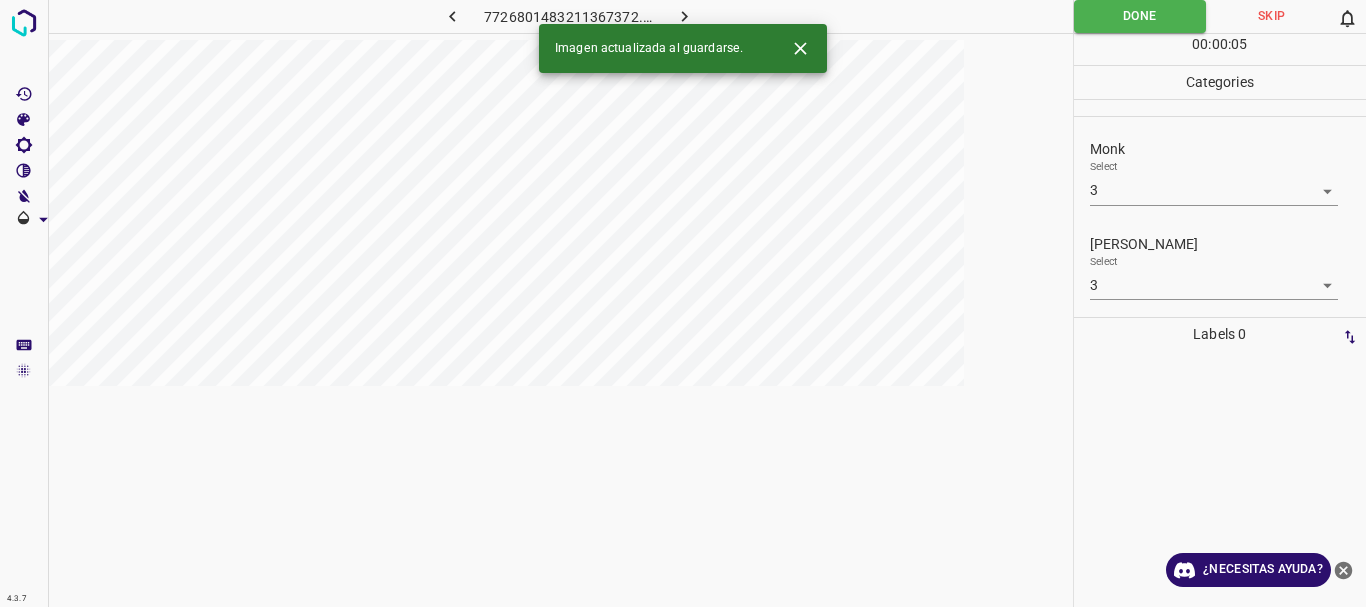 click 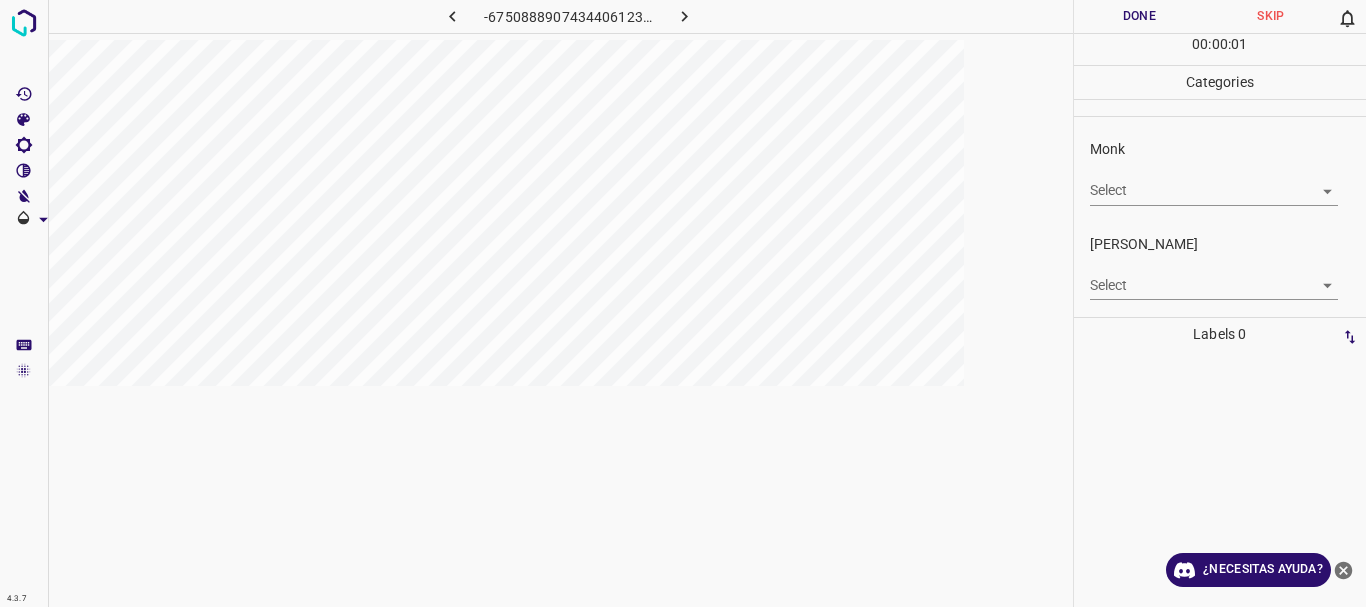 click on "4.3.7 -6750888907434406123.png Done Skip 0 00   : 00   : 01   Categories Monk   Select ​  [PERSON_NAME]   Select ​ Labels   0 Categories 1 Monk 2  [PERSON_NAME] Tools Space Change between modes (Draw & Edit) I Auto labeling R Restore zoom M Zoom in N Zoom out Delete Delete selecte label Filters Z Restore filters X Saturation filter C Brightness filter V Contrast filter B Gray scale filter General O Download ¿Necesitas ayuda? Texto original Valora esta traducción Tu opinión servirá para ayudar a mejorar el Traductor de Google - Texto - Esconder - Borrar" at bounding box center [683, 303] 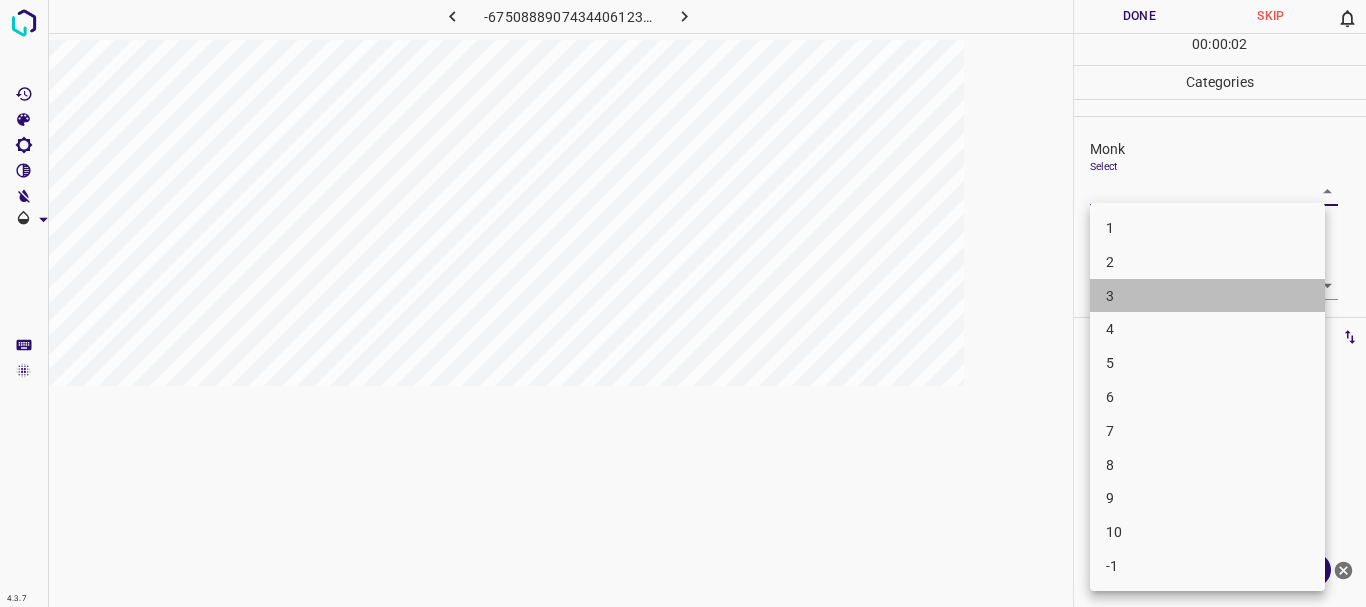 click on "3" at bounding box center [1207, 296] 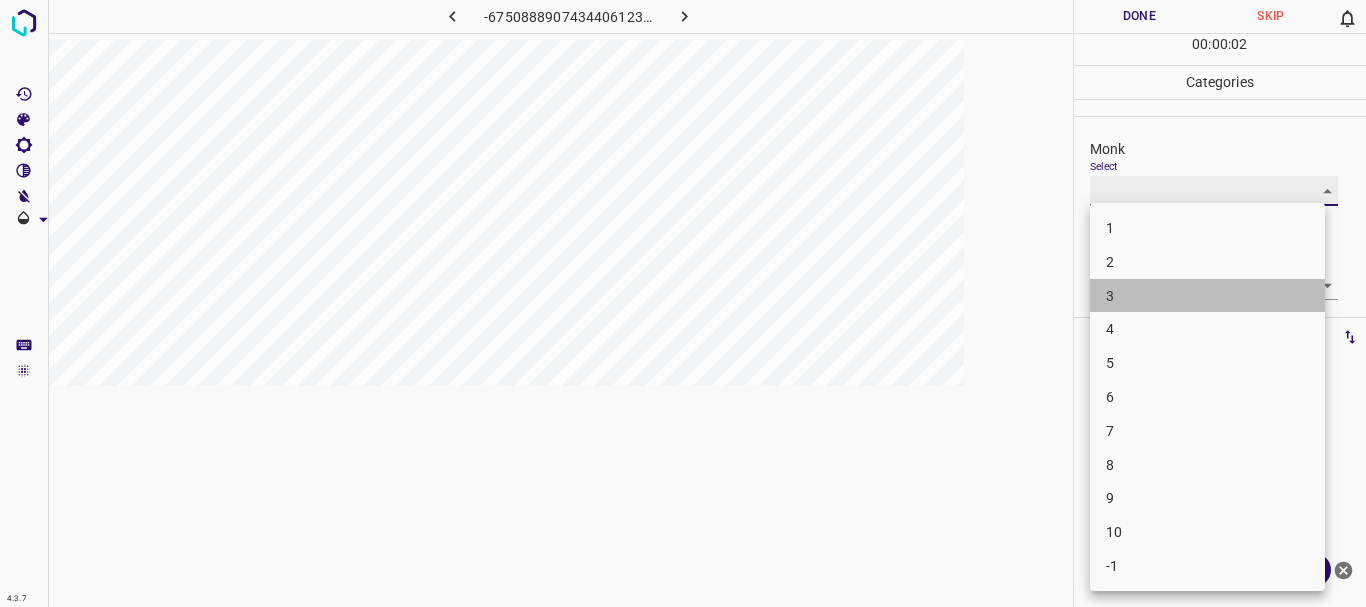 type on "3" 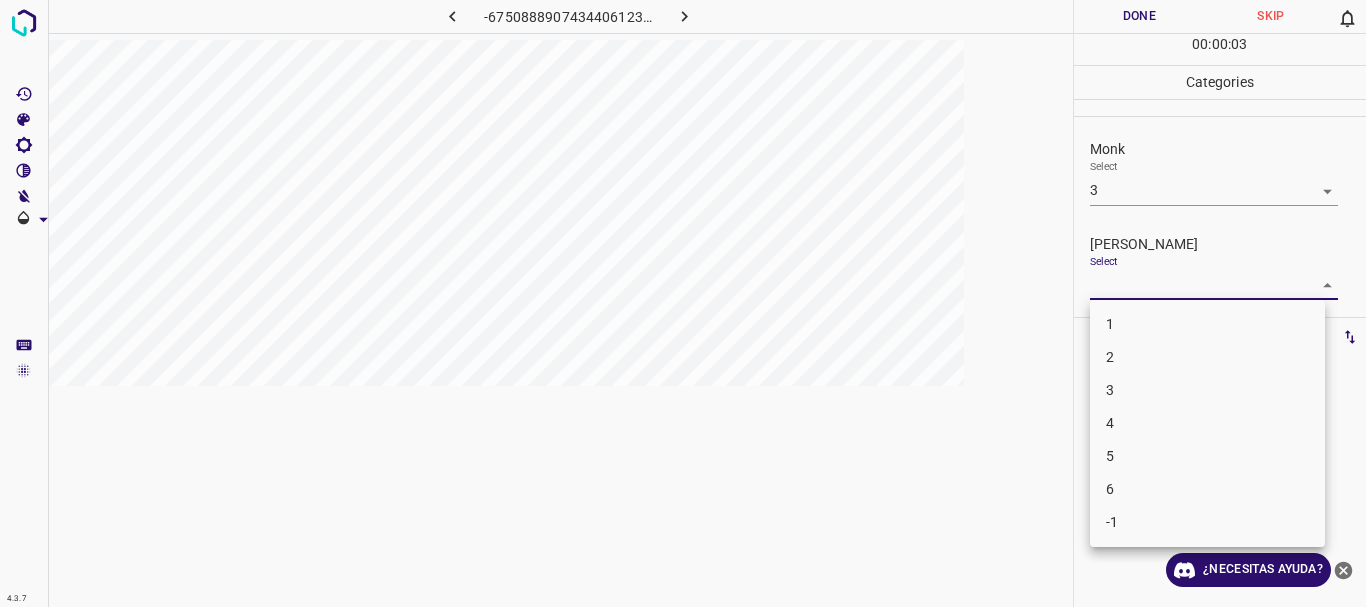 click on "4.3.7 -6750888907434406123.png Done Skip 0 00   : 00   : 03   Categories Monk   Select 3 3  [PERSON_NAME]   Select ​ Labels   0 Categories 1 Monk 2  [PERSON_NAME] Tools Space Change between modes (Draw & Edit) I Auto labeling R Restore zoom M Zoom in N Zoom out Delete Delete selecte label Filters Z Restore filters X Saturation filter C Brightness filter V Contrast filter B Gray scale filter General O Download ¿Necesitas ayuda? Texto original Valora esta traducción Tu opinión servirá para ayudar a mejorar el Traductor de Google - Texto - Esconder - Borrar 1 2 3 4 5 6 -1" at bounding box center [683, 303] 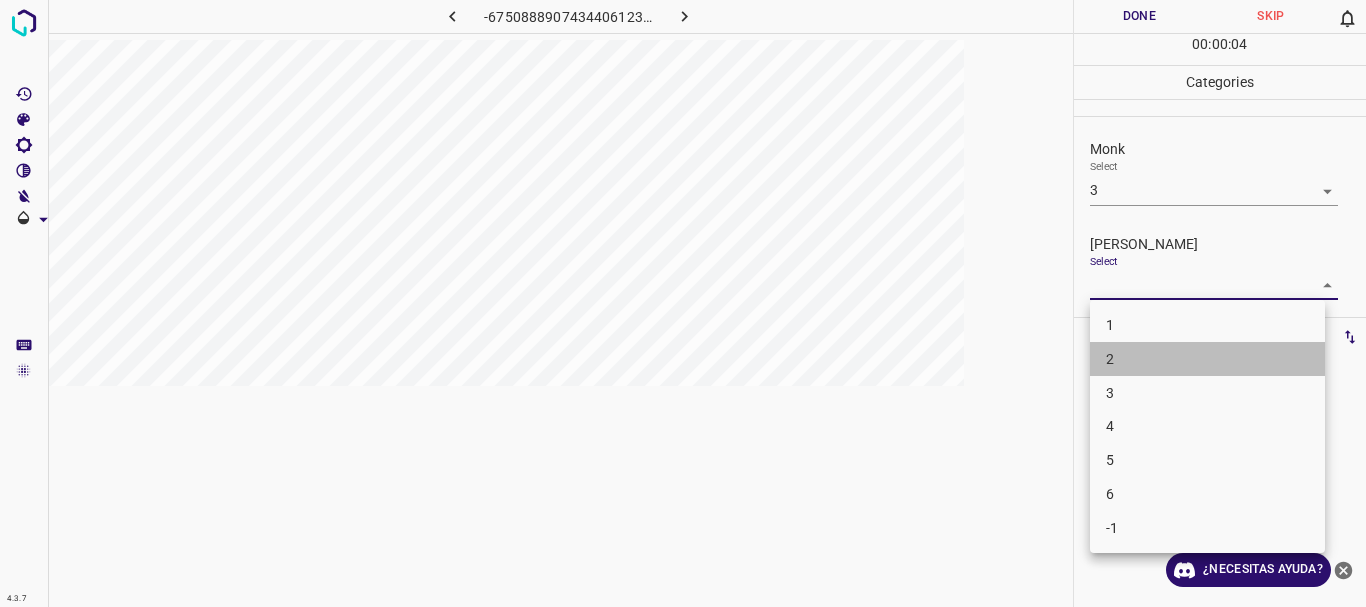 click on "2" at bounding box center [1207, 359] 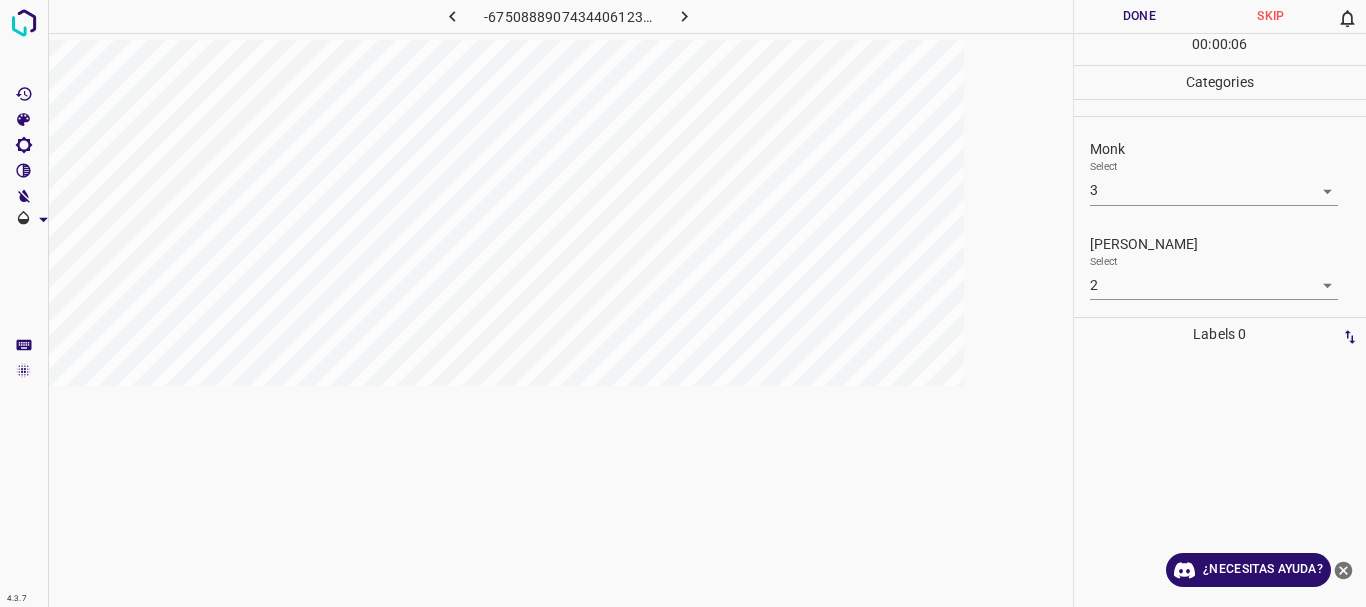 click on "[PERSON_NAME]   Select 2 2" at bounding box center (1220, 267) 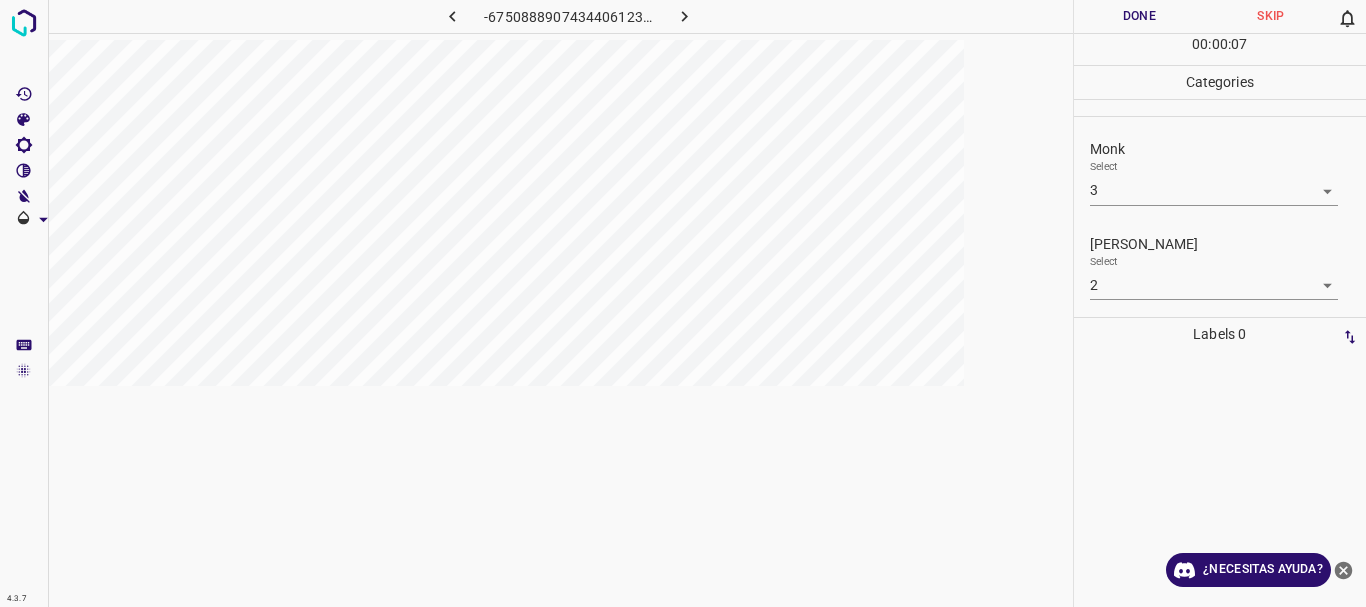 click on "4.3.7 -6750888907434406123.png Done Skip 0 00   : 00   : 07   Categories Monk   Select 3 3  [PERSON_NAME]   Select 2 2 Labels   0 Categories 1 Monk 2  [PERSON_NAME] Tools Space Change between modes (Draw & Edit) I Auto labeling R Restore zoom M Zoom in N Zoom out Delete Delete selecte label Filters Z Restore filters X Saturation filter C Brightness filter V Contrast filter B Gray scale filter General O Download ¿Necesitas ayuda? Texto original Valora esta traducción Tu opinión servirá para ayudar a mejorar el Traductor de Google - Texto - Esconder - Borrar" at bounding box center [683, 303] 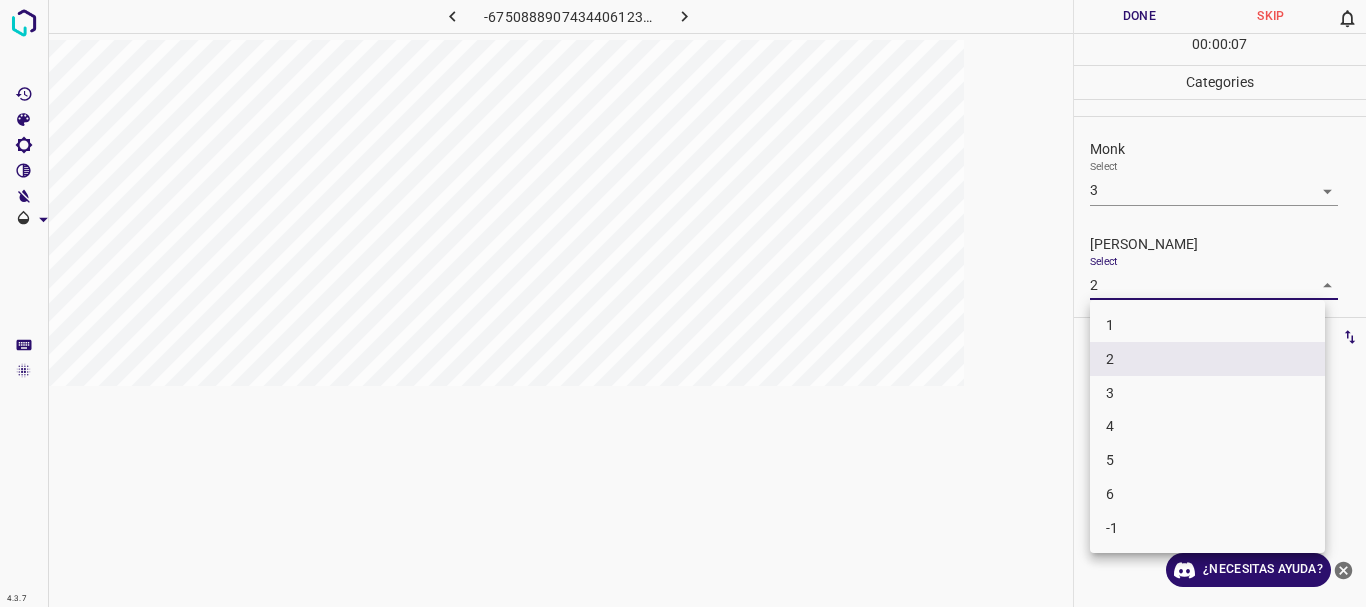 click on "3" at bounding box center (1207, 393) 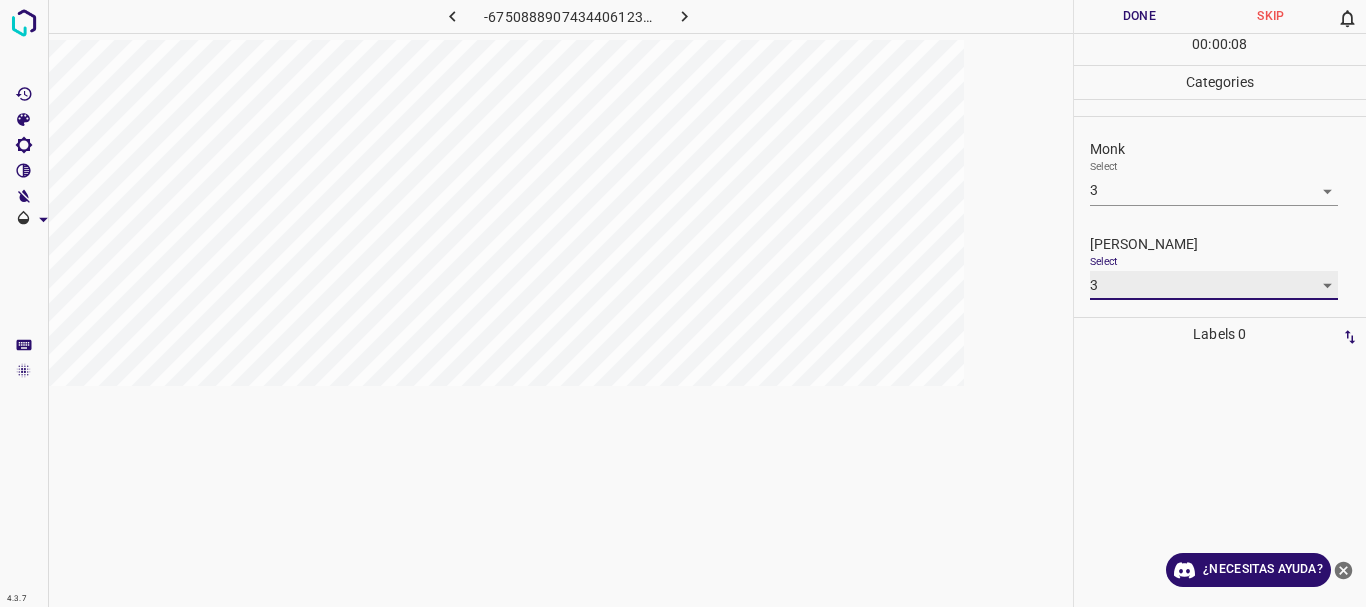 type on "3" 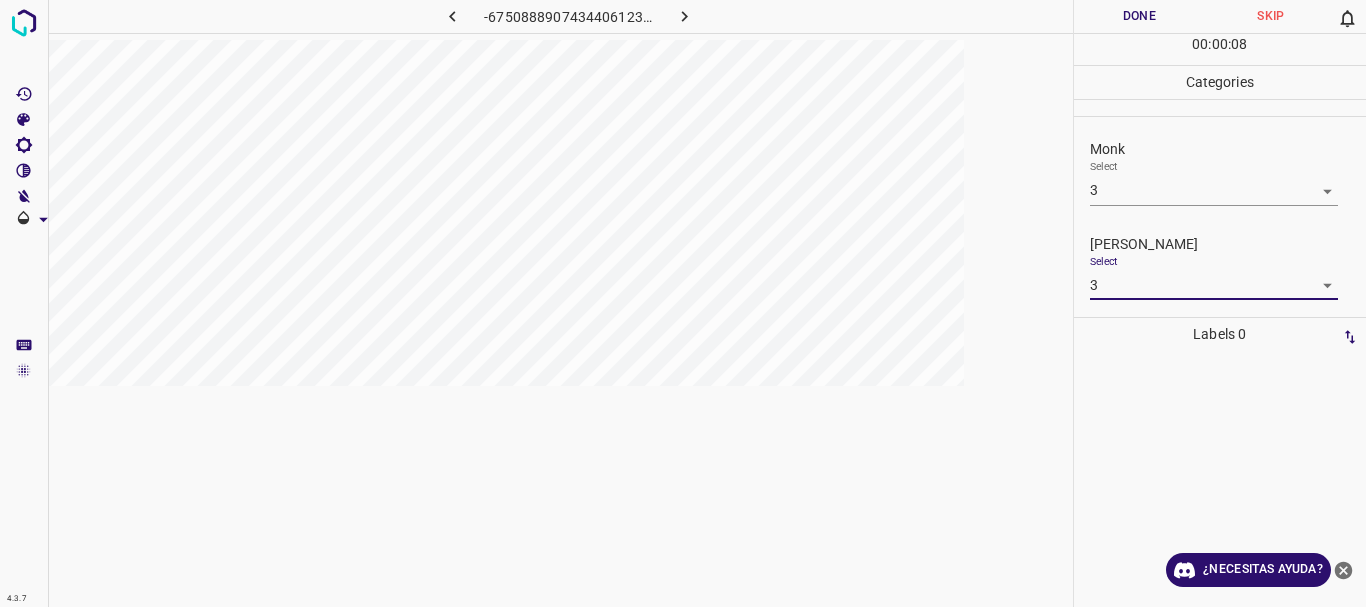 click on "Done" at bounding box center [1140, 16] 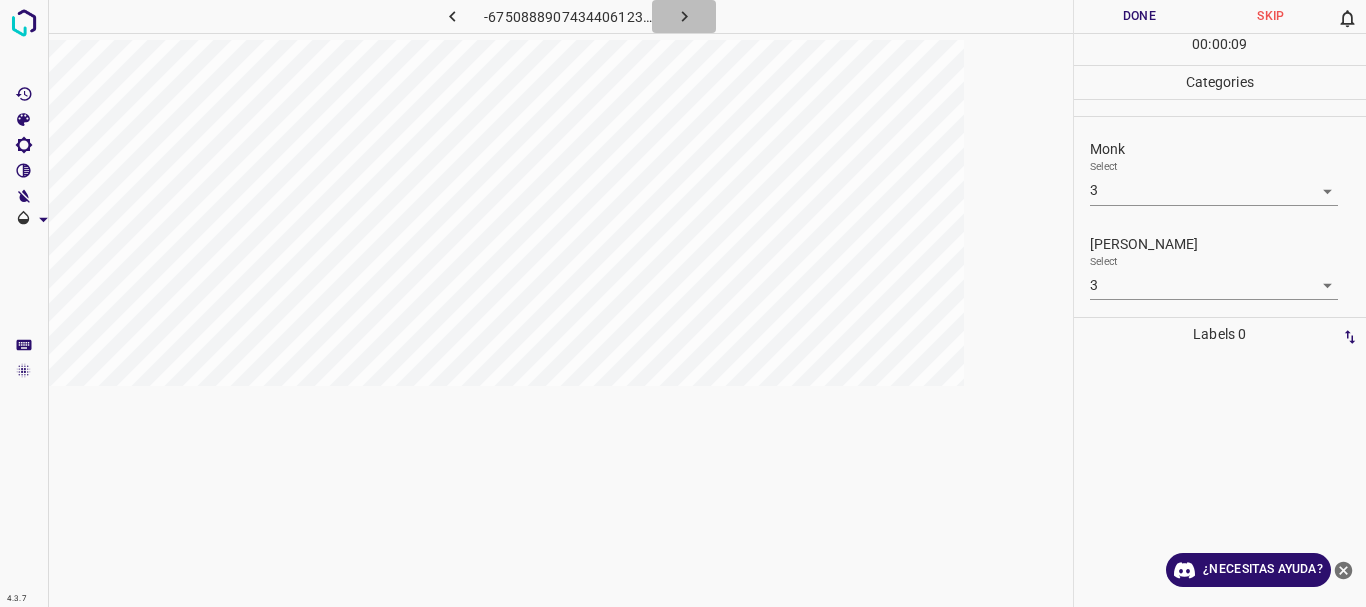 click at bounding box center [684, 16] 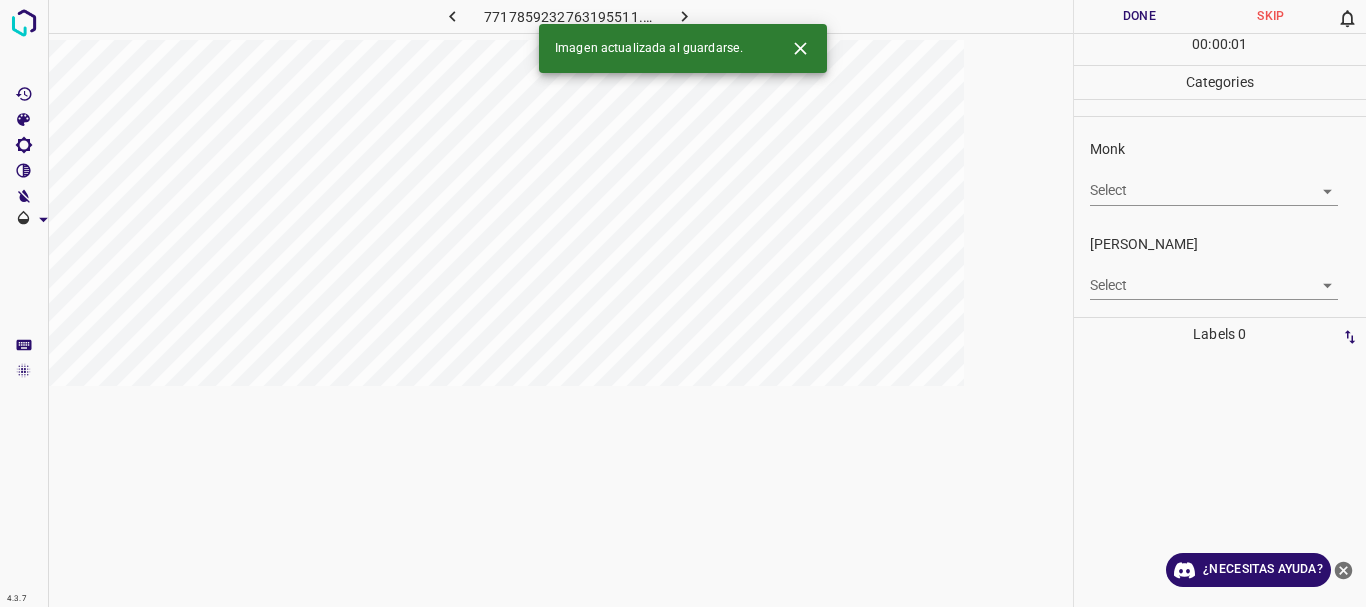 click on "4.3.7 7717859232763195511.png Done Skip 0 00   : 00   : 01   Categories Monk   Select ​  [PERSON_NAME]   Select ​ Labels   0 Categories 1 Monk 2  [PERSON_NAME] Tools Space Change between modes (Draw & Edit) I Auto labeling R Restore zoom M Zoom in N Zoom out Delete Delete selecte label Filters Z Restore filters X Saturation filter C Brightness filter V Contrast filter B Gray scale filter General O Download Imagen actualizada al guardarse. ¿Necesitas ayuda? Texto original Valora esta traducción Tu opinión servirá para ayudar a mejorar el Traductor de Google - Texto - Esconder - Borrar" at bounding box center (683, 303) 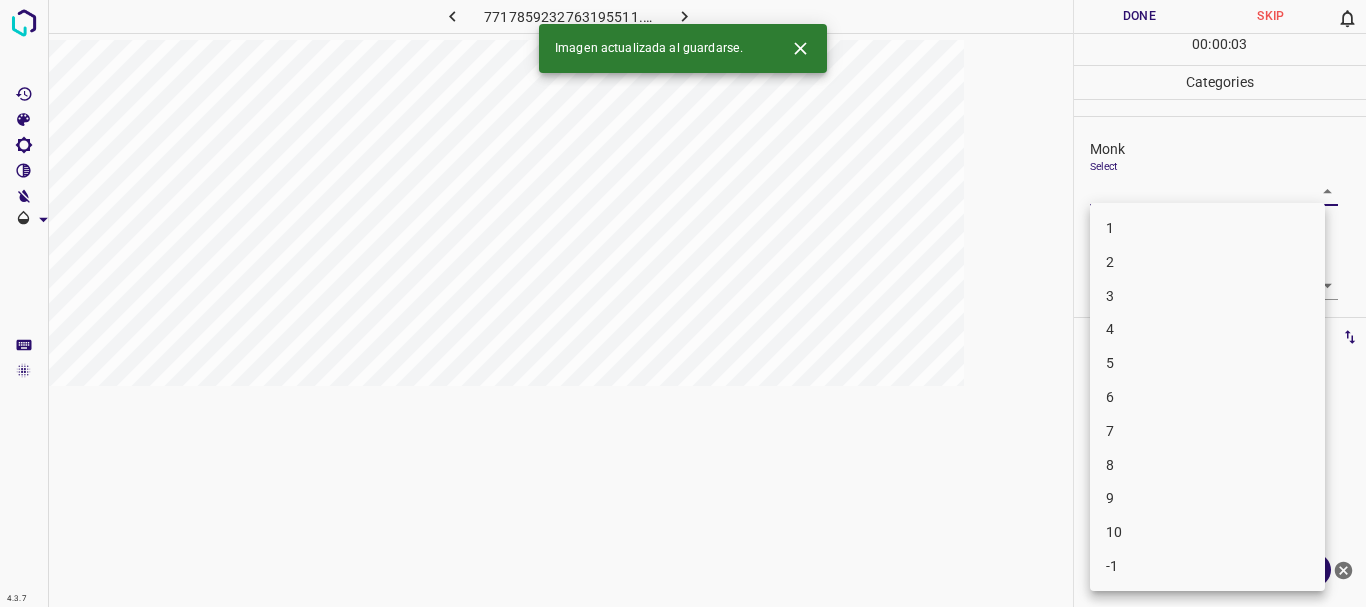 click on "3" at bounding box center [1207, 296] 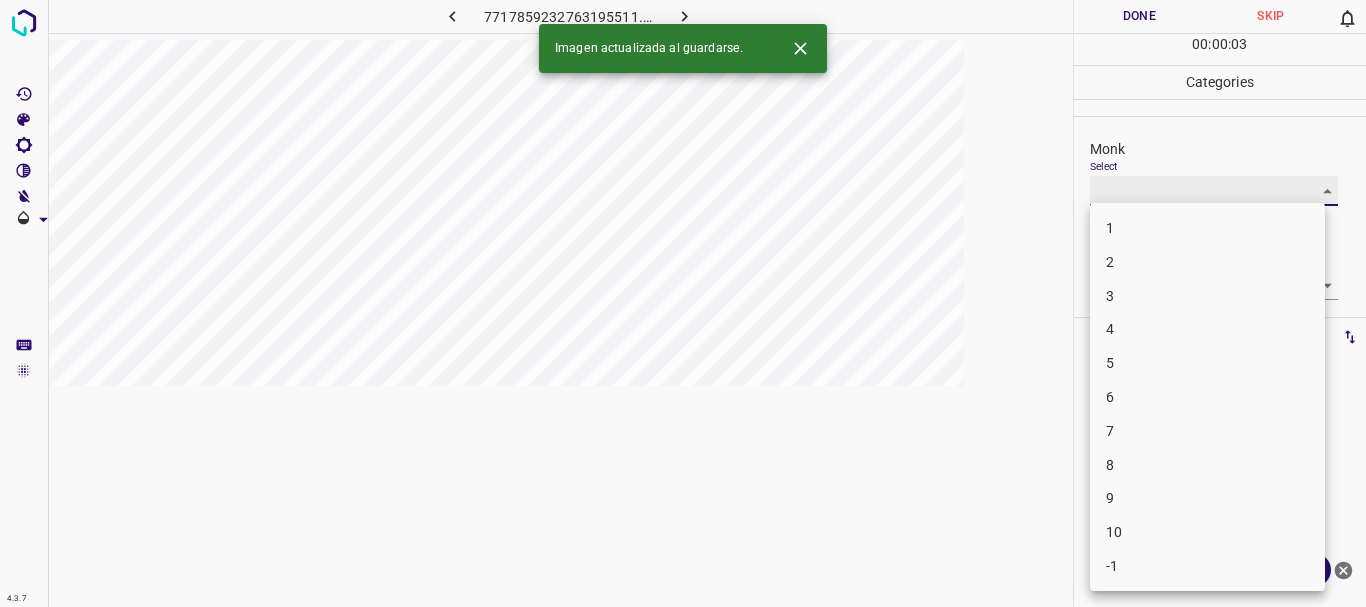 type on "3" 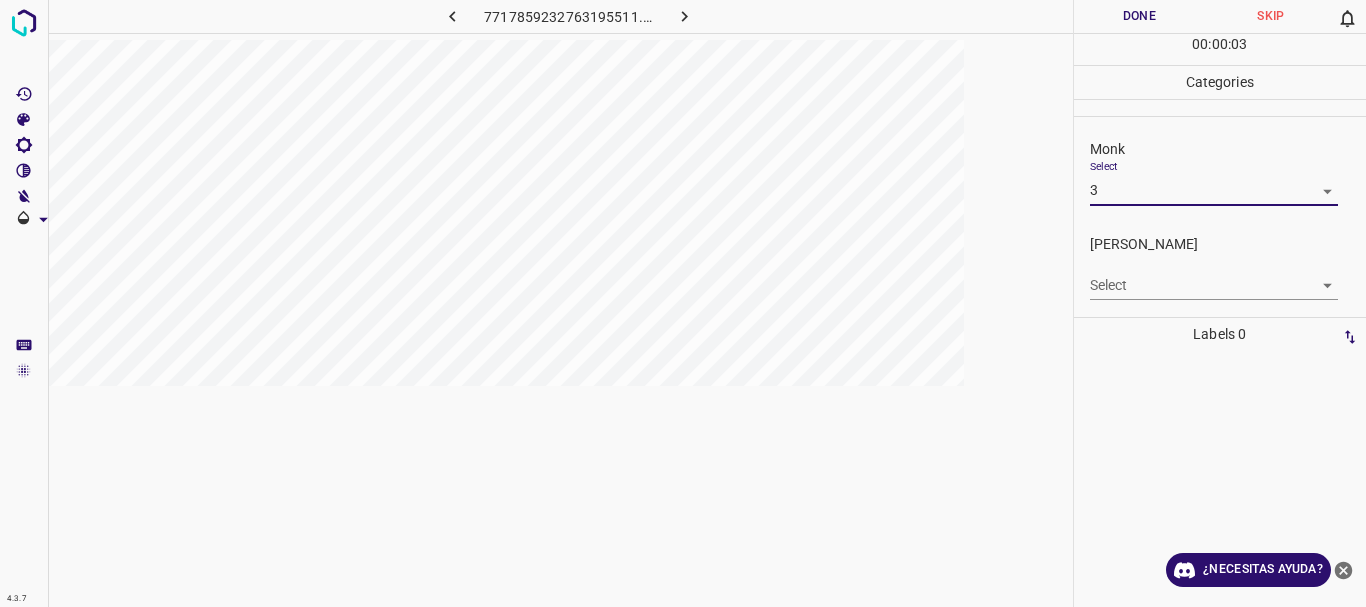 click on "4.3.7 7717859232763195511.png Done Skip 0 00   : 00   : 03   Categories Monk   Select 3 3  [PERSON_NAME]   Select ​ Labels   0 Categories 1 Monk 2  [PERSON_NAME] Tools Space Change between modes (Draw & Edit) I Auto labeling R Restore zoom M Zoom in N Zoom out Delete Delete selecte label Filters Z Restore filters X Saturation filter C Brightness filter V Contrast filter B Gray scale filter General O Download ¿Necesitas ayuda? Texto original Valora esta traducción Tu opinión servirá para ayudar a mejorar el Traductor de Google - Texto - Esconder - Borrar" at bounding box center (683, 303) 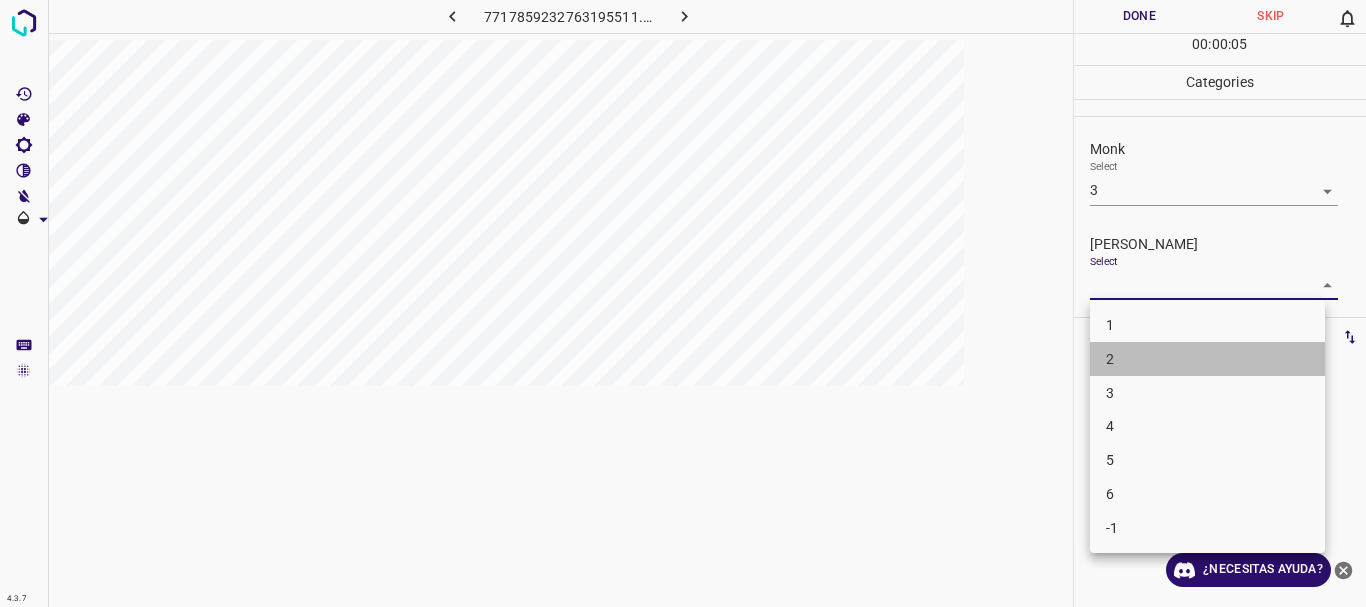 click on "2" at bounding box center (1207, 359) 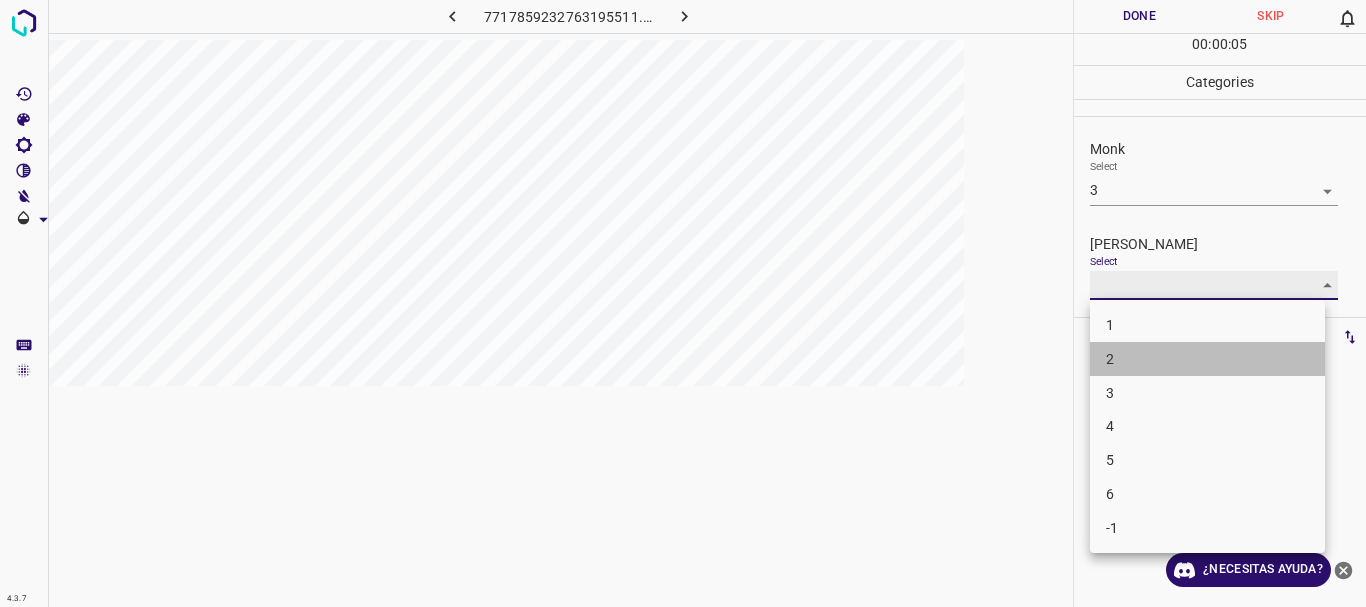 type on "2" 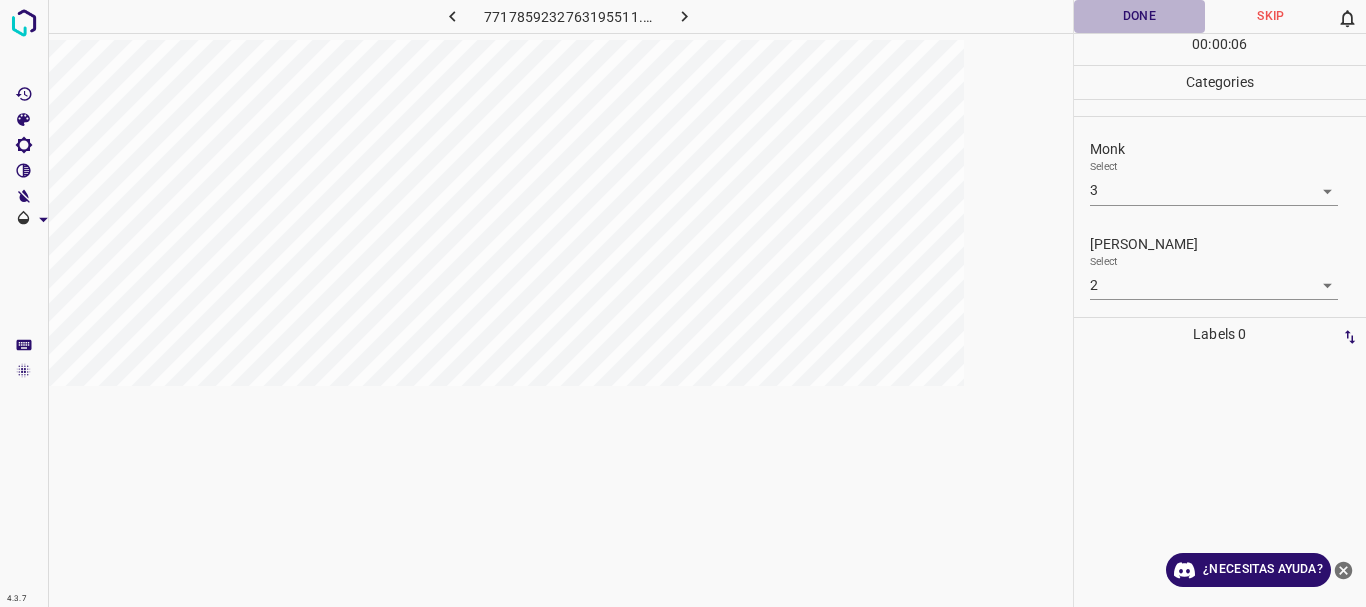 click on "Done" at bounding box center [1140, 16] 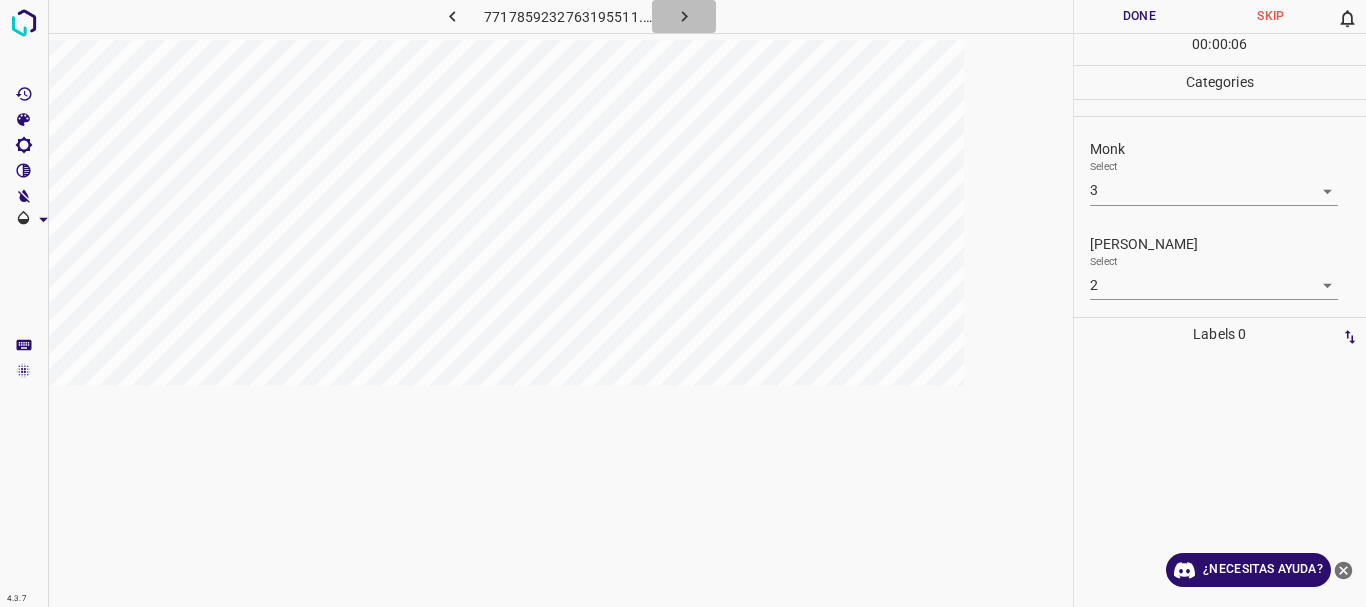 click 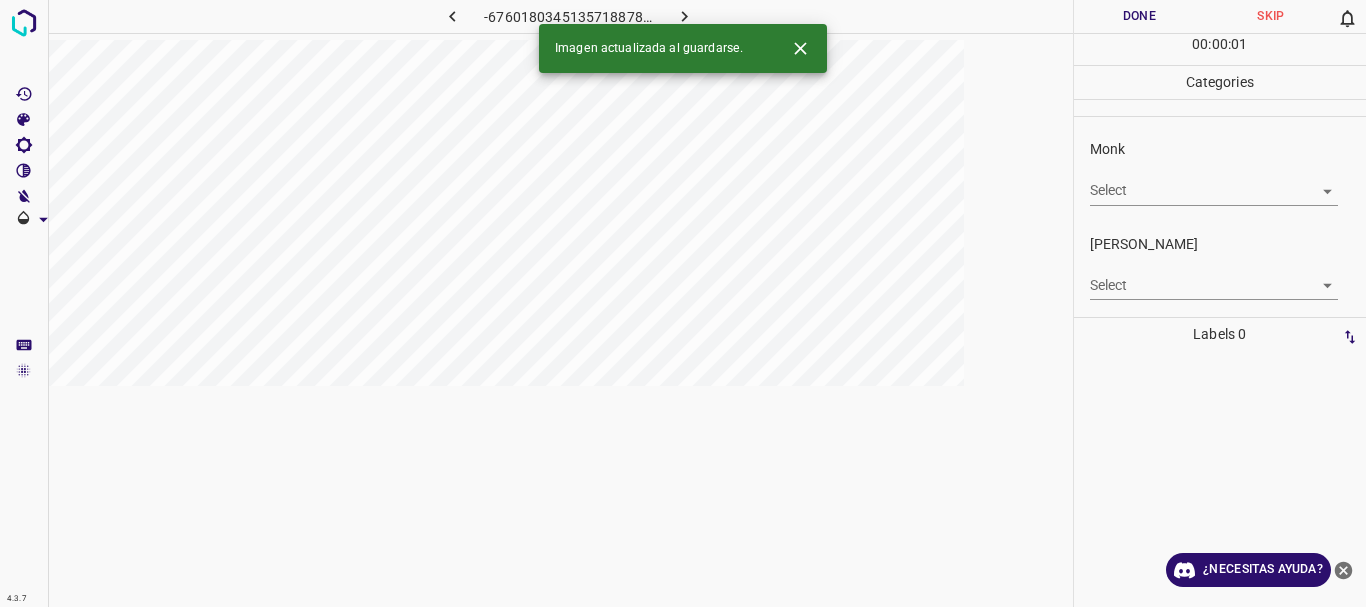 click on "4.3.7 -6760180345135718878.png Done Skip 0 00   : 00   : 01   Categories Monk   Select ​  [PERSON_NAME]   Select ​ Labels   0 Categories 1 Monk 2  [PERSON_NAME] Tools Space Change between modes (Draw & Edit) I Auto labeling R Restore zoom M Zoom in N Zoom out Delete Delete selecte label Filters Z Restore filters X Saturation filter C Brightness filter V Contrast filter B Gray scale filter General O Download Imagen actualizada al guardarse. ¿Necesitas ayuda? Texto original Valora esta traducción Tu opinión servirá para ayudar a mejorar el Traductor de Google - Texto - Esconder - Borrar" at bounding box center [683, 303] 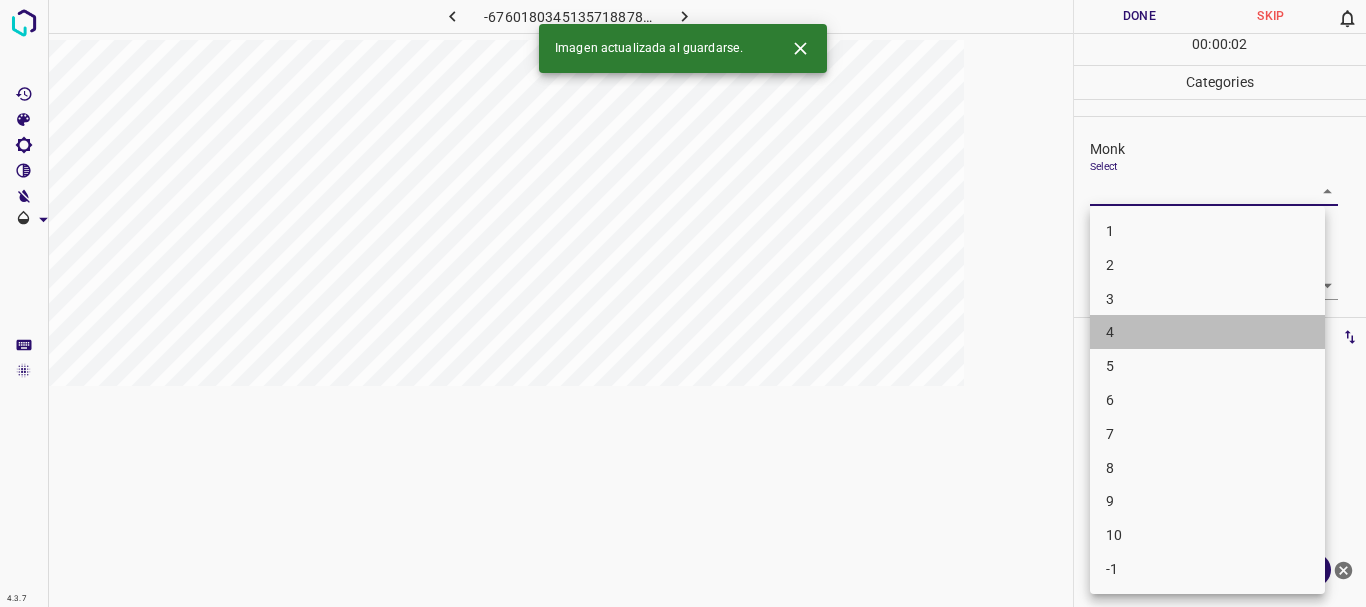 click on "4" at bounding box center [1207, 332] 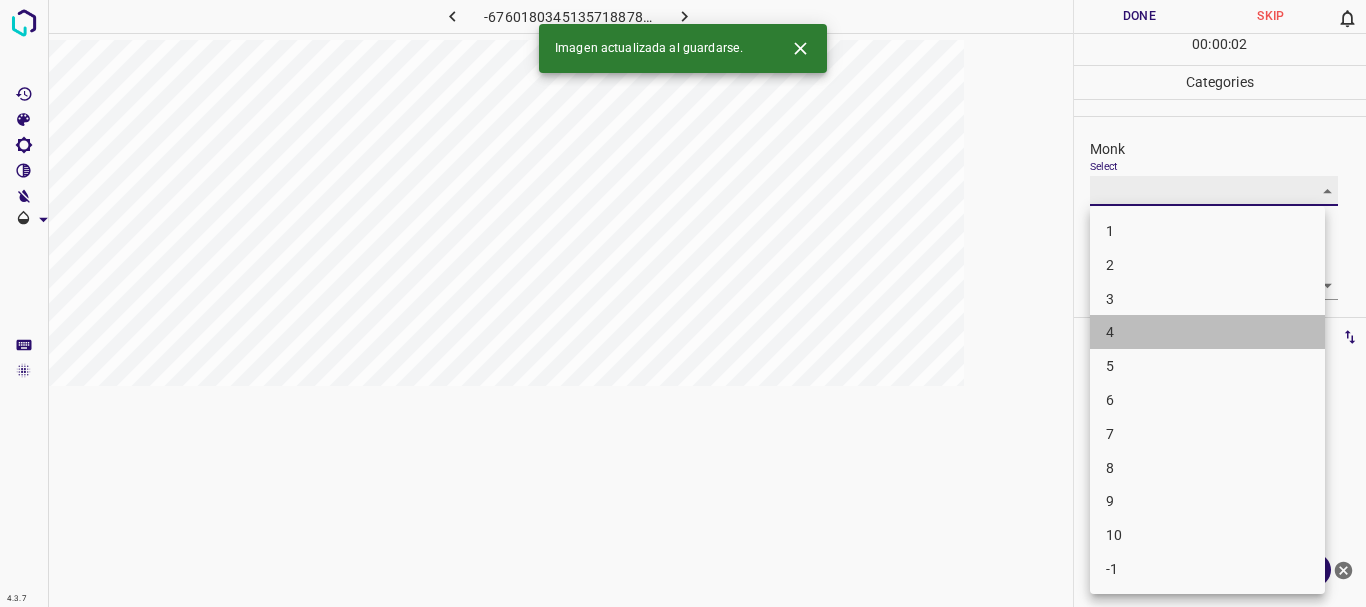 type on "4" 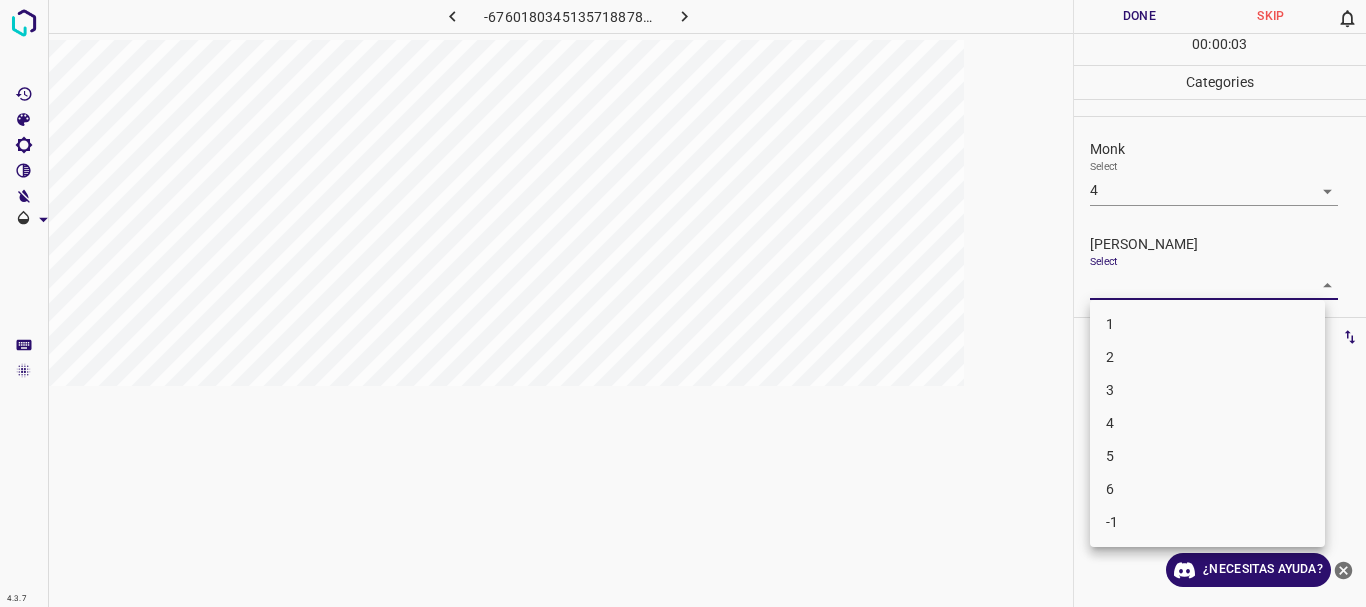 click on "4.3.7 -6760180345135718878.png Done Skip 0 00   : 00   : 03   Categories Monk   Select 4 4  [PERSON_NAME]   Select ​ Labels   0 Categories 1 Monk 2  [PERSON_NAME] Tools Space Change between modes (Draw & Edit) I Auto labeling R Restore zoom M Zoom in N Zoom out Delete Delete selecte label Filters Z Restore filters X Saturation filter C Brightness filter V Contrast filter B Gray scale filter General O Download ¿Necesitas ayuda? Texto original Valora esta traducción Tu opinión servirá para ayudar a mejorar el Traductor de Google - Texto - Esconder - Borrar 1 2 3 4 5 6 -1" at bounding box center (683, 303) 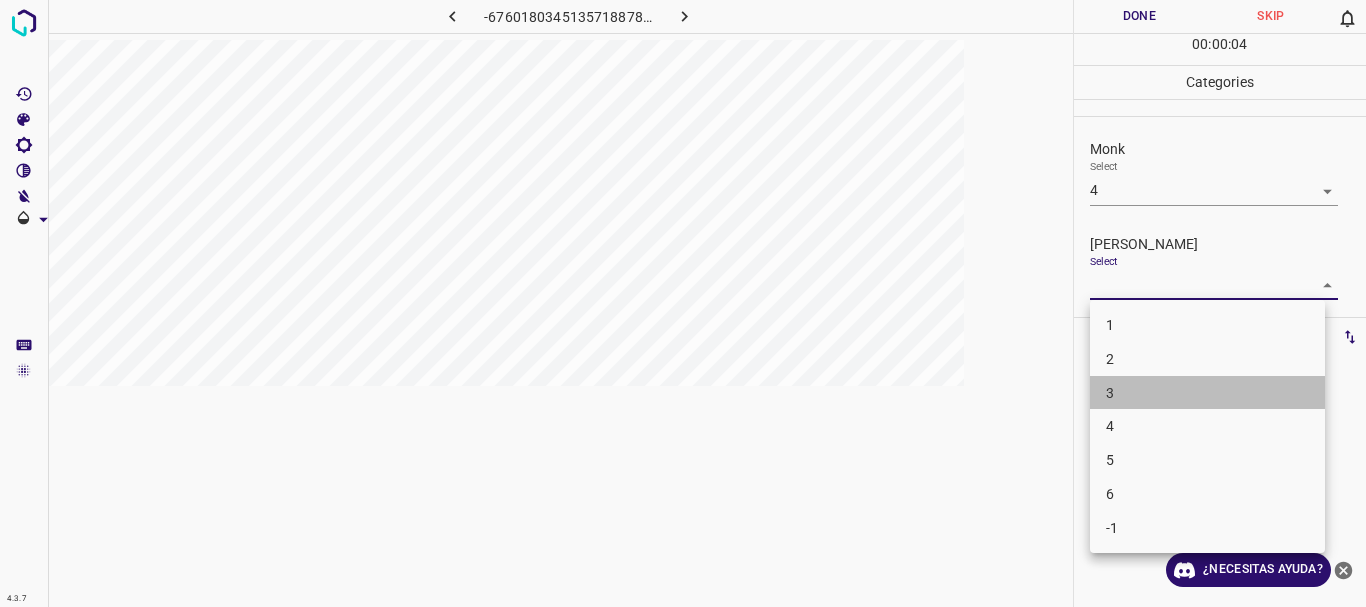 drag, startPoint x: 1138, startPoint y: 383, endPoint x: 1114, endPoint y: 21, distance: 362.7947 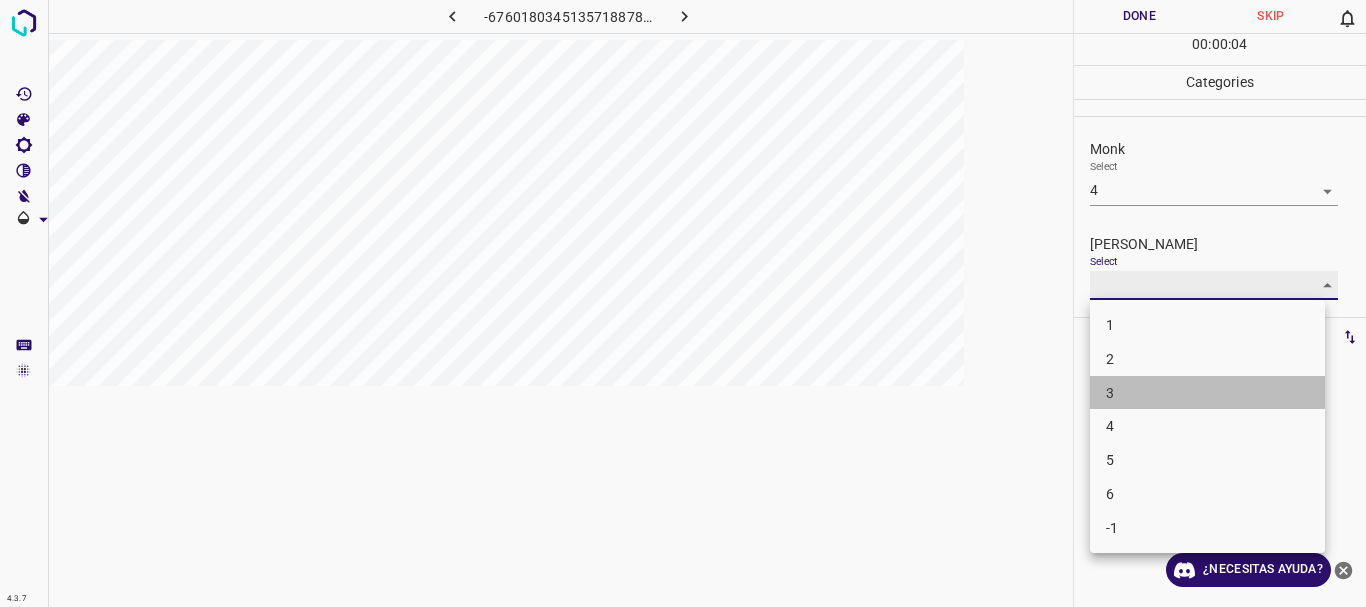 type on "3" 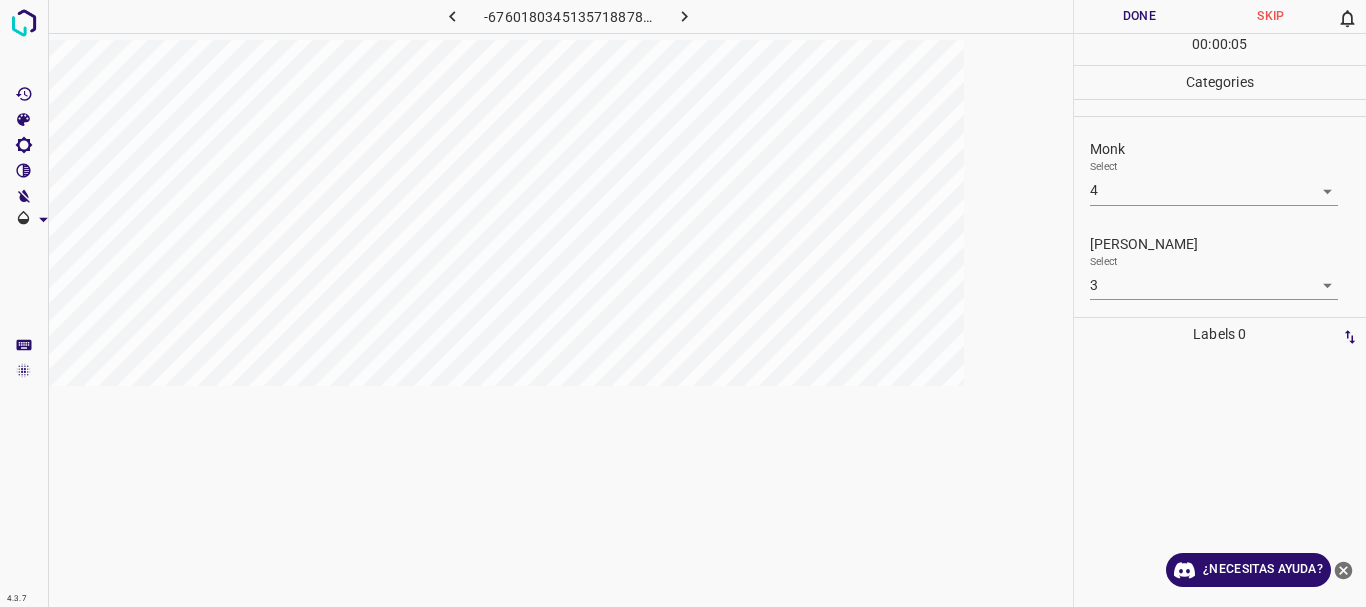 click on "1 2 3 4 5 6 -1" at bounding box center [683, 303] 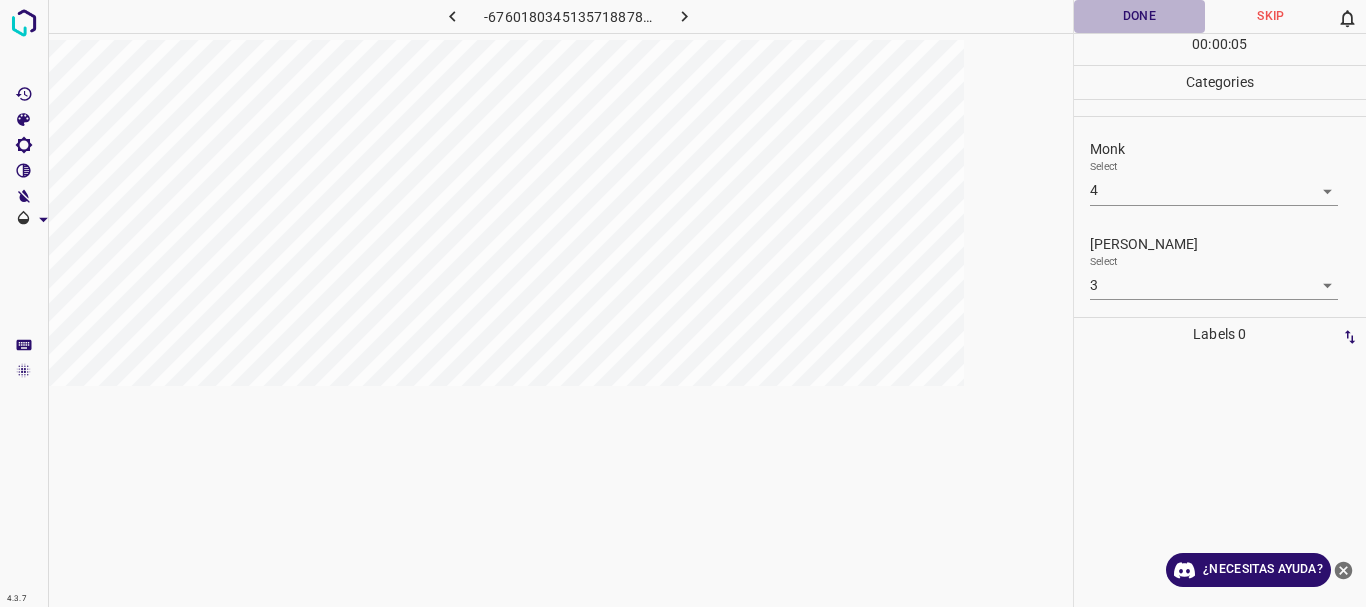 click on "Done" at bounding box center (1140, 16) 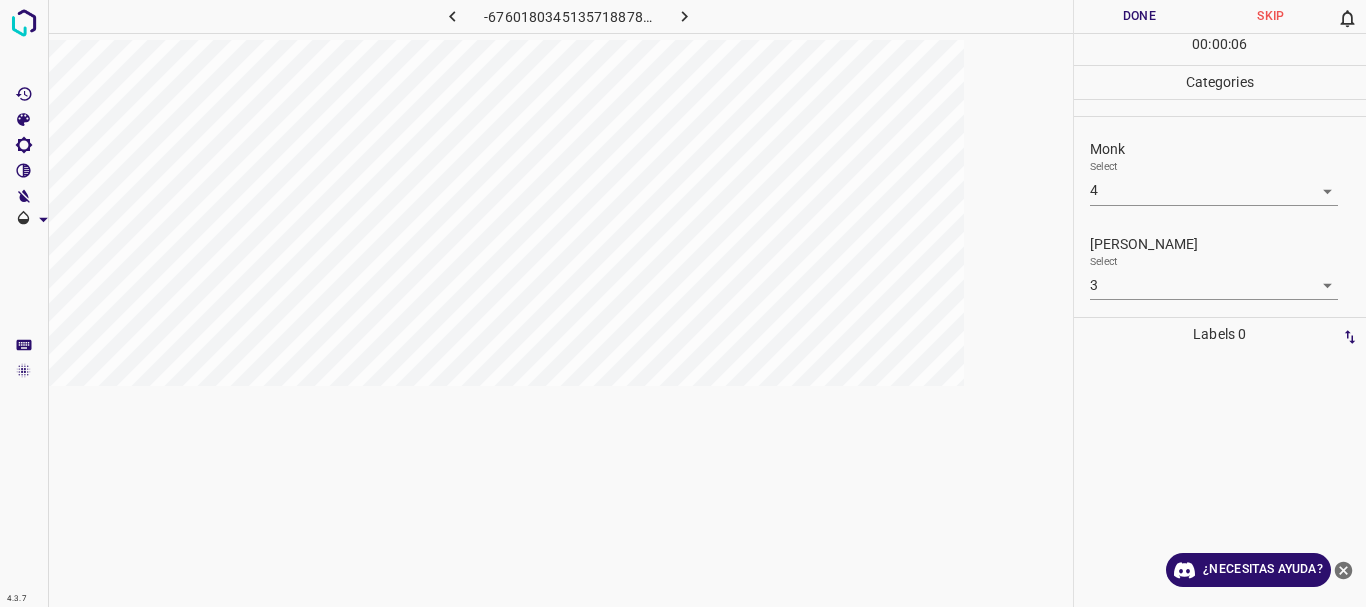 click 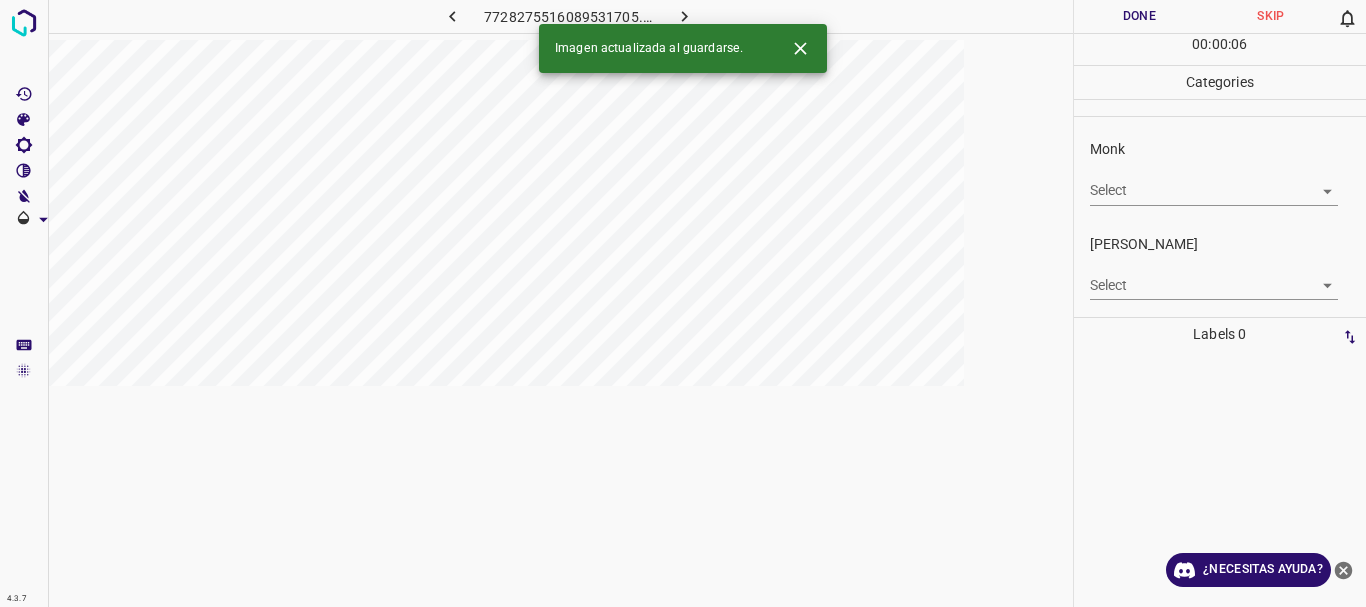 click 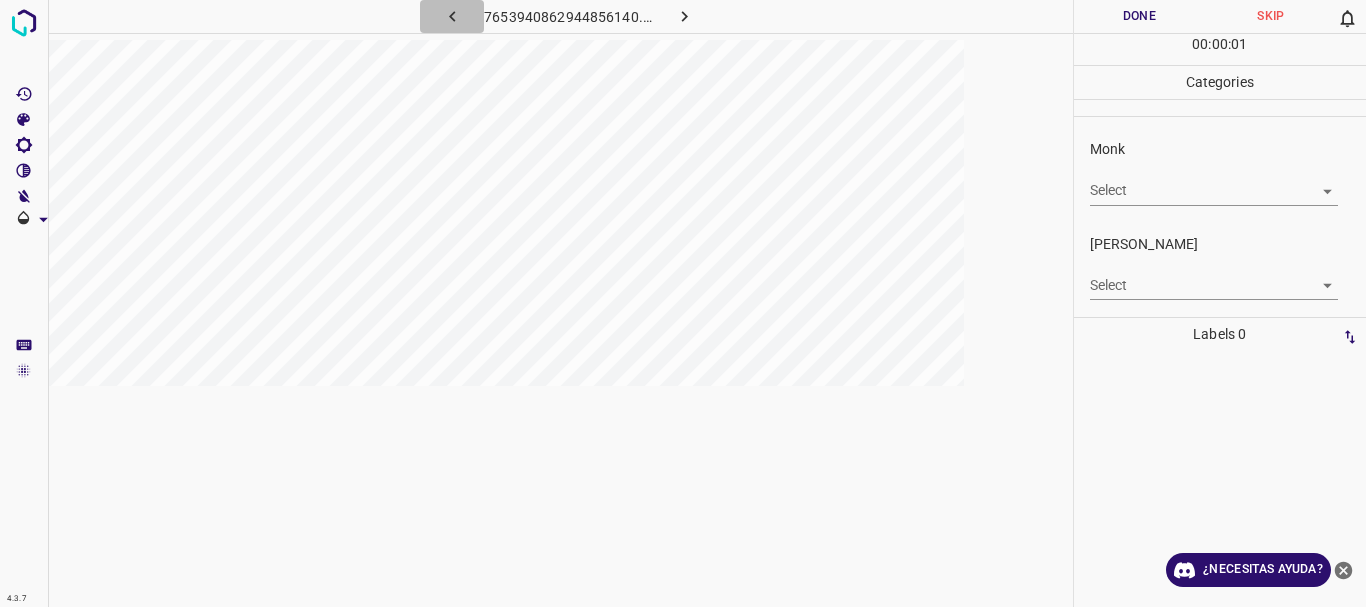 click 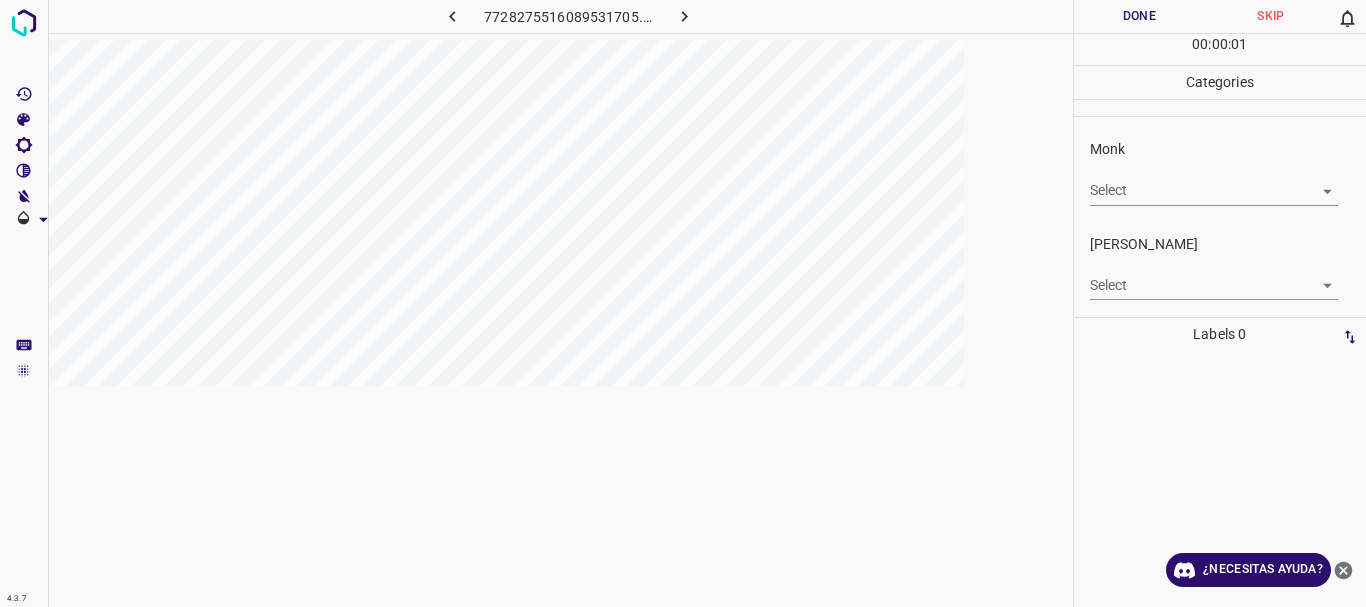 click on "4.3.7 7728275516089531705.png Done Skip 0 00   : 00   : 01   Categories Monk   Select ​  [PERSON_NAME]   Select ​ Labels   0 Categories 1 Monk 2  [PERSON_NAME] Tools Space Change between modes (Draw & Edit) I Auto labeling R Restore zoom M Zoom in N Zoom out Delete Delete selecte label Filters Z Restore filters X Saturation filter C Brightness filter V Contrast filter B Gray scale filter General O Download ¿Necesitas ayuda? Texto original Valora esta traducción Tu opinión servirá para ayudar a mejorar el Traductor de Google - Texto - Esconder - Borrar" at bounding box center (683, 303) 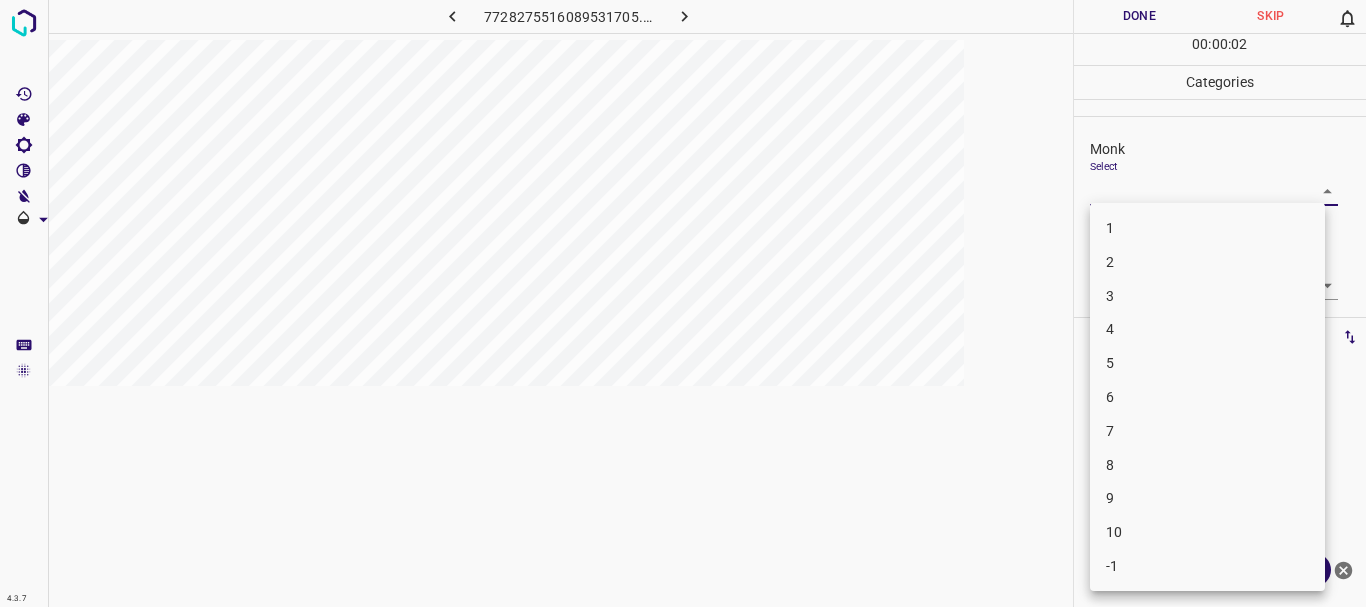 click on "4" at bounding box center [1207, 329] 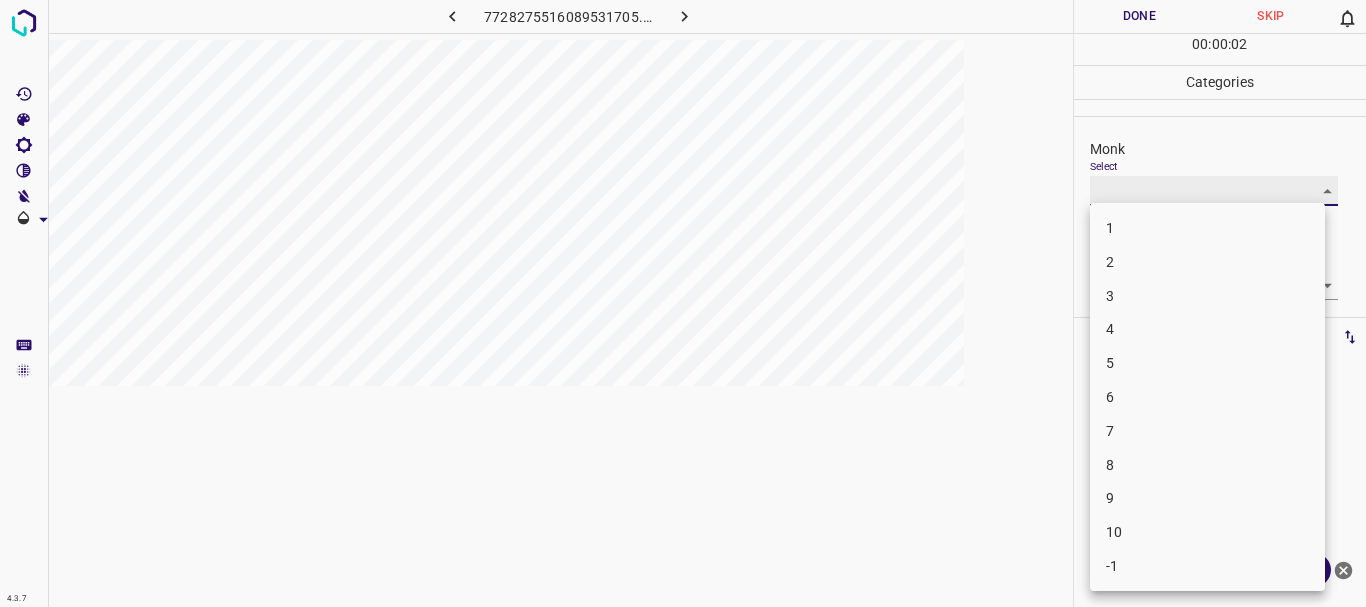 type on "4" 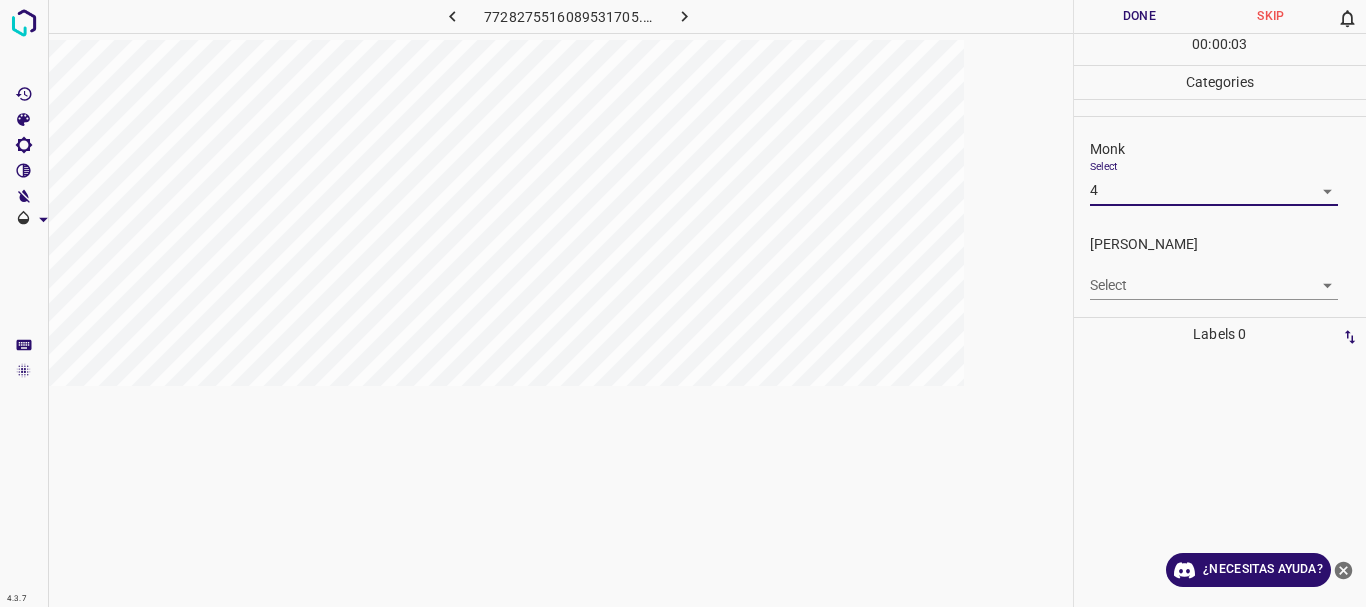 click on "4.3.7 7728275516089531705.png Done Skip 0 00   : 00   : 03   Categories Monk   Select 4 4  [PERSON_NAME]   Select ​ Labels   0 Categories 1 Monk 2  [PERSON_NAME] Tools Space Change between modes (Draw & Edit) I Auto labeling R Restore zoom M Zoom in N Zoom out Delete Delete selecte label Filters Z Restore filters X Saturation filter C Brightness filter V Contrast filter B Gray scale filter General O Download ¿Necesitas ayuda? Texto original Valora esta traducción Tu opinión servirá para ayudar a mejorar el Traductor de Google - Texto - Esconder - Borrar" at bounding box center [683, 303] 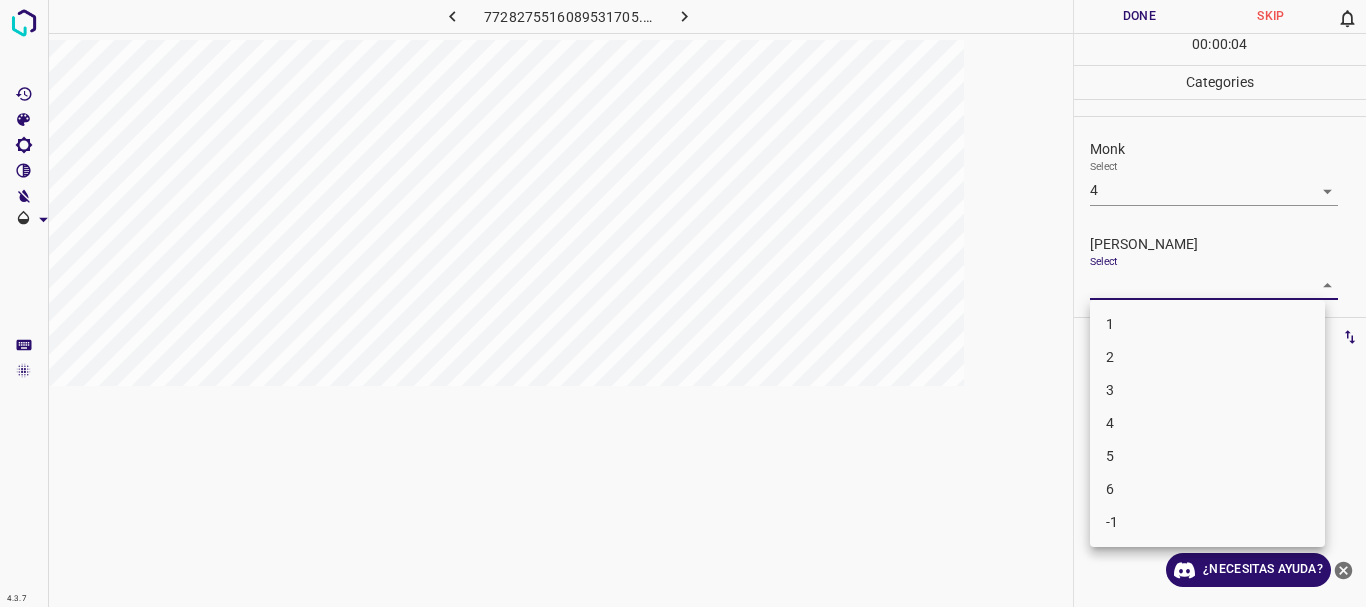 click on "4.3.7 7728275516089531705.png Done Skip 0 00   : 00   : 04   Categories Monk   Select 4 4  [PERSON_NAME]   Select ​ Labels   0 Categories 1 Monk 2  [PERSON_NAME] Tools Space Change between modes (Draw & Edit) I Auto labeling R Restore zoom M Zoom in N Zoom out Delete Delete selecte label Filters Z Restore filters X Saturation filter C Brightness filter V Contrast filter B Gray scale filter General O Download ¿Necesitas ayuda? Texto original Valora esta traducción Tu opinión servirá para ayudar a mejorar el Traductor de Google - Texto - Esconder - Borrar 1 2 3 4 5 6 -1" at bounding box center [683, 303] 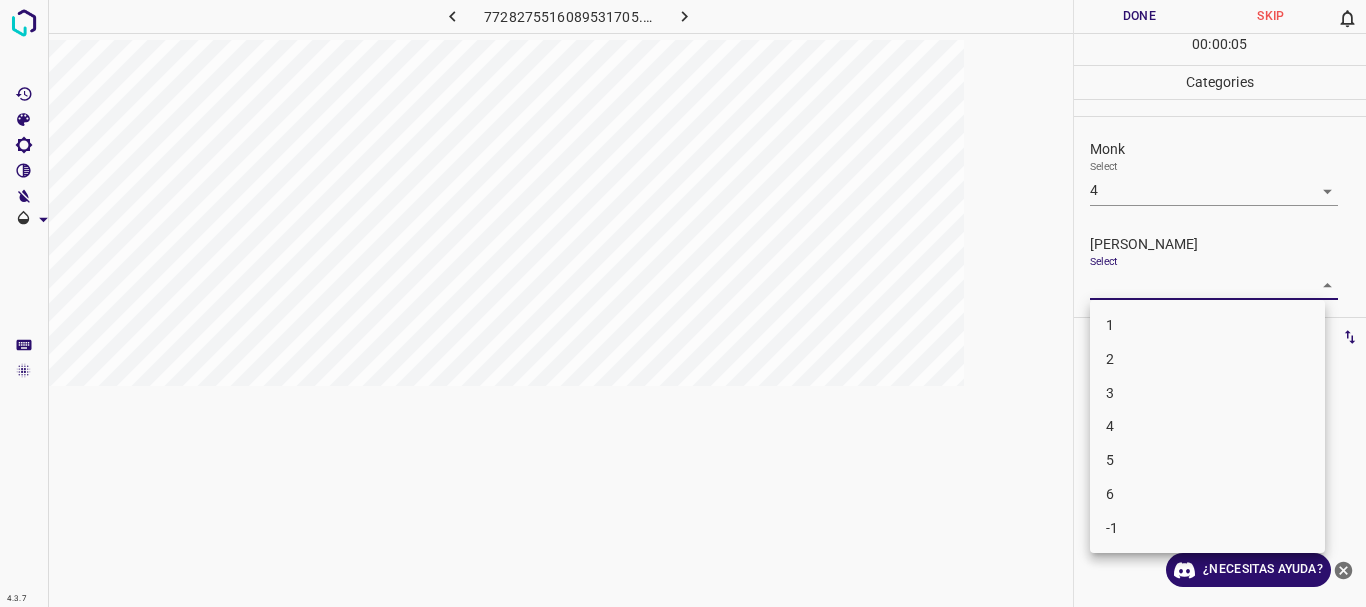 click on "3" at bounding box center (1207, 393) 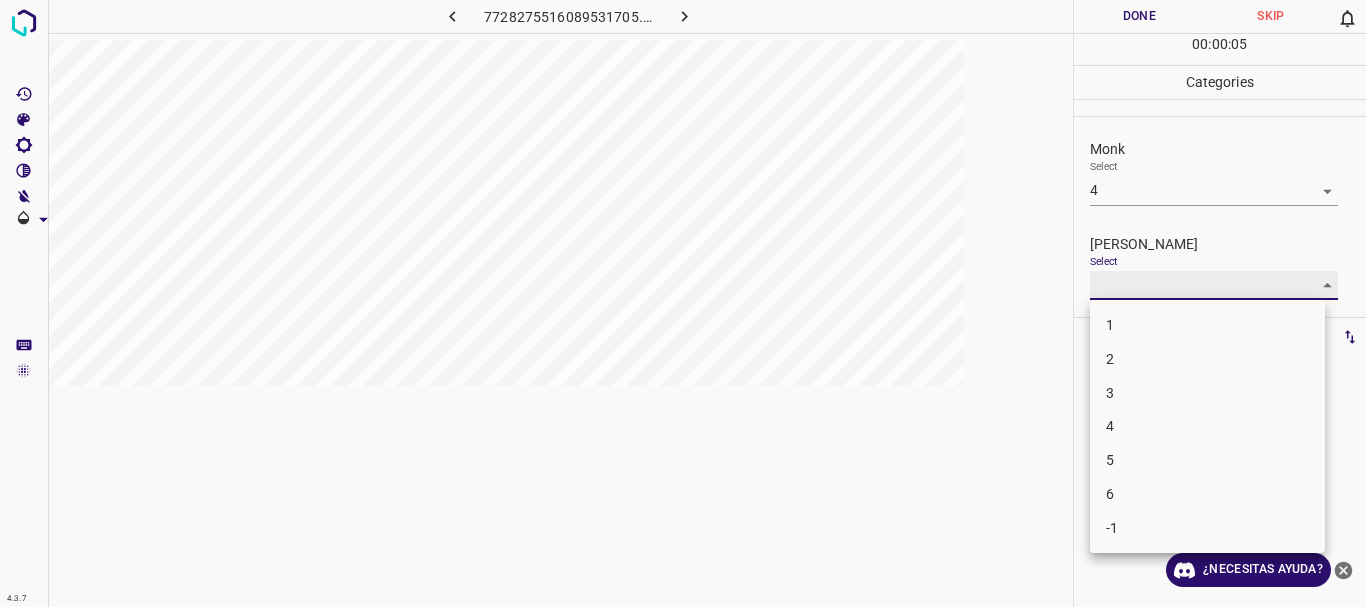 type on "3" 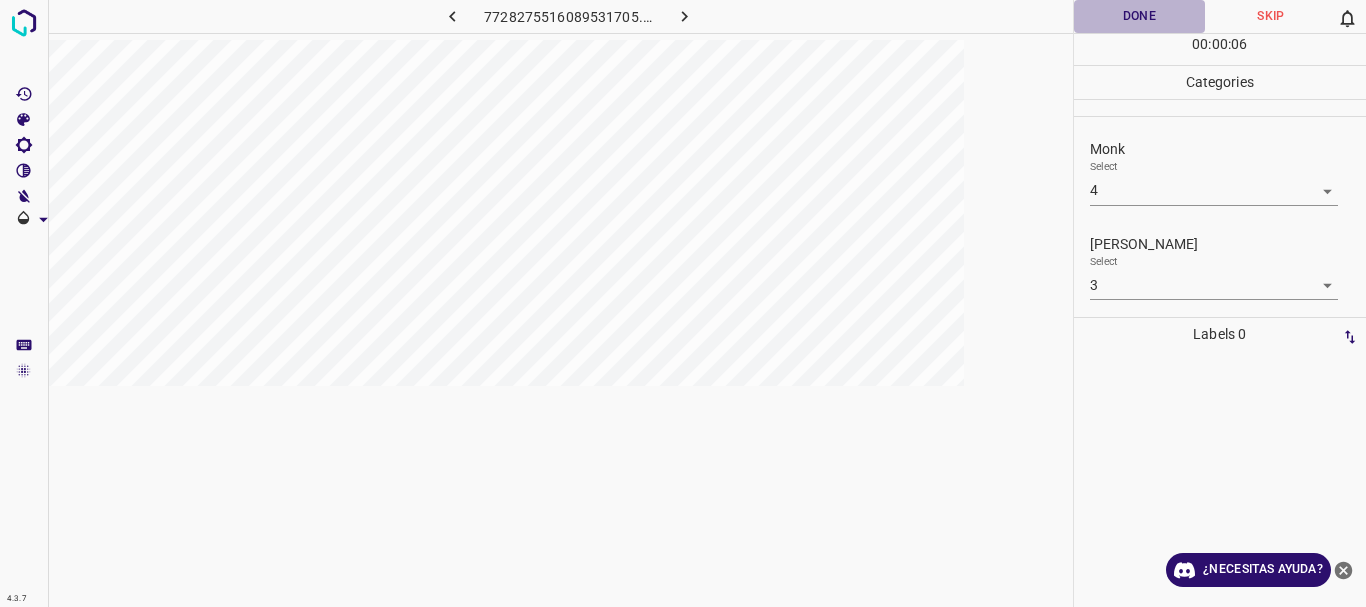 click on "Done" at bounding box center (1140, 16) 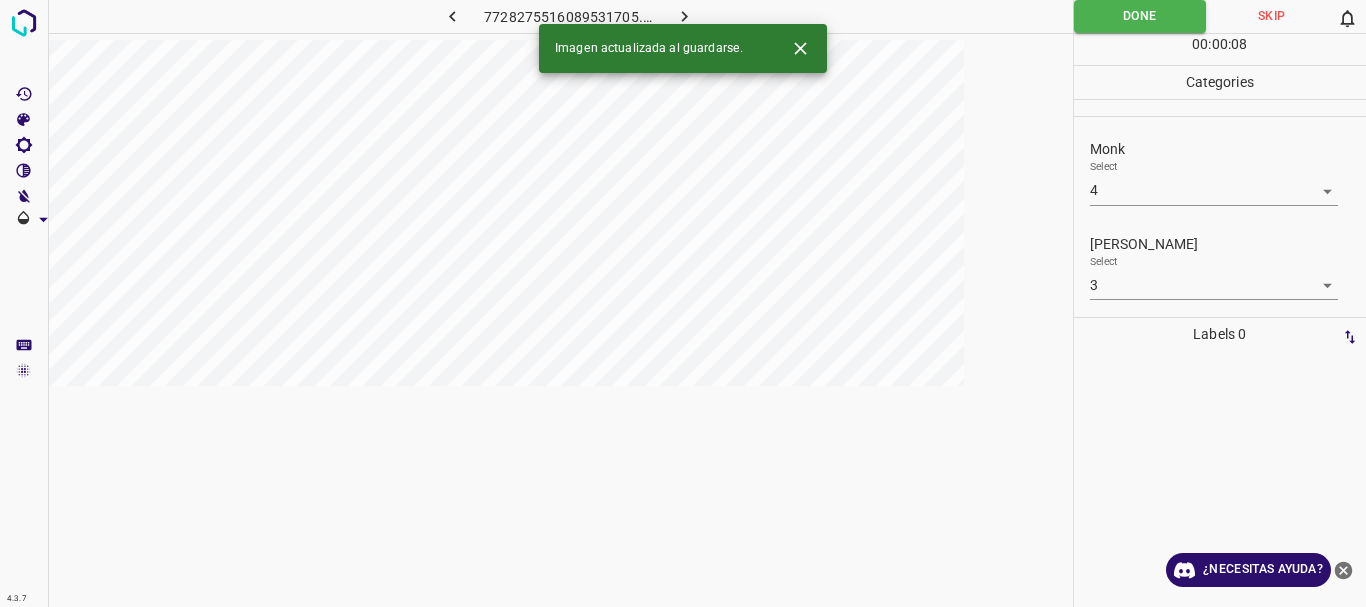 click 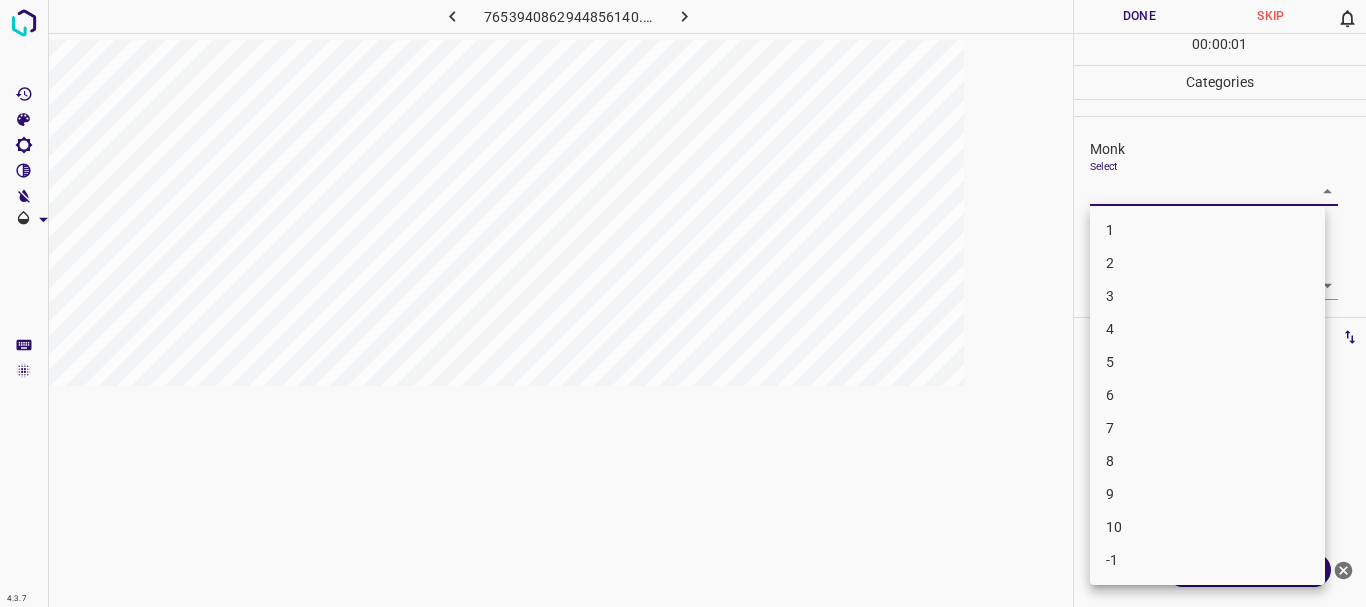 click on "4.3.7 7653940862944856140.png Done Skip 0 00   : 00   : 01   Categories Monk   Select ​  [PERSON_NAME]   Select ​ Labels   0 Categories 1 Monk 2  [PERSON_NAME] Tools Space Change between modes (Draw & Edit) I Auto labeling R Restore zoom M Zoom in N Zoom out Delete Delete selecte label Filters Z Restore filters X Saturation filter C Brightness filter V Contrast filter B Gray scale filter General O Download ¿Necesitas ayuda? Texto original Valora esta traducción Tu opinión servirá para ayudar a mejorar el Traductor de Google - Texto - Esconder - Borrar 1 2 3 4 5 6 7 8 9 10 -1" at bounding box center (683, 303) 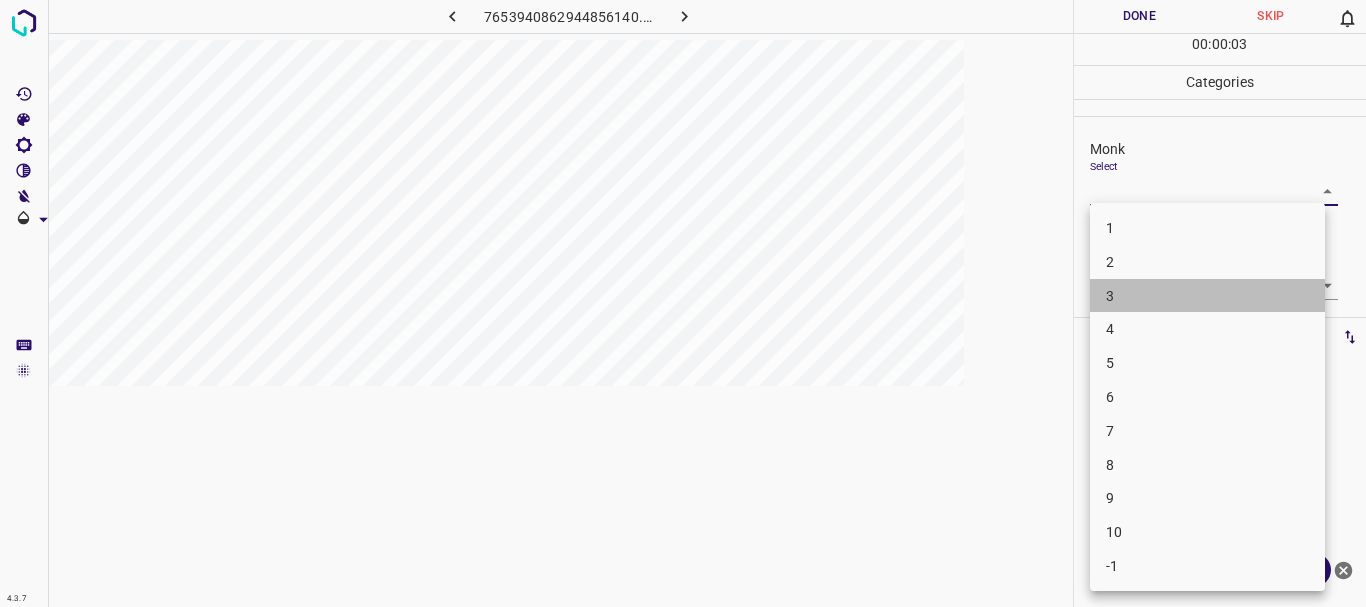 click on "3" at bounding box center [1207, 296] 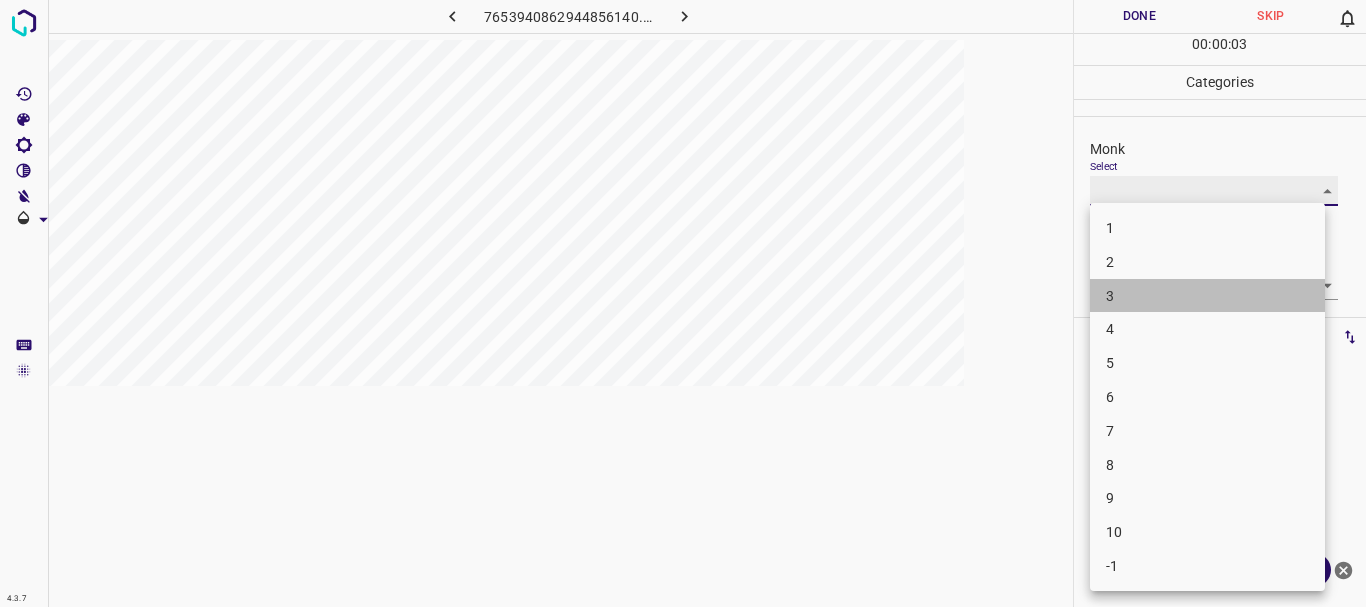 type on "3" 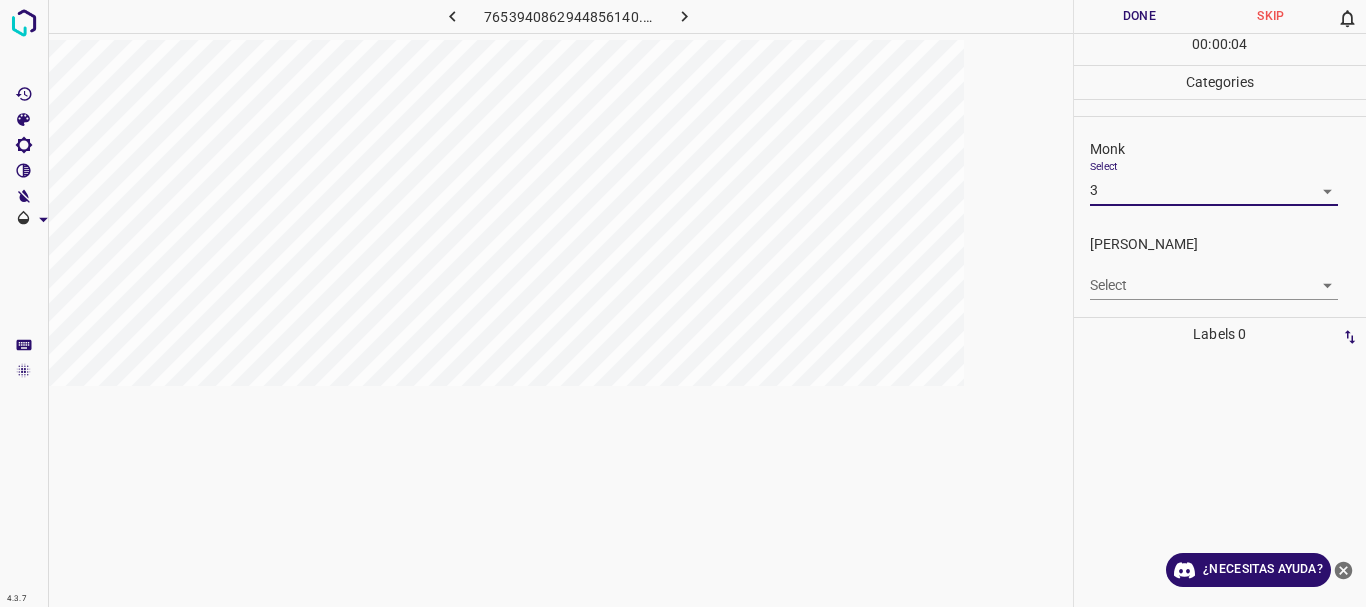 click on "4.3.7 7653940862944856140.png Done Skip 0 00   : 00   : 04   Categories Monk   Select 3 3  [PERSON_NAME]   Select ​ Labels   0 Categories 1 Monk 2  [PERSON_NAME] Tools Space Change between modes (Draw & Edit) I Auto labeling R Restore zoom M Zoom in N Zoom out Delete Delete selecte label Filters Z Restore filters X Saturation filter C Brightness filter V Contrast filter B Gray scale filter General O Download ¿Necesitas ayuda? Texto original Valora esta traducción Tu opinión servirá para ayudar a mejorar el Traductor de Google - Texto - Esconder - Borrar" at bounding box center [683, 303] 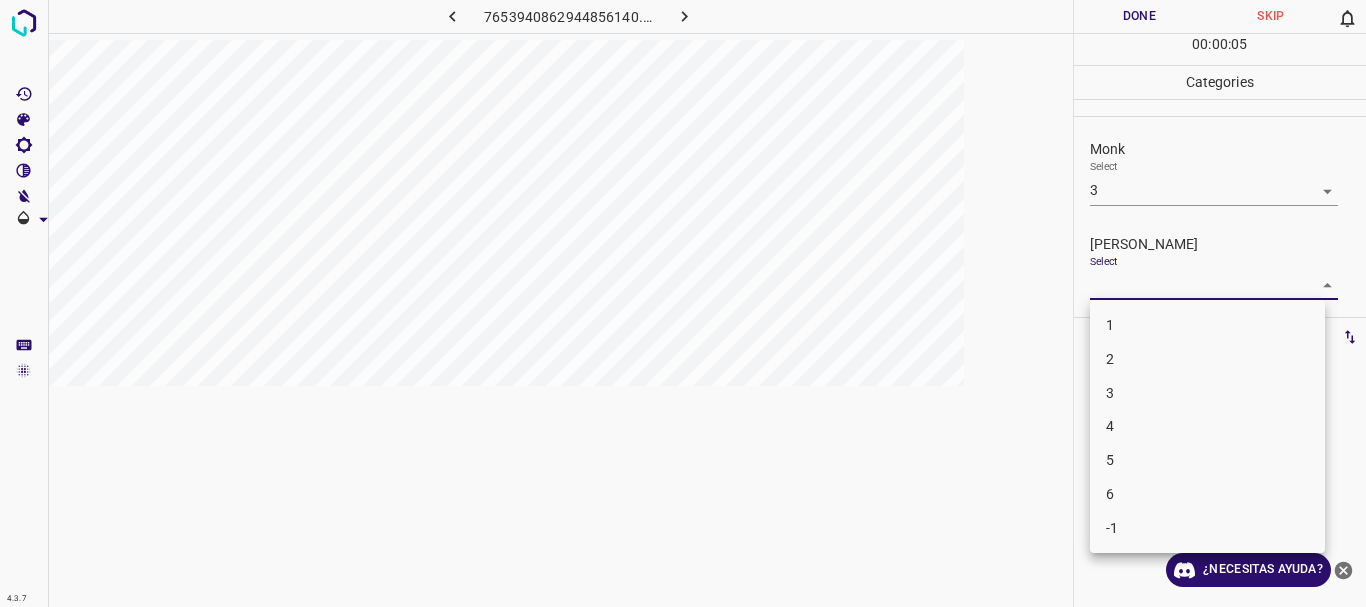 click on "3" at bounding box center [1207, 393] 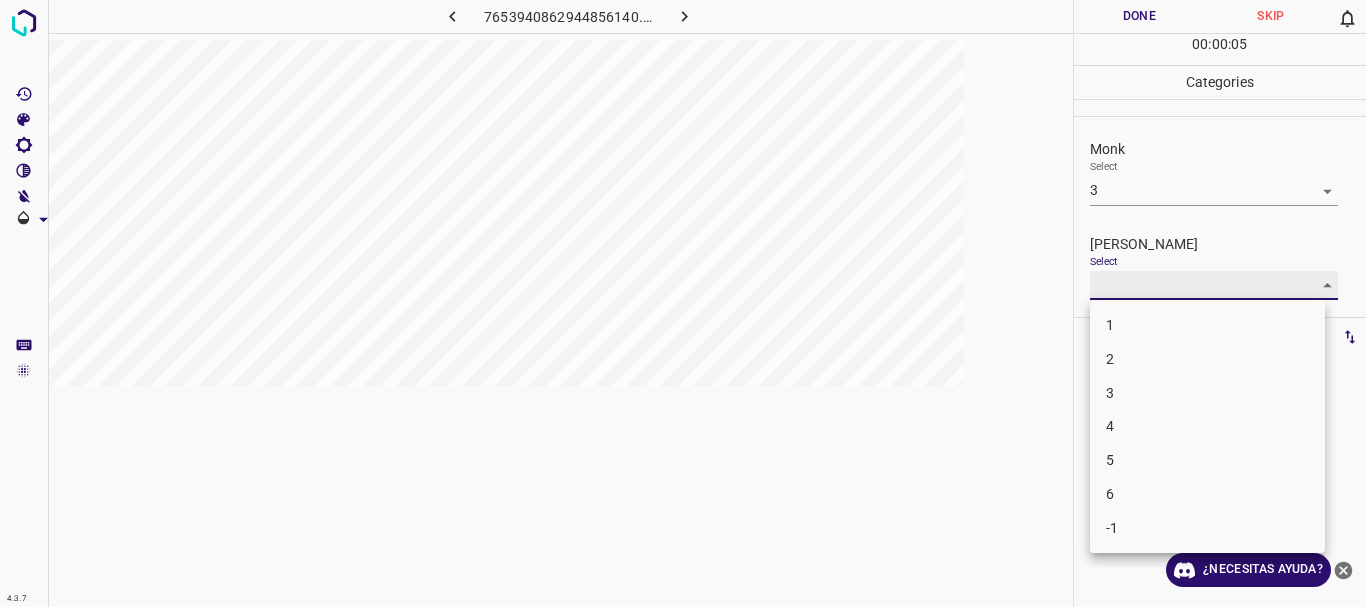 type on "3" 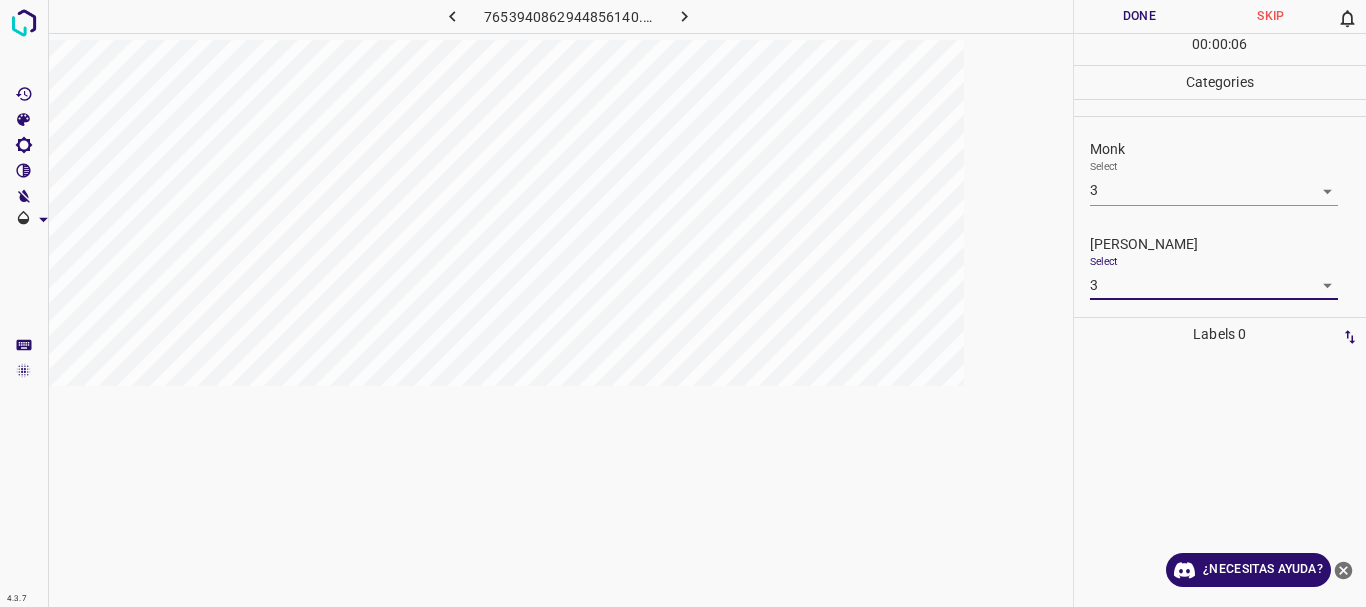 drag, startPoint x: 1142, startPoint y: 12, endPoint x: 708, endPoint y: 17, distance: 434.0288 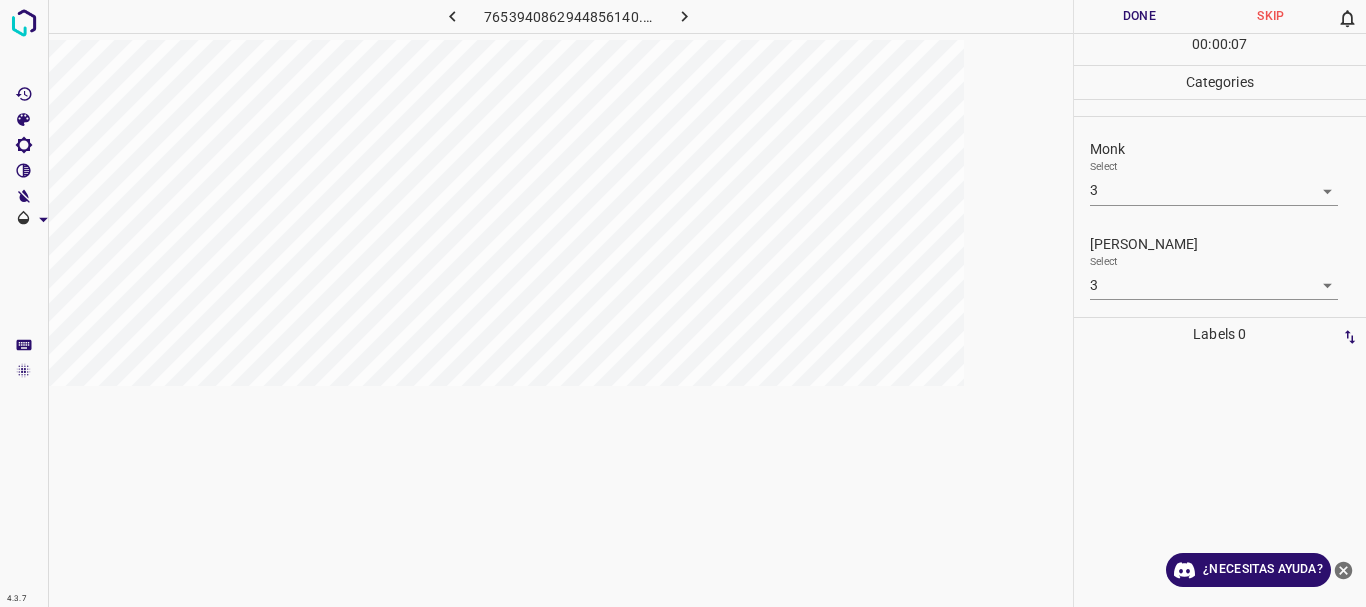 click 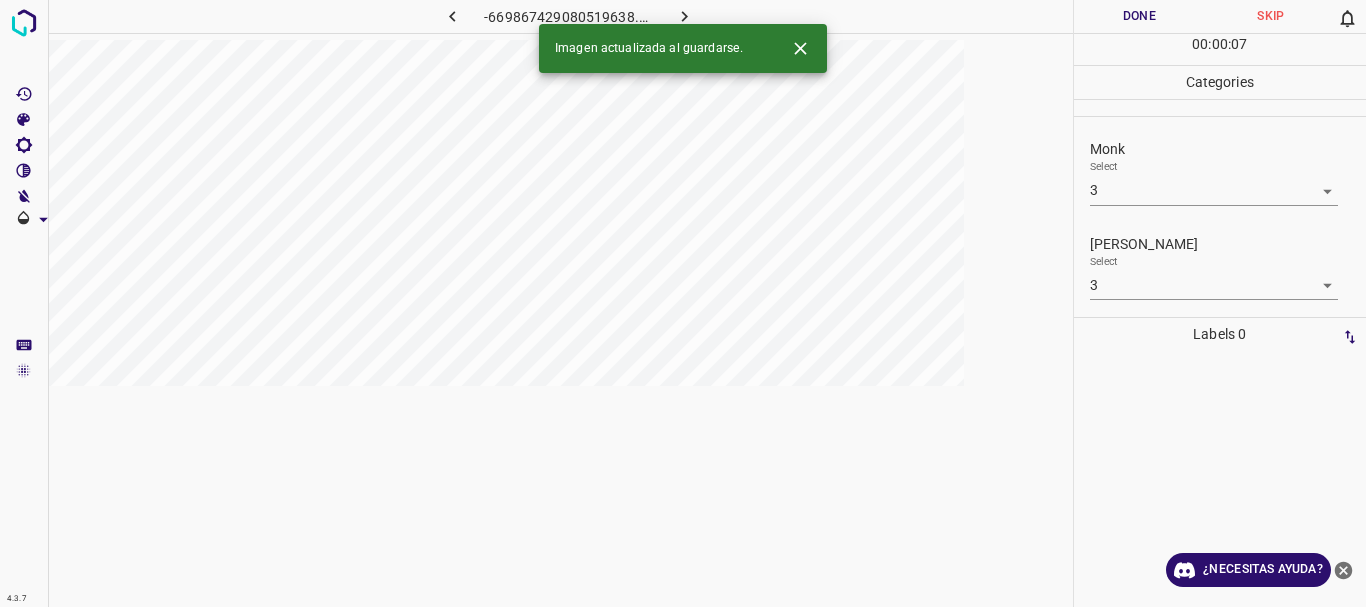 type 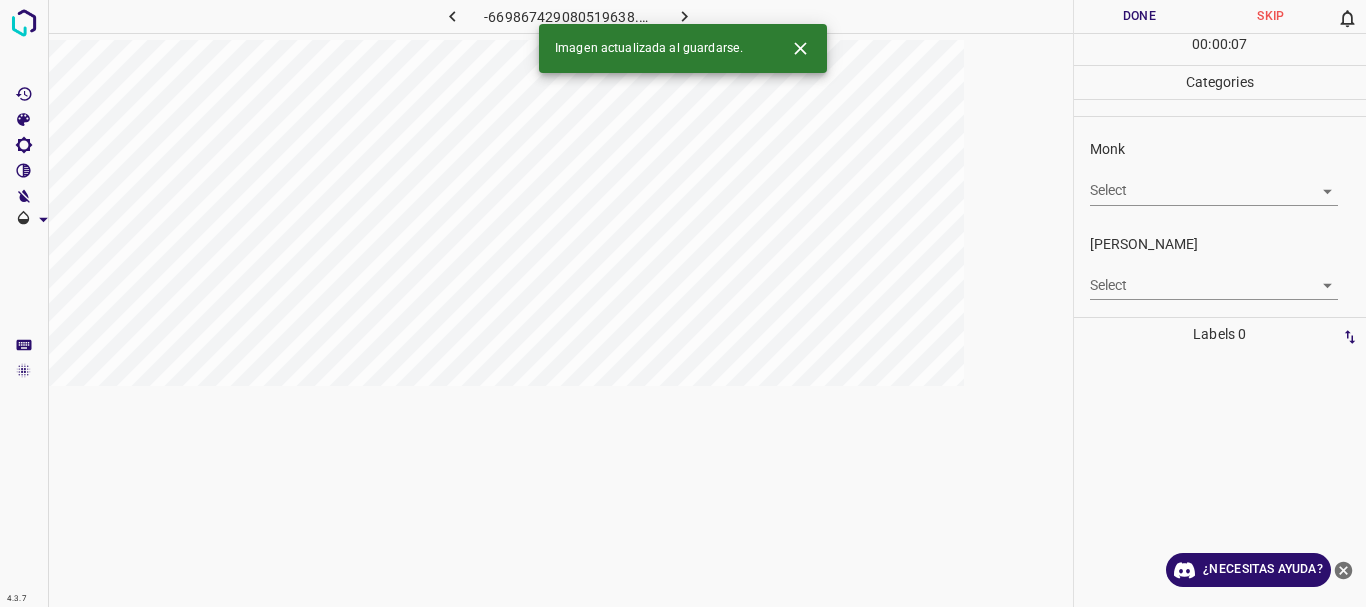 click 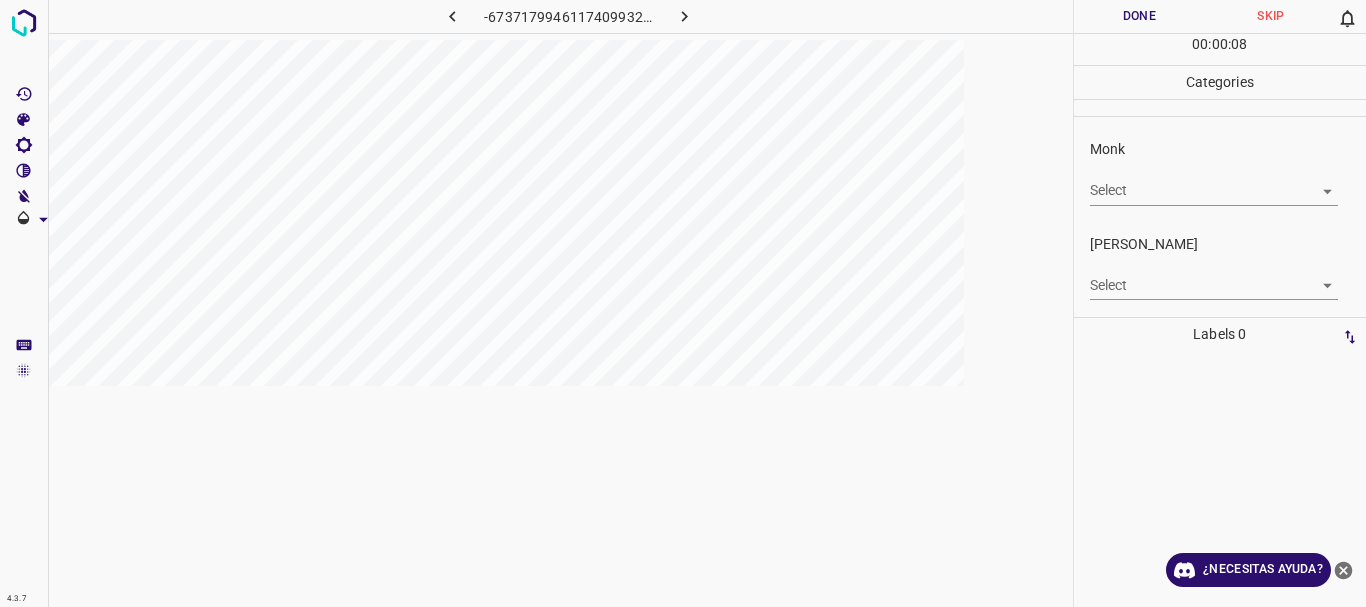 click 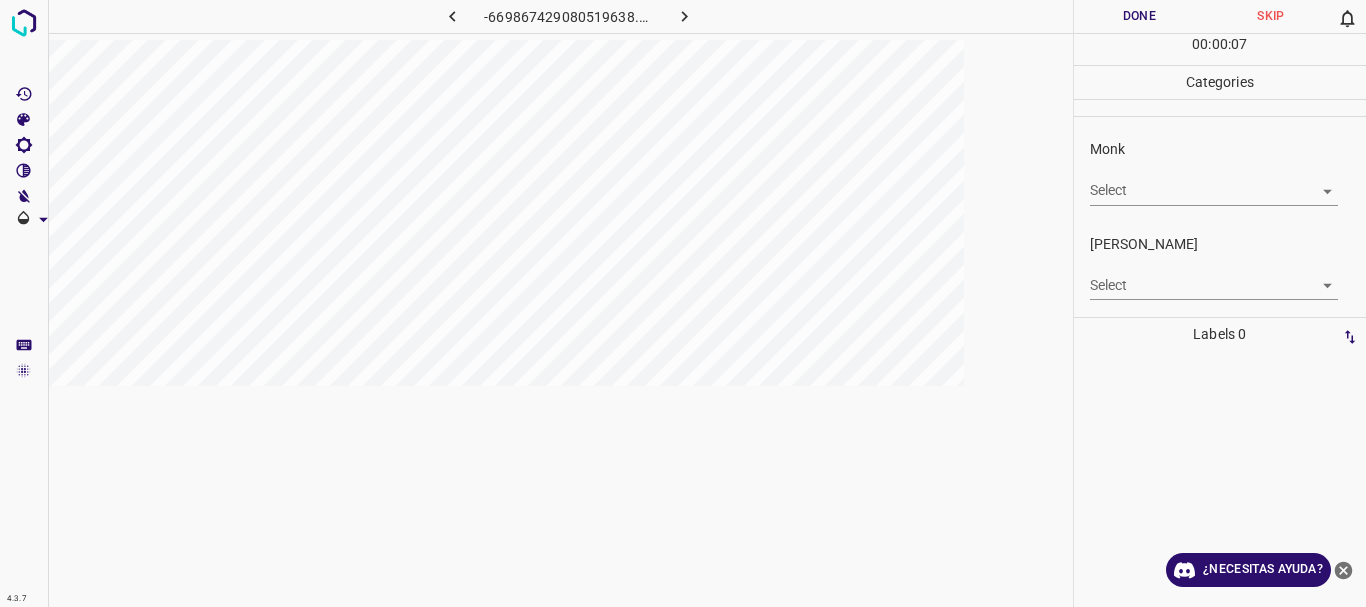 click on "4.3.7 -669867429080519638.png Done Skip 0 00   : 00   : 07   Categories Monk   Select ​  [PERSON_NAME]   Select ​ Labels   0 Categories 1 Monk 2  [PERSON_NAME] Tools Space Change between modes (Draw & Edit) I Auto labeling R Restore zoom M Zoom in N Zoom out Delete Delete selecte label Filters Z Restore filters X Saturation filter C Brightness filter V Contrast filter B Gray scale filter General O Download ¿Necesitas ayuda? Texto original Valora esta traducción Tu opinión servirá para ayudar a mejorar el Traductor de Google - Texto - Esconder - Borrar" at bounding box center [683, 303] 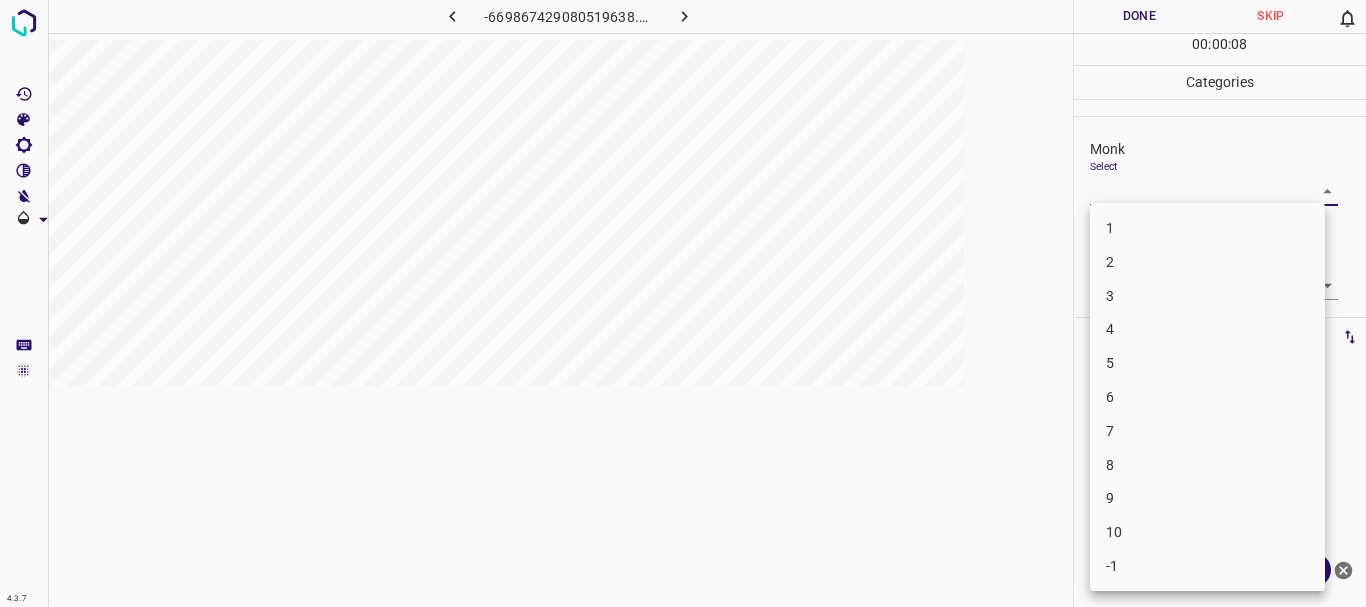 drag, startPoint x: 1146, startPoint y: 352, endPoint x: 1119, endPoint y: 311, distance: 49.09175 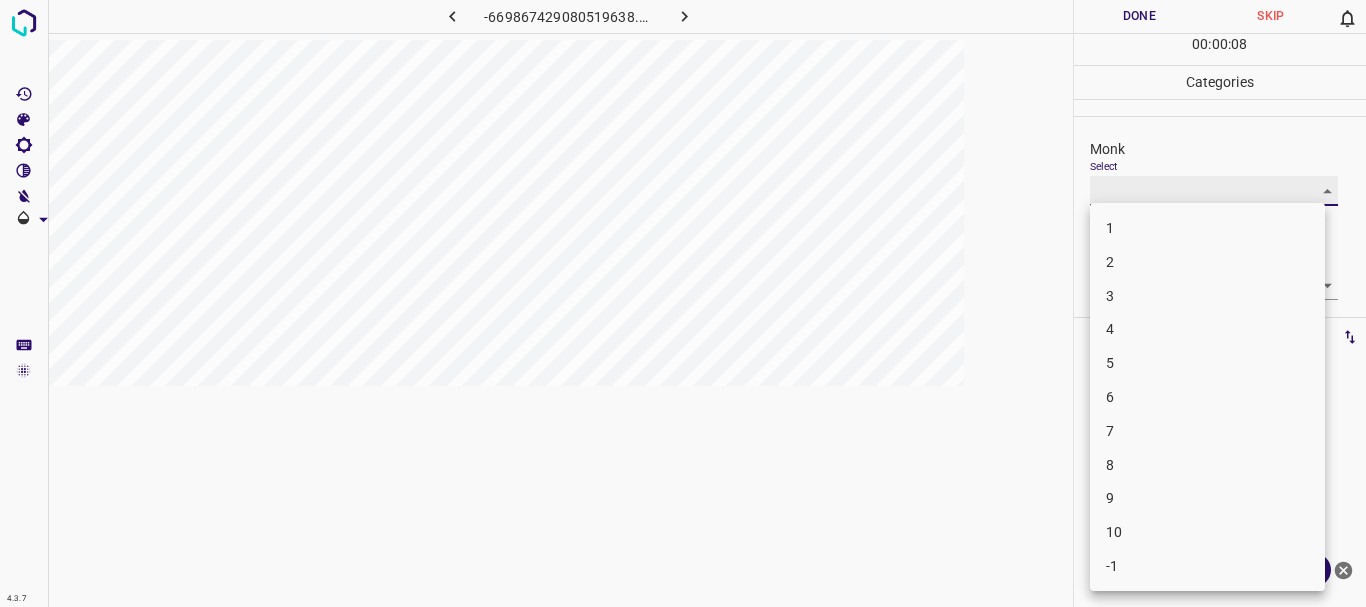 type on "5" 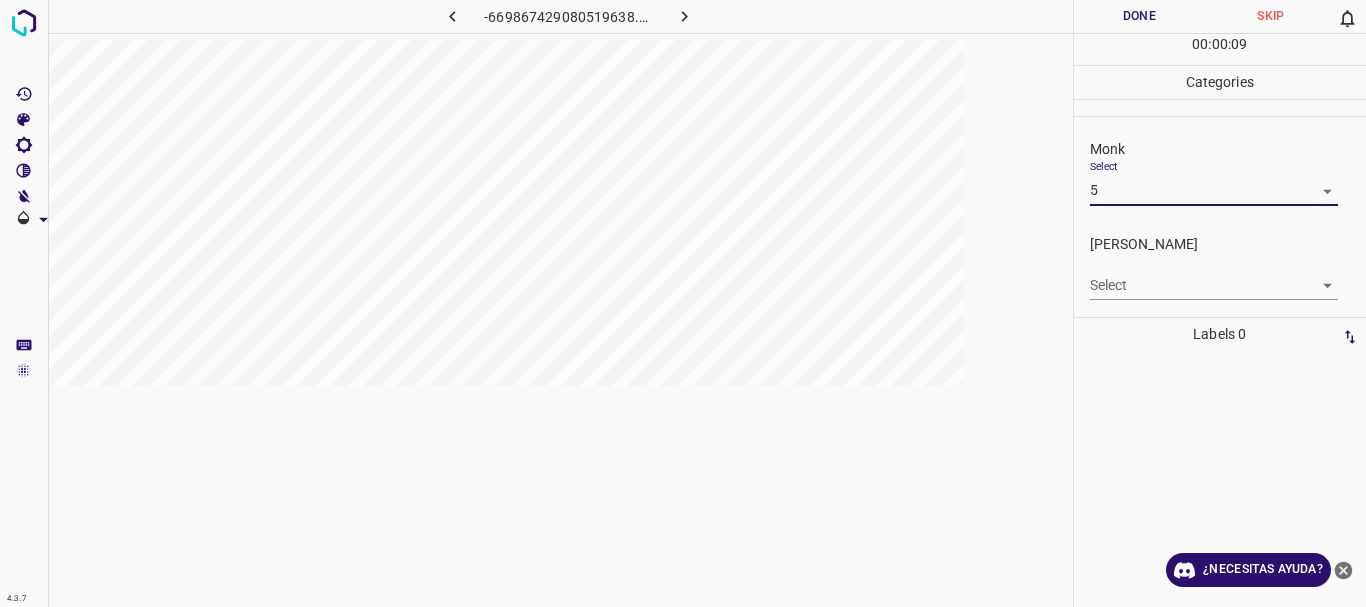 click on "4.3.7 -669867429080519638.png Done Skip 0 00   : 00   : 09   Categories Monk   Select 5 5  [PERSON_NAME]   Select ​ Labels   0 Categories 1 Monk 2  [PERSON_NAME] Tools Space Change between modes (Draw & Edit) I Auto labeling R Restore zoom M Zoom in N Zoom out Delete Delete selecte label Filters Z Restore filters X Saturation filter C Brightness filter V Contrast filter B Gray scale filter General O Download ¿Necesitas ayuda? Texto original Valora esta traducción Tu opinión servirá para ayudar a mejorar el Traductor de Google - Texto - Esconder - Borrar 1 2 3 4 5 6 7 8 9 10 -1" at bounding box center (683, 303) 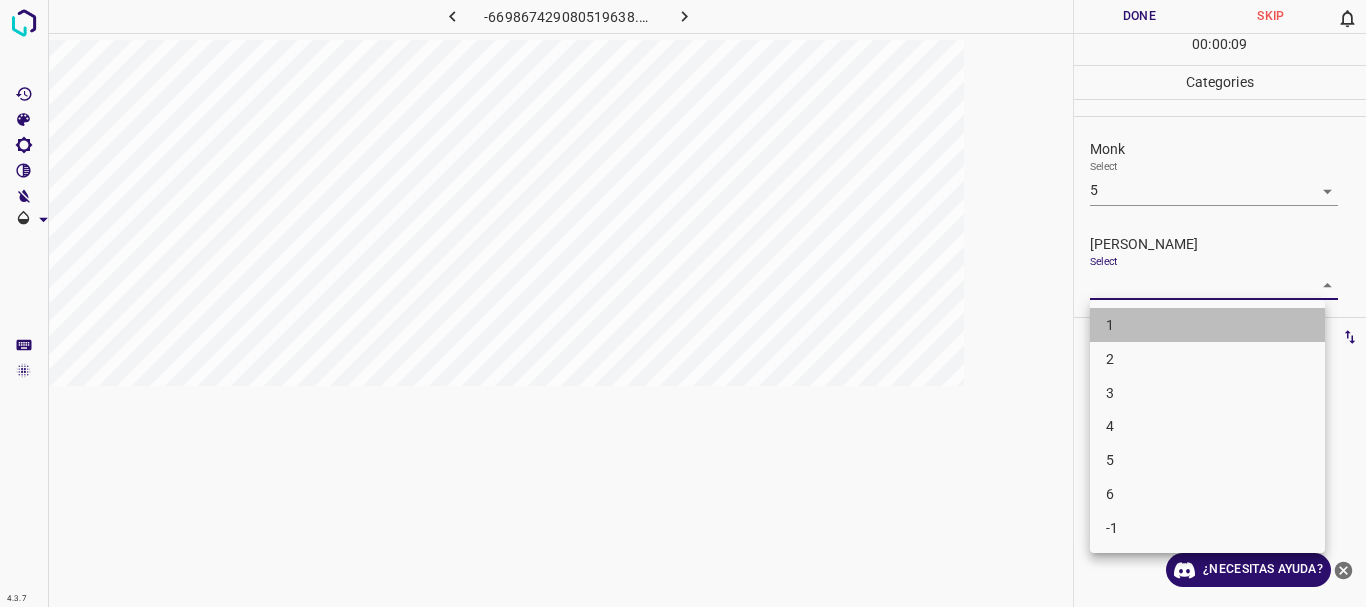 click on "1" at bounding box center (1207, 325) 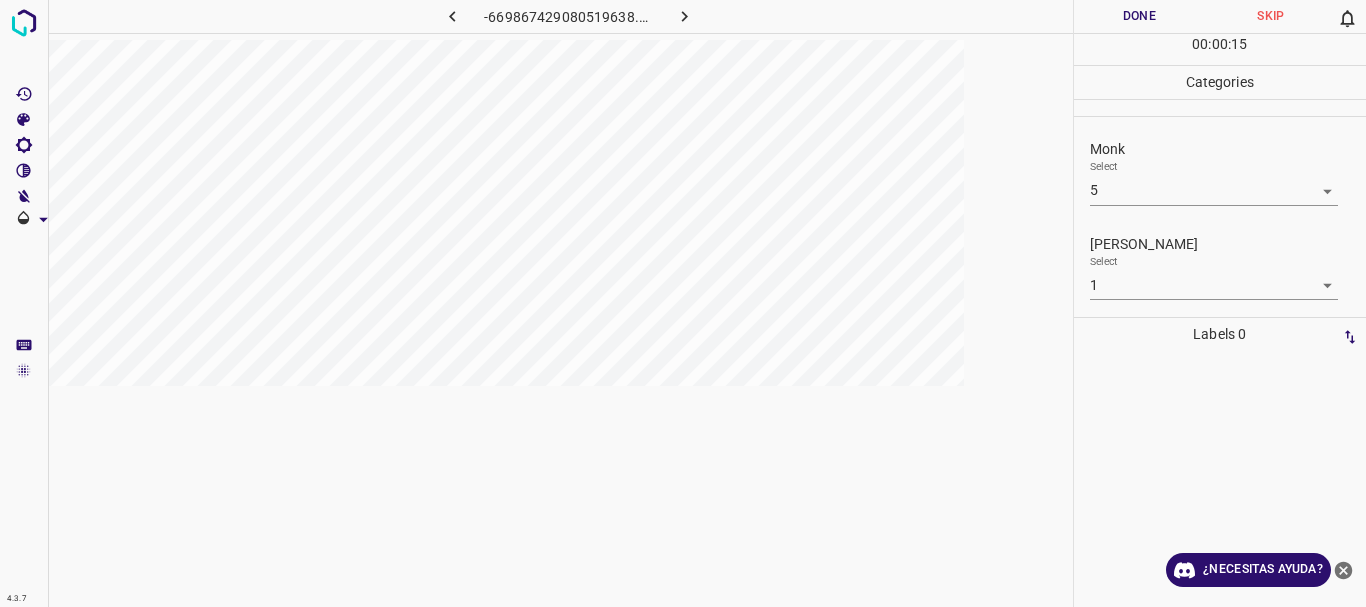 click on "4.3.7 -669867429080519638.png Done Skip 0 00   : 00   : 15   Categories Monk   Select 5 5  [PERSON_NAME]   Select 1 1 Labels   0 Categories 1 Monk 2  [PERSON_NAME] Tools Space Change between modes (Draw & Edit) I Auto labeling R Restore zoom M Zoom in N Zoom out Delete Delete selecte label Filters Z Restore filters X Saturation filter C Brightness filter V Contrast filter B Gray scale filter General O Download ¿Necesitas ayuda? Texto original Valora esta traducción Tu opinión servirá para ayudar a mejorar el Traductor de Google - Texto - Esconder - Borrar" at bounding box center [683, 303] 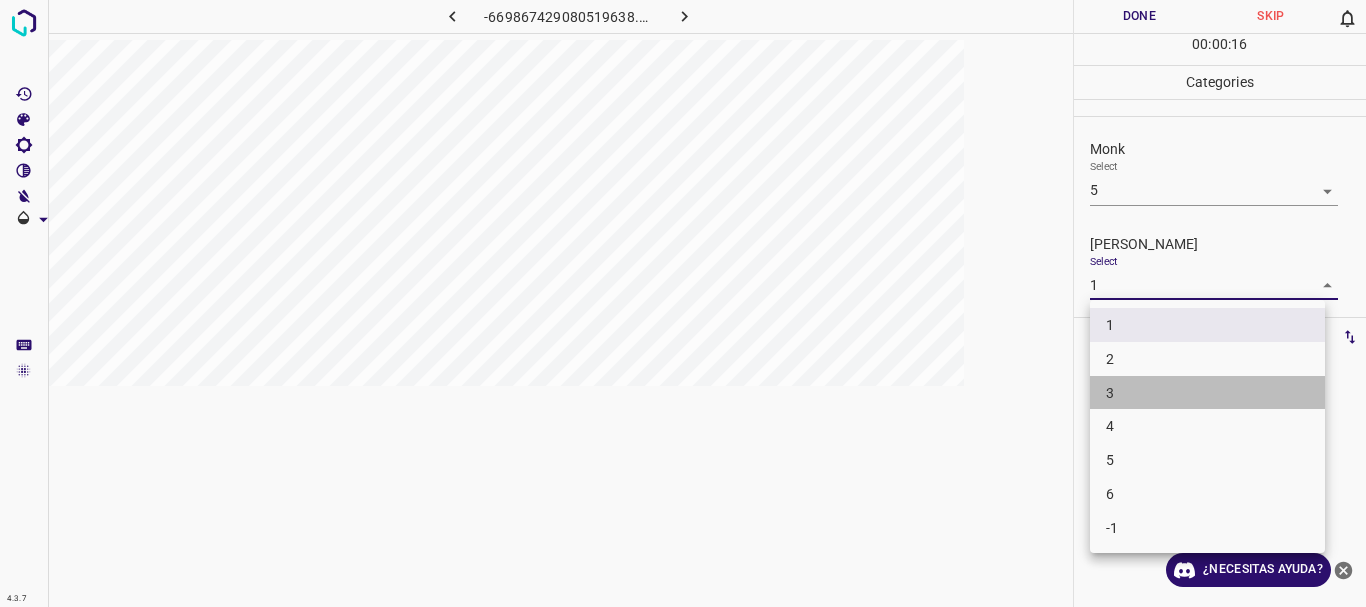 click on "1 2 3 4 5 6 -1" at bounding box center [1207, 426] 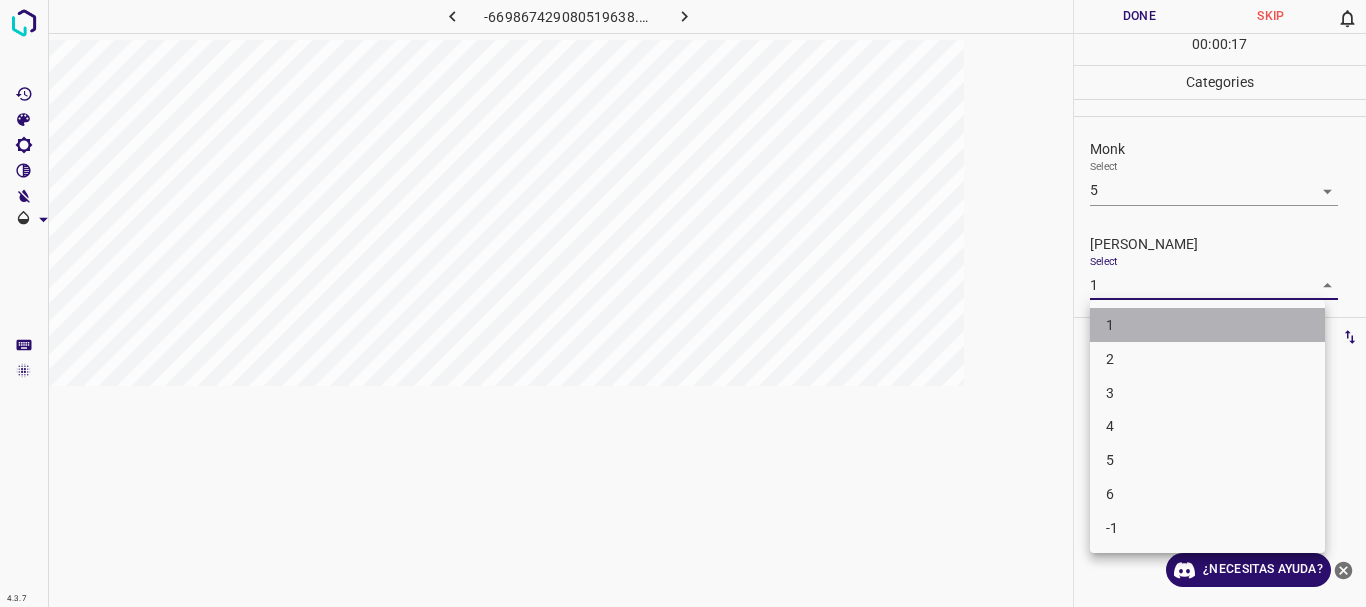 click on "1" at bounding box center (1207, 325) 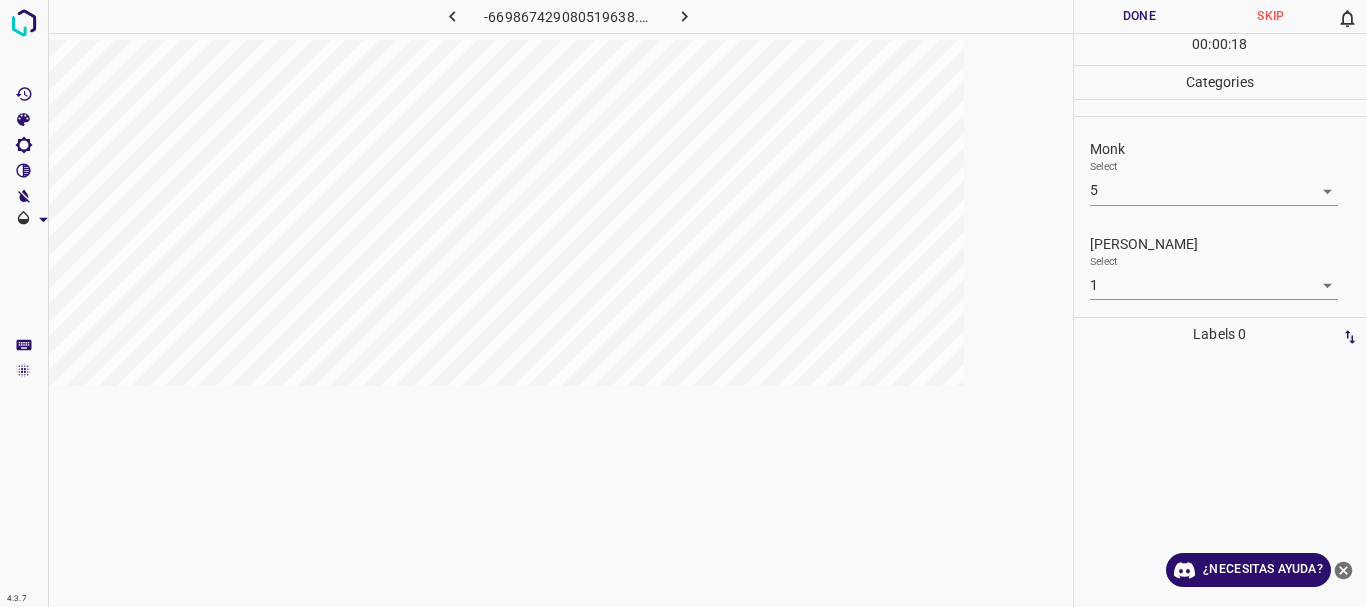 drag, startPoint x: 1165, startPoint y: 340, endPoint x: 1141, endPoint y: 361, distance: 31.890438 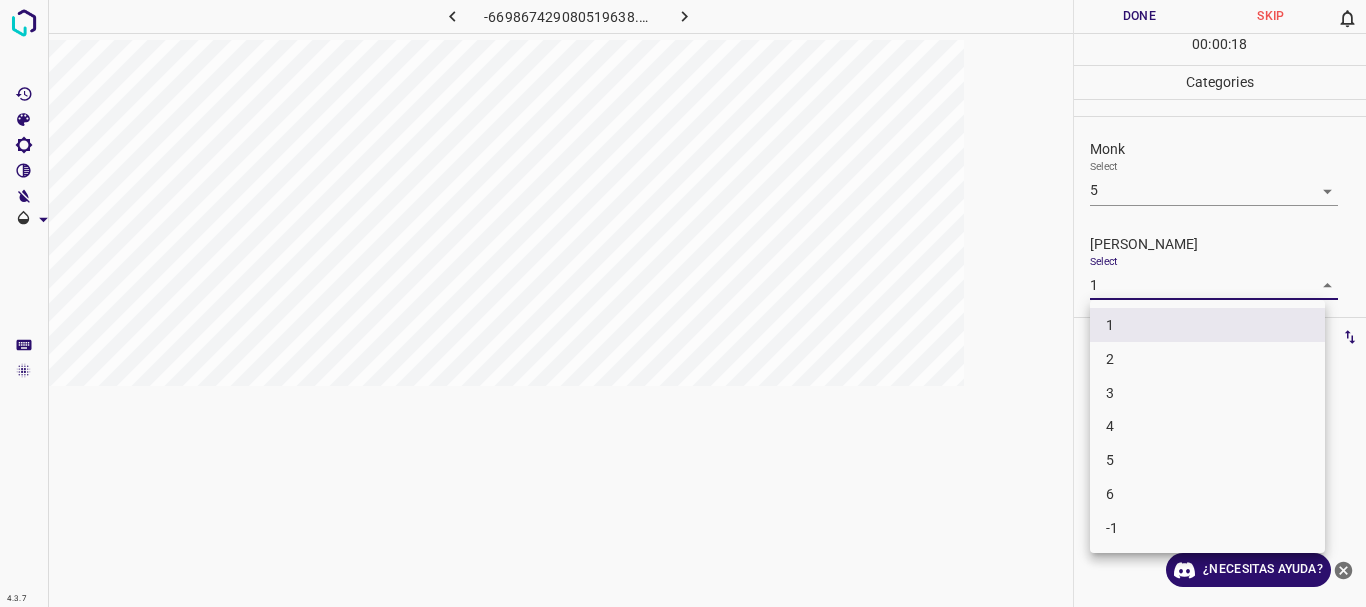click on "2" at bounding box center (1207, 359) 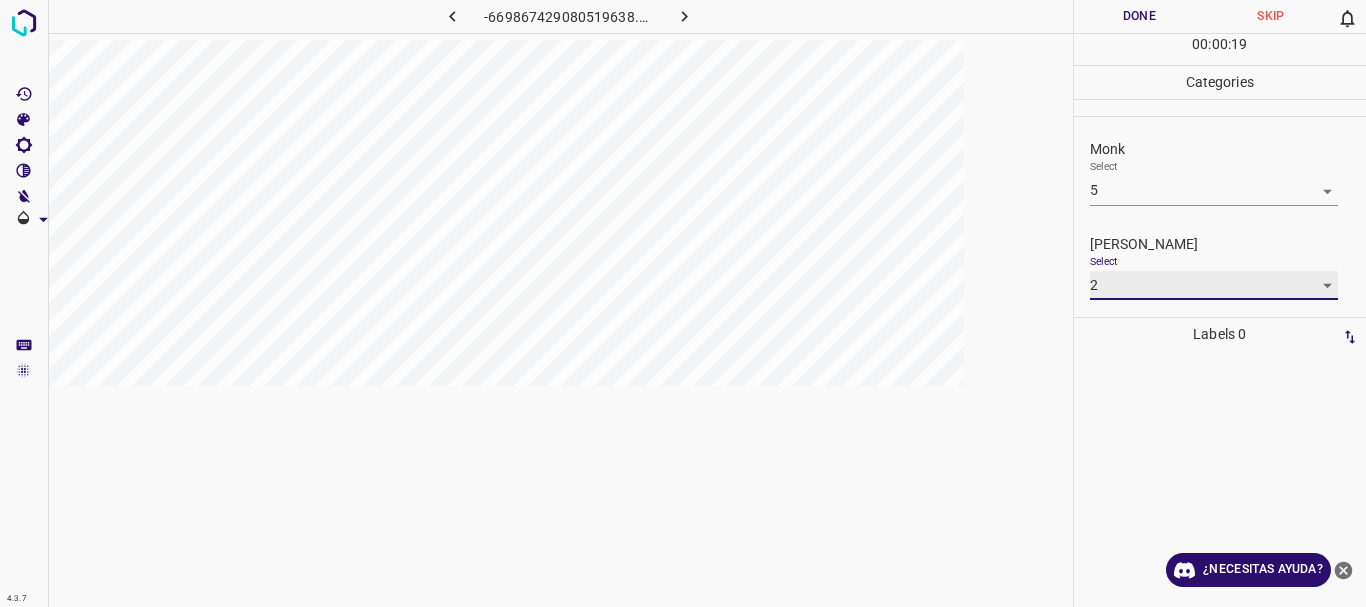 type on "2" 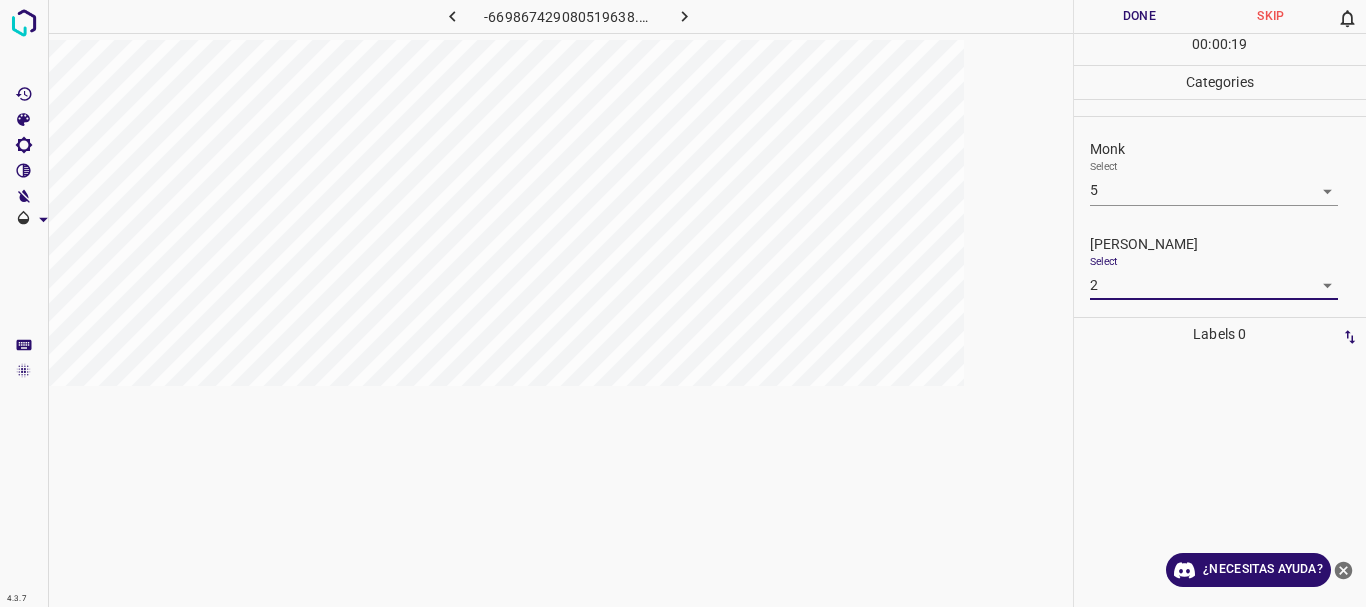 click on "Done" at bounding box center (1140, 16) 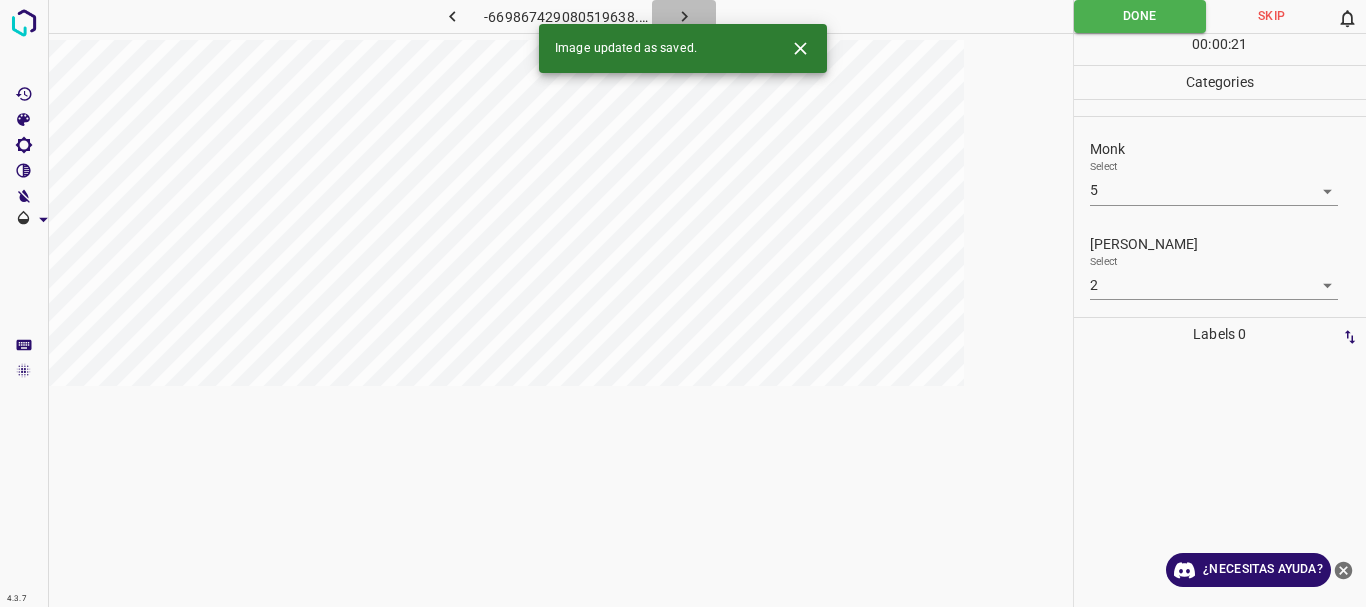 click 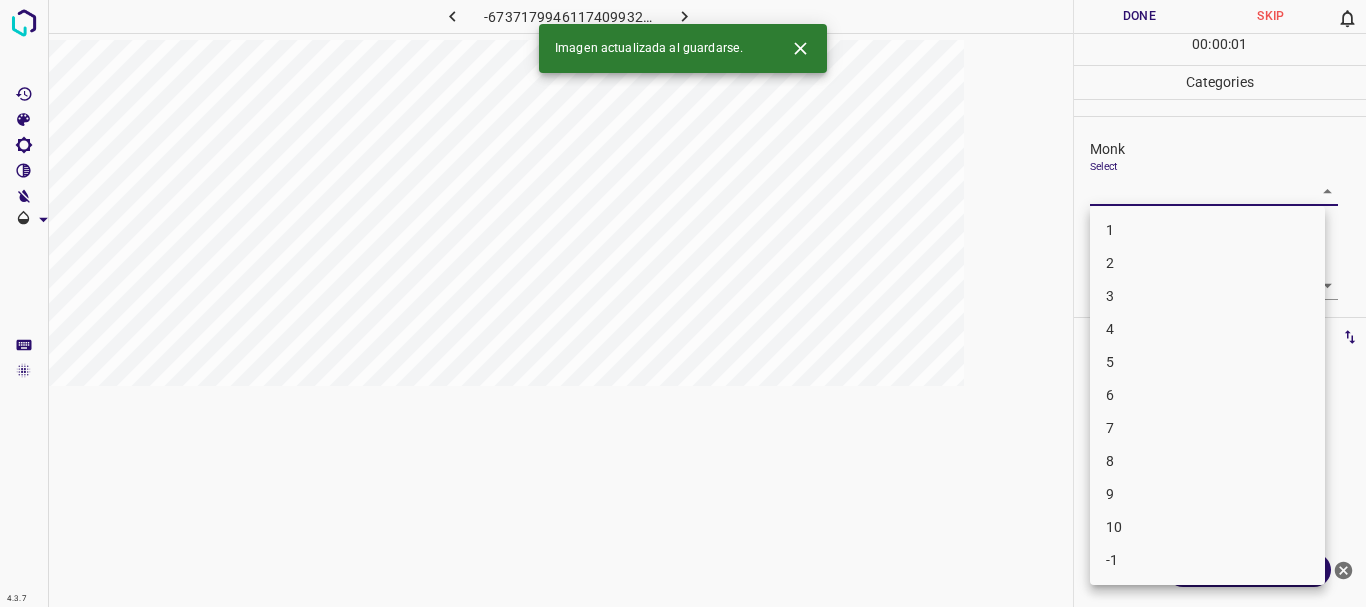 click on "4.3.7 -6737179946117409932.png Done Skip 0 00   : 00   : 01   Categories Monk   Select ​  [PERSON_NAME]   Select ​ Labels   0 Categories 1 Monk 2  [PERSON_NAME] Tools Space Change between modes (Draw & Edit) I Auto labeling R Restore zoom M Zoom in N Zoom out Delete Delete selecte label Filters Z Restore filters X Saturation filter C Brightness filter V Contrast filter B Gray scale filter General O Download Imagen actualizada al guardarse. ¿Necesitas ayuda? Texto original Valora esta traducción Tu opinión servirá para ayudar a mejorar el Traductor de Google - Texto - Esconder - Borrar 1 2 3 4 5 6 7 8 9 10 -1" at bounding box center [683, 303] 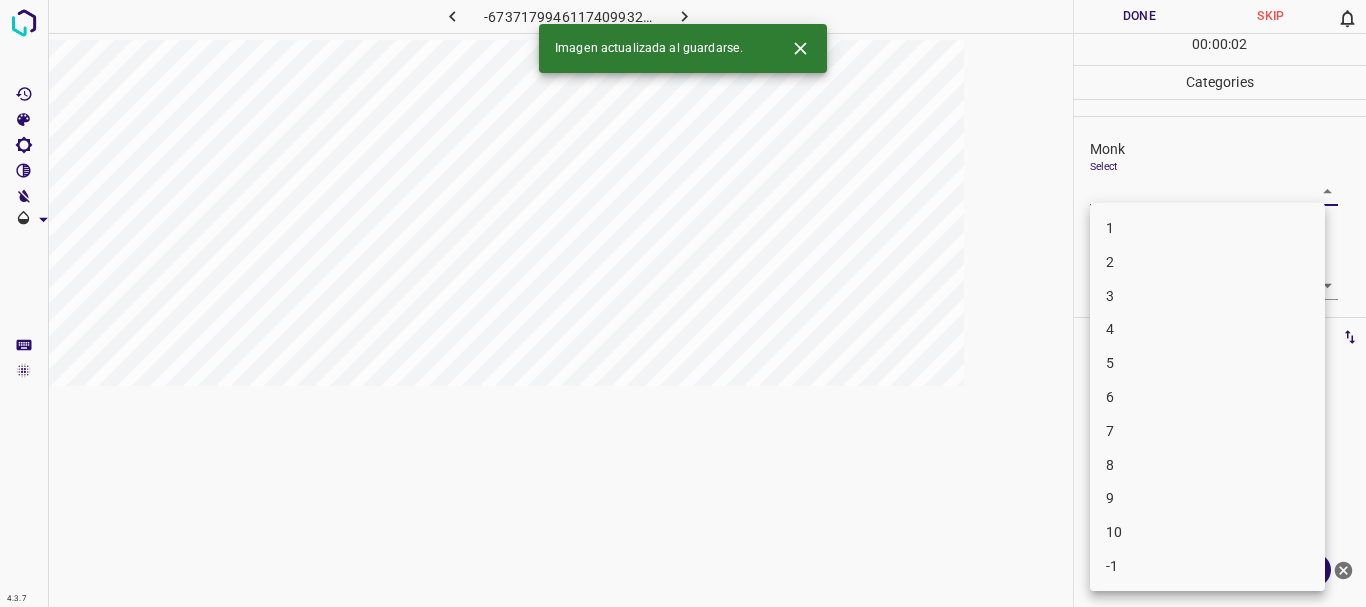 click on "4" at bounding box center (1207, 329) 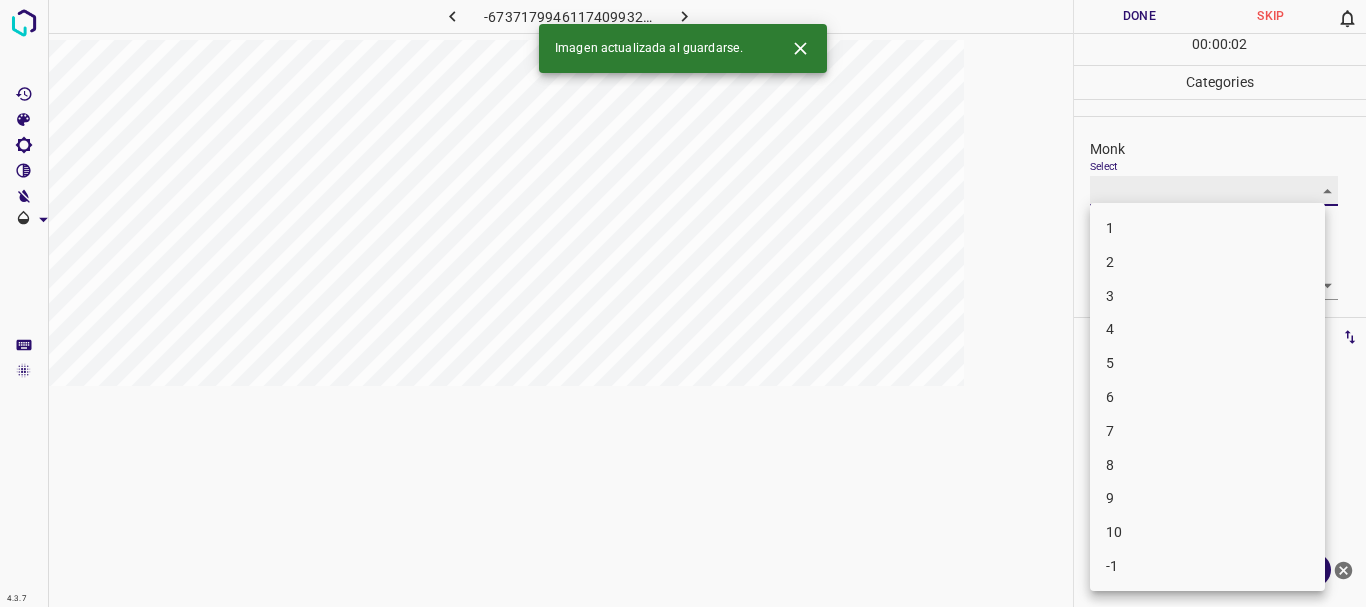type on "4" 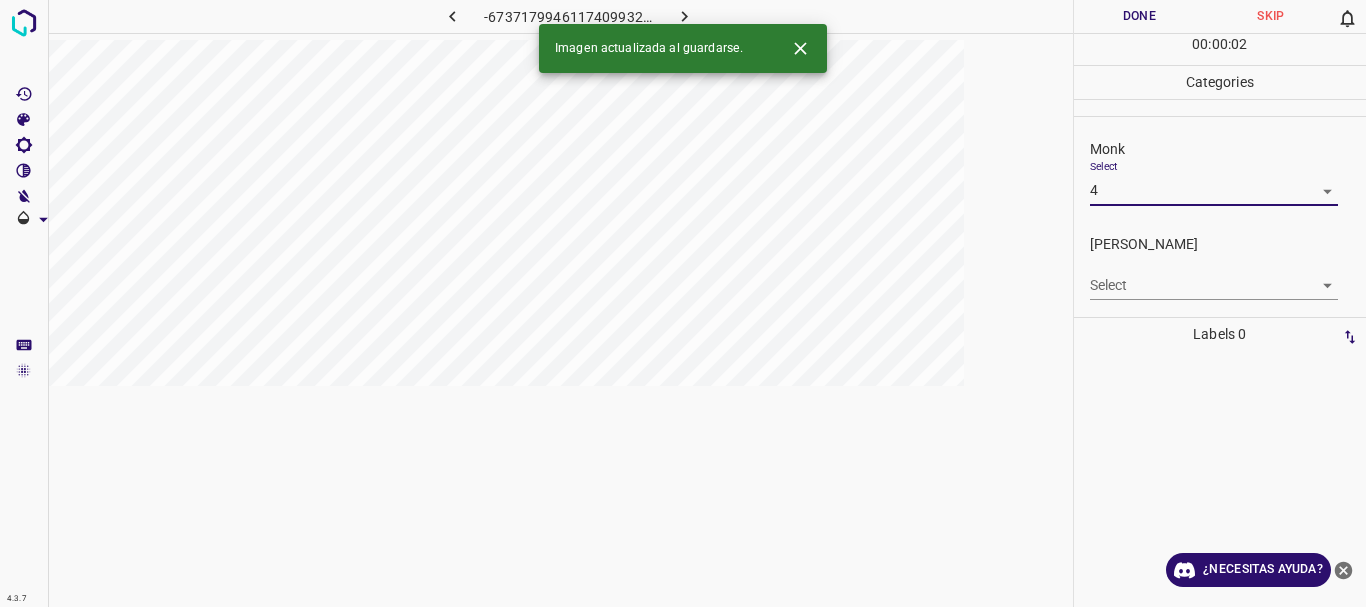 click on "4.3.7 -6737179946117409932.png Done Skip 0 00   : 00   : 02   Categories Monk   Select 4 4  [PERSON_NAME]   Select ​ Labels   0 Categories 1 Monk 2  [PERSON_NAME] Tools Space Change between modes (Draw & Edit) I Auto labeling R Restore zoom M Zoom in N Zoom out Delete Delete selecte label Filters Z Restore filters X Saturation filter C Brightness filter V Contrast filter B Gray scale filter General O Download Imagen actualizada al guardarse. ¿Necesitas ayuda? Texto original Valora esta traducción Tu opinión servirá para ayudar a mejorar el Traductor de Google - Texto - Esconder - Borrar" at bounding box center [683, 303] 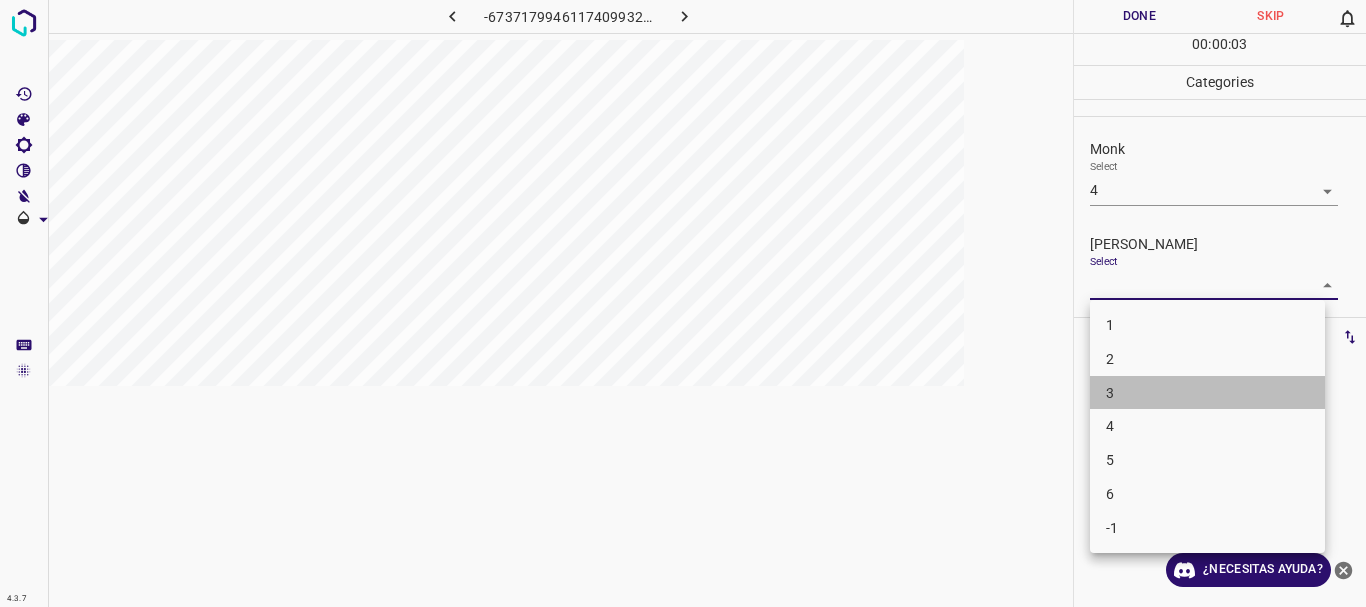 click on "3" at bounding box center [1207, 393] 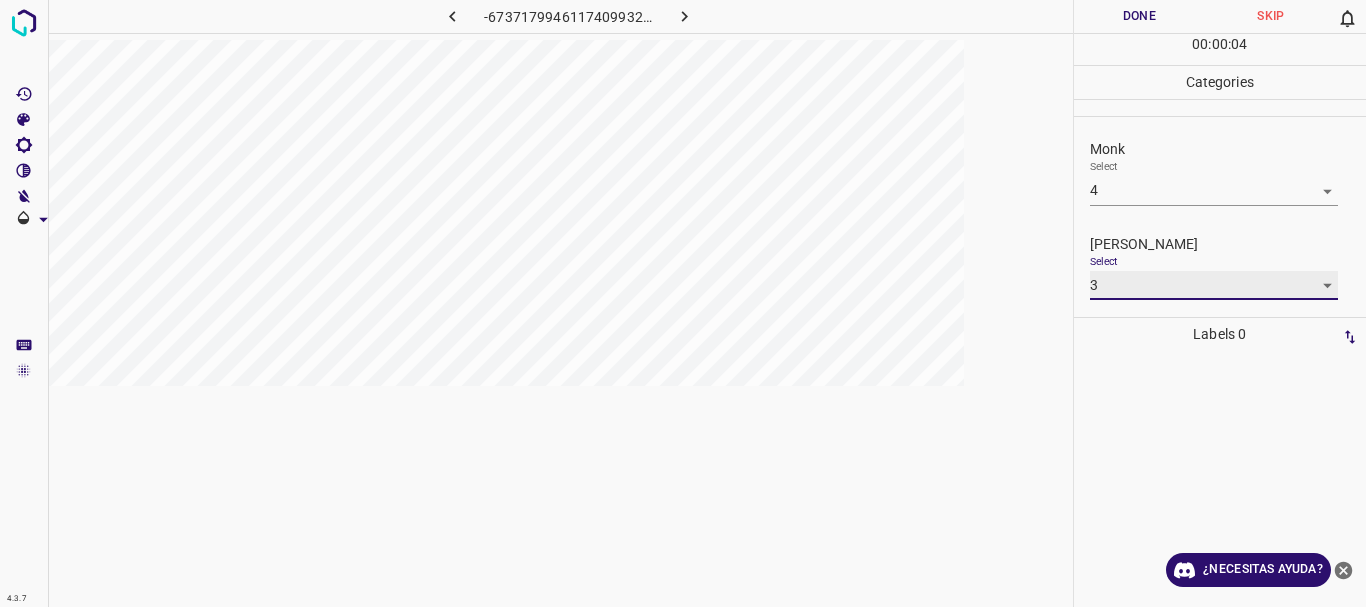 type on "3" 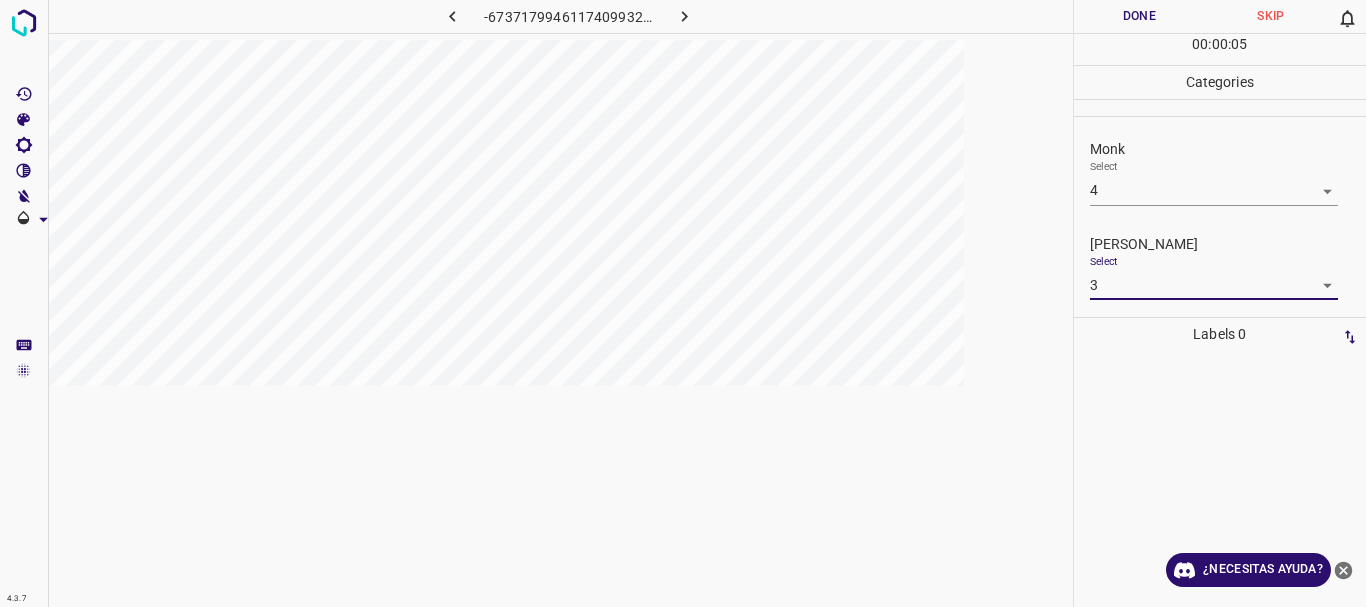 click on "Done" at bounding box center [1140, 16] 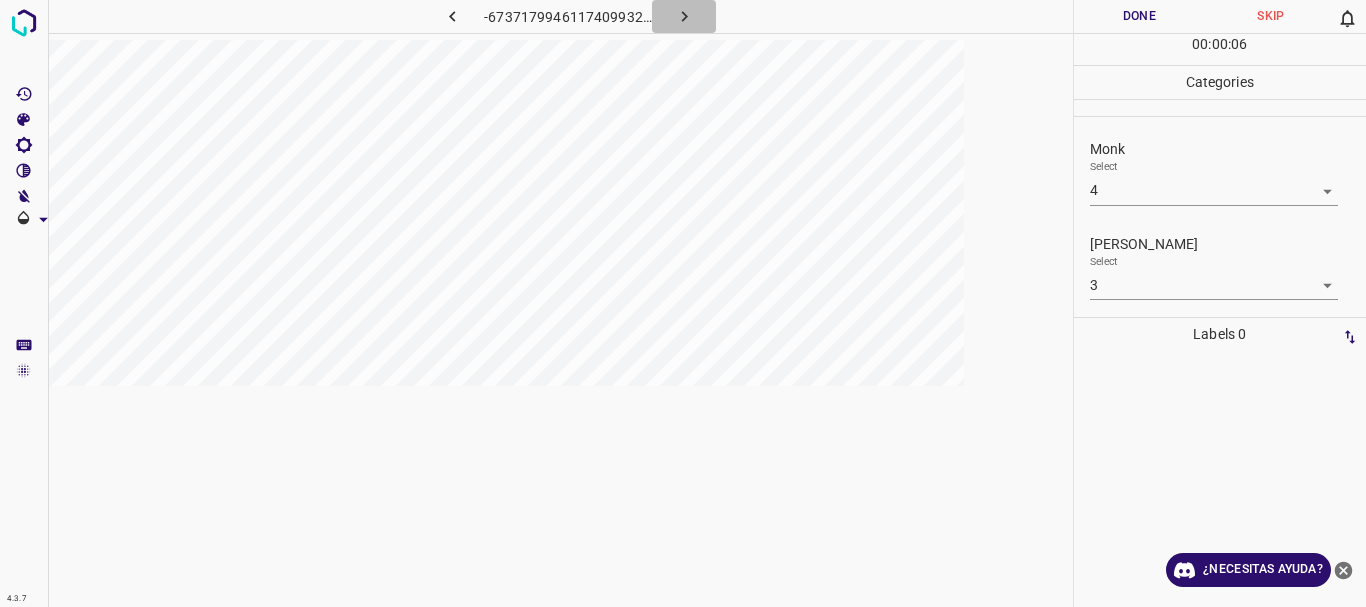 click 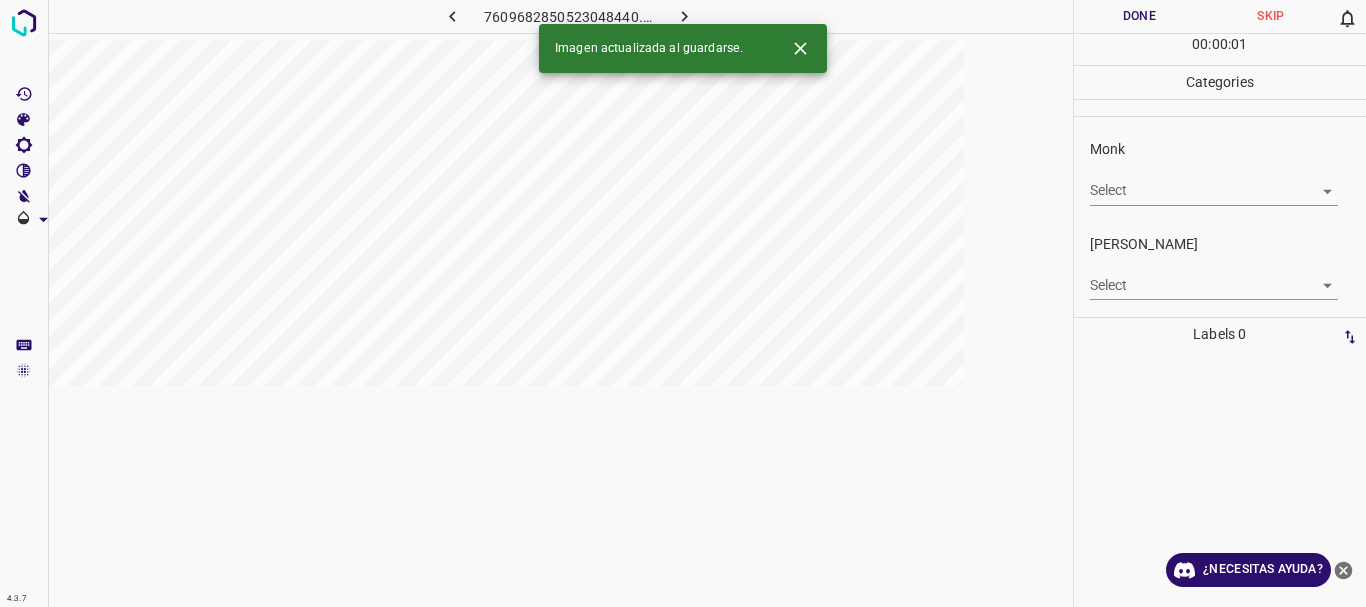 click on "4.3.7 7609682850523048440.png Done Skip 0 00   : 00   : 01   Categories Monk   Select ​  [PERSON_NAME]   Select ​ Labels   0 Categories 1 Monk 2  [PERSON_NAME] Tools Space Change between modes (Draw & Edit) I Auto labeling R Restore zoom M Zoom in N Zoom out Delete Delete selecte label Filters Z Restore filters X Saturation filter C Brightness filter V Contrast filter B Gray scale filter General O Download Imagen actualizada al guardarse. ¿Necesitas ayuda? Texto original Valora esta traducción Tu opinión servirá para ayudar a mejorar el Traductor de Google - Texto - Esconder - Borrar" at bounding box center (683, 303) 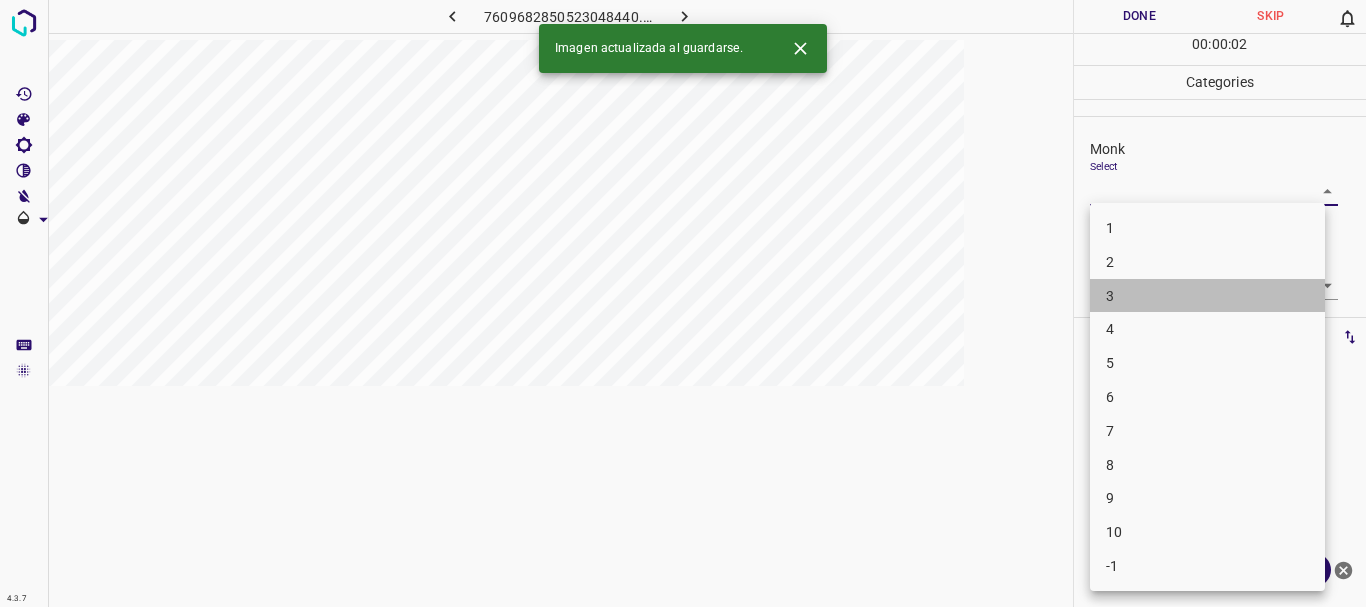 click on "3" at bounding box center (1207, 296) 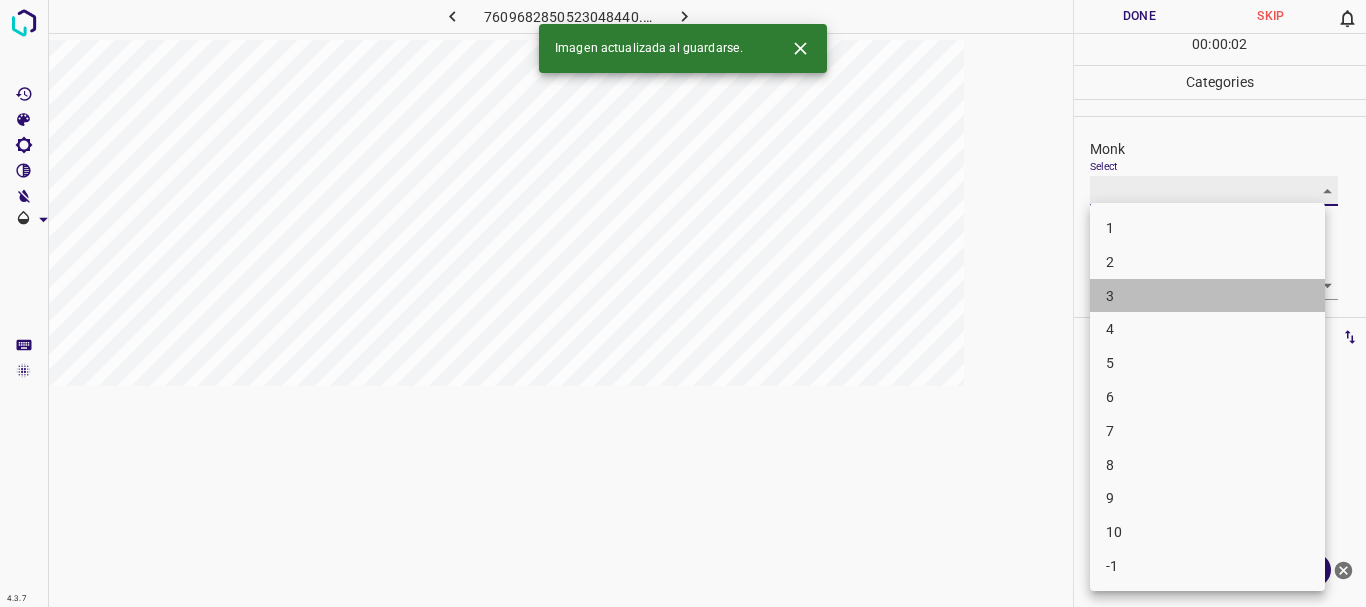 type on "3" 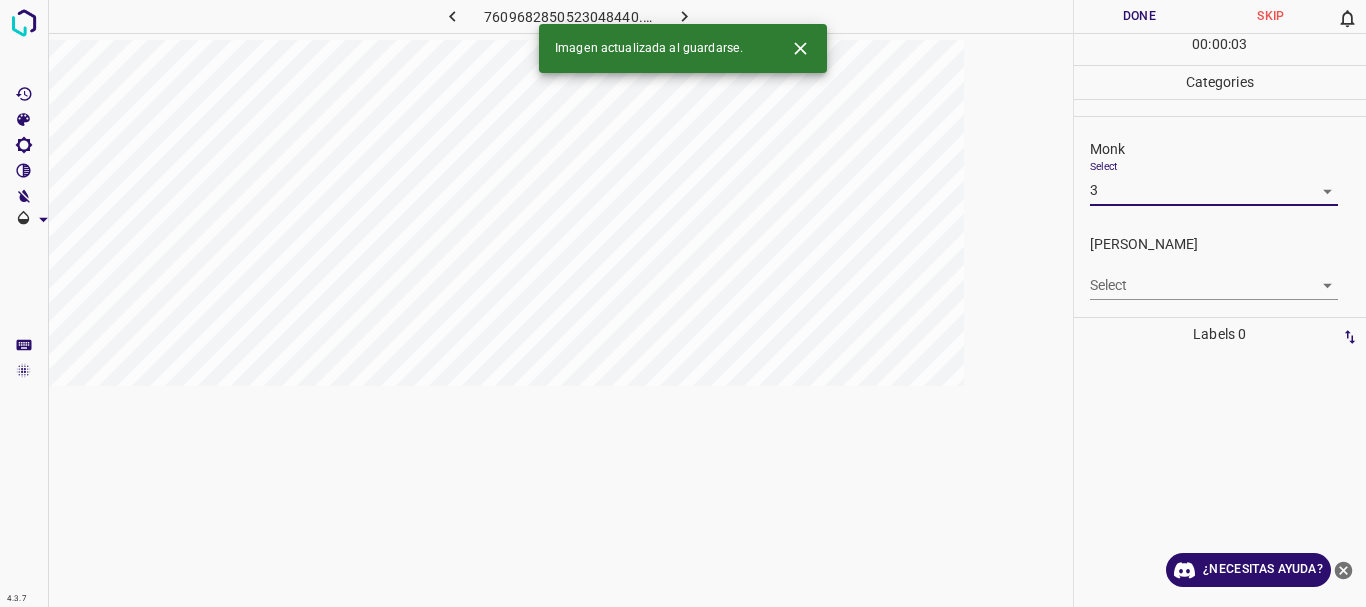 click on "[PERSON_NAME]   Select ​" at bounding box center (1220, 267) 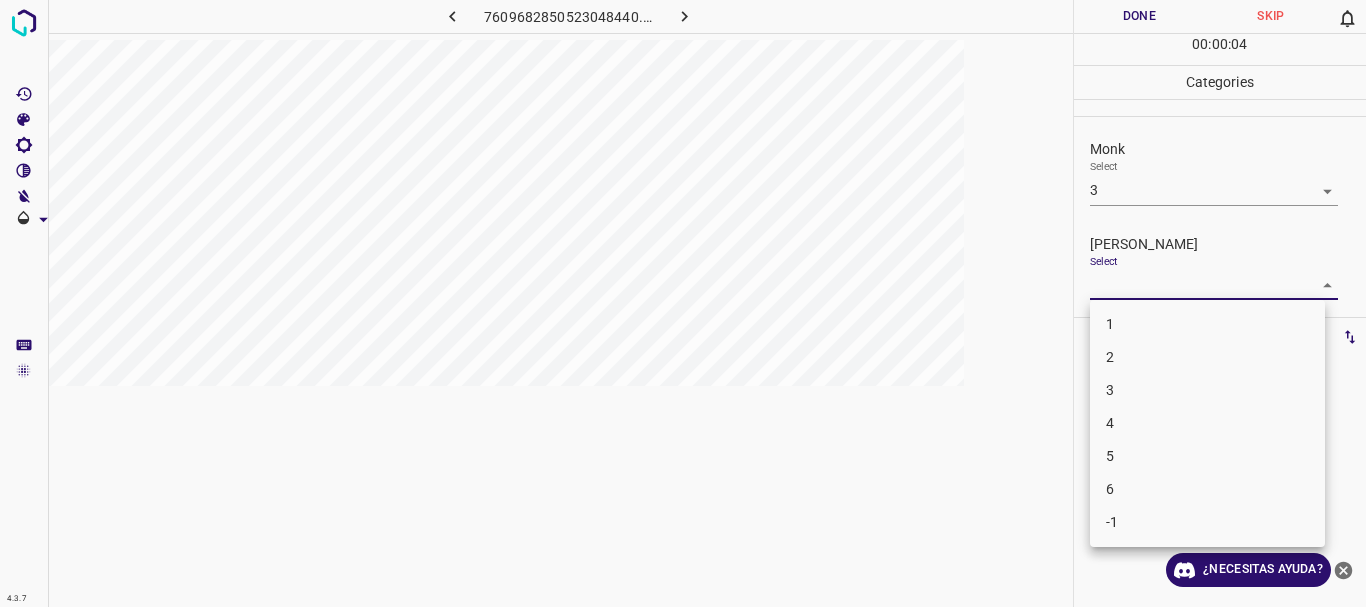 click on "4.3.7 7609682850523048440.png Done Skip 0 00   : 00   : 04   Categories Monk   Select 3 3  [PERSON_NAME]   Select ​ Labels   0 Categories 1 Monk 2  [PERSON_NAME] Tools Space Change between modes (Draw & Edit) I Auto labeling R Restore zoom M Zoom in N Zoom out Delete Delete selecte label Filters Z Restore filters X Saturation filter C Brightness filter V Contrast filter B Gray scale filter General O Download ¿Necesitas ayuda? Texto original Valora esta traducción Tu opinión servirá para ayudar a mejorar el Traductor de Google - Texto - Esconder - Borrar 1 2 3 4 5 6 -1" at bounding box center [683, 303] 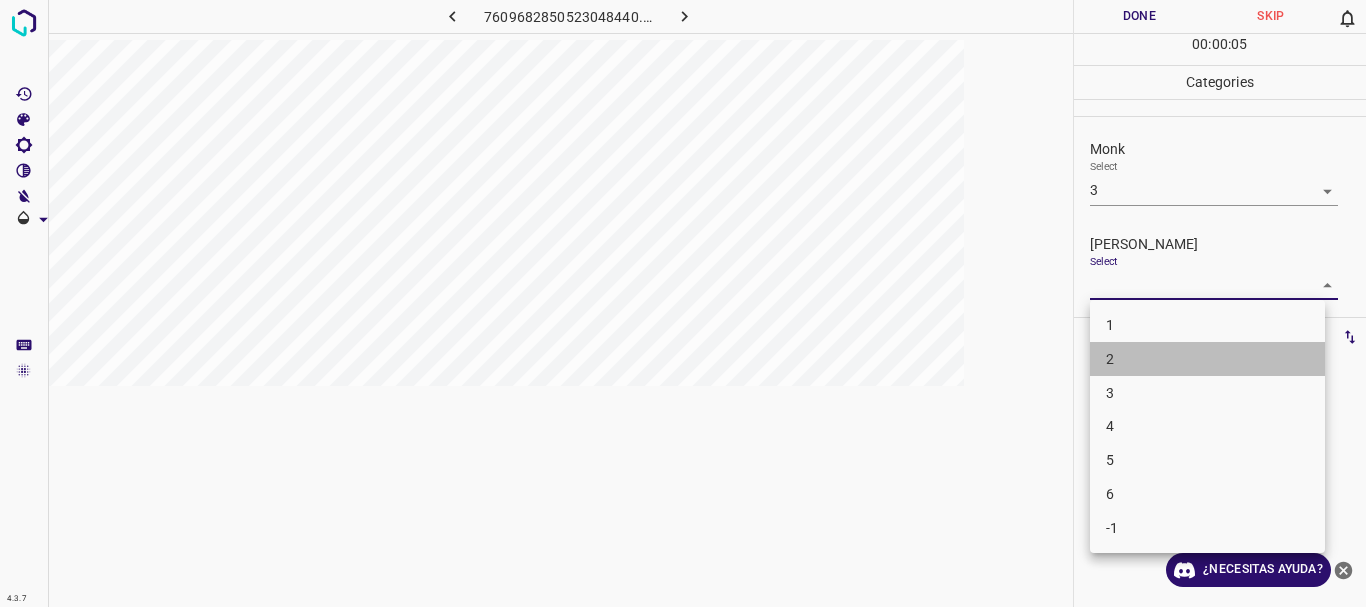 click on "2" at bounding box center (1207, 359) 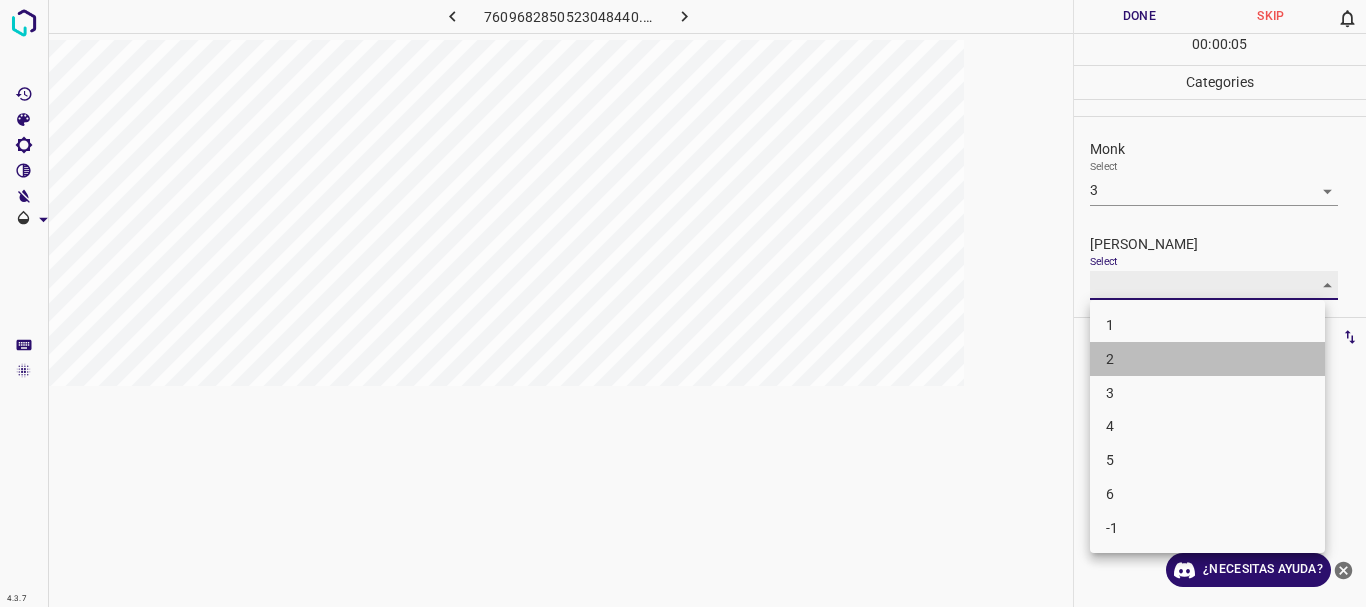 type on "2" 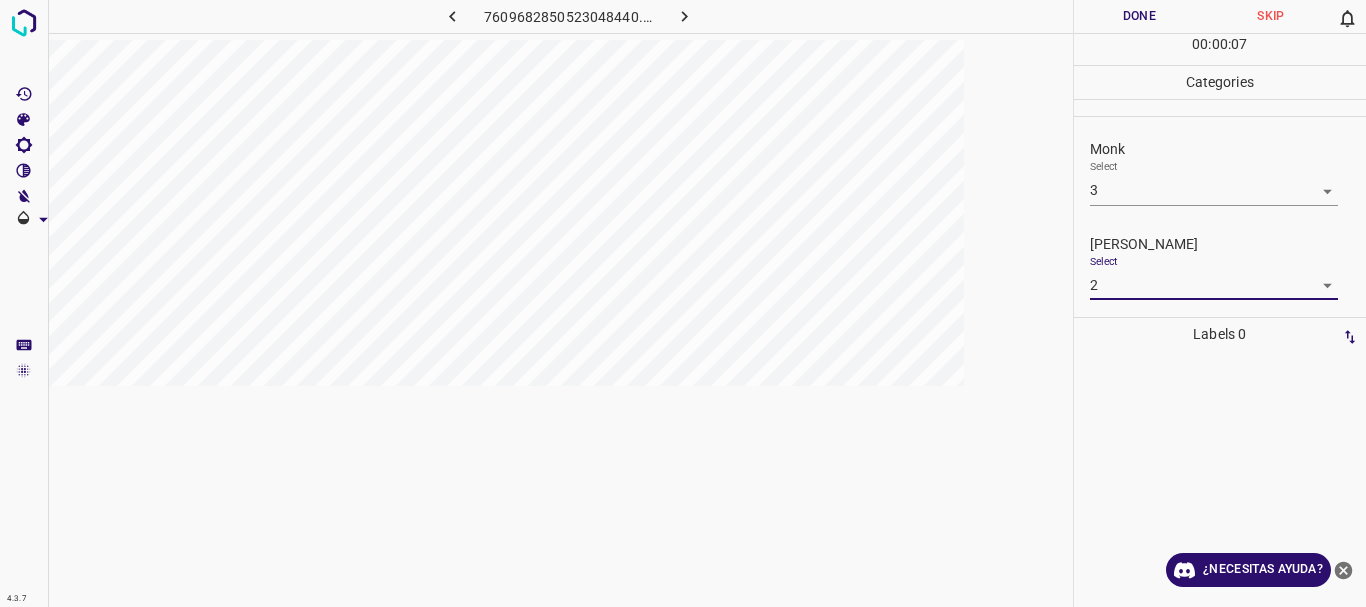 click on "Done" at bounding box center [1140, 16] 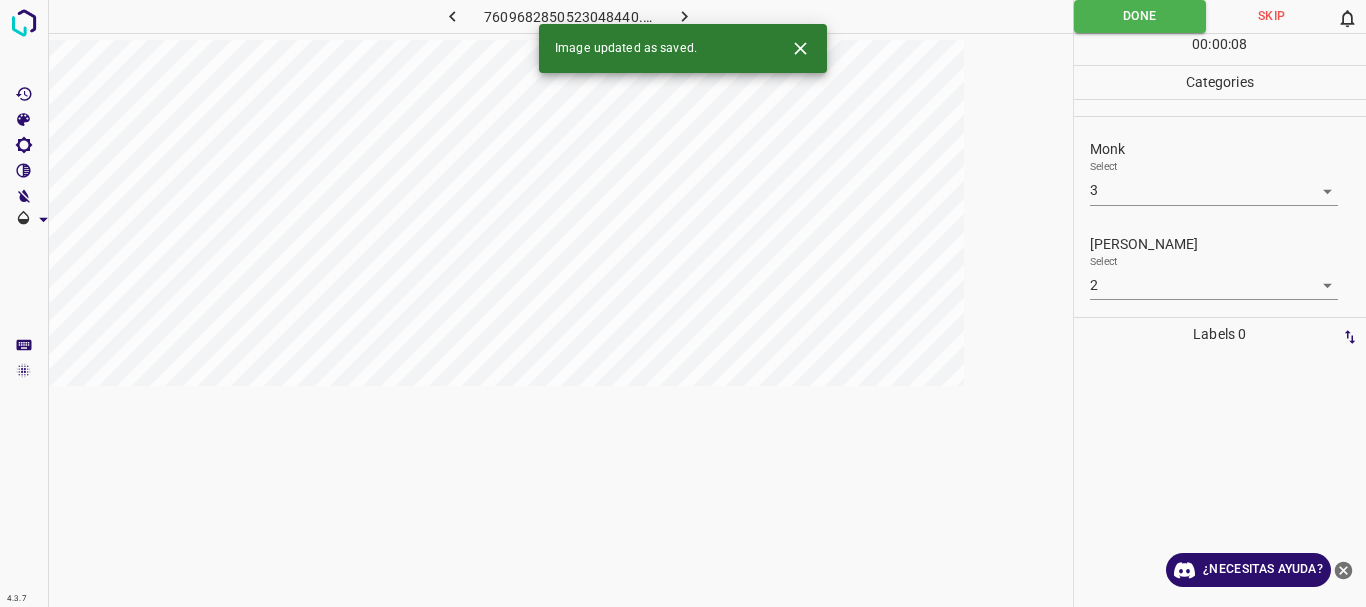 click 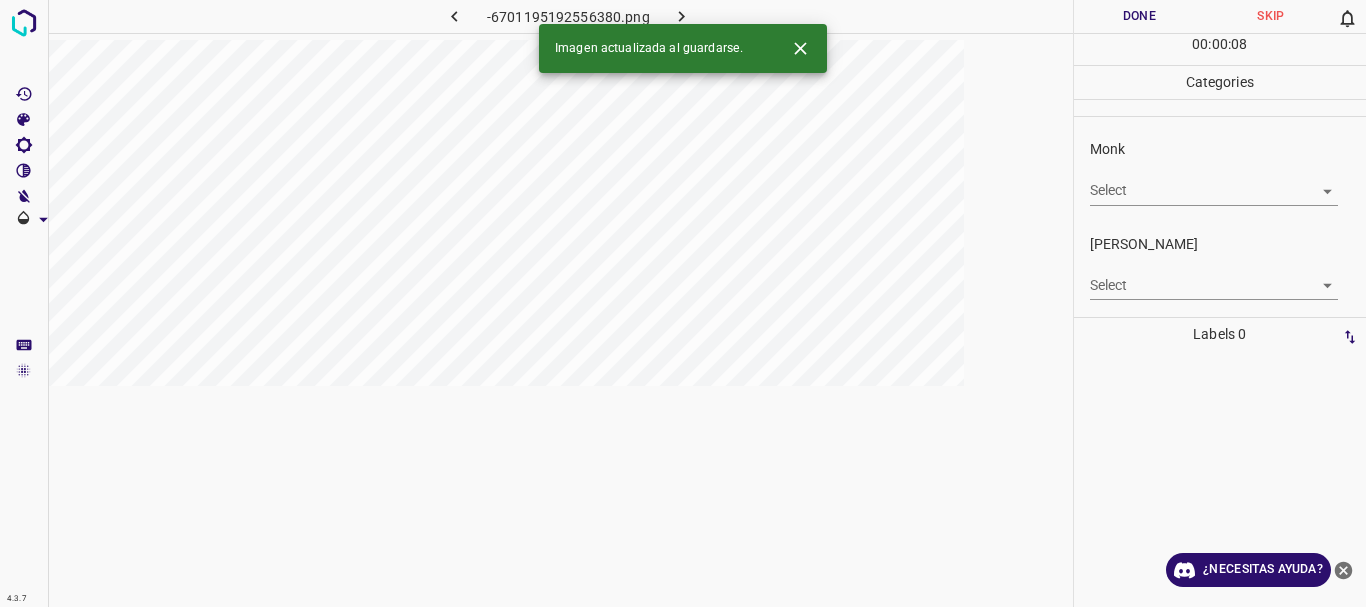 click on "4.3.7 -6701195192556380.png Done Skip 0 00   : 00   : 08   Categories Monk   Select ​  [PERSON_NAME]   Select ​ Labels   0 Categories 1 Monk 2  [PERSON_NAME] Tools Space Change between modes (Draw & Edit) I Auto labeling R Restore zoom M Zoom in N Zoom out Delete Delete selecte label Filters Z Restore filters X Saturation filter C Brightness filter V Contrast filter B Gray scale filter General O Download Imagen actualizada al guardarse. ¿Necesitas ayuda? Texto original Valora esta traducción Tu opinión servirá para ayudar a mejorar el Traductor de Google - Texto - Esconder - Borrar" at bounding box center [683, 303] 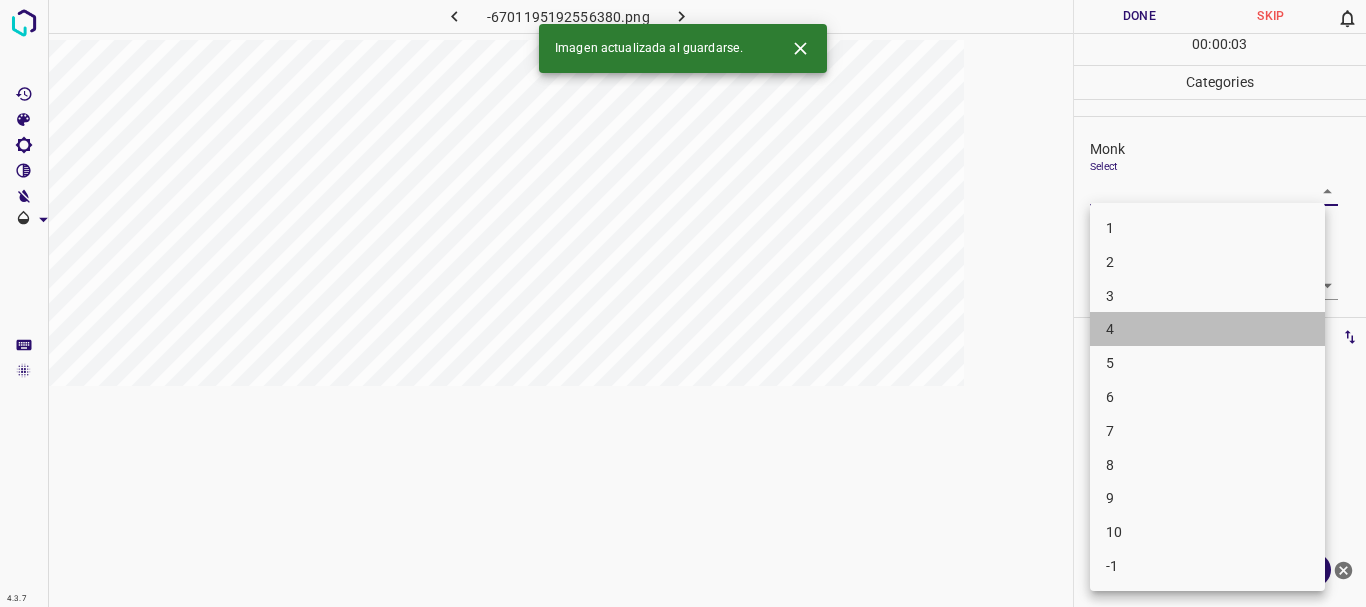click on "4" at bounding box center [1207, 329] 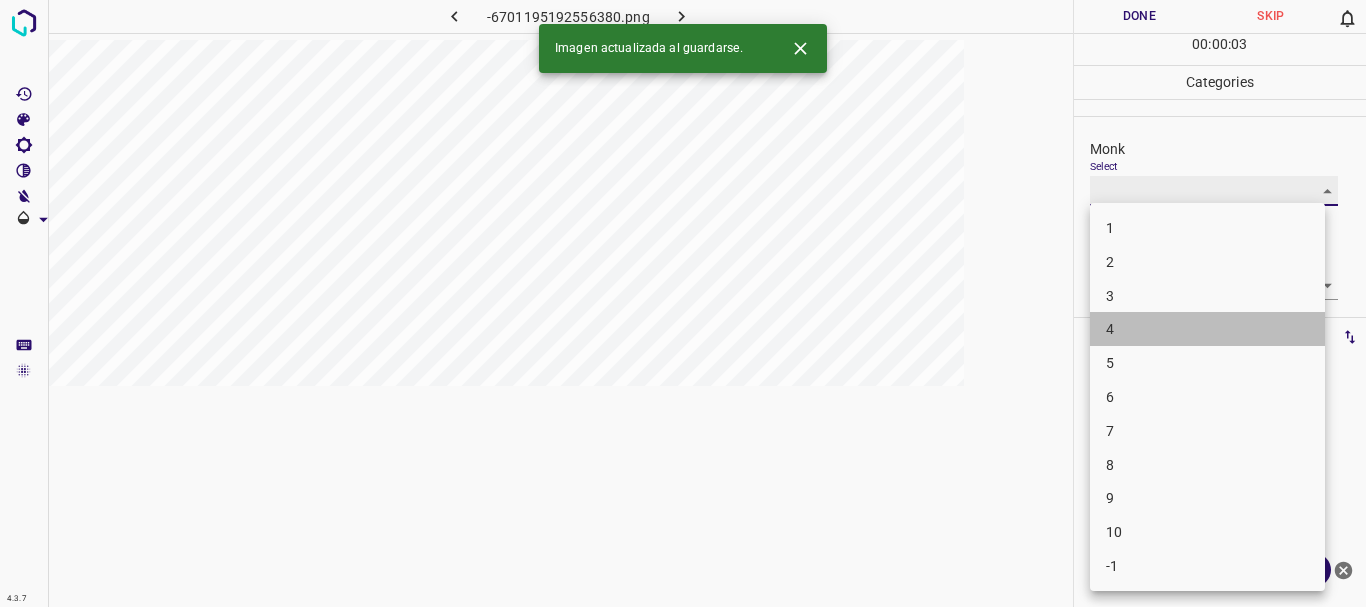 type on "4" 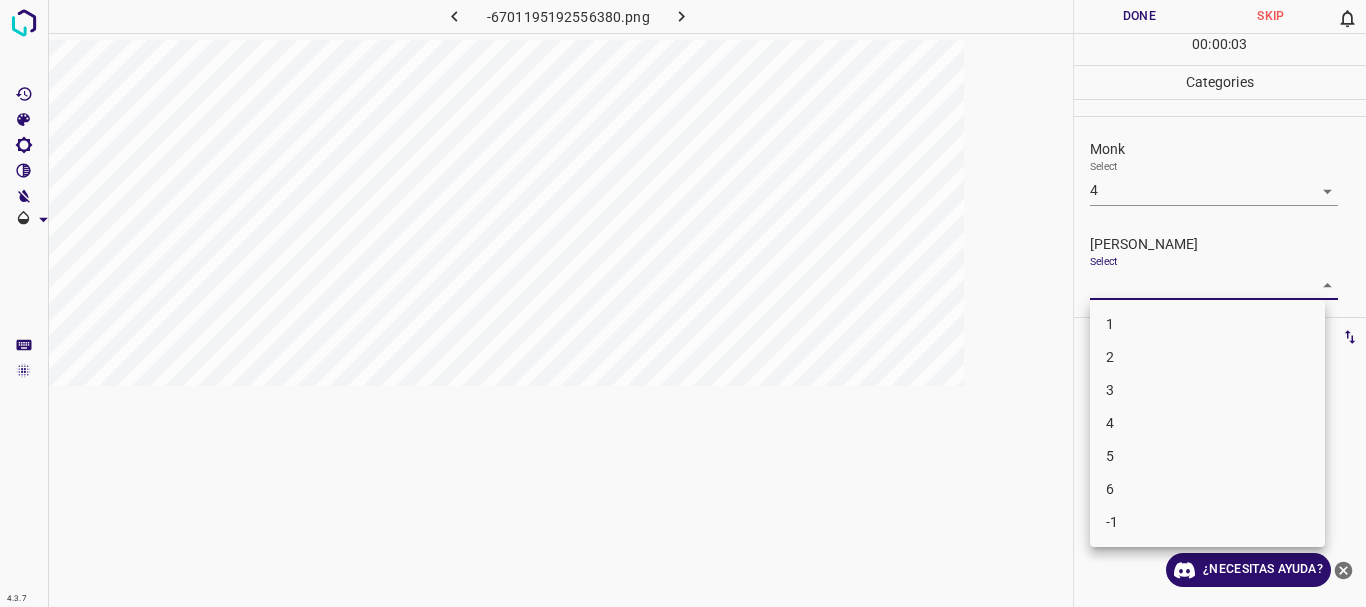 click on "4.3.7 -6701195192556380.png Done Skip 0 00   : 00   : 03   Categories Monk   Select 4 4  [PERSON_NAME]   Select ​ Labels   0 Categories 1 Monk 2  [PERSON_NAME] Tools Space Change between modes (Draw & Edit) I Auto labeling R Restore zoom M Zoom in N Zoom out Delete Delete selecte label Filters Z Restore filters X Saturation filter C Brightness filter V Contrast filter B Gray scale filter General O Download ¿Necesitas ayuda? Texto original Valora esta traducción Tu opinión servirá para ayudar a mejorar el Traductor de Google - Texto - Esconder - Borrar 1 2 3 4 5 6 -1" at bounding box center (683, 303) 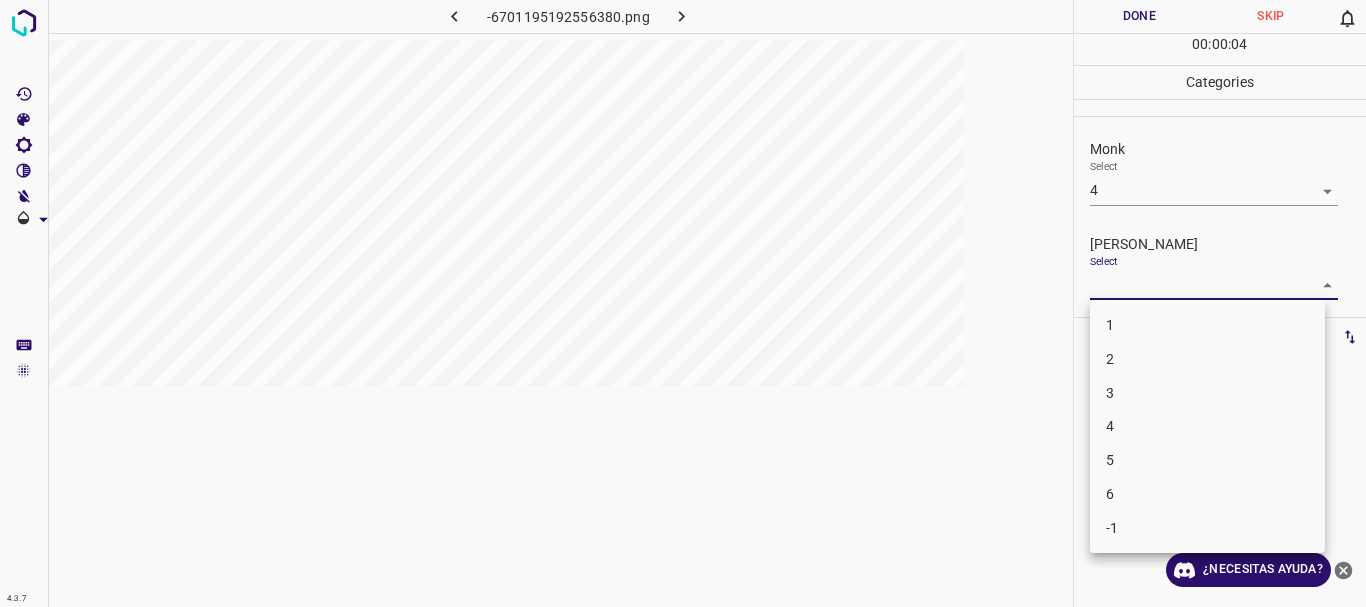 click on "2" at bounding box center [1207, 359] 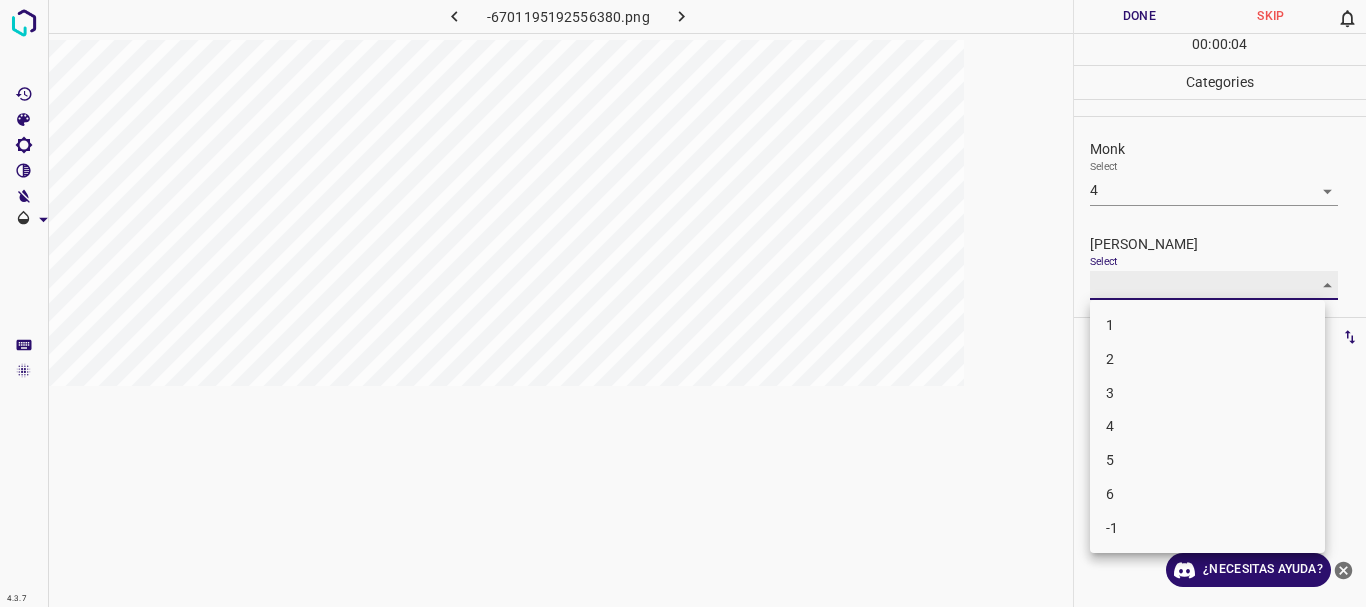 type on "2" 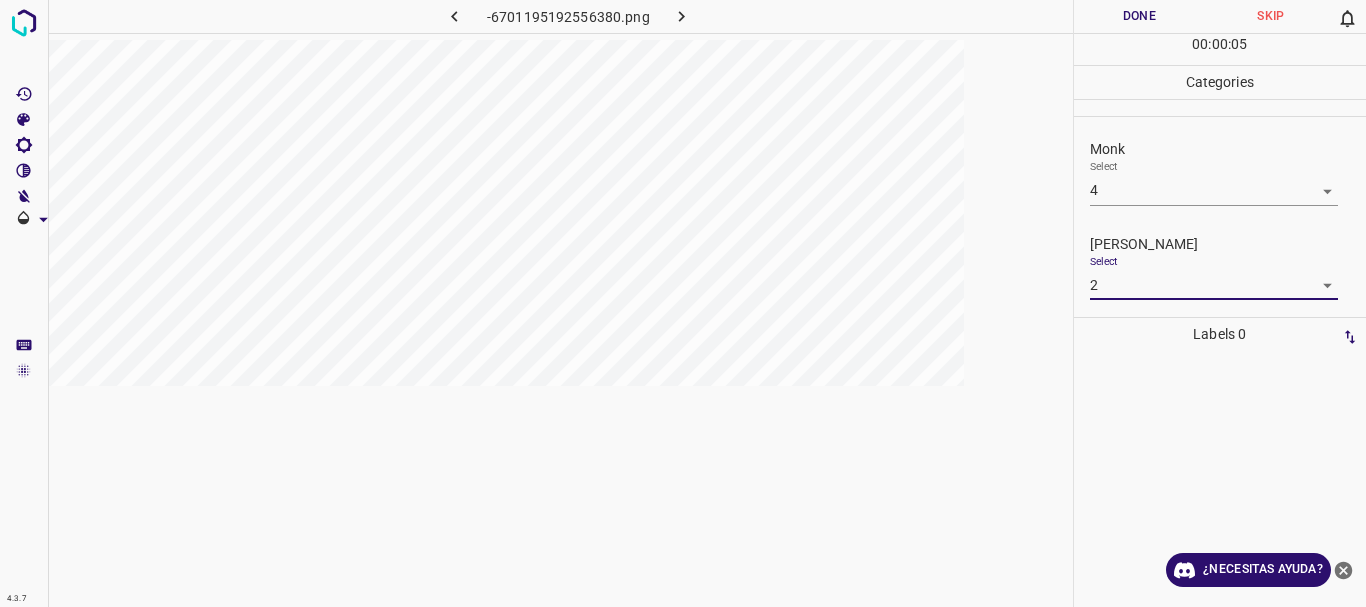 click on "Done" at bounding box center (1140, 16) 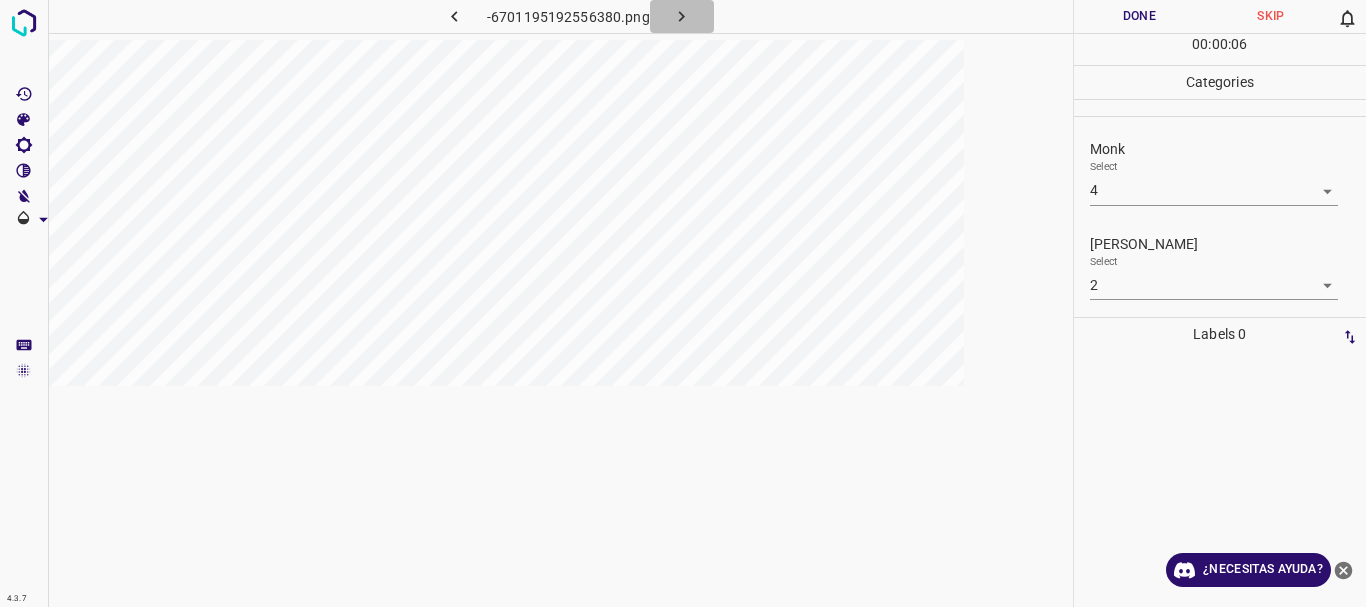 click 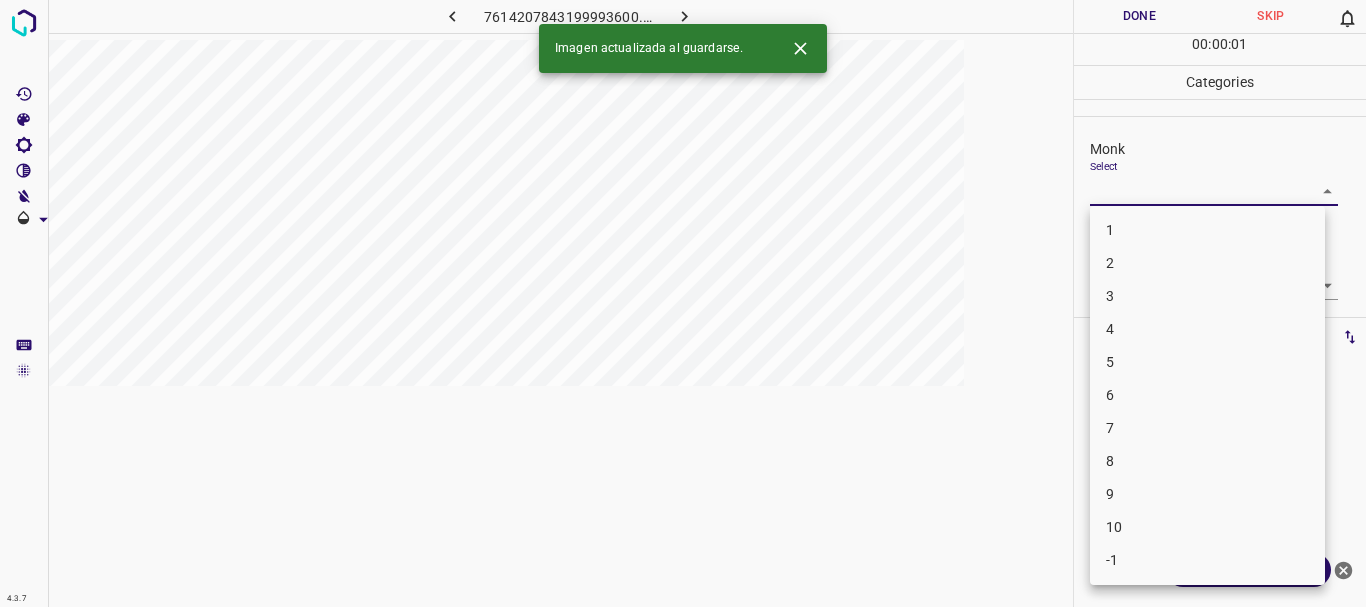 click on "4.3.7 7614207843199993600.png Done Skip 0 00   : 00   : 01   Categories Monk   Select ​  [PERSON_NAME]   Select ​ Labels   0 Categories 1 Monk 2  [PERSON_NAME] Tools Space Change between modes (Draw & Edit) I Auto labeling R Restore zoom M Zoom in N Zoom out Delete Delete selecte label Filters Z Restore filters X Saturation filter C Brightness filter V Contrast filter B Gray scale filter General O Download Imagen actualizada al guardarse. ¿Necesitas ayuda? Texto original Valora esta traducción Tu opinión servirá para ayudar a mejorar el Traductor de Google - Texto - Esconder - Borrar 1 2 3 4 5 6 7 8 9 10 -1" at bounding box center (683, 303) 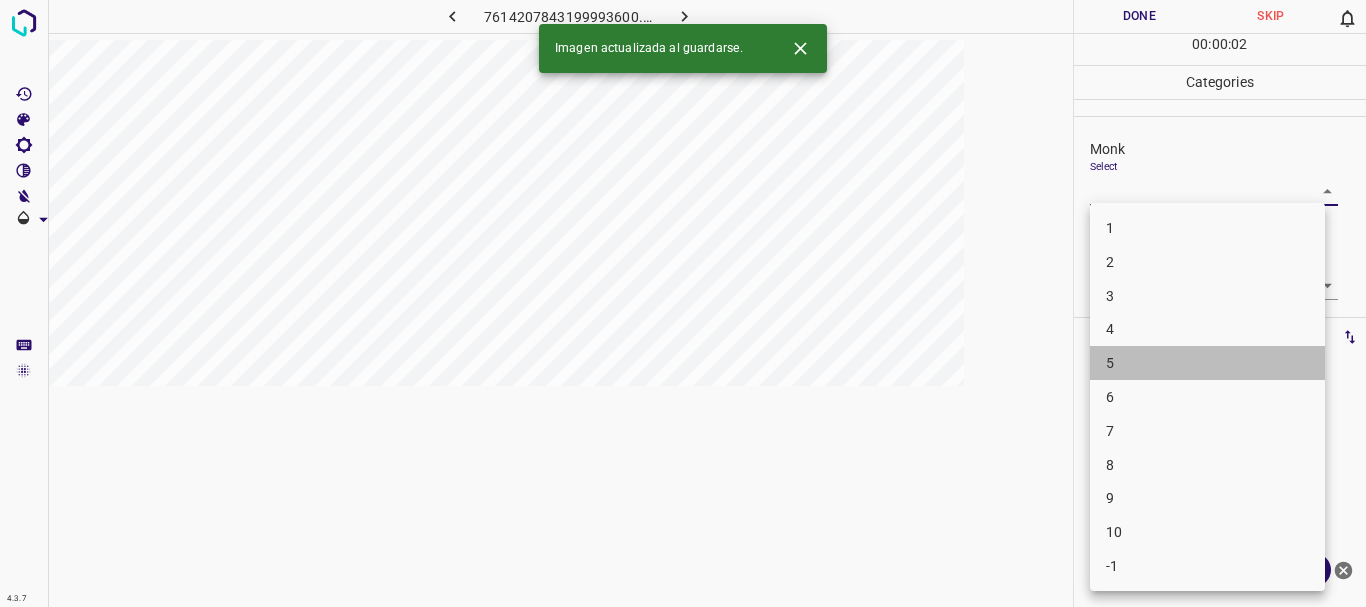 click on "5" at bounding box center [1110, 363] 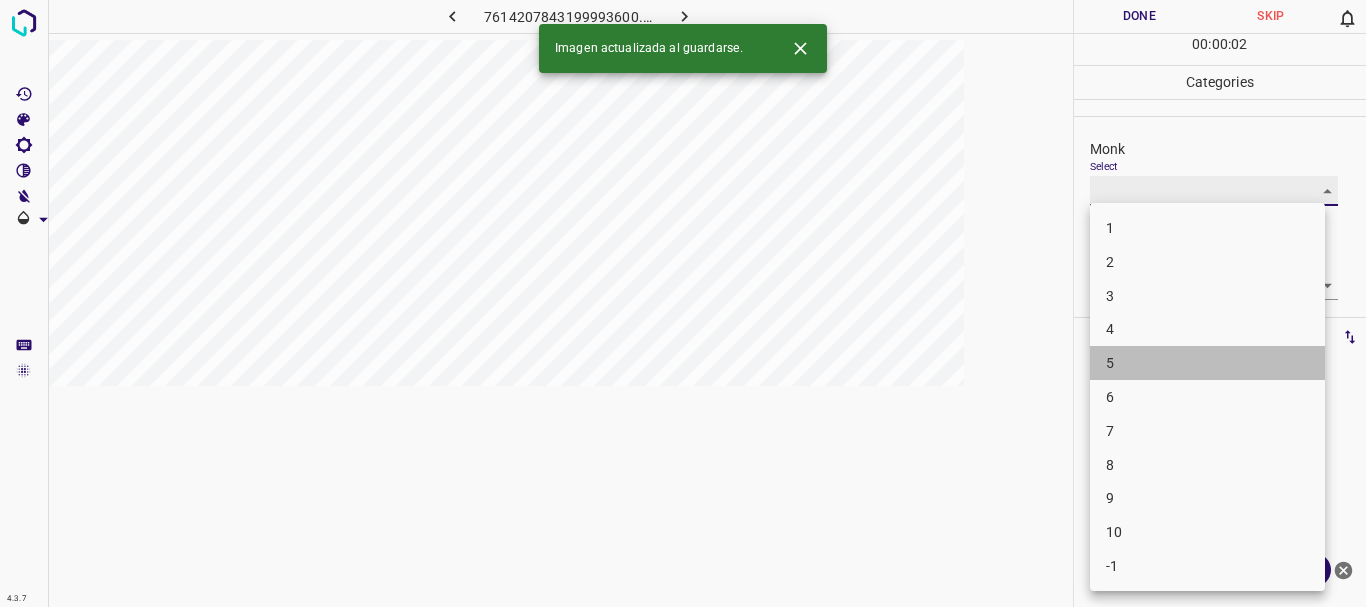 type on "5" 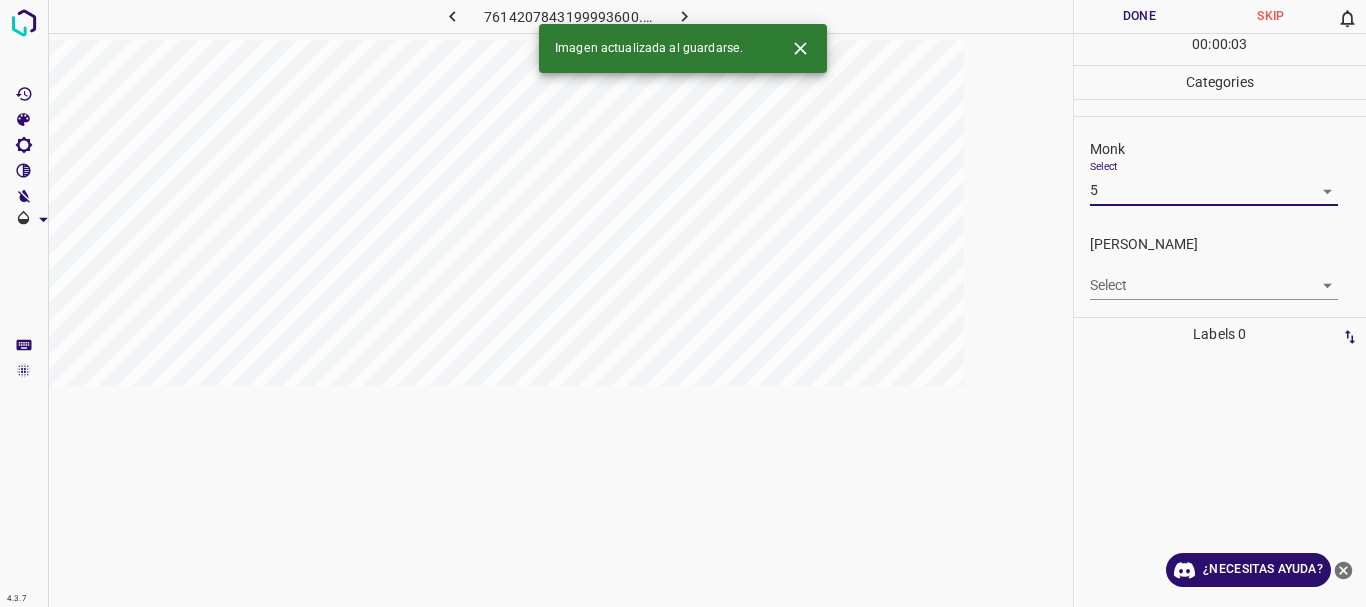 click on "4.3.7 7614207843199993600.png Done Skip 0 00   : 00   : 03   Categories Monk   Select 5 5  [PERSON_NAME]   Select ​ Labels   0 Categories 1 Monk 2  [PERSON_NAME] Tools Space Change between modes (Draw & Edit) I Auto labeling R Restore zoom M Zoom in N Zoom out Delete Delete selecte label Filters Z Restore filters X Saturation filter C Brightness filter V Contrast filter B Gray scale filter General O Download Imagen actualizada al guardarse. ¿Necesitas ayuda? Texto original Valora esta traducción Tu opinión servirá para ayudar a mejorar el Traductor de Google - Texto - Esconder - Borrar" at bounding box center [683, 303] 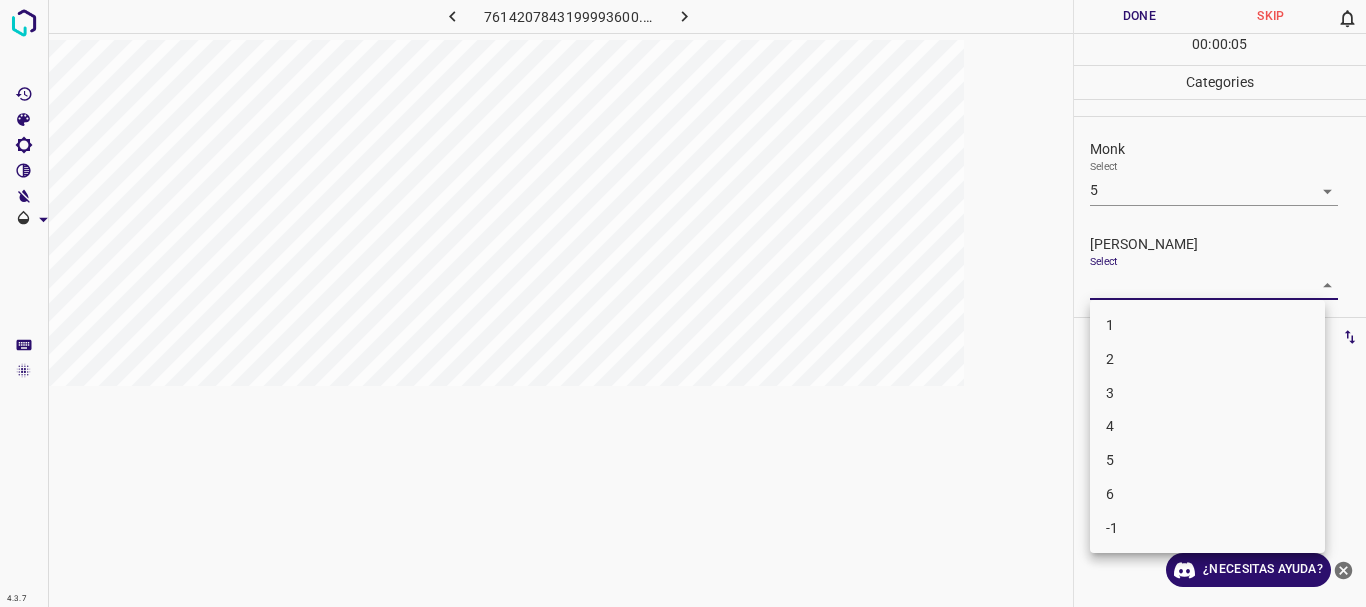drag, startPoint x: 1159, startPoint y: 418, endPoint x: 1159, endPoint y: 391, distance: 27 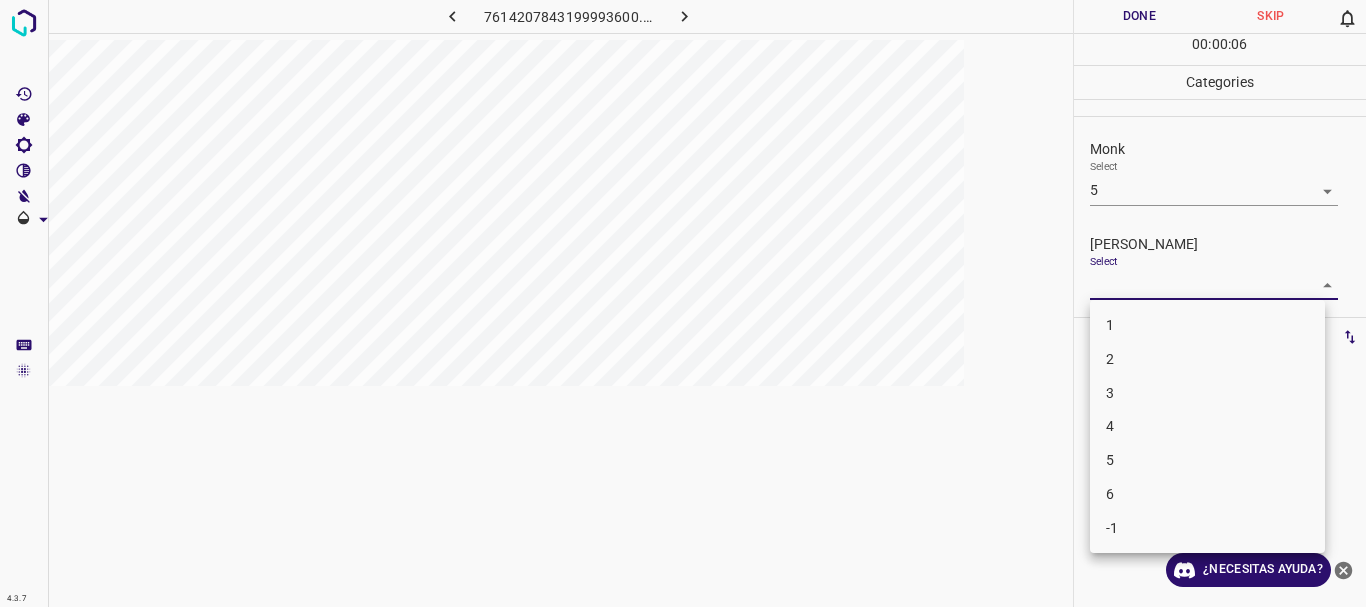 click on "3" at bounding box center [1207, 393] 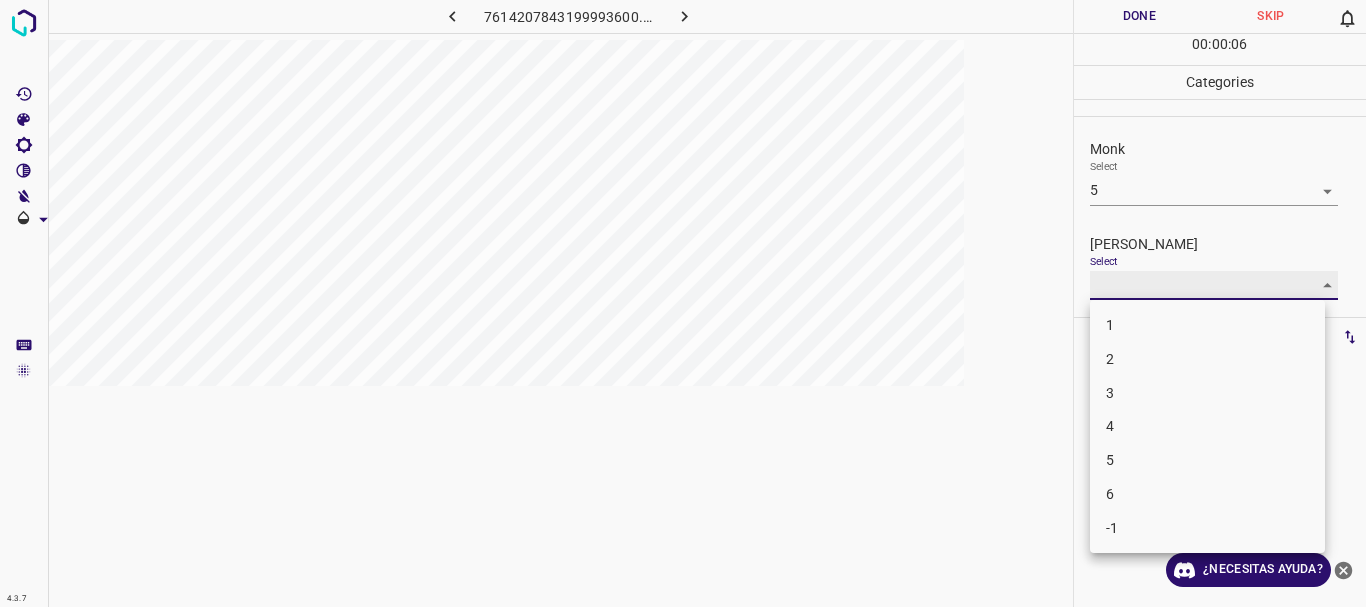 type on "3" 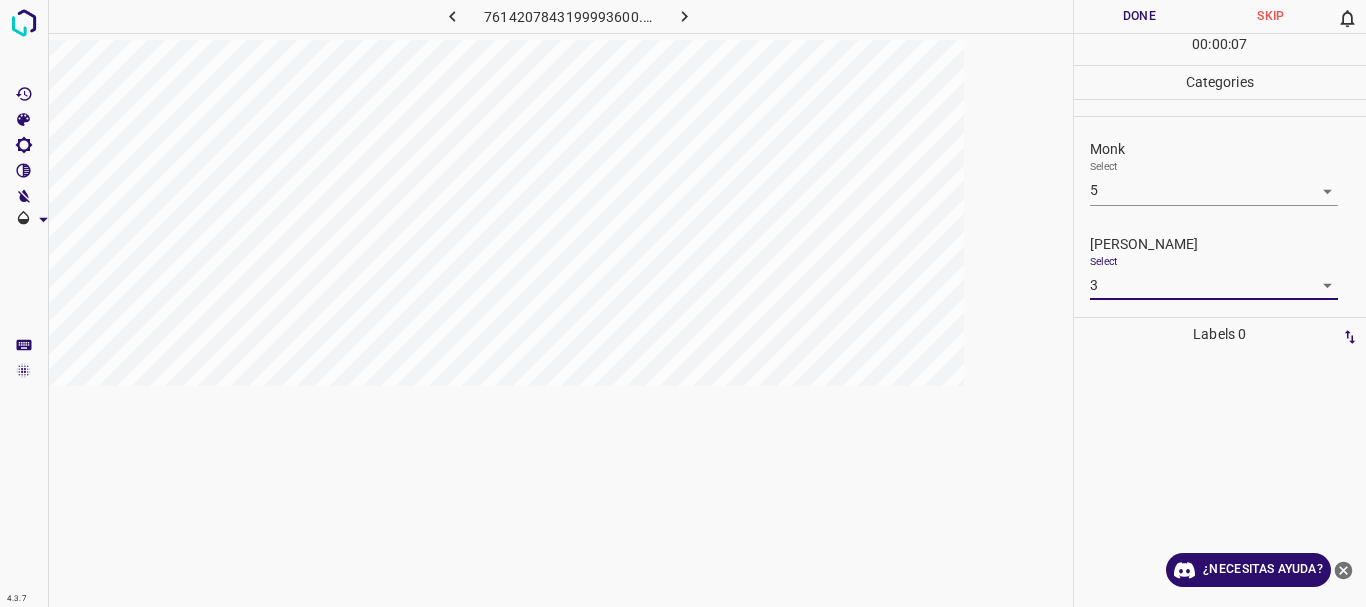 click on "Done" at bounding box center [1140, 16] 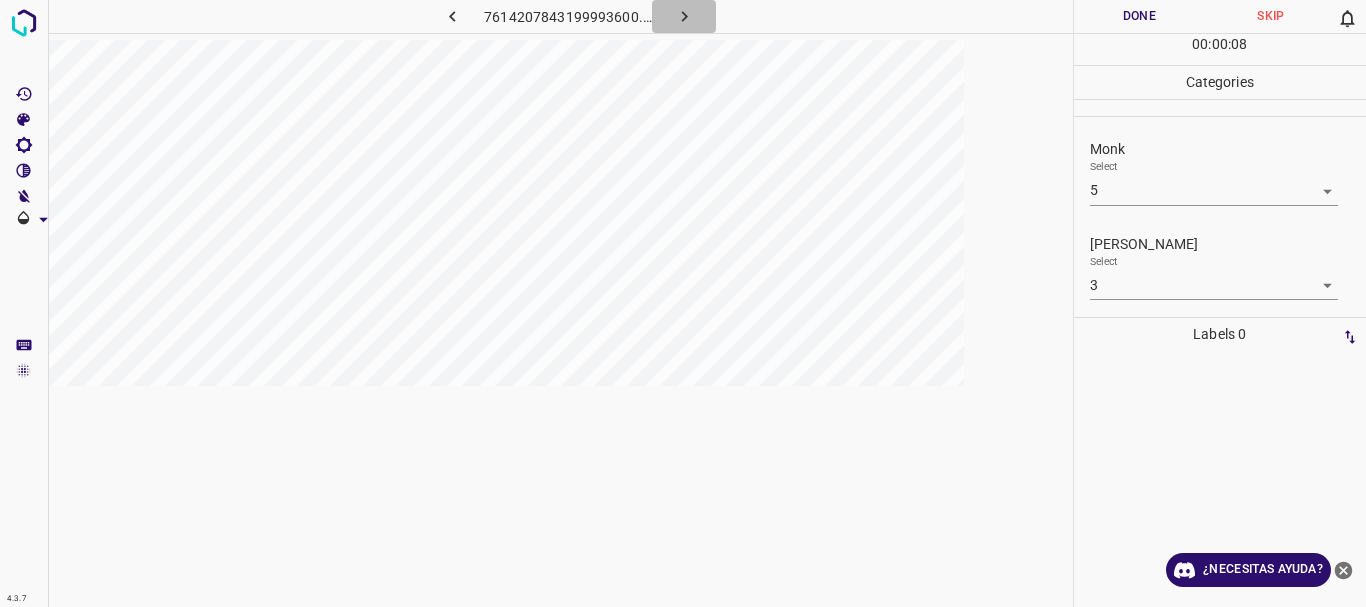 click 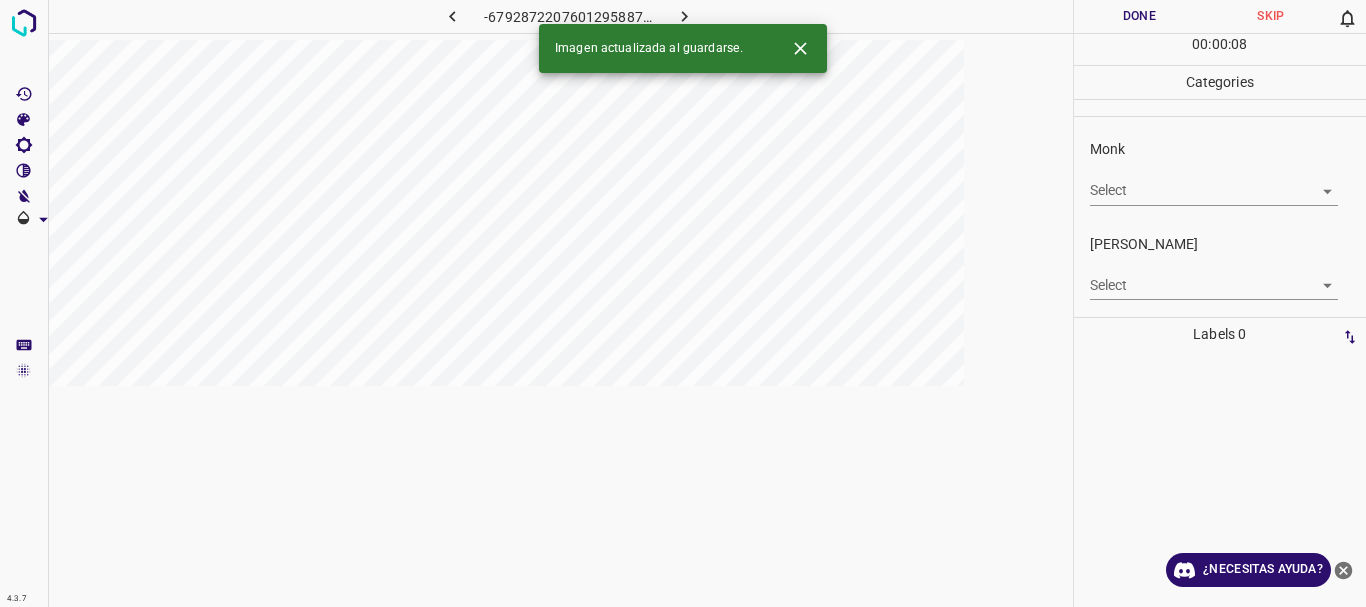 click on "Select ​" at bounding box center (1214, 182) 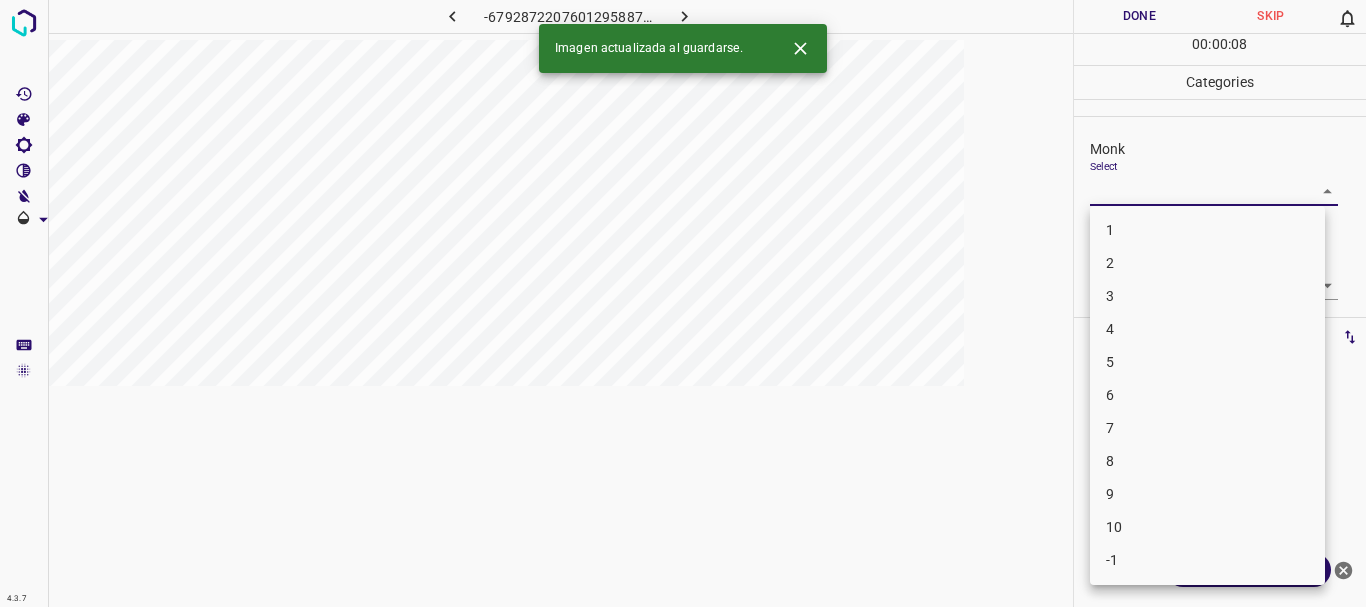 click on "4.3.7 -6792872207601295887.png Done Skip 0 00   : 00   : 08   Categories Monk   Select ​  [PERSON_NAME]   Select ​ Labels   0 Categories 1 Monk 2  [PERSON_NAME] Tools Space Change between modes (Draw & Edit) I Auto labeling R Restore zoom M Zoom in N Zoom out Delete Delete selecte label Filters Z Restore filters X Saturation filter C Brightness filter V Contrast filter B Gray scale filter General O Download Imagen actualizada al guardarse. ¿Necesitas ayuda? Texto original Valora esta traducción Tu opinión servirá para ayudar a mejorar el Traductor de Google - Texto - Esconder - Borrar 1 2 3 4 5 6 7 8 9 10 -1" at bounding box center [683, 303] 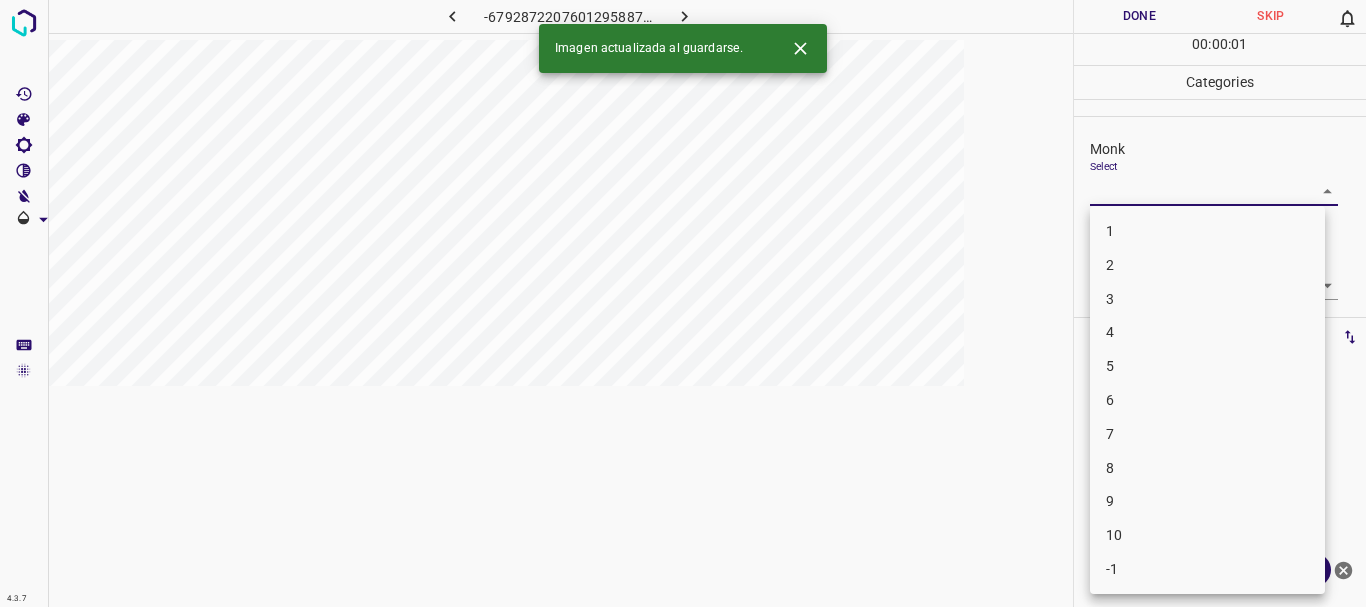click on "4" at bounding box center [1207, 332] 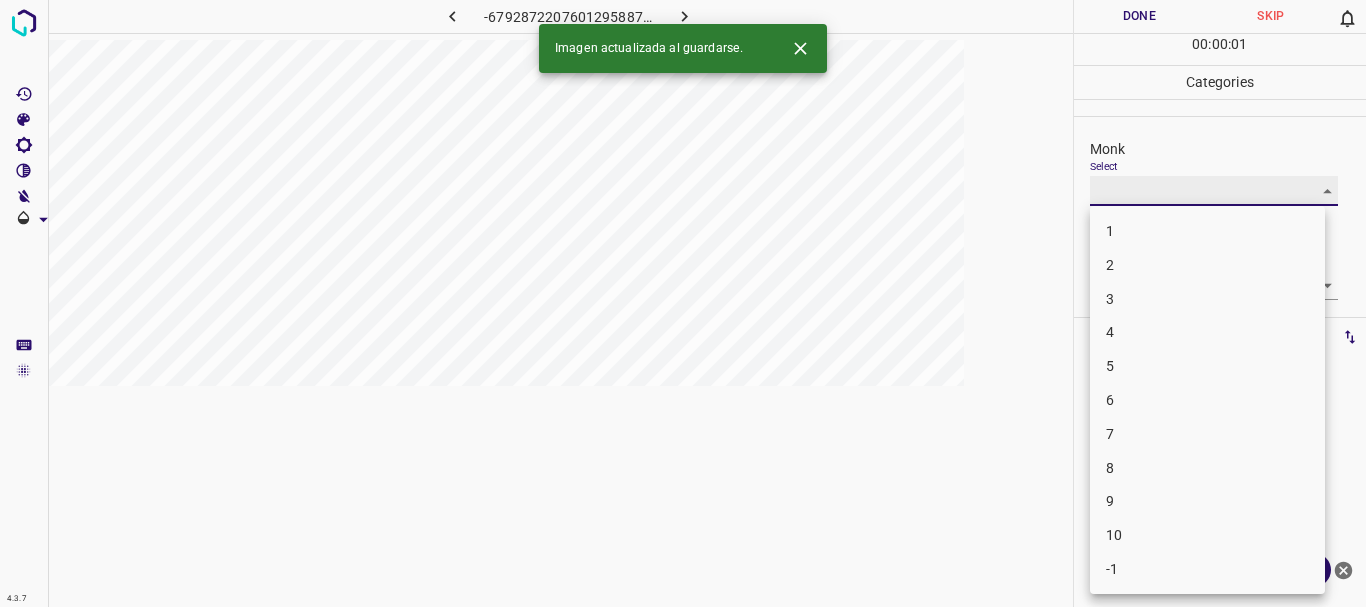 type on "4" 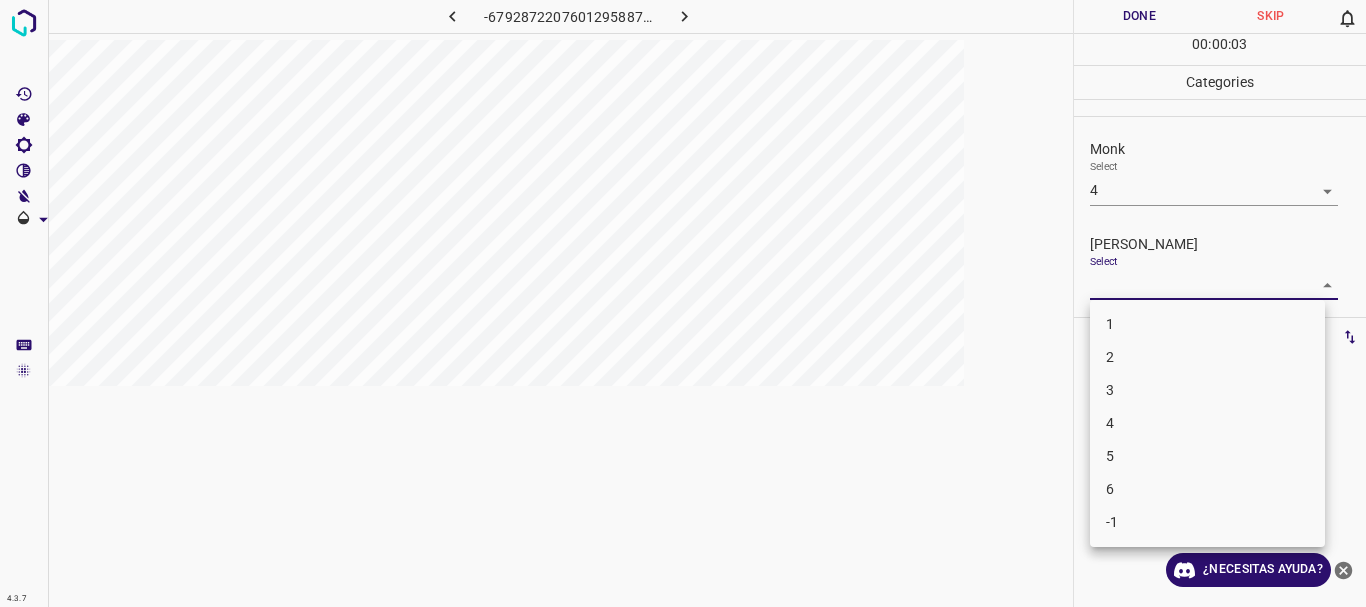 click on "4.3.7 -6792872207601295887.png Done Skip 0 00   : 00   : 03   Categories Monk   Select 4 4  [PERSON_NAME]   Select ​ Labels   0 Categories 1 Monk 2  [PERSON_NAME] Tools Space Change between modes (Draw & Edit) I Auto labeling R Restore zoom M Zoom in N Zoom out Delete Delete selecte label Filters Z Restore filters X Saturation filter C Brightness filter V Contrast filter B Gray scale filter General O Download ¿Necesitas ayuda? Texto original Valora esta traducción Tu opinión servirá para ayudar a mejorar el Traductor de Google - Texto - Esconder - Borrar 1 2 3 4 5 6 -1" at bounding box center (683, 303) 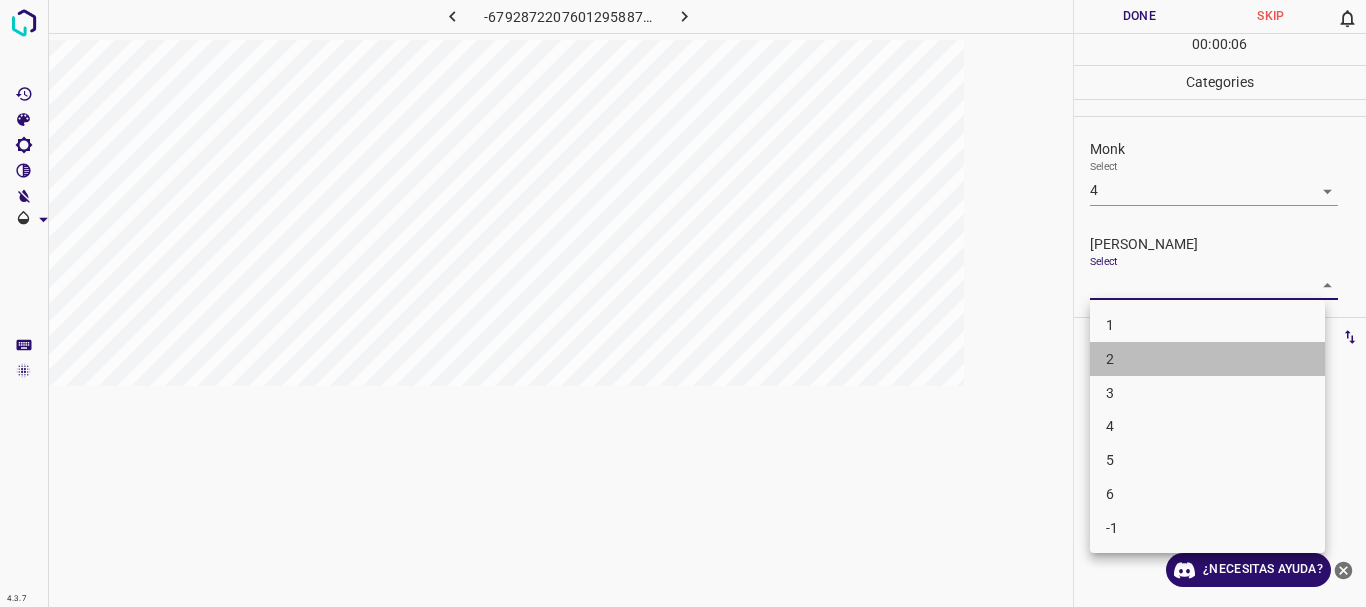 click on "2" at bounding box center (1207, 359) 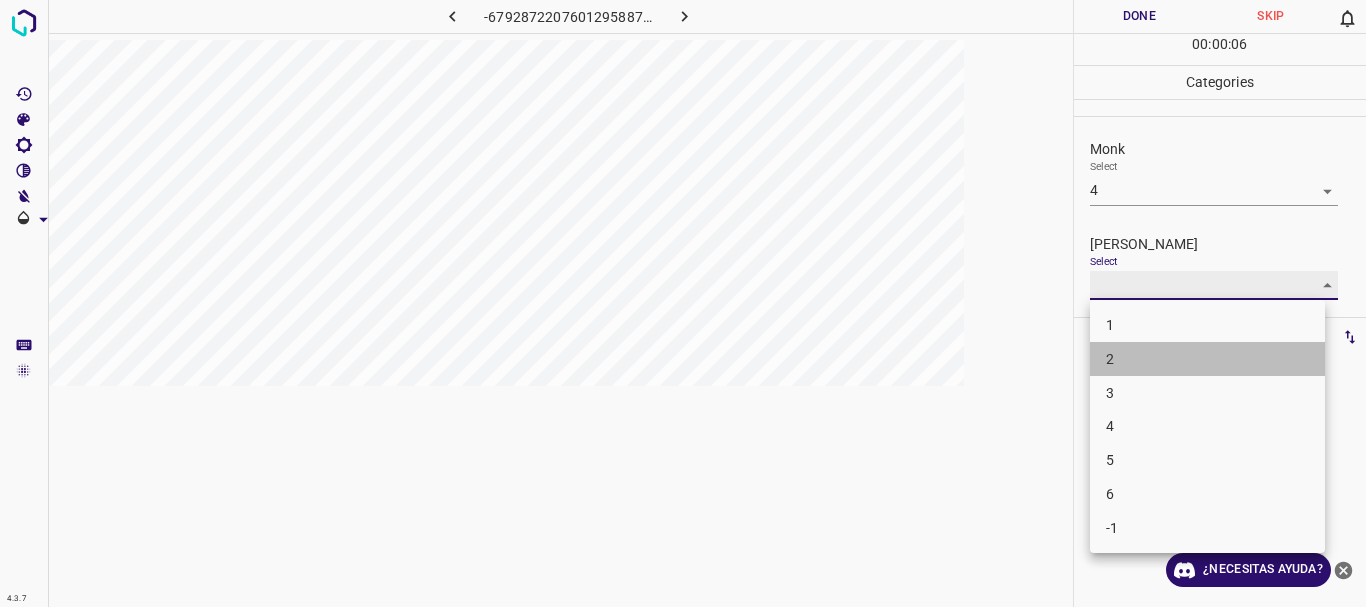 type on "2" 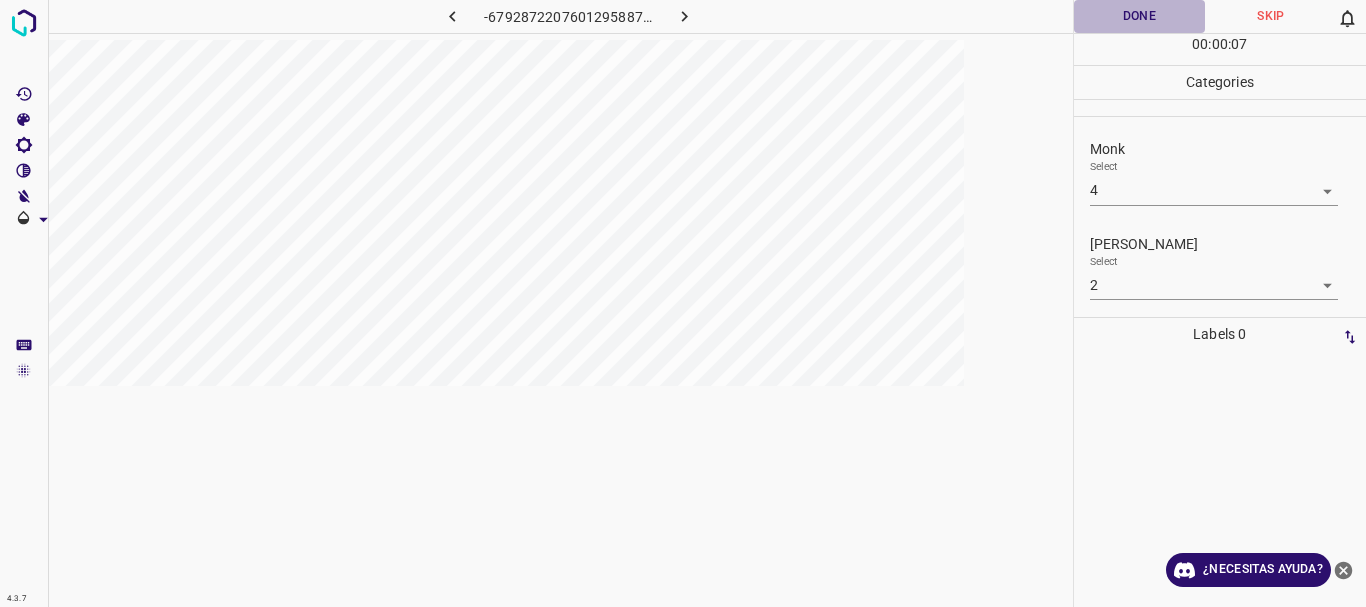 click on "Done" at bounding box center [1140, 16] 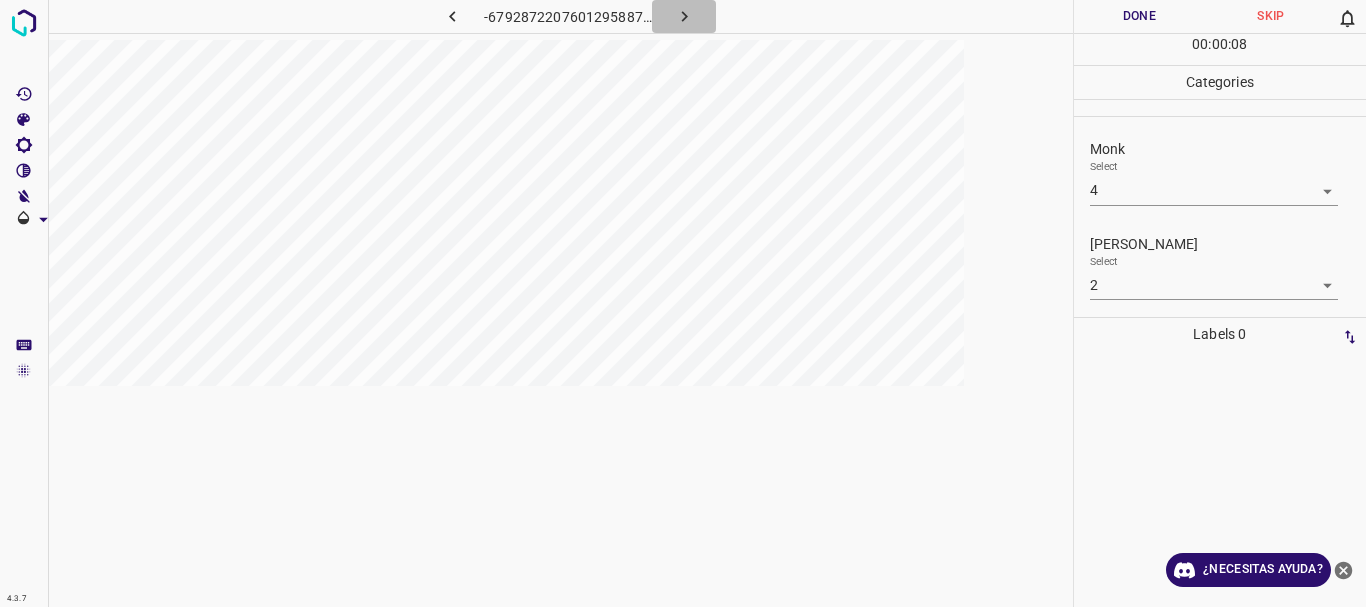 click 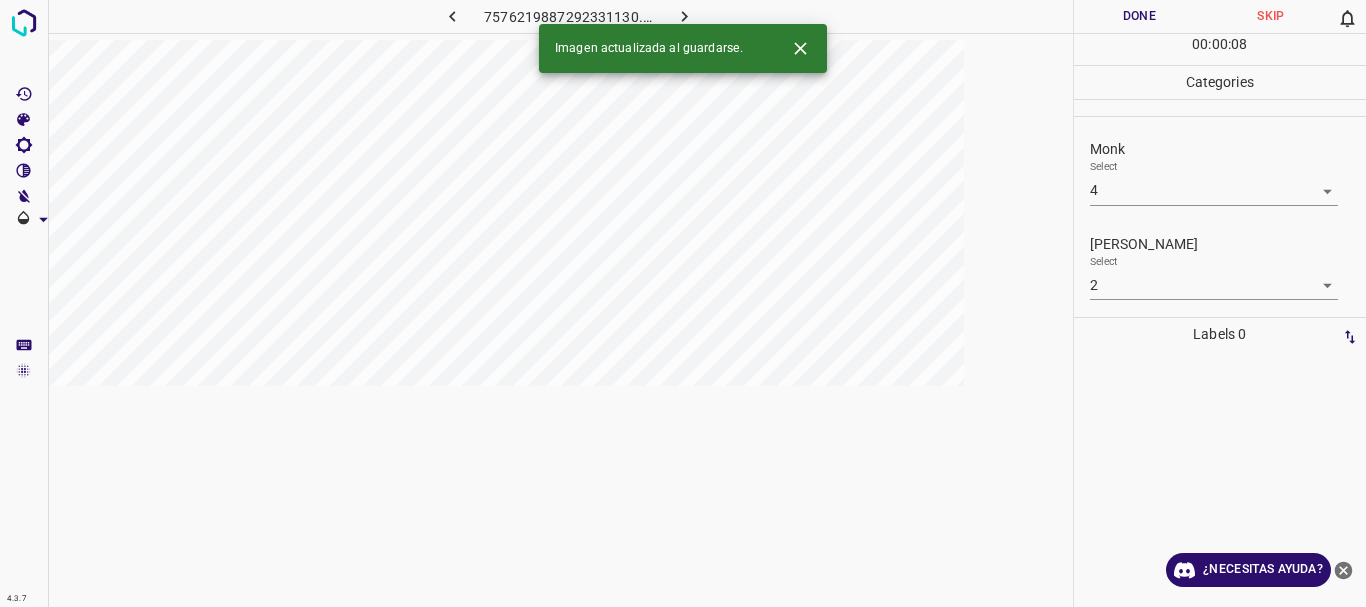 type 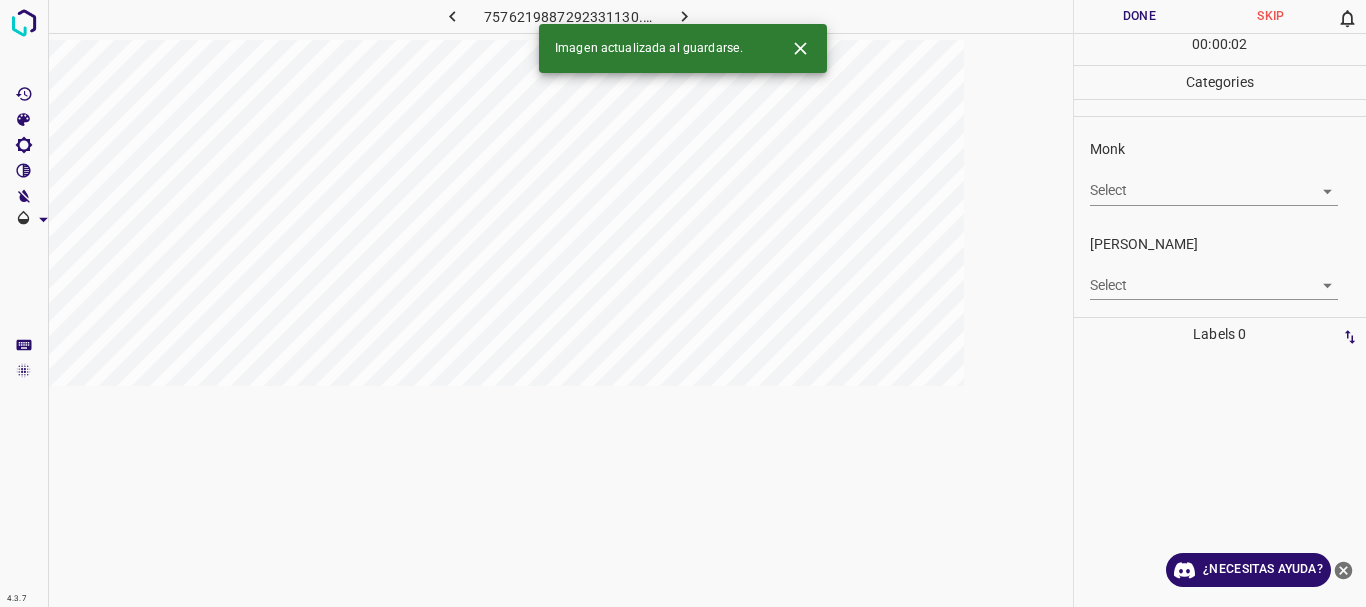 click at bounding box center (684, 16) 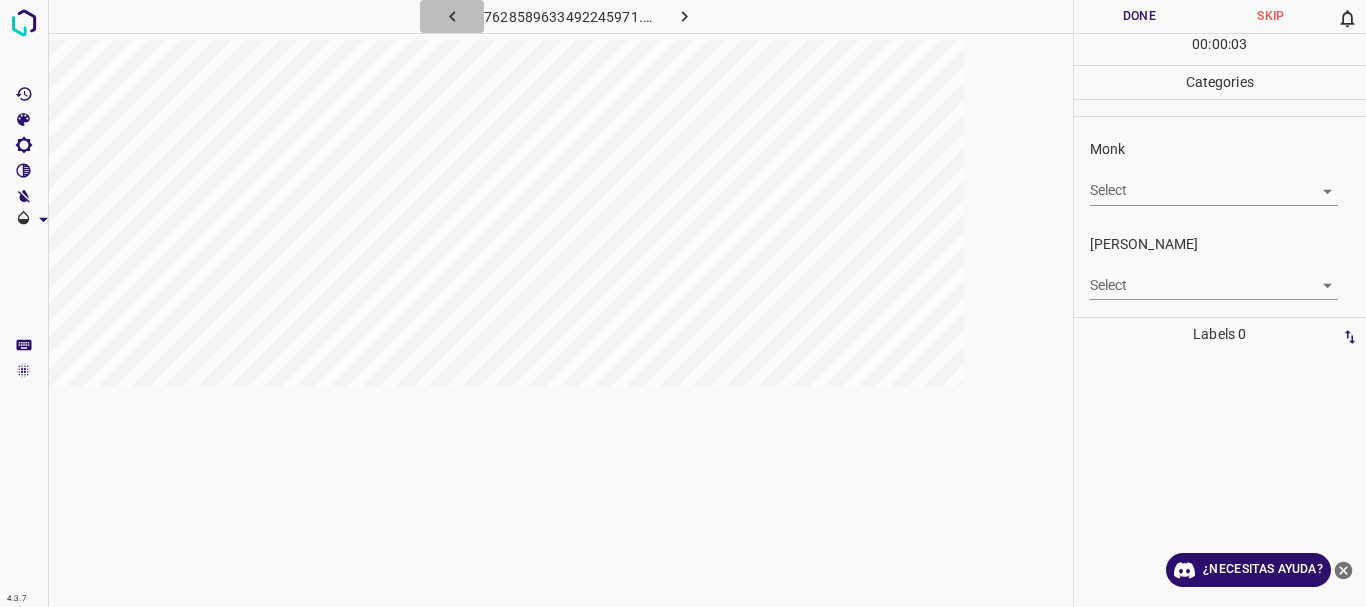 click 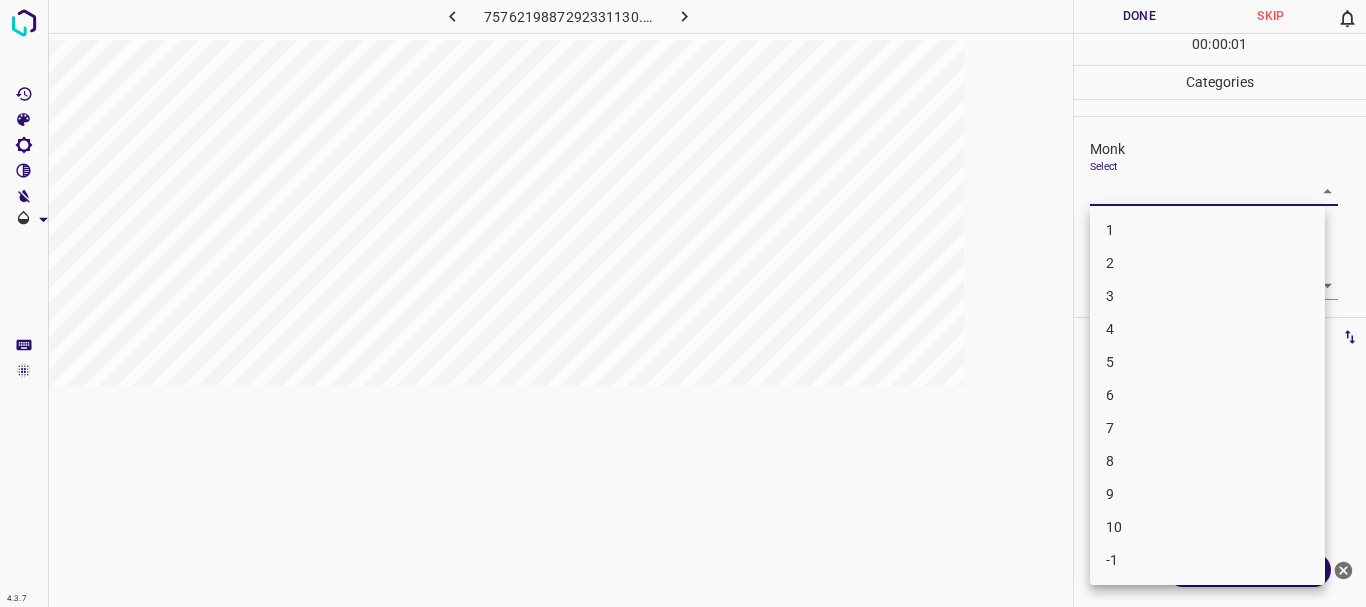 click on "4.3.7 7576219887292331130.png Done Skip 0 00   : 00   : 01   Categories Monk   Select ​  [PERSON_NAME]   Select ​ Labels   0 Categories 1 Monk 2  [PERSON_NAME] Tools Space Change between modes (Draw & Edit) I Auto labeling R Restore zoom M Zoom in N Zoom out Delete Delete selecte label Filters Z Restore filters X Saturation filter C Brightness filter V Contrast filter B Gray scale filter General O Download ¿Necesitas ayuda? Texto original Valora esta traducción Tu opinión servirá para ayudar a mejorar el Traductor de Google - Texto - Esconder - Borrar 1 2 3 4 5 6 7 8 9 10 -1" at bounding box center (683, 303) 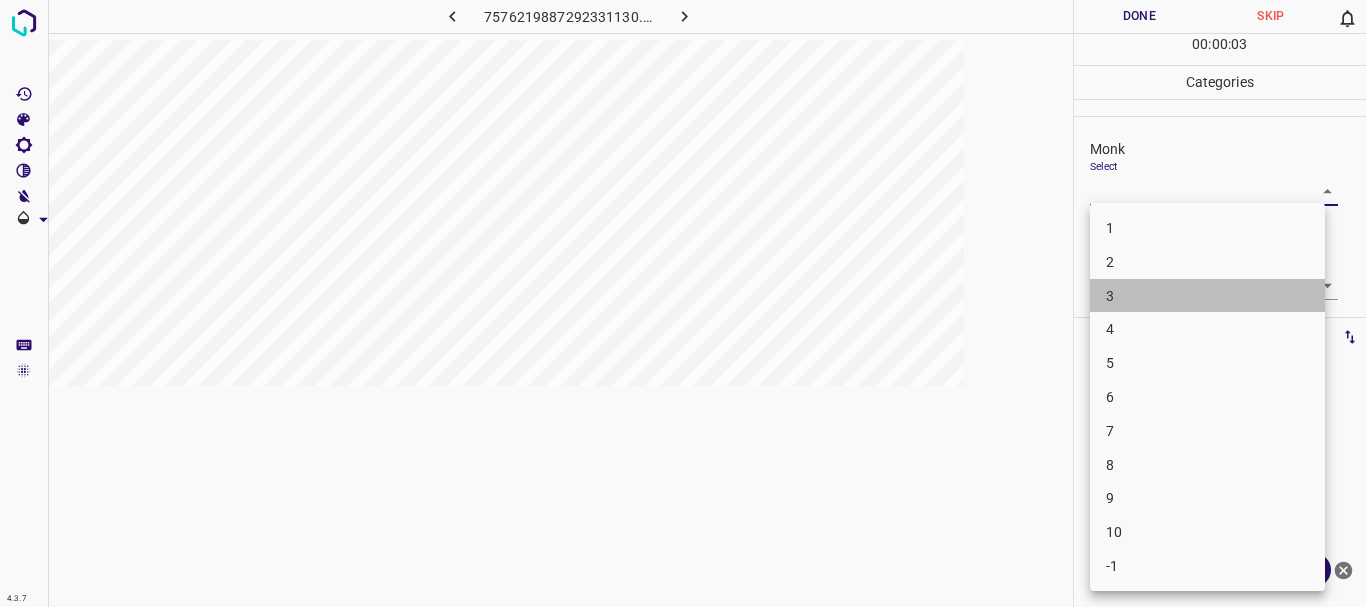click on "3" at bounding box center (1207, 296) 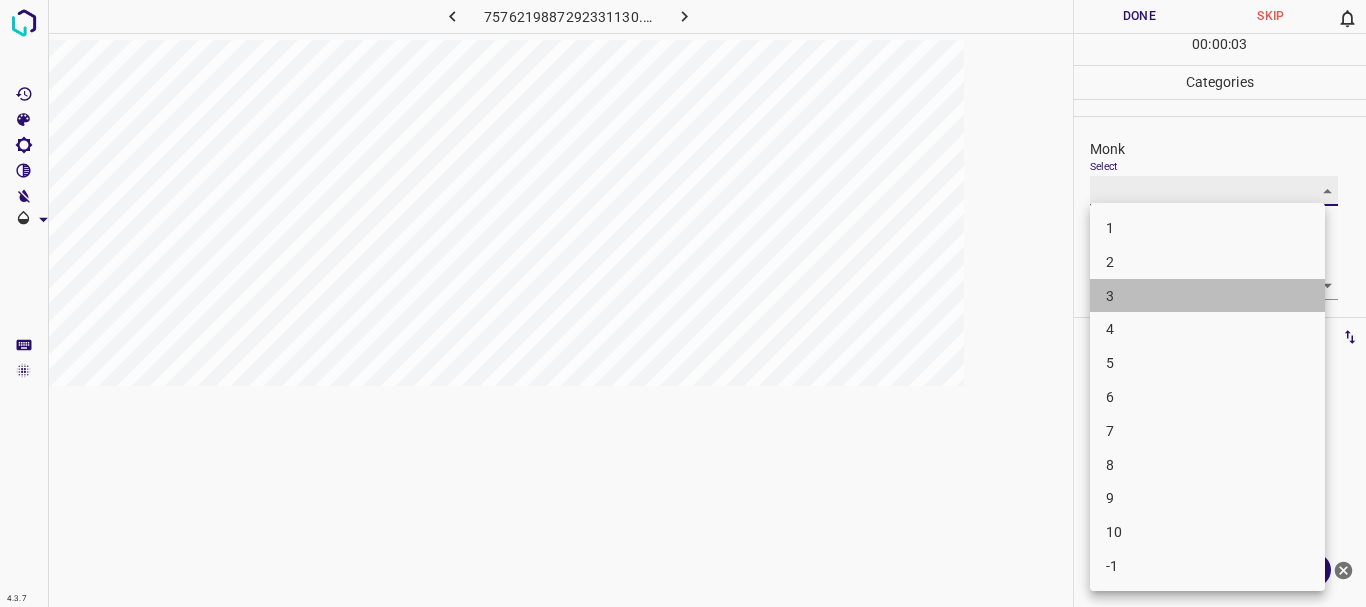 type on "3" 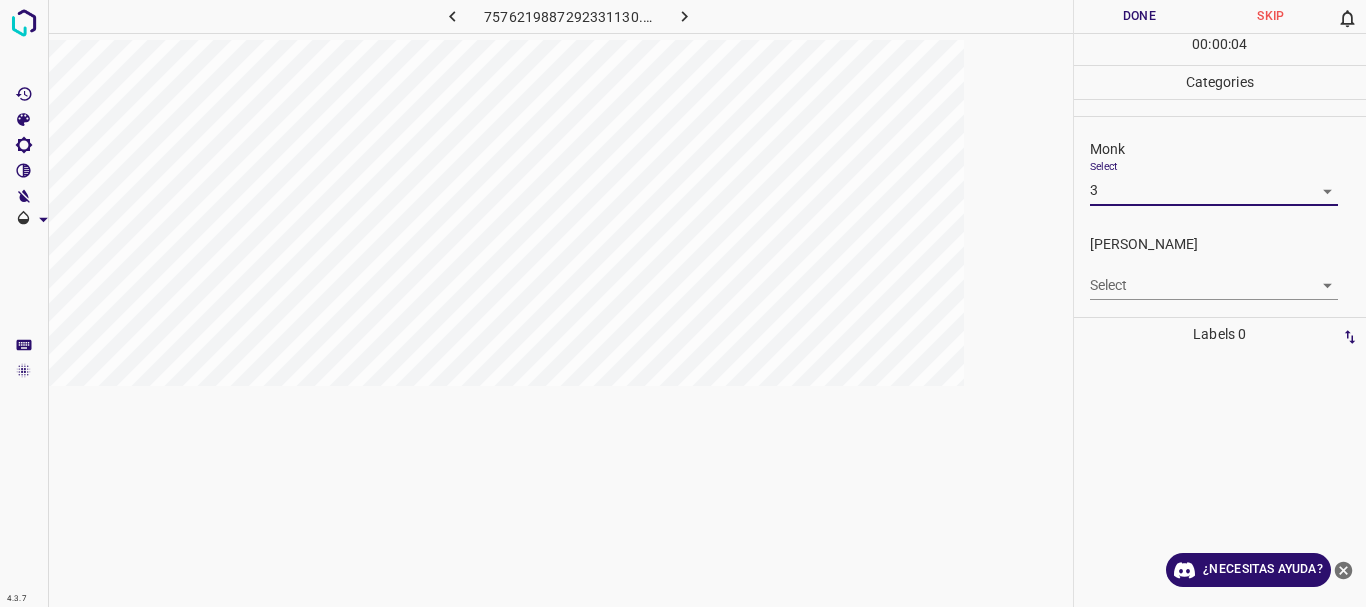 click on "4.3.7 7576219887292331130.png Done Skip 0 00   : 00   : 04   Categories Monk   Select 3 3  [PERSON_NAME]   Select ​ Labels   0 Categories 1 Monk 2  [PERSON_NAME] Tools Space Change between modes (Draw & Edit) I Auto labeling R Restore zoom M Zoom in N Zoom out Delete Delete selecte label Filters Z Restore filters X Saturation filter C Brightness filter V Contrast filter B Gray scale filter General O Download ¿Necesitas ayuda? Texto original Valora esta traducción Tu opinión servirá para ayudar a mejorar el Traductor de Google - Texto - Esconder - Borrar" at bounding box center [683, 303] 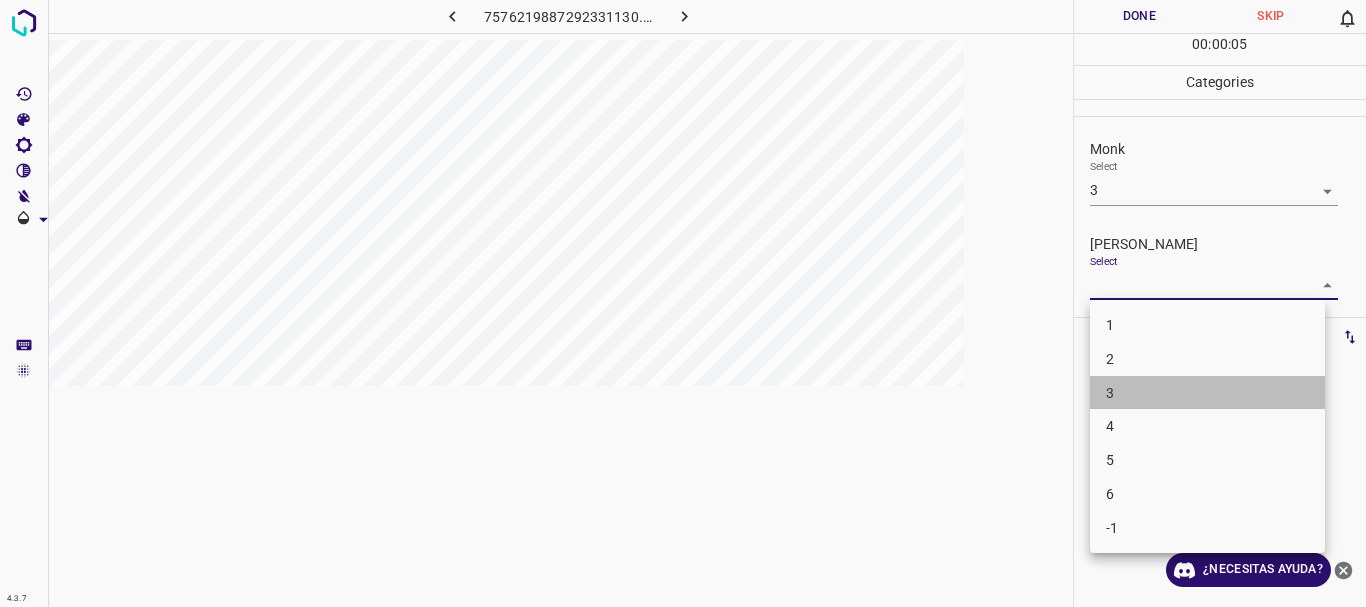 click on "3" at bounding box center [1207, 393] 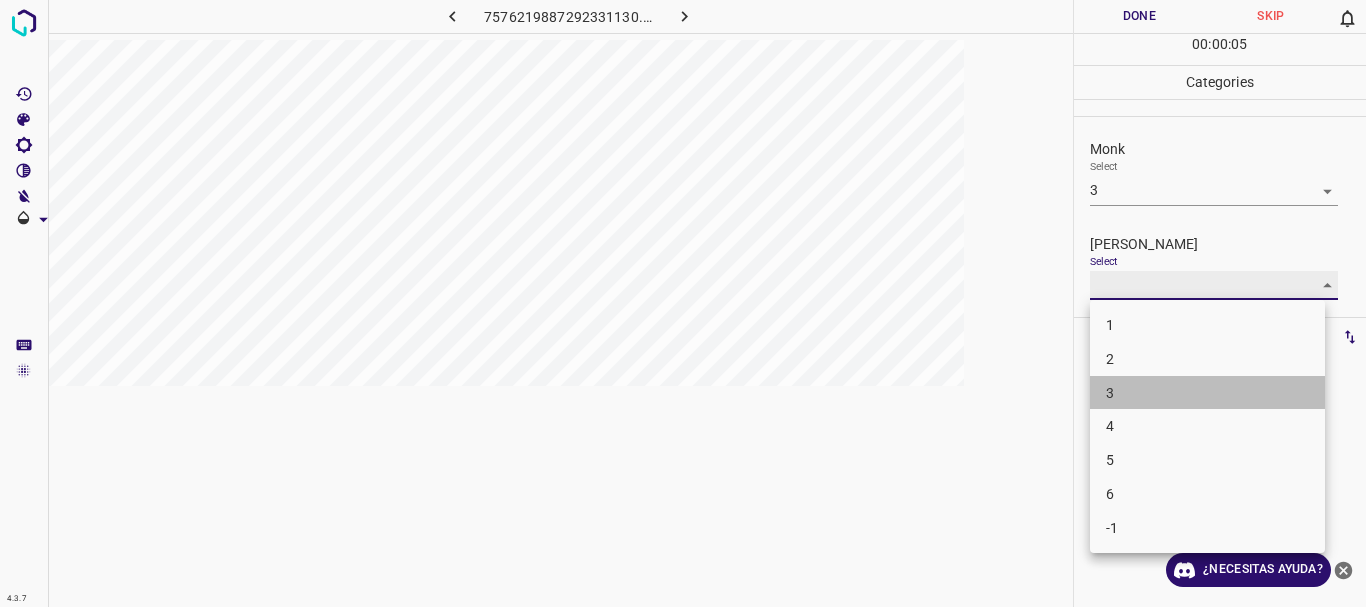 type on "3" 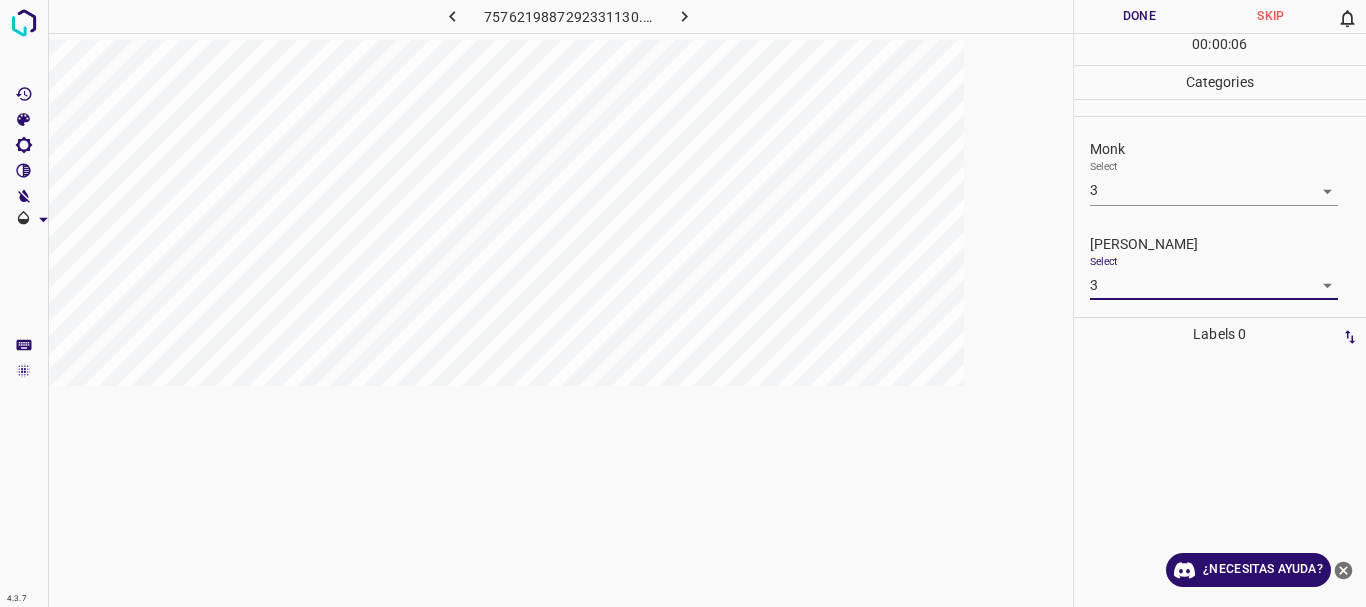 click on "Done" at bounding box center [1140, 16] 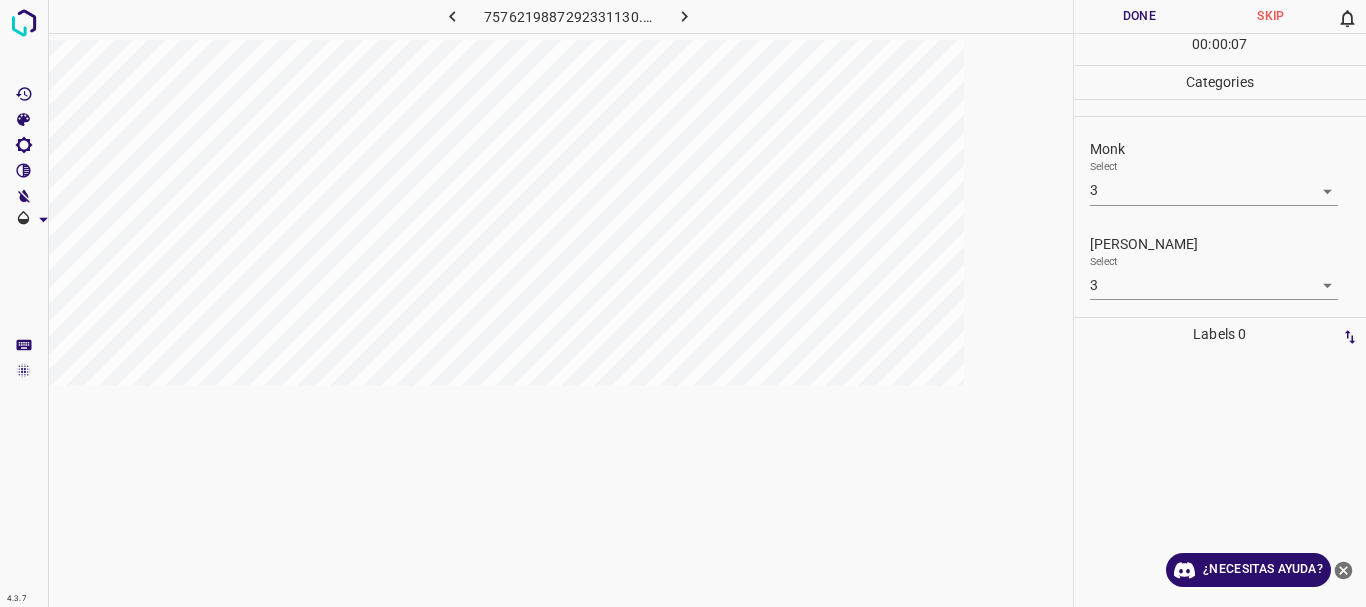 click at bounding box center (684, 16) 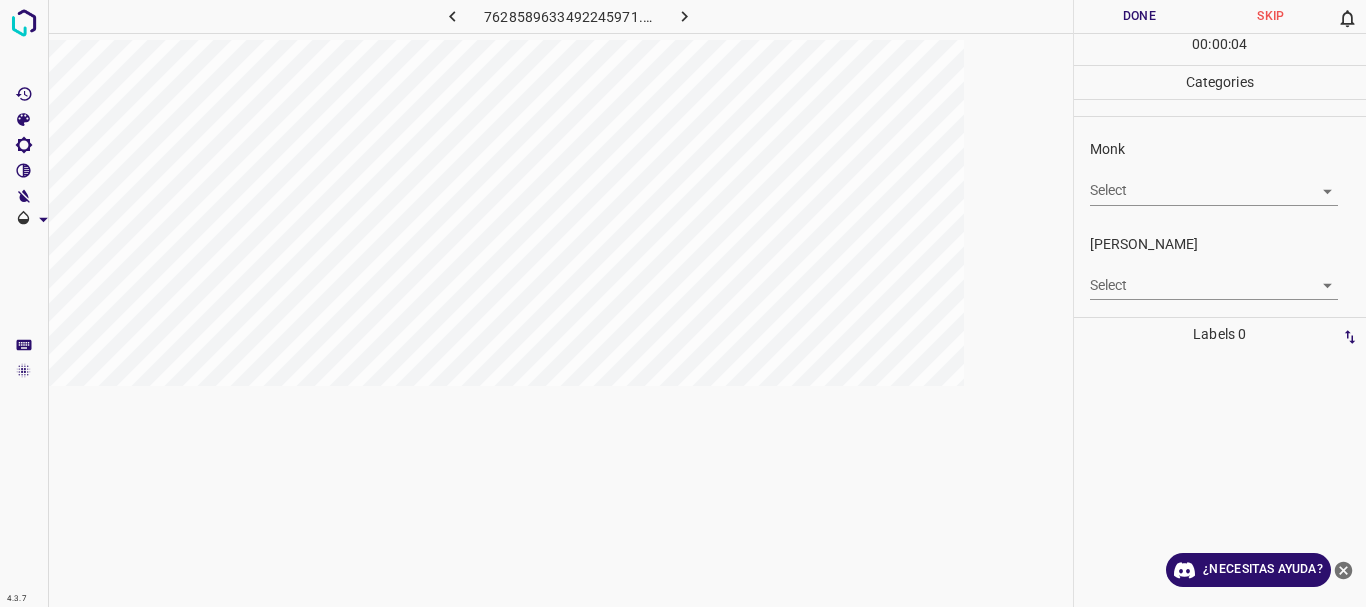 click on "4.3.7 7628589633492245971.png Done Skip 0 00   : 00   : 04   Categories Monk   Select ​  [PERSON_NAME]   Select ​ Labels   0 Categories 1 Monk 2  [PERSON_NAME] Tools Space Change between modes (Draw & Edit) I Auto labeling R Restore zoom M Zoom in N Zoom out Delete Delete selecte label Filters Z Restore filters X Saturation filter C Brightness filter V Contrast filter B Gray scale filter General O Download ¿Necesitas ayuda? Texto original Valora esta traducción Tu opinión servirá para ayudar a mejorar el Traductor de Google - Texto - Esconder - Borrar" at bounding box center [683, 303] 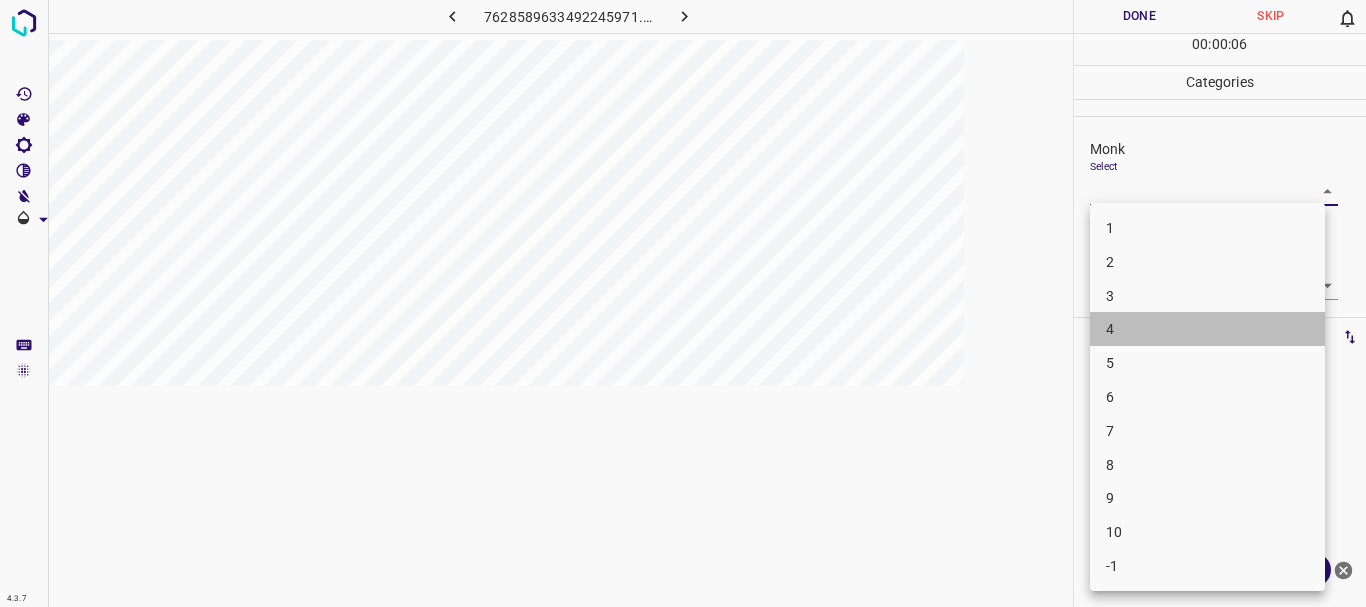 click on "4" at bounding box center [1207, 329] 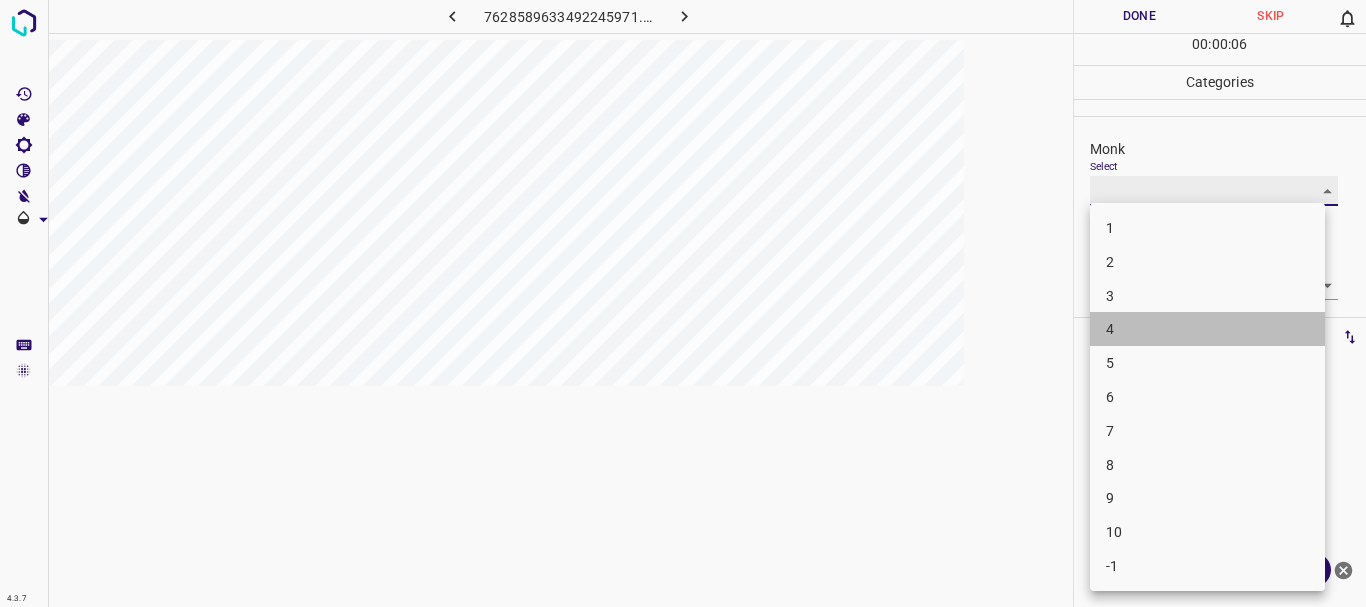 type on "4" 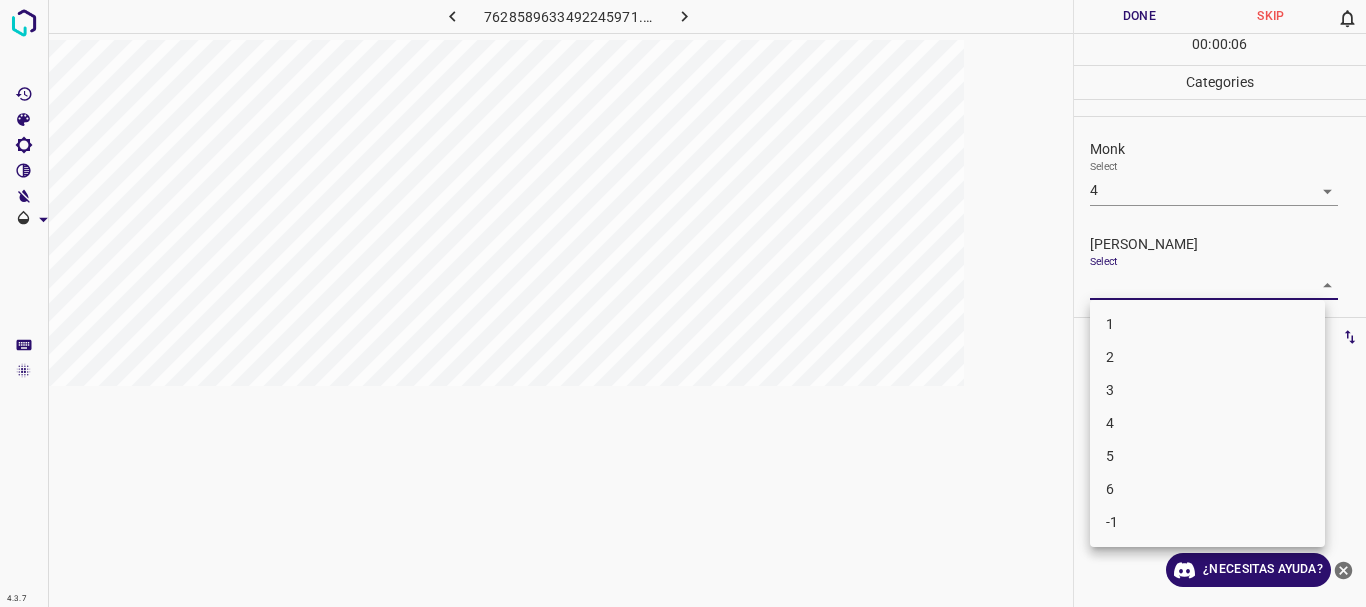 click on "4.3.7 7628589633492245971.png Done Skip 0 00   : 00   : 06   Categories Monk   Select 4 4  [PERSON_NAME]   Select ​ Labels   0 Categories 1 Monk 2  [PERSON_NAME] Tools Space Change between modes (Draw & Edit) I Auto labeling R Restore zoom M Zoom in N Zoom out Delete Delete selecte label Filters Z Restore filters X Saturation filter C Brightness filter V Contrast filter B Gray scale filter General O Download ¿Necesitas ayuda? Texto original Valora esta traducción Tu opinión servirá para ayudar a mejorar el Traductor de Google - Texto - Esconder - Borrar 1 2 3 4 5 6 -1" at bounding box center (683, 303) 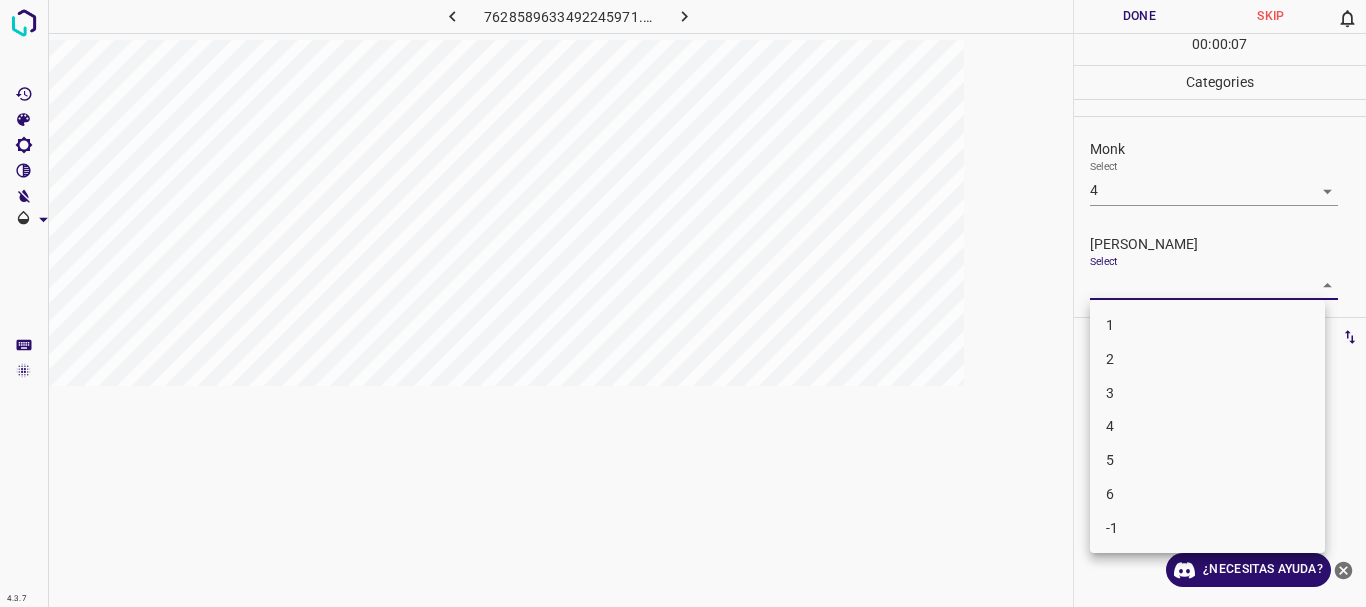 click on "1" at bounding box center (1207, 325) 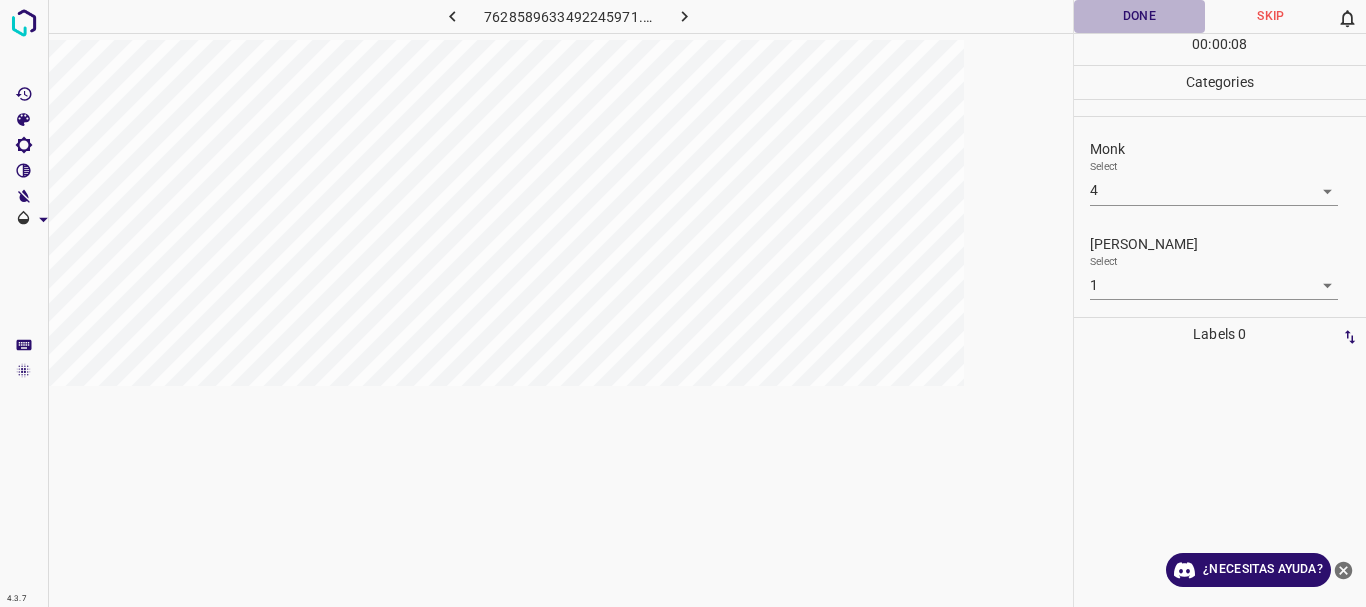 click on "Done" at bounding box center (1140, 16) 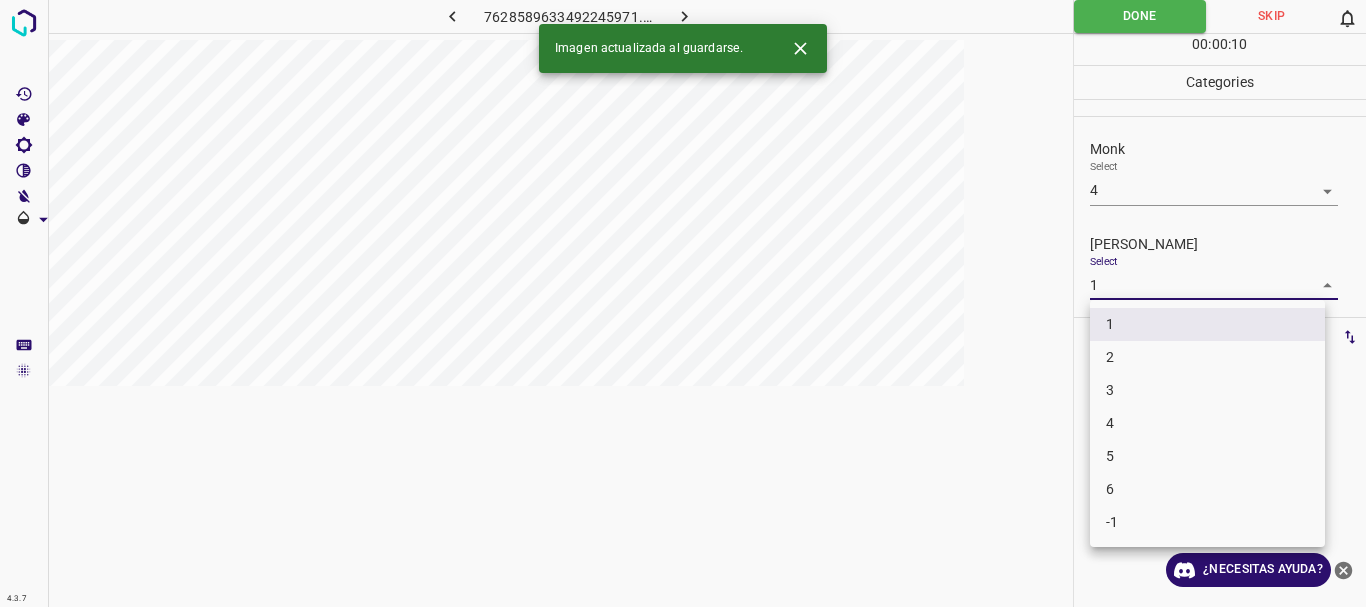 click on "4.3.7 7628589633492245971.png Done Skip 0 00   : 00   : 10   Categories Monk   Select 4 4  [PERSON_NAME]   Select 1 1 Labels   0 Categories 1 Monk 2  [PERSON_NAME] Tools Space Change between modes (Draw & Edit) I Auto labeling R Restore zoom M Zoom in N Zoom out Delete Delete selecte label Filters Z Restore filters X Saturation filter C Brightness filter V Contrast filter B Gray scale filter General O Download Imagen actualizada al guardarse. ¿Necesitas ayuda? Texto original Valora esta traducción Tu opinión servirá para ayudar a mejorar el Traductor de Google - Texto - Esconder - Borrar 1 2 3 4 5 6 -1" at bounding box center (683, 303) 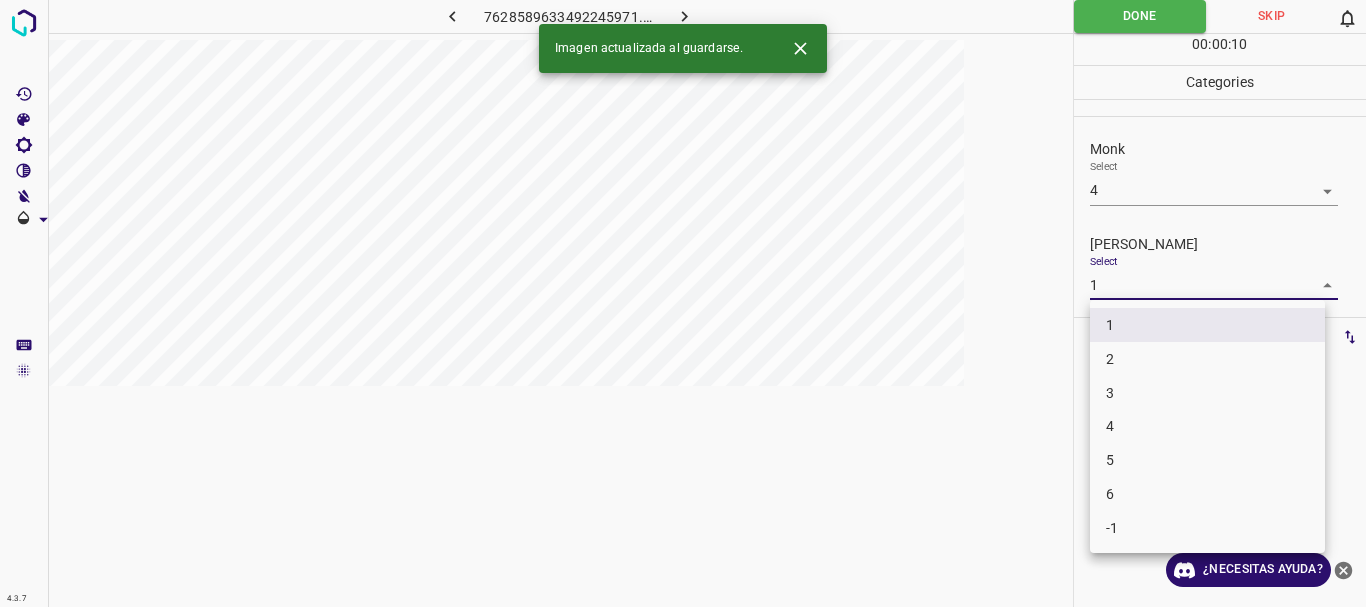 click on "2" at bounding box center [1207, 359] 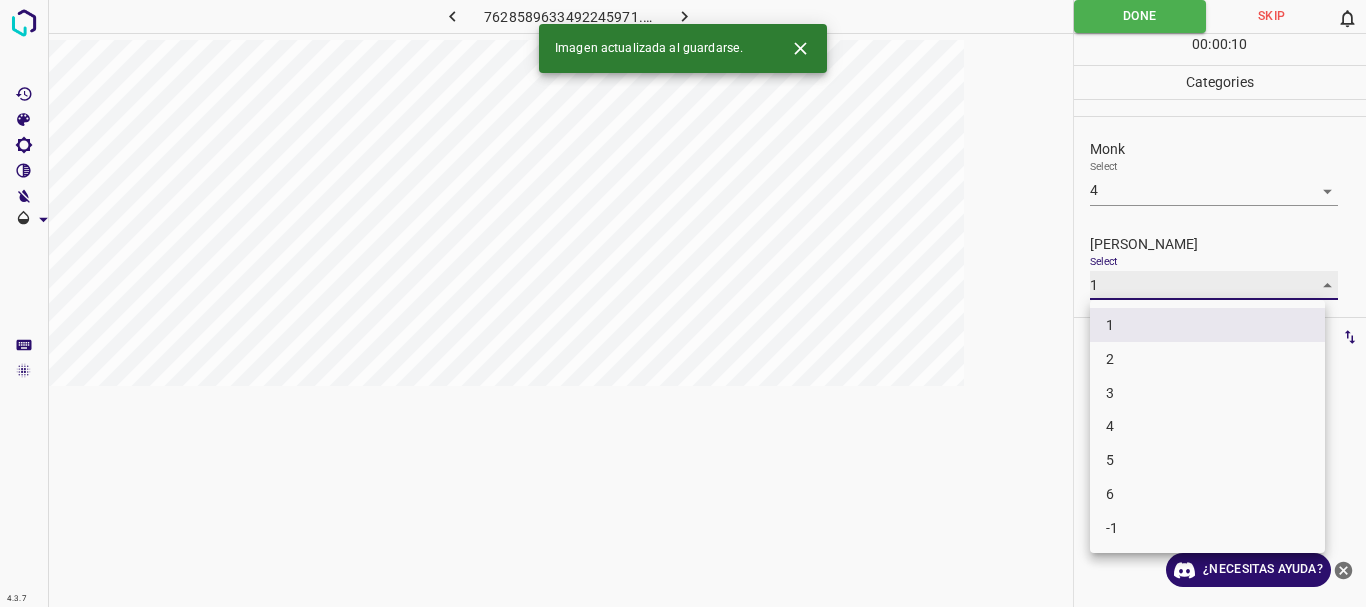 type on "2" 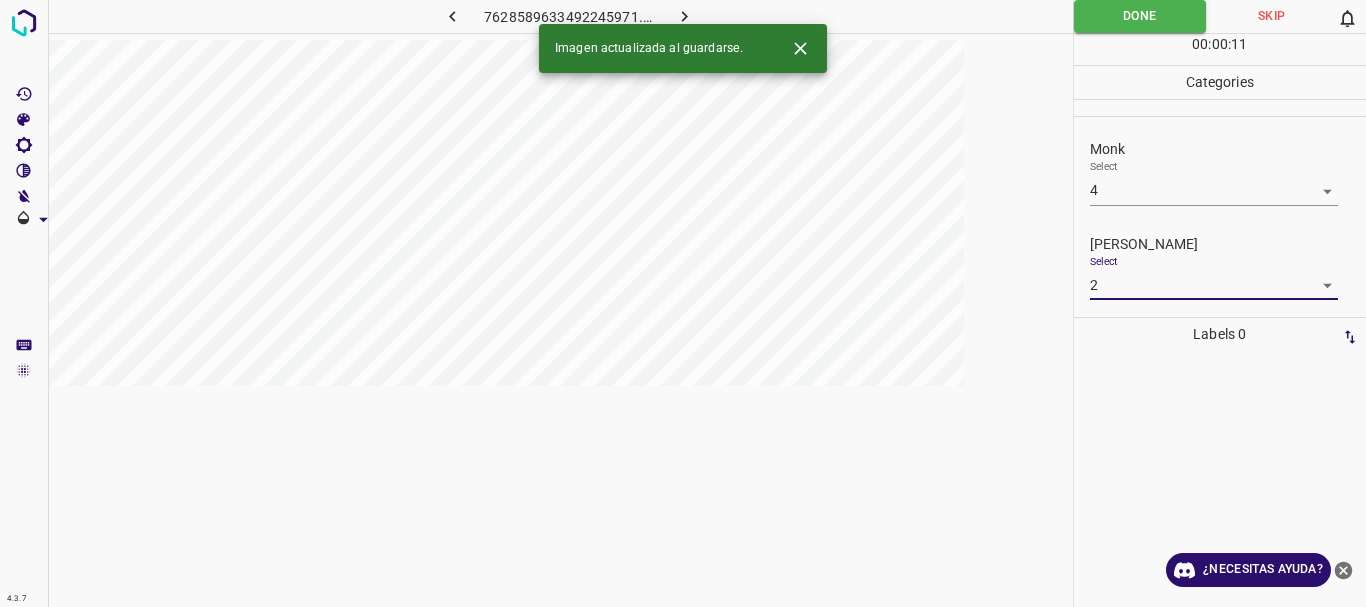 drag, startPoint x: 1157, startPoint y: 15, endPoint x: 970, endPoint y: 14, distance: 187.00267 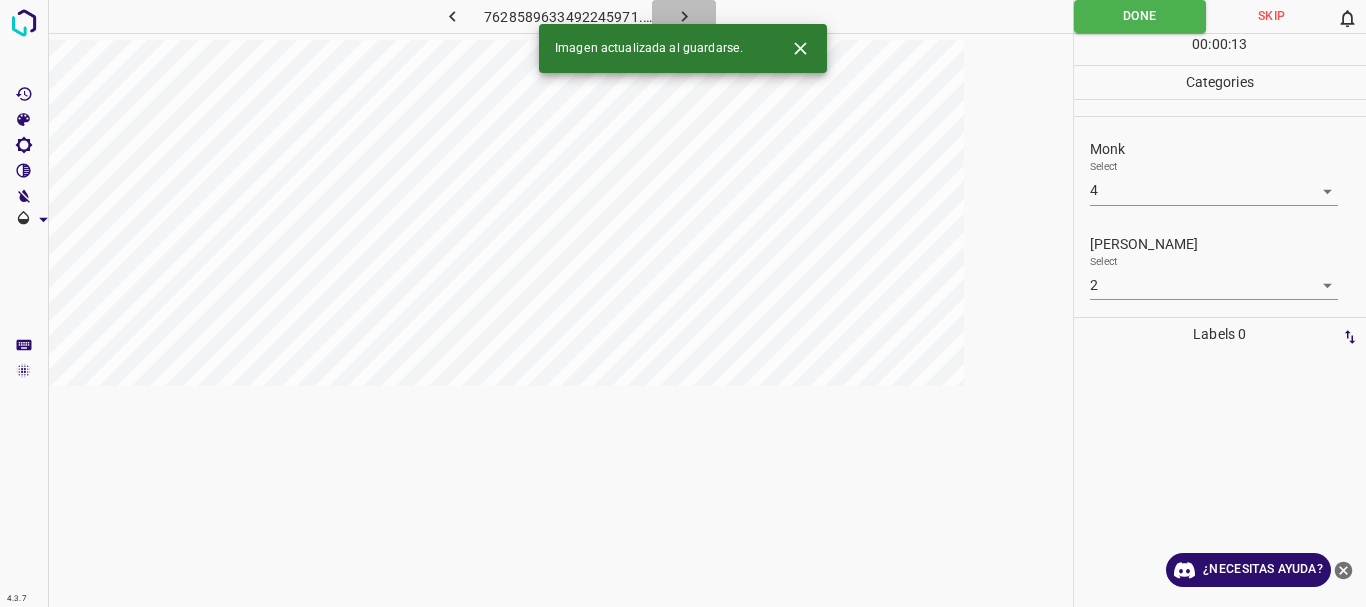click 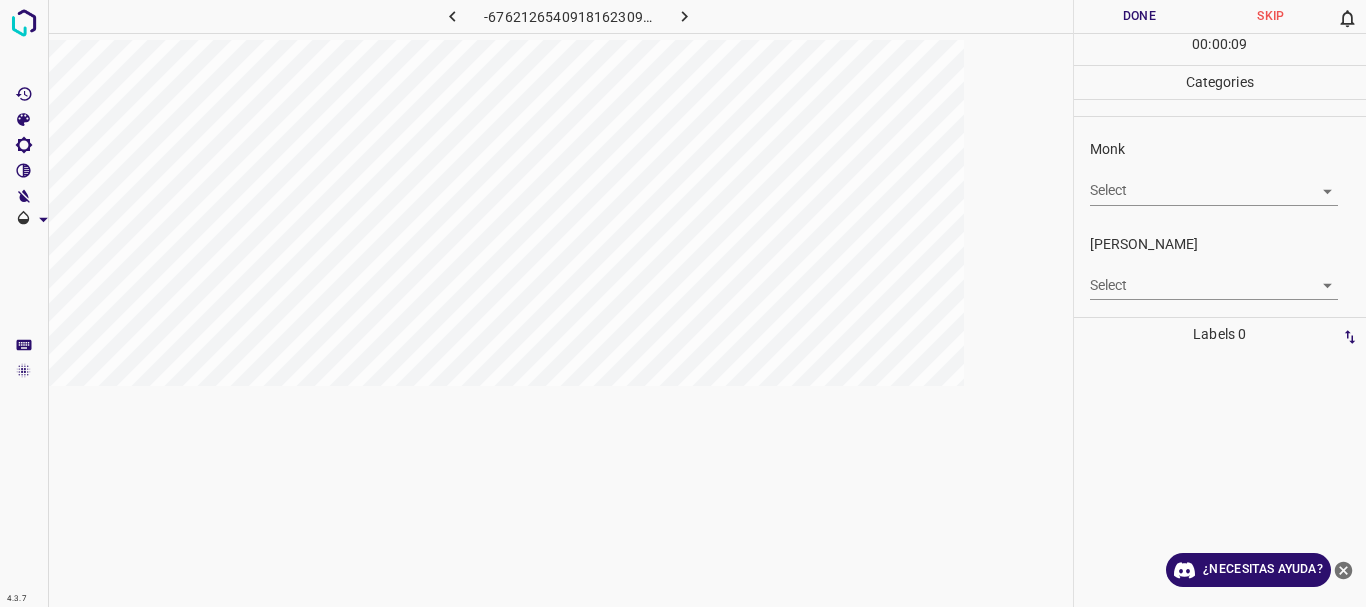 click on "4.3.7 -6762126540918162309.png Done Skip 0 00   : 00   : 09   Categories Monk   Select ​  [PERSON_NAME]   Select ​ Labels   0 Categories 1 Monk 2  [PERSON_NAME] Tools Space Change between modes (Draw & Edit) I Auto labeling R Restore zoom M Zoom in N Zoom out Delete Delete selecte label Filters Z Restore filters X Saturation filter C Brightness filter V Contrast filter B Gray scale filter General O Download ¿Necesitas ayuda? Texto original Valora esta traducción Tu opinión servirá para ayudar a mejorar el Traductor de Google - Texto - Esconder - Borrar" at bounding box center [683, 303] 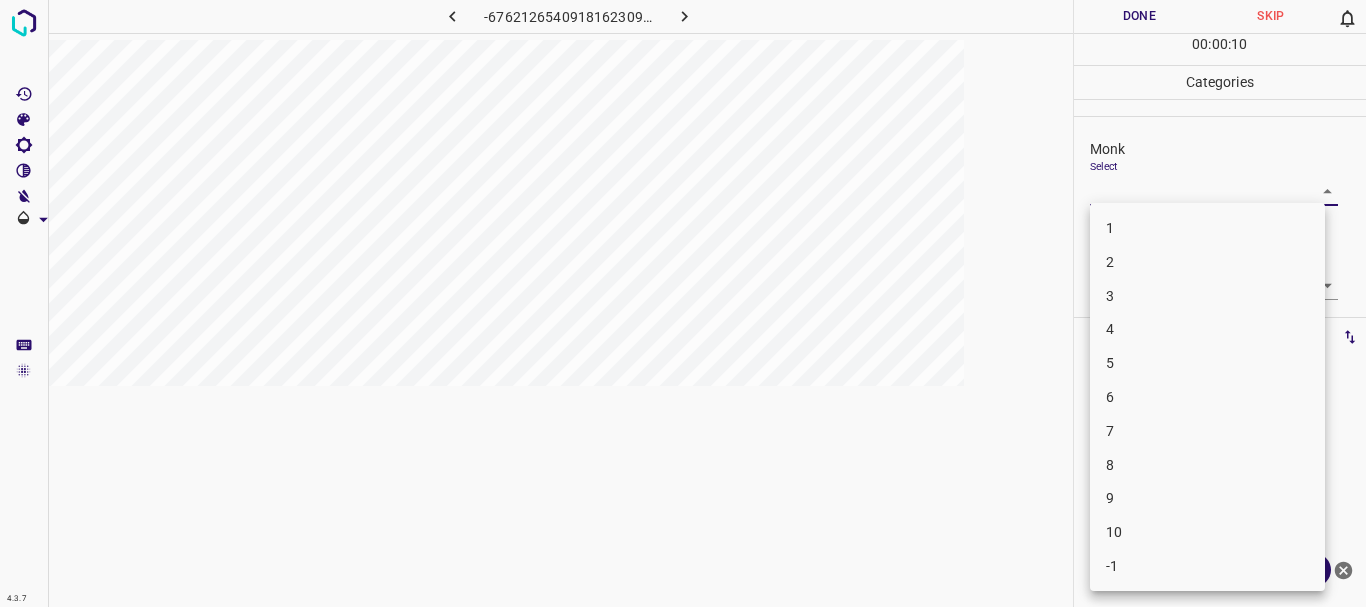 click on "4" at bounding box center [1207, 329] 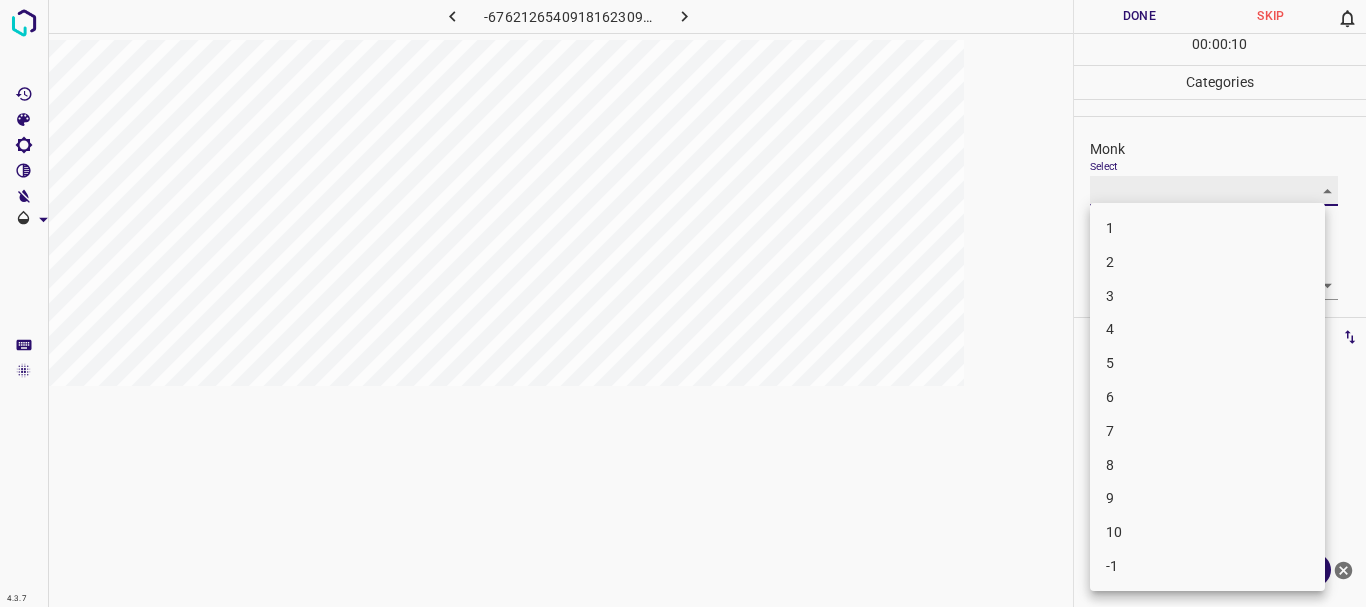 type on "4" 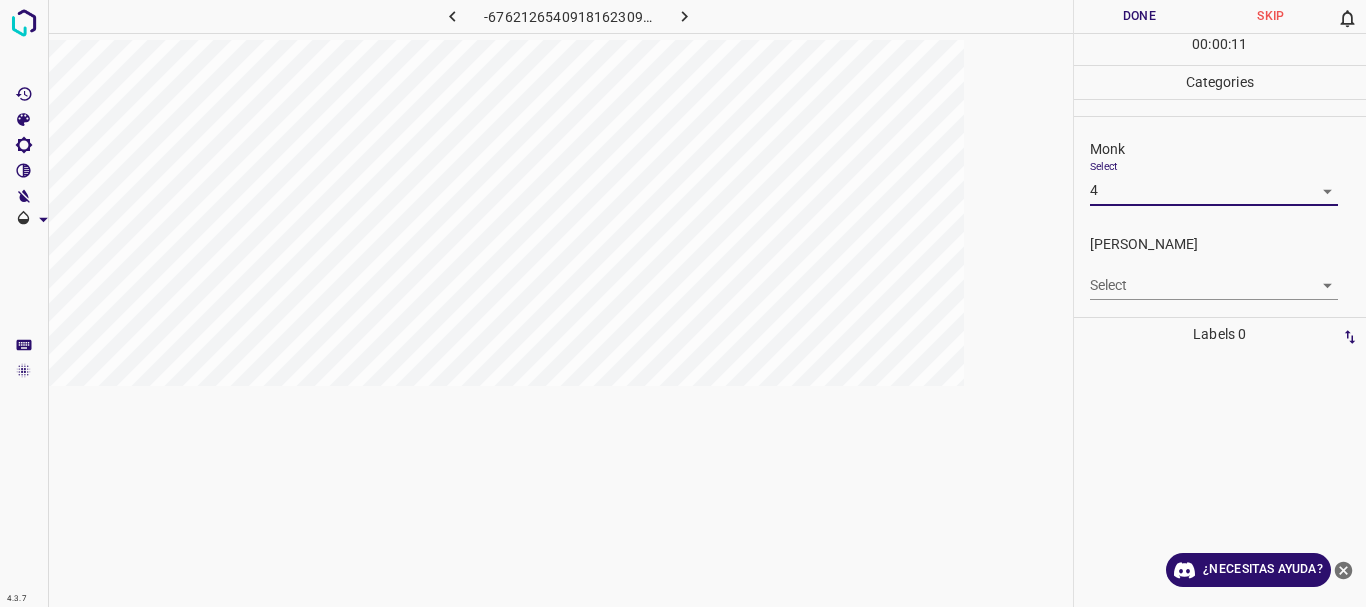 click on "4.3.7 -6762126540918162309.png Done Skip 0 00   : 00   : 11   Categories Monk   Select 4 4  [PERSON_NAME]   Select ​ Labels   0 Categories 1 Monk 2  [PERSON_NAME] Tools Space Change between modes (Draw & Edit) I Auto labeling R Restore zoom M Zoom in N Zoom out Delete Delete selecte label Filters Z Restore filters X Saturation filter C Brightness filter V Contrast filter B Gray scale filter General O Download ¿Necesitas ayuda? Texto original Valora esta traducción Tu opinión servirá para ayudar a mejorar el Traductor de Google - Texto - Esconder - Borrar" at bounding box center (683, 303) 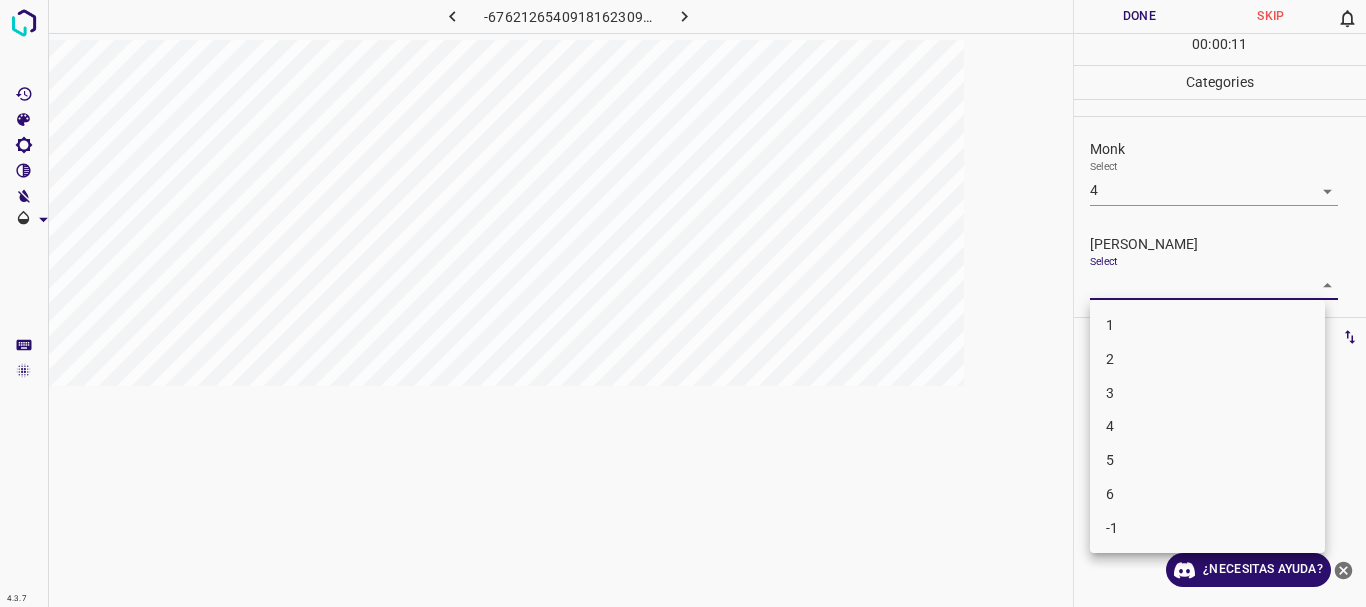click on "2" at bounding box center [1207, 359] 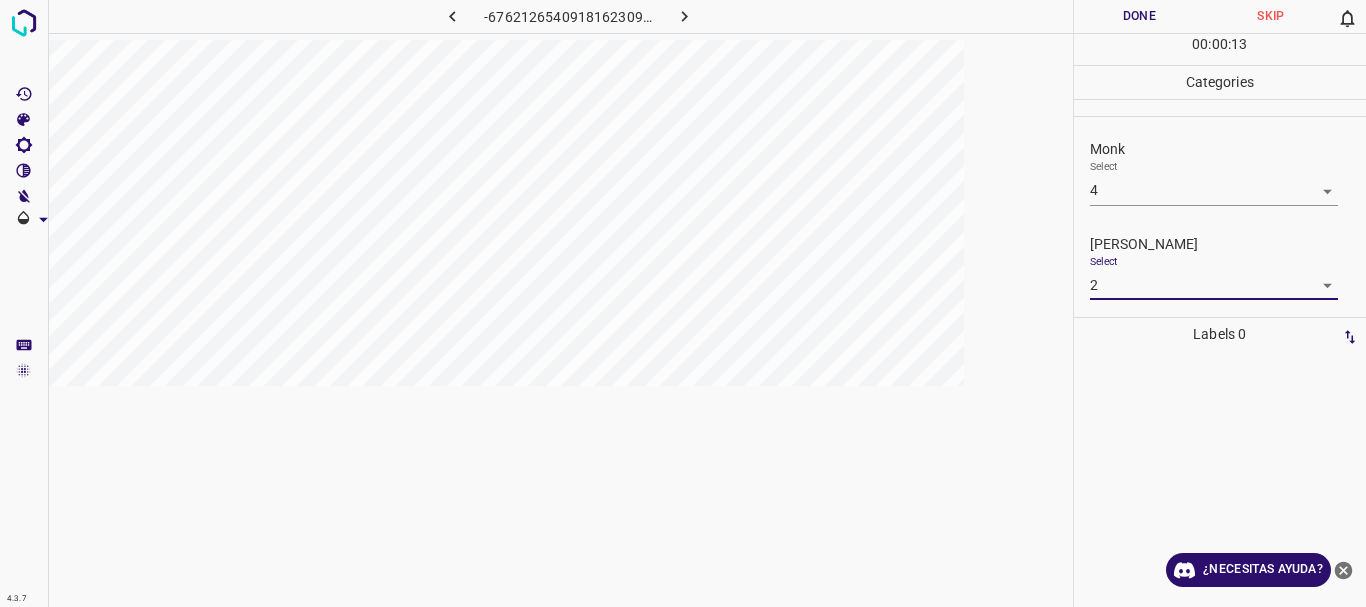 click on "4.3.7 -6762126540918162309.png Done Skip 0 00   : 00   : 13   Categories Monk   Select 4 4  [PERSON_NAME]   Select 2 2 Labels   0 Categories 1 Monk 2  [PERSON_NAME] Tools Space Change between modes (Draw & Edit) I Auto labeling R Restore zoom M Zoom in N Zoom out Delete Delete selecte label Filters Z Restore filters X Saturation filter C Brightness filter V Contrast filter B Gray scale filter General O Download ¿Necesitas ayuda? Texto original Valora esta traducción Tu opinión servirá para ayudar a mejorar el Traductor de Google - Texto - Esconder - Borrar" at bounding box center [683, 303] 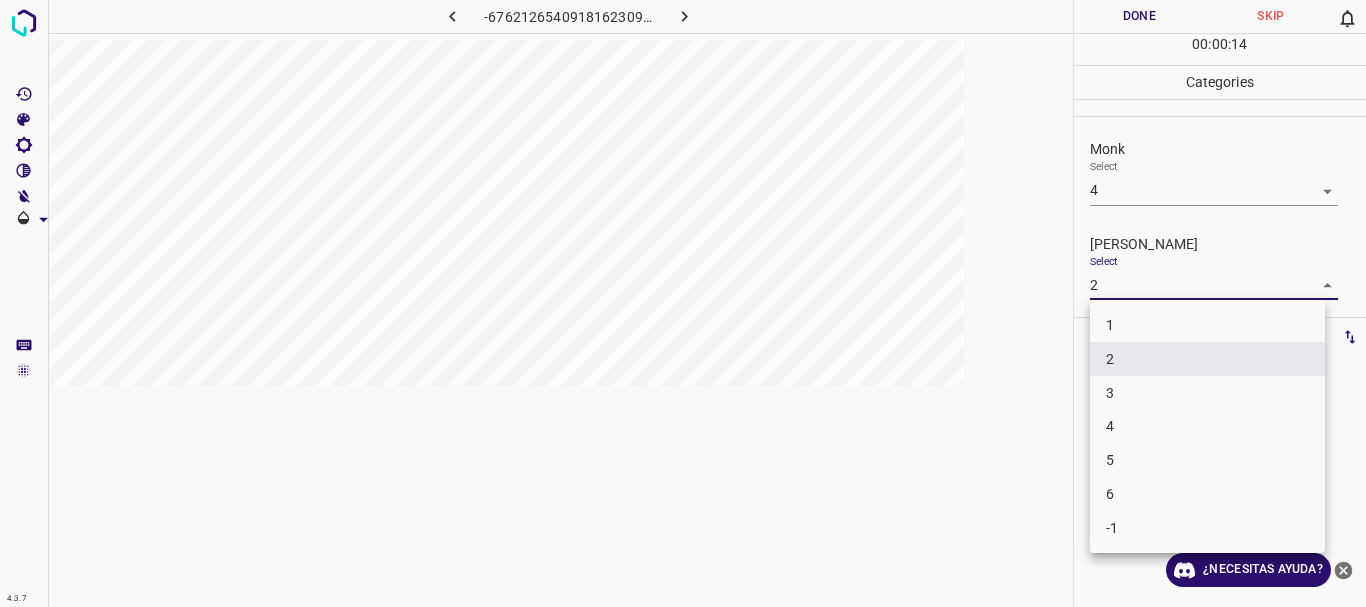 click on "1" at bounding box center (1207, 325) 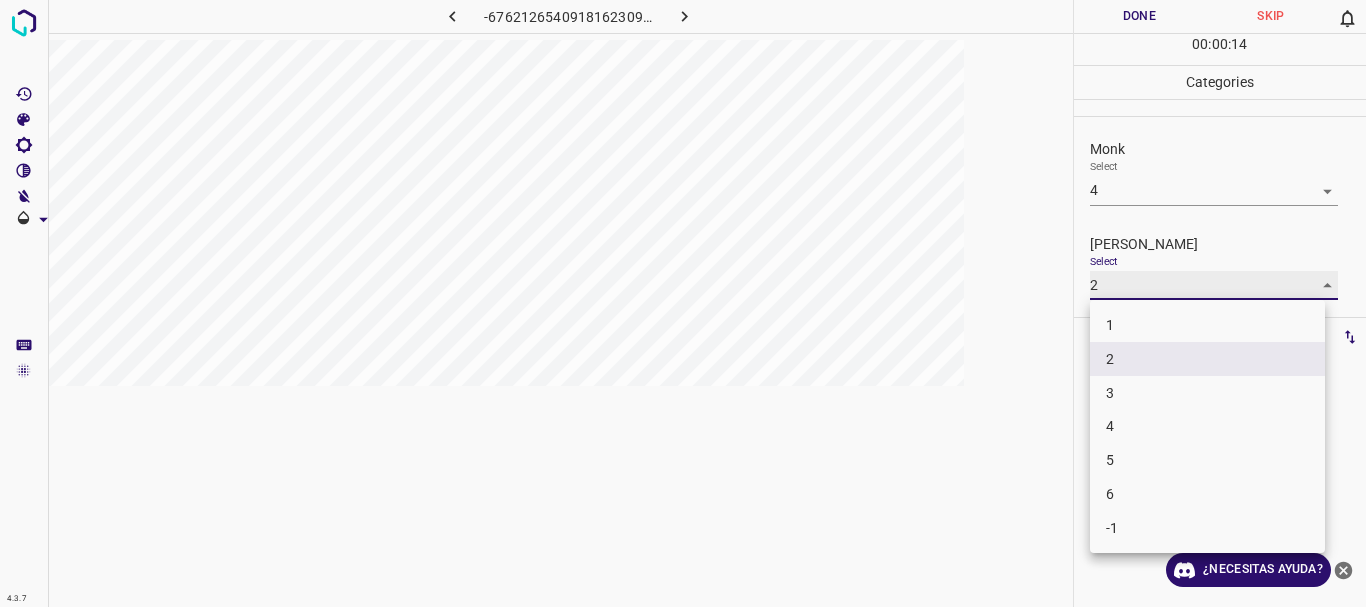 type on "1" 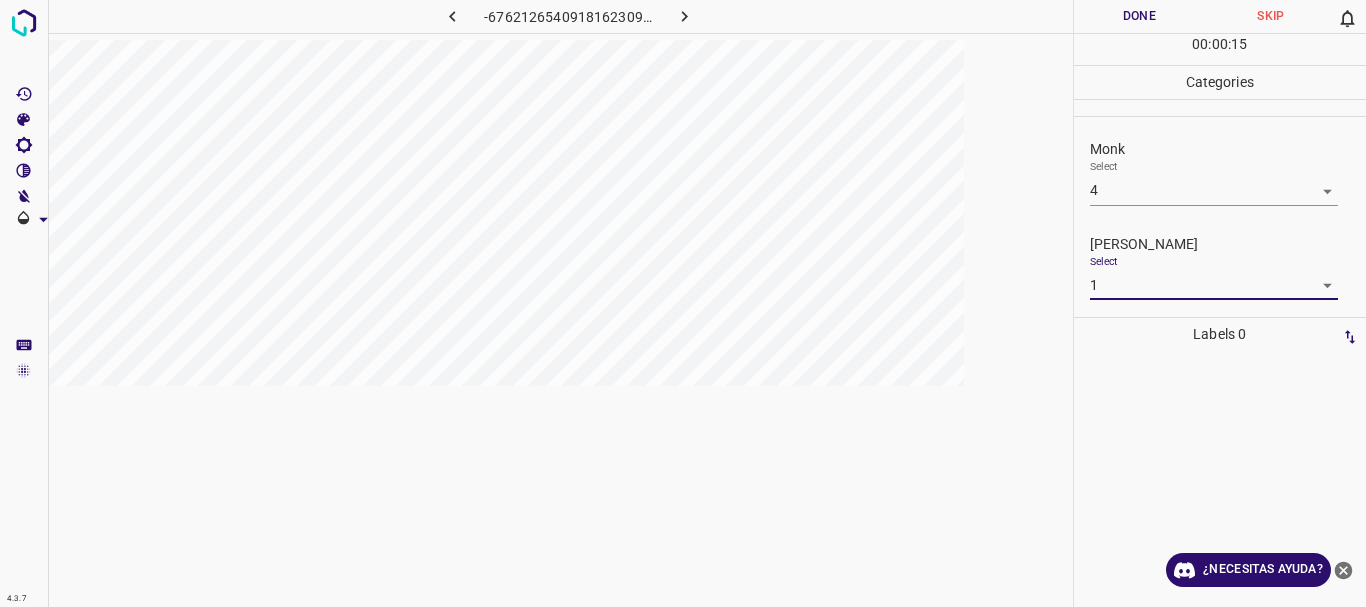 click on "Done" at bounding box center [1140, 16] 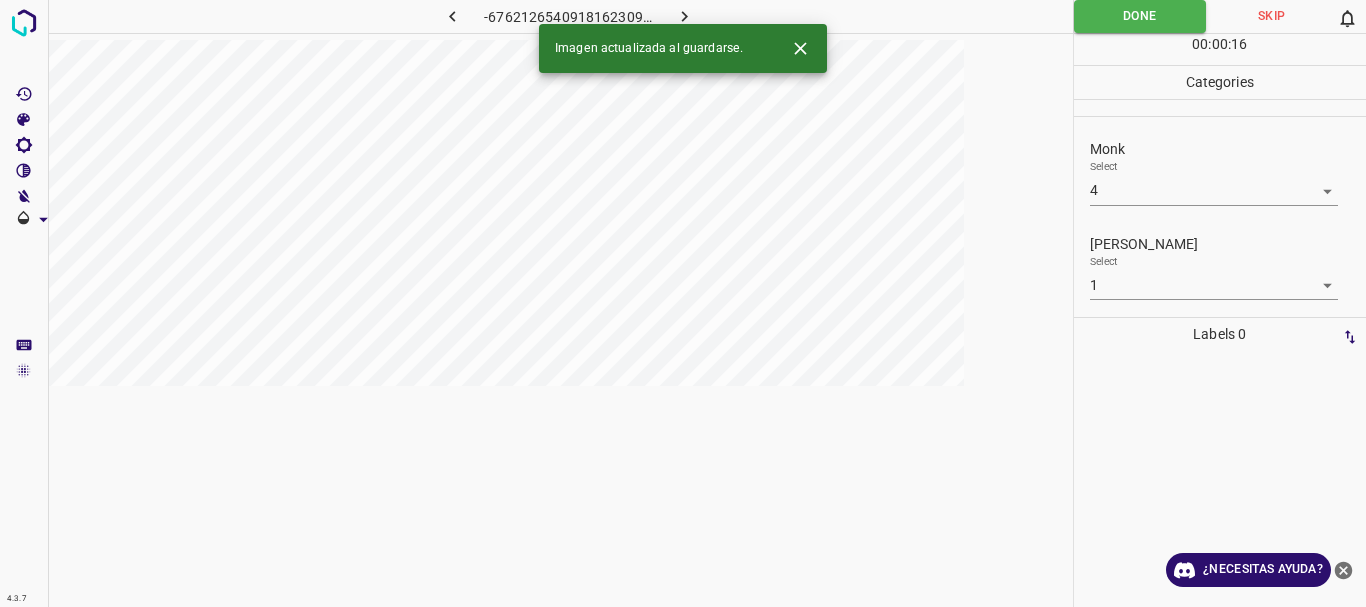 click 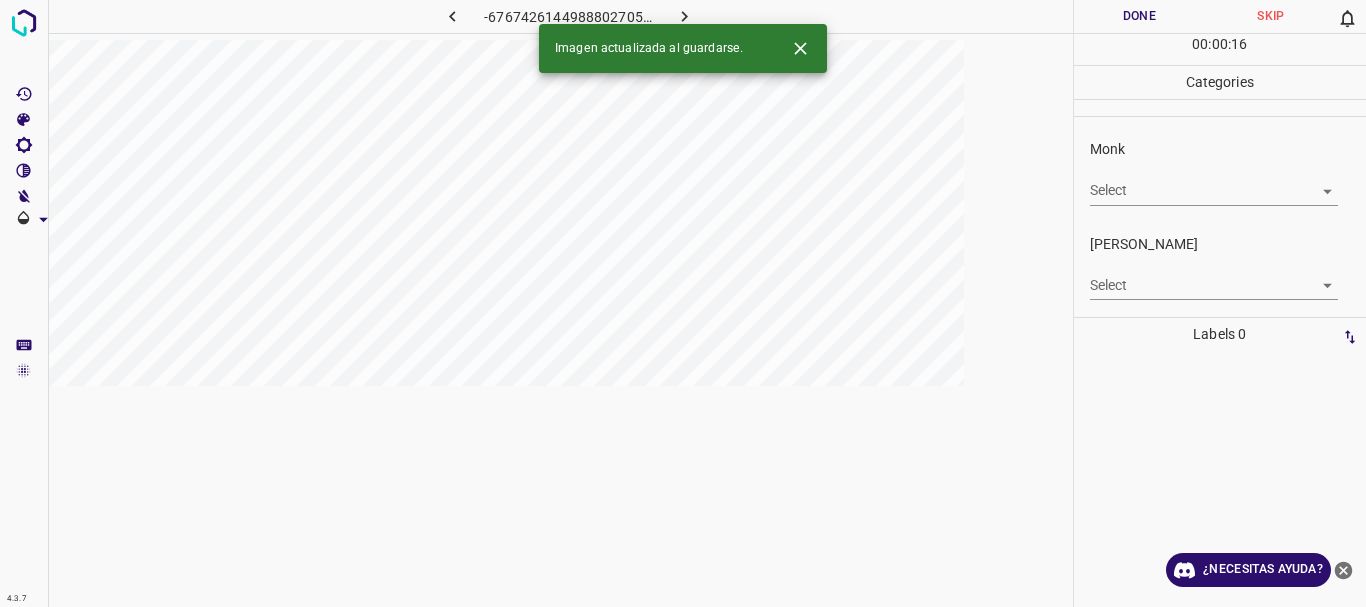 click on "4.3.7 -6767426144988802705.png Done Skip 0 00   : 00   : 16   Categories Monk   Select ​  [PERSON_NAME]   Select ​ Labels   0 Categories 1 Monk 2  [PERSON_NAME] Tools Space Change between modes (Draw & Edit) I Auto labeling R Restore zoom M Zoom in N Zoom out Delete Delete selecte label Filters Z Restore filters X Saturation filter C Brightness filter V Contrast filter B Gray scale filter General O Download Imagen actualizada al guardarse. ¿Necesitas ayuda? Texto original Valora esta traducción Tu opinión servirá para ayudar a mejorar el Traductor de Google - Texto - Esconder - Borrar" at bounding box center [683, 303] 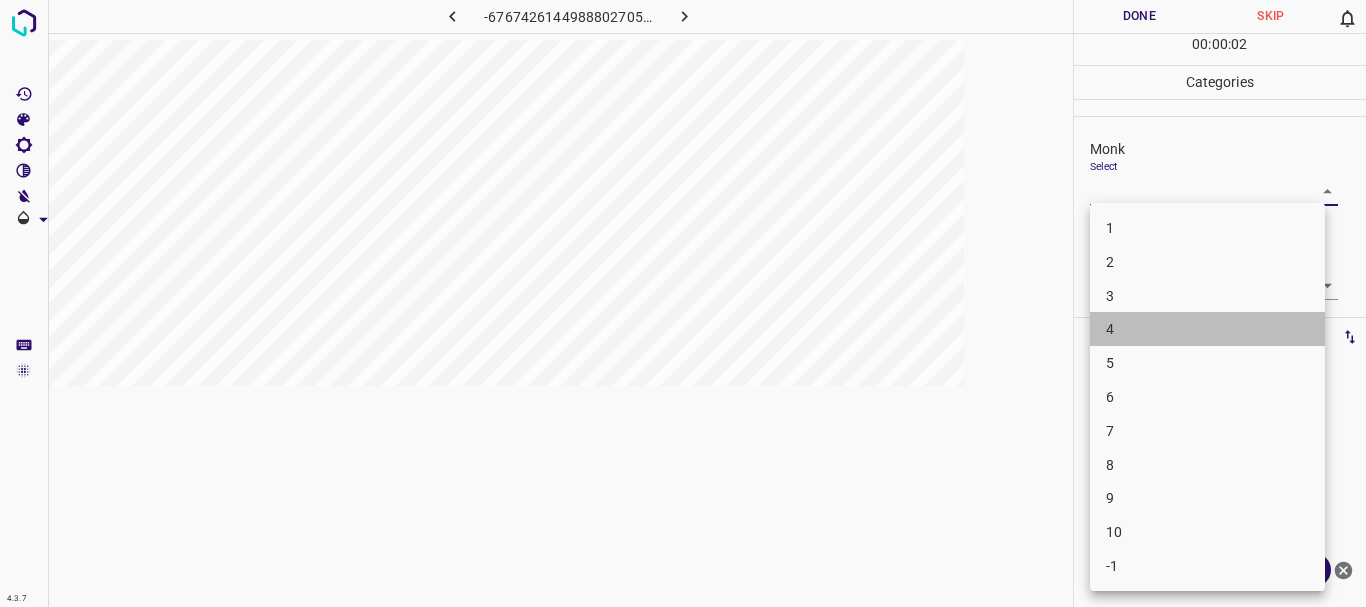 click on "4" at bounding box center (1207, 329) 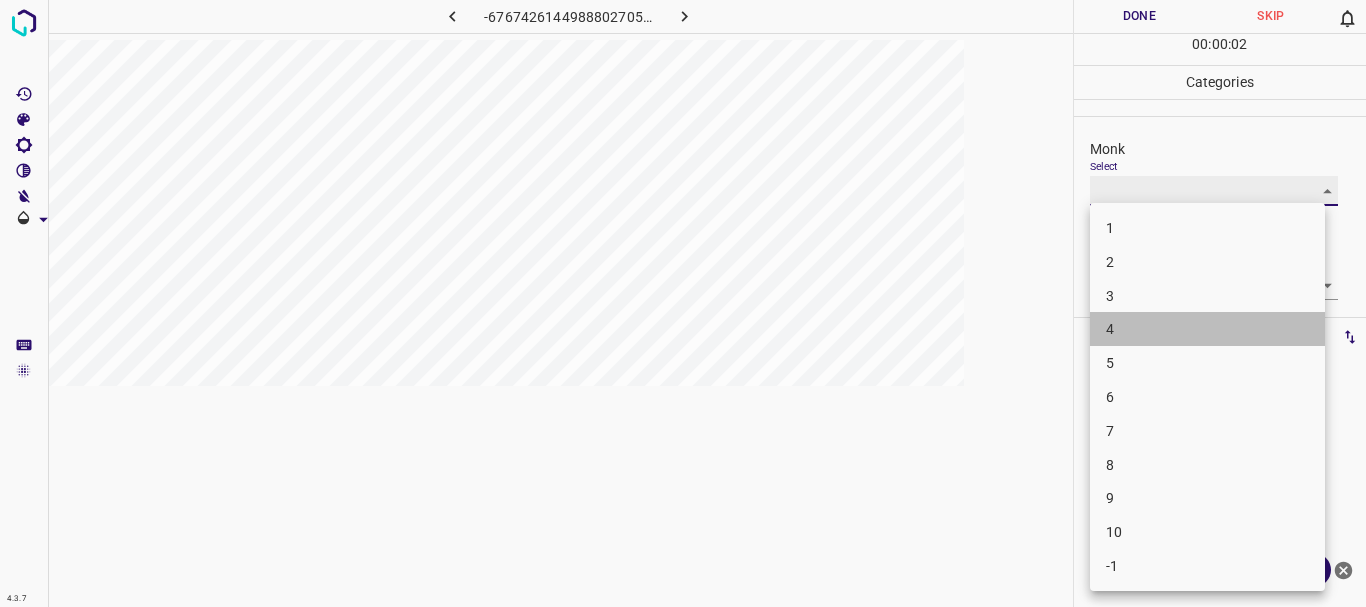 type on "4" 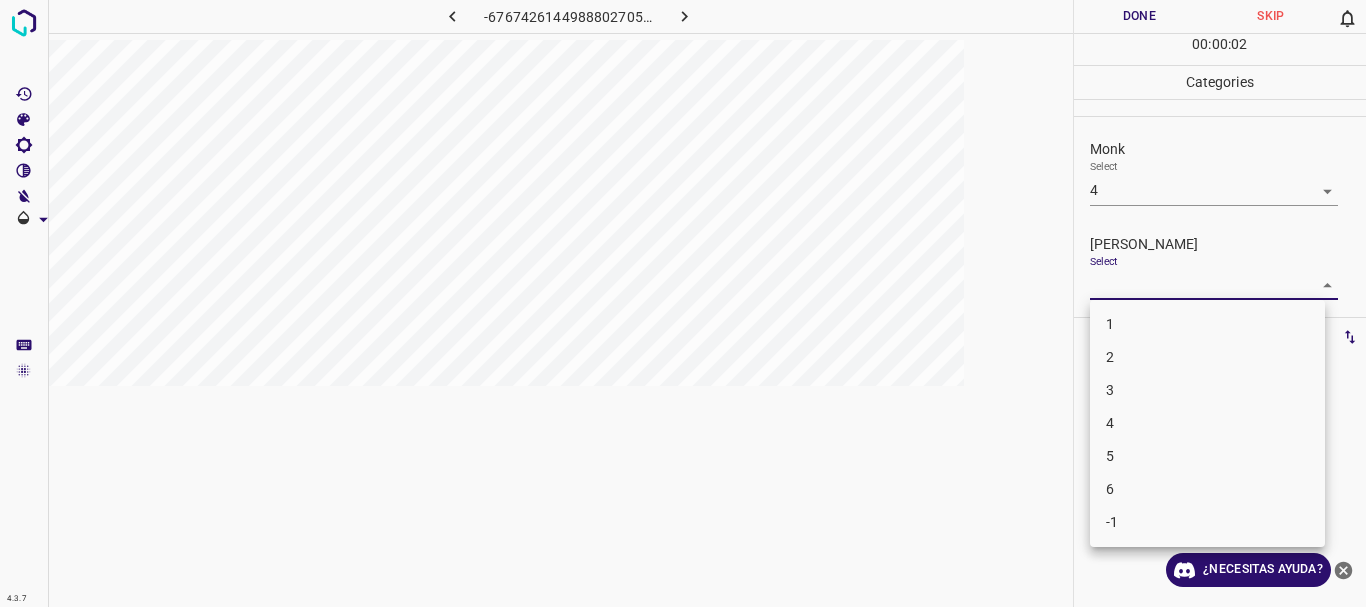 click on "4.3.7 -6767426144988802705.png Done Skip 0 00   : 00   : 02   Categories Monk   Select 4 4  [PERSON_NAME]   Select ​ Labels   0 Categories 1 Monk 2  [PERSON_NAME] Tools Space Change between modes (Draw & Edit) I Auto labeling R Restore zoom M Zoom in N Zoom out Delete Delete selecte label Filters Z Restore filters X Saturation filter C Brightness filter V Contrast filter B Gray scale filter General O Download ¿Necesitas ayuda? Texto original Valora esta traducción Tu opinión servirá para ayudar a mejorar el Traductor de Google - Texto - Esconder - Borrar 1 2 3 4 5 6 -1" at bounding box center (683, 303) 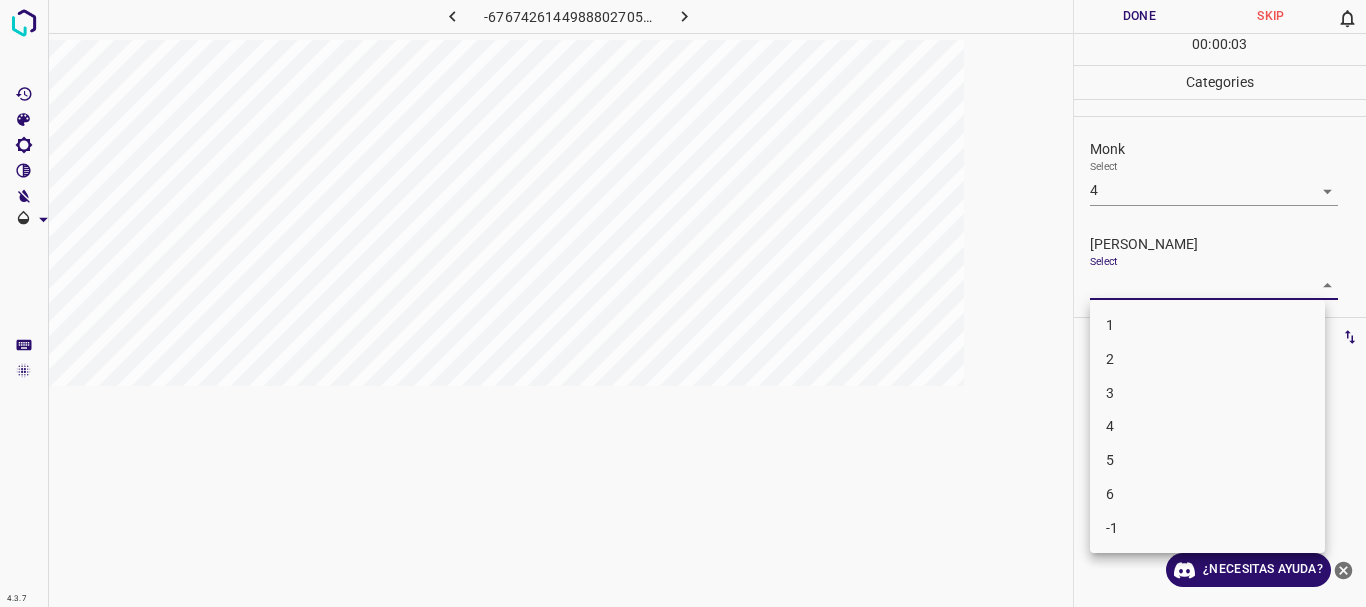 click on "1" at bounding box center (1207, 325) 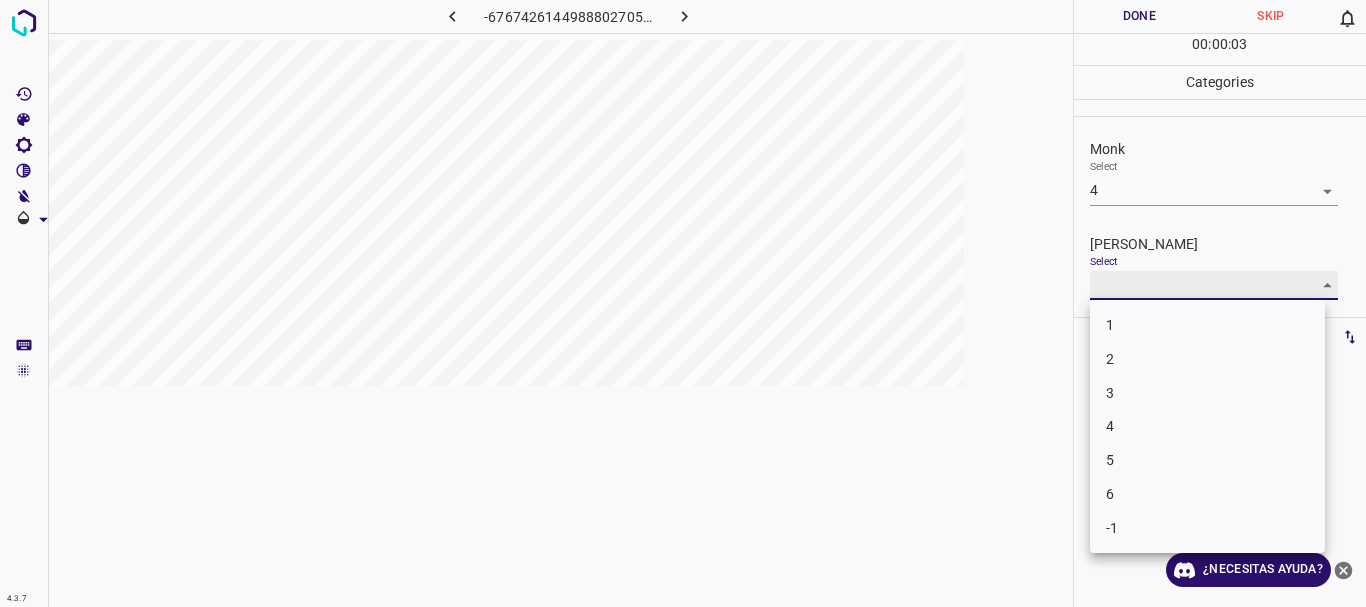 type on "1" 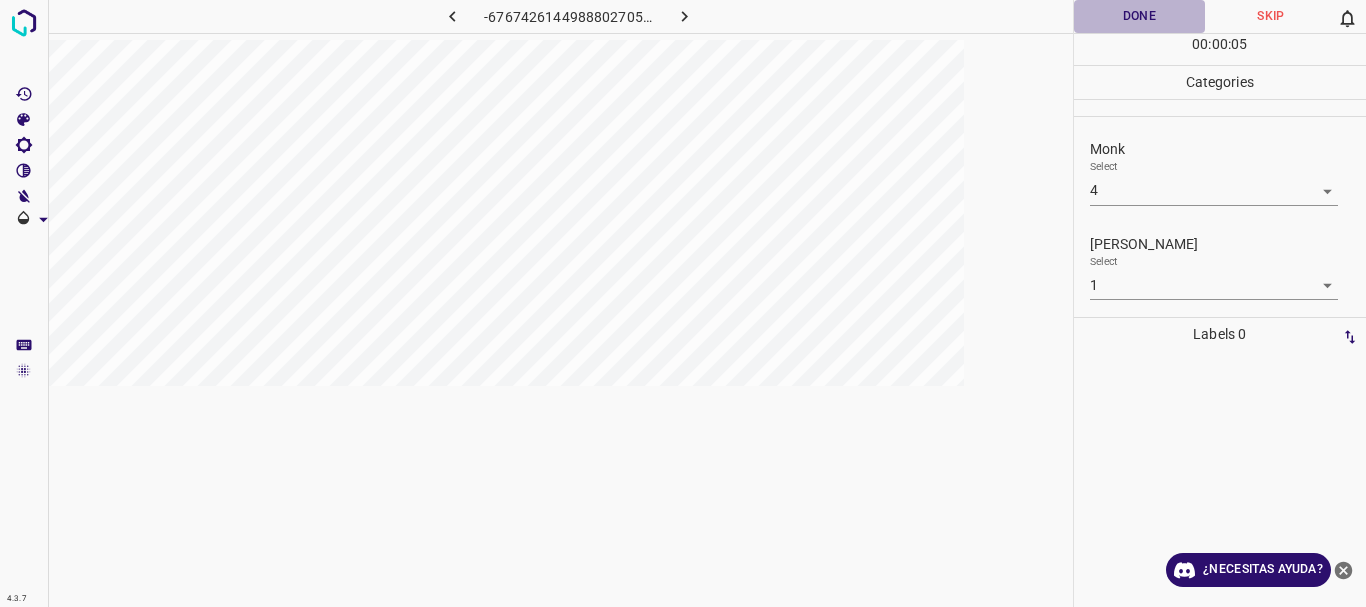click on "Done" at bounding box center [1140, 16] 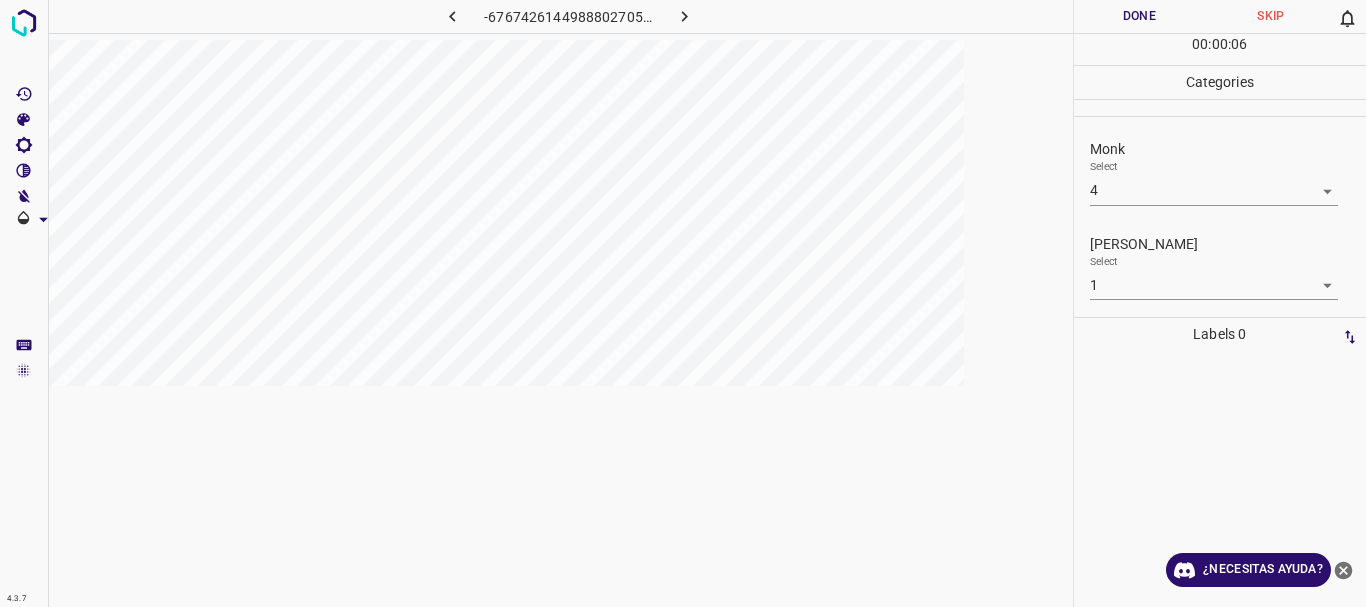click 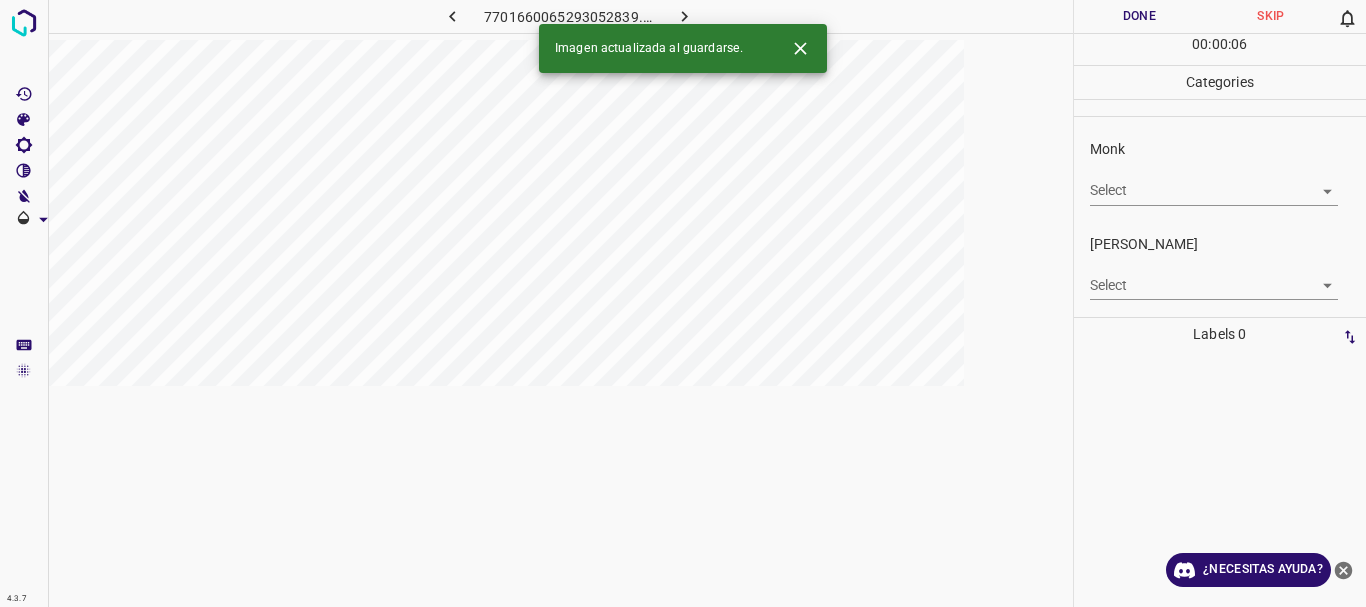 click on "4.3.7 7701660065293052839.png Done Skip 0 00   : 00   : 06   Categories Monk   Select ​  [PERSON_NAME]   Select ​ Labels   0 Categories 1 Monk 2  [PERSON_NAME] Tools Space Change between modes (Draw & Edit) I Auto labeling R Restore zoom M Zoom in N Zoom out Delete Delete selecte label Filters Z Restore filters X Saturation filter C Brightness filter V Contrast filter B Gray scale filter General O Download Imagen actualizada al guardarse. ¿Necesitas ayuda? Texto original Valora esta traducción Tu opinión servirá para ayudar a mejorar el Traductor de Google - Texto - Esconder - Borrar" at bounding box center (683, 303) 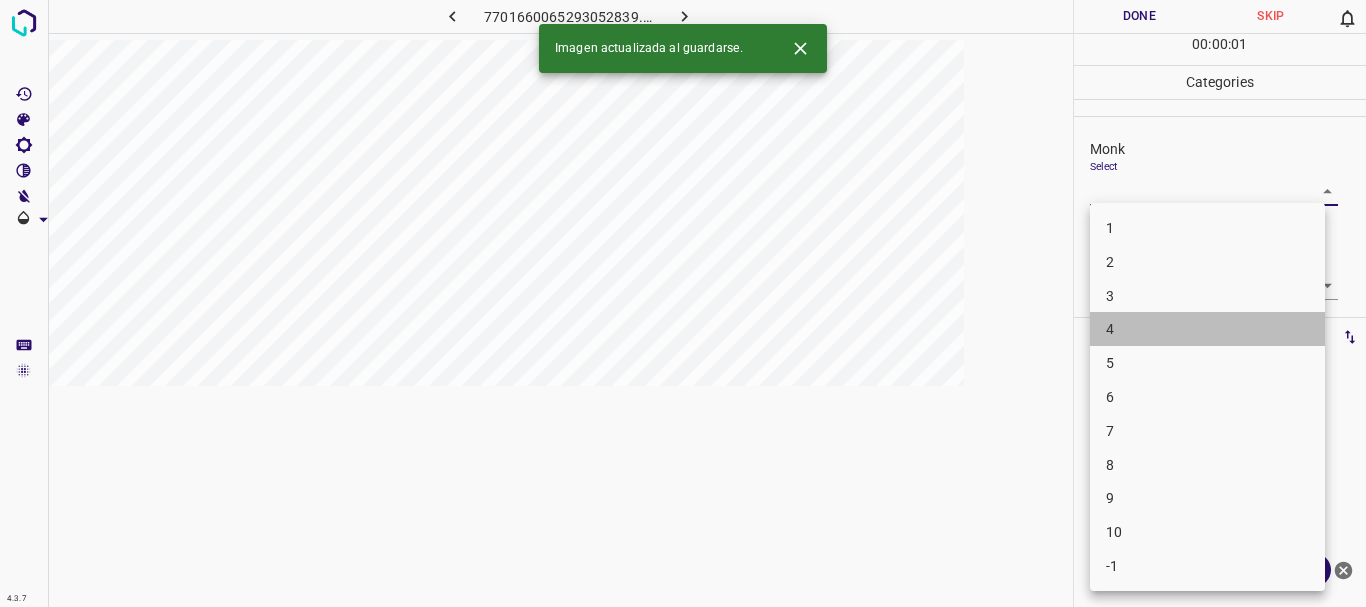 click on "4" at bounding box center (1207, 329) 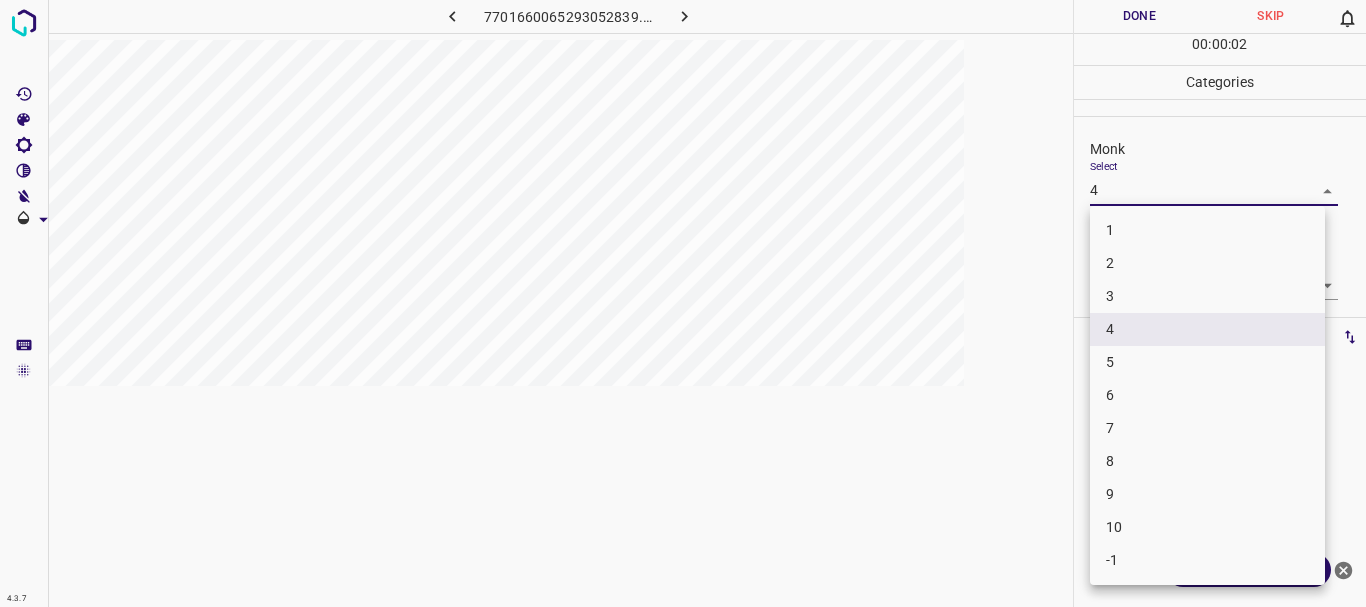 click on "4.3.7 7701660065293052839.png Done Skip 0 00   : 00   : 02   Categories Monk   Select 4 4  [PERSON_NAME]   Select ​ Labels   0 Categories 1 Monk 2  [PERSON_NAME] Tools Space Change between modes (Draw & Edit) I Auto labeling R Restore zoom M Zoom in N Zoom out Delete Delete selecte label Filters Z Restore filters X Saturation filter C Brightness filter V Contrast filter B Gray scale filter General O Download ¿Necesitas ayuda? Texto original Valora esta traducción Tu opinión servirá para ayudar a mejorar el Traductor de Google - Texto - Esconder - Borrar 1 2 3 4 5 6 7 8 9 10 -1" at bounding box center [683, 303] 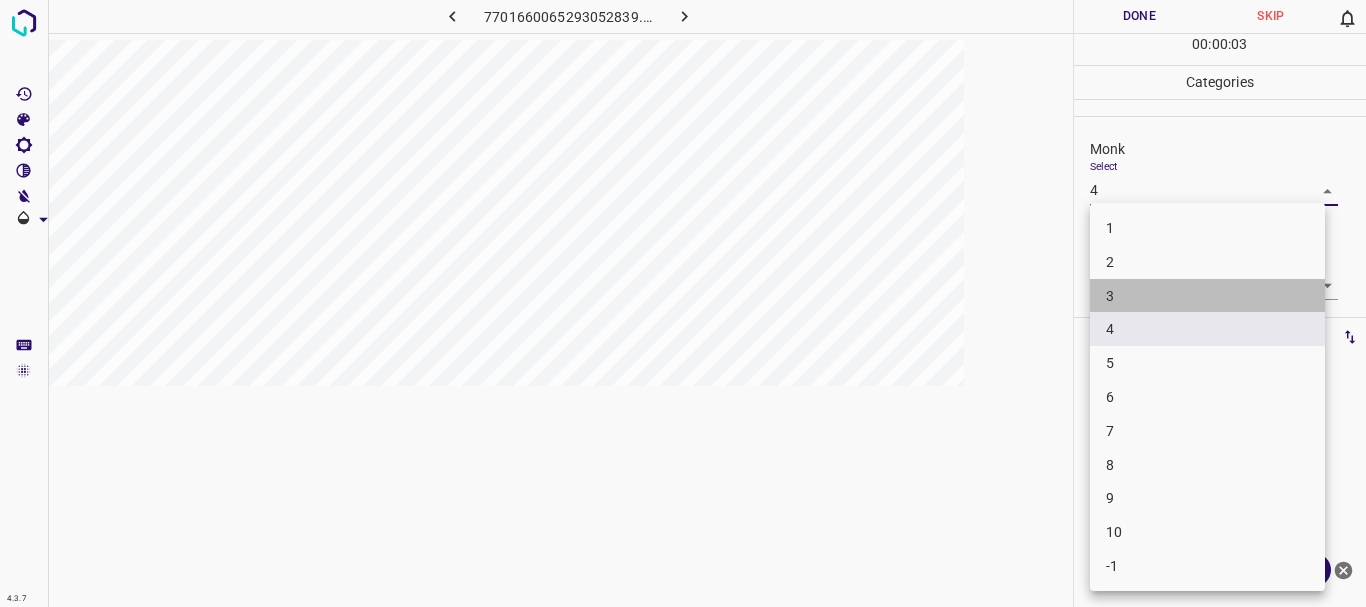 click on "3" at bounding box center [1207, 296] 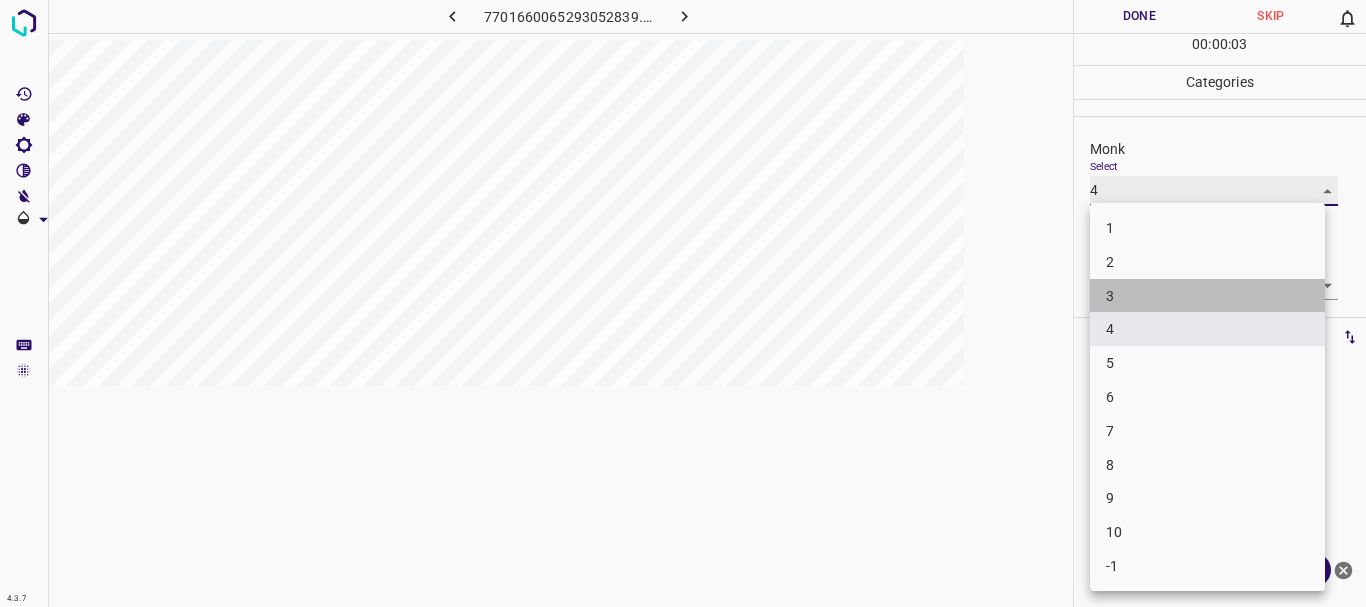 type on "3" 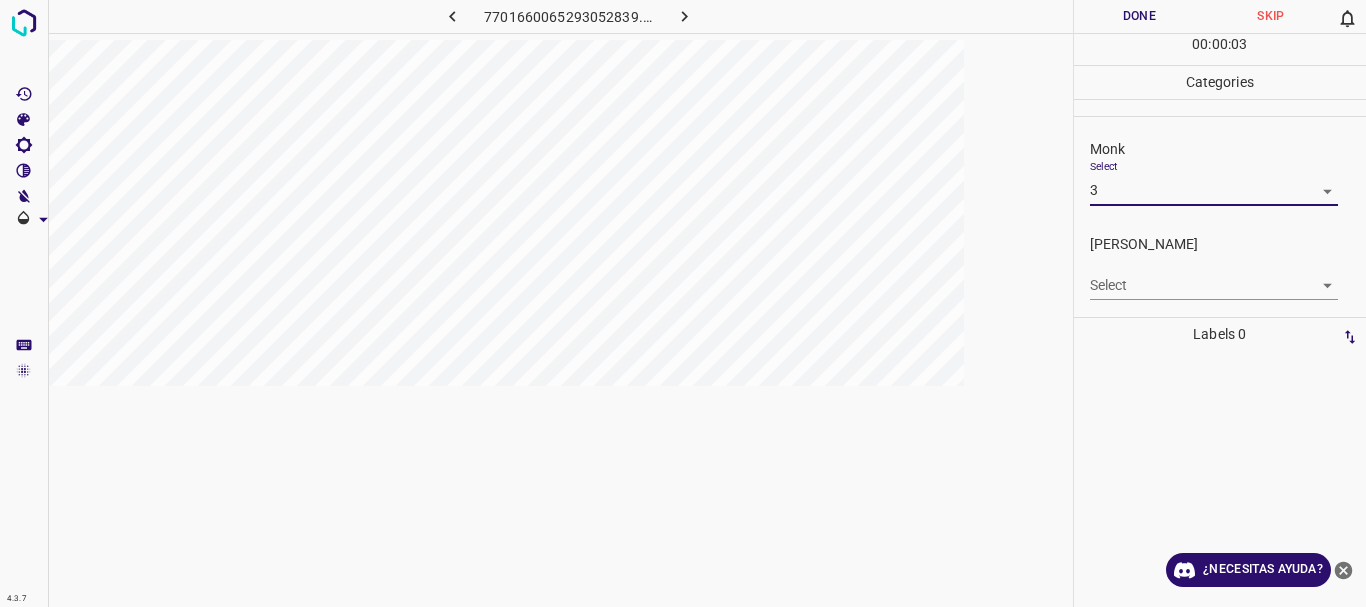 click on "4.3.7 7701660065293052839.png Done Skip 0 00   : 00   : 03   Categories Monk   Select 3 3  [PERSON_NAME]   Select ​ Labels   0 Categories 1 Monk 2  [PERSON_NAME] Tools Space Change between modes (Draw & Edit) I Auto labeling R Restore zoom M Zoom in N Zoom out Delete Delete selecte label Filters Z Restore filters X Saturation filter C Brightness filter V Contrast filter B Gray scale filter General O Download ¿Necesitas ayuda? Texto original Valora esta traducción Tu opinión servirá para ayudar a mejorar el Traductor de Google - Texto - Esconder - Borrar 1 2 3 4 5 6 7 8 9 10 -1" at bounding box center (683, 303) 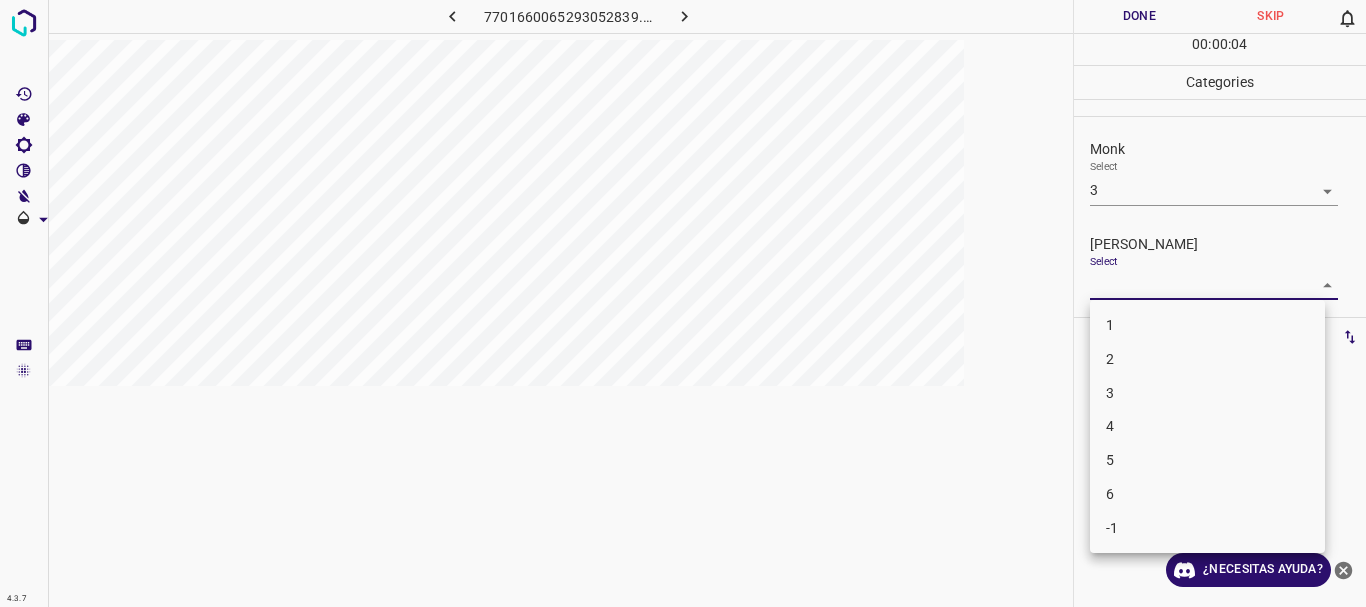 click on "3" at bounding box center (1207, 393) 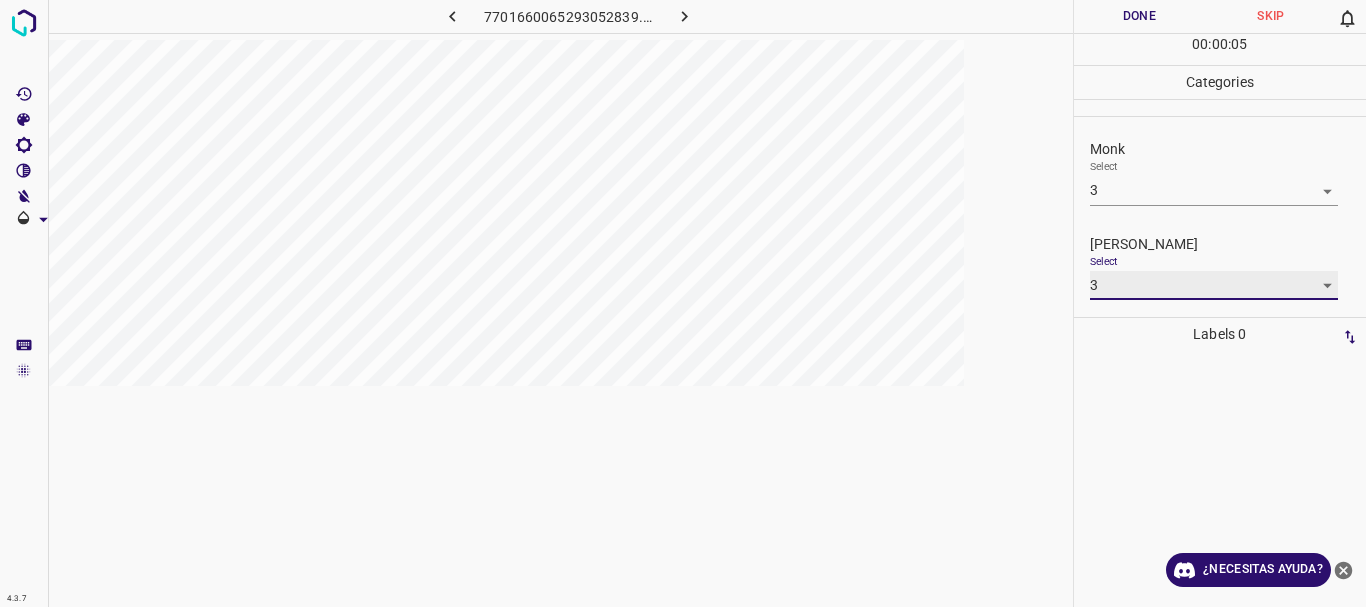 type on "3" 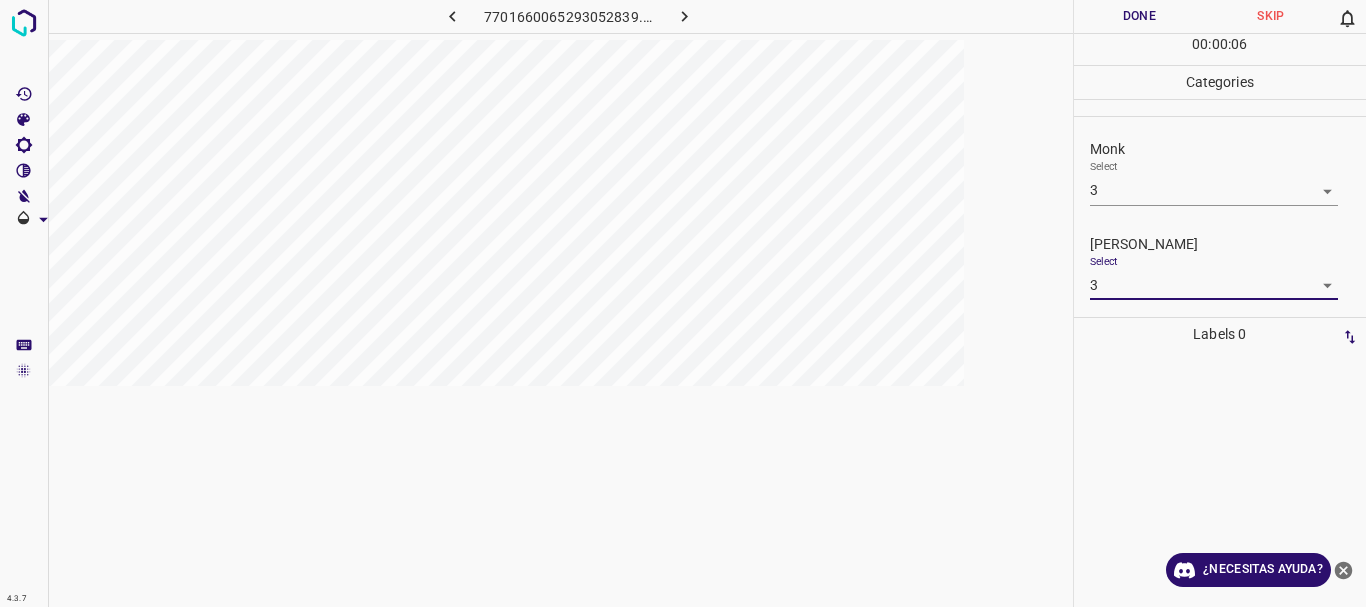 drag, startPoint x: 1143, startPoint y: 22, endPoint x: 709, endPoint y: 25, distance: 434.01038 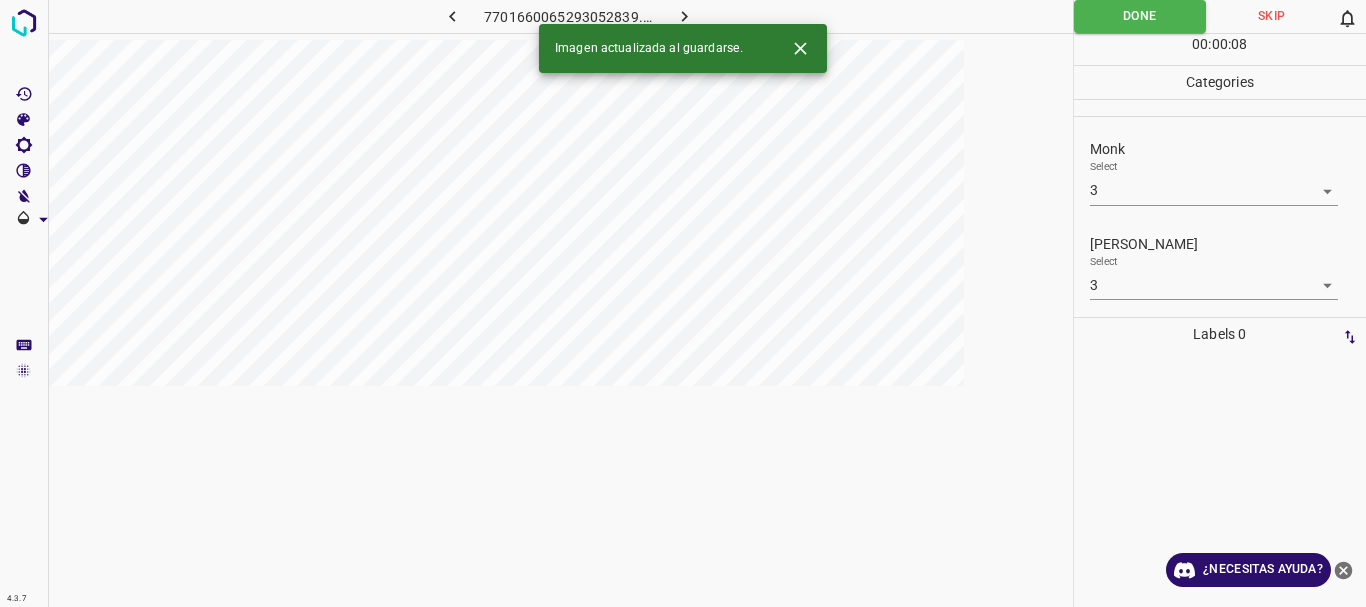 click 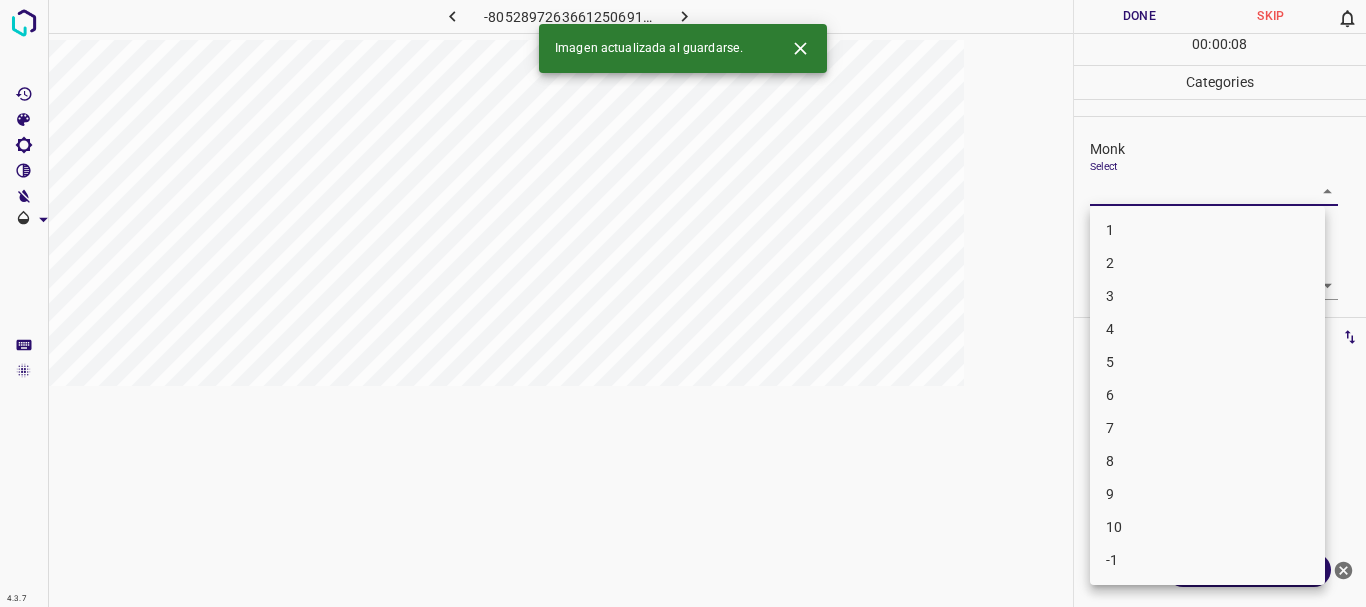 click on "4.3.7 -8052897263661250691.png Done Skip 0 00   : 00   : 08   Categories Monk   Select ​  [PERSON_NAME]   Select ​ Labels   0 Categories 1 Monk 2  [PERSON_NAME] Tools Space Change between modes (Draw & Edit) I Auto labeling R Restore zoom M Zoom in N Zoom out Delete Delete selecte label Filters Z Restore filters X Saturation filter C Brightness filter V Contrast filter B Gray scale filter General O Download Imagen actualizada al guardarse. ¿Necesitas ayuda? Texto original Valora esta traducción Tu opinión servirá para ayudar a mejorar el Traductor de Google - Texto - Esconder - Borrar 1 2 3 4 5 6 7 8 9 10 -1" at bounding box center [683, 303] 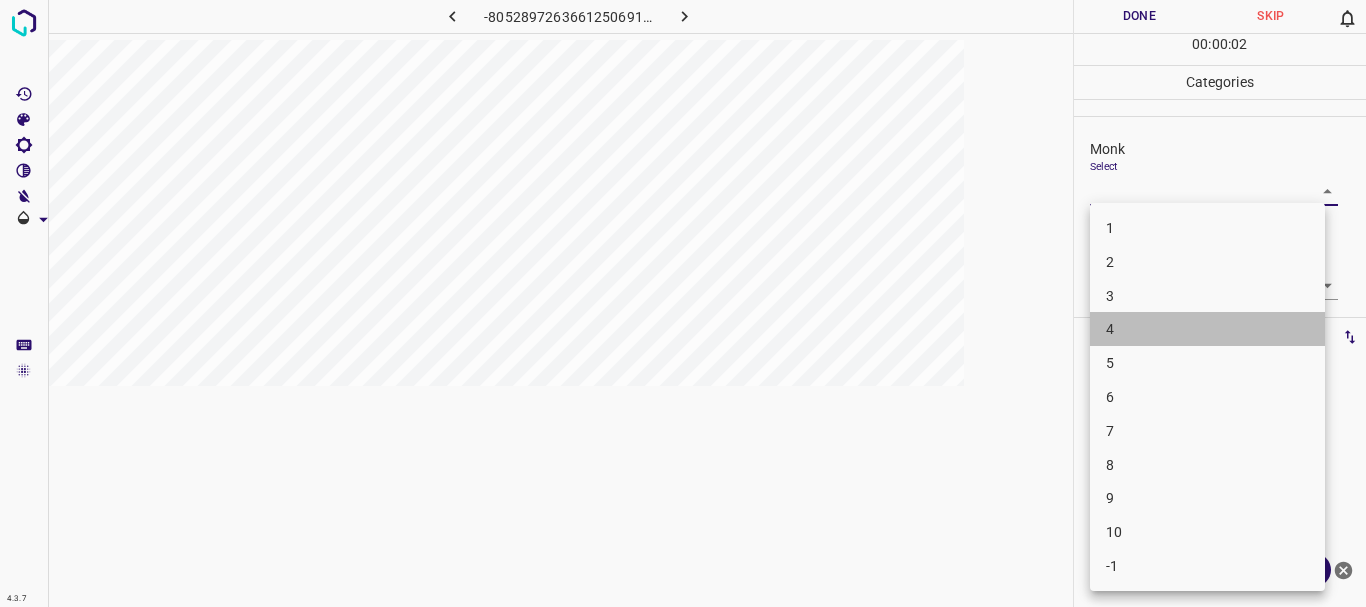 click on "4" at bounding box center [1207, 329] 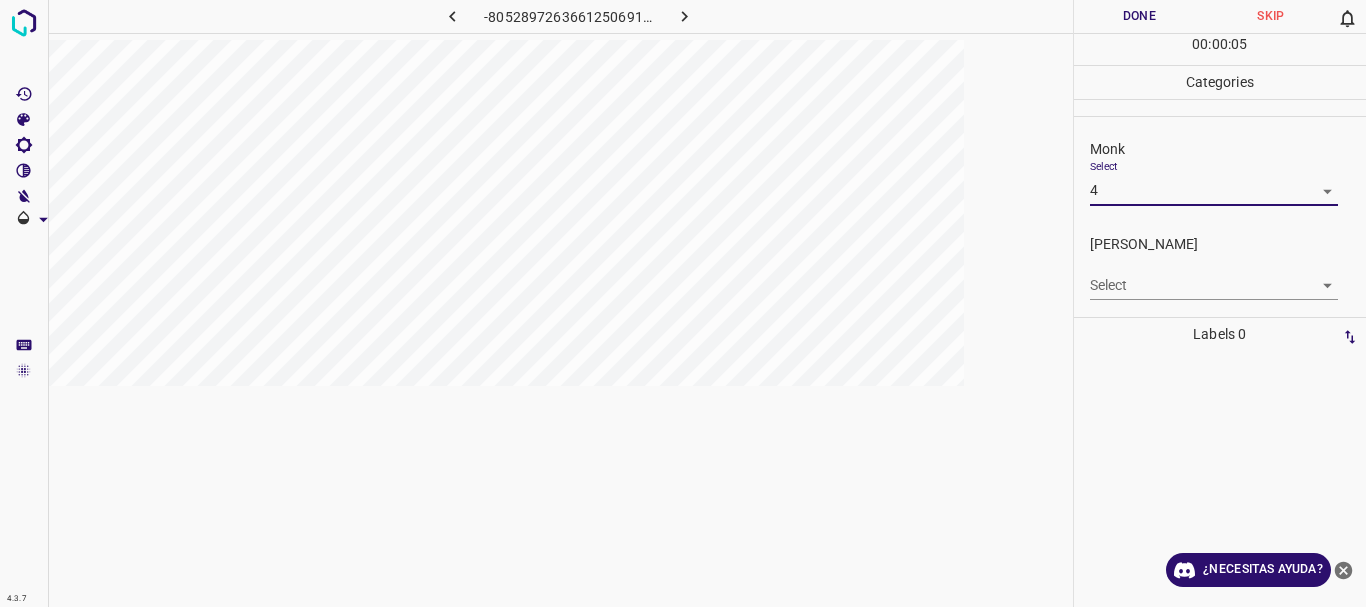 click on "4.3.7 -8052897263661250691.png Done Skip 0 00   : 00   : 05   Categories Monk   Select 4 4  [PERSON_NAME]   Select ​ Labels   0 Categories 1 Monk 2  [PERSON_NAME] Tools Space Change between modes (Draw & Edit) I Auto labeling R Restore zoom M Zoom in N Zoom out Delete Delete selecte label Filters Z Restore filters X Saturation filter C Brightness filter V Contrast filter B Gray scale filter General O Download ¿Necesitas ayuda? Texto original Valora esta traducción Tu opinión servirá para ayudar a mejorar el Traductor de Google - Texto - Esconder - Borrar" at bounding box center [683, 303] 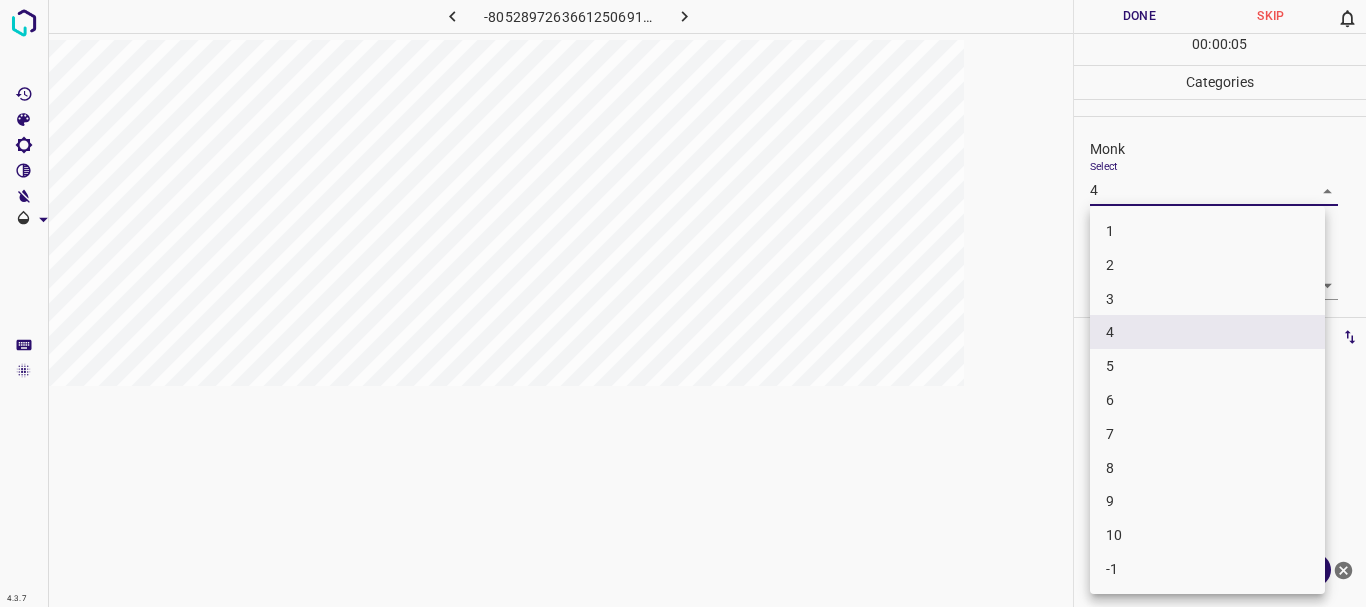 click on "5" at bounding box center (1207, 366) 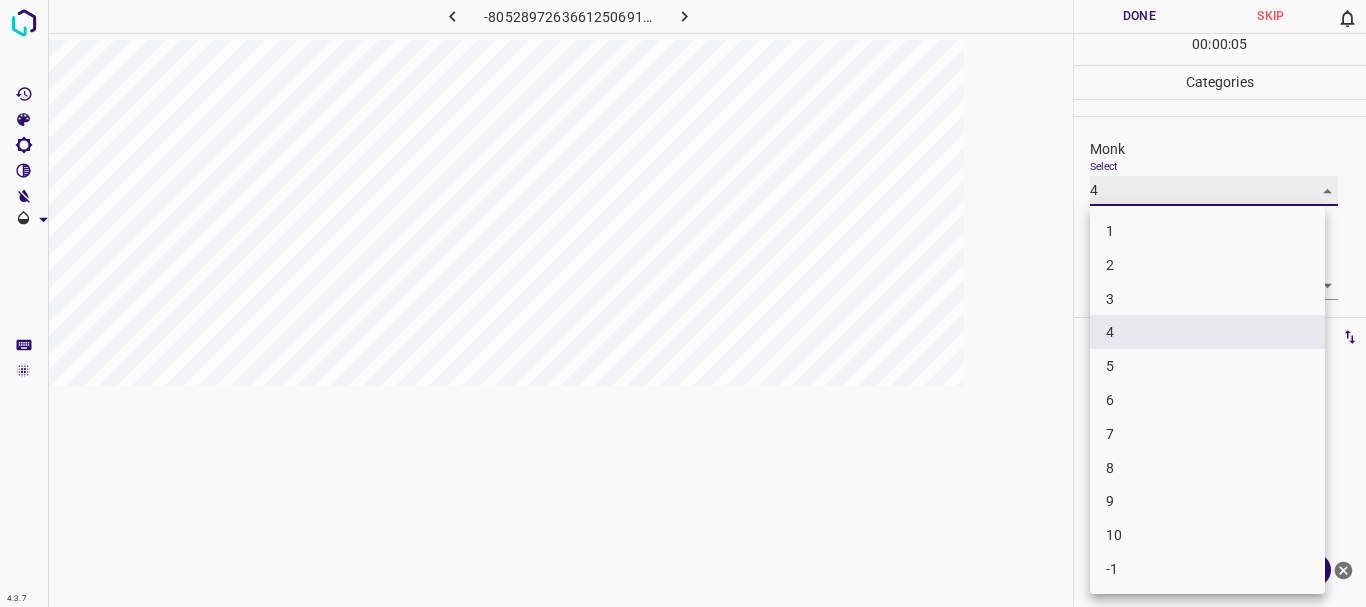 type on "5" 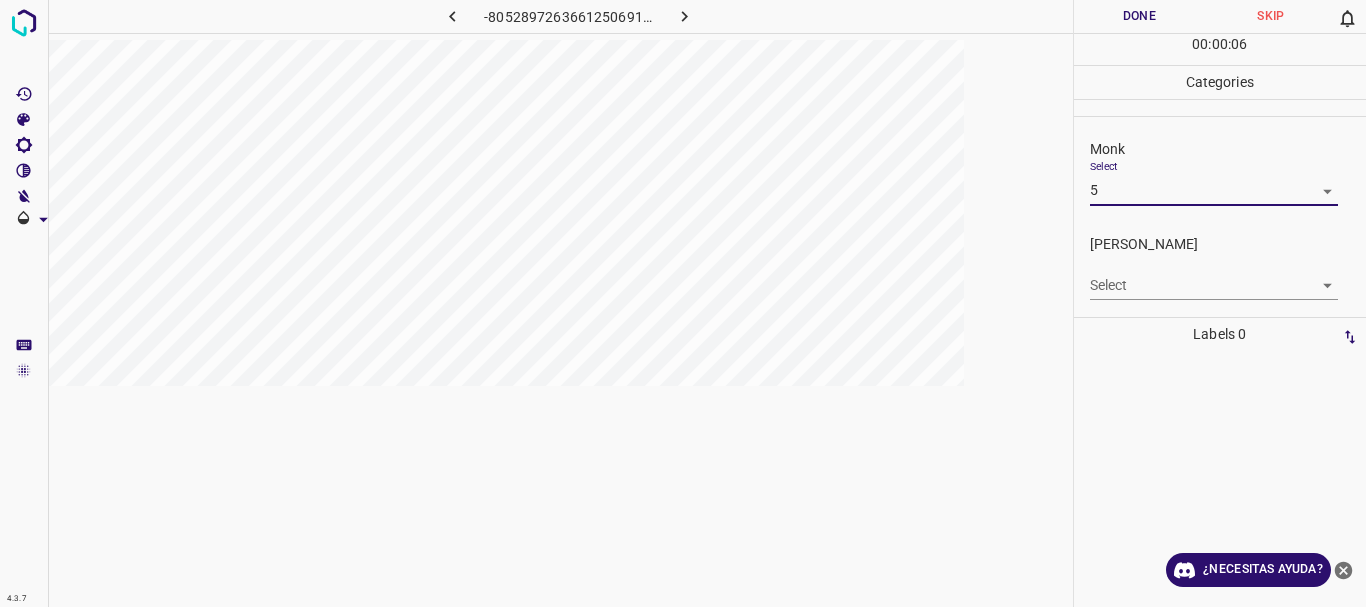 click on "4.3.7 -8052897263661250691.png Done Skip 0 00   : 00   : 06   Categories Monk   Select 5 5  [PERSON_NAME]   Select ​ Labels   0 Categories 1 Monk 2  [PERSON_NAME] Tools Space Change between modes (Draw & Edit) I Auto labeling R Restore zoom M Zoom in N Zoom out Delete Delete selecte label Filters Z Restore filters X Saturation filter C Brightness filter V Contrast filter B Gray scale filter General O Download ¿Necesitas ayuda? Texto original Valora esta traducción Tu opinión servirá para ayudar a mejorar el Traductor de Google - Texto - Esconder - Borrar" at bounding box center (683, 303) 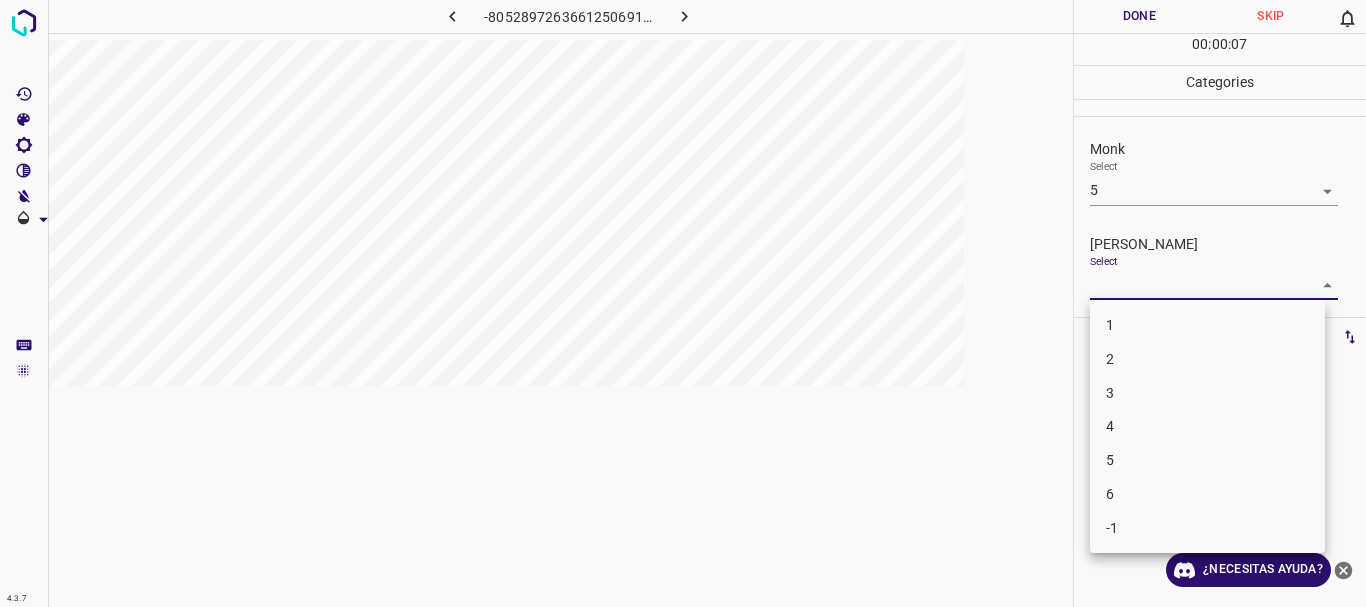 click on "1" at bounding box center (1207, 325) 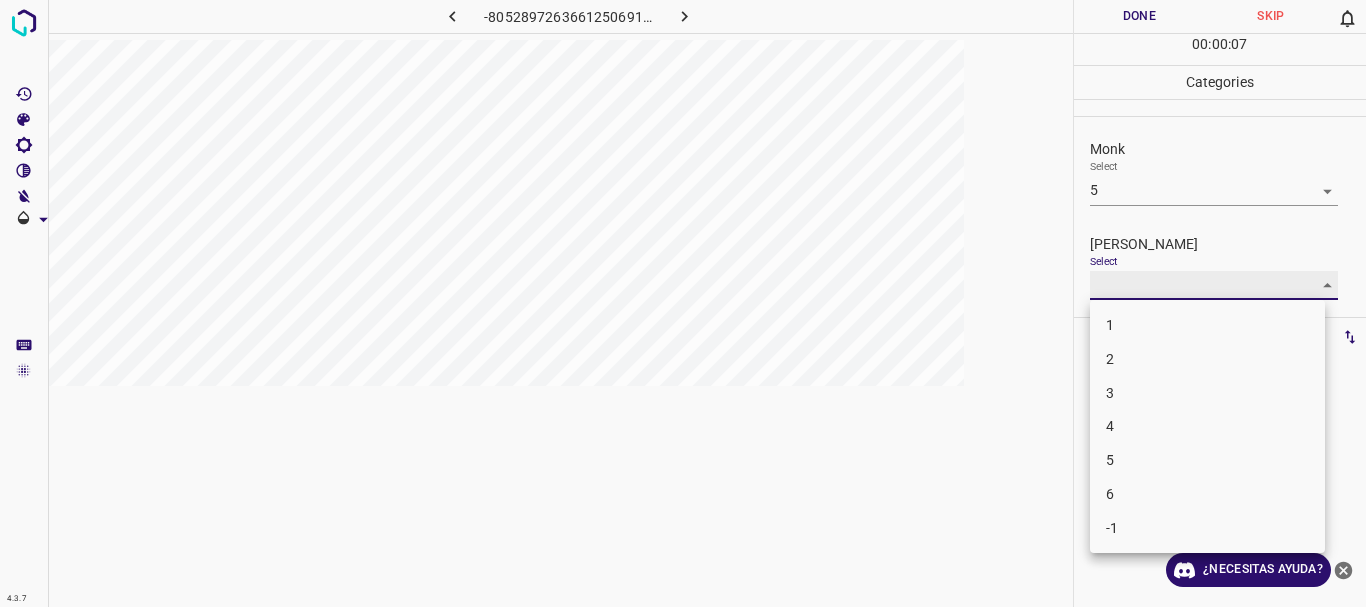type on "1" 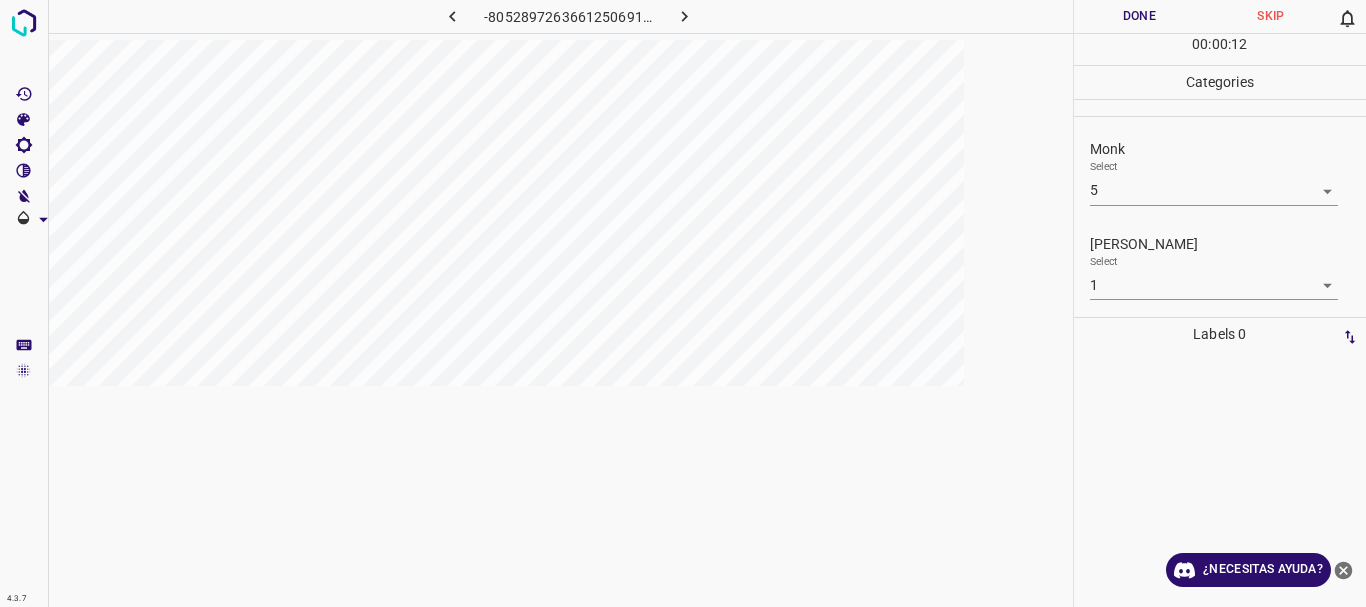 click on "4.3.7 -8052897263661250691.png Done Skip 0 00   : 00   : 12   Categories Monk   Select 5 5  [PERSON_NAME]   Select 1 1 Labels   0 Categories 1 Monk 2  [PERSON_NAME] Tools Space Change between modes (Draw & Edit) I Auto labeling R Restore zoom M Zoom in N Zoom out Delete Delete selecte label Filters Z Restore filters X Saturation filter C Brightness filter V Contrast filter B Gray scale filter General O Download ¿Necesitas ayuda? Texto original Valora esta traducción Tu opinión servirá para ayudar a mejorar el Traductor de Google - Texto - Esconder - Borrar" at bounding box center [683, 303] 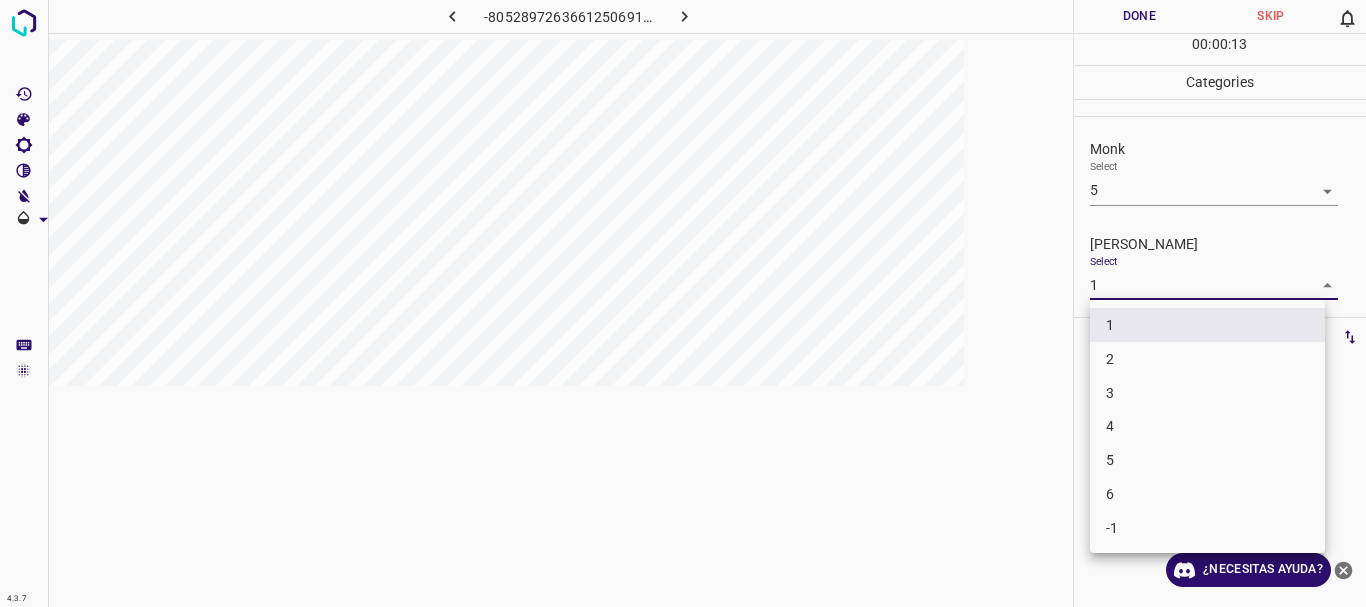 click at bounding box center (683, 303) 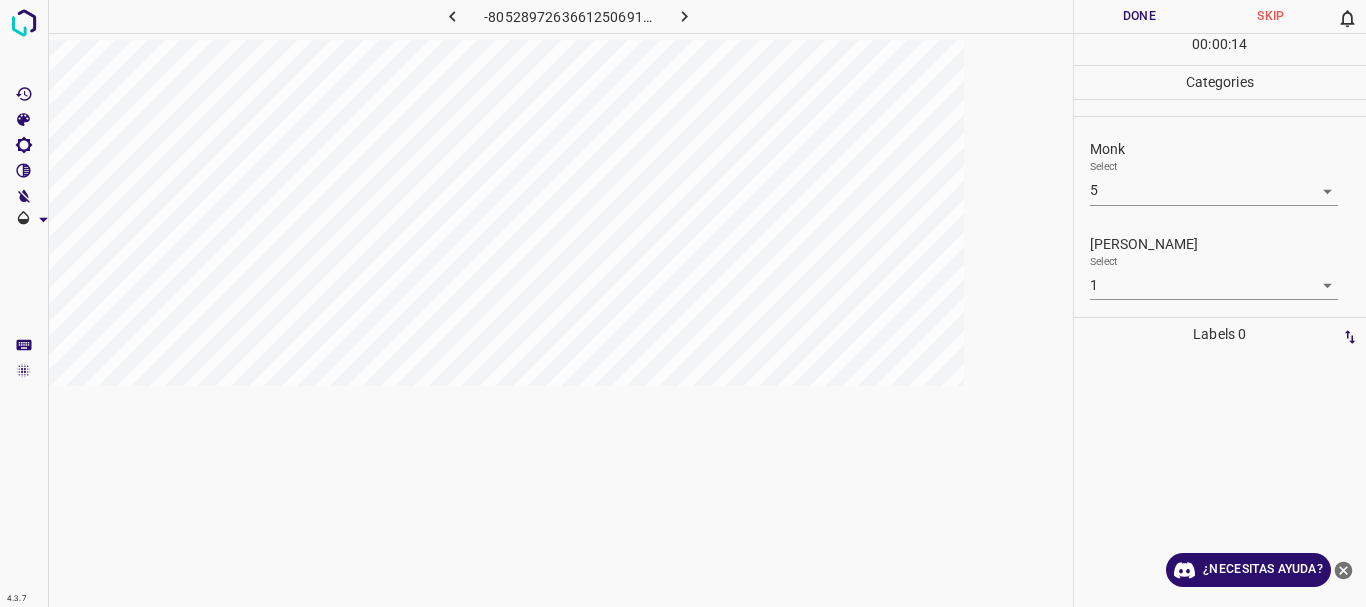 click on "Done" at bounding box center [1140, 16] 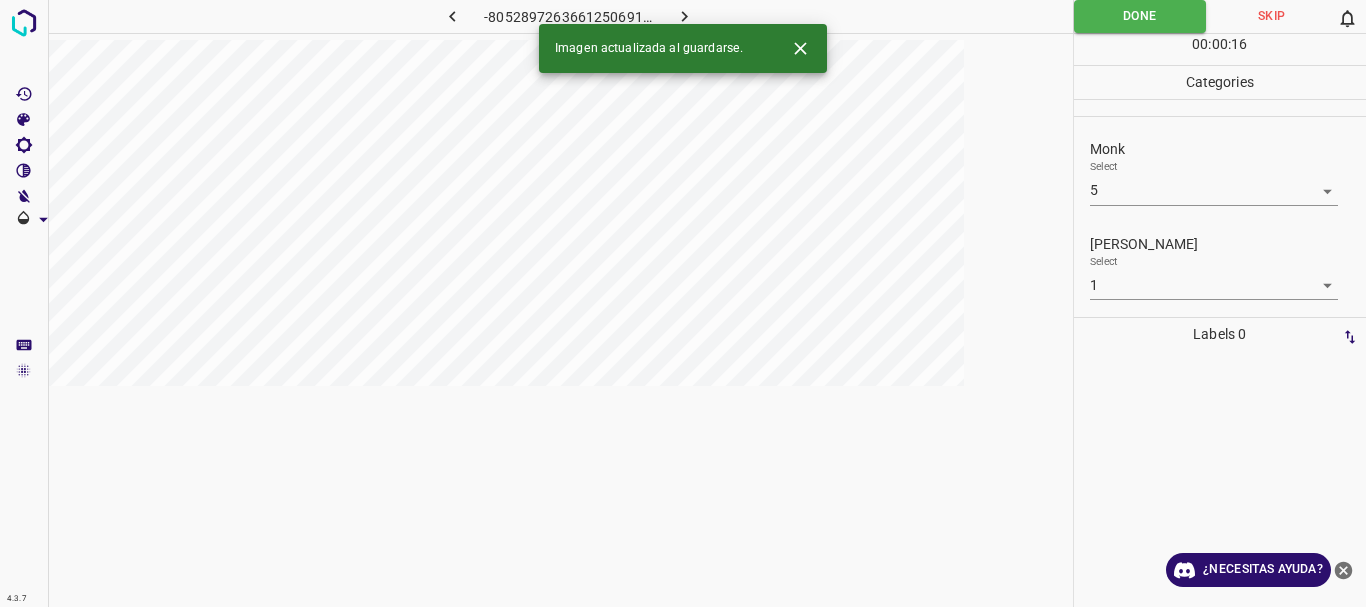 click 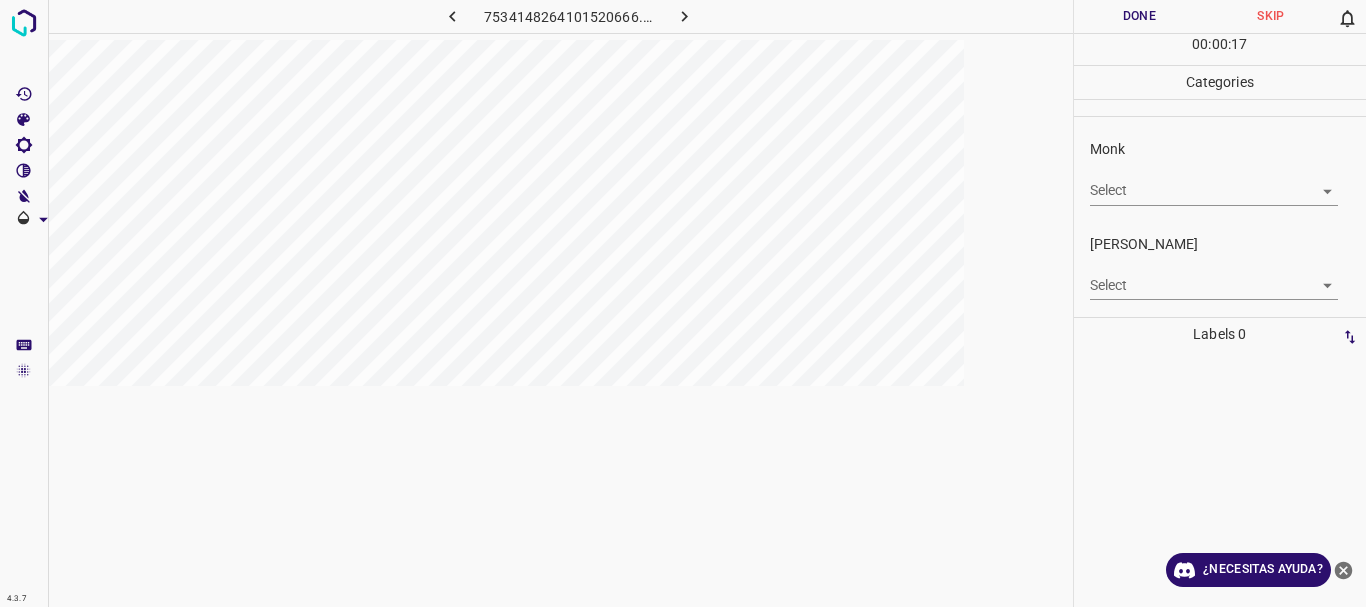 click on "4.3.7 7534148264101520666.png Done Skip 0 00   : 00   : 17   Categories Monk   Select ​  [PERSON_NAME]   Select ​ Labels   0 Categories 1 Monk 2  [PERSON_NAME] Tools Space Change between modes (Draw & Edit) I Auto labeling R Restore zoom M Zoom in N Zoom out Delete Delete selecte label Filters Z Restore filters X Saturation filter C Brightness filter V Contrast filter B Gray scale filter General O Download ¿Necesitas ayuda? Texto original Valora esta traducción Tu opinión servirá para ayudar a mejorar el Traductor de Google - Texto - Esconder - Borrar" at bounding box center [683, 303] 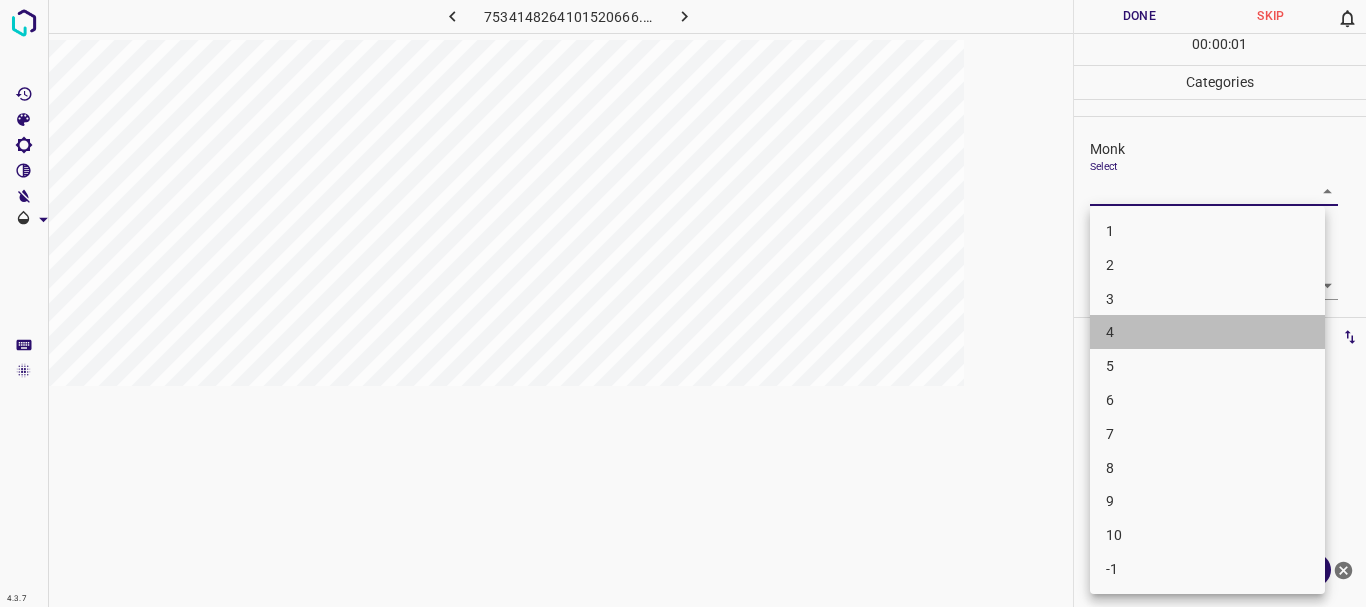 click on "4" at bounding box center [1207, 332] 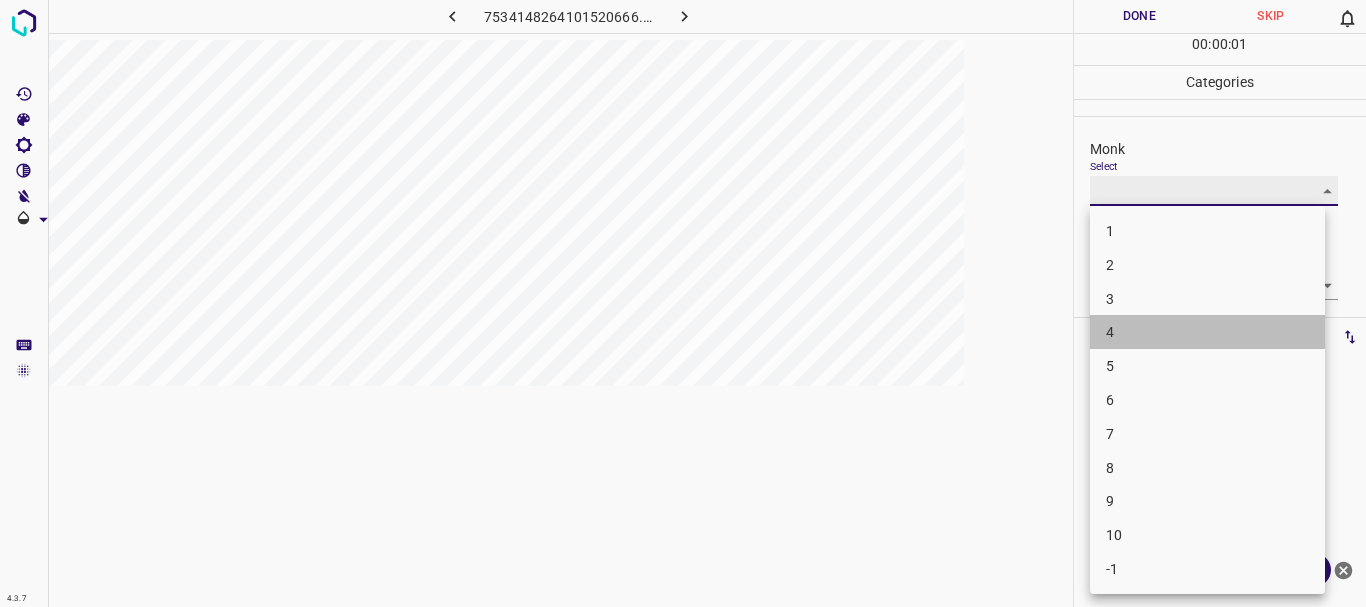type on "4" 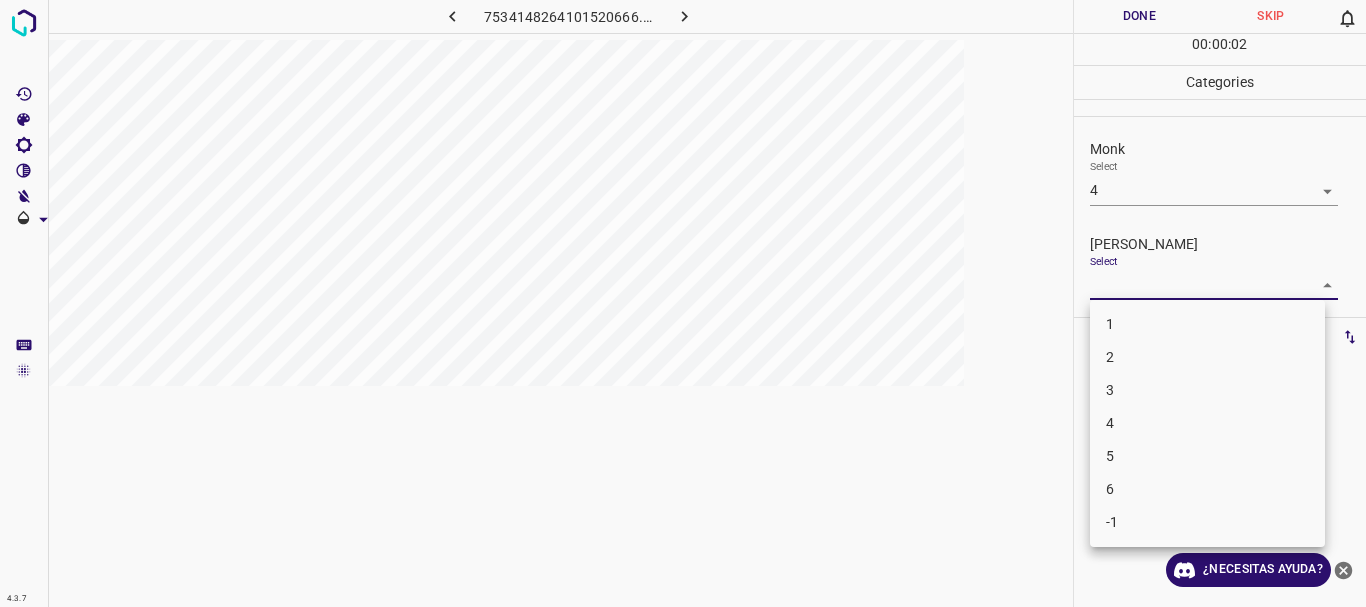 click on "4.3.7 7534148264101520666.png Done Skip 0 00   : 00   : 02   Categories Monk   Select 4 4  [PERSON_NAME]   Select ​ Labels   0 Categories 1 Monk 2  [PERSON_NAME] Tools Space Change between modes (Draw & Edit) I Auto labeling R Restore zoom M Zoom in N Zoom out Delete Delete selecte label Filters Z Restore filters X Saturation filter C Brightness filter V Contrast filter B Gray scale filter General O Download ¿Necesitas ayuda? Texto original Valora esta traducción Tu opinión servirá para ayudar a mejorar el Traductor de Google - Texto - Esconder - Borrar 1 2 3 4 5 6 -1" at bounding box center (683, 303) 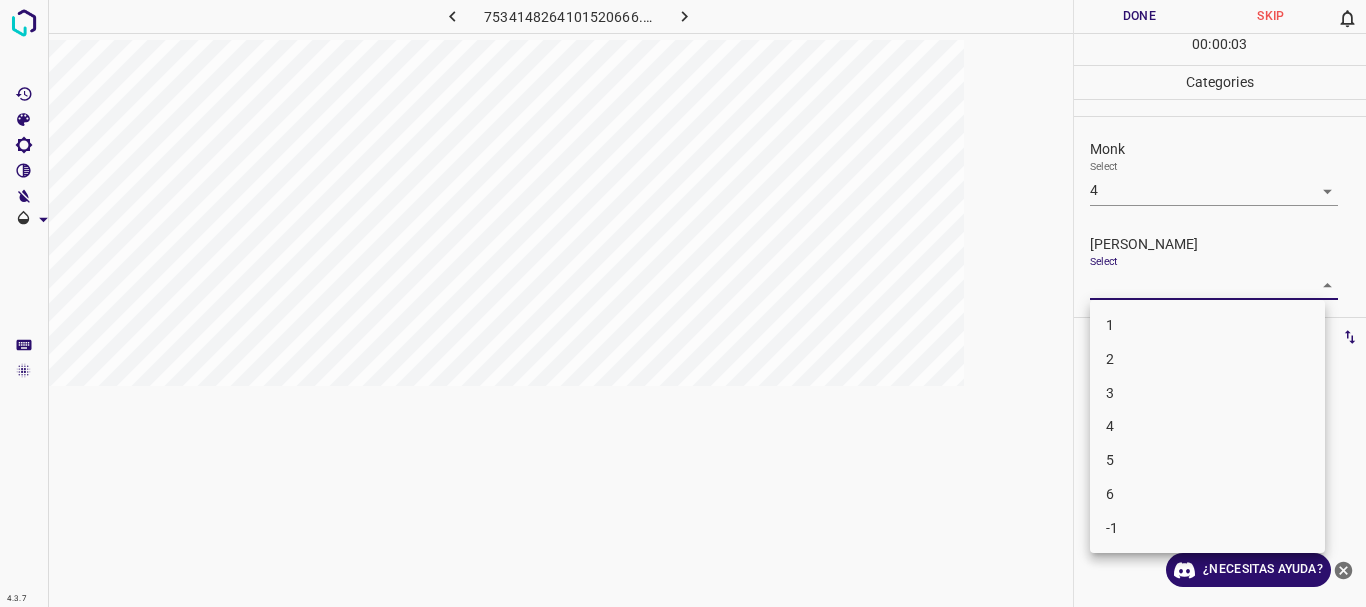 click on "2" at bounding box center [1207, 359] 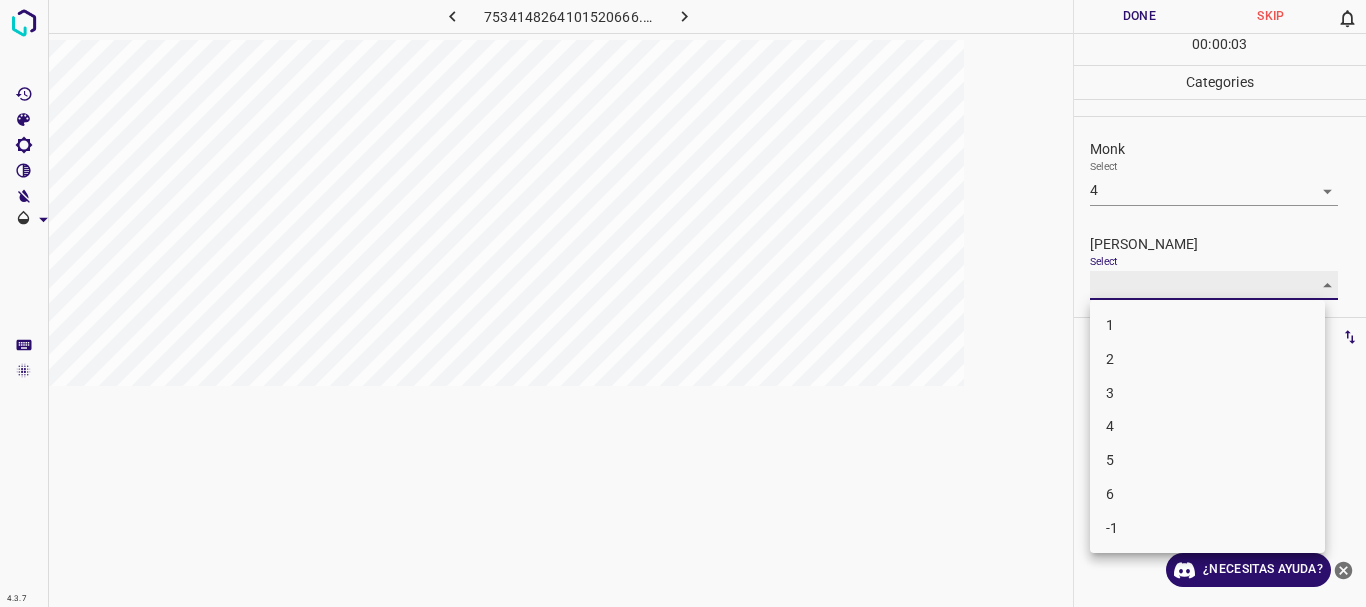 type on "2" 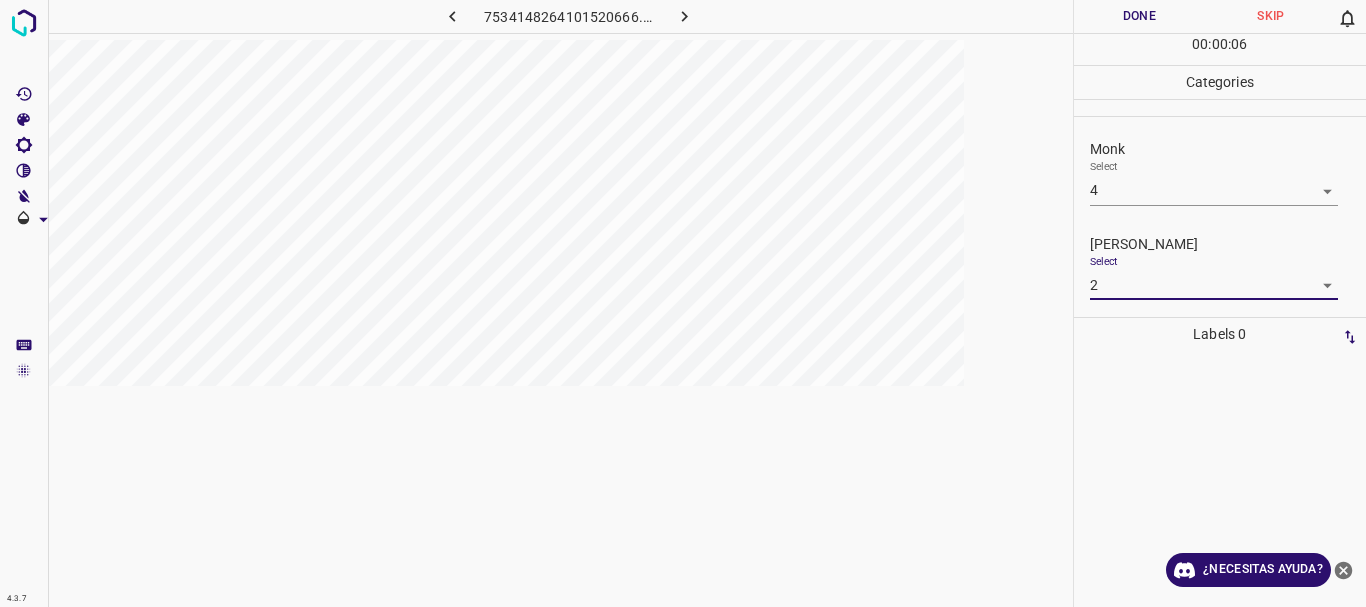 click on "Done" at bounding box center [1140, 16] 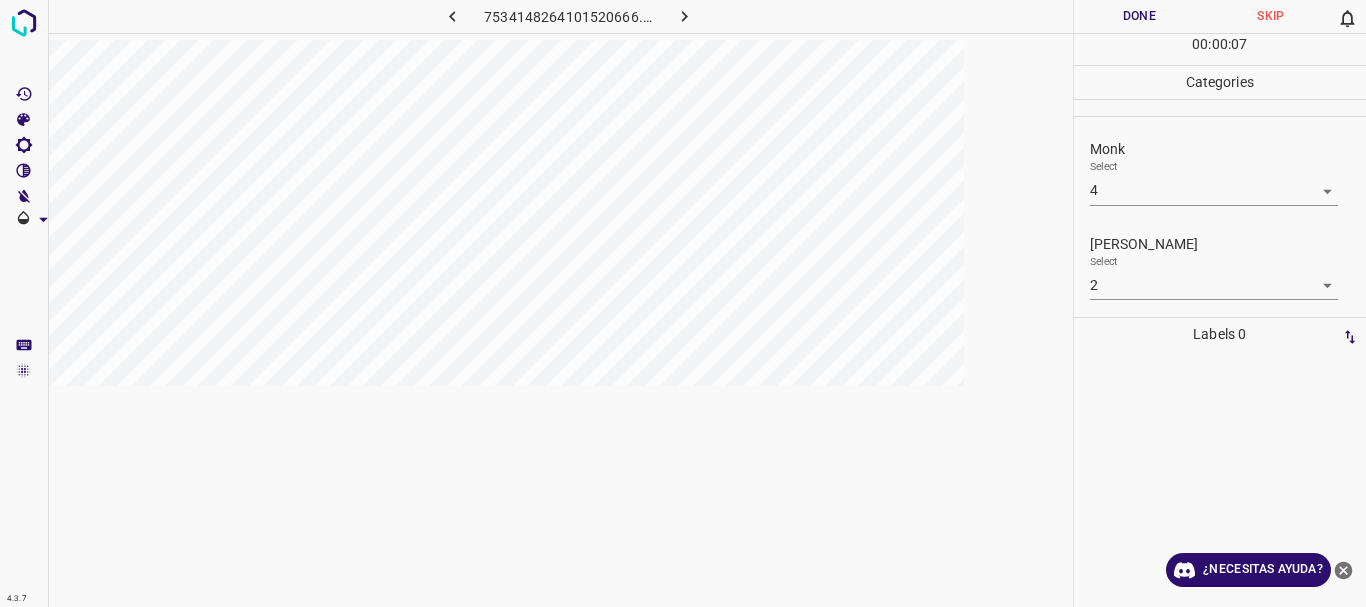 click 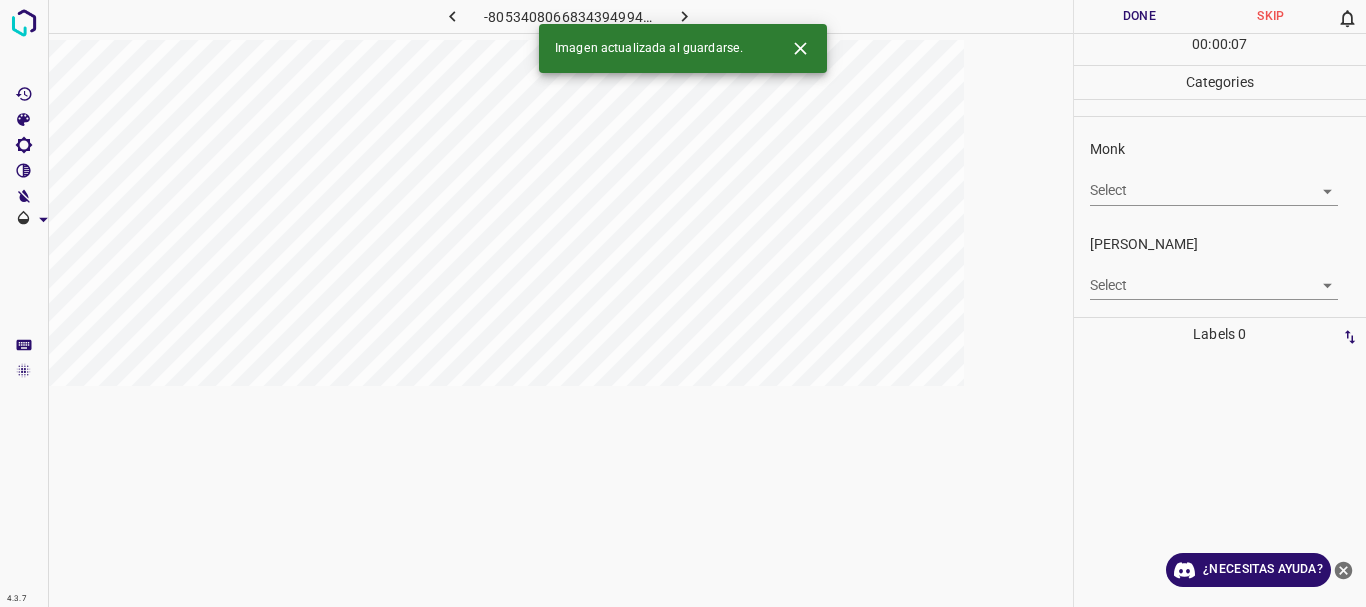 click on "4.3.7 -8053408066834394994.png Done Skip 0 00   : 00   : 07   Categories Monk   Select ​  [PERSON_NAME]   Select ​ Labels   0 Categories 1 Monk 2  [PERSON_NAME] Tools Space Change between modes (Draw & Edit) I Auto labeling R Restore zoom M Zoom in N Zoom out Delete Delete selecte label Filters Z Restore filters X Saturation filter C Brightness filter V Contrast filter B Gray scale filter General O Download Imagen actualizada al guardarse. ¿Necesitas ayuda? Texto original Valora esta traducción Tu opinión servirá para ayudar a mejorar el Traductor de Google - Texto - Esconder - Borrar" at bounding box center (683, 303) 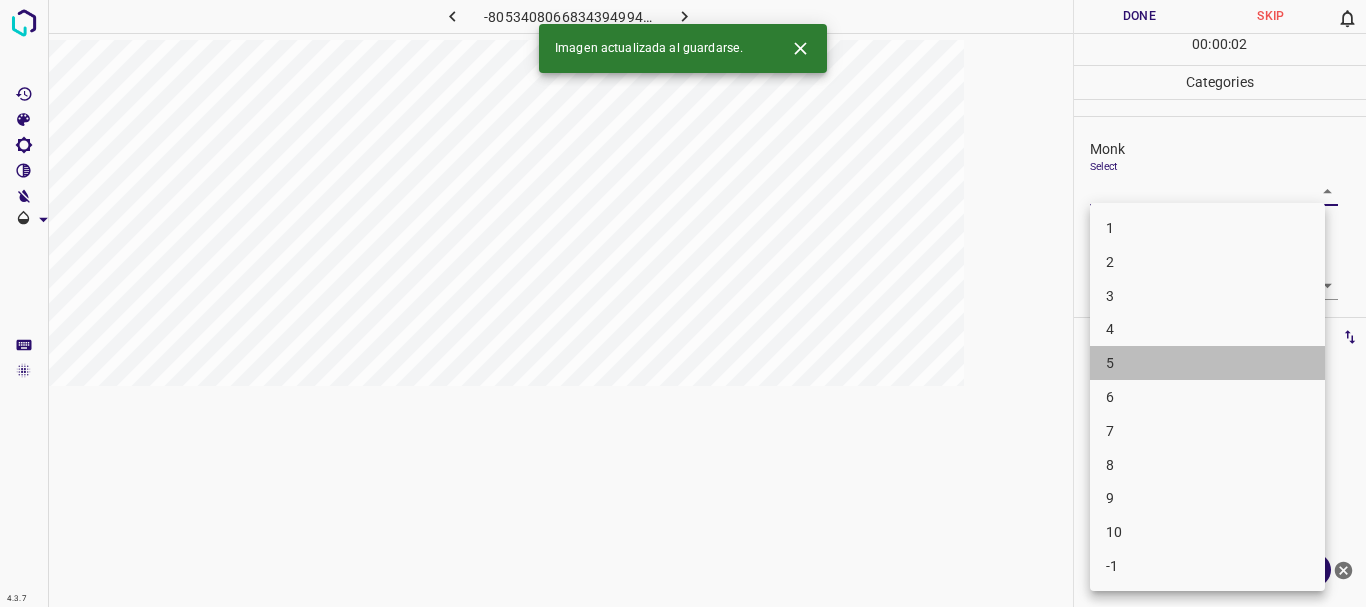 click on "5" at bounding box center (1207, 363) 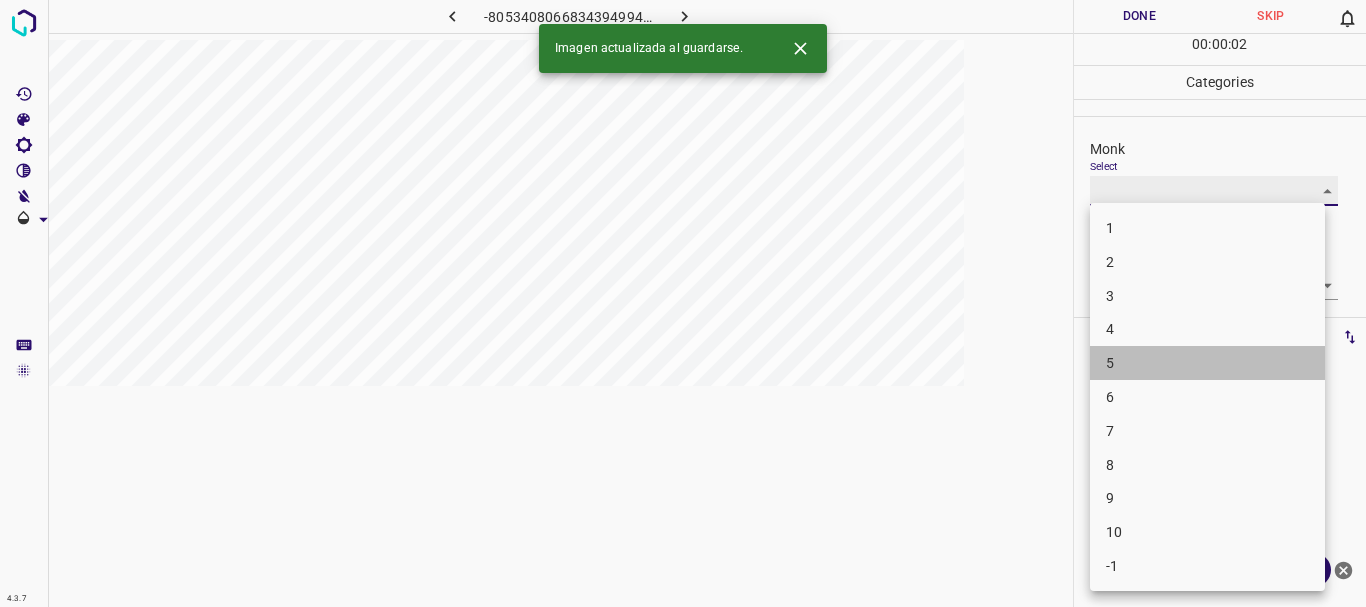 type on "5" 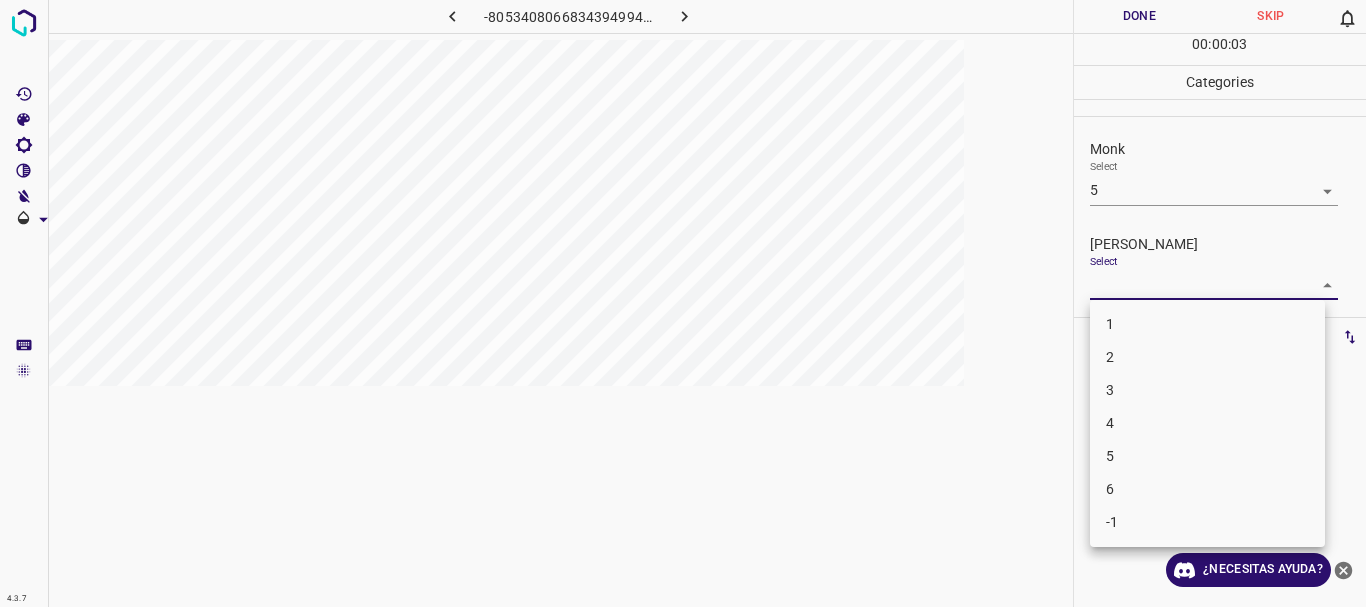 click on "4.3.7 -8053408066834394994.png Done Skip 0 00   : 00   : 03   Categories Monk   Select 5 5  [PERSON_NAME]   Select ​ Labels   0 Categories 1 Monk 2  [PERSON_NAME] Tools Space Change between modes (Draw & Edit) I Auto labeling R Restore zoom M Zoom in N Zoom out Delete Delete selecte label Filters Z Restore filters X Saturation filter C Brightness filter V Contrast filter B Gray scale filter General O Download ¿Necesitas ayuda? Texto original Valora esta traducción Tu opinión servirá para ayudar a mejorar el Traductor de Google - Texto - Esconder - Borrar 1 2 3 4 5 6 -1" at bounding box center (683, 303) 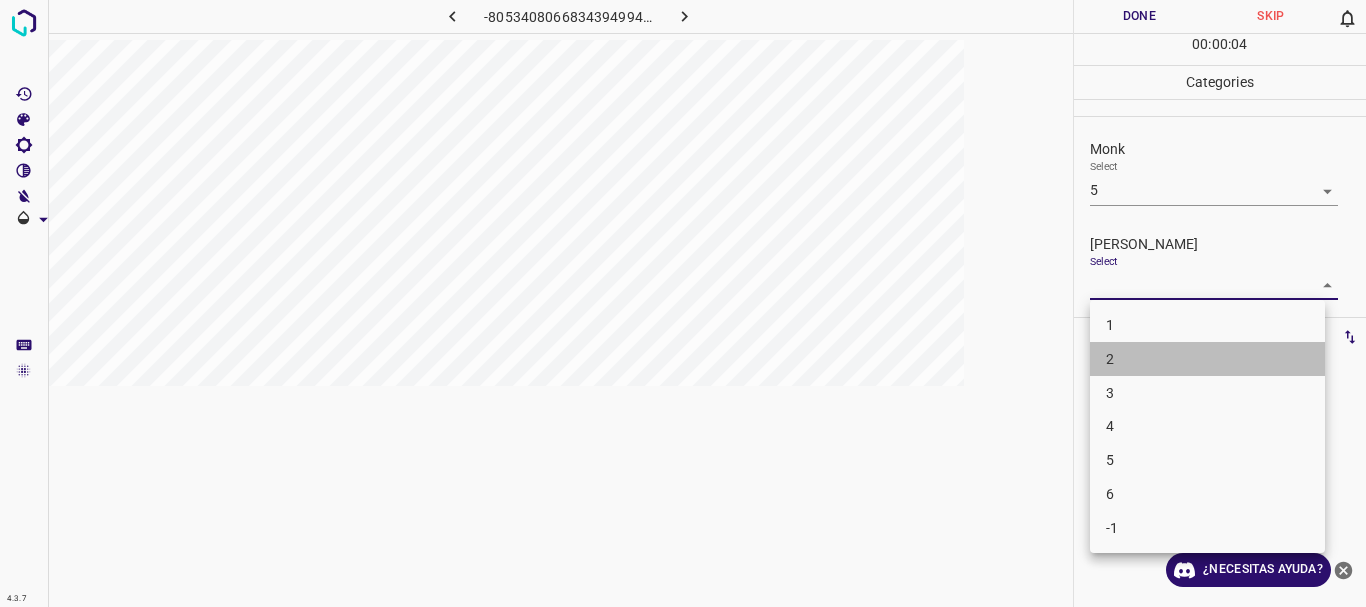 click on "2" at bounding box center [1207, 359] 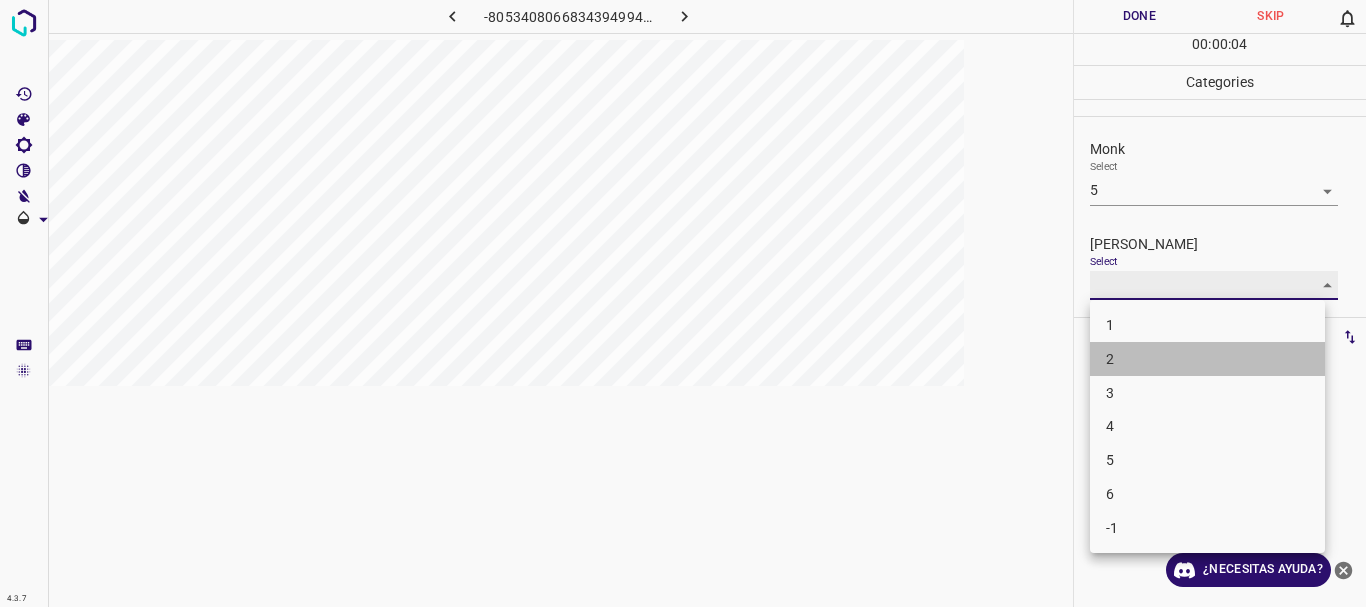 type on "2" 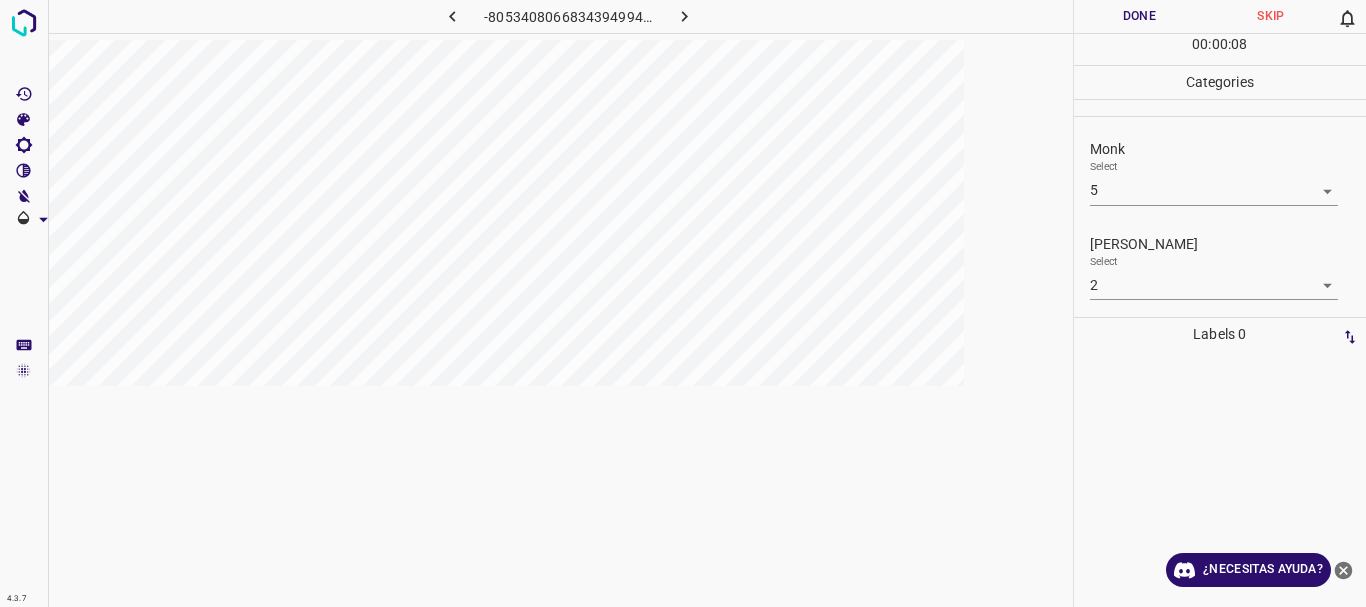 drag, startPoint x: 1156, startPoint y: 28, endPoint x: 787, endPoint y: 37, distance: 369.10974 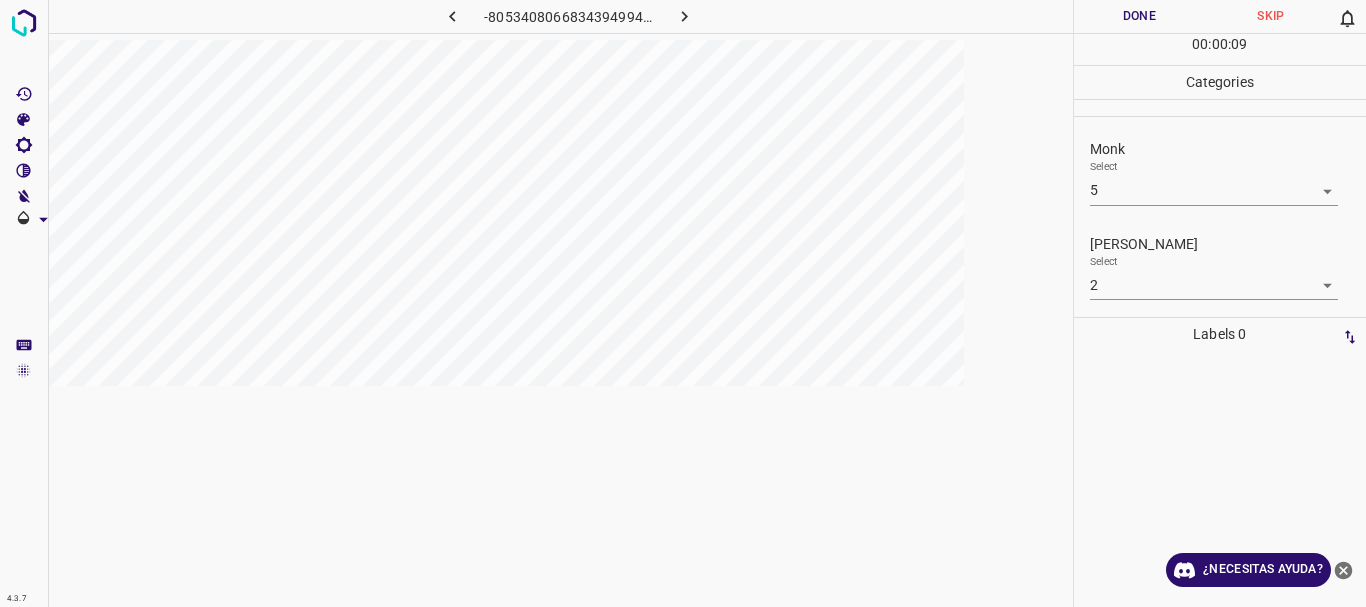 click 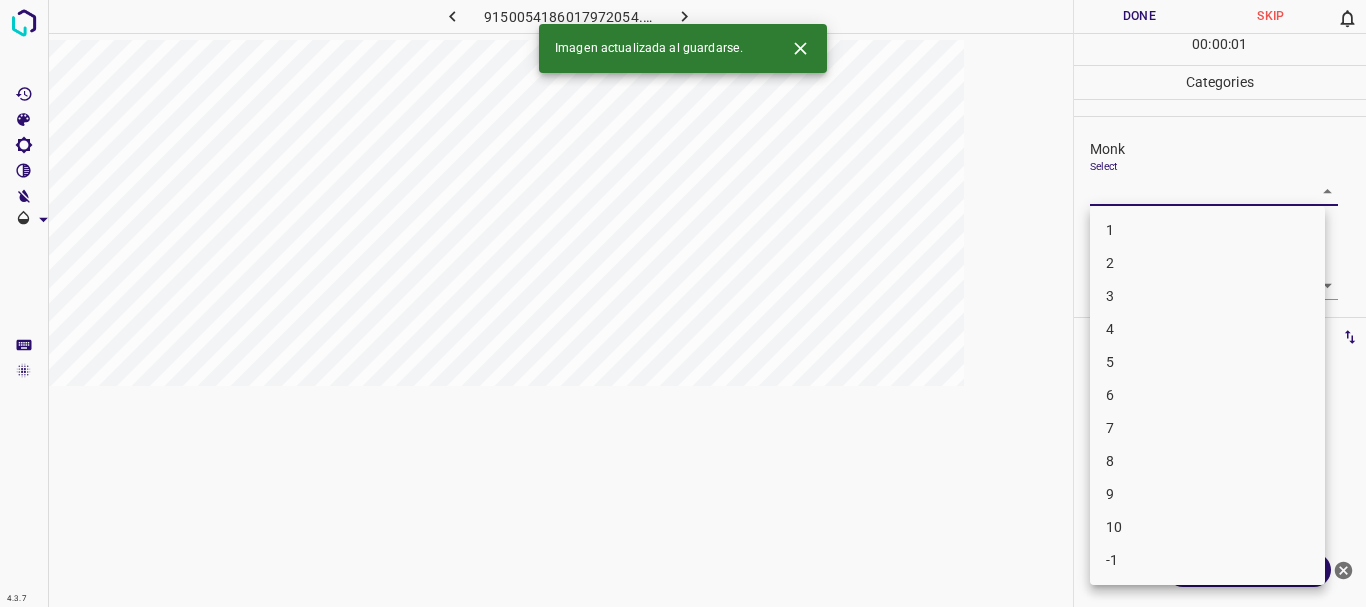 click on "4.3.7 9150054186017972054.png Done Skip 0 00   : 00   : 01   Categories Monk   Select ​  [PERSON_NAME]   Select ​ Labels   0 Categories 1 Monk 2  [PERSON_NAME] Tools Space Change between modes (Draw & Edit) I Auto labeling R Restore zoom M Zoom in N Zoom out Delete Delete selecte label Filters Z Restore filters X Saturation filter C Brightness filter V Contrast filter B Gray scale filter General O Download Imagen actualizada al guardarse. ¿Necesitas ayuda? Texto original Valora esta traducción Tu opinión servirá para ayudar a mejorar el Traductor de Google - Texto - Esconder - Borrar 1 2 3 4 5 6 7 8 9 10 -1" at bounding box center [683, 303] 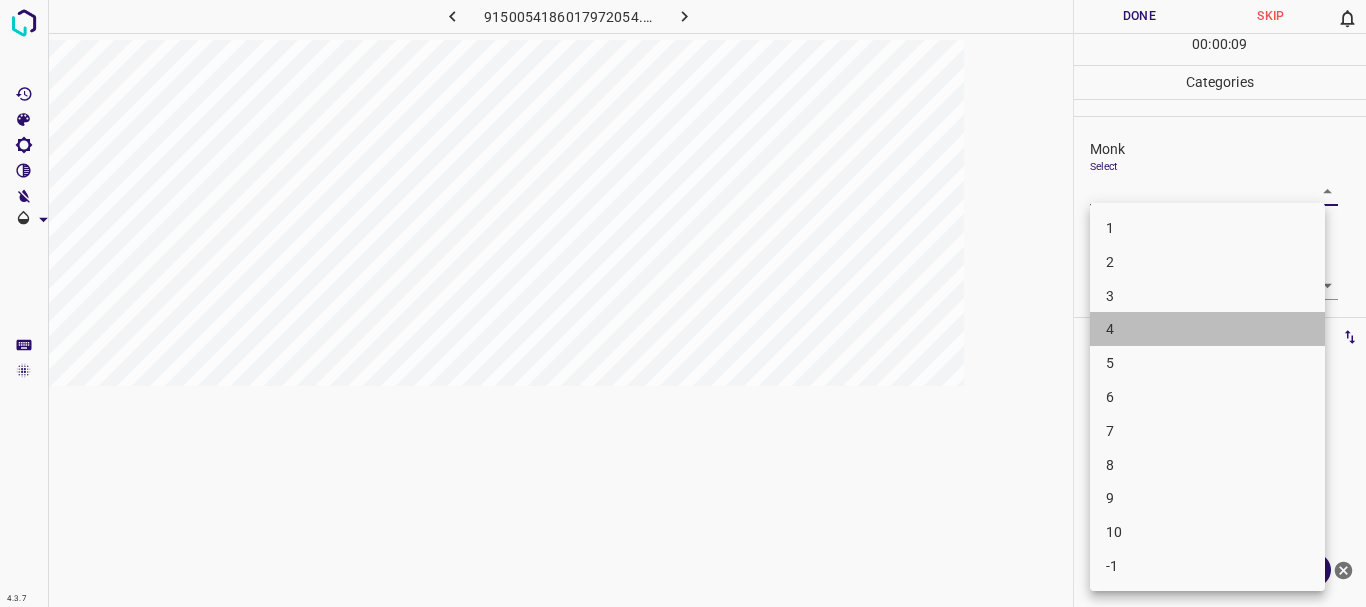 click on "4" at bounding box center [1207, 329] 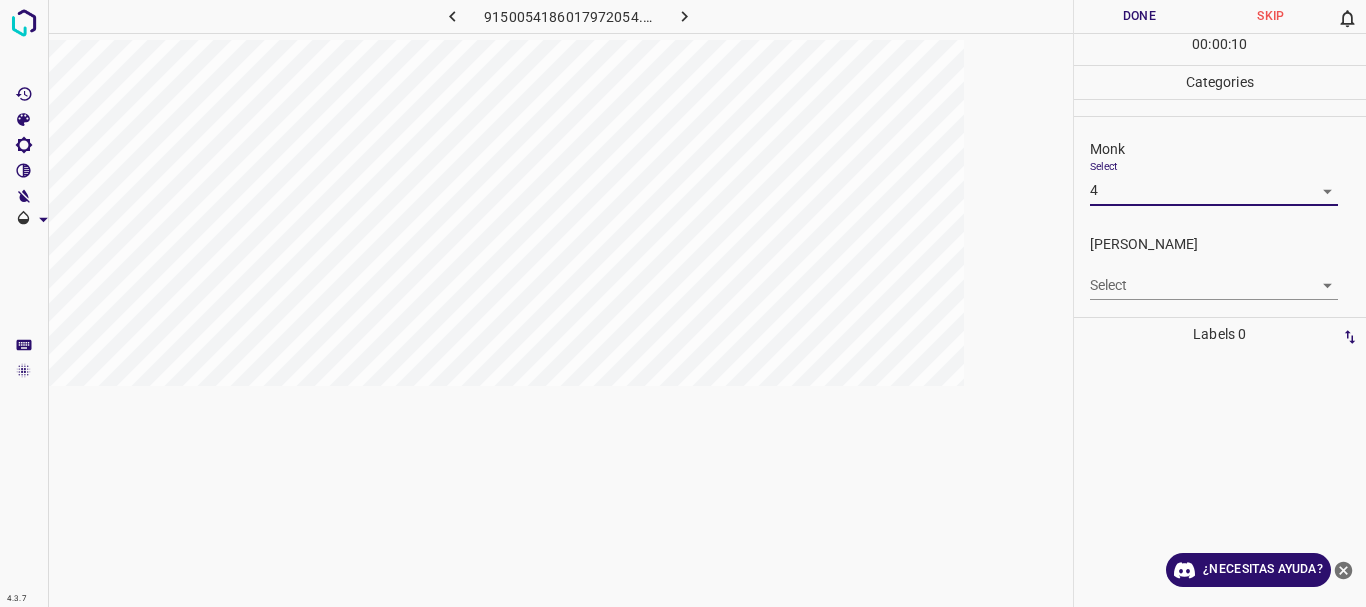 click on "4.3.7 9150054186017972054.png Done Skip 0 00   : 00   : 10   Categories Monk   Select 4 4  [PERSON_NAME]   Select ​ Labels   0 Categories 1 Monk 2  [PERSON_NAME] Tools Space Change between modes (Draw & Edit) I Auto labeling R Restore zoom M Zoom in N Zoom out Delete Delete selecte label Filters Z Restore filters X Saturation filter C Brightness filter V Contrast filter B Gray scale filter General O Download ¿Necesitas ayuda? Texto original Valora esta traducción Tu opinión servirá para ayudar a mejorar el Traductor de Google - Texto - Esconder - Borrar" at bounding box center (683, 303) 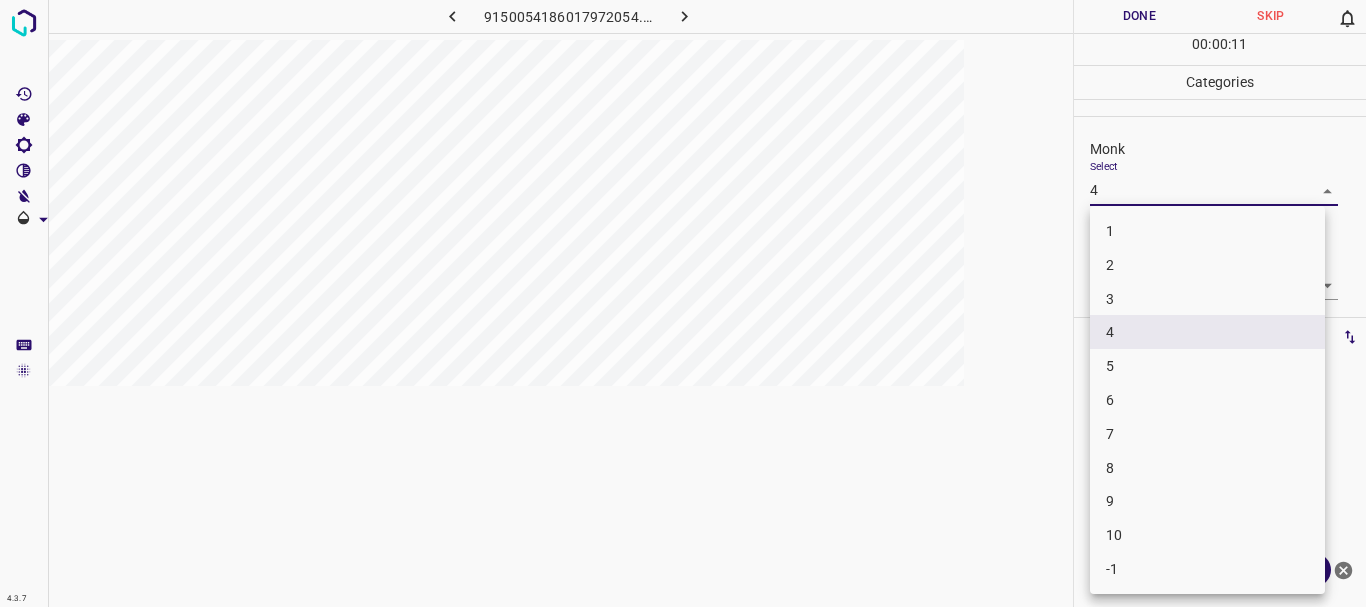 click on "3" at bounding box center [1207, 299] 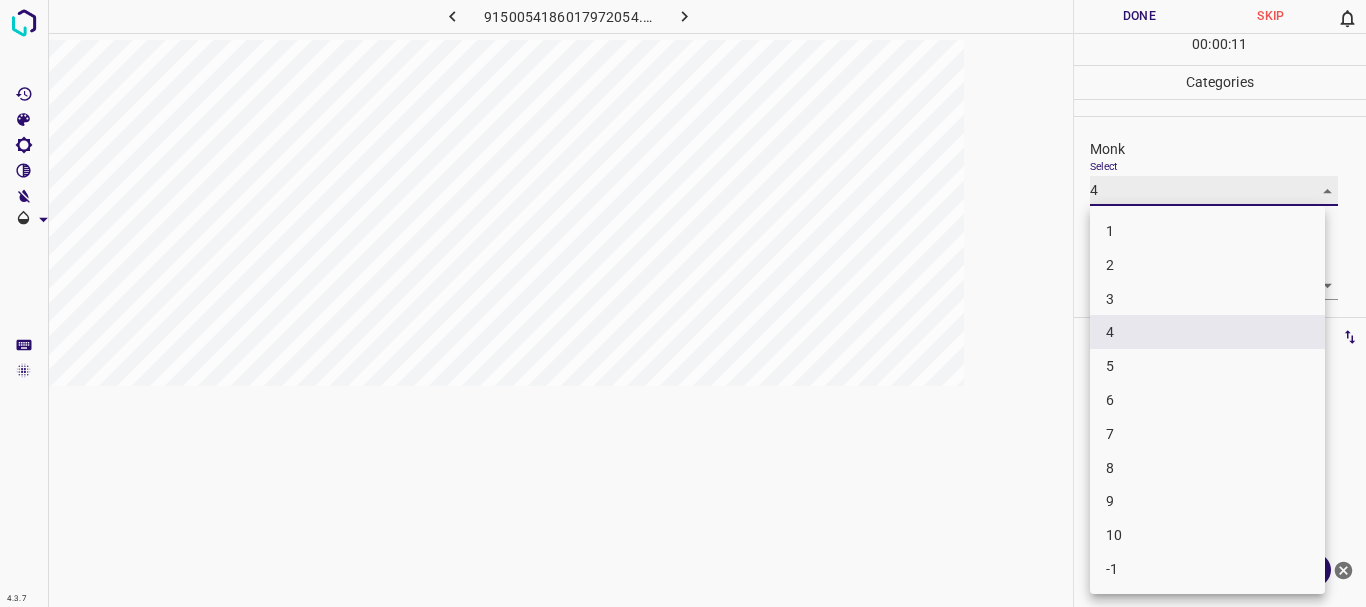 type on "3" 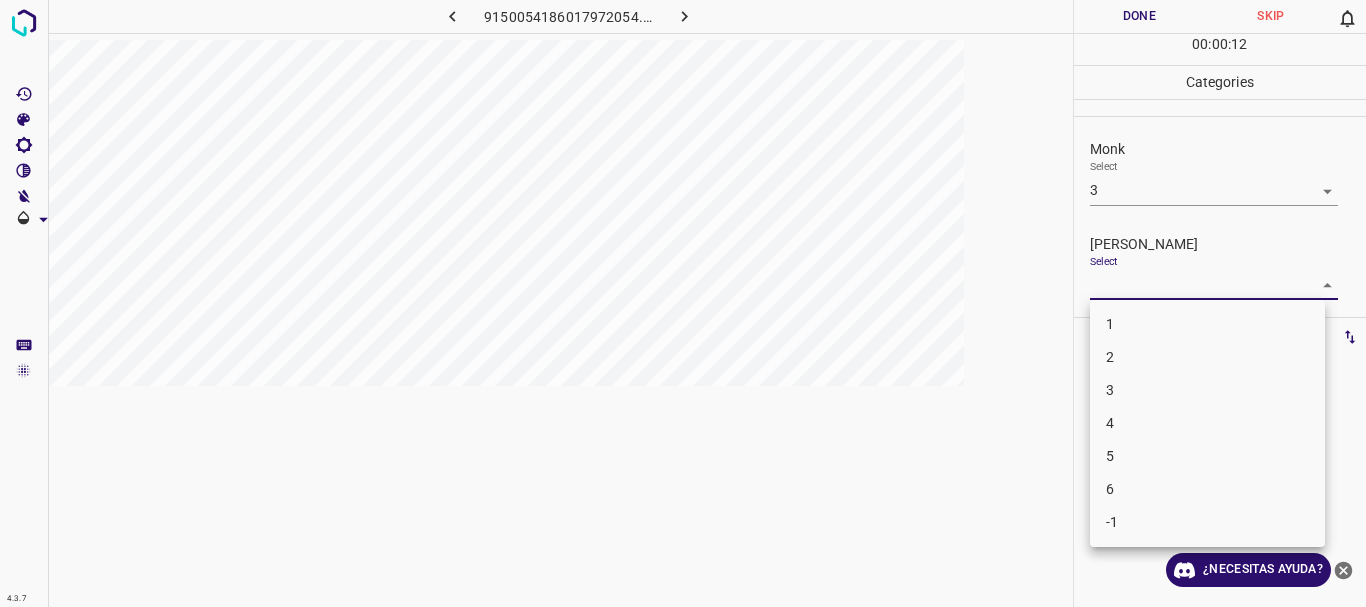 click on "4.3.7 9150054186017972054.png Done Skip 0 00   : 00   : 12   Categories Monk   Select 3 3  [PERSON_NAME]   Select ​ Labels   0 Categories 1 Monk 2  [PERSON_NAME] Tools Space Change between modes (Draw & Edit) I Auto labeling R Restore zoom M Zoom in N Zoom out Delete Delete selecte label Filters Z Restore filters X Saturation filter C Brightness filter V Contrast filter B Gray scale filter General O Download ¿Necesitas ayuda? Texto original Valora esta traducción Tu opinión servirá para ayudar a mejorar el Traductor de Google - Texto - Esconder - Borrar 1 2 3 4 5 6 -1" at bounding box center (683, 303) 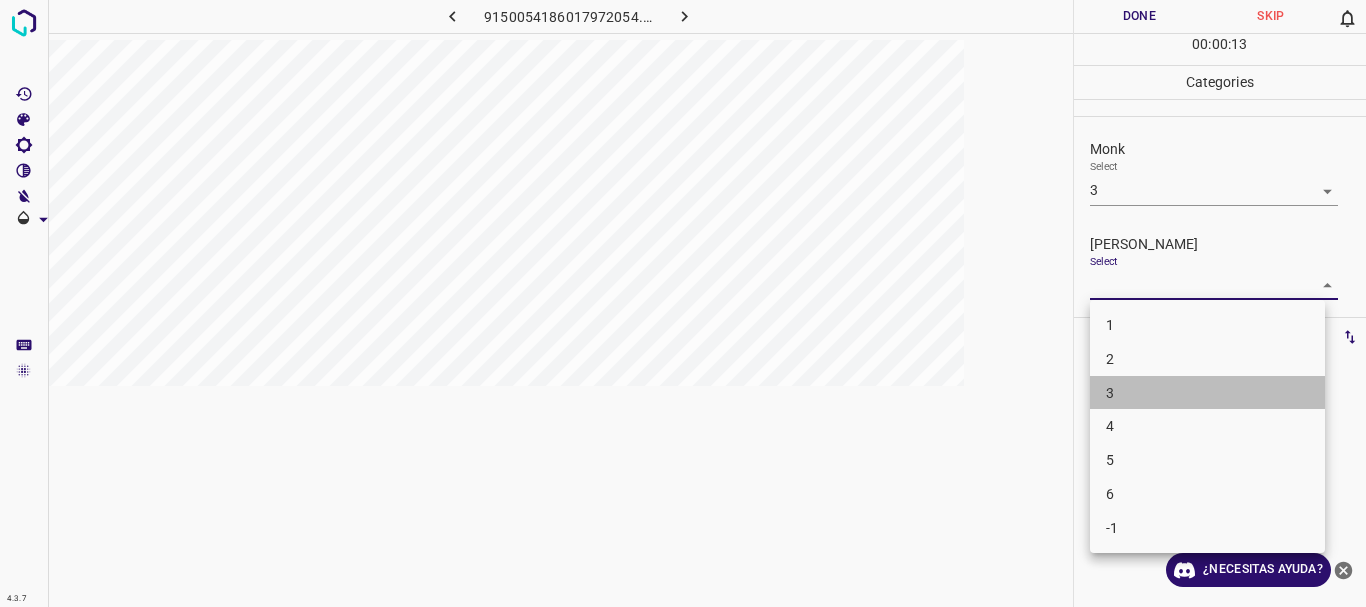 click on "3" at bounding box center [1207, 393] 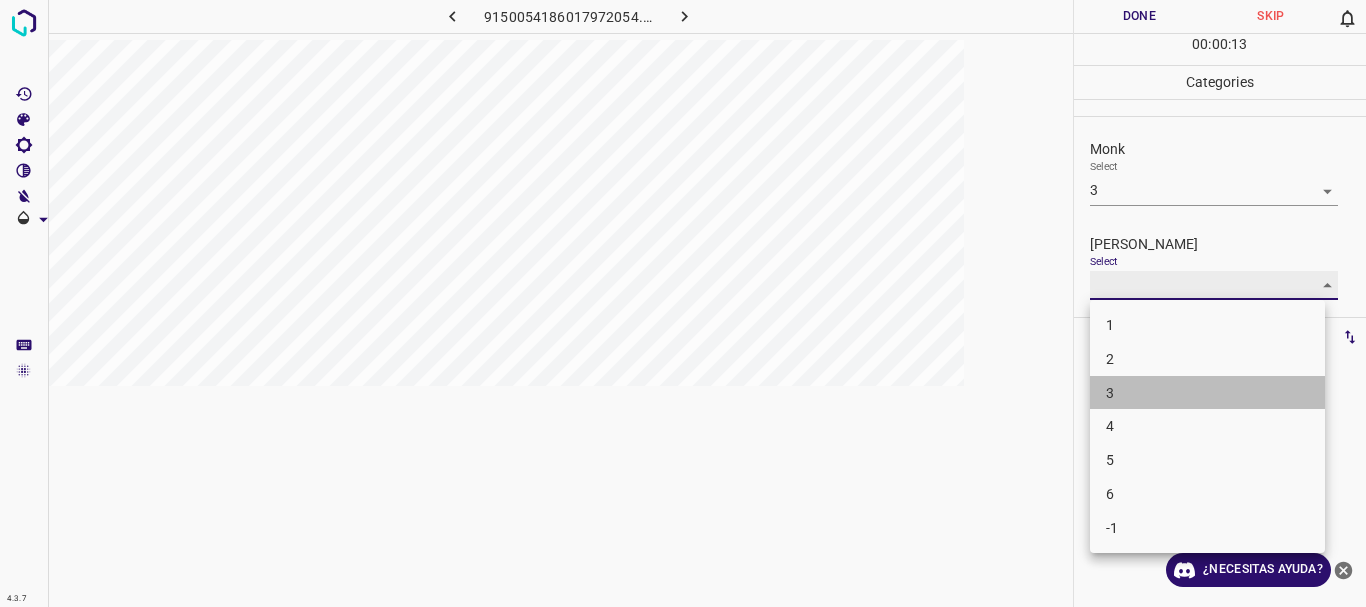type on "3" 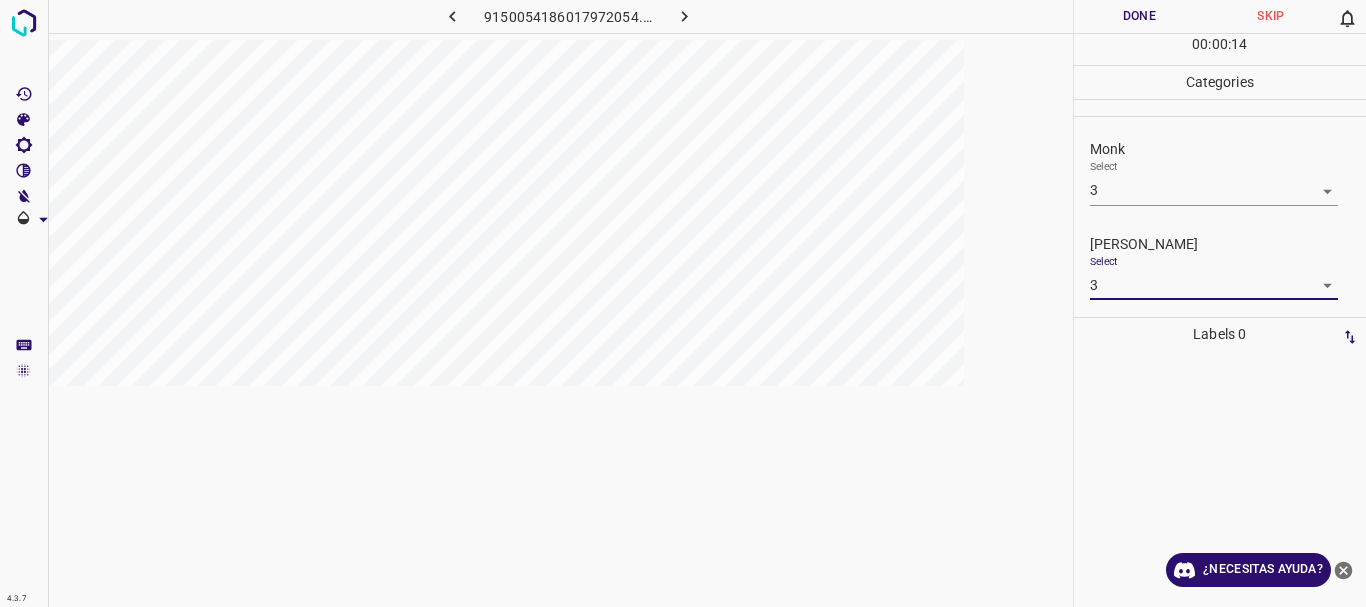 click on "Done" at bounding box center (1140, 16) 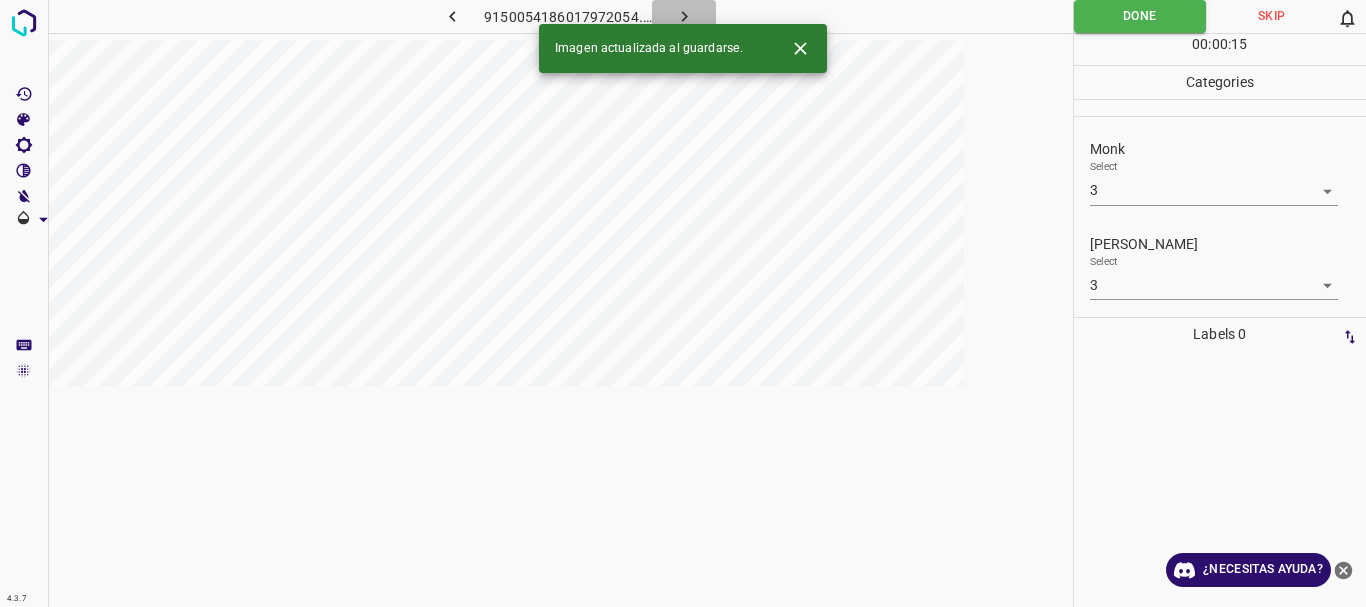 click 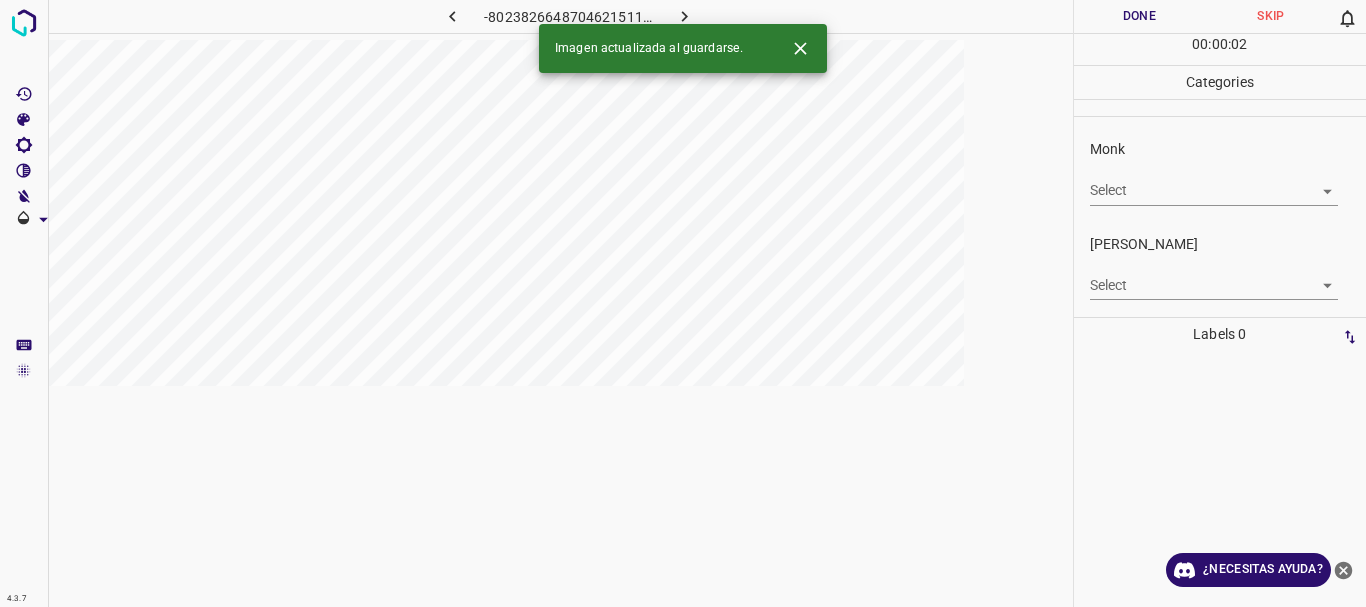 click on "4.3.7 -8023826648704621511.png Done Skip 0 00   : 00   : 02   Categories Monk   Select ​  [PERSON_NAME]   Select ​ Labels   0 Categories 1 Monk 2  [PERSON_NAME] Tools Space Change between modes (Draw & Edit) I Auto labeling R Restore zoom M Zoom in N Zoom out Delete Delete selecte label Filters Z Restore filters X Saturation filter C Brightness filter V Contrast filter B Gray scale filter General O Download Imagen actualizada al guardarse. ¿Necesitas ayuda? Texto original Valora esta traducción Tu opinión servirá para ayudar a mejorar el Traductor de Google - Texto - Esconder - Borrar" at bounding box center (683, 303) 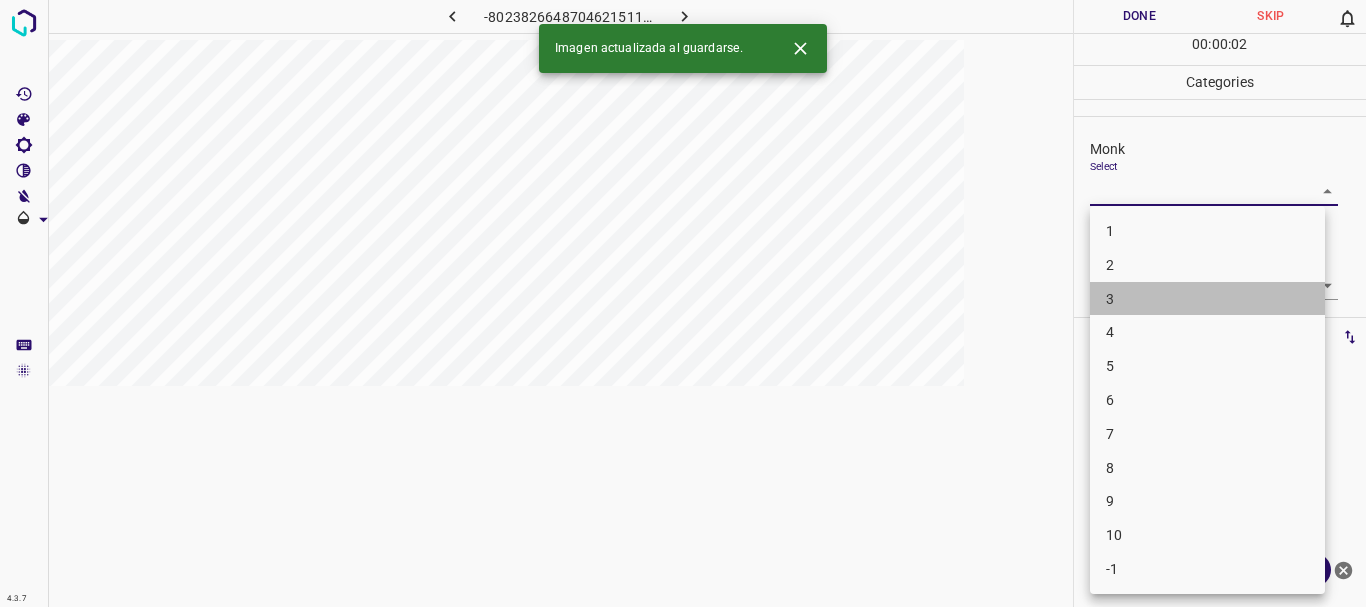click on "3" at bounding box center [1207, 299] 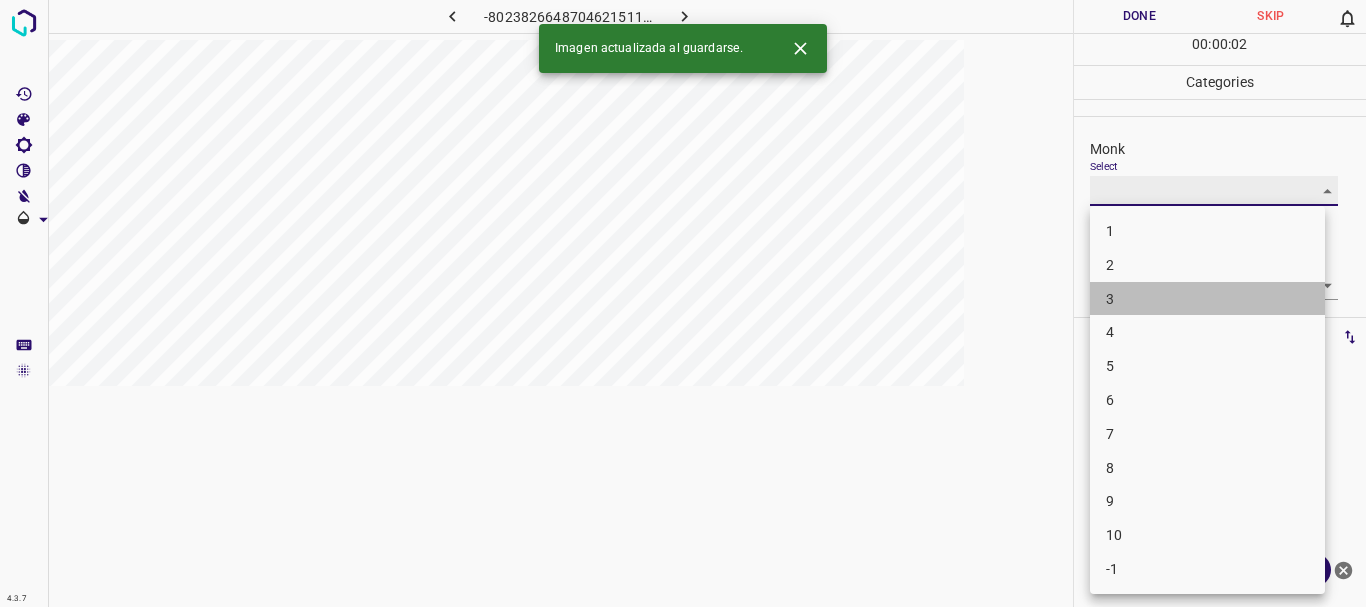 type on "3" 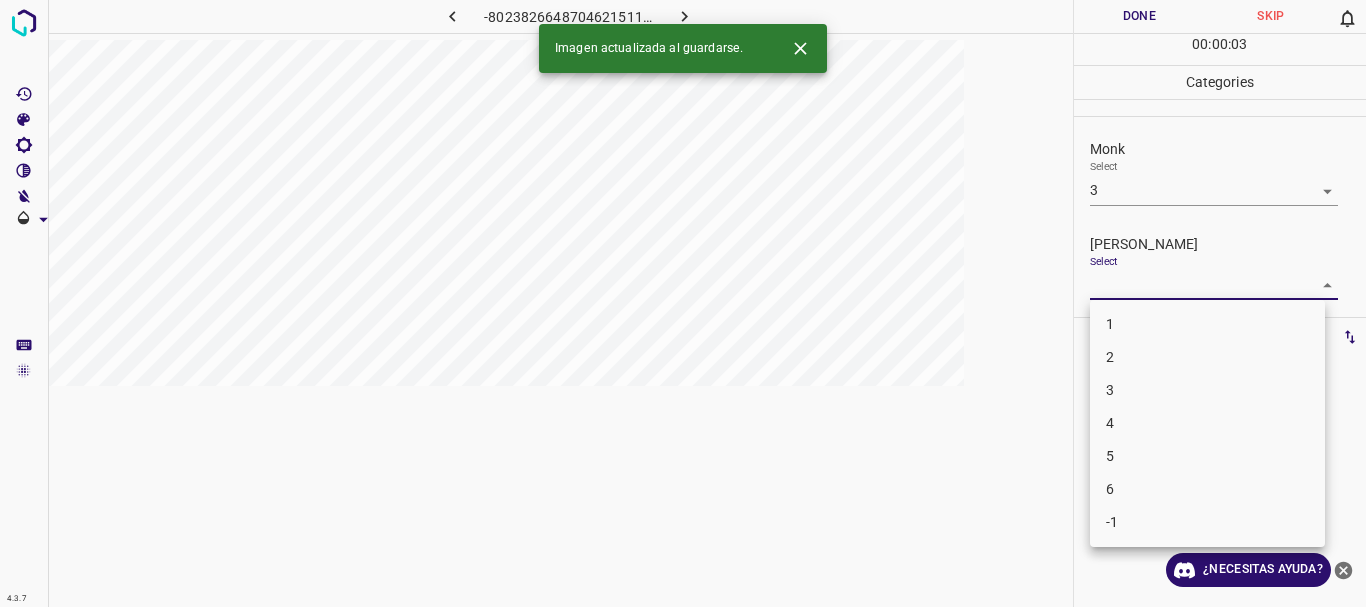 click on "4.3.7 -8023826648704621511.png Done Skip 0 00   : 00   : 03   Categories Monk   Select 3 3  [PERSON_NAME]   Select ​ Labels   0 Categories 1 Monk 2  [PERSON_NAME] Tools Space Change between modes (Draw & Edit) I Auto labeling R Restore zoom M Zoom in N Zoom out Delete Delete selecte label Filters Z Restore filters X Saturation filter C Brightness filter V Contrast filter B Gray scale filter General O Download Imagen actualizada al guardarse. ¿Necesitas ayuda? Texto original Valora esta traducción Tu opinión servirá para ayudar a mejorar el Traductor de Google - Texto - Esconder - Borrar 1 2 3 4 5 6 -1" at bounding box center (683, 303) 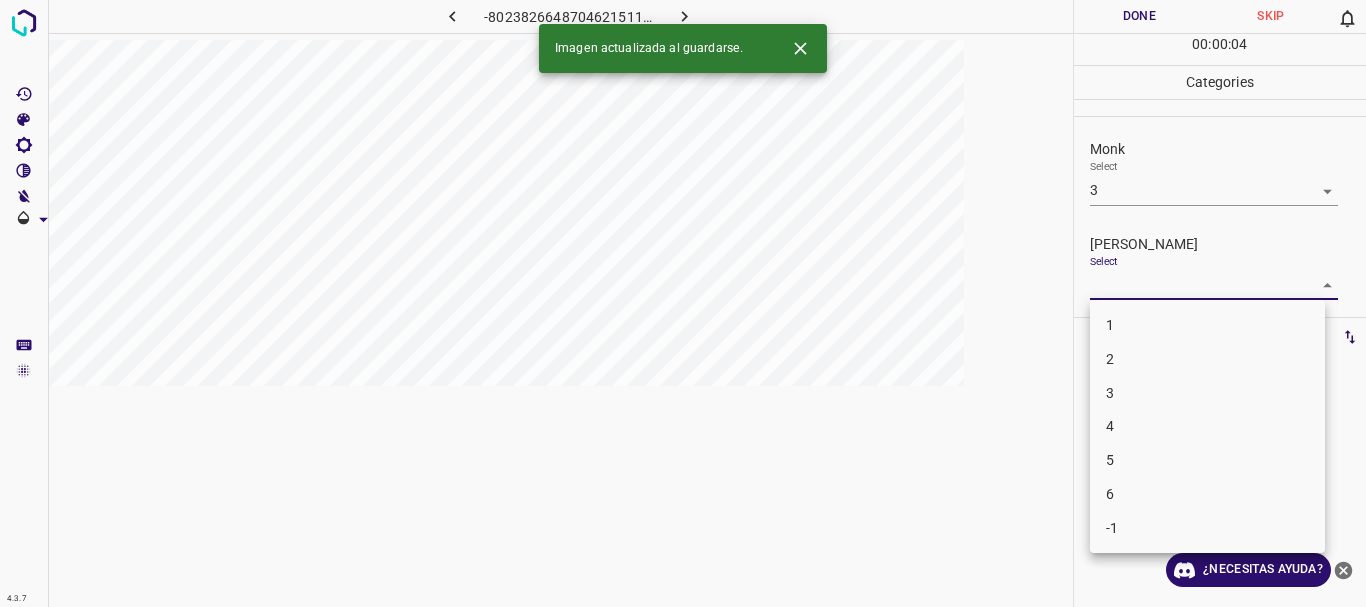 drag, startPoint x: 1153, startPoint y: 371, endPoint x: 1151, endPoint y: 271, distance: 100.02 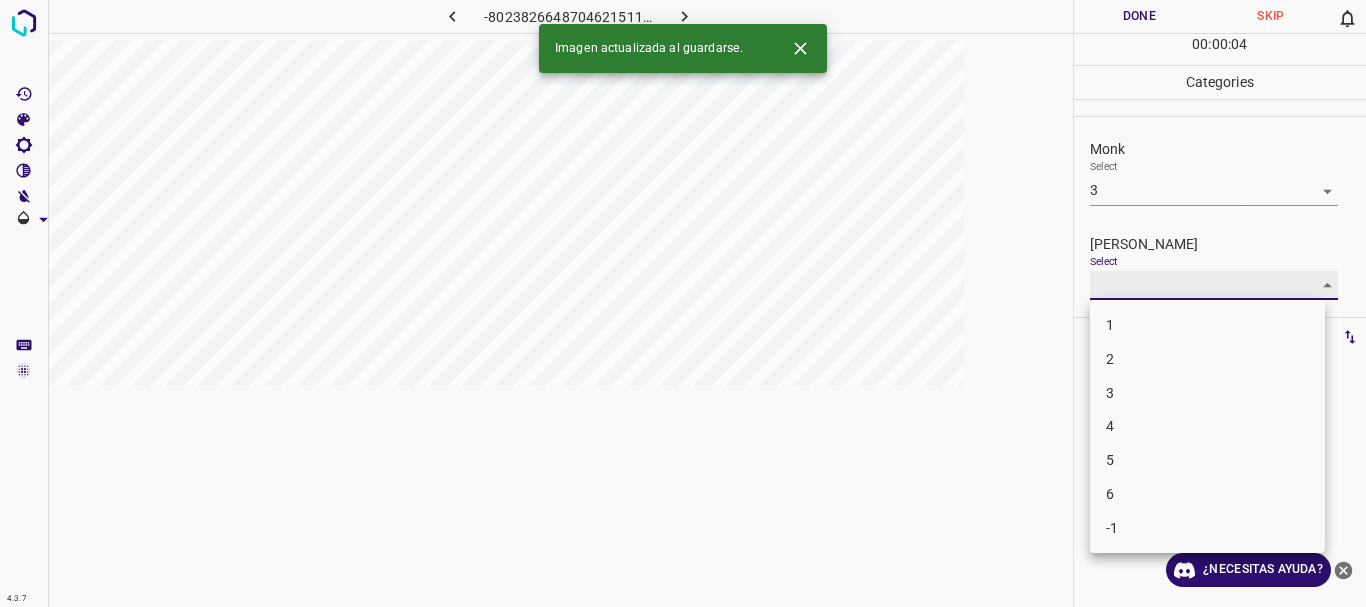 type on "2" 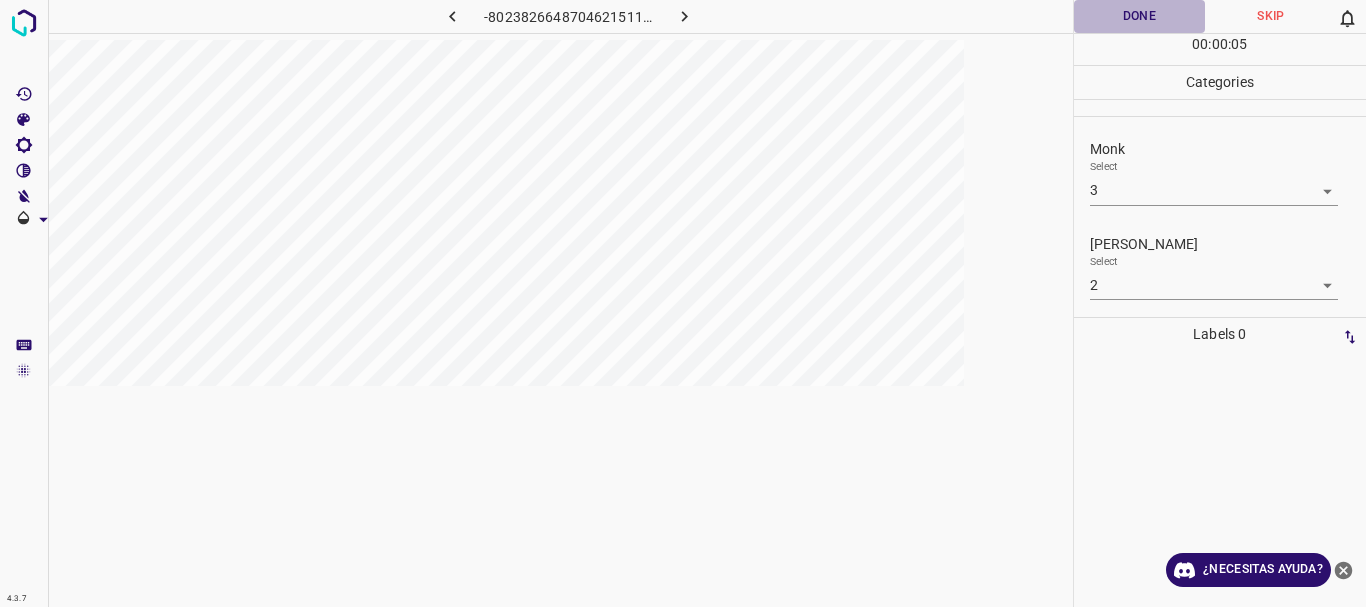 click on "Done" at bounding box center [1140, 16] 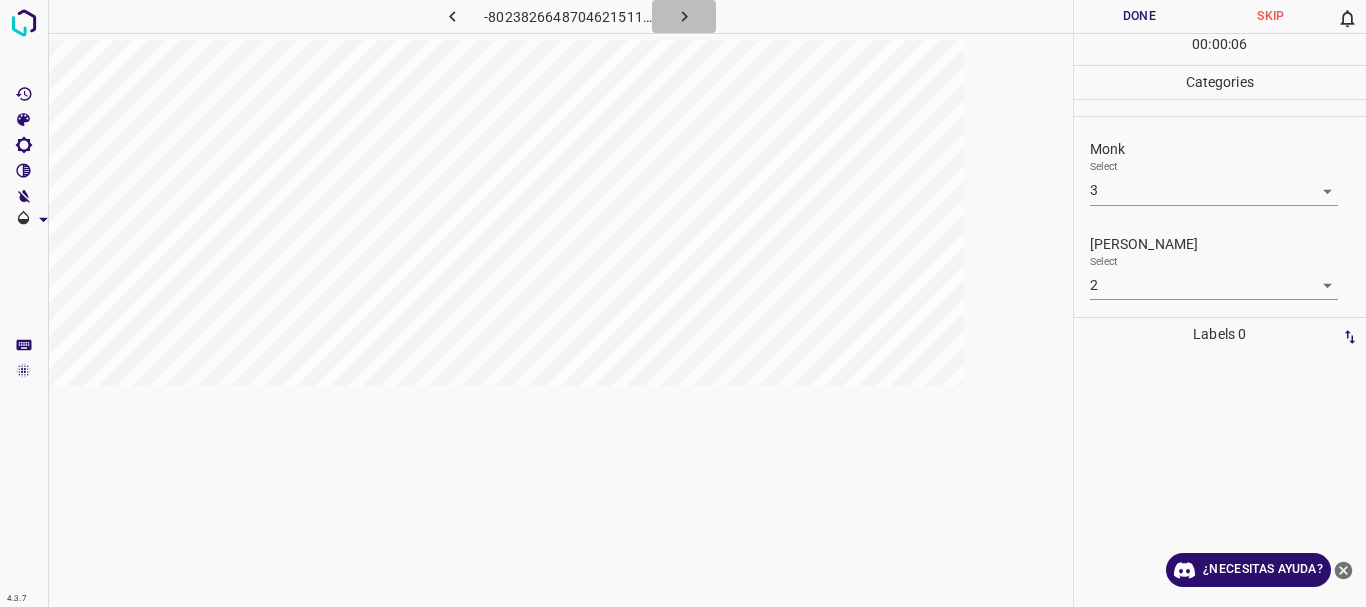 click 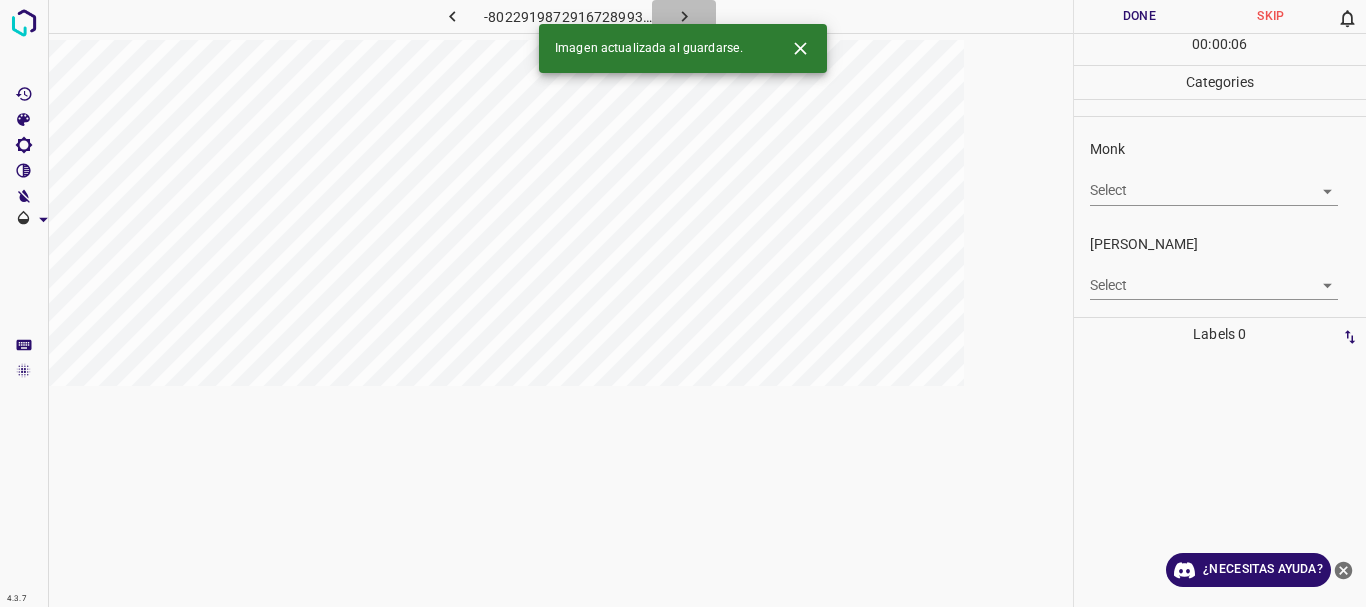 click 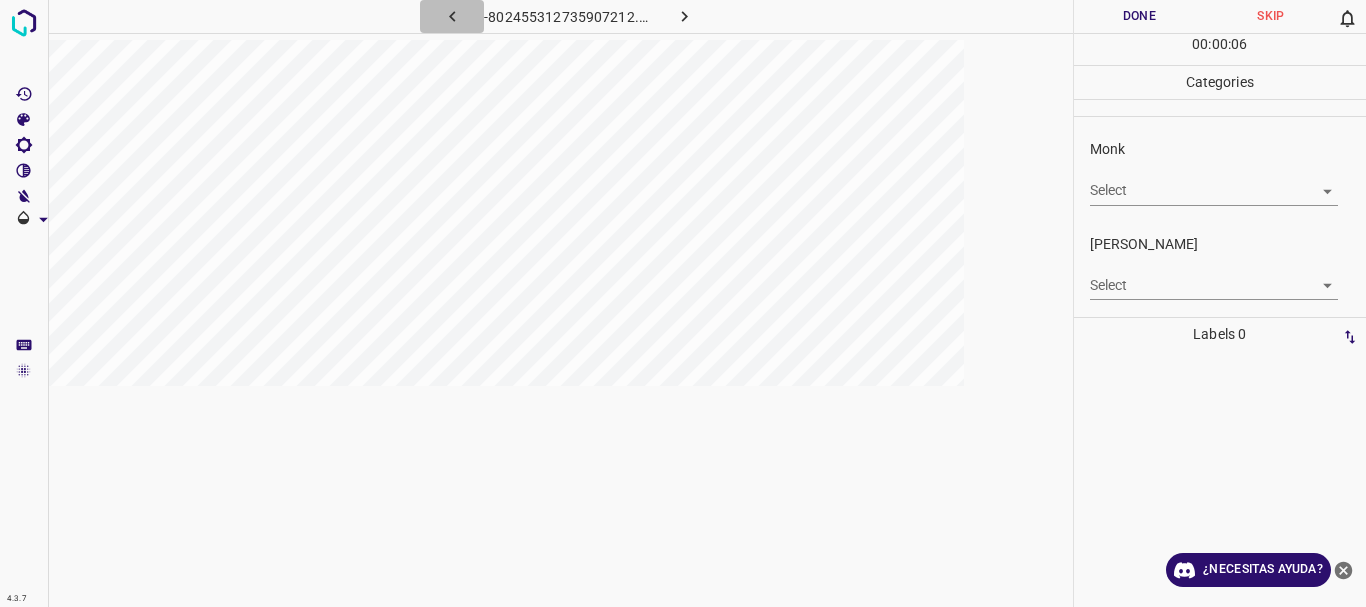 click 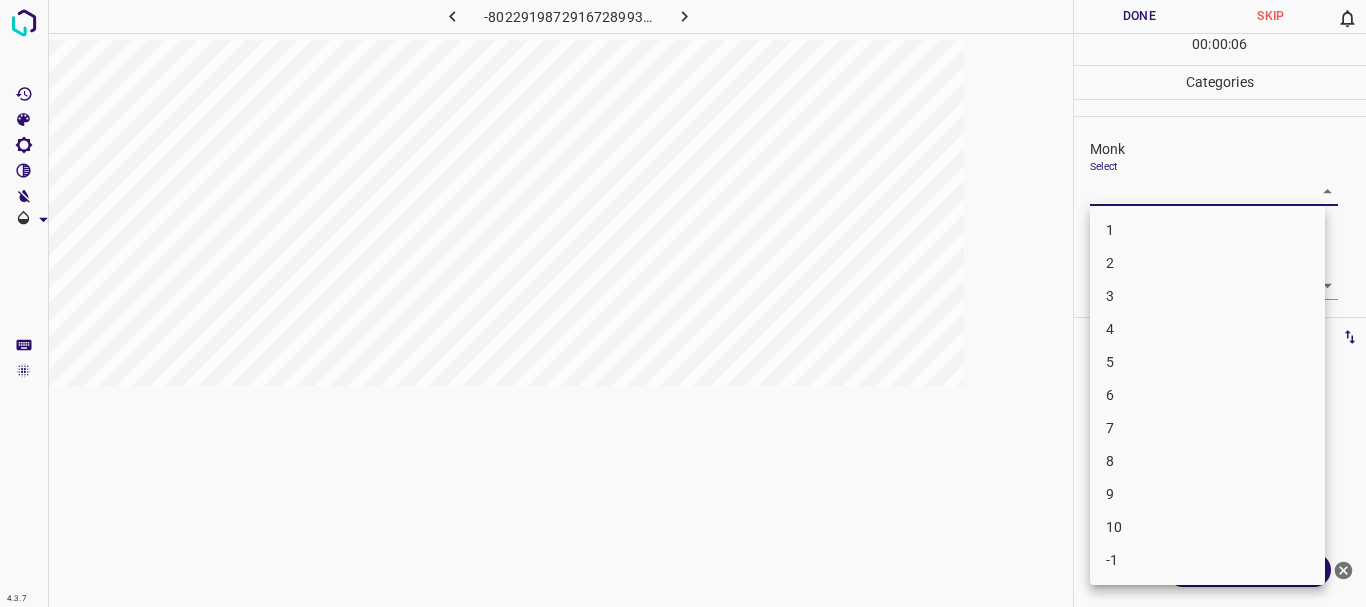 click on "4.3.7 -8022919872916728993.png Done Skip 0 00   : 00   : 06   Categories Monk   Select ​  [PERSON_NAME]   Select ​ Labels   0 Categories 1 Monk 2  [PERSON_NAME] Tools Space Change between modes (Draw & Edit) I Auto labeling R Restore zoom M Zoom in N Zoom out Delete Delete selecte label Filters Z Restore filters X Saturation filter C Brightness filter V Contrast filter B Gray scale filter General O Download ¿Necesitas ayuda? Texto original Valora esta traducción Tu opinión servirá para ayudar a mejorar el Traductor de Google - Texto - Esconder - Borrar 1 2 3 4 5 6 7 8 9 10 -1" at bounding box center [683, 303] 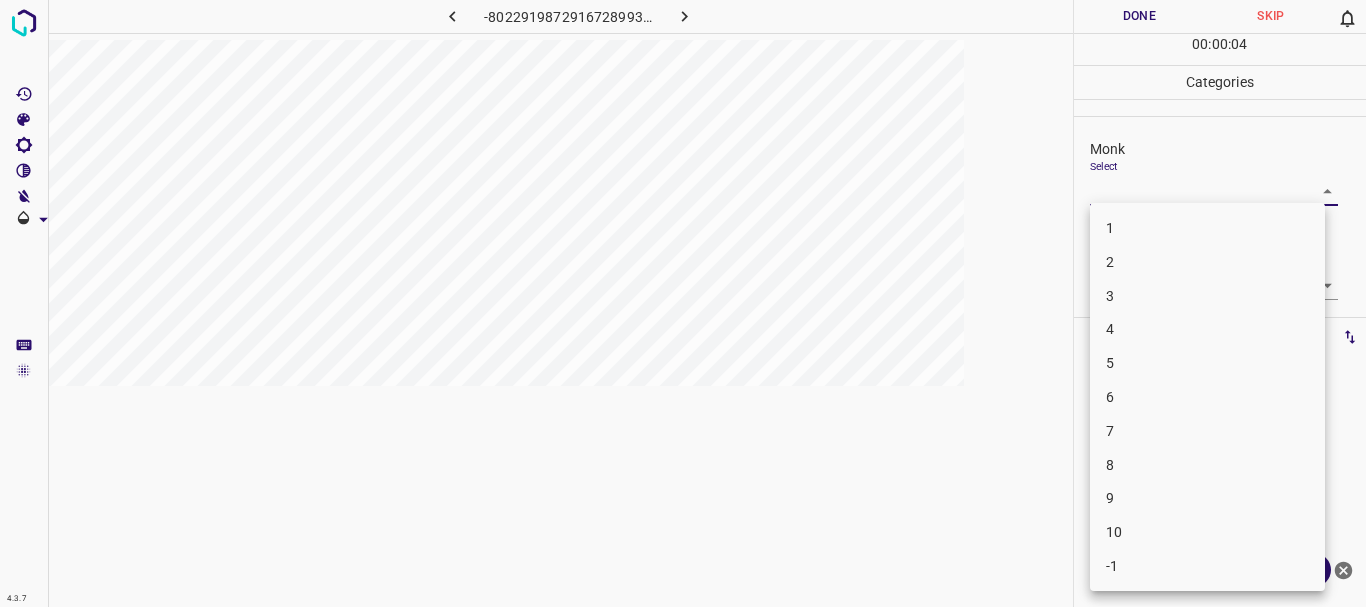 click on "4" at bounding box center (1207, 329) 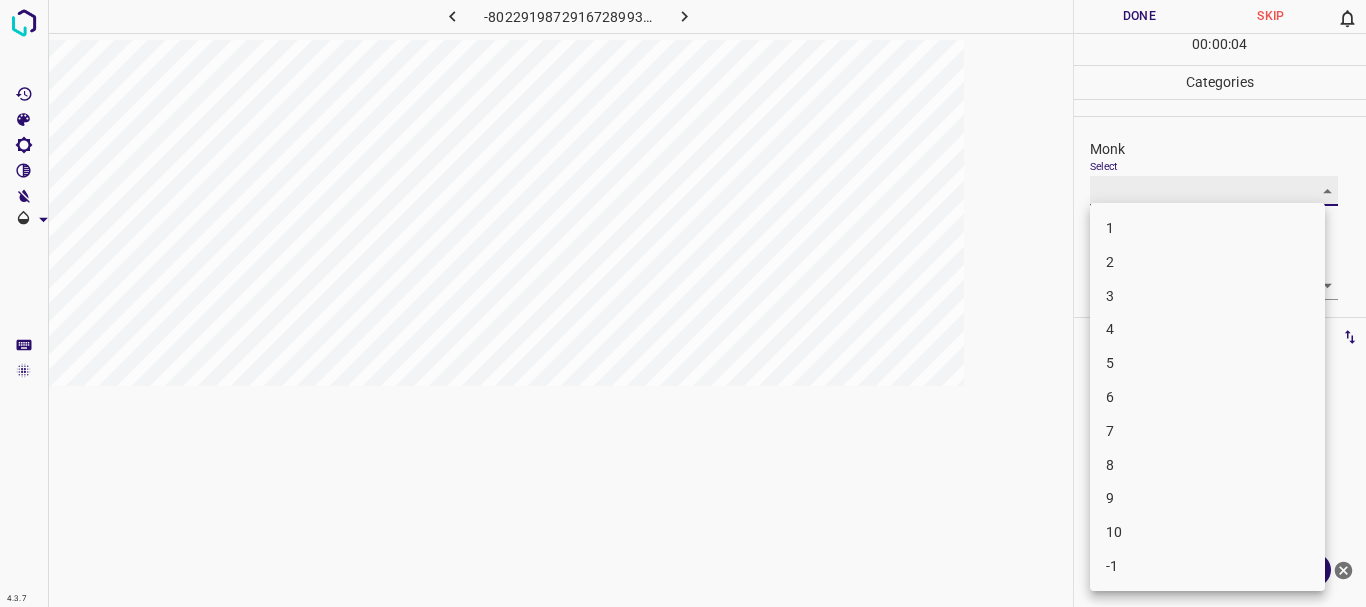 type on "4" 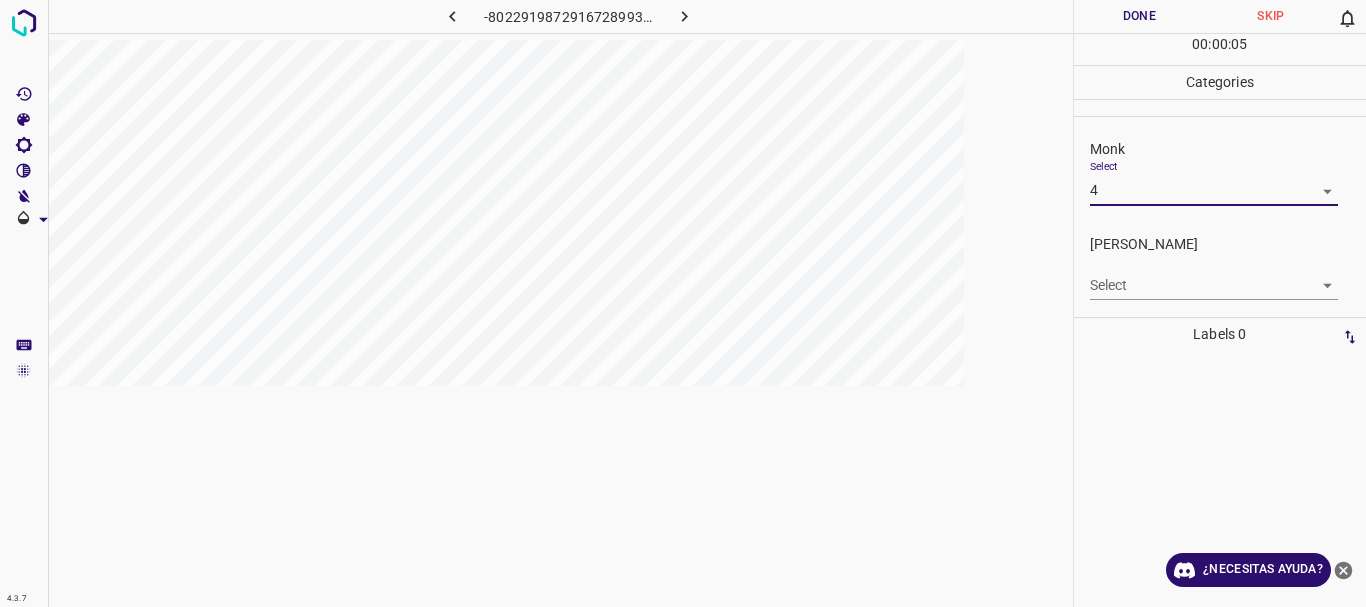 click on "4.3.7 -8022919872916728993.png Done Skip 0 00   : 00   : 05   Categories Monk   Select 4 4  [PERSON_NAME]   Select ​ Labels   0 Categories 1 Monk 2  [PERSON_NAME] Tools Space Change between modes (Draw & Edit) I Auto labeling R Restore zoom M Zoom in N Zoom out Delete Delete selecte label Filters Z Restore filters X Saturation filter C Brightness filter V Contrast filter B Gray scale filter General O Download ¿Necesitas ayuda? Texto original Valora esta traducción Tu opinión servirá para ayudar a mejorar el Traductor de Google - Texto - Esconder - Borrar" at bounding box center (683, 303) 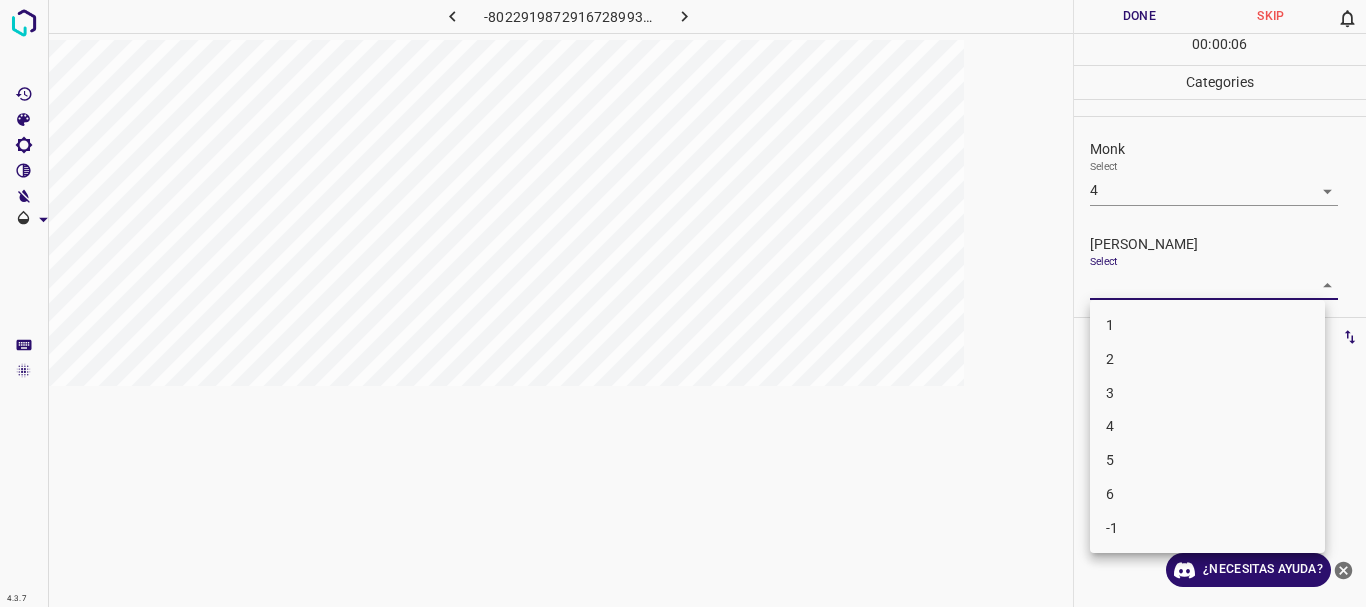 click on "3" at bounding box center [1207, 393] 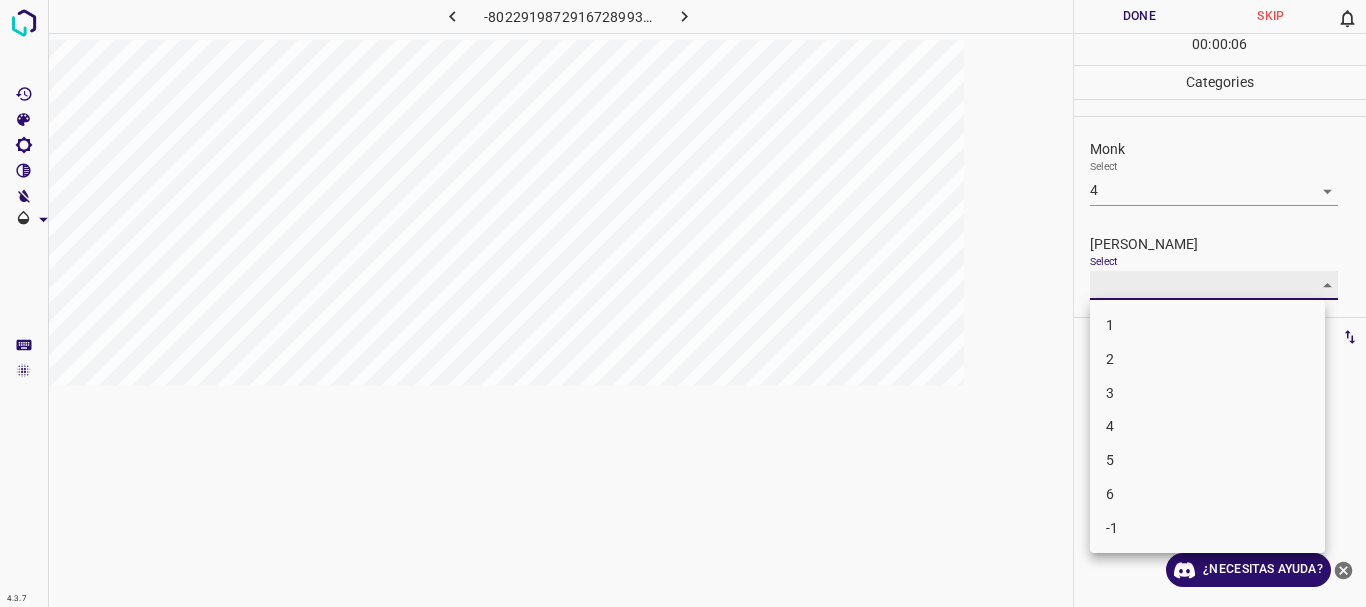 type on "3" 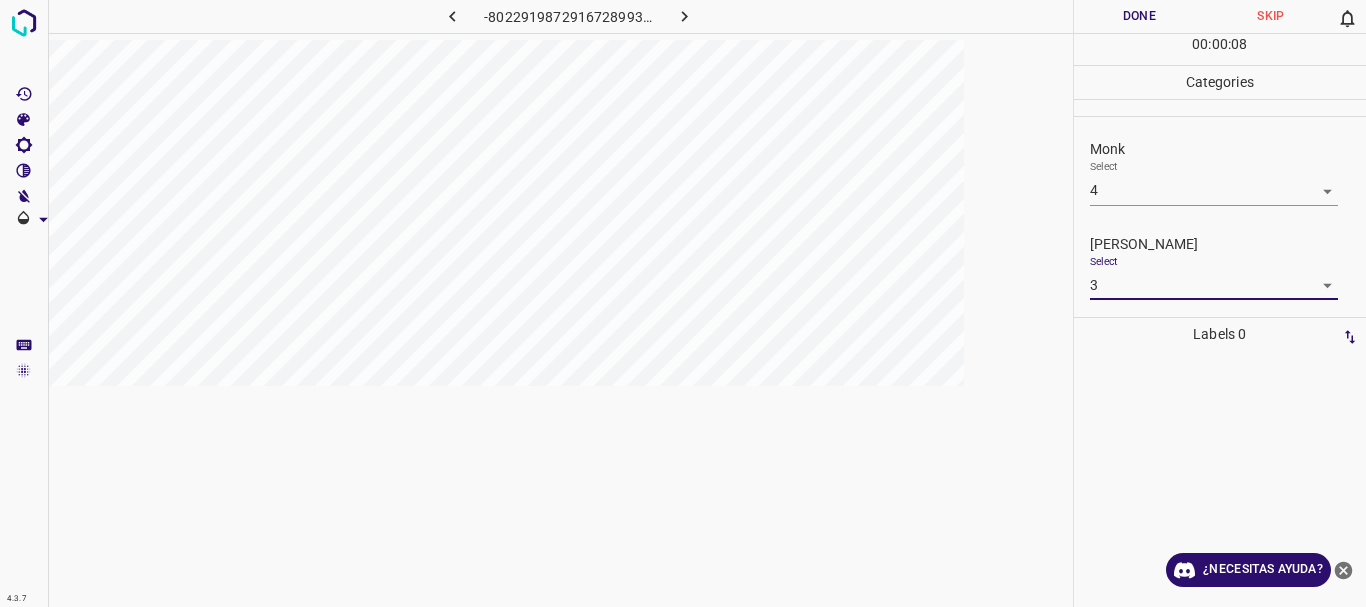 click on "Done" at bounding box center (1140, 16) 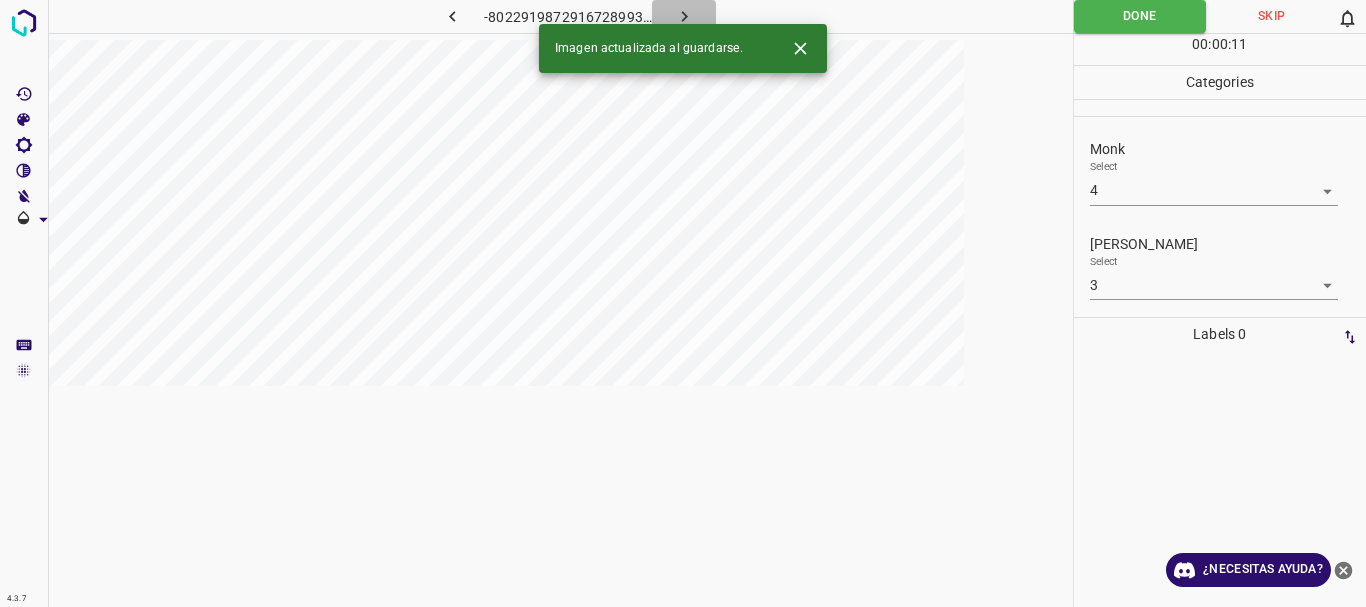 click 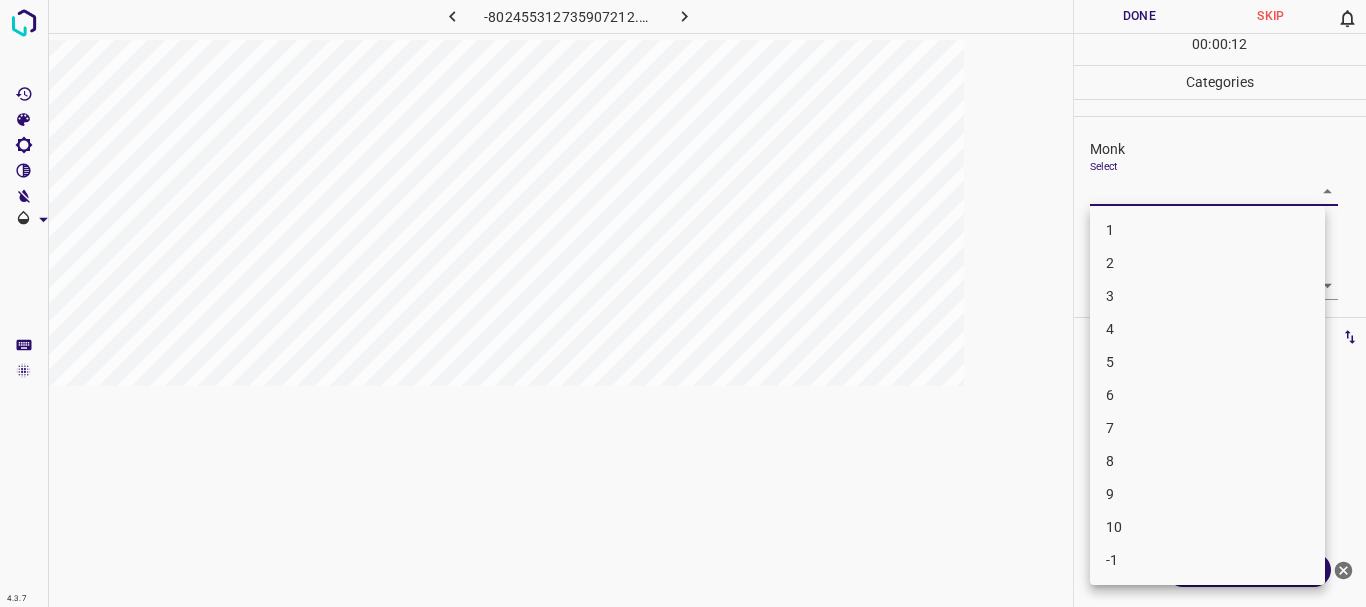 click on "4.3.7 -802455312735907212.png Done Skip 0 00   : 00   : 12   Categories Monk   Select ​  [PERSON_NAME]   Select ​ Labels   0 Categories 1 Monk 2  [PERSON_NAME] Tools Space Change between modes (Draw & Edit) I Auto labeling R Restore zoom M Zoom in N Zoom out Delete Delete selecte label Filters Z Restore filters X Saturation filter C Brightness filter V Contrast filter B Gray scale filter General O Download ¿Necesitas ayuda? Texto original Valora esta traducción Tu opinión servirá para ayudar a mejorar el Traductor de Google - Texto - Esconder - Borrar 1 2 3 4 5 6 7 8 9 10 -1" at bounding box center [683, 303] 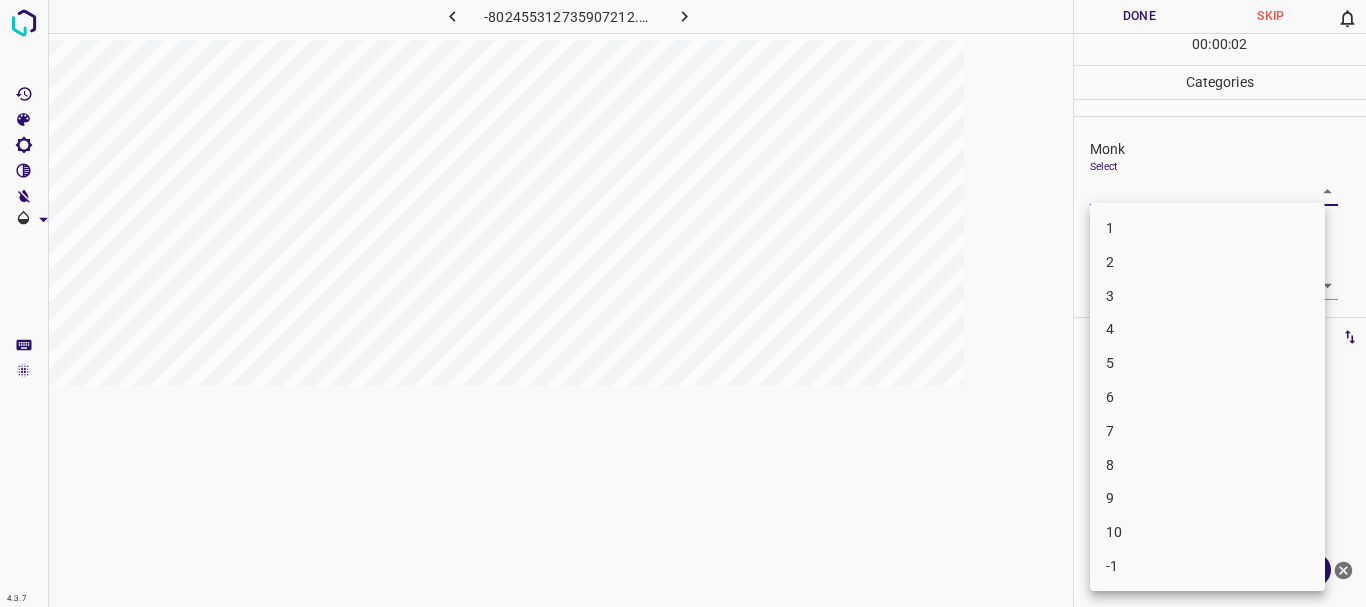 click on "4" at bounding box center (1207, 329) 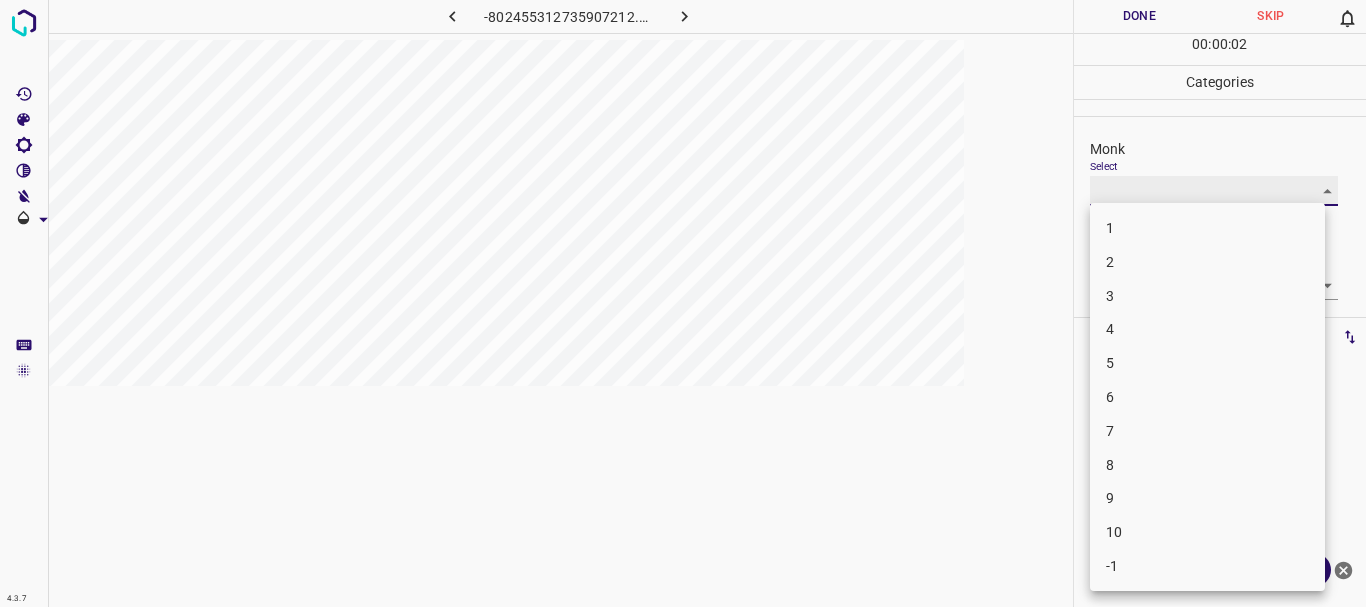 type on "4" 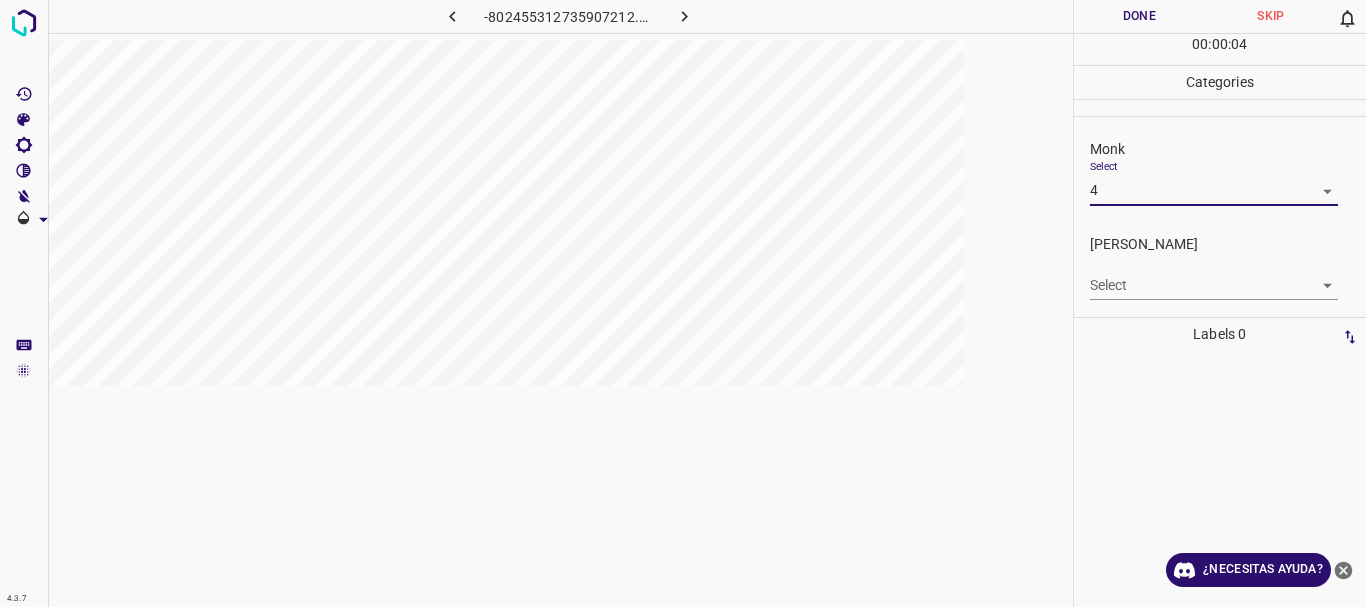click on "4.3.7 -802455312735907212.png Done Skip 0 00   : 00   : 04   Categories Monk   Select 4 4  [PERSON_NAME]   Select ​ Labels   0 Categories 1 Monk 2  [PERSON_NAME] Tools Space Change between modes (Draw & Edit) I Auto labeling R Restore zoom M Zoom in N Zoom out Delete Delete selecte label Filters Z Restore filters X Saturation filter C Brightness filter V Contrast filter B Gray scale filter General O Download ¿Necesitas ayuda? Texto original Valora esta traducción Tu opinión servirá para ayudar a mejorar el Traductor de Google - Texto - Esconder - Borrar" at bounding box center (683, 303) 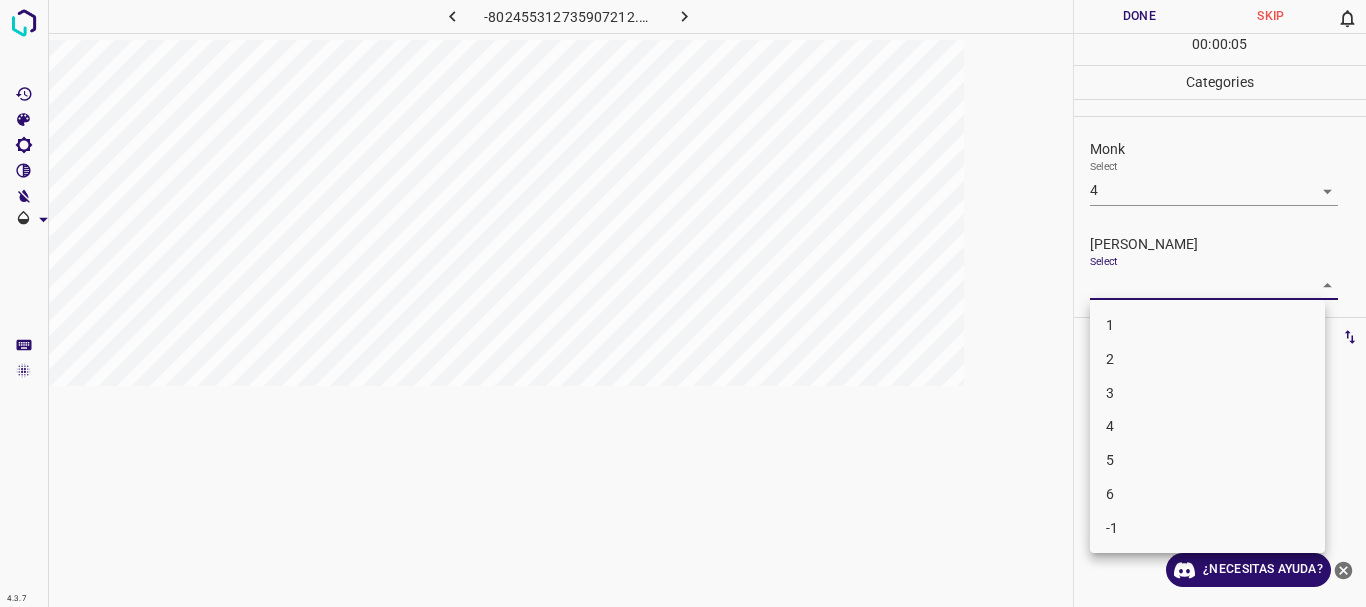 click on "3" at bounding box center (1207, 393) 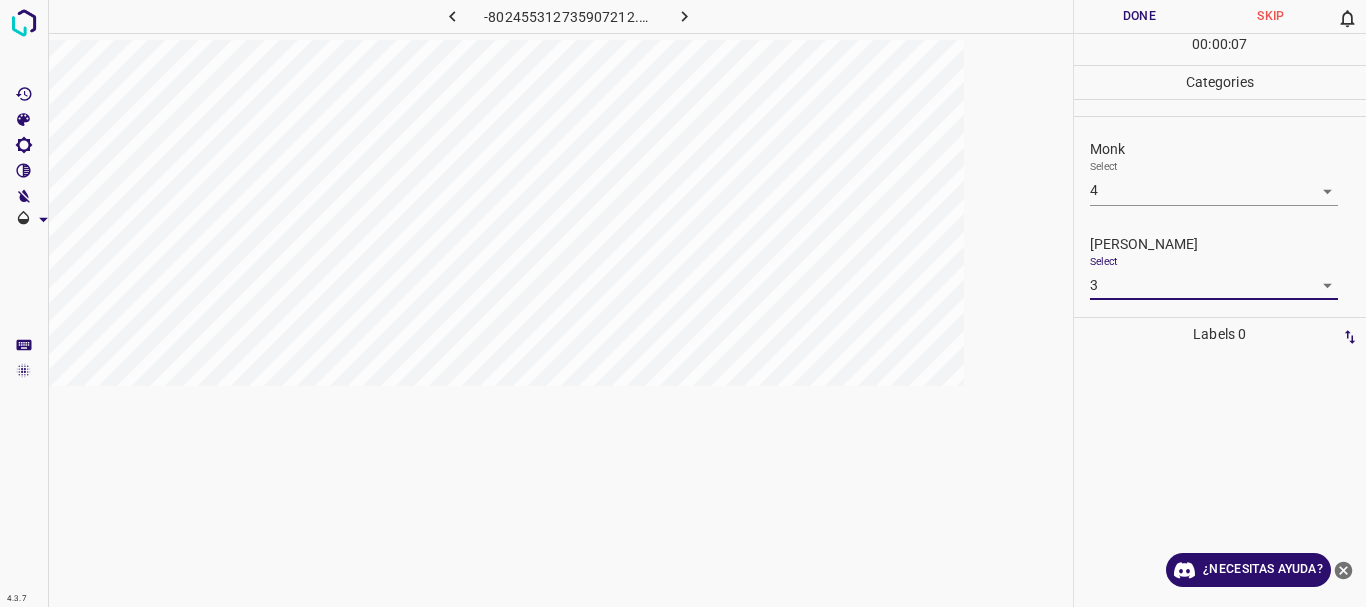 click on "4.3.7 -802455312735907212.png Done Skip 0 00   : 00   : 07   Categories Monk   Select 4 4  [PERSON_NAME]   Select 3 3 Labels   0 Categories 1 Monk 2  [PERSON_NAME] Tools Space Change between modes (Draw & Edit) I Auto labeling R Restore zoom M Zoom in N Zoom out Delete Delete selecte label Filters Z Restore filters X Saturation filter C Brightness filter V Contrast filter B Gray scale filter General O Download ¿Necesitas ayuda? Texto original Valora esta traducción Tu opinión servirá para ayudar a mejorar el Traductor de Google - Texto - Esconder - Borrar" at bounding box center (683, 303) 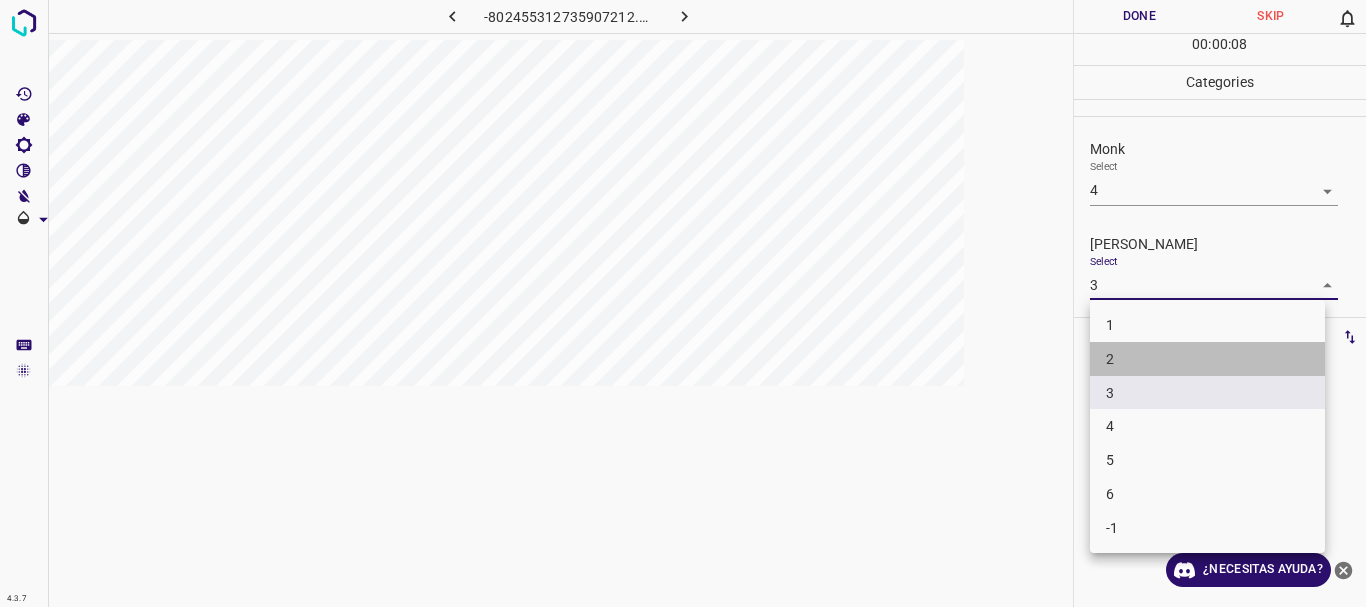 click on "2" at bounding box center [1207, 359] 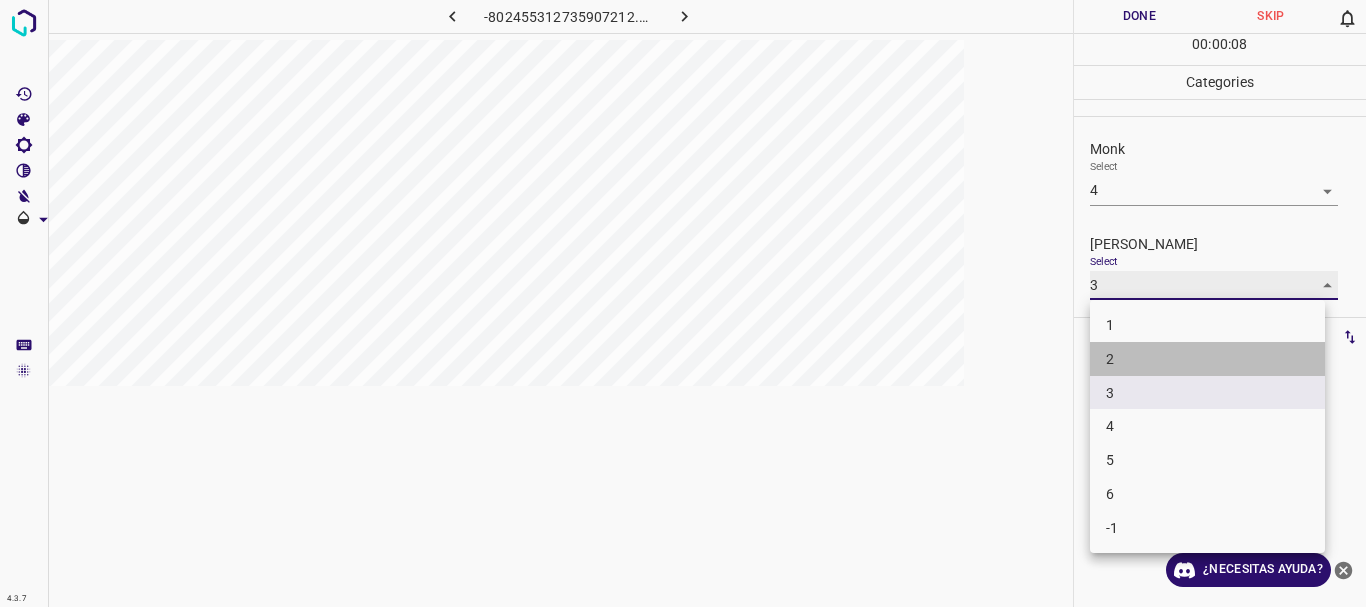 type on "2" 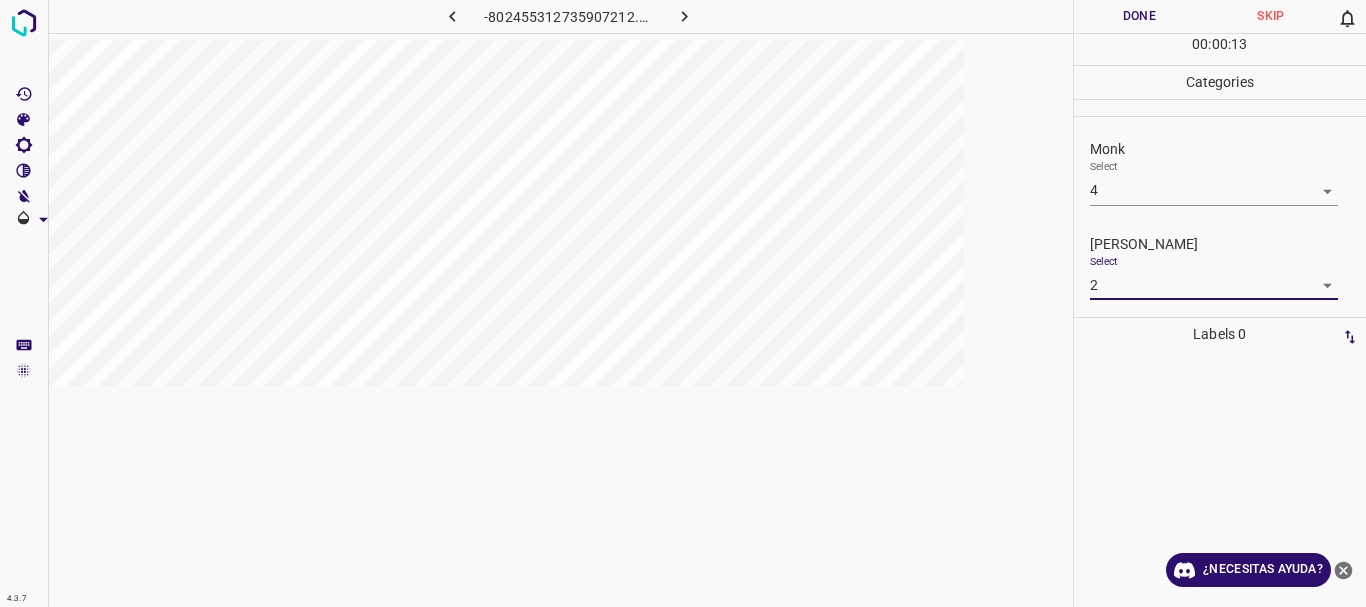 click on "Done" at bounding box center (1140, 16) 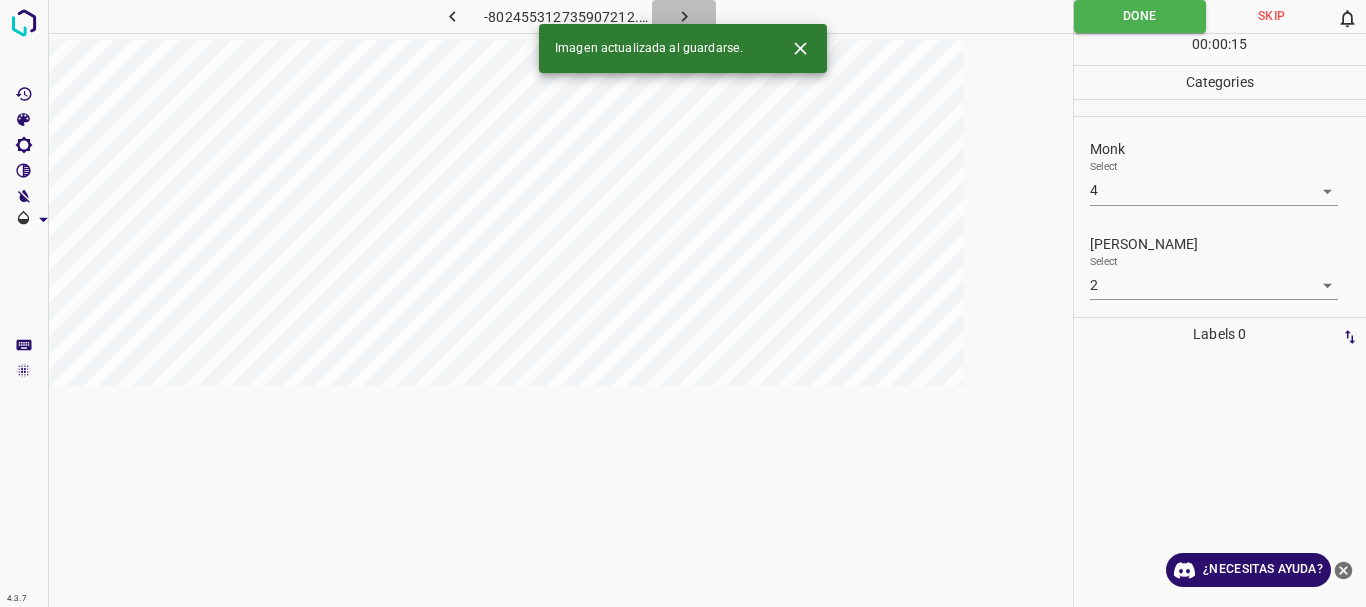 click at bounding box center [684, 16] 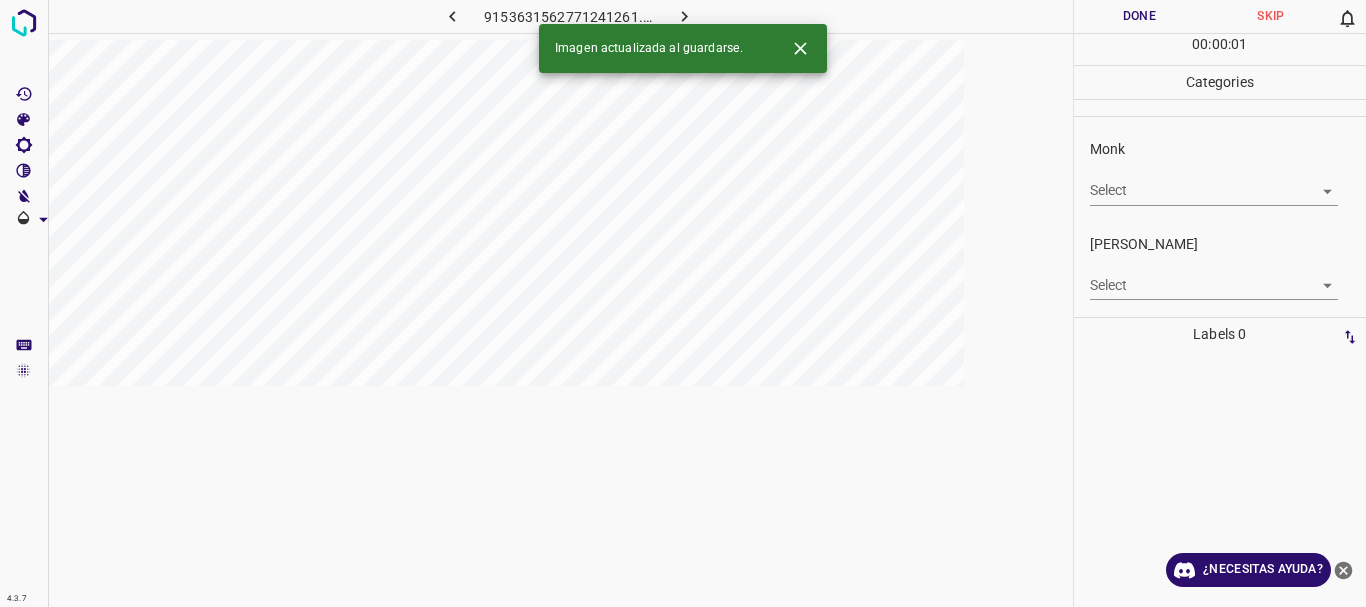 click on "4.3.7 9153631562771241261.png Done Skip 0 00   : 00   : 01   Categories Monk   Select ​  [PERSON_NAME]   Select ​ Labels   0 Categories 1 Monk 2  [PERSON_NAME] Tools Space Change between modes (Draw & Edit) I Auto labeling R Restore zoom M Zoom in N Zoom out Delete Delete selecte label Filters Z Restore filters X Saturation filter C Brightness filter V Contrast filter B Gray scale filter General O Download Imagen actualizada al guardarse. ¿Necesitas ayuda? Texto original Valora esta traducción Tu opinión servirá para ayudar a mejorar el Traductor de Google - Texto - Esconder - Borrar" at bounding box center [683, 303] 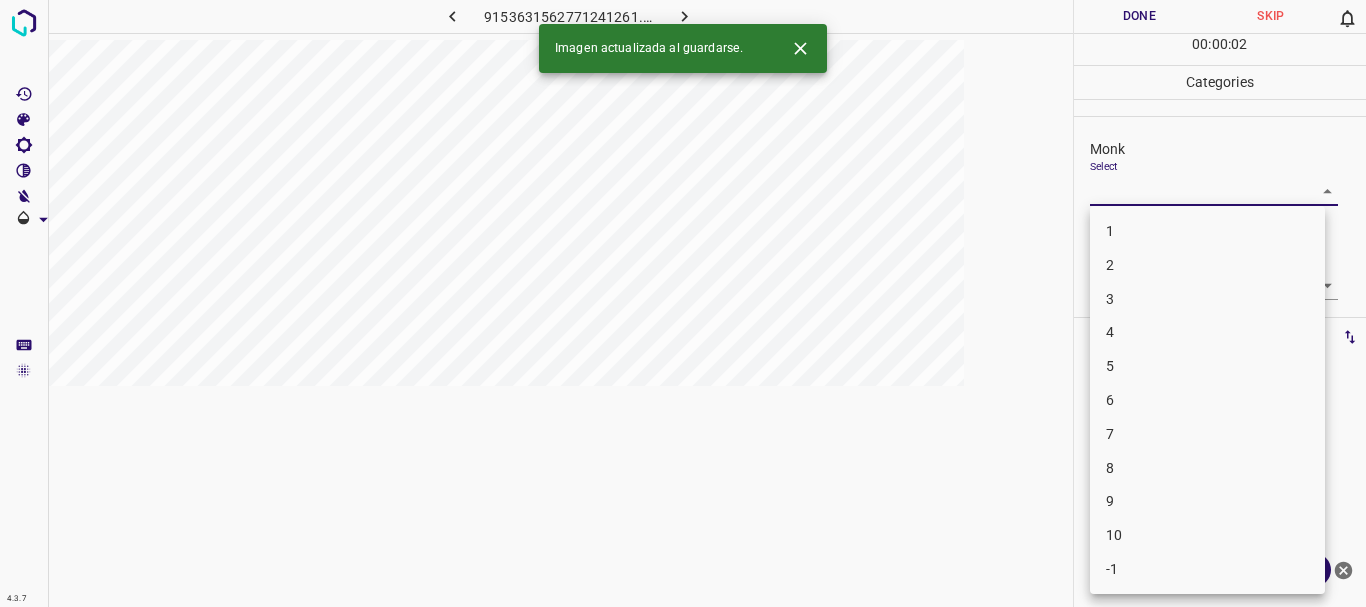 click on "4" at bounding box center (1207, 332) 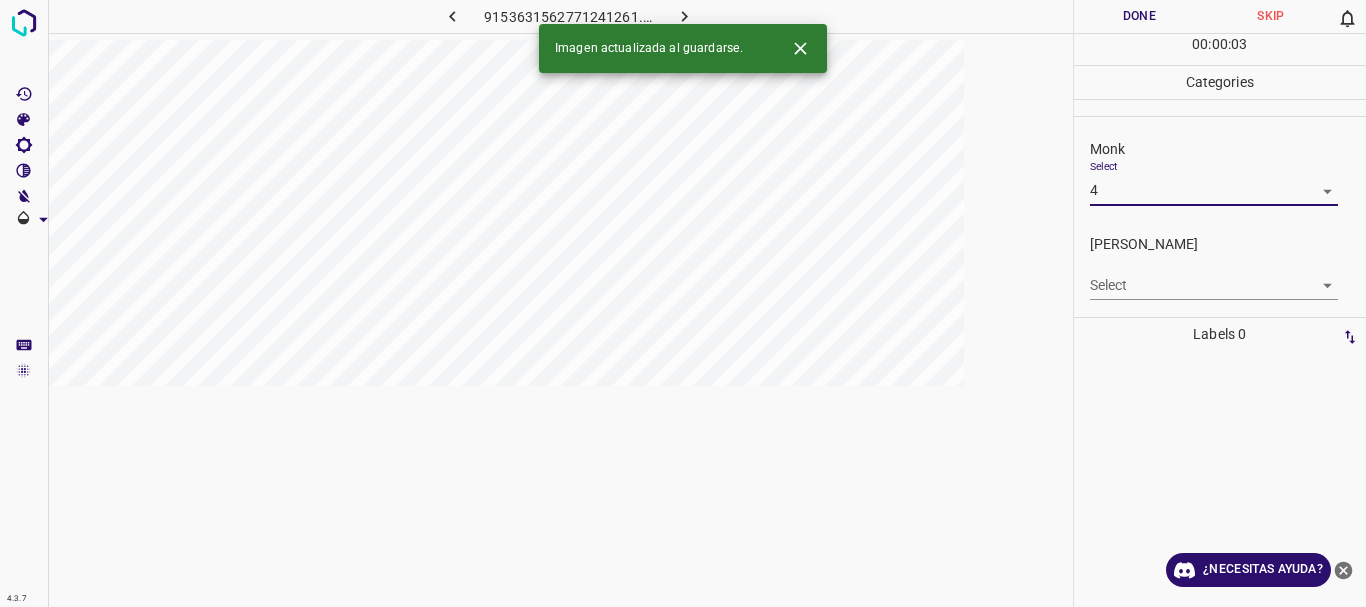 click on "4.3.7 9153631562771241261.png Done Skip 0 00   : 00   : 03   Categories Monk   Select 4 4  [PERSON_NAME]   Select ​ Labels   0 Categories 1 Monk 2  [PERSON_NAME] Tools Space Change between modes (Draw & Edit) I Auto labeling R Restore zoom M Zoom in N Zoom out Delete Delete selecte label Filters Z Restore filters X Saturation filter C Brightness filter V Contrast filter B Gray scale filter General O Download Imagen actualizada al guardarse. ¿Necesitas ayuda? Texto original Valora esta traducción Tu opinión servirá para ayudar a mejorar el Traductor de Google - Texto - Esconder - Borrar" at bounding box center [683, 303] 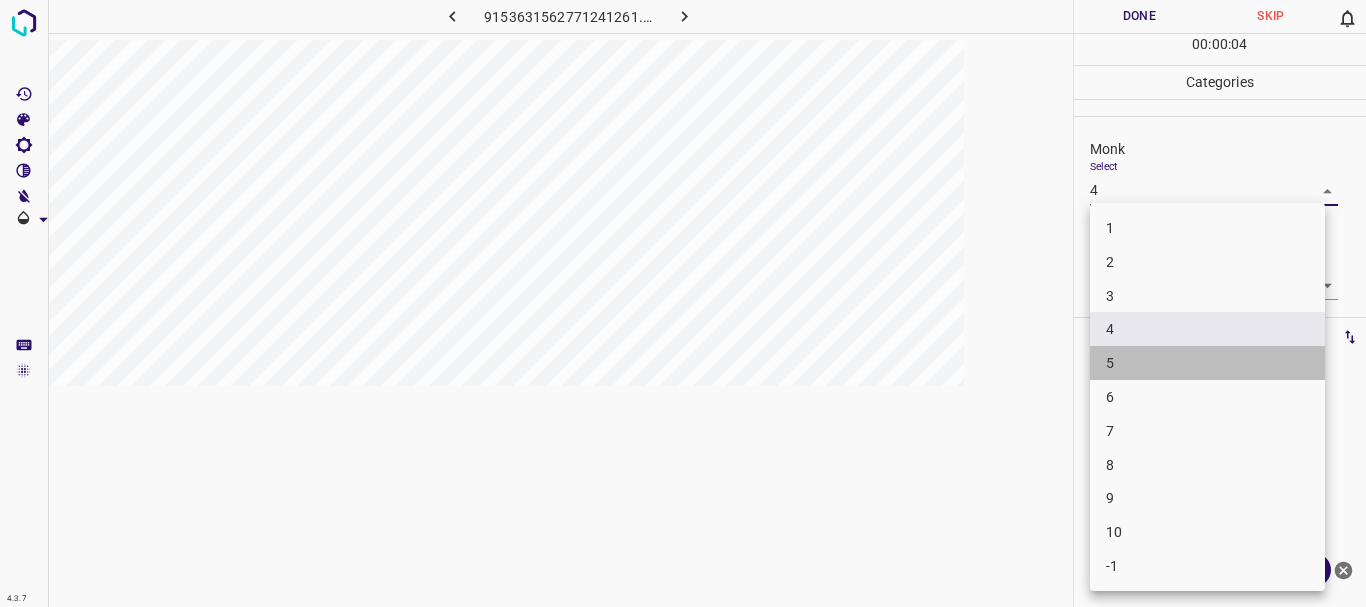 drag, startPoint x: 1146, startPoint y: 365, endPoint x: 1140, endPoint y: 330, distance: 35.510563 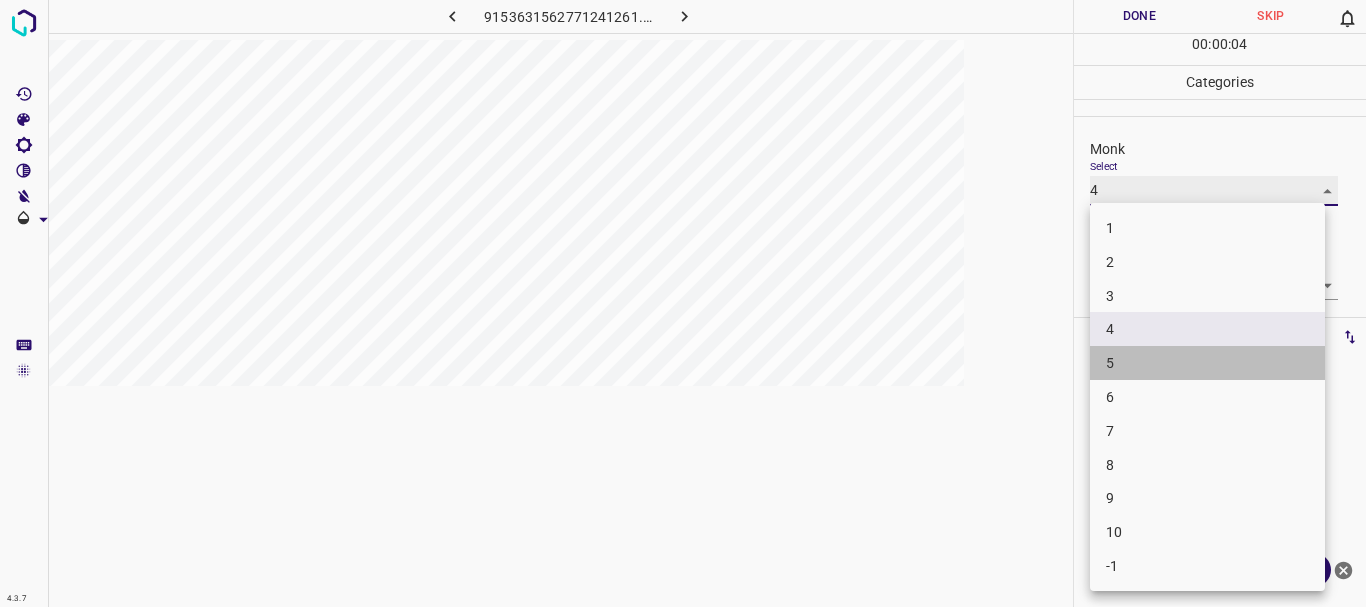 type on "5" 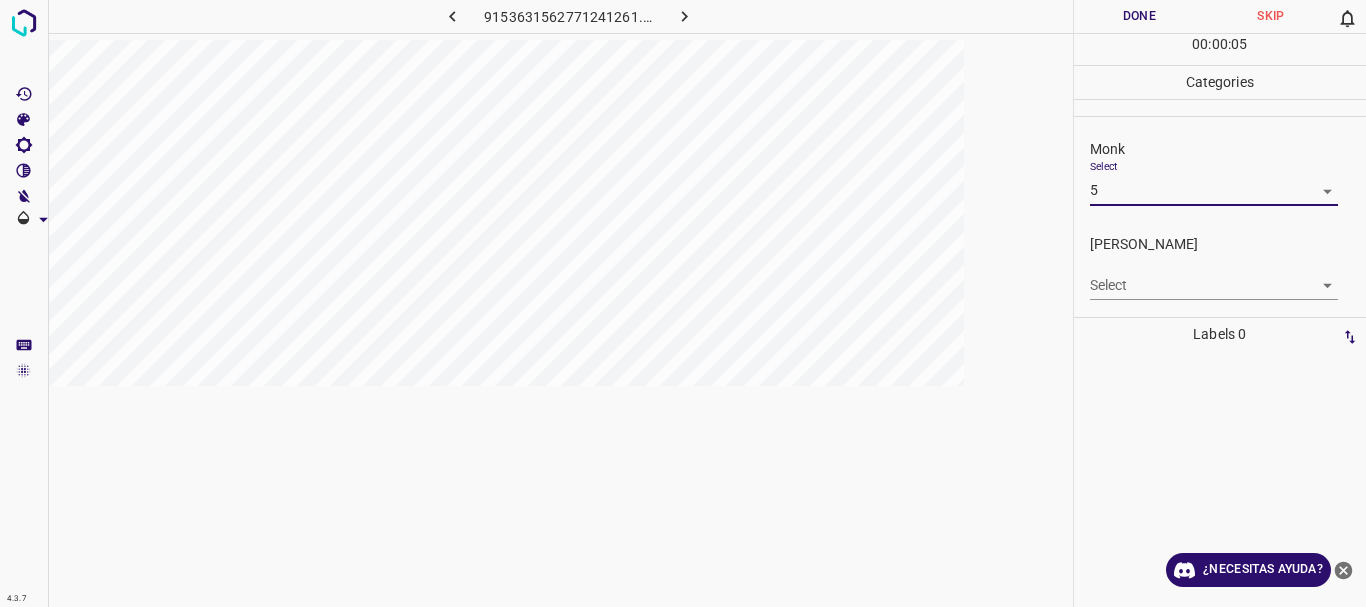 click on "4.3.7 9153631562771241261.png Done Skip 0 00   : 00   : 05   Categories Monk   Select 5 5  [PERSON_NAME]   Select ​ Labels   0 Categories 1 Monk 2  [PERSON_NAME] Tools Space Change between modes (Draw & Edit) I Auto labeling R Restore zoom M Zoom in N Zoom out Delete Delete selecte label Filters Z Restore filters X Saturation filter C Brightness filter V Contrast filter B Gray scale filter General O Download ¿Necesitas ayuda? Texto original Valora esta traducción Tu opinión servirá para ayudar a mejorar el Traductor de Google - Texto - Esconder - Borrar" at bounding box center (683, 303) 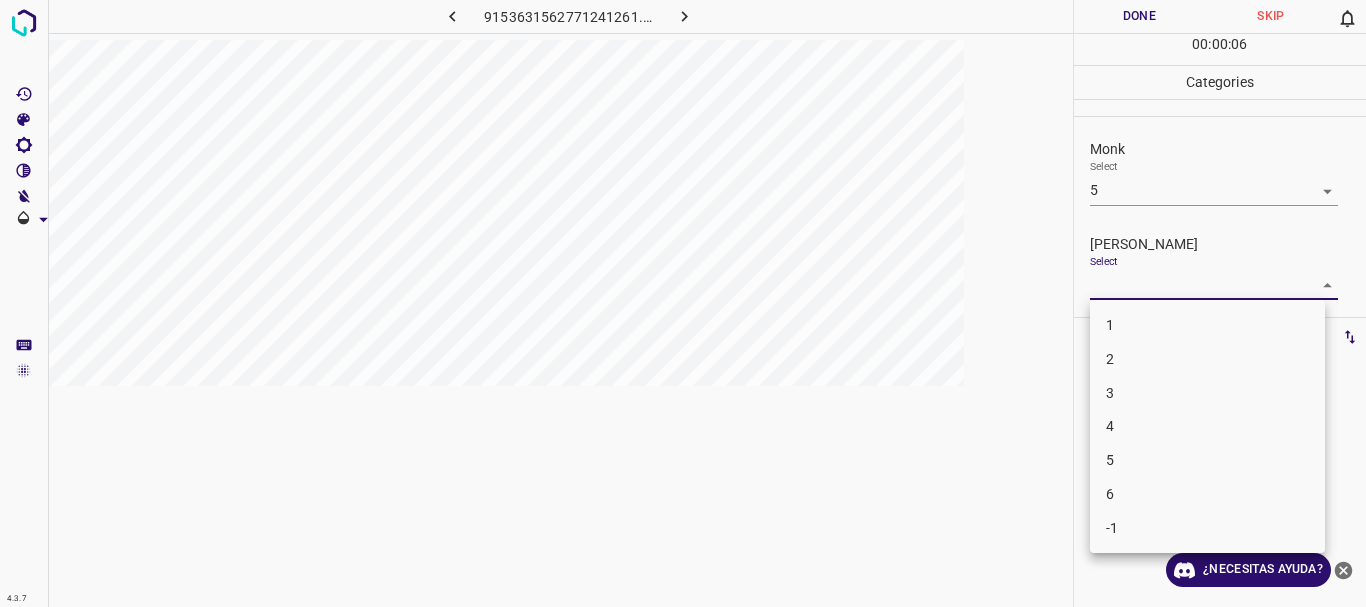 click on "3" at bounding box center [1207, 393] 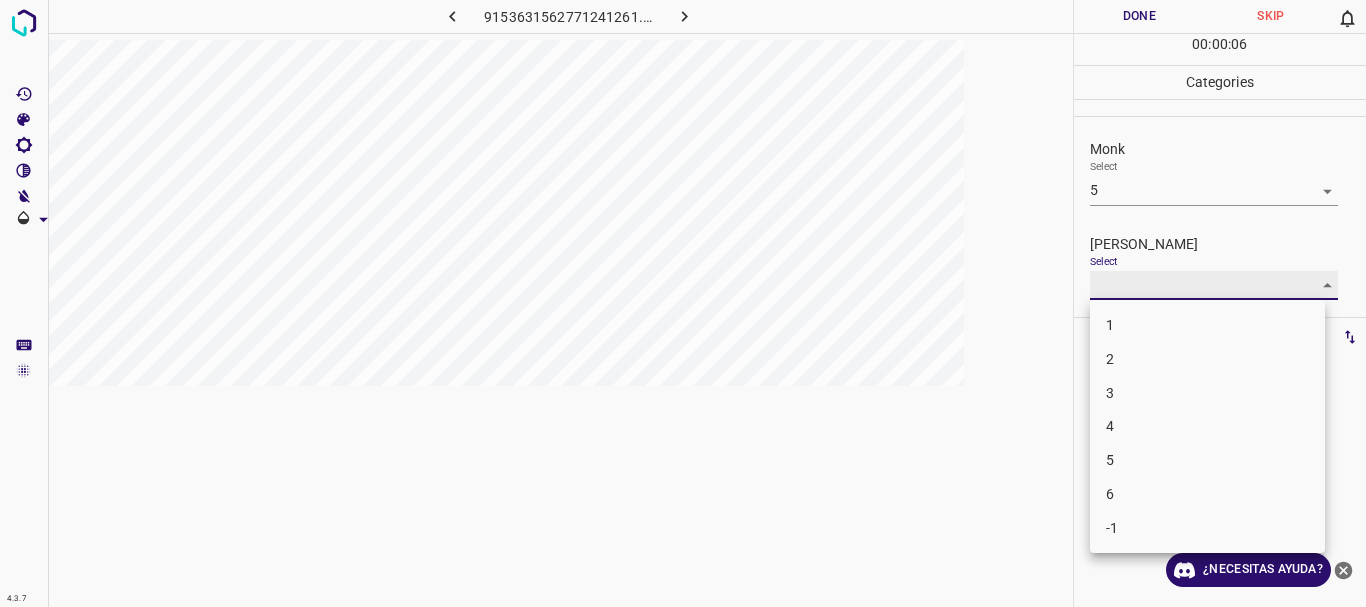 type on "3" 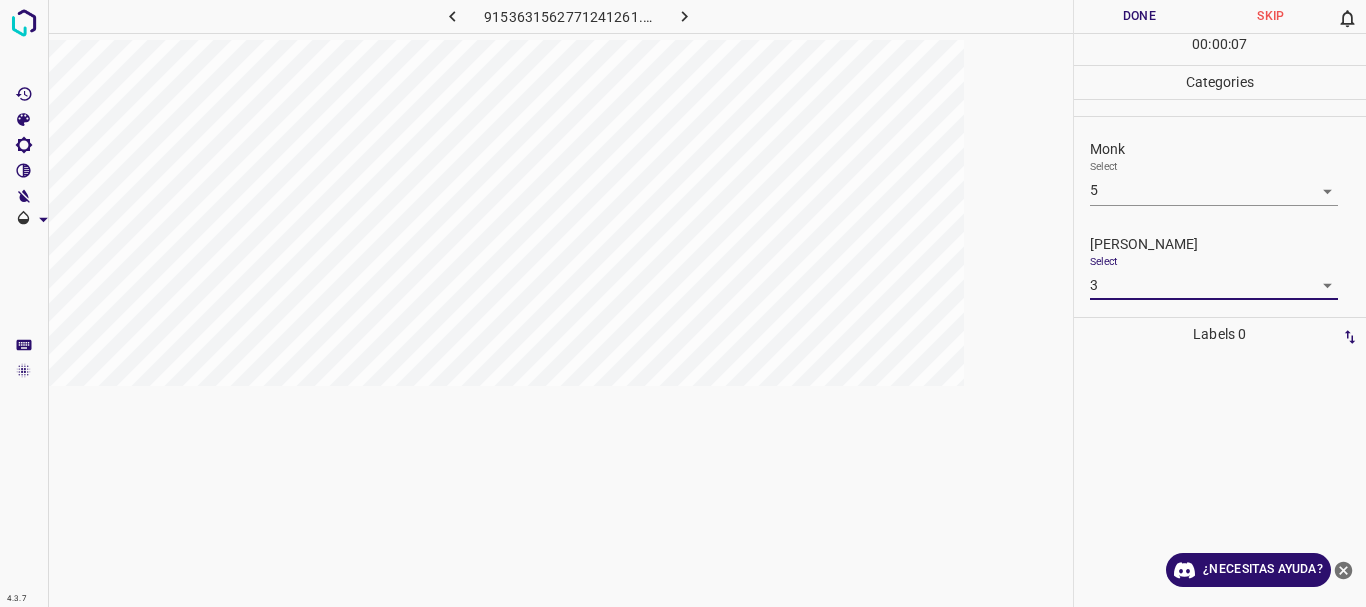 click on "Done" at bounding box center (1140, 16) 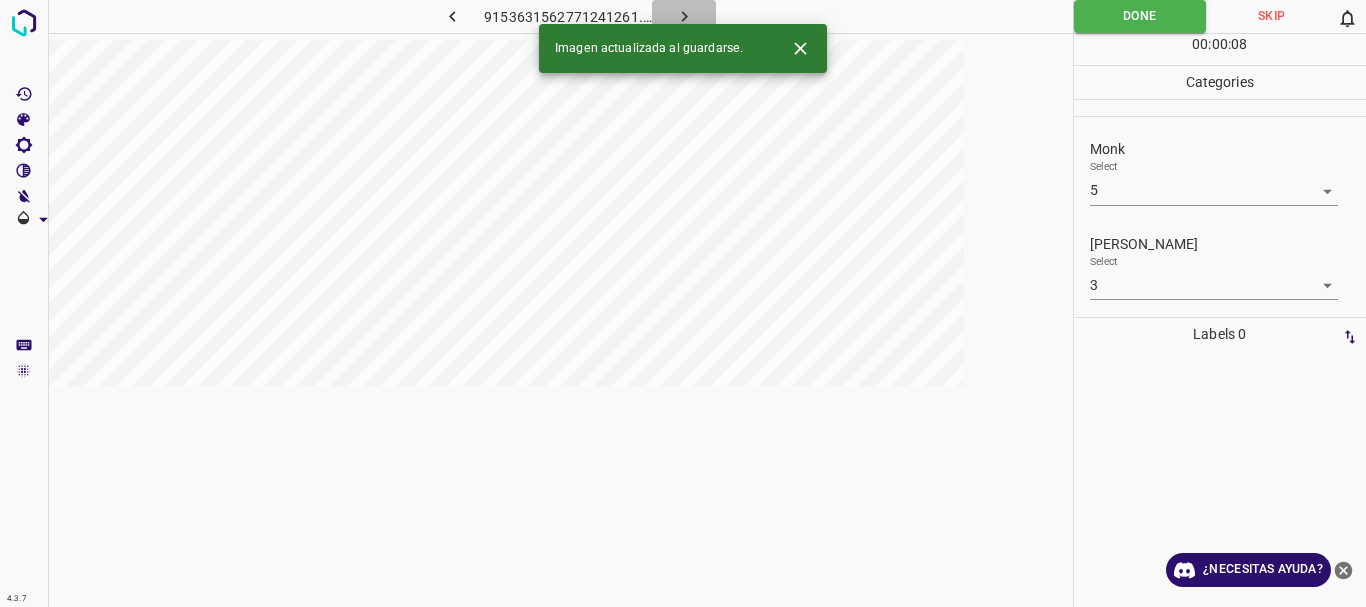 click 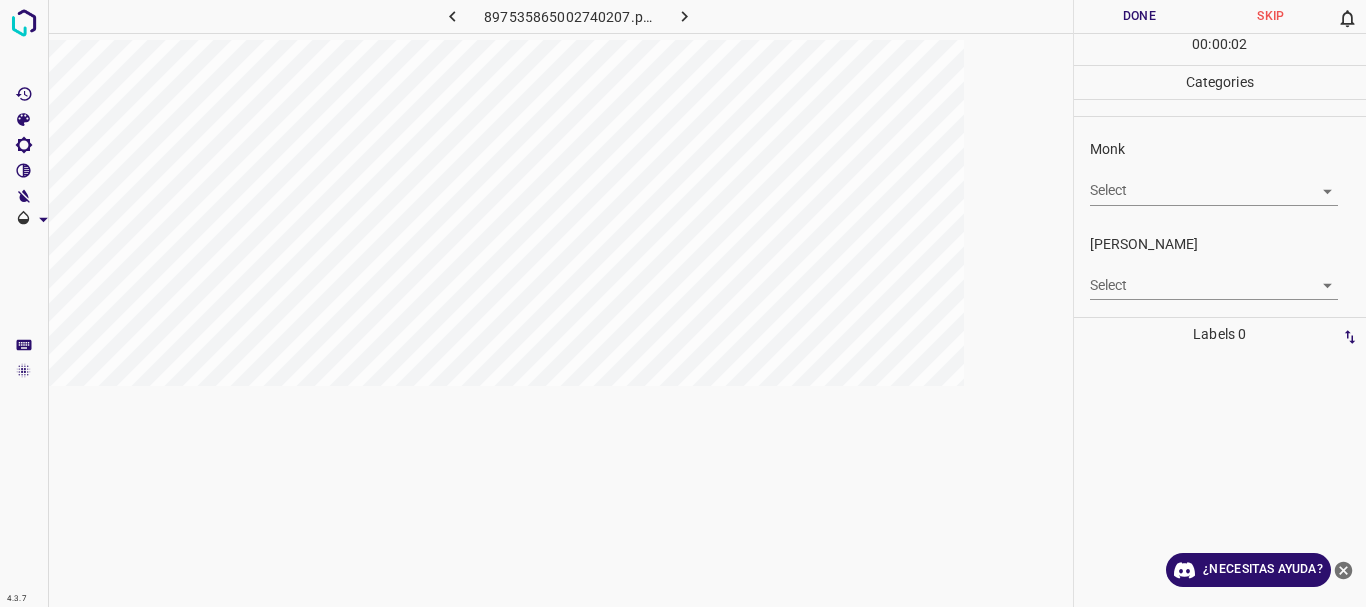 click on "4.3.7 897535865002740207.png Done Skip 0 00   : 00   : 02   Categories Monk   Select ​  [PERSON_NAME]   Select ​ Labels   0 Categories 1 Monk 2  [PERSON_NAME] Tools Space Change between modes (Draw & Edit) I Auto labeling R Restore zoom M Zoom in N Zoom out Delete Delete selecte label Filters Z Restore filters X Saturation filter C Brightness filter V Contrast filter B Gray scale filter General O Download ¿Necesitas ayuda? Texto original Valora esta traducción Tu opinión servirá para ayudar a mejorar el Traductor de Google - Texto - Esconder - Borrar" at bounding box center [683, 303] 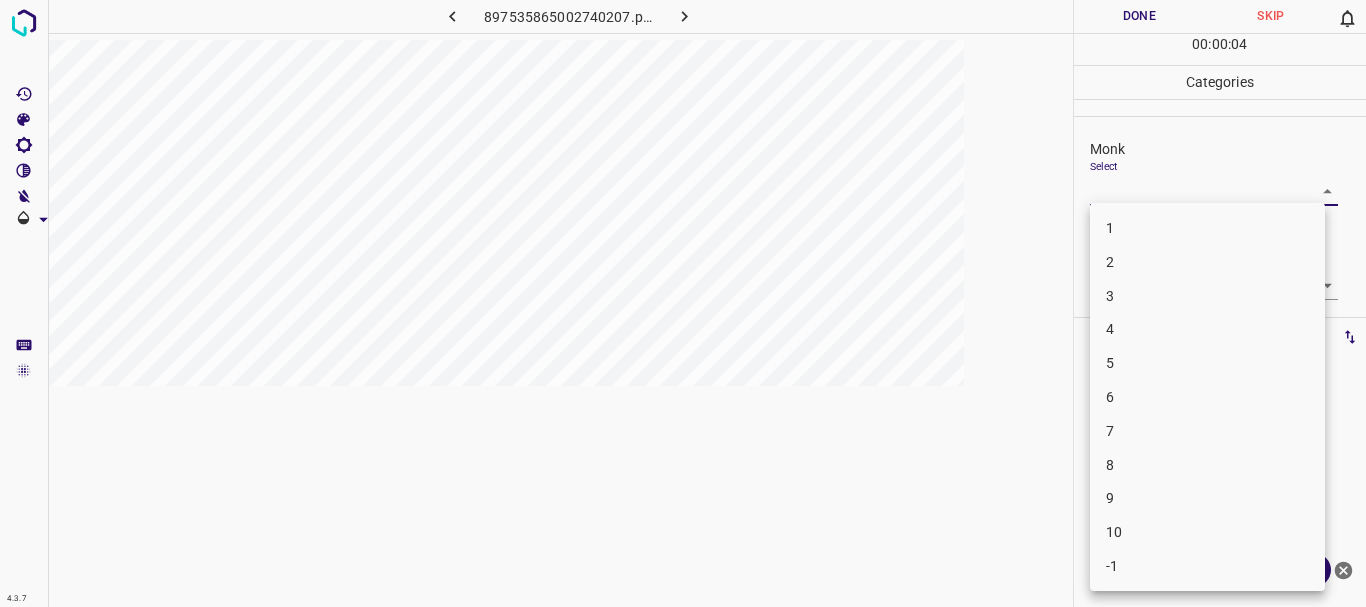 click on "5" at bounding box center (1207, 363) 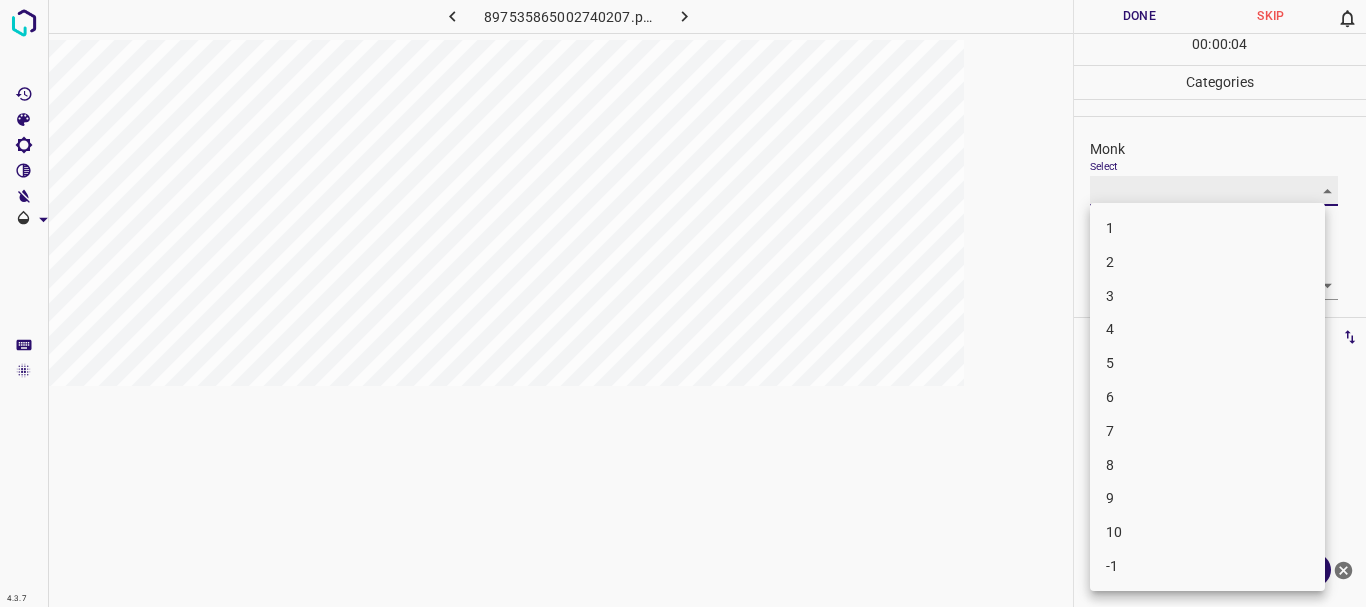 type on "5" 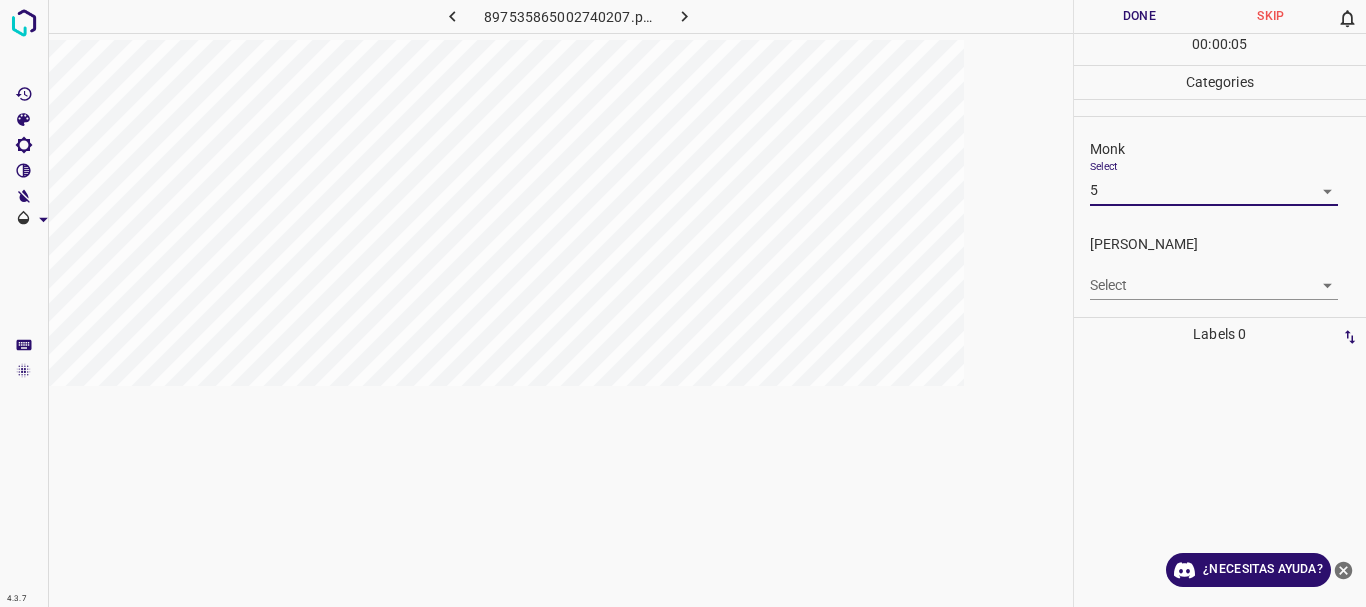 click on "4.3.7 897535865002740207.png Done Skip 0 00   : 00   : 05   Categories Monk   Select 5 5  [PERSON_NAME]   Select ​ Labels   0 Categories 1 Monk 2  [PERSON_NAME] Tools Space Change between modes (Draw & Edit) I Auto labeling R Restore zoom M Zoom in N Zoom out Delete Delete selecte label Filters Z Restore filters X Saturation filter C Brightness filter V Contrast filter B Gray scale filter General O Download ¿Necesitas ayuda? Texto original Valora esta traducción Tu opinión servirá para ayudar a mejorar el Traductor de Google - Texto - Esconder - Borrar" at bounding box center [683, 303] 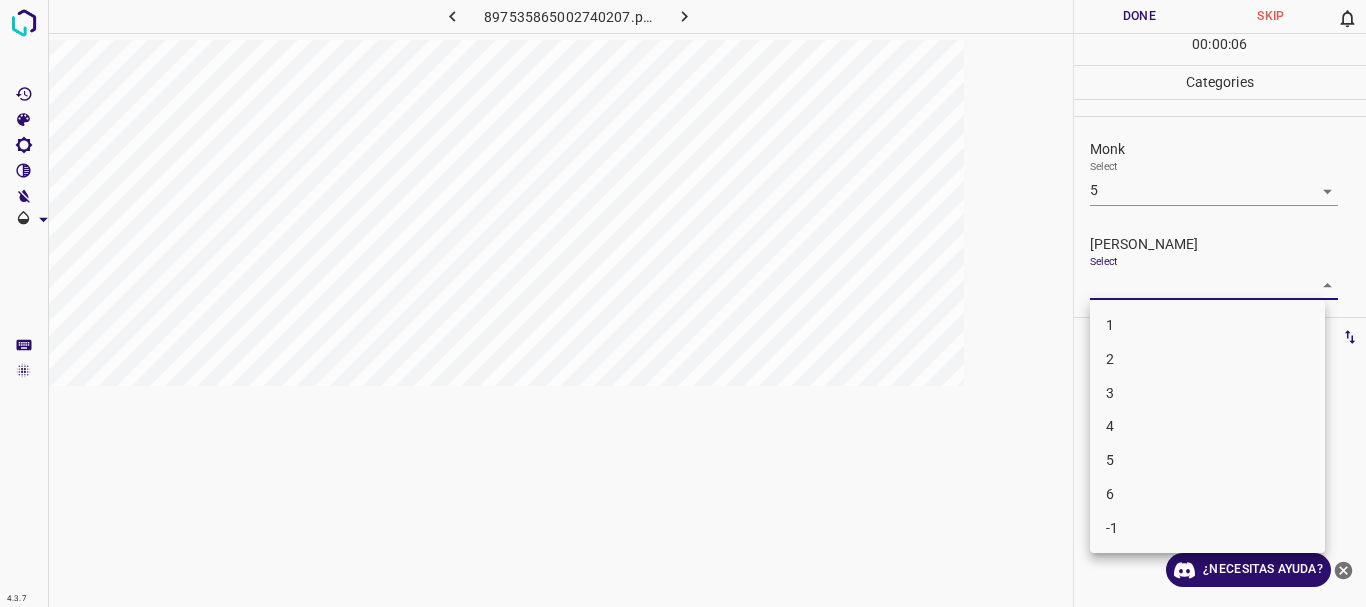 click on "4" at bounding box center (1207, 426) 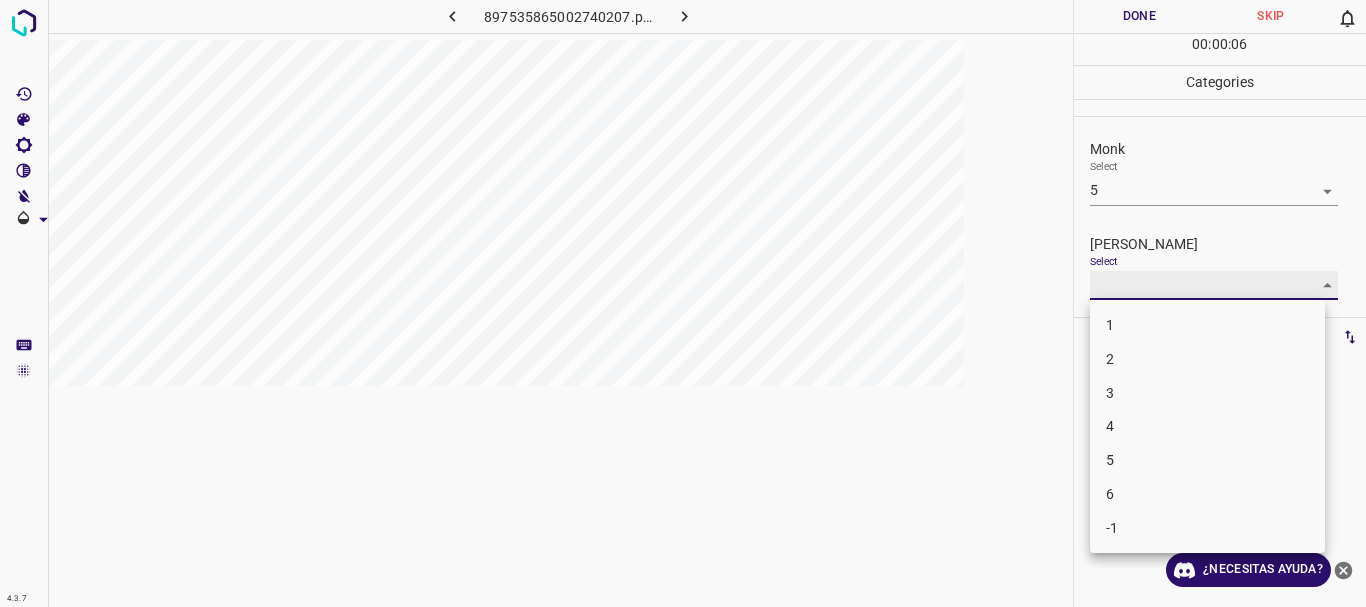 type on "4" 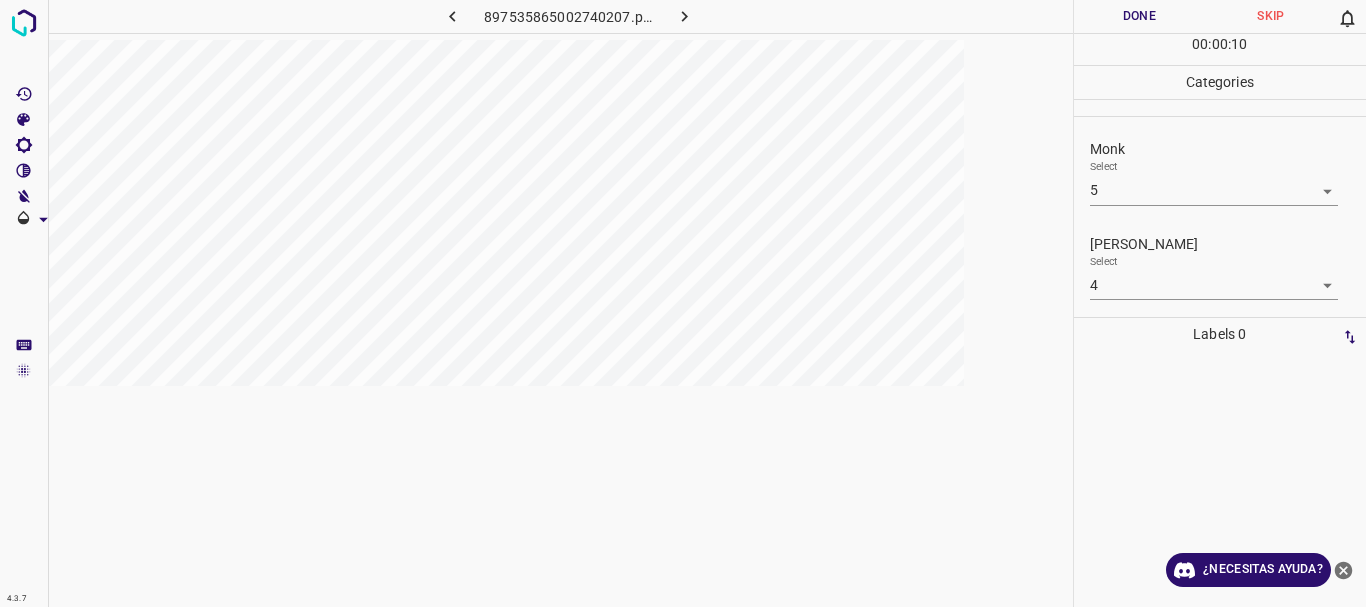 click on "Done" at bounding box center (1140, 16) 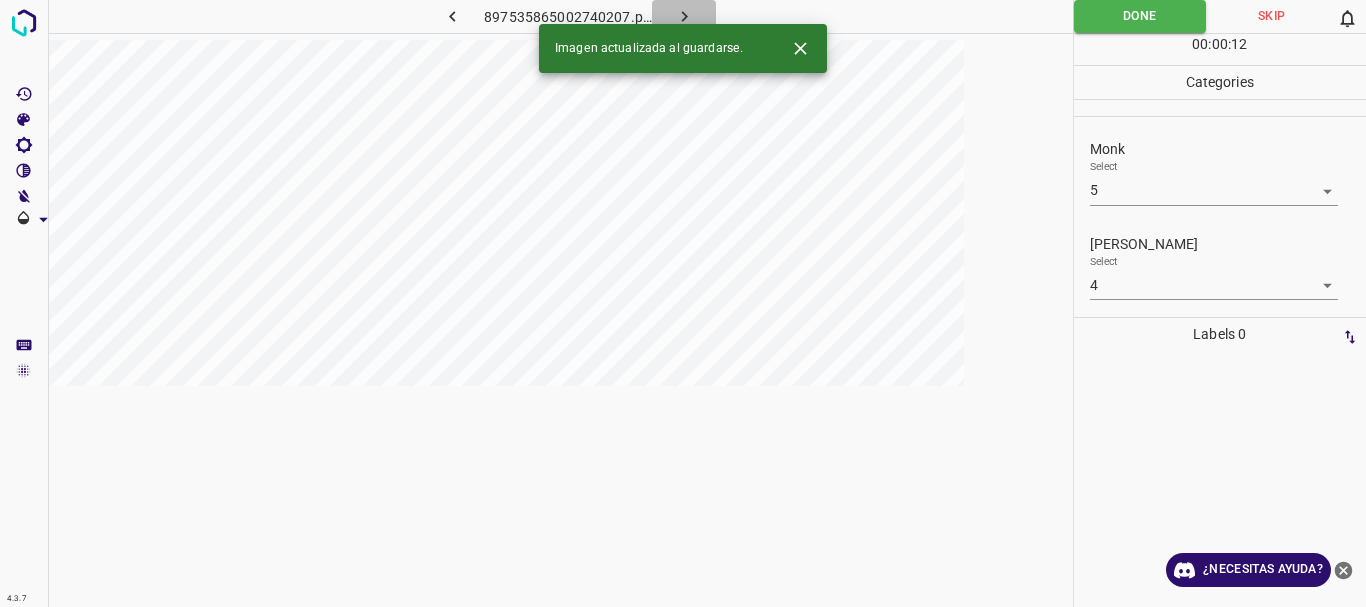 click 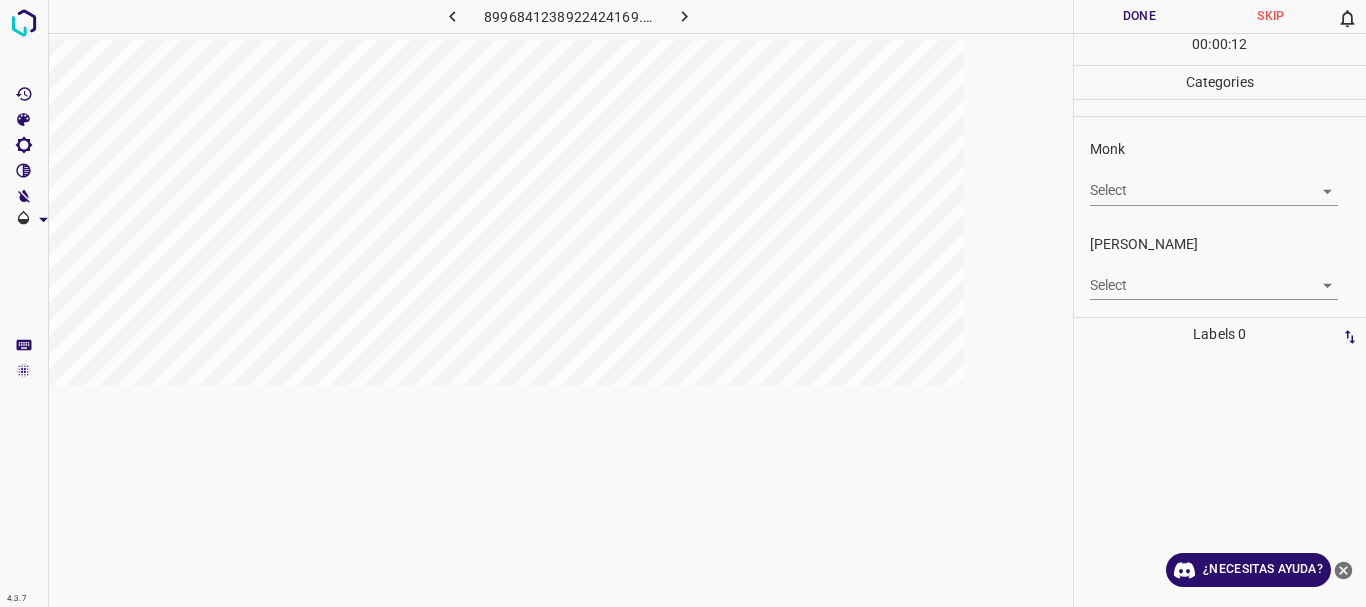 click on "4.3.7 8996841238922424169.png Done Skip 0 00   : 00   : 12   Categories Monk   Select ​  [PERSON_NAME]   Select ​ Labels   0 Categories 1 Monk 2  [PERSON_NAME] Tools Space Change between modes (Draw & Edit) I Auto labeling R Restore zoom M Zoom in N Zoom out Delete Delete selecte label Filters Z Restore filters X Saturation filter C Brightness filter V Contrast filter B Gray scale filter General O Download ¿Necesitas ayuda? Texto original Valora esta traducción Tu opinión servirá para ayudar a mejorar el Traductor de Google - Texto - Esconder - Borrar" at bounding box center (683, 303) 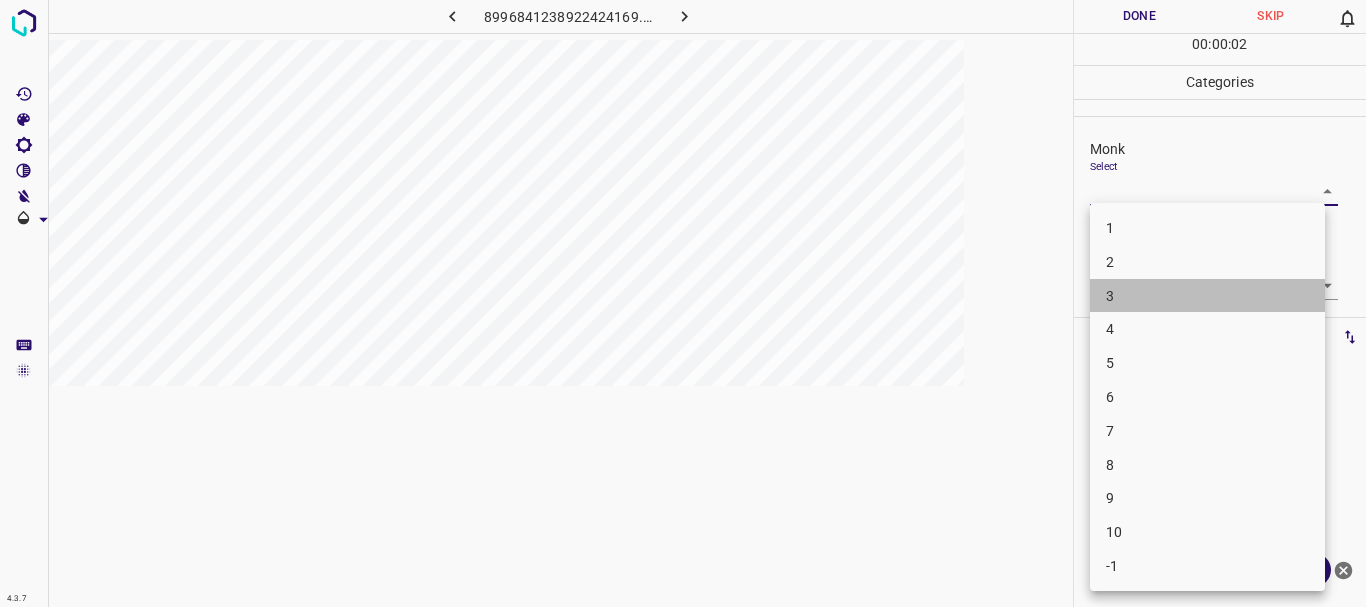 click on "3" at bounding box center [1207, 296] 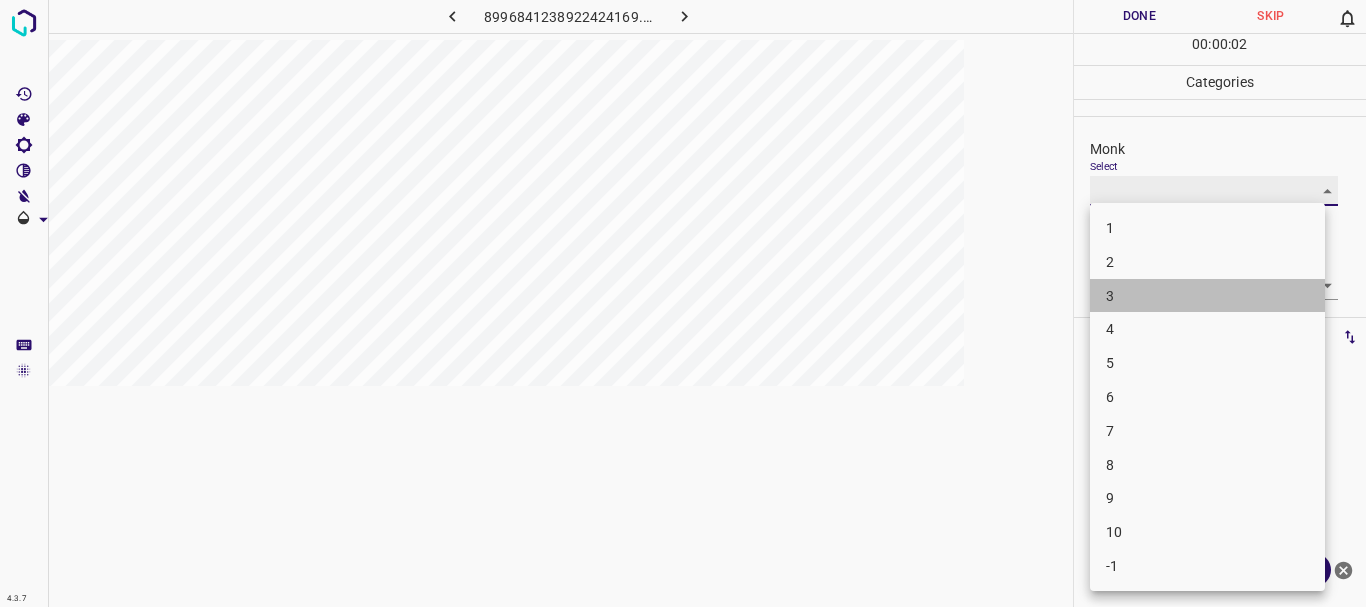 type 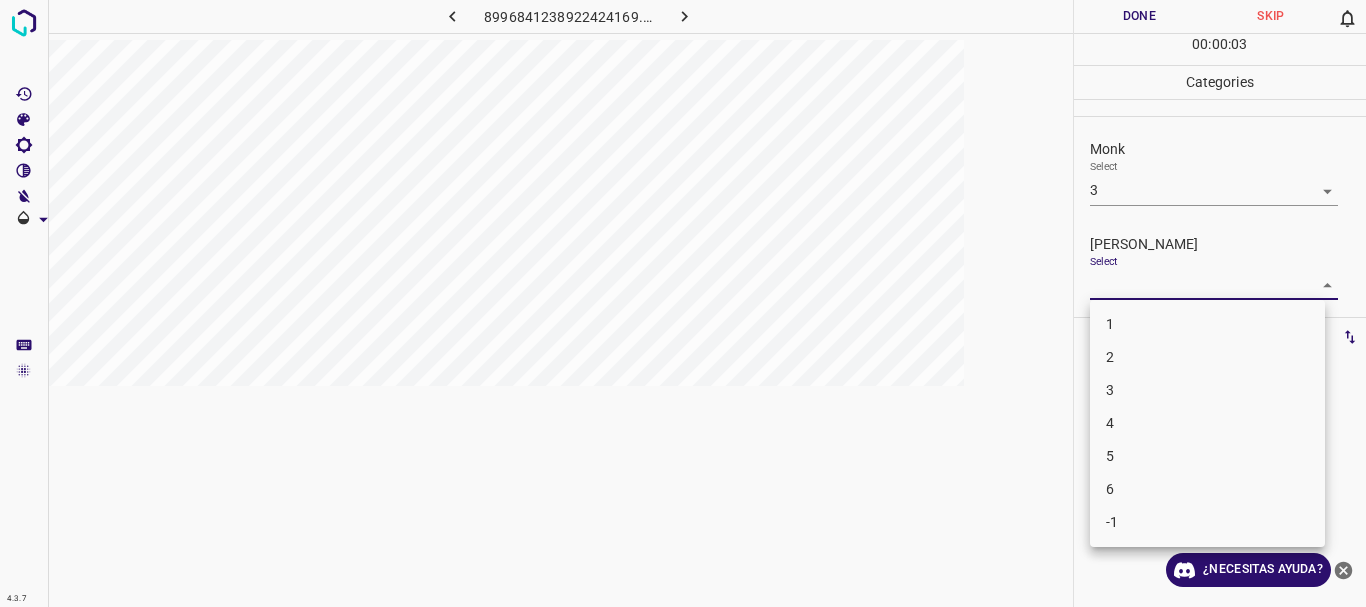 click on "4.3.7 8996841238922424169.png Done Skip 0 00   : 00   : 03   Categories Monk   Select 3 3  [PERSON_NAME]   Select ​ Labels   0 Categories 1 Monk 2  [PERSON_NAME] Tools Space Change between modes (Draw & Edit) I Auto labeling R Restore zoom M Zoom in N Zoom out Delete Delete selecte label Filters Z Restore filters X Saturation filter C Brightness filter V Contrast filter B Gray scale filter General O Download ¿Necesitas ayuda? Texto original Valora esta traducción Tu opinión servirá para ayudar a mejorar el Traductor de Google - Texto - Esconder - Borrar 1 2 3 4 5 6 -1" at bounding box center [683, 303] 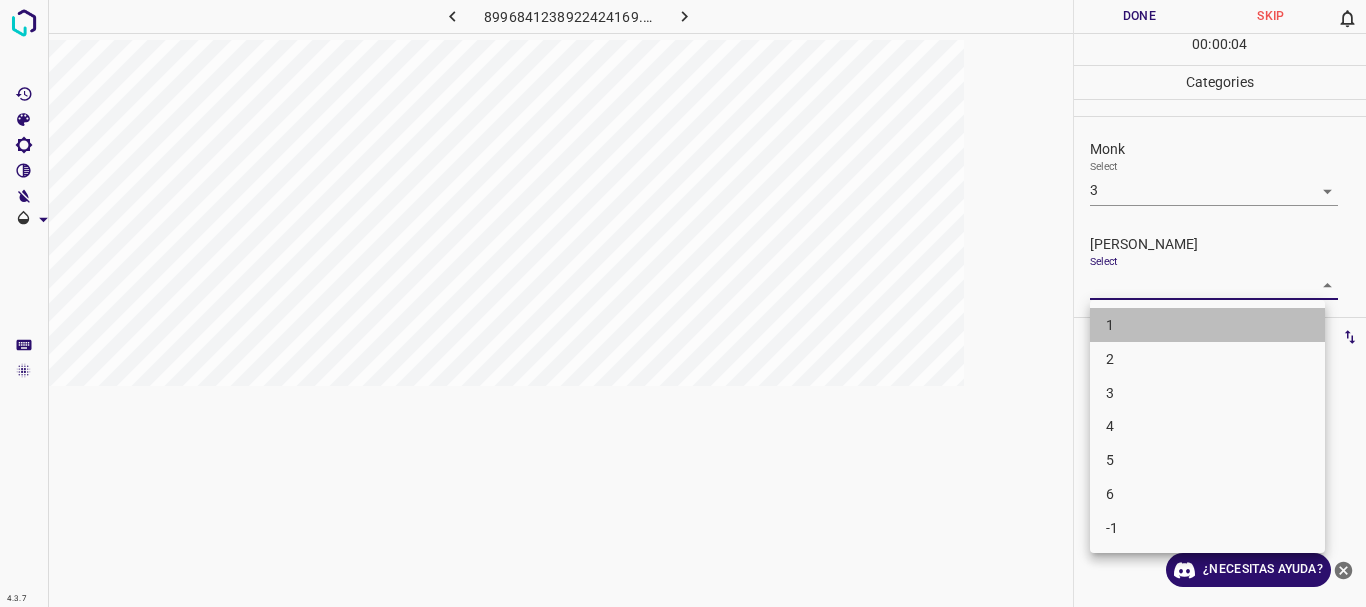 click on "1" at bounding box center [1207, 325] 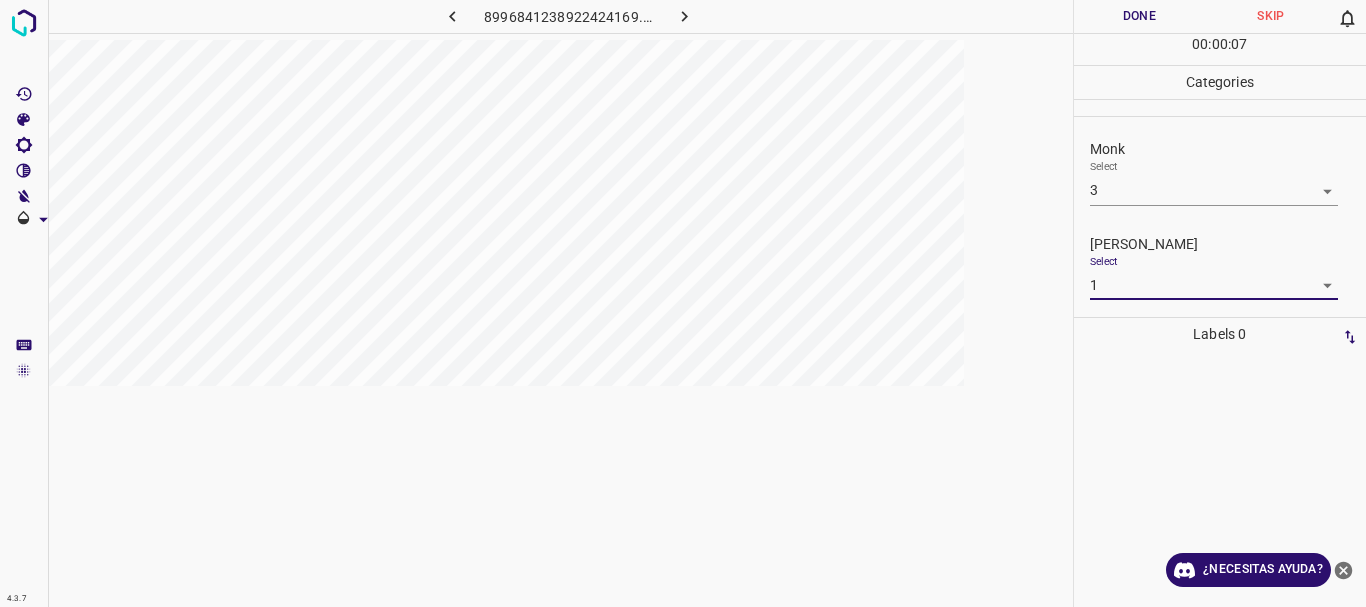 click on "Done" at bounding box center [1140, 16] 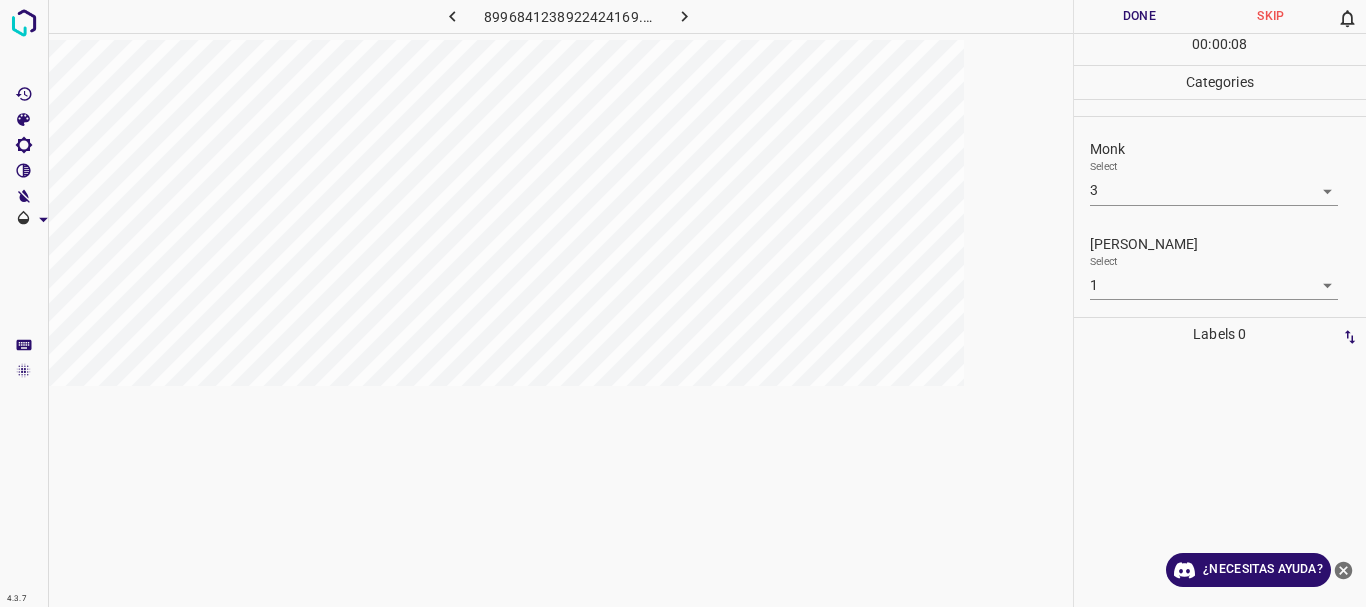 click on "4.3.7 8996841238922424169.png Done Skip 0 00   : 00   : 08   Categories Monk   Select 3 3  [PERSON_NAME]   Select 1 1 Labels   0 Categories 1 Monk 2  [PERSON_NAME] Tools Space Change between modes (Draw & Edit) I Auto labeling R Restore zoom M Zoom in N Zoom out Delete Delete selecte label Filters Z Restore filters X Saturation filter C Brightness filter V Contrast filter B Gray scale filter General O Download ¿Necesitas ayuda? Texto original Valora esta traducción Tu opinión servirá para ayudar a mejorar el Traductor de Google - Texto - Esconder - Borrar" at bounding box center (683, 303) 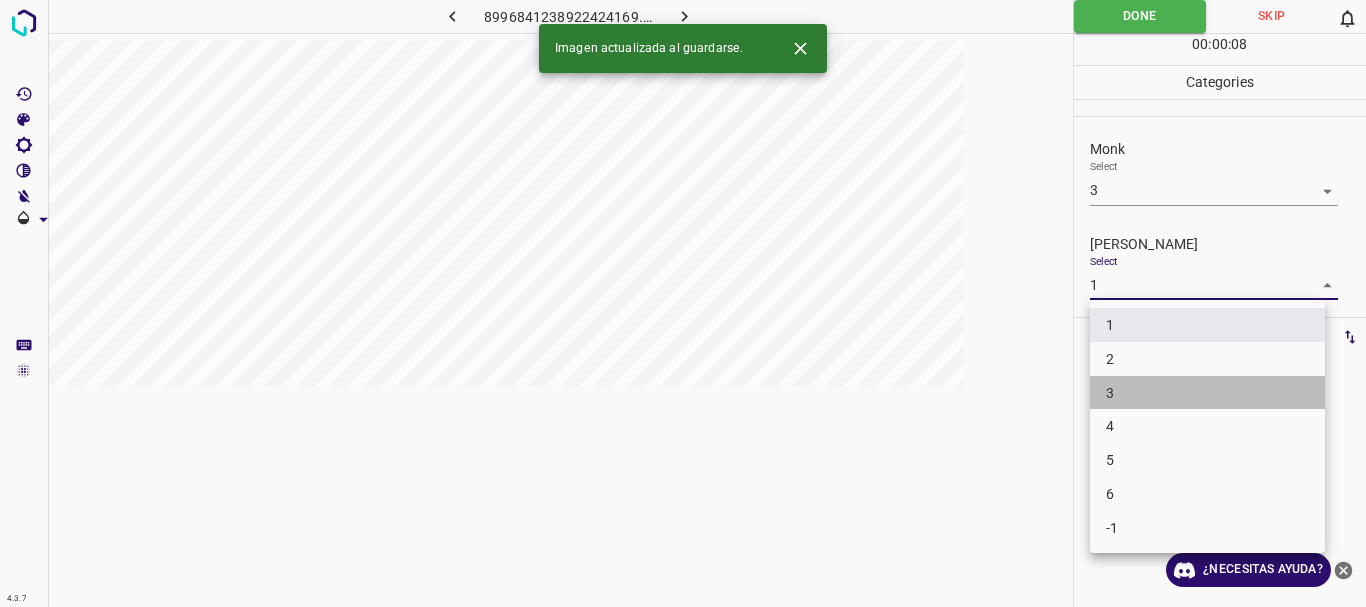 click on "3" at bounding box center (1207, 393) 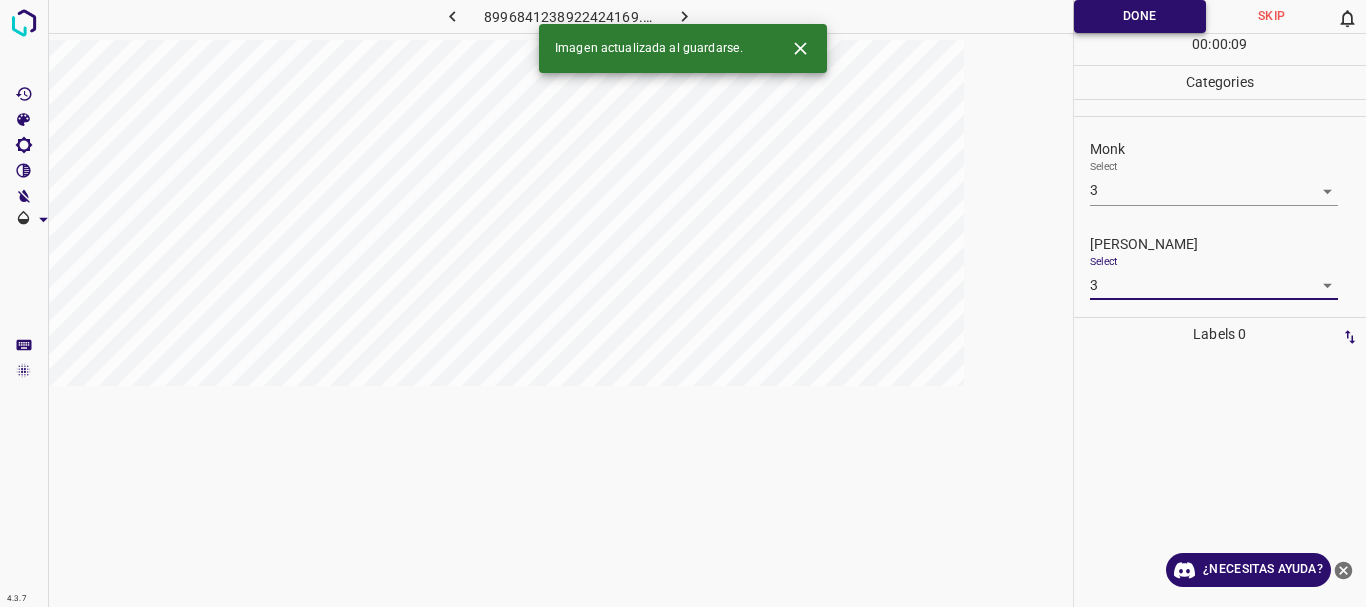 click on "Done" at bounding box center [1140, 16] 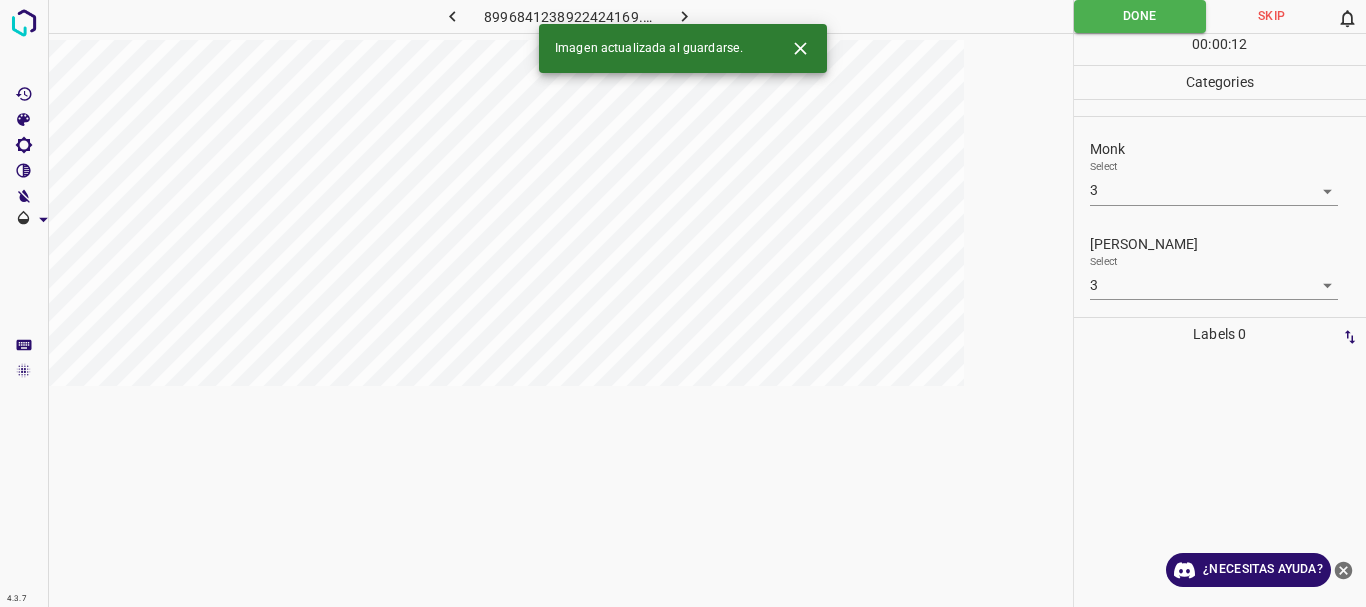 click 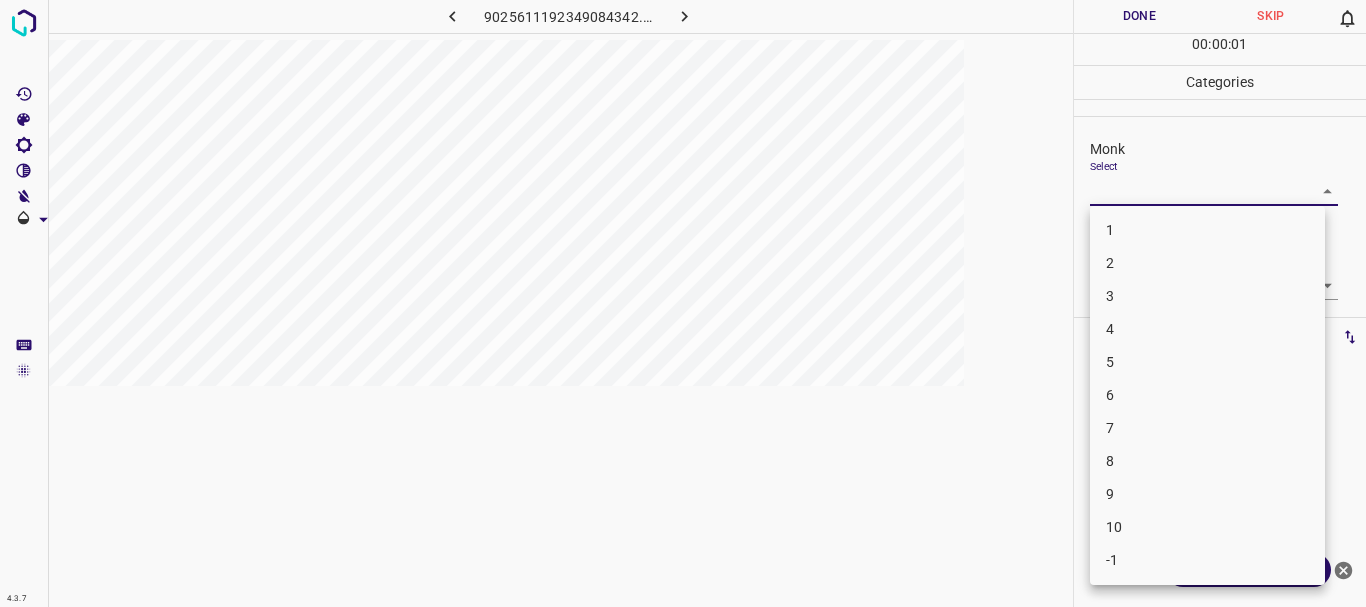 click on "4.3.7 9025611192349084342.png Done Skip 0 00   : 00   : 01   Categories Monk   Select ​  [PERSON_NAME]   Select ​ Labels   0 Categories 1 Monk 2  [PERSON_NAME] Tools Space Change between modes (Draw & Edit) I Auto labeling R Restore zoom M Zoom in N Zoom out Delete Delete selecte label Filters Z Restore filters X Saturation filter C Brightness filter V Contrast filter B Gray scale filter General O Download ¿Necesitas ayuda? Texto original Valora esta traducción Tu opinión servirá para ayudar a mejorar el Traductor de Google - Texto - Esconder - Borrar 1 2 3 4 5 6 7 8 9 10 -1" at bounding box center (683, 303) 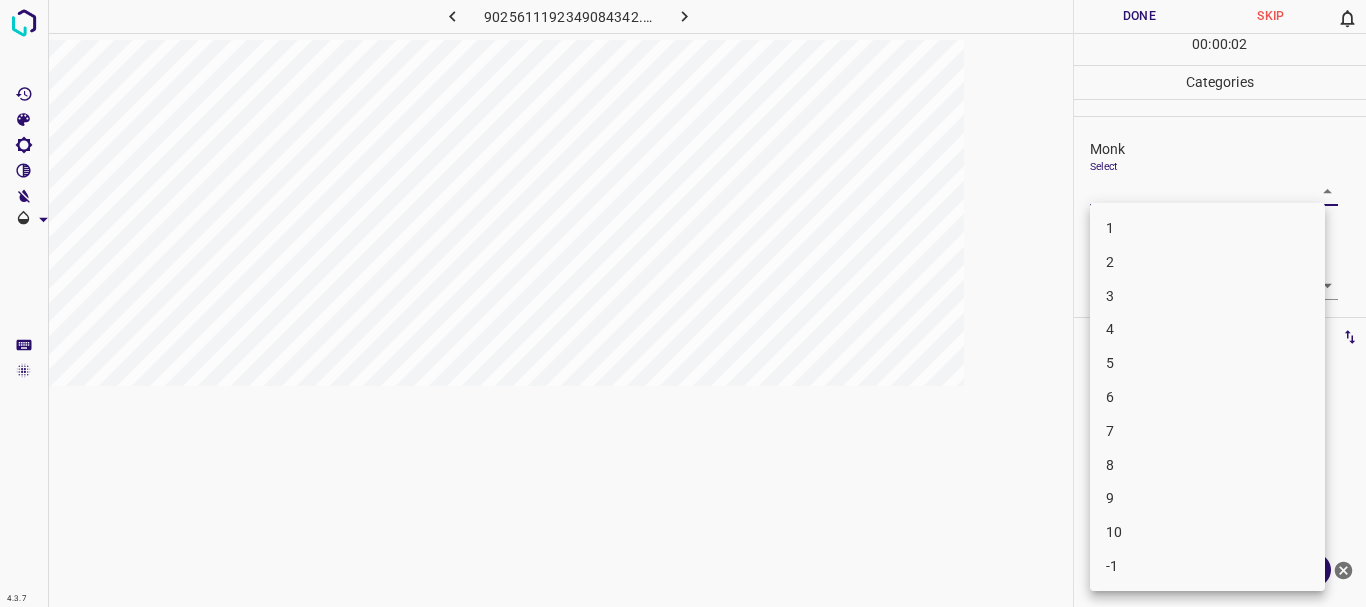 click on "3" at bounding box center (1207, 296) 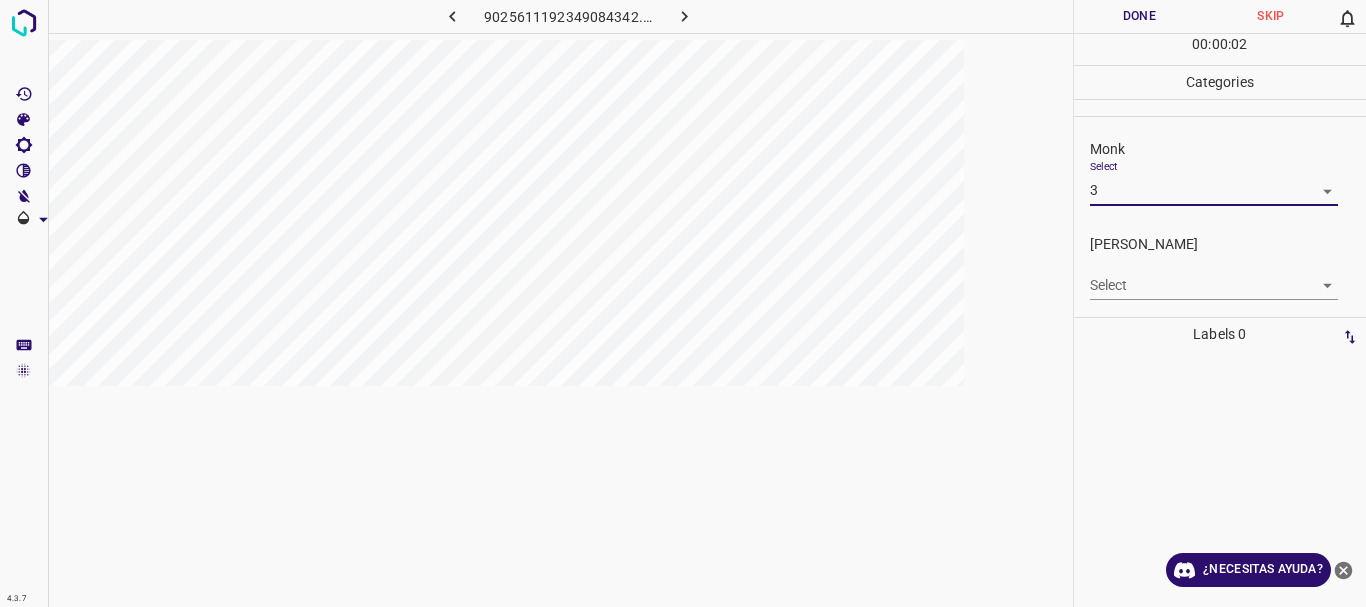 click on "4.3.7 9025611192349084342.png Done Skip 0 00   : 00   : 02   Categories Monk   Select 3 3  [PERSON_NAME]   Select ​ Labels   0 Categories 1 Monk 2  [PERSON_NAME] Tools Space Change between modes (Draw & Edit) I Auto labeling R Restore zoom M Zoom in N Zoom out Delete Delete selecte label Filters Z Restore filters X Saturation filter C Brightness filter V Contrast filter B Gray scale filter General O Download ¿Necesitas ayuda? Texto original Valora esta traducción Tu opinión servirá para ayudar a mejorar el Traductor de Google - Texto - Esconder - Borrar" at bounding box center [683, 303] 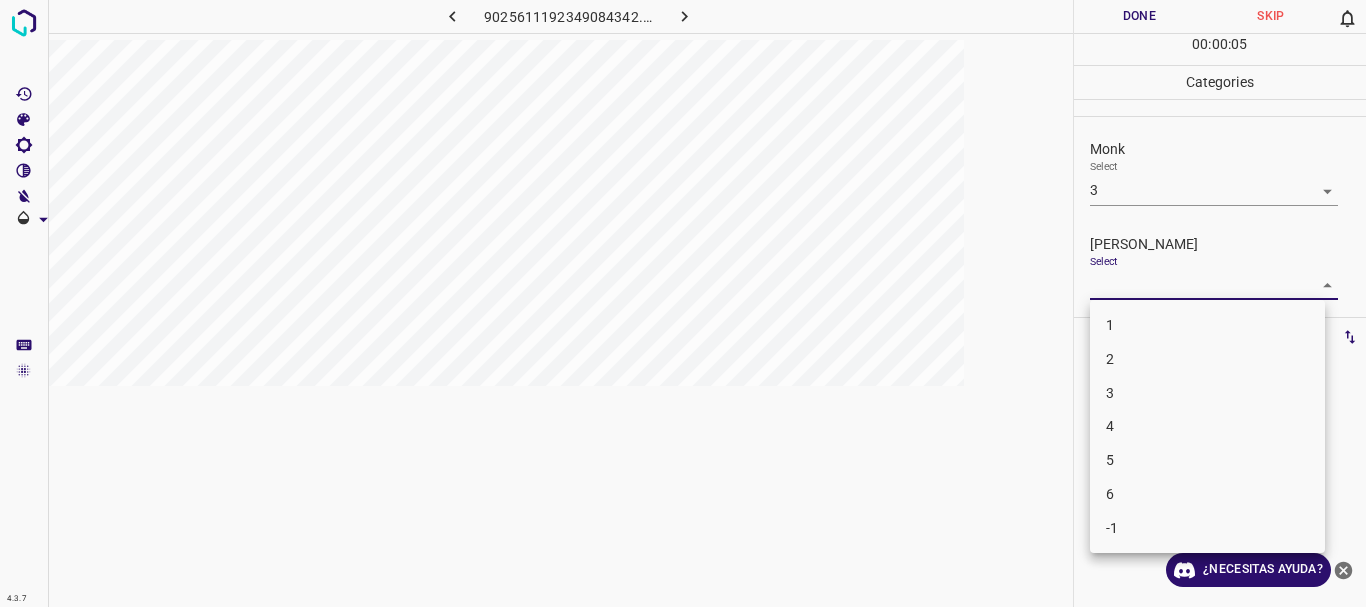 drag, startPoint x: 1188, startPoint y: 343, endPoint x: 1187, endPoint y: 325, distance: 18.027756 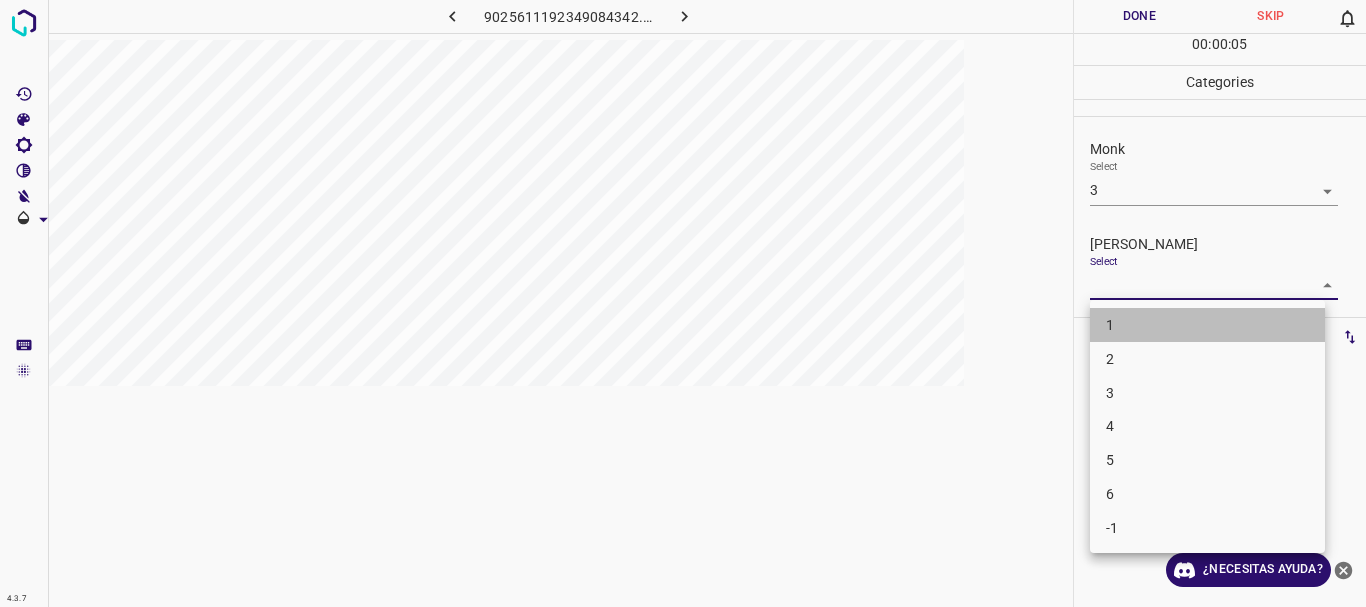 click on "1" at bounding box center (1207, 325) 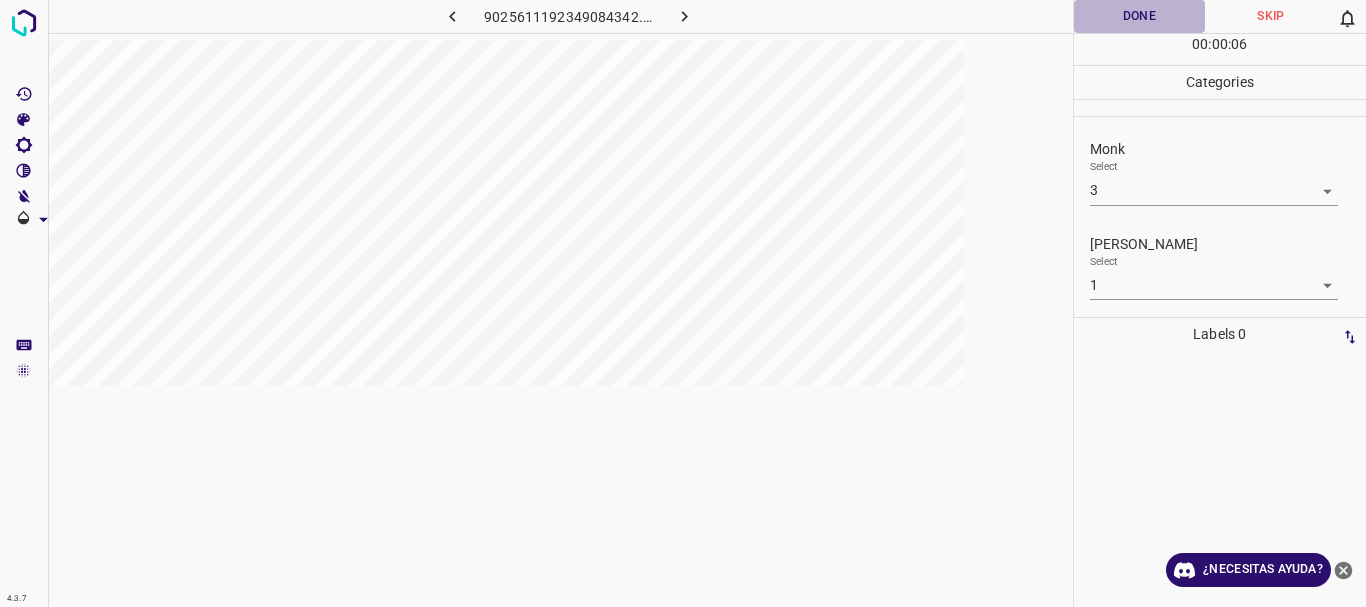 click on "Done" at bounding box center (1140, 16) 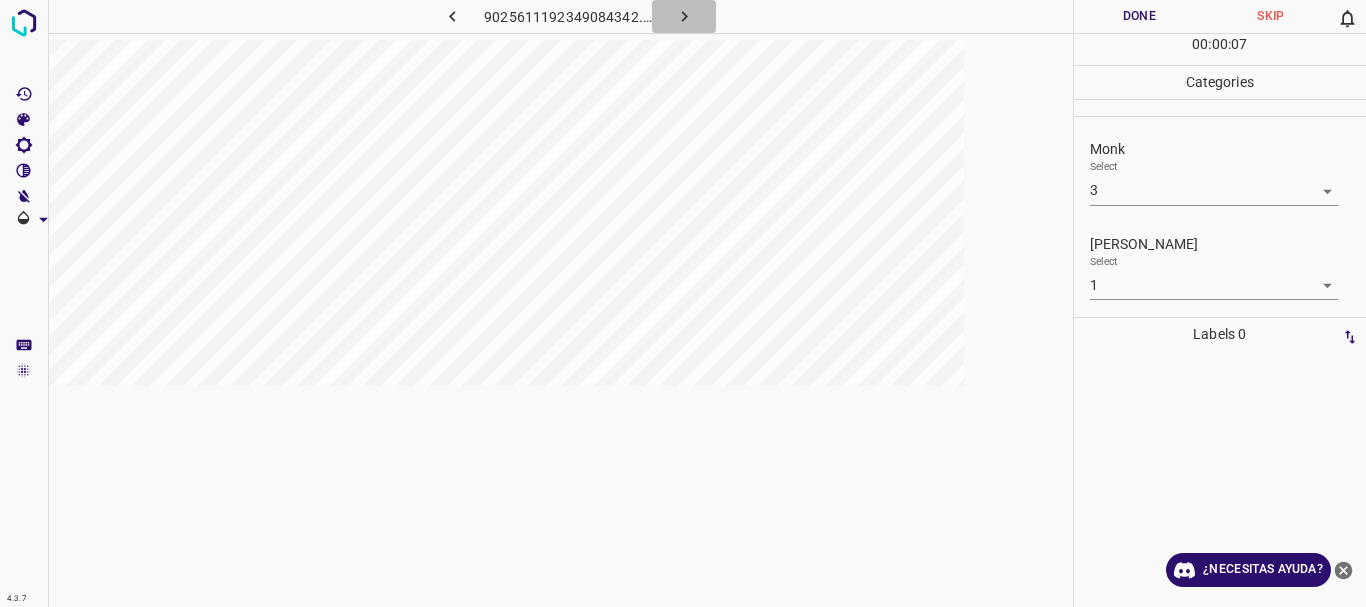 click 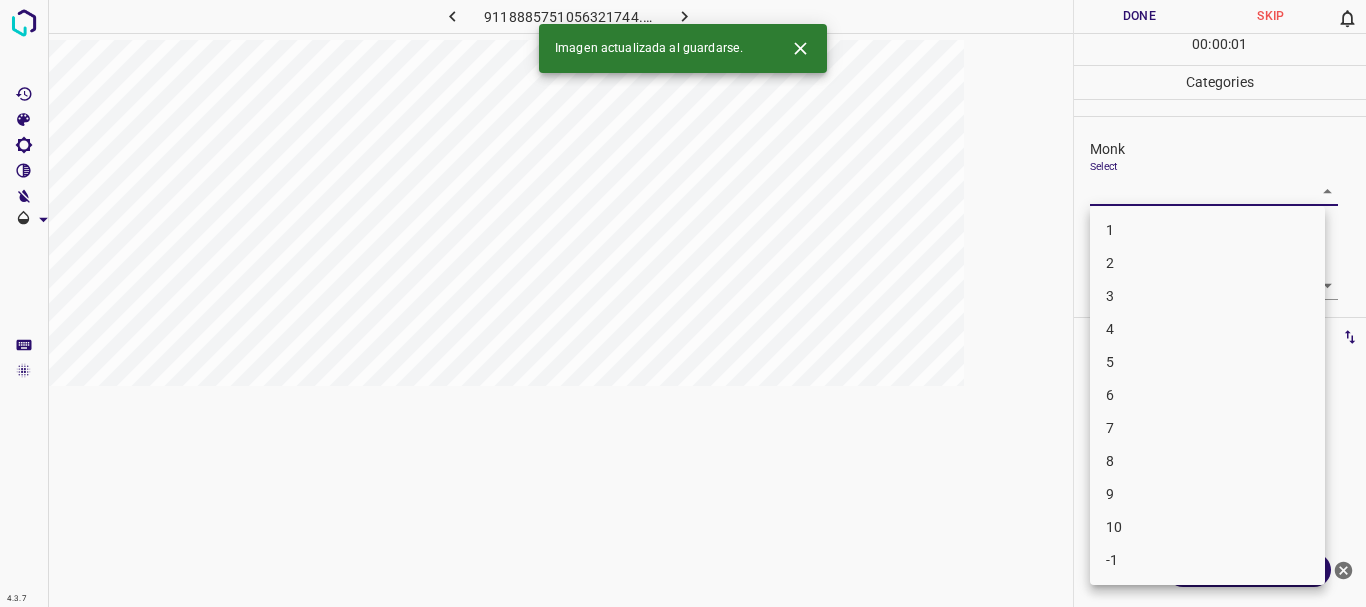 click on "4.3.7 9118885751056321744.png Done Skip 0 00   : 00   : 01   Categories Monk   Select ​  [PERSON_NAME]   Select ​ Labels   0 Categories 1 Monk 2  [PERSON_NAME] Tools Space Change between modes (Draw & Edit) I Auto labeling R Restore zoom M Zoom in N Zoom out Delete Delete selecte label Filters Z Restore filters X Saturation filter C Brightness filter V Contrast filter B Gray scale filter General O Download Imagen actualizada al guardarse. ¿Necesitas ayuda? Texto original Valora esta traducción Tu opinión servirá para ayudar a mejorar el Traductor de Google - Texto - Esconder - Borrar 1 2 3 4 5 6 7 8 9 10 -1" at bounding box center (683, 303) 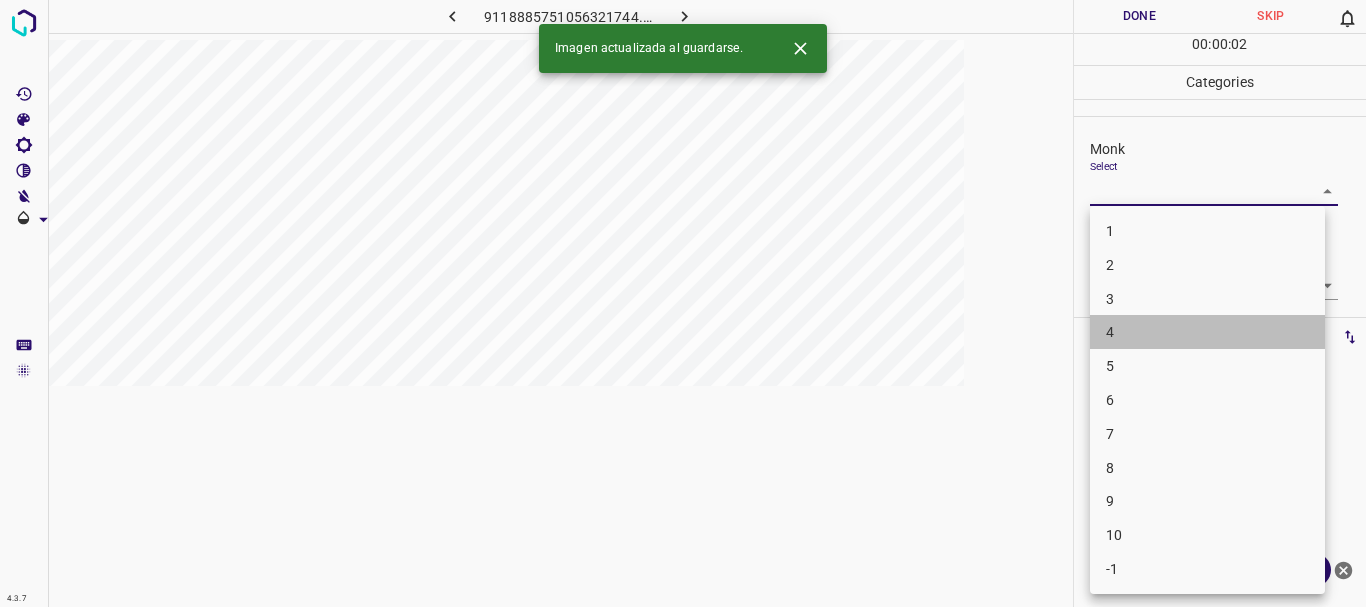 click on "4" at bounding box center [1207, 332] 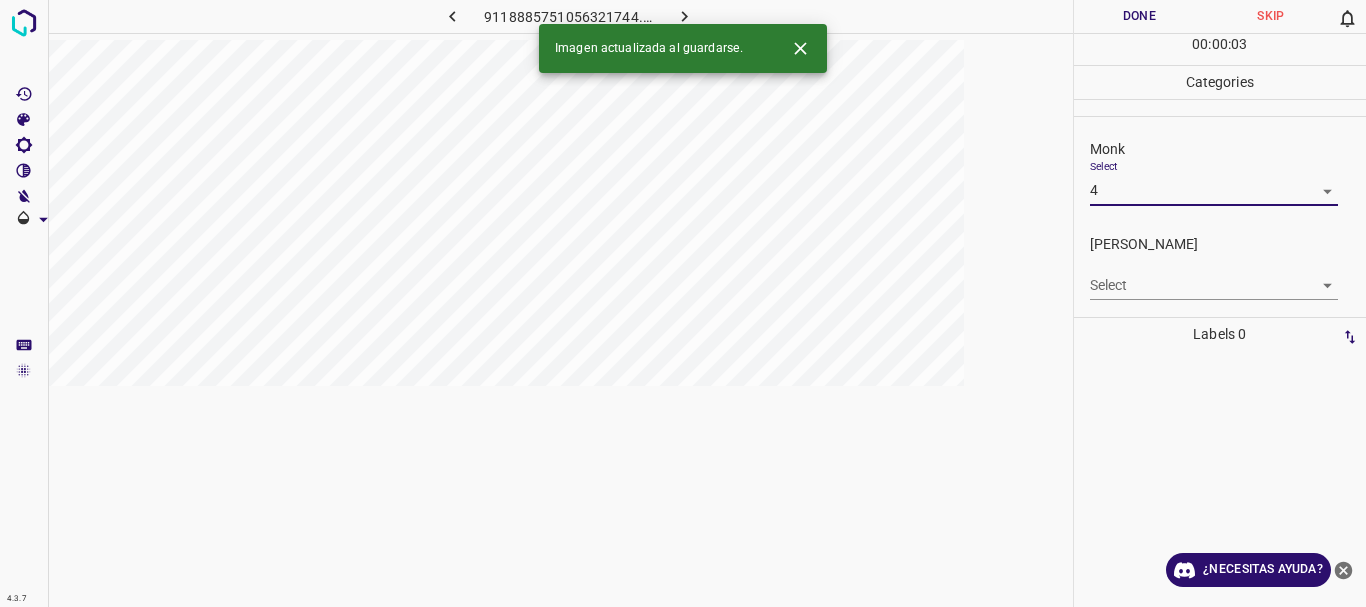 click on "4.3.7 9118885751056321744.png Done Skip 0 00   : 00   : 03   Categories Monk   Select 4 4  [PERSON_NAME]   Select ​ Labels   0 Categories 1 Monk 2  [PERSON_NAME] Tools Space Change between modes (Draw & Edit) I Auto labeling R Restore zoom M Zoom in N Zoom out Delete Delete selecte label Filters Z Restore filters X Saturation filter C Brightness filter V Contrast filter B Gray scale filter General O Download Imagen actualizada al guardarse. ¿Necesitas ayuda? Texto original Valora esta traducción Tu opinión servirá para ayudar a mejorar el Traductor de Google - Texto - Esconder - Borrar 1 2 3 4 5 6 7 8 9 10 -1" at bounding box center [683, 303] 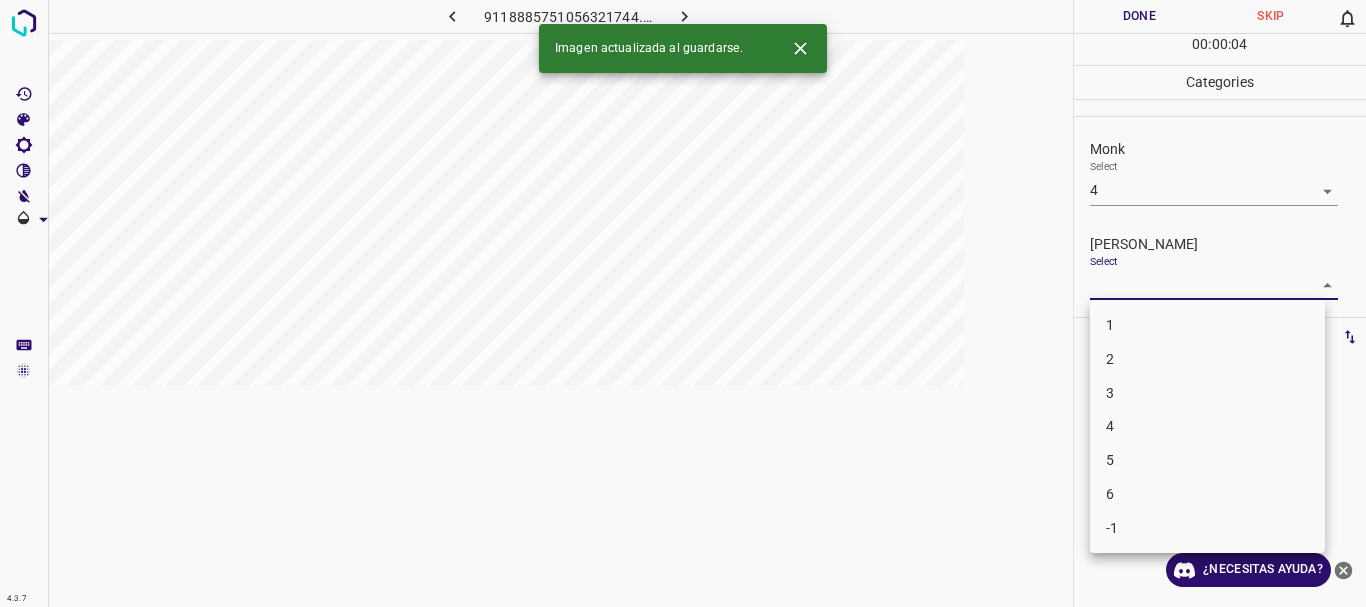 click on "3" at bounding box center (1207, 393) 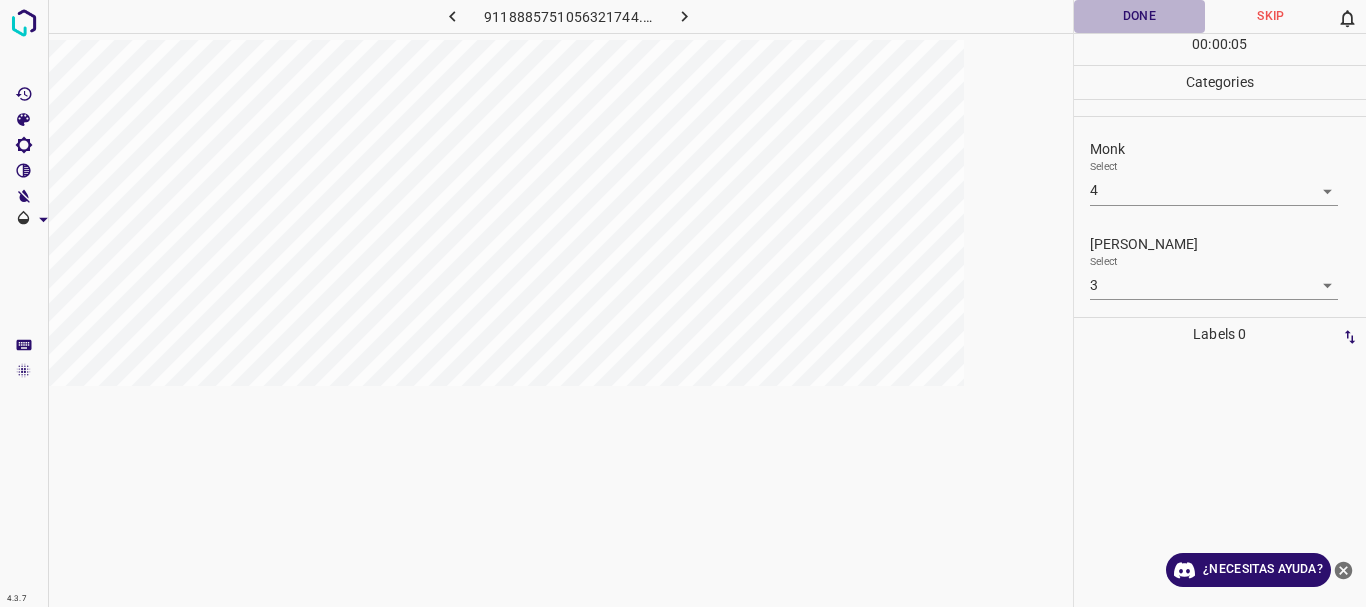 click on "Done" at bounding box center [1140, 16] 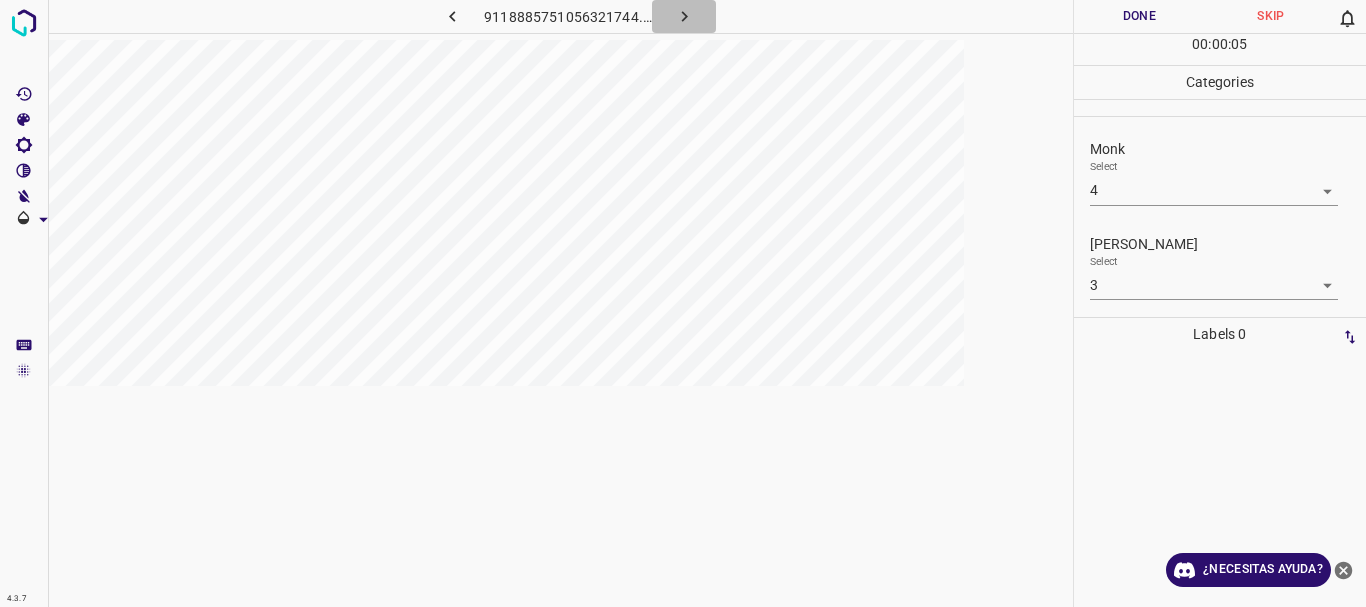 click at bounding box center (684, 16) 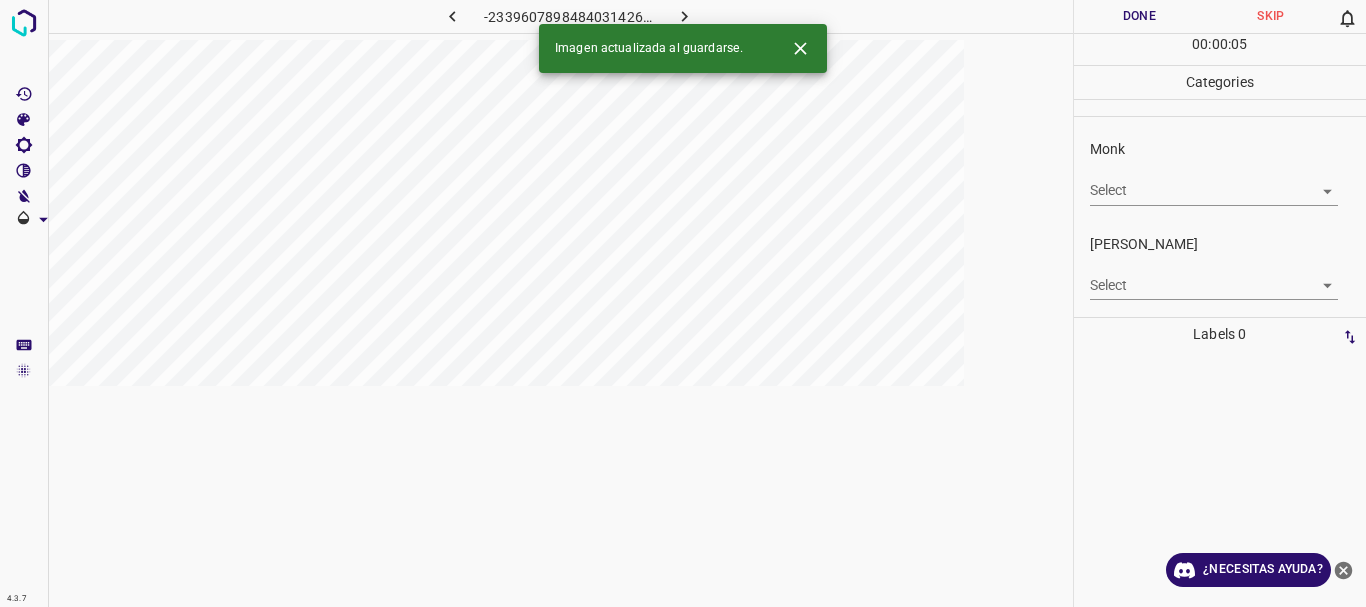 click at bounding box center [684, 16] 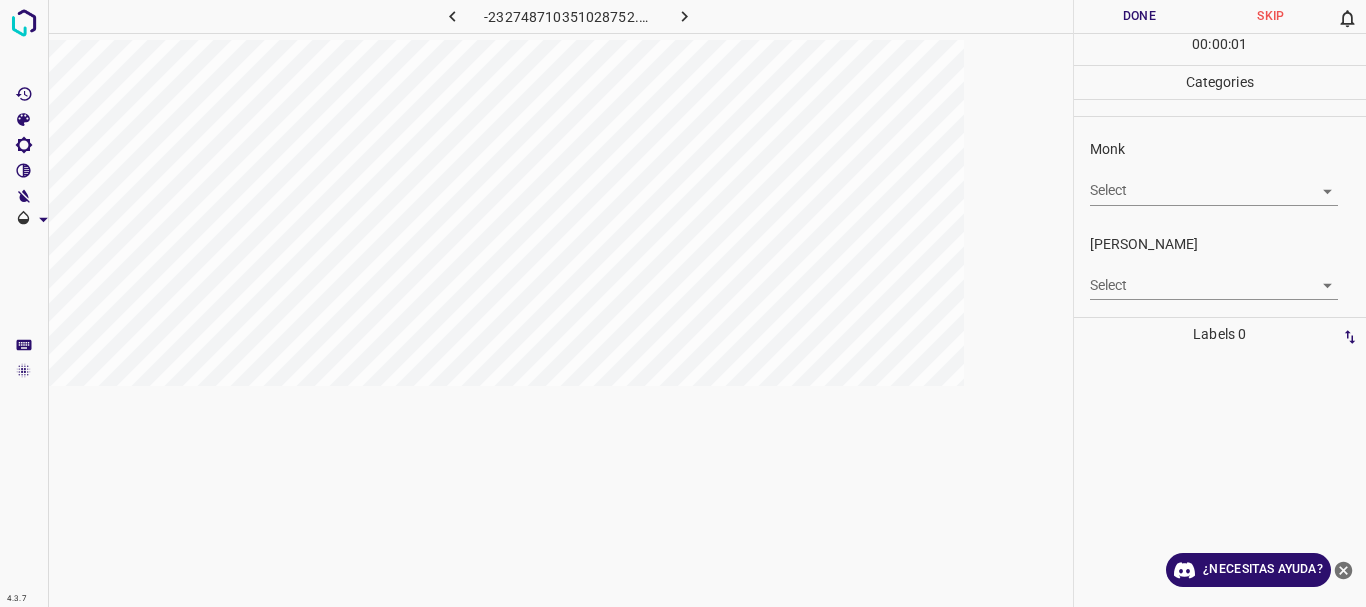click 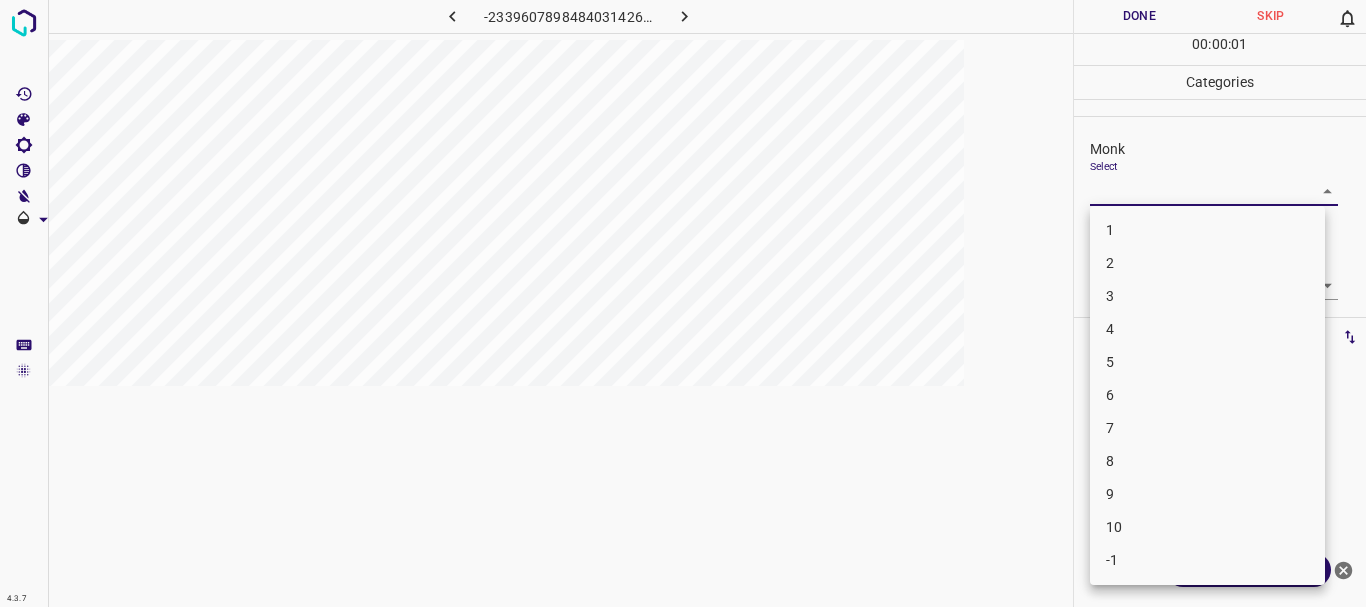 click on "4.3.7 -2339607898484031426.png Done Skip 0 00   : 00   : 01   Categories Monk   Select ​  [PERSON_NAME]   Select ​ Labels   0 Categories 1 Monk 2  [PERSON_NAME] Tools Space Change between modes (Draw & Edit) I Auto labeling R Restore zoom M Zoom in N Zoom out Delete Delete selecte label Filters Z Restore filters X Saturation filter C Brightness filter V Contrast filter B Gray scale filter General O Download ¿Necesitas ayuda? Texto original Valora esta traducción Tu opinión servirá para ayudar a mejorar el Traductor de Google - Texto - Esconder - Borrar 1 2 3 4 5 6 7 8 9 10 -1" at bounding box center [683, 303] 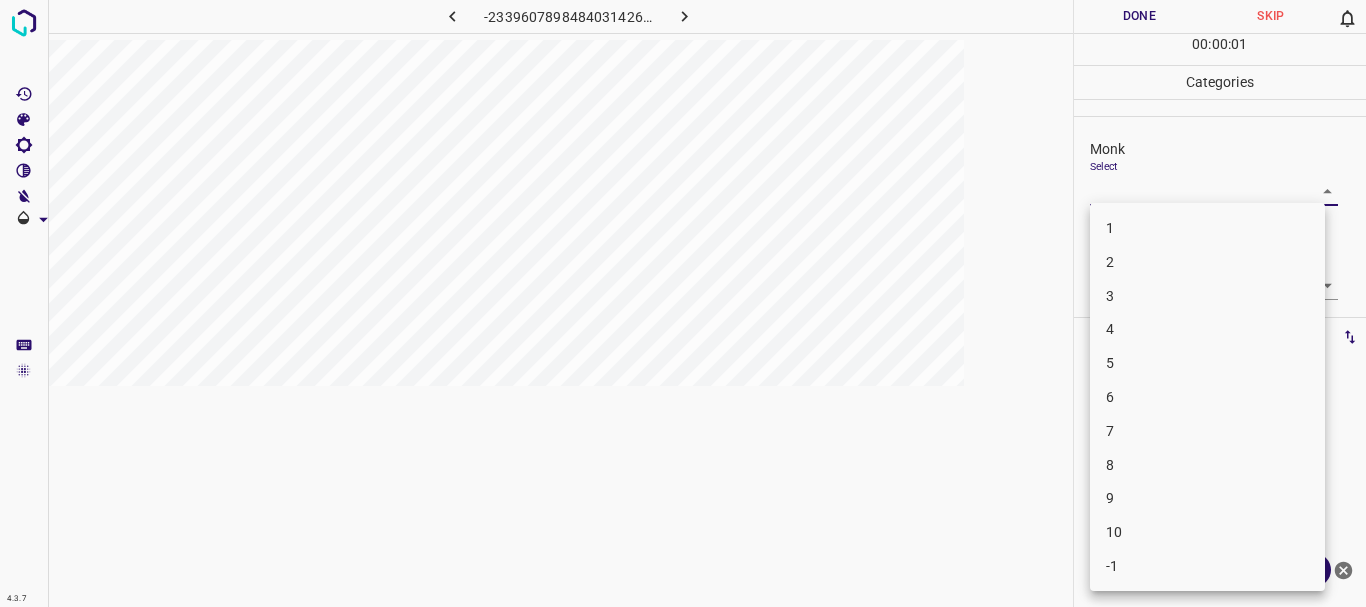 click on "6" at bounding box center (1207, 397) 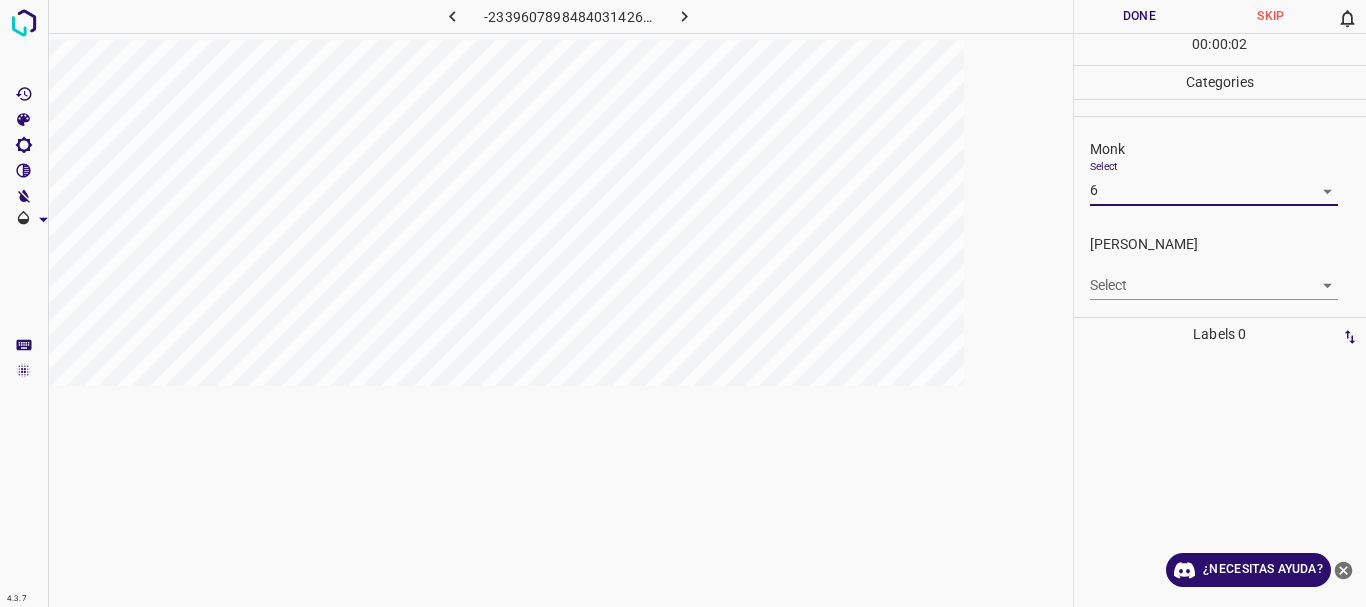 click on "Select ​" at bounding box center (1214, 277) 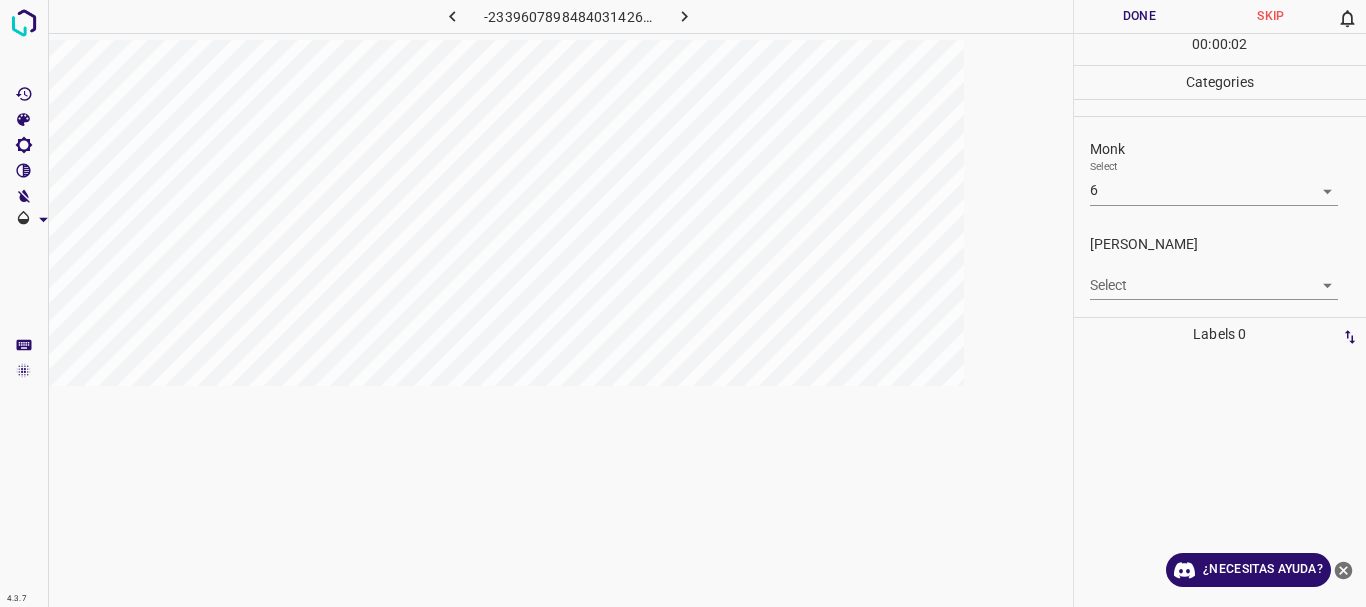 click on "4.3.7 -2339607898484031426.png Done Skip 0 00   : 00   : 02   Categories Monk   Select 6 6  [PERSON_NAME]   Select ​ Labels   0 Categories 1 Monk 2  [PERSON_NAME] Tools Space Change between modes (Draw & Edit) I Auto labeling R Restore zoom M Zoom in N Zoom out Delete Delete selecte label Filters Z Restore filters X Saturation filter C Brightness filter V Contrast filter B Gray scale filter General O Download ¿Necesitas ayuda? Texto original Valora esta traducción Tu opinión servirá para ayudar a mejorar el Traductor de Google - Texto - Esconder - Borrar" at bounding box center (683, 303) 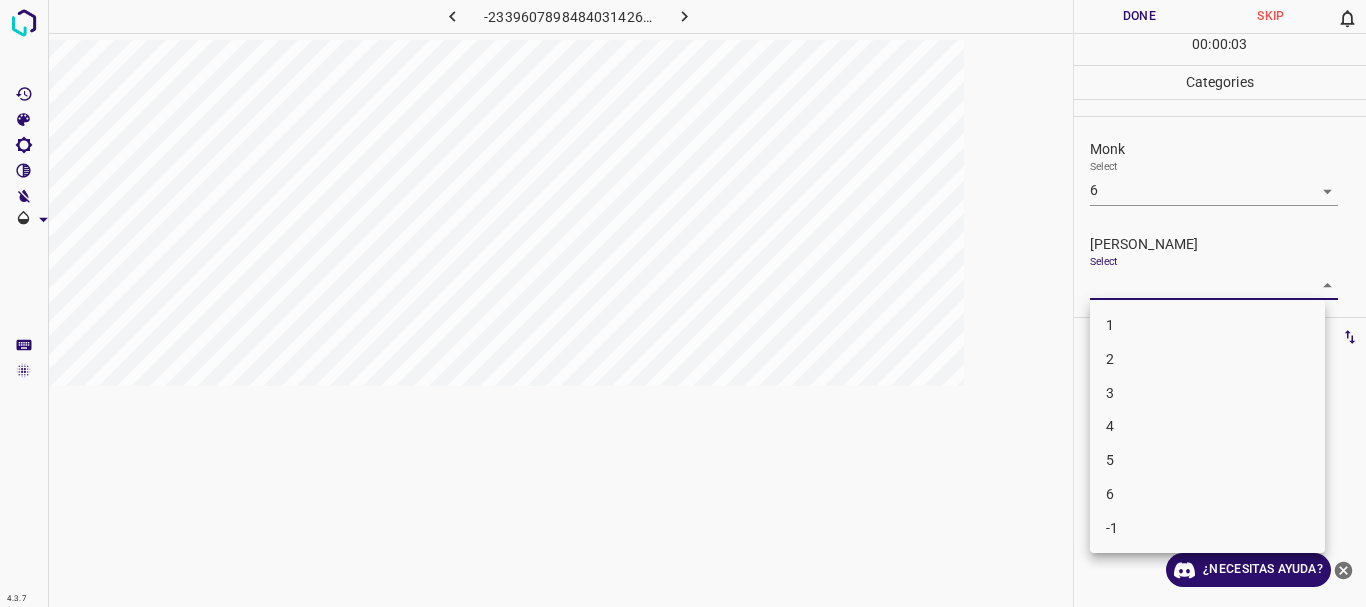 click on "3" at bounding box center (1207, 393) 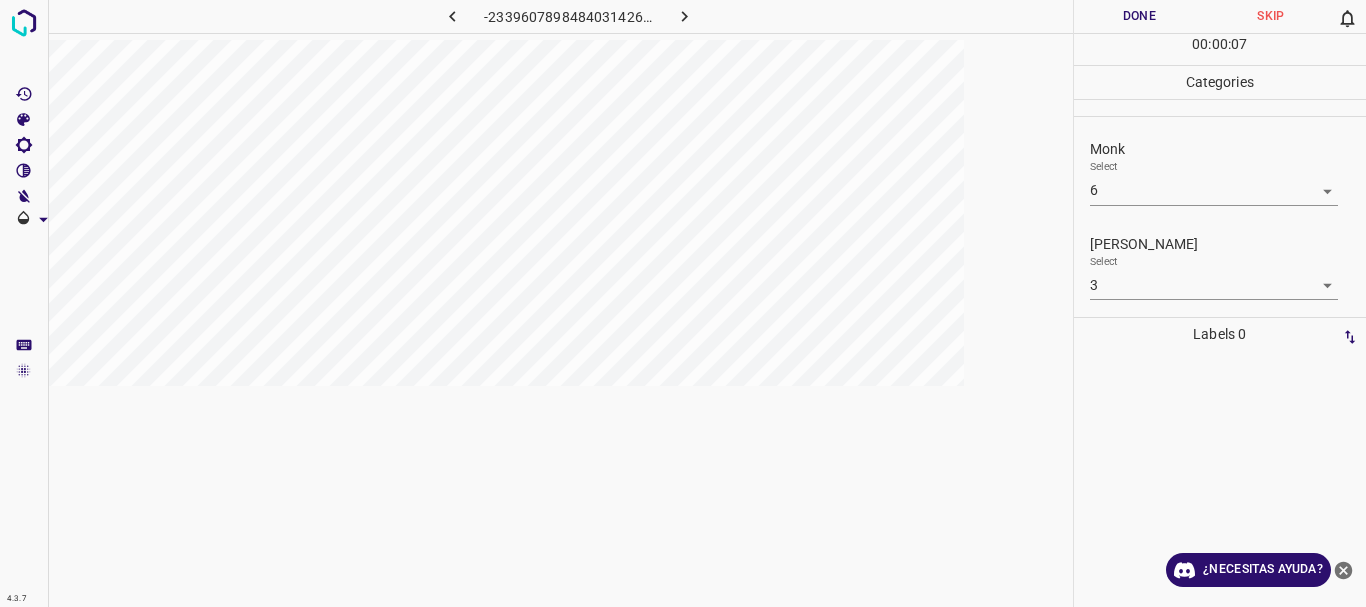 drag, startPoint x: 1137, startPoint y: 10, endPoint x: 1056, endPoint y: 34, distance: 84.48077 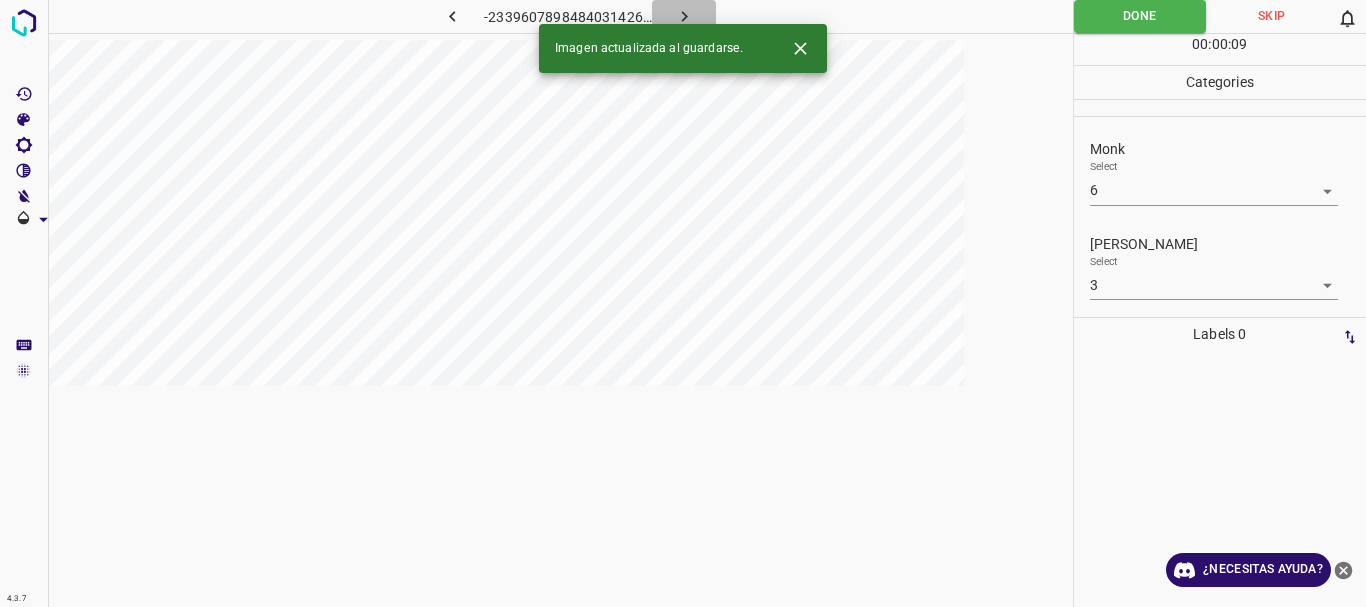 click 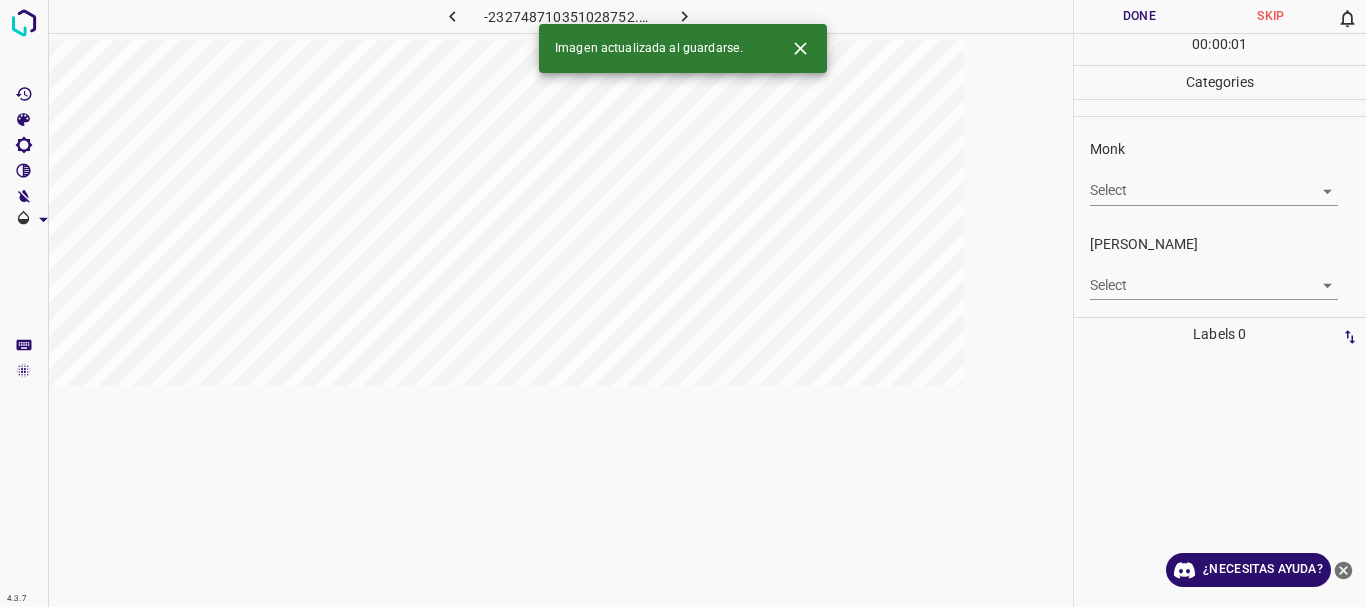 click on "4.3.7 -232748710351028752.png Done Skip 0 00   : 00   : 01   Categories Monk   Select ​  [PERSON_NAME]   Select ​ Labels   0 Categories 1 Monk 2  [PERSON_NAME] Tools Space Change between modes (Draw & Edit) I Auto labeling R Restore zoom M Zoom in N Zoom out Delete Delete selecte label Filters Z Restore filters X Saturation filter C Brightness filter V Contrast filter B Gray scale filter General O Download Imagen actualizada al guardarse. ¿Necesitas ayuda? Texto original Valora esta traducción Tu opinión servirá para ayudar a mejorar el Traductor de Google - Texto - Esconder - Borrar" at bounding box center (683, 303) 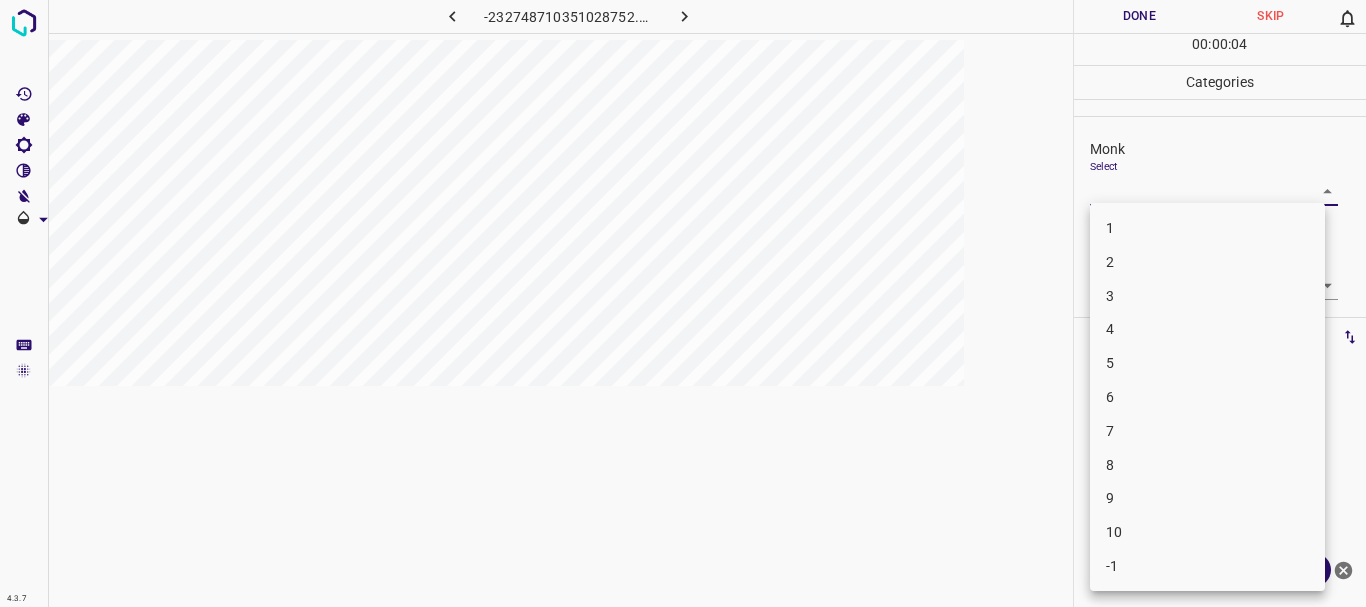 click on "4" at bounding box center (1207, 329) 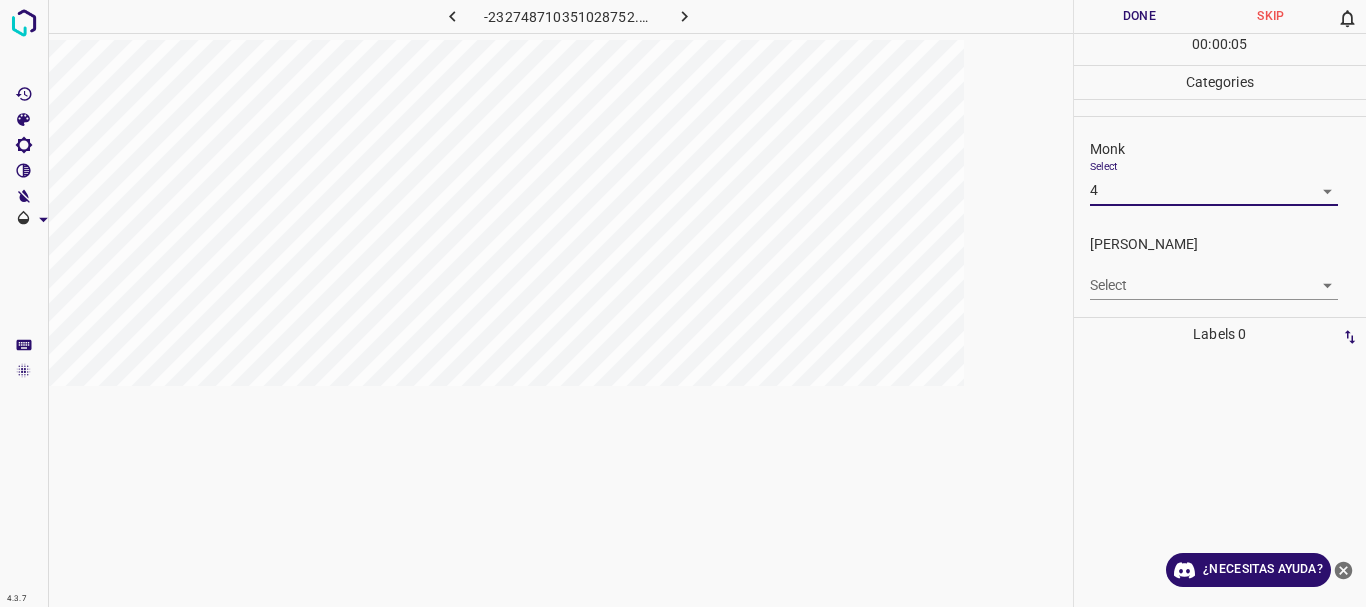 click on "4.3.7 -232748710351028752.png Done Skip 0 00   : 00   : 05   Categories Monk   Select 4 4  [PERSON_NAME]   Select ​ Labels   0 Categories 1 Monk 2  [PERSON_NAME] Tools Space Change between modes (Draw & Edit) I Auto labeling R Restore zoom M Zoom in N Zoom out Delete Delete selecte label Filters Z Restore filters X Saturation filter C Brightness filter V Contrast filter B Gray scale filter General O Download ¿Necesitas ayuda? Texto original Valora esta traducción Tu opinión servirá para ayudar a mejorar el Traductor de Google - Texto - Esconder - Borrar" at bounding box center [683, 303] 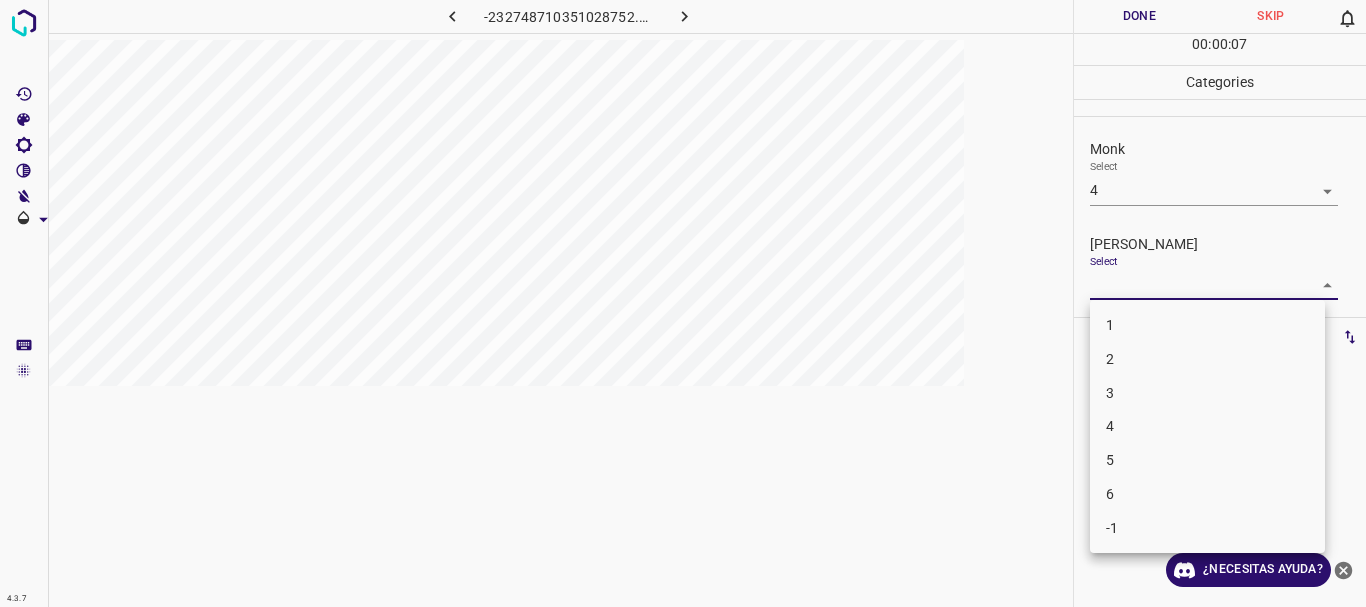 click on "4" at bounding box center (1207, 426) 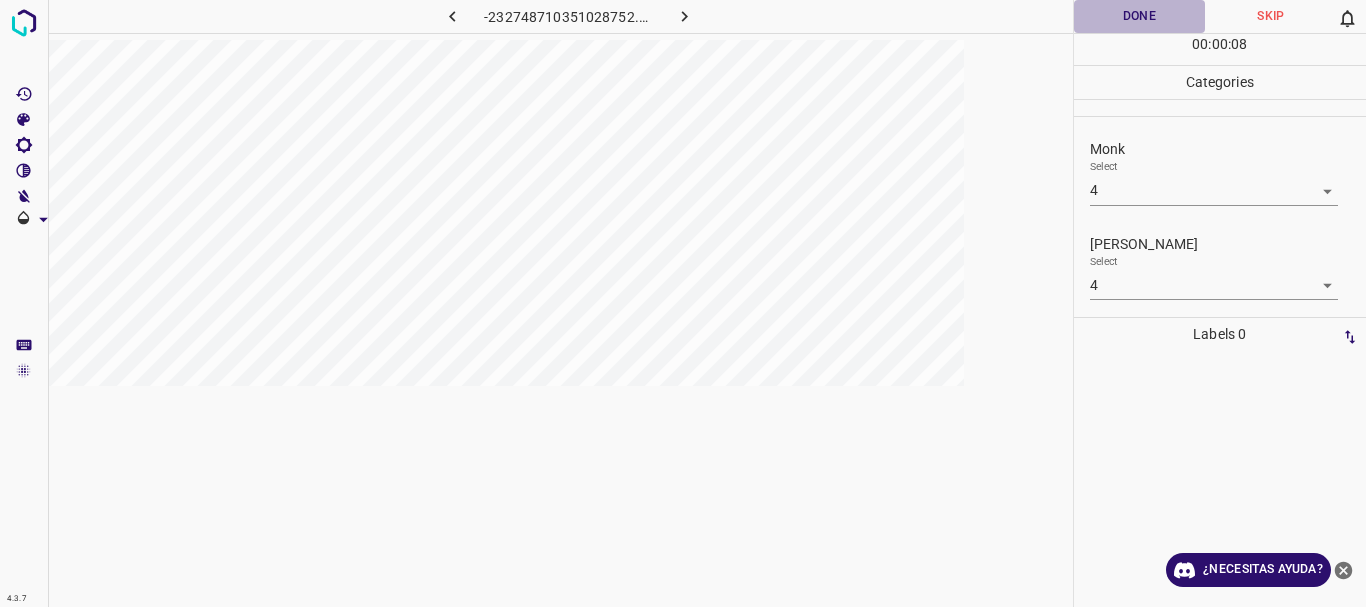 click on "Done" at bounding box center (1140, 16) 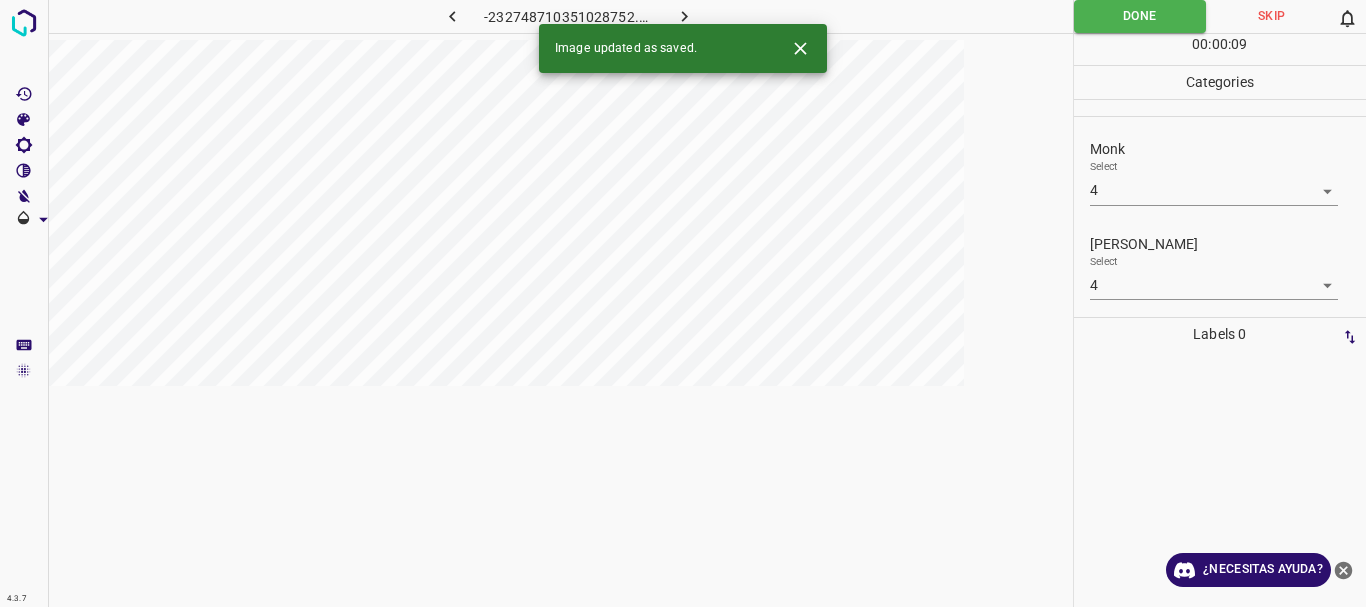 click at bounding box center [684, 16] 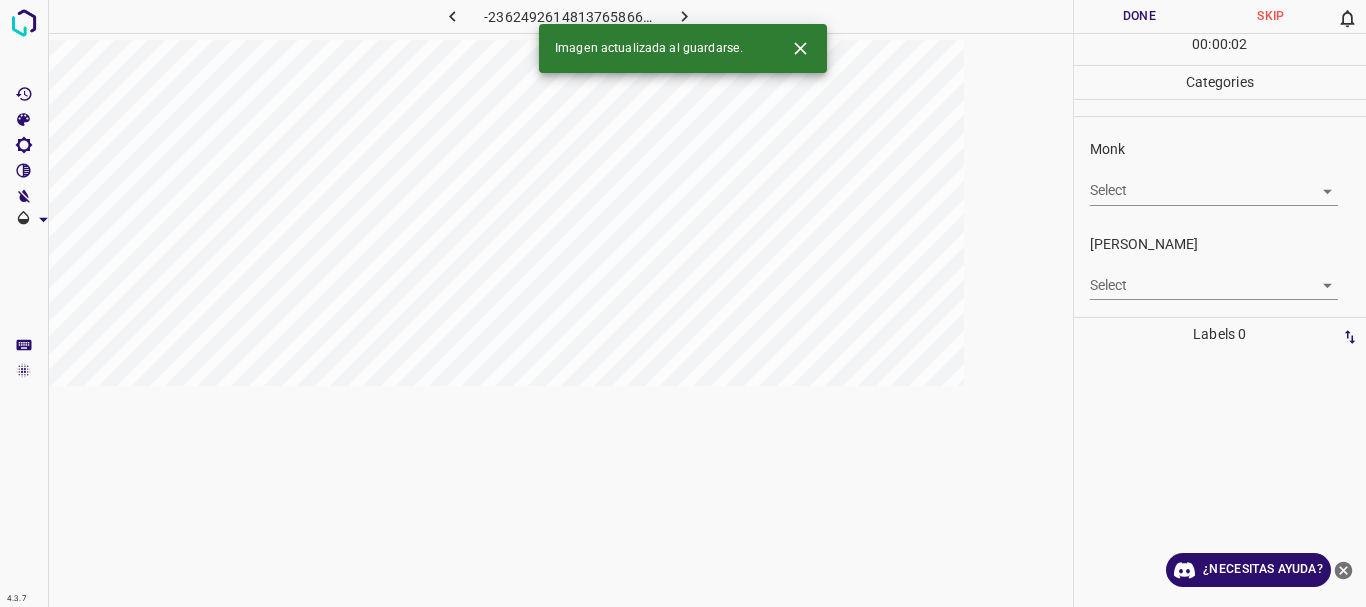 click on "4.3.7 -2362492614813765866.png Done Skip 0 00   : 00   : 02   Categories Monk   Select ​  [PERSON_NAME]   Select ​ Labels   0 Categories 1 Monk 2  [PERSON_NAME] Tools Space Change between modes (Draw & Edit) I Auto labeling R Restore zoom M Zoom in N Zoom out Delete Delete selecte label Filters Z Restore filters X Saturation filter C Brightness filter V Contrast filter B Gray scale filter General O Download Imagen actualizada al guardarse. ¿Necesitas ayuda? Texto original Valora esta traducción Tu opinión servirá para ayudar a mejorar el Traductor de Google - Texto - Esconder - Borrar" at bounding box center (683, 303) 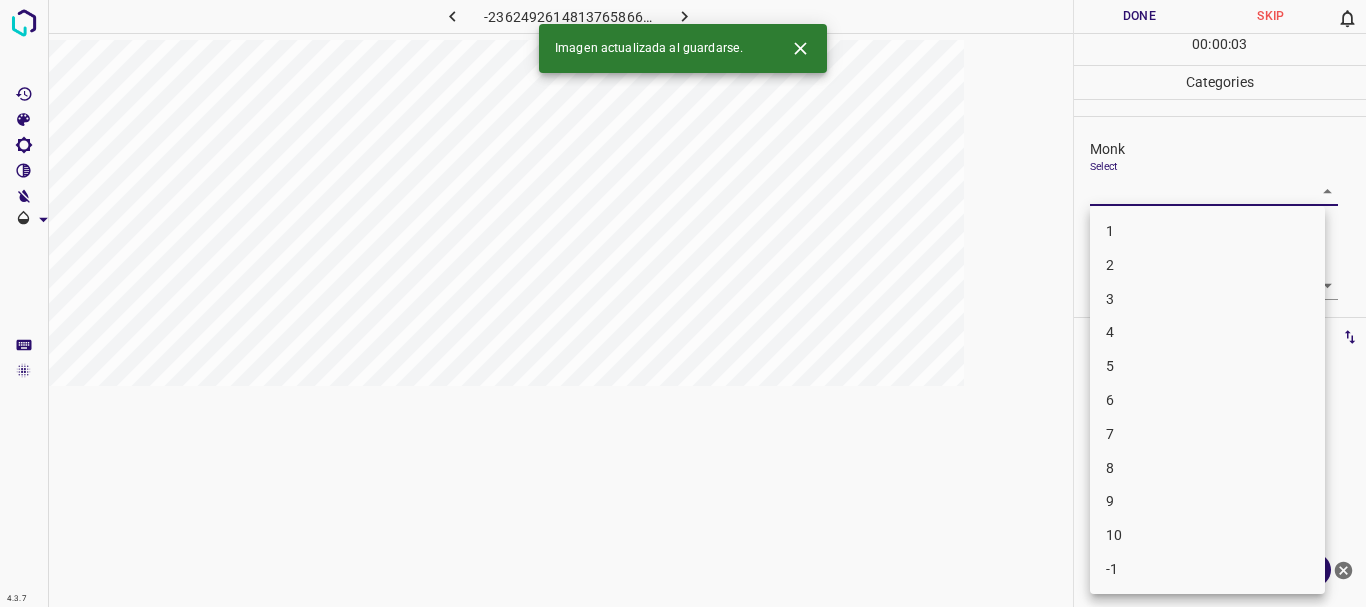 click on "4" at bounding box center (1207, 332) 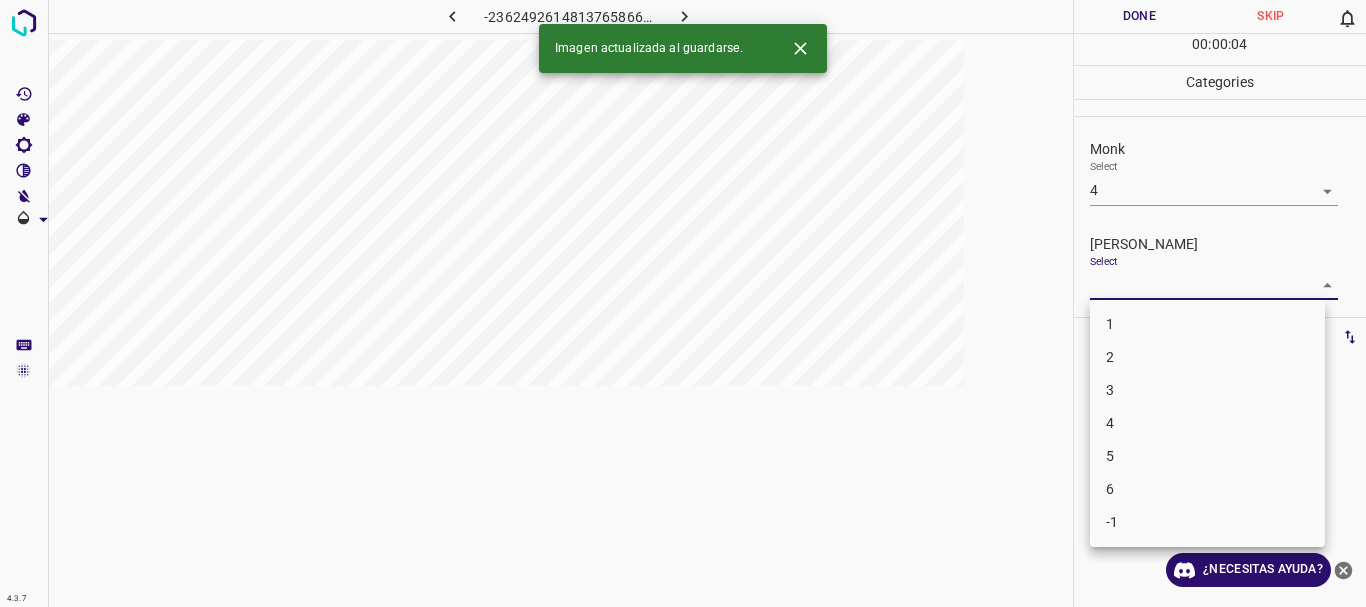 click on "4.3.7 -2362492614813765866.png Done Skip 0 00   : 00   : 04   Categories Monk   Select 4 4  [PERSON_NAME]   Select ​ Labels   0 Categories 1 Monk 2  [PERSON_NAME] Tools Space Change between modes (Draw & Edit) I Auto labeling R Restore zoom M Zoom in N Zoom out Delete Delete selecte label Filters Z Restore filters X Saturation filter C Brightness filter V Contrast filter B Gray scale filter General O Download Imagen actualizada al guardarse. ¿Necesitas ayuda? Texto original Valora esta traducción Tu opinión servirá para ayudar a mejorar el Traductor de Google - Texto - Esconder - Borrar 1 2 3 4 5 6 -1" at bounding box center [683, 303] 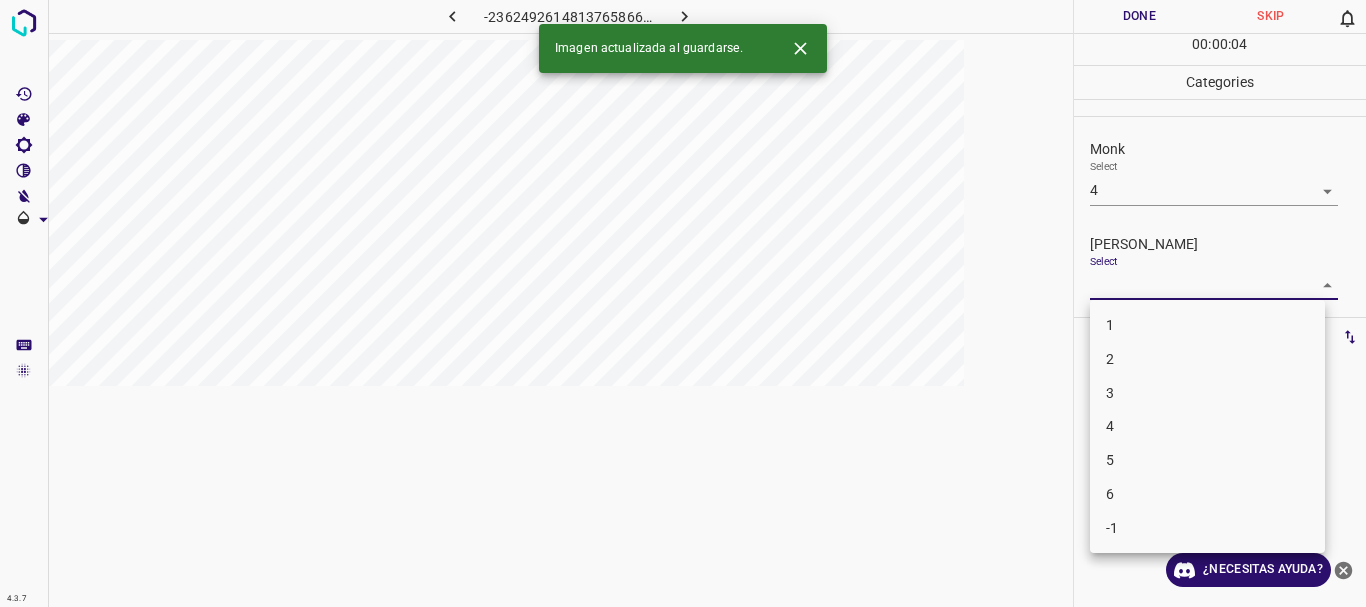 click on "1" at bounding box center (1207, 325) 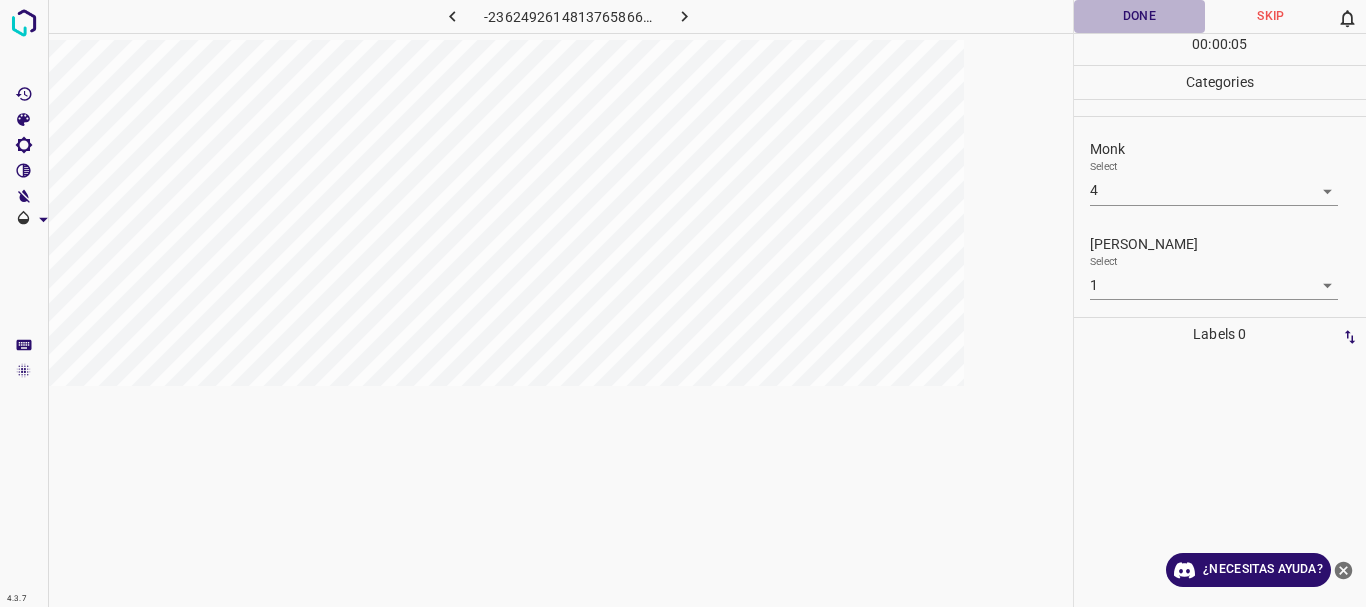 click on "Done" at bounding box center (1140, 16) 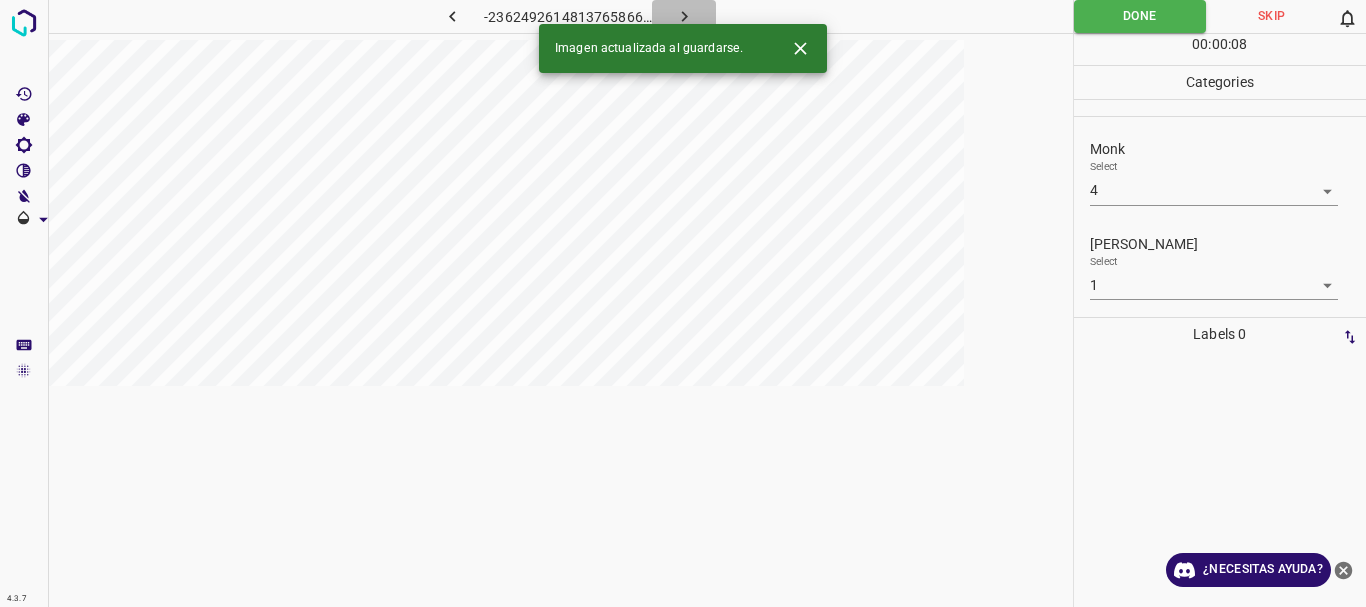 click at bounding box center (684, 16) 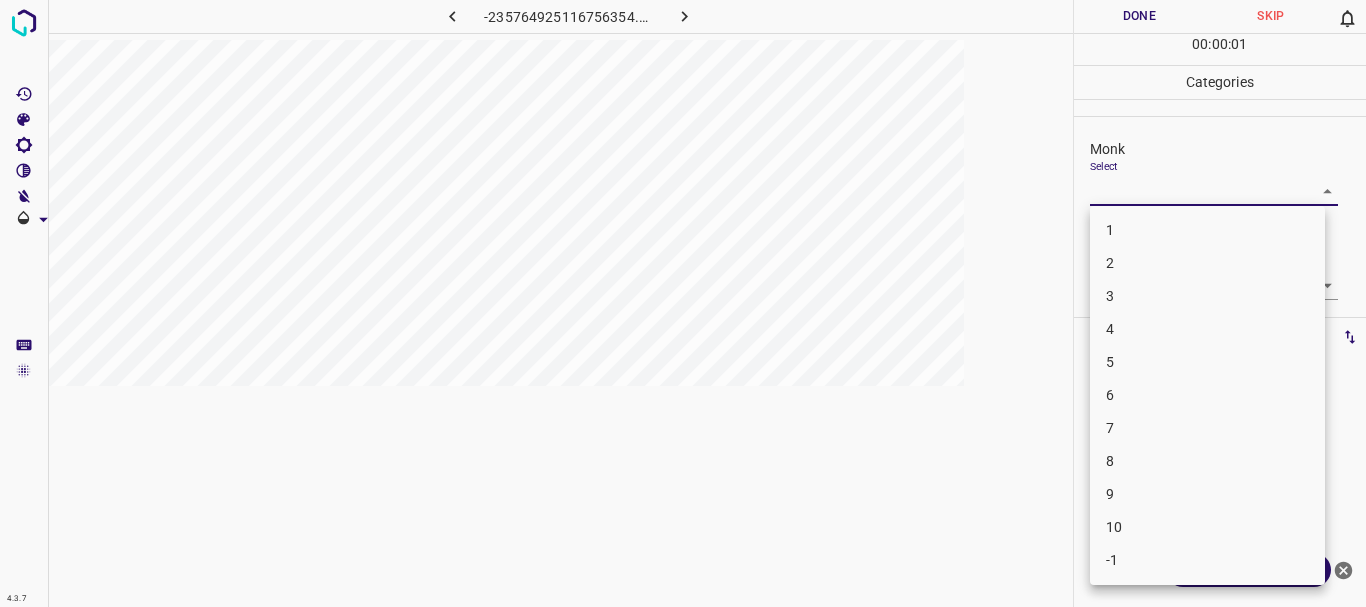 click on "4.3.7 -235764925116756354.png Done Skip 0 00   : 00   : 01   Categories Monk   Select ​  [PERSON_NAME]   Select ​ Labels   0 Categories 1 Monk 2  [PERSON_NAME] Tools Space Change between modes (Draw & Edit) I Auto labeling R Restore zoom M Zoom in N Zoom out Delete Delete selecte label Filters Z Restore filters X Saturation filter C Brightness filter V Contrast filter B Gray scale filter General O Download ¿Necesitas ayuda? Texto original Valora esta traducción Tu opinión servirá para ayudar a mejorar el Traductor de Google - Texto - Esconder - Borrar 1 2 3 4 5 6 7 8 9 10 -1" at bounding box center (683, 303) 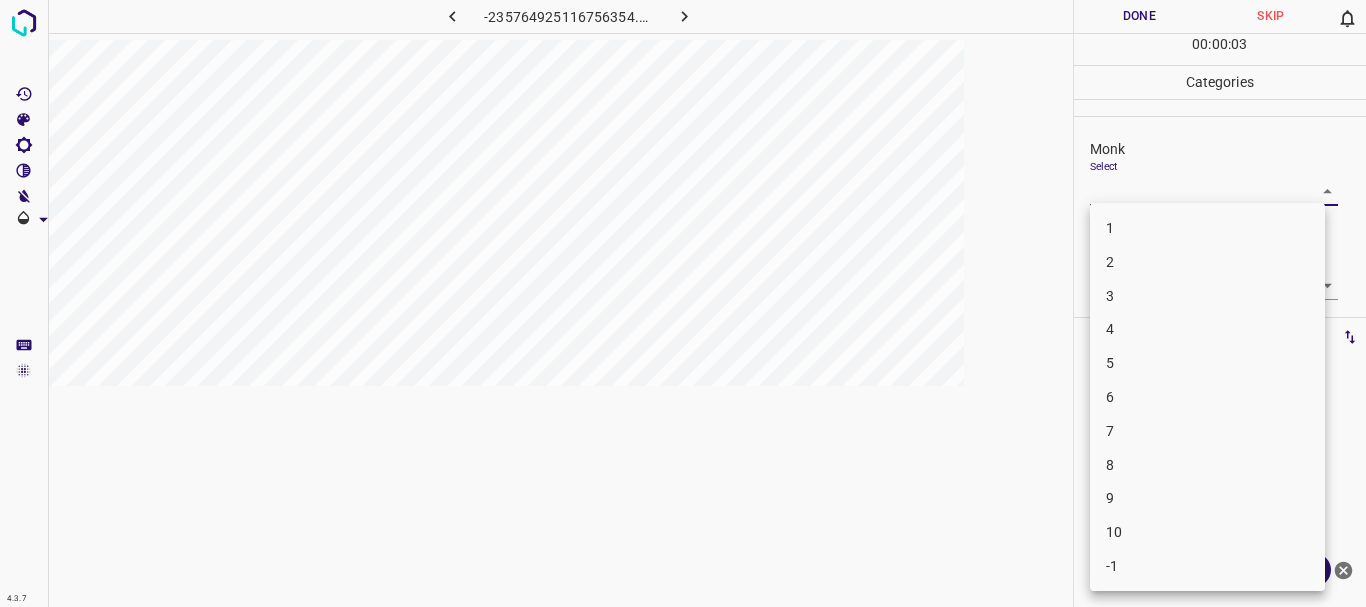 drag, startPoint x: 1152, startPoint y: 405, endPoint x: 1152, endPoint y: 417, distance: 12 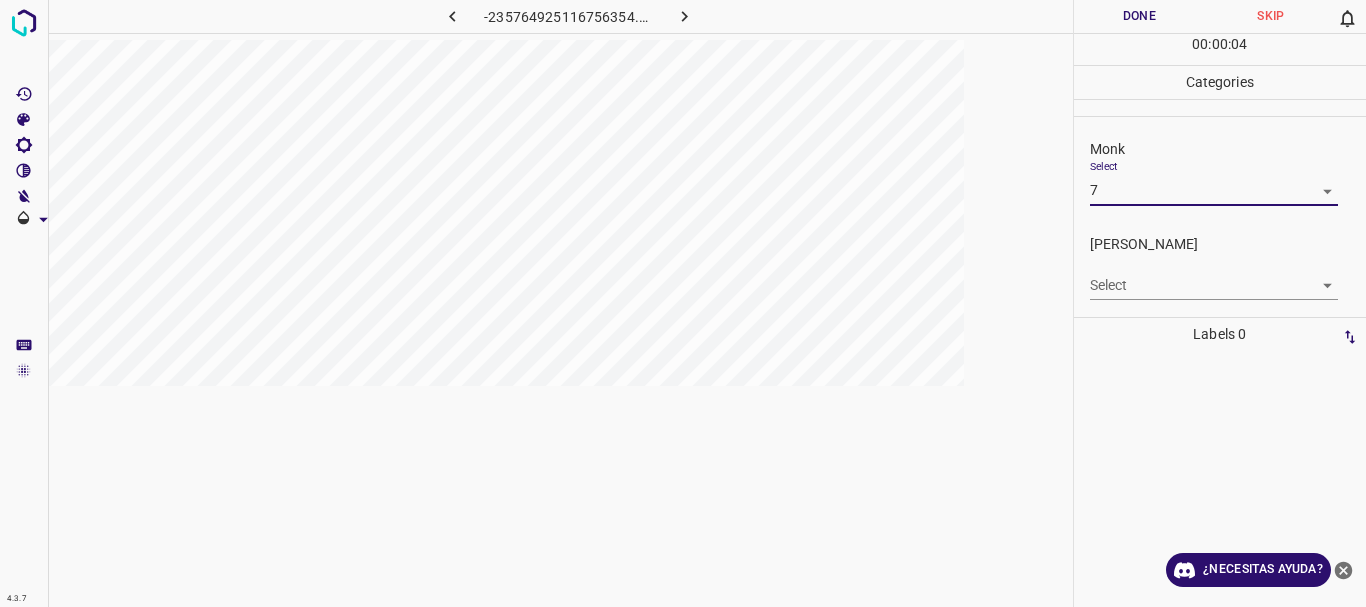 click on "4.3.7 -235764925116756354.png Done Skip 0 00   : 00   : 04   Categories Monk   Select 7 7  [PERSON_NAME]   Select ​ Labels   0 Categories 1 Monk 2  [PERSON_NAME] Tools Space Change between modes (Draw & Edit) I Auto labeling R Restore zoom M Zoom in N Zoom out Delete Delete selecte label Filters Z Restore filters X Saturation filter C Brightness filter V Contrast filter B Gray scale filter General O Download ¿Necesitas ayuda? Texto original Valora esta traducción Tu opinión servirá para ayudar a mejorar el Traductor de Google - Texto - Esconder - Borrar" at bounding box center (683, 303) 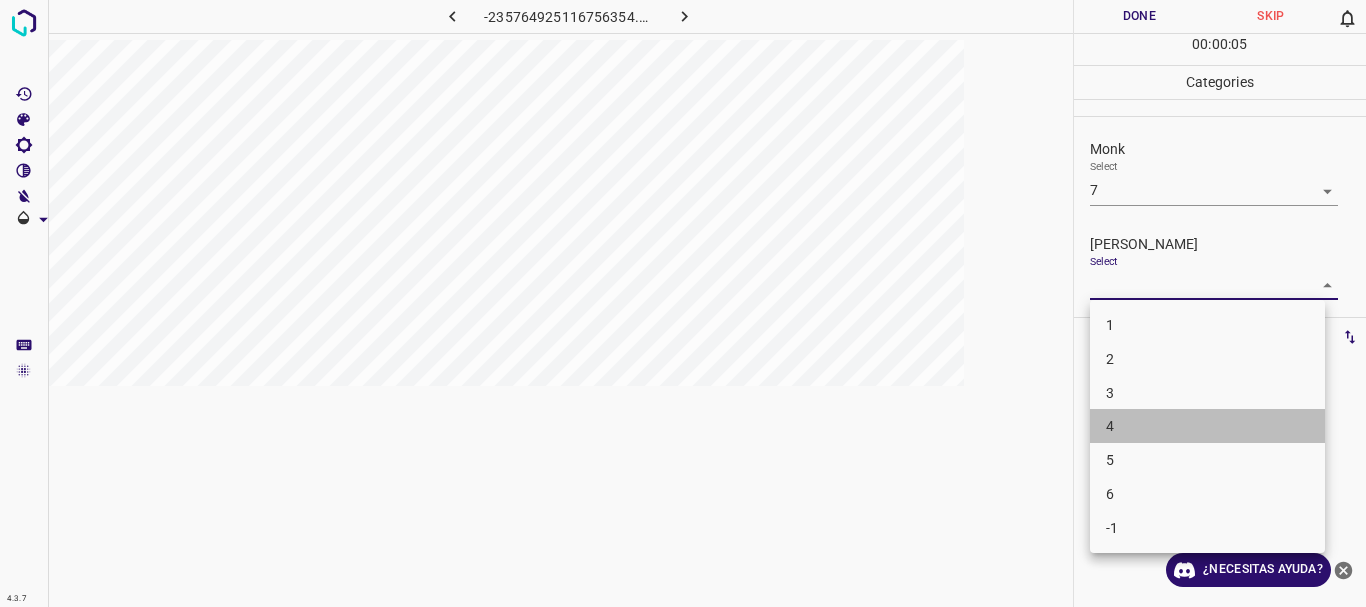 click on "4" at bounding box center (1207, 426) 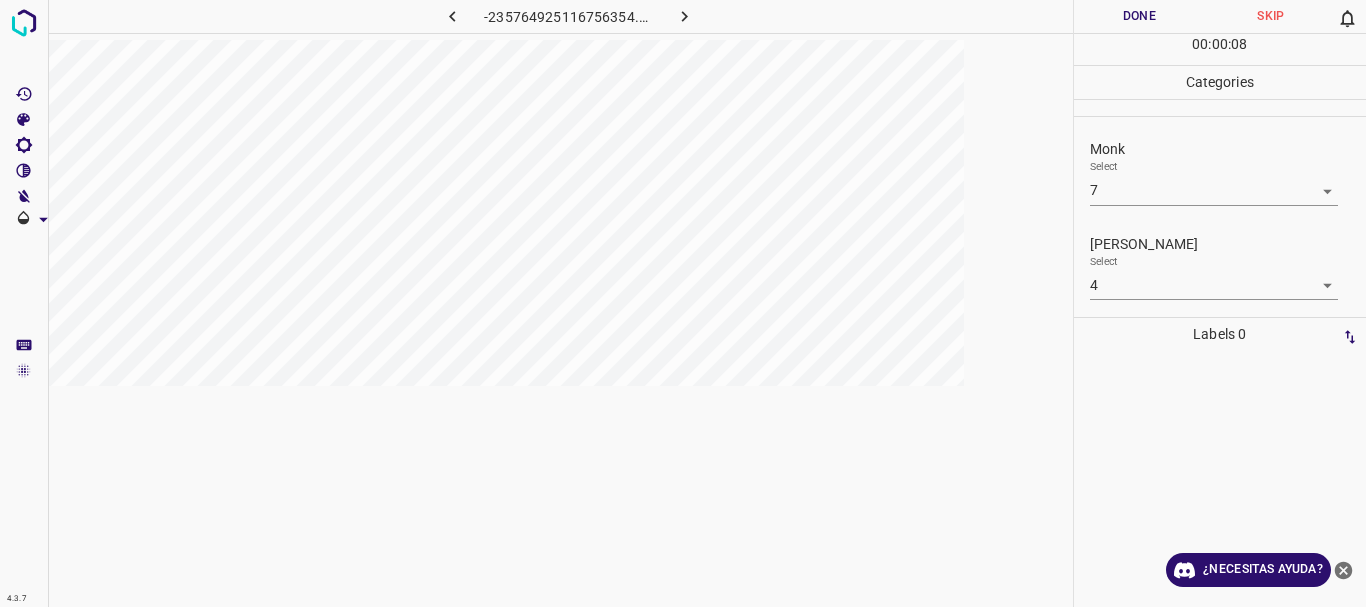 click on "Done" at bounding box center (1140, 16) 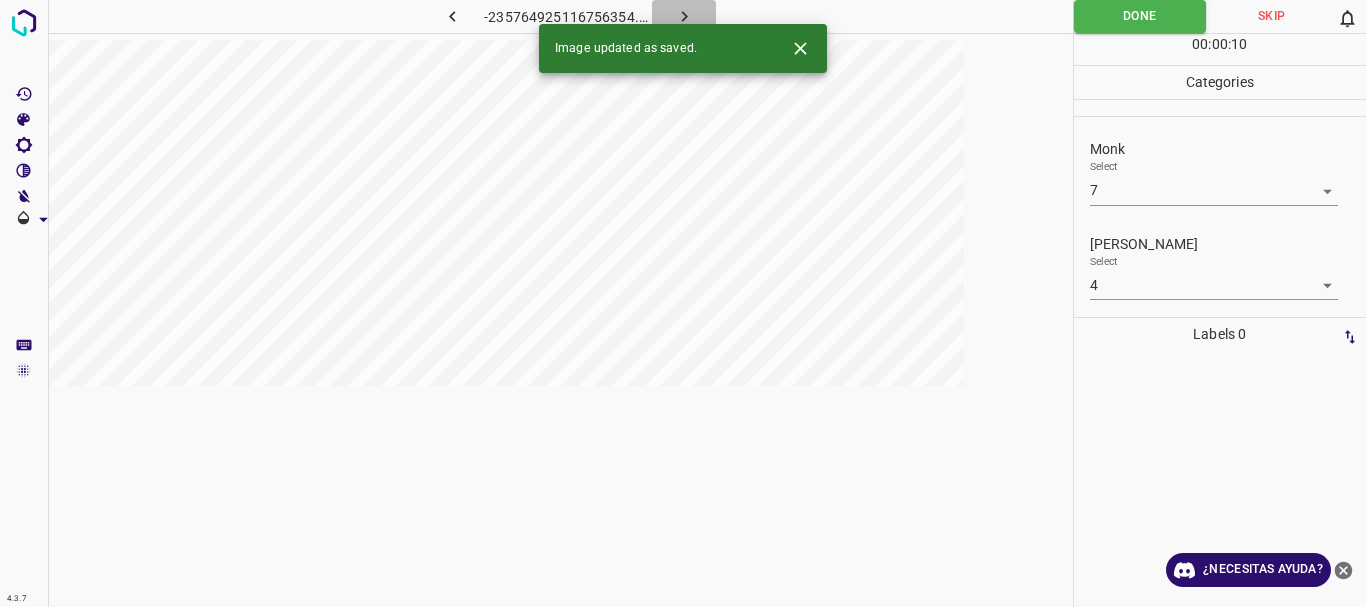 click 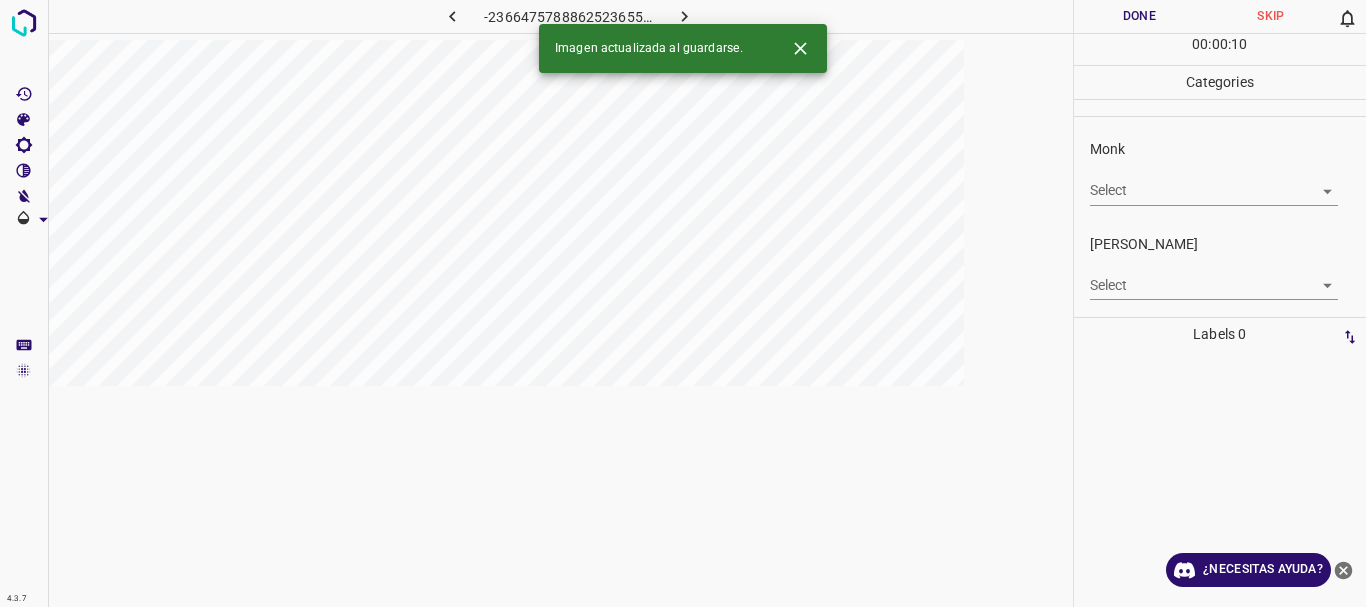 click on "4.3.7 -2366475788862523655.png Done Skip 0 00   : 00   : 10   Categories Monk   Select ​  [PERSON_NAME]   Select ​ Labels   0 Categories 1 Monk 2  [PERSON_NAME] Tools Space Change between modes (Draw & Edit) I Auto labeling R Restore zoom M Zoom in N Zoom out Delete Delete selecte label Filters Z Restore filters X Saturation filter C Brightness filter V Contrast filter B Gray scale filter General O Download Imagen actualizada al guardarse. ¿Necesitas ayuda? Texto original Valora esta traducción Tu opinión servirá para ayudar a mejorar el Traductor de Google - Texto - Esconder - Borrar" at bounding box center [683, 303] 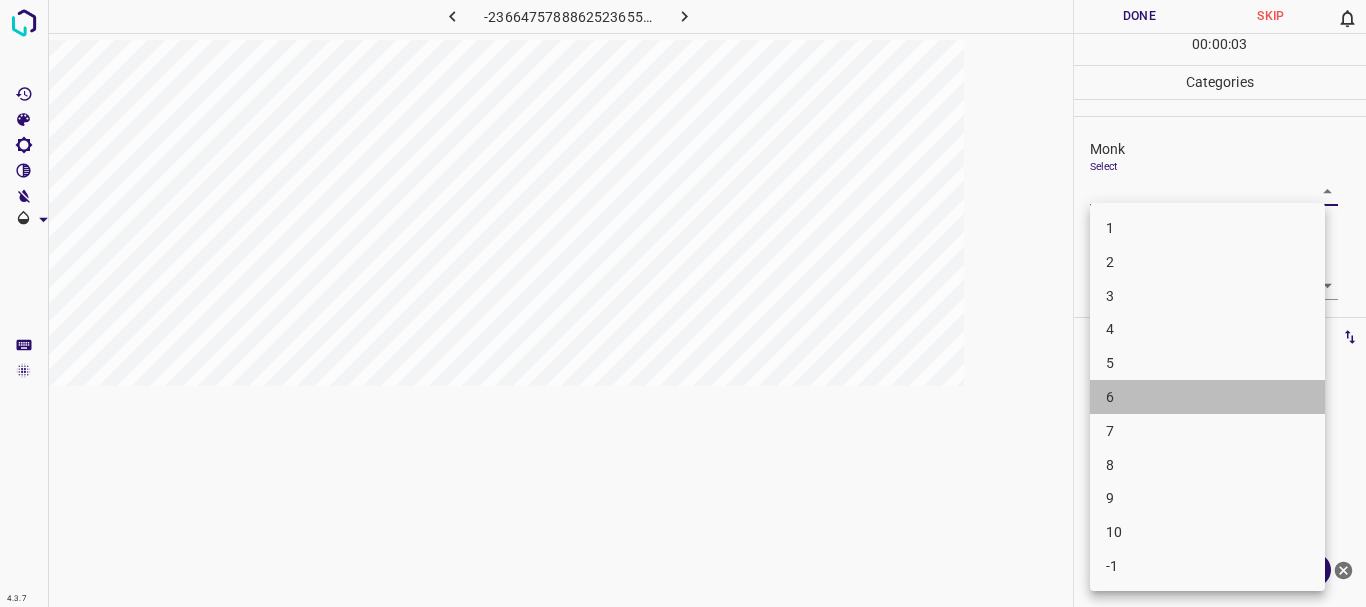 click on "6" at bounding box center [1207, 397] 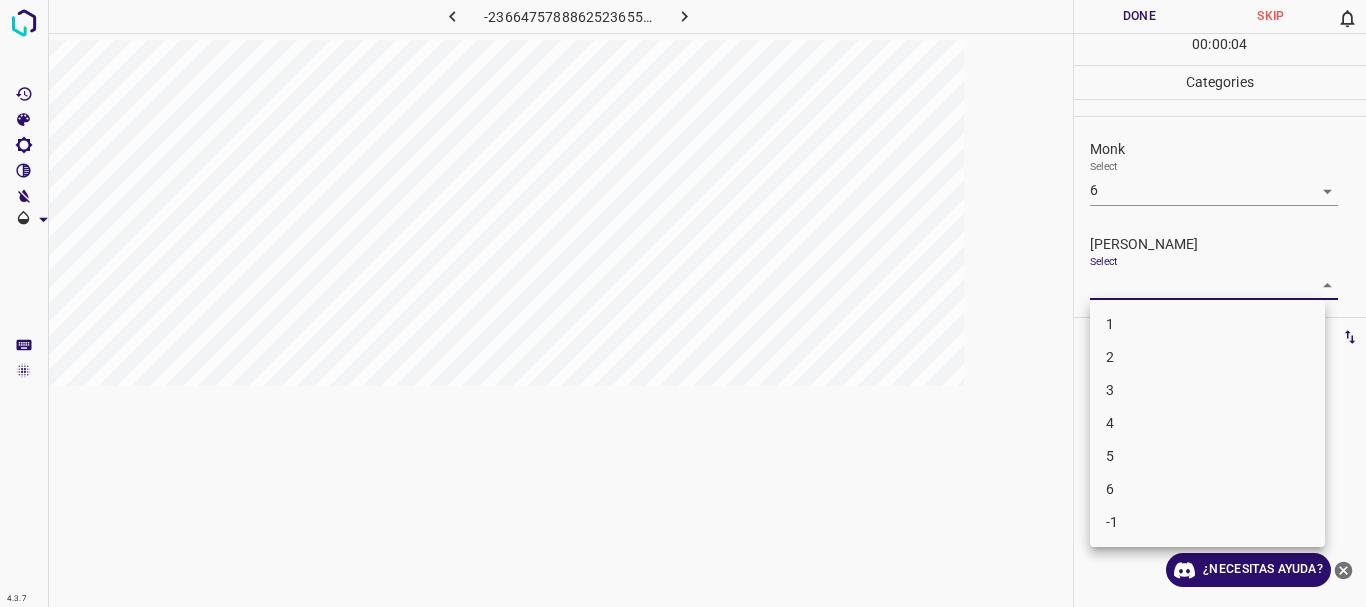 click on "4.3.7 -2366475788862523655.png Done Skip 0 00   : 00   : 04   Categories Monk   Select 6 6  [PERSON_NAME]   Select ​ Labels   0 Categories 1 Monk 2  [PERSON_NAME] Tools Space Change between modes (Draw & Edit) I Auto labeling R Restore zoom M Zoom in N Zoom out Delete Delete selecte label Filters Z Restore filters X Saturation filter C Brightness filter V Contrast filter B Gray scale filter General O Download ¿Necesitas ayuda? Texto original Valora esta traducción Tu opinión servirá para ayudar a mejorar el Traductor de Google - Texto - Esconder - Borrar 1 2 3 4 5 6 -1" at bounding box center [683, 303] 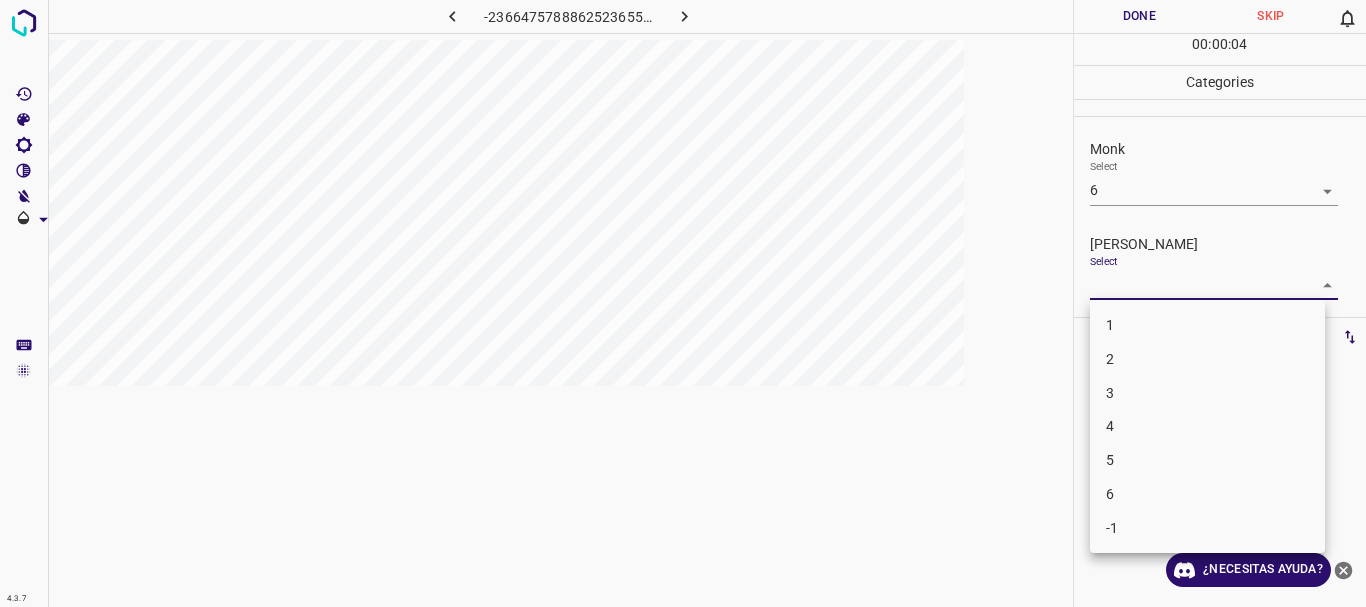 click on "4" at bounding box center [1207, 426] 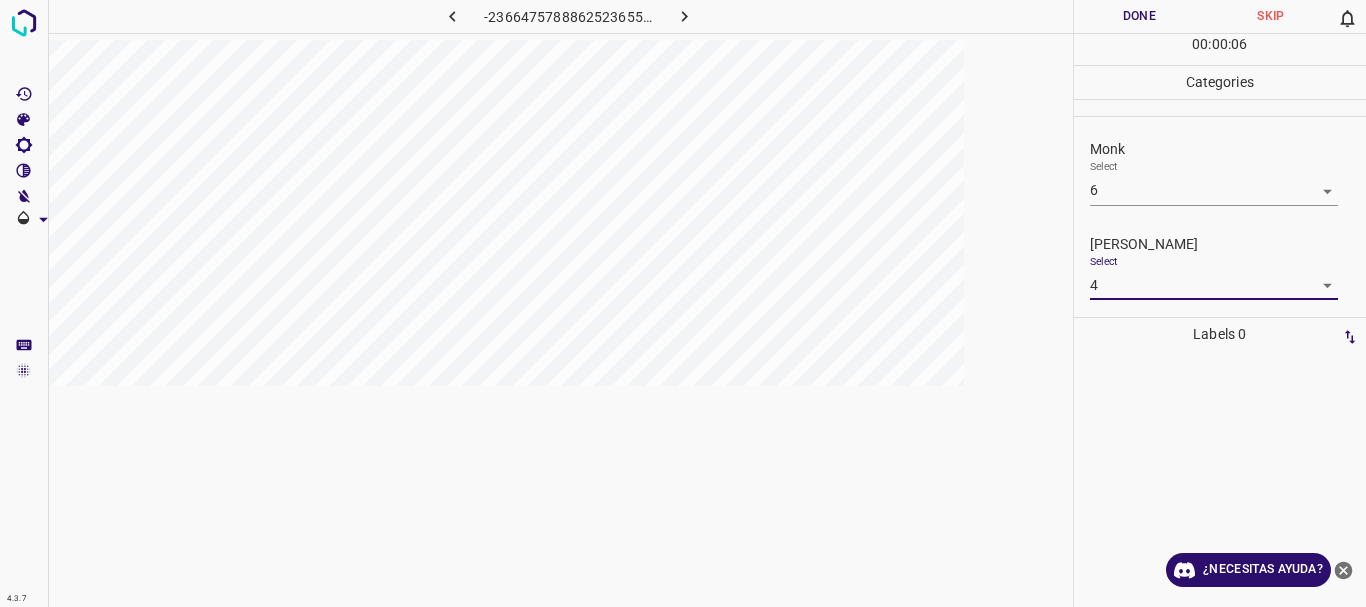 click on "[PERSON_NAME]   Select 4 4" at bounding box center [1220, 267] 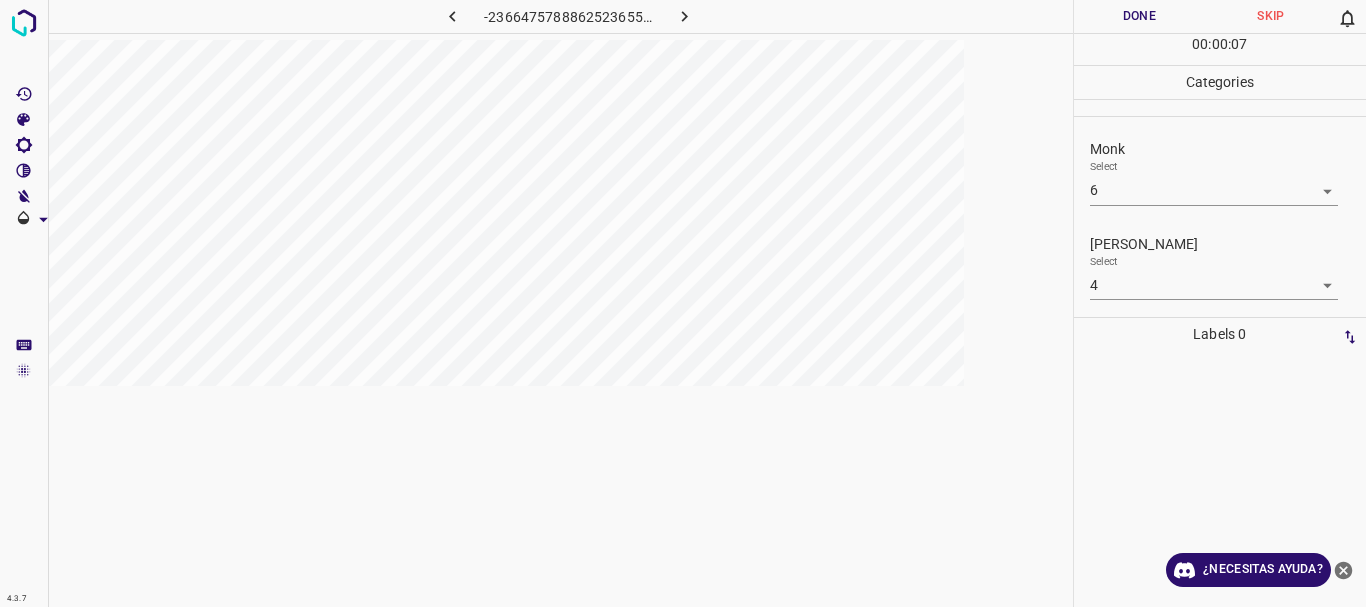 drag, startPoint x: 1136, startPoint y: 310, endPoint x: 1145, endPoint y: 285, distance: 26.57066 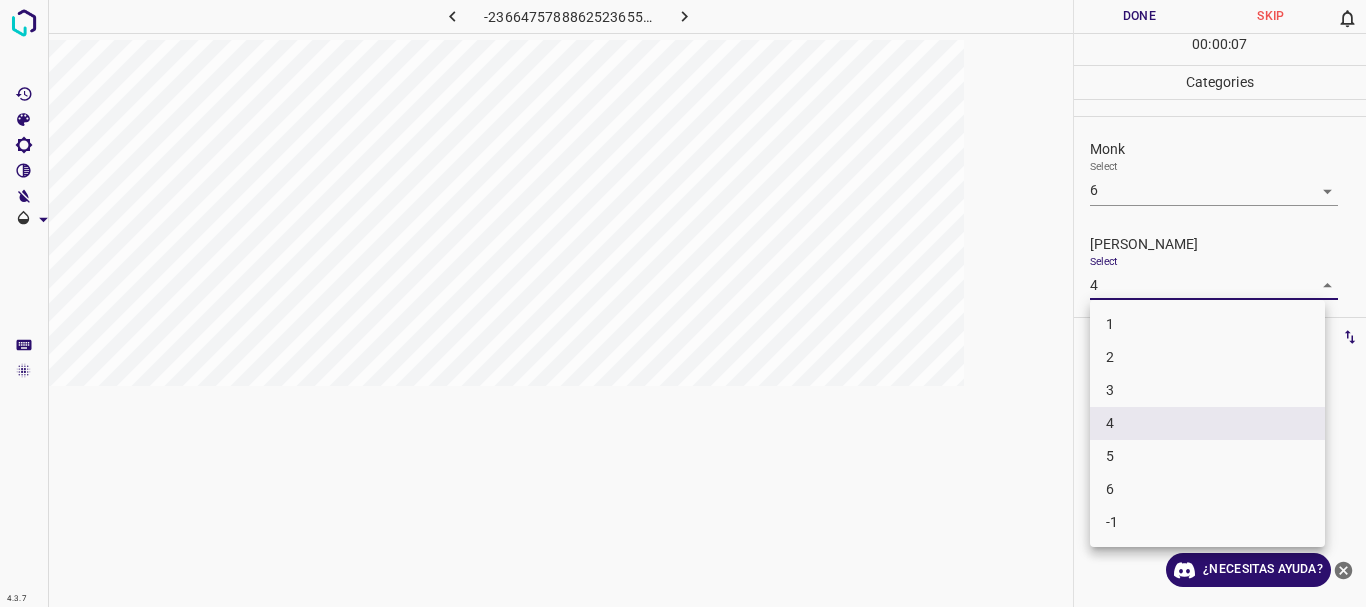 click on "4.3.7 -2366475788862523655.png Done Skip 0 00   : 00   : 07   Categories Monk   Select 6 6  [PERSON_NAME]   Select 4 4 Labels   0 Categories 1 Monk 2  [PERSON_NAME] Tools Space Change between modes (Draw & Edit) I Auto labeling R Restore zoom M Zoom in N Zoom out Delete Delete selecte label Filters Z Restore filters X Saturation filter C Brightness filter V Contrast filter B Gray scale filter General O Download ¿Necesitas ayuda? Texto original Valora esta traducción Tu opinión servirá para ayudar a mejorar el Traductor de Google - Texto - Esconder - Borrar 1 2 3 4 5 6 -1" at bounding box center (683, 303) 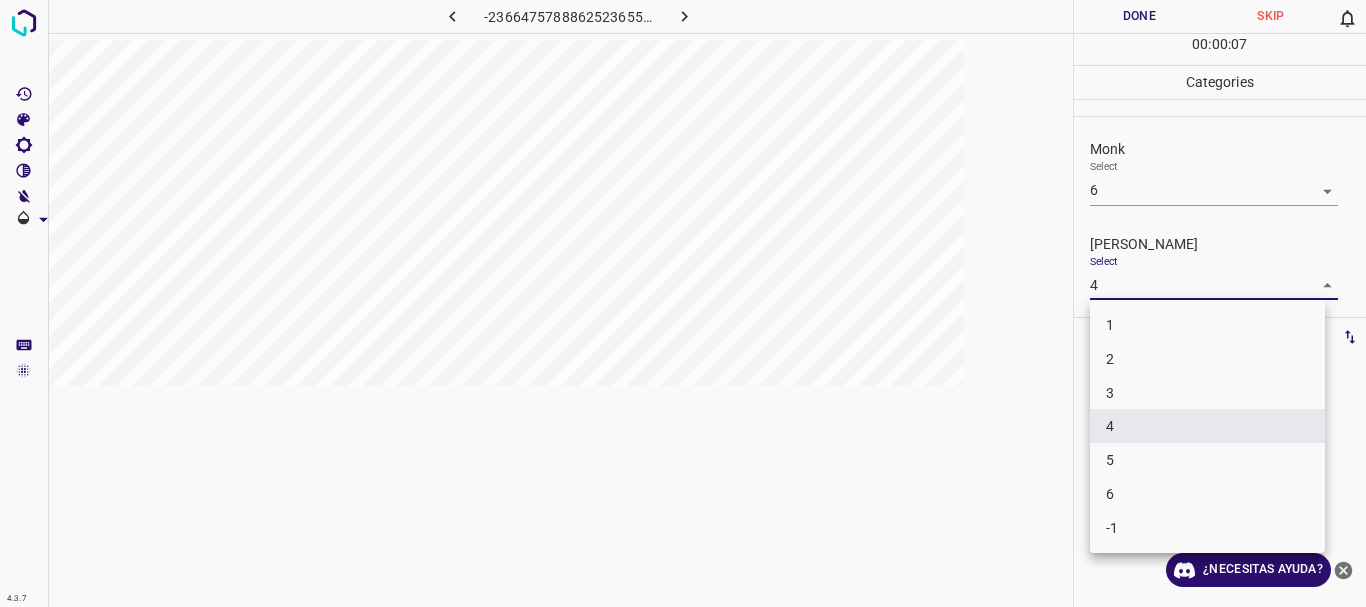 click on "3" at bounding box center [1207, 393] 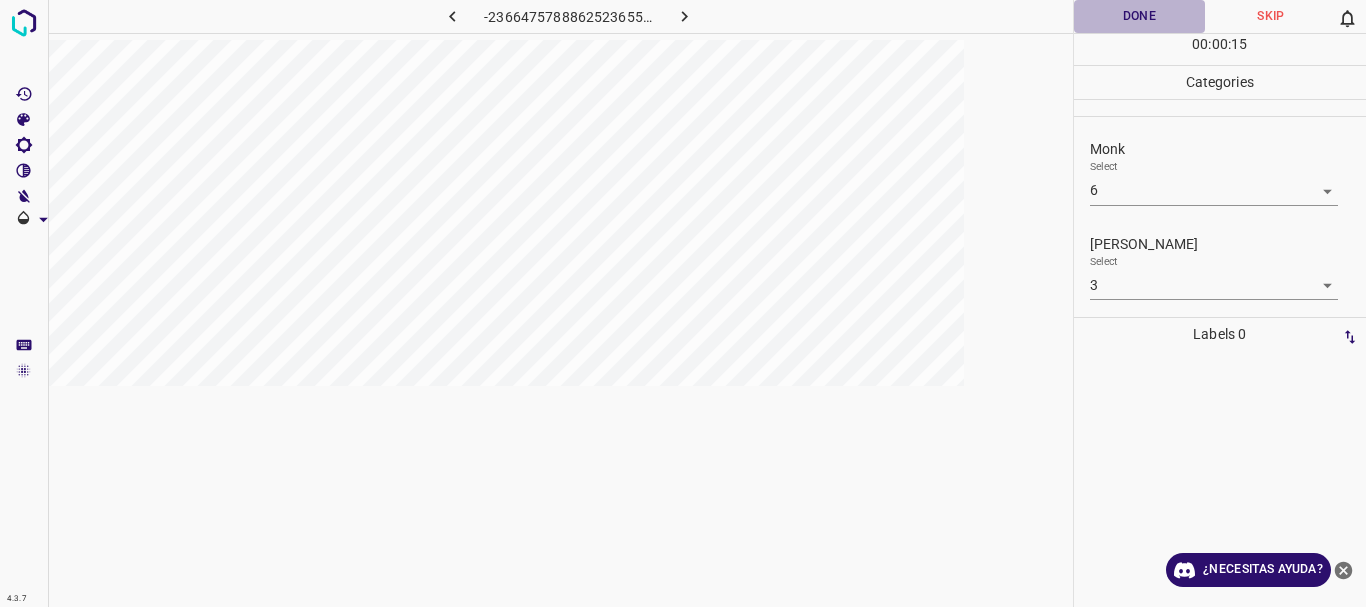 click on "Done" at bounding box center (1140, 16) 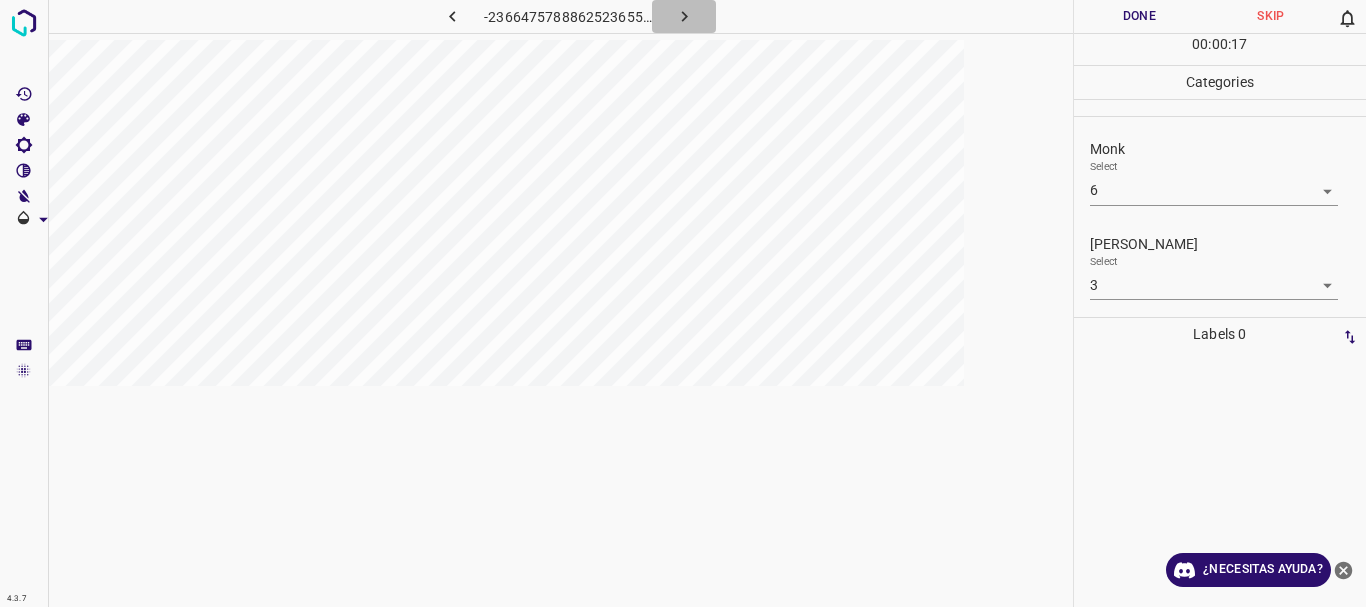 click 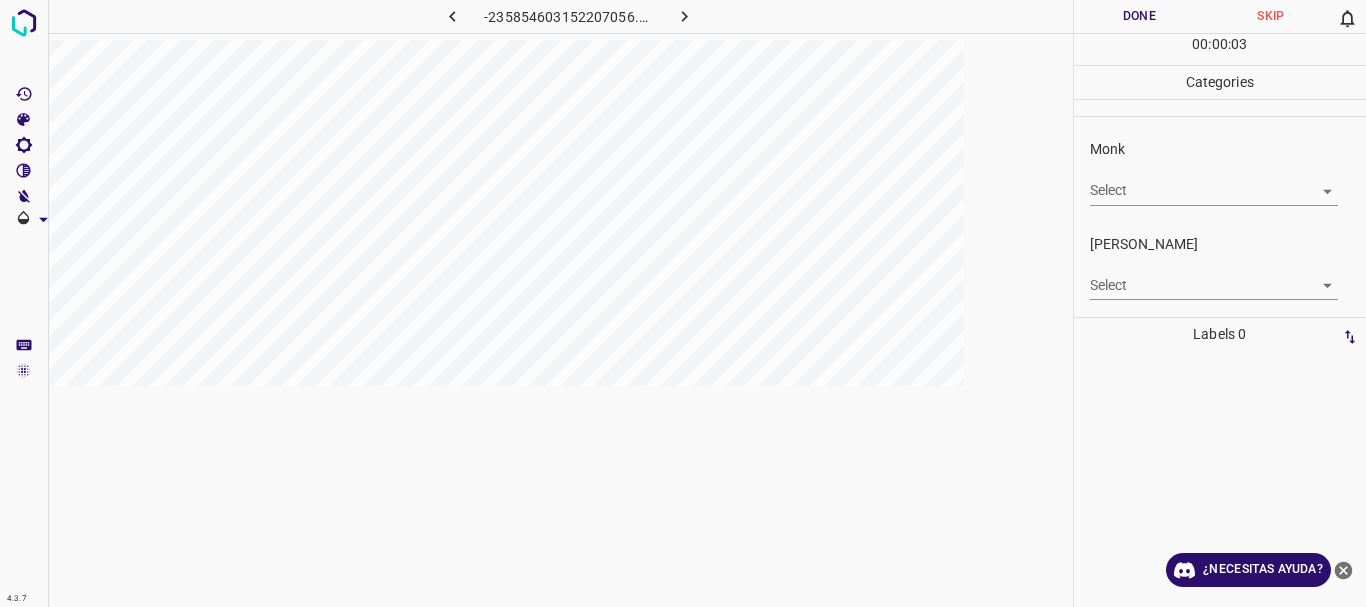 click 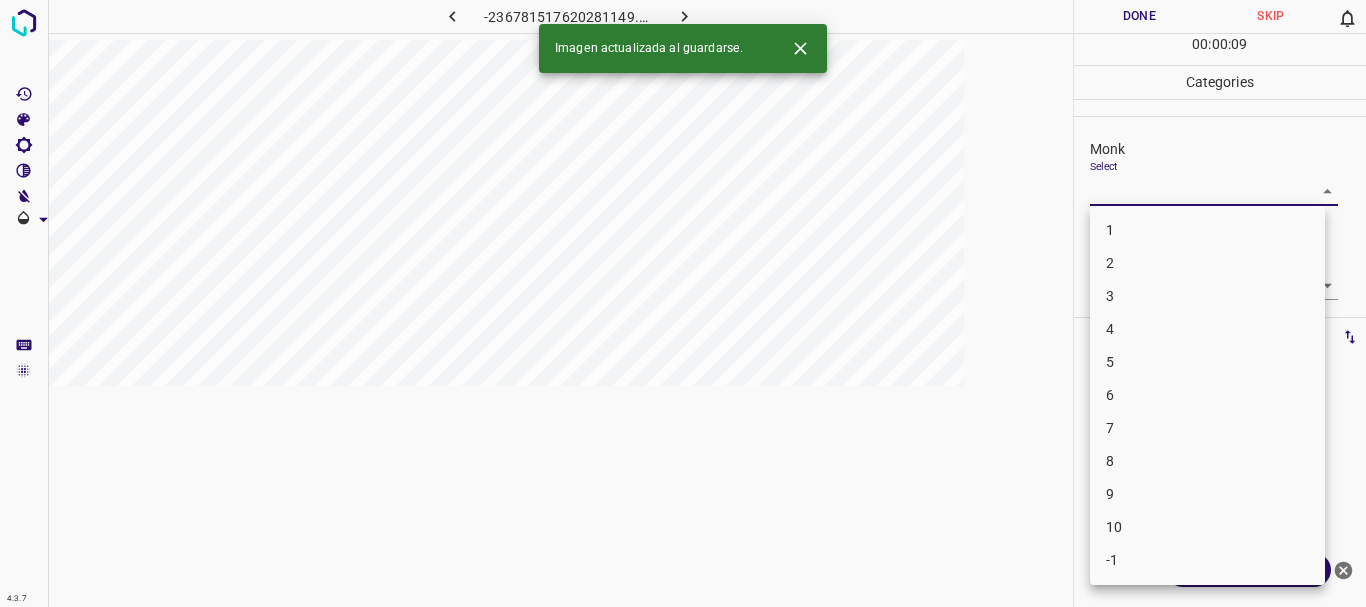 click on "4.3.7 -236781517620281149.png Done Skip 0 00   : 00   : 09   Categories Monk   Select ​  [PERSON_NAME]   Select ​ Labels   0 Categories 1 Monk 2  [PERSON_NAME] Tools Space Change between modes (Draw & Edit) I Auto labeling R Restore zoom M Zoom in N Zoom out Delete Delete selecte label Filters Z Restore filters X Saturation filter C Brightness filter V Contrast filter B Gray scale filter General O Download Imagen actualizada al guardarse. ¿Necesitas ayuda? Texto original Valora esta traducción Tu opinión servirá para ayudar a mejorar el Traductor de Google - Texto - Esconder - Borrar 1 2 3 4 5 6 7 8 9 10 -1" at bounding box center [683, 303] 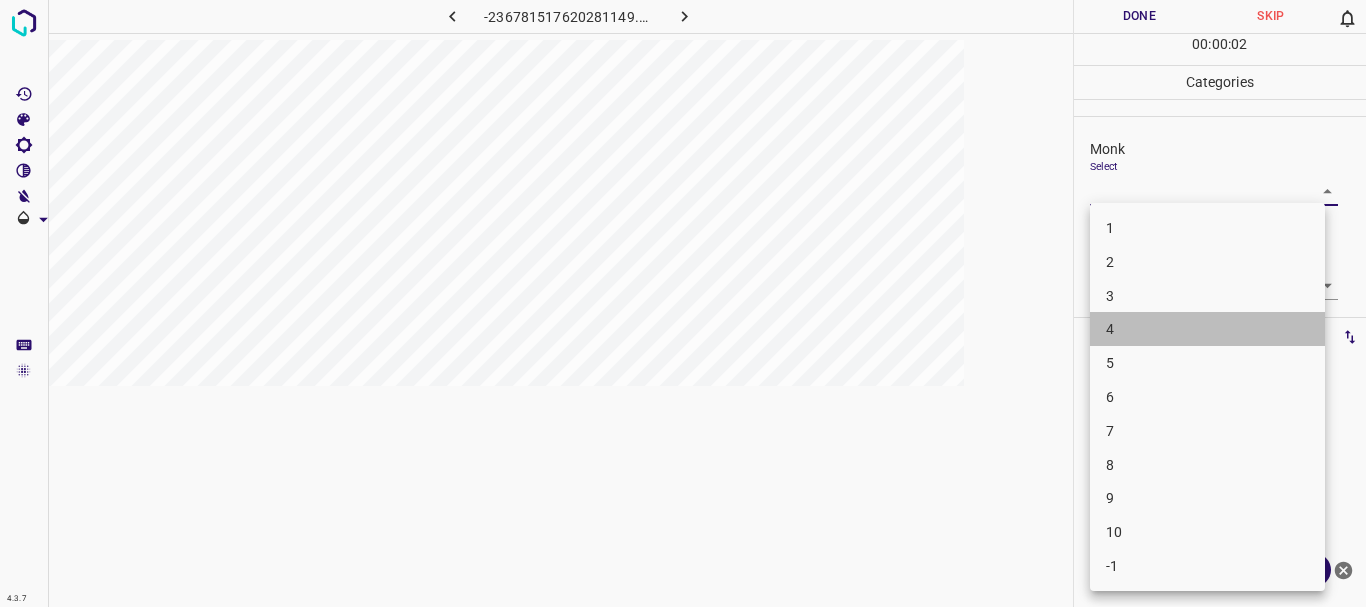 click on "4" at bounding box center (1207, 329) 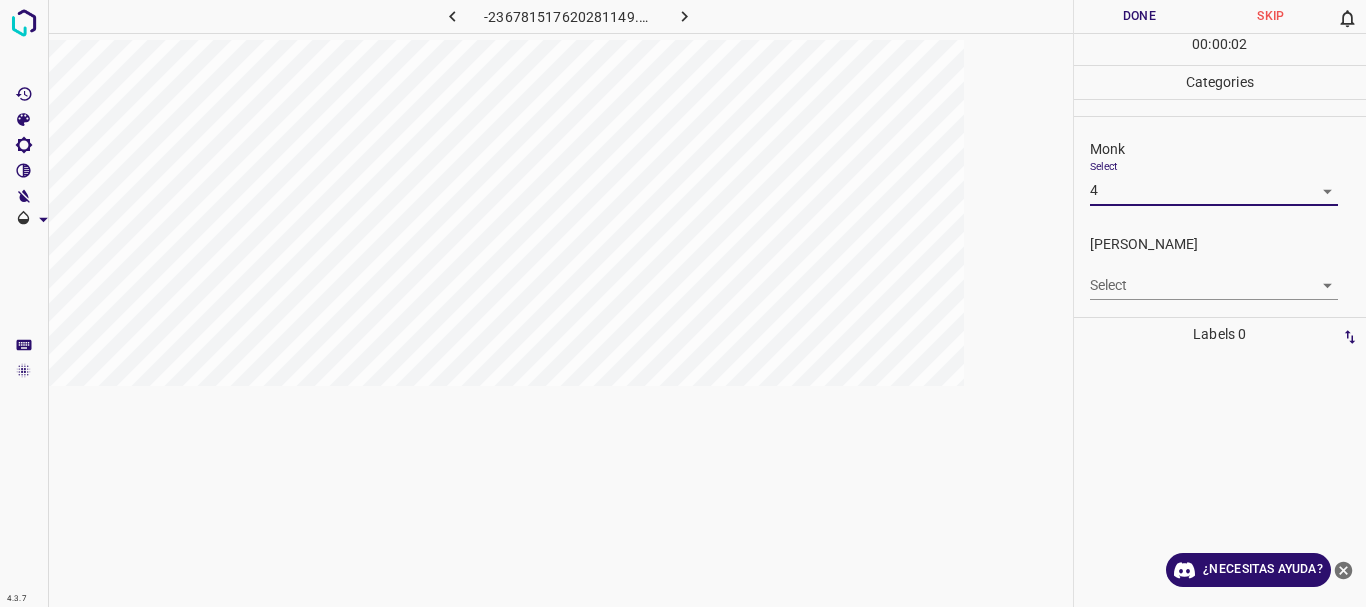 click on "1 2 3 4 5 6 7 8 9 10 -1" at bounding box center [1207, 313] 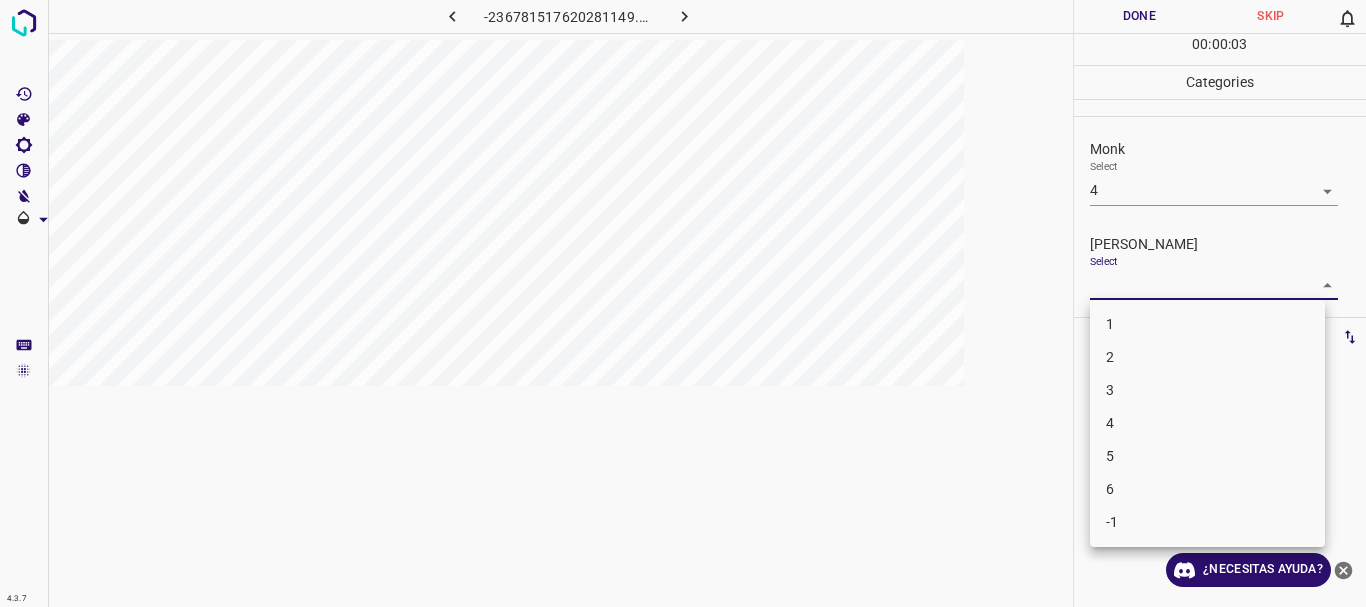 click on "4.3.7 -236781517620281149.png Done Skip 0 00   : 00   : 03   Categories Monk   Select 4 4  [PERSON_NAME]   Select ​ Labels   0 Categories 1 Monk 2  [PERSON_NAME] Tools Space Change between modes (Draw & Edit) I Auto labeling R Restore zoom M Zoom in N Zoom out Delete Delete selecte label Filters Z Restore filters X Saturation filter C Brightness filter V Contrast filter B Gray scale filter General O Download ¿Necesitas ayuda? Texto original Valora esta traducción Tu opinión servirá para ayudar a mejorar el Traductor de Google - Texto - Esconder - Borrar 1 2 3 4 5 6 -1" at bounding box center (683, 303) 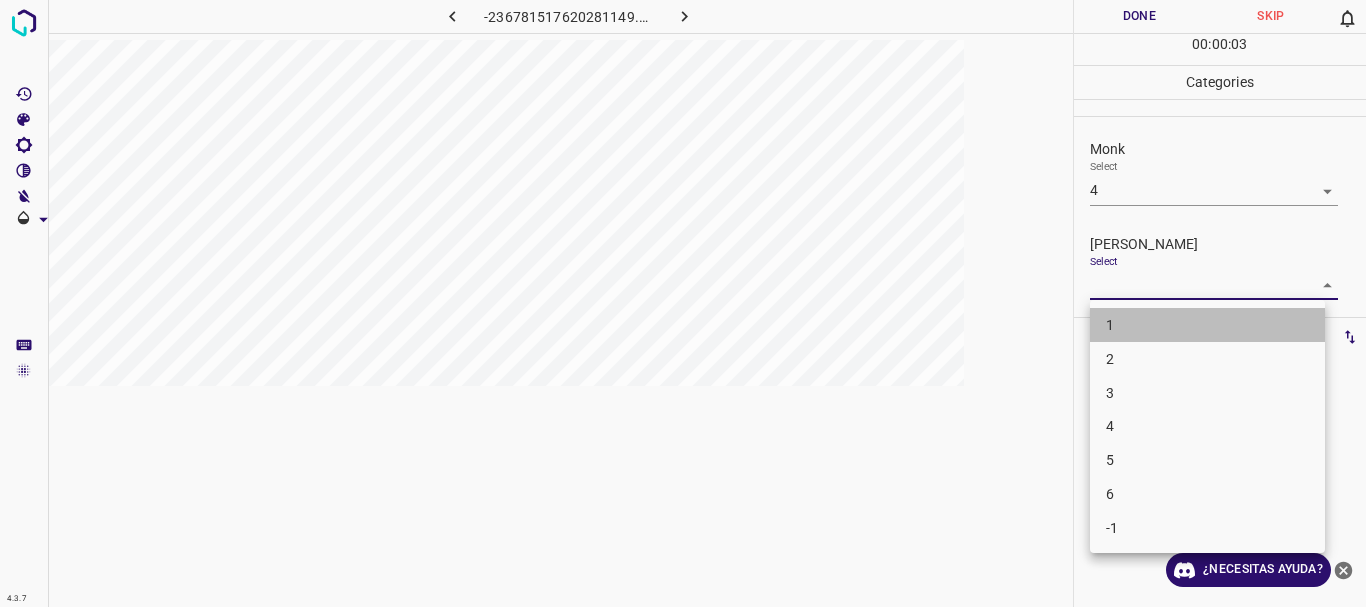 click on "1" at bounding box center (1207, 325) 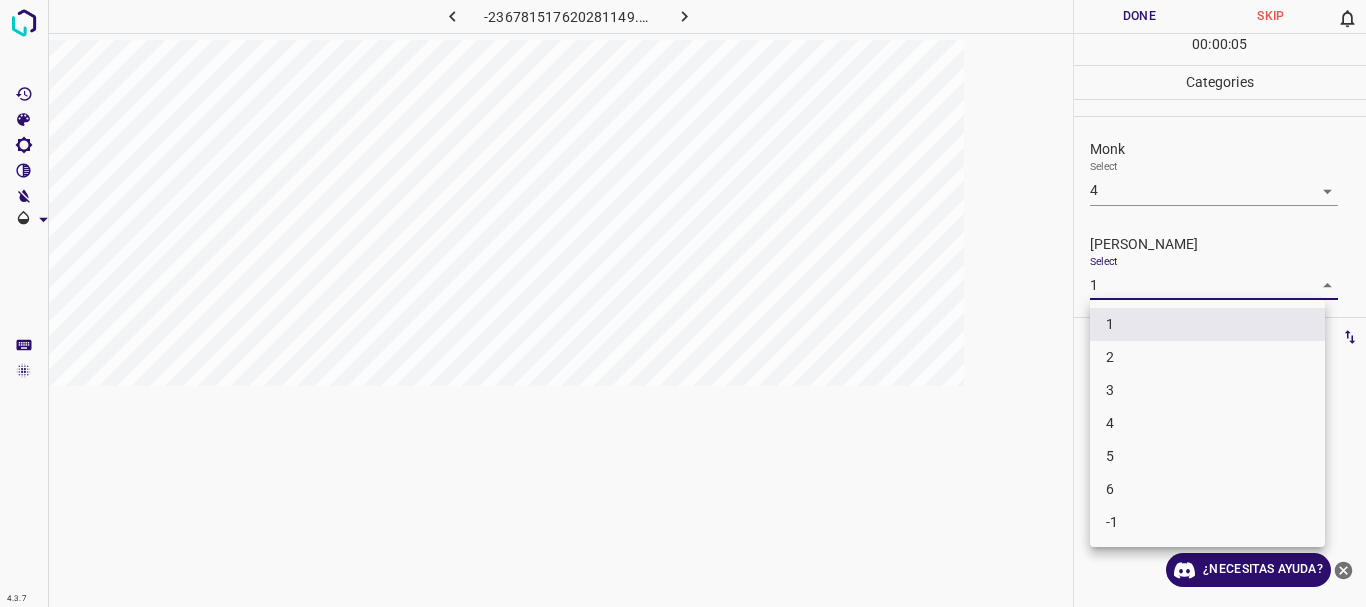 click on "4.3.7 -236781517620281149.png Done Skip 0 00   : 00   : 05   Categories Monk   Select 4 4  [PERSON_NAME]   Select 1 1 Labels   0 Categories 1 Monk 2  [PERSON_NAME] Tools Space Change between modes (Draw & Edit) I Auto labeling R Restore zoom M Zoom in N Zoom out Delete Delete selecte label Filters Z Restore filters X Saturation filter C Brightness filter V Contrast filter B Gray scale filter General O Download ¿Necesitas ayuda? Texto original Valora esta traducción Tu opinión servirá para ayudar a mejorar el Traductor de Google - Texto - Esconder - Borrar 1 2 3 4 5 6 -1" at bounding box center [683, 303] 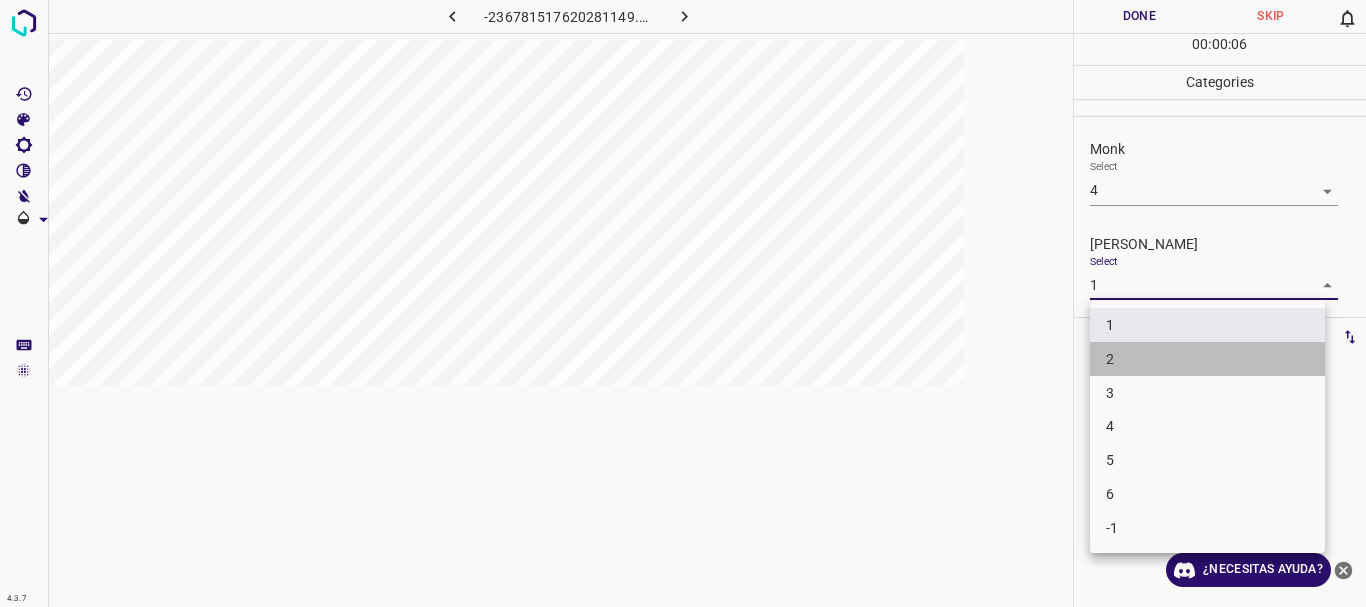 click on "2" at bounding box center (1207, 359) 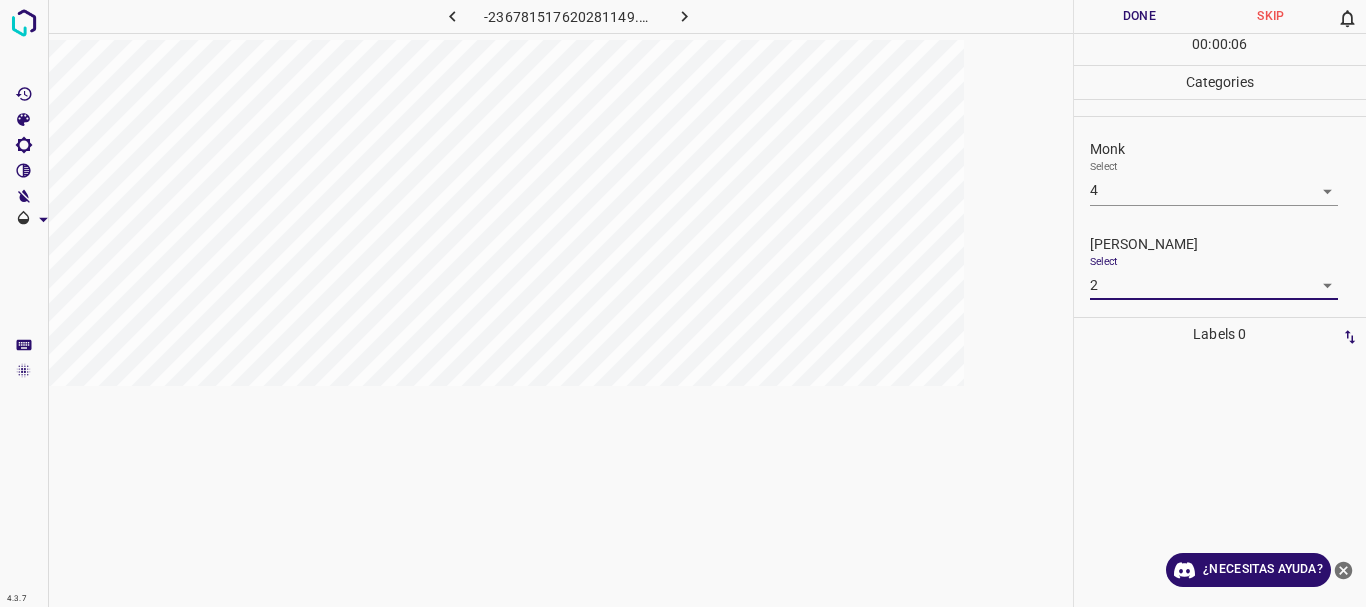 click on "Done" at bounding box center (1140, 16) 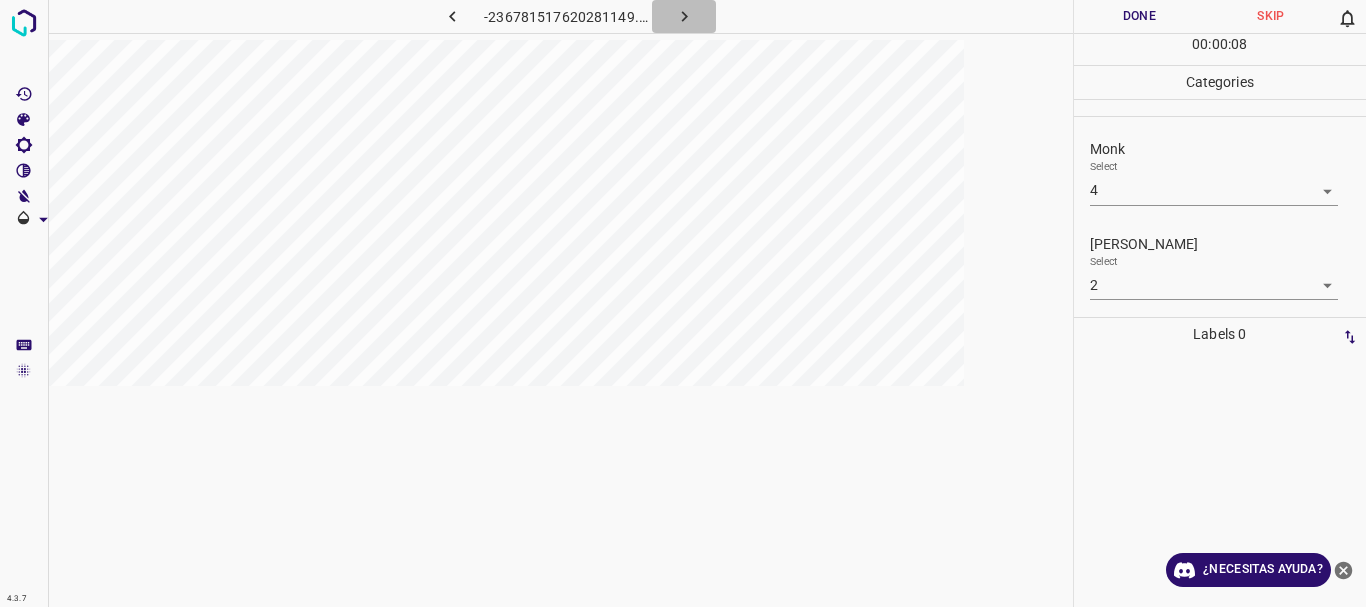 click at bounding box center (684, 16) 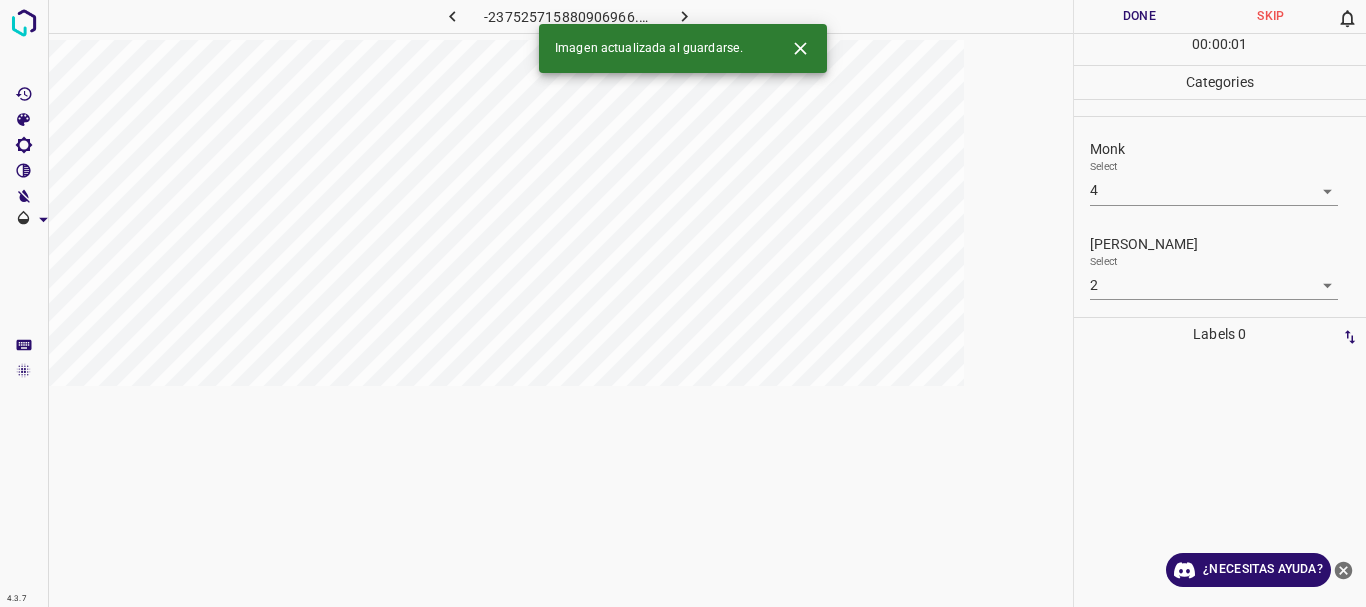 click 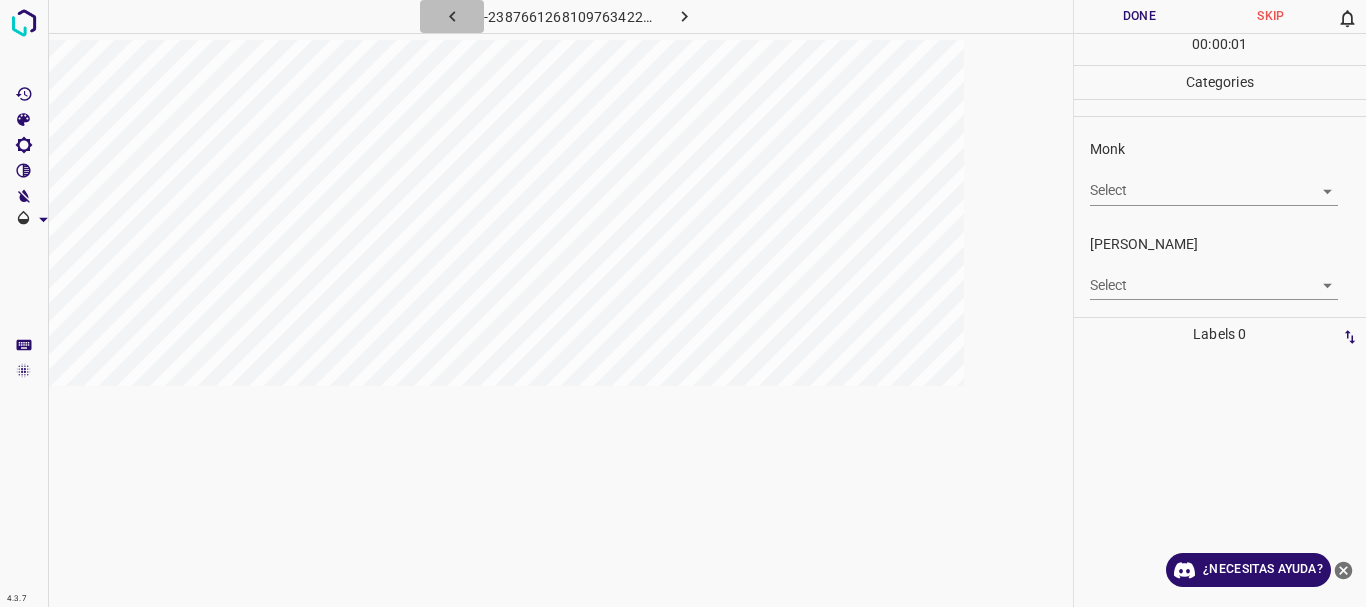 click 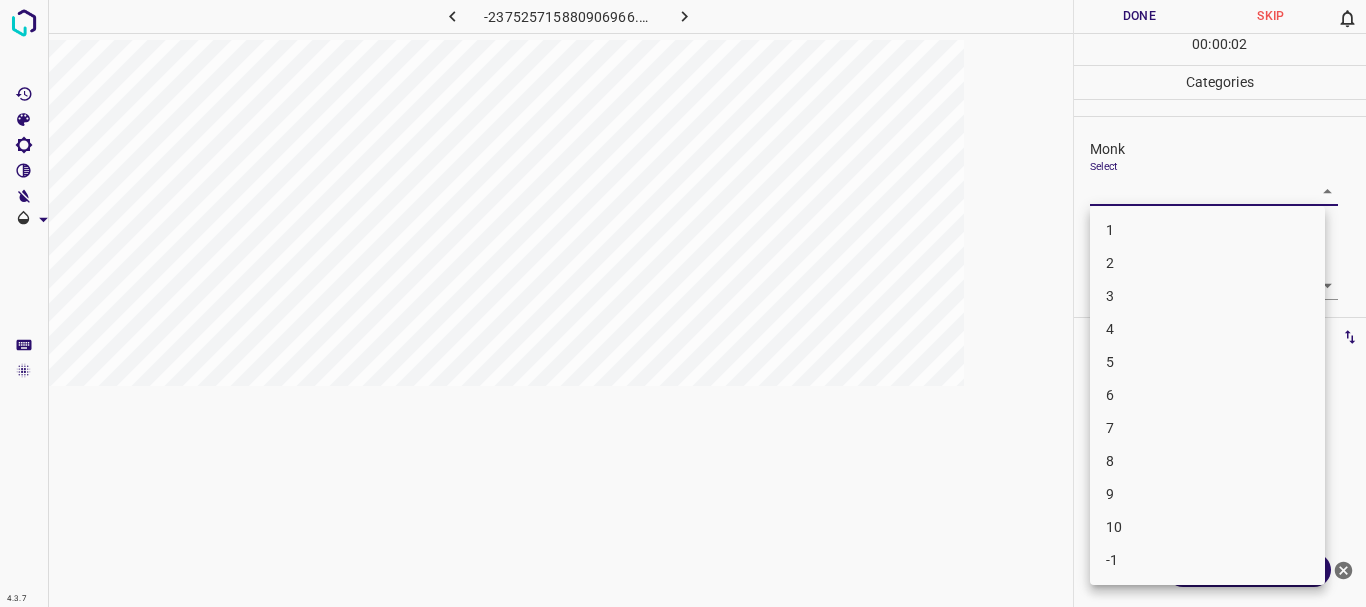 click on "4.3.7 -237525715880906966.png Done Skip 0 00   : 00   : 02   Categories Monk   Select ​  [PERSON_NAME]   Select ​ Labels   0 Categories 1 Monk 2  [PERSON_NAME] Tools Space Change between modes (Draw & Edit) I Auto labeling R Restore zoom M Zoom in N Zoom out Delete Delete selecte label Filters Z Restore filters X Saturation filter C Brightness filter V Contrast filter B Gray scale filter General O Download ¿Necesitas ayuda? Texto original Valora esta traducción Tu opinión servirá para ayudar a mejorar el Traductor de Google - Texto - Esconder - Borrar 1 2 3 4 5 6 7 8 9 10 -1" at bounding box center [683, 303] 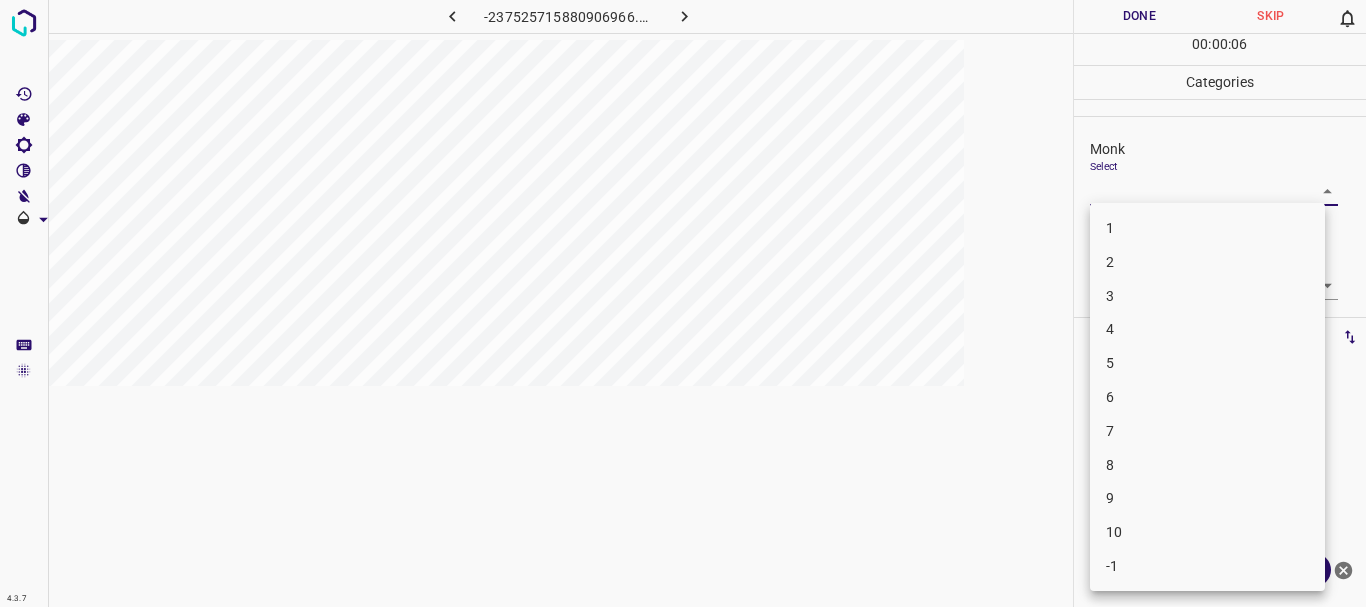 click on "3" at bounding box center [1207, 296] 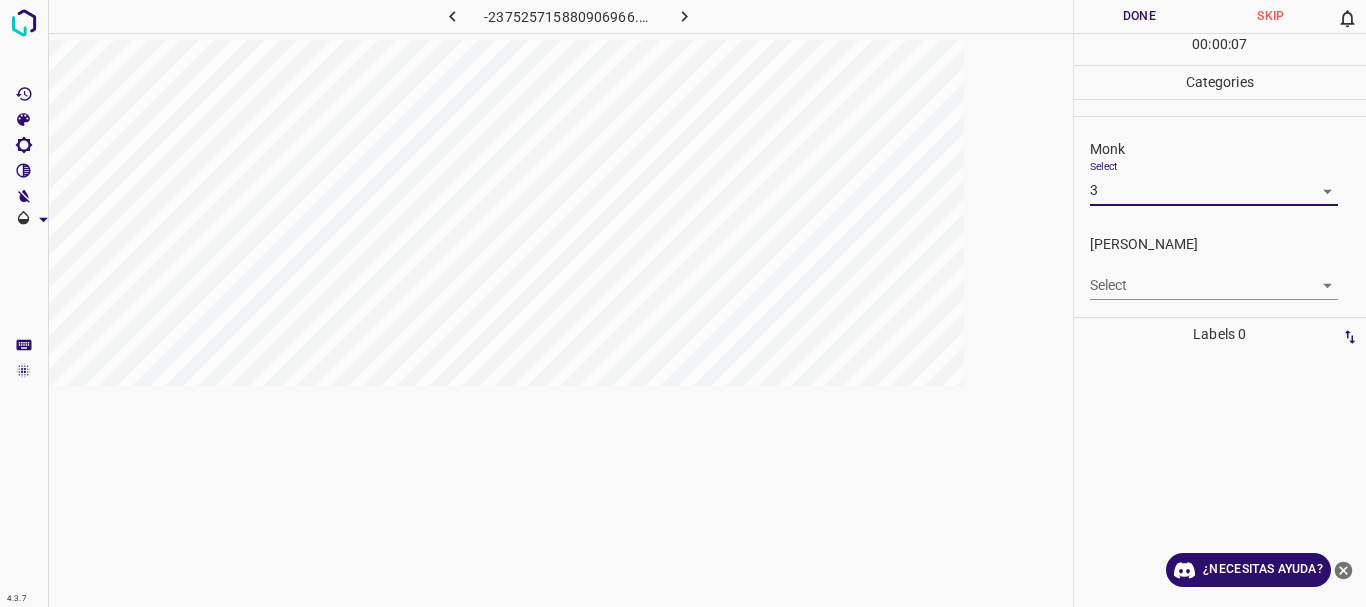 click on "1 2 3 4 5 6 7 8 9 10 -1" at bounding box center (1207, 313) 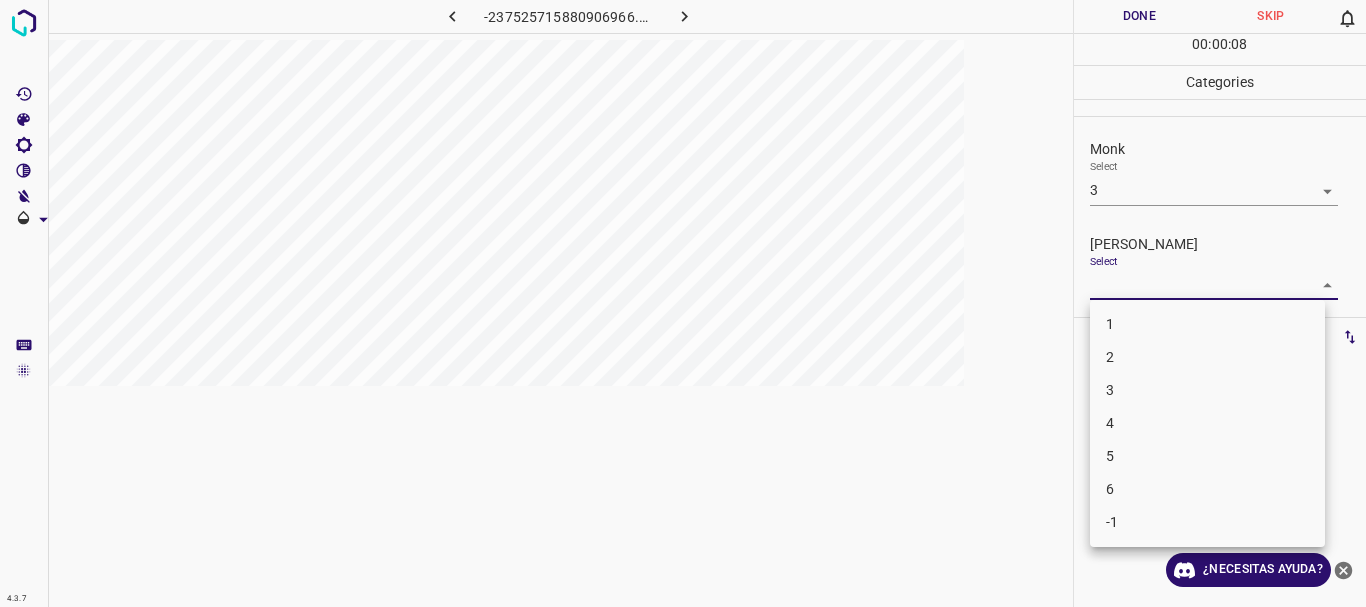 click on "4.3.7 -237525715880906966.png Done Skip 0 00   : 00   : 08   Categories Monk   Select 3 3  [PERSON_NAME]   Select ​ Labels   0 Categories 1 Monk 2  [PERSON_NAME] Tools Space Change between modes (Draw & Edit) I Auto labeling R Restore zoom M Zoom in N Zoom out Delete Delete selecte label Filters Z Restore filters X Saturation filter C Brightness filter V Contrast filter B Gray scale filter General O Download ¿Necesitas ayuda? Texto original Valora esta traducción Tu opinión servirá para ayudar a mejorar el Traductor de Google - Texto - Esconder - Borrar 1 2 3 4 5 6 -1" at bounding box center (683, 303) 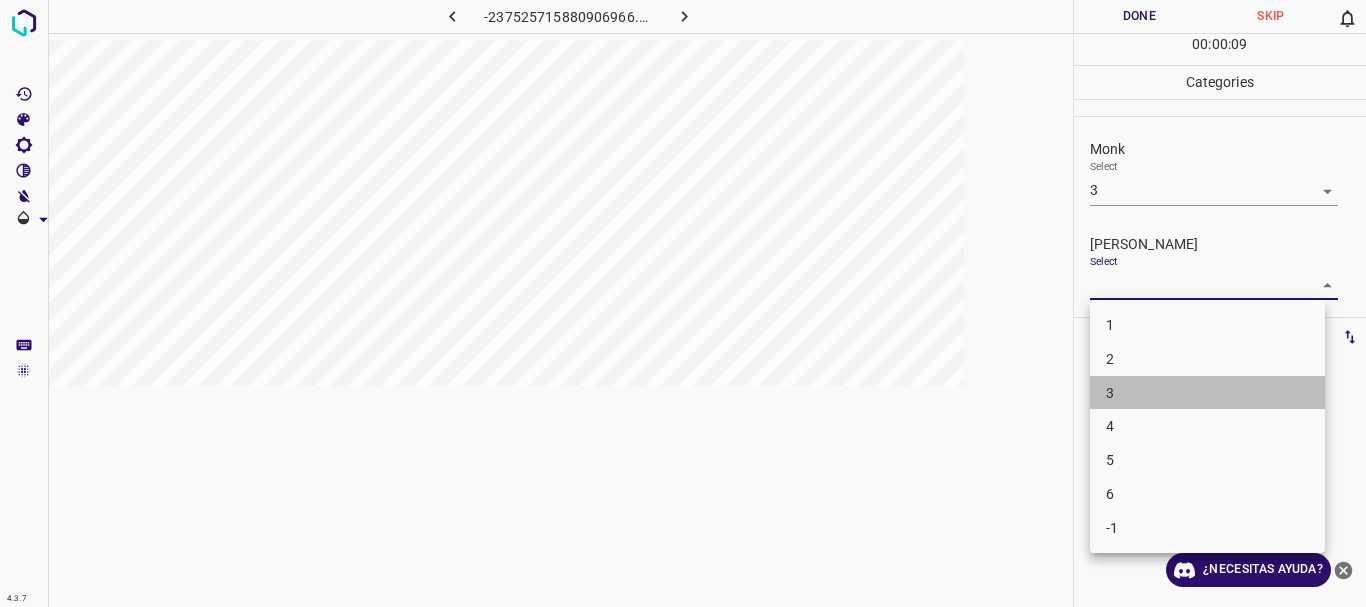 drag, startPoint x: 1146, startPoint y: 388, endPoint x: 1166, endPoint y: 191, distance: 198.01262 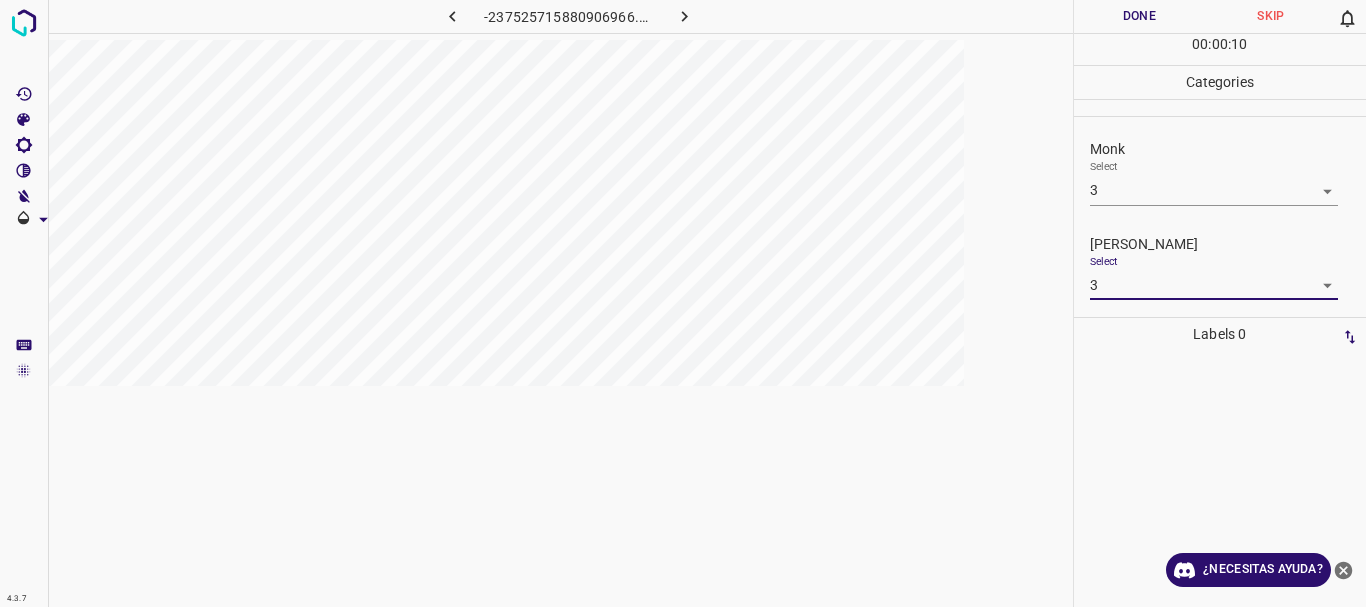 click on "Done" at bounding box center (1140, 16) 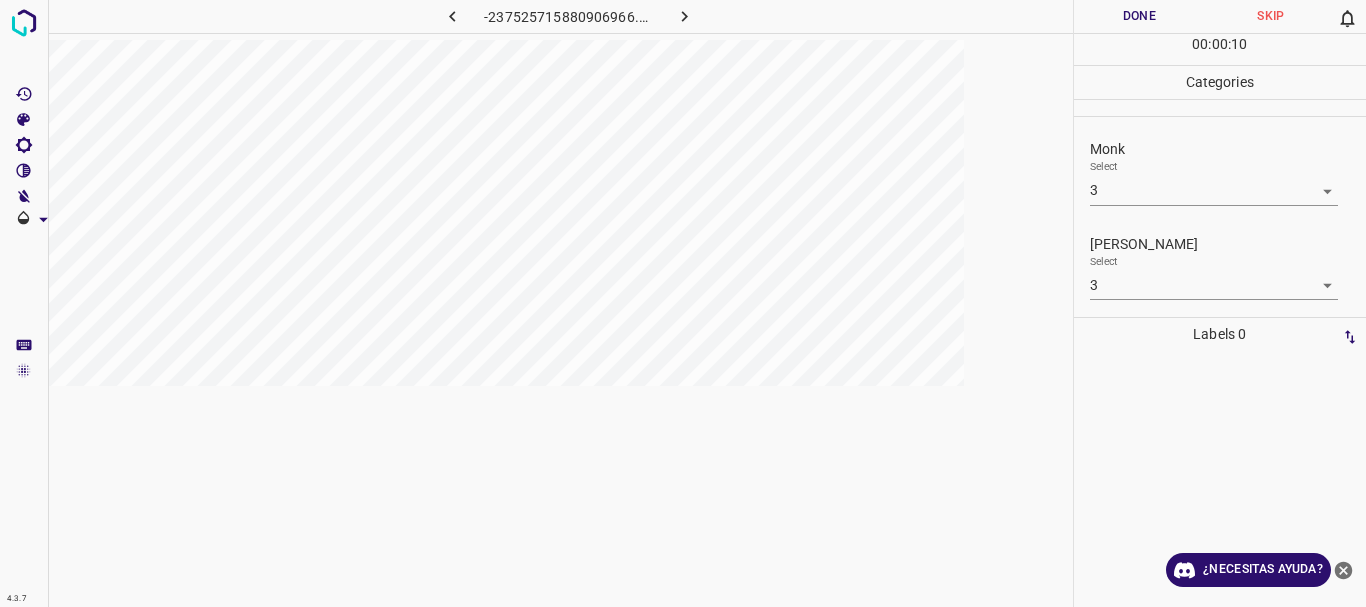 click 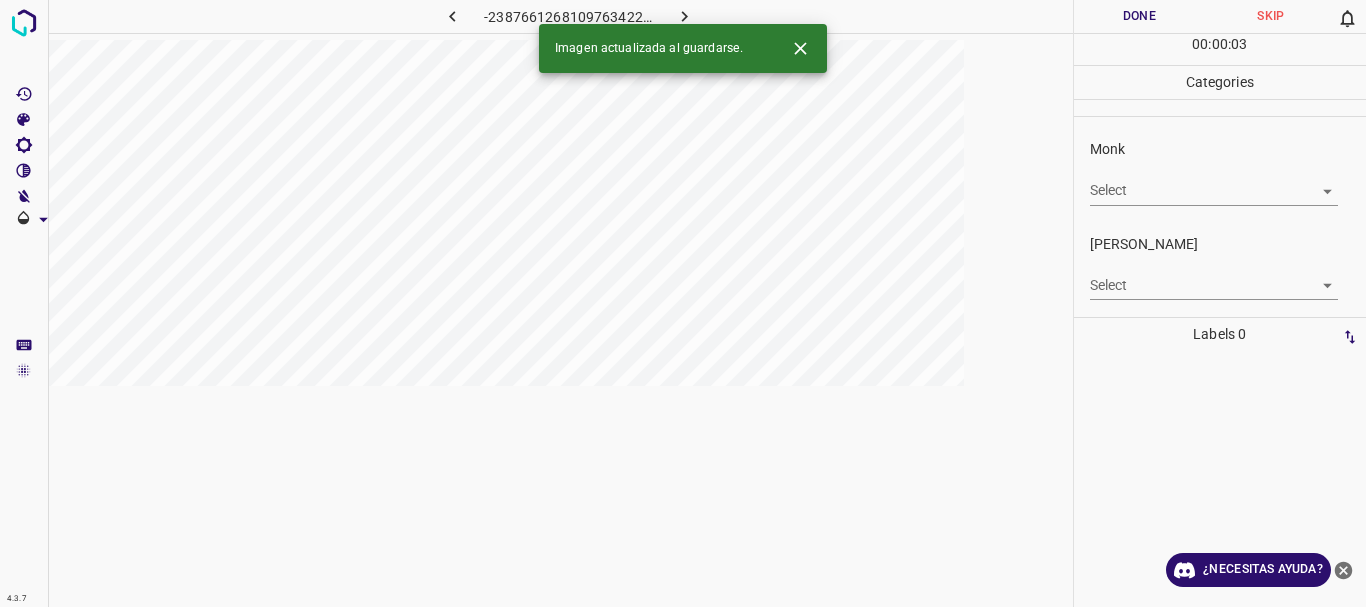 click on "4.3.7 -2387661268109763422.png Done Skip 0 00   : 00   : 03   Categories Monk   Select ​  [PERSON_NAME]   Select ​ Labels   0 Categories 1 Monk 2  [PERSON_NAME] Tools Space Change between modes (Draw & Edit) I Auto labeling R Restore zoom M Zoom in N Zoom out Delete Delete selecte label Filters Z Restore filters X Saturation filter C Brightness filter V Contrast filter B Gray scale filter General O Download Imagen actualizada al guardarse. ¿Necesitas ayuda? Texto original Valora esta traducción Tu opinión servirá para ayudar a mejorar el Traductor de Google - Texto - Esconder - Borrar" at bounding box center (683, 303) 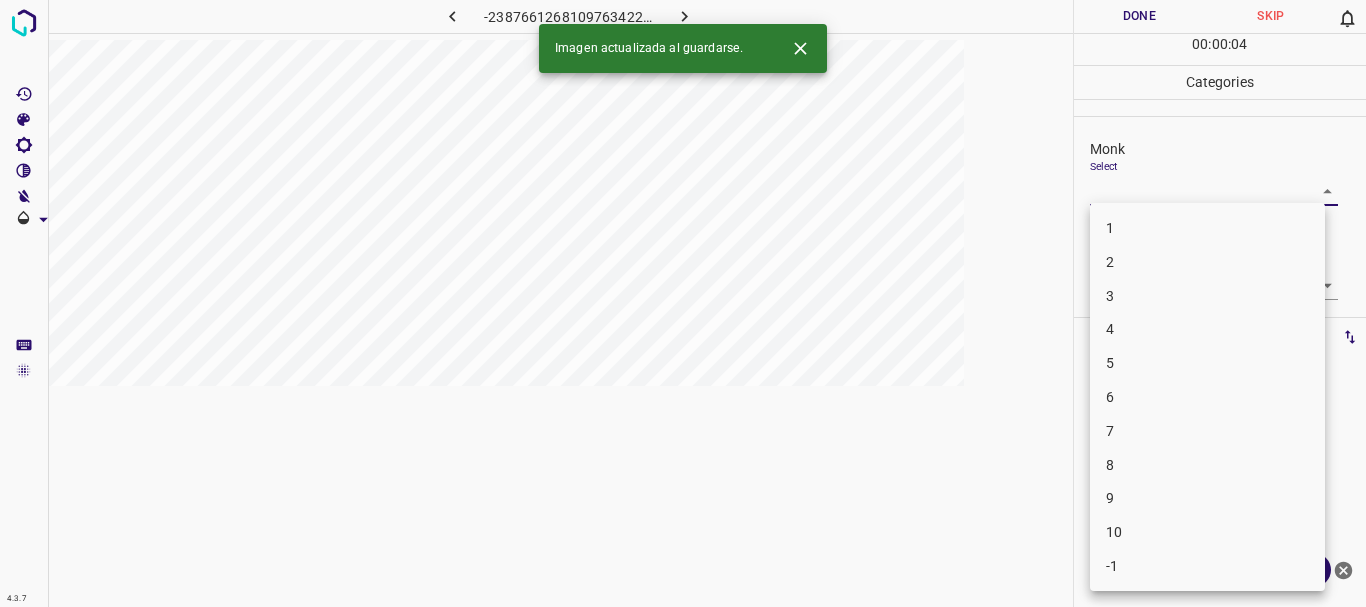 click on "3" at bounding box center (1207, 296) 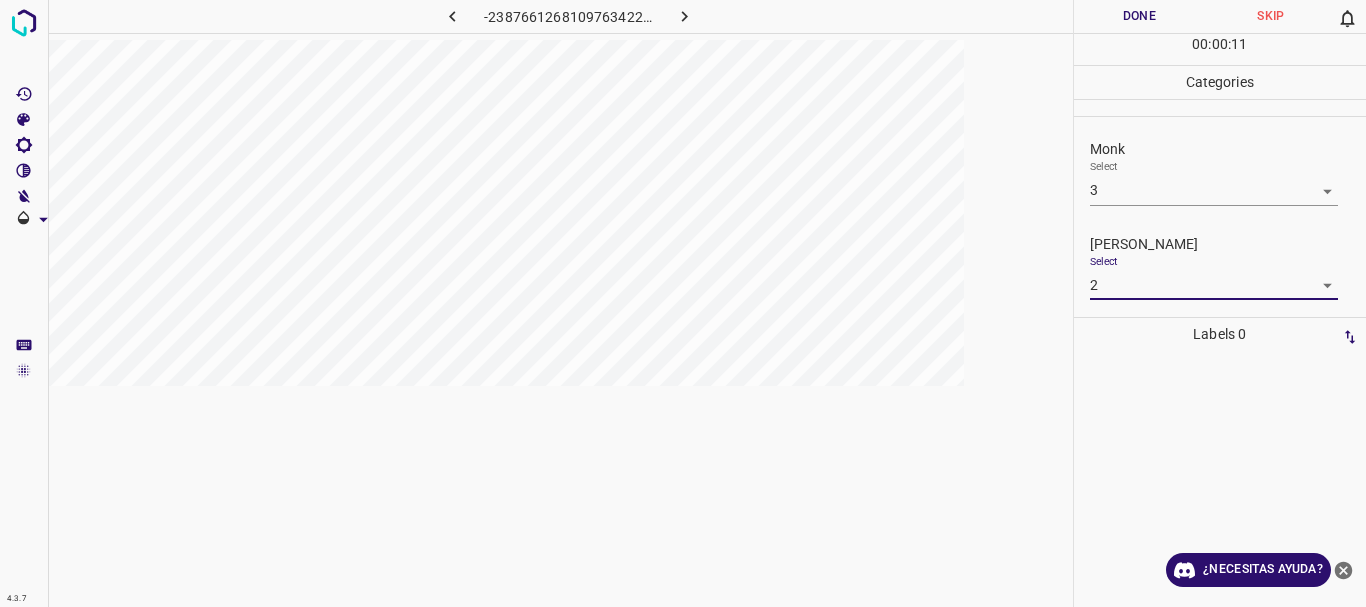 click on "Done" at bounding box center (1140, 16) 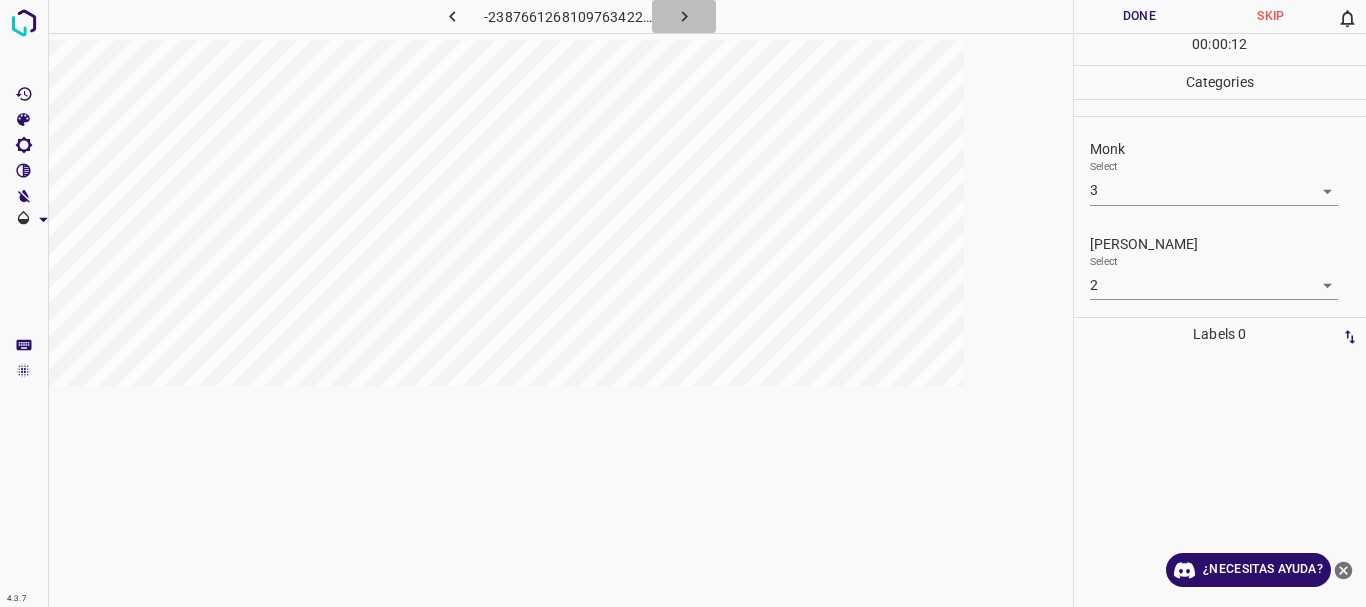 click at bounding box center [684, 16] 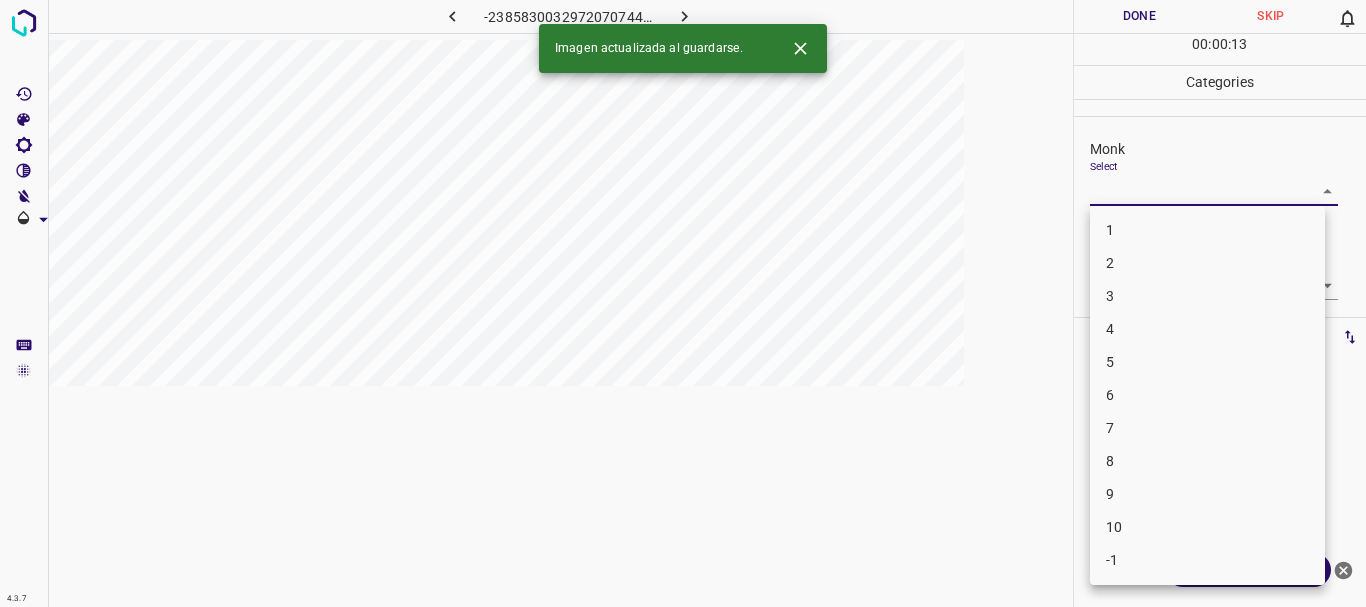 click on "4.3.7 -2385830032972070744.png Done Skip 0 00   : 00   : 13   Categories Monk   Select ​  [PERSON_NAME]   Select ​ Labels   0 Categories 1 Monk 2  [PERSON_NAME] Tools Space Change between modes (Draw & Edit) I Auto labeling R Restore zoom M Zoom in N Zoom out Delete Delete selecte label Filters Z Restore filters X Saturation filter C Brightness filter V Contrast filter B Gray scale filter General O Download Imagen actualizada al guardarse. ¿Necesitas ayuda? Texto original Valora esta traducción Tu opinión servirá para ayudar a mejorar el Traductor de Google - Texto - Esconder - Borrar 1 2 3 4 5 6 7 8 9 10 -1" at bounding box center (683, 303) 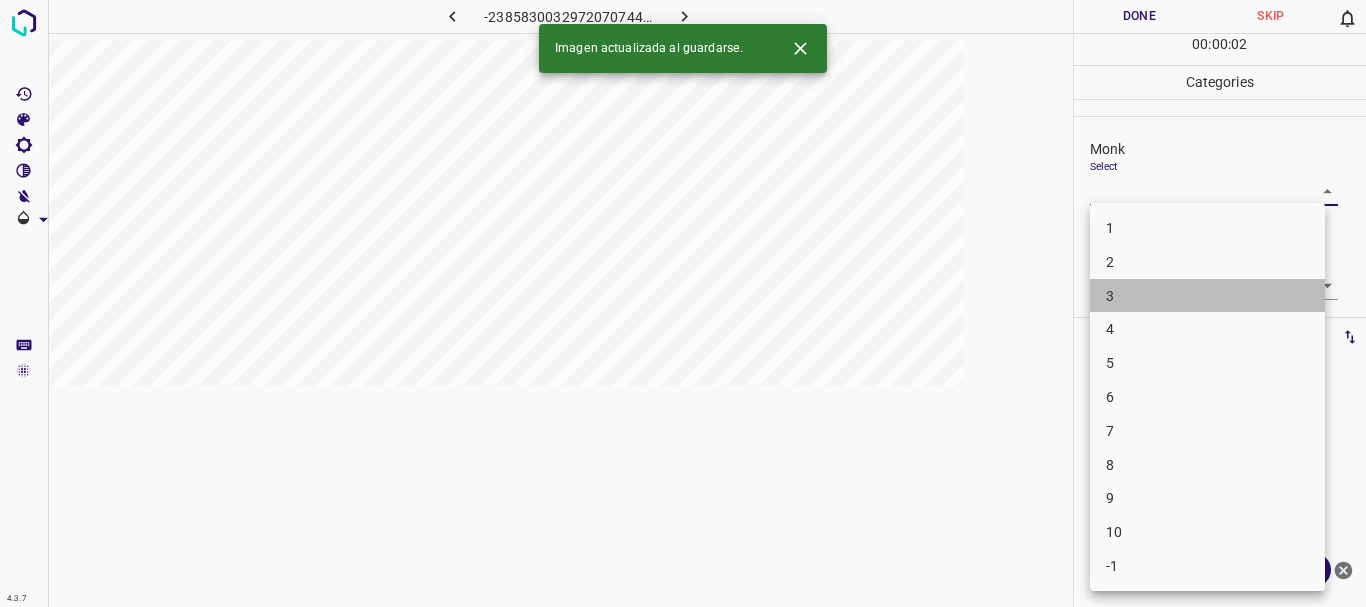 click on "3" at bounding box center [1207, 296] 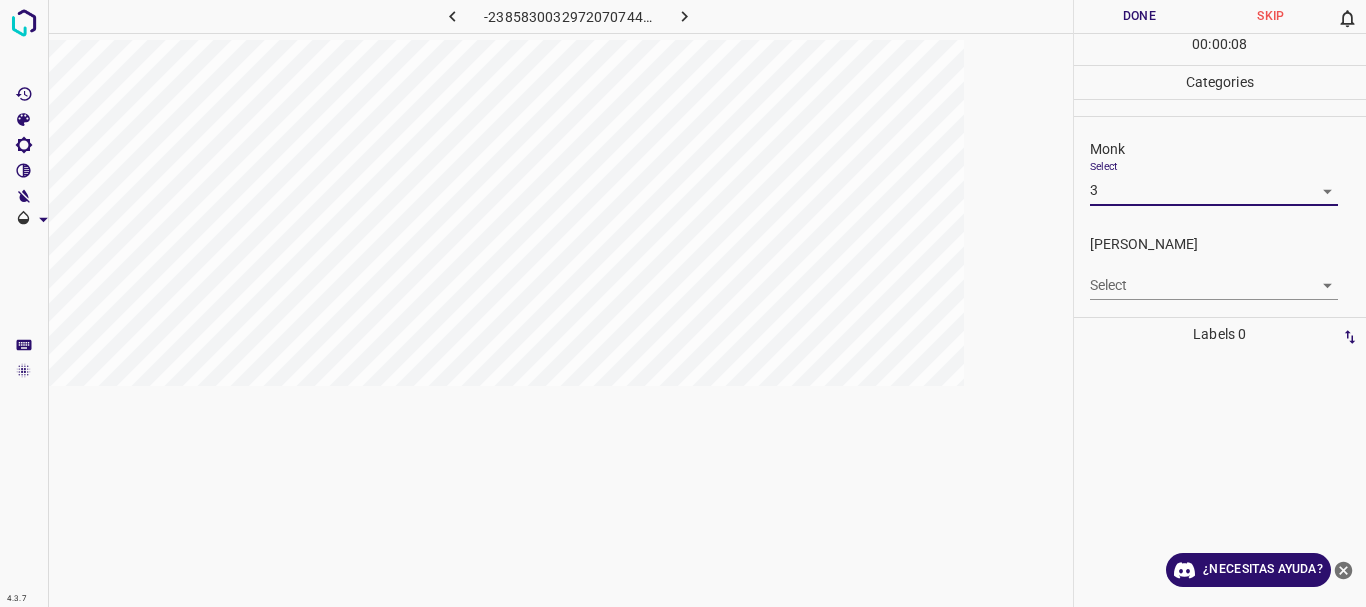 click on "[PERSON_NAME]   Select ​" at bounding box center [1220, 267] 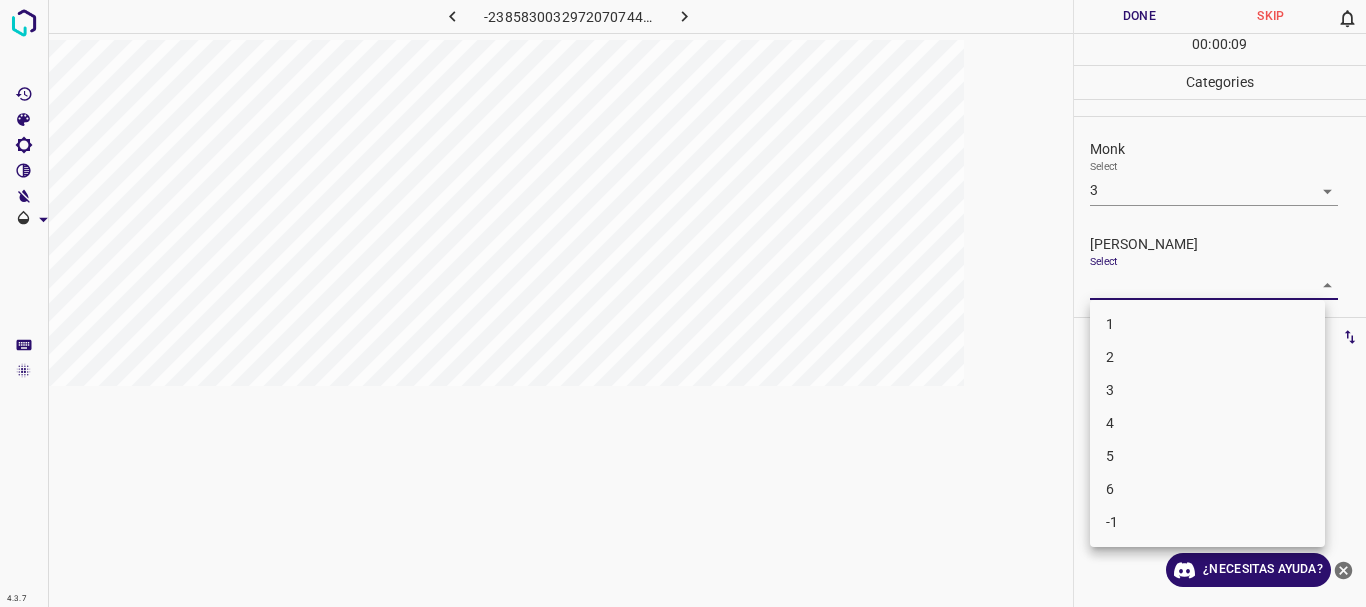 click on "4.3.7 -2385830032972070744.png Done Skip 0 00   : 00   : 09   Categories Monk   Select 3 3  [PERSON_NAME]   Select ​ Labels   0 Categories 1 Monk 2  [PERSON_NAME] Tools Space Change between modes (Draw & Edit) I Auto labeling R Restore zoom M Zoom in N Zoom out Delete Delete selecte label Filters Z Restore filters X Saturation filter C Brightness filter V Contrast filter B Gray scale filter General O Download ¿Necesitas ayuda? Texto original Valora esta traducción Tu opinión servirá para ayudar a mejorar el Traductor de Google - Texto - Esconder - Borrar 1 2 3 4 5 6 -1" at bounding box center [683, 303] 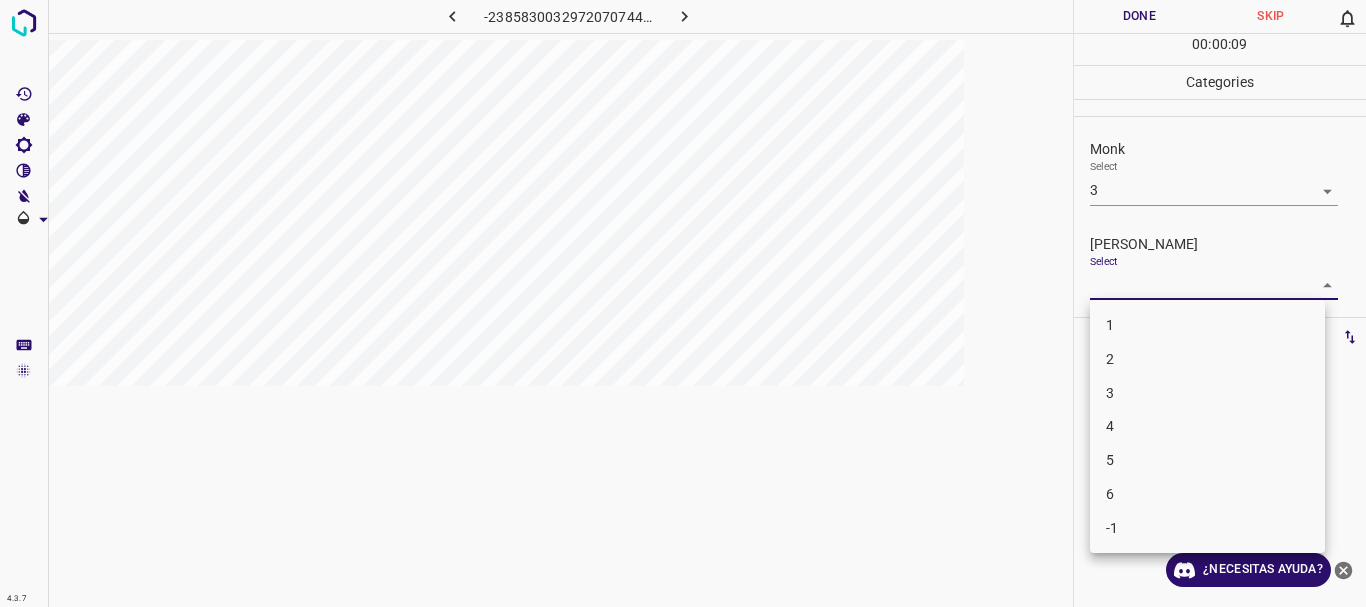click on "2" at bounding box center (1207, 359) 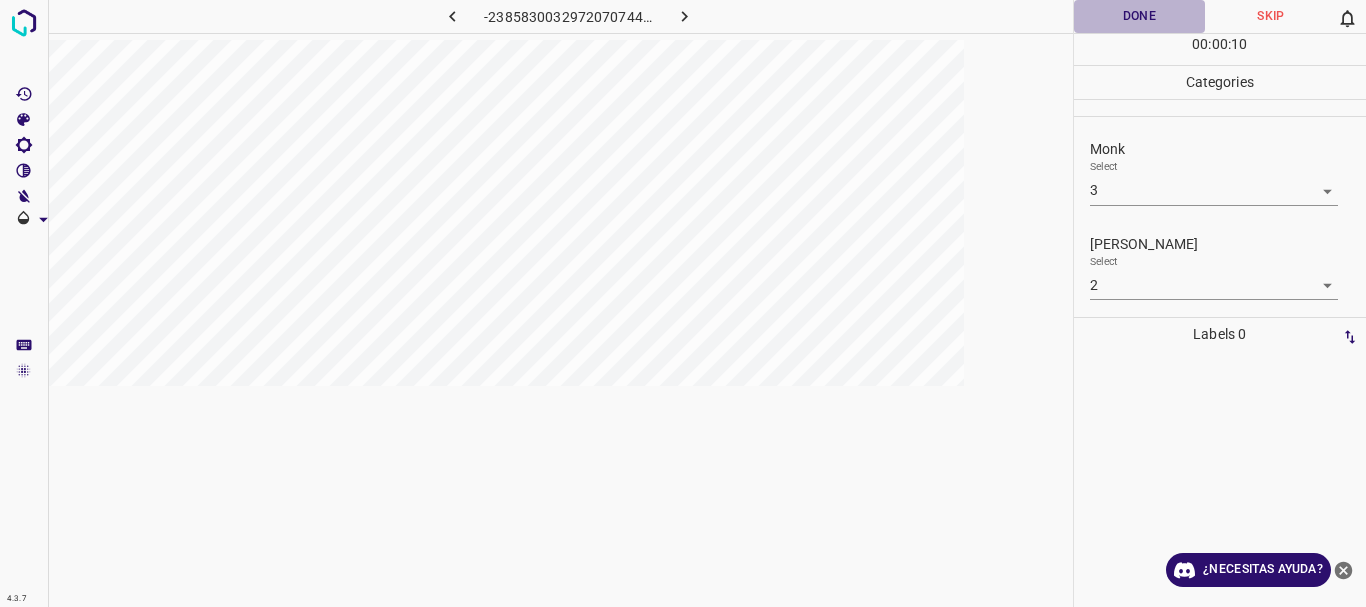 click on "Done" at bounding box center [1140, 16] 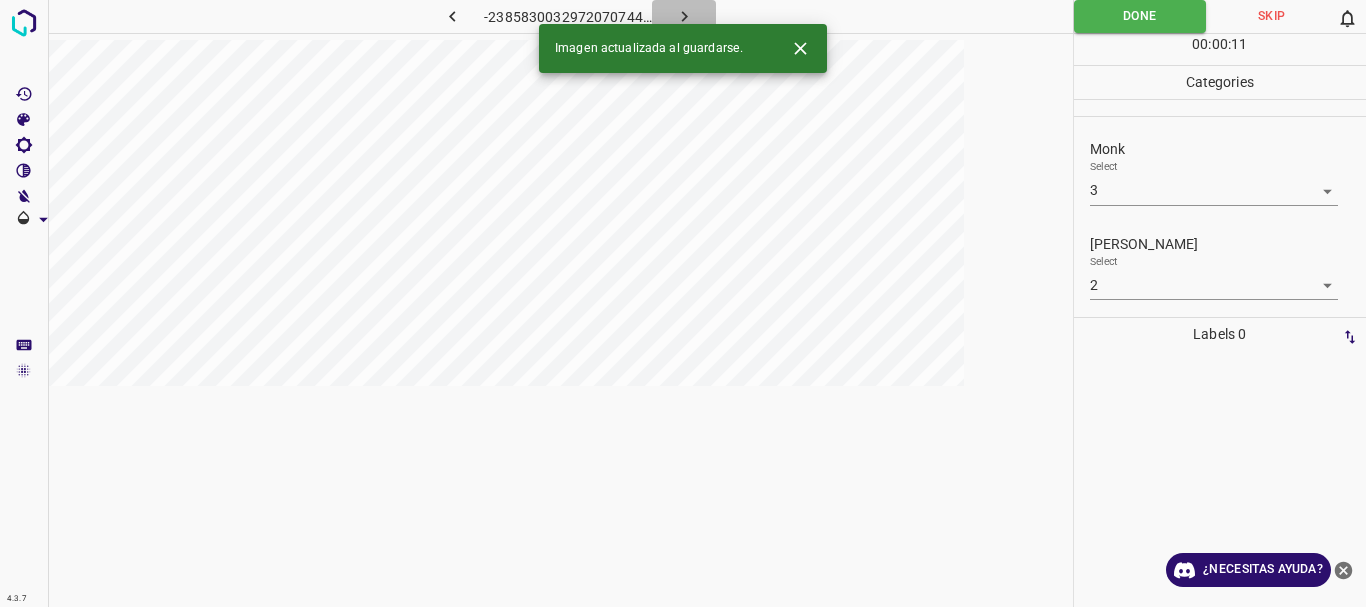 click 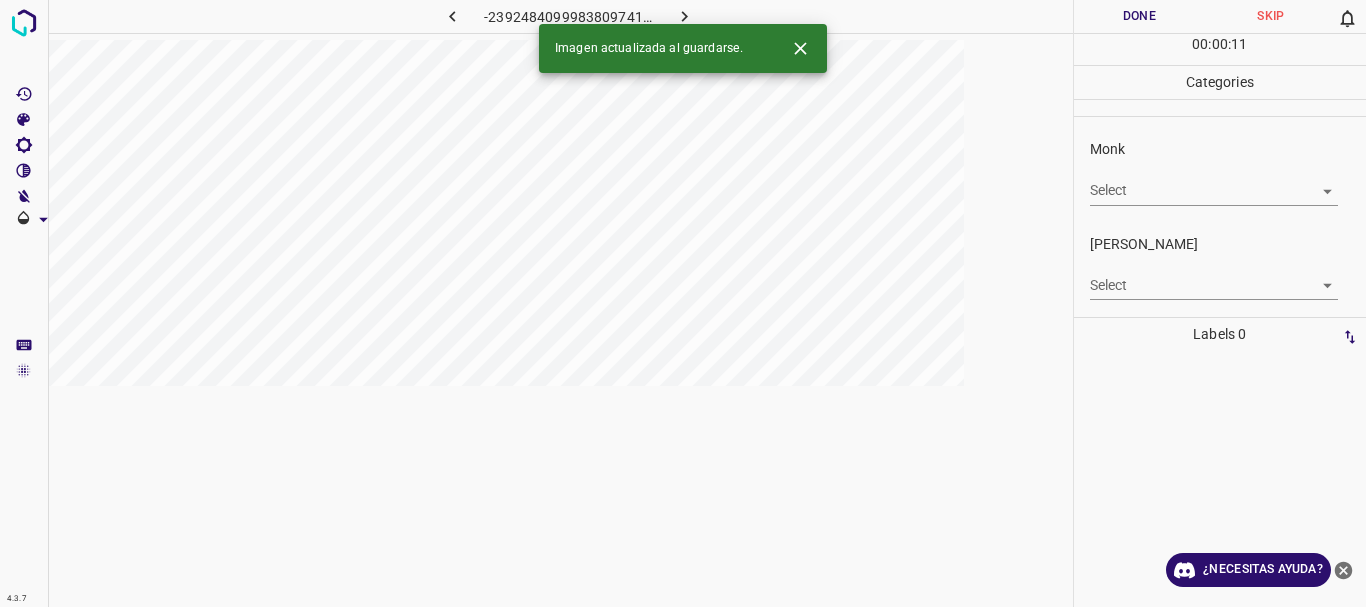 click on "4.3.7 -2392484099983809741.png Done Skip 0 00   : 00   : 11   Categories Monk   Select ​  [PERSON_NAME]   Select ​ Labels   0 Categories 1 Monk 2  [PERSON_NAME] Tools Space Change between modes (Draw & Edit) I Auto labeling R Restore zoom M Zoom in N Zoom out Delete Delete selecte label Filters Z Restore filters X Saturation filter C Brightness filter V Contrast filter B Gray scale filter General O Download Imagen actualizada al guardarse. ¿Necesitas ayuda? Texto original Valora esta traducción Tu opinión servirá para ayudar a mejorar el Traductor de Google - Texto - Esconder - Borrar" at bounding box center [683, 303] 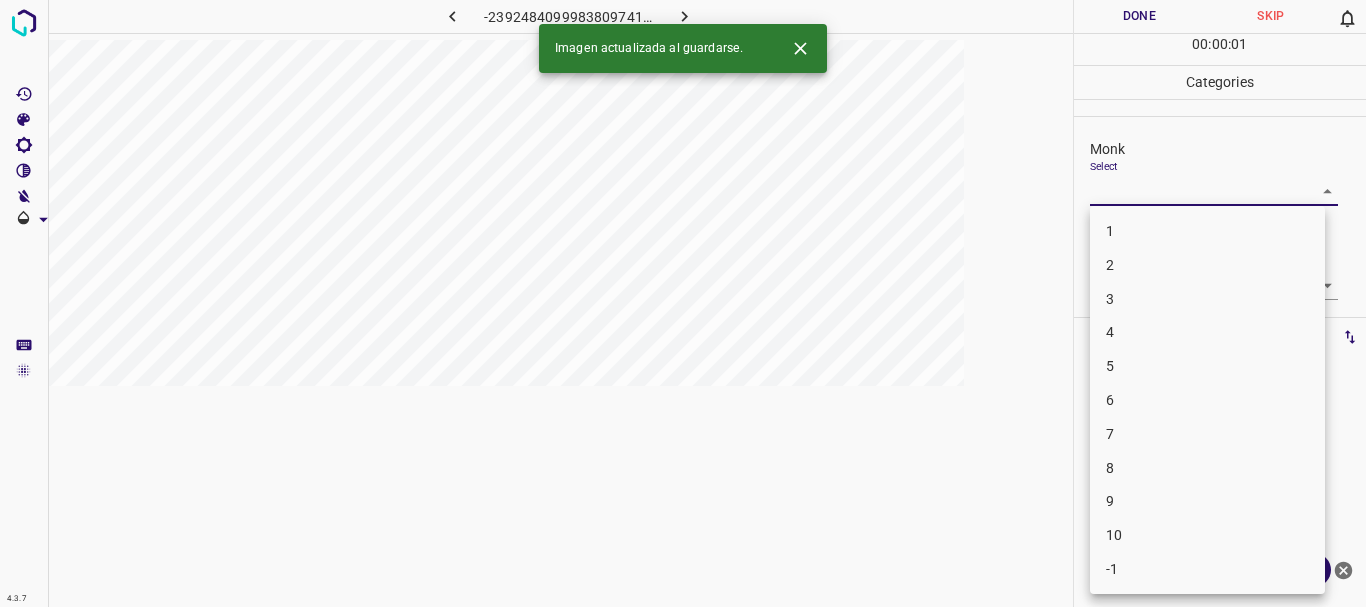 click on "3" at bounding box center (1207, 299) 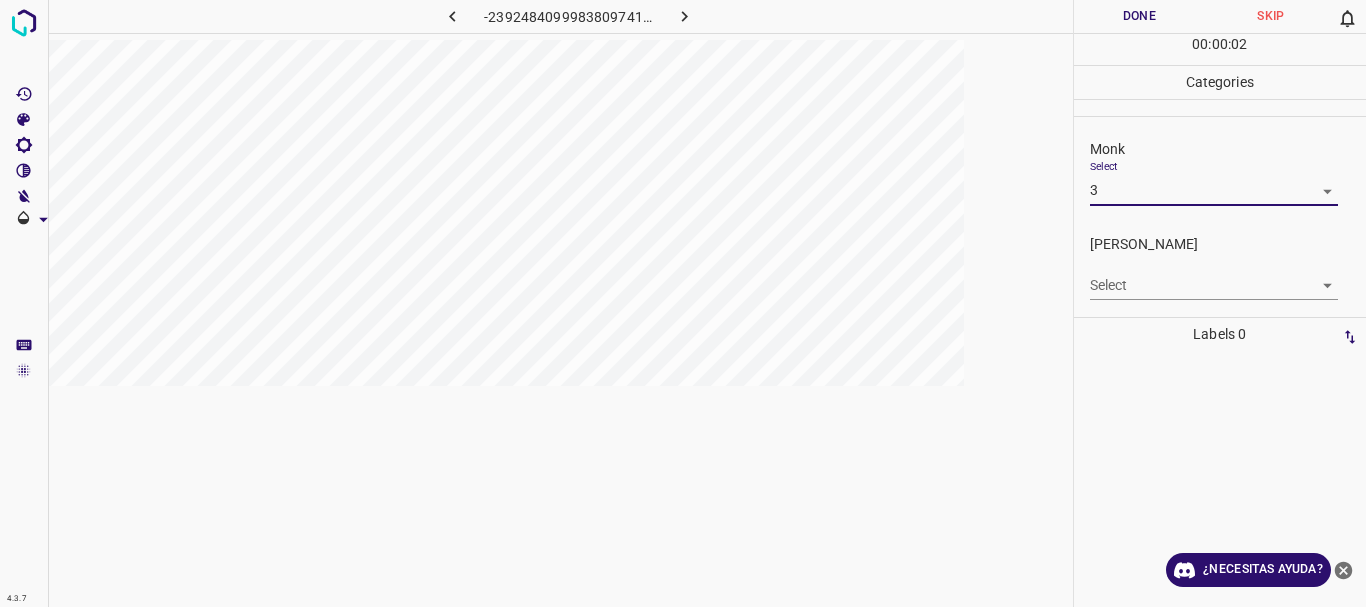 click on "4.3.7 -2392484099983809741.png Done Skip 0 00   : 00   : 02   Categories Monk   Select 3 3  [PERSON_NAME]   Select ​ Labels   0 Categories 1 Monk 2  [PERSON_NAME] Tools Space Change between modes (Draw & Edit) I Auto labeling R Restore zoom M Zoom in N Zoom out Delete Delete selecte label Filters Z Restore filters X Saturation filter C Brightness filter V Contrast filter B Gray scale filter General O Download ¿Necesitas ayuda? Texto original Valora esta traducción Tu opinión servirá para ayudar a mejorar el Traductor de Google - Texto - Esconder - Borrar" at bounding box center (683, 303) 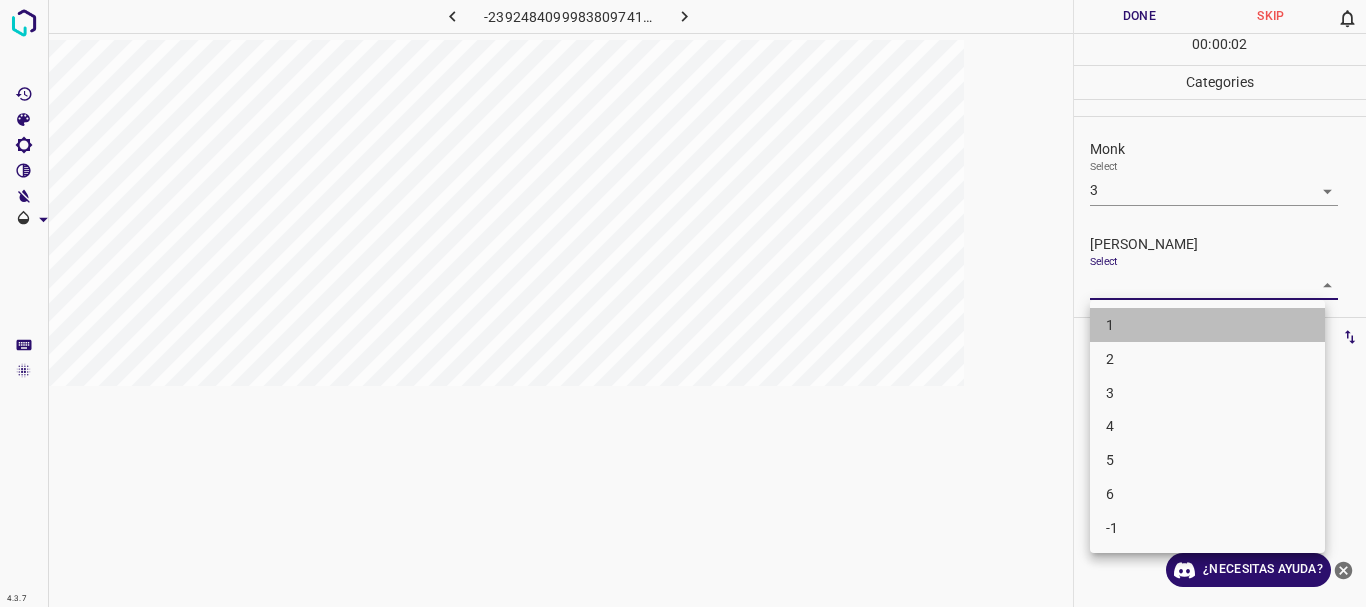 click on "1" at bounding box center [1207, 325] 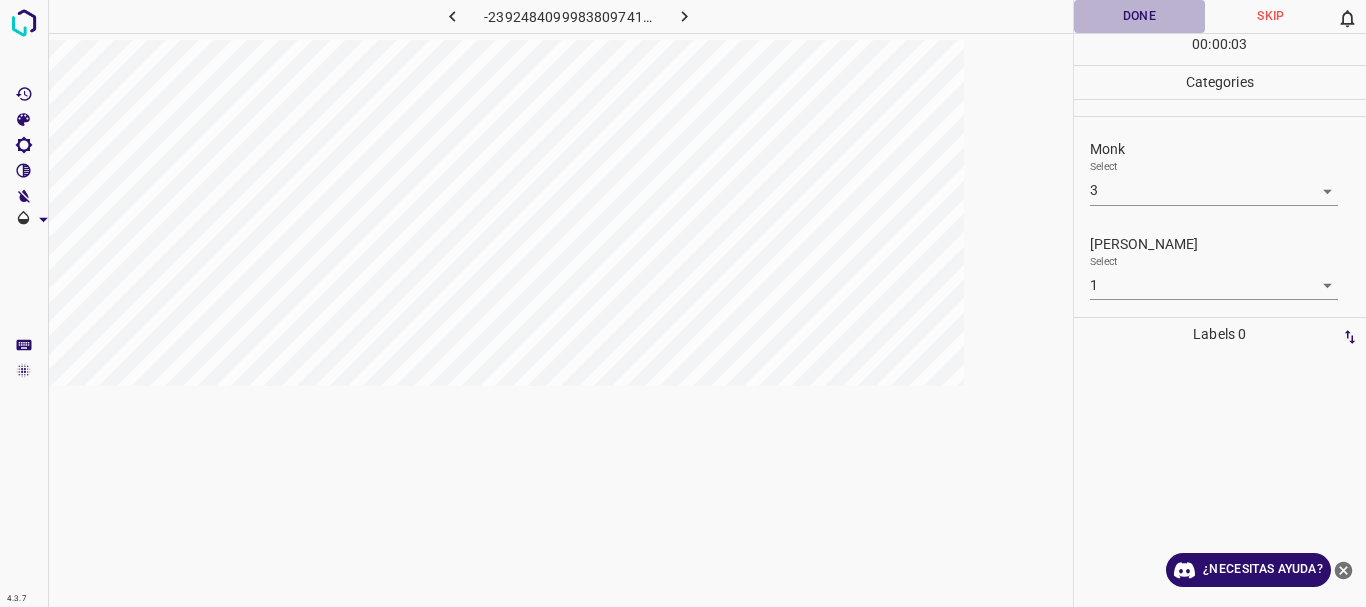 click on "Done" at bounding box center (1140, 16) 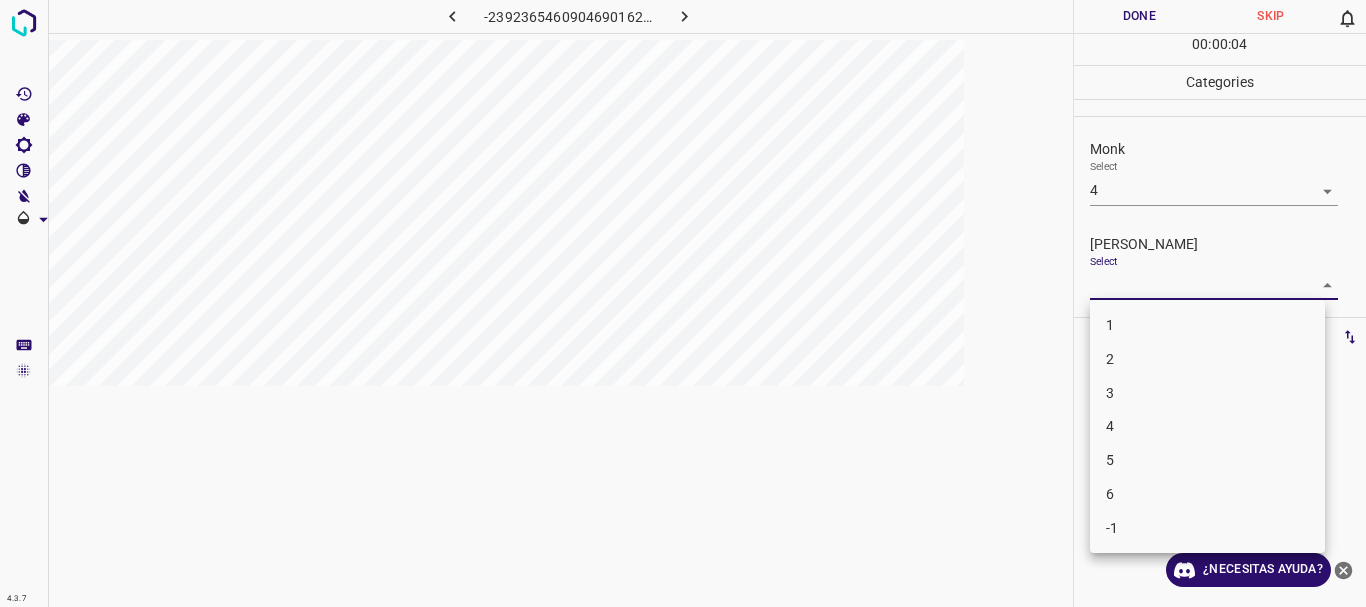 drag, startPoint x: 1185, startPoint y: 433, endPoint x: 1204, endPoint y: 379, distance: 57.245087 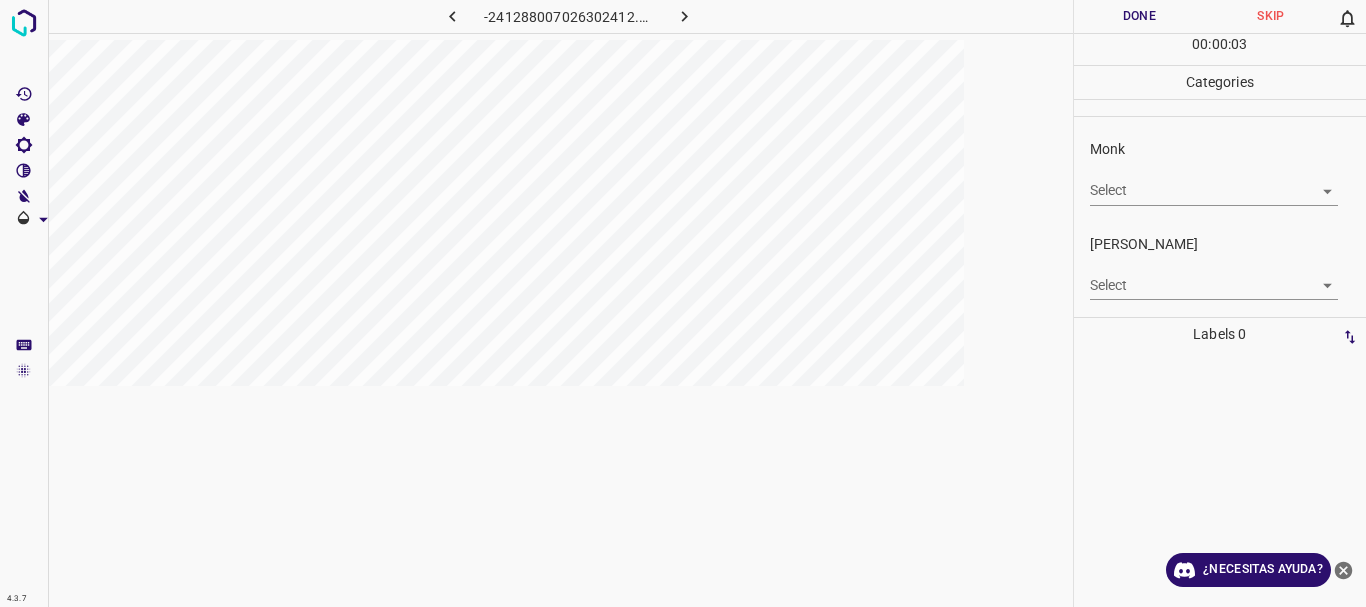 click on "4.3.7 -241288007026302412.png Done Skip 0 00   : 00   : 03   Categories Monk   Select ​  [PERSON_NAME]   Select ​ Labels   0 Categories 1 Monk 2  [PERSON_NAME] Tools Space Change between modes (Draw & Edit) I Auto labeling R Restore zoom M Zoom in N Zoom out Delete Delete selecte label Filters Z Restore filters X Saturation filter C Brightness filter V Contrast filter B Gray scale filter General O Download ¿Necesitas ayuda? Texto original Valora esta traducción Tu opinión servirá para ayudar a mejorar el Traductor de Google - Texto - Esconder - Borrar" at bounding box center [683, 303] 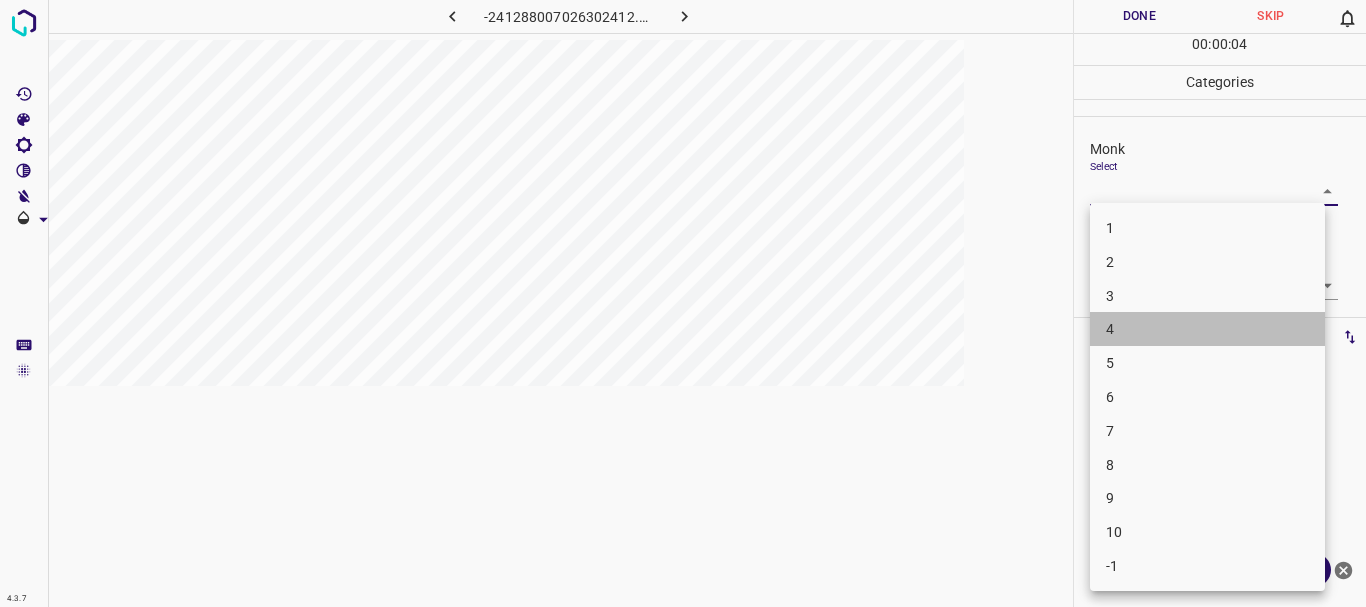 click on "4" at bounding box center [1207, 329] 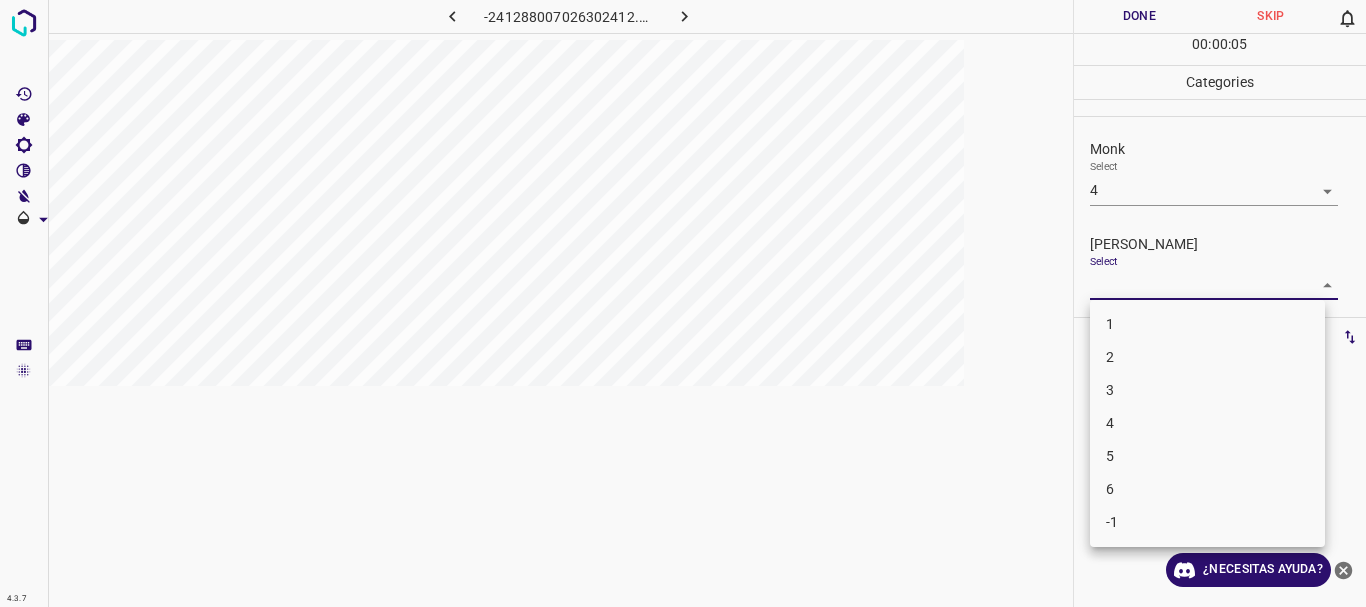 click on "4.3.7 -241288007026302412.png Done Skip 0 00   : 00   : 05   Categories Monk   Select 4 4  [PERSON_NAME]   Select ​ Labels   0 Categories 1 Monk 2  [PERSON_NAME] Tools Space Change between modes (Draw & Edit) I Auto labeling R Restore zoom M Zoom in N Zoom out Delete Delete selecte label Filters Z Restore filters X Saturation filter C Brightness filter V Contrast filter B Gray scale filter General O Download ¿Necesitas ayuda? Texto original Valora esta traducción Tu opinión servirá para ayudar a mejorar el Traductor de Google - Texto - Esconder - Borrar 1 2 3 4 5 6 -1" at bounding box center (683, 303) 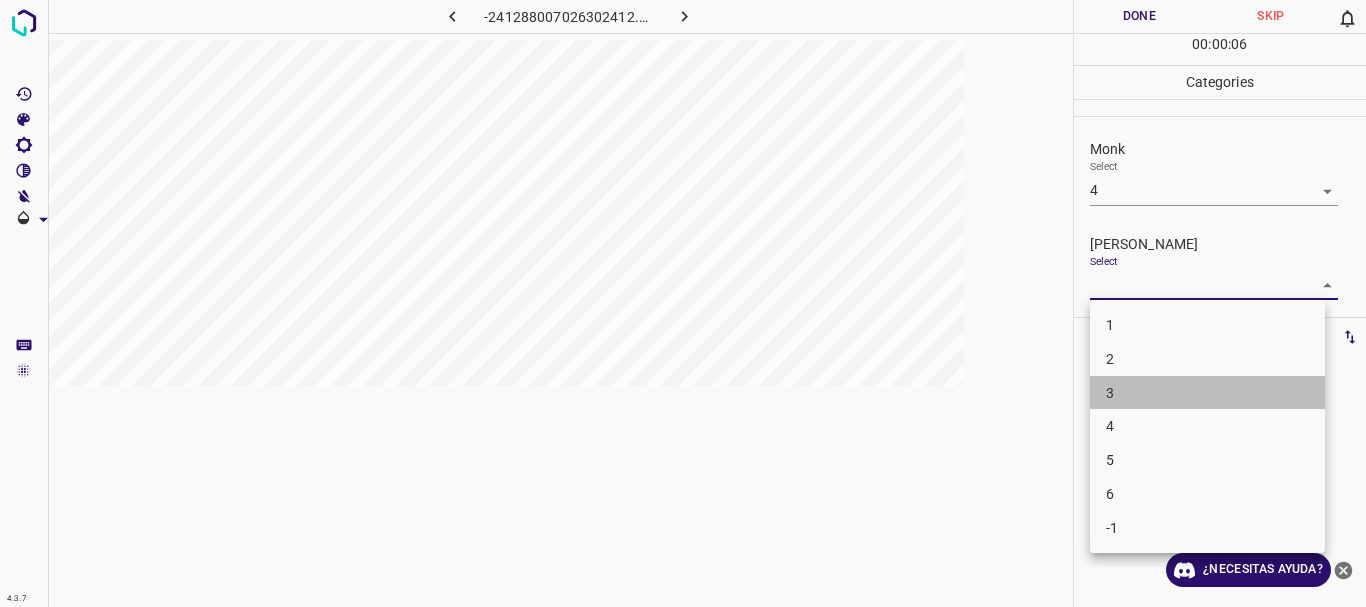 click on "3" at bounding box center (1207, 393) 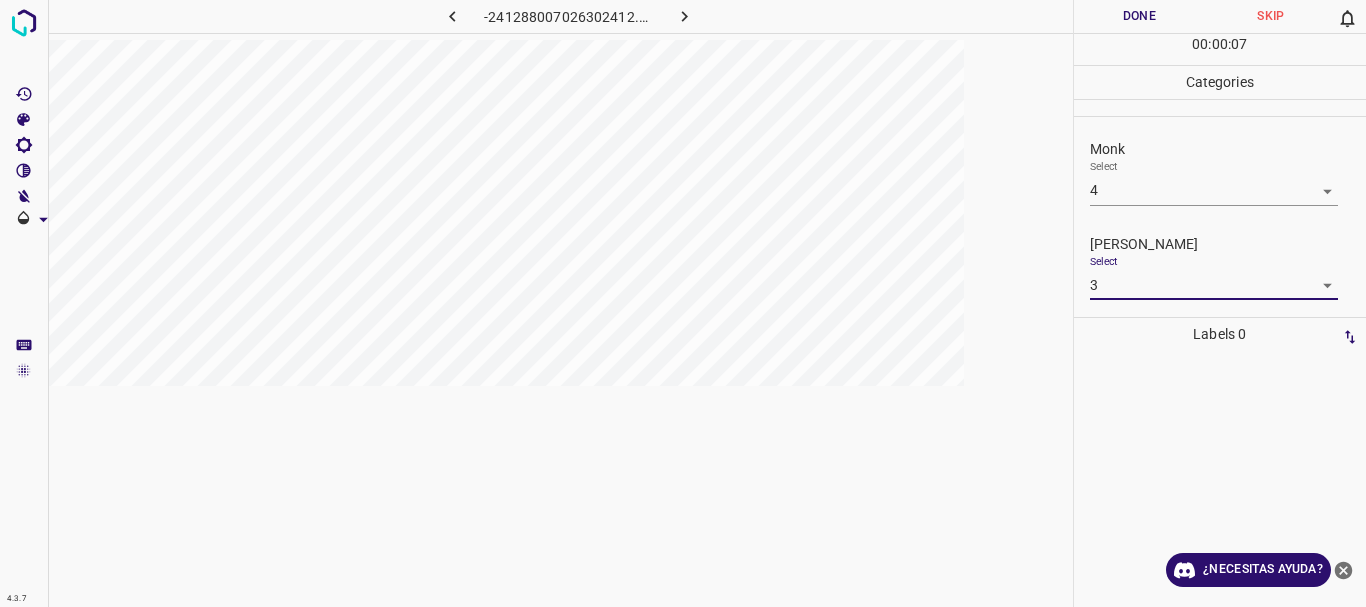 click on "Done" at bounding box center (1140, 16) 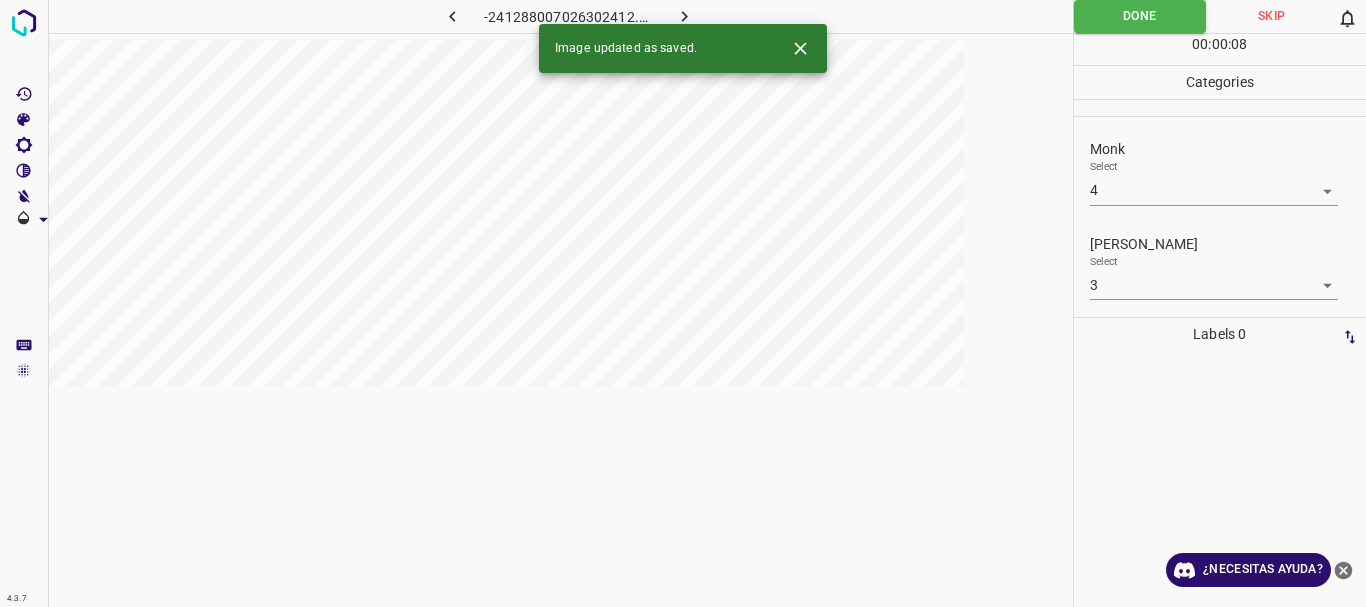 click 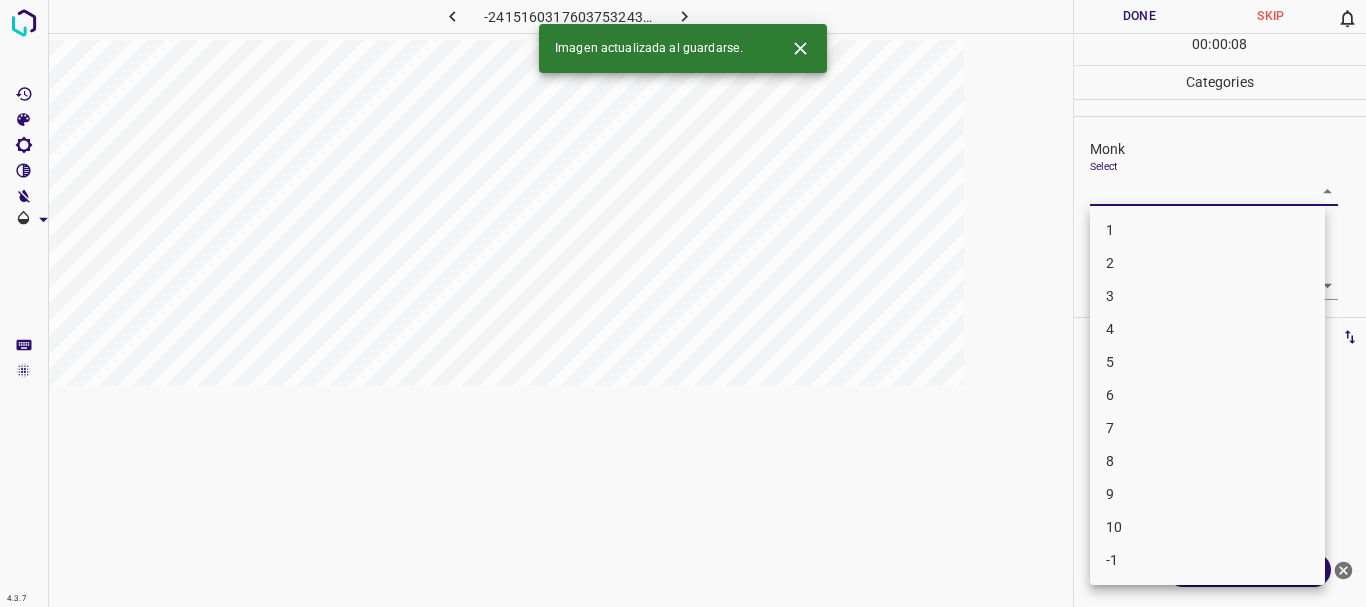 click on "4.3.7 -2415160317603753243.png Done Skip 0 00   : 00   : 08   Categories Monk   Select ​  [PERSON_NAME]   Select ​ Labels   0 Categories 1 Monk 2  [PERSON_NAME] Tools Space Change between modes (Draw & Edit) I Auto labeling R Restore zoom M Zoom in N Zoom out Delete Delete selecte label Filters Z Restore filters X Saturation filter C Brightness filter V Contrast filter B Gray scale filter General O Download Imagen actualizada al guardarse. ¿Necesitas ayuda? Texto original Valora esta traducción Tu opinión servirá para ayudar a mejorar el Traductor de Google - Texto - Esconder - Borrar 1 2 3 4 5 6 7 8 9 10 -1" at bounding box center [683, 303] 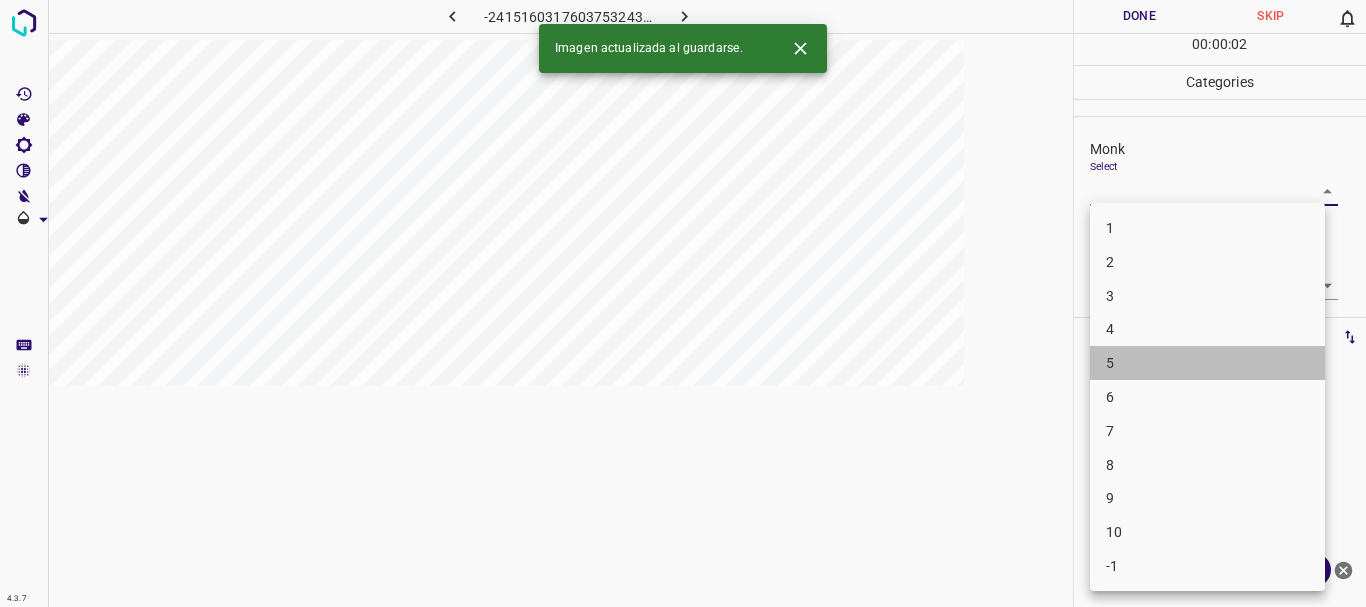 drag, startPoint x: 1124, startPoint y: 358, endPoint x: 1135, endPoint y: 345, distance: 17.029387 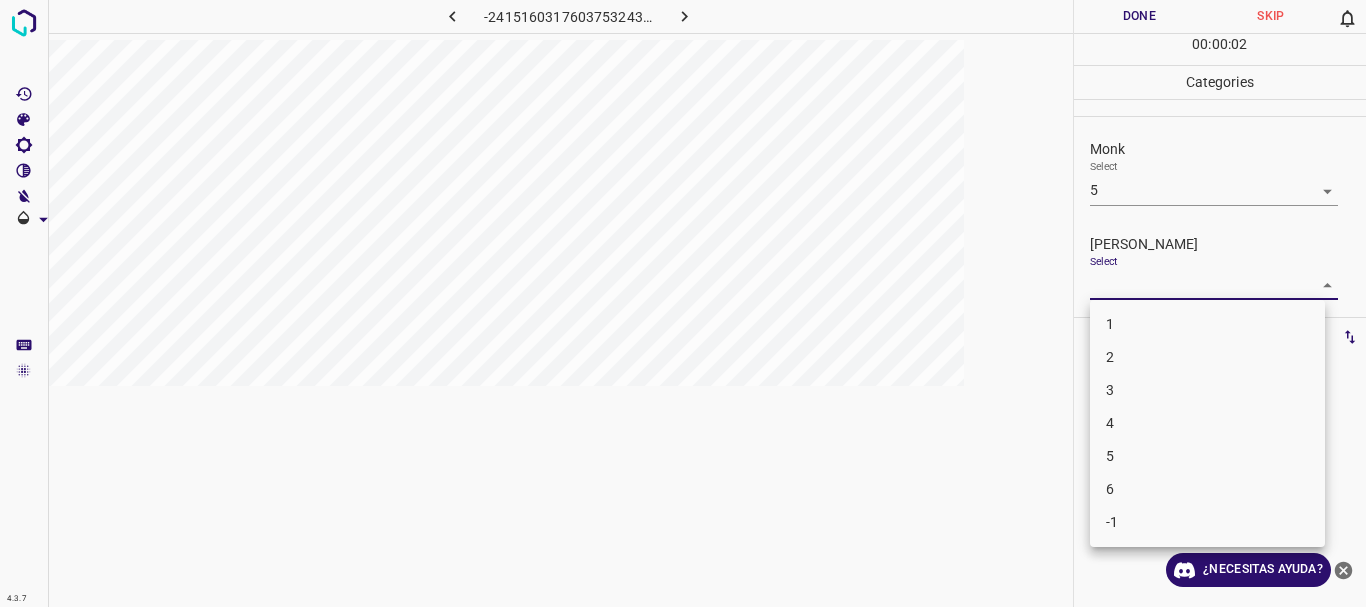 click on "4.3.7 -2415160317603753243.png Done Skip 0 00   : 00   : 02   Categories Monk   Select 5 5  [PERSON_NAME]   Select ​ Labels   0 Categories 1 Monk 2  [PERSON_NAME] Tools Space Change between modes (Draw & Edit) I Auto labeling R Restore zoom M Zoom in N Zoom out Delete Delete selecte label Filters Z Restore filters X Saturation filter C Brightness filter V Contrast filter B Gray scale filter General O Download ¿Necesitas ayuda? Texto original Valora esta traducción Tu opinión servirá para ayudar a mejorar el Traductor de Google - Texto - Esconder - Borrar 1 2 3 4 5 6 -1" at bounding box center [683, 303] 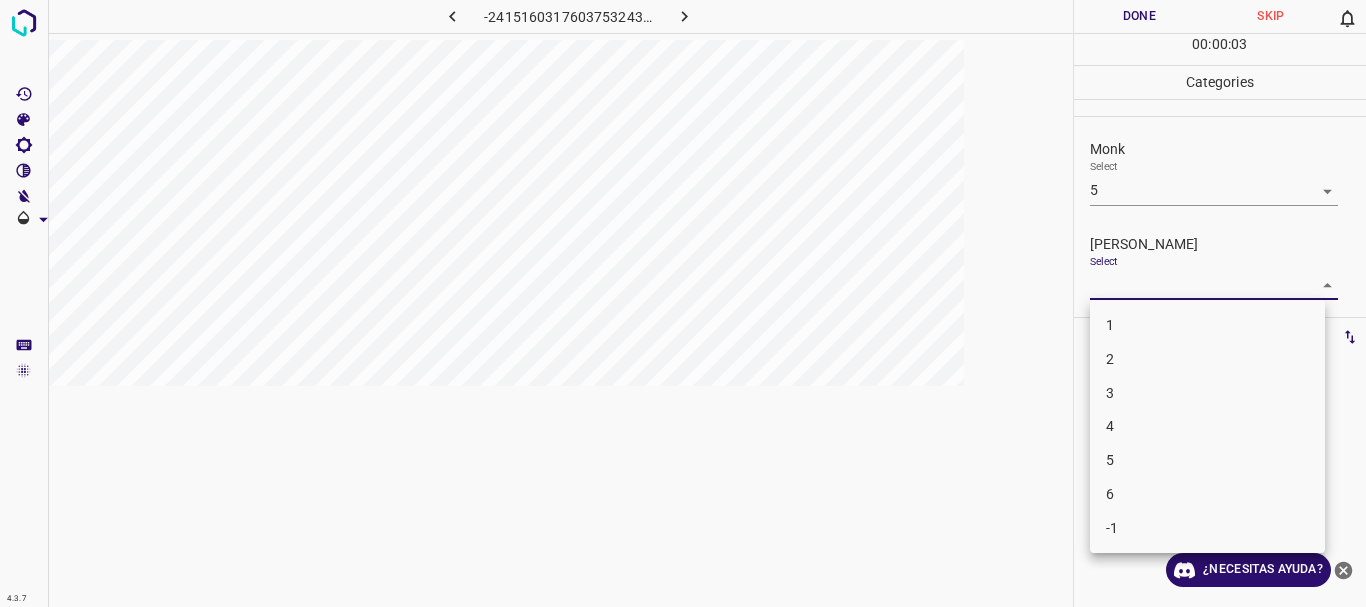 click on "2" at bounding box center [1110, 359] 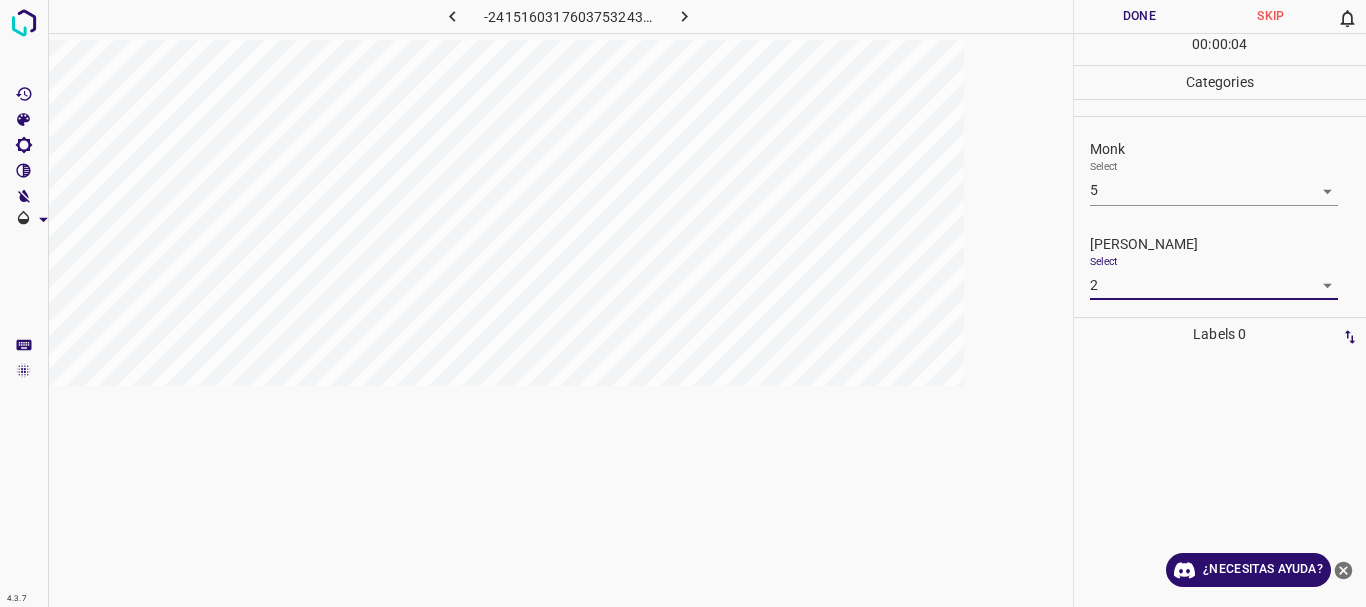 click on "Done" at bounding box center (1140, 16) 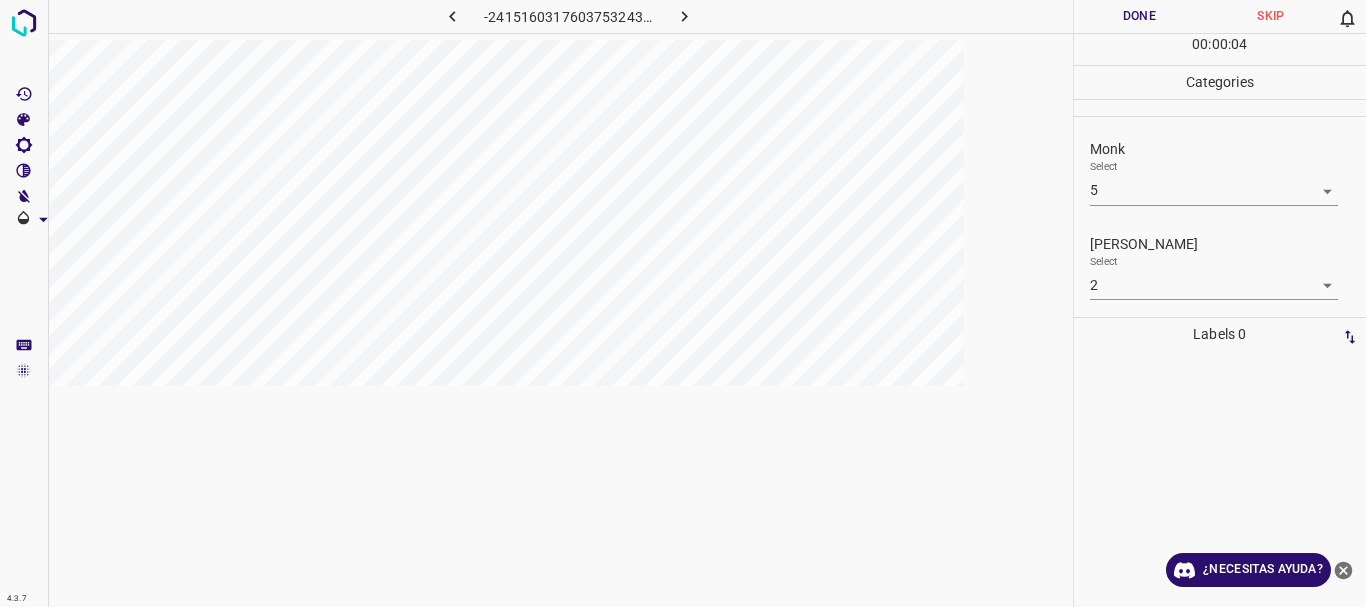 click at bounding box center [684, 16] 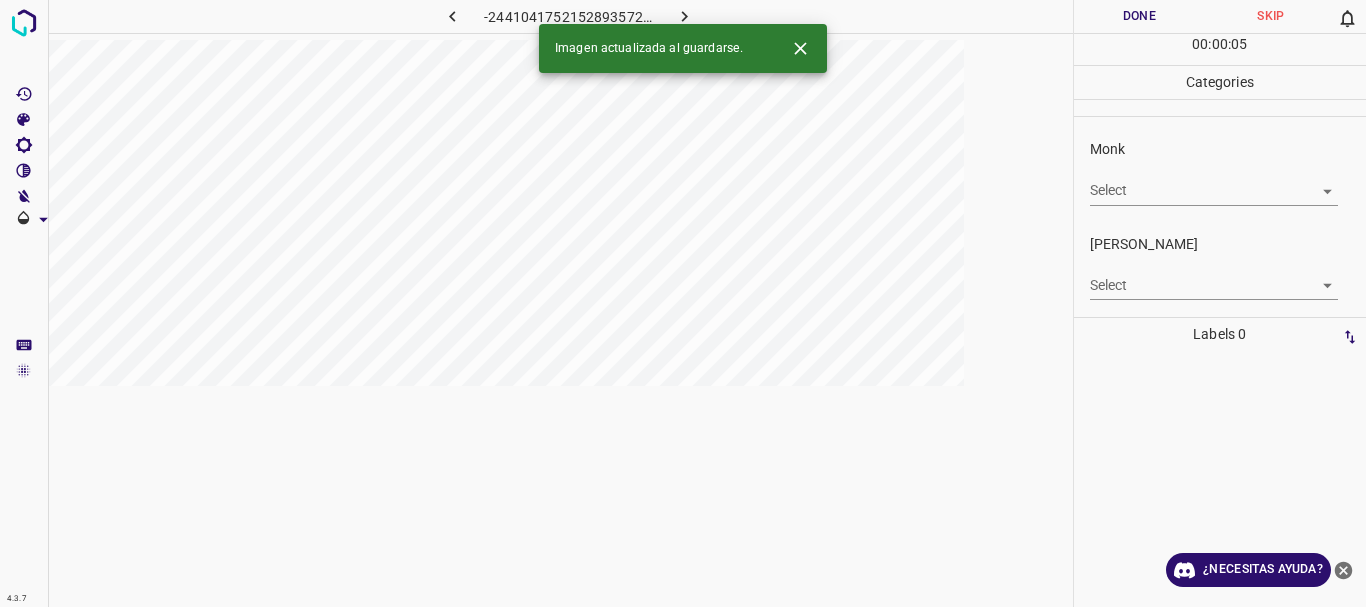 click 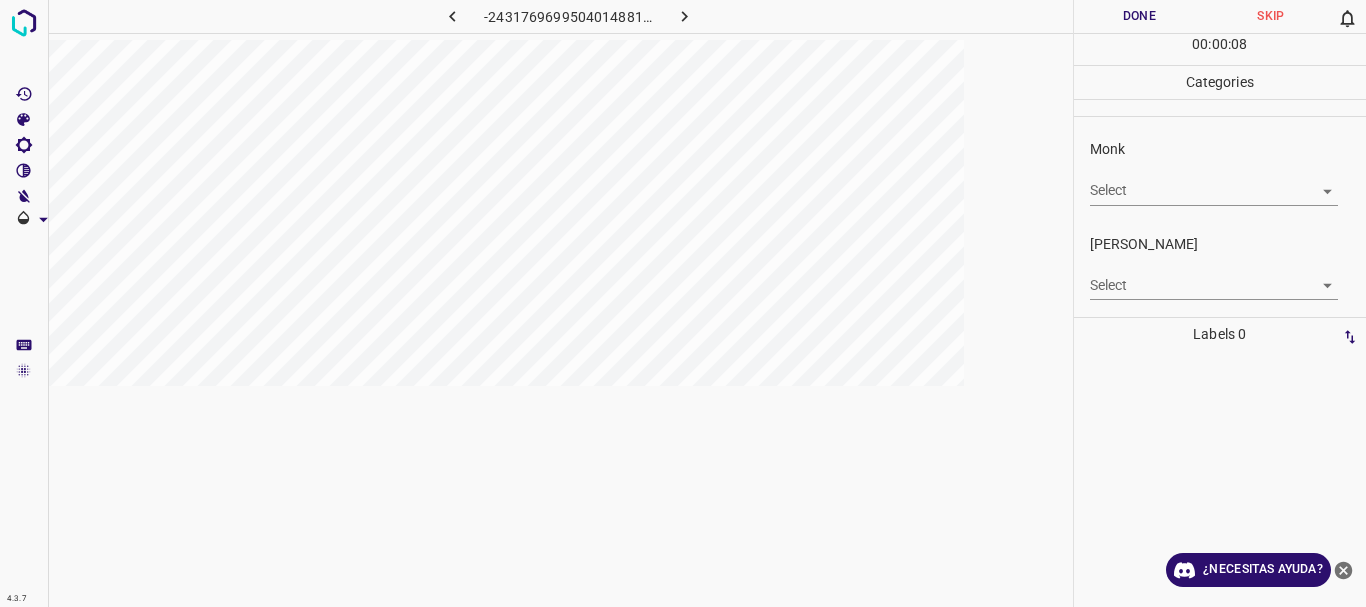 click on "4.3.7 -2431769699504014881.png Done Skip 0 00   : 00   : 08   Categories Monk   Select ​  [PERSON_NAME]   Select ​ Labels   0 Categories 1 Monk 2  [PERSON_NAME] Tools Space Change between modes (Draw & Edit) I Auto labeling R Restore zoom M Zoom in N Zoom out Delete Delete selecte label Filters Z Restore filters X Saturation filter C Brightness filter V Contrast filter B Gray scale filter General O Download ¿Necesitas ayuda? Texto original Valora esta traducción Tu opinión servirá para ayudar a mejorar el Traductor de Google - Texto - Esconder - Borrar" at bounding box center (683, 303) 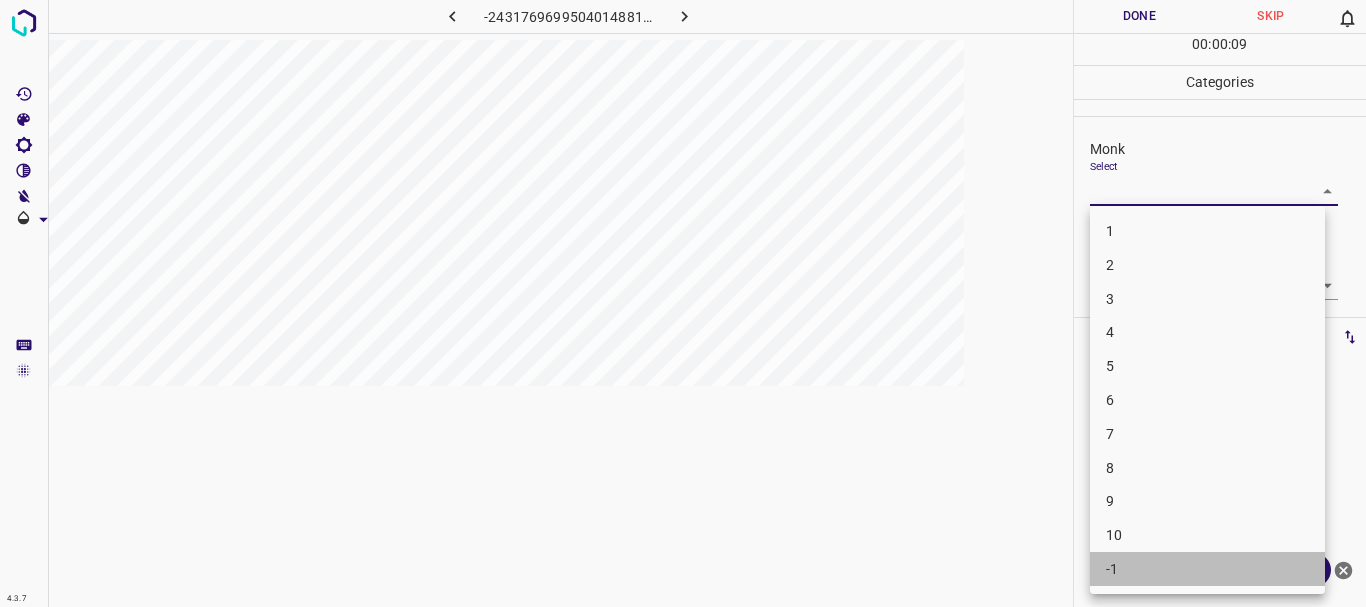 click on "-1" at bounding box center [1207, 569] 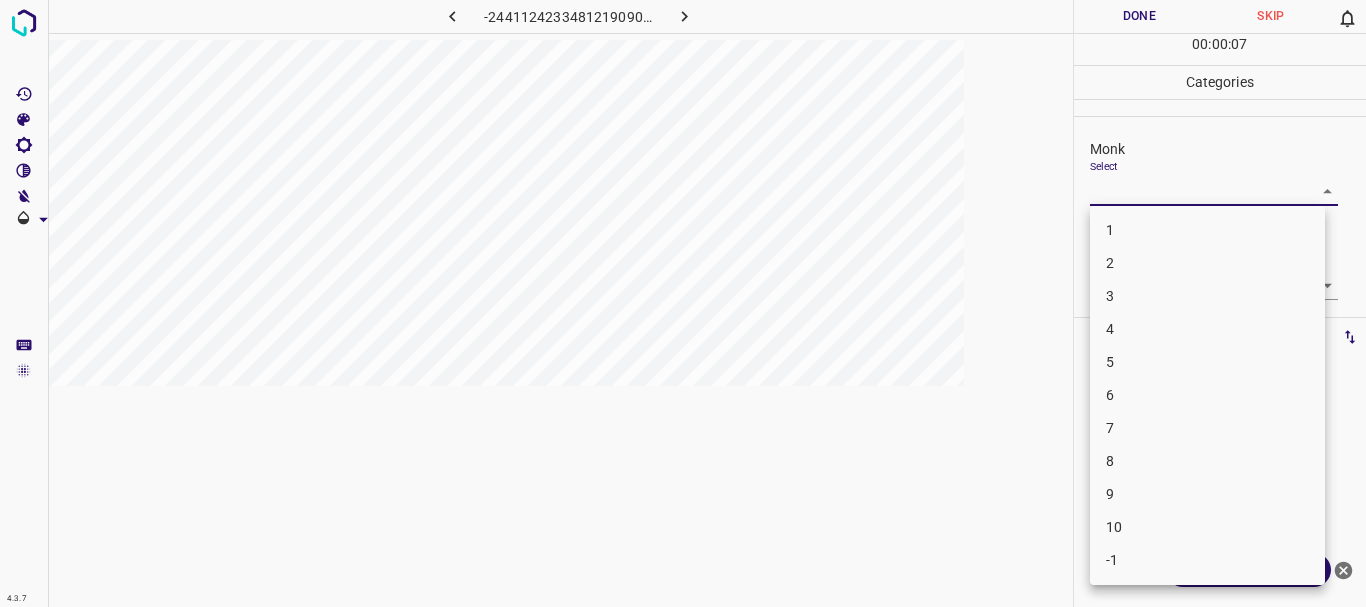click on "4.3.7 -2441124233481219090.png Done Skip 0 00   : 00   : 07   Categories Monk   Select ​  [PERSON_NAME]   Select ​ Labels   0 Categories 1 Monk 2  [PERSON_NAME] Tools Space Change between modes (Draw & Edit) I Auto labeling R Restore zoom M Zoom in N Zoom out Delete Delete selecte label Filters Z Restore filters X Saturation filter C Brightness filter V Contrast filter B Gray scale filter General O Download ¿Necesitas ayuda? Texto original Valora esta traducción Tu opinión servirá para ayudar a mejorar el Traductor de Google - Texto - Esconder - Borrar 1 2 3 4 5 6 7 8 9 10 -1" at bounding box center [683, 303] 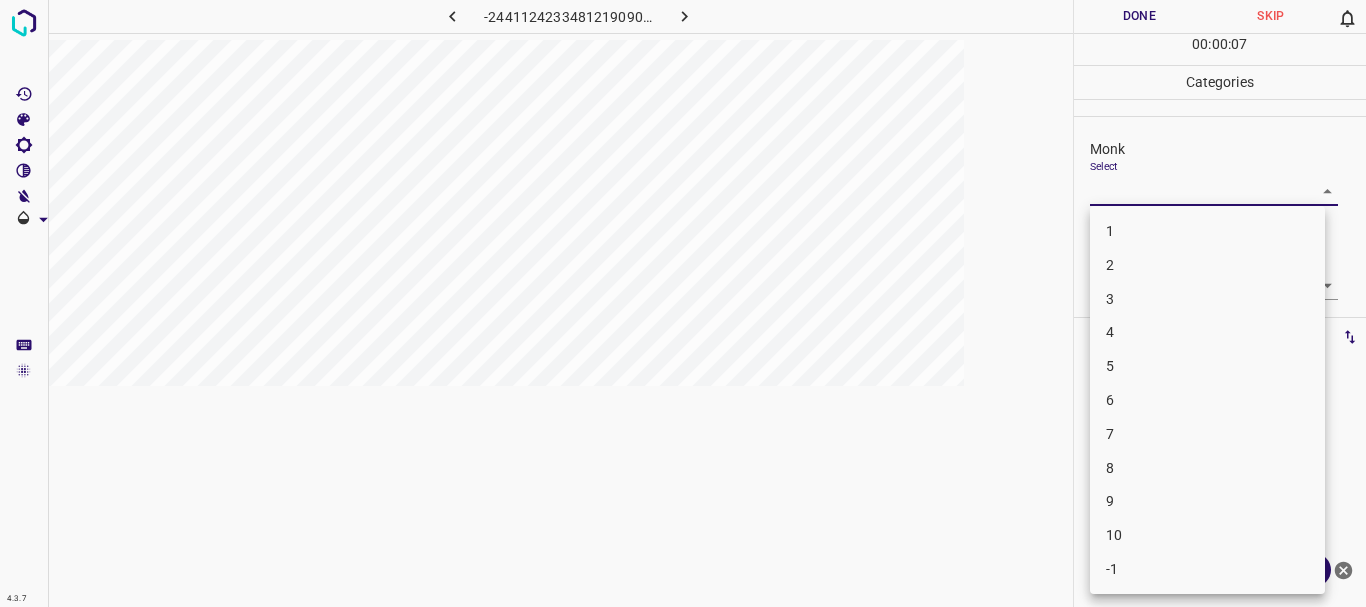 click on "5" at bounding box center [1207, 366] 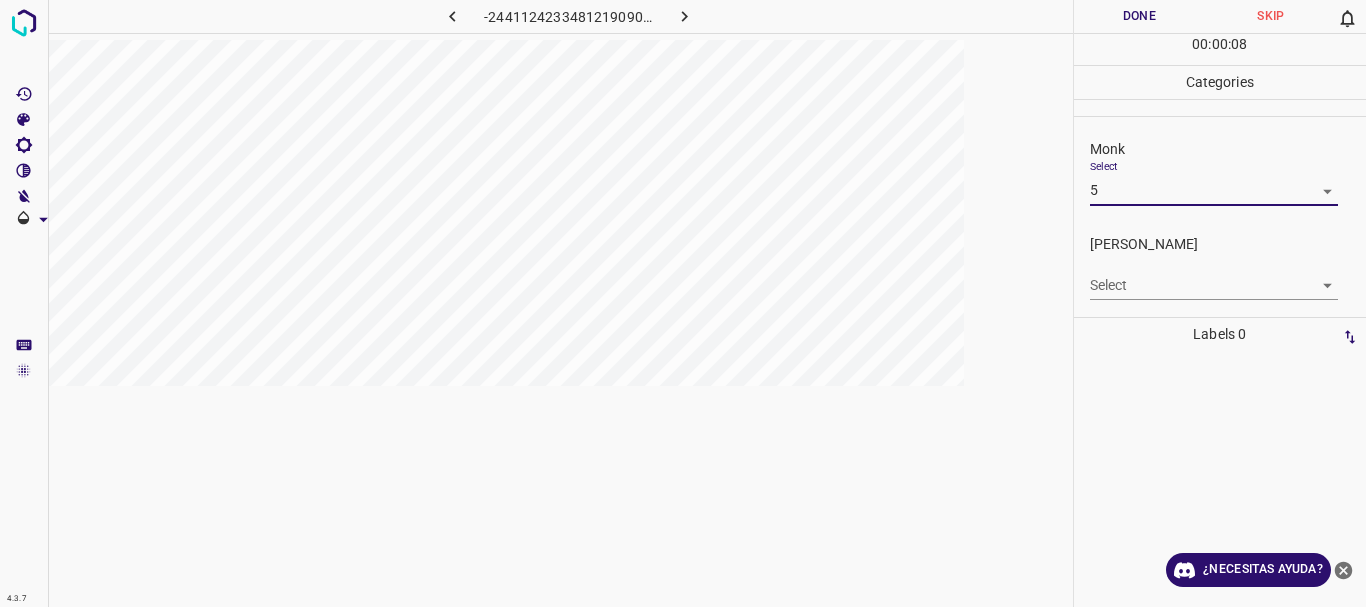 click on "4.3.7 -2441124233481219090.png Done Skip 0 00   : 00   : 08   Categories Monk   Select 5 5  [PERSON_NAME]   Select ​ Labels   0 Categories 1 Monk 2  [PERSON_NAME] Tools Space Change between modes (Draw & Edit) I Auto labeling R Restore zoom M Zoom in N Zoom out Delete Delete selecte label Filters Z Restore filters X Saturation filter C Brightness filter V Contrast filter B Gray scale filter General O Download ¿Necesitas ayuda? Texto original Valora esta traducción Tu opinión servirá para ayudar a mejorar el Traductor de Google - Texto - Esconder - Borrar" at bounding box center (683, 303) 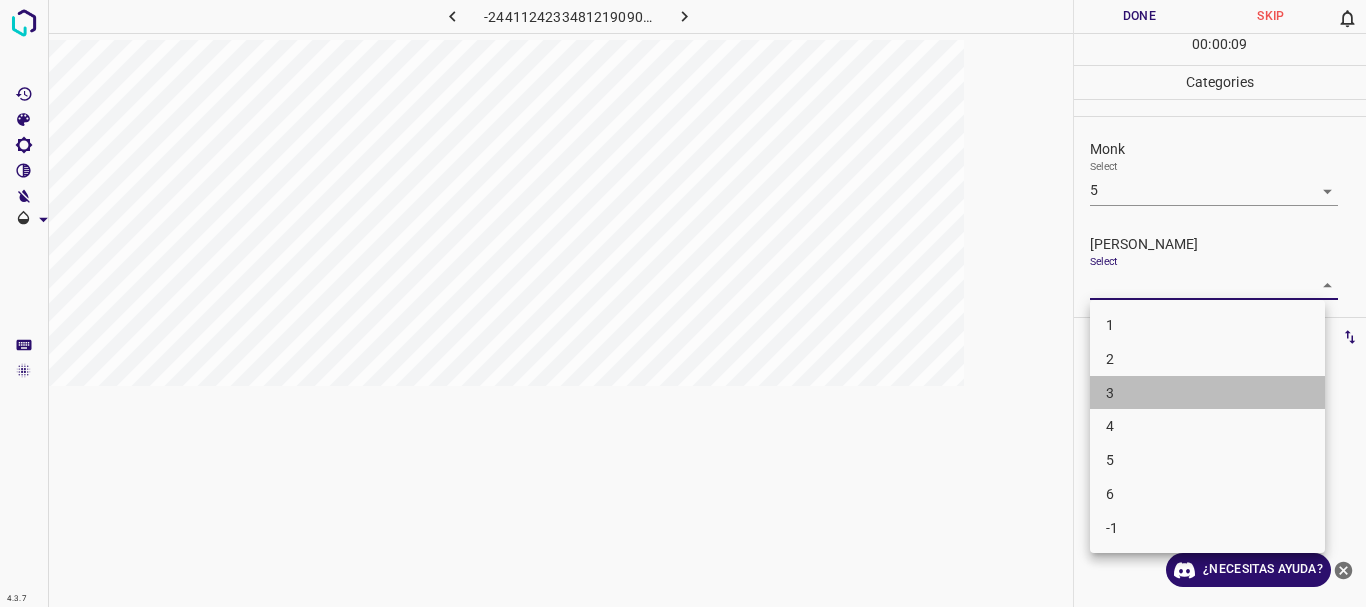 click on "3" at bounding box center (1207, 393) 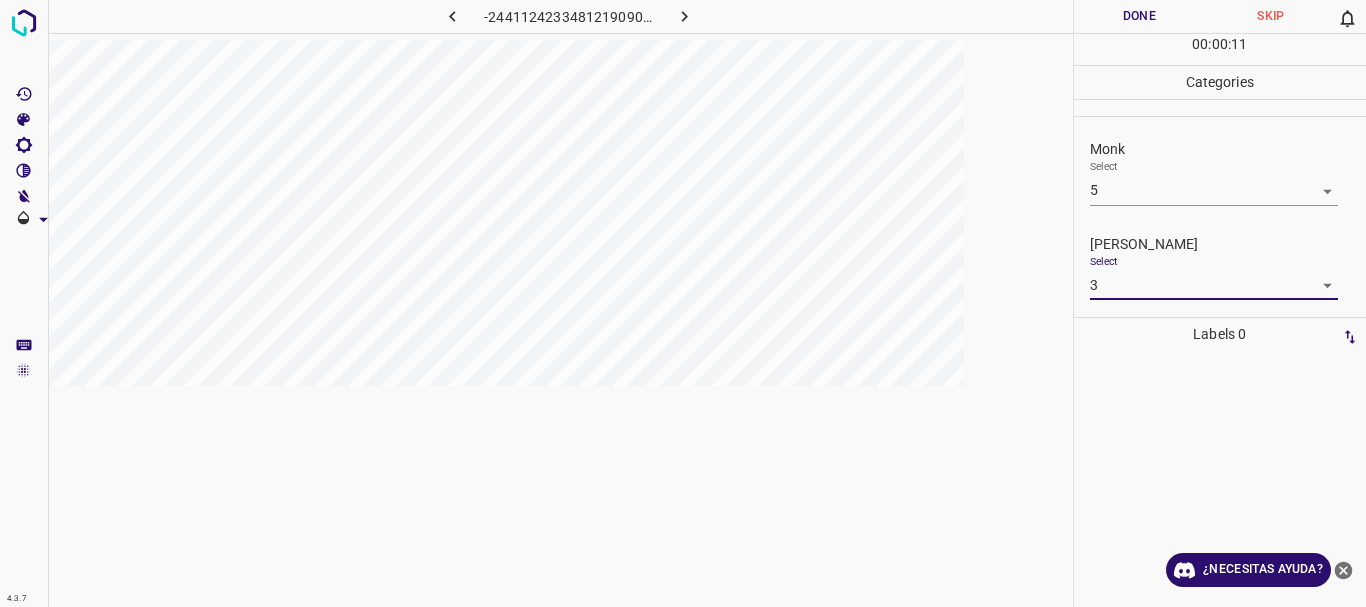 click on "4.3.7 -2441124233481219090.png Done Skip 0 00   : 00   : 11   Categories Monk   Select 5 5  [PERSON_NAME]   Select 3 3 Labels   0 Categories 1 Monk 2  [PERSON_NAME] Tools Space Change between modes (Draw & Edit) I Auto labeling R Restore zoom M Zoom in N Zoom out Delete Delete selecte label Filters Z Restore filters X Saturation filter C Brightness filter V Contrast filter B Gray scale filter General O Download ¿Necesitas ayuda? Texto original Valora esta traducción Tu opinión servirá para ayudar a mejorar el Traductor de Google - Texto - Esconder - Borrar" at bounding box center (683, 303) 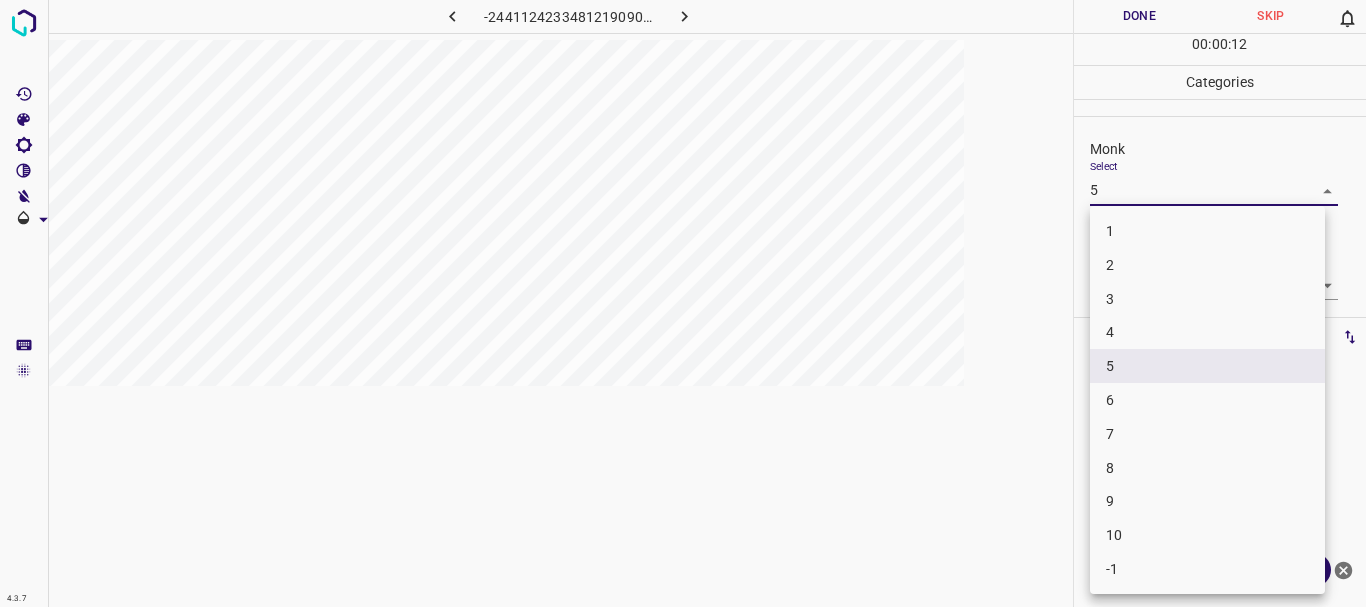 click on "6" at bounding box center (1207, 400) 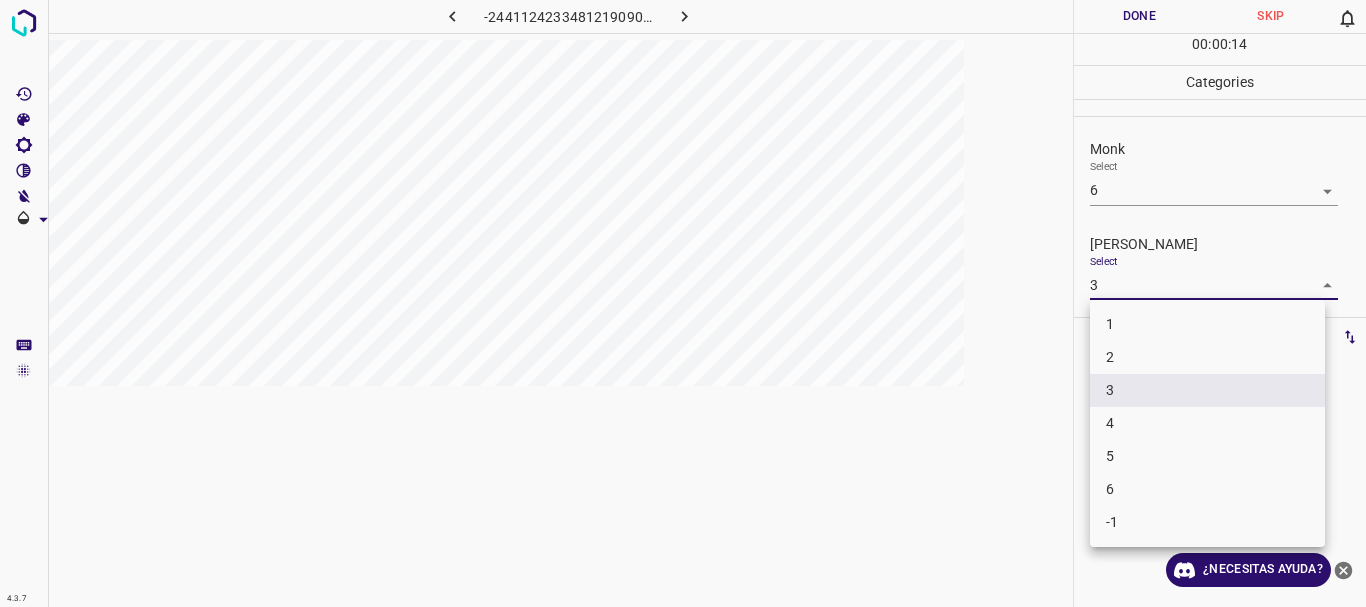 click on "4.3.7 -2441124233481219090.png Done Skip 0 00   : 00   : 14   Categories Monk   Select 6 6  [PERSON_NAME]   Select 3 3 Labels   0 Categories 1 Monk 2  [PERSON_NAME] Tools Space Change between modes (Draw & Edit) I Auto labeling R Restore zoom M Zoom in N Zoom out Delete Delete selecte label Filters Z Restore filters X Saturation filter C Brightness filter V Contrast filter B Gray scale filter General O Download ¿Necesitas ayuda? Texto original Valora esta traducción Tu opinión servirá para ayudar a mejorar el Traductor de Google - Texto - Esconder - Borrar 1 2 3 4 5 6 -1" at bounding box center [683, 303] 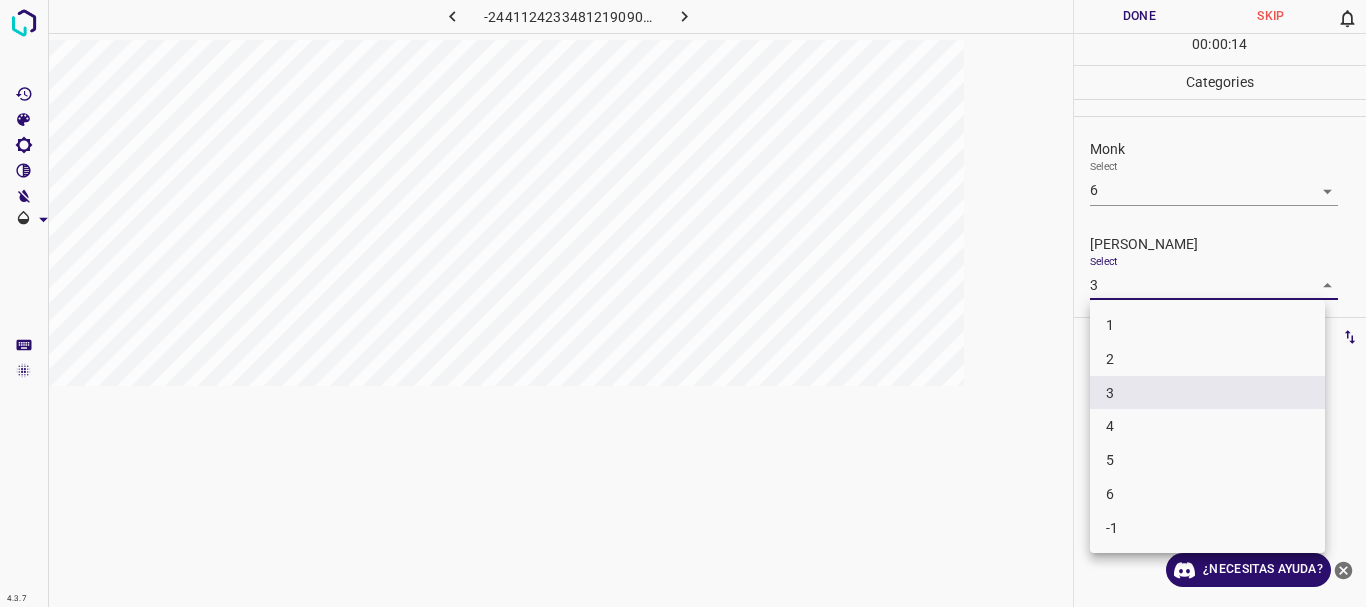 drag, startPoint x: 1119, startPoint y: 421, endPoint x: 840, endPoint y: 593, distance: 327.75754 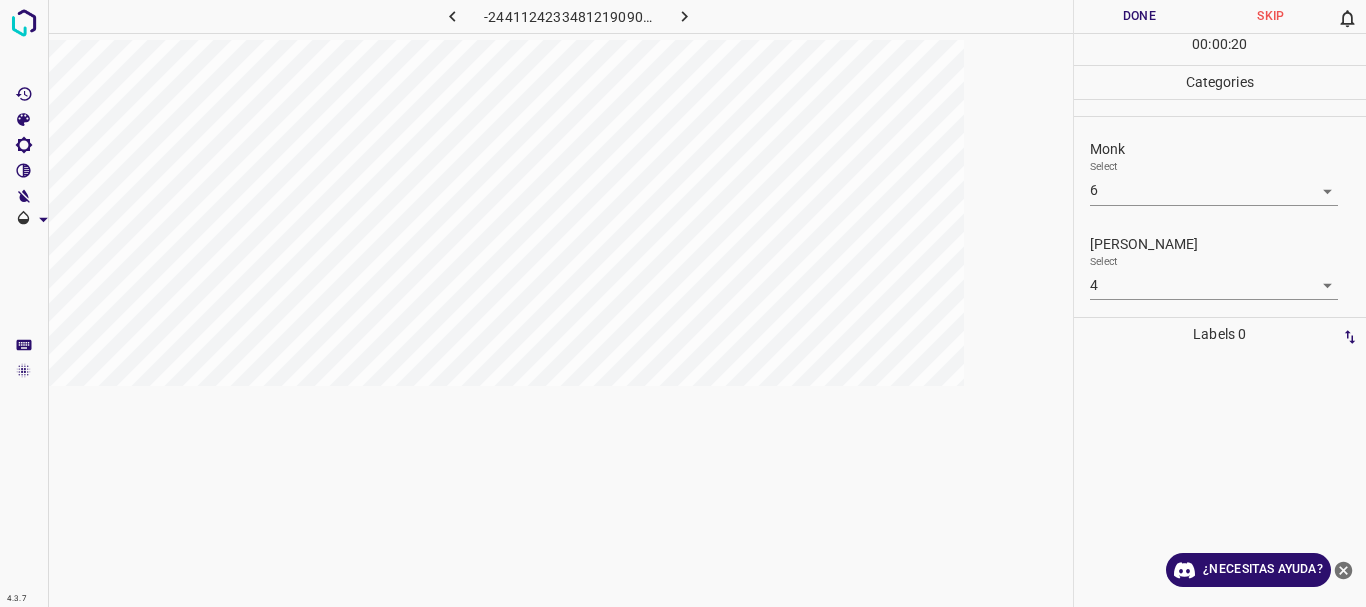 drag, startPoint x: 1156, startPoint y: 12, endPoint x: 1030, endPoint y: 17, distance: 126.09917 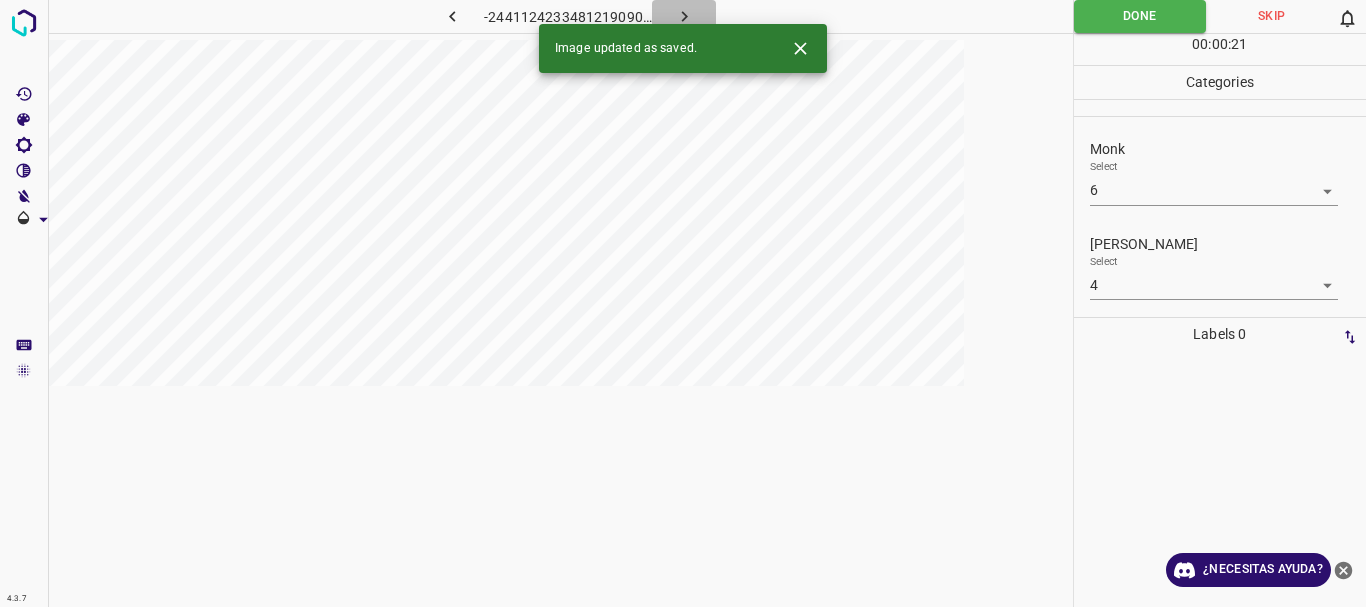 click 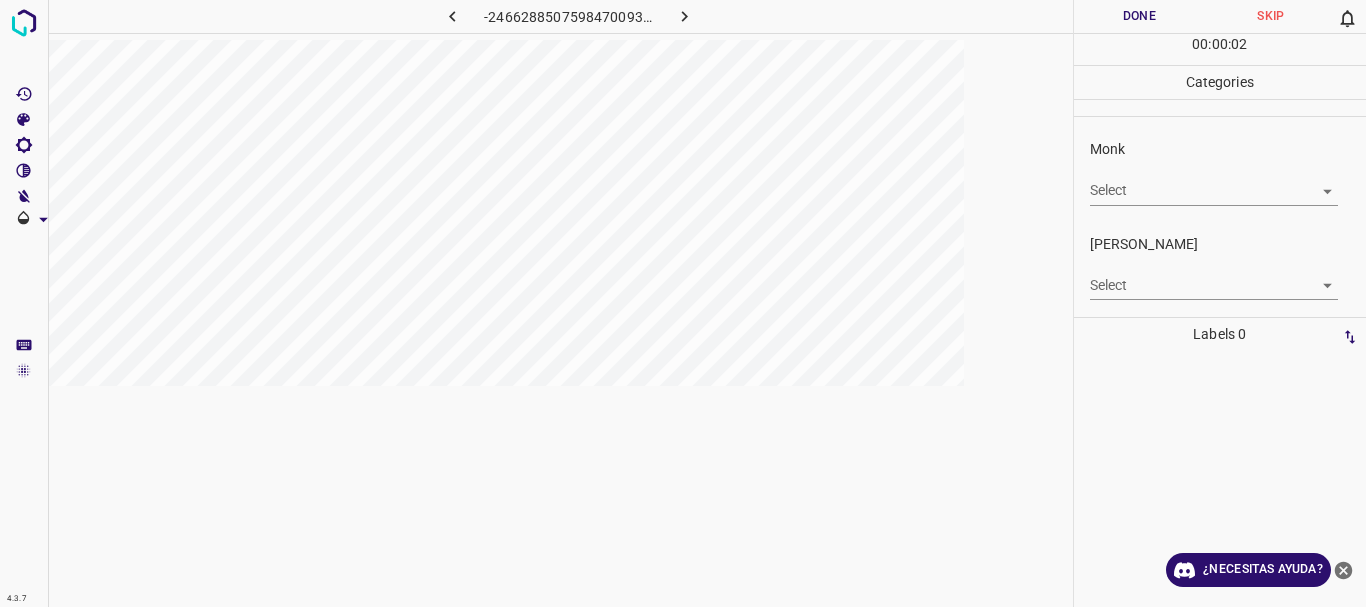 click on "4.3.7 -2466288507598470093.png Done Skip 0 00   : 00   : 02   Categories Monk   Select ​  [PERSON_NAME]   Select ​ Labels   0 Categories 1 Monk 2  [PERSON_NAME] Tools Space Change between modes (Draw & Edit) I Auto labeling R Restore zoom M Zoom in N Zoom out Delete Delete selecte label Filters Z Restore filters X Saturation filter C Brightness filter V Contrast filter B Gray scale filter General O Download ¿Necesitas ayuda? Texto original Valora esta traducción Tu opinión servirá para ayudar a mejorar el Traductor de Google - Texto - Esconder - Borrar" at bounding box center (683, 303) 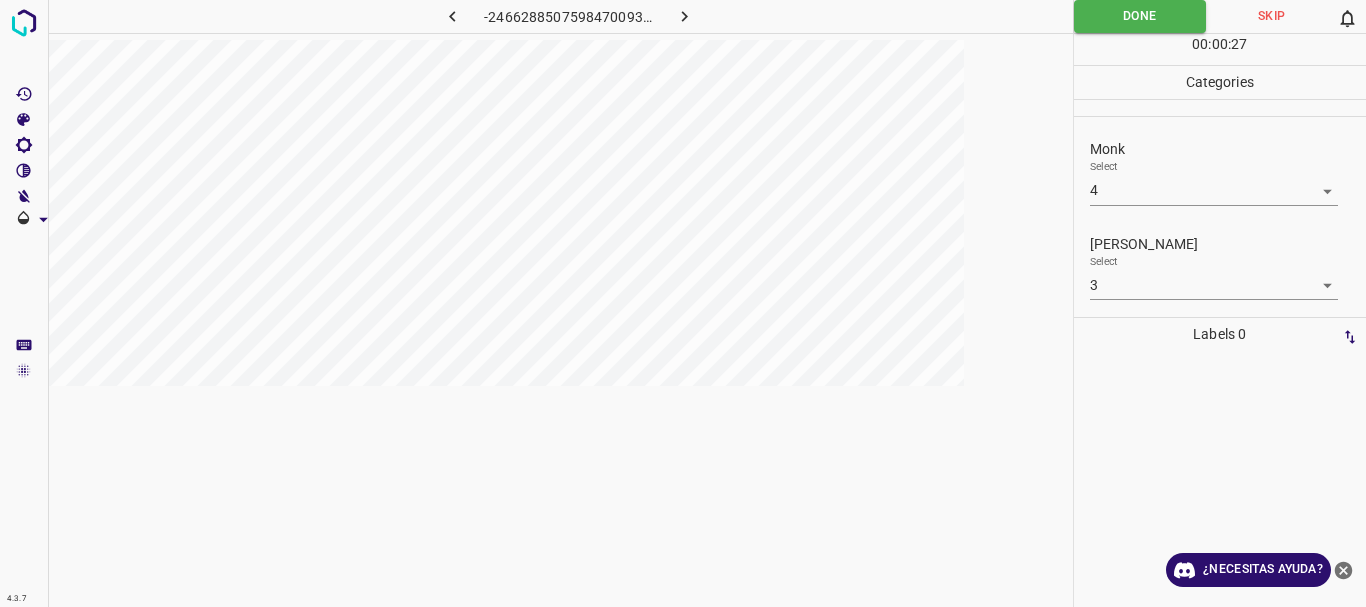 click at bounding box center (684, 16) 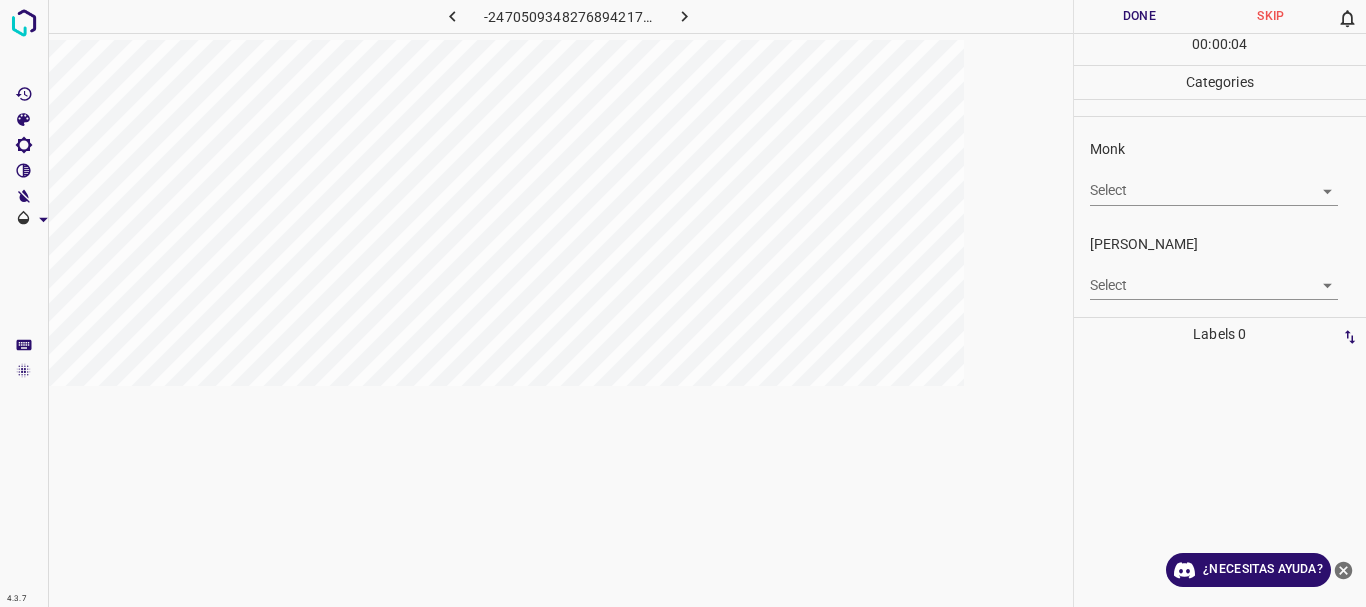 click on "4.3.7 -2470509348276894217.png Done Skip 0 00   : 00   : 04   Categories Monk   Select ​  [PERSON_NAME]   Select ​ Labels   0 Categories 1 Monk 2  [PERSON_NAME] Tools Space Change between modes (Draw & Edit) I Auto labeling R Restore zoom M Zoom in N Zoom out Delete Delete selecte label Filters Z Restore filters X Saturation filter C Brightness filter V Contrast filter B Gray scale filter General O Download ¿Necesitas ayuda? Texto original Valora esta traducción Tu opinión servirá para ayudar a mejorar el Traductor de Google - Texto - Esconder - Borrar" at bounding box center (683, 303) 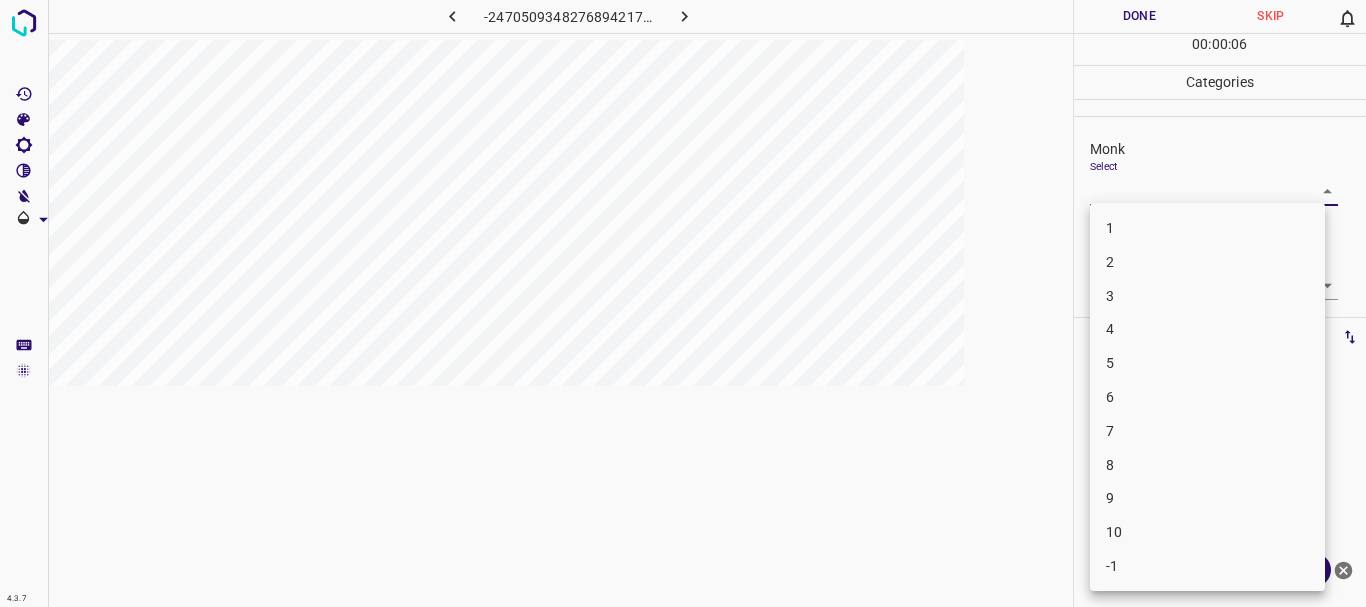 click on "4" at bounding box center [1207, 329] 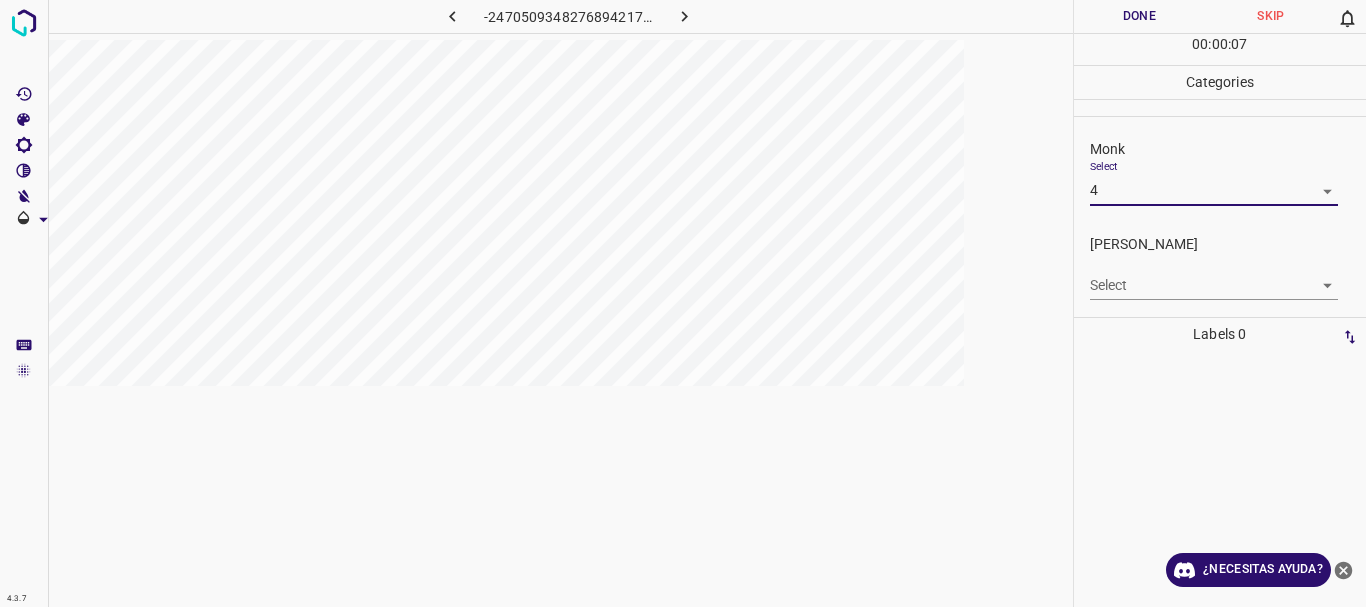 click on "4.3.7 -2470509348276894217.png Done Skip 0 00   : 00   : 07   Categories Monk   Select 4 4  [PERSON_NAME]   Select ​ Labels   0 Categories 1 Monk 2  [PERSON_NAME] Tools Space Change between modes (Draw & Edit) I Auto labeling R Restore zoom M Zoom in N Zoom out Delete Delete selecte label Filters Z Restore filters X Saturation filter C Brightness filter V Contrast filter B Gray scale filter General O Download ¿Necesitas ayuda? Texto original Valora esta traducción Tu opinión servirá para ayudar a mejorar el Traductor de Google - Texto - Esconder - Borrar" at bounding box center (683, 303) 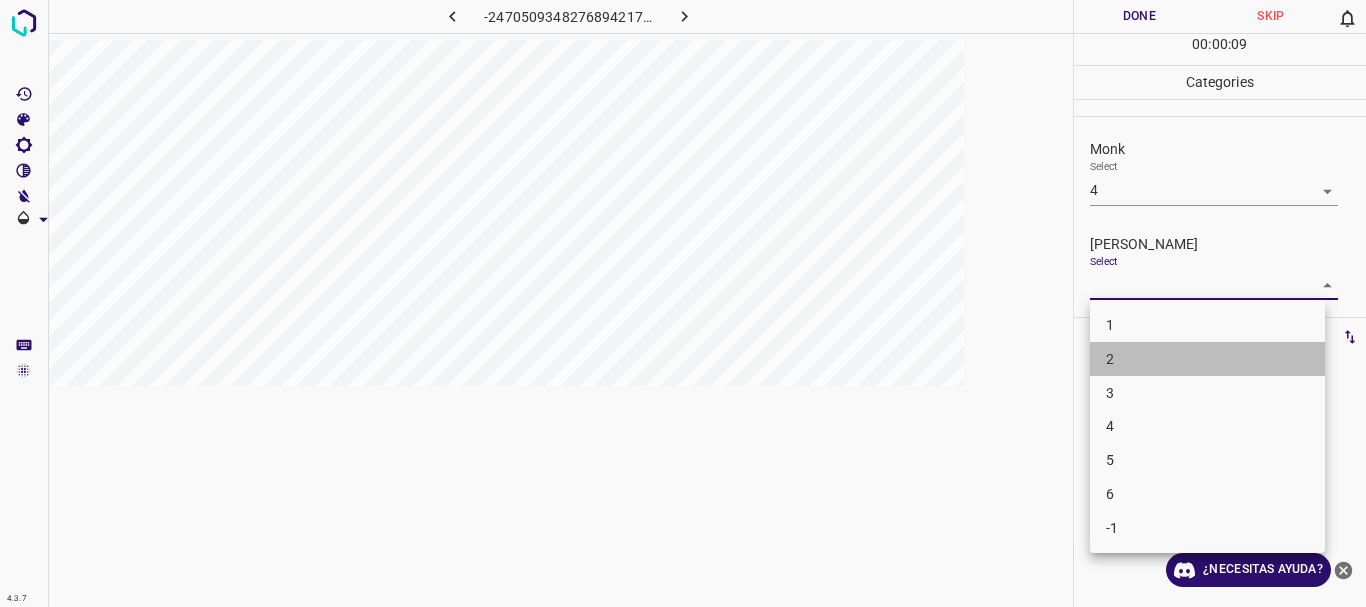 click on "2" at bounding box center (1207, 359) 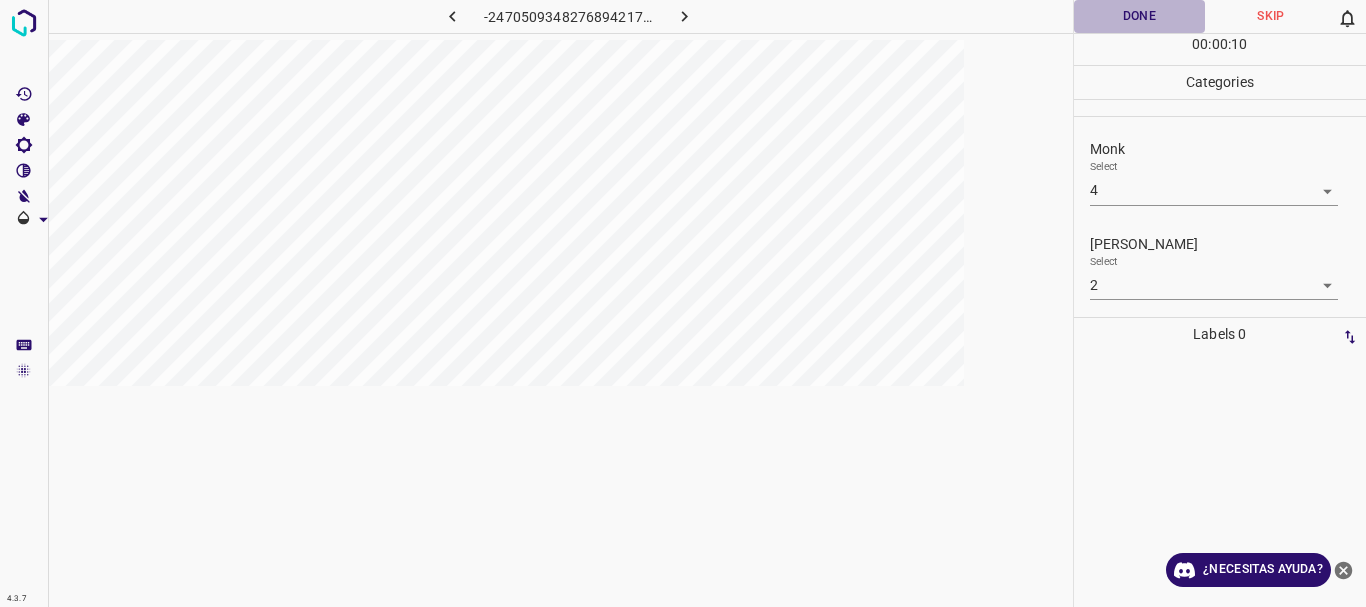 click on "Done" at bounding box center (1140, 16) 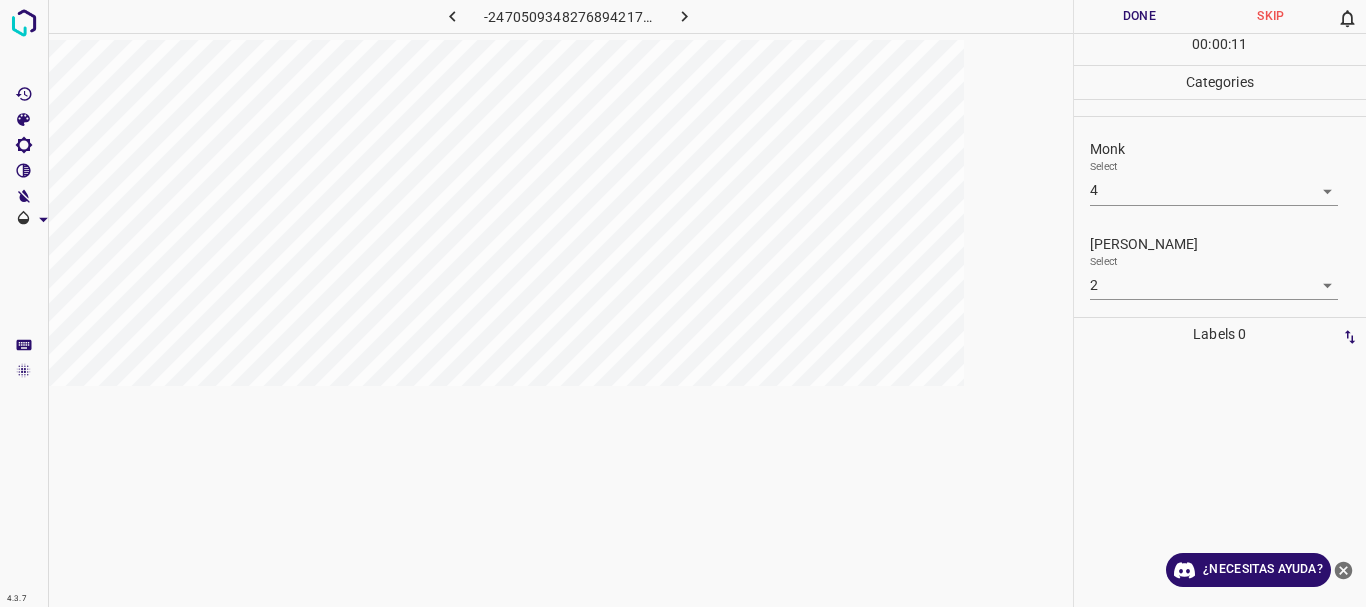 click at bounding box center (684, 16) 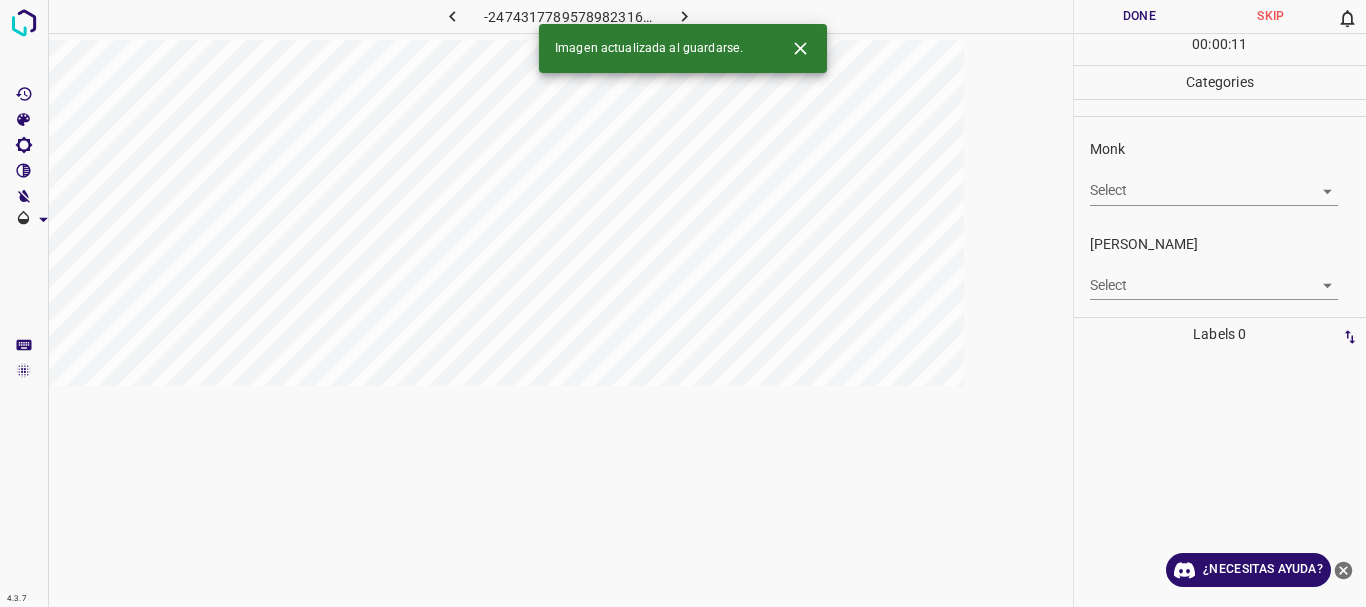 click on "4.3.7 -2474317789578982316.png Done Skip 0 00   : 00   : 11   Categories Monk   Select ​  [PERSON_NAME]   Select ​ Labels   0 Categories 1 Monk 2  [PERSON_NAME] Tools Space Change between modes (Draw & Edit) I Auto labeling R Restore zoom M Zoom in N Zoom out Delete Delete selecte label Filters Z Restore filters X Saturation filter C Brightness filter V Contrast filter B Gray scale filter General O Download Imagen actualizada al guardarse. ¿Necesitas ayuda? Texto original Valora esta traducción Tu opinión servirá para ayudar a mejorar el Traductor de Google - Texto - Esconder - Borrar" at bounding box center (683, 303) 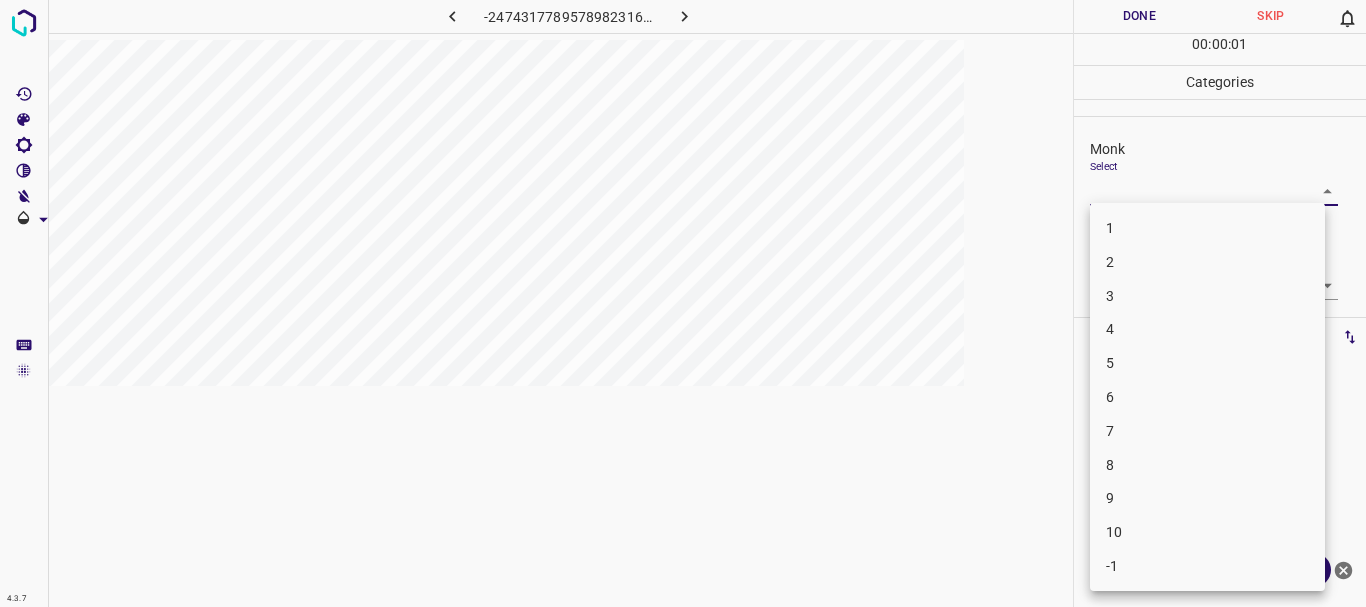 click on "4" at bounding box center (1207, 329) 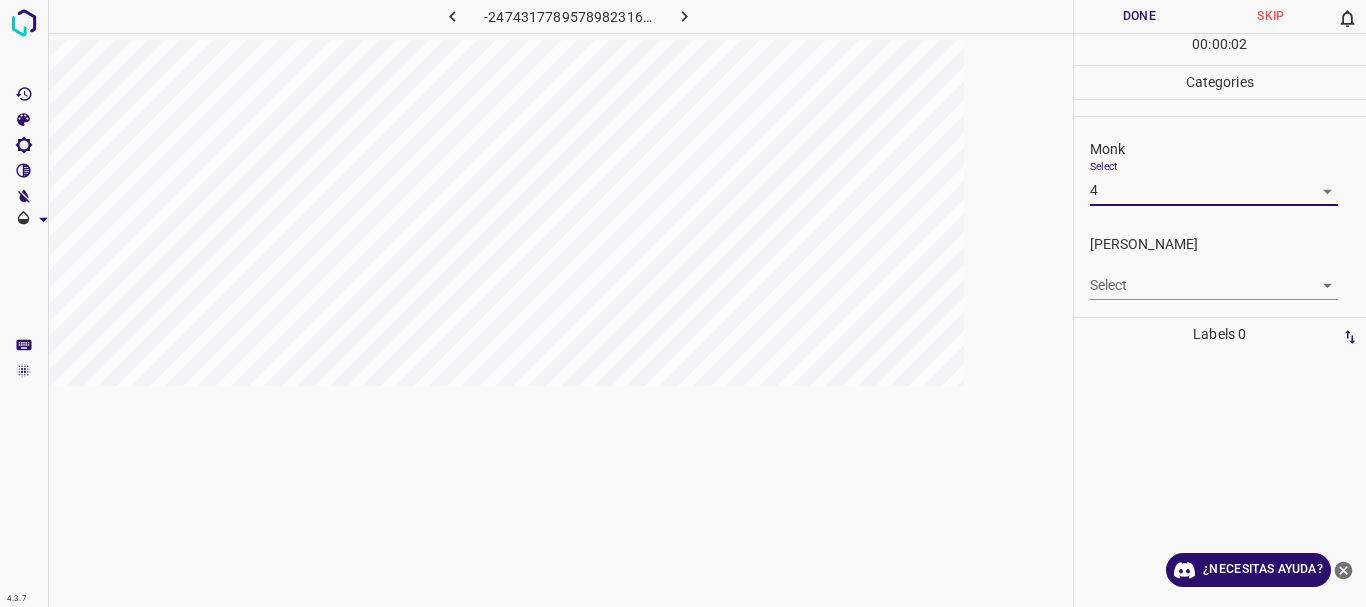 click on "4.3.7 -2474317789578982316.png Done Skip 0 00   : 00   : 02   Categories Monk   Select 4 4  [PERSON_NAME]   Select ​ Labels   0 Categories 1 Monk 2  [PERSON_NAME] Tools Space Change between modes (Draw & Edit) I Auto labeling R Restore zoom M Zoom in N Zoom out Delete Delete selecte label Filters Z Restore filters X Saturation filter C Brightness filter V Contrast filter B Gray scale filter General O Download ¿Necesitas ayuda? Texto original Valora esta traducción Tu opinión servirá para ayudar a mejorar el Traductor de Google - Texto - Esconder - Borrar" at bounding box center (683, 303) 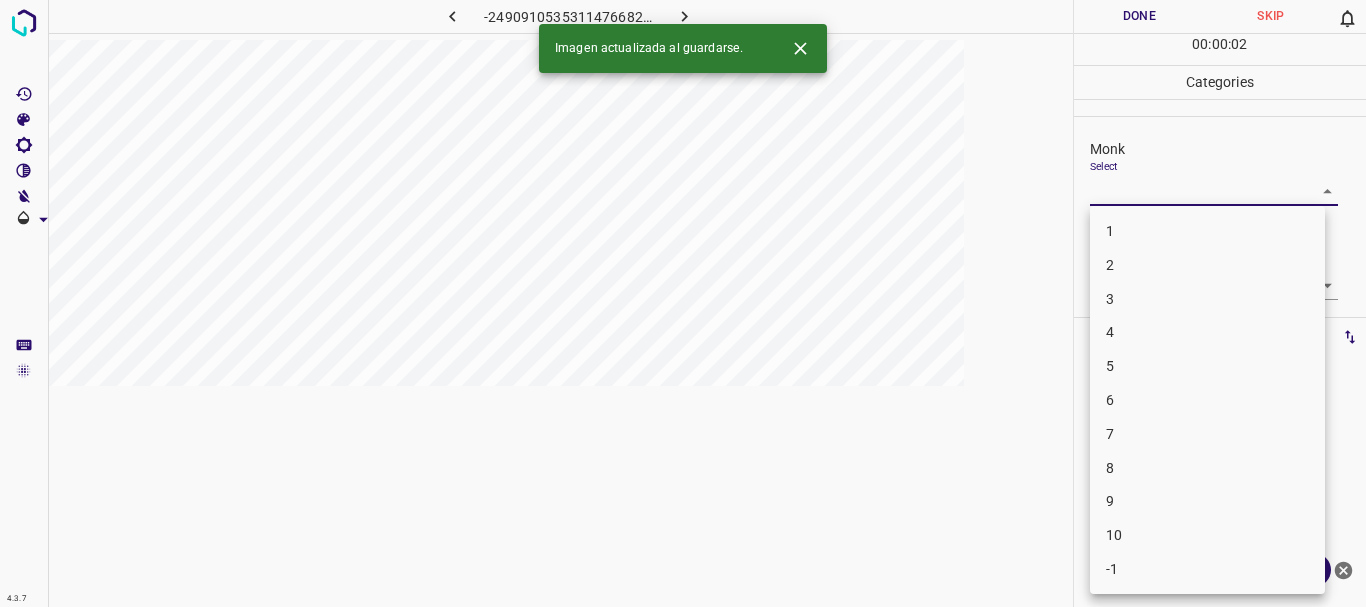 drag, startPoint x: 1155, startPoint y: 336, endPoint x: 1141, endPoint y: 328, distance: 16.124516 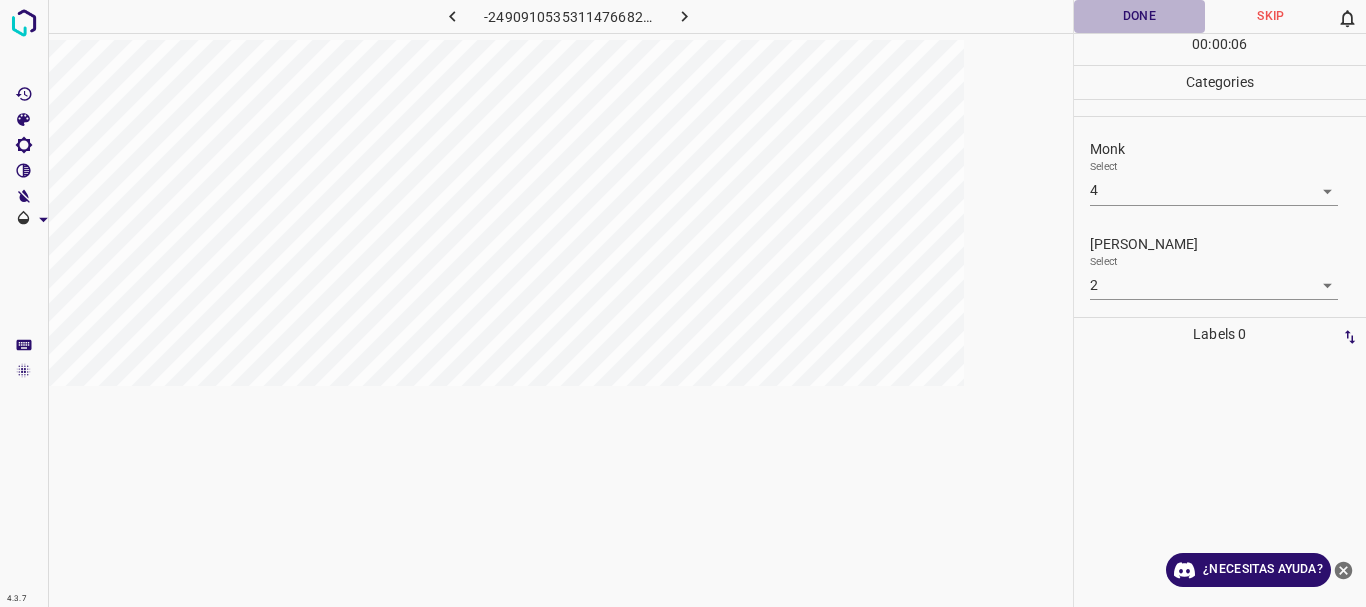 click on "Done" at bounding box center [1140, 16] 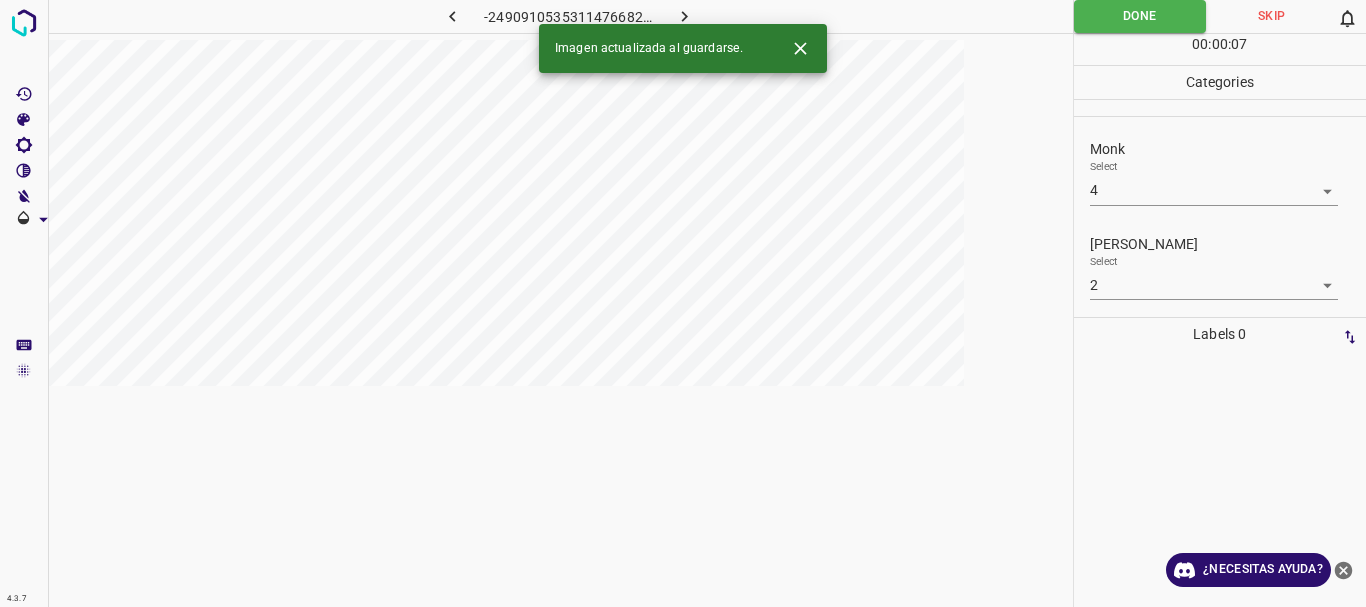 click on "4.3.7 -2490910535311476682.png Done Skip 0 00   : 00   : 07   Categories Monk   Select 4 4  [PERSON_NAME]   Select 2 2 Labels   0 Categories 1 Monk 2  [PERSON_NAME] Tools Space Change between modes (Draw & Edit) I Auto labeling R Restore zoom M Zoom in N Zoom out Delete Delete selecte label Filters Z Restore filters X Saturation filter C Brightness filter V Contrast filter B Gray scale filter General O Download Imagen actualizada al guardarse. ¿Necesitas ayuda? Texto original Valora esta traducción Tu opinión servirá para ayudar a mejorar el Traductor de Google - Texto - Esconder - Borrar" at bounding box center (683, 303) 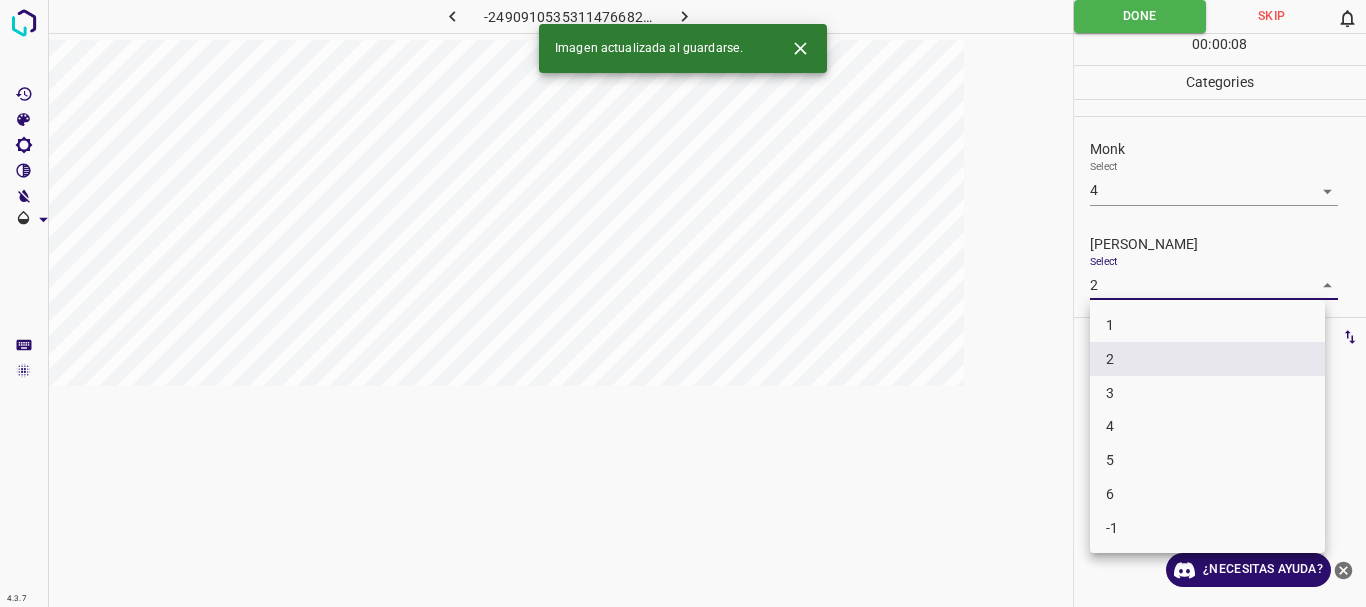drag, startPoint x: 1126, startPoint y: 315, endPoint x: 1136, endPoint y: 140, distance: 175.28548 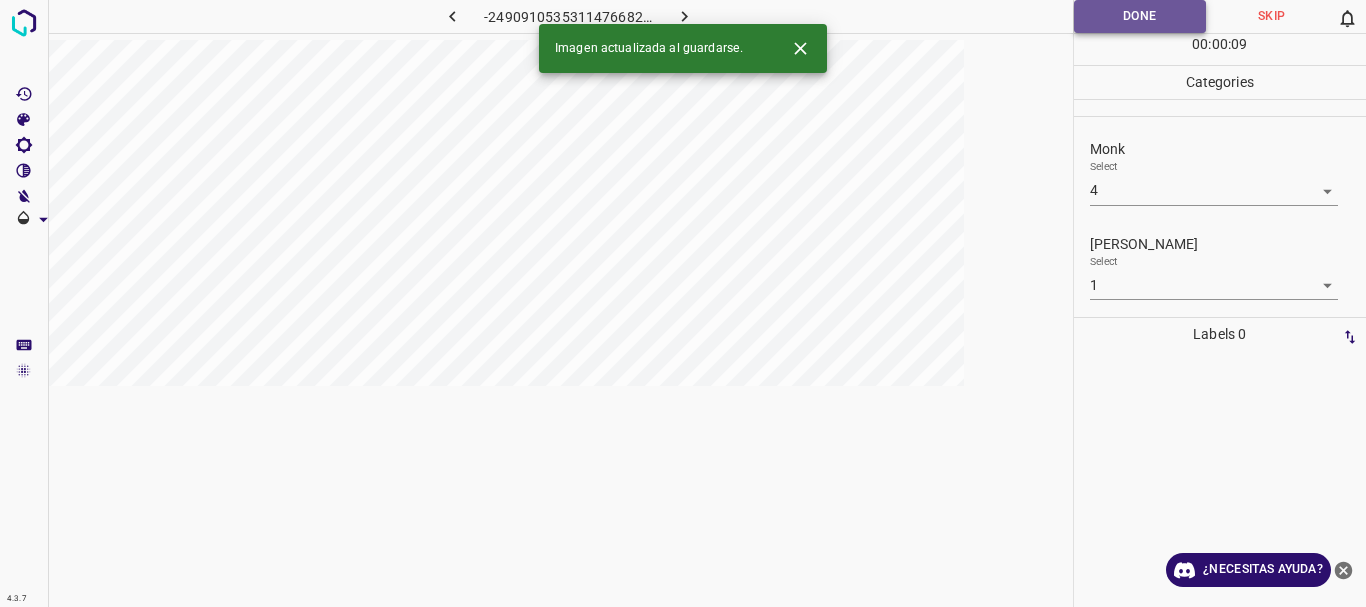 click on "Done" at bounding box center (1140, 16) 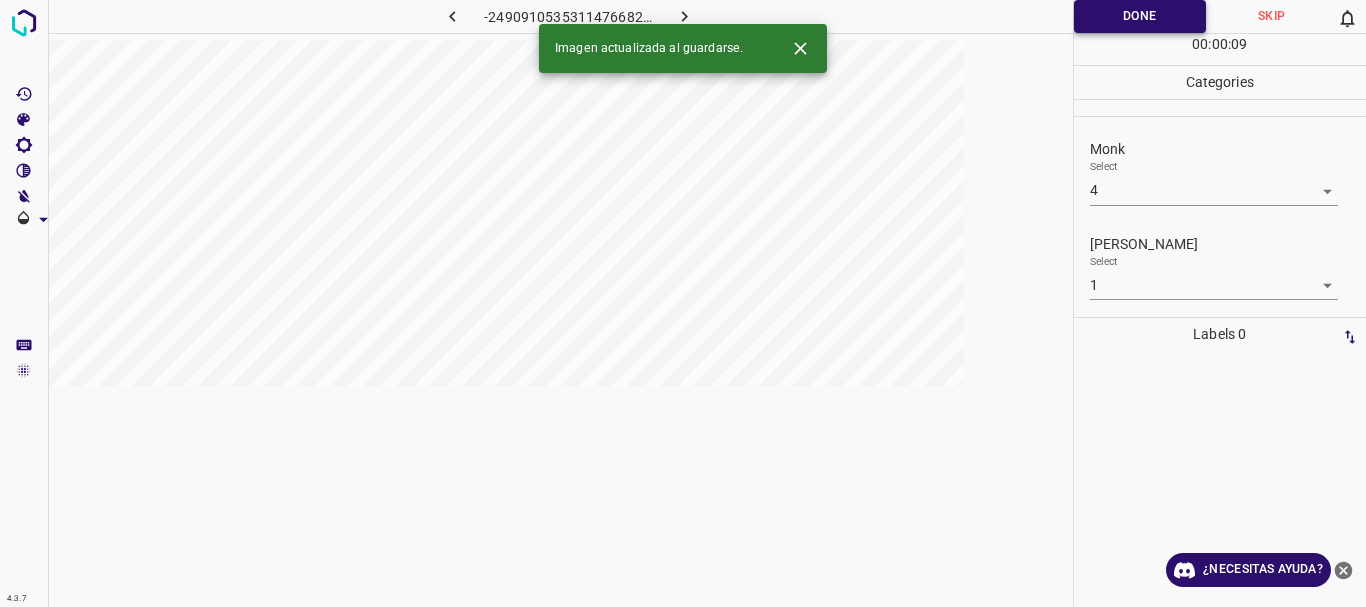 click on "Done" at bounding box center [1140, 16] 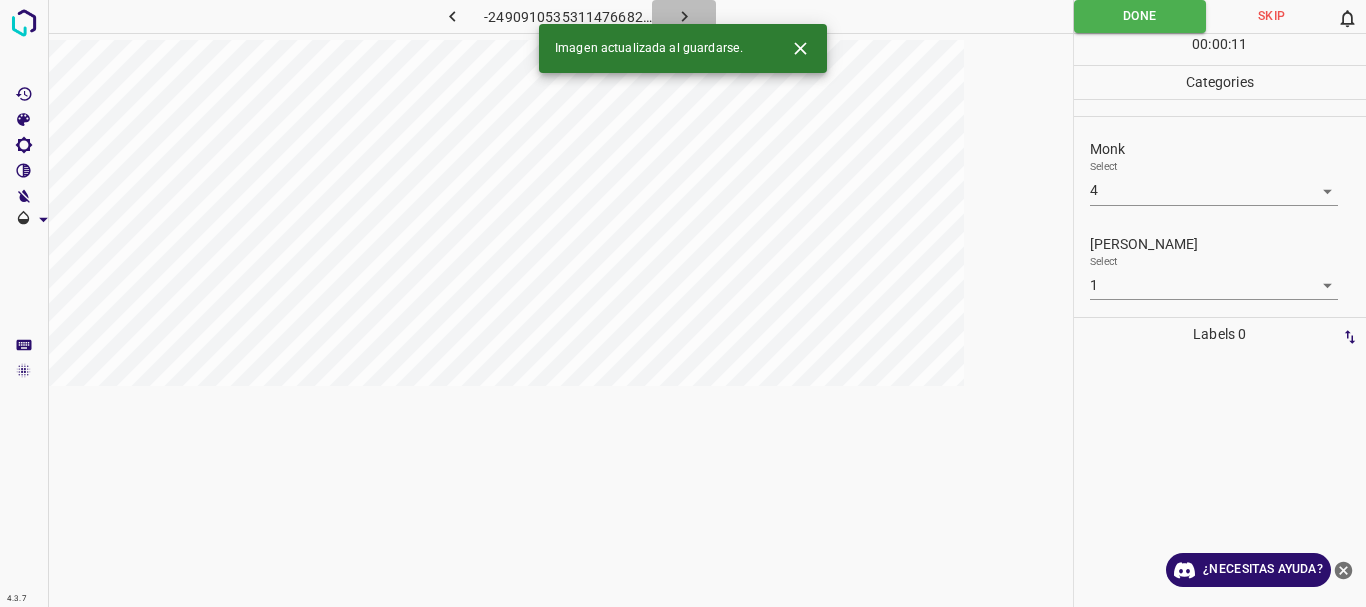 click at bounding box center [684, 16] 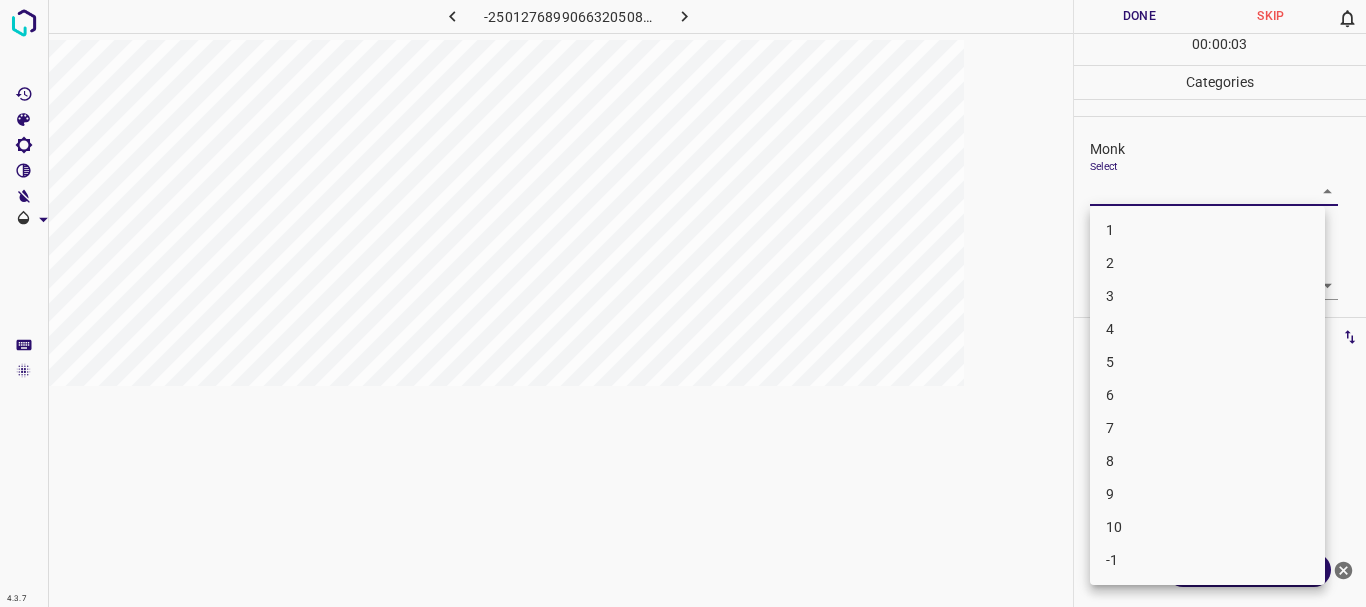 click on "4.3.7 -2501276899066320508.png Done Skip 0 00   : 00   : 03   Categories Monk   Select ​  [PERSON_NAME]   Select ​ Labels   0 Categories 1 Monk 2  [PERSON_NAME] Tools Space Change between modes (Draw & Edit) I Auto labeling R Restore zoom M Zoom in N Zoom out Delete Delete selecte label Filters Z Restore filters X Saturation filter C Brightness filter V Contrast filter B Gray scale filter General O Download ¿Necesitas ayuda? Texto original Valora esta traducción Tu opinión servirá para ayudar a mejorar el Traductor de Google - Texto - Esconder - Borrar 1 2 3 4 5 6 7 8 9 10 -1" at bounding box center (683, 303) 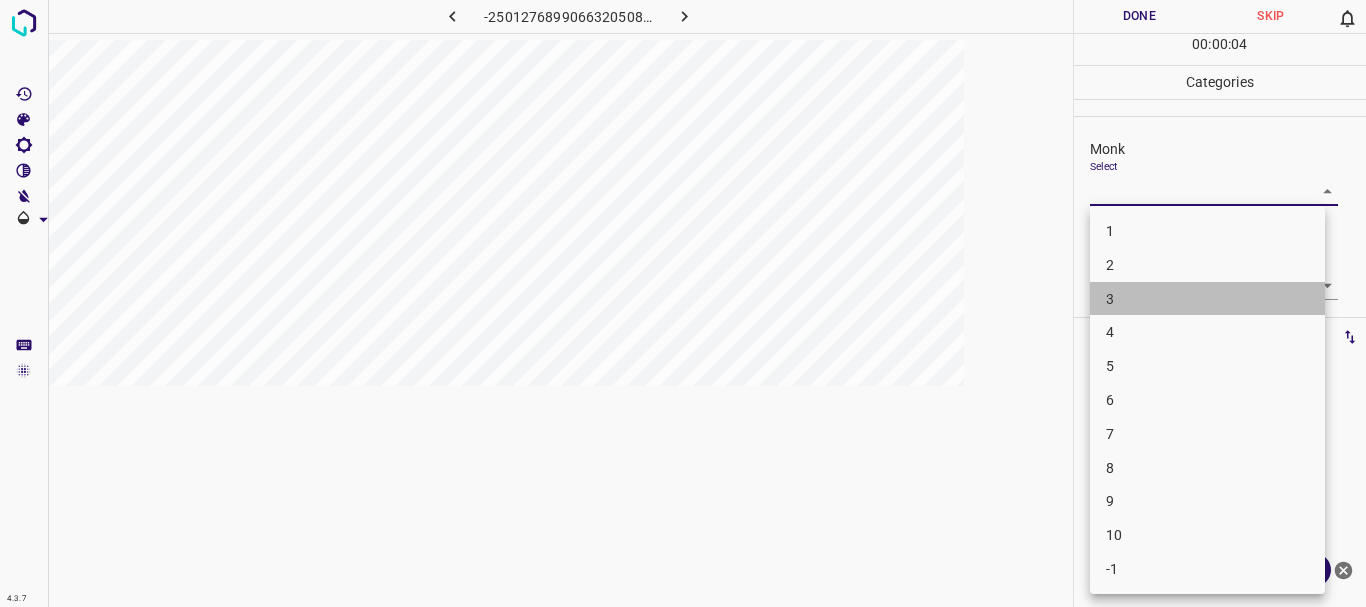 click on "3" at bounding box center [1207, 299] 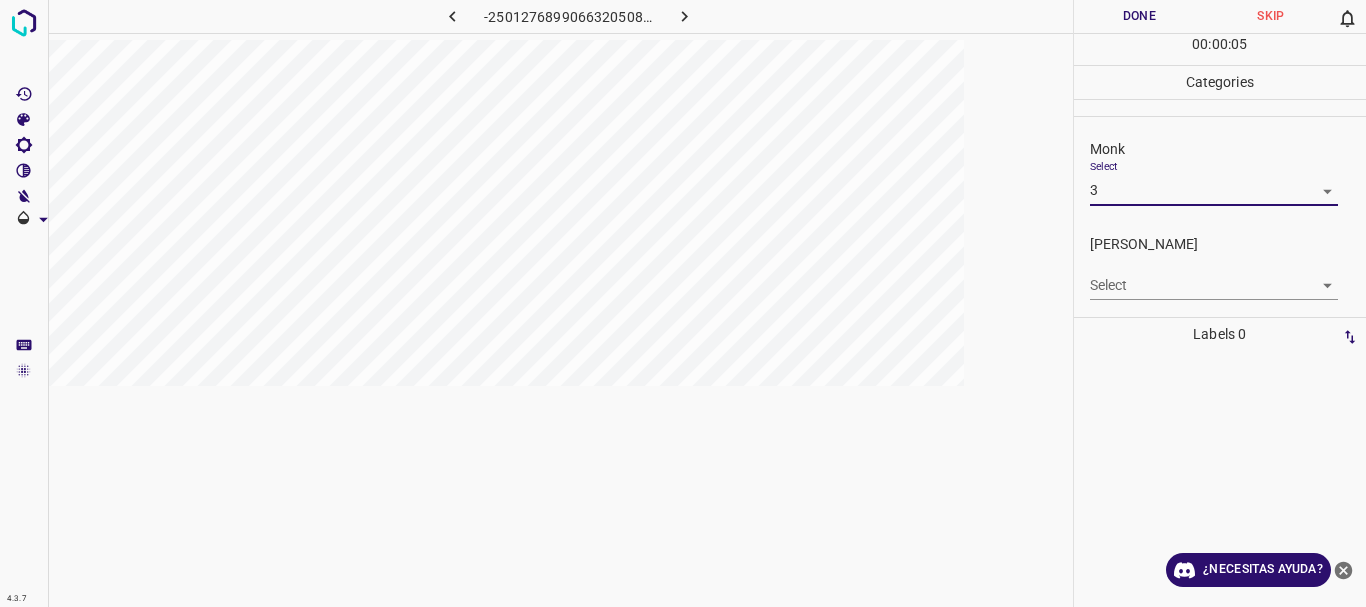 click on "4.3.7 -2501276899066320508.png Done Skip 0 00   : 00   : 05   Categories Monk   Select 3 3  [PERSON_NAME]   Select ​ Labels   0 Categories 1 Monk 2  [PERSON_NAME] Tools Space Change between modes (Draw & Edit) I Auto labeling R Restore zoom M Zoom in N Zoom out Delete Delete selecte label Filters Z Restore filters X Saturation filter C Brightness filter V Contrast filter B Gray scale filter General O Download ¿Necesitas ayuda? Texto original Valora esta traducción Tu opinión servirá para ayudar a mejorar el Traductor de Google - Texto - Esconder - Borrar" at bounding box center (683, 303) 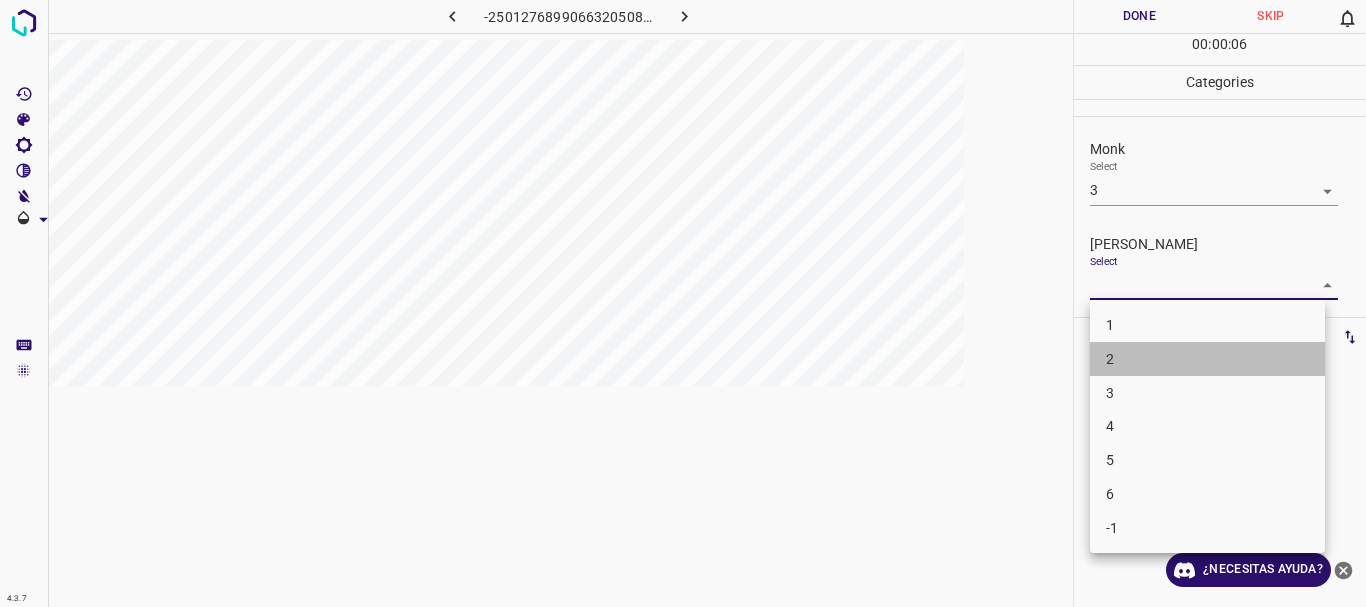 click on "2" at bounding box center [1207, 359] 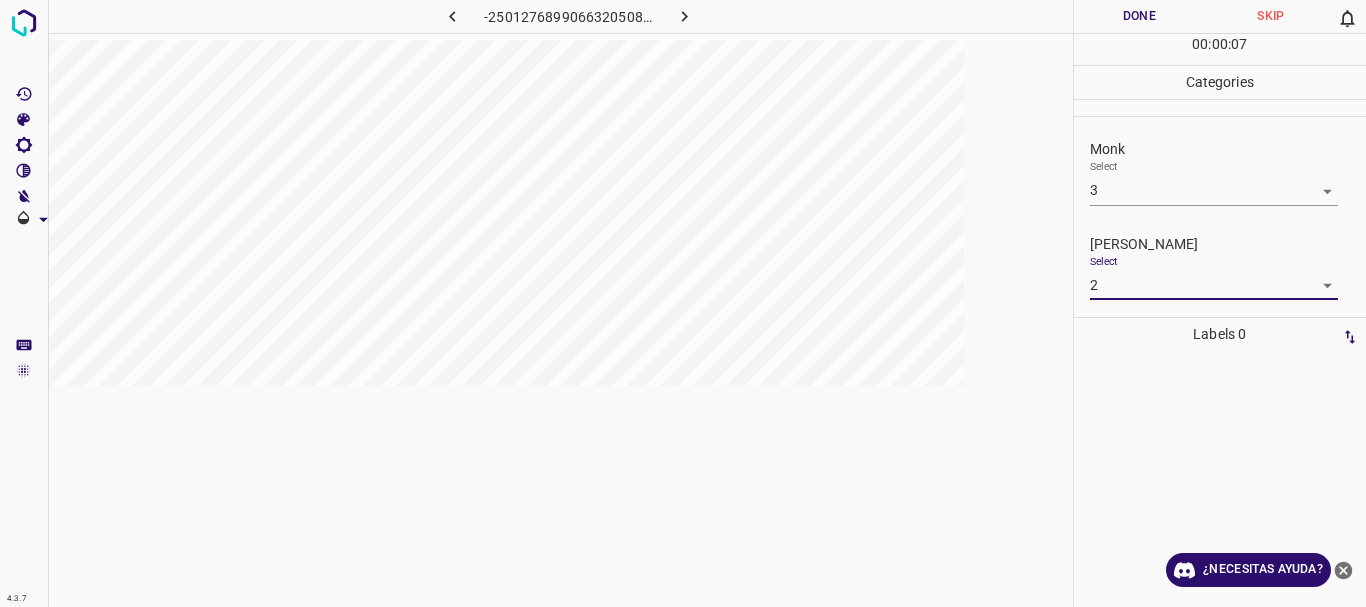 drag, startPoint x: 1137, startPoint y: 16, endPoint x: 877, endPoint y: 39, distance: 261.01532 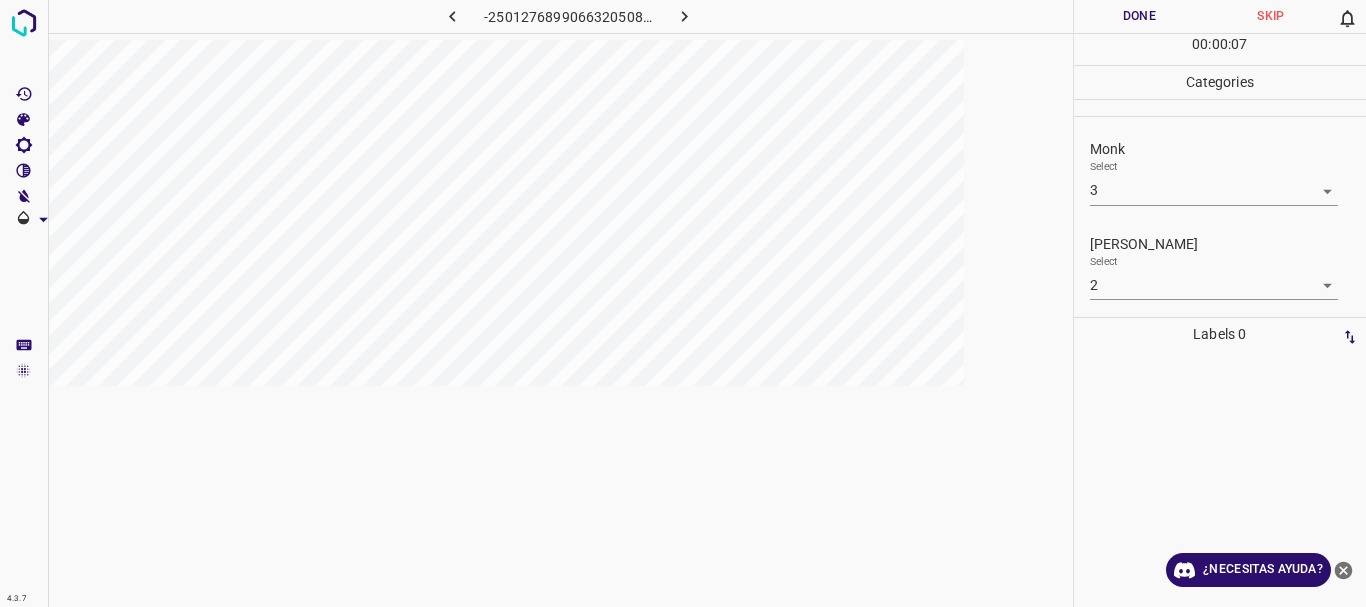 click at bounding box center [684, 16] 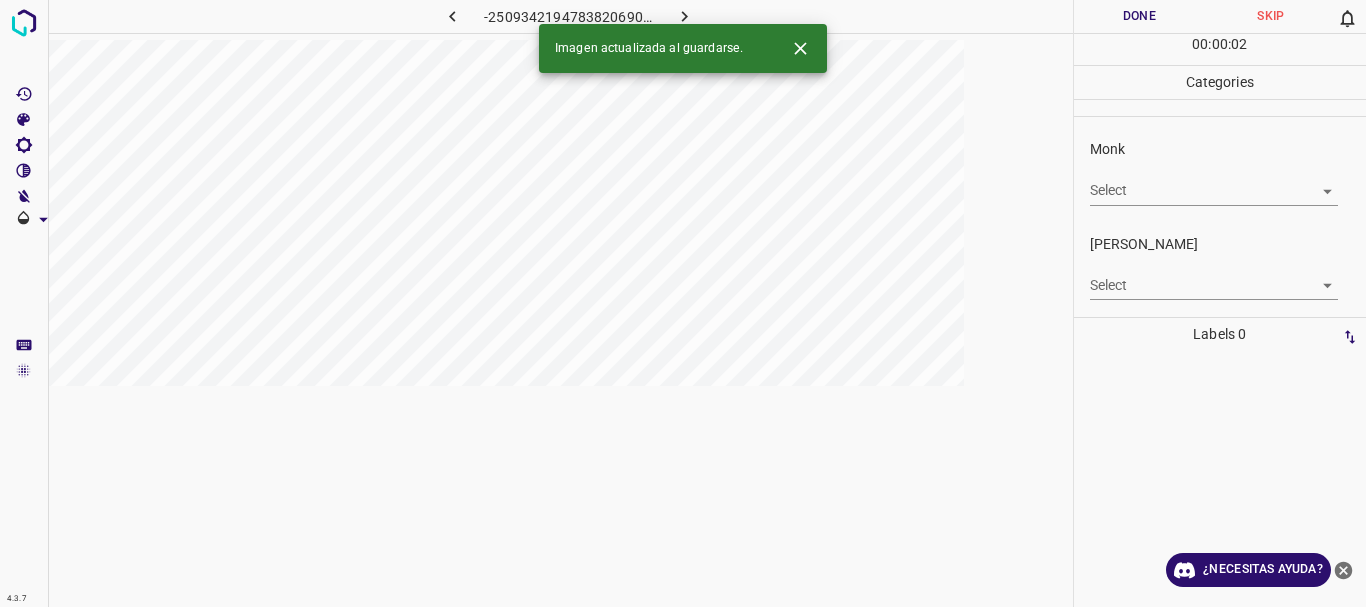 click on "4.3.7 -2509342194783820690.png Done Skip 0 00   : 00   : 02   Categories Monk   Select ​  [PERSON_NAME]   Select ​ Labels   0 Categories 1 Monk 2  [PERSON_NAME] Tools Space Change between modes (Draw & Edit) I Auto labeling R Restore zoom M Zoom in N Zoom out Delete Delete selecte label Filters Z Restore filters X Saturation filter C Brightness filter V Contrast filter B Gray scale filter General O Download Imagen actualizada al guardarse. ¿Necesitas ayuda? Texto original Valora esta traducción Tu opinión servirá para ayudar a mejorar el Traductor de Google - Texto - Esconder - Borrar" at bounding box center [683, 303] 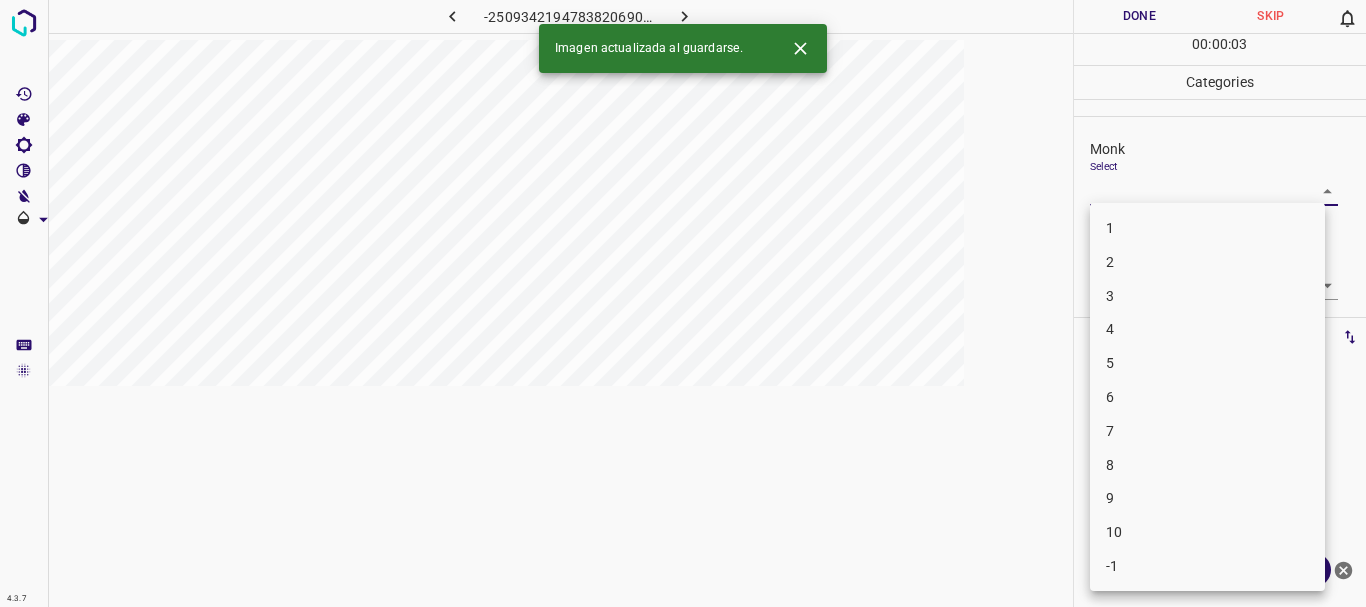 click on "4" at bounding box center (1207, 329) 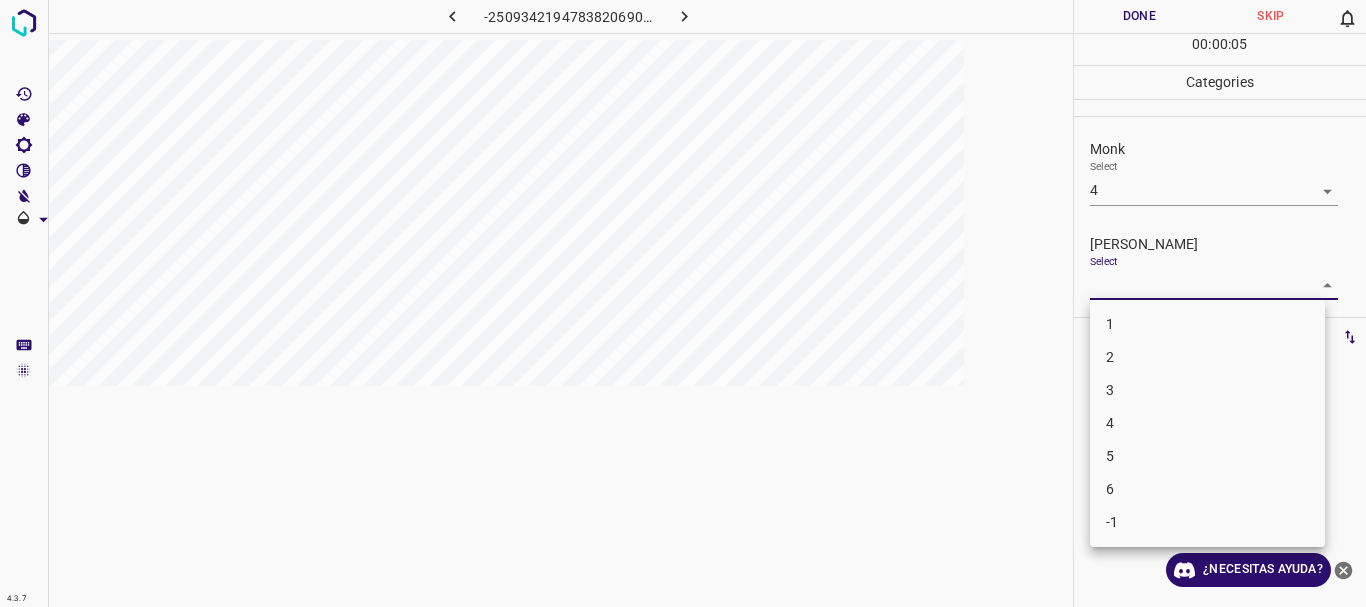 click on "4.3.7 -2509342194783820690.png Done Skip 0 00   : 00   : 05   Categories Monk   Select 4 4  [PERSON_NAME]   Select ​ Labels   0 Categories 1 Monk 2  [PERSON_NAME] Tools Space Change between modes (Draw & Edit) I Auto labeling R Restore zoom M Zoom in N Zoom out Delete Delete selecte label Filters Z Restore filters X Saturation filter C Brightness filter V Contrast filter B Gray scale filter General O Download ¿Necesitas ayuda? Texto original Valora esta traducción Tu opinión servirá para ayudar a mejorar el Traductor de Google - Texto - Esconder - Borrar 1 2 3 4 5 6 -1" at bounding box center (683, 303) 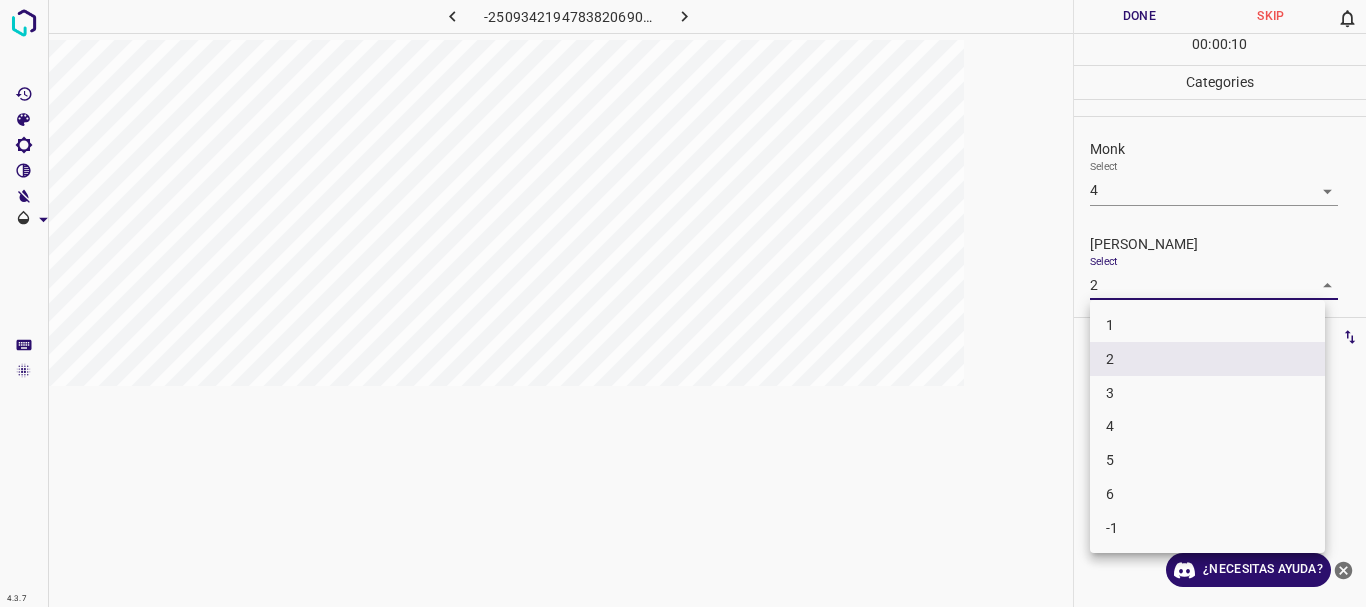 drag, startPoint x: 1125, startPoint y: 392, endPoint x: 1132, endPoint y: 278, distance: 114.21471 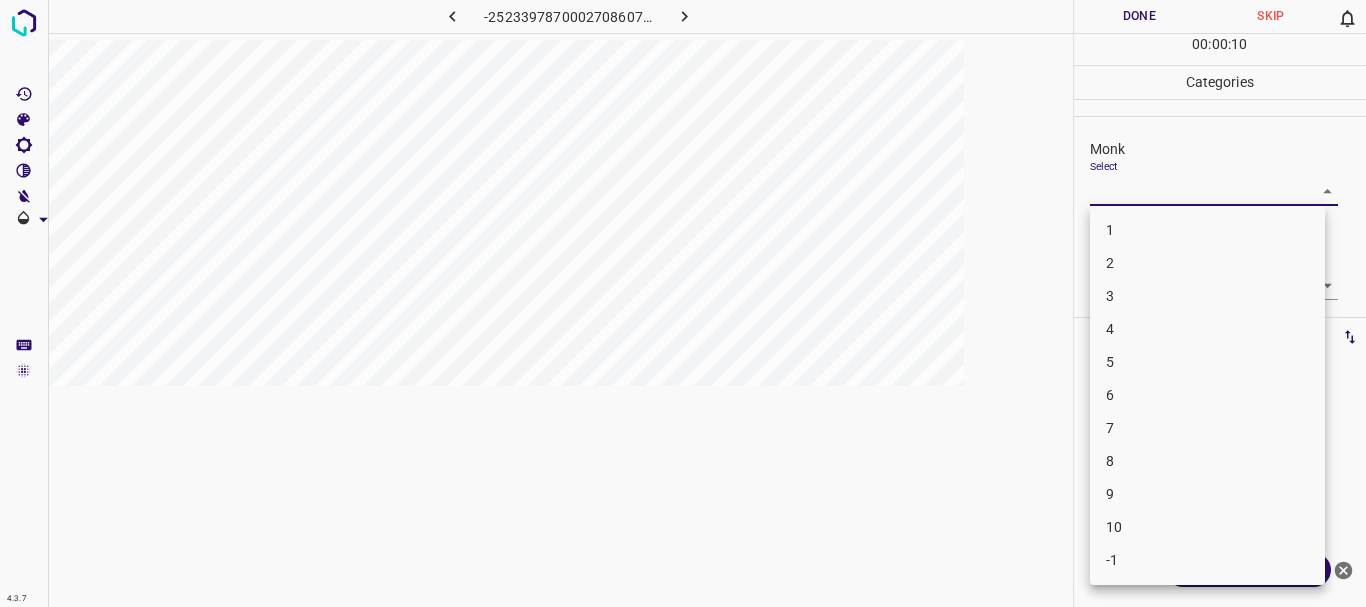 click on "4.3.7 -2523397870002708607.png Done Skip 0 00   : 00   : 10   Categories Monk   Select ​  [PERSON_NAME]   Select ​ Labels   0 Categories 1 Monk 2  [PERSON_NAME] Tools Space Change between modes (Draw & Edit) I Auto labeling R Restore zoom M Zoom in N Zoom out Delete Delete selecte label Filters Z Restore filters X Saturation filter C Brightness filter V Contrast filter B Gray scale filter General O Download ¿Necesitas ayuda? Texto original Valora esta traducción Tu opinión servirá para ayudar a mejorar el Traductor de Google - Texto - Esconder - Borrar 1 2 3 4 5 6 7 8 9 10 -1" at bounding box center (683, 303) 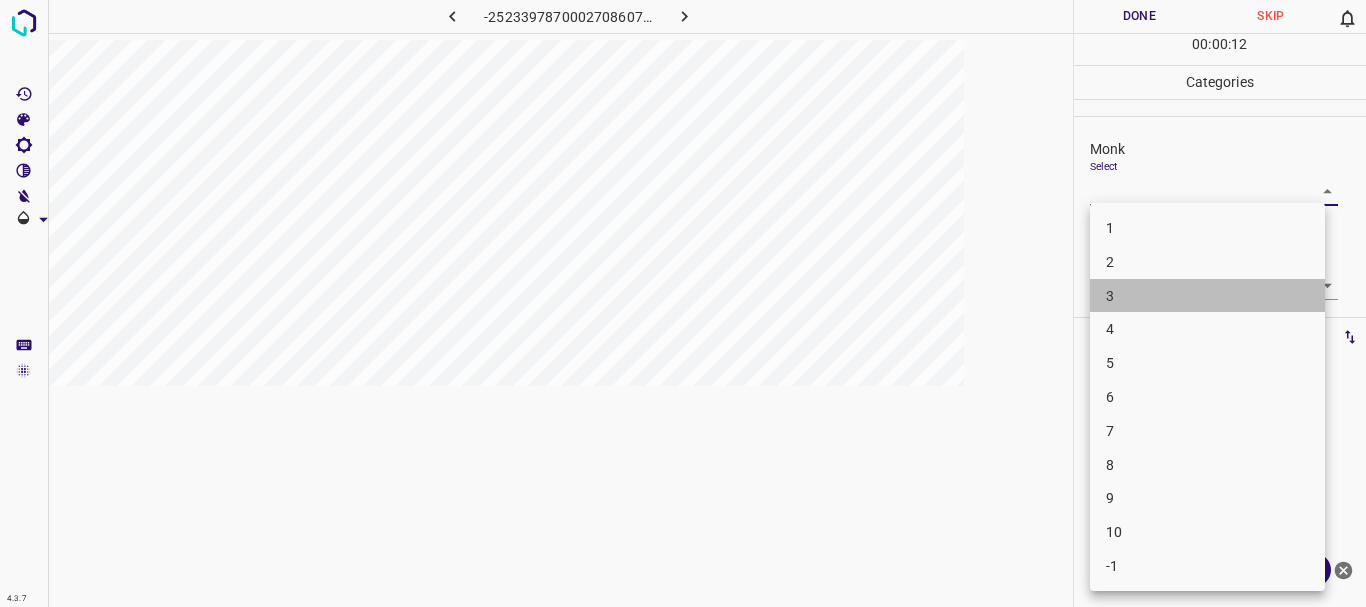 click on "3" at bounding box center (1207, 296) 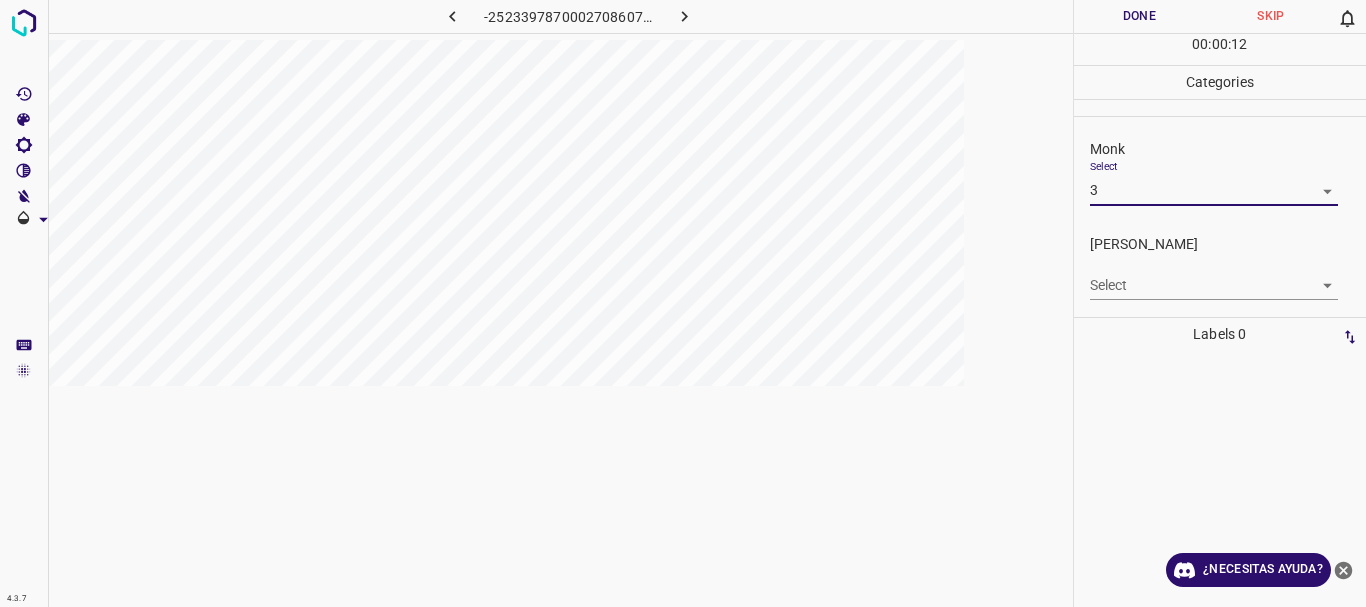 click on "4.3.7 -2523397870002708607.png Done Skip 0 00   : 00   : 12   Categories Monk   Select 3 3  [PERSON_NAME]   Select ​ Labels   0 Categories 1 Monk 2  [PERSON_NAME] Tools Space Change between modes (Draw & Edit) I Auto labeling R Restore zoom M Zoom in N Zoom out Delete Delete selecte label Filters Z Restore filters X Saturation filter C Brightness filter V Contrast filter B Gray scale filter General O Download ¿Necesitas ayuda? Texto original Valora esta traducción Tu opinión servirá para ayudar a mejorar el Traductor de Google - Texto - Esconder - Borrar" at bounding box center [683, 303] 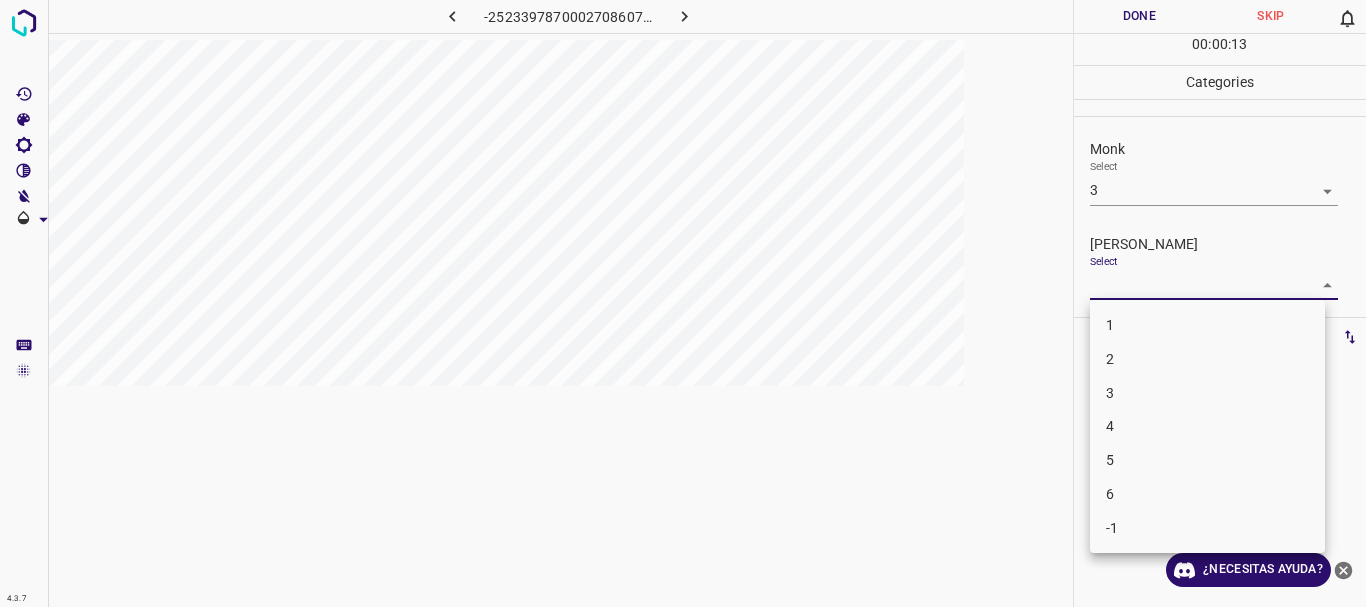 click on "2" at bounding box center (1207, 359) 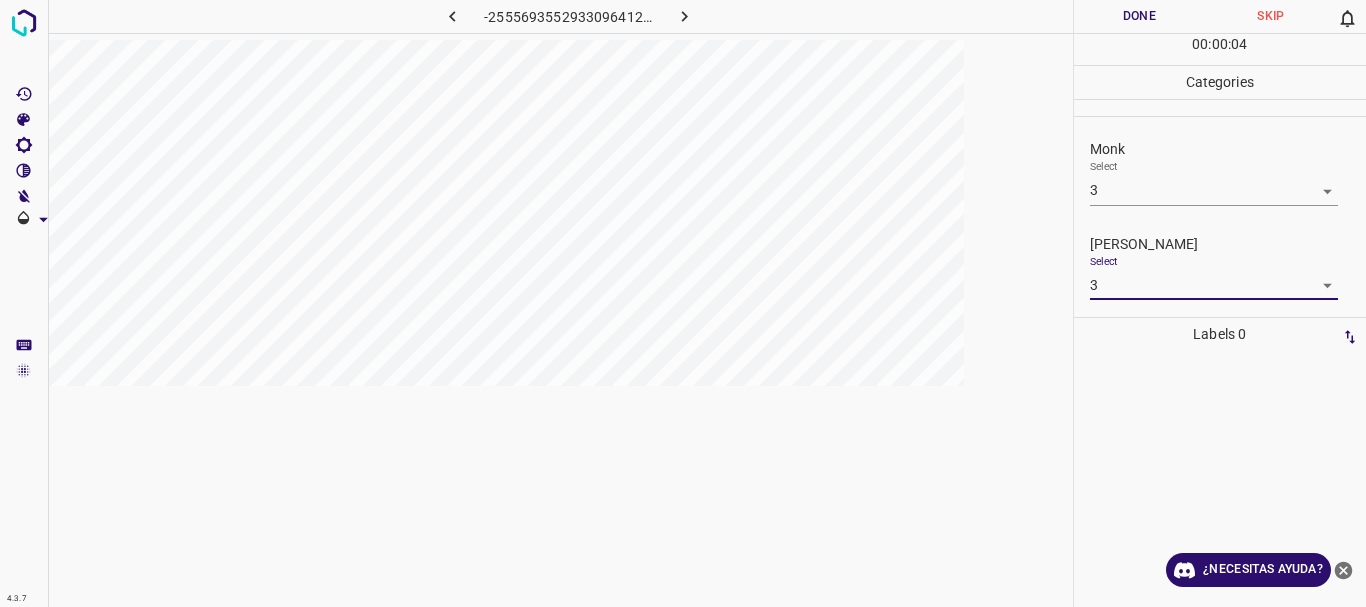 drag, startPoint x: 1149, startPoint y: 8, endPoint x: 1138, endPoint y: 7, distance: 11.045361 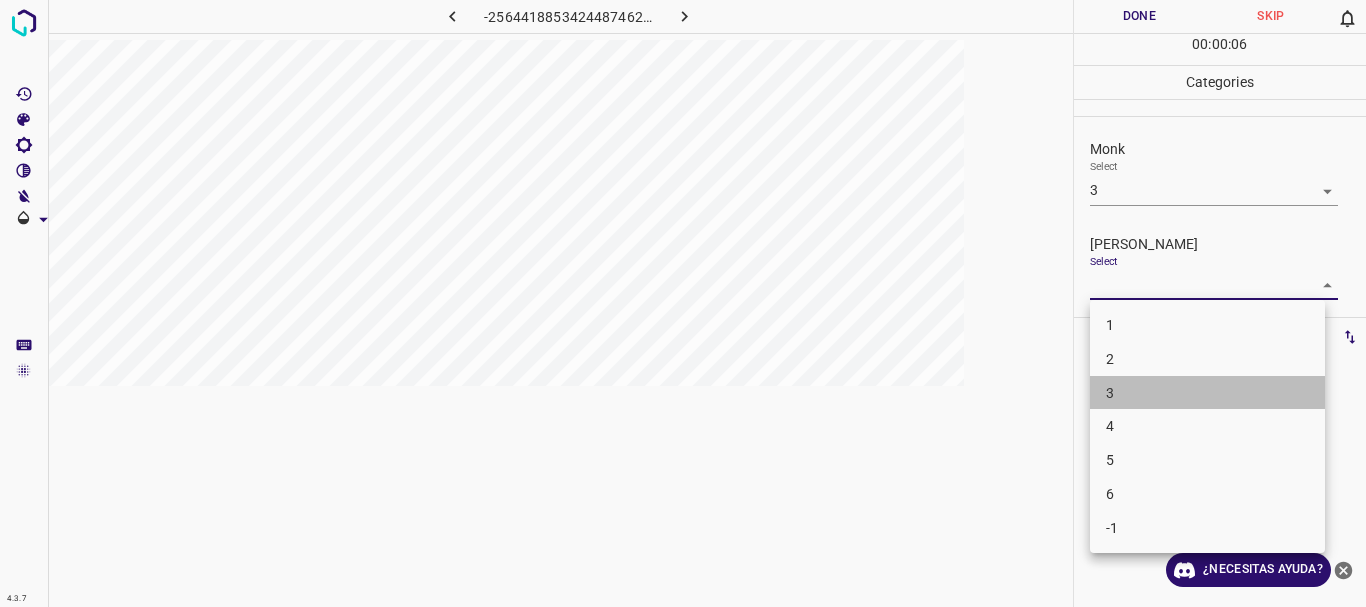 drag, startPoint x: 1138, startPoint y: 380, endPoint x: 1096, endPoint y: 142, distance: 241.67747 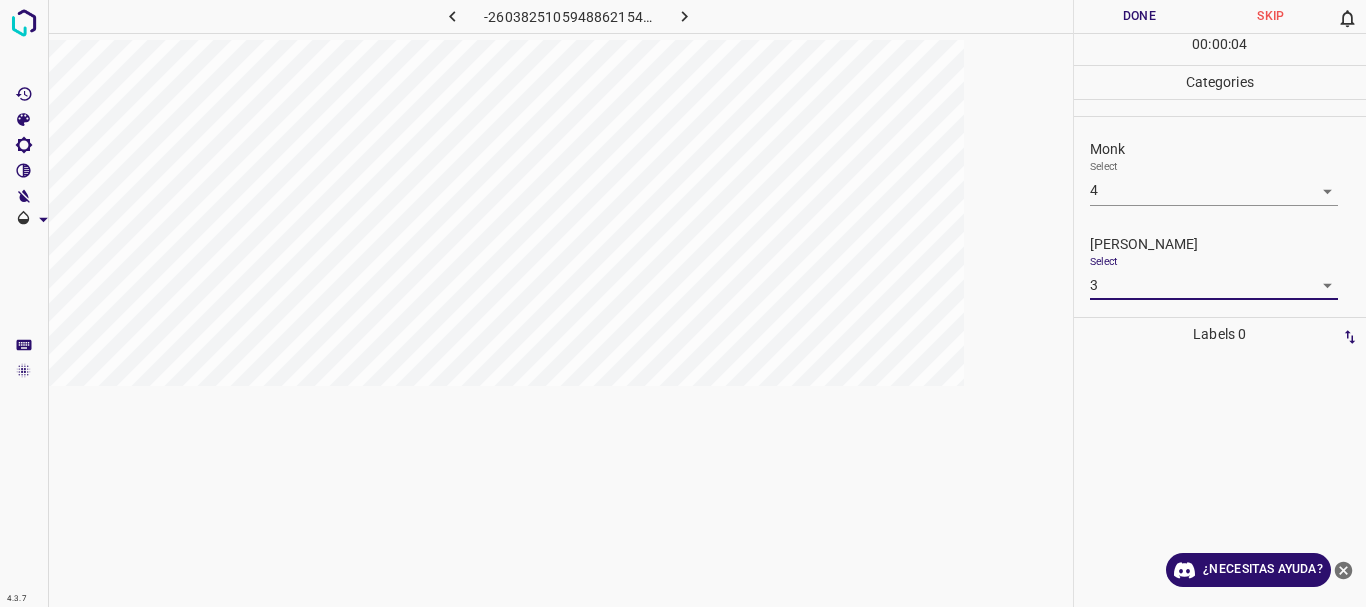 drag, startPoint x: 1142, startPoint y: 20, endPoint x: 1036, endPoint y: 3, distance: 107.35455 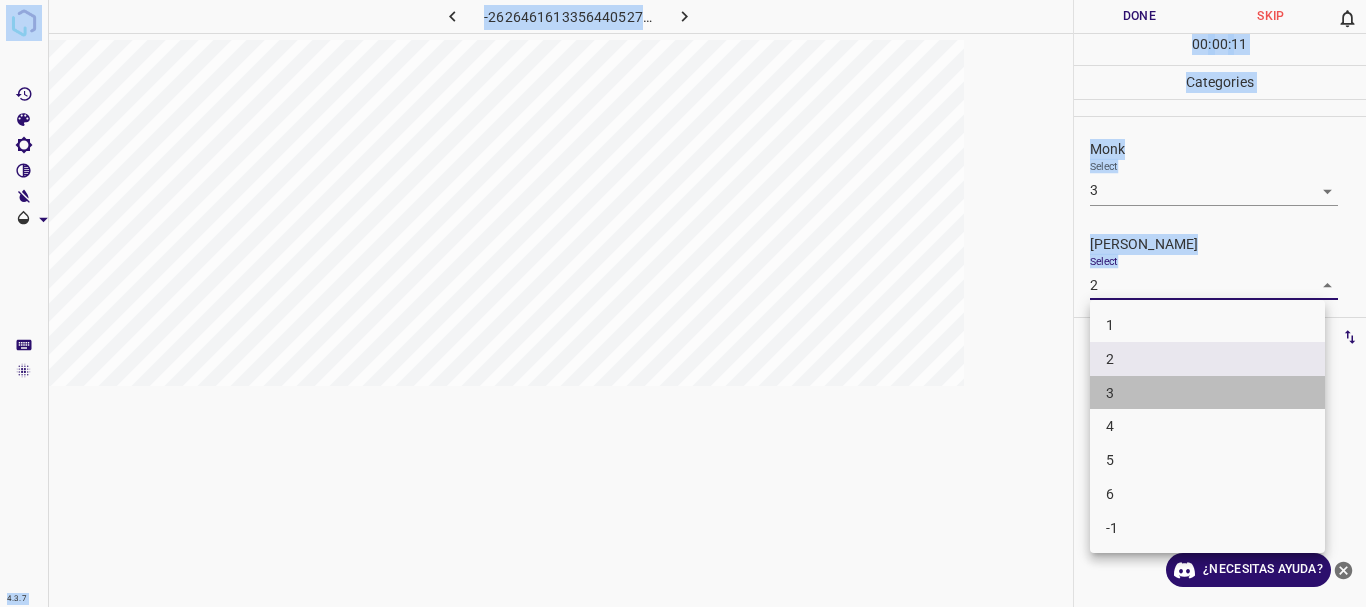 drag, startPoint x: 1127, startPoint y: 398, endPoint x: 1143, endPoint y: 10, distance: 388.32974 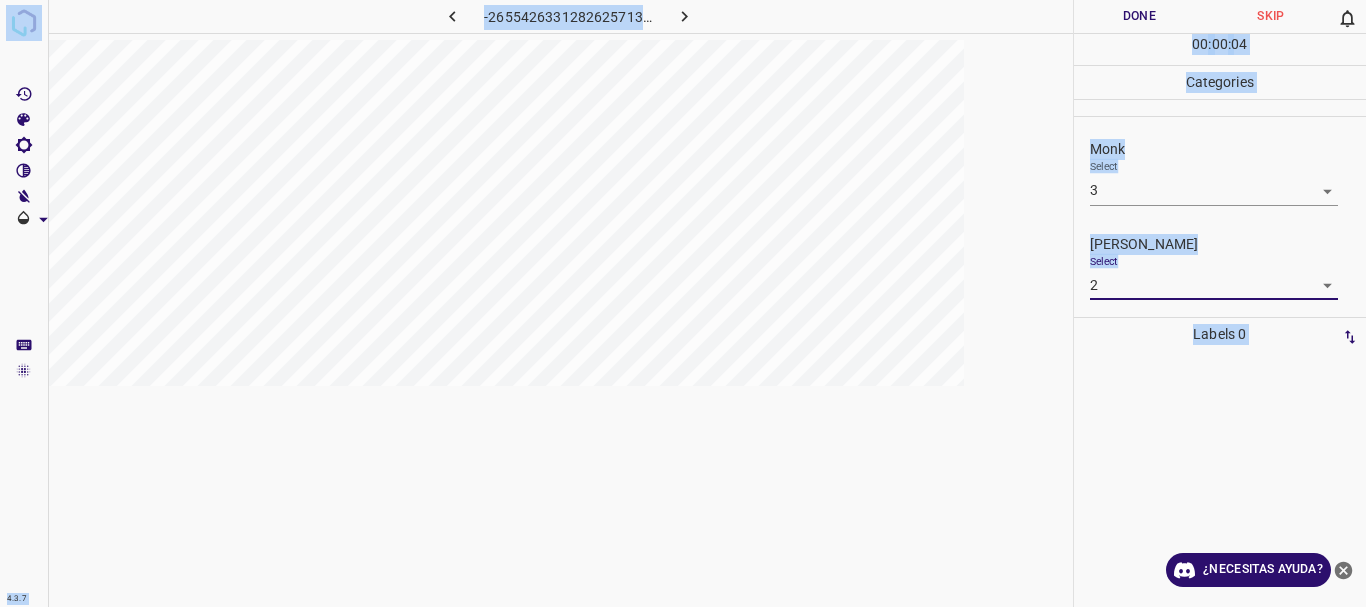 drag, startPoint x: 1131, startPoint y: 21, endPoint x: 904, endPoint y: 3, distance: 227.71254 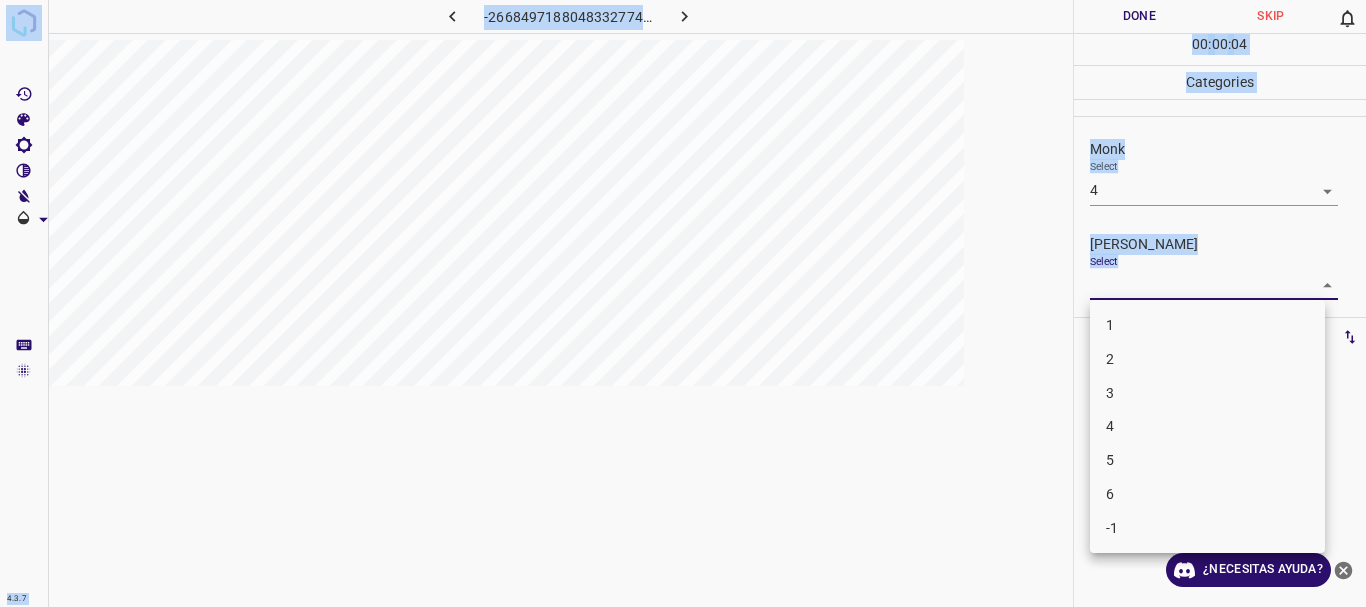 drag, startPoint x: 1140, startPoint y: 339, endPoint x: 1116, endPoint y: 41, distance: 298.96487 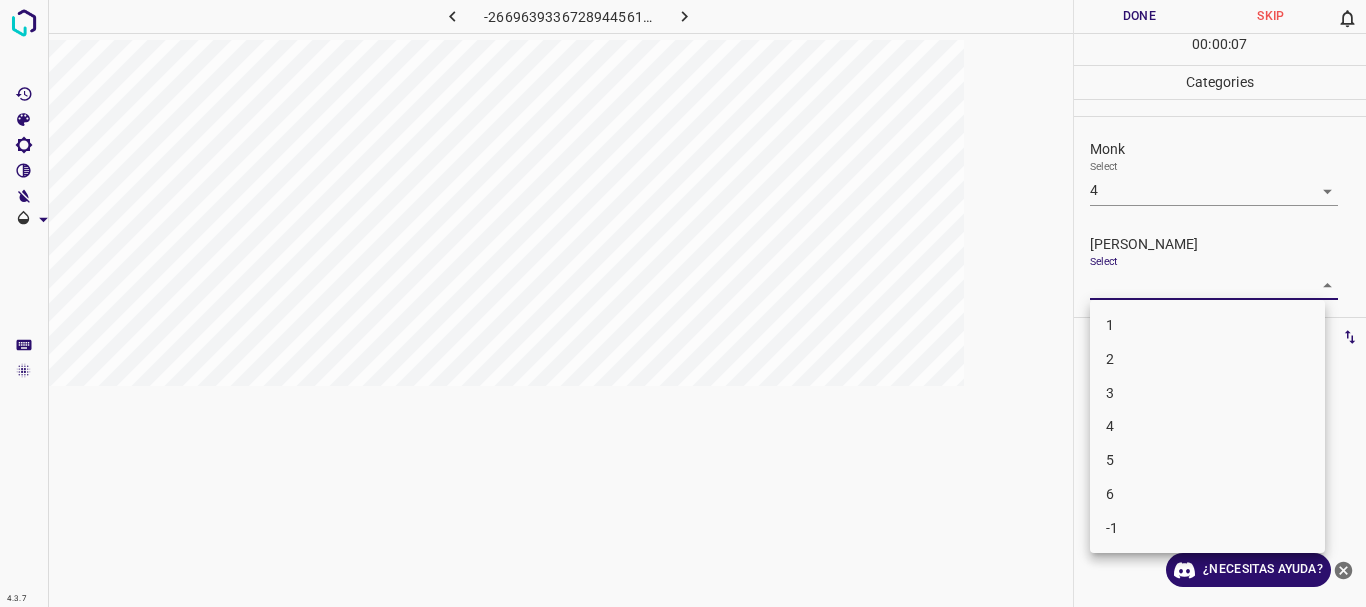 drag, startPoint x: 1150, startPoint y: 348, endPoint x: 1074, endPoint y: 39, distance: 318.20905 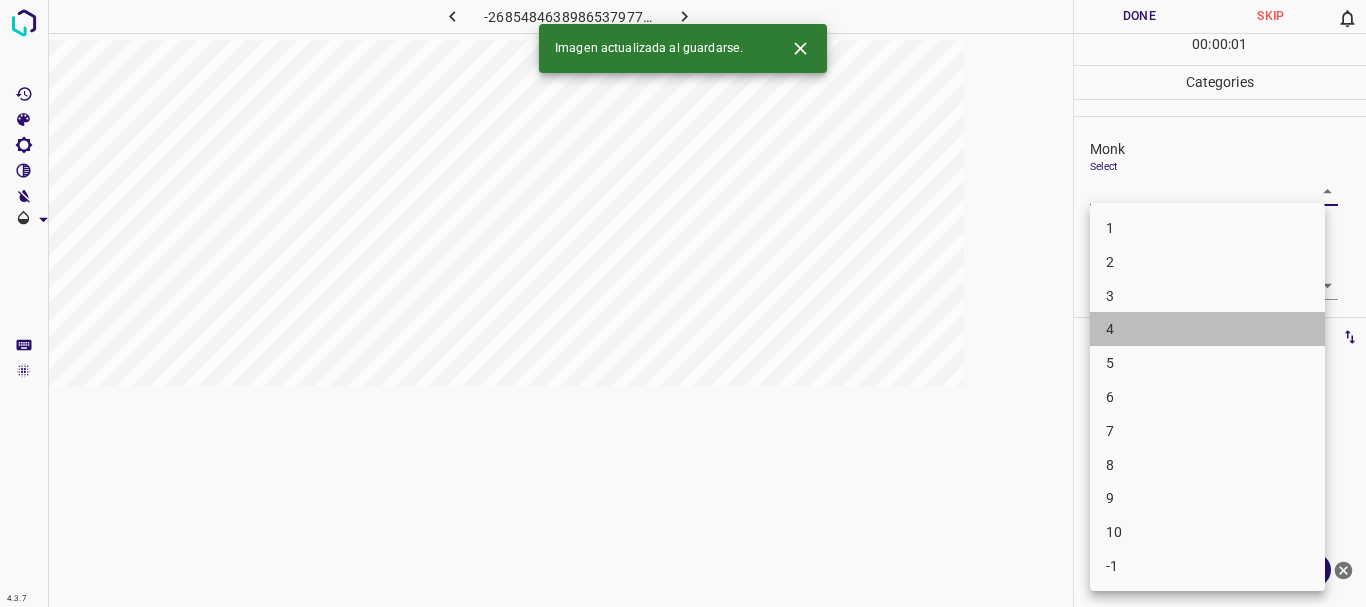 drag, startPoint x: 1133, startPoint y: 315, endPoint x: 1139, endPoint y: 345, distance: 30.594116 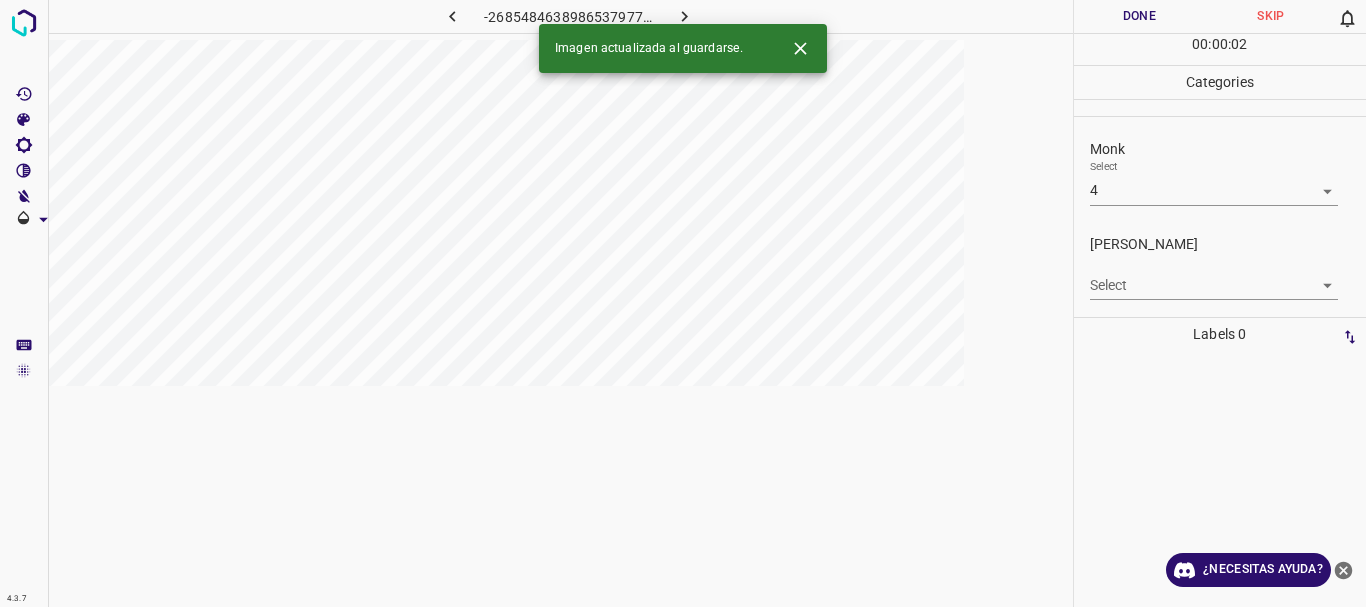 drag, startPoint x: 1140, startPoint y: 337, endPoint x: 1145, endPoint y: 325, distance: 13 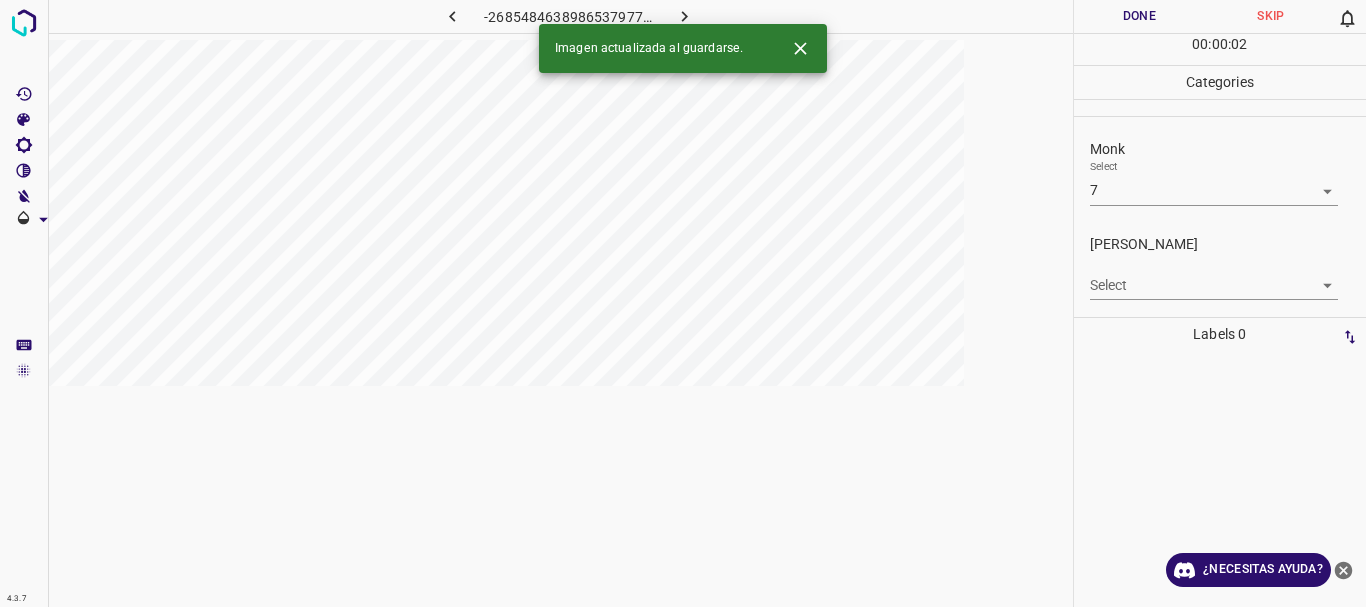 drag, startPoint x: 1137, startPoint y: 265, endPoint x: 1135, endPoint y: 279, distance: 14.142136 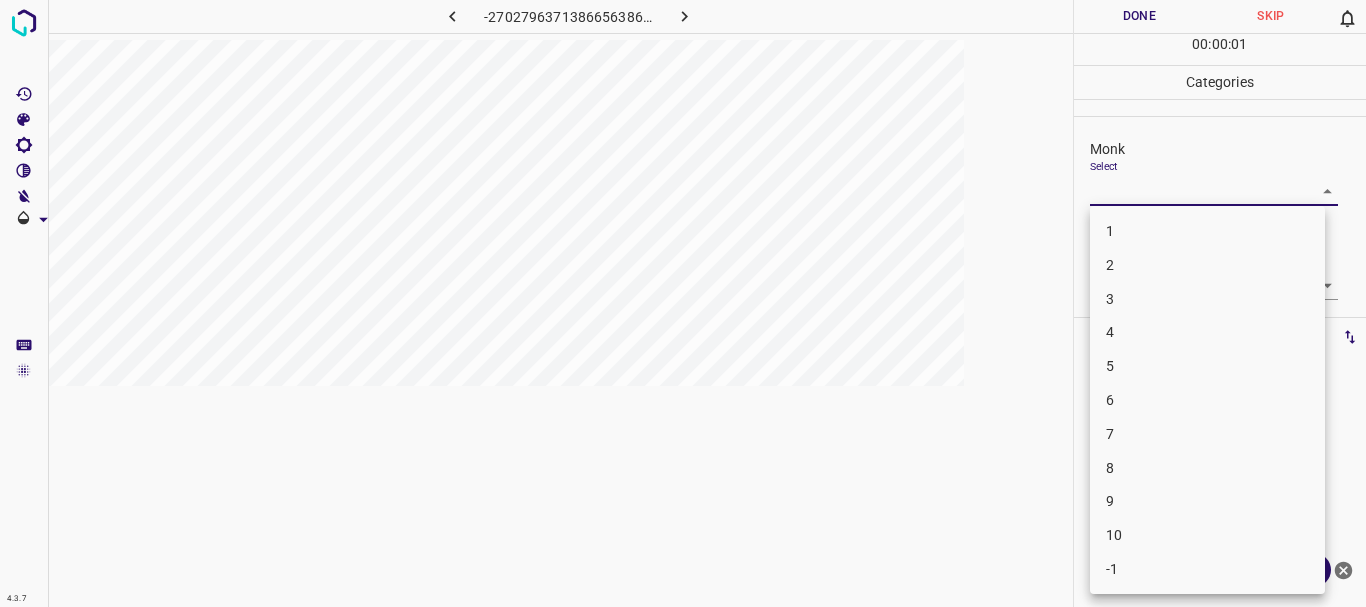 drag, startPoint x: 1161, startPoint y: 318, endPoint x: 1141, endPoint y: 288, distance: 36.05551 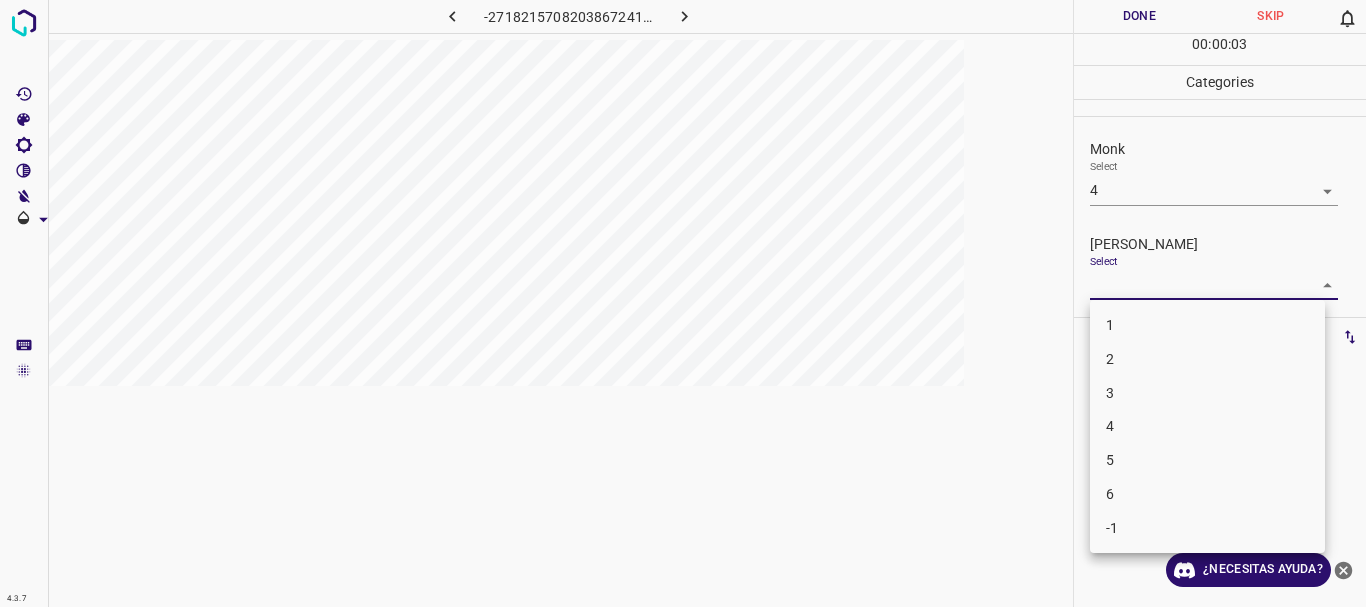 drag, startPoint x: 1141, startPoint y: 361, endPoint x: 1105, endPoint y: 103, distance: 260.4995 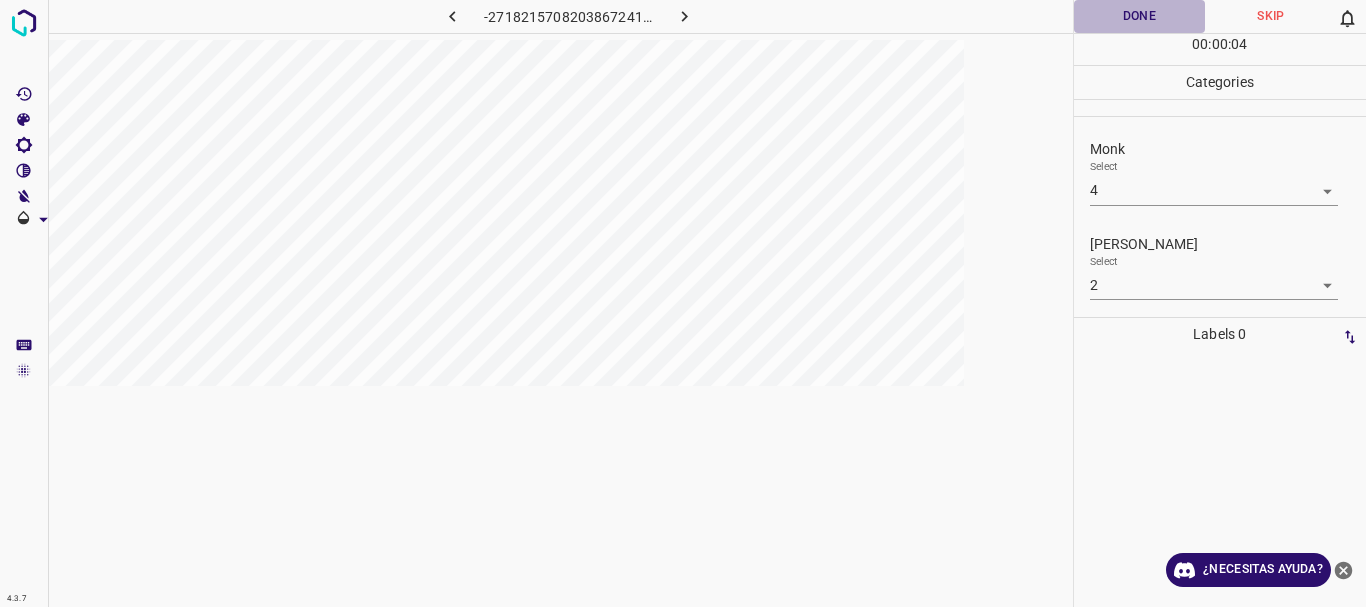 drag, startPoint x: 1145, startPoint y: 10, endPoint x: 824, endPoint y: 27, distance: 321.44983 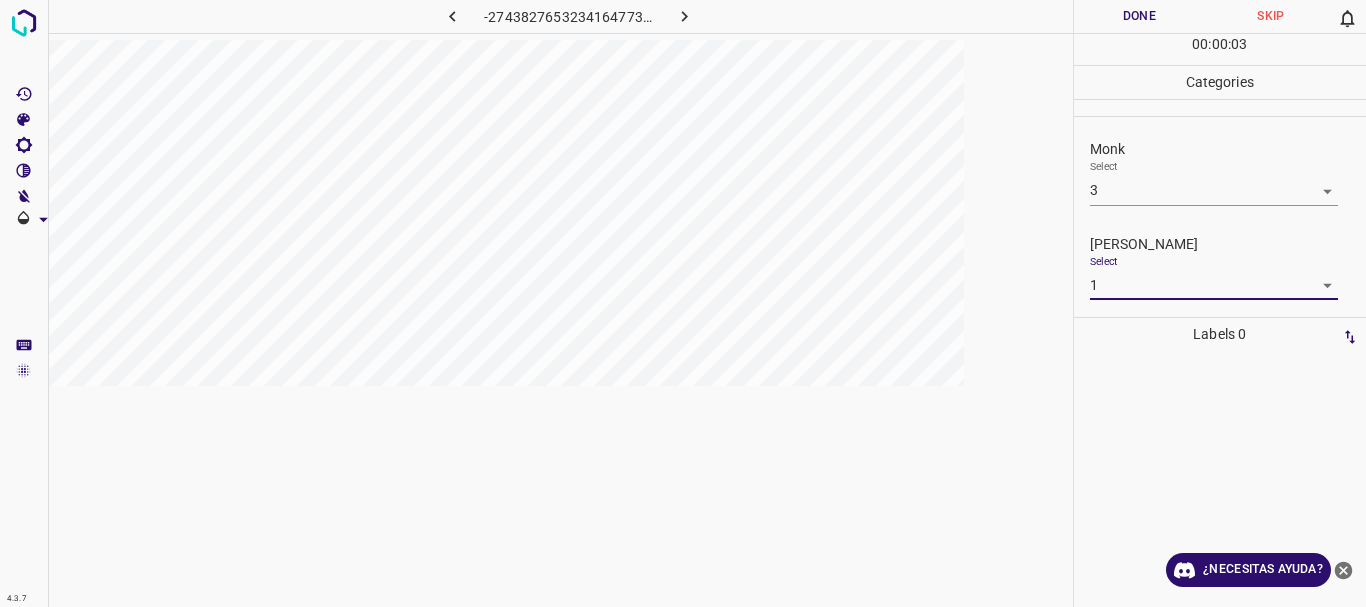 drag, startPoint x: 1154, startPoint y: 21, endPoint x: 1116, endPoint y: 19, distance: 38.052597 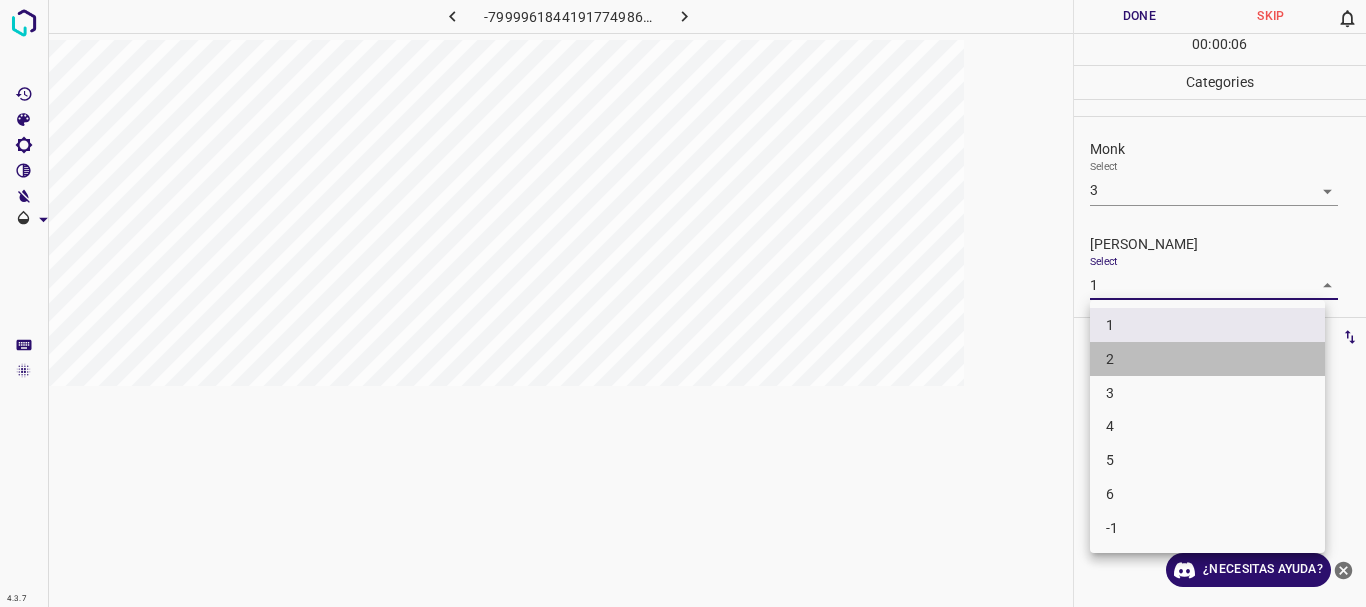 drag, startPoint x: 1137, startPoint y: 355, endPoint x: 1136, endPoint y: 53, distance: 302.00165 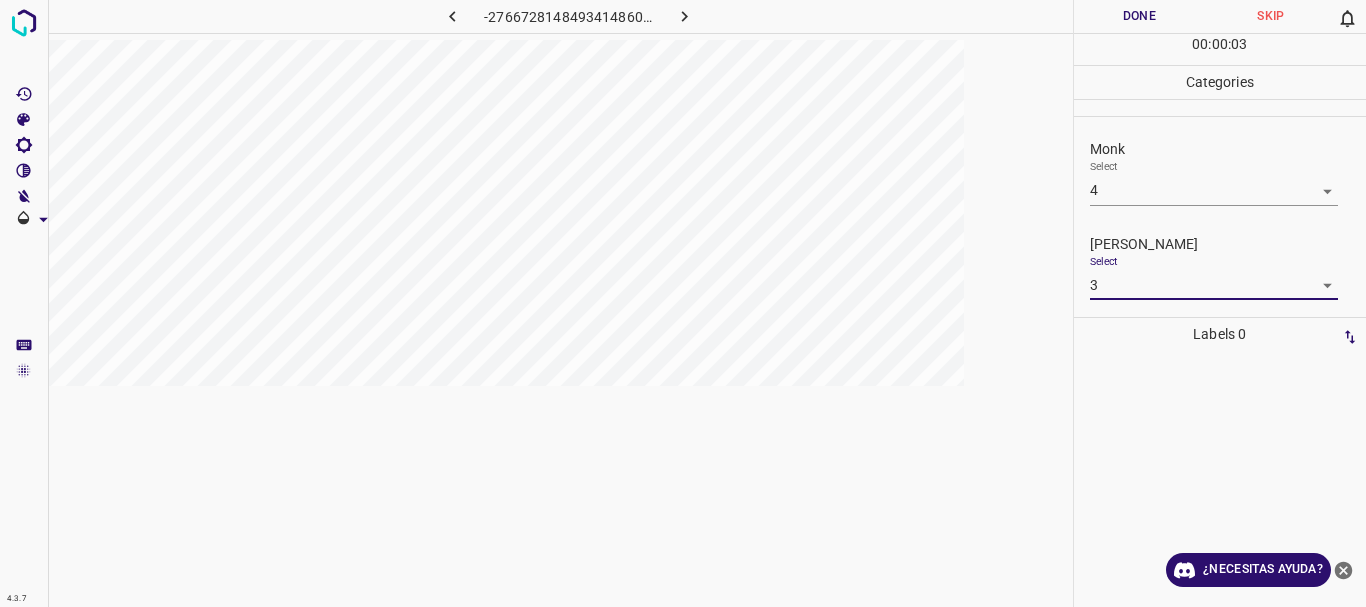 drag, startPoint x: 1155, startPoint y: 18, endPoint x: 1094, endPoint y: 9, distance: 61.66036 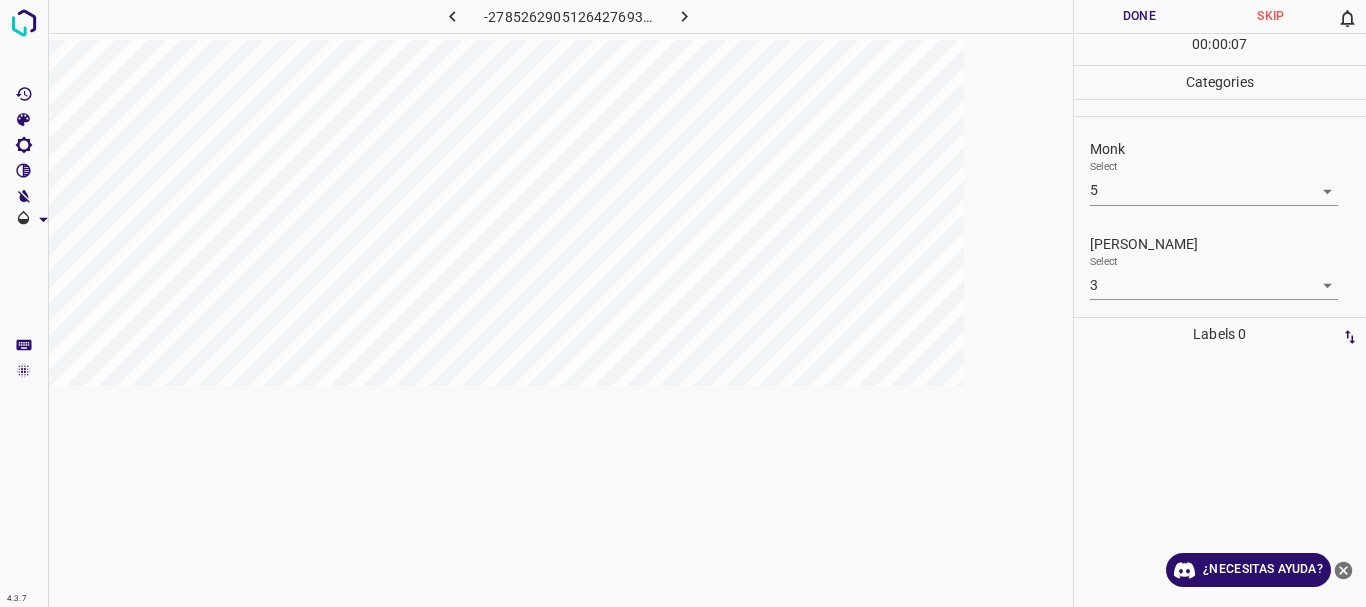 drag, startPoint x: 1147, startPoint y: 6, endPoint x: 1077, endPoint y: 10, distance: 70.11419 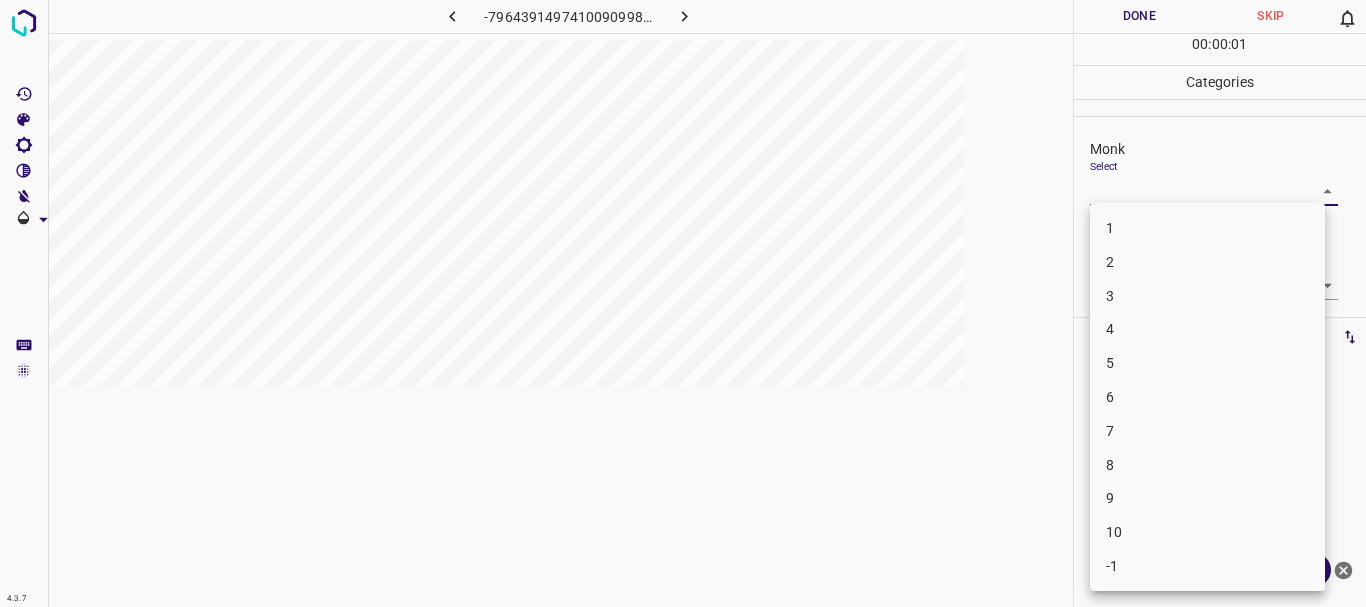 drag, startPoint x: 1147, startPoint y: 330, endPoint x: 1149, endPoint y: 315, distance: 15.132746 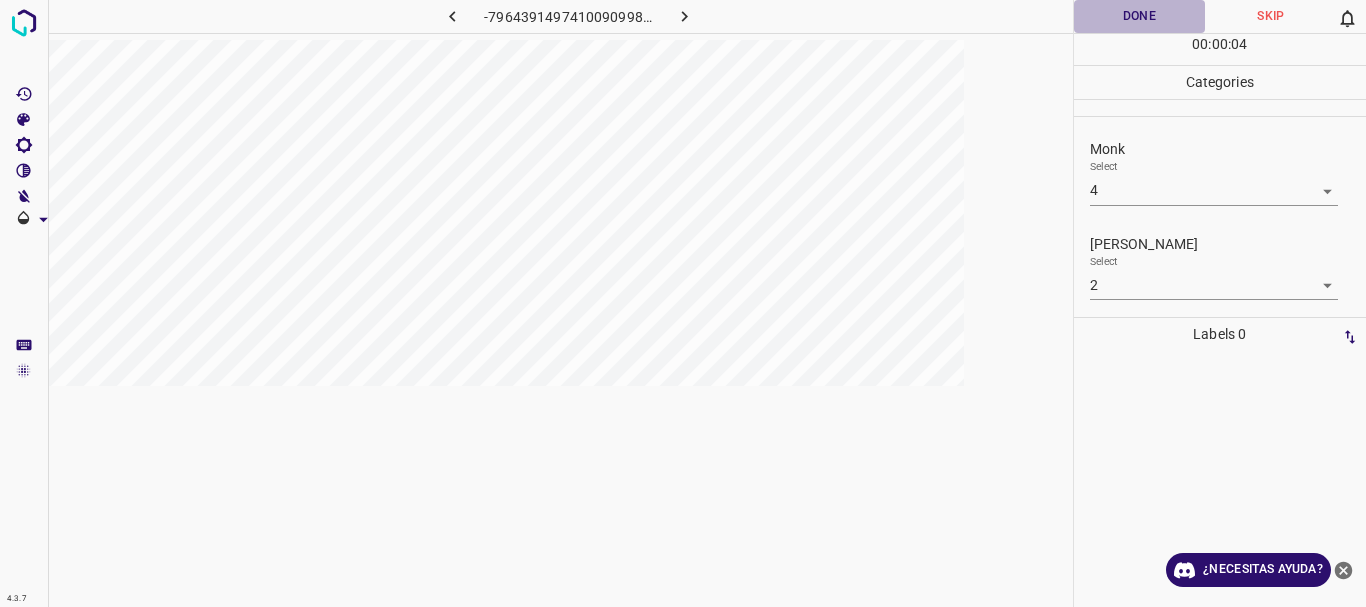 drag, startPoint x: 1150, startPoint y: 14, endPoint x: 647, endPoint y: 6, distance: 503.06363 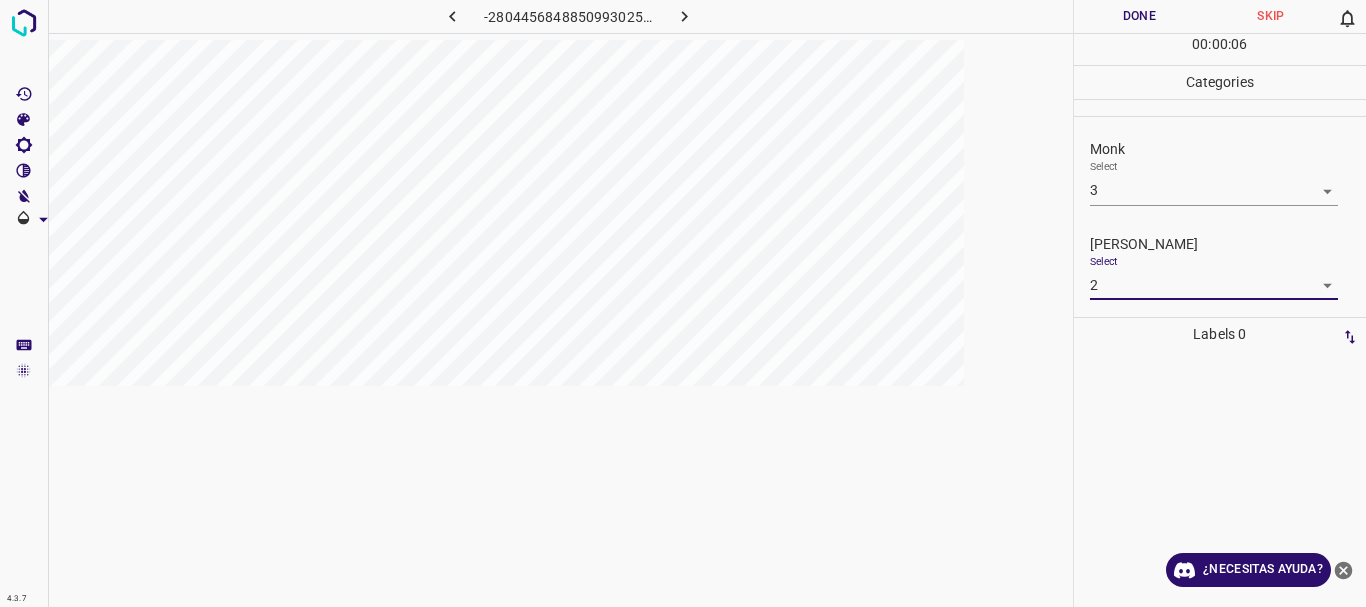 drag, startPoint x: 1141, startPoint y: 26, endPoint x: 937, endPoint y: 5, distance: 205.07803 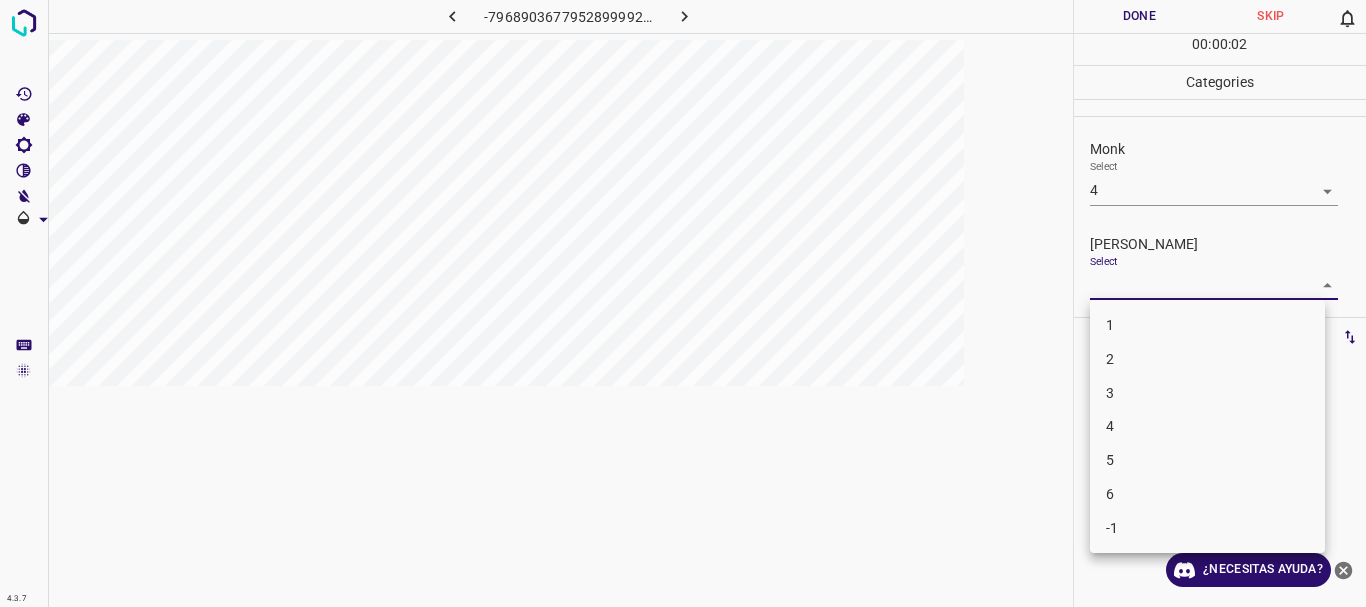drag, startPoint x: 1137, startPoint y: 319, endPoint x: 1136, endPoint y: 160, distance: 159.00314 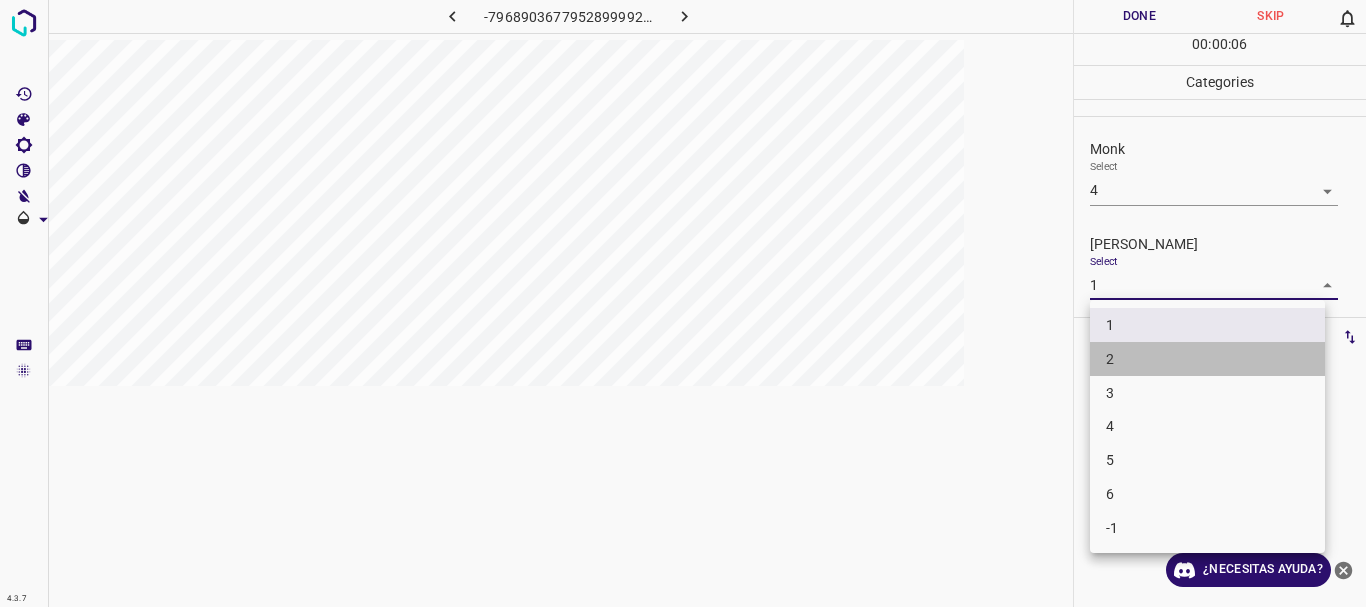 drag, startPoint x: 1130, startPoint y: 361, endPoint x: 1139, endPoint y: 116, distance: 245.16525 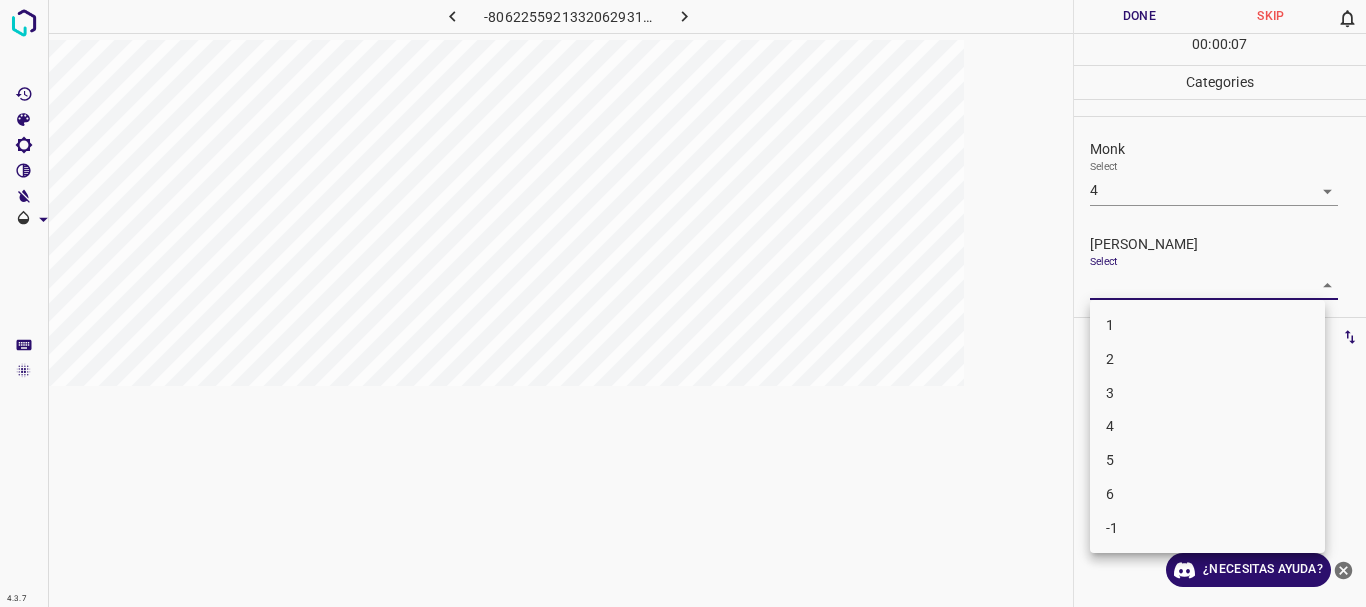 scroll, scrollTop: 0, scrollLeft: 0, axis: both 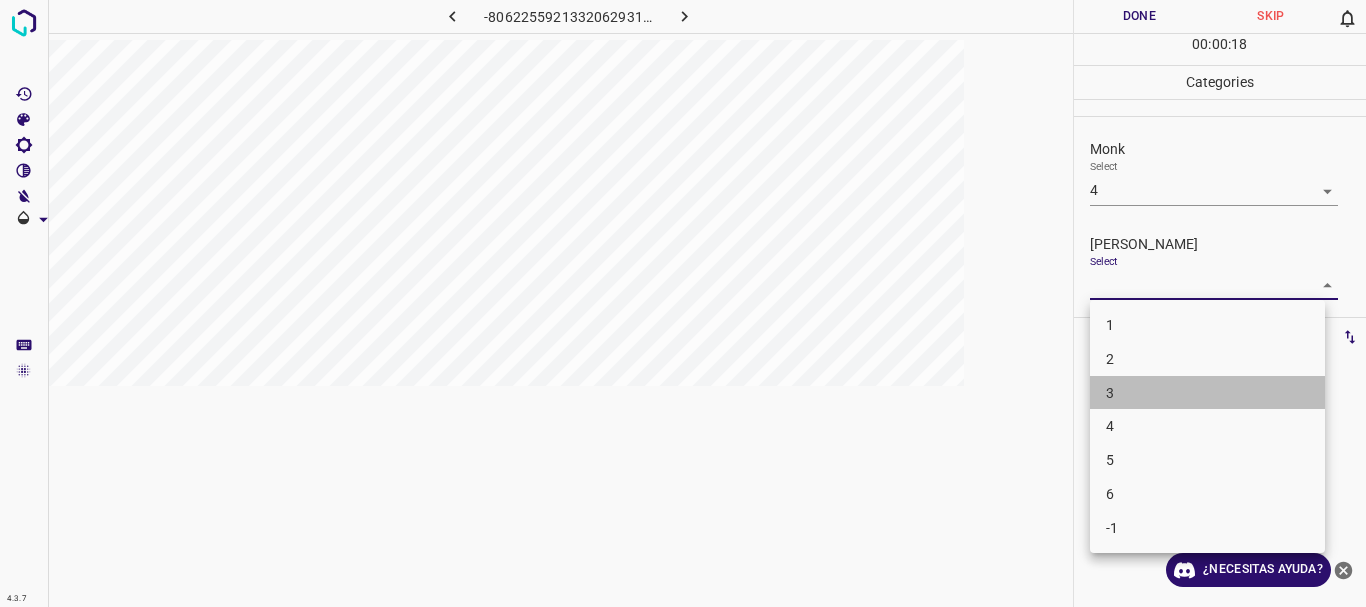 click on "3" at bounding box center (1207, 393) 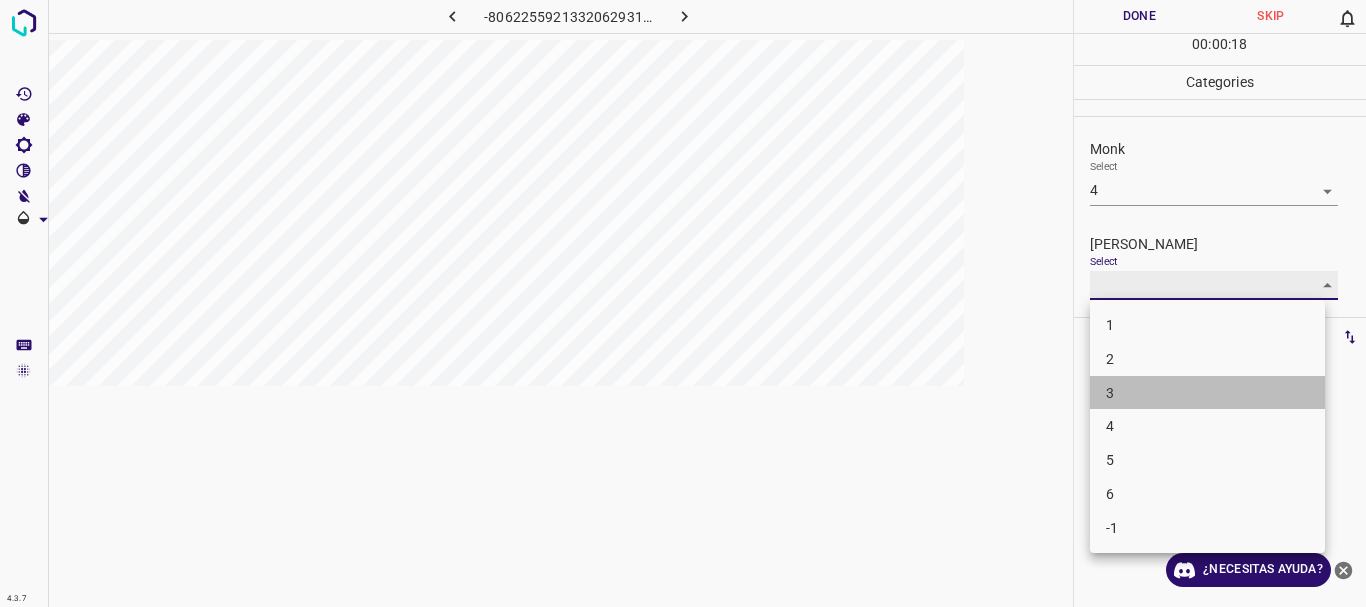 type on "3" 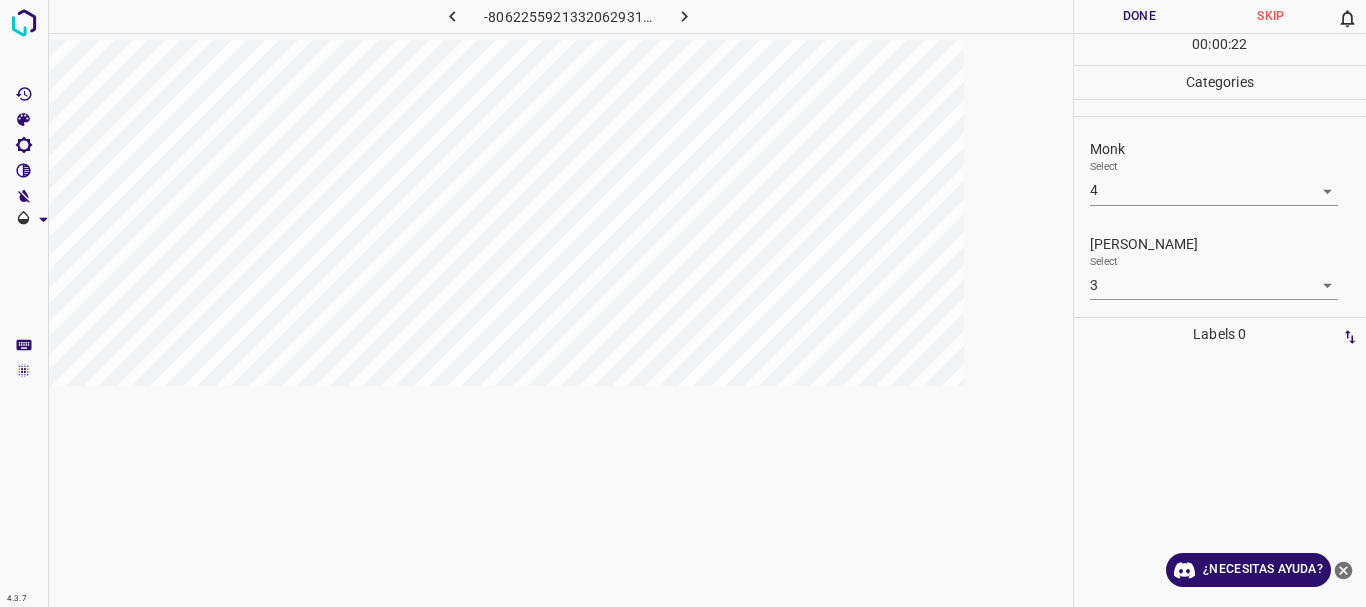 click on "Done" at bounding box center [1140, 16] 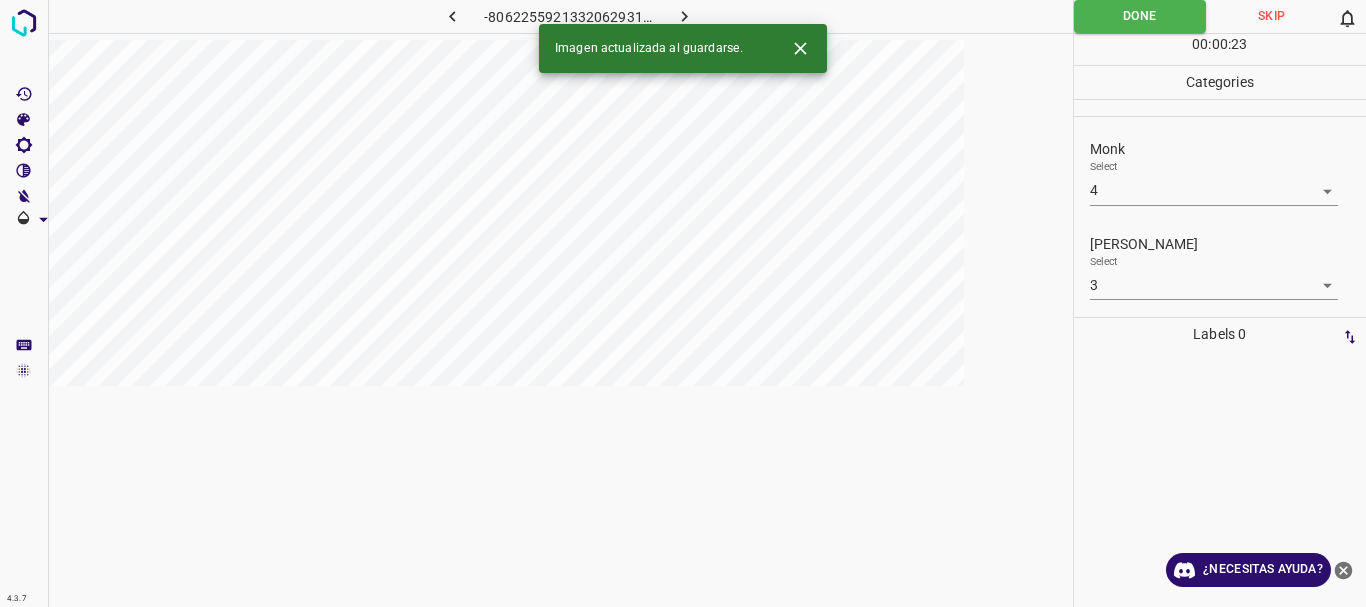 click 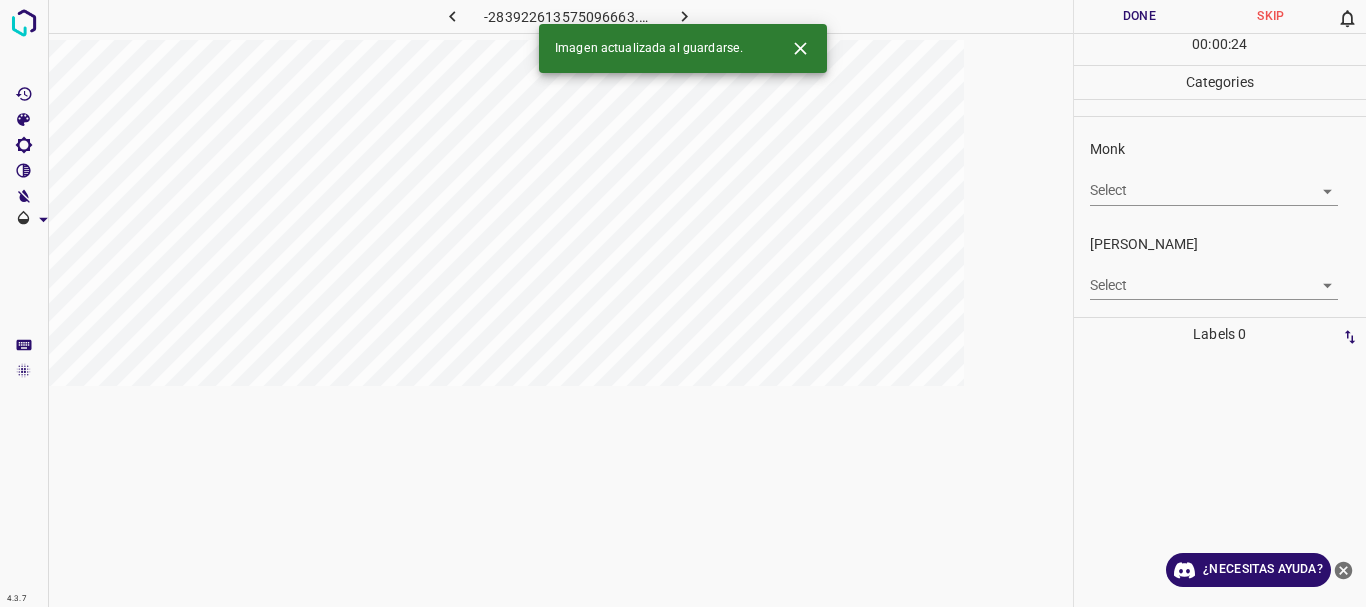 click on "4.3.7 -283922613575096663.png Done Skip 0 00   : 00   : 24   Categories Monk   Select ​  [PERSON_NAME]   Select ​ Labels   0 Categories 1 Monk 2  [PERSON_NAME] Tools Space Change between modes (Draw & Edit) I Auto labeling R Restore zoom M Zoom in N Zoom out Delete Delete selecte label Filters Z Restore filters X Saturation filter C Brightness filter V Contrast filter B Gray scale filter General O Download Imagen actualizada al guardarse. ¿Necesitas ayuda? Texto original Valora esta traducción Tu opinión servirá para ayudar a mejorar el Traductor de Google - Texto - Esconder - Borrar" at bounding box center (683, 303) 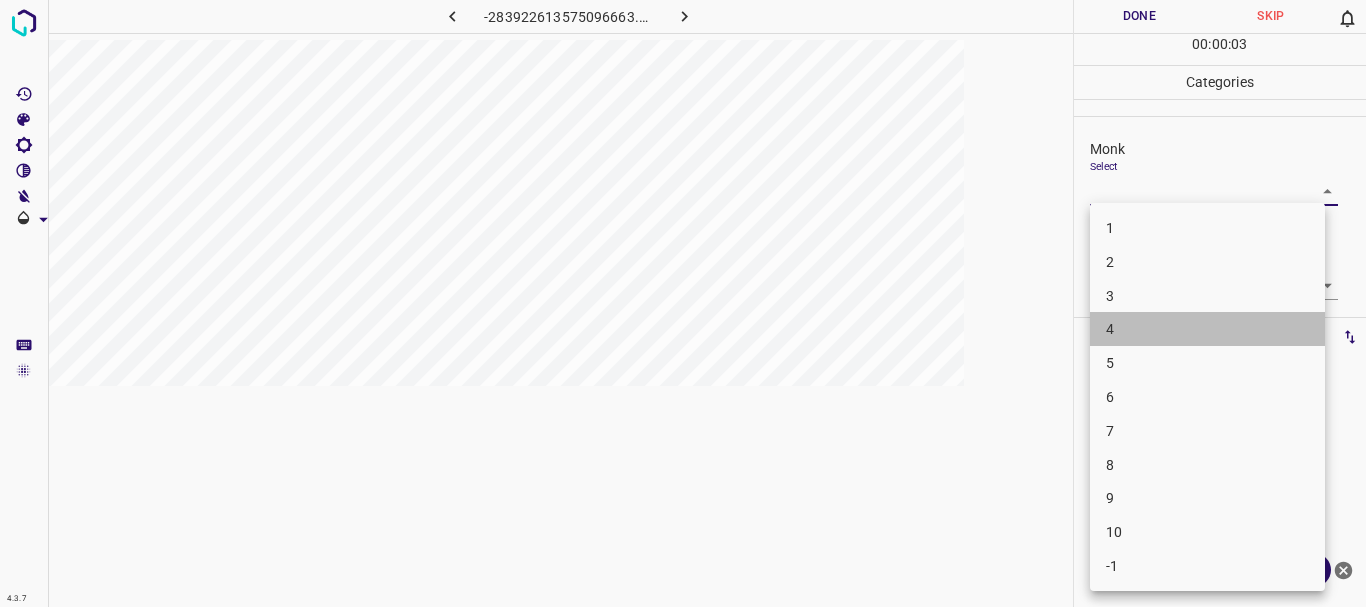 click on "4" at bounding box center (1207, 329) 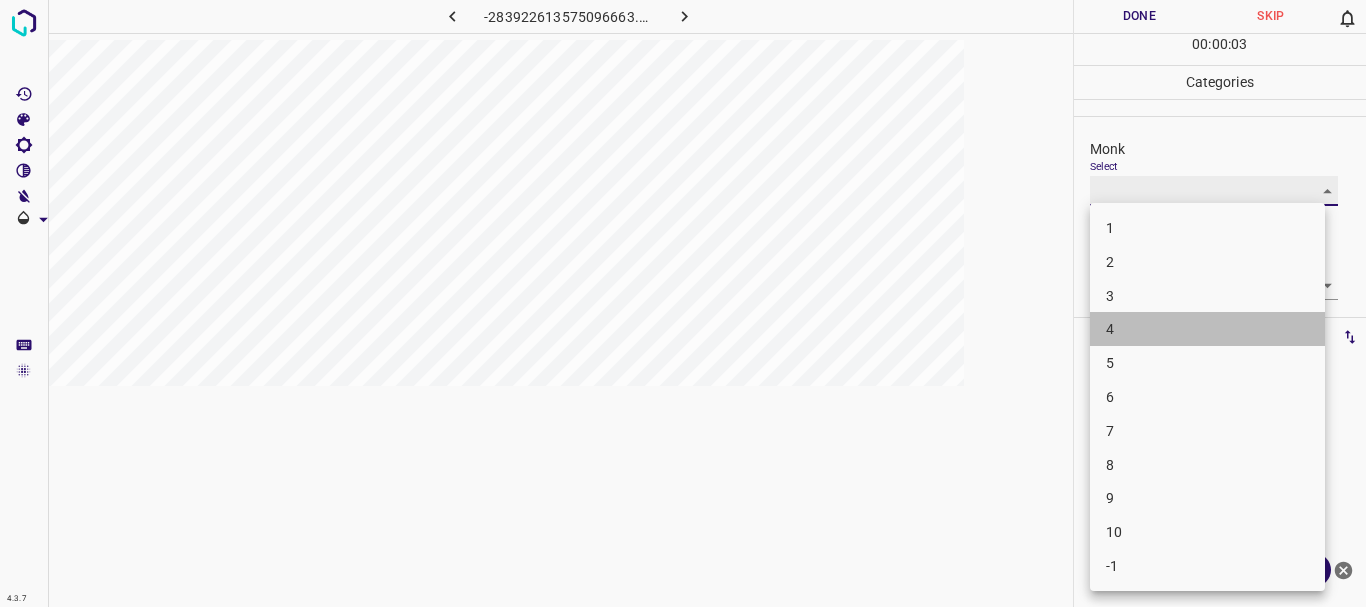 type on "4" 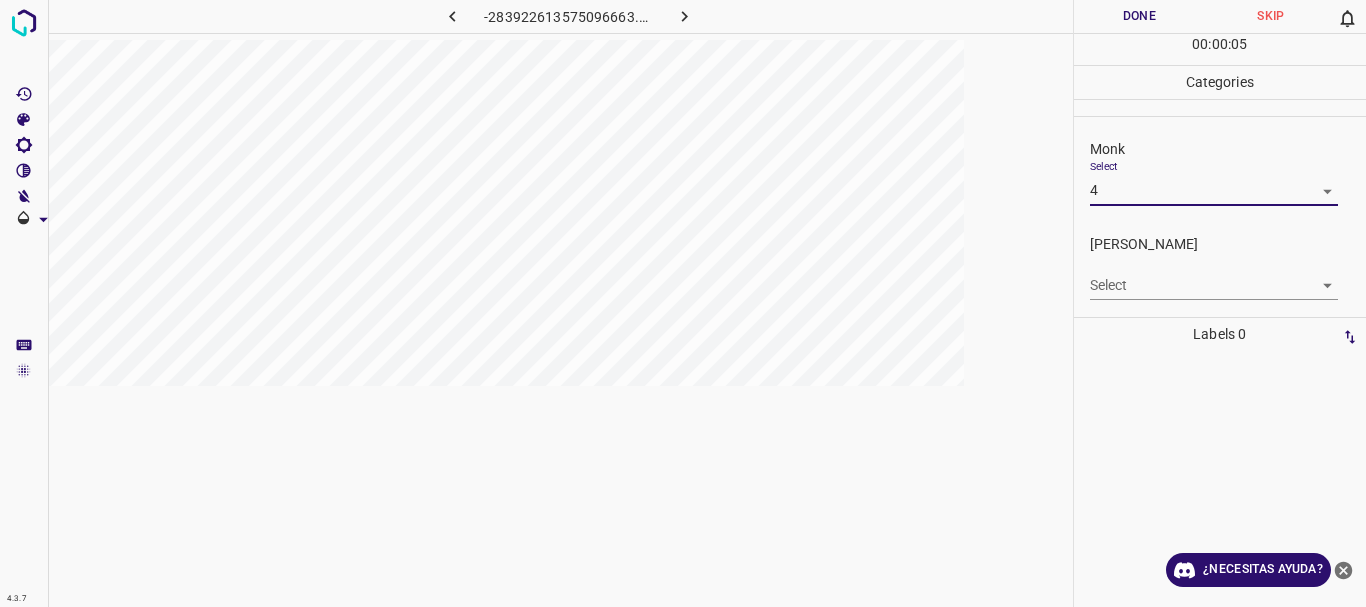 click on "4.3.7 -283922613575096663.png Done Skip 0 00   : 00   : 05   Categories Monk   Select 4 4  Fitzpatrick   Select ​ Labels   0 Categories 1 Monk 2  Fitzpatrick Tools Space Change between modes (Draw & Edit) I Auto labeling R Restore zoom M Zoom in N Zoom out Delete Delete selecte label Filters Z Restore filters X Saturation filter C Brightness filter V Contrast filter B Gray scale filter General O Download ¿Necesitas ayuda? Texto original Valora esta traducción Tu opinión servirá para ayudar a mejorar el Traductor de Google - Texto - Esconder - Borrar" at bounding box center (683, 303) 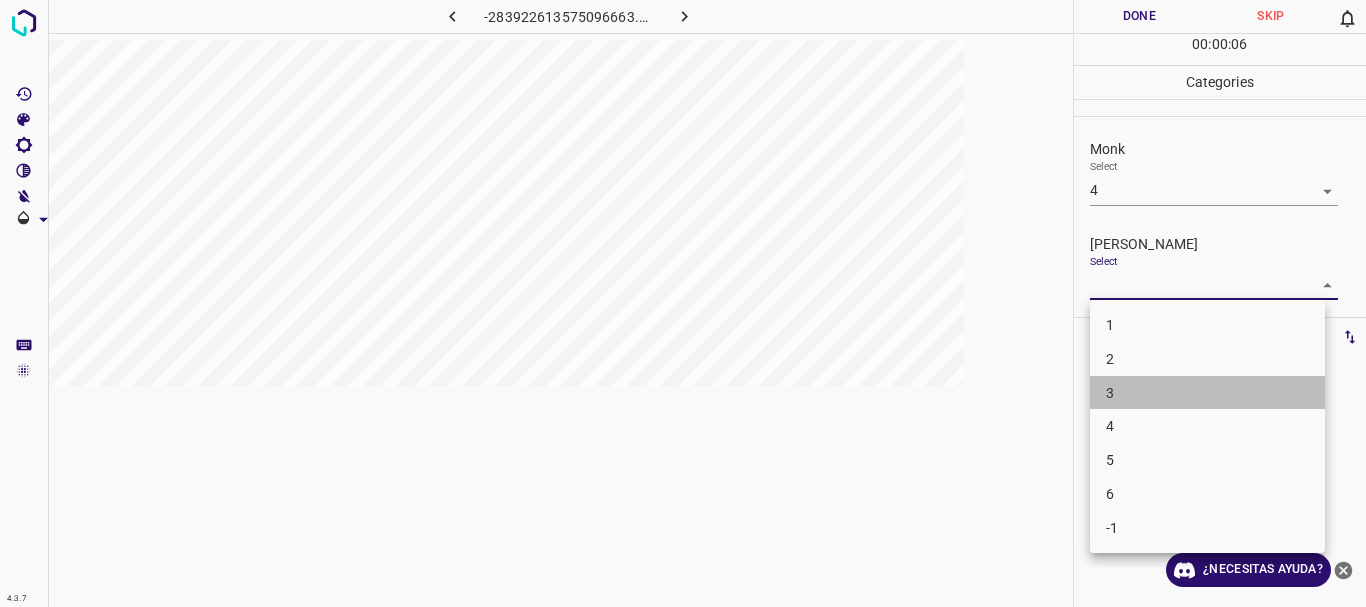 click on "3" at bounding box center (1207, 393) 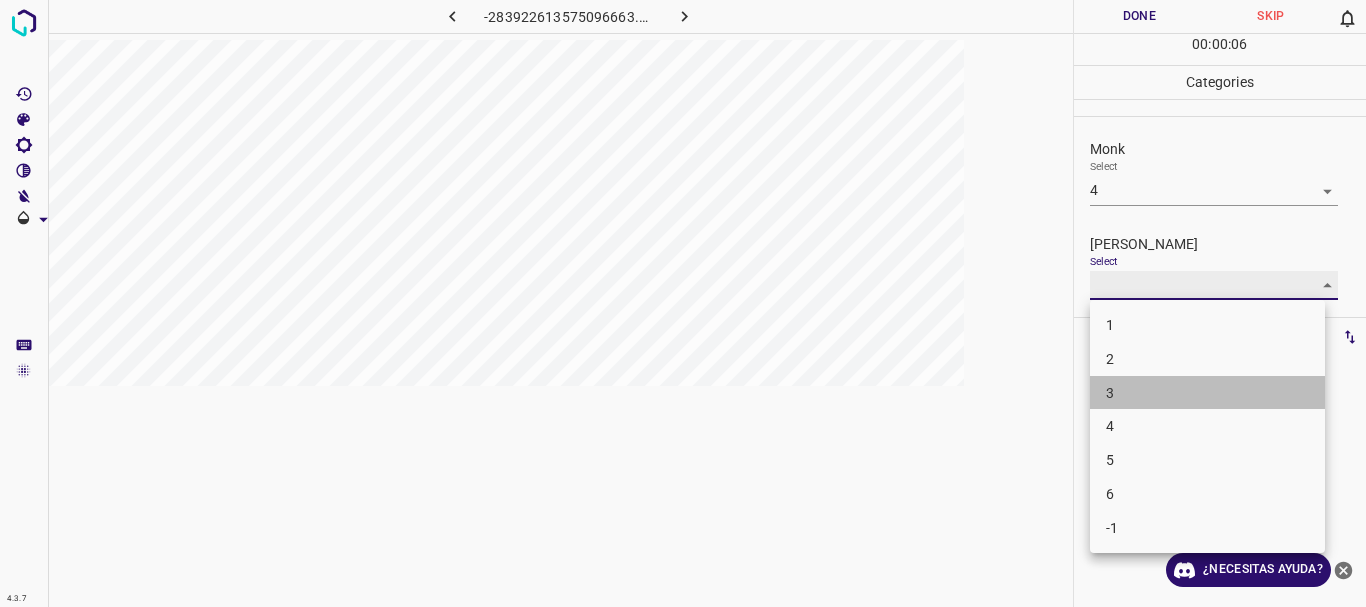 type on "3" 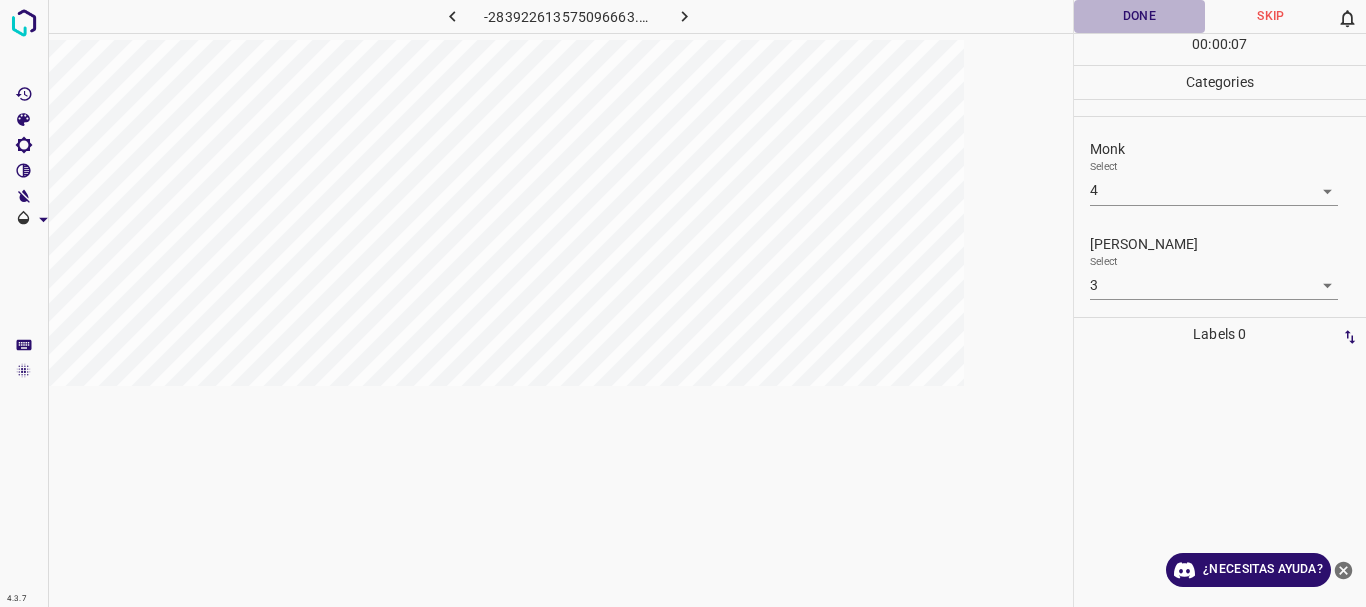 click on "Done" at bounding box center (1140, 16) 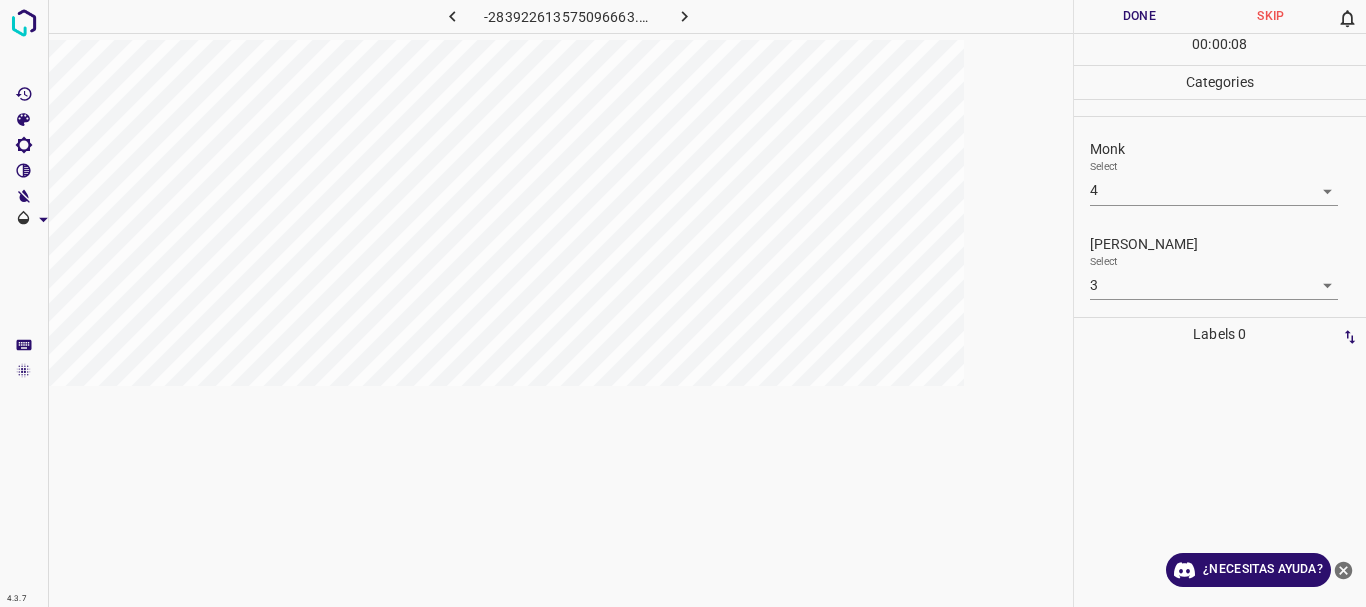 click 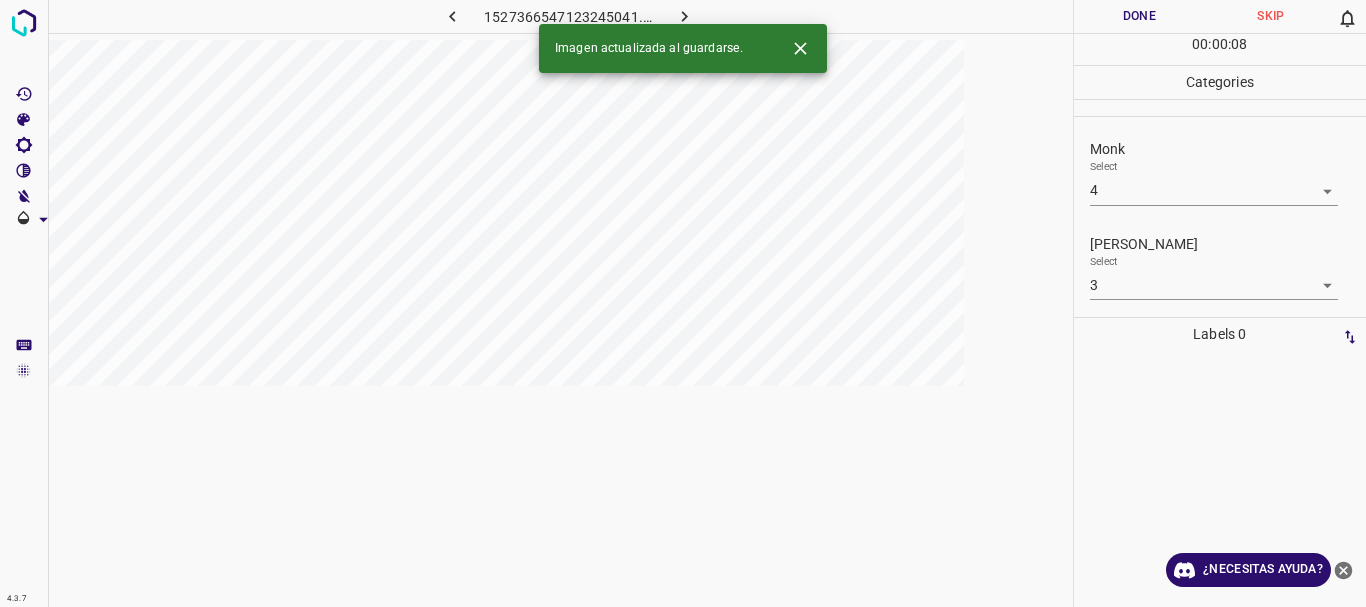 type 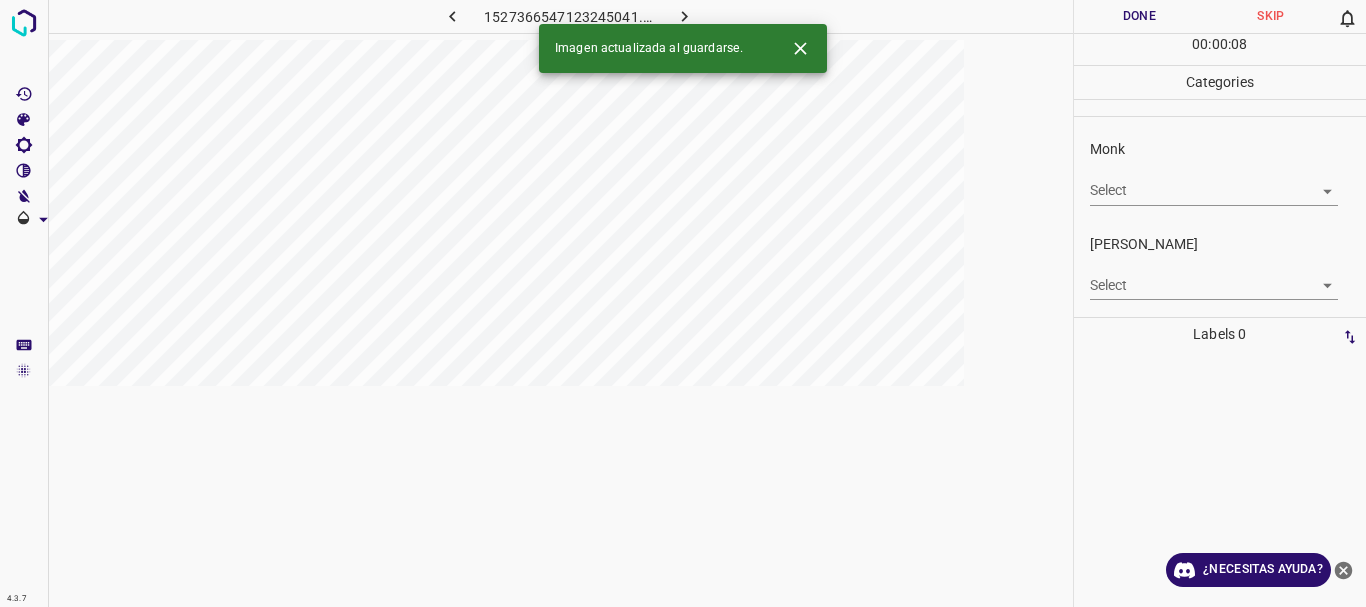 drag, startPoint x: 670, startPoint y: 15, endPoint x: 602, endPoint y: 25, distance: 68.73136 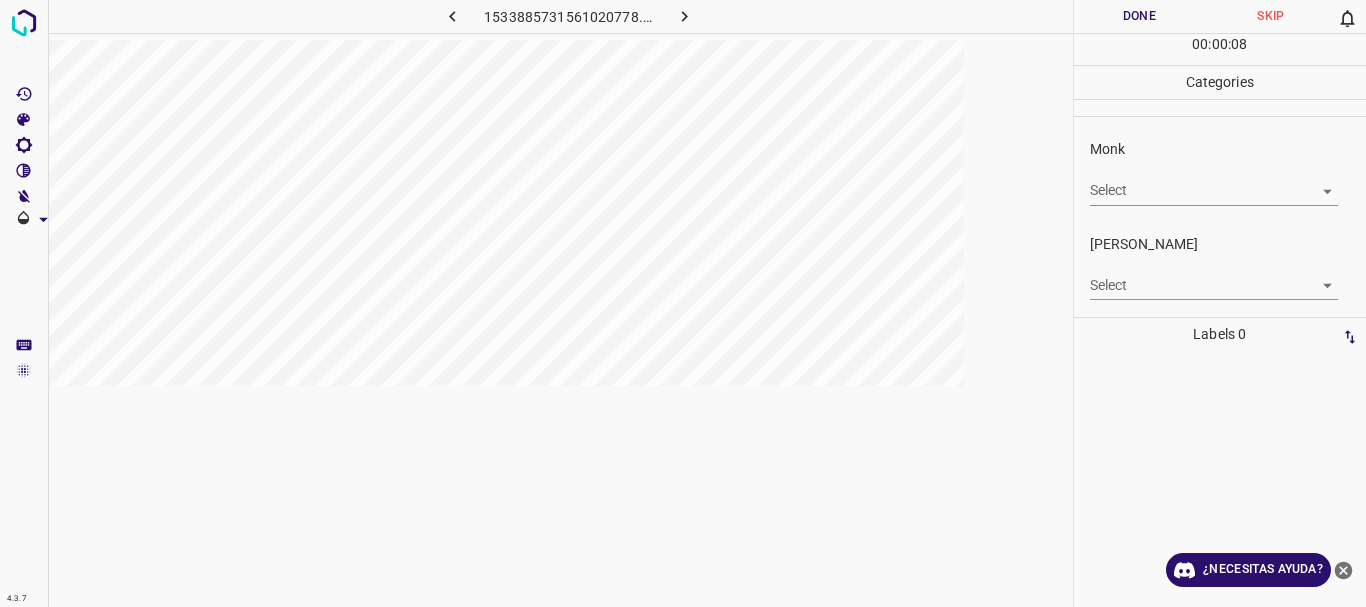 click 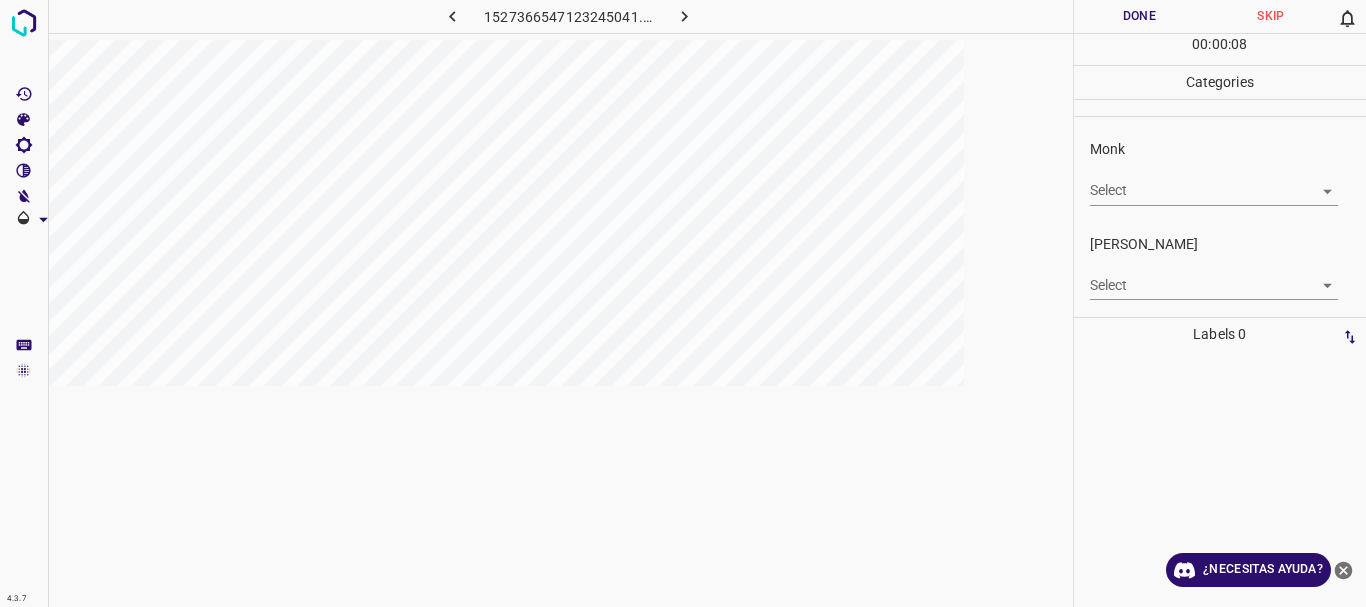 click on "4.3.7 1527366547123245041.png Done Skip 0 00   : 00   : 08   Categories Monk   Select ​  Fitzpatrick   Select ​ Labels   0 Categories 1 Monk 2  Fitzpatrick Tools Space Change between modes (Draw & Edit) I Auto labeling R Restore zoom M Zoom in N Zoom out Delete Delete selecte label Filters Z Restore filters X Saturation filter C Brightness filter V Contrast filter B Gray scale filter General O Download ¿Necesitas ayuda? Texto original Valora esta traducción Tu opinión servirá para ayudar a mejorar el Traductor de Google - Texto - Esconder - Borrar" at bounding box center [683, 303] 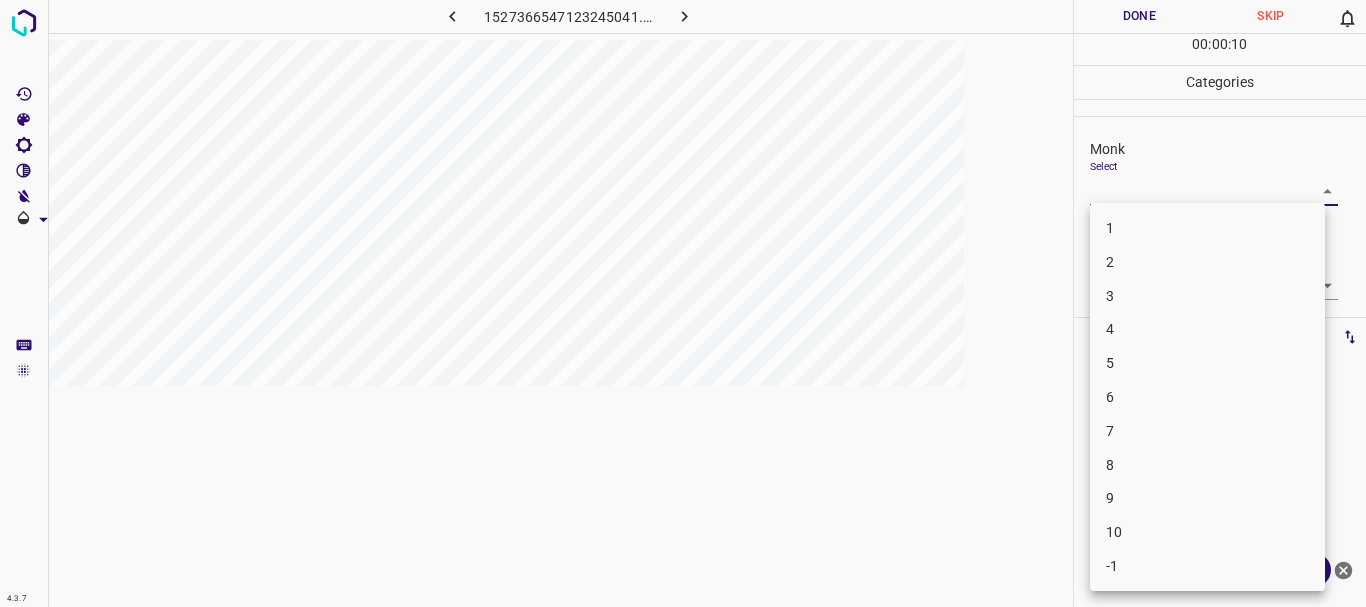 click on "5" at bounding box center [1207, 363] 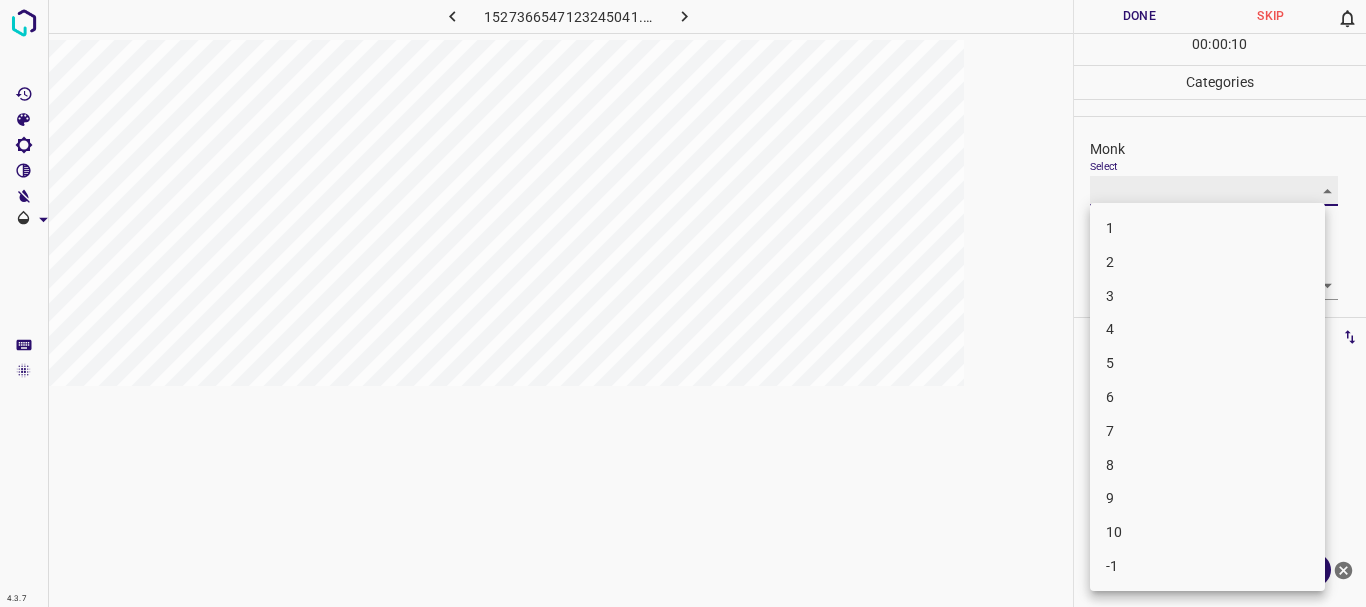type on "5" 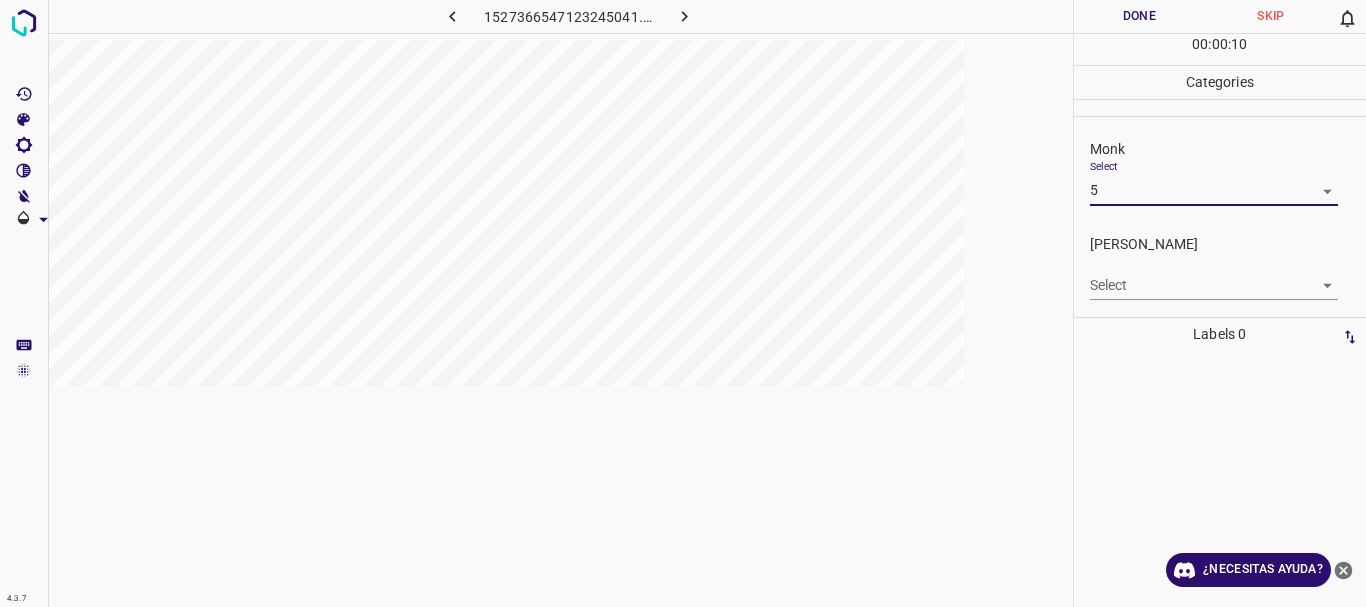 click on "4.3.7 1527366547123245041.png Done Skip 0 00   : 00   : 10   Categories Monk   Select 5 5  Fitzpatrick   Select ​ Labels   0 Categories 1 Monk 2  Fitzpatrick Tools Space Change between modes (Draw & Edit) I Auto labeling R Restore zoom M Zoom in N Zoom out Delete Delete selecte label Filters Z Restore filters X Saturation filter C Brightness filter V Contrast filter B Gray scale filter General O Download ¿Necesitas ayuda? Texto original Valora esta traducción Tu opinión servirá para ayudar a mejorar el Traductor de Google - Texto - Esconder - Borrar" at bounding box center [683, 303] 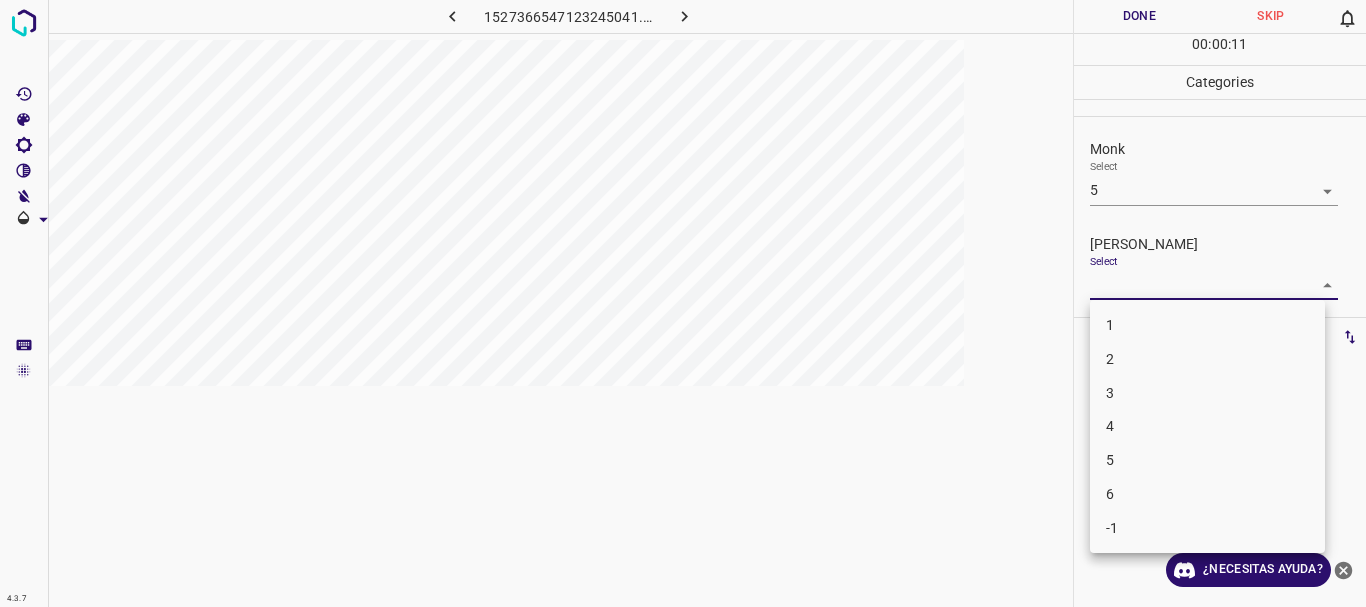 click on "2" at bounding box center [1207, 359] 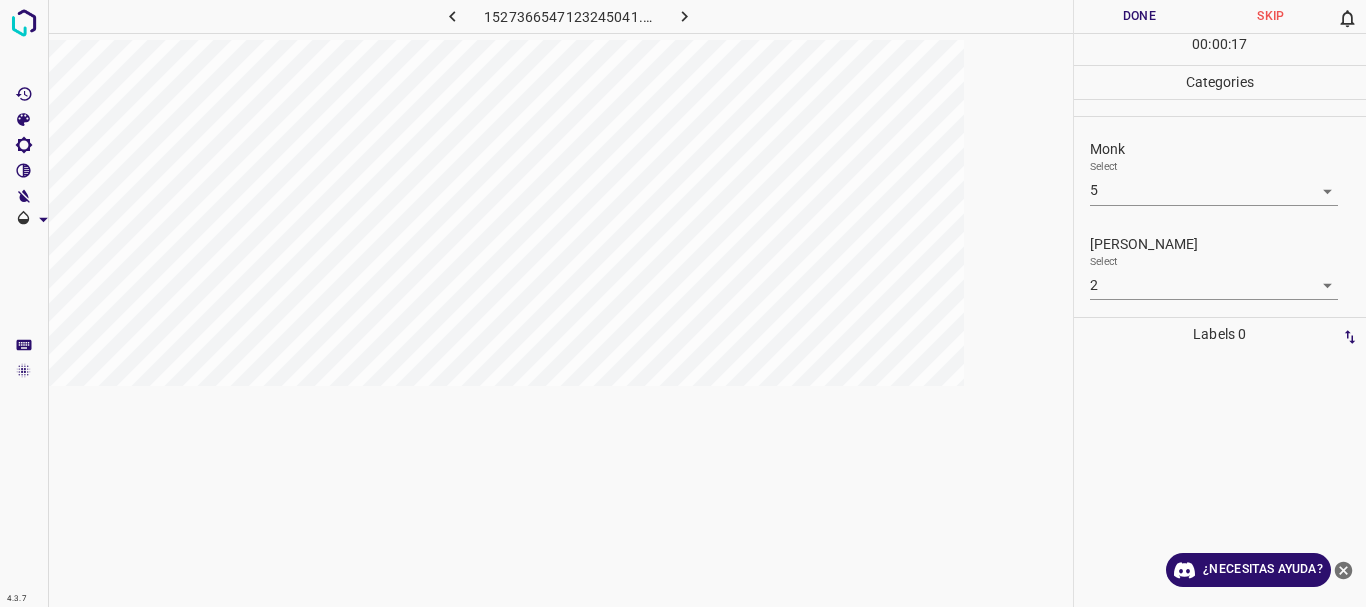 click on "4.3.7 1527366547123245041.png Done Skip 0 00   : 00   : 17   Categories Monk   Select 5 5  Fitzpatrick   Select 2 2 Labels   0 Categories 1 Monk 2  Fitzpatrick Tools Space Change between modes (Draw & Edit) I Auto labeling R Restore zoom M Zoom in N Zoom out Delete Delete selecte label Filters Z Restore filters X Saturation filter C Brightness filter V Contrast filter B Gray scale filter General O Download ¿Necesitas ayuda? Texto original Valora esta traducción Tu opinión servirá para ayudar a mejorar el Traductor de Google - Texto - Esconder - Borrar" at bounding box center [683, 303] 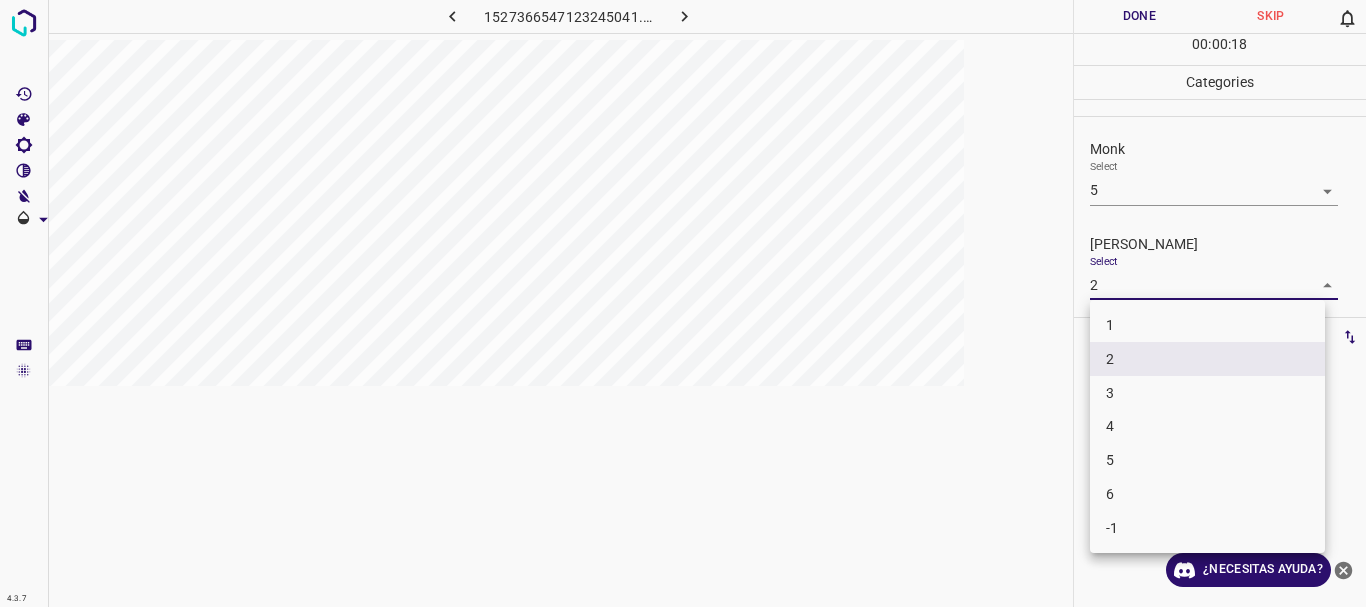 click on "1" at bounding box center (1207, 325) 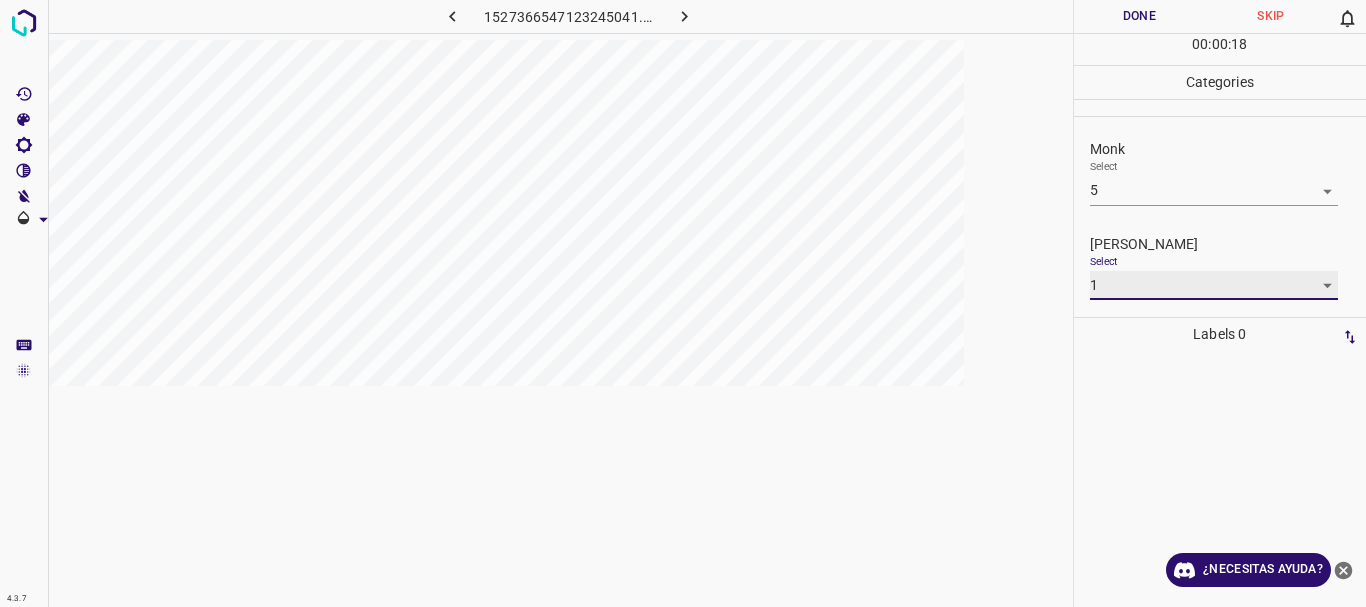 type on "1" 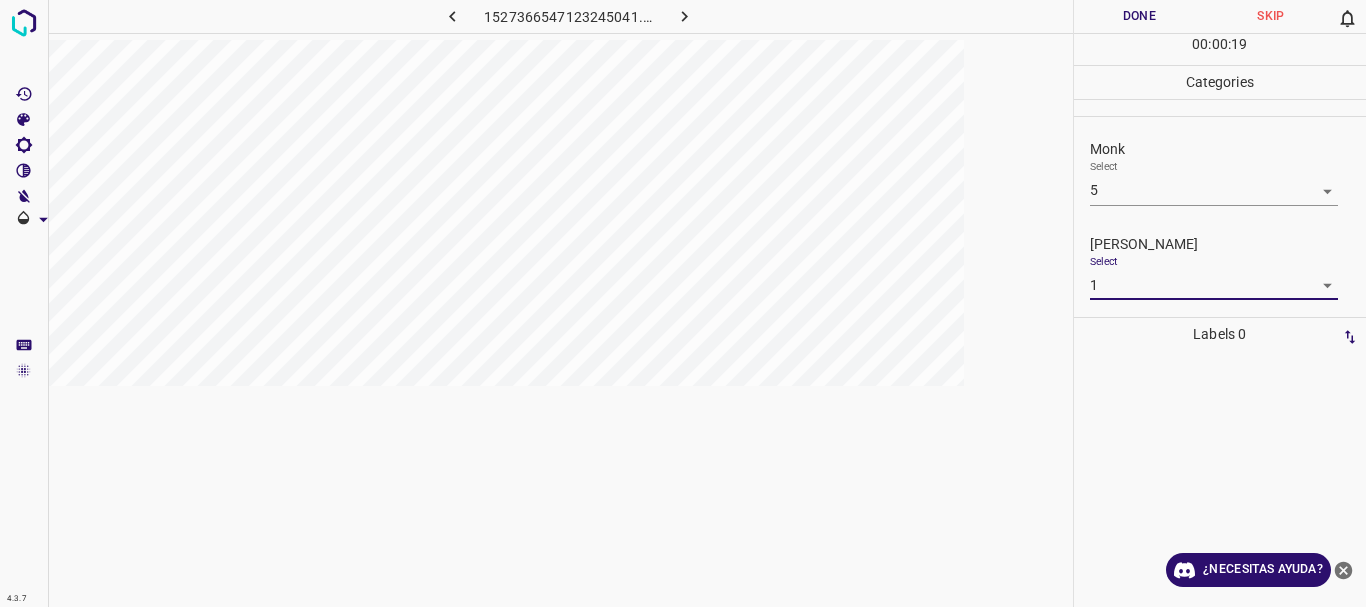click on "Done" at bounding box center [1140, 16] 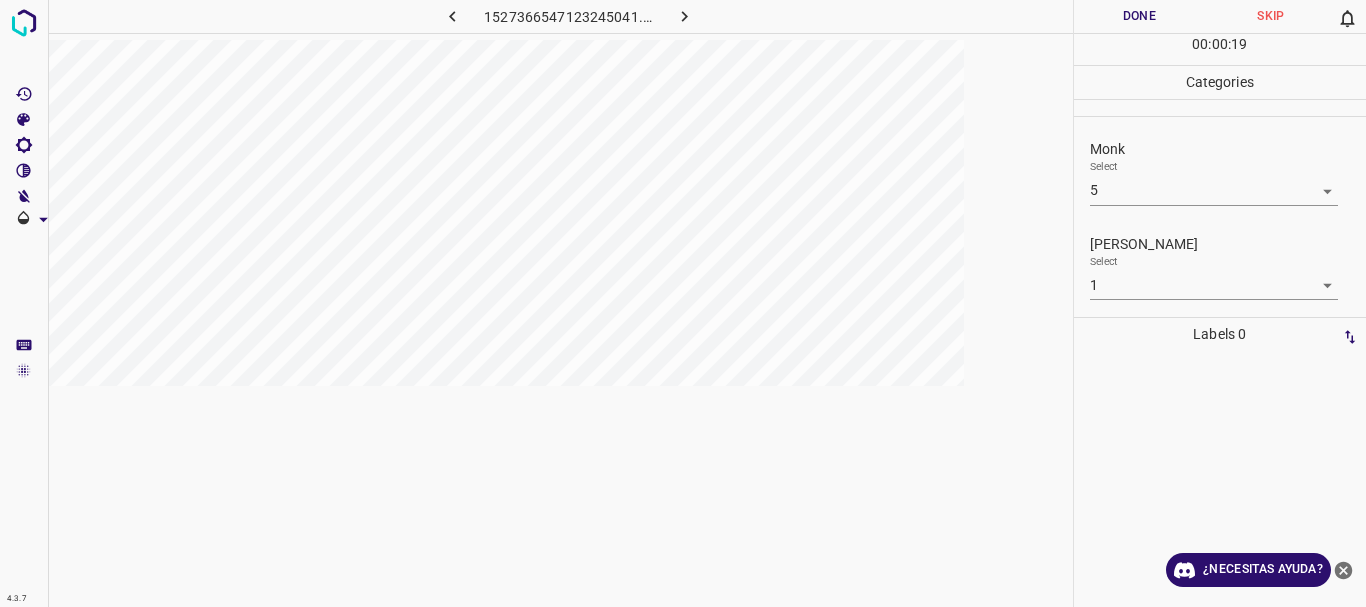 click 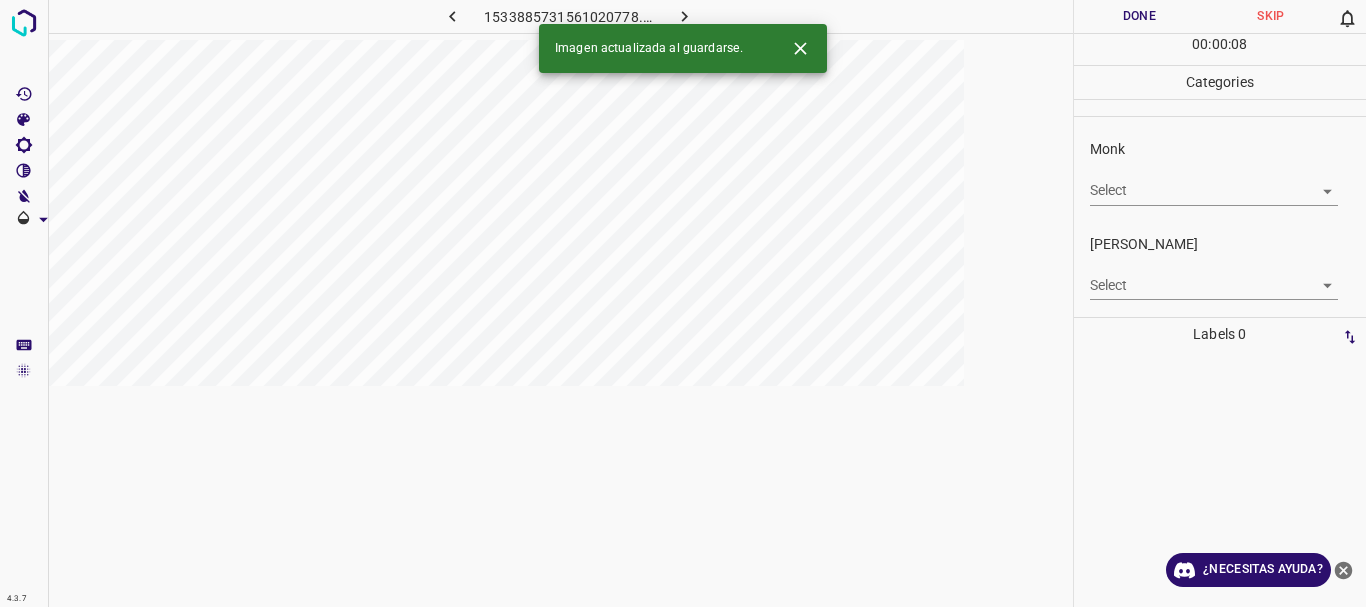 click on "4.3.7 1533885731561020778.png Done Skip 0 00   : 00   : 08   Categories Monk   Select ​  Fitzpatrick   Select ​ Labels   0 Categories 1 Monk 2  Fitzpatrick Tools Space Change between modes (Draw & Edit) I Auto labeling R Restore zoom M Zoom in N Zoom out Delete Delete selecte label Filters Z Restore filters X Saturation filter C Brightness filter V Contrast filter B Gray scale filter General O Download Imagen actualizada al guardarse. ¿Necesitas ayuda? Texto original Valora esta traducción Tu opinión servirá para ayudar a mejorar el Traductor de Google - Texto - Esconder - Borrar" at bounding box center (683, 303) 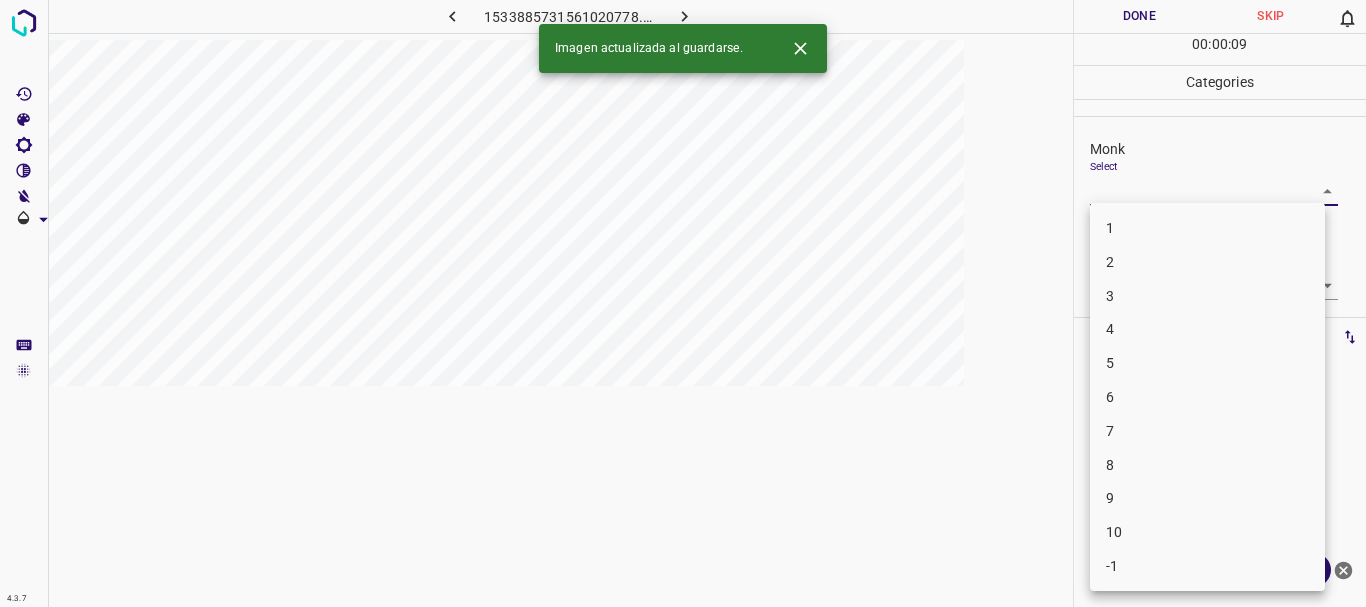 click on "4" at bounding box center [1207, 329] 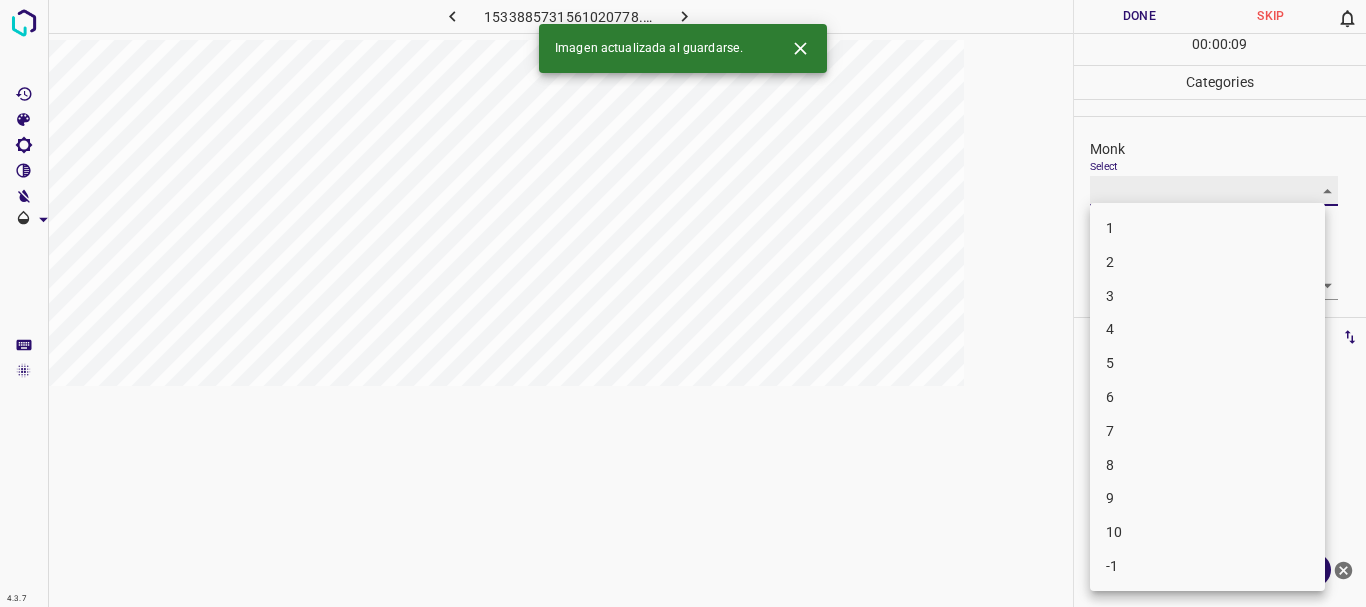 type on "4" 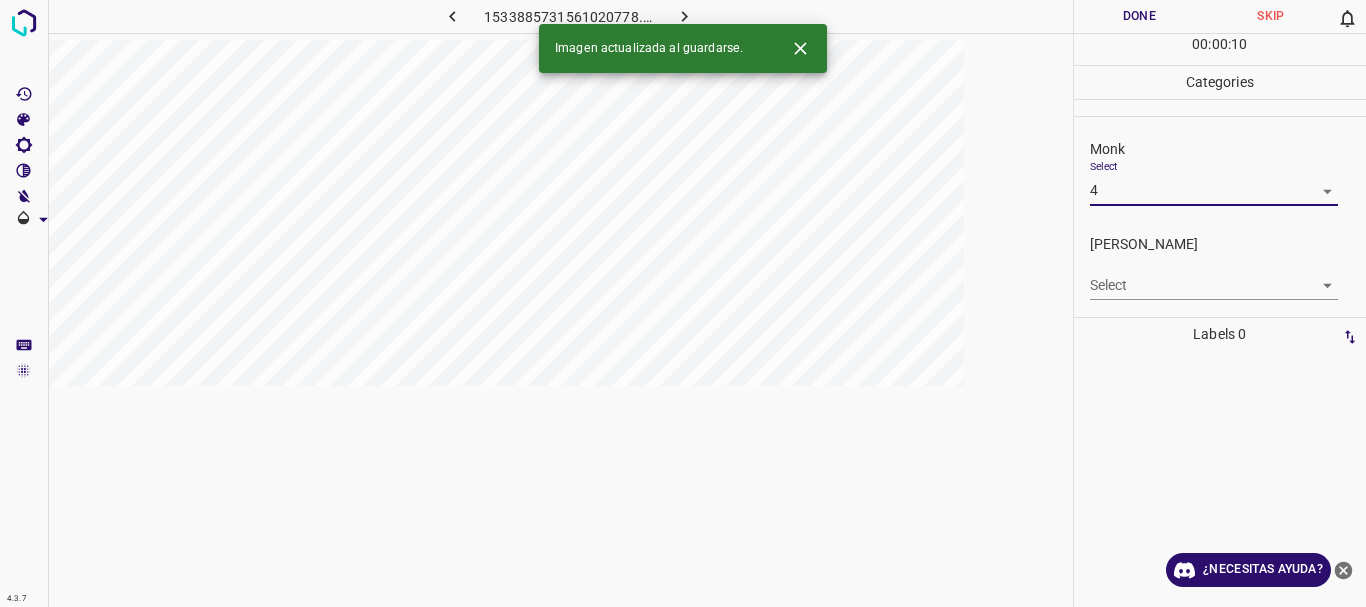 click on "4.3.7 1533885731561020778.png Done Skip 0 00   : 00   : 10   Categories Monk   Select 4 4  Fitzpatrick   Select ​ Labels   0 Categories 1 Monk 2  Fitzpatrick Tools Space Change between modes (Draw & Edit) I Auto labeling R Restore zoom M Zoom in N Zoom out Delete Delete selecte label Filters Z Restore filters X Saturation filter C Brightness filter V Contrast filter B Gray scale filter General O Download Imagen actualizada al guardarse. ¿Necesitas ayuda? Texto original Valora esta traducción Tu opinión servirá para ayudar a mejorar el Traductor de Google - Texto - Esconder - Borrar" at bounding box center (683, 303) 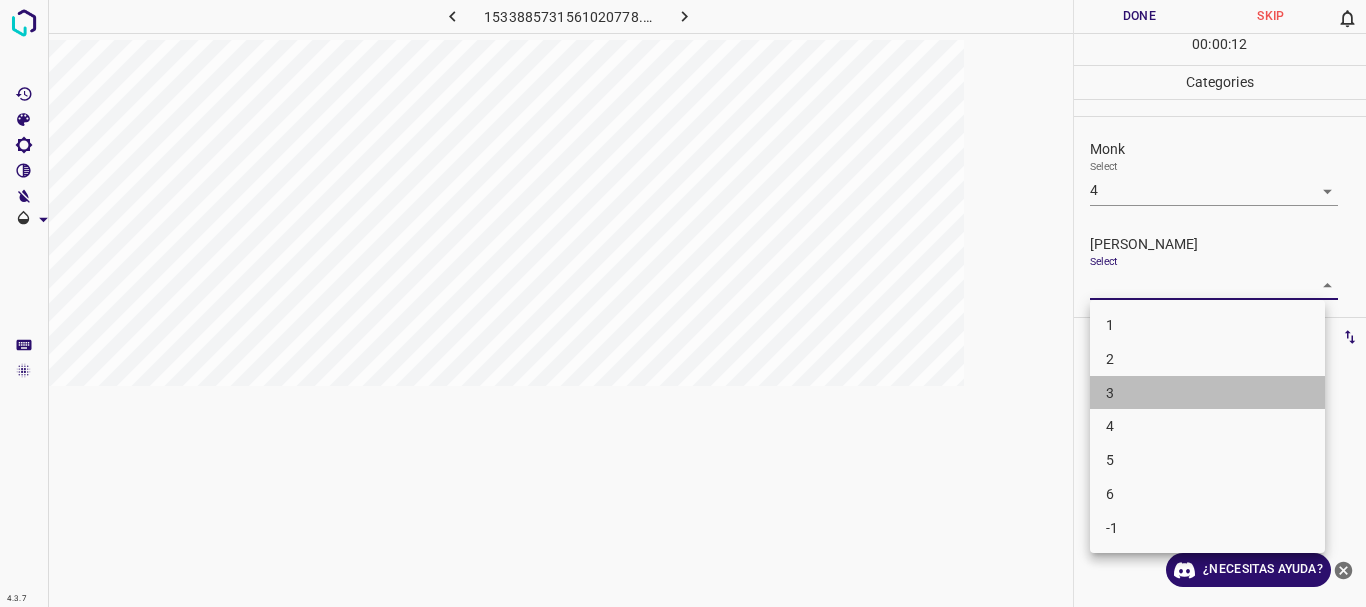 click on "3" at bounding box center (1207, 393) 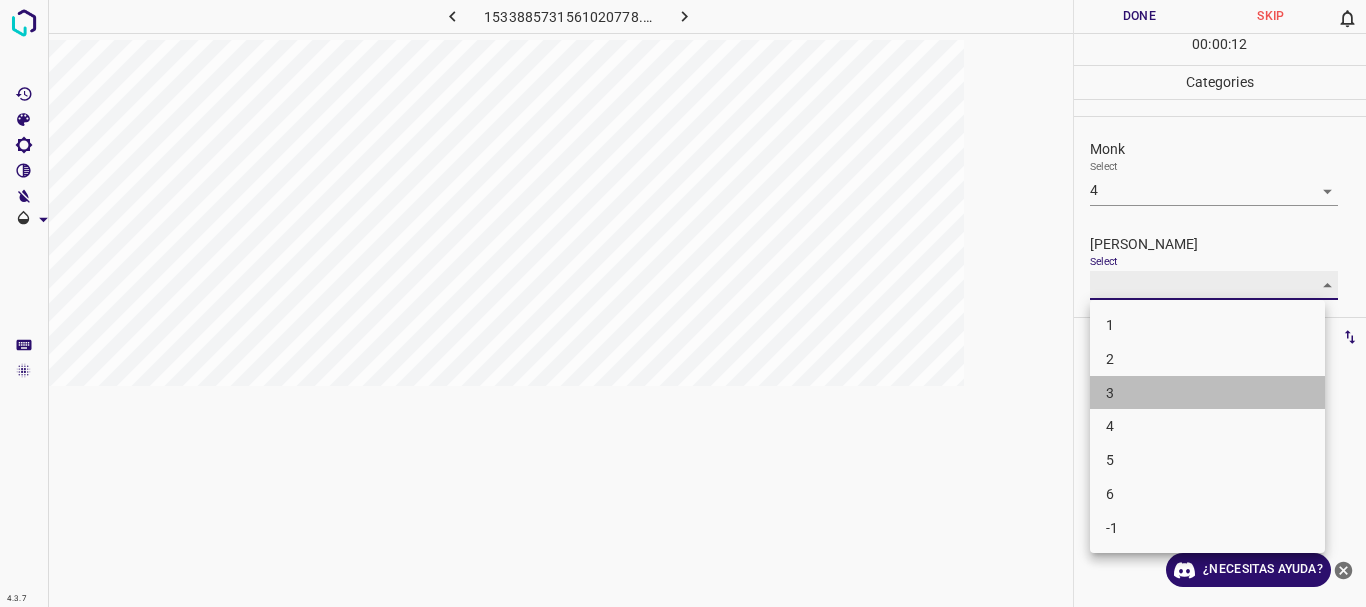 type on "3" 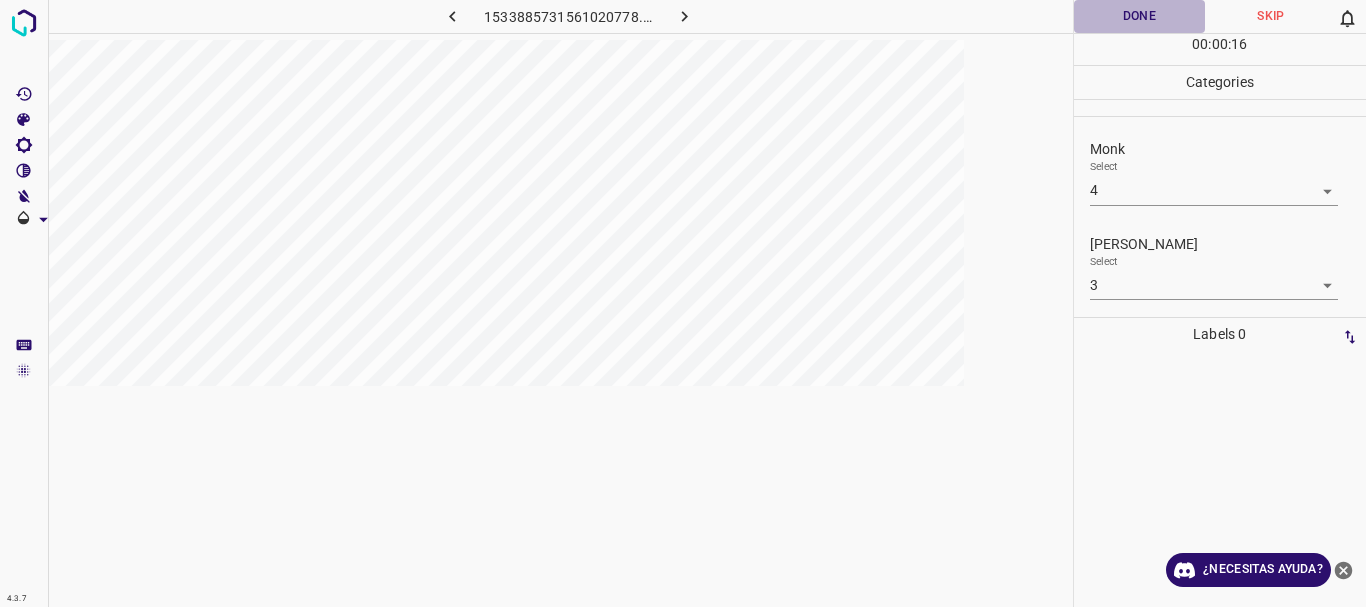click on "Done" at bounding box center [1140, 16] 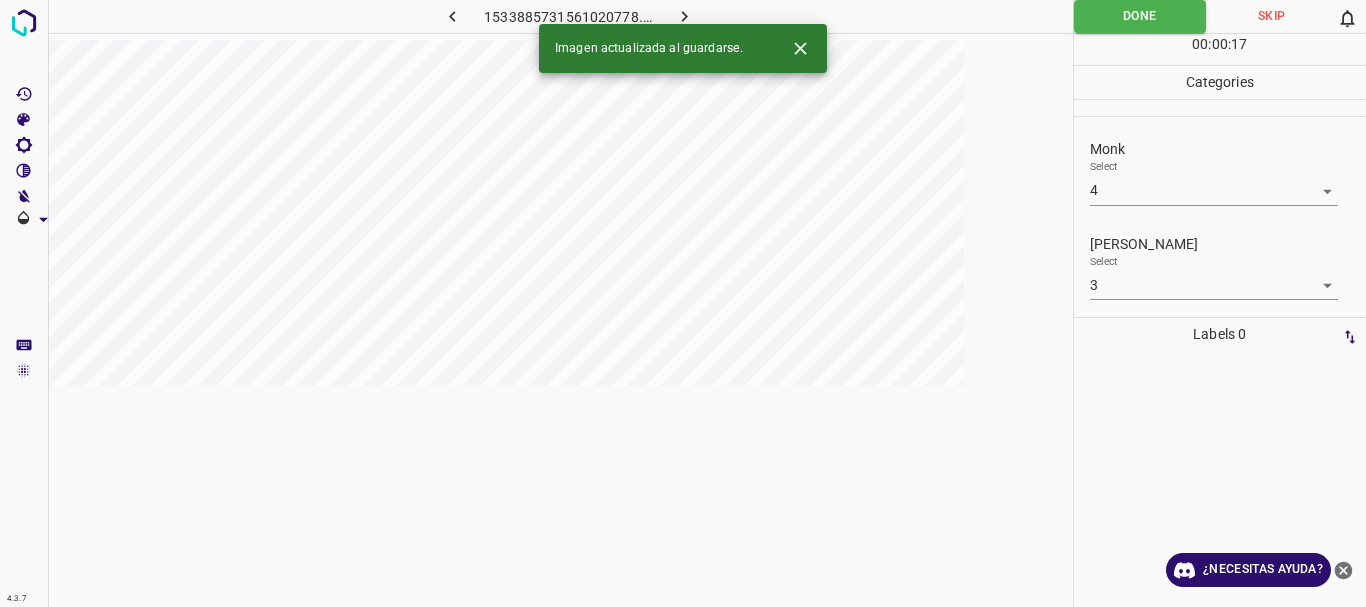 click 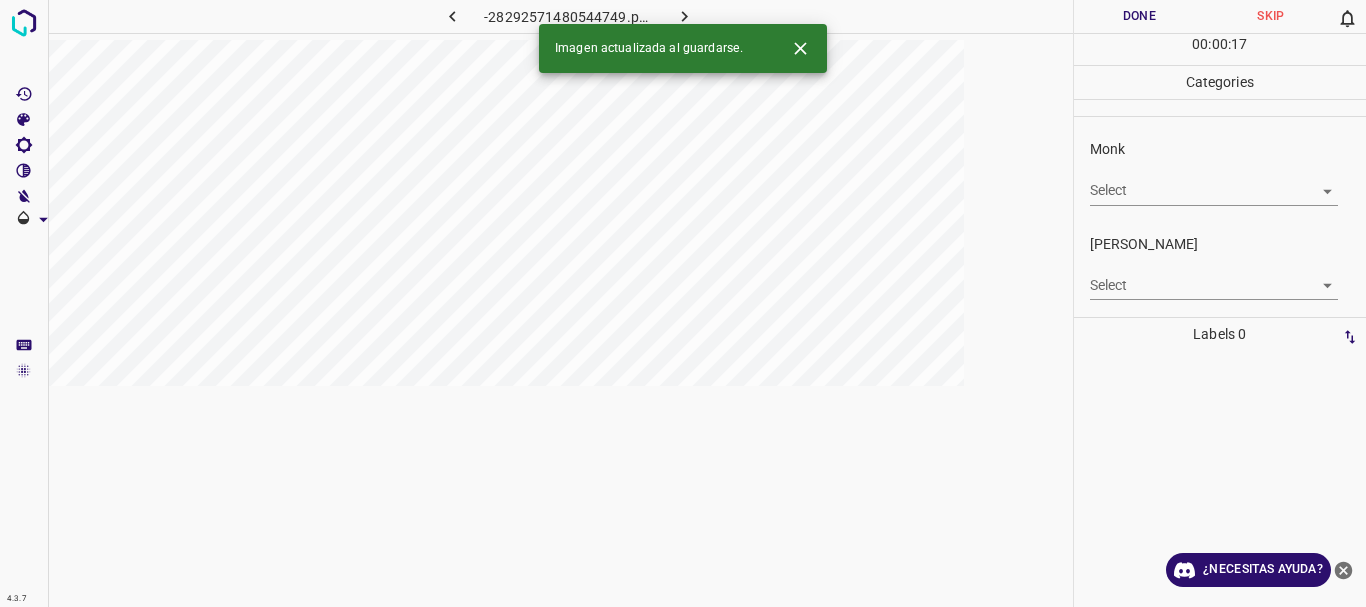 click on "4.3.7 -28292571480544749.png Done Skip 0 00   : 00   : 17   Categories Monk   Select ​  Fitzpatrick   Select ​ Labels   0 Categories 1 Monk 2  Fitzpatrick Tools Space Change between modes (Draw & Edit) I Auto labeling R Restore zoom M Zoom in N Zoom out Delete Delete selecte label Filters Z Restore filters X Saturation filter C Brightness filter V Contrast filter B Gray scale filter General O Download Imagen actualizada al guardarse. ¿Necesitas ayuda? Texto original Valora esta traducción Tu opinión servirá para ayudar a mejorar el Traductor de Google - Texto - Esconder - Borrar" at bounding box center [683, 303] 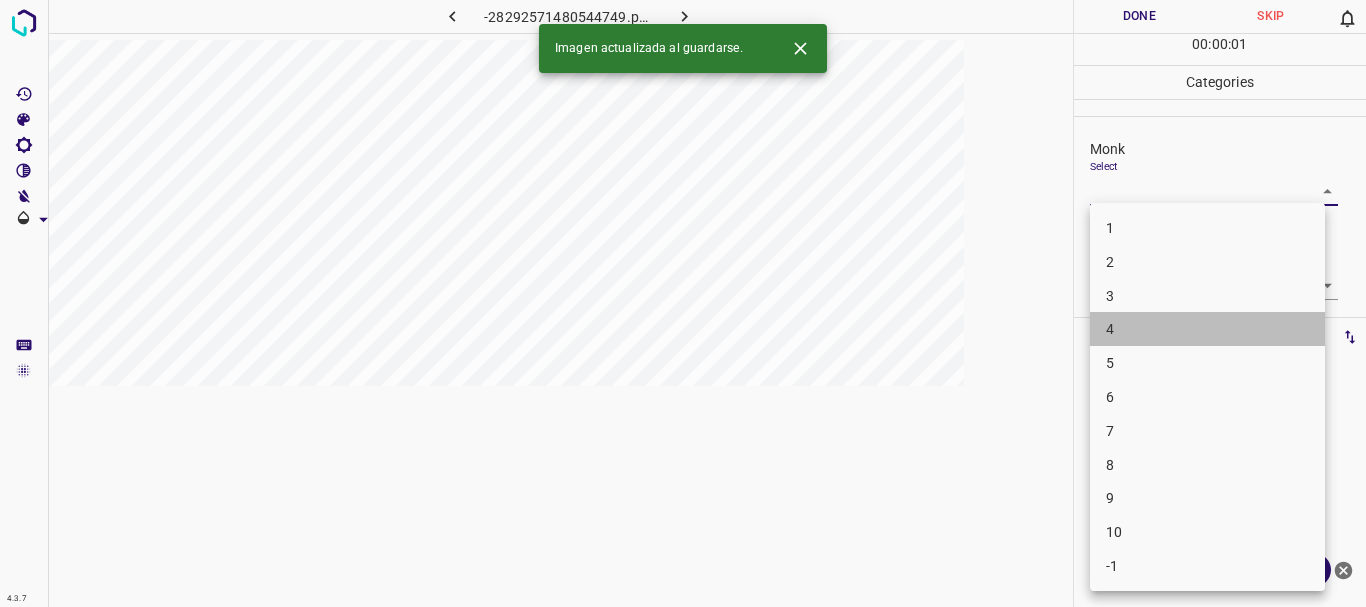 click on "4" at bounding box center (1207, 329) 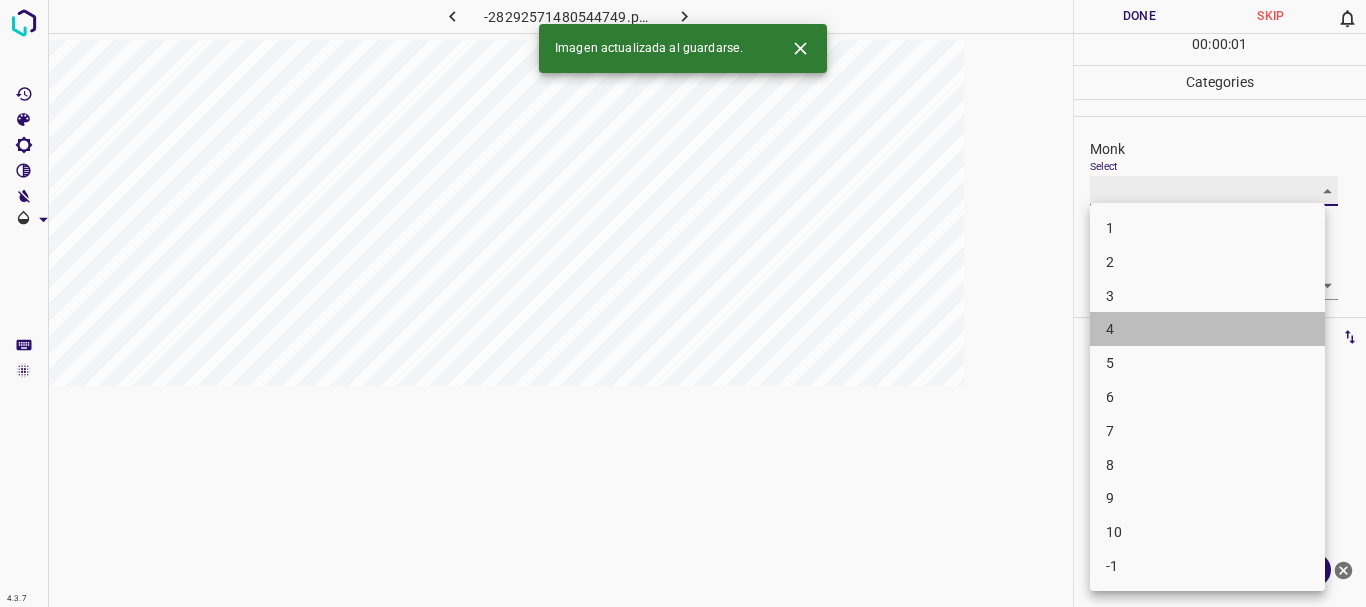 type on "4" 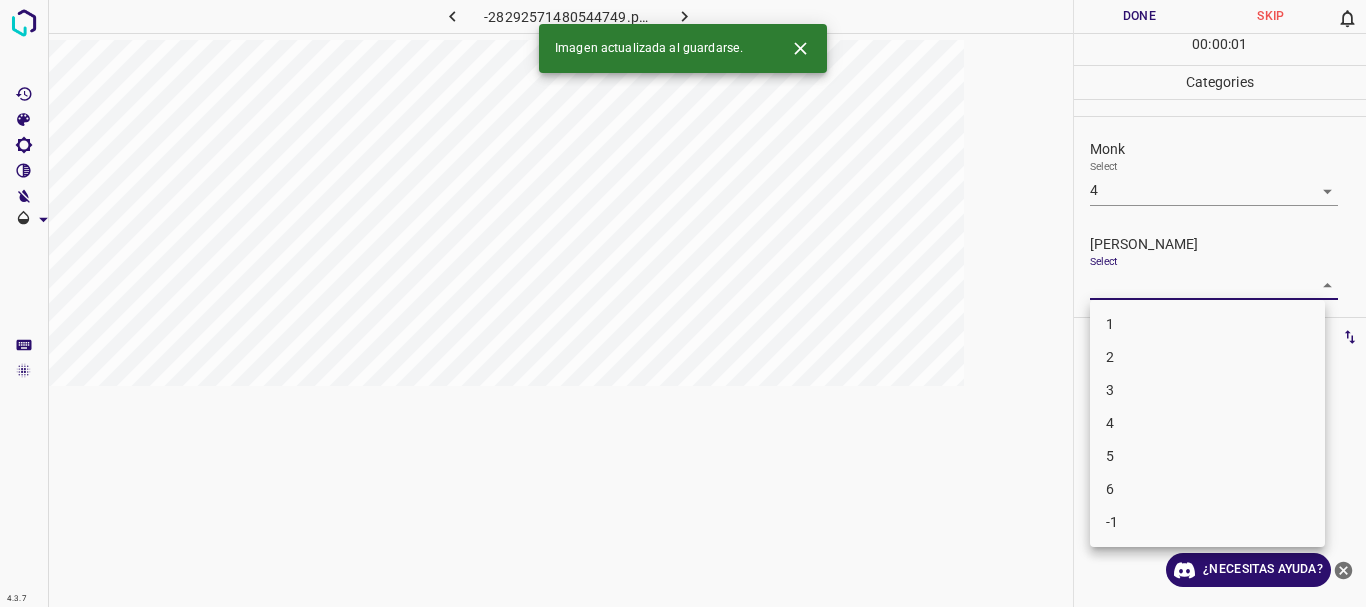 click on "4.3.7 -28292571480544749.png Done Skip 0 00   : 00   : 01   Categories Monk   Select 4 4  Fitzpatrick   Select ​ Labels   0 Categories 1 Monk 2  Fitzpatrick Tools Space Change between modes (Draw & Edit) I Auto labeling R Restore zoom M Zoom in N Zoom out Delete Delete selecte label Filters Z Restore filters X Saturation filter C Brightness filter V Contrast filter B Gray scale filter General O Download Imagen actualizada al guardarse. ¿Necesitas ayuda? Texto original Valora esta traducción Tu opinión servirá para ayudar a mejorar el Traductor de Google - Texto - Esconder - Borrar 1 2 3 4 5 6 -1" at bounding box center [683, 303] 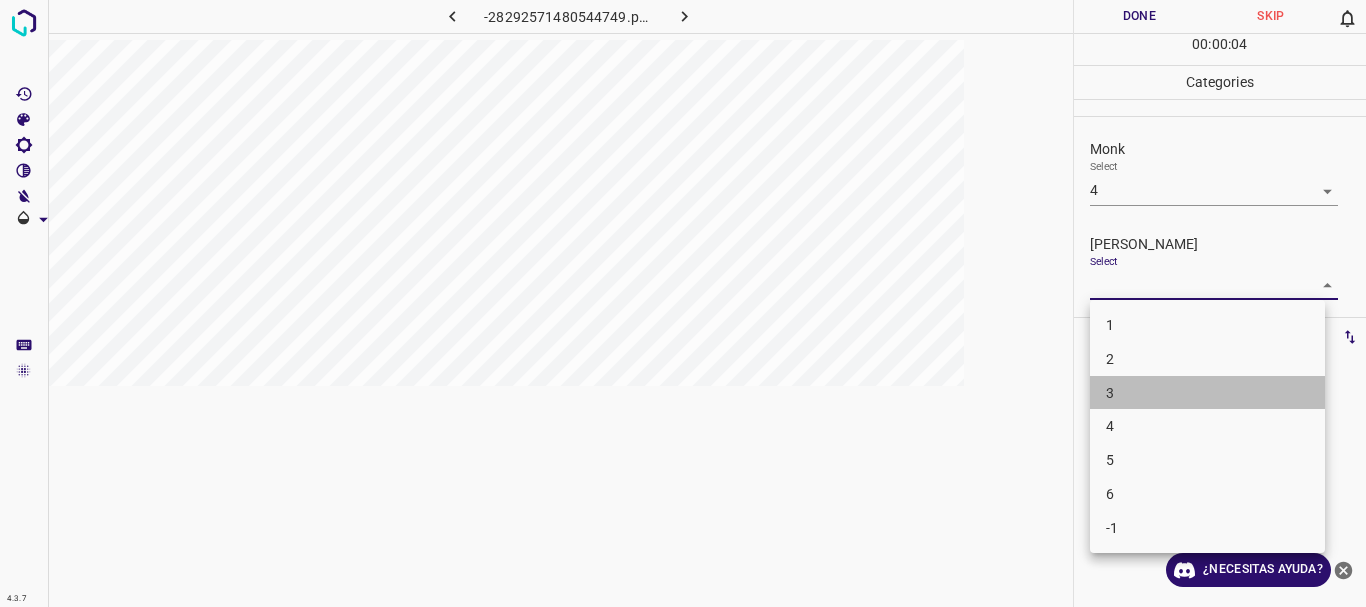 click on "3" at bounding box center [1207, 393] 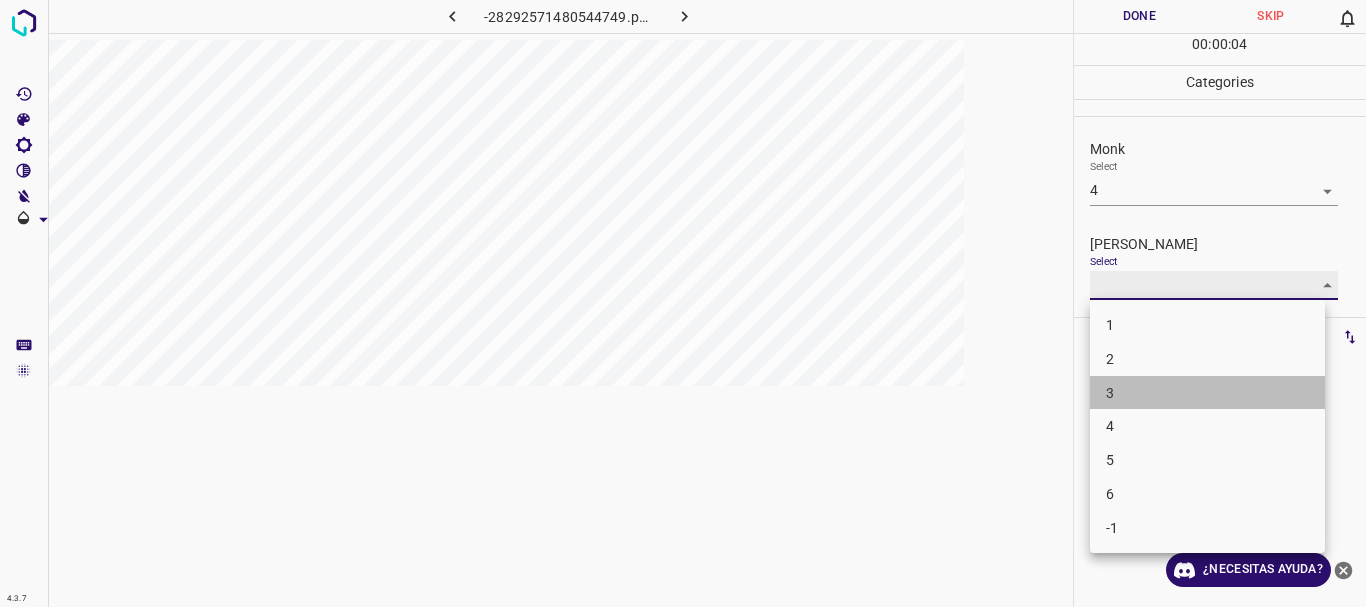 type on "3" 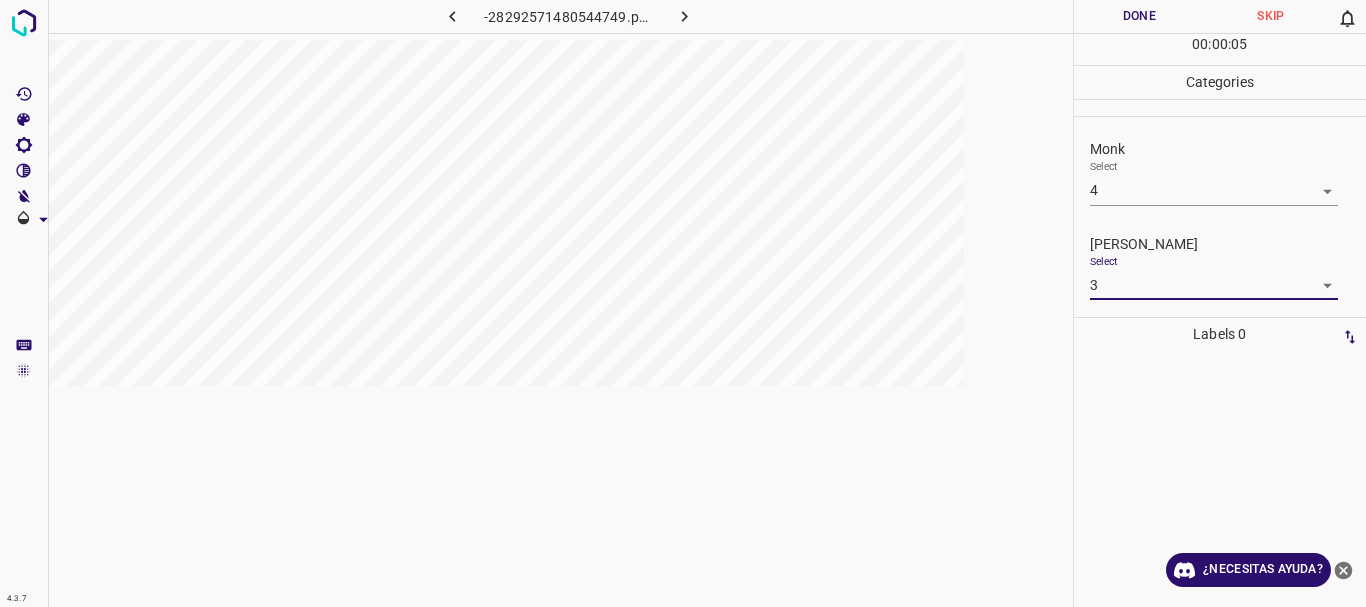 click on "Done" at bounding box center [1140, 16] 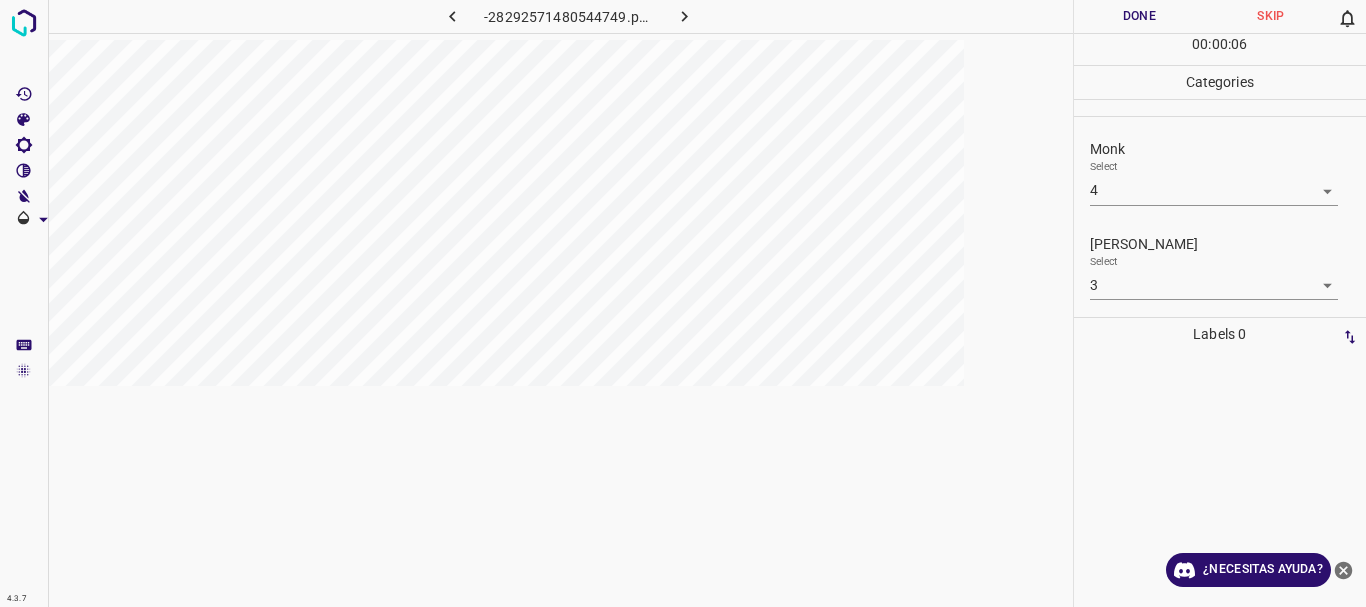 click 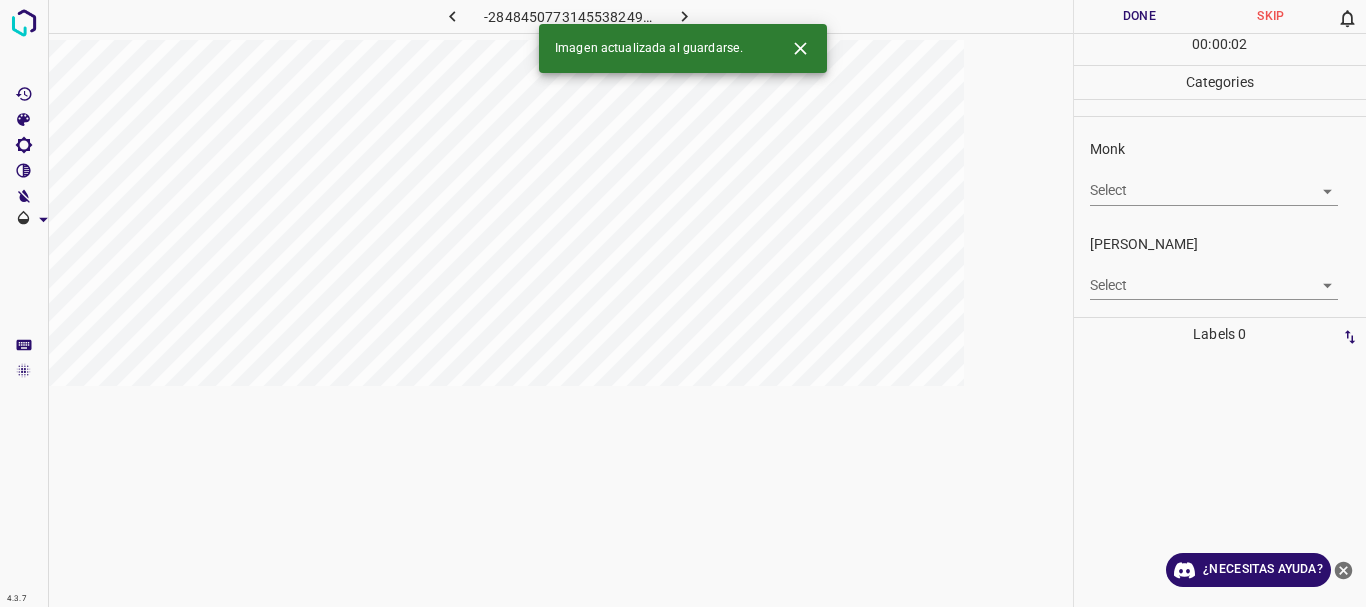 click on "Select ​" at bounding box center [1214, 182] 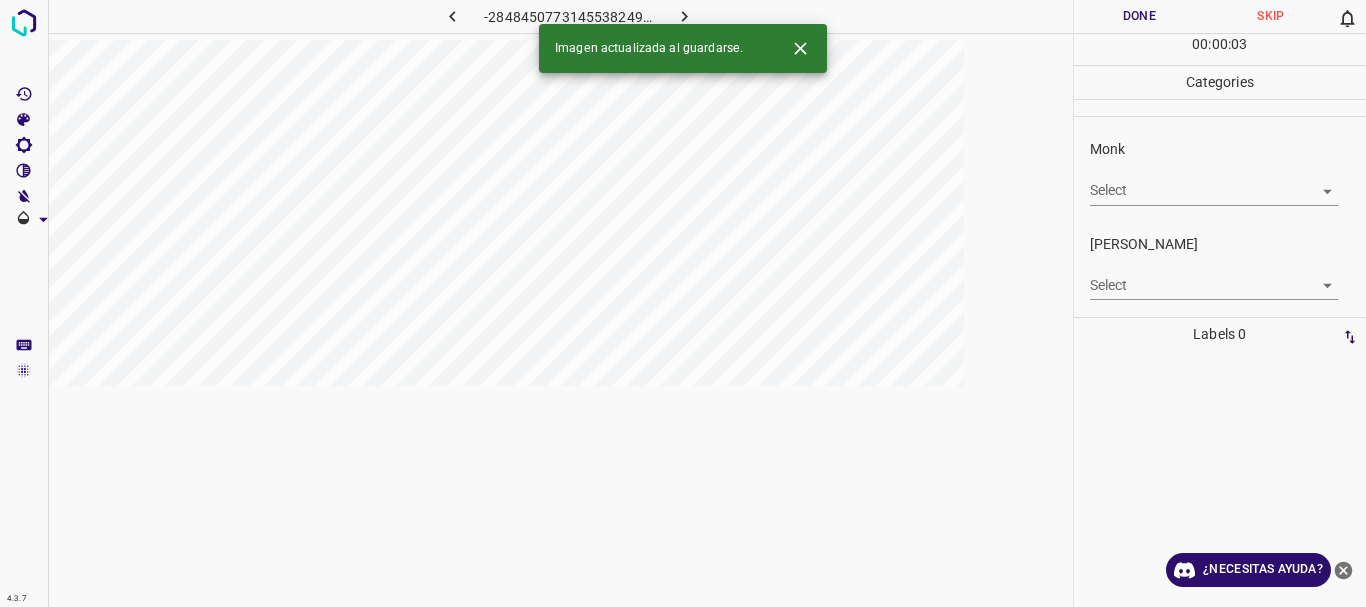 click on "4.3.7 -2848450773145538249.png Done Skip 0 00   : 00   : 03   Categories Monk   Select ​  Fitzpatrick   Select ​ Labels   0 Categories 1 Monk 2  Fitzpatrick Tools Space Change between modes (Draw & Edit) I Auto labeling R Restore zoom M Zoom in N Zoom out Delete Delete selecte label Filters Z Restore filters X Saturation filter C Brightness filter V Contrast filter B Gray scale filter General O Download Imagen actualizada al guardarse. ¿Necesitas ayuda? Texto original Valora esta traducción Tu opinión servirá para ayudar a mejorar el Traductor de Google - Texto - Esconder - Borrar" at bounding box center [683, 303] 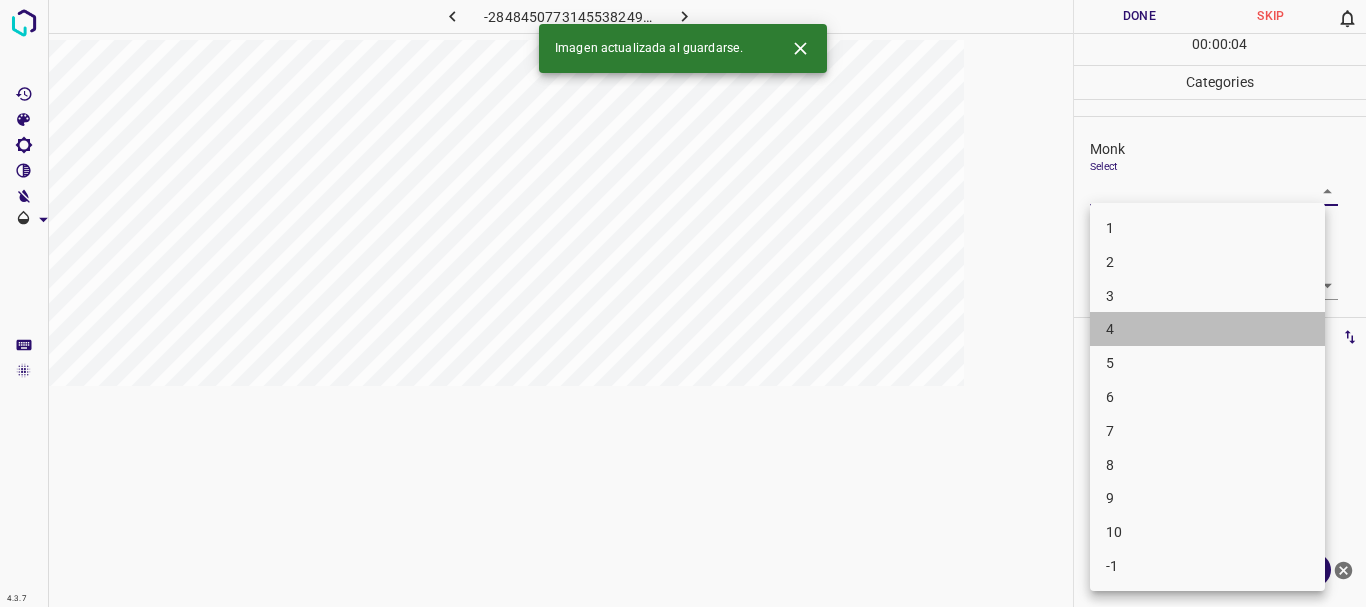 click on "4" at bounding box center (1207, 329) 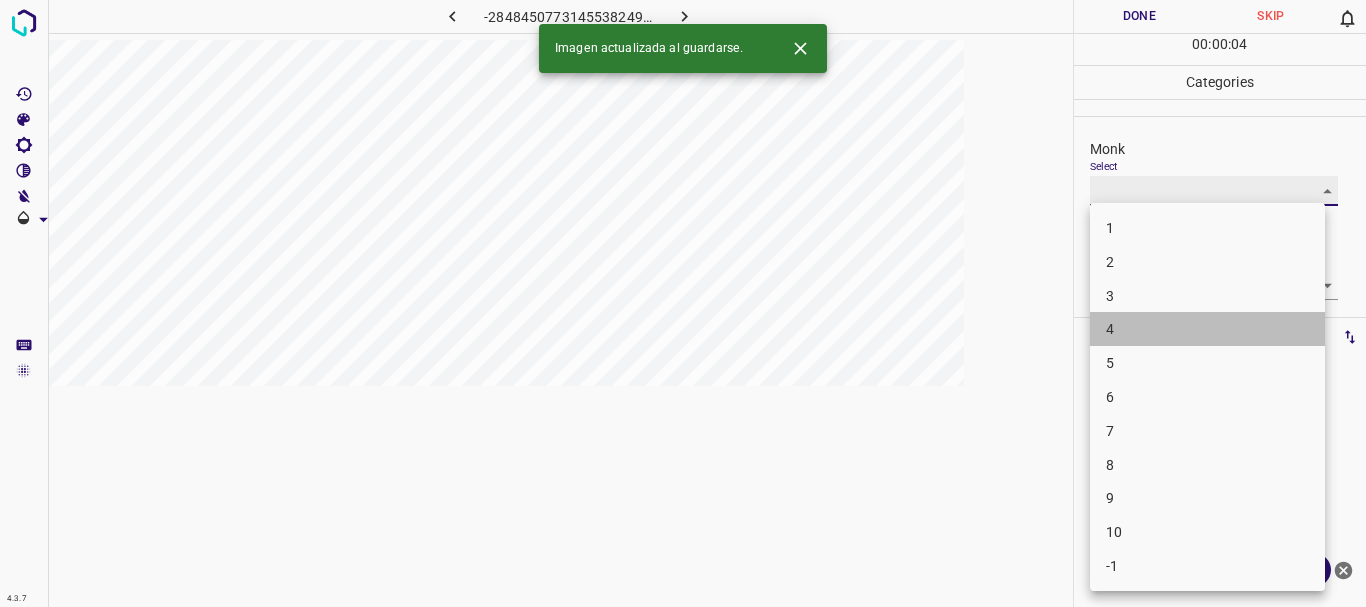 type on "4" 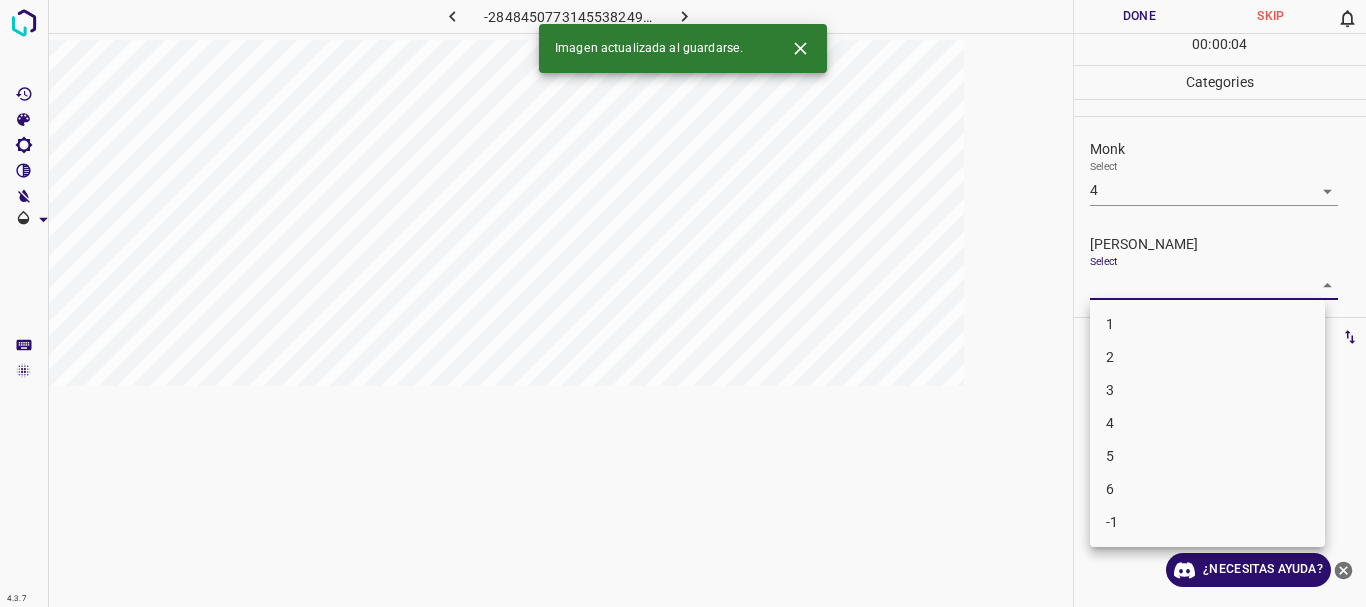 click on "4.3.7 -2848450773145538249.png Done Skip 0 00   : 00   : 04   Categories Monk   Select 4 4  Fitzpatrick   Select ​ Labels   0 Categories 1 Monk 2  Fitzpatrick Tools Space Change between modes (Draw & Edit) I Auto labeling R Restore zoom M Zoom in N Zoom out Delete Delete selecte label Filters Z Restore filters X Saturation filter C Brightness filter V Contrast filter B Gray scale filter General O Download Imagen actualizada al guardarse. ¿Necesitas ayuda? Texto original Valora esta traducción Tu opinión servirá para ayudar a mejorar el Traductor de Google - Texto - Esconder - Borrar 1 2 3 4 5 6 -1" at bounding box center [683, 303] 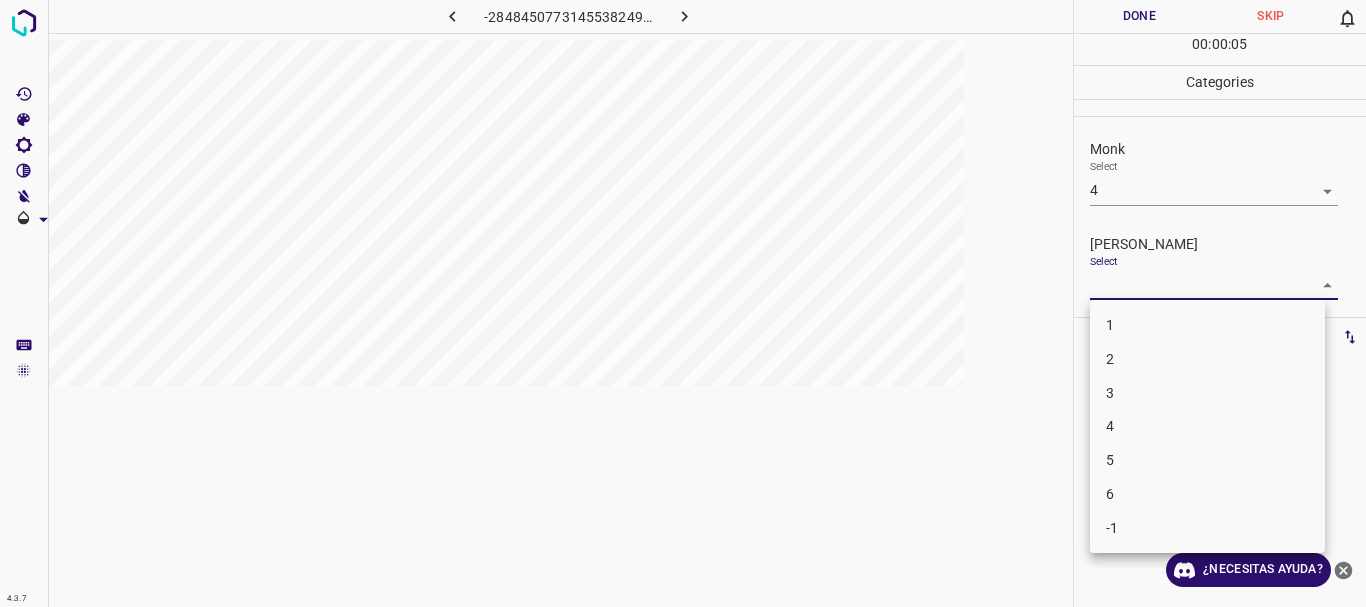 drag, startPoint x: 1131, startPoint y: 386, endPoint x: 1135, endPoint y: 316, distance: 70.11419 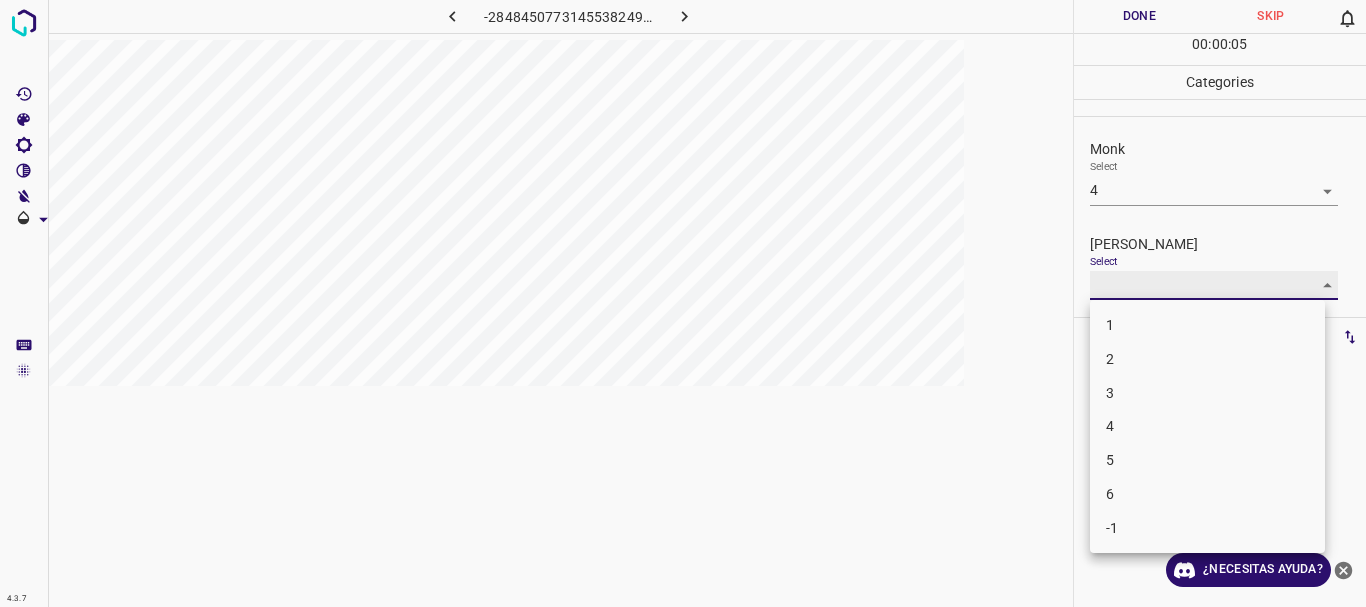 type on "3" 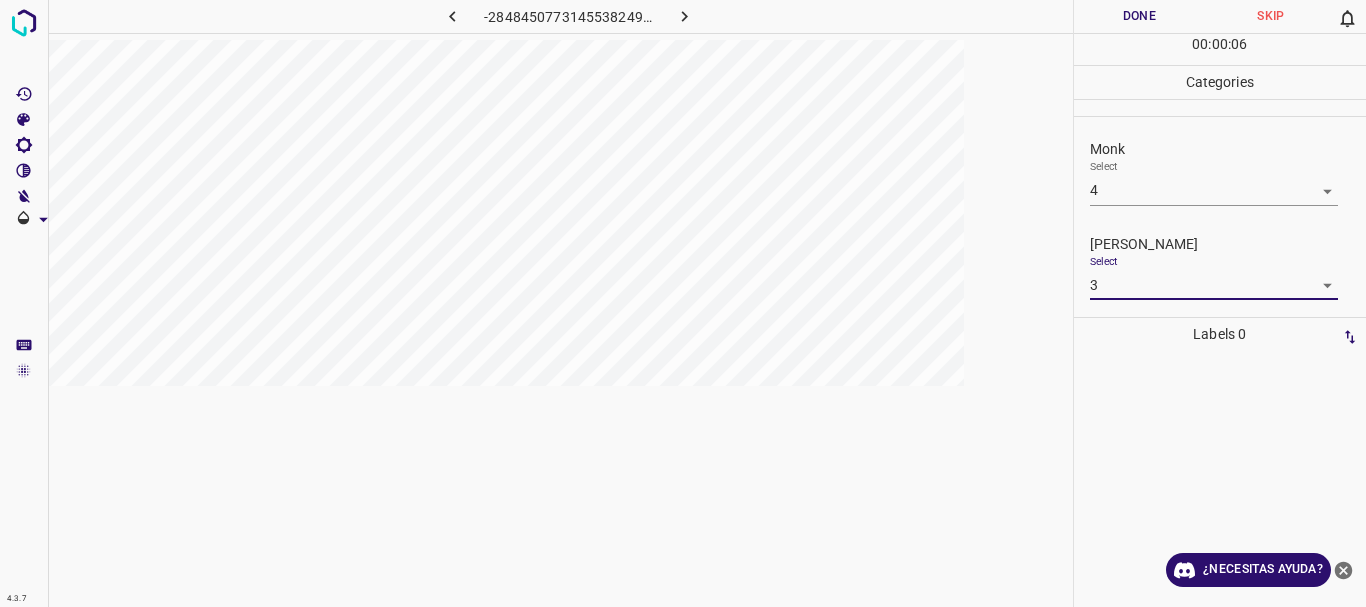 click on "Done" at bounding box center (1140, 16) 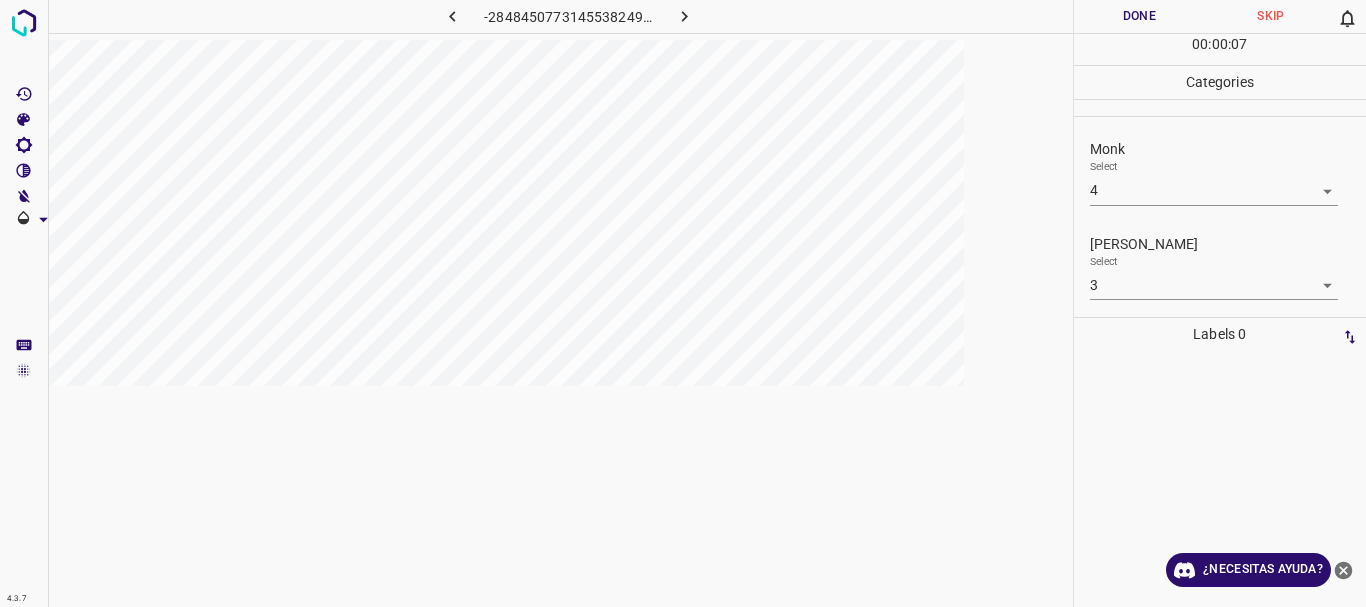 click 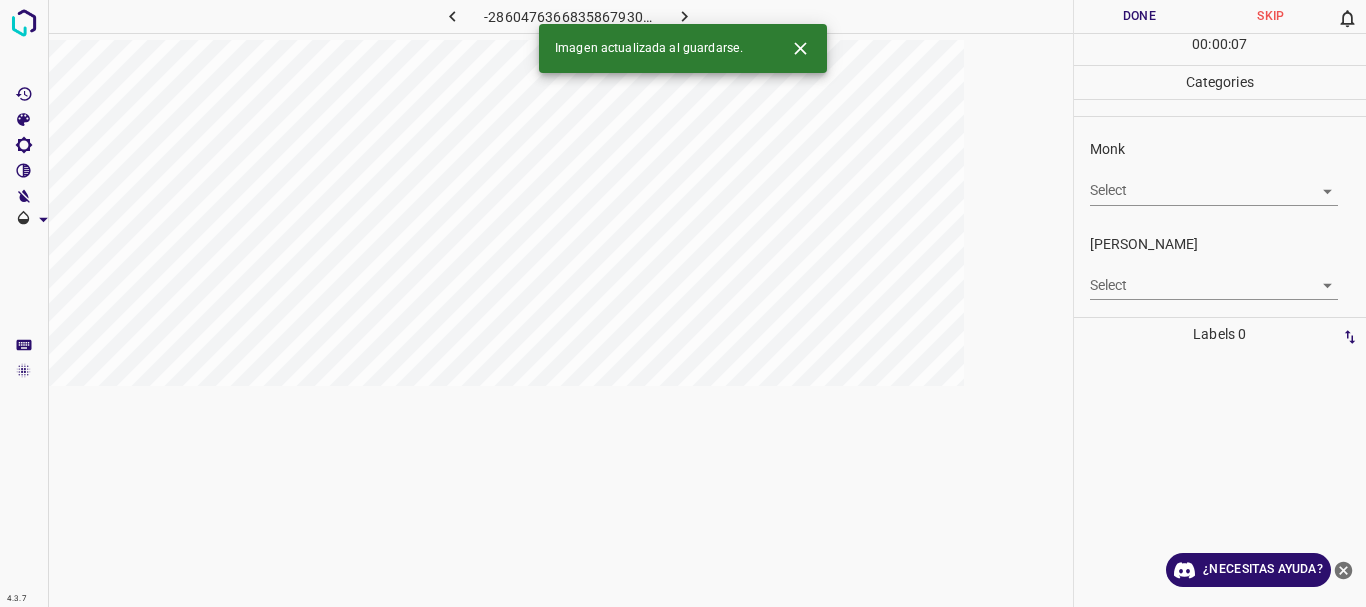 click on "4.3.7 -2860476366835867930.png Done Skip 0 00   : 00   : 07   Categories Monk   Select ​  Fitzpatrick   Select ​ Labels   0 Categories 1 Monk 2  Fitzpatrick Tools Space Change between modes (Draw & Edit) I Auto labeling R Restore zoom M Zoom in N Zoom out Delete Delete selecte label Filters Z Restore filters X Saturation filter C Brightness filter V Contrast filter B Gray scale filter General O Download Imagen actualizada al guardarse. ¿Necesitas ayuda? Texto original Valora esta traducción Tu opinión servirá para ayudar a mejorar el Traductor de Google - Texto - Esconder - Borrar" at bounding box center [683, 303] 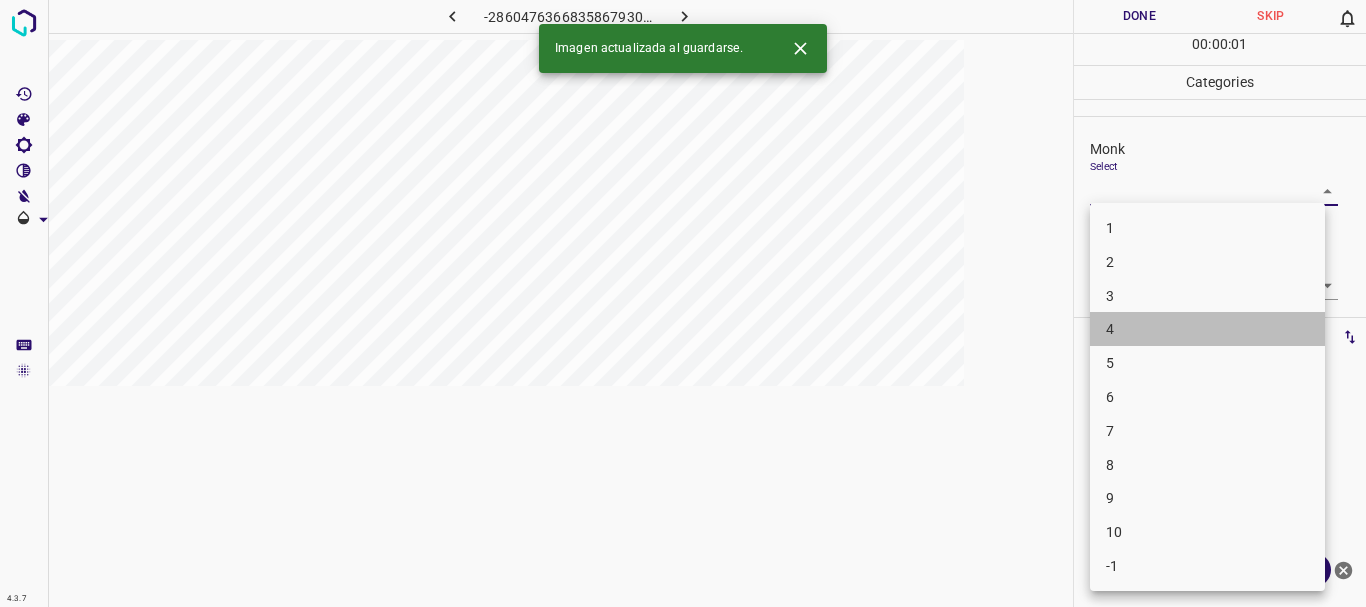 click on "4" at bounding box center [1207, 329] 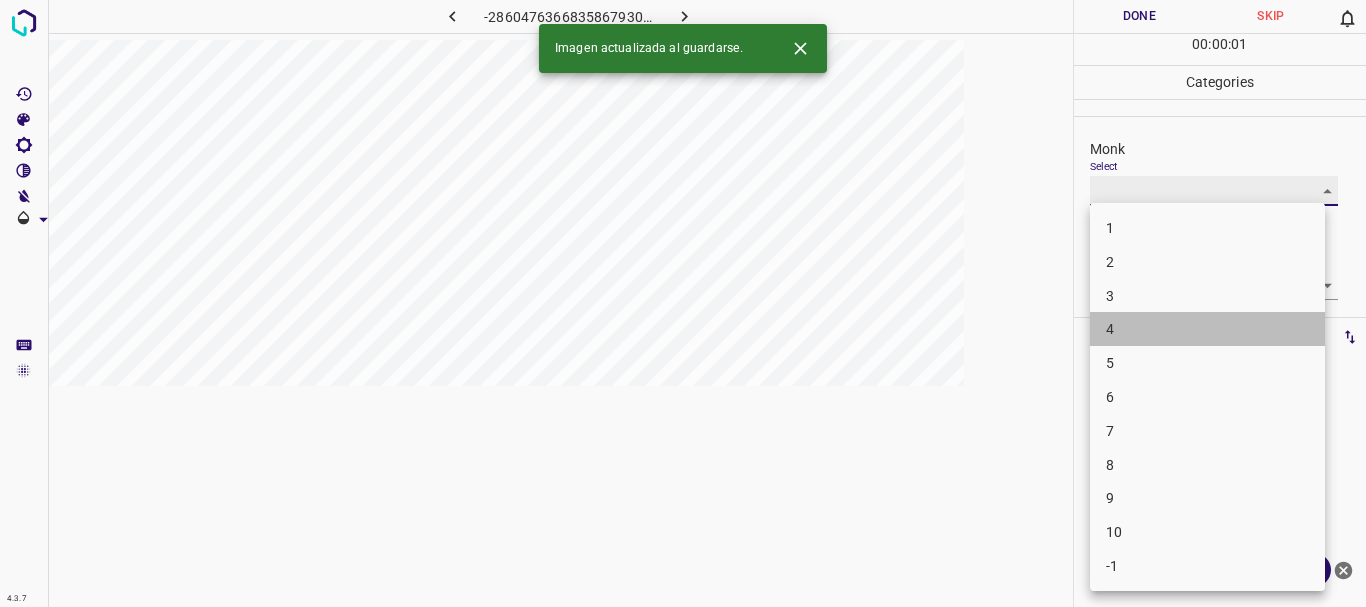 type on "4" 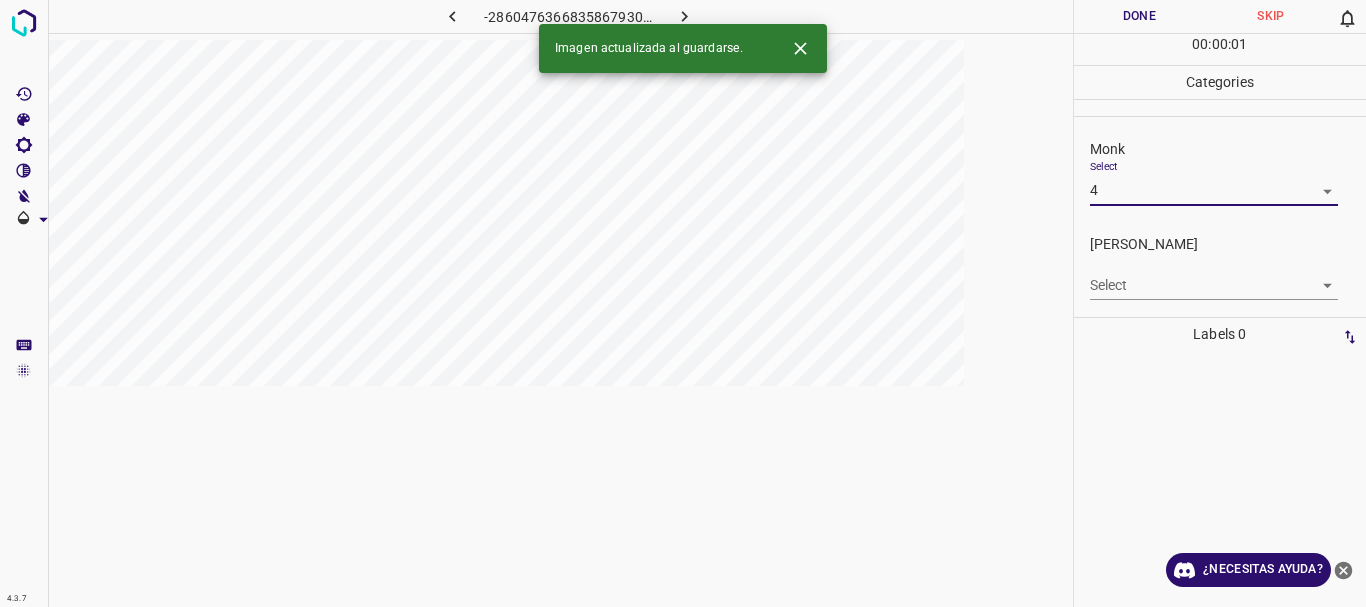 click on "4.3.7 -2860476366835867930.png Done Skip 0 00   : 00   : 01   Categories Monk   Select 4 4  Fitzpatrick   Select ​ Labels   0 Categories 1 Monk 2  Fitzpatrick Tools Space Change between modes (Draw & Edit) I Auto labeling R Restore zoom M Zoom in N Zoom out Delete Delete selecte label Filters Z Restore filters X Saturation filter C Brightness filter V Contrast filter B Gray scale filter General O Download Imagen actualizada al guardarse. ¿Necesitas ayuda? Texto original Valora esta traducción Tu opinión servirá para ayudar a mejorar el Traductor de Google - Texto - Esconder - Borrar" at bounding box center (683, 303) 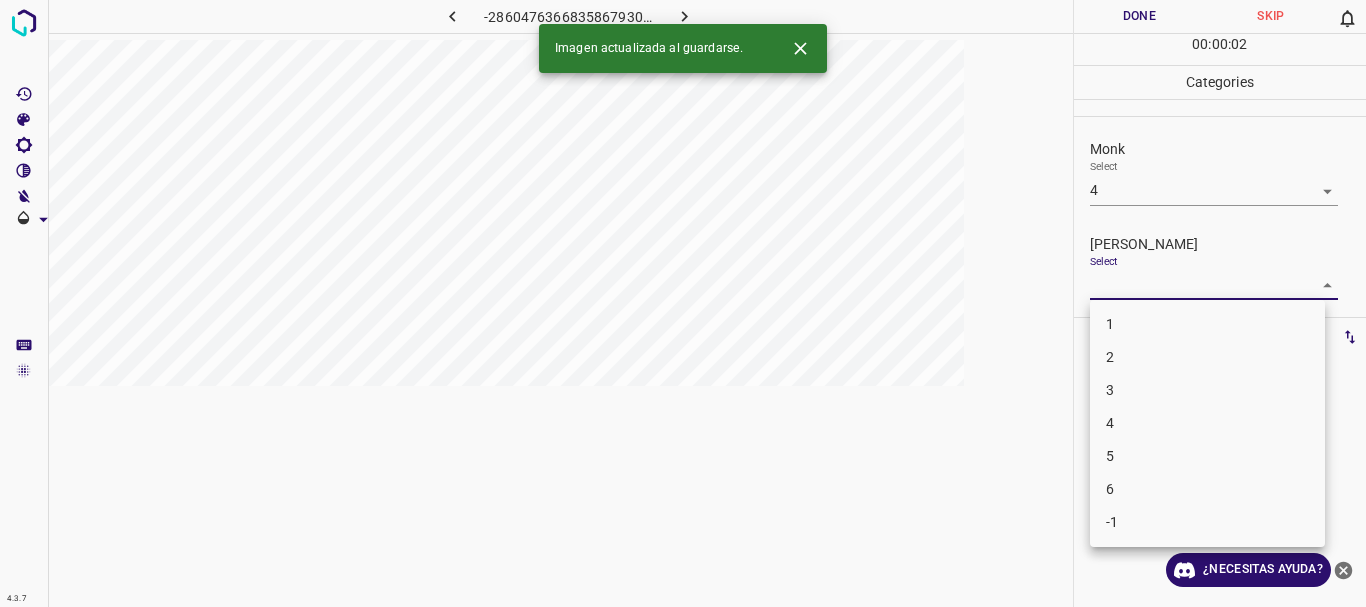 click on "1" at bounding box center [1207, 324] 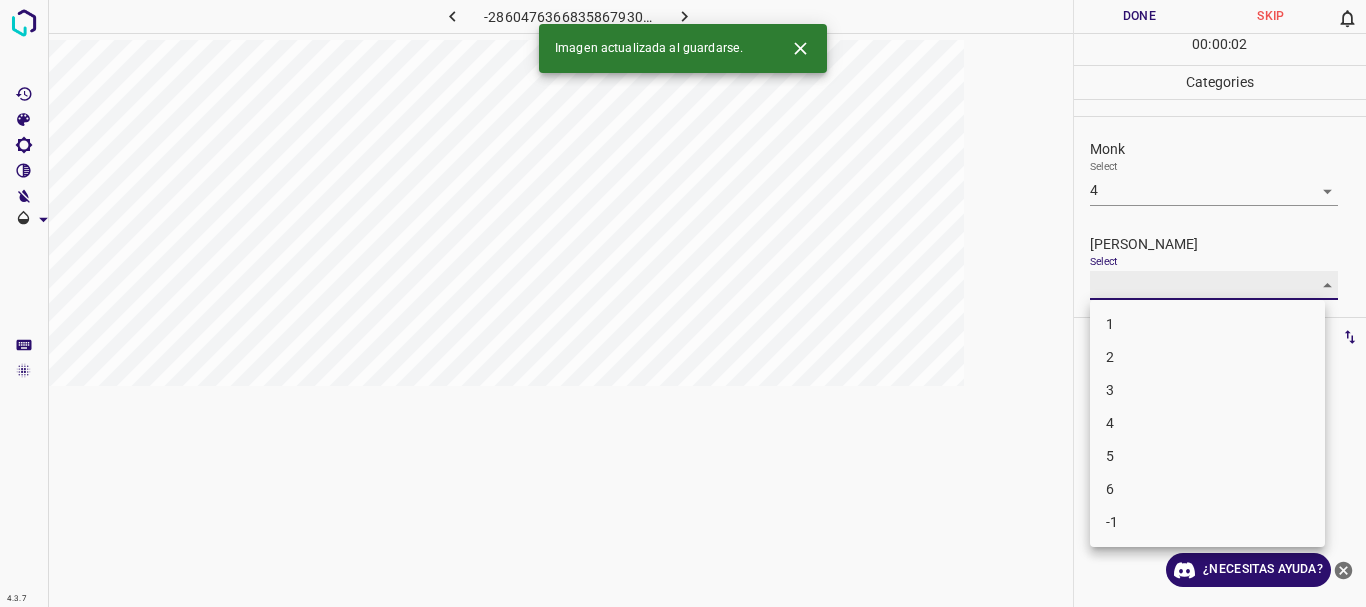 type on "1" 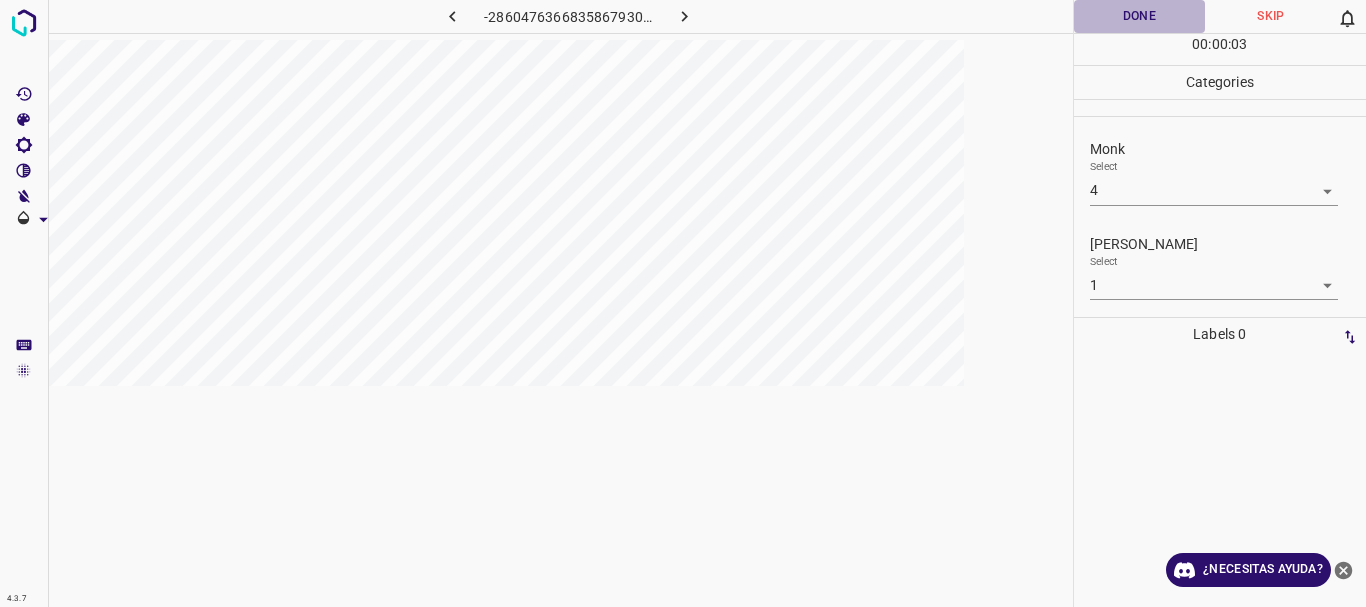 click on "Done" at bounding box center (1140, 16) 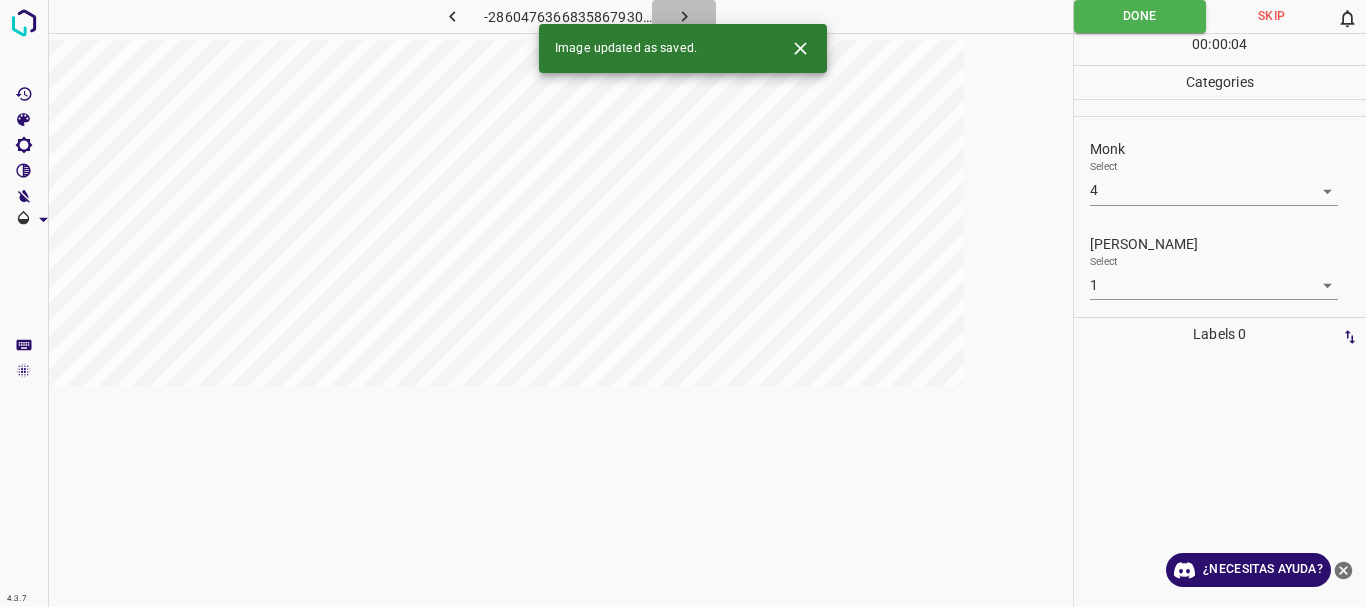 click 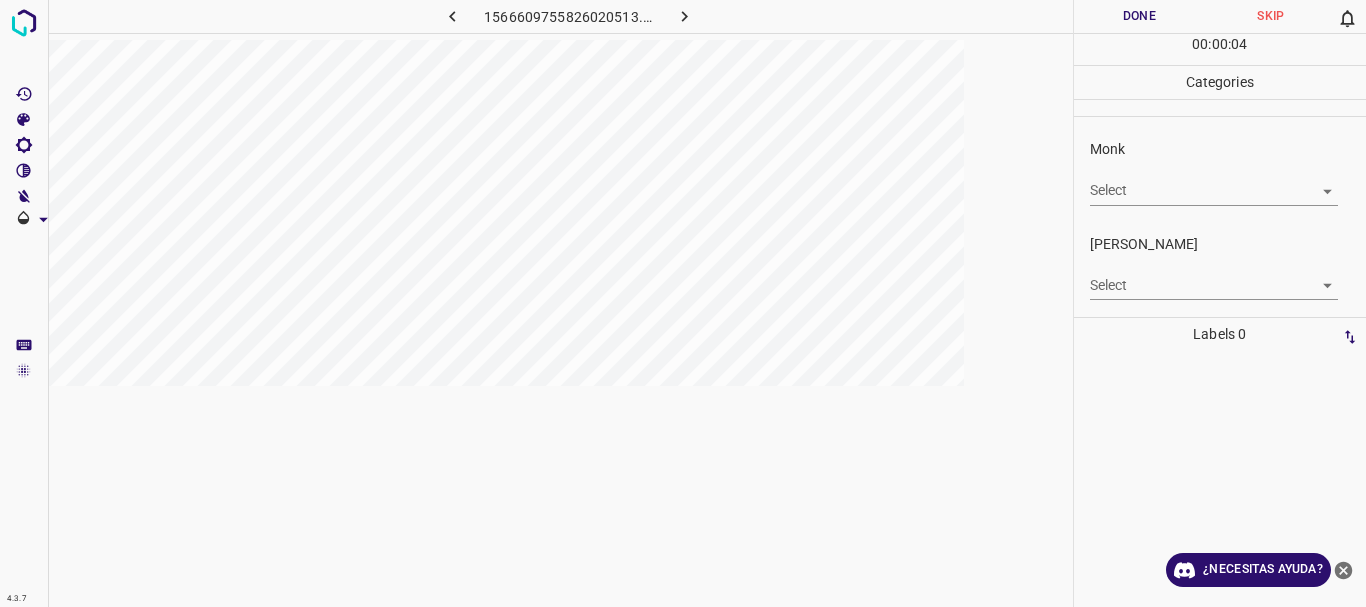 click on "4.3.7 1566609755826020513.png Done Skip 0 00   : 00   : 04   Categories Monk   Select ​  Fitzpatrick   Select ​ Labels   0 Categories 1 Monk 2  Fitzpatrick Tools Space Change between modes (Draw & Edit) I Auto labeling R Restore zoom M Zoom in N Zoom out Delete Delete selecte label Filters Z Restore filters X Saturation filter C Brightness filter V Contrast filter B Gray scale filter General O Download ¿Necesitas ayuda? Texto original Valora esta traducción Tu opinión servirá para ayudar a mejorar el Traductor de Google - Texto - Esconder - Borrar" at bounding box center (683, 303) 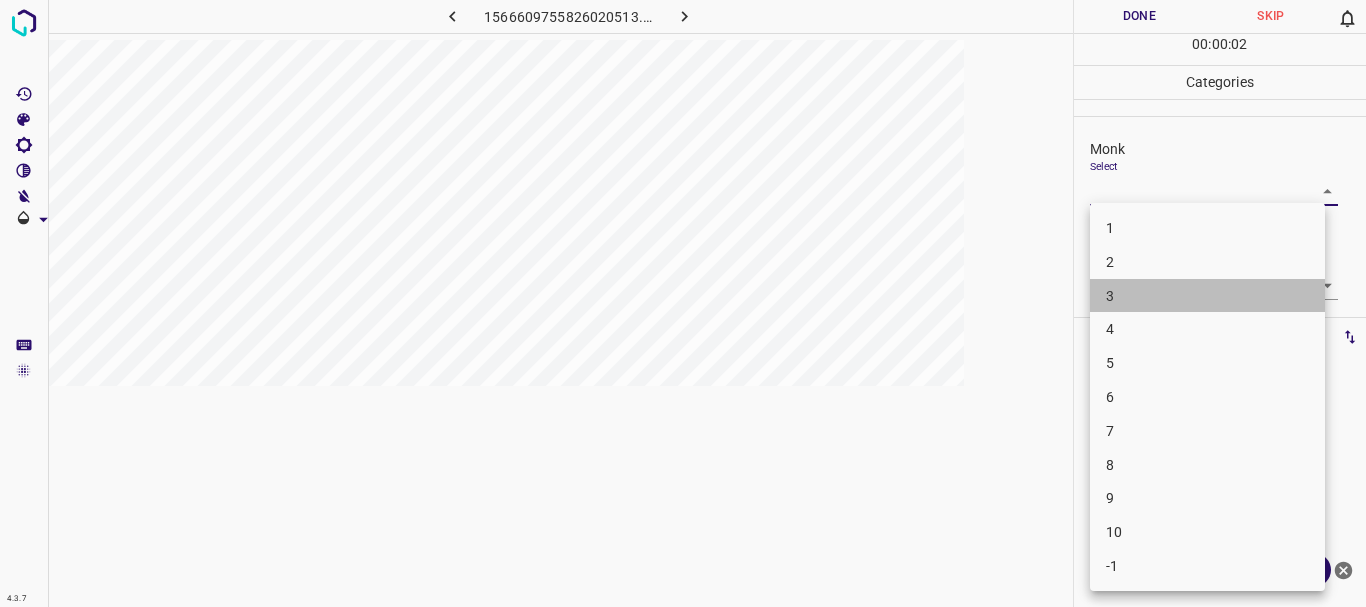 click on "3" at bounding box center [1207, 296] 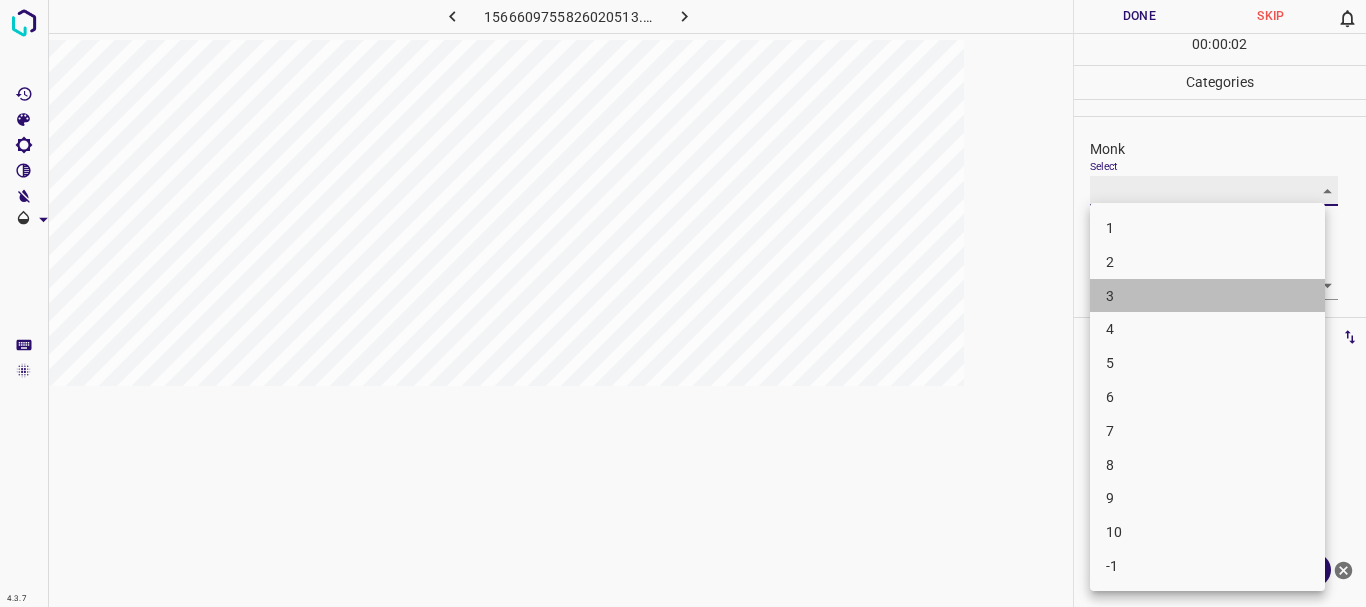 type on "3" 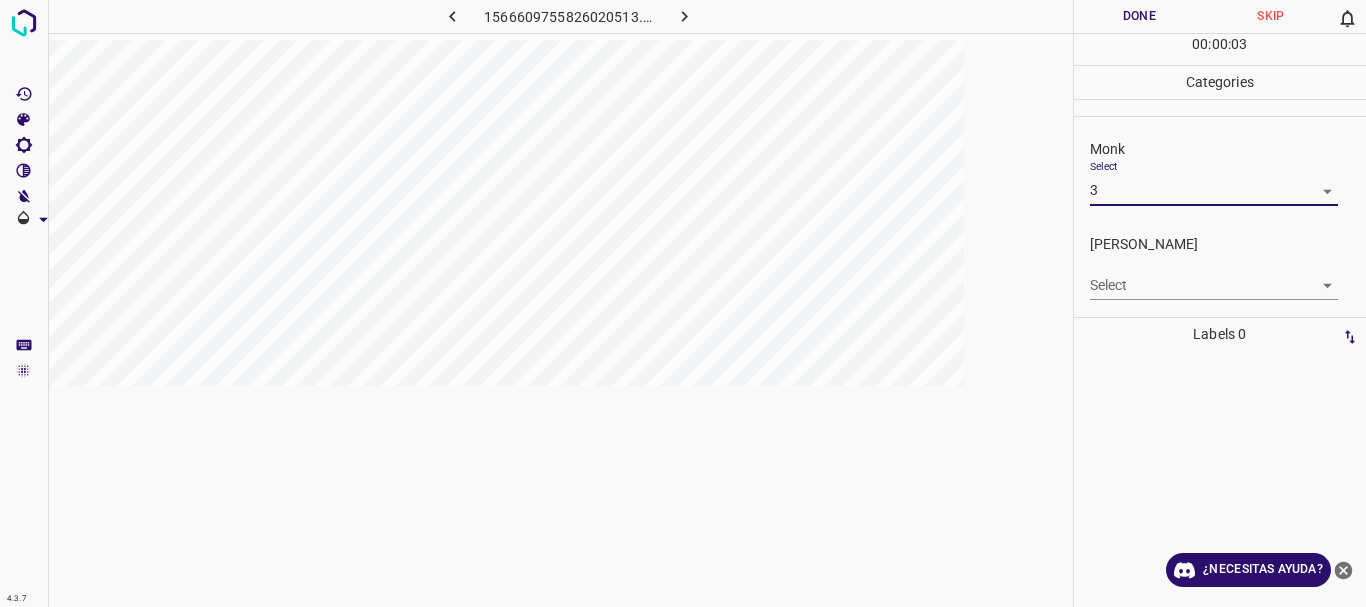 click on "4.3.7 1566609755826020513.png Done Skip 0 00   : 00   : 03   Categories Monk   Select 3 3  Fitzpatrick   Select ​ Labels   0 Categories 1 Monk 2  Fitzpatrick Tools Space Change between modes (Draw & Edit) I Auto labeling R Restore zoom M Zoom in N Zoom out Delete Delete selecte label Filters Z Restore filters X Saturation filter C Brightness filter V Contrast filter B Gray scale filter General O Download ¿Necesitas ayuda? Texto original Valora esta traducción Tu opinión servirá para ayudar a mejorar el Traductor de Google - Texto - Esconder - Borrar" at bounding box center [683, 303] 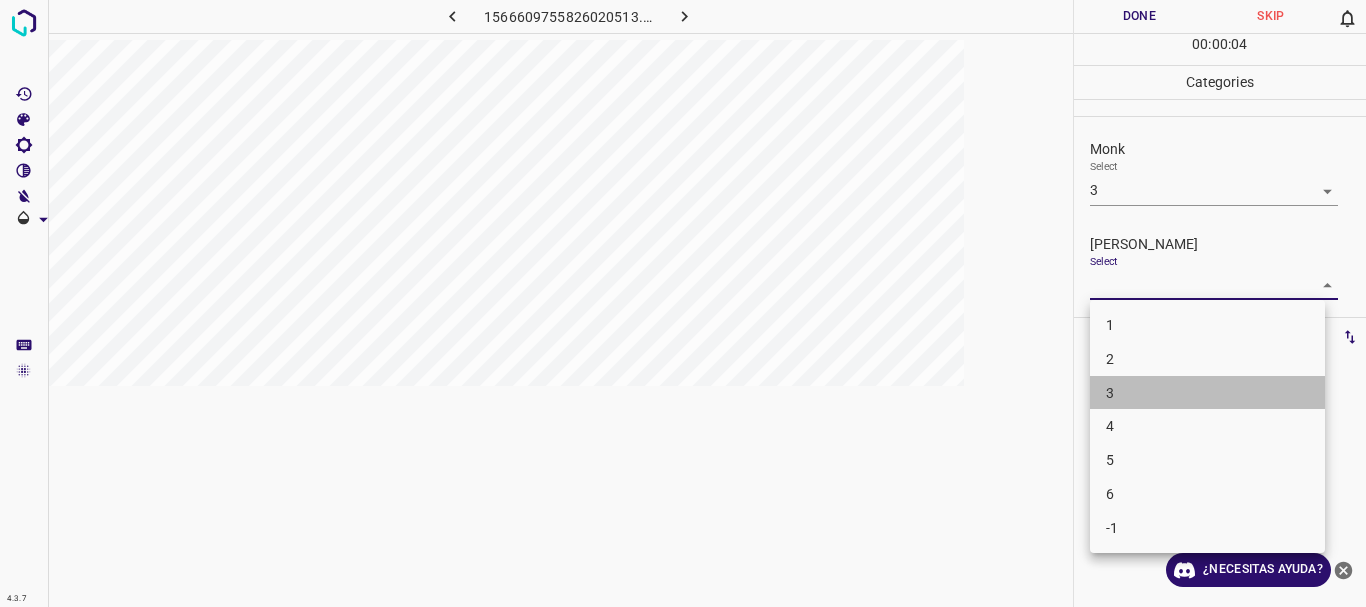 drag, startPoint x: 1127, startPoint y: 377, endPoint x: 1133, endPoint y: 29, distance: 348.05173 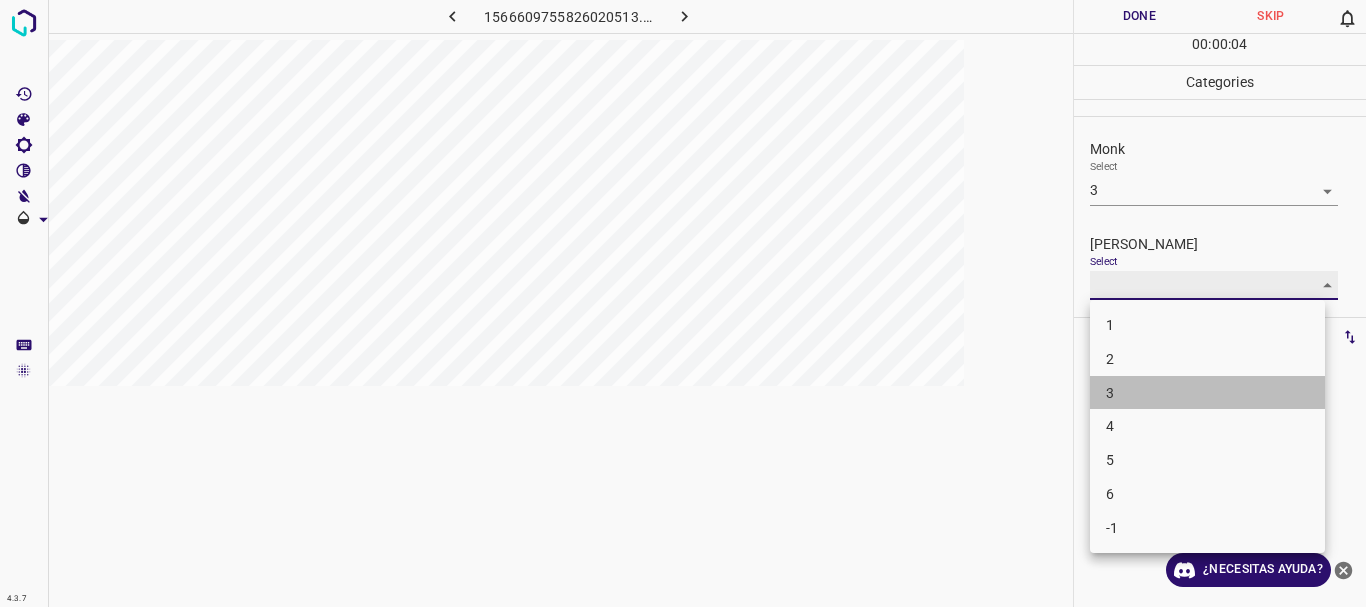type on "3" 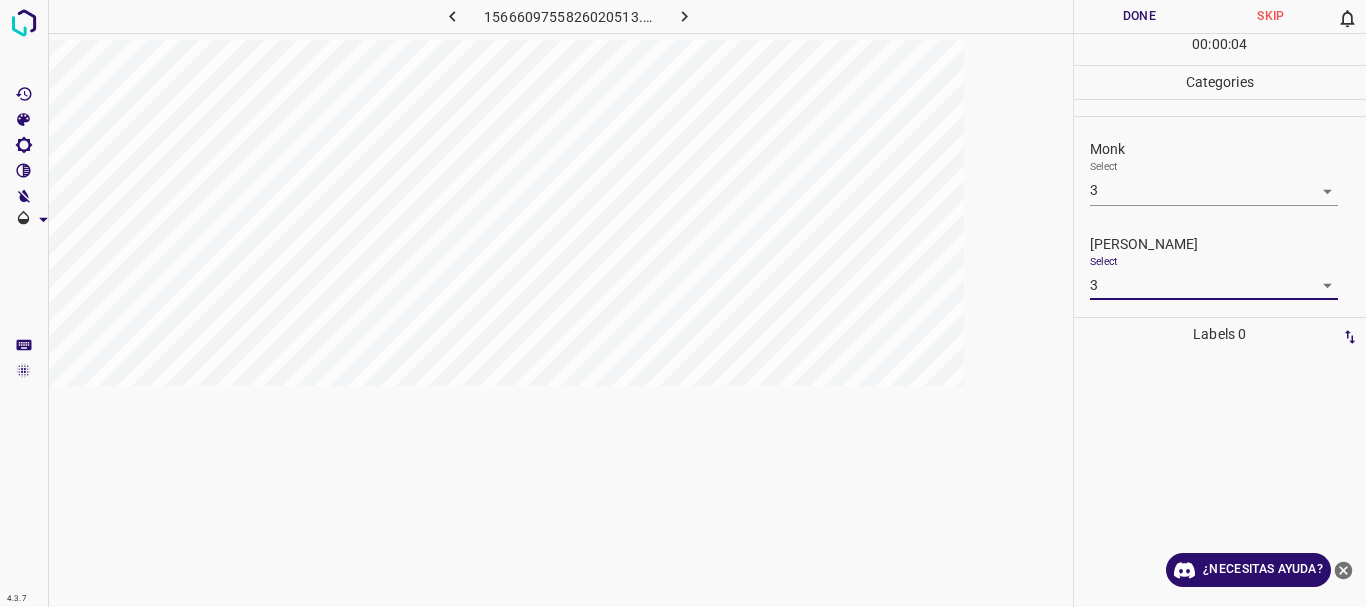 click on "Done" at bounding box center (1140, 16) 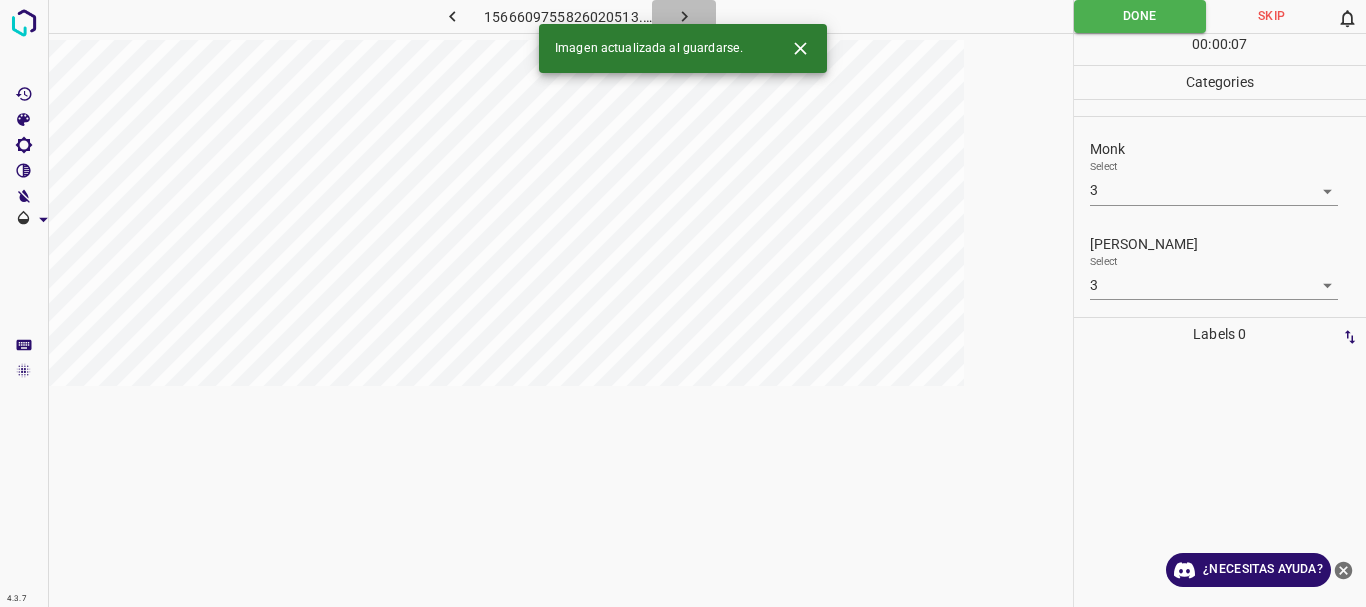 click 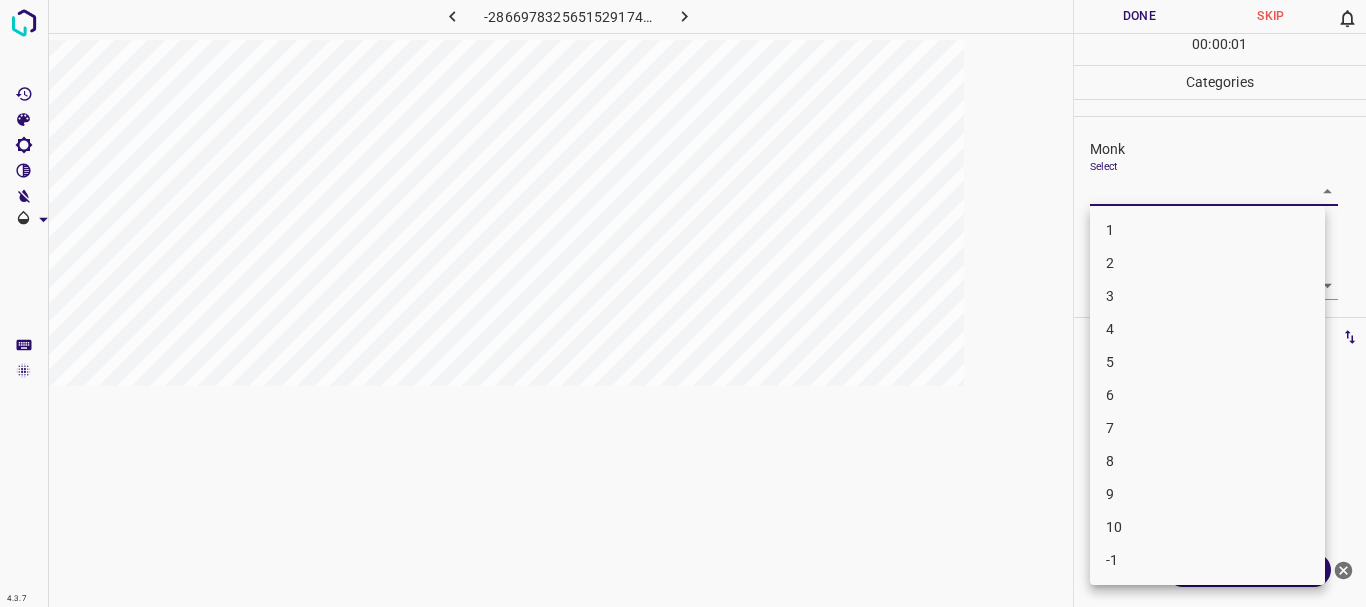 click on "4.3.7 -2866978325651529174.png Done Skip 0 00   : 00   : 01   Categories Monk   Select ​  Fitzpatrick   Select ​ Labels   0 Categories 1 Monk 2  Fitzpatrick Tools Space Change between modes (Draw & Edit) I Auto labeling R Restore zoom M Zoom in N Zoom out Delete Delete selecte label Filters Z Restore filters X Saturation filter C Brightness filter V Contrast filter B Gray scale filter General O Download ¿Necesitas ayuda? Texto original Valora esta traducción Tu opinión servirá para ayudar a mejorar el Traductor de Google - Texto - Esconder - Borrar 1 2 3 4 5 6 7 8 9 10 -1" at bounding box center (683, 303) 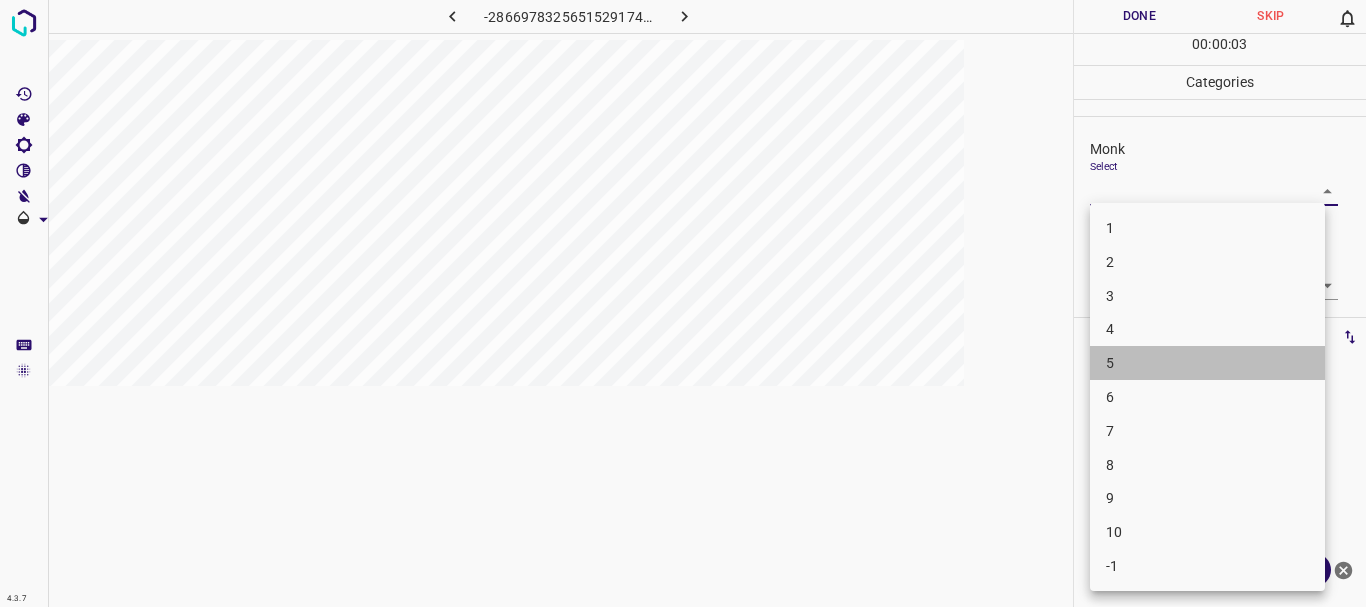 click on "5" at bounding box center [1207, 363] 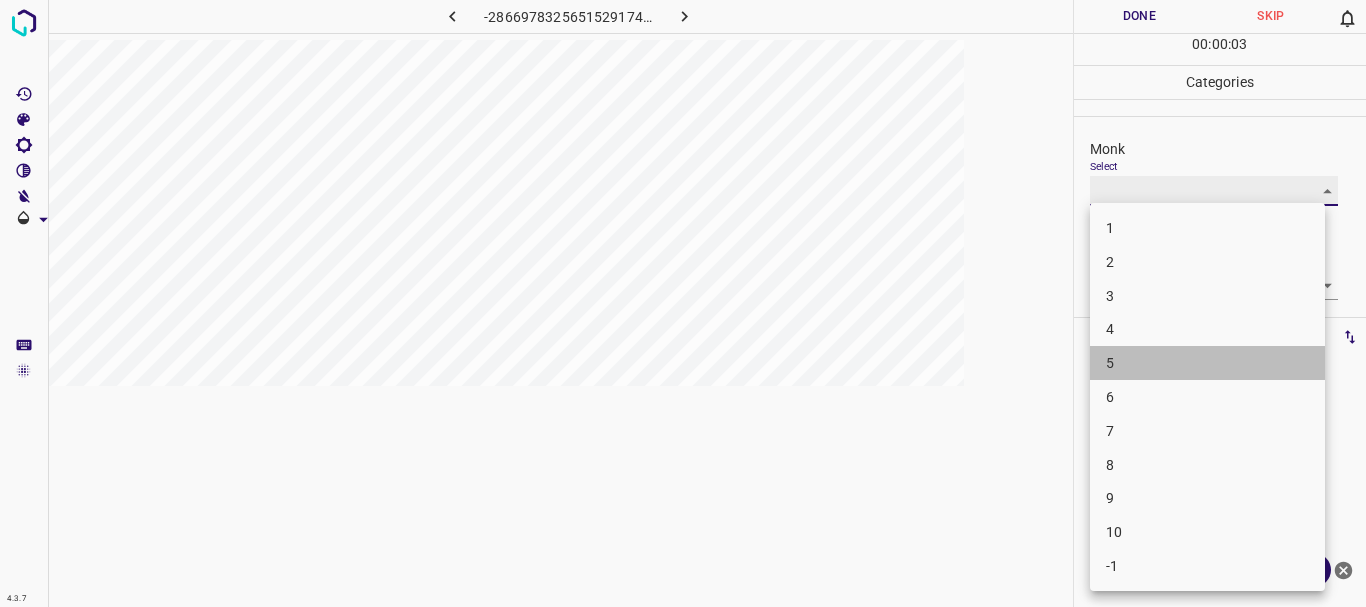 type on "5" 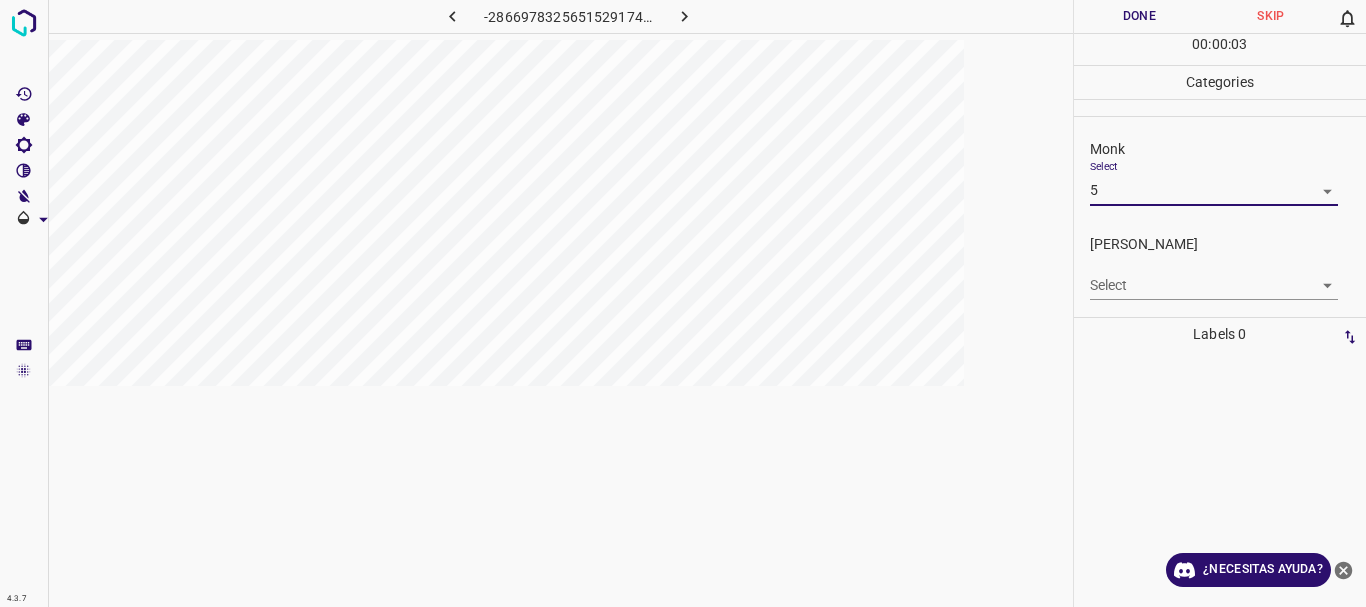 click on "4.3.7 -2866978325651529174.png Done Skip 0 00   : 00   : 03   Categories Monk   Select 5 5  Fitzpatrick   Select ​ Labels   0 Categories 1 Monk 2  Fitzpatrick Tools Space Change between modes (Draw & Edit) I Auto labeling R Restore zoom M Zoom in N Zoom out Delete Delete selecte label Filters Z Restore filters X Saturation filter C Brightness filter V Contrast filter B Gray scale filter General O Download ¿Necesitas ayuda? Texto original Valora esta traducción Tu opinión servirá para ayudar a mejorar el Traductor de Google - Texto - Esconder - Borrar 1 2 3 4 5 6 7 8 9 10 -1" at bounding box center (683, 303) 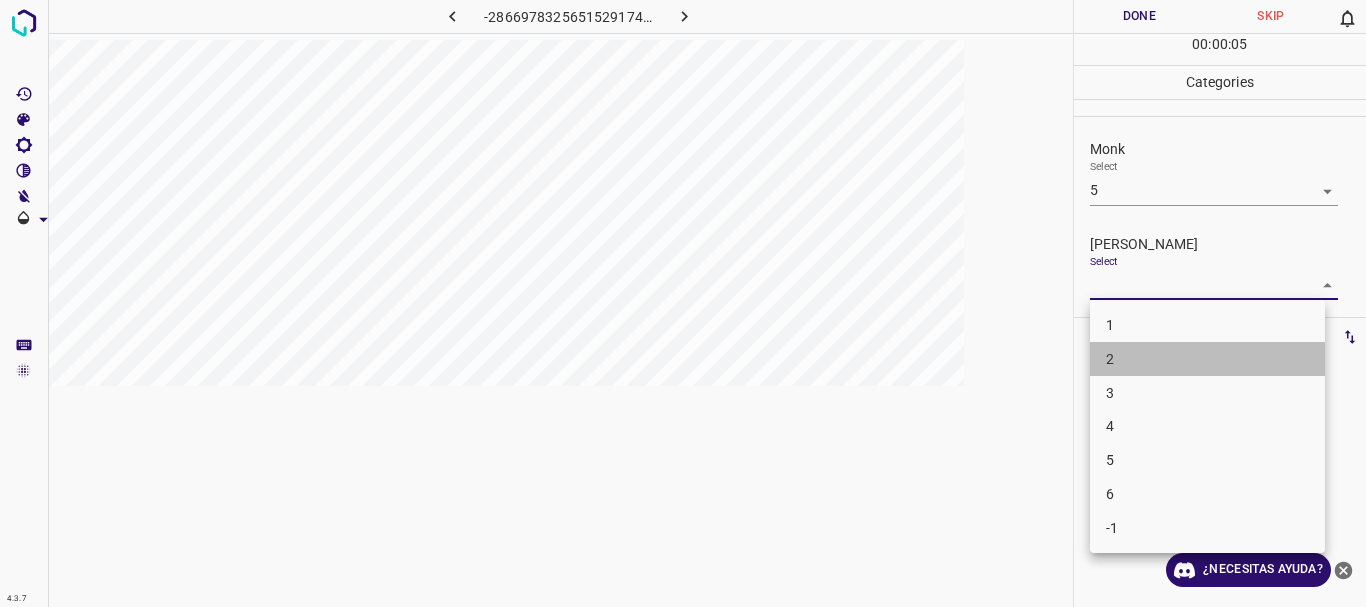 click on "2" at bounding box center [1207, 359] 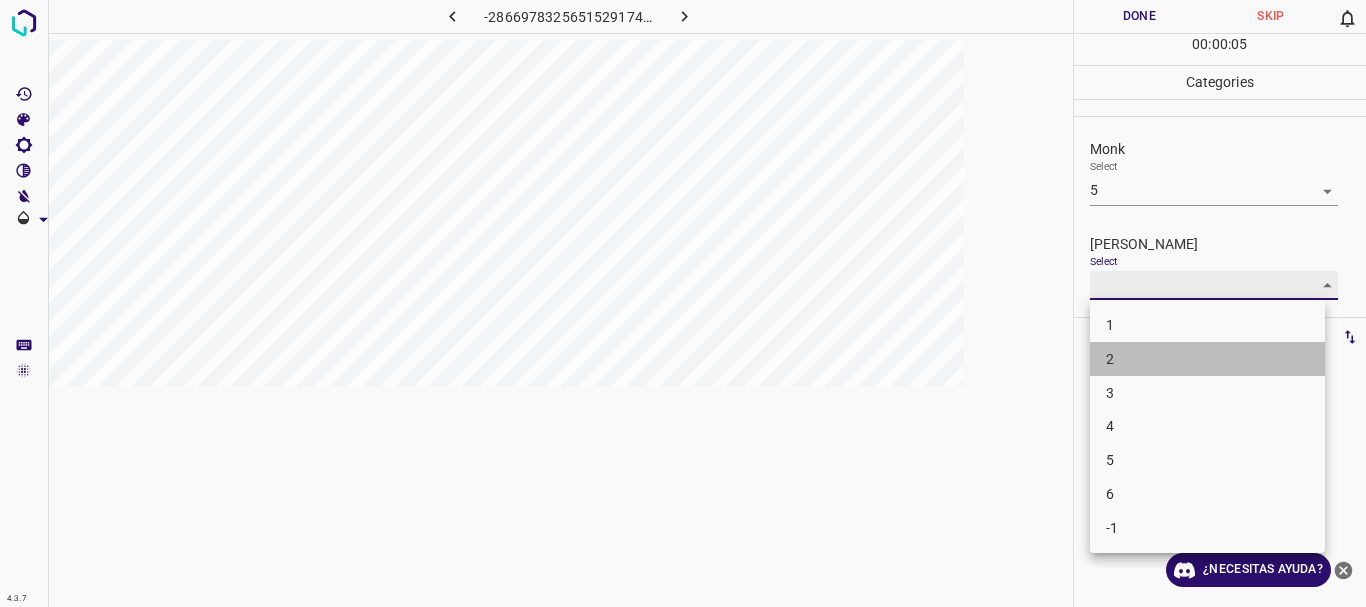type on "2" 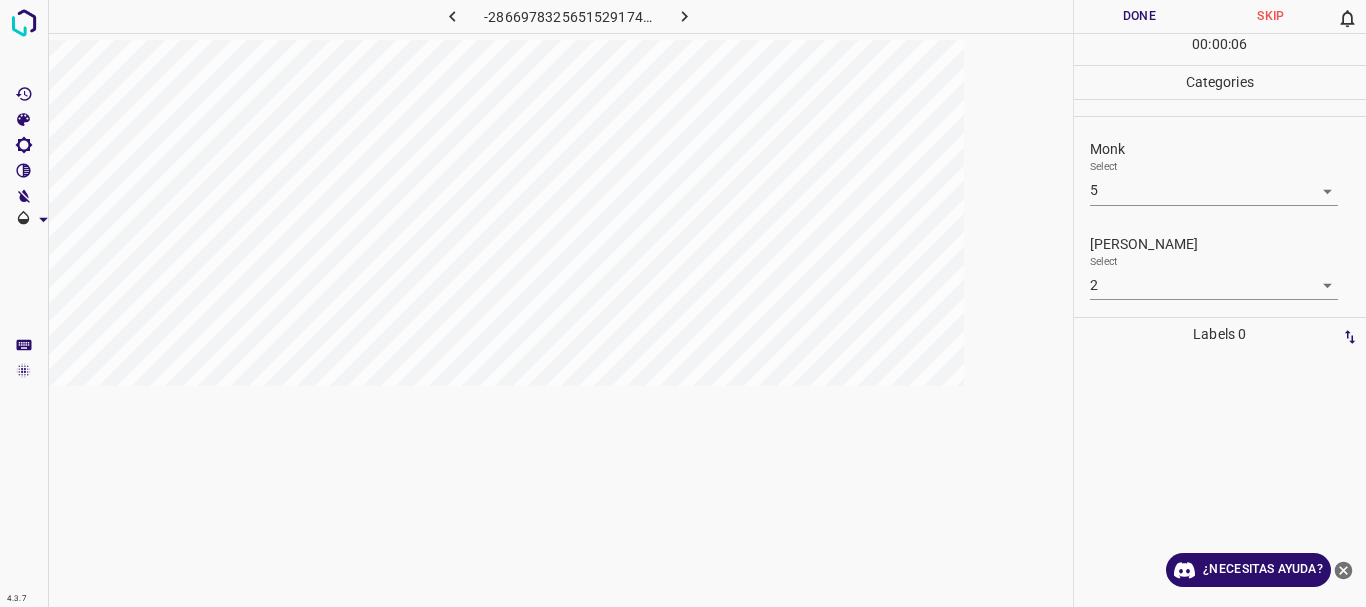 click on "Done" at bounding box center [1140, 16] 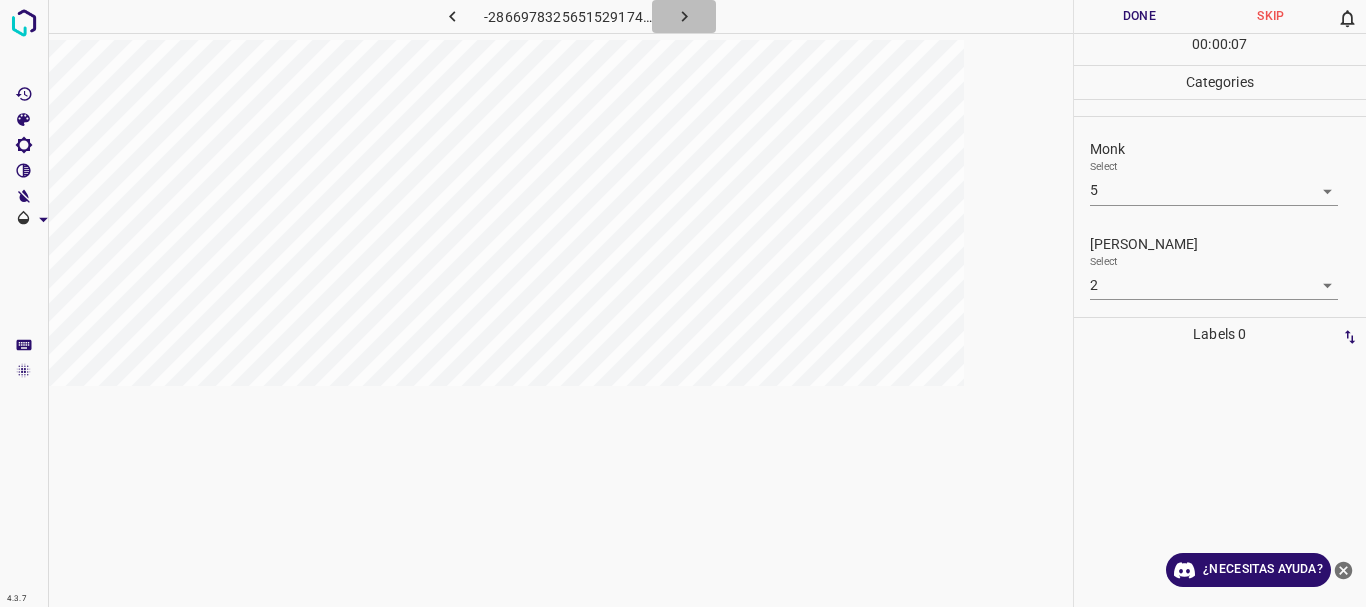click at bounding box center (684, 16) 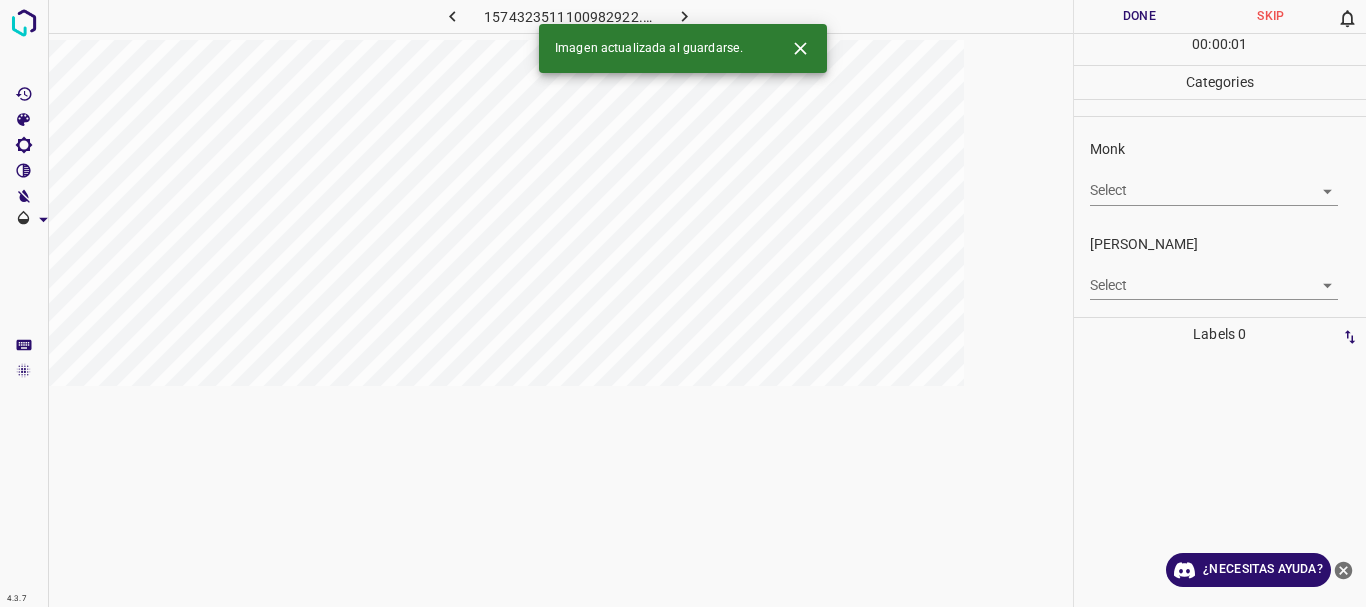 click on "4.3.7 1574323511100982922.png Done Skip 0 00   : 00   : 01   Categories Monk   Select ​  Fitzpatrick   Select ​ Labels   0 Categories 1 Monk 2  Fitzpatrick Tools Space Change between modes (Draw & Edit) I Auto labeling R Restore zoom M Zoom in N Zoom out Delete Delete selecte label Filters Z Restore filters X Saturation filter C Brightness filter V Contrast filter B Gray scale filter General O Download Imagen actualizada al guardarse. ¿Necesitas ayuda? Texto original Valora esta traducción Tu opinión servirá para ayudar a mejorar el Traductor de Google - Texto - Esconder - Borrar" at bounding box center [683, 303] 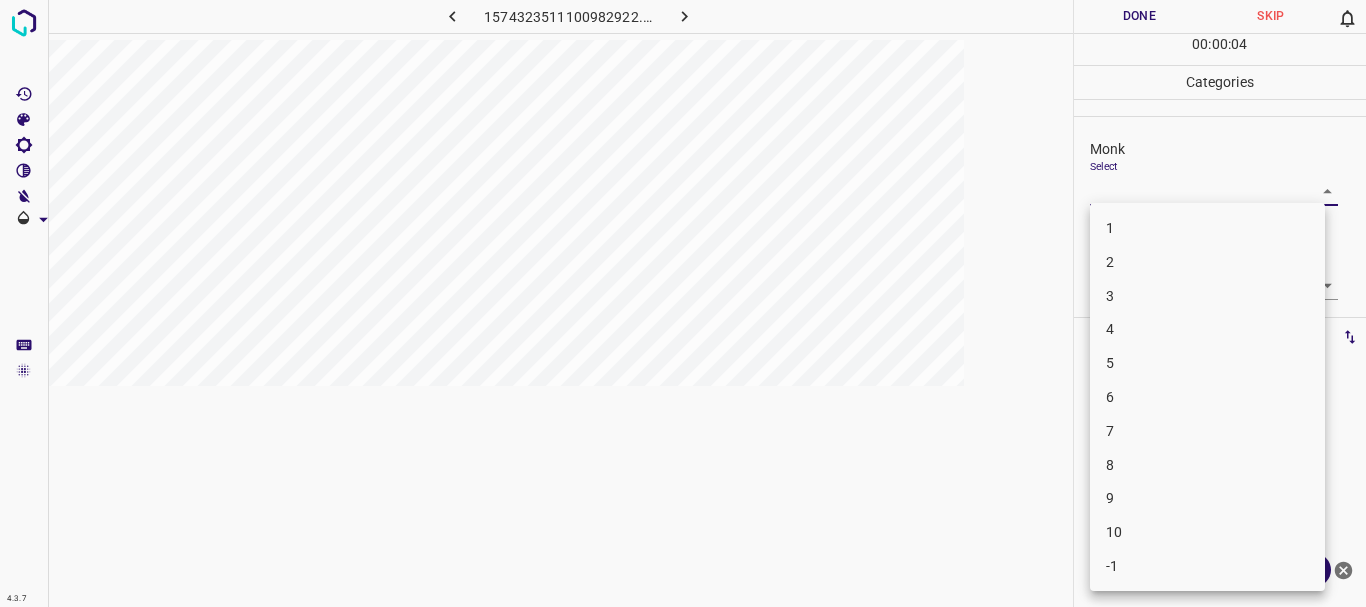 click on "4" at bounding box center [1207, 329] 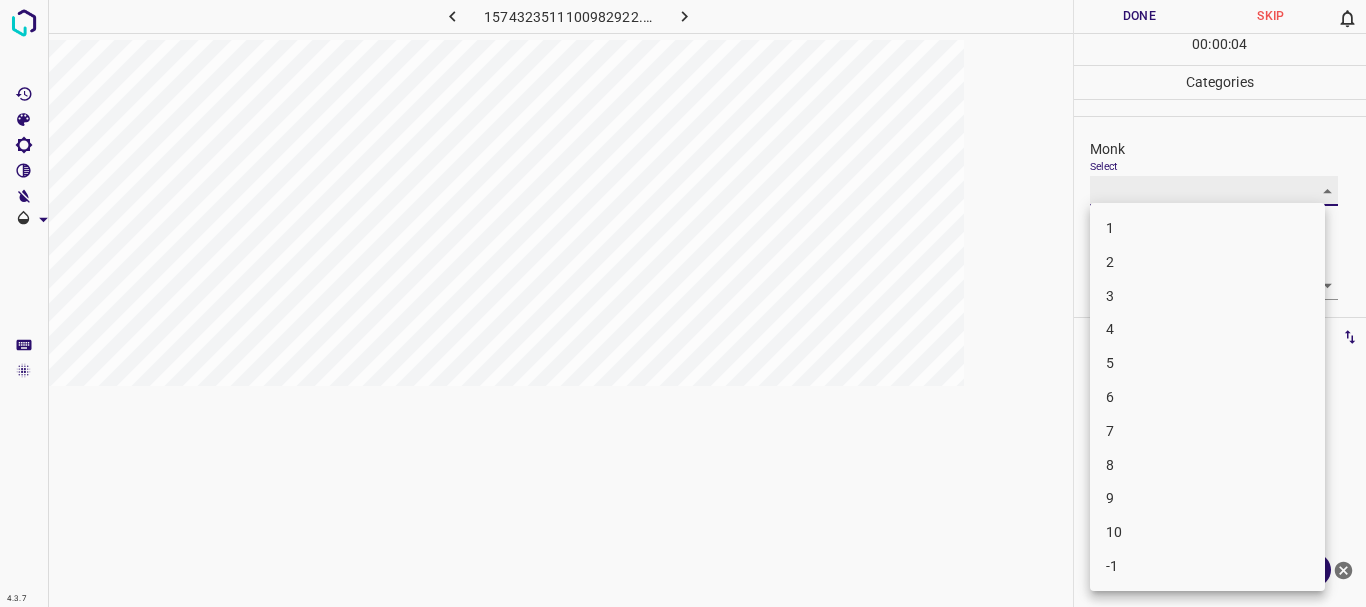 type on "4" 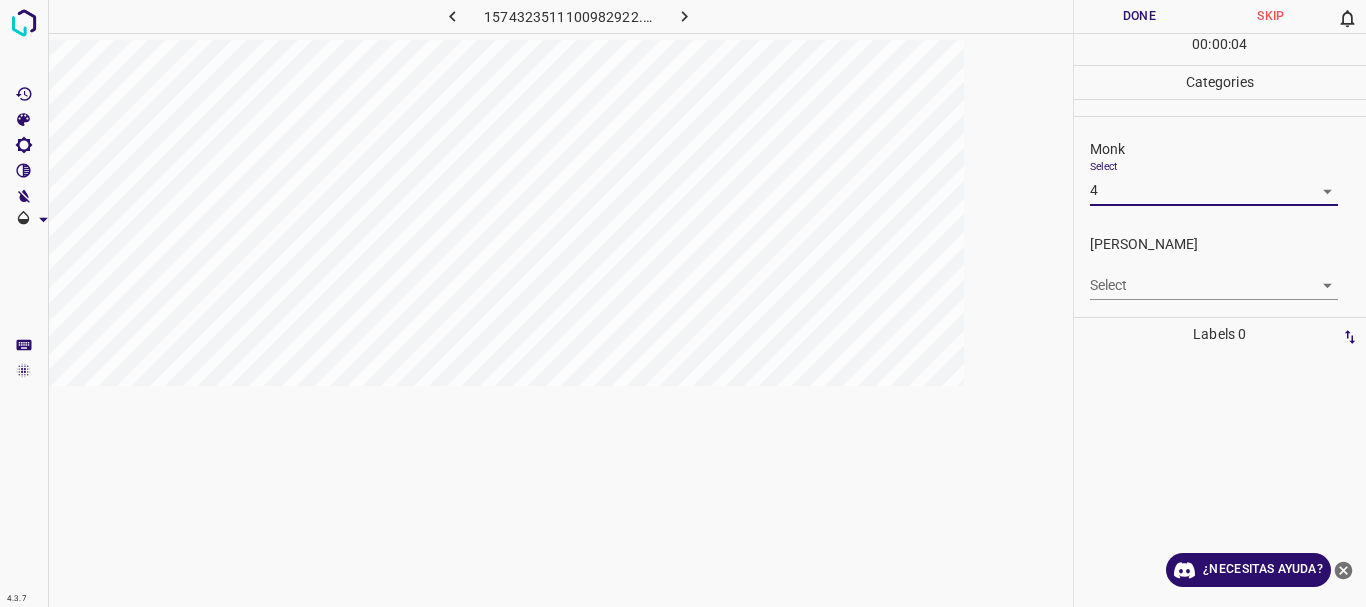 click on "4.3.7 1574323511100982922.png Done Skip 0 00   : 00   : 04   Categories Monk   Select 4 4  Fitzpatrick   Select ​ Labels   0 Categories 1 Monk 2  Fitzpatrick Tools Space Change between modes (Draw & Edit) I Auto labeling R Restore zoom M Zoom in N Zoom out Delete Delete selecte label Filters Z Restore filters X Saturation filter C Brightness filter V Contrast filter B Gray scale filter General O Download ¿Necesitas ayuda? Texto original Valora esta traducción Tu opinión servirá para ayudar a mejorar el Traductor de Google - Texto - Esconder - Borrar 1 2 3 4 5 6 7 8 9 10 -1" at bounding box center (683, 303) 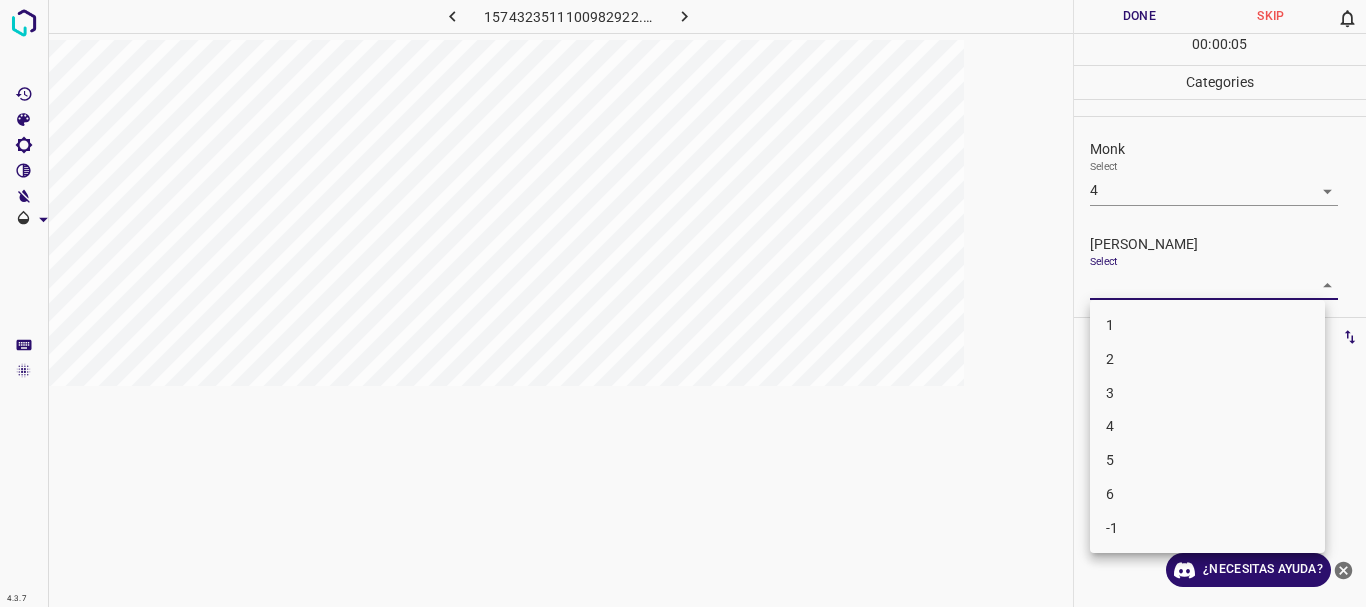 click on "3" at bounding box center (1207, 393) 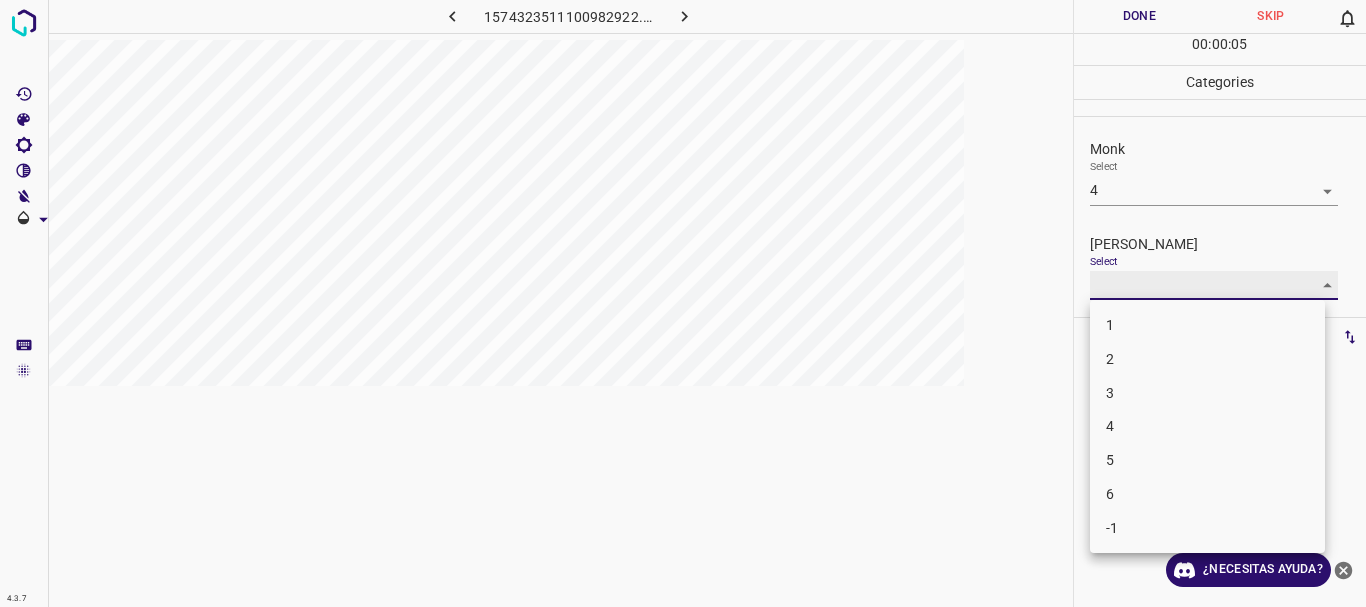type on "3" 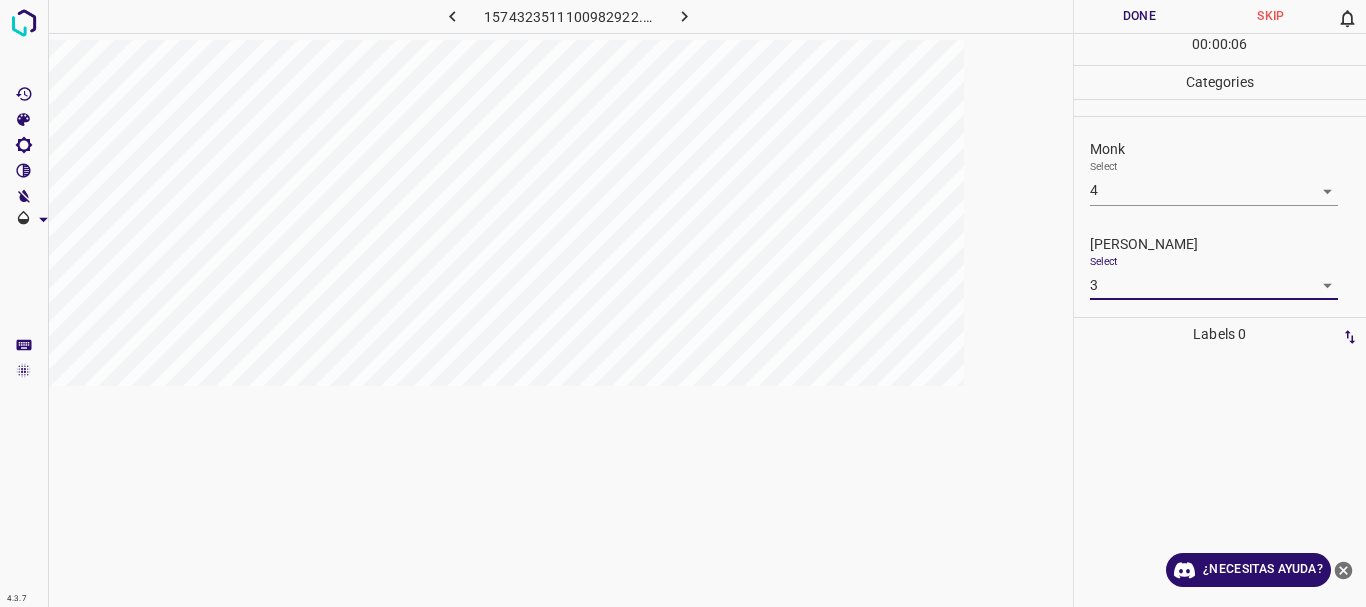 click on "Done" at bounding box center (1140, 16) 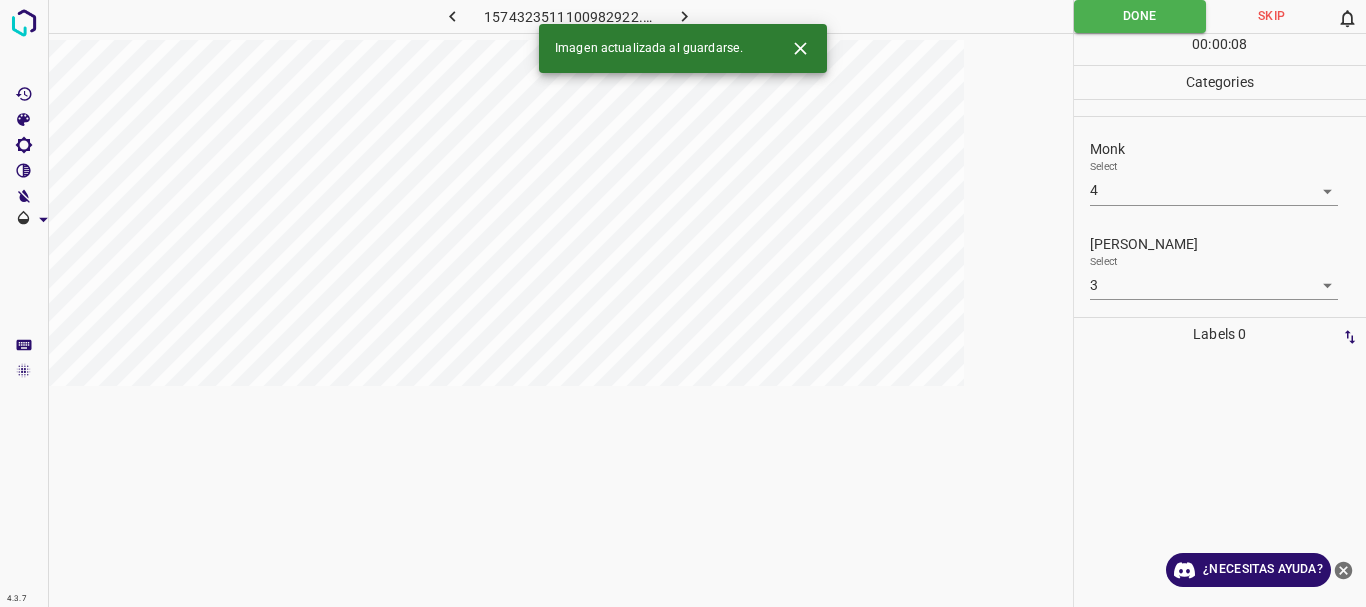 click at bounding box center (684, 16) 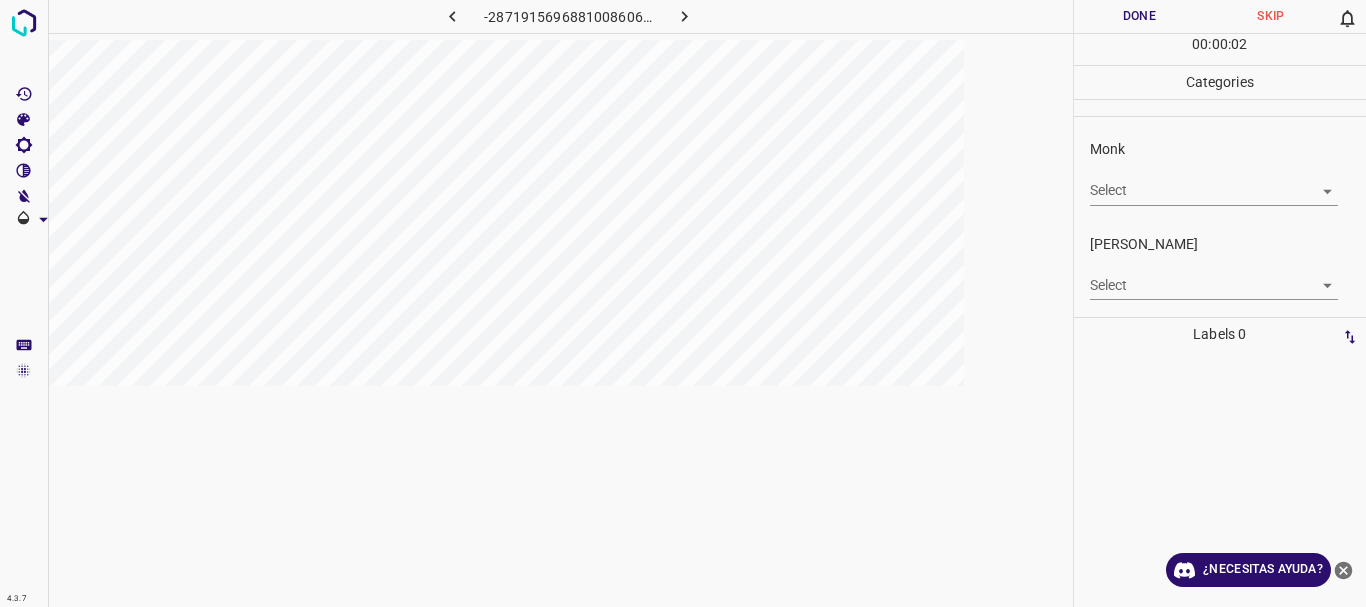 click on "4.3.7 -2871915696881008606.png Done Skip 0 00   : 00   : 02   Categories Monk   Select ​  Fitzpatrick   Select ​ Labels   0 Categories 1 Monk 2  Fitzpatrick Tools Space Change between modes (Draw & Edit) I Auto labeling R Restore zoom M Zoom in N Zoom out Delete Delete selecte label Filters Z Restore filters X Saturation filter C Brightness filter V Contrast filter B Gray scale filter General O Download ¿Necesitas ayuda? Texto original Valora esta traducción Tu opinión servirá para ayudar a mejorar el Traductor de Google - Texto - Esconder - Borrar" at bounding box center [683, 303] 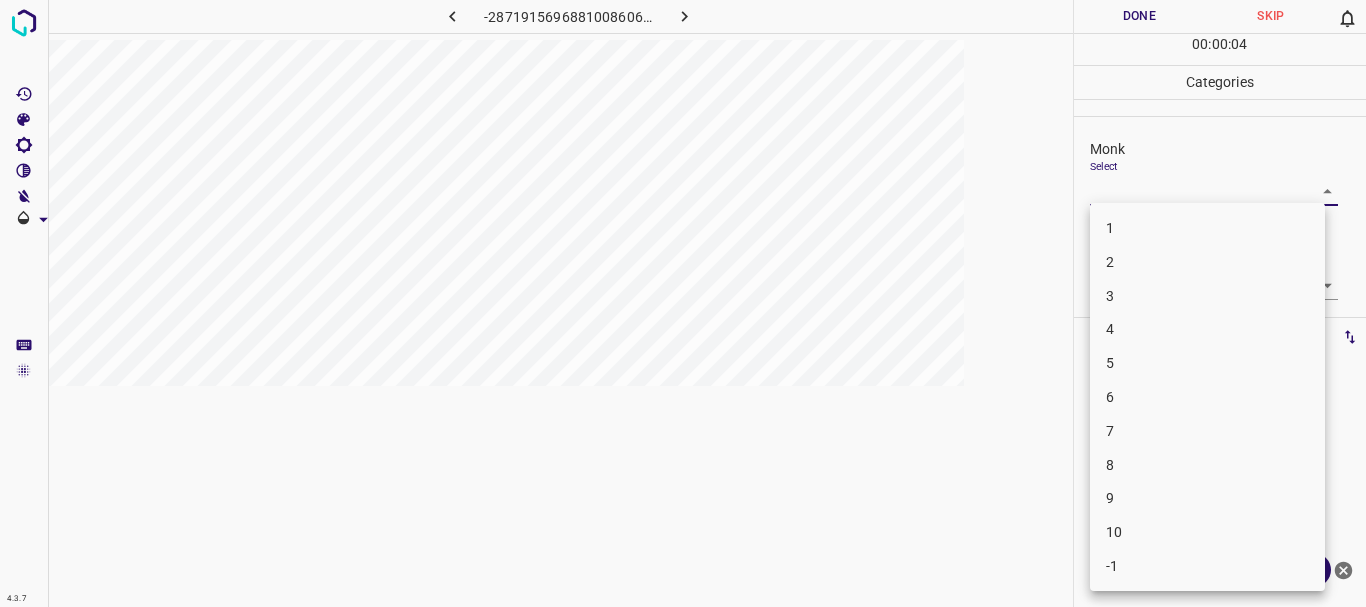 click on "3" at bounding box center [1207, 296] 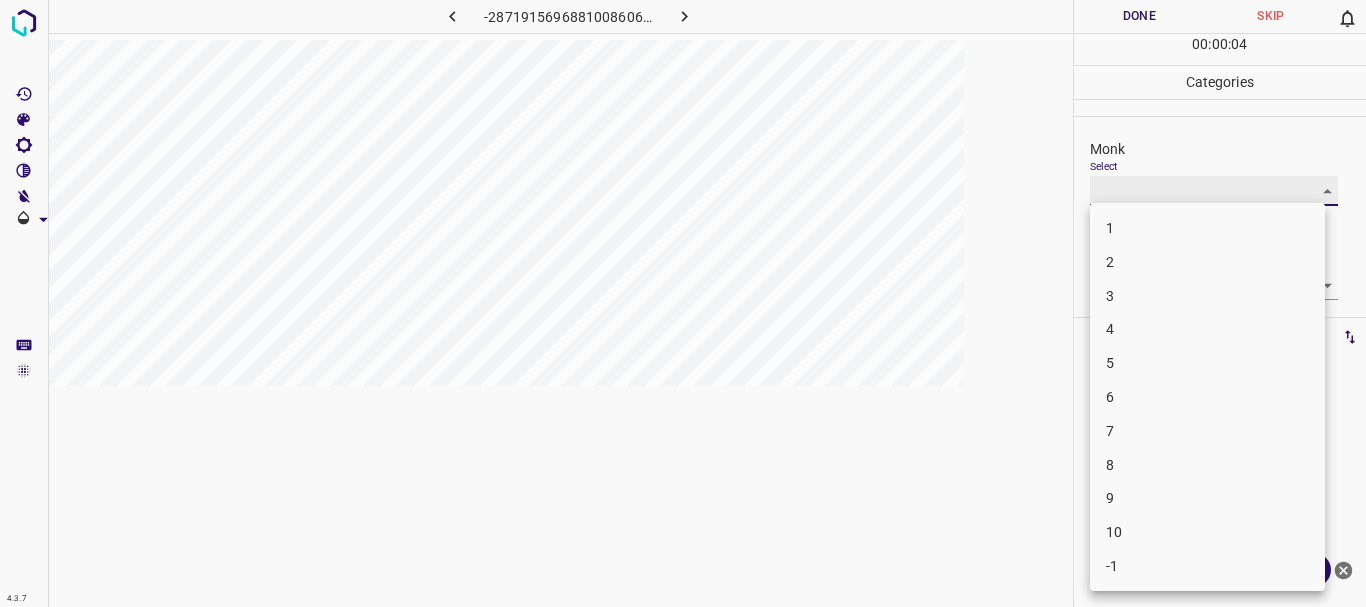 type on "3" 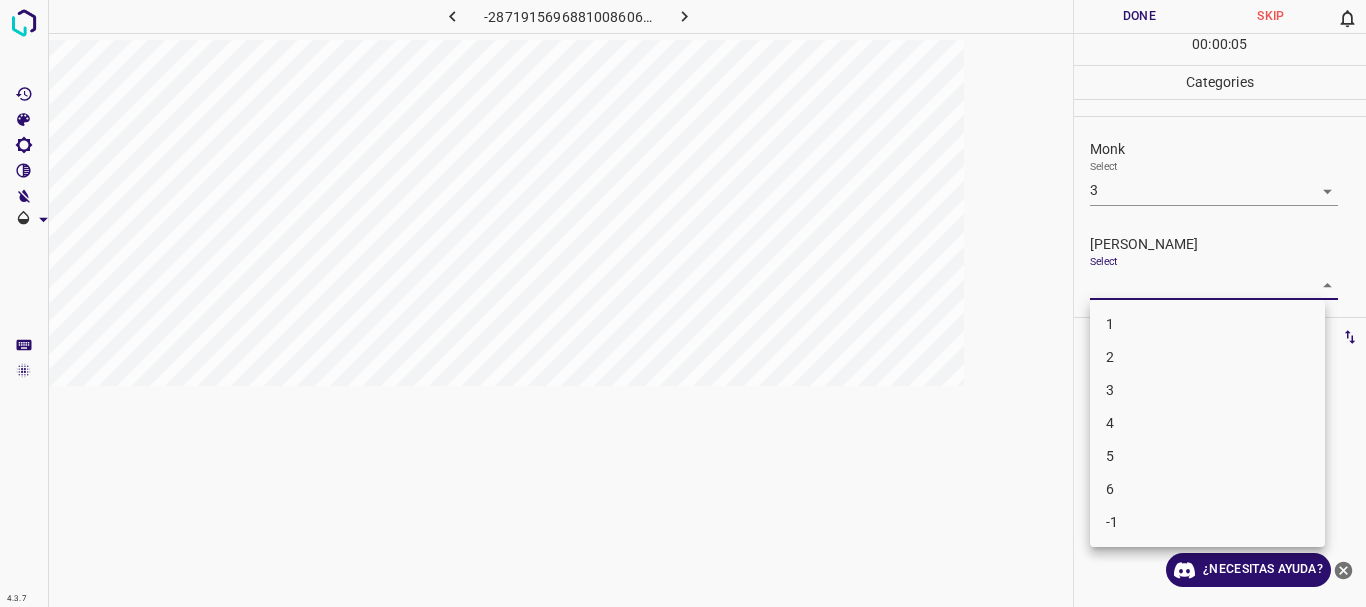 click on "4.3.7 -2871915696881008606.png Done Skip 0 00   : 00   : 05   Categories Monk   Select 3 3  Fitzpatrick   Select ​ Labels   0 Categories 1 Monk 2  Fitzpatrick Tools Space Change between modes (Draw & Edit) I Auto labeling R Restore zoom M Zoom in N Zoom out Delete Delete selecte label Filters Z Restore filters X Saturation filter C Brightness filter V Contrast filter B Gray scale filter General O Download ¿Necesitas ayuda? Texto original Valora esta traducción Tu opinión servirá para ayudar a mejorar el Traductor de Google - Texto - Esconder - Borrar 1 2 3 4 5 6 -1" at bounding box center [683, 303] 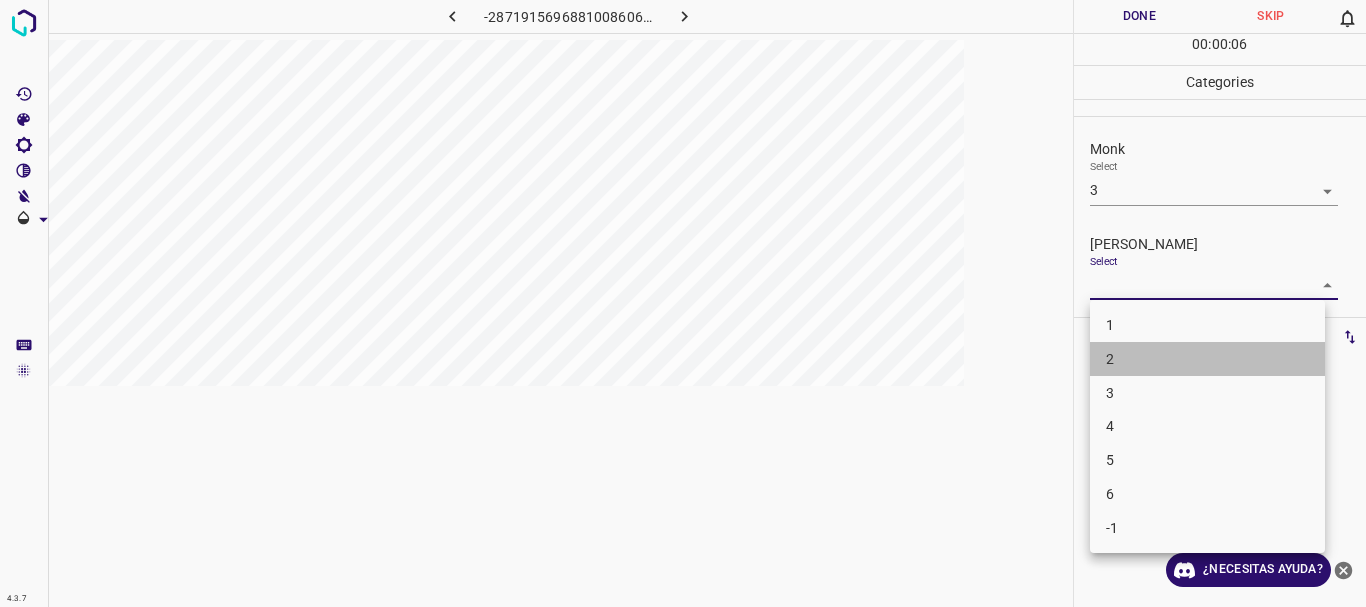 click on "2" at bounding box center [1207, 359] 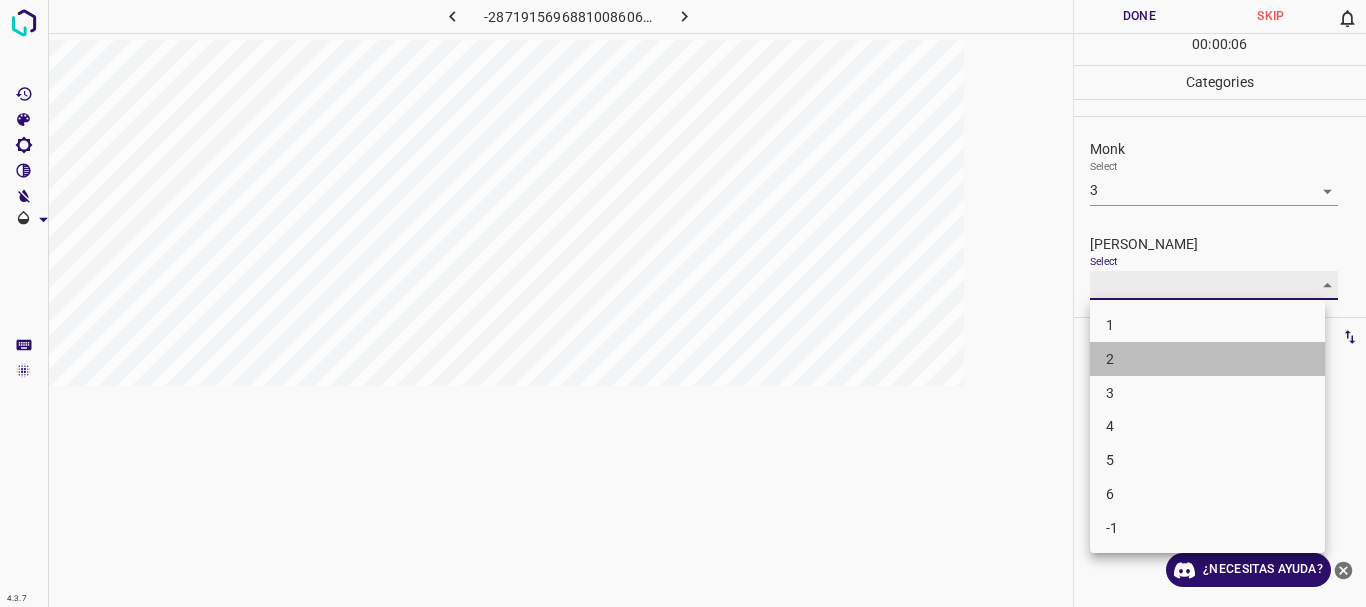 type on "2" 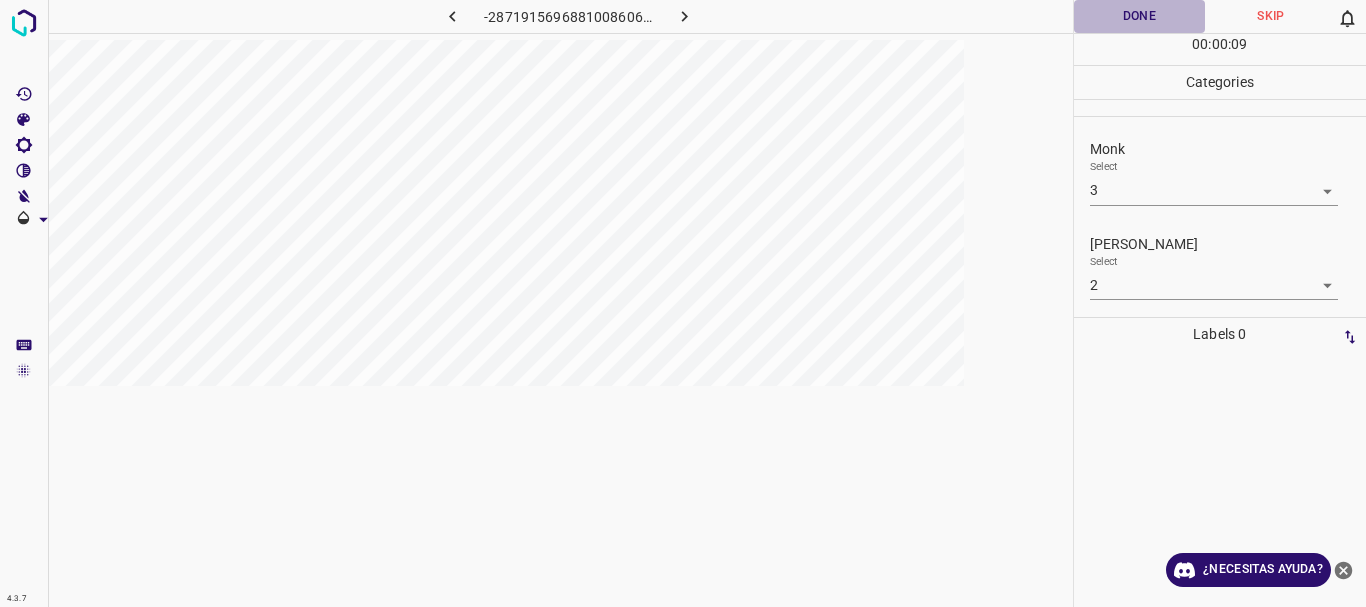 click on "Done" at bounding box center [1140, 16] 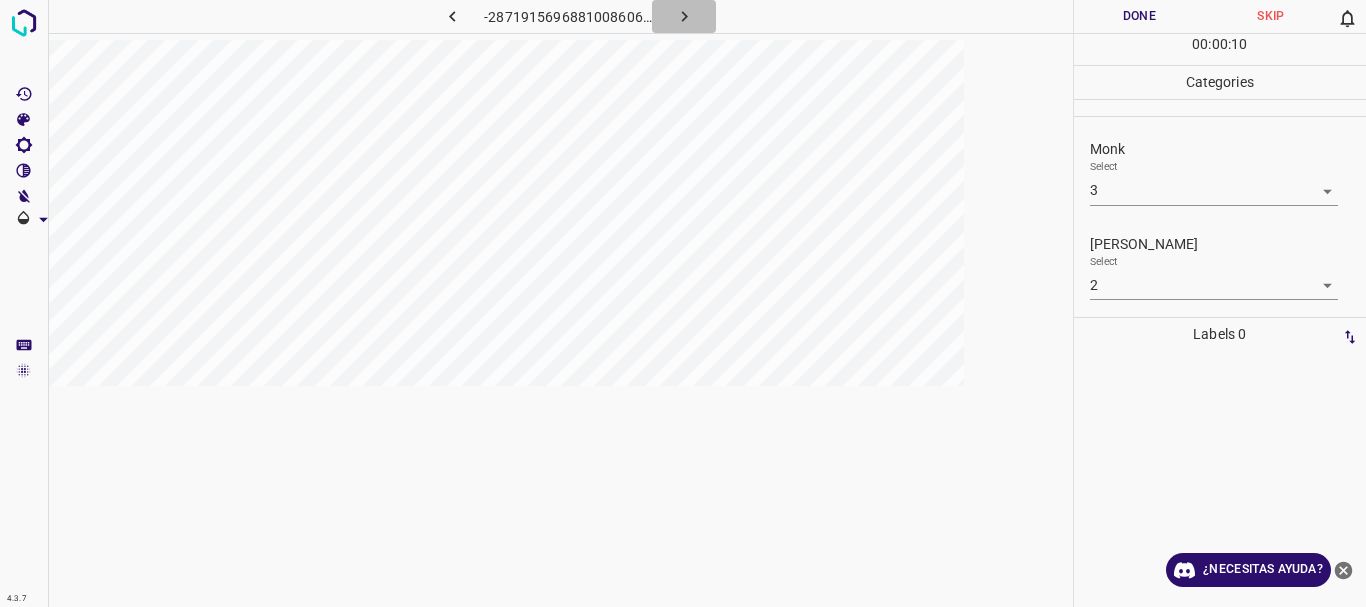 click at bounding box center [684, 16] 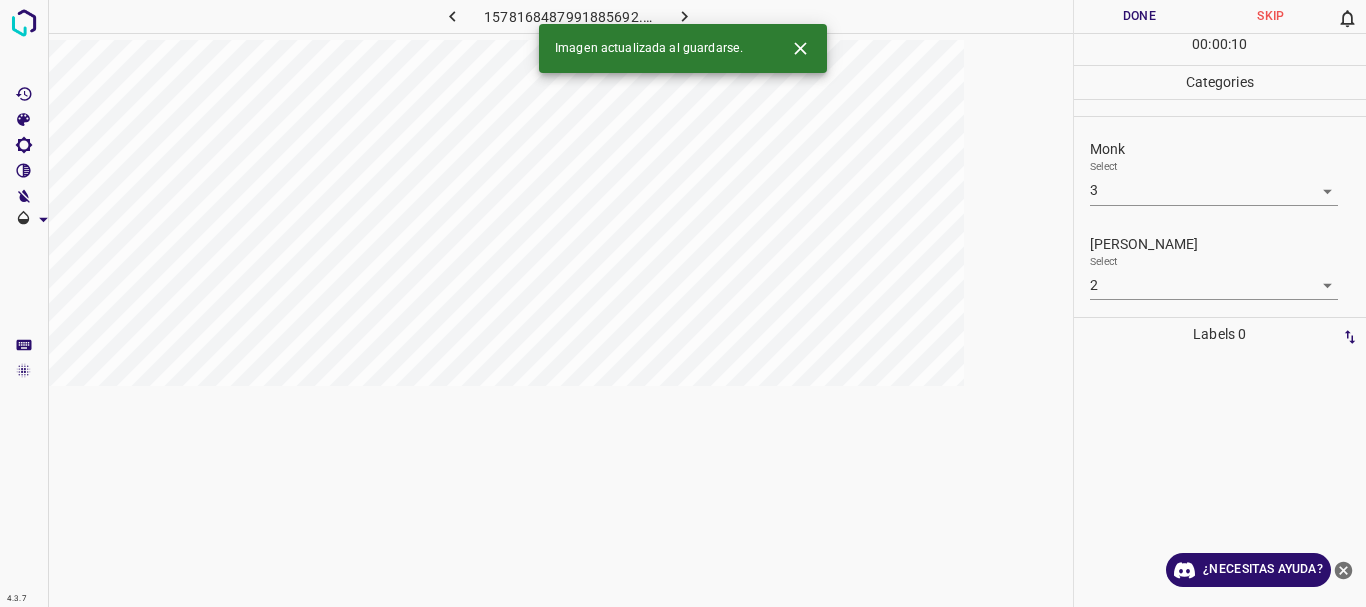 type 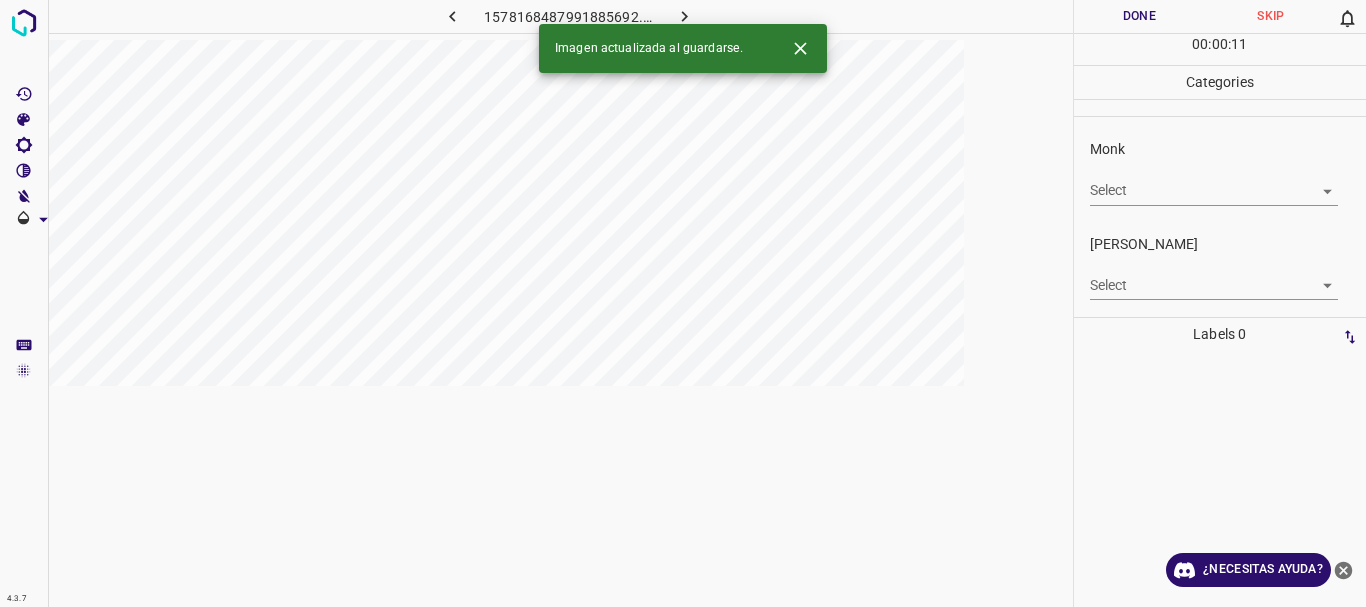 click 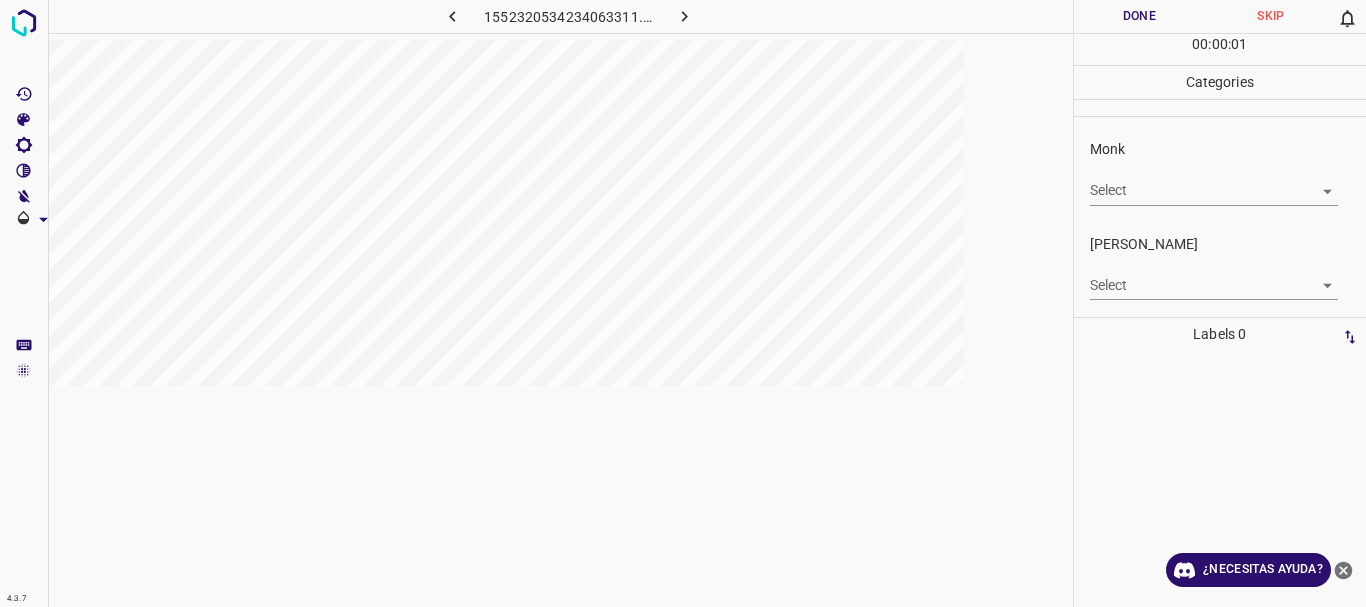 click 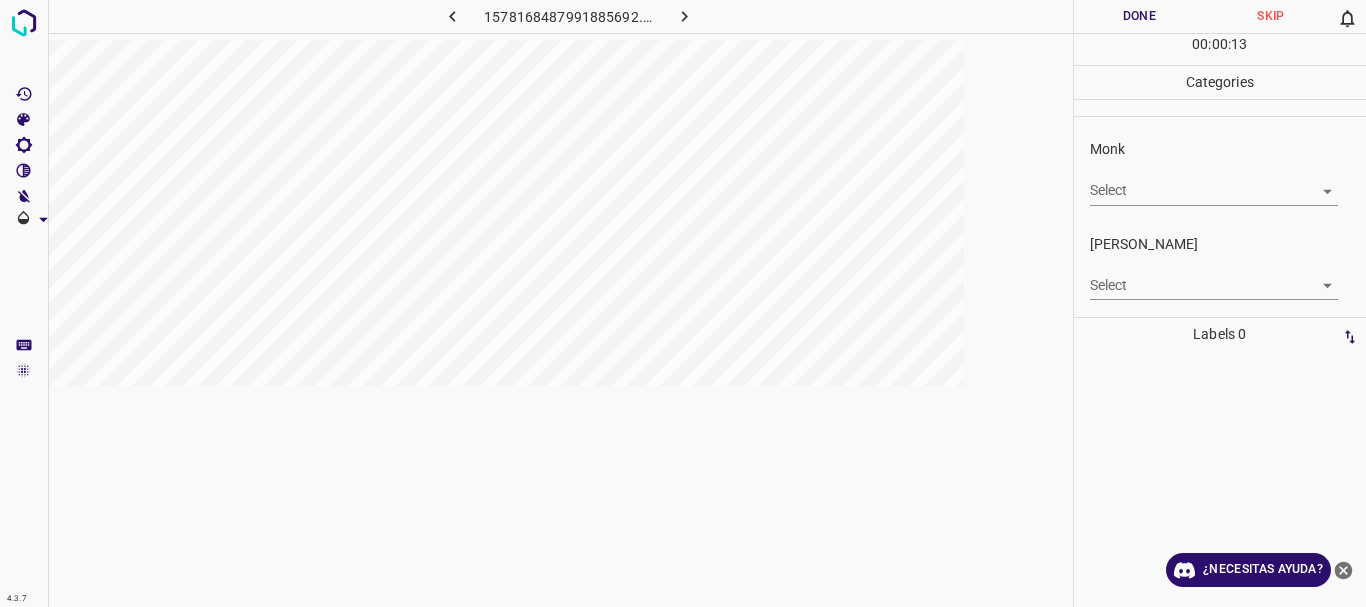 click on "4.3.7 1578168487991885692.png Done Skip 0 00   : 00   : 13   Categories Monk   Select ​  Fitzpatrick   Select ​ Labels   0 Categories 1 Monk 2  Fitzpatrick Tools Space Change between modes (Draw & Edit) I Auto labeling R Restore zoom M Zoom in N Zoom out Delete Delete selecte label Filters Z Restore filters X Saturation filter C Brightness filter V Contrast filter B Gray scale filter General O Download ¿Necesitas ayuda? Texto original Valora esta traducción Tu opinión servirá para ayudar a mejorar el Traductor de Google - Texto - Esconder - Borrar" at bounding box center (683, 303) 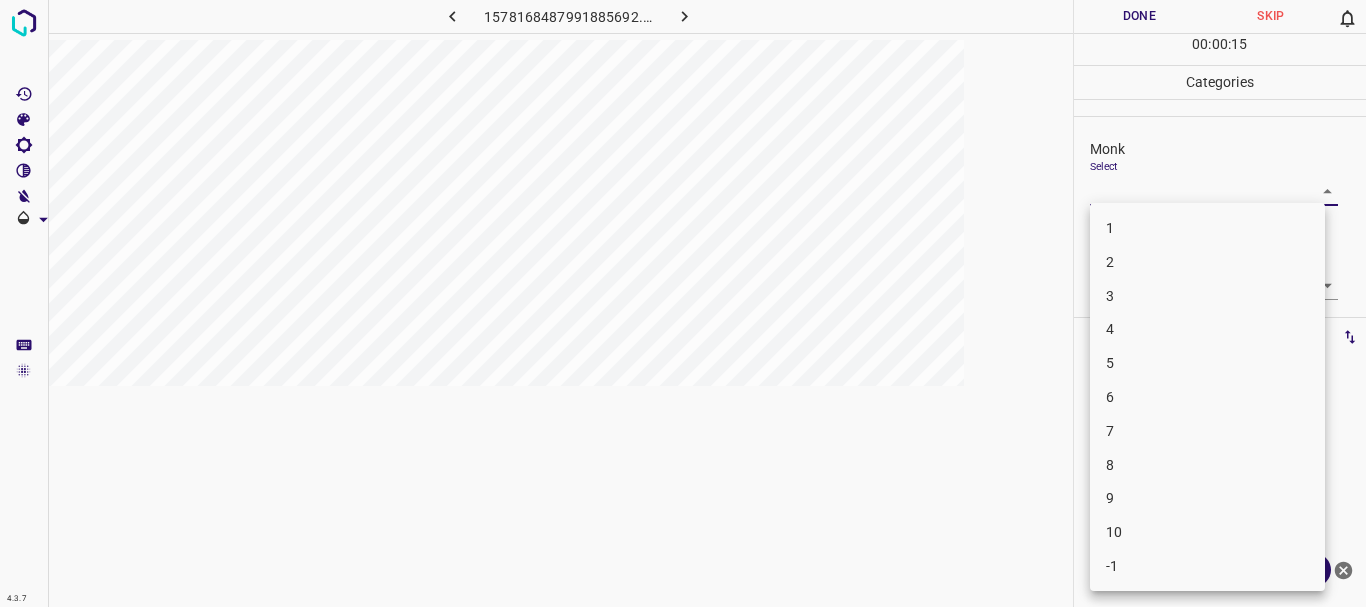 click on "4" at bounding box center (1207, 329) 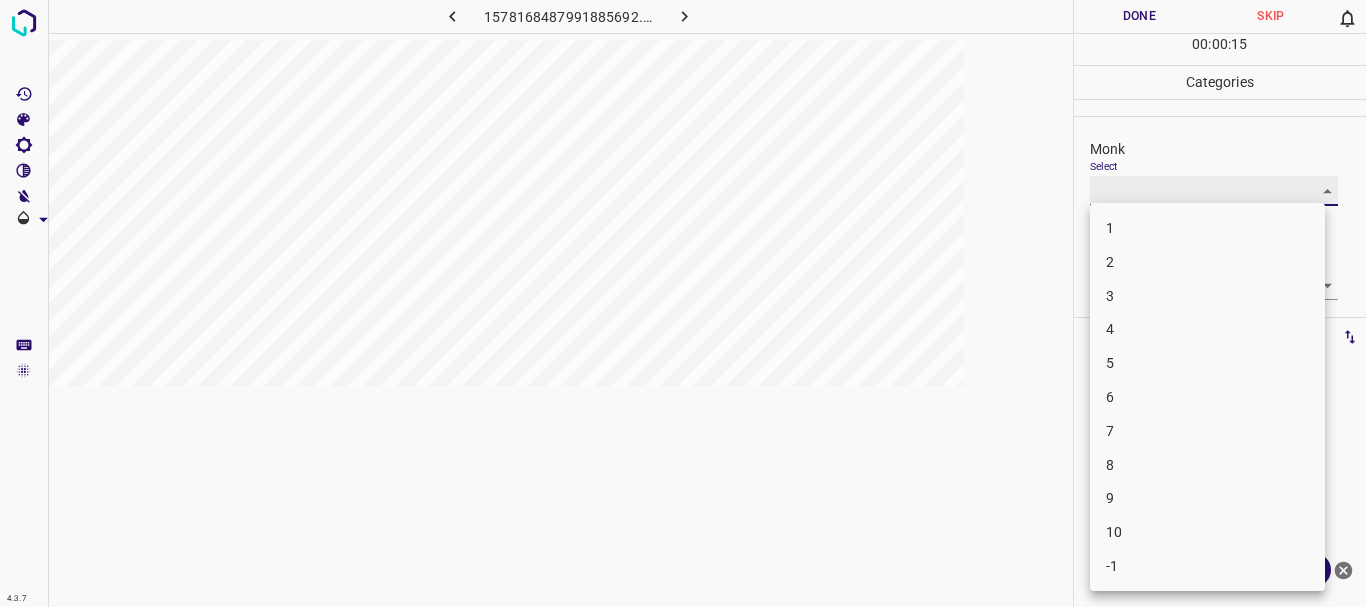 type on "4" 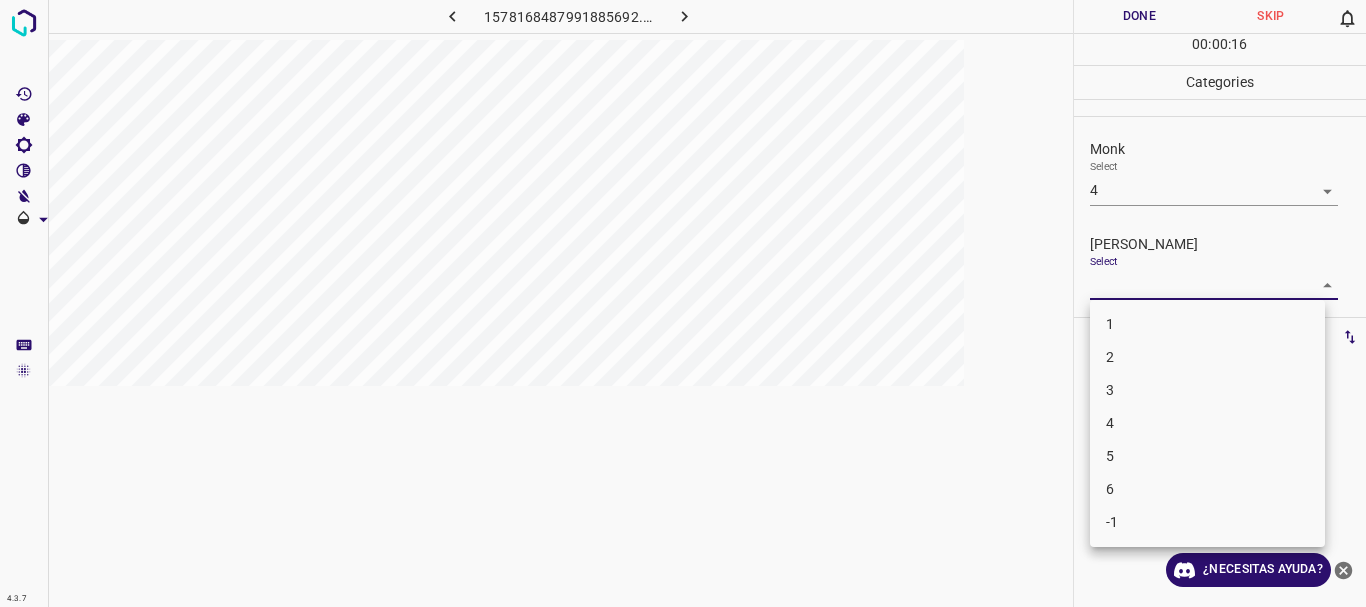 click on "4.3.7 1578168487991885692.png Done Skip 0 00   : 00   : 16   Categories Monk   Select 4 4  Fitzpatrick   Select ​ Labels   0 Categories 1 Monk 2  Fitzpatrick Tools Space Change between modes (Draw & Edit) I Auto labeling R Restore zoom M Zoom in N Zoom out Delete Delete selecte label Filters Z Restore filters X Saturation filter C Brightness filter V Contrast filter B Gray scale filter General O Download ¿Necesitas ayuda? Texto original Valora esta traducción Tu opinión servirá para ayudar a mejorar el Traductor de Google - Texto - Esconder - Borrar 1 2 3 4 5 6 -1" at bounding box center (683, 303) 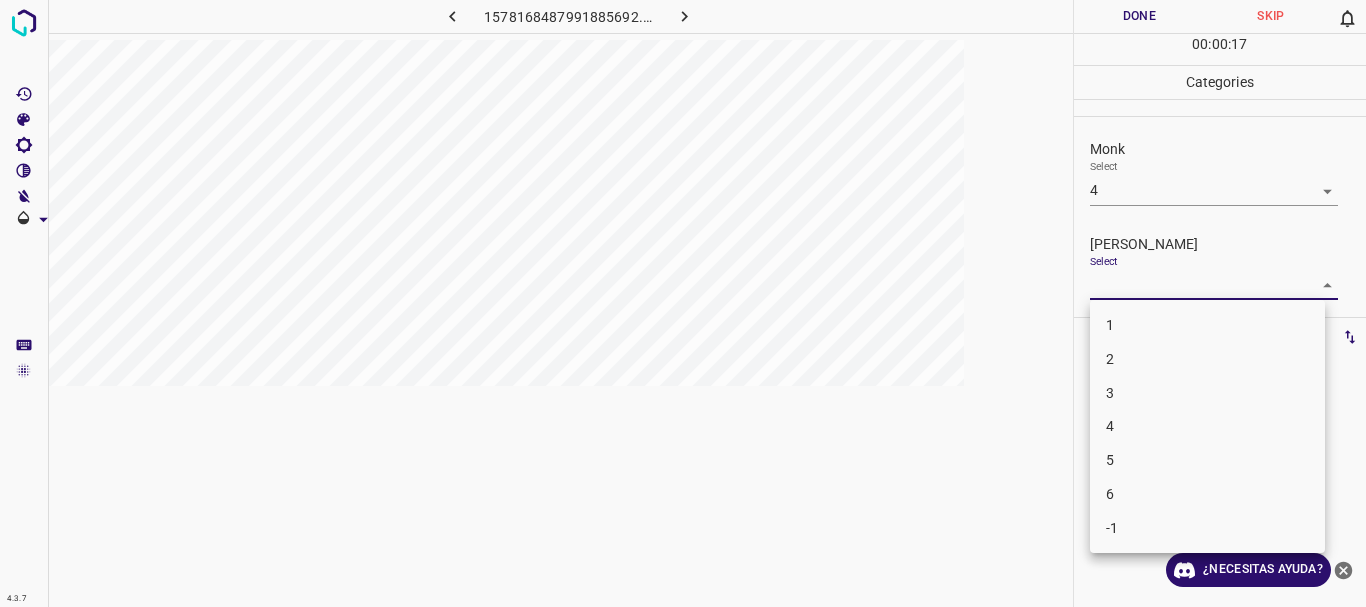 click on "2" at bounding box center (1207, 359) 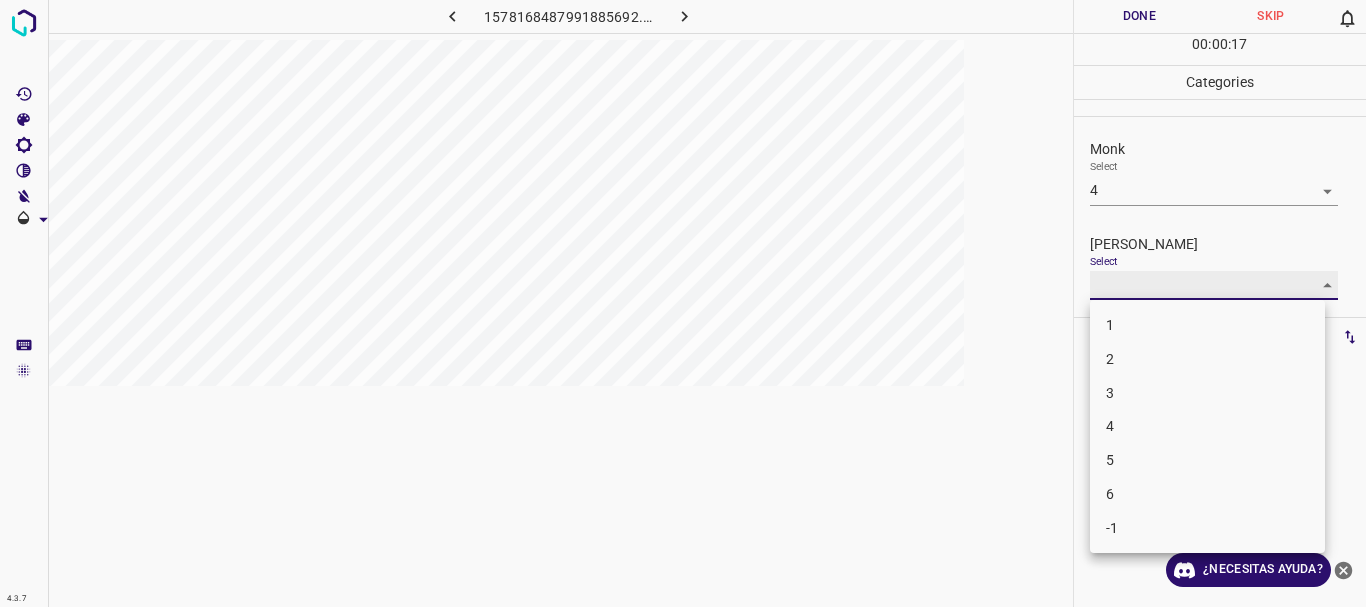 type on "2" 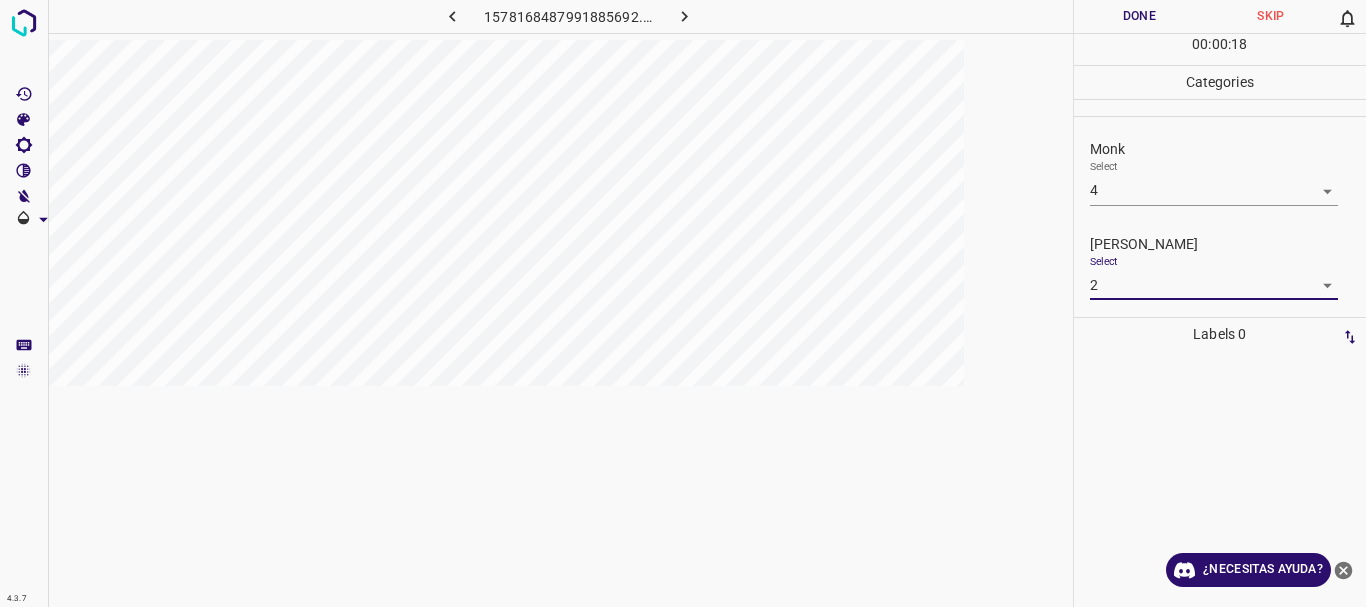 click on "Done" at bounding box center [1140, 16] 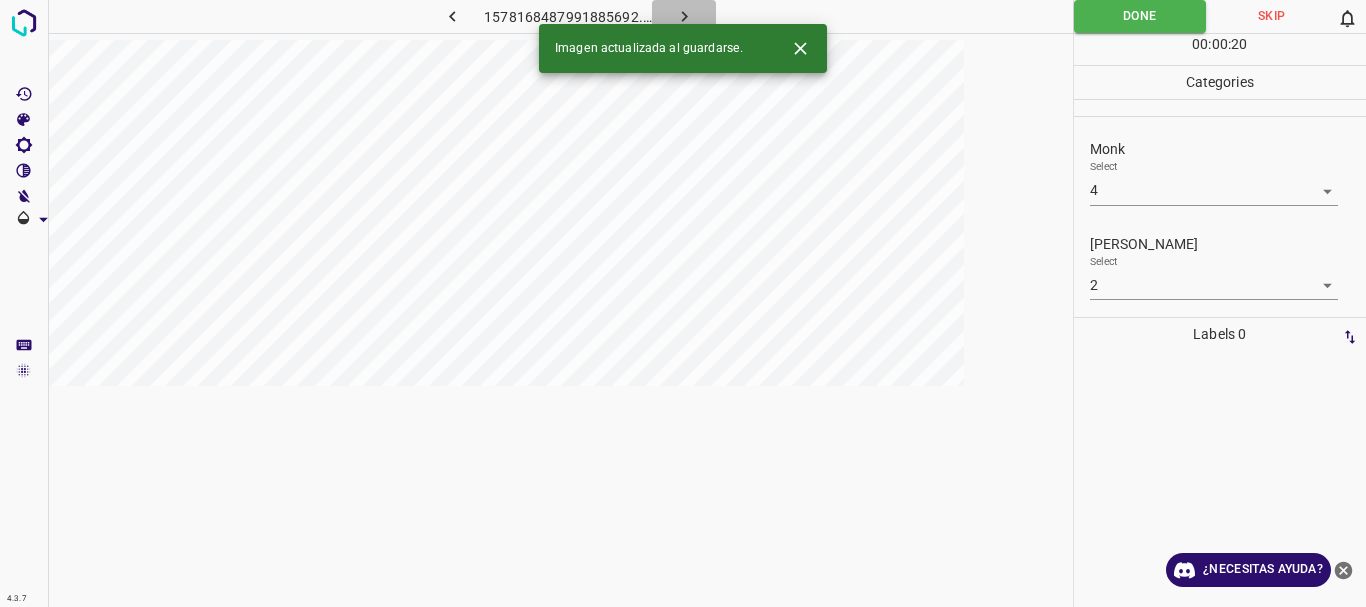 click at bounding box center [684, 16] 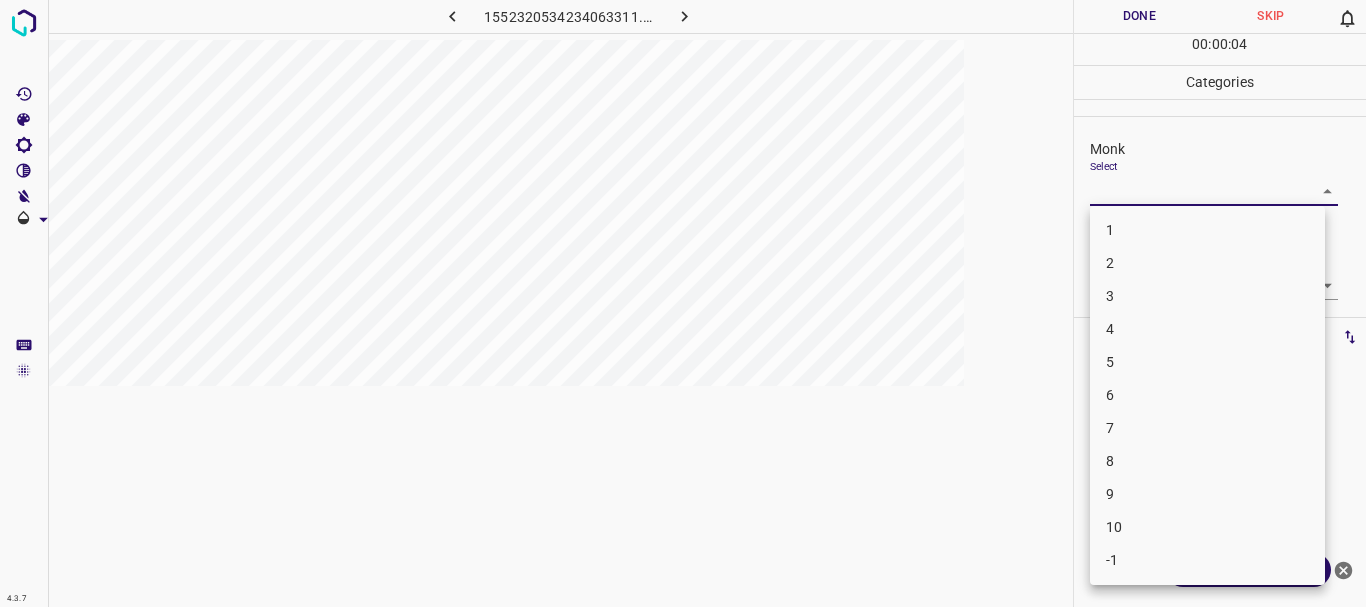 click on "4.3.7 1552320534234063311.png Done Skip 0 00   : 00   : 04   Categories Monk   Select ​  Fitzpatrick   Select ​ Labels   0 Categories 1 Monk 2  Fitzpatrick Tools Space Change between modes (Draw & Edit) I Auto labeling R Restore zoom M Zoom in N Zoom out Delete Delete selecte label Filters Z Restore filters X Saturation filter C Brightness filter V Contrast filter B Gray scale filter General O Download ¿Necesitas ayuda? Texto original Valora esta traducción Tu opinión servirá para ayudar a mejorar el Traductor de Google - Texto - Esconder - Borrar 1 2 3 4 5 6 7 8 9 10 -1" at bounding box center (683, 303) 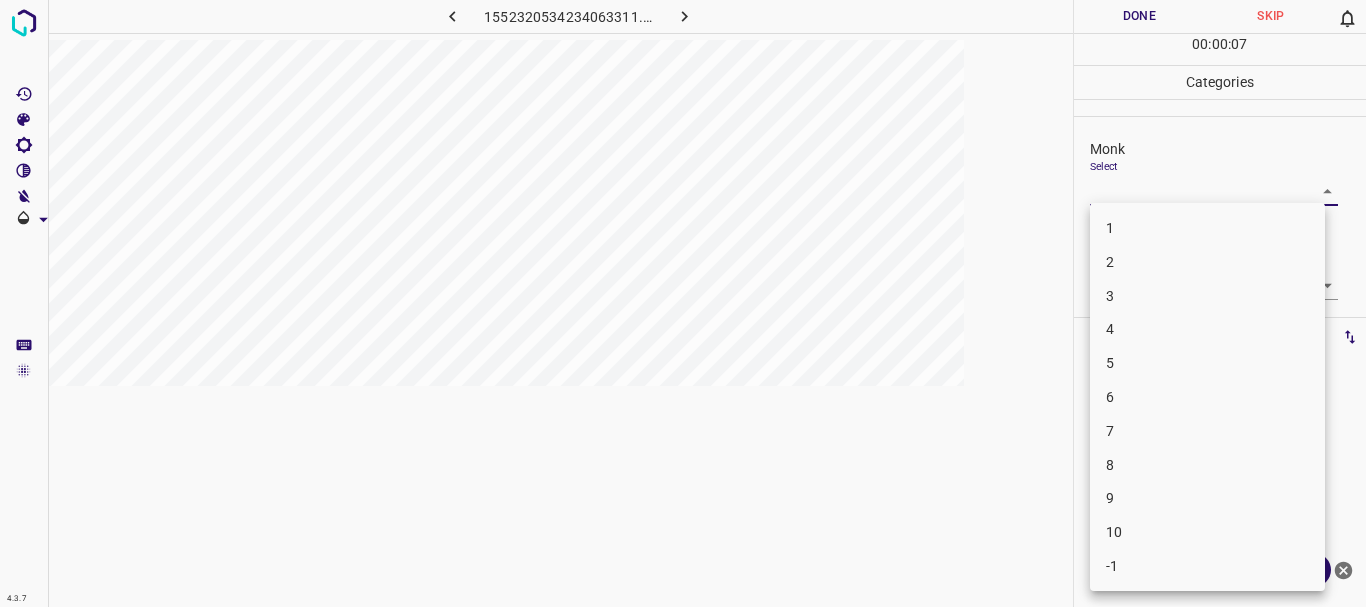 drag, startPoint x: 1177, startPoint y: 311, endPoint x: 1166, endPoint y: 334, distance: 25.495098 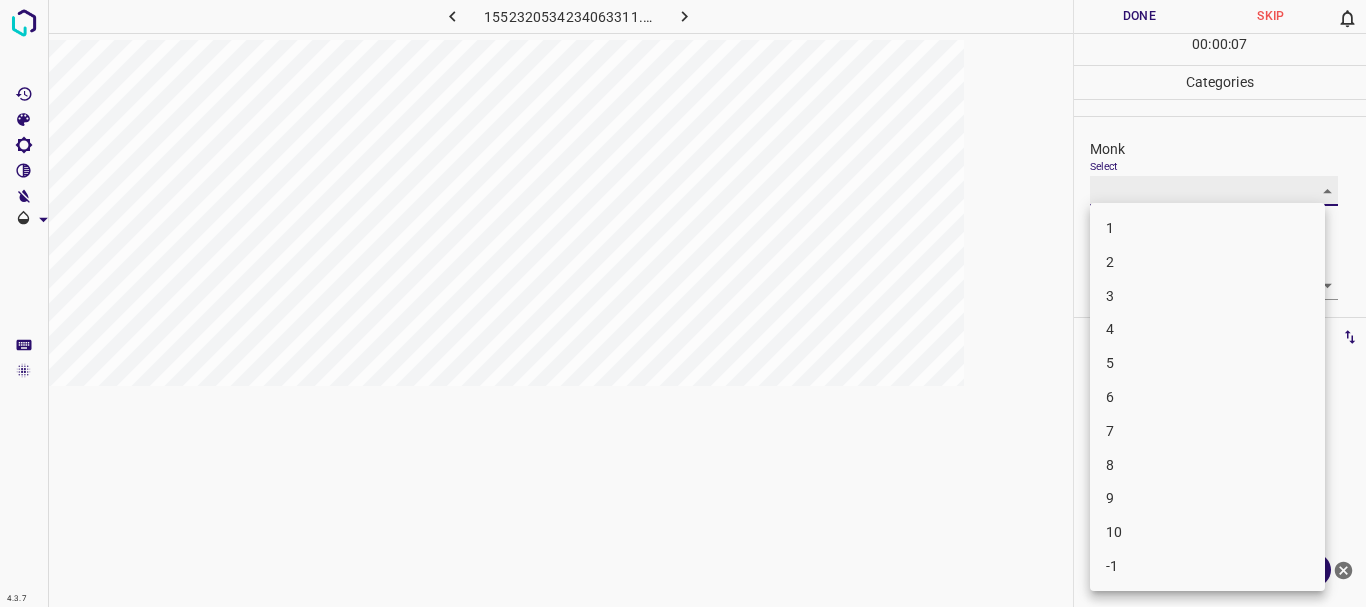 type on "4" 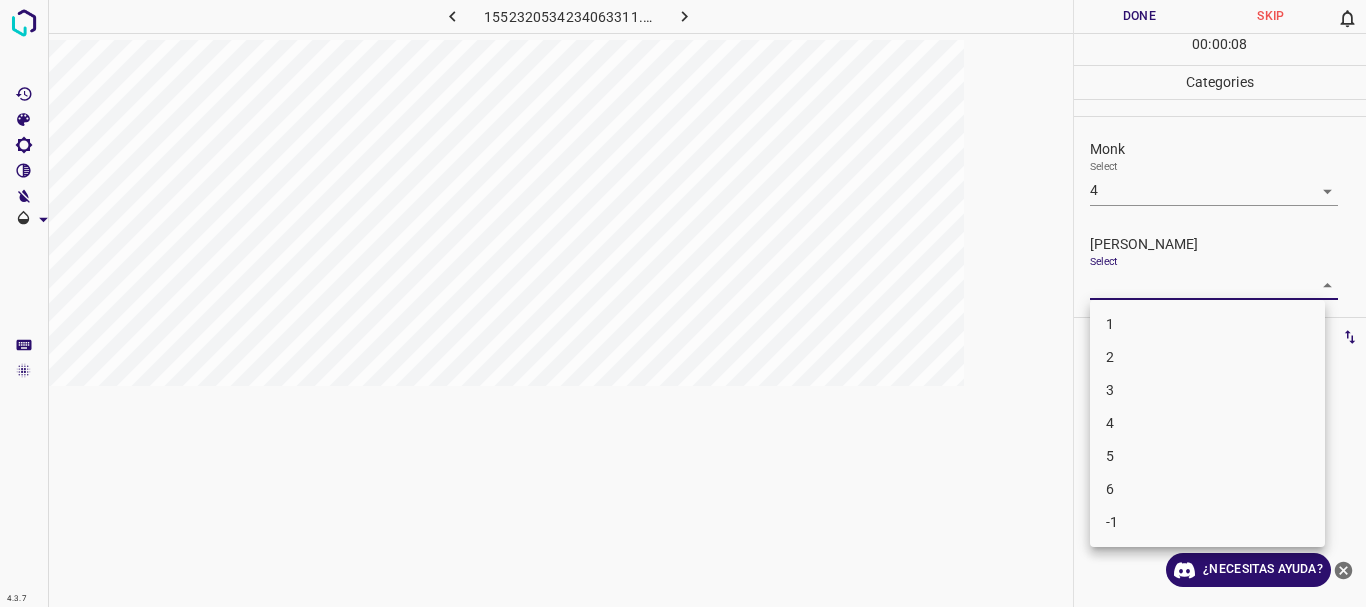 click on "4.3.7 1552320534234063311.png Done Skip 0 00   : 00   : 08   Categories Monk   Select 4 4  Fitzpatrick   Select ​ Labels   0 Categories 1 Monk 2  Fitzpatrick Tools Space Change between modes (Draw & Edit) I Auto labeling R Restore zoom M Zoom in N Zoom out Delete Delete selecte label Filters Z Restore filters X Saturation filter C Brightness filter V Contrast filter B Gray scale filter General O Download ¿Necesitas ayuda? Texto original Valora esta traducción Tu opinión servirá para ayudar a mejorar el Traductor de Google - Texto - Esconder - Borrar 1 2 3 4 5 6 -1" at bounding box center (683, 303) 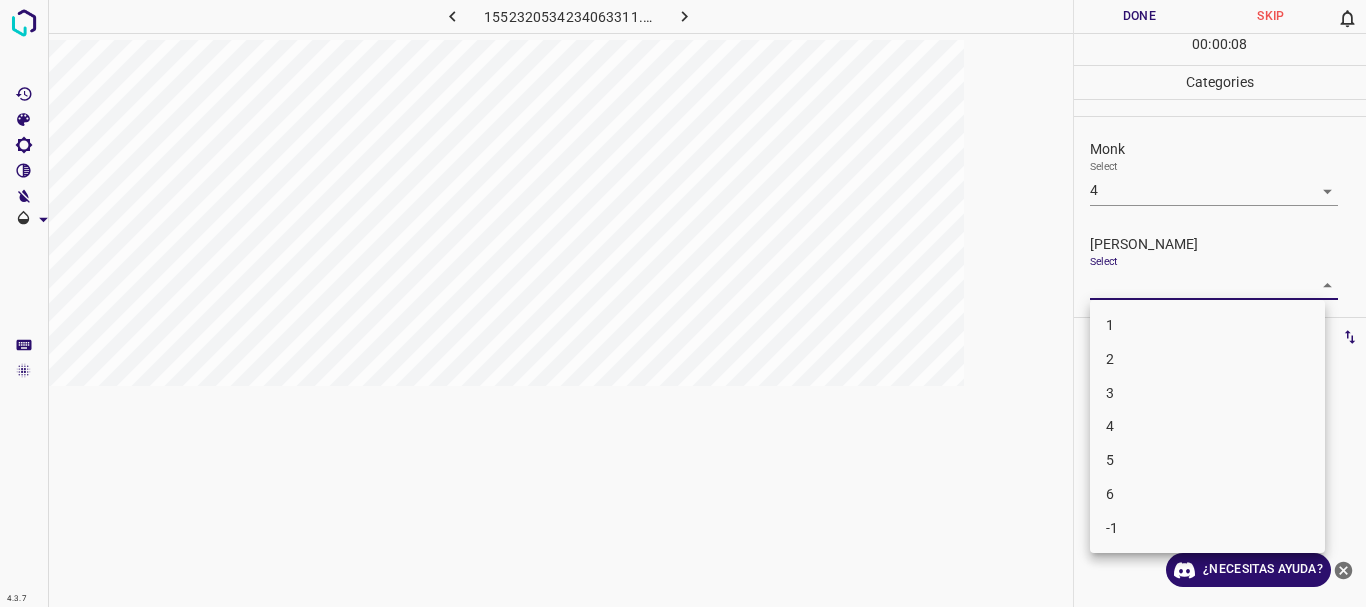 click on "1 2 3 4 5 6 -1" at bounding box center (1207, 426) 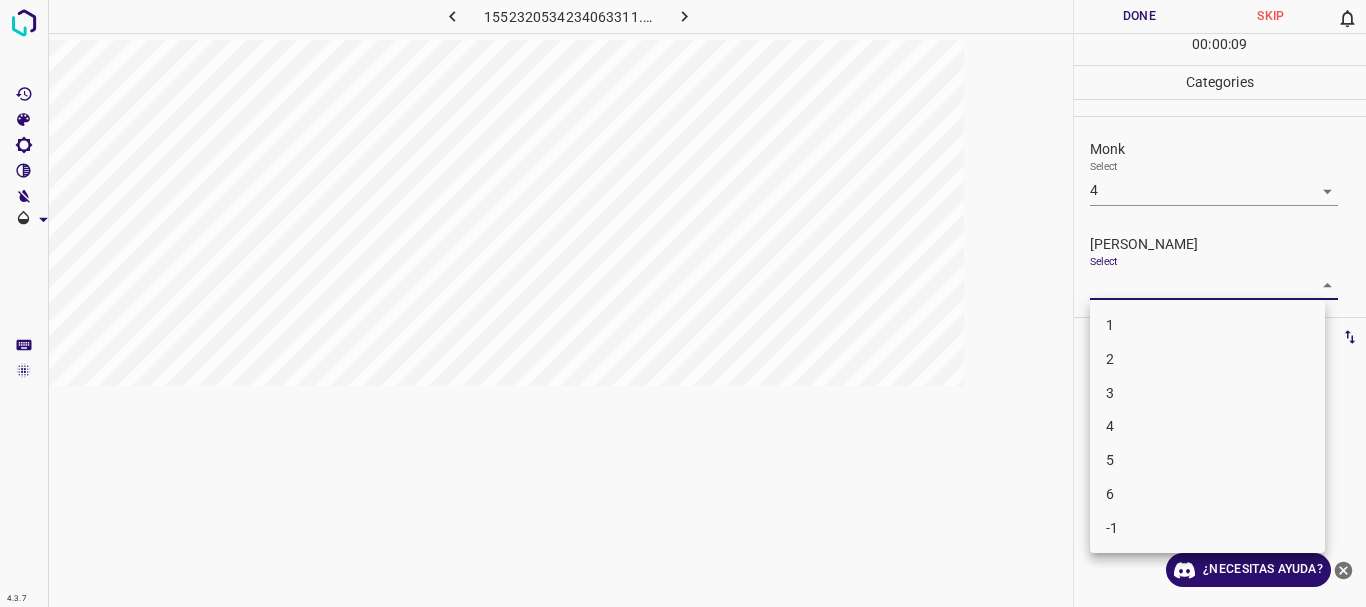 click on "1" at bounding box center [1207, 325] 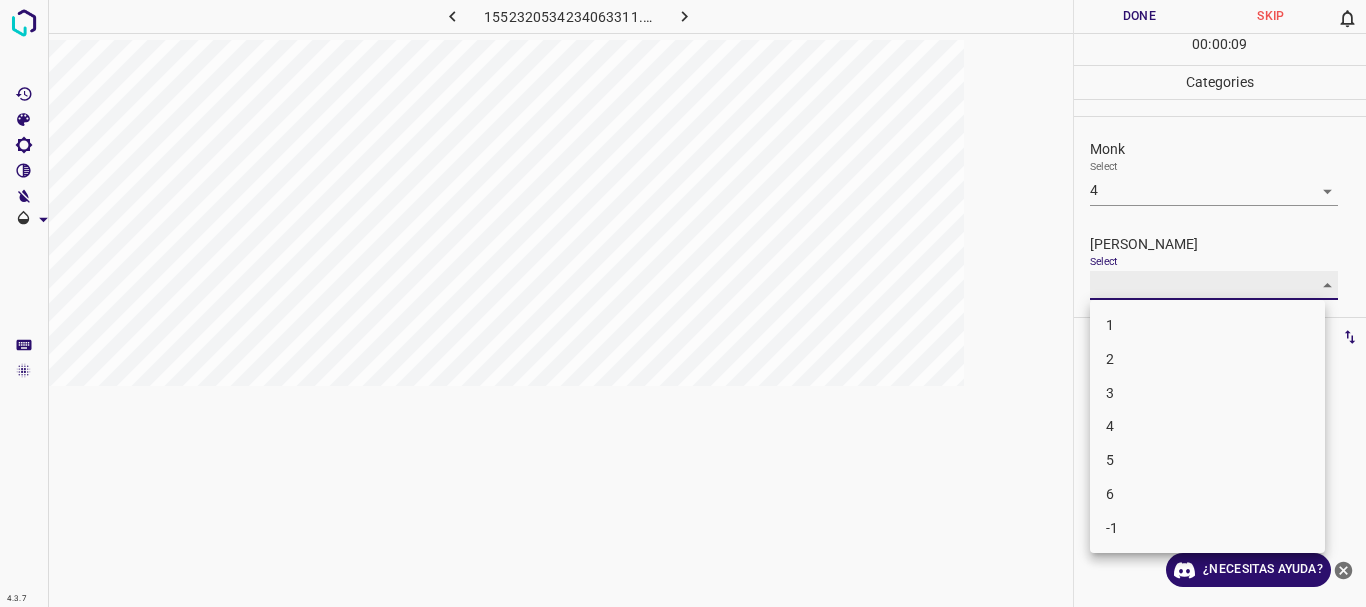 type on "1" 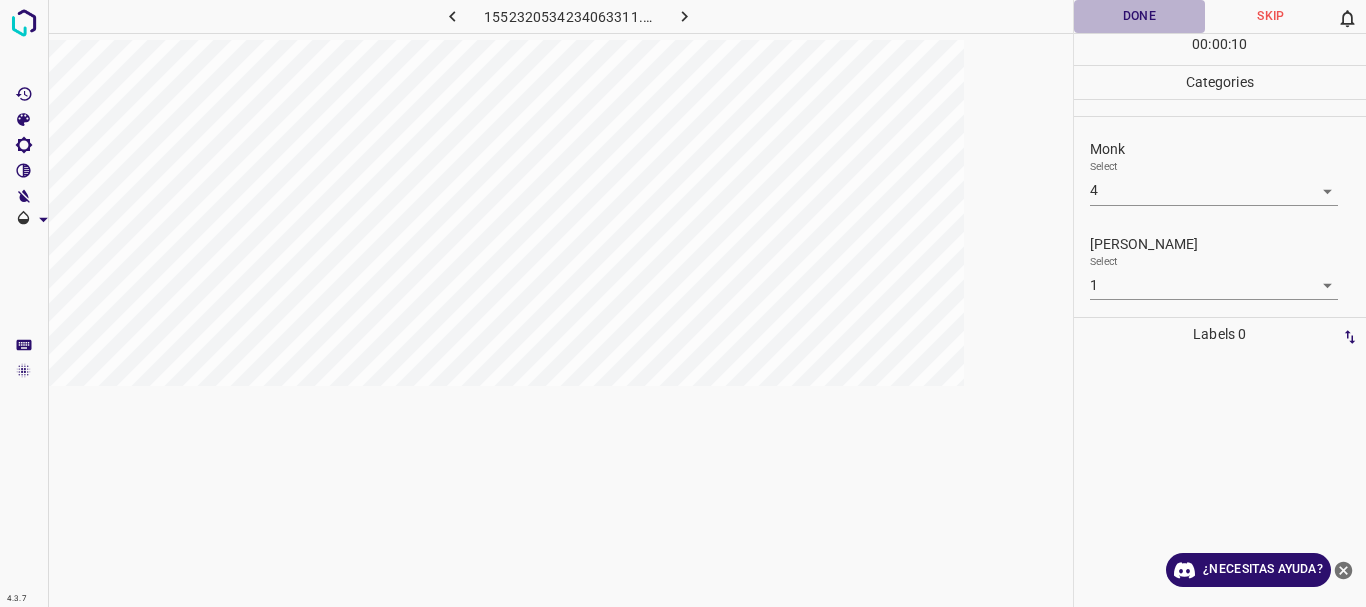 click on "Done" at bounding box center [1140, 16] 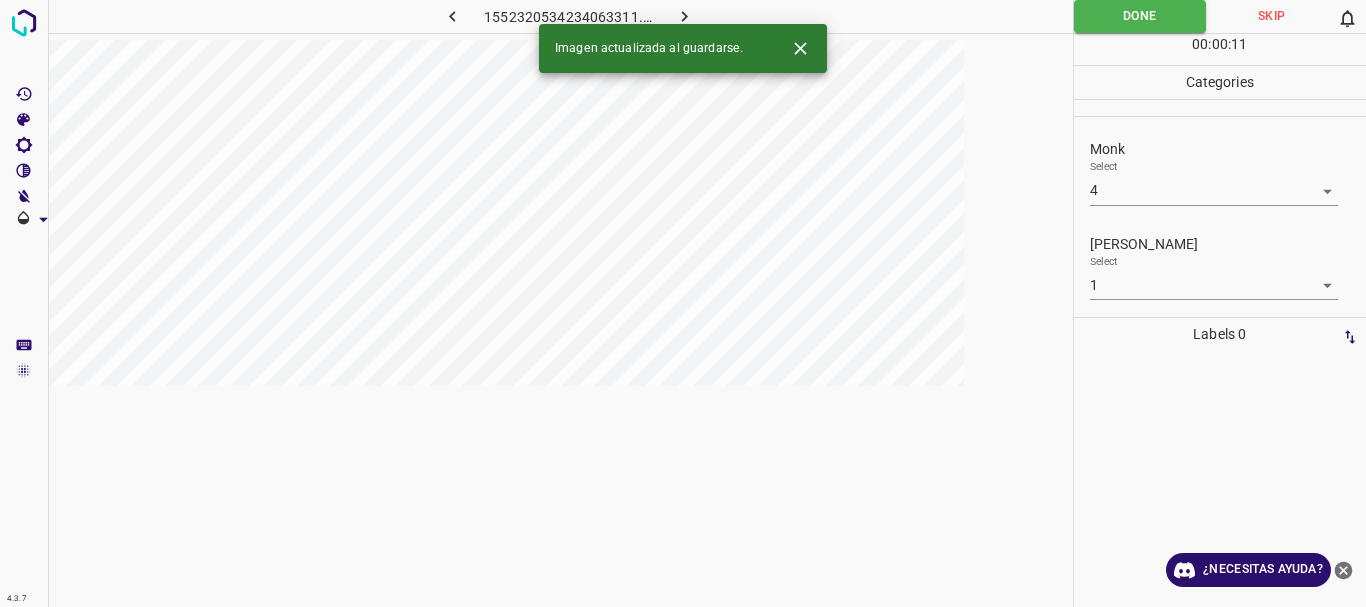 click 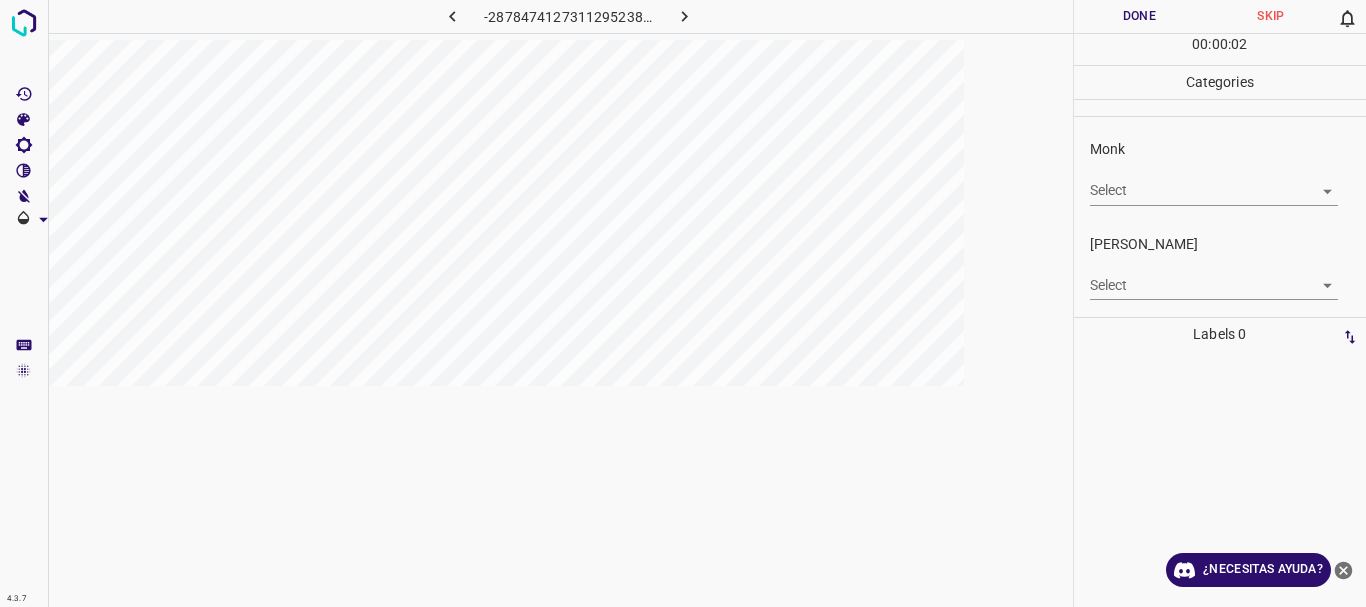click on "4.3.7 -2878474127311295238.png Done Skip 0 00   : 00   : 02   Categories Monk   Select ​  Fitzpatrick   Select ​ Labels   0 Categories 1 Monk 2  Fitzpatrick Tools Space Change between modes (Draw & Edit) I Auto labeling R Restore zoom M Zoom in N Zoom out Delete Delete selecte label Filters Z Restore filters X Saturation filter C Brightness filter V Contrast filter B Gray scale filter General O Download ¿Necesitas ayuda? Texto original Valora esta traducción Tu opinión servirá para ayudar a mejorar el Traductor de Google - Texto - Esconder - Borrar" at bounding box center (683, 303) 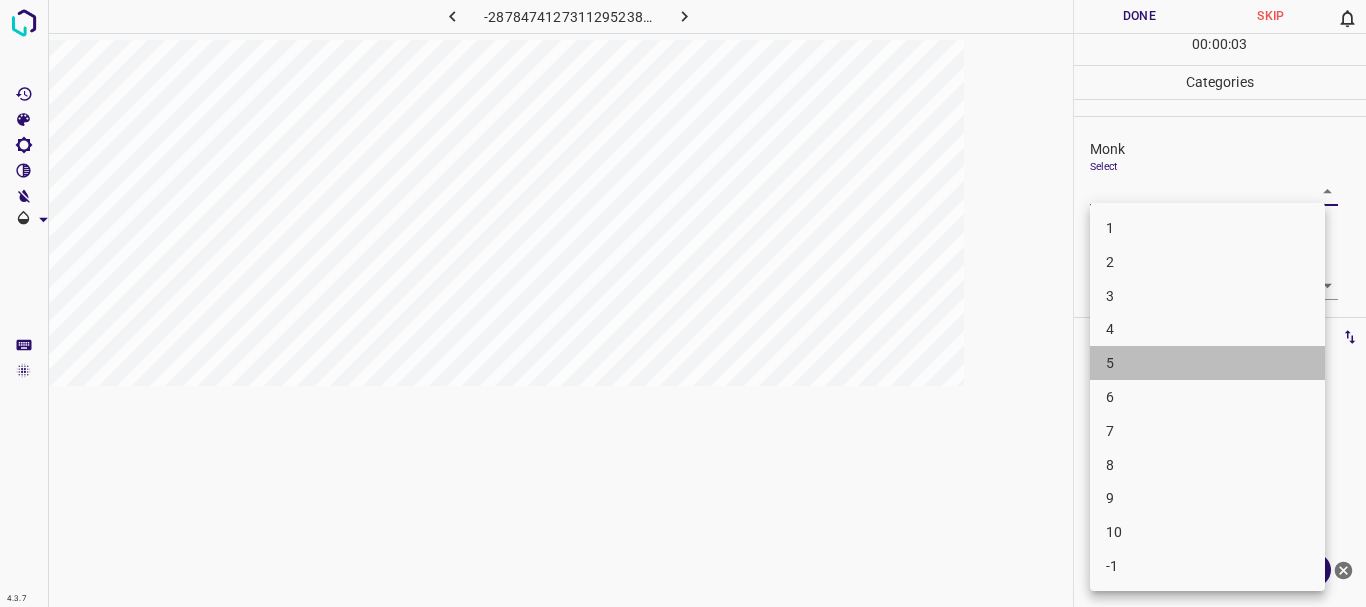 click on "5" at bounding box center [1207, 363] 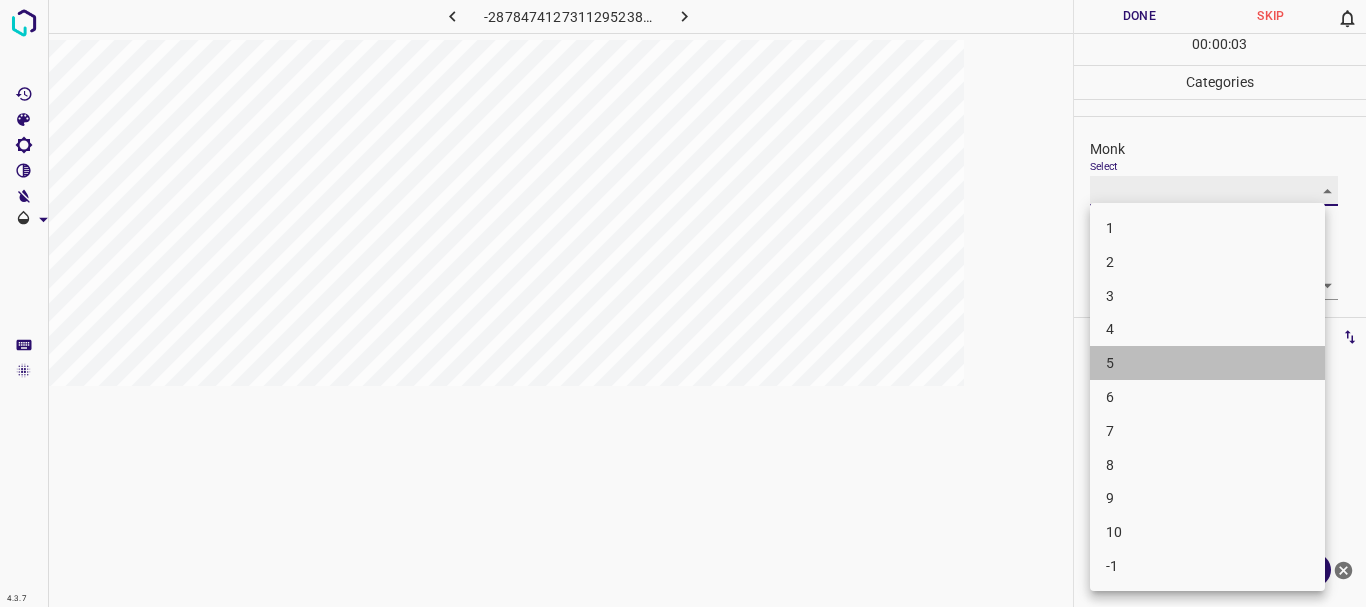 type on "5" 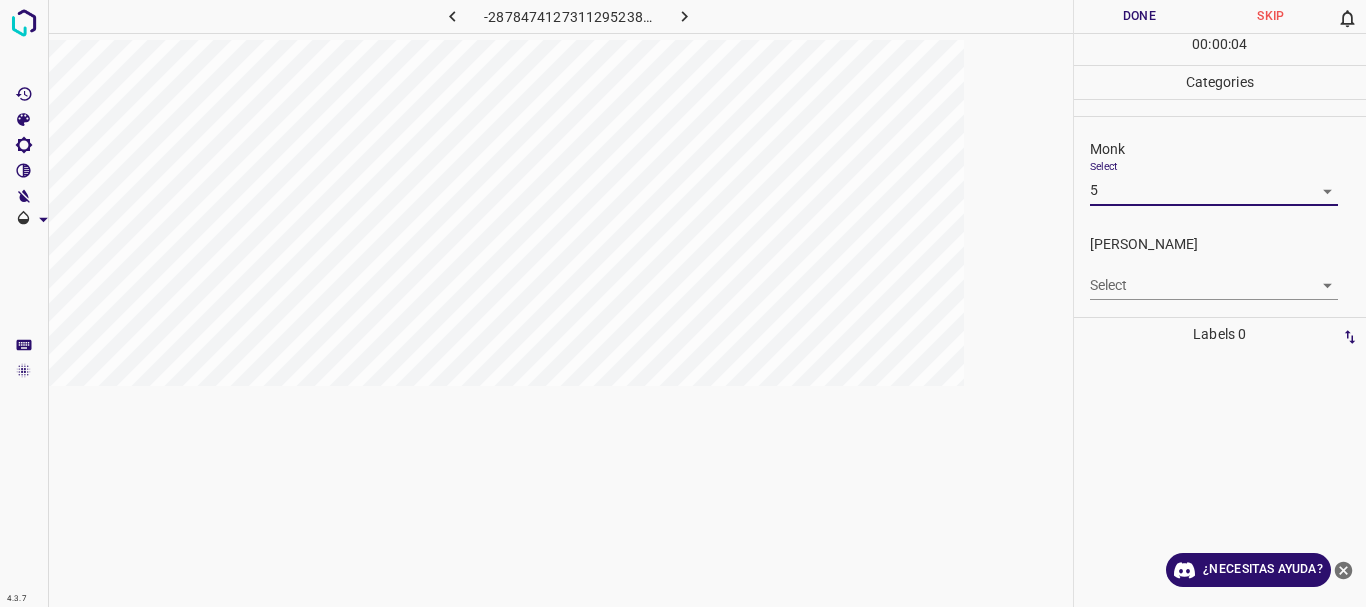 click on "4.3.7 -2878474127311295238.png Done Skip 0 00   : 00   : 04   Categories Monk   Select 5 5  Fitzpatrick   Select ​ Labels   0 Categories 1 Monk 2  Fitzpatrick Tools Space Change between modes (Draw & Edit) I Auto labeling R Restore zoom M Zoom in N Zoom out Delete Delete selecte label Filters Z Restore filters X Saturation filter C Brightness filter V Contrast filter B Gray scale filter General O Download ¿Necesitas ayuda? Texto original Valora esta traducción Tu opinión servirá para ayudar a mejorar el Traductor de Google - Texto - Esconder - Borrar" at bounding box center (683, 303) 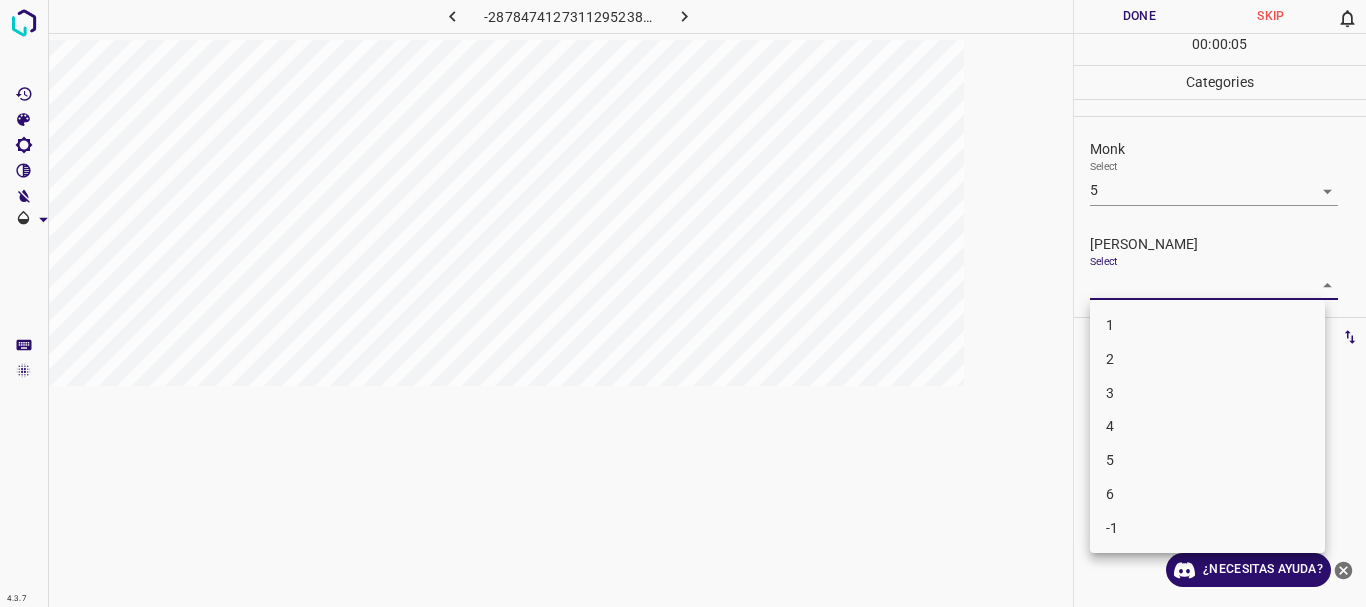 drag, startPoint x: 1148, startPoint y: 349, endPoint x: 1163, endPoint y: 311, distance: 40.853397 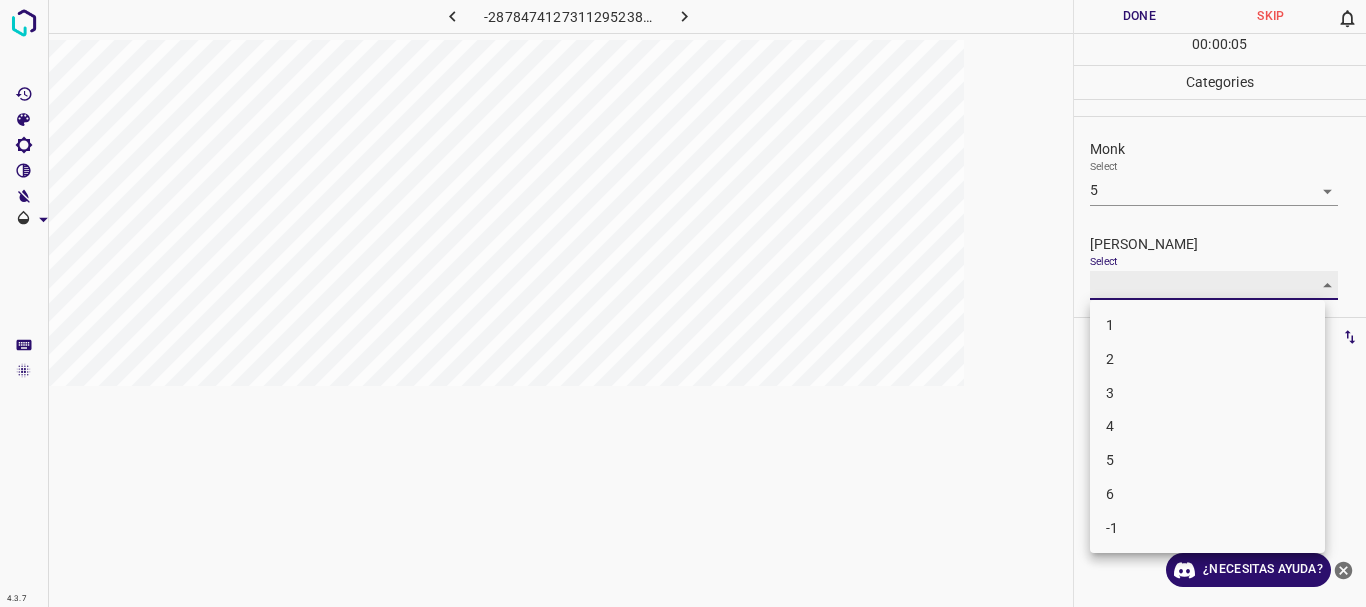 type on "2" 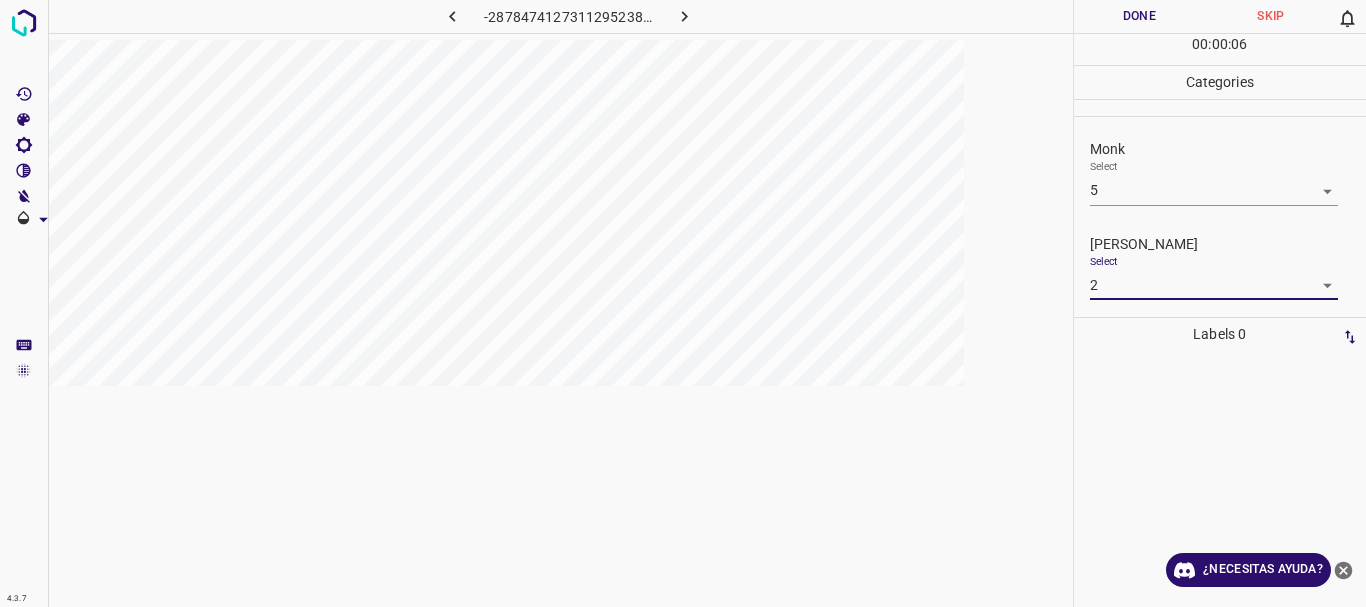click on "Done" at bounding box center [1140, 16] 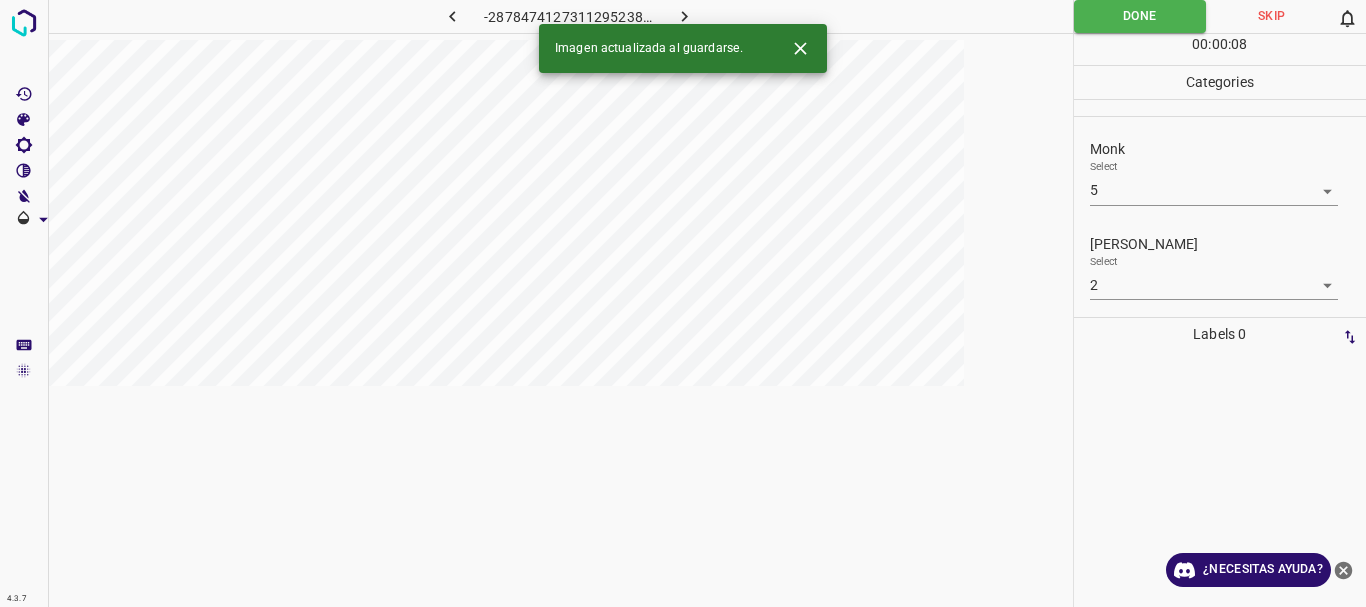 click at bounding box center [684, 16] 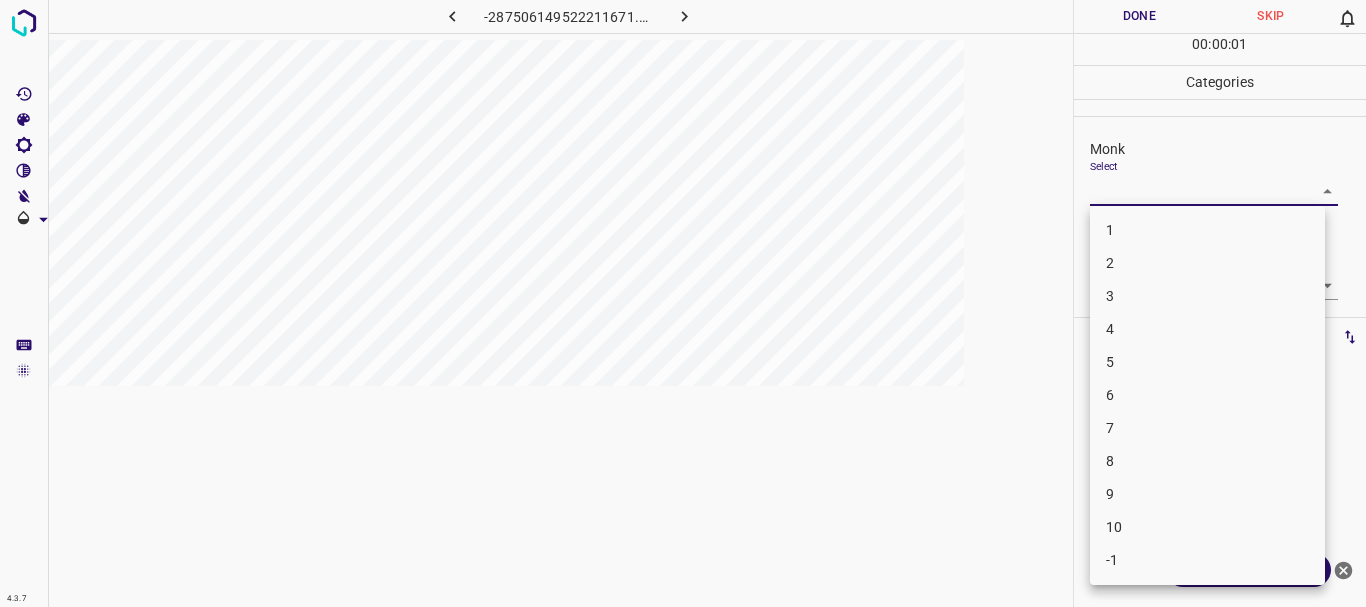 click on "4.3.7 -287506149522211671.png Done Skip 0 00   : 00   : 01   Categories Monk   Select ​  Fitzpatrick   Select ​ Labels   0 Categories 1 Monk 2  Fitzpatrick Tools Space Change between modes (Draw & Edit) I Auto labeling R Restore zoom M Zoom in N Zoom out Delete Delete selecte label Filters Z Restore filters X Saturation filter C Brightness filter V Contrast filter B Gray scale filter General O Download ¿Necesitas ayuda? Texto original Valora esta traducción Tu opinión servirá para ayudar a mejorar el Traductor de Google - Texto - Esconder - Borrar 1 2 3 4 5 6 7 8 9 10 -1" at bounding box center (683, 303) 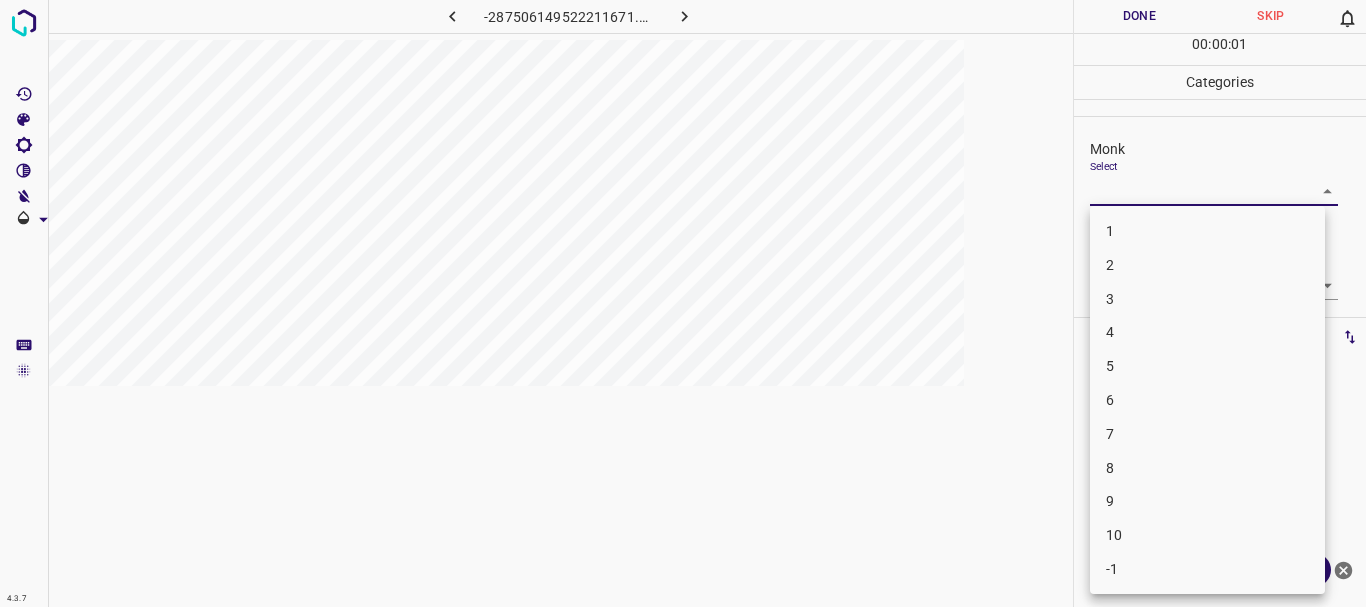 click on "3" at bounding box center (1207, 299) 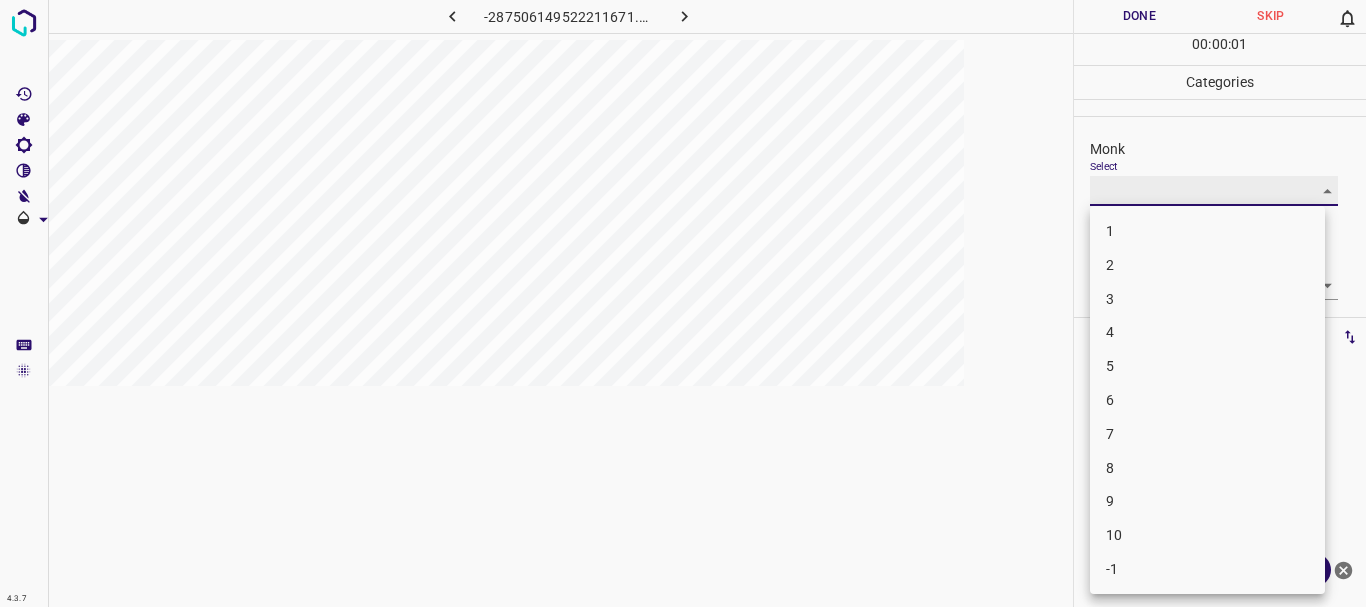 type on "3" 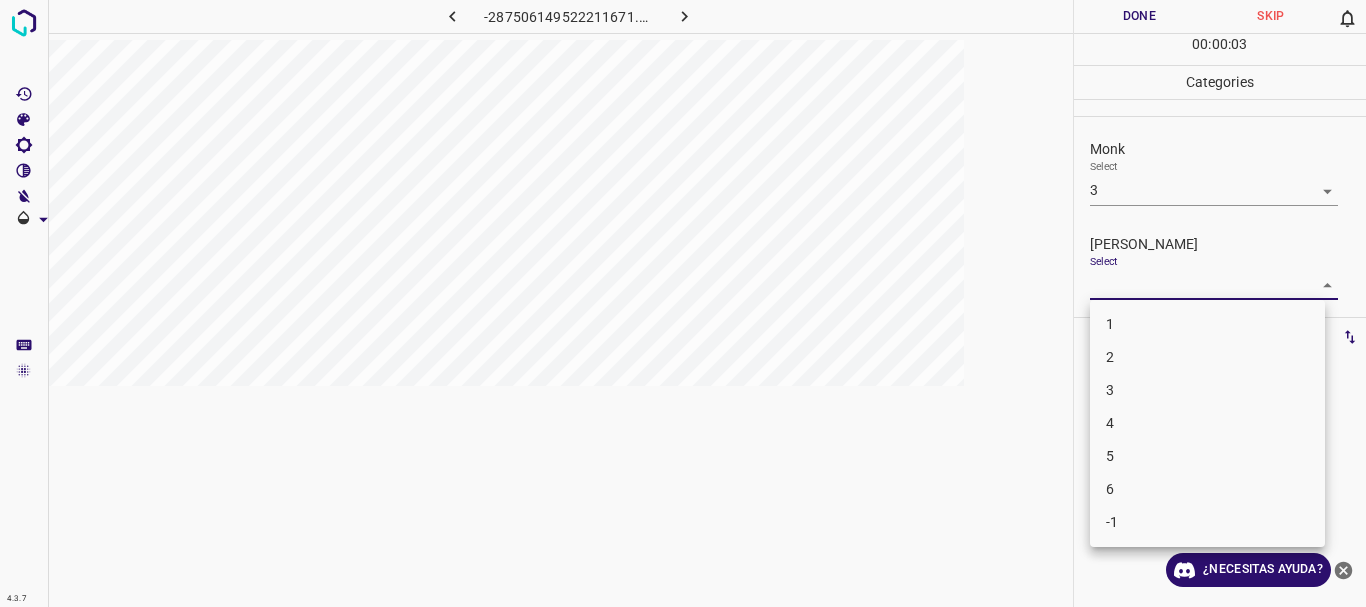 click on "4.3.7 -287506149522211671.png Done Skip 0 00   : 00   : 03   Categories Monk   Select 3 3  Fitzpatrick   Select ​ Labels   0 Categories 1 Monk 2  Fitzpatrick Tools Space Change between modes (Draw & Edit) I Auto labeling R Restore zoom M Zoom in N Zoom out Delete Delete selecte label Filters Z Restore filters X Saturation filter C Brightness filter V Contrast filter B Gray scale filter General O Download ¿Necesitas ayuda? Texto original Valora esta traducción Tu opinión servirá para ayudar a mejorar el Traductor de Google - Texto - Esconder - Borrar 1 2 3 4 5 6 -1" at bounding box center [683, 303] 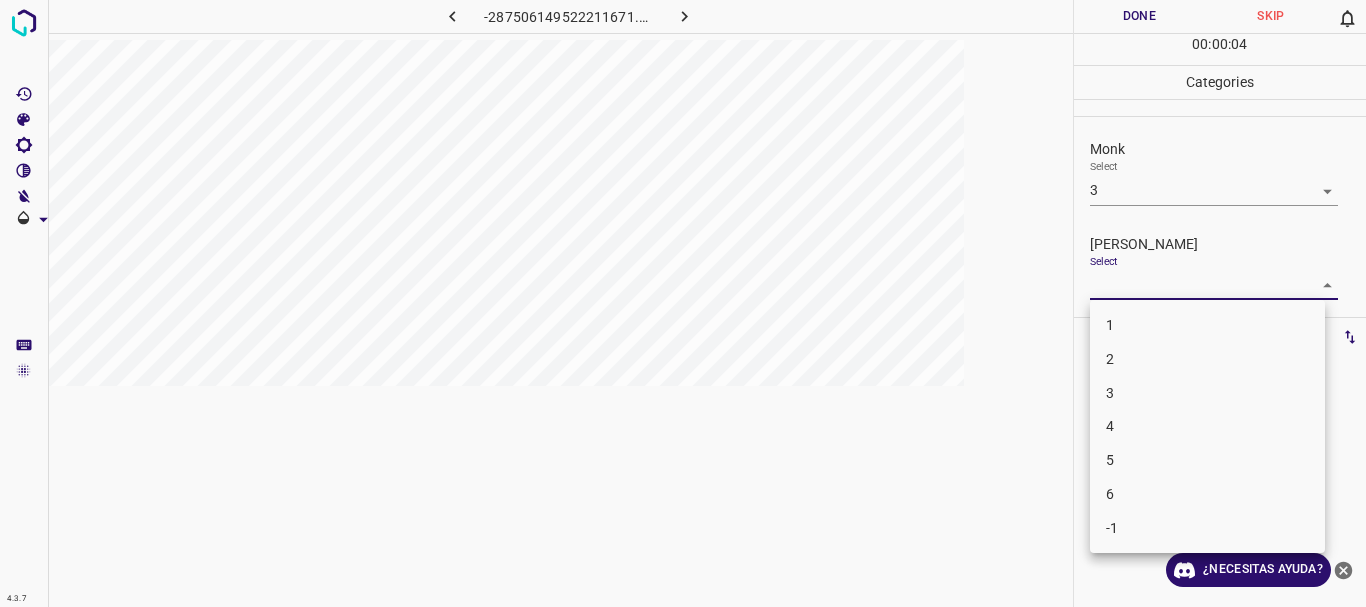 click on "2" at bounding box center (1207, 359) 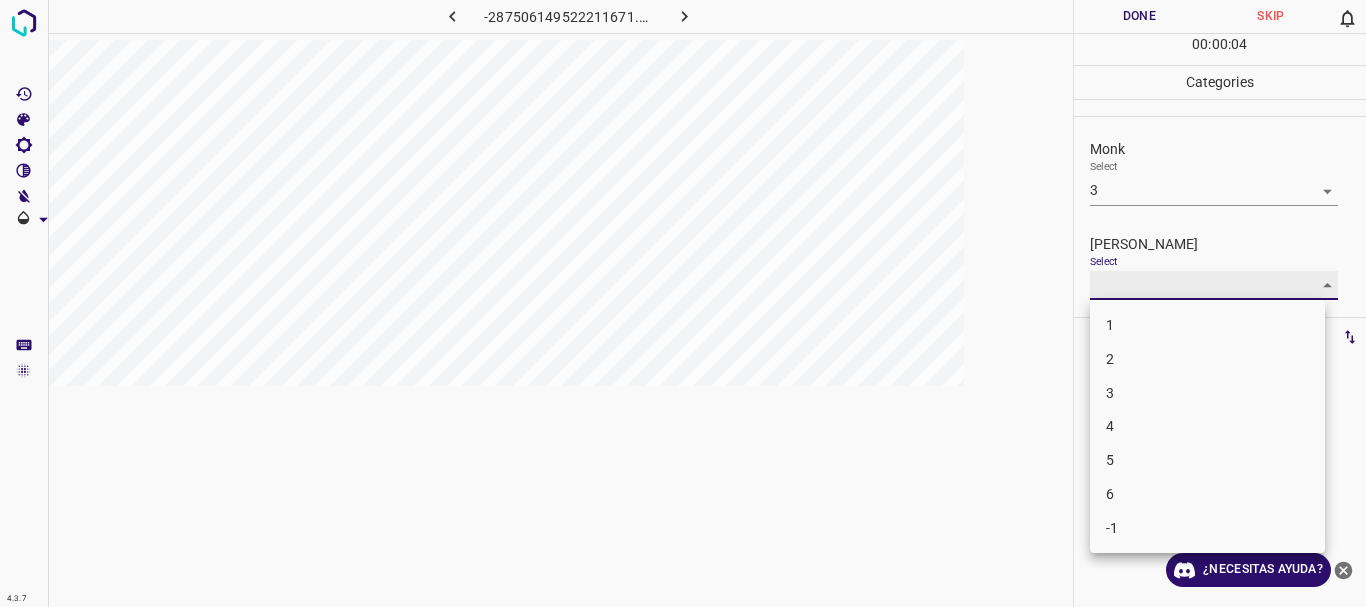 type on "2" 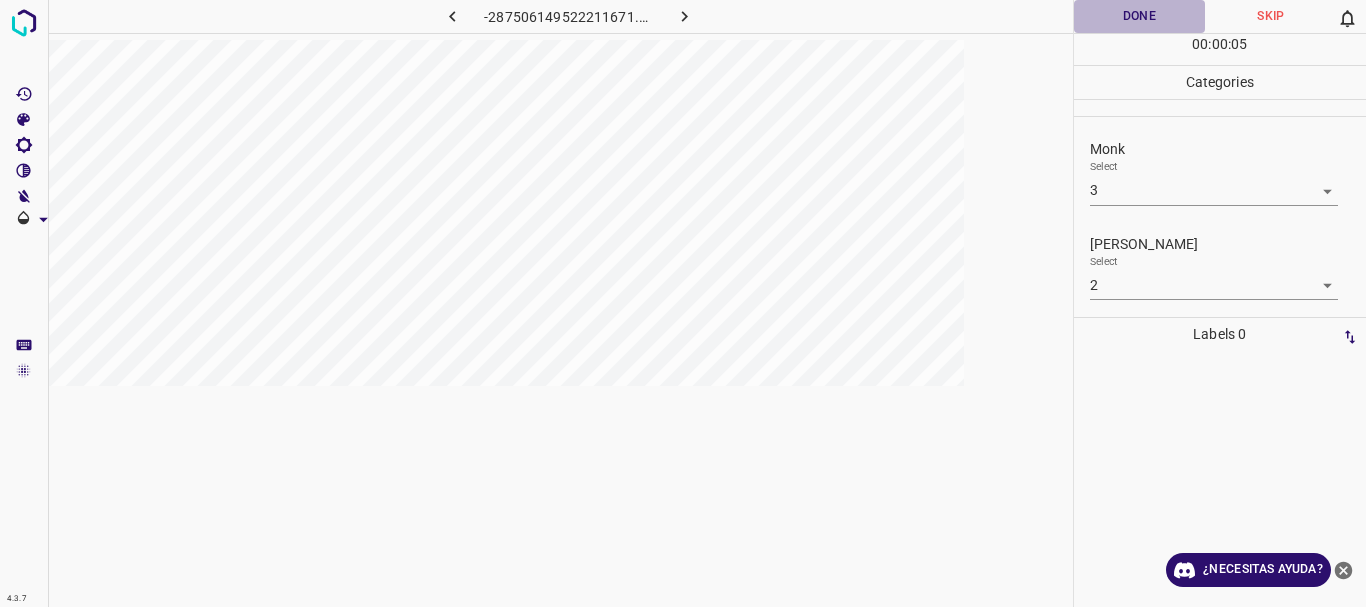 click on "Done" at bounding box center [1140, 16] 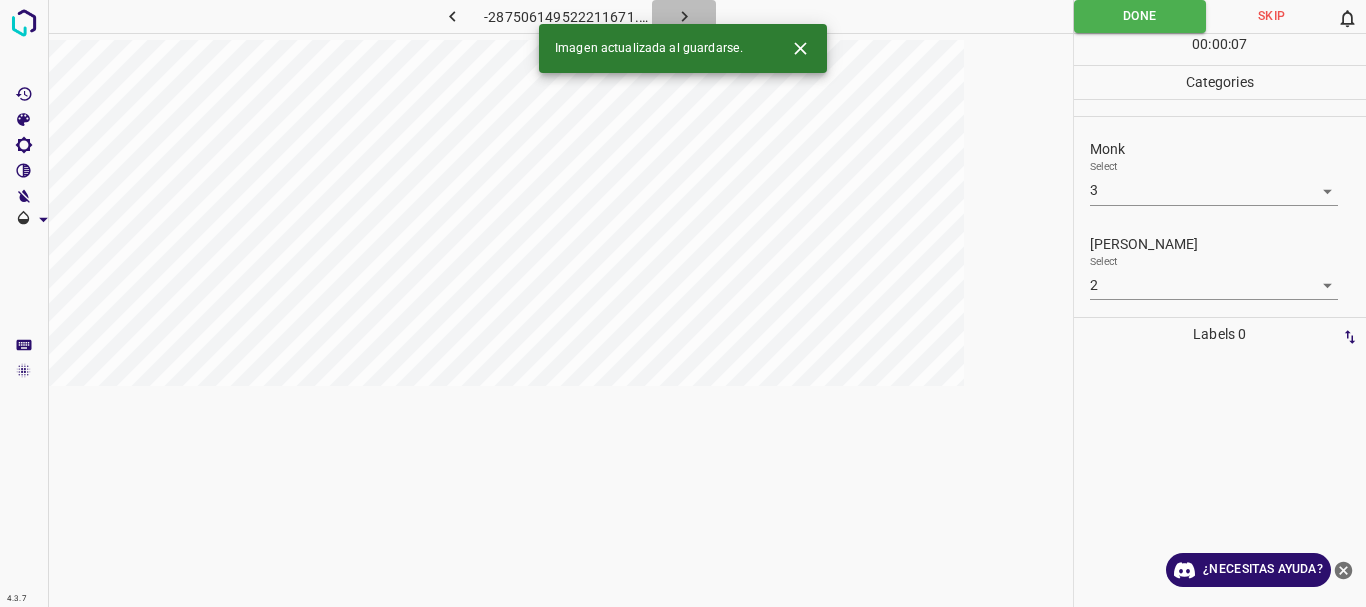 click at bounding box center (684, 16) 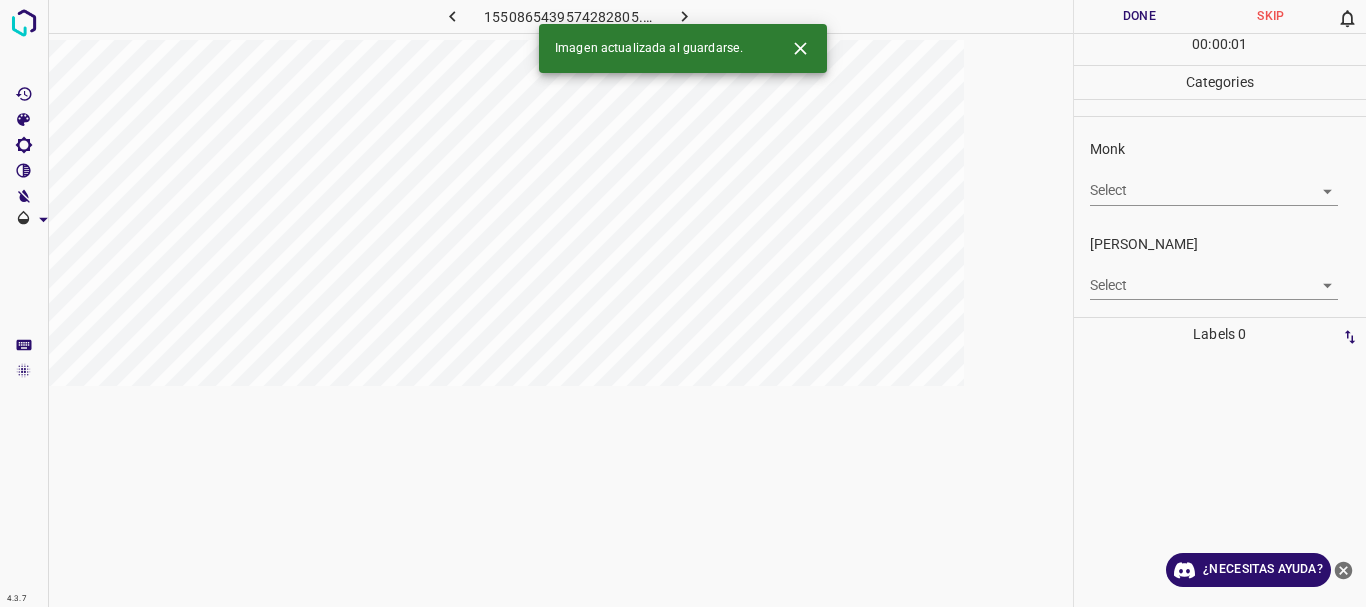 click on "4.3.7 1550865439574282805.png Done Skip 0 00   : 00   : 01   Categories Monk   Select ​  Fitzpatrick   Select ​ Labels   0 Categories 1 Monk 2  Fitzpatrick Tools Space Change between modes (Draw & Edit) I Auto labeling R Restore zoom M Zoom in N Zoom out Delete Delete selecte label Filters Z Restore filters X Saturation filter C Brightness filter V Contrast filter B Gray scale filter General O Download Imagen actualizada al guardarse. ¿Necesitas ayuda? Texto original Valora esta traducción Tu opinión servirá para ayudar a mejorar el Traductor de Google - Texto - Esconder - Borrar" at bounding box center [683, 303] 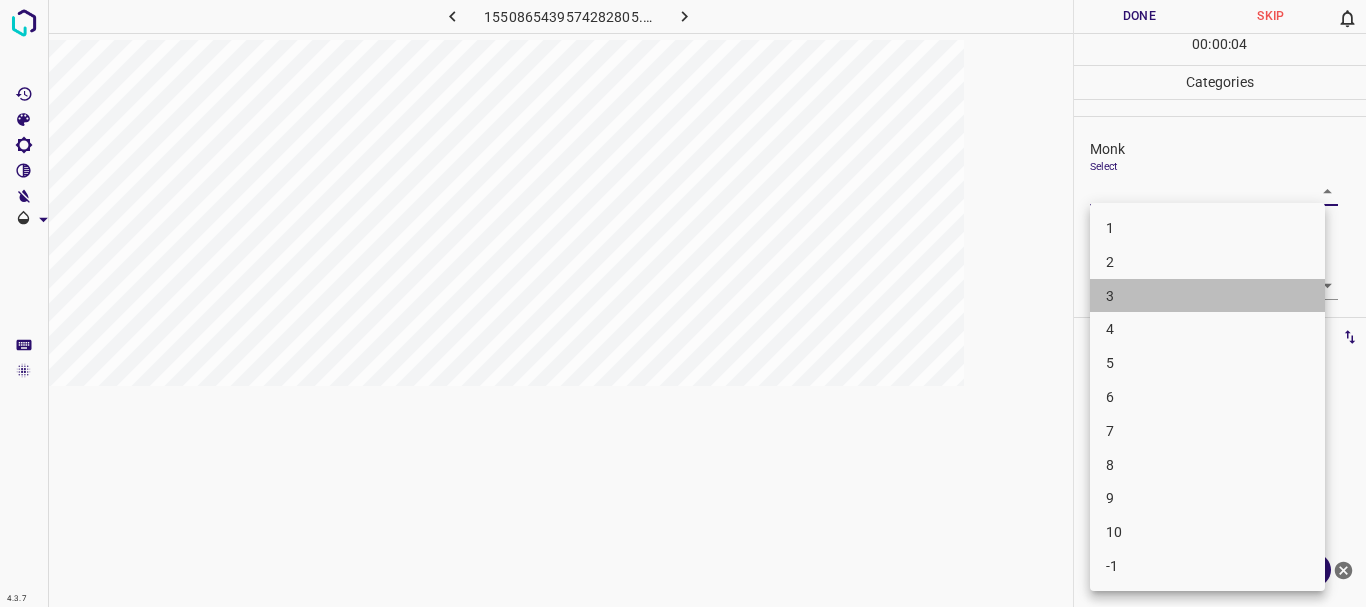 click on "3" at bounding box center [1207, 296] 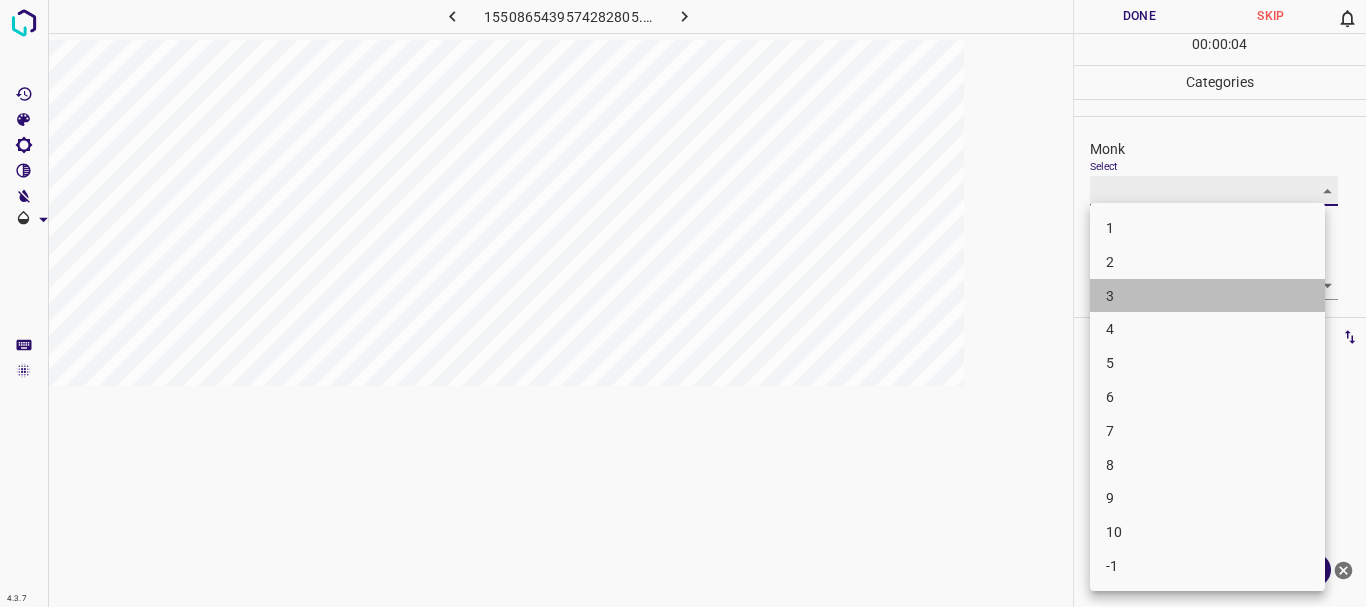type on "3" 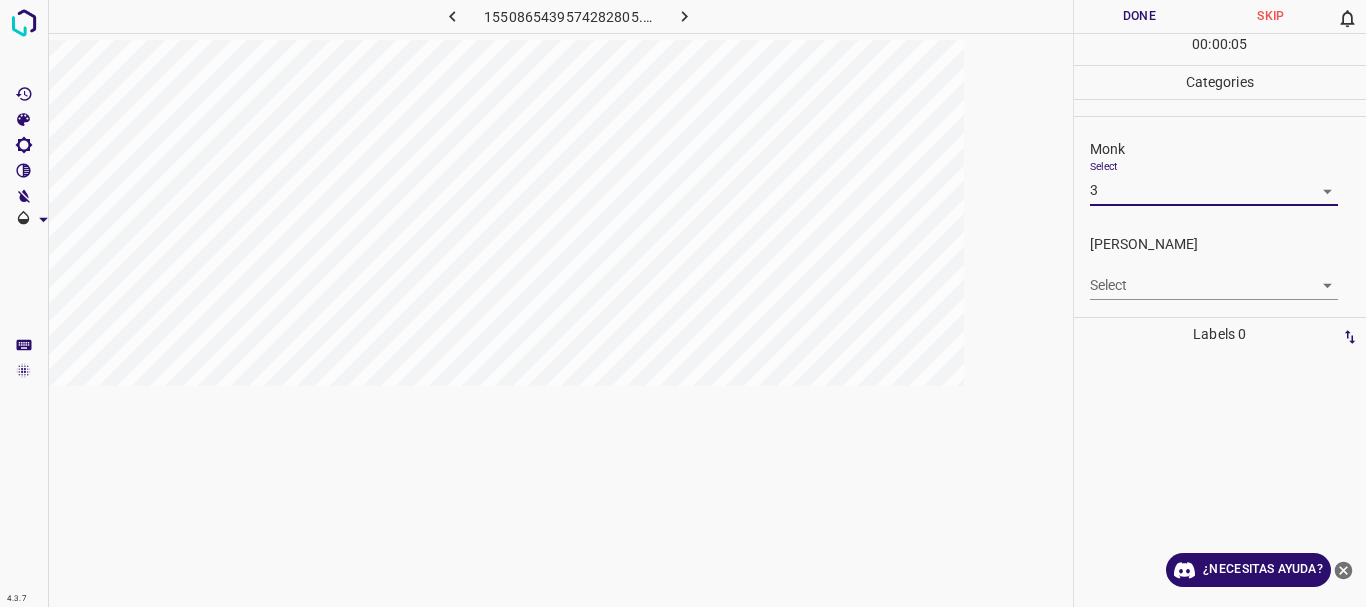 click on "4.3.7 1550865439574282805.png Done Skip 0 00   : 00   : 05   Categories Monk   Select 3 3  Fitzpatrick   Select ​ Labels   0 Categories 1 Monk 2  Fitzpatrick Tools Space Change between modes (Draw & Edit) I Auto labeling R Restore zoom M Zoom in N Zoom out Delete Delete selecte label Filters Z Restore filters X Saturation filter C Brightness filter V Contrast filter B Gray scale filter General O Download ¿Necesitas ayuda? Texto original Valora esta traducción Tu opinión servirá para ayudar a mejorar el Traductor de Google - Texto - Esconder - Borrar" at bounding box center [683, 303] 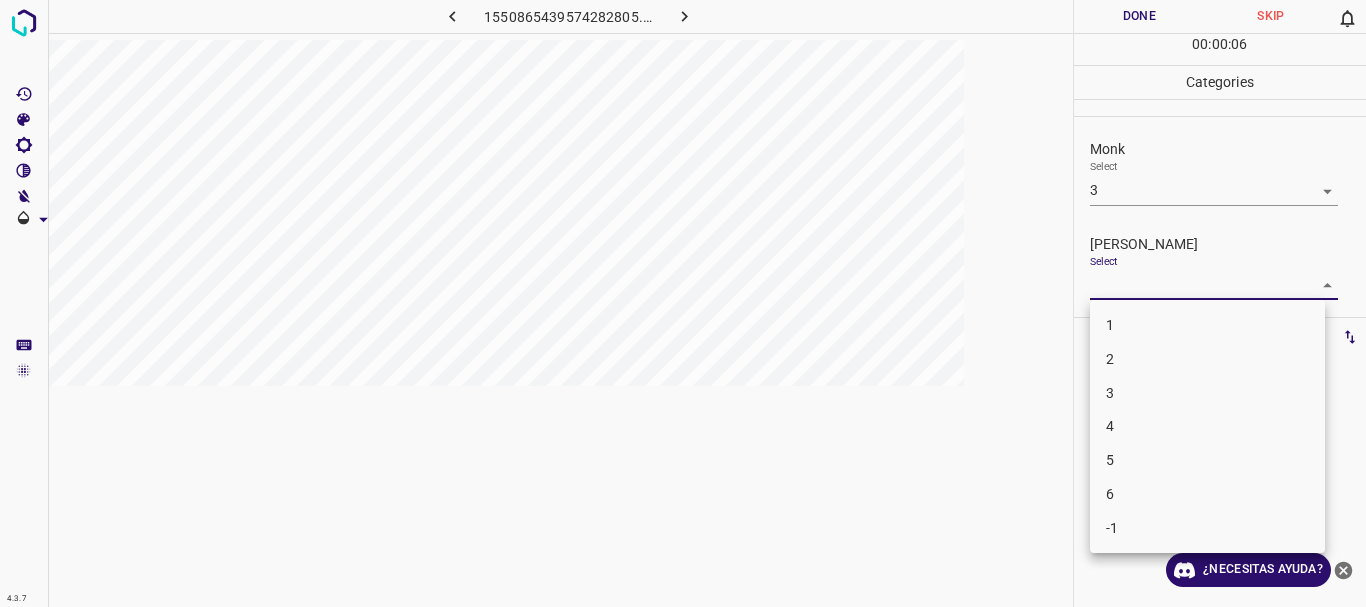 drag, startPoint x: 1152, startPoint y: 342, endPoint x: 1169, endPoint y: 324, distance: 24.758837 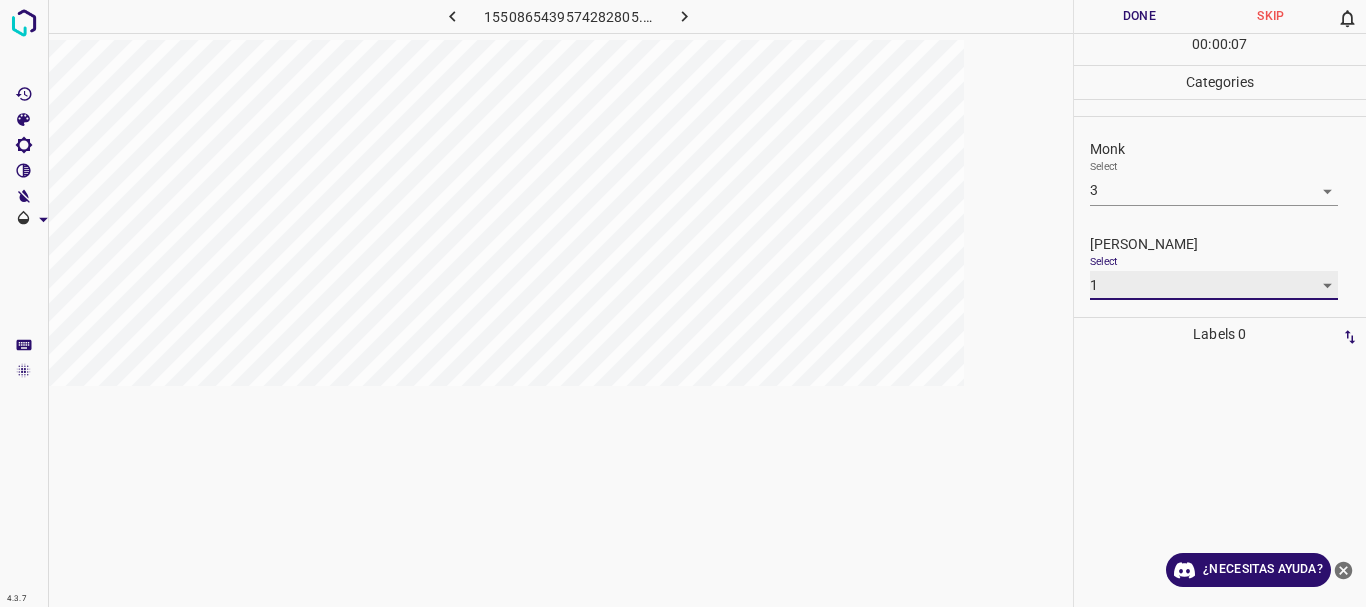 type on "1" 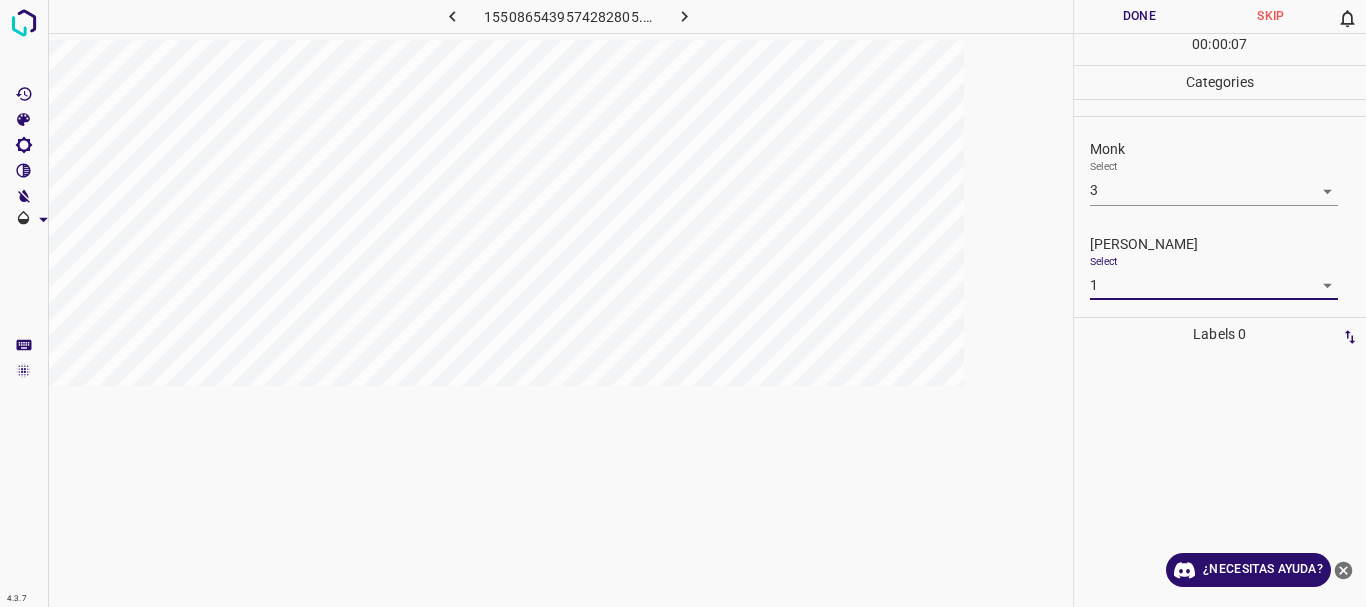 drag, startPoint x: 1133, startPoint y: 17, endPoint x: 987, endPoint y: 40, distance: 147.80054 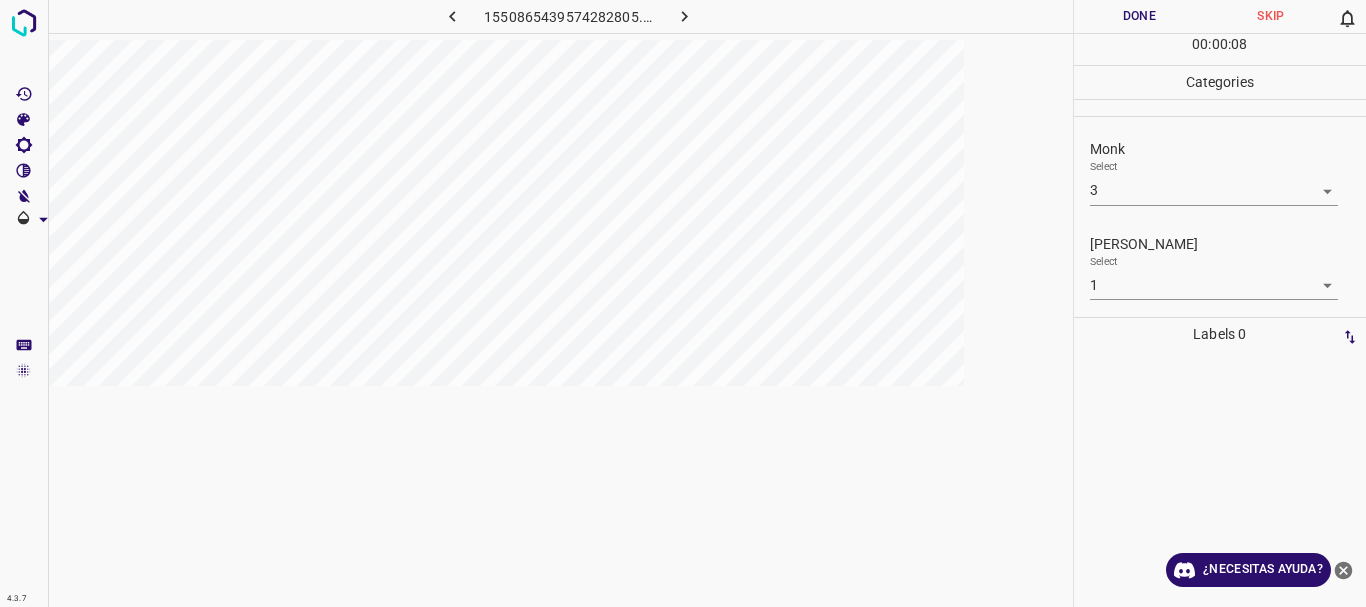 click 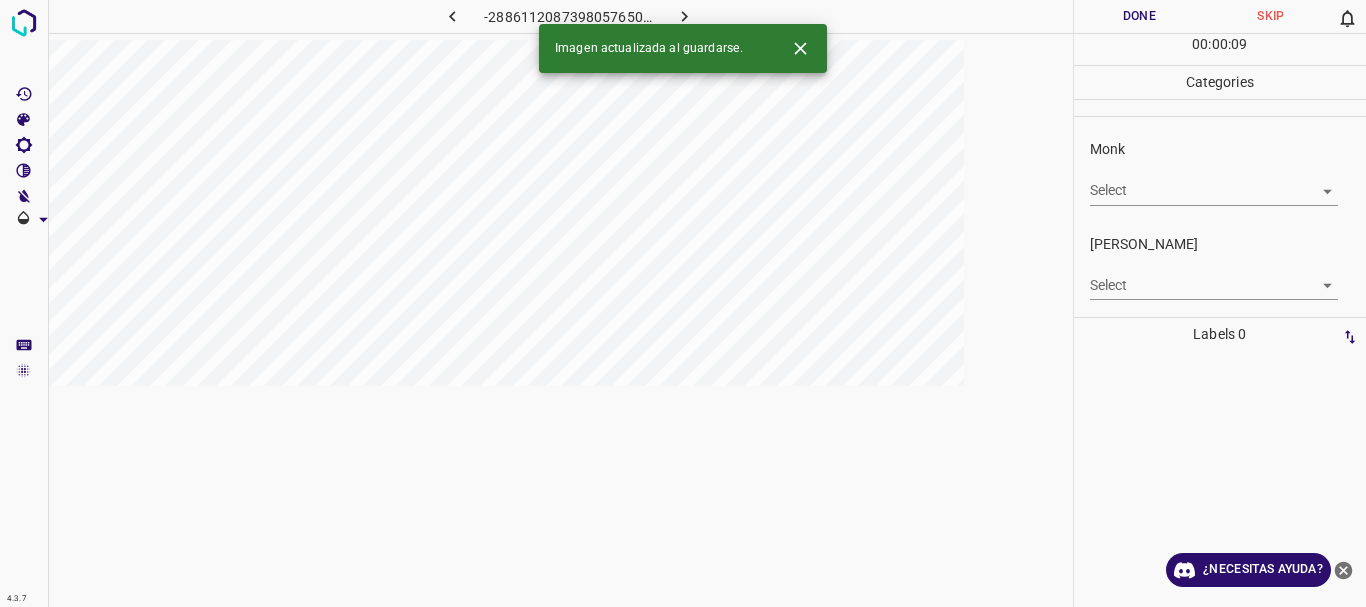 click on "4.3.7 -2886112087398057650.png Done Skip 0 00   : 00   : 09   Categories Monk   Select ​  Fitzpatrick   Select ​ Labels   0 Categories 1 Monk 2  Fitzpatrick Tools Space Change between modes (Draw & Edit) I Auto labeling R Restore zoom M Zoom in N Zoom out Delete Delete selecte label Filters Z Restore filters X Saturation filter C Brightness filter V Contrast filter B Gray scale filter General O Download Imagen actualizada al guardarse. ¿Necesitas ayuda? Texto original Valora esta traducción Tu opinión servirá para ayudar a mejorar el Traductor de Google - Texto - Esconder - Borrar" at bounding box center (683, 303) 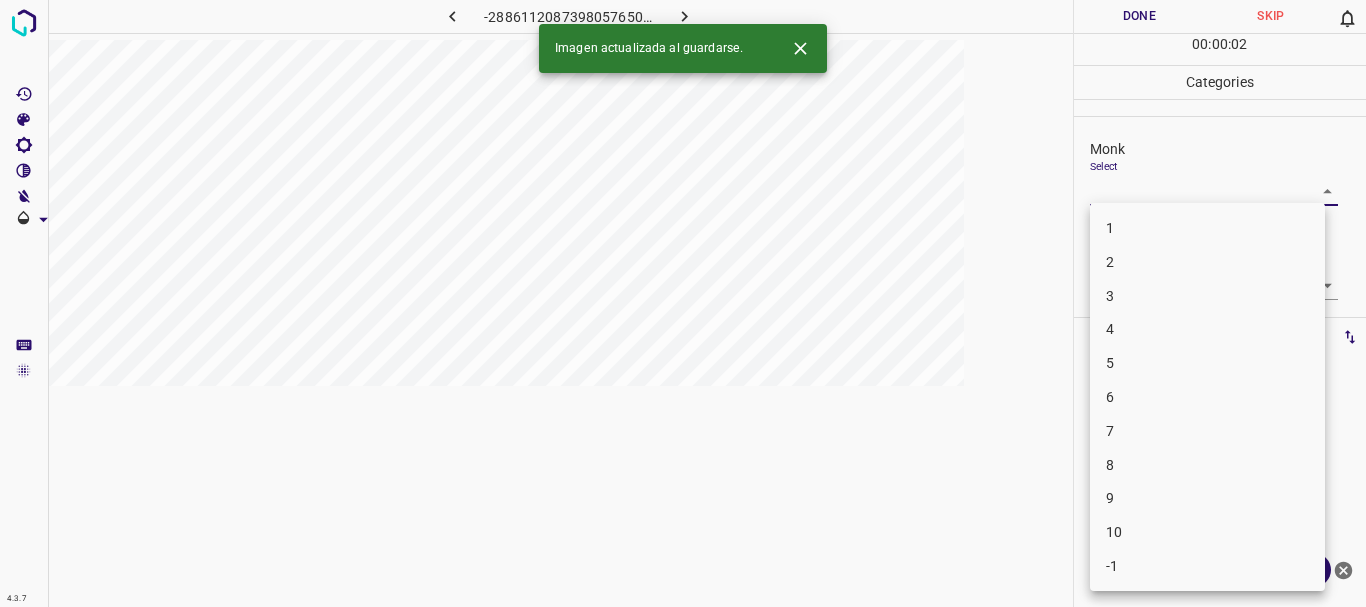 click on "4" at bounding box center [1207, 329] 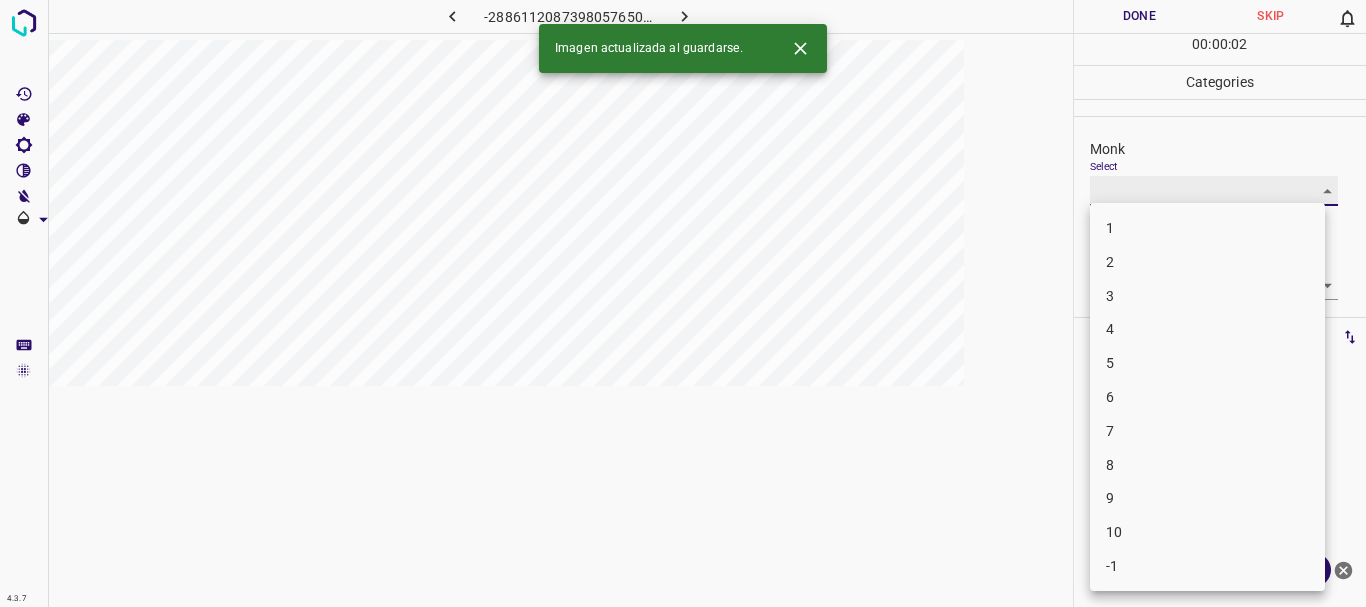 type on "4" 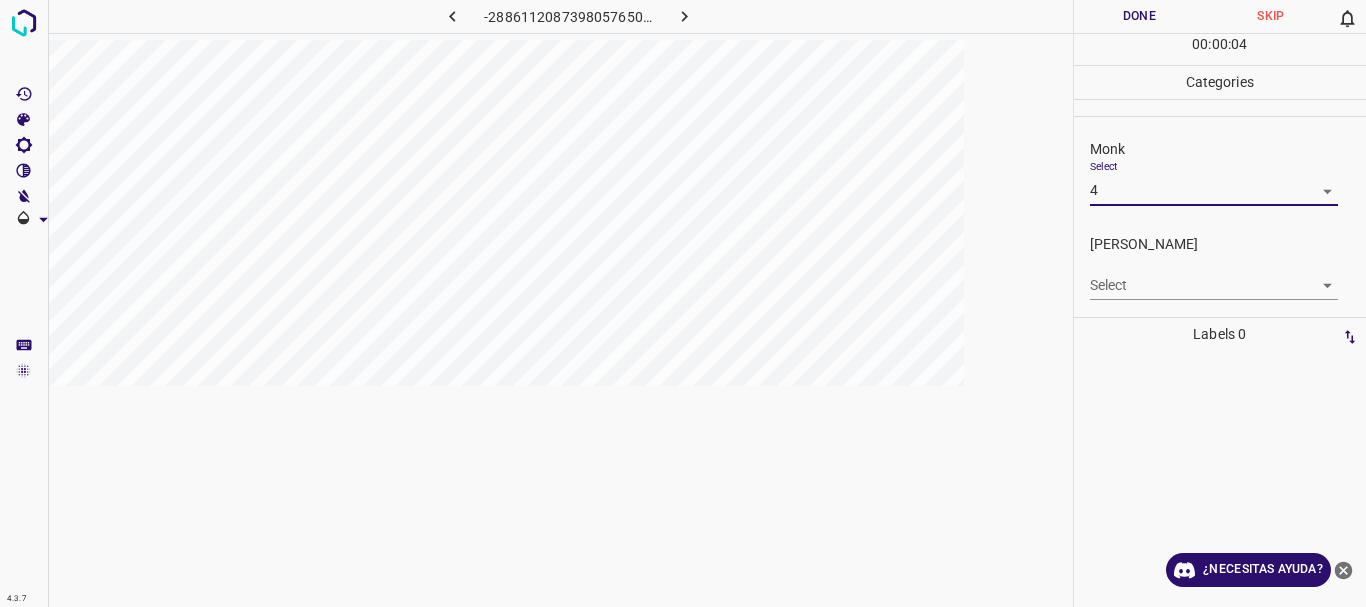 click on "4.3.7 -2886112087398057650.png Done Skip 0 00   : 00   : 04   Categories Monk   Select 4 4  Fitzpatrick   Select ​ Labels   0 Categories 1 Monk 2  Fitzpatrick Tools Space Change between modes (Draw & Edit) I Auto labeling R Restore zoom M Zoom in N Zoom out Delete Delete selecte label Filters Z Restore filters X Saturation filter C Brightness filter V Contrast filter B Gray scale filter General O Download ¿Necesitas ayuda? Texto original Valora esta traducción Tu opinión servirá para ayudar a mejorar el Traductor de Google - Texto - Esconder - Borrar" at bounding box center [683, 303] 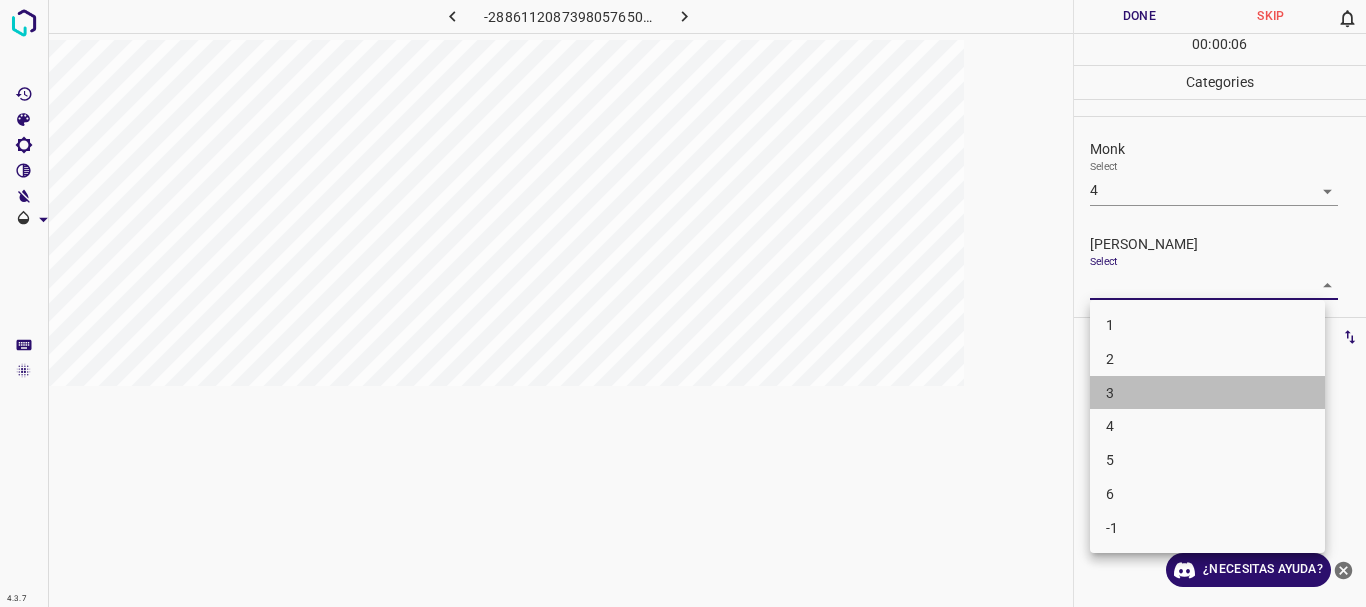 click on "3" at bounding box center (1207, 393) 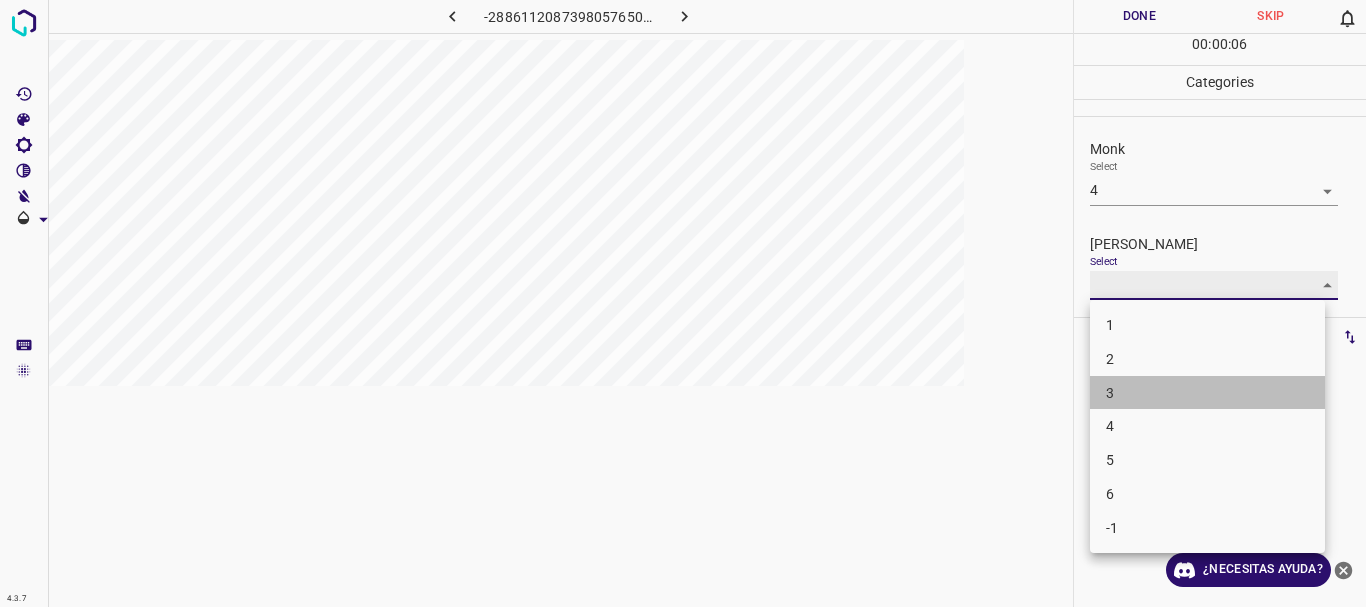 type on "3" 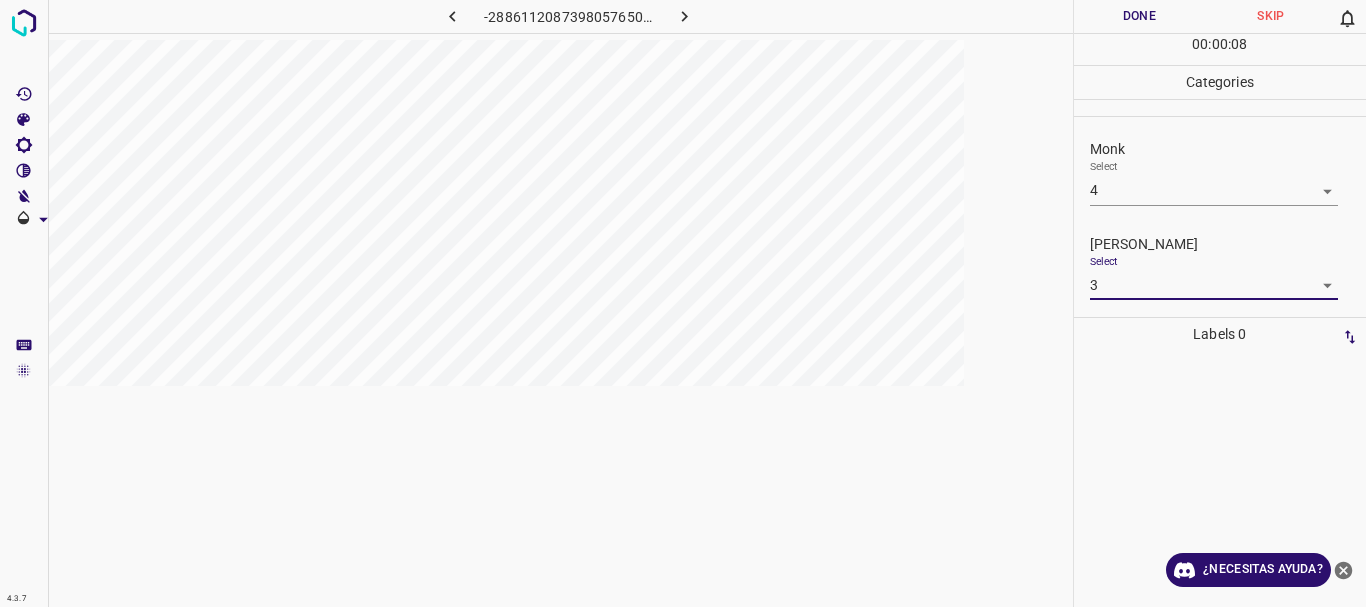 click on "Done" at bounding box center (1140, 16) 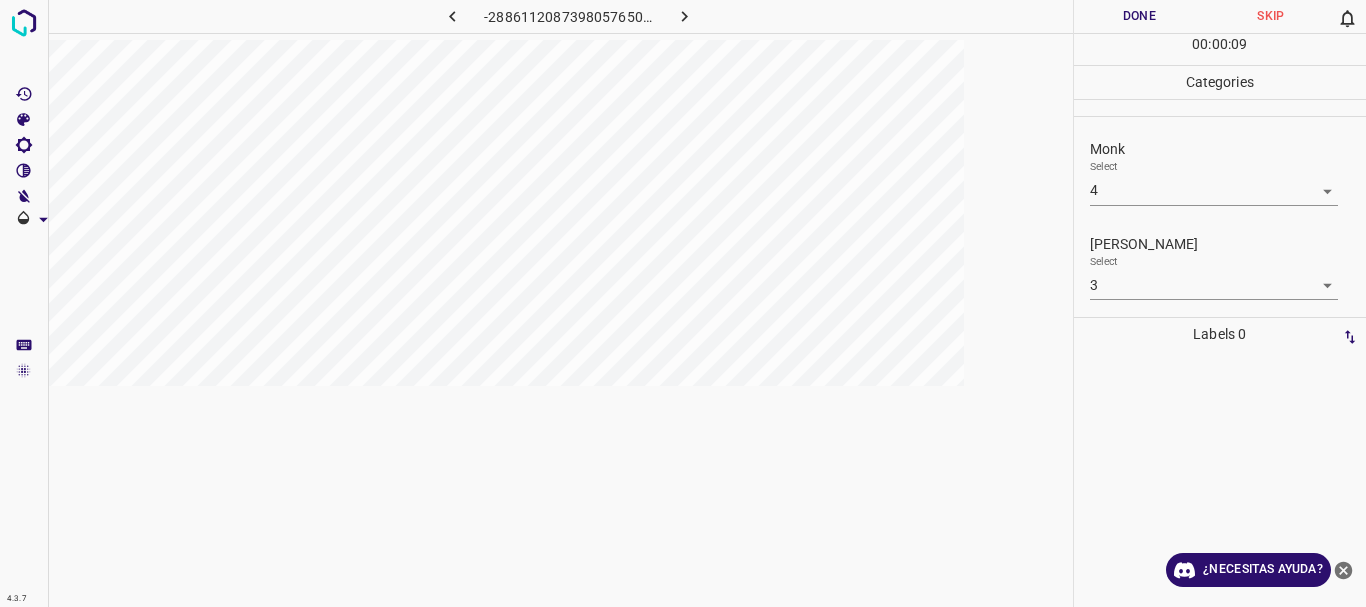 click at bounding box center [684, 16] 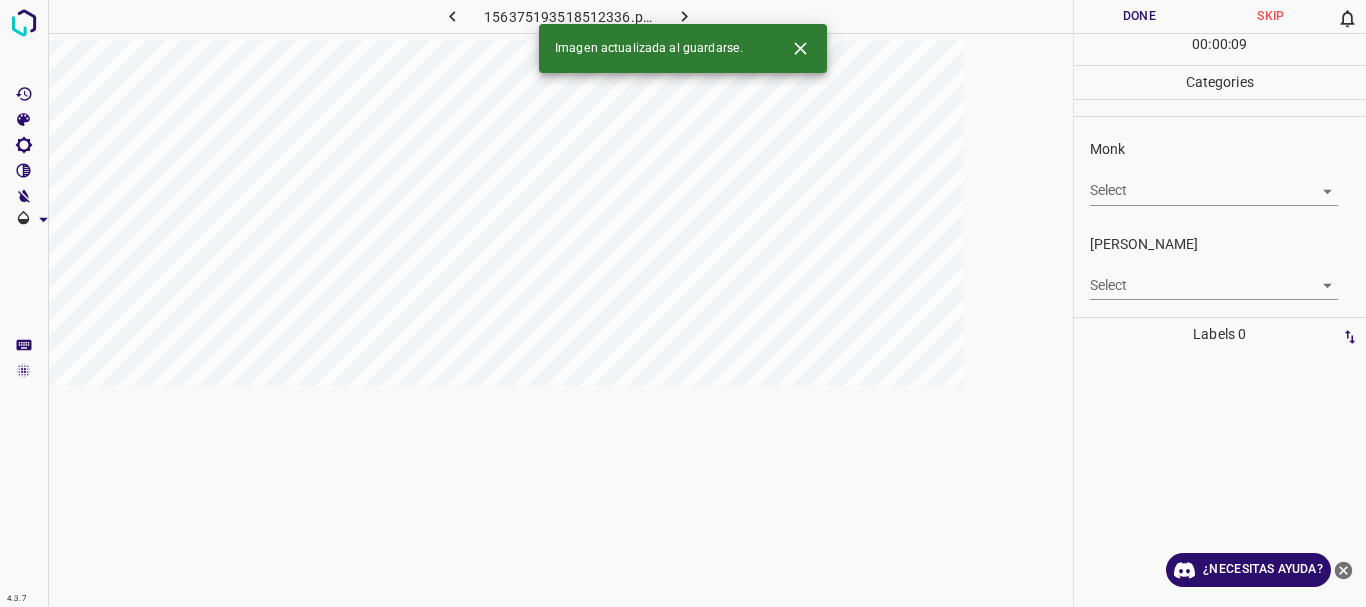 click on "4.3.7 156375193518512336.png Done Skip 0 00   : 00   : 09   Categories Monk   Select ​  Fitzpatrick   Select ​ Labels   0 Categories 1 Monk 2  Fitzpatrick Tools Space Change between modes (Draw & Edit) I Auto labeling R Restore zoom M Zoom in N Zoom out Delete Delete selecte label Filters Z Restore filters X Saturation filter C Brightness filter V Contrast filter B Gray scale filter General O Download Imagen actualizada al guardarse. ¿Necesitas ayuda? Texto original Valora esta traducción Tu opinión servirá para ayudar a mejorar el Traductor de Google - Texto - Esconder - Borrar" at bounding box center (683, 303) 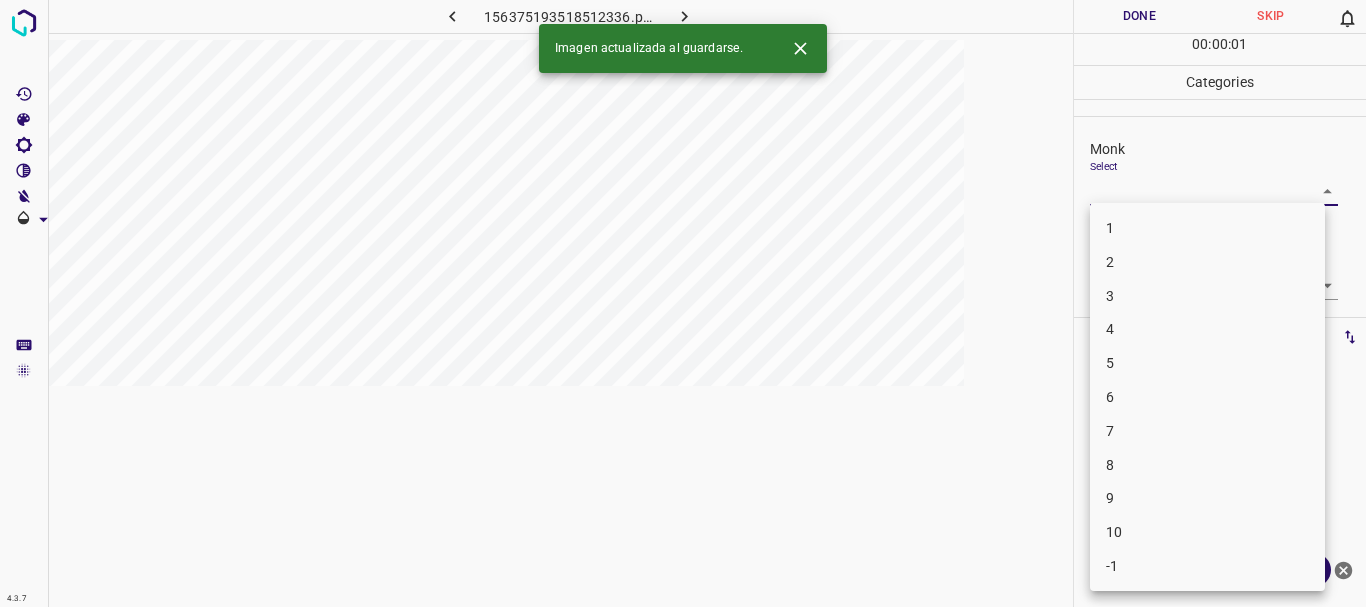 click on "3" at bounding box center (1207, 296) 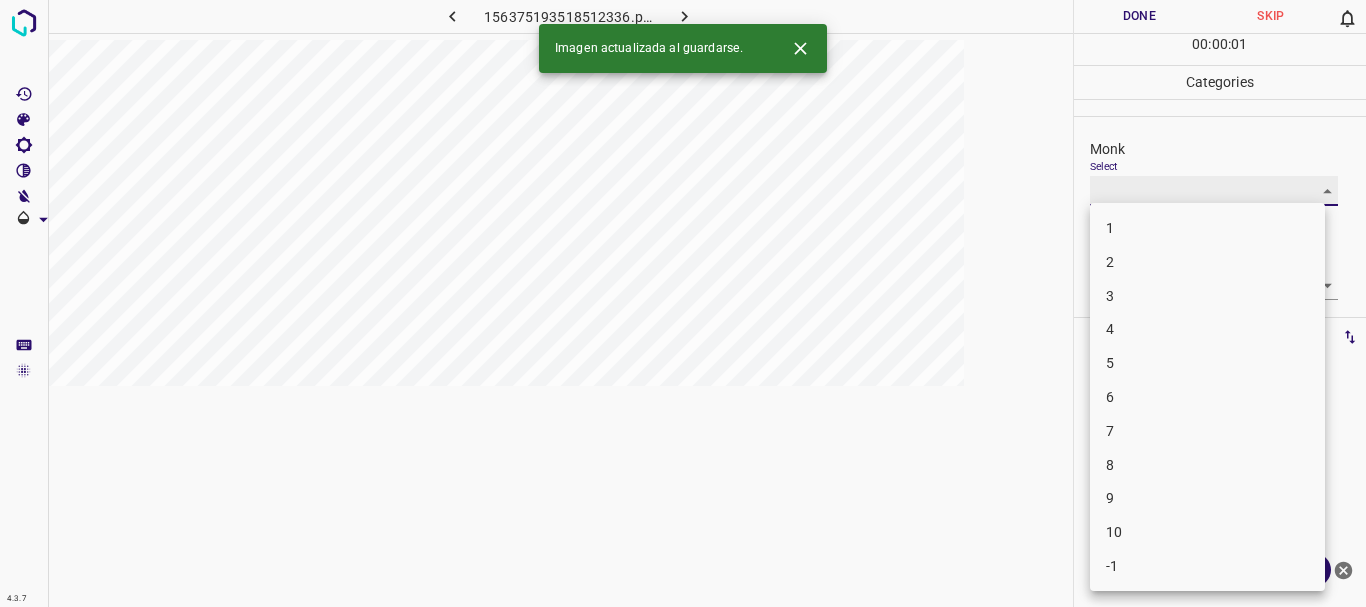 type on "3" 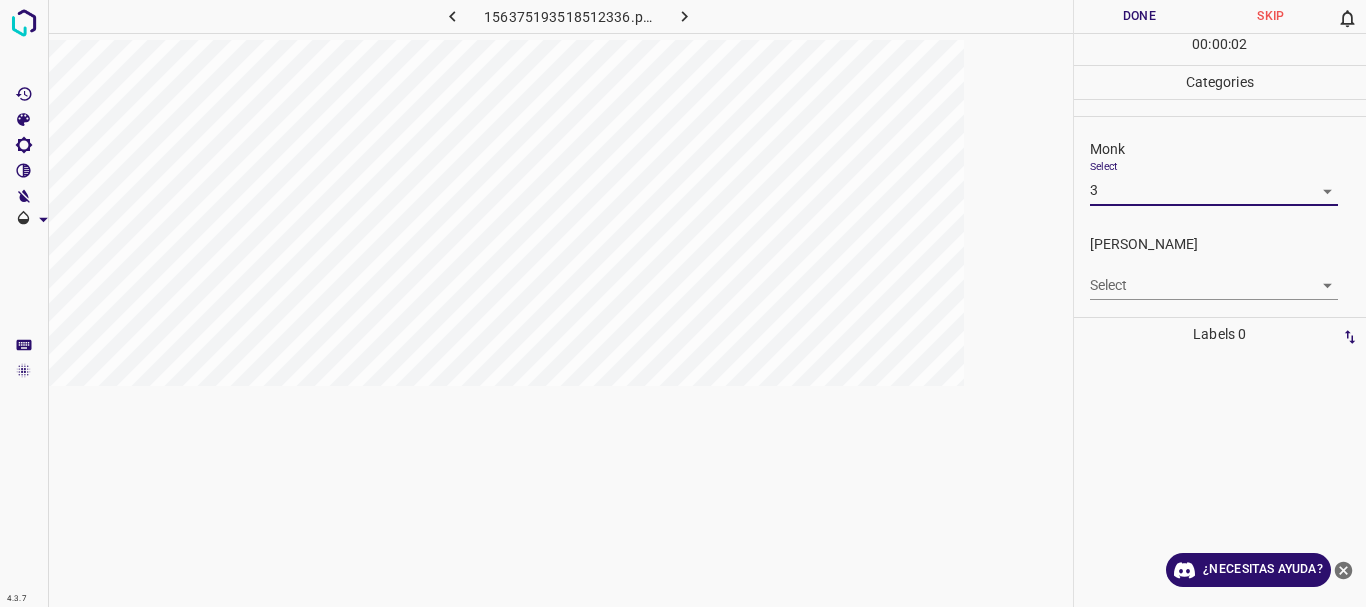 click on "4.3.7 156375193518512336.png Done Skip 0 00   : 00   : 02   Categories Monk   Select 3 3  Fitzpatrick   Select ​ Labels   0 Categories 1 Monk 2  Fitzpatrick Tools Space Change between modes (Draw & Edit) I Auto labeling R Restore zoom M Zoom in N Zoom out Delete Delete selecte label Filters Z Restore filters X Saturation filter C Brightness filter V Contrast filter B Gray scale filter General O Download ¿Necesitas ayuda? Texto original Valora esta traducción Tu opinión servirá para ayudar a mejorar el Traductor de Google - Texto - Esconder - Borrar" at bounding box center (683, 303) 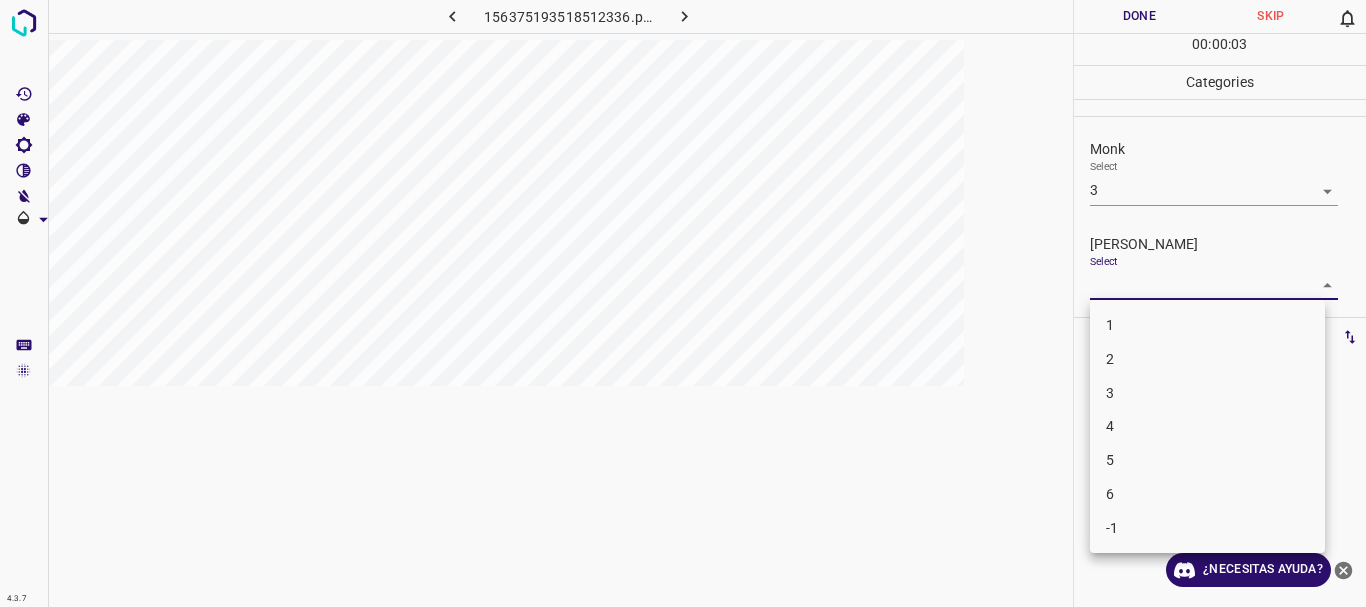 click on "1" at bounding box center (1207, 325) 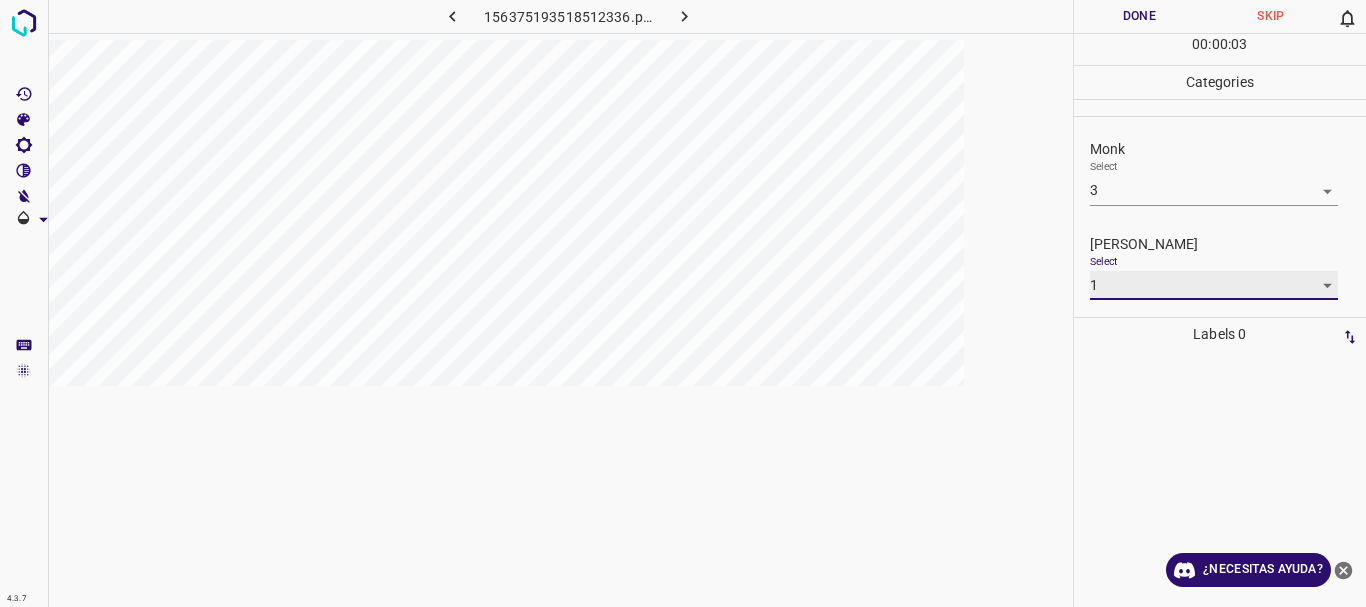 type on "1" 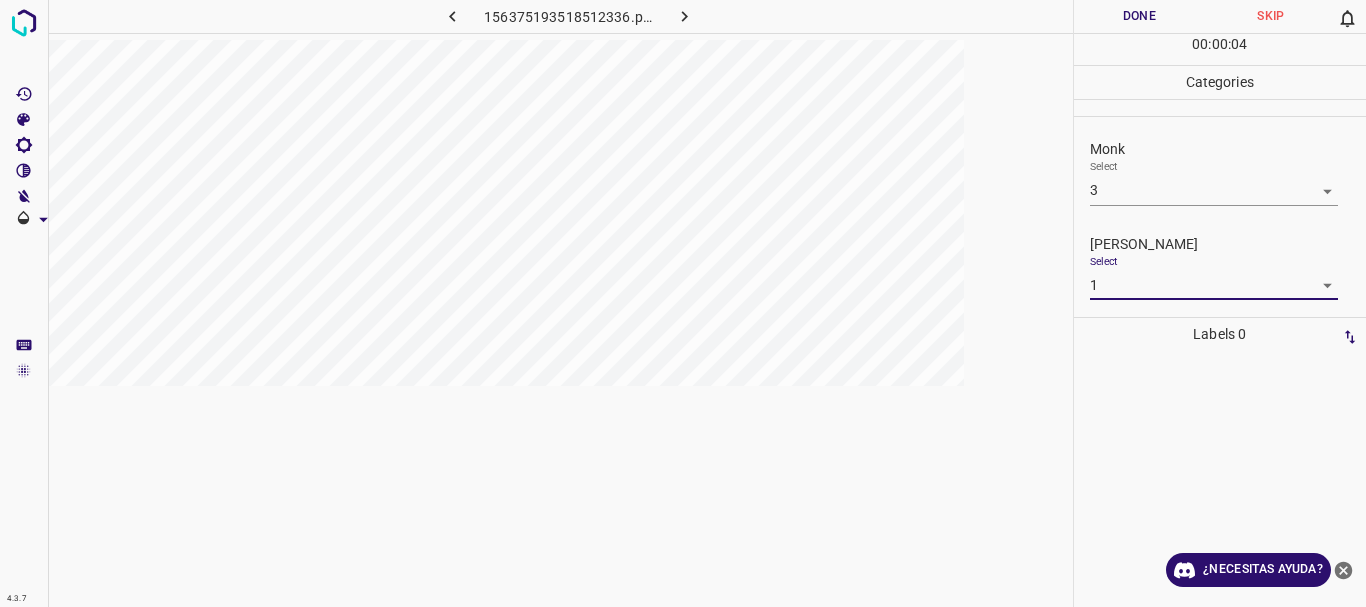 click on "Done" at bounding box center (1140, 16) 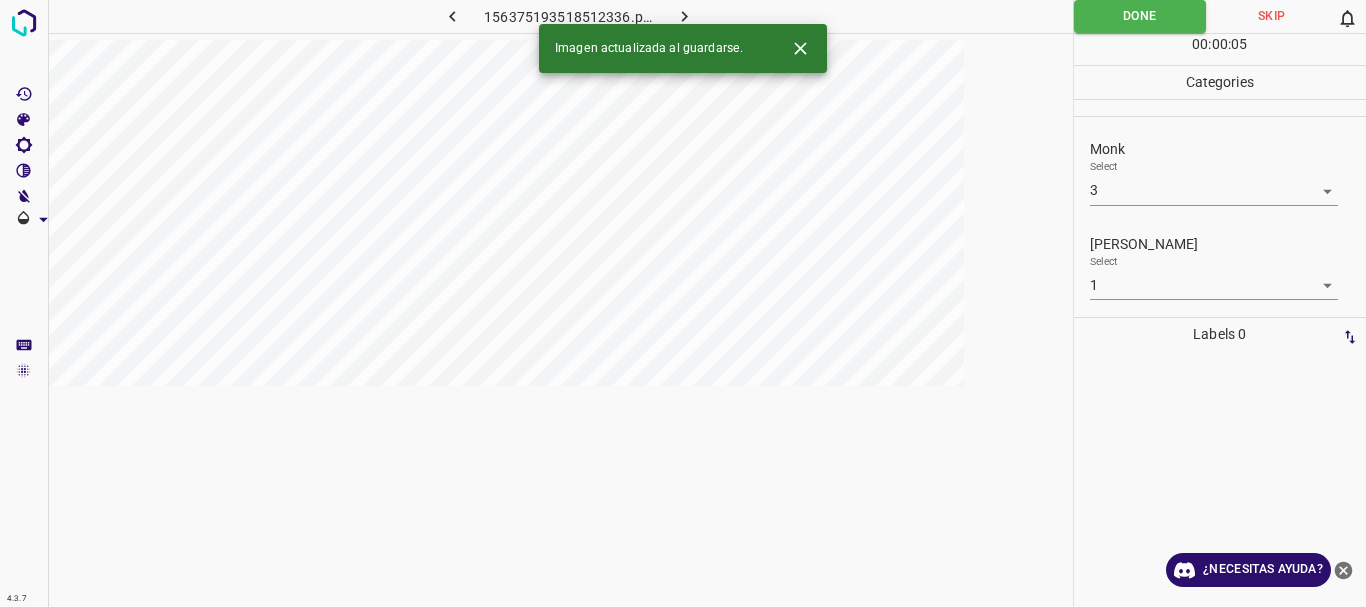 click 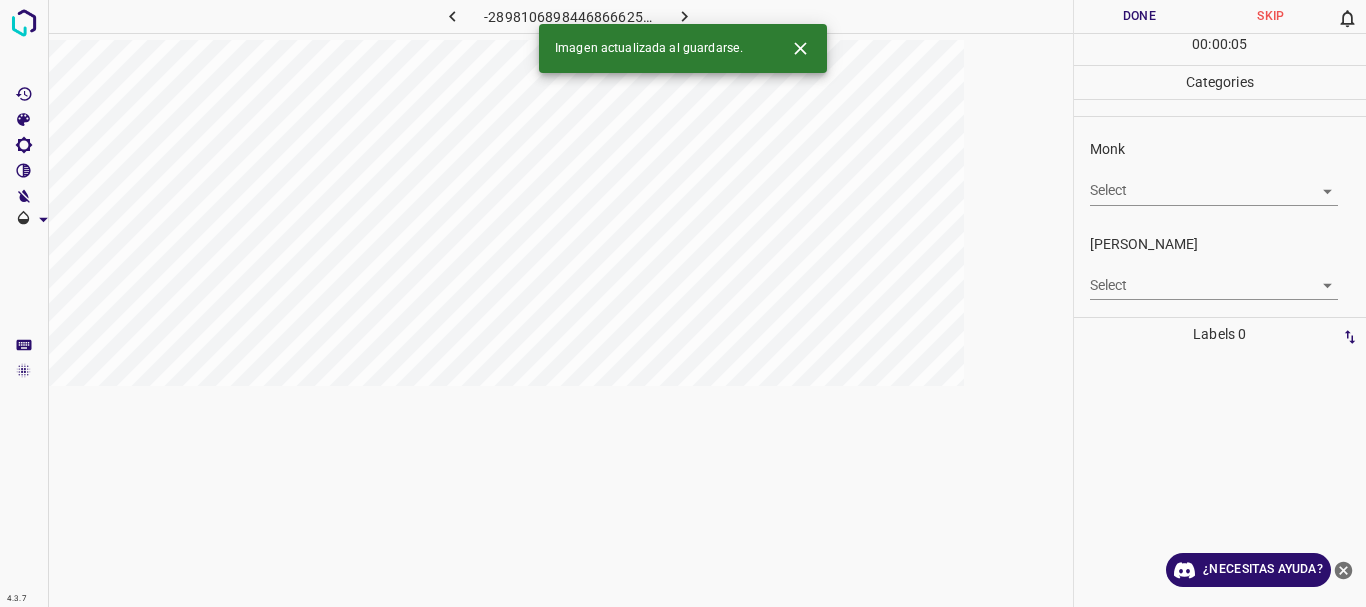 click on "4.3.7 -2898106898446866625.png Done Skip 0 00   : 00   : 05   Categories Monk   Select ​  Fitzpatrick   Select ​ Labels   0 Categories 1 Monk 2  Fitzpatrick Tools Space Change between modes (Draw & Edit) I Auto labeling R Restore zoom M Zoom in N Zoom out Delete Delete selecte label Filters Z Restore filters X Saturation filter C Brightness filter V Contrast filter B Gray scale filter General O Download Imagen actualizada al guardarse. ¿Necesitas ayuda? Texto original Valora esta traducción Tu opinión servirá para ayudar a mejorar el Traductor de Google - Texto - Esconder - Borrar" at bounding box center (683, 303) 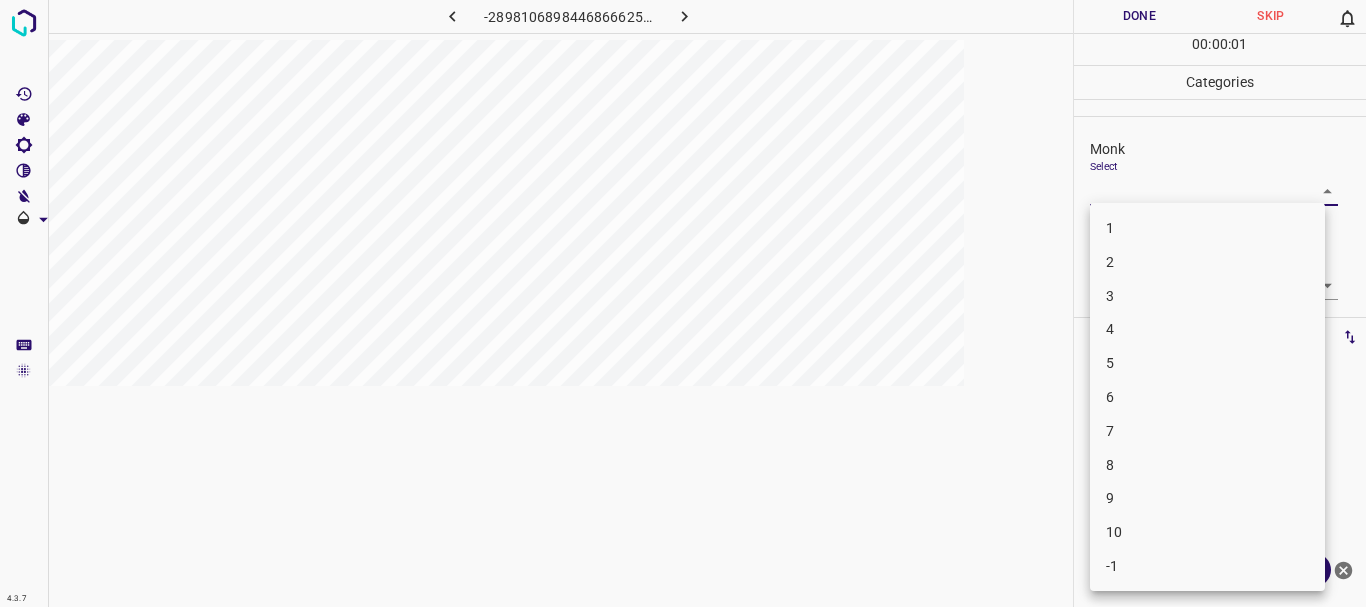 click on "4" at bounding box center [1207, 329] 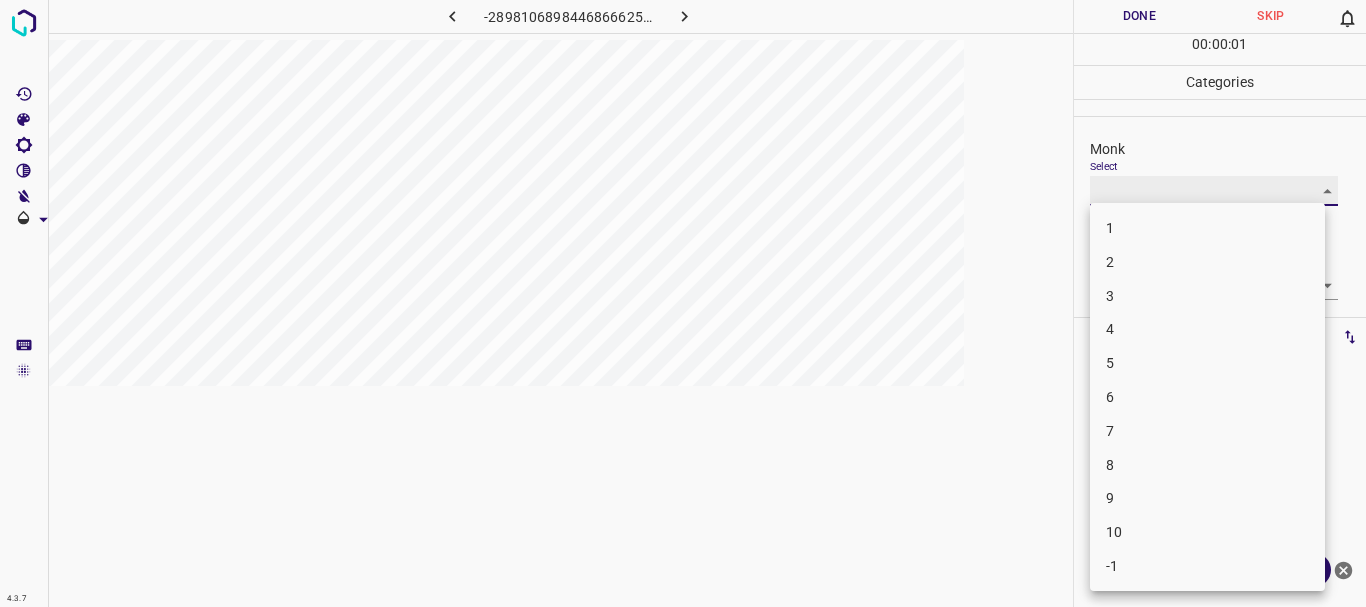 type on "4" 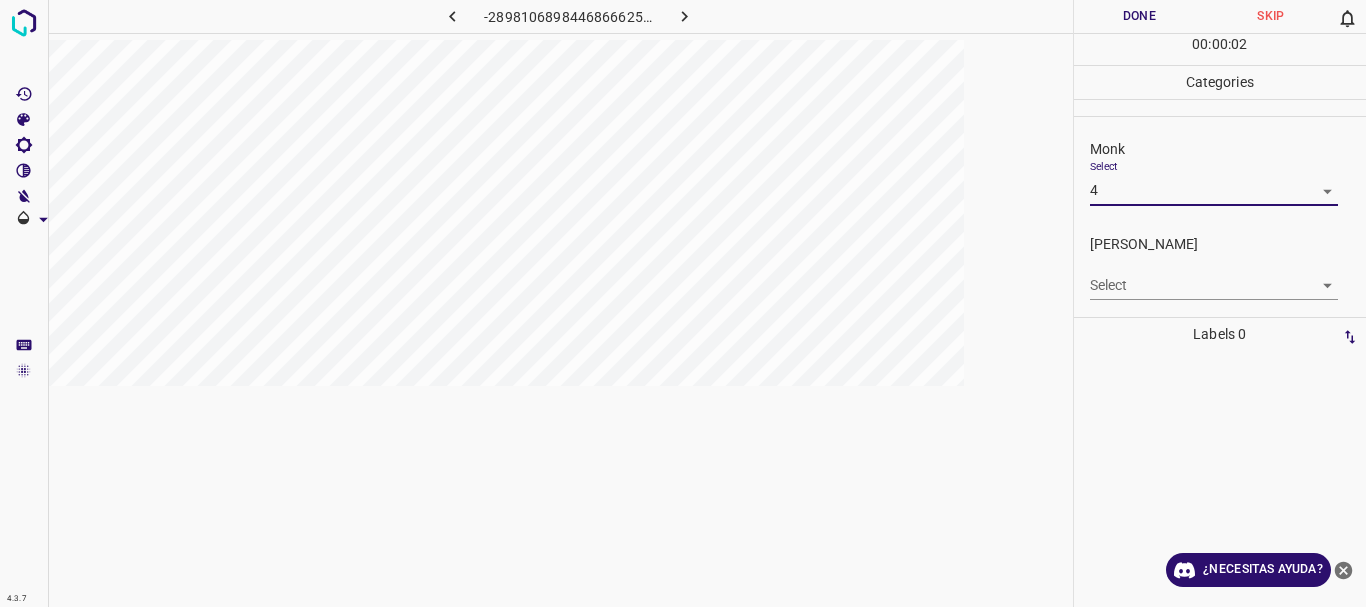 click on "4.3.7 -2898106898446866625.png Done Skip 0 00   : 00   : 02   Categories Monk   Select 4 4  Fitzpatrick   Select ​ Labels   0 Categories 1 Monk 2  Fitzpatrick Tools Space Change between modes (Draw & Edit) I Auto labeling R Restore zoom M Zoom in N Zoom out Delete Delete selecte label Filters Z Restore filters X Saturation filter C Brightness filter V Contrast filter B Gray scale filter General O Download ¿Necesitas ayuda? Texto original Valora esta traducción Tu opinión servirá para ayudar a mejorar el Traductor de Google - Texto - Esconder - Borrar" at bounding box center (683, 303) 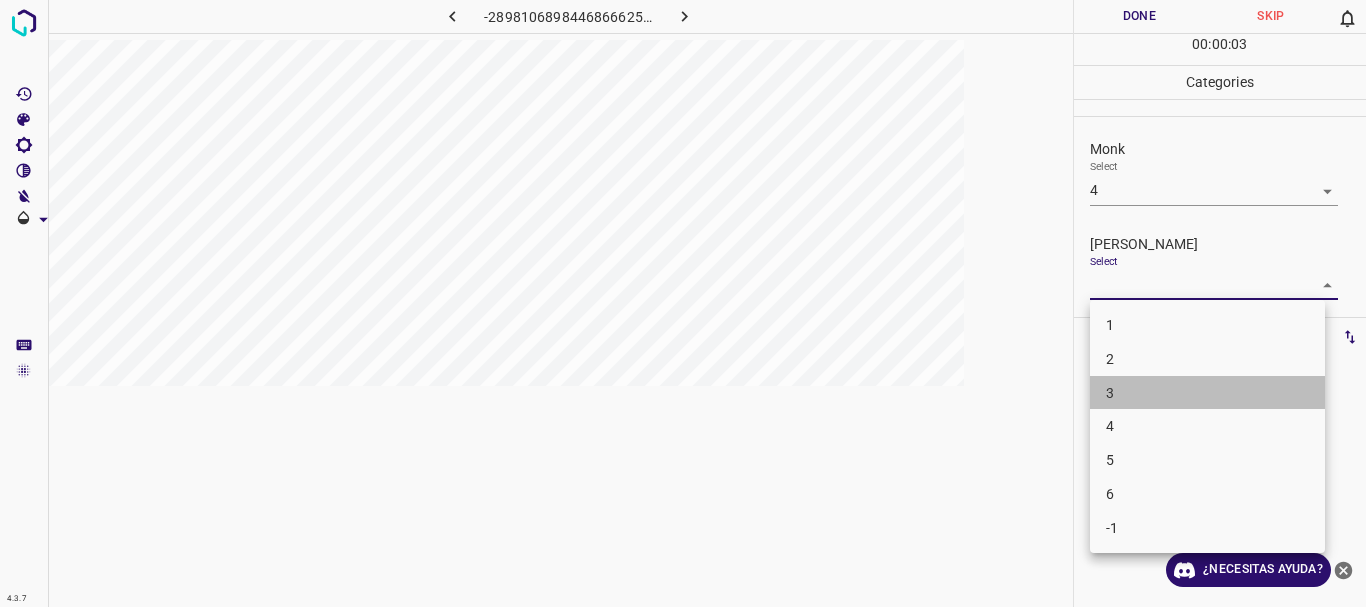 click on "3" at bounding box center (1207, 393) 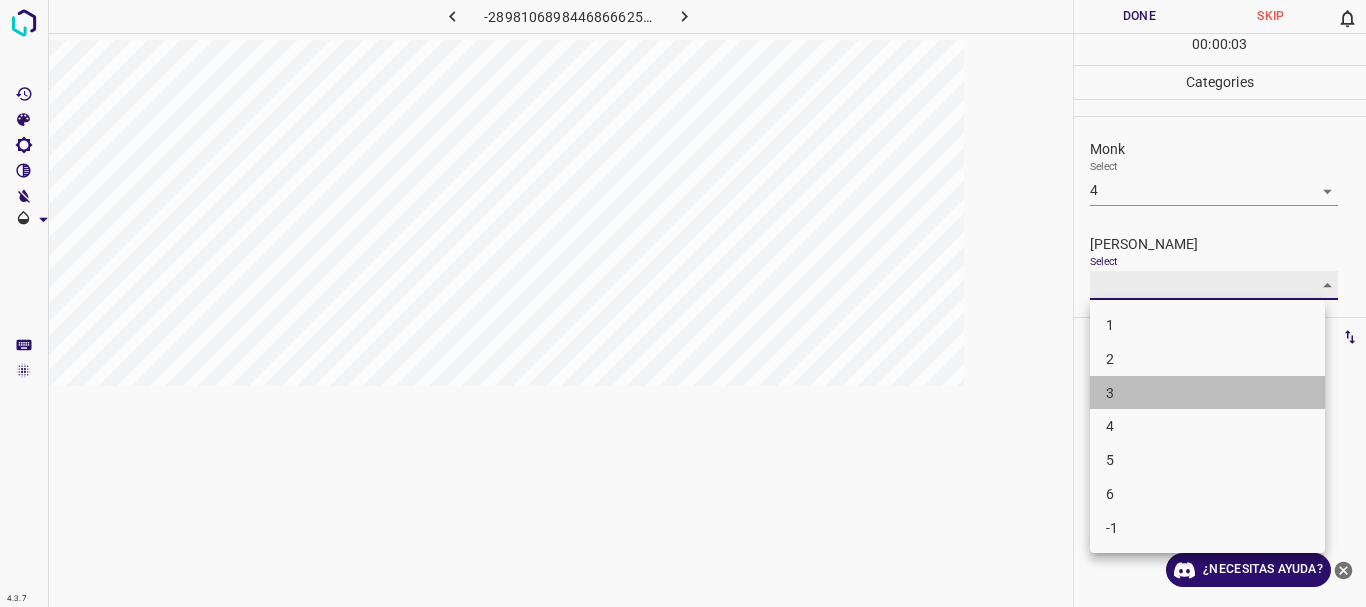 type on "3" 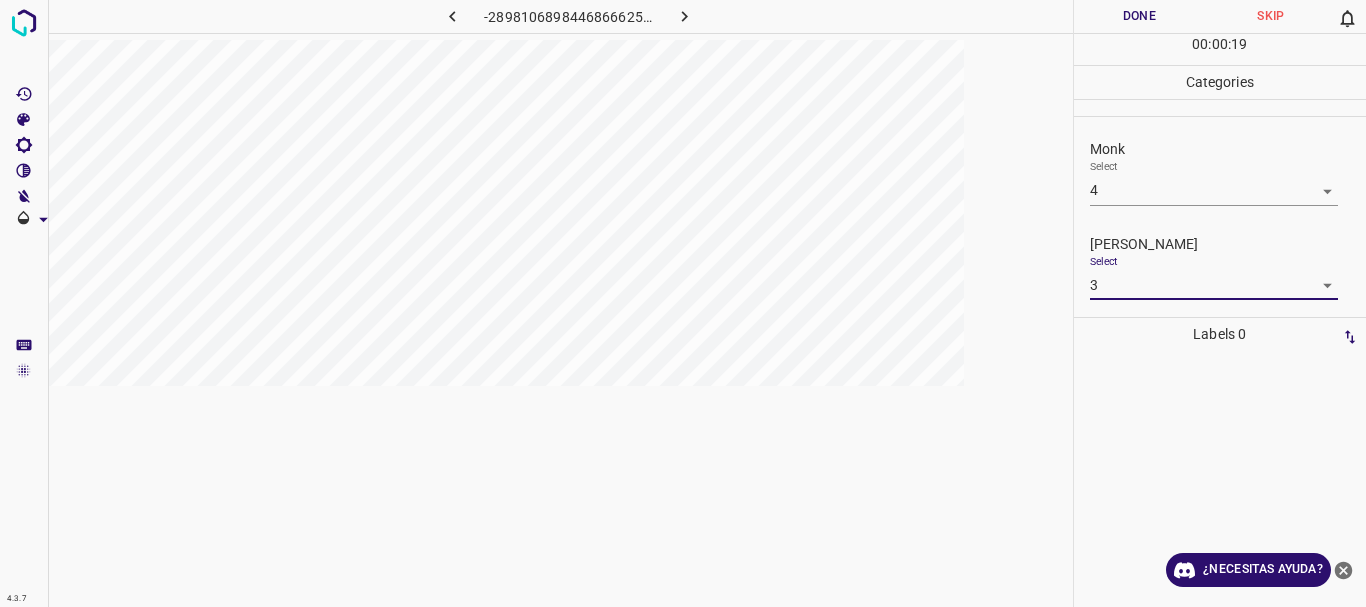 click on "Done" at bounding box center [1140, 16] 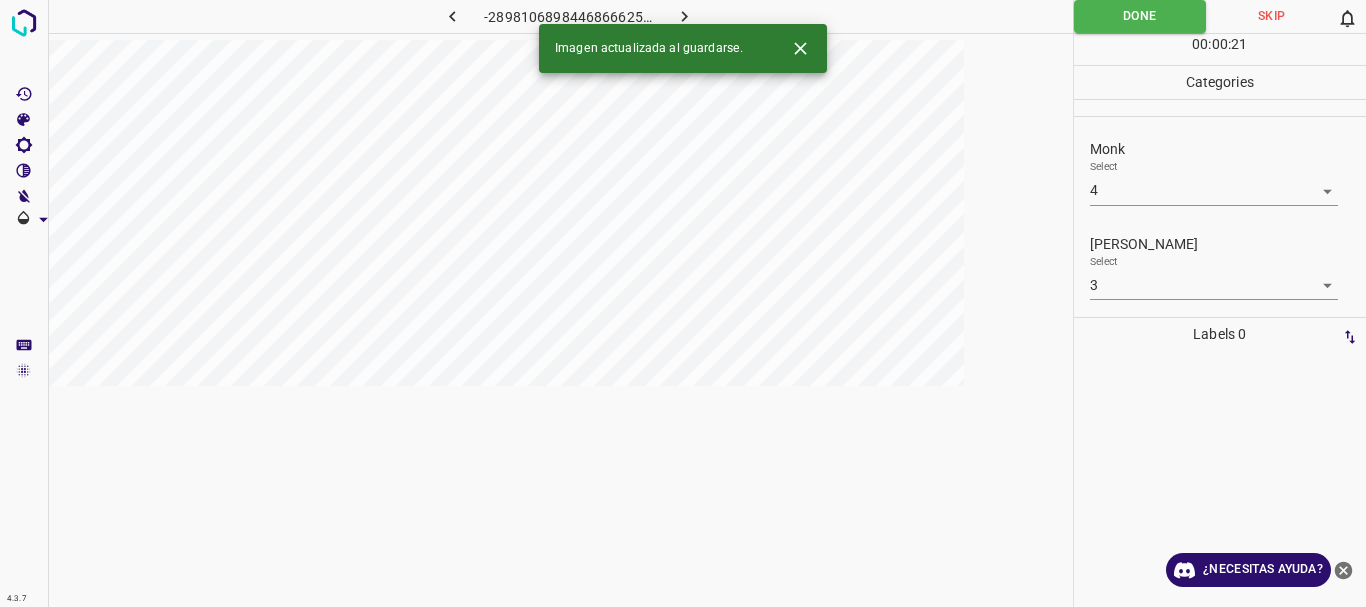 click at bounding box center [684, 16] 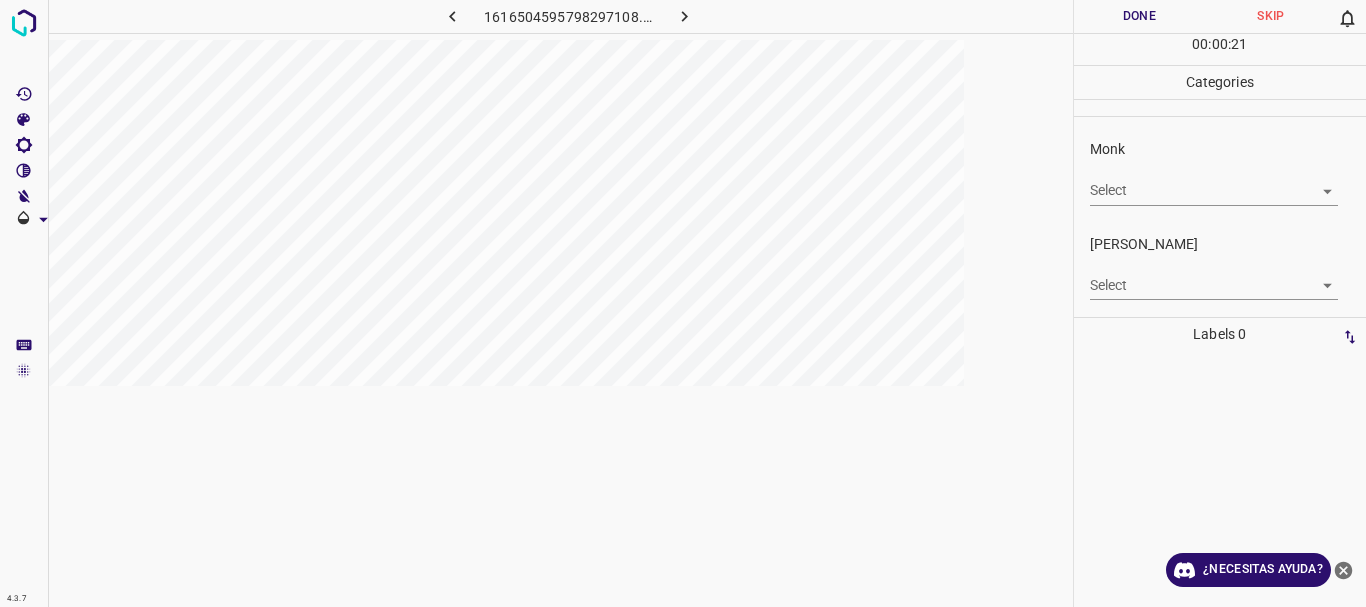 click on "4.3.7 1616504595798297108.png Done Skip 0 00   : 00   : 21   Categories Monk   Select ​  Fitzpatrick   Select ​ Labels   0 Categories 1 Monk 2  Fitzpatrick Tools Space Change between modes (Draw & Edit) I Auto labeling R Restore zoom M Zoom in N Zoom out Delete Delete selecte label Filters Z Restore filters X Saturation filter C Brightness filter V Contrast filter B Gray scale filter General O Download ¿Necesitas ayuda? Texto original Valora esta traducción Tu opinión servirá para ayudar a mejorar el Traductor de Google - Texto - Esconder - Borrar" at bounding box center (683, 303) 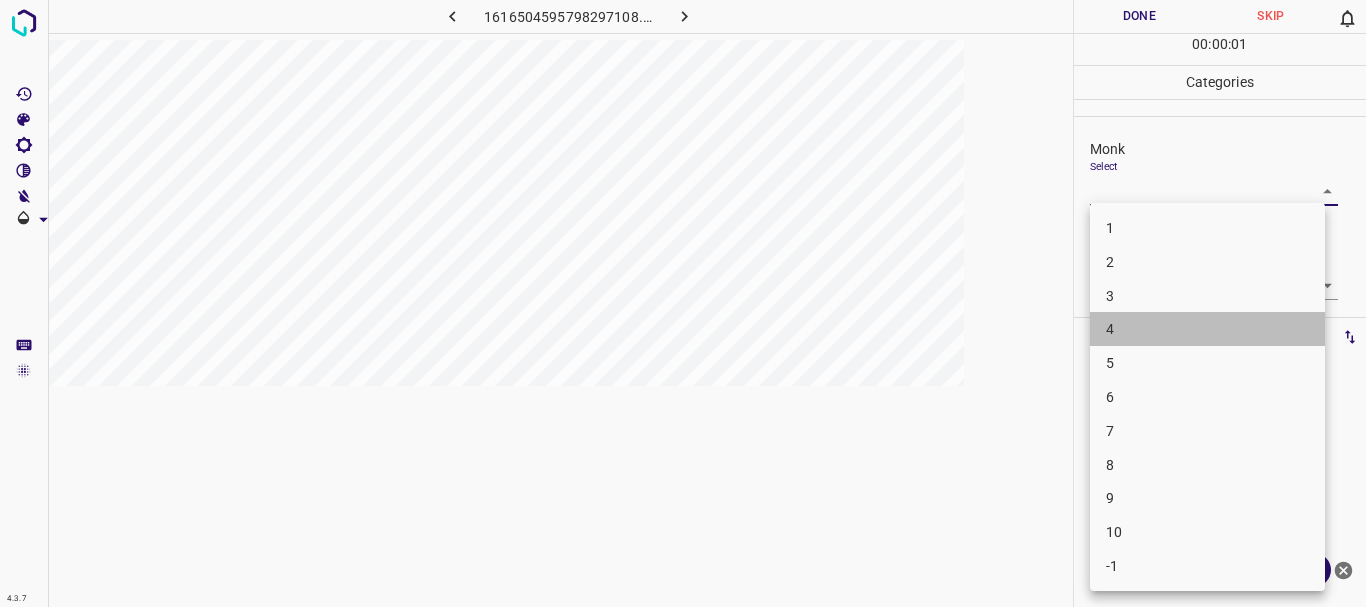 click on "4" at bounding box center (1207, 329) 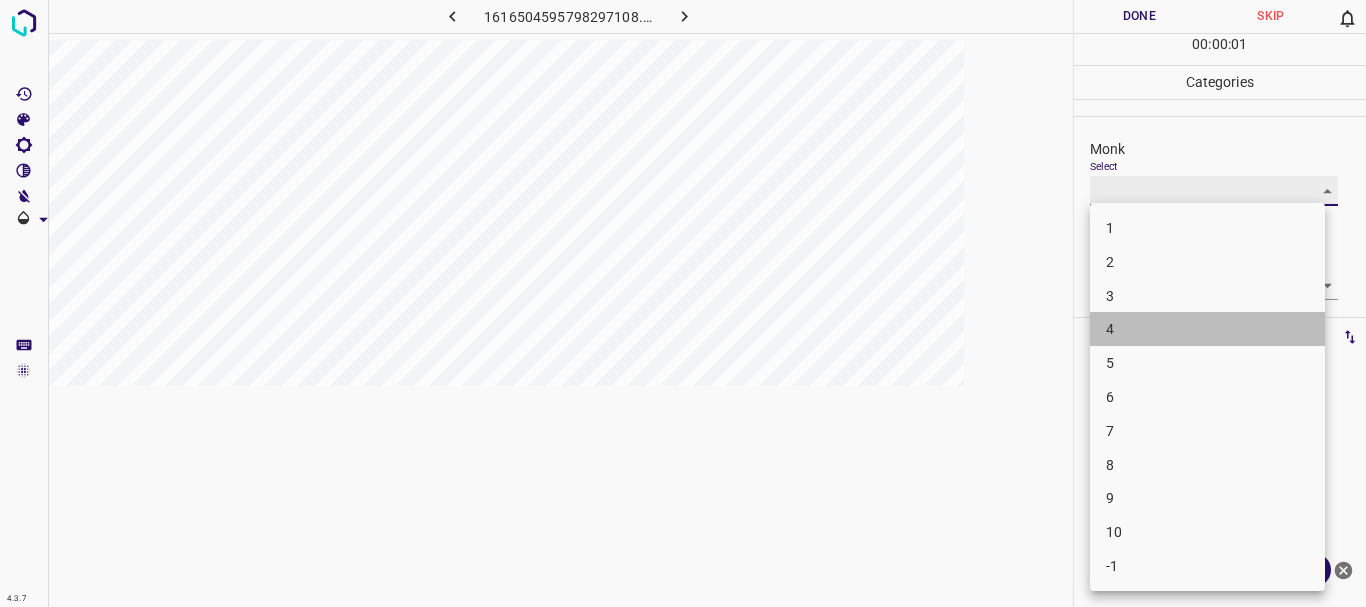 type on "4" 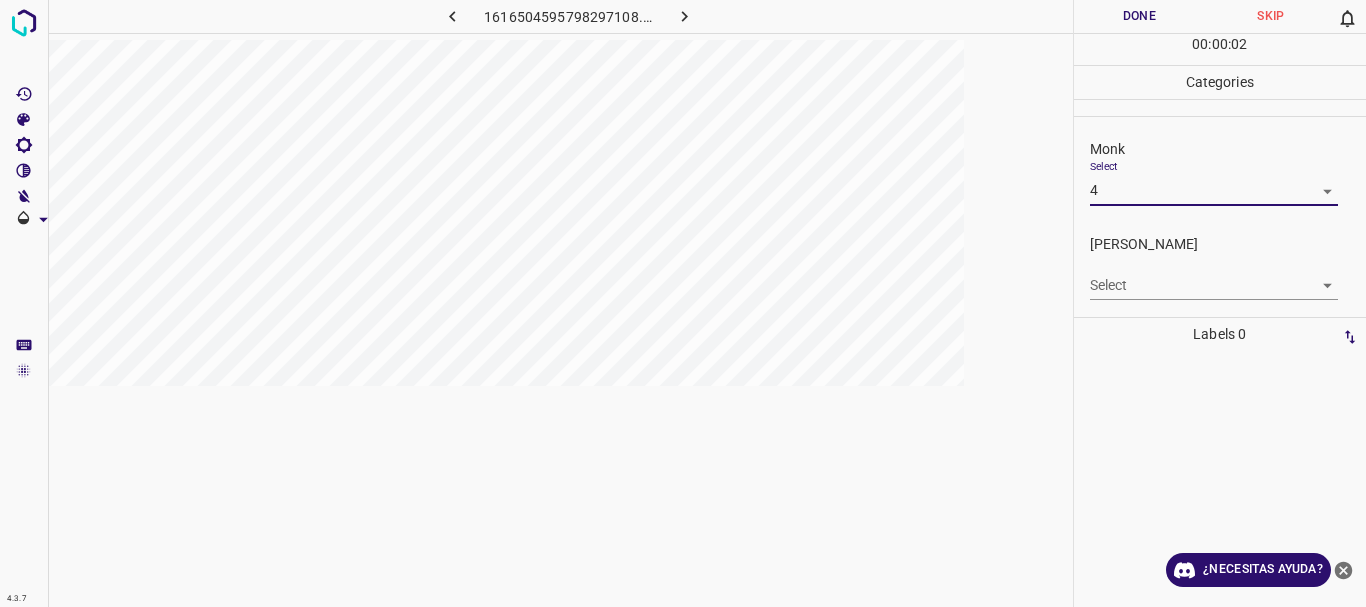 click on "4.3.7 1616504595798297108.png Done Skip 0 00   : 00   : 02   Categories Monk   Select 4 4  Fitzpatrick   Select ​ Labels   0 Categories 1 Monk 2  Fitzpatrick Tools Space Change between modes (Draw & Edit) I Auto labeling R Restore zoom M Zoom in N Zoom out Delete Delete selecte label Filters Z Restore filters X Saturation filter C Brightness filter V Contrast filter B Gray scale filter General O Download ¿Necesitas ayuda? Texto original Valora esta traducción Tu opinión servirá para ayudar a mejorar el Traductor de Google - Texto - Esconder - Borrar" at bounding box center (683, 303) 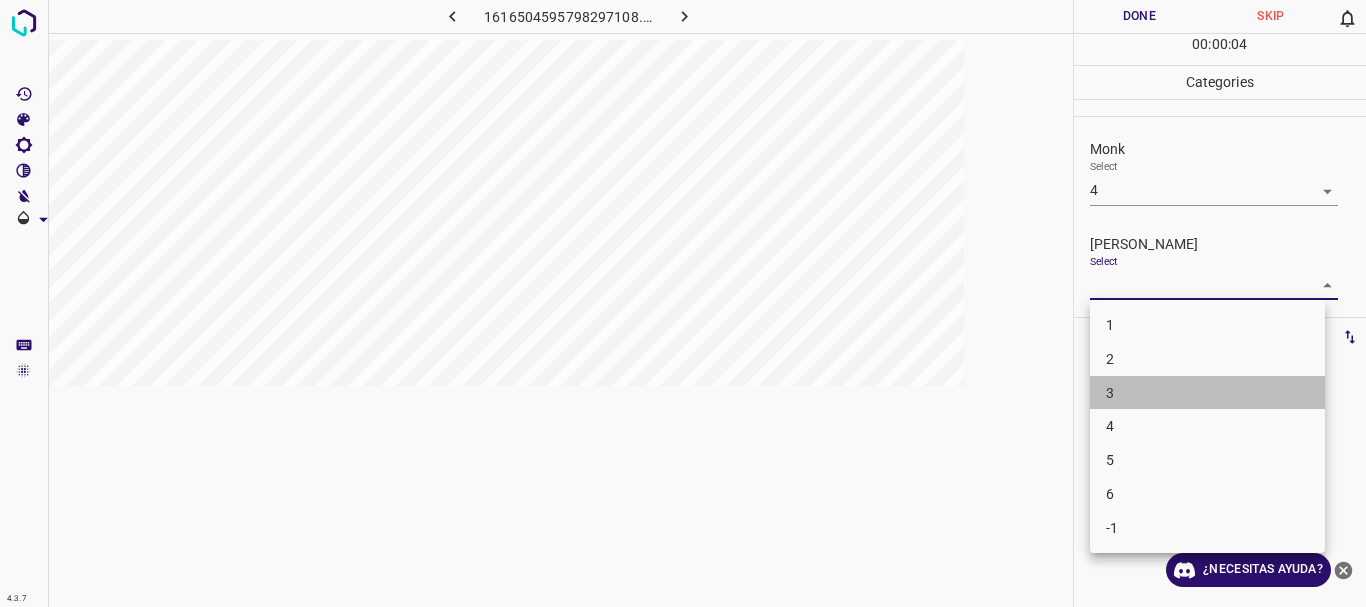 click on "3" at bounding box center (1207, 393) 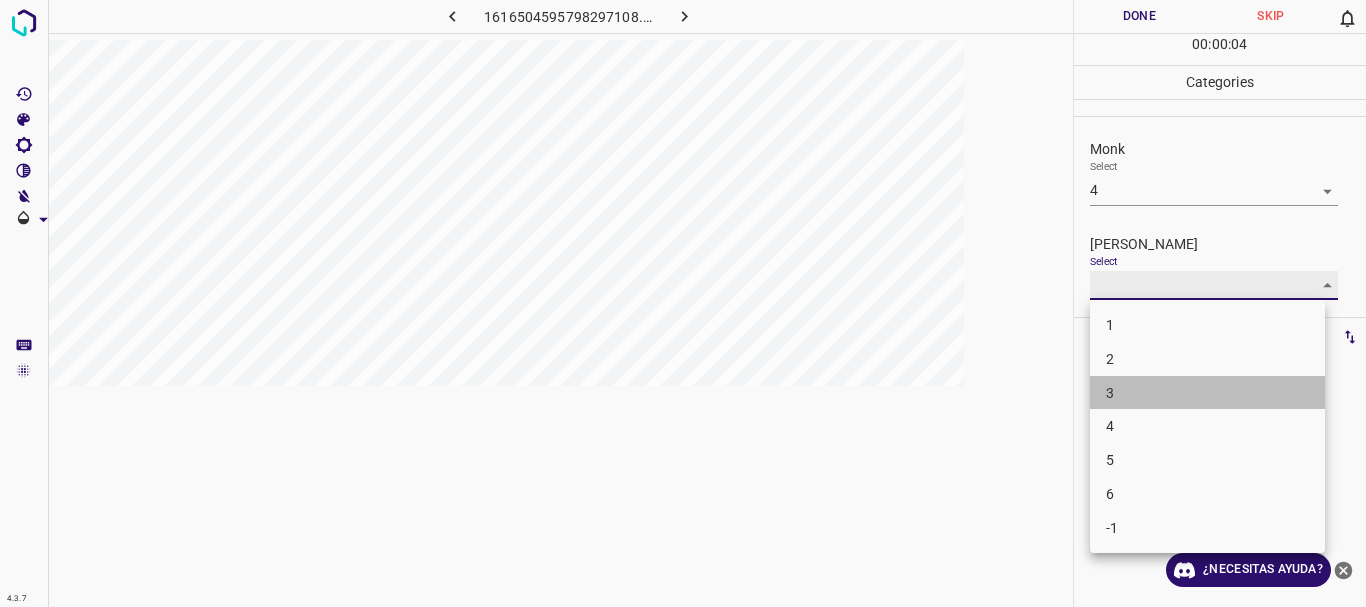 type on "3" 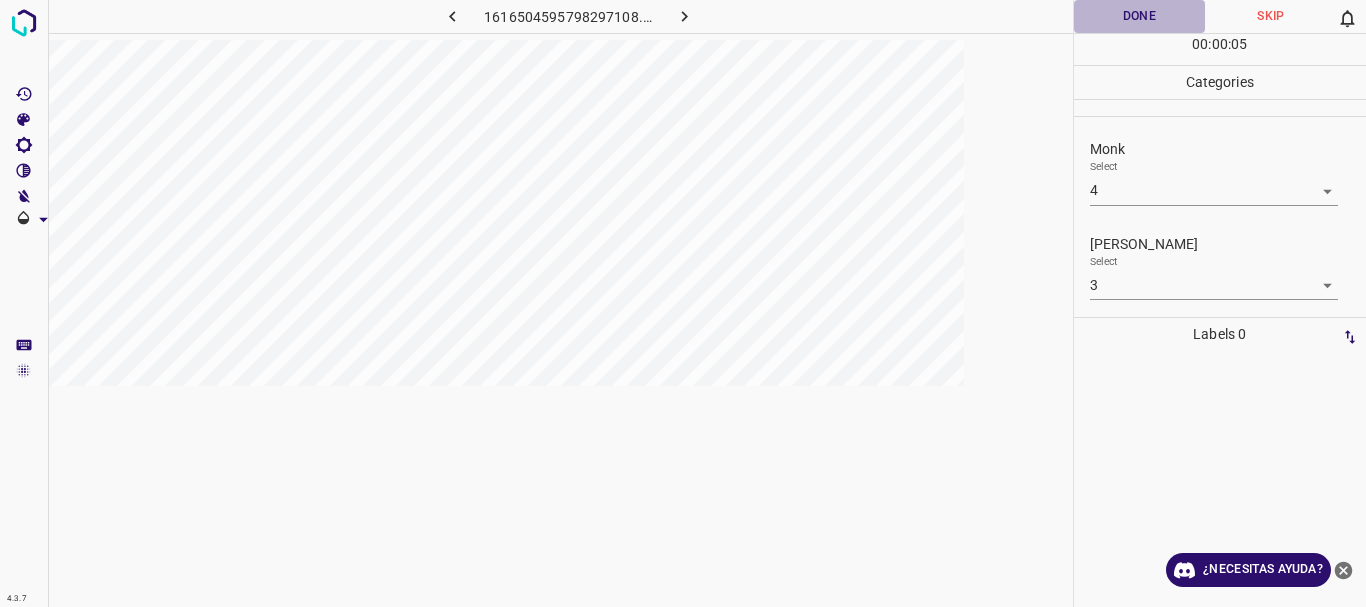 click on "Done" at bounding box center (1140, 16) 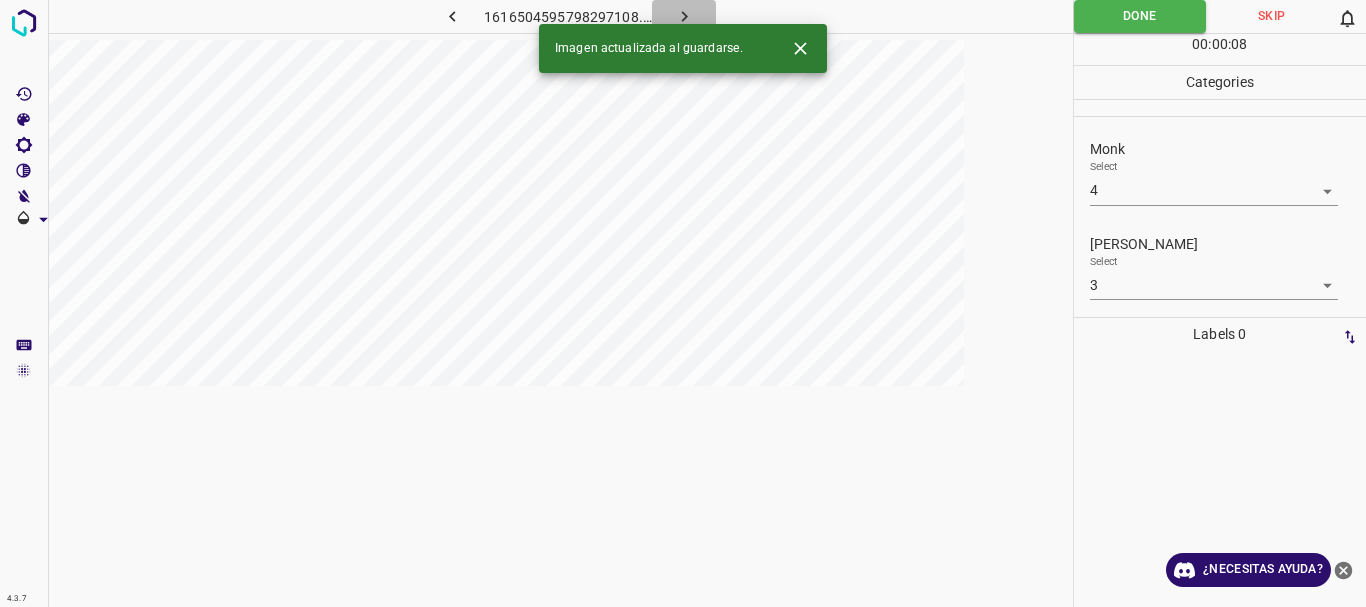 click 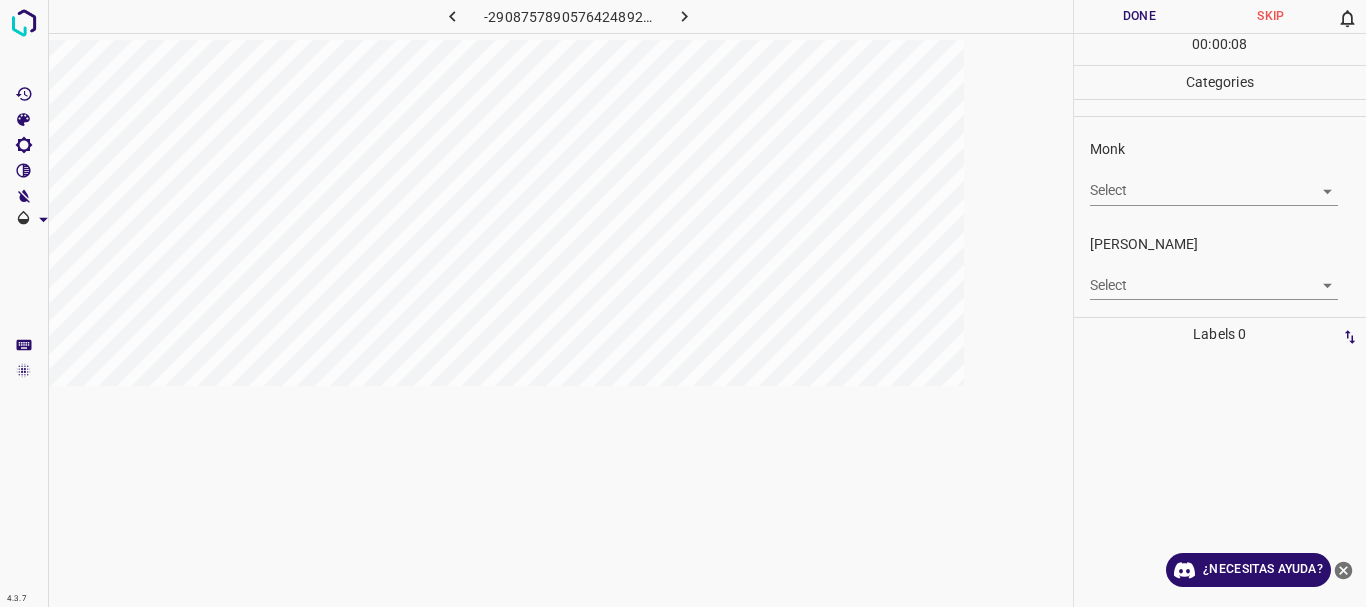click on "4.3.7 -2908757890576424892.png Done Skip 0 00   : 00   : 08   Categories Monk   Select ​  Fitzpatrick   Select ​ Labels   0 Categories 1 Monk 2  Fitzpatrick Tools Space Change between modes (Draw & Edit) I Auto labeling R Restore zoom M Zoom in N Zoom out Delete Delete selecte label Filters Z Restore filters X Saturation filter C Brightness filter V Contrast filter B Gray scale filter General O Download ¿Necesitas ayuda? Texto original Valora esta traducción Tu opinión servirá para ayudar a mejorar el Traductor de Google - Texto - Esconder - Borrar" at bounding box center [683, 303] 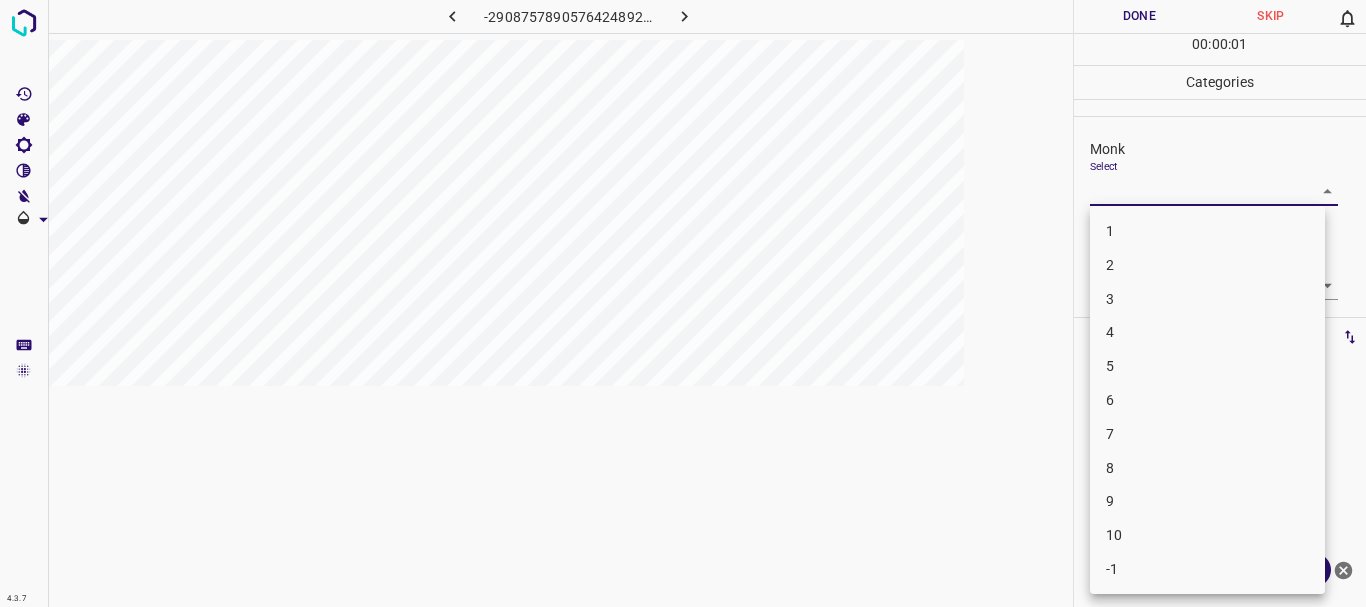 click on "4" at bounding box center (1207, 332) 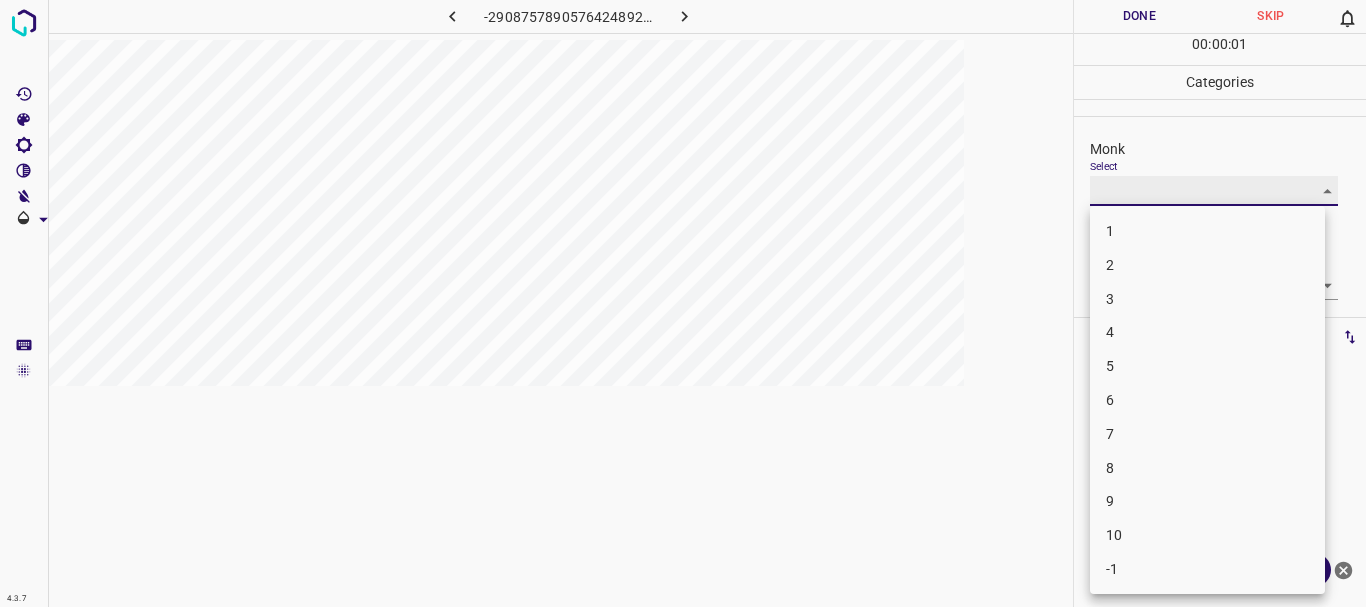 type on "4" 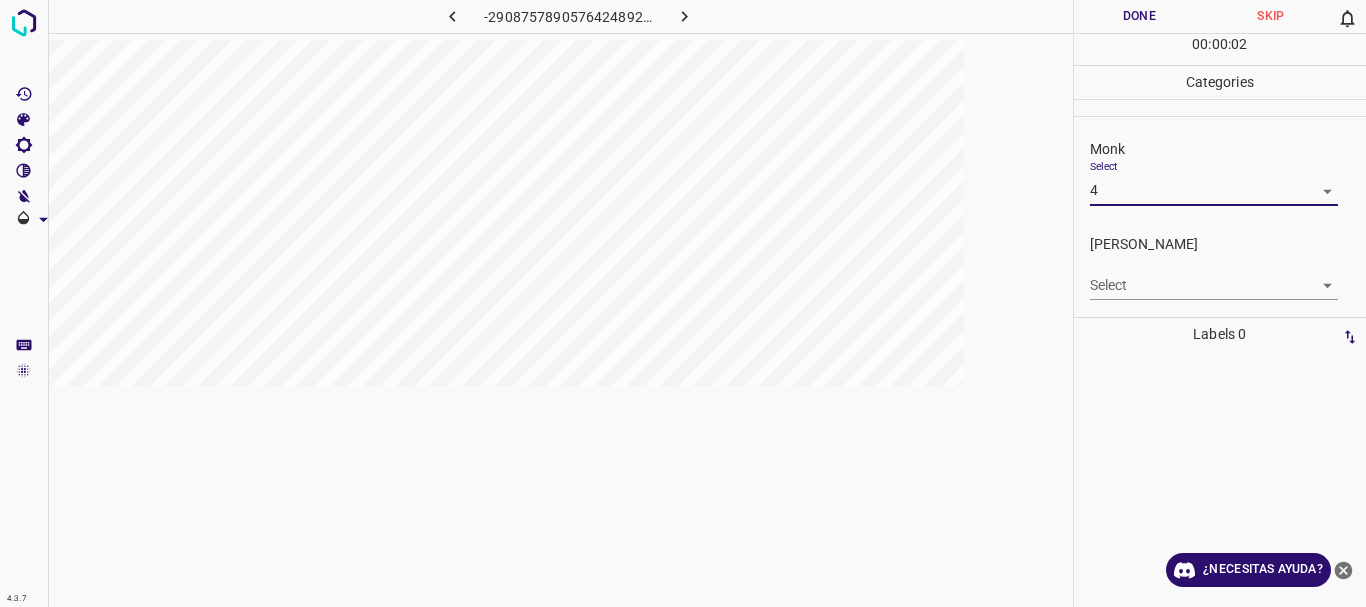 click on "4.3.7 -2908757890576424892.png Done Skip 0 00   : 00   : 02   Categories Monk   Select 4 4  Fitzpatrick   Select ​ Labels   0 Categories 1 Monk 2  Fitzpatrick Tools Space Change between modes (Draw & Edit) I Auto labeling R Restore zoom M Zoom in N Zoom out Delete Delete selecte label Filters Z Restore filters X Saturation filter C Brightness filter V Contrast filter B Gray scale filter General O Download ¿Necesitas ayuda? Texto original Valora esta traducción Tu opinión servirá para ayudar a mejorar el Traductor de Google - Texto - Esconder - Borrar" at bounding box center (683, 303) 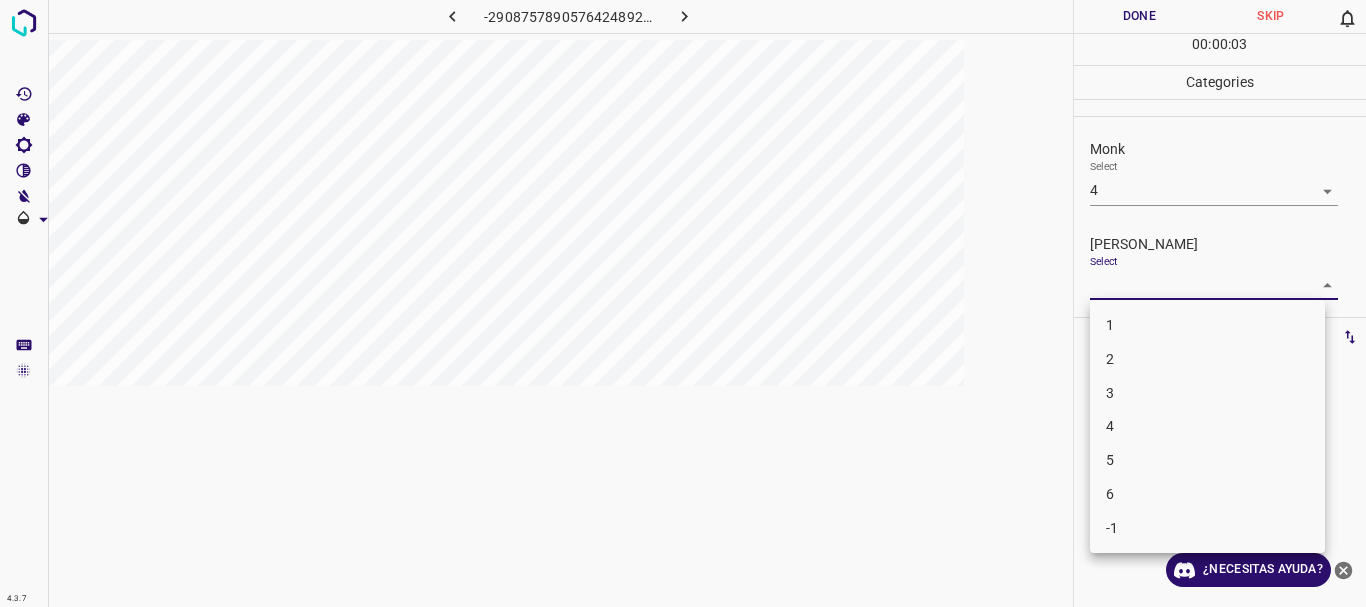 click on "3" at bounding box center [1207, 393] 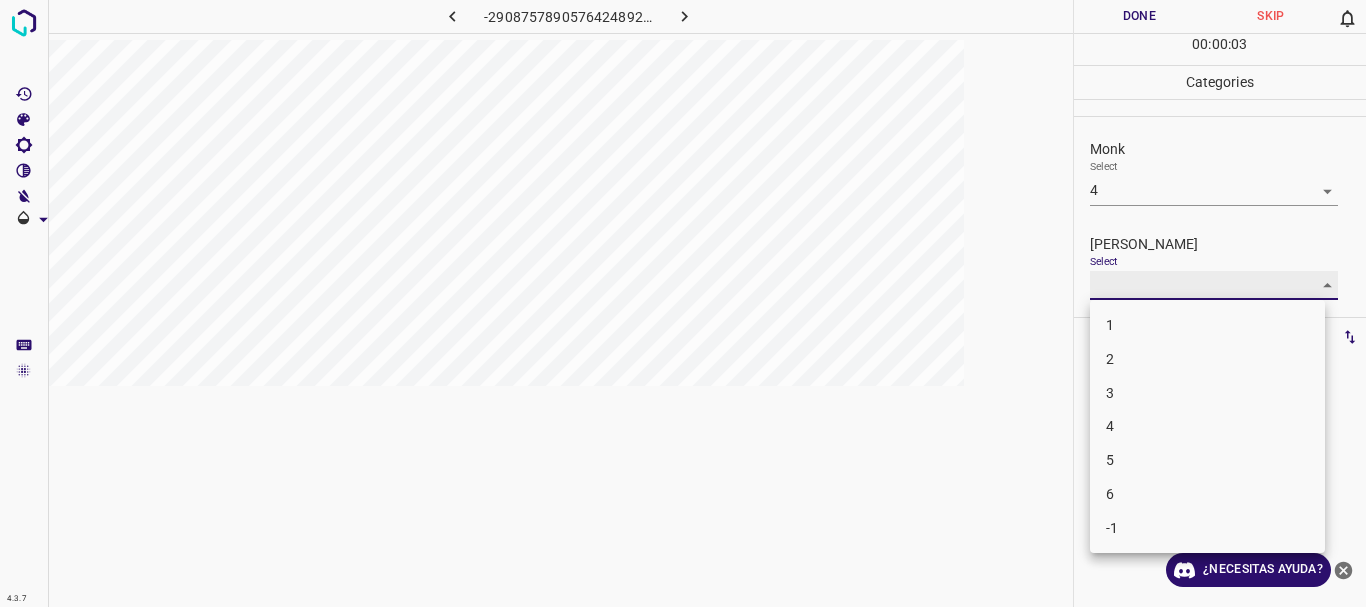 type on "3" 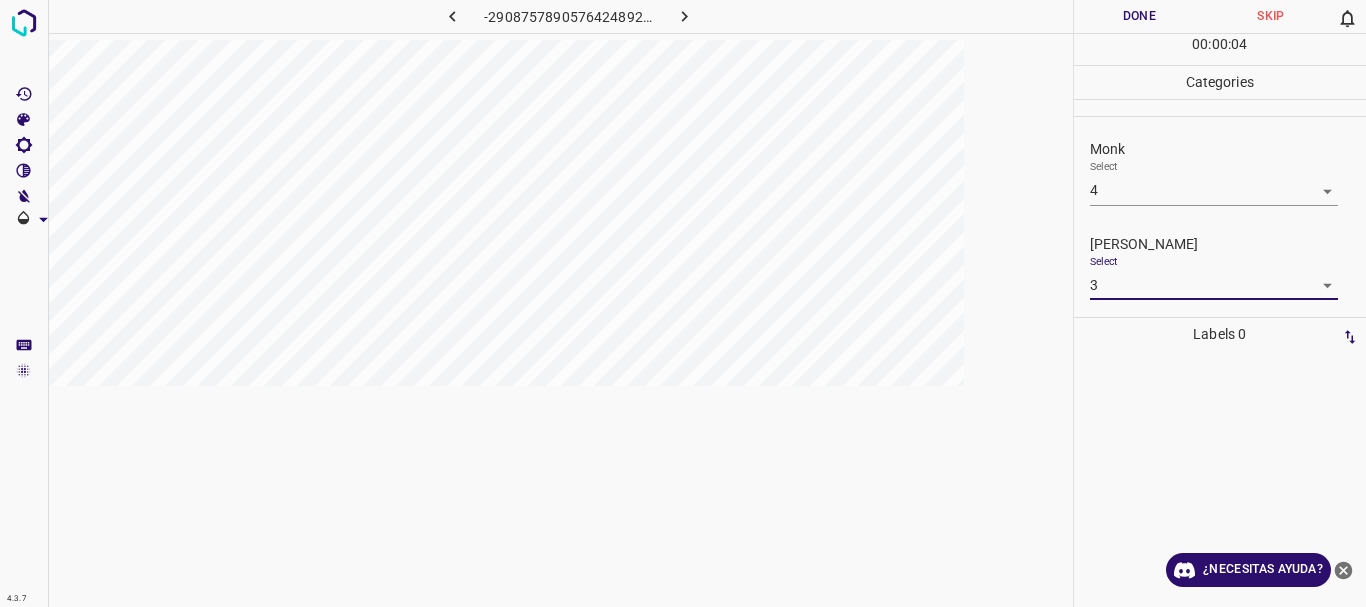 drag, startPoint x: 1146, startPoint y: 16, endPoint x: 927, endPoint y: 1, distance: 219.51309 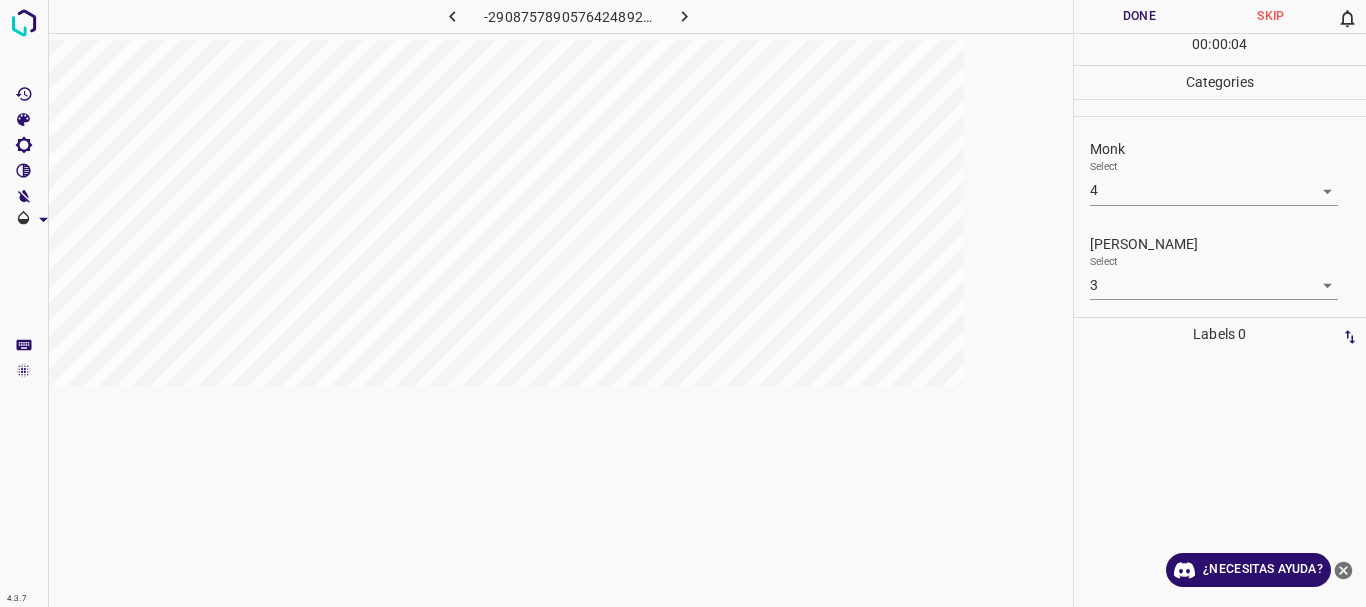 click 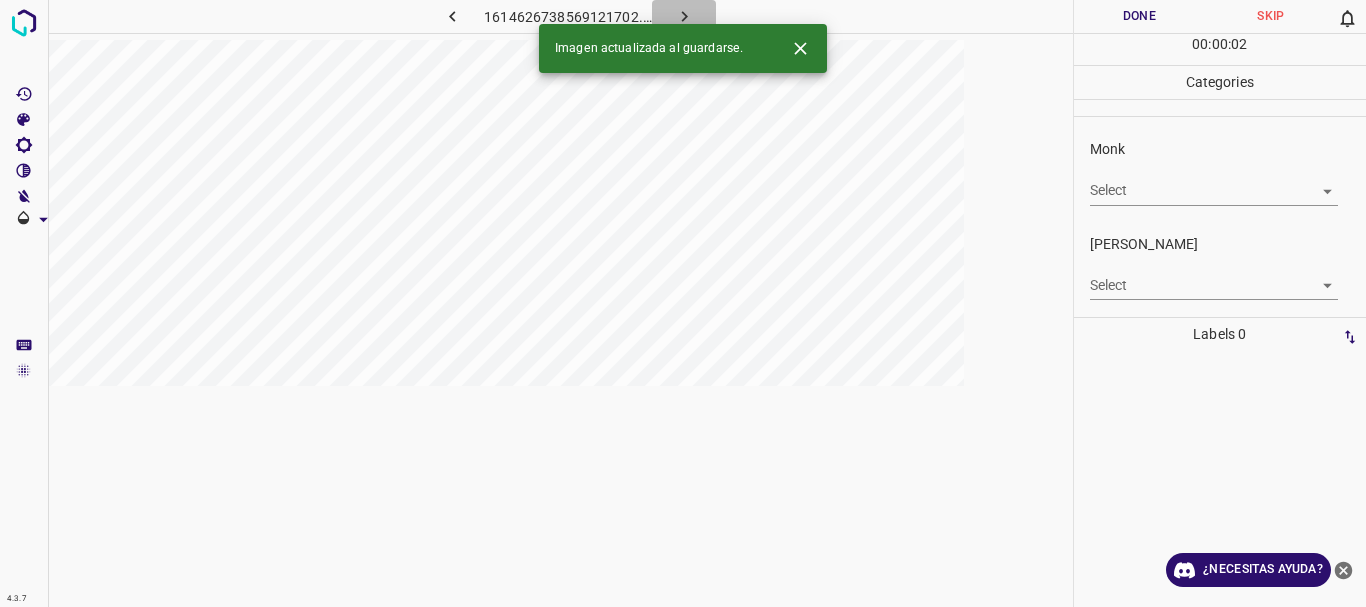click 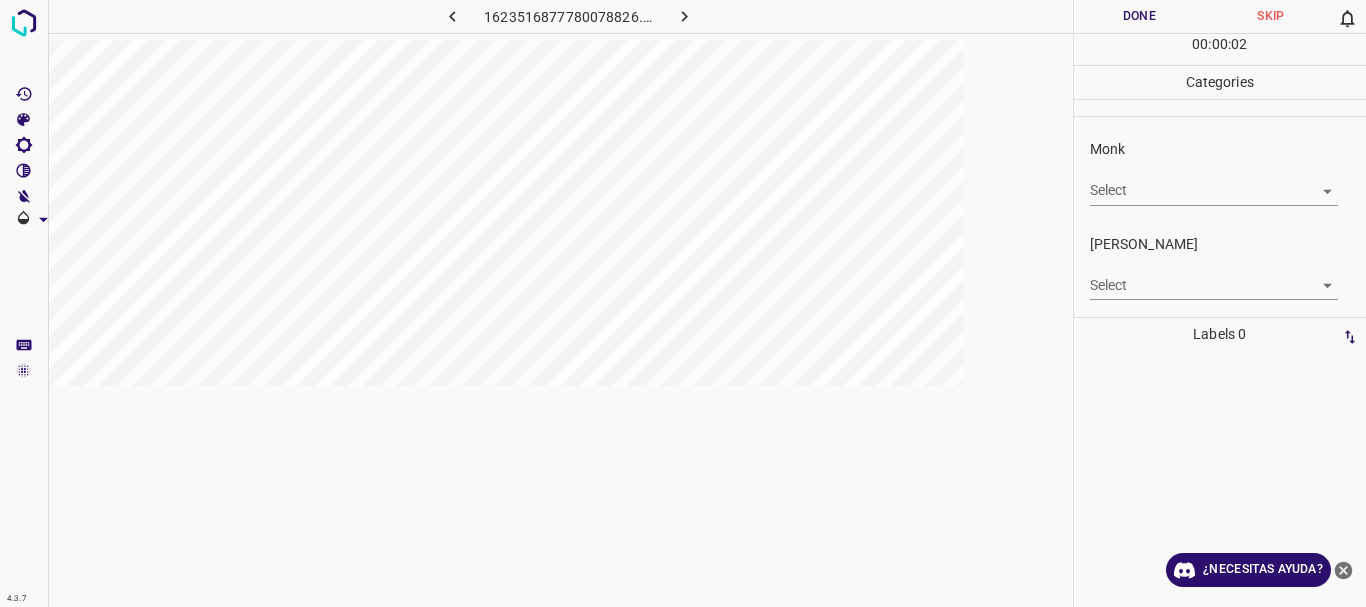 click 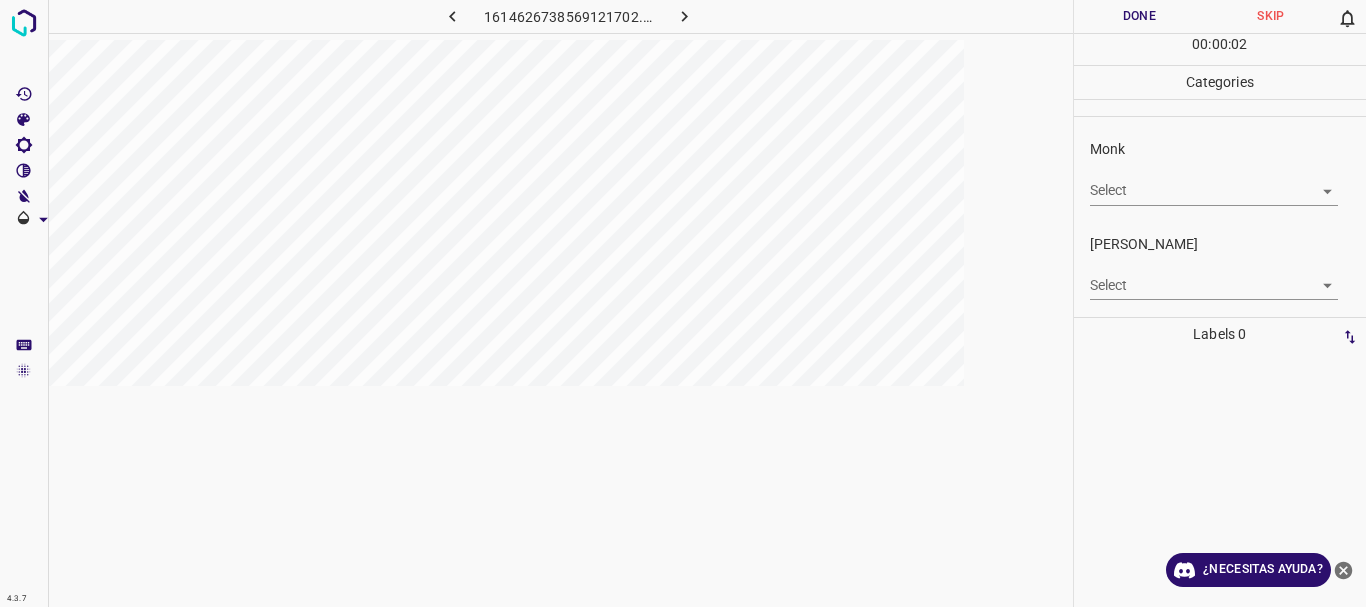 click on "4.3.7 1614626738569121702.png Done Skip 0 00   : 00   : 02   Categories Monk   Select ​  Fitzpatrick   Select ​ Labels   0 Categories 1 Monk 2  Fitzpatrick Tools Space Change between modes (Draw & Edit) I Auto labeling R Restore zoom M Zoom in N Zoom out Delete Delete selecte label Filters Z Restore filters X Saturation filter C Brightness filter V Contrast filter B Gray scale filter General O Download ¿Necesitas ayuda? Texto original Valora esta traducción Tu opinión servirá para ayudar a mejorar el Traductor de Google - Texto - Esconder - Borrar" at bounding box center (683, 303) 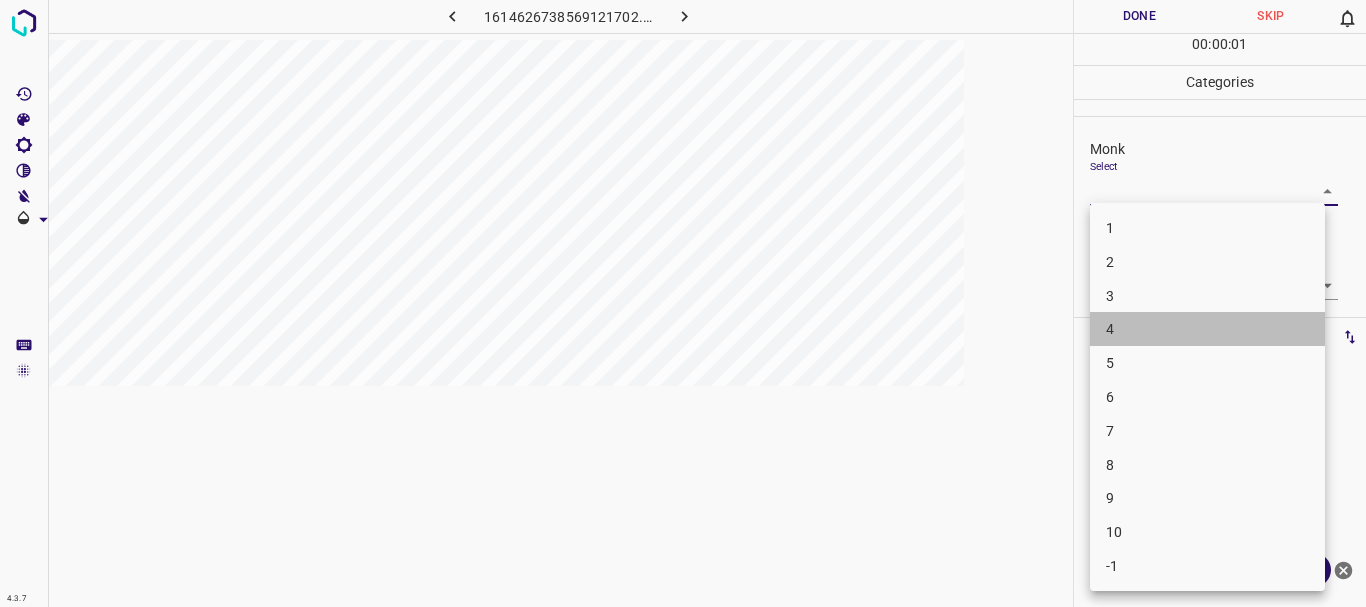 click on "4" at bounding box center [1207, 329] 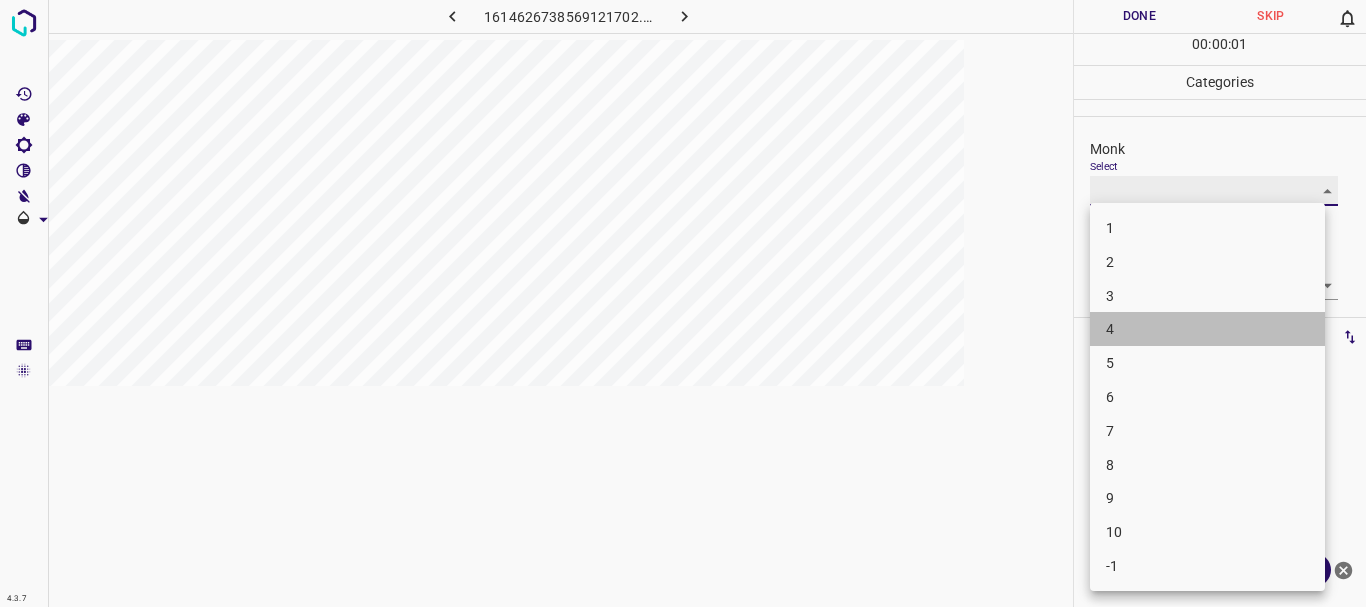 type on "4" 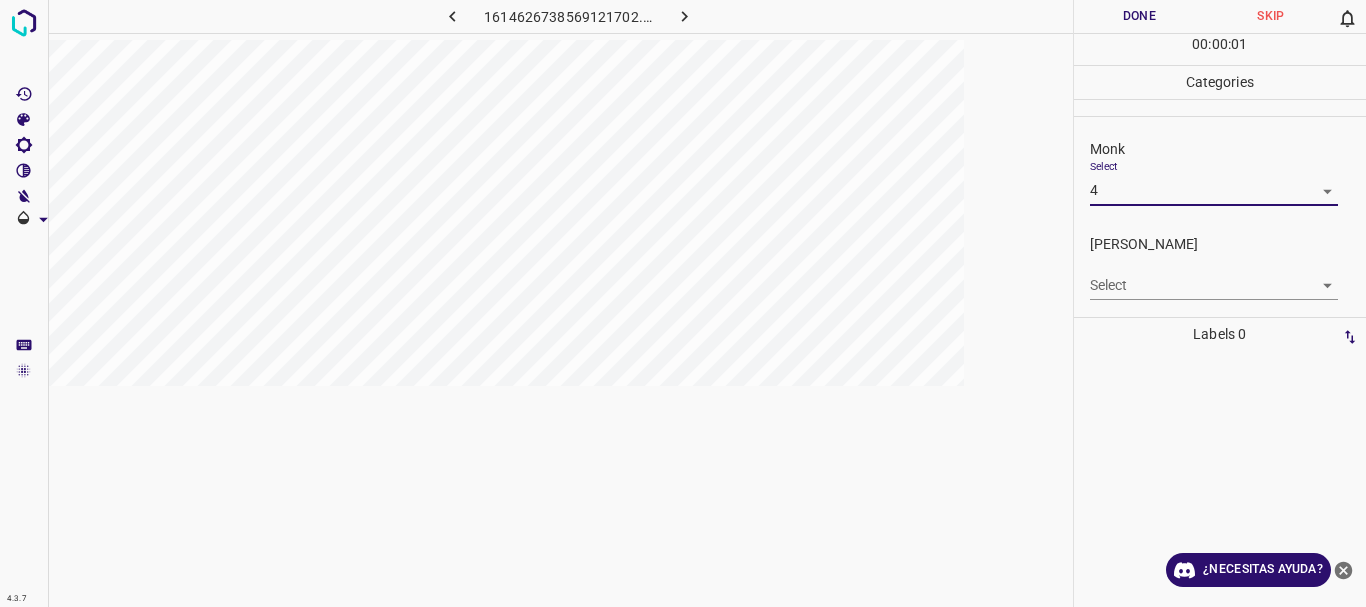 click on "4.3.7 1614626738569121702.png Done Skip 0 00   : 00   : 01   Categories Monk   Select 4 4  Fitzpatrick   Select ​ Labels   0 Categories 1 Monk 2  Fitzpatrick Tools Space Change between modes (Draw & Edit) I Auto labeling R Restore zoom M Zoom in N Zoom out Delete Delete selecte label Filters Z Restore filters X Saturation filter C Brightness filter V Contrast filter B Gray scale filter General O Download ¿Necesitas ayuda? Texto original Valora esta traducción Tu opinión servirá para ayudar a mejorar el Traductor de Google - Texto - Esconder - Borrar" at bounding box center [683, 303] 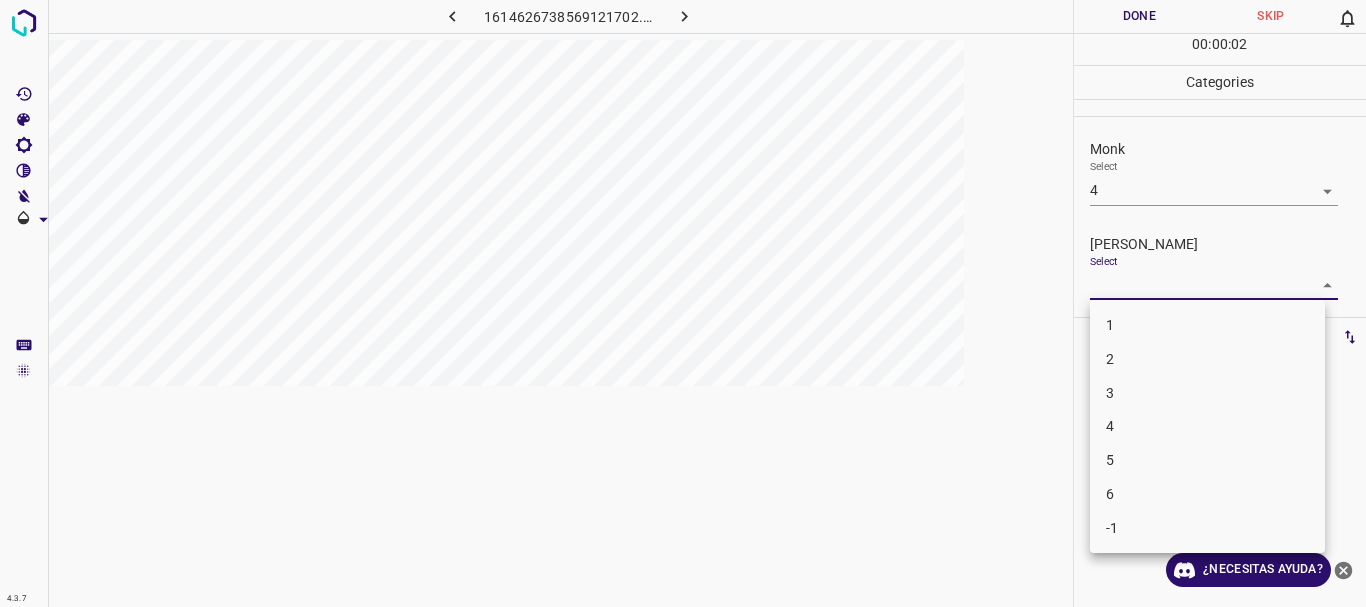 click on "3" at bounding box center (1207, 393) 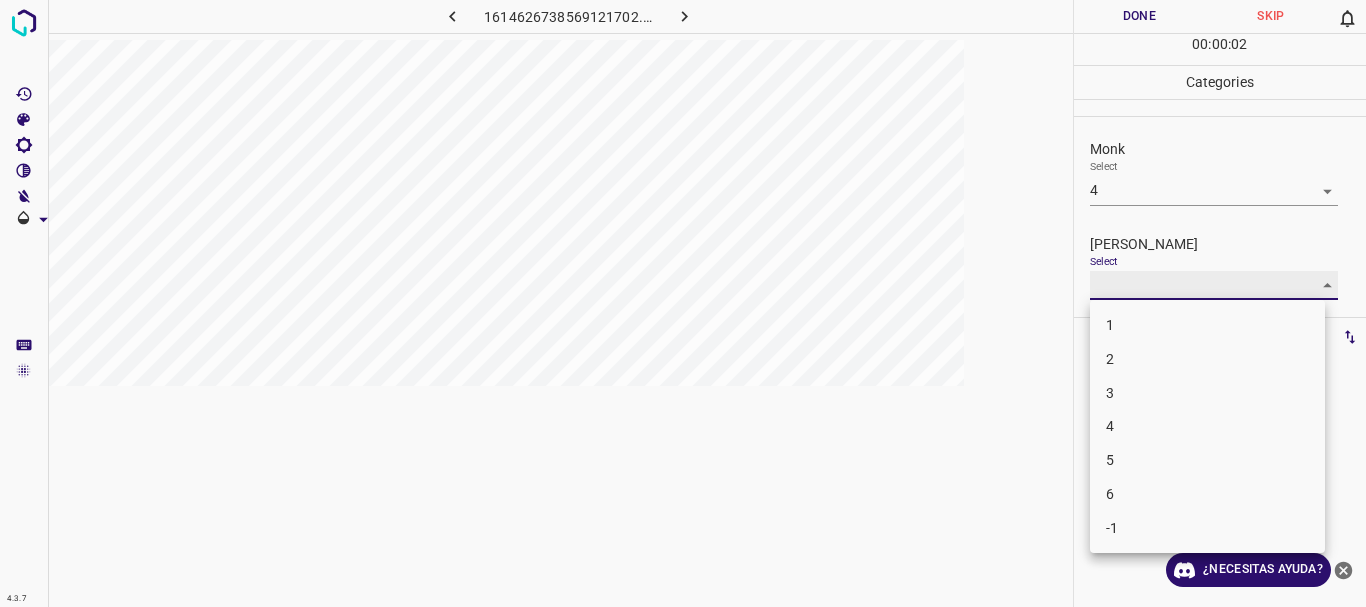 type on "3" 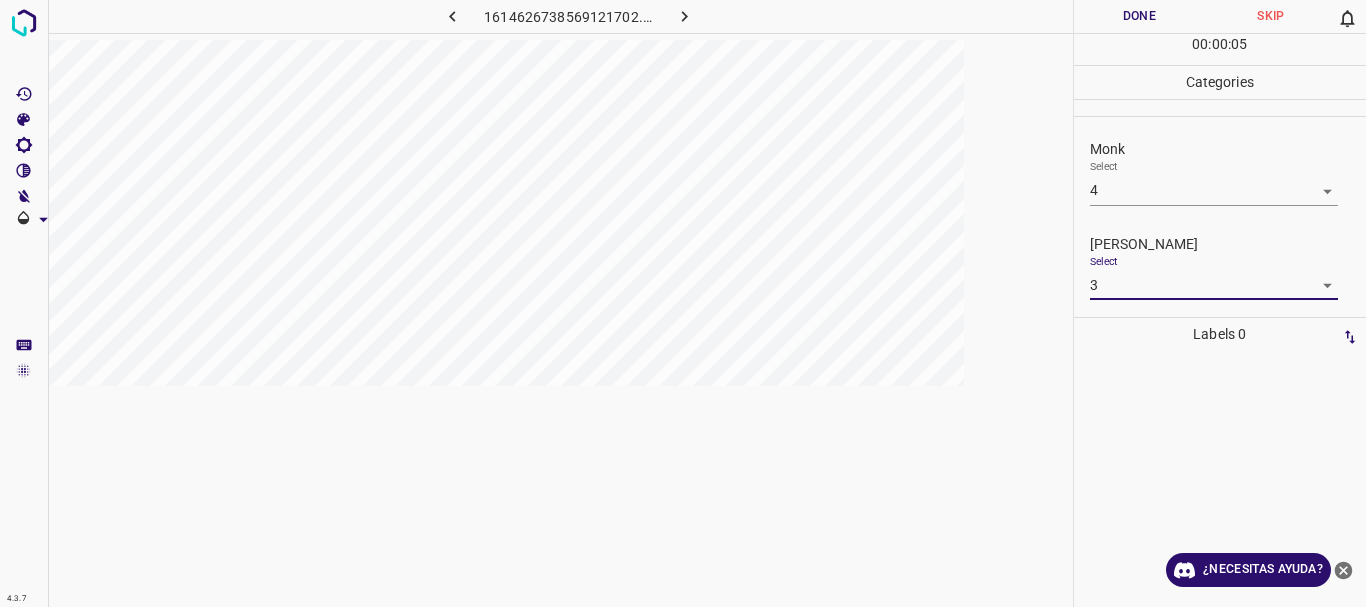 click on "Done" at bounding box center (1140, 16) 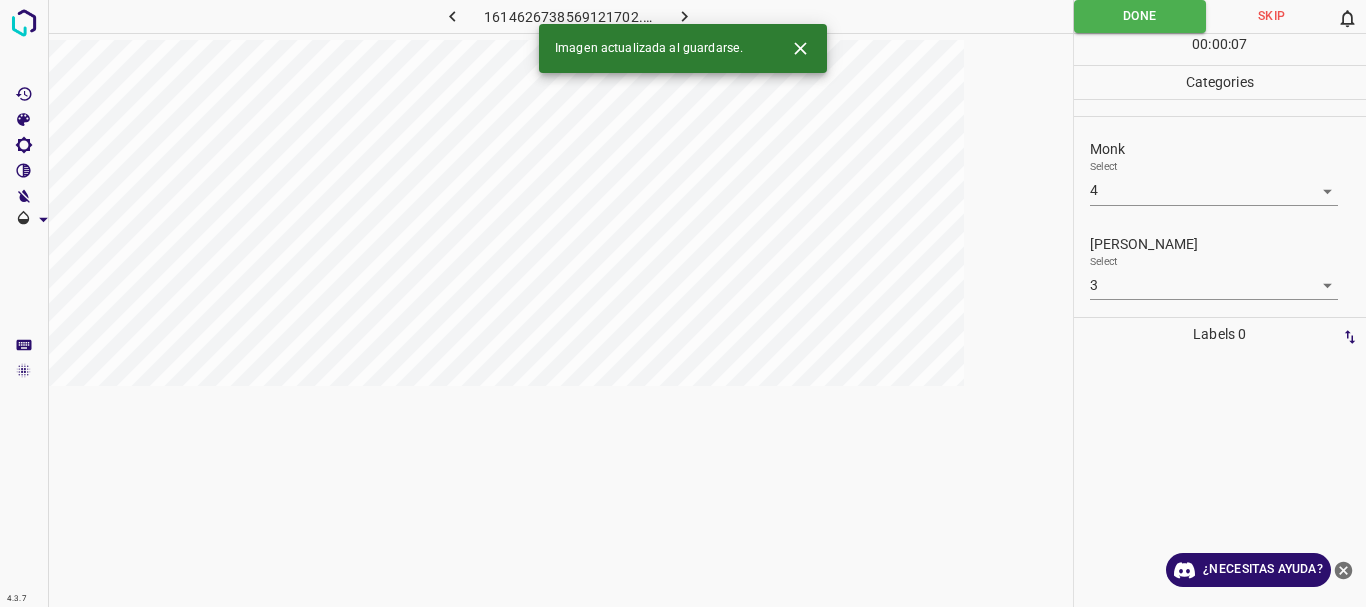 click at bounding box center (684, 16) 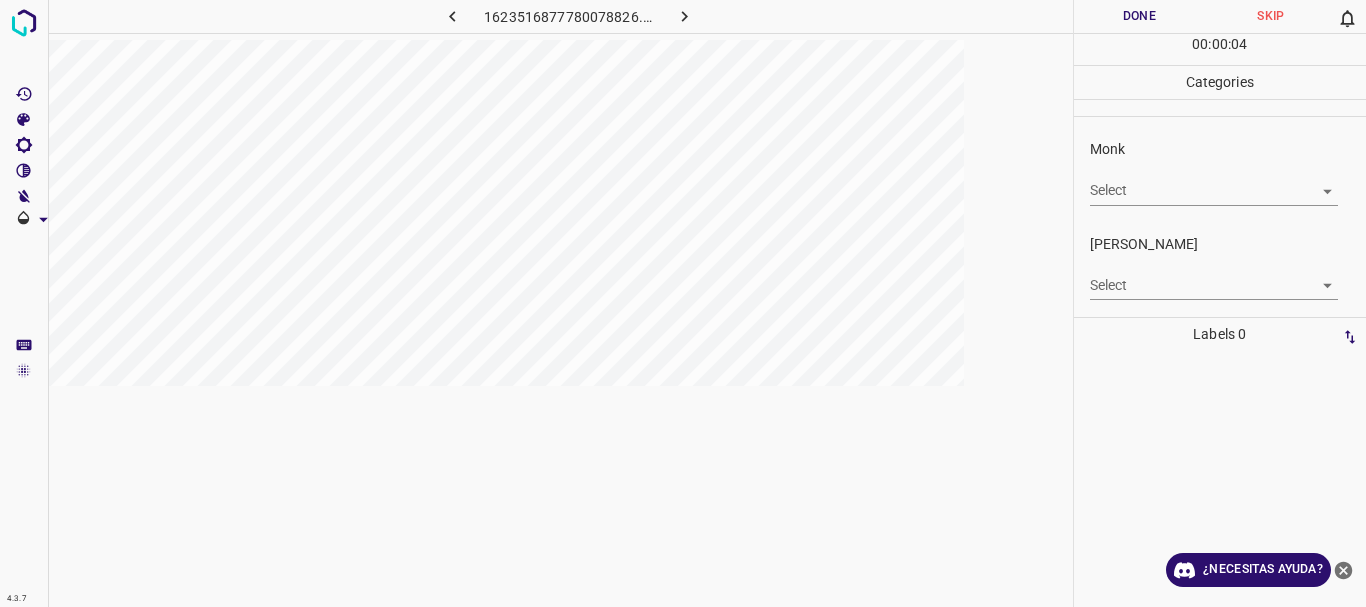 click on "4.3.7 1623516877780078826.png Done Skip 0 00   : 00   : 04   Categories Monk   Select ​  Fitzpatrick   Select ​ Labels   0 Categories 1 Monk 2  Fitzpatrick Tools Space Change between modes (Draw & Edit) I Auto labeling R Restore zoom M Zoom in N Zoom out Delete Delete selecte label Filters Z Restore filters X Saturation filter C Brightness filter V Contrast filter B Gray scale filter General O Download ¿Necesitas ayuda? Texto original Valora esta traducción Tu opinión servirá para ayudar a mejorar el Traductor de Google - Texto - Esconder - Borrar" at bounding box center [683, 303] 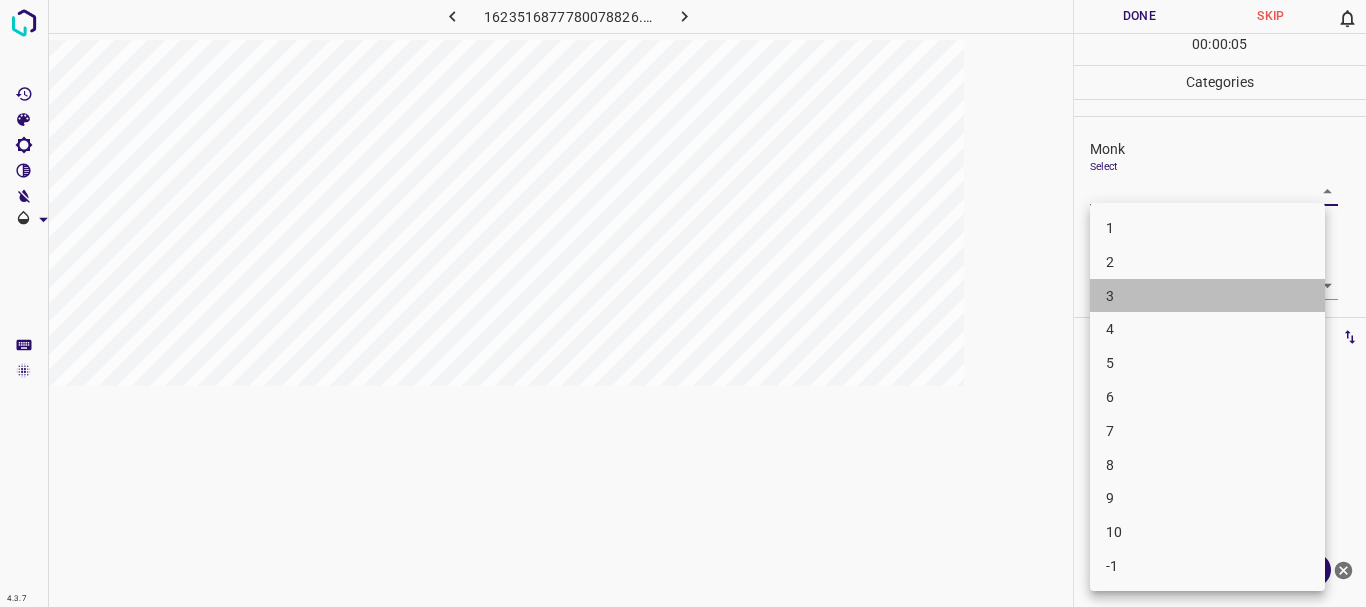 click on "3" at bounding box center [1207, 296] 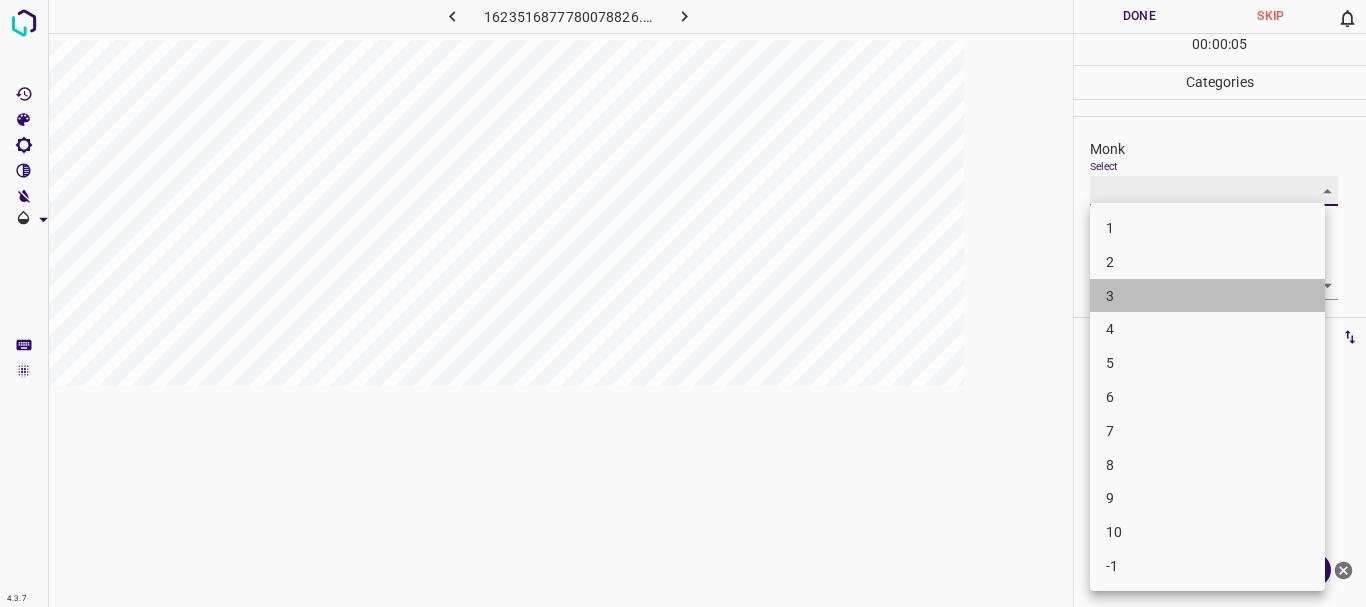 type on "3" 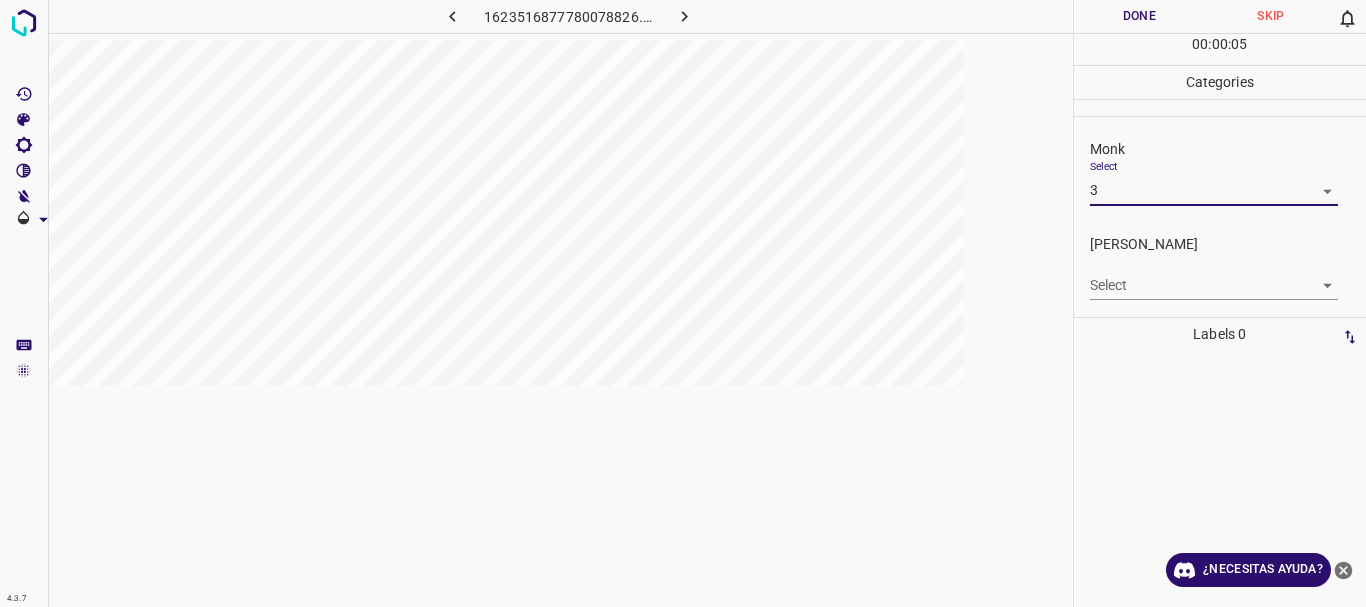 click on "4.3.7 1623516877780078826.png Done Skip 0 00   : 00   : 05   Categories Monk   Select 3 3  Fitzpatrick   Select ​ Labels   0 Categories 1 Monk 2  Fitzpatrick Tools Space Change between modes (Draw & Edit) I Auto labeling R Restore zoom M Zoom in N Zoom out Delete Delete selecte label Filters Z Restore filters X Saturation filter C Brightness filter V Contrast filter B Gray scale filter General O Download ¿Necesitas ayuda? Texto original Valora esta traducción Tu opinión servirá para ayudar a mejorar el Traductor de Google - Texto - Esconder - Borrar 1 2 3 4 5 6 7 8 9 10 -1" at bounding box center (683, 303) 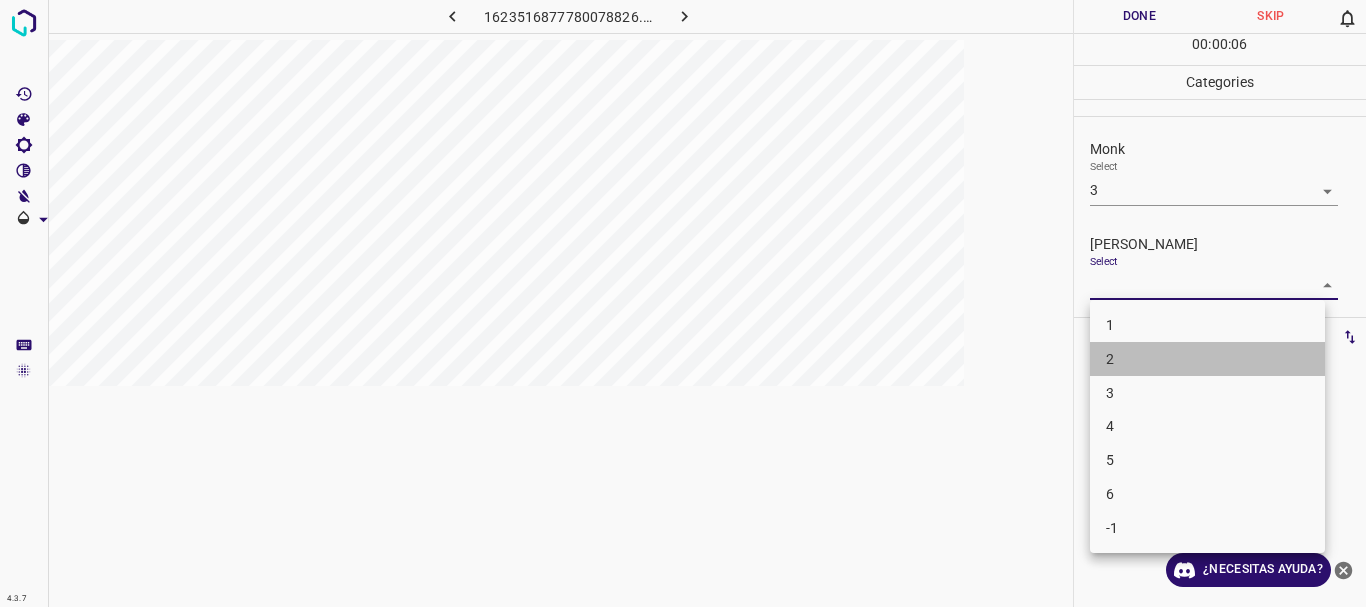 click on "2" at bounding box center (1207, 359) 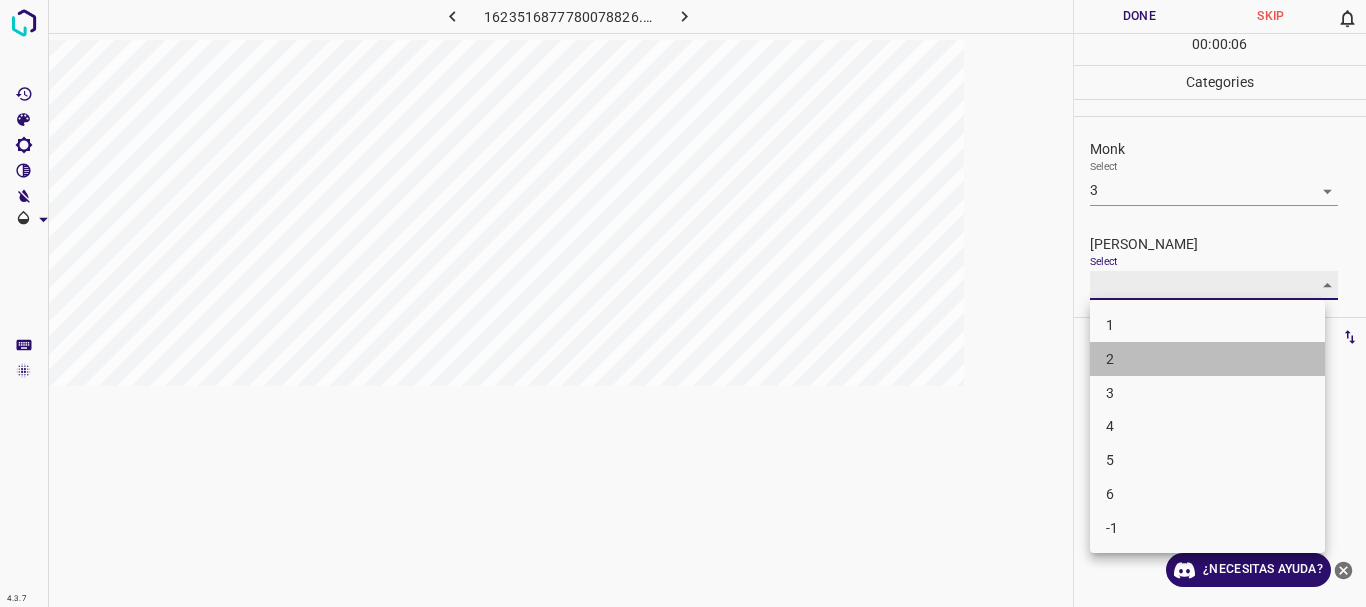 type on "2" 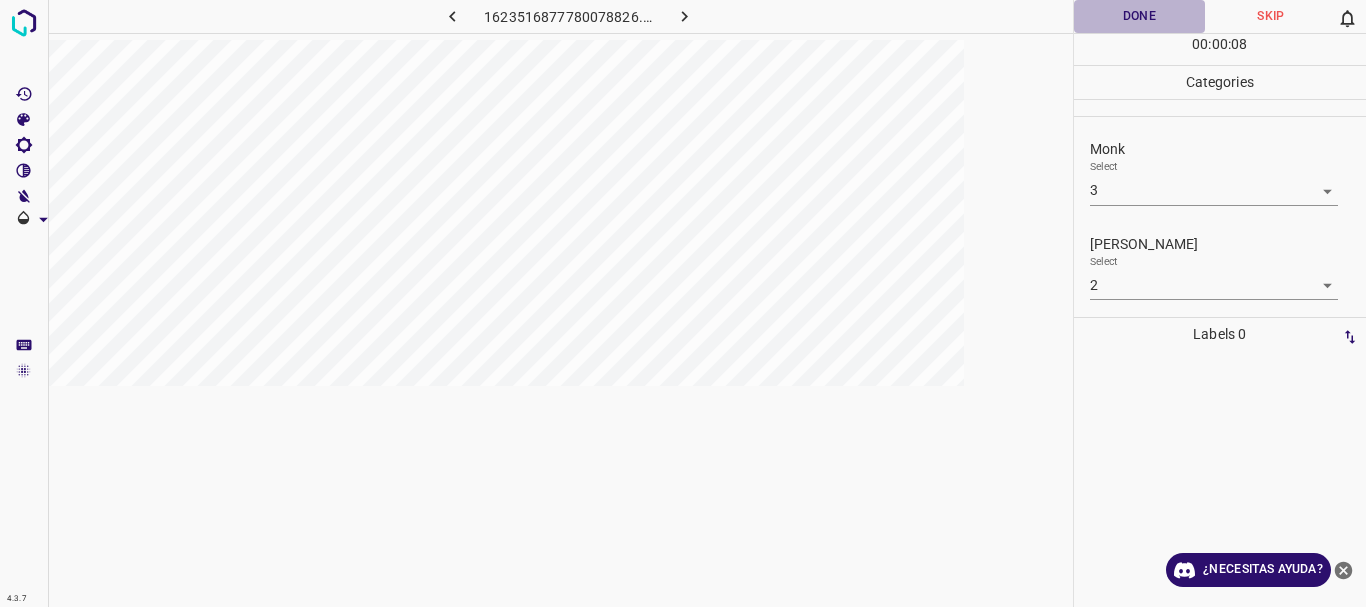 click on "Done" at bounding box center (1140, 16) 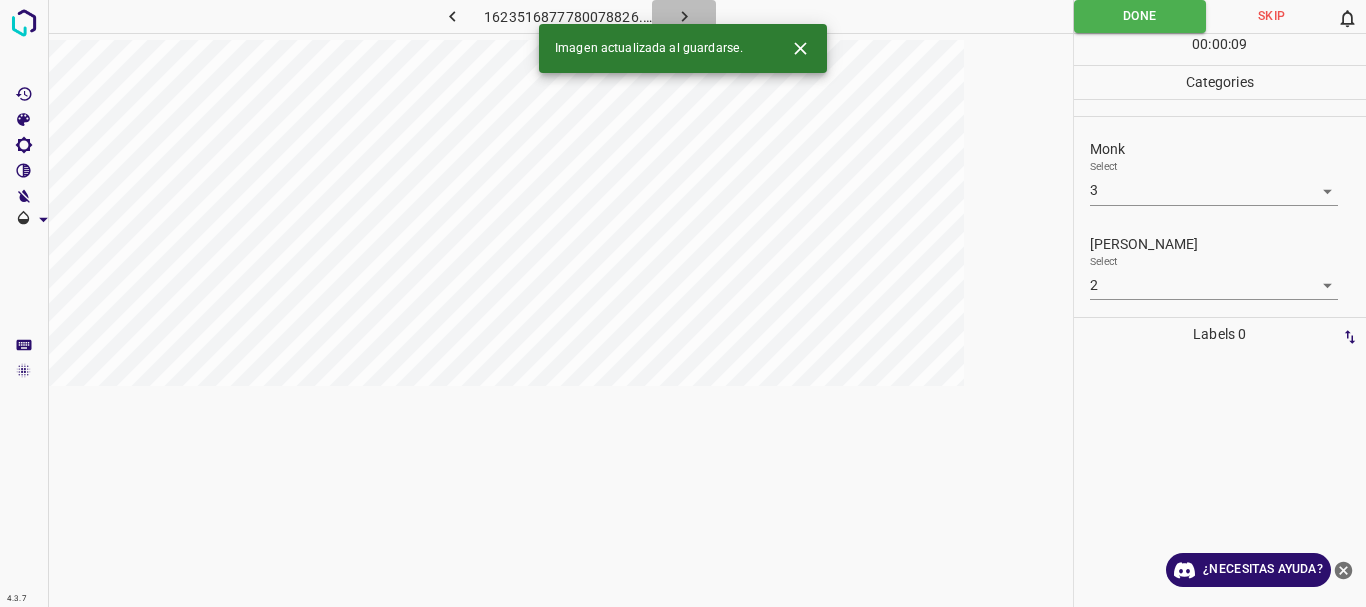 click 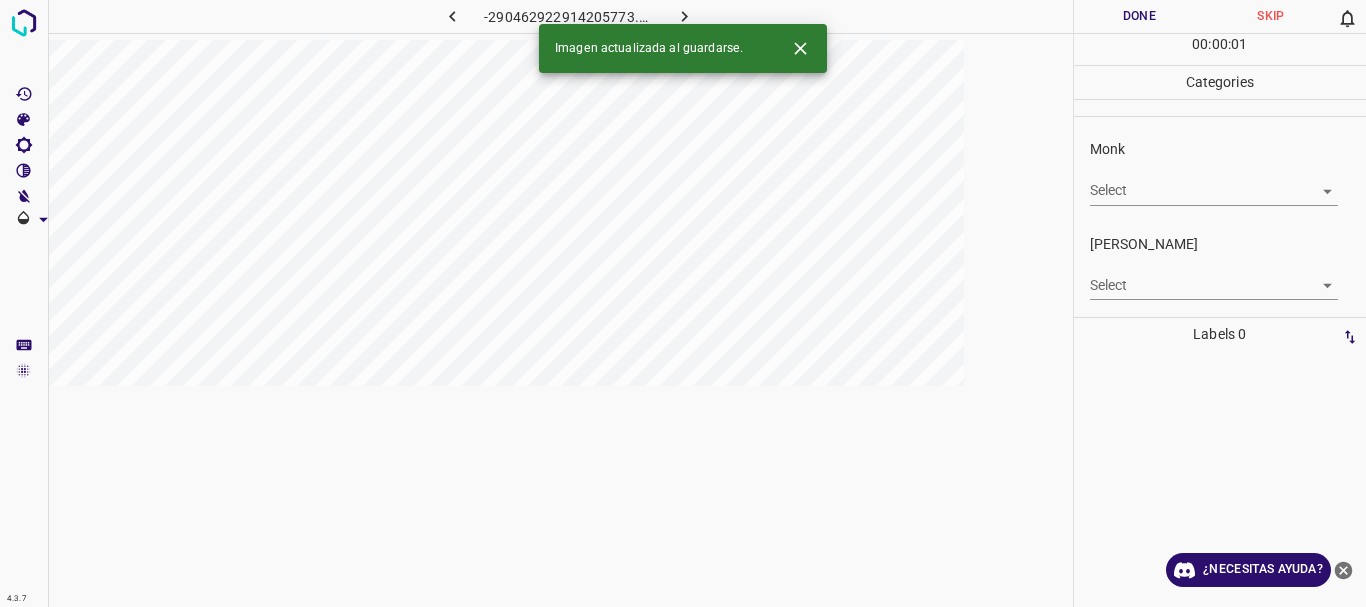 click on "4.3.7 -290462922914205773.png Done Skip 0 00   : 00   : 01   Categories Monk   Select ​  Fitzpatrick   Select ​ Labels   0 Categories 1 Monk 2  Fitzpatrick Tools Space Change between modes (Draw & Edit) I Auto labeling R Restore zoom M Zoom in N Zoom out Delete Delete selecte label Filters Z Restore filters X Saturation filter C Brightness filter V Contrast filter B Gray scale filter General O Download Imagen actualizada al guardarse. ¿Necesitas ayuda? Texto original Valora esta traducción Tu opinión servirá para ayudar a mejorar el Traductor de Google - Texto - Esconder - Borrar" at bounding box center (683, 303) 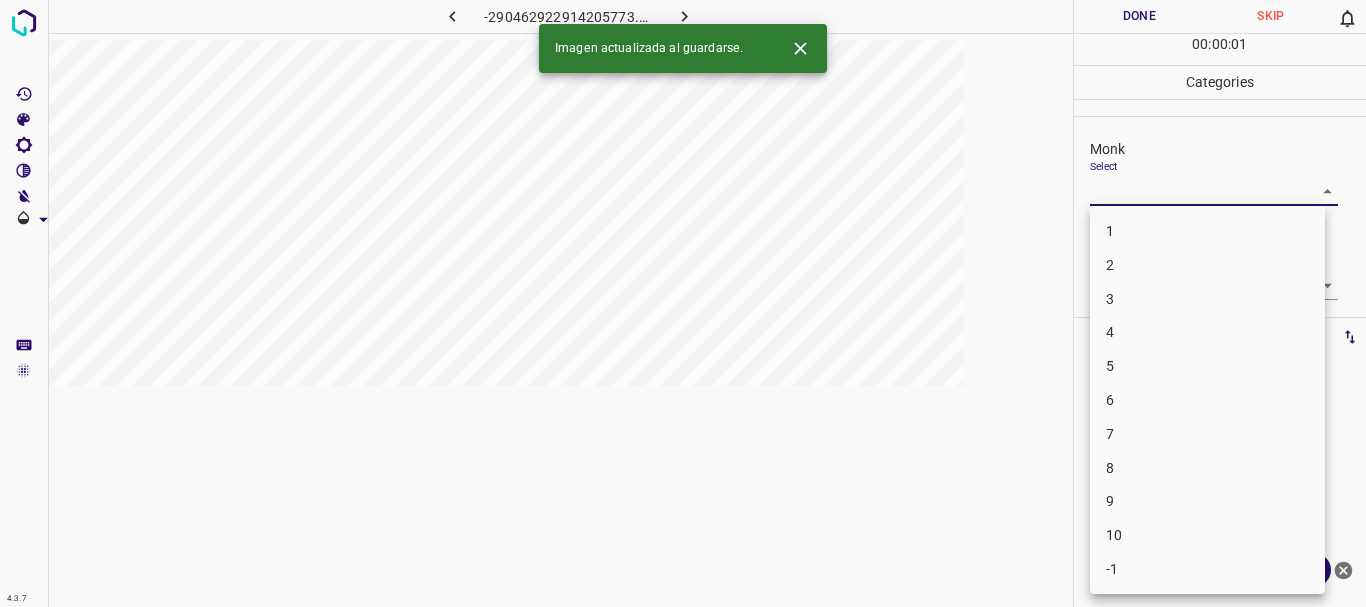 click on "3" at bounding box center [1207, 299] 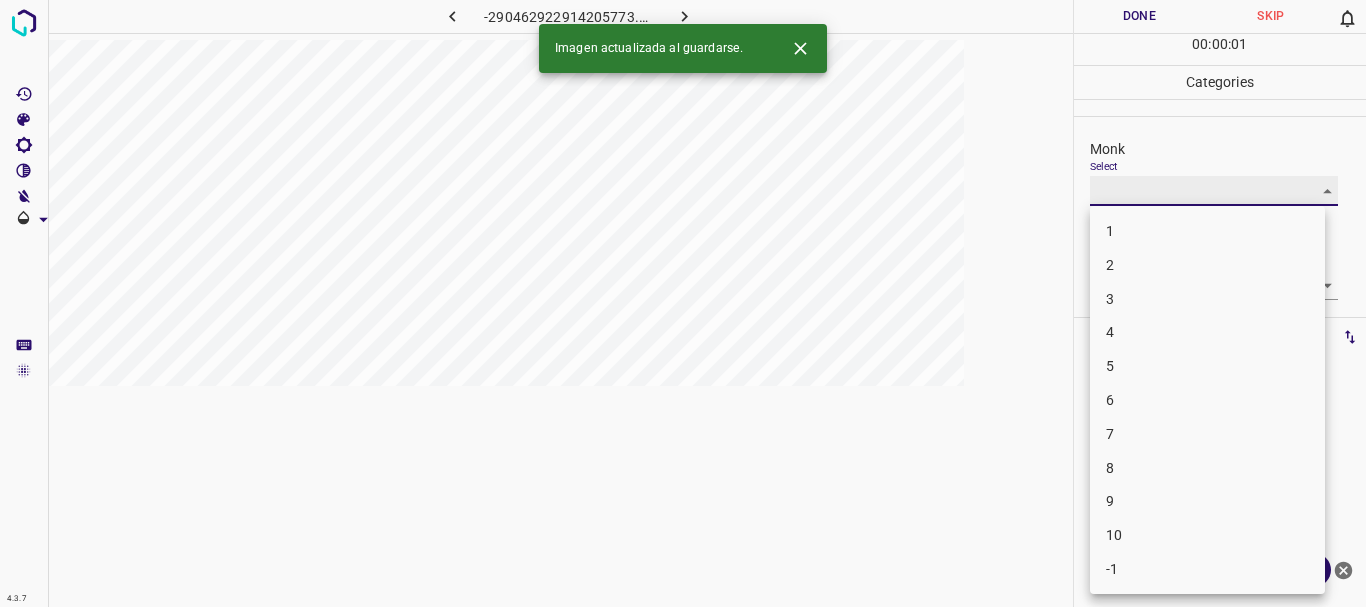 type on "3" 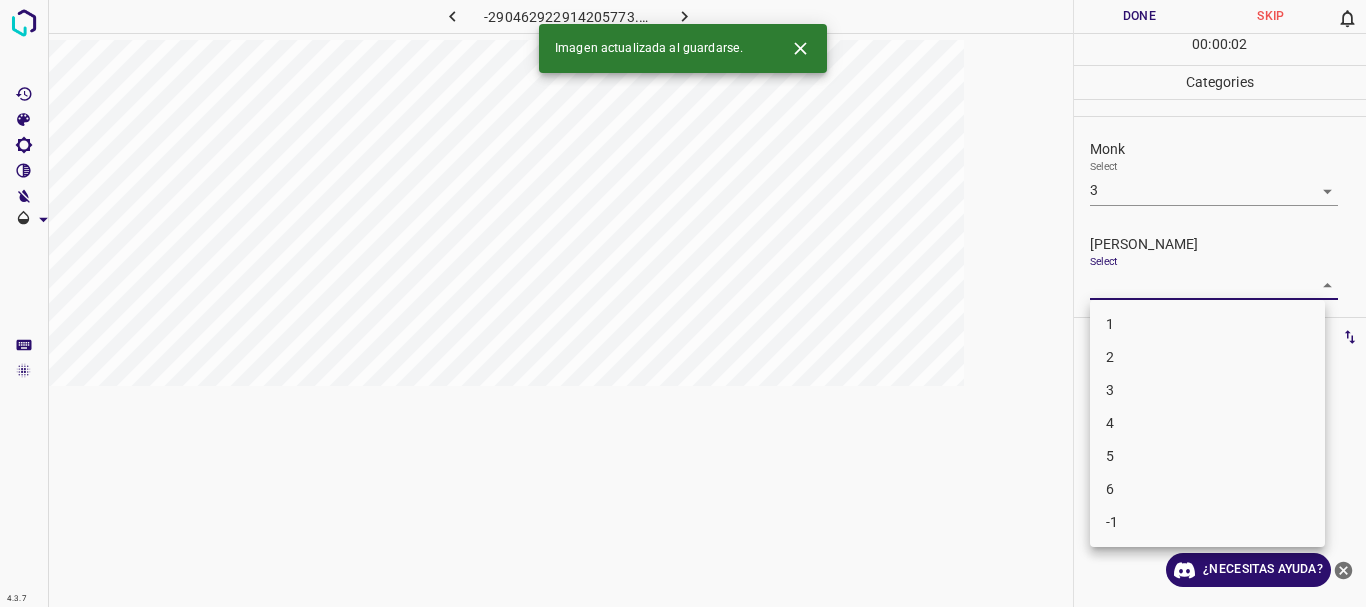 click on "4.3.7 -290462922914205773.png Done Skip 0 00   : 00   : 02   Categories Monk   Select 3 3  Fitzpatrick   Select ​ Labels   0 Categories 1 Monk 2  Fitzpatrick Tools Space Change between modes (Draw & Edit) I Auto labeling R Restore zoom M Zoom in N Zoom out Delete Delete selecte label Filters Z Restore filters X Saturation filter C Brightness filter V Contrast filter B Gray scale filter General O Download Imagen actualizada al guardarse. ¿Necesitas ayuda? Texto original Valora esta traducción Tu opinión servirá para ayudar a mejorar el Traductor de Google - Texto - Esconder - Borrar 1 2 3 4 5 6 -1" at bounding box center [683, 303] 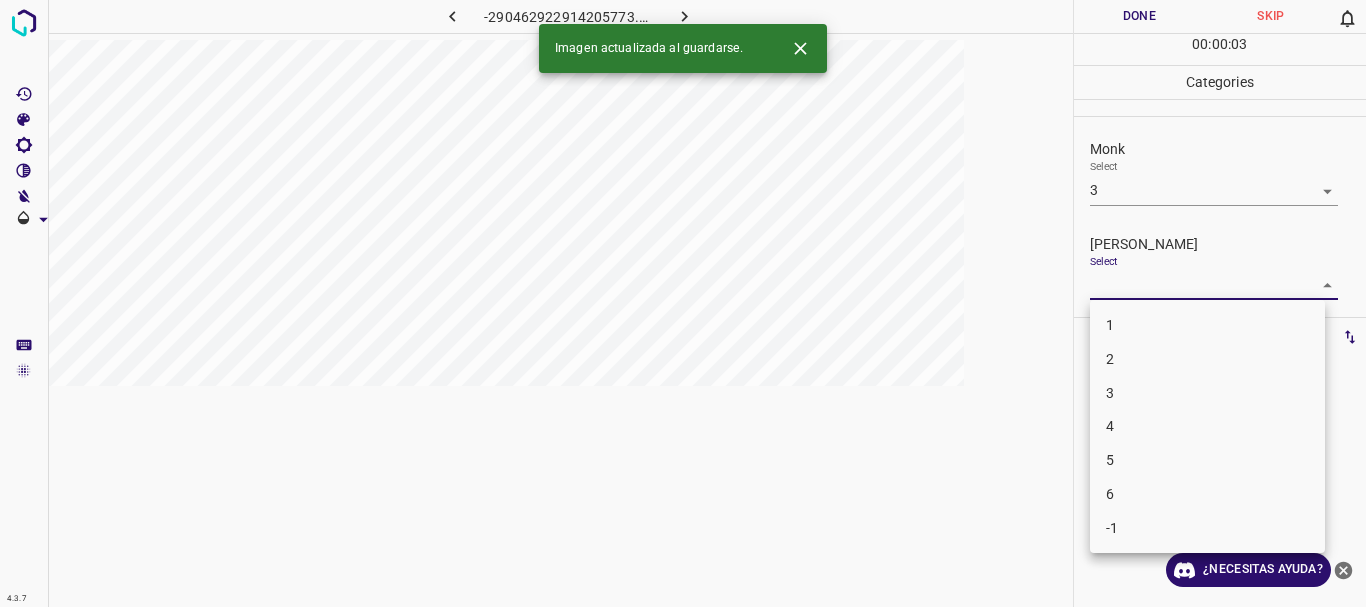 drag, startPoint x: 1159, startPoint y: 386, endPoint x: 1149, endPoint y: 127, distance: 259.193 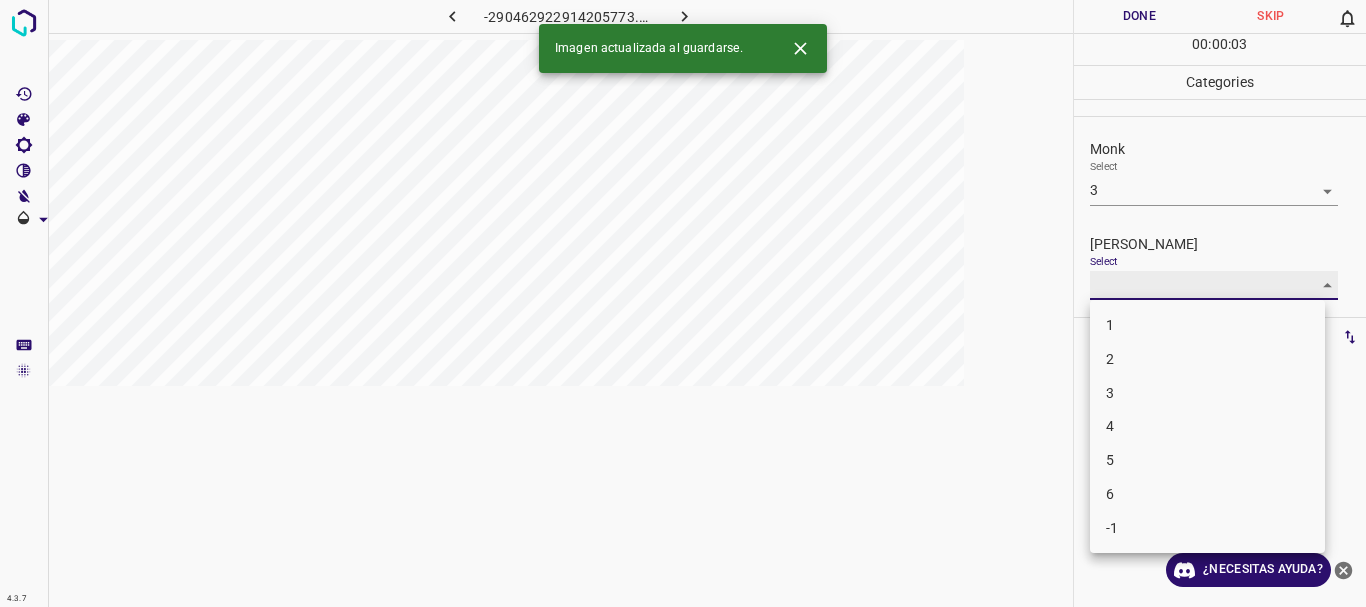 type on "3" 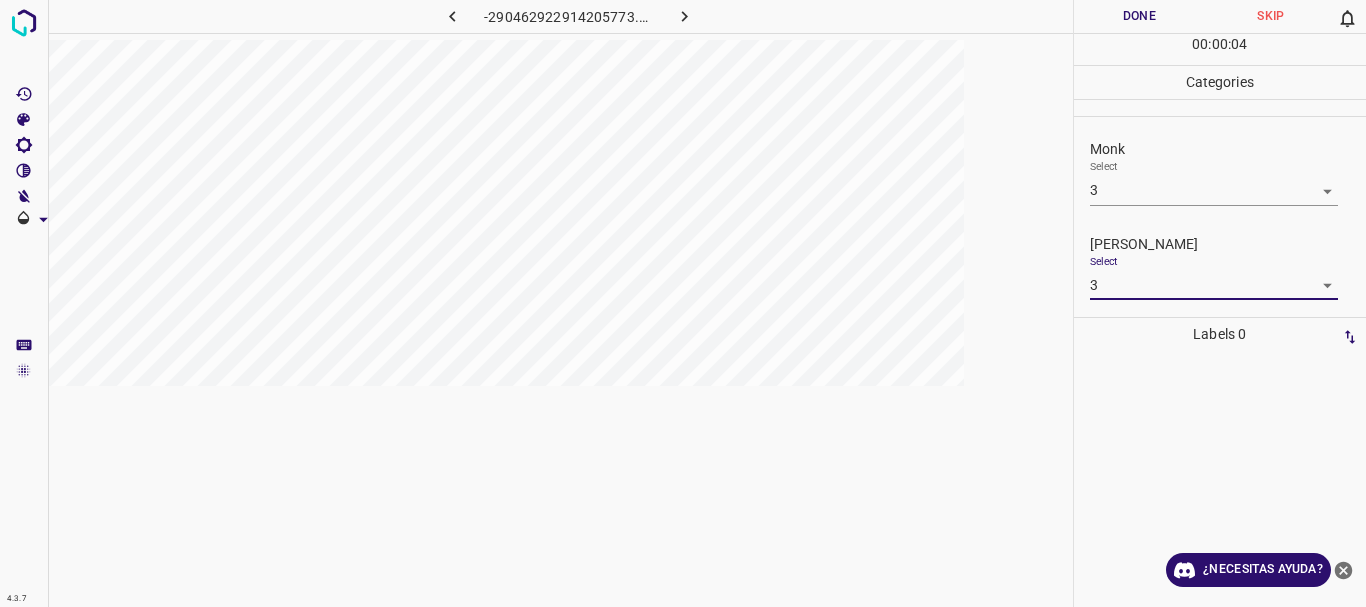 click on "Done" at bounding box center [1140, 16] 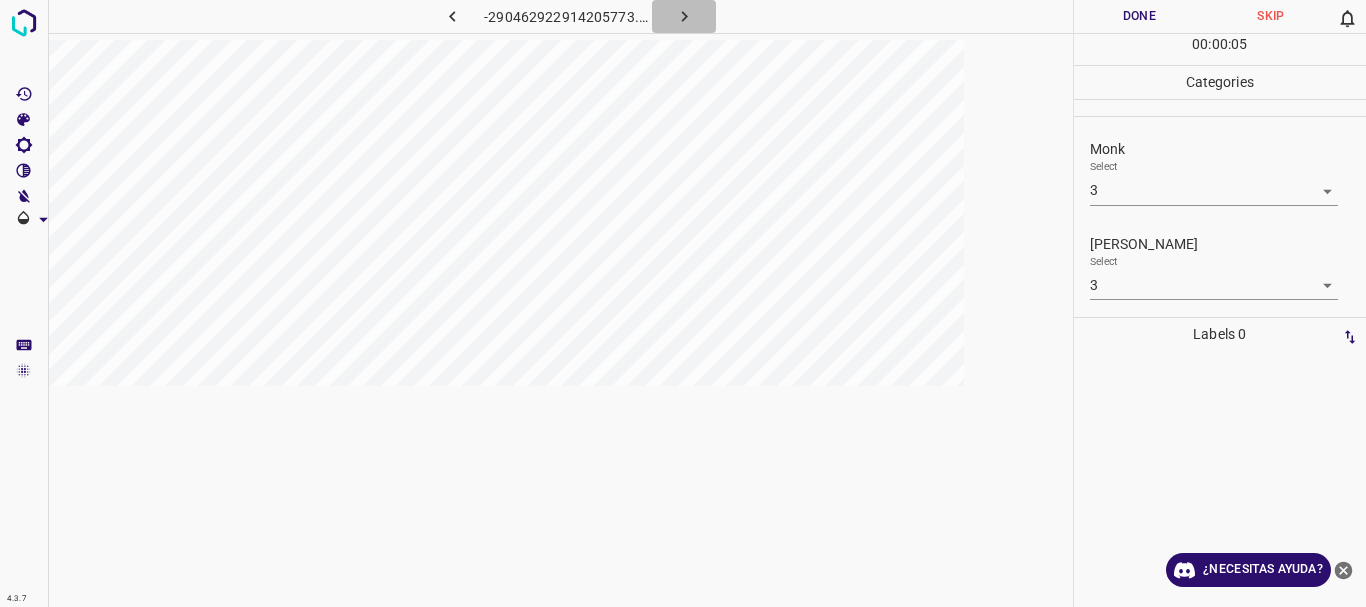 click 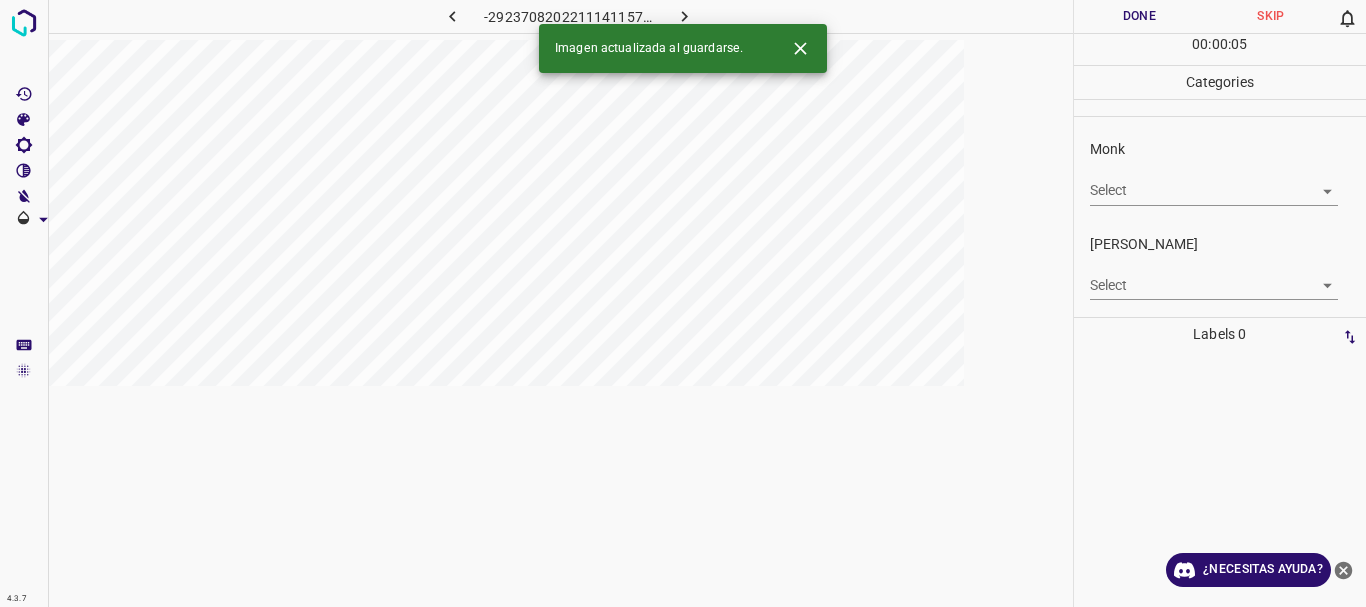 click 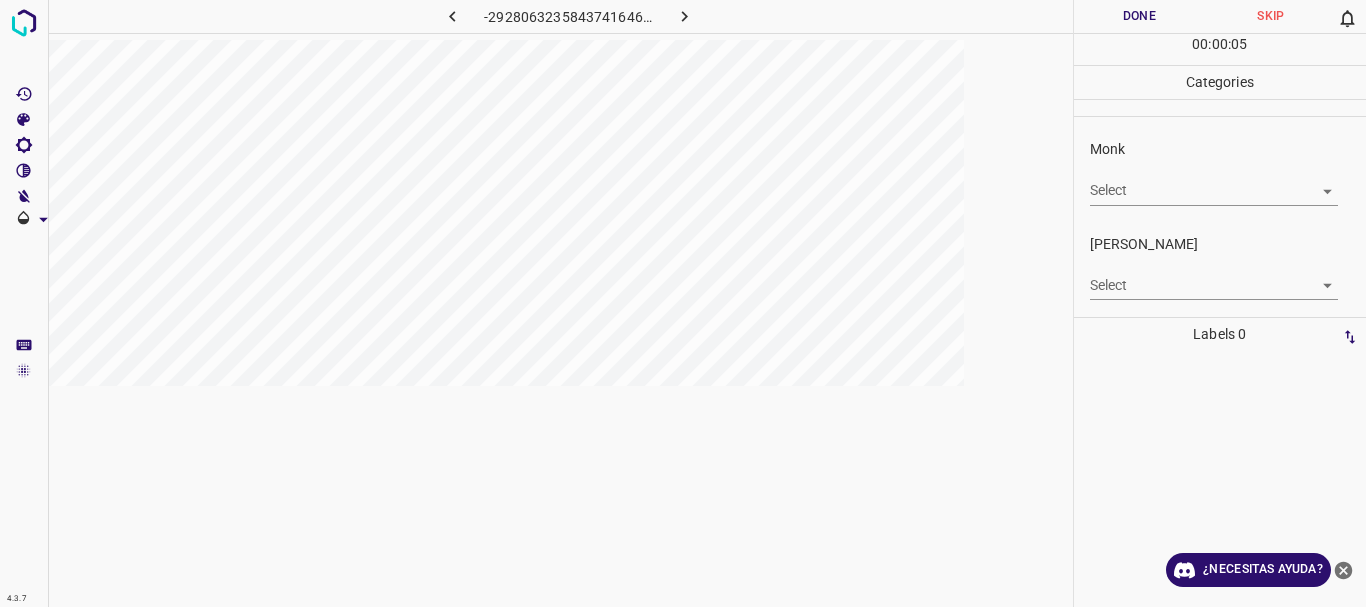click 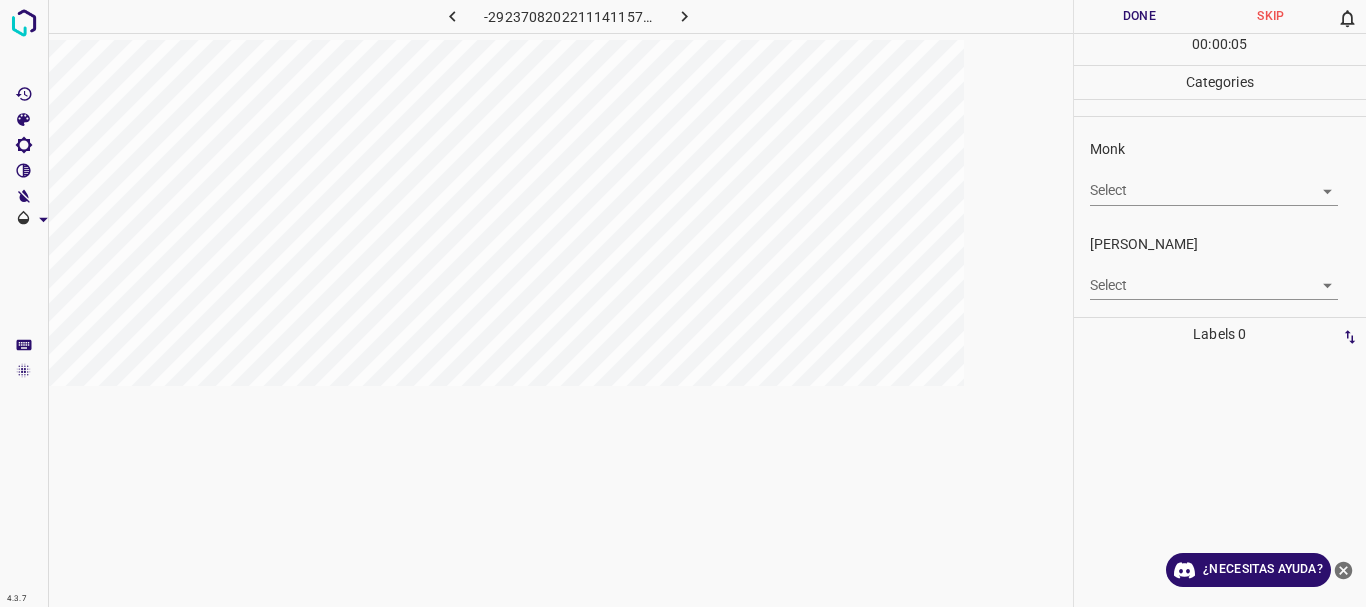 click on "4.3.7 -2923708202211141157.png Done Skip 0 00   : 00   : 05   Categories Monk   Select ​  Fitzpatrick   Select ​ Labels   0 Categories 1 Monk 2  Fitzpatrick Tools Space Change between modes (Draw & Edit) I Auto labeling R Restore zoom M Zoom in N Zoom out Delete Delete selecte label Filters Z Restore filters X Saturation filter C Brightness filter V Contrast filter B Gray scale filter General O Download ¿Necesitas ayuda? Texto original Valora esta traducción Tu opinión servirá para ayudar a mejorar el Traductor de Google - Texto - Esconder - Borrar" at bounding box center (683, 303) 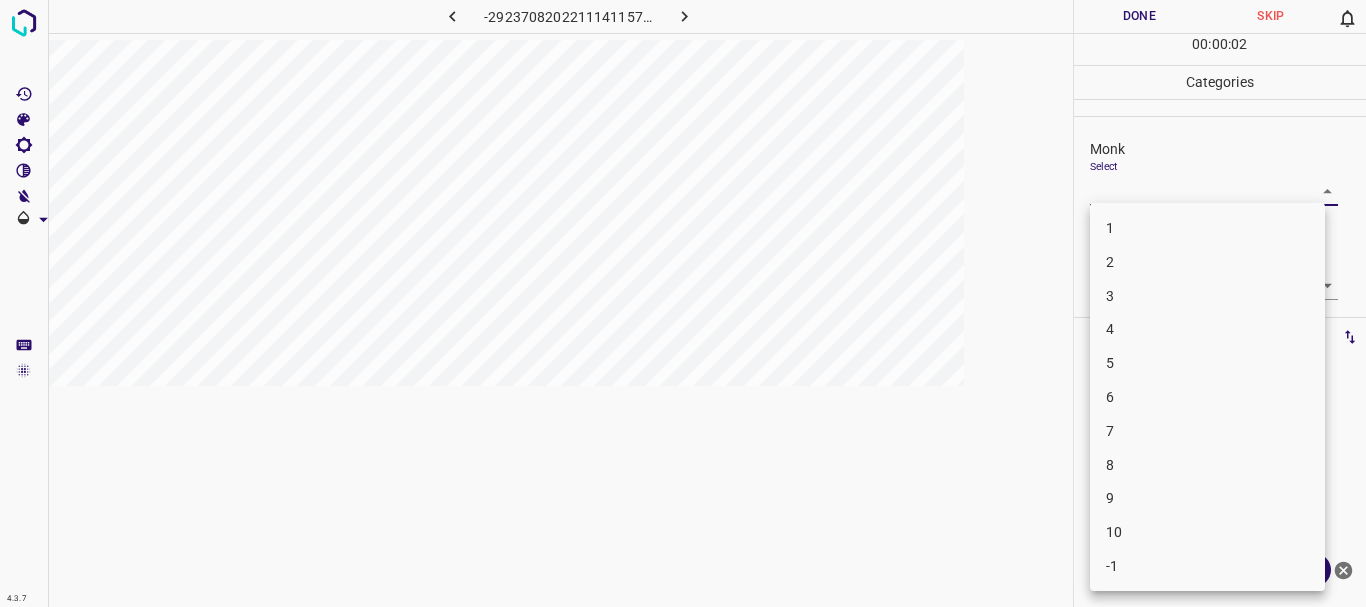 click on "4" at bounding box center [1207, 329] 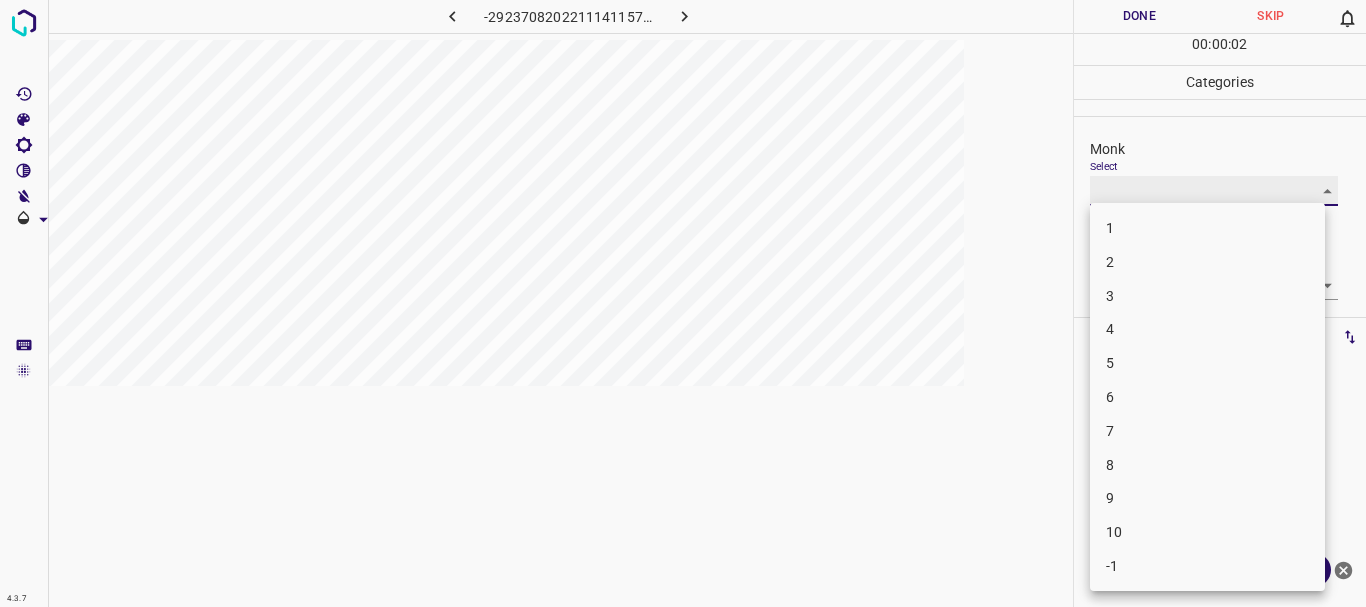 type on "4" 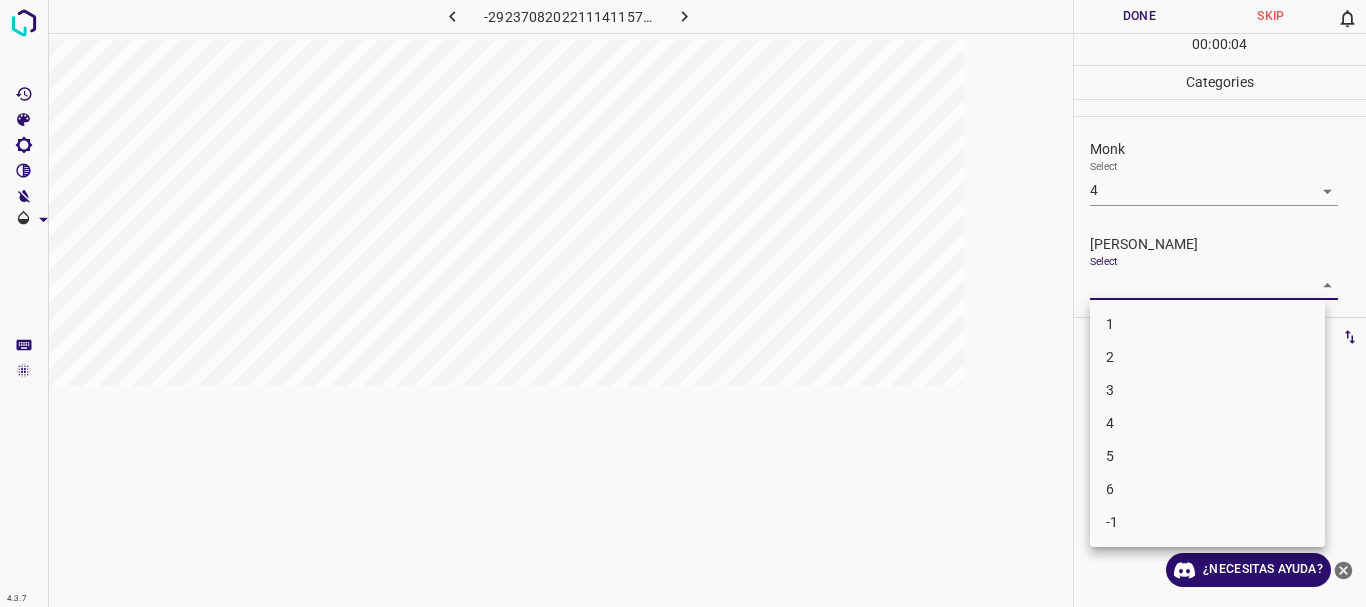 click on "4.3.7 -2923708202211141157.png Done Skip 0 00   : 00   : 04   Categories Monk   Select 4 4  Fitzpatrick   Select ​ Labels   0 Categories 1 Monk 2  Fitzpatrick Tools Space Change between modes (Draw & Edit) I Auto labeling R Restore zoom M Zoom in N Zoom out Delete Delete selecte label Filters Z Restore filters X Saturation filter C Brightness filter V Contrast filter B Gray scale filter General O Download ¿Necesitas ayuda? Texto original Valora esta traducción Tu opinión servirá para ayudar a mejorar el Traductor de Google - Texto - Esconder - Borrar 1 2 3 4 5 6 -1" at bounding box center [683, 303] 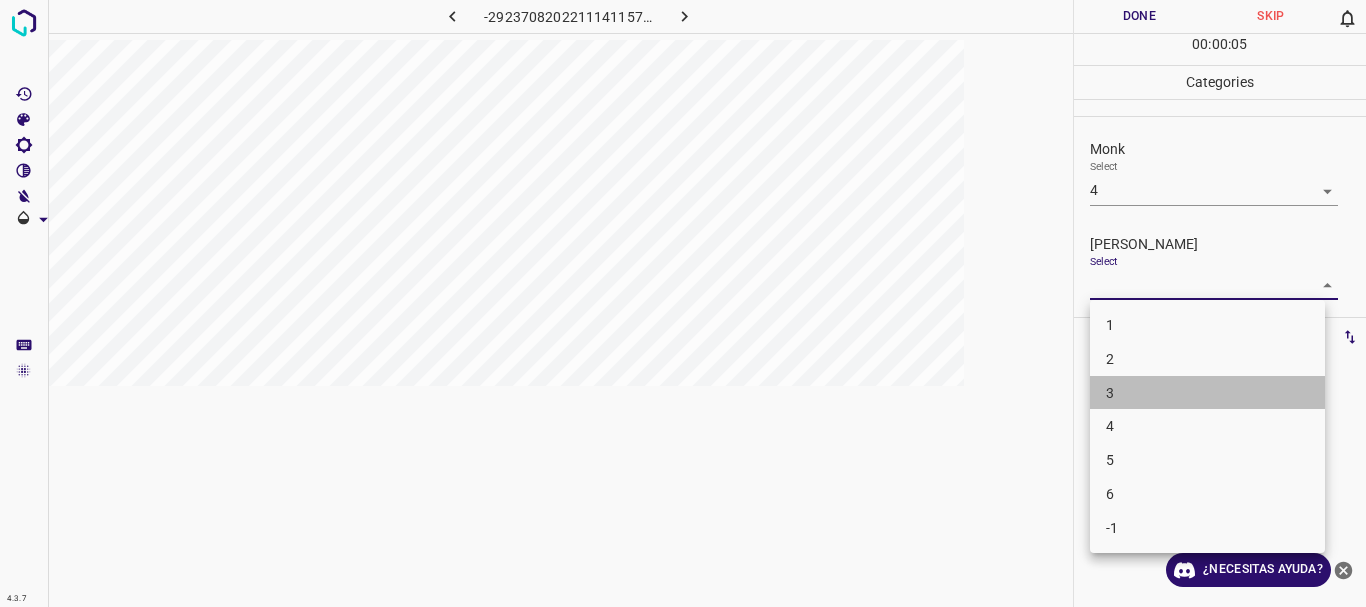 click on "3" at bounding box center (1207, 393) 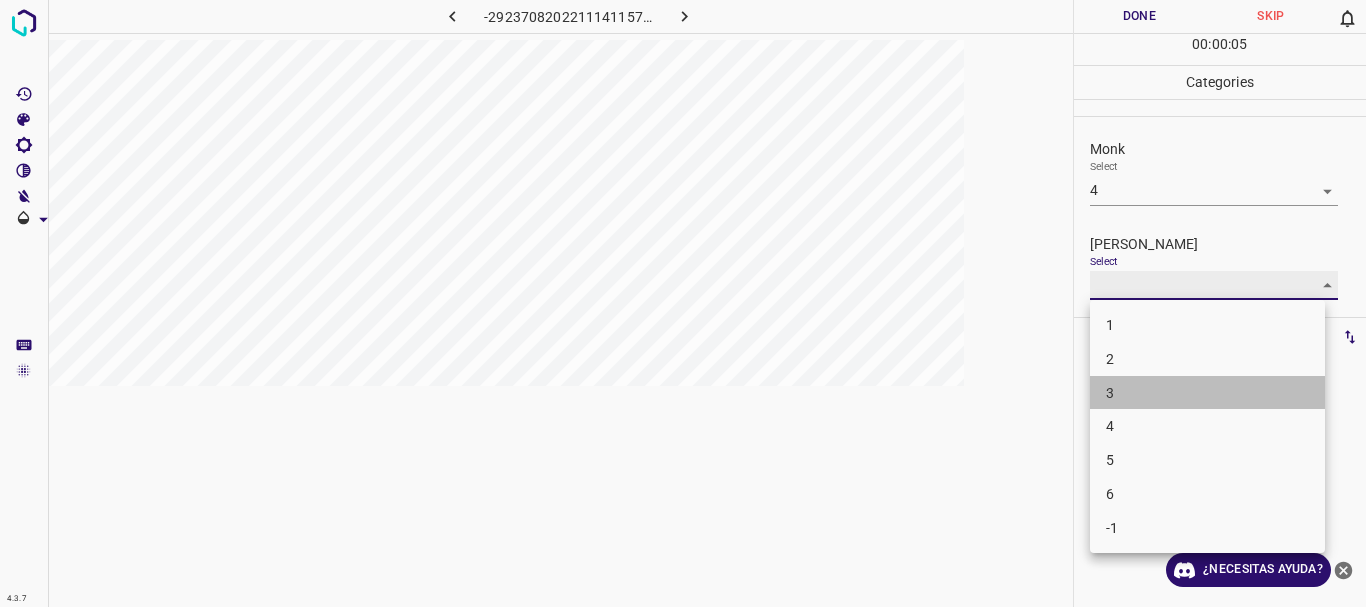 type on "3" 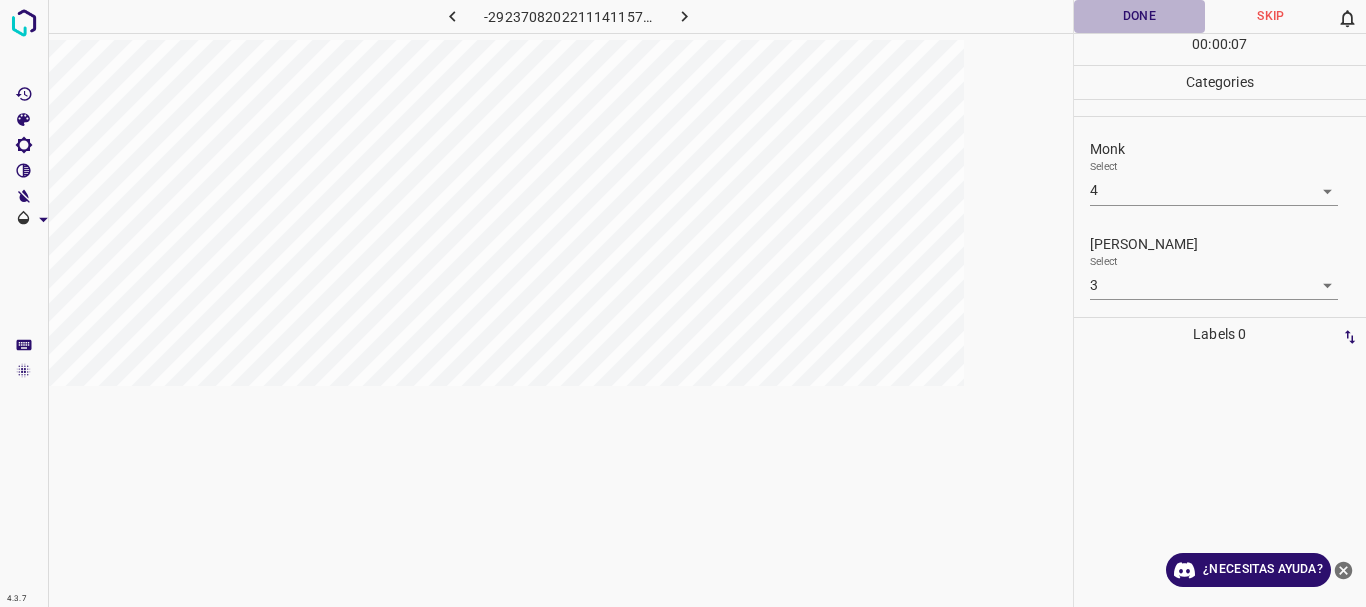 click on "Done" at bounding box center (1140, 16) 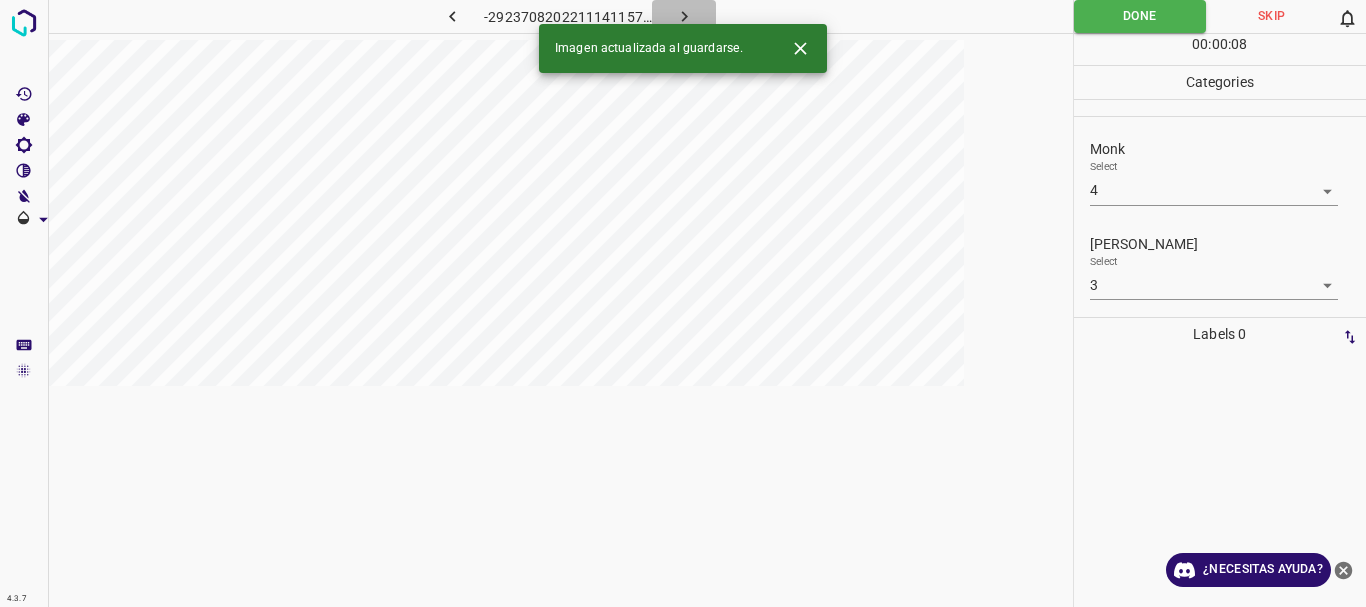 click 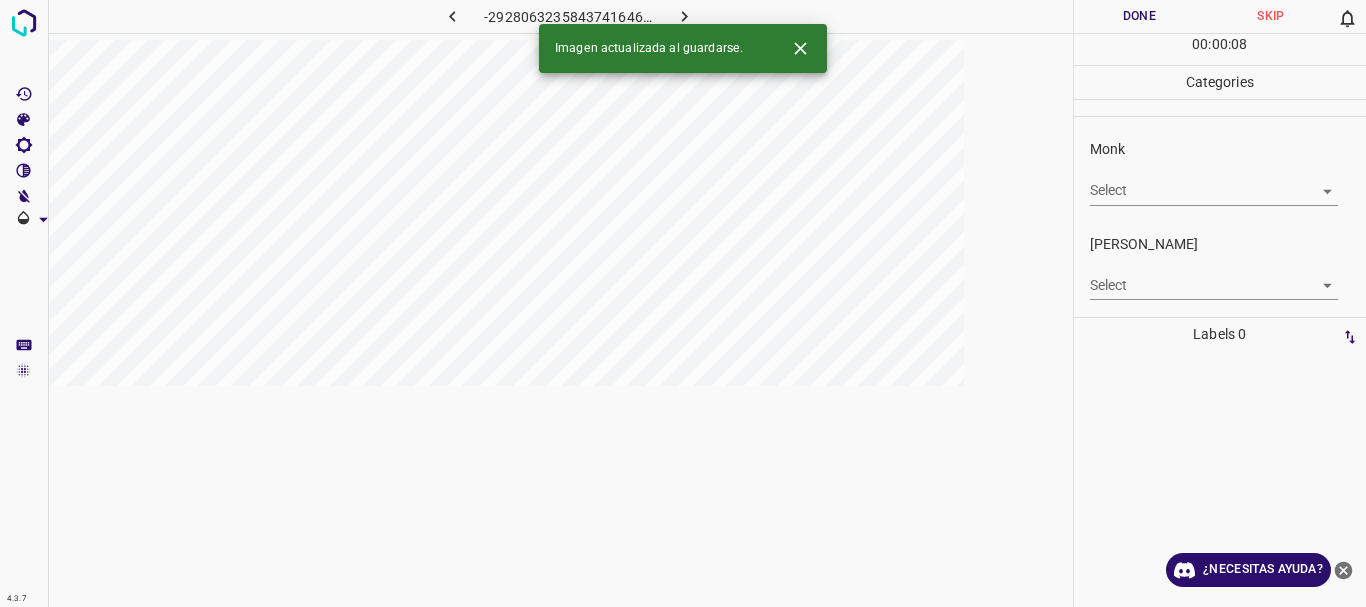 click on "4.3.7 -2928063235843741646.png Done Skip 0 00   : 00   : 08   Categories Monk   Select ​  Fitzpatrick   Select ​ Labels   0 Categories 1 Monk 2  Fitzpatrick Tools Space Change between modes (Draw & Edit) I Auto labeling R Restore zoom M Zoom in N Zoom out Delete Delete selecte label Filters Z Restore filters X Saturation filter C Brightness filter V Contrast filter B Gray scale filter General O Download Imagen actualizada al guardarse. ¿Necesitas ayuda? Texto original Valora esta traducción Tu opinión servirá para ayudar a mejorar el Traductor de Google - Texto - Esconder - Borrar" at bounding box center (683, 303) 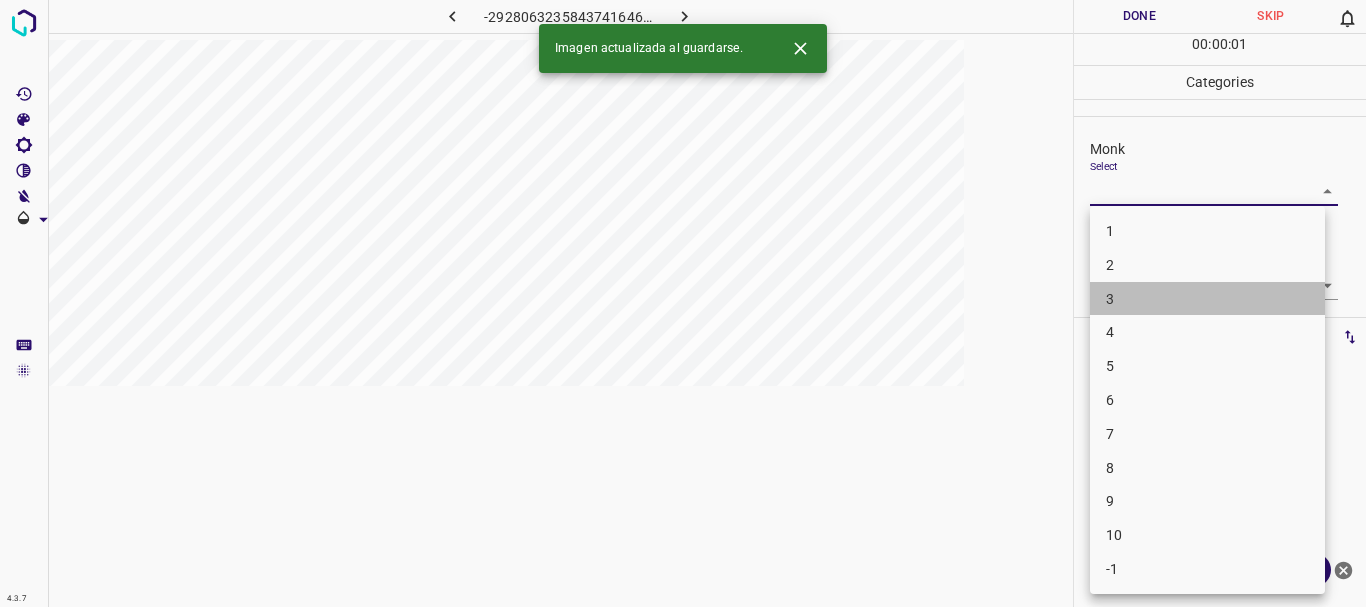click on "3" at bounding box center (1207, 299) 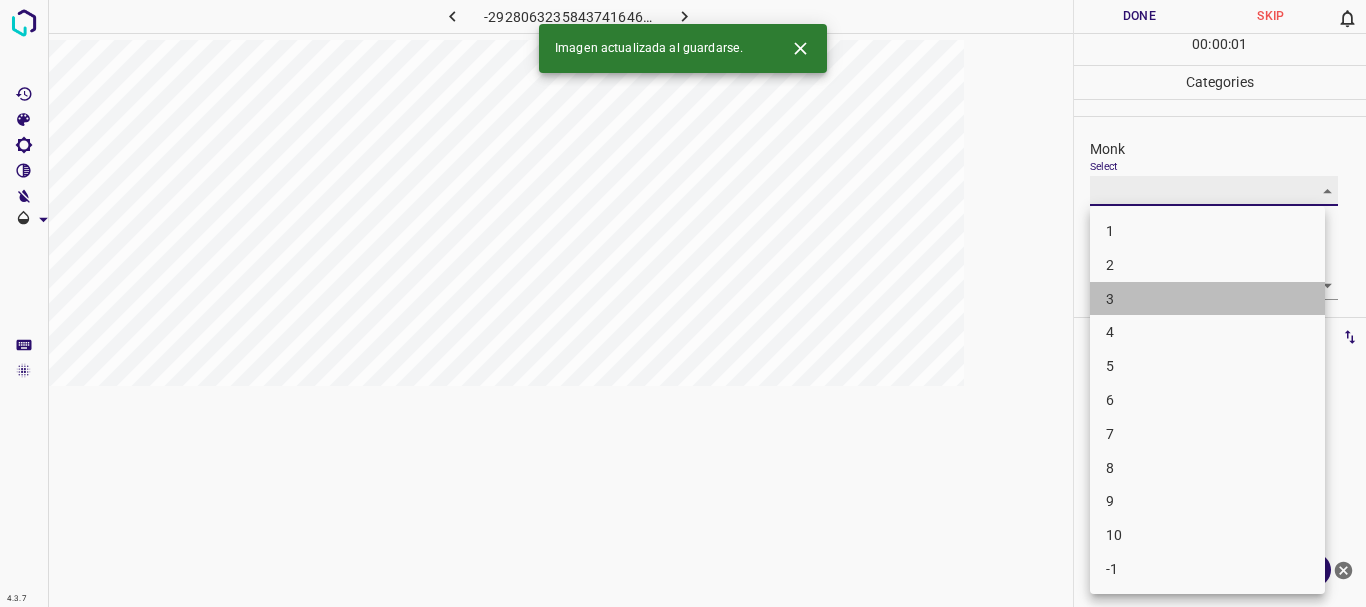 type on "3" 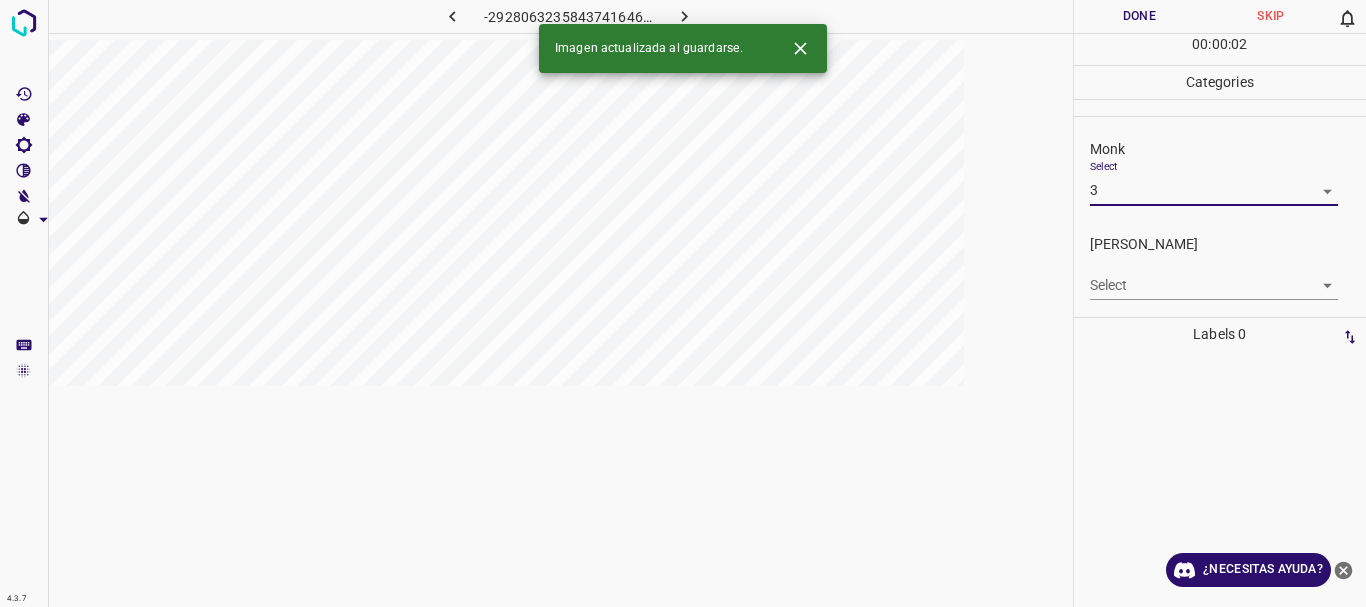 click on "4.3.7 -2928063235843741646.png Done Skip 0 00   : 00   : 02   Categories Monk   Select 3 3  Fitzpatrick   Select ​ Labels   0 Categories 1 Monk 2  Fitzpatrick Tools Space Change between modes (Draw & Edit) I Auto labeling R Restore zoom M Zoom in N Zoom out Delete Delete selecte label Filters Z Restore filters X Saturation filter C Brightness filter V Contrast filter B Gray scale filter General O Download Imagen actualizada al guardarse. ¿Necesitas ayuda? Texto original Valora esta traducción Tu opinión servirá para ayudar a mejorar el Traductor de Google - Texto - Esconder - Borrar" at bounding box center (683, 303) 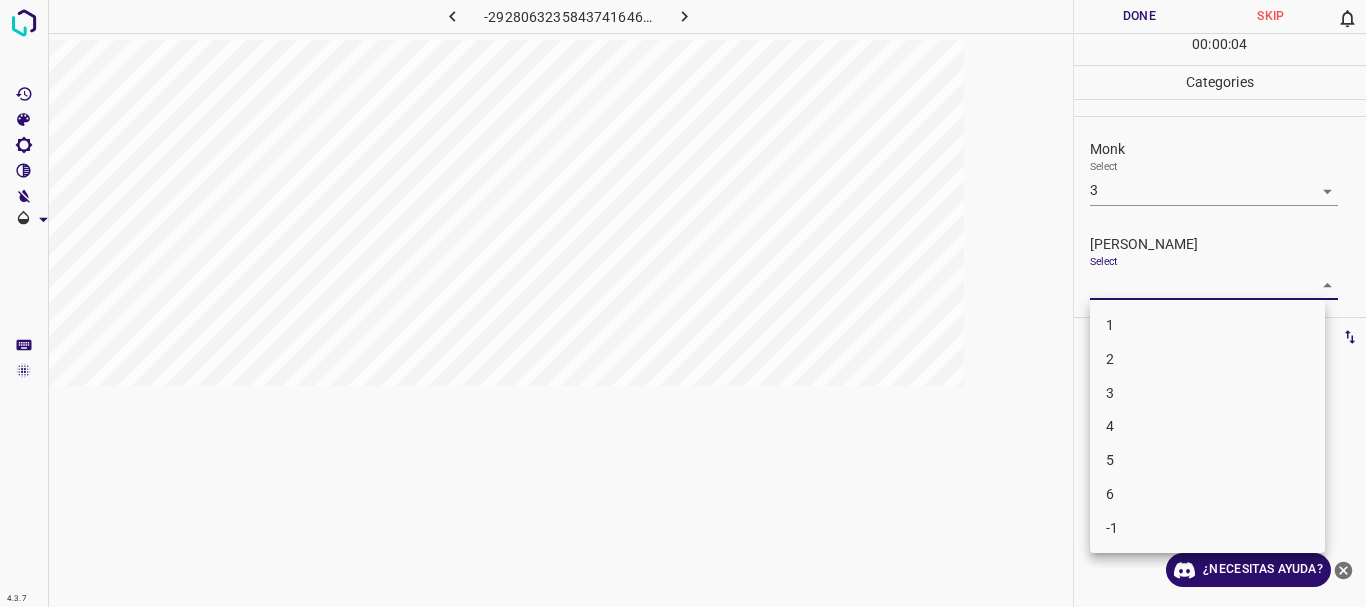 click on "2" at bounding box center (1207, 359) 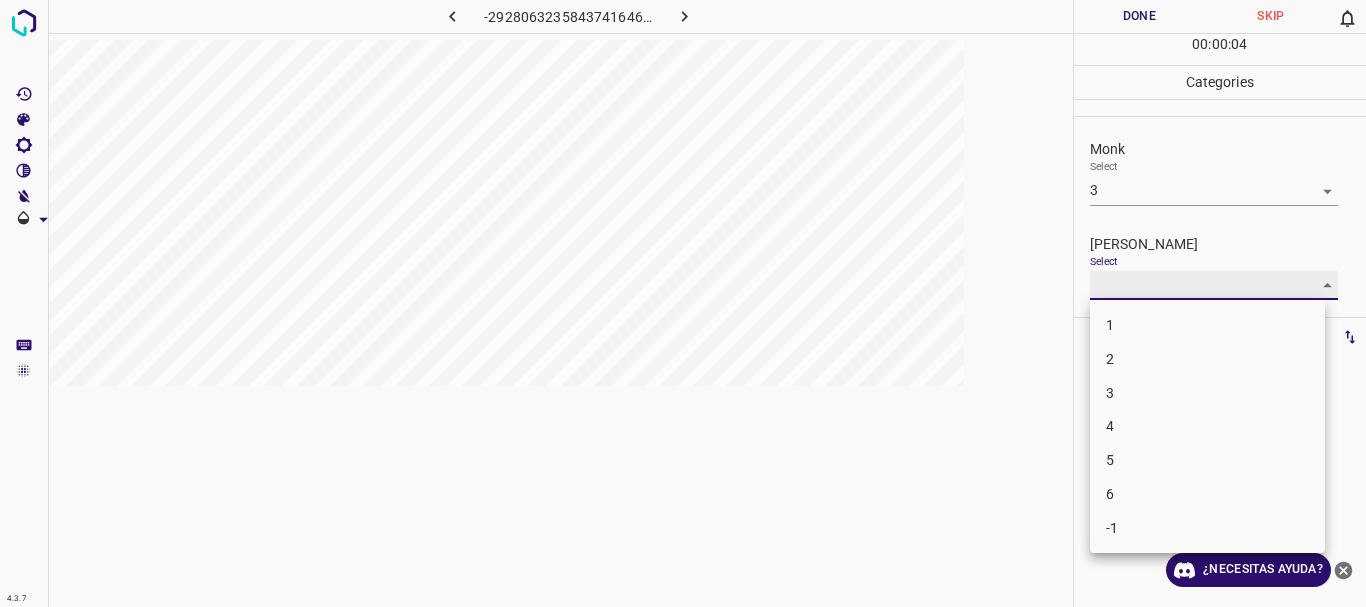 type on "2" 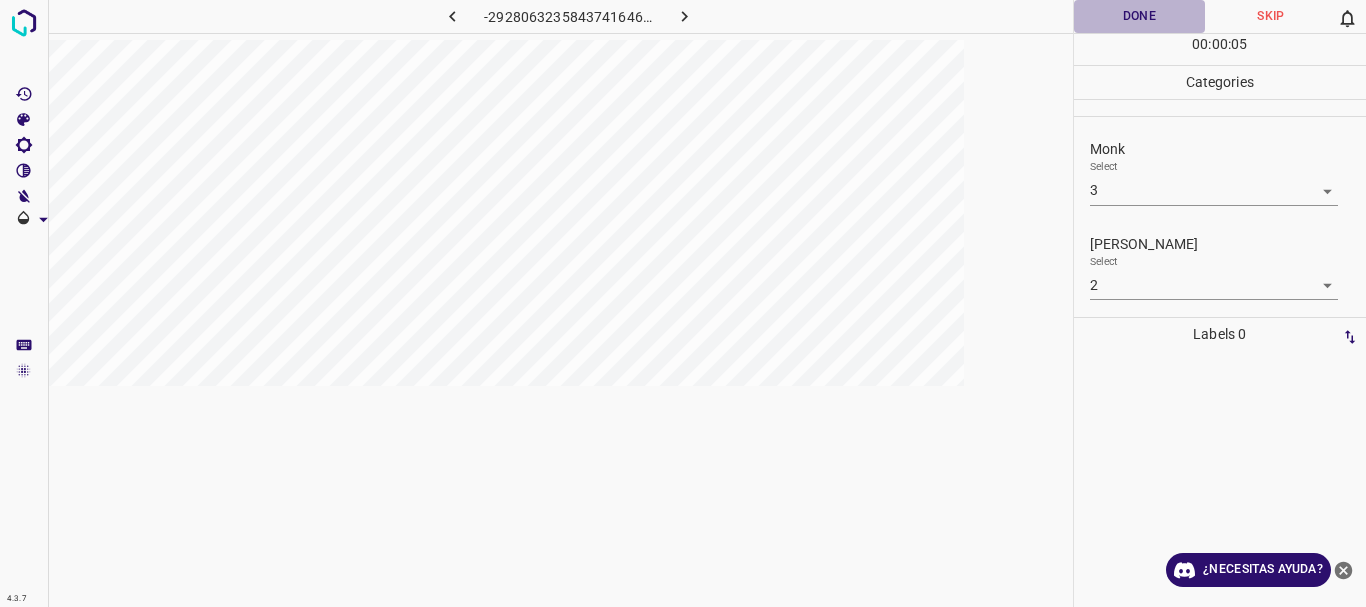 click on "Done" at bounding box center (1140, 16) 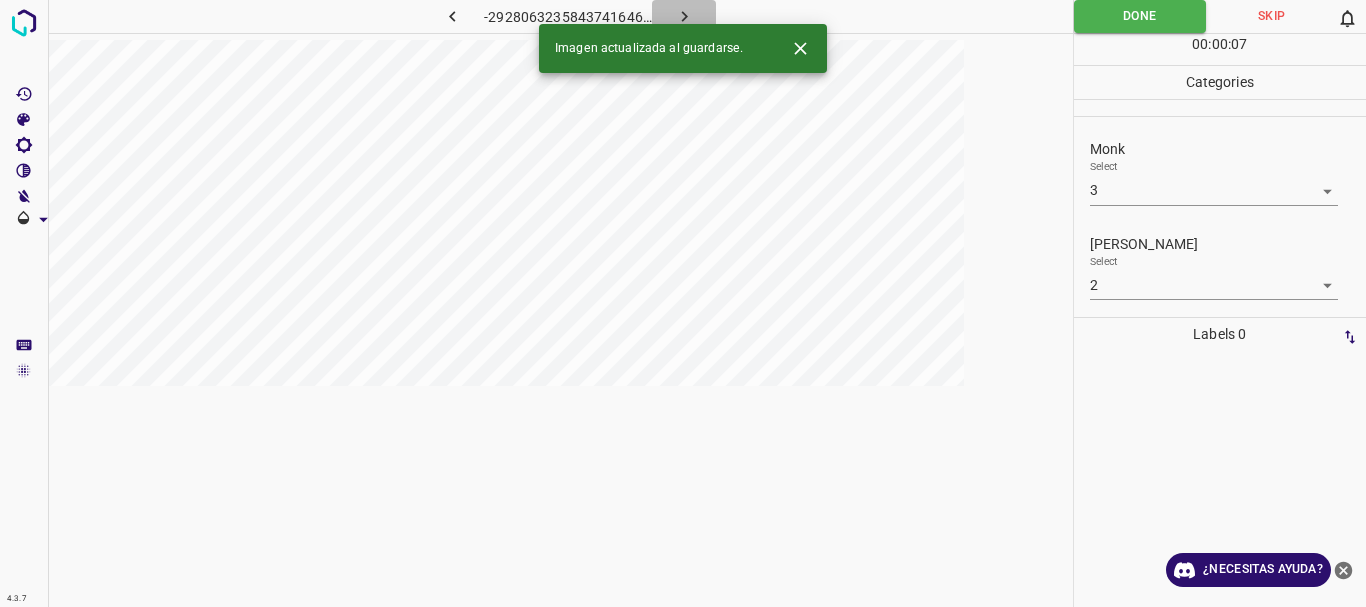click 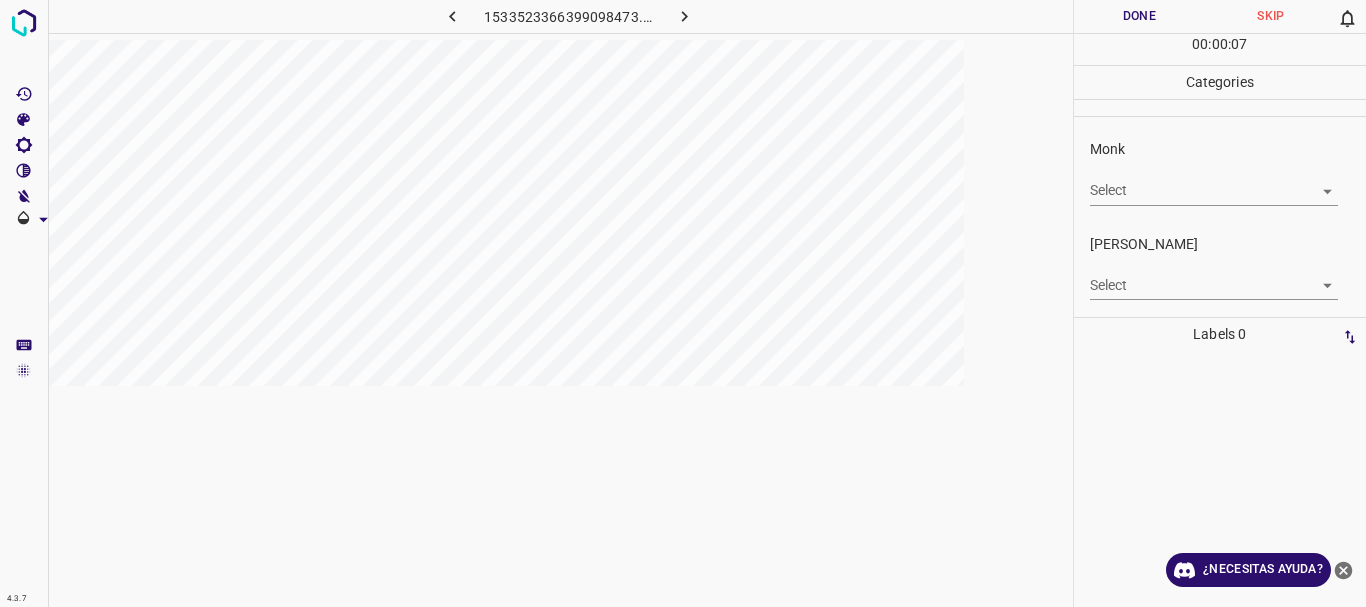 click on "4.3.7 1533523366399098473.png Done Skip 0 00   : 00   : 07   Categories Monk   Select ​  Fitzpatrick   Select ​ Labels   0 Categories 1 Monk 2  Fitzpatrick Tools Space Change between modes (Draw & Edit) I Auto labeling R Restore zoom M Zoom in N Zoom out Delete Delete selecte label Filters Z Restore filters X Saturation filter C Brightness filter V Contrast filter B Gray scale filter General O Download ¿Necesitas ayuda? Texto original Valora esta traducción Tu opinión servirá para ayudar a mejorar el Traductor de Google - Texto - Esconder - Borrar" at bounding box center [683, 303] 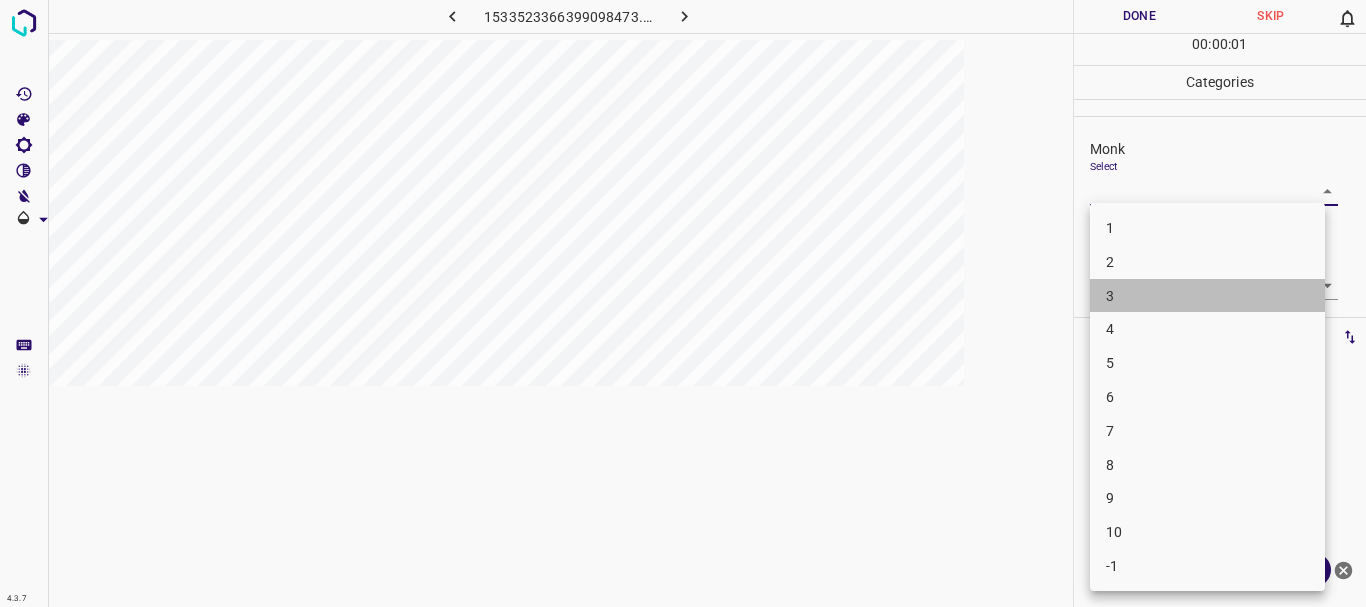 click on "3" at bounding box center [1207, 296] 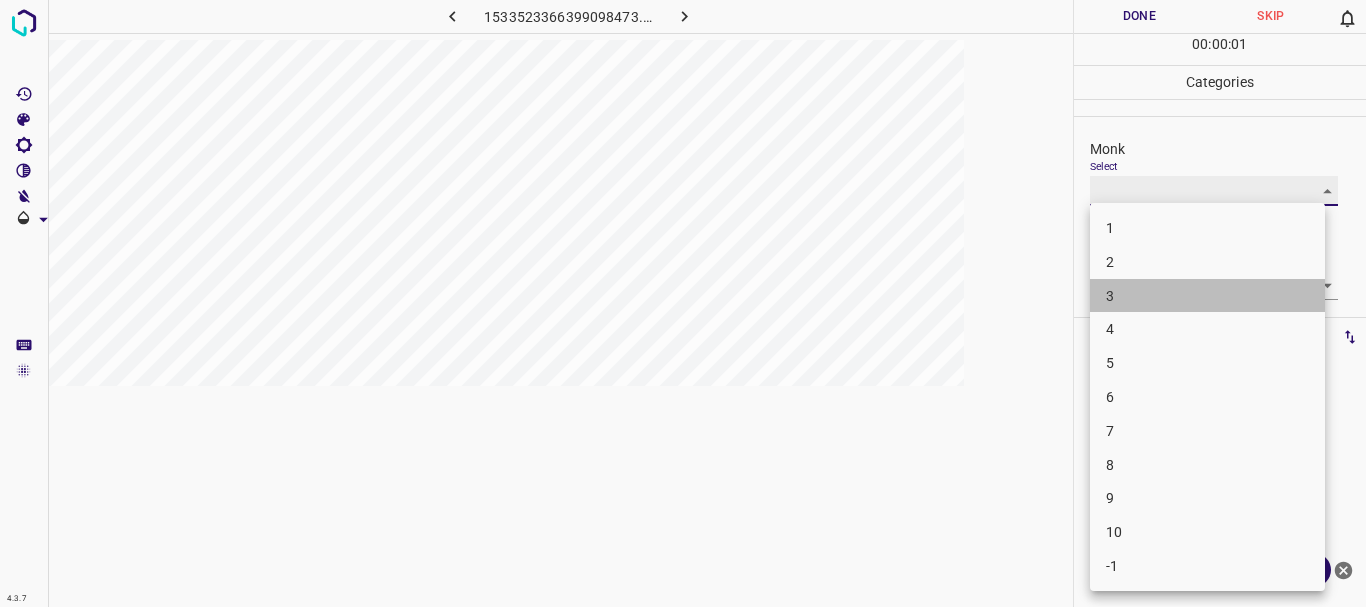 type on "3" 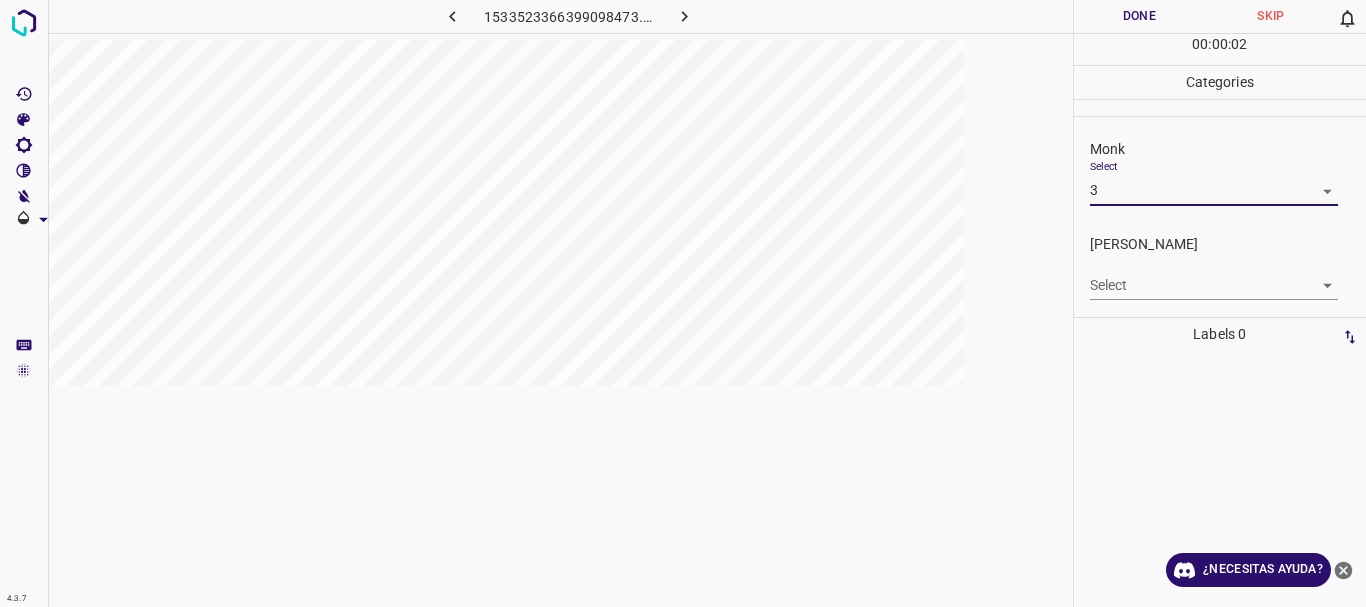 click on "4.3.7 1533523366399098473.png Done Skip 0 00   : 00   : 02   Categories Monk   Select 3 3  Fitzpatrick   Select ​ Labels   0 Categories 1 Monk 2  Fitzpatrick Tools Space Change between modes (Draw & Edit) I Auto labeling R Restore zoom M Zoom in N Zoom out Delete Delete selecte label Filters Z Restore filters X Saturation filter C Brightness filter V Contrast filter B Gray scale filter General O Download ¿Necesitas ayuda? Texto original Valora esta traducción Tu opinión servirá para ayudar a mejorar el Traductor de Google - Texto - Esconder - Borrar" at bounding box center (683, 303) 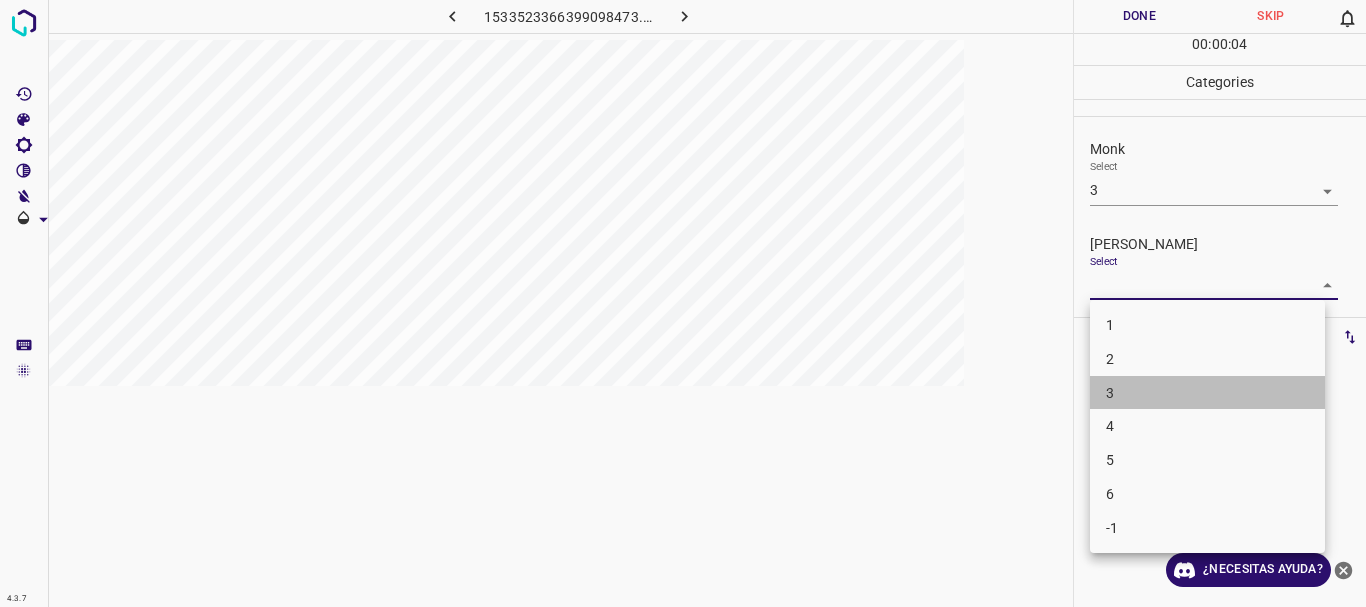 click on "3" at bounding box center [1207, 393] 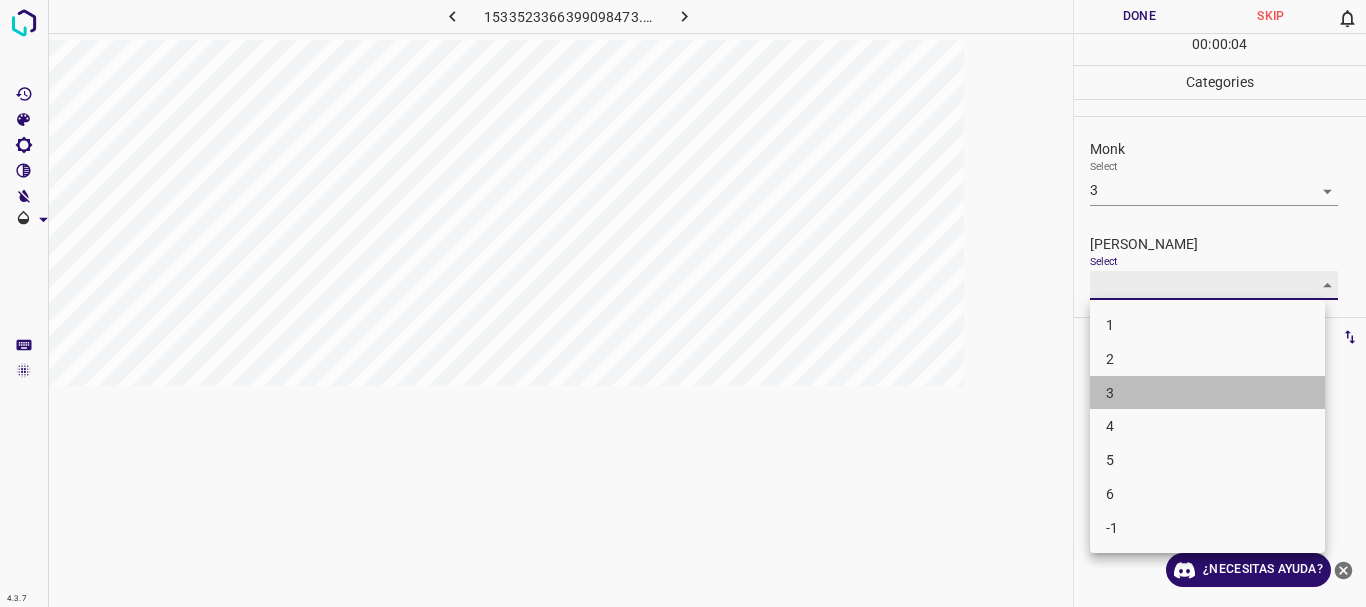 type on "3" 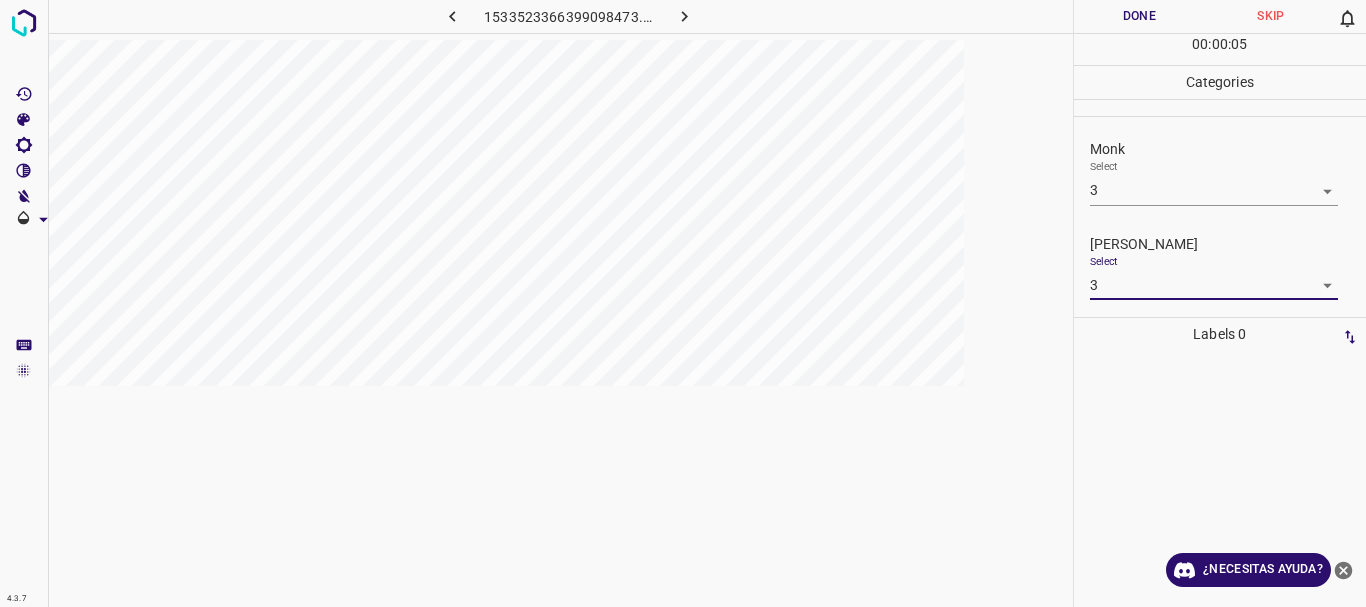 click on "Done" at bounding box center (1140, 16) 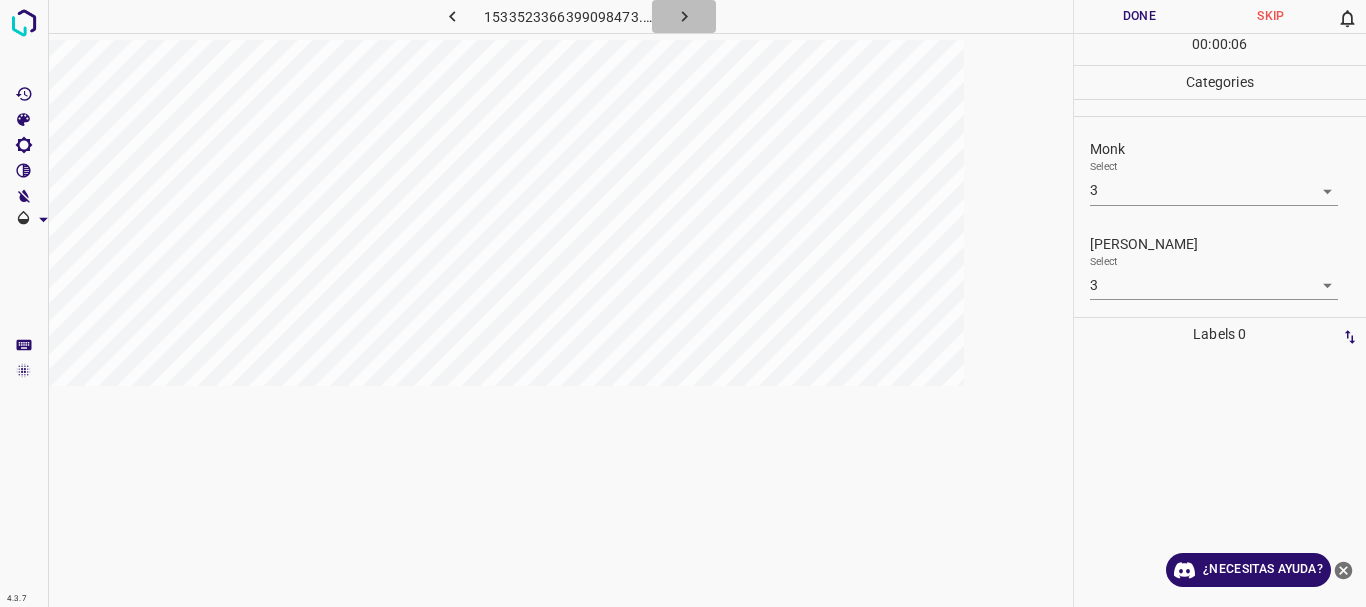 click at bounding box center (684, 16) 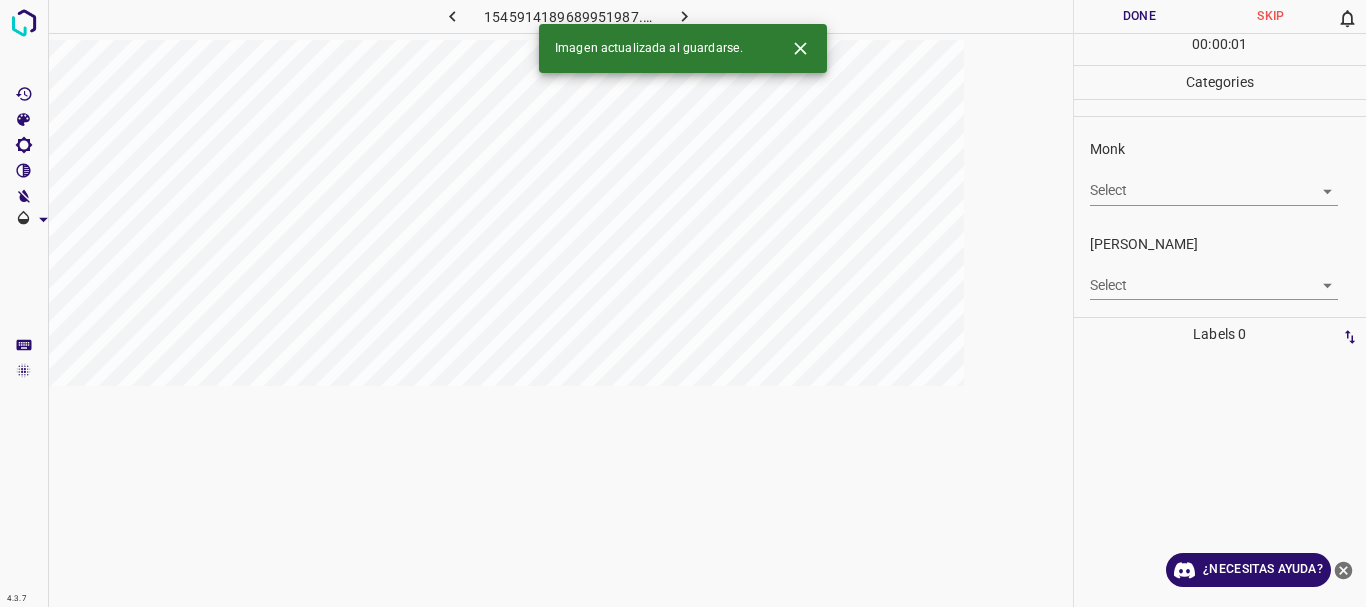 click on "4.3.7 1545914189689951987.png Done Skip 0 00   : 00   : 01   Categories Monk   Select ​  Fitzpatrick   Select ​ Labels   0 Categories 1 Monk 2  Fitzpatrick Tools Space Change between modes (Draw & Edit) I Auto labeling R Restore zoom M Zoom in N Zoom out Delete Delete selecte label Filters Z Restore filters X Saturation filter C Brightness filter V Contrast filter B Gray scale filter General O Download Imagen actualizada al guardarse. ¿Necesitas ayuda? Texto original Valora esta traducción Tu opinión servirá para ayudar a mejorar el Traductor de Google - Texto - Esconder - Borrar" at bounding box center [683, 303] 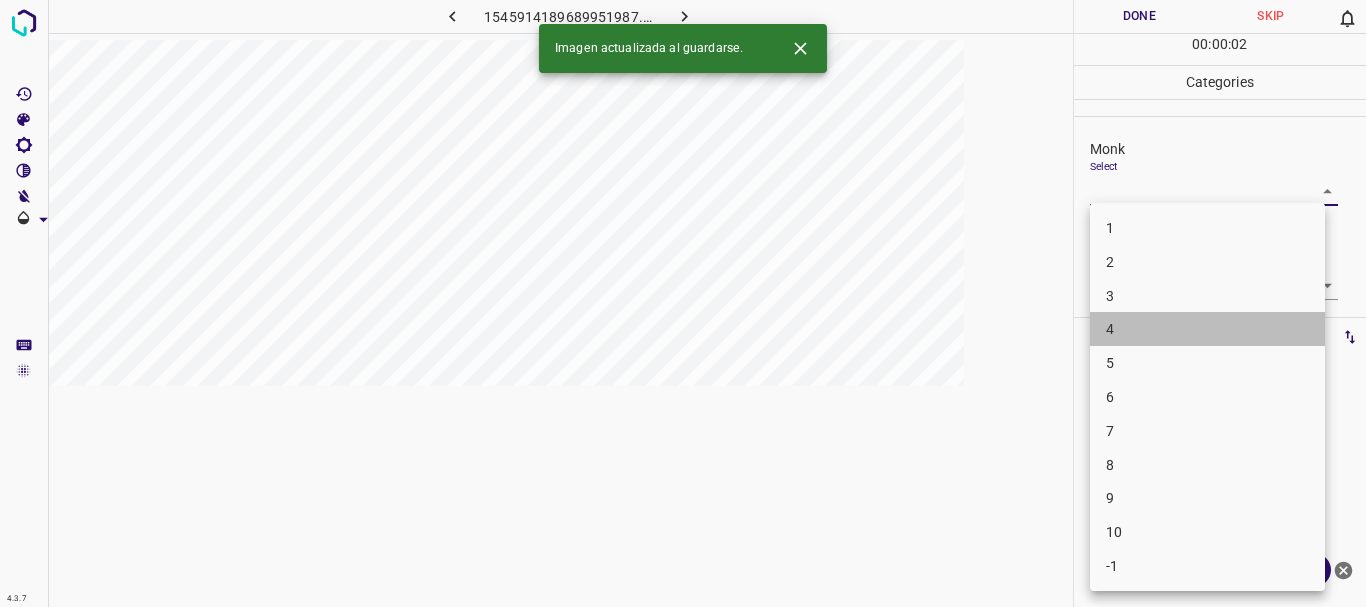 click on "4" at bounding box center (1207, 329) 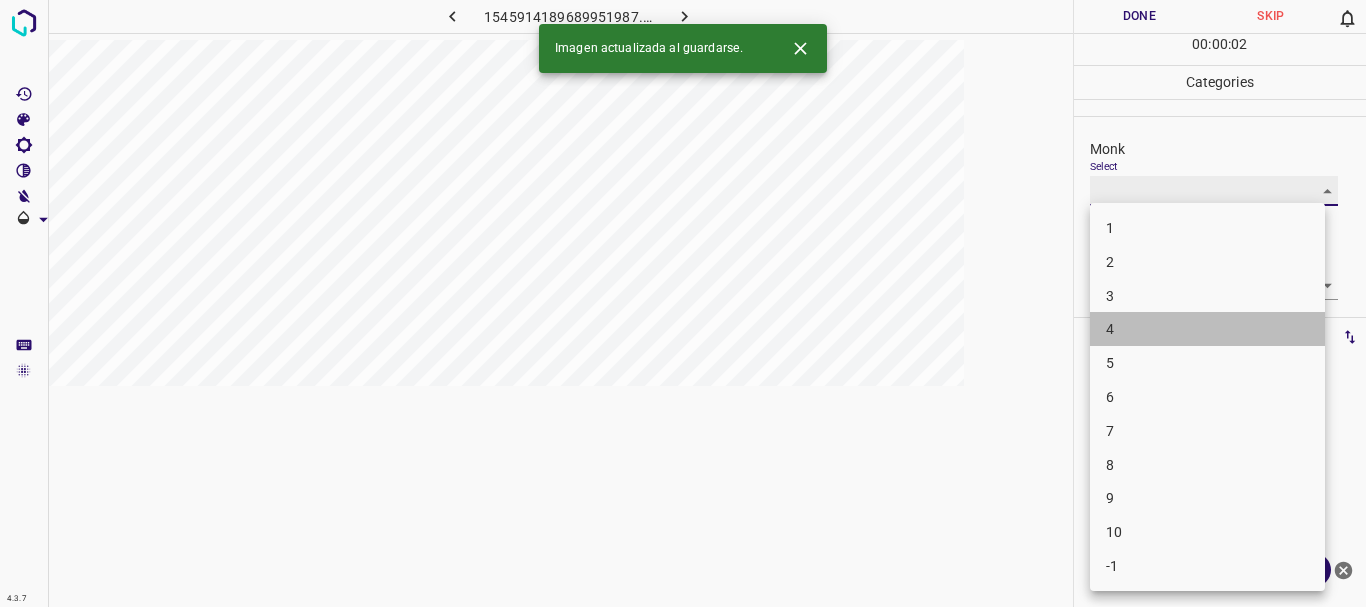type on "4" 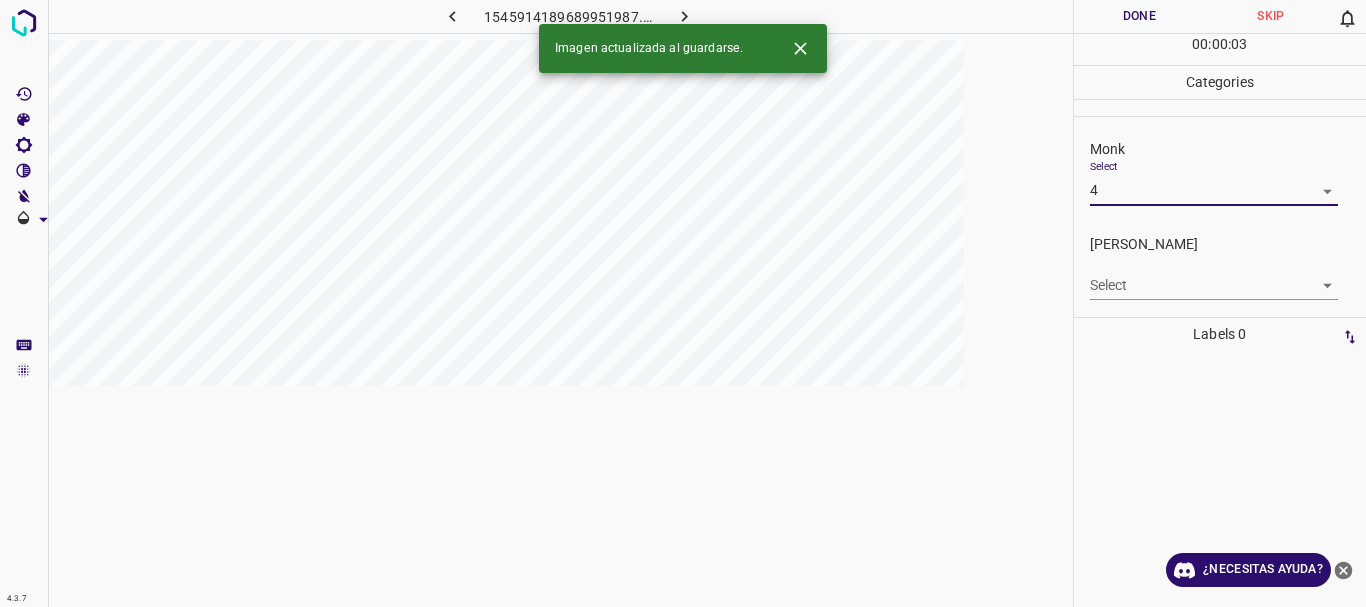 click on "4.3.7 1545914189689951987.png Done Skip 0 00   : 00   : 03   Categories Monk   Select 4 4  Fitzpatrick   Select ​ Labels   0 Categories 1 Monk 2  Fitzpatrick Tools Space Change between modes (Draw & Edit) I Auto labeling R Restore zoom M Zoom in N Zoom out Delete Delete selecte label Filters Z Restore filters X Saturation filter C Brightness filter V Contrast filter B Gray scale filter General O Download Imagen actualizada al guardarse. ¿Necesitas ayuda? Texto original Valora esta traducción Tu opinión servirá para ayudar a mejorar el Traductor de Google - Texto - Esconder - Borrar" at bounding box center (683, 303) 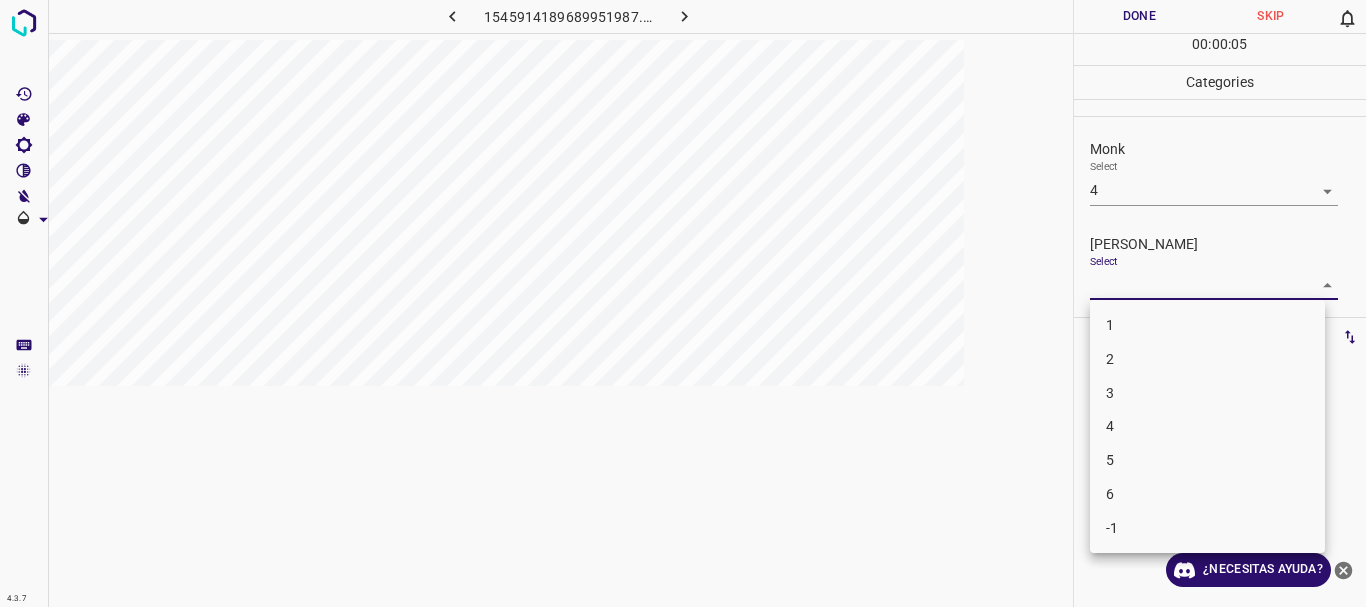 click on "3" at bounding box center [1207, 393] 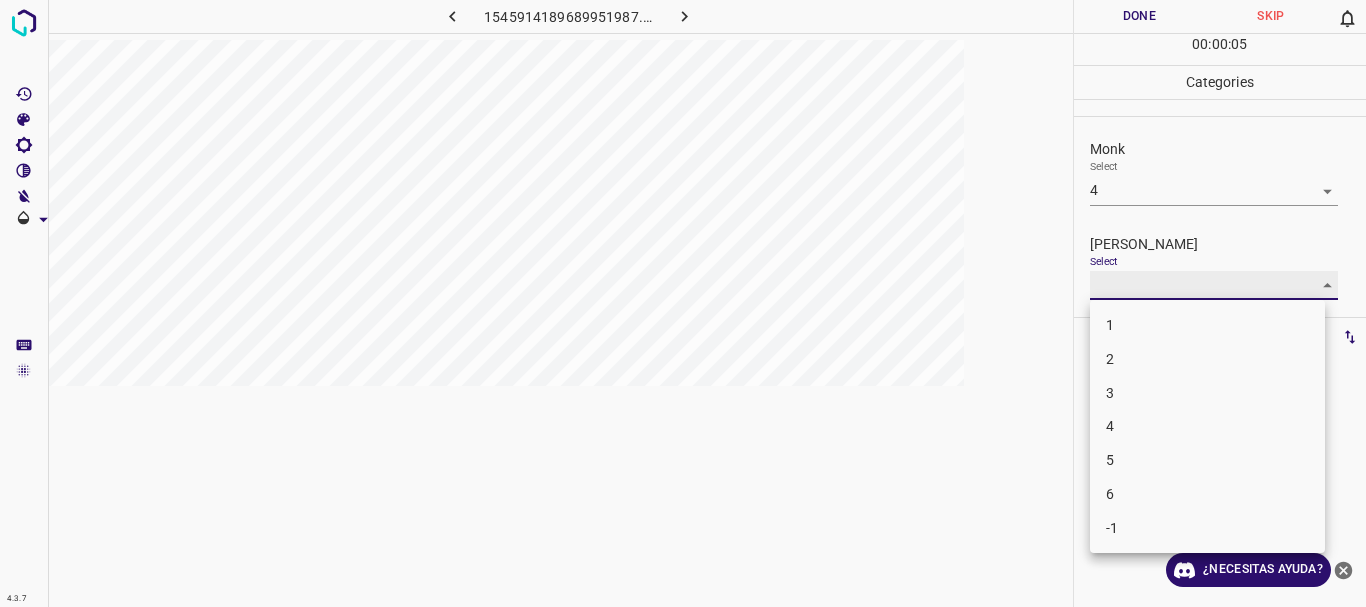 type on "3" 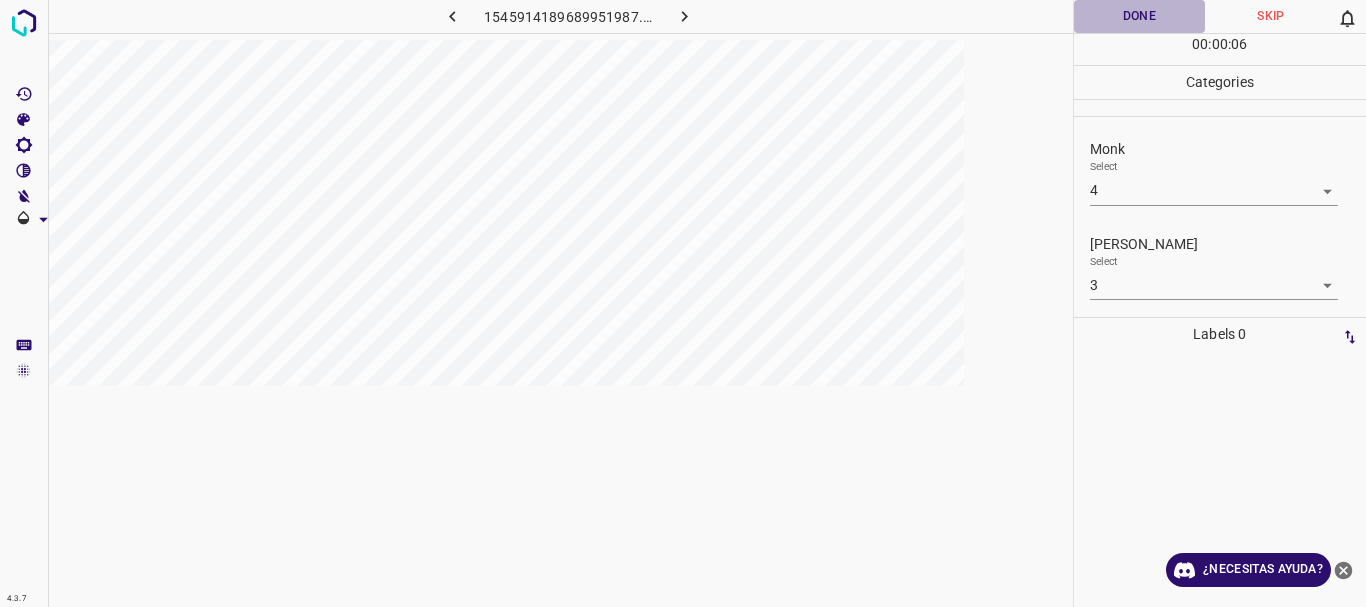 click on "Done" at bounding box center (1140, 16) 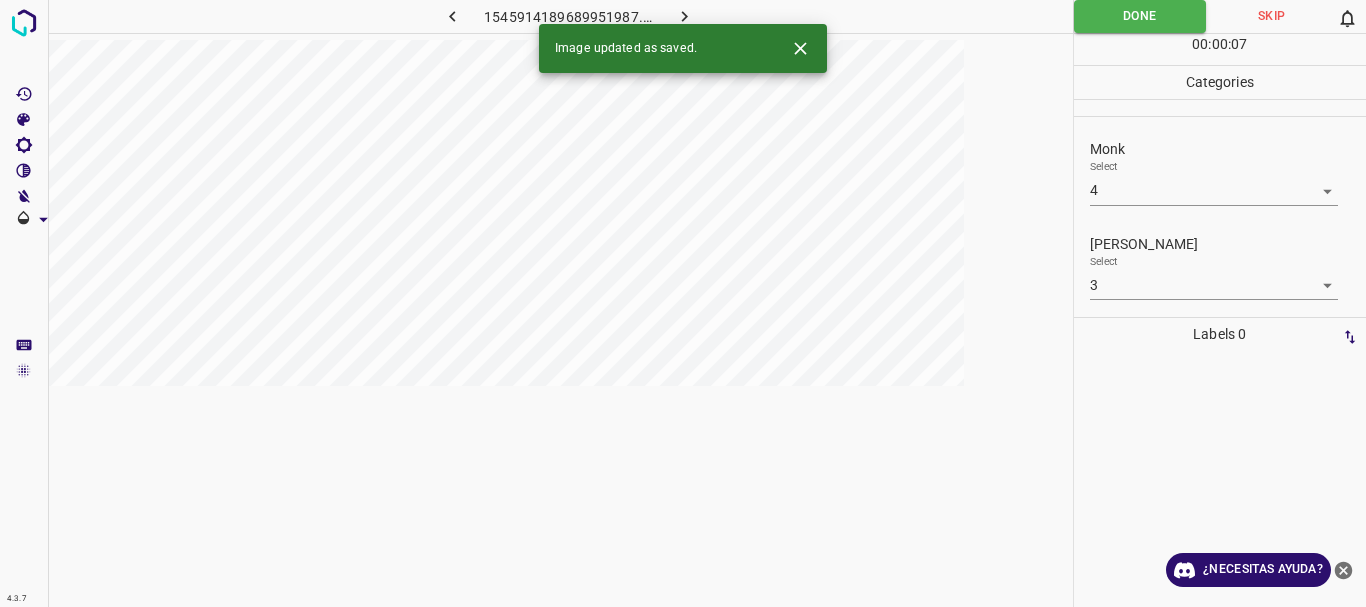 click at bounding box center (684, 16) 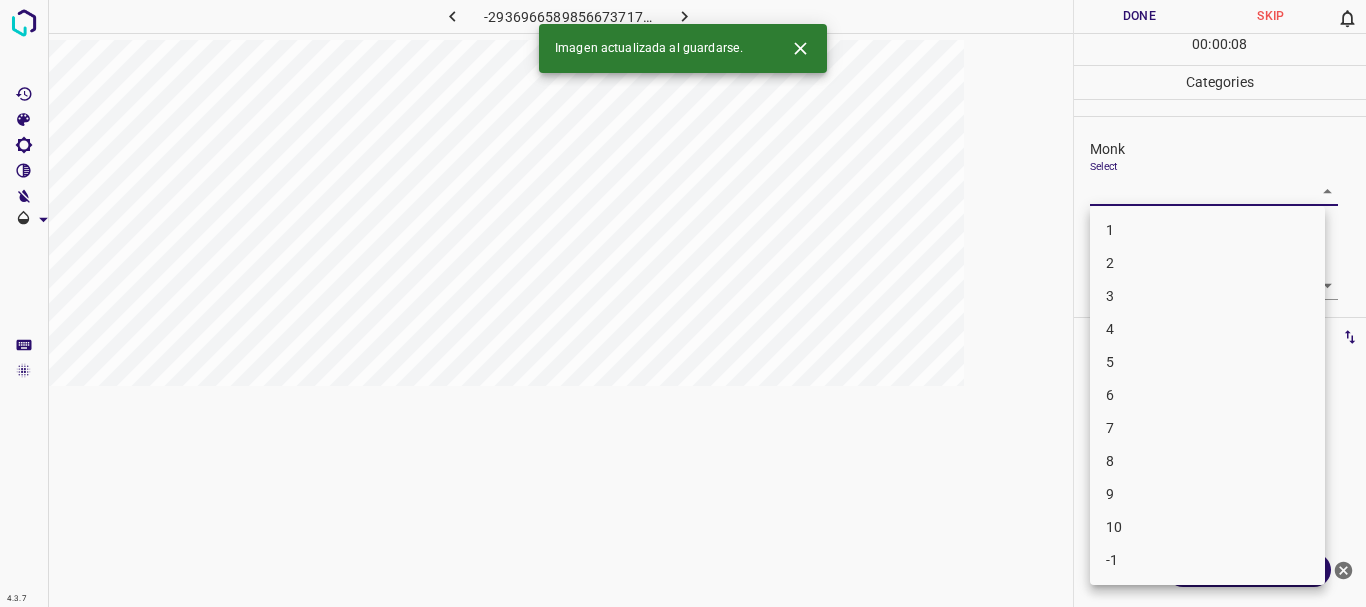 click on "4.3.7 -2936966589856673717.png Done Skip 0 00   : 00   : 08   Categories Monk   Select ​  Fitzpatrick   Select ​ Labels   0 Categories 1 Monk 2  Fitzpatrick Tools Space Change between modes (Draw & Edit) I Auto labeling R Restore zoom M Zoom in N Zoom out Delete Delete selecte label Filters Z Restore filters X Saturation filter C Brightness filter V Contrast filter B Gray scale filter General O Download Imagen actualizada al guardarse. ¿Necesitas ayuda? Texto original Valora esta traducción Tu opinión servirá para ayudar a mejorar el Traductor de Google - Texto - Esconder - Borrar 1 2 3 4 5 6 7 8 9 10 -1" at bounding box center [683, 303] 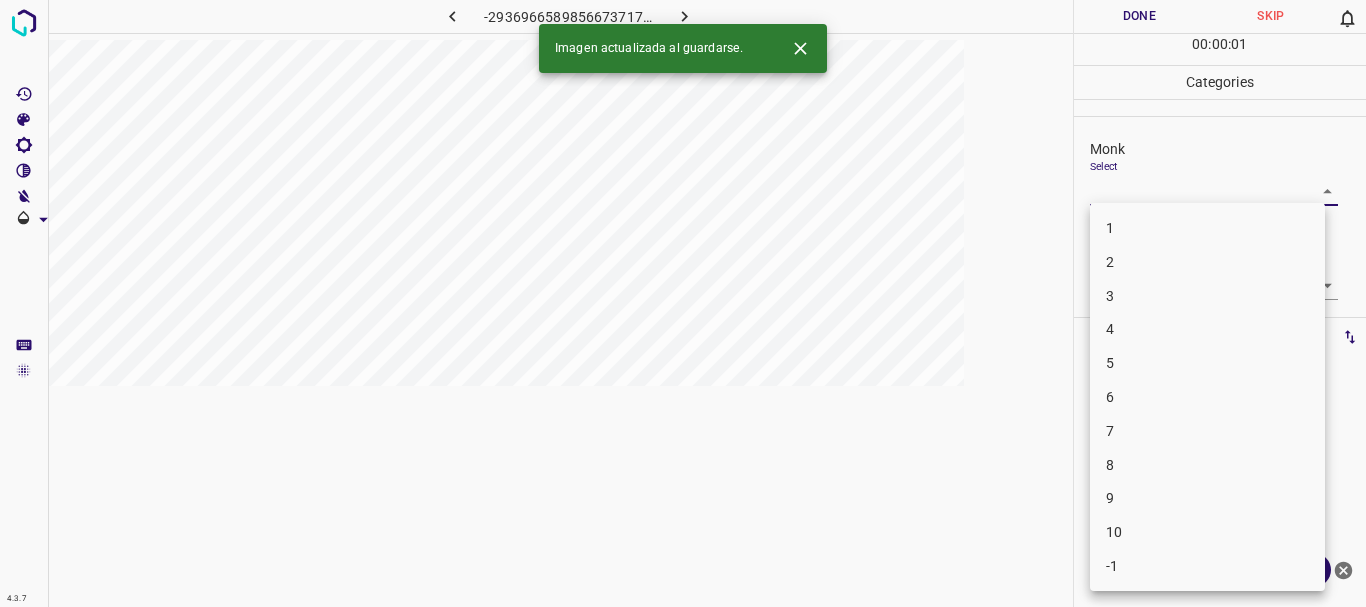 click on "3" at bounding box center (1207, 296) 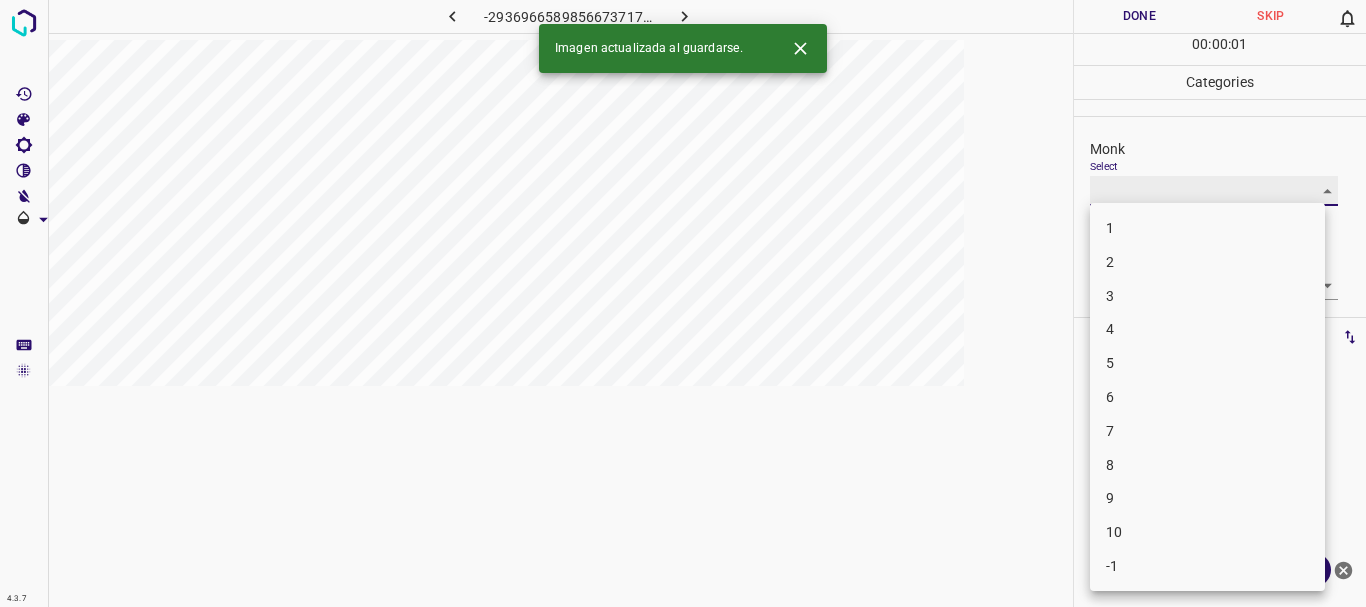type on "3" 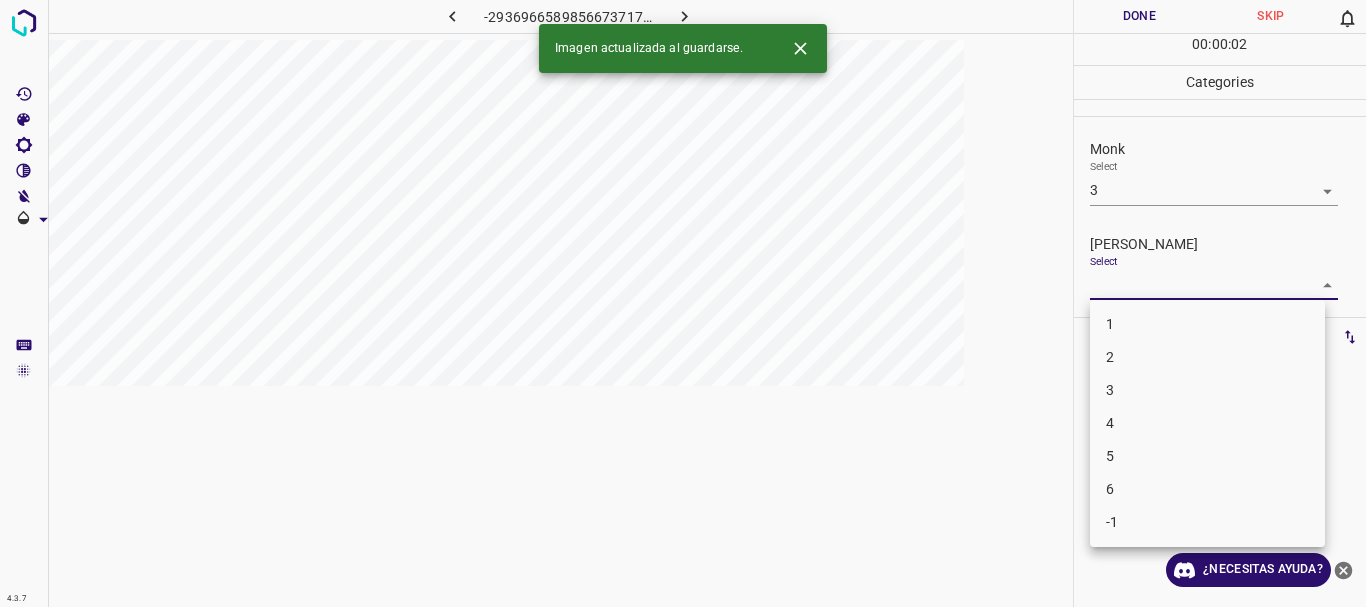 click on "4.3.7 -2936966589856673717.png Done Skip 0 00   : 00   : 02   Categories Monk   Select 3 3  Fitzpatrick   Select ​ Labels   0 Categories 1 Monk 2  Fitzpatrick Tools Space Change between modes (Draw & Edit) I Auto labeling R Restore zoom M Zoom in N Zoom out Delete Delete selecte label Filters Z Restore filters X Saturation filter C Brightness filter V Contrast filter B Gray scale filter General O Download Imagen actualizada al guardarse. ¿Necesitas ayuda? Texto original Valora esta traducción Tu opinión servirá para ayudar a mejorar el Traductor de Google - Texto - Esconder - Borrar 1 2 3 4 5 6 -1" at bounding box center [683, 303] 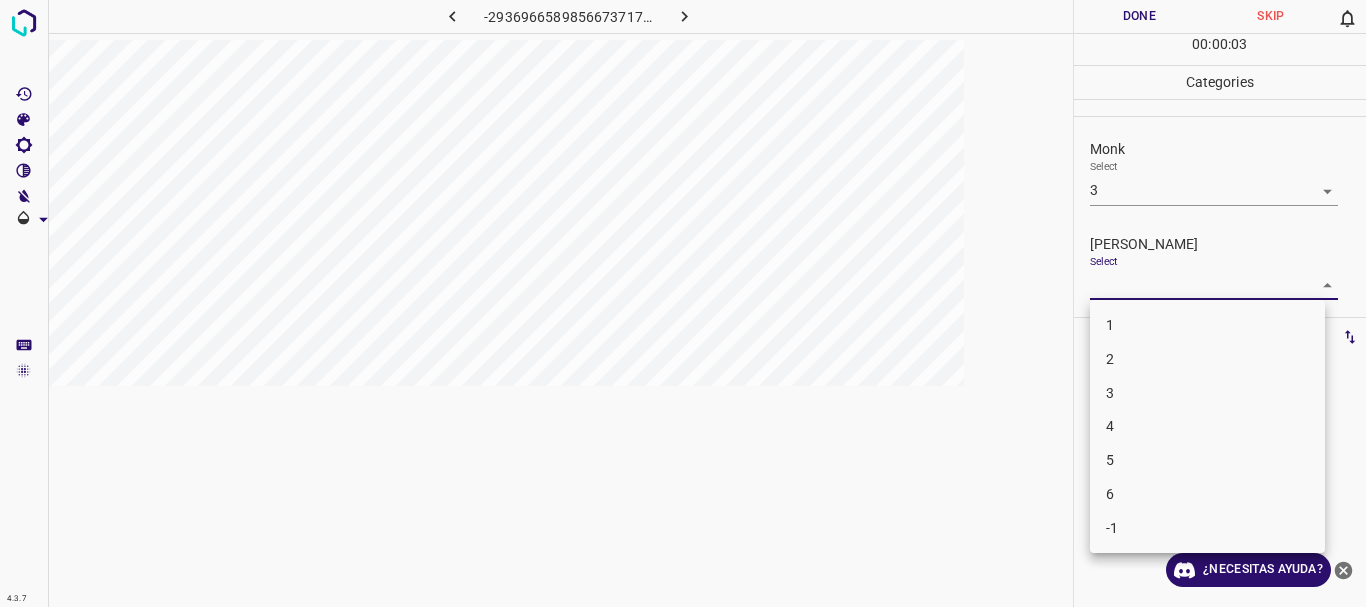 click on "3" at bounding box center (1207, 393) 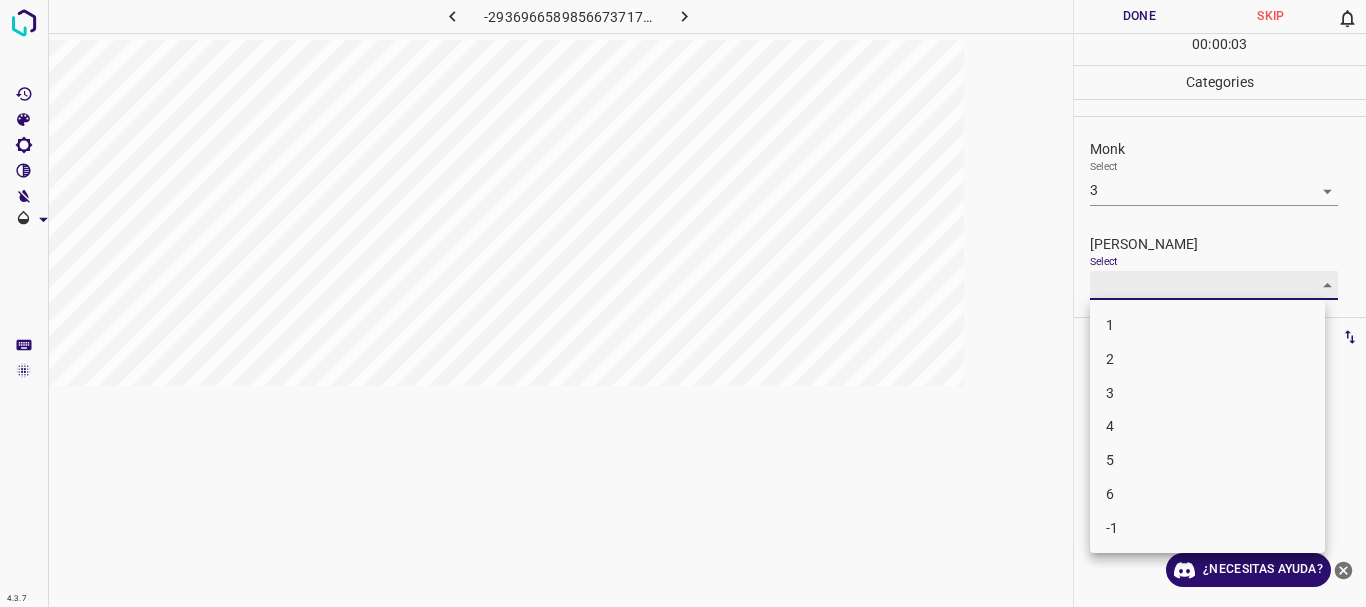 type on "3" 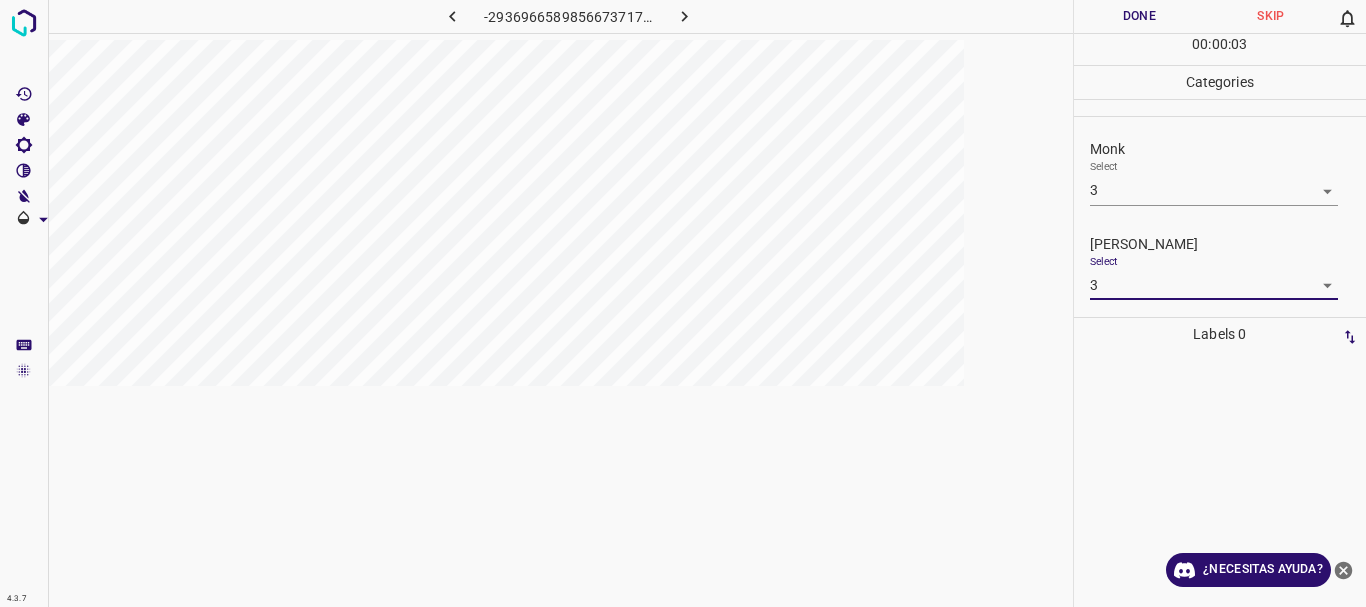 click on "Done" at bounding box center [1140, 16] 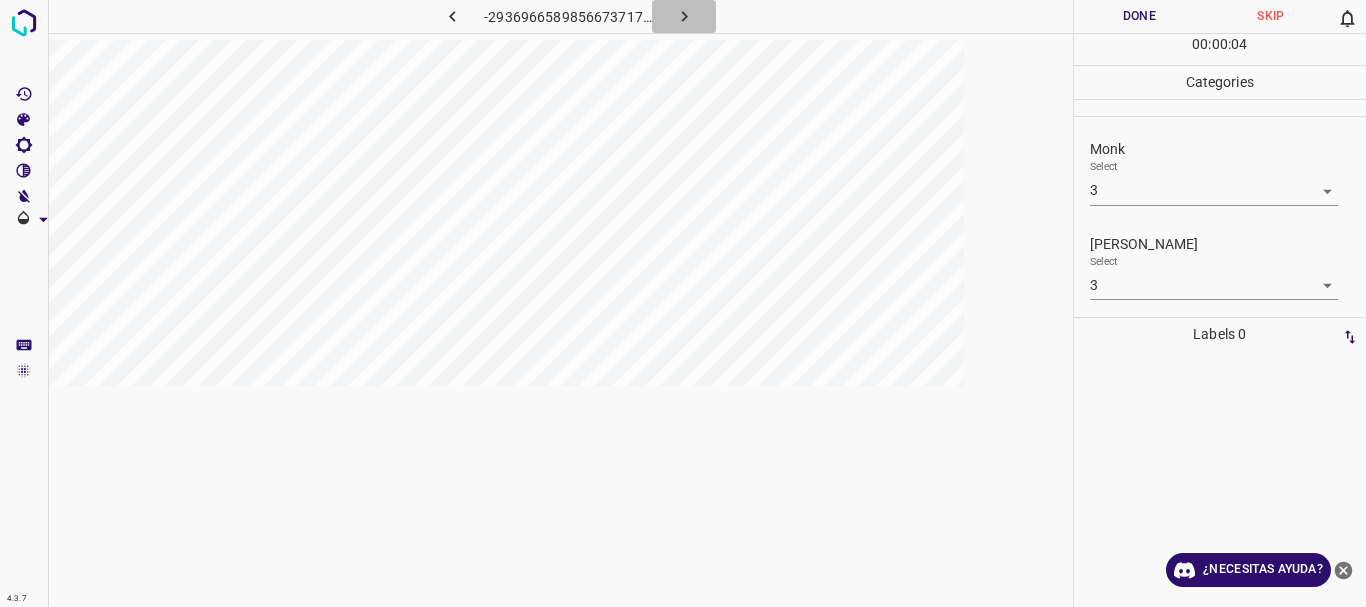 click 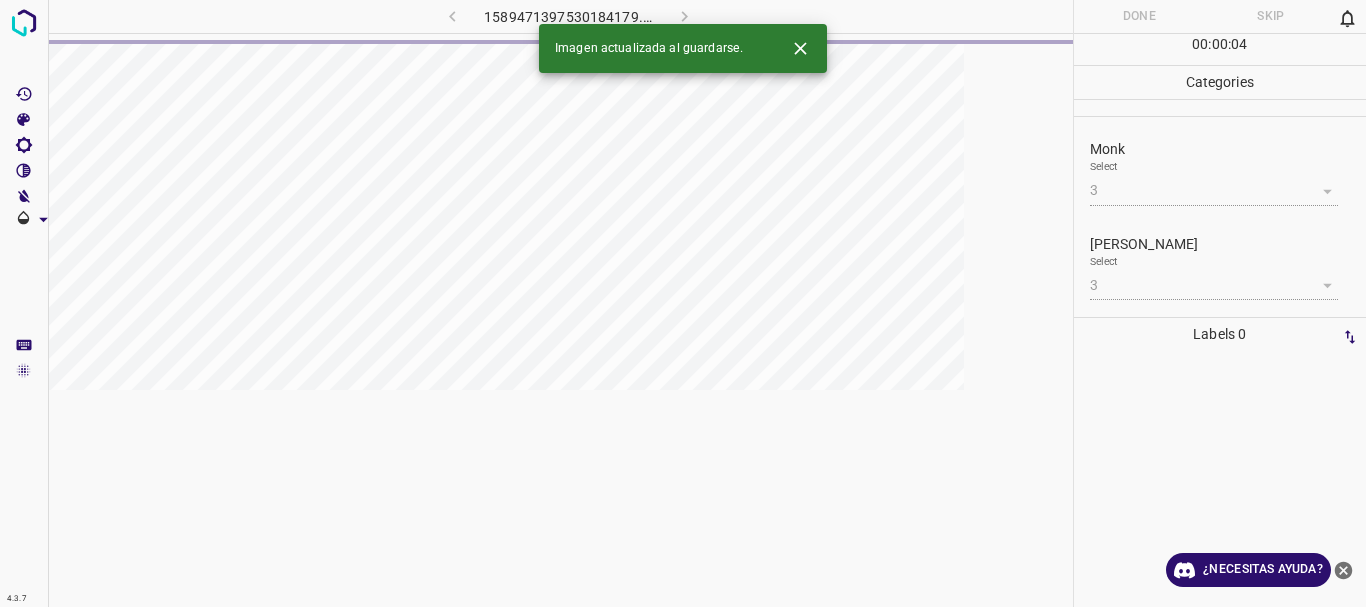 type 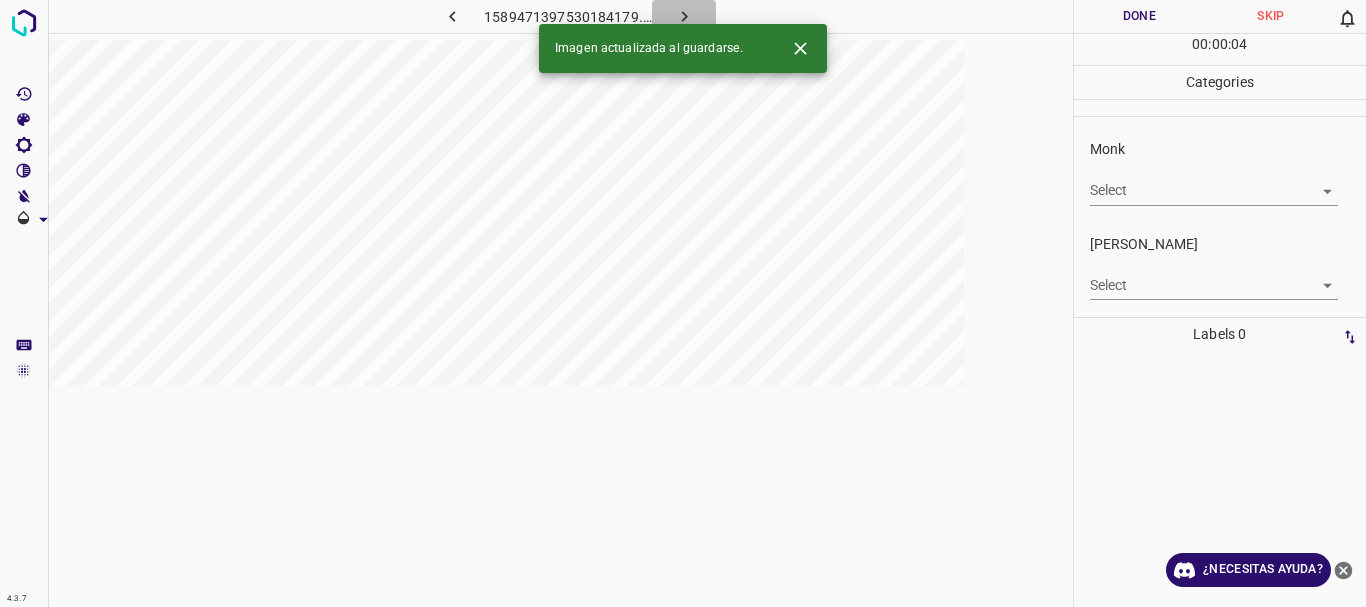 click 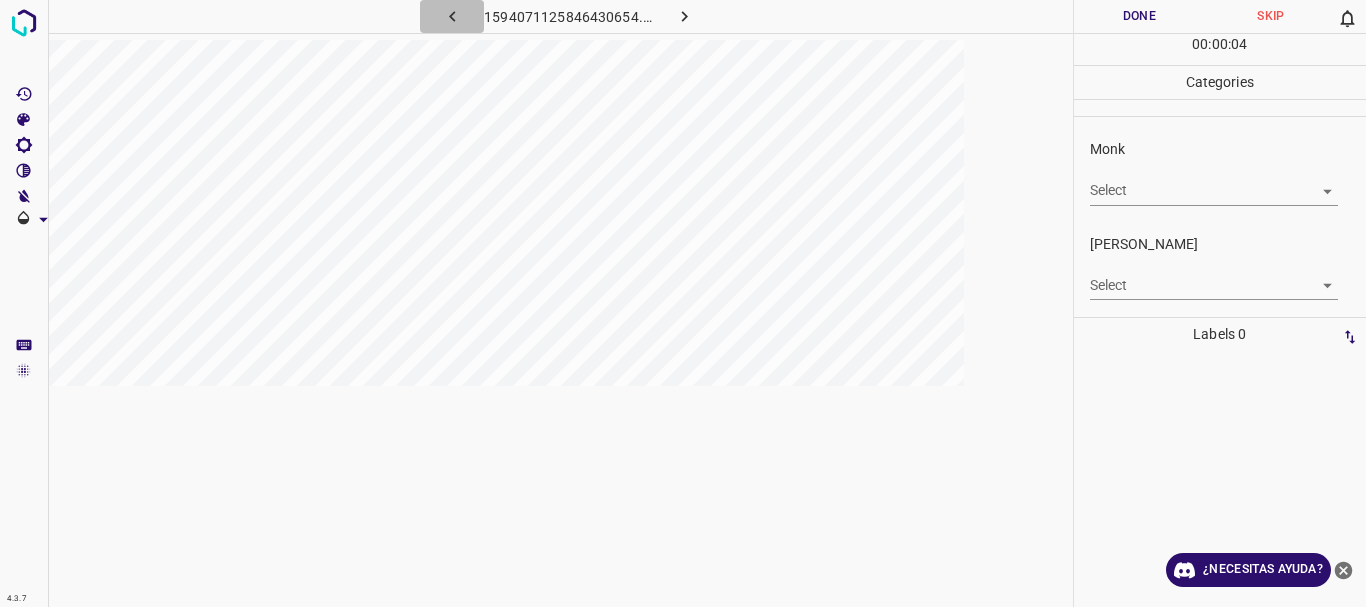 click 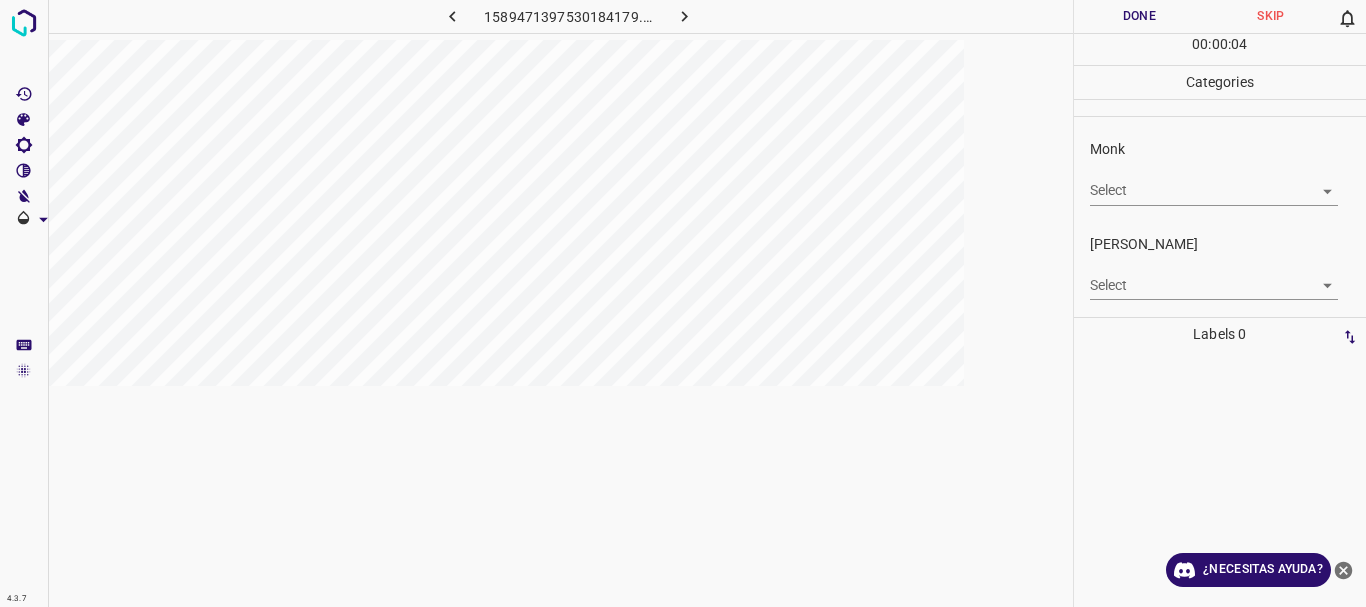 click on "4.3.7 1589471397530184179.png Done Skip 0 00   : 00   : 04   Categories Monk   Select ​  Fitzpatrick   Select ​ Labels   0 Categories 1 Monk 2  Fitzpatrick Tools Space Change between modes (Draw & Edit) I Auto labeling R Restore zoom M Zoom in N Zoom out Delete Delete selecte label Filters Z Restore filters X Saturation filter C Brightness filter V Contrast filter B Gray scale filter General O Download ¿Necesitas ayuda? Texto original Valora esta traducción Tu opinión servirá para ayudar a mejorar el Traductor de Google - Texto - Esconder - Borrar" at bounding box center (683, 303) 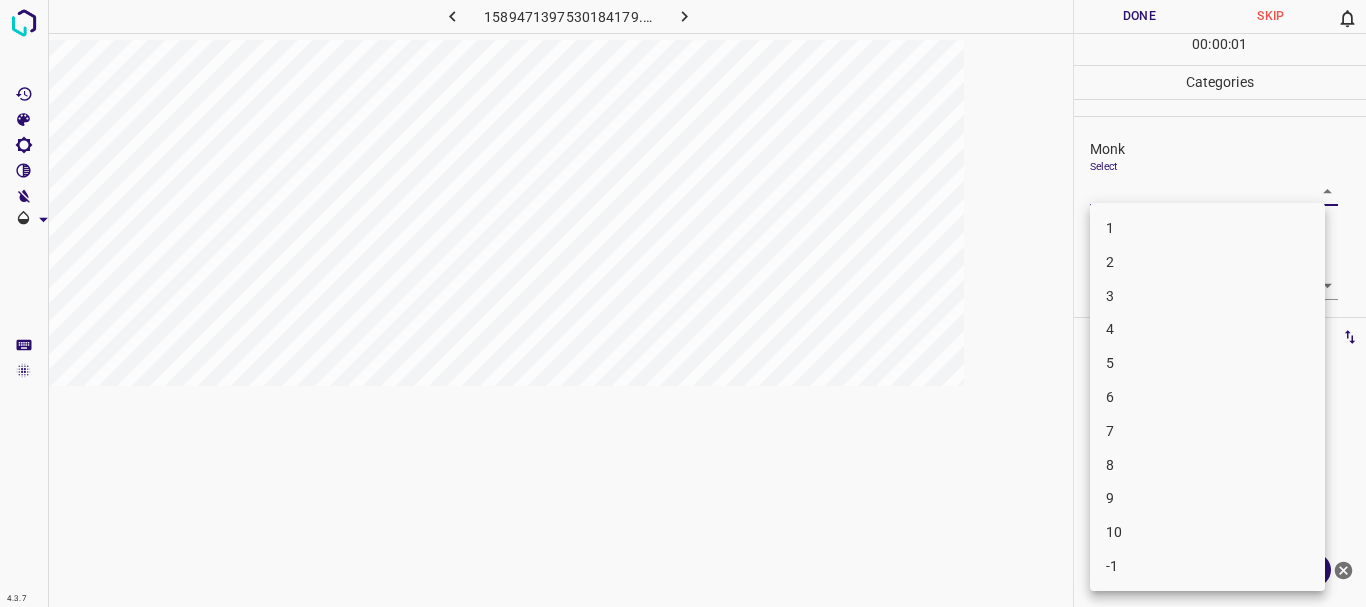 click on "3" at bounding box center [1207, 296] 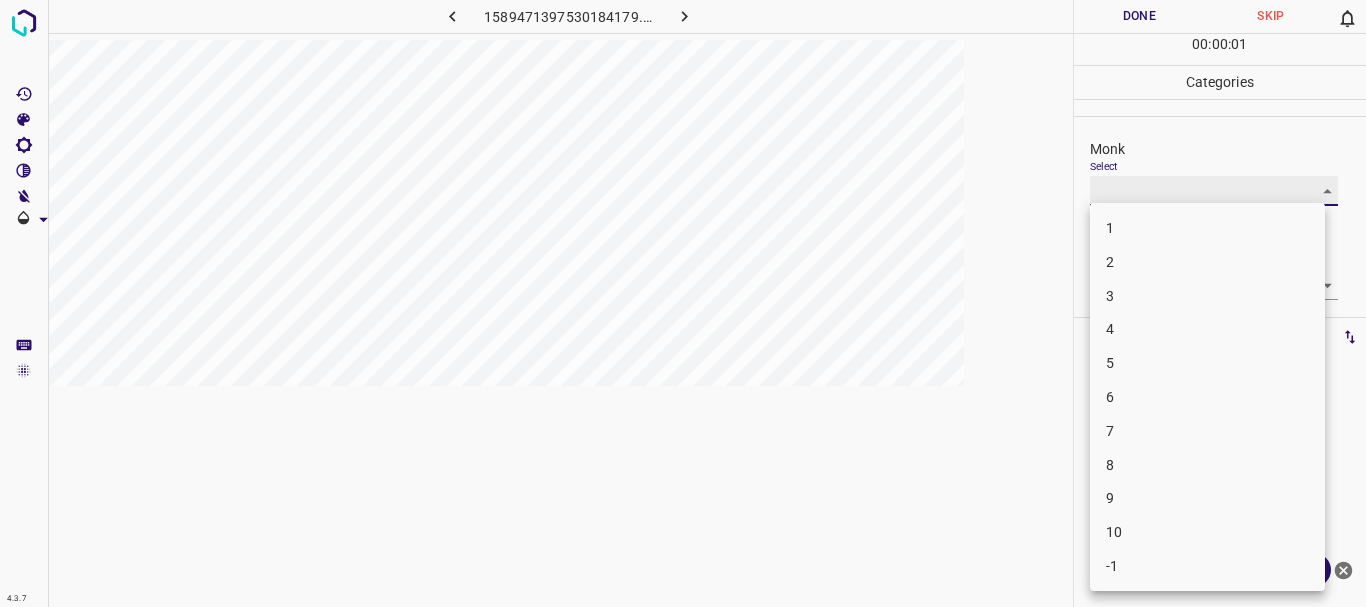 type on "3" 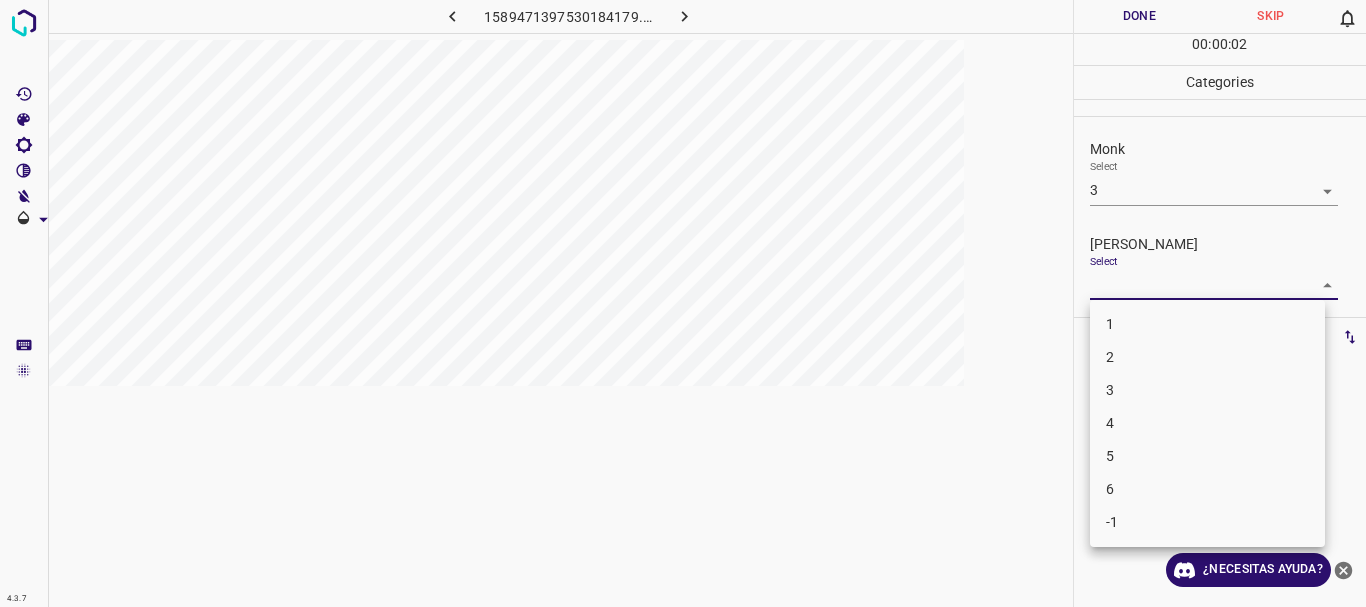 click on "4.3.7 1589471397530184179.png Done Skip 0 00   : 00   : 02   Categories Monk   Select 3 3  Fitzpatrick   Select ​ Labels   0 Categories 1 Monk 2  Fitzpatrick Tools Space Change between modes (Draw & Edit) I Auto labeling R Restore zoom M Zoom in N Zoom out Delete Delete selecte label Filters Z Restore filters X Saturation filter C Brightness filter V Contrast filter B Gray scale filter General O Download ¿Necesitas ayuda? Texto original Valora esta traducción Tu opinión servirá para ayudar a mejorar el Traductor de Google - Texto - Esconder - Borrar 1 2 3 4 5 6 -1" at bounding box center (683, 303) 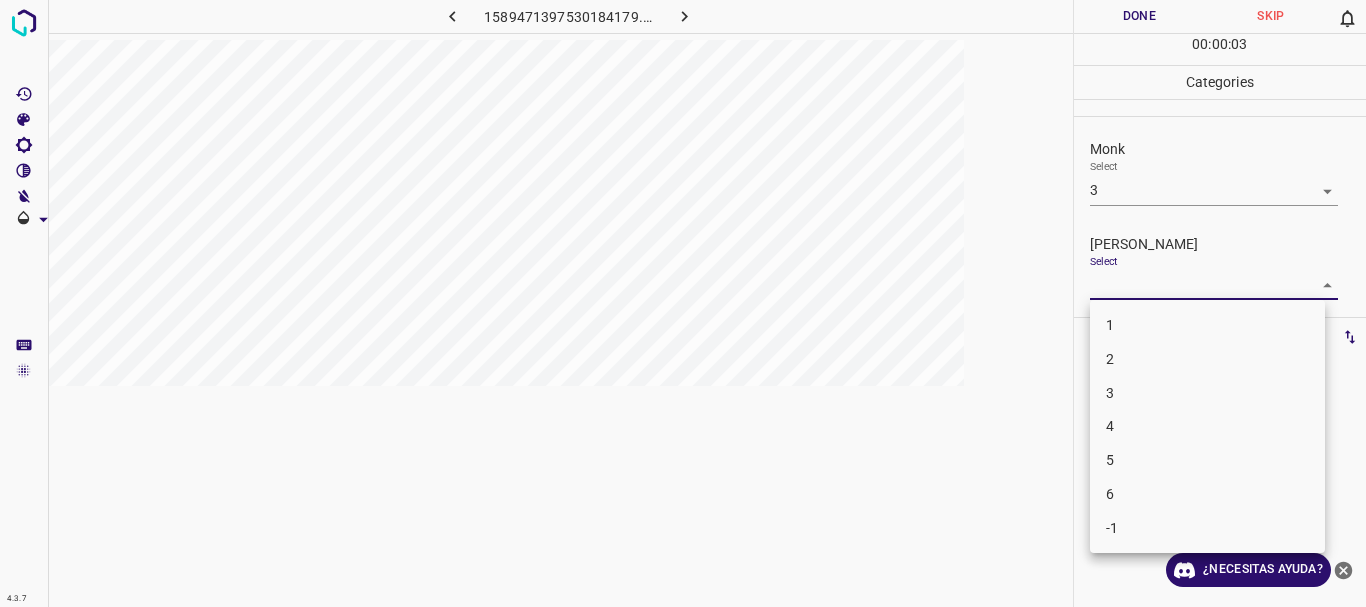 click on "3" at bounding box center [1207, 393] 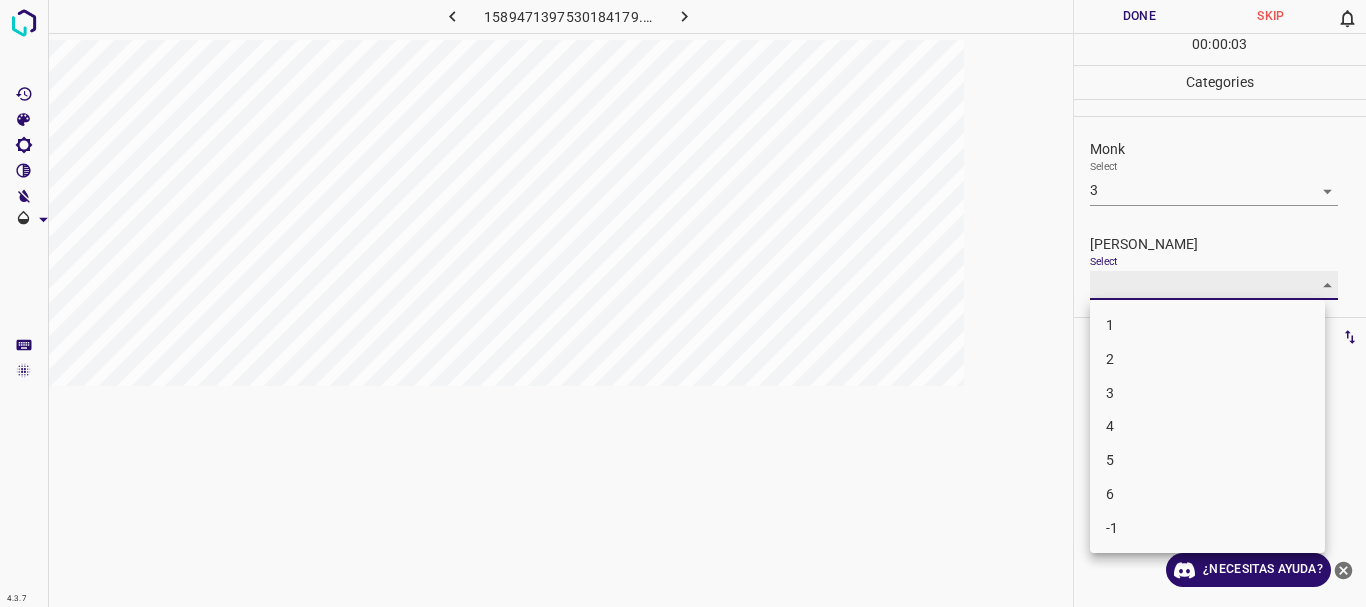 type on "3" 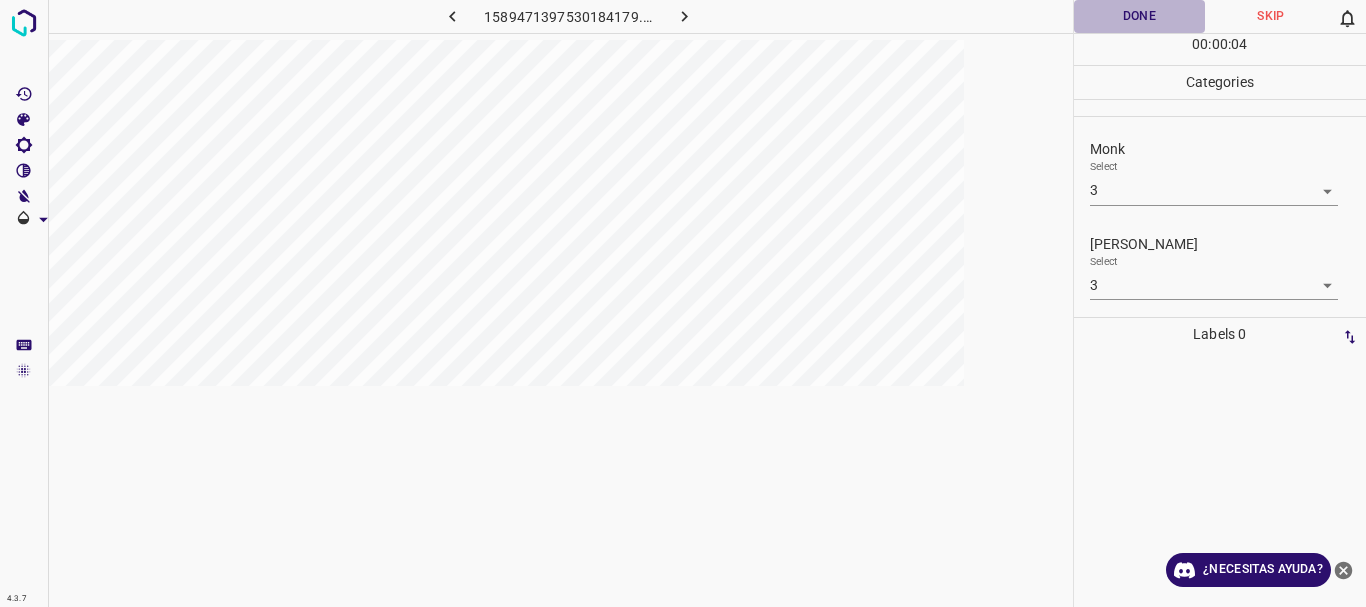 click on "Done" at bounding box center (1140, 16) 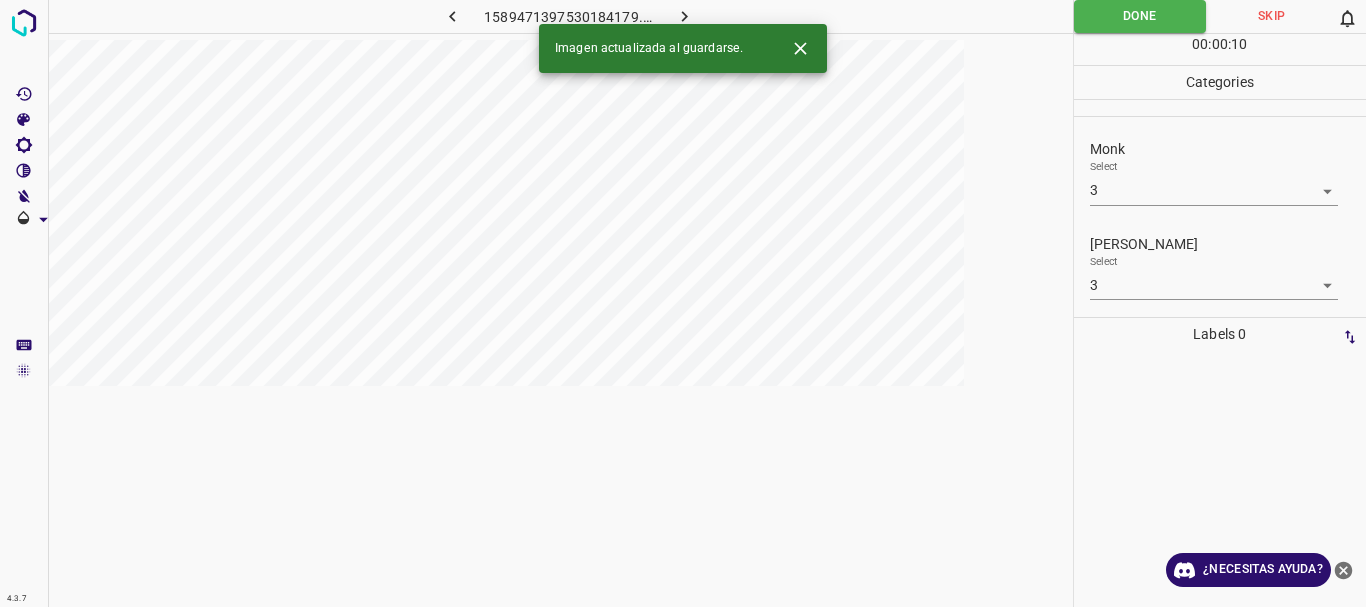 click 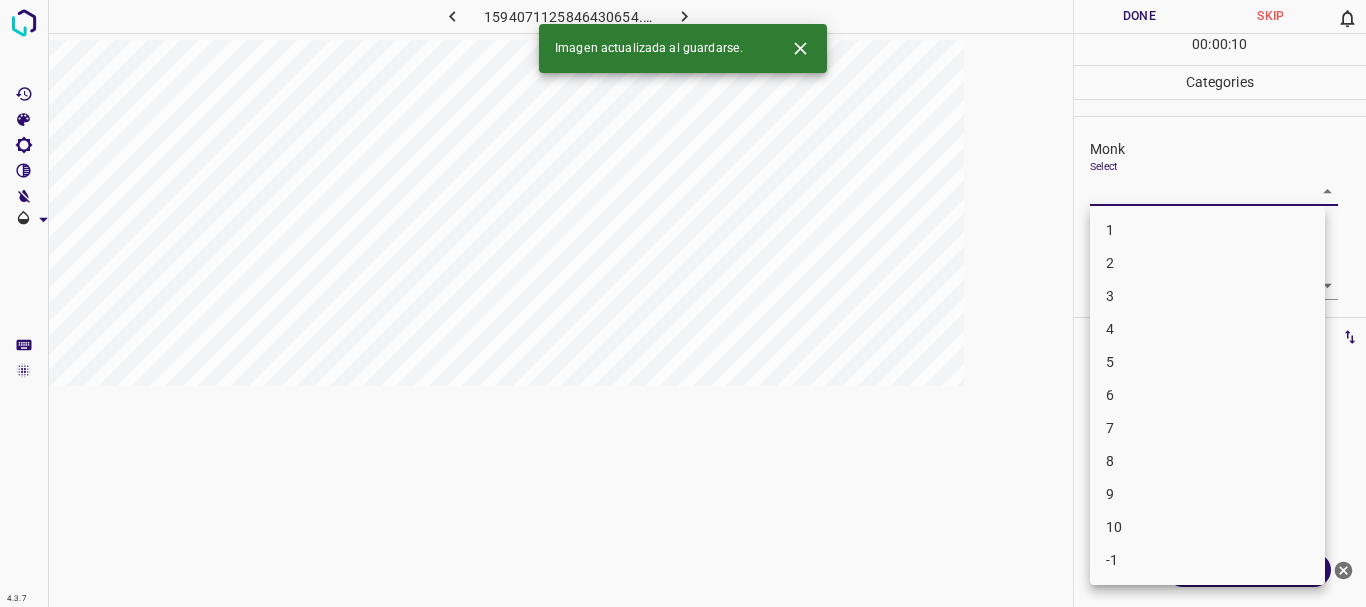 click on "4.3.7 1594071125846430654.png Done Skip 0 00   : 00   : 10   Categories Monk   Select ​  Fitzpatrick   Select ​ Labels   0 Categories 1 Monk 2  Fitzpatrick Tools Space Change between modes (Draw & Edit) I Auto labeling R Restore zoom M Zoom in N Zoom out Delete Delete selecte label Filters Z Restore filters X Saturation filter C Brightness filter V Contrast filter B Gray scale filter General O Download Imagen actualizada al guardarse. ¿Necesitas ayuda? Texto original Valora esta traducción Tu opinión servirá para ayudar a mejorar el Traductor de Google - Texto - Esconder - Borrar 1 2 3 4 5 6 7 8 9 10 -1" at bounding box center (683, 303) 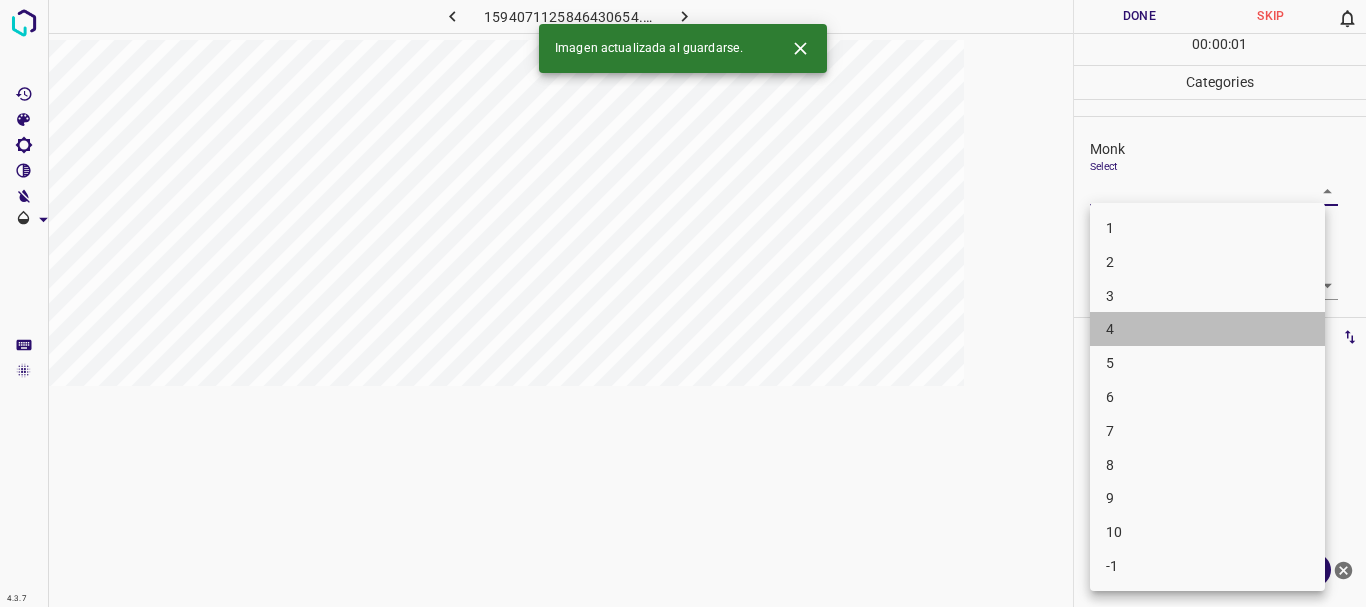 click on "4" at bounding box center (1207, 329) 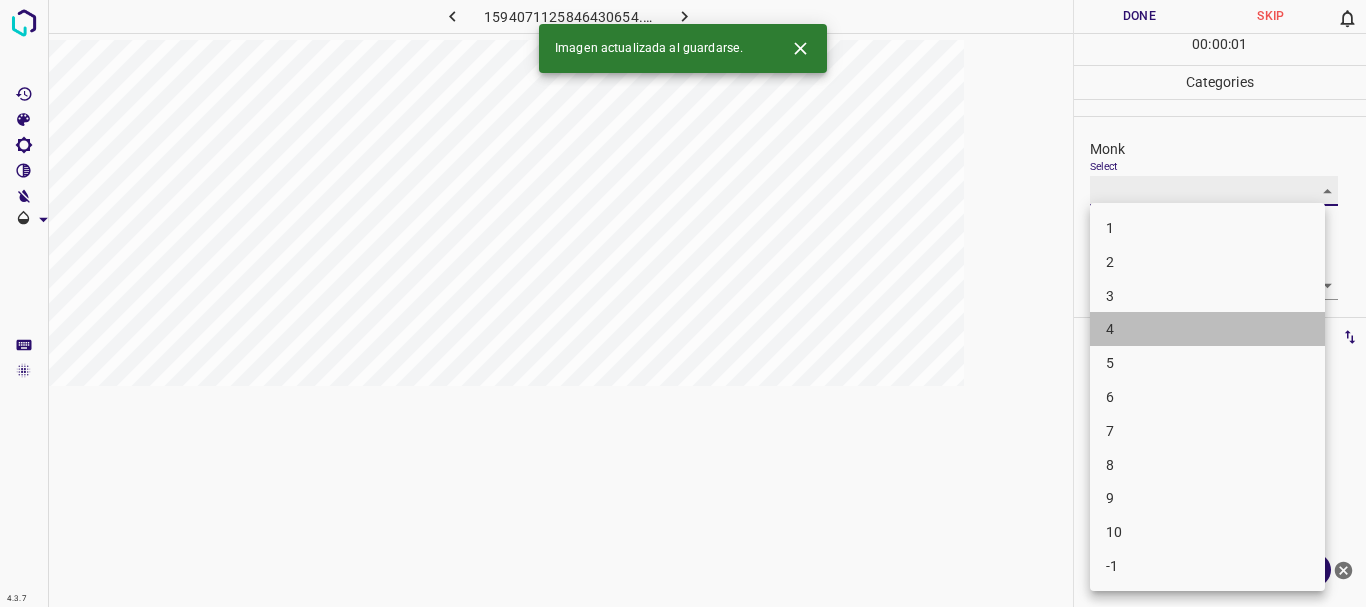 type on "4" 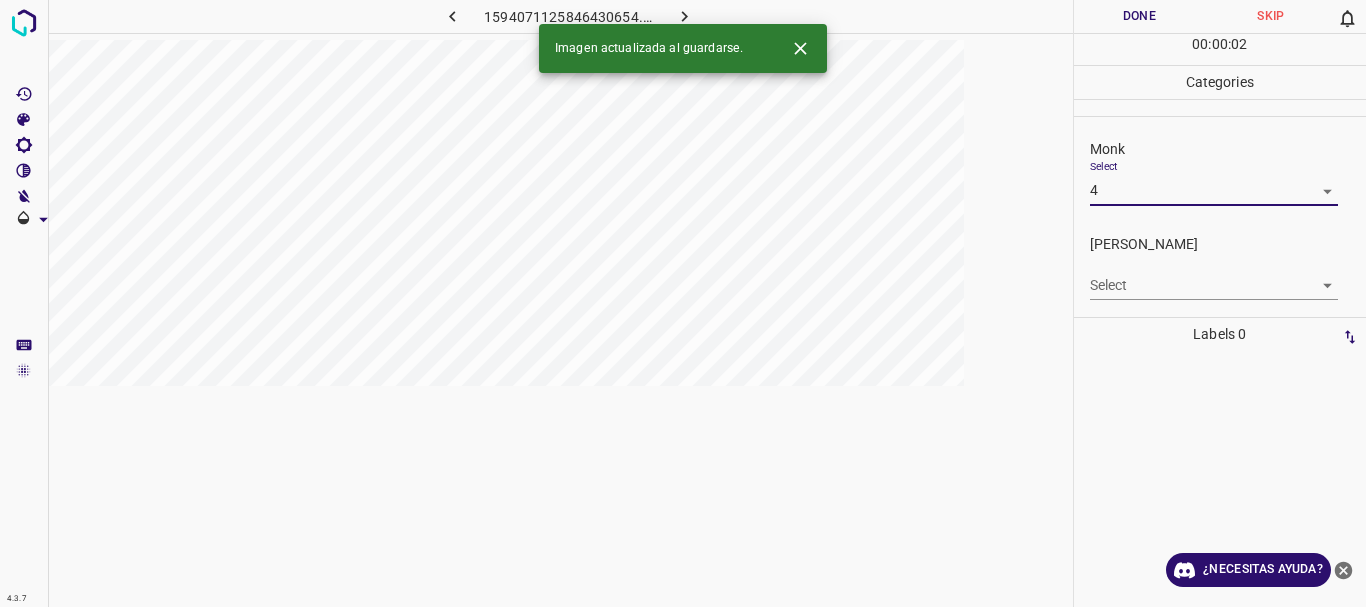 click on "4.3.7 1594071125846430654.png Done Skip 0 00   : 00   : 02   Categories Monk   Select 4 4  Fitzpatrick   Select ​ Labels   0 Categories 1 Monk 2  Fitzpatrick Tools Space Change between modes (Draw & Edit) I Auto labeling R Restore zoom M Zoom in N Zoom out Delete Delete selecte label Filters Z Restore filters X Saturation filter C Brightness filter V Contrast filter B Gray scale filter General O Download Imagen actualizada al guardarse. ¿Necesitas ayuda? Texto original Valora esta traducción Tu opinión servirá para ayudar a mejorar el Traductor de Google - Texto - Esconder - Borrar" at bounding box center (683, 303) 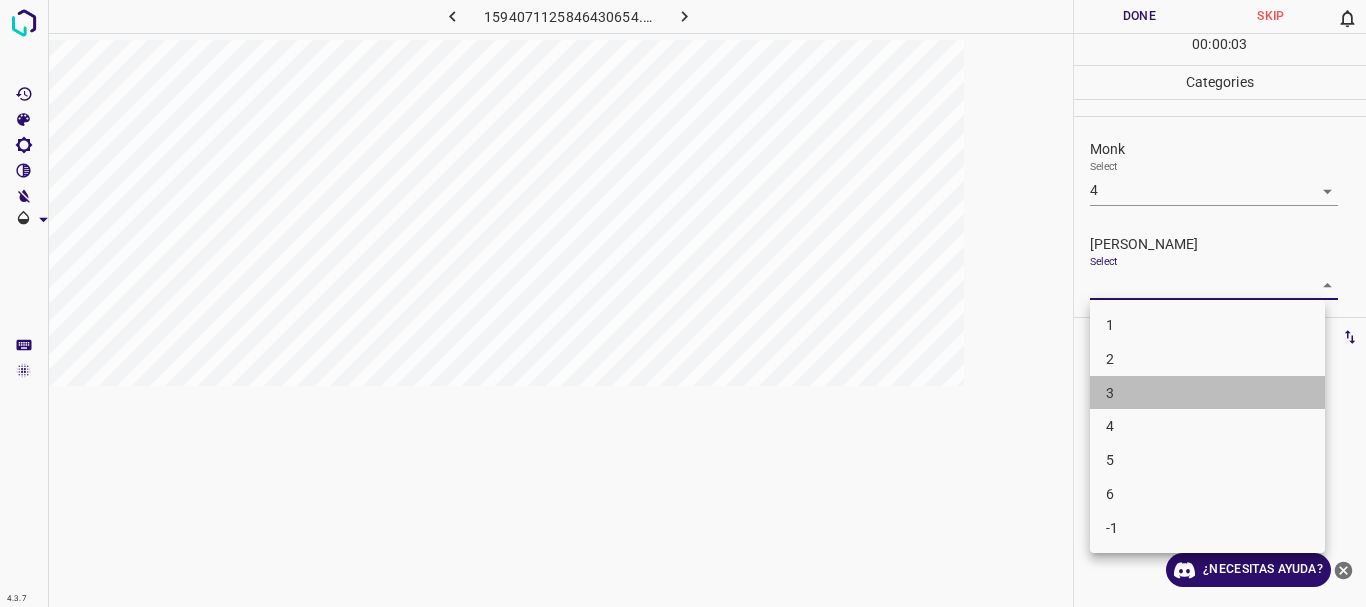 click on "3" at bounding box center [1207, 393] 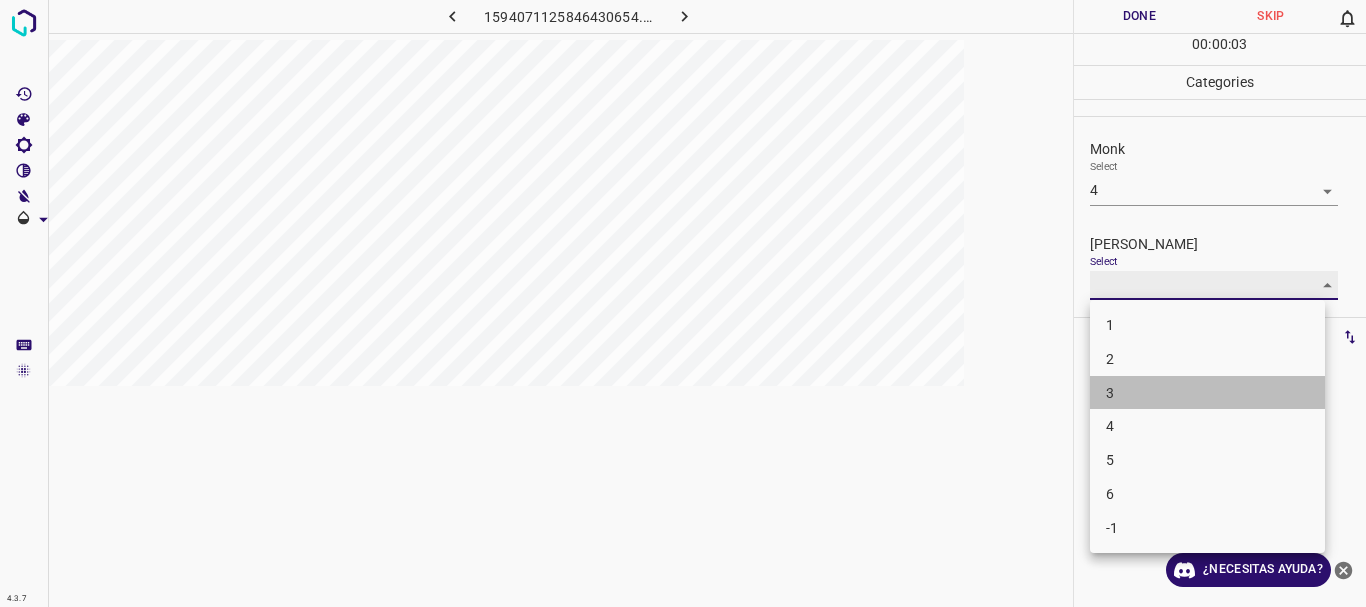 type on "3" 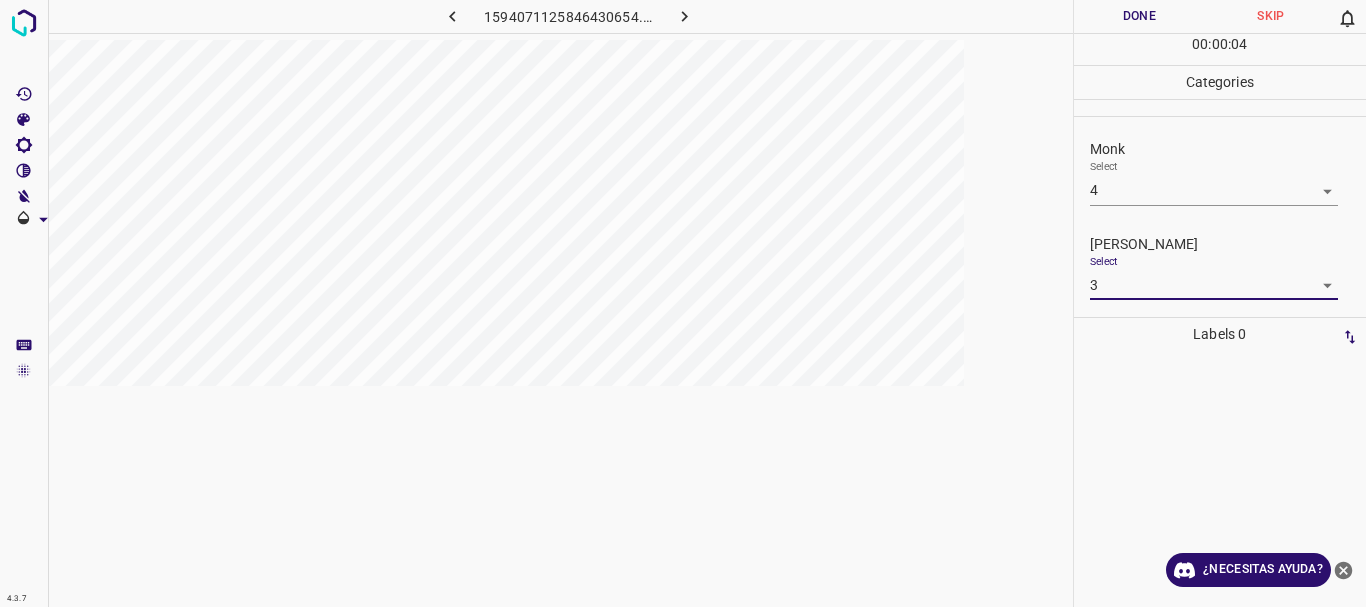 click on "Done" at bounding box center (1140, 16) 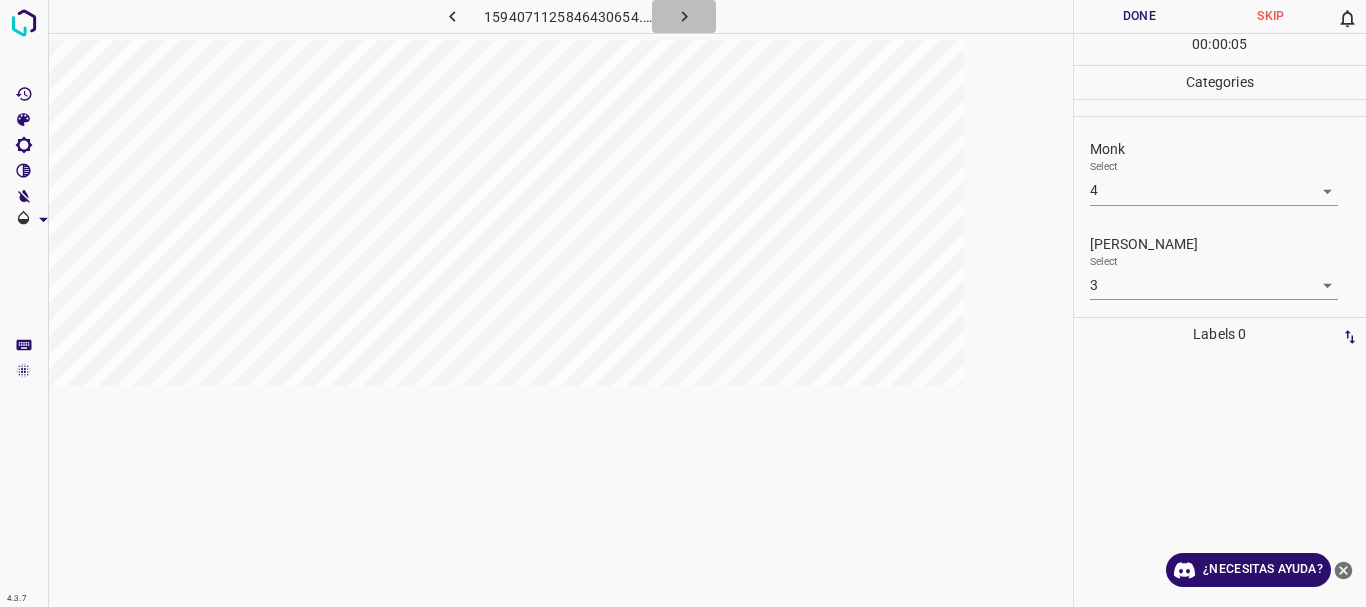 click at bounding box center (684, 16) 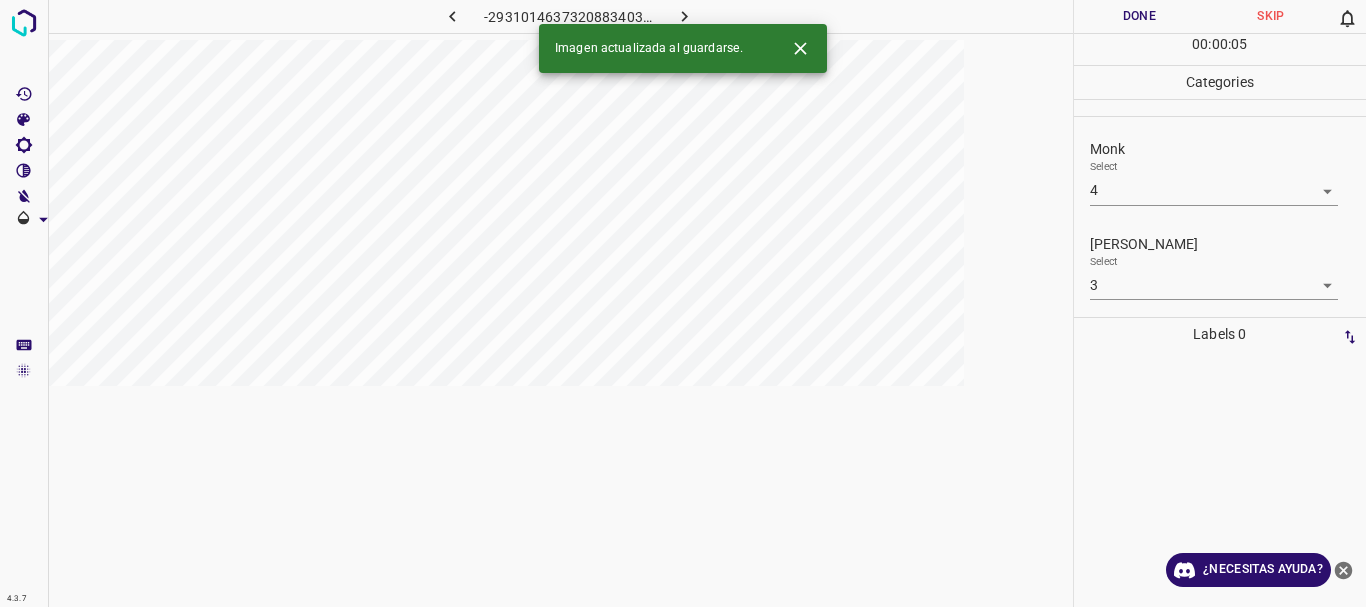 click at bounding box center (684, 16) 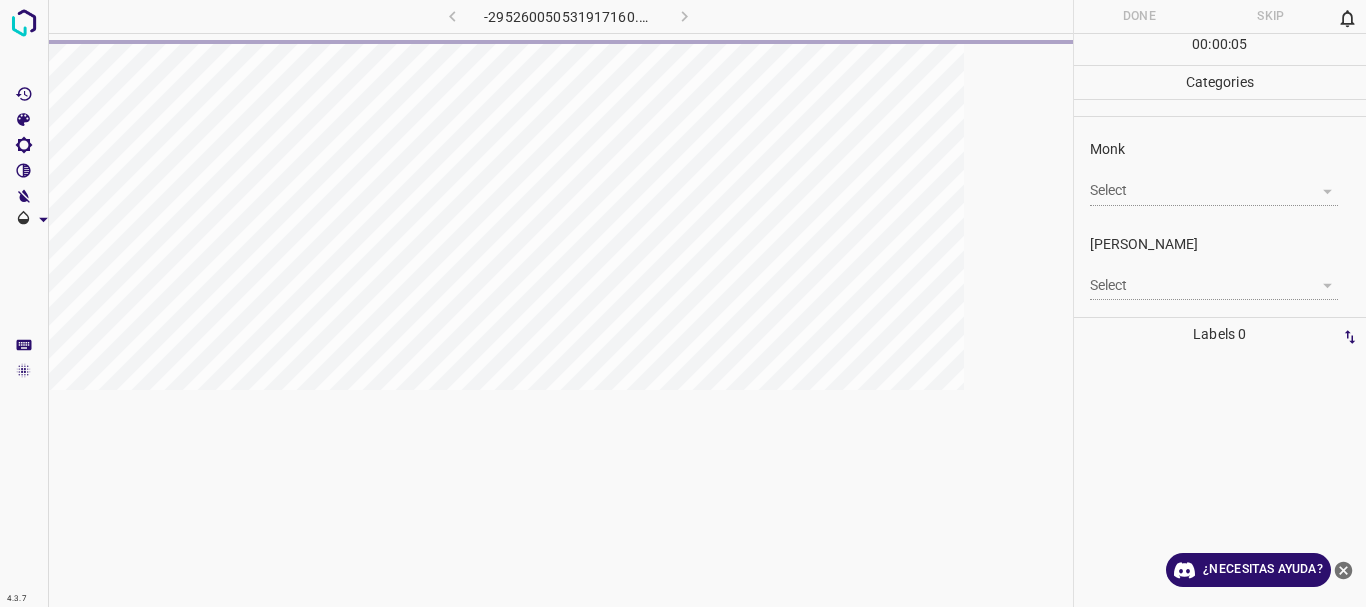 click on "-295260050531917160.png" at bounding box center (568, 16) 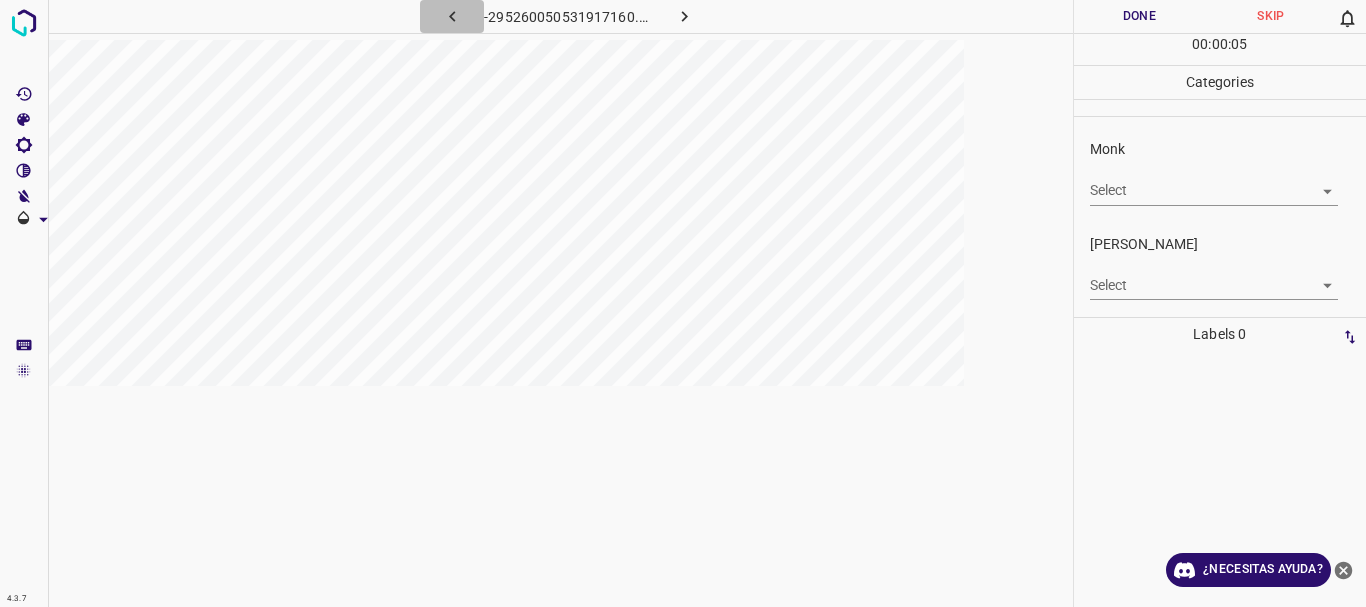 click 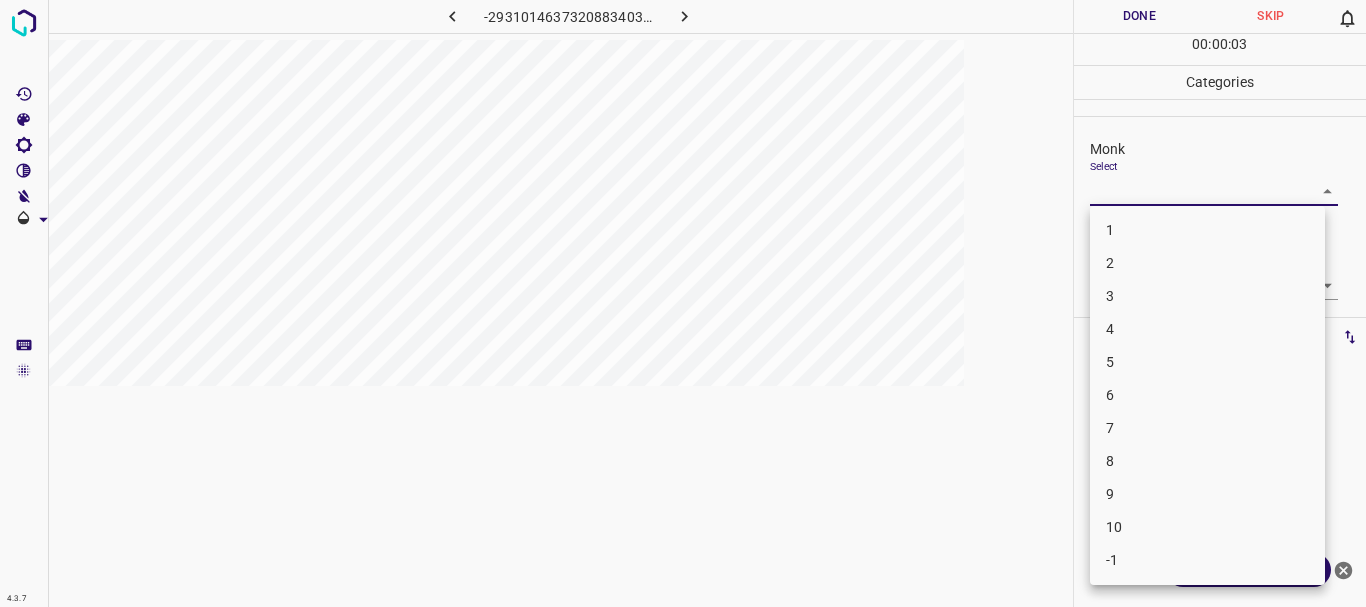 click on "4.3.7 -2931014637320883403.png Done Skip 0 00   : 00   : 03   Categories Monk   Select ​  Fitzpatrick   Select ​ Labels   0 Categories 1 Monk 2  Fitzpatrick Tools Space Change between modes (Draw & Edit) I Auto labeling R Restore zoom M Zoom in N Zoom out Delete Delete selecte label Filters Z Restore filters X Saturation filter C Brightness filter V Contrast filter B Gray scale filter General O Download ¿Necesitas ayuda? Texto original Valora esta traducción Tu opinión servirá para ayudar a mejorar el Traductor de Google - Texto - Esconder - Borrar 1 2 3 4 5 6 7 8 9 10 -1" at bounding box center (683, 303) 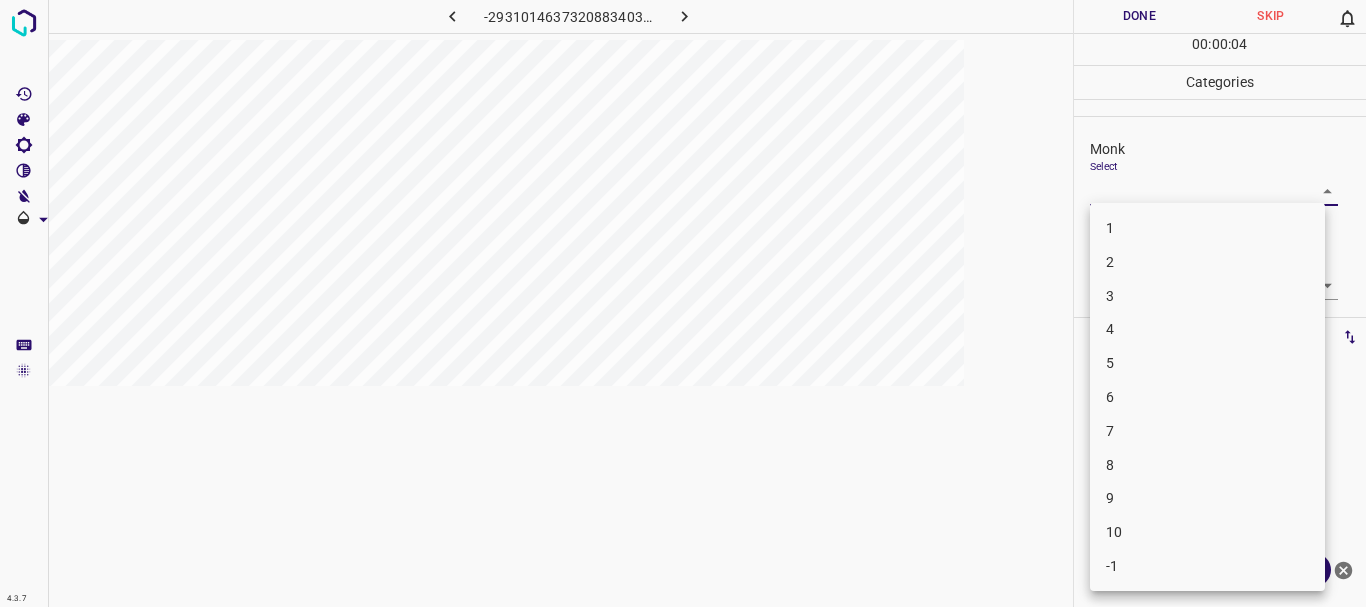 click on "4" at bounding box center (1207, 329) 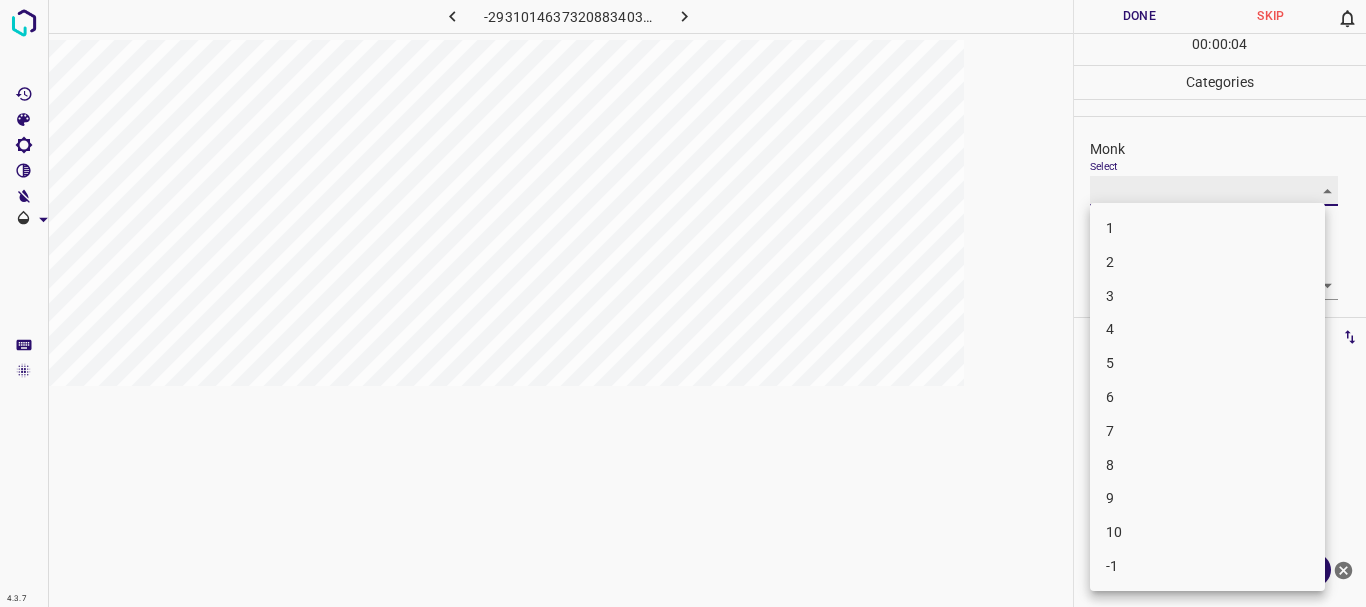 type on "4" 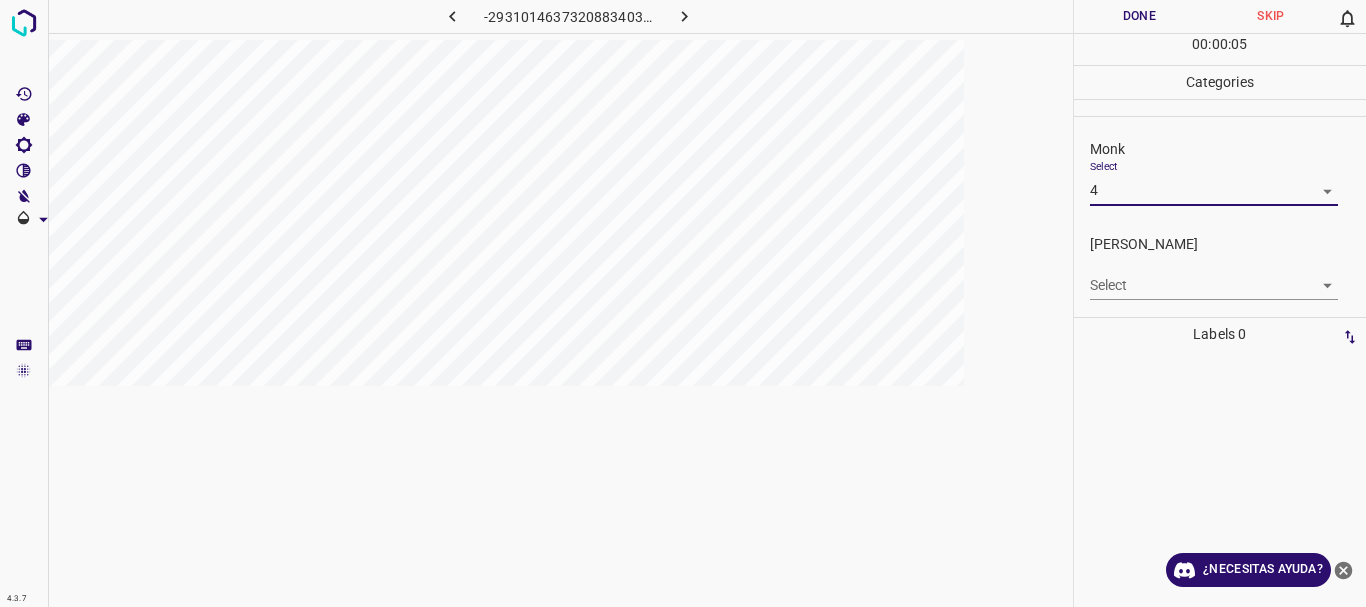 click on "4.3.7 -2931014637320883403.png Done Skip 0 00   : 00   : 05   Categories Monk   Select 4 4  Fitzpatrick   Select ​ Labels   0 Categories 1 Monk 2  Fitzpatrick Tools Space Change between modes (Draw & Edit) I Auto labeling R Restore zoom M Zoom in N Zoom out Delete Delete selecte label Filters Z Restore filters X Saturation filter C Brightness filter V Contrast filter B Gray scale filter General O Download ¿Necesitas ayuda? Texto original Valora esta traducción Tu opinión servirá para ayudar a mejorar el Traductor de Google - Texto - Esconder - Borrar" at bounding box center (683, 303) 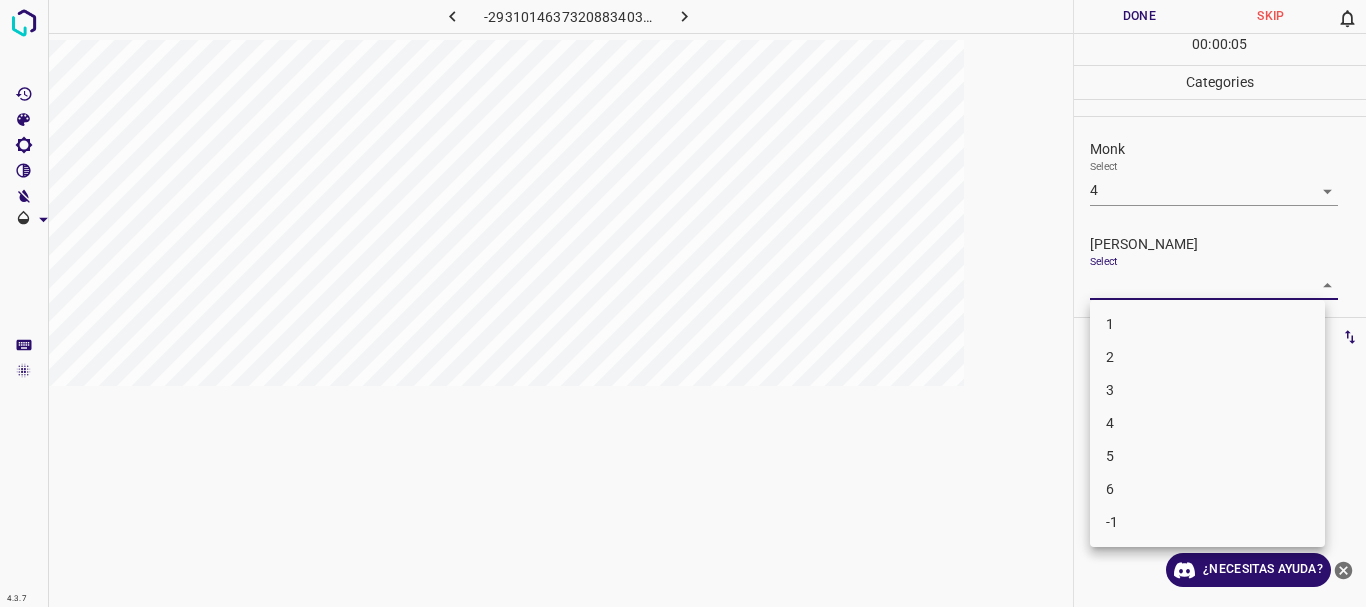 click on "3" at bounding box center [1207, 390] 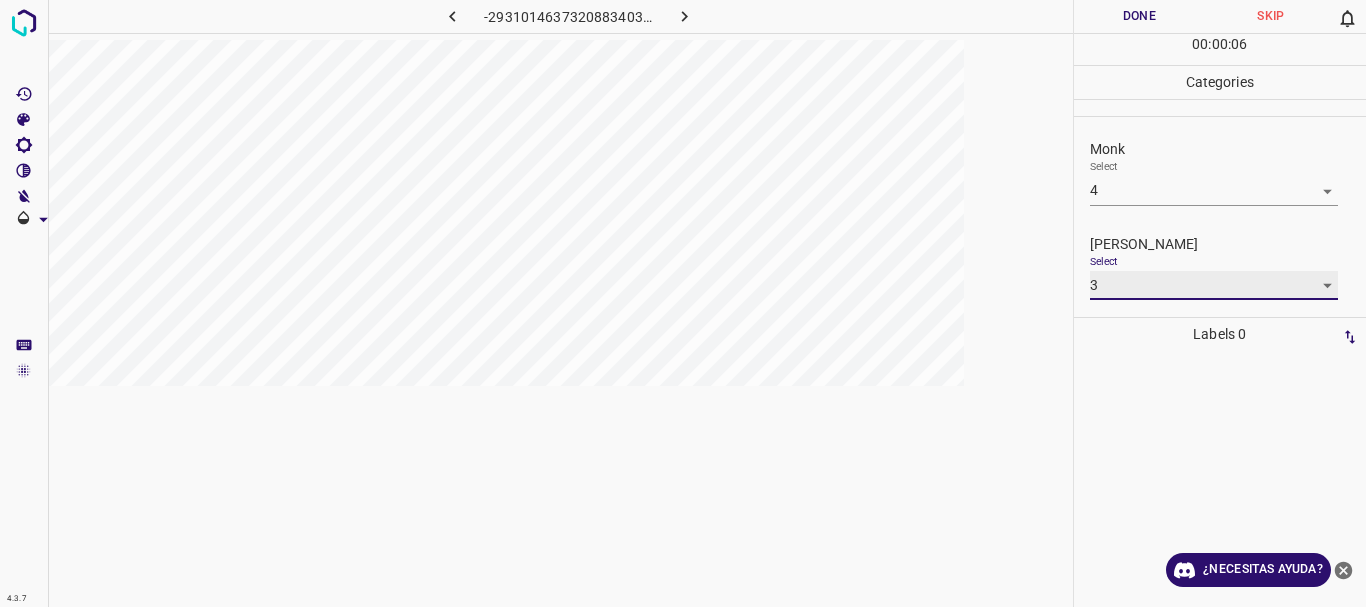 type on "3" 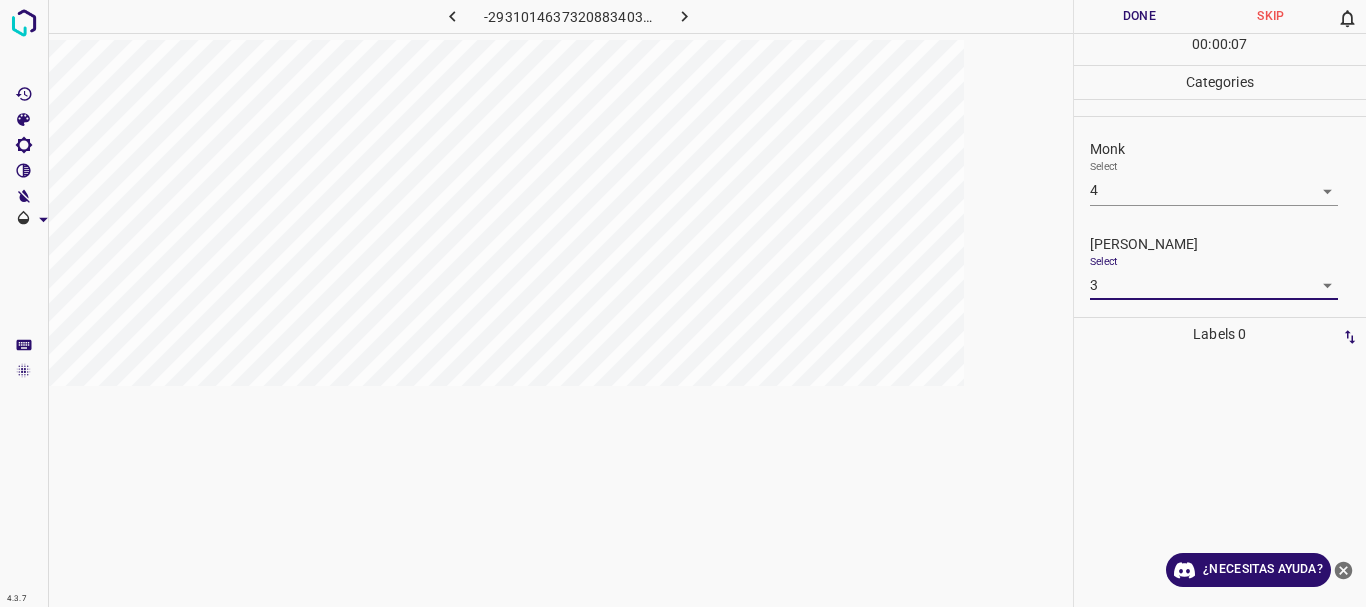 click on "Done" at bounding box center (1140, 16) 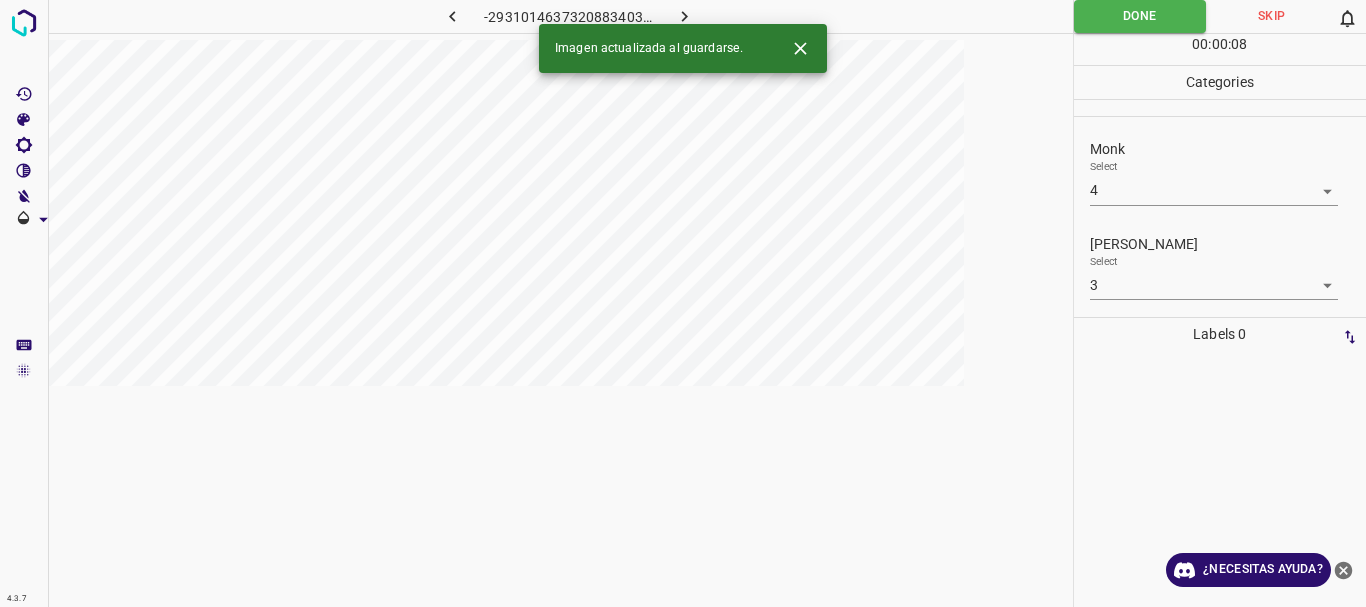 click 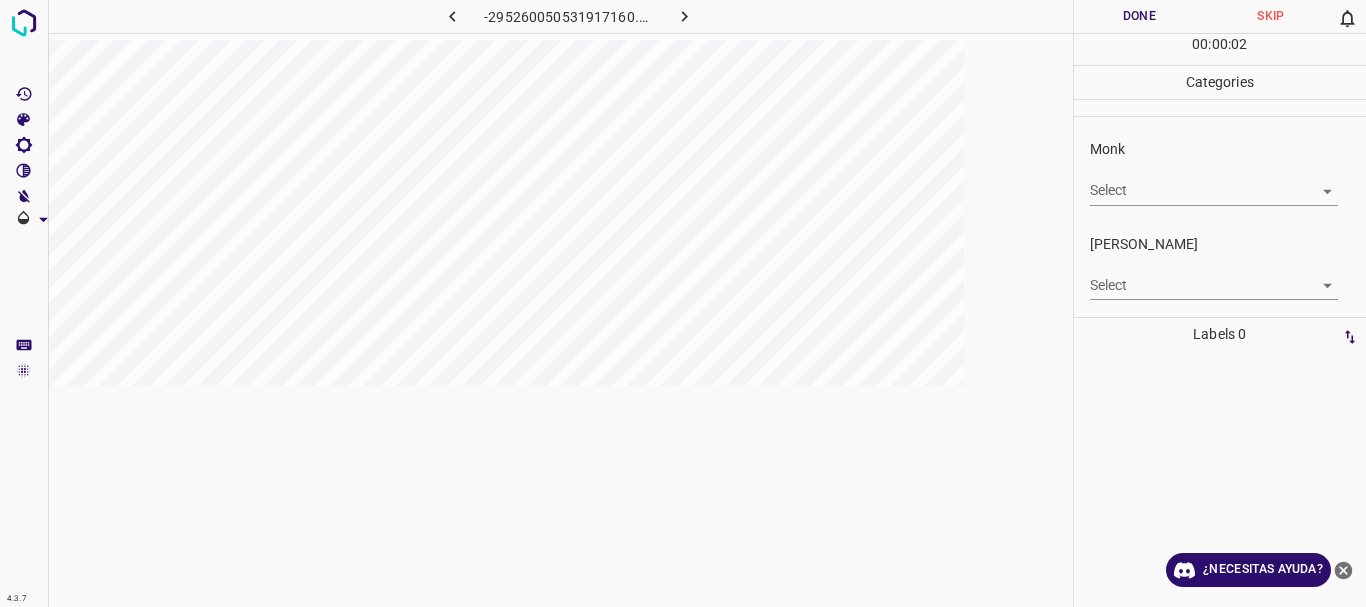 click on "4.3.7 -295260050531917160.png Done Skip 0 00   : 00   : 02   Categories Monk   Select ​  Fitzpatrick   Select ​ Labels   0 Categories 1 Monk 2  Fitzpatrick Tools Space Change between modes (Draw & Edit) I Auto labeling R Restore zoom M Zoom in N Zoom out Delete Delete selecte label Filters Z Restore filters X Saturation filter C Brightness filter V Contrast filter B Gray scale filter General O Download ¿Necesitas ayuda? Texto original Valora esta traducción Tu opinión servirá para ayudar a mejorar el Traductor de Google - Texto - Esconder - Borrar" at bounding box center (683, 303) 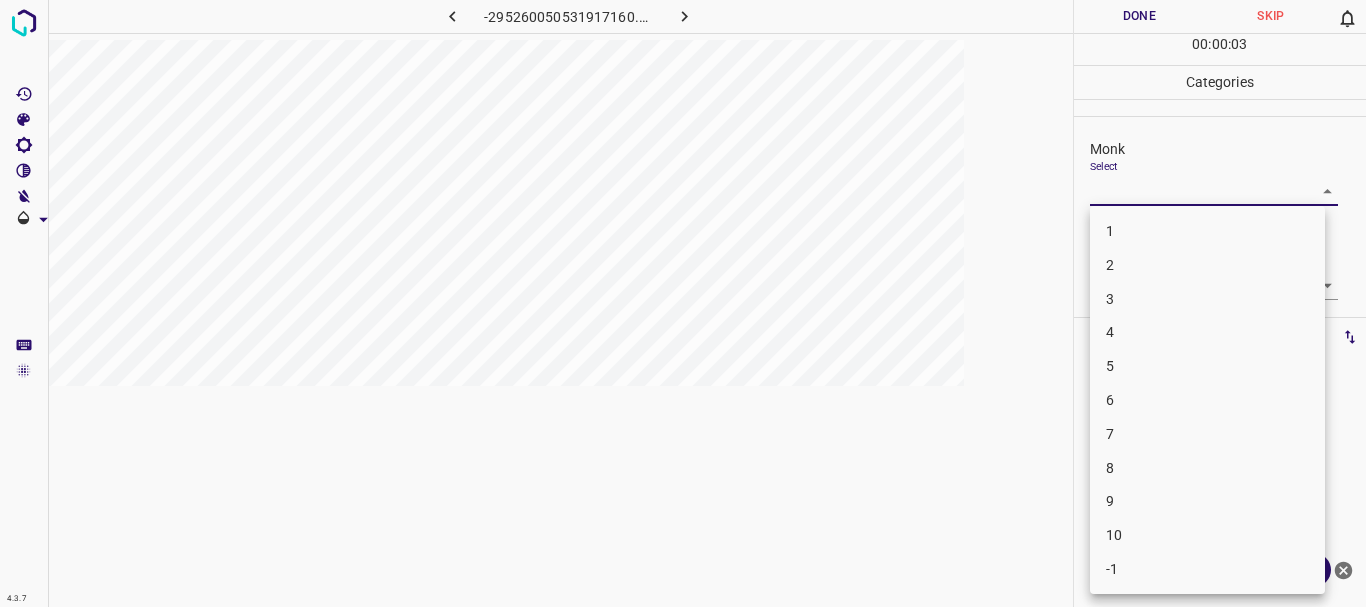 click on "3" at bounding box center [1207, 299] 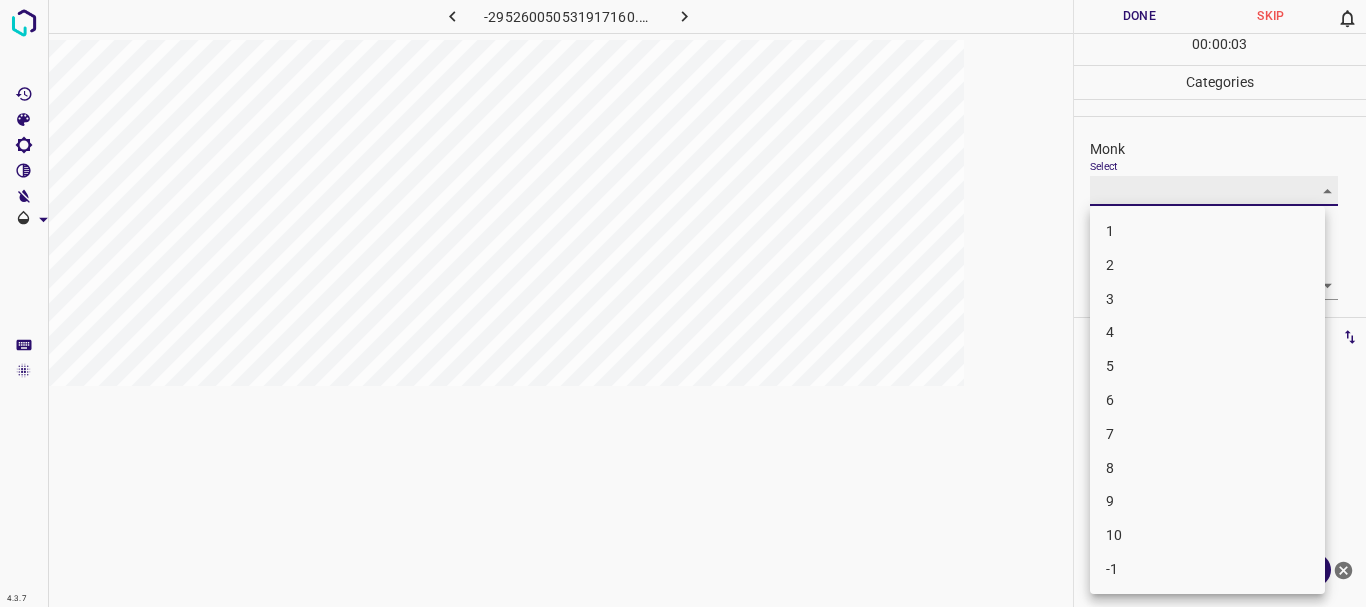 type on "3" 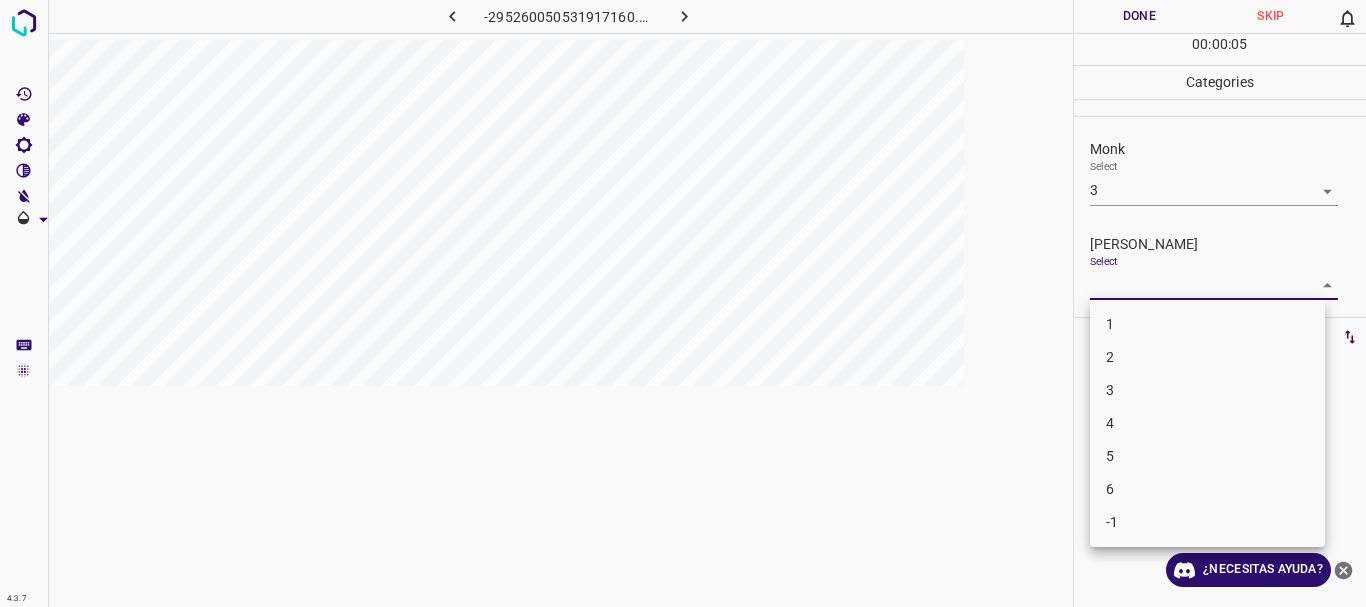 click on "4.3.7 -295260050531917160.png Done Skip 0 00   : 00   : 05   Categories Monk   Select 3 3  Fitzpatrick   Select ​ Labels   0 Categories 1 Monk 2  Fitzpatrick Tools Space Change between modes (Draw & Edit) I Auto labeling R Restore zoom M Zoom in N Zoom out Delete Delete selecte label Filters Z Restore filters X Saturation filter C Brightness filter V Contrast filter B Gray scale filter General O Download ¿Necesitas ayuda? Texto original Valora esta traducción Tu opinión servirá para ayudar a mejorar el Traductor de Google - Texto - Esconder - Borrar 1 2 3 4 5 6 -1" at bounding box center (683, 303) 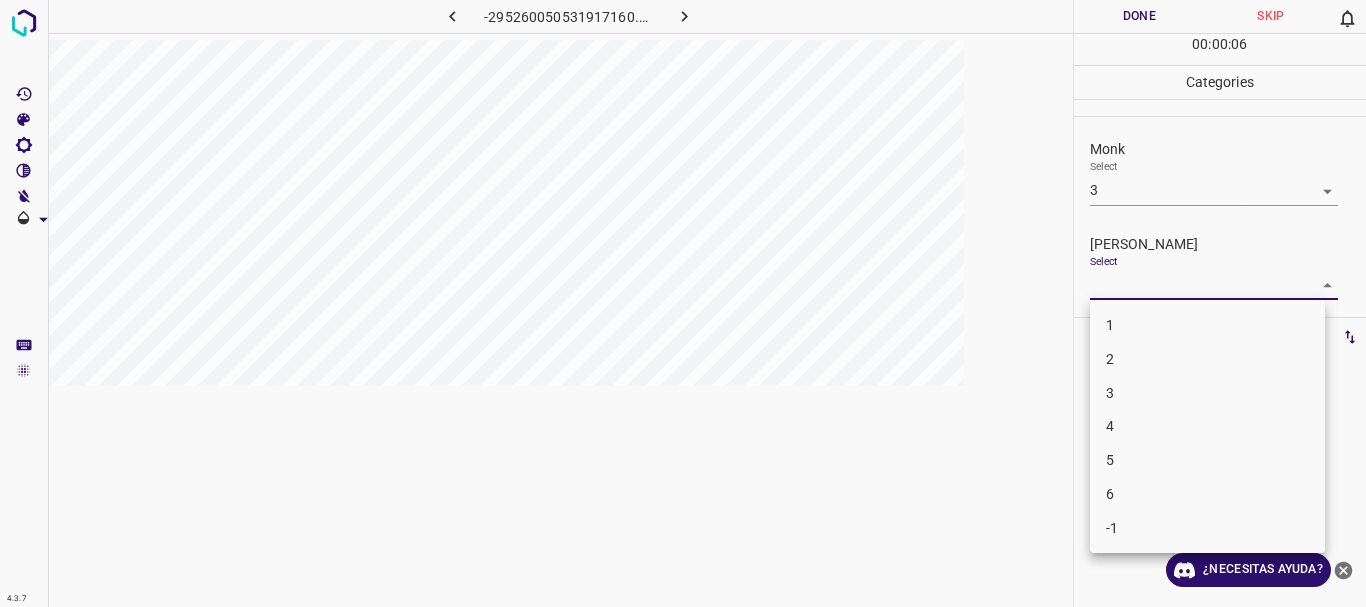 click on "1" at bounding box center (1207, 325) 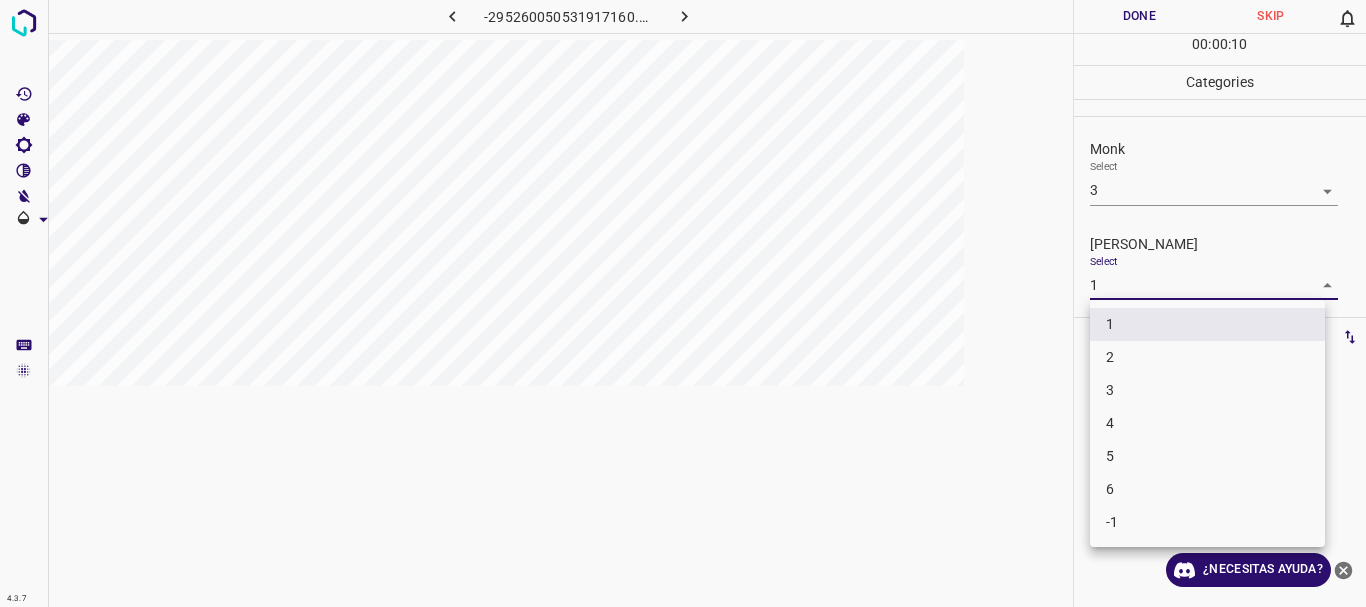 click on "4.3.7 -295260050531917160.png Done Skip 0 00   : 00   : 10   Categories Monk   Select 3 3  Fitzpatrick   Select 1 1 Labels   0 Categories 1 Monk 2  Fitzpatrick Tools Space Change between modes (Draw & Edit) I Auto labeling R Restore zoom M Zoom in N Zoom out Delete Delete selecte label Filters Z Restore filters X Saturation filter C Brightness filter V Contrast filter B Gray scale filter General O Download ¿Necesitas ayuda? Texto original Valora esta traducción Tu opinión servirá para ayudar a mejorar el Traductor de Google - Texto - Esconder - Borrar 1 2 3 4 5 6 -1" at bounding box center [683, 303] 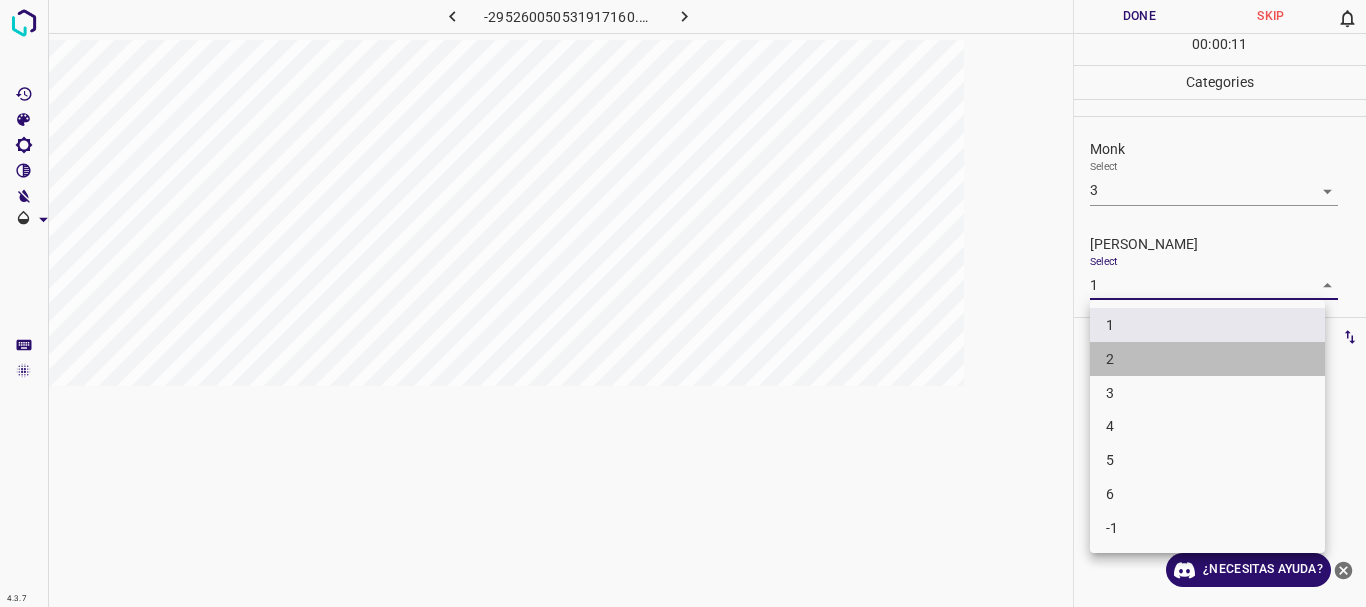 click on "2" at bounding box center [1207, 359] 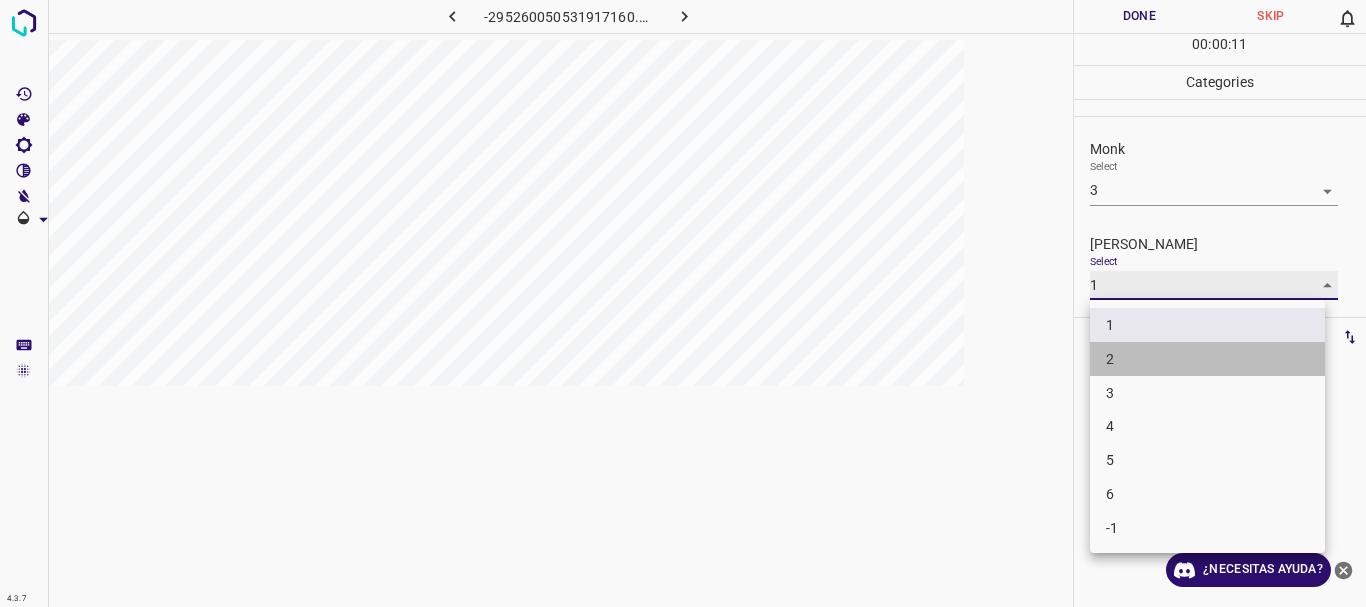 type on "2" 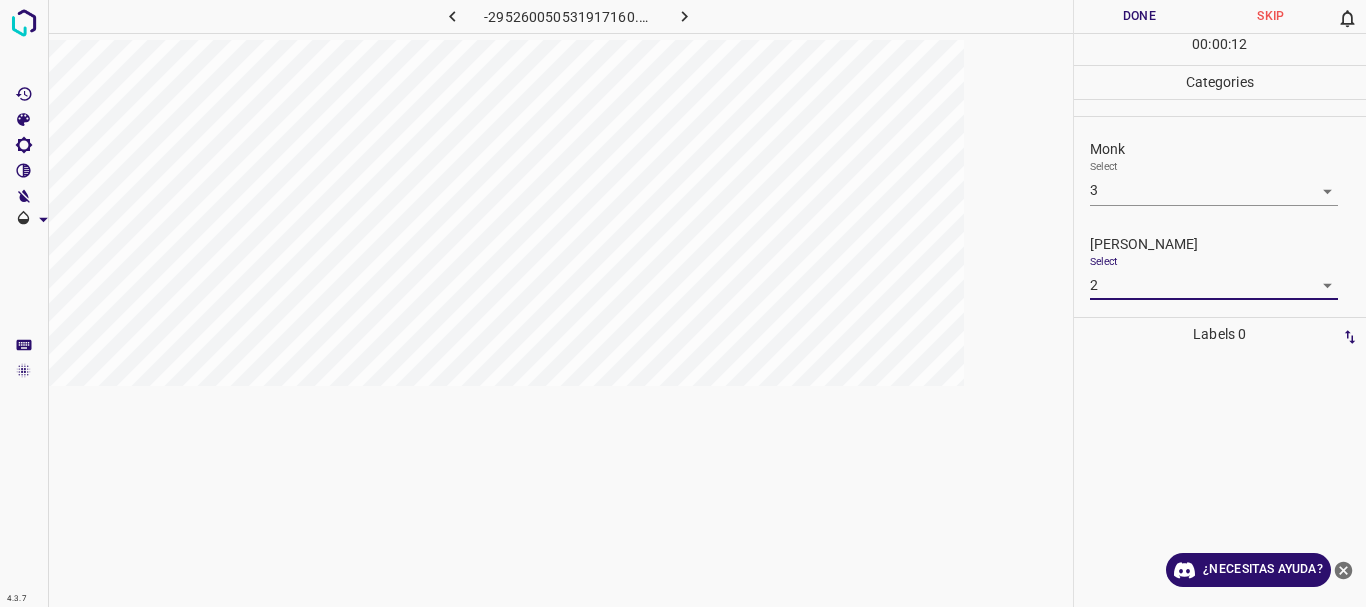 click on "Done" at bounding box center [1140, 16] 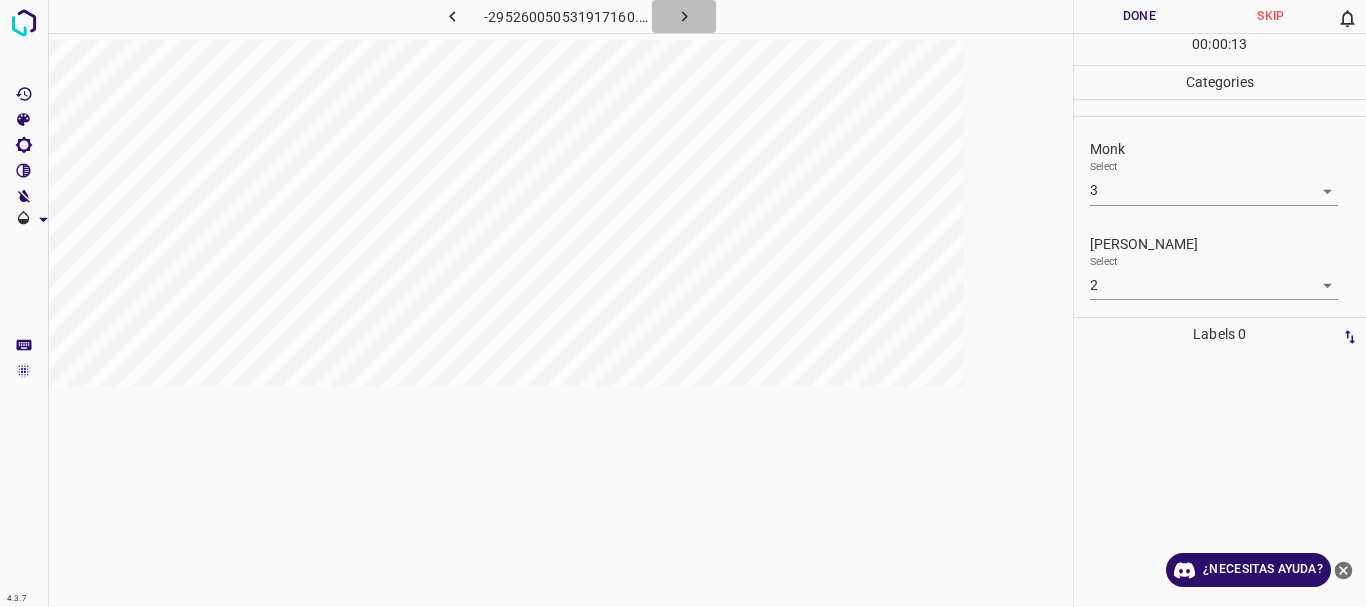 click 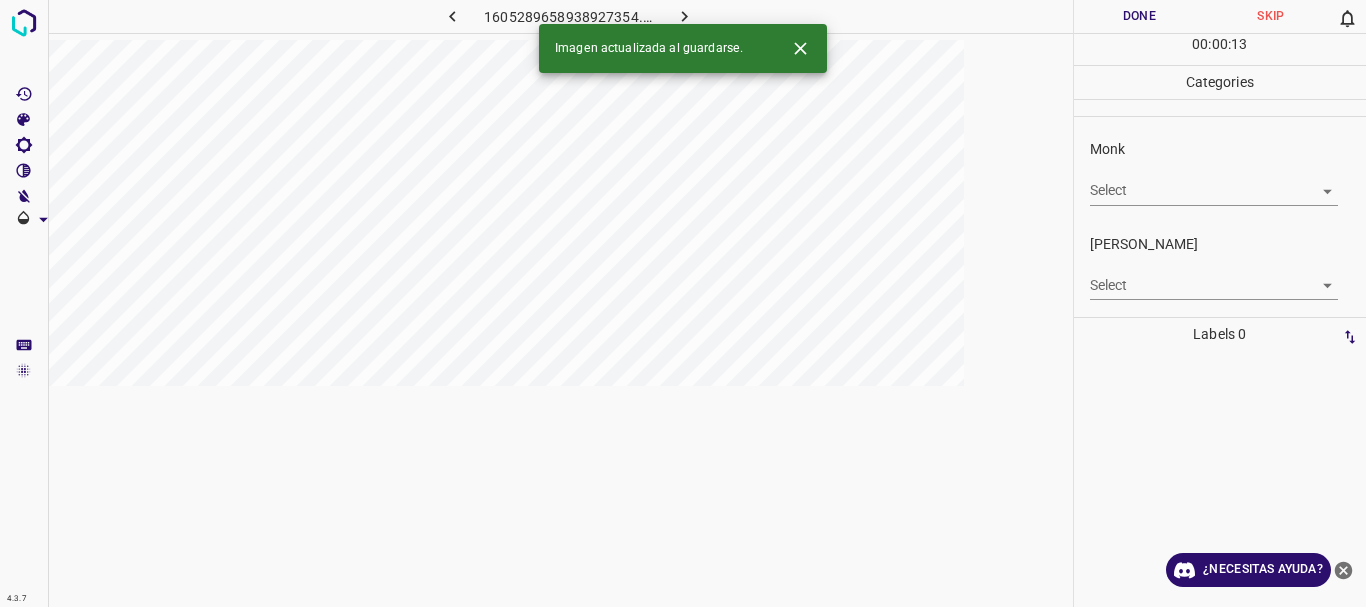 click 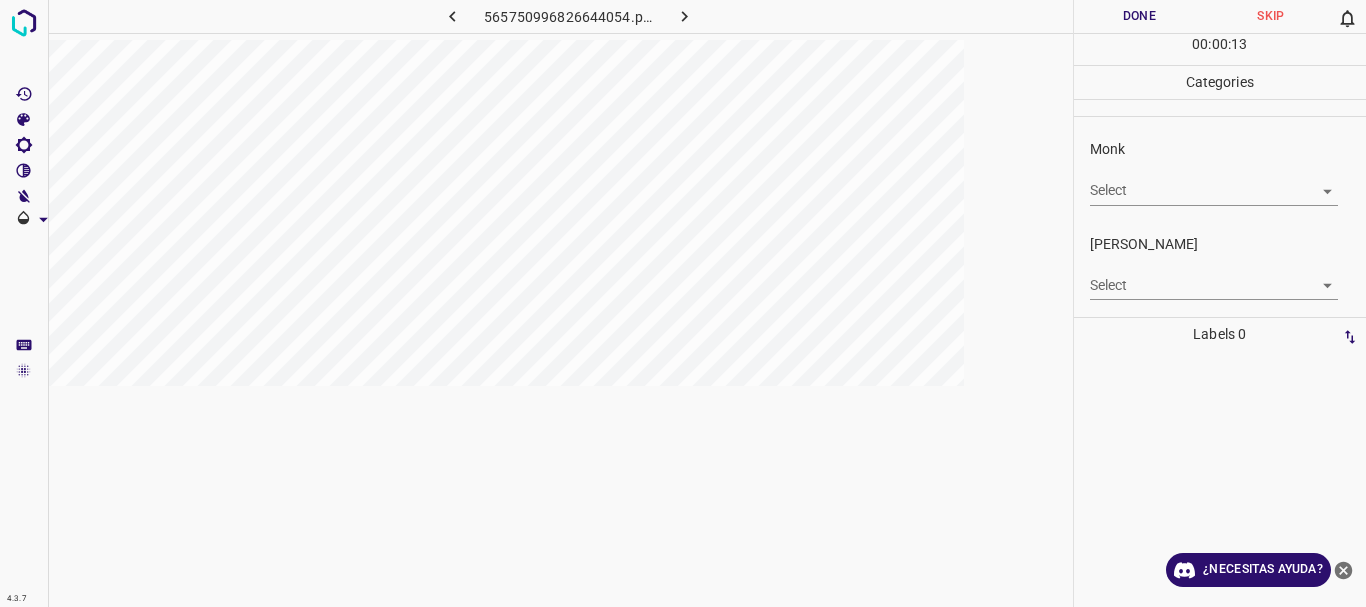 click 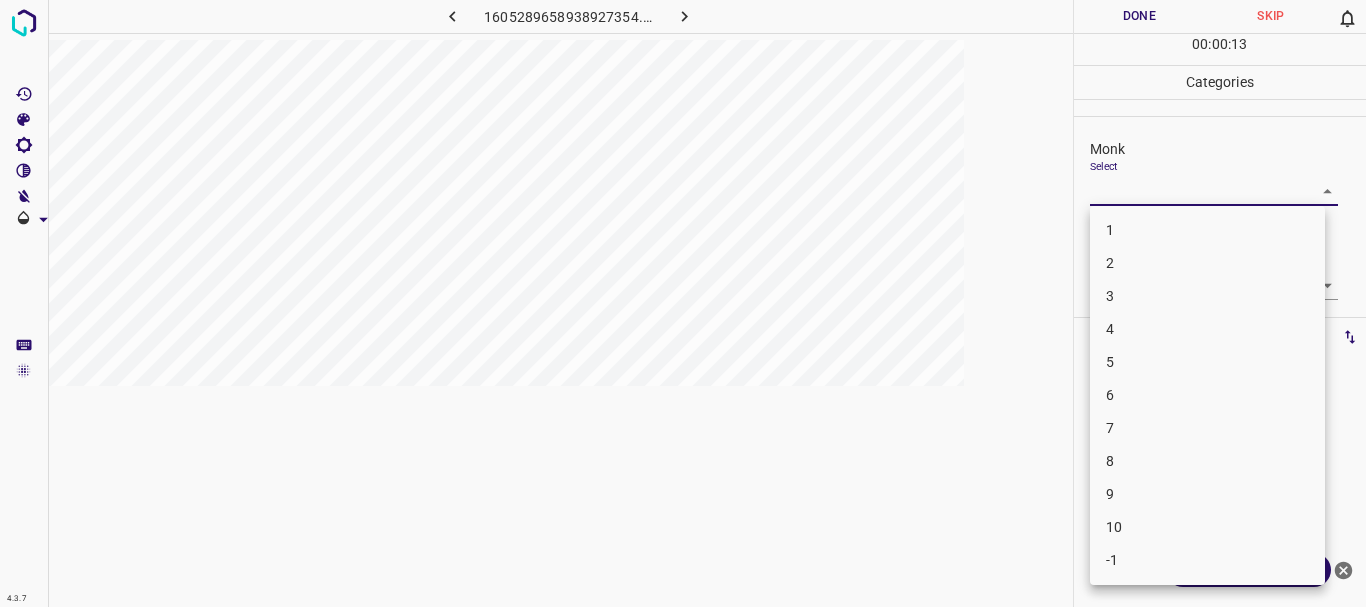click on "4.3.7 1605289658938927354.png Done Skip 0 00   : 00   : 13   Categories Monk   Select ​  Fitzpatrick   Select ​ Labels   0 Categories 1 Monk 2  Fitzpatrick Tools Space Change between modes (Draw & Edit) I Auto labeling R Restore zoom M Zoom in N Zoom out Delete Delete selecte label Filters Z Restore filters X Saturation filter C Brightness filter V Contrast filter B Gray scale filter General O Download ¿Necesitas ayuda? Texto original Valora esta traducción Tu opinión servirá para ayudar a mejorar el Traductor de Google - Texto - Esconder - Borrar 1 2 3 4 5 6 7 8 9 10 -1" at bounding box center (683, 303) 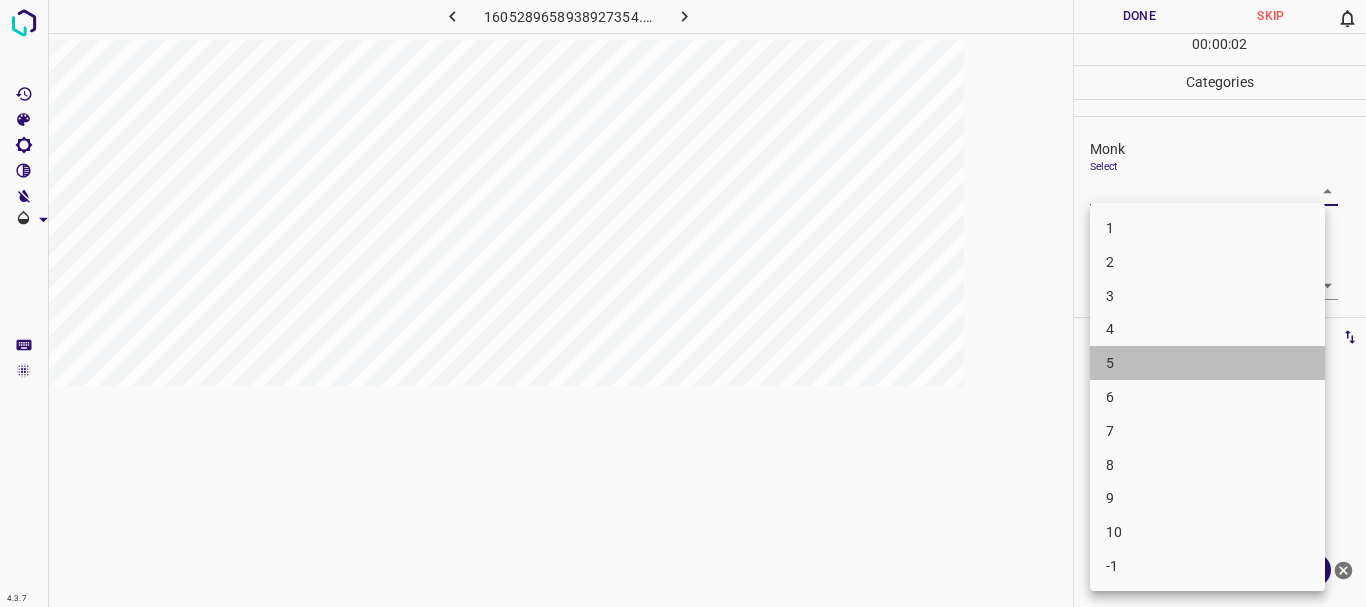click on "5" at bounding box center [1207, 363] 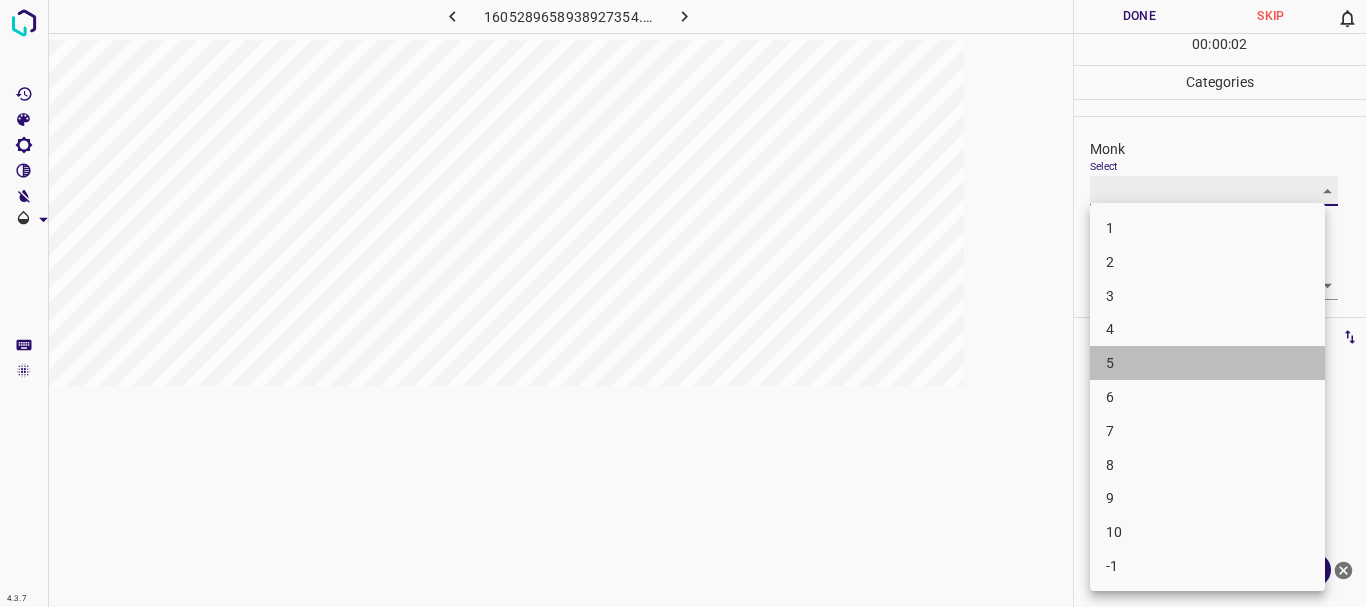 type on "5" 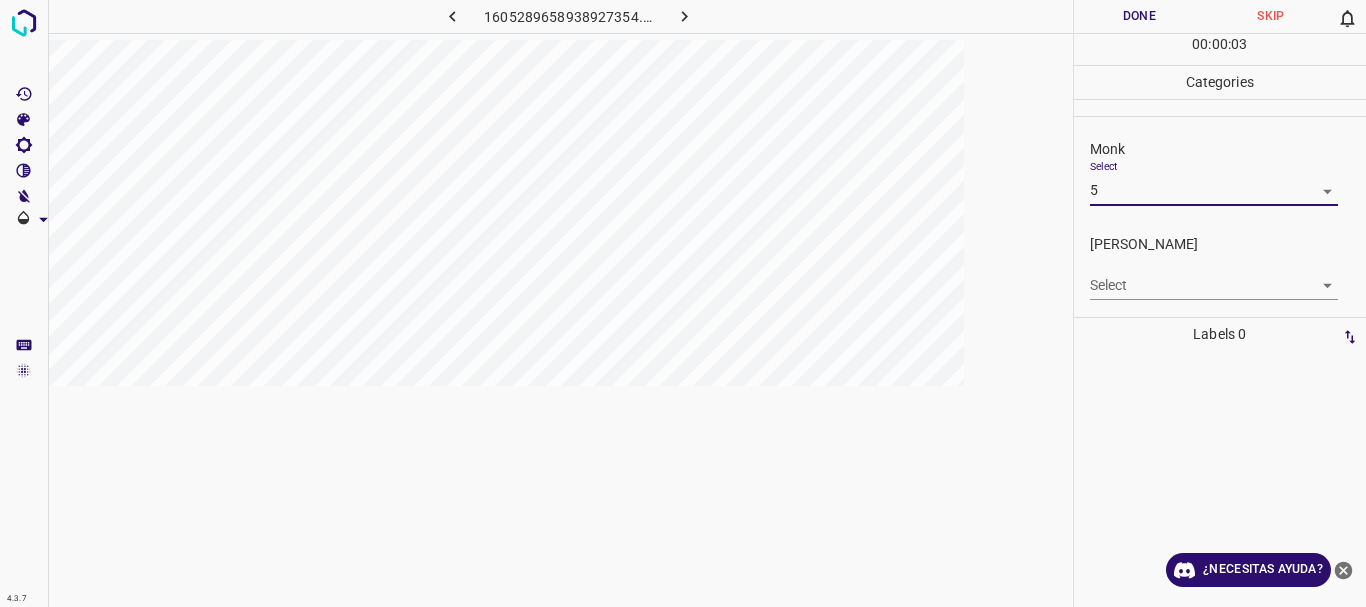 click on "4.3.7 1605289658938927354.png Done Skip 0 00   : 00   : 03   Categories Monk   Select 5 5  Fitzpatrick   Select ​ Labels   0 Categories 1 Monk 2  Fitzpatrick Tools Space Change between modes (Draw & Edit) I Auto labeling R Restore zoom M Zoom in N Zoom out Delete Delete selecte label Filters Z Restore filters X Saturation filter C Brightness filter V Contrast filter B Gray scale filter General O Download ¿Necesitas ayuda? Texto original Valora esta traducción Tu opinión servirá para ayudar a mejorar el Traductor de Google - Texto - Esconder - Borrar" at bounding box center [683, 303] 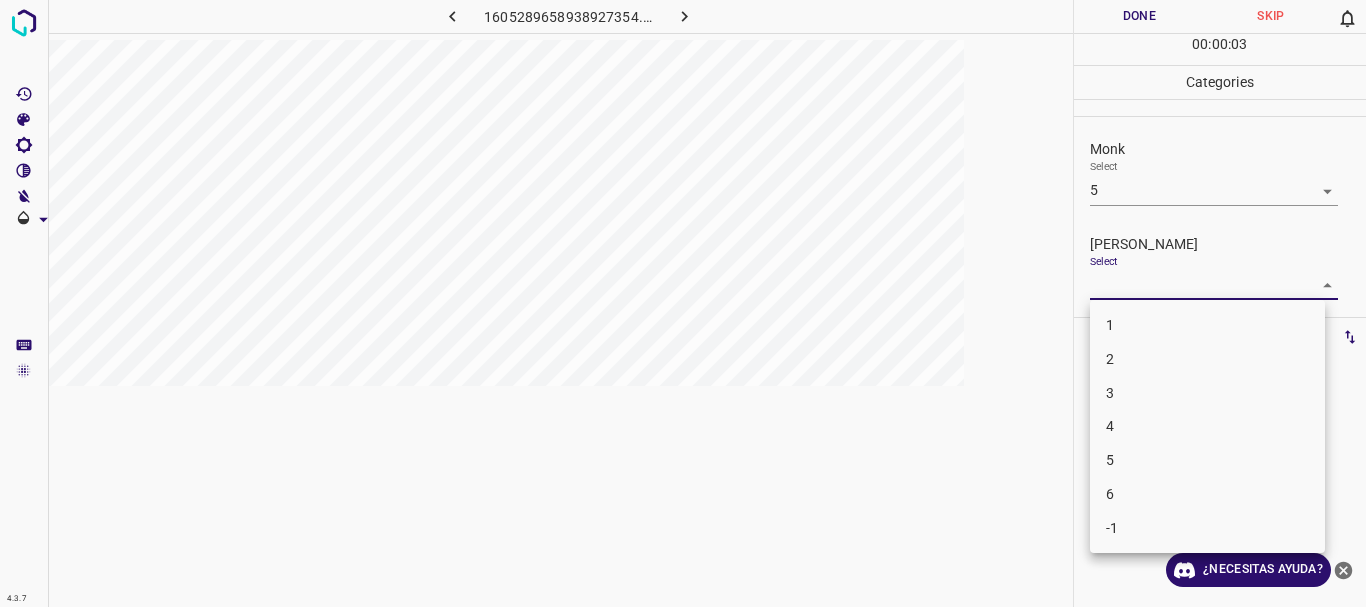 click on "2" at bounding box center (1207, 359) 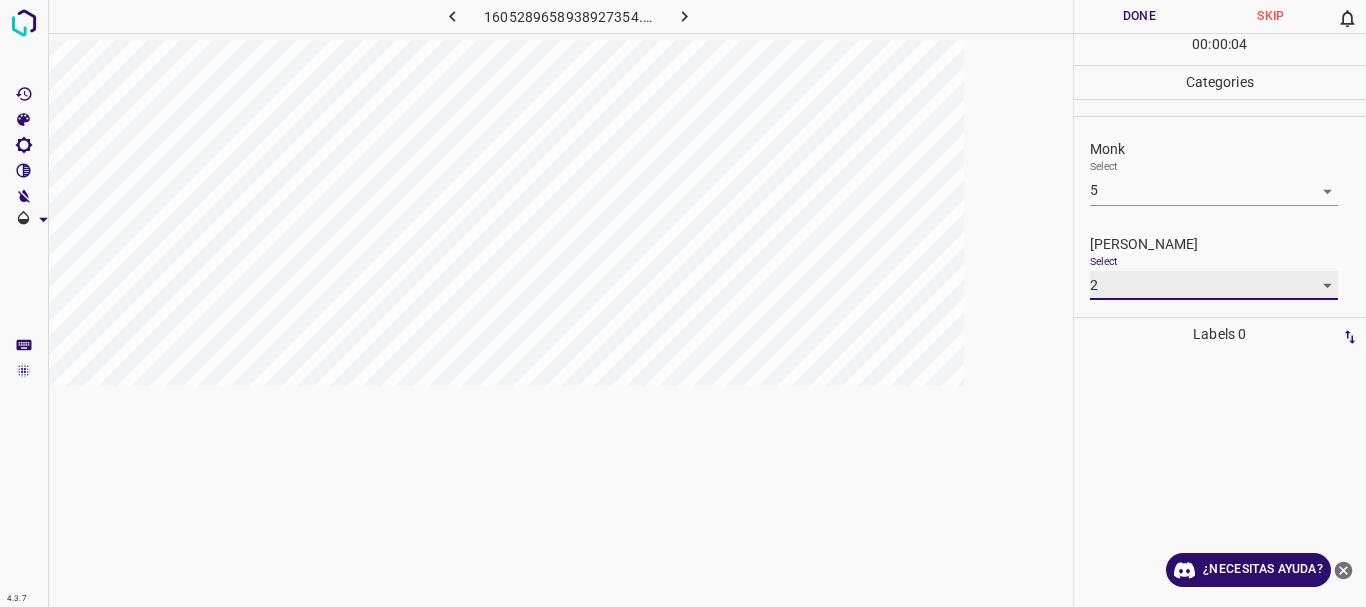 type on "2" 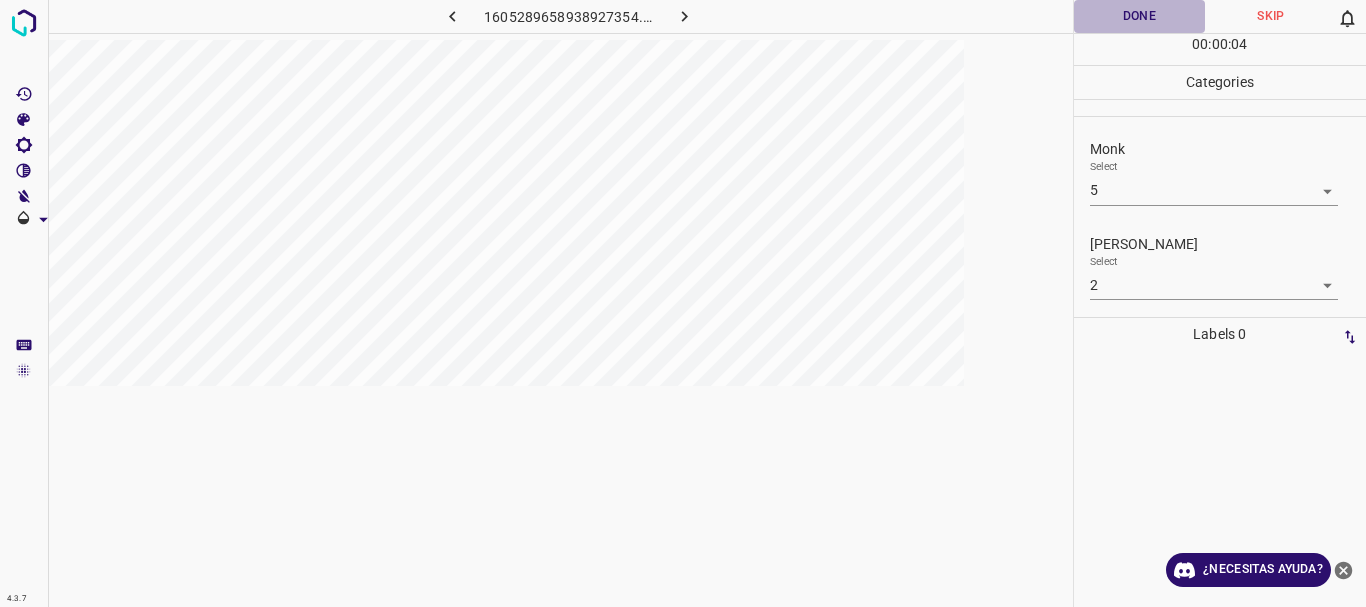 click on "Done" at bounding box center [1140, 16] 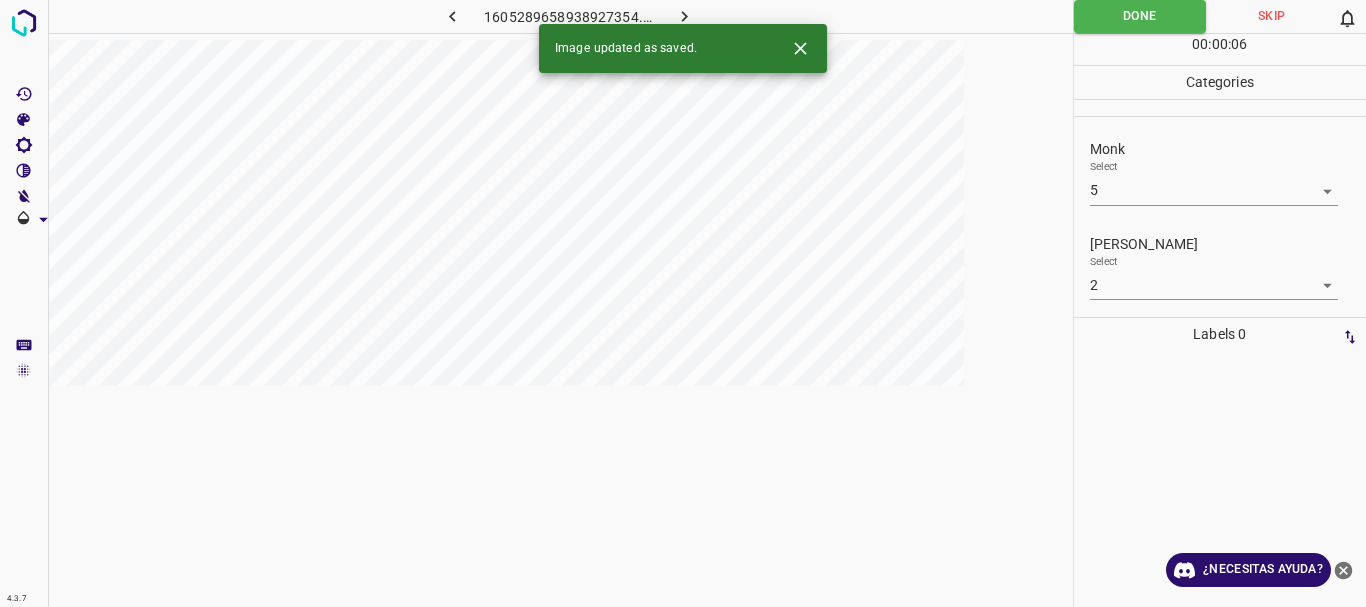 click 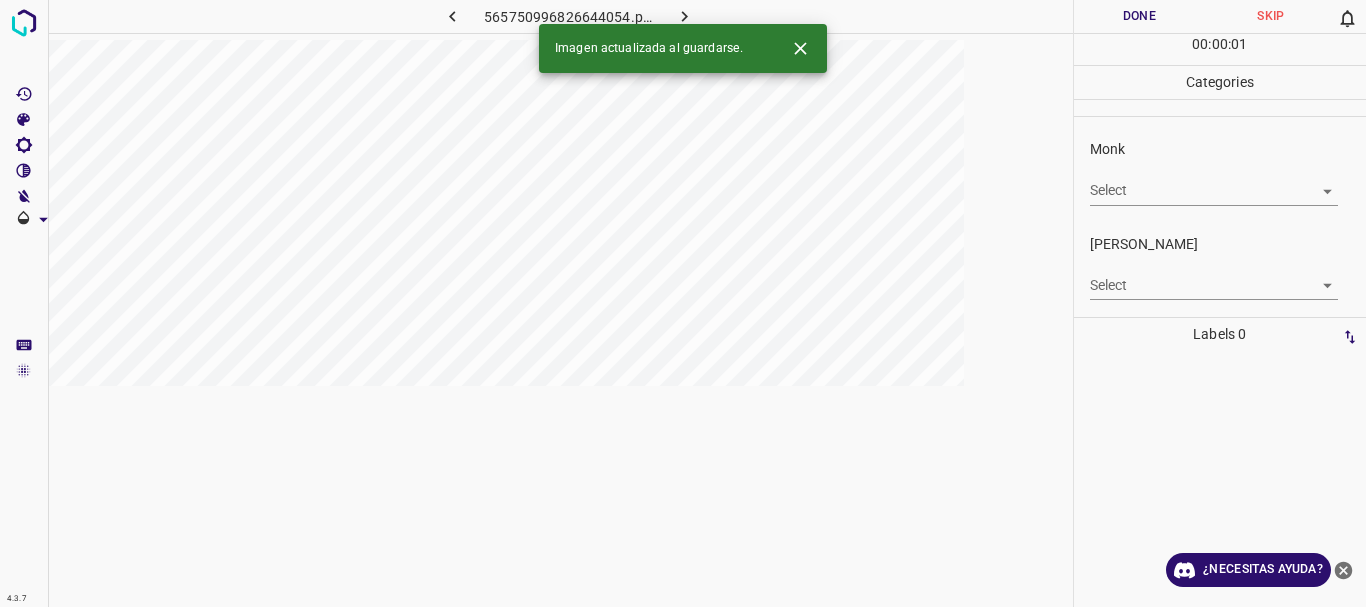 click on "4.3.7 565750996826644054.png Done Skip 0 00   : 00   : 01   Categories Monk   Select ​  Fitzpatrick   Select ​ Labels   0 Categories 1 Monk 2  Fitzpatrick Tools Space Change between modes (Draw & Edit) I Auto labeling R Restore zoom M Zoom in N Zoom out Delete Delete selecte label Filters Z Restore filters X Saturation filter C Brightness filter V Contrast filter B Gray scale filter General O Download Imagen actualizada al guardarse. ¿Necesitas ayuda? Texto original Valora esta traducción Tu opinión servirá para ayudar a mejorar el Traductor de Google - Texto - Esconder - Borrar" at bounding box center (683, 303) 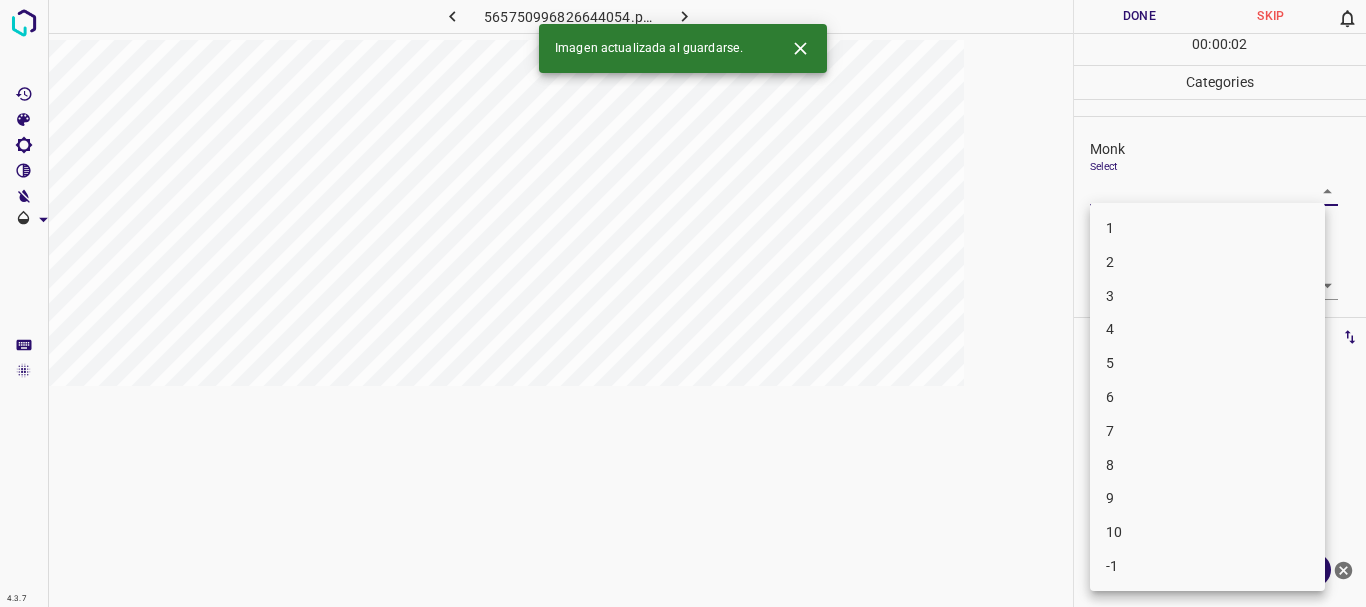 click on "6" at bounding box center [1207, 397] 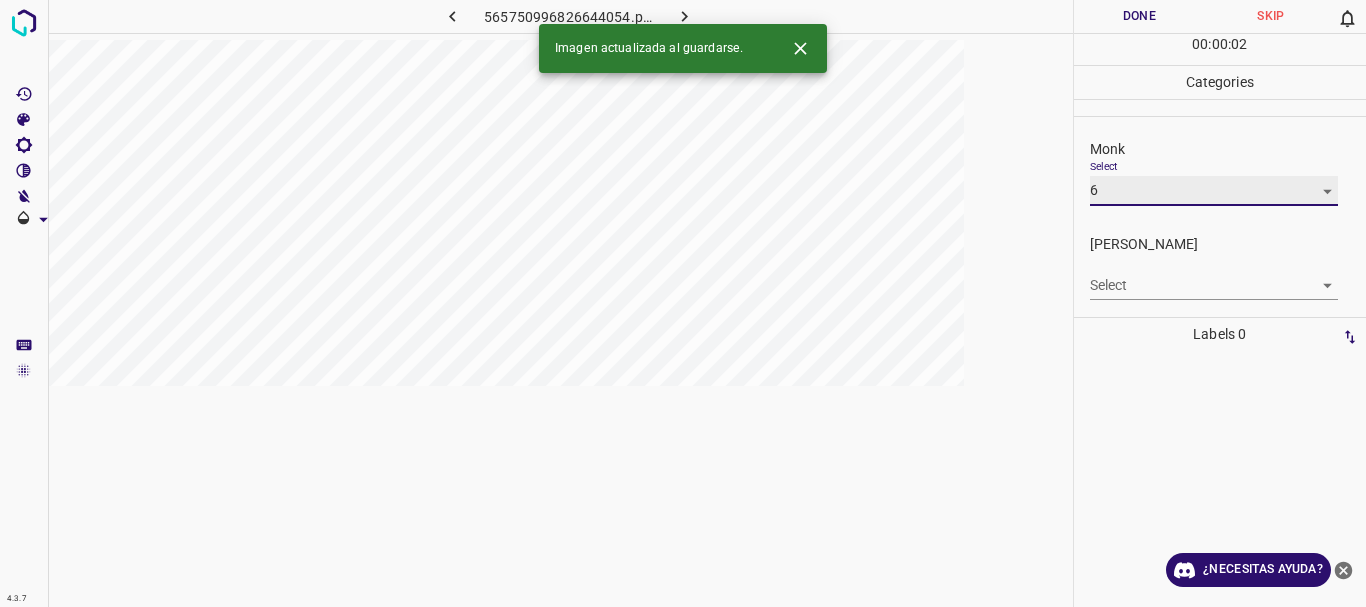 type on "6" 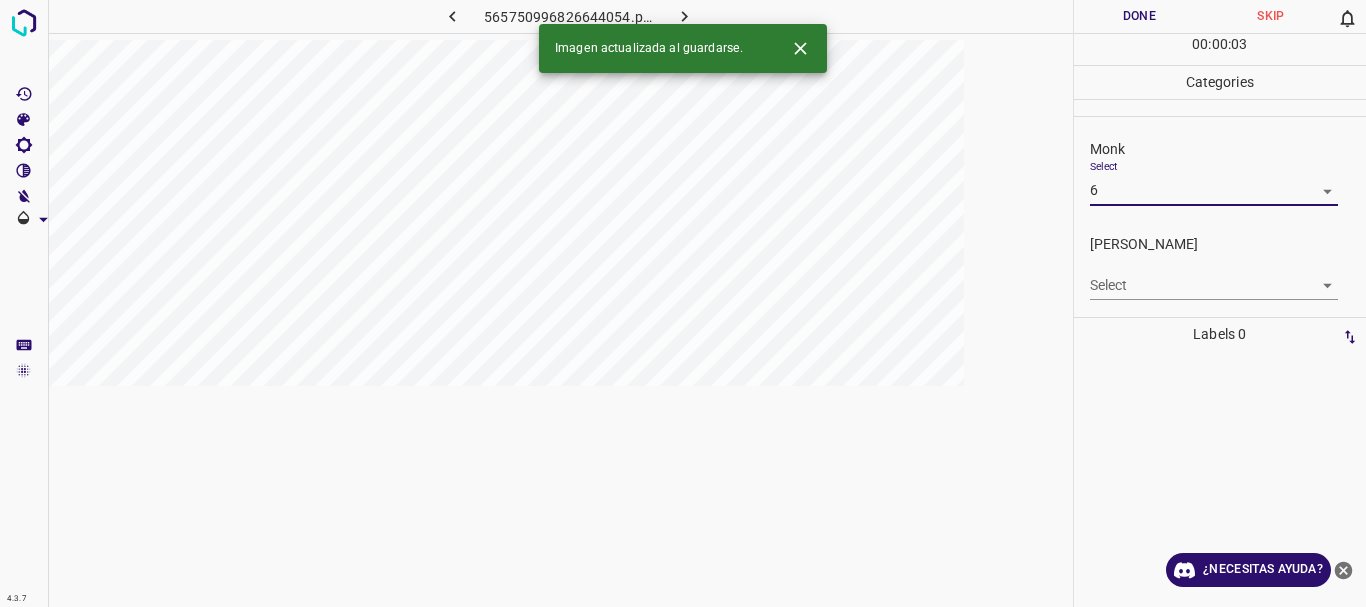 click on "4.3.7 565750996826644054.png Done Skip 0 00   : 00   : 03   Categories Monk   Select 6 6  Fitzpatrick   Select ​ Labels   0 Categories 1 Monk 2  Fitzpatrick Tools Space Change between modes (Draw & Edit) I Auto labeling R Restore zoom M Zoom in N Zoom out Delete Delete selecte label Filters Z Restore filters X Saturation filter C Brightness filter V Contrast filter B Gray scale filter General O Download Imagen actualizada al guardarse. ¿Necesitas ayuda? Texto original Valora esta traducción Tu opinión servirá para ayudar a mejorar el Traductor de Google - Texto - Esconder - Borrar" at bounding box center (683, 303) 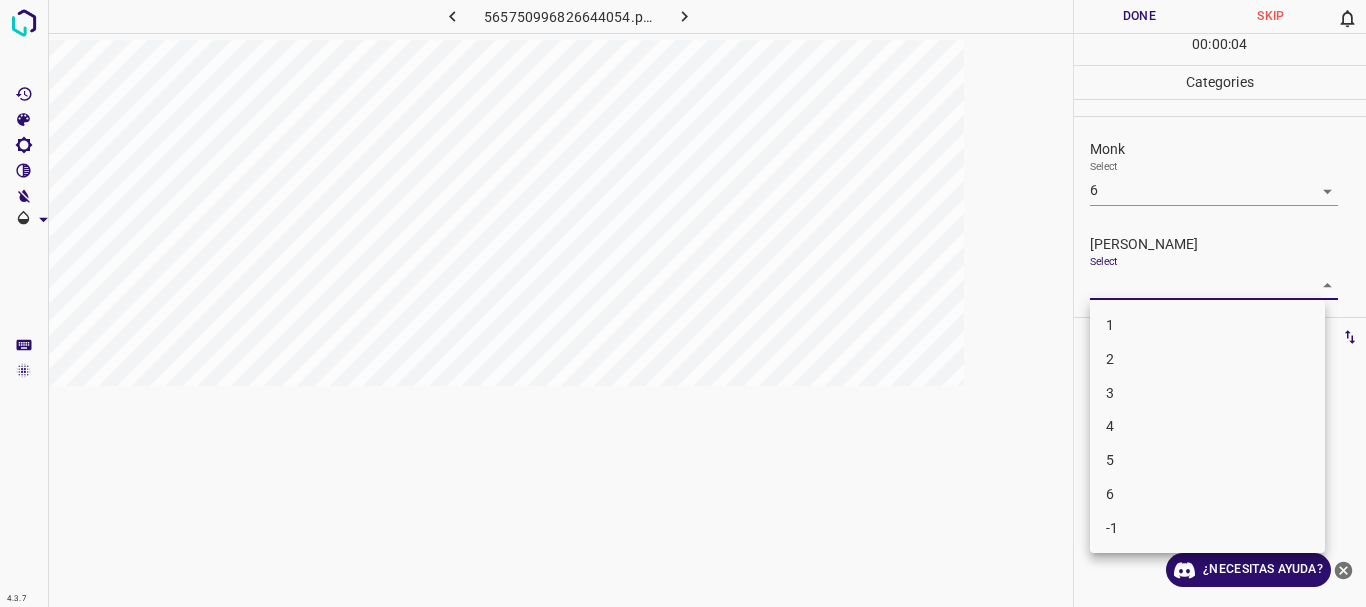 click on "4" at bounding box center [1207, 426] 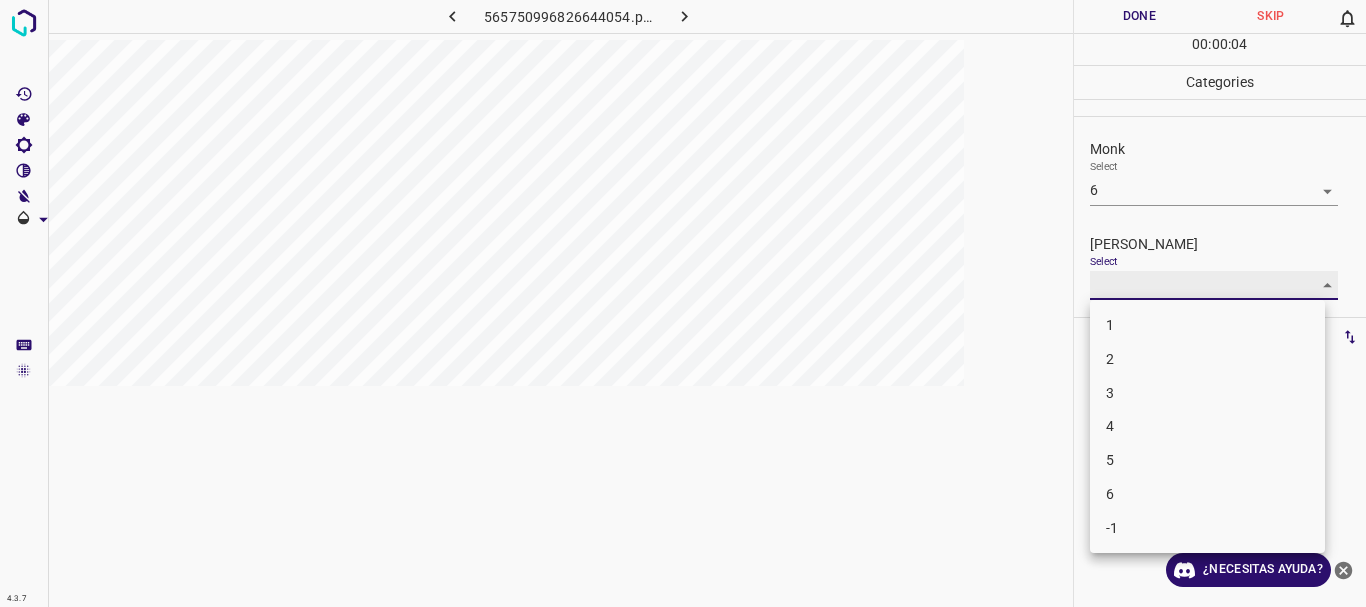 type on "4" 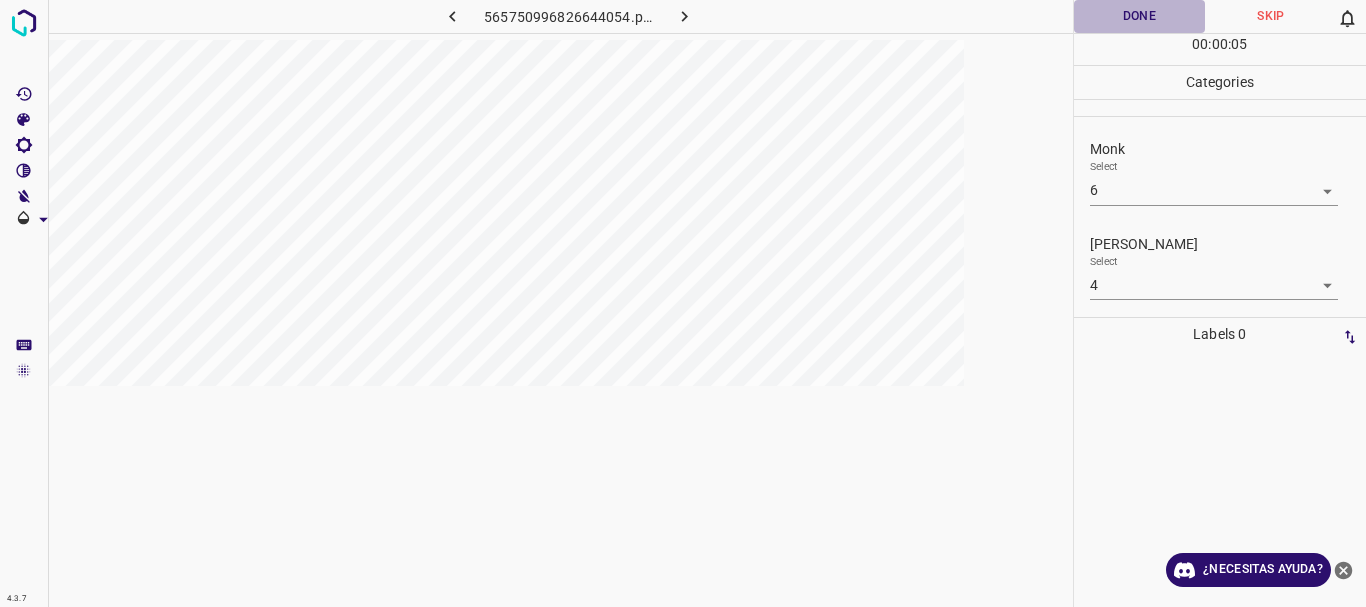 click on "Done" at bounding box center [1140, 16] 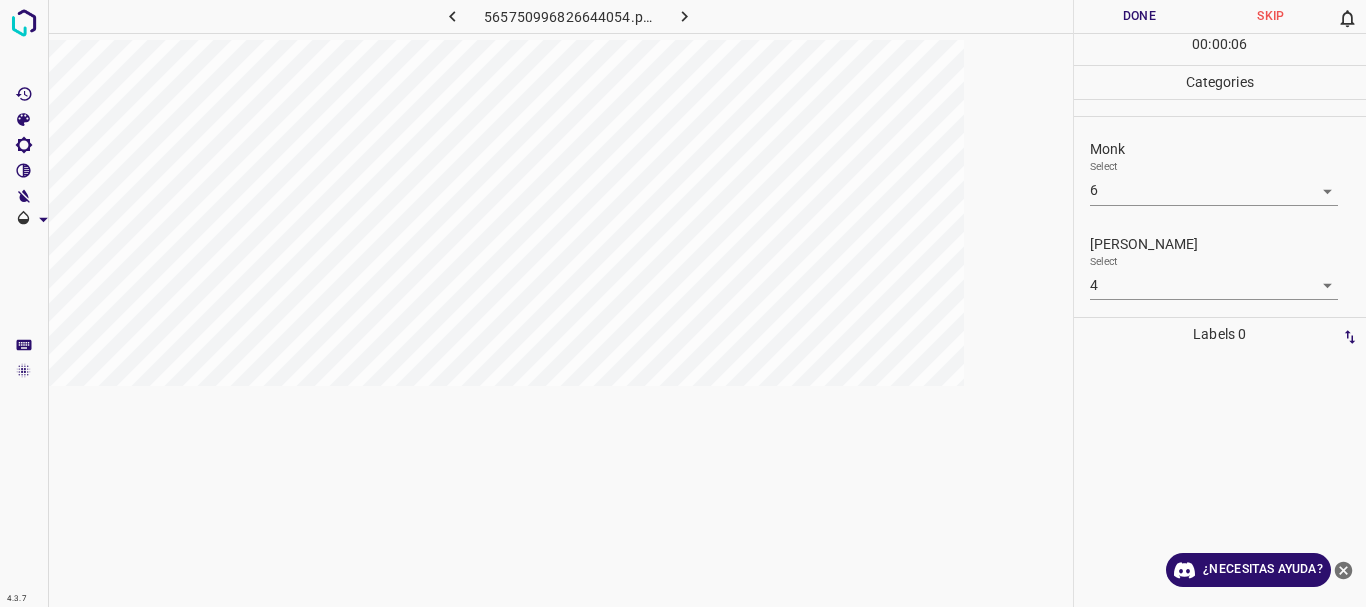 click 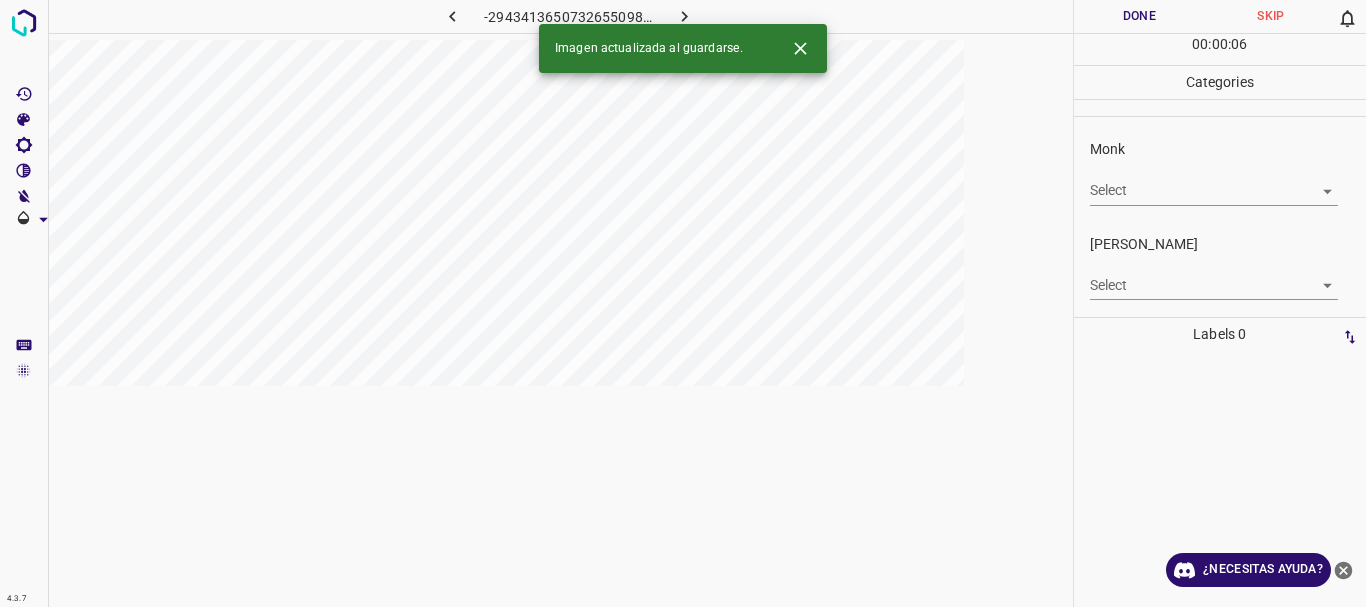 click on "4.3.7 -2943413650732655098.png Done Skip 0 00   : 00   : 06   Categories Monk   Select ​  Fitzpatrick   Select ​ Labels   0 Categories 1 Monk 2  Fitzpatrick Tools Space Change between modes (Draw & Edit) I Auto labeling R Restore zoom M Zoom in N Zoom out Delete Delete selecte label Filters Z Restore filters X Saturation filter C Brightness filter V Contrast filter B Gray scale filter General O Download Imagen actualizada al guardarse. ¿Necesitas ayuda? Texto original Valora esta traducción Tu opinión servirá para ayudar a mejorar el Traductor de Google - Texto - Esconder - Borrar" at bounding box center (683, 303) 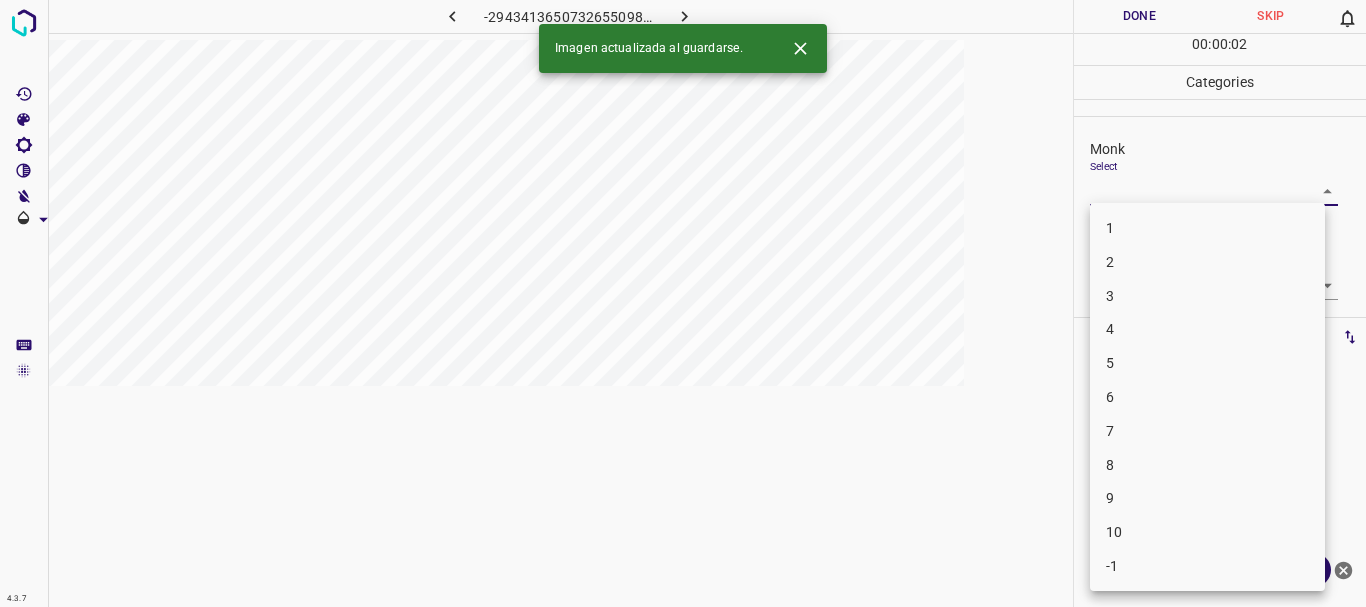 click on "4" at bounding box center [1207, 329] 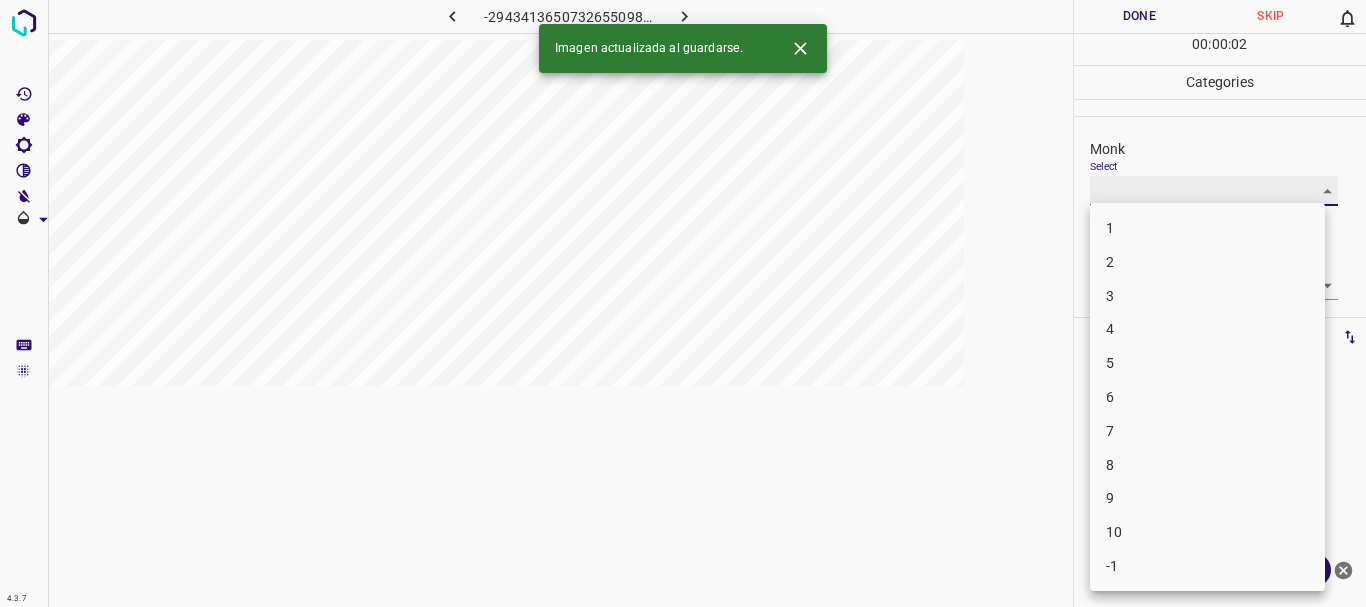 type on "4" 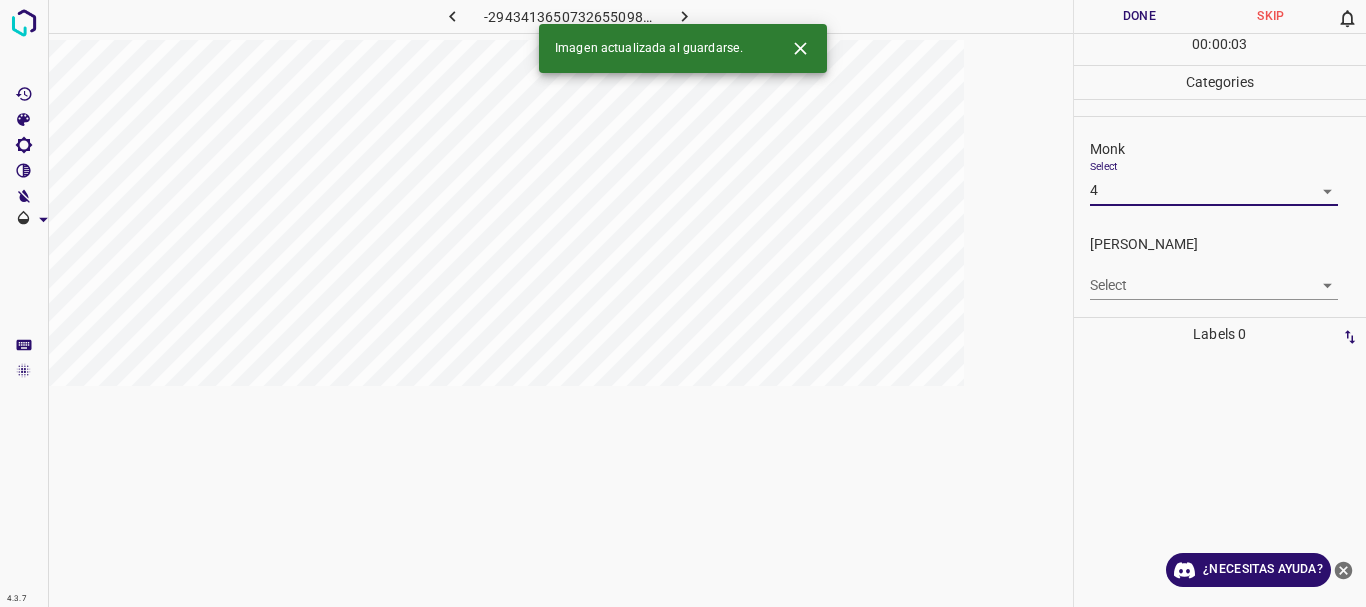 click on "4.3.7 -2943413650732655098.png Done Skip 0 00   : 00   : 03   Categories Monk   Select 4 4  Fitzpatrick   Select ​ Labels   0 Categories 1 Monk 2  Fitzpatrick Tools Space Change between modes (Draw & Edit) I Auto labeling R Restore zoom M Zoom in N Zoom out Delete Delete selecte label Filters Z Restore filters X Saturation filter C Brightness filter V Contrast filter B Gray scale filter General O Download Imagen actualizada al guardarse. ¿Necesitas ayuda? Texto original Valora esta traducción Tu opinión servirá para ayudar a mejorar el Traductor de Google - Texto - Esconder - Borrar" at bounding box center (683, 303) 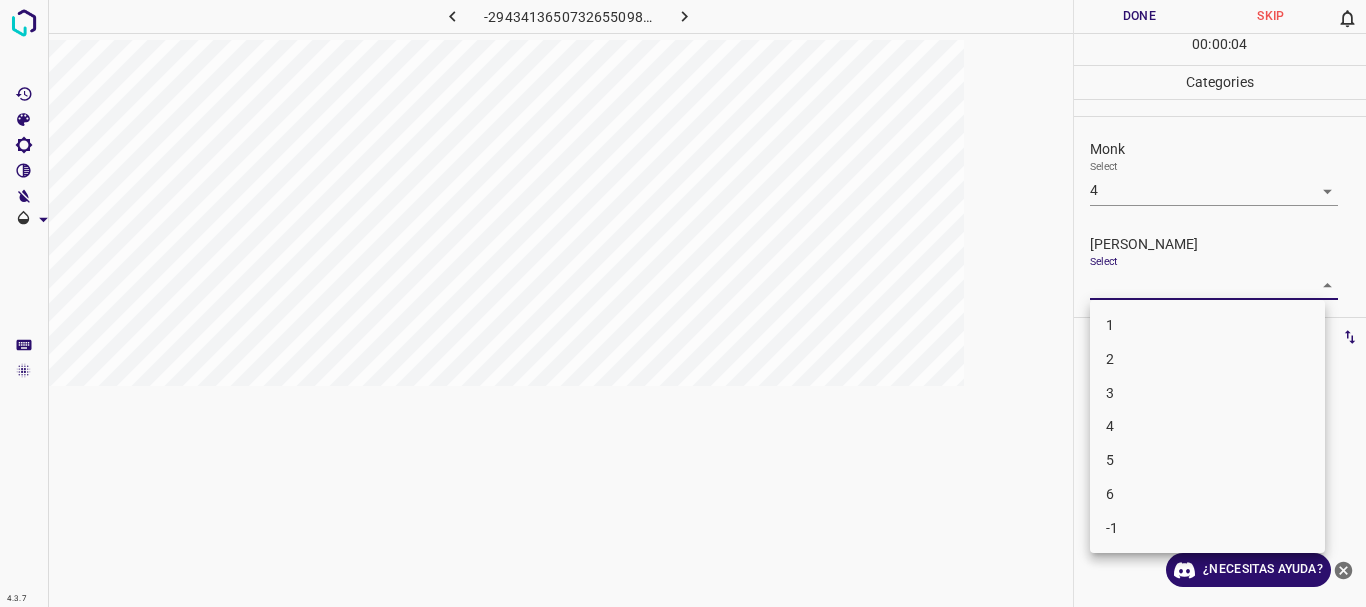 drag, startPoint x: 1161, startPoint y: 392, endPoint x: 1165, endPoint y: 363, distance: 29.274563 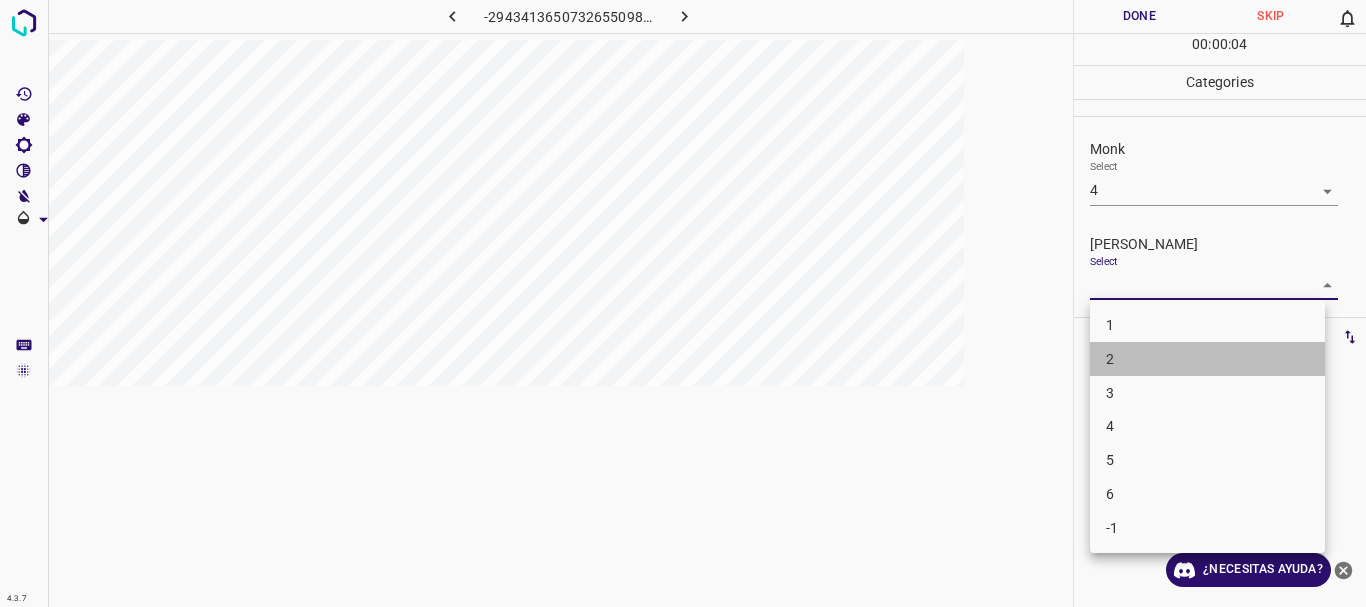click on "2" at bounding box center [1207, 359] 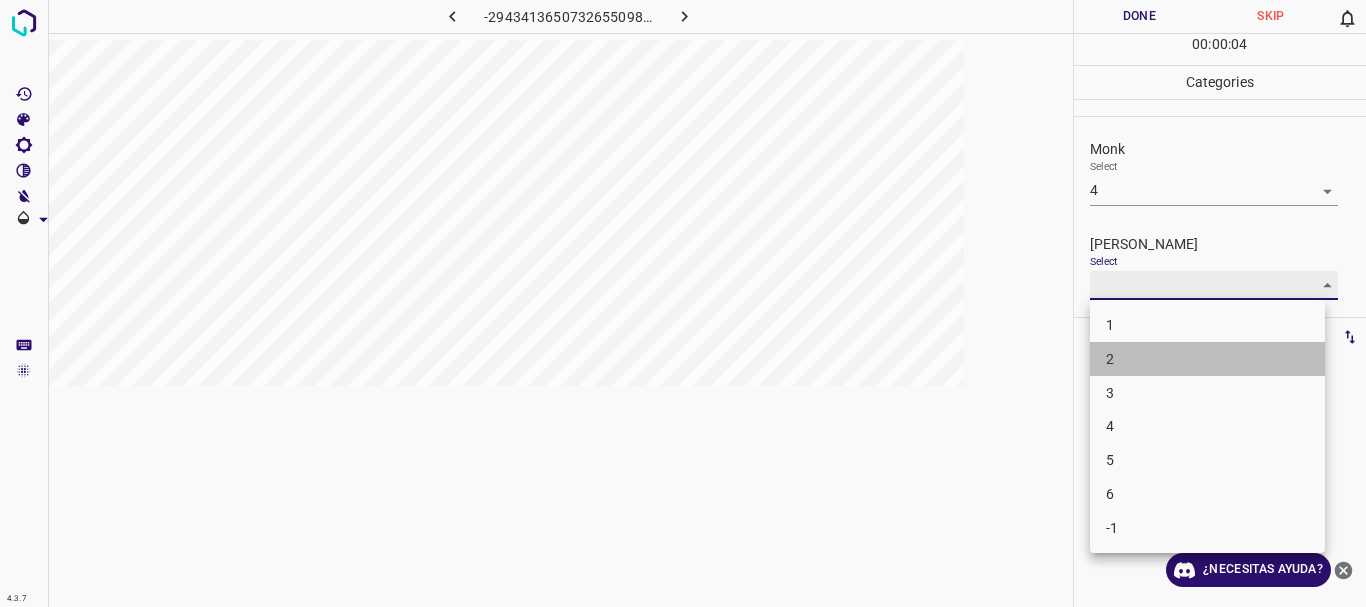 type on "2" 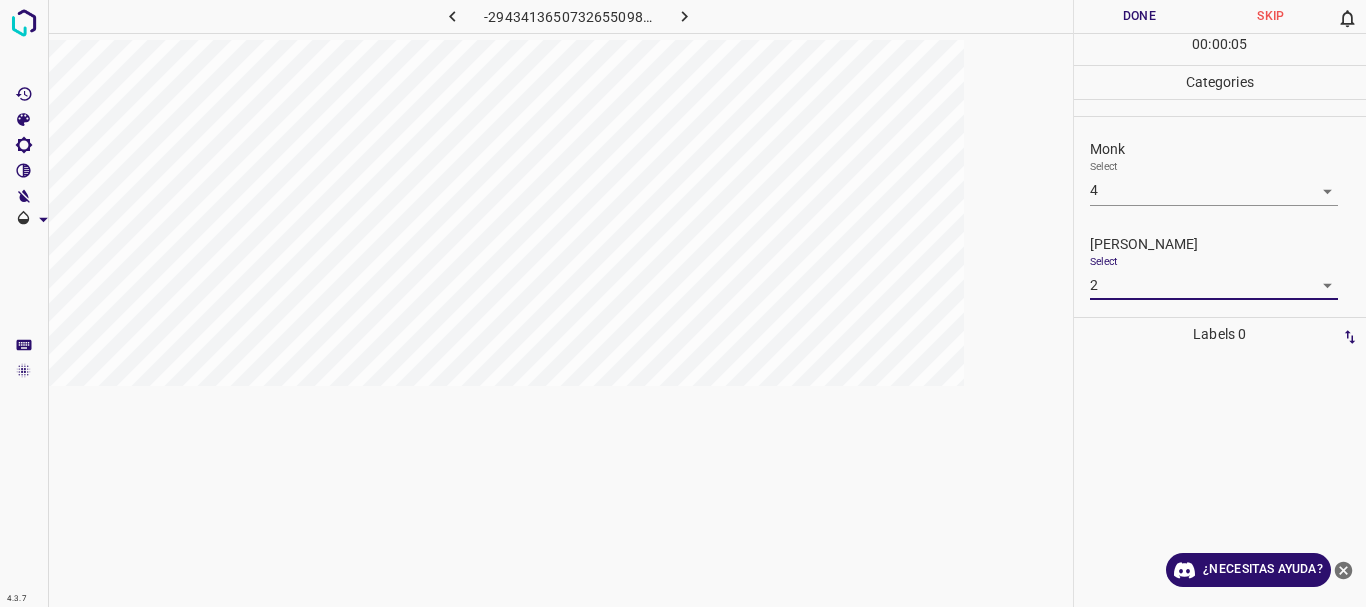 click on "Done" at bounding box center (1140, 16) 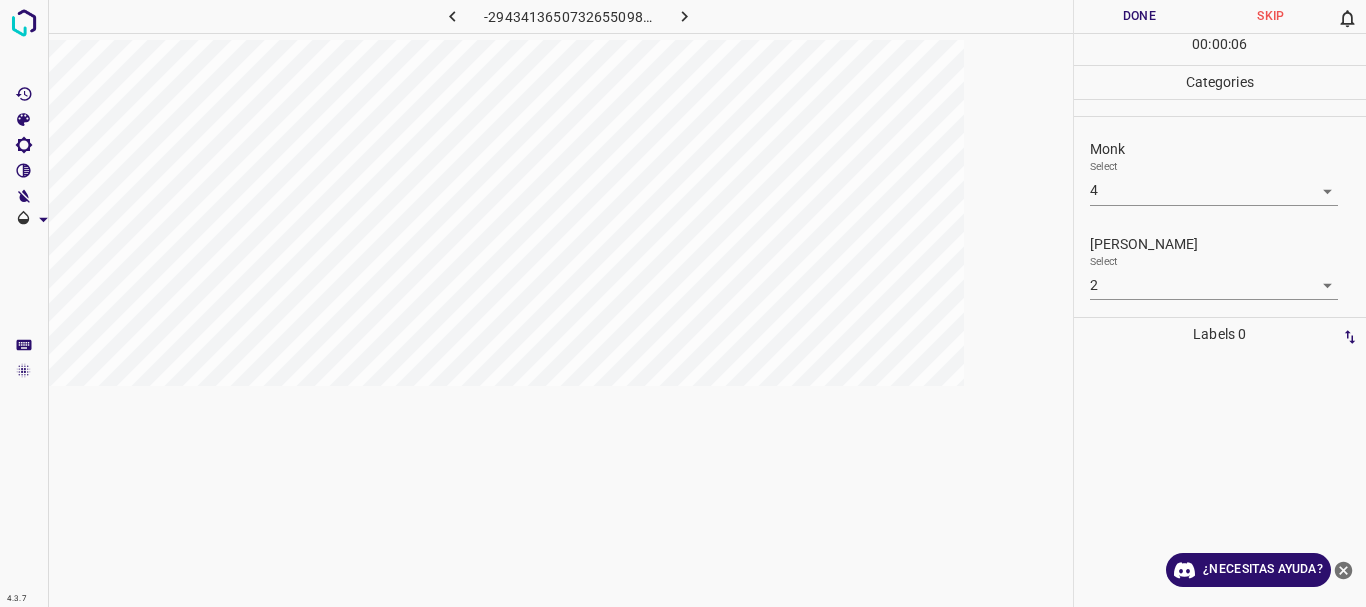 click at bounding box center [684, 16] 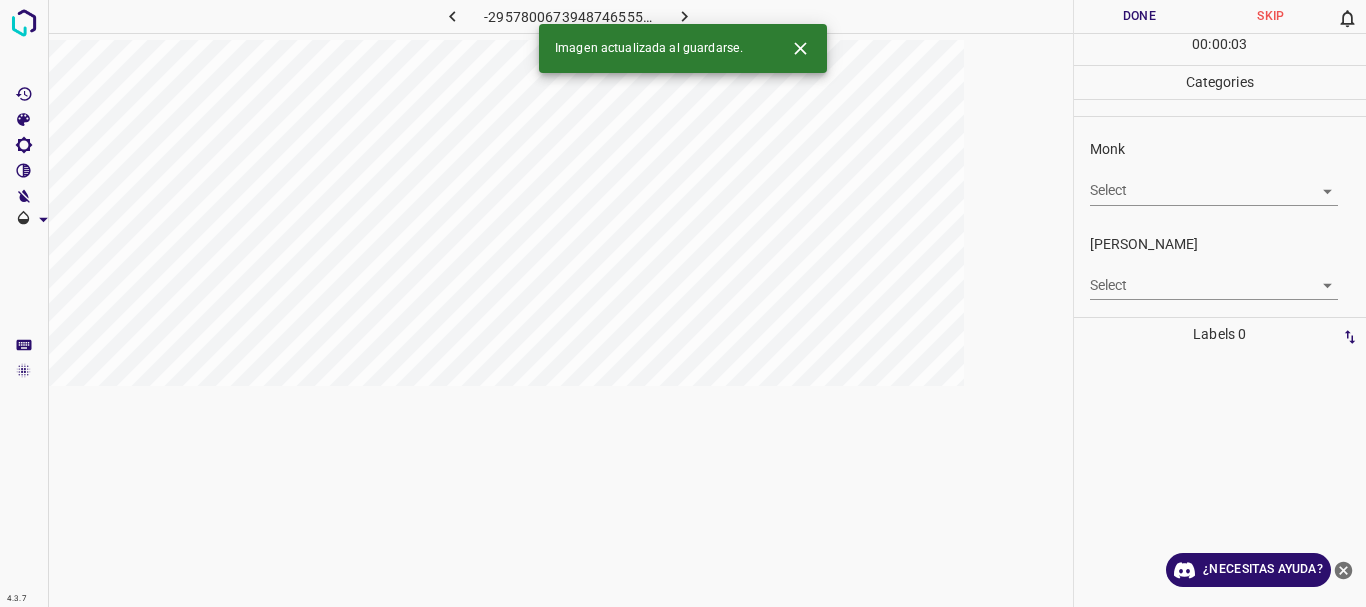 click 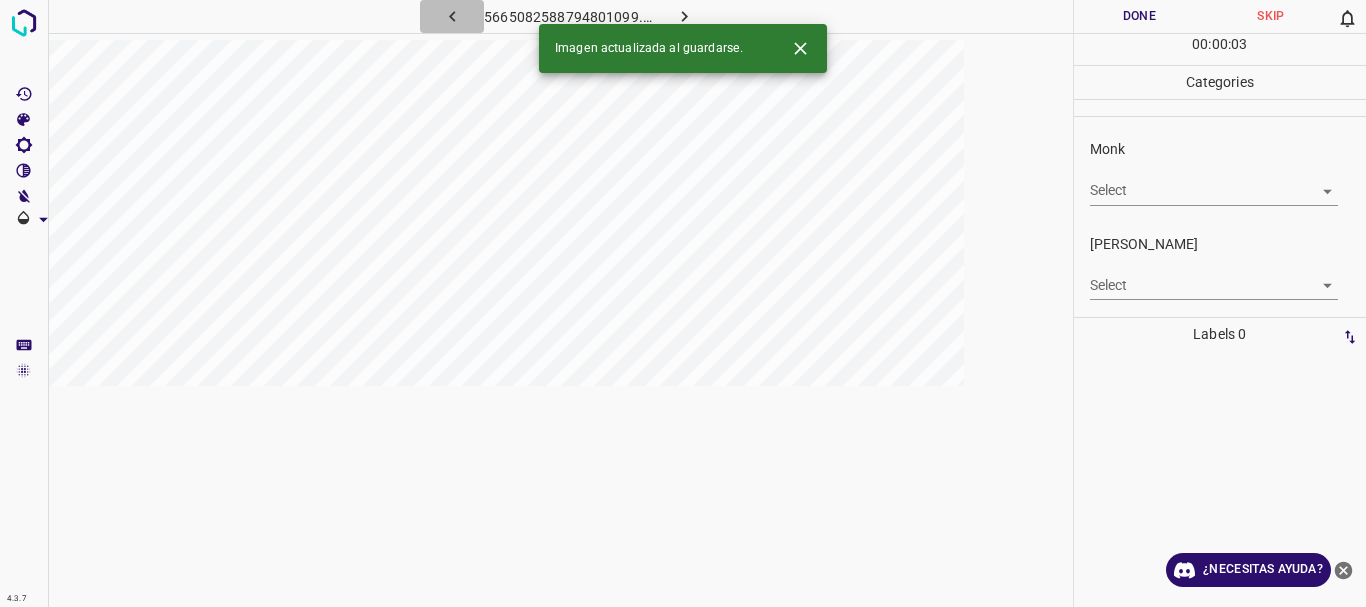 click 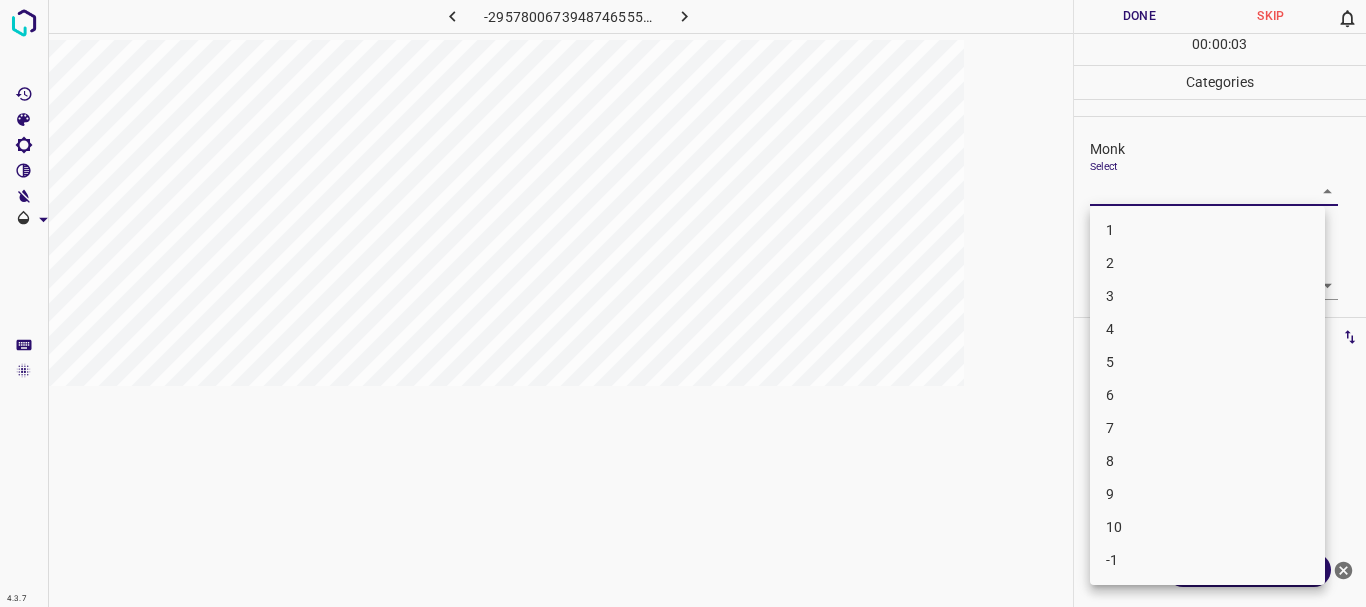 click on "4.3.7 -2957800673948746555.png Done Skip 0 00   : 00   : 03   Categories Monk   Select ​  Fitzpatrick   Select ​ Labels   0 Categories 1 Monk 2  Fitzpatrick Tools Space Change between modes (Draw & Edit) I Auto labeling R Restore zoom M Zoom in N Zoom out Delete Delete selecte label Filters Z Restore filters X Saturation filter C Brightness filter V Contrast filter B Gray scale filter General O Download ¿Necesitas ayuda? Texto original Valora esta traducción Tu opinión servirá para ayudar a mejorar el Traductor de Google - Texto - Esconder - Borrar 1 2 3 4 5 6 7 8 9 10 -1" at bounding box center (683, 303) 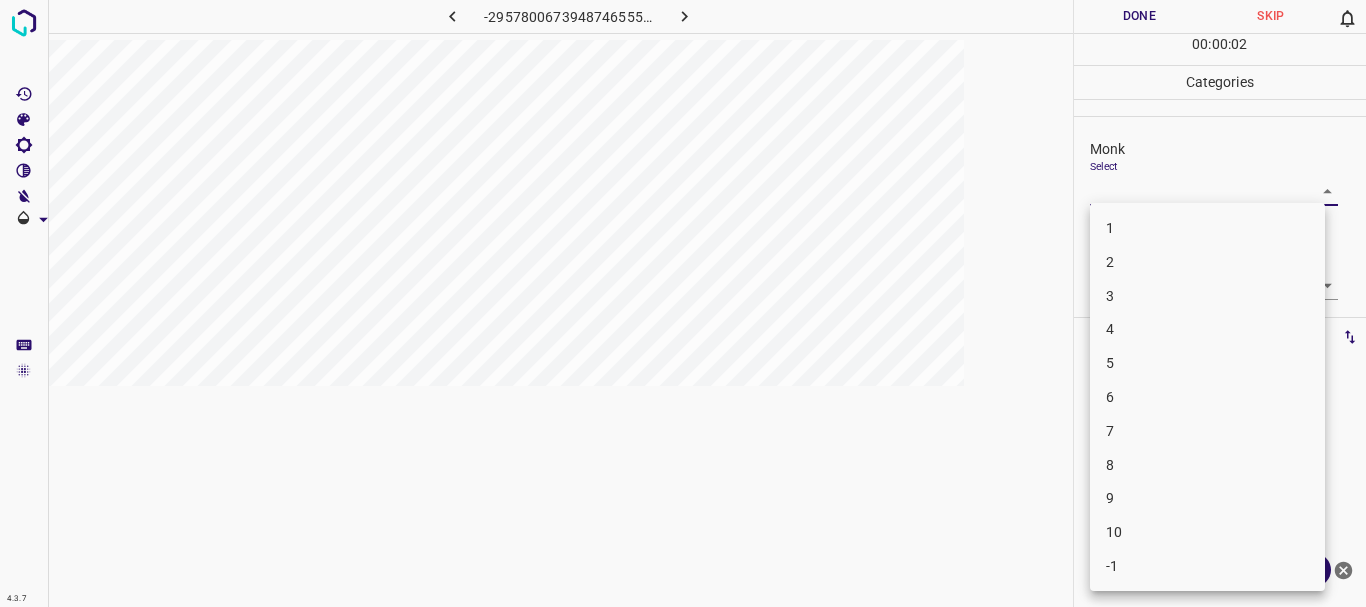 click on "7" at bounding box center (1207, 431) 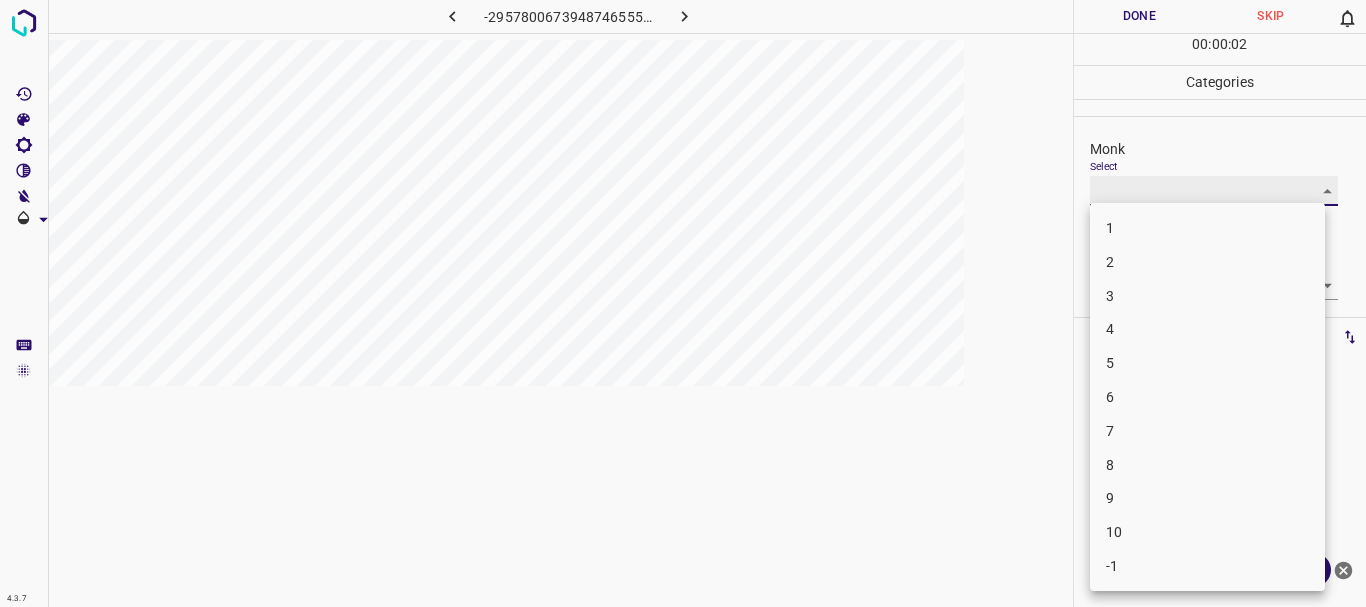 type on "7" 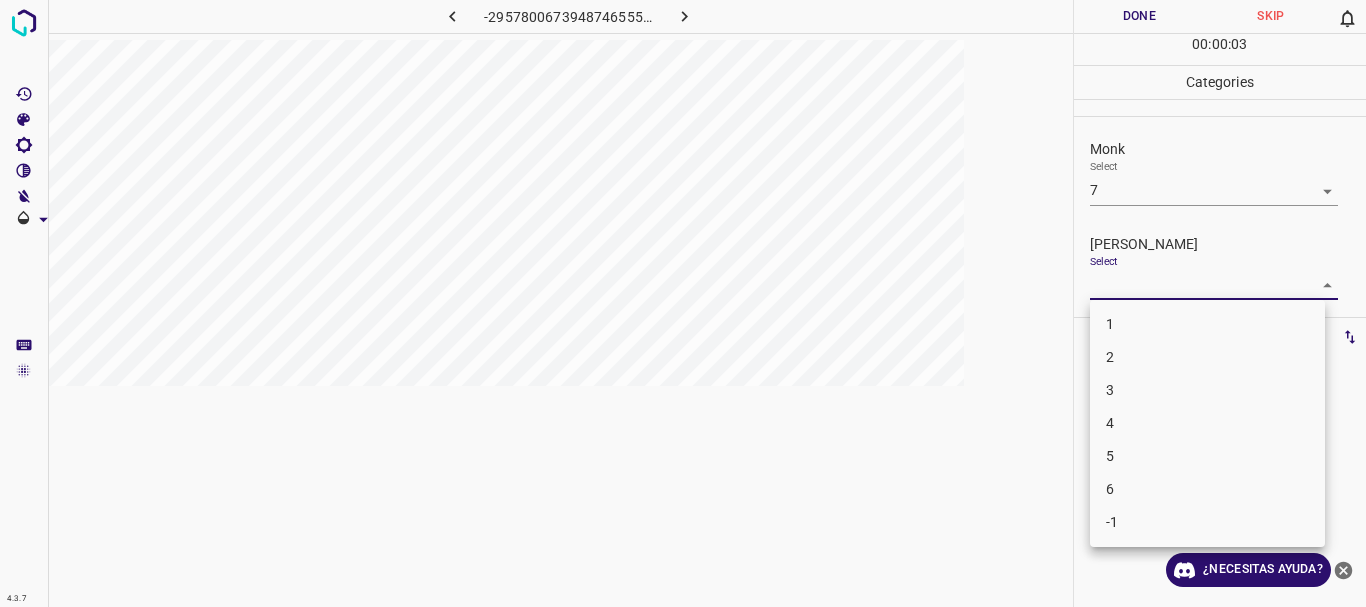 click on "4.3.7 -2957800673948746555.png Done Skip 0 00   : 00   : 03   Categories Monk   Select 7 7  Fitzpatrick   Select ​ Labels   0 Categories 1 Monk 2  Fitzpatrick Tools Space Change between modes (Draw & Edit) I Auto labeling R Restore zoom M Zoom in N Zoom out Delete Delete selecte label Filters Z Restore filters X Saturation filter C Brightness filter V Contrast filter B Gray scale filter General O Download ¿Necesitas ayuda? Texto original Valora esta traducción Tu opinión servirá para ayudar a mejorar el Traductor de Google - Texto - Esconder - Borrar 1 2 3 4 5 6 -1" at bounding box center (683, 303) 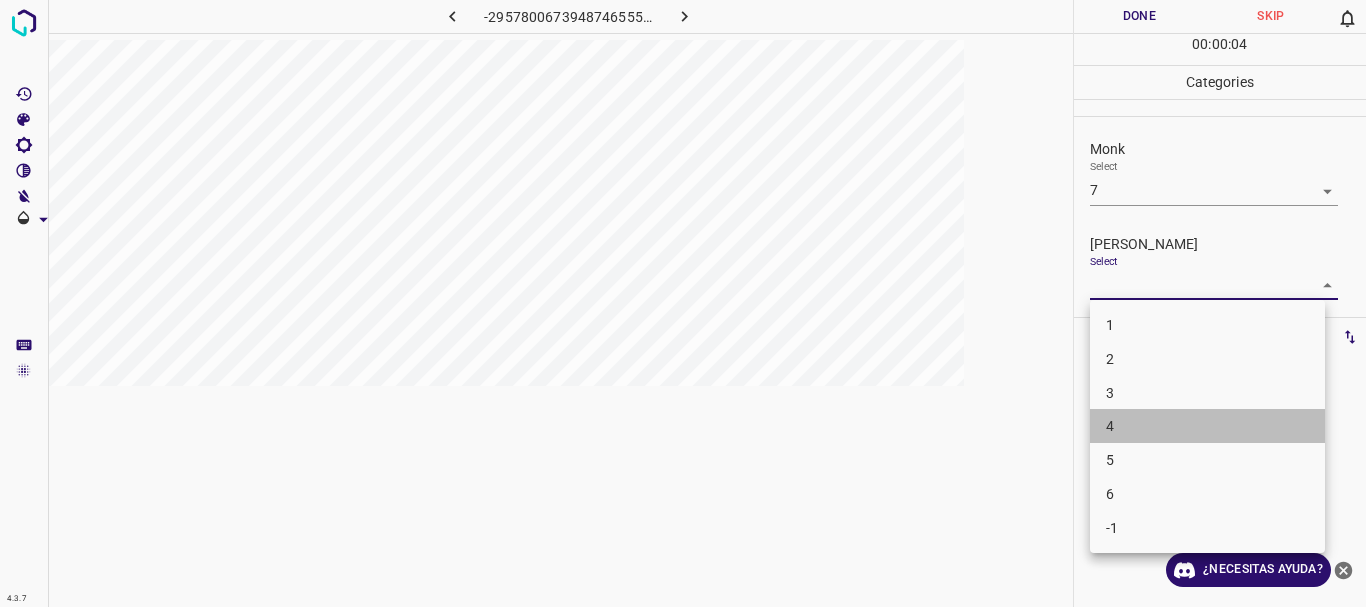 click on "4" at bounding box center (1207, 426) 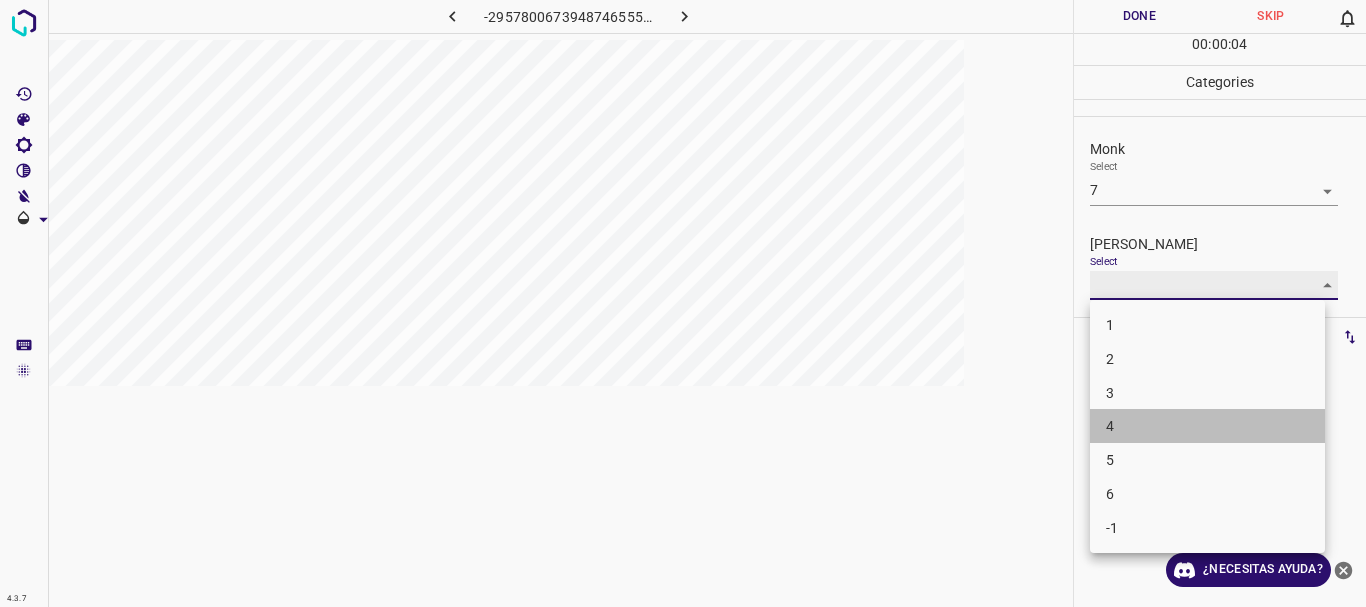 type on "4" 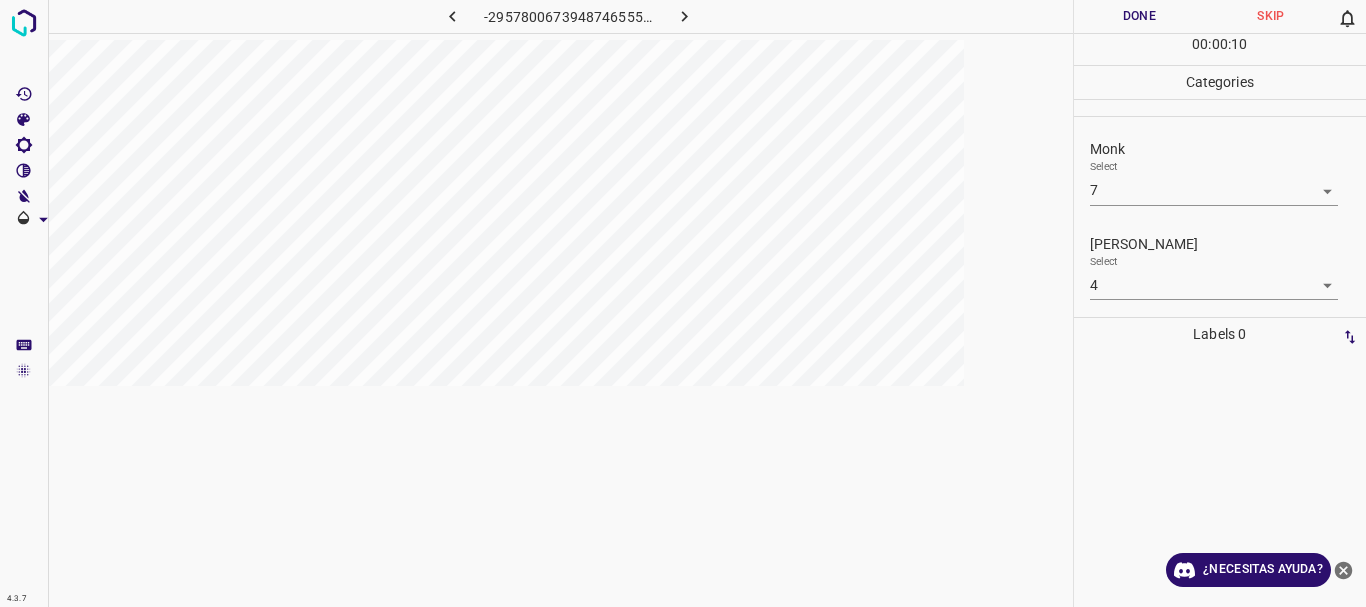 click on "4.3.7 -2957800673948746555.png Done Skip 0 00   : 00   : 10   Categories Monk   Select 7 7  Fitzpatrick   Select 4 4 Labels   0 Categories 1 Monk 2  Fitzpatrick Tools Space Change between modes (Draw & Edit) I Auto labeling R Restore zoom M Zoom in N Zoom out Delete Delete selecte label Filters Z Restore filters X Saturation filter C Brightness filter V Contrast filter B Gray scale filter General O Download ¿Necesitas ayuda? Texto original Valora esta traducción Tu opinión servirá para ayudar a mejorar el Traductor de Google - Texto - Esconder - Borrar" at bounding box center (683, 303) 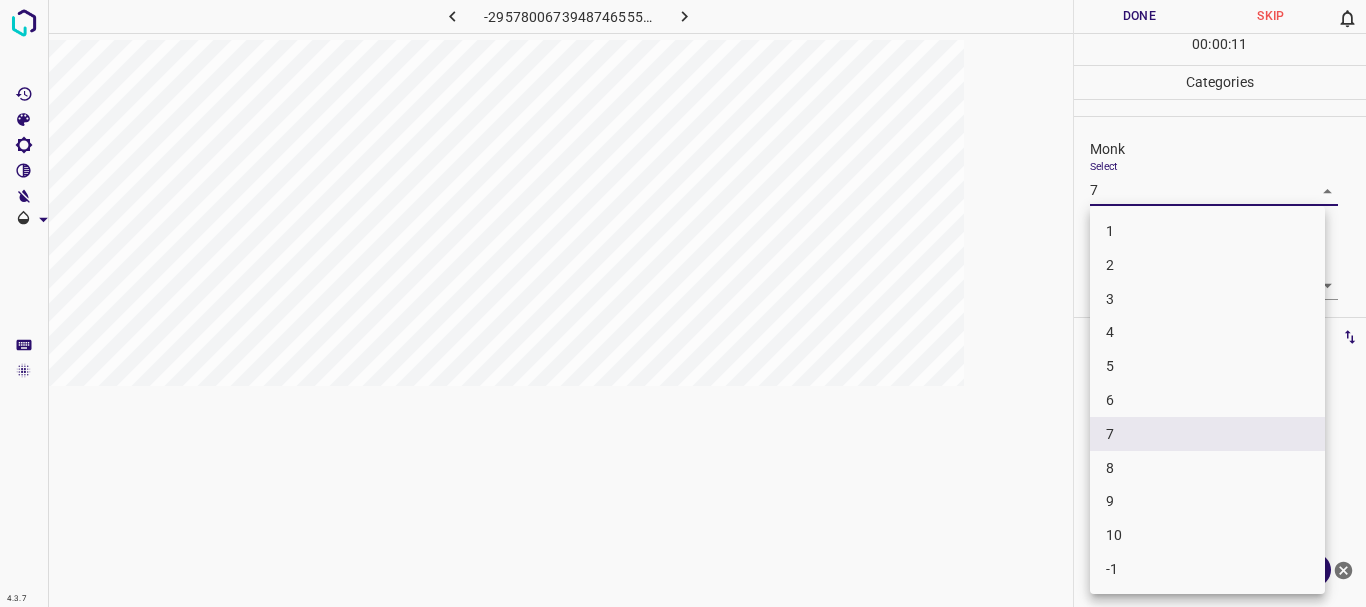 click on "6" at bounding box center [1207, 400] 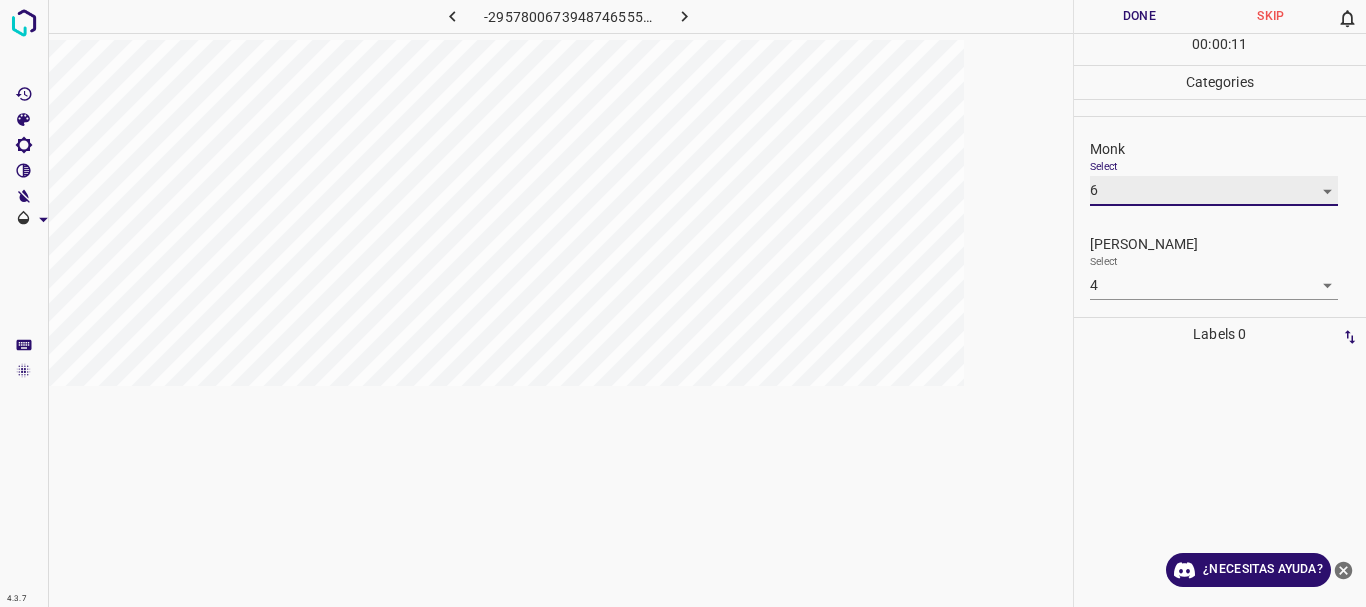 type on "6" 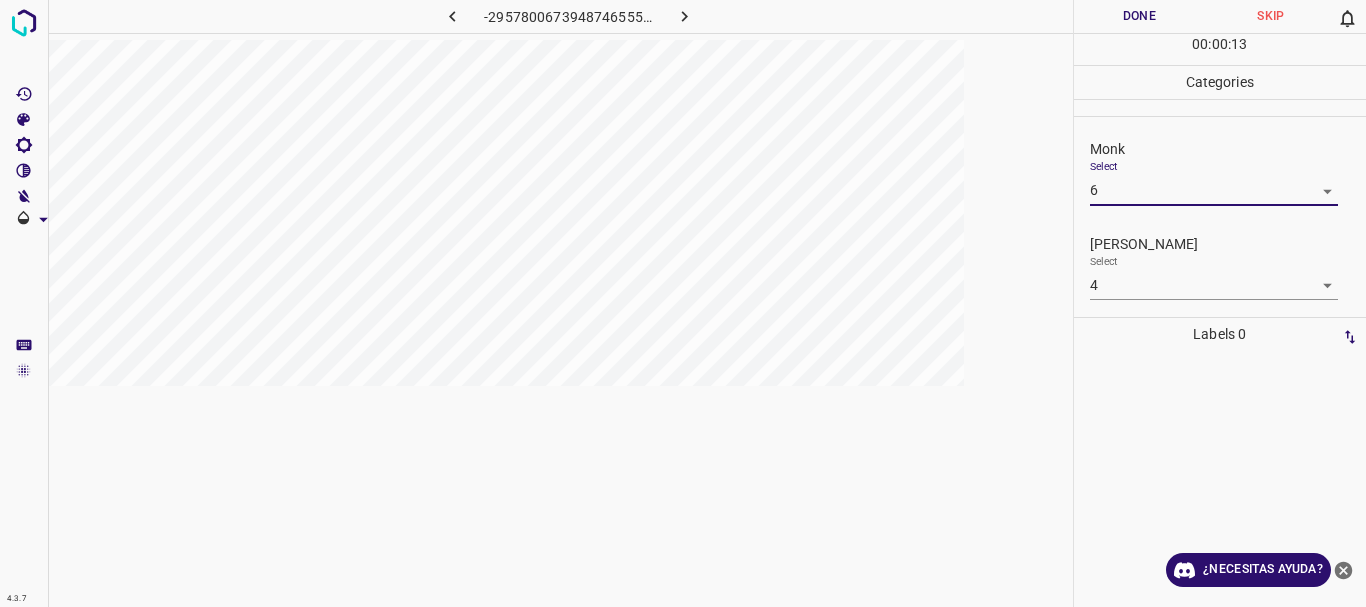 click on "Done" at bounding box center [1140, 16] 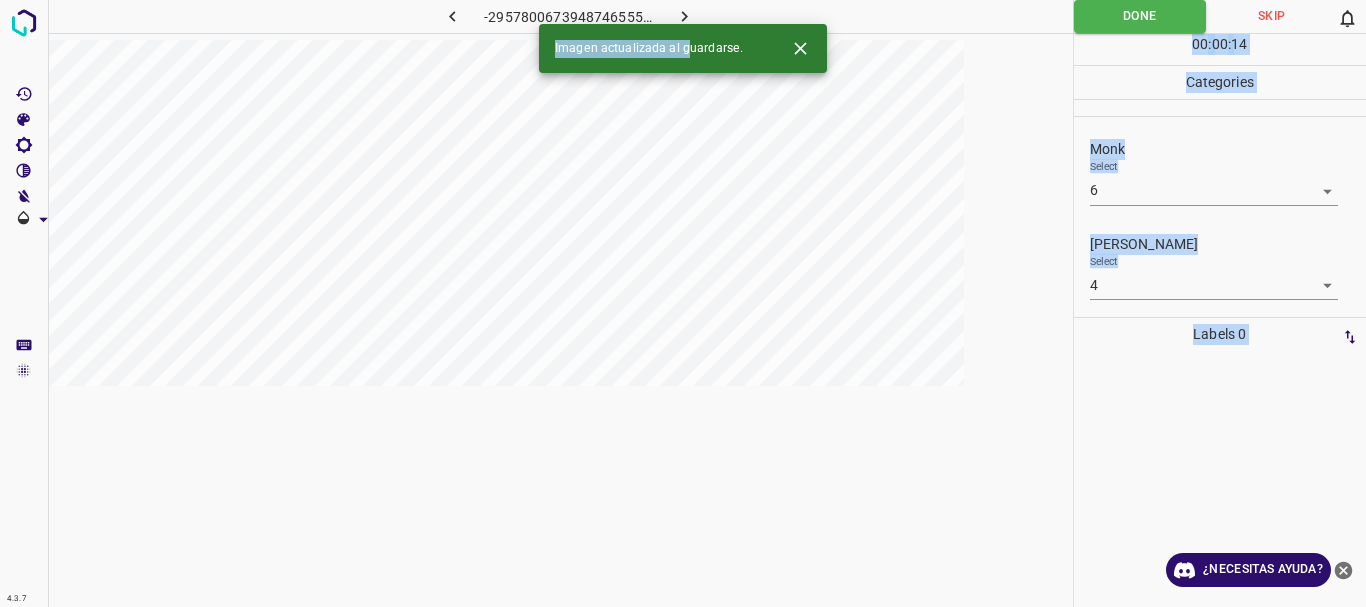 click on "4.3.7 -2957800673948746555.png Done Skip 0 00   : 00   : 14   Categories Monk   Select 6 6  Fitzpatrick   Select 4 4 Labels   0 Categories 1 Monk 2  Fitzpatrick Tools Space Change between modes (Draw & Edit) I Auto labeling R Restore zoom M Zoom in N Zoom out Delete Delete selecte label Filters Z Restore filters X Saturation filter C Brightness filter V Contrast filter B Gray scale filter General O Download Imagen actualizada al guardarse. ¿Necesitas ayuda?" at bounding box center [683, 303] 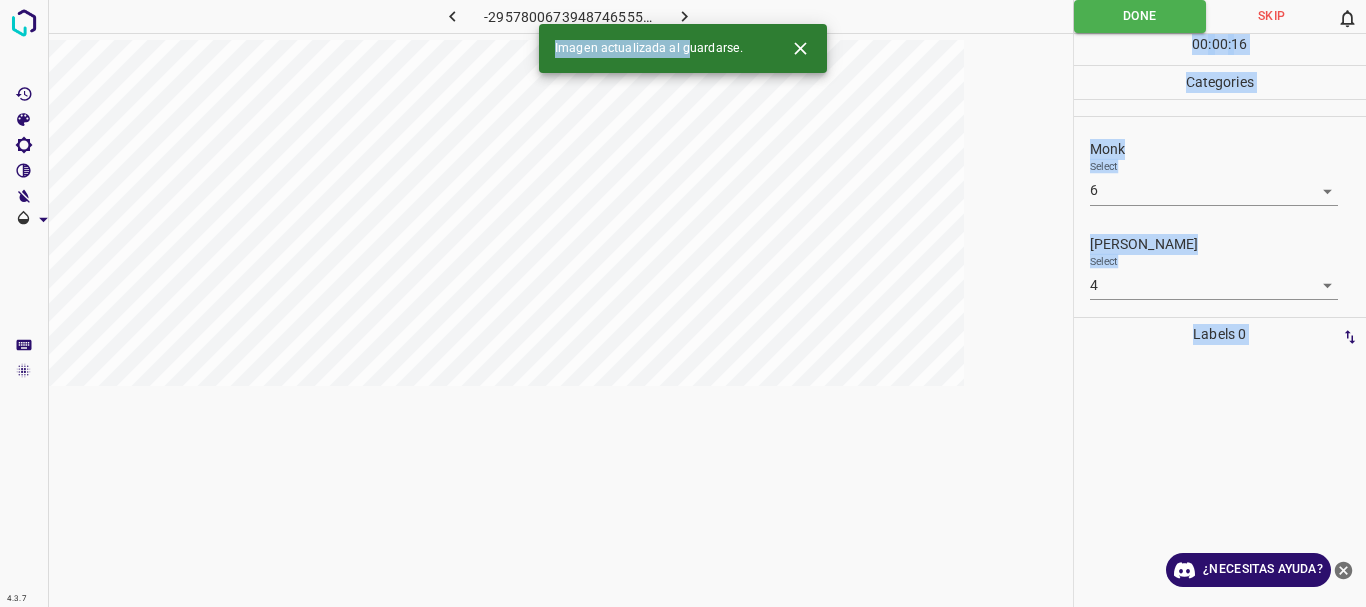click 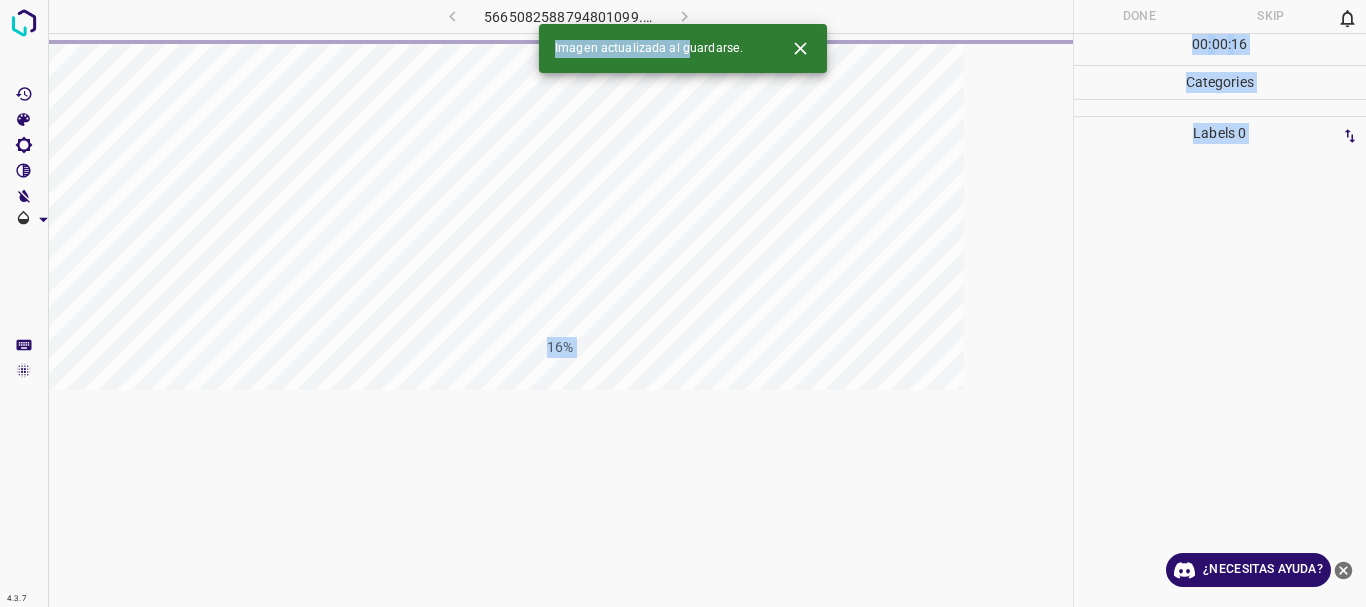 click at bounding box center [904, 16] 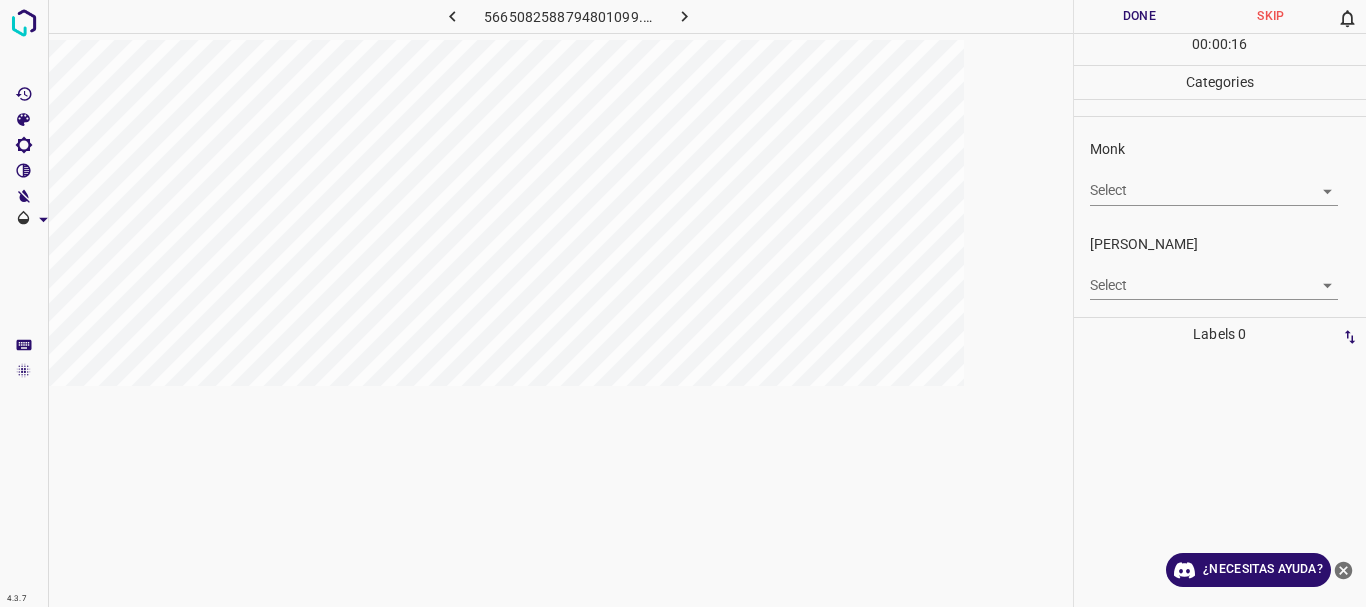 click on "4.3.7 5665082588794801099.png Done Skip 0 00   : 00   : 16   Categories Monk   Select ​  Fitzpatrick   Select ​ Labels   0 Categories 1 Monk 2  Fitzpatrick Tools Space Change between modes (Draw & Edit) I Auto labeling R Restore zoom M Zoom in N Zoom out Delete Delete selecte label Filters Z Restore filters X Saturation filter C Brightness filter V Contrast filter B Gray scale filter General O Download ¿Necesitas ayuda? Texto original Valora esta traducción Tu opinión servirá para ayudar a mejorar el Traductor de Google - Texto - Esconder - Borrar" at bounding box center (683, 303) 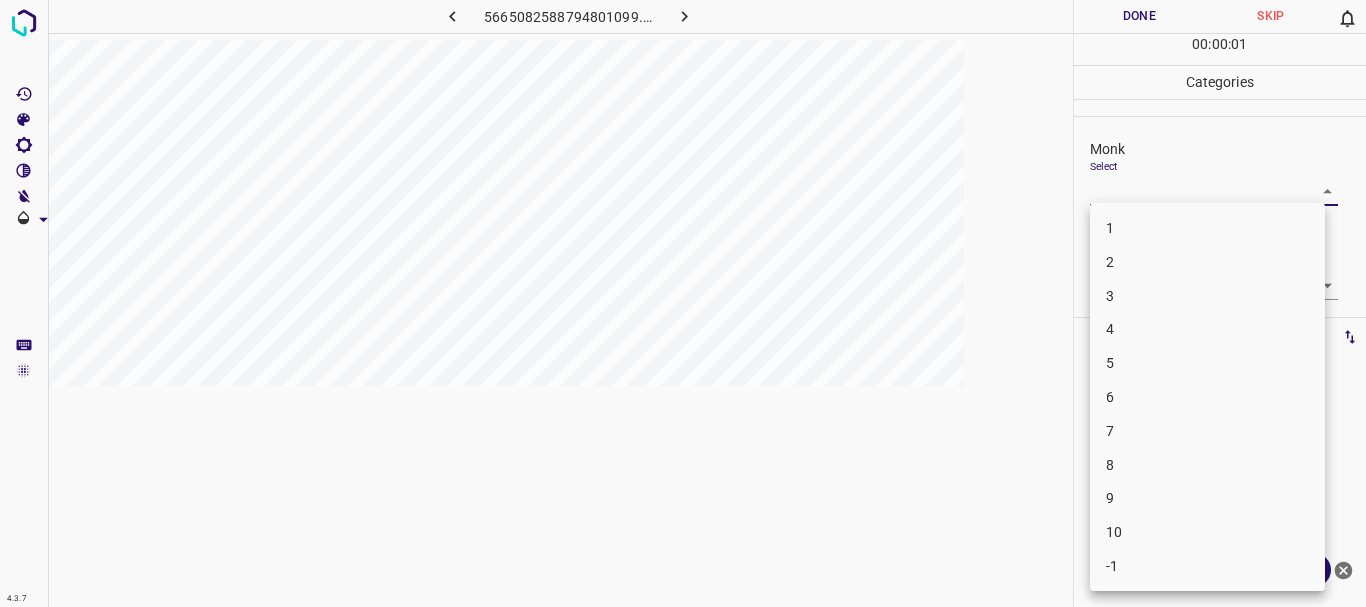 click on "4" at bounding box center (1207, 329) 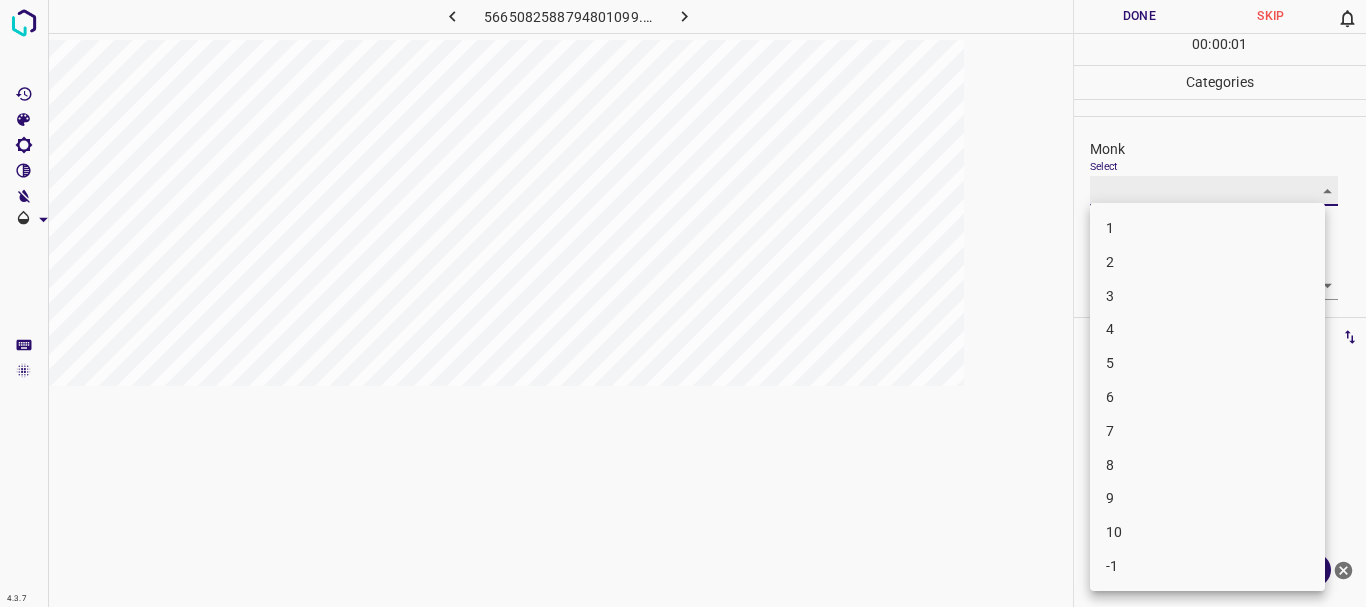 type on "4" 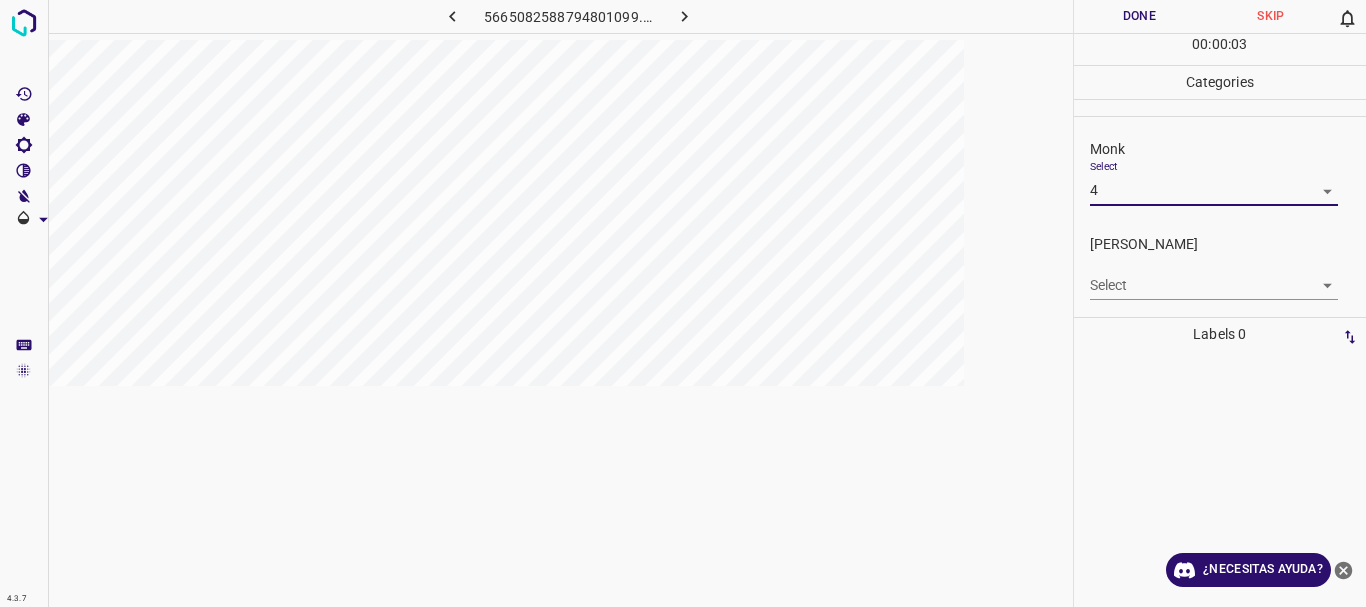 click on "4.3.7 5665082588794801099.png Done Skip 0 00   : 00   : 03   Categories Monk   Select 4 4  Fitzpatrick   Select ​ Labels   0 Categories 1 Monk 2  Fitzpatrick Tools Space Change between modes (Draw & Edit) I Auto labeling R Restore zoom M Zoom in N Zoom out Delete Delete selecte label Filters Z Restore filters X Saturation filter C Brightness filter V Contrast filter B Gray scale filter General O Download ¿Necesitas ayuda? Texto original Valora esta traducción Tu opinión servirá para ayudar a mejorar el Traductor de Google - Texto - Esconder - Borrar" at bounding box center [683, 303] 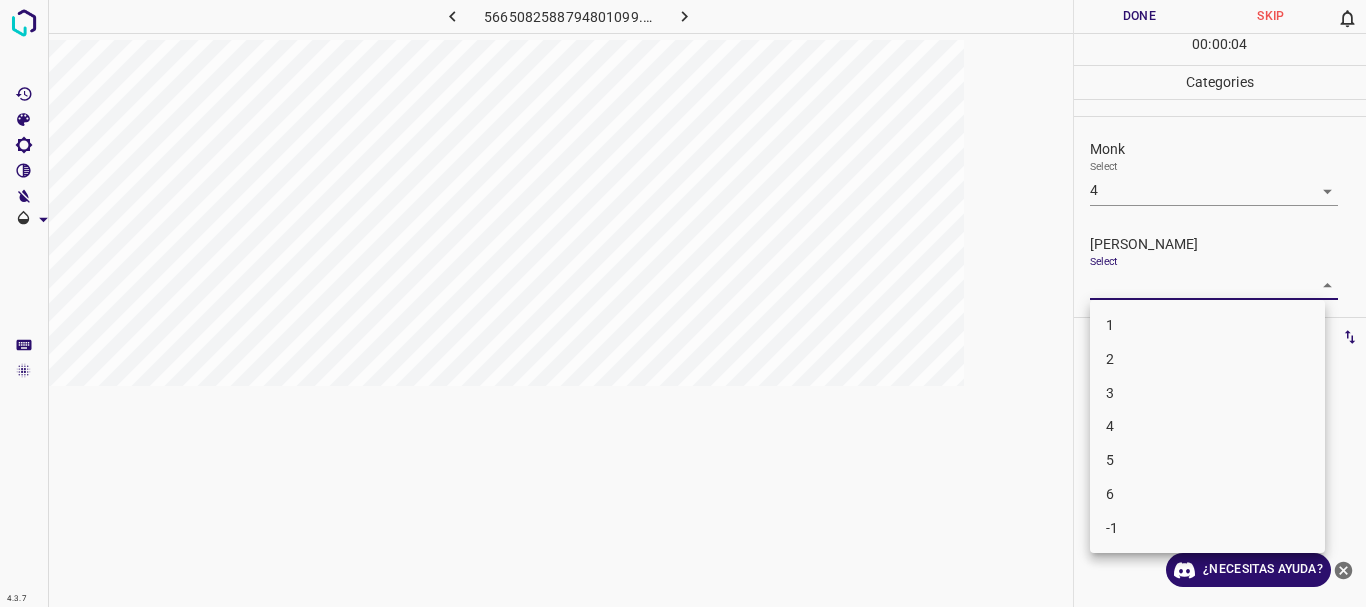 click on "3" at bounding box center [1207, 393] 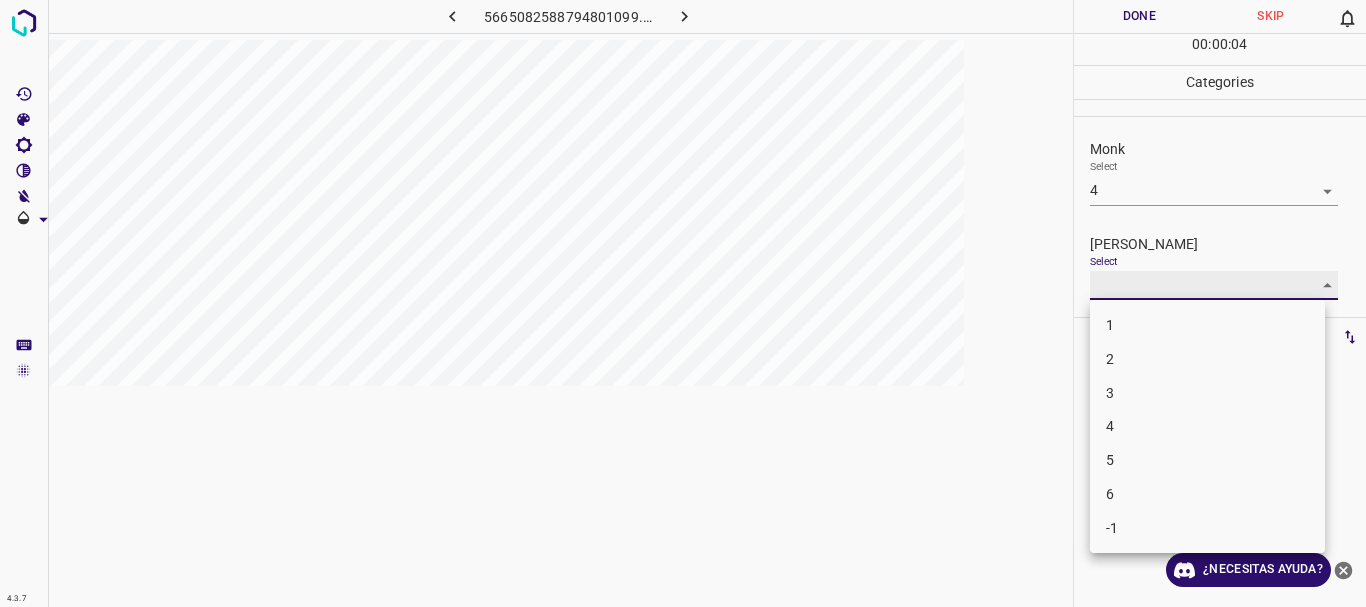 type on "3" 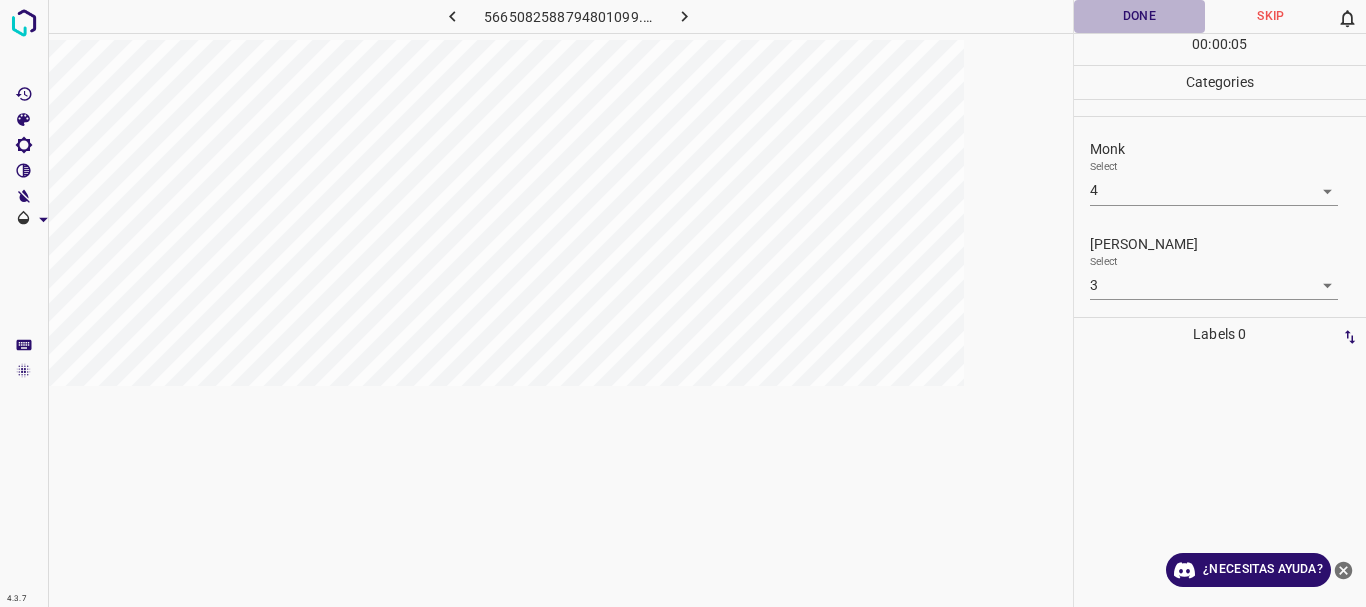 click on "Done" at bounding box center (1140, 16) 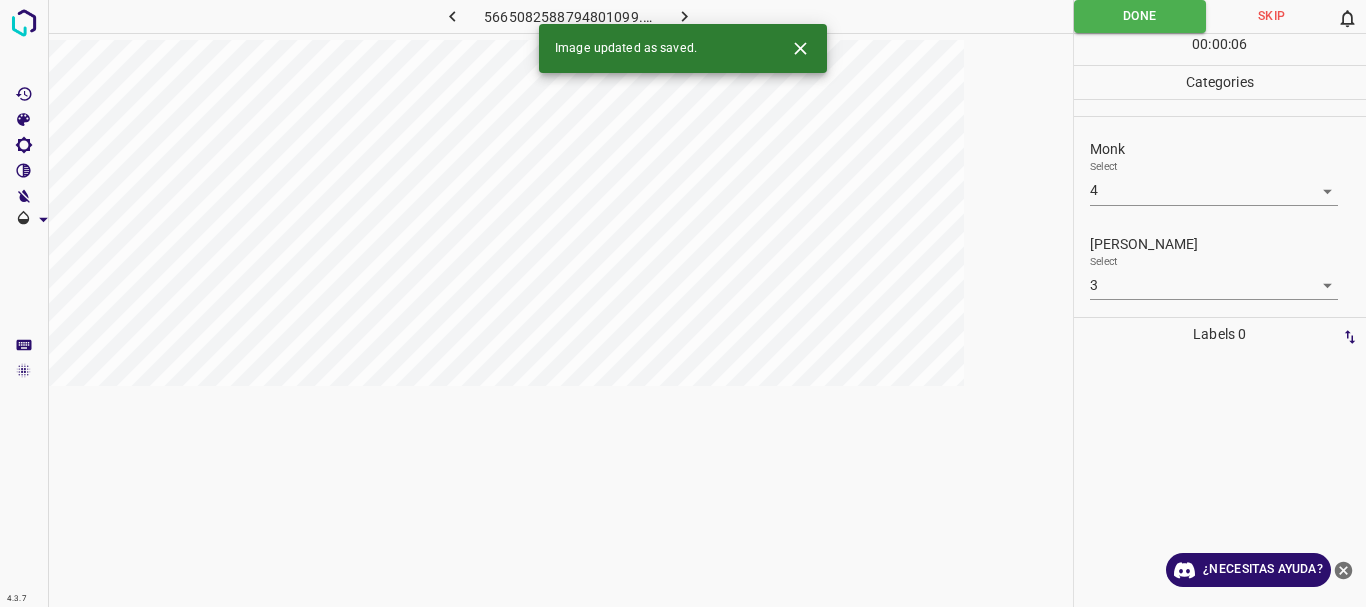 click 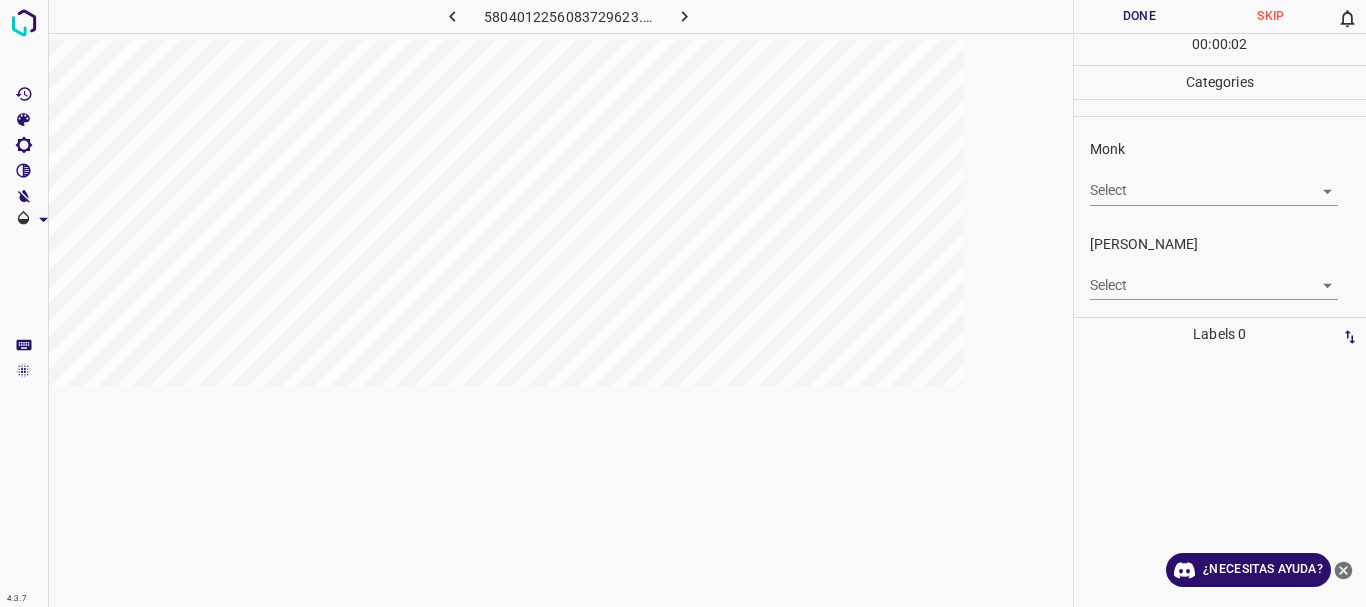 click on "4.3.7 5804012256083729623.png Done Skip 0 00   : 00   : 02   Categories Monk   Select ​  Fitzpatrick   Select ​ Labels   0 Categories 1 Monk 2  Fitzpatrick Tools Space Change between modes (Draw & Edit) I Auto labeling R Restore zoom M Zoom in N Zoom out Delete Delete selecte label Filters Z Restore filters X Saturation filter C Brightness filter V Contrast filter B Gray scale filter General O Download ¿Necesitas ayuda? Texto original Valora esta traducción Tu opinión servirá para ayudar a mejorar el Traductor de Google - Texto - Esconder - Borrar" at bounding box center [683, 303] 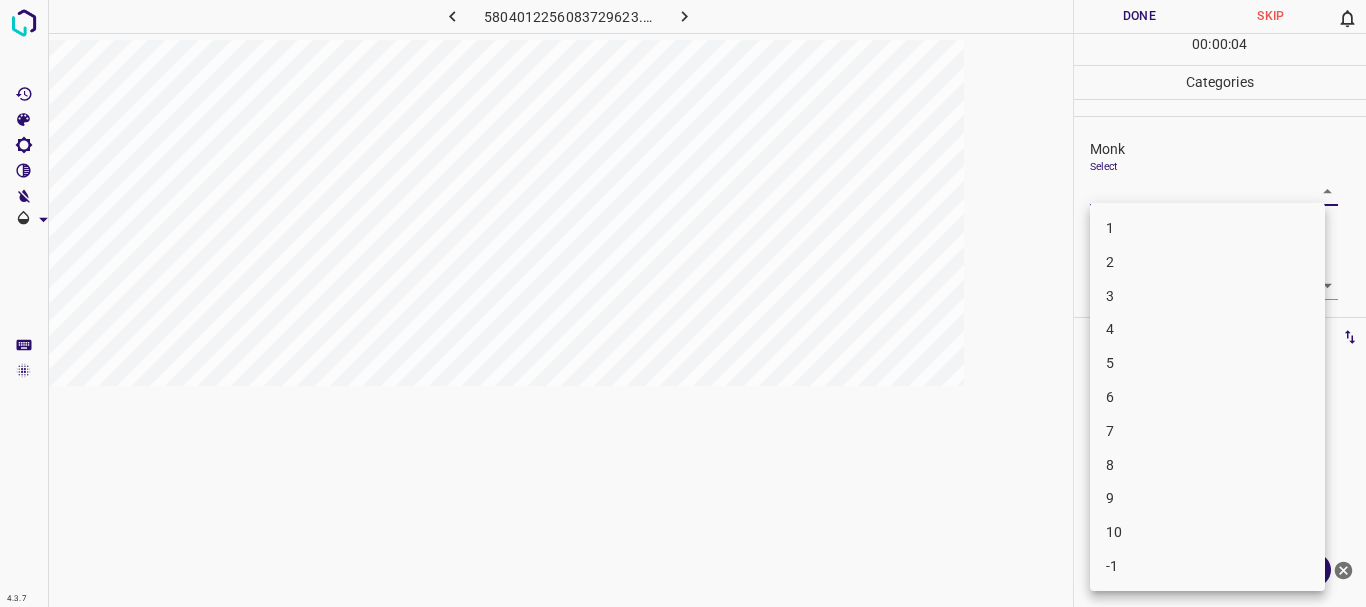 click on "5" at bounding box center (1207, 363) 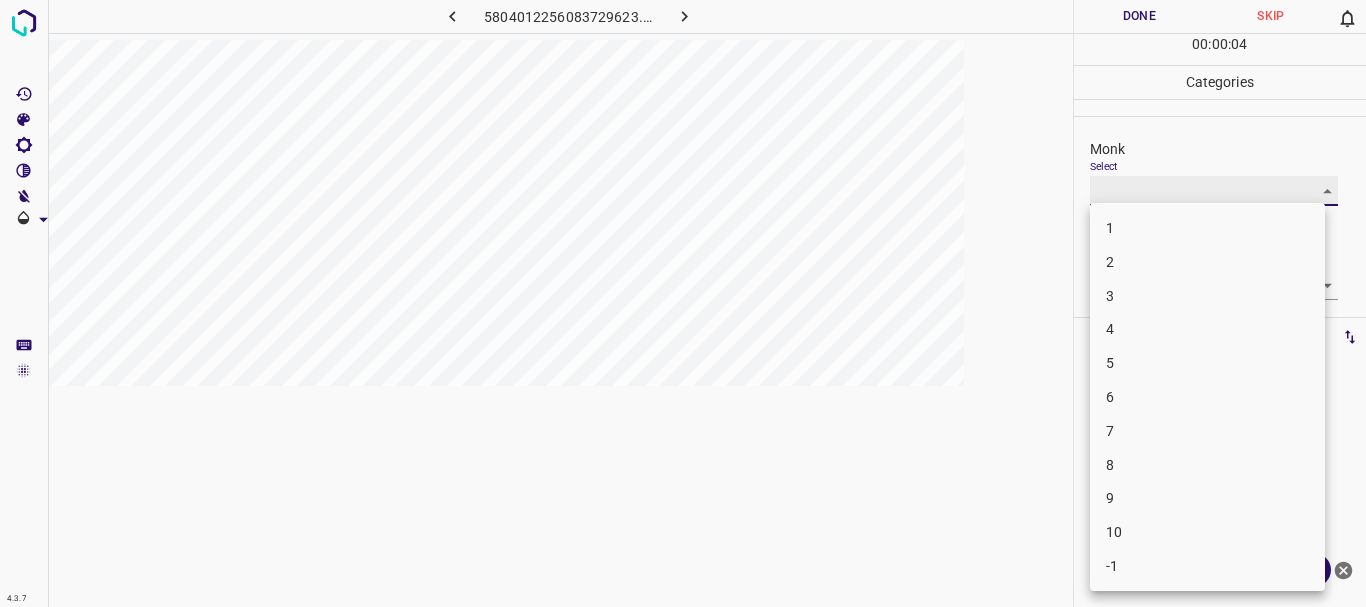 type on "5" 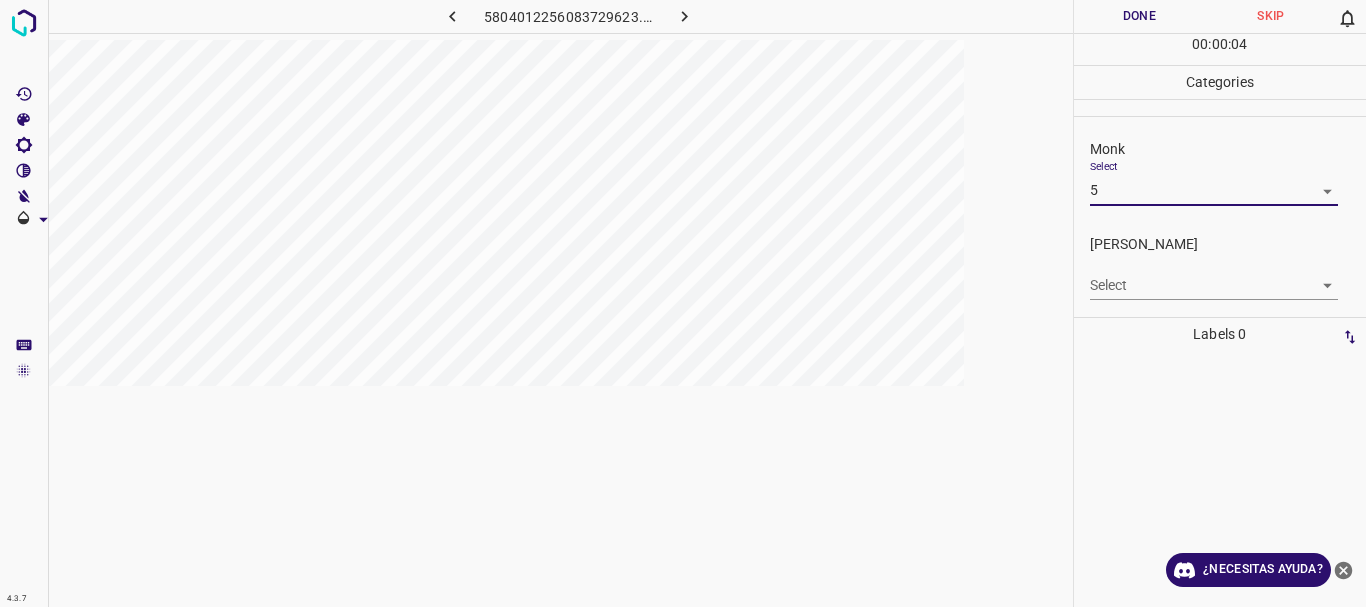 click on "4.3.7 5804012256083729623.png Done Skip 0 00   : 00   : 04   Categories Monk   Select 5 5  Fitzpatrick   Select ​ Labels   0 Categories 1 Monk 2  Fitzpatrick Tools Space Change between modes (Draw & Edit) I Auto labeling R Restore zoom M Zoom in N Zoom out Delete Delete selecte label Filters Z Restore filters X Saturation filter C Brightness filter V Contrast filter B Gray scale filter General O Download ¿Necesitas ayuda? Texto original Valora esta traducción Tu opinión servirá para ayudar a mejorar el Traductor de Google - Texto - Esconder - Borrar" at bounding box center (683, 303) 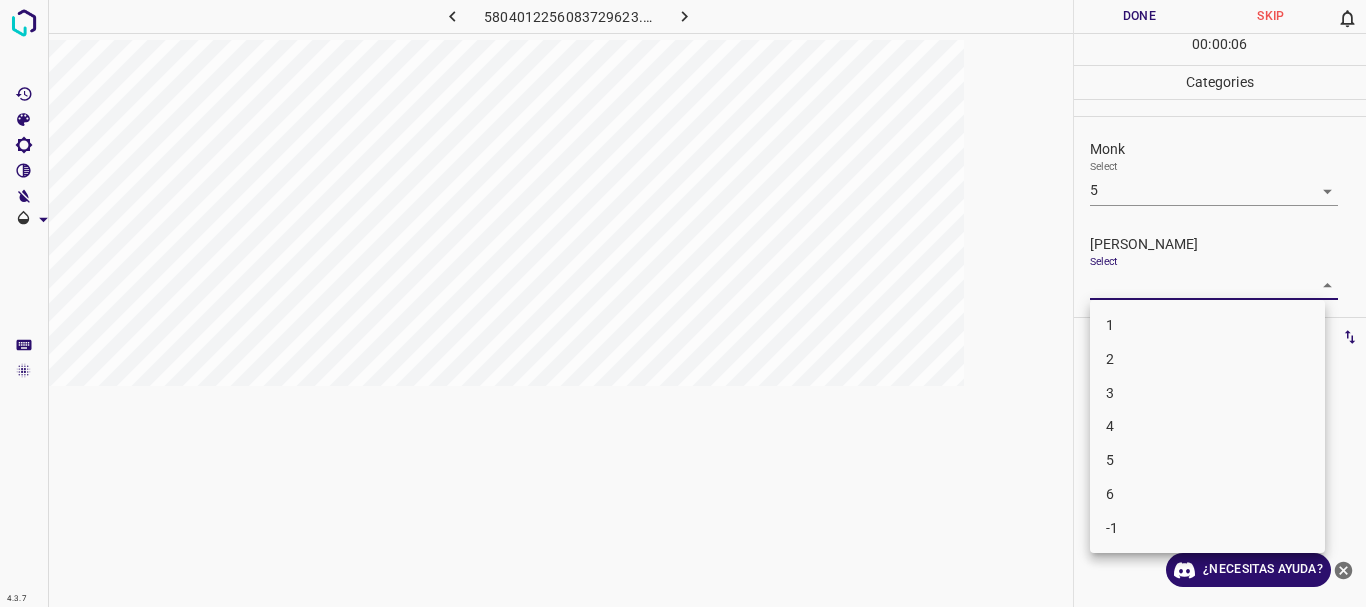 drag, startPoint x: 1123, startPoint y: 411, endPoint x: 1132, endPoint y: 402, distance: 12.727922 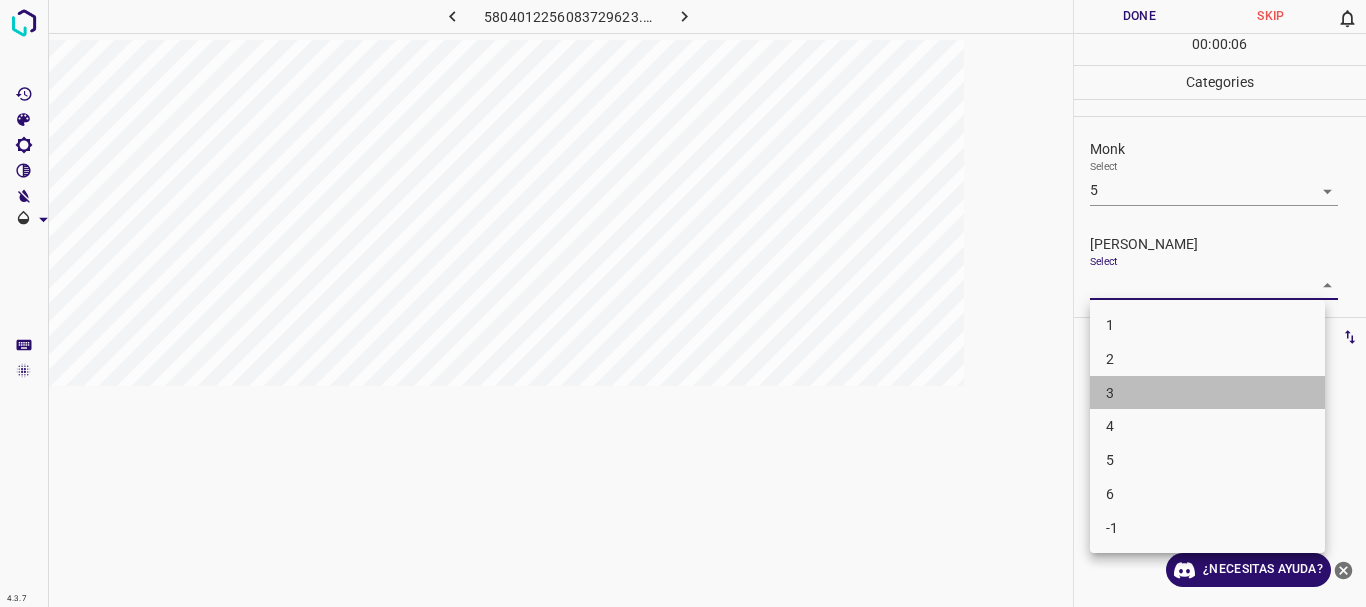 click on "3" at bounding box center (1207, 393) 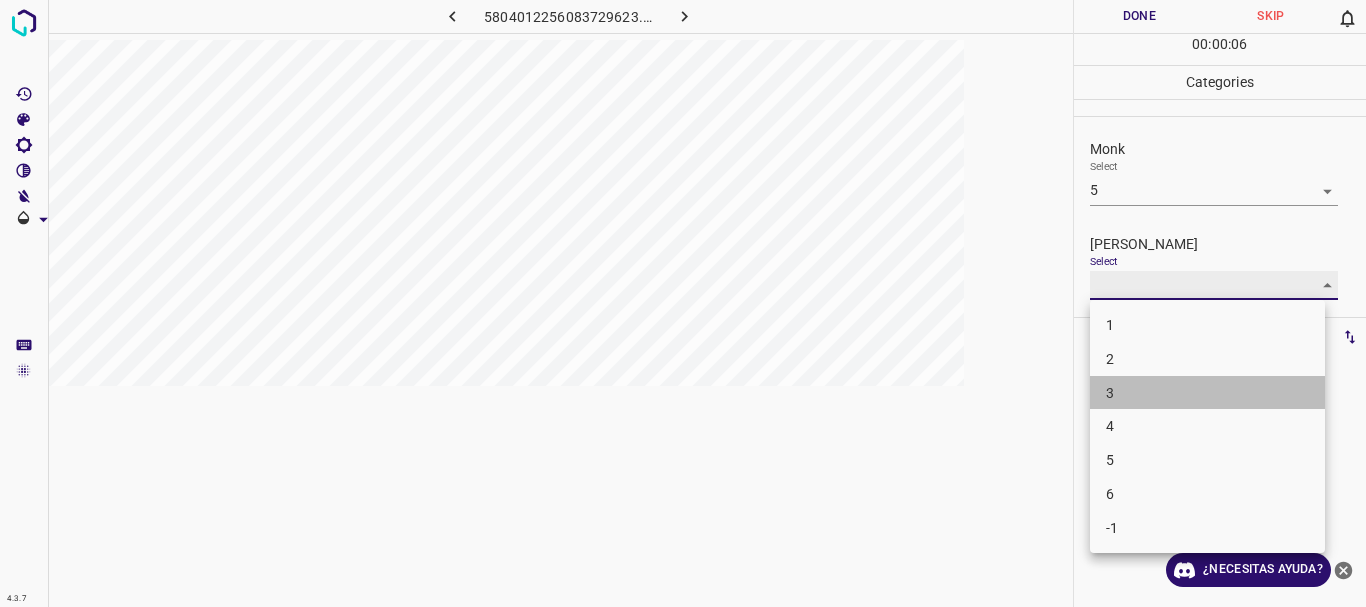 type on "3" 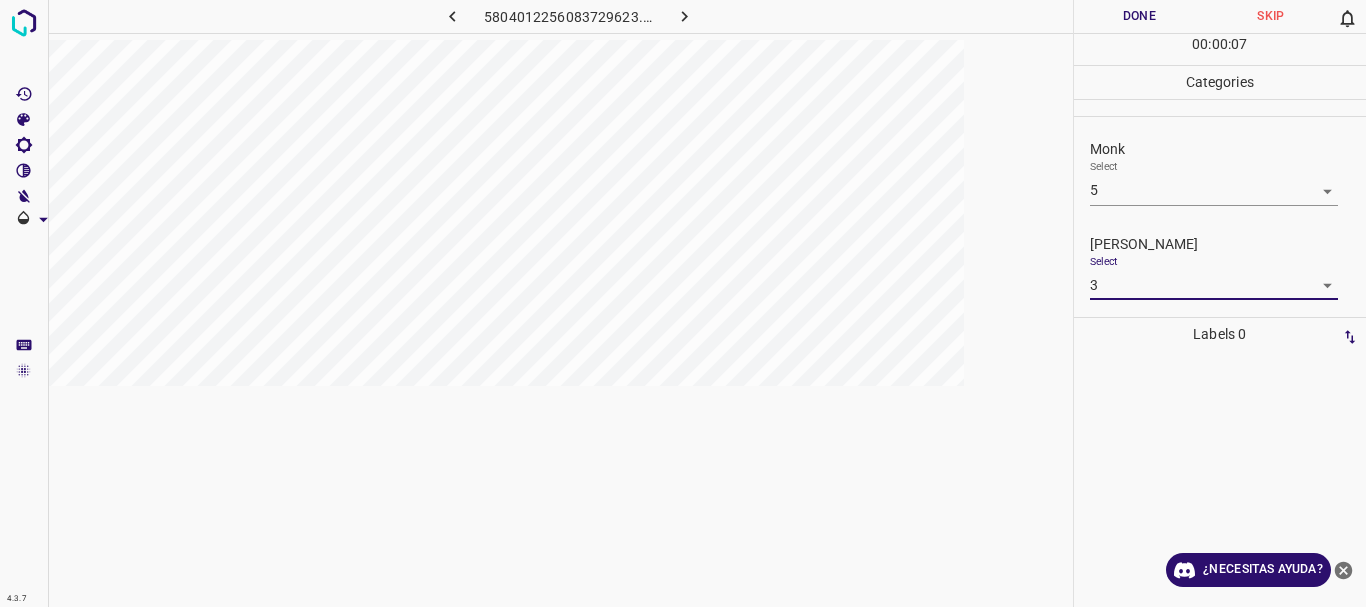 click on "Done" at bounding box center [1140, 16] 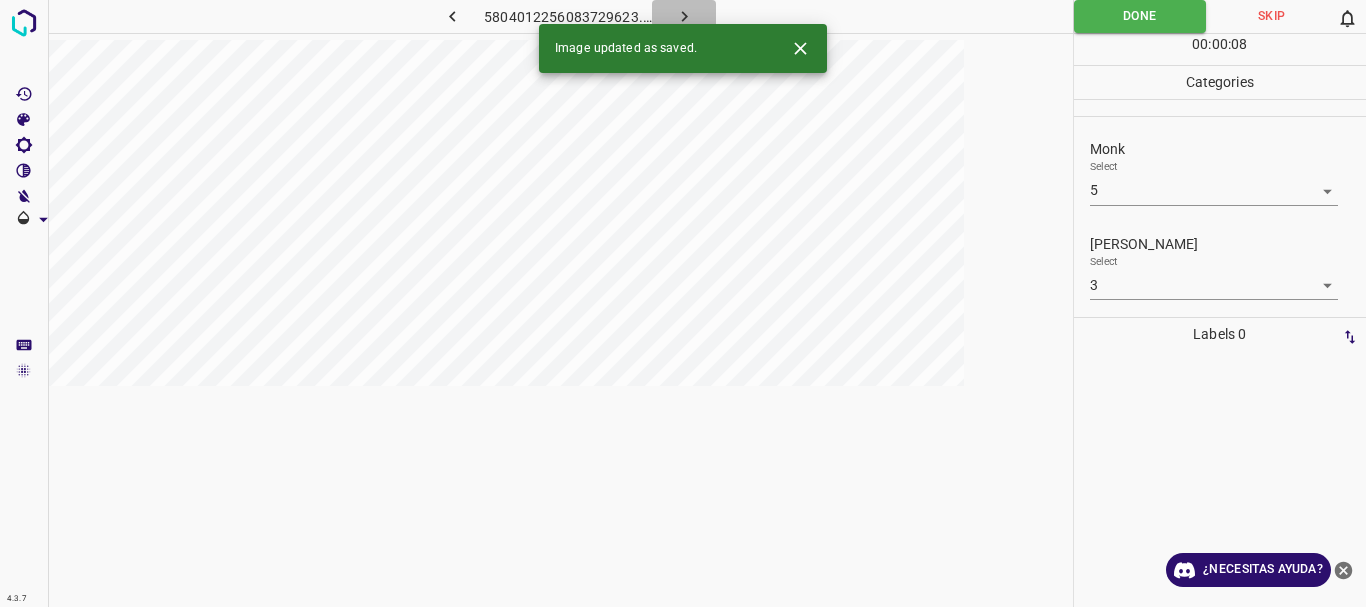click at bounding box center [684, 16] 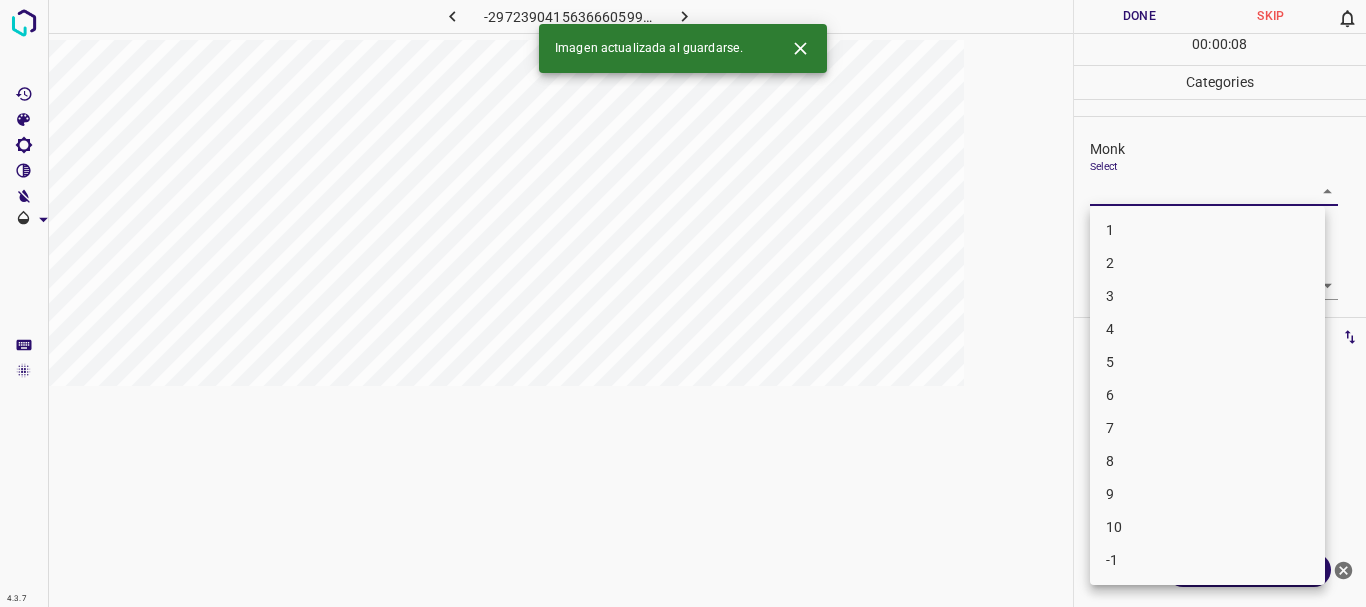 click on "4.3.7 -2972390415636660599.png Done Skip 0 00   : 00   : 08   Categories Monk   Select ​  Fitzpatrick   Select ​ Labels   0 Categories 1 Monk 2  Fitzpatrick Tools Space Change between modes (Draw & Edit) I Auto labeling R Restore zoom M Zoom in N Zoom out Delete Delete selecte label Filters Z Restore filters X Saturation filter C Brightness filter V Contrast filter B Gray scale filter General O Download Imagen actualizada al guardarse. ¿Necesitas ayuda? Texto original Valora esta traducción Tu opinión servirá para ayudar a mejorar el Traductor de Google - Texto - Esconder - Borrar 1 2 3 4 5 6 7 8 9 10 -1" at bounding box center [683, 303] 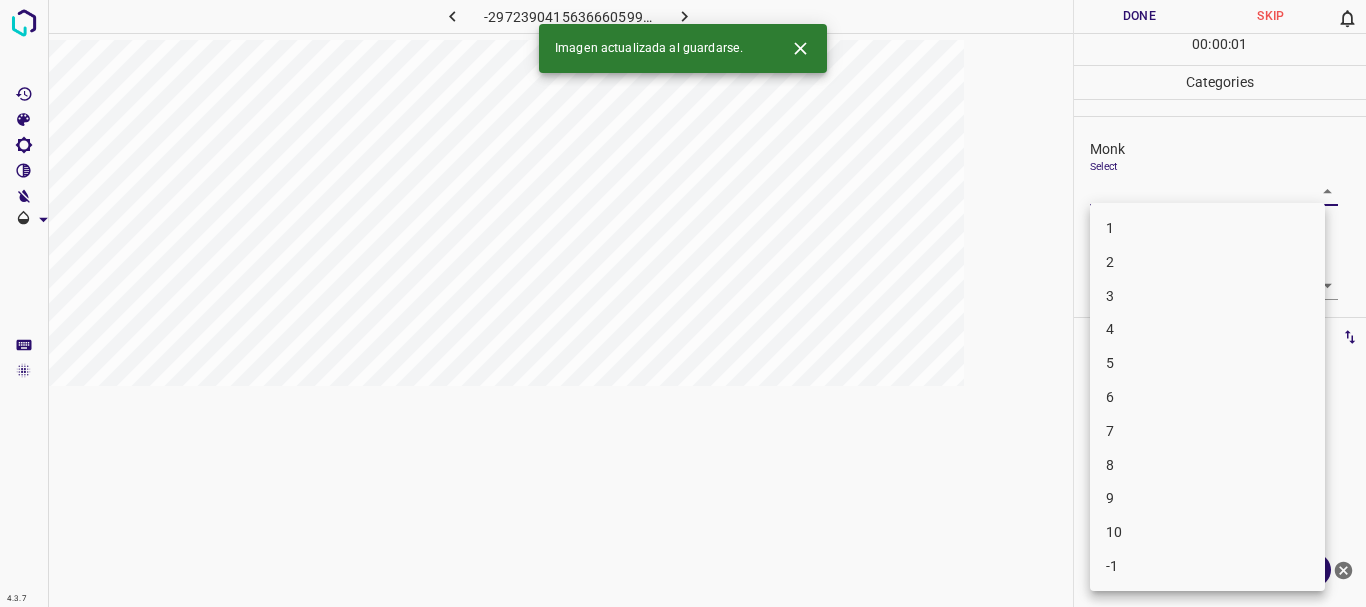 click on "5" at bounding box center (1207, 363) 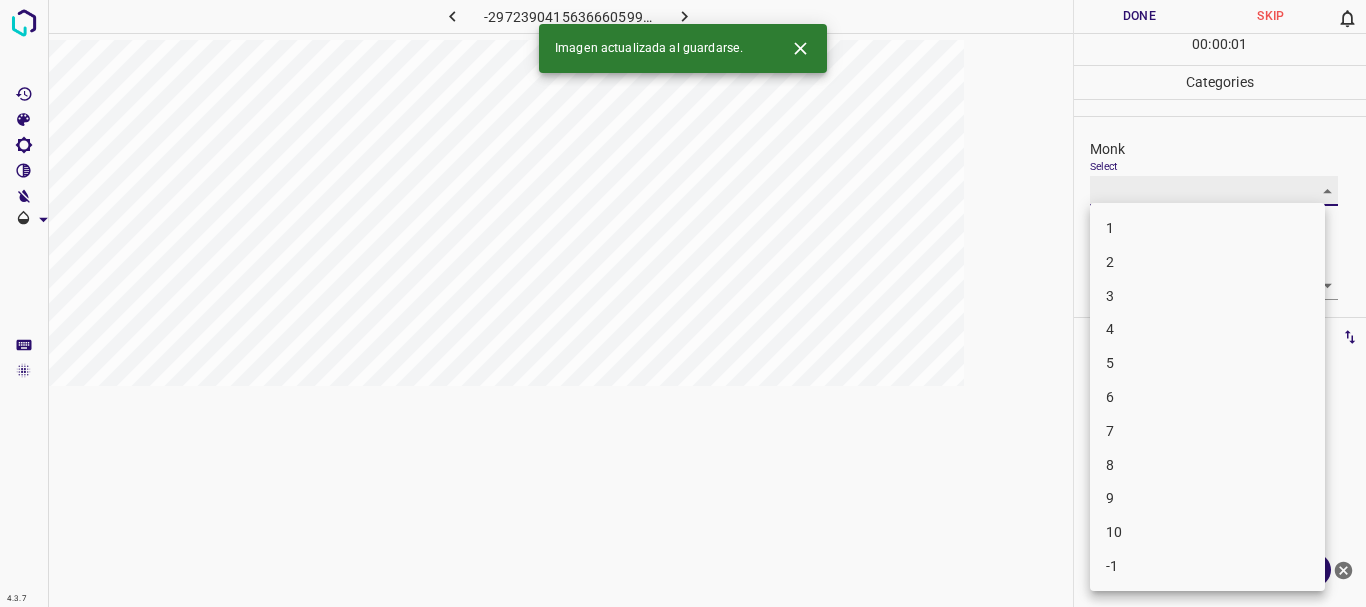 type on "5" 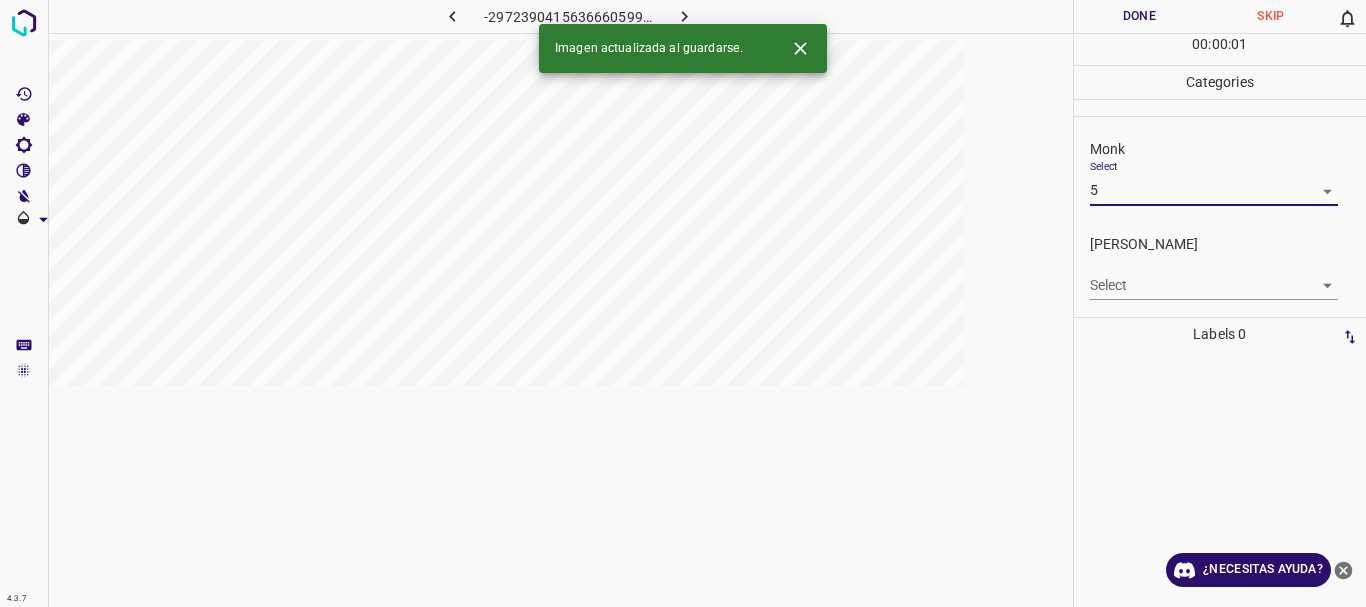 click on "4.3.7 -2972390415636660599.png Done Skip 0 00   : 00   : 01   Categories Monk   Select 5 5  Fitzpatrick   Select ​ Labels   0 Categories 1 Monk 2  Fitzpatrick Tools Space Change between modes (Draw & Edit) I Auto labeling R Restore zoom M Zoom in N Zoom out Delete Delete selecte label Filters Z Restore filters X Saturation filter C Brightness filter V Contrast filter B Gray scale filter General O Download Imagen actualizada al guardarse. ¿Necesitas ayuda? Texto original Valora esta traducción Tu opinión servirá para ayudar a mejorar el Traductor de Google - Texto - Esconder - Borrar" at bounding box center (683, 303) 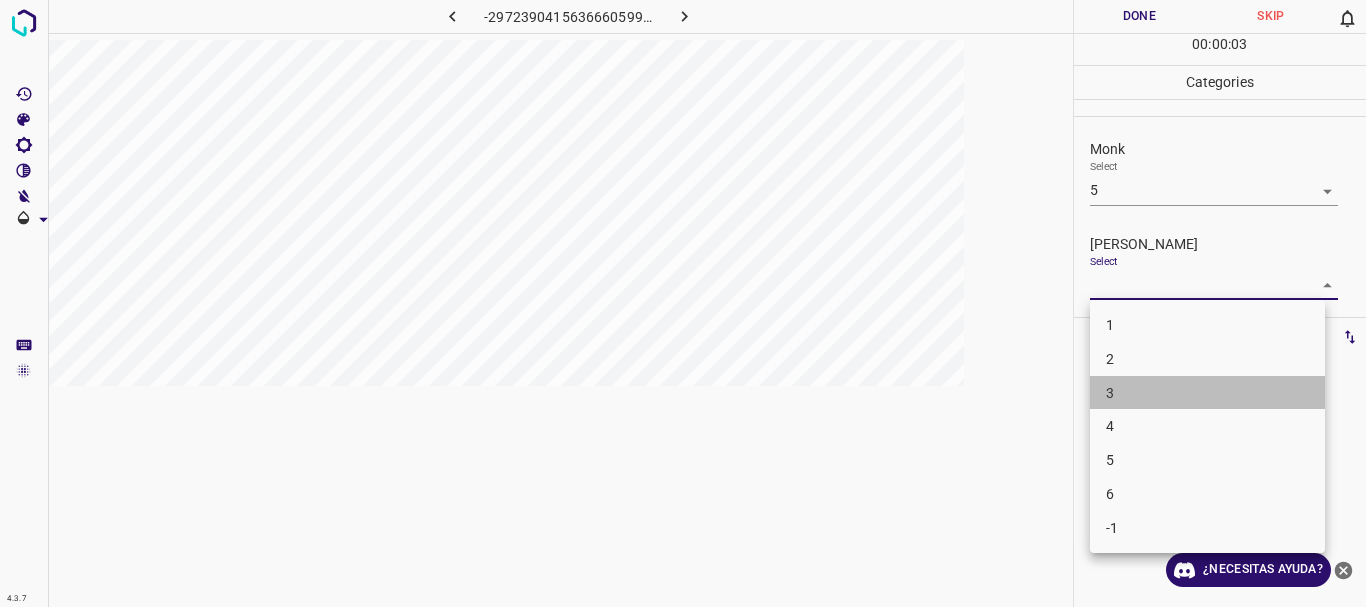 click on "3" at bounding box center (1207, 393) 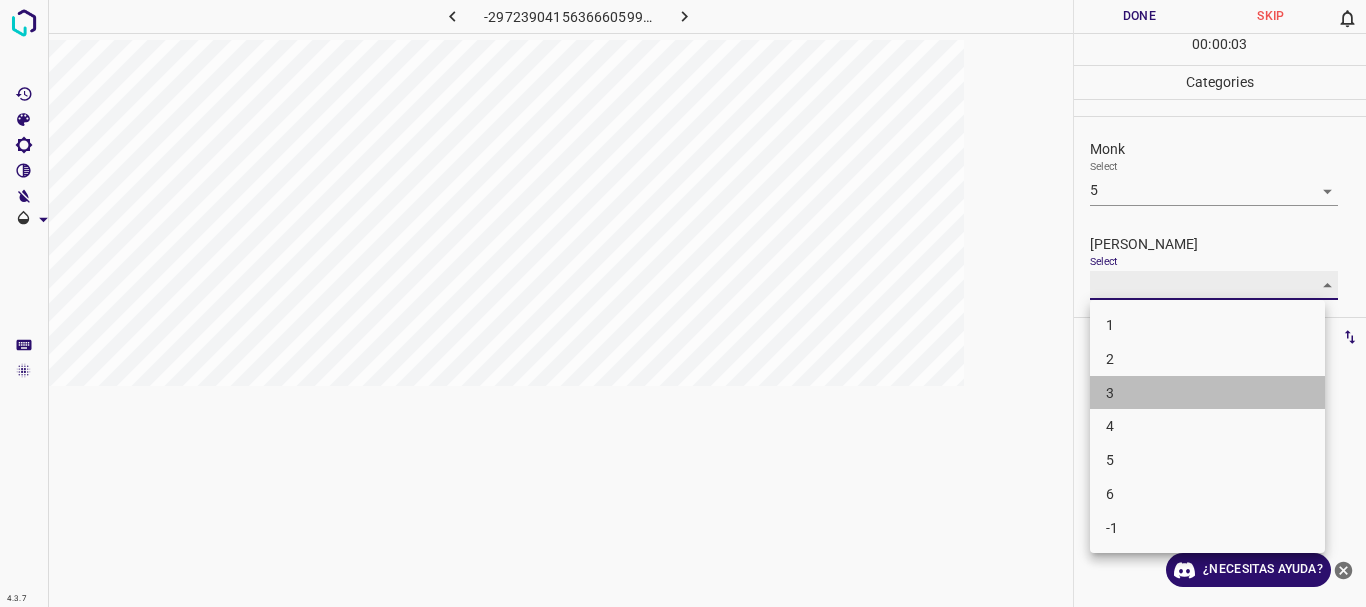 type on "3" 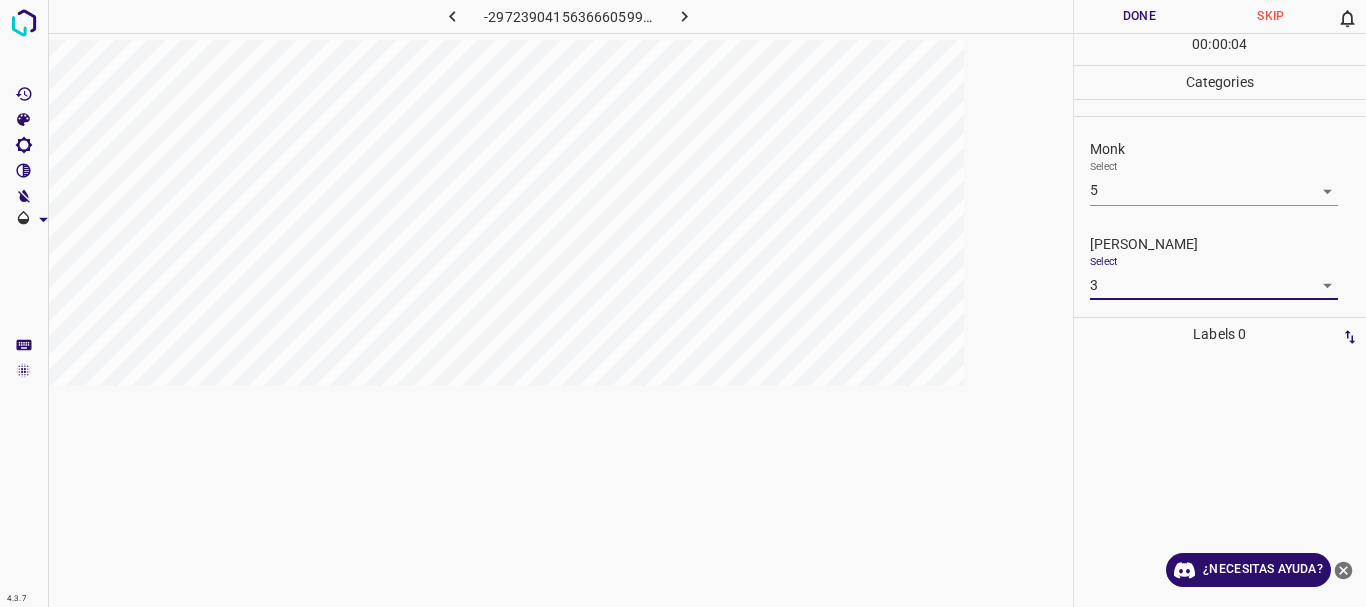 click on "Done" at bounding box center (1140, 16) 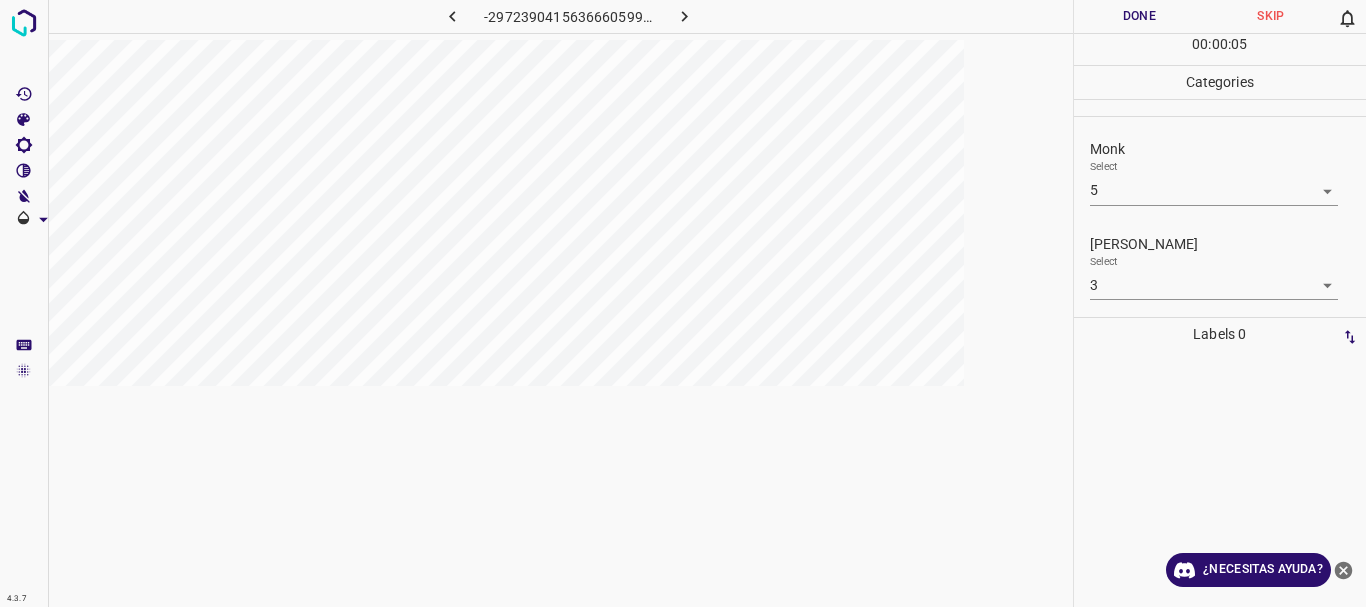click 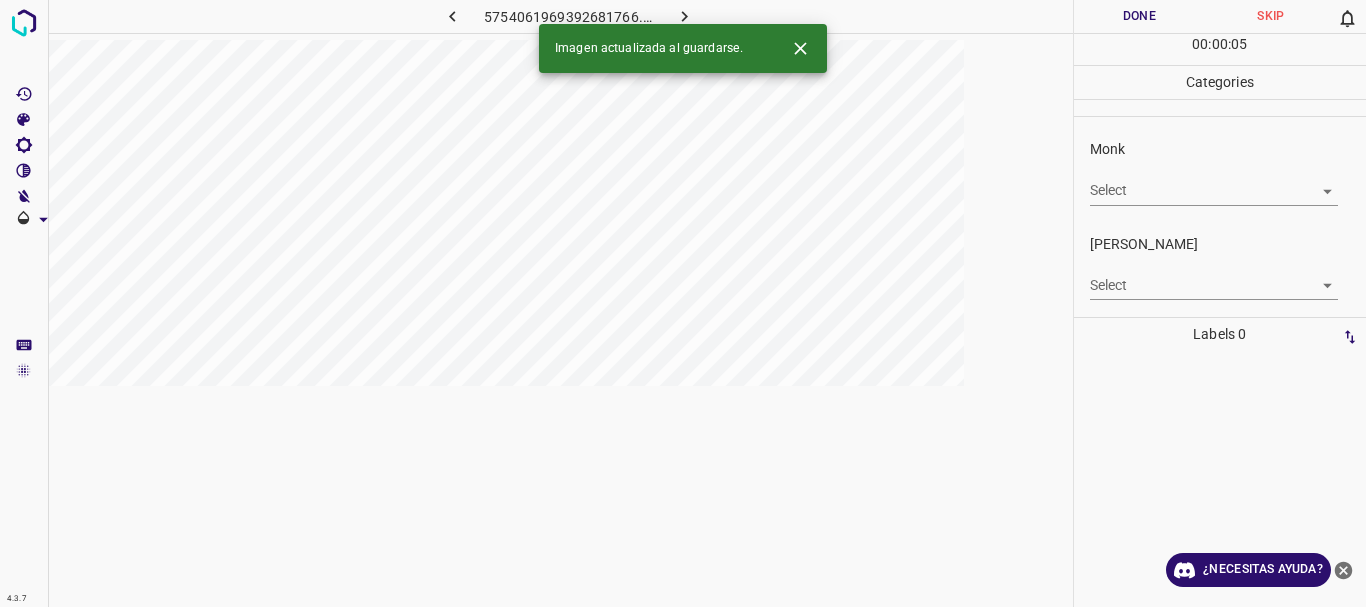 click on "4.3.7 5754061969392681766.png Done Skip 0 00   : 00   : 05   Categories Monk   Select ​  Fitzpatrick   Select ​ Labels   0 Categories 1 Monk 2  Fitzpatrick Tools Space Change between modes (Draw & Edit) I Auto labeling R Restore zoom M Zoom in N Zoom out Delete Delete selecte label Filters Z Restore filters X Saturation filter C Brightness filter V Contrast filter B Gray scale filter General O Download Imagen actualizada al guardarse. ¿Necesitas ayuda? Texto original Valora esta traducción Tu opinión servirá para ayudar a mejorar el Traductor de Google - Texto - Esconder - Borrar" at bounding box center (683, 303) 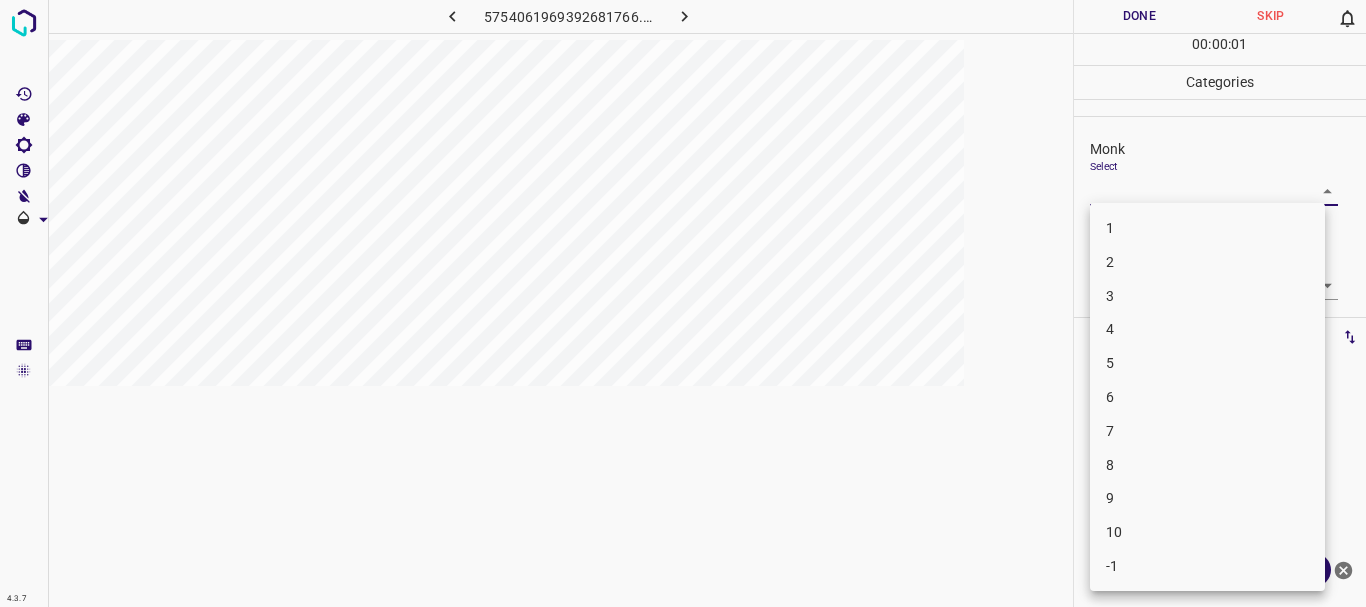 click on "3" at bounding box center [1207, 296] 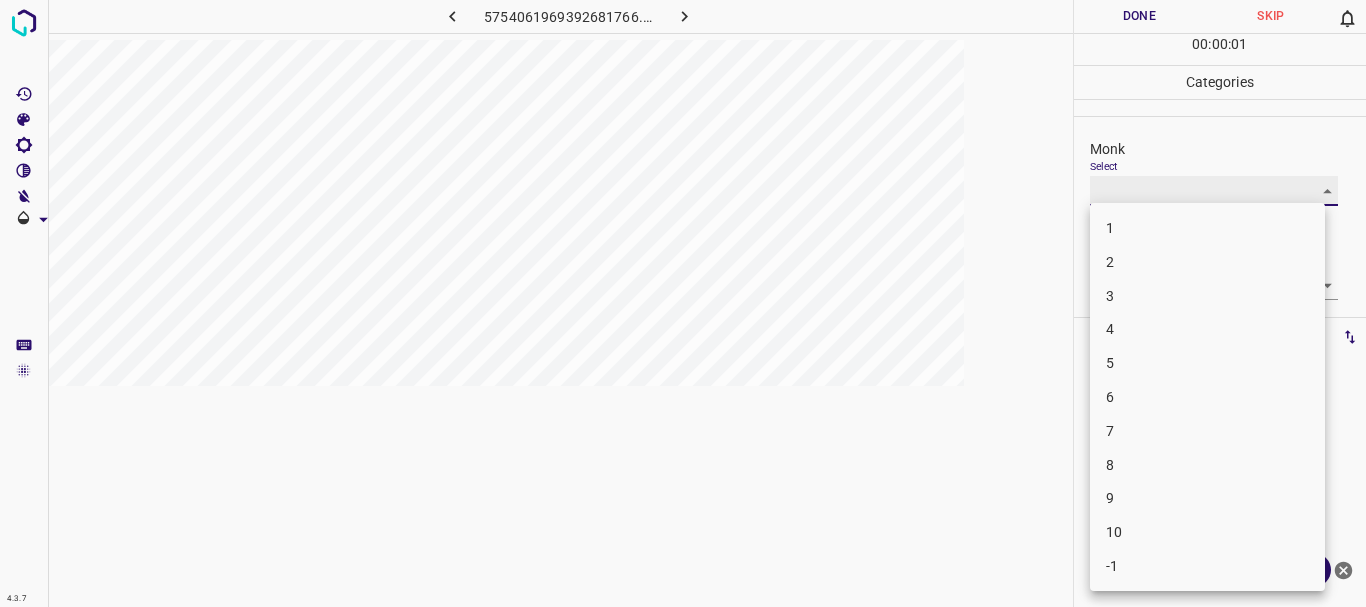 type on "3" 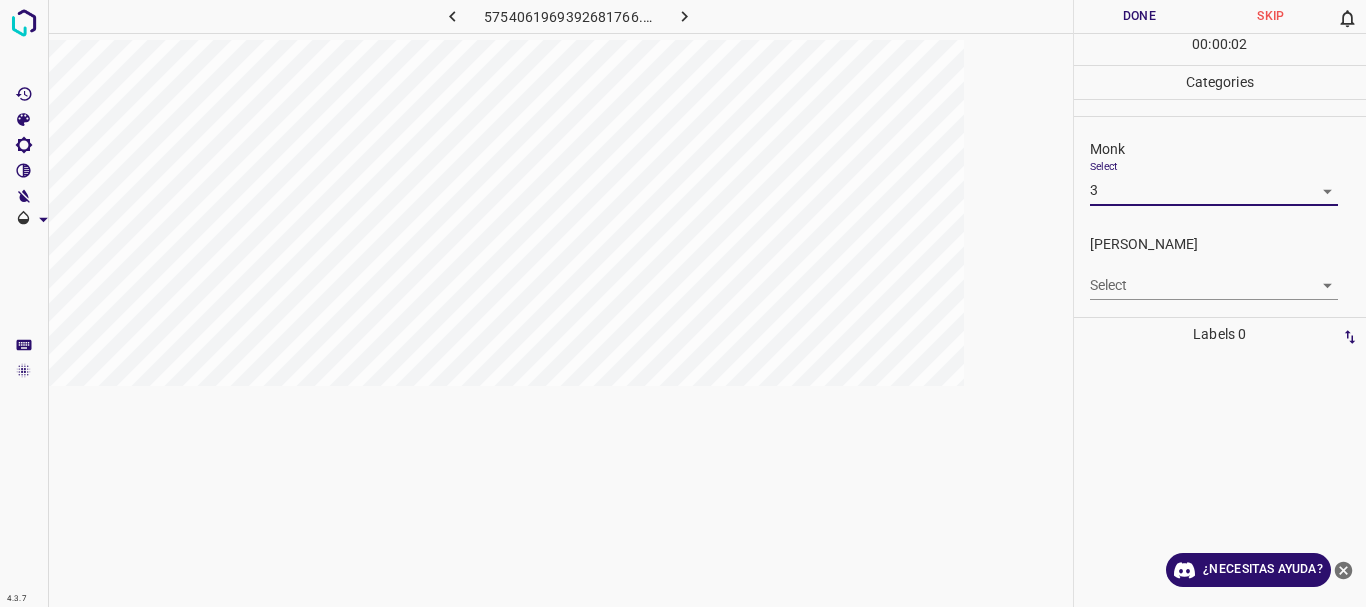 click on "4.3.7 5754061969392681766.png Done Skip 0 00   : 00   : 02   Categories Monk   Select 3 3  Fitzpatrick   Select ​ Labels   0 Categories 1 Monk 2  Fitzpatrick Tools Space Change between modes (Draw & Edit) I Auto labeling R Restore zoom M Zoom in N Zoom out Delete Delete selecte label Filters Z Restore filters X Saturation filter C Brightness filter V Contrast filter B Gray scale filter General O Download ¿Necesitas ayuda? Texto original Valora esta traducción Tu opinión servirá para ayudar a mejorar el Traductor de Google - Texto - Esconder - Borrar" at bounding box center (683, 303) 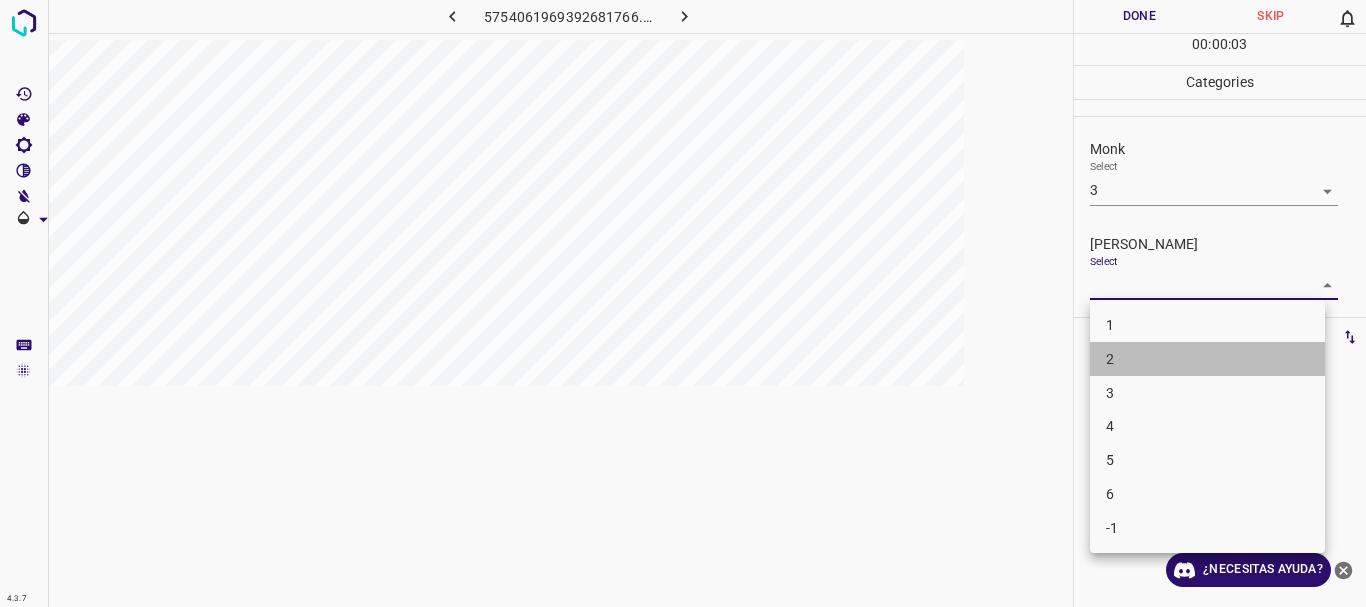 click on "2" at bounding box center (1207, 359) 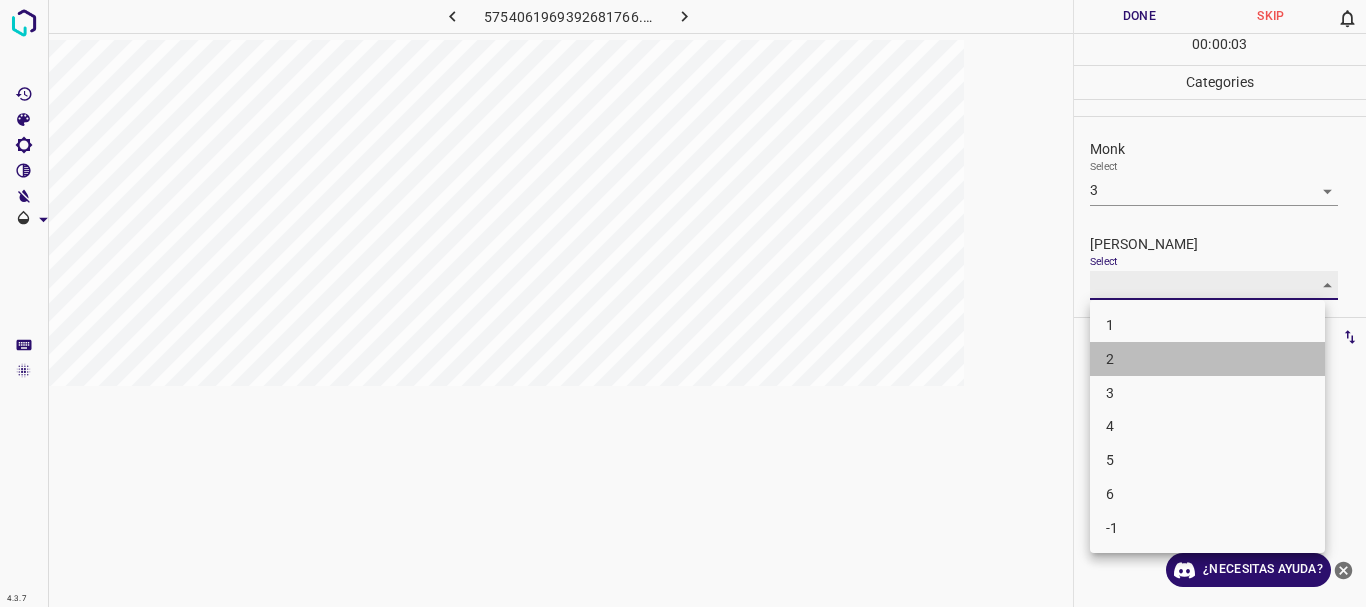 type on "2" 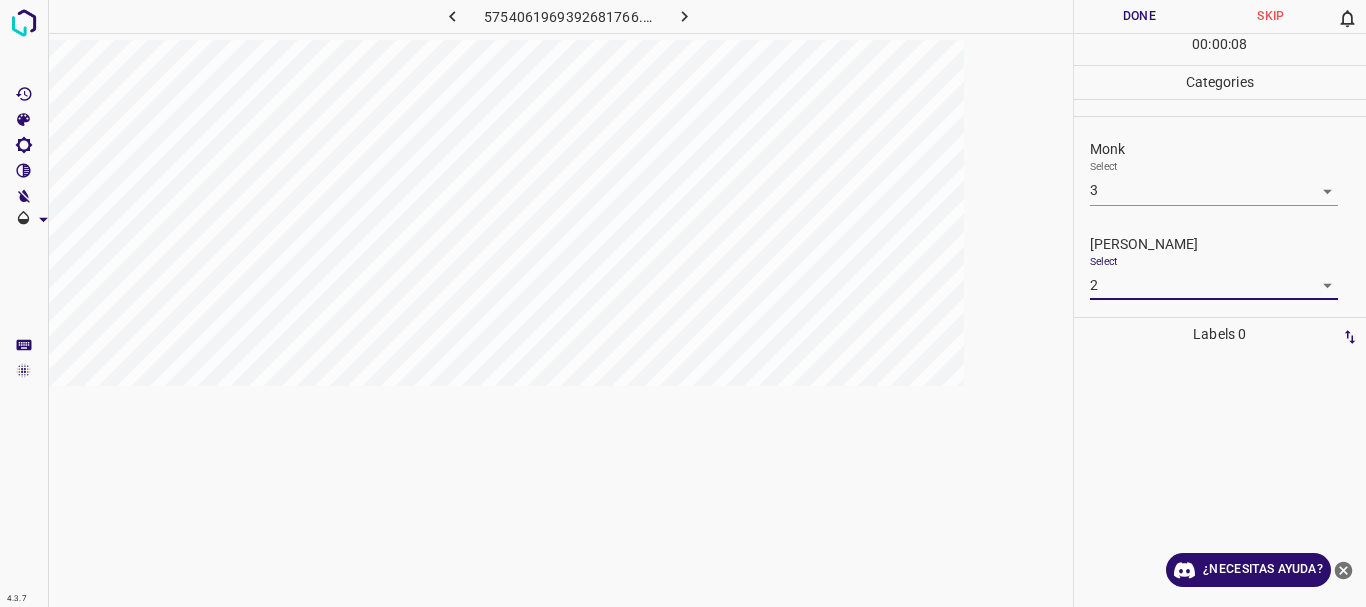 click on "Done" at bounding box center [1140, 16] 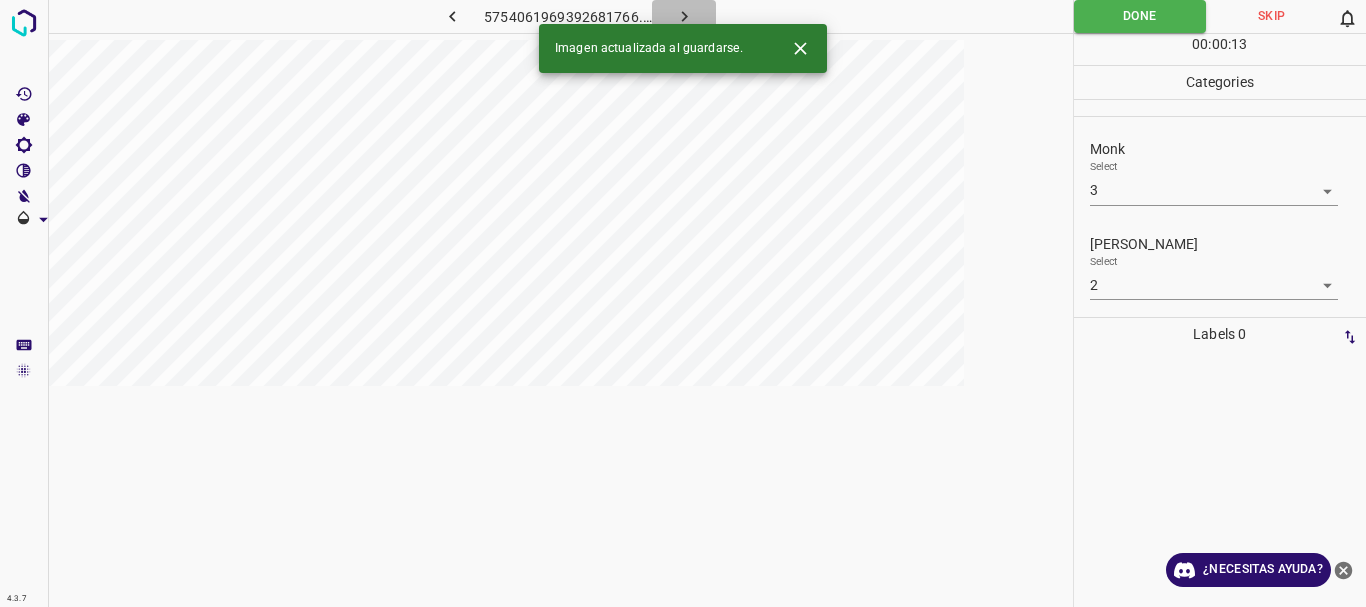 click at bounding box center (684, 16) 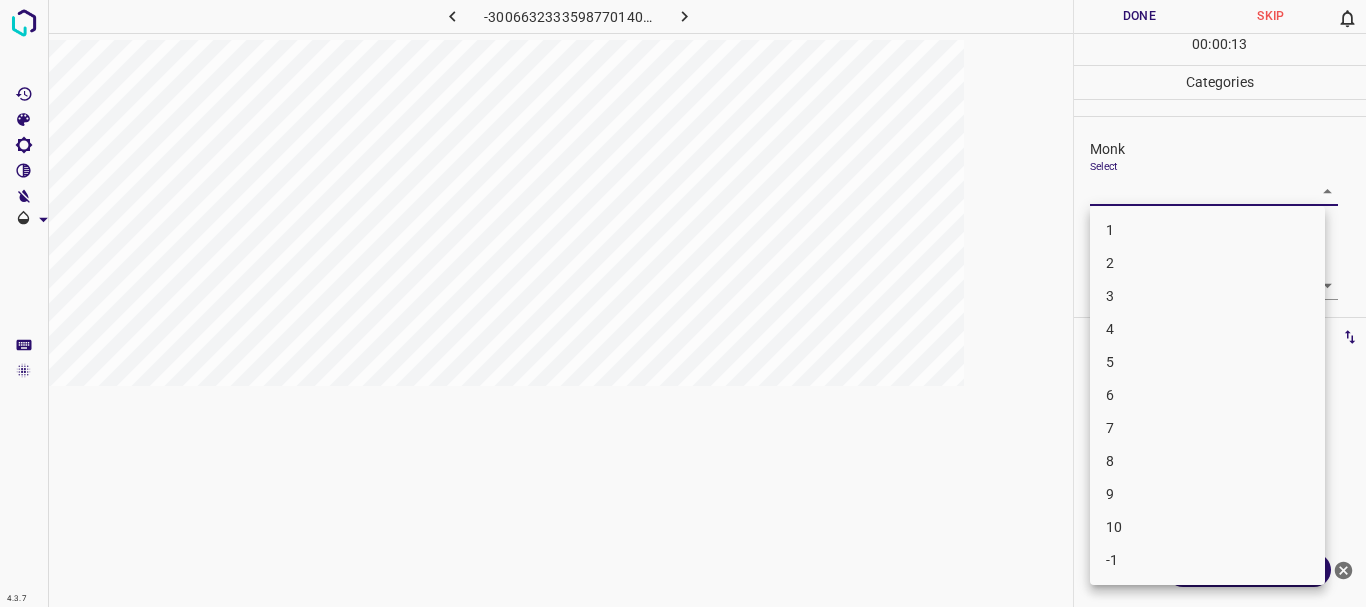 click on "4.3.7 -3006632333598770140.png Done Skip 0 00   : 00   : 13   Categories Monk   Select ​  Fitzpatrick   Select ​ Labels   0 Categories 1 Monk 2  Fitzpatrick Tools Space Change between modes (Draw & Edit) I Auto labeling R Restore zoom M Zoom in N Zoom out Delete Delete selecte label Filters Z Restore filters X Saturation filter C Brightness filter V Contrast filter B Gray scale filter General O Download ¿Necesitas ayuda? Texto original Valora esta traducción Tu opinión servirá para ayudar a mejorar el Traductor de Google - Texto - Esconder - Borrar 1 2 3 4 5 6 7 8 9 10 -1" at bounding box center [683, 303] 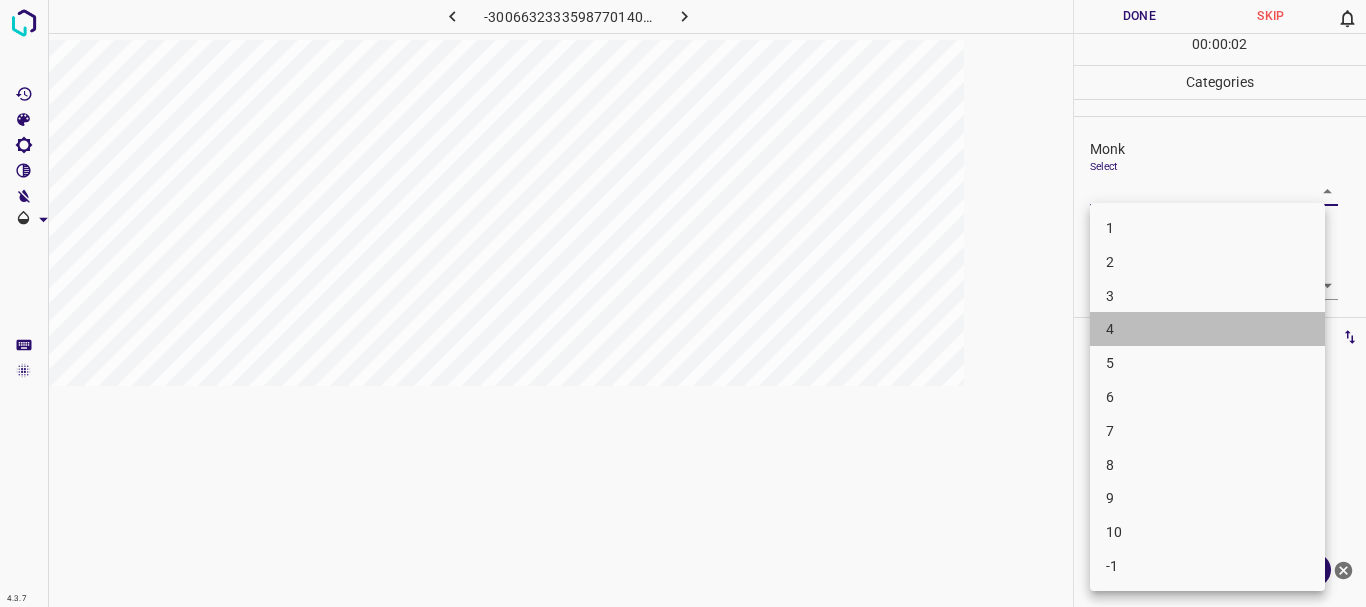 click on "4" at bounding box center (1207, 329) 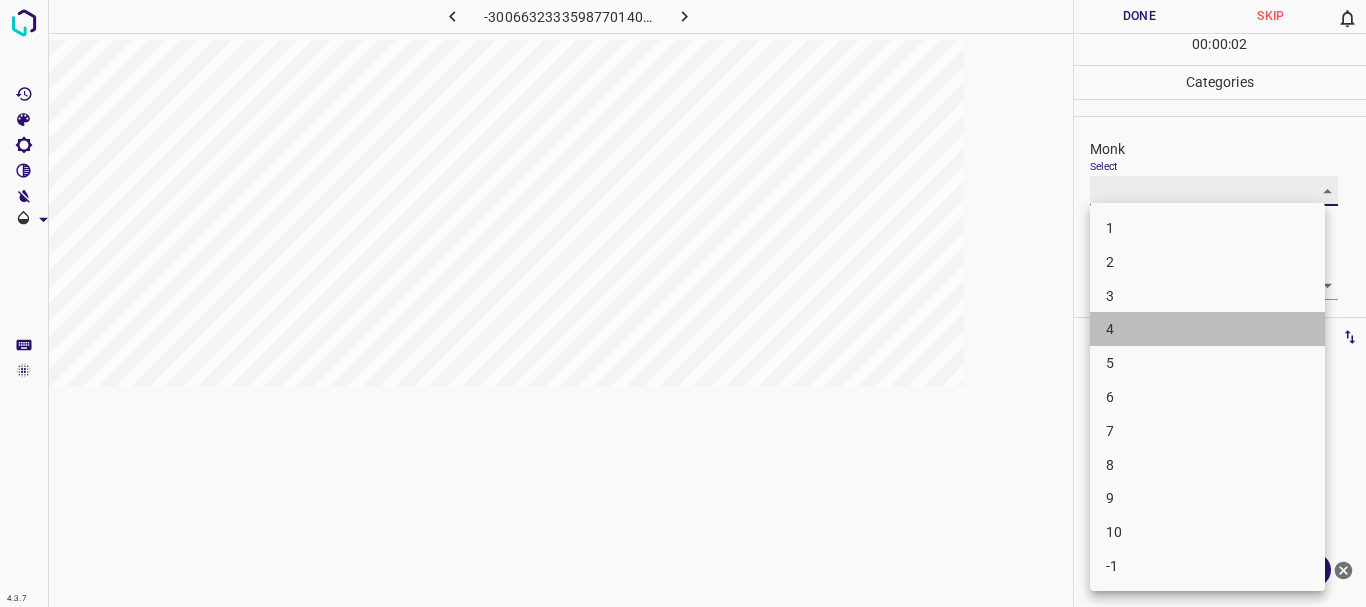 type on "4" 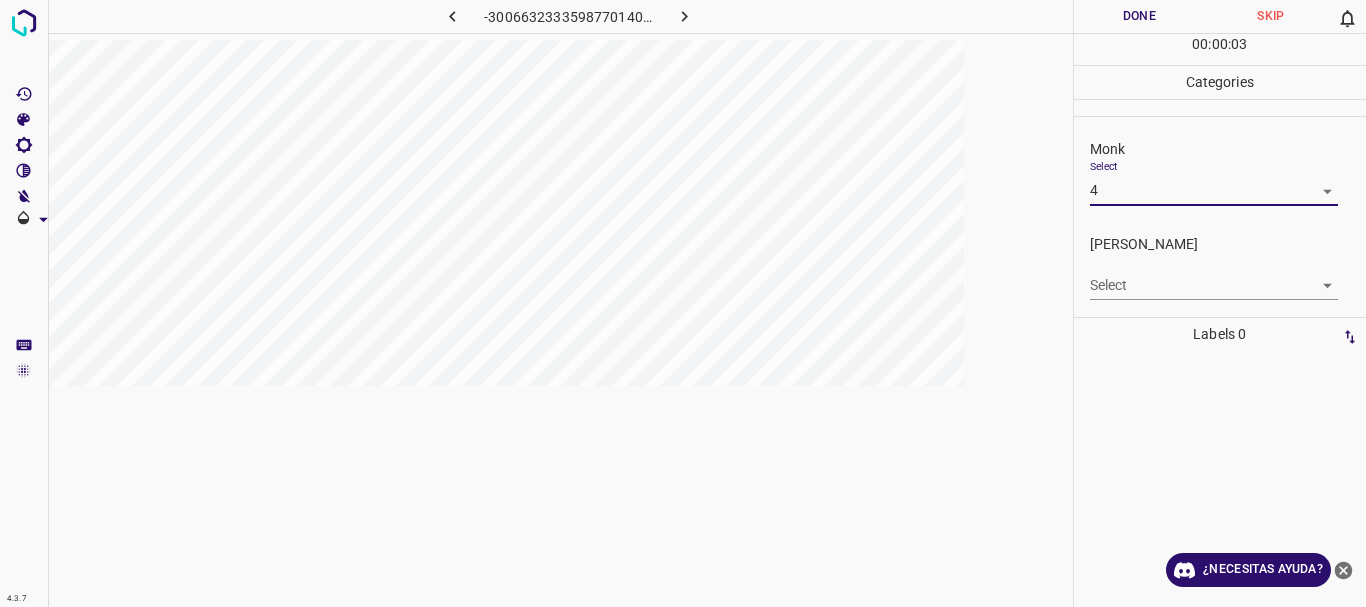click on "4.3.7 -3006632333598770140.png Done Skip 0 00   : 00   : 03   Categories Monk   Select 4 4  Fitzpatrick   Select ​ Labels   0 Categories 1 Monk 2  Fitzpatrick Tools Space Change between modes (Draw & Edit) I Auto labeling R Restore zoom M Zoom in N Zoom out Delete Delete selecte label Filters Z Restore filters X Saturation filter C Brightness filter V Contrast filter B Gray scale filter General O Download ¿Necesitas ayuda? Texto original Valora esta traducción Tu opinión servirá para ayudar a mejorar el Traductor de Google - Texto - Esconder - Borrar" at bounding box center [683, 303] 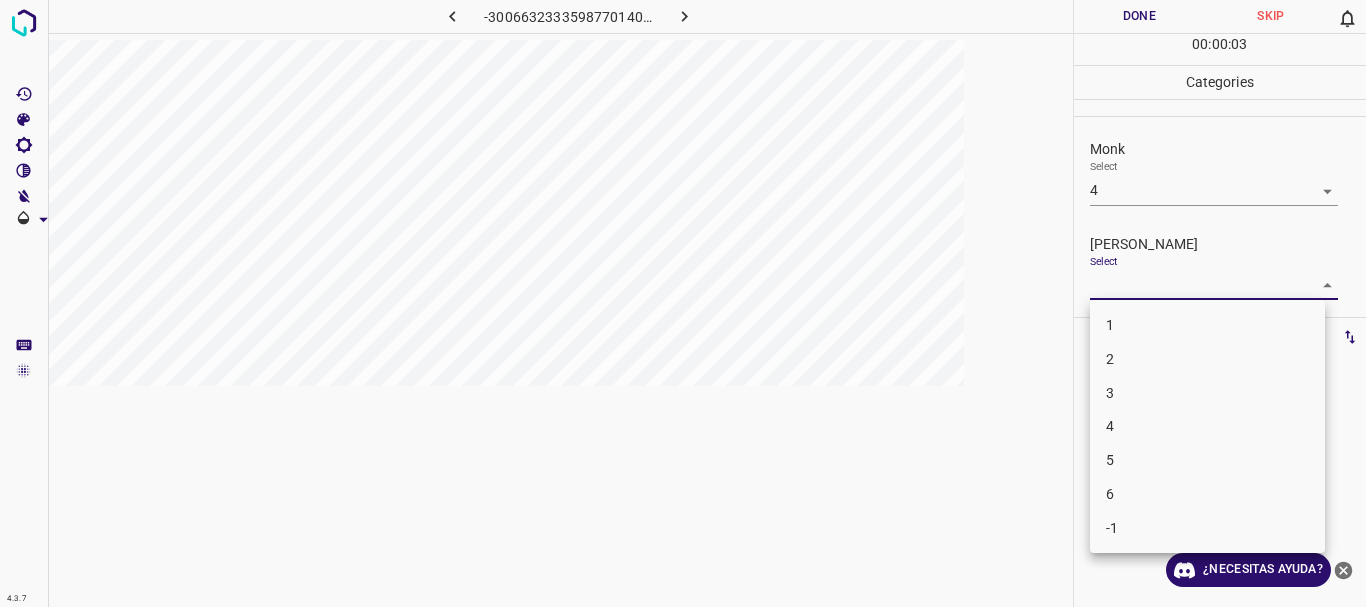 click on "1" at bounding box center (1207, 325) 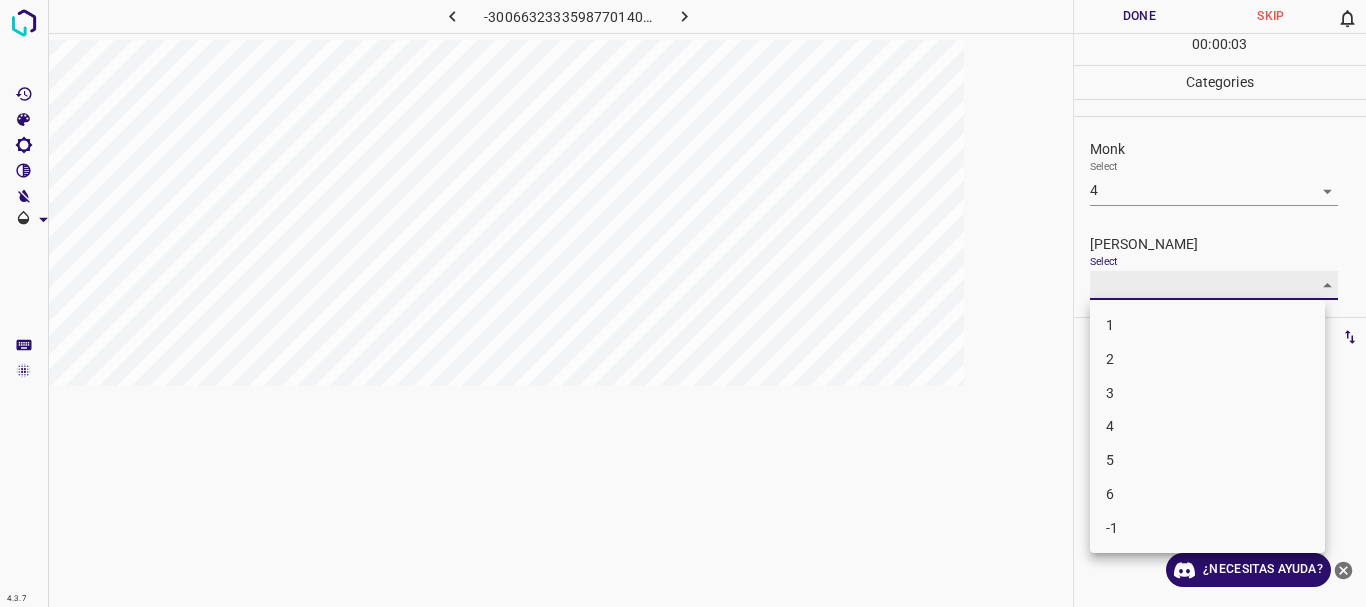 type on "1" 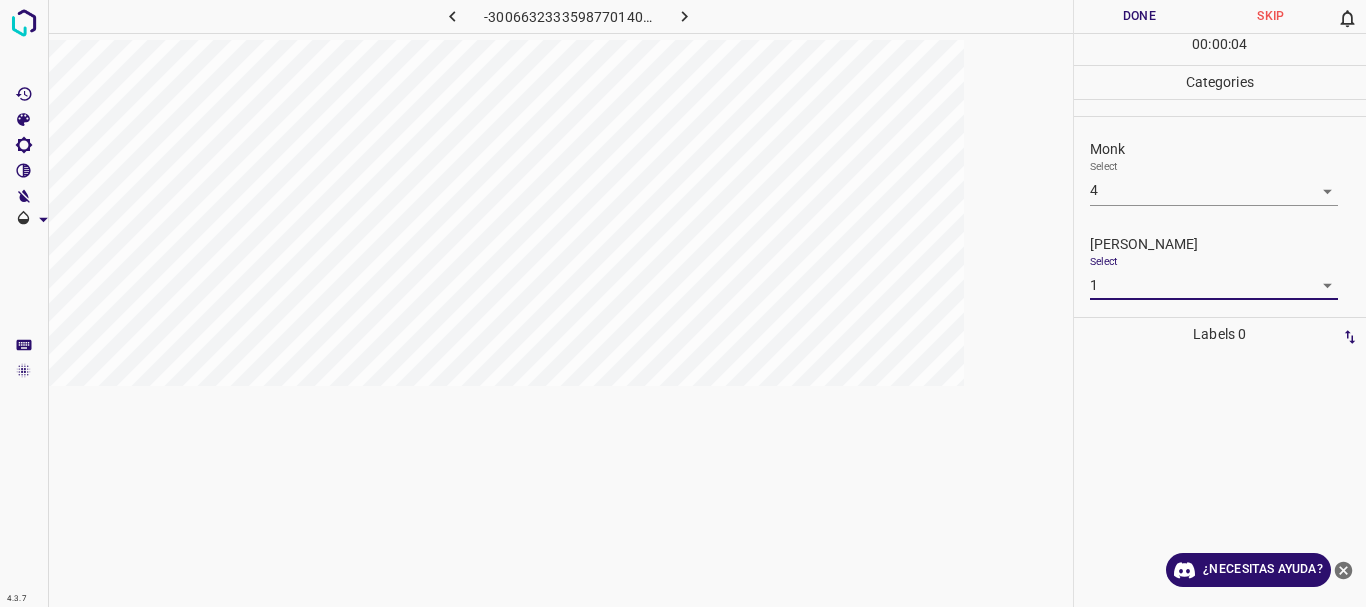 click on "Done" at bounding box center [1140, 16] 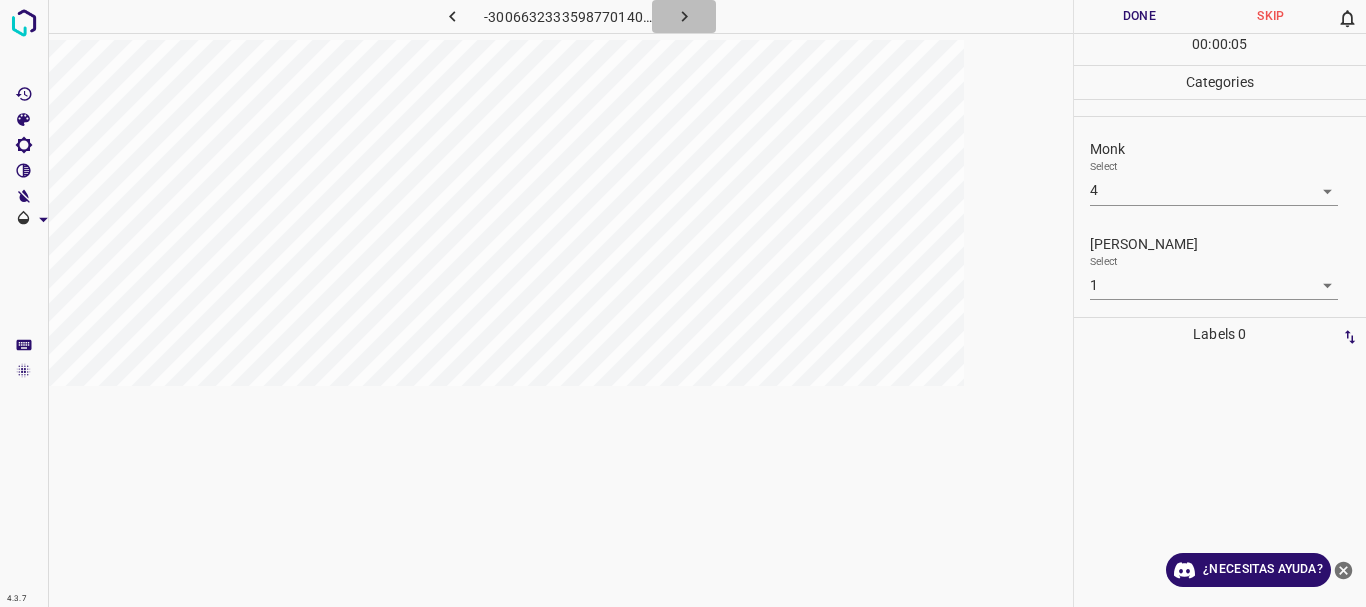 click 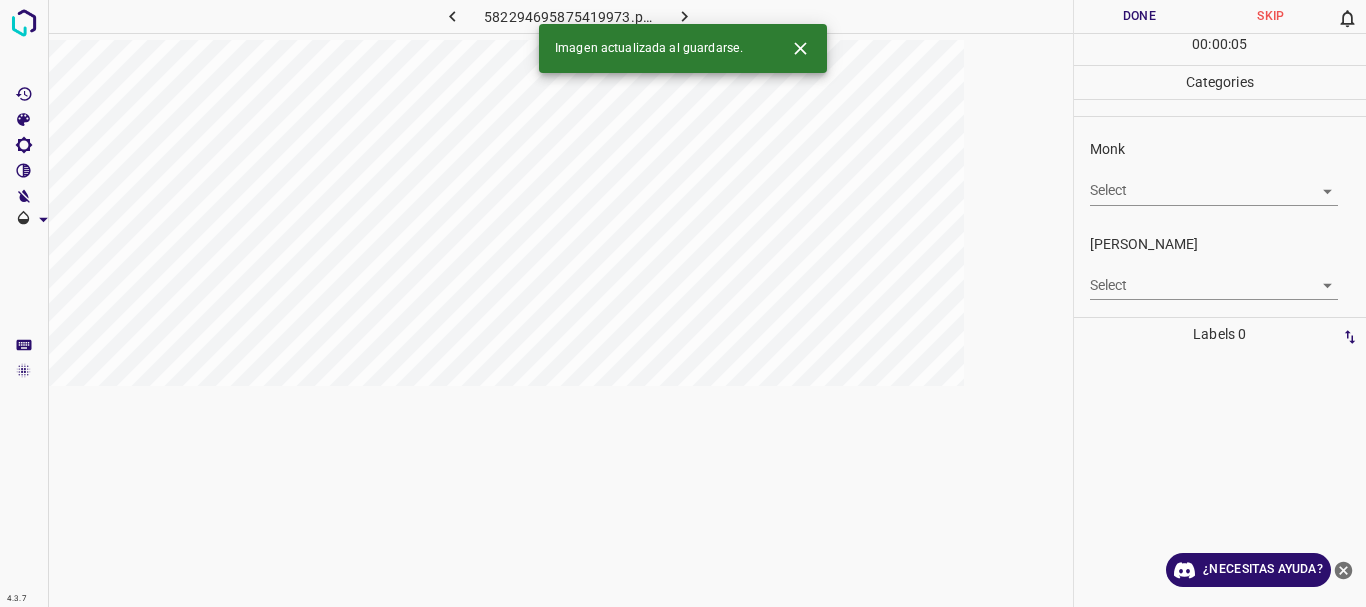 click on "4.3.7 582294695875419973.png Done Skip 0 00   : 00   : 05   Categories Monk   Select ​  Fitzpatrick   Select ​ Labels   0 Categories 1 Monk 2  Fitzpatrick Tools Space Change between modes (Draw & Edit) I Auto labeling R Restore zoom M Zoom in N Zoom out Delete Delete selecte label Filters Z Restore filters X Saturation filter C Brightness filter V Contrast filter B Gray scale filter General O Download Imagen actualizada al guardarse. ¿Necesitas ayuda? Texto original Valora esta traducción Tu opinión servirá para ayudar a mejorar el Traductor de Google - Texto - Esconder - Borrar" at bounding box center [683, 303] 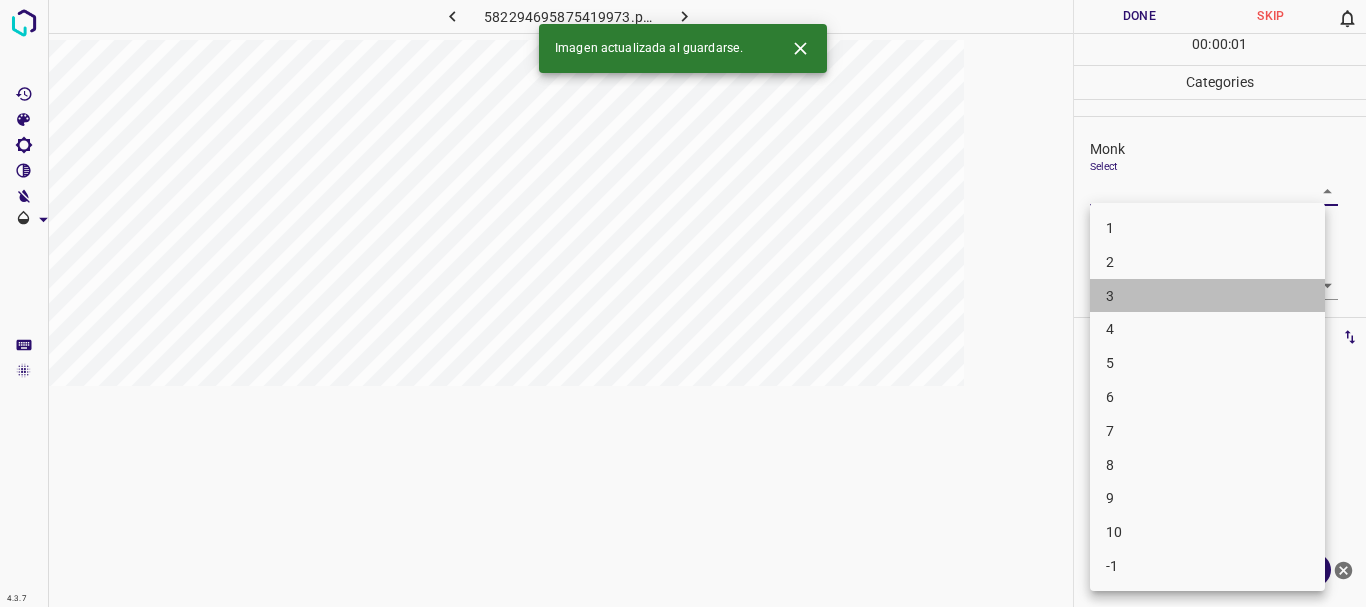 click on "3" at bounding box center (1207, 296) 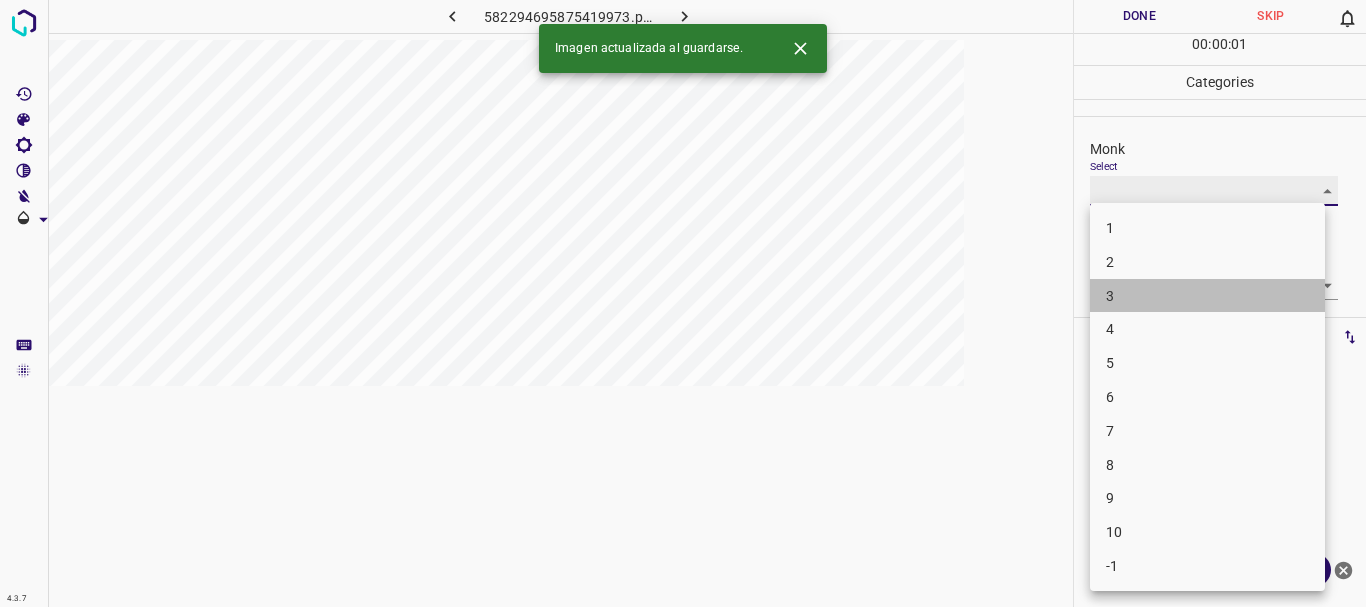 type on "3" 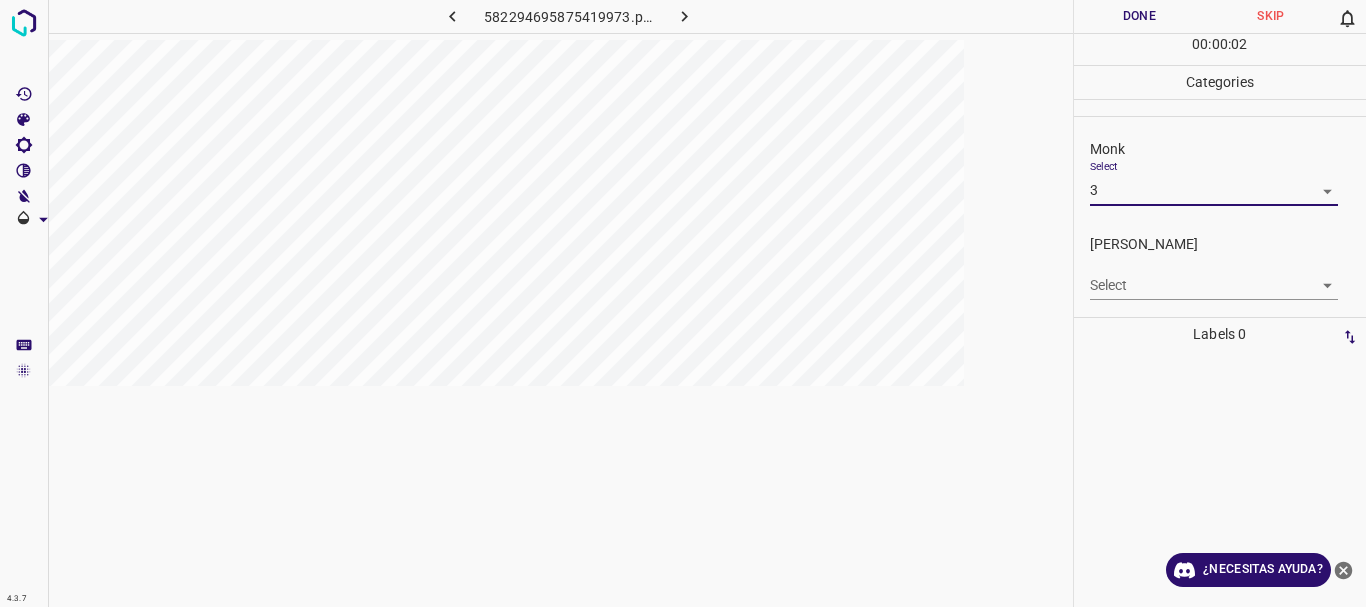 click on "4.3.7 582294695875419973.png Done Skip 0 00   : 00   : 02   Categories Monk   Select 3 3  Fitzpatrick   Select ​ Labels   0 Categories 1 Monk 2  Fitzpatrick Tools Space Change between modes (Draw & Edit) I Auto labeling R Restore zoom M Zoom in N Zoom out Delete Delete selecte label Filters Z Restore filters X Saturation filter C Brightness filter V Contrast filter B Gray scale filter General O Download ¿Necesitas ayuda? Texto original Valora esta traducción Tu opinión servirá para ayudar a mejorar el Traductor de Google - Texto - Esconder - Borrar" at bounding box center (683, 303) 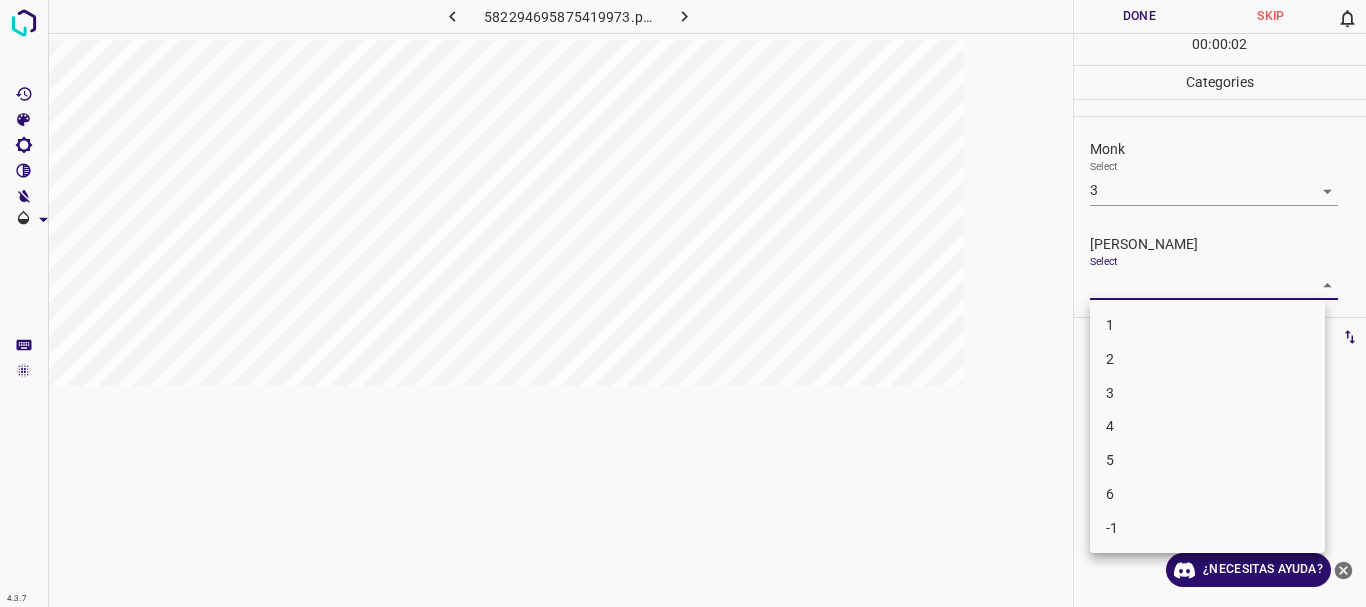 click on "1" at bounding box center (1207, 325) 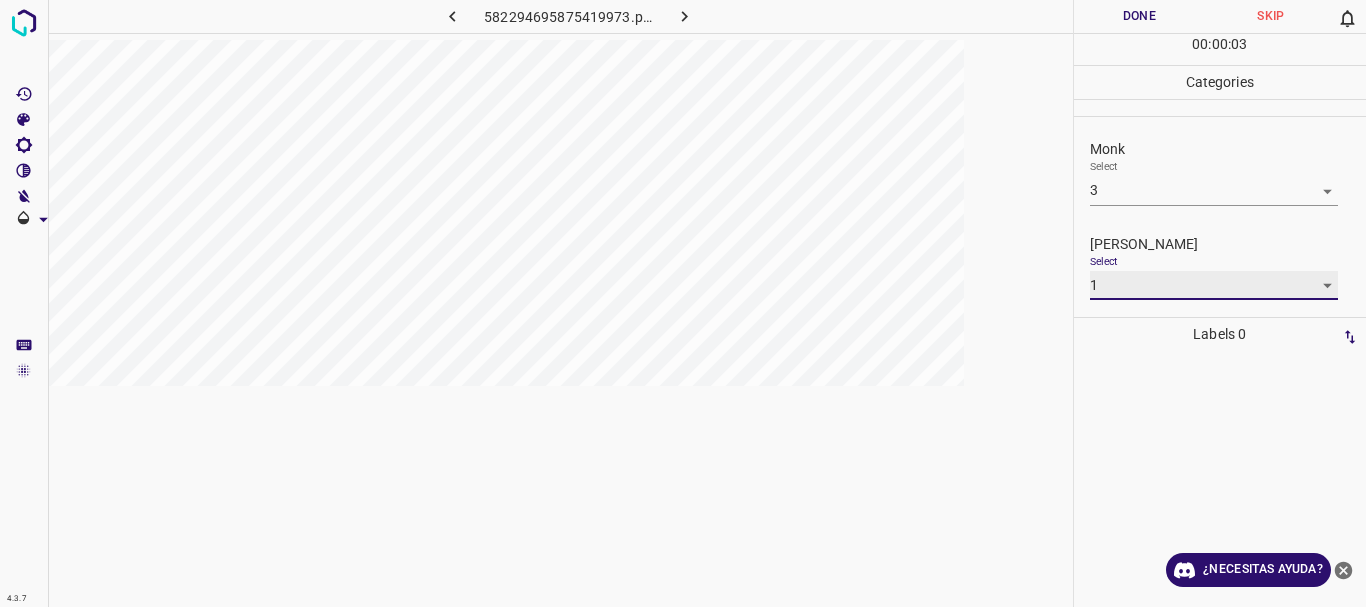 type on "1" 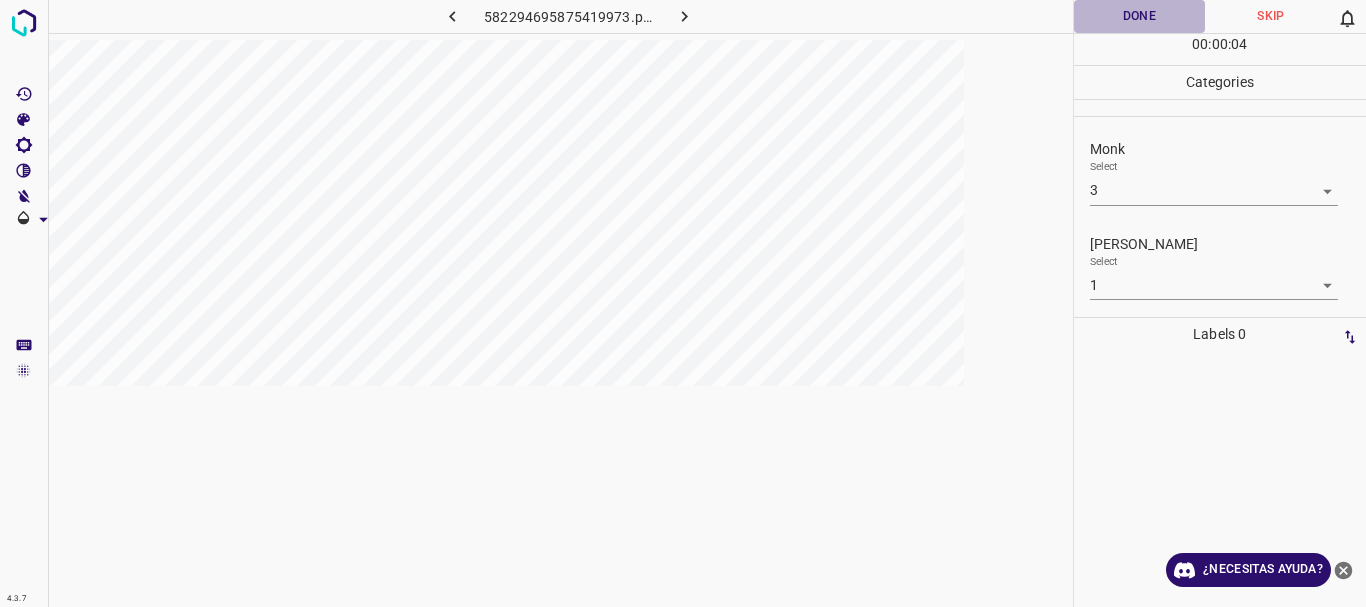 click on "Done" at bounding box center [1140, 16] 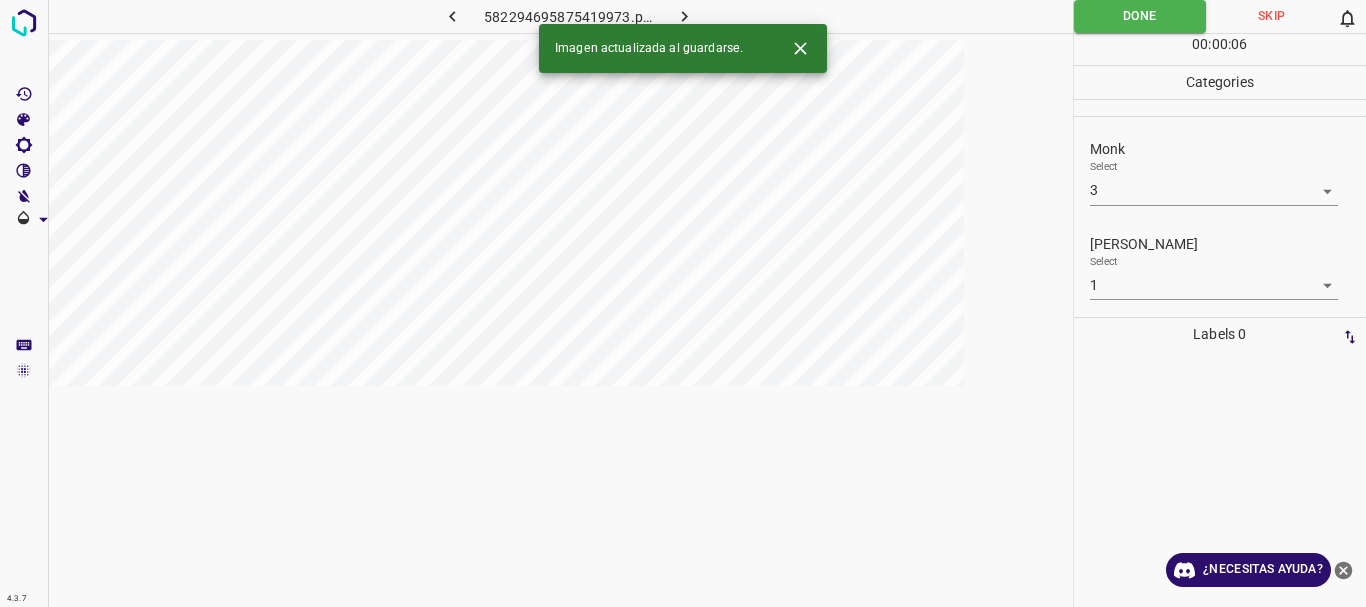 click at bounding box center (684, 16) 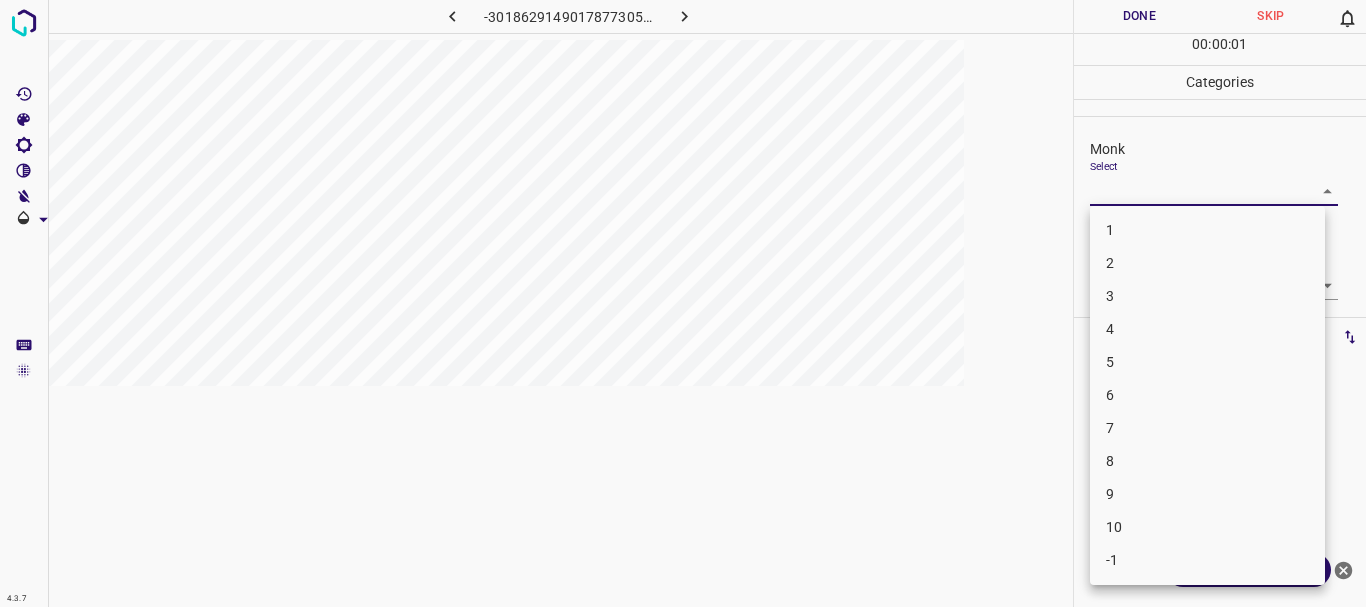 click on "4.3.7 -3018629149017877305.png Done Skip 0 00   : 00   : 01   Categories Monk   Select ​  Fitzpatrick   Select ​ Labels   0 Categories 1 Monk 2  Fitzpatrick Tools Space Change between modes (Draw & Edit) I Auto labeling R Restore zoom M Zoom in N Zoom out Delete Delete selecte label Filters Z Restore filters X Saturation filter C Brightness filter V Contrast filter B Gray scale filter General O Download ¿Necesitas ayuda? Texto original Valora esta traducción Tu opinión servirá para ayudar a mejorar el Traductor de Google - Texto - Esconder - Borrar 1 2 3 4 5 6 7 8 9 10 -1" at bounding box center (683, 303) 